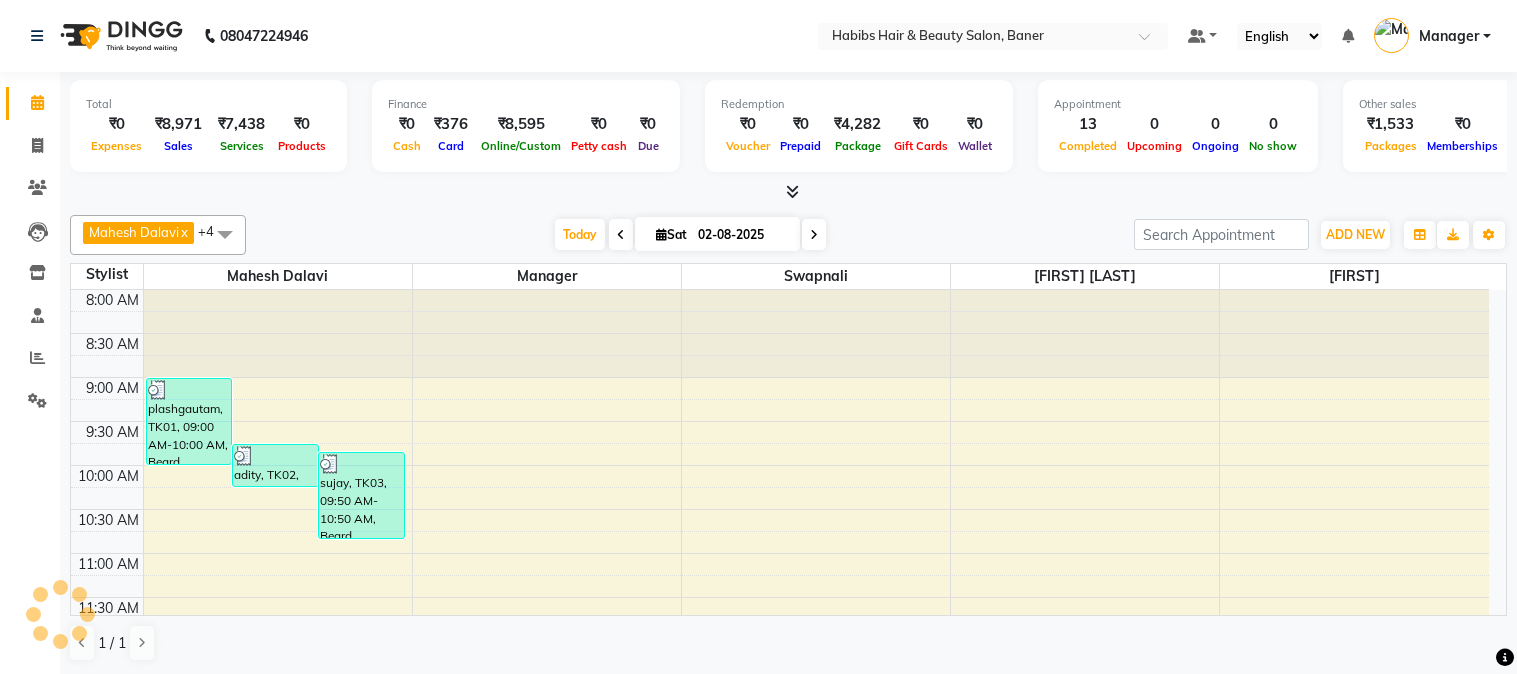 scroll, scrollTop: 0, scrollLeft: 0, axis: both 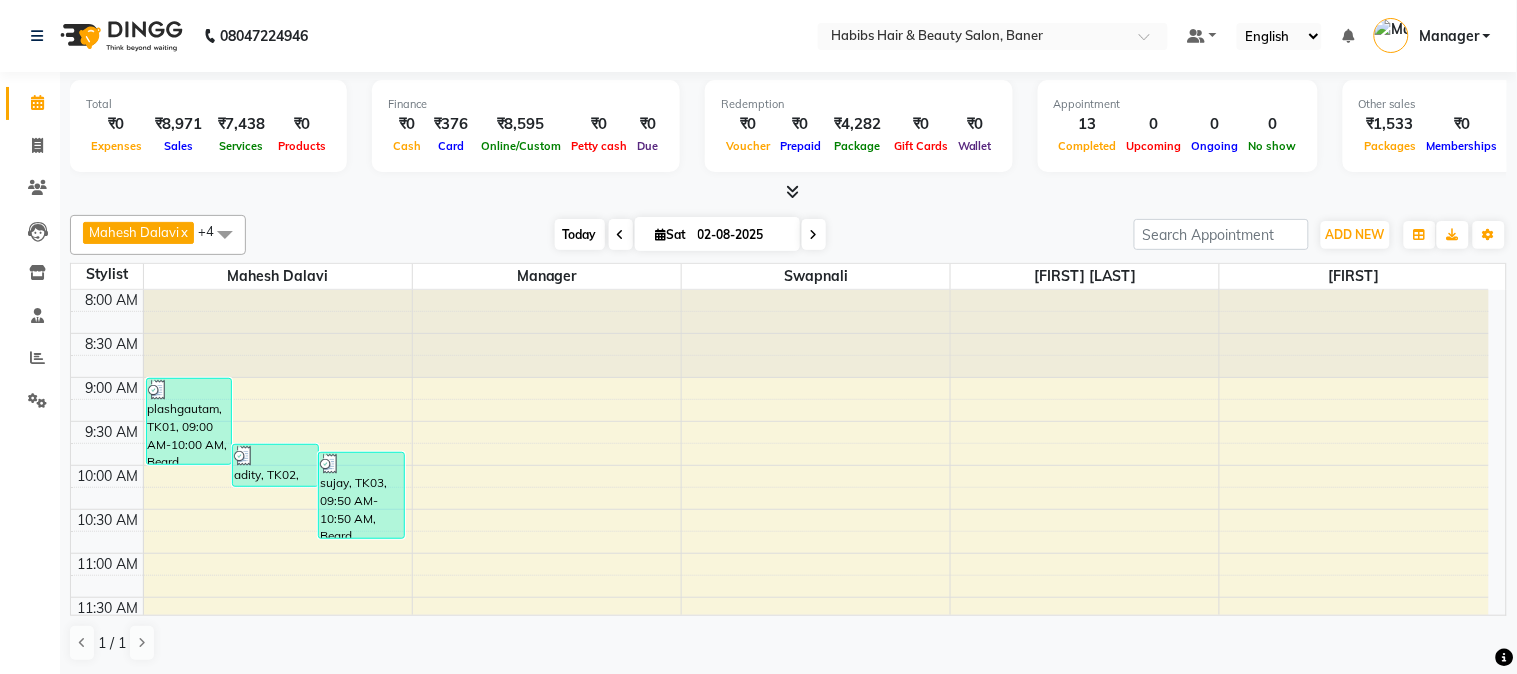 click on "Today" at bounding box center (580, 234) 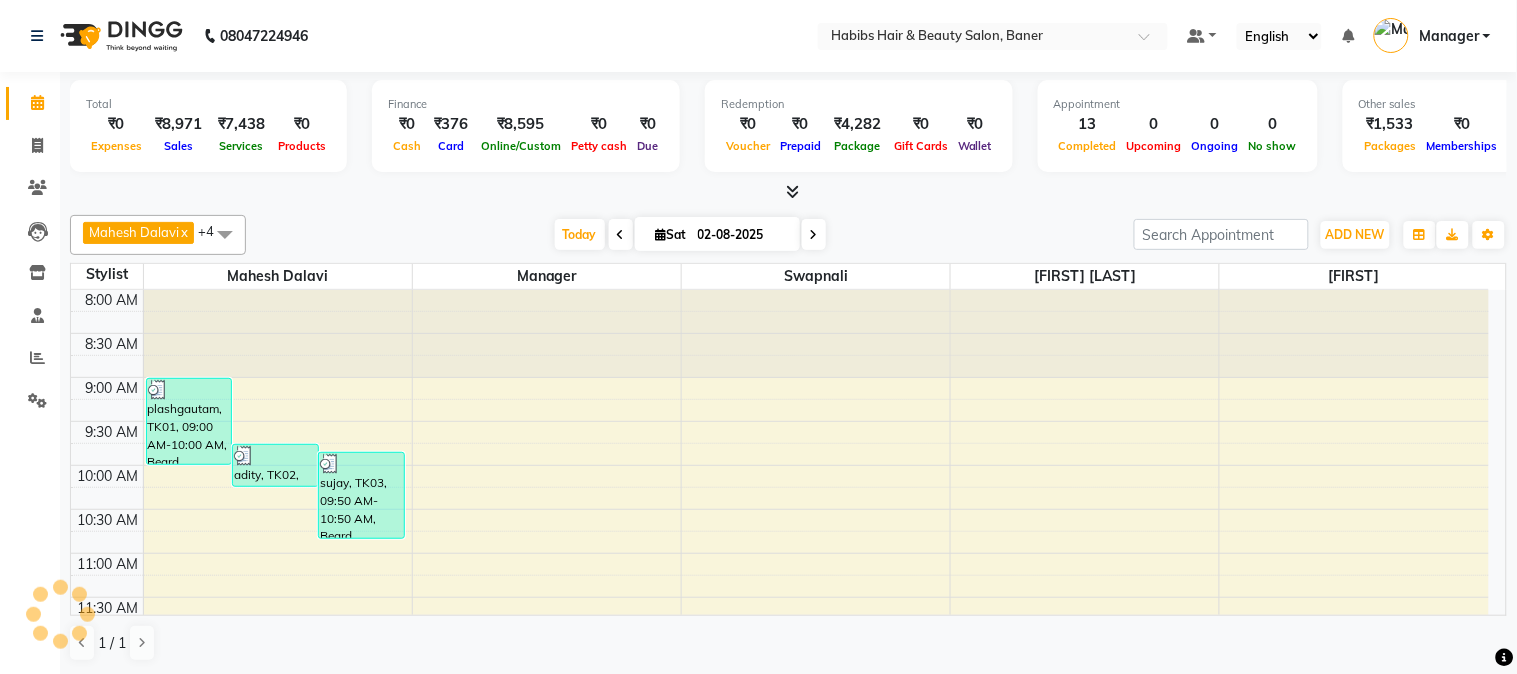 scroll, scrollTop: 796, scrollLeft: 0, axis: vertical 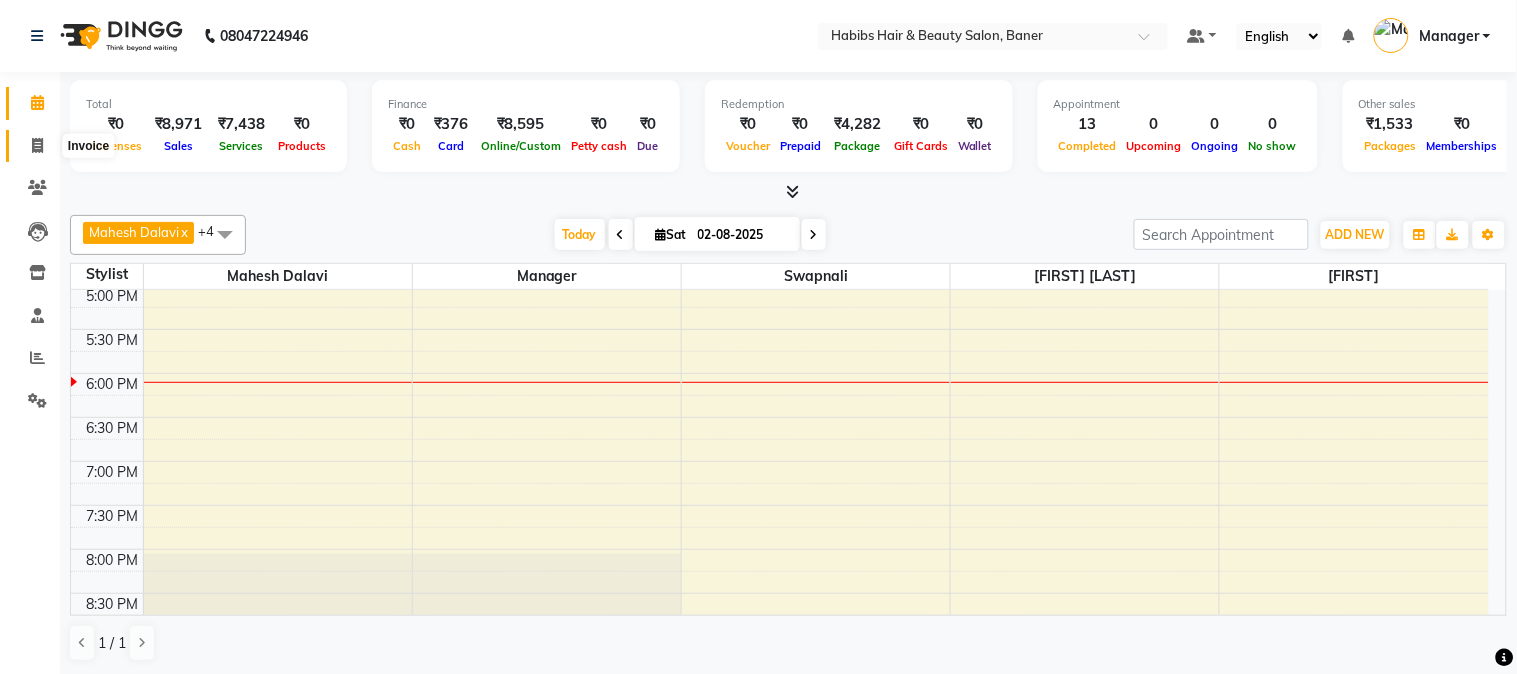 click 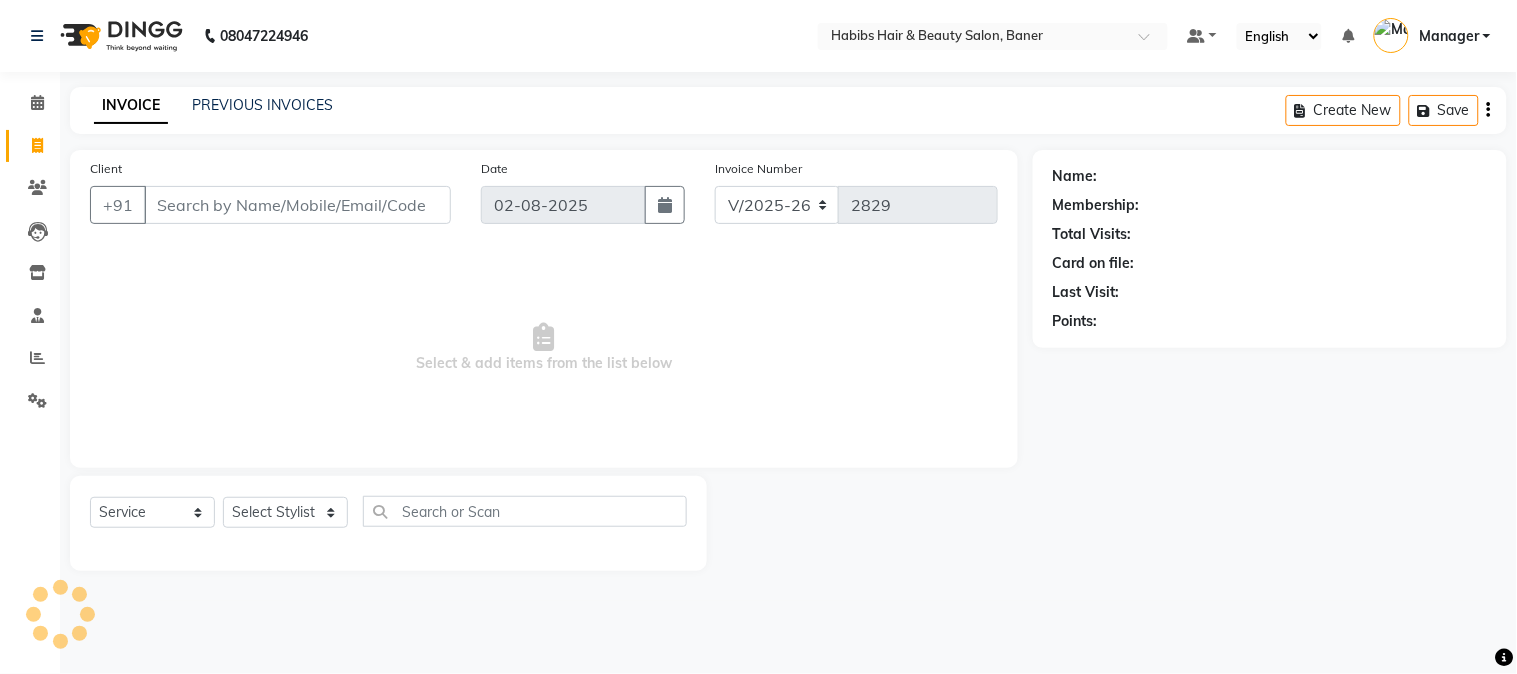 click on "Client" at bounding box center (297, 205) 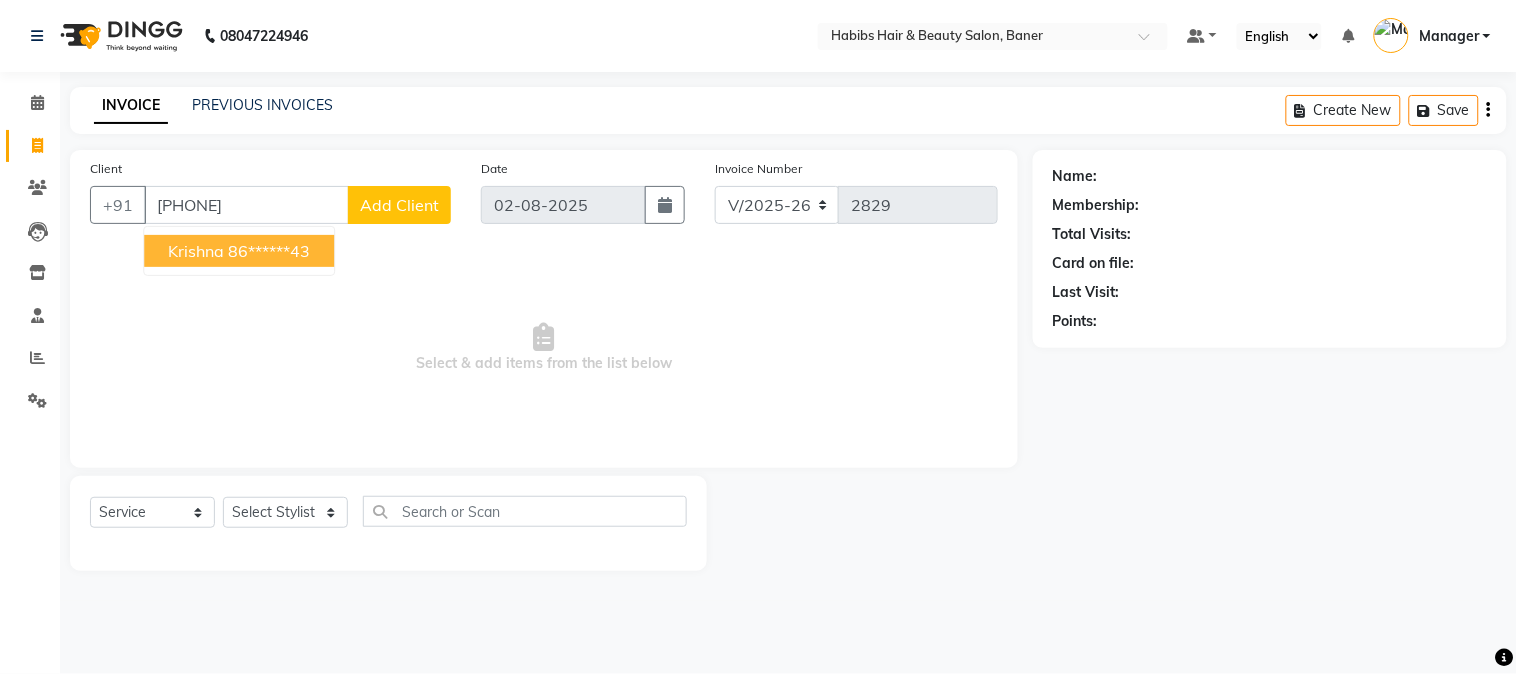 click on "krishna" at bounding box center [196, 251] 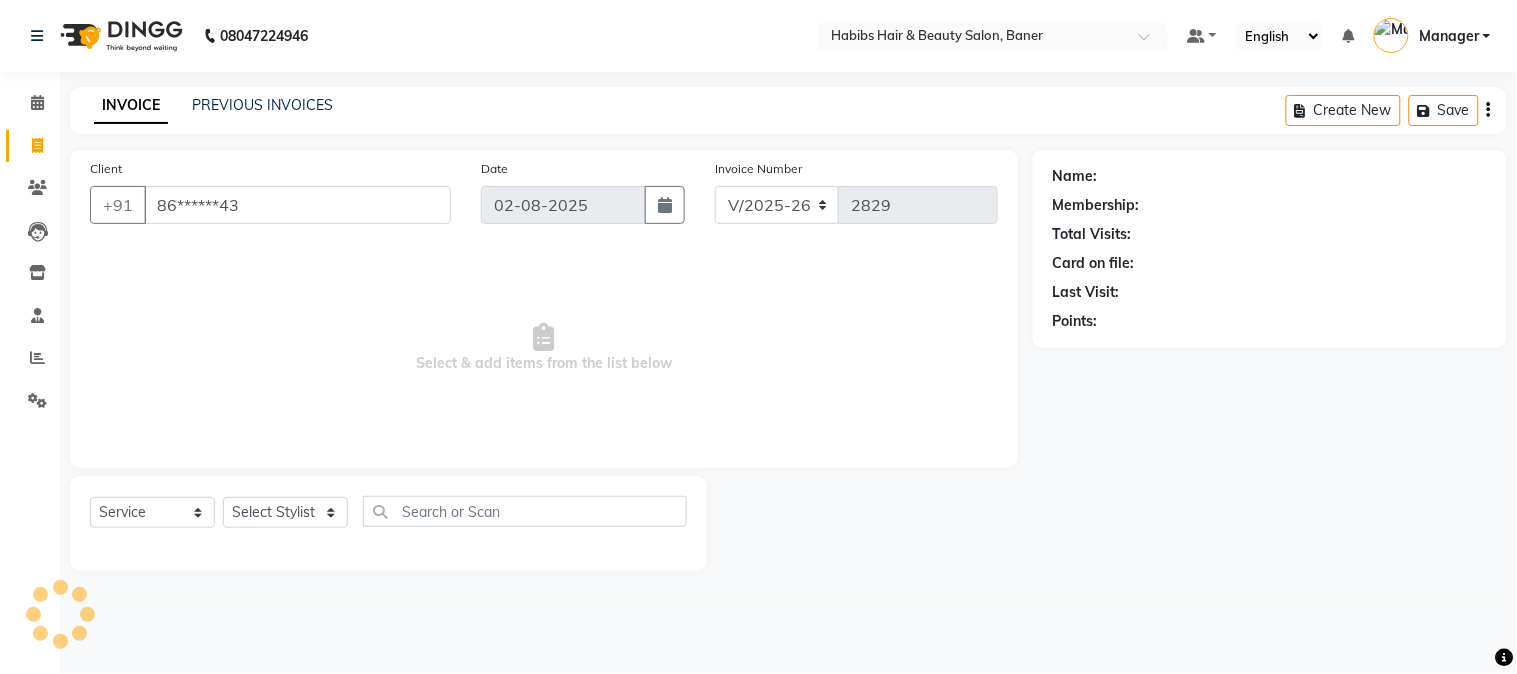 type on "86******43" 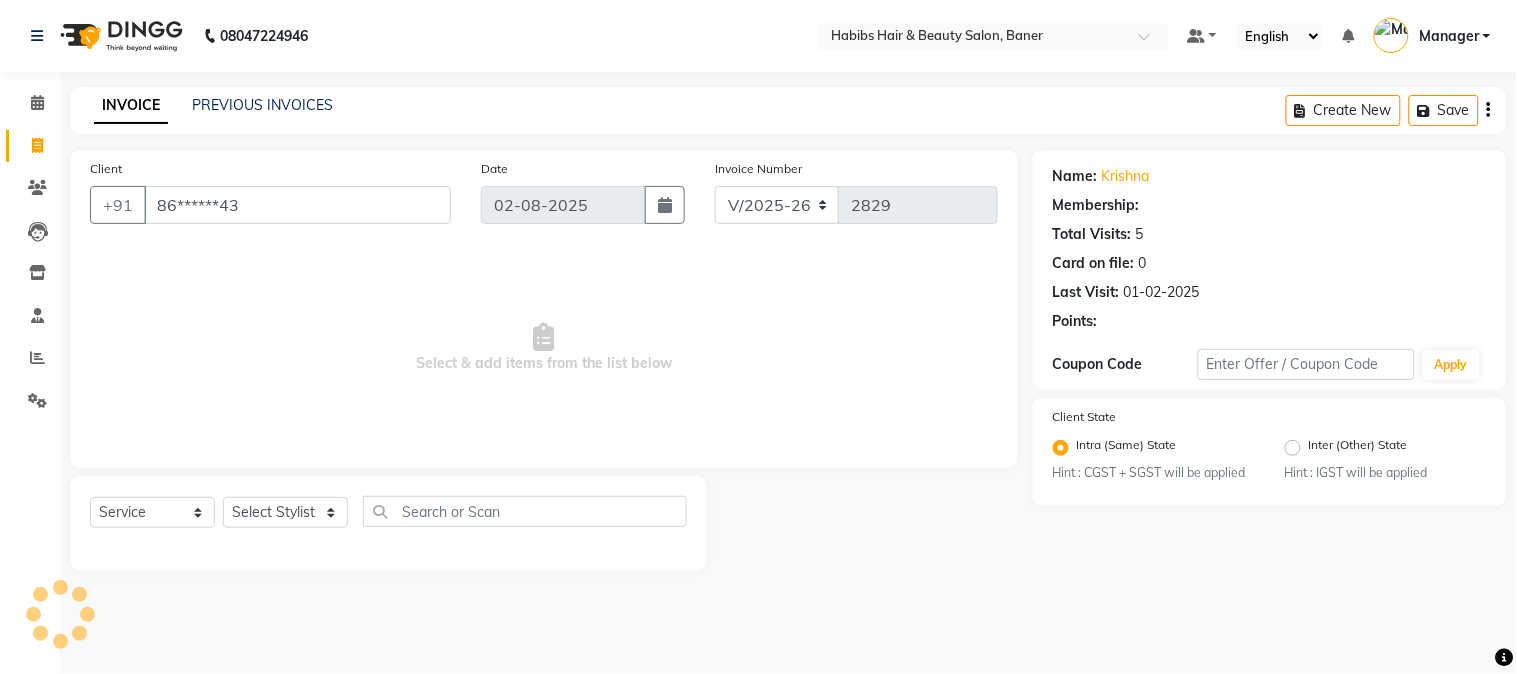 select on "1: Object" 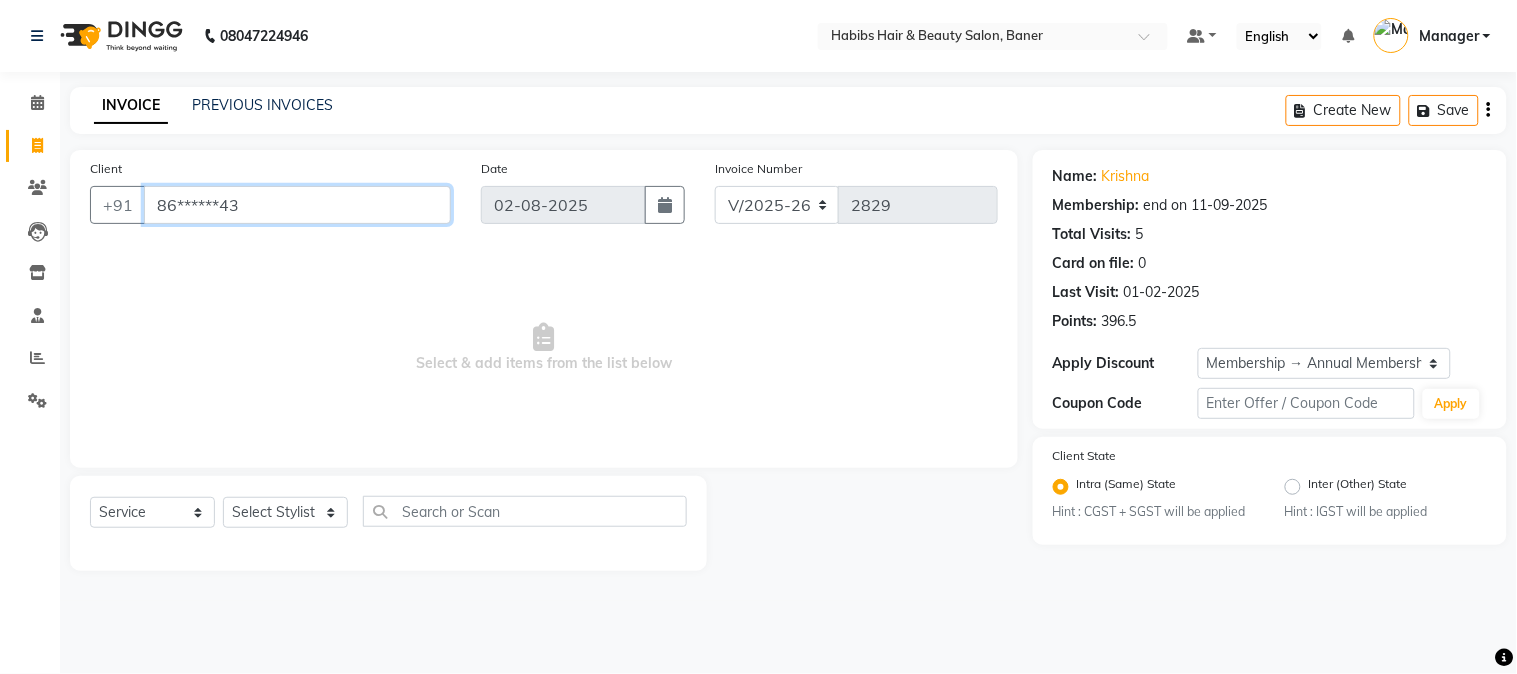 click on "86******43" at bounding box center [297, 205] 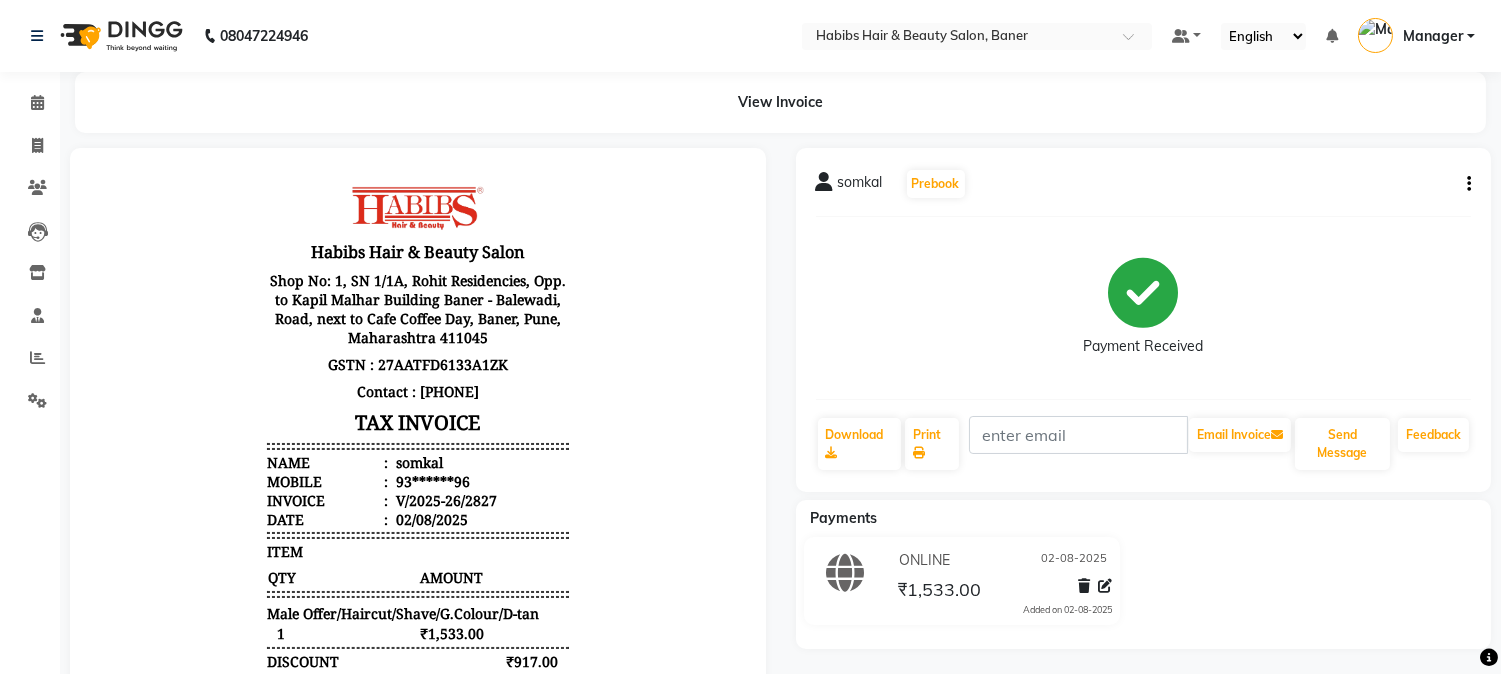 scroll, scrollTop: 0, scrollLeft: 0, axis: both 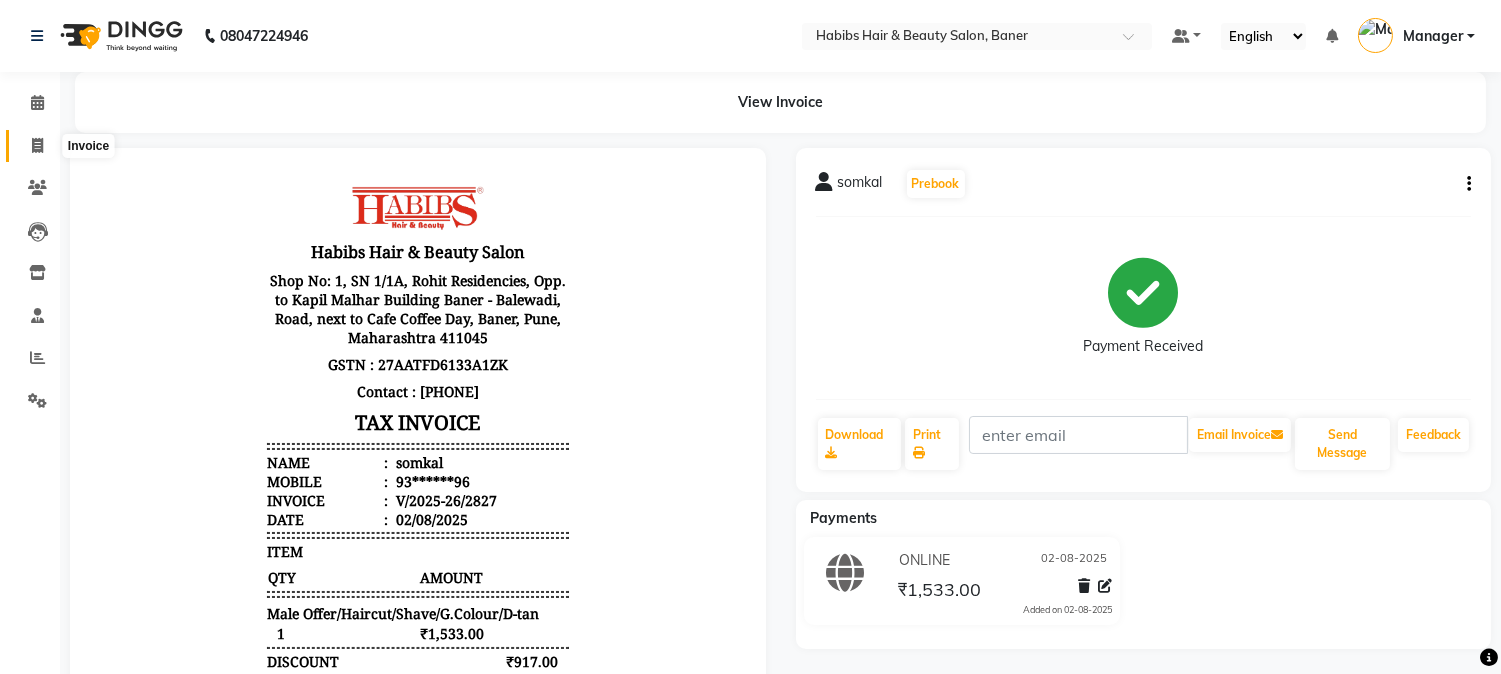 click 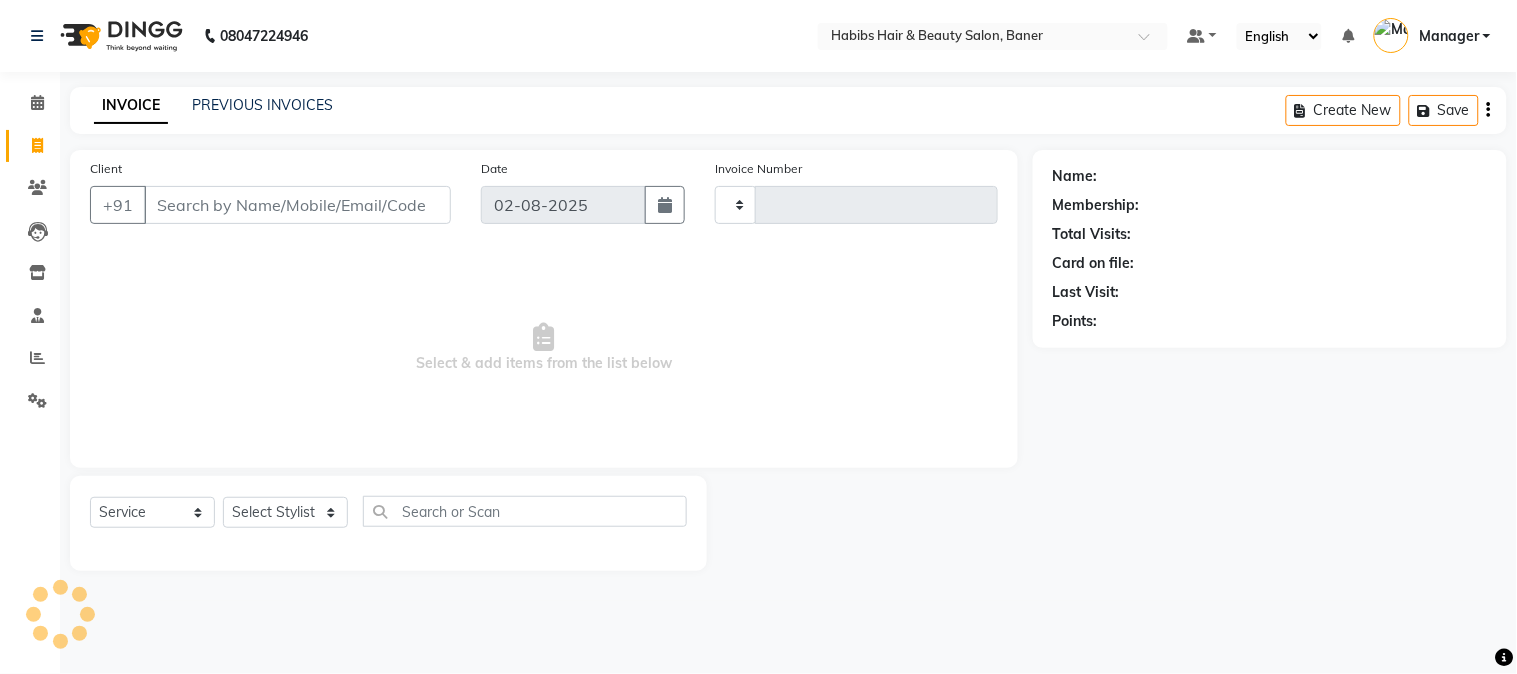 type on "2829" 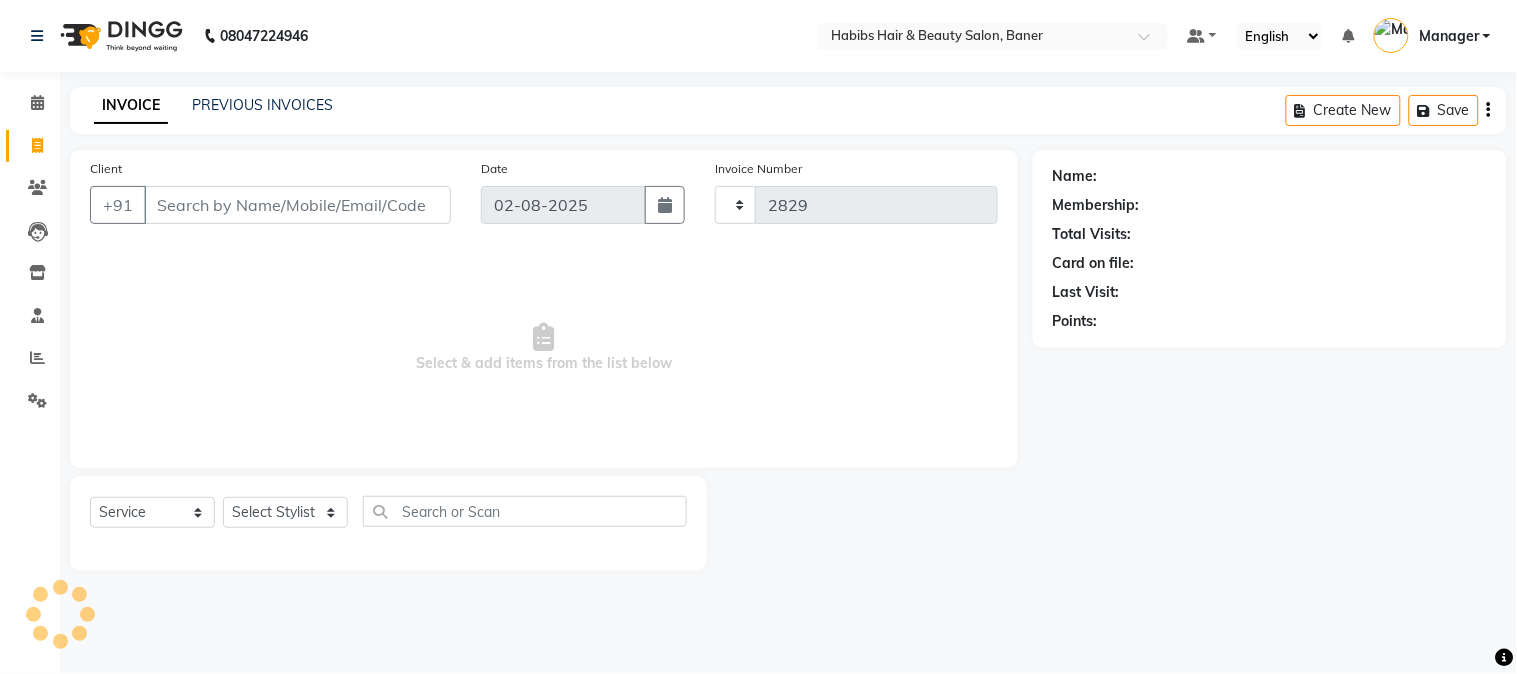 select on "5356" 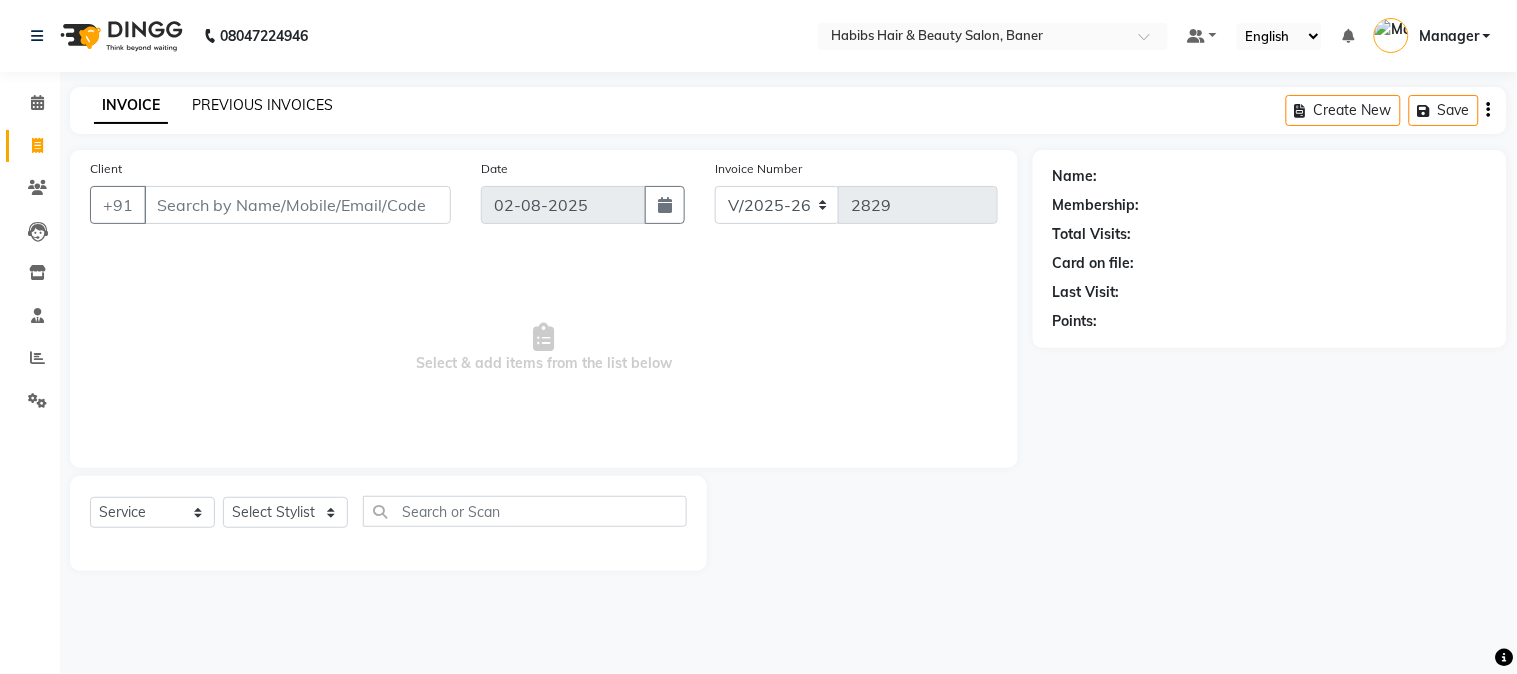 click on "PREVIOUS INVOICES" 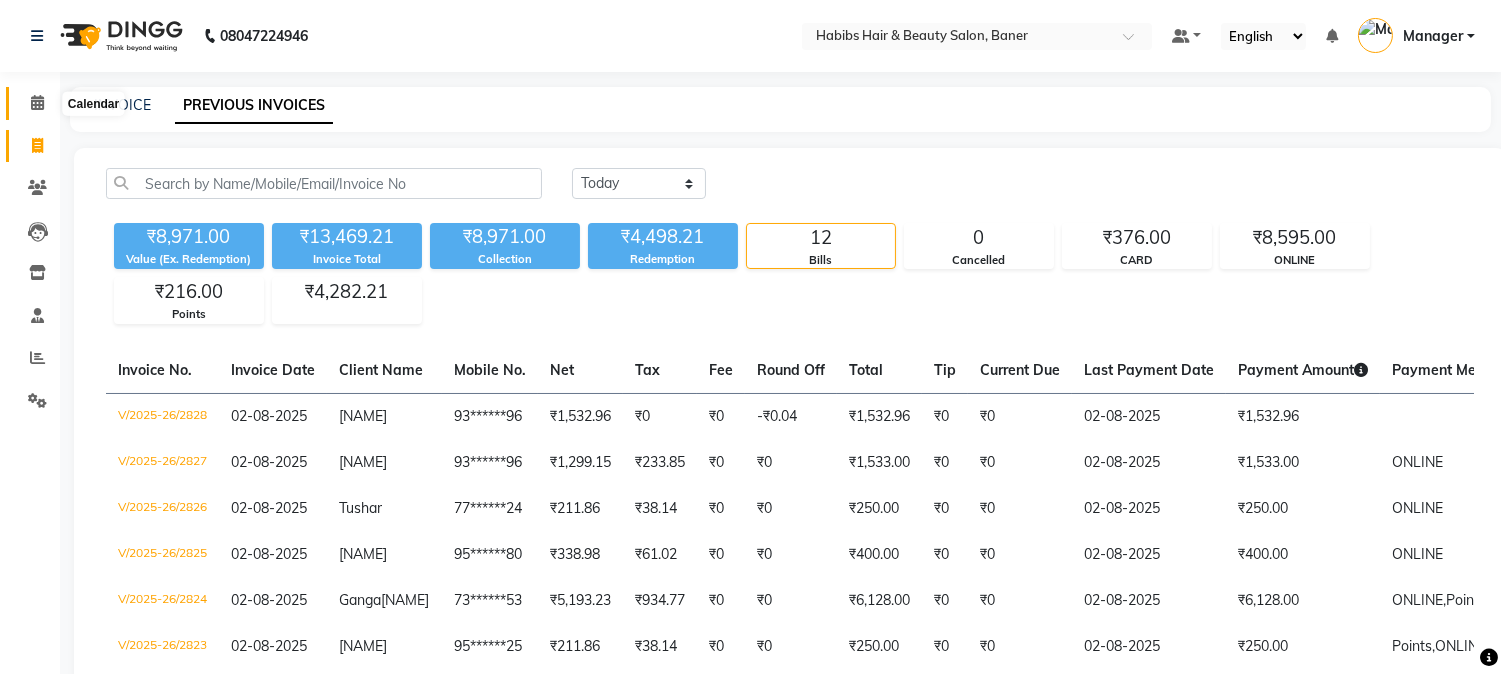 click 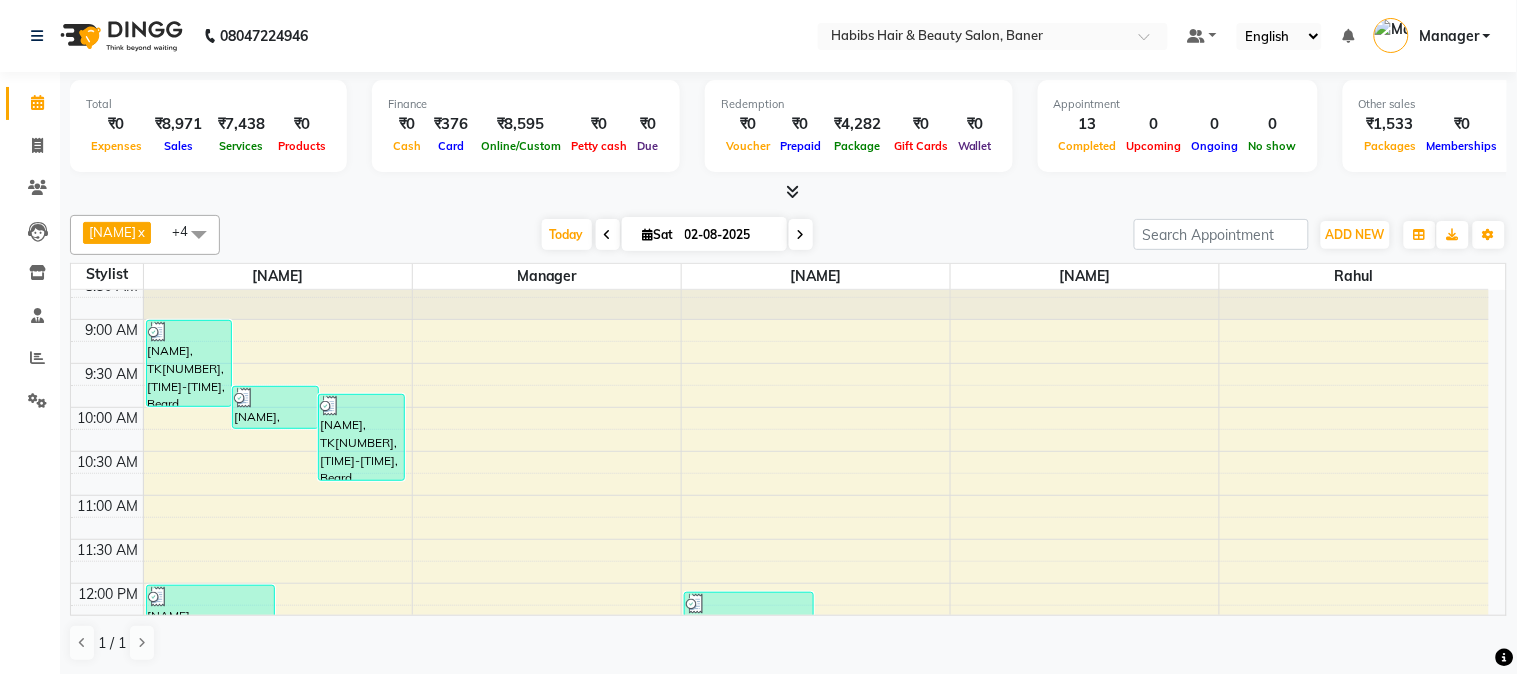 scroll, scrollTop: 111, scrollLeft: 0, axis: vertical 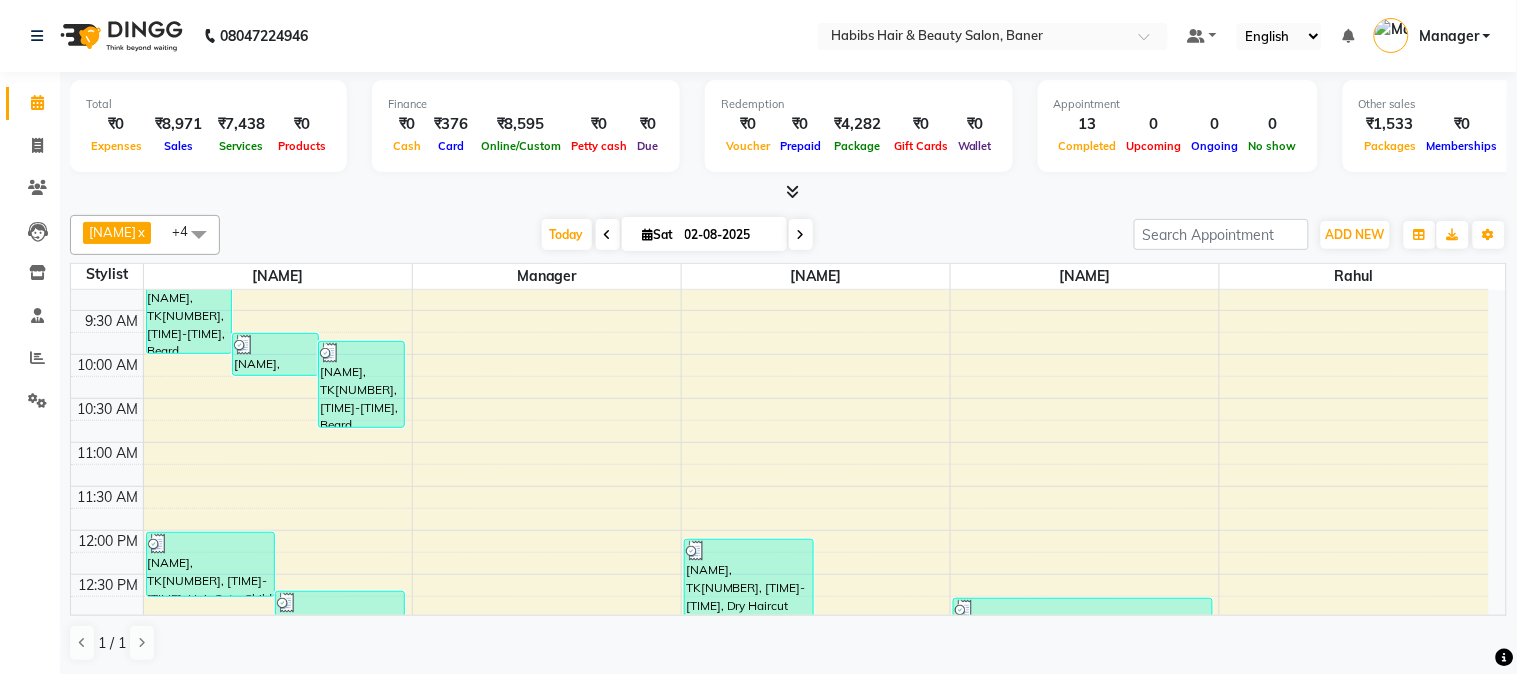 click 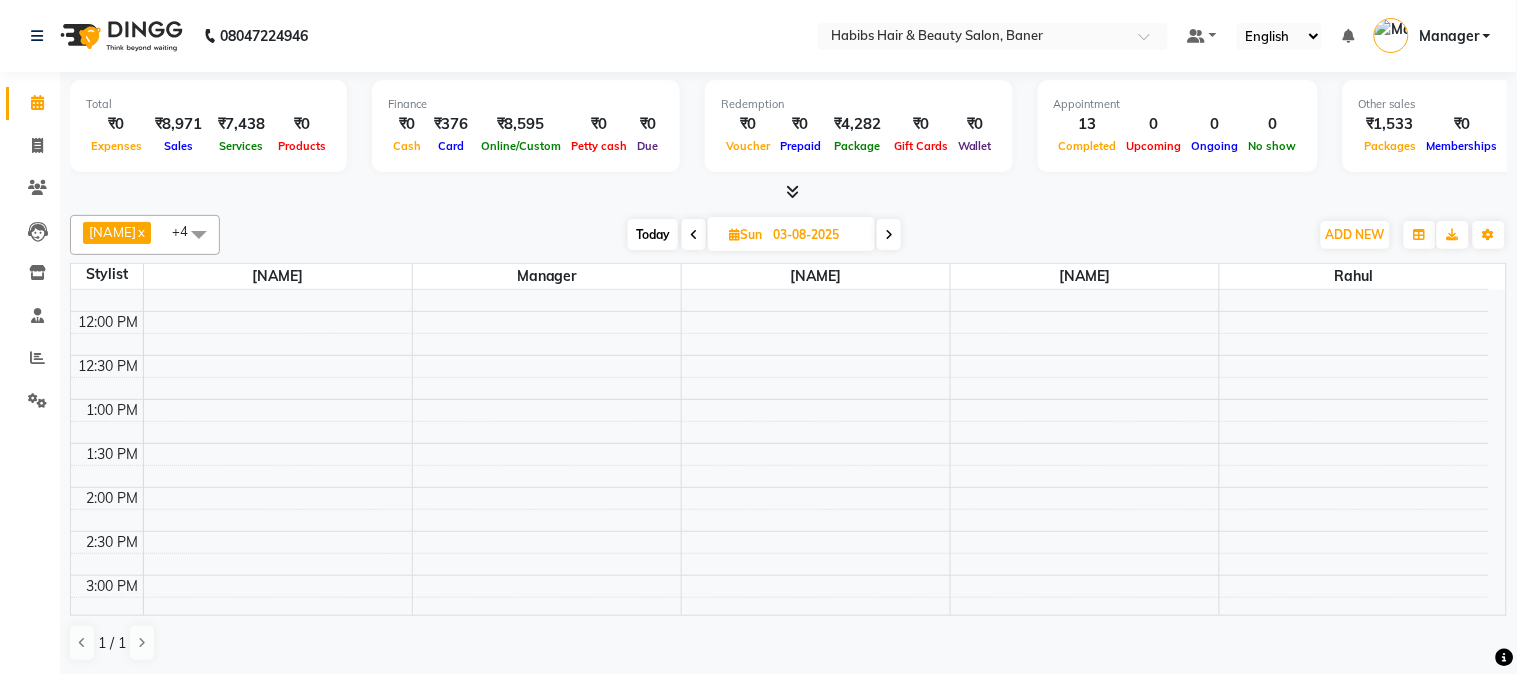 scroll, scrollTop: 0, scrollLeft: 0, axis: both 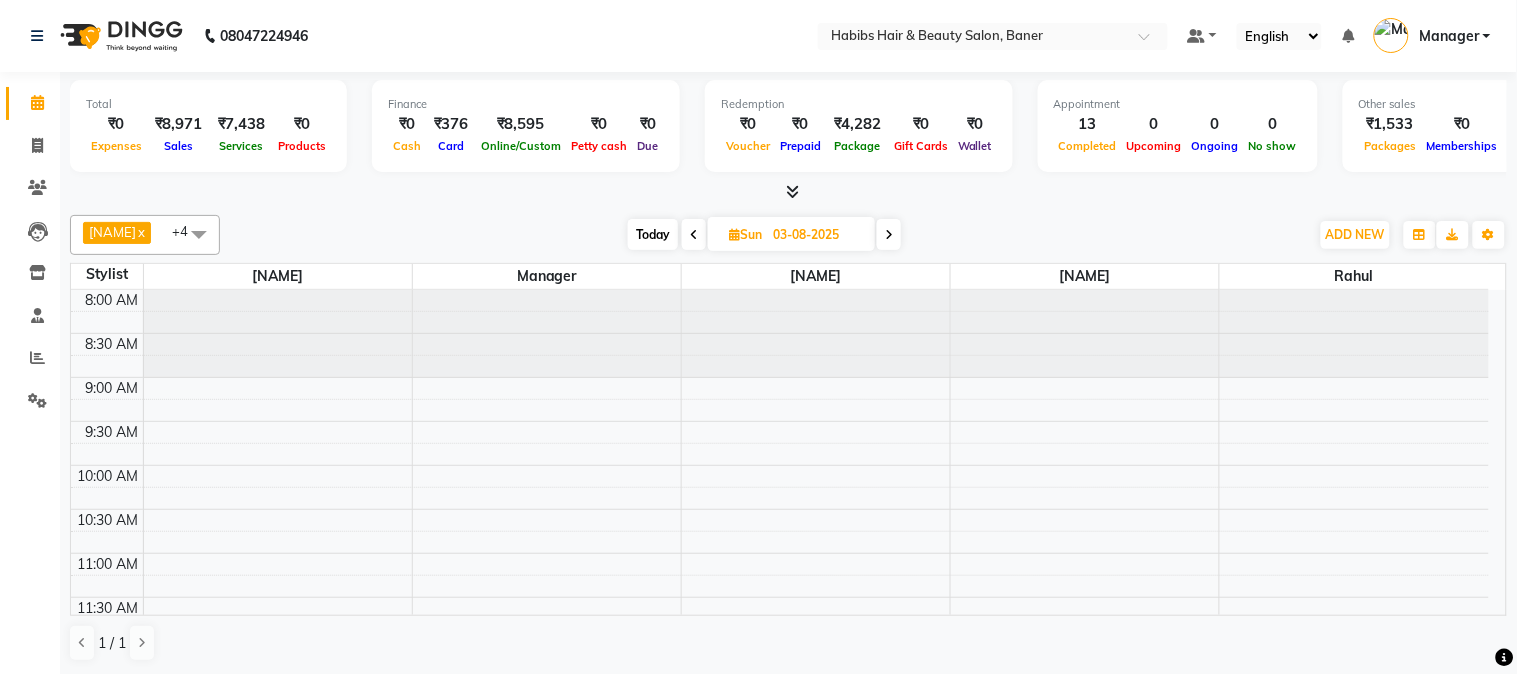 click on "8:00 AM 8:30 AM 9:00 AM 9:30 AM 10:00 AM 10:30 AM 11:00 AM 11:30 AM 12:00 PM 12:30 PM 1:00 PM 1:30 PM 2:00 PM 2:30 PM 3:00 PM 3:30 PM 4:00 PM 4:30 PM 5:00 PM 5:30 PM 6:00 PM 6:30 PM 7:00 PM 7:30 PM 8:00 PM 8:30 PM 9:00 PM 9:30 PM 10:00 PM 10:30 PM" 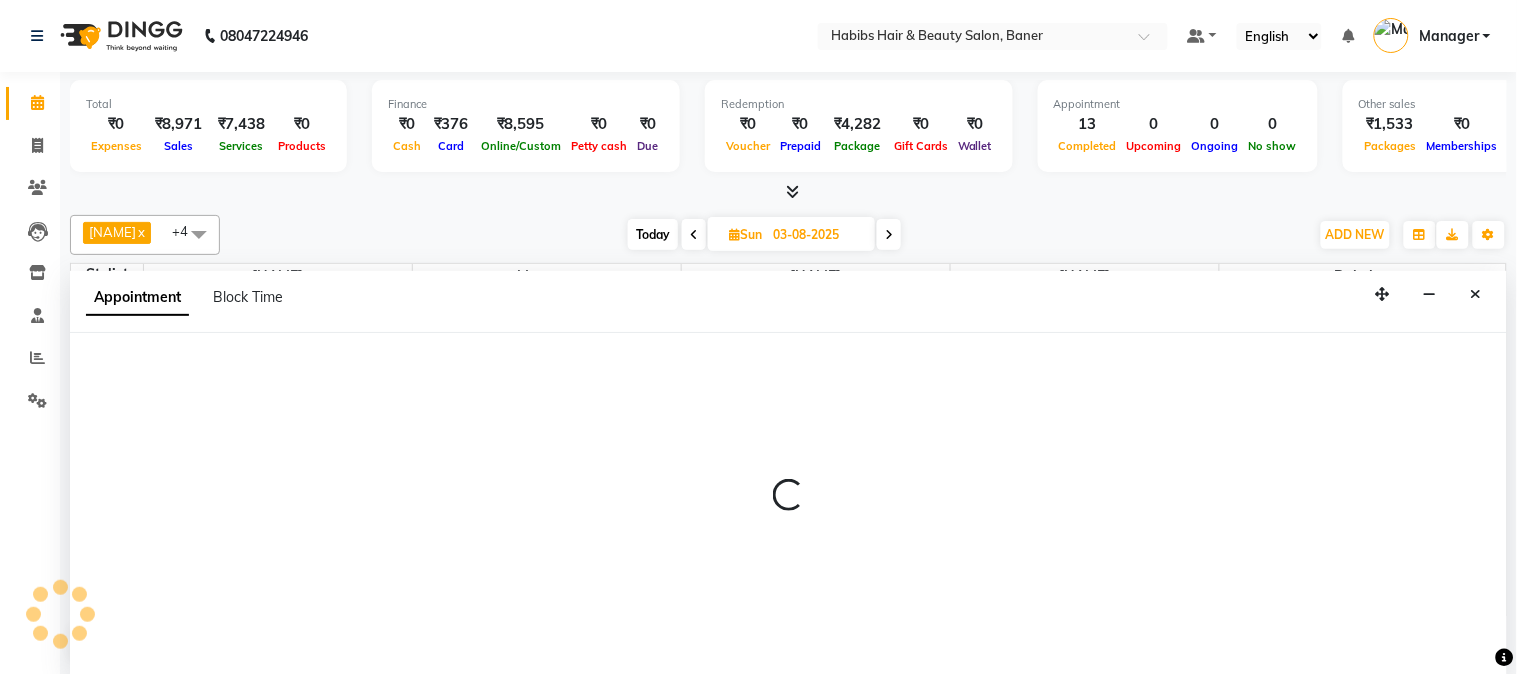 select on "67829" 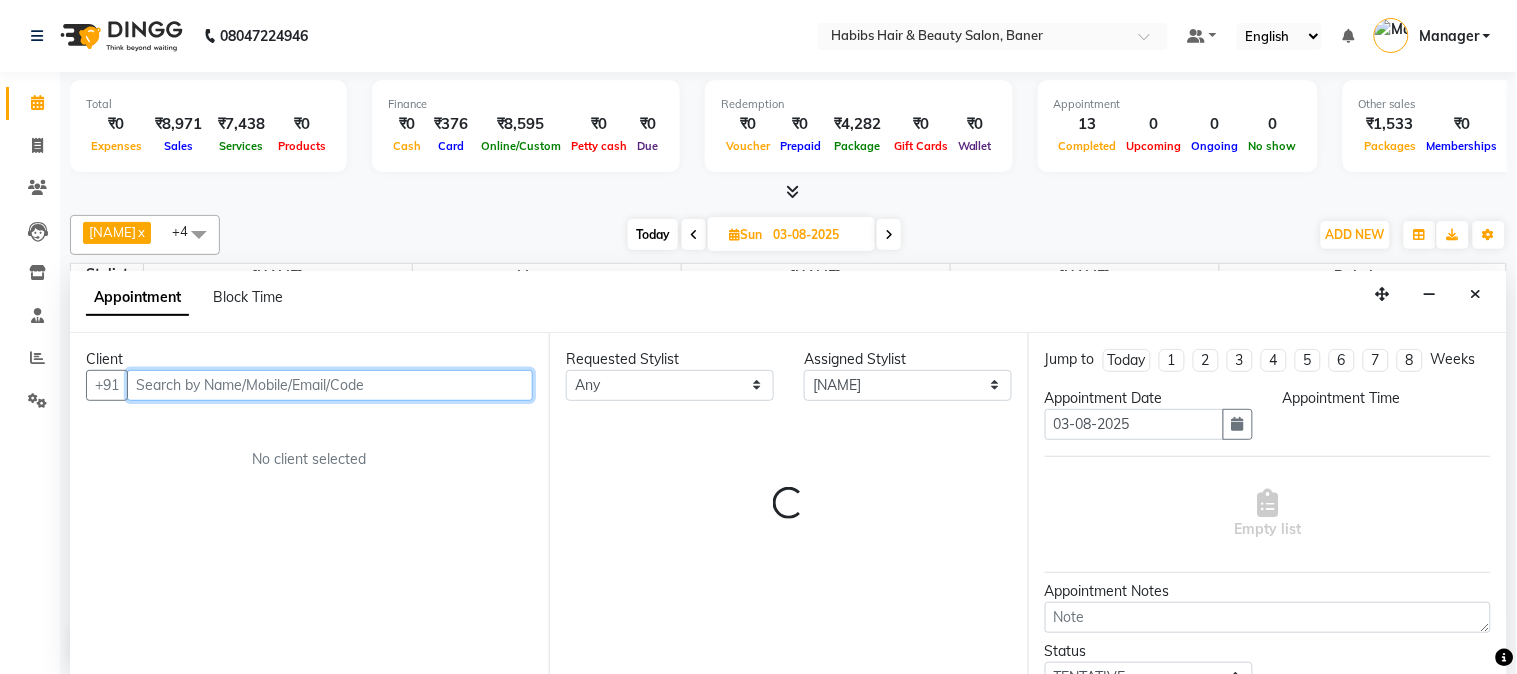 select on "600" 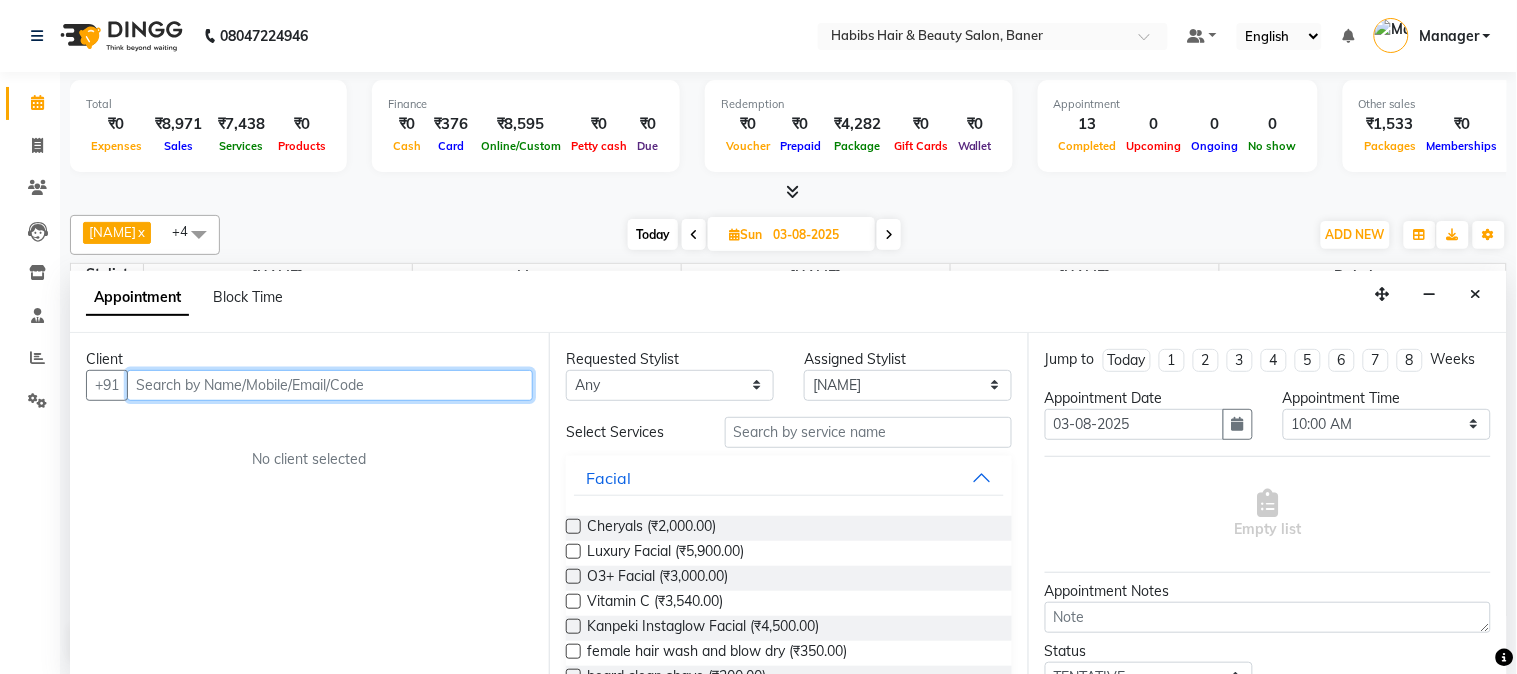 click 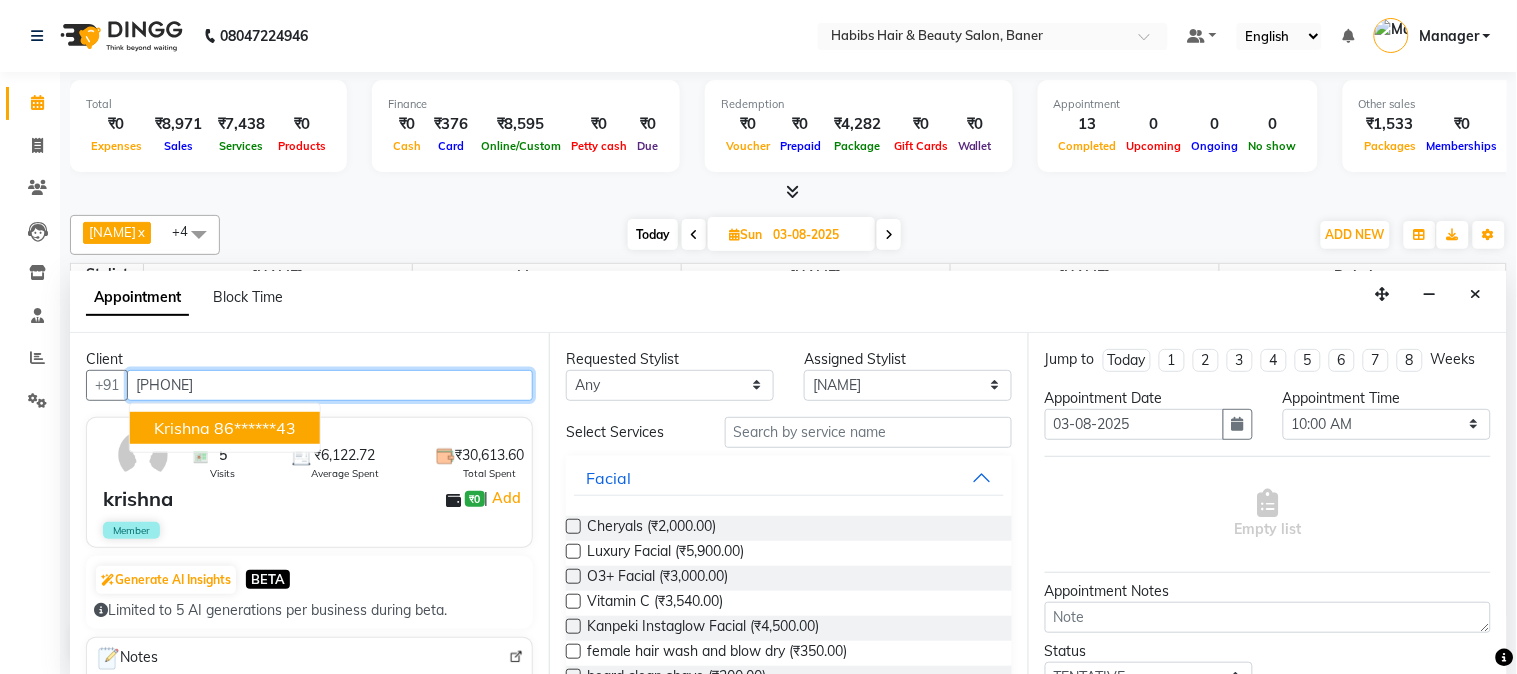 click on "86******43" 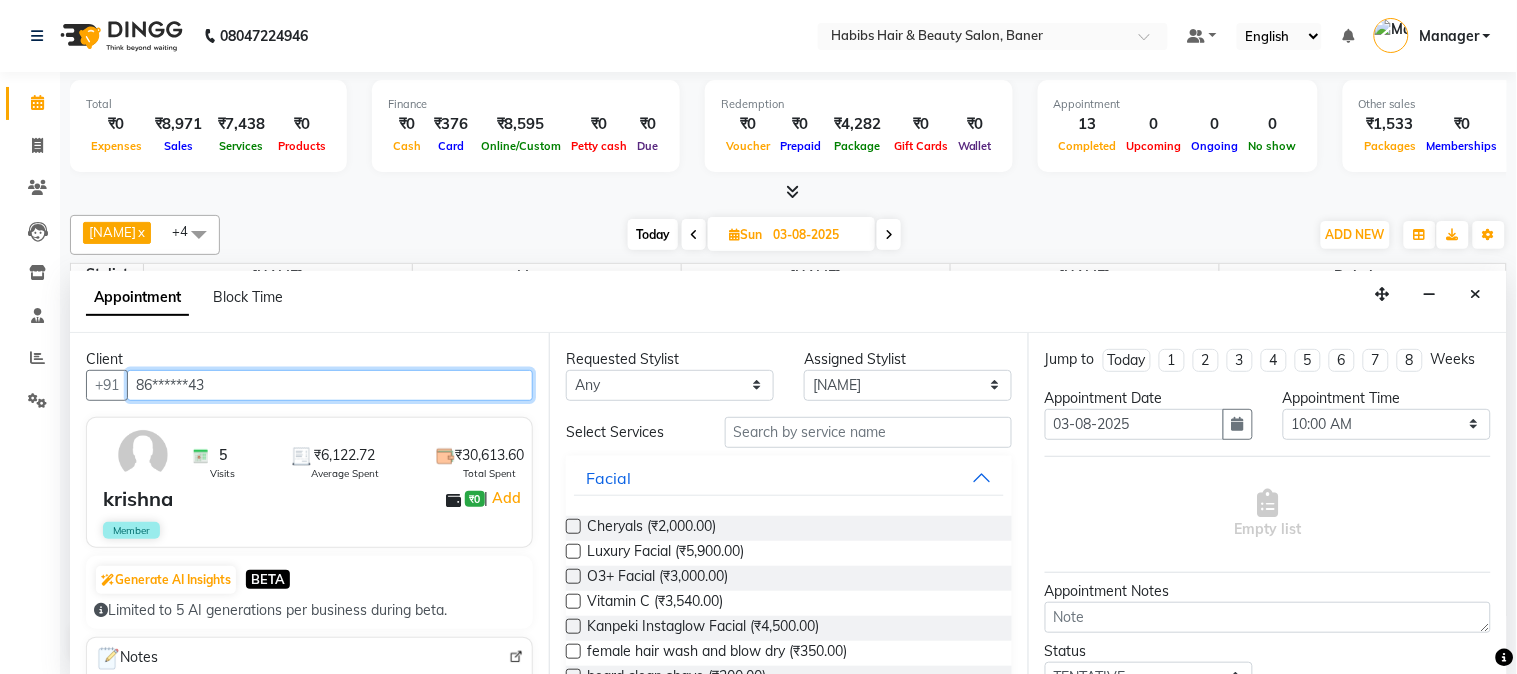 type on "86******43" 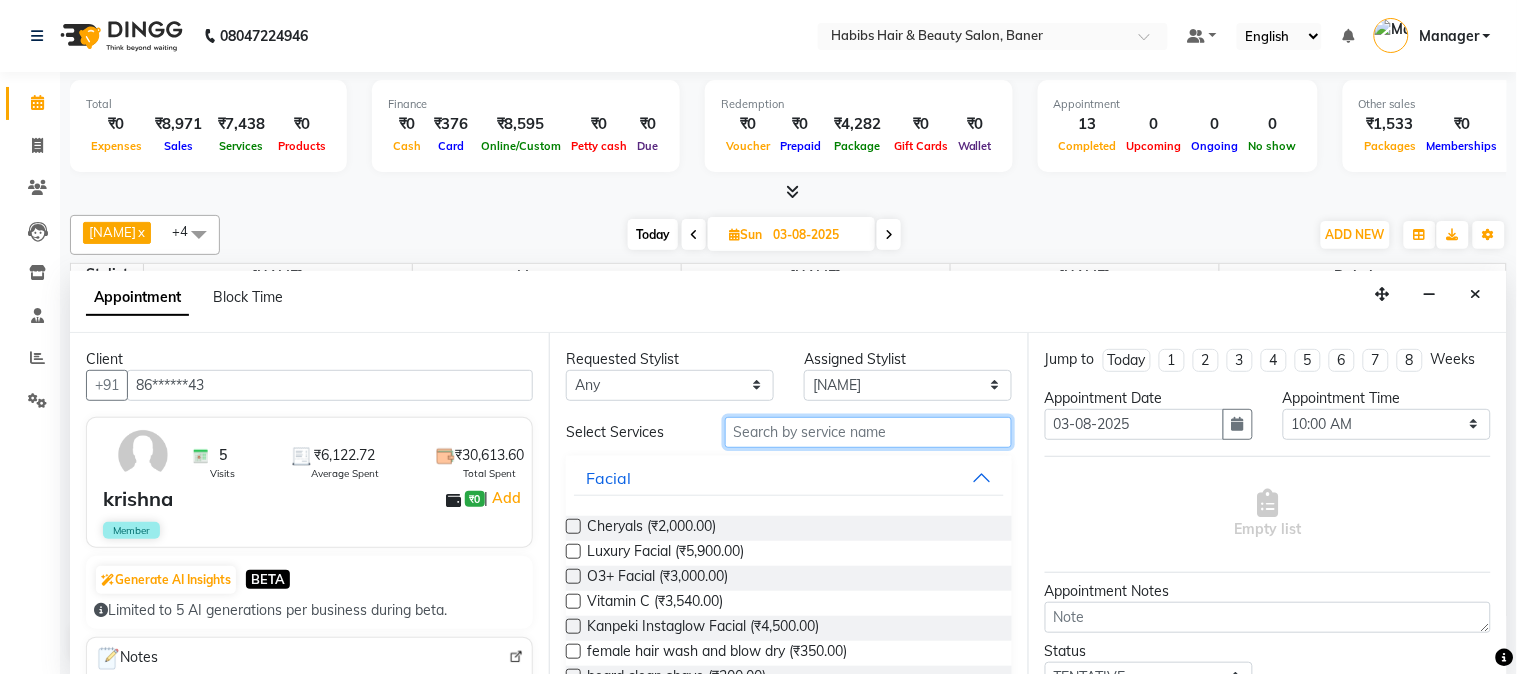 click 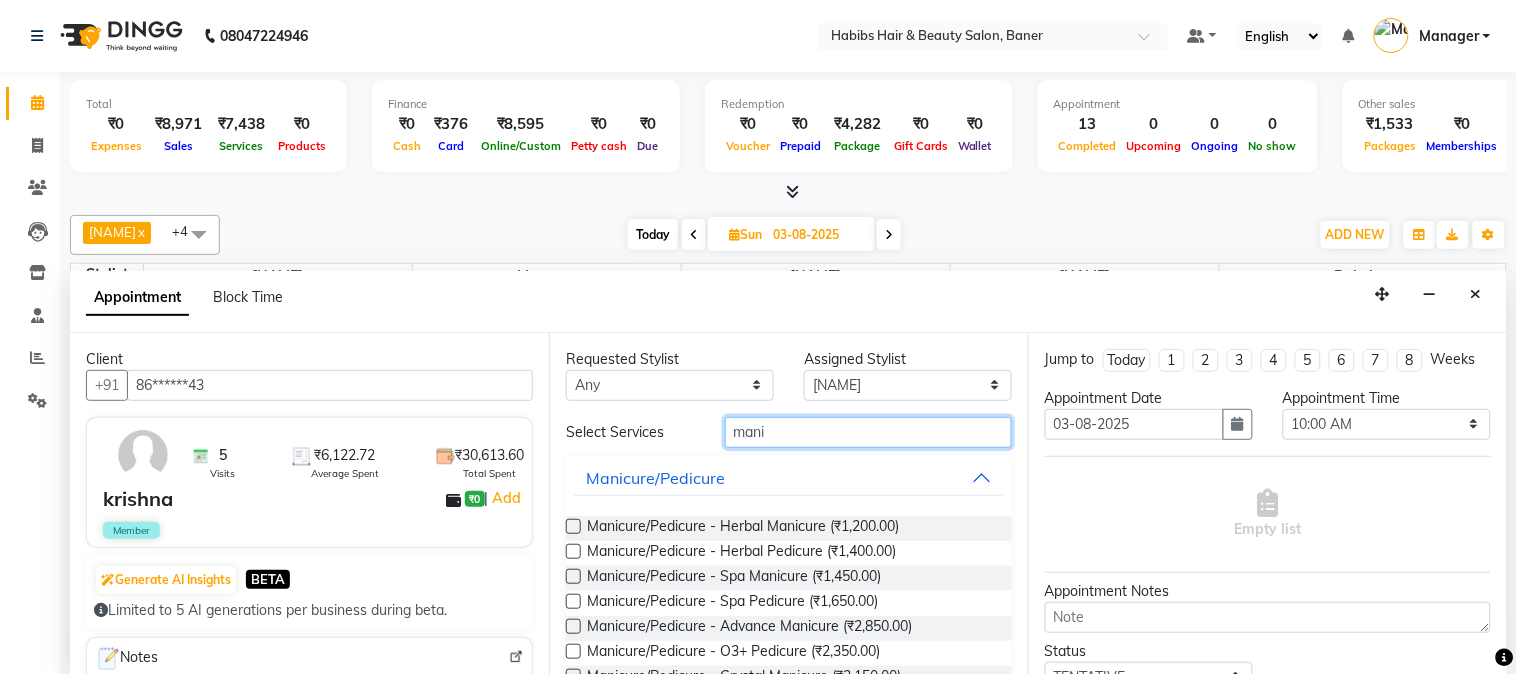 drag, startPoint x: 813, startPoint y: 435, endPoint x: 614, endPoint y: 477, distance: 203.38388 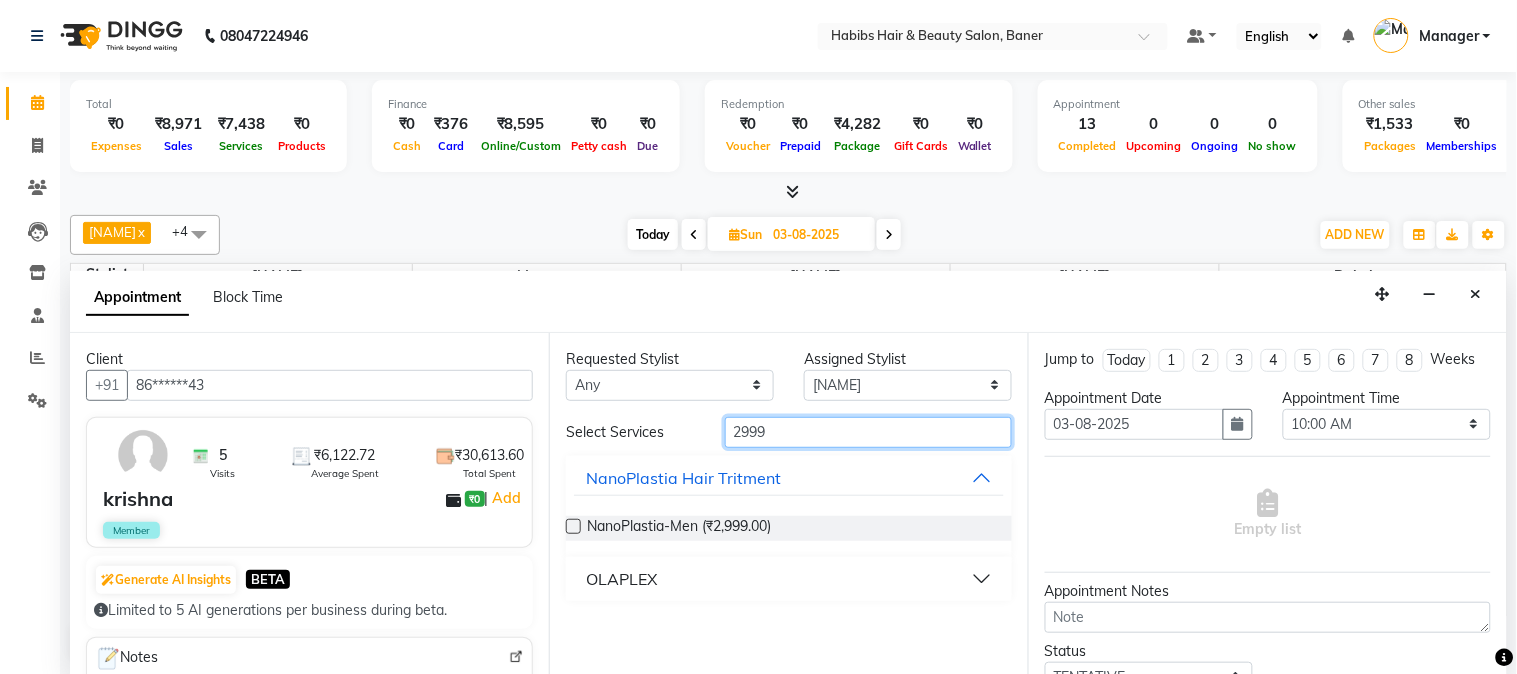 drag, startPoint x: 824, startPoint y: 426, endPoint x: 638, endPoint y: 444, distance: 186.86894 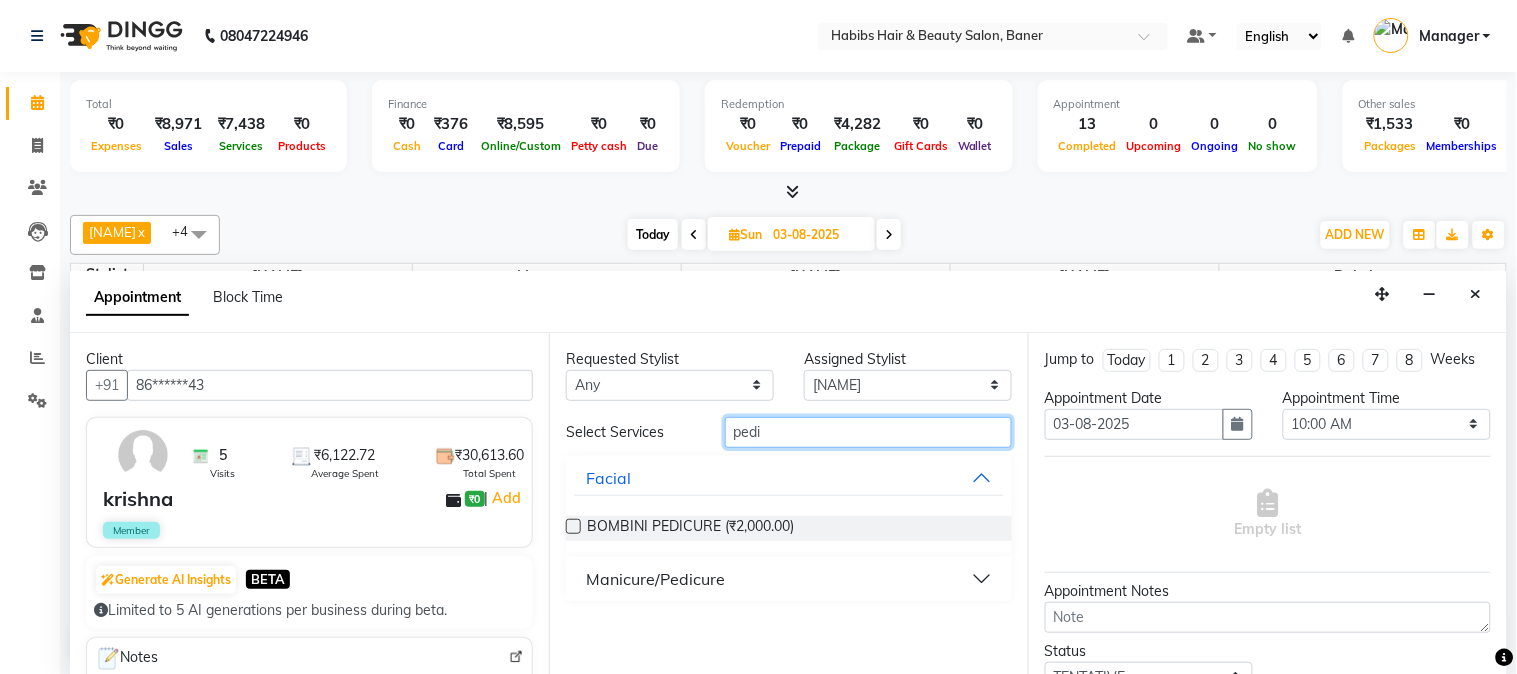 type on "pedi" 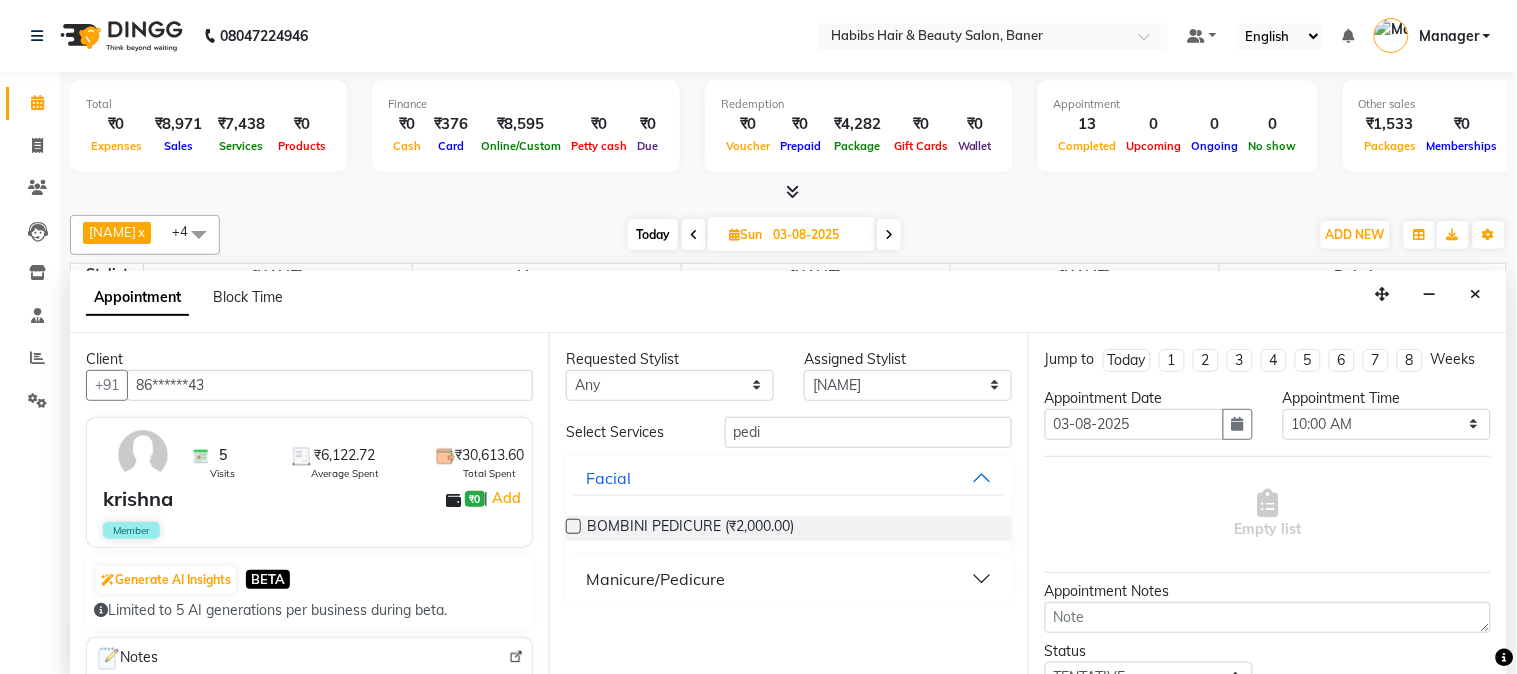 click on "Manicure/Pedicure" 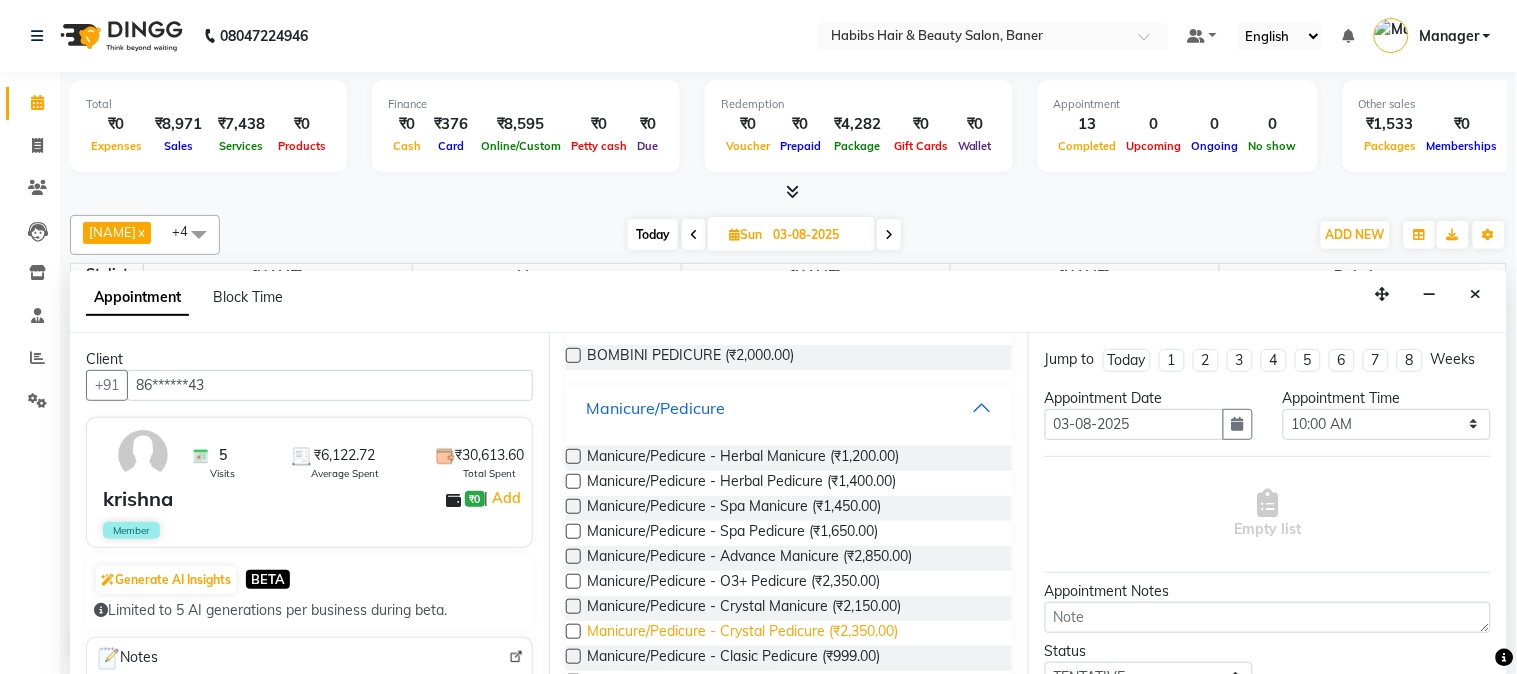 scroll, scrollTop: 0, scrollLeft: 0, axis: both 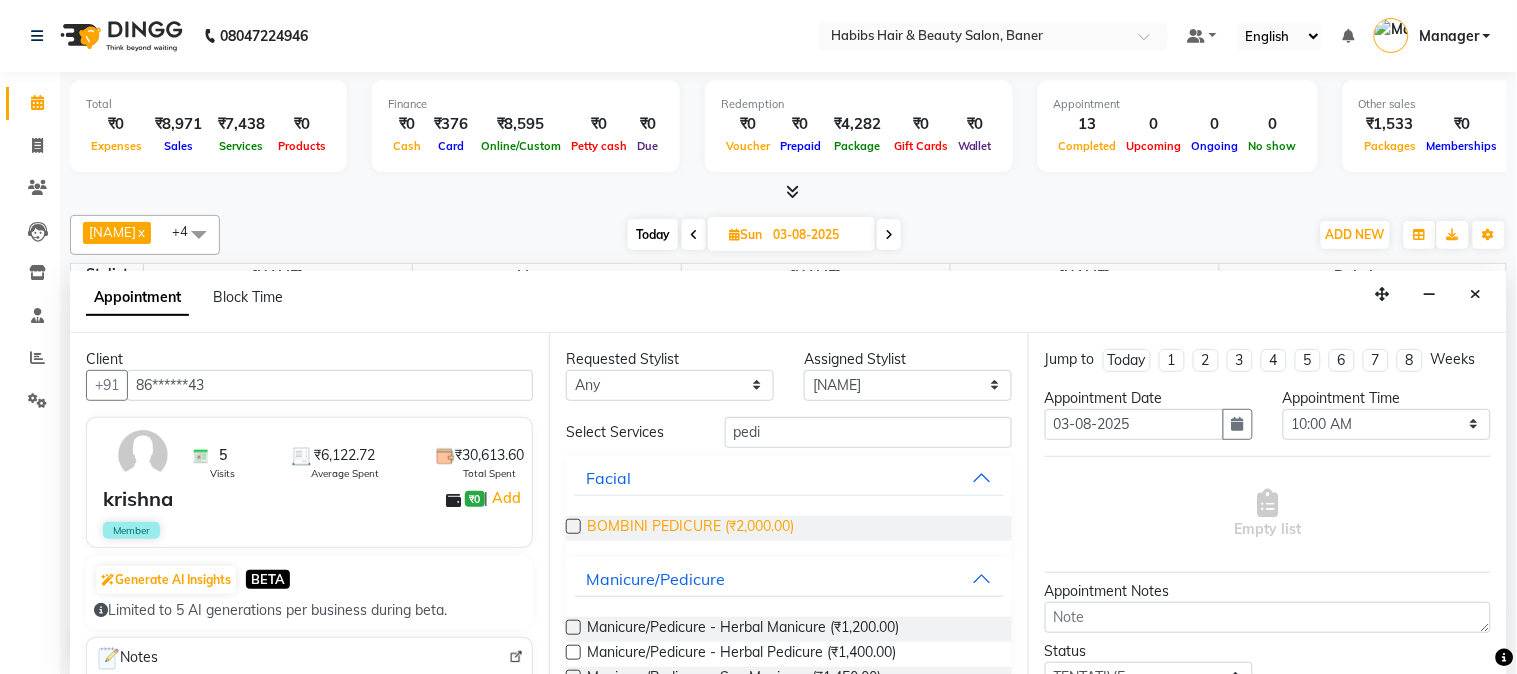 click on "BOMBINI PEDICURE (₹2,000.00)" 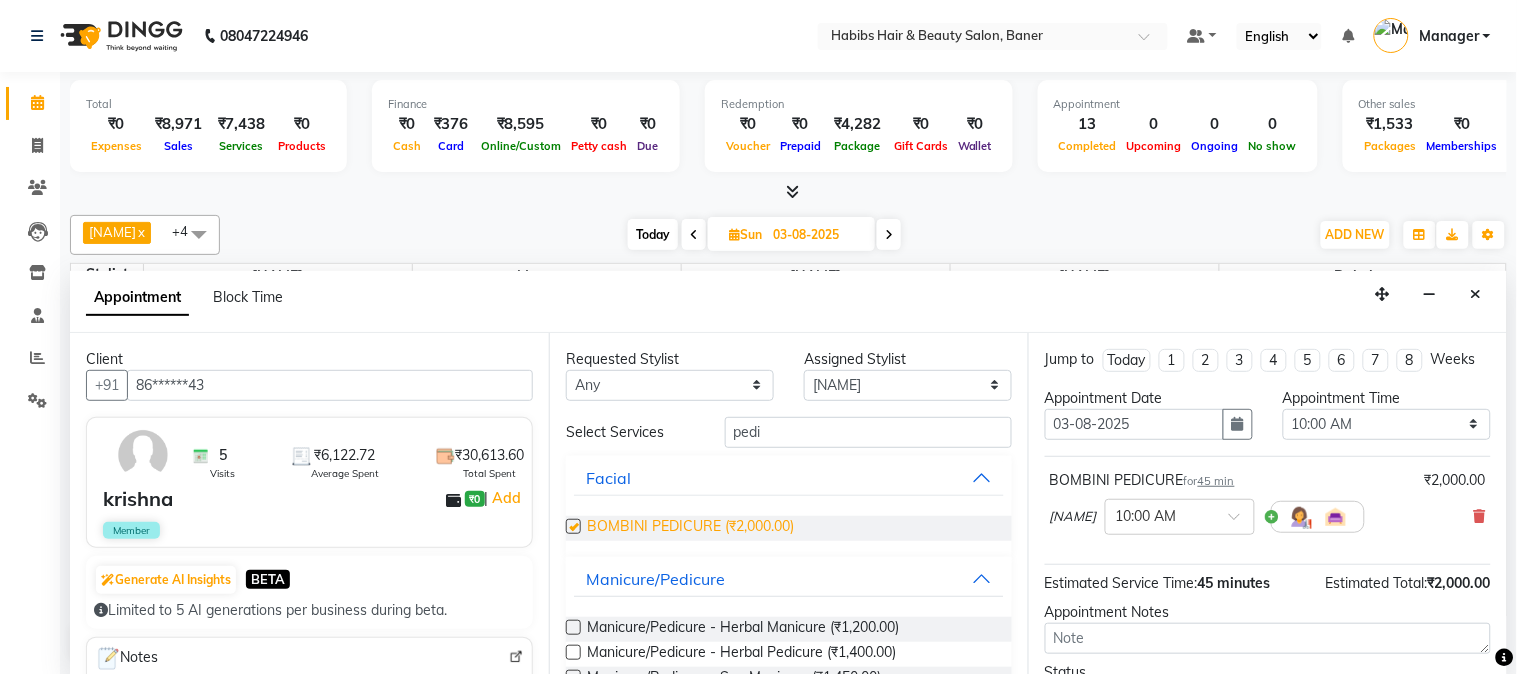 checkbox on "false" 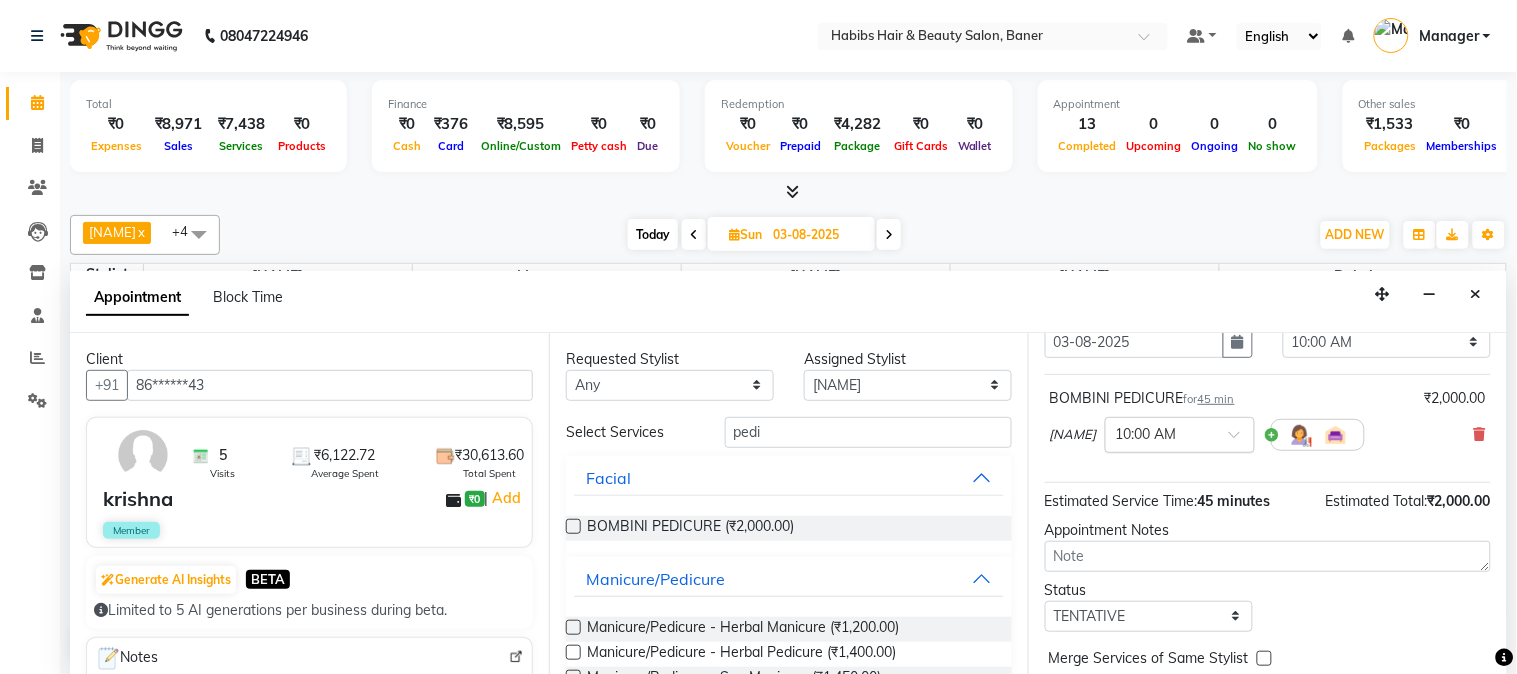 scroll, scrollTop: 184, scrollLeft: 0, axis: vertical 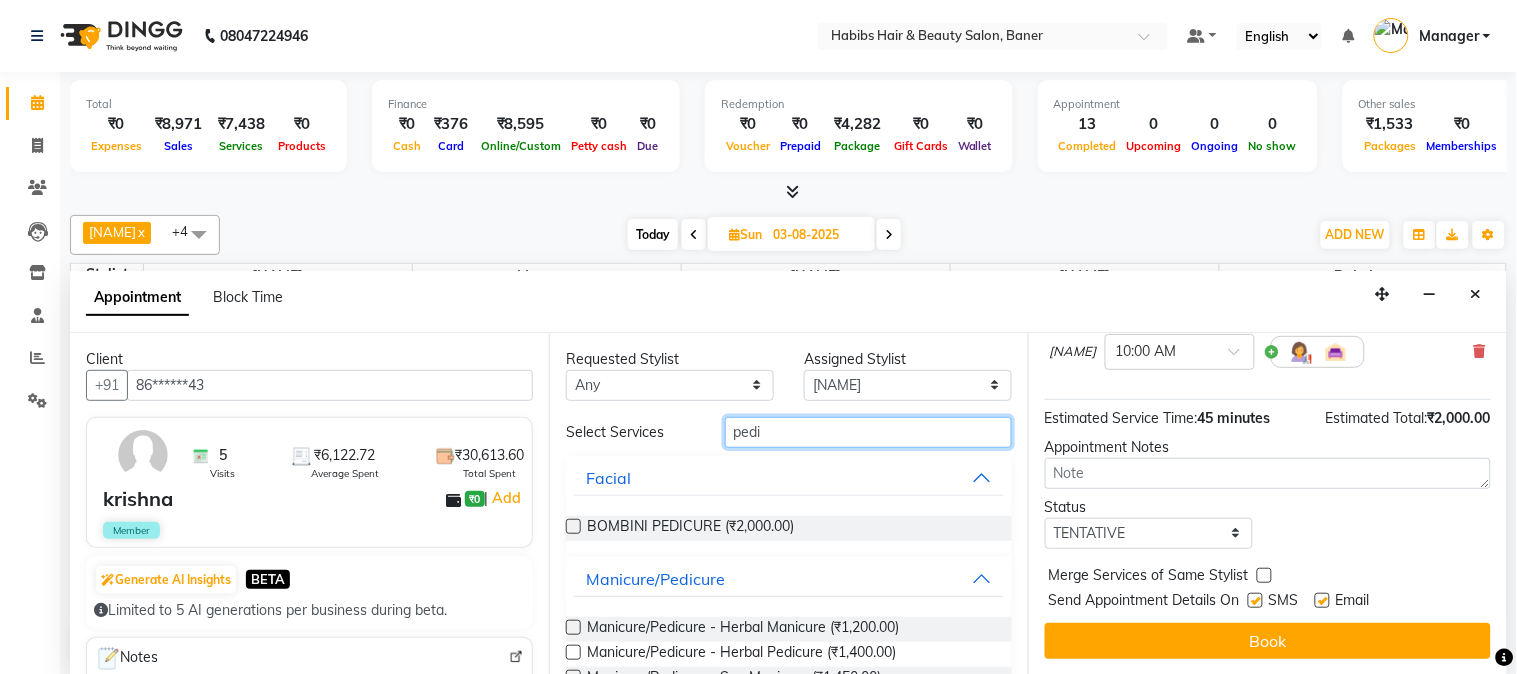 drag, startPoint x: 834, startPoint y: 444, endPoint x: 524, endPoint y: 458, distance: 310.31598 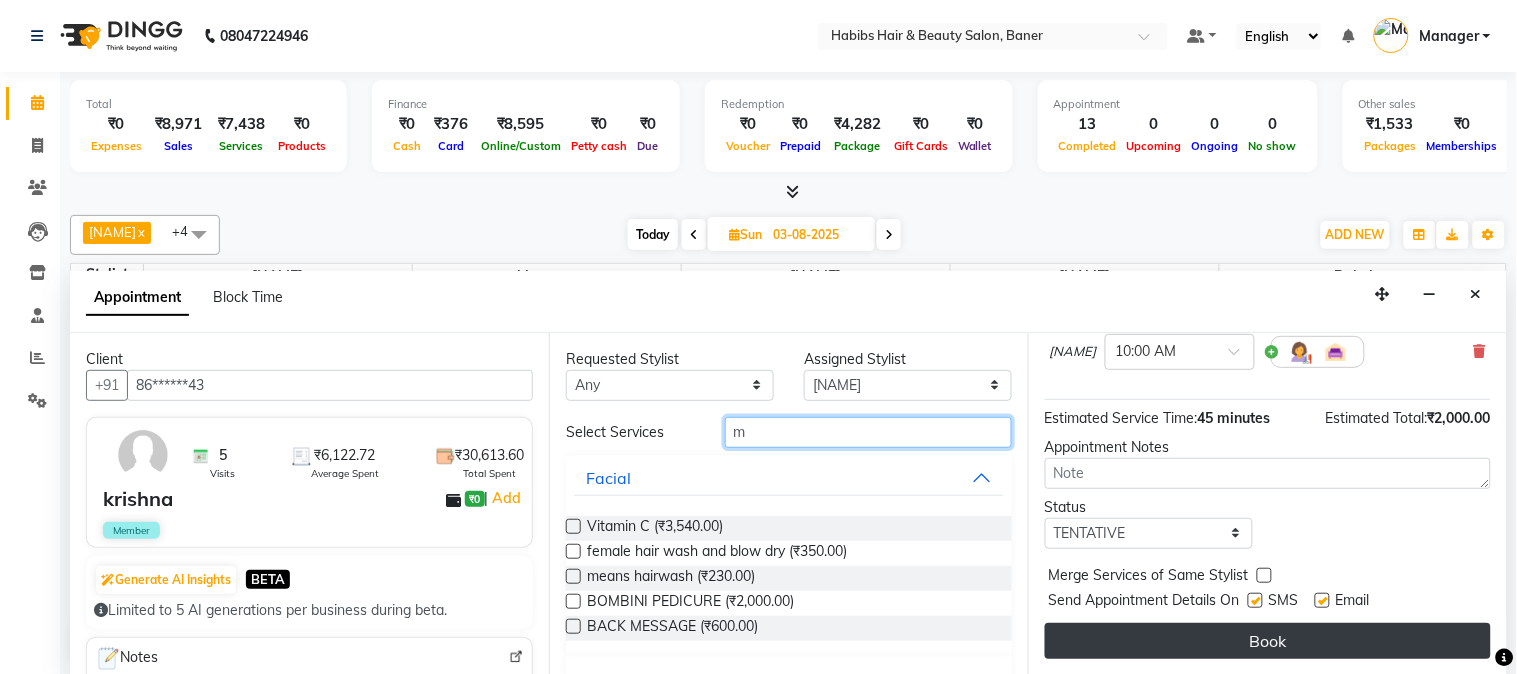 type on "m" 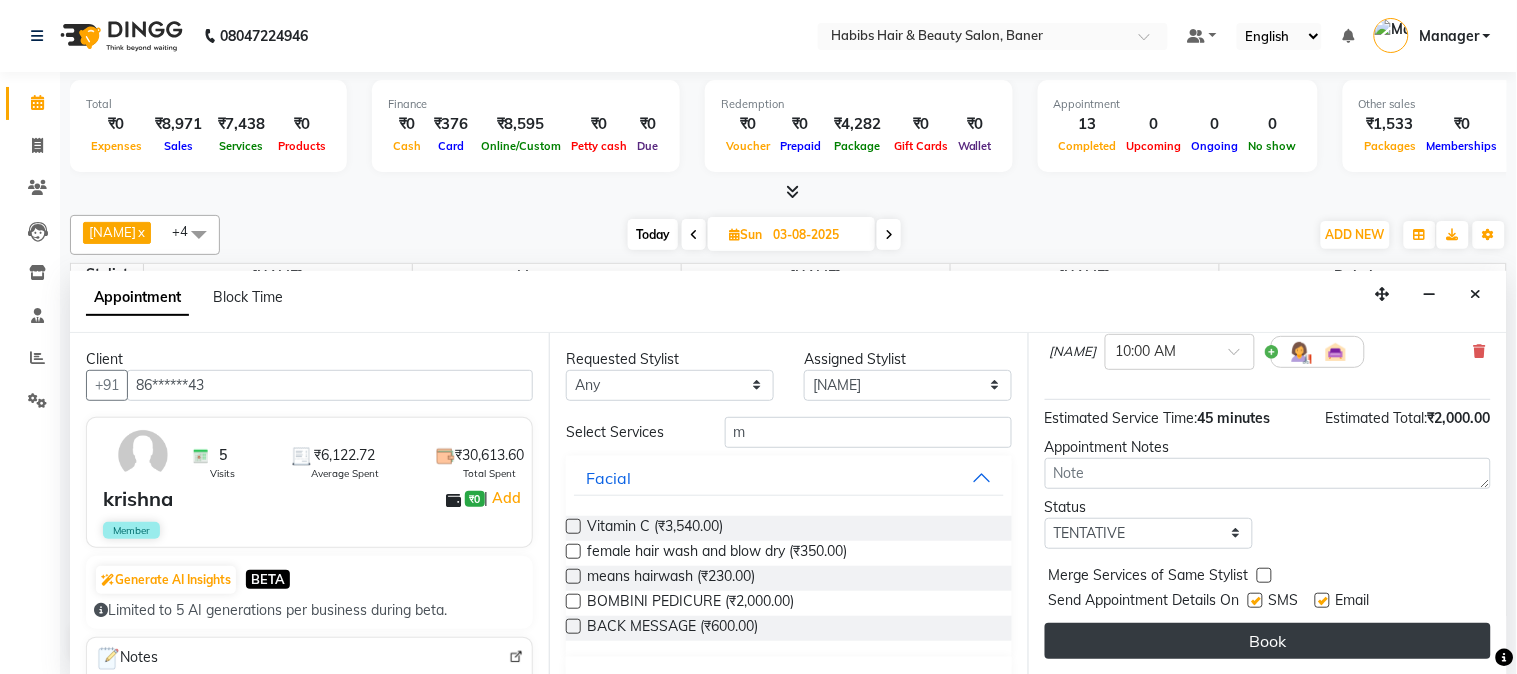 click on "Book" 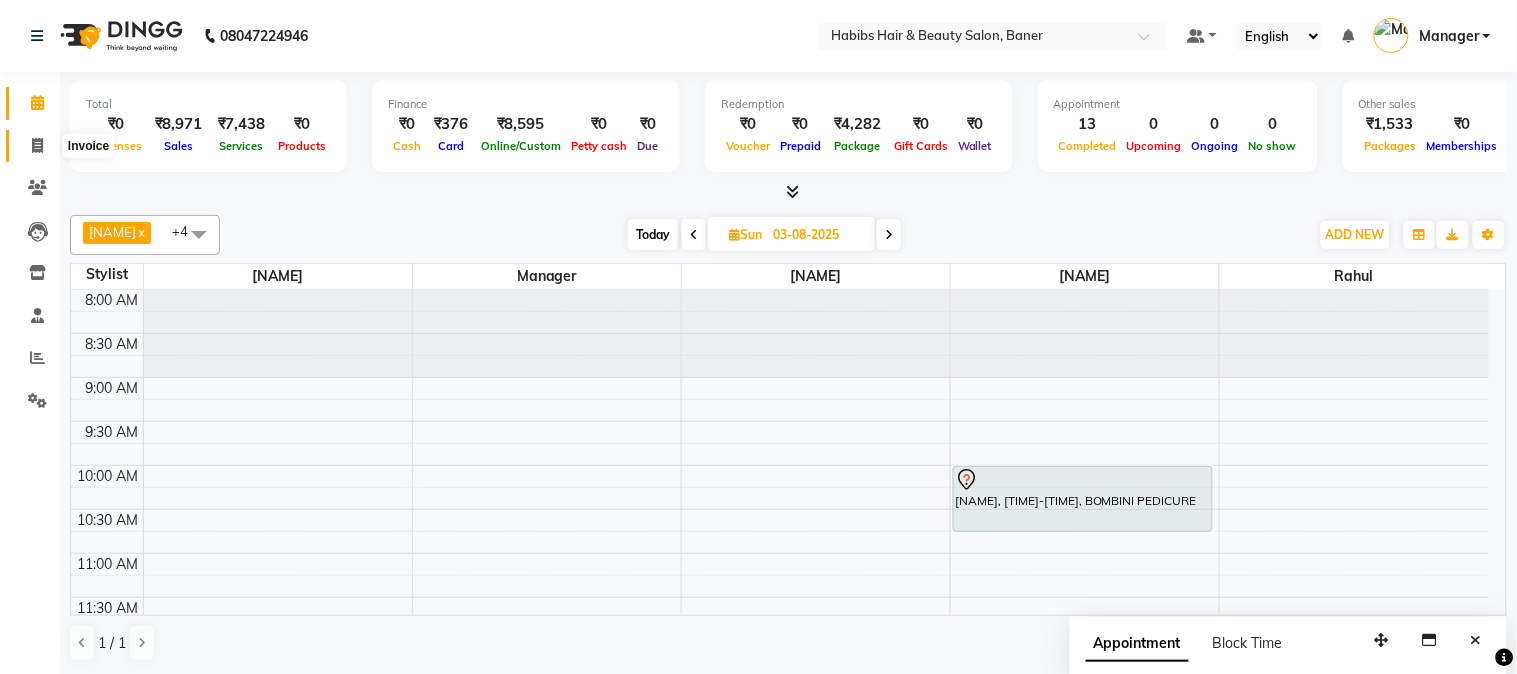 click 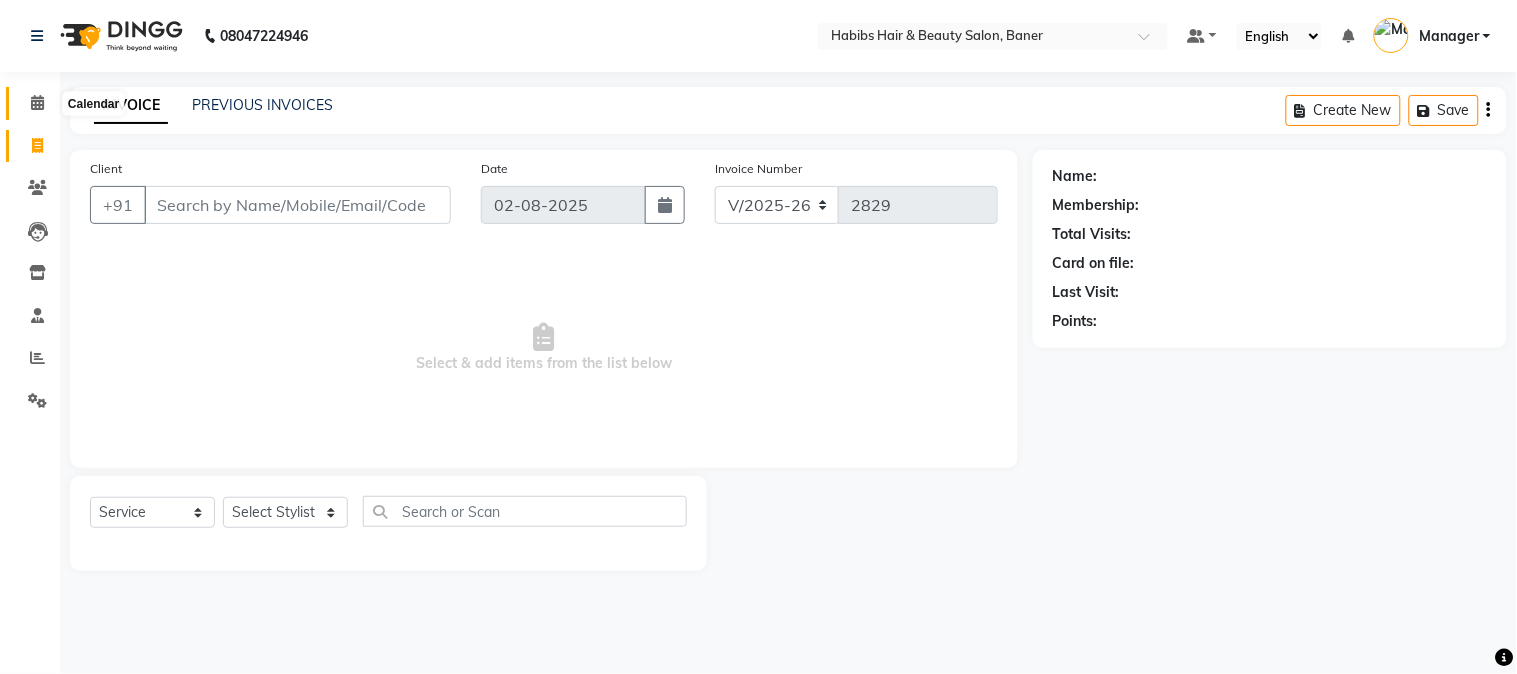 click 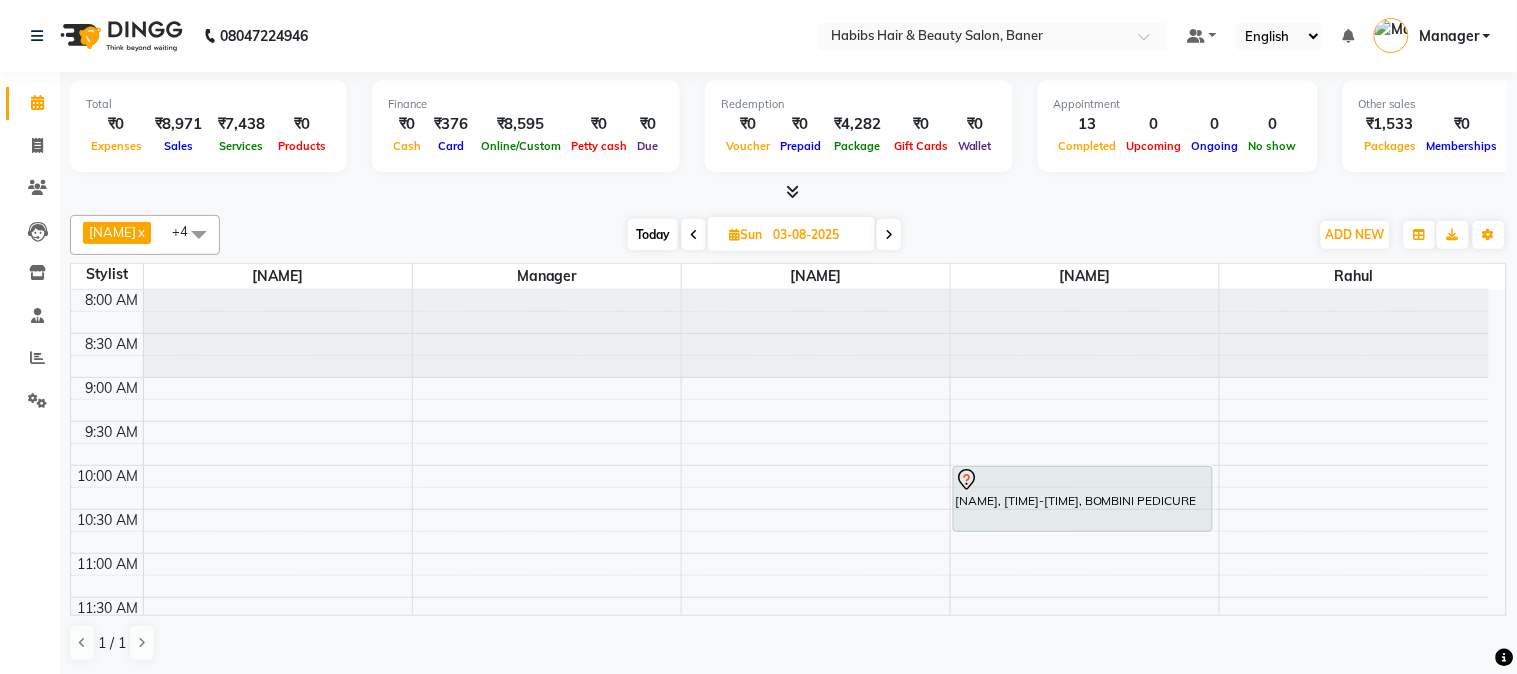 click on "Today" 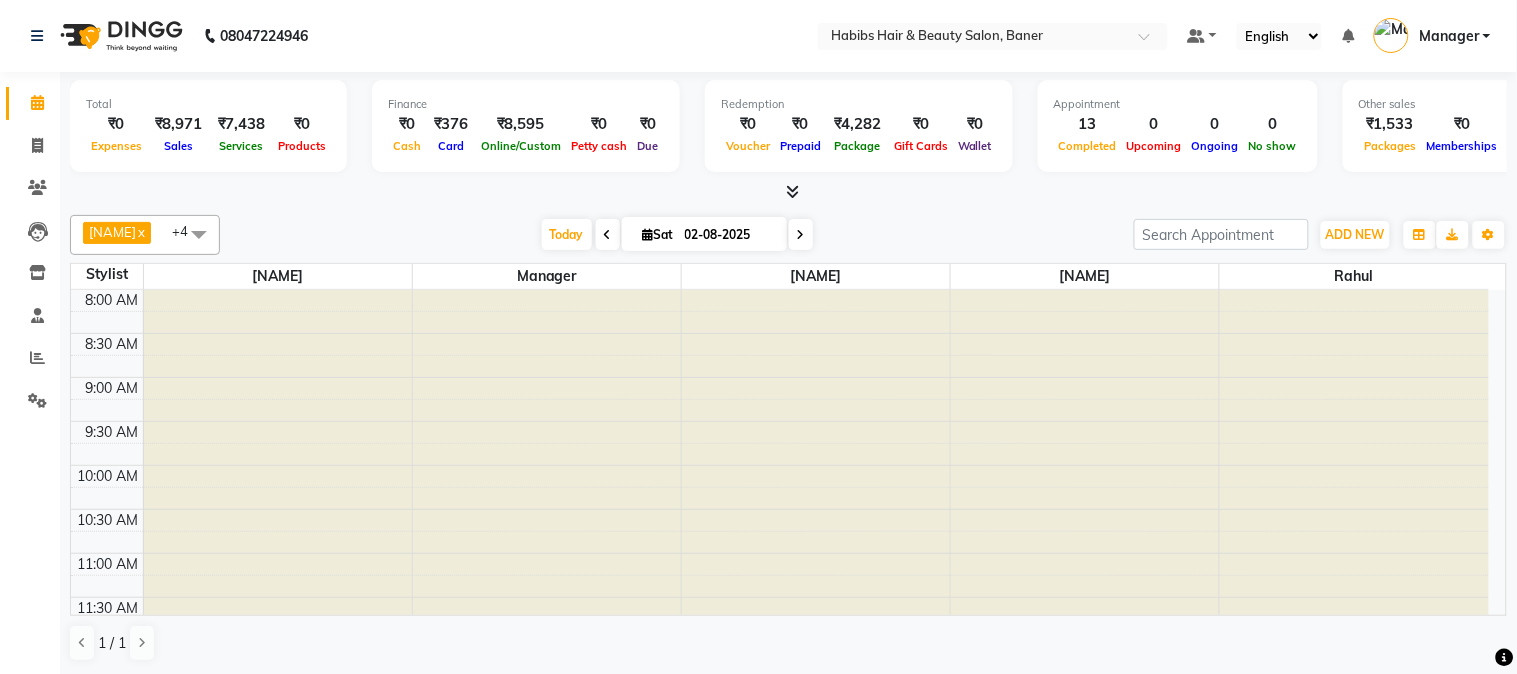scroll, scrollTop: 885, scrollLeft: 0, axis: vertical 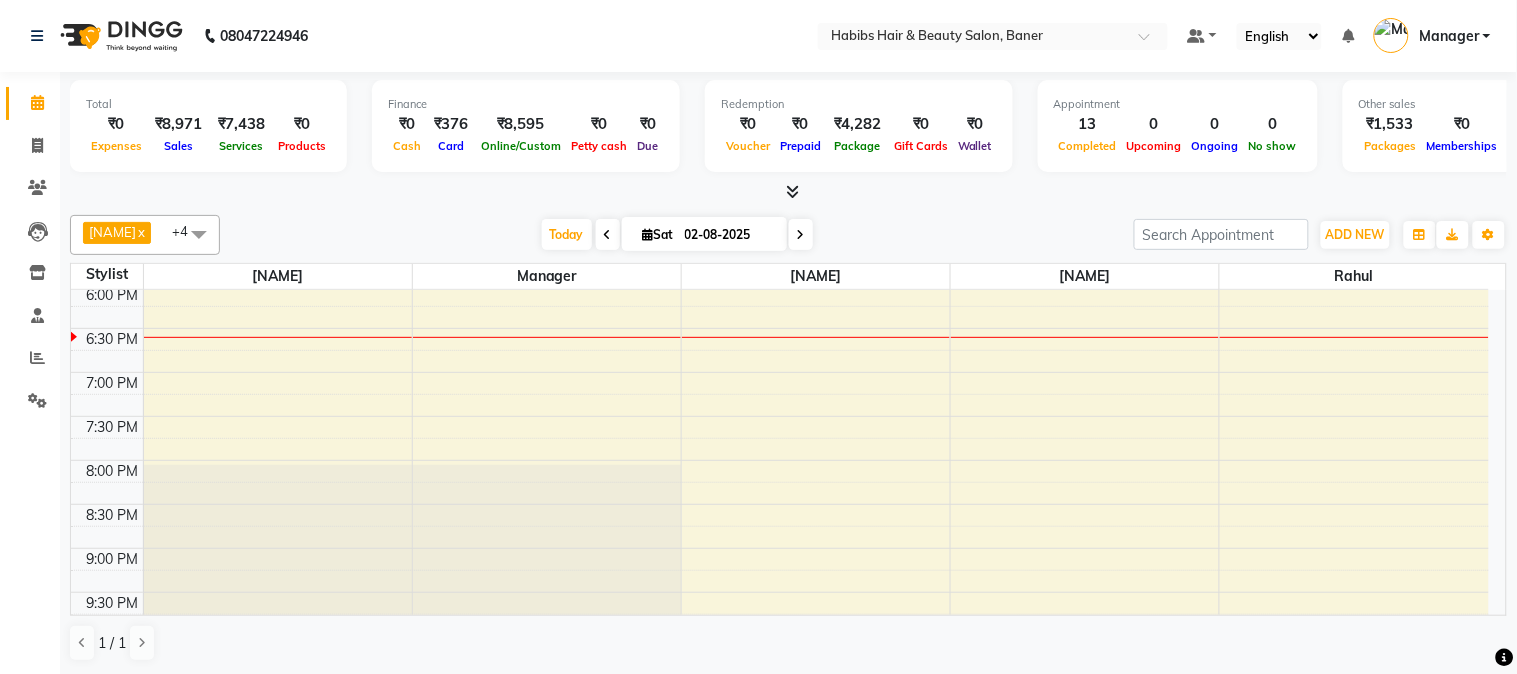 drag, startPoint x: 865, startPoint y: 176, endPoint x: 905, endPoint y: 202, distance: 47.707443 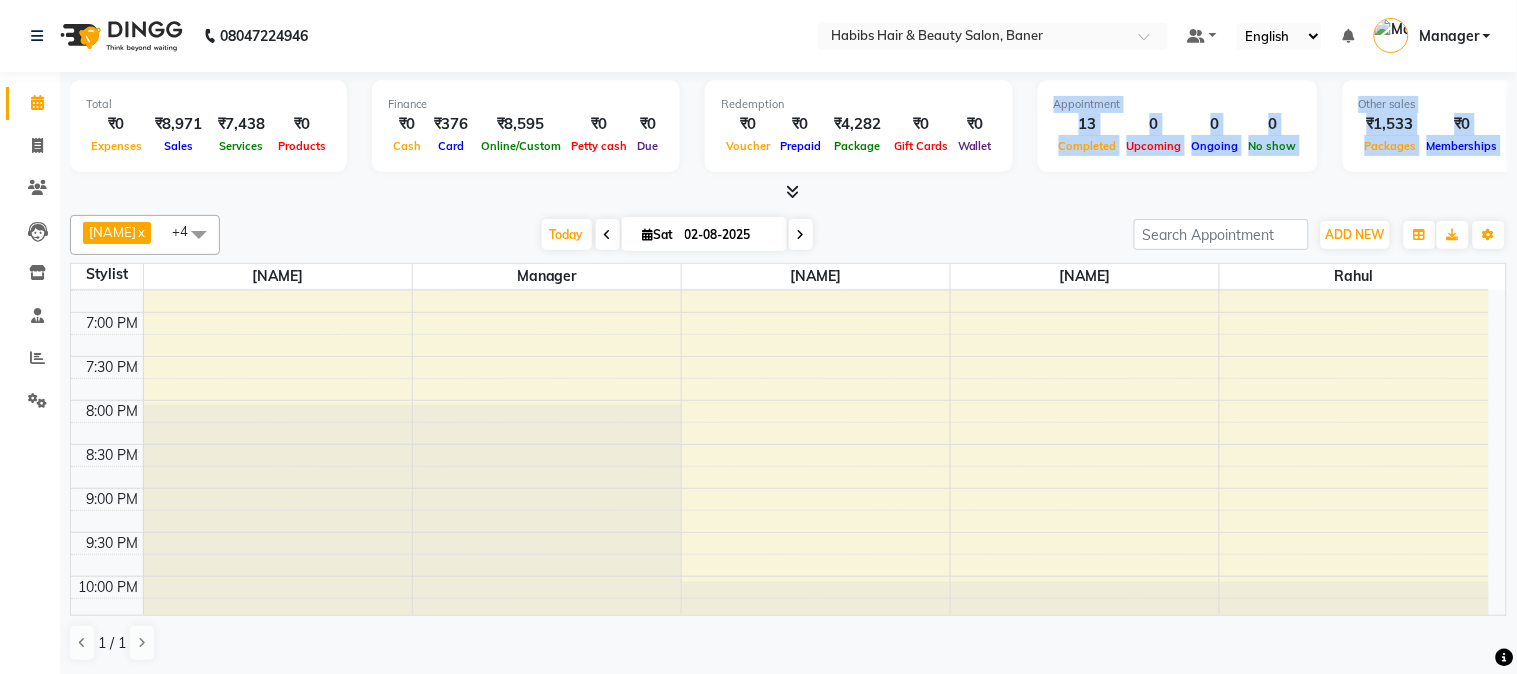 scroll, scrollTop: 1000, scrollLeft: 0, axis: vertical 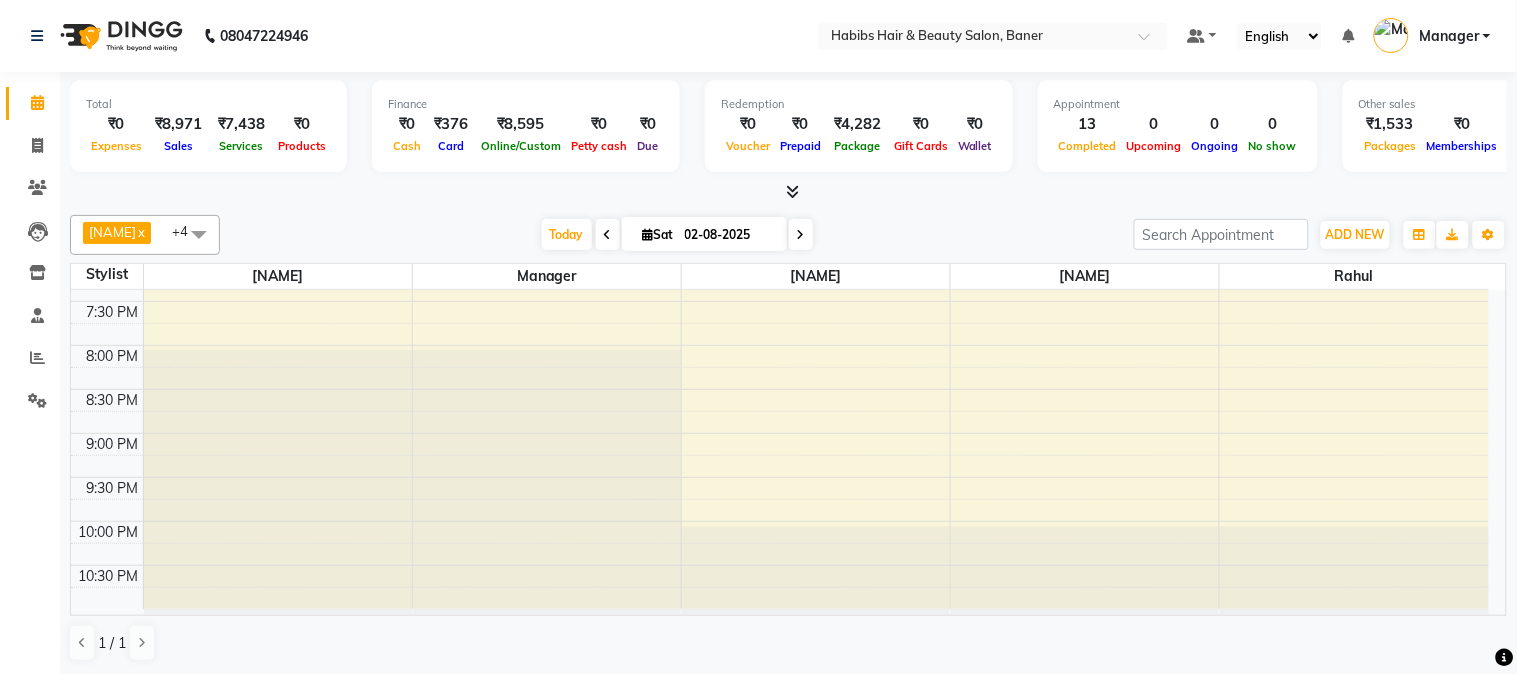 click 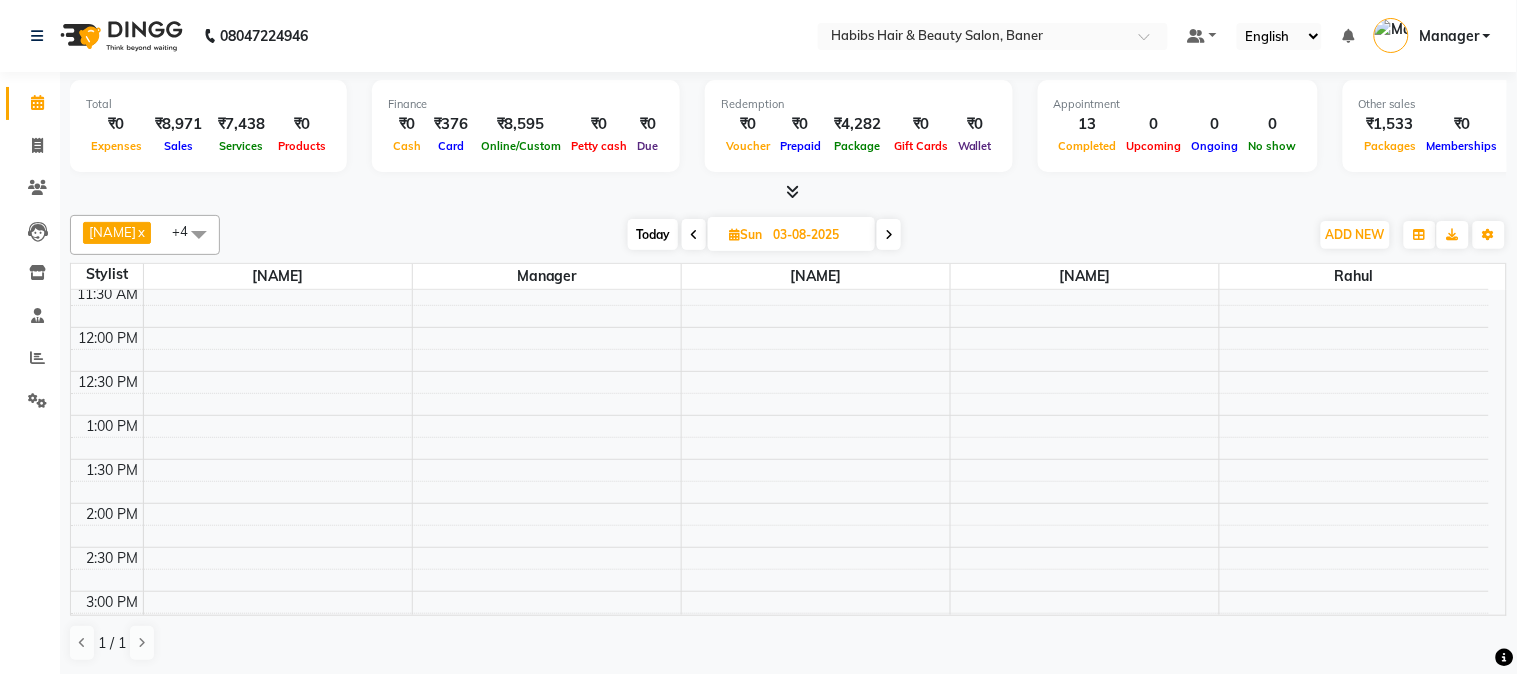 scroll, scrollTop: 0, scrollLeft: 0, axis: both 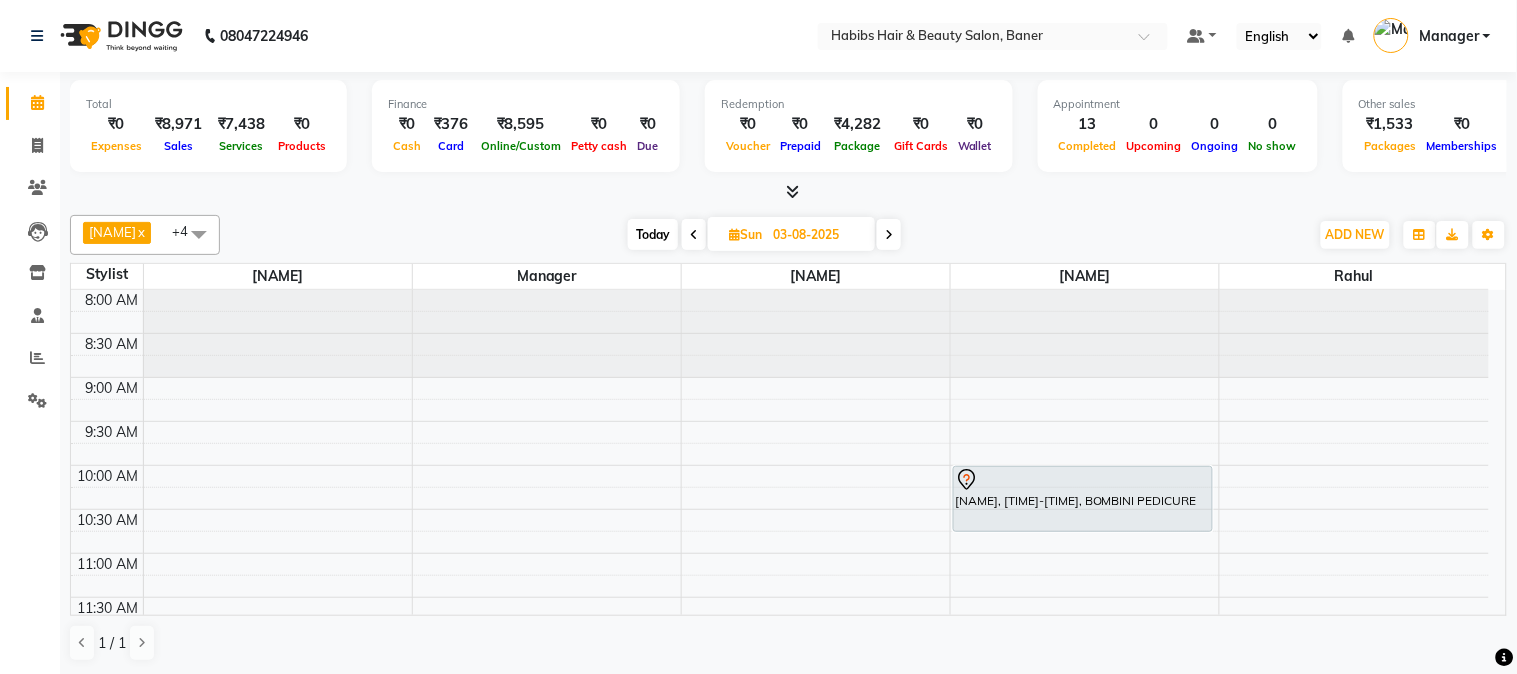 click 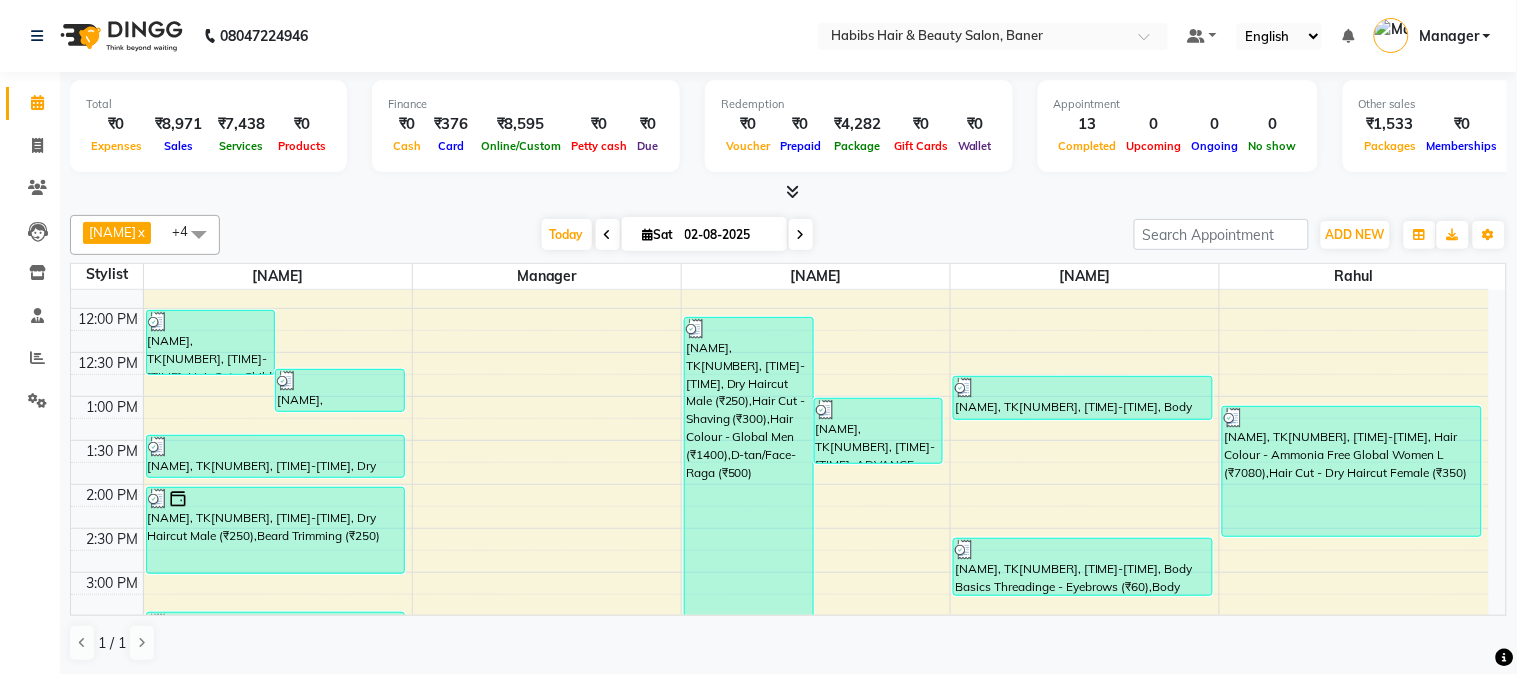 scroll, scrollTop: 666, scrollLeft: 0, axis: vertical 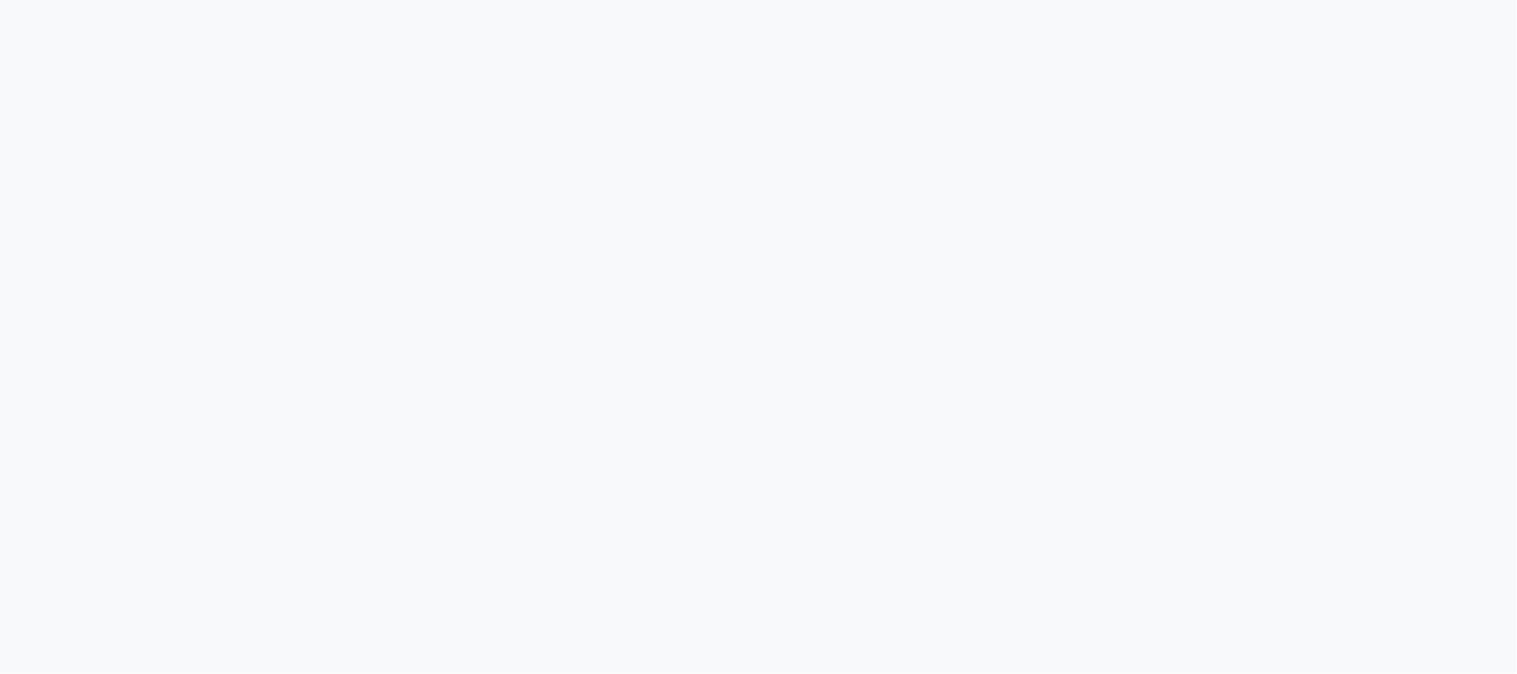select on "5356" 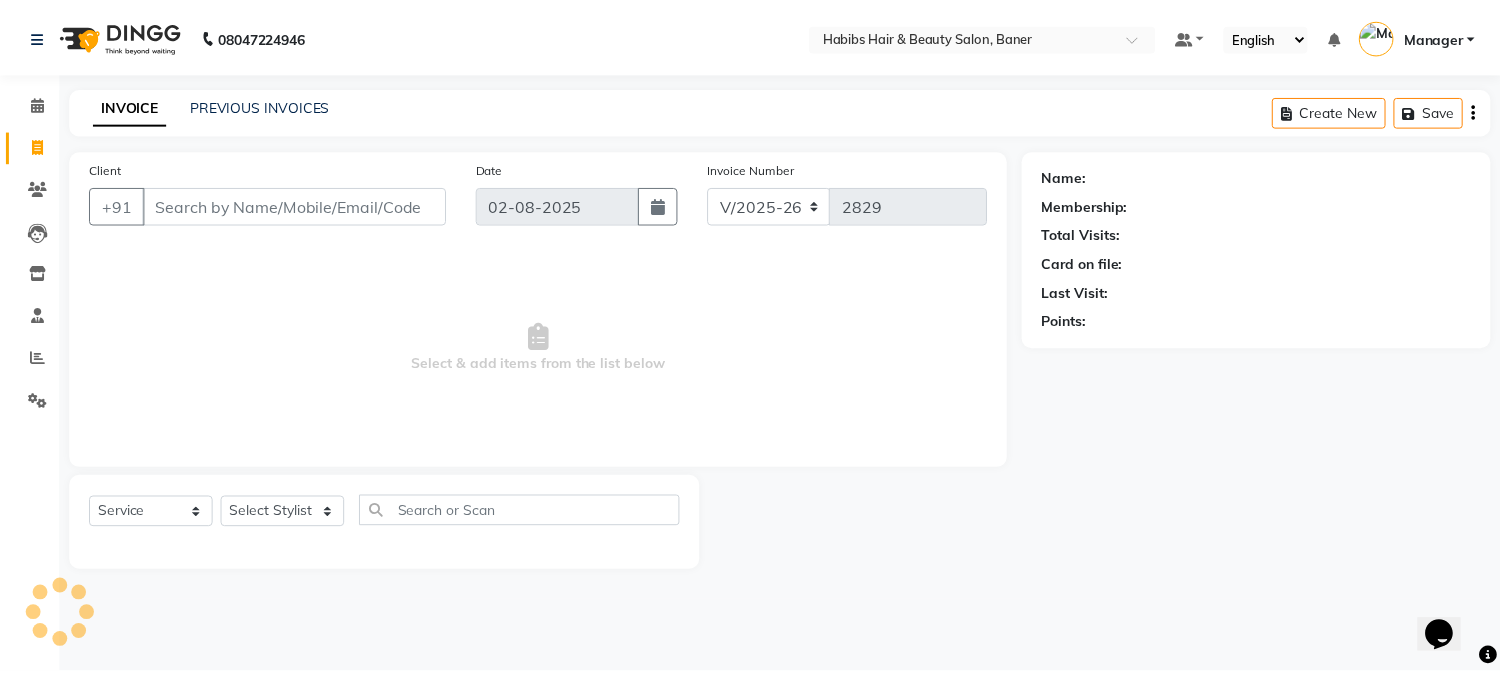 scroll, scrollTop: 0, scrollLeft: 0, axis: both 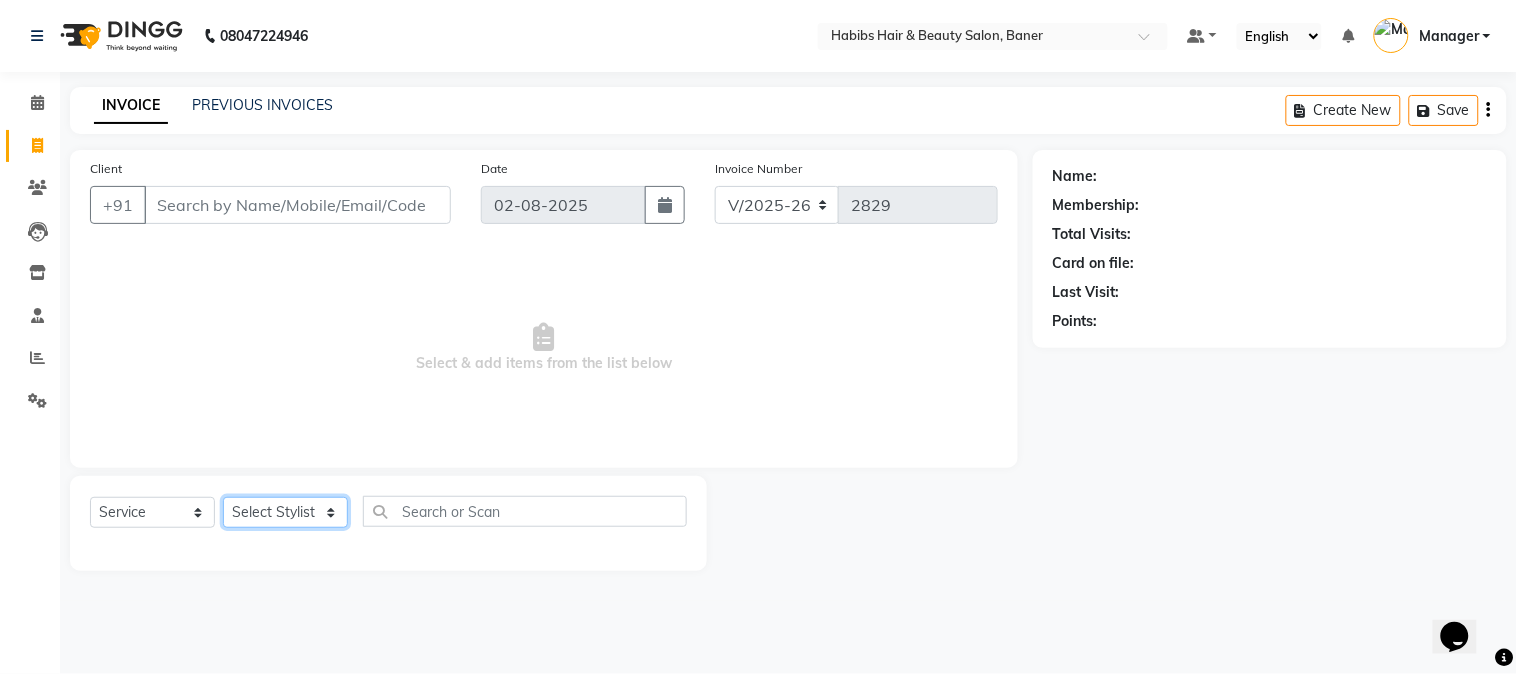 click on "Select Stylist Admin [NAME] [LAST] Manager [NAME] [LAST] [NAME] [LAST] [NAME]" 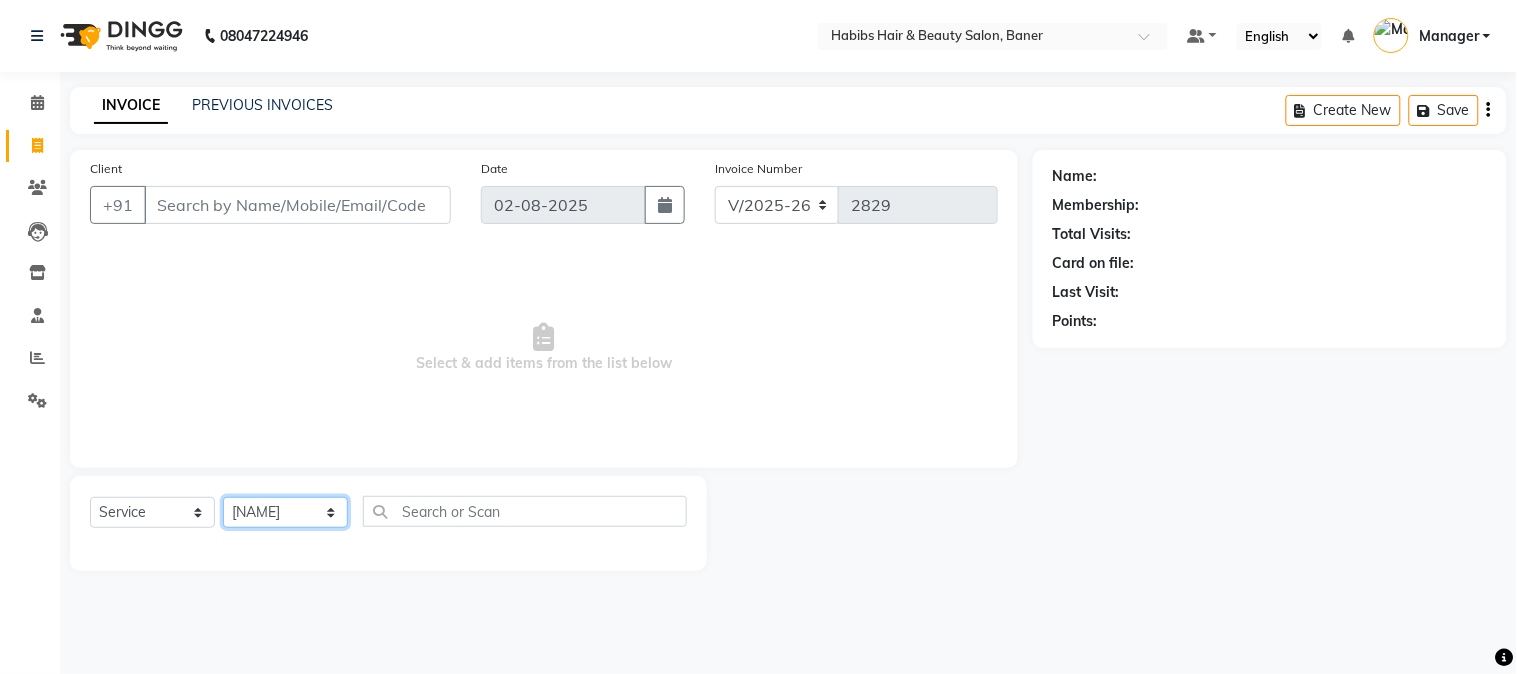 click on "Select Stylist Admin [NAME] [LAST] Manager [NAME] [LAST] [NAME] [LAST] [NAME]" 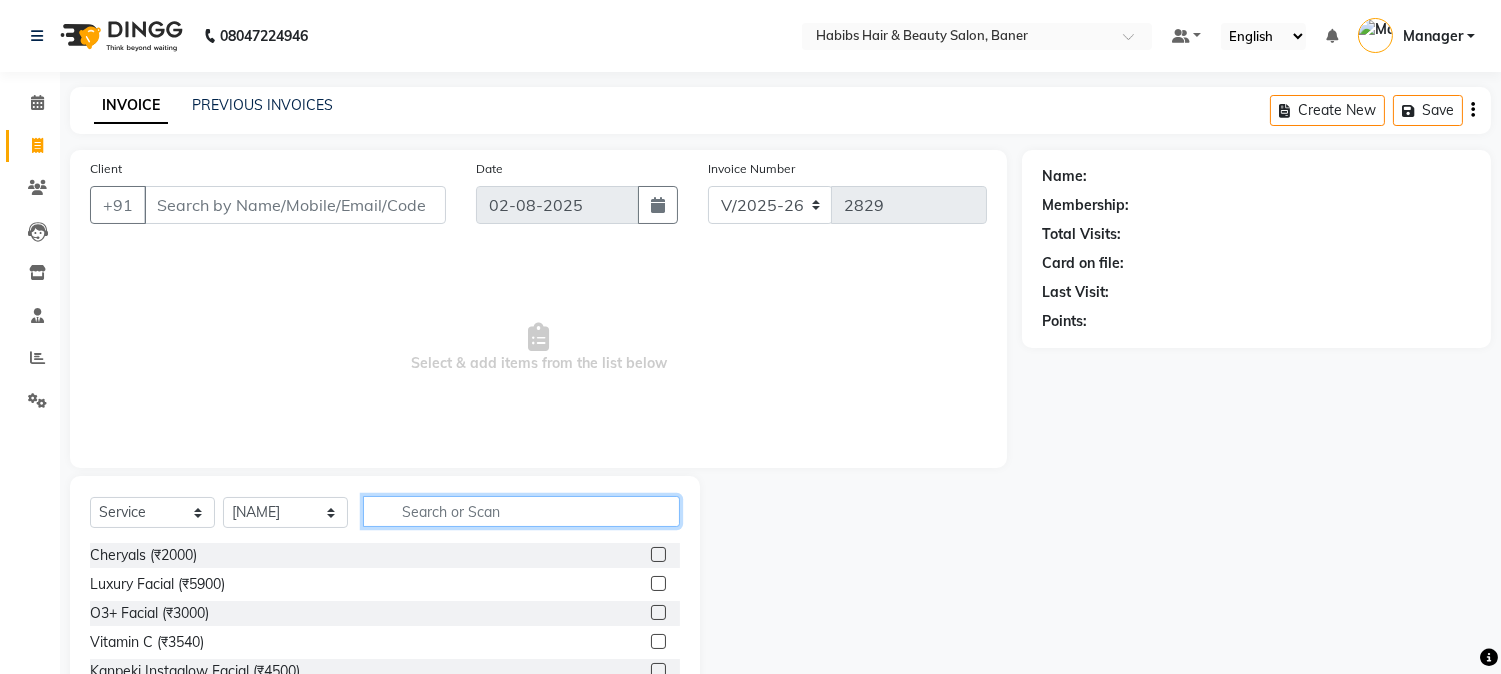 click 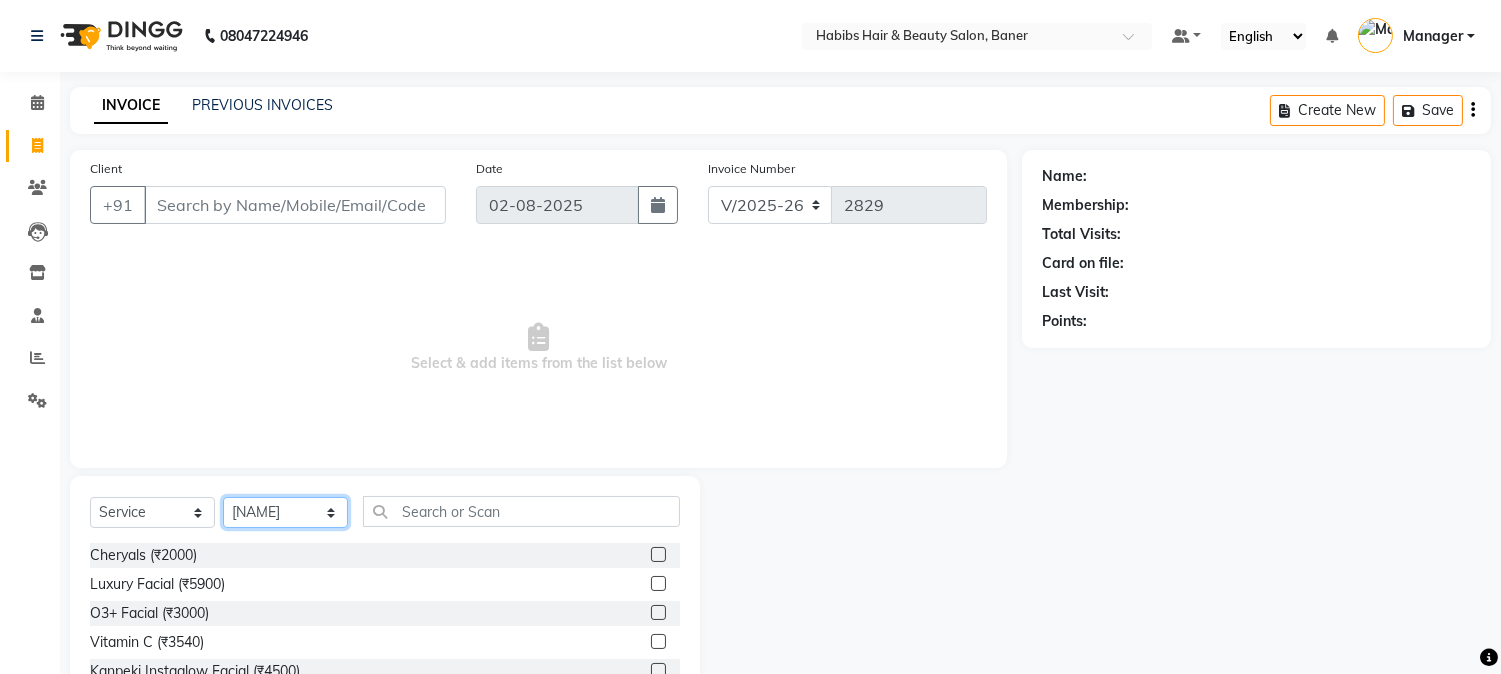 click on "Select Stylist Admin Kiran Mahesh Dalavi  Manager Pooja Singh Rahul Ram Swapnali" 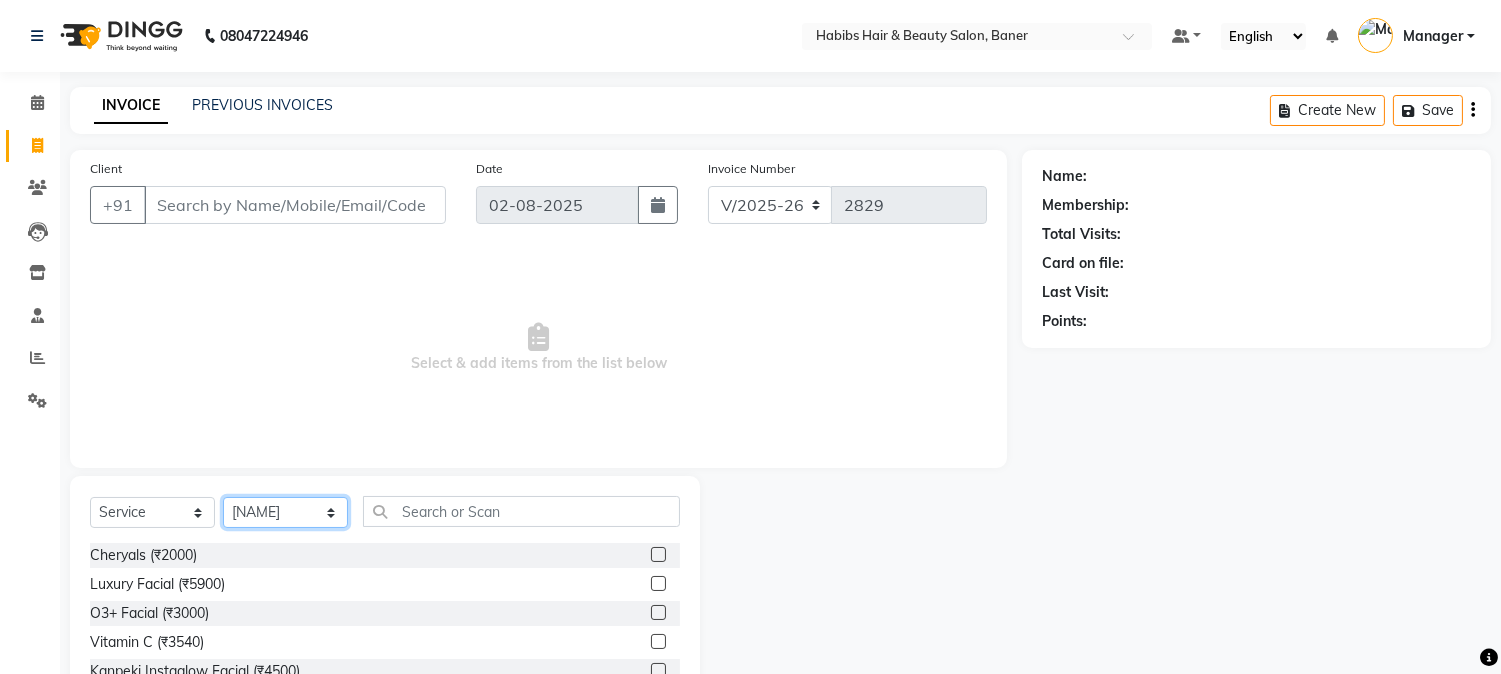 select on "35380" 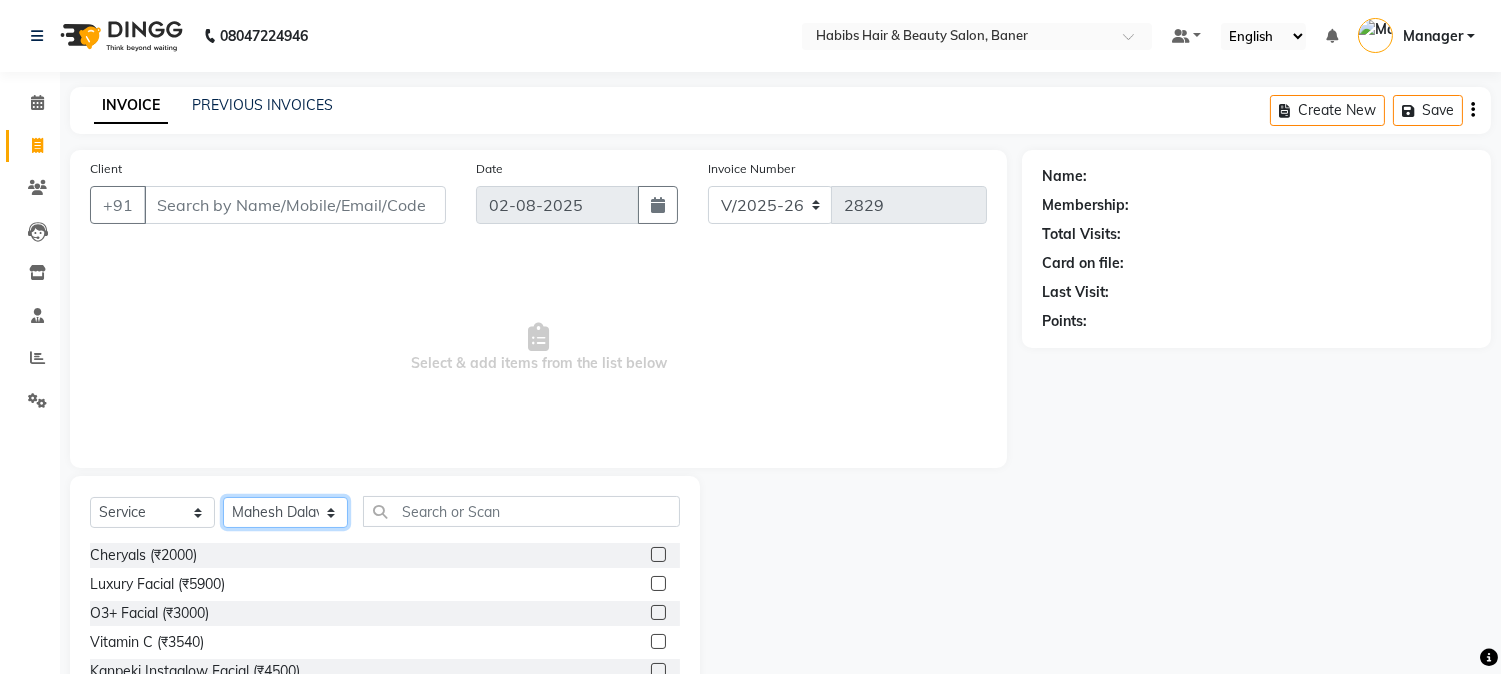 click on "Select Stylist Admin Kiran Mahesh Dalavi  Manager Pooja Singh Rahul Ram Swapnali" 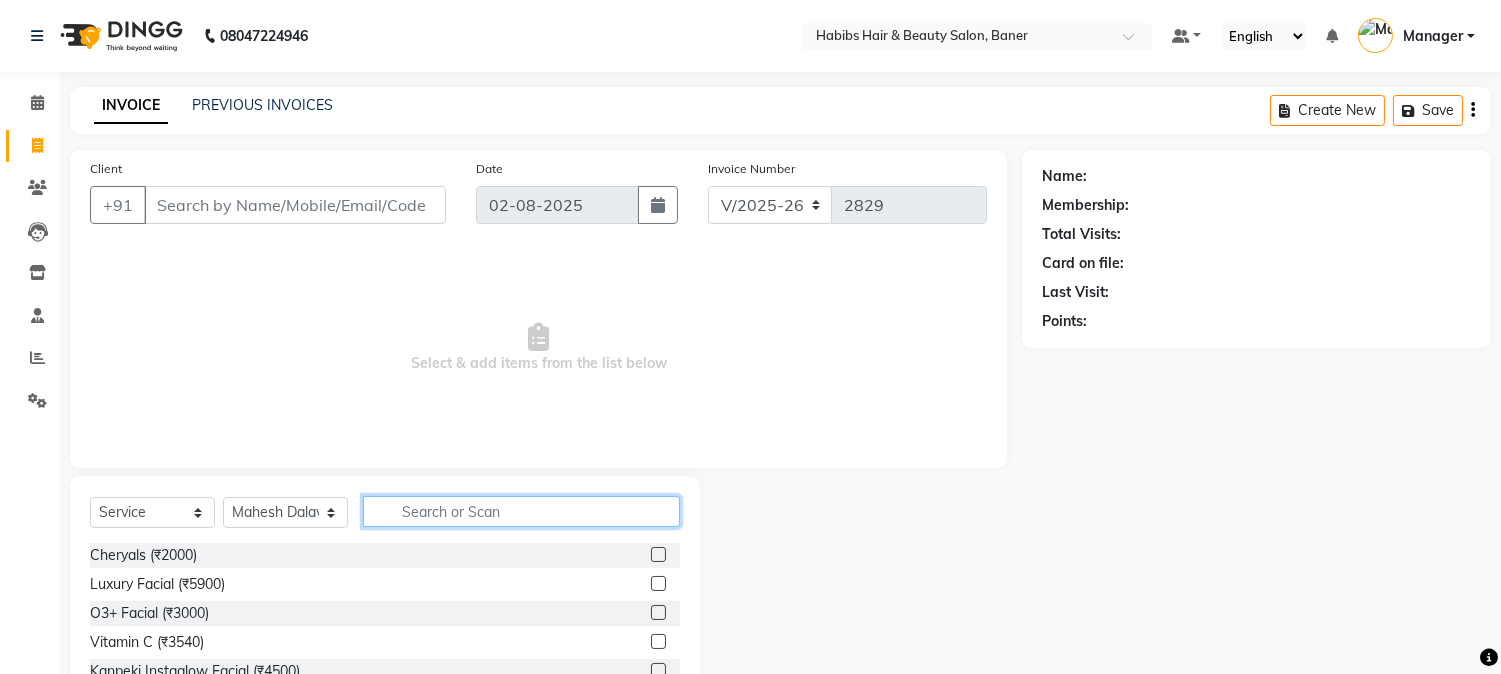 click 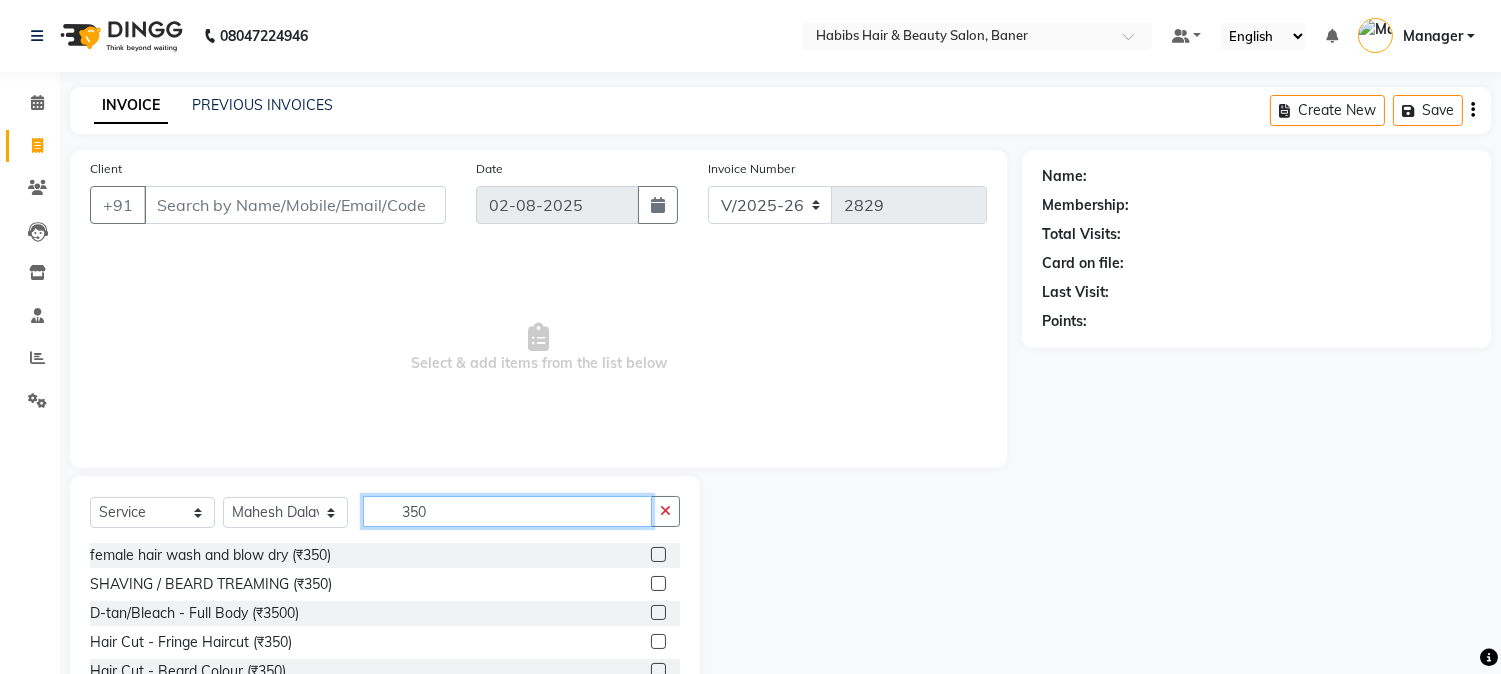scroll, scrollTop: 111, scrollLeft: 0, axis: vertical 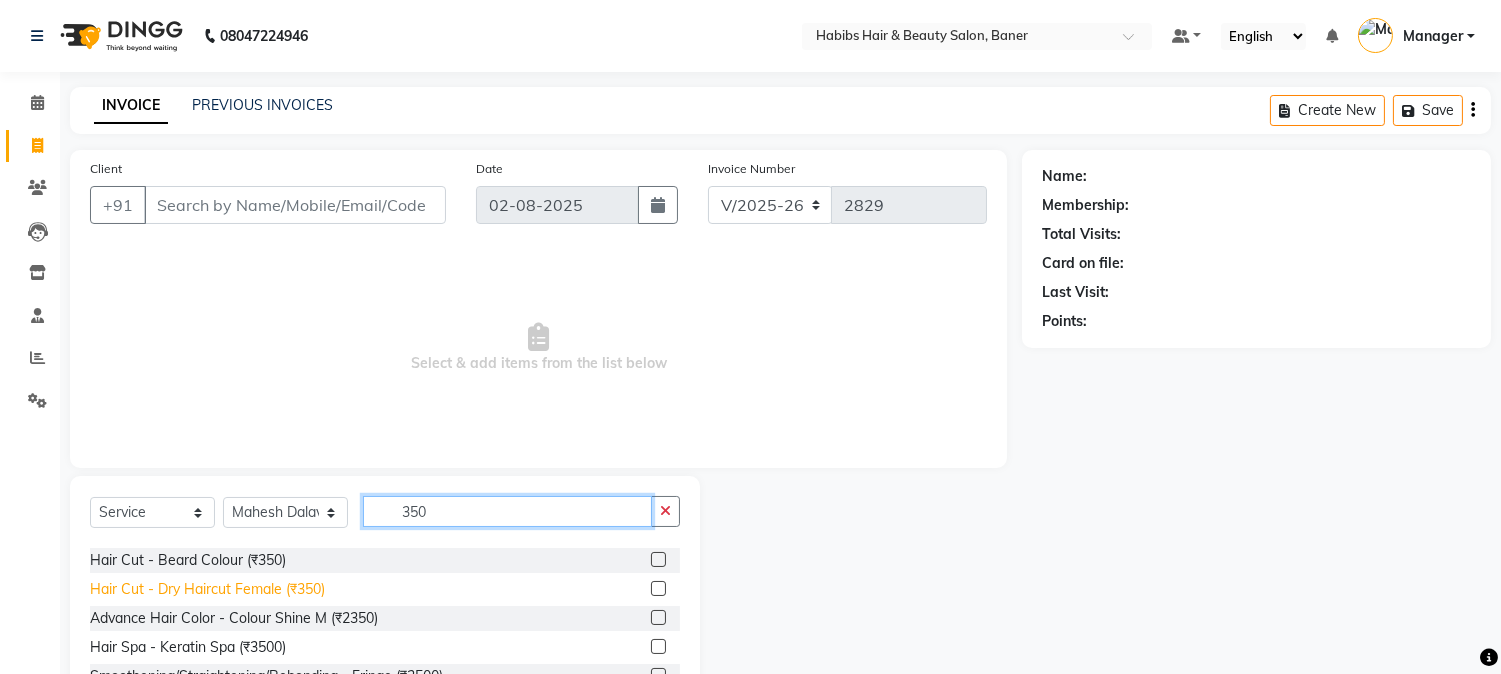 type on "350" 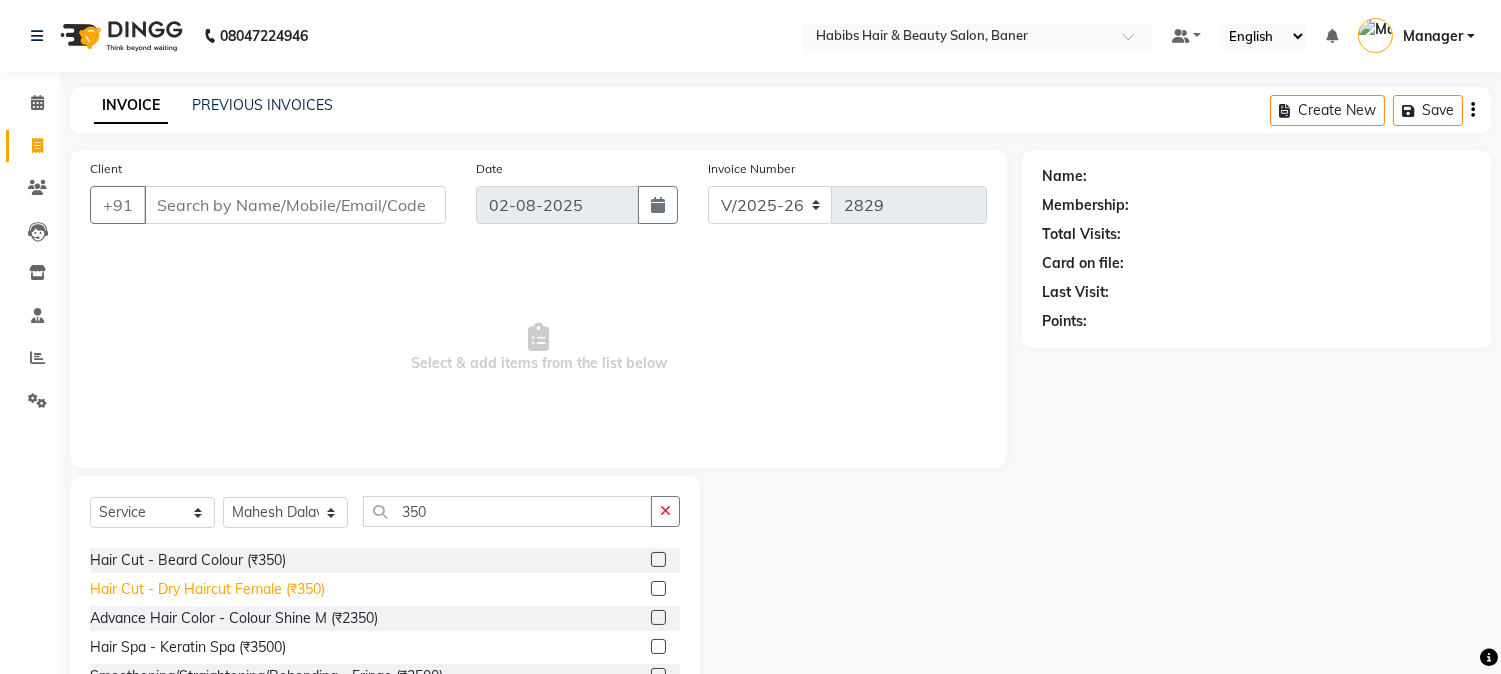 click on "Hair Cut - Dry Haircut Female (₹350)" 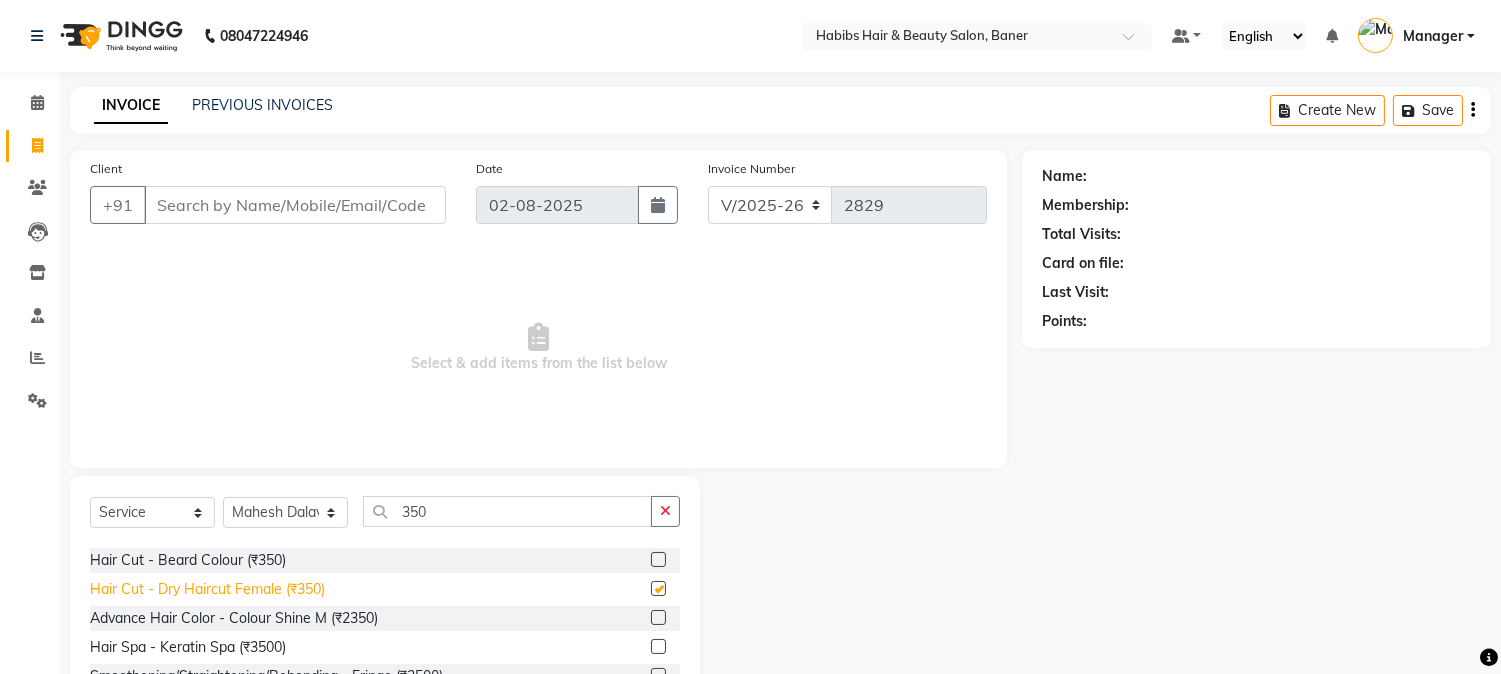 checkbox on "false" 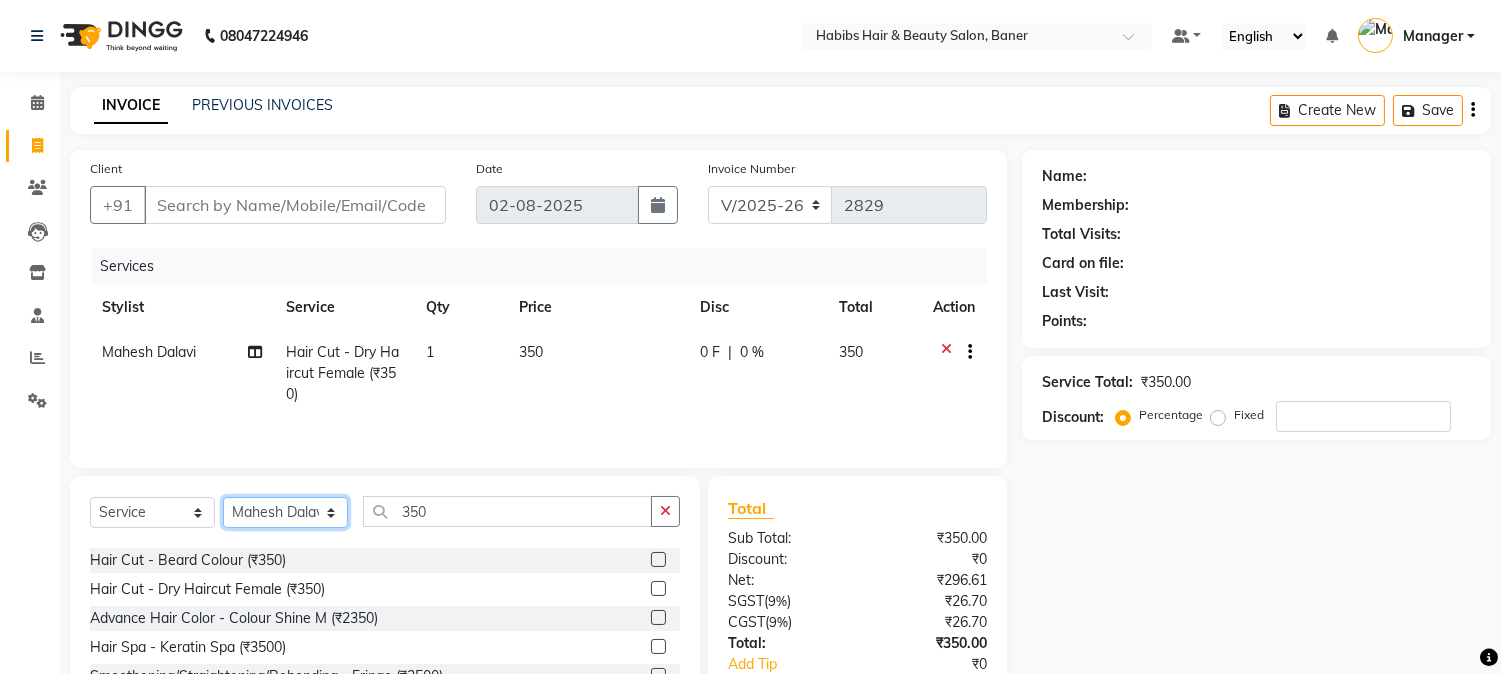 click on "Select Stylist Admin Kiran Mahesh Dalavi  Manager Pooja Singh Rahul Ram Swapnali" 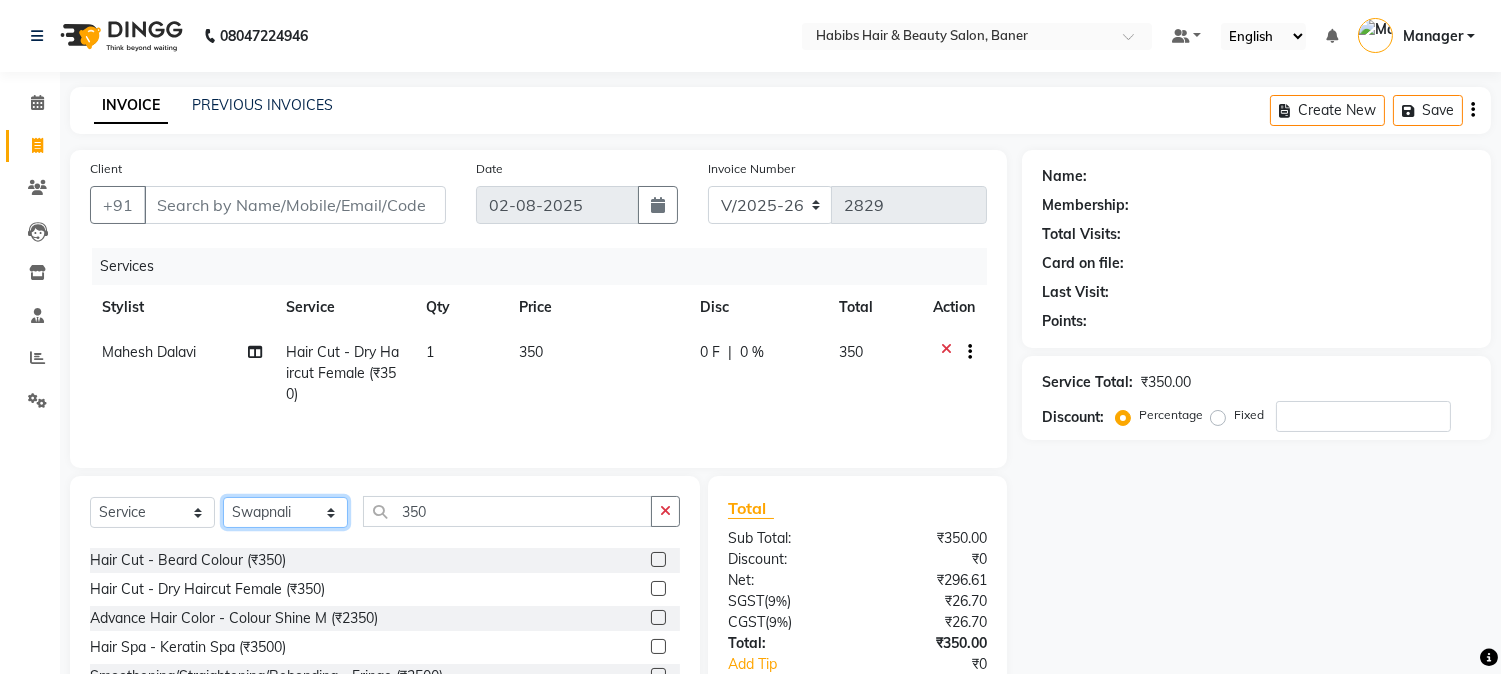 click on "Select Stylist Admin Kiran Mahesh Dalavi  Manager Pooja Singh Rahul Ram Swapnali" 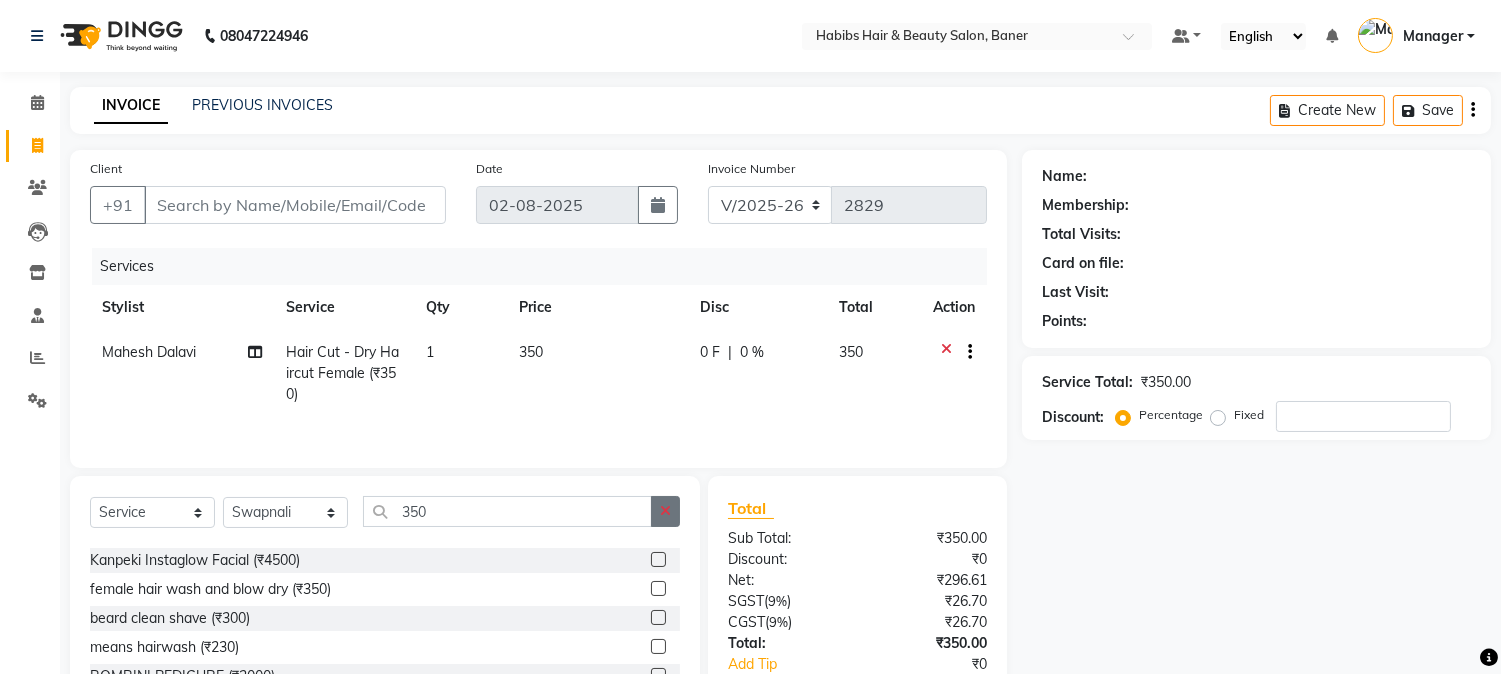 click 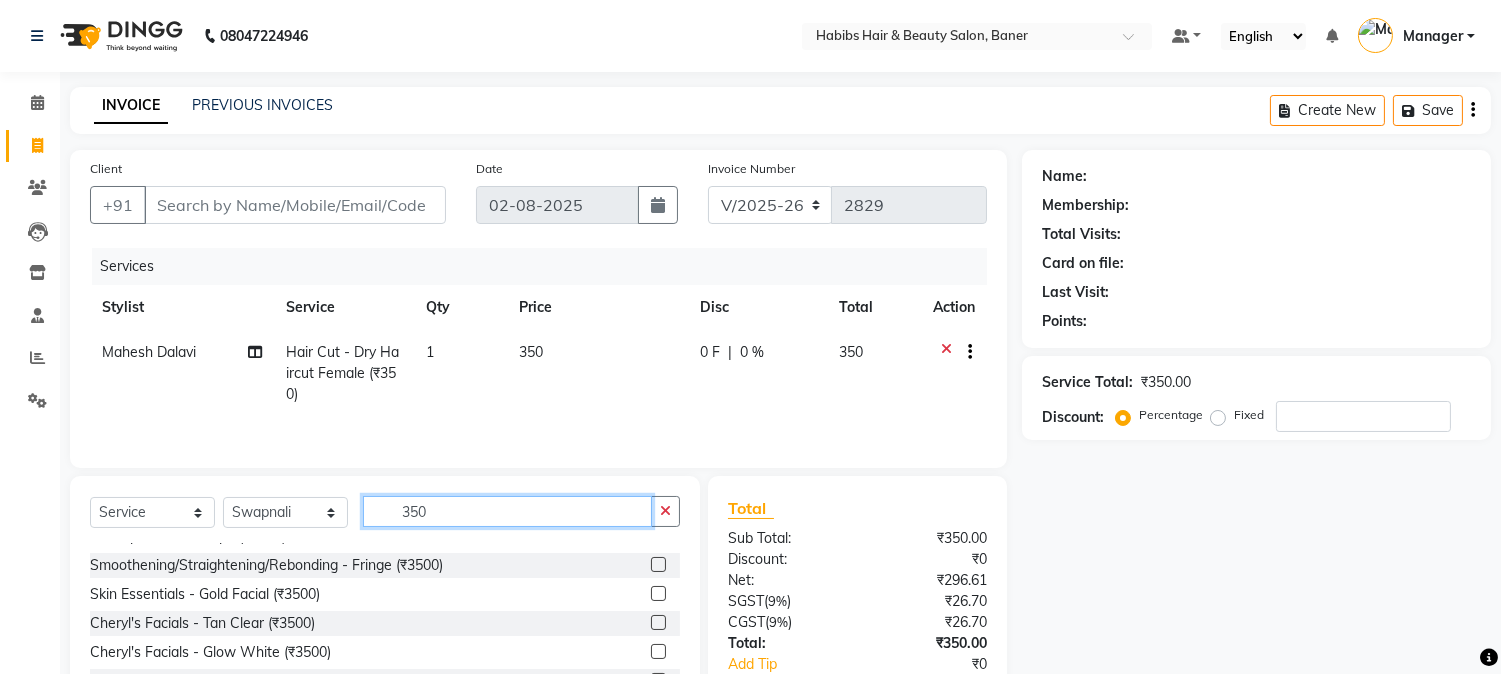 scroll, scrollTop: 111, scrollLeft: 0, axis: vertical 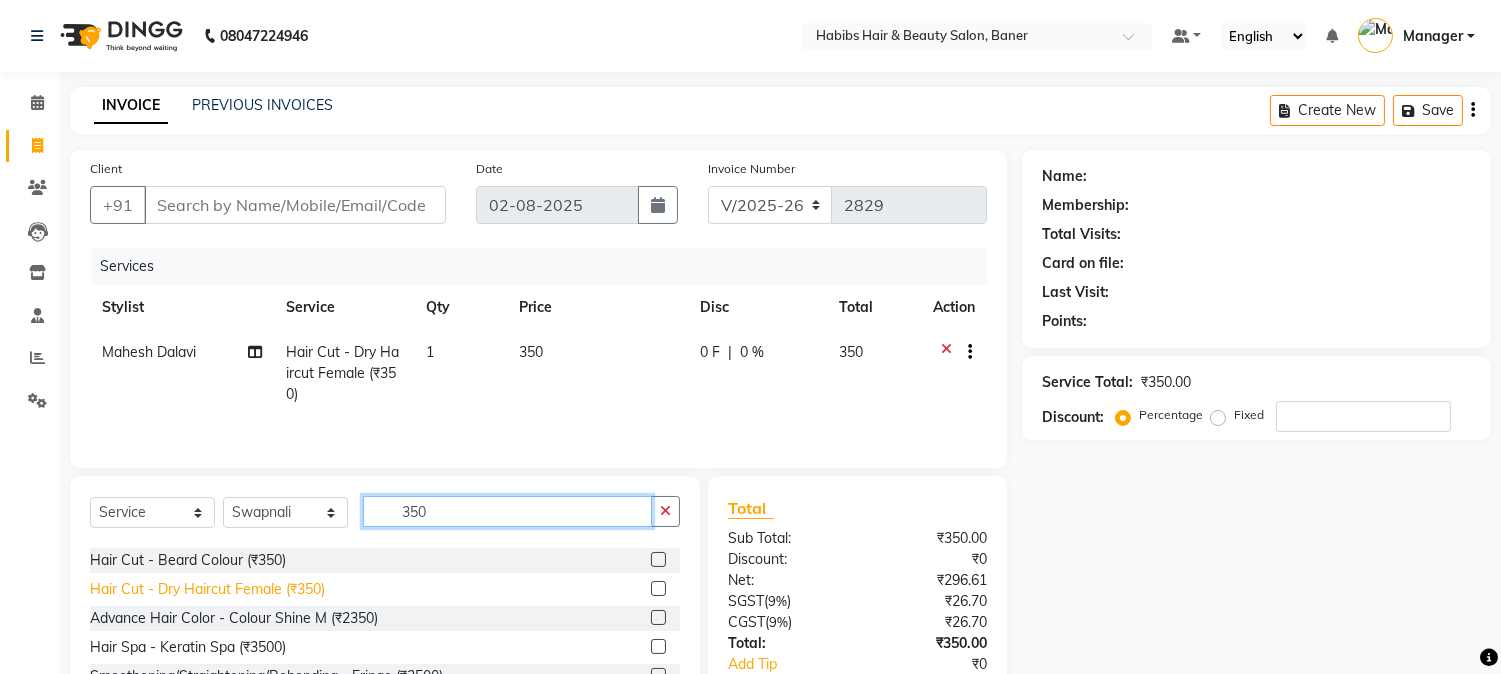 type on "350" 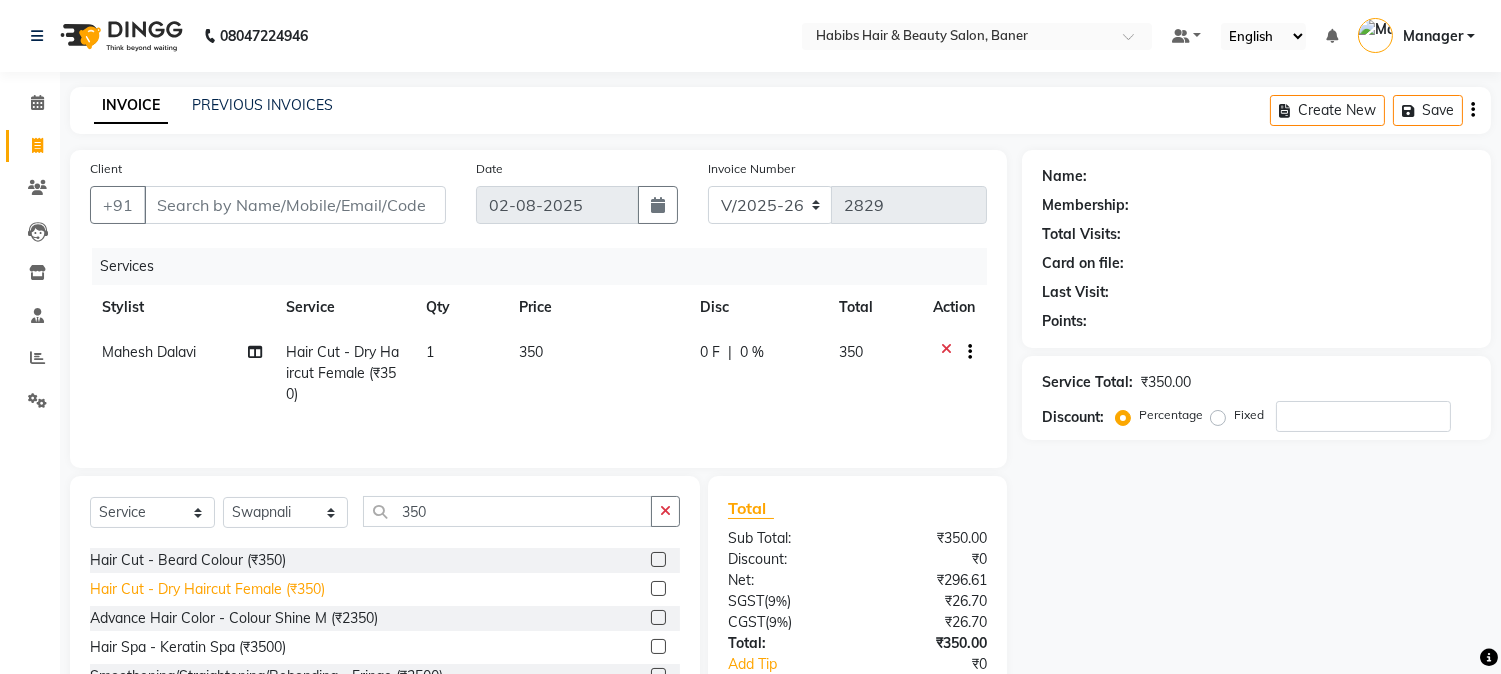 click on "Hair Cut - Dry Haircut Female (₹350)" 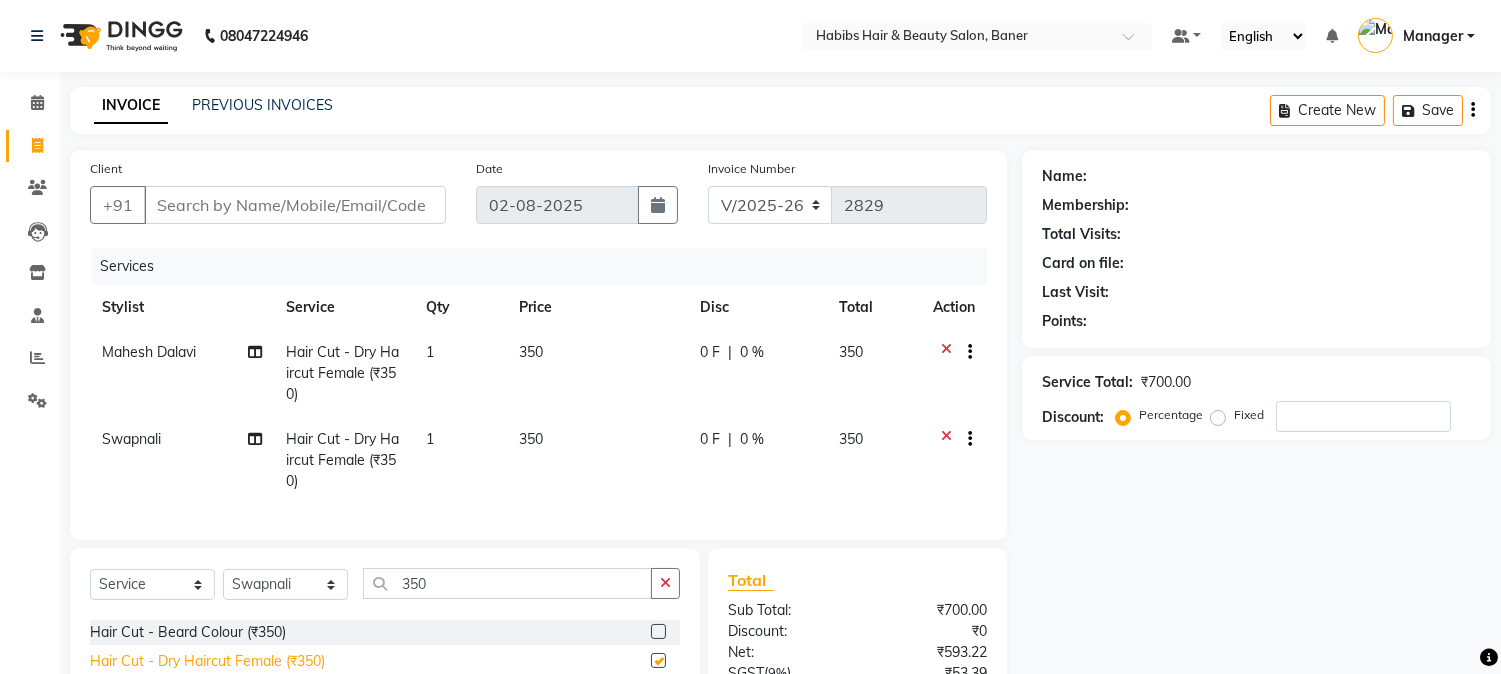 checkbox on "false" 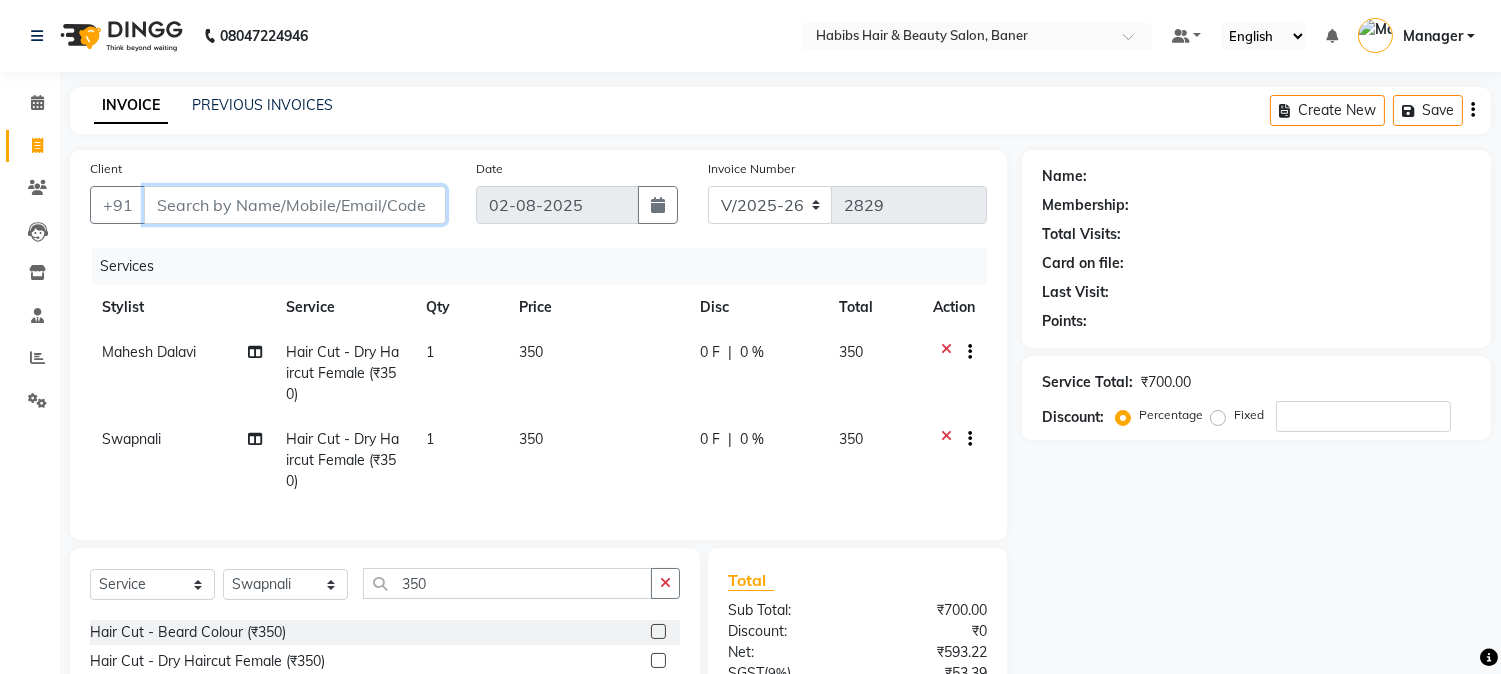 click on "Client" at bounding box center (295, 205) 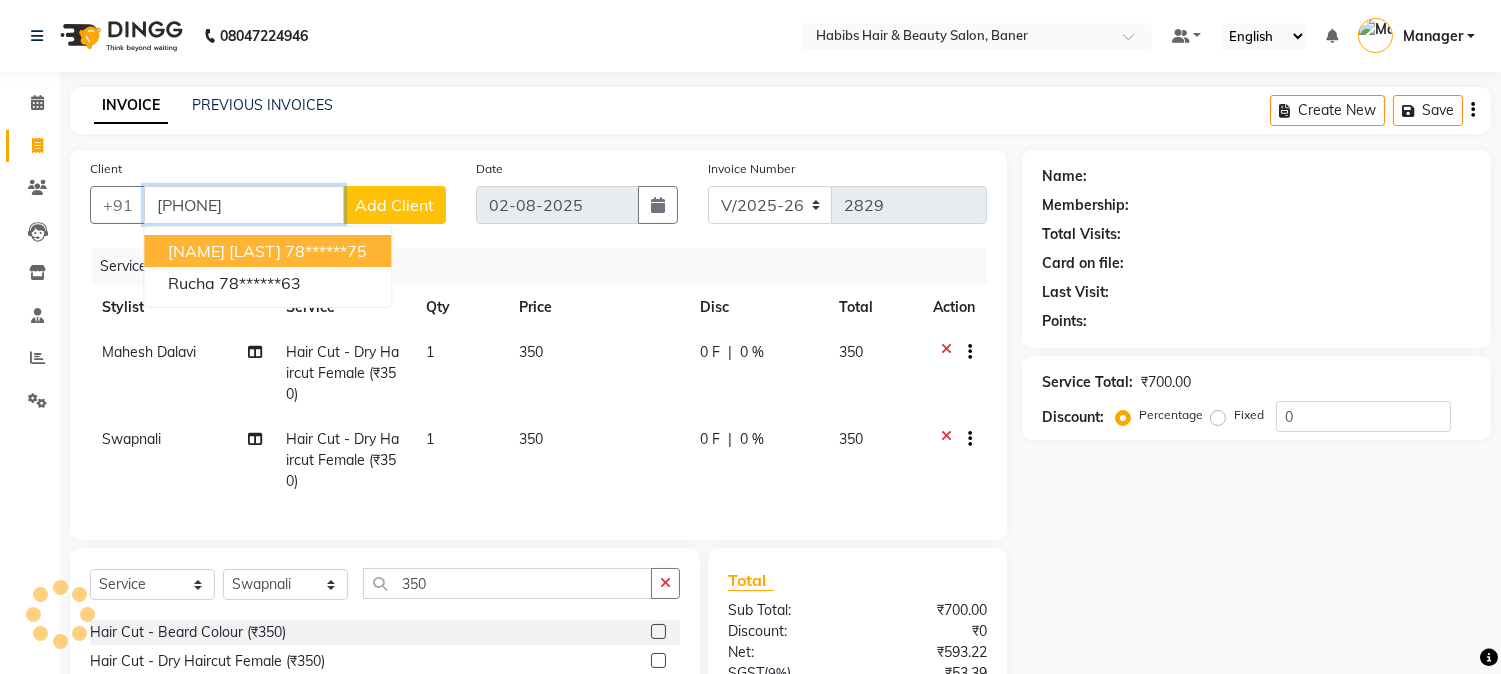 type on "7888037363" 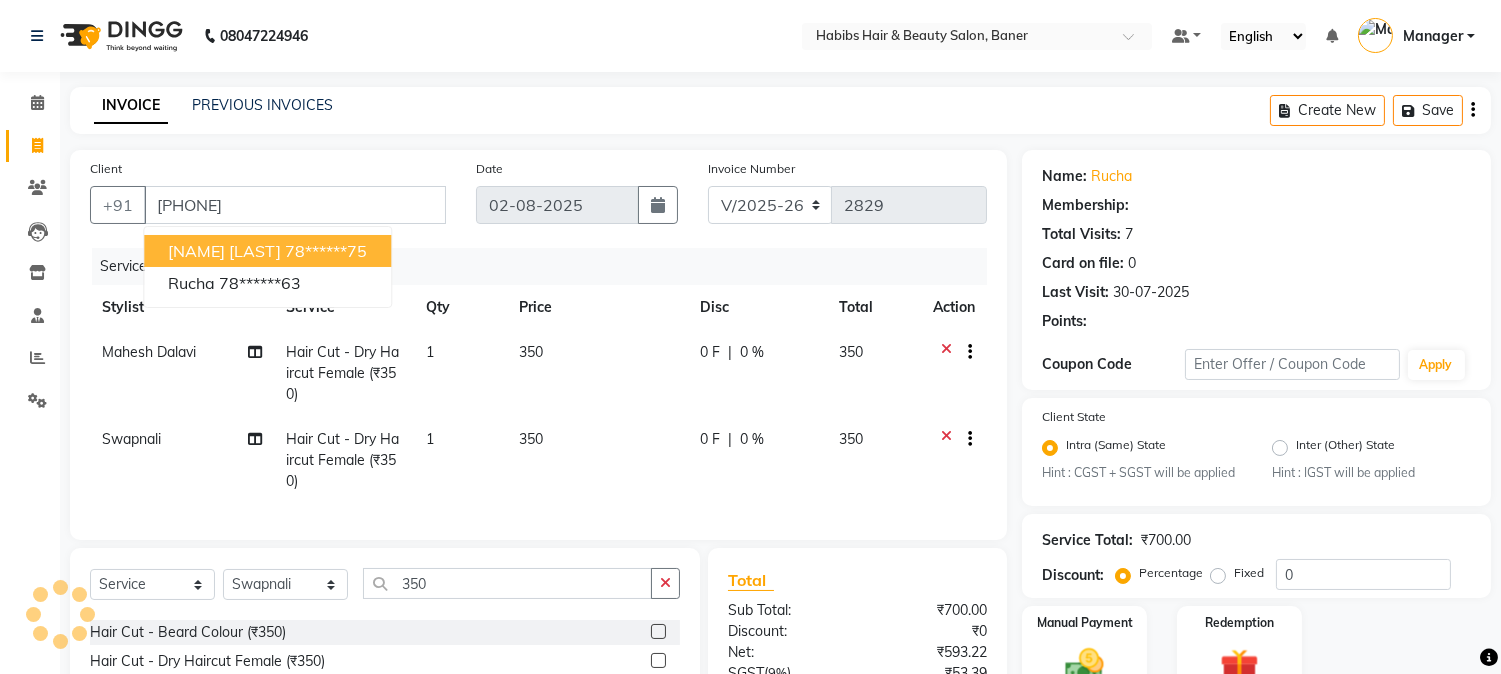 type on "20" 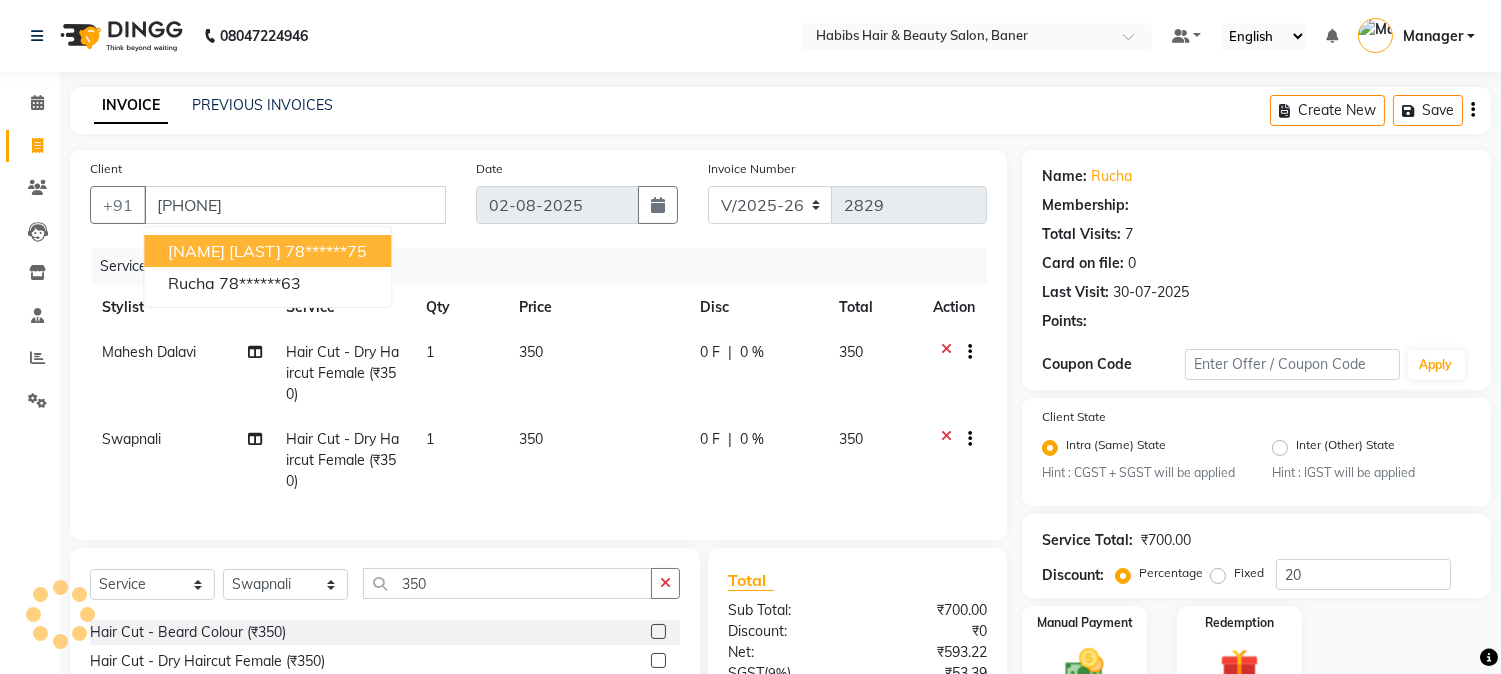 select on "2: Object" 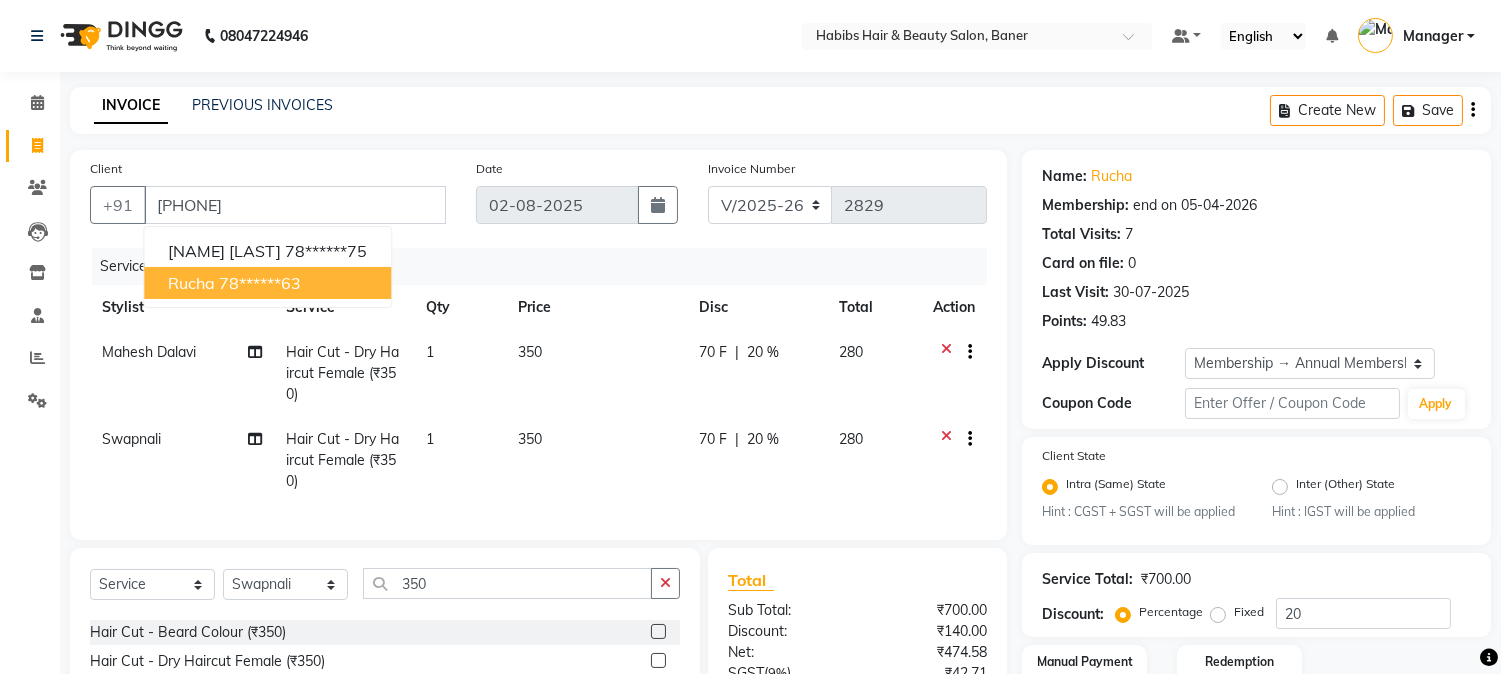 click on "78******63" at bounding box center (260, 283) 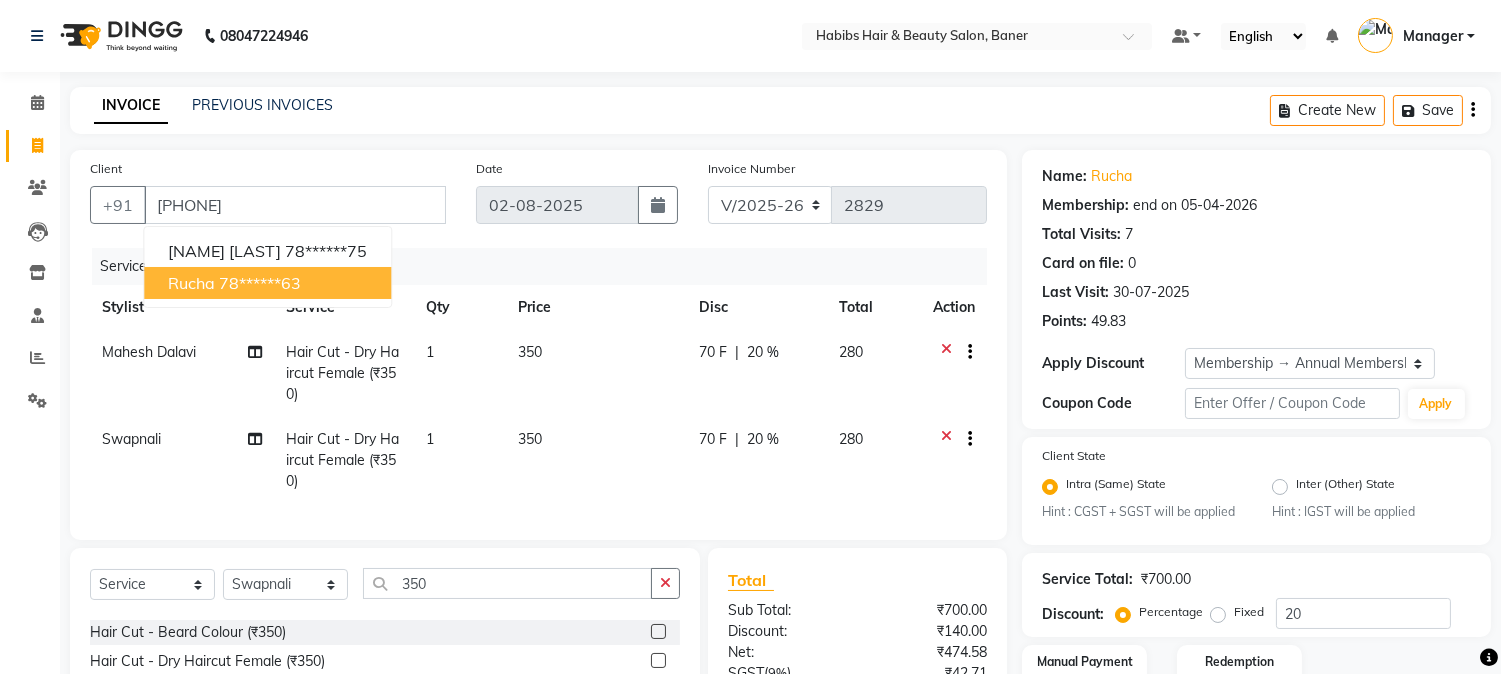 type on "78******63" 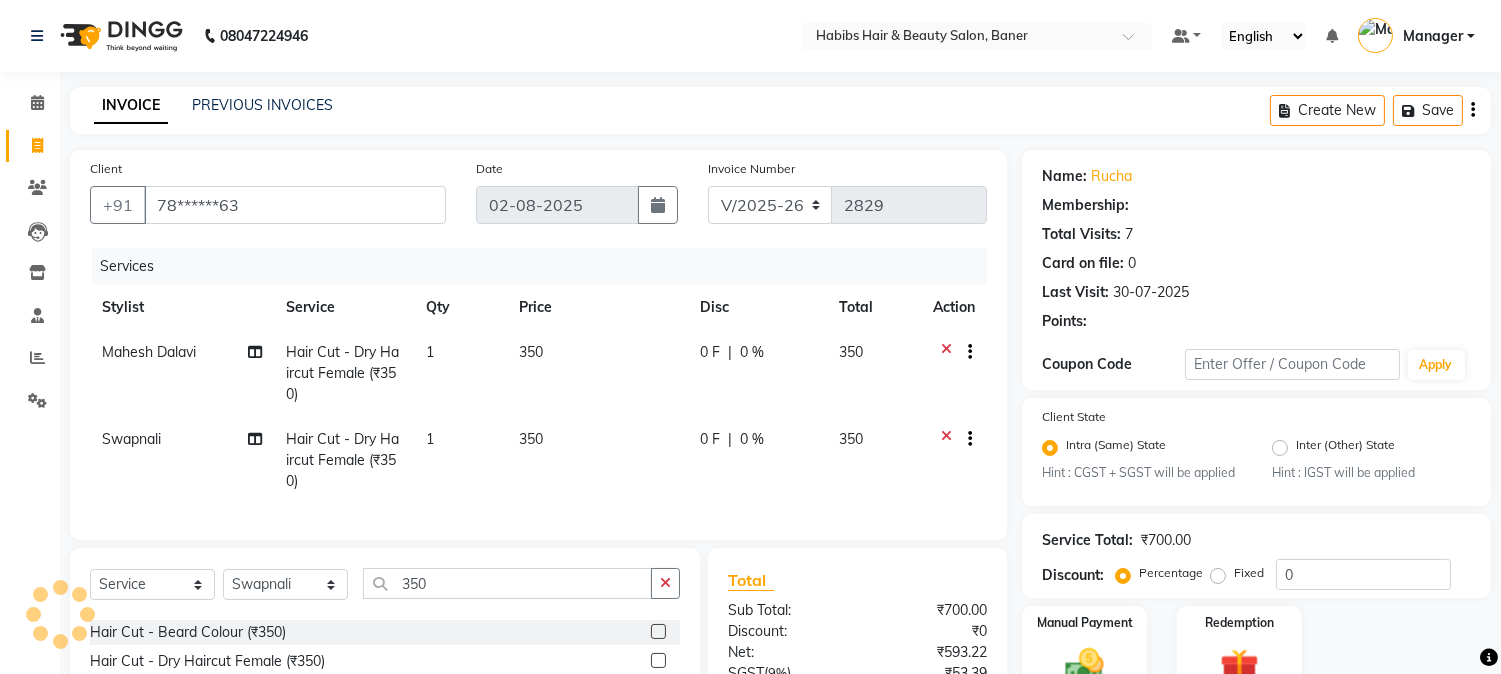 type on "20" 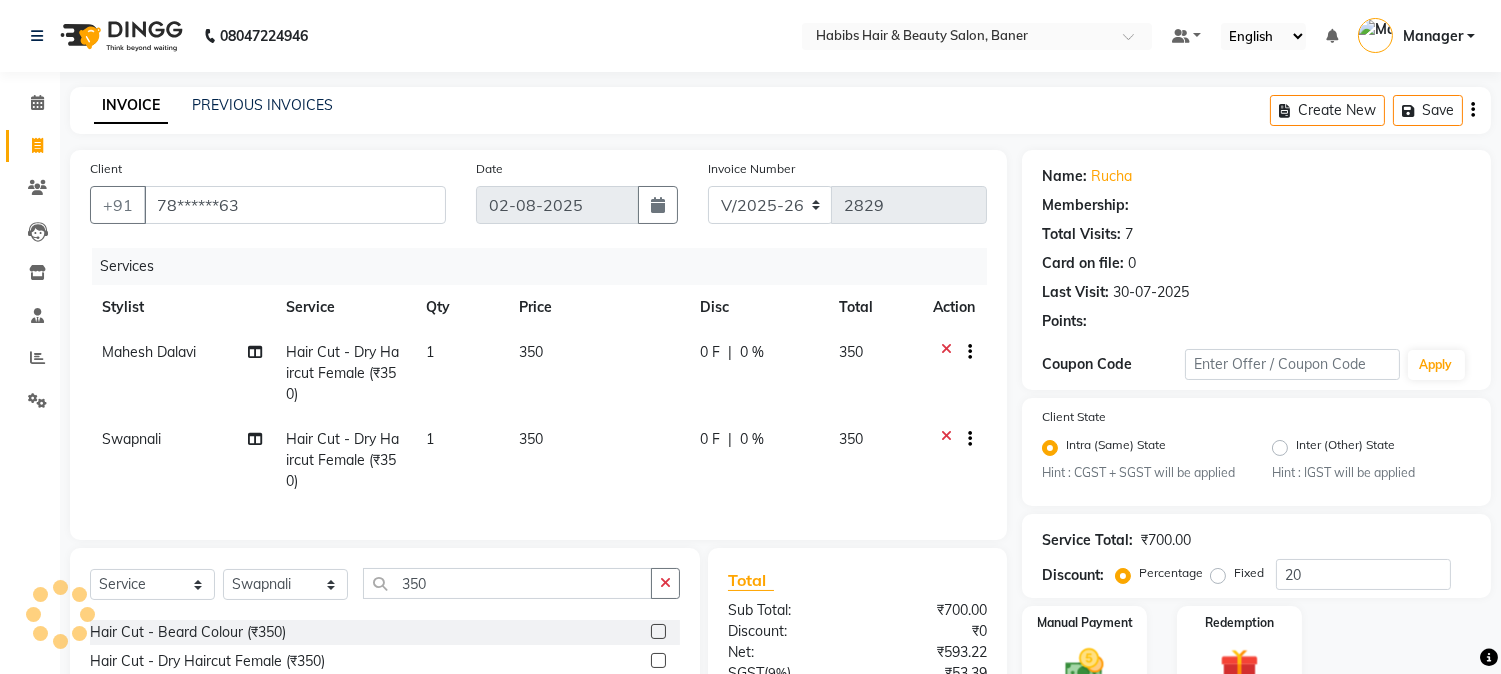select on "2: Object" 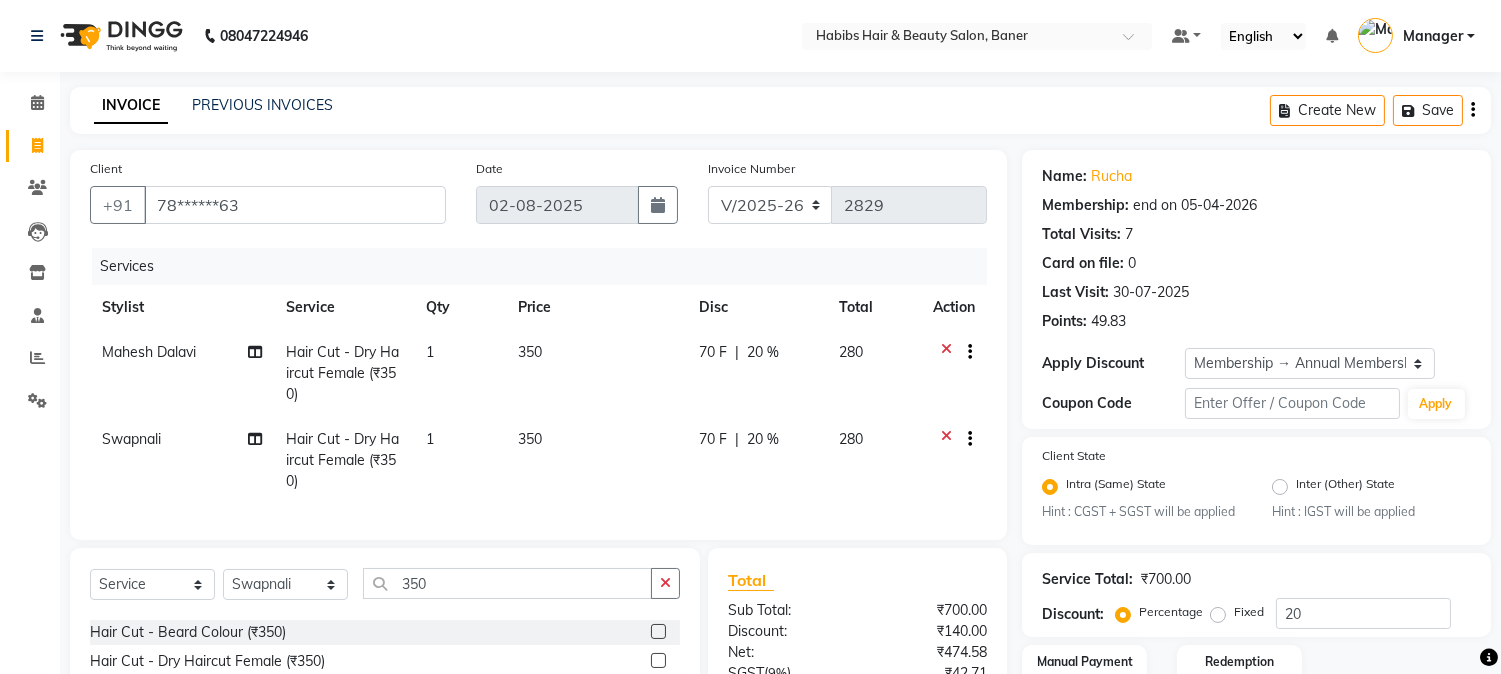 click on "70 F | 20 %" 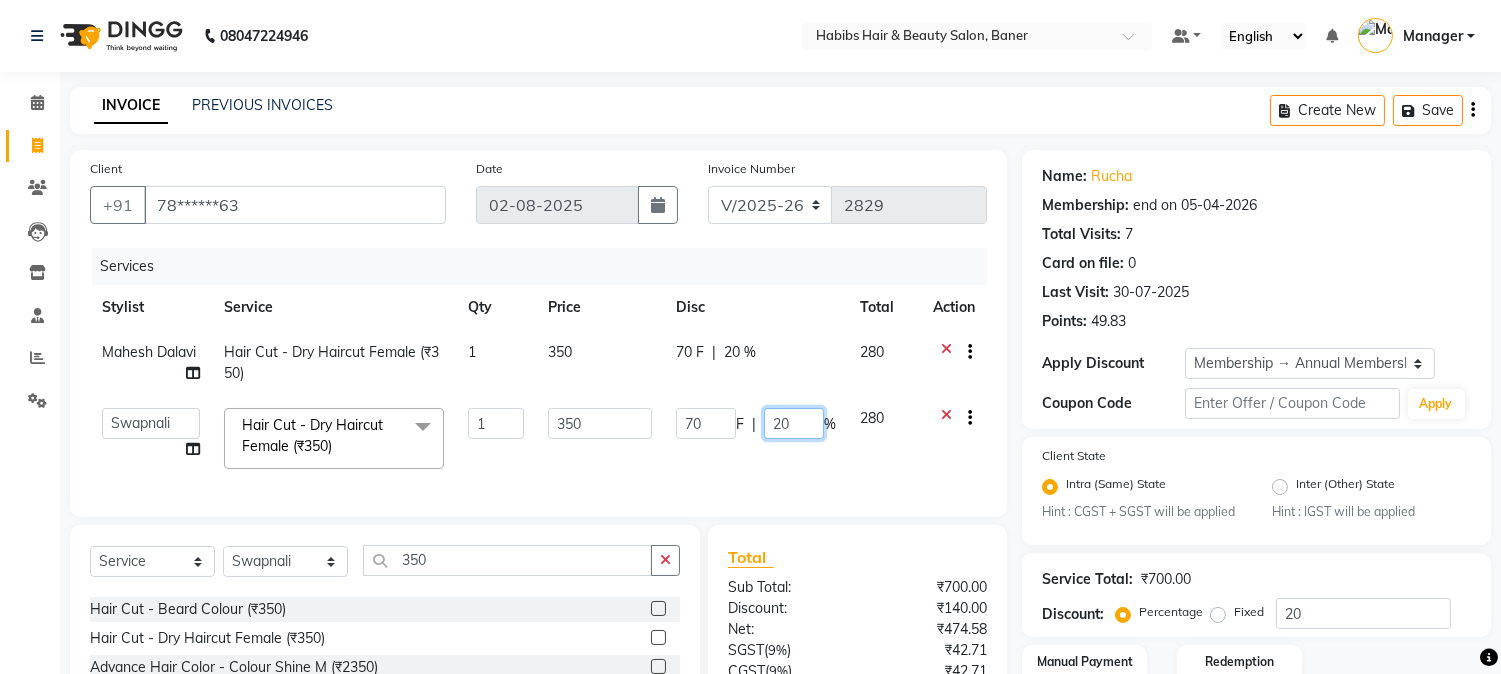 drag, startPoint x: 802, startPoint y: 427, endPoint x: 755, endPoint y: 425, distance: 47.042534 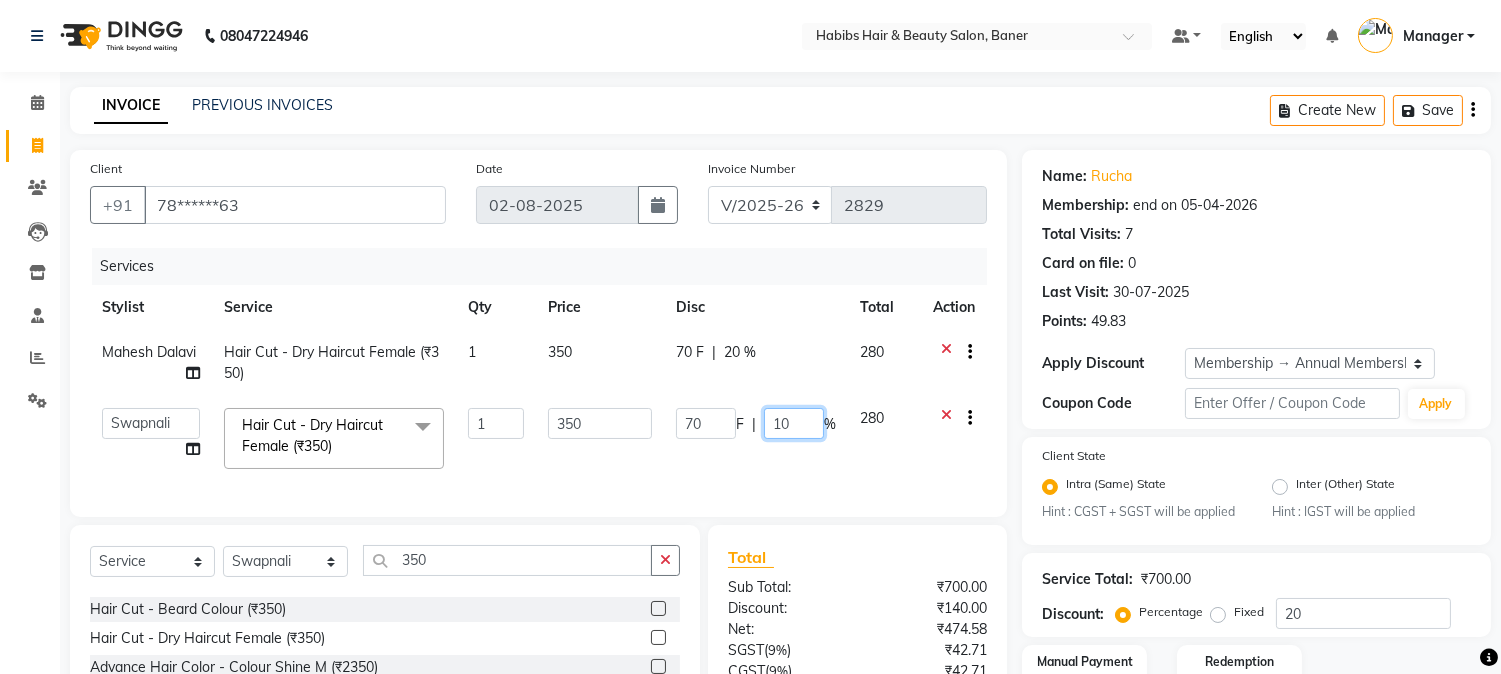 type on "100" 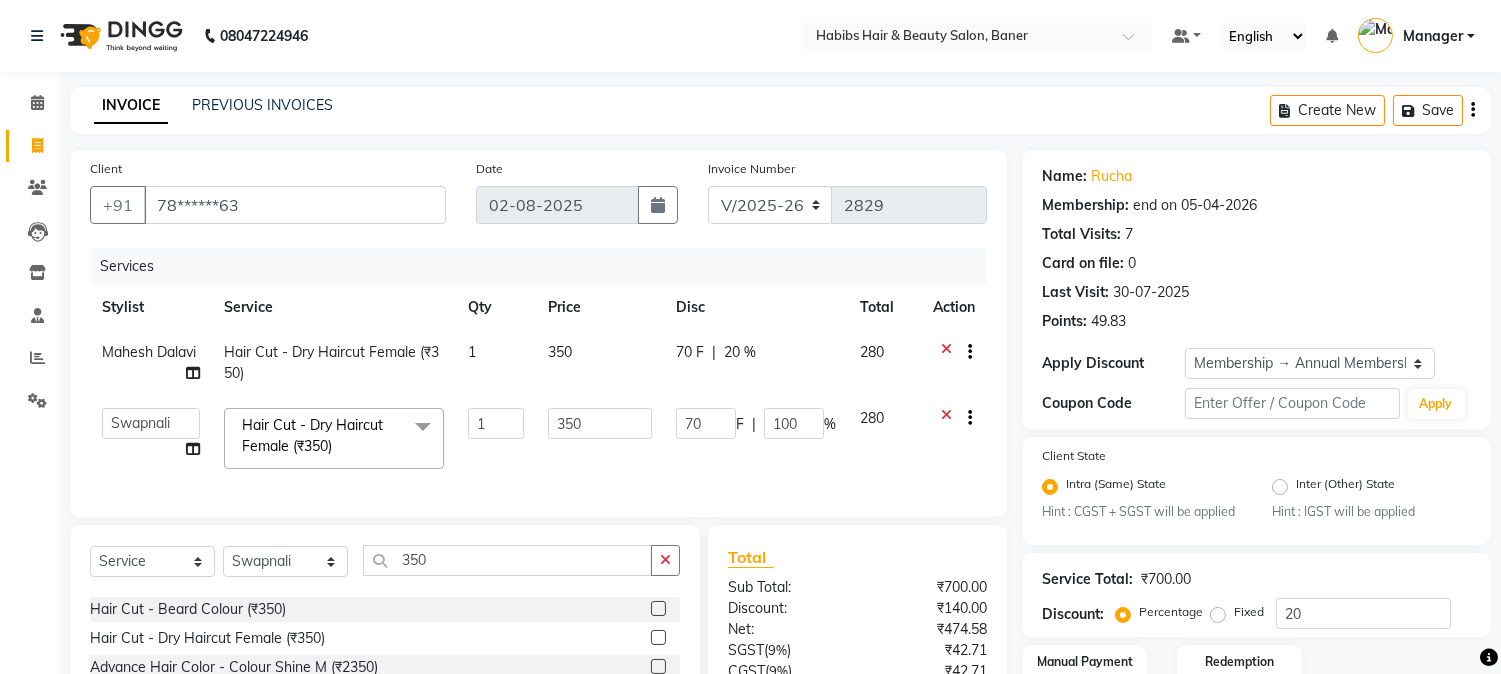 click on "Client +91 78******63 Date 02-08-2025 Invoice Number V/2025 V/2025-26 2829 Services Stylist Service Qty Price Disc Total Action Mahesh Dalavi  Hair Cut - Dry Haircut Female (₹350) 1 350 70 F | 20 % 280  Admin   Kiran   Mahesh Dalavi    Manager   Pooja Singh   Rahul   Ram   Swapnali  Hair Cut - Dry Haircut Female (₹350)  x Cheryals (₹2000) Luxury Facial (₹5900) O3+ Facial (₹3000) Vitamin C (₹3540) Kanpeki Instaglow Facial (₹4500) female hair wash and blow dry (₹350) beard clean shave (₹300) means hairwash  (₹230) BOMBINI PEDICURE (₹2000) BACK MESSAGE (₹600) Dry Haircut Male (₹250) Beard color (₹236) Beard Sheving (₹300) Beard Trimming (₹250) SHAVING / BEARD TREAMING  (₹350) D-tan/Bleach - Upper Lip (₹110) D-tan/Bleach - Face & Neck (₹700) D-tan/Bleach - Back Neck (₹250) D-tan/Bleach - Under Arms (₹250) D-tan/Bleach - Full Arms (₹940) D-tan/Bleach - Full Legs (₹1200) D-tan/Bleach - Half Arms (₹550) D-tan/Bleach - Half Legs (₹700) D-tan/Face-Raga (₹500) 1 350" 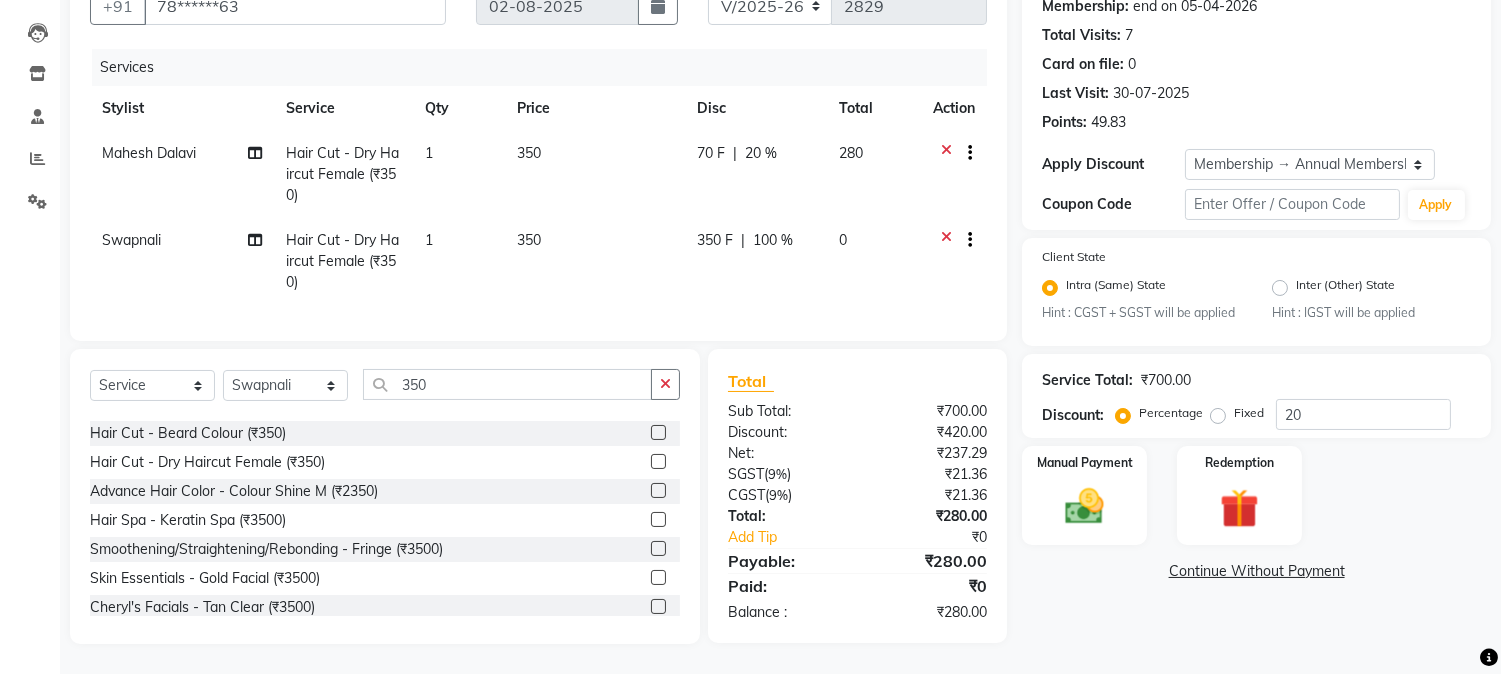 scroll, scrollTop: 215, scrollLeft: 0, axis: vertical 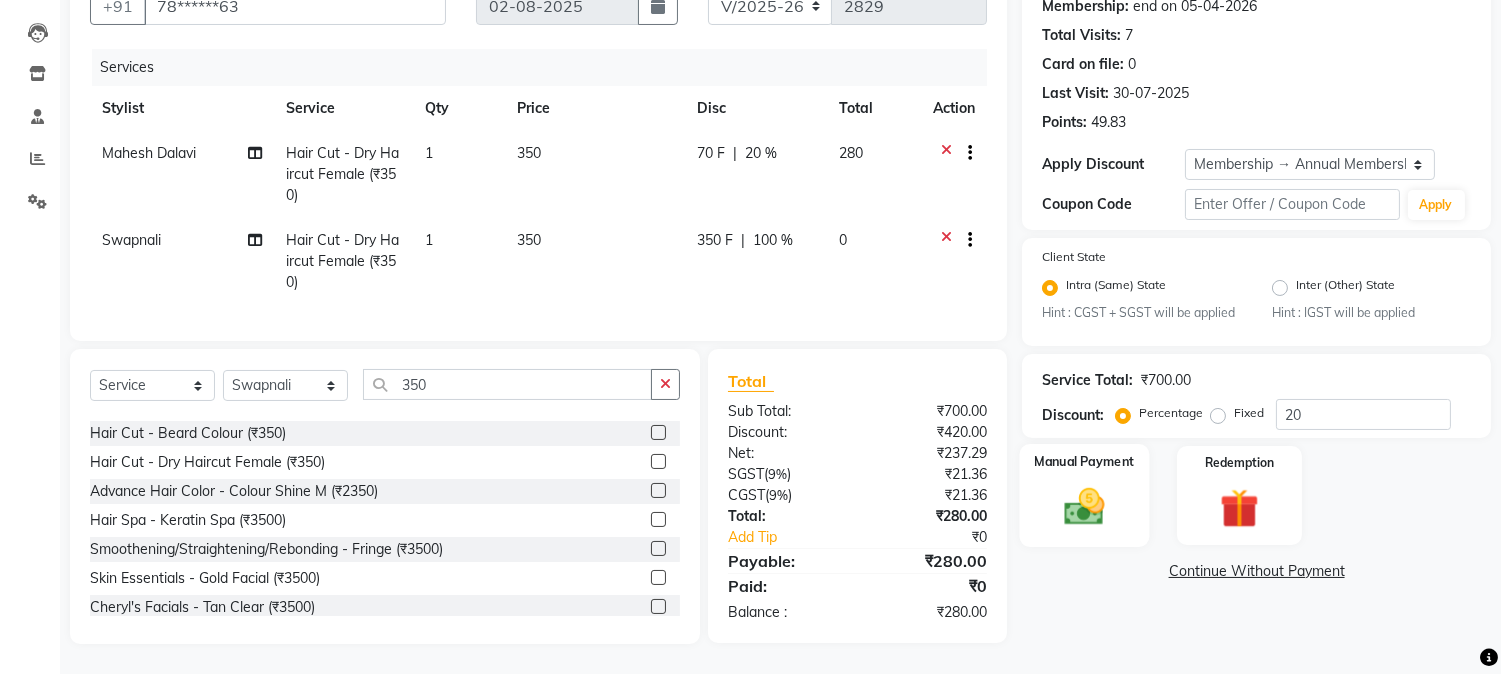 click 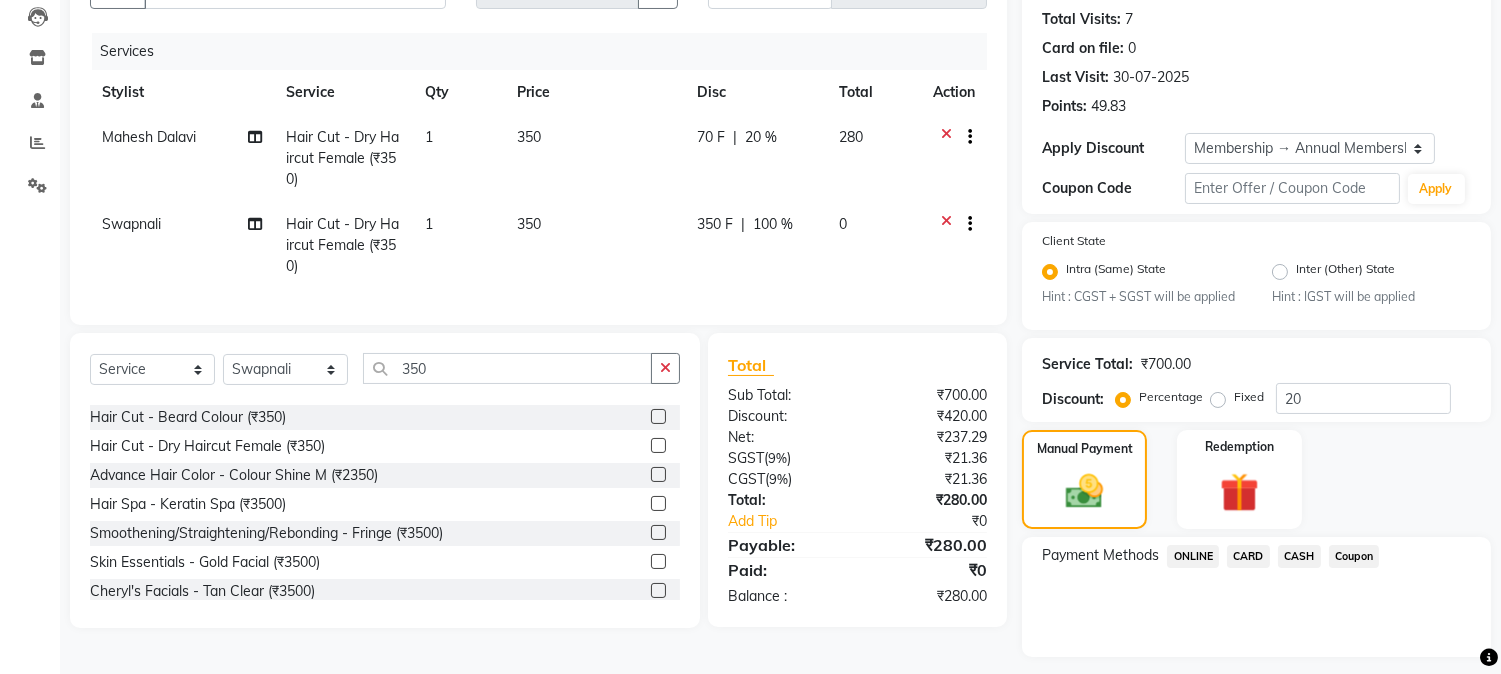 click on "ONLINE" 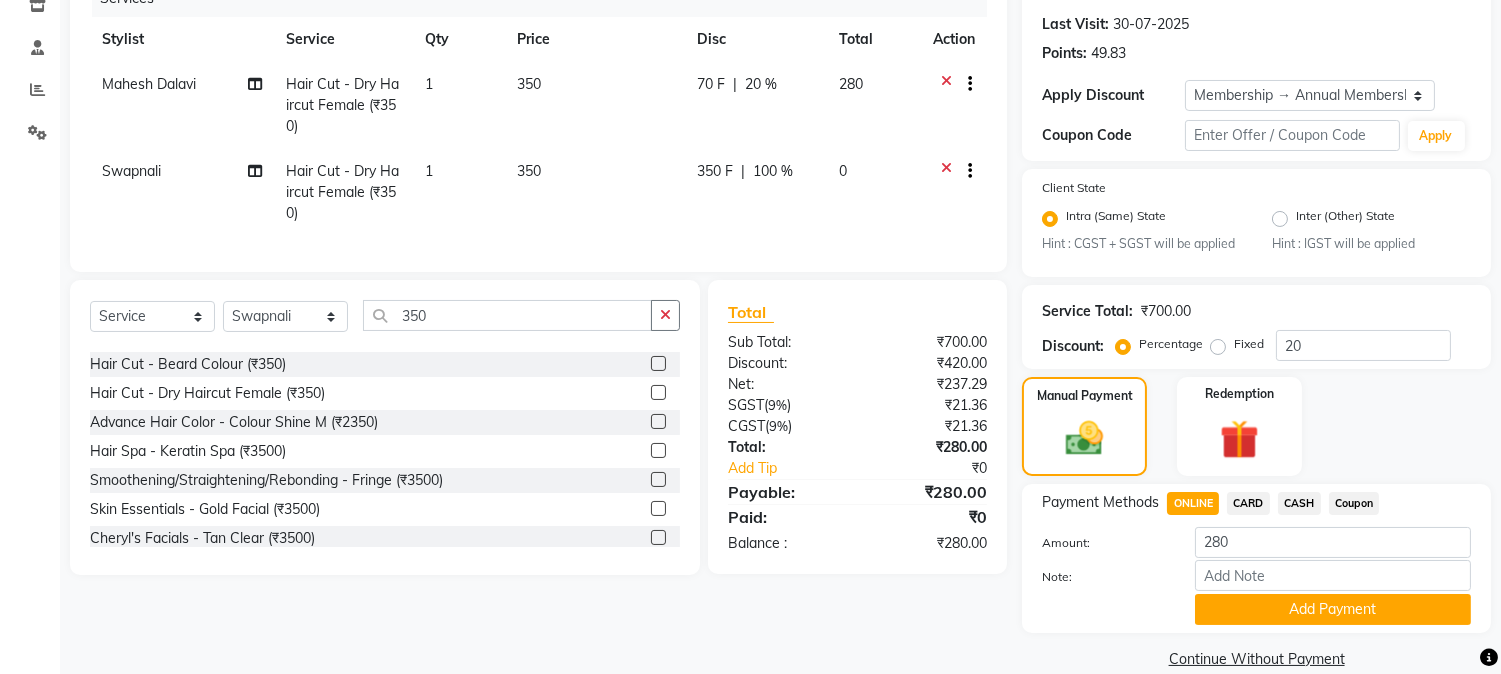 scroll, scrollTop: 297, scrollLeft: 0, axis: vertical 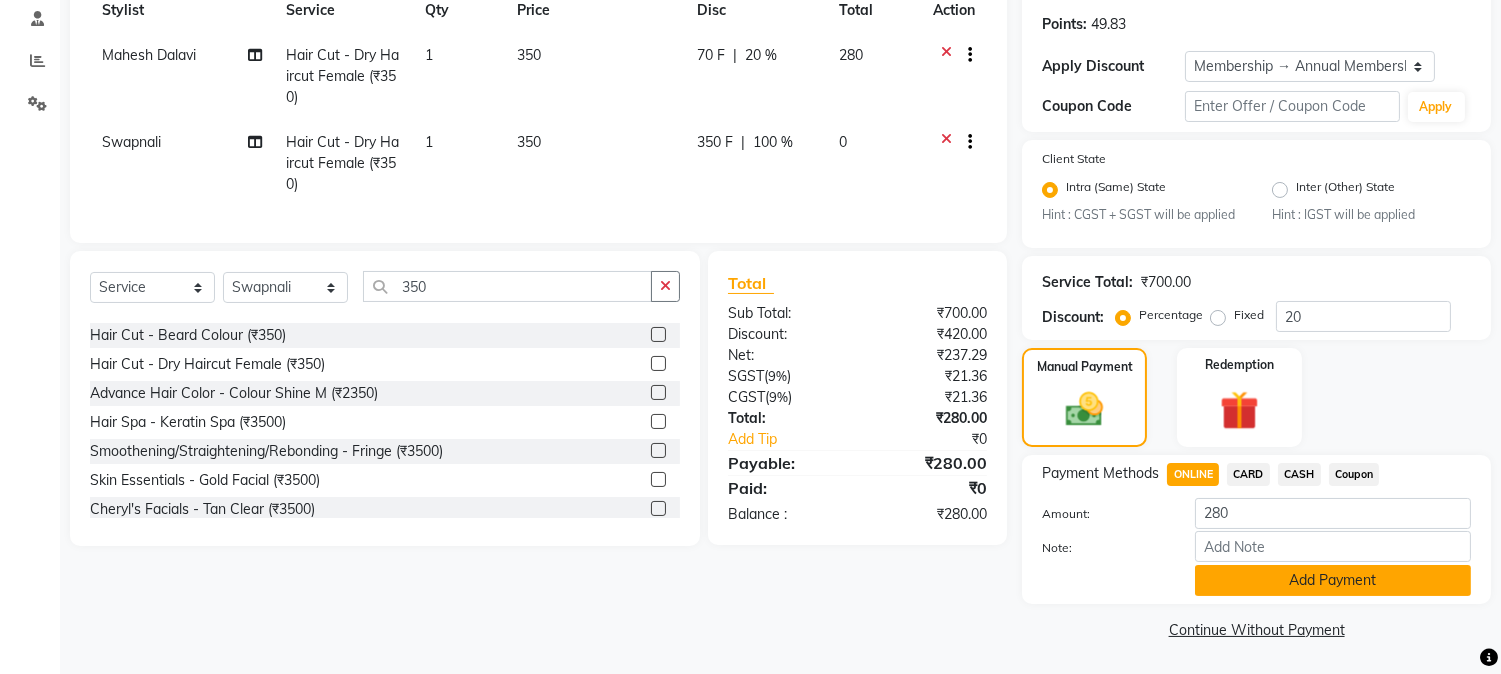 click on "Add Payment" 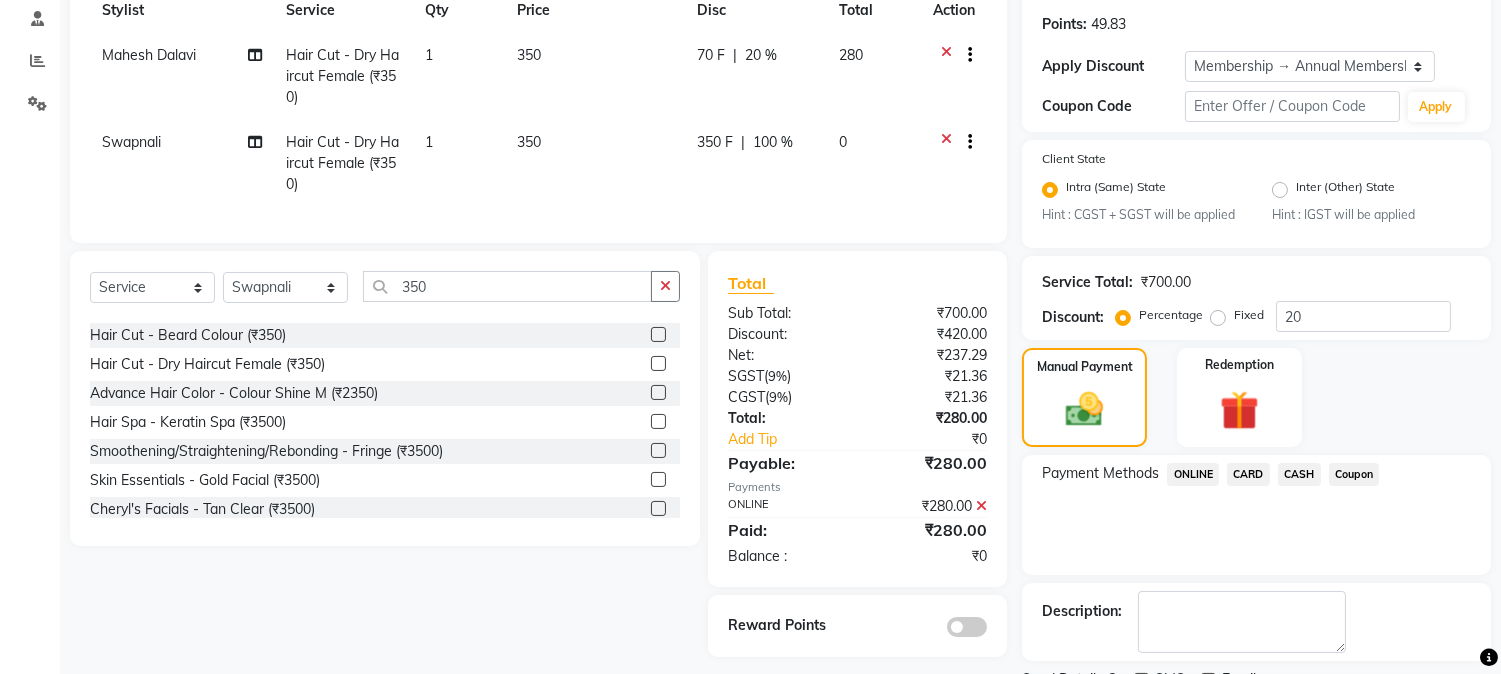 scroll, scrollTop: 382, scrollLeft: 0, axis: vertical 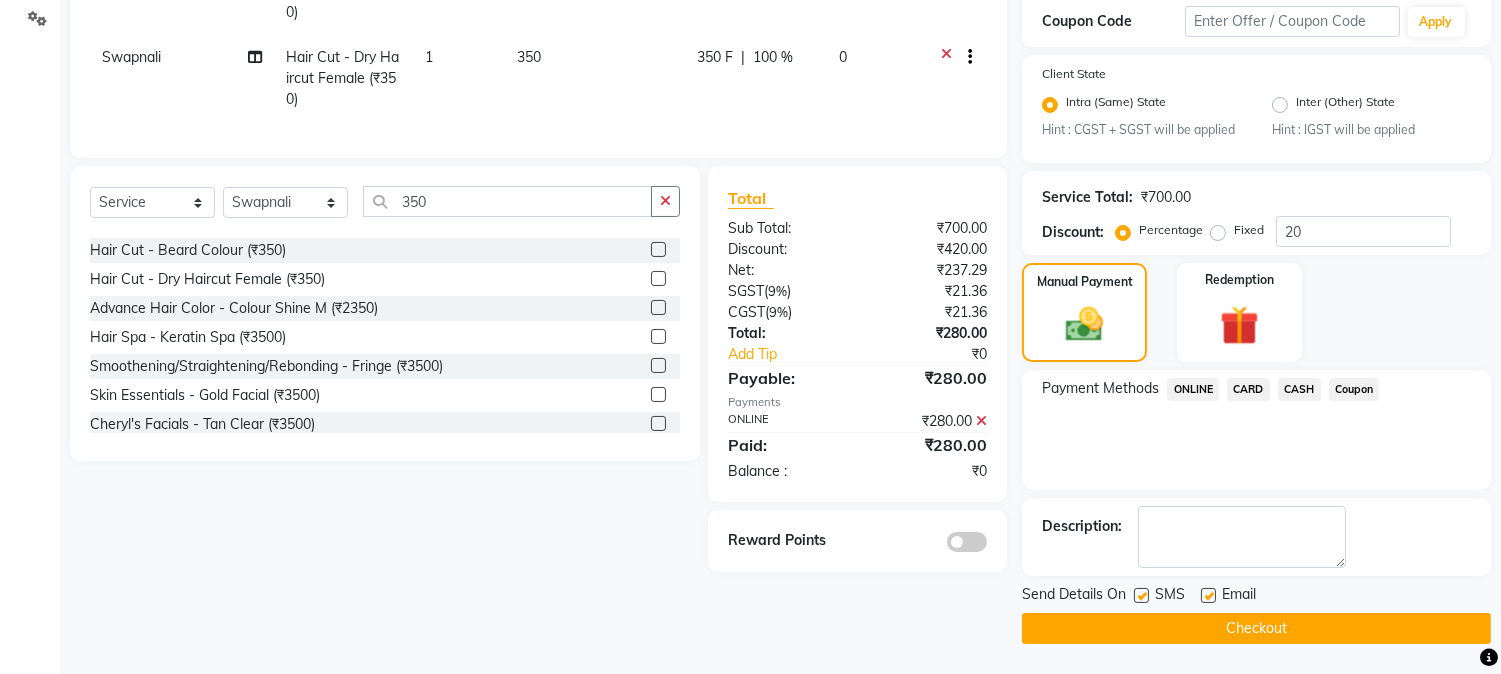 click 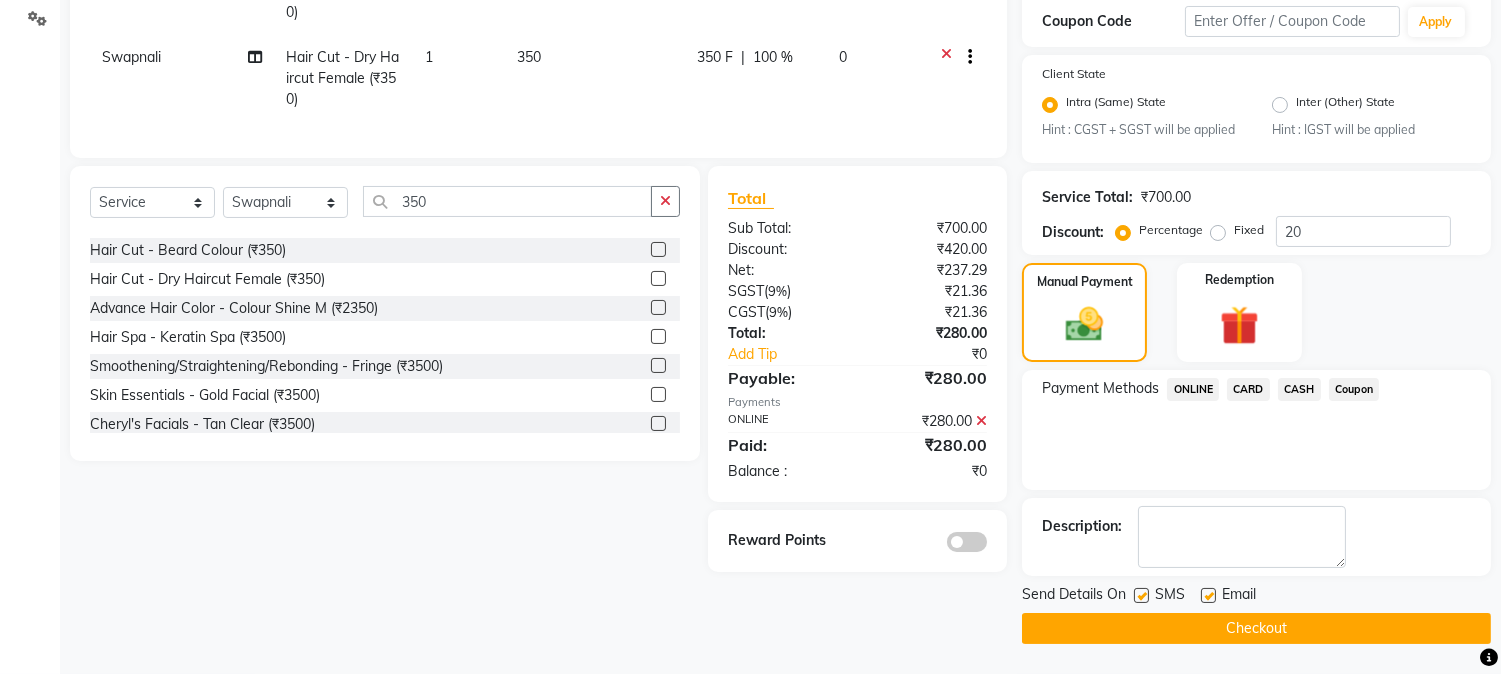click 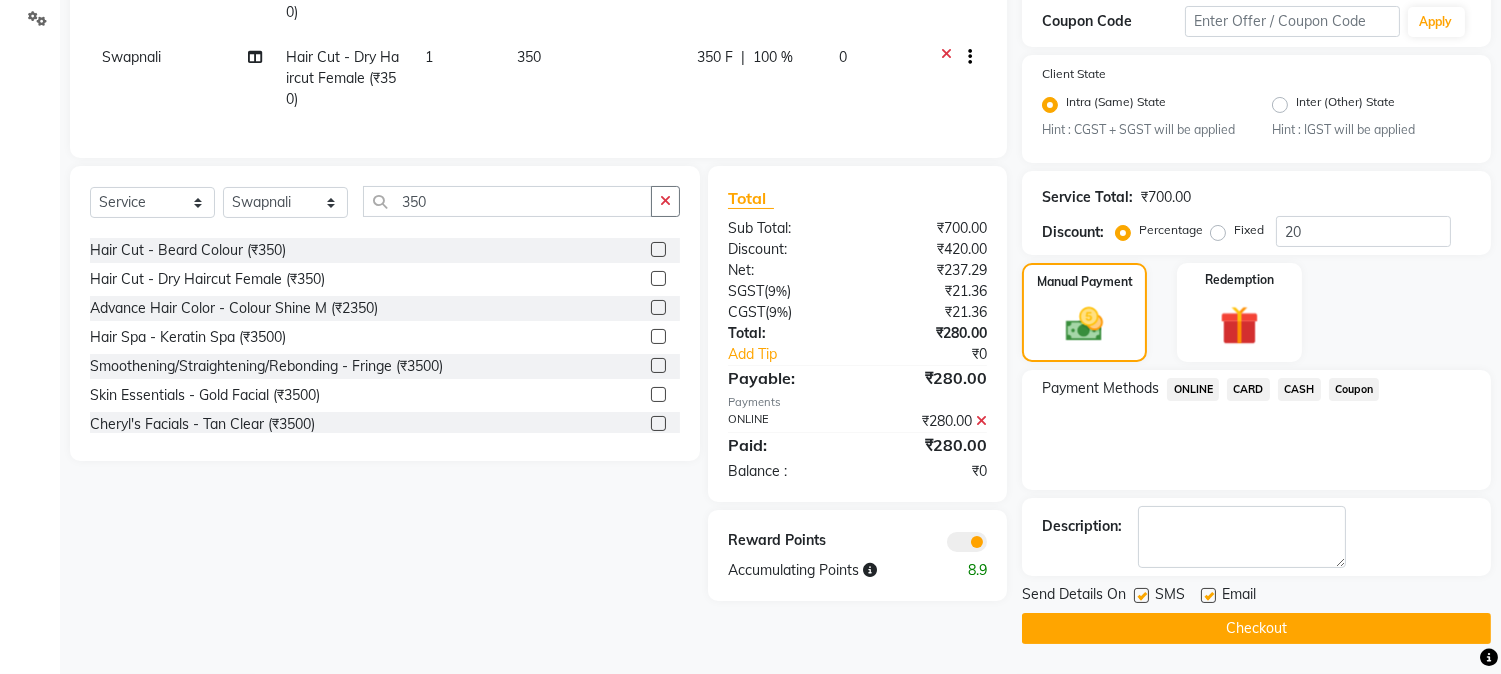 click on "Checkout" 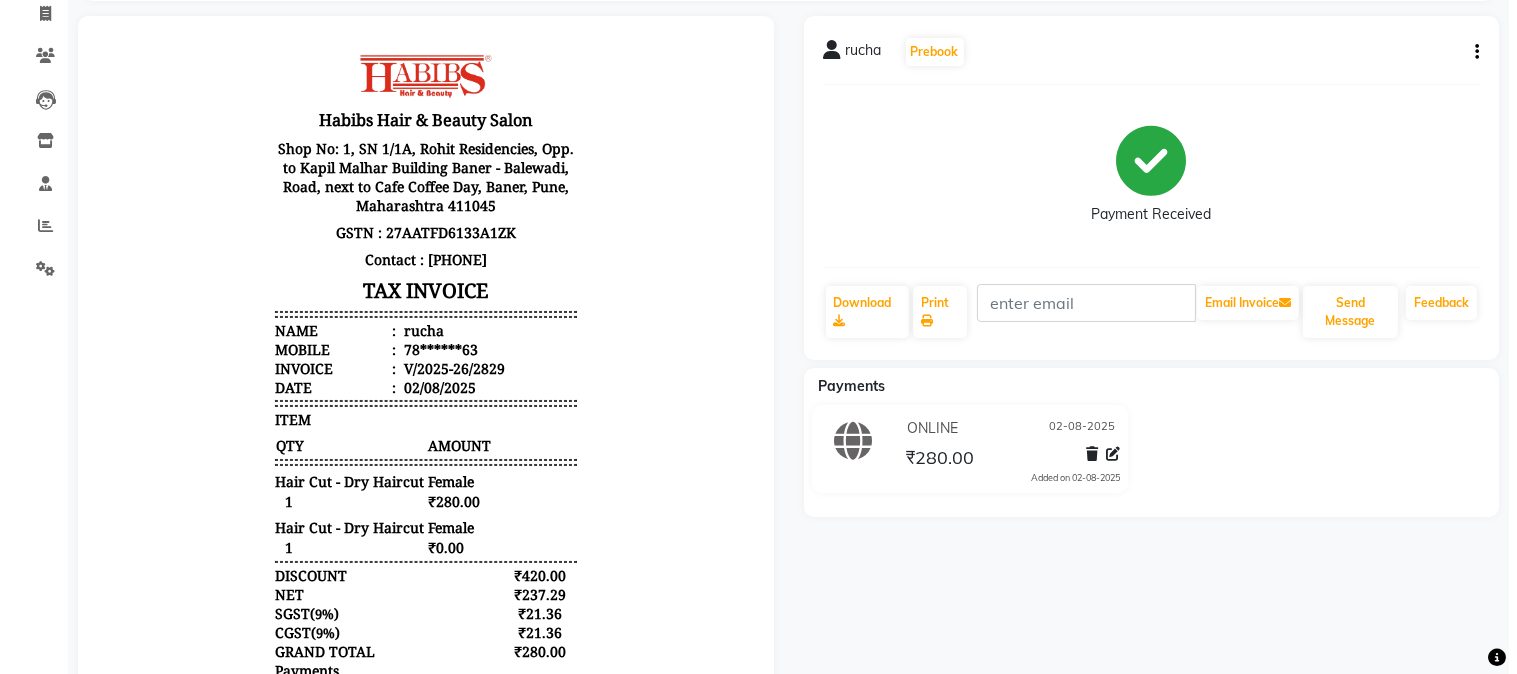 scroll, scrollTop: 0, scrollLeft: 0, axis: both 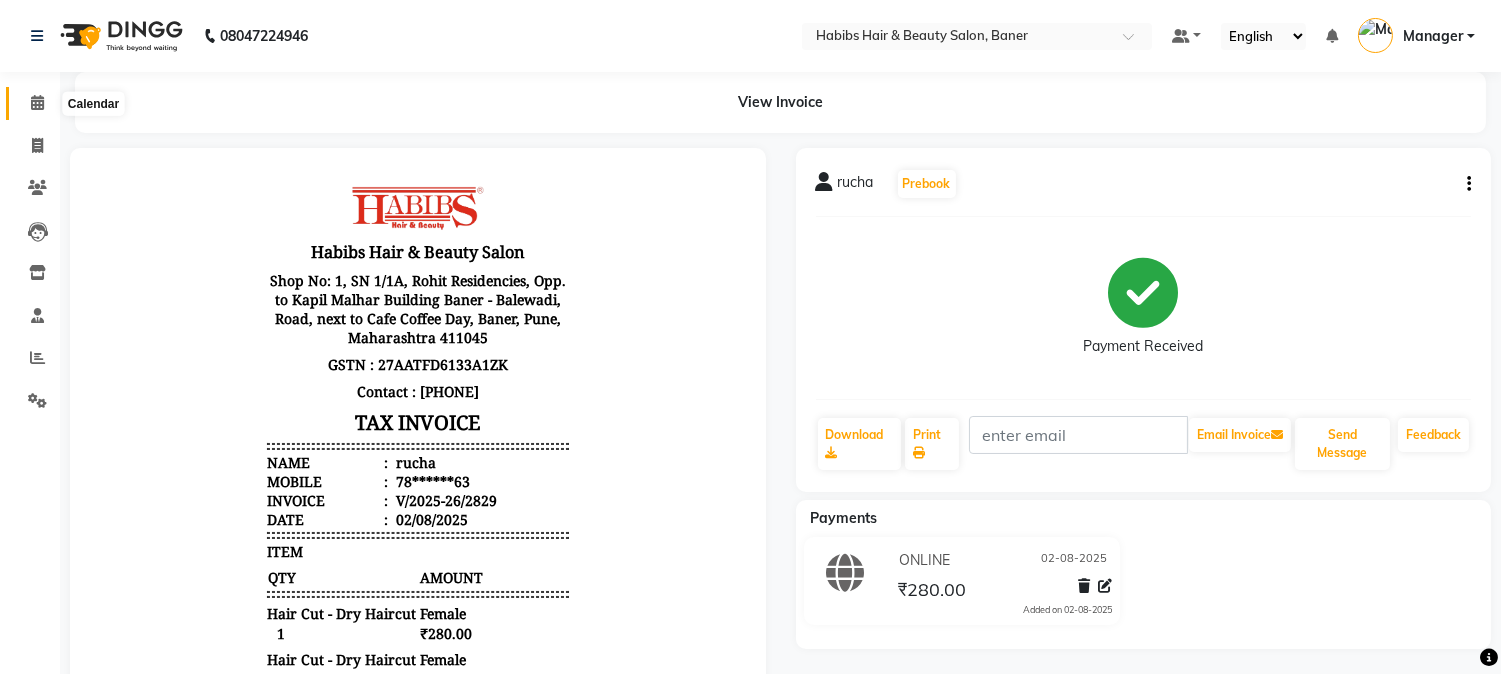 click 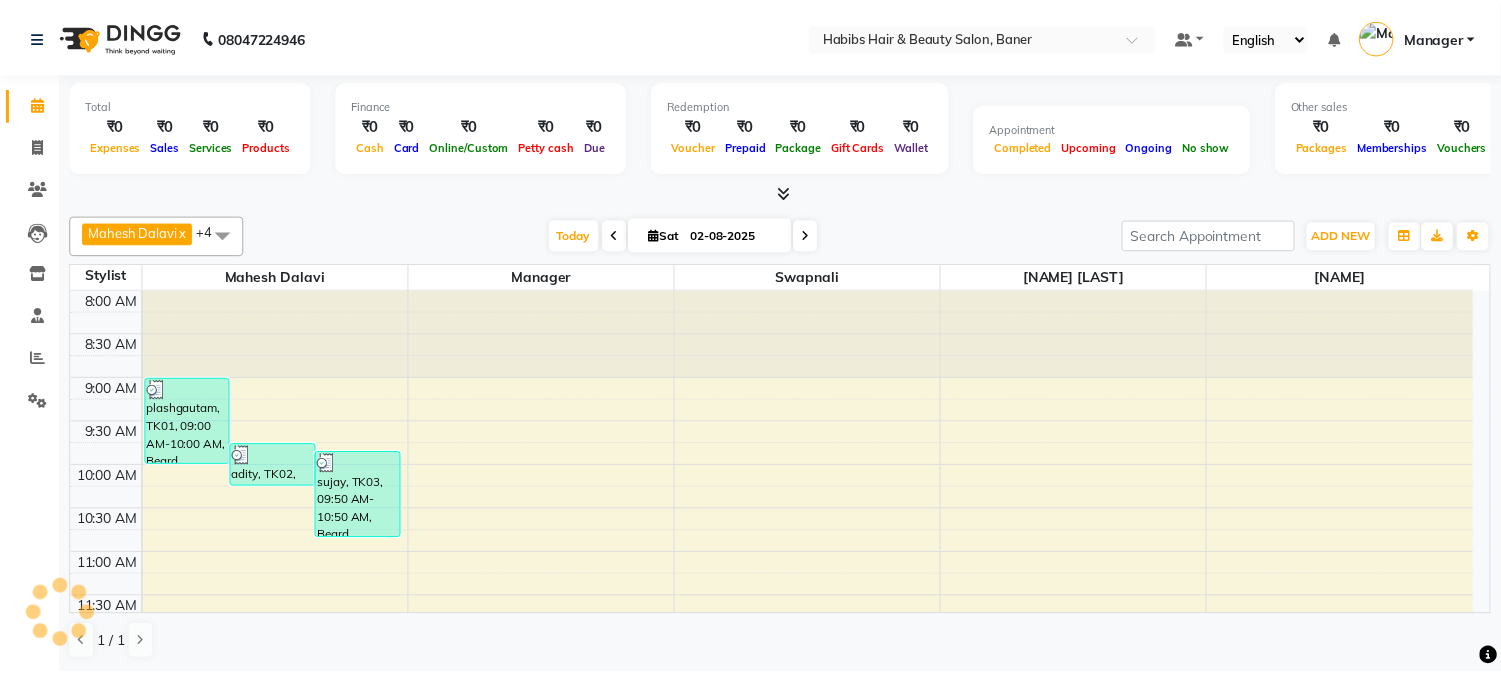 scroll, scrollTop: 885, scrollLeft: 0, axis: vertical 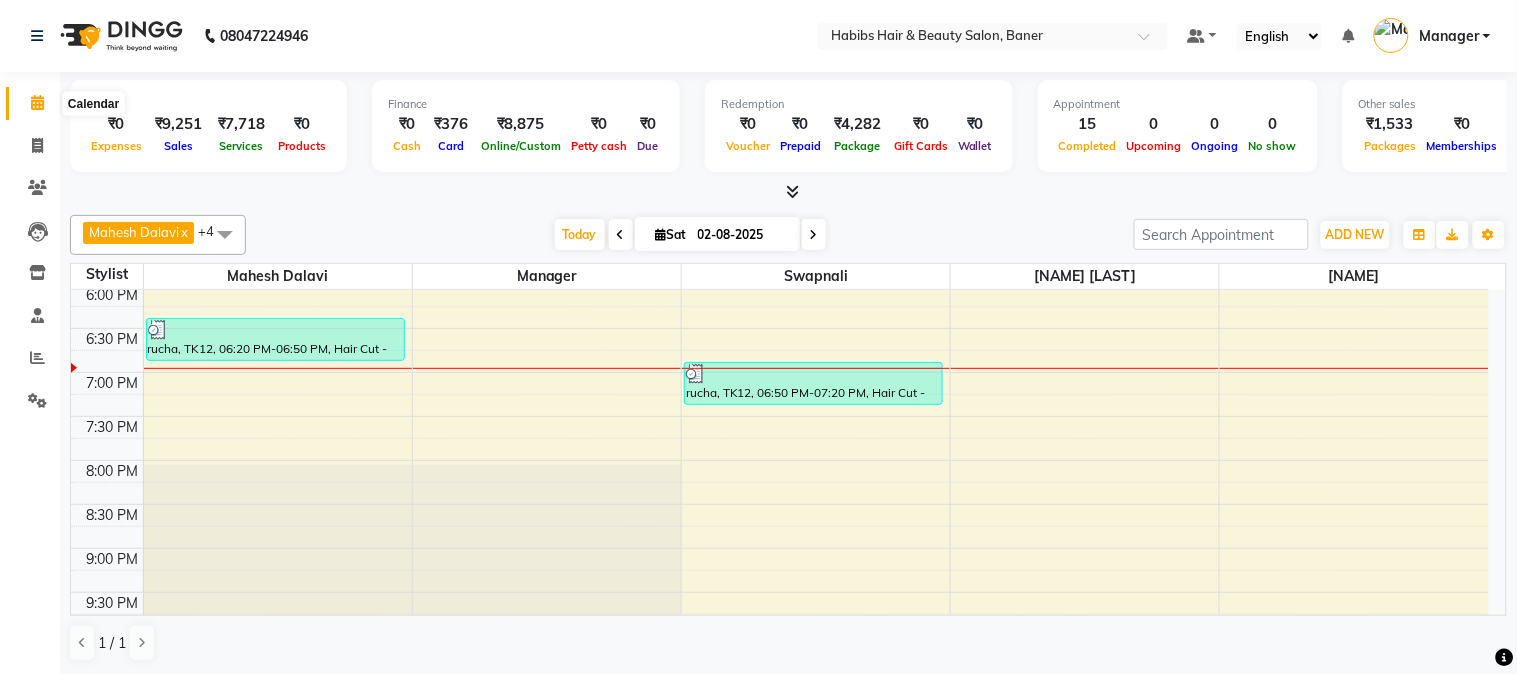 click 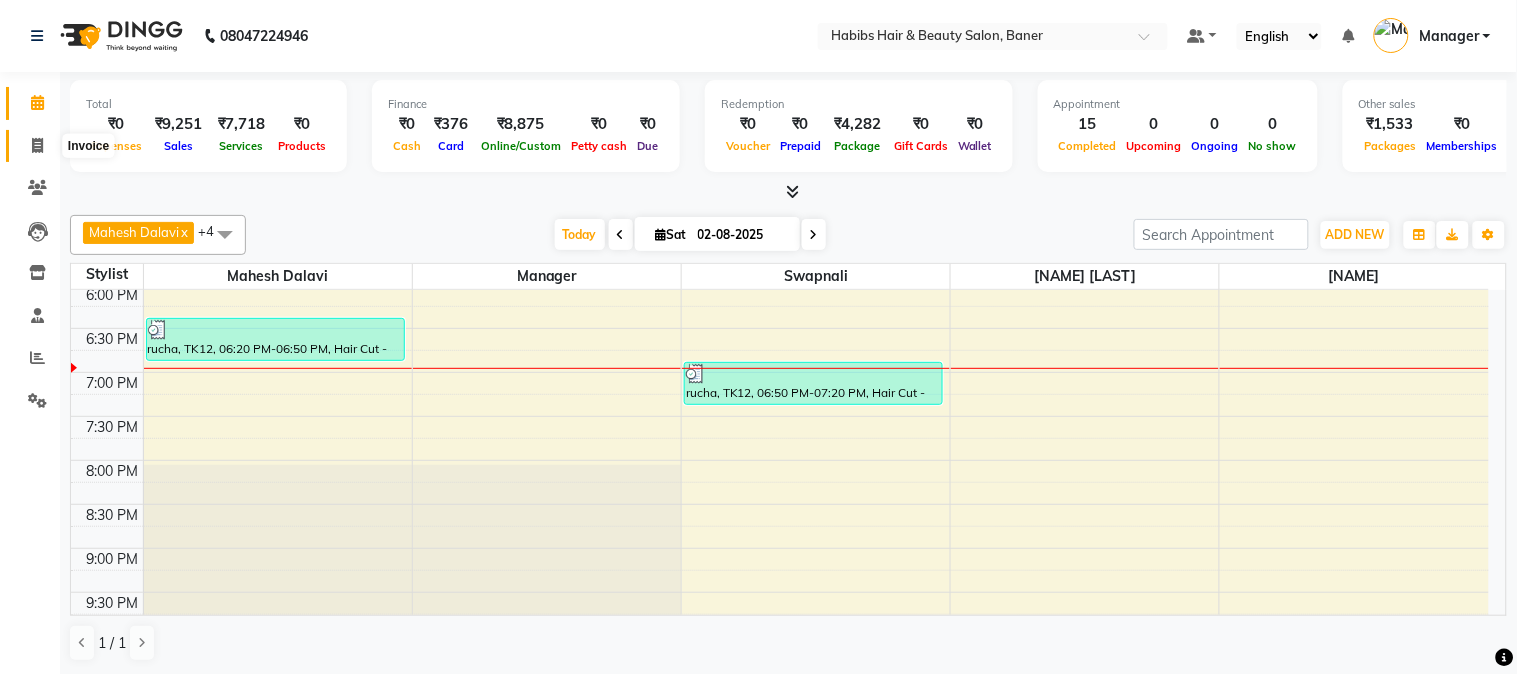 click 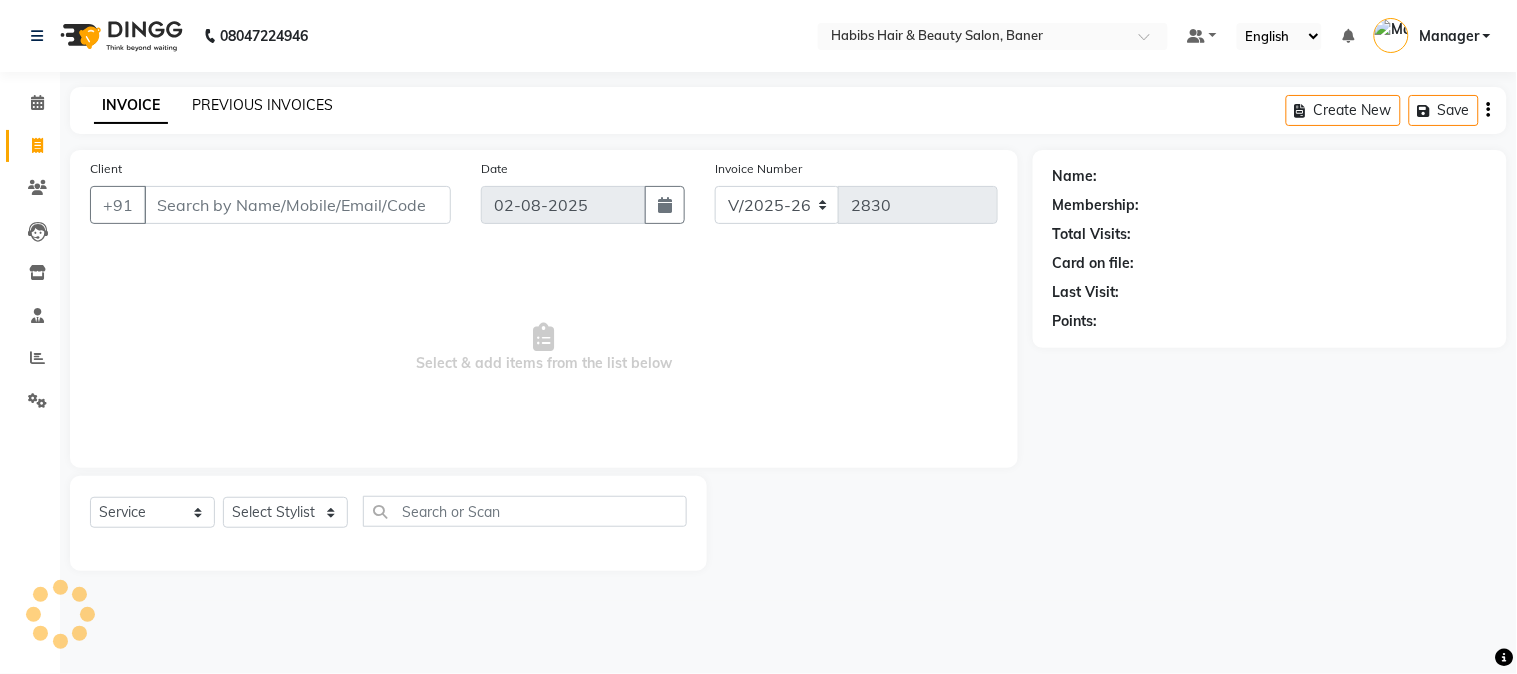 click on "PREVIOUS INVOICES" 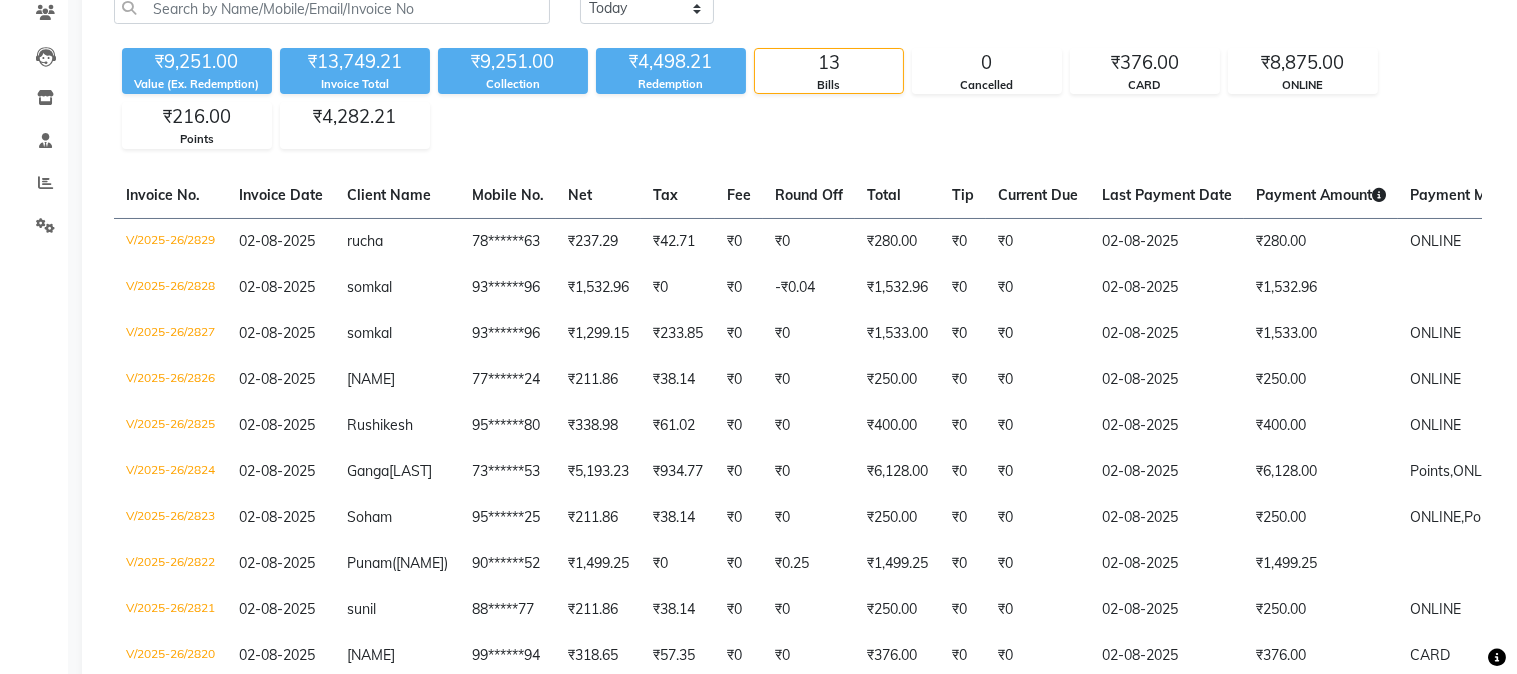 scroll, scrollTop: 0, scrollLeft: 0, axis: both 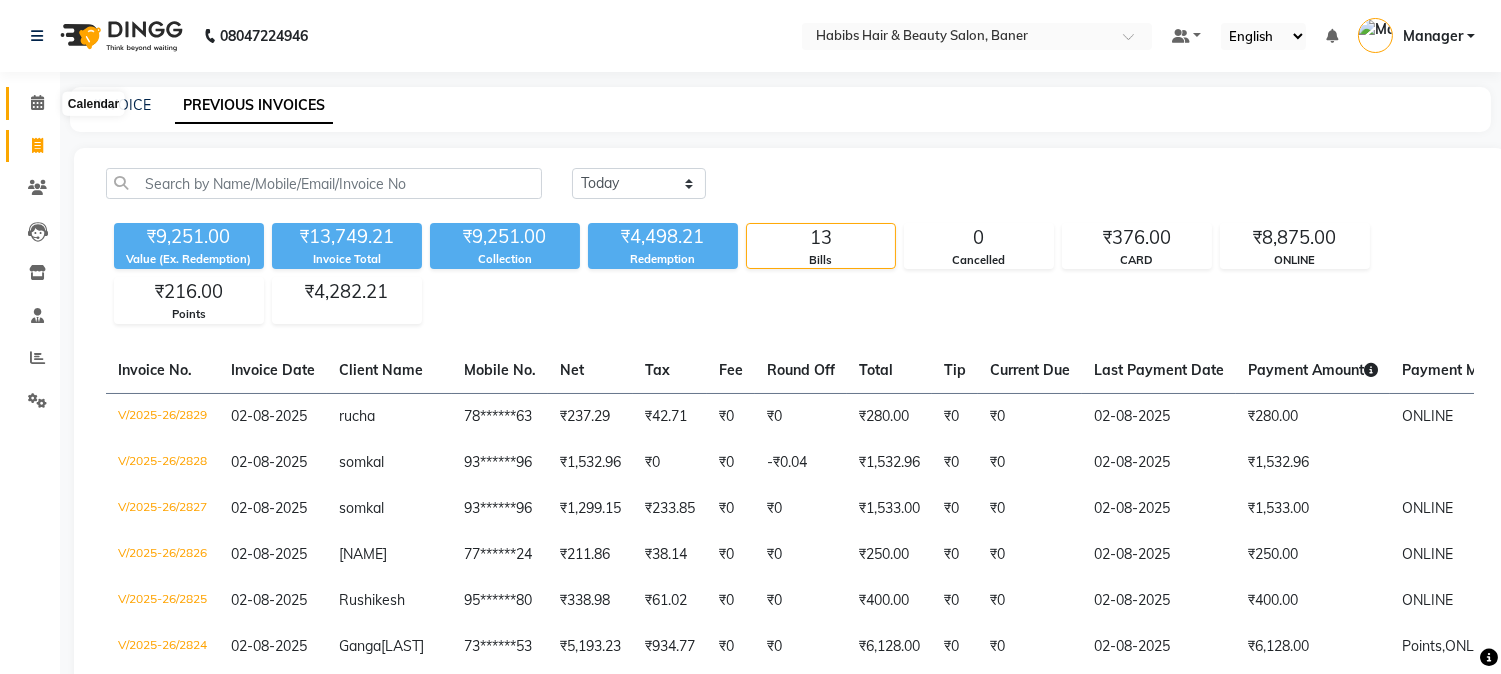 click 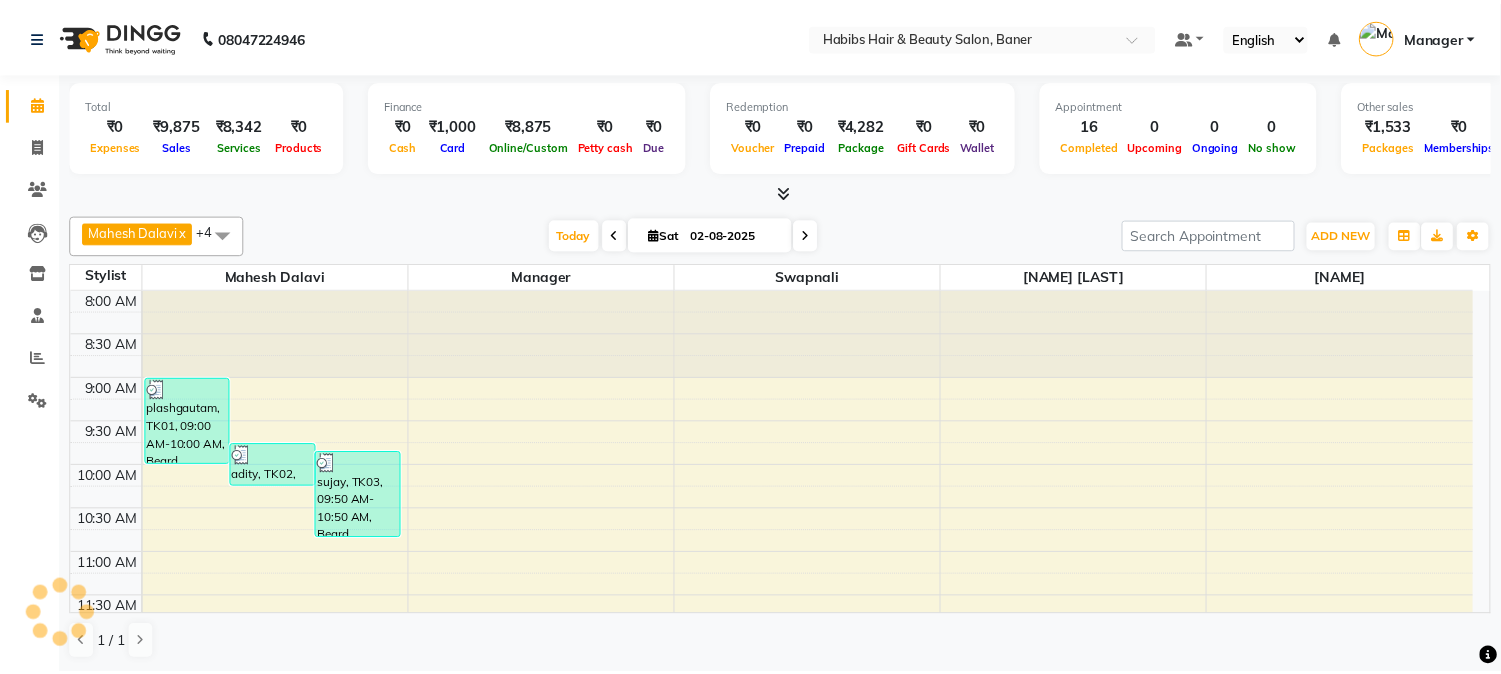 scroll, scrollTop: 0, scrollLeft: 0, axis: both 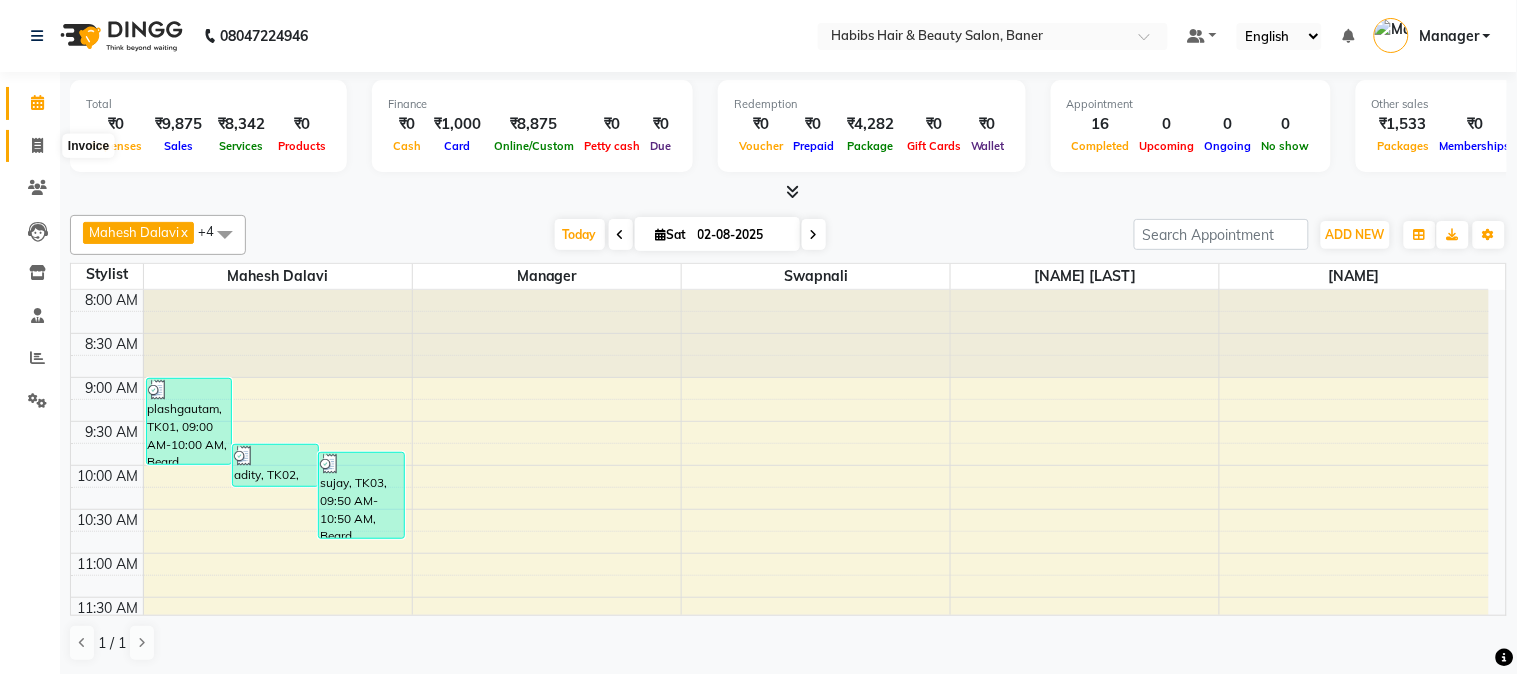 click 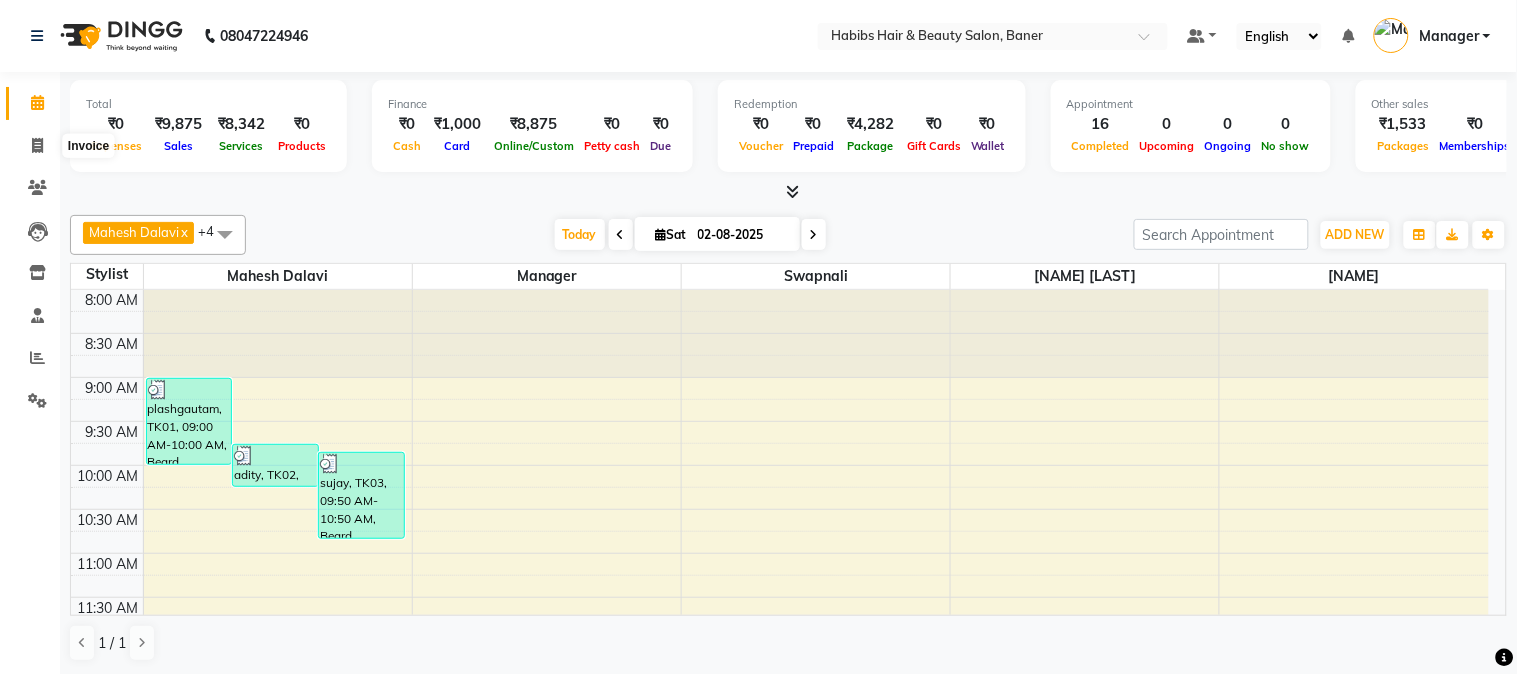 select on "5356" 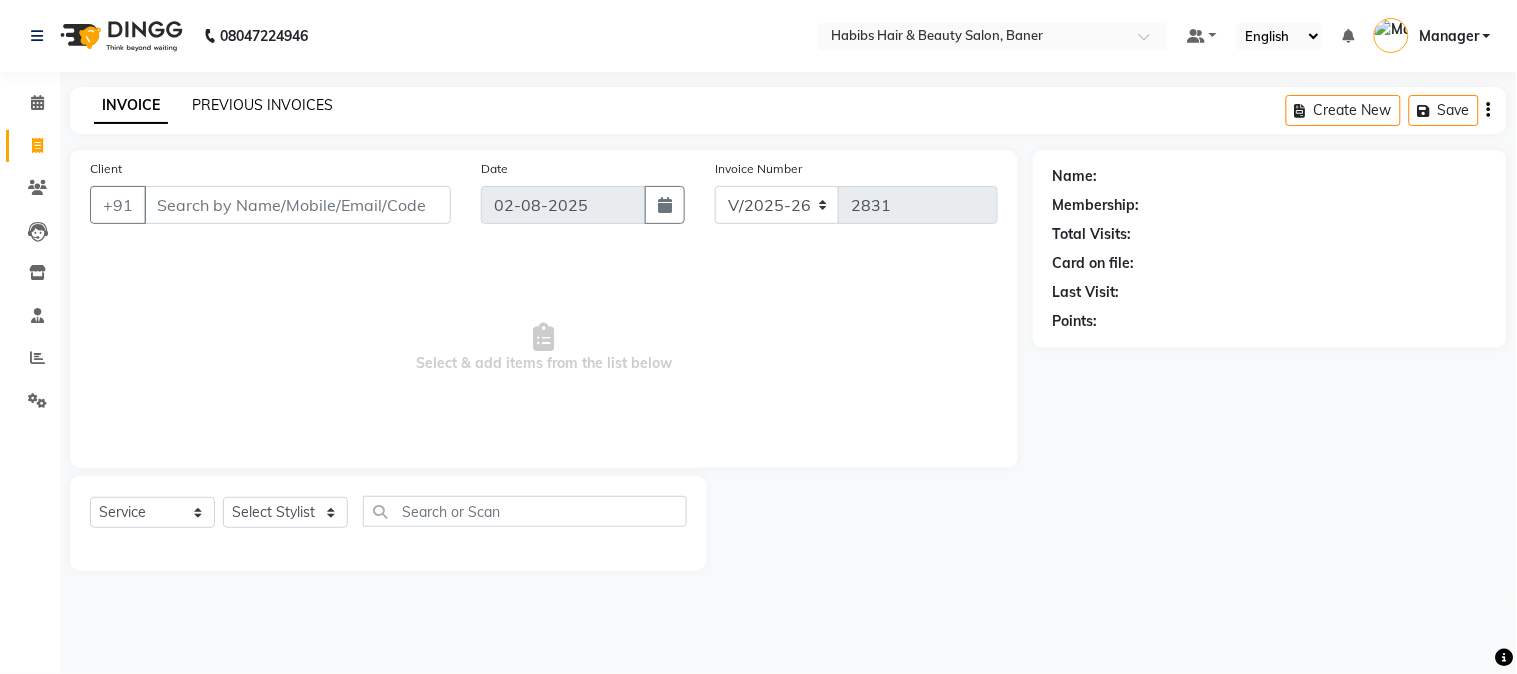 click on "PREVIOUS INVOICES" 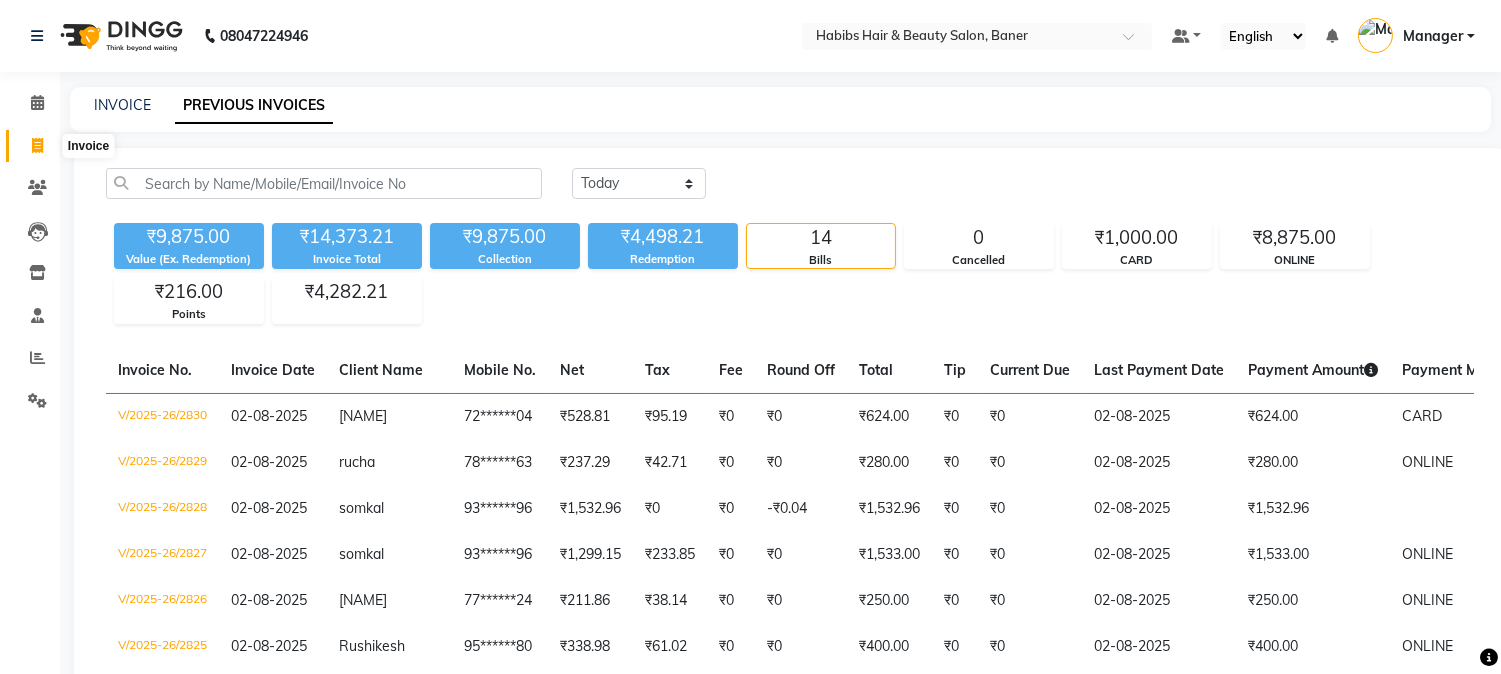 click 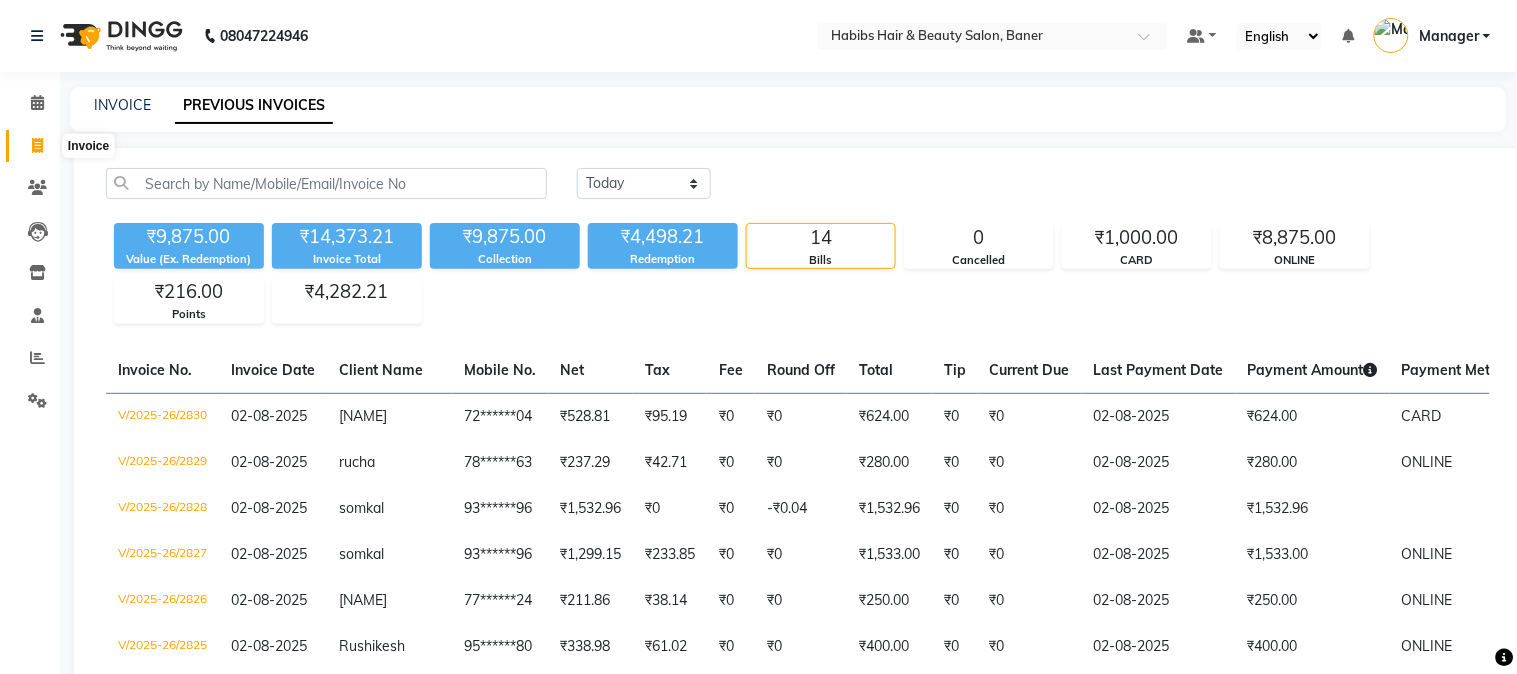 select on "5356" 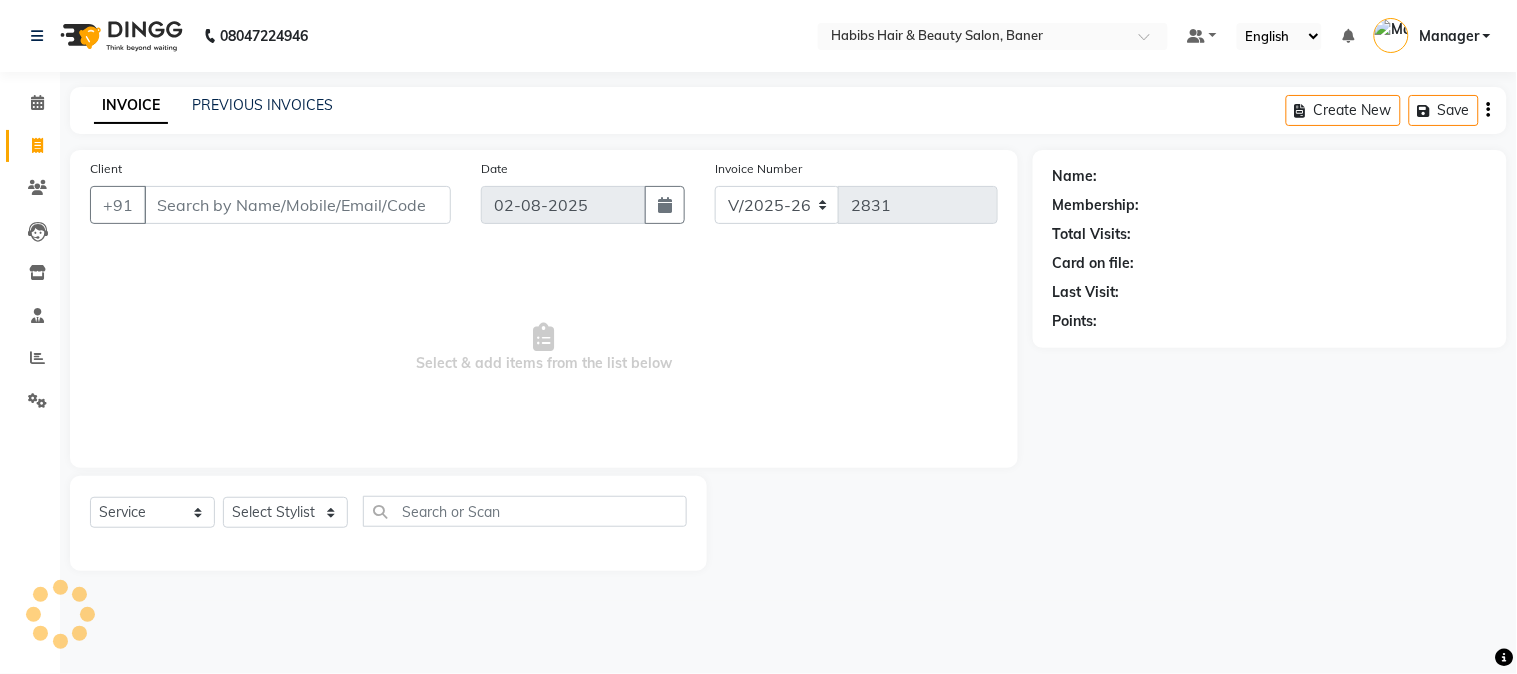 click on "Client" at bounding box center [297, 205] 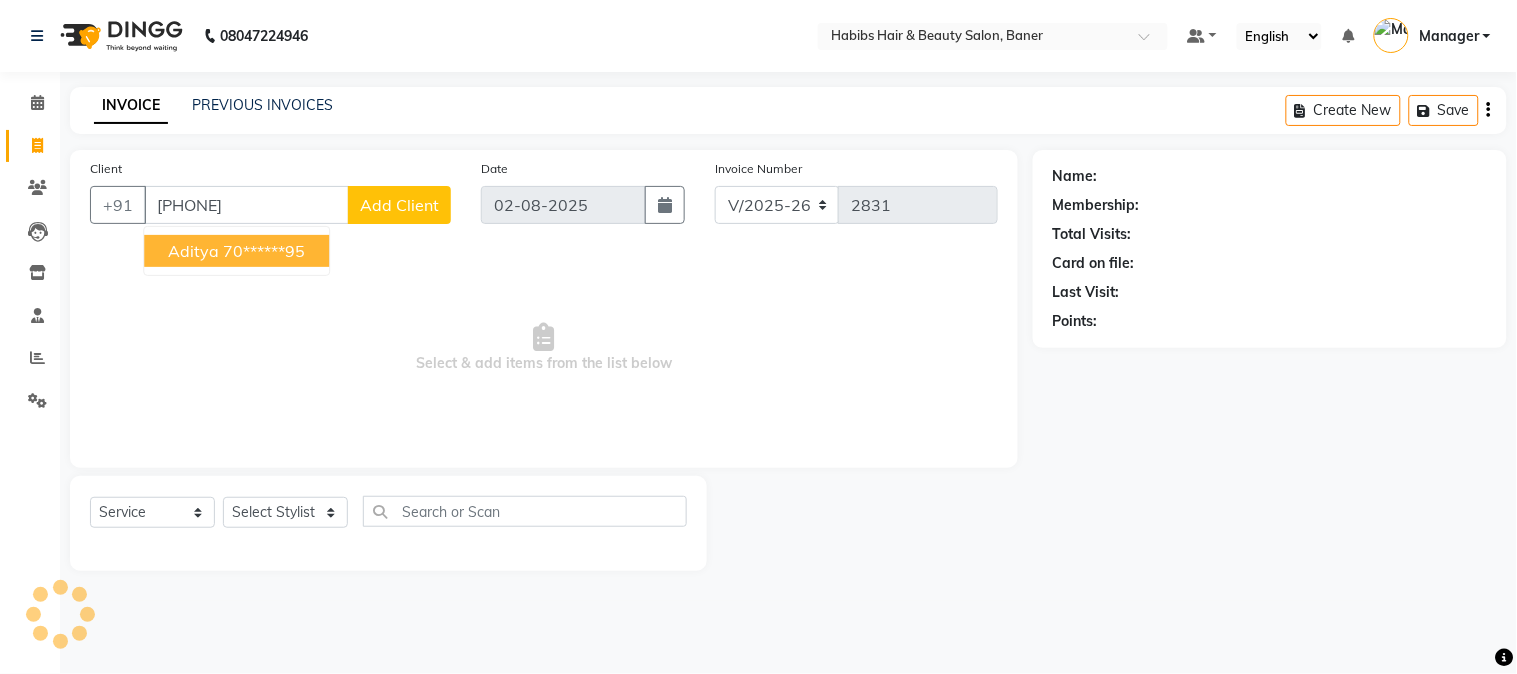 type on "7038081095" 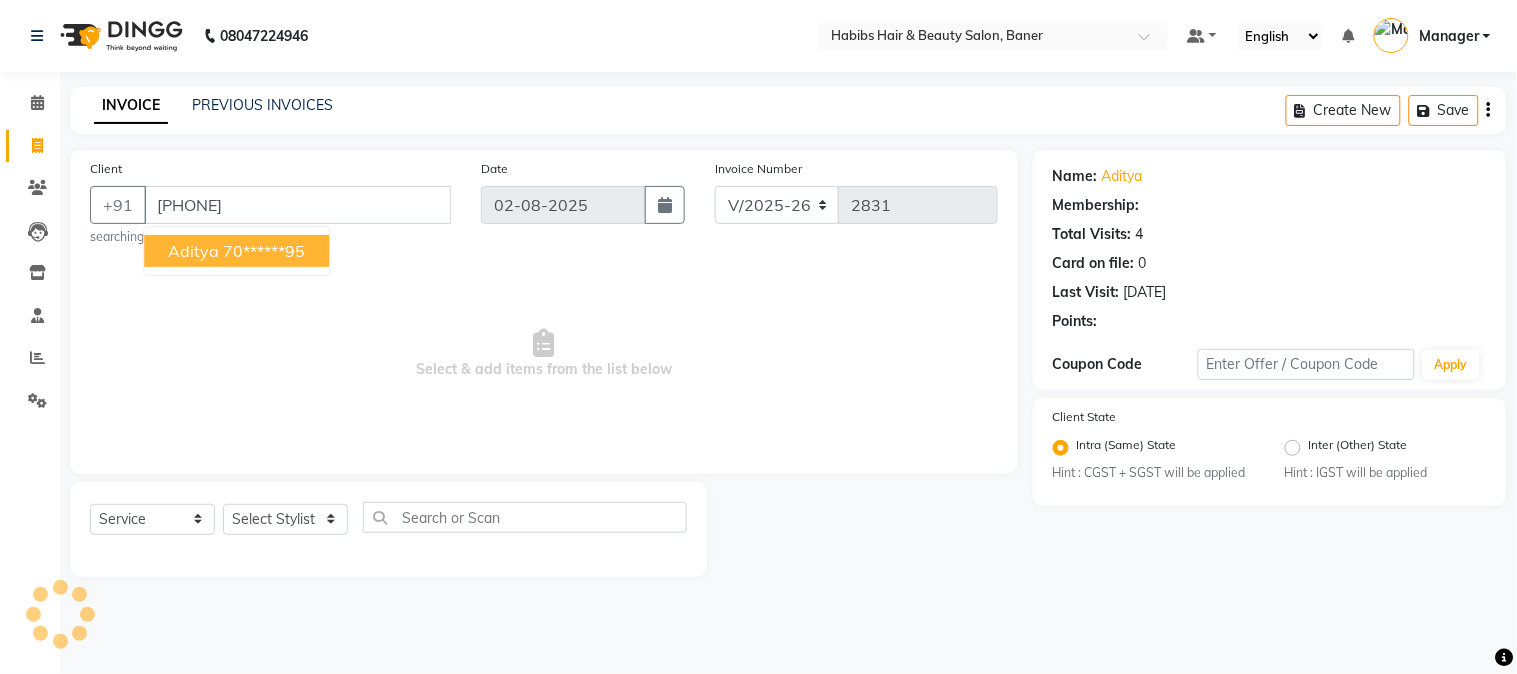 select on "1: Object" 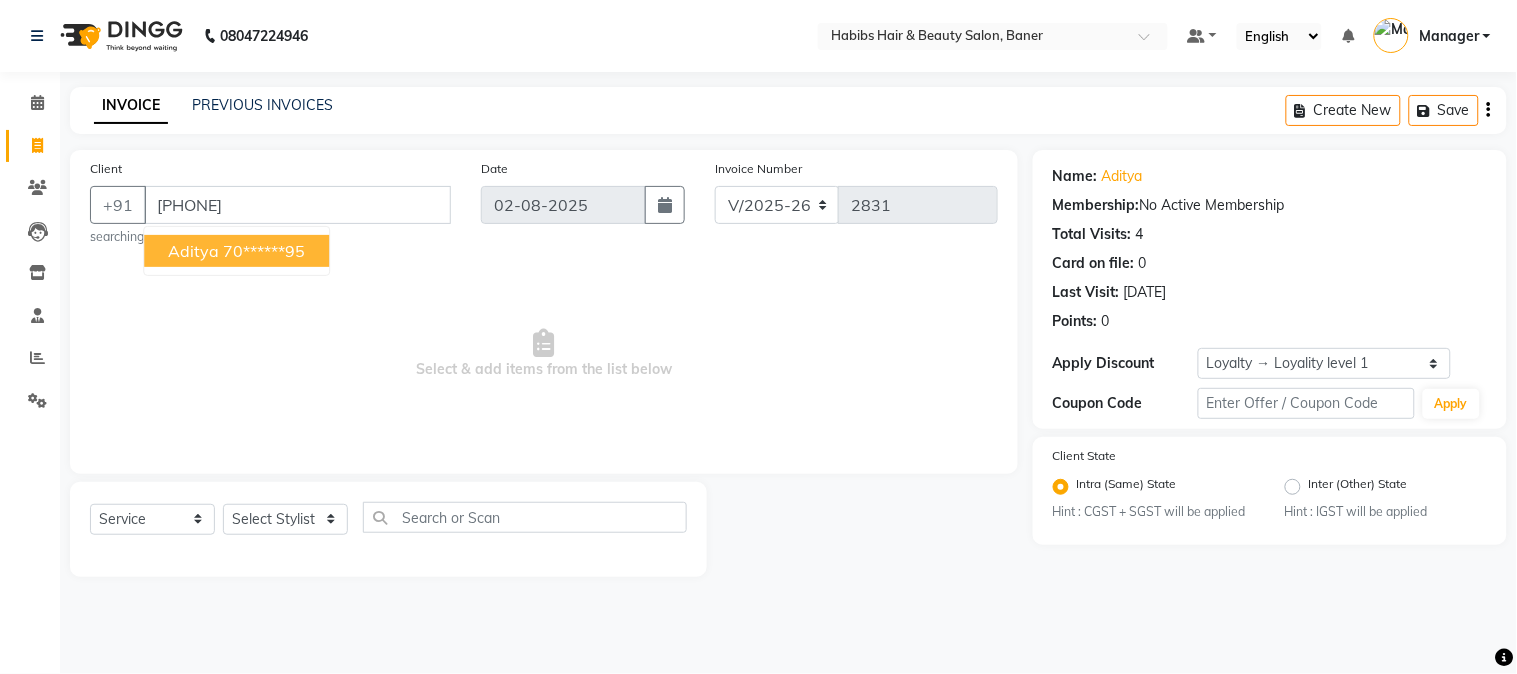 click on "70******95" at bounding box center (264, 251) 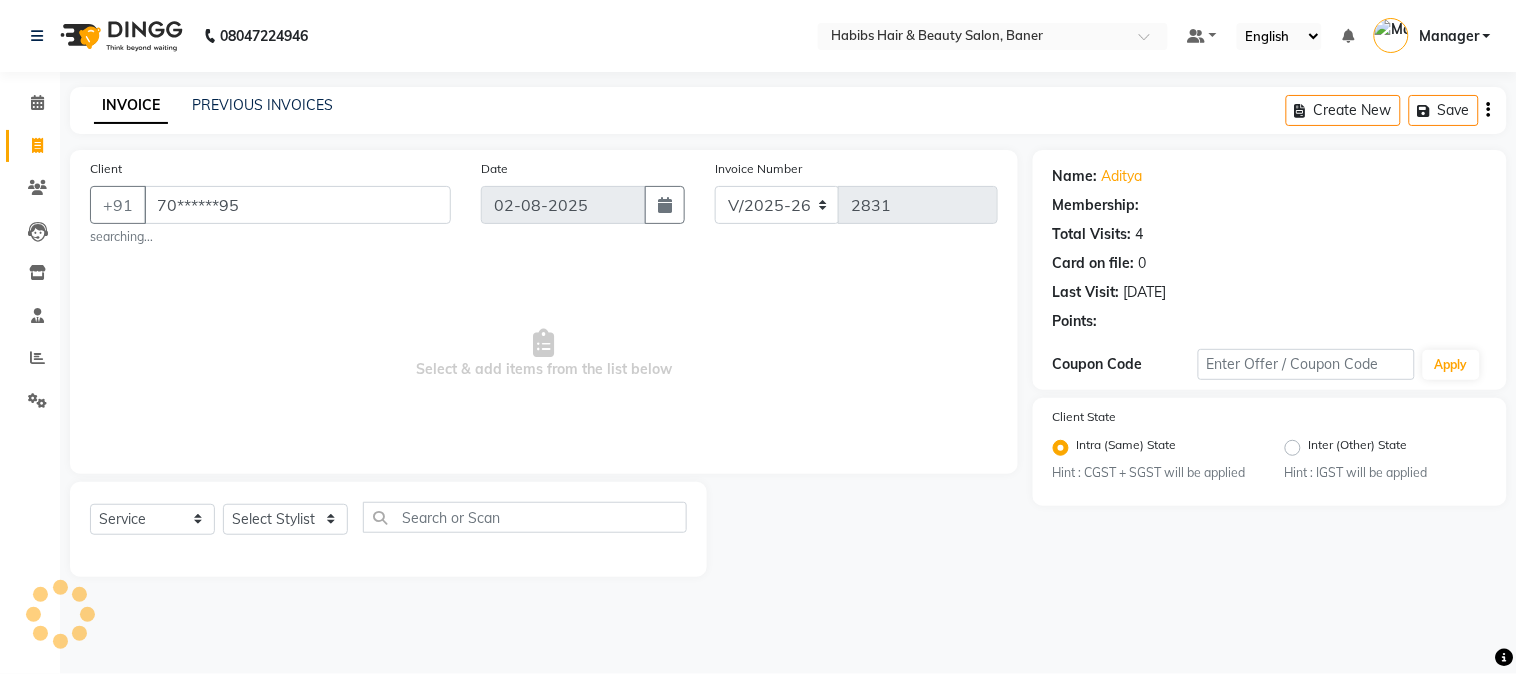 select on "1: Object" 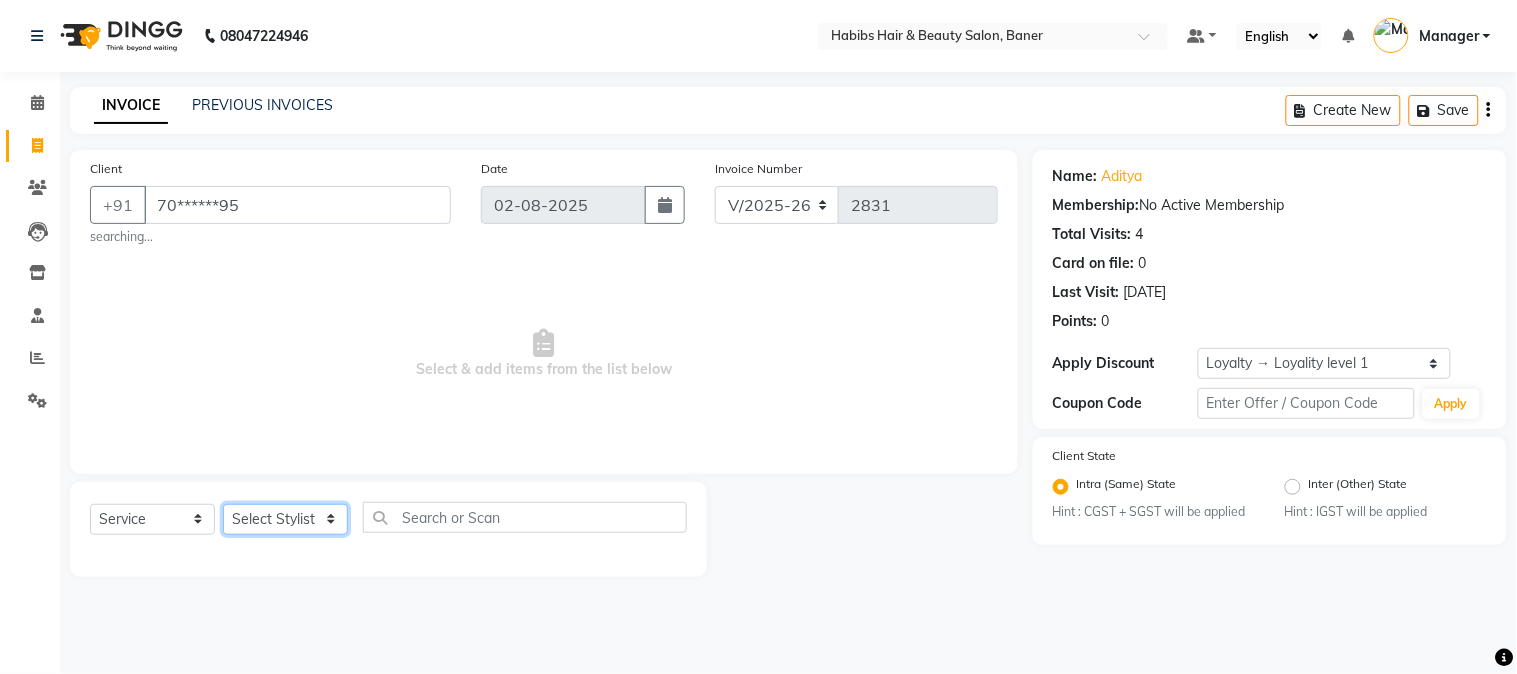 click on "Select Stylist Admin [FIRST] [LAST]  Manager [FIRST] [LAST] [FIRST] [LAST] [FIRST] [LAST]" 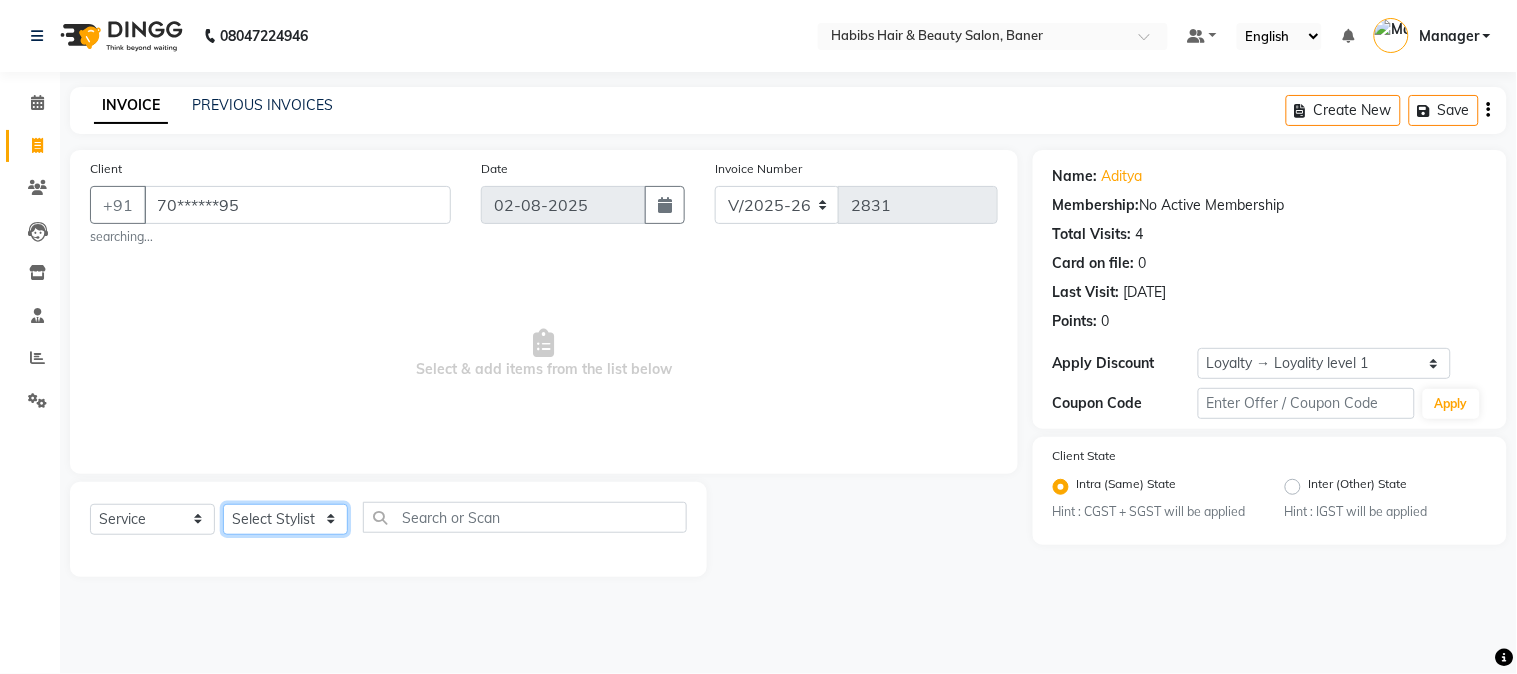 select on "35380" 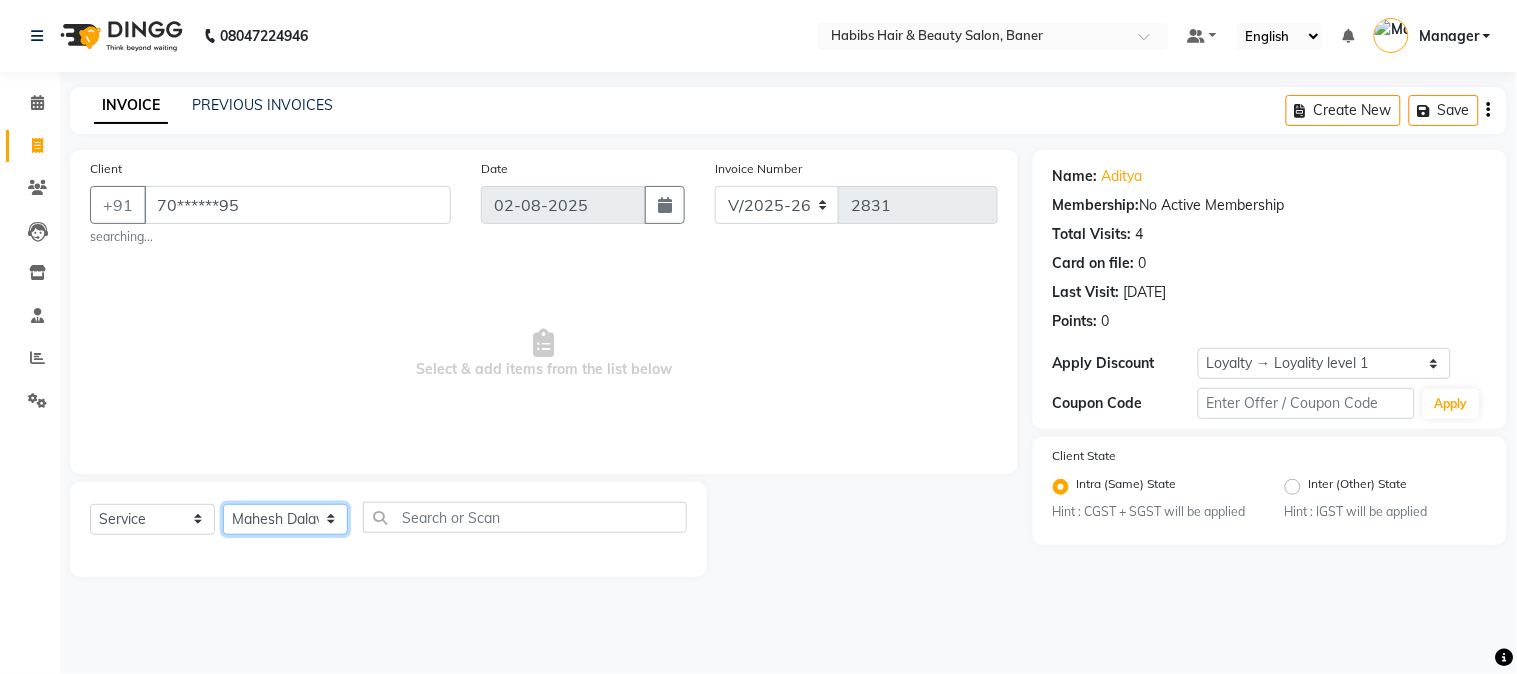 click on "Select Stylist Admin [FIRST] [LAST]  Manager [FIRST] [LAST] [FIRST] [LAST] [FIRST] [LAST]" 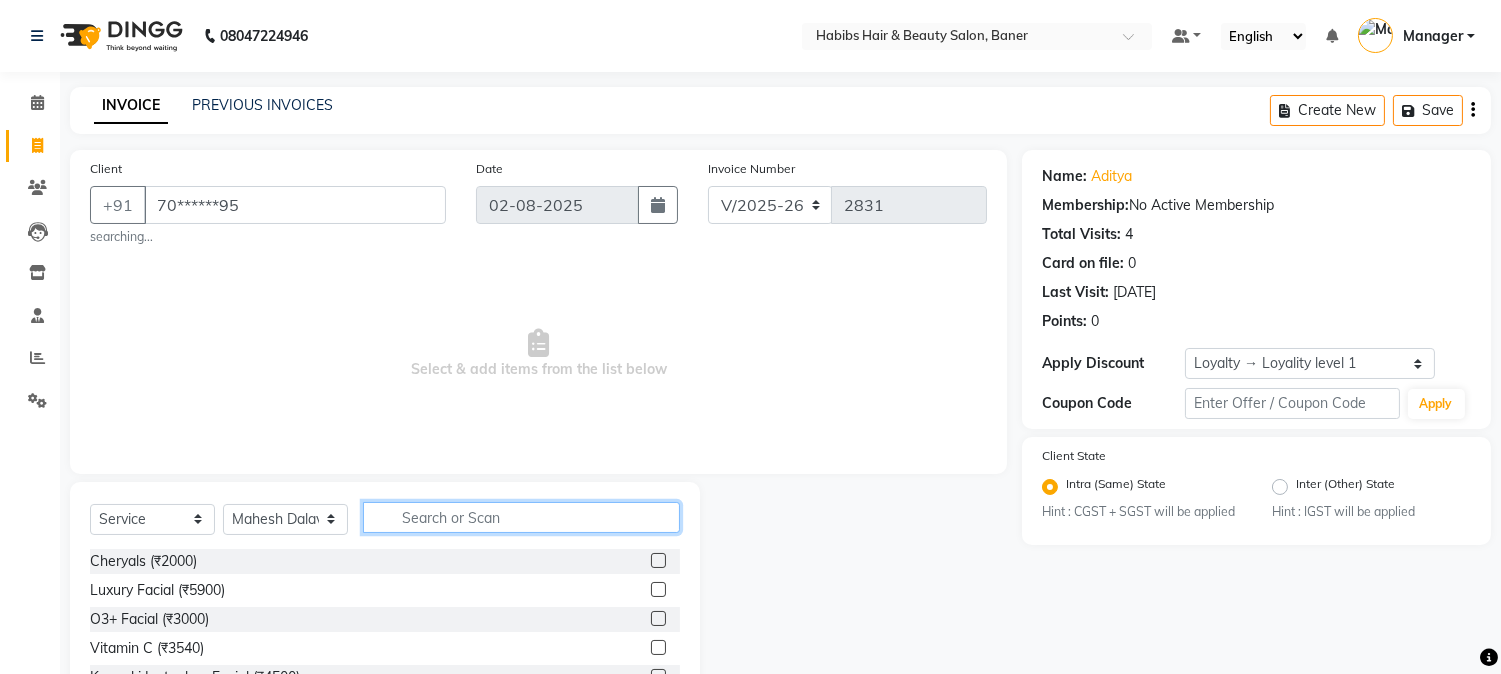 click 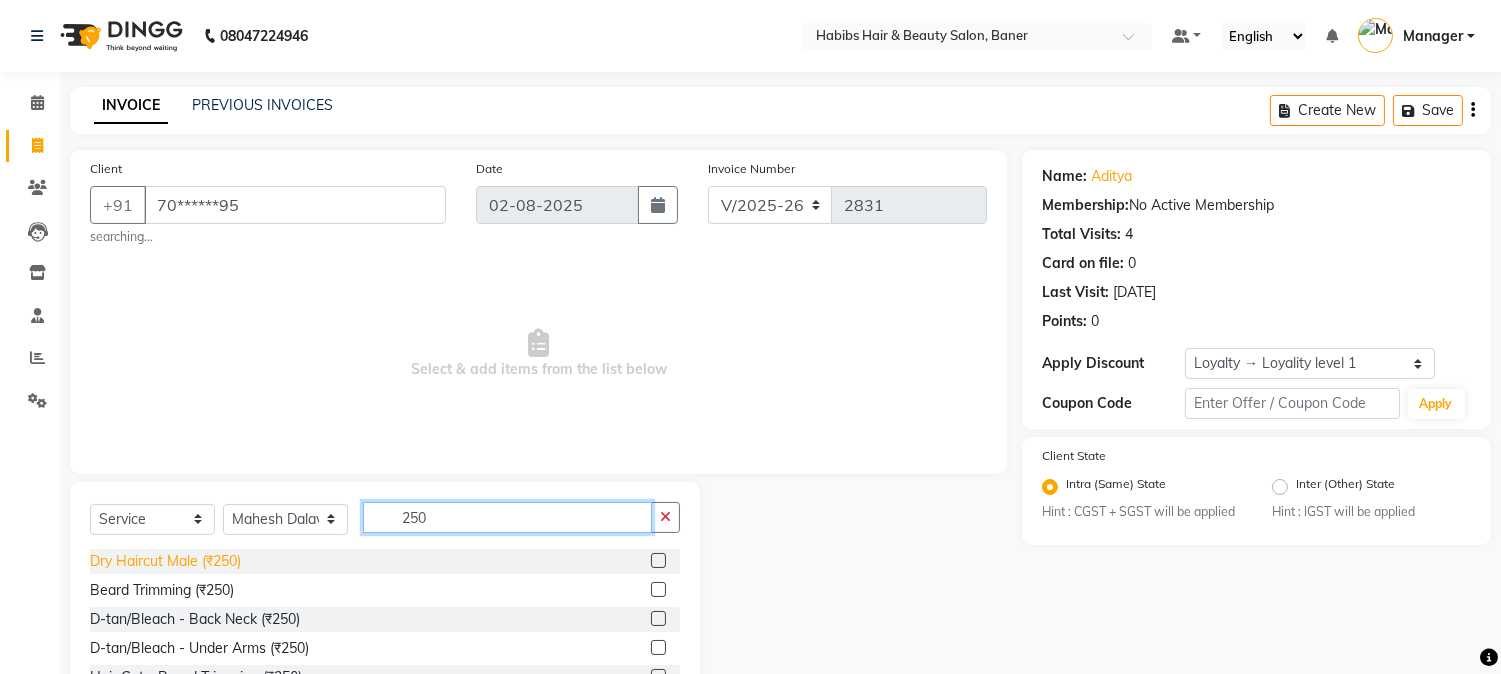 type on "250" 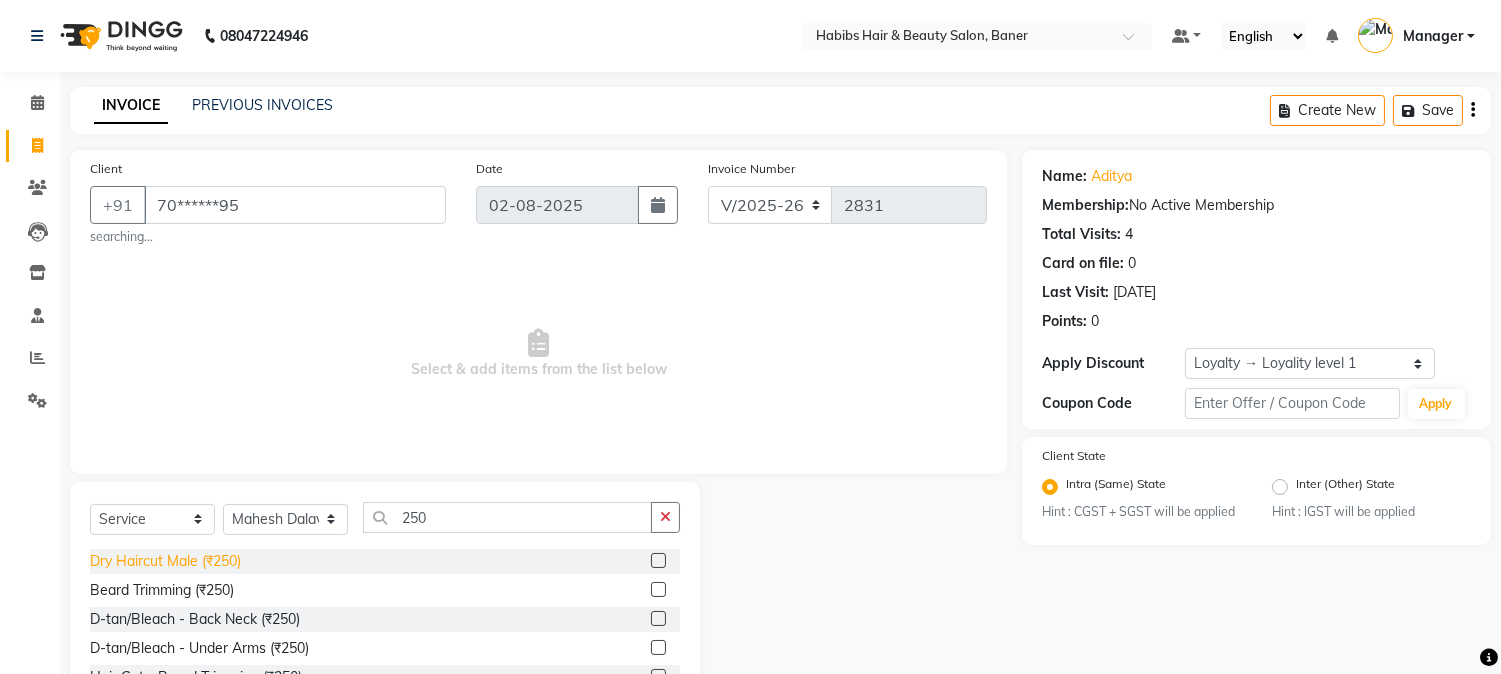 click on "Dry Haircut Male (₹250)" 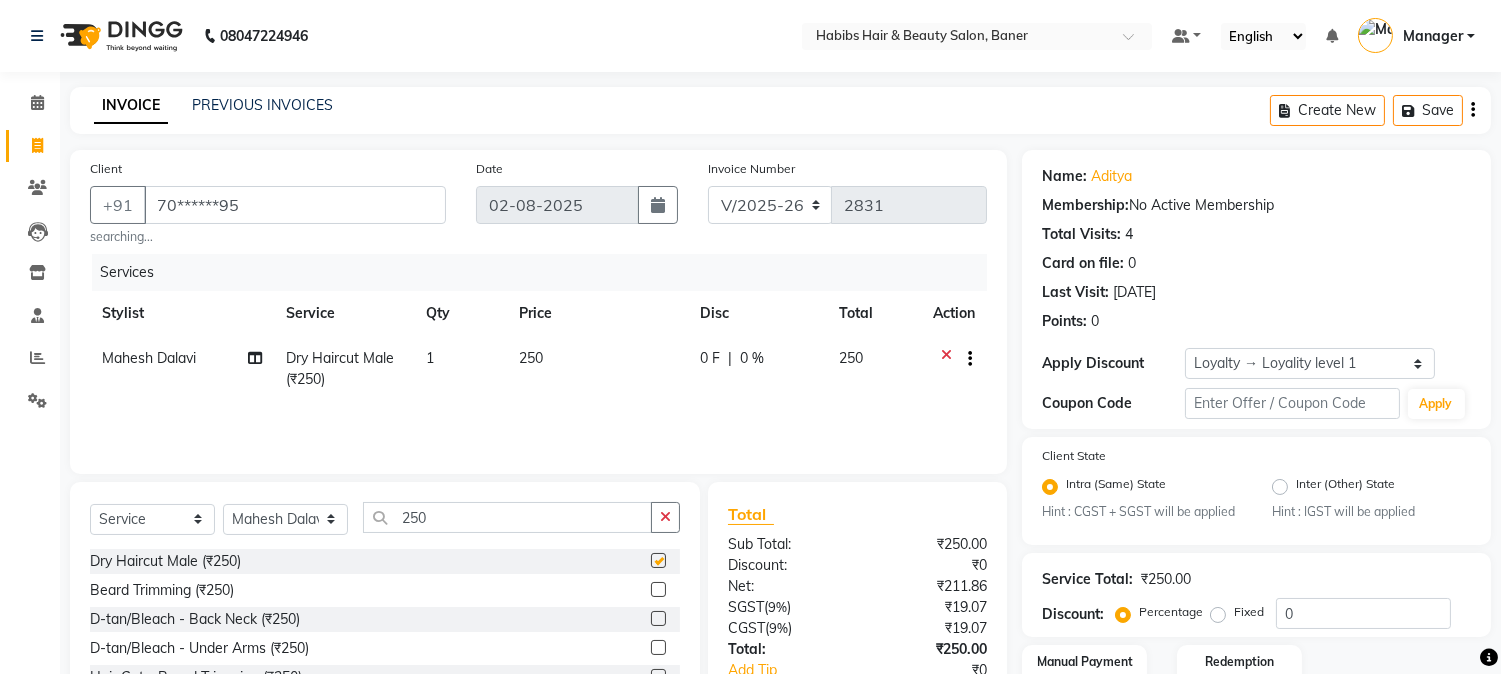 checkbox on "false" 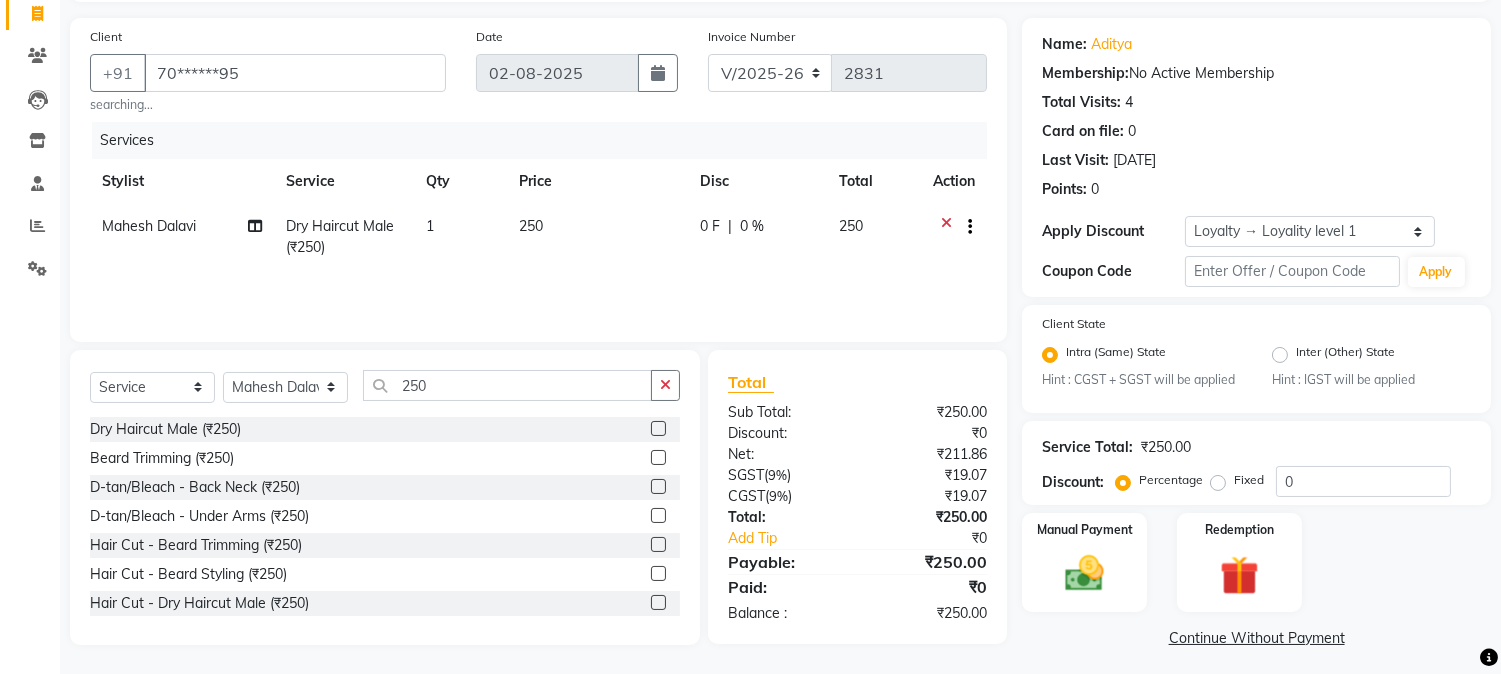 scroll, scrollTop: 140, scrollLeft: 0, axis: vertical 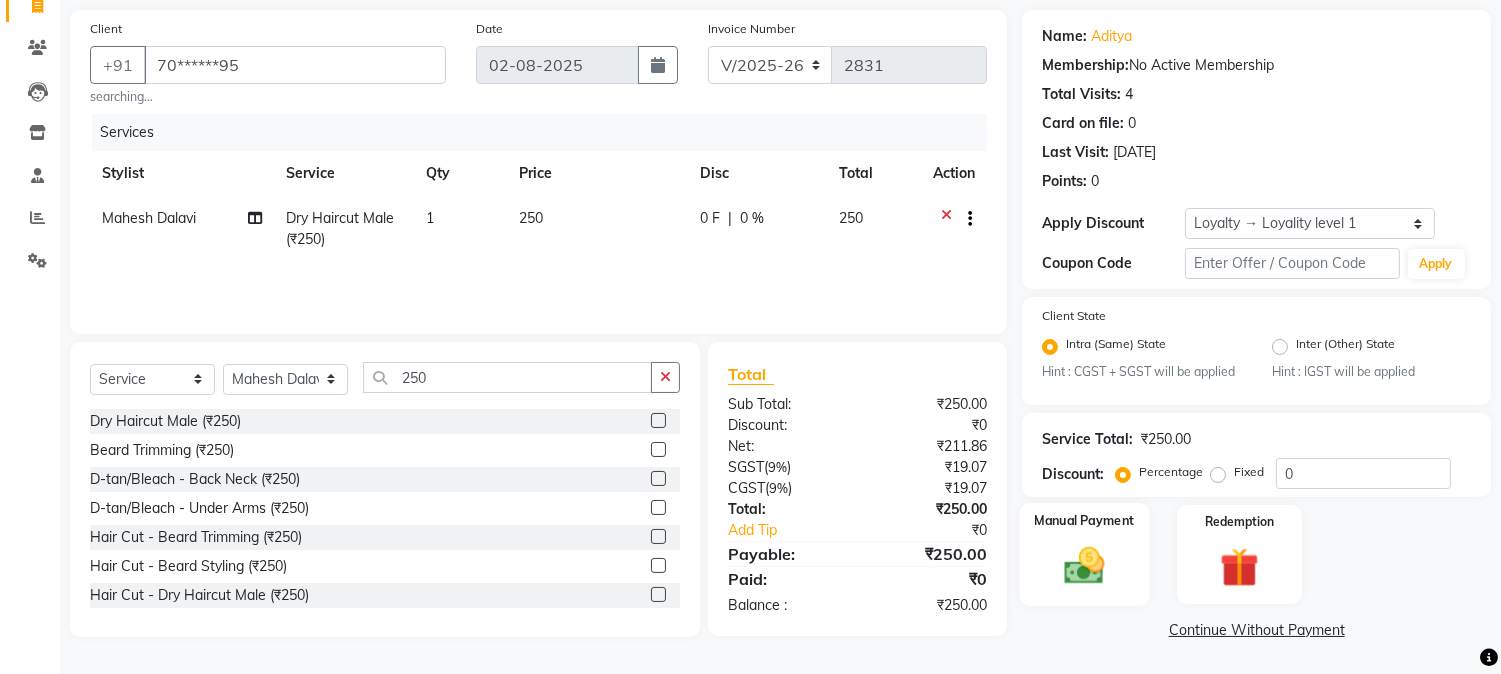 click 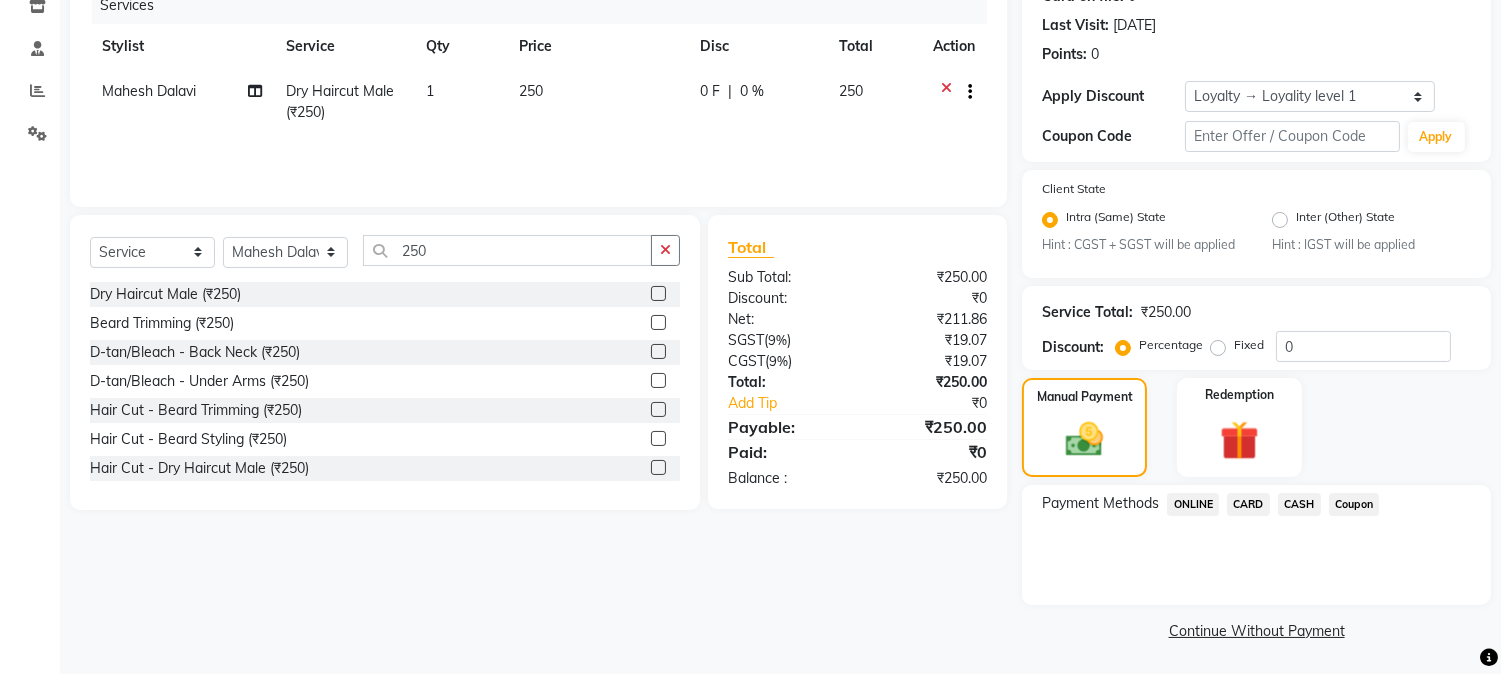 scroll, scrollTop: 268, scrollLeft: 0, axis: vertical 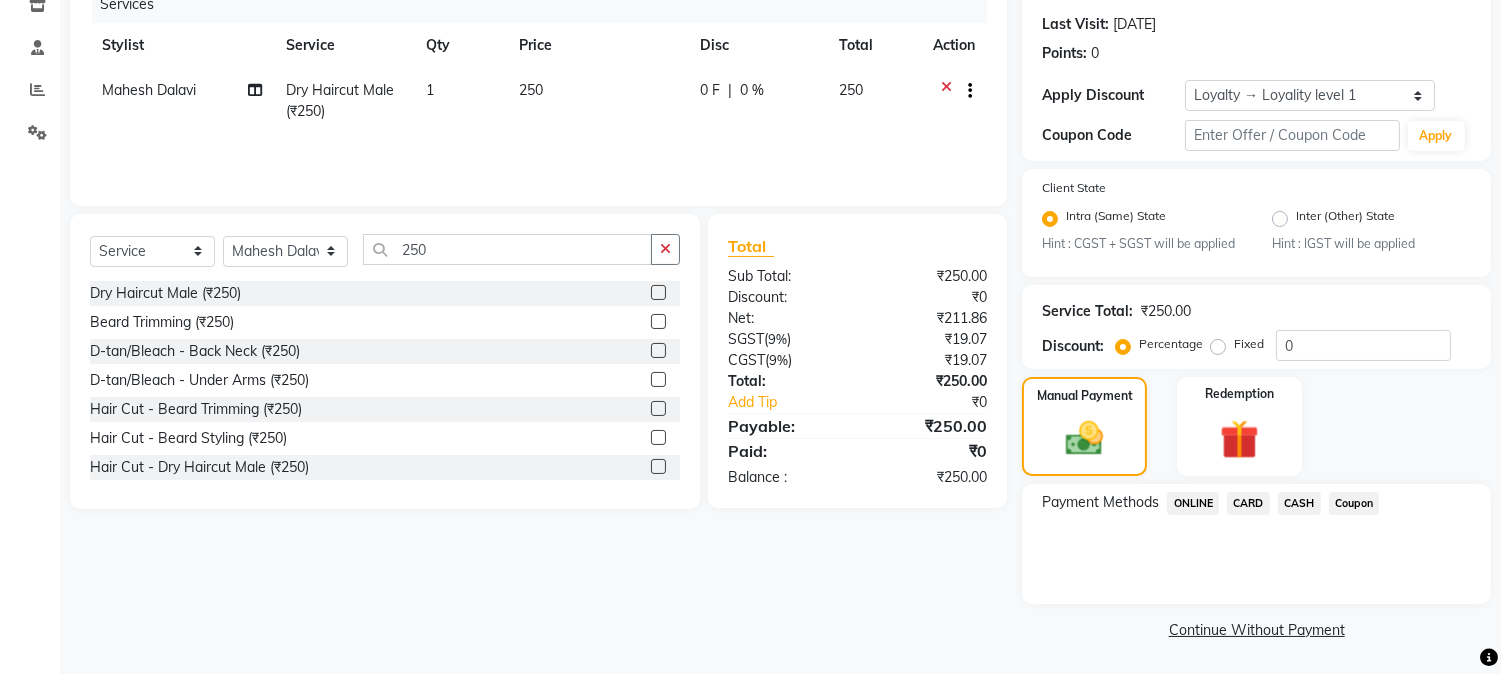 click on "CASH" 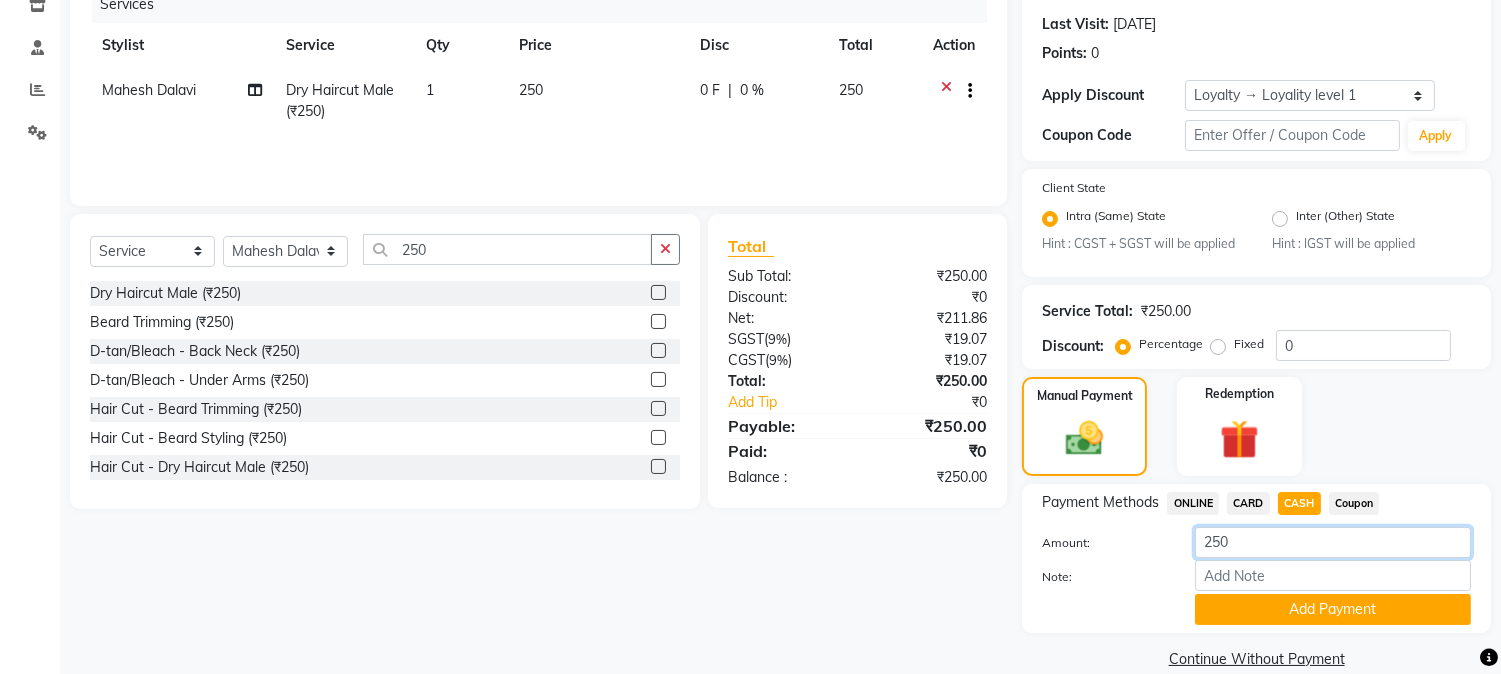 drag, startPoint x: 1262, startPoint y: 538, endPoint x: 1120, endPoint y: 548, distance: 142.35168 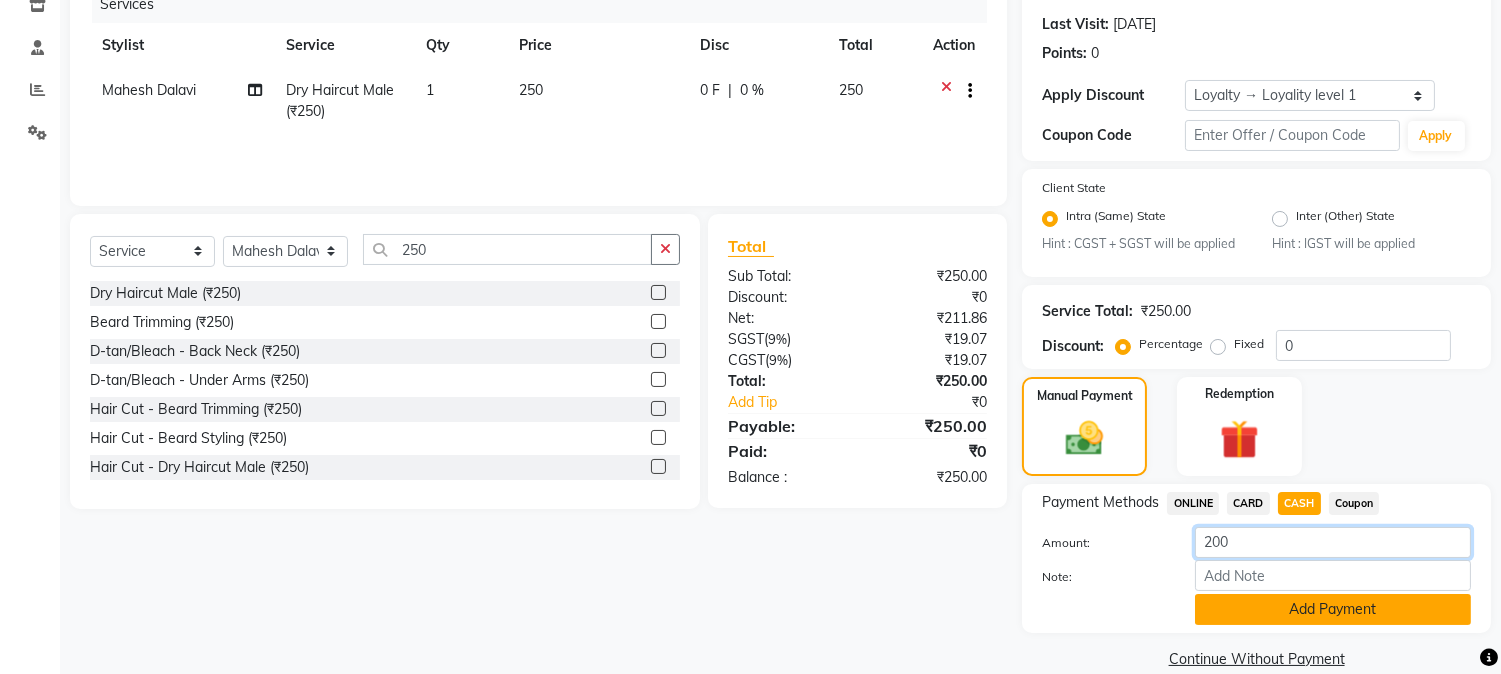 type on "200" 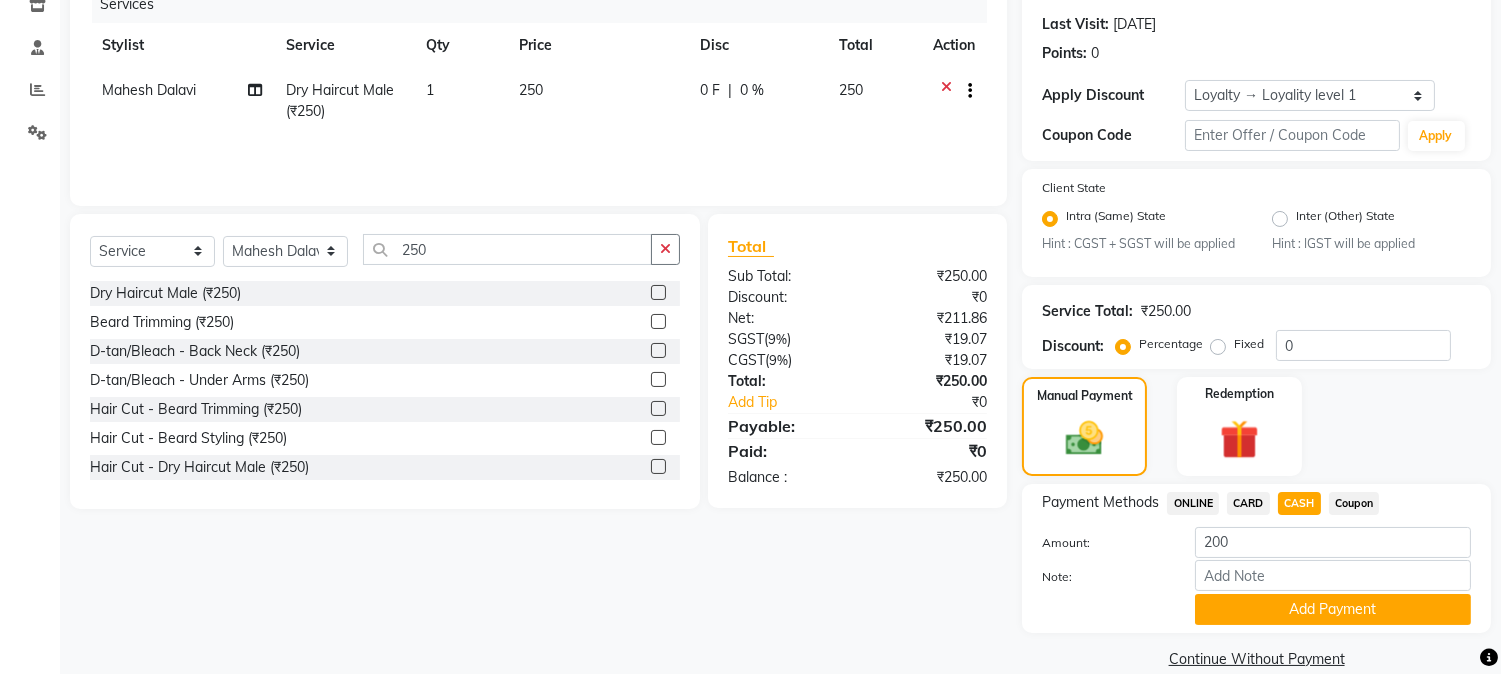 click on "Add Payment" 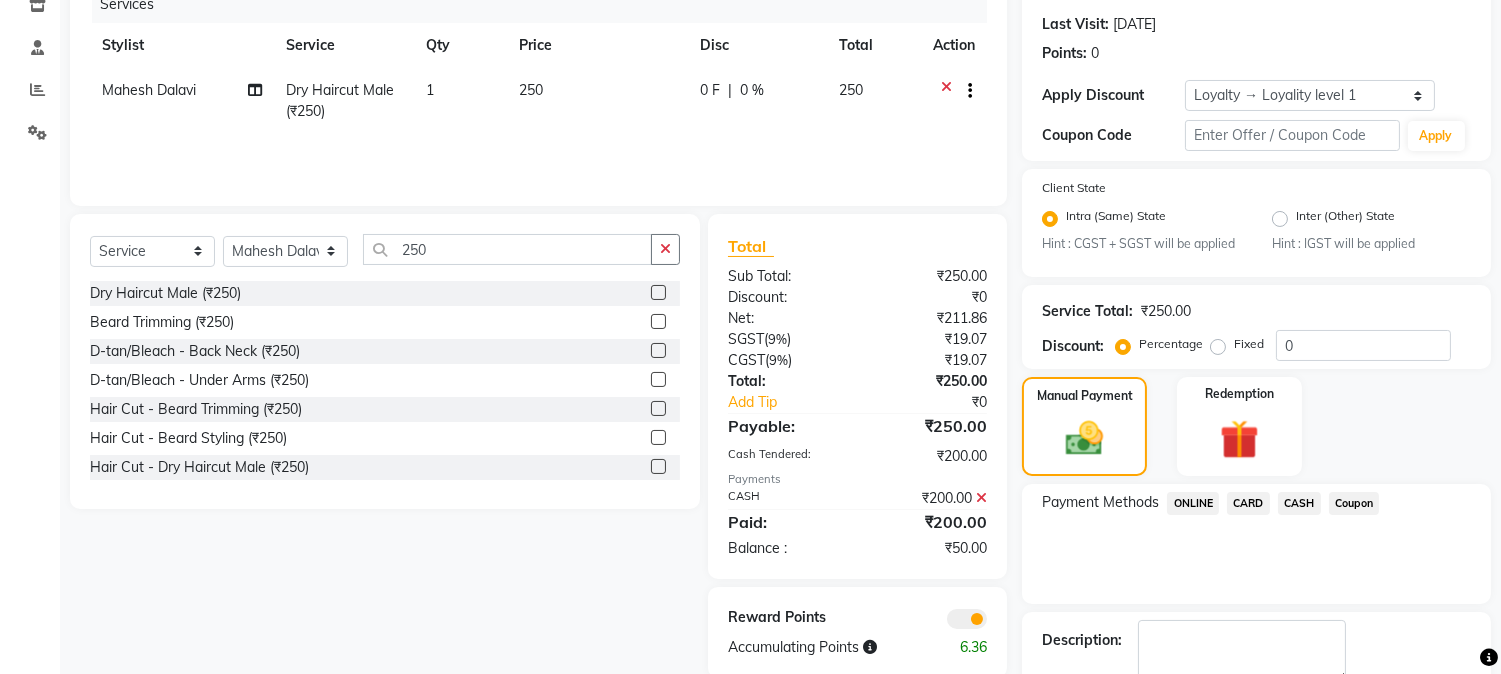 click on "ONLINE" 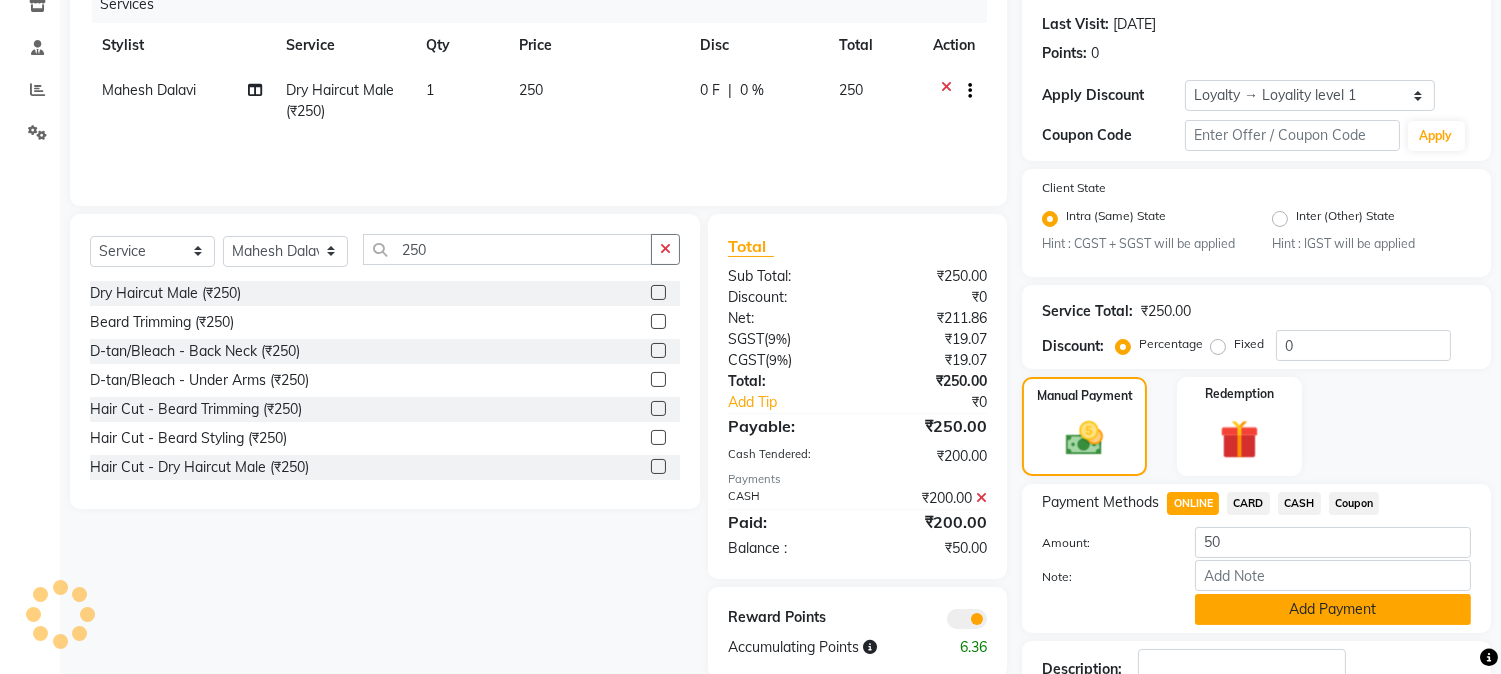 click on "Add Payment" 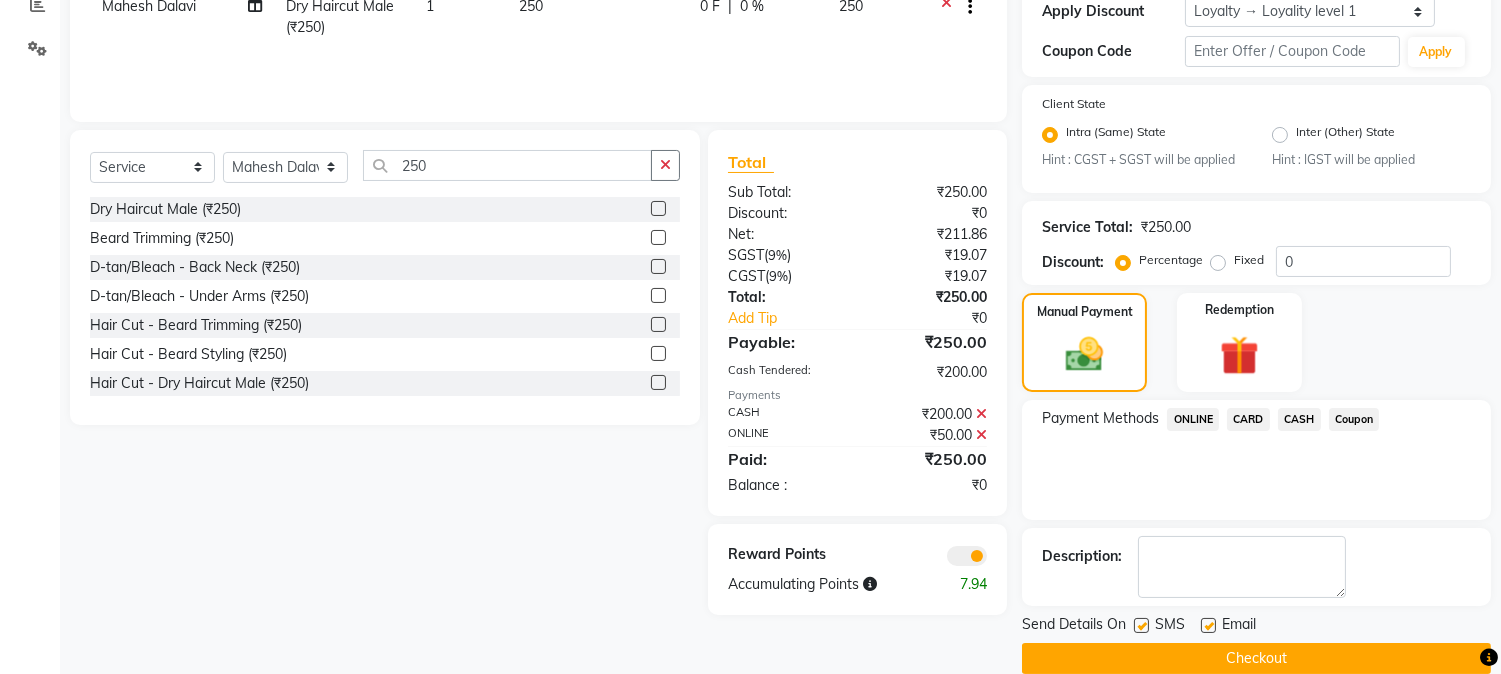 scroll, scrollTop: 382, scrollLeft: 0, axis: vertical 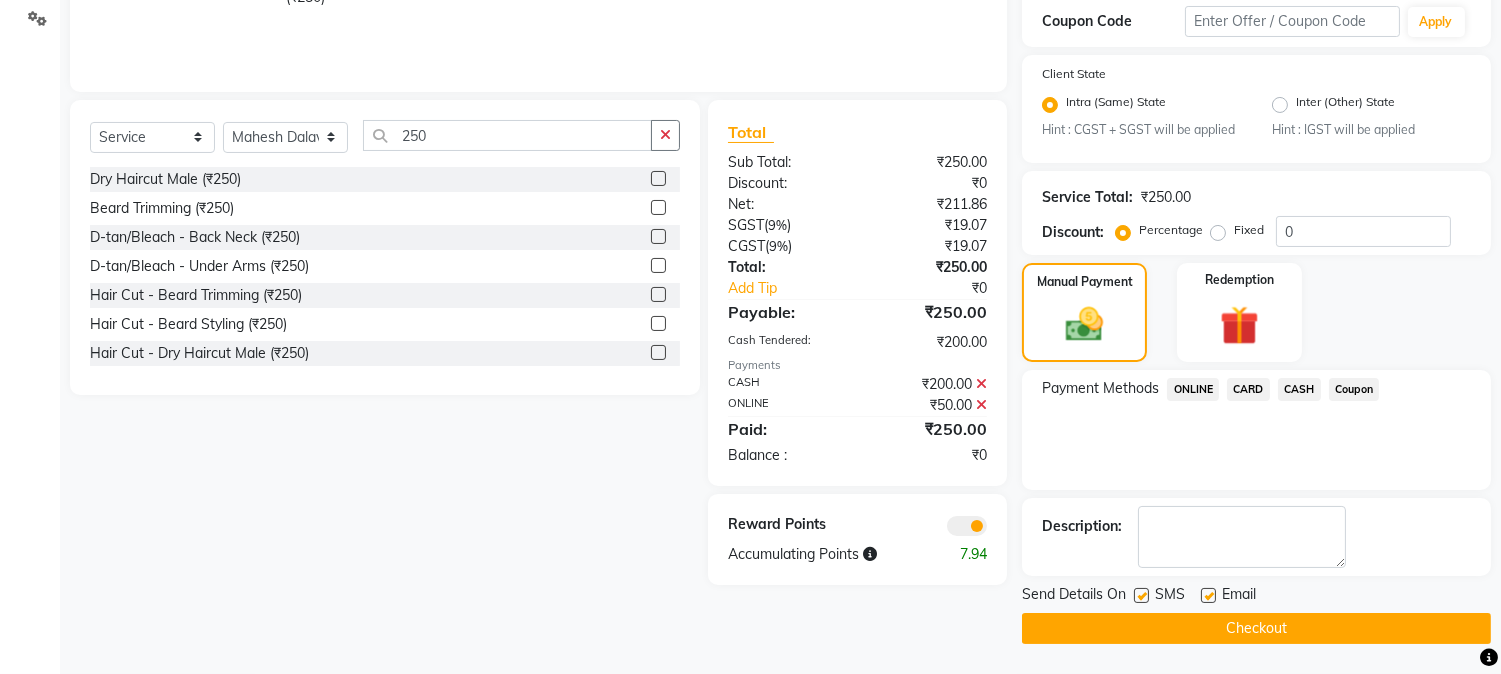 click on "Checkout" 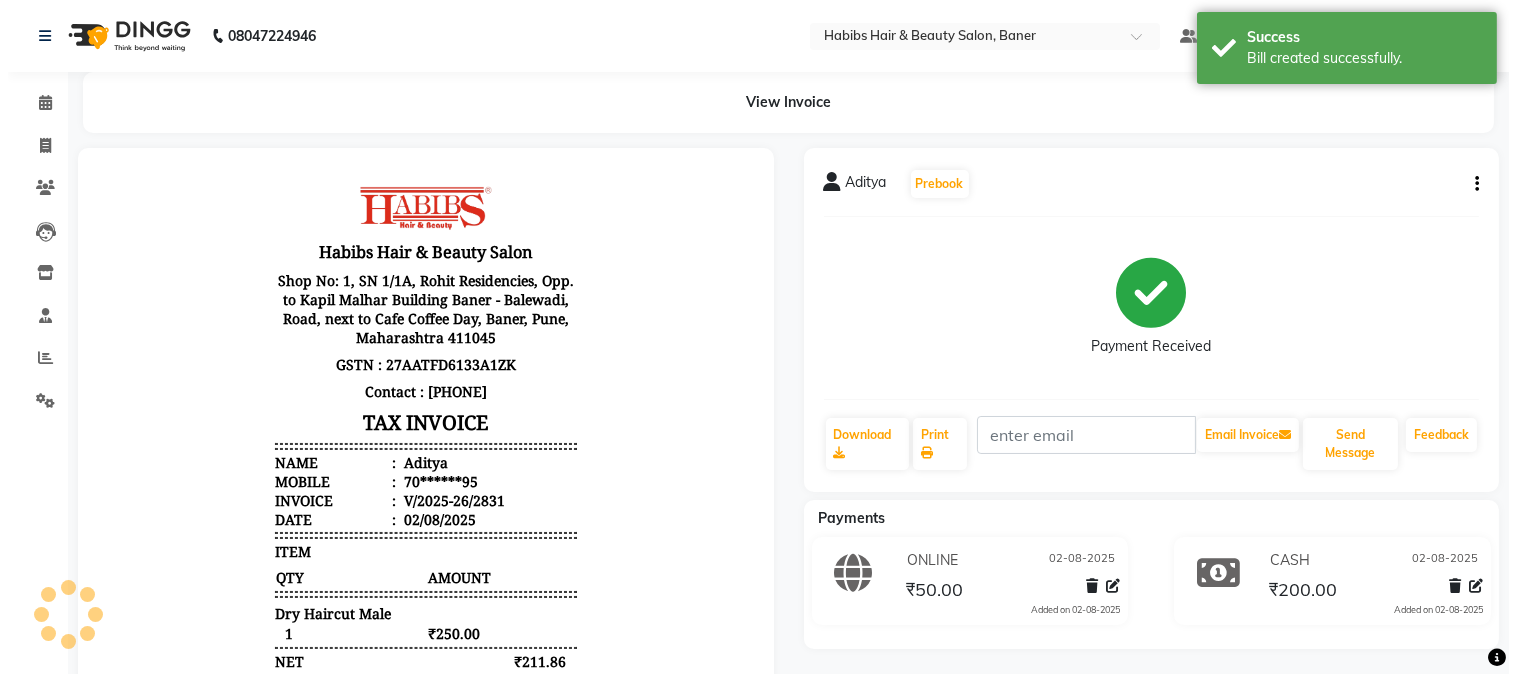 scroll, scrollTop: 0, scrollLeft: 0, axis: both 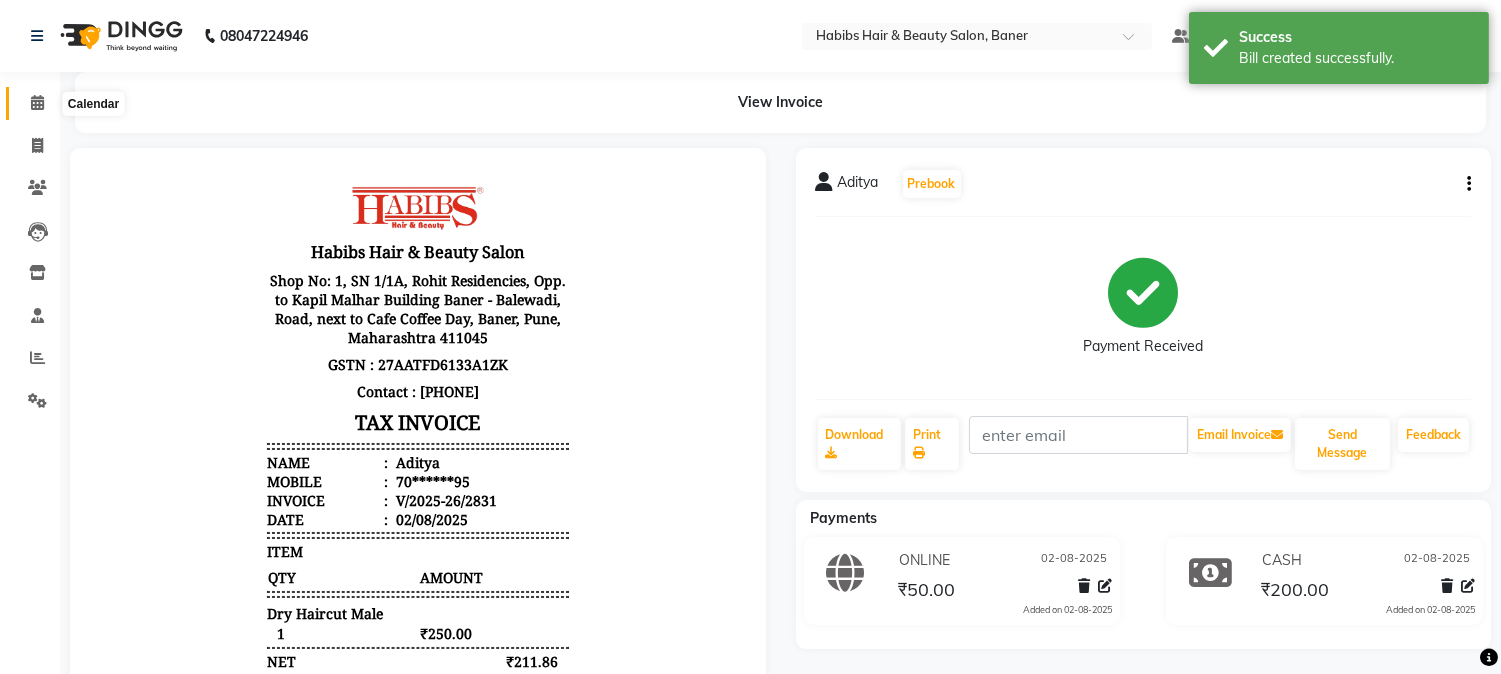 drag, startPoint x: 42, startPoint y: 98, endPoint x: 48, endPoint y: 113, distance: 16.155495 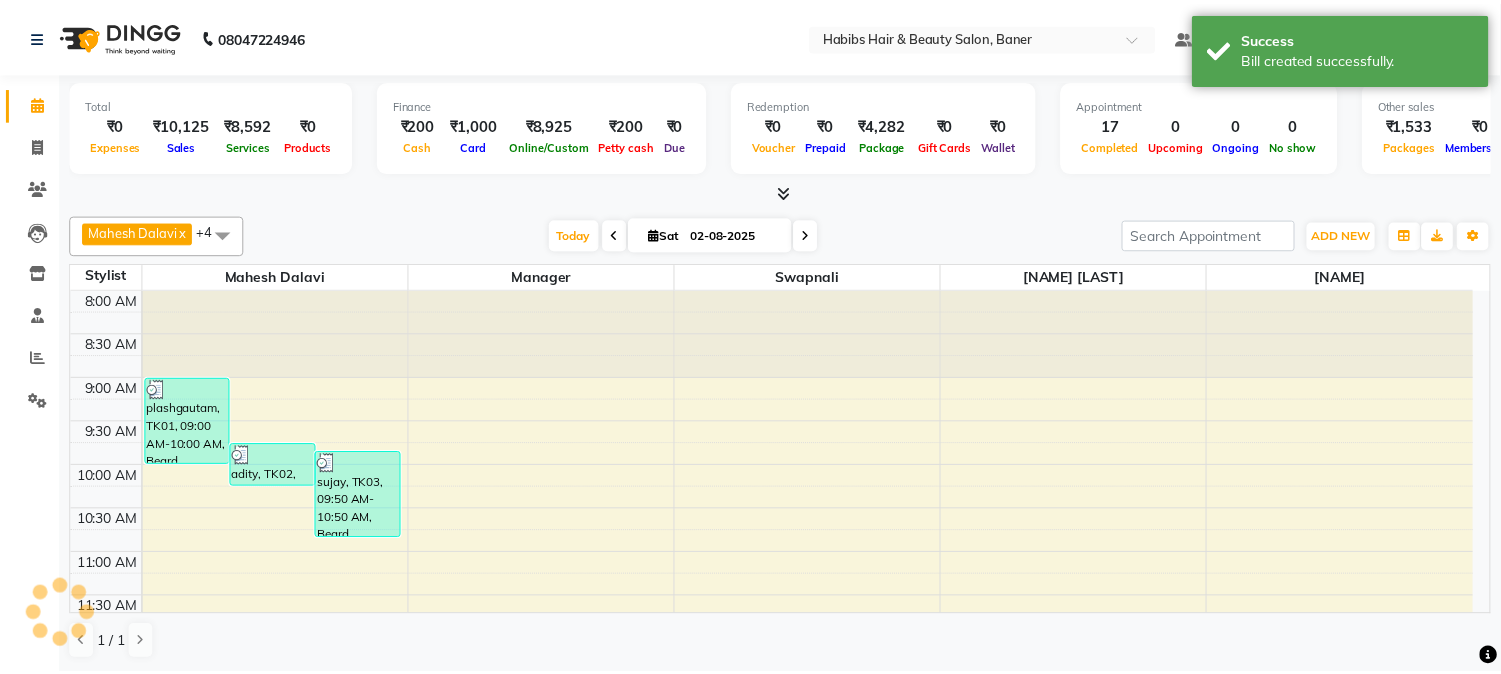 scroll, scrollTop: 0, scrollLeft: 0, axis: both 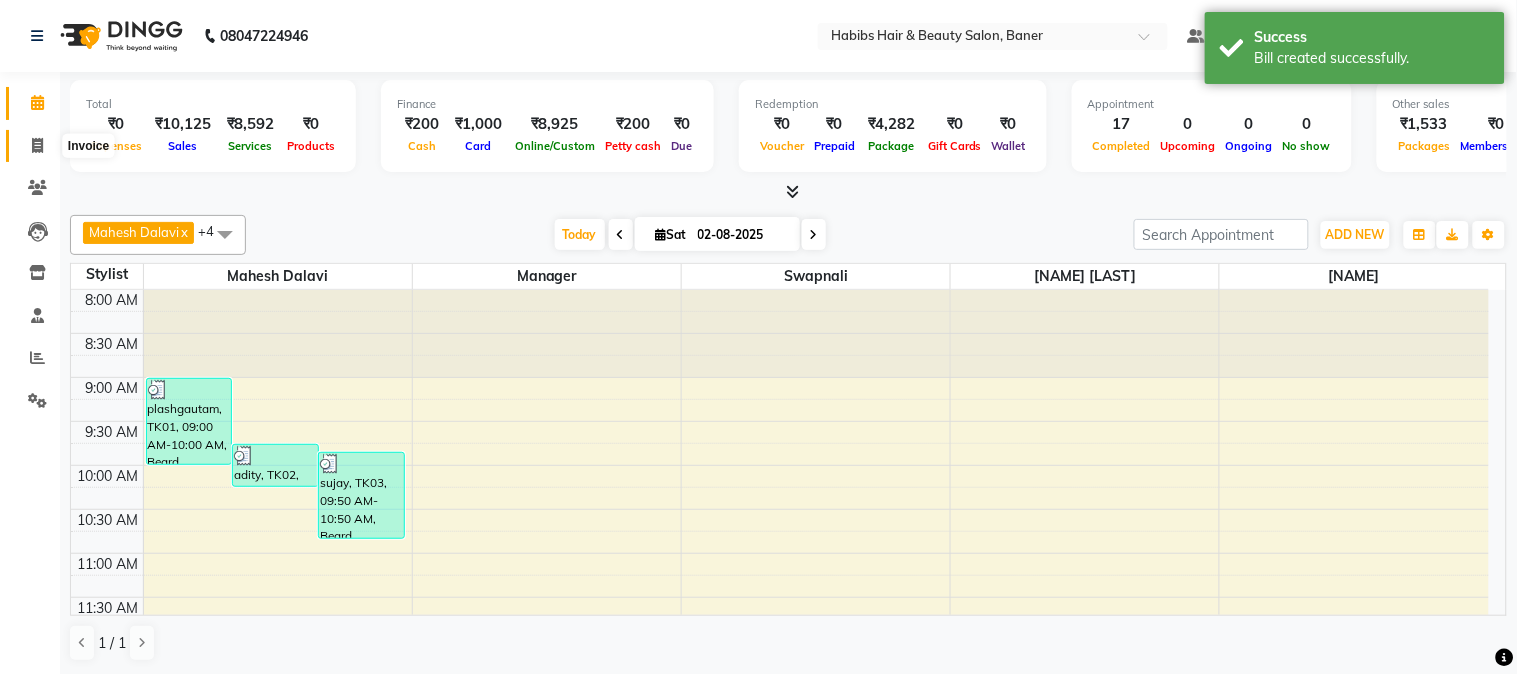 click 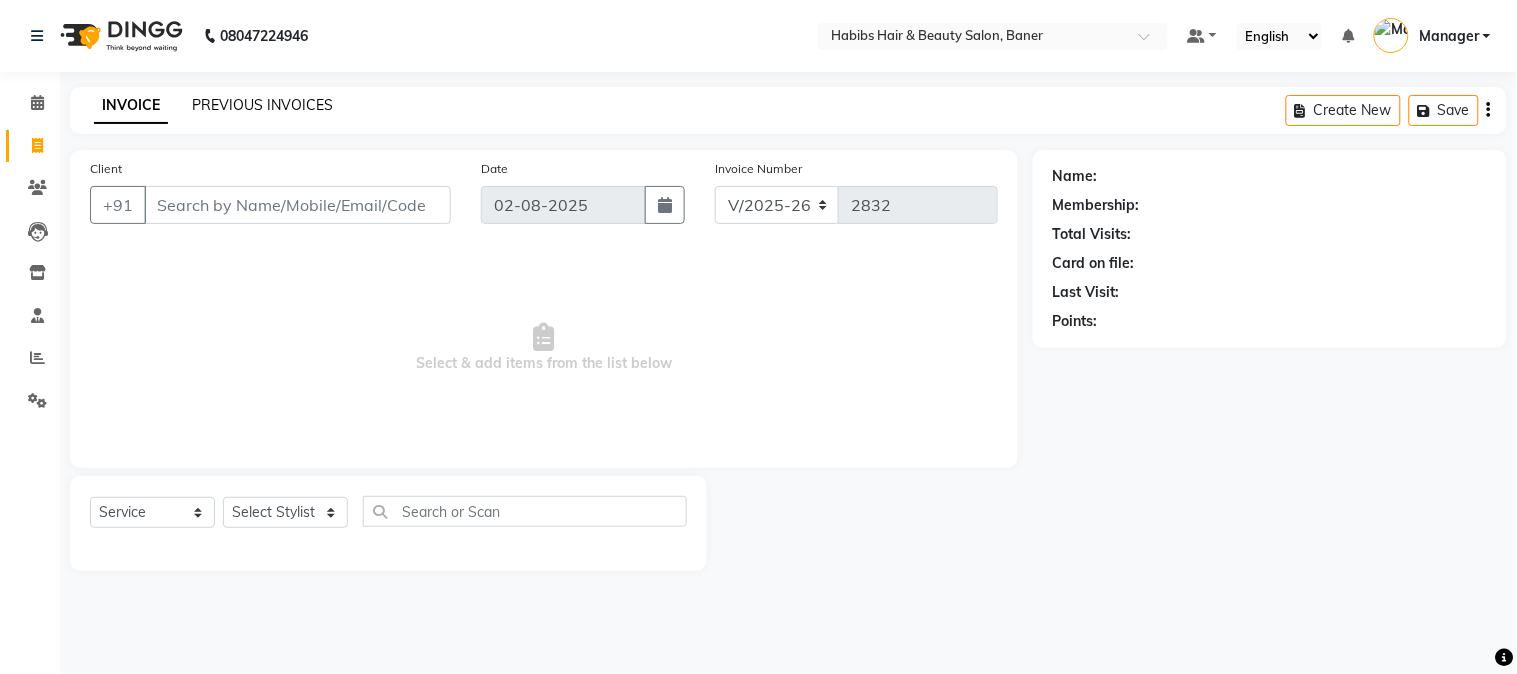 click on "PREVIOUS INVOICES" 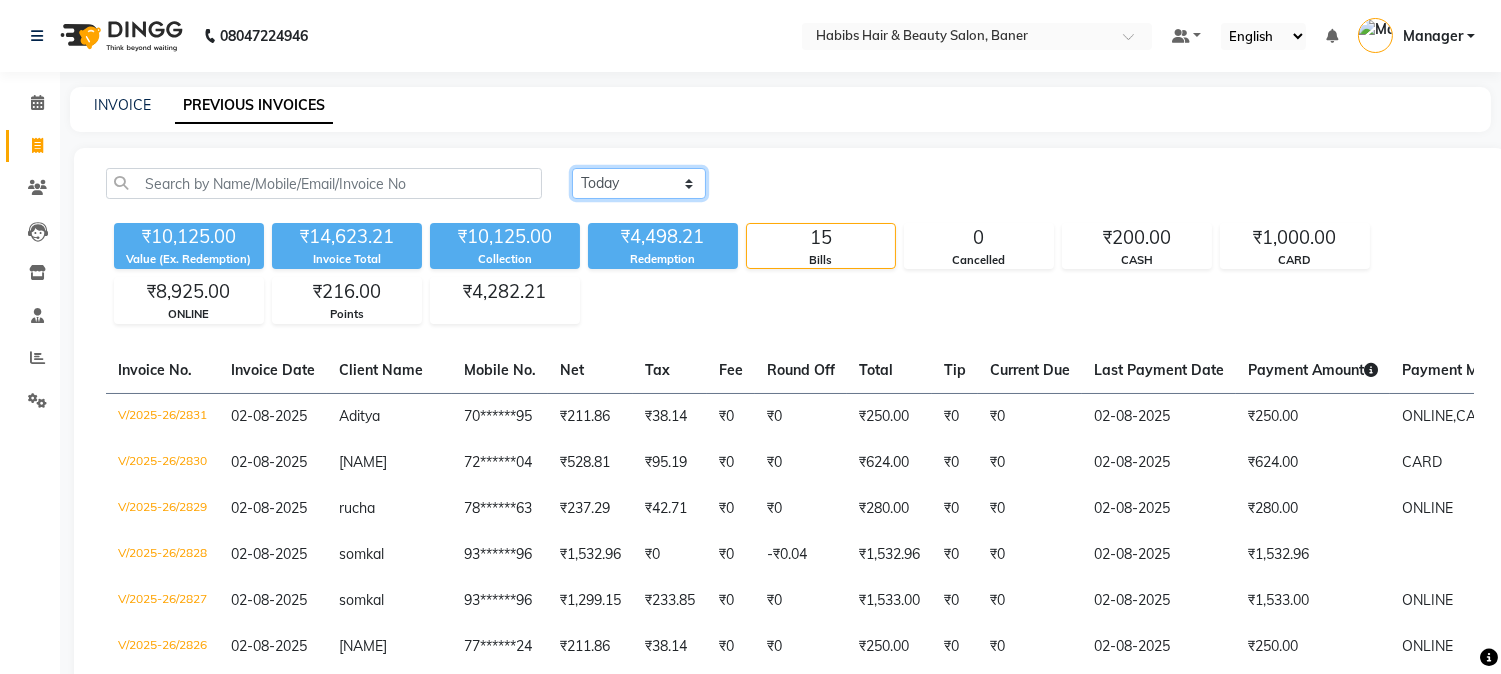 click on "Today Yesterday Custom Range" 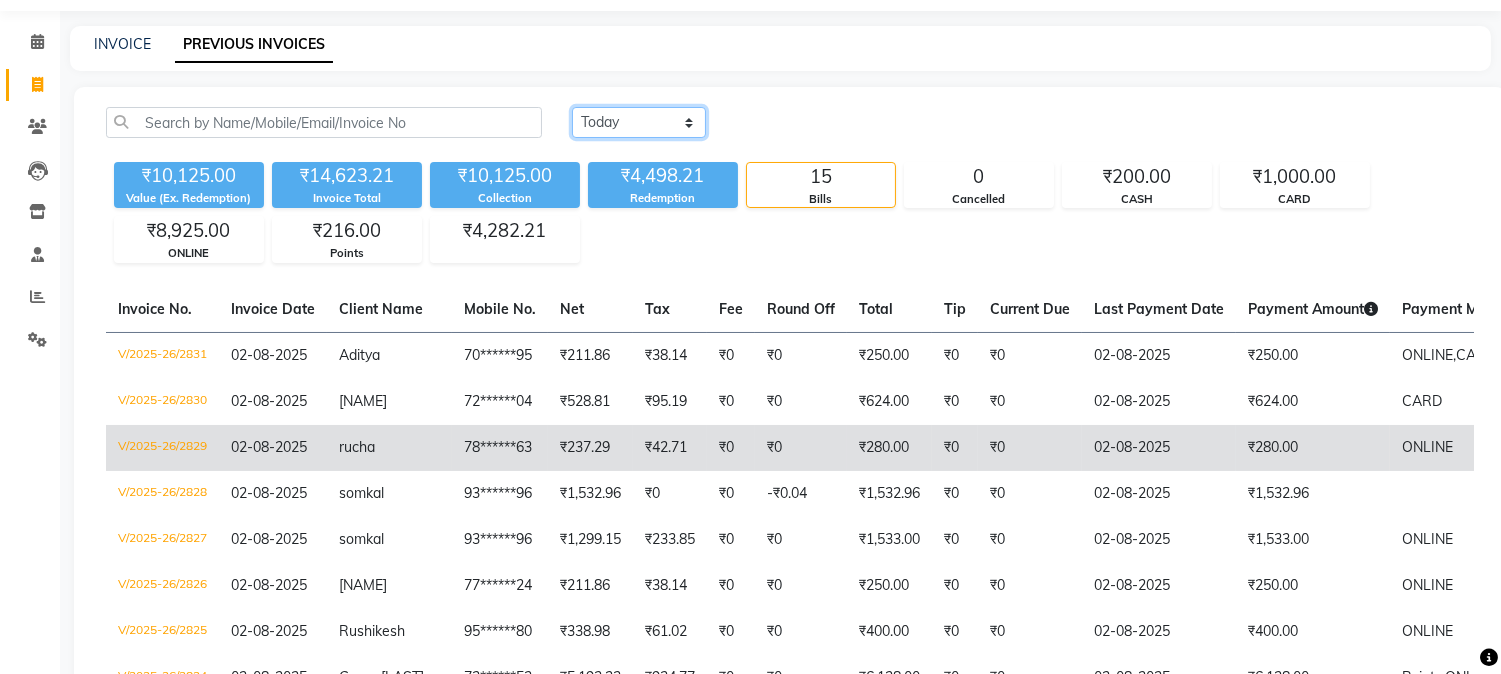 scroll, scrollTop: 0, scrollLeft: 0, axis: both 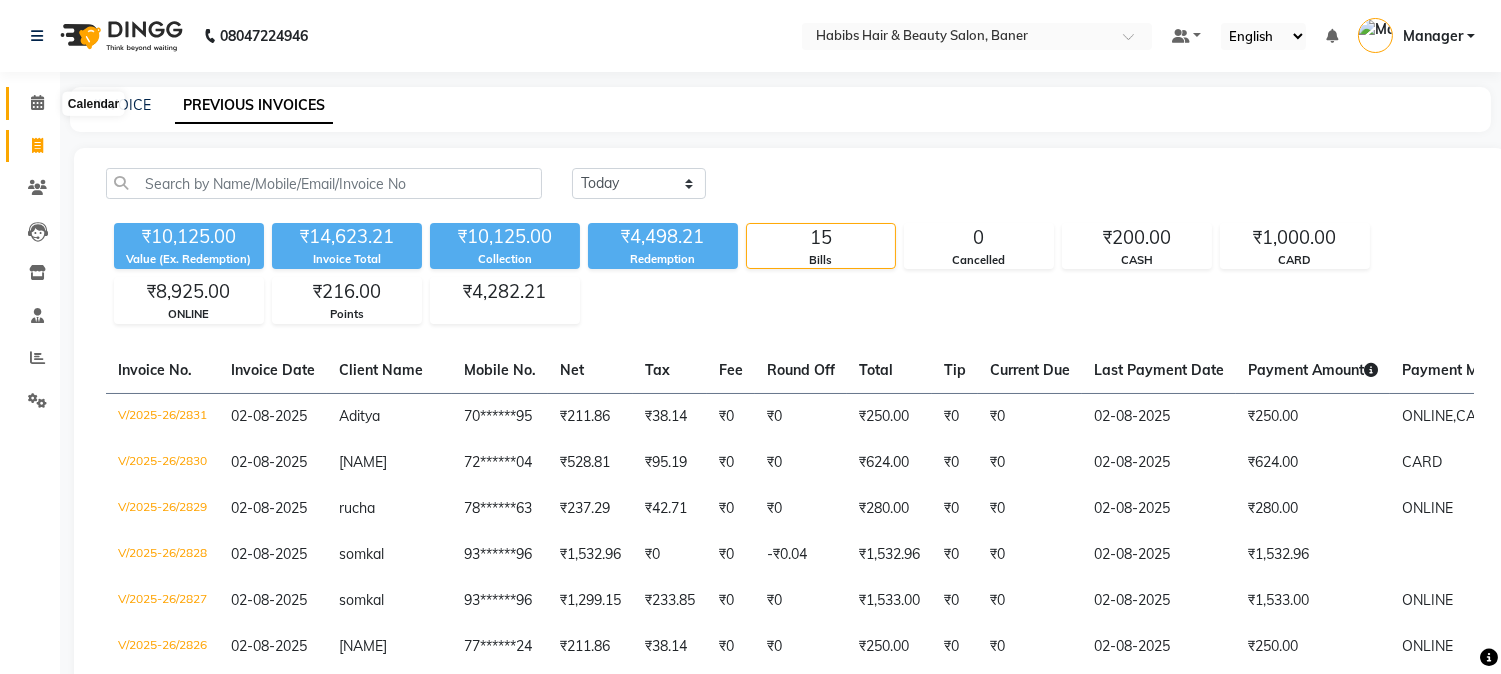 click 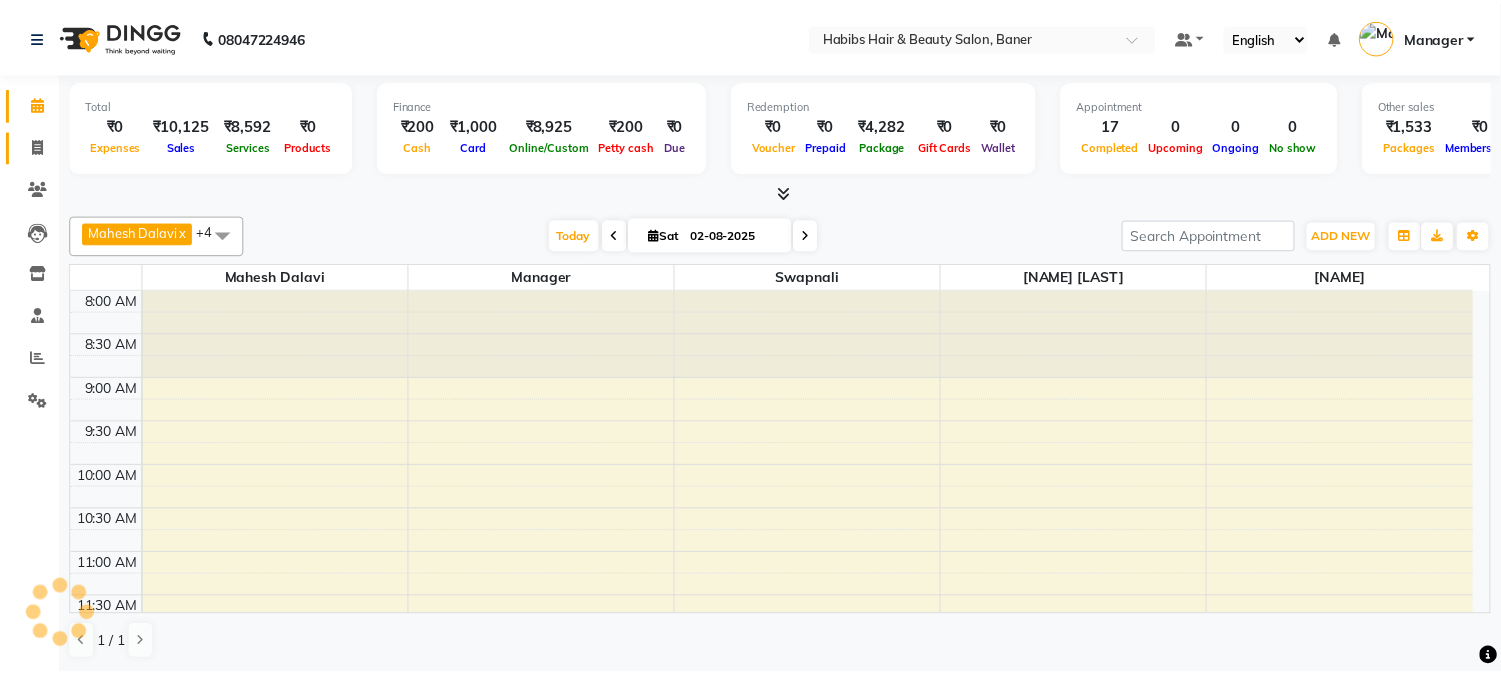 scroll, scrollTop: 0, scrollLeft: 0, axis: both 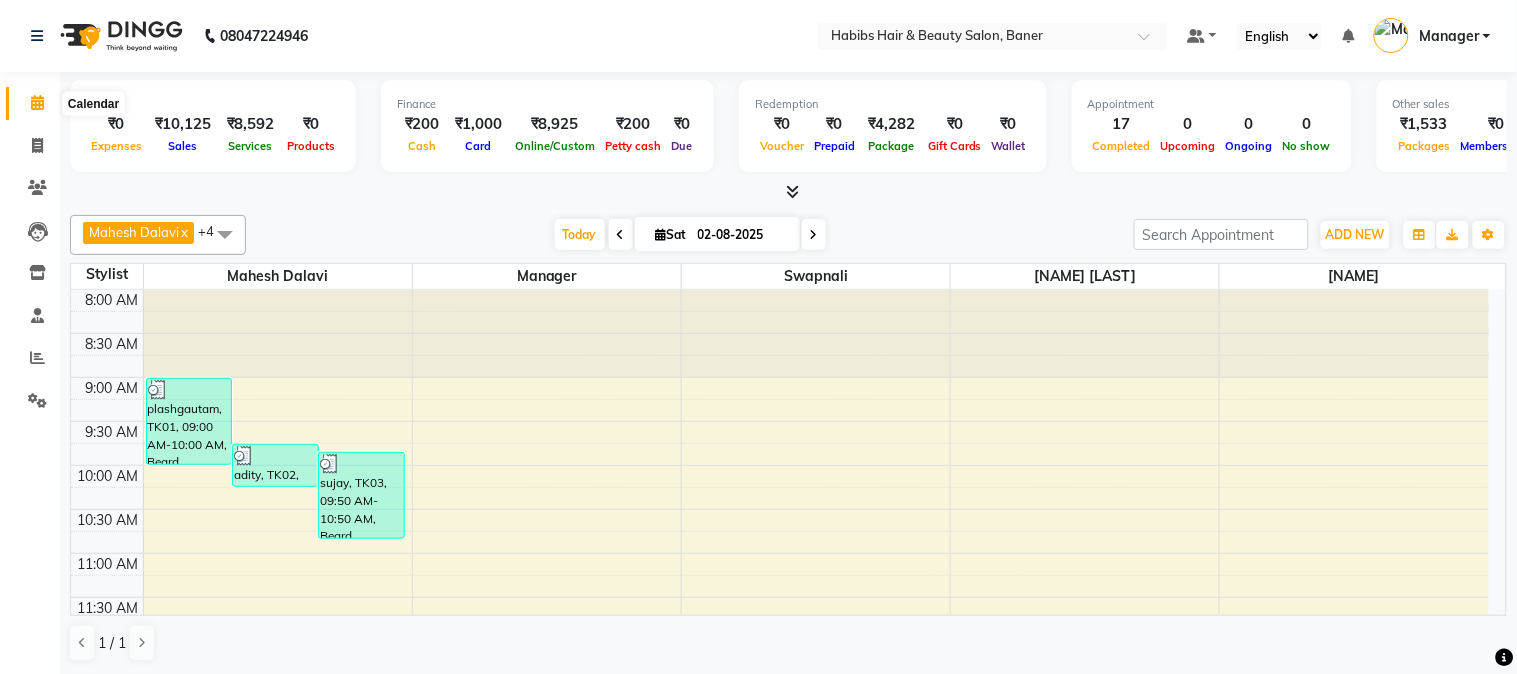 click 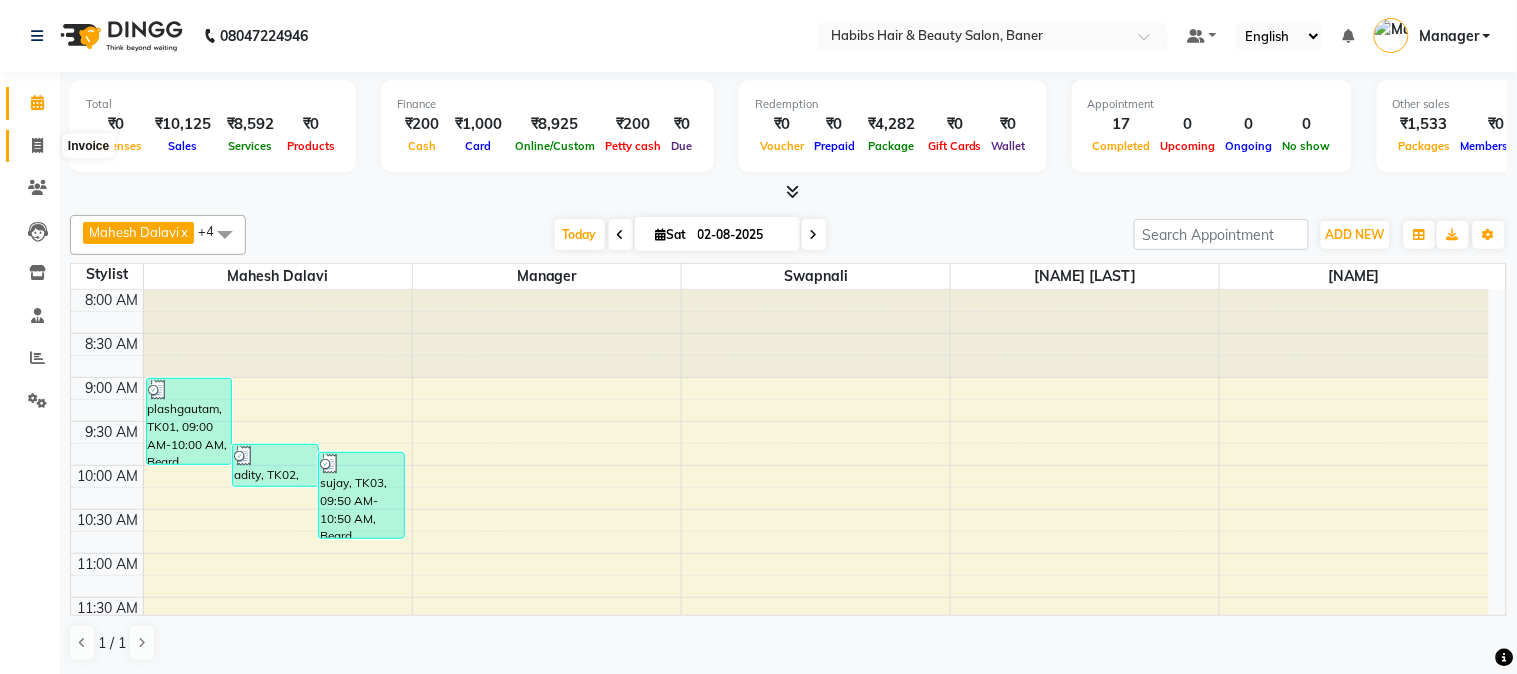 click 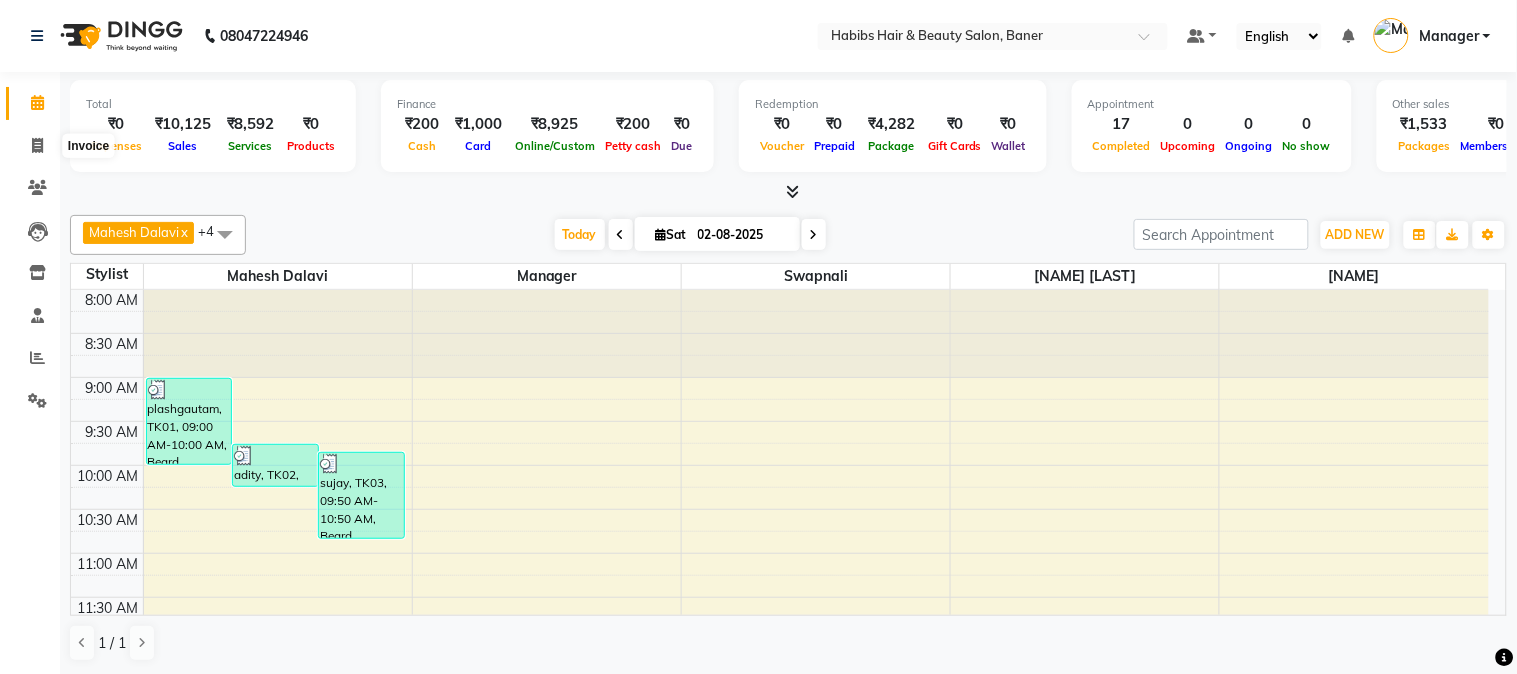 select on "5356" 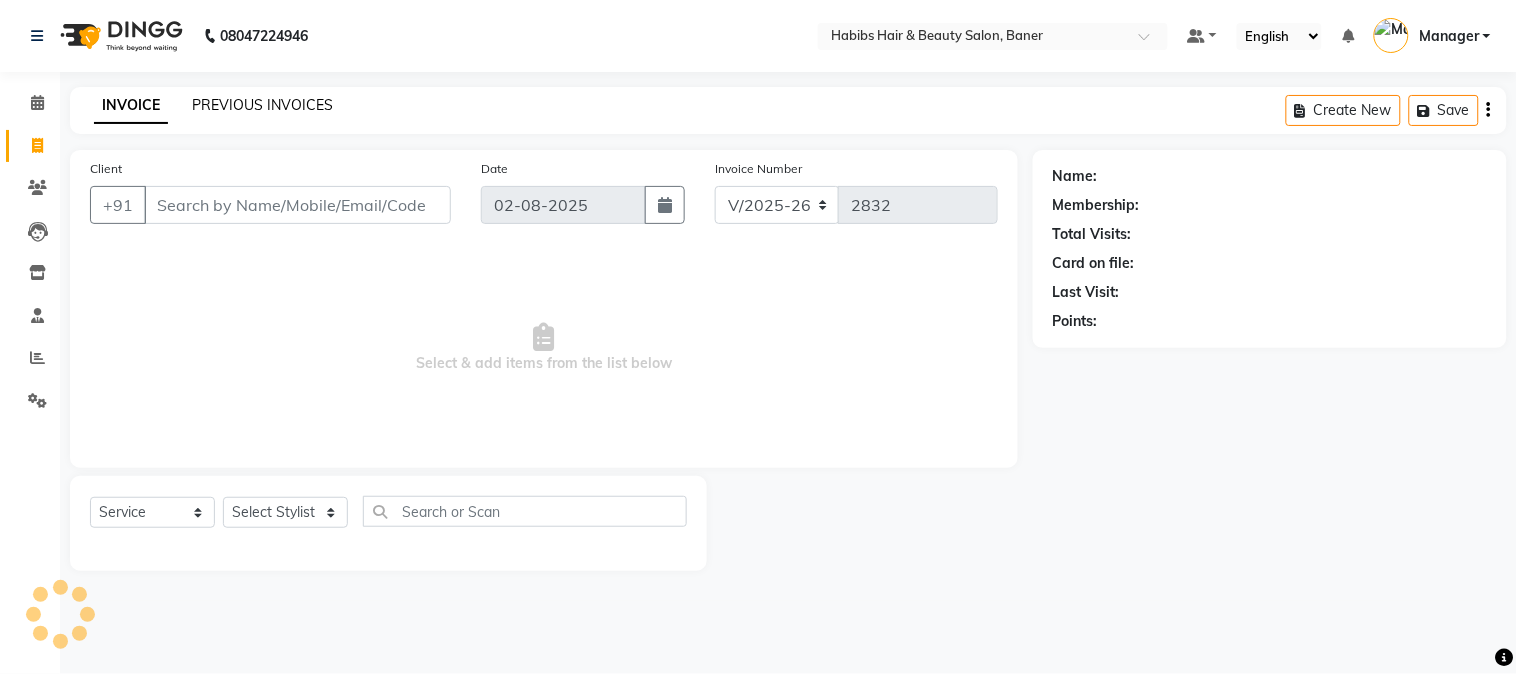 click on "PREVIOUS INVOICES" 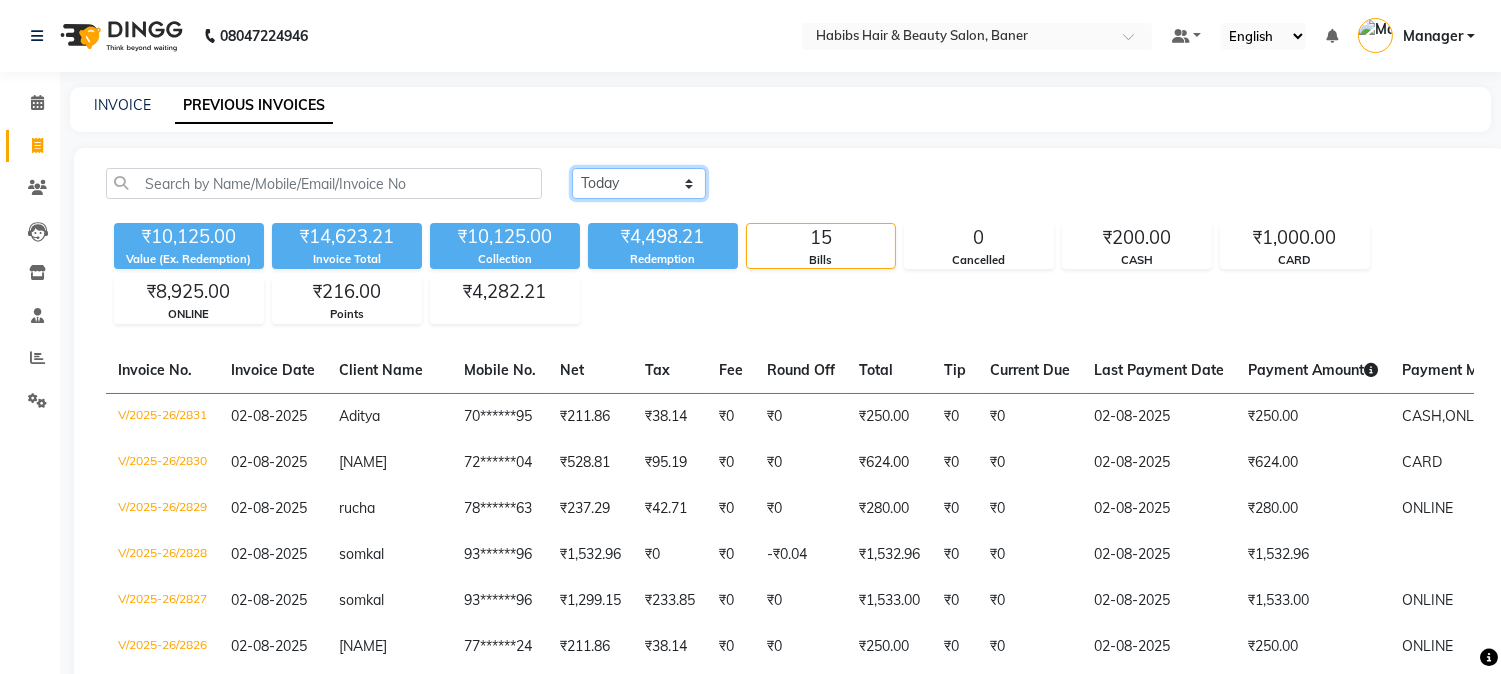 click on "Today Yesterday Custom Range" 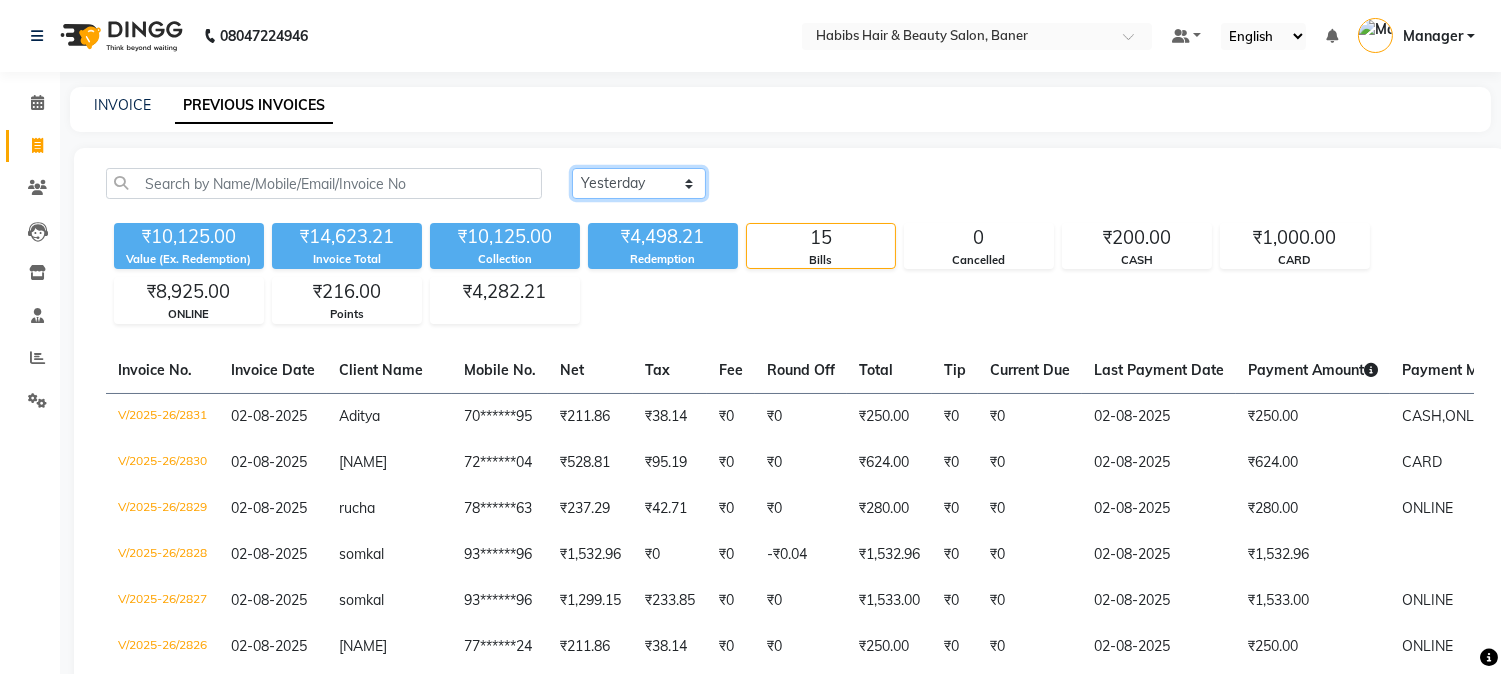 click on "Today Yesterday Custom Range" 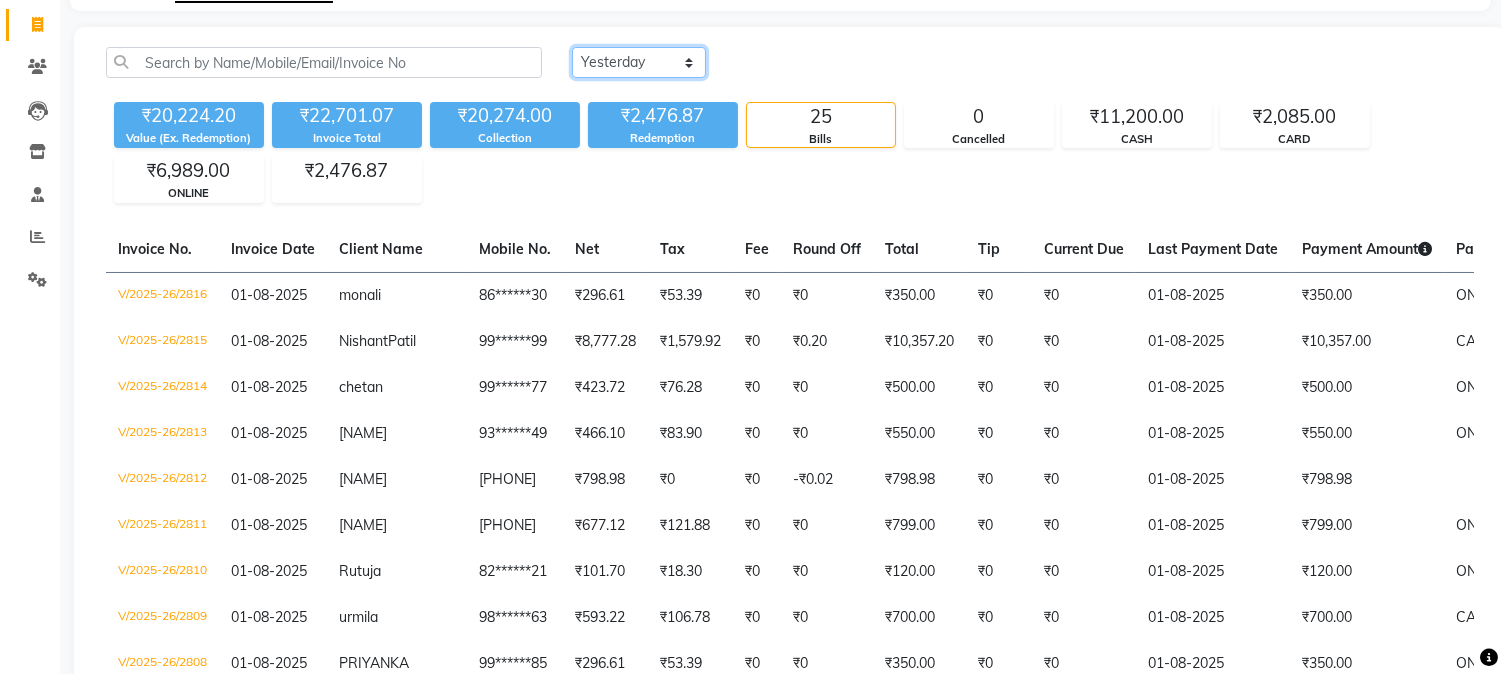 scroll, scrollTop: 0, scrollLeft: 0, axis: both 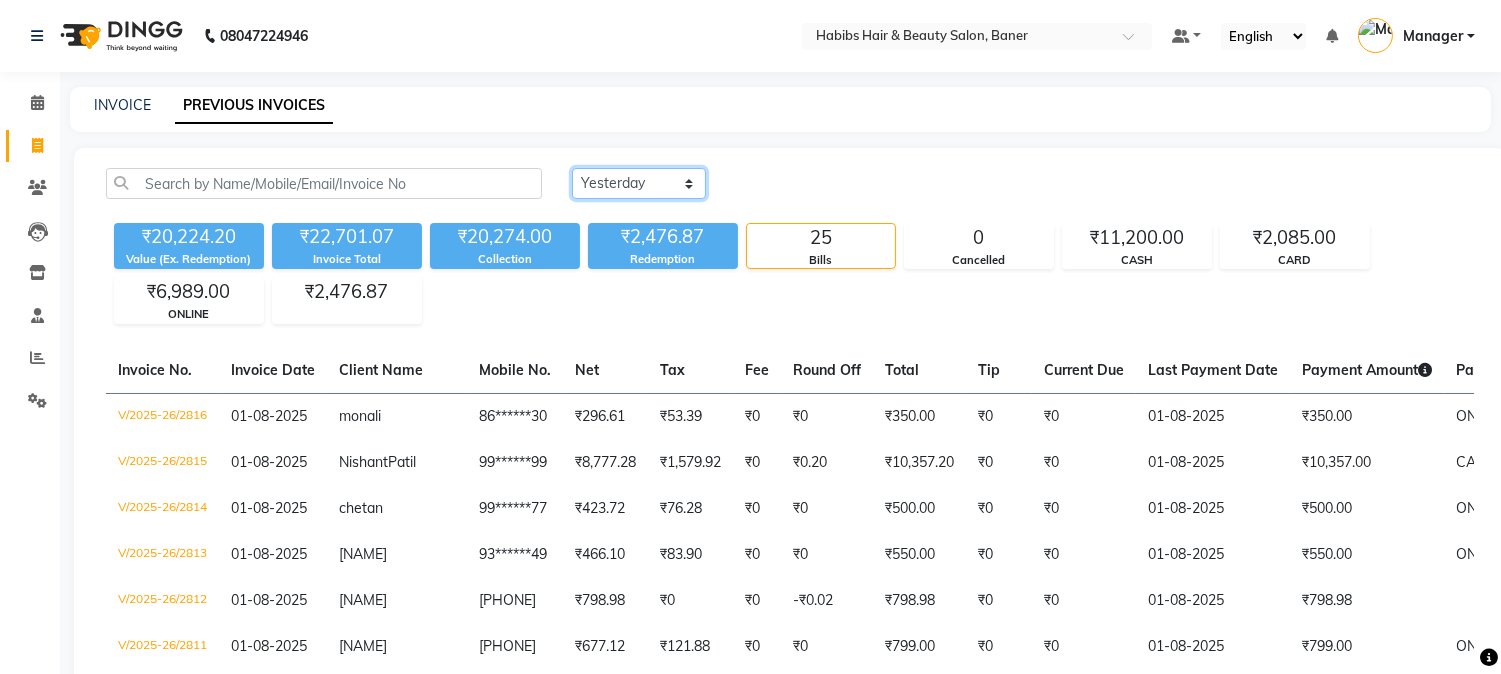 click on "Today Yesterday Custom Range" 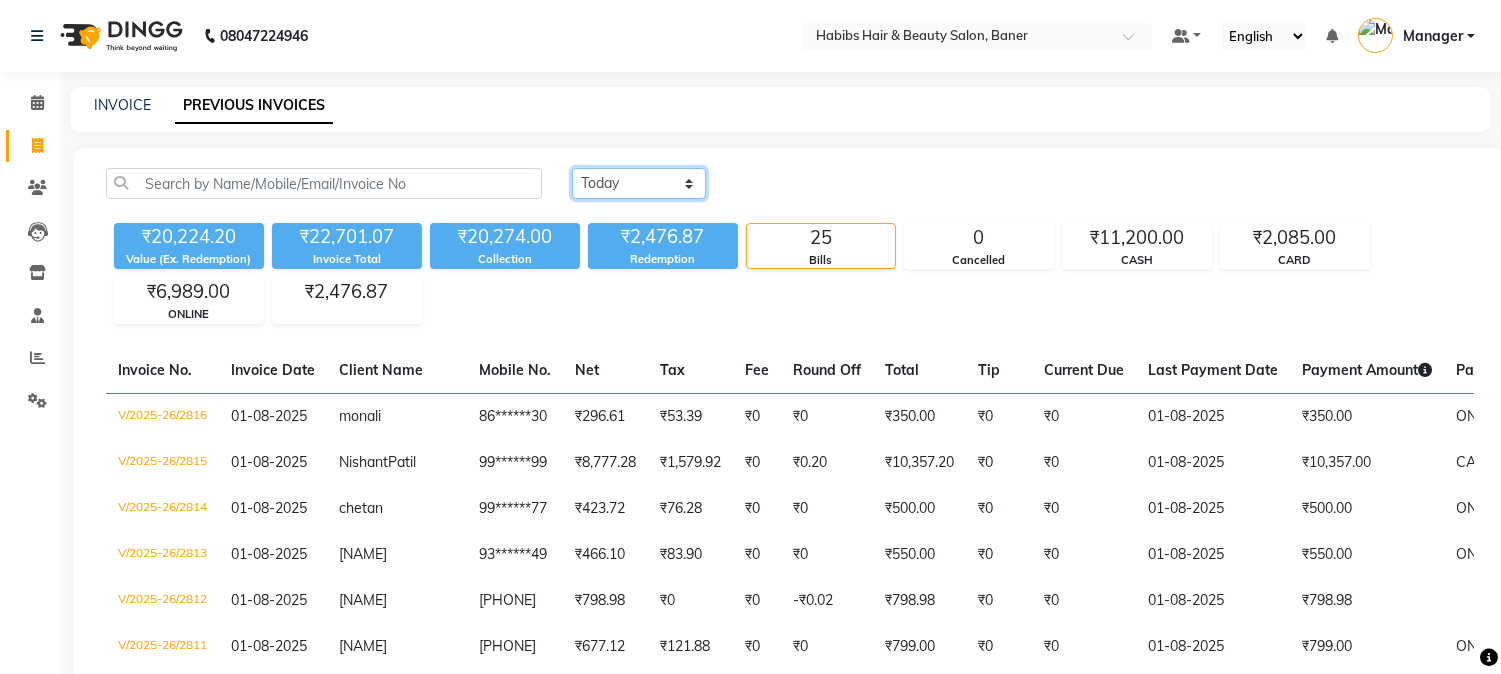 click on "Today Yesterday Custom Range" 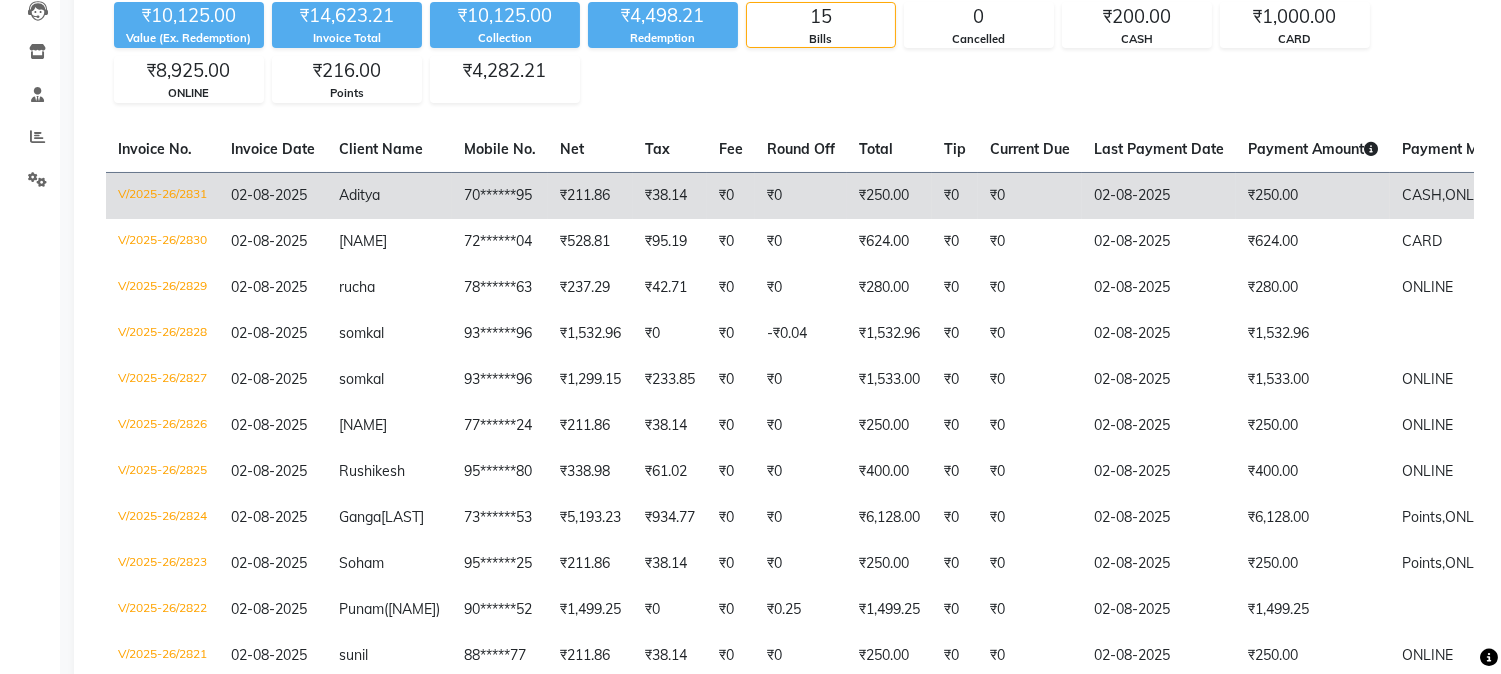 scroll, scrollTop: 222, scrollLeft: 0, axis: vertical 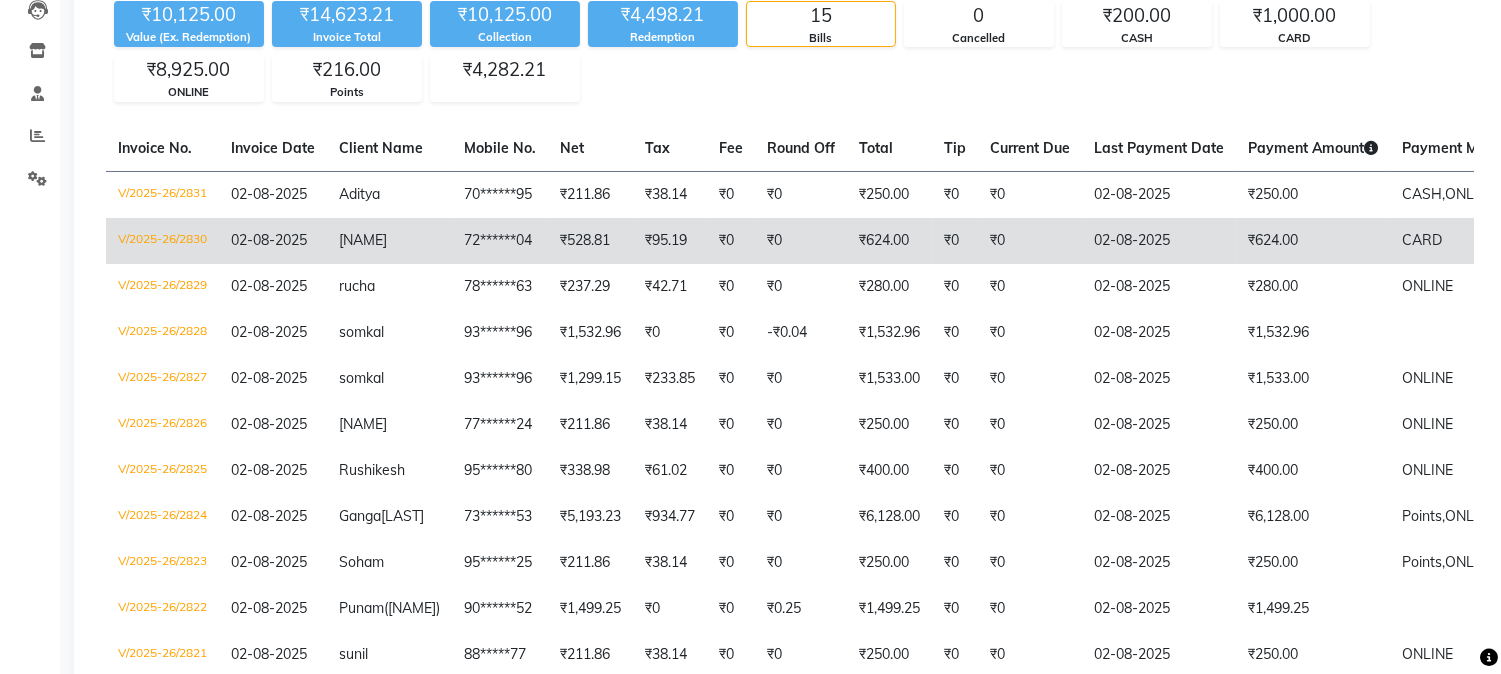 click on "V/2025-26/2830" 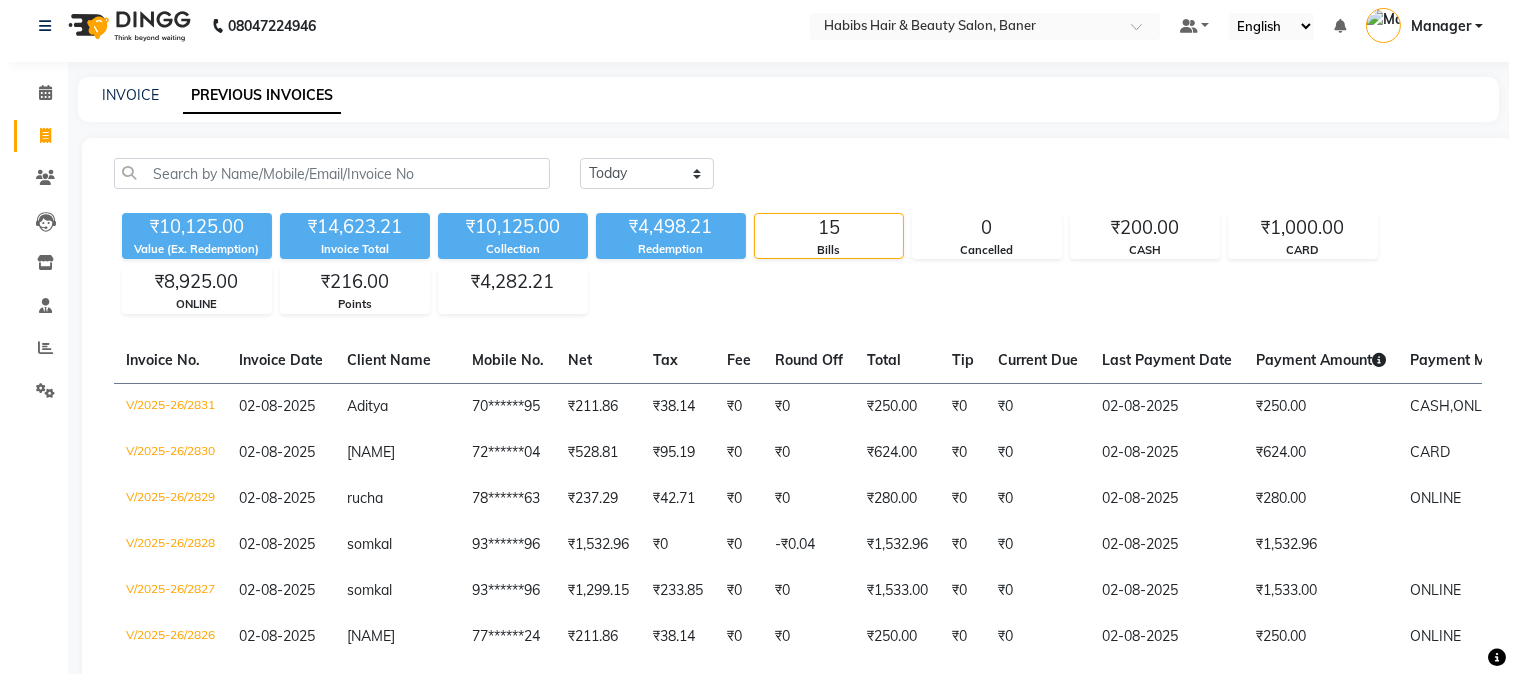 scroll, scrollTop: 0, scrollLeft: 0, axis: both 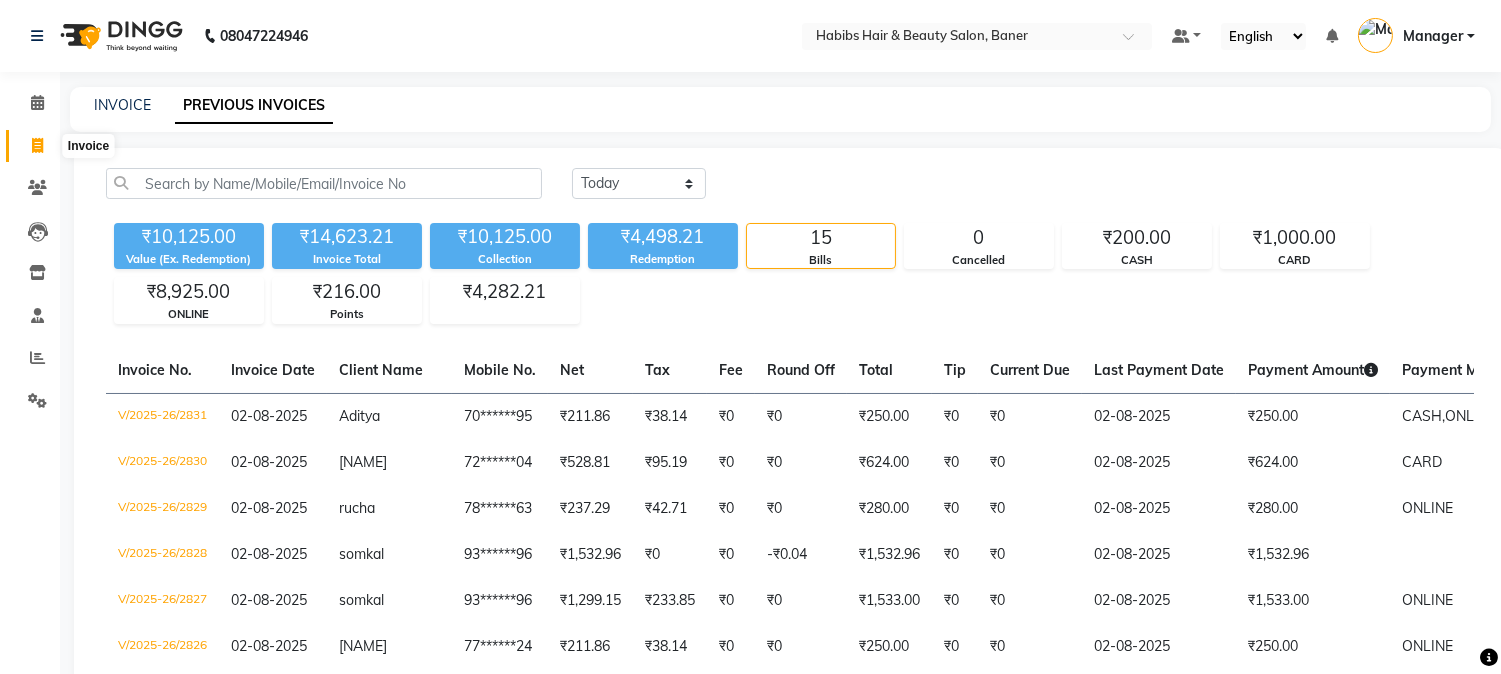 click 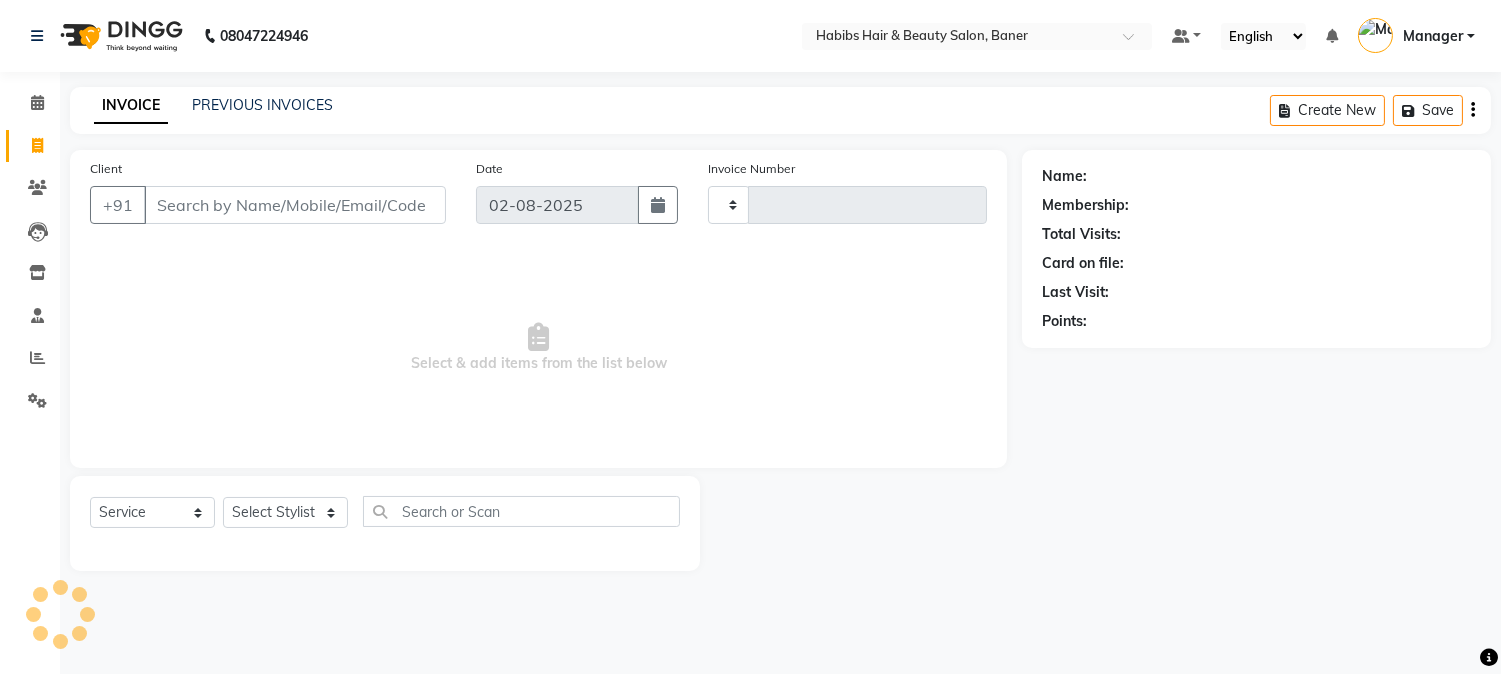 type on "2832" 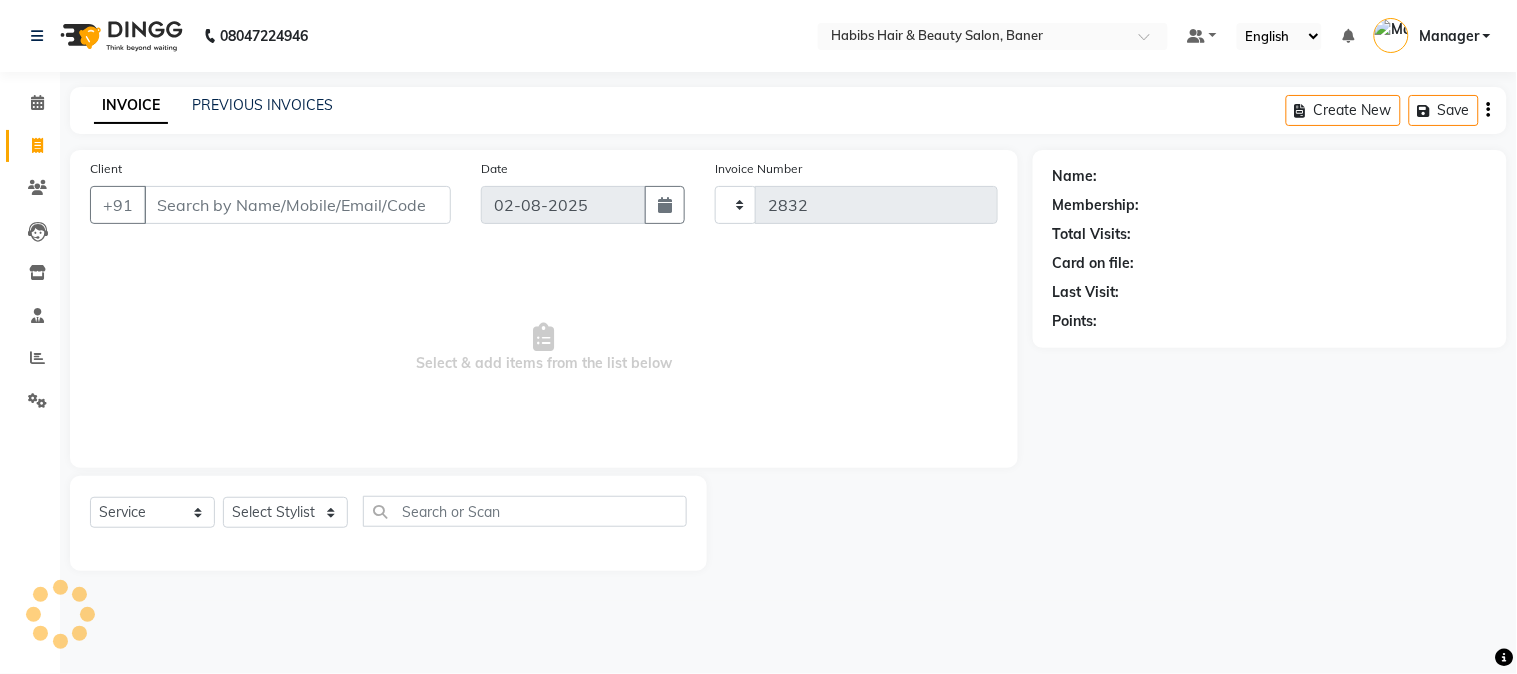 select on "5356" 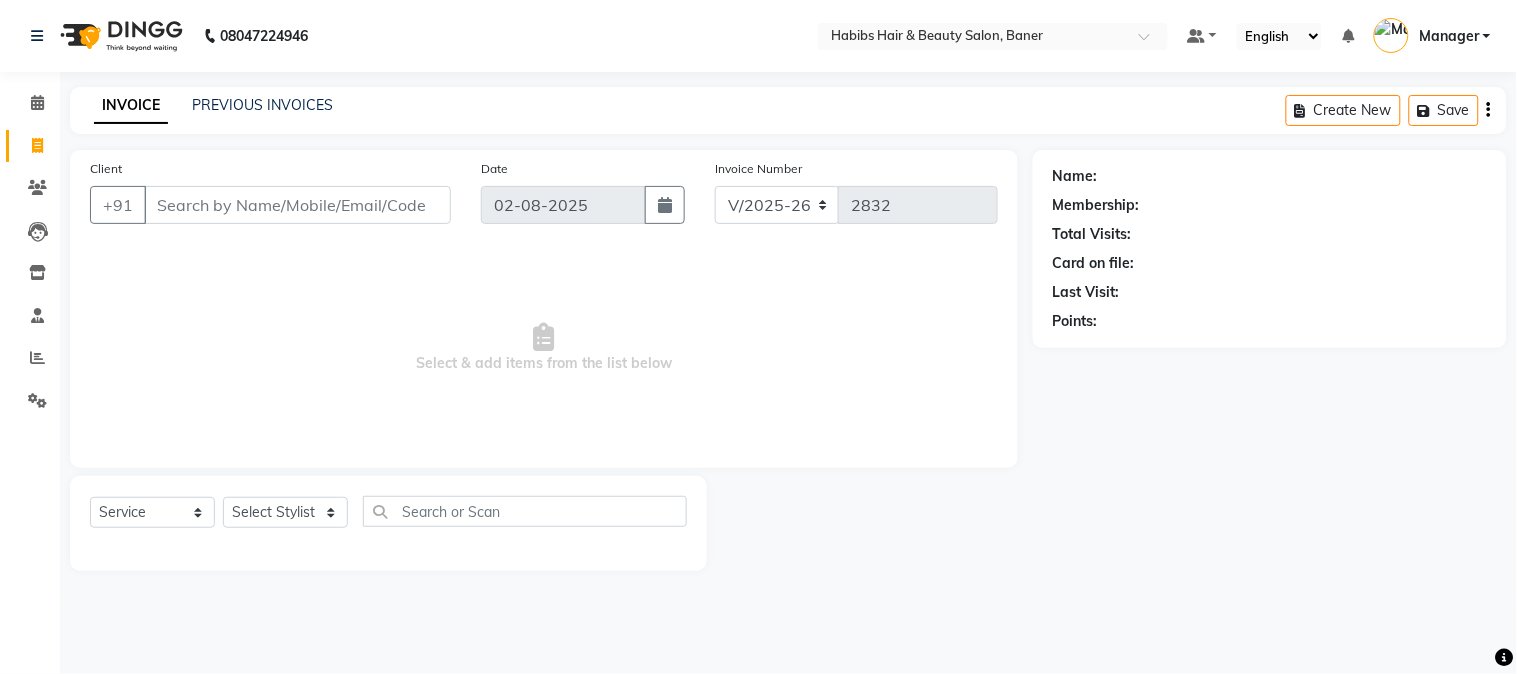click on "Client" at bounding box center (297, 205) 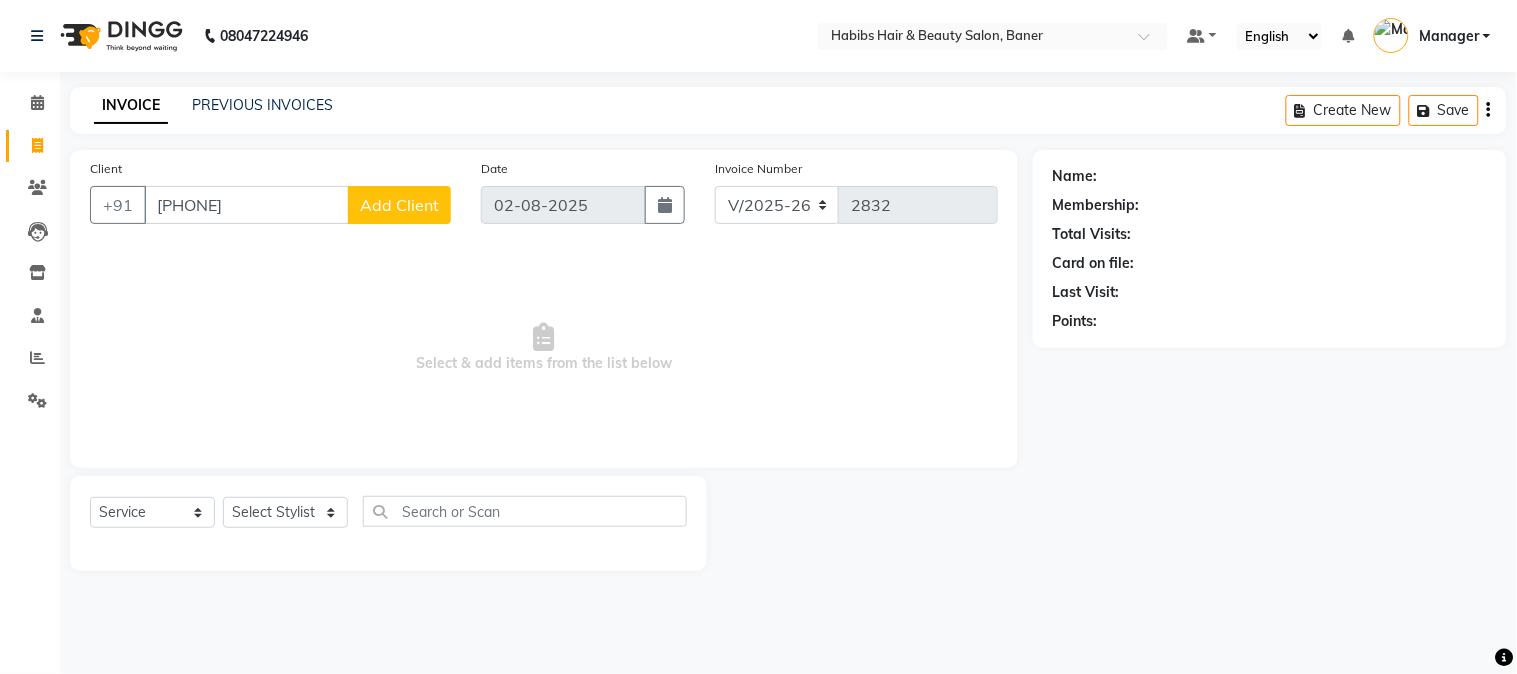 type on "8308191541" 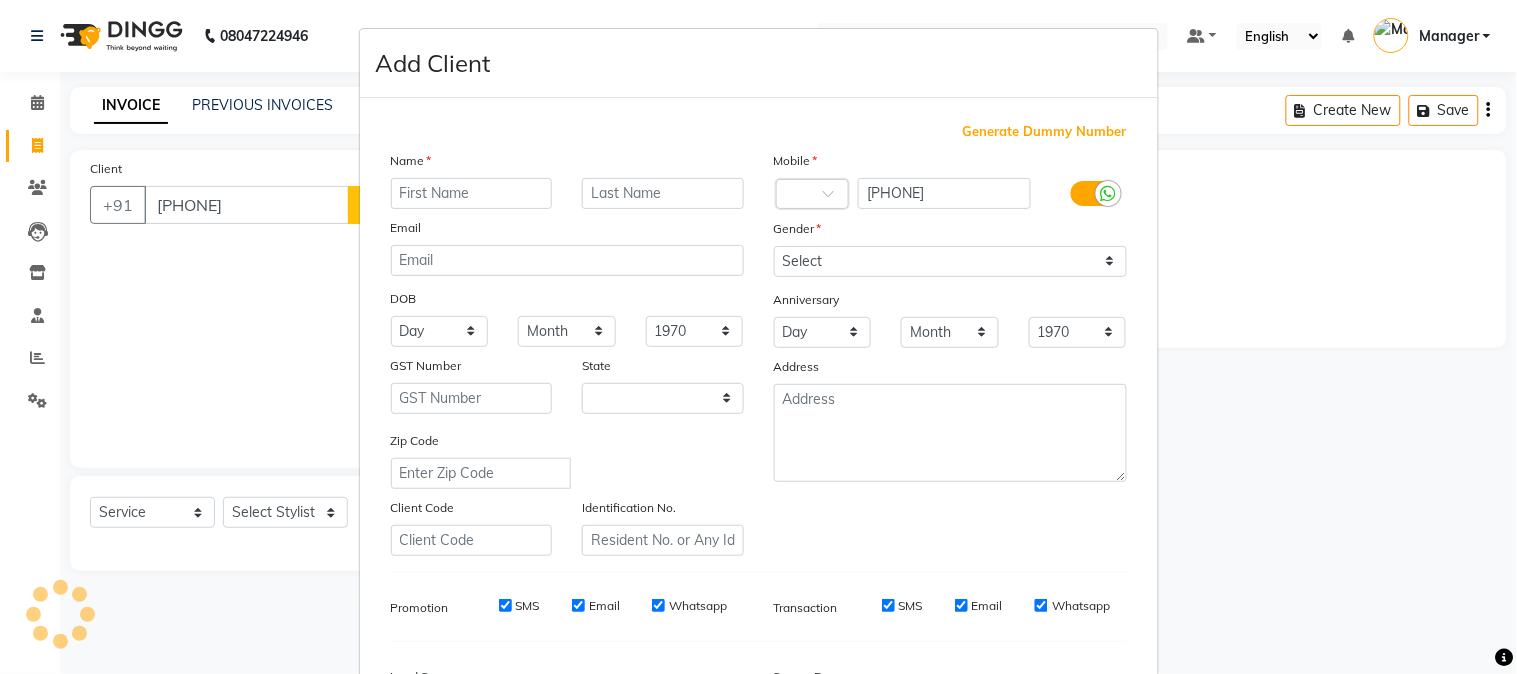 select on "22" 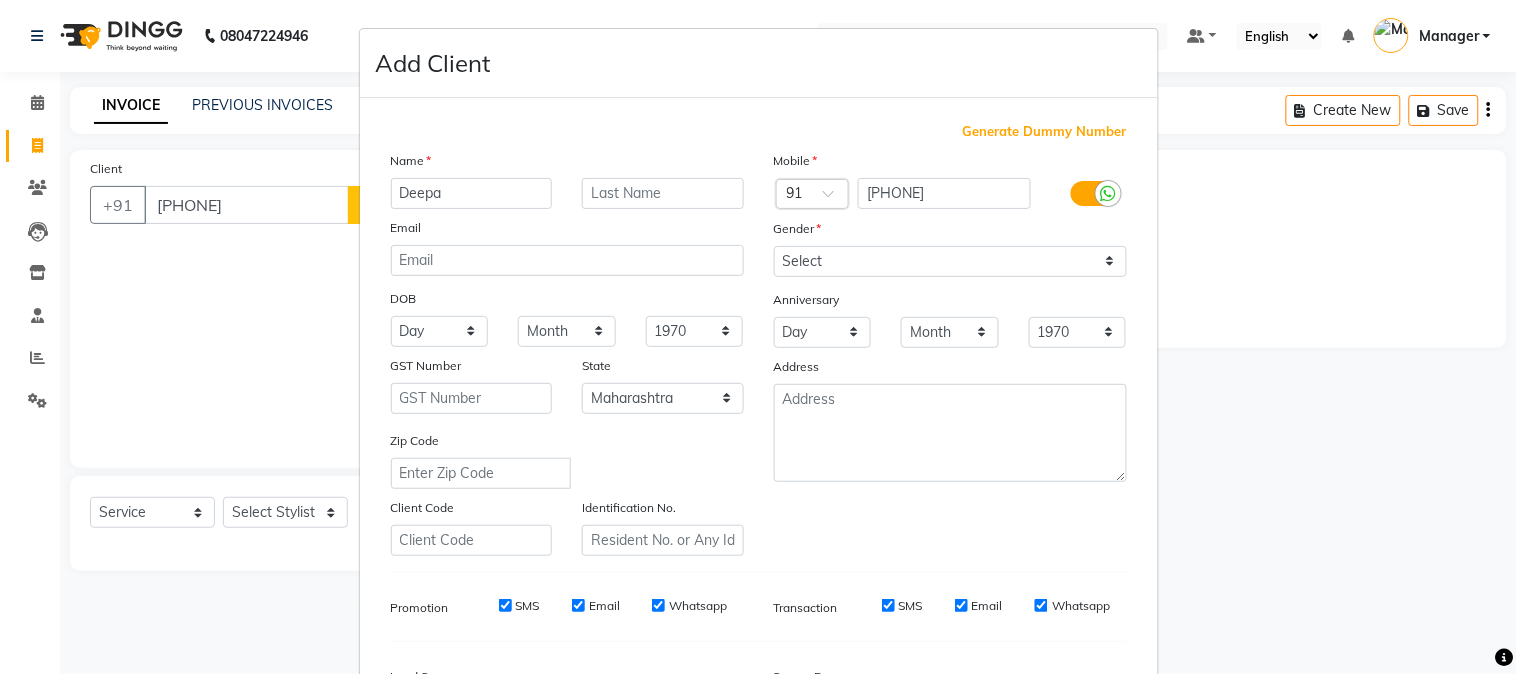 type on "Deepa" 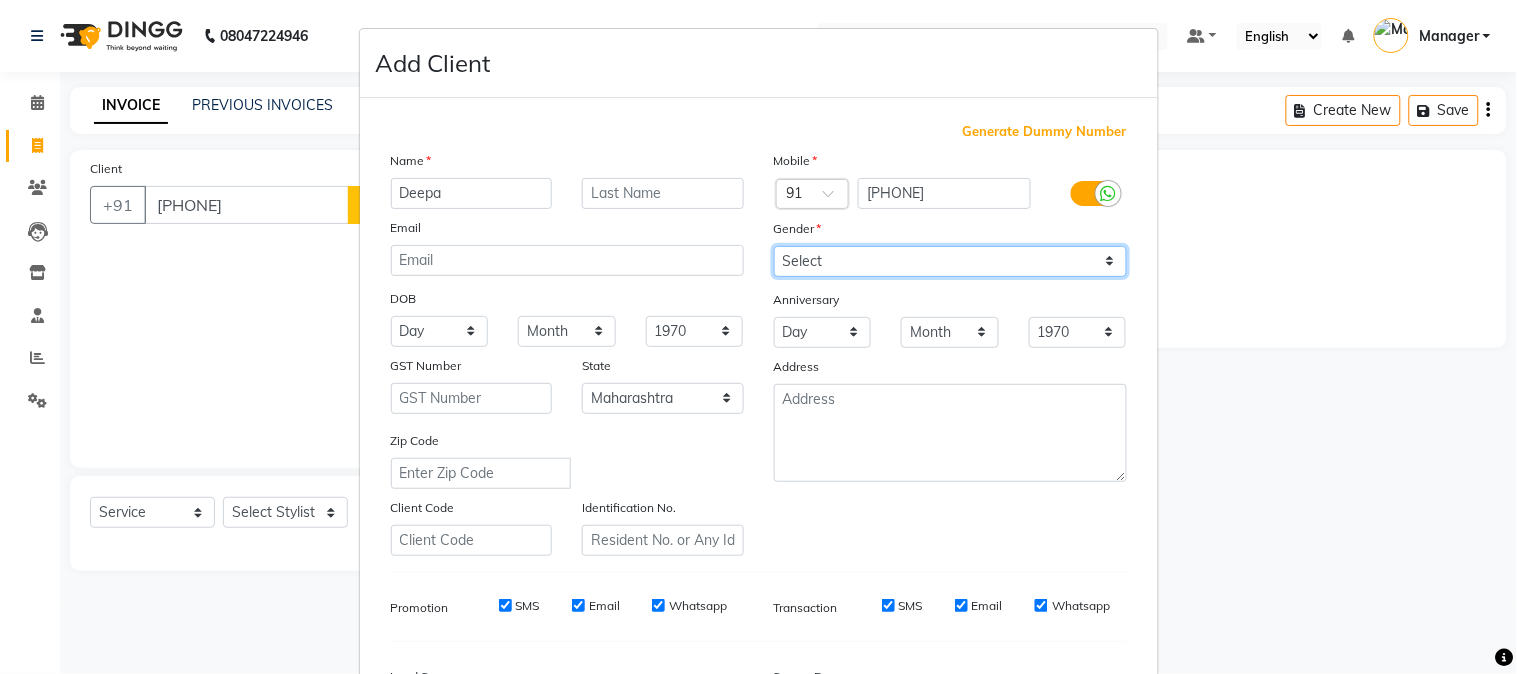 click on "Select Male Female Other Prefer Not To Say" at bounding box center (950, 261) 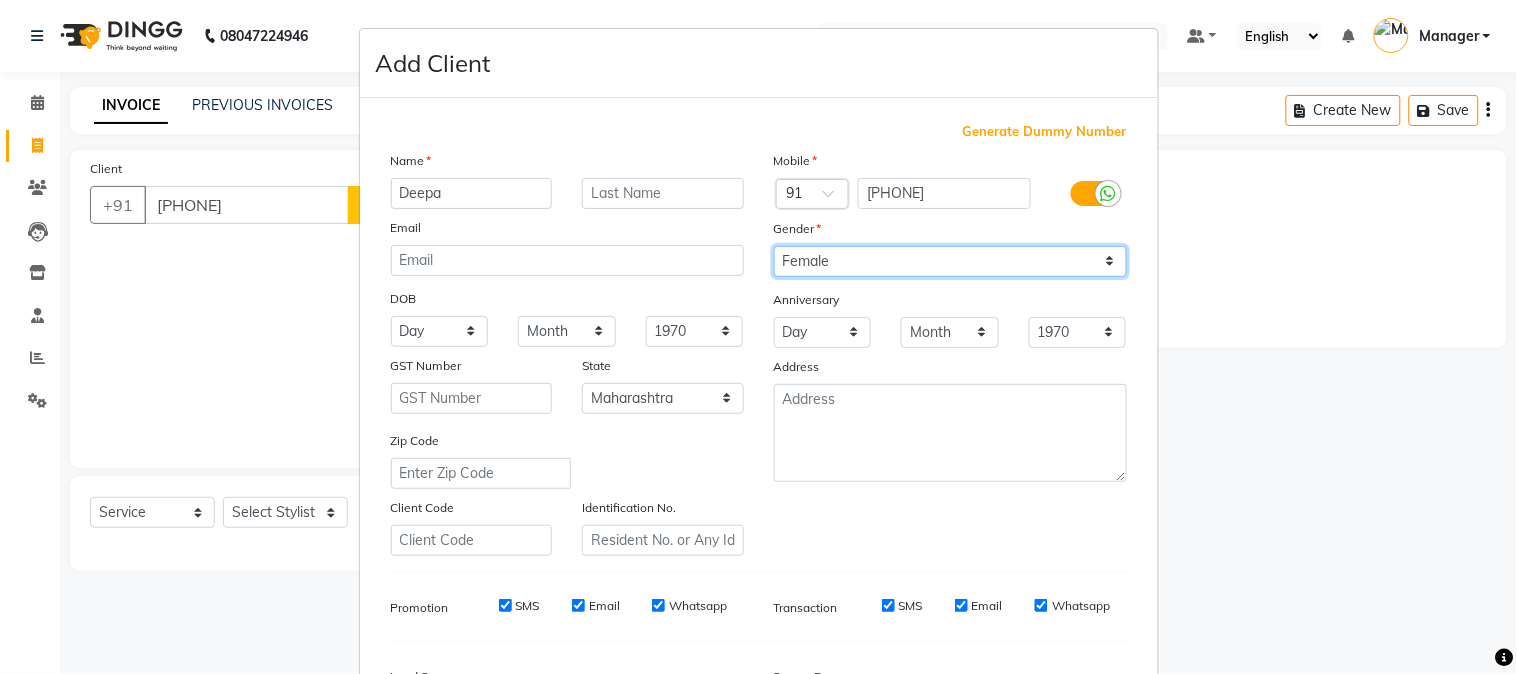 click on "Select Male Female Other Prefer Not To Say" at bounding box center (950, 261) 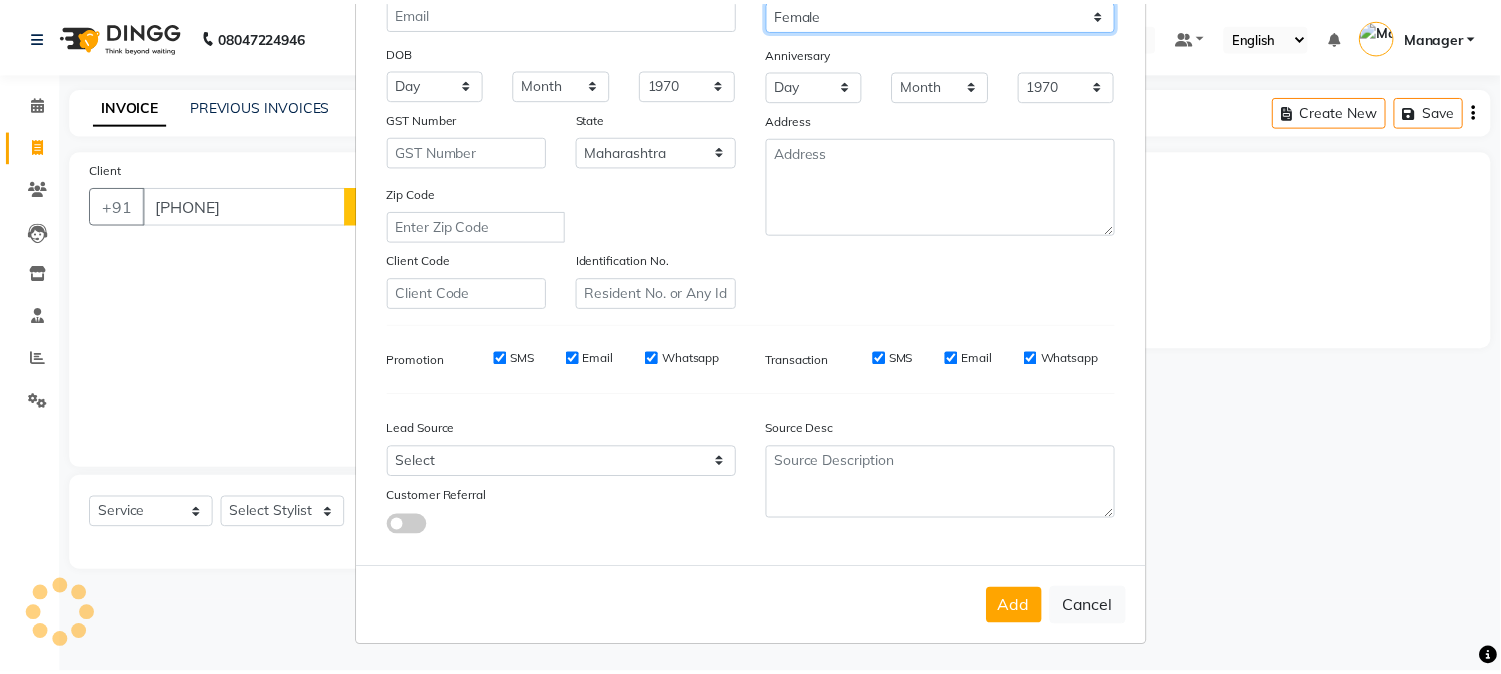 scroll, scrollTop: 250, scrollLeft: 0, axis: vertical 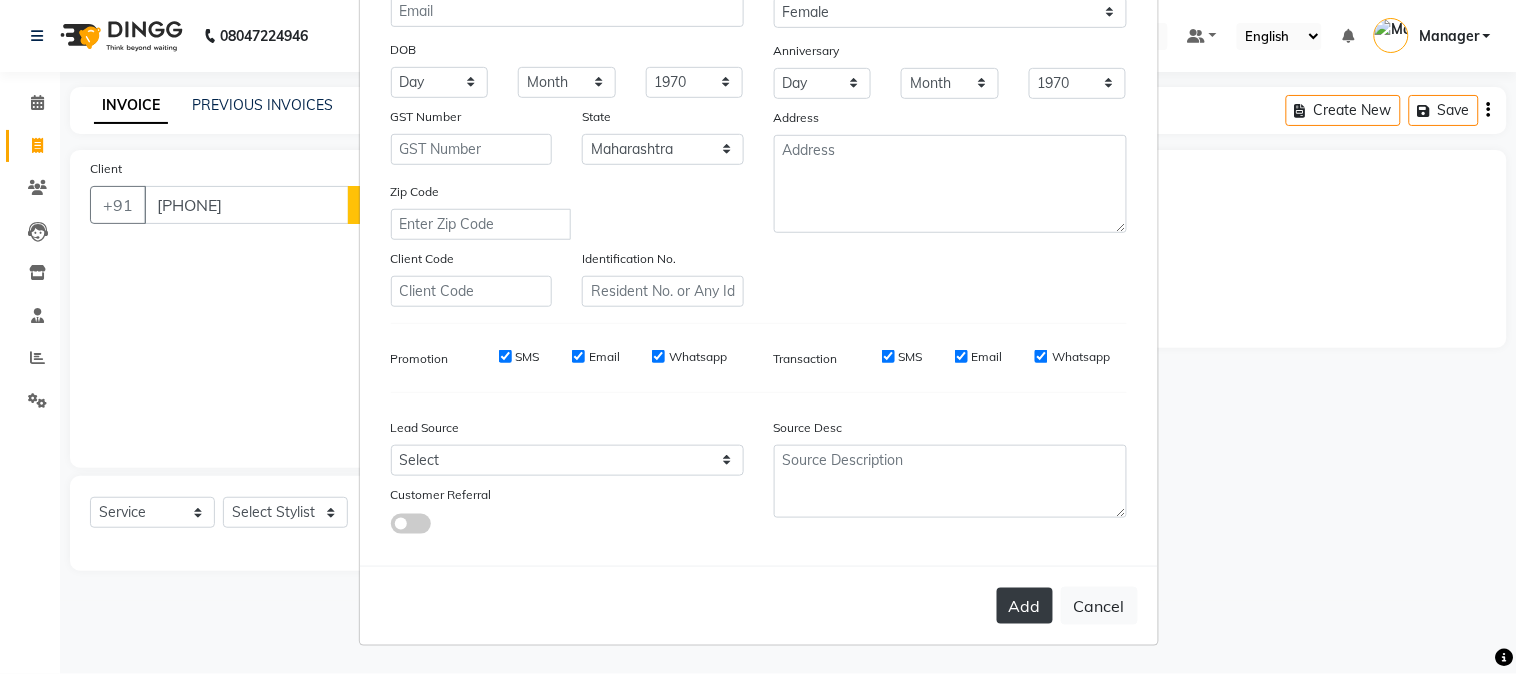 click on "Add" at bounding box center [1025, 606] 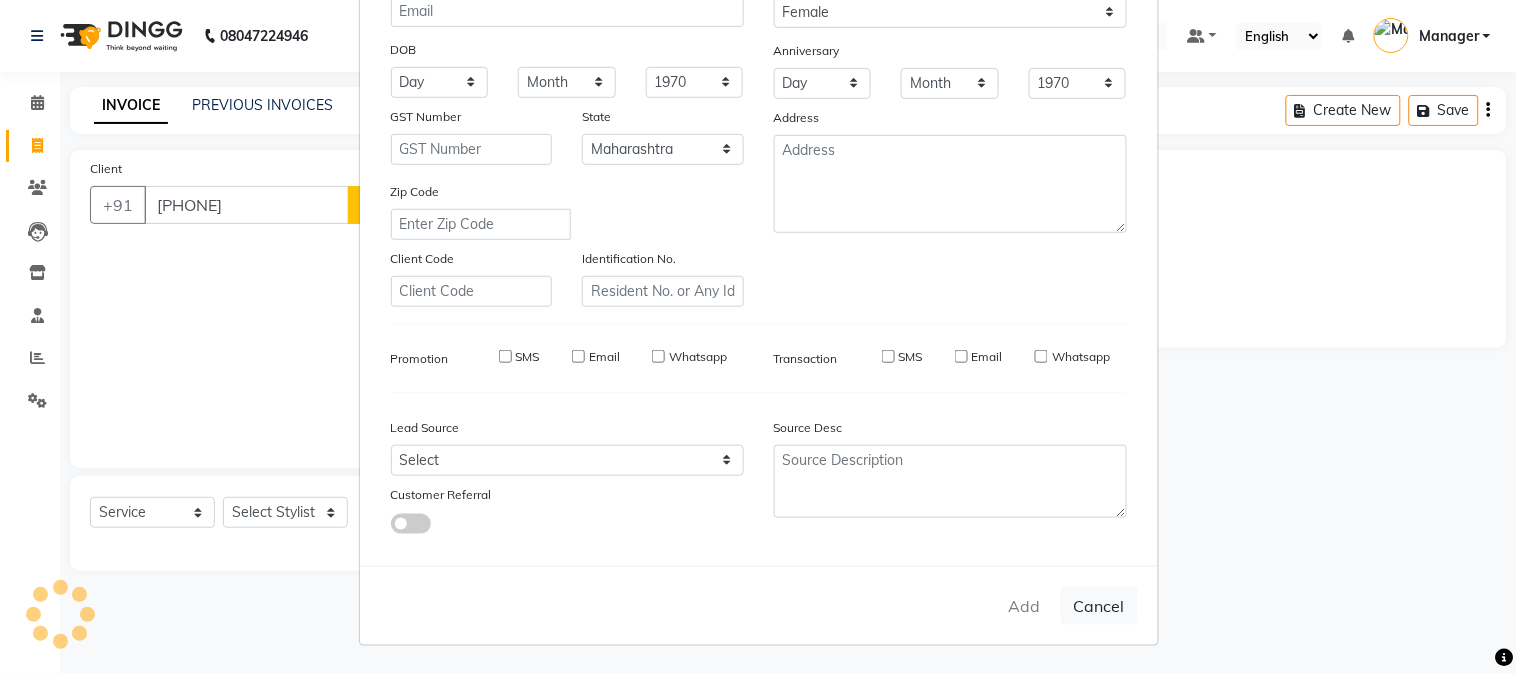 type on "83******41" 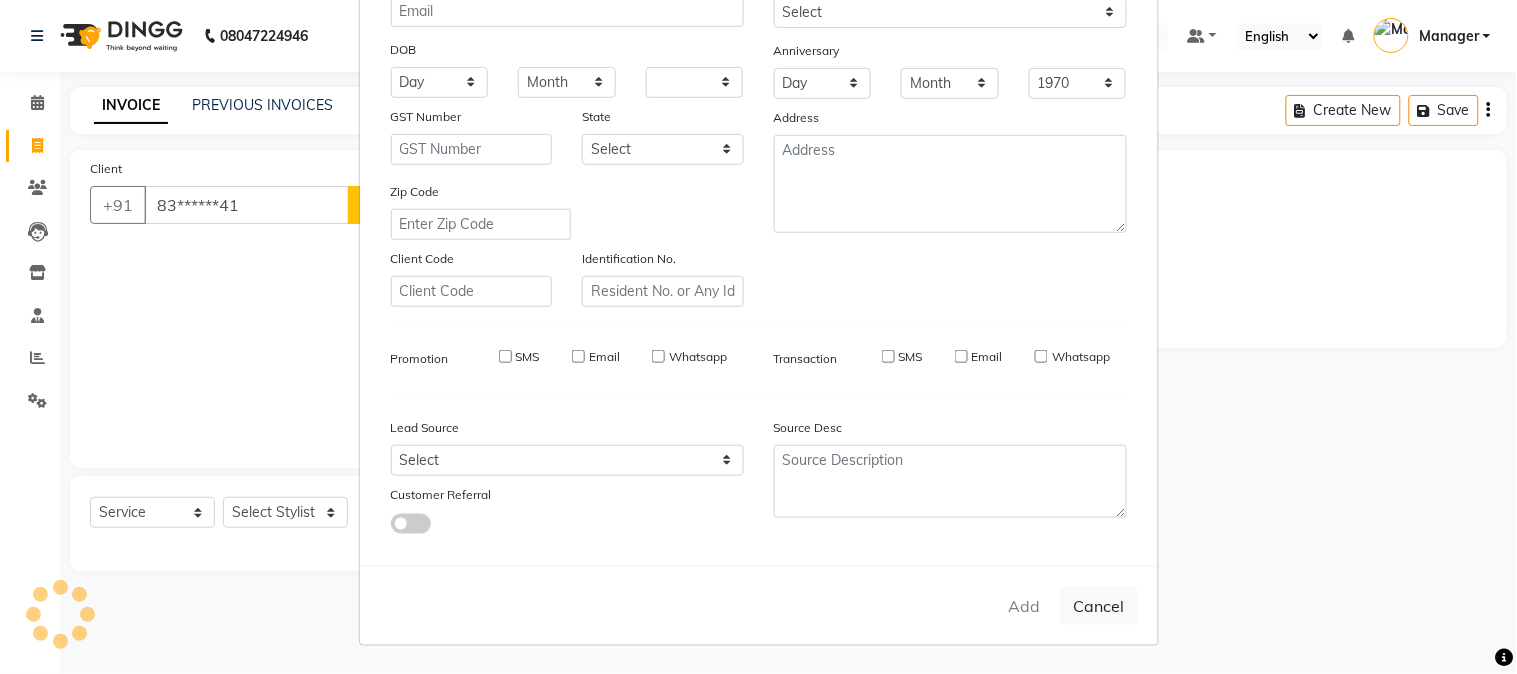 select 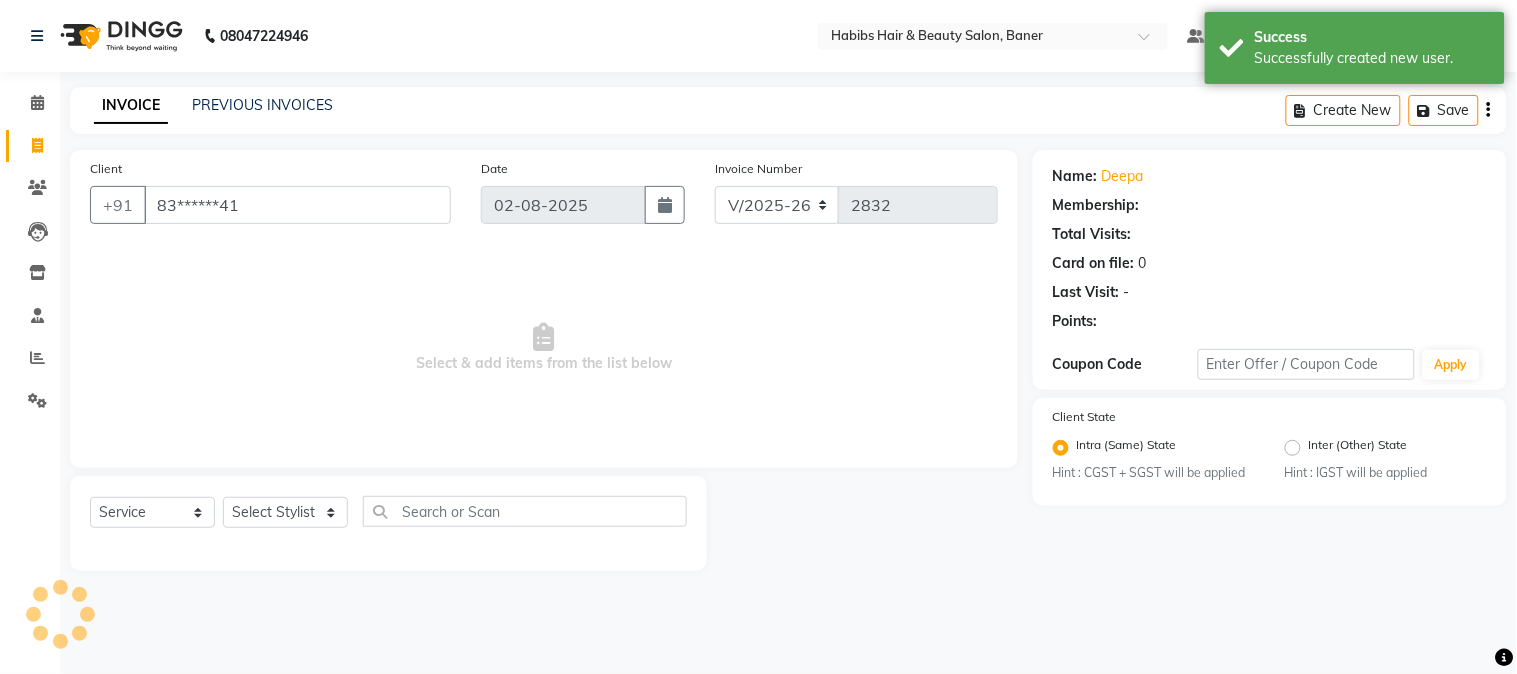 select on "1: Object" 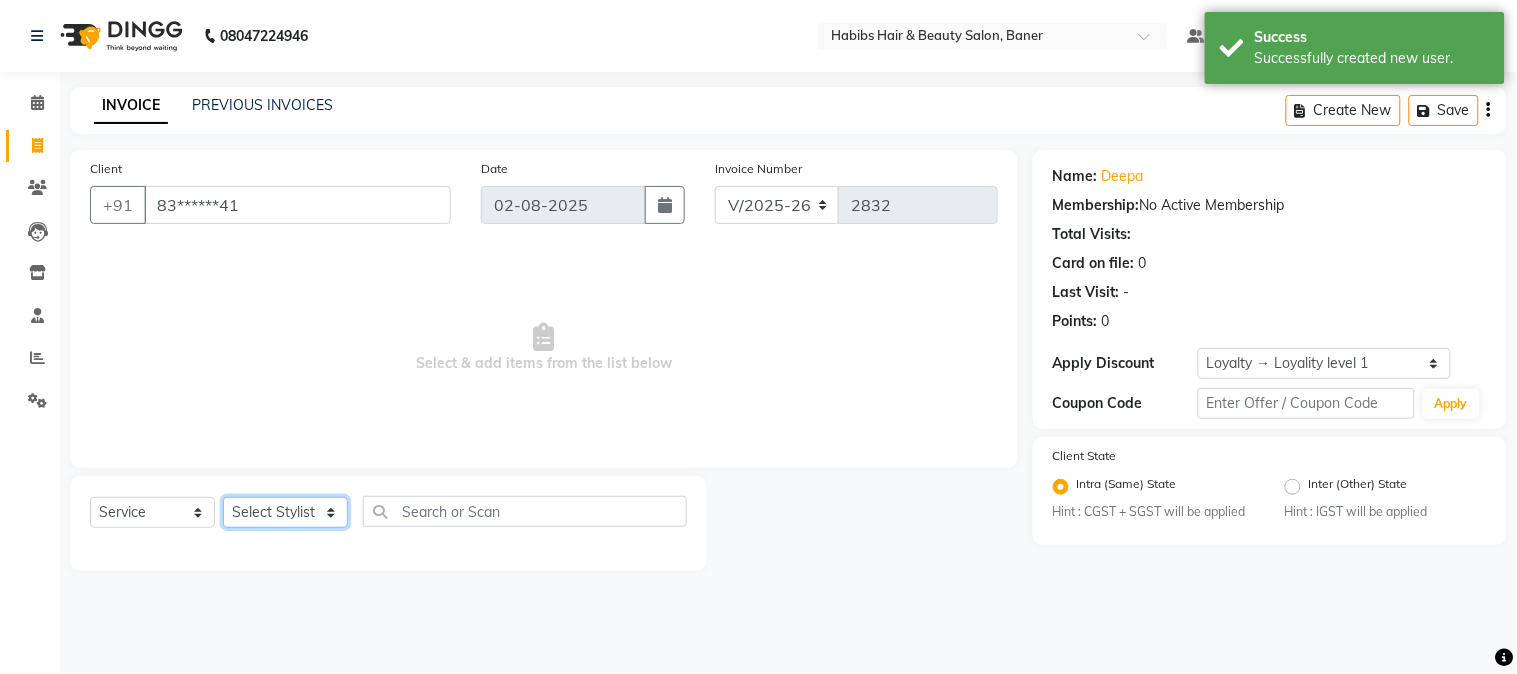 click on "Select Stylist Admin [NAME] [NAME] Manager [NAME] [NAME] [NAME]" 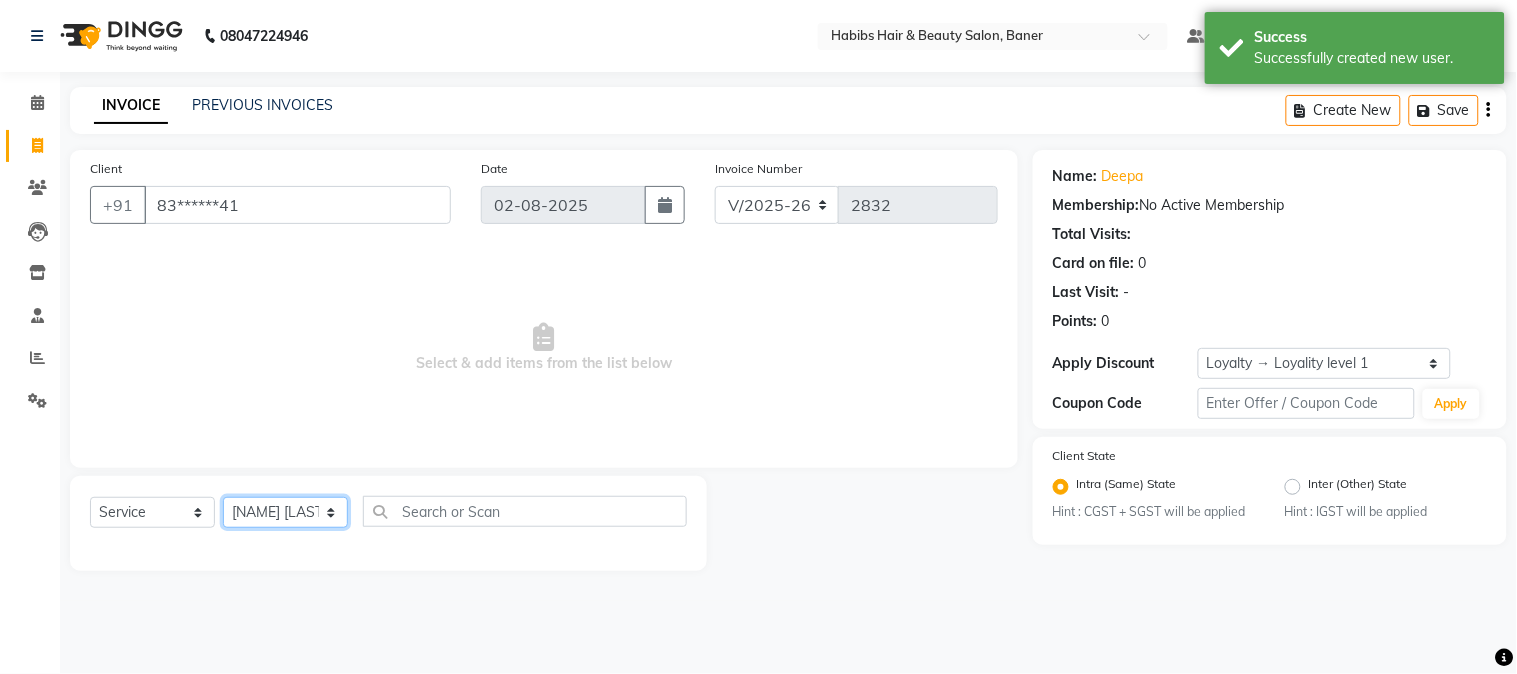click on "Select Stylist Admin [NAME] [NAME] Manager [NAME] [NAME] [NAME]" 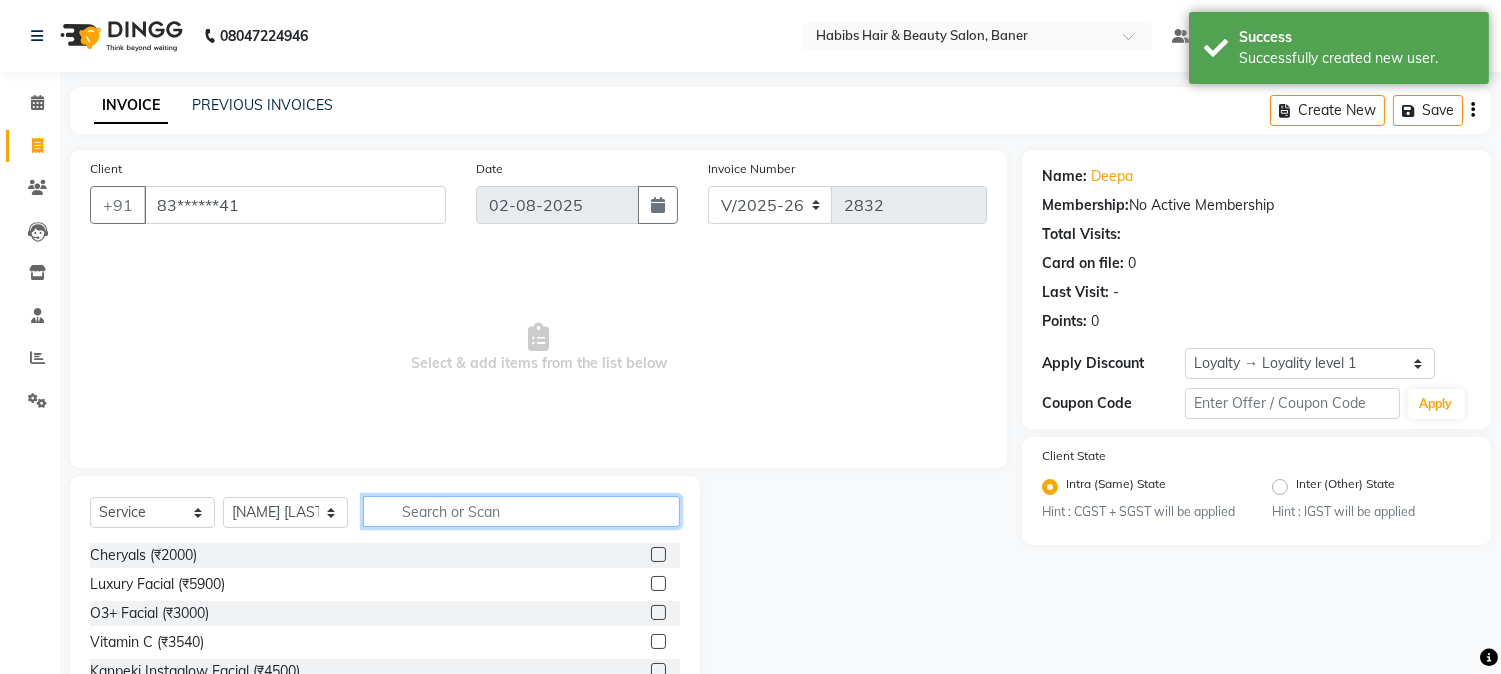 click 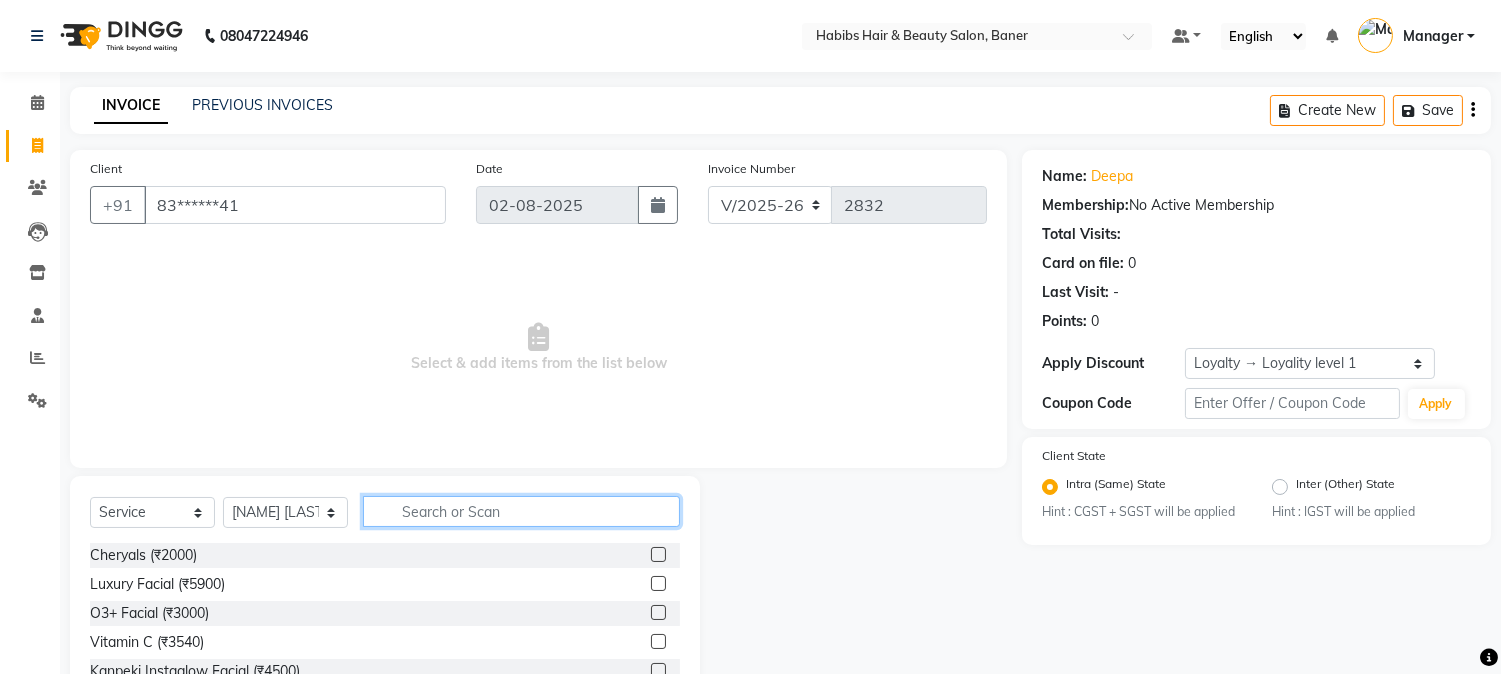 drag, startPoint x: 458, startPoint y: 504, endPoint x: 482, endPoint y: 523, distance: 30.610456 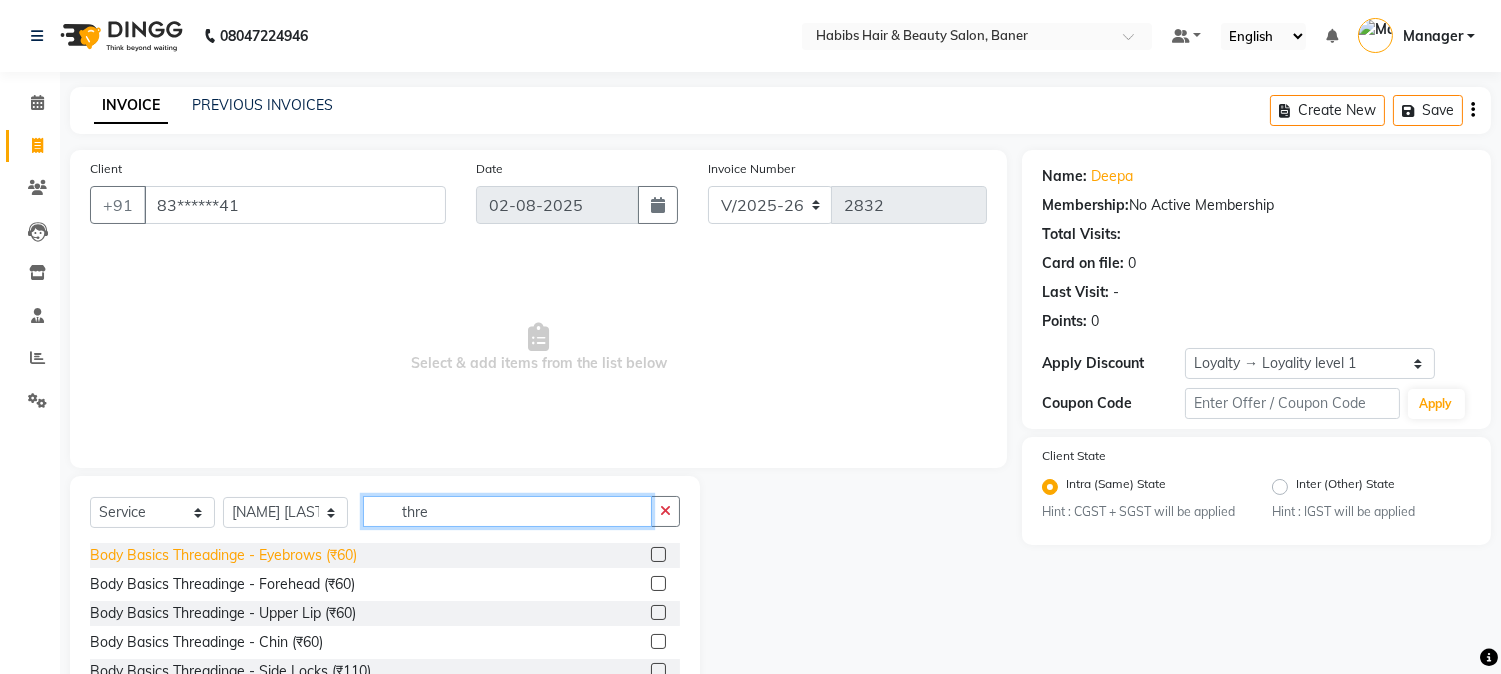 type on "thre" 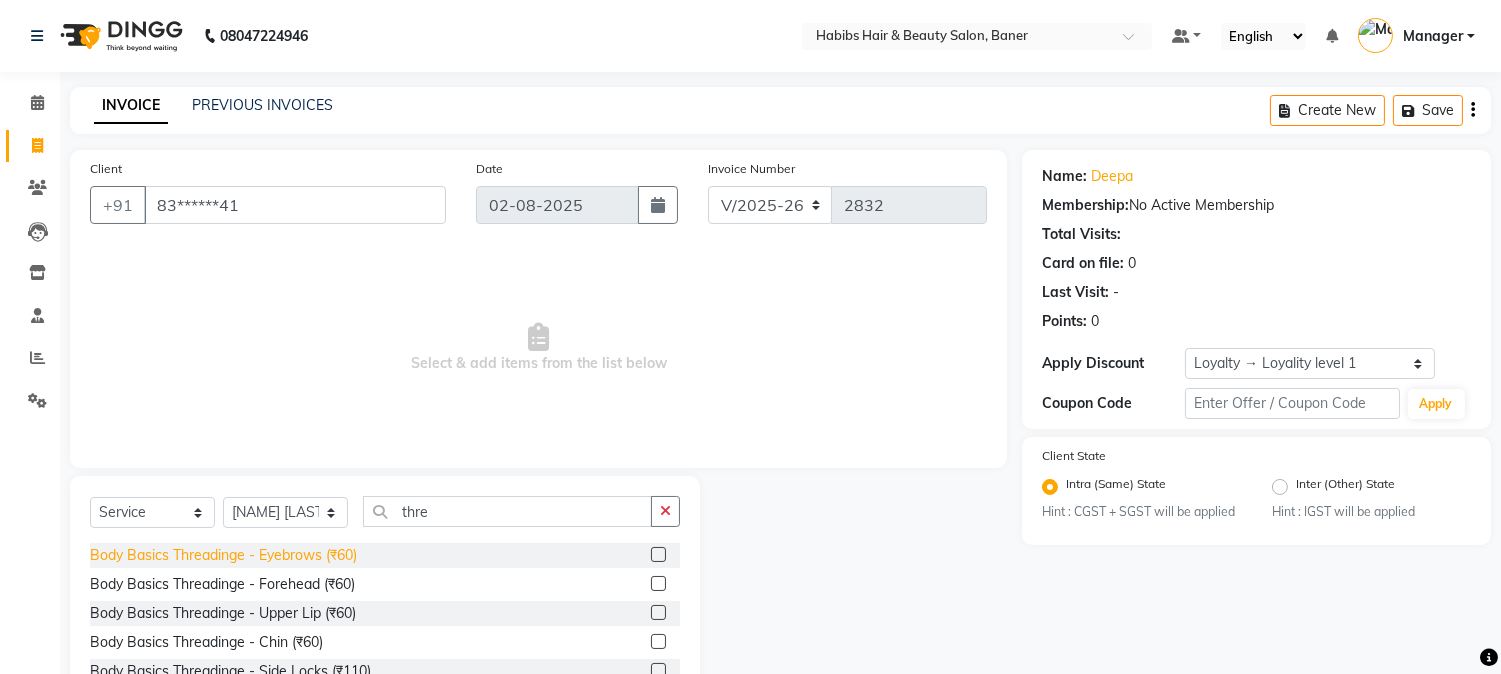 click on "Body Basics Threadinge - Eyebrows (₹60)" 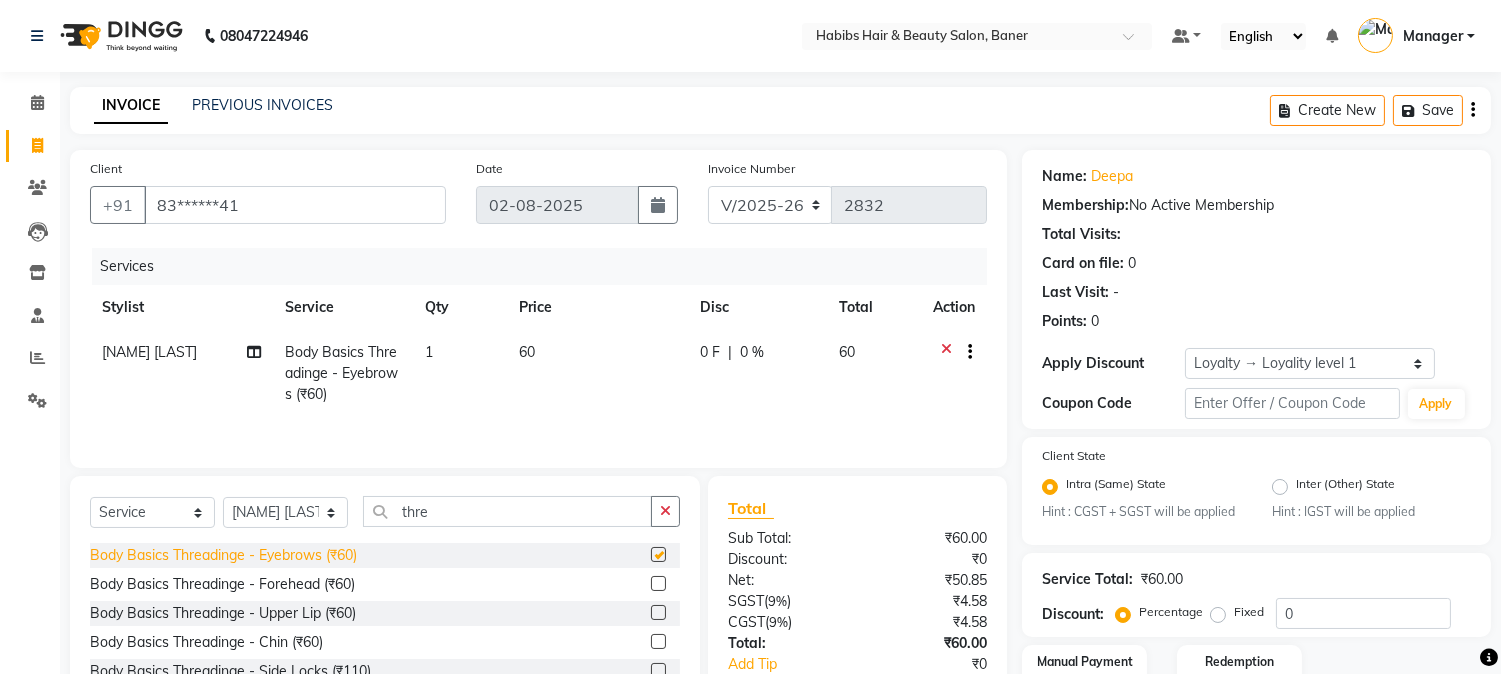 checkbox on "false" 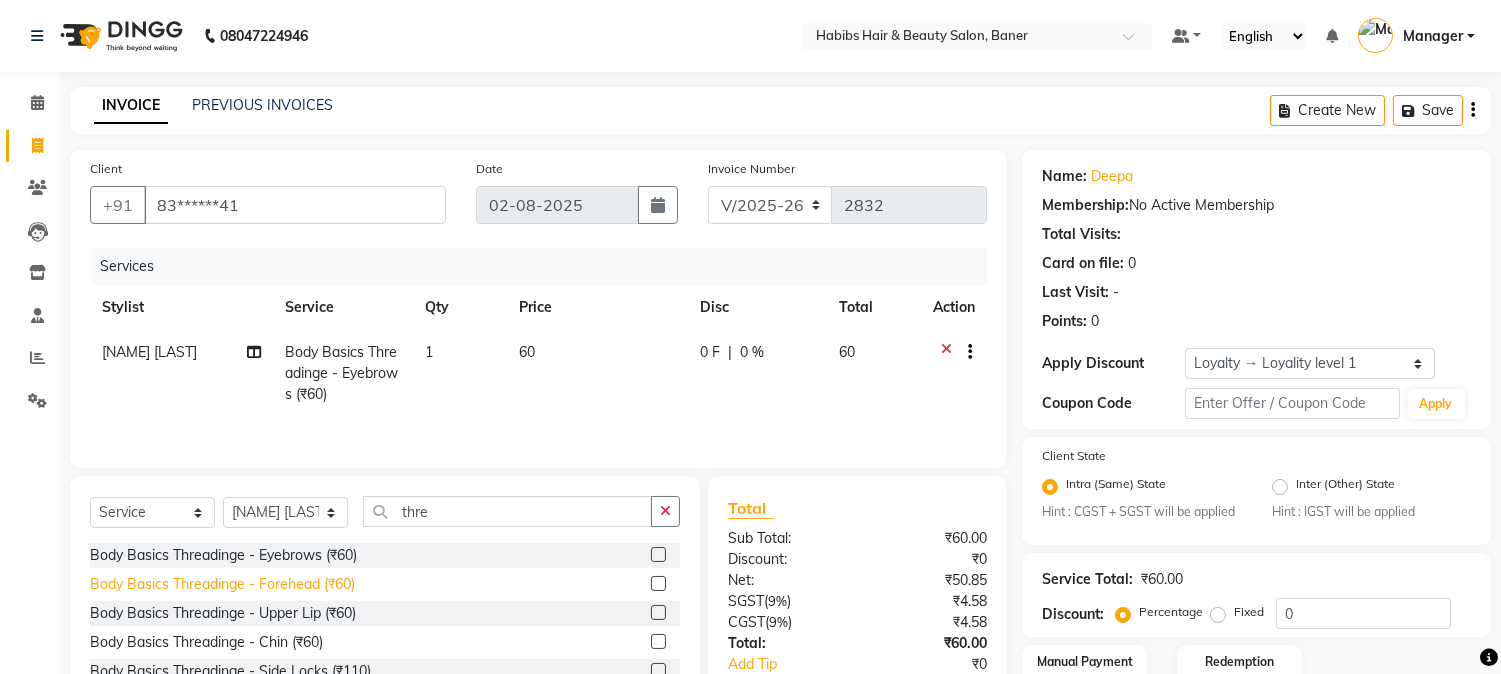click on "Body Basics Threadinge - Forehead (₹60)" 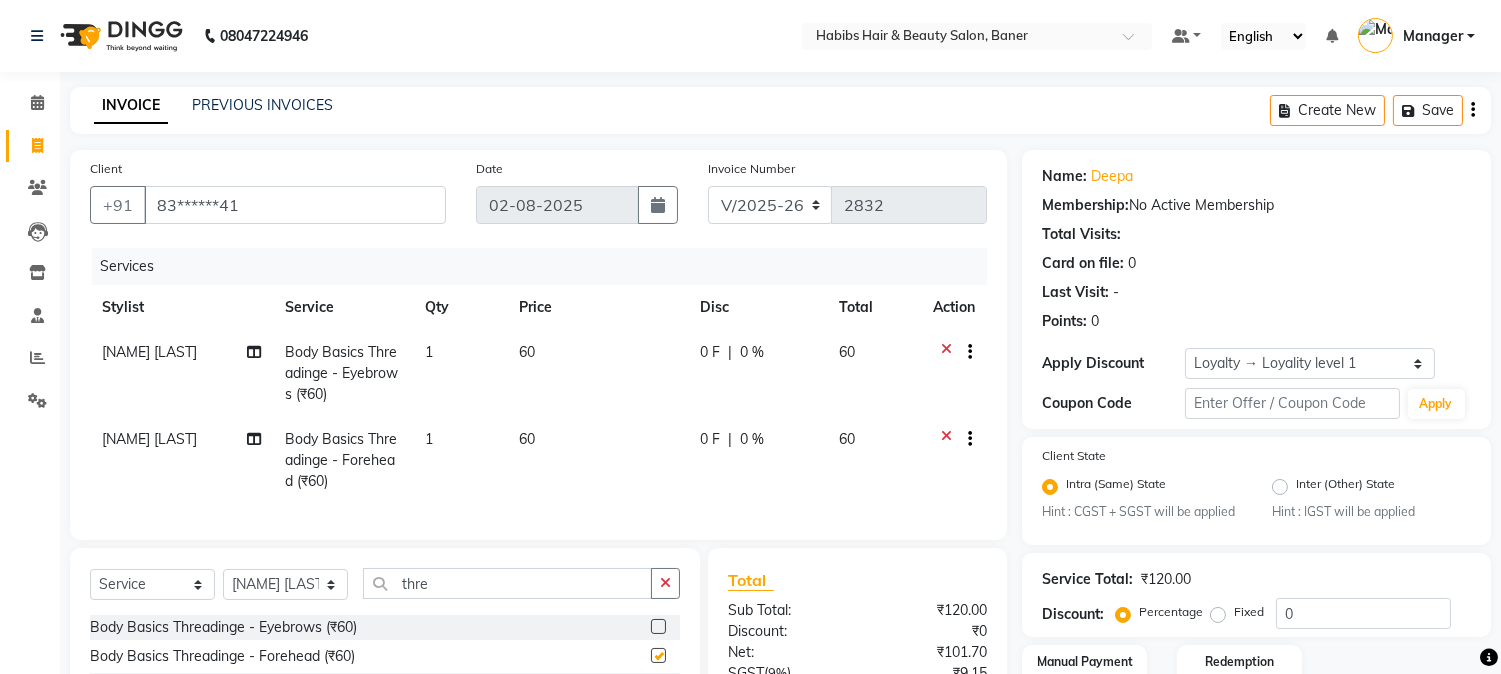 checkbox on "false" 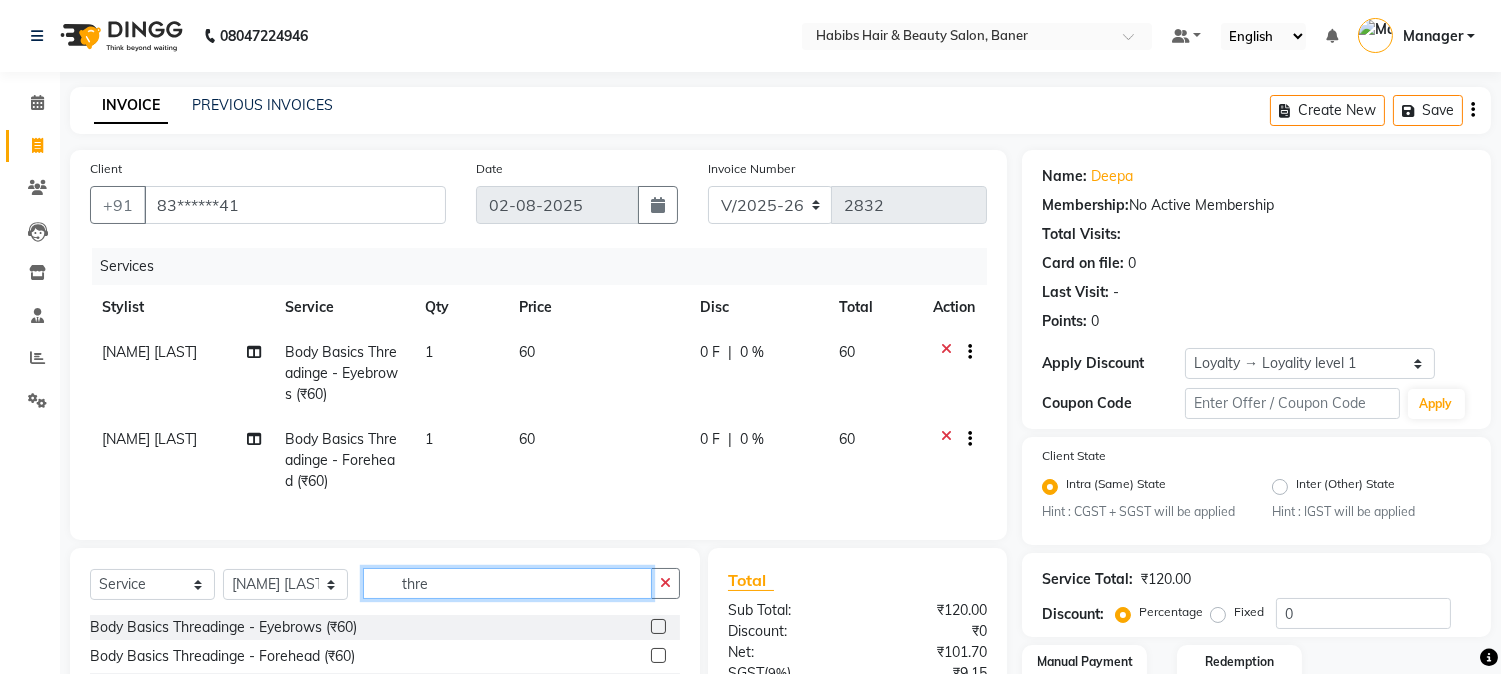 drag, startPoint x: 461, startPoint y: 602, endPoint x: 298, endPoint y: 612, distance: 163.30646 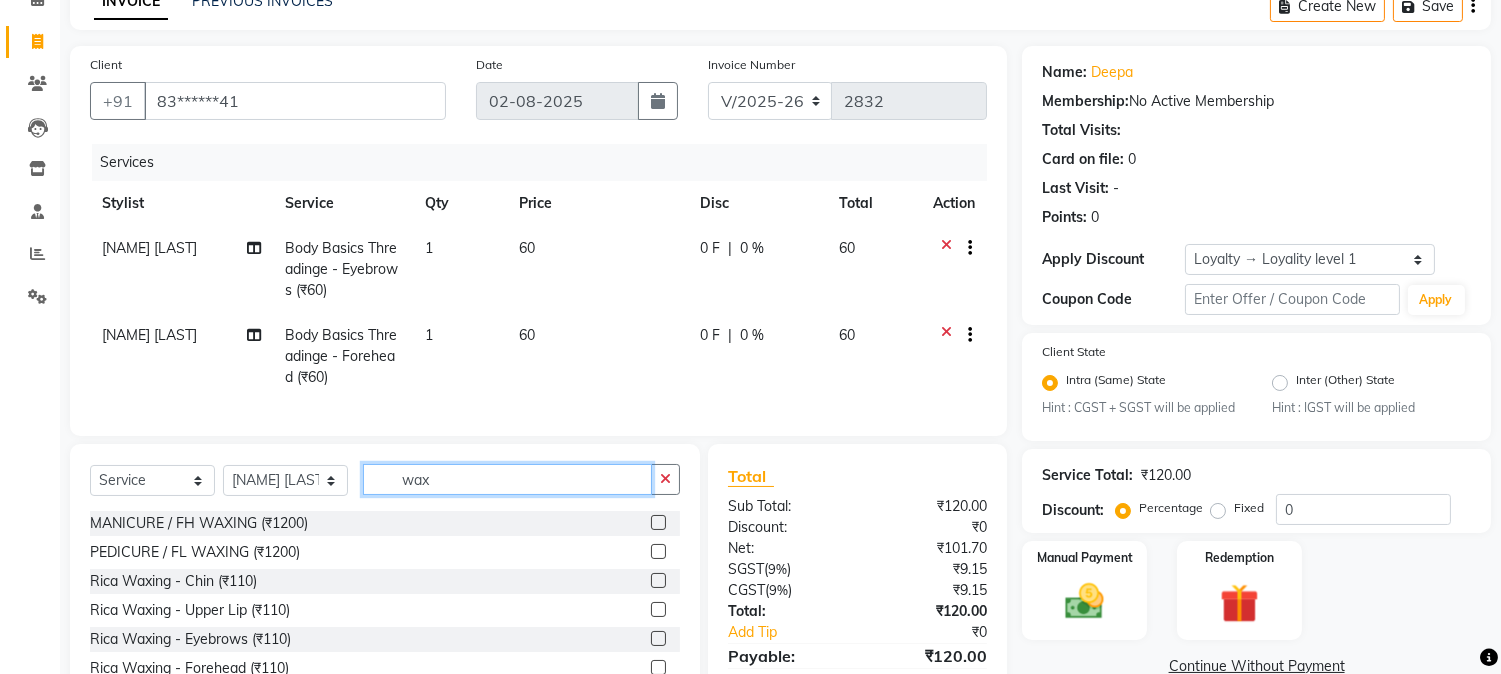 scroll, scrollTop: 215, scrollLeft: 0, axis: vertical 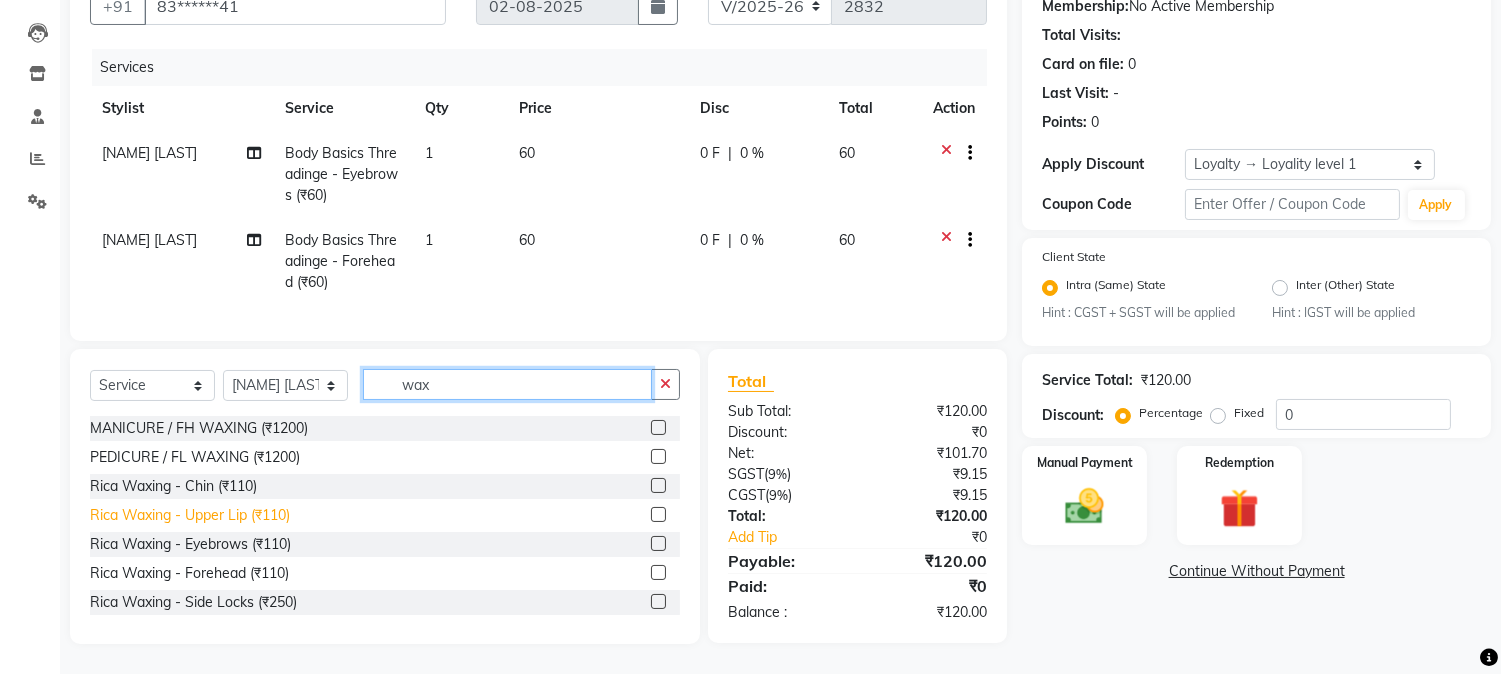 type on "wax" 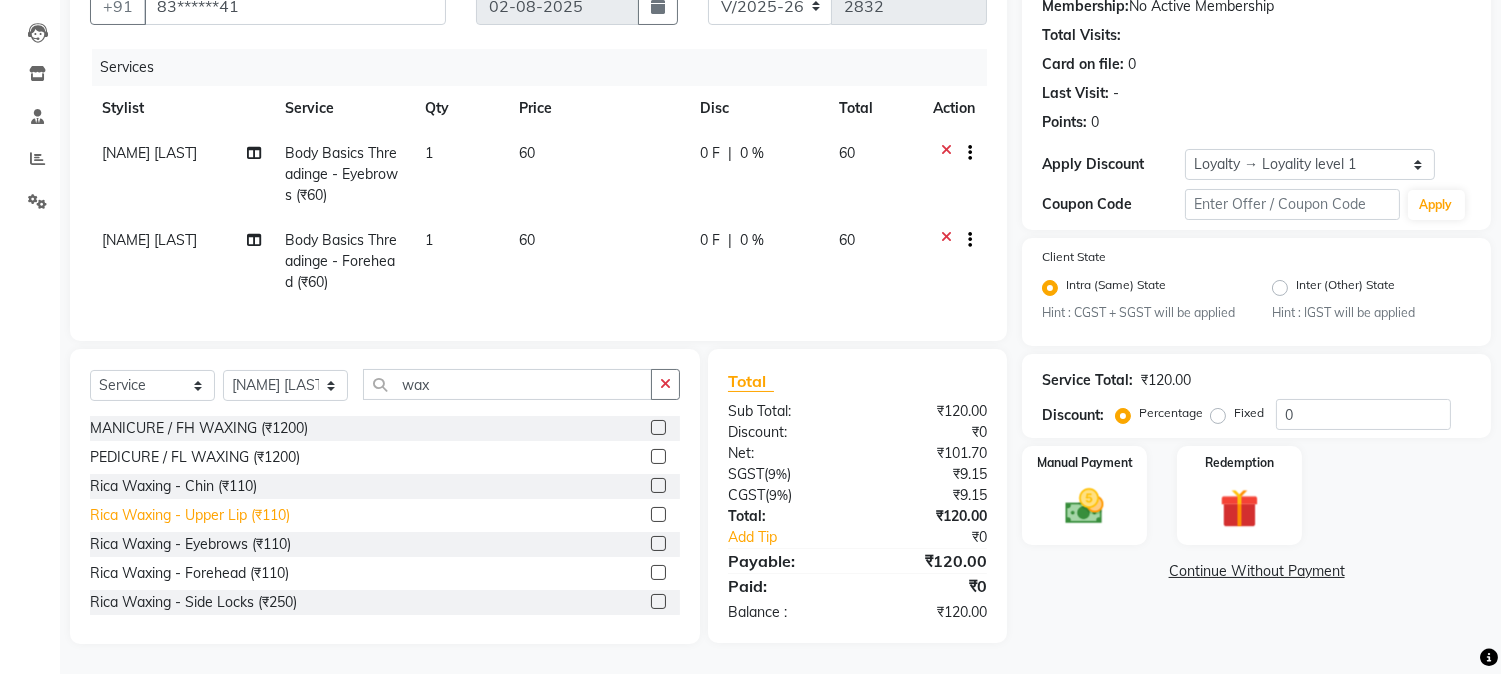 click on "Rica Waxing - Upper Lip (₹110)" 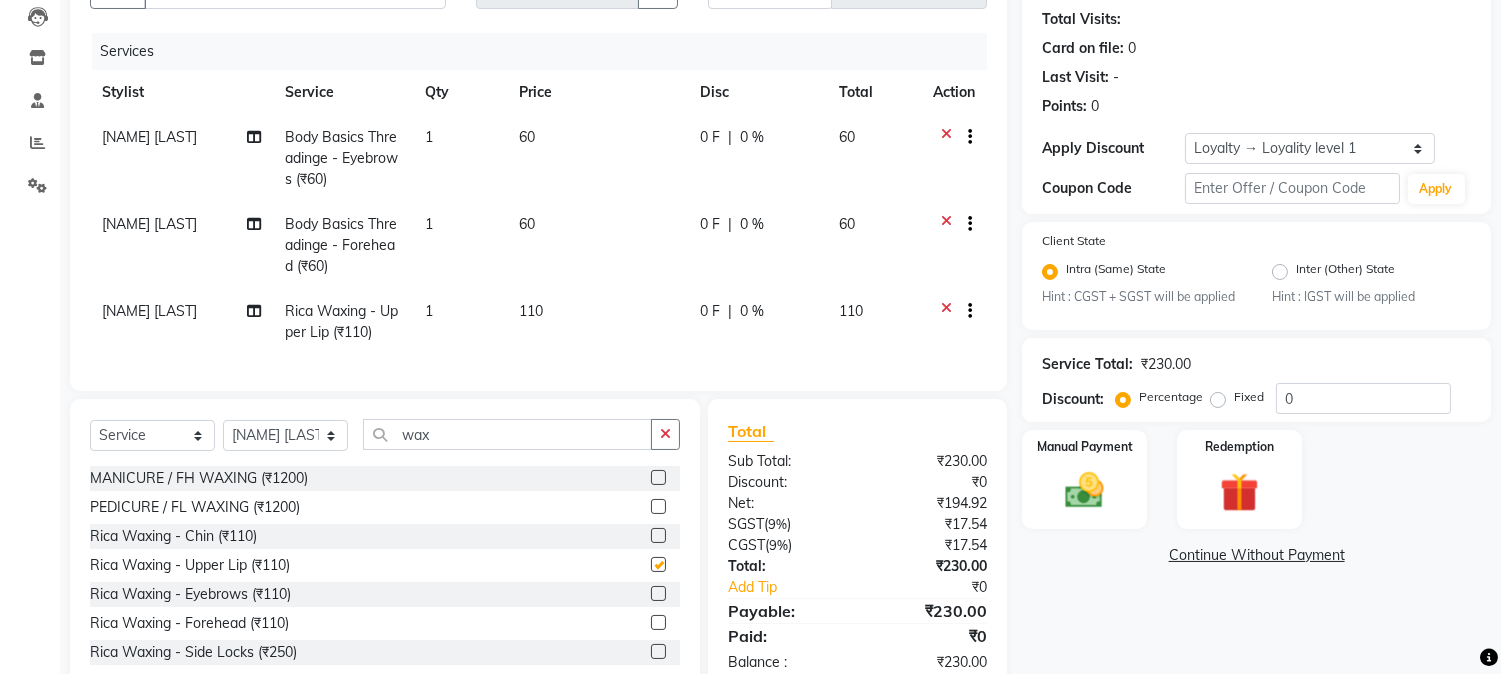 checkbox on "false" 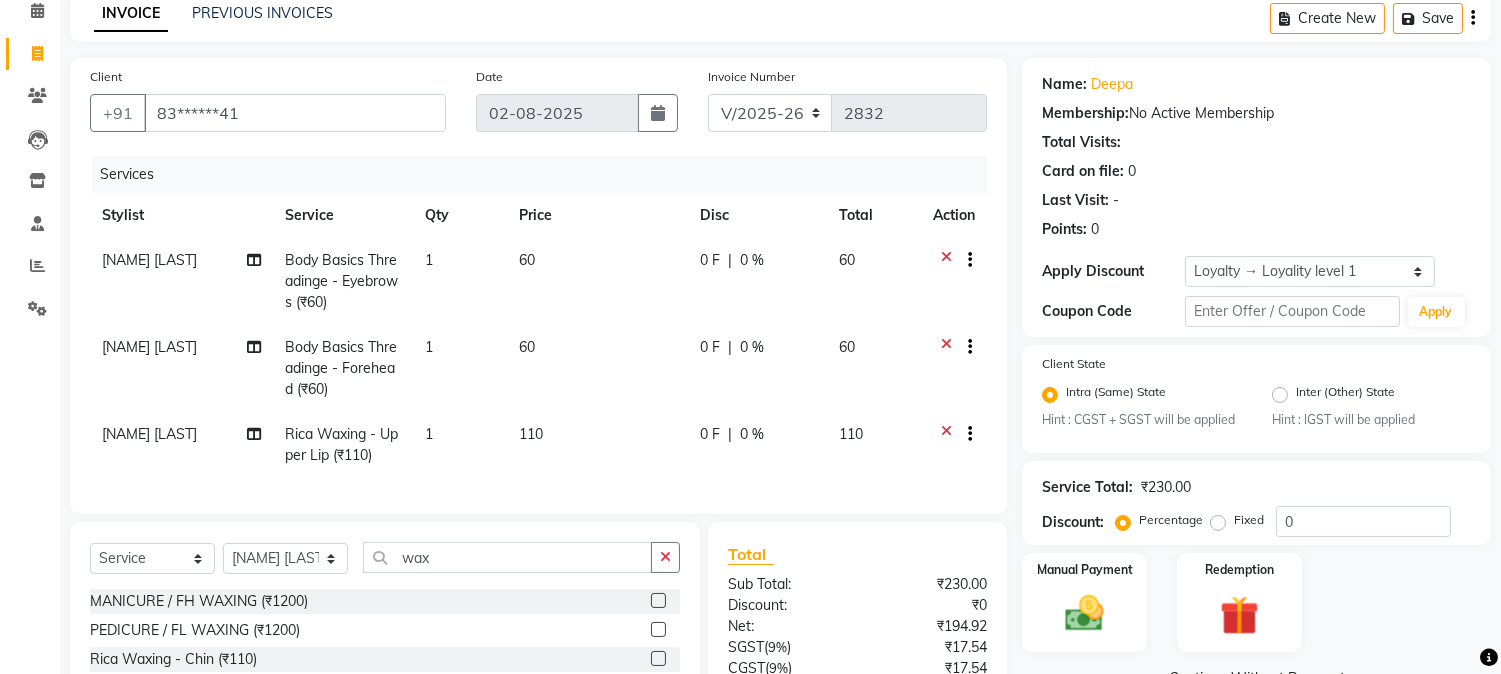 scroll, scrollTop: 281, scrollLeft: 0, axis: vertical 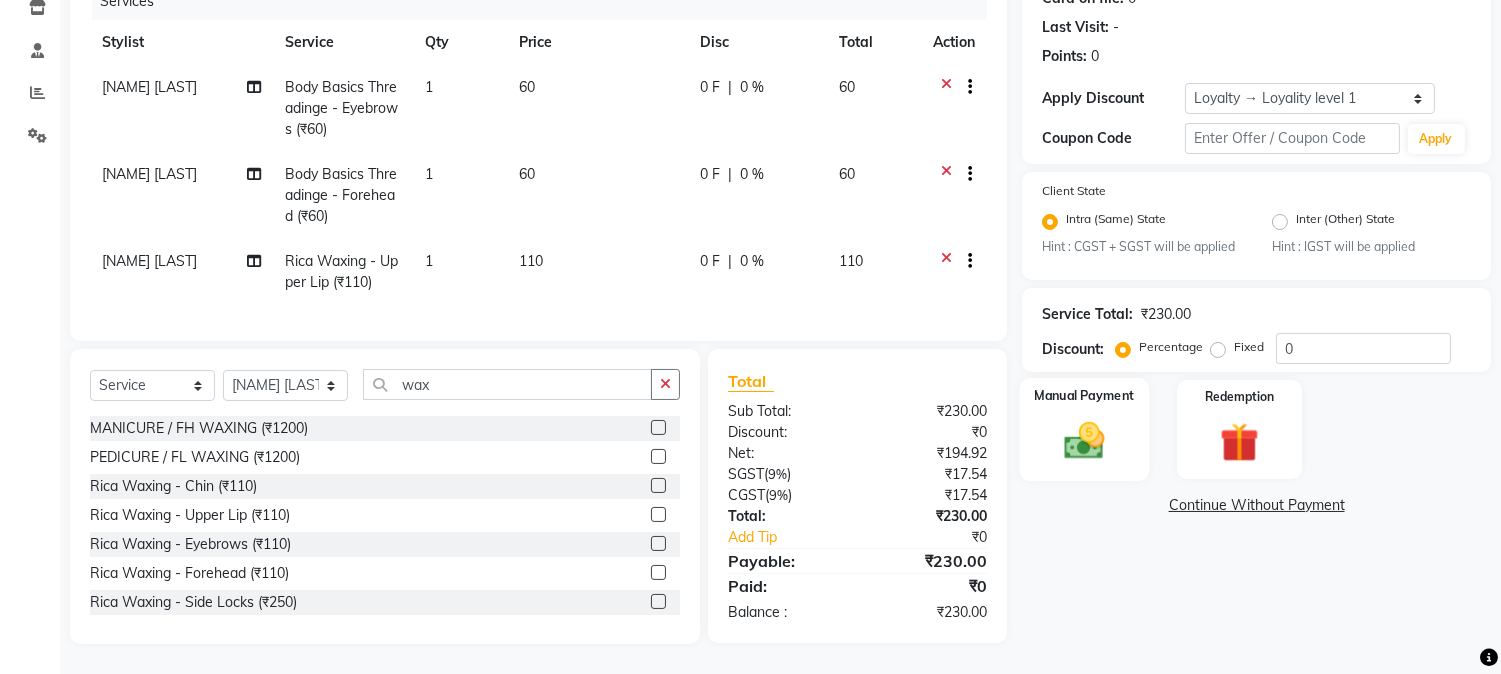 click 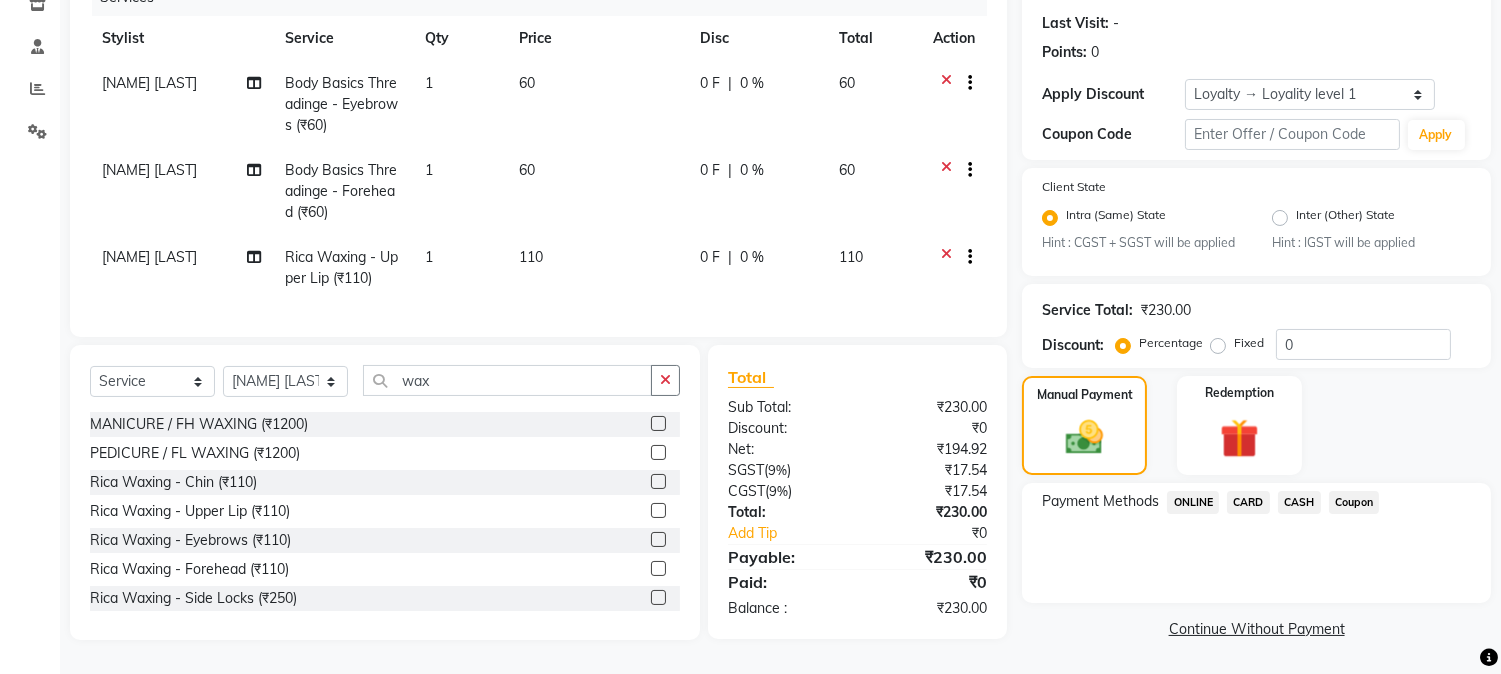 click on "ONLINE" 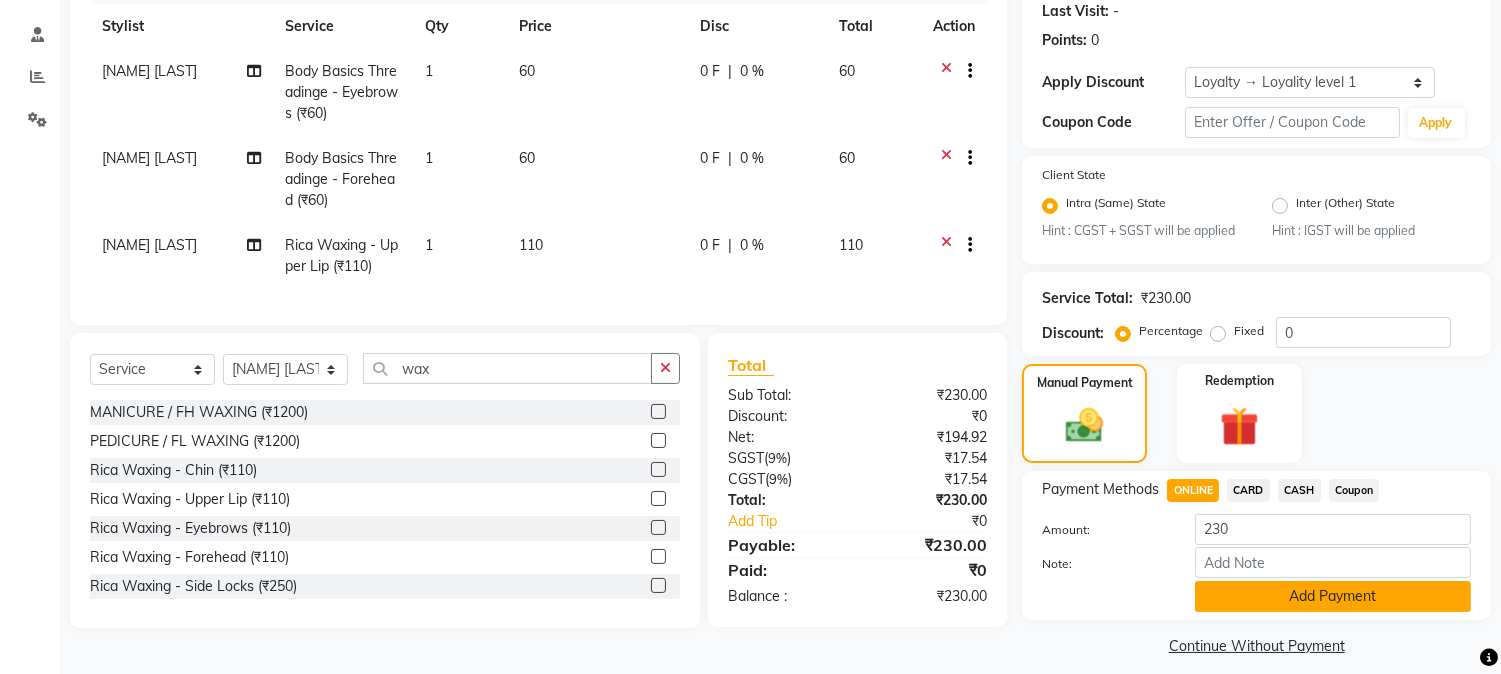 click on "Add Payment" 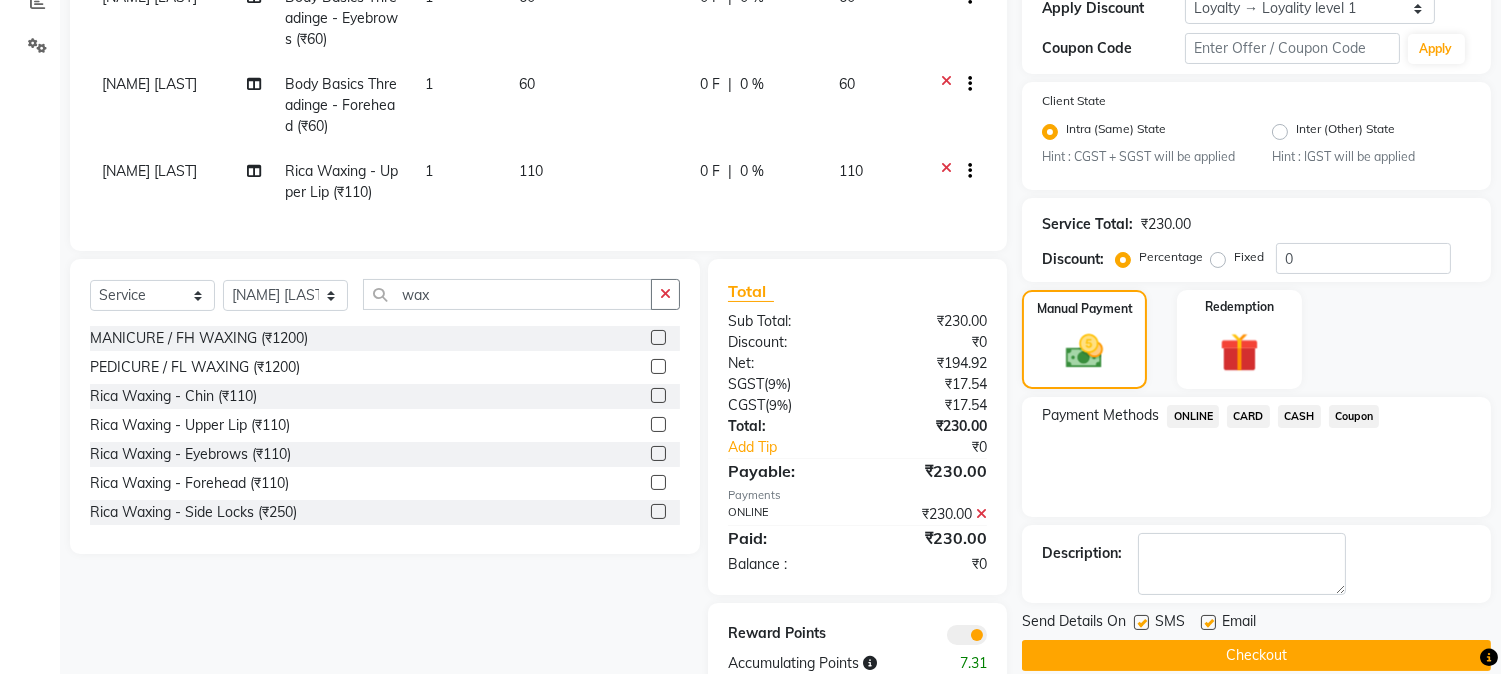 scroll, scrollTop: 421, scrollLeft: 0, axis: vertical 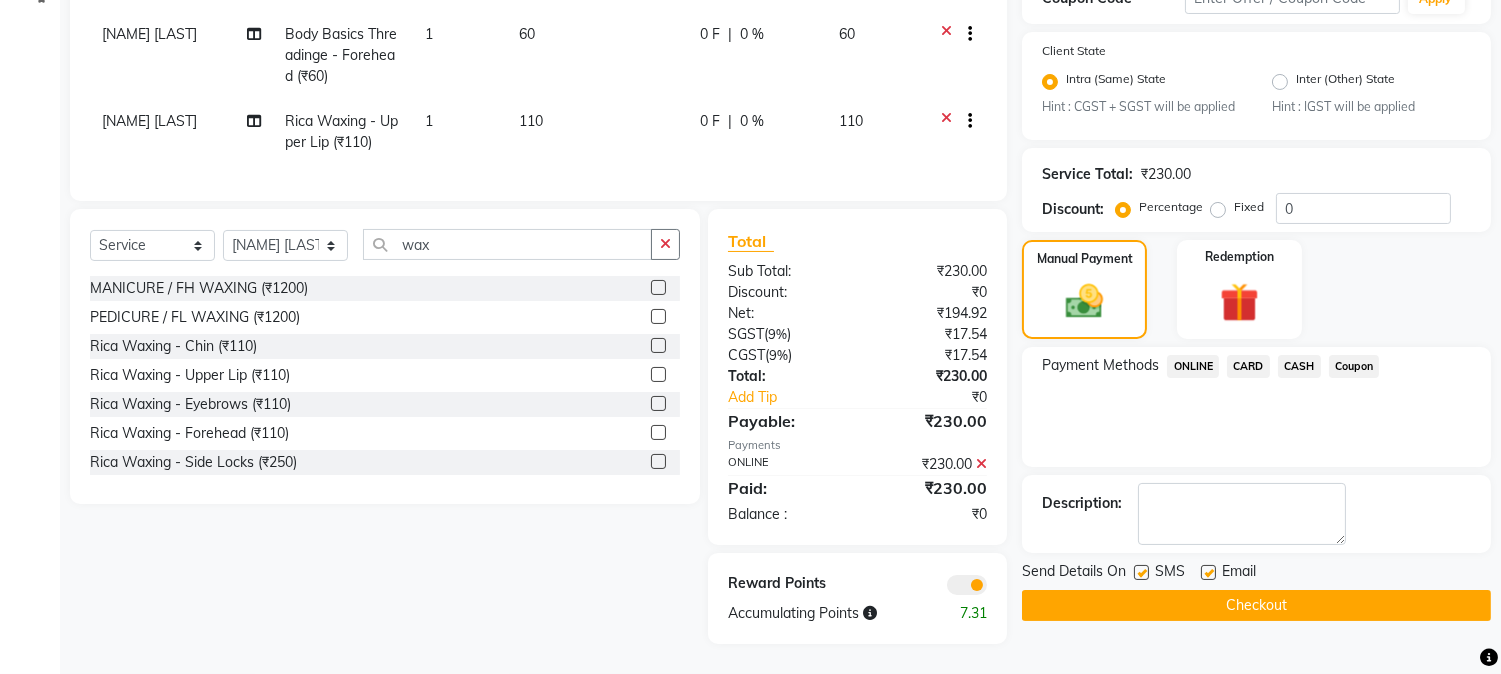 click on "Checkout" 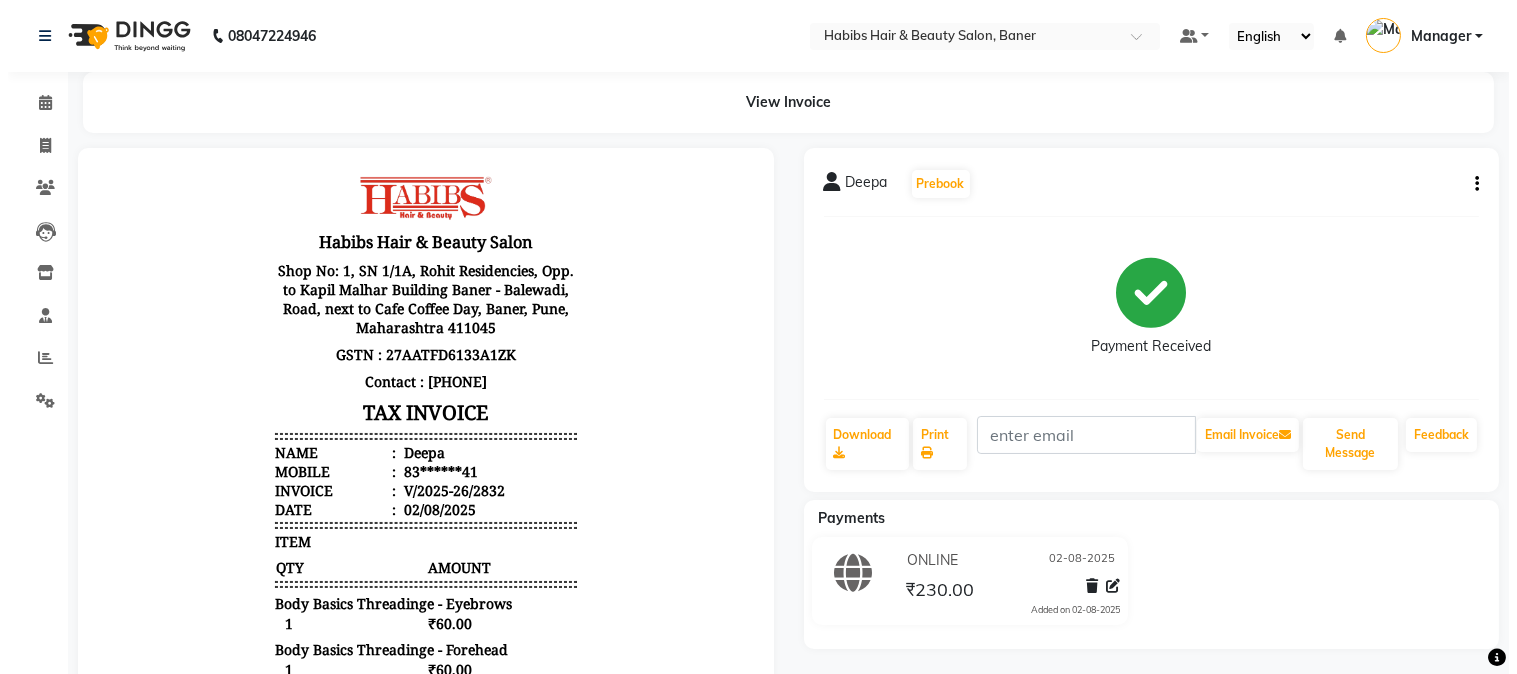 scroll, scrollTop: 15, scrollLeft: 0, axis: vertical 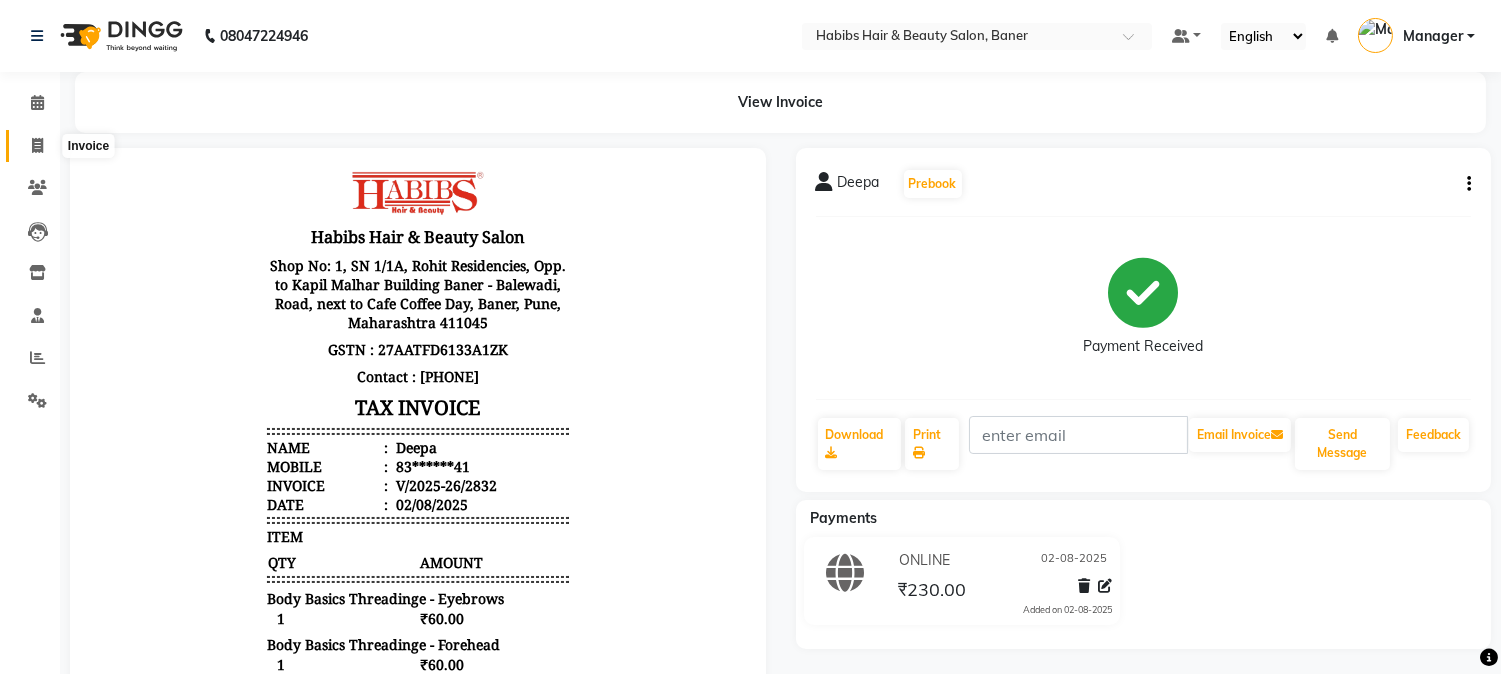 click 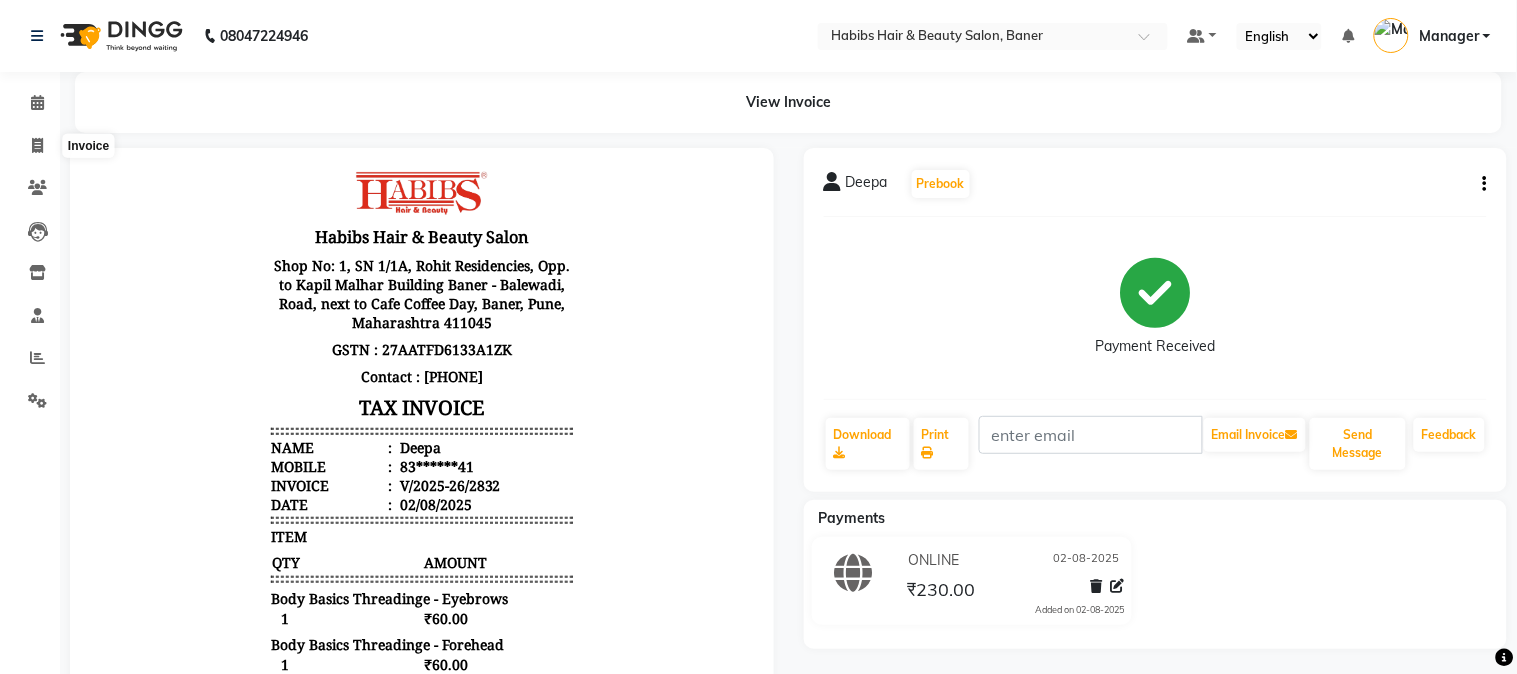 select on "5356" 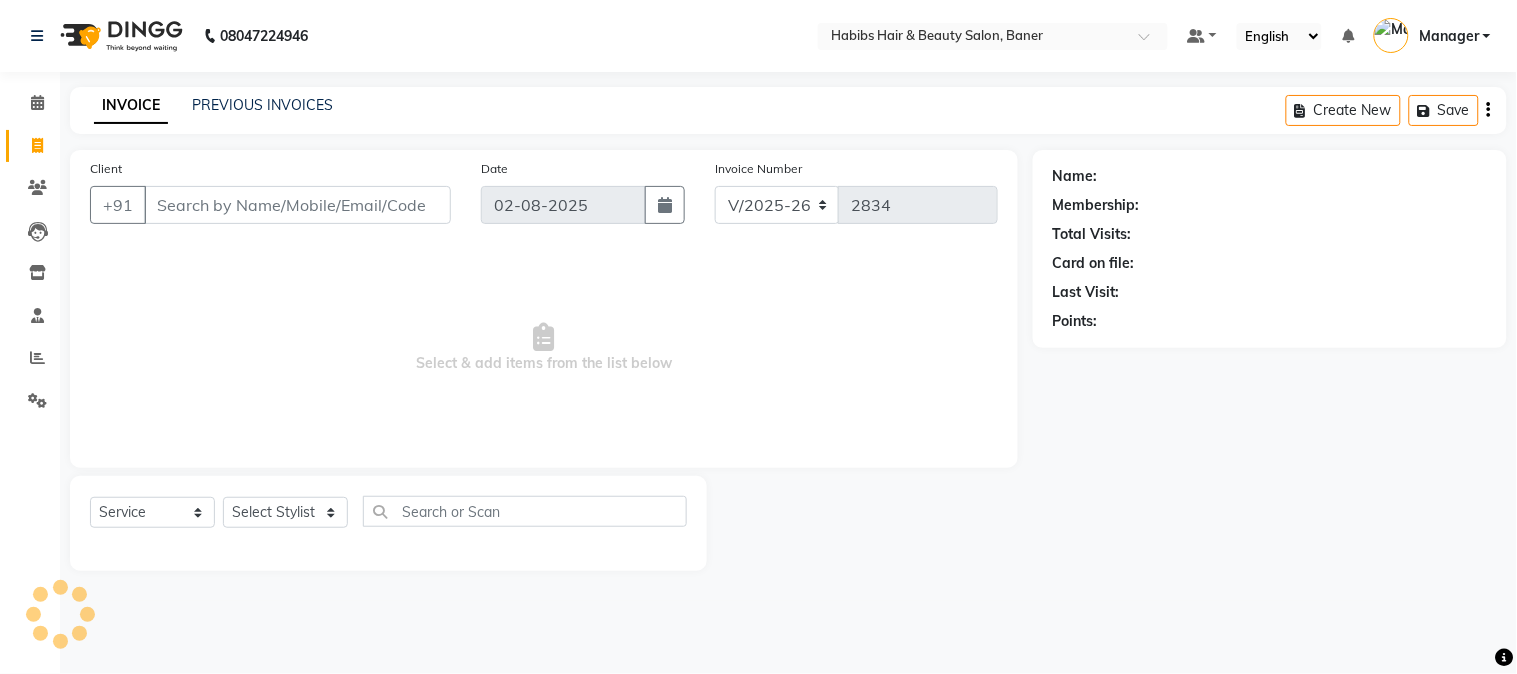 click on "Client" at bounding box center [297, 205] 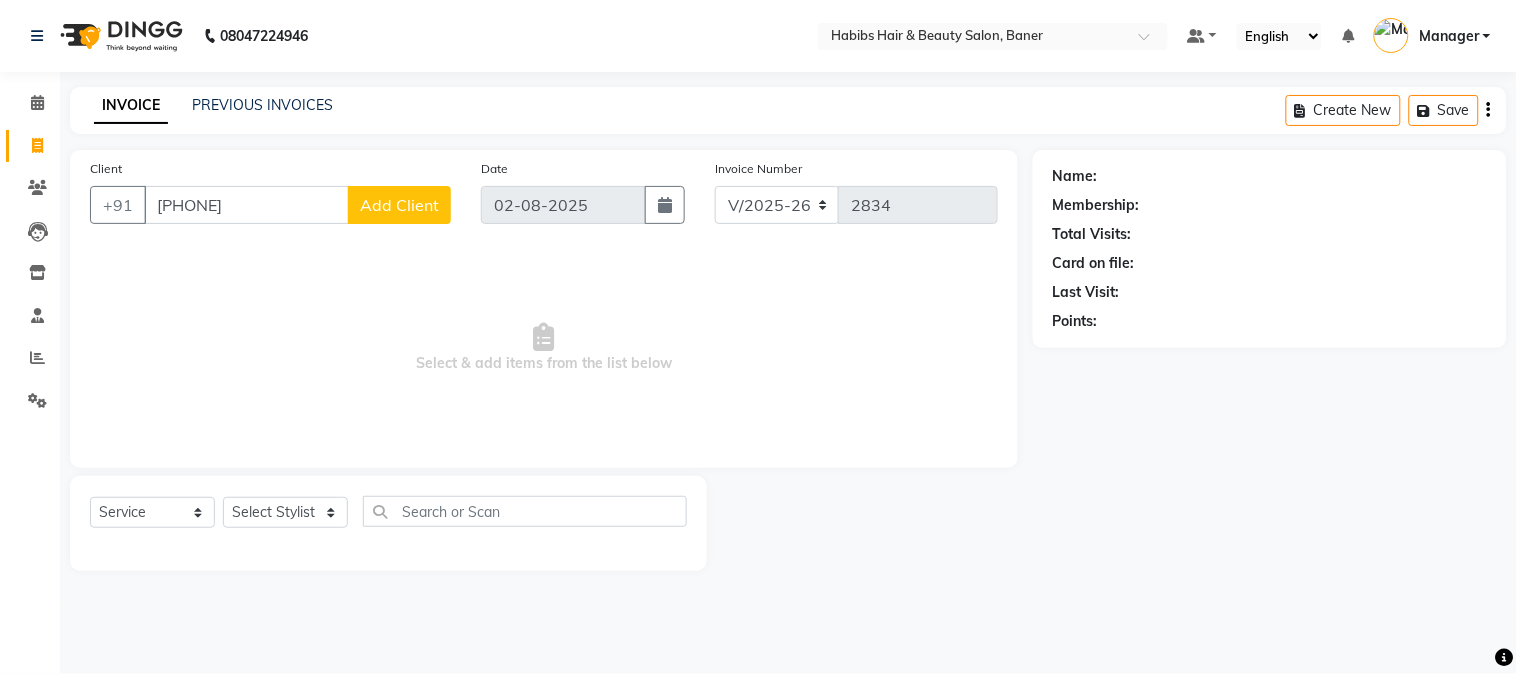 type on "7057345406" 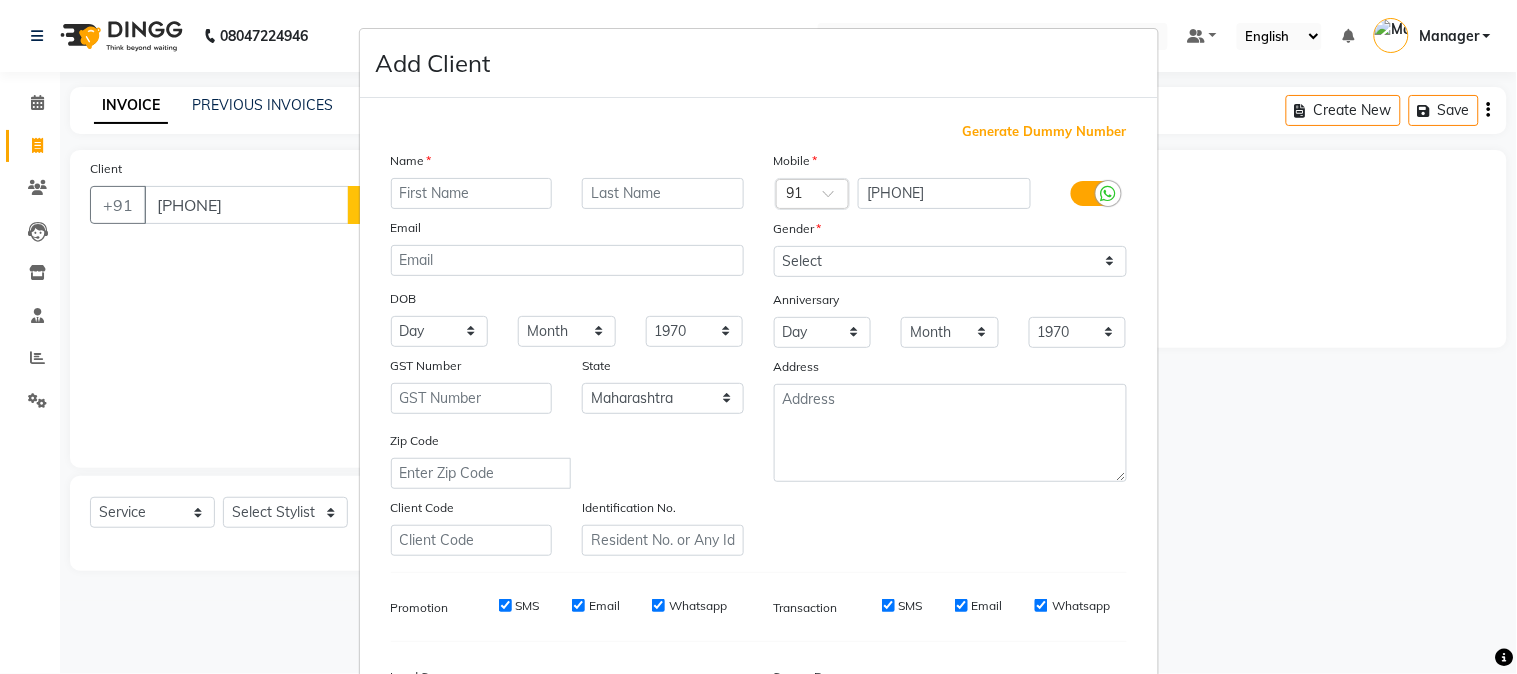 click at bounding box center (472, 193) 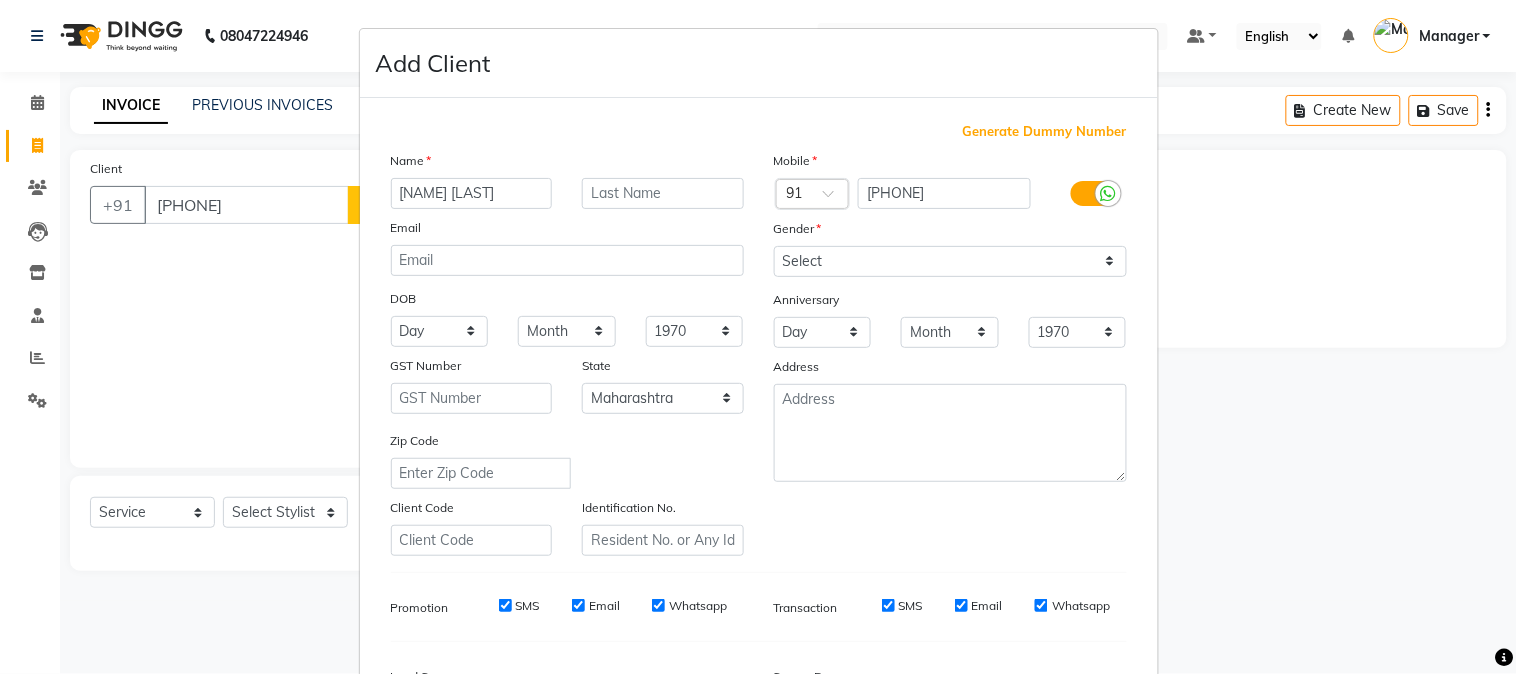 type on "[NAME]. [NAME]" 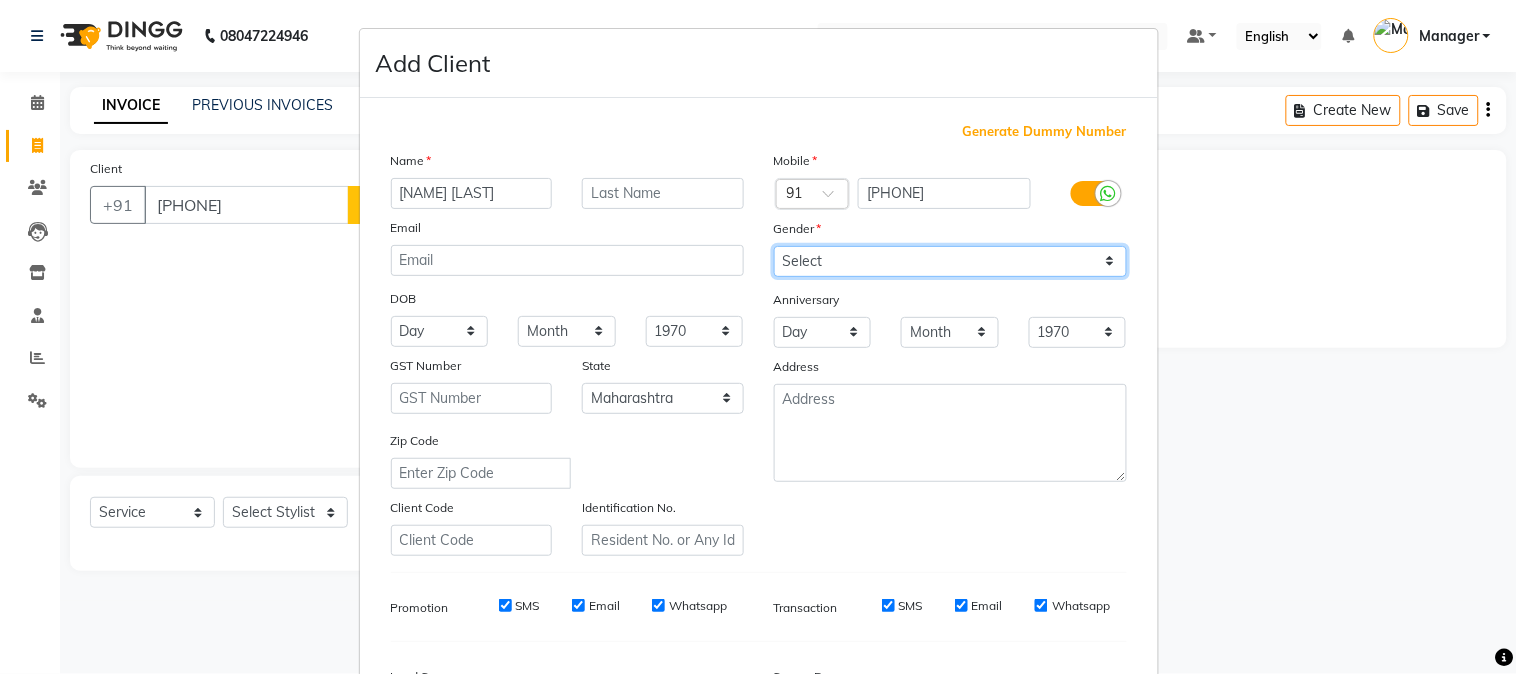 click on "Select Male Female Other Prefer Not To Say" at bounding box center (950, 261) 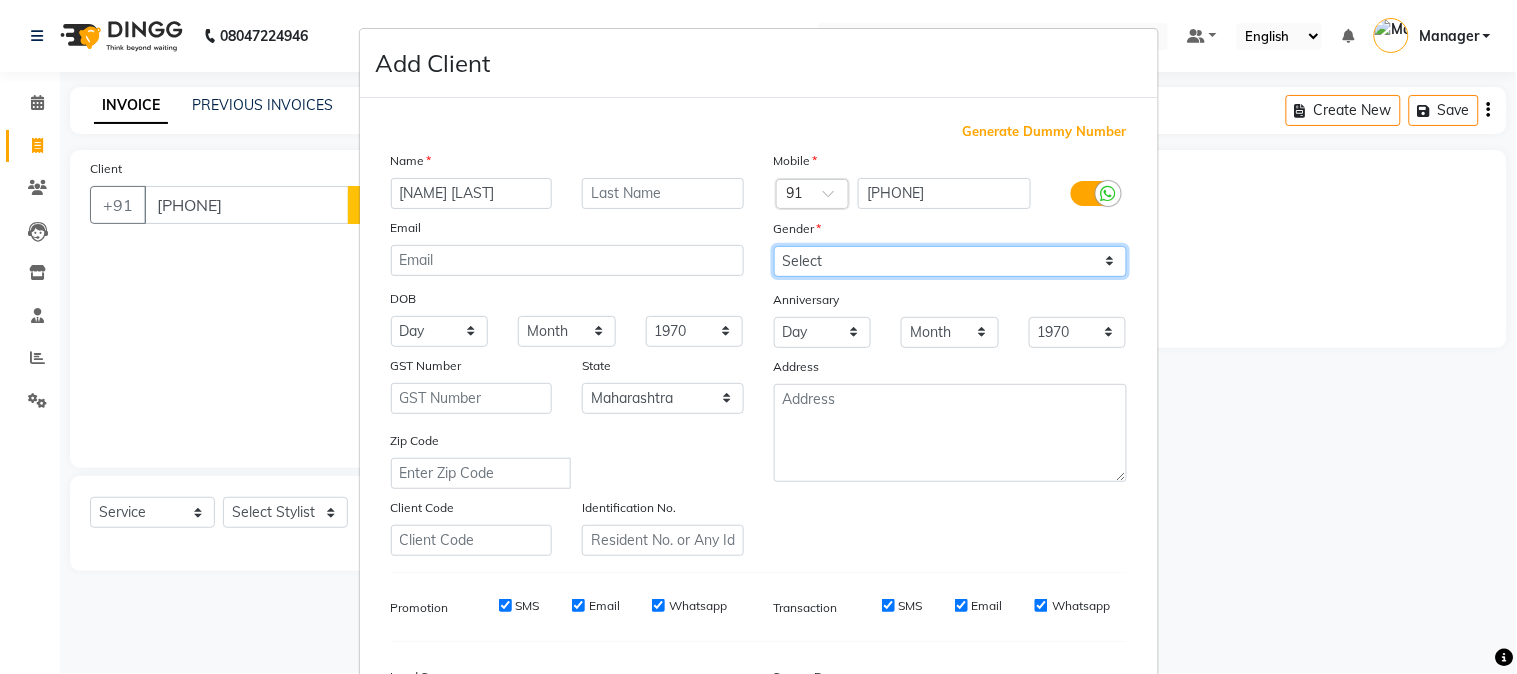 select on "female" 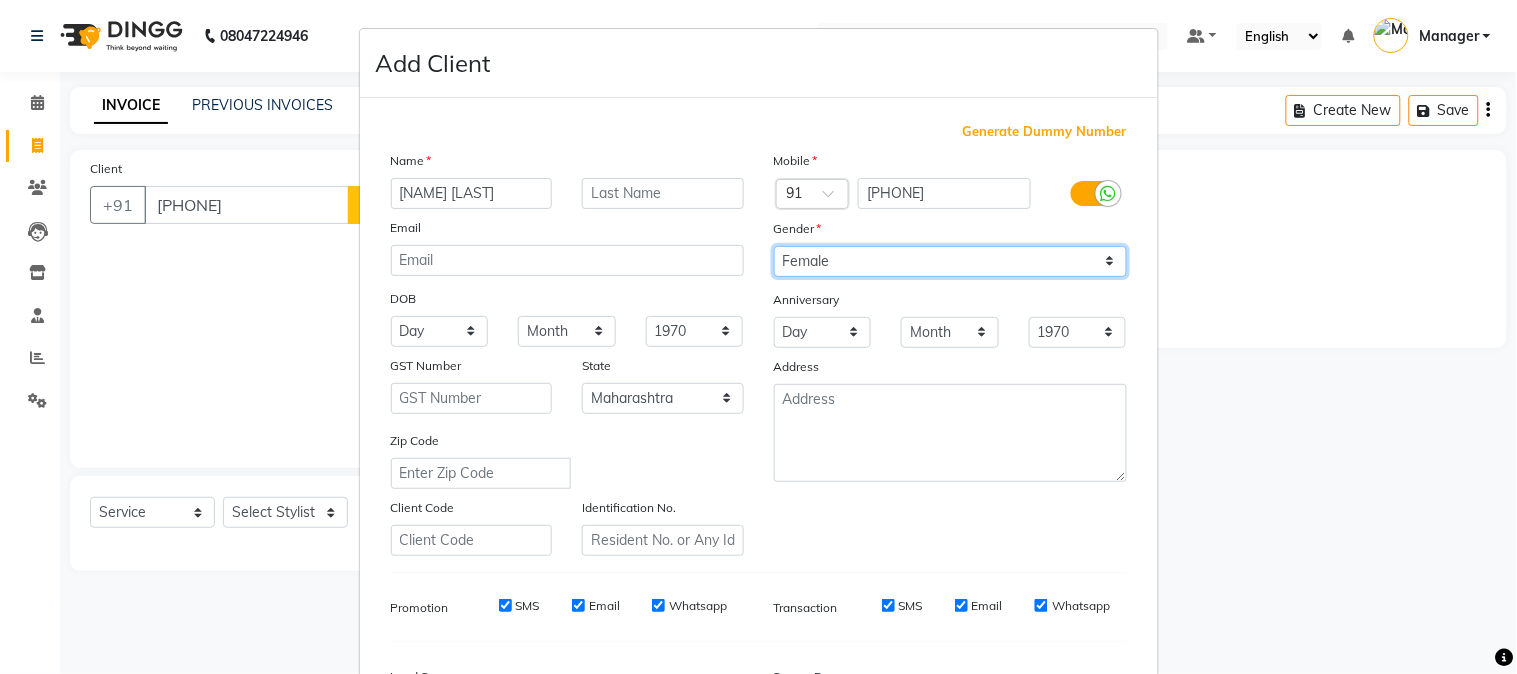 click on "Select Male Female Other Prefer Not To Say" at bounding box center [950, 261] 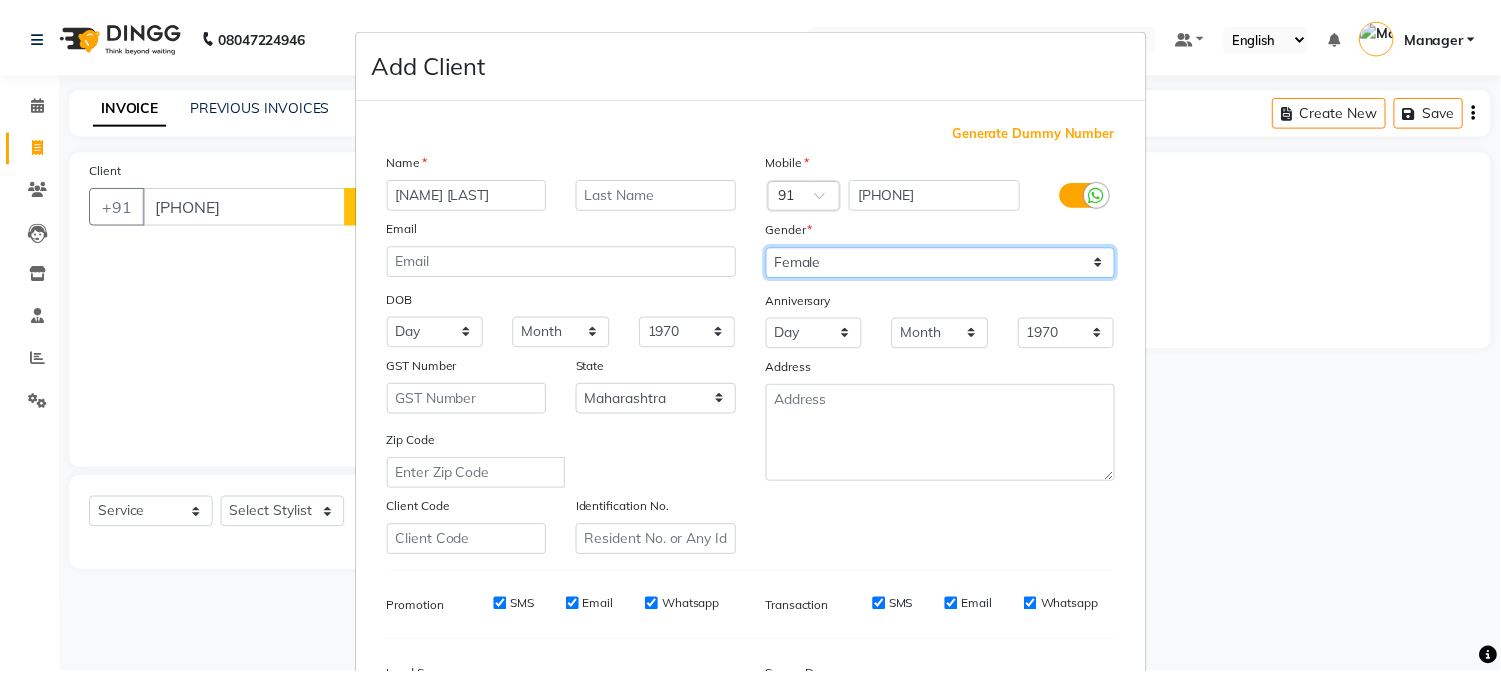 scroll, scrollTop: 250, scrollLeft: 0, axis: vertical 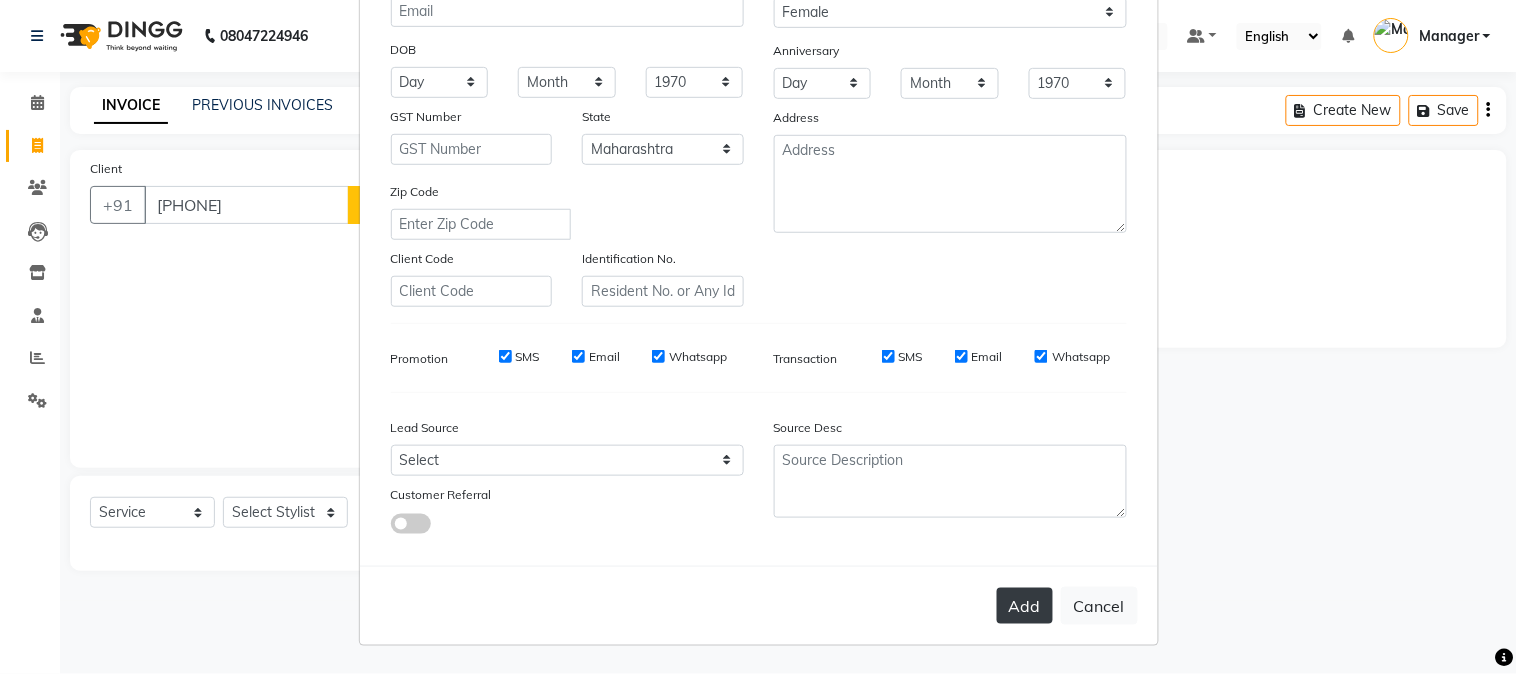 click on "Add" at bounding box center [1025, 606] 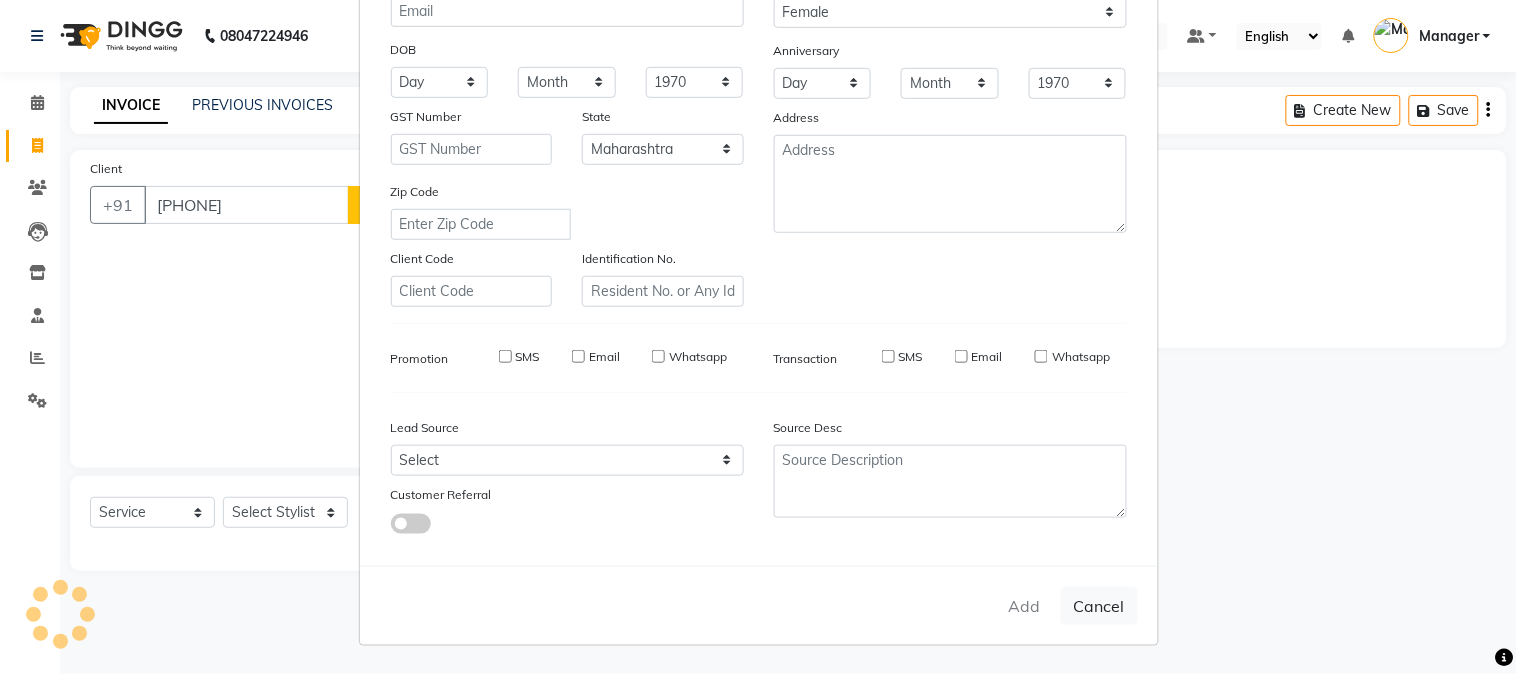 type on "70******06" 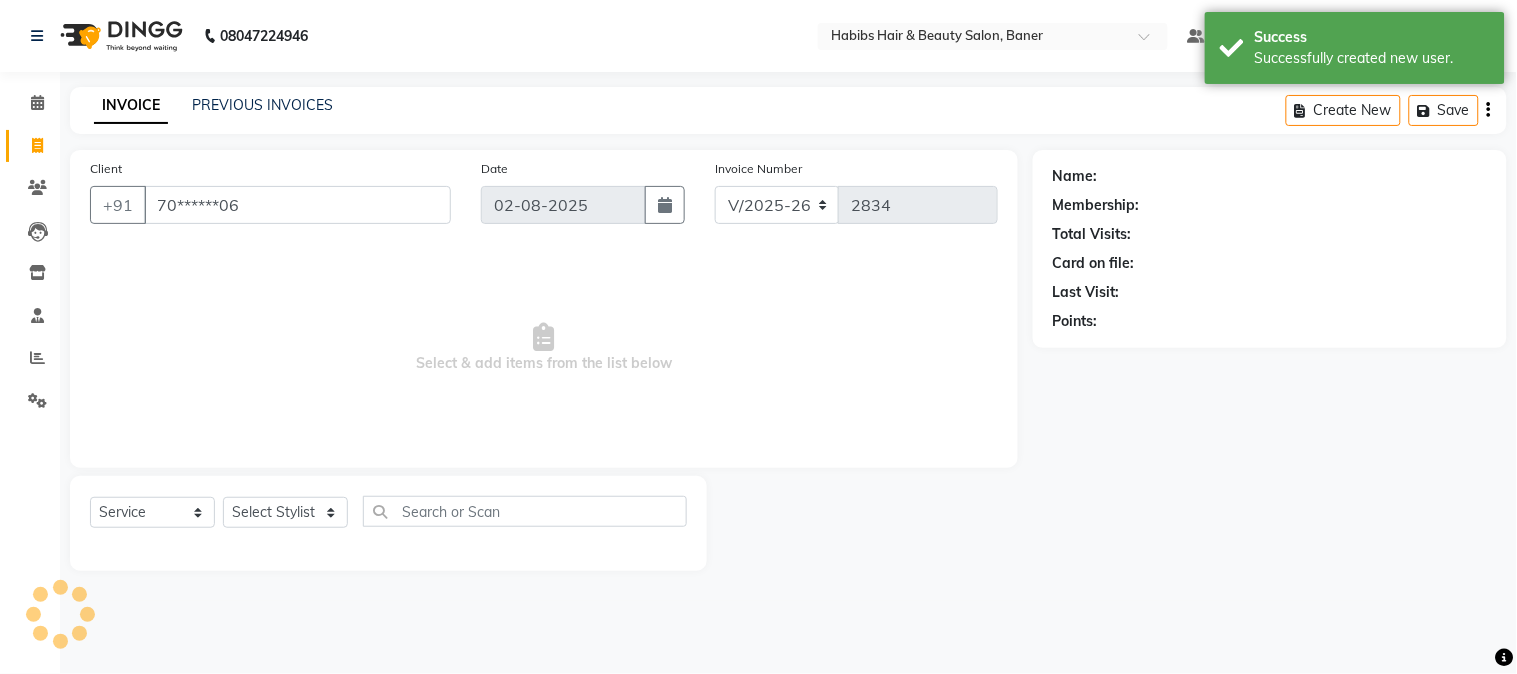 select on "1: Object" 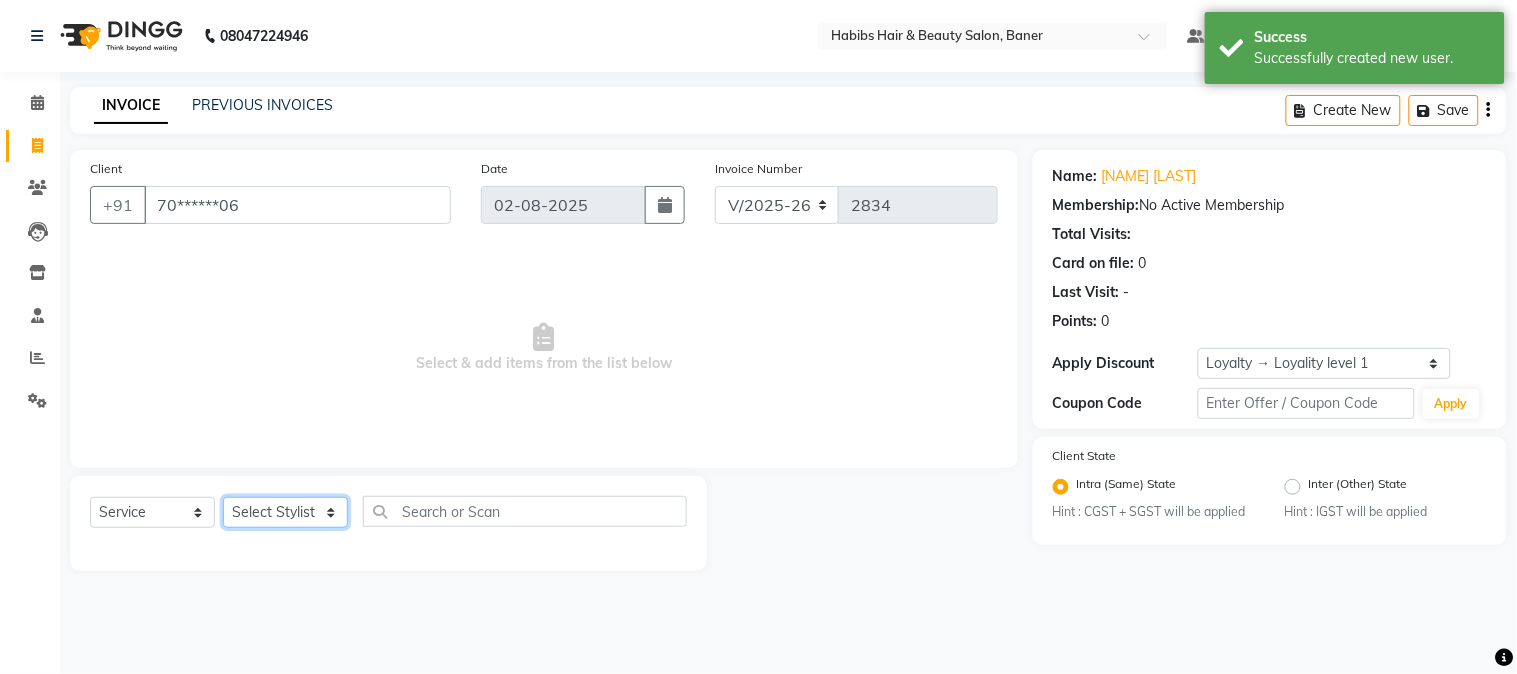 click on "Select Stylist Admin [NAME] [NAME] Manager [NAME] [NAME] [NAME]" 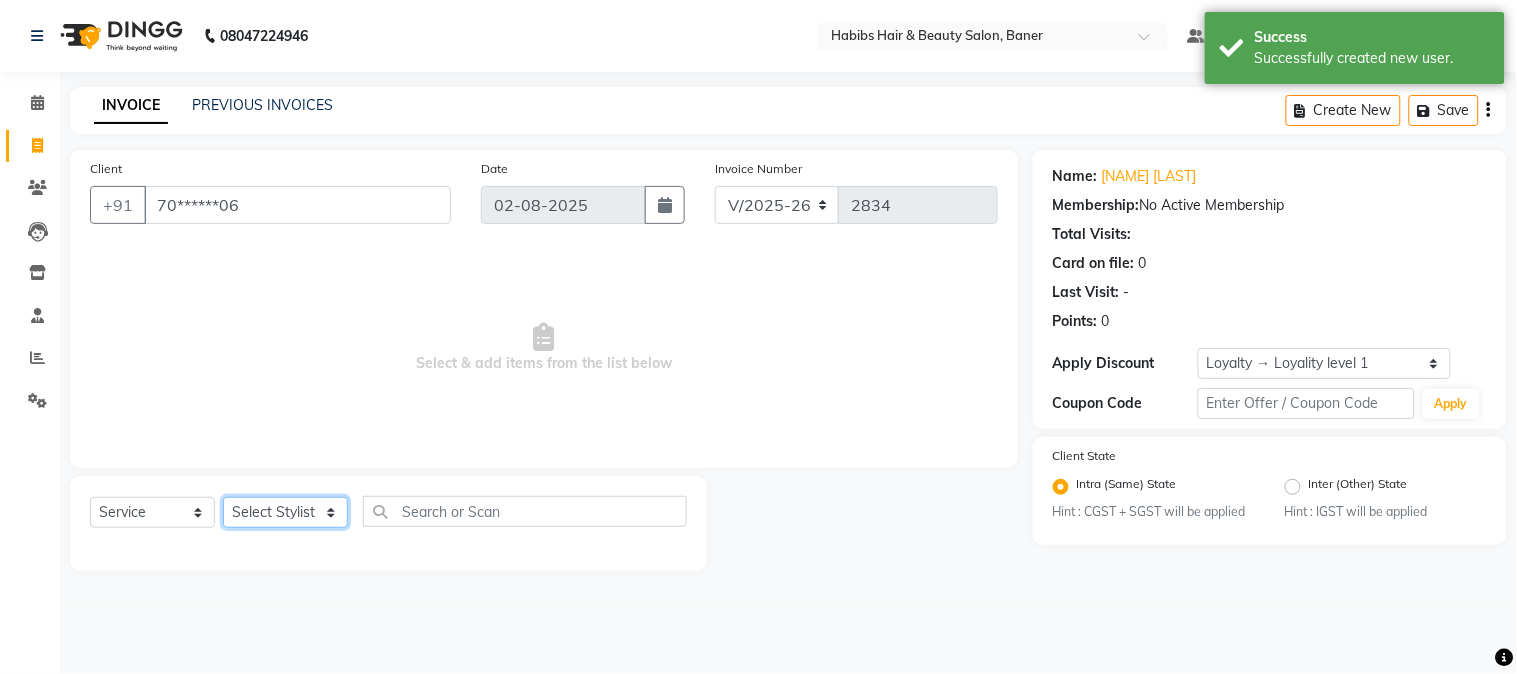 select on "43743" 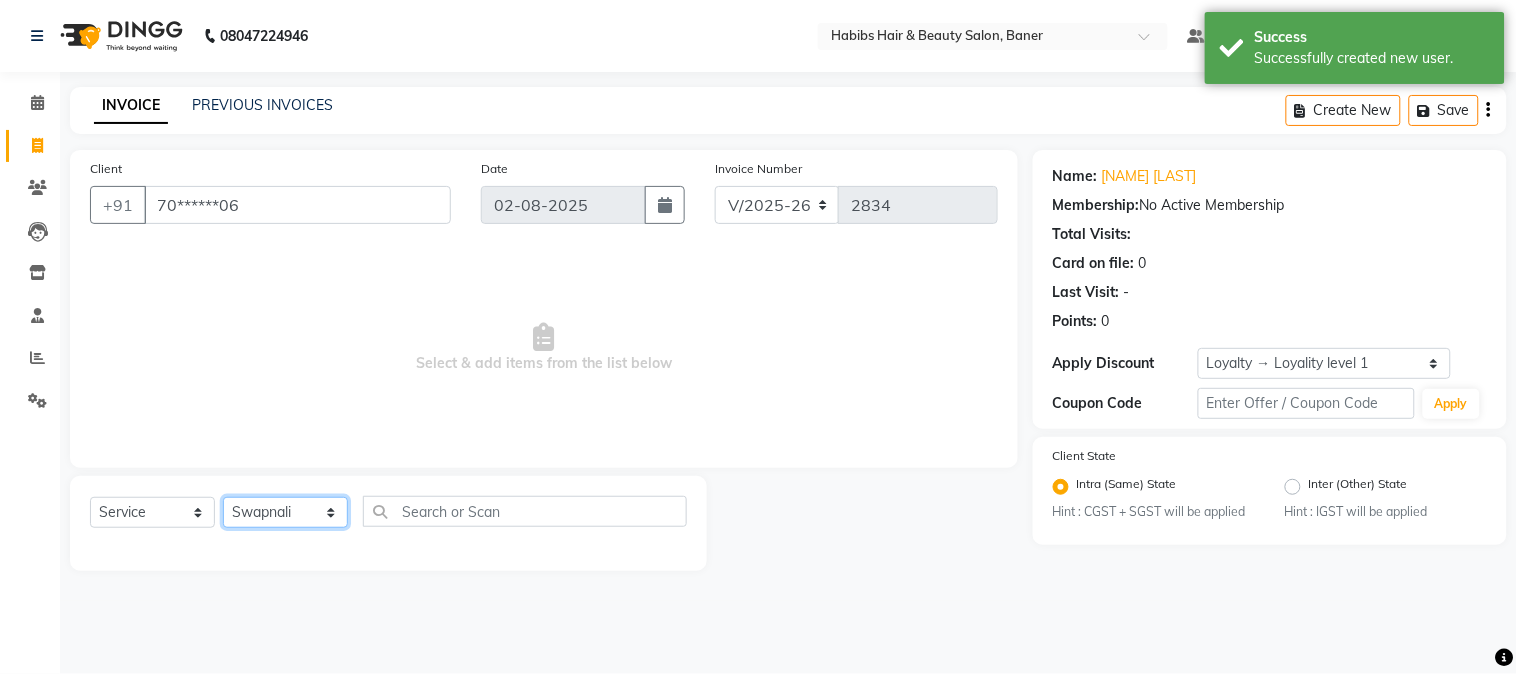 click on "Select Stylist Admin [NAME] [NAME] Manager [NAME] [NAME] [NAME]" 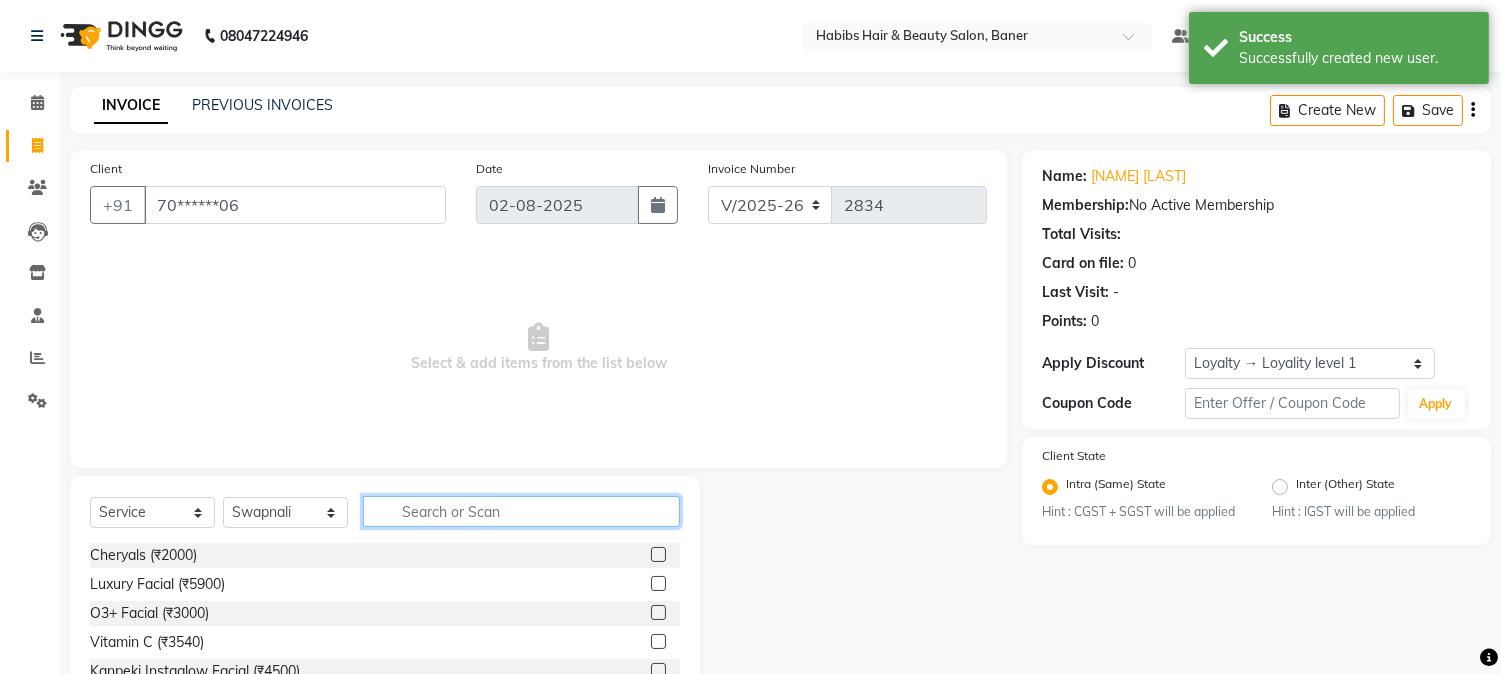 click 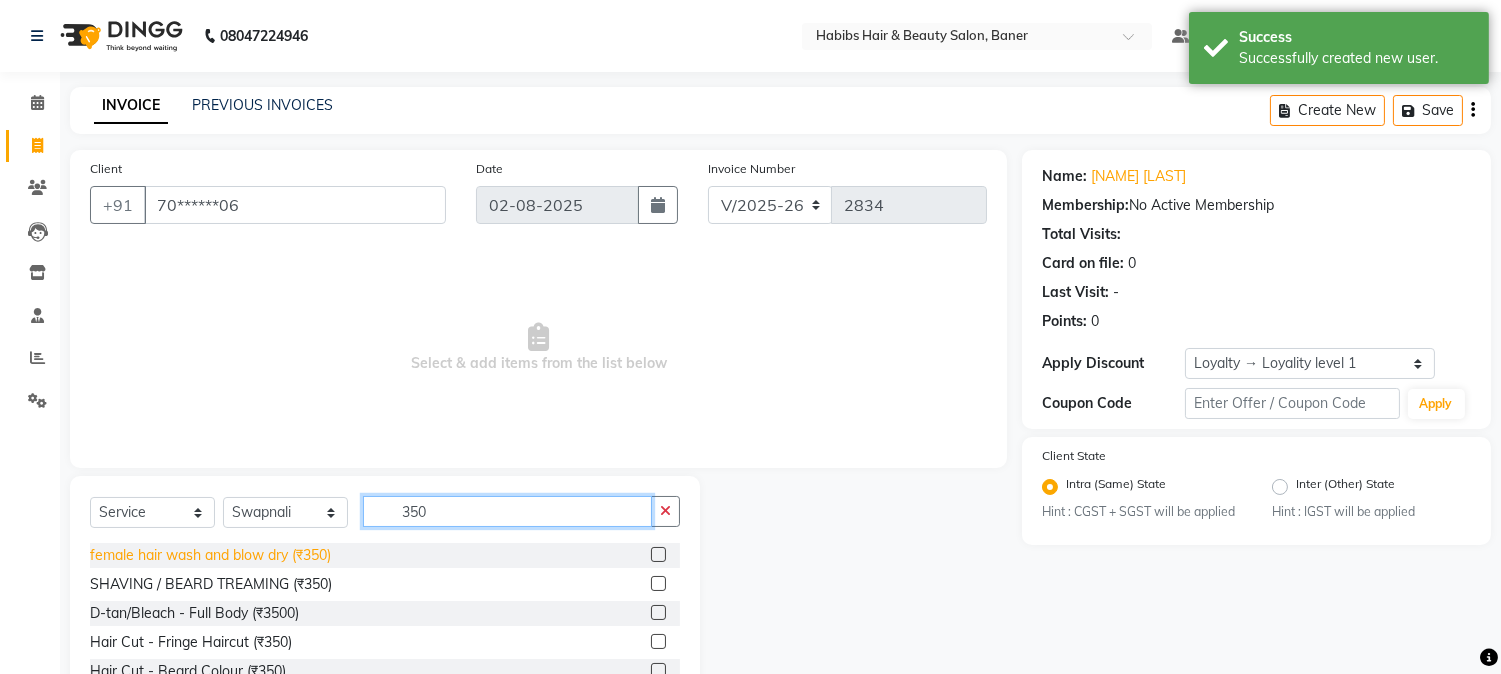 type on "350" 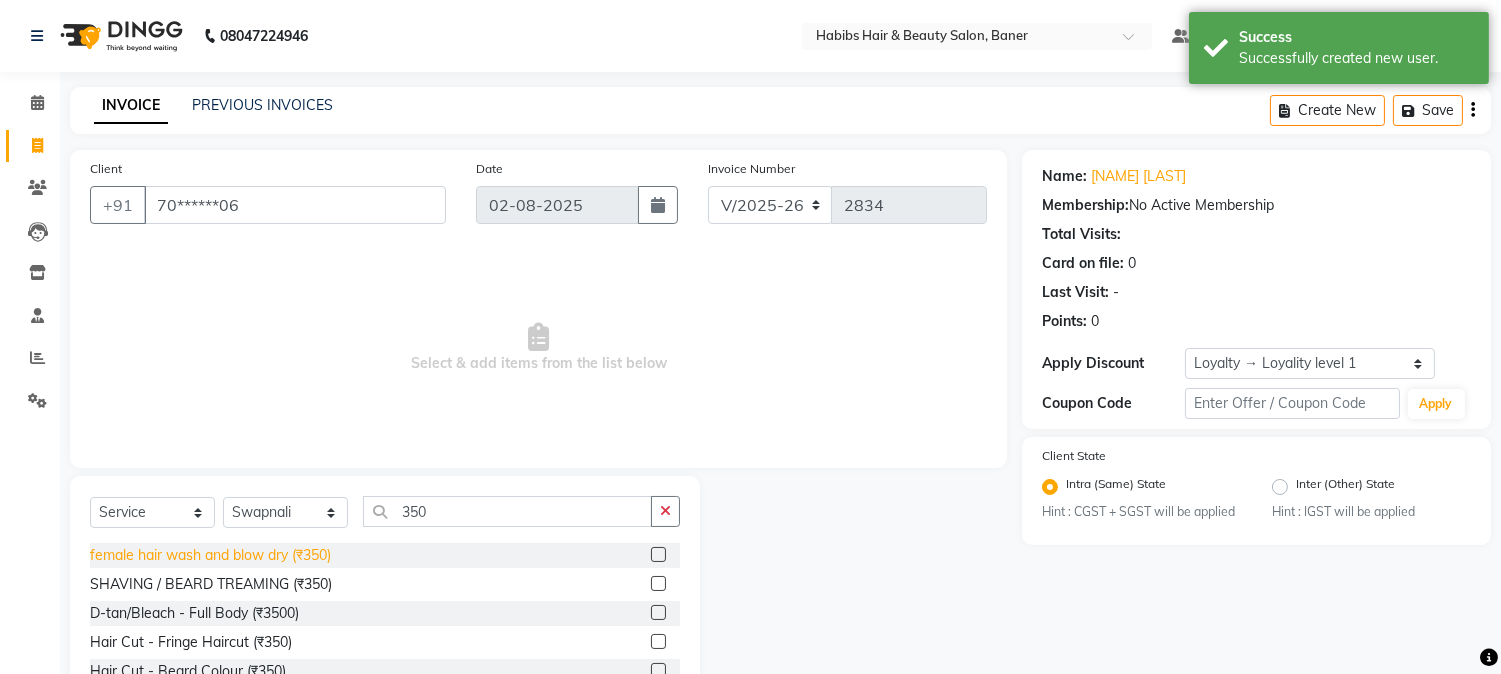 click on "female hair wash and blow dry (₹350)" 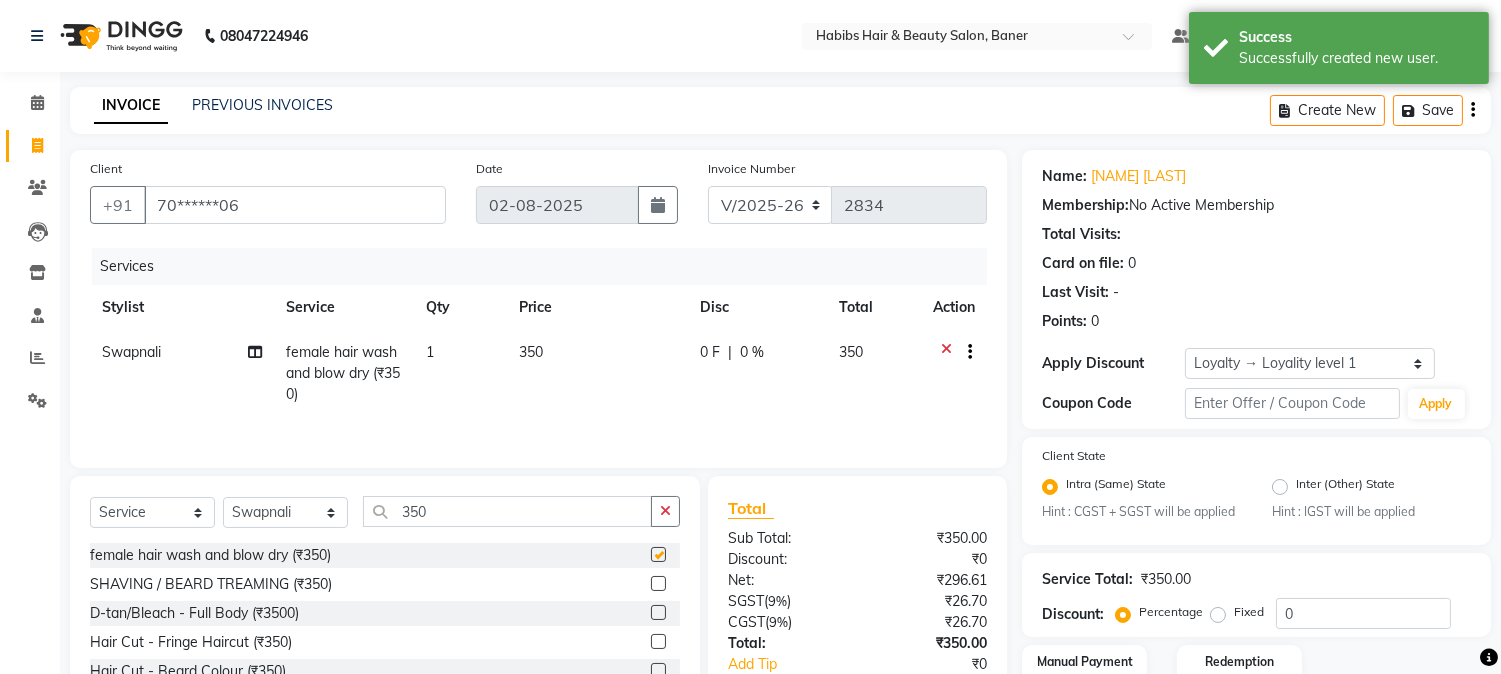 checkbox on "false" 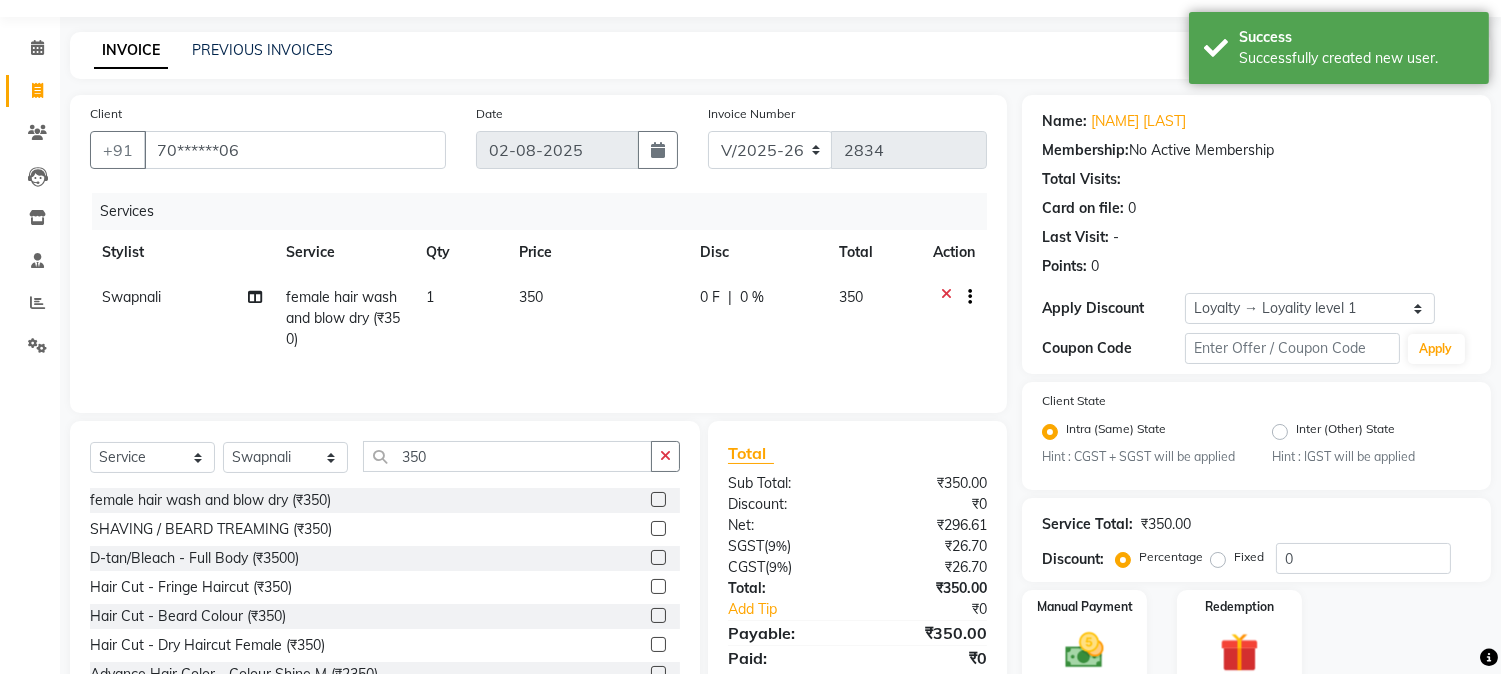 scroll, scrollTop: 140, scrollLeft: 0, axis: vertical 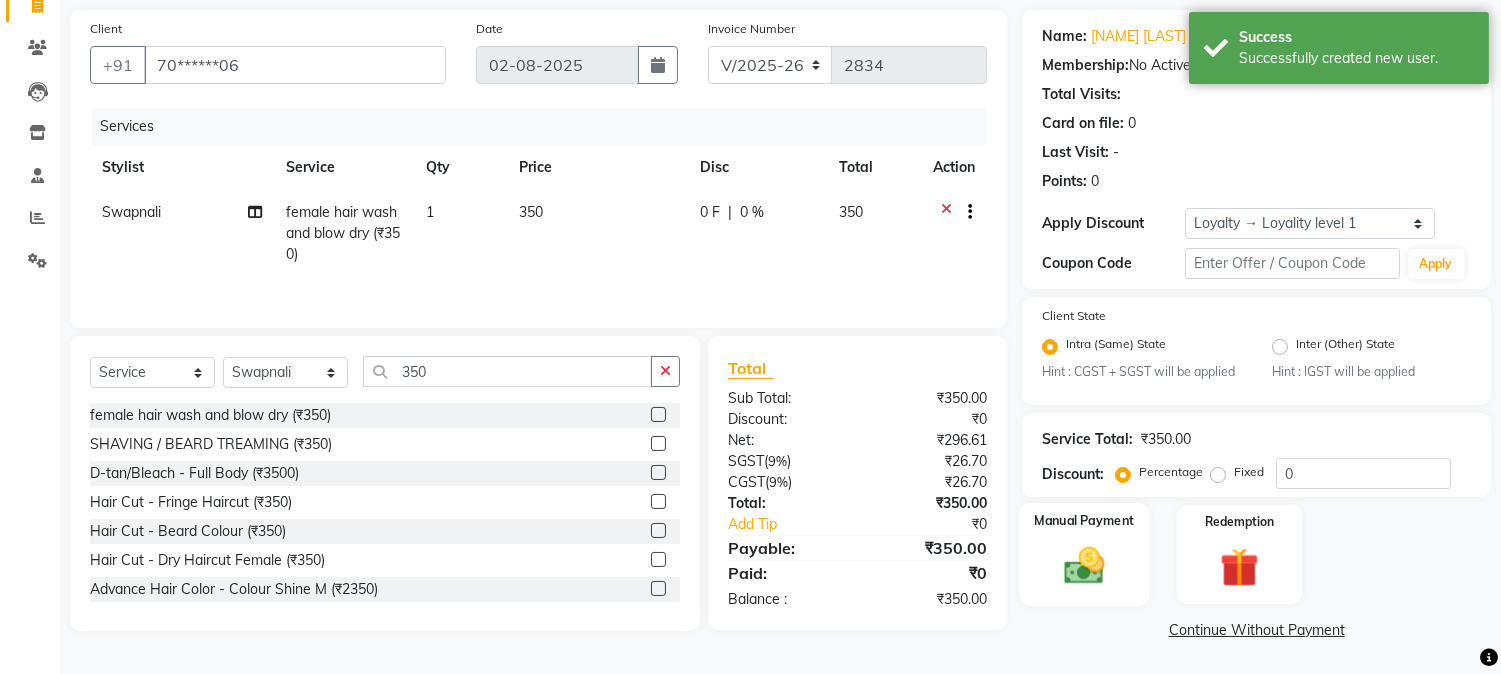 click 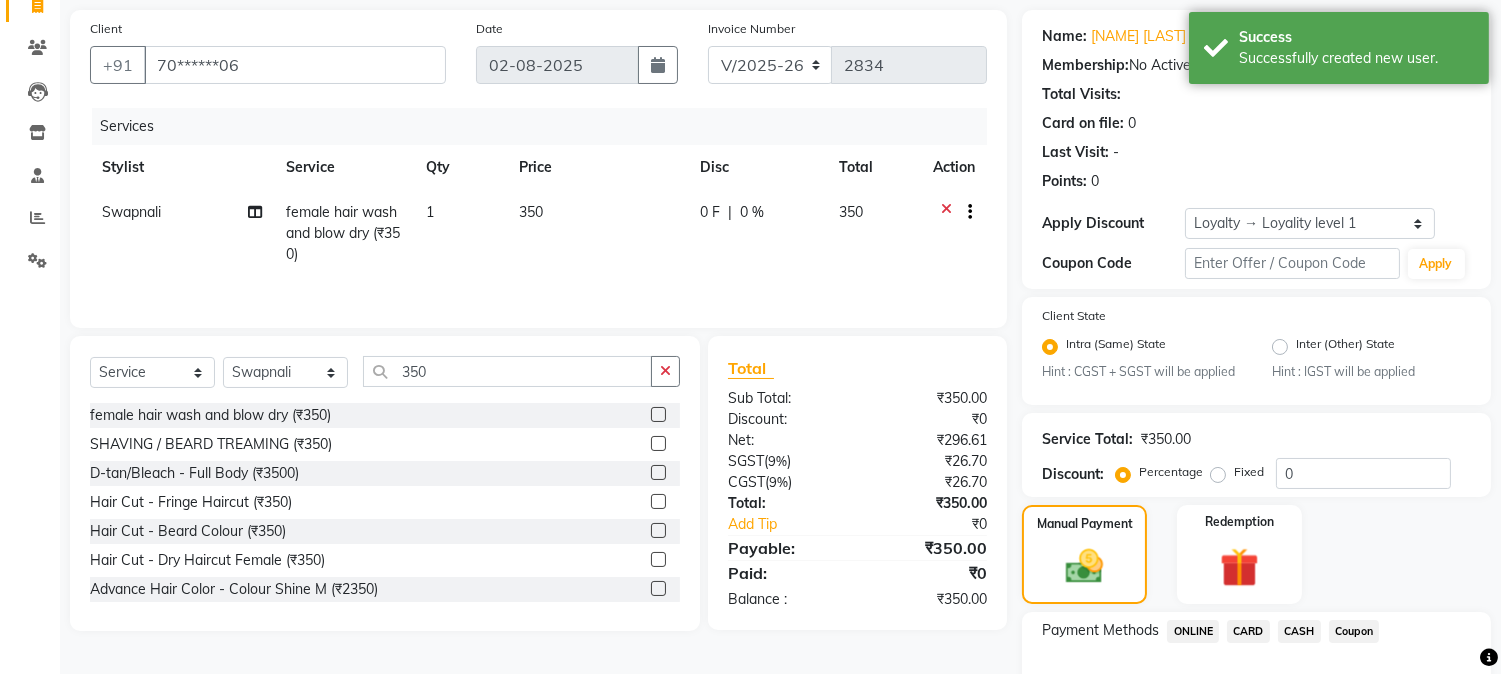 click on "ONLINE" 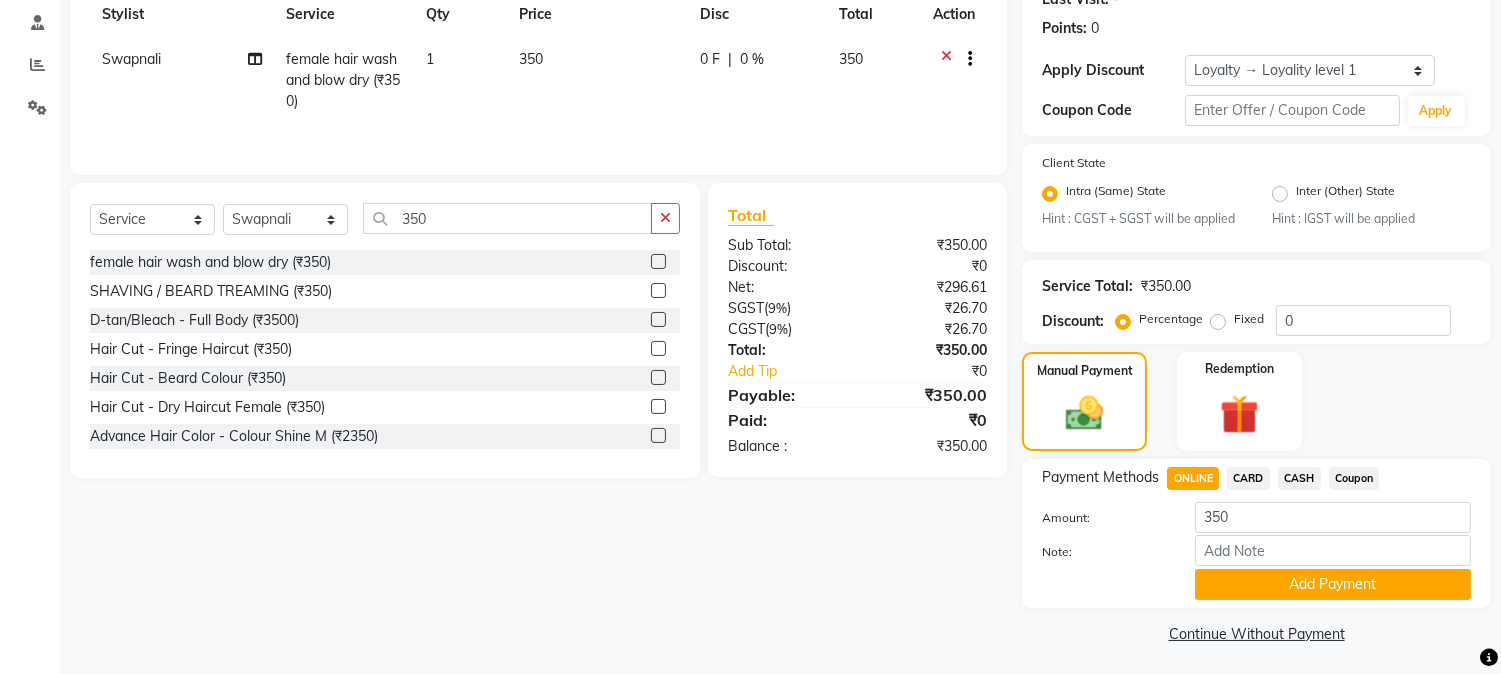 scroll, scrollTop: 297, scrollLeft: 0, axis: vertical 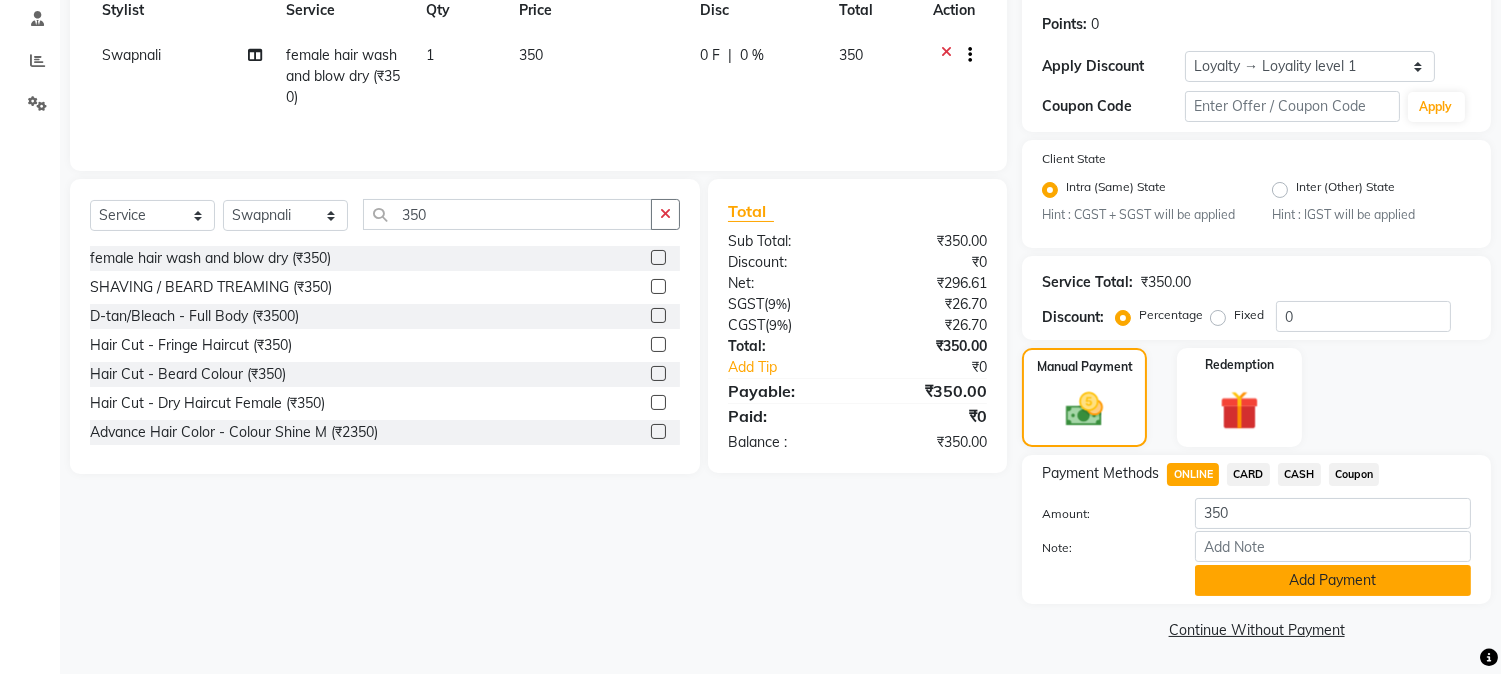 click on "Add Payment" 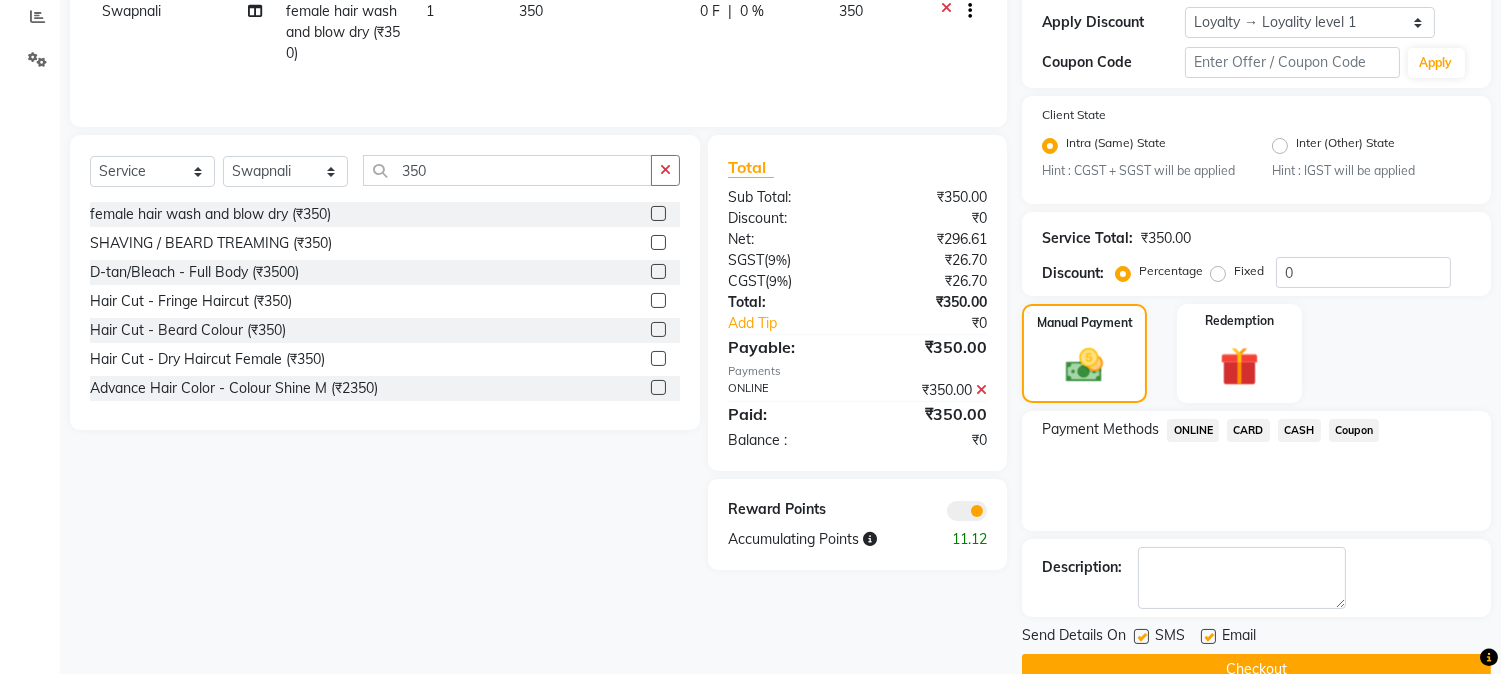 scroll, scrollTop: 382, scrollLeft: 0, axis: vertical 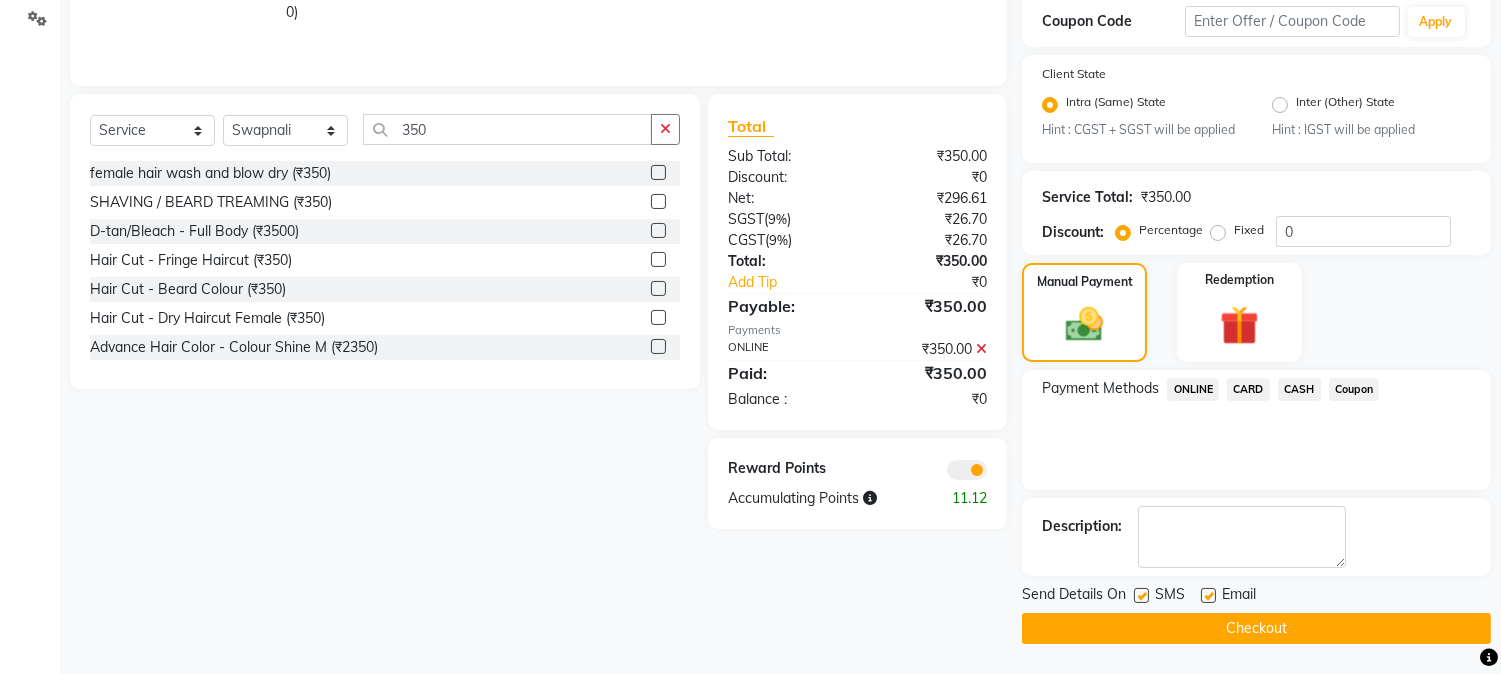 click on "Checkout" 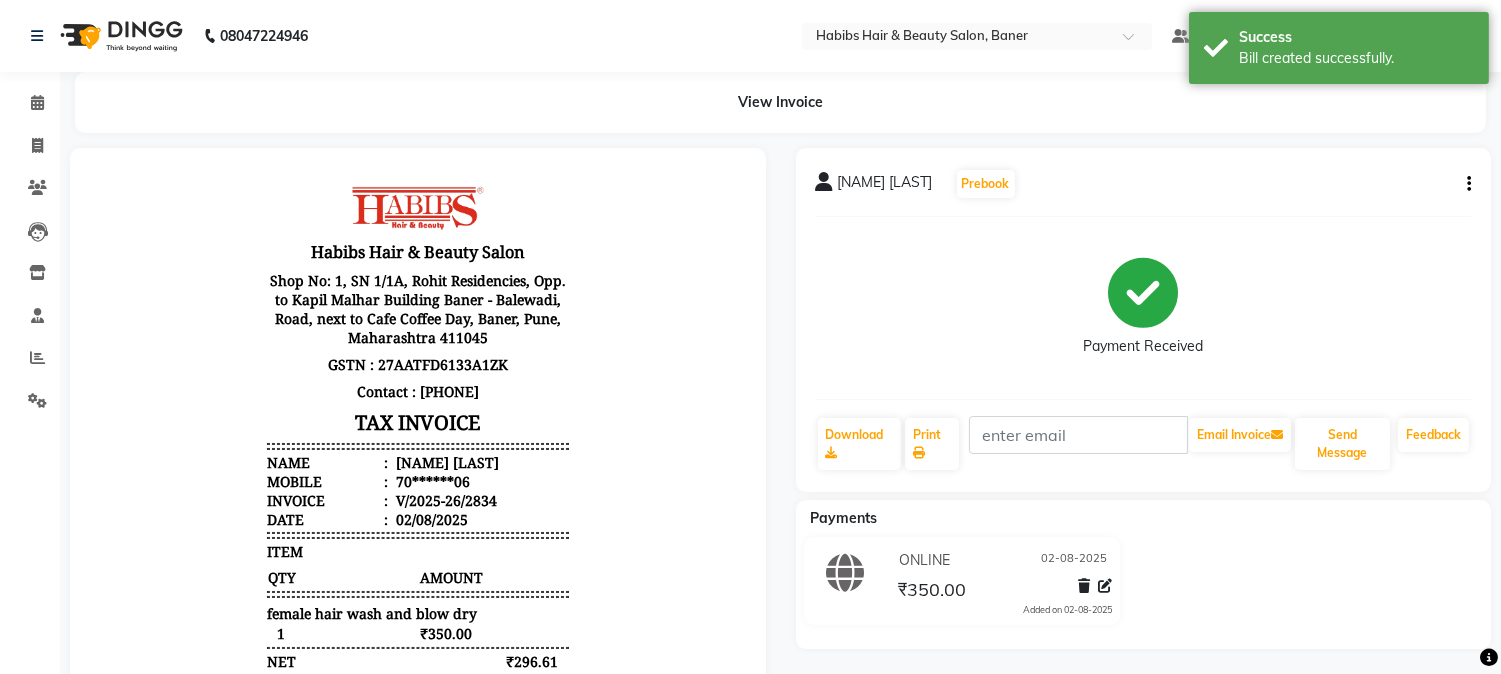 scroll, scrollTop: 0, scrollLeft: 0, axis: both 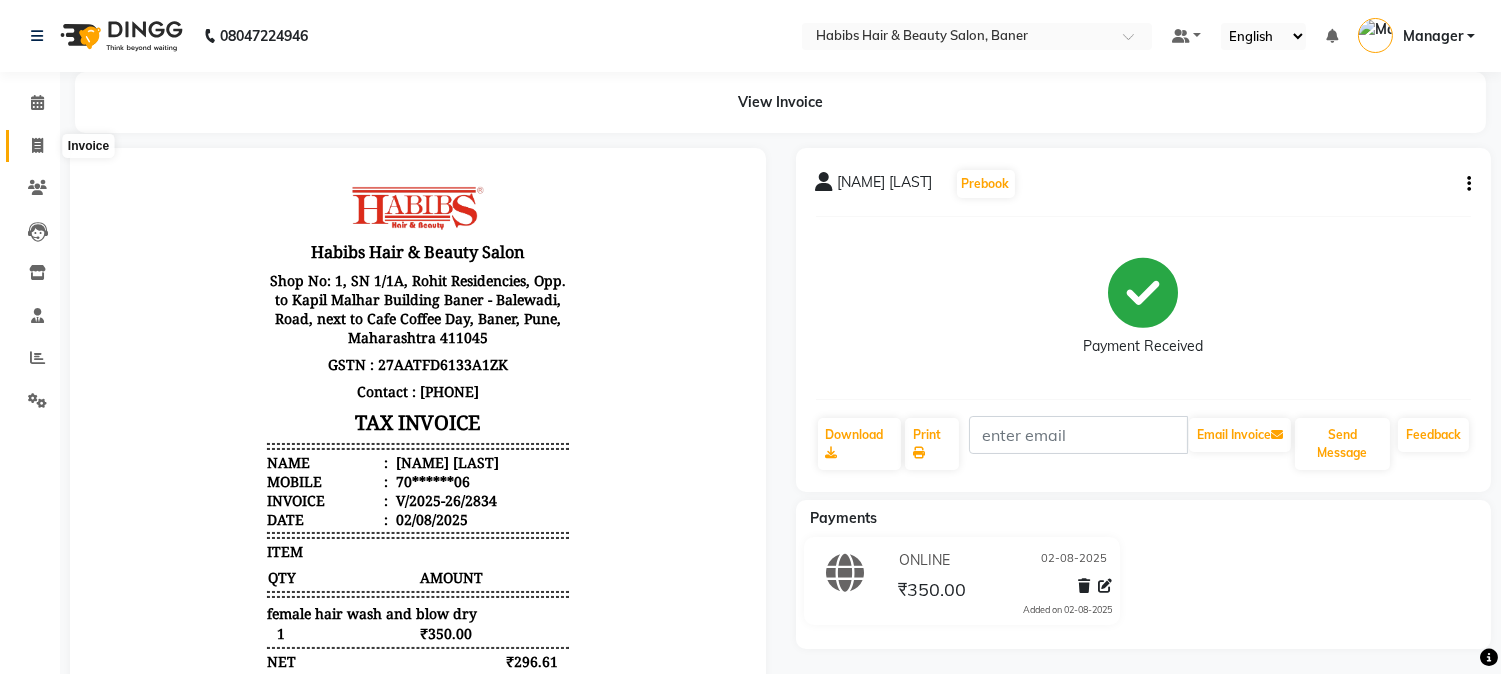 click 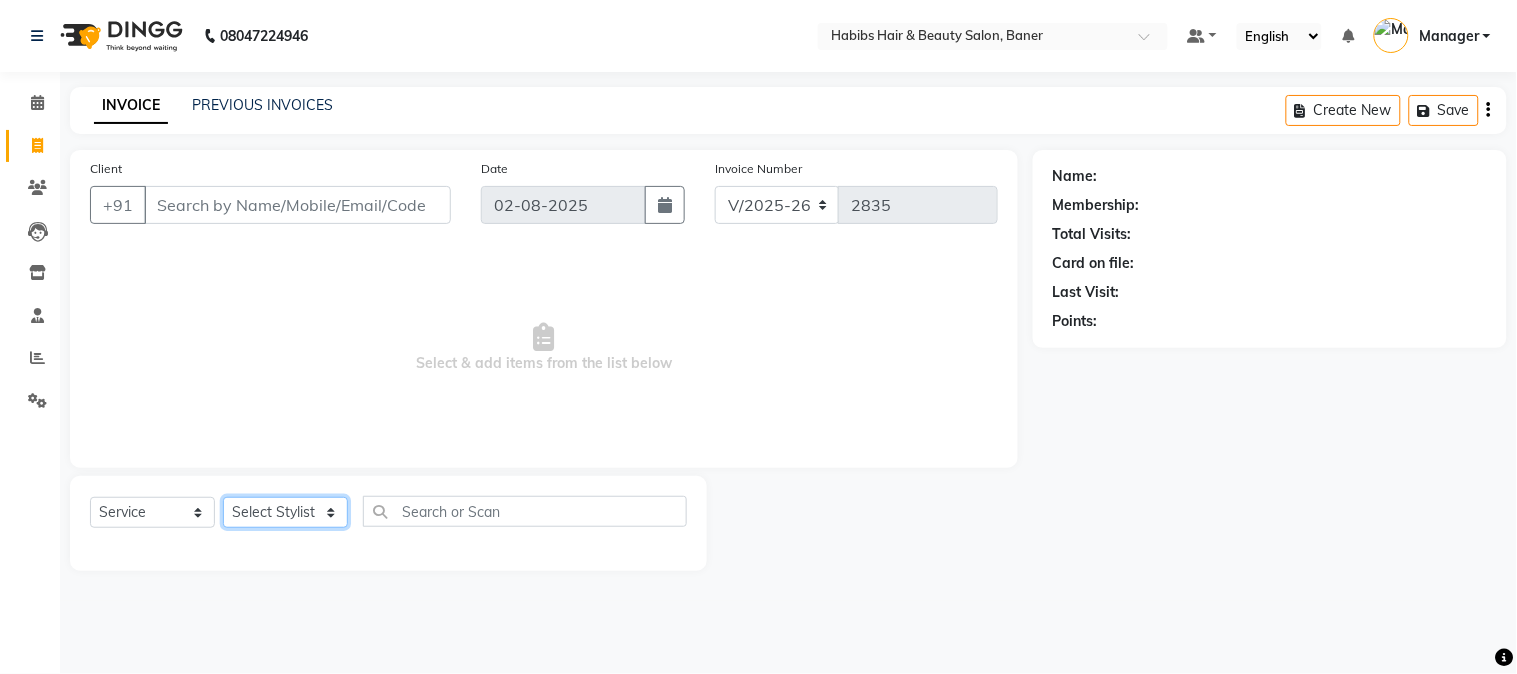 click on "Select Stylist Admin [NAME] [NAME] Manager [NAME] [NAME] [NAME]" 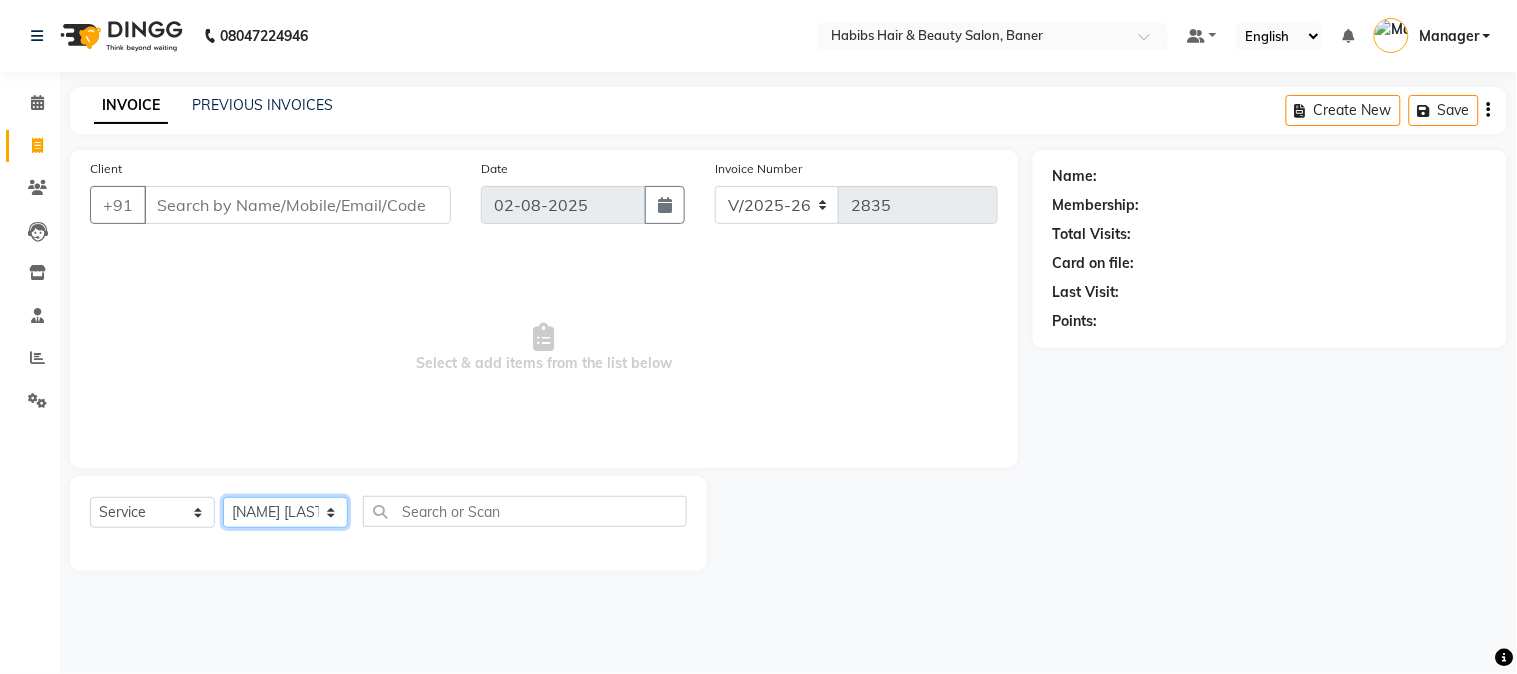 click on "Select Stylist Admin [NAME] [NAME] Manager [NAME] [NAME] [NAME]" 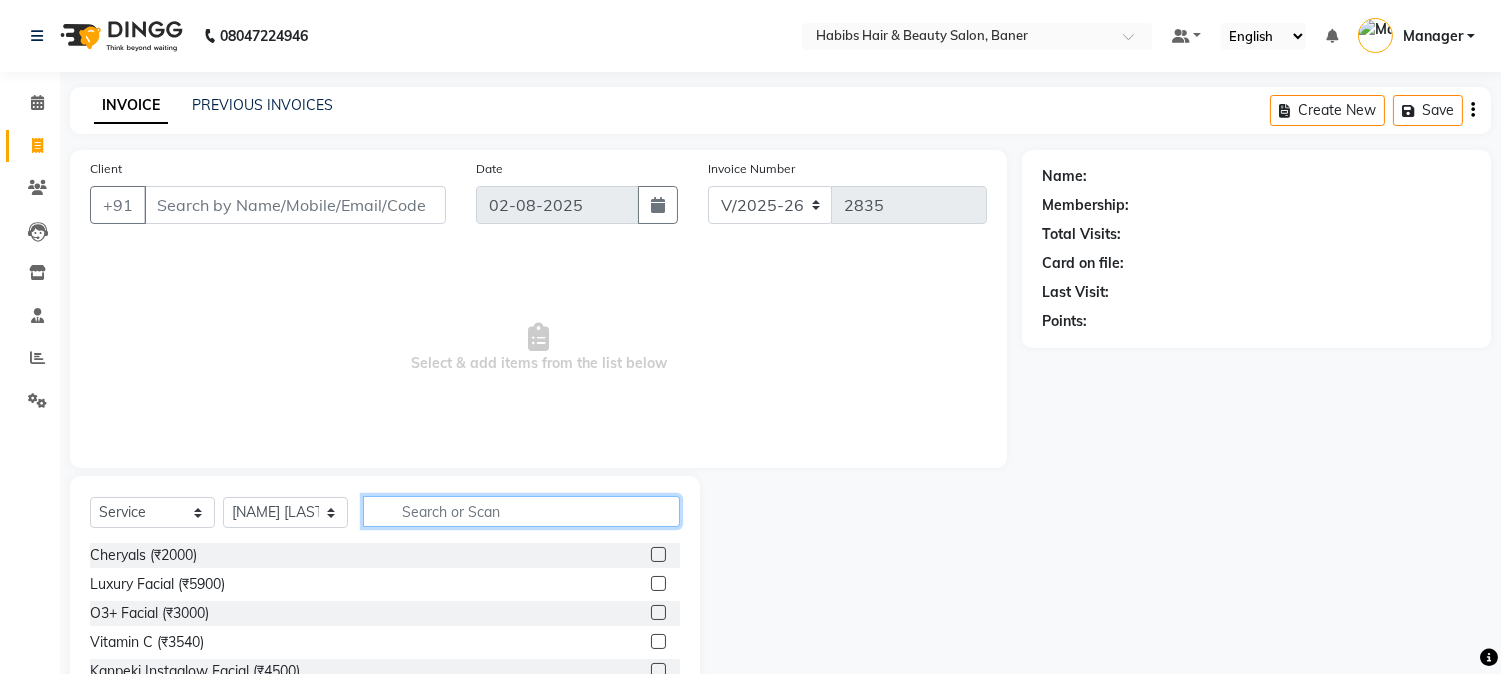 click 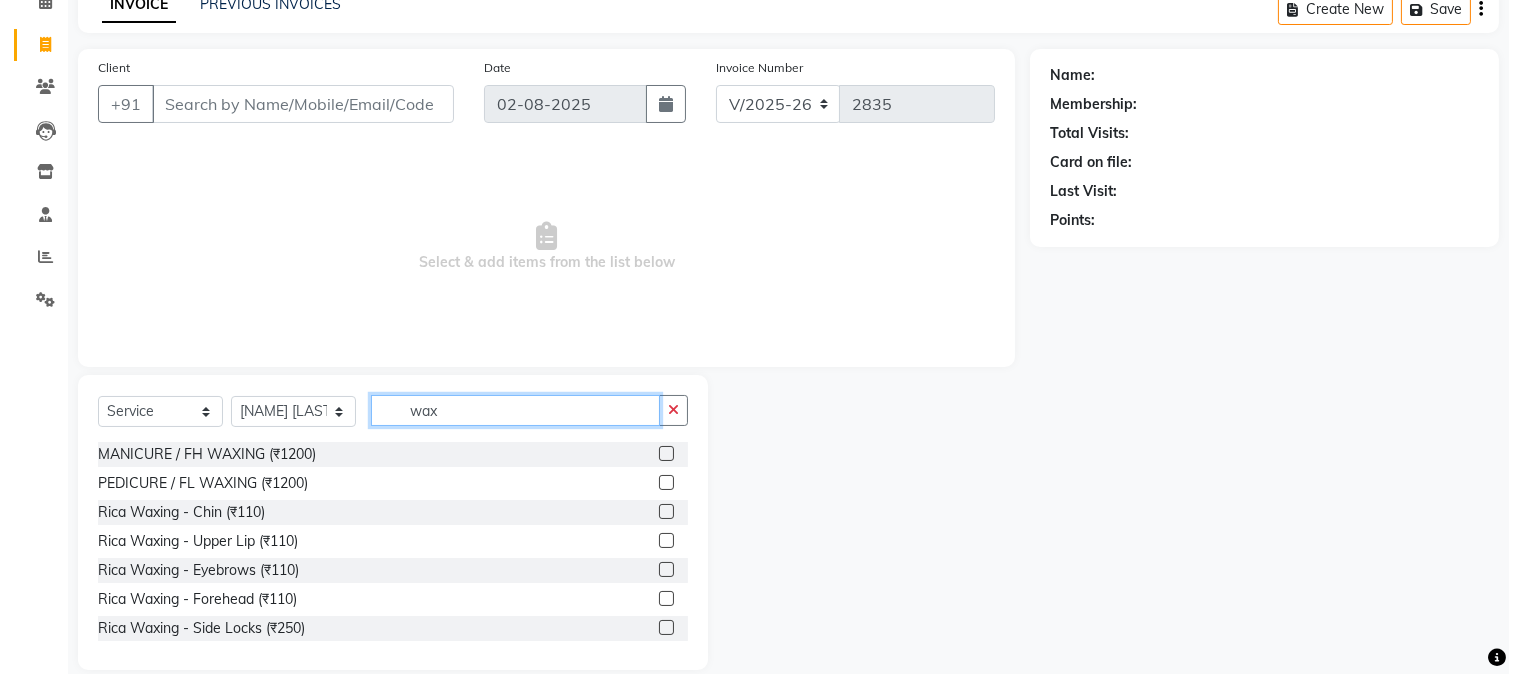 scroll, scrollTop: 126, scrollLeft: 0, axis: vertical 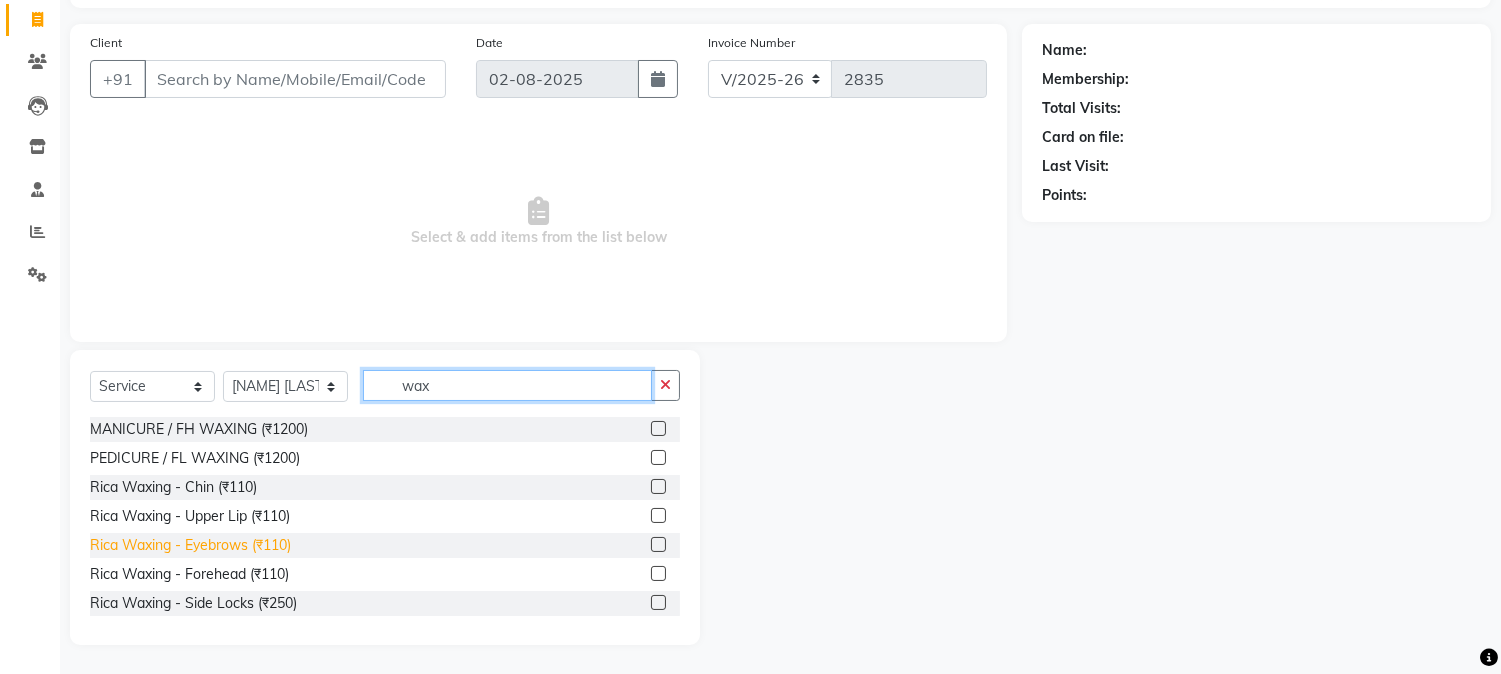 type on "wax" 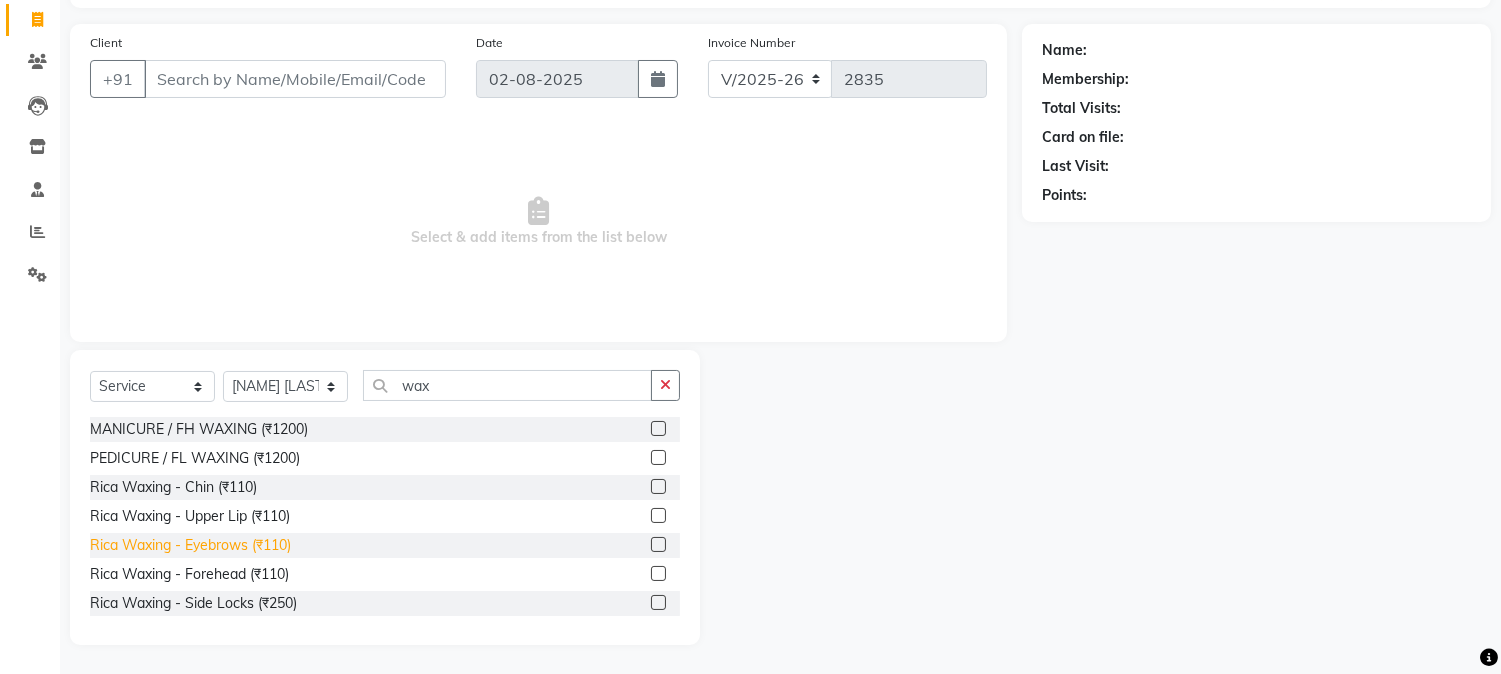 click on "Rica Waxing - Eyebrows (₹110)" 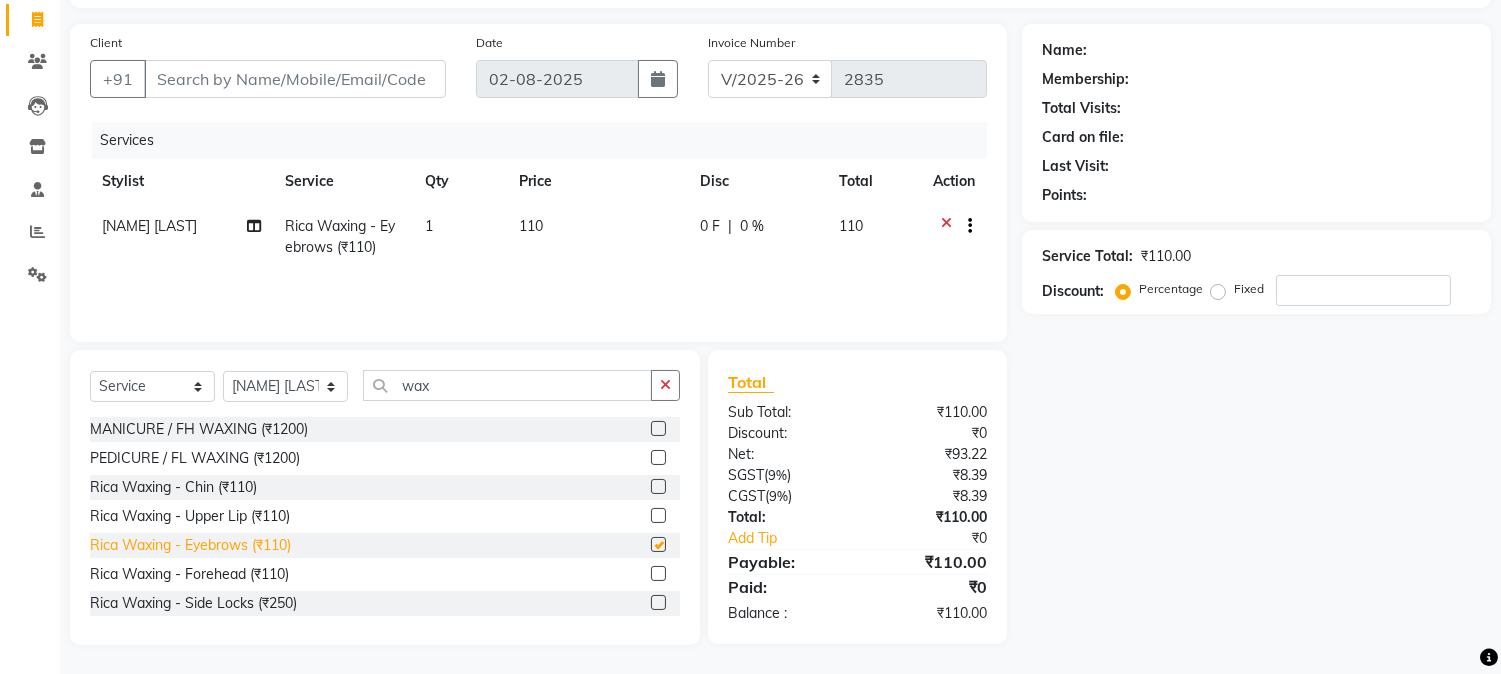 checkbox on "false" 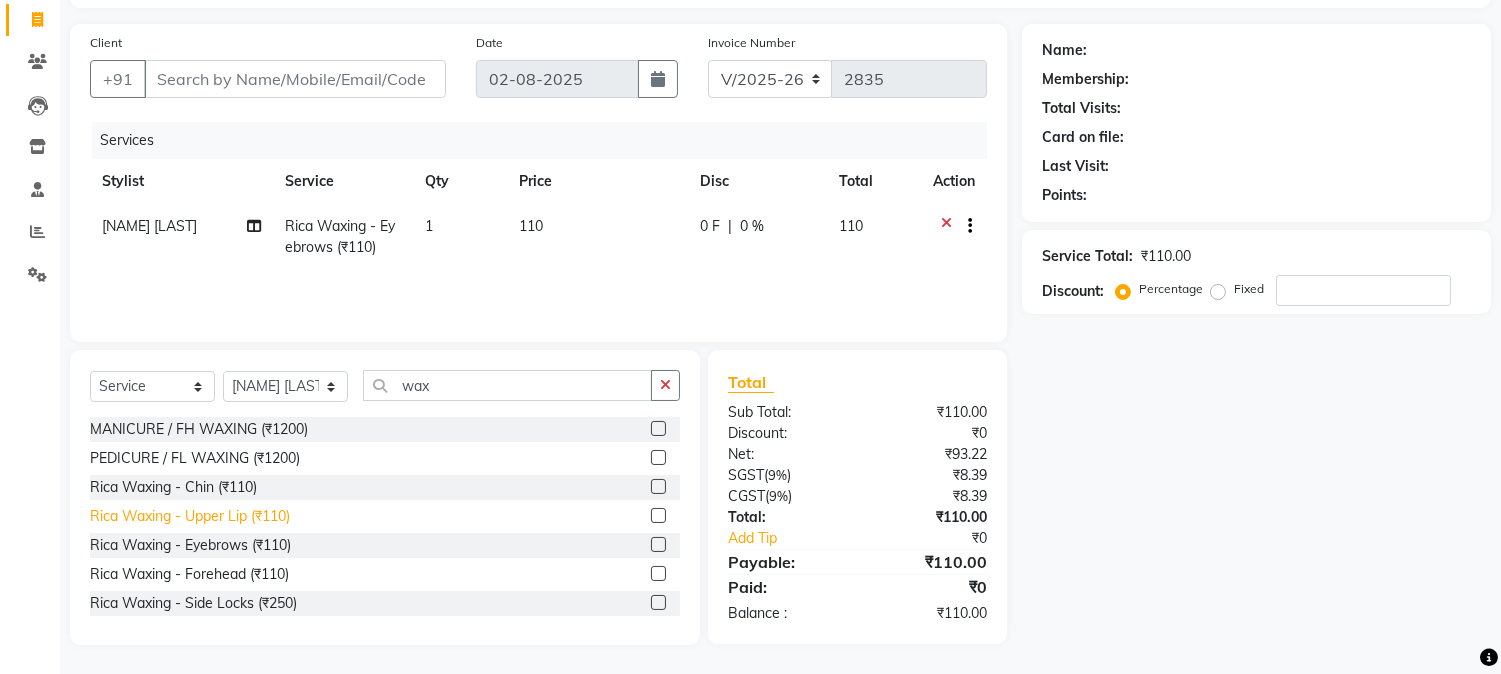 click on "Rica Waxing - Upper Lip (₹110)" 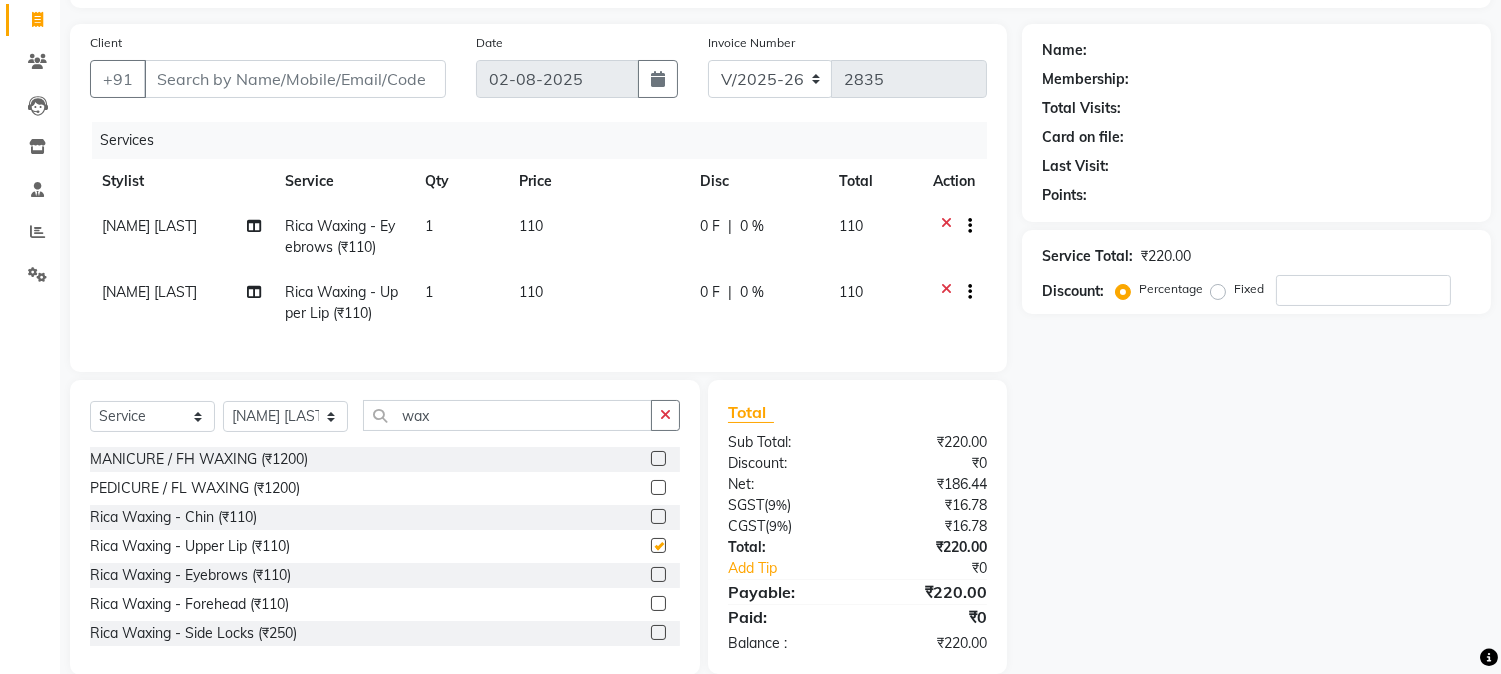 checkbox on "false" 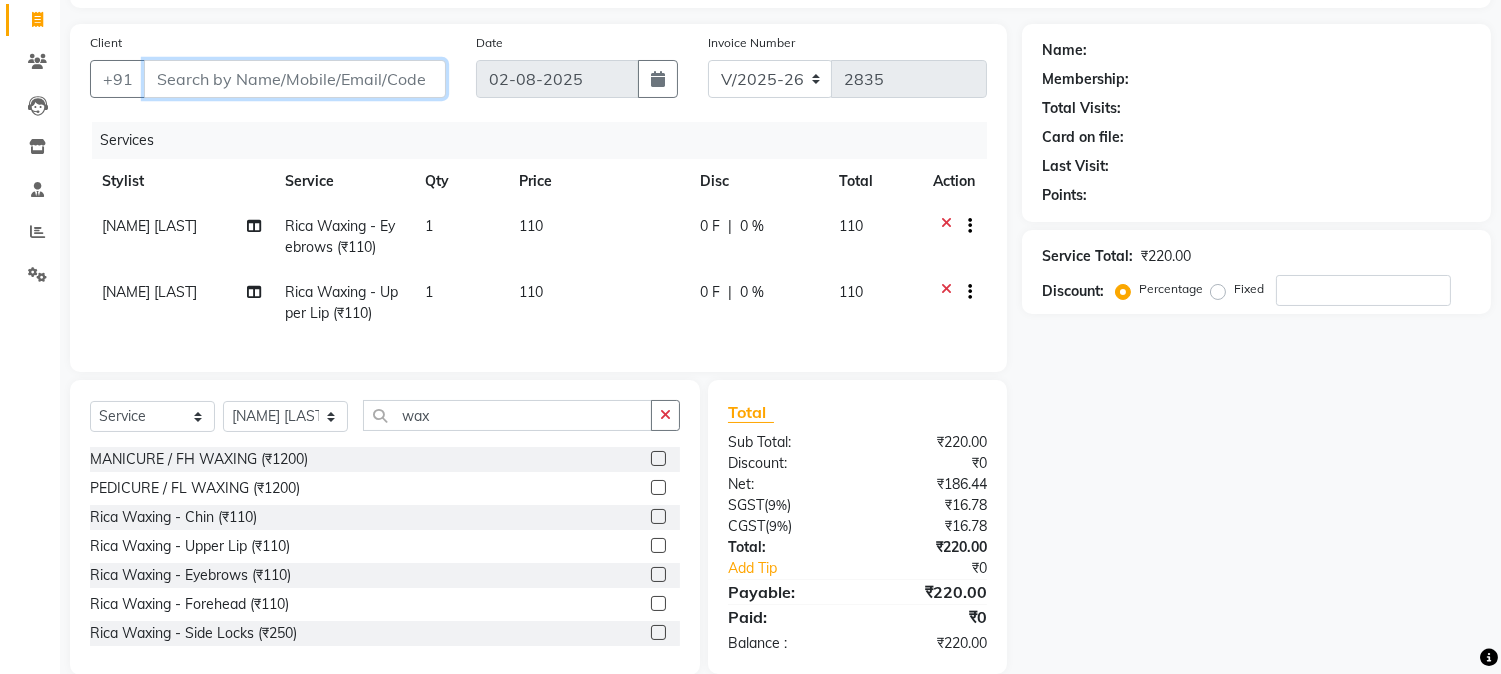 click on "Client" at bounding box center [295, 79] 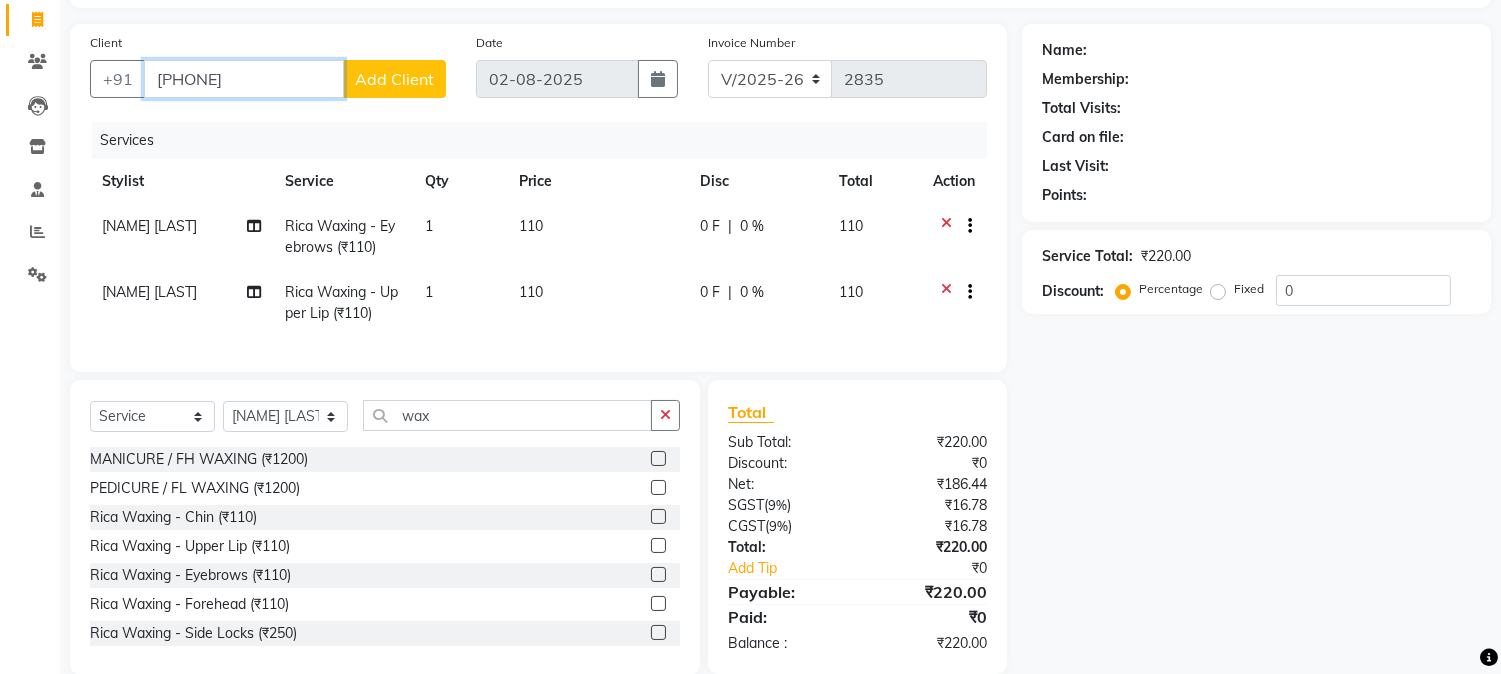 type on "7709673435" 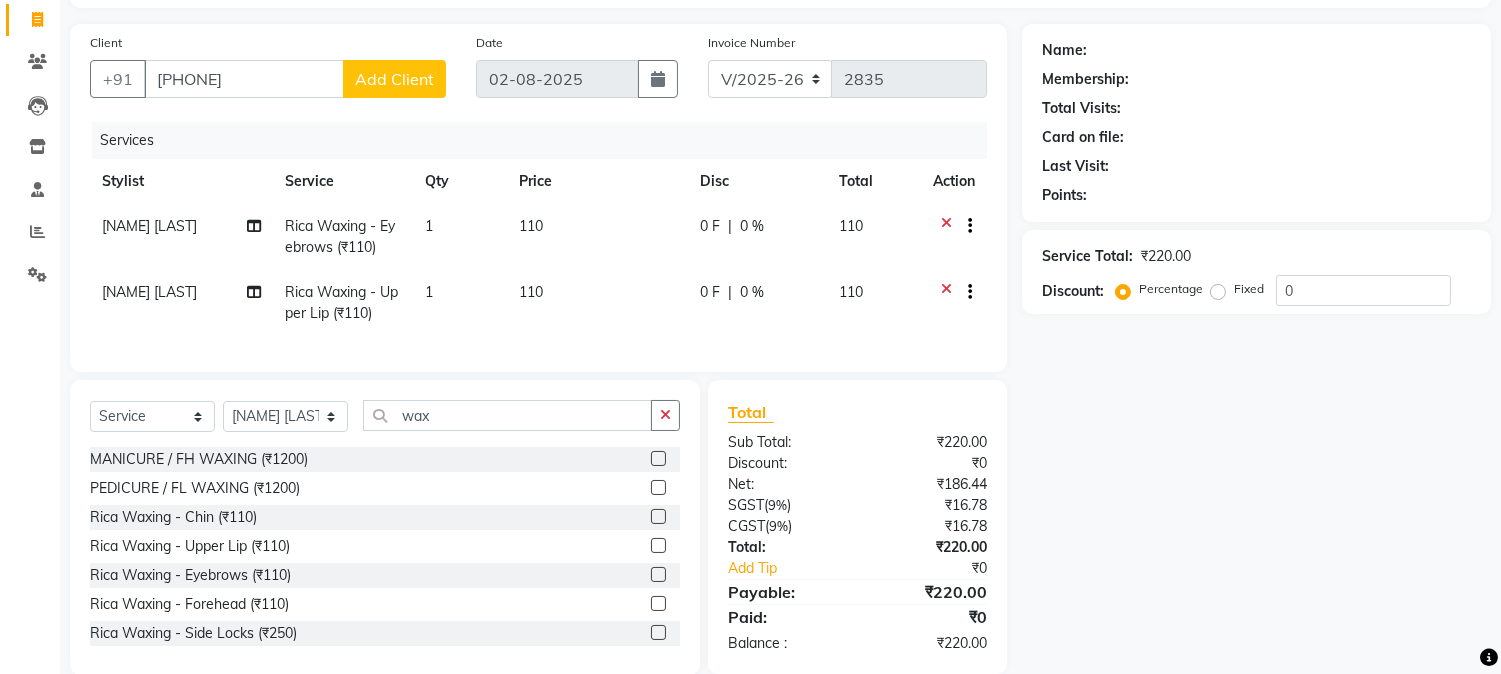 click on "Add Client" 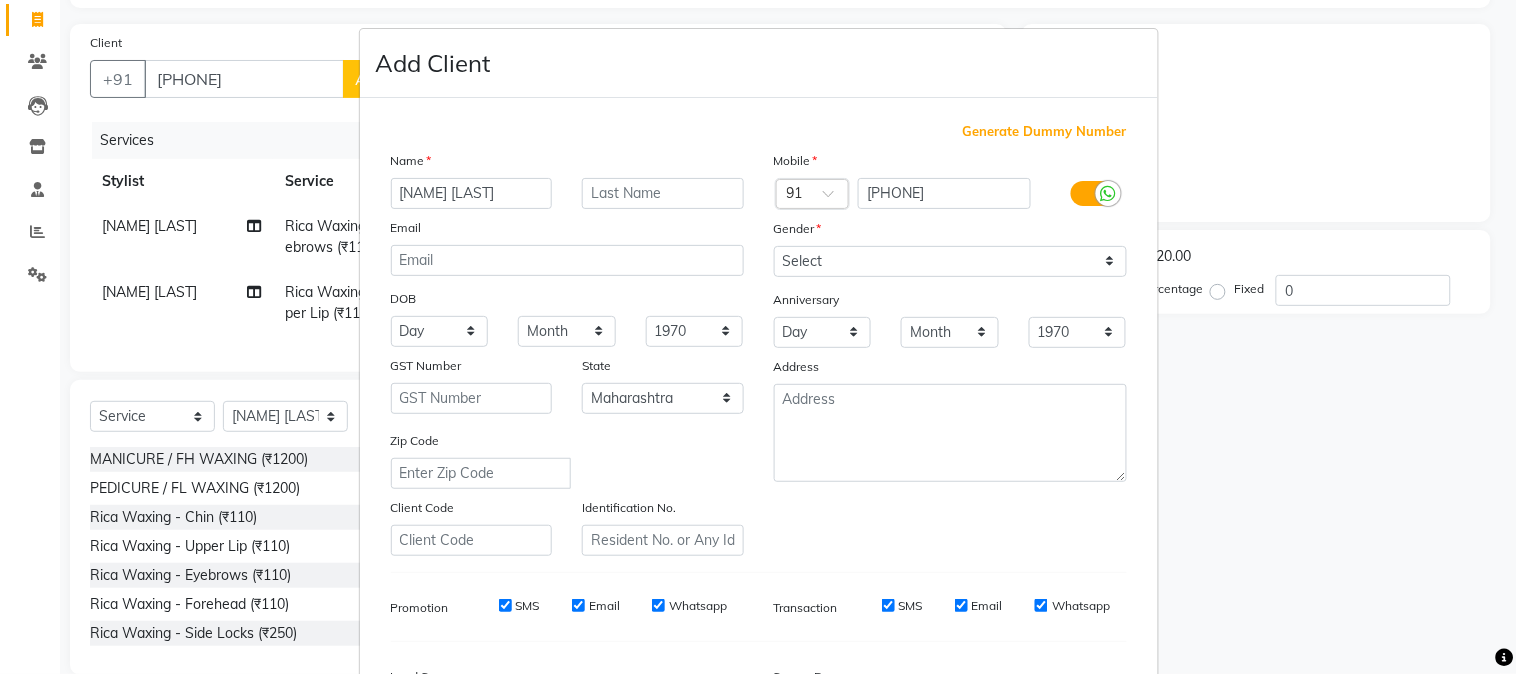 type on "[NAME] [NAME]" 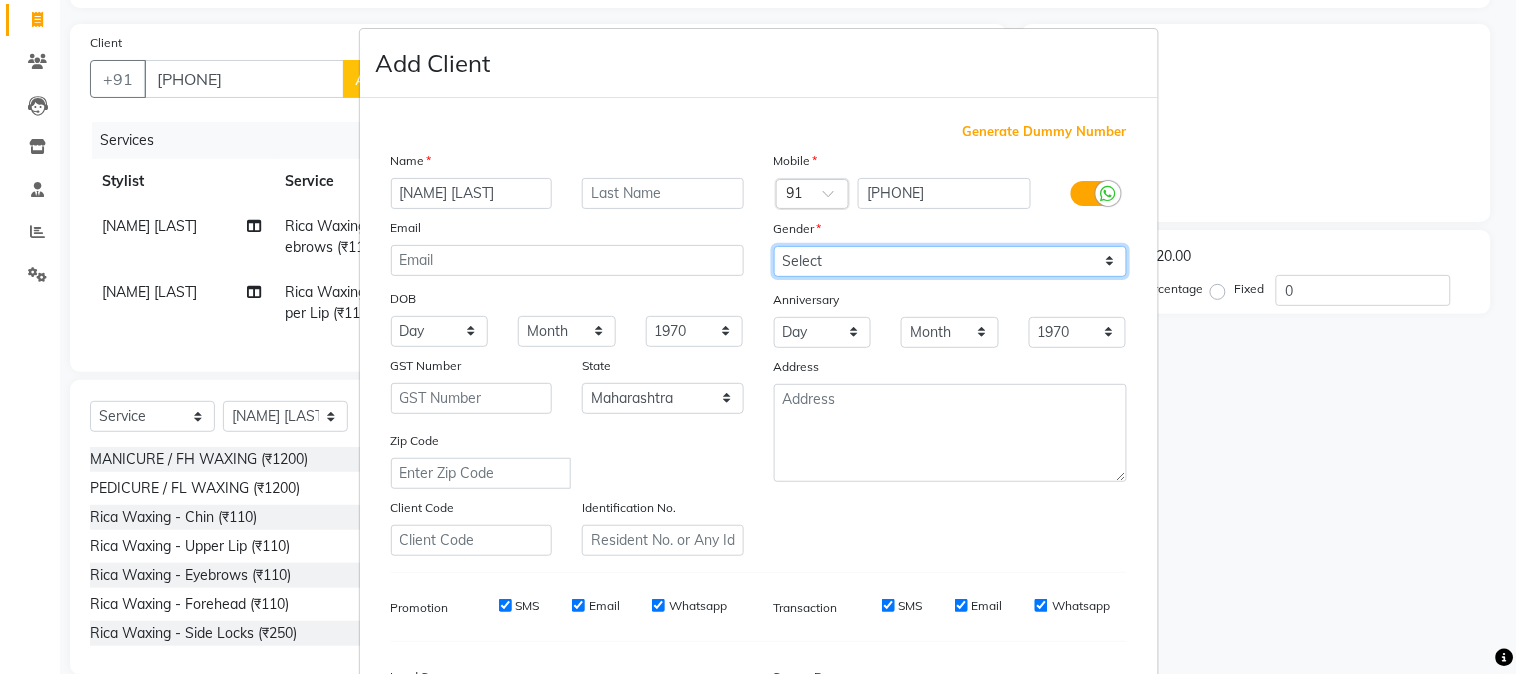 click on "Select Male Female Other Prefer Not To Say" at bounding box center [950, 261] 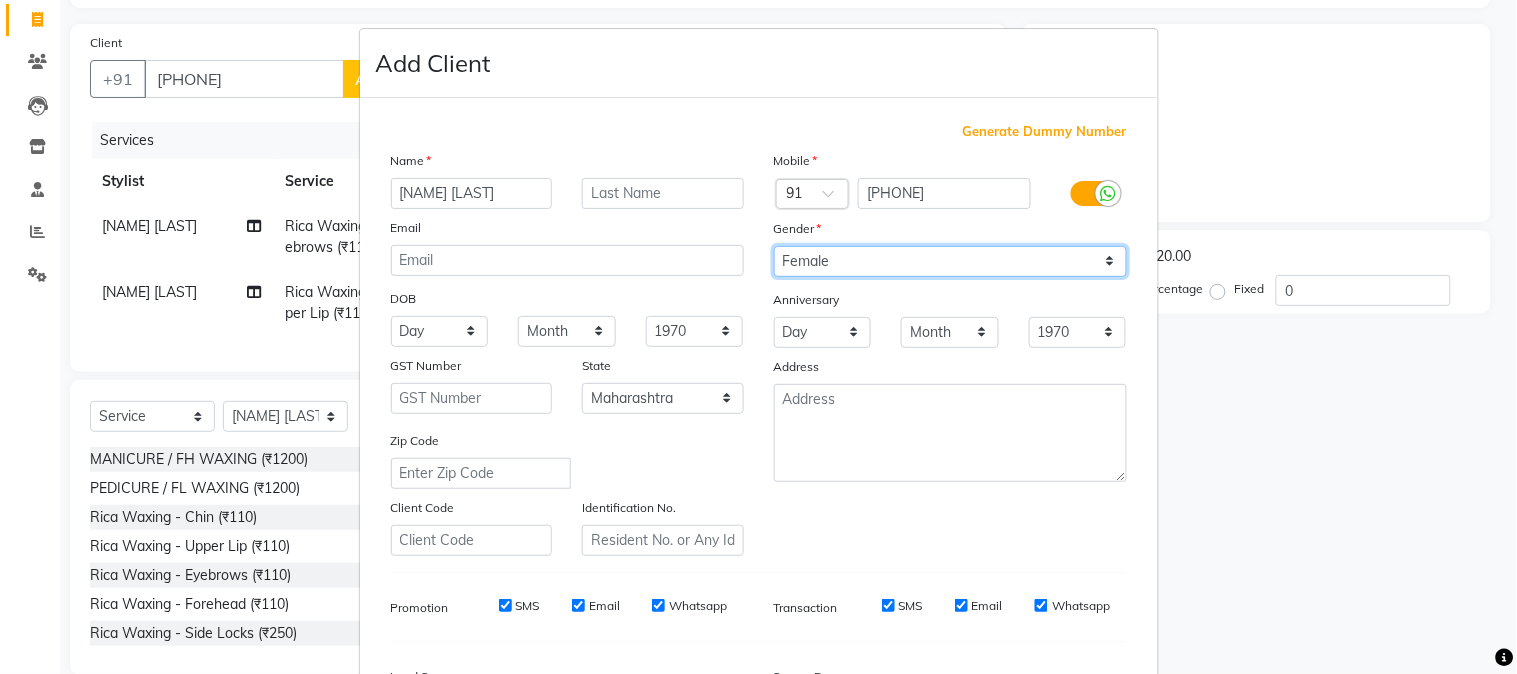 click on "Select Male Female Other Prefer Not To Say" at bounding box center [950, 261] 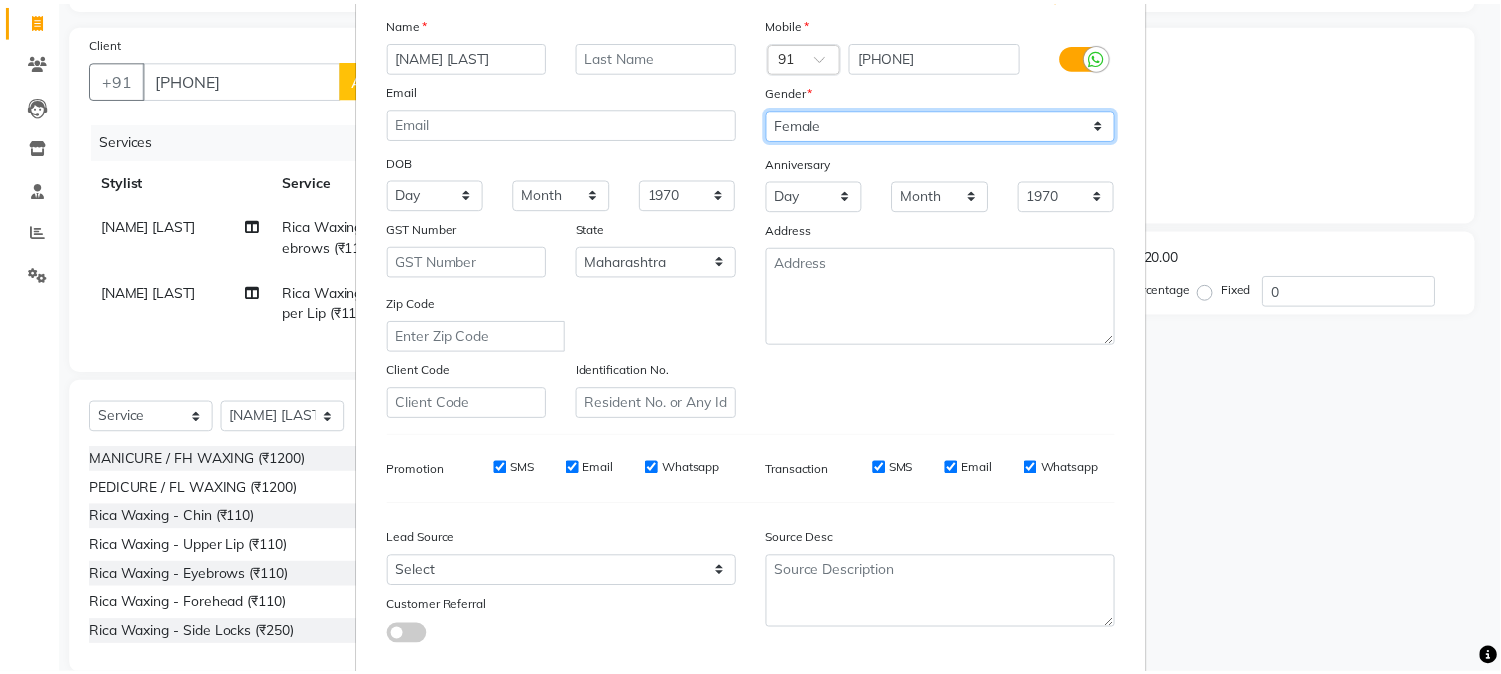 scroll, scrollTop: 250, scrollLeft: 0, axis: vertical 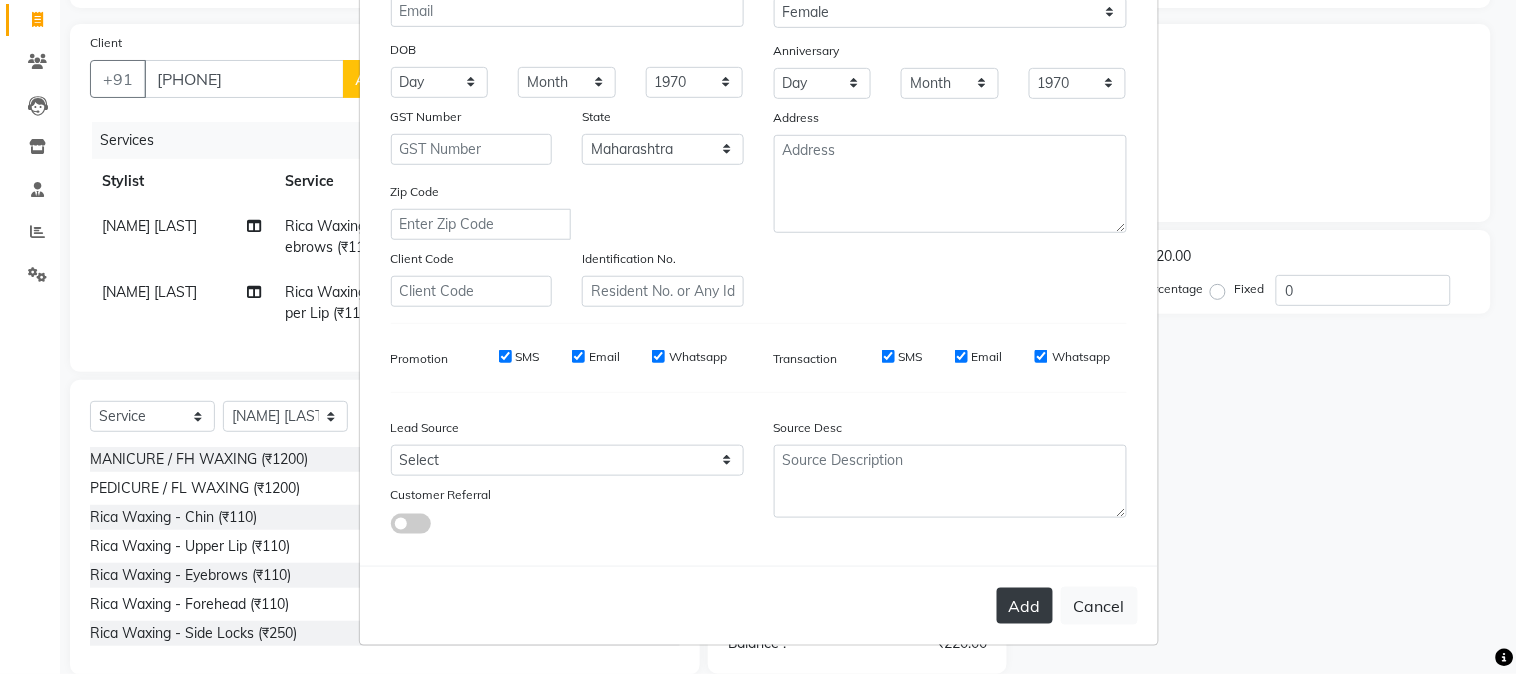 click on "Add" at bounding box center [1025, 606] 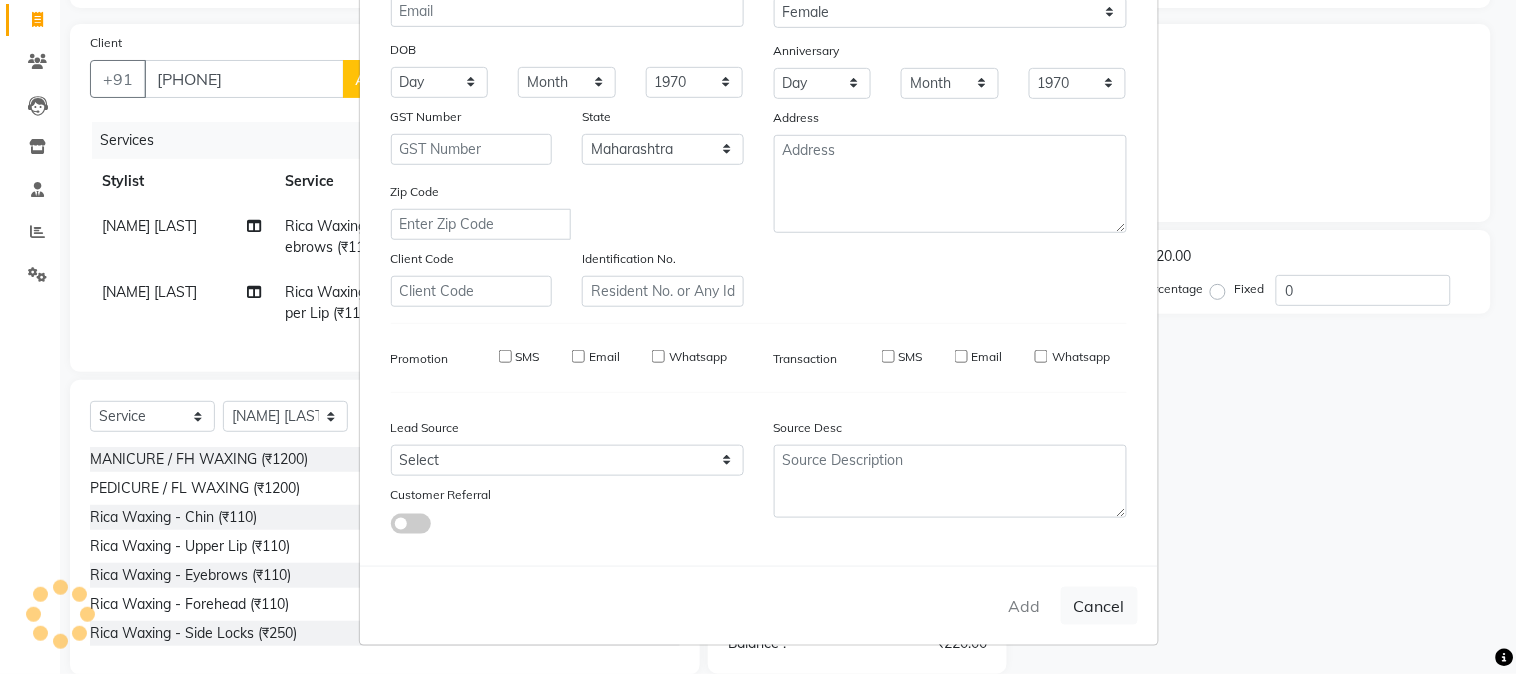 type on "77******35" 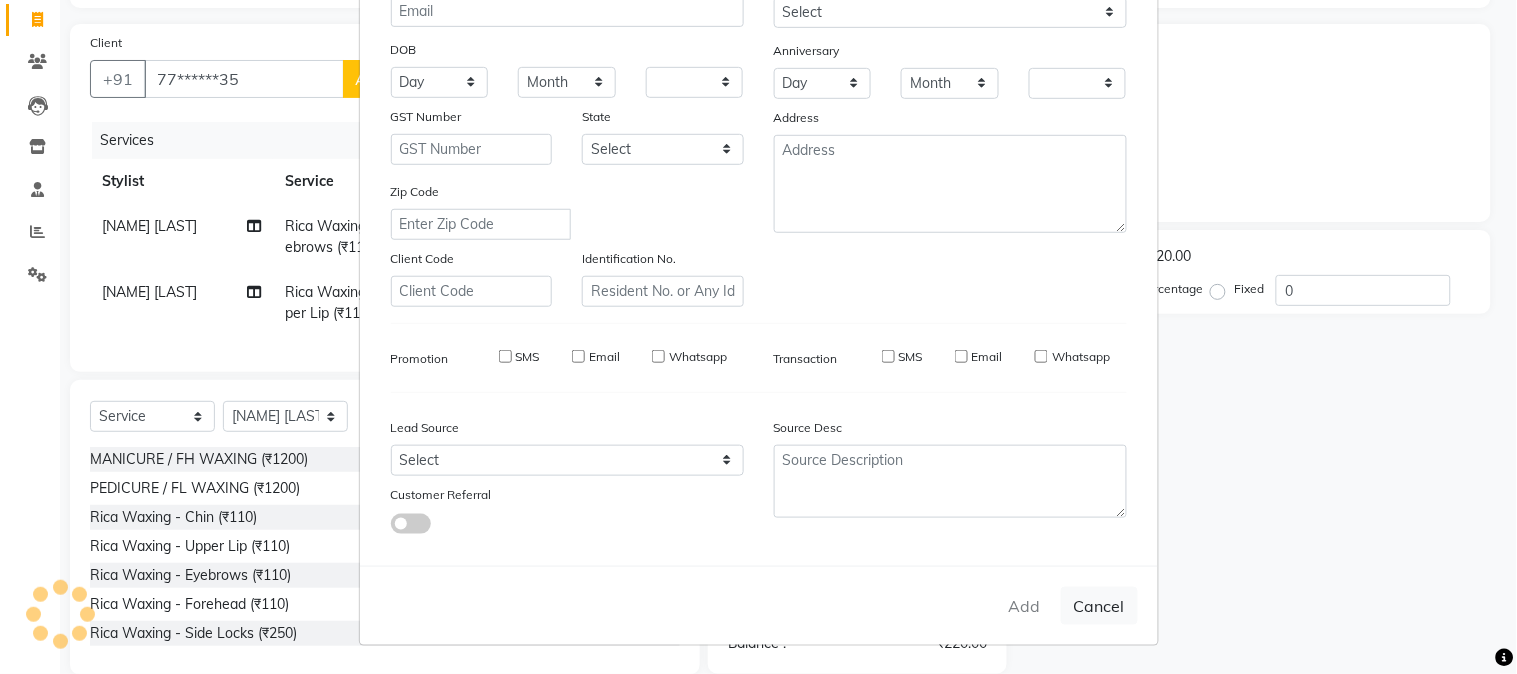 select on "1: Object" 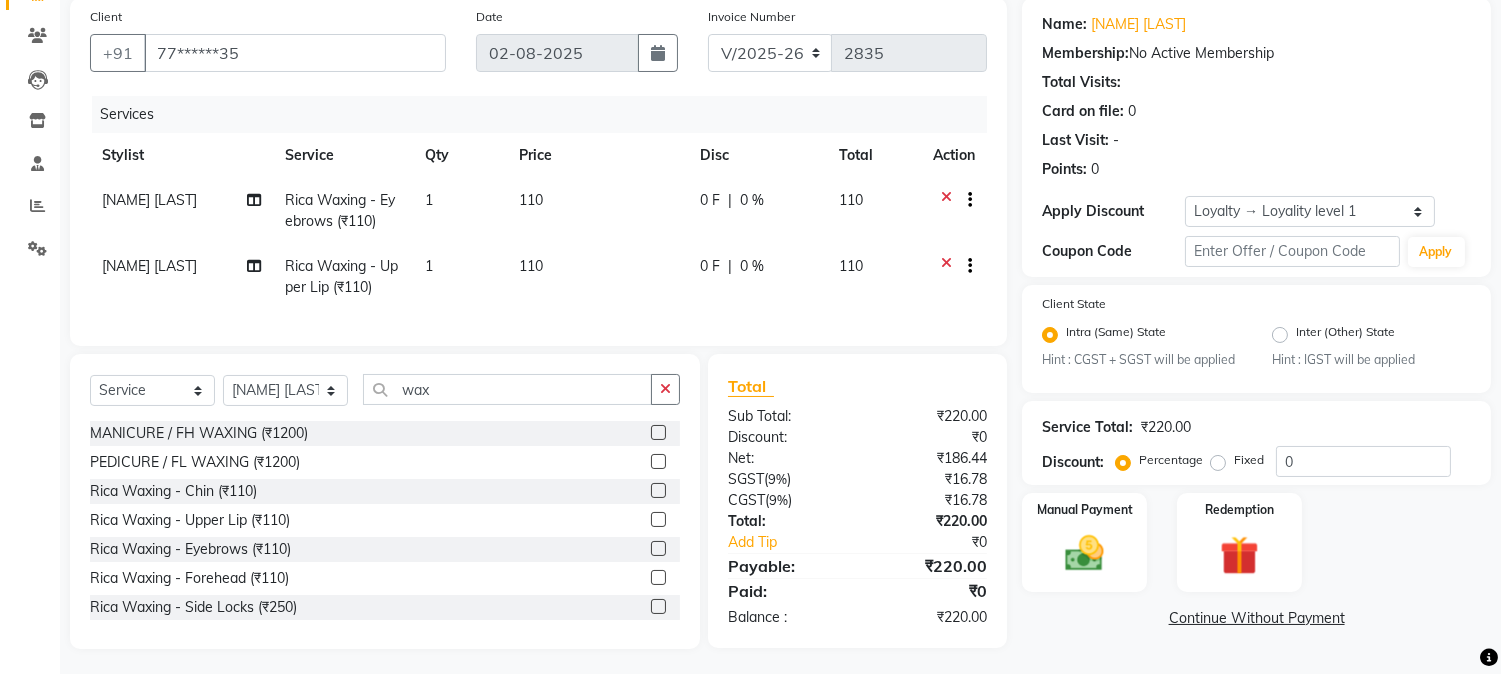 scroll, scrollTop: 173, scrollLeft: 0, axis: vertical 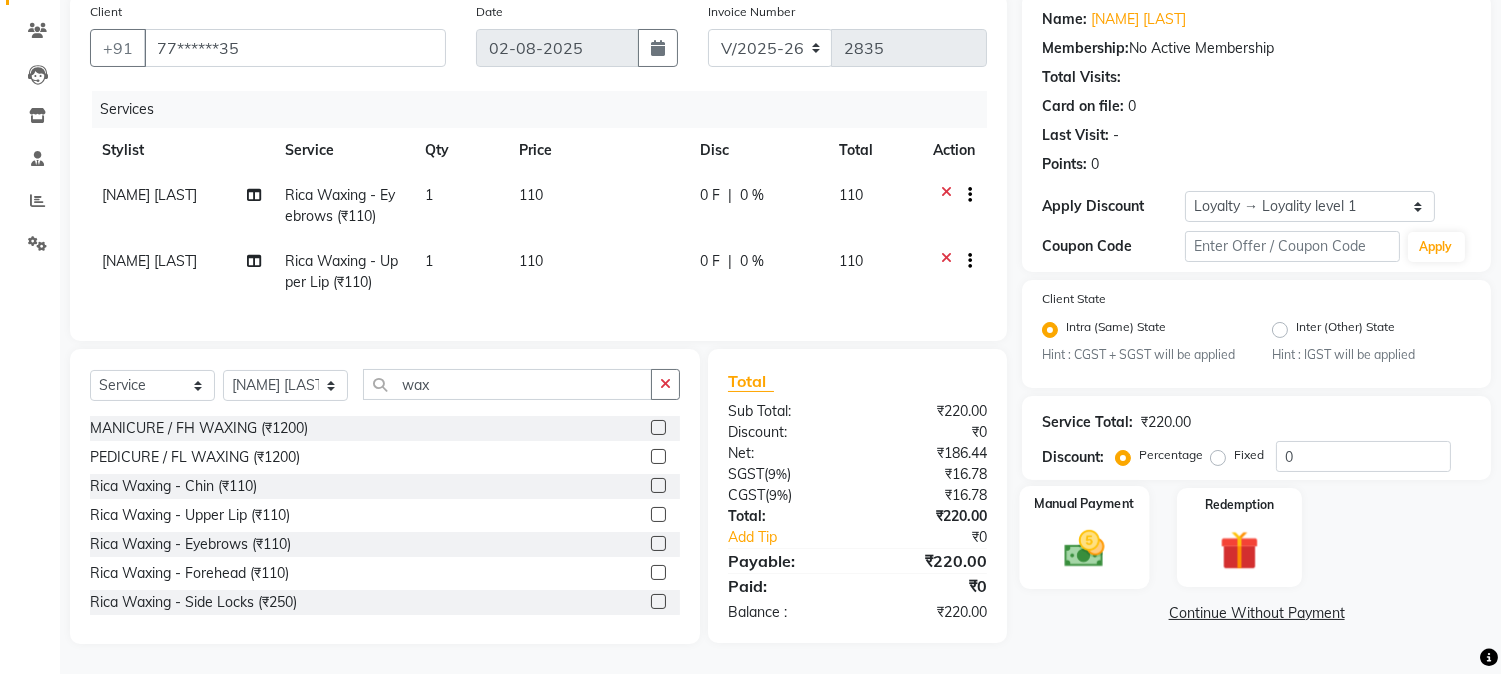 click 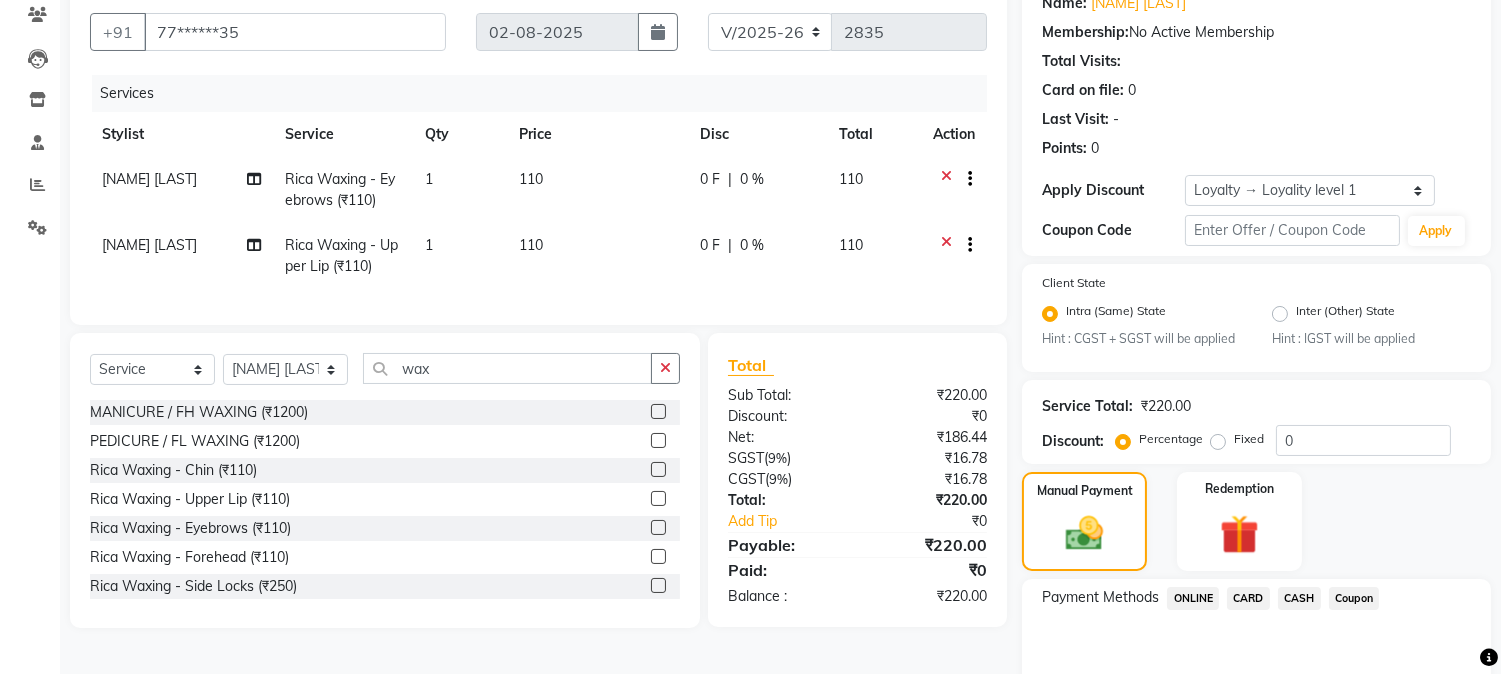 click on "ONLINE" 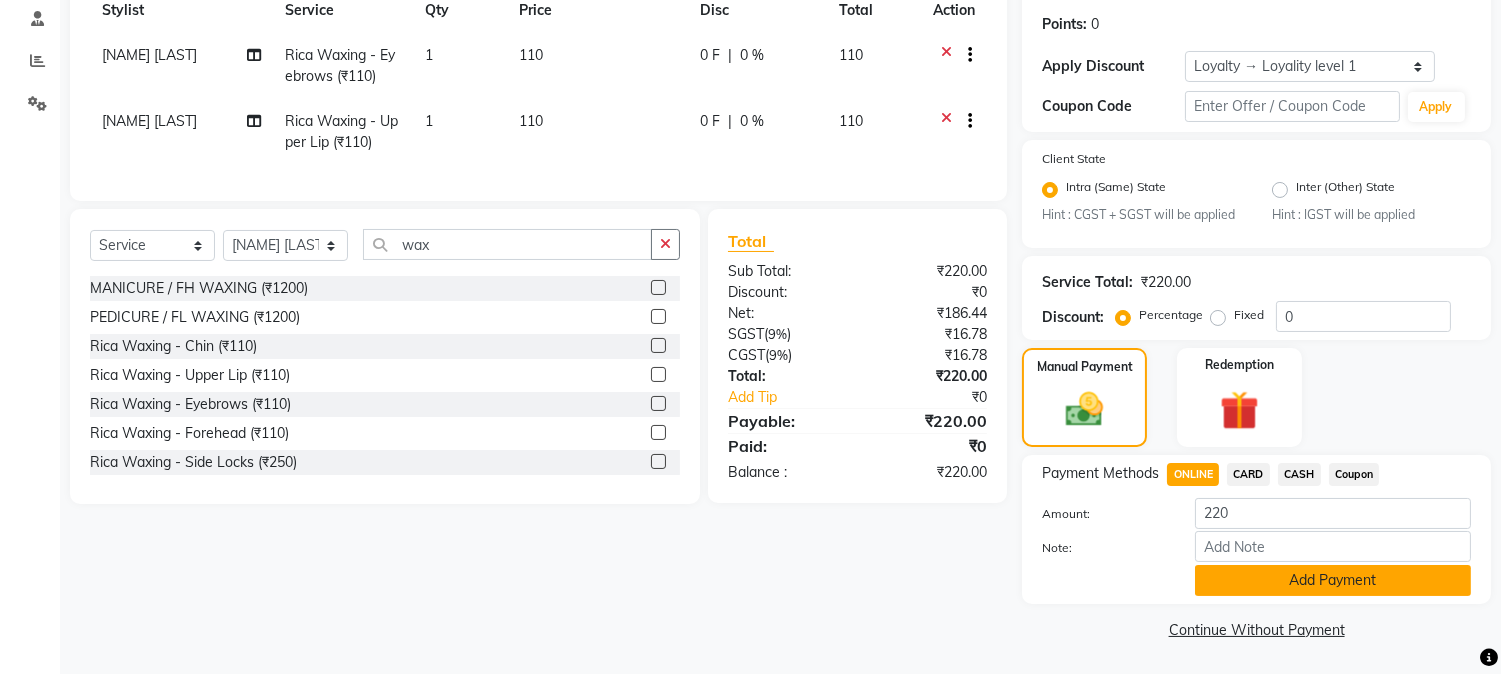 click on "Add Payment" 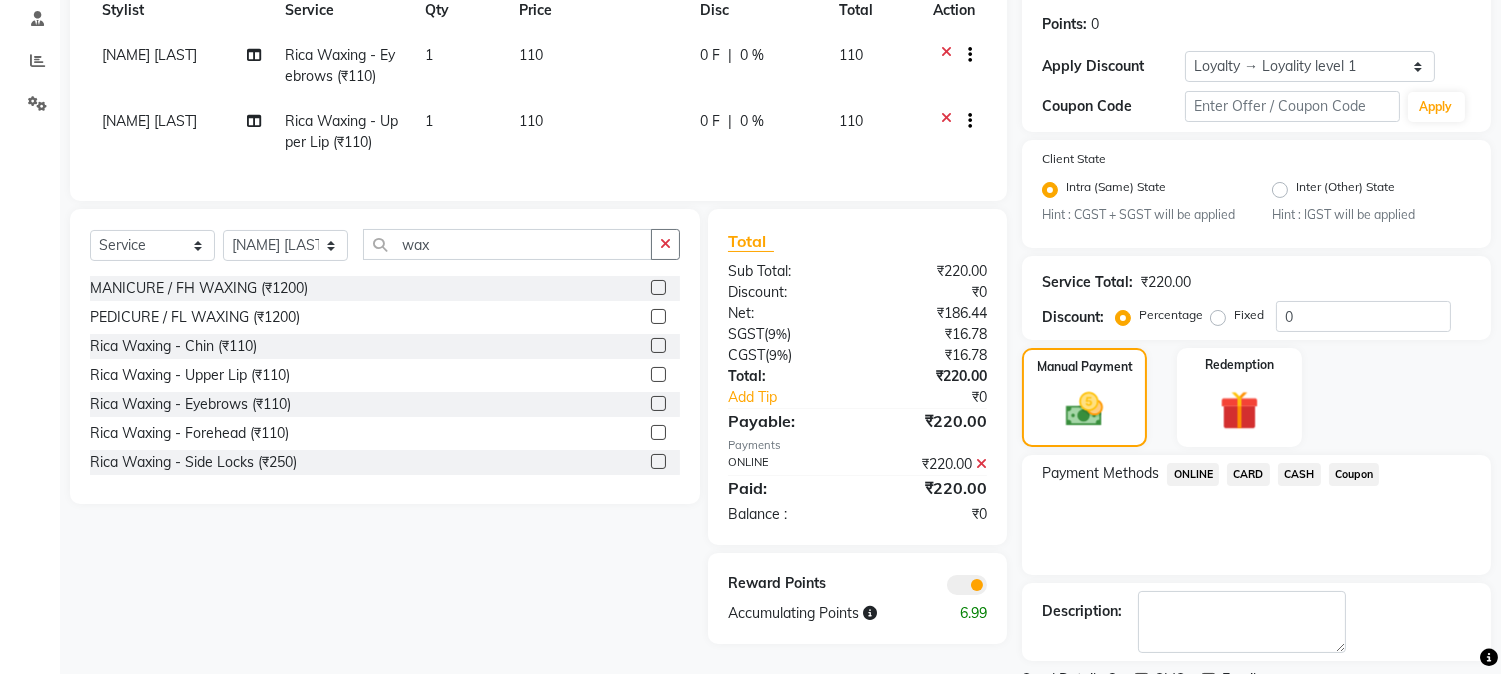 scroll, scrollTop: 382, scrollLeft: 0, axis: vertical 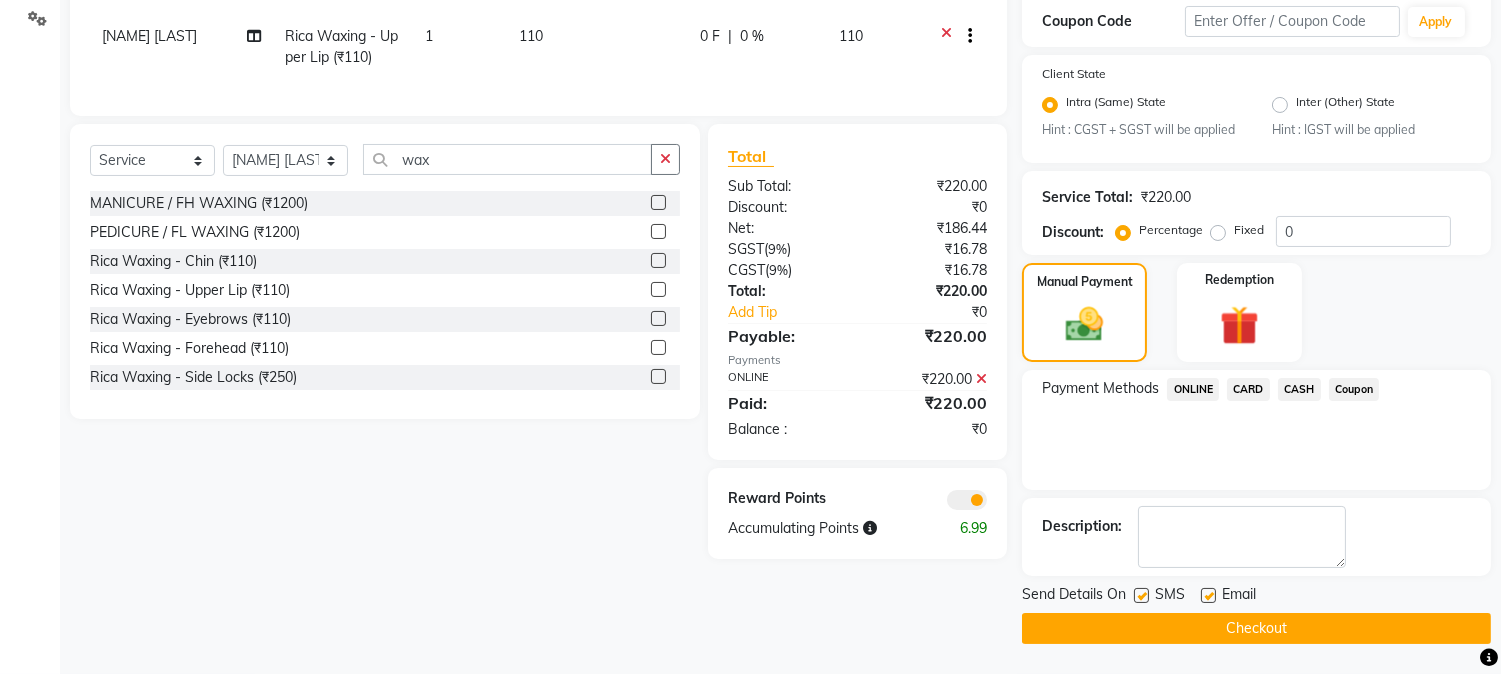 click on "Checkout" 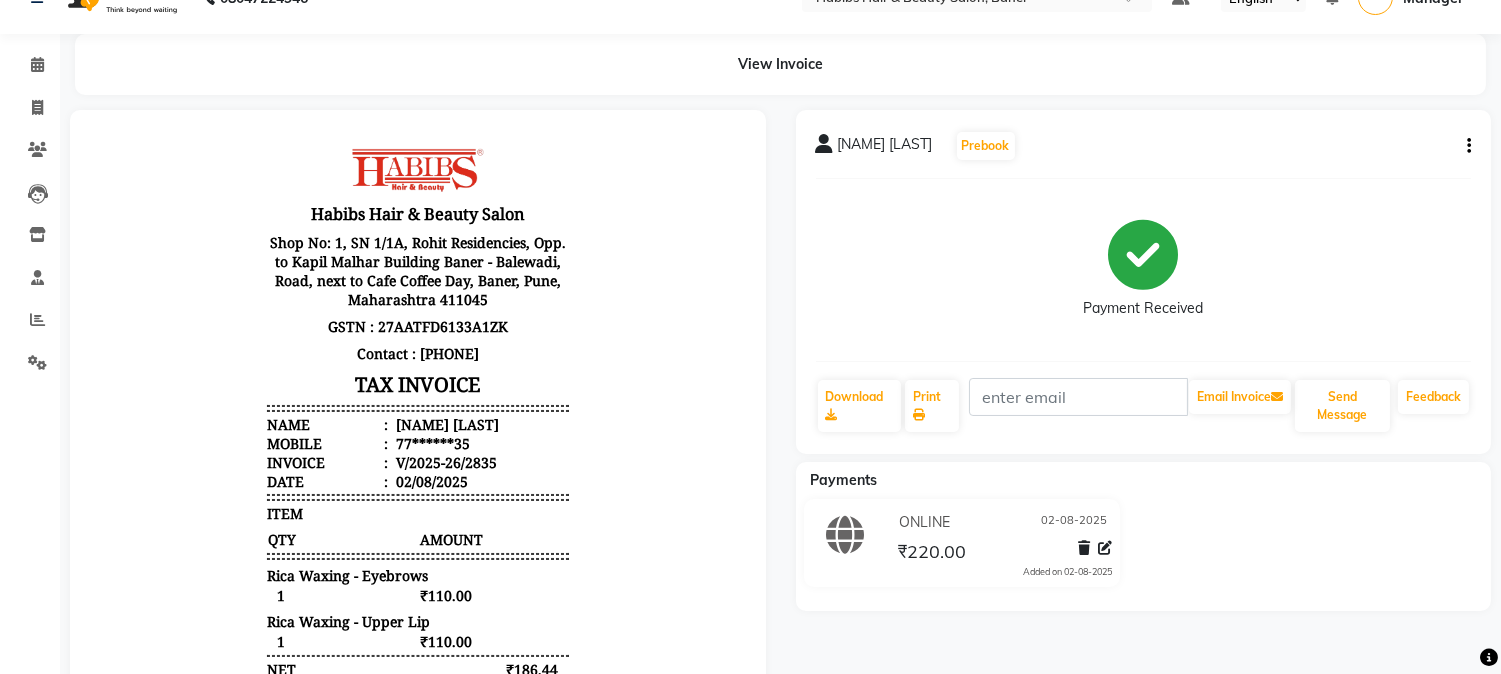 scroll, scrollTop: 0, scrollLeft: 0, axis: both 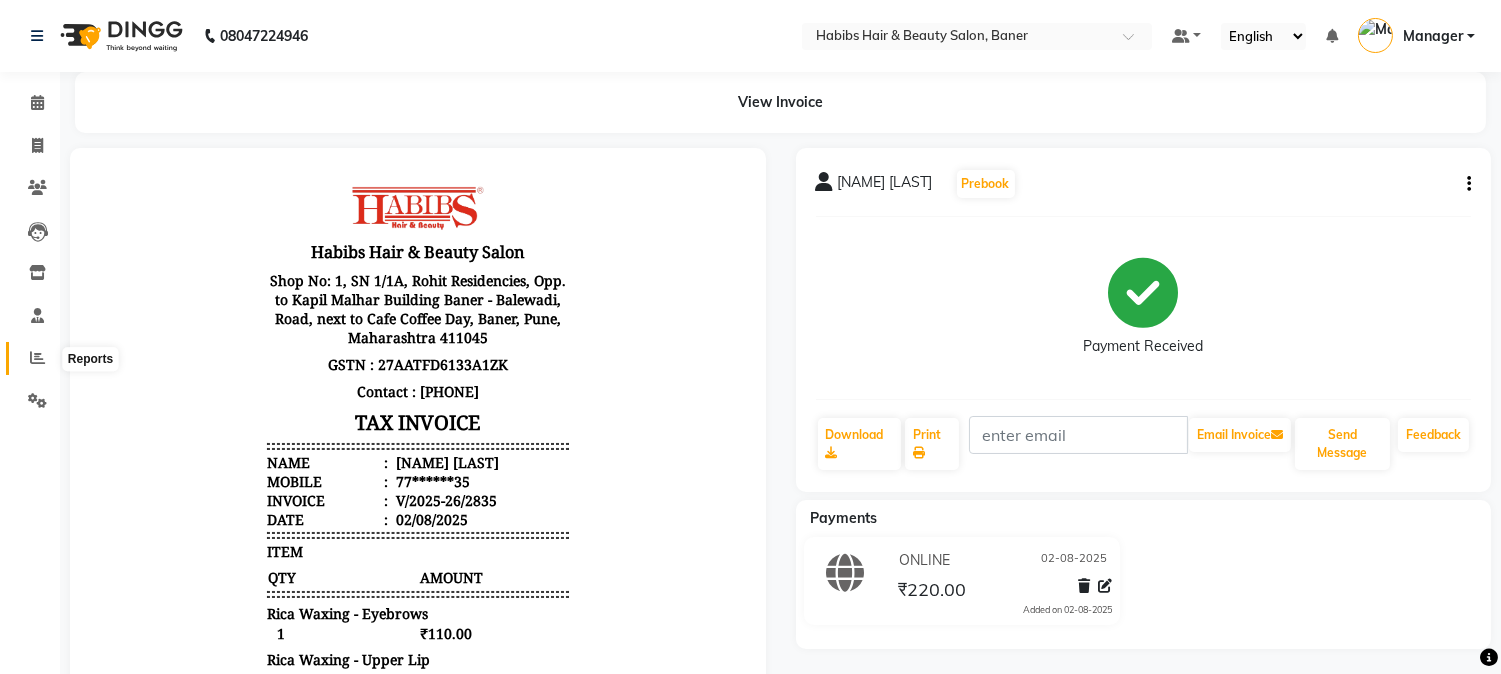 click 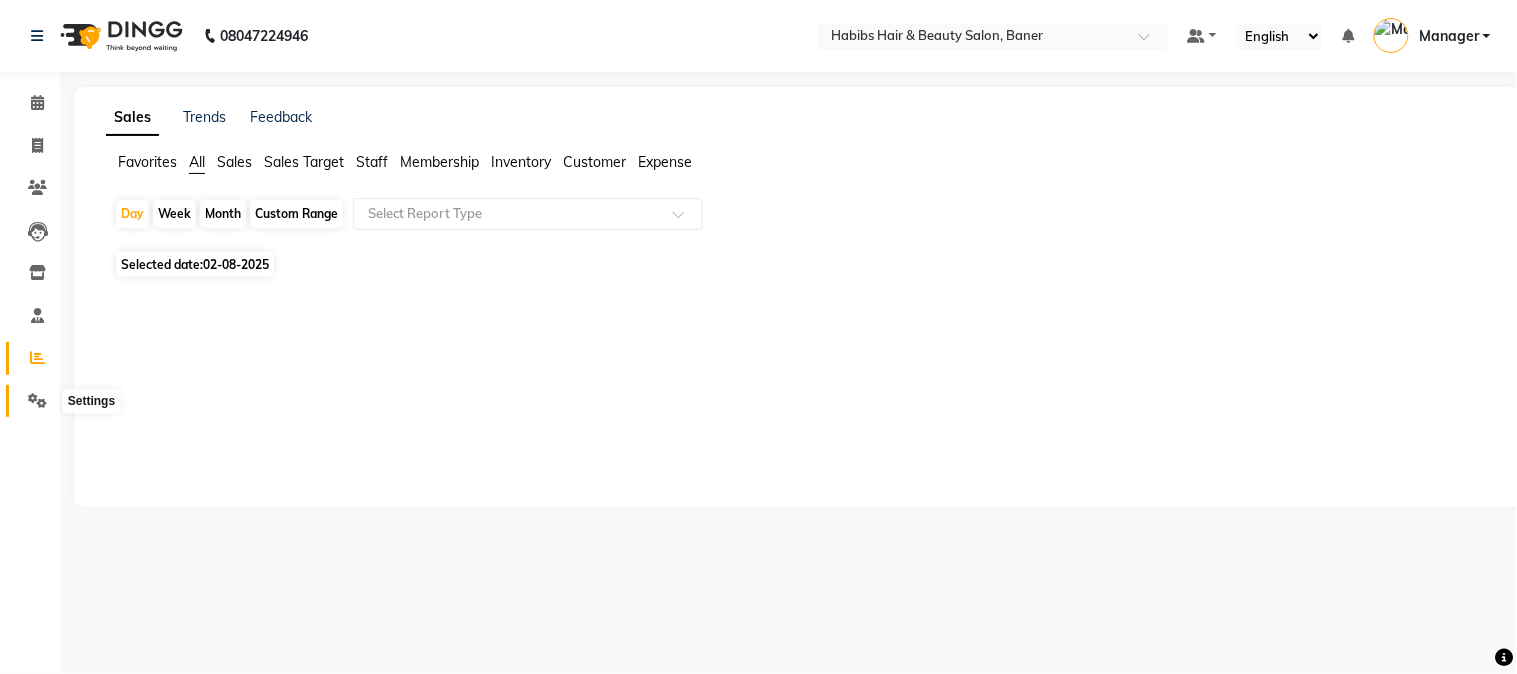 click 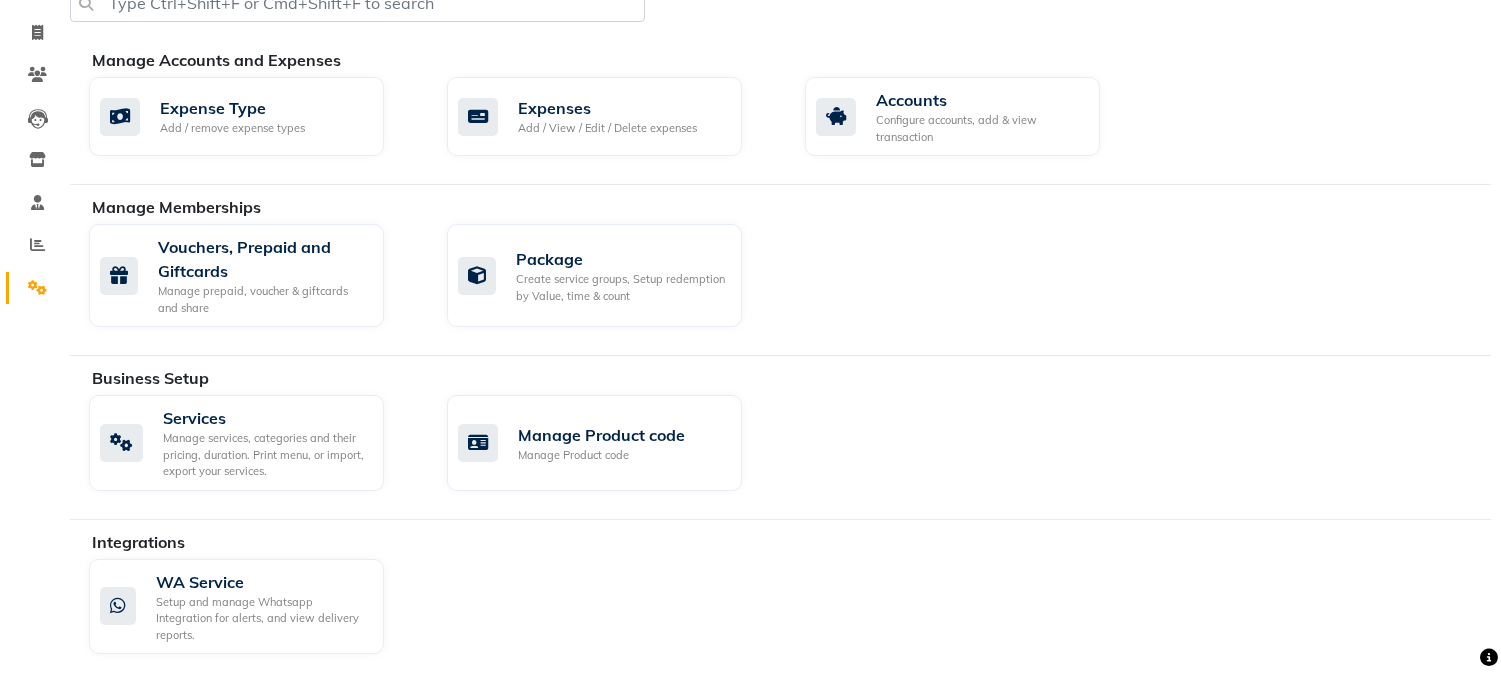 scroll, scrollTop: 114, scrollLeft: 0, axis: vertical 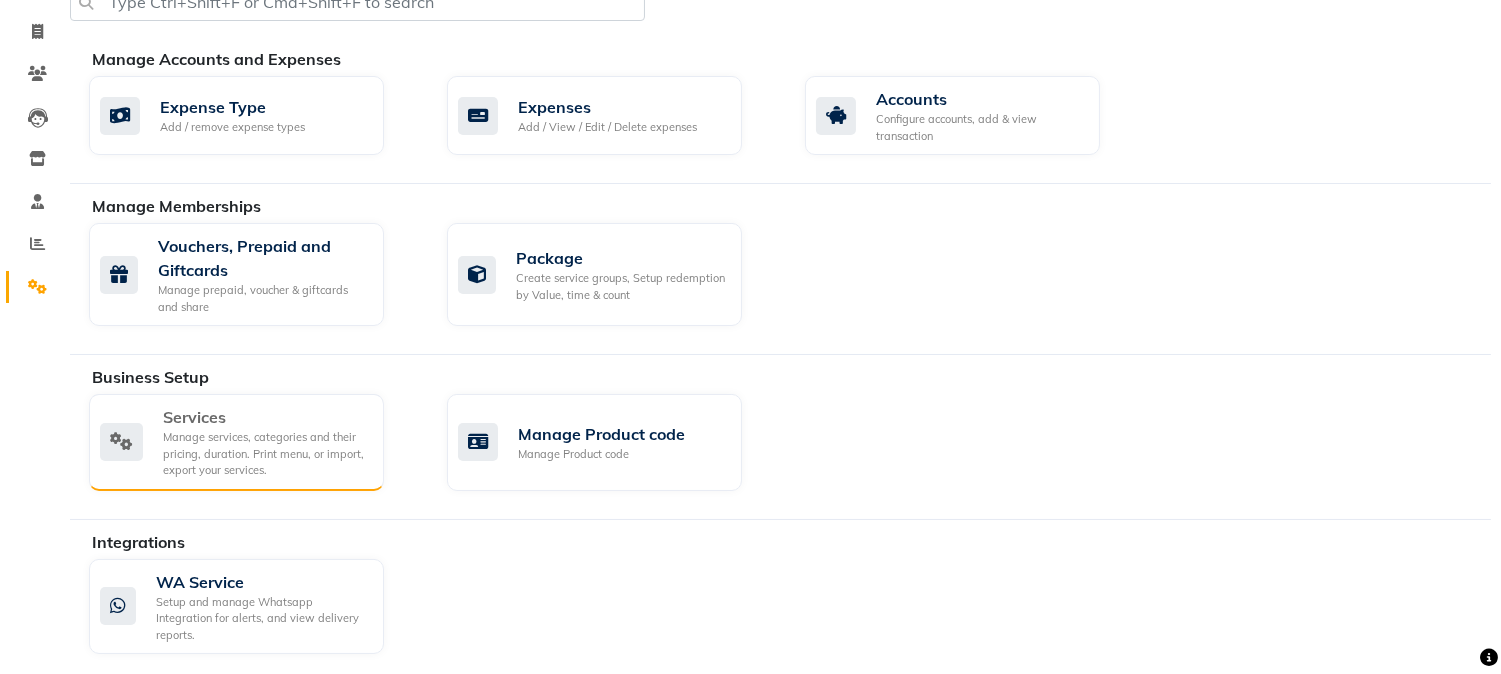 click on "Manage services, categories and their pricing, duration. Print menu, or import, export your services." 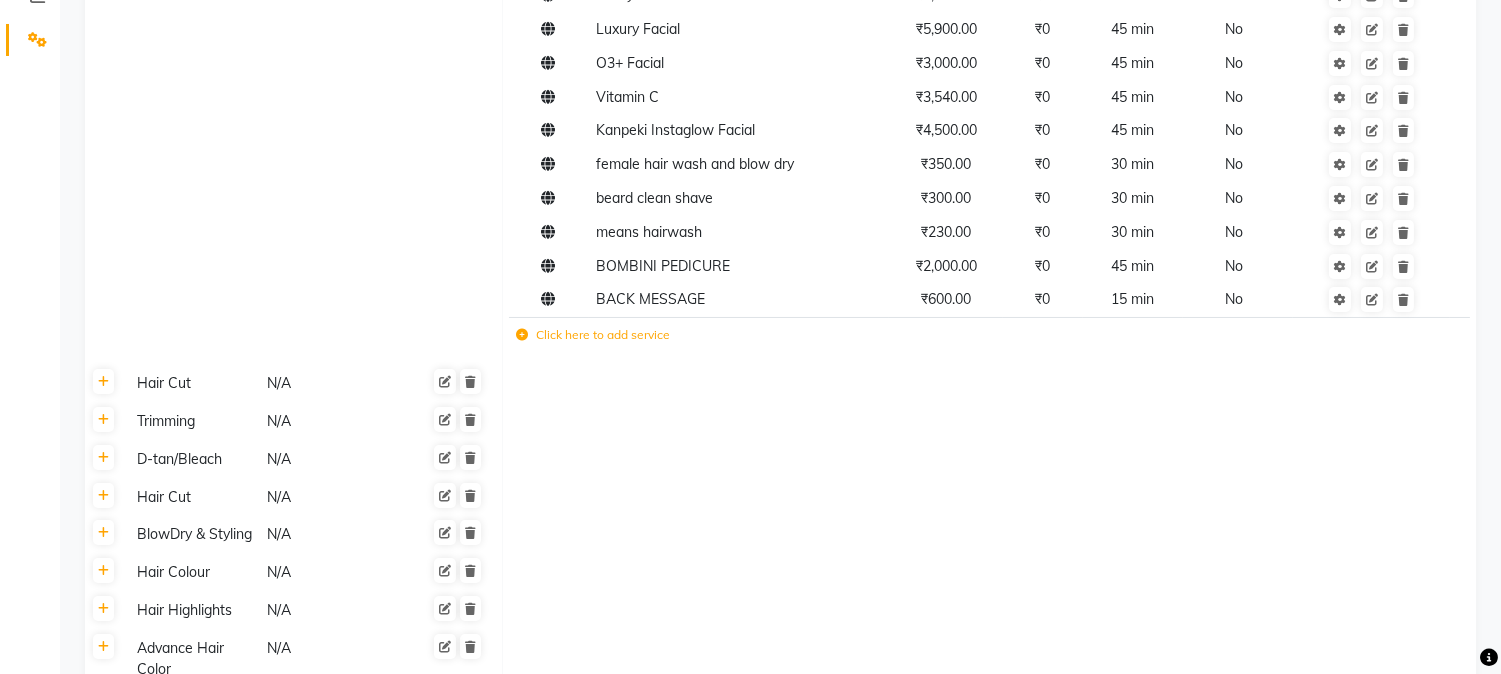 scroll, scrollTop: 0, scrollLeft: 0, axis: both 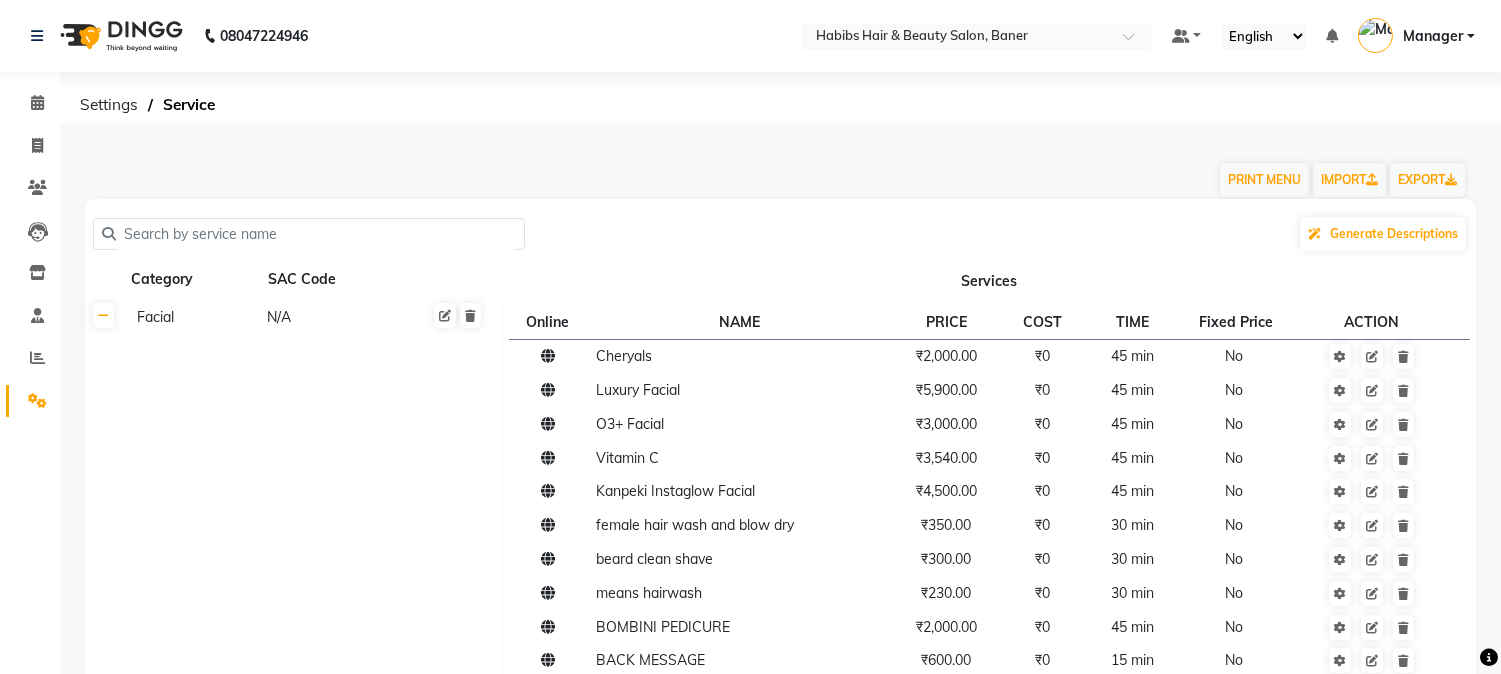 click 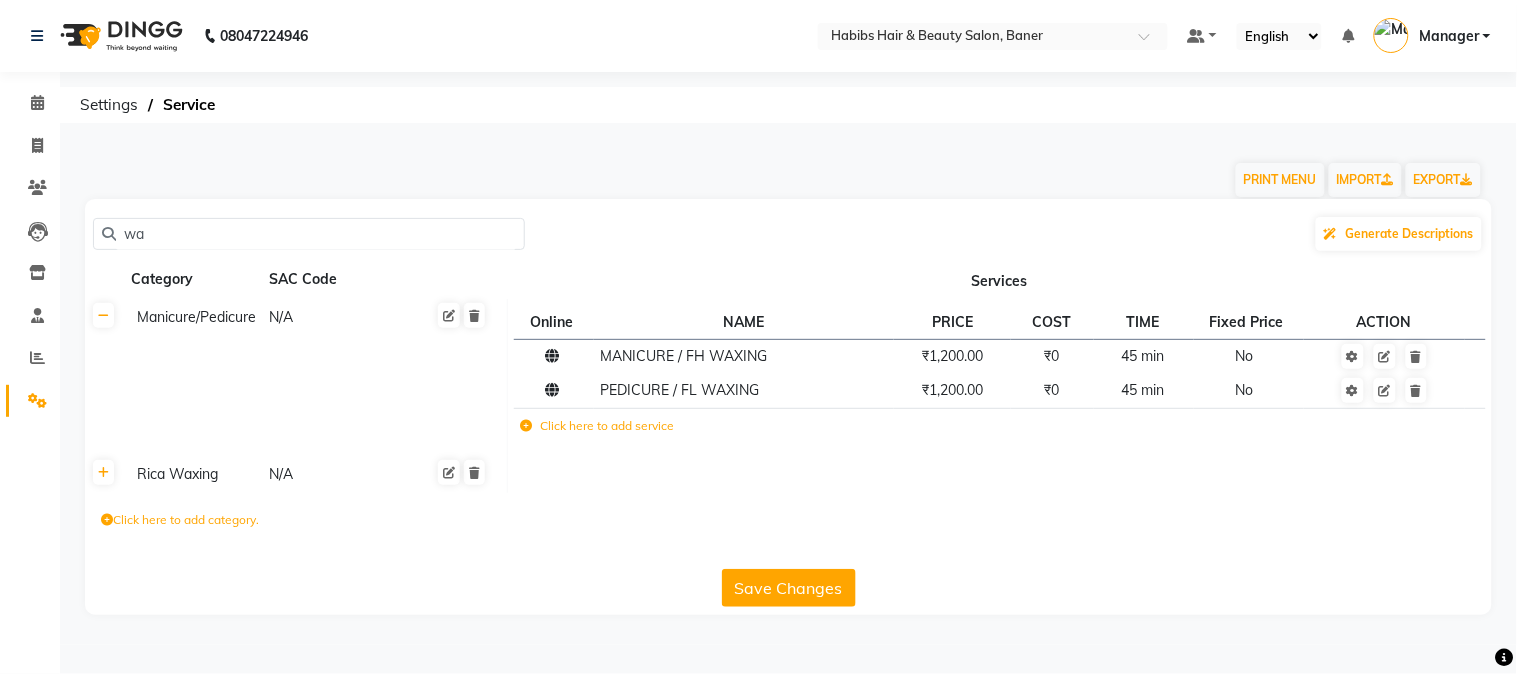 type on "w" 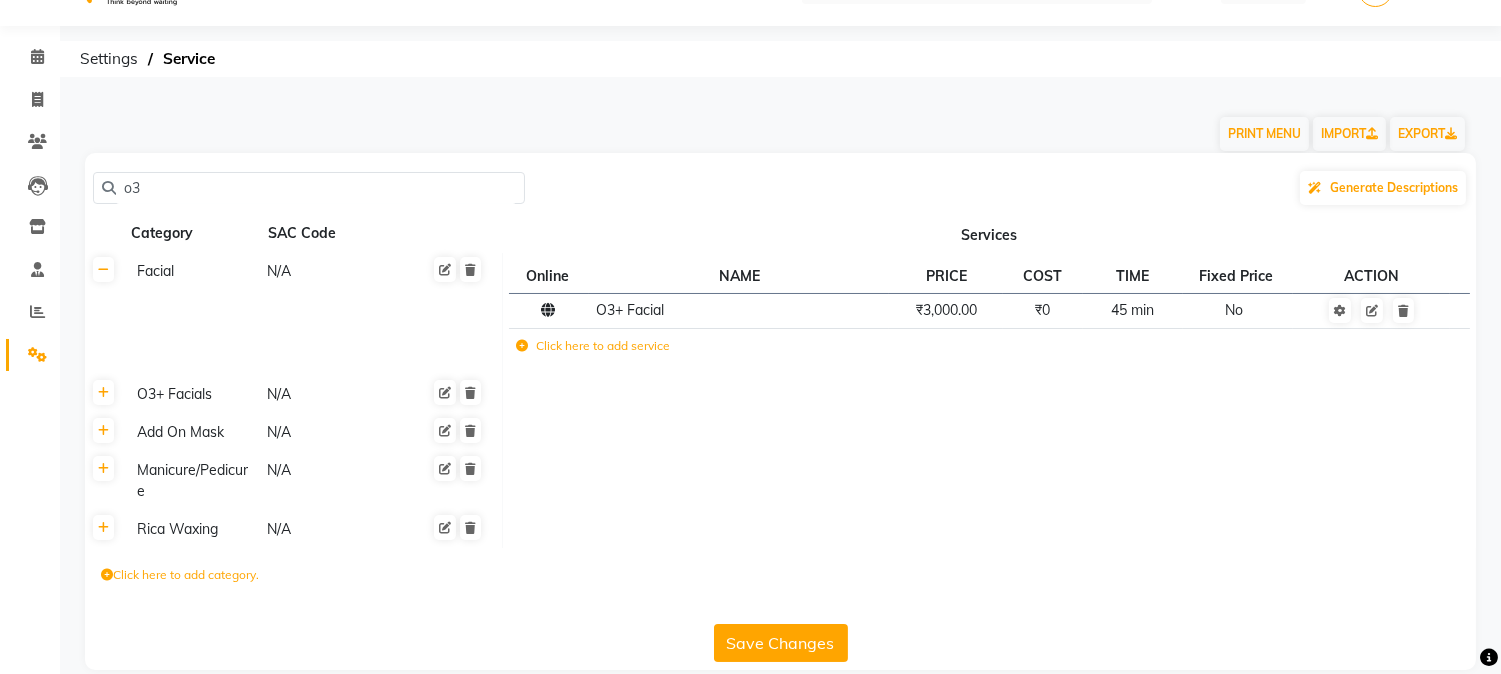 scroll, scrollTop: 72, scrollLeft: 0, axis: vertical 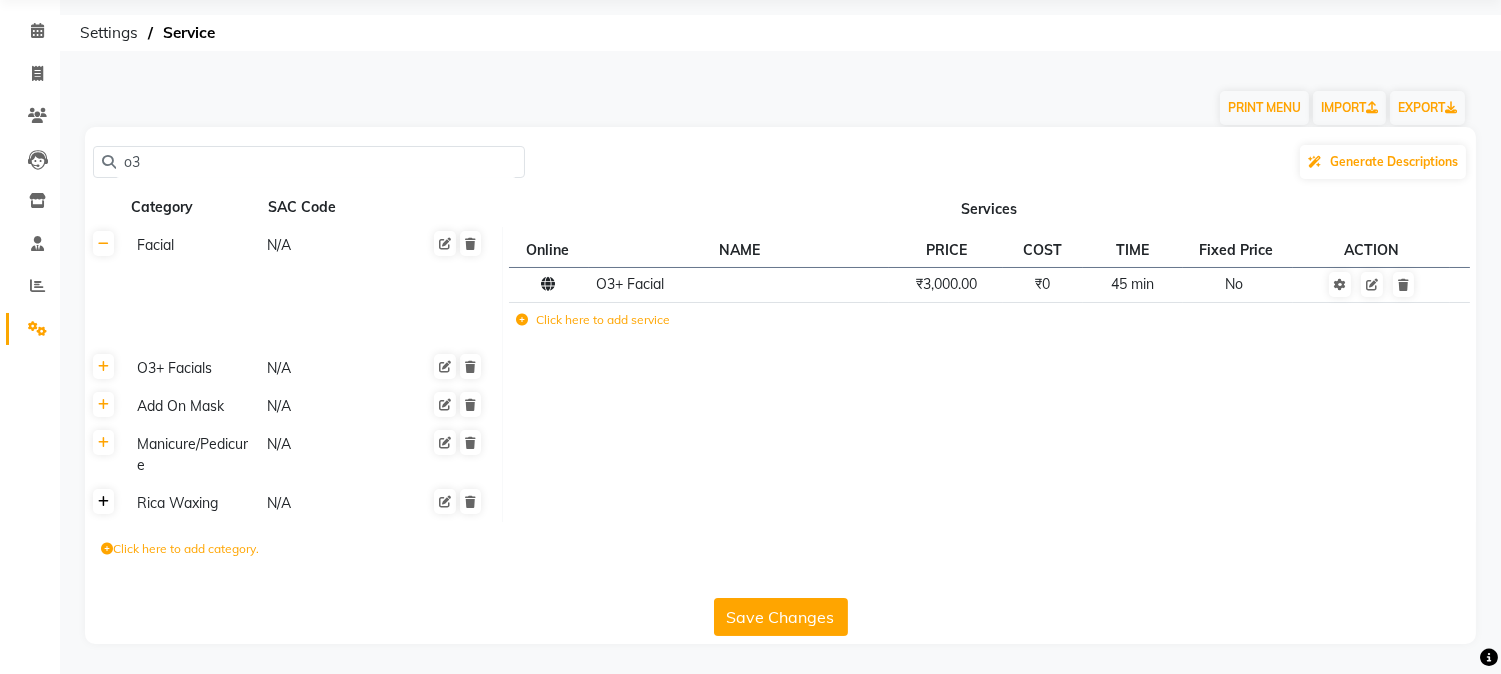 type on "o3" 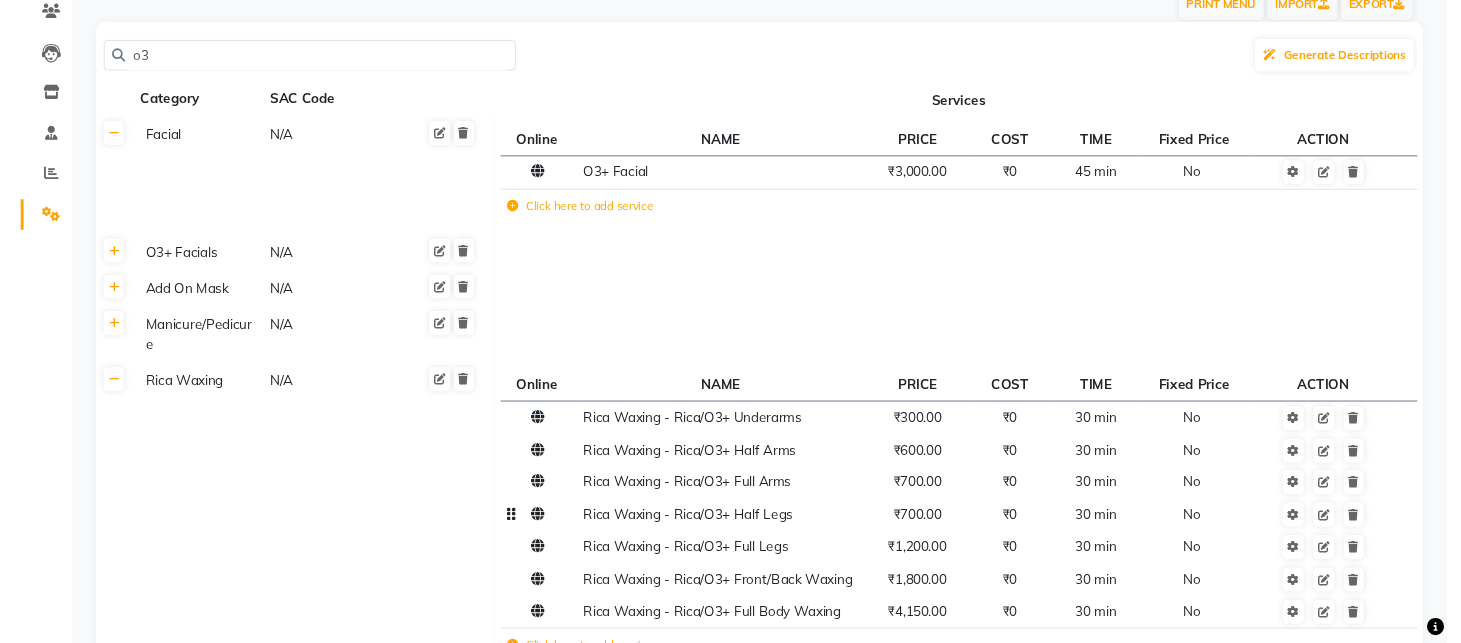 scroll, scrollTop: 360, scrollLeft: 0, axis: vertical 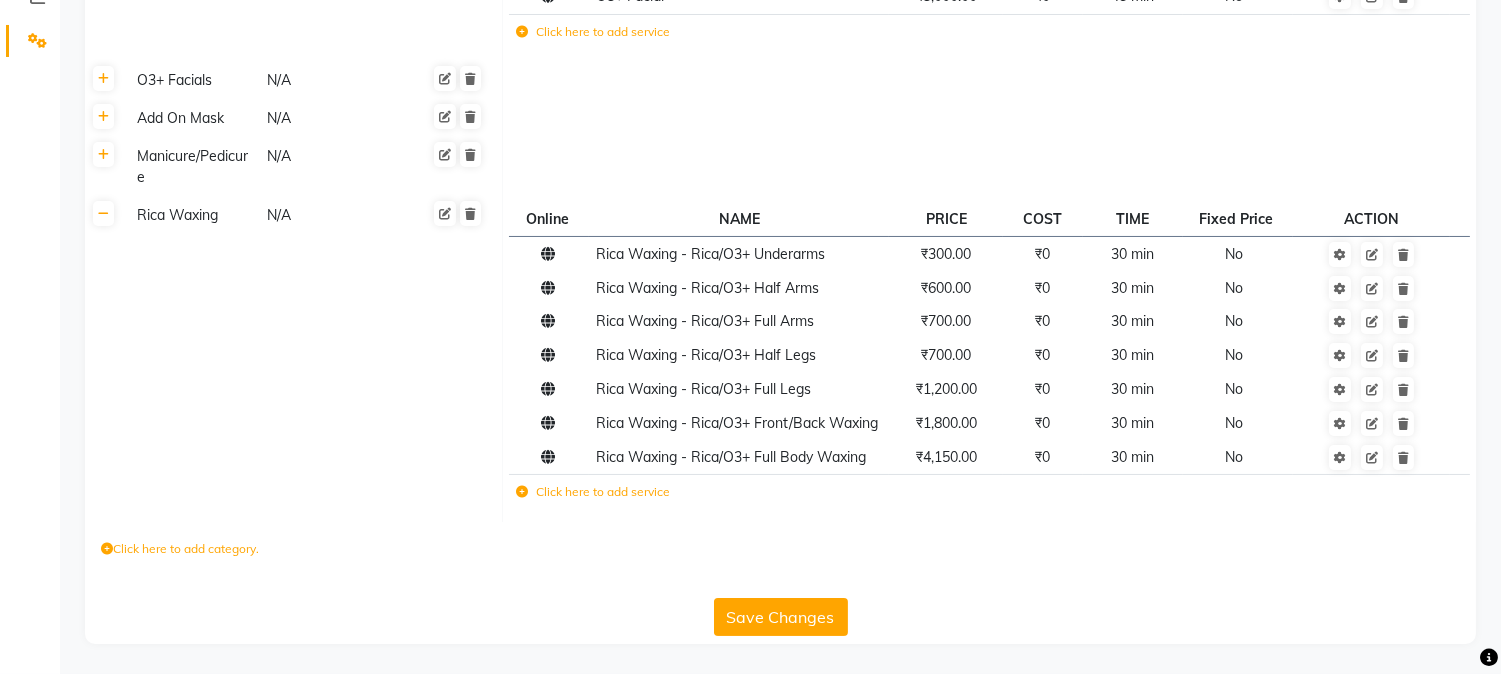 click on "Click here to add service" 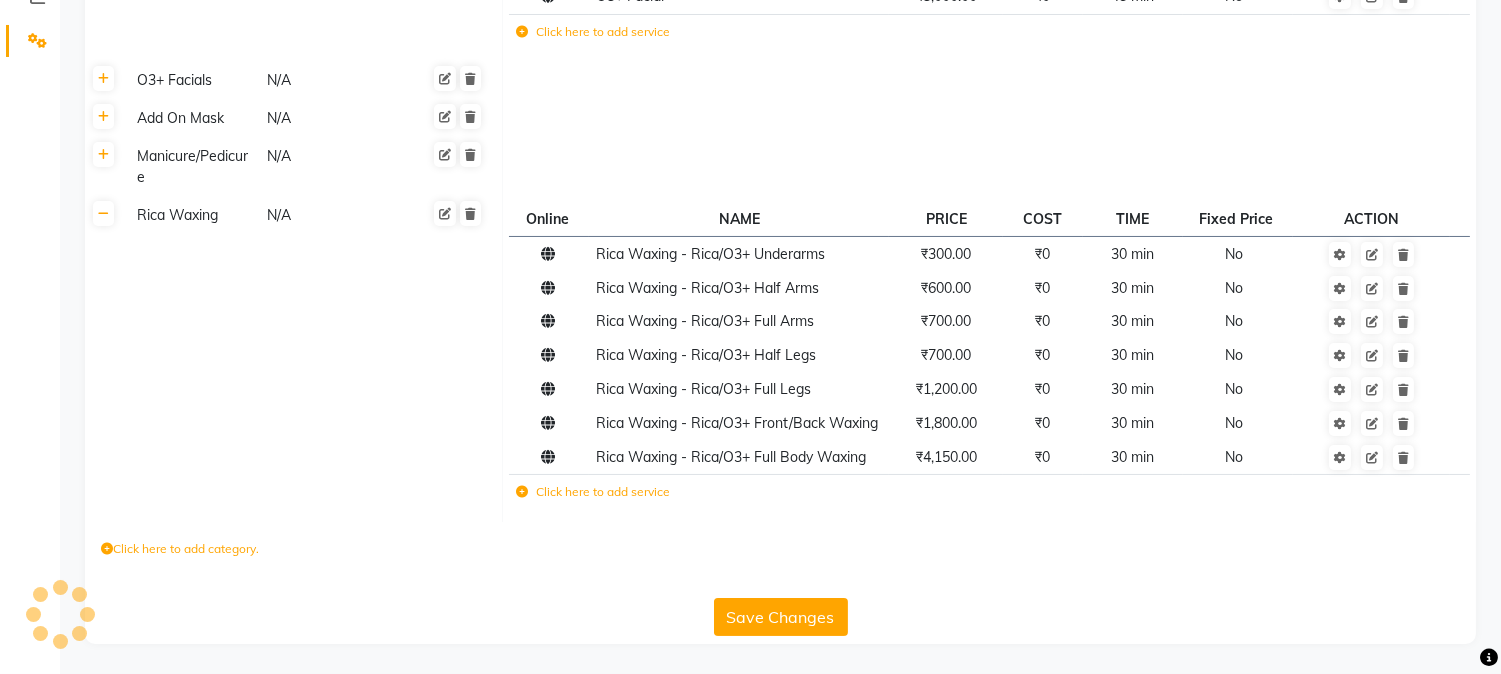 click on "Click here to add service" 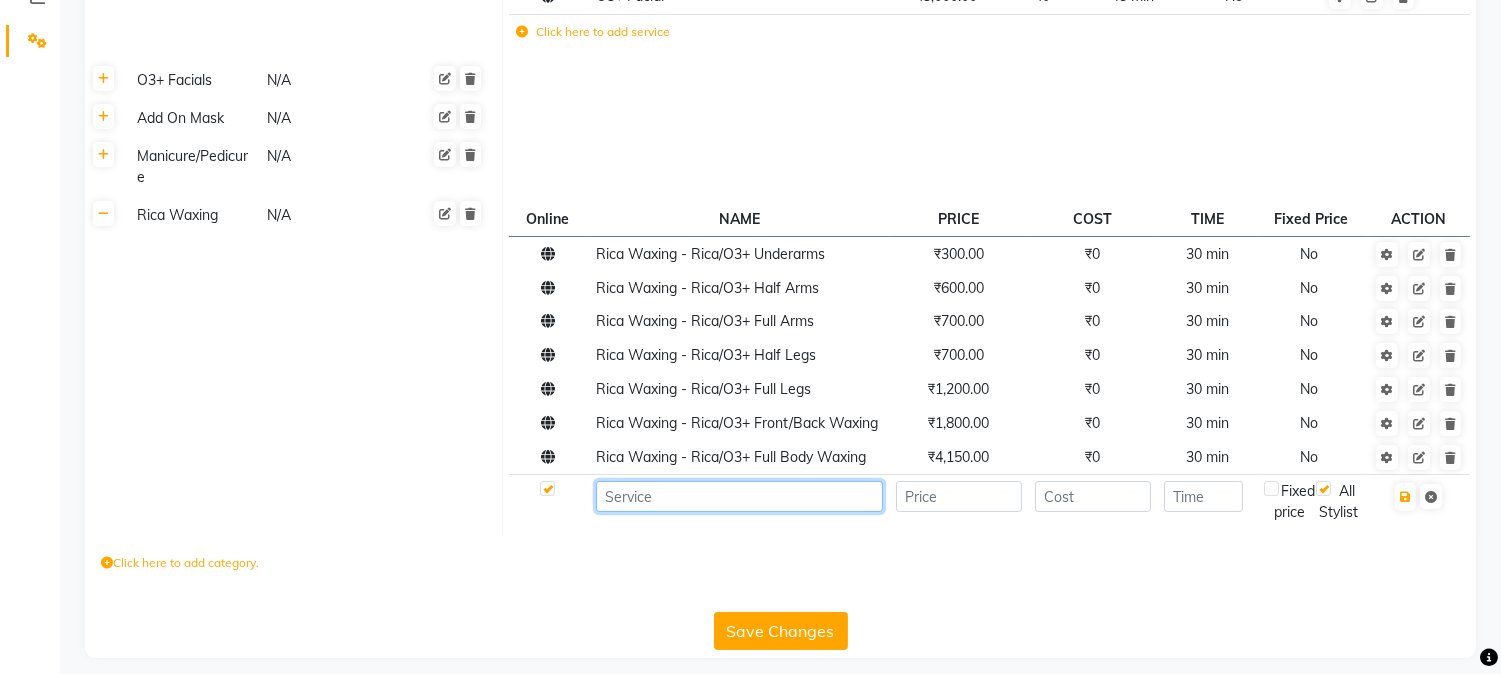 click 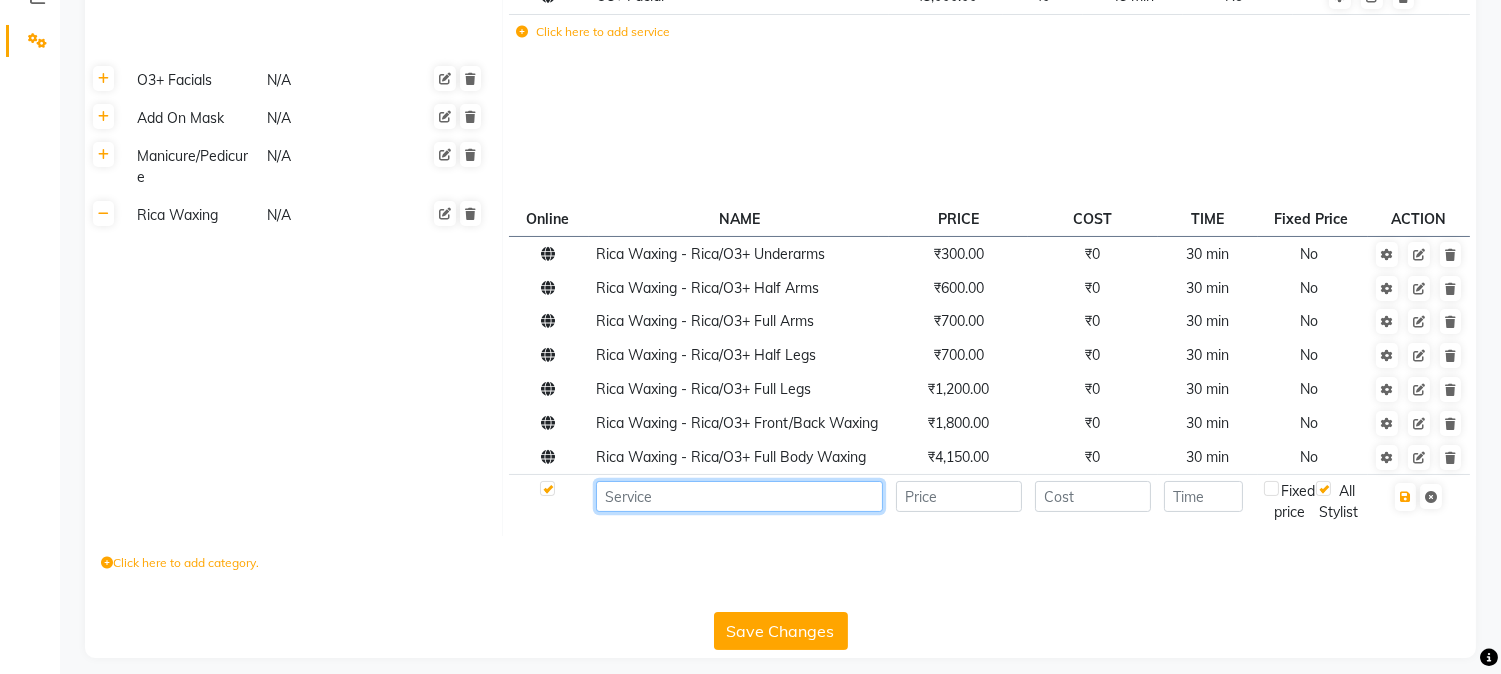 type on "r" 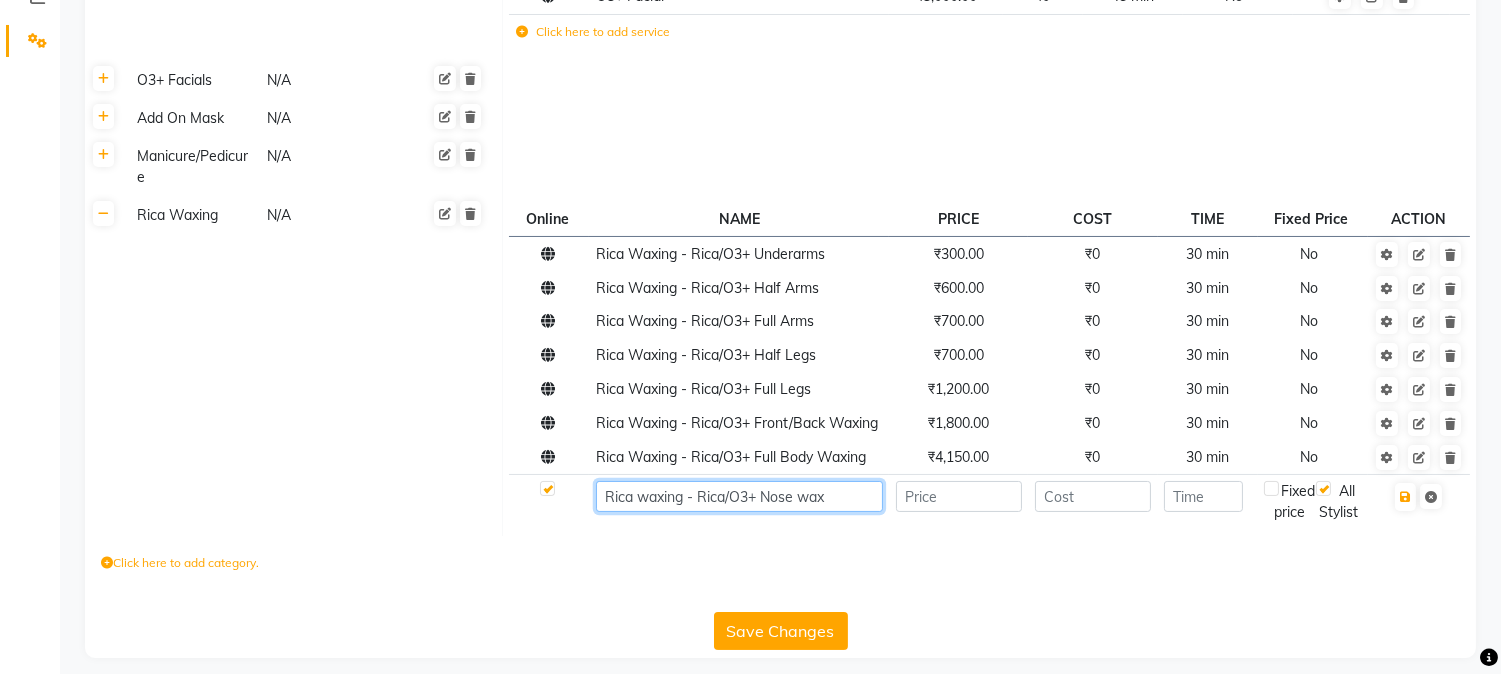 type on "Rica waxing - Rica/O3+ Nose wax" 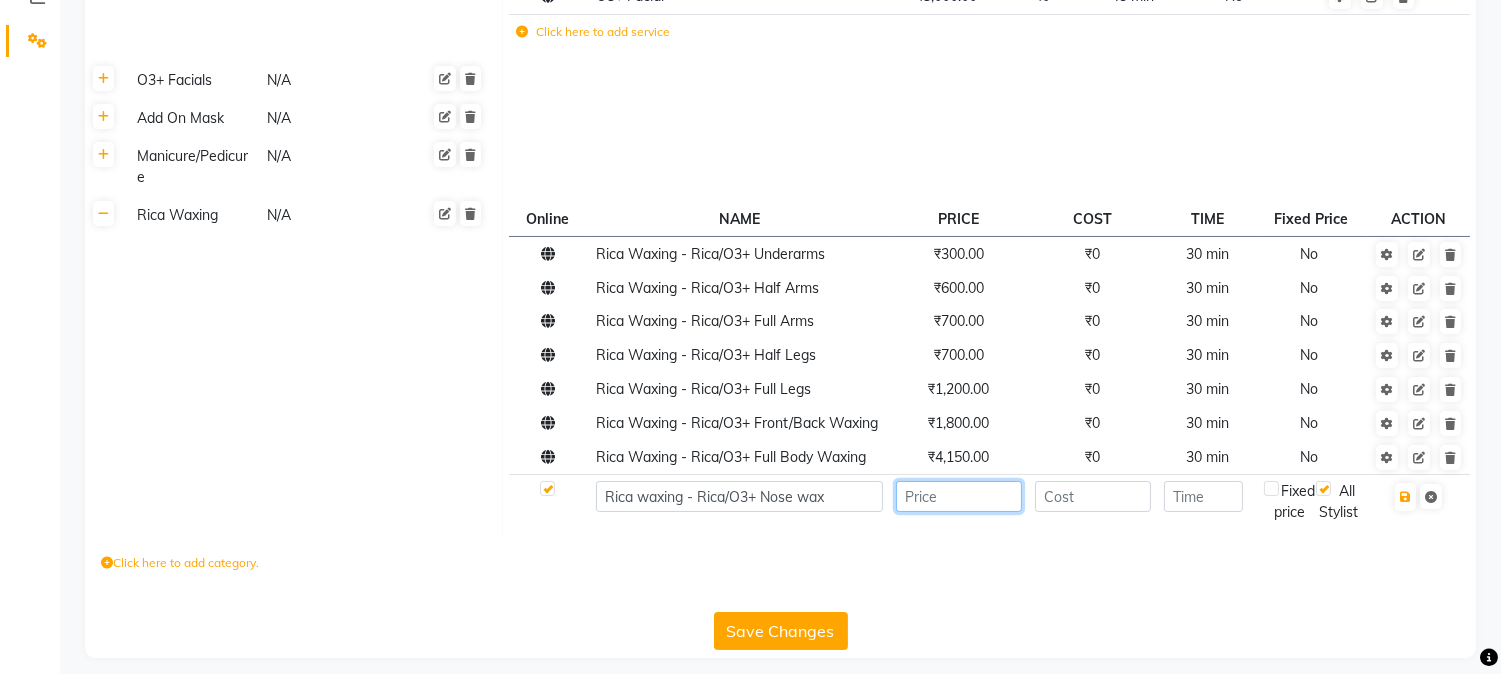 click 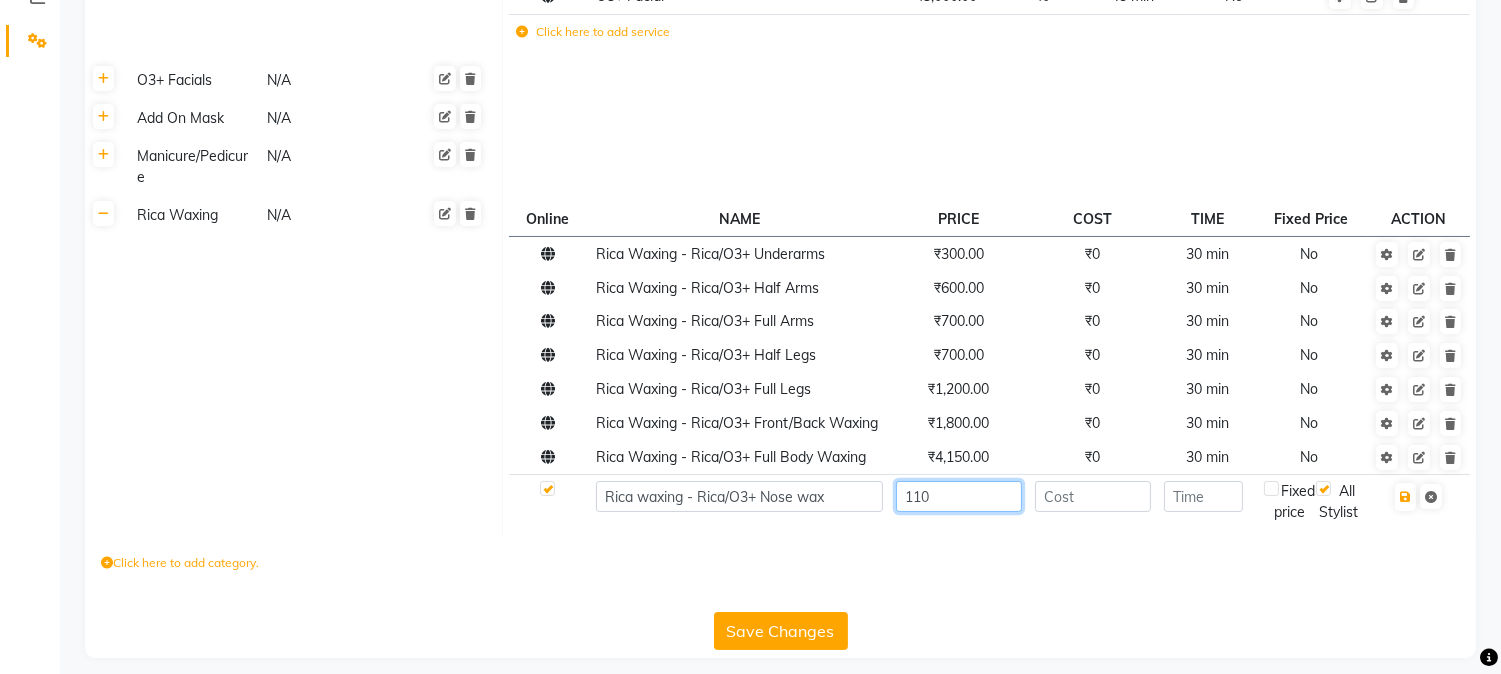 type on "110" 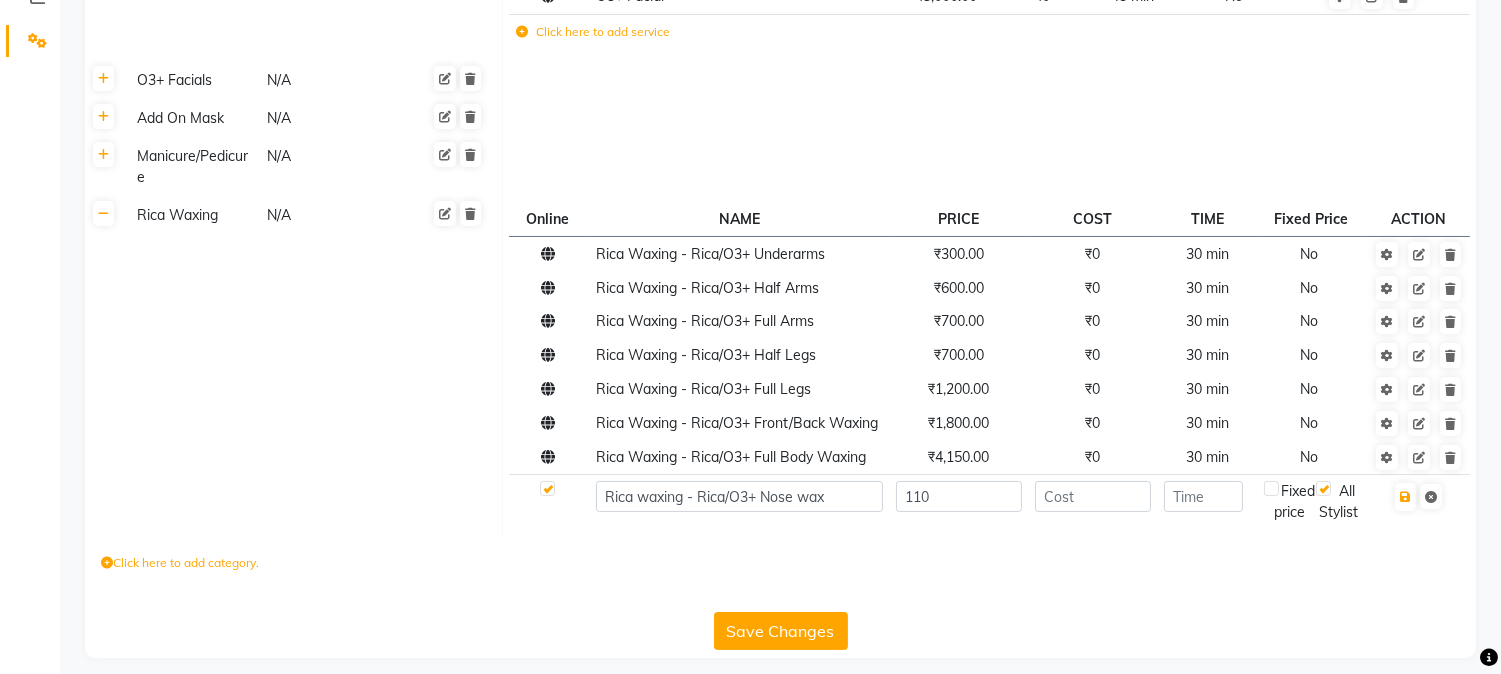 click 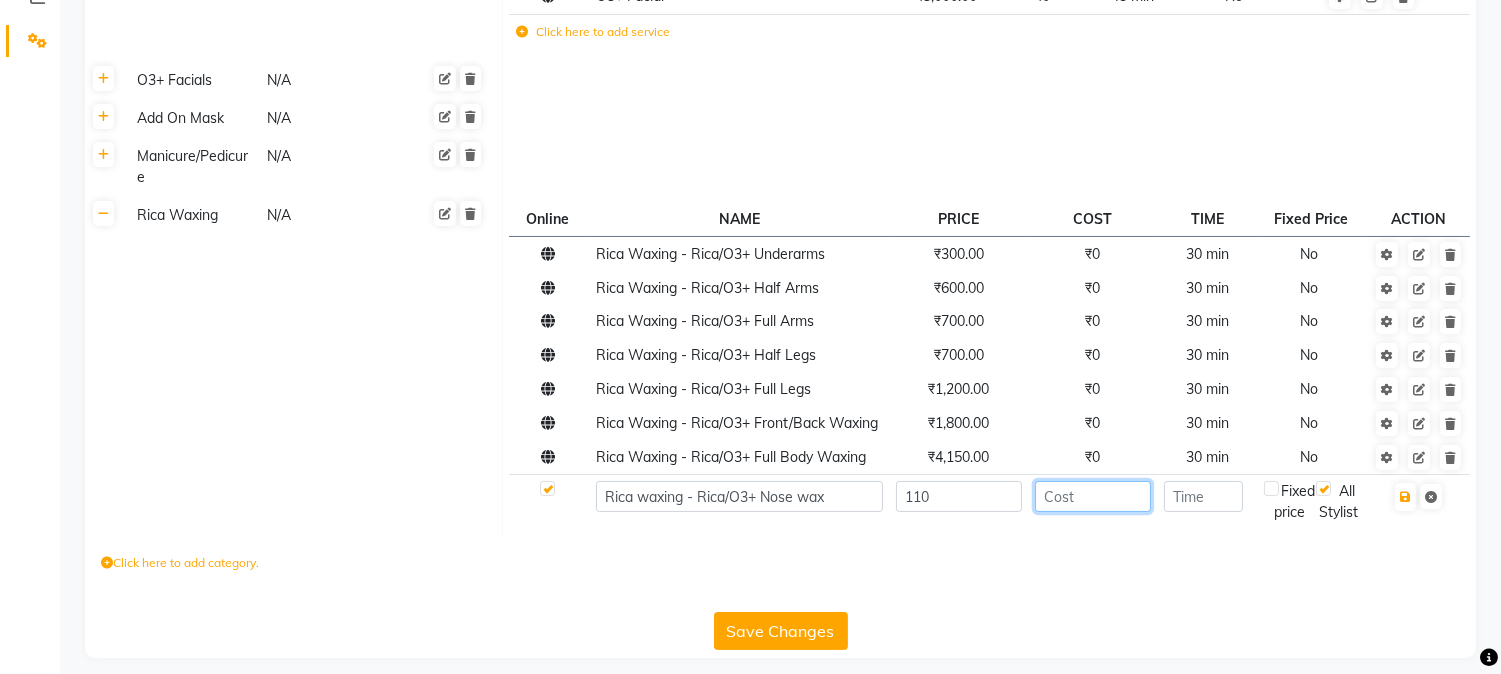 click 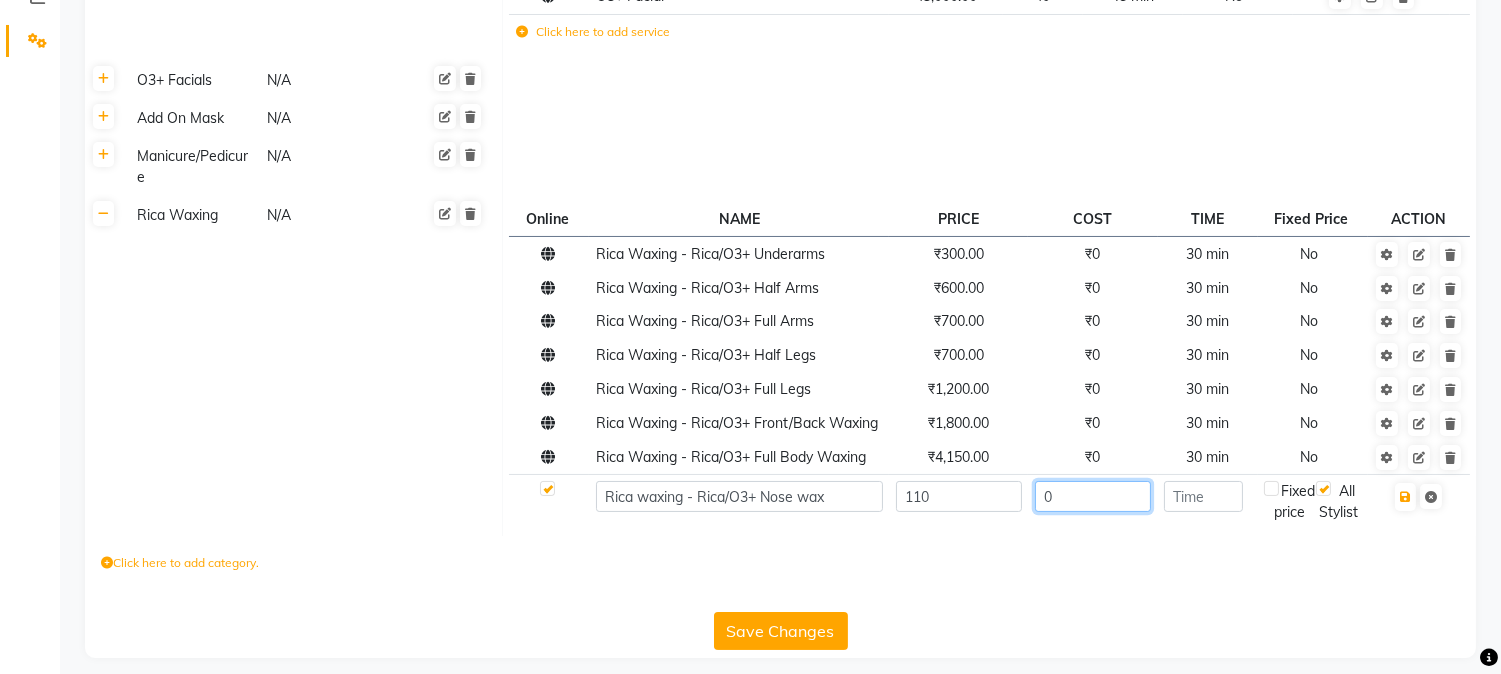 type on "0" 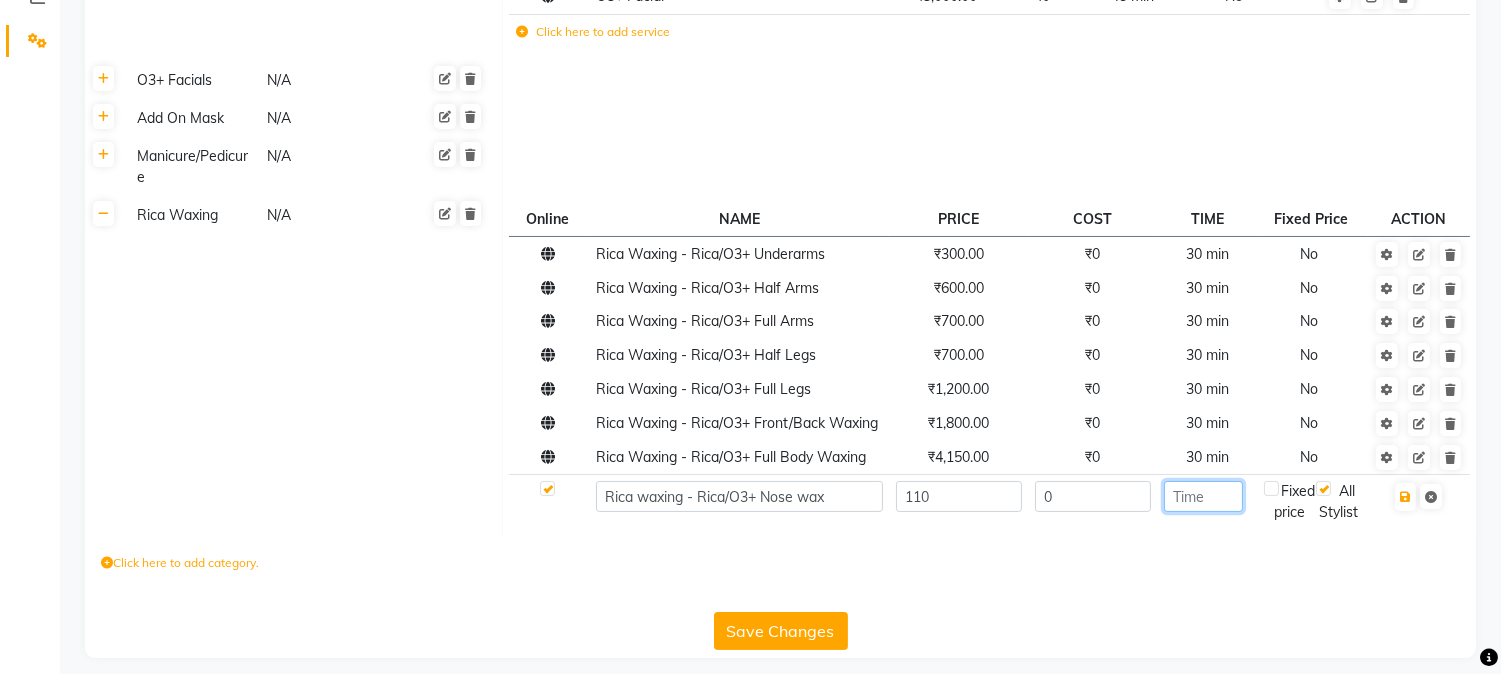click 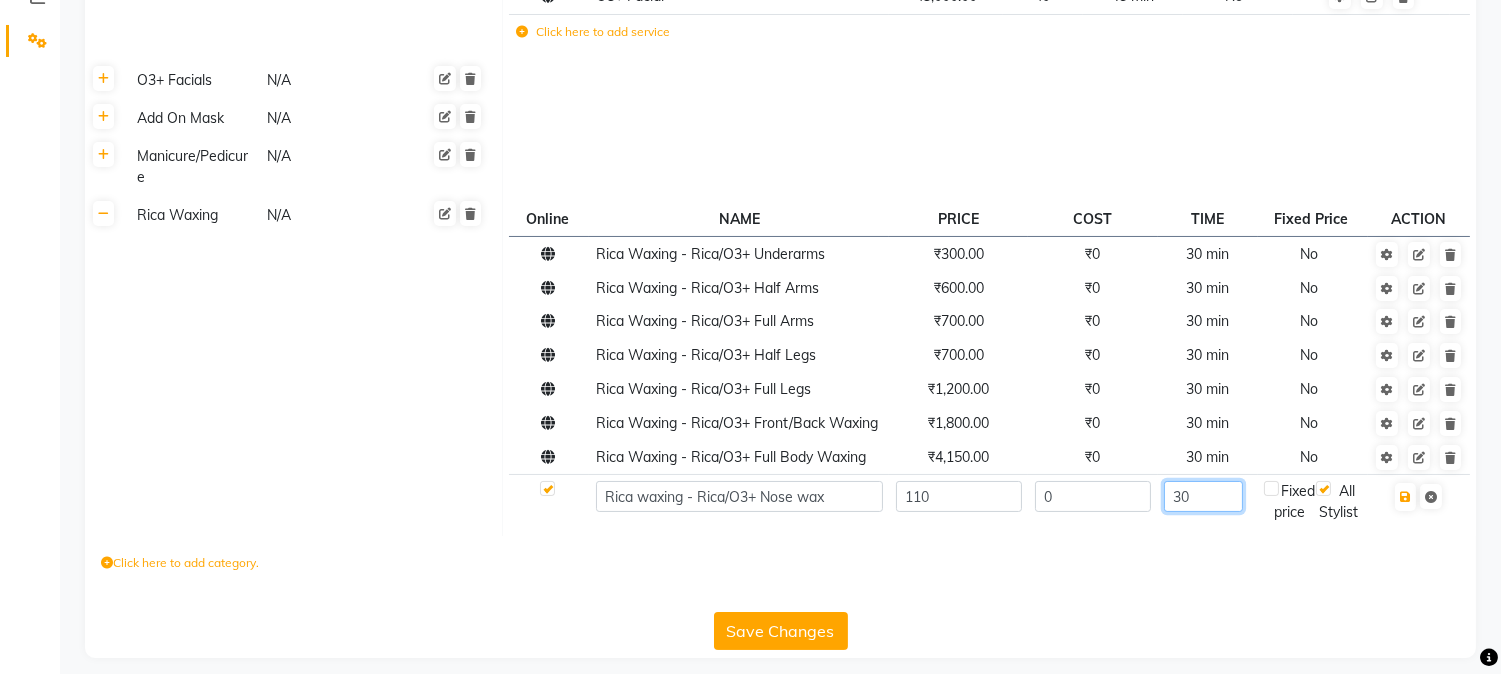 type on "30" 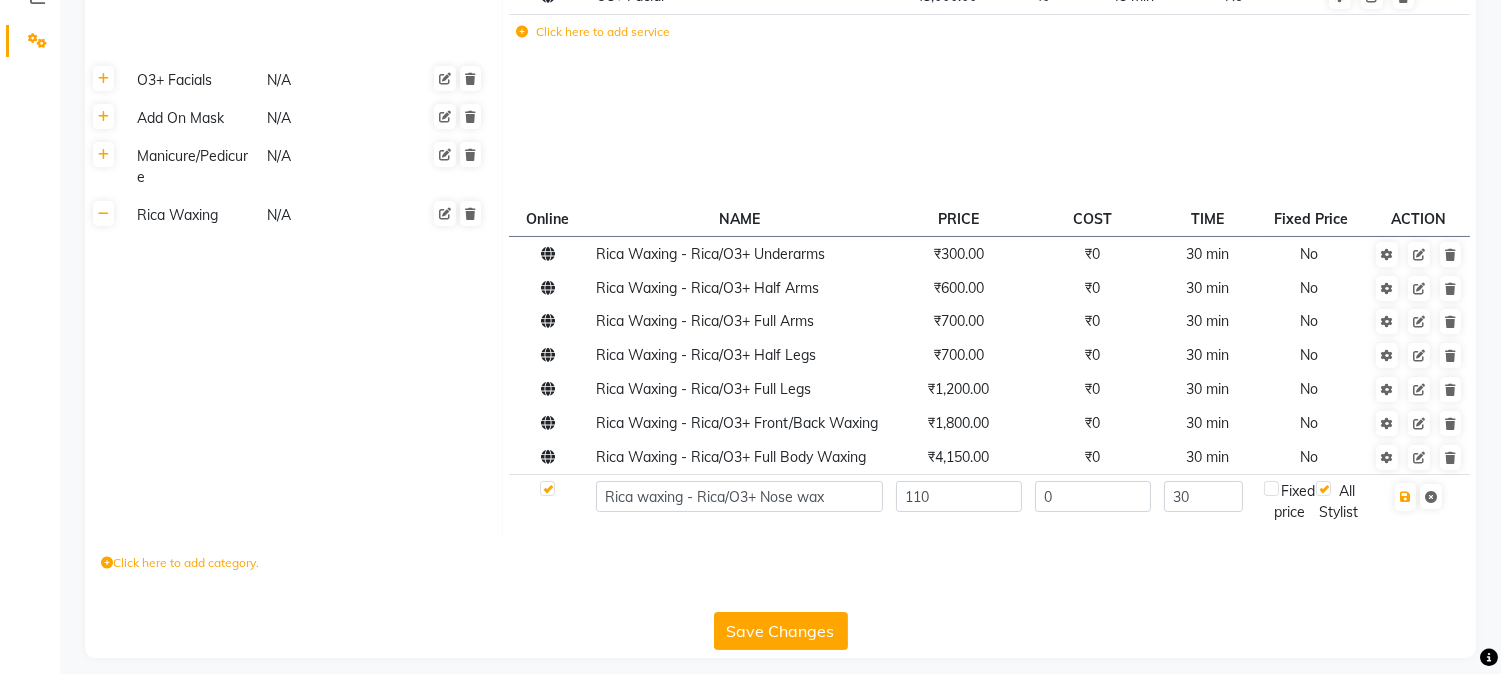 click on "Fixed price" 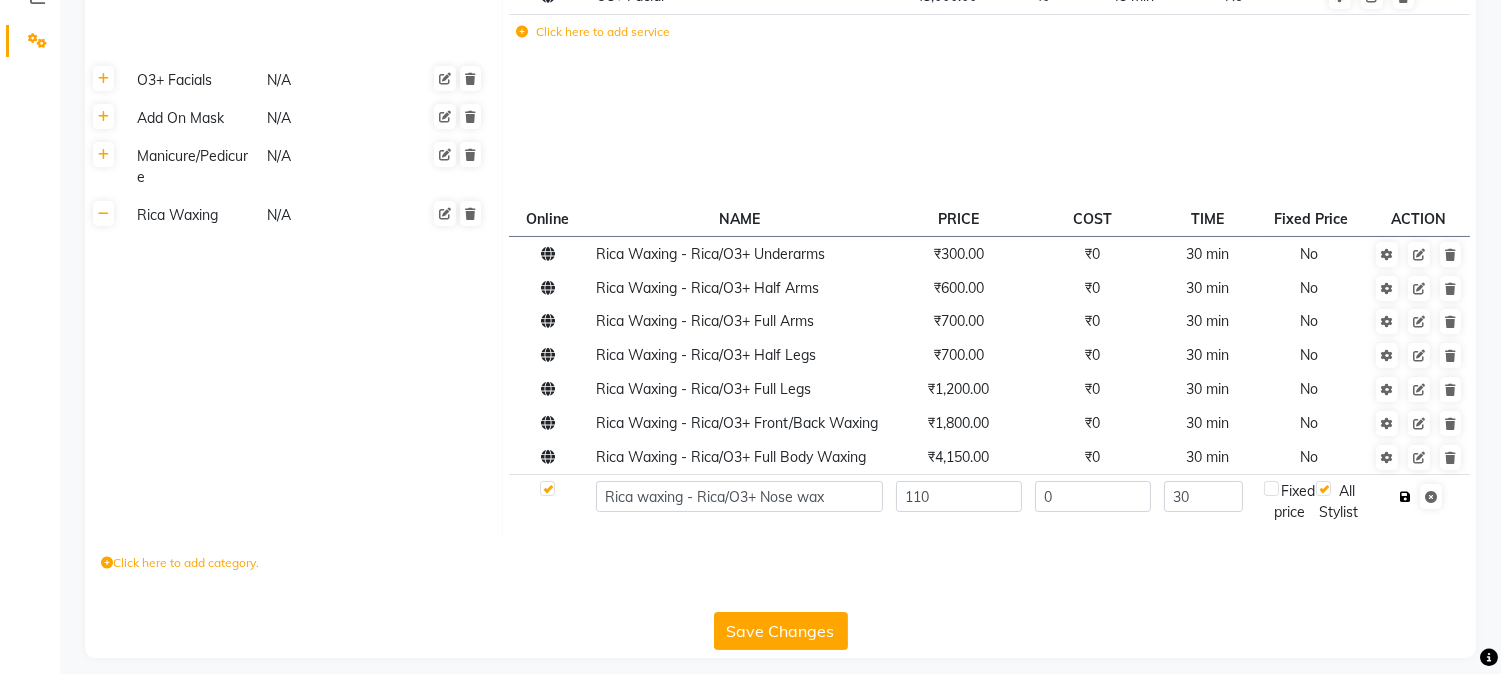 click at bounding box center (1405, 497) 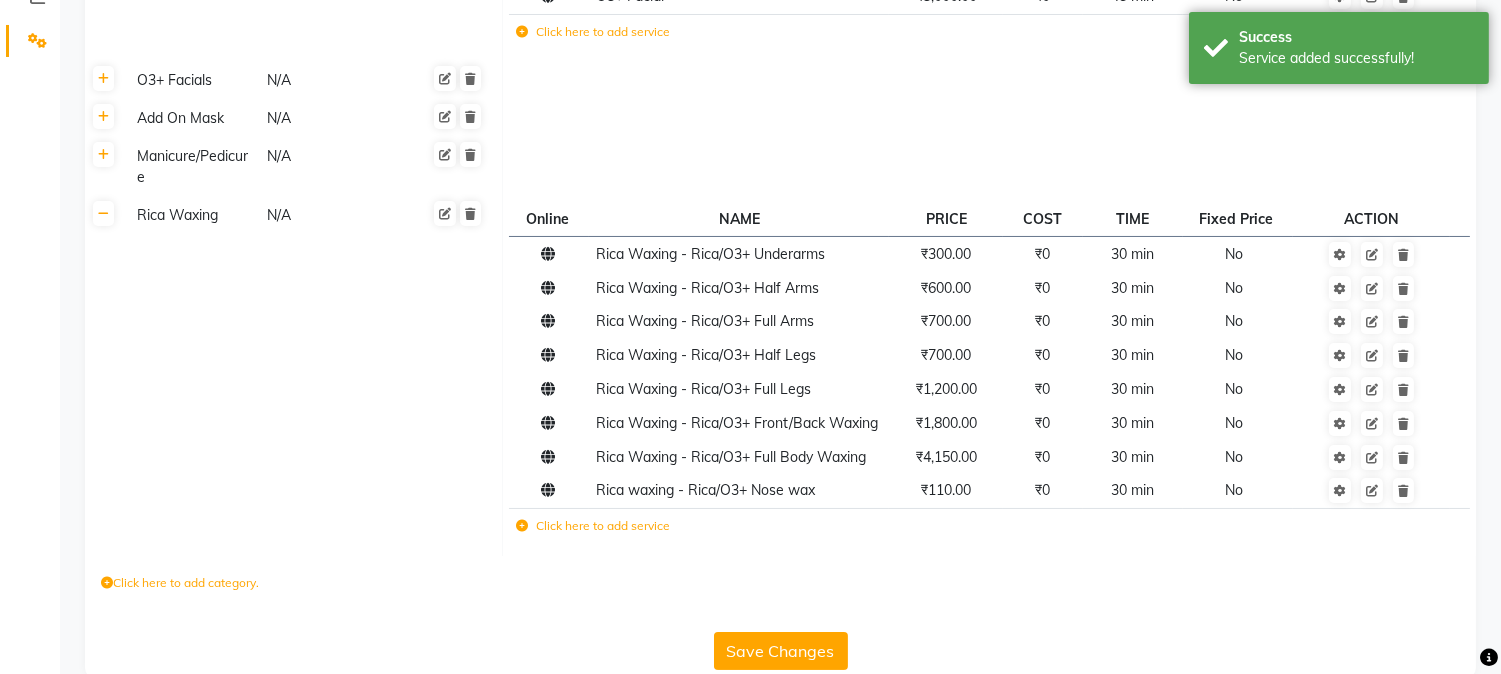 click 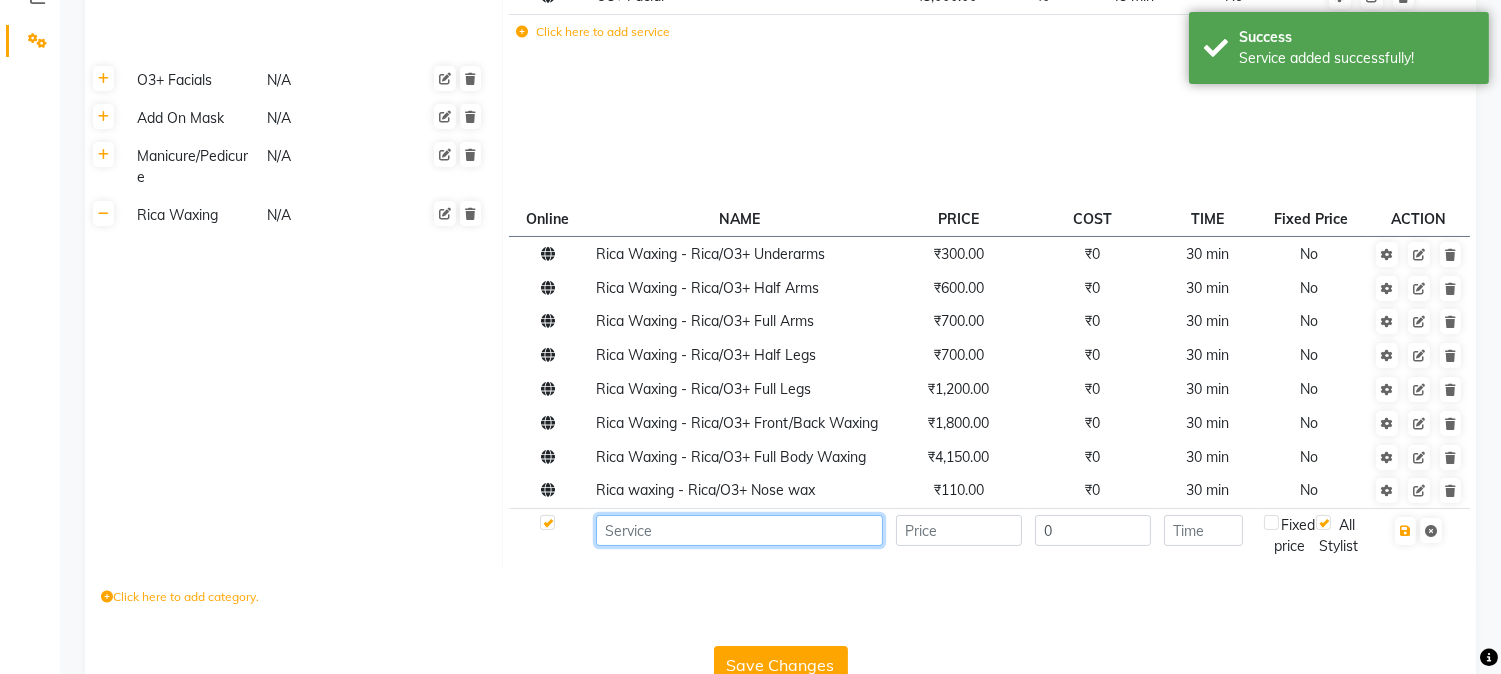 click 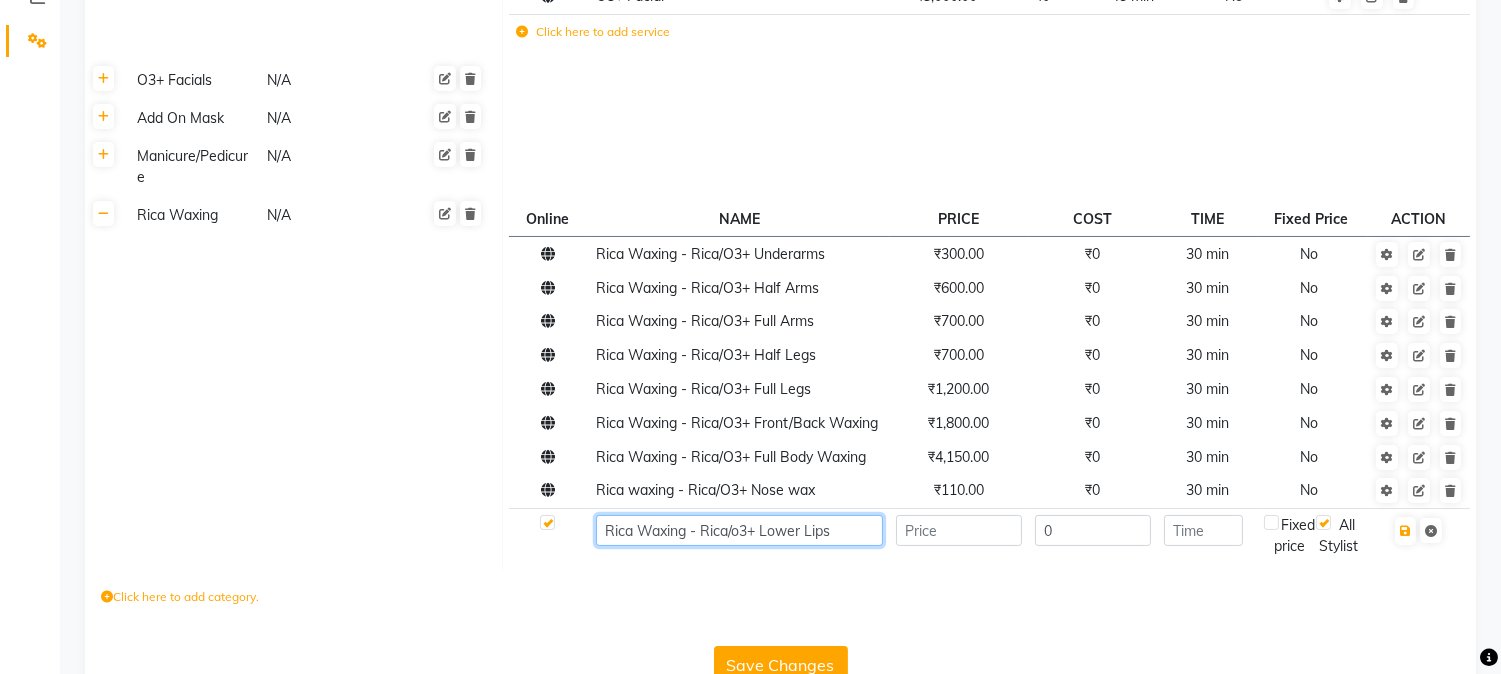type on "Rica Waxing - Rica/o3+ Lower Lips" 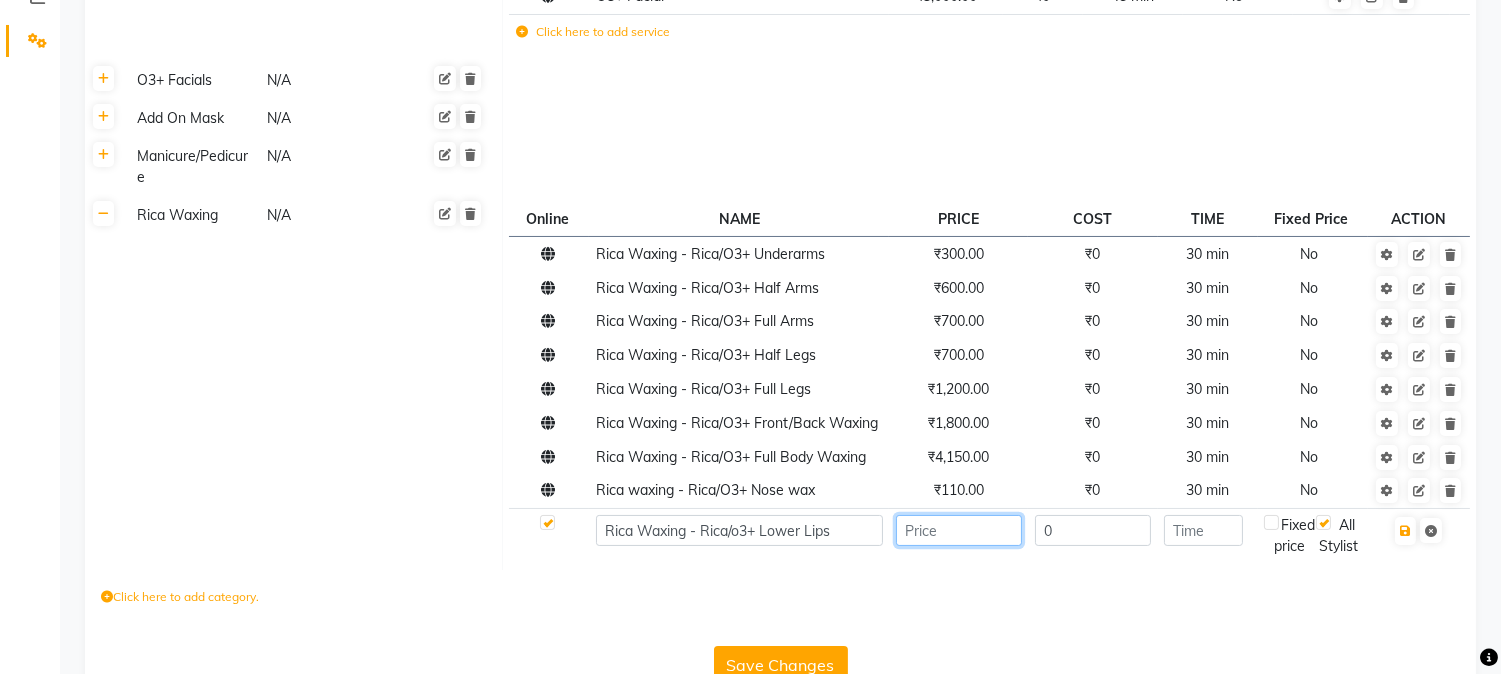 click 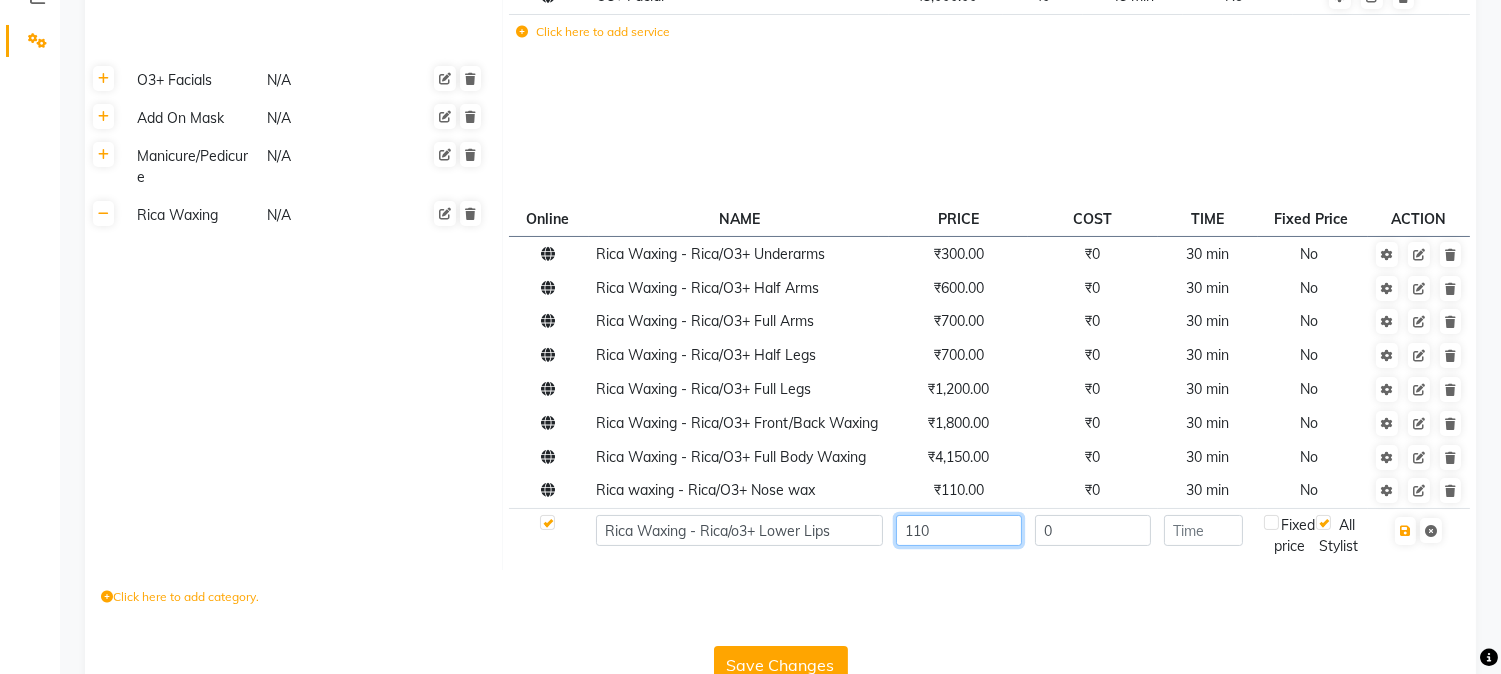 type on "110" 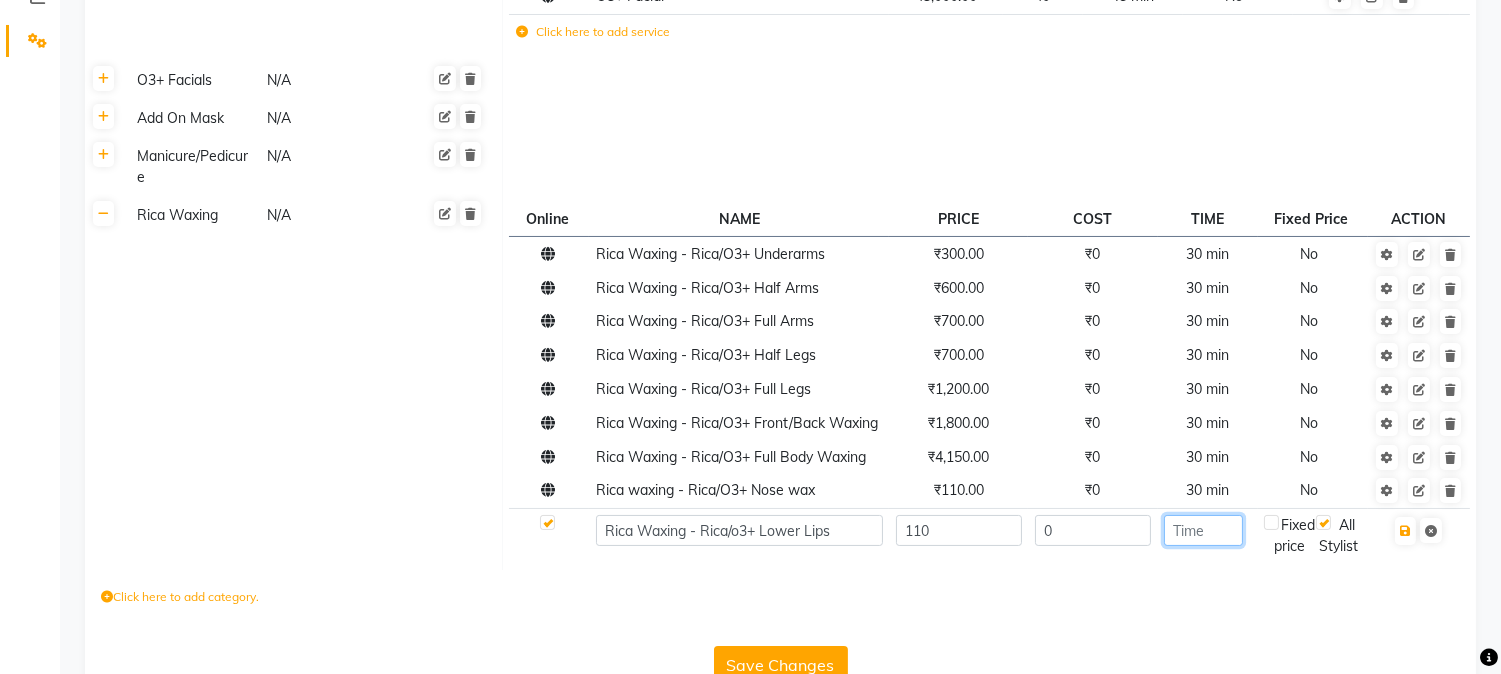 click 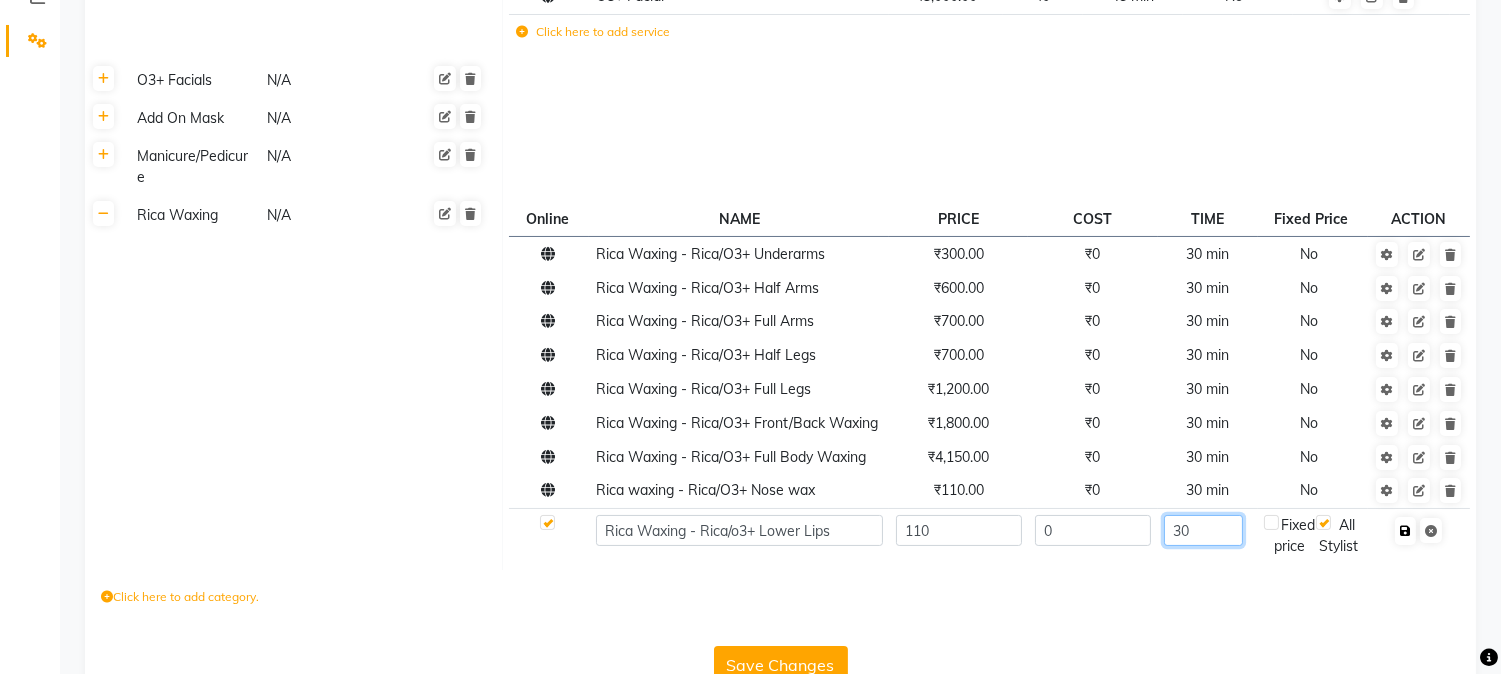 type on "30" 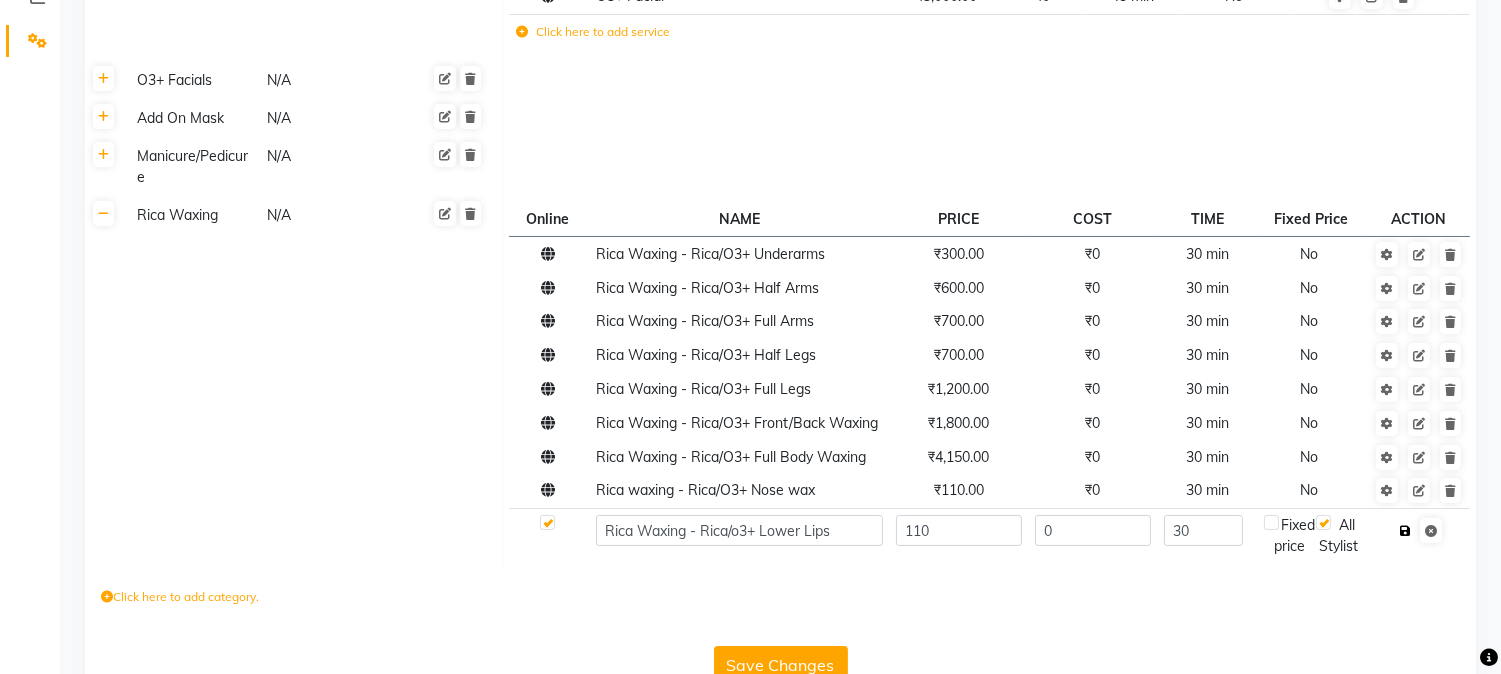 click at bounding box center [1405, 531] 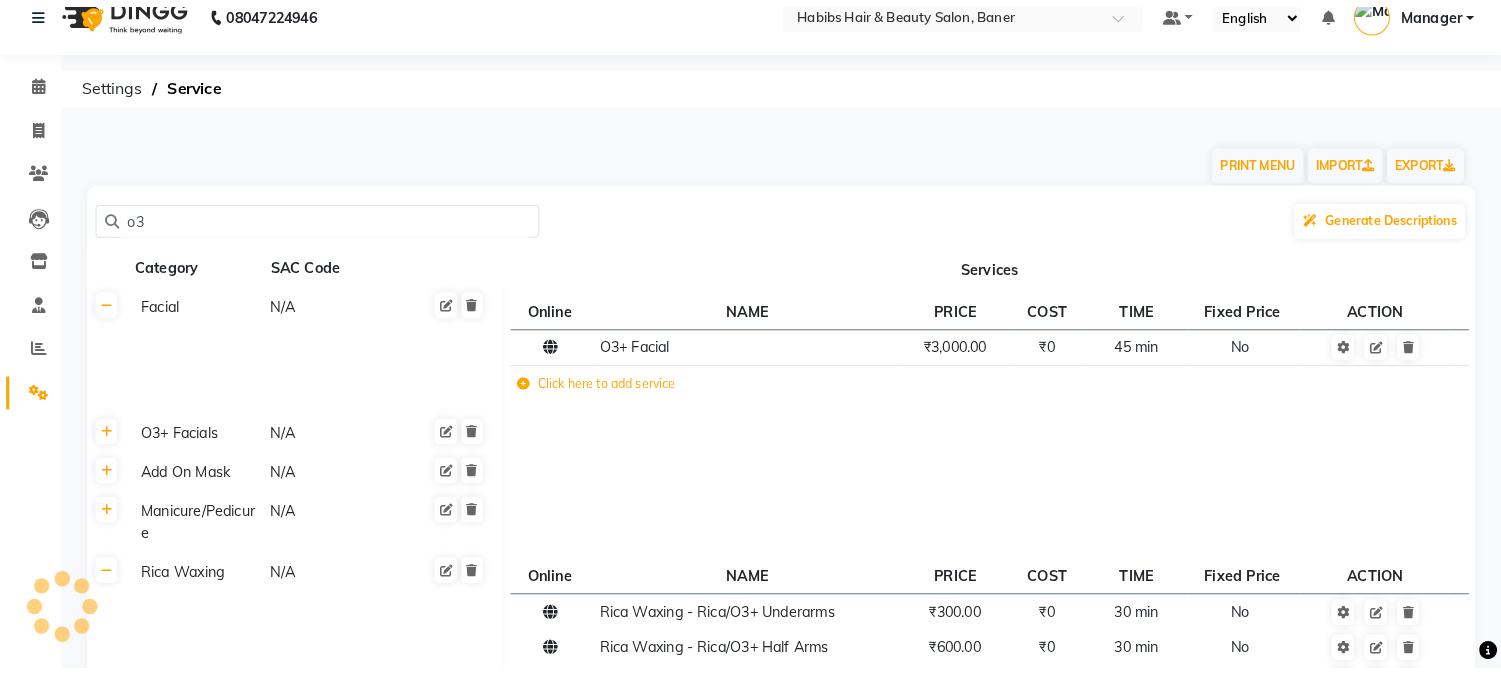 scroll, scrollTop: 0, scrollLeft: 0, axis: both 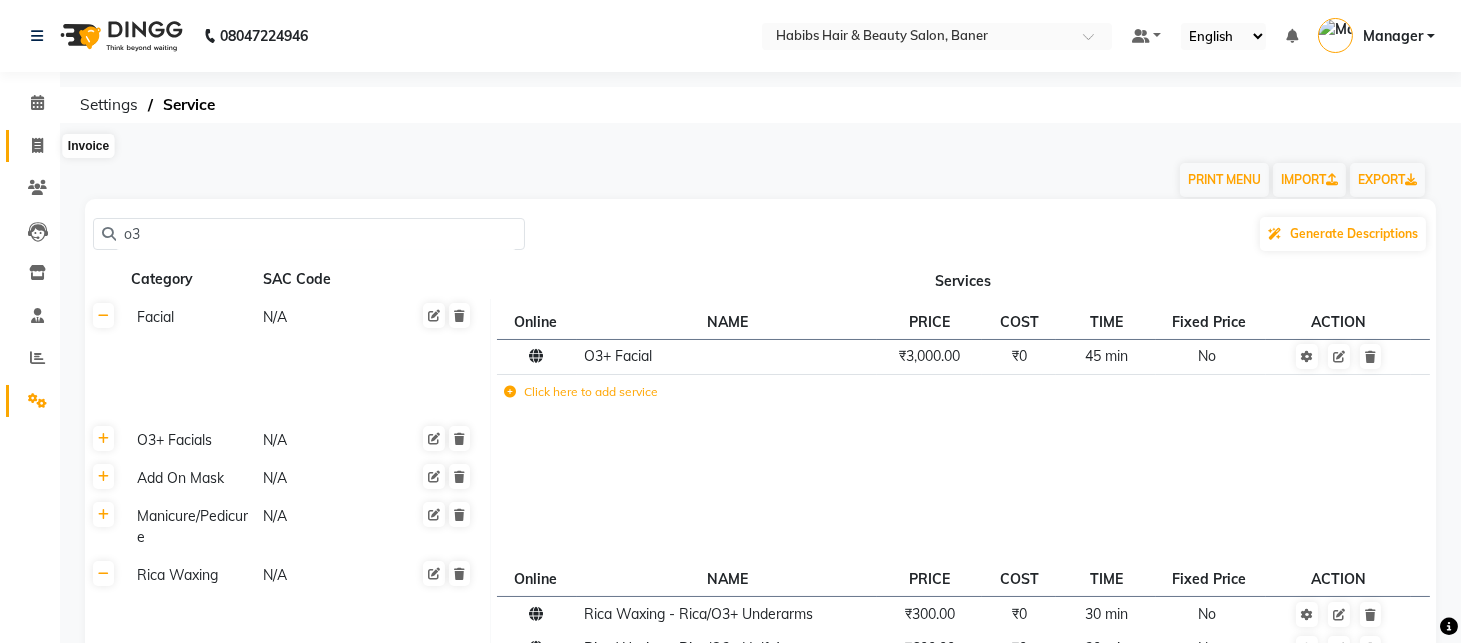 click 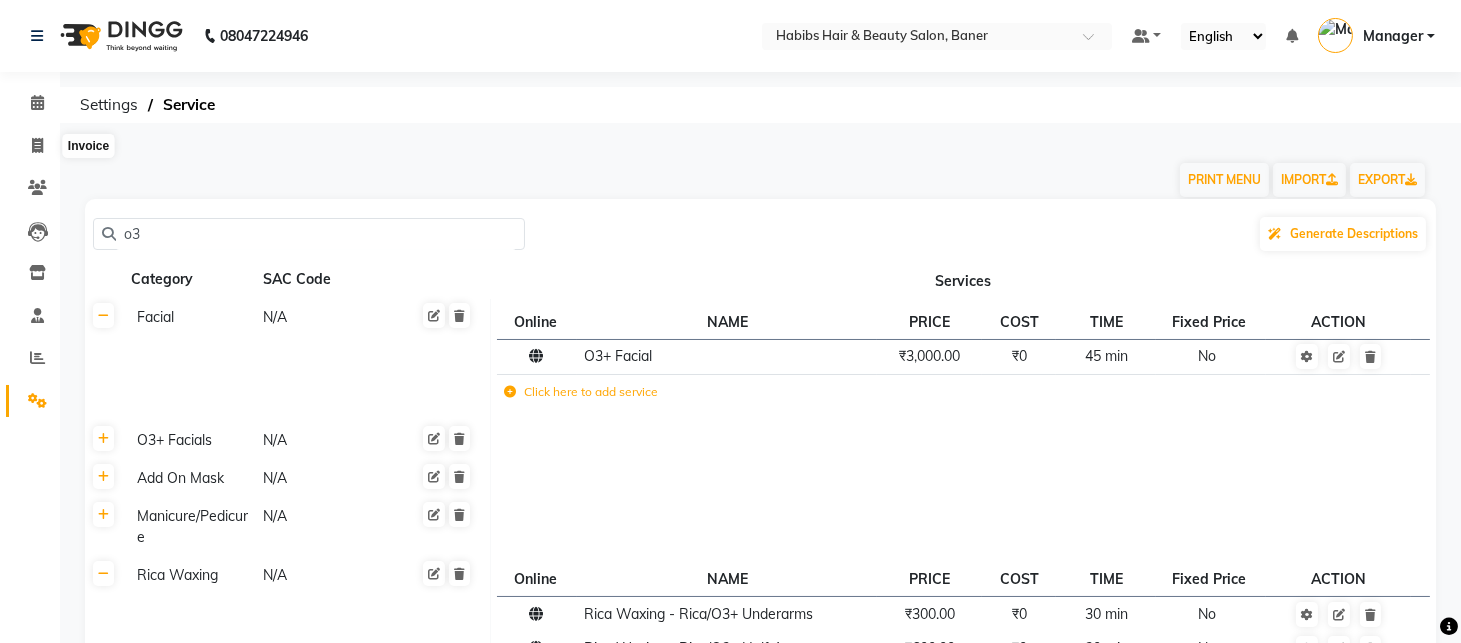 select on "5356" 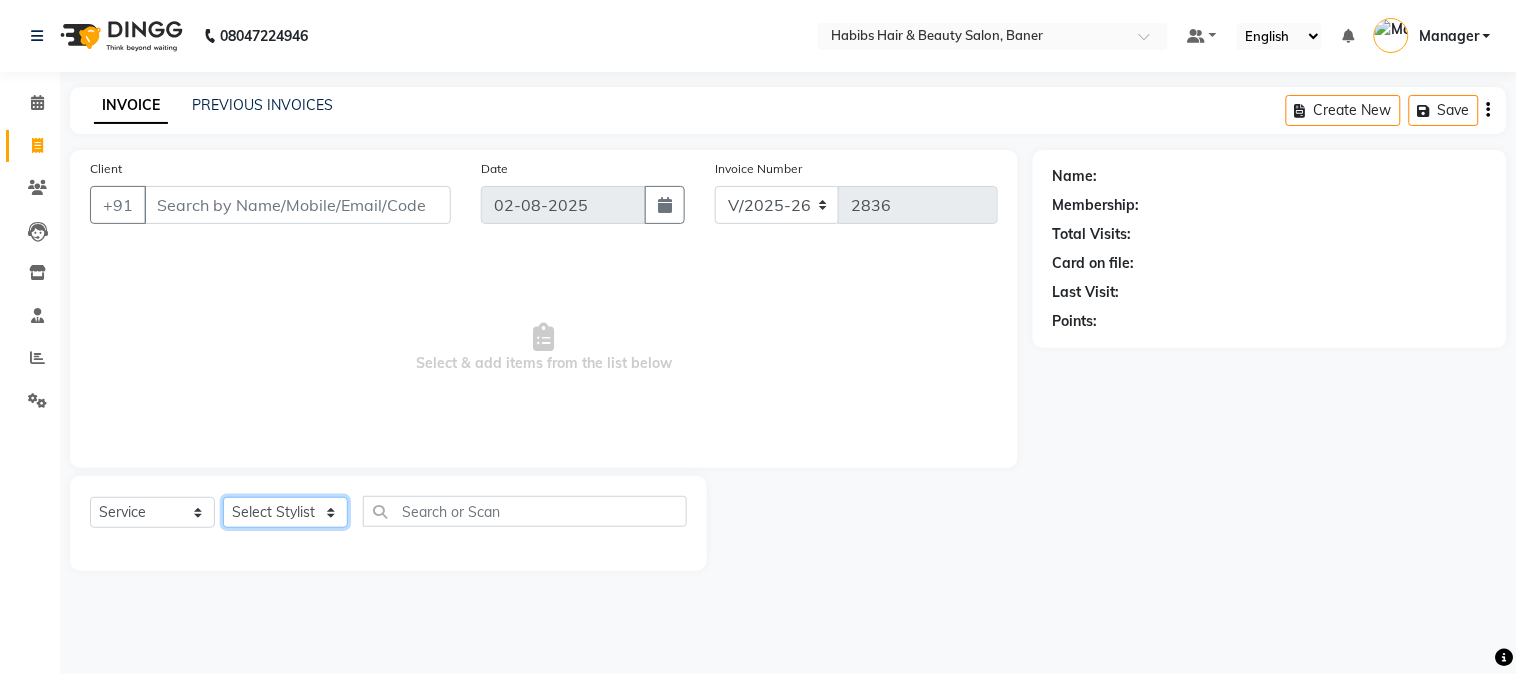 click on "Select Stylist Admin [FIRST] [LAST] Manager [FIRST] [FIRST] [PERSON]" 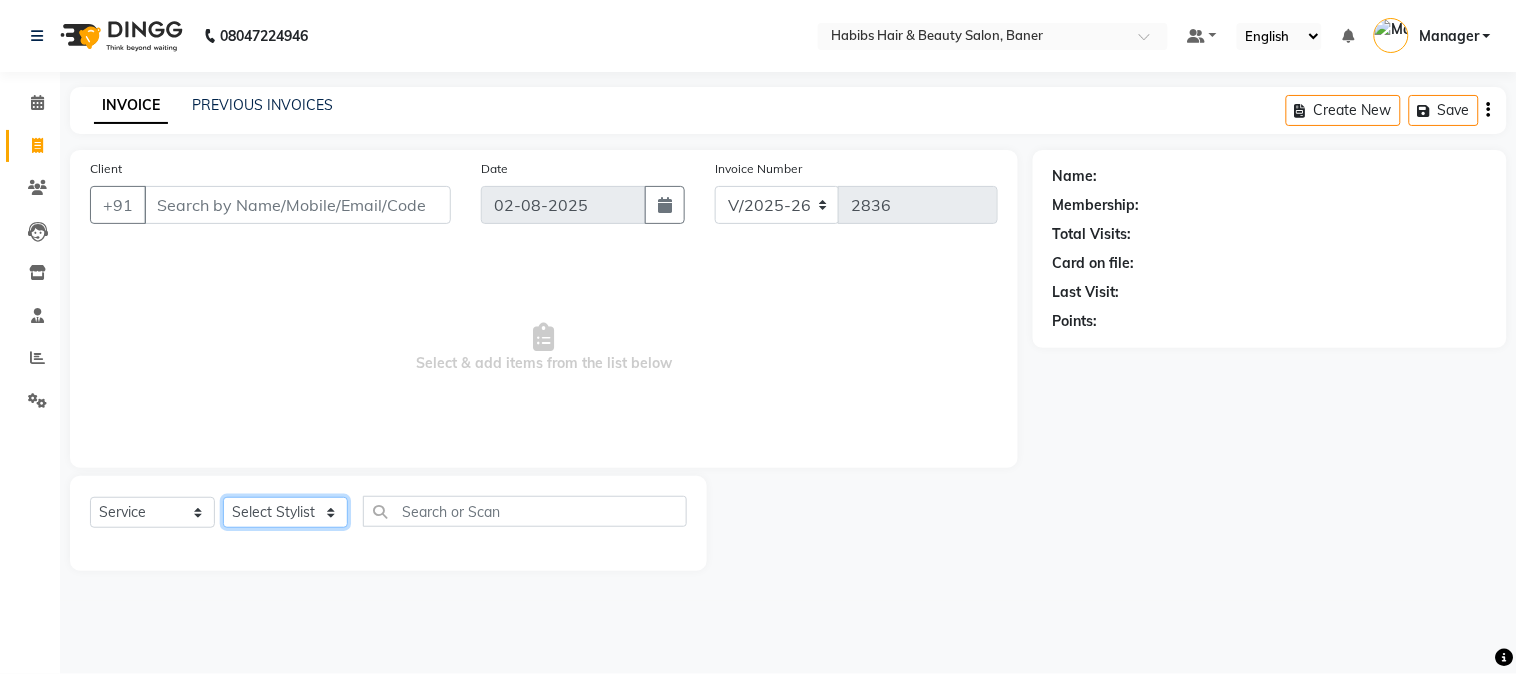 select on "43743" 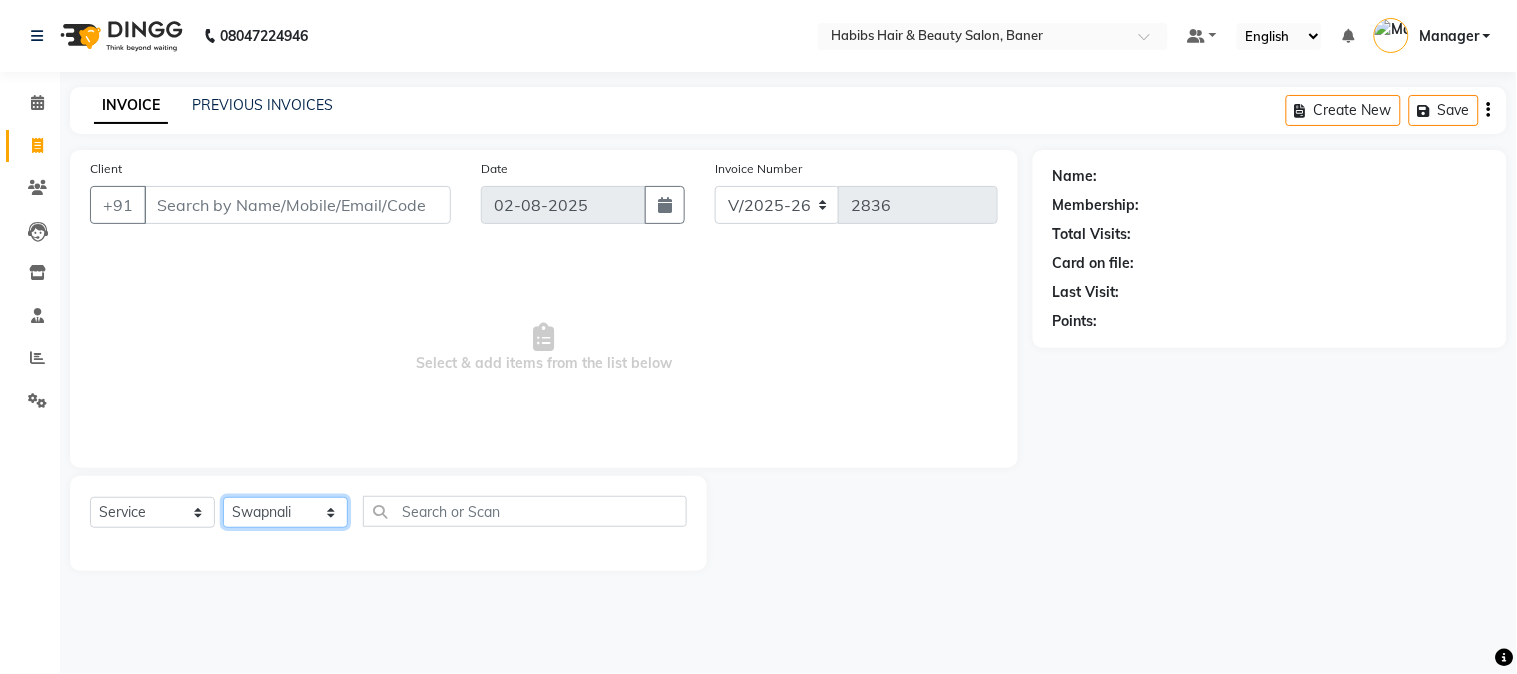 click on "Select Stylist Admin [FIRST] [LAST] Manager [FIRST] [FIRST] [PERSON]" 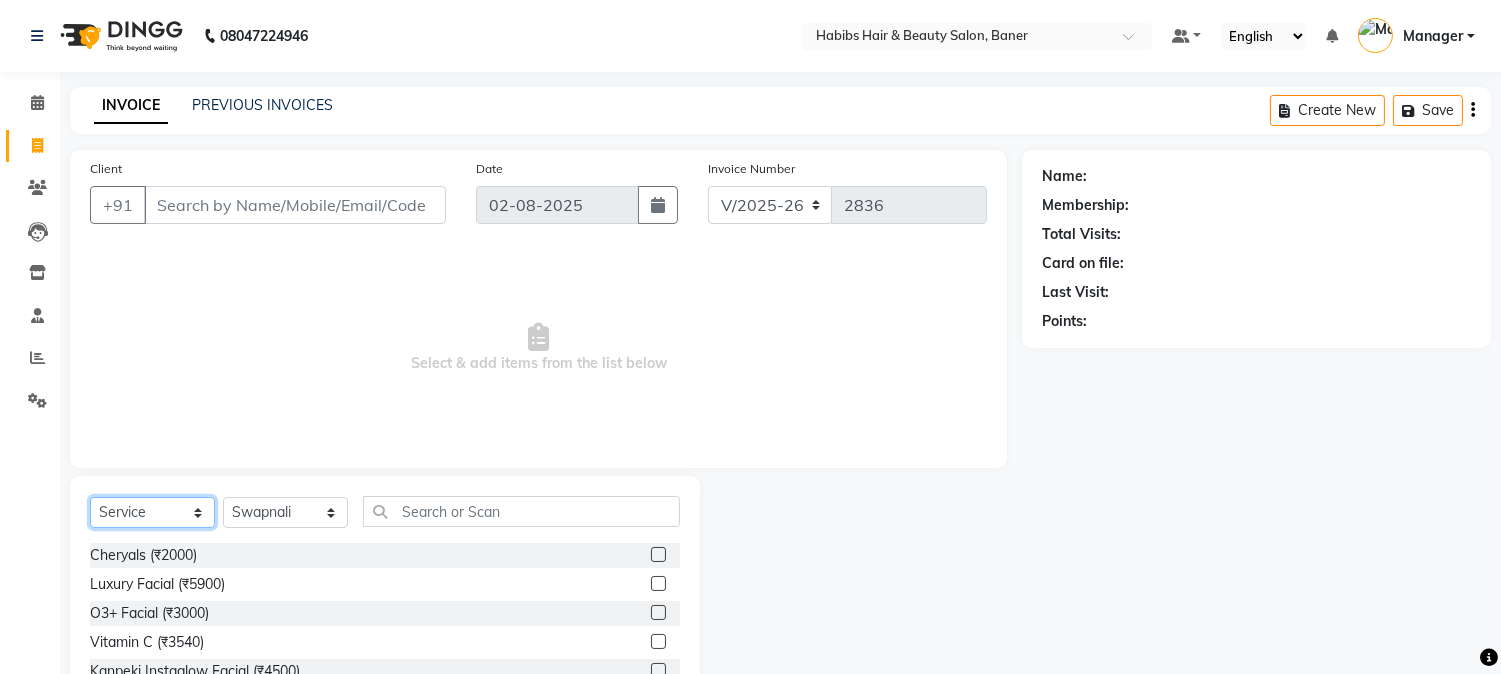 click on "Select  Service  Product  Membership  Package Voucher Prepaid Gift Card" 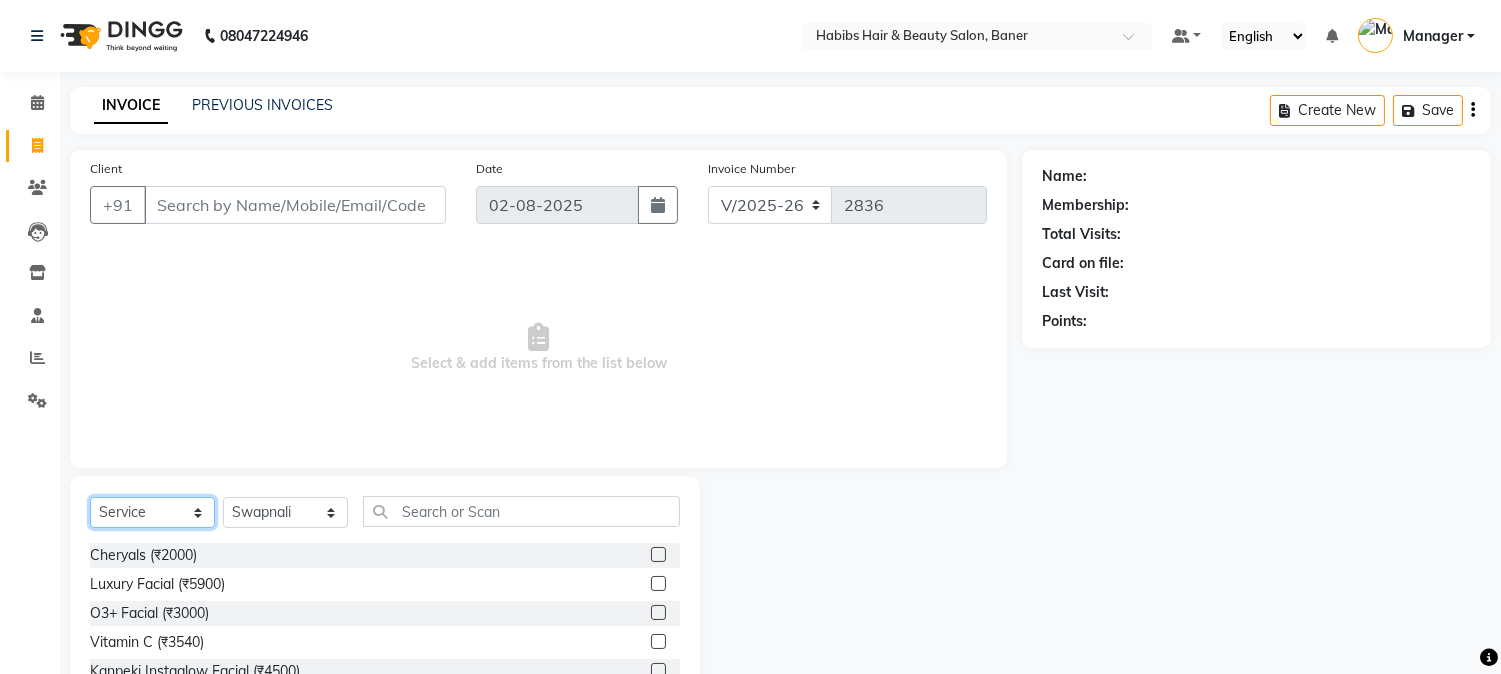 select on "package" 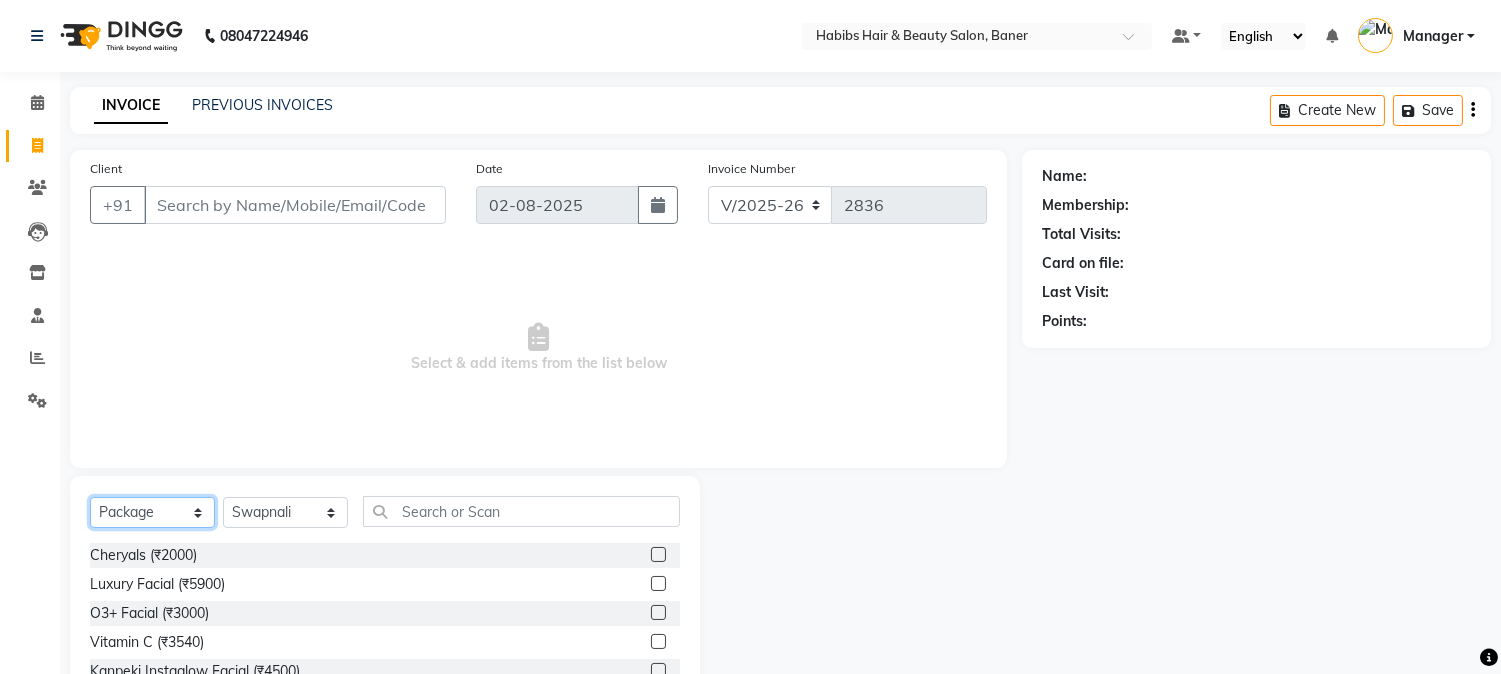 click on "Select  Service  Product  Membership  Package Voucher Prepaid Gift Card" 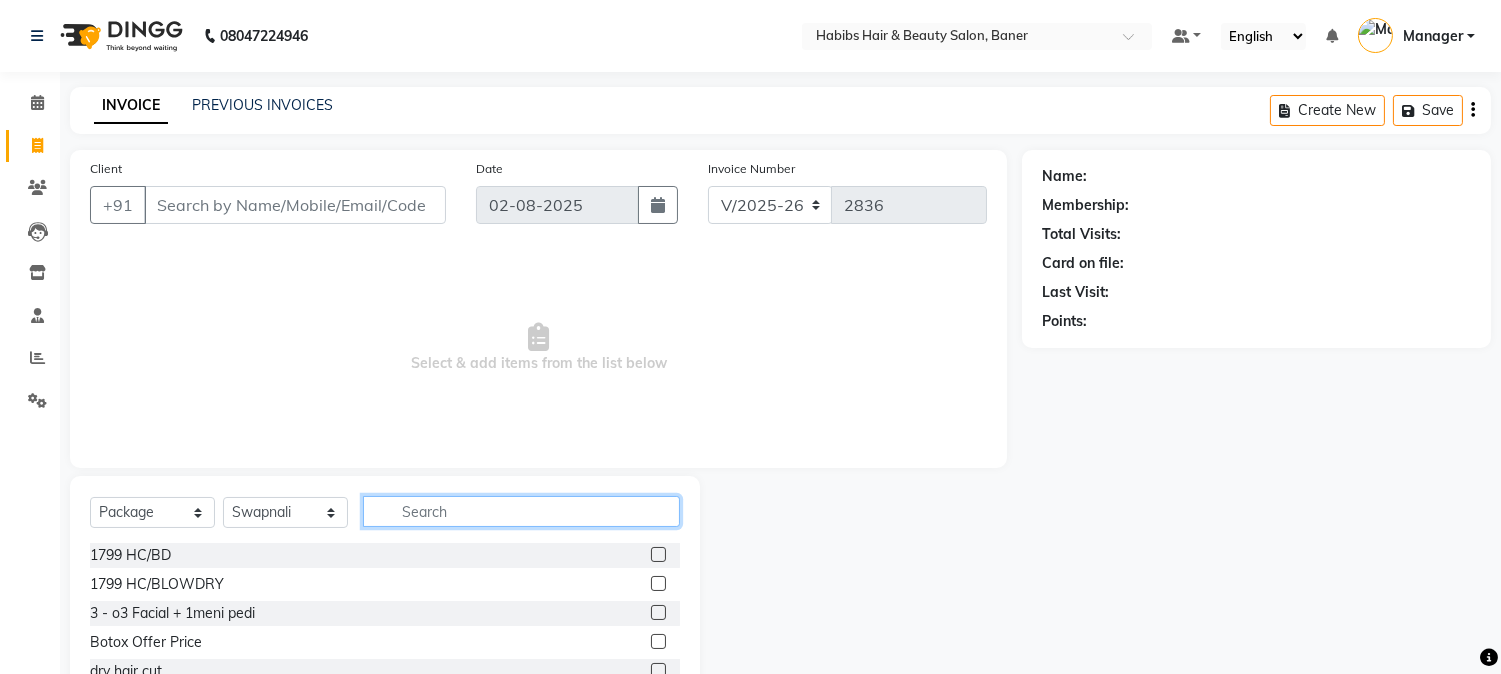 click 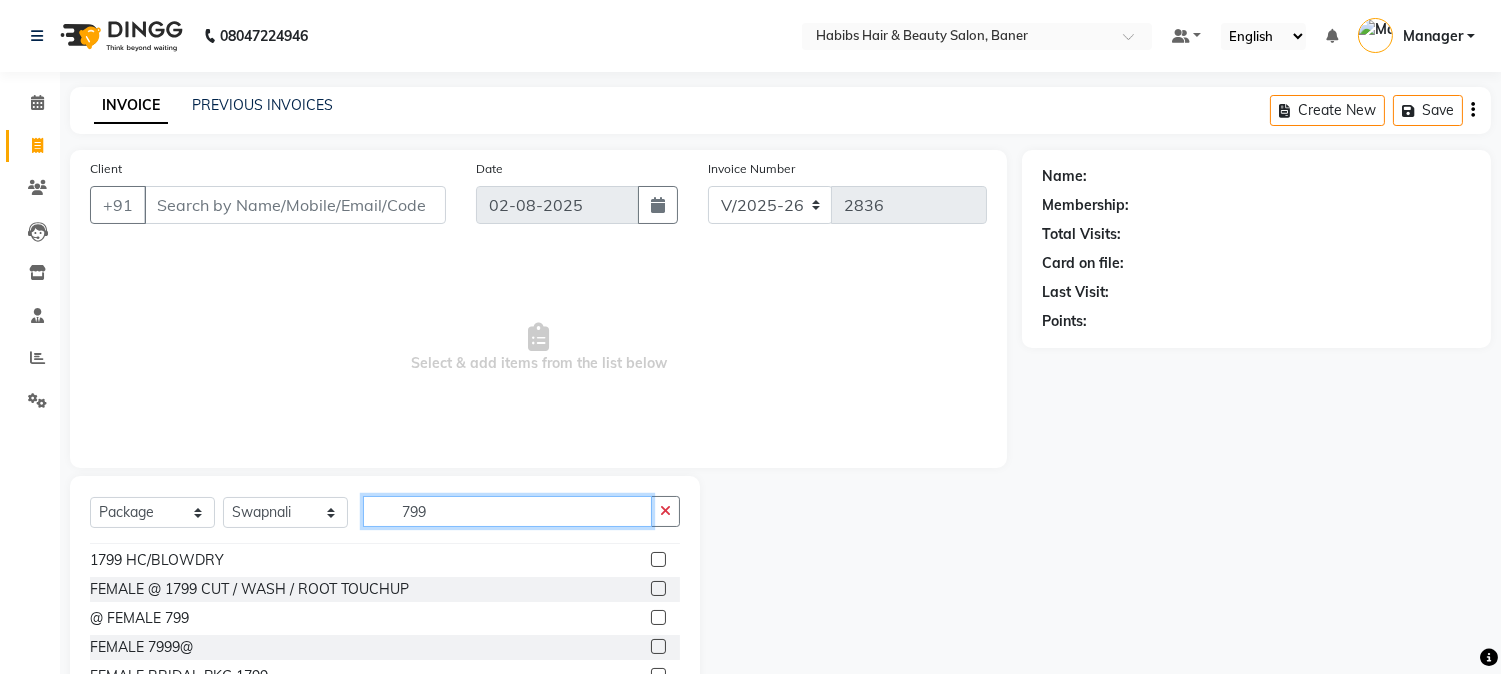 scroll, scrollTop: 32, scrollLeft: 0, axis: vertical 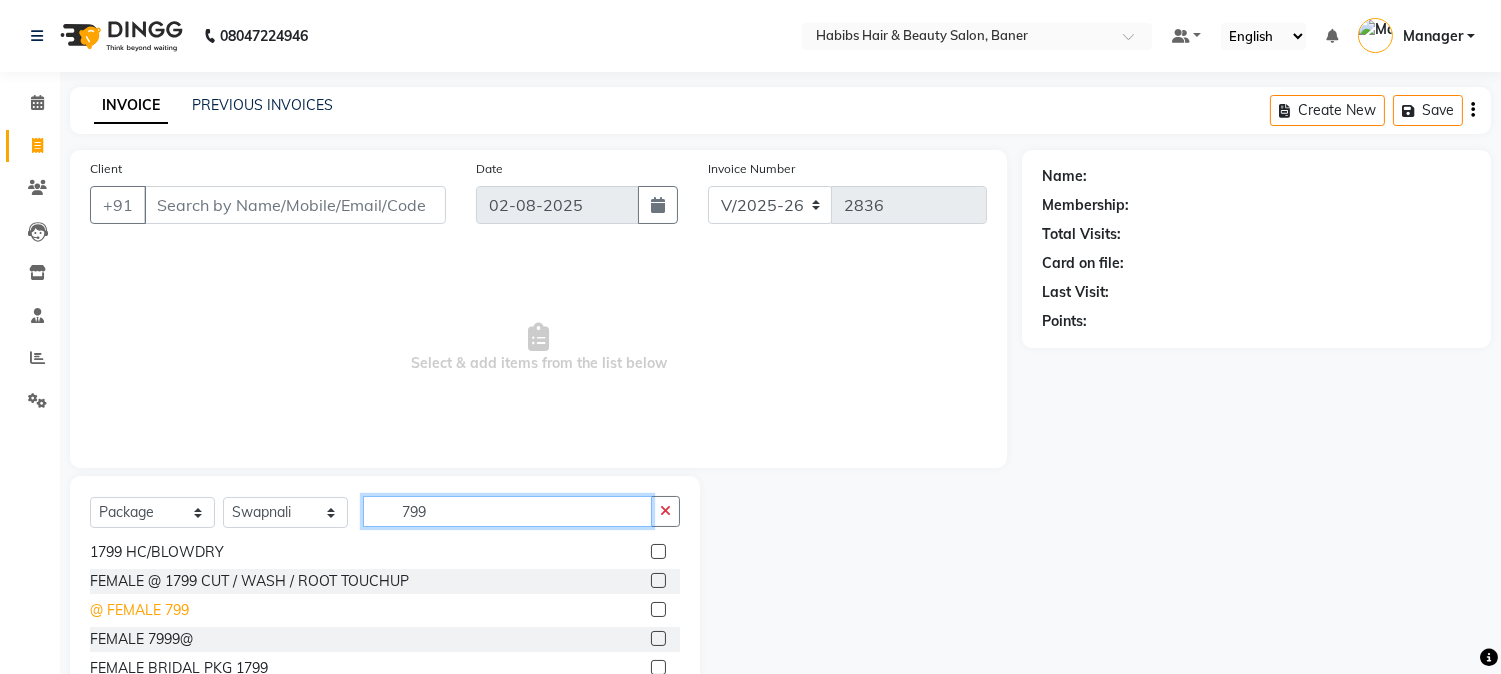 type on "799" 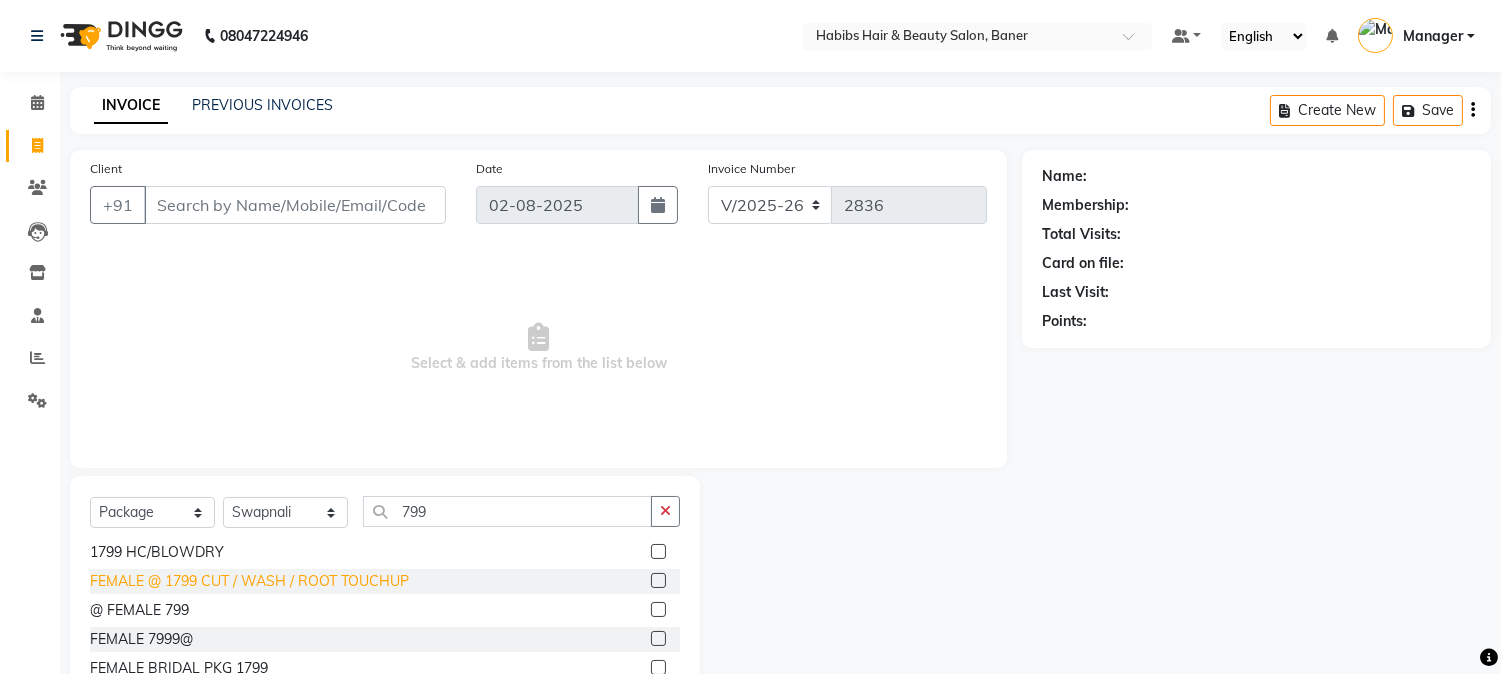 drag, startPoint x: 161, startPoint y: 614, endPoint x: 203, endPoint y: 571, distance: 60.108234 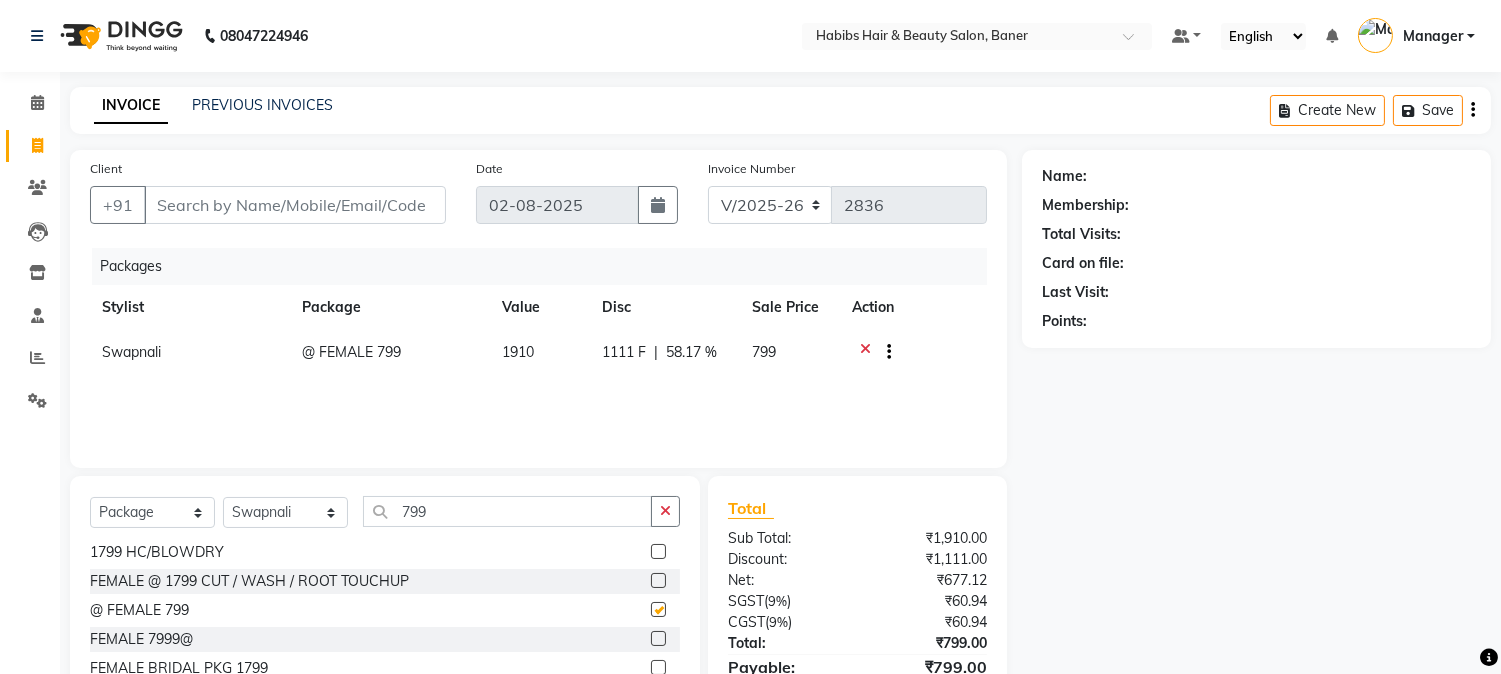 checkbox on "false" 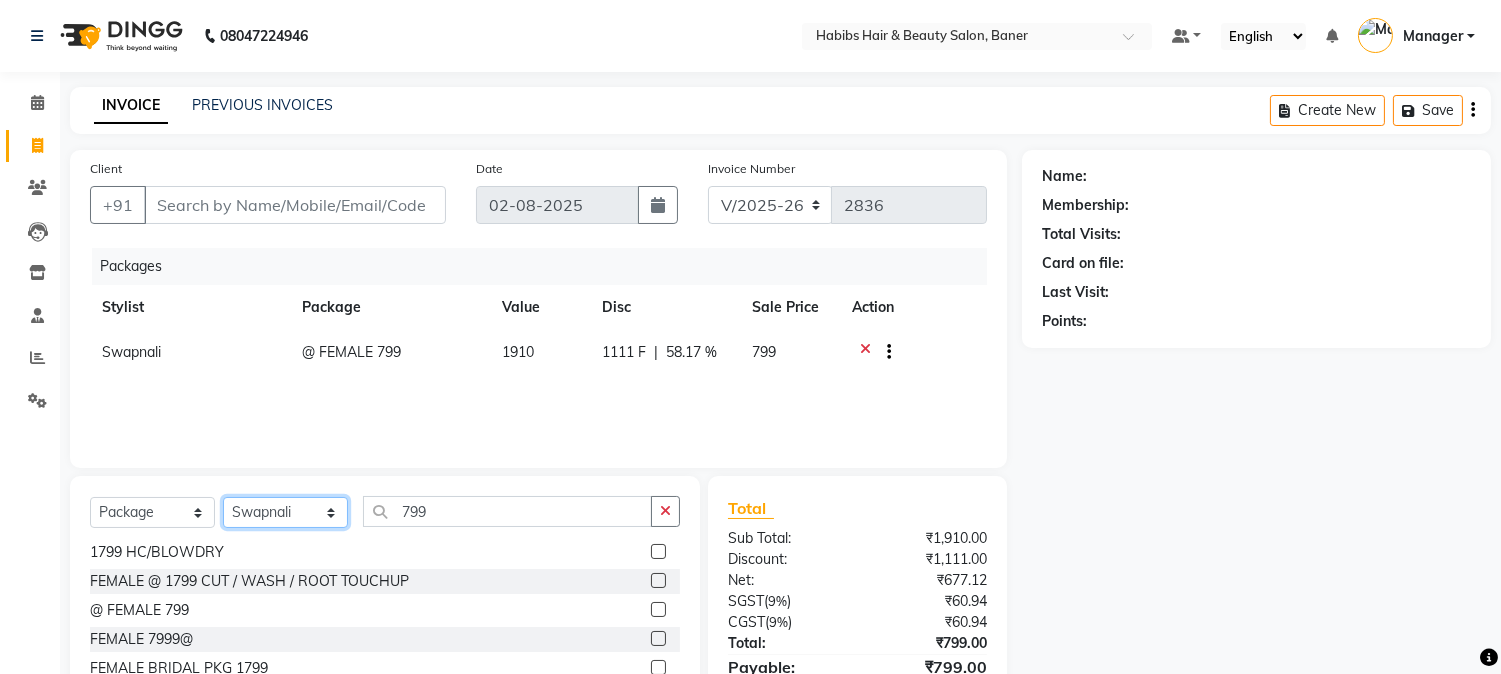 drag, startPoint x: 281, startPoint y: 512, endPoint x: 297, endPoint y: 498, distance: 21.260292 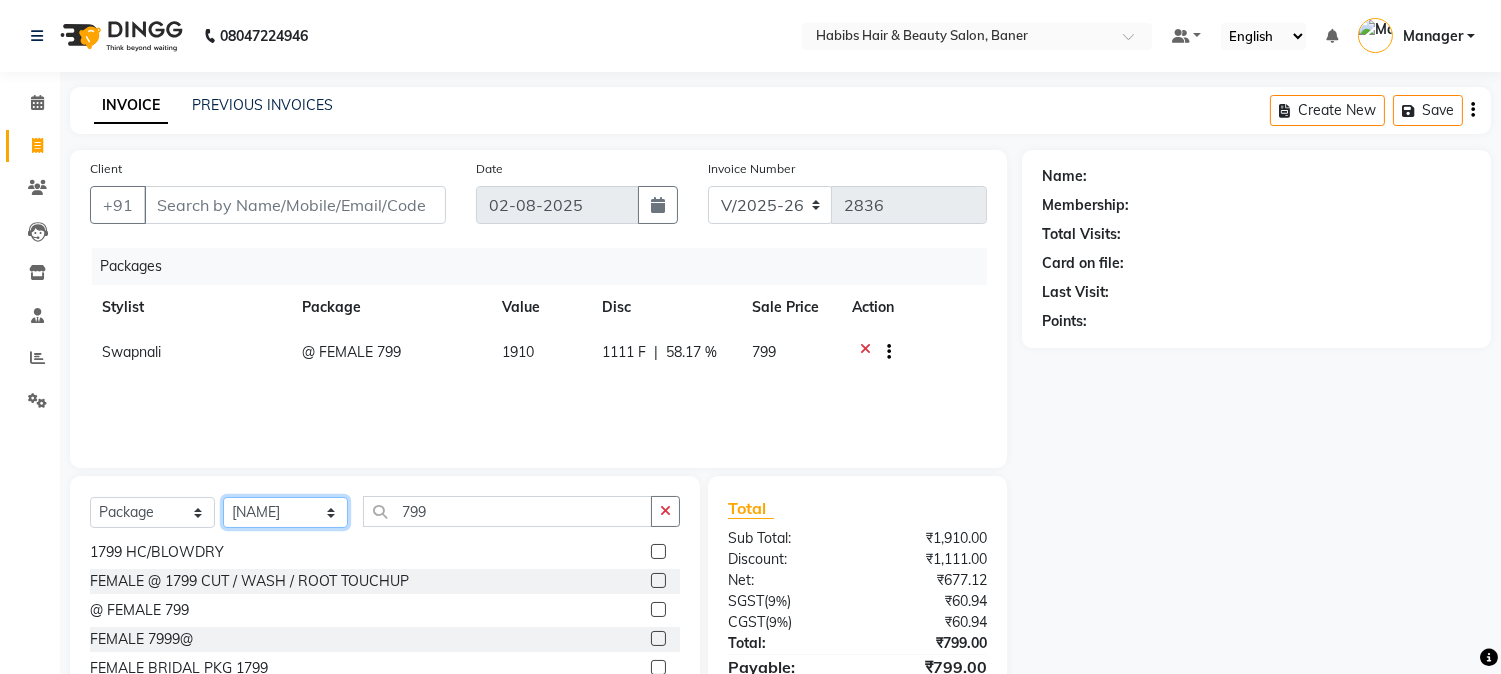 click on "Select Stylist Admin [FIRST] [LAST] Manager [FIRST] [FIRST] [PERSON]" 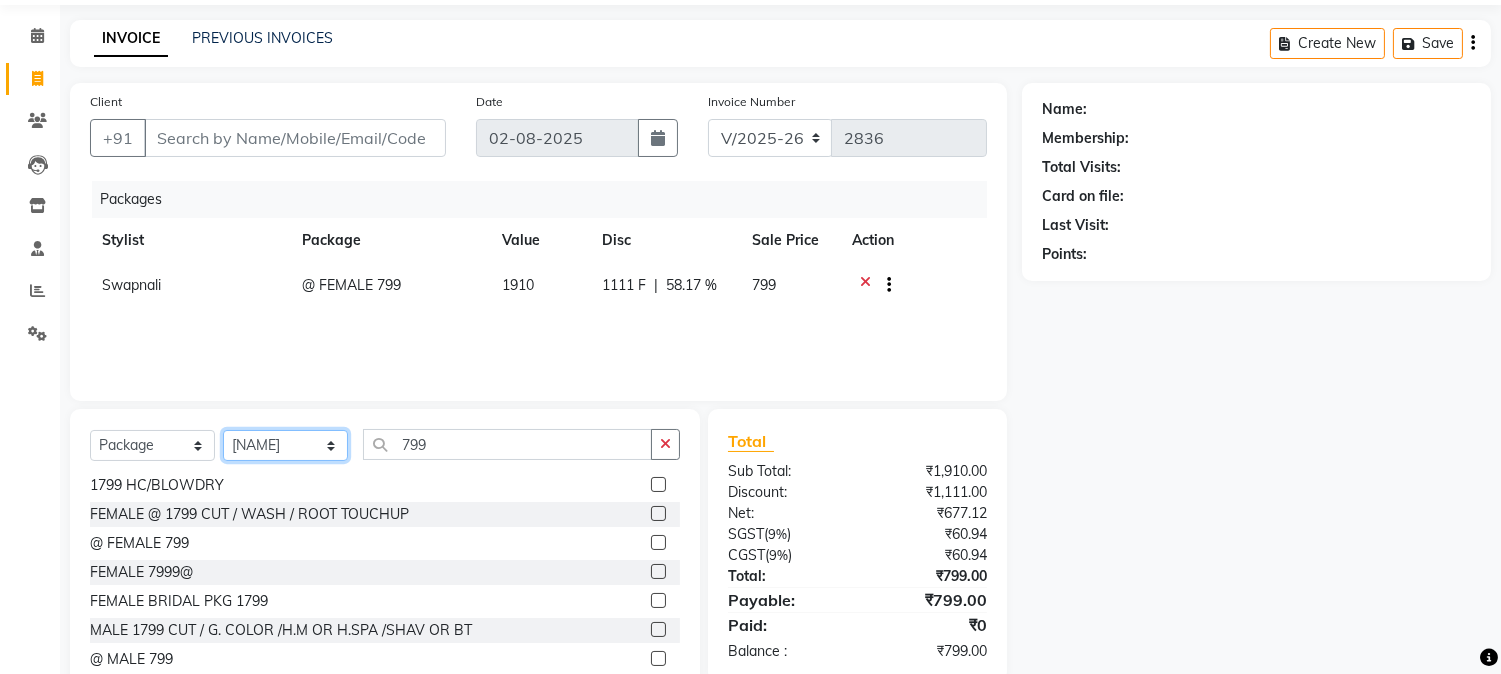 scroll, scrollTop: 126, scrollLeft: 0, axis: vertical 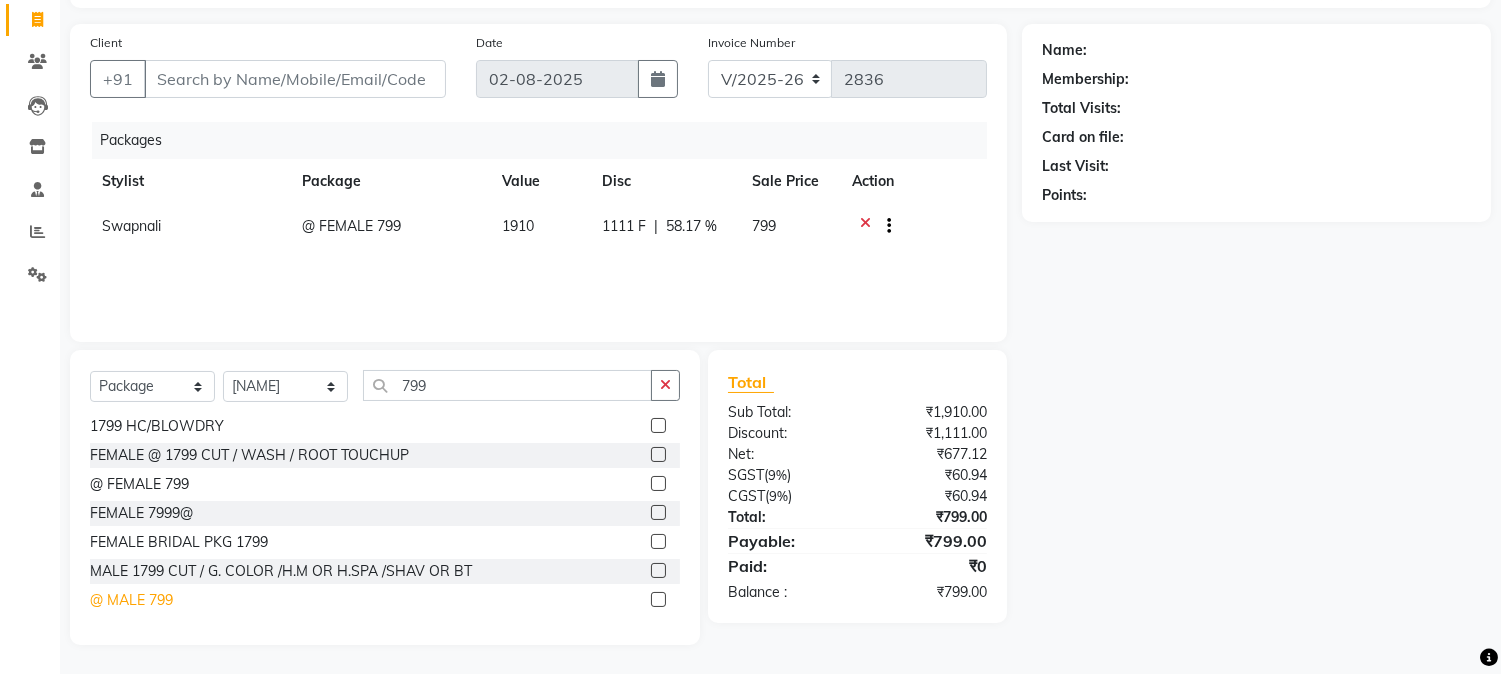 click on "@ MALE 799" 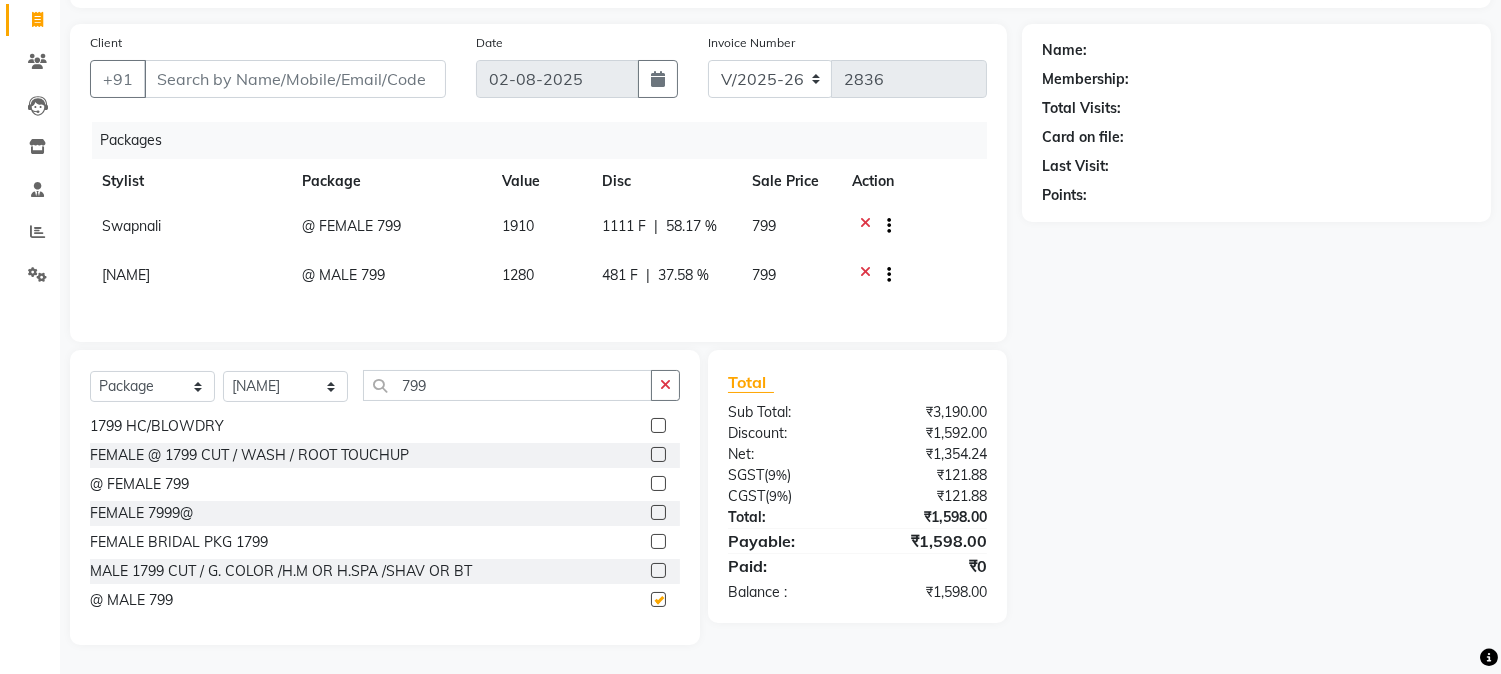 checkbox on "false" 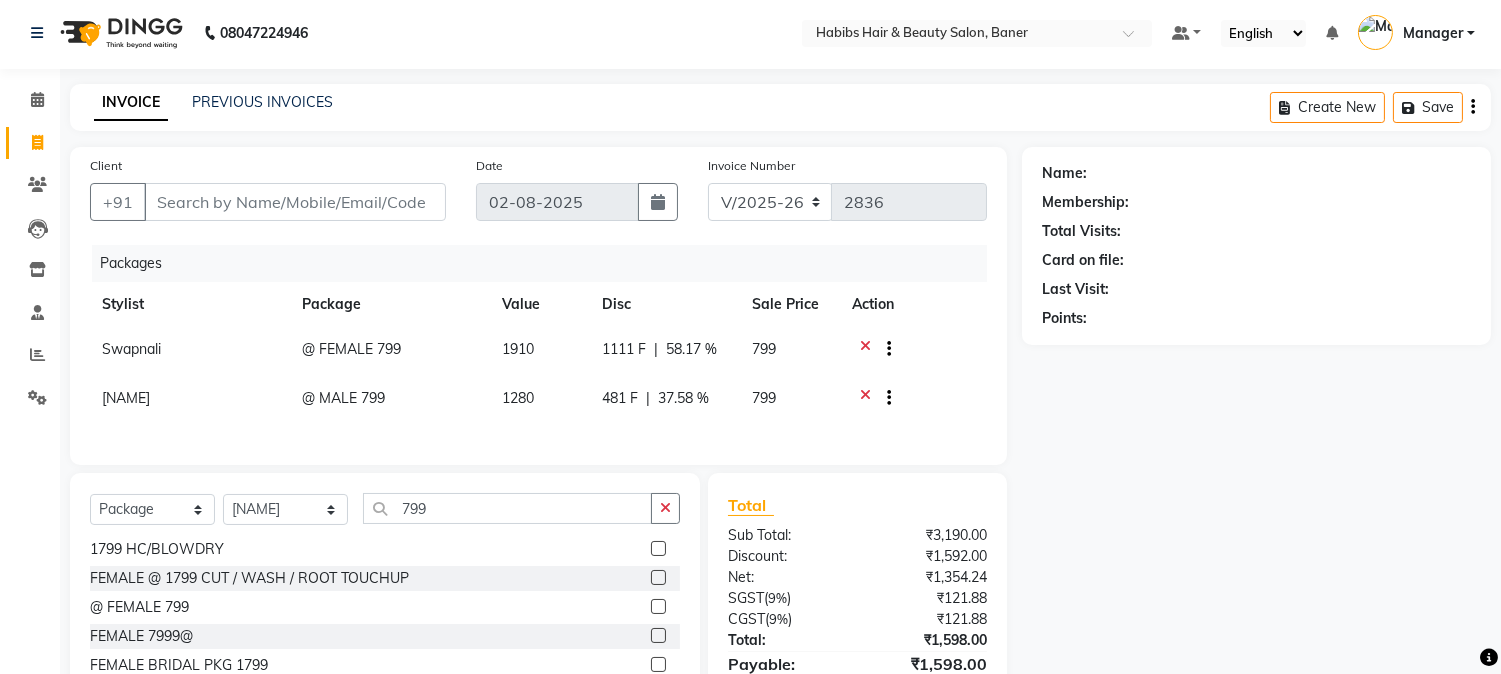 scroll, scrollTop: 0, scrollLeft: 0, axis: both 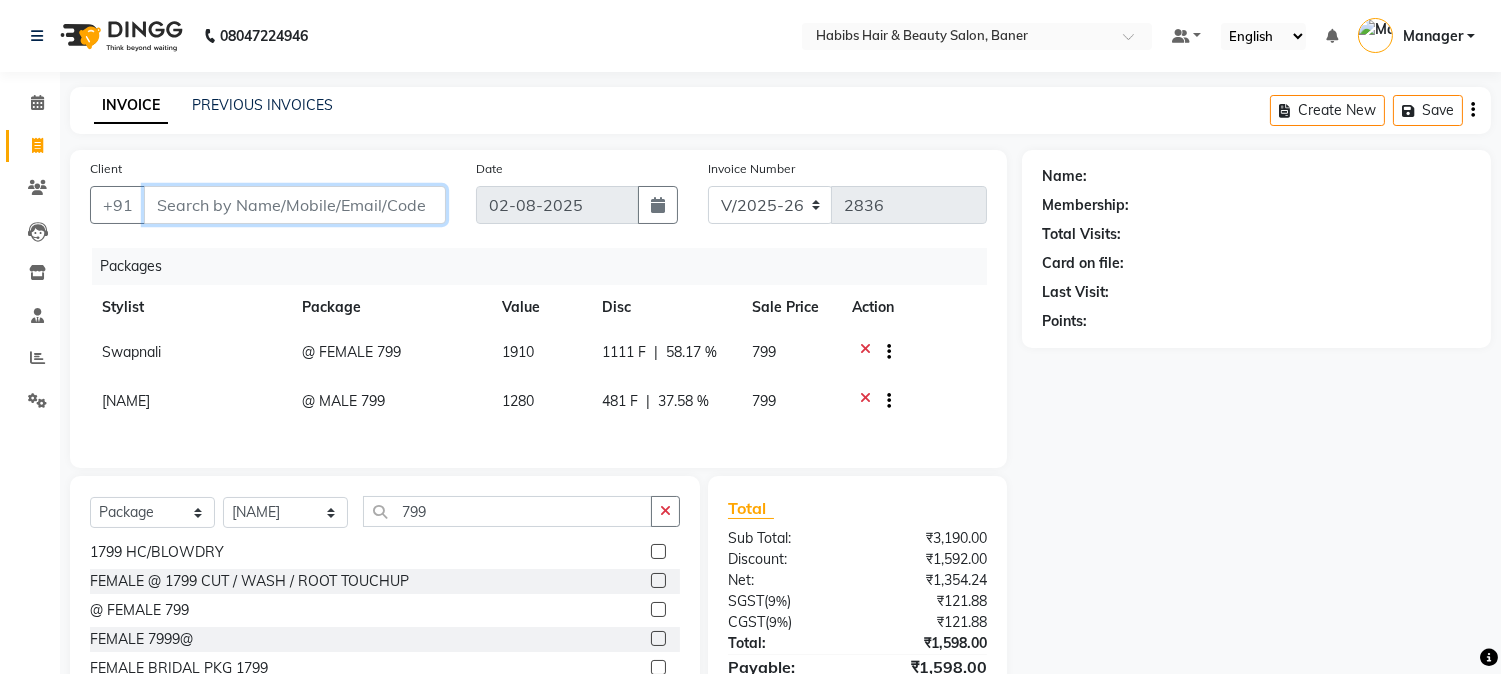 click on "Client" at bounding box center (295, 205) 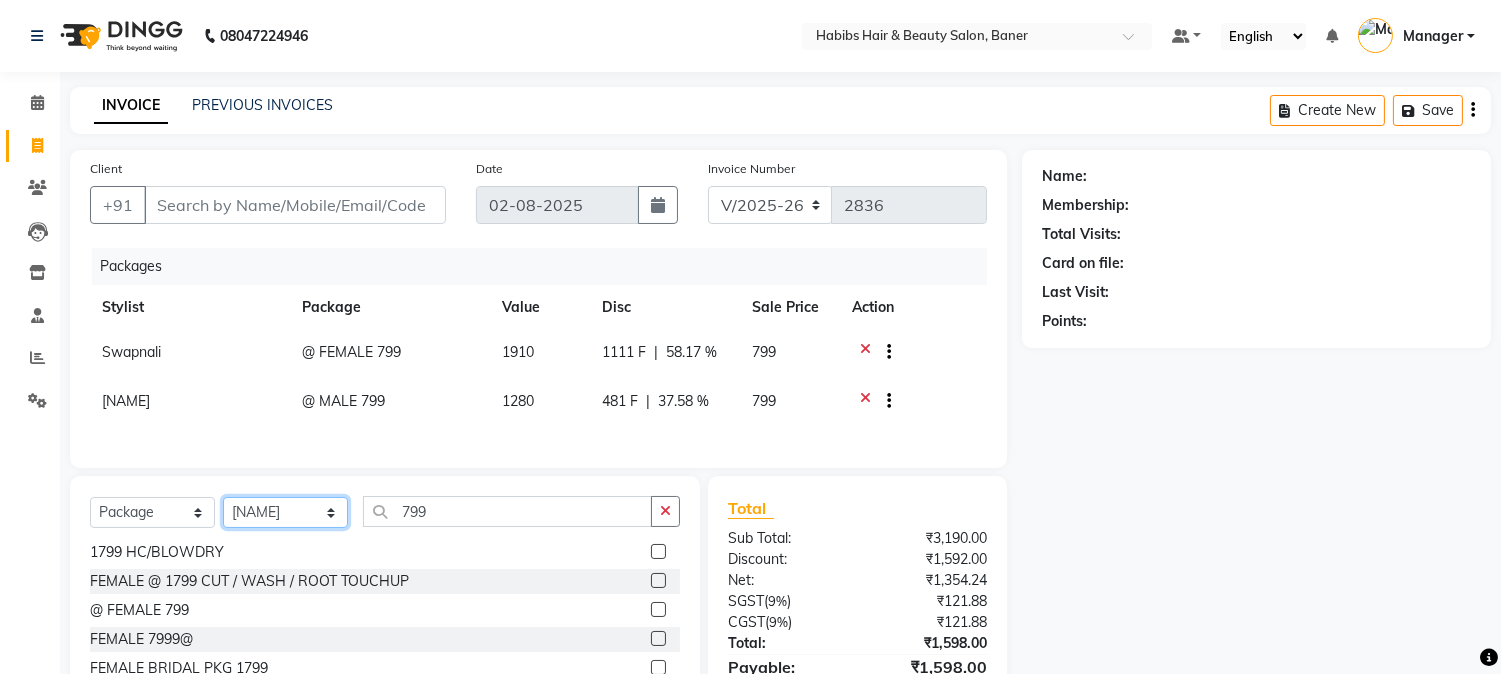 click on "Select Stylist Admin [FIRST] [LAST] Manager [FIRST] [FIRST] [PERSON]" 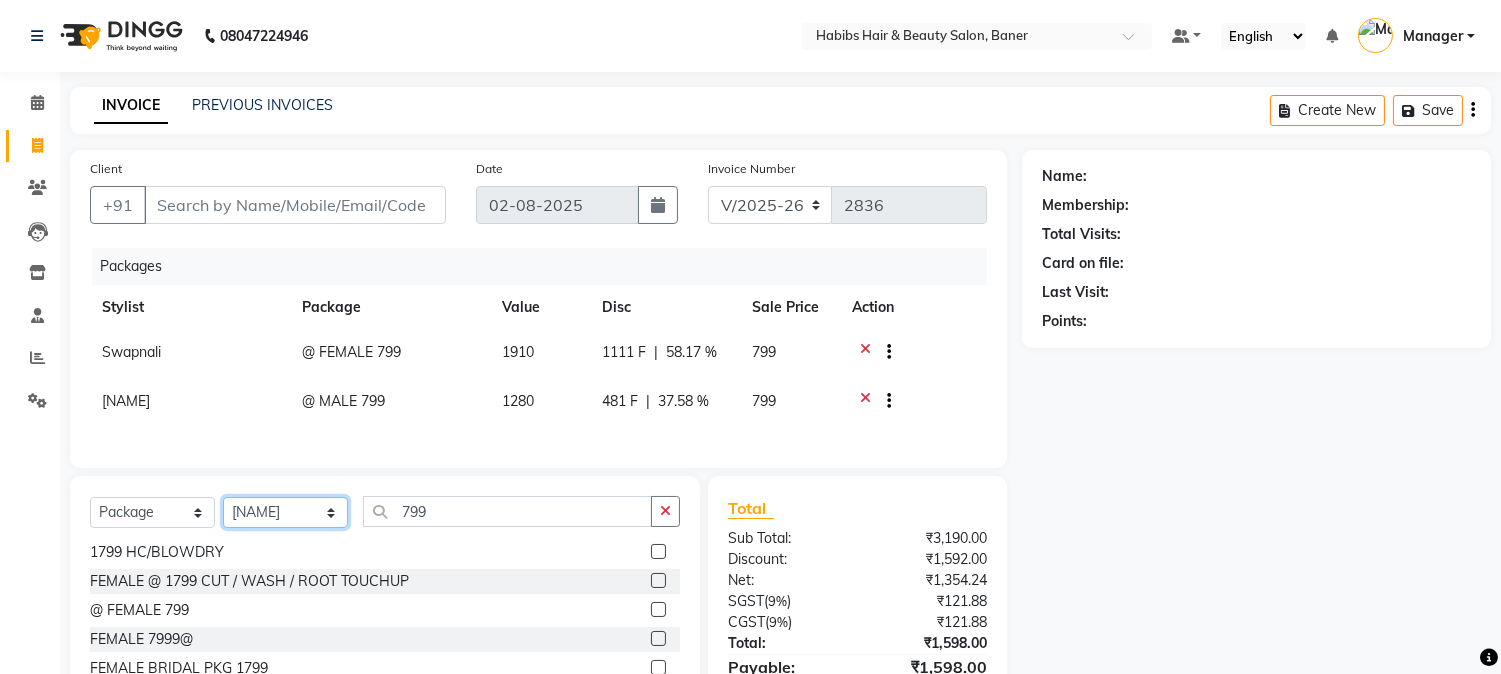 select on "43743" 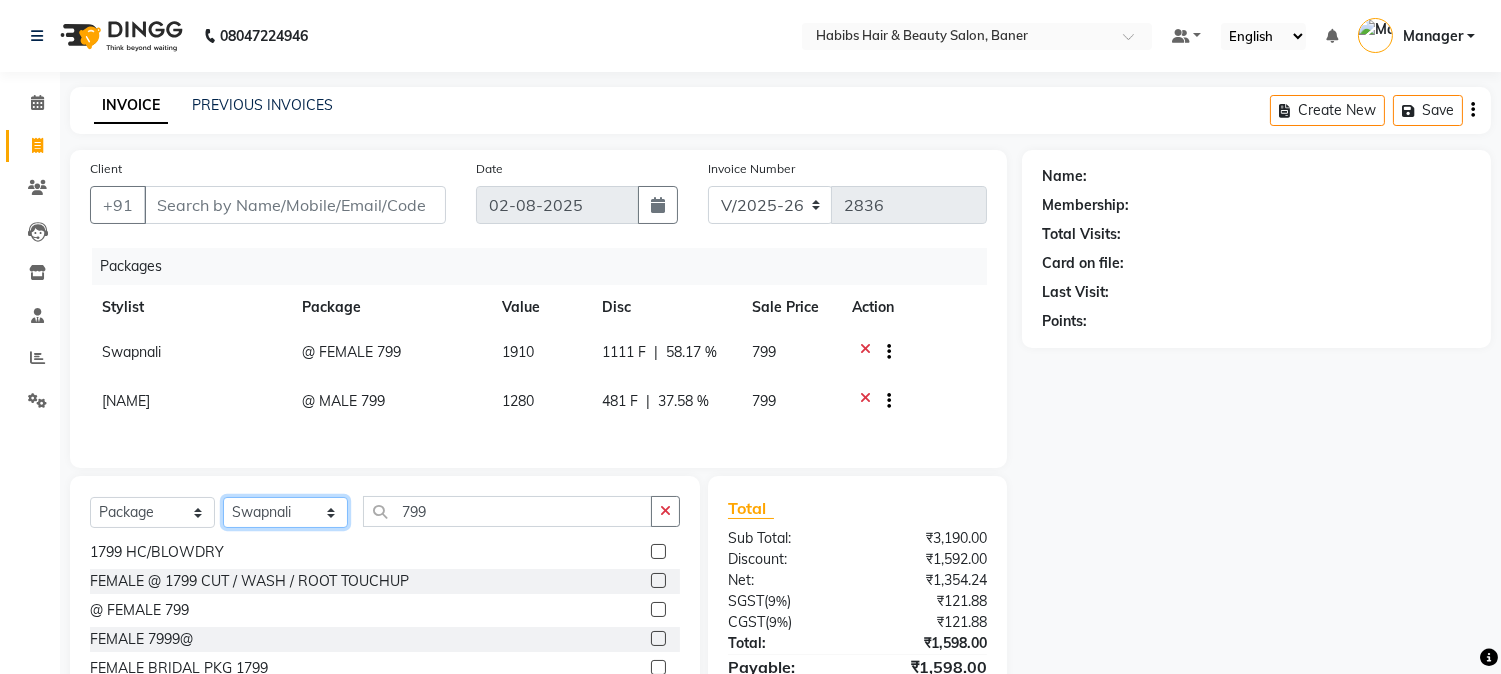 click on "Select Stylist Admin [FIRST] [LAST] Manager [FIRST] [FIRST] [PERSON]" 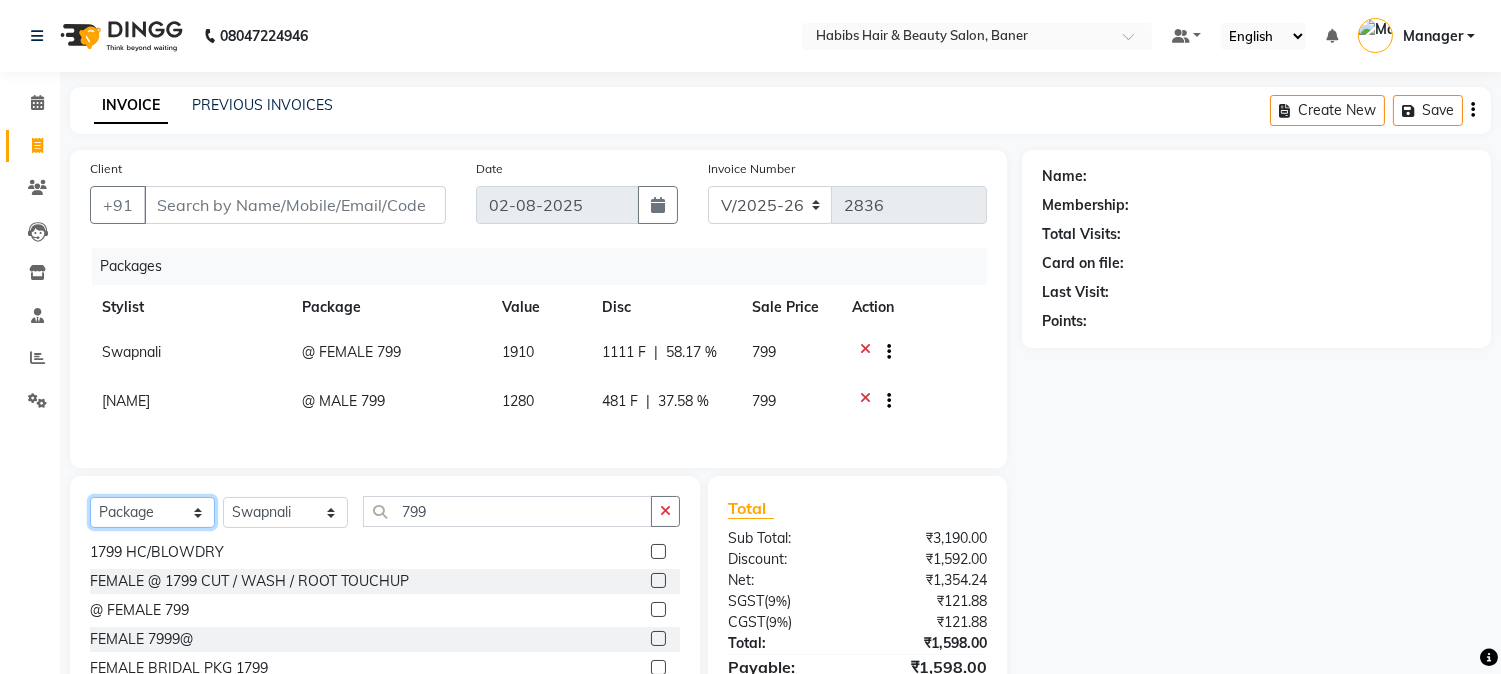 click on "Select  Service  Product  Membership  Package Voucher Prepaid Gift Card" 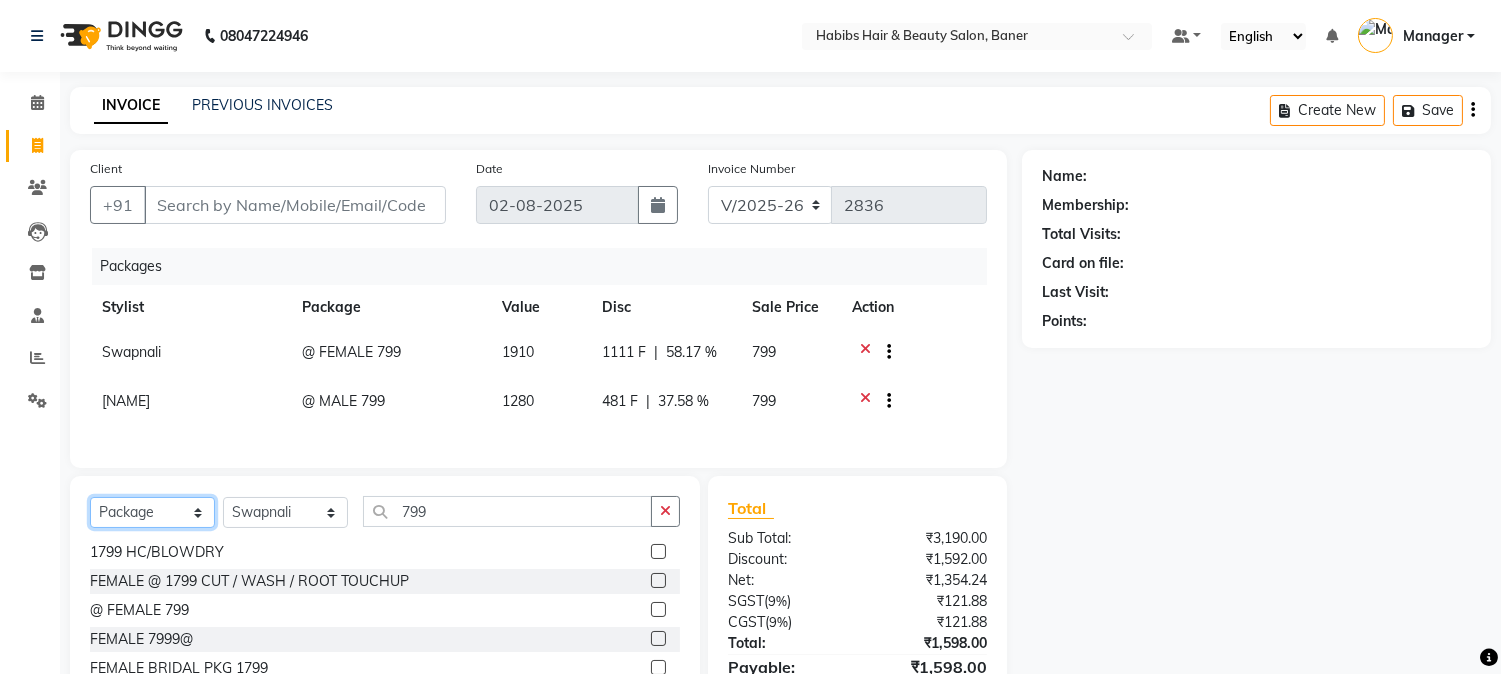 select on "service" 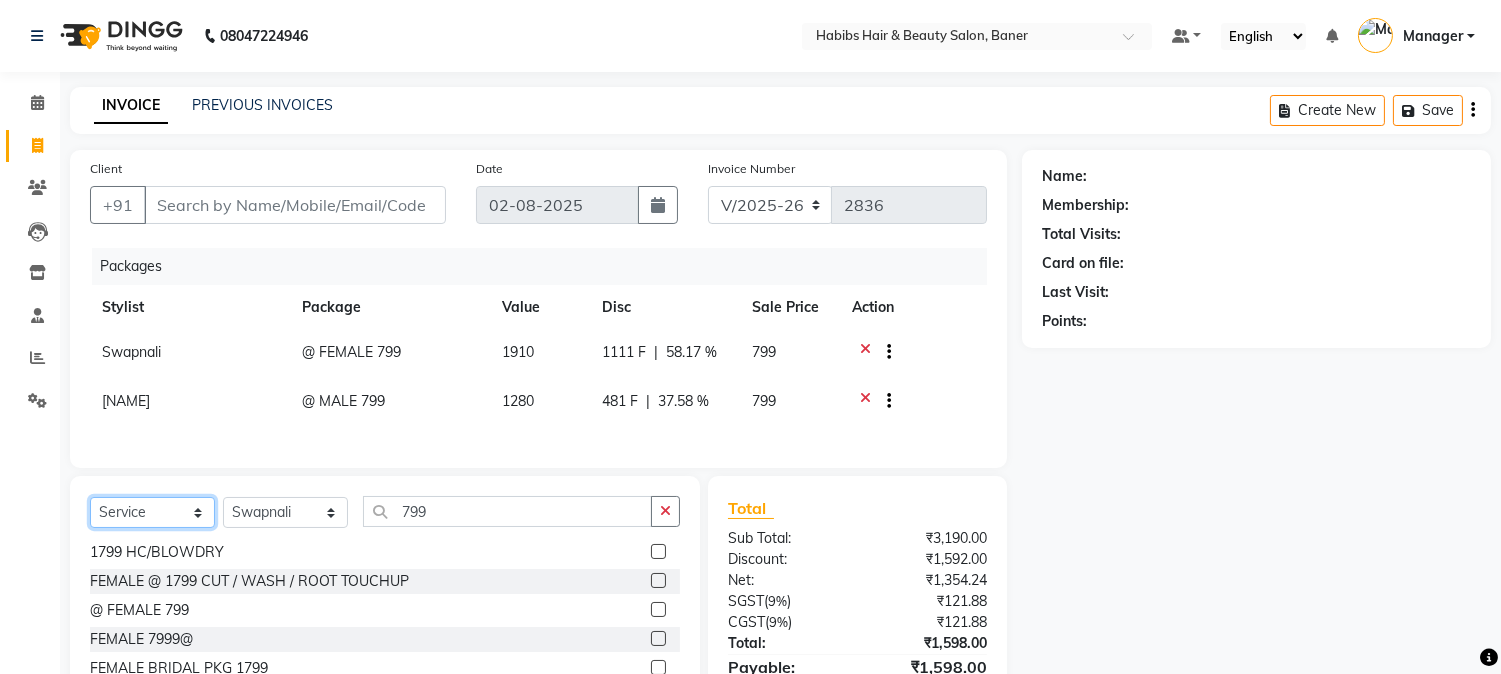 click on "Select  Service  Product  Membership  Package Voucher Prepaid Gift Card" 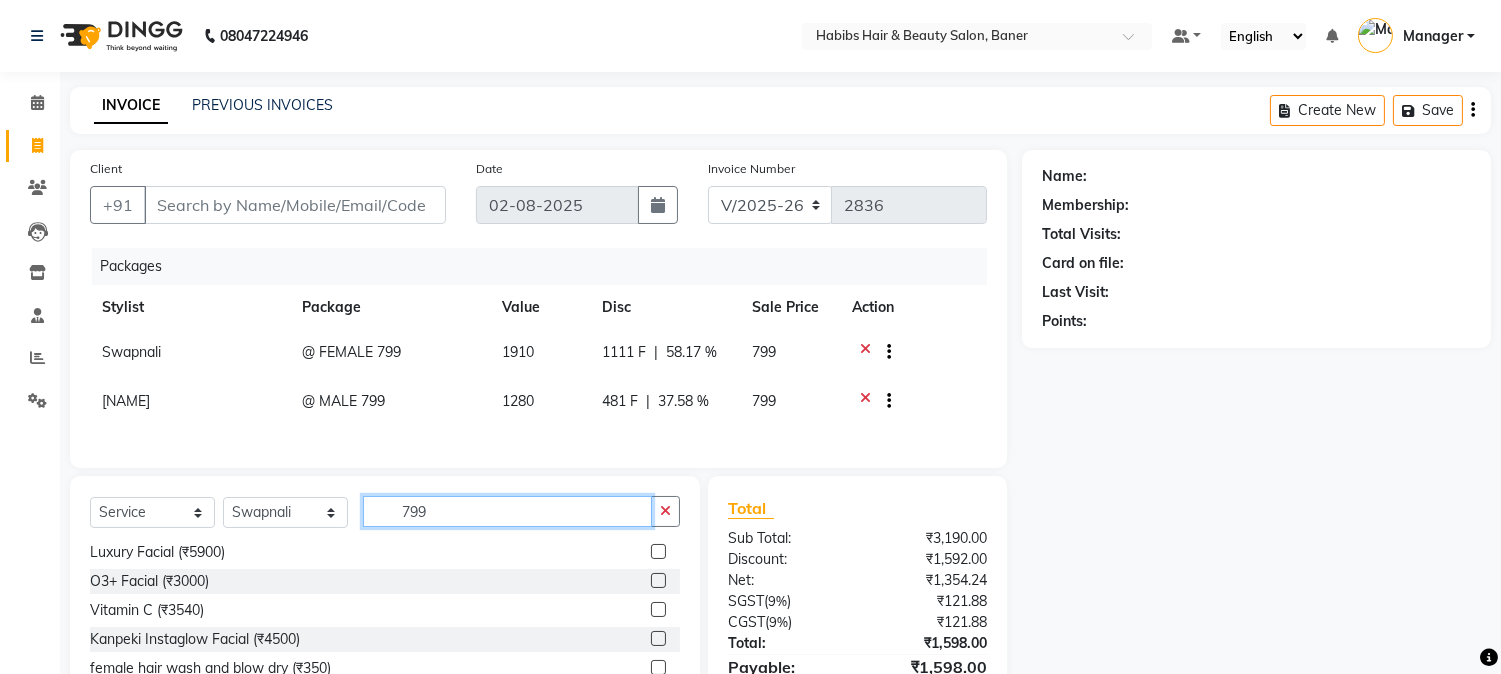 drag, startPoint x: 485, startPoint y: 532, endPoint x: 341, endPoint y: 551, distance: 145.24806 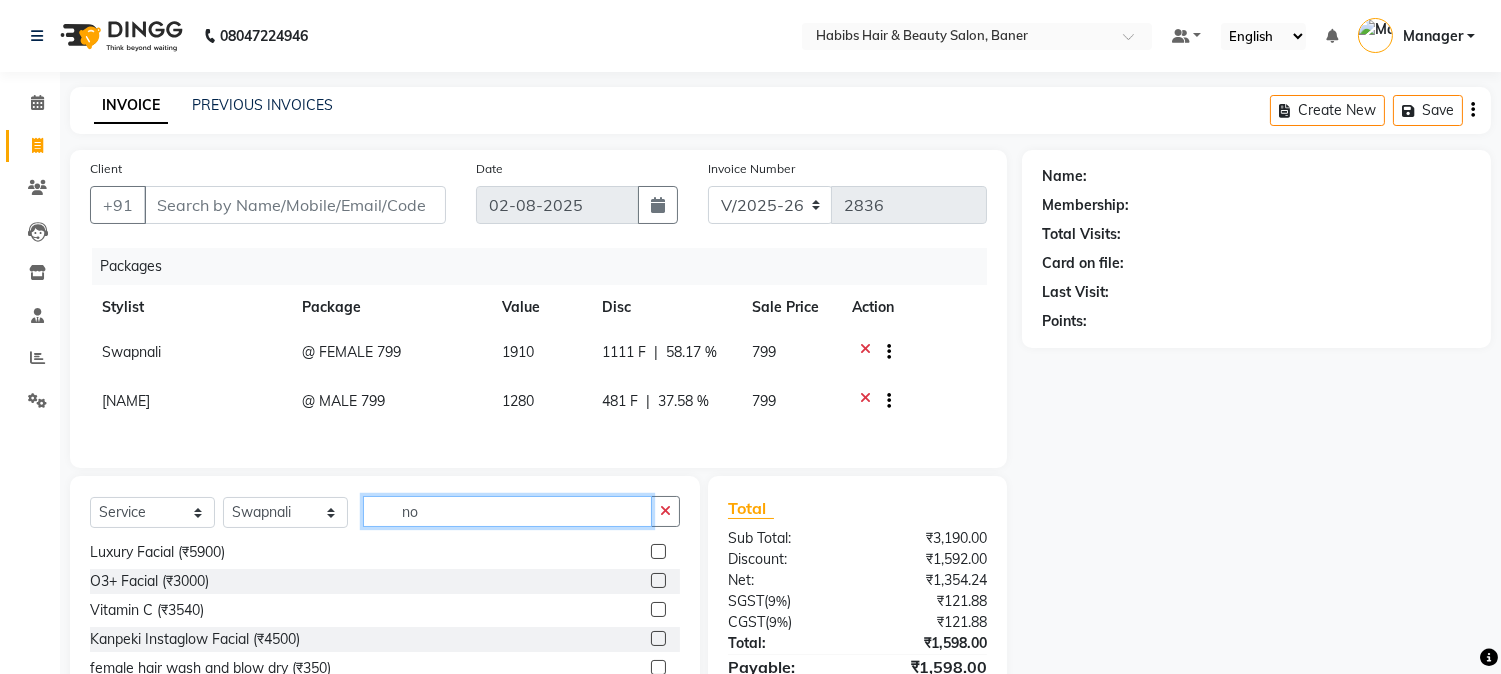 scroll, scrollTop: 0, scrollLeft: 0, axis: both 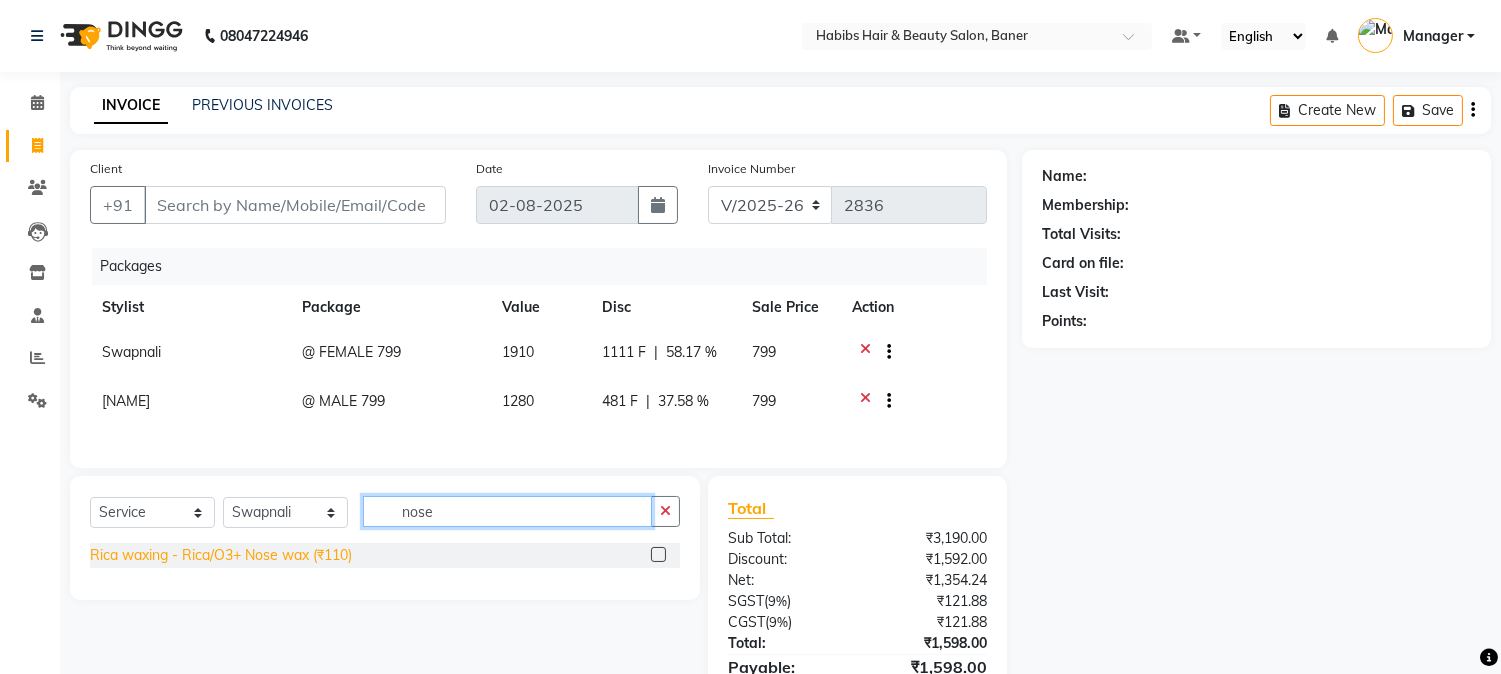 type on "nose" 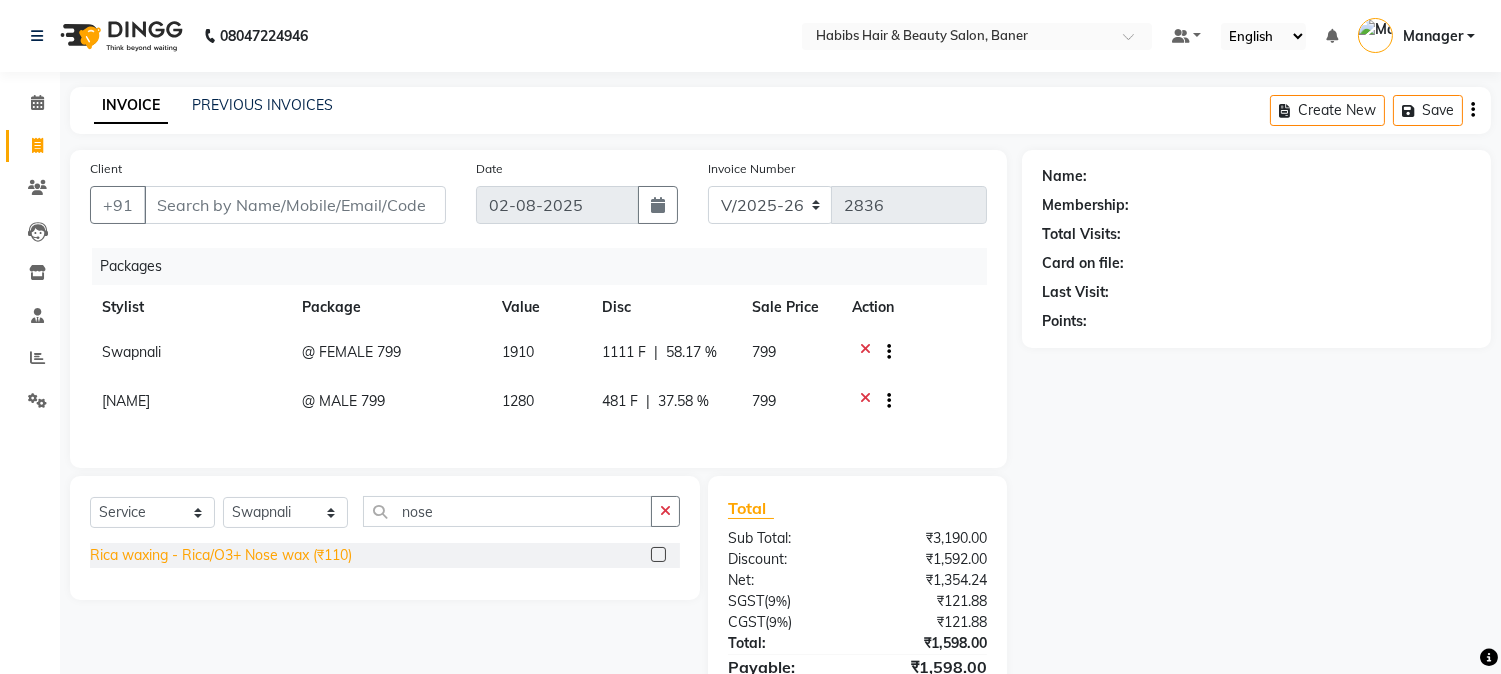 click on "Rica waxing - Rica/O3+ Nose wax (₹110)" 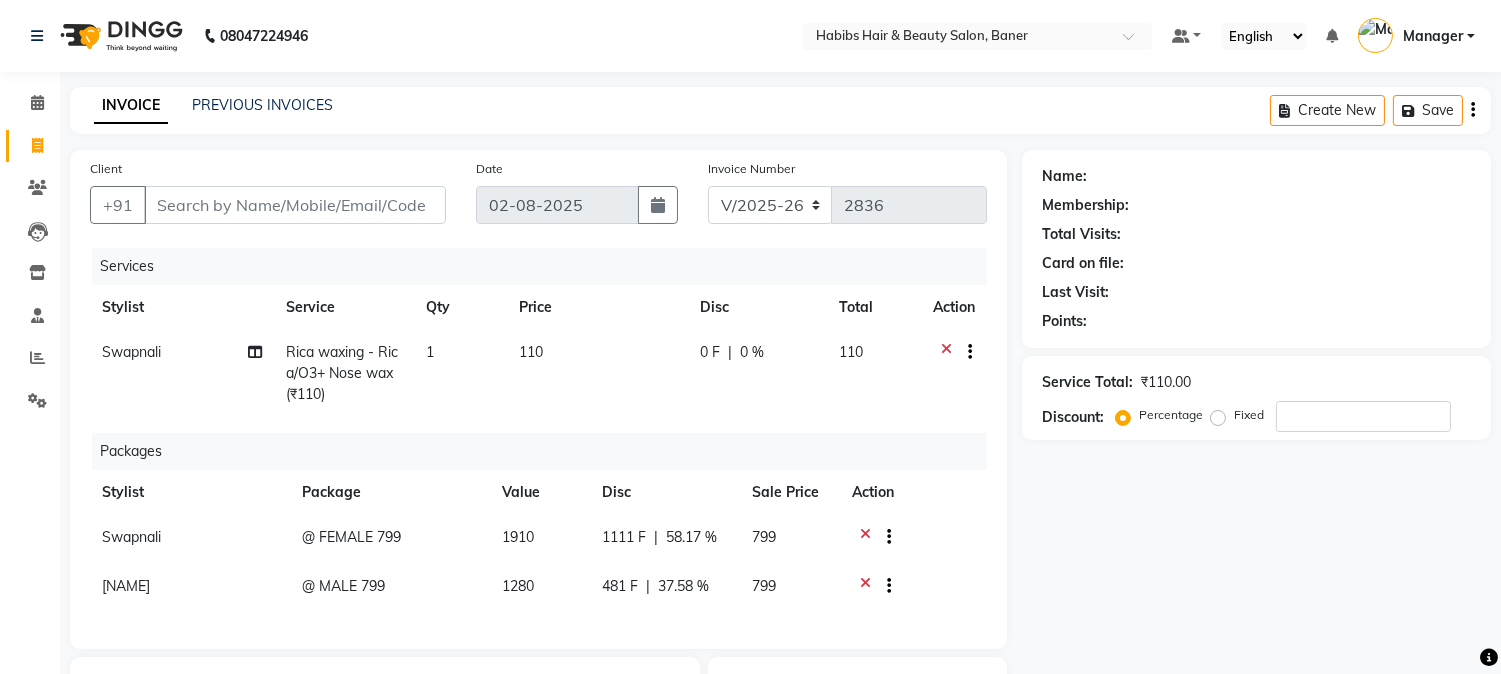 checkbox on "false" 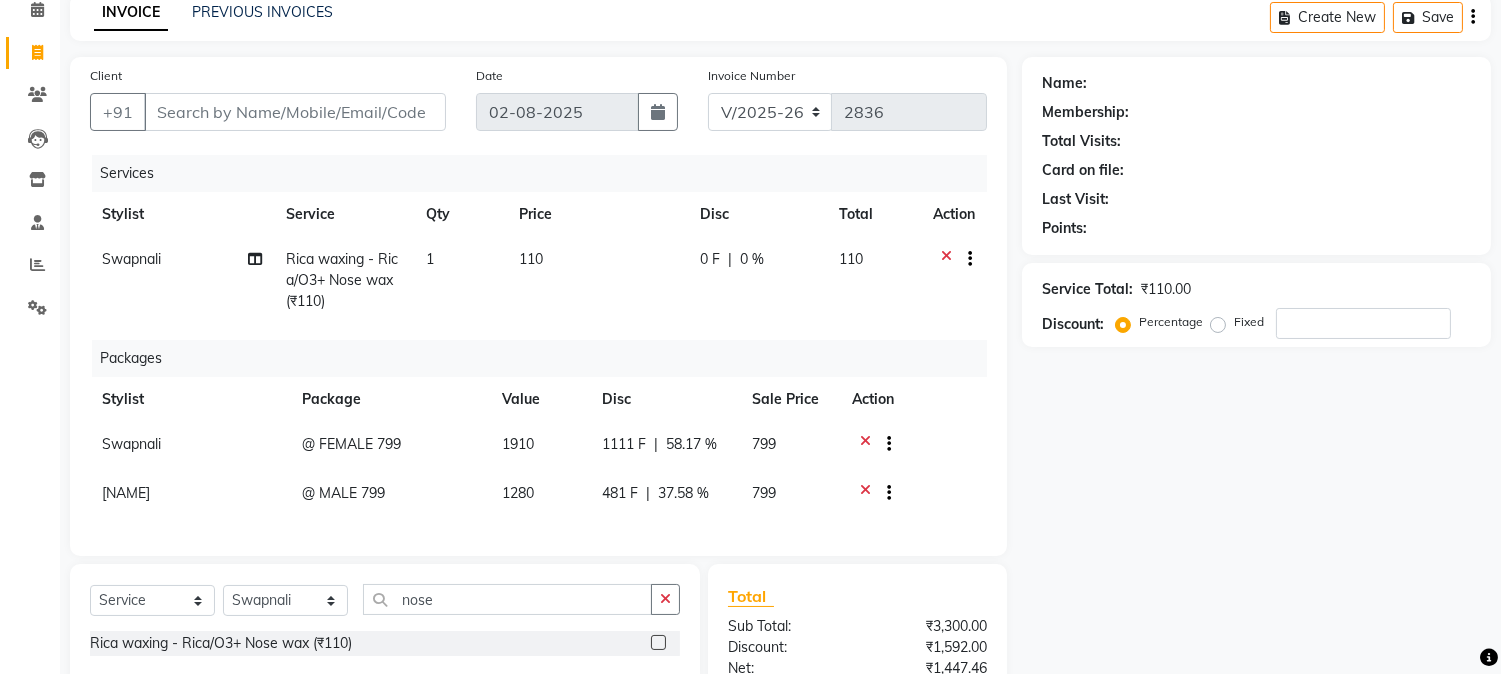 scroll, scrollTop: 323, scrollLeft: 0, axis: vertical 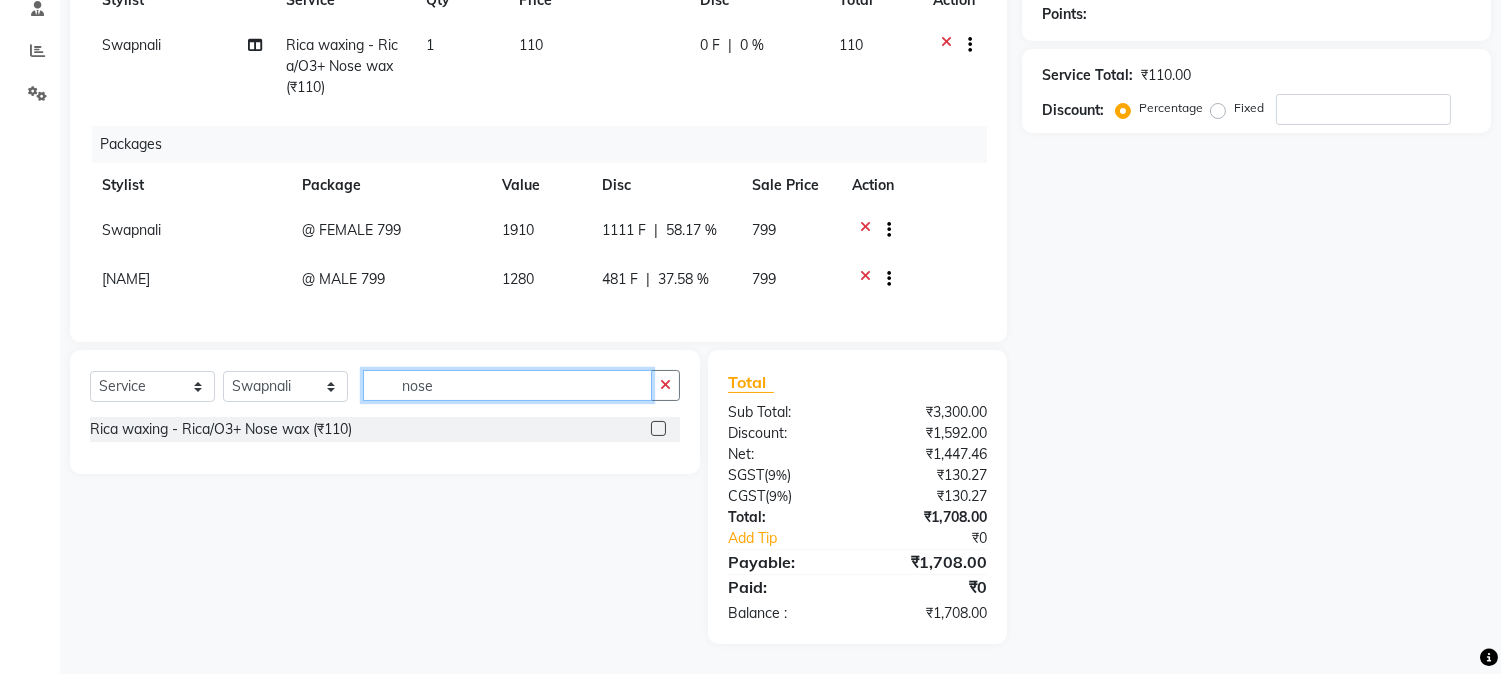 drag, startPoint x: 470, startPoint y: 382, endPoint x: 272, endPoint y: 412, distance: 200.25983 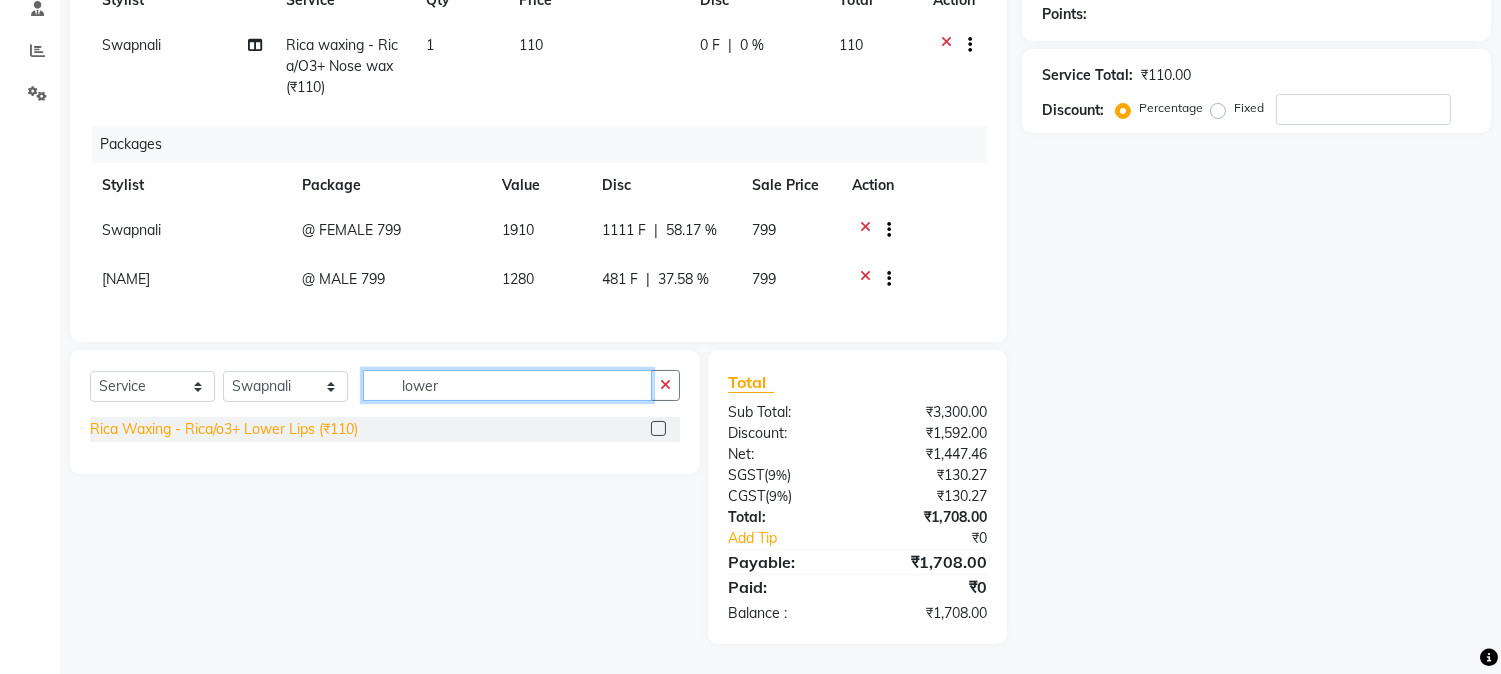 type on "lower" 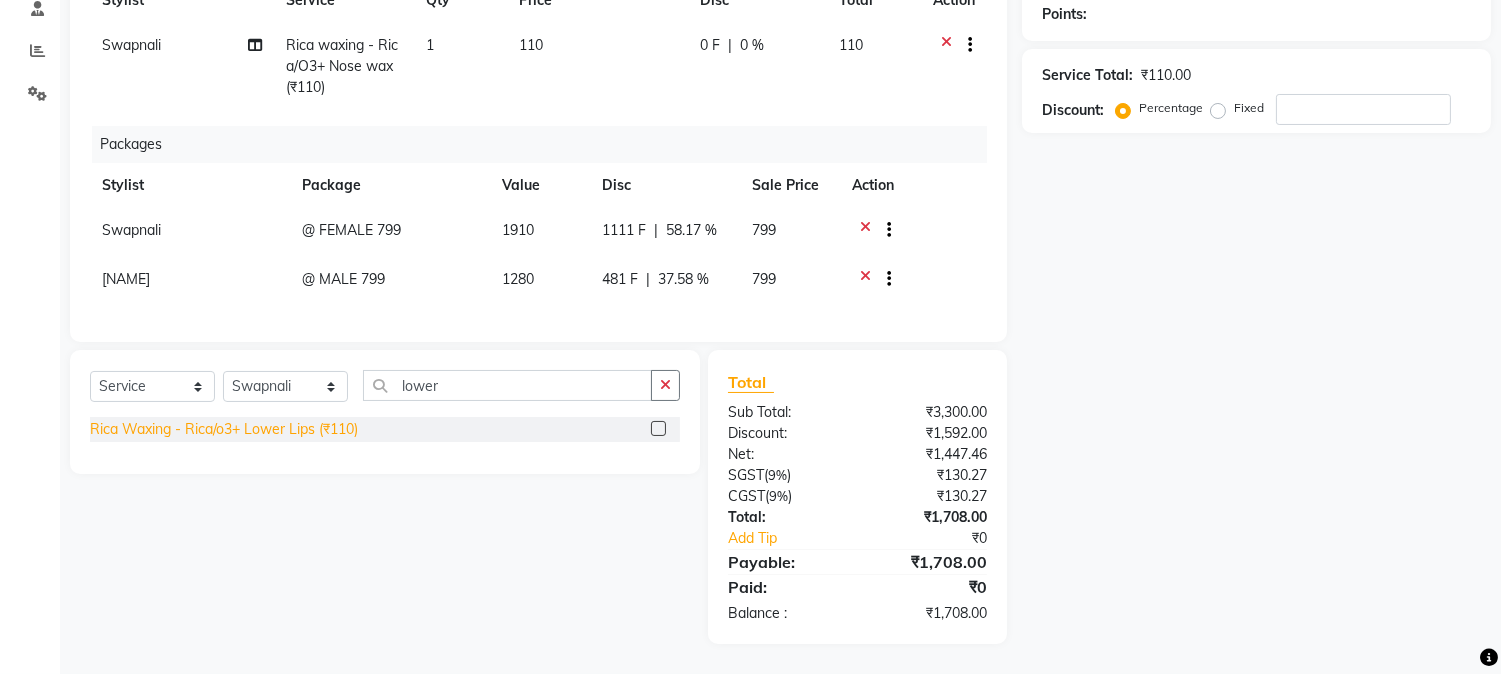click on "Rica Waxing - Rica/o3+ Lower Lips (₹110)" 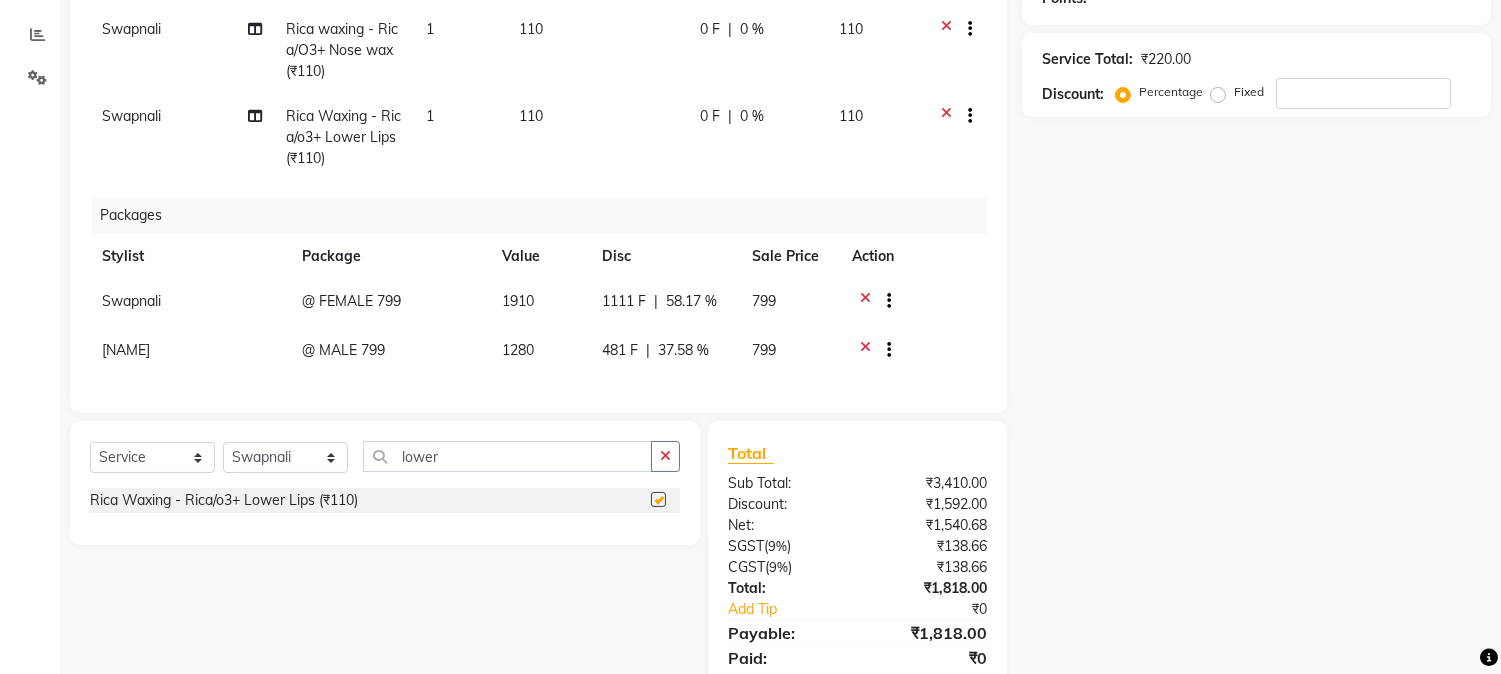 checkbox on "false" 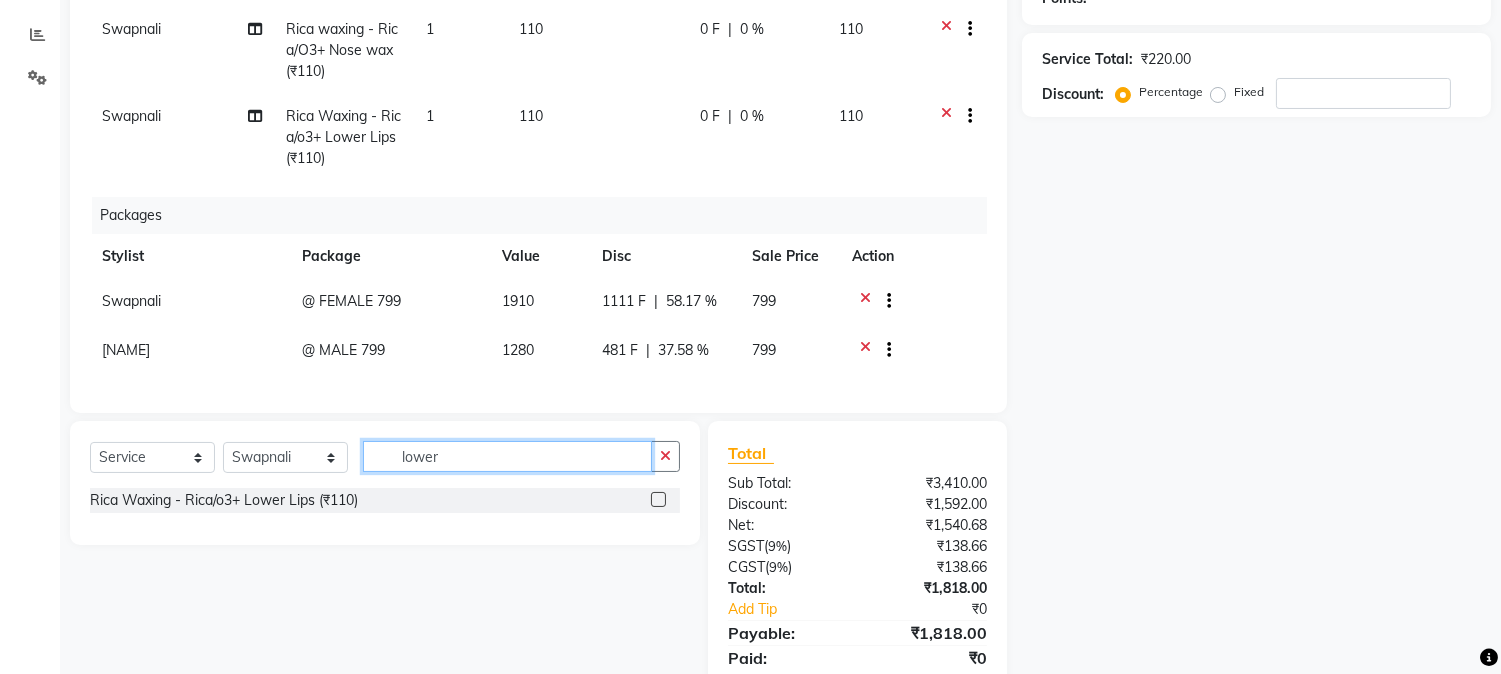 drag, startPoint x: 492, startPoint y: 482, endPoint x: 433, endPoint y: 517, distance: 68.60029 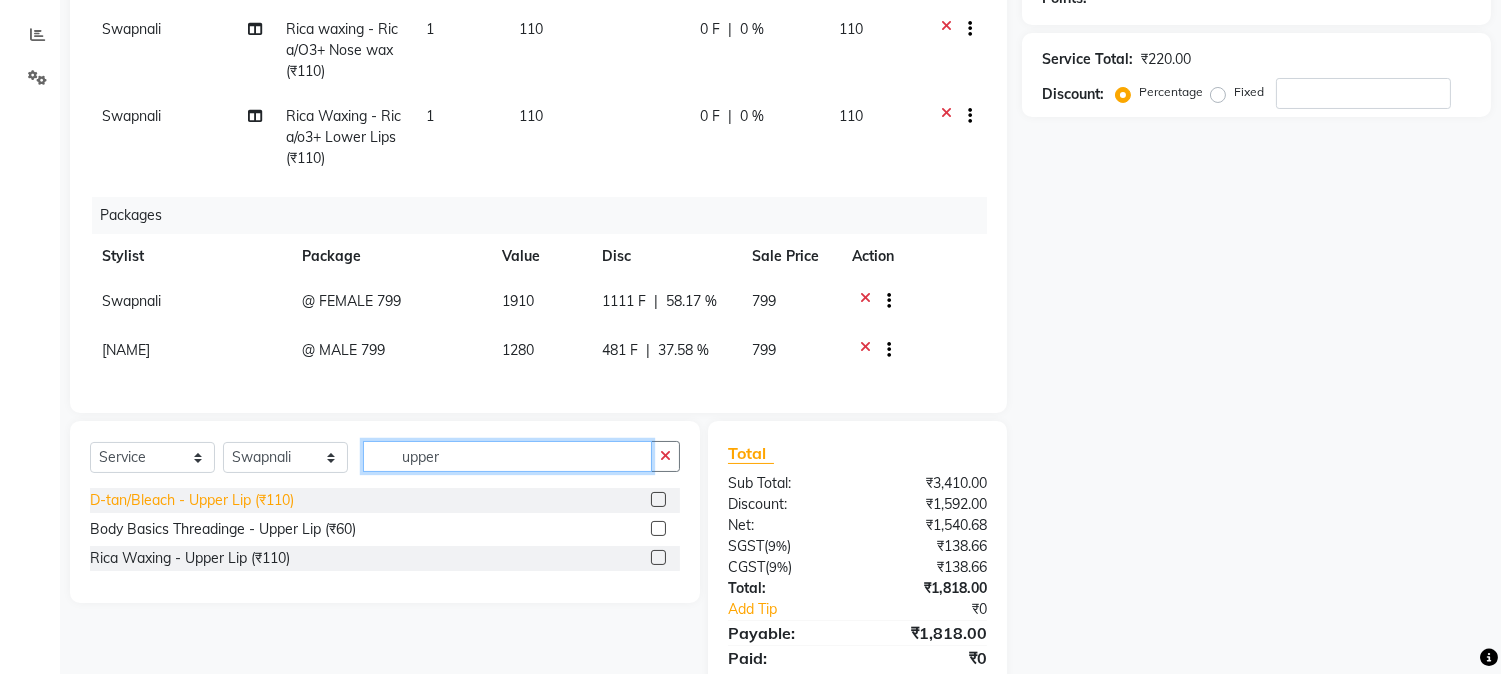 type on "upper" 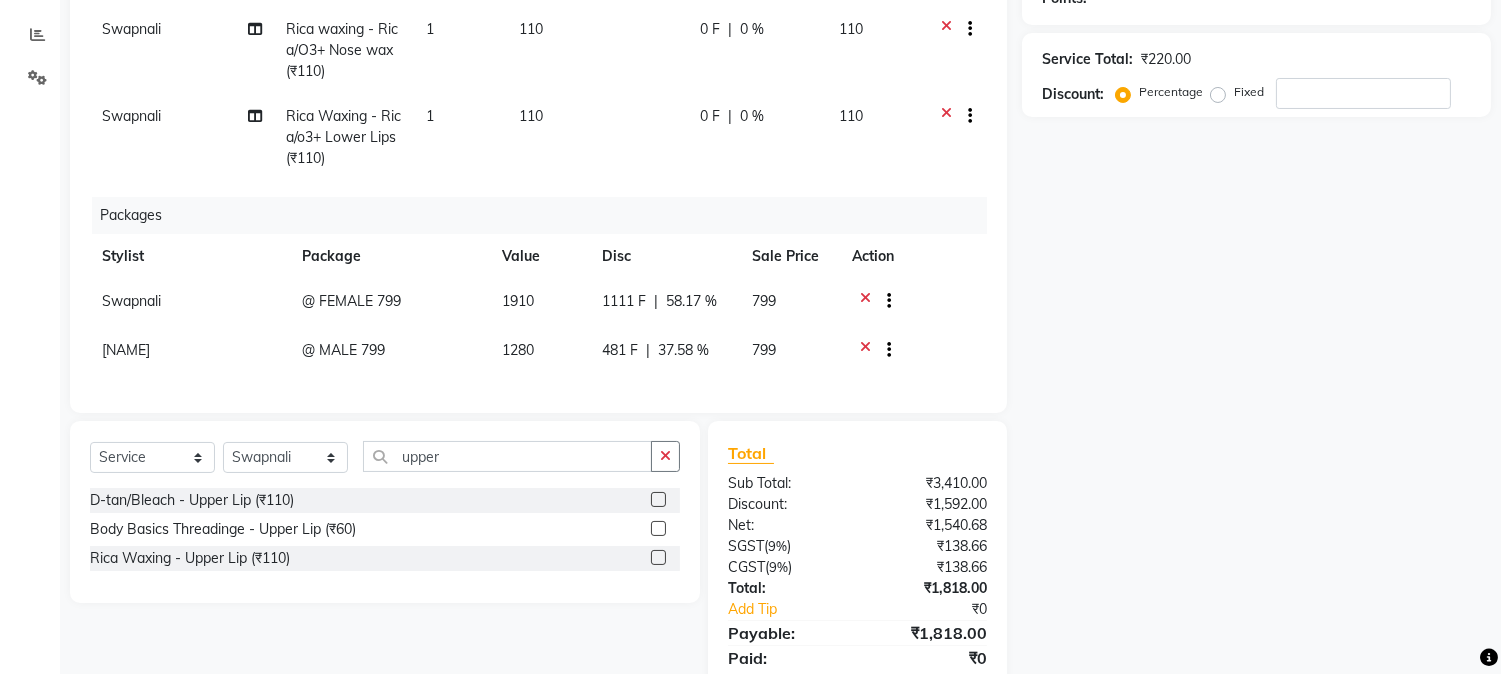 click on "D-tan/Bleach - Upper Lip (₹110)" 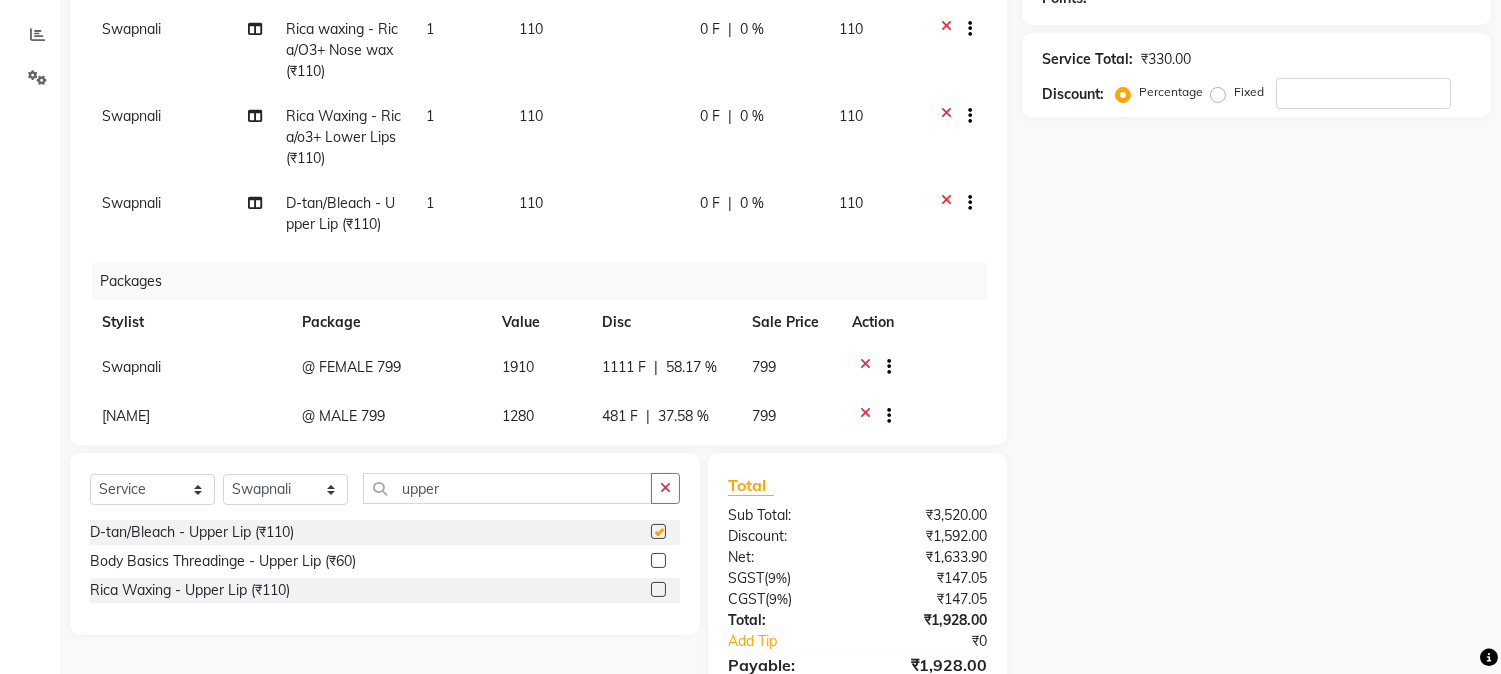 checkbox on "false" 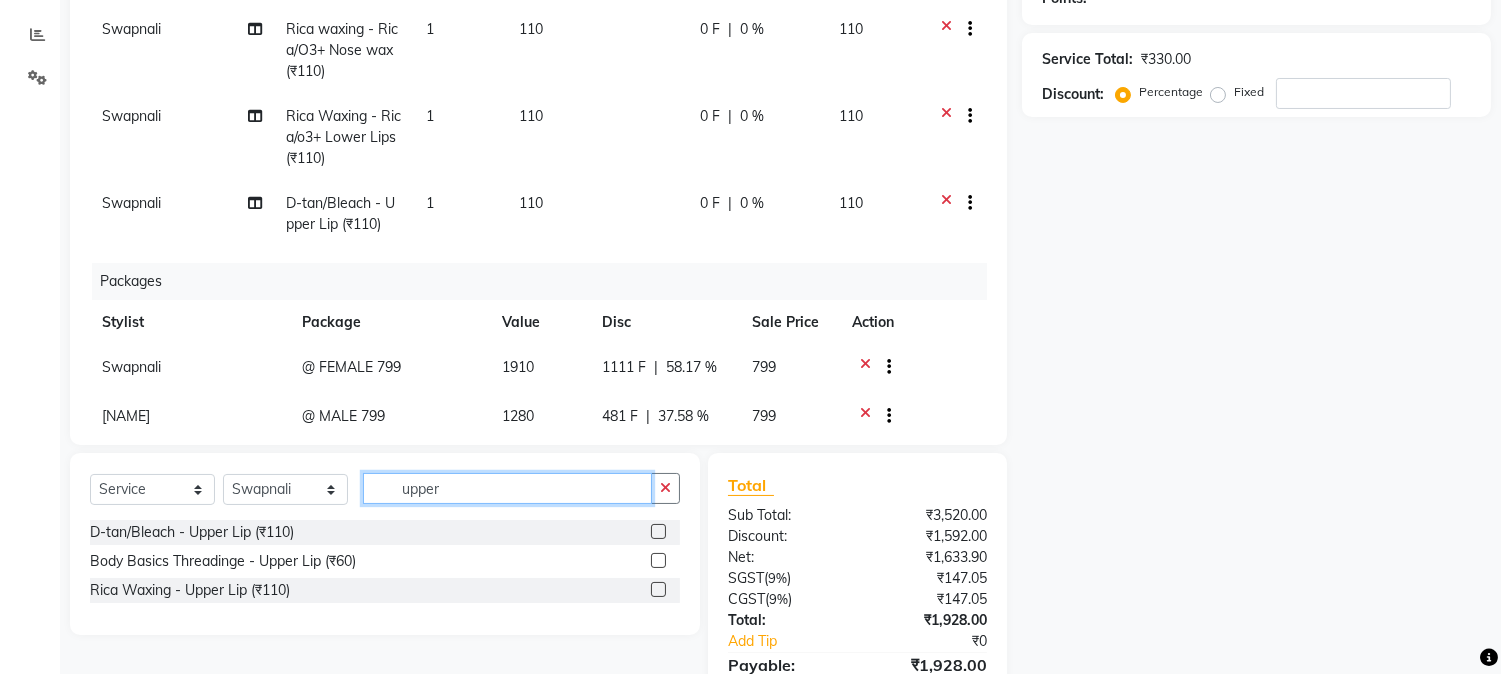 drag, startPoint x: 484, startPoint y: 498, endPoint x: 311, endPoint y: 498, distance: 173 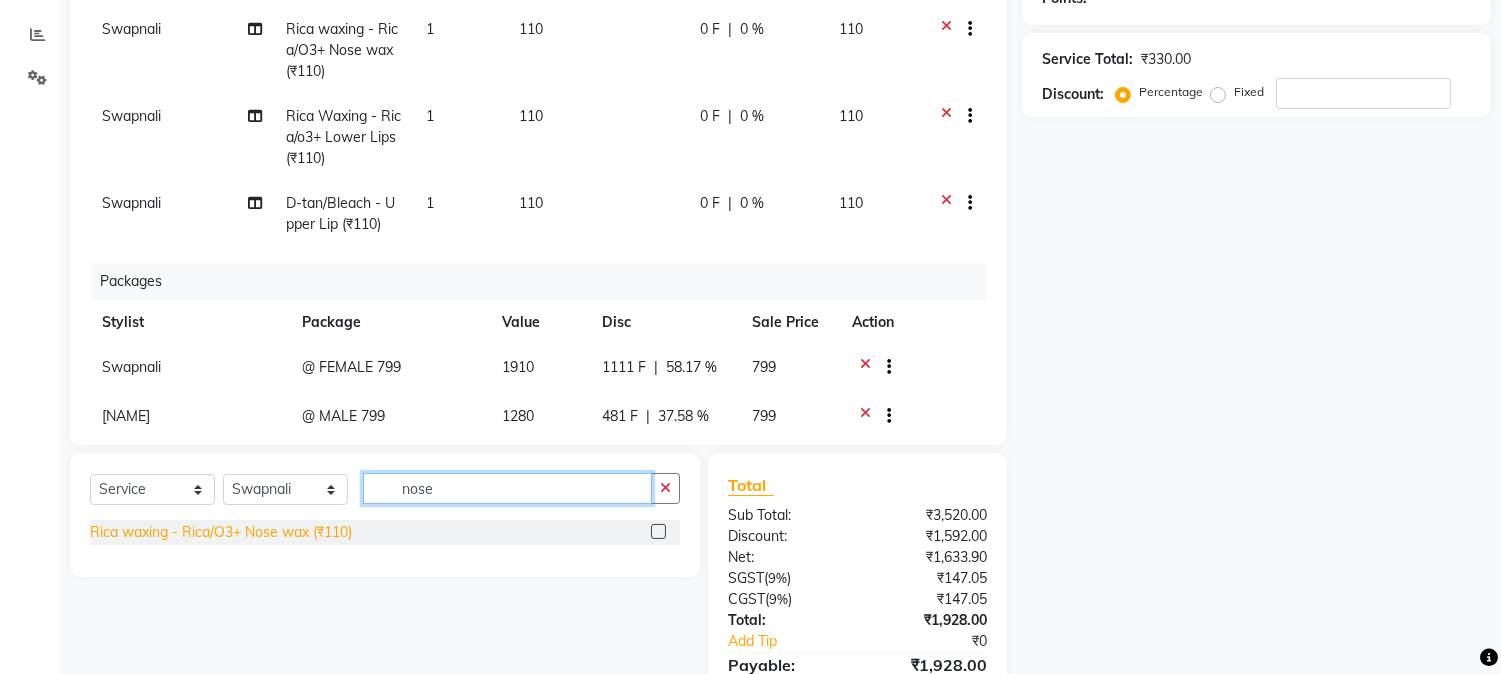 type on "nose" 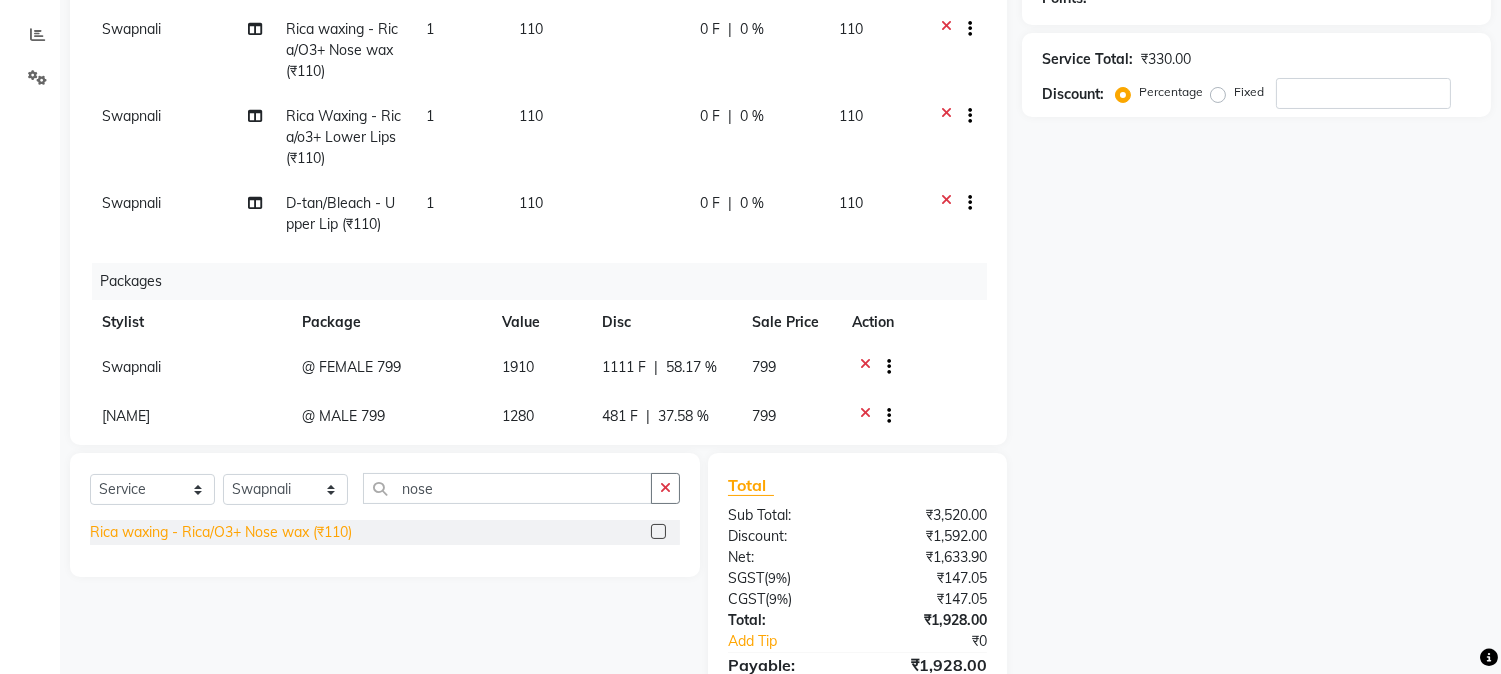 click on "Rica waxing - Rica/O3+ Nose wax (₹110)" 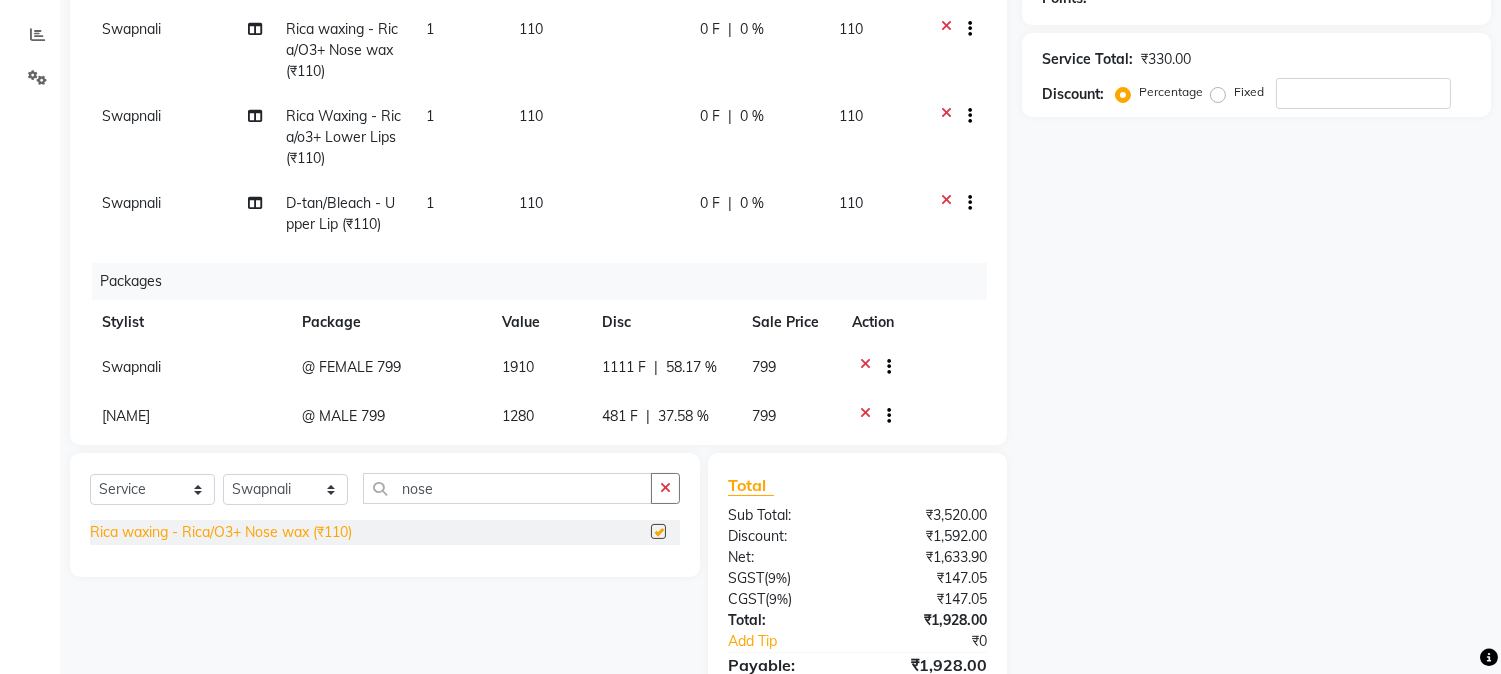 checkbox on "false" 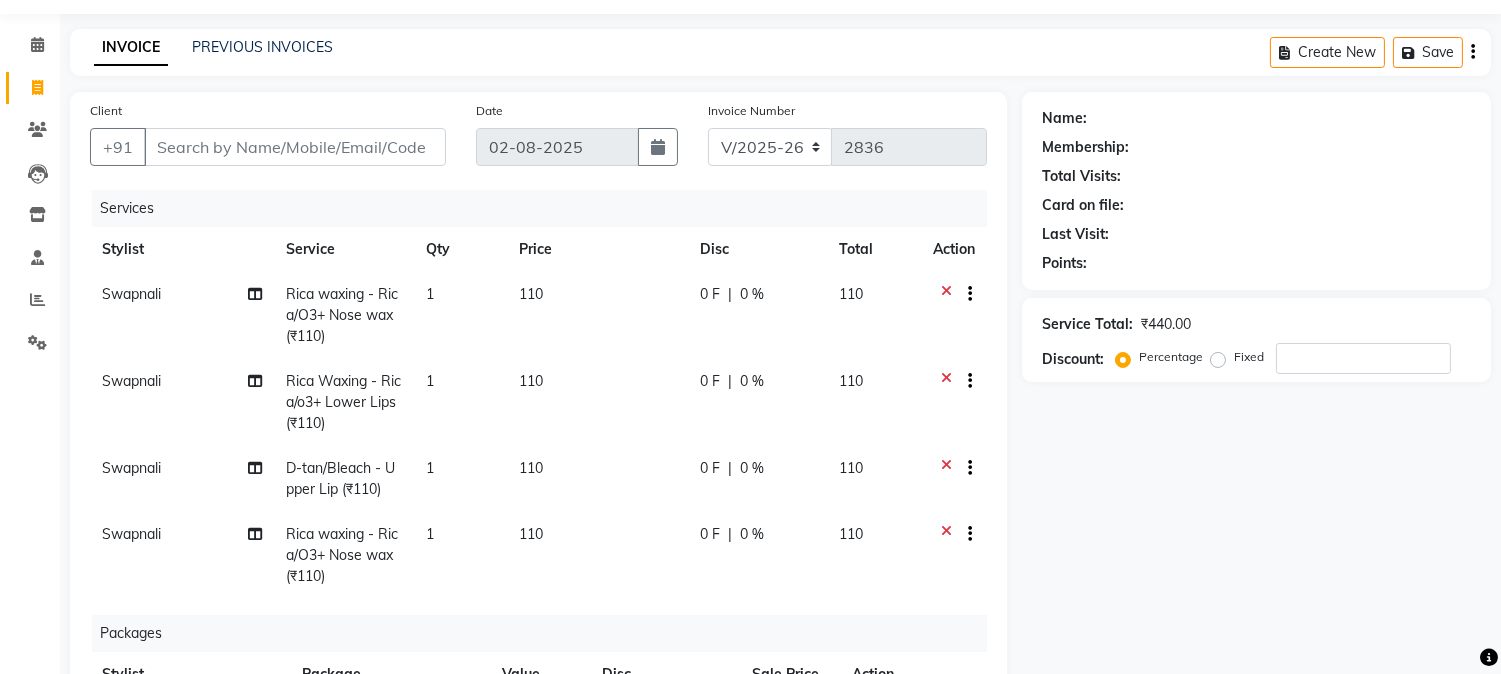 scroll, scrollTop: 111, scrollLeft: 0, axis: vertical 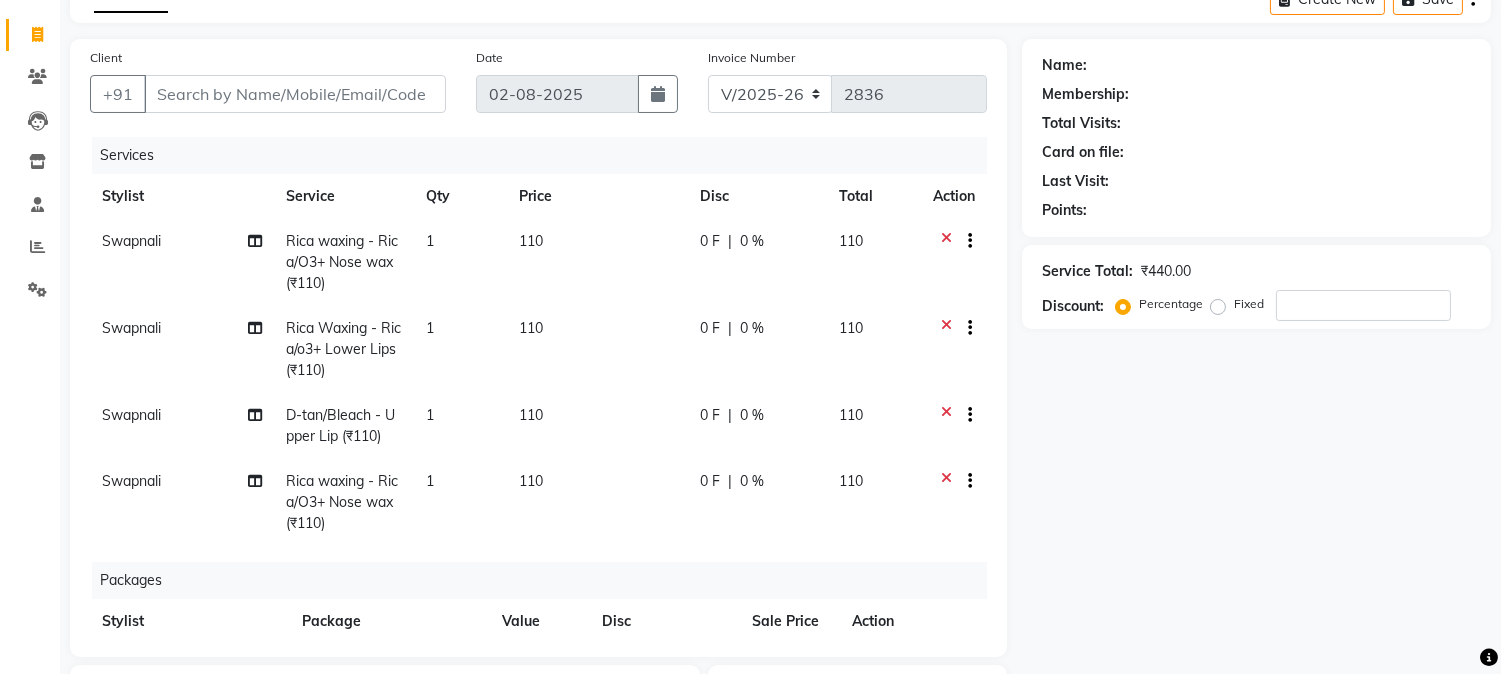 click 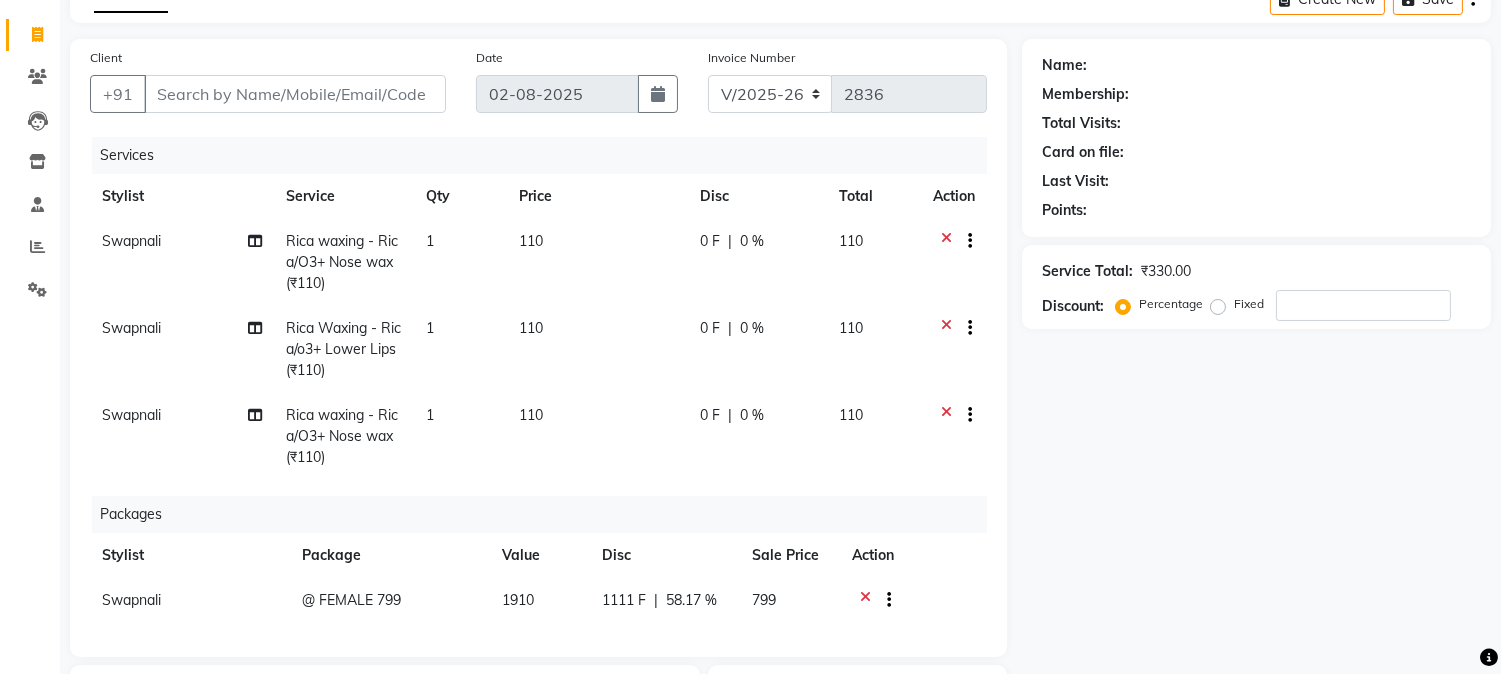 click 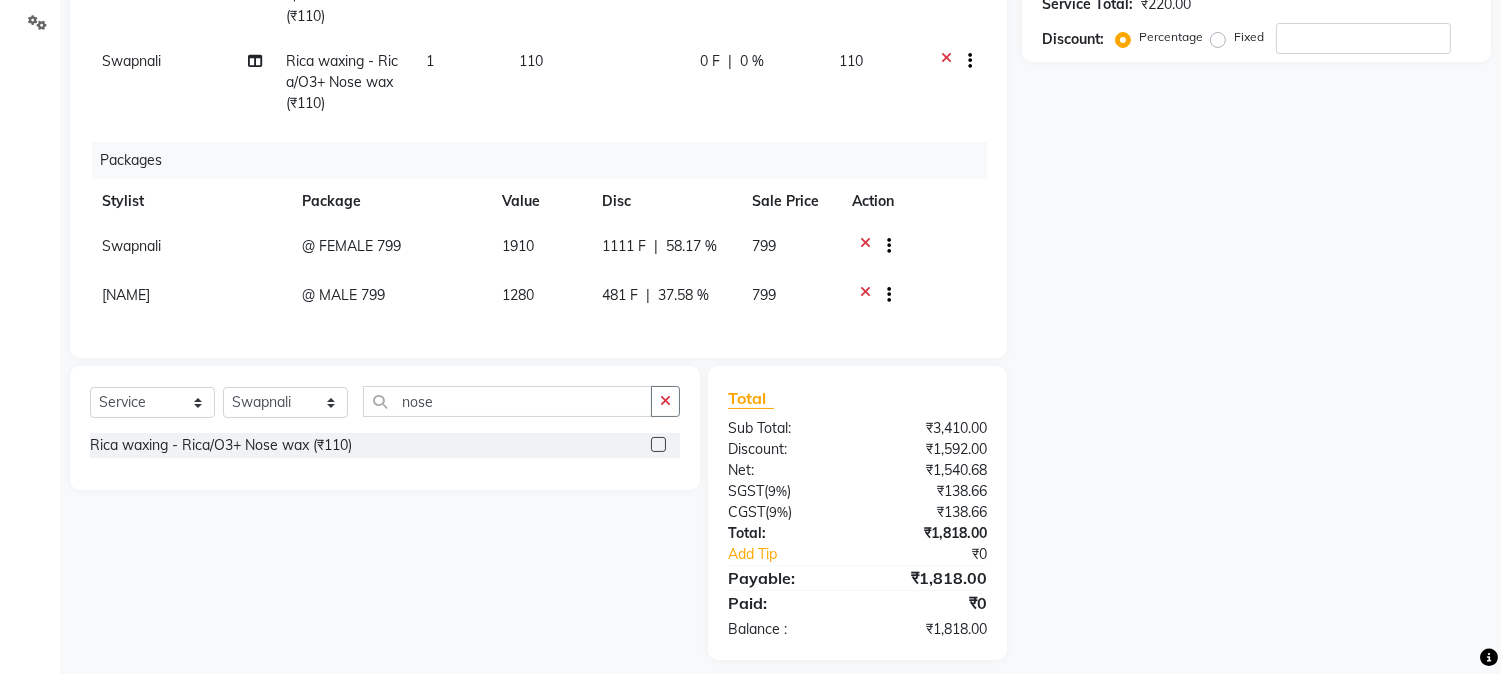 scroll, scrollTop: 393, scrollLeft: 0, axis: vertical 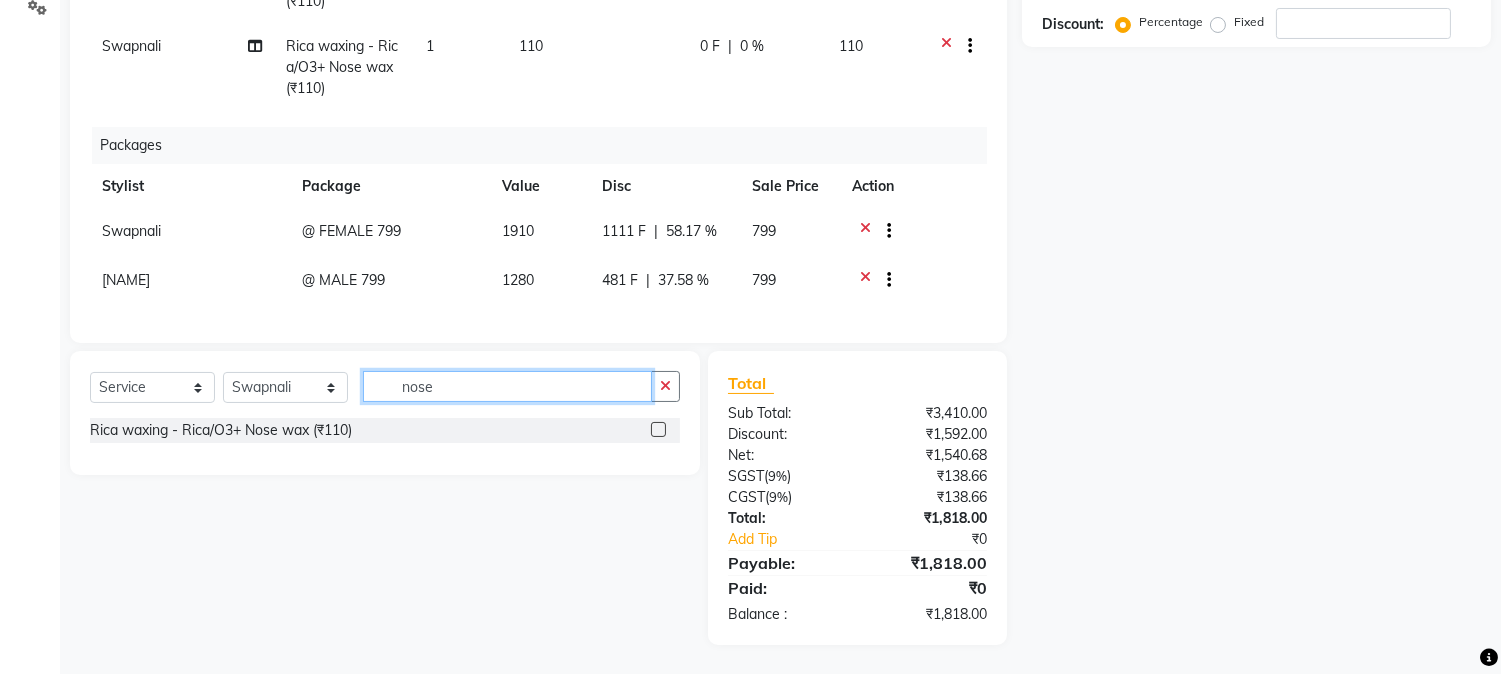 drag, startPoint x: 492, startPoint y: 391, endPoint x: 363, endPoint y: 444, distance: 139.46326 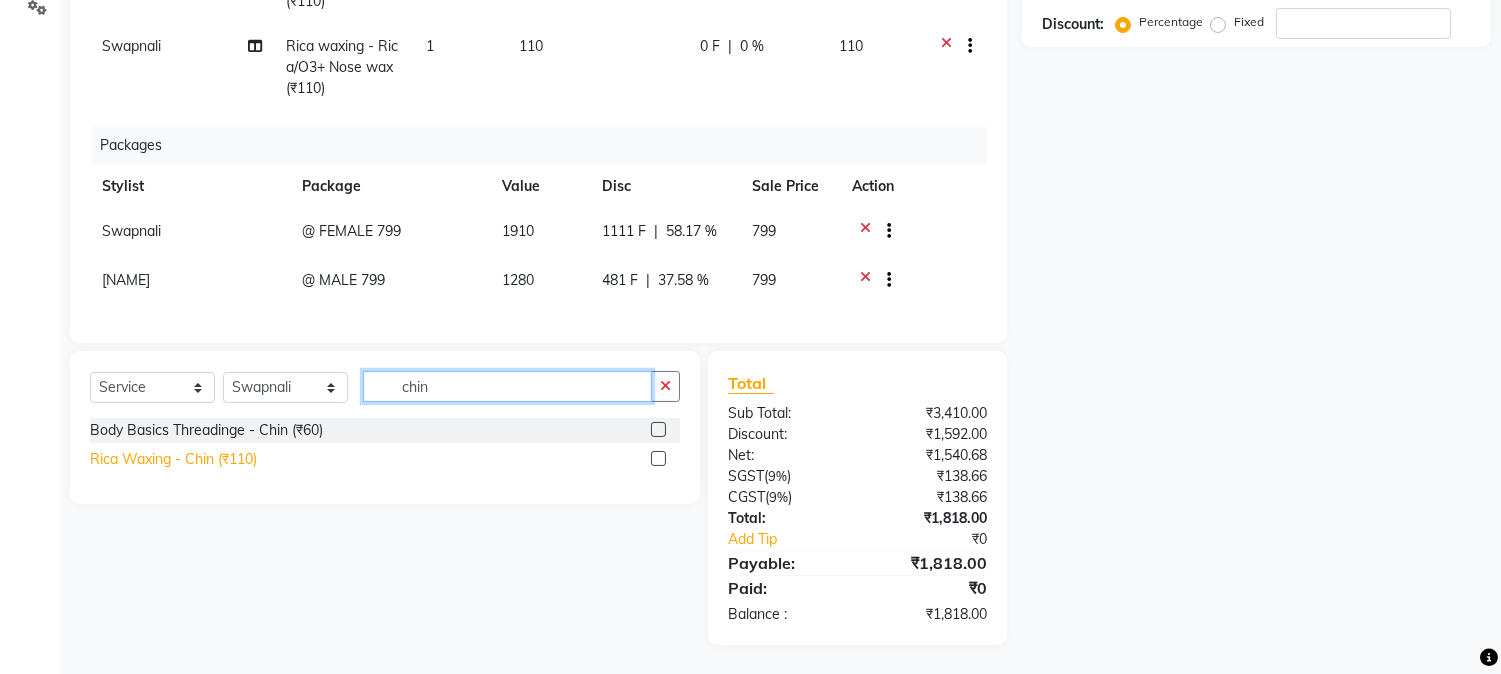 type on "chin" 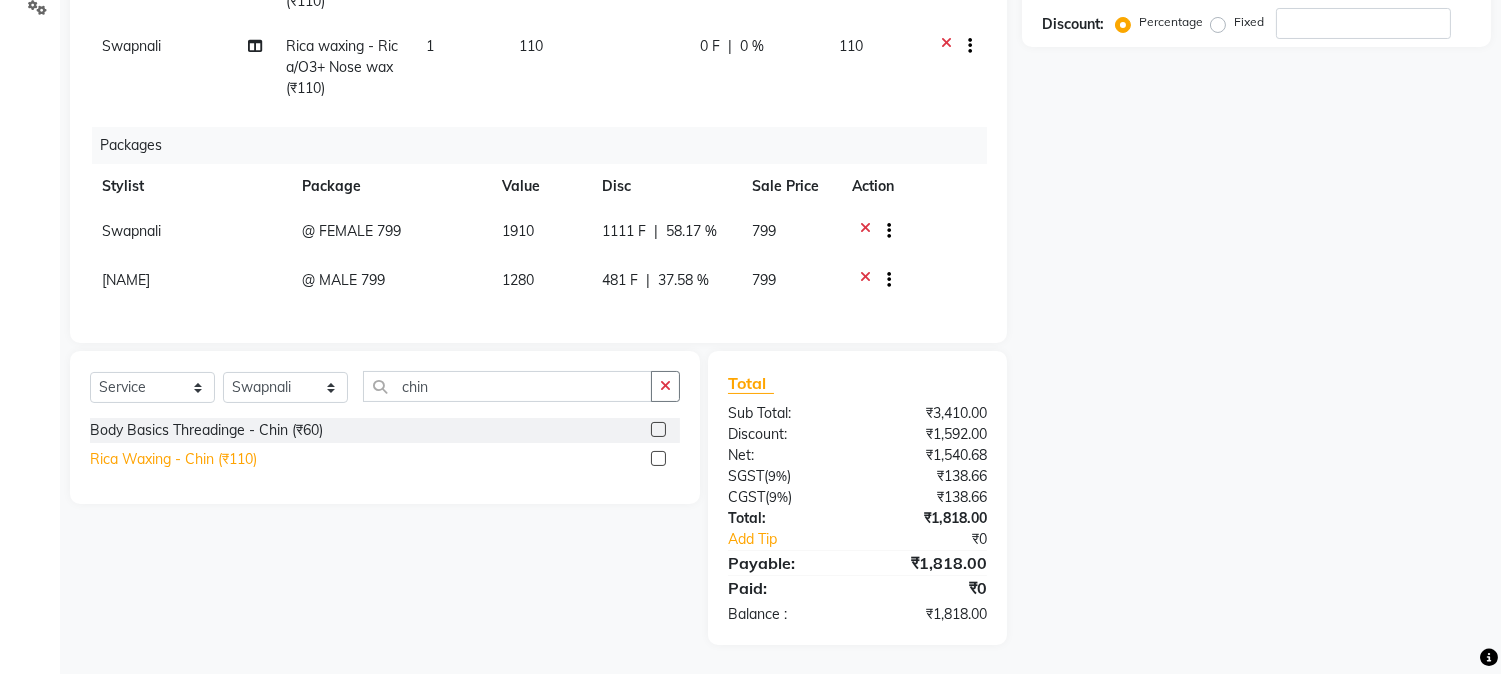 click on "Rica Waxing - Chin (₹110)" 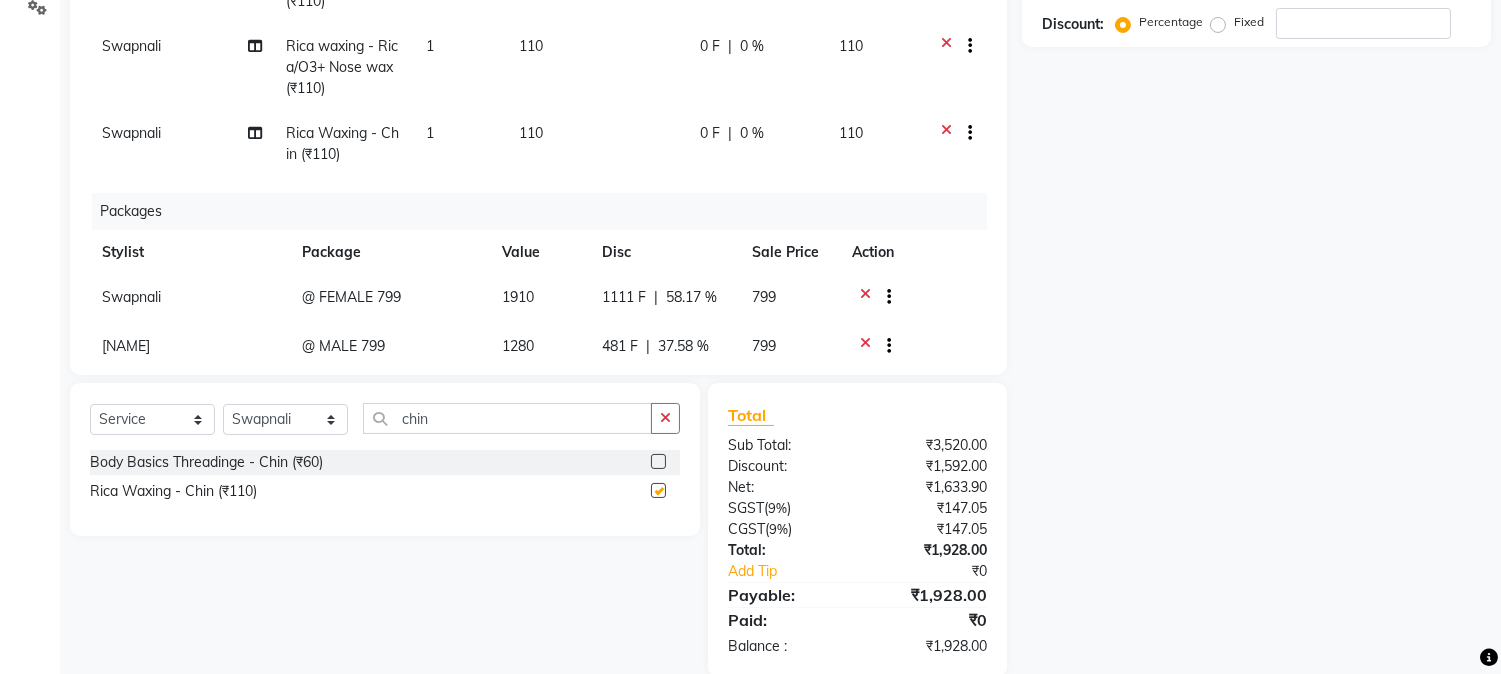 checkbox on "false" 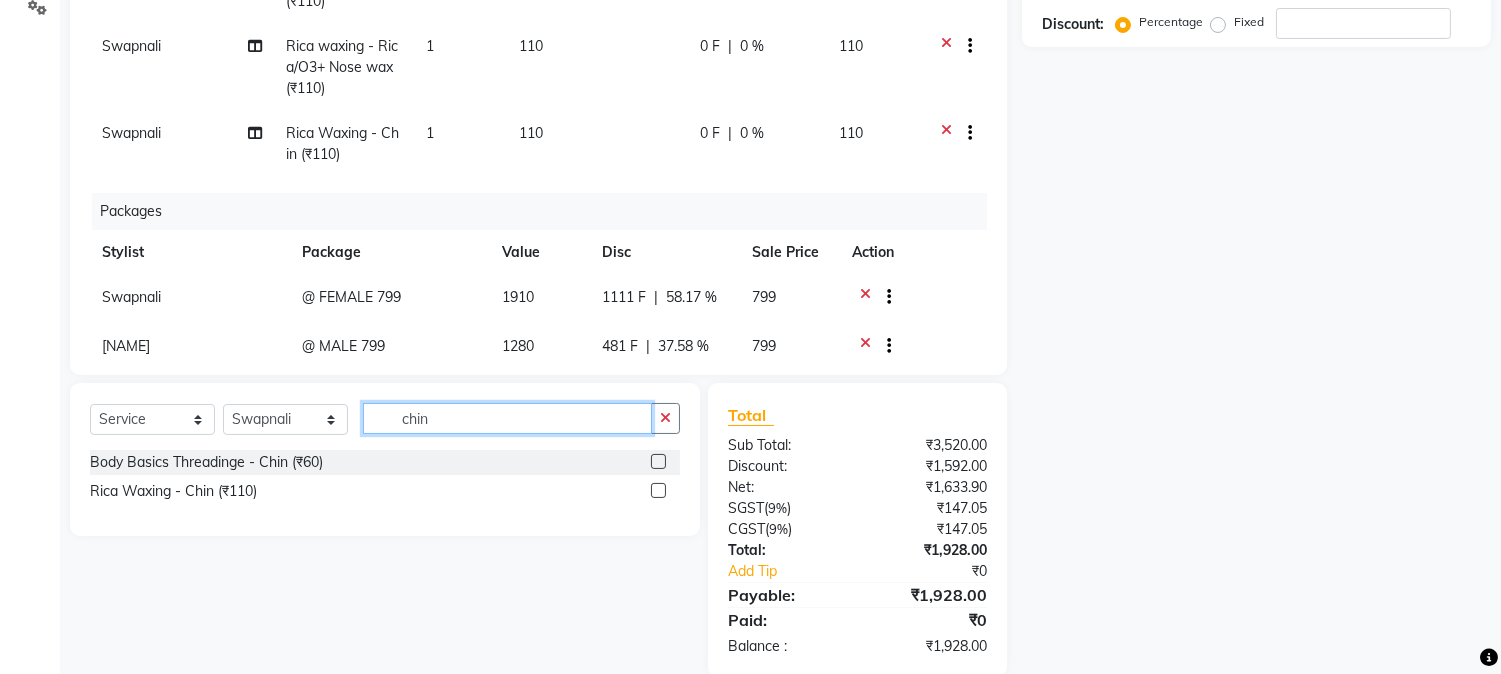 drag, startPoint x: 490, startPoint y: 417, endPoint x: 270, endPoint y: 434, distance: 220.65584 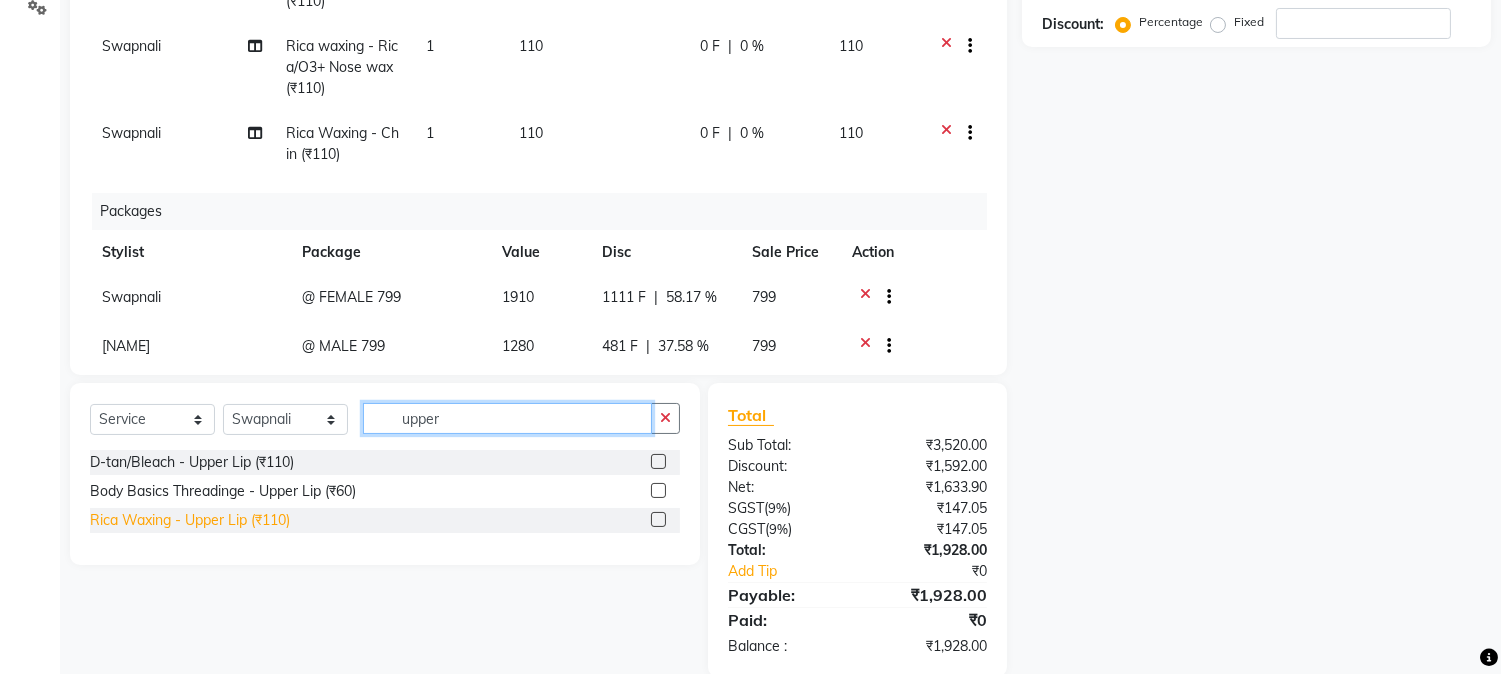 type on "upper" 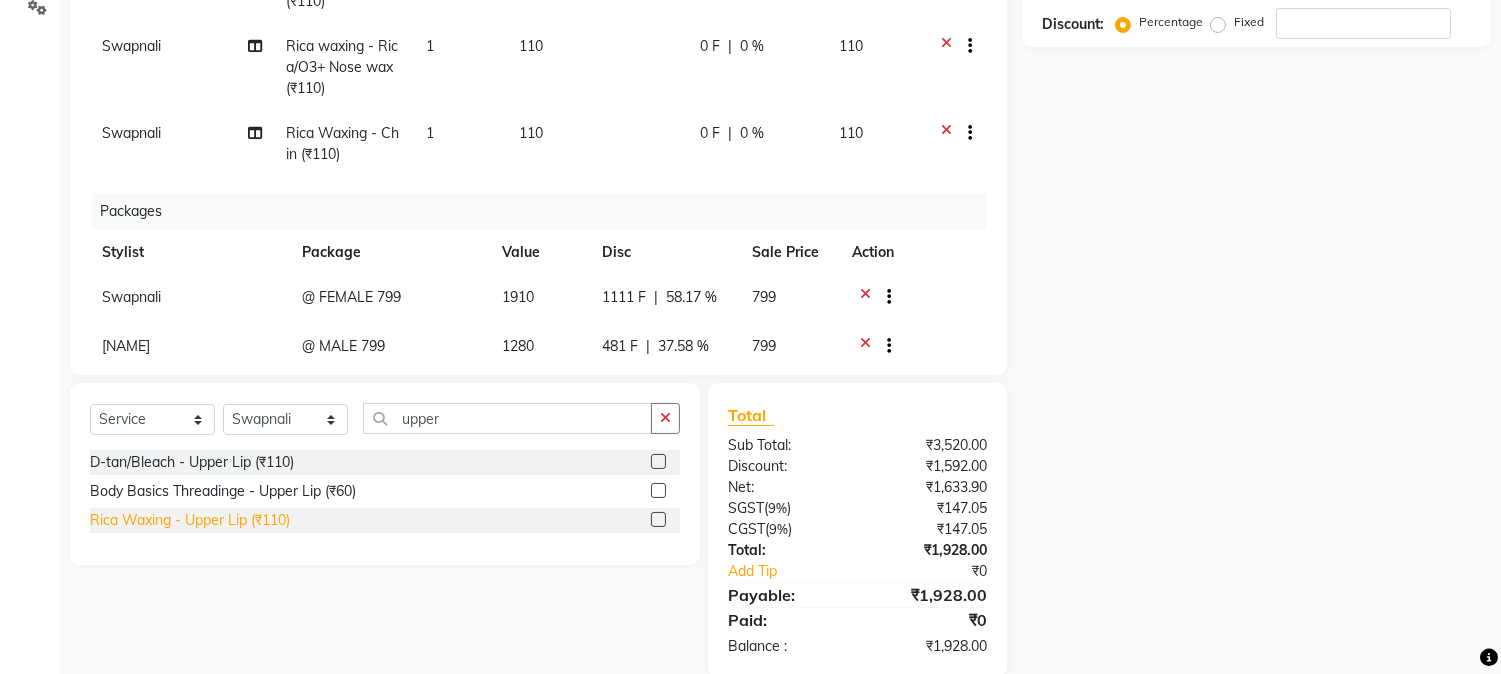 click on "Rica Waxing - Upper Lip (₹110)" 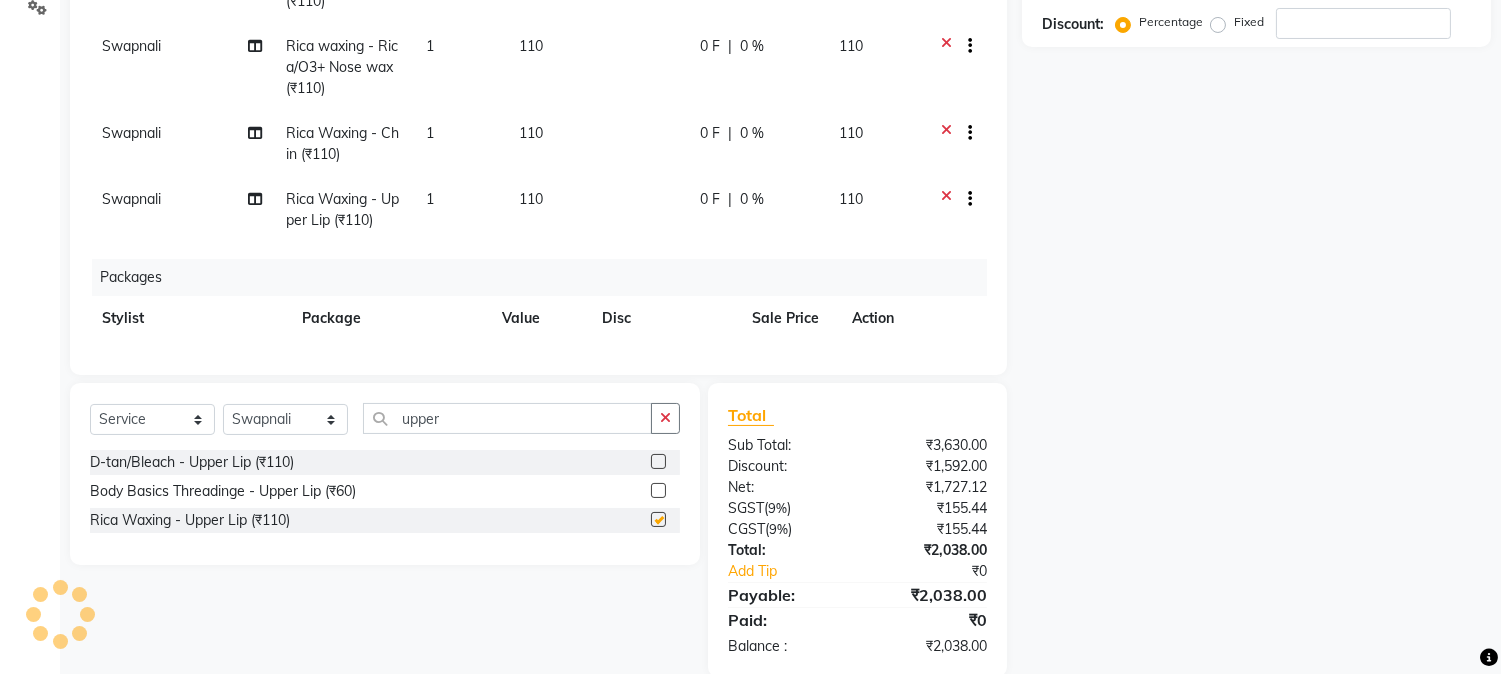 checkbox on "false" 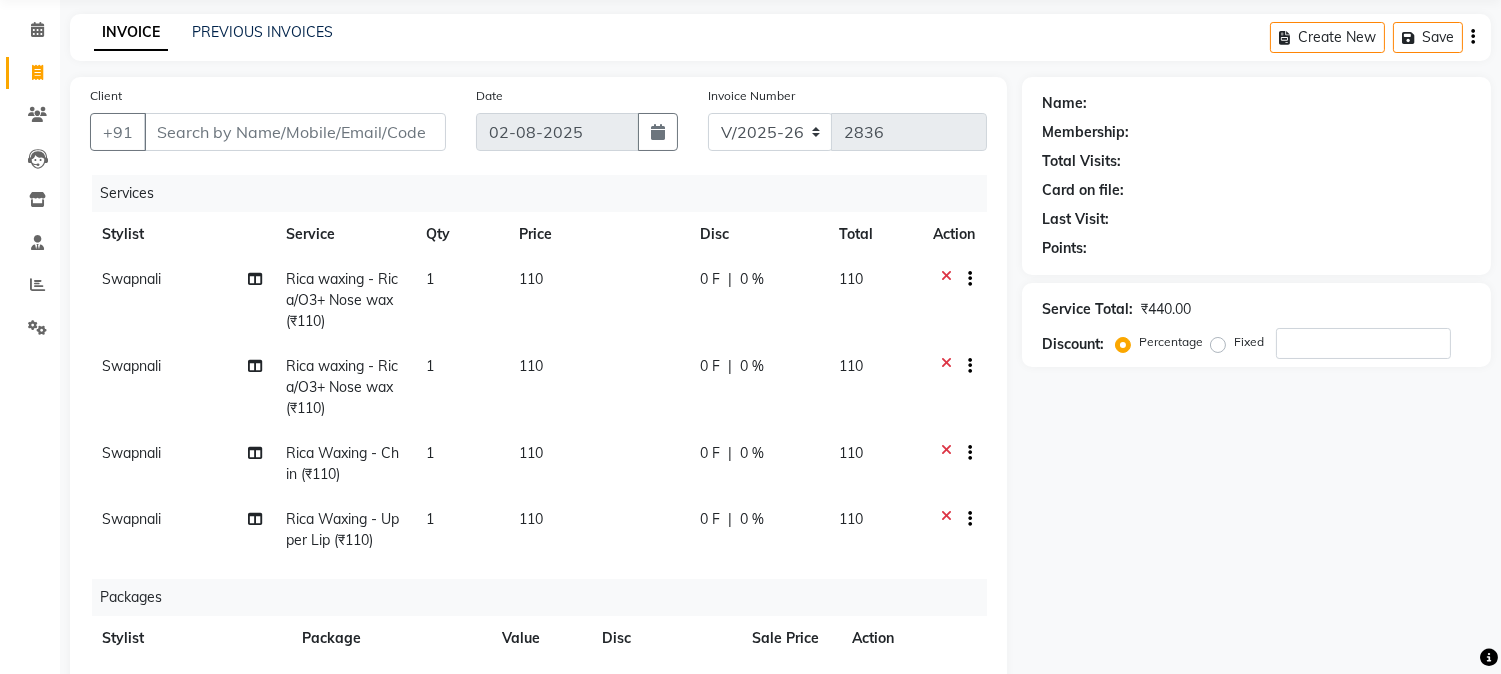 scroll, scrollTop: 222, scrollLeft: 0, axis: vertical 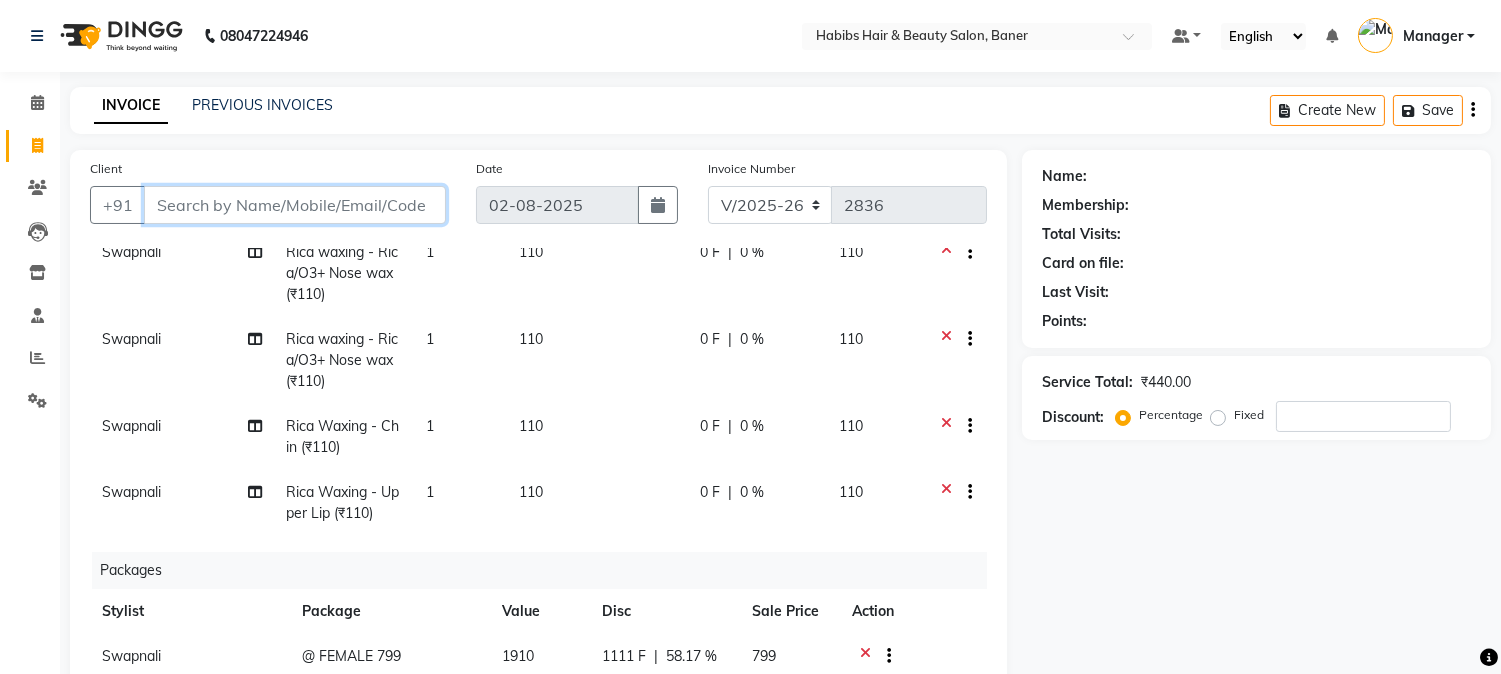 click on "Client" at bounding box center (295, 205) 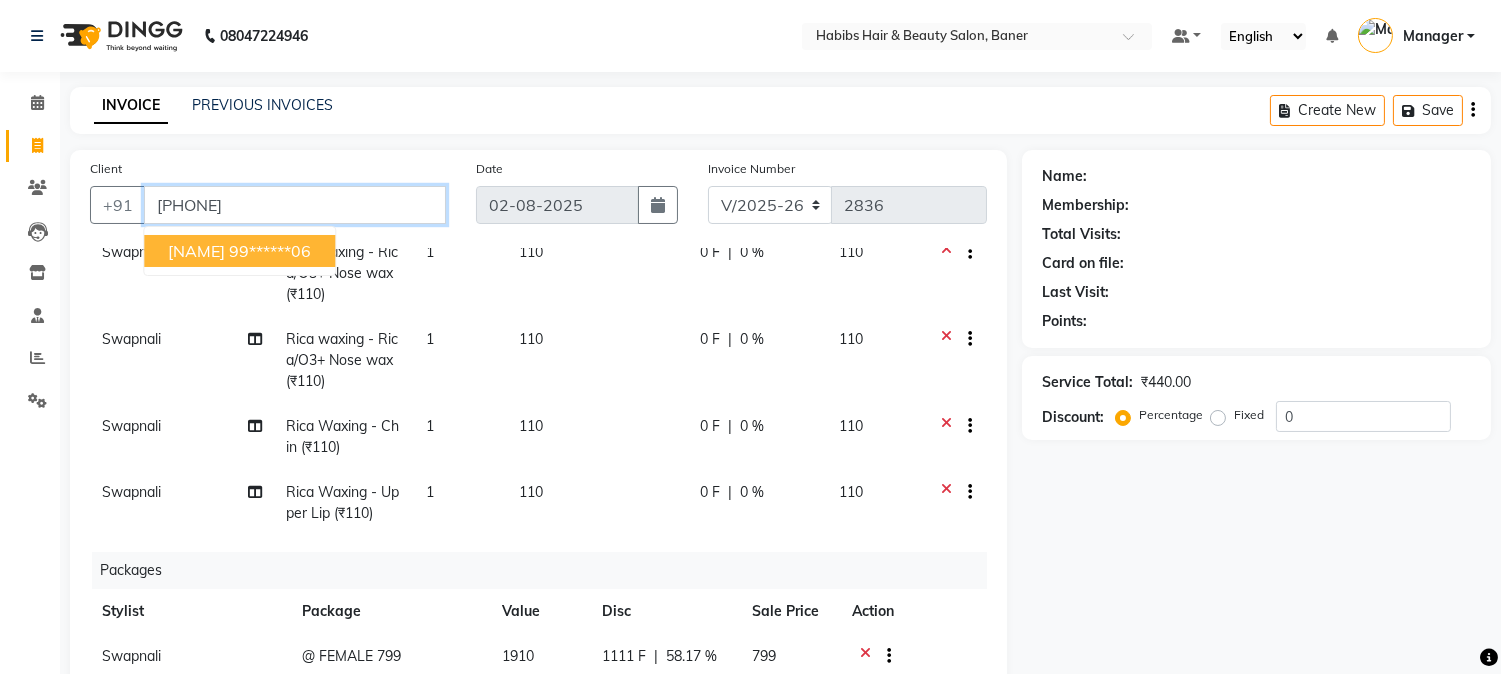 type on "[PHONE]" 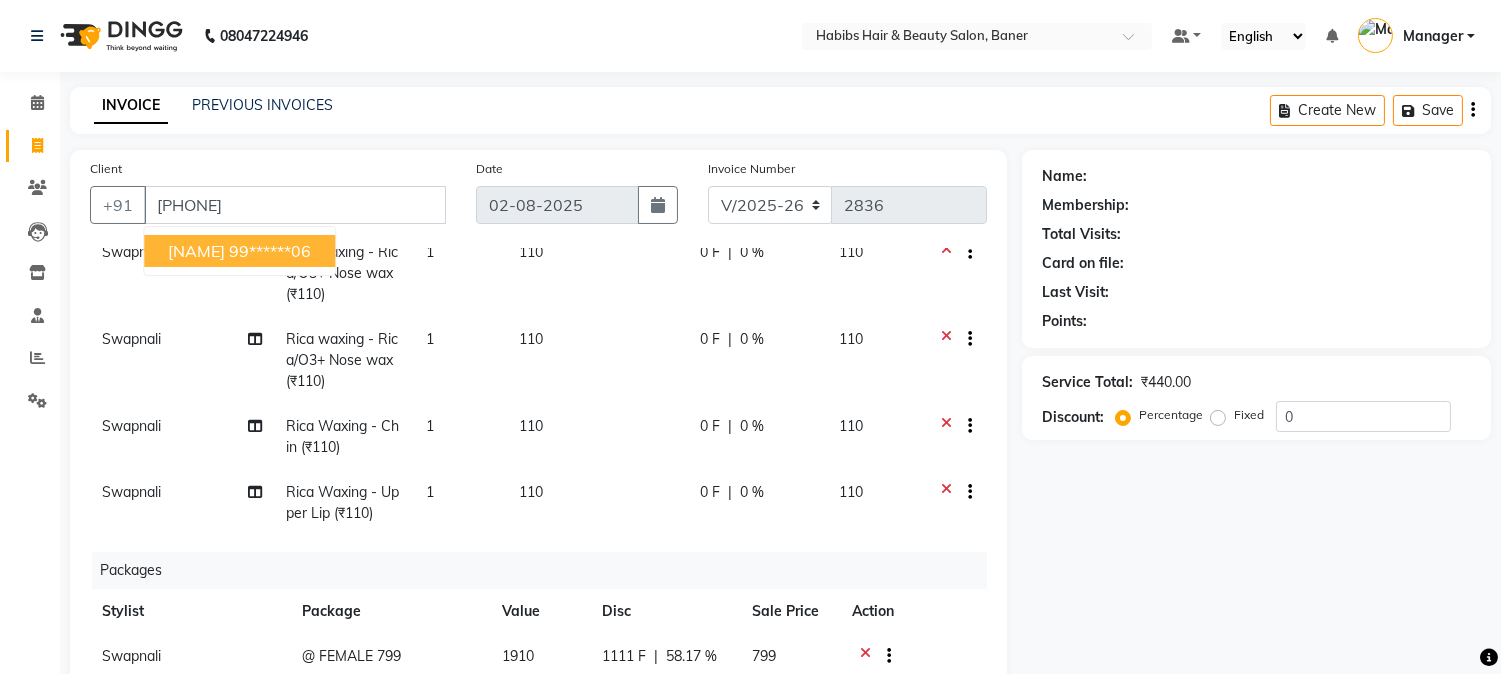 select on "2: Object" 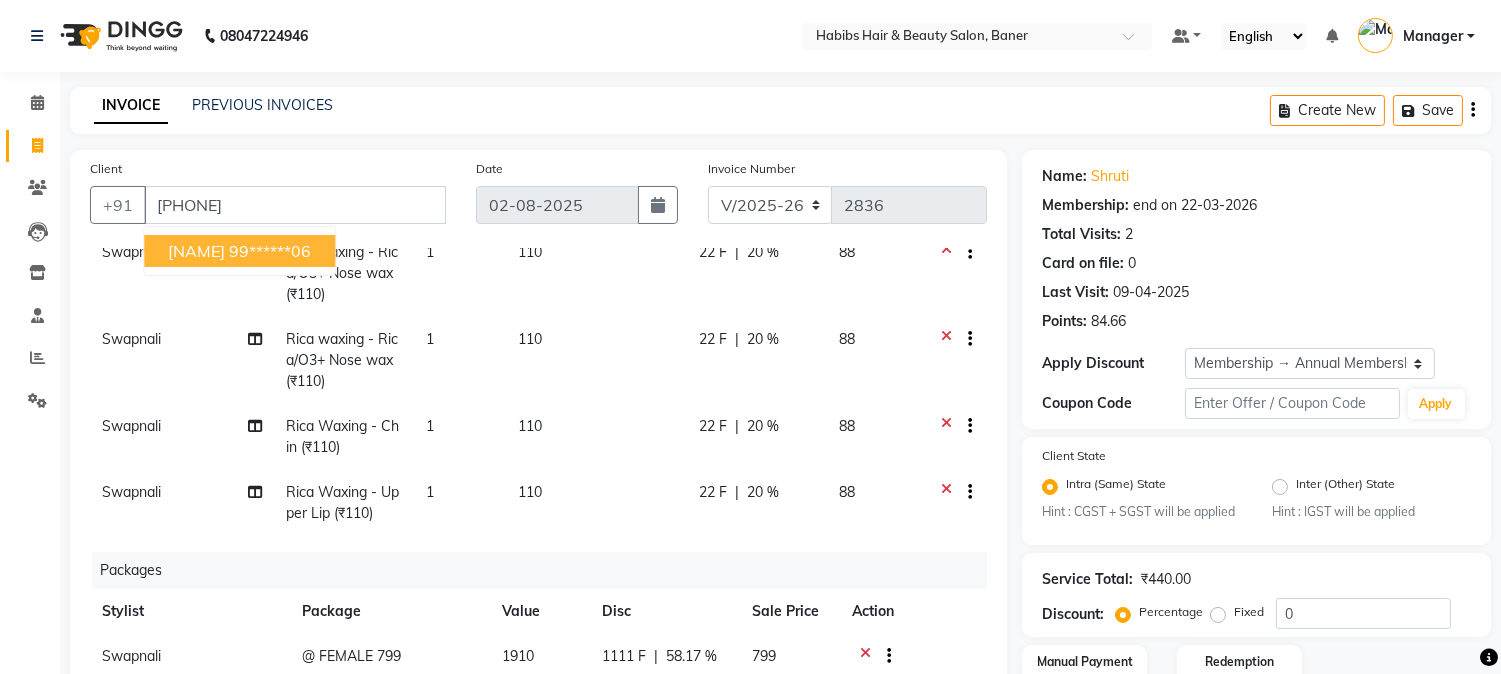 type on "20" 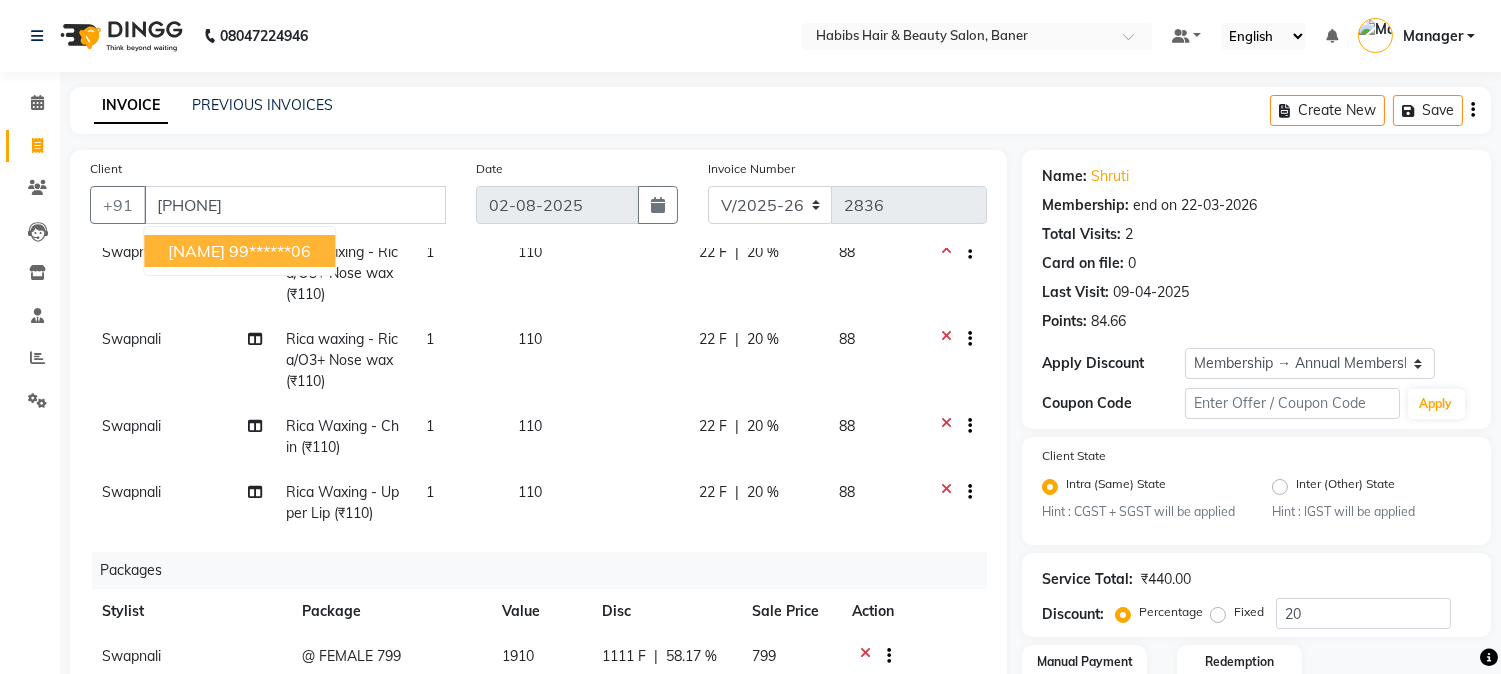 click on "99******06" at bounding box center [270, 251] 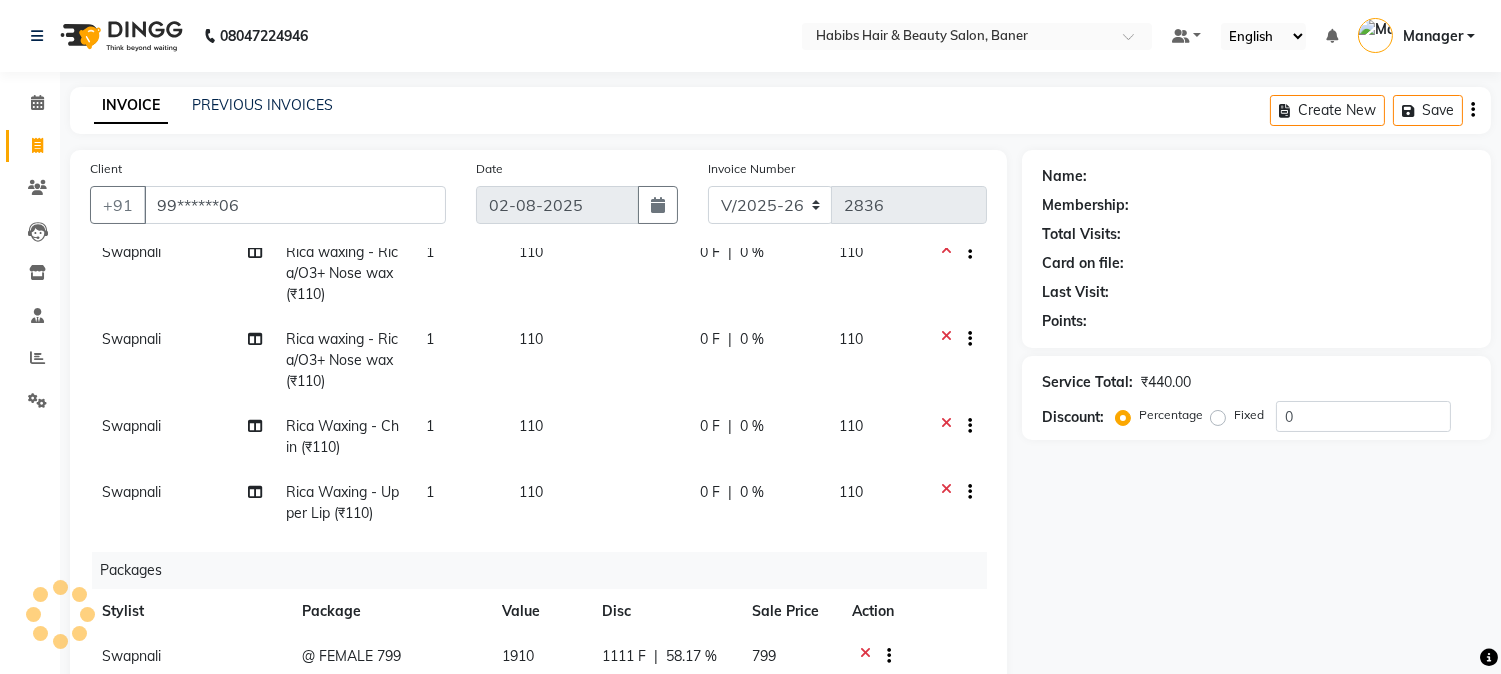 select on "2: Object" 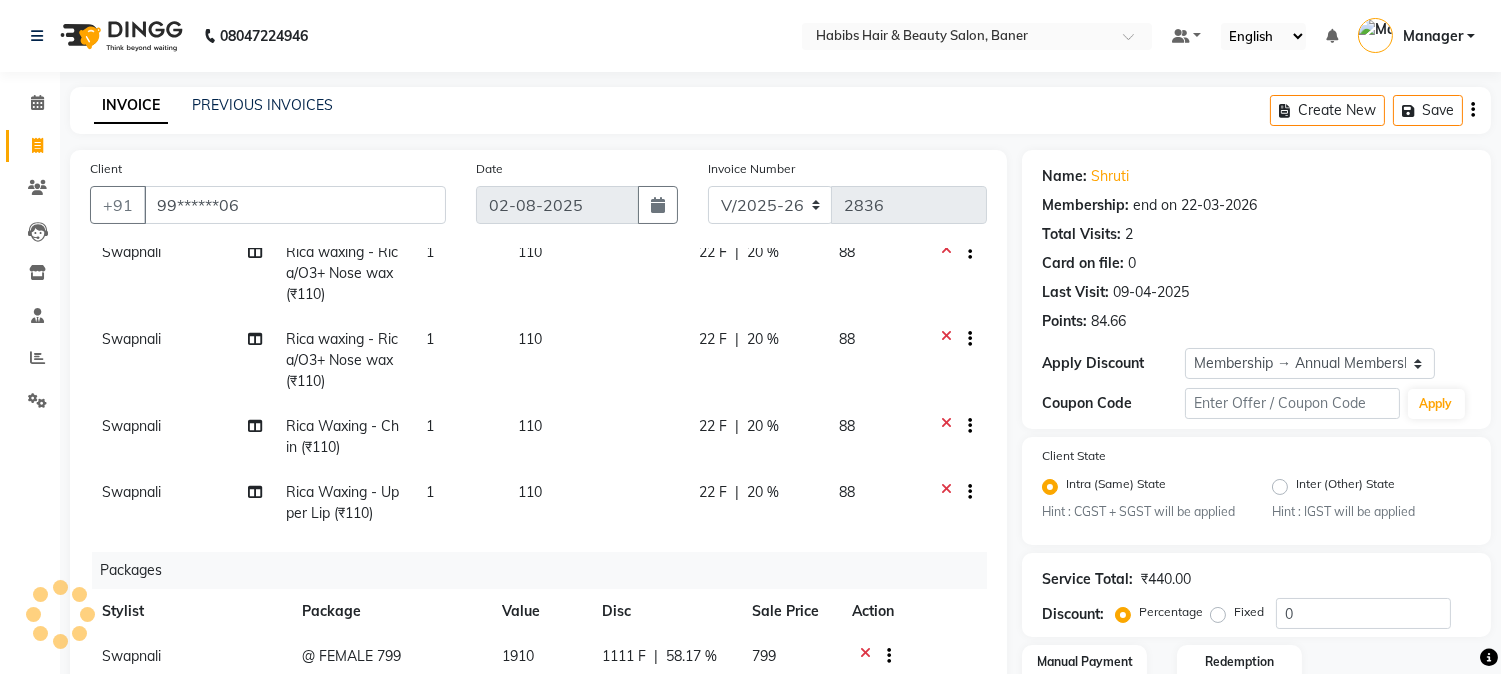 type on "20" 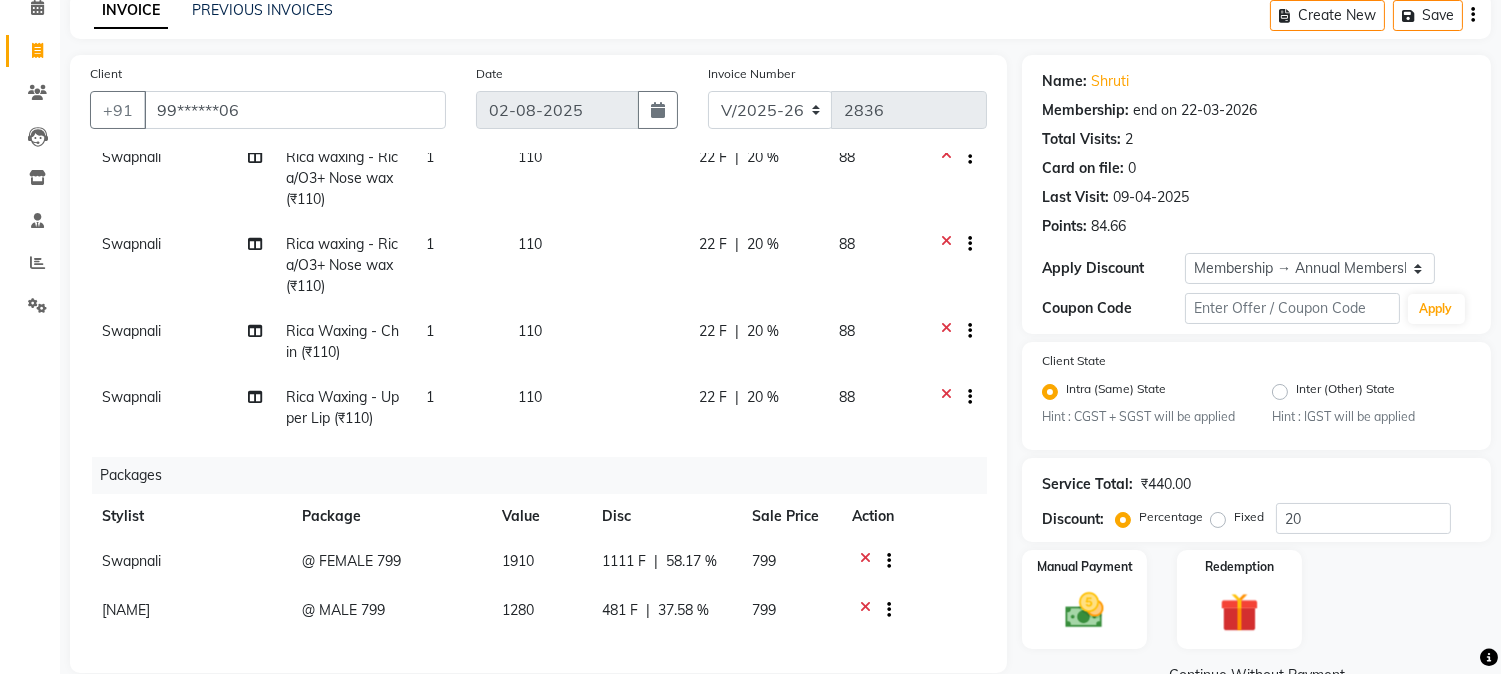 scroll, scrollTop: 222, scrollLeft: 0, axis: vertical 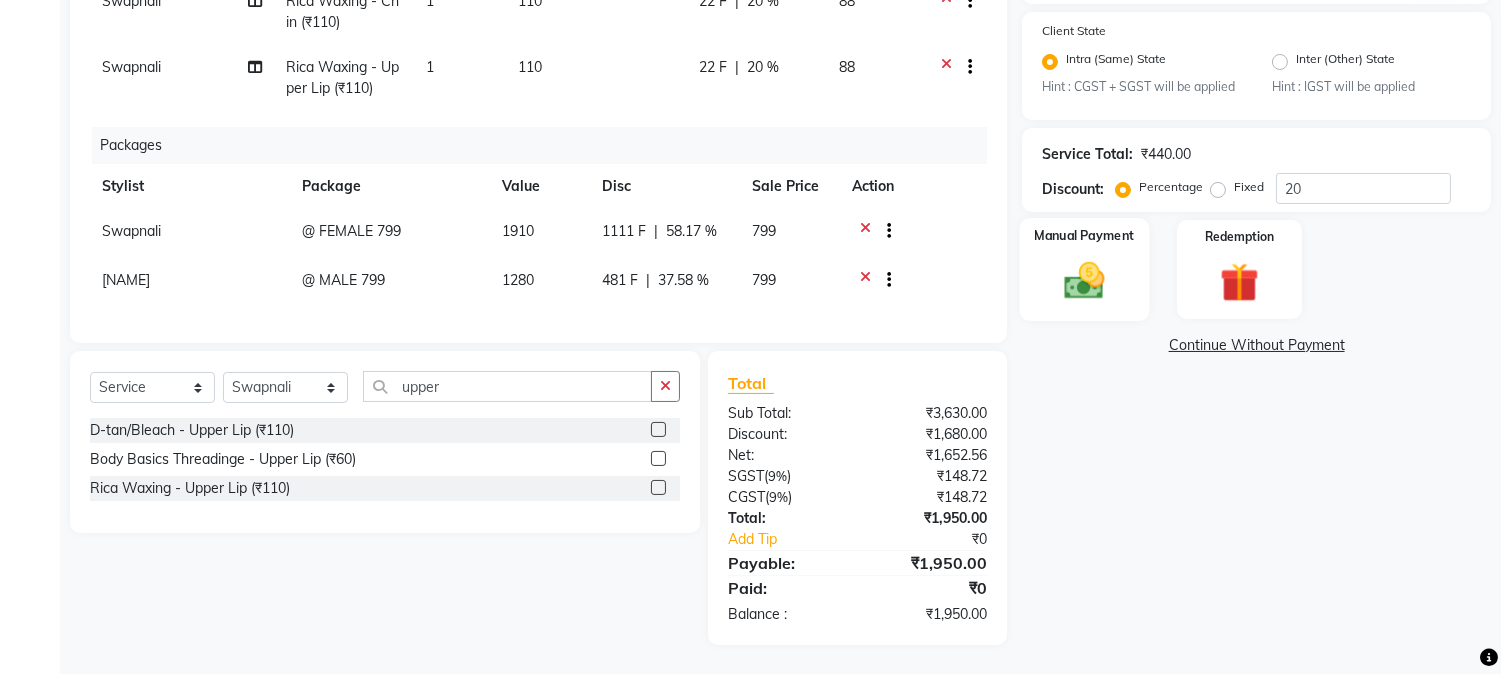 click 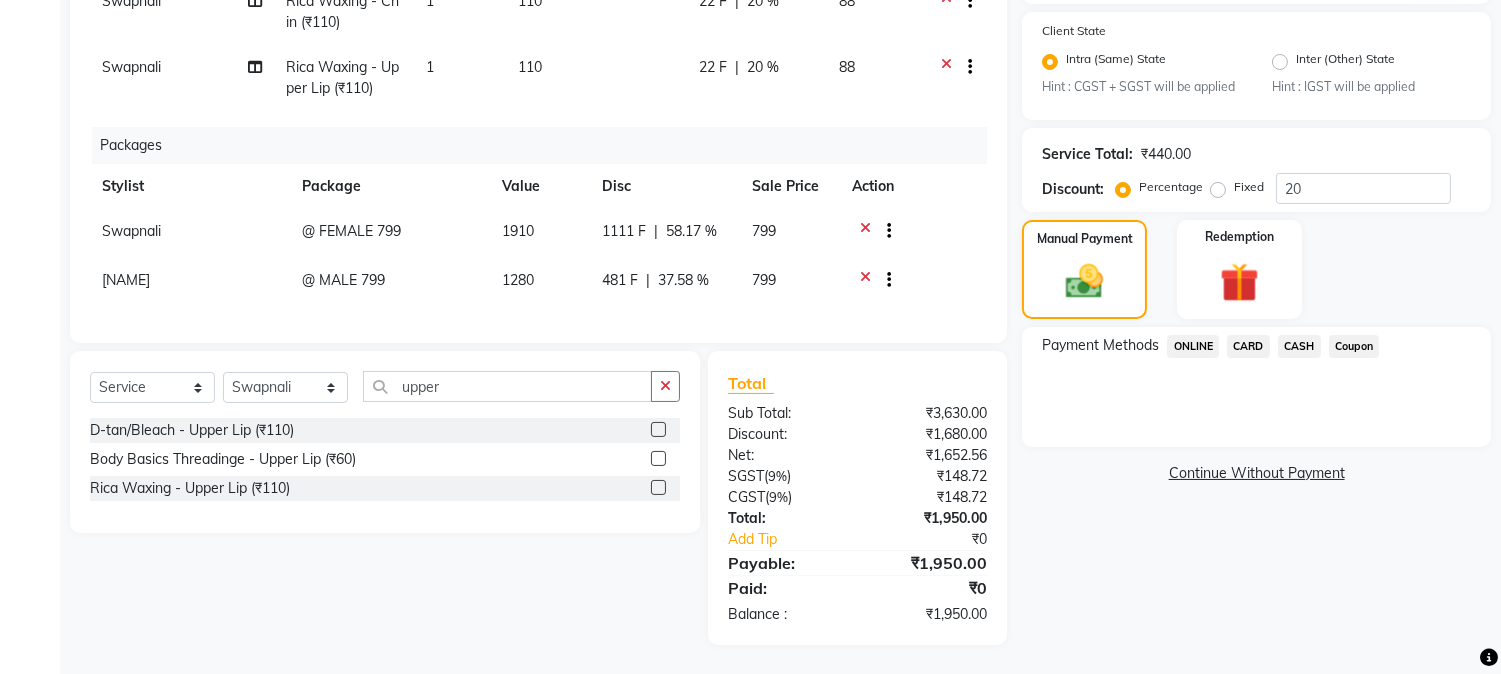 drag, startPoint x: 1191, startPoint y: 341, endPoint x: 1217, endPoint y: 363, distance: 34.058773 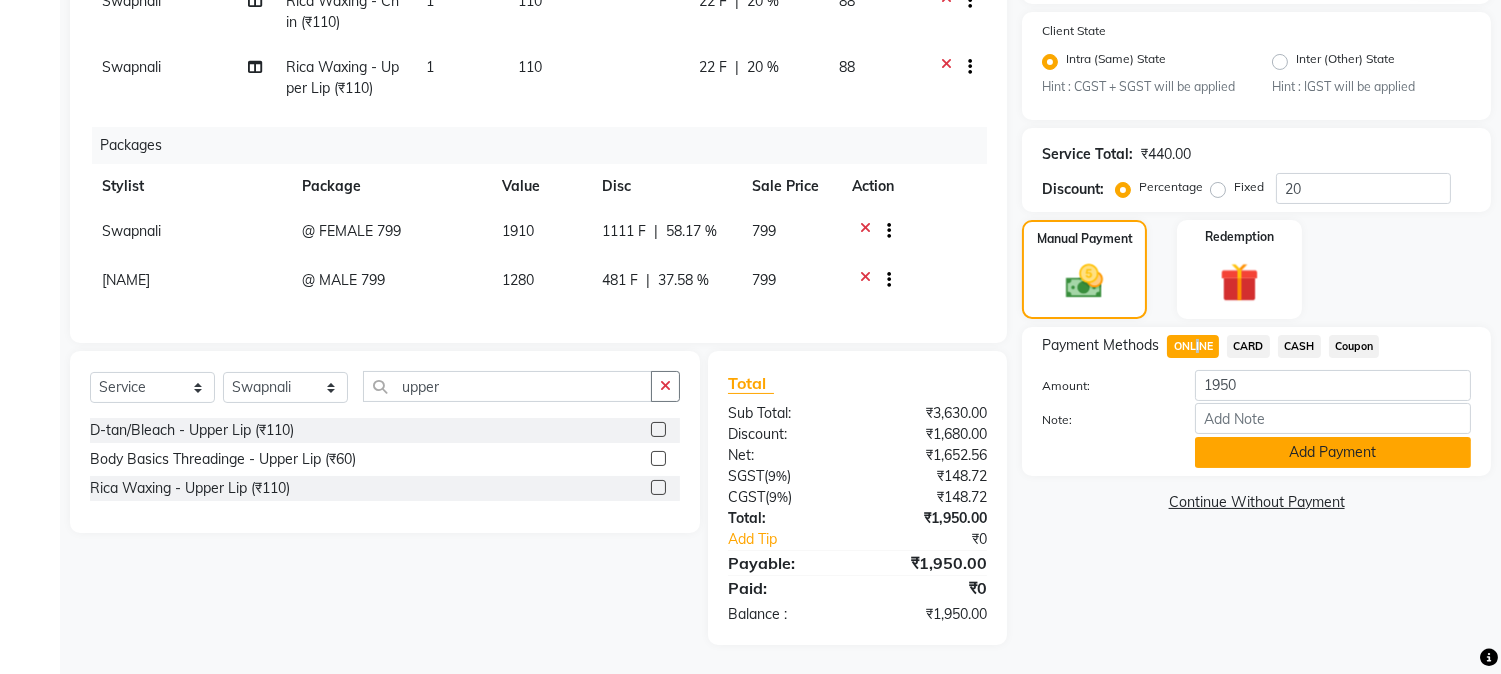 click on "Add Payment" 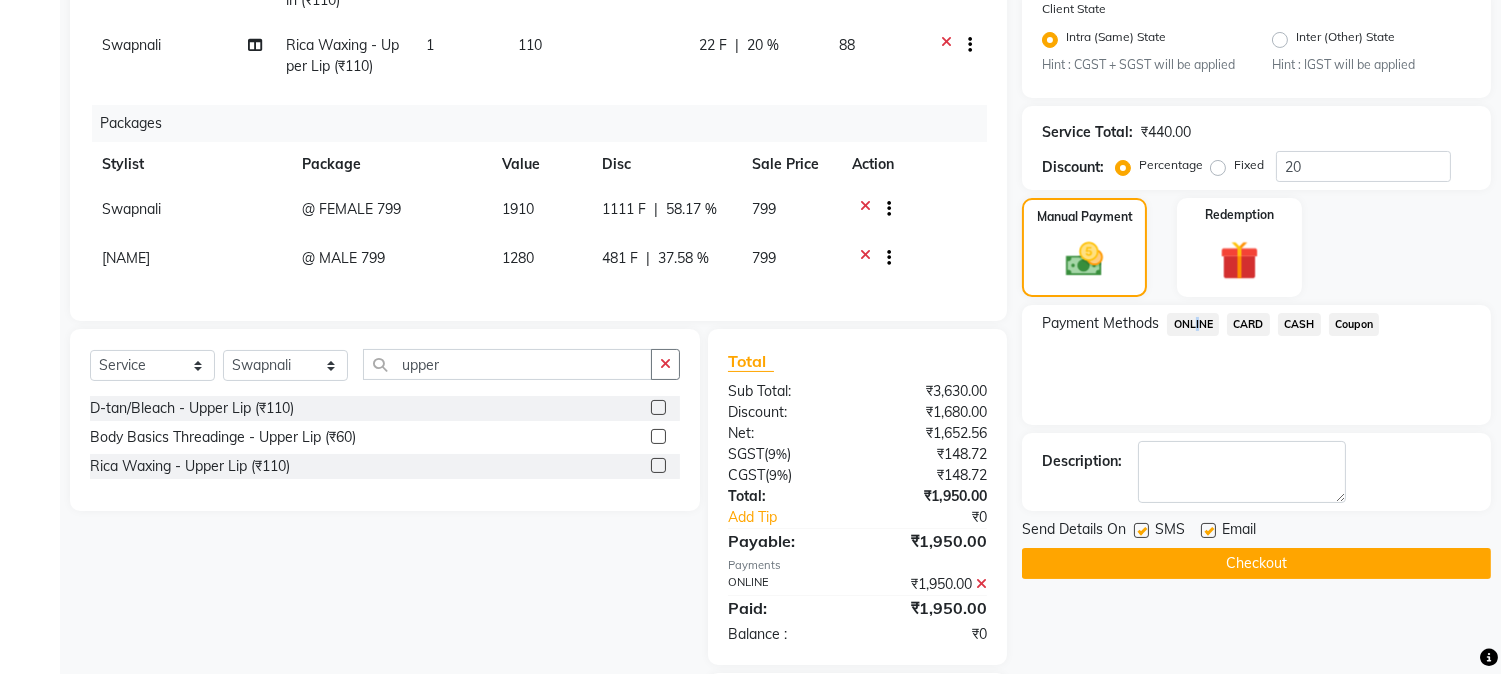 scroll, scrollTop: 537, scrollLeft: 0, axis: vertical 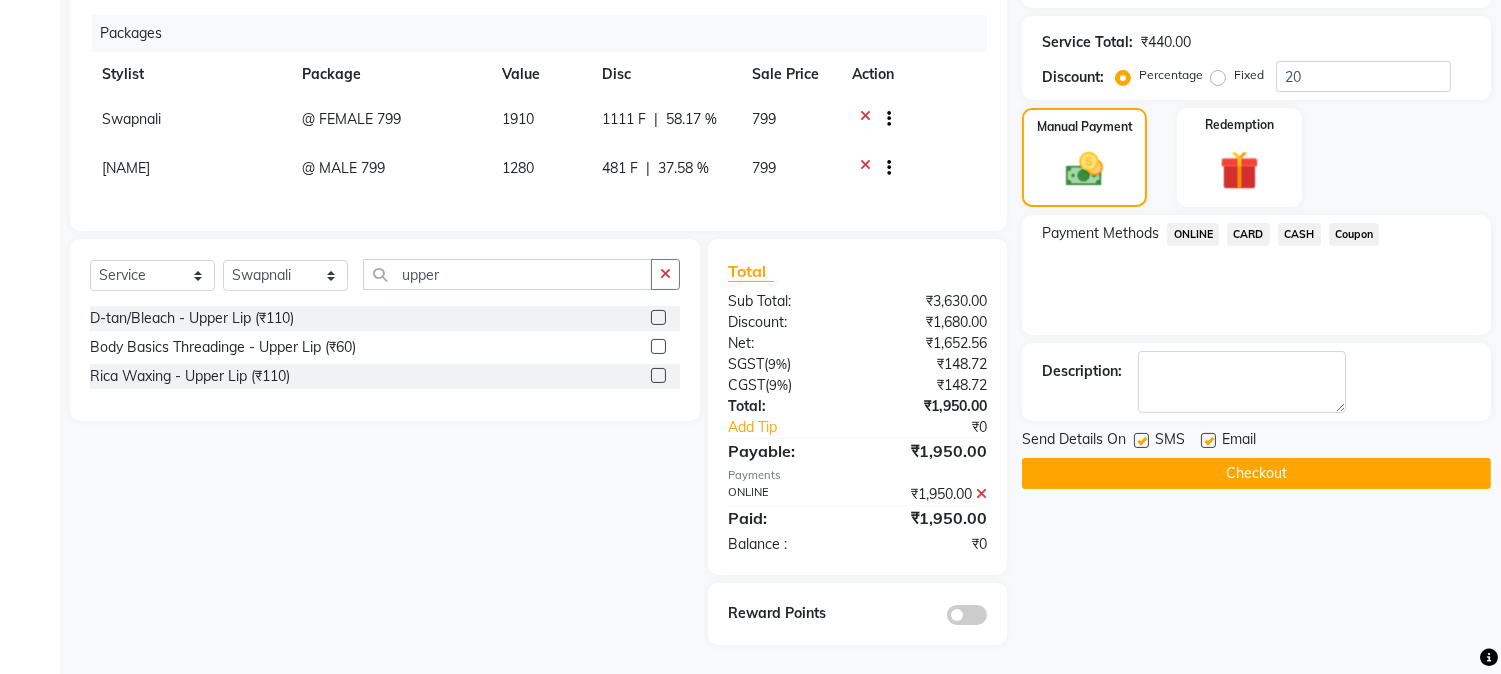 click 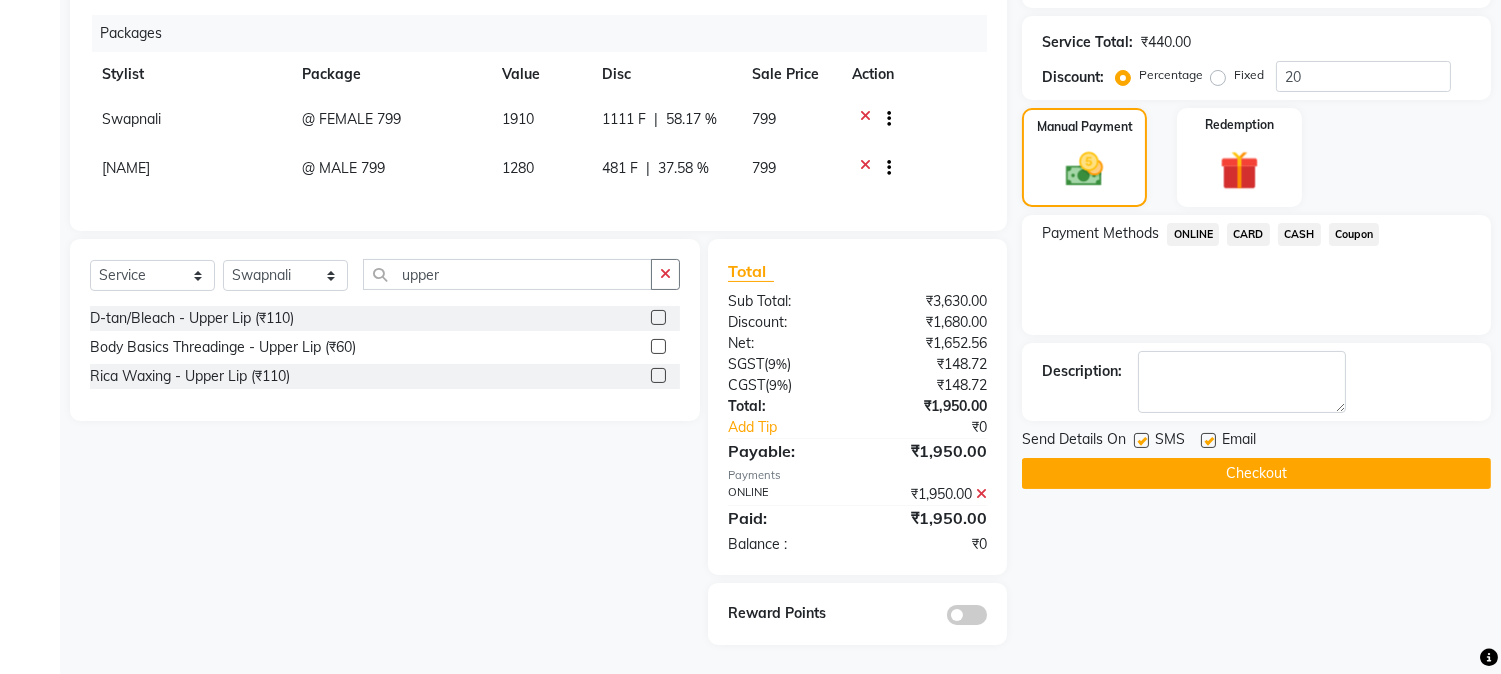 click 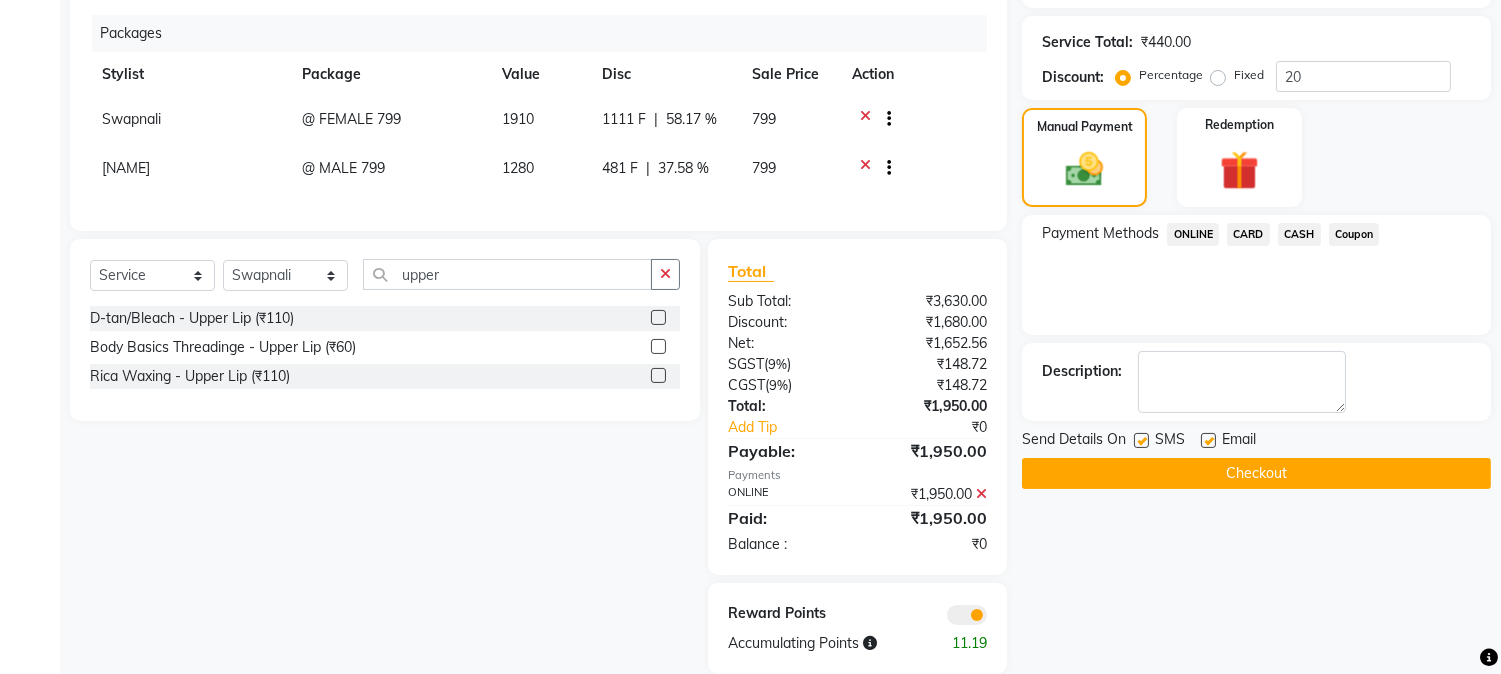 click on "Checkout" 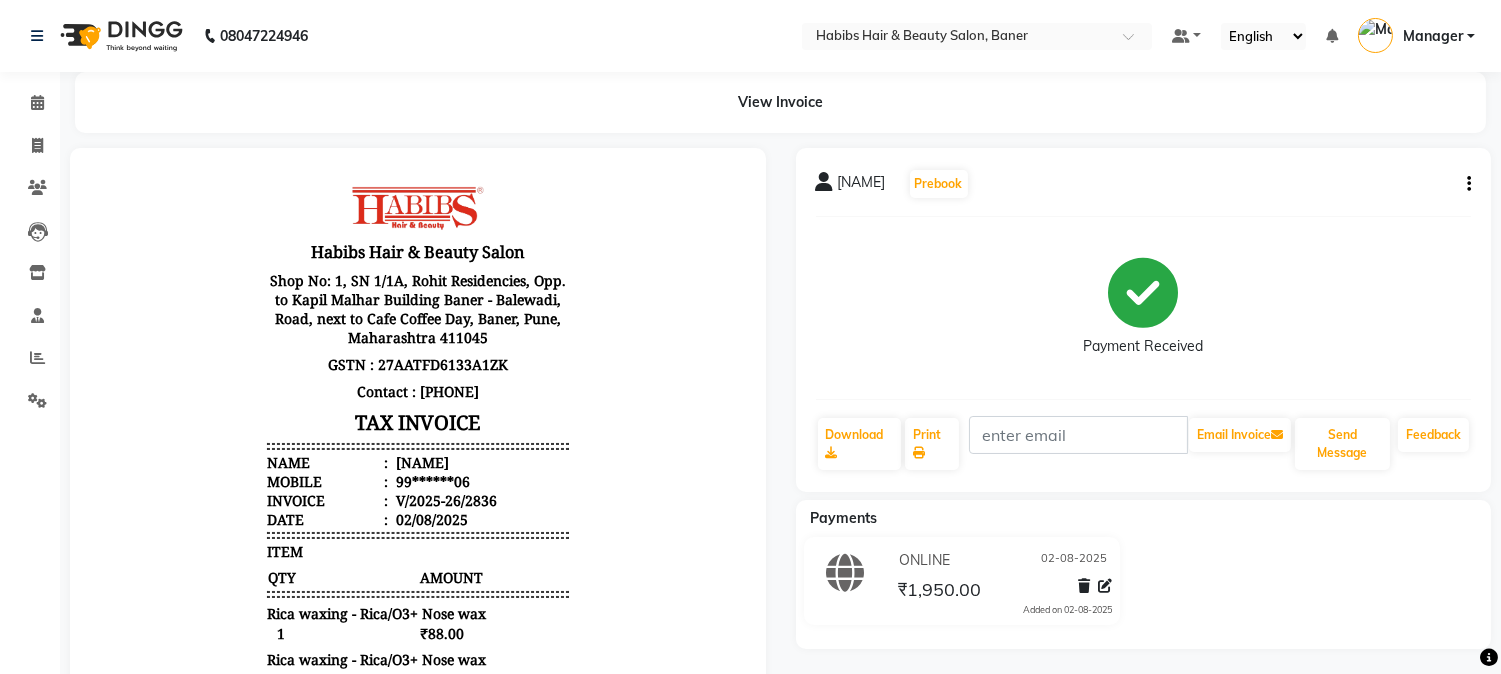 scroll, scrollTop: 16, scrollLeft: 0, axis: vertical 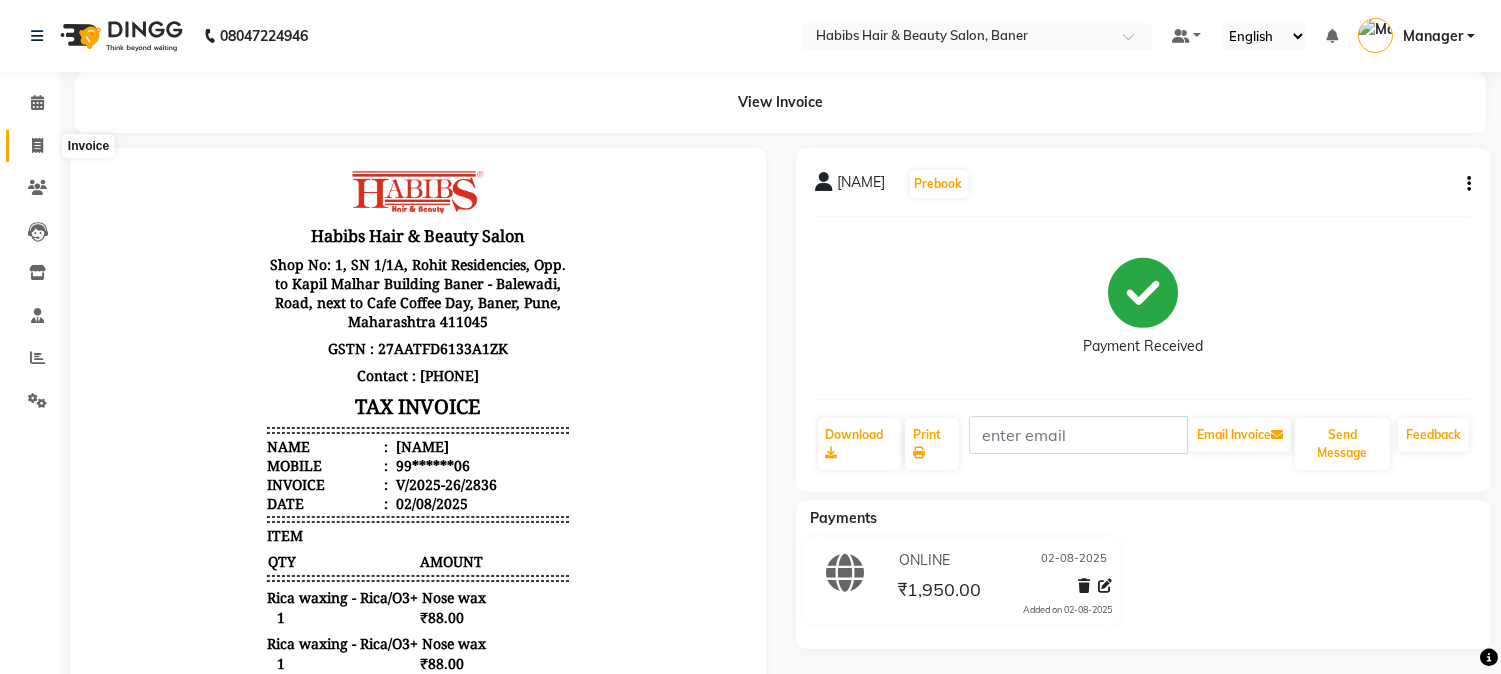 click 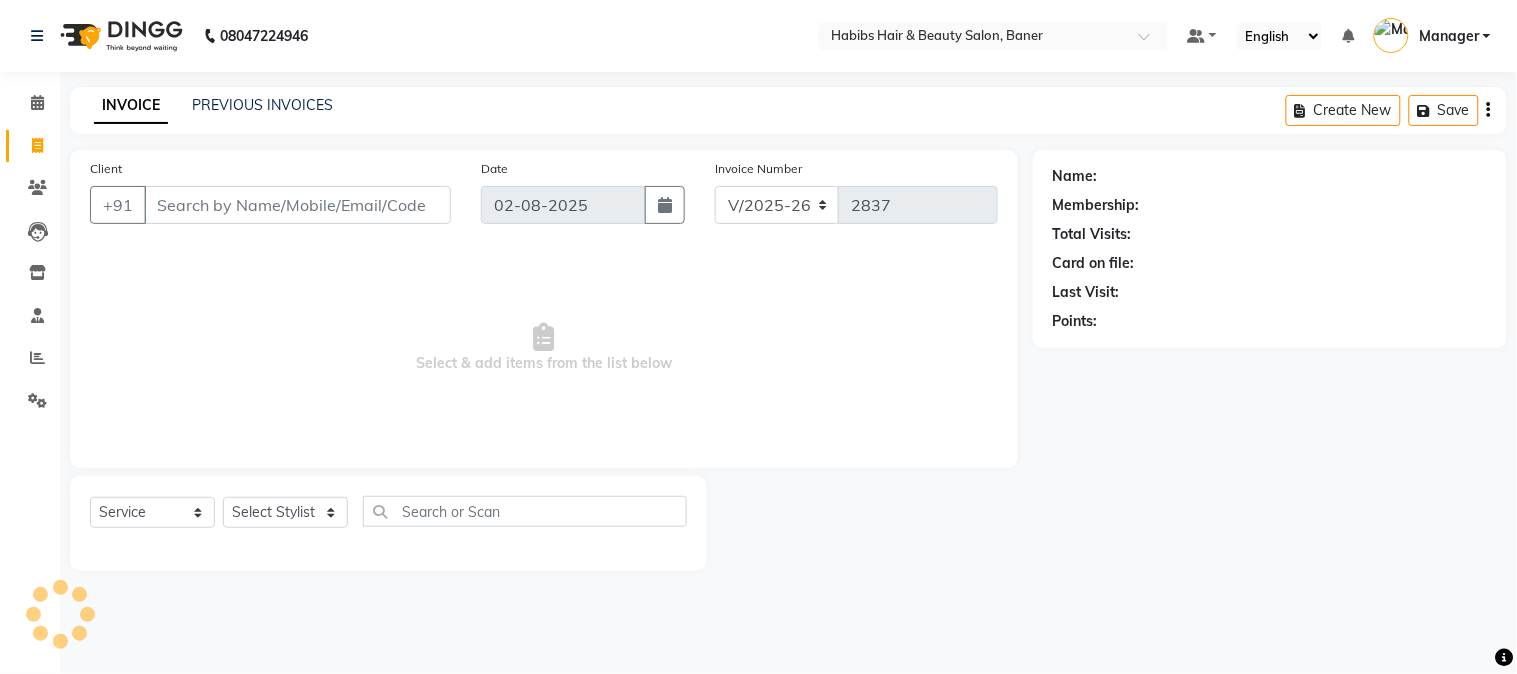 click on "Client" at bounding box center (297, 205) 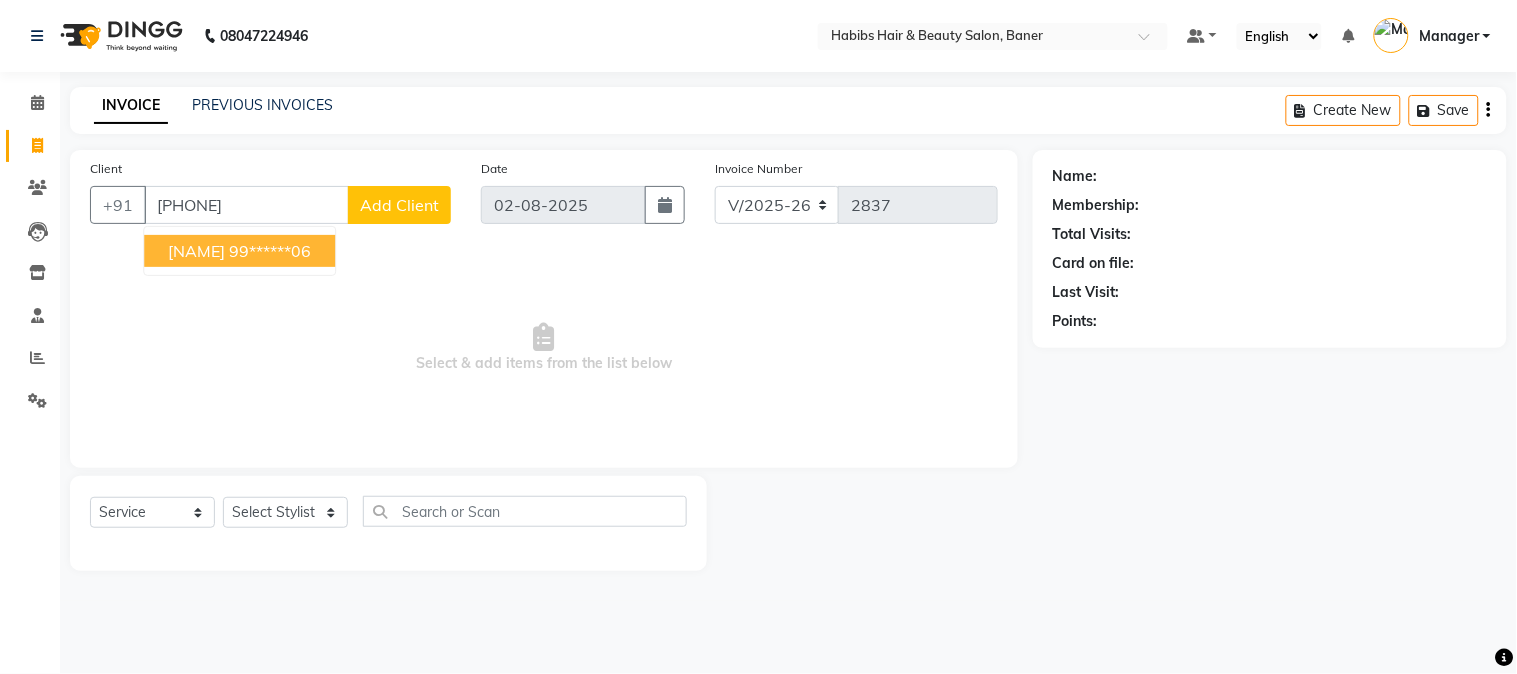 click on "shruti  99******06" at bounding box center (239, 251) 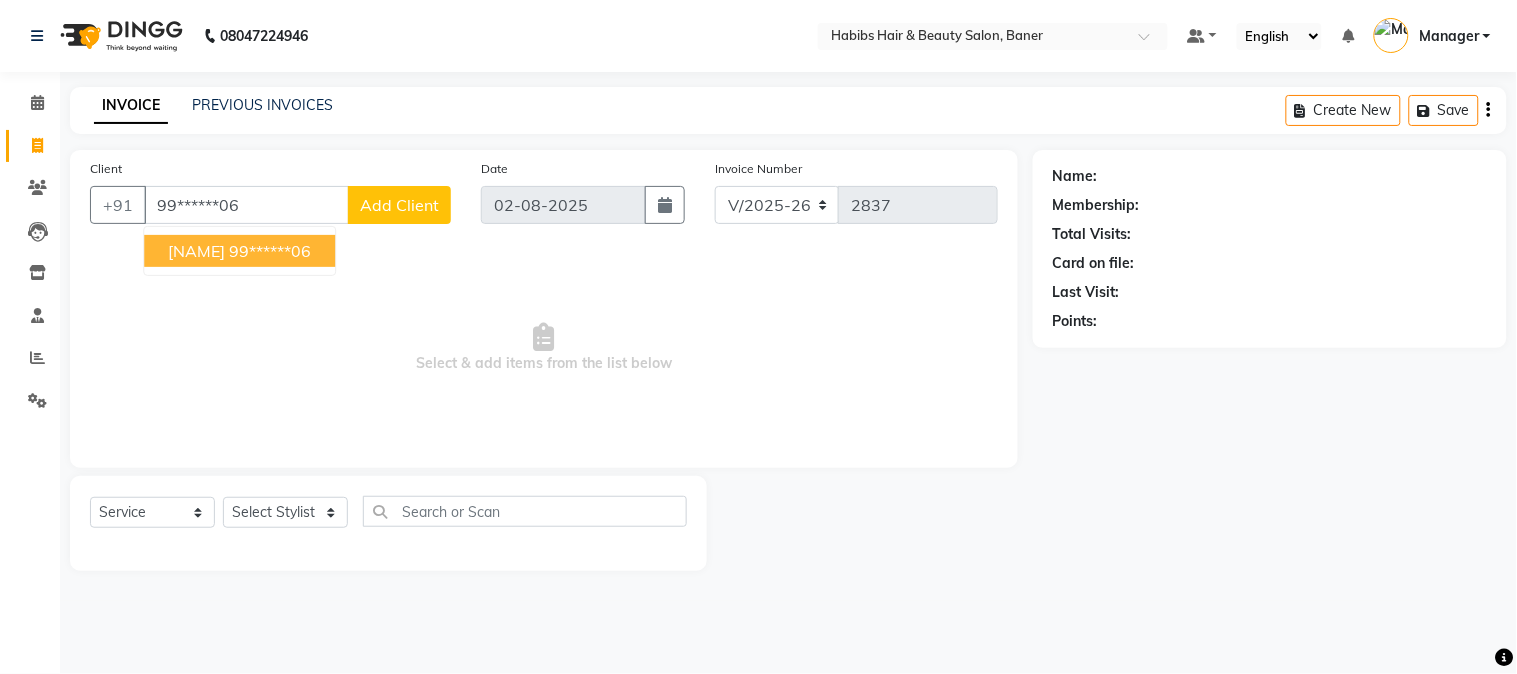 type on "99******06" 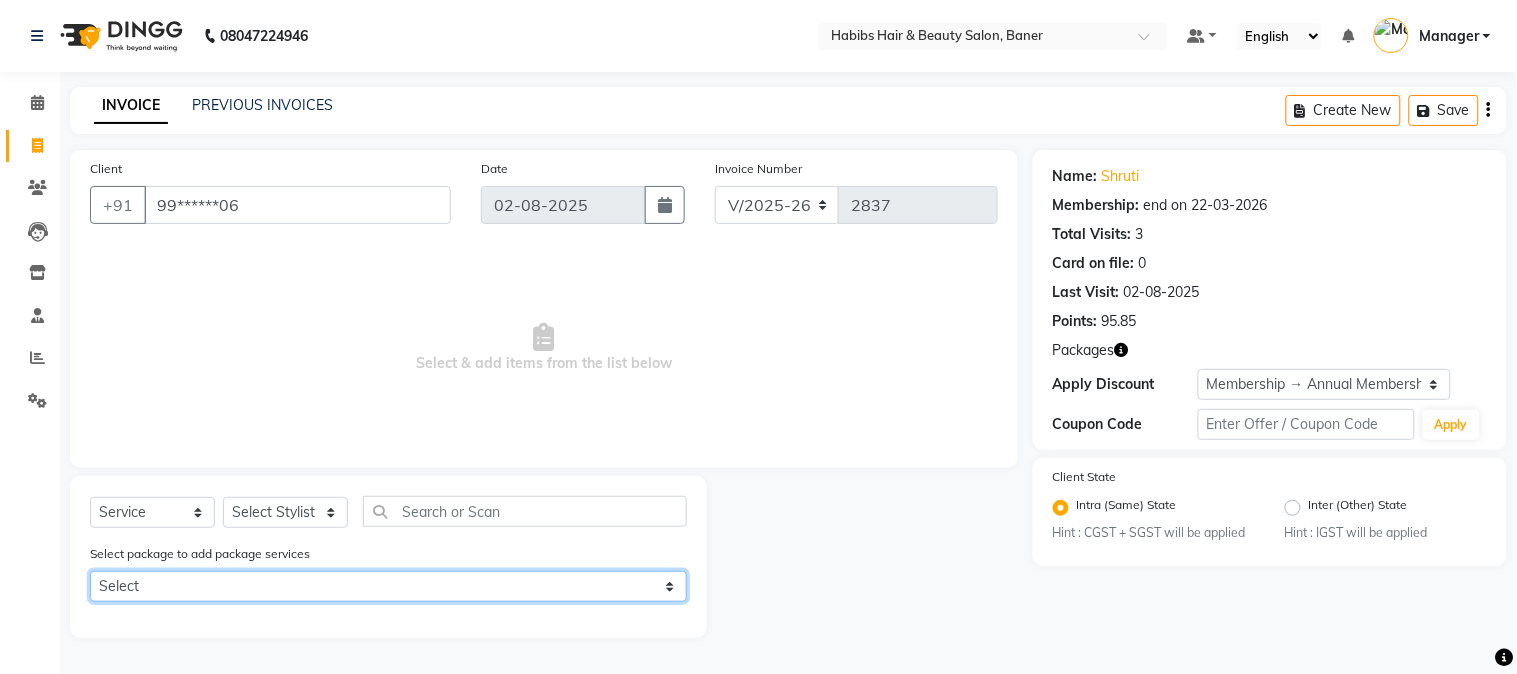 click on "Select @ MALE 799 @ FEMALE 799" 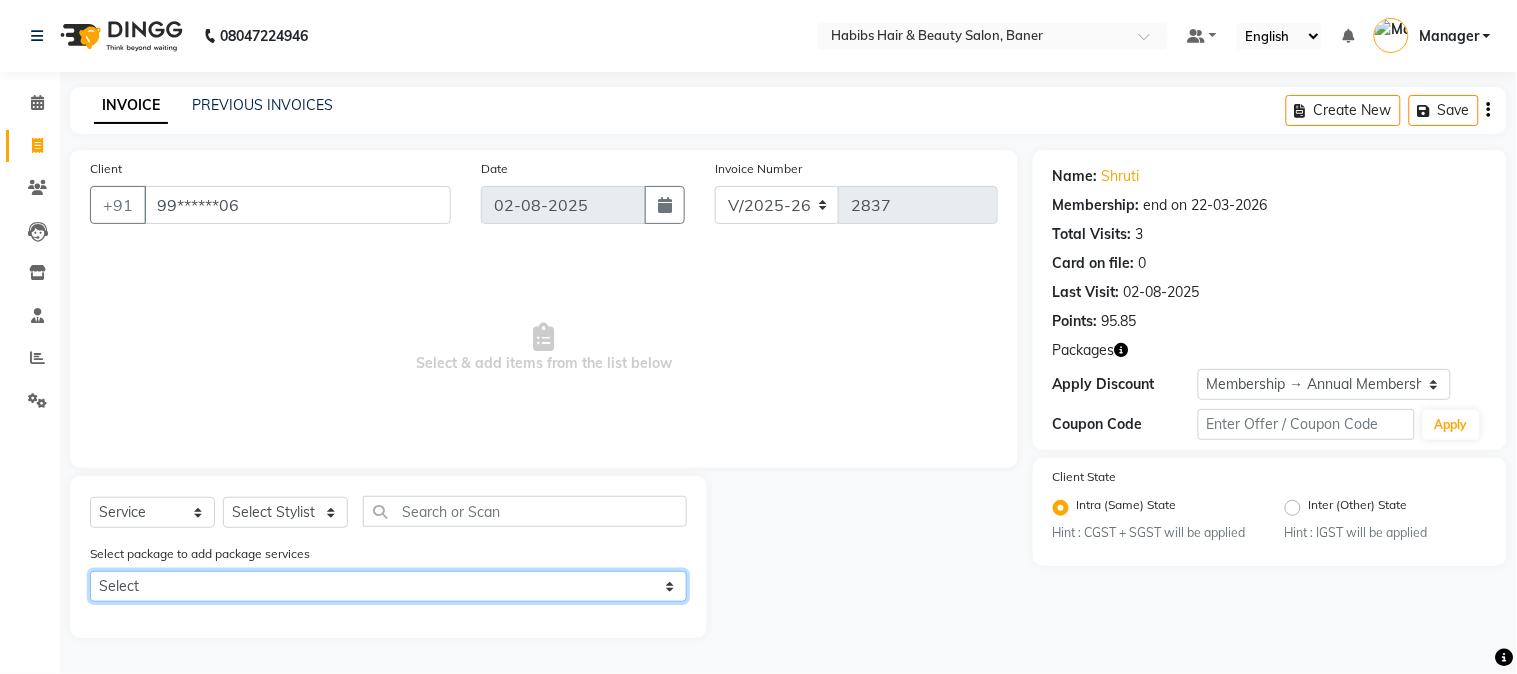 select on "2: Object" 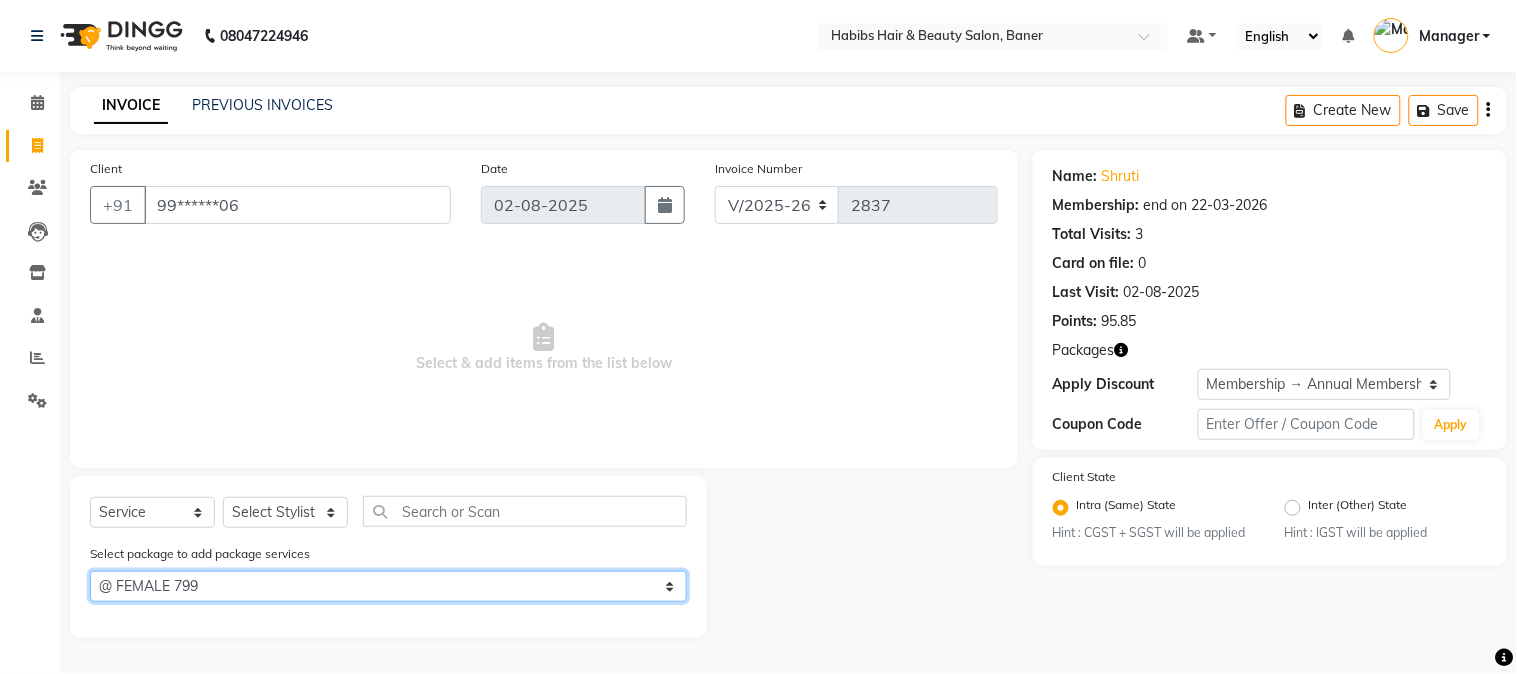 click on "Select @ MALE 799 @ FEMALE 799" 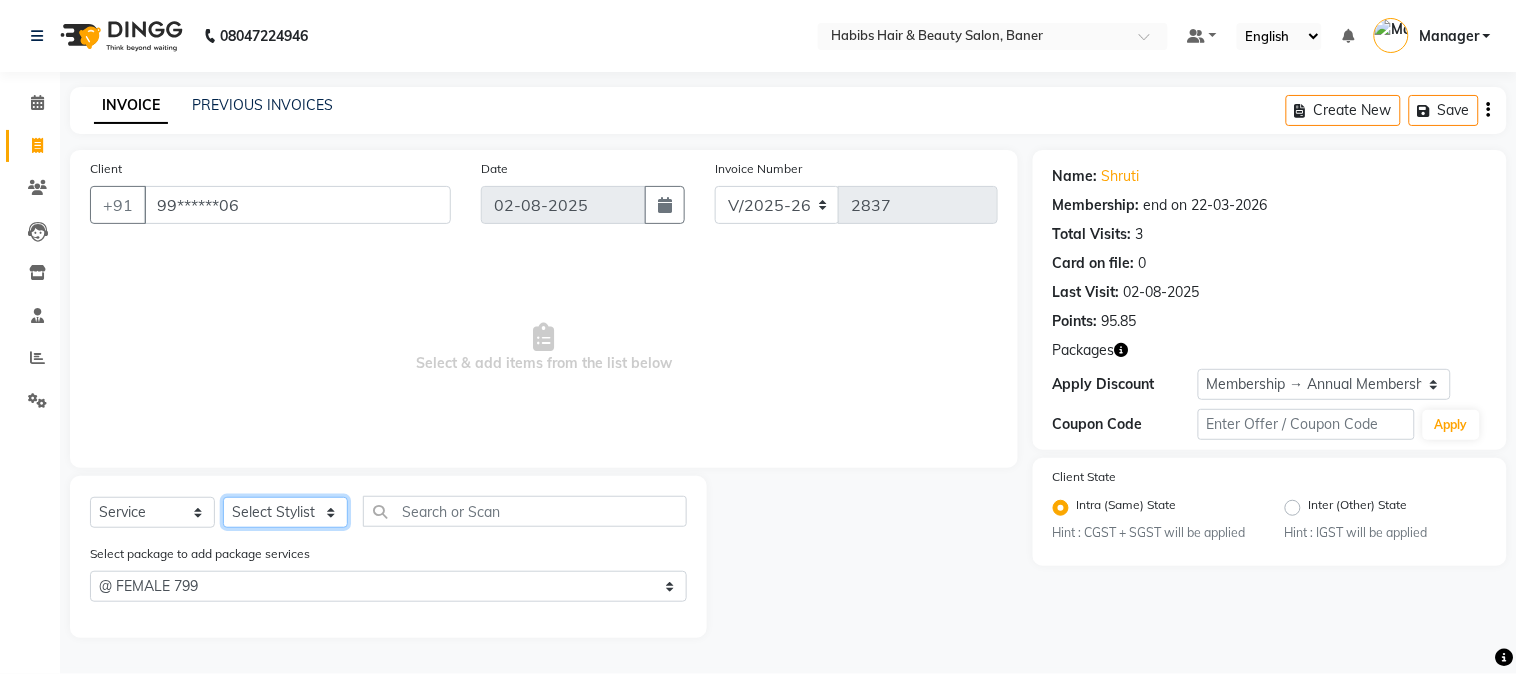 click on "Select Stylist Admin [FIRST] [LAST] Manager [FIRST] [FIRST] [PERSON]" 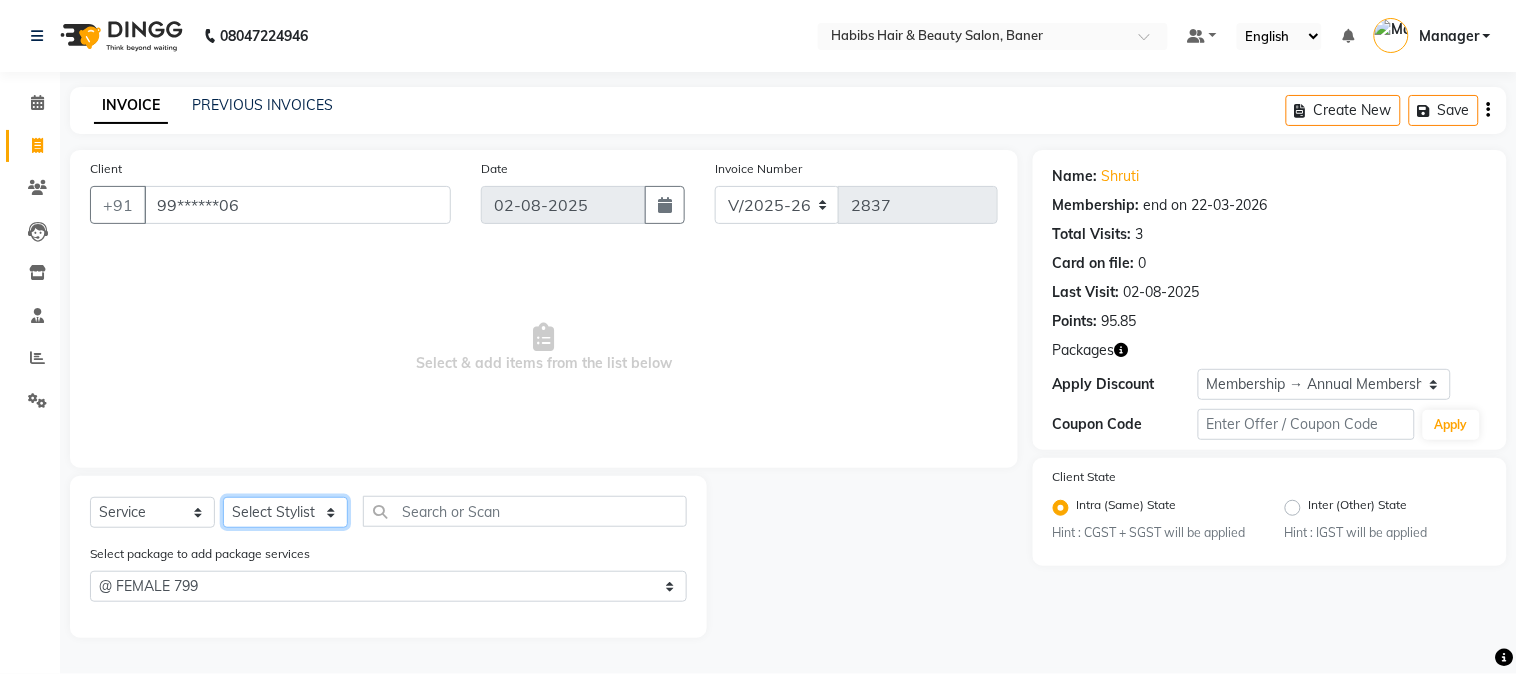 select on "43743" 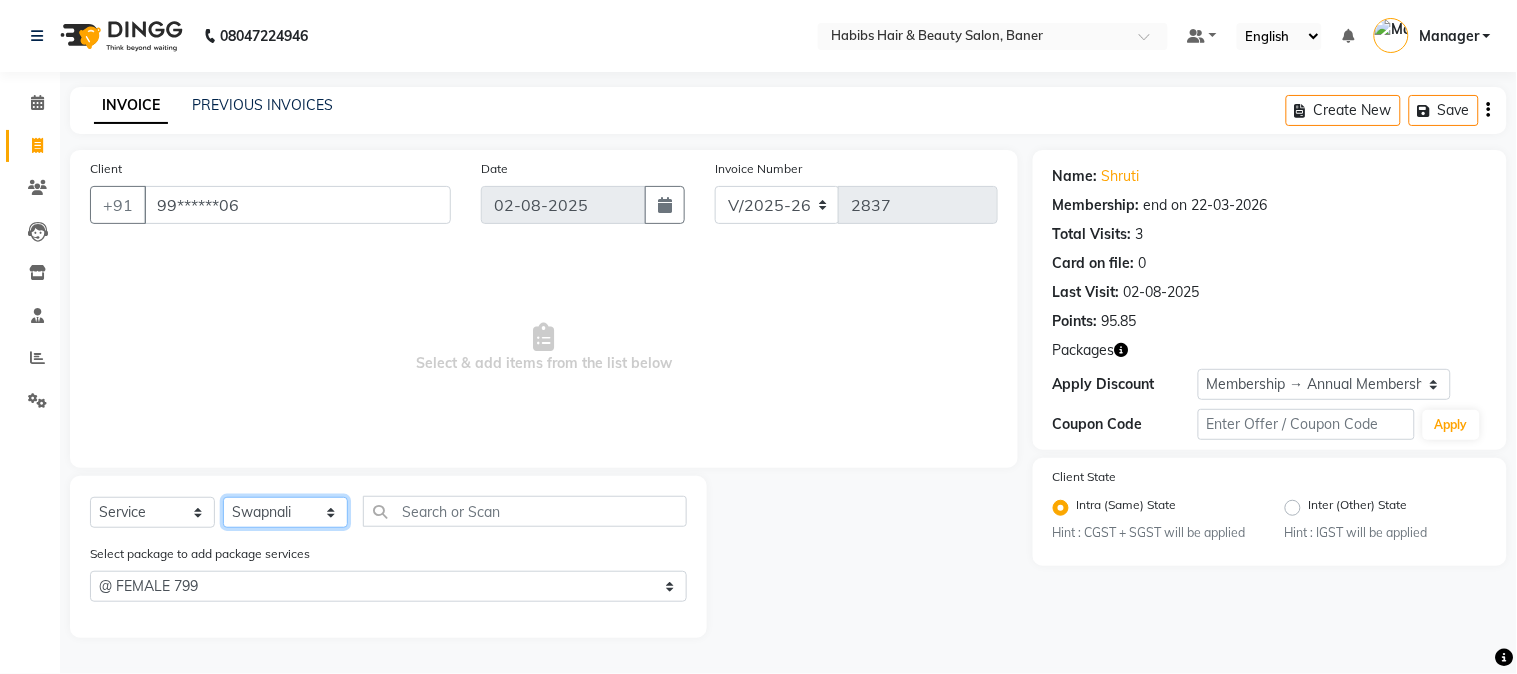 click on "Select Stylist Admin [FIRST] [LAST] Manager [FIRST] [FIRST] [PERSON]" 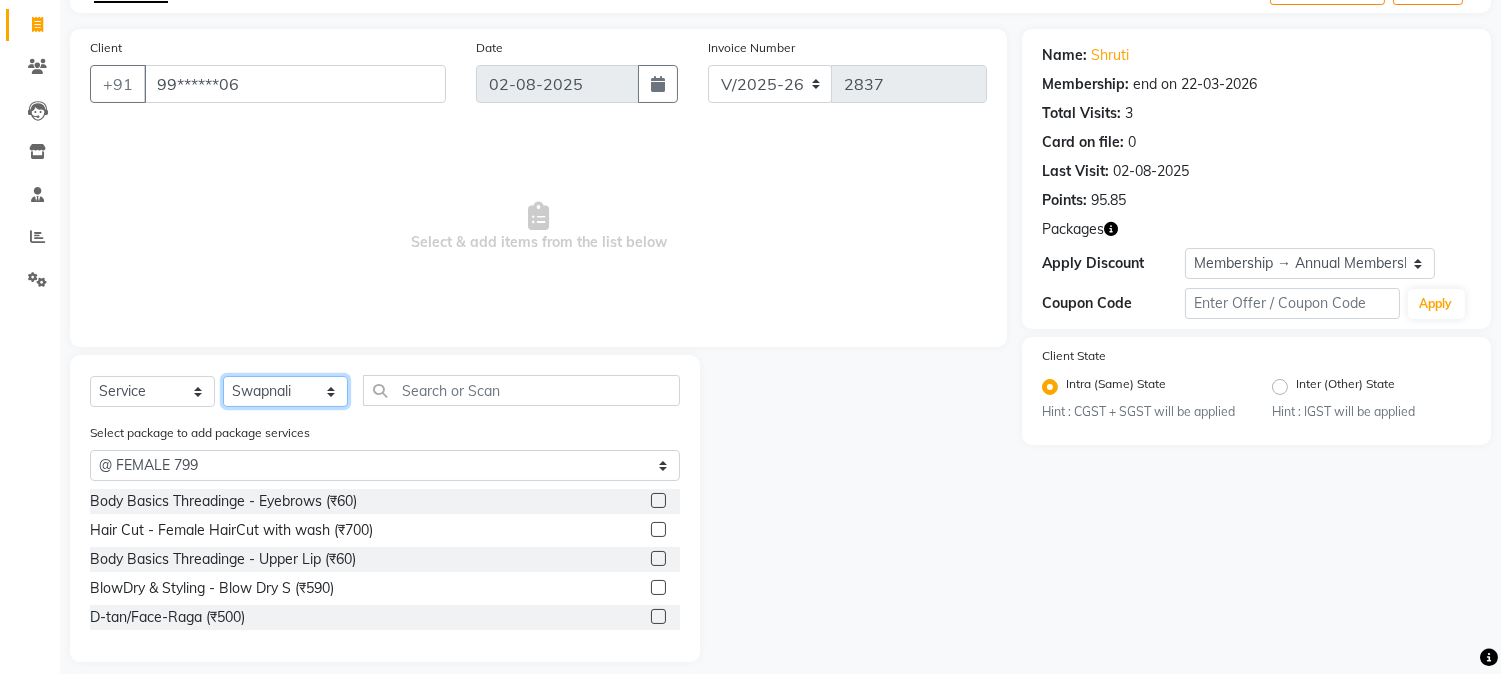 scroll, scrollTop: 138, scrollLeft: 0, axis: vertical 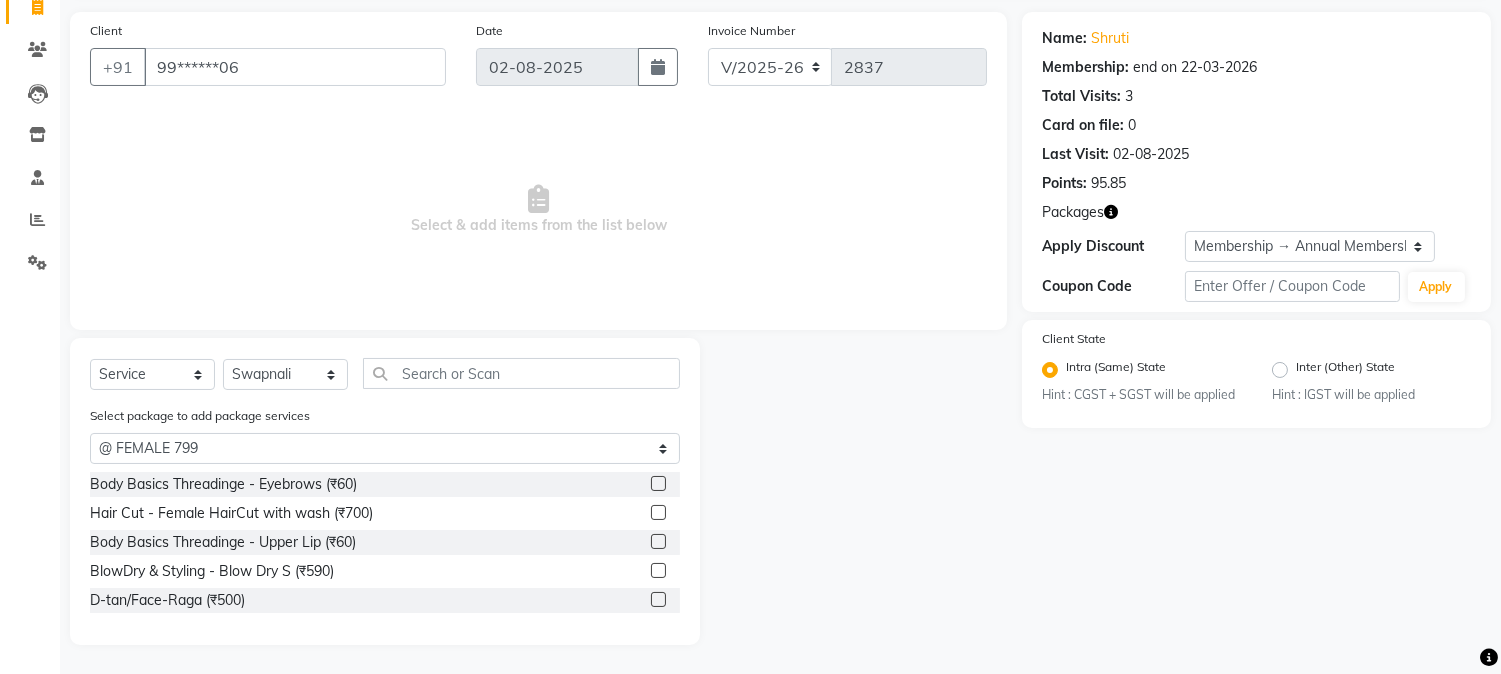 click 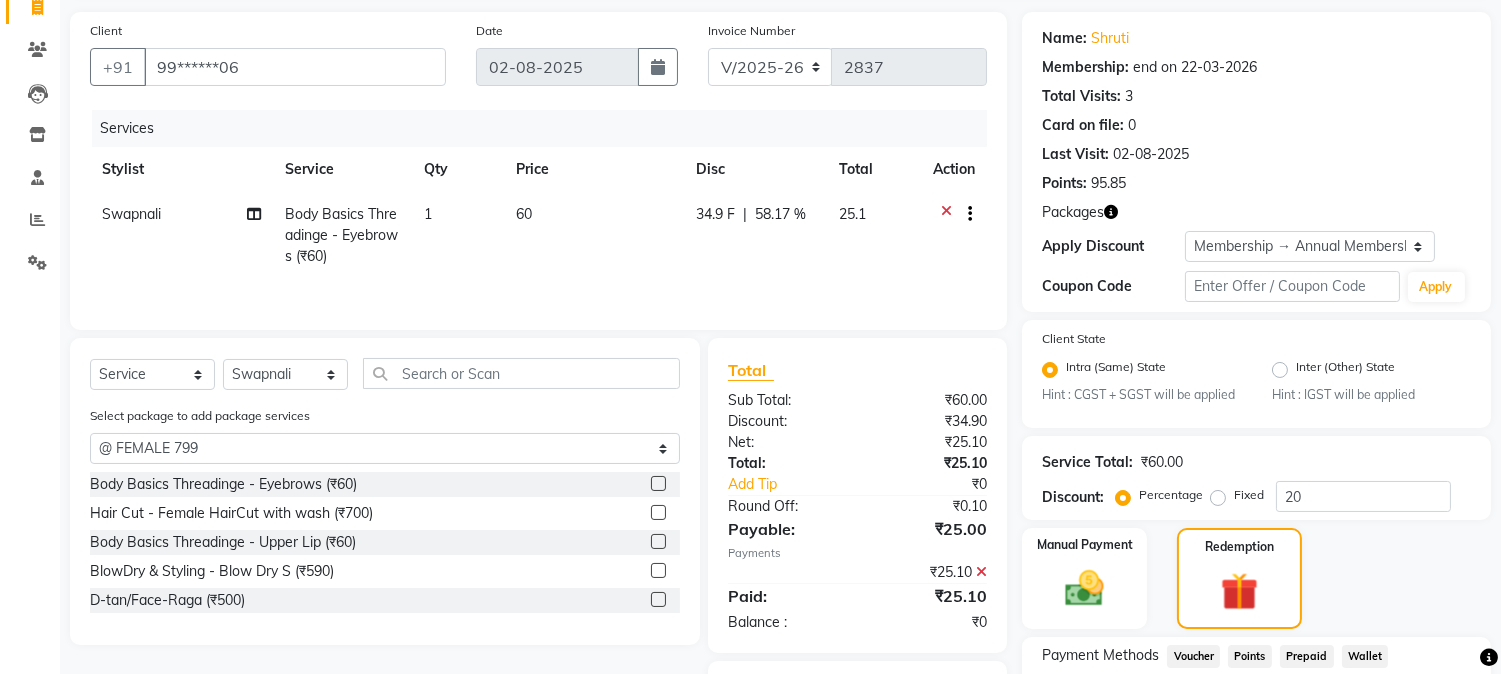 checkbox on "false" 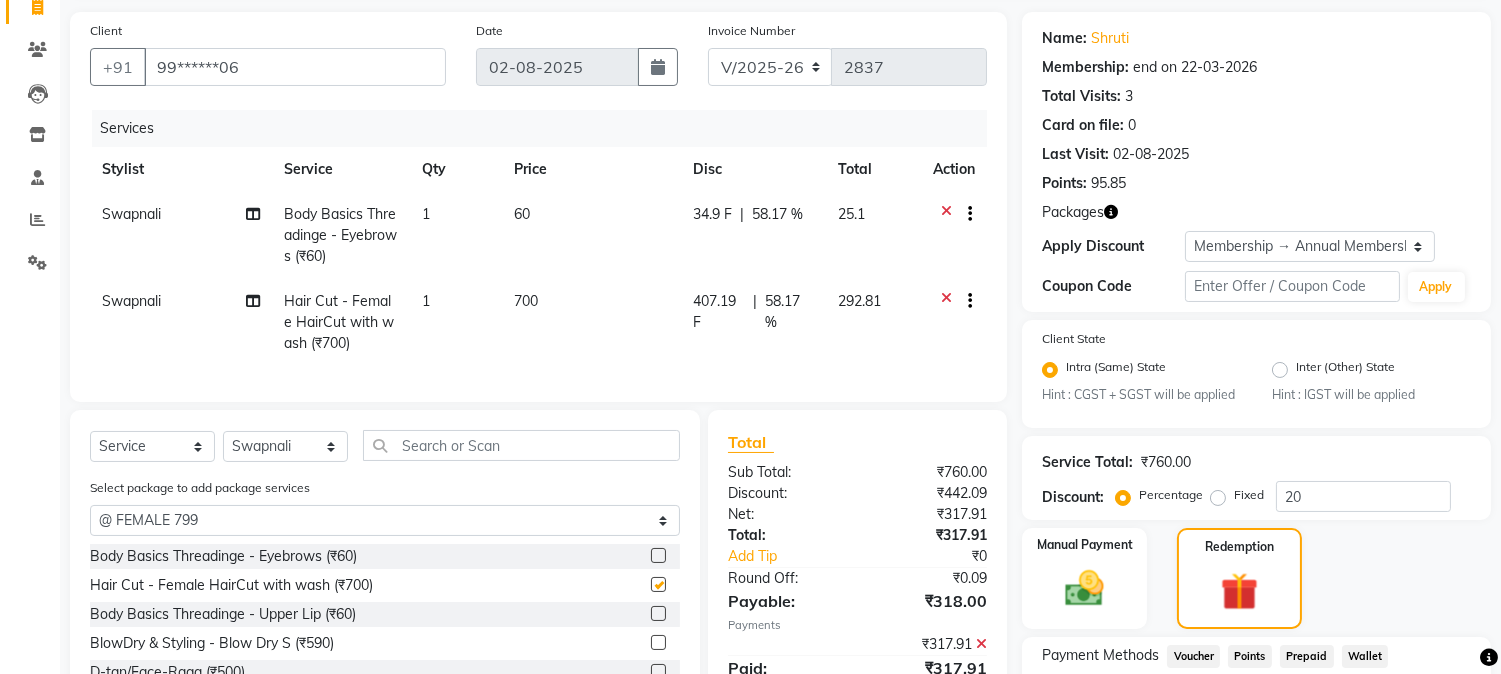 checkbox on "false" 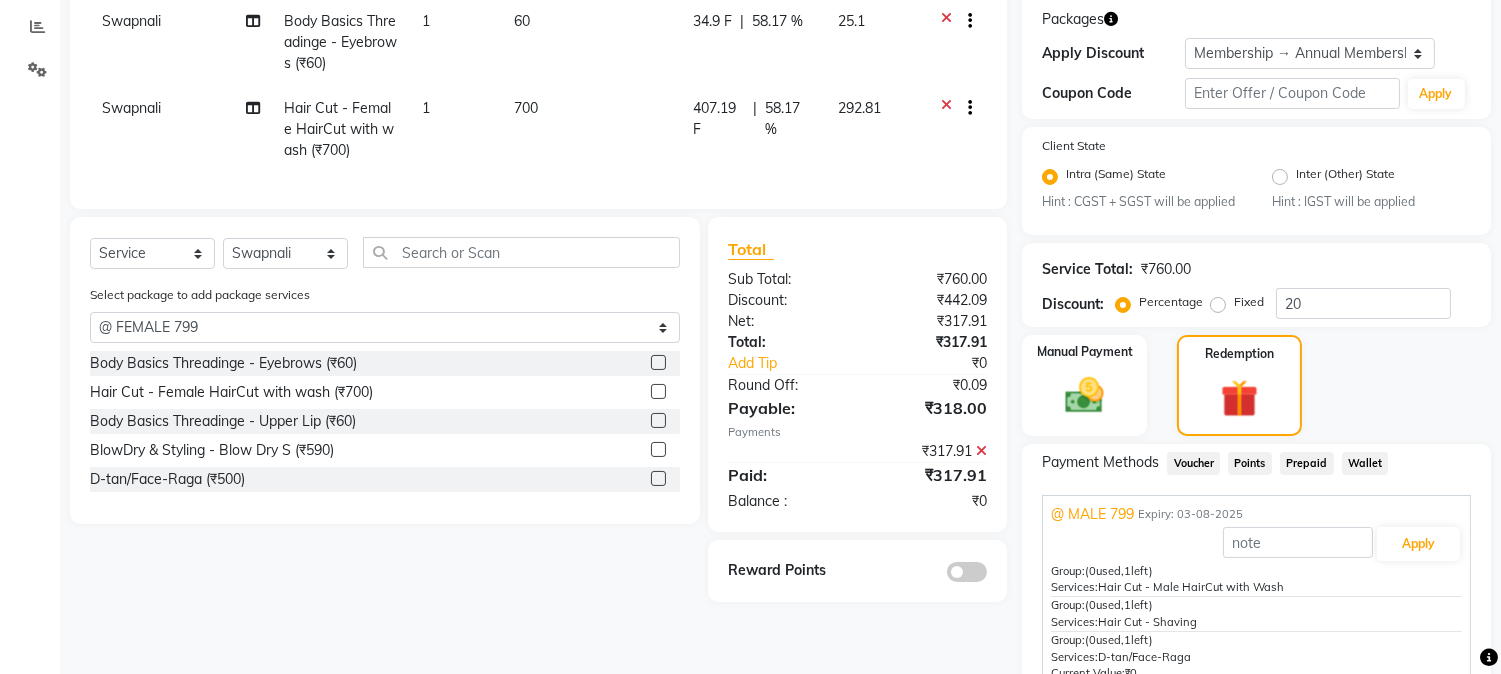 scroll, scrollTop: 361, scrollLeft: 0, axis: vertical 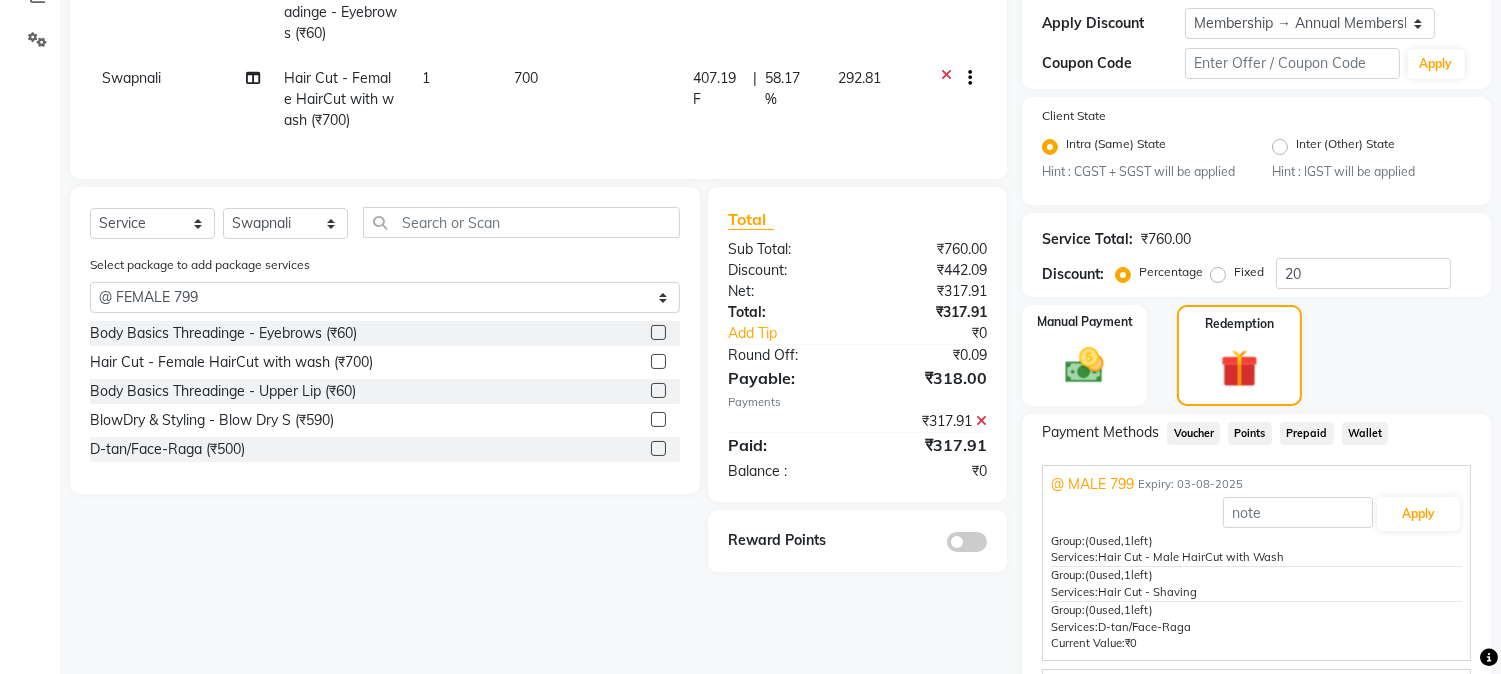 click 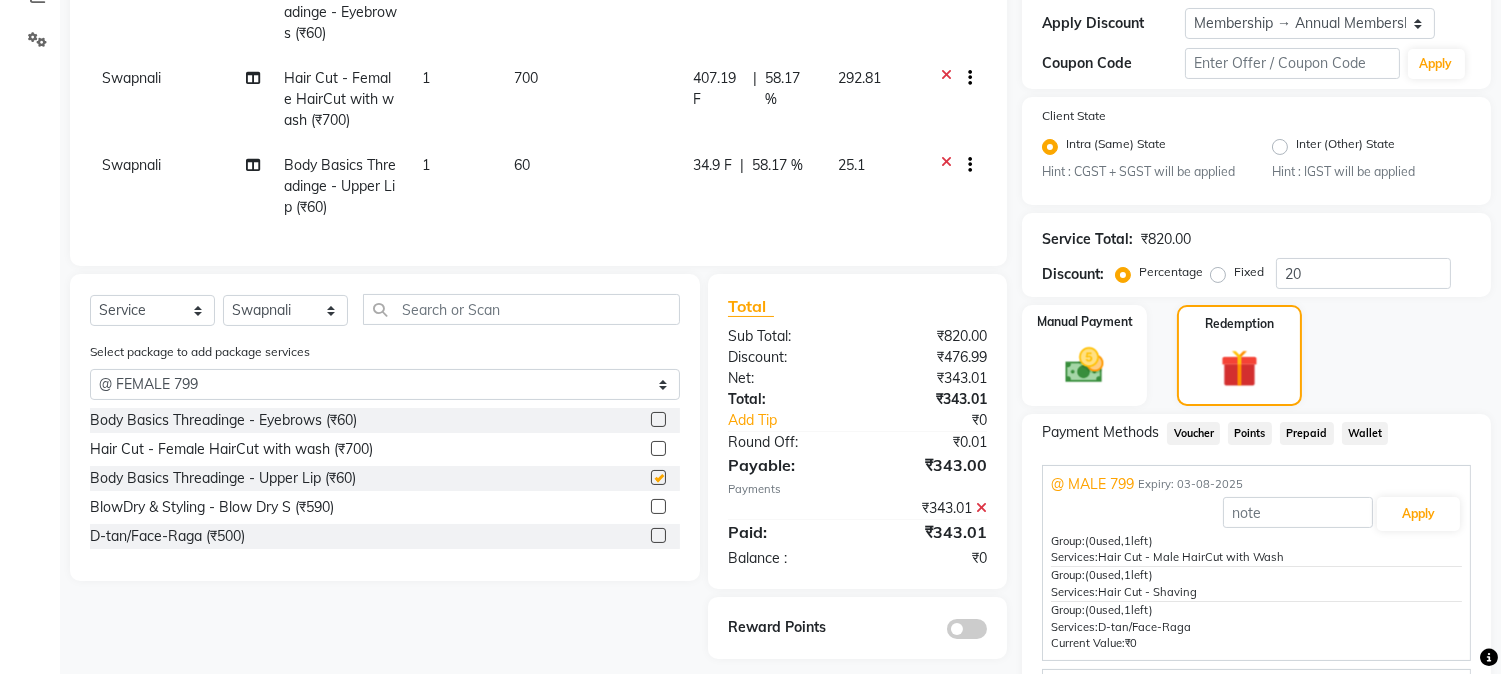 checkbox on "false" 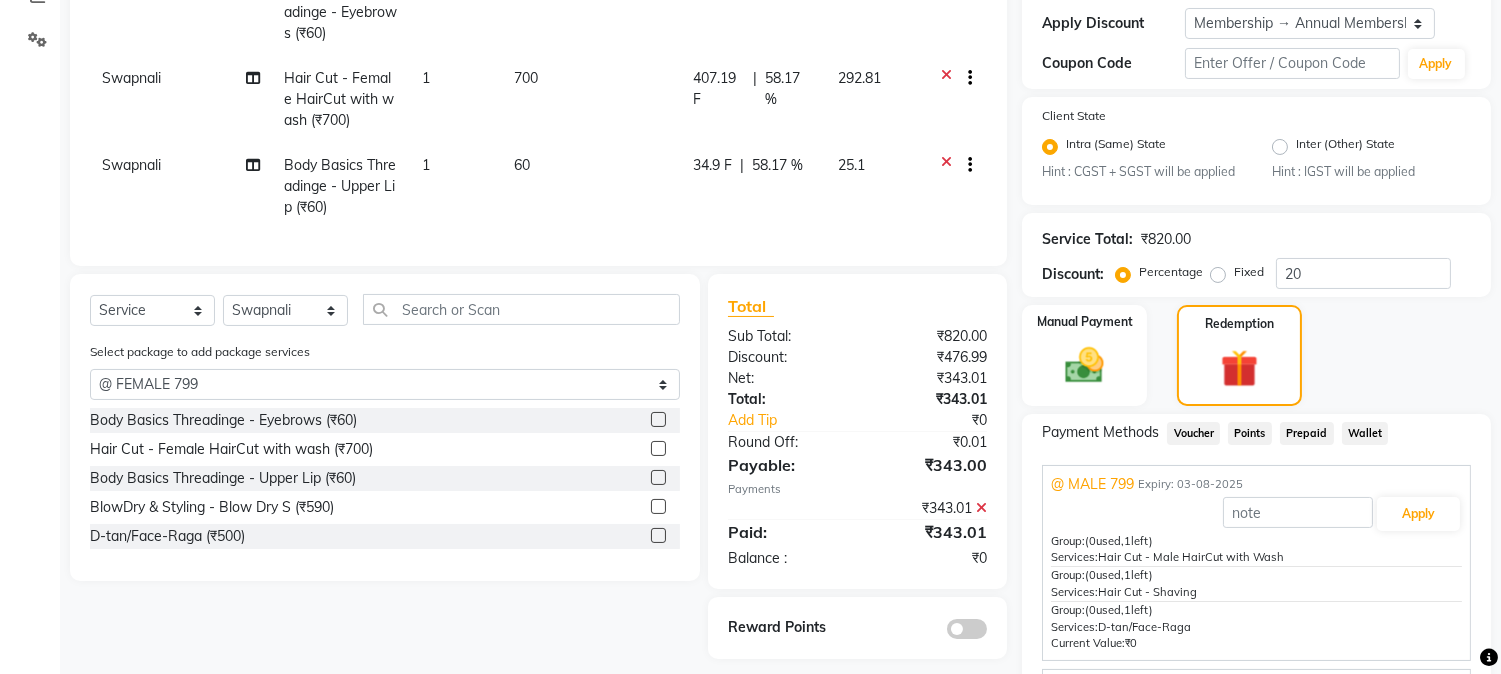 click 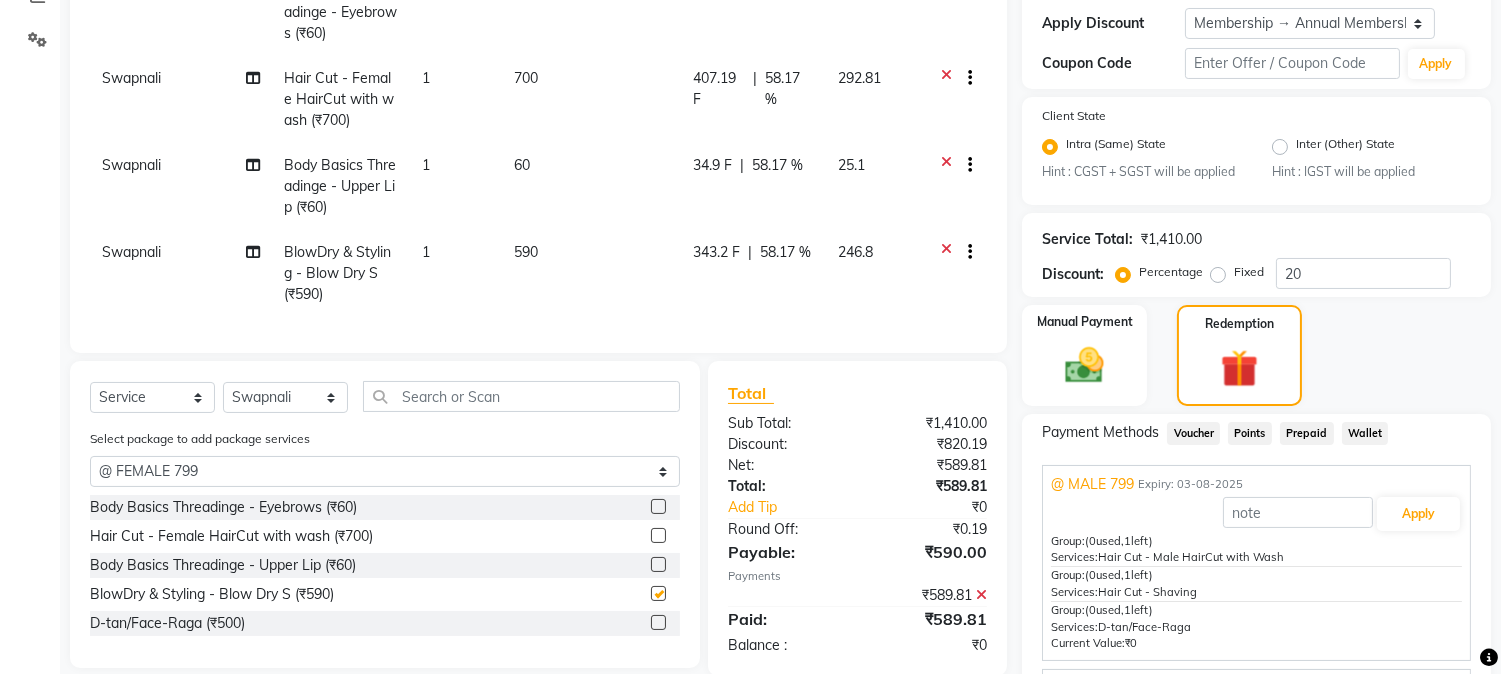 checkbox on "false" 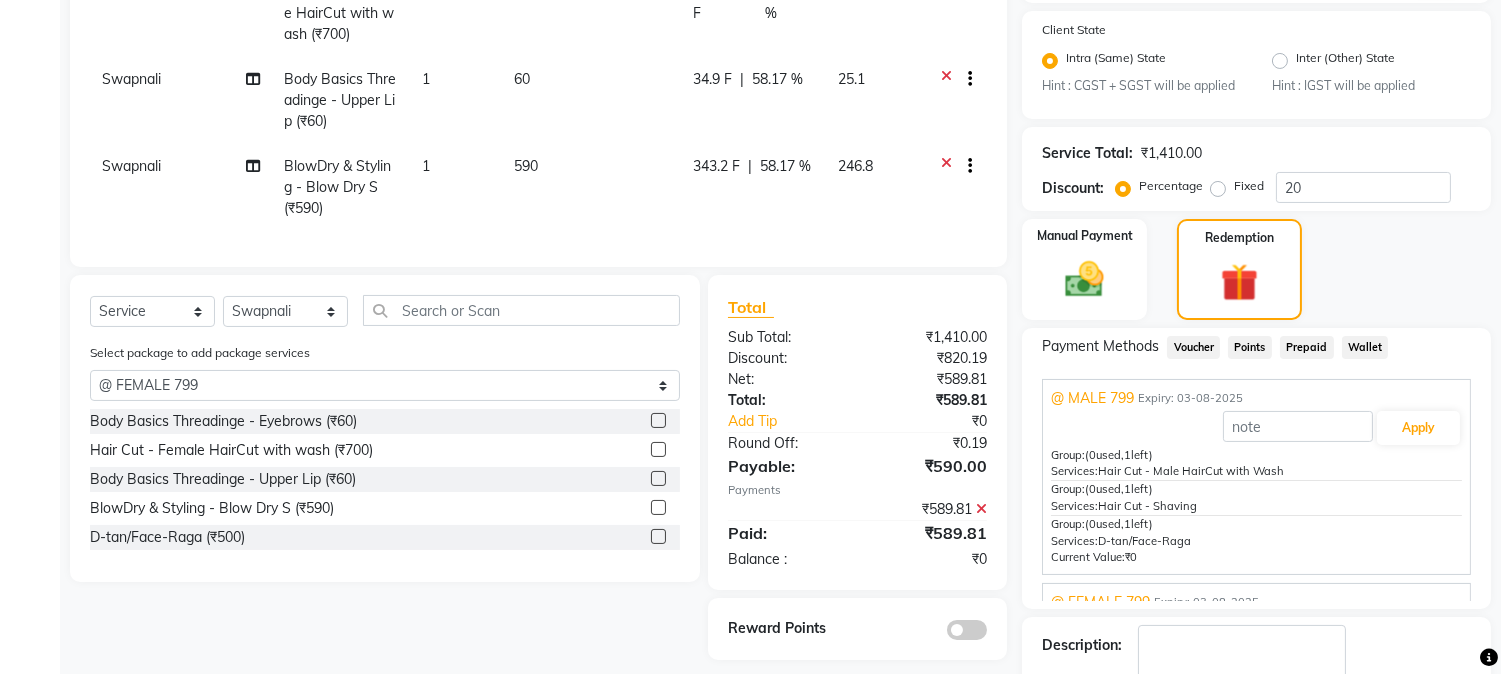 scroll, scrollTop: 564, scrollLeft: 0, axis: vertical 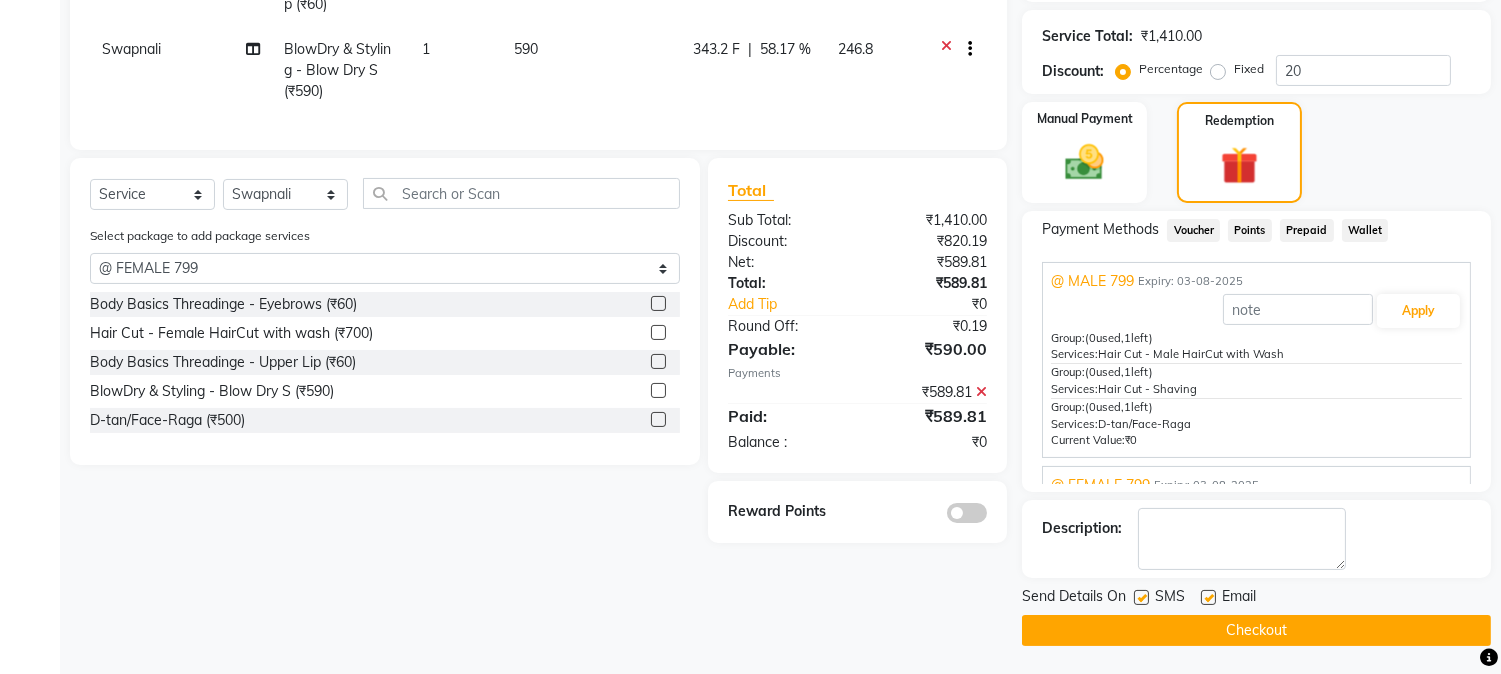 click 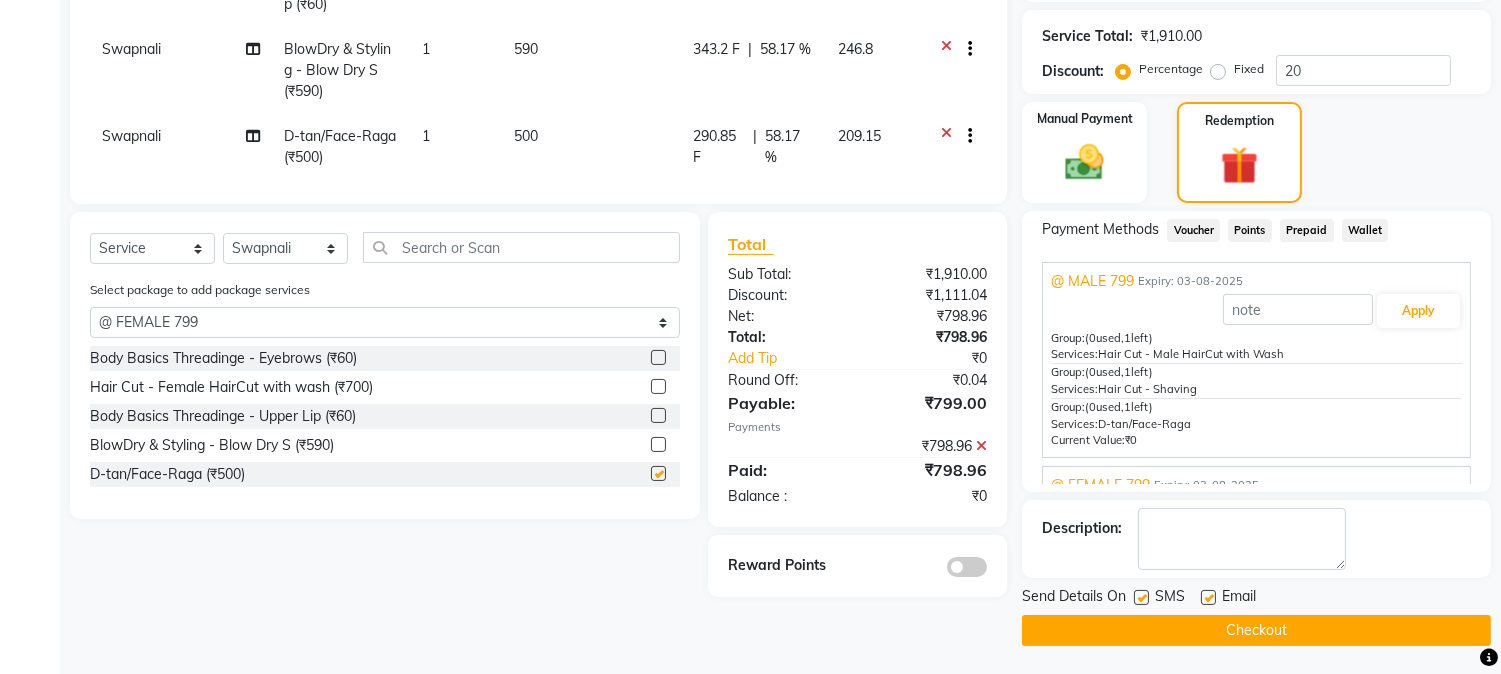 checkbox on "false" 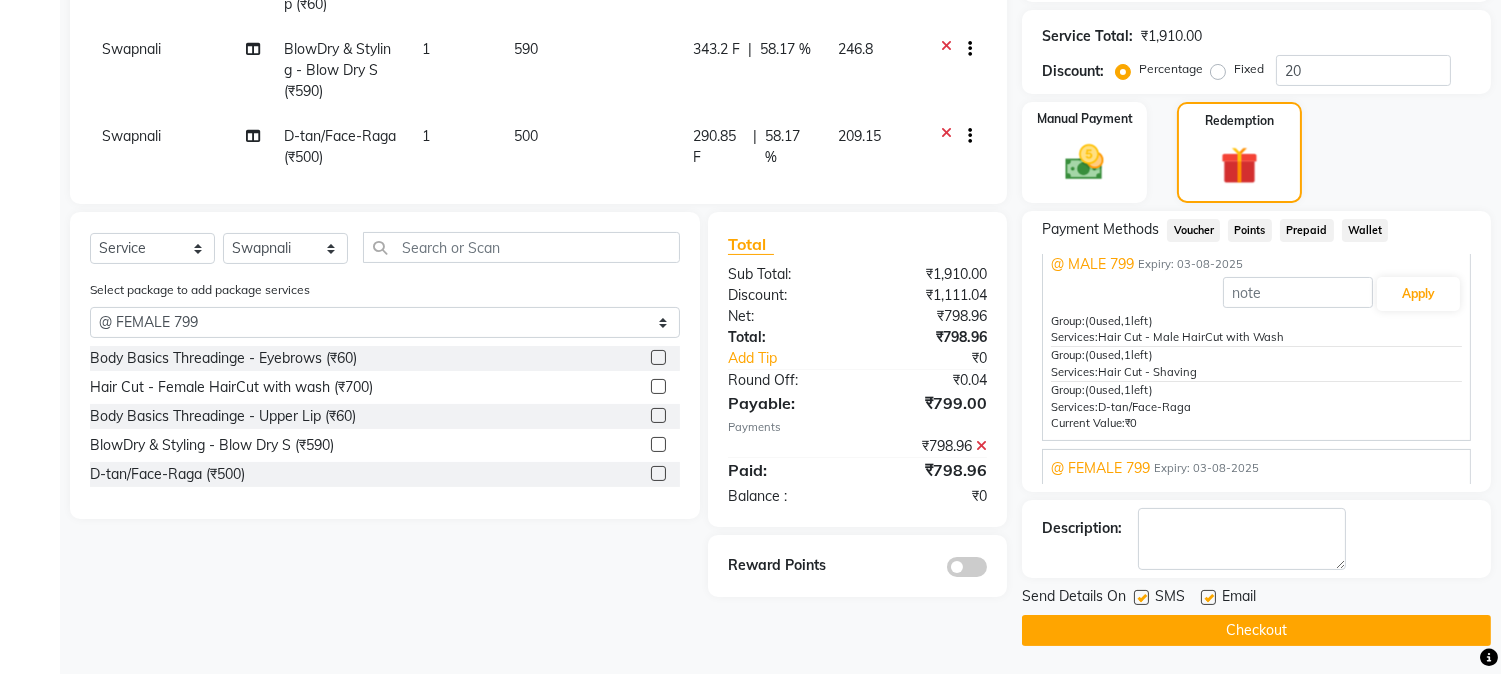 scroll, scrollTop: 22, scrollLeft: 0, axis: vertical 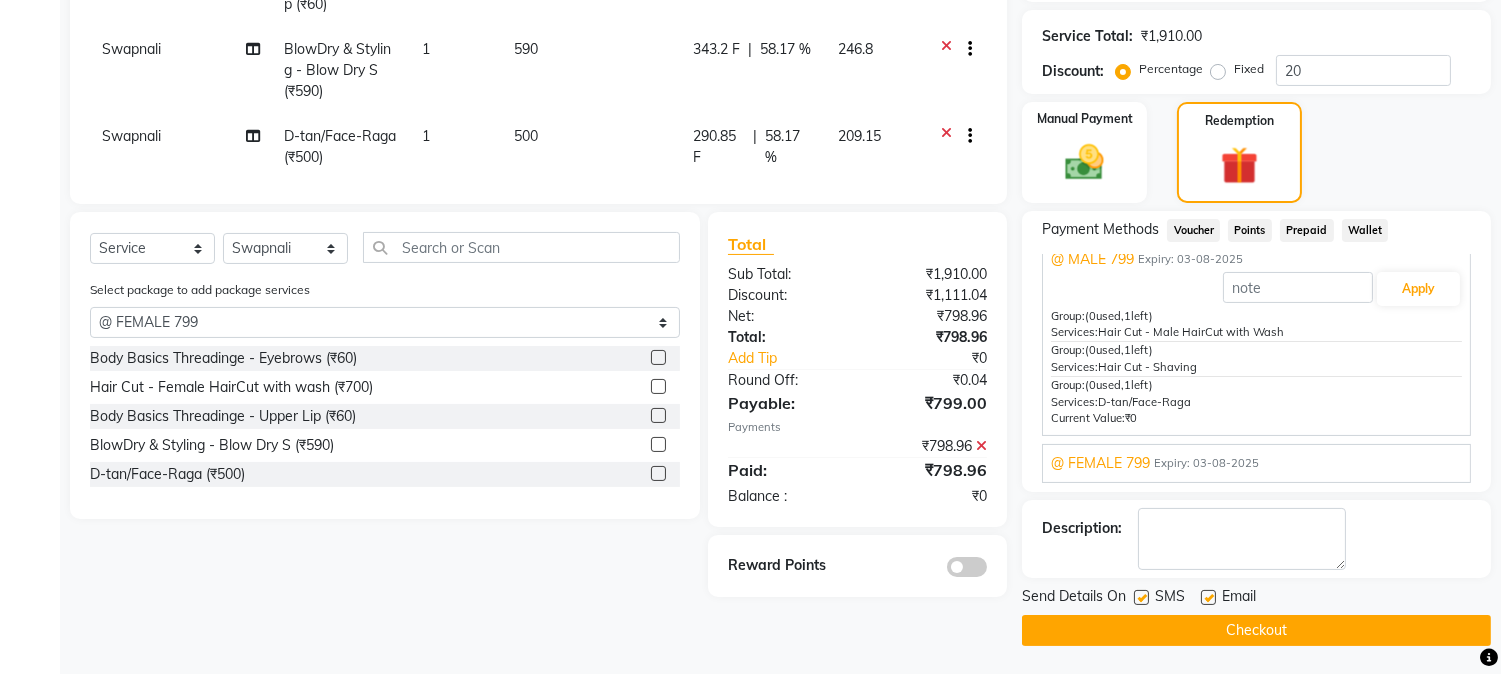 click on "Checkout" 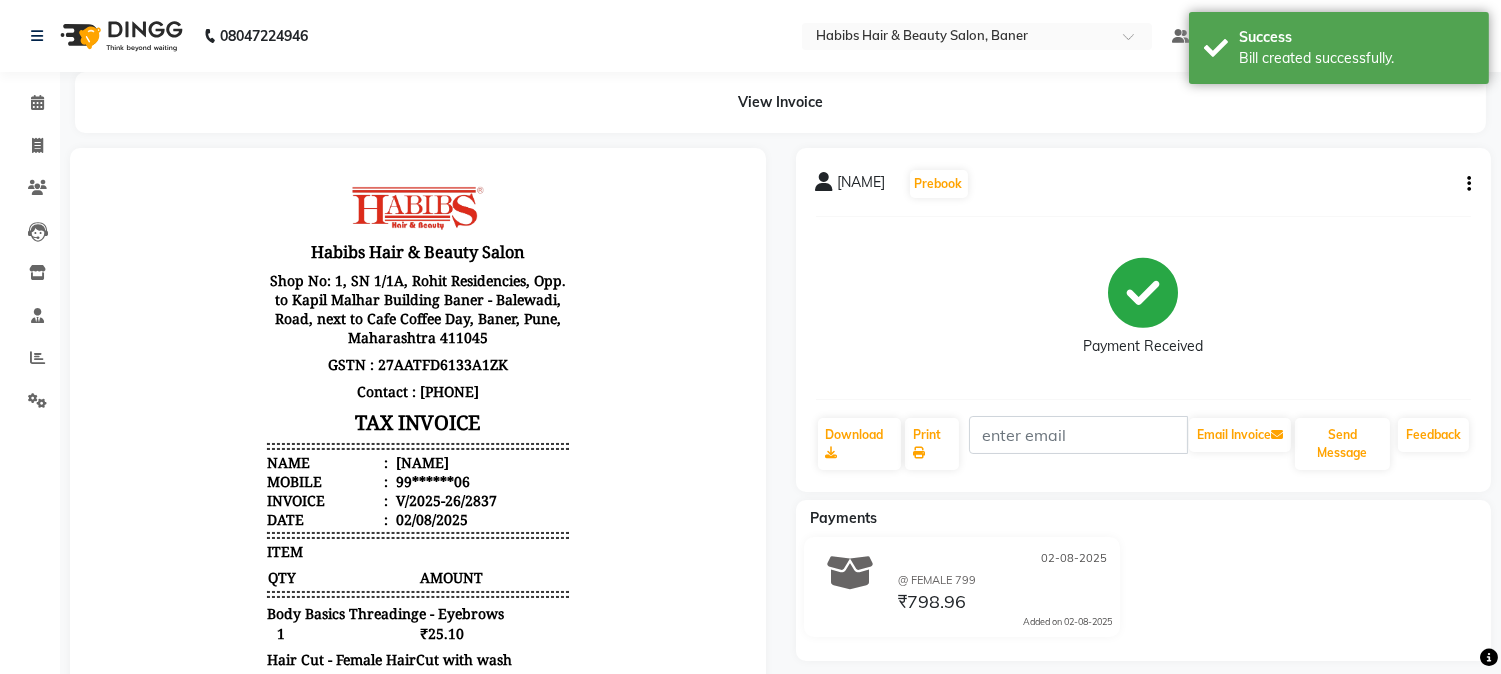 scroll, scrollTop: 0, scrollLeft: 0, axis: both 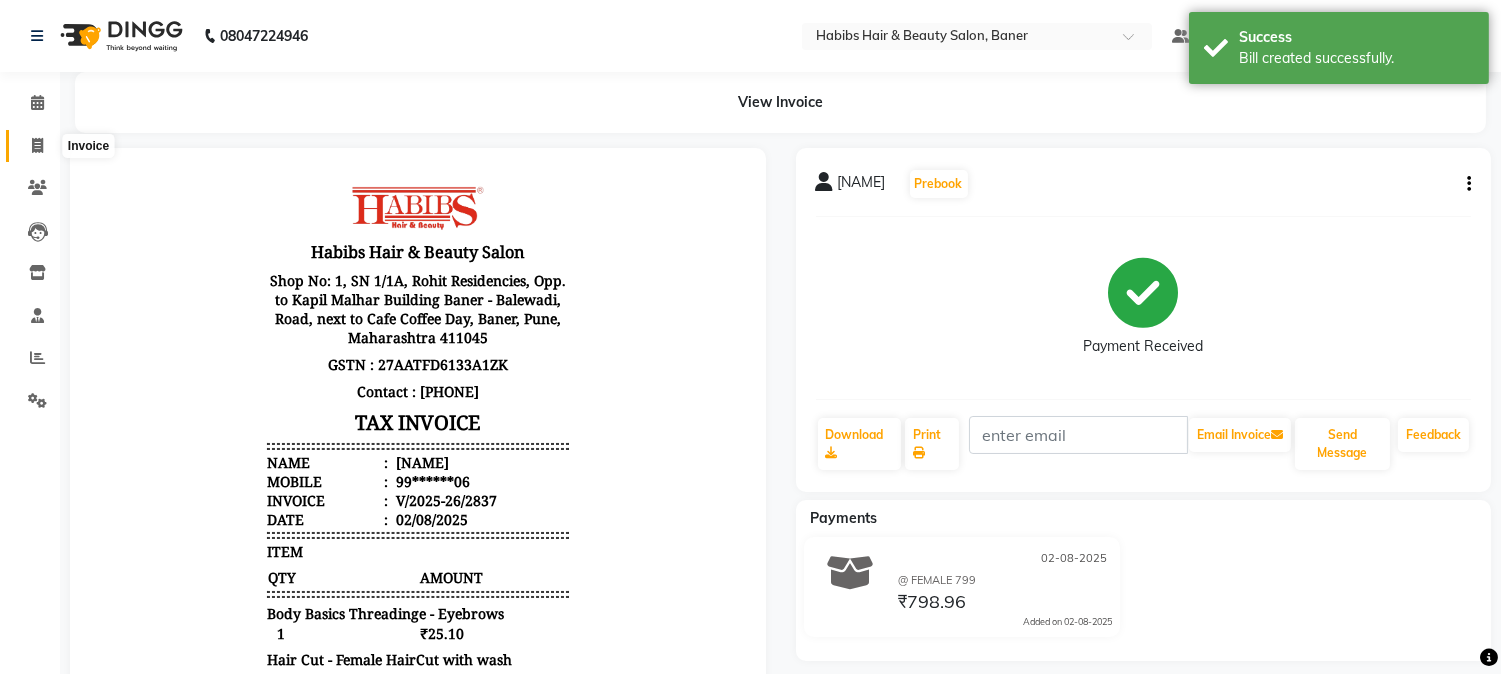 click 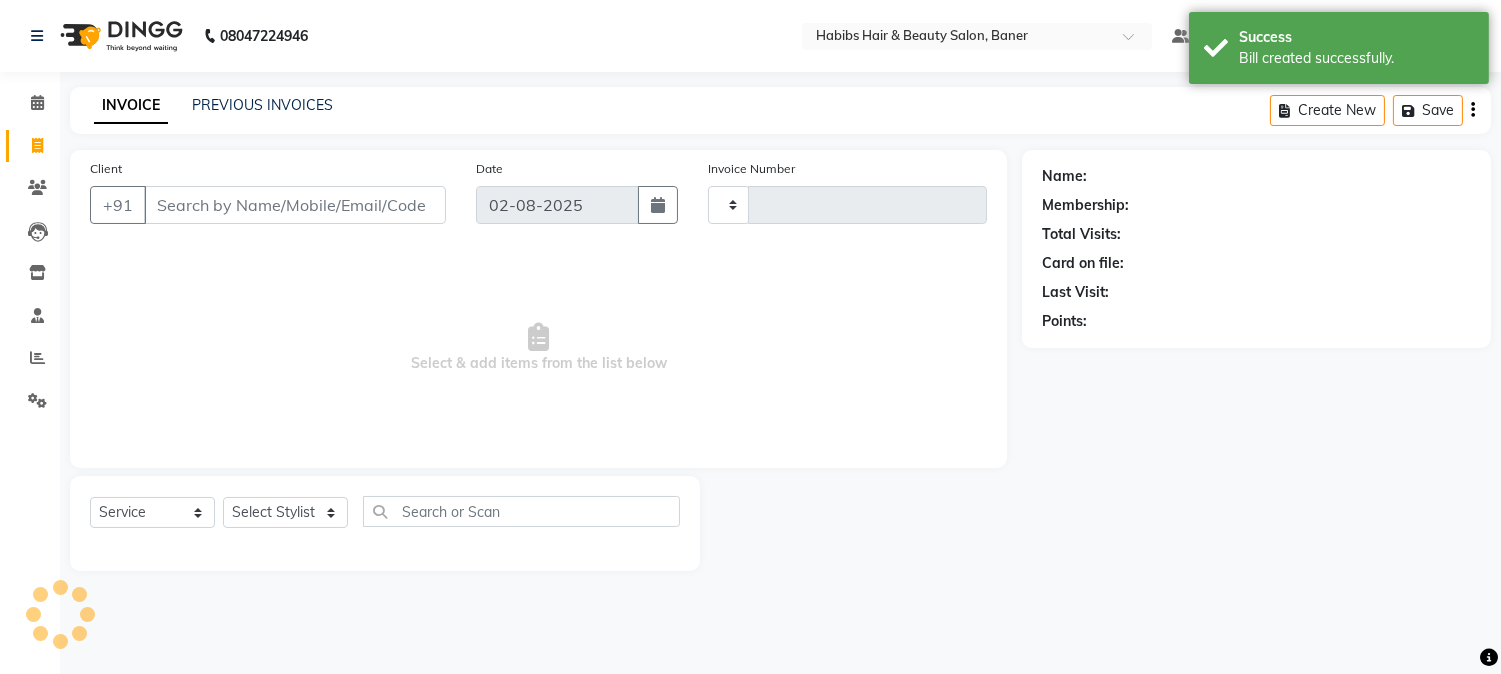 type on "2838" 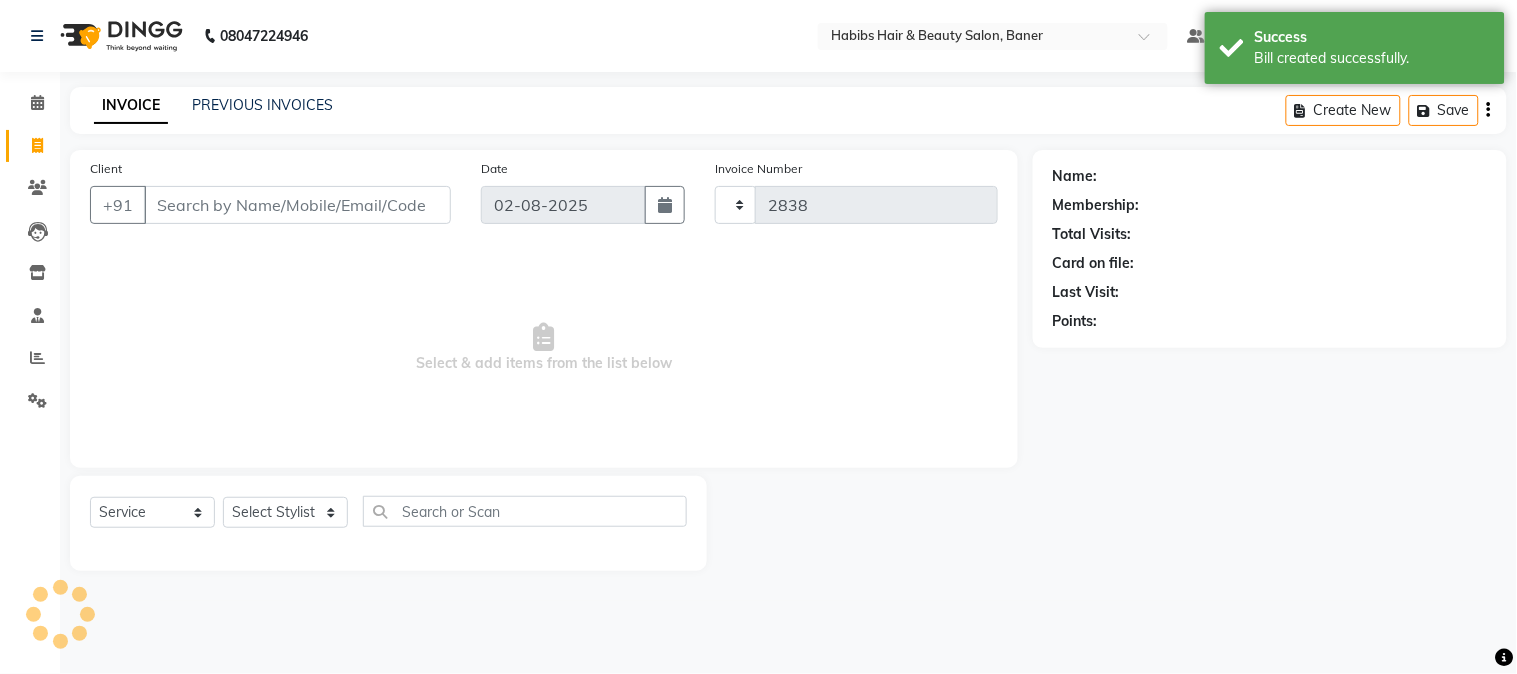 select on "5356" 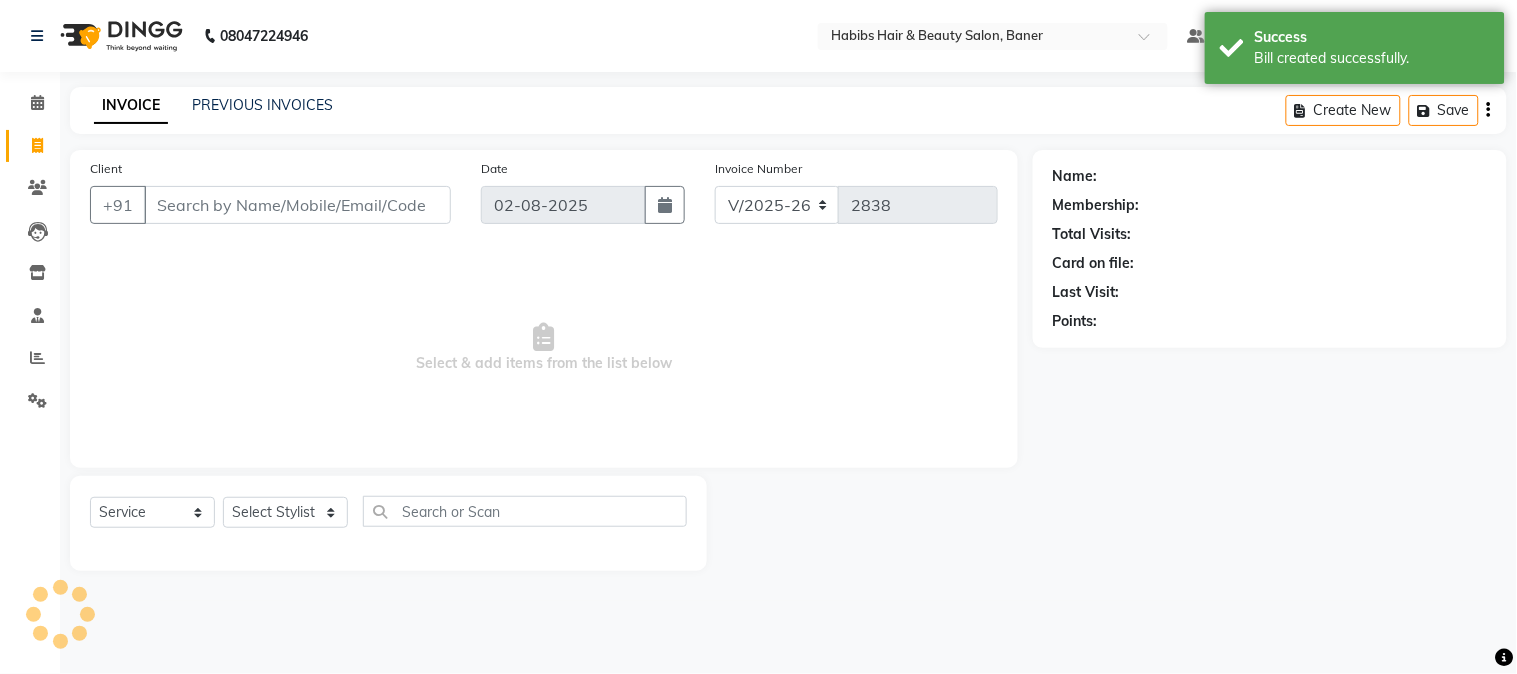 drag, startPoint x: 212, startPoint y: 198, endPoint x: 256, endPoint y: 202, distance: 44.181442 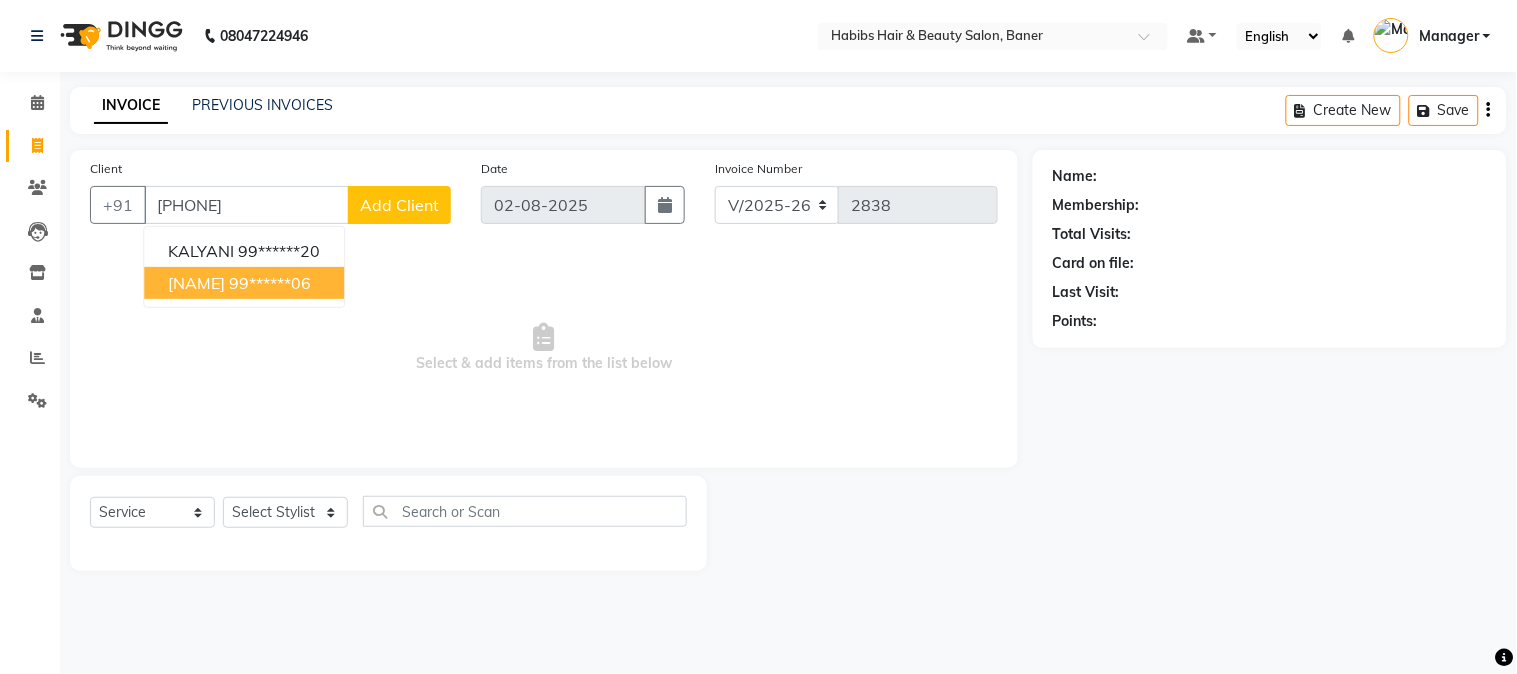 click on "shruti  99******06" at bounding box center [244, 283] 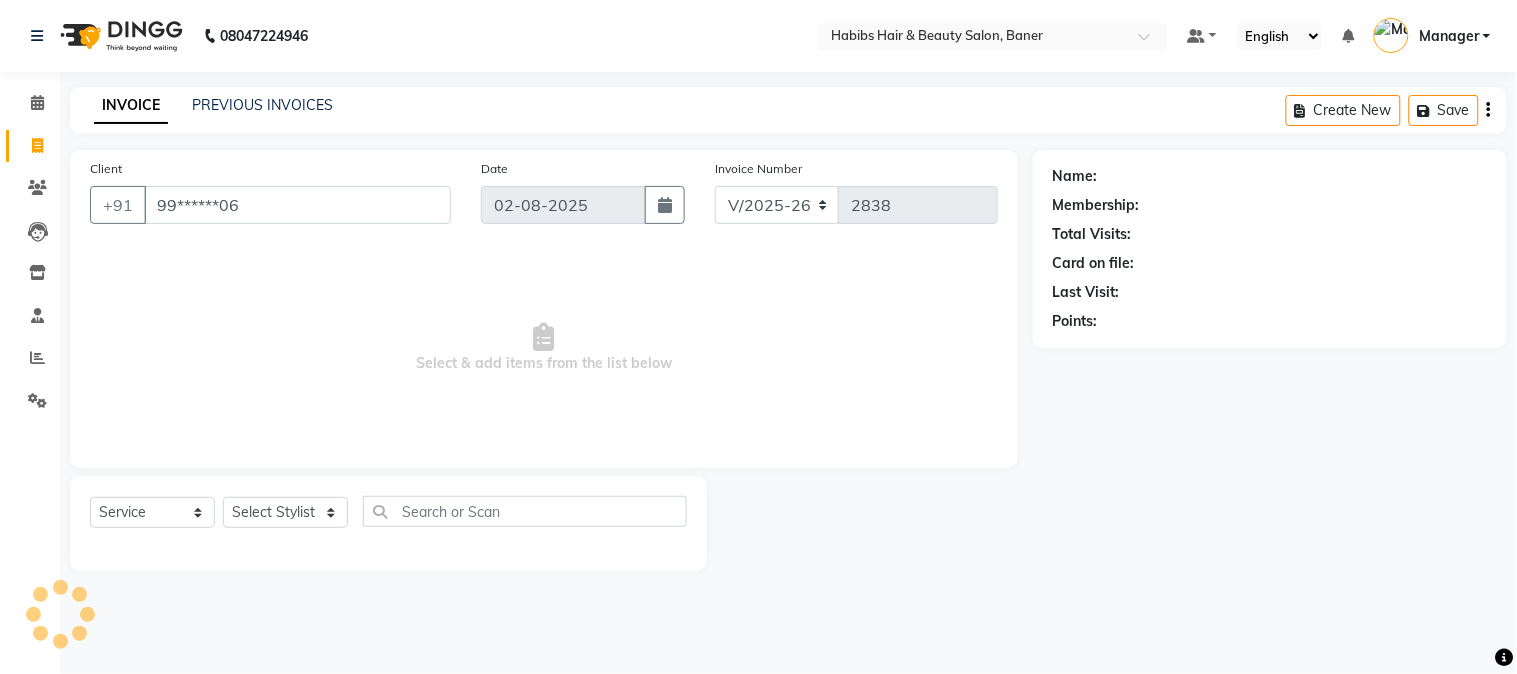 type on "99******06" 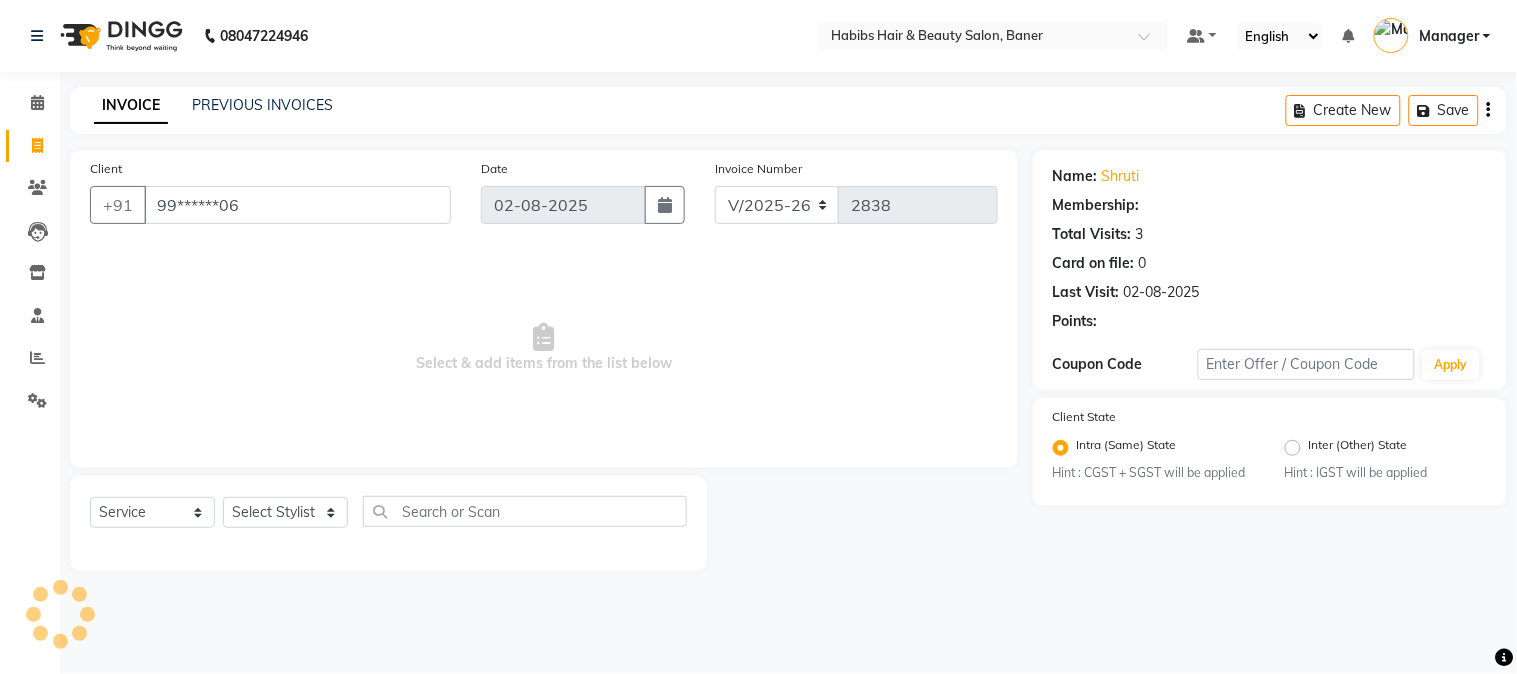 select on "2: Object" 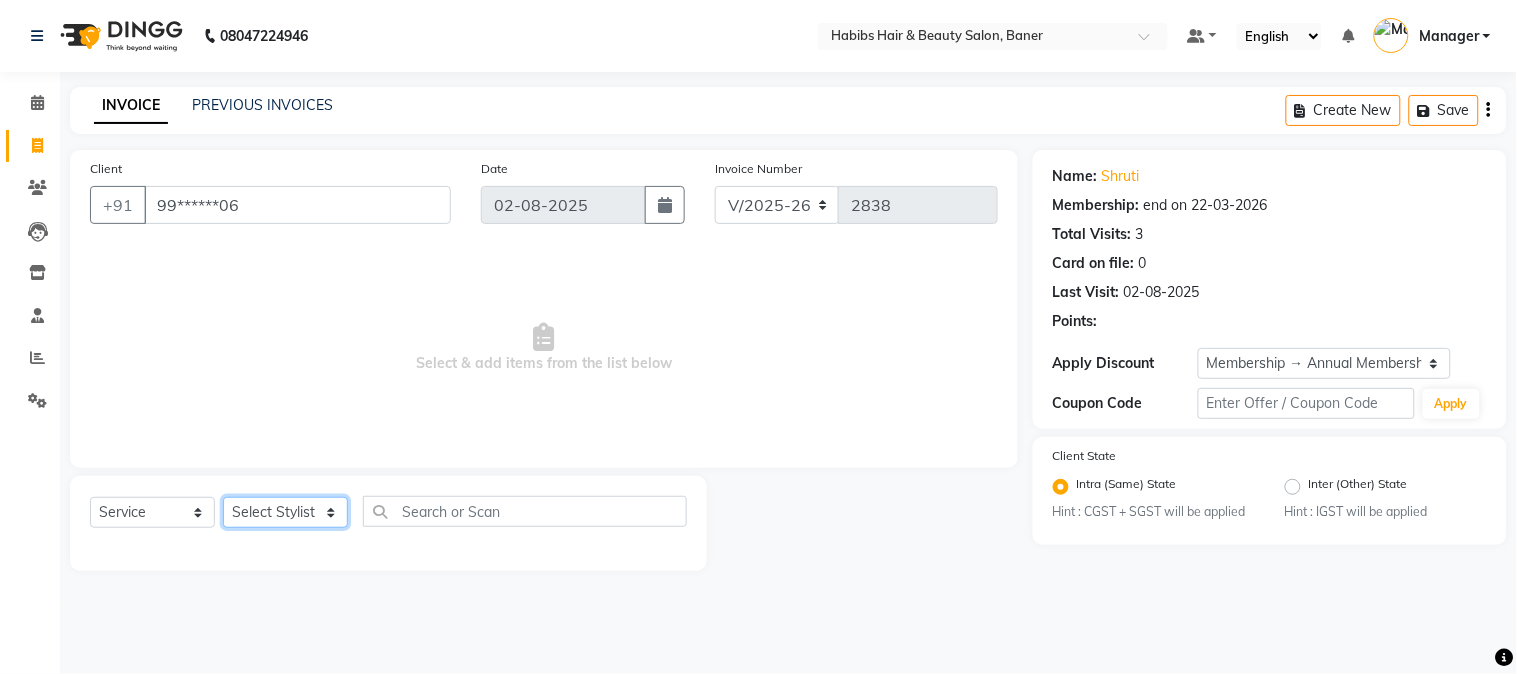 click on "Select Stylist Admin Kiran Mahesh Dalavi  Manager Pooja Singh Rahul Ram Swapnali" 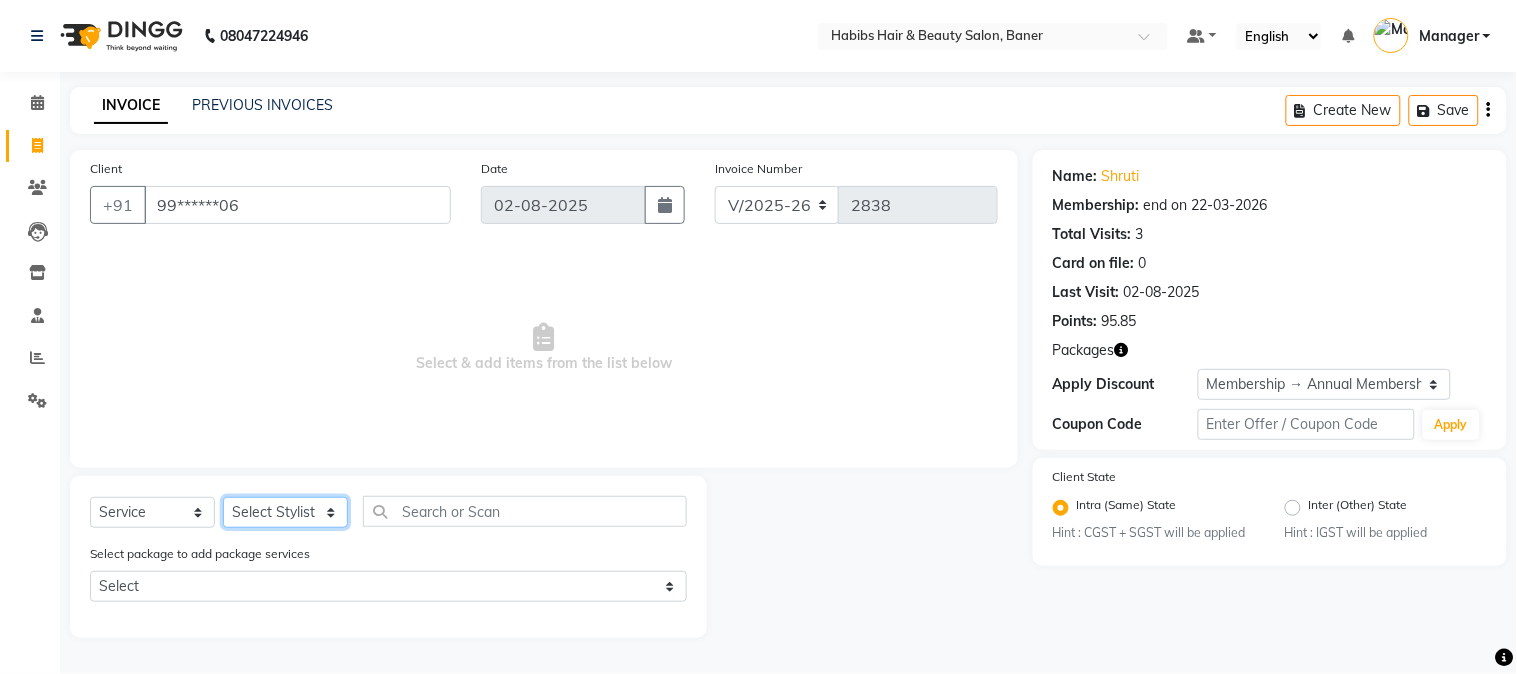 select on "83468" 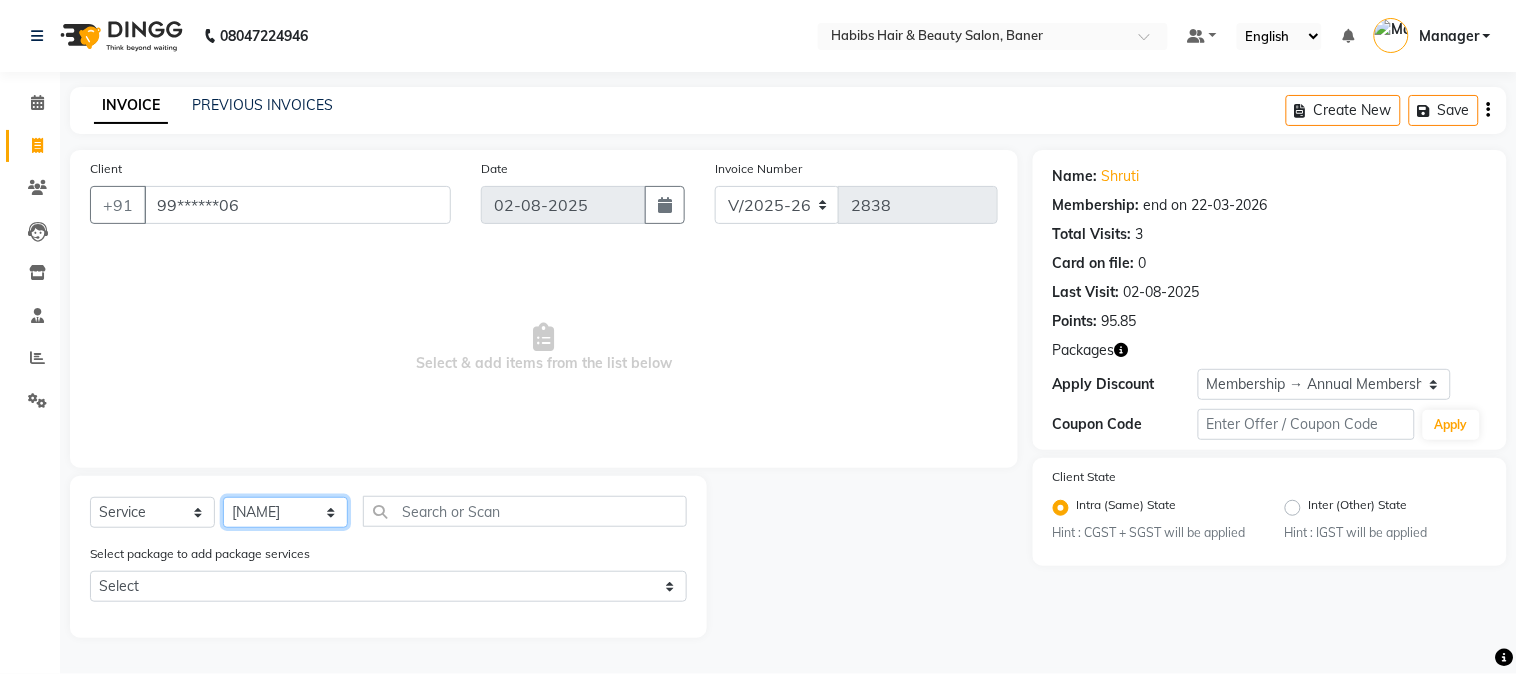 click on "Select Stylist Admin Kiran Mahesh Dalavi  Manager Pooja Singh Rahul Ram Swapnali" 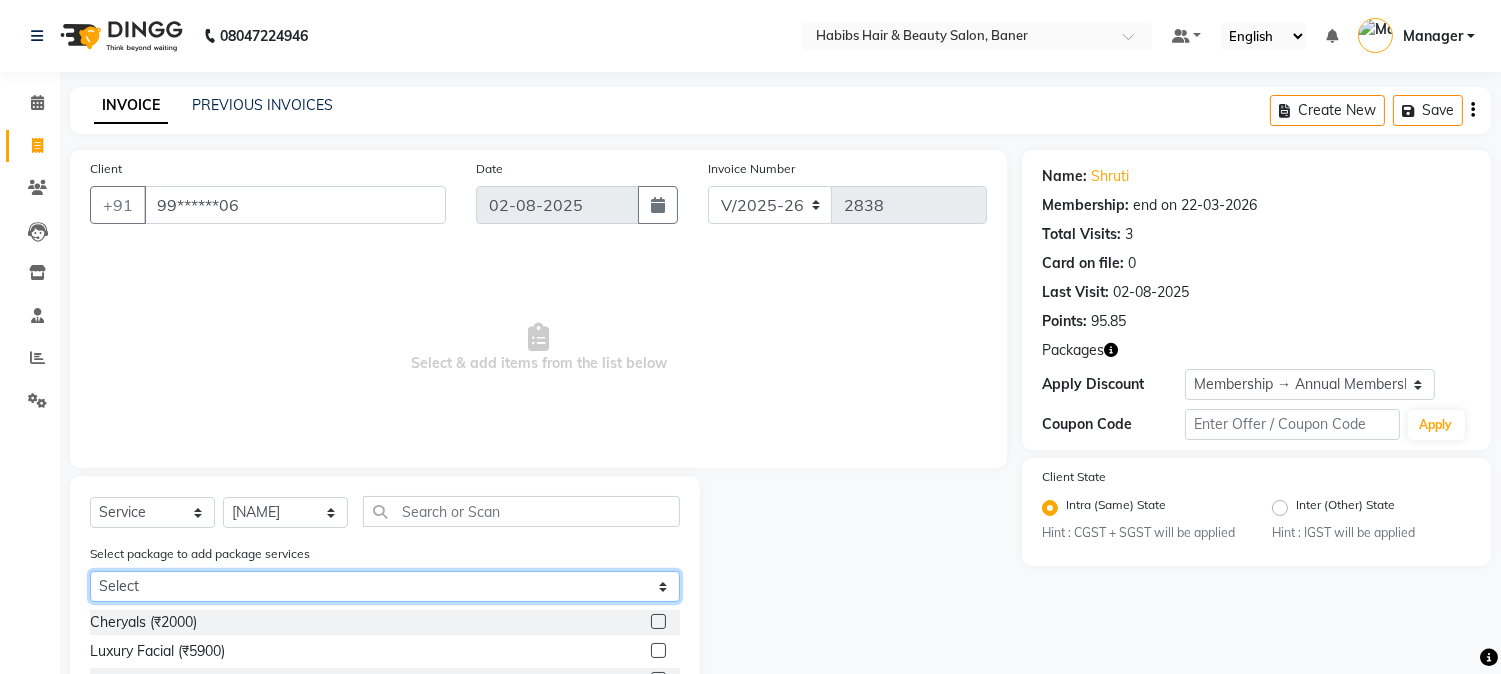 click on "Select @ MALE 799 @ FEMALE 799" 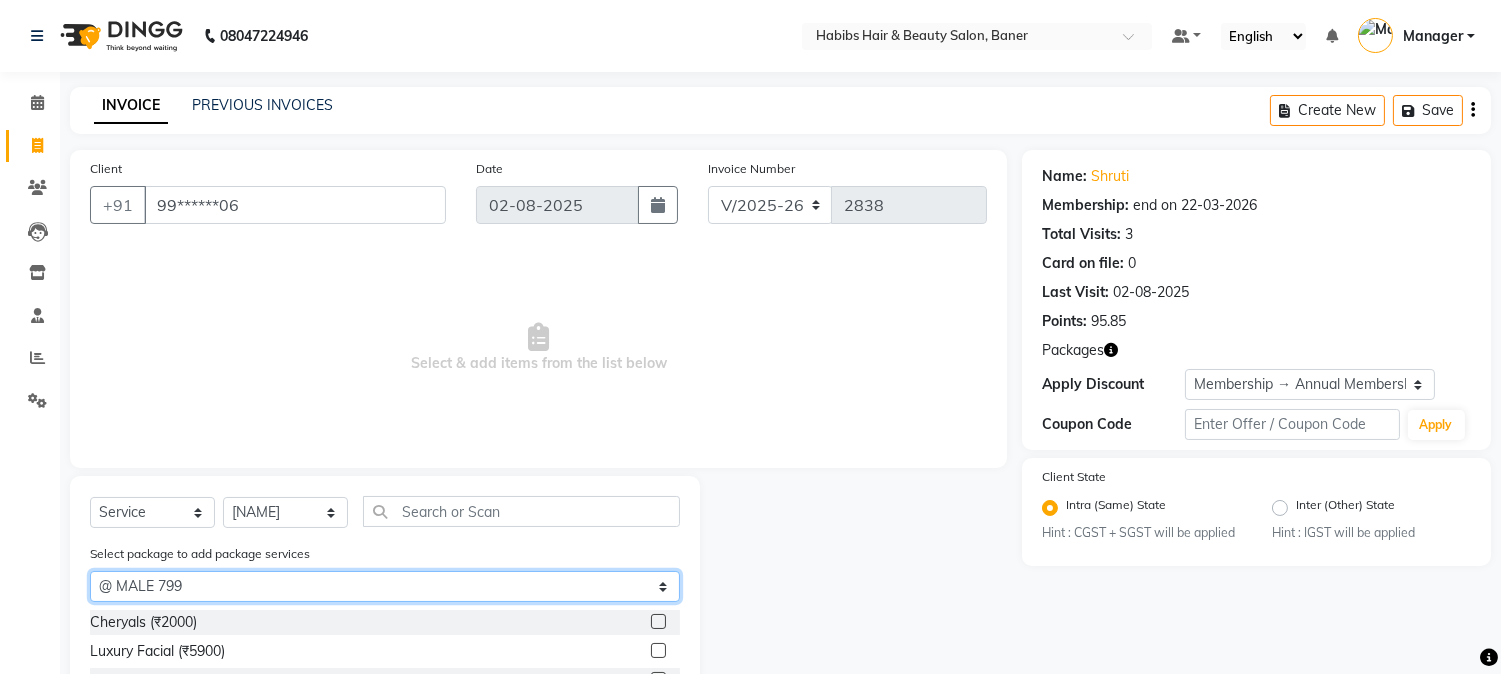 click on "Select @ MALE 799 @ FEMALE 799" 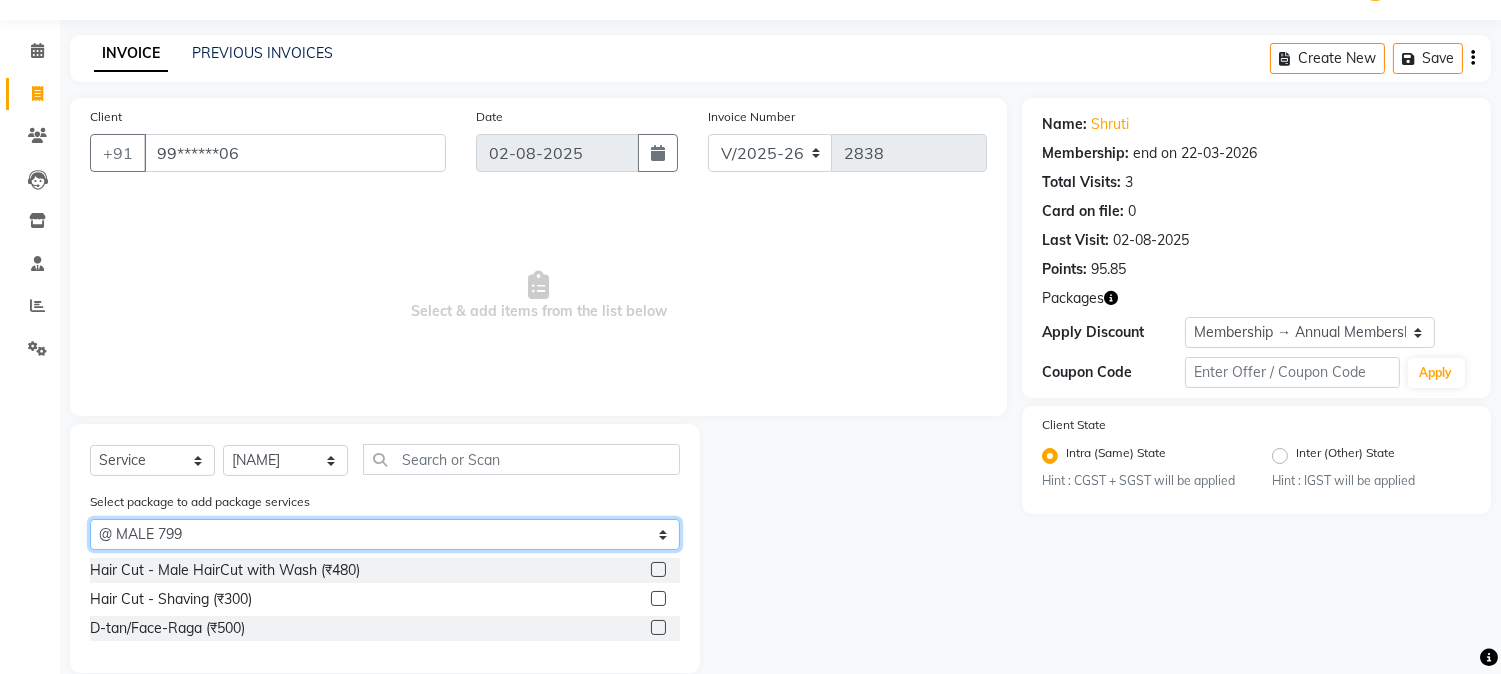 scroll, scrollTop: 81, scrollLeft: 0, axis: vertical 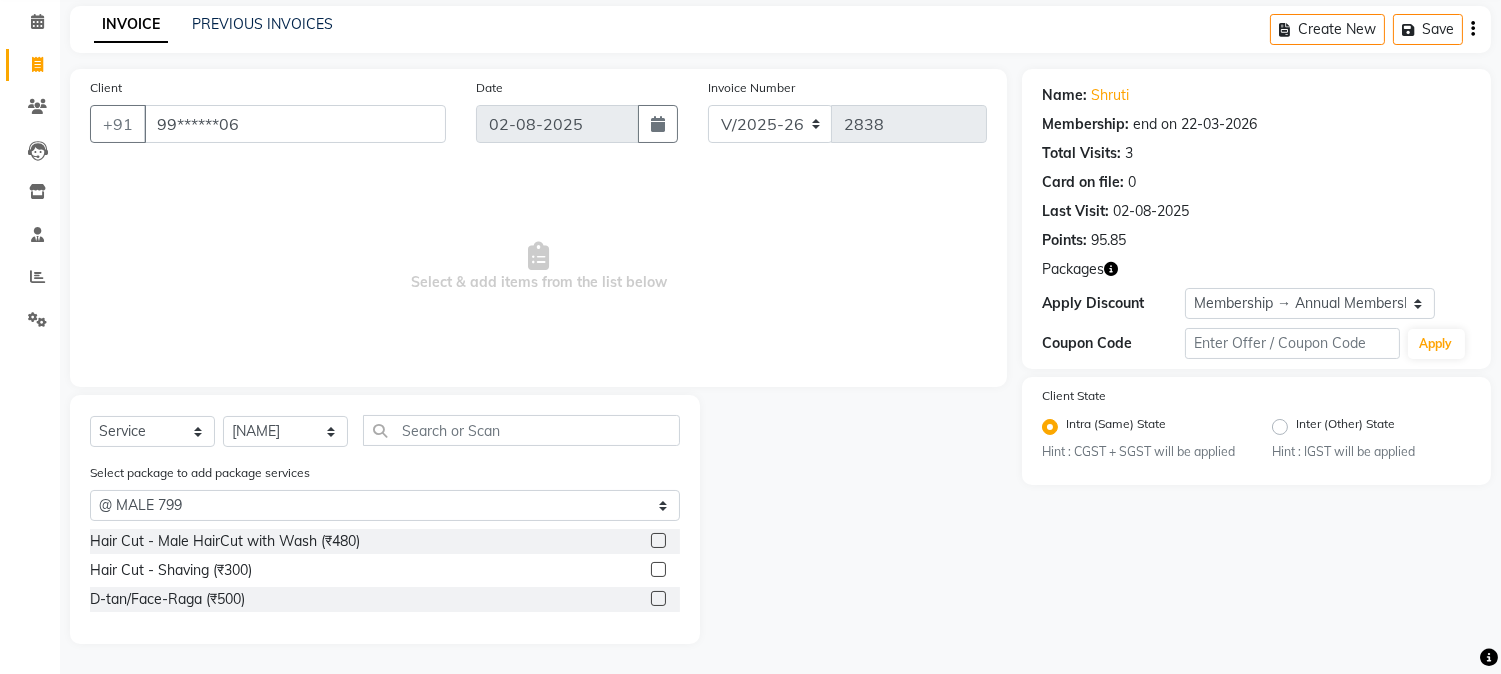 click 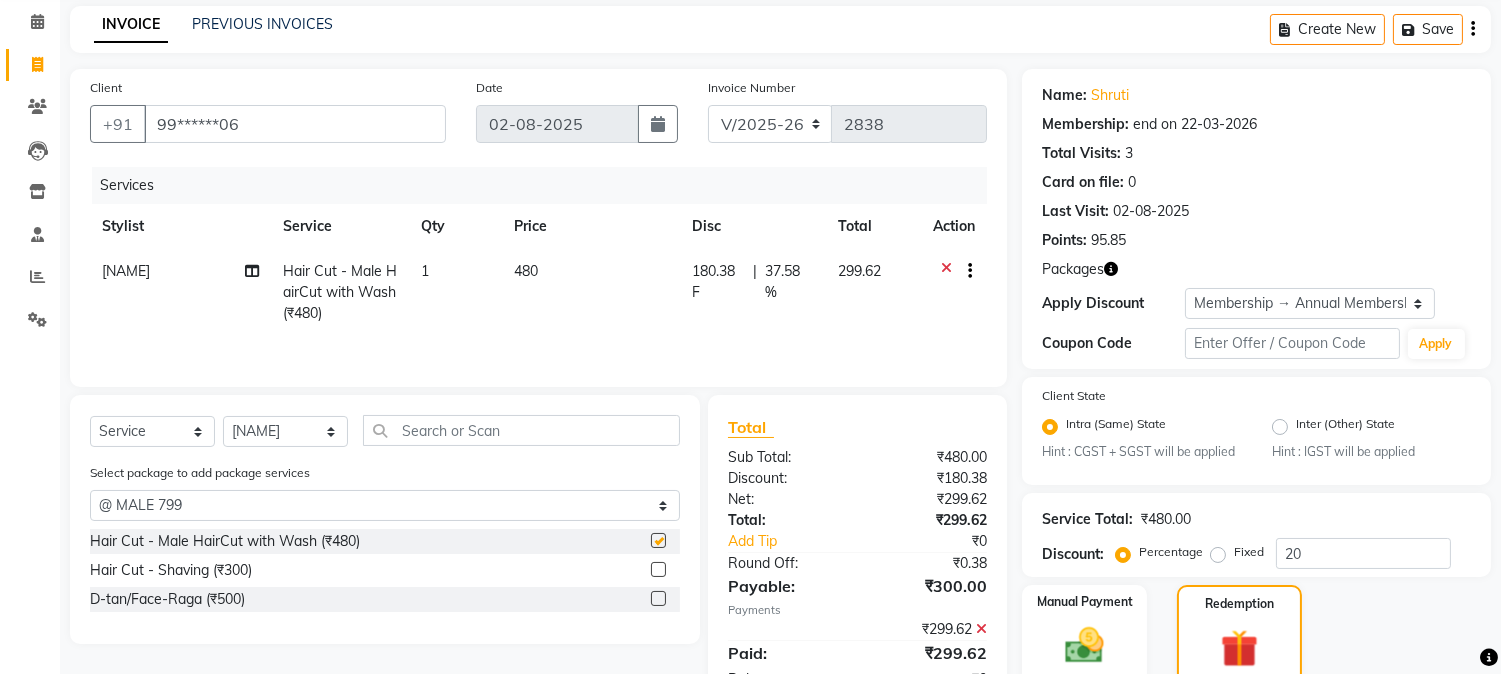 checkbox on "false" 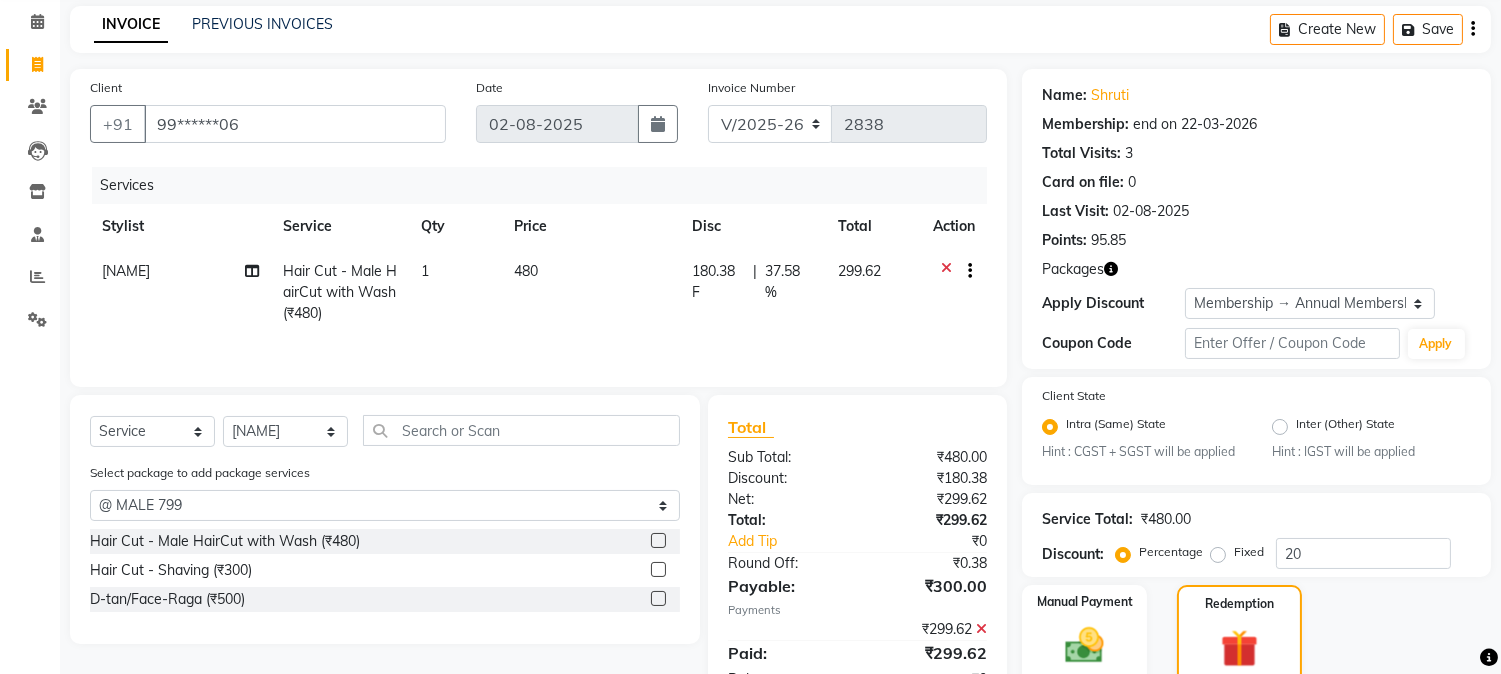 click 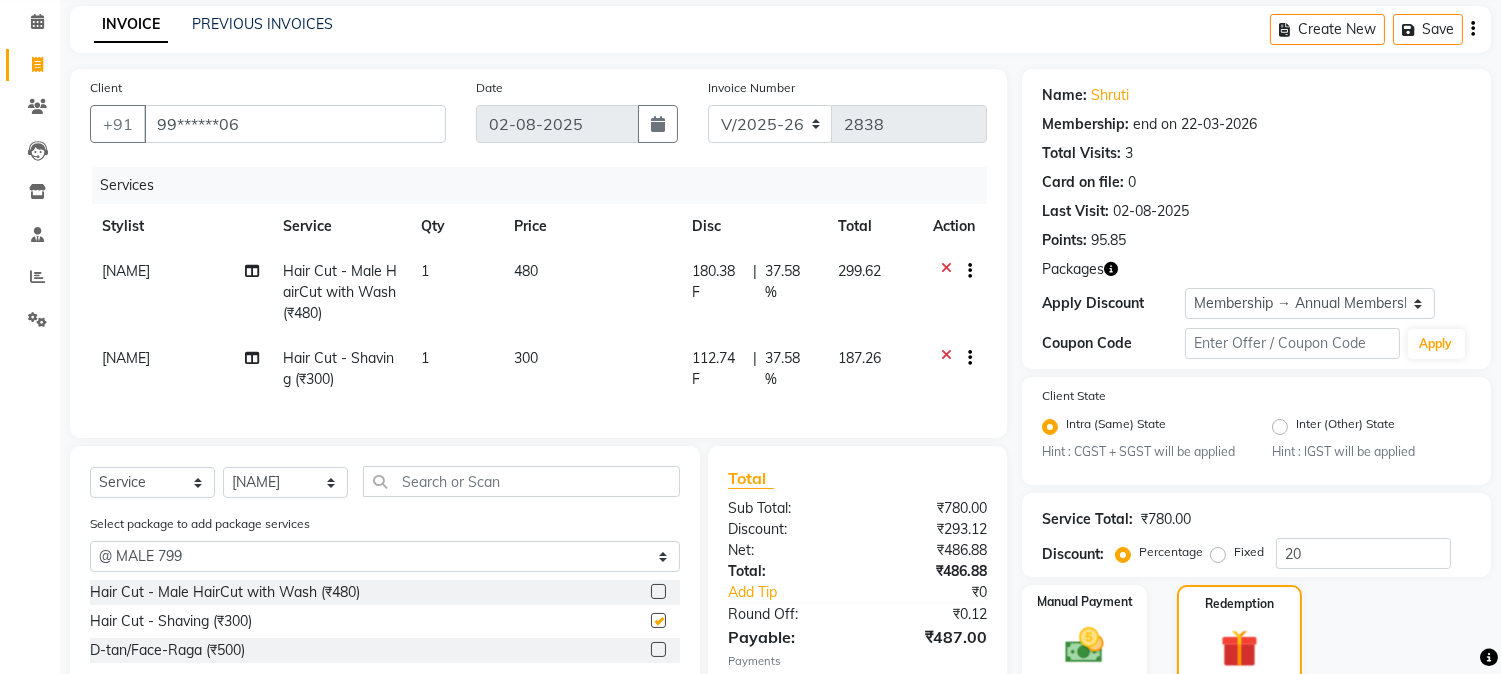 checkbox on "false" 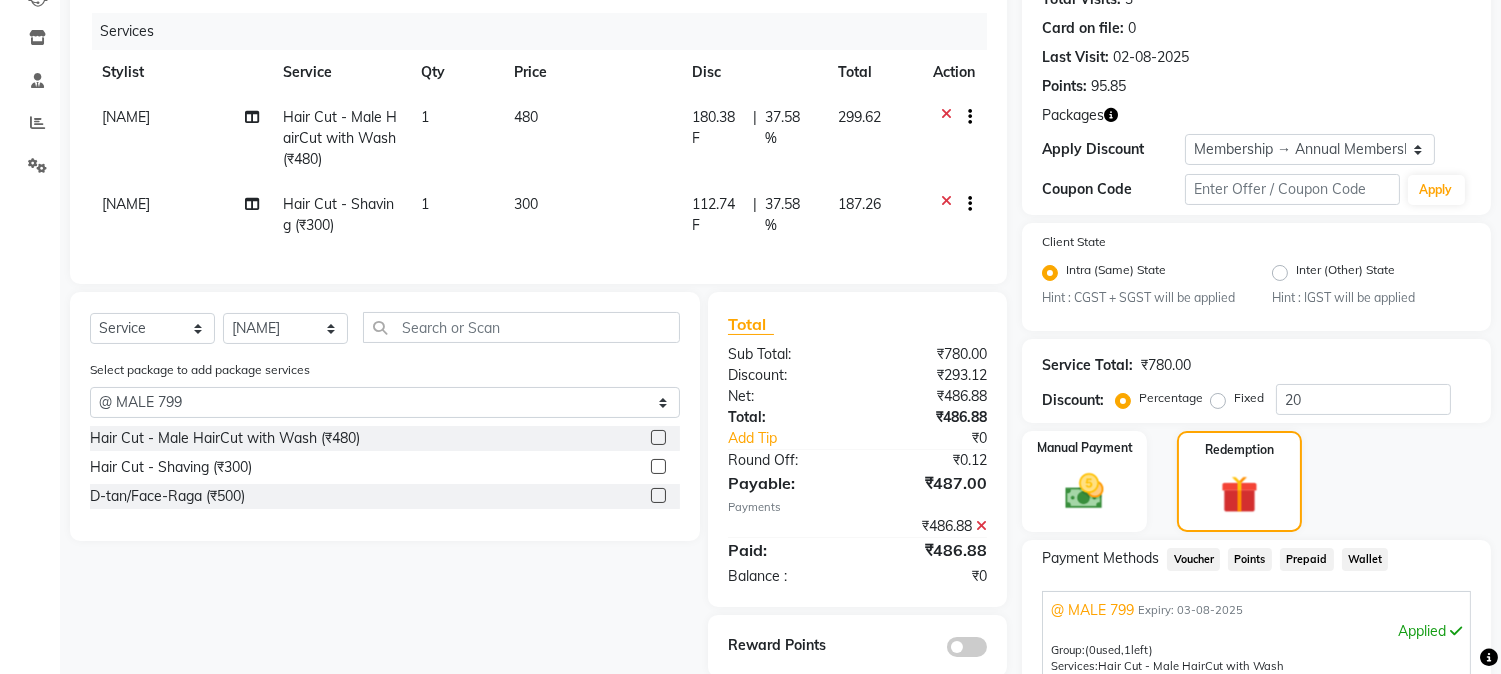 scroll, scrollTop: 303, scrollLeft: 0, axis: vertical 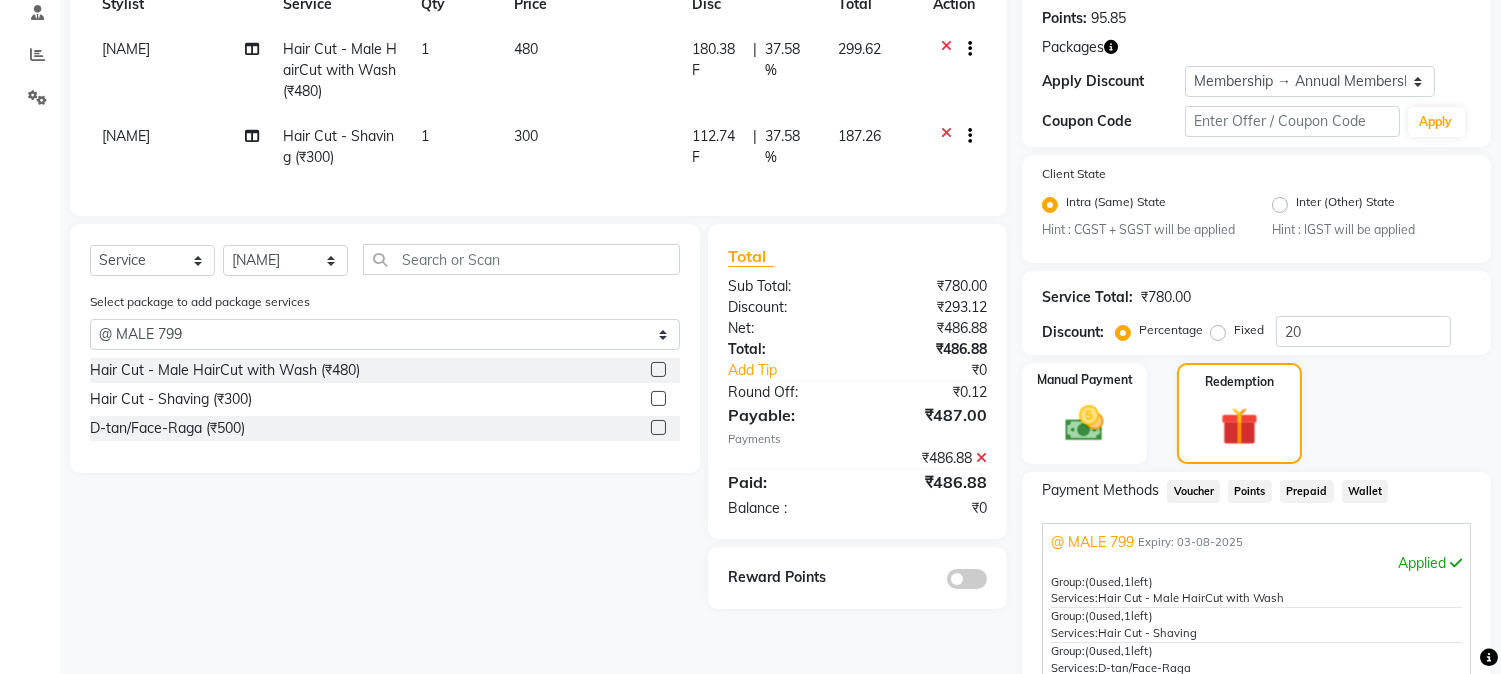 click 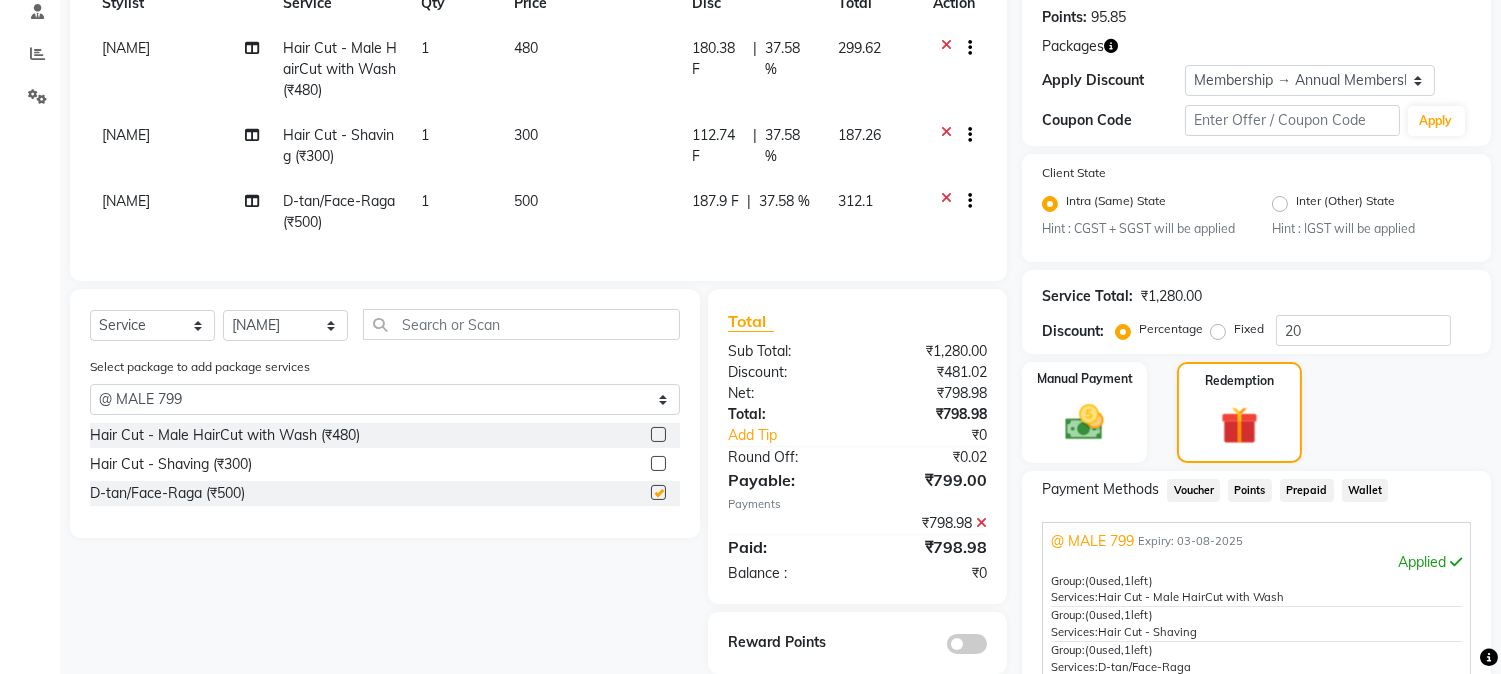 checkbox on "false" 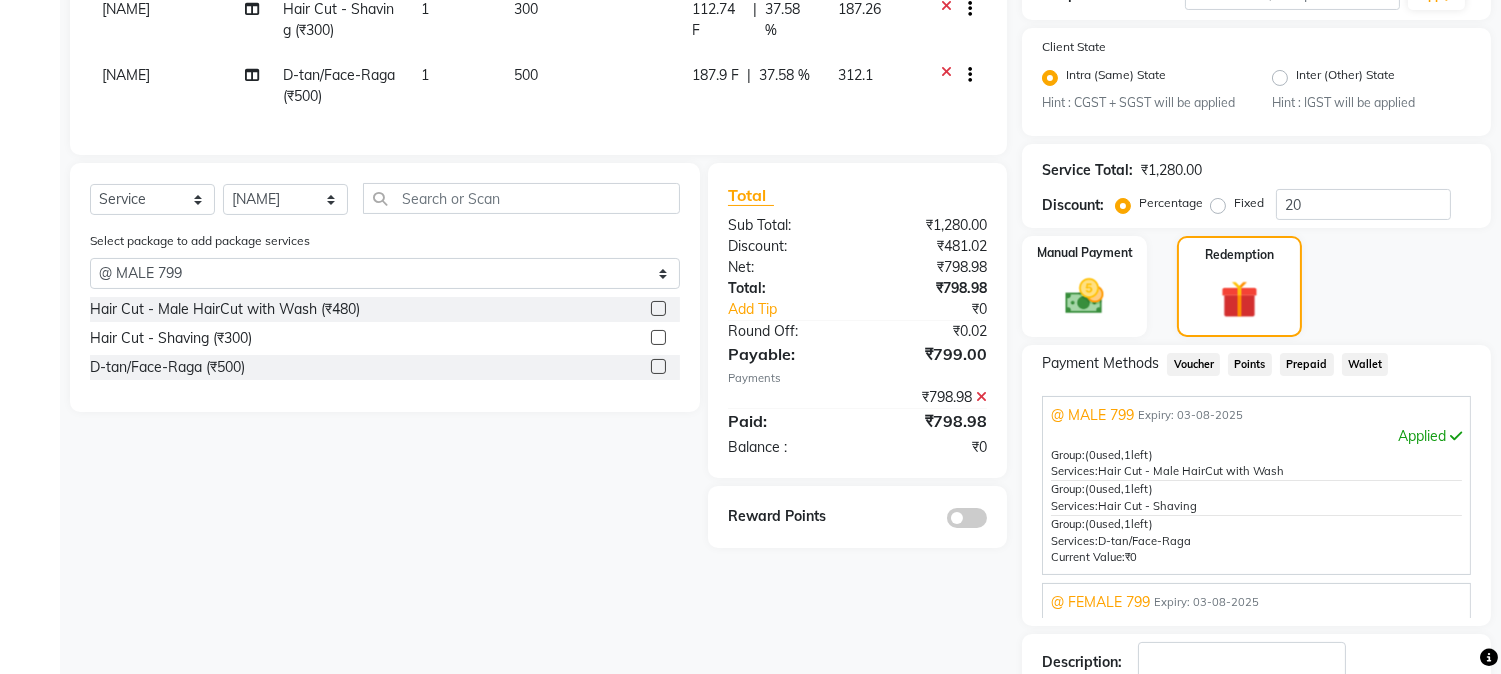 scroll, scrollTop: 564, scrollLeft: 0, axis: vertical 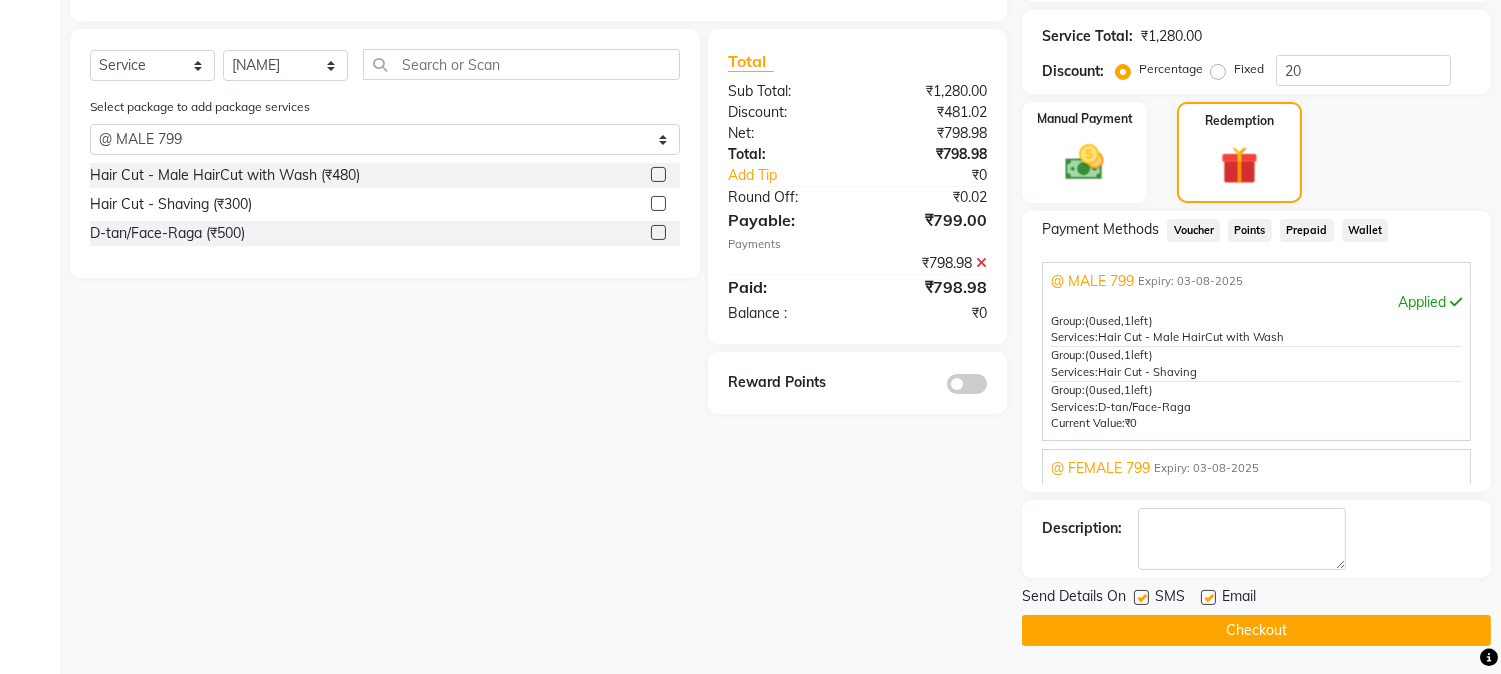 click on "Checkout" 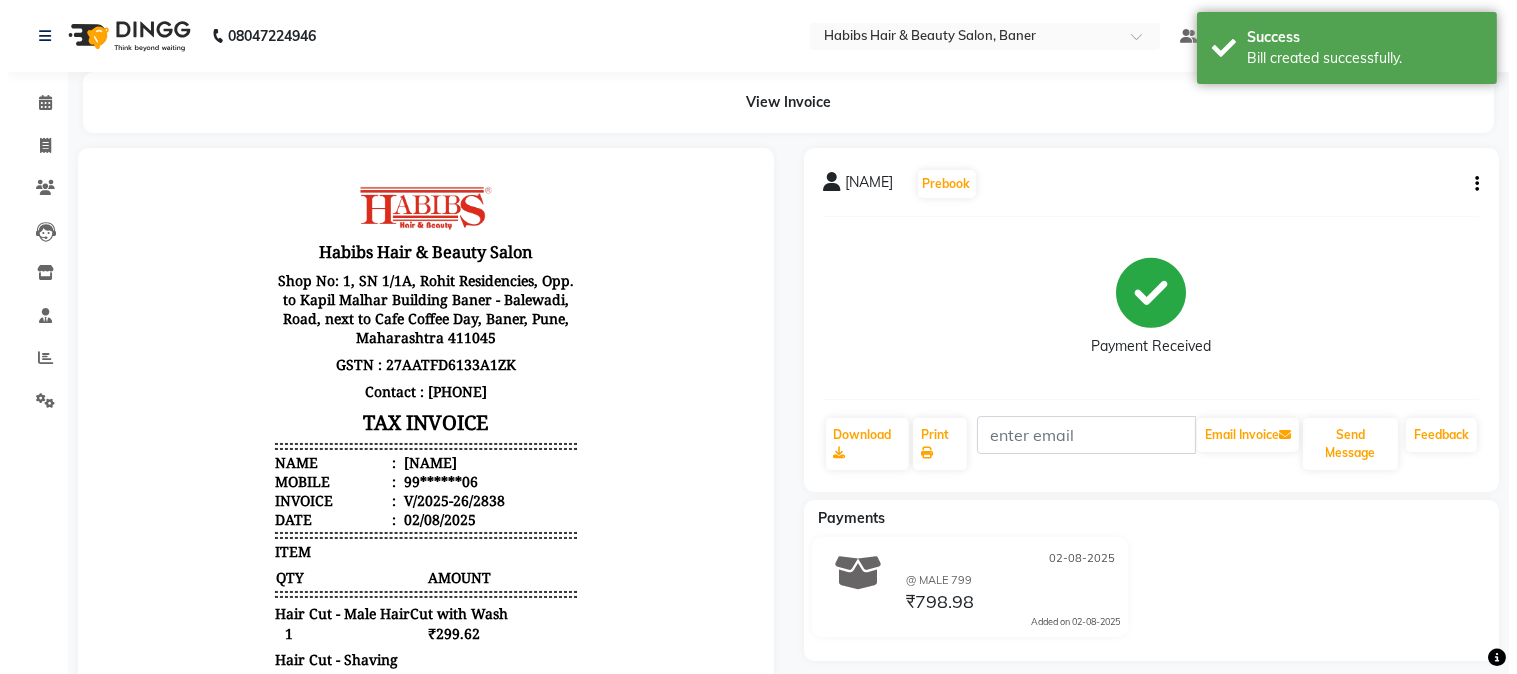 scroll, scrollTop: 0, scrollLeft: 0, axis: both 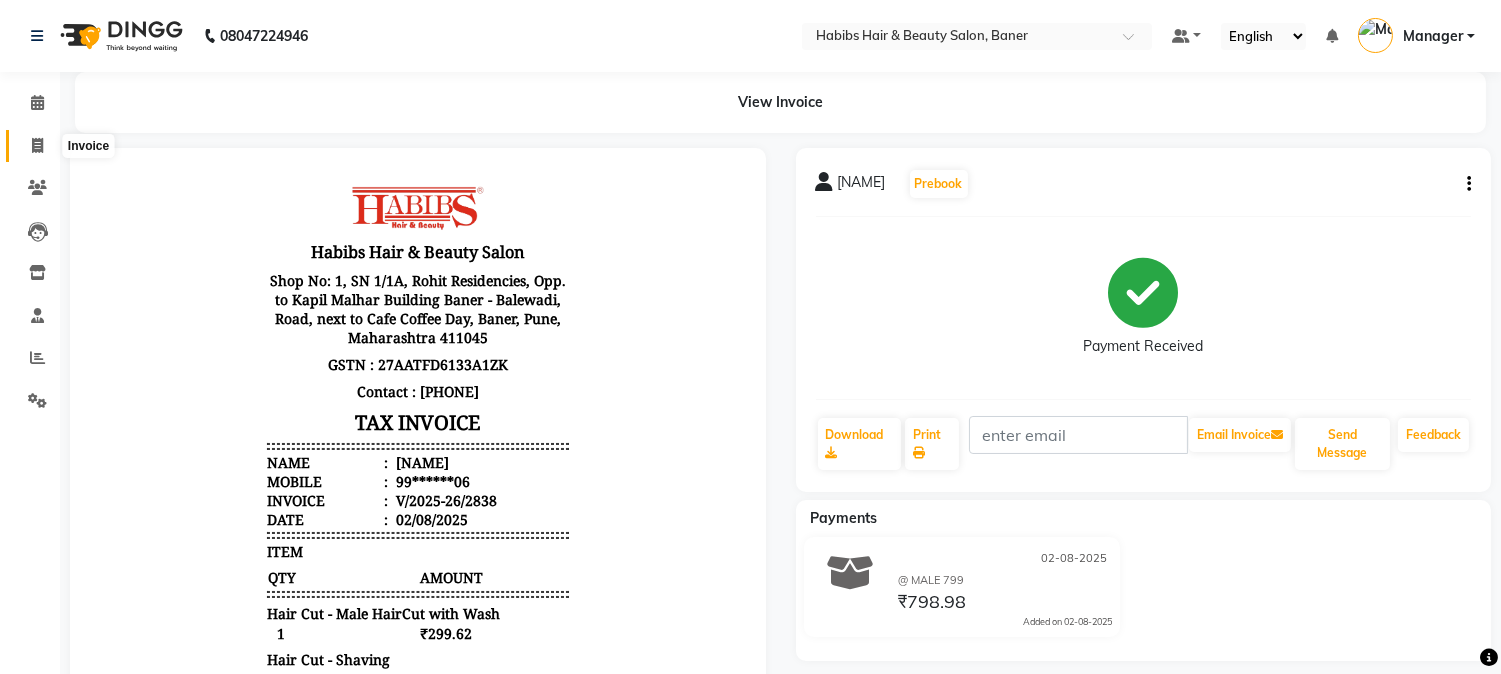 click 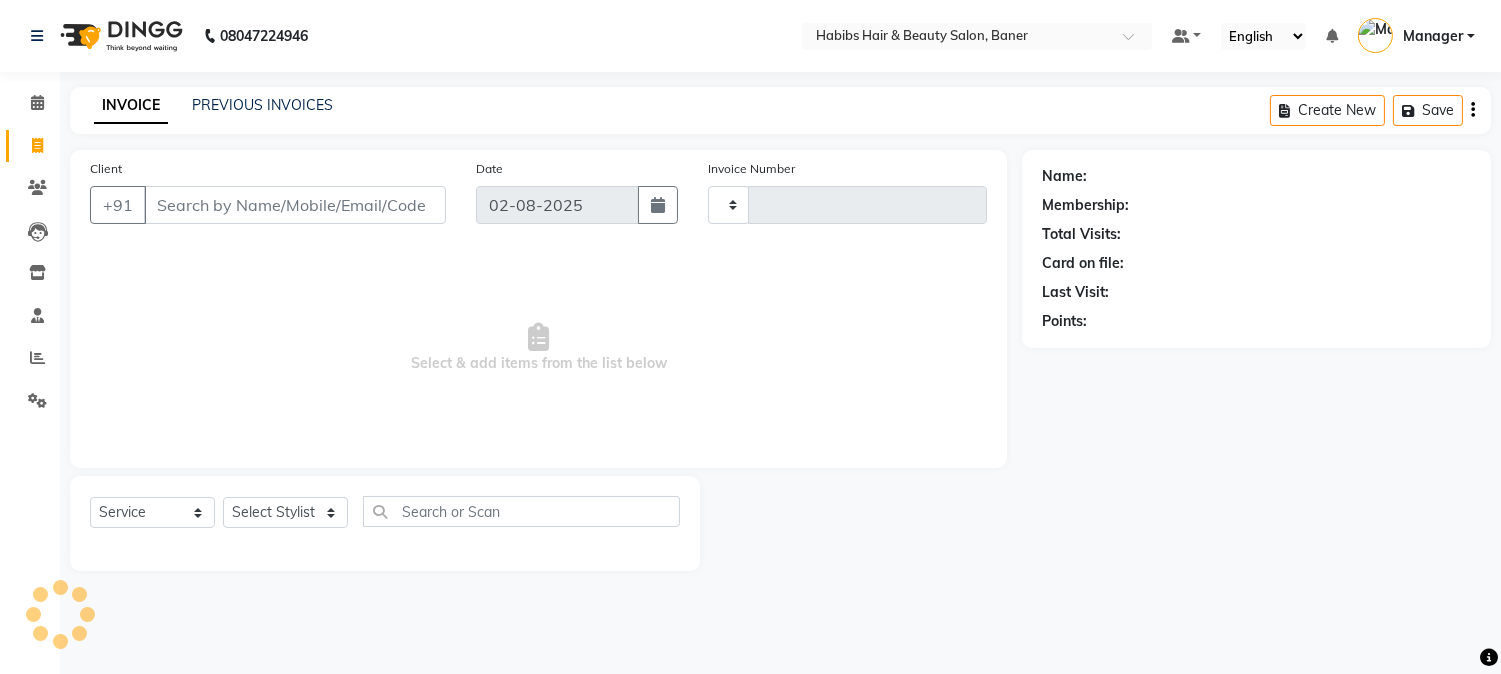 type on "2839" 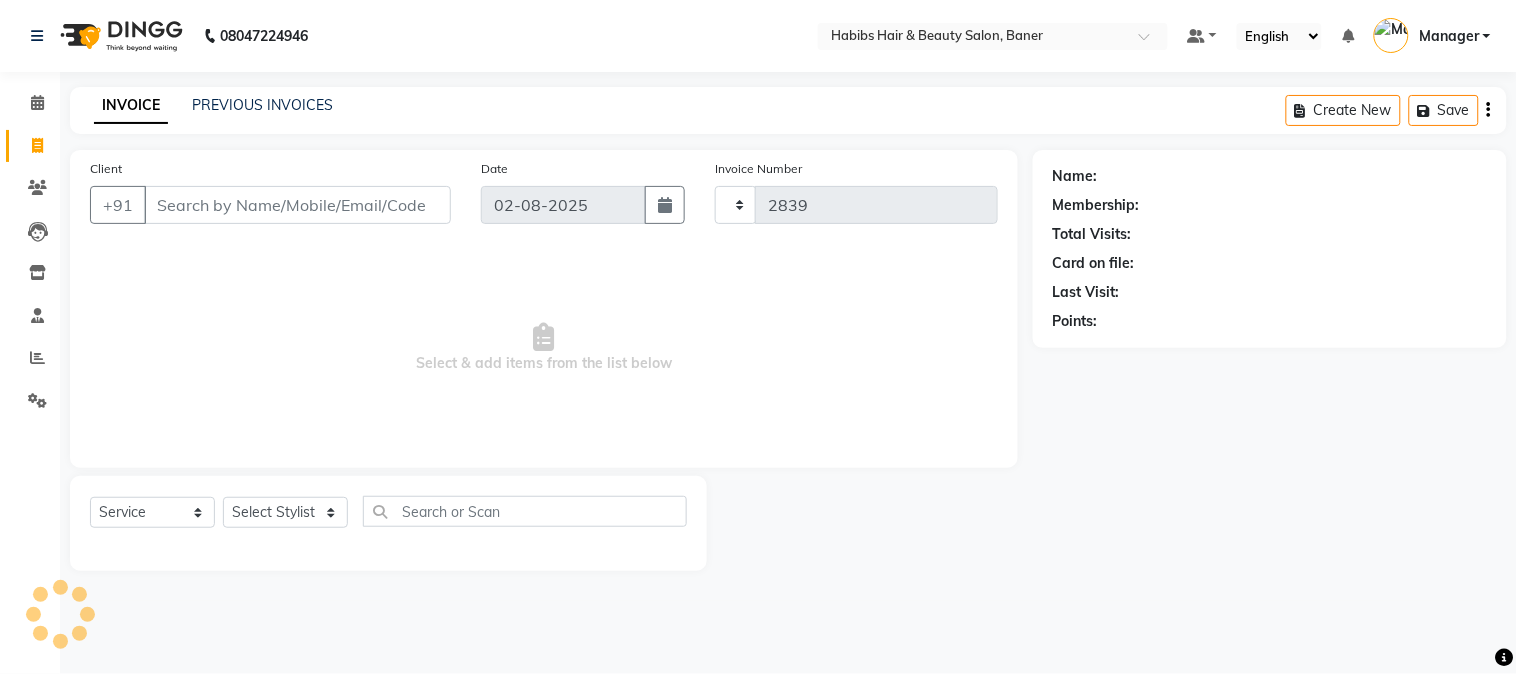 select on "5356" 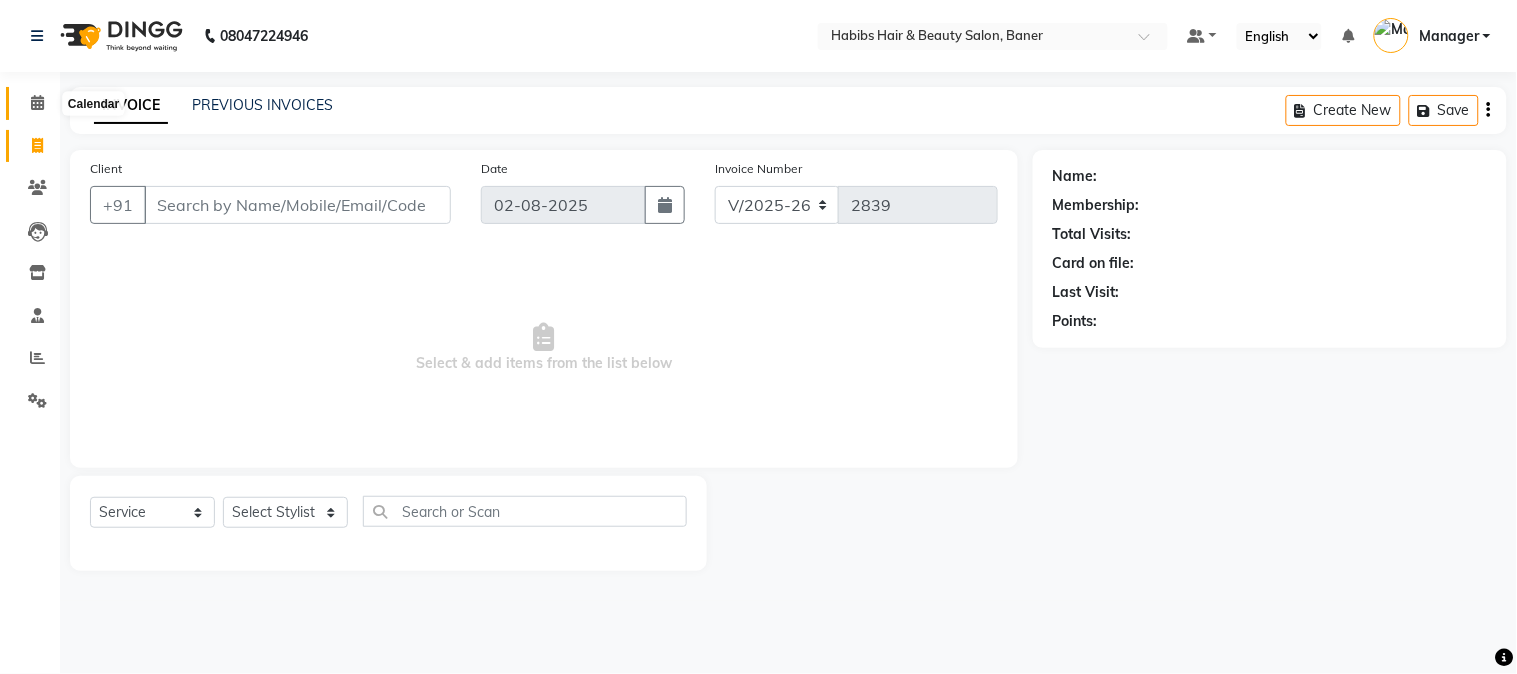 click 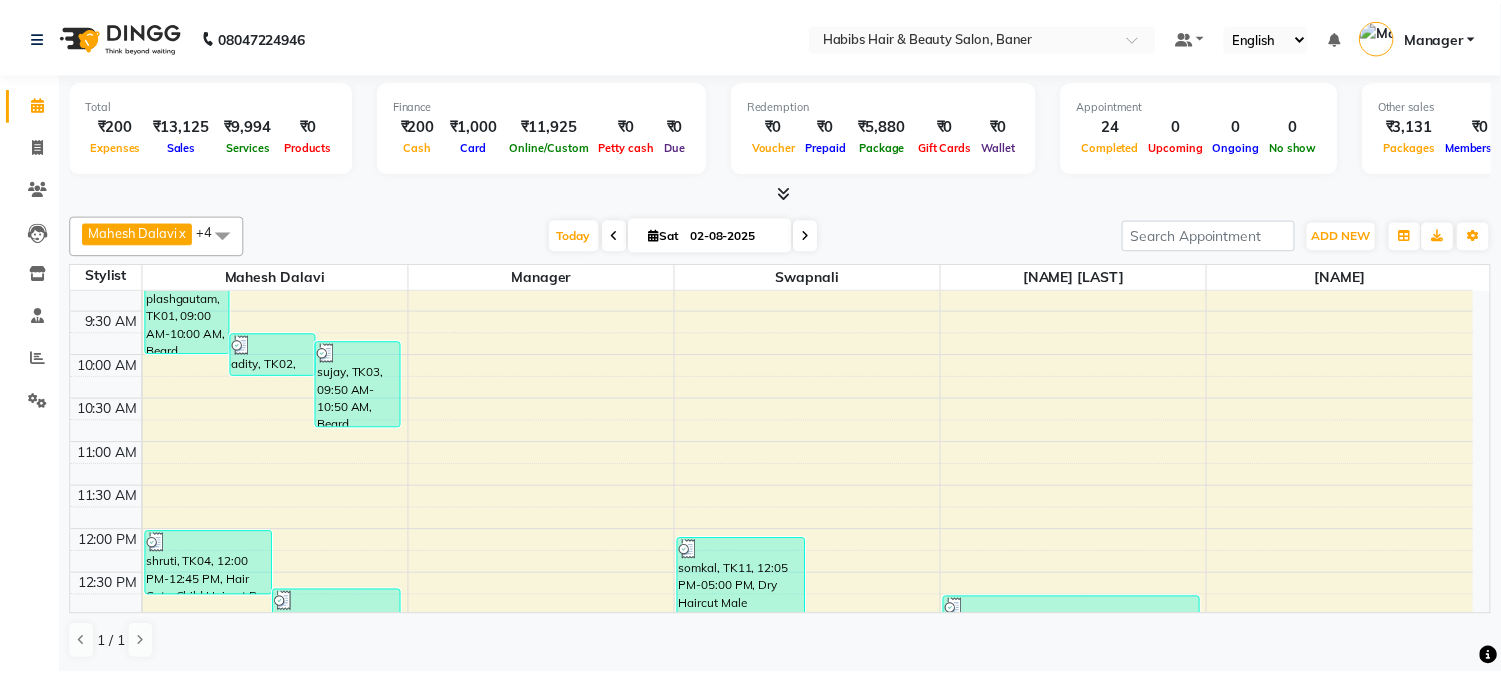 scroll, scrollTop: 0, scrollLeft: 0, axis: both 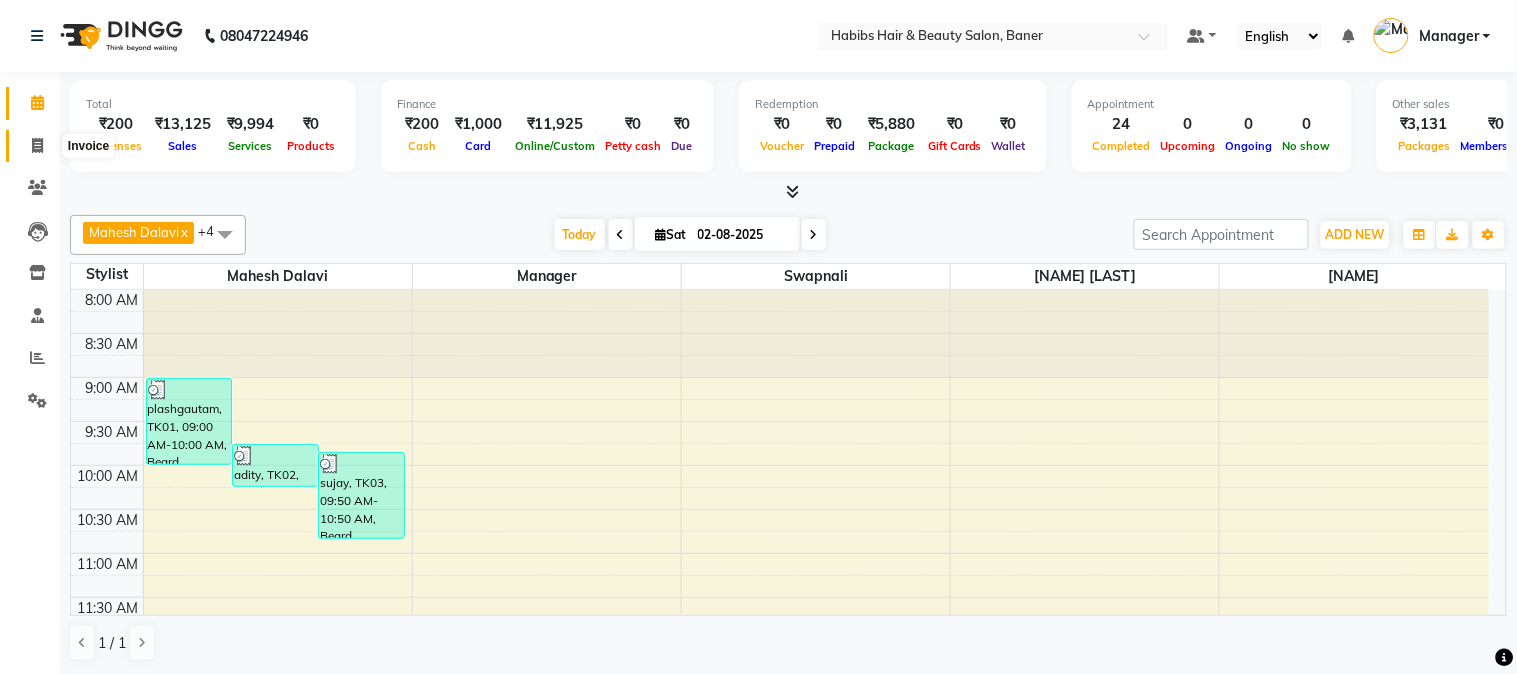 click 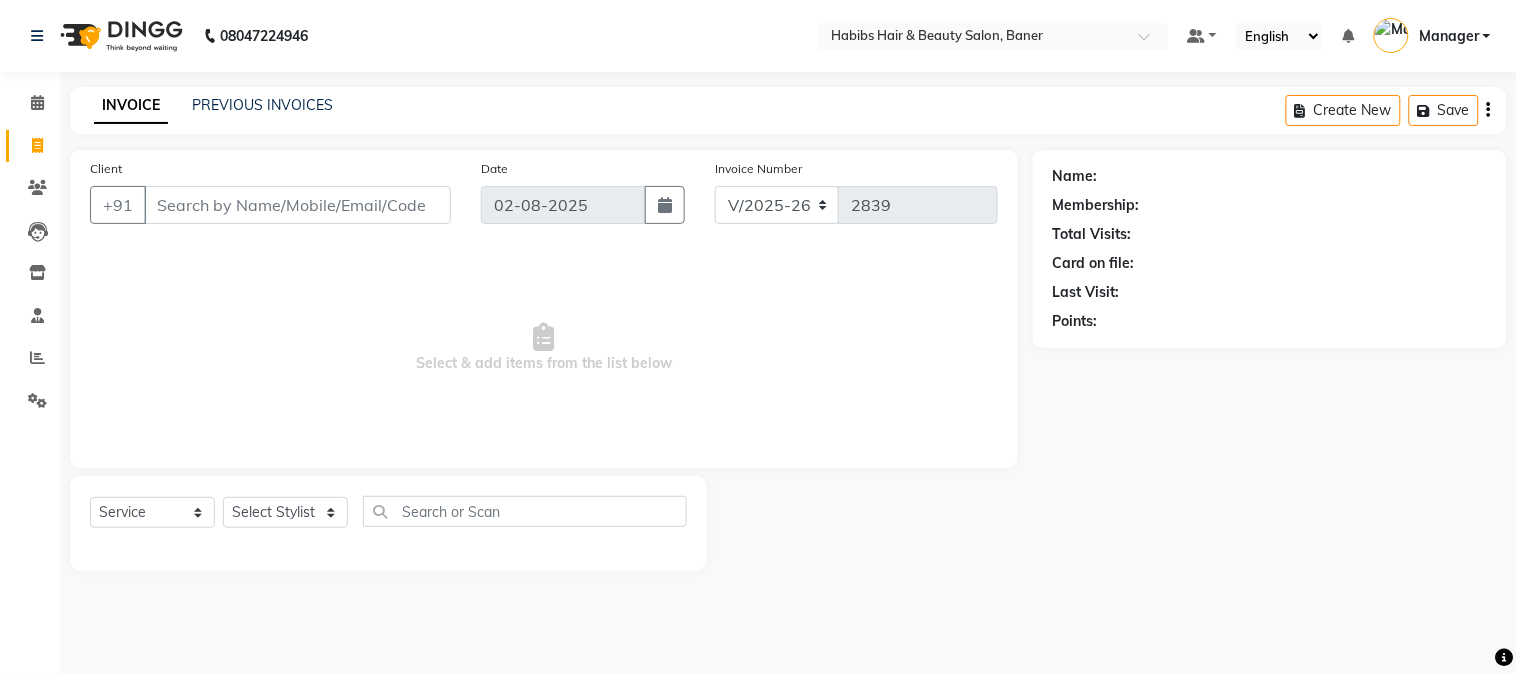 click on "INVOICE PREVIOUS INVOICES Create New   Save" 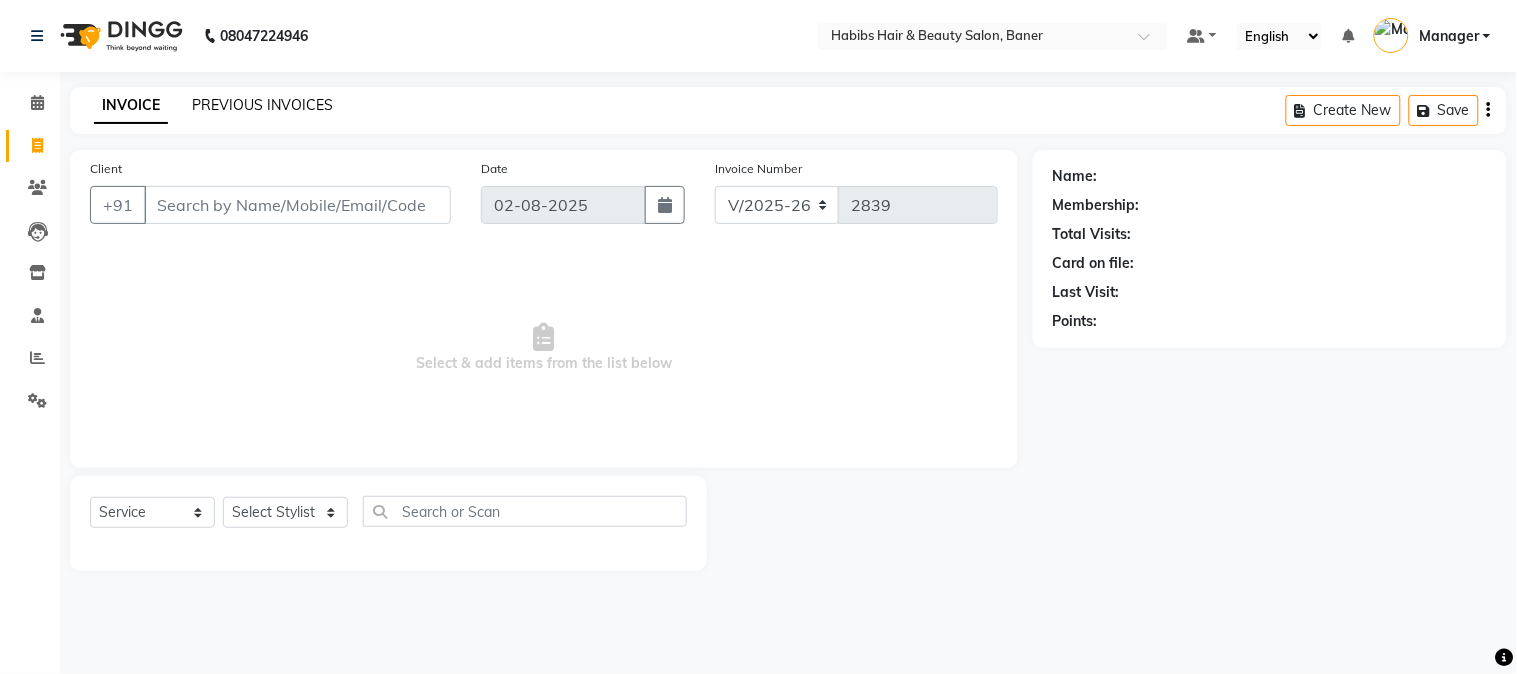 click on "PREVIOUS INVOICES" 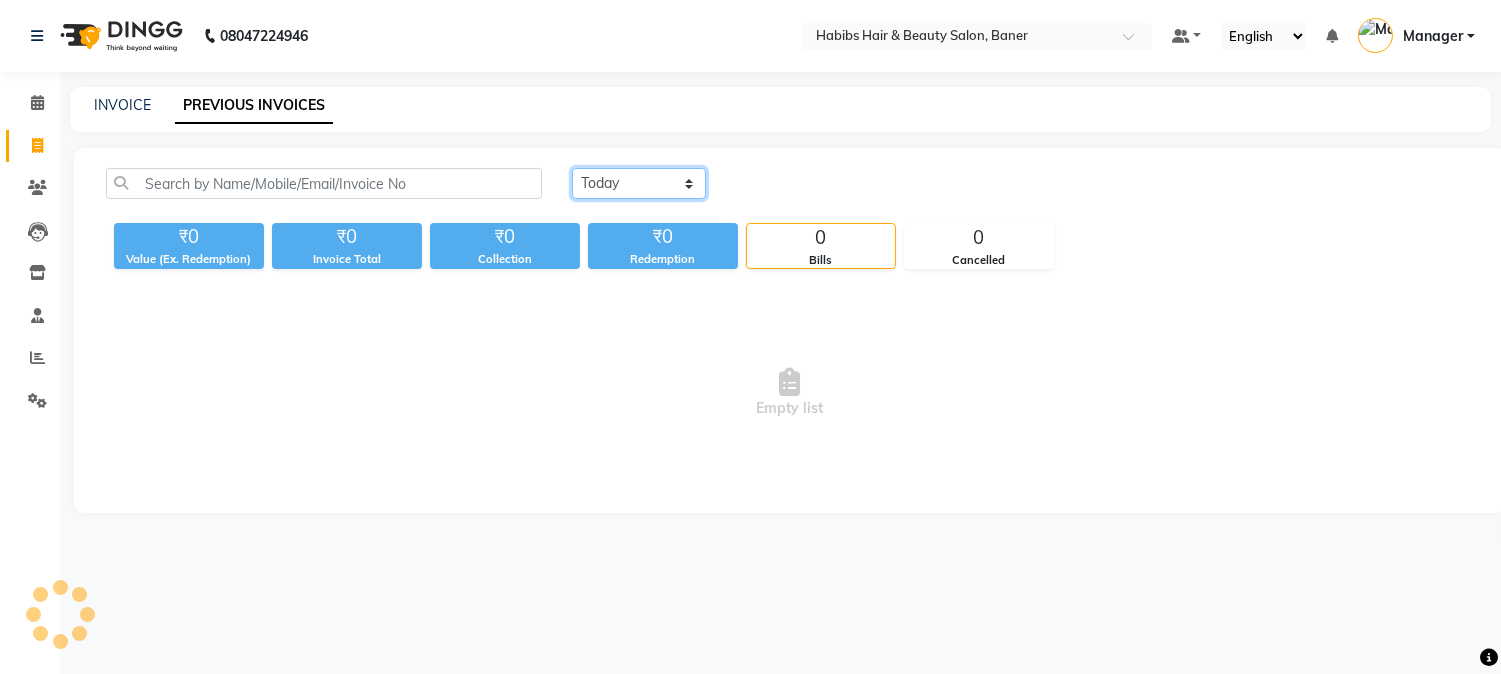 click on "Today Yesterday Custom Range" 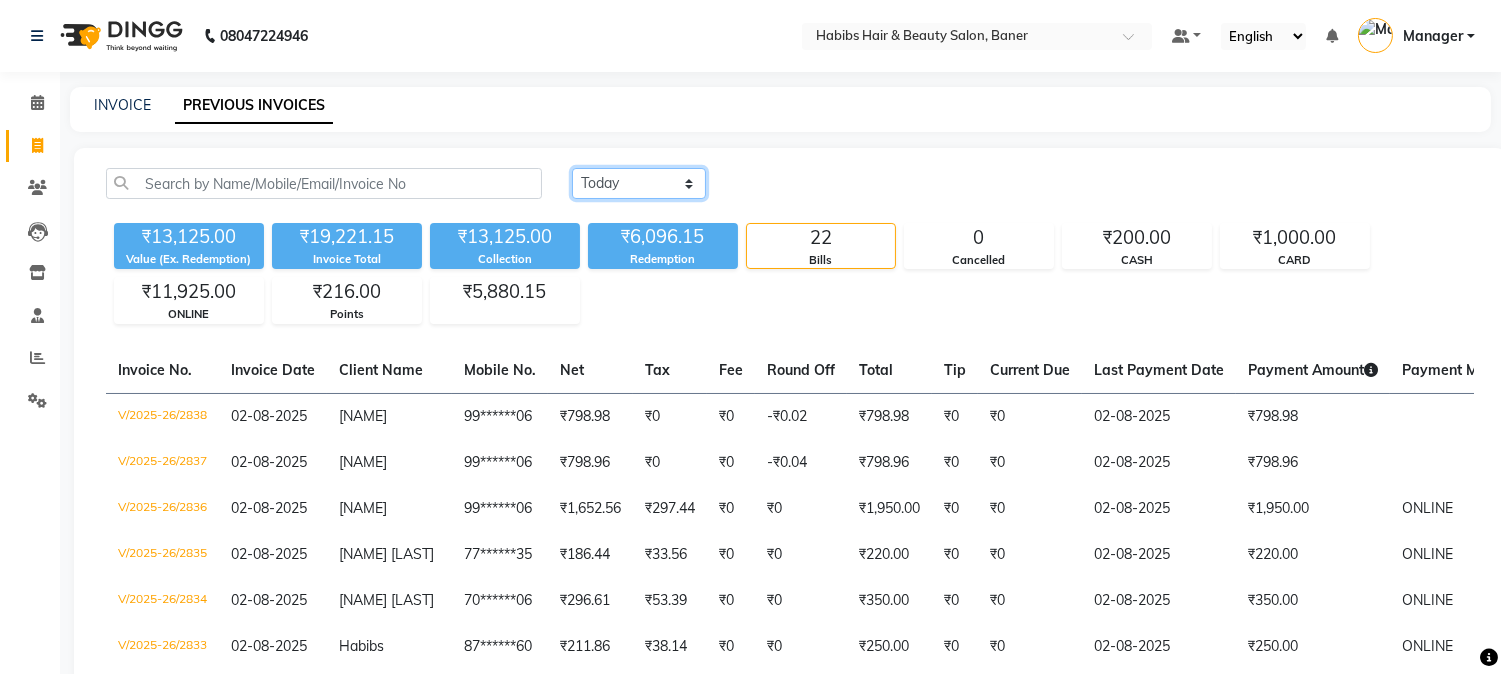 click on "Today Yesterday Custom Range" 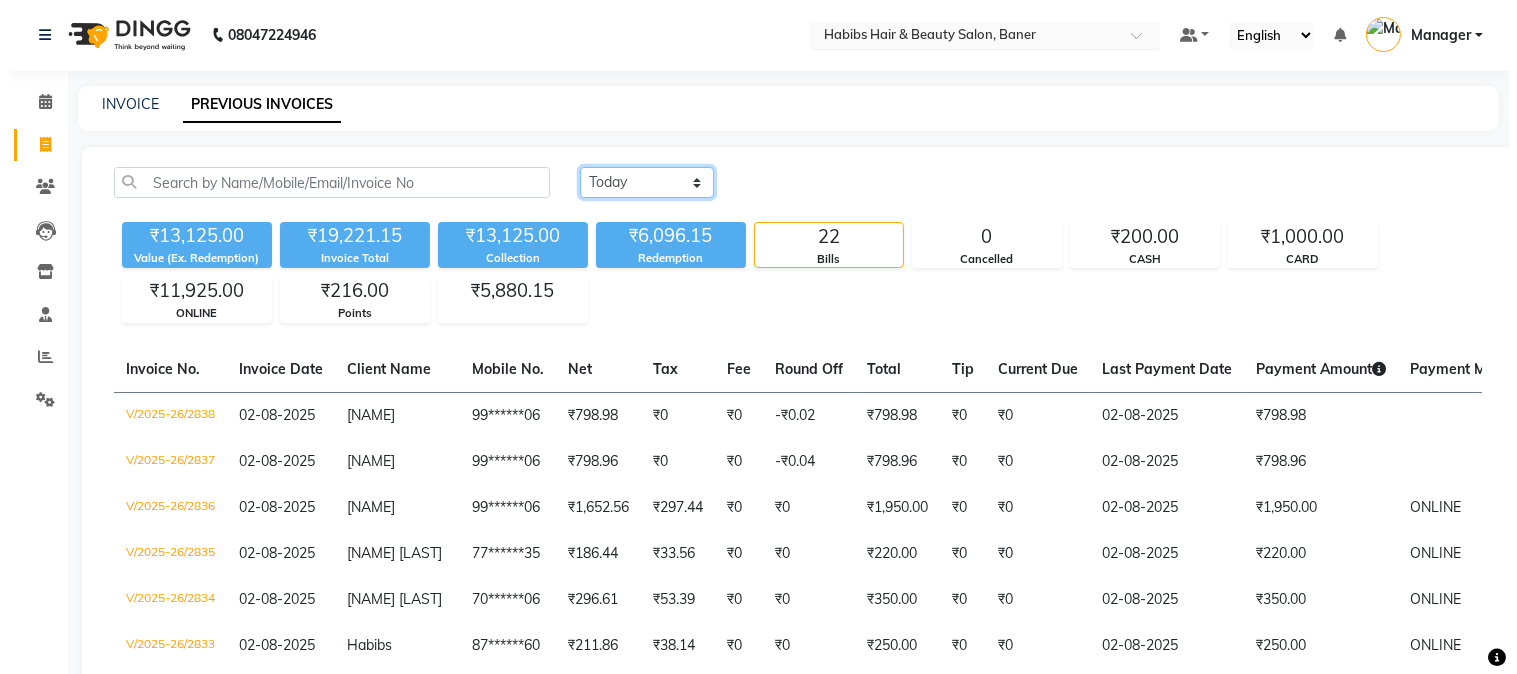 scroll, scrollTop: 0, scrollLeft: 0, axis: both 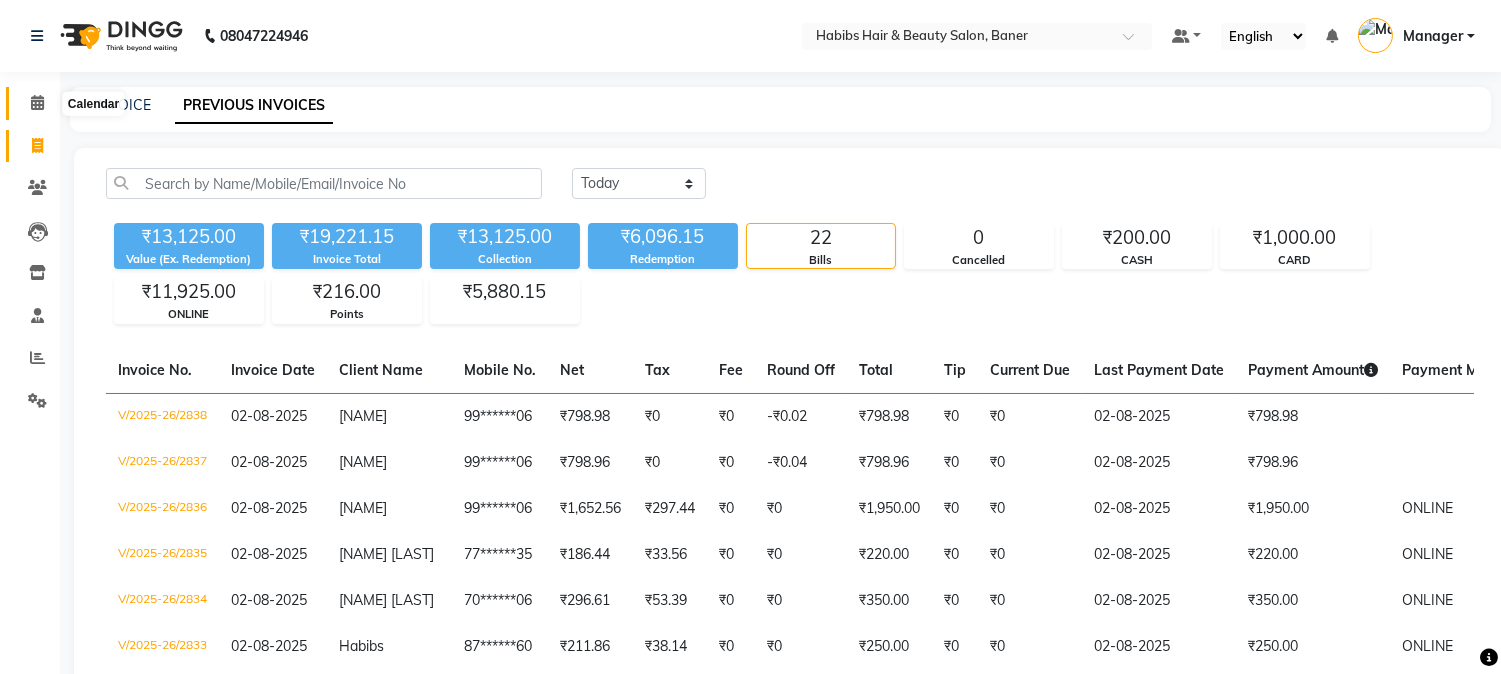 click 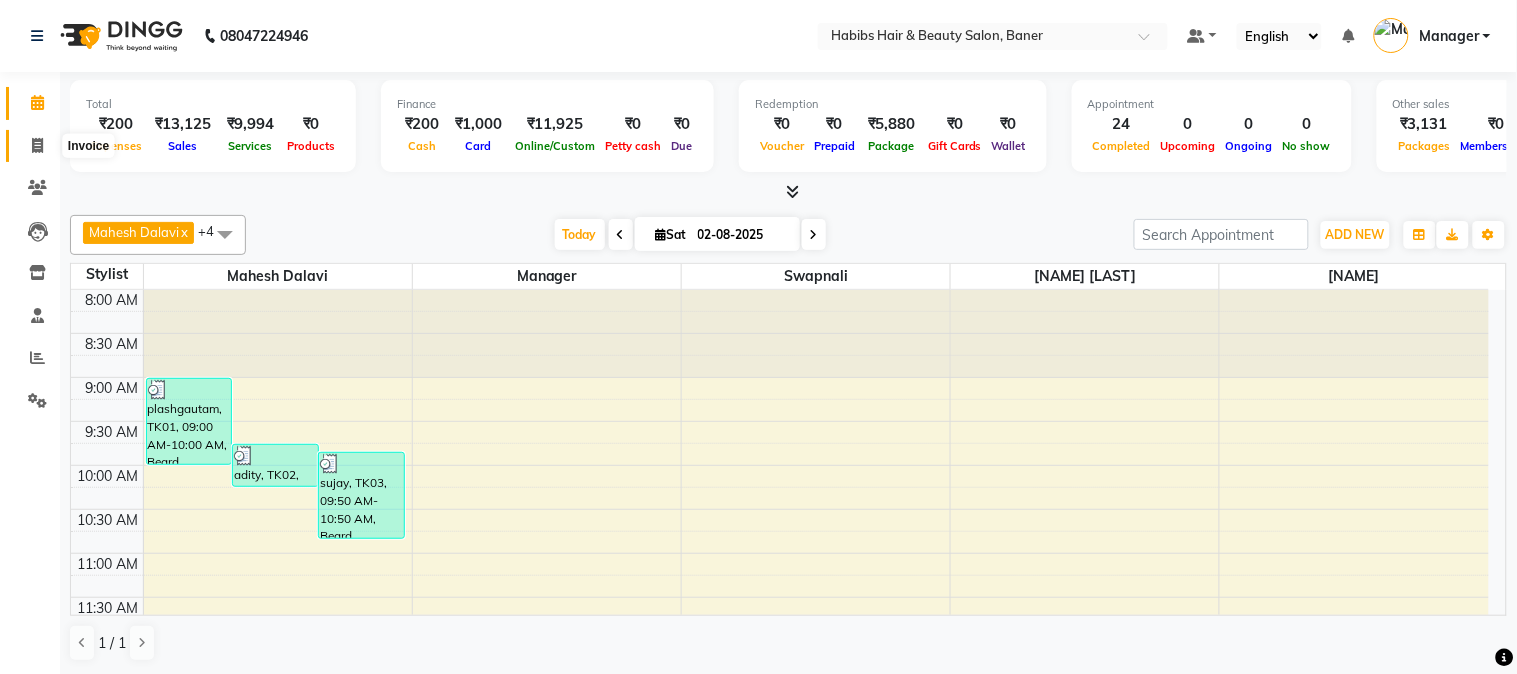 click 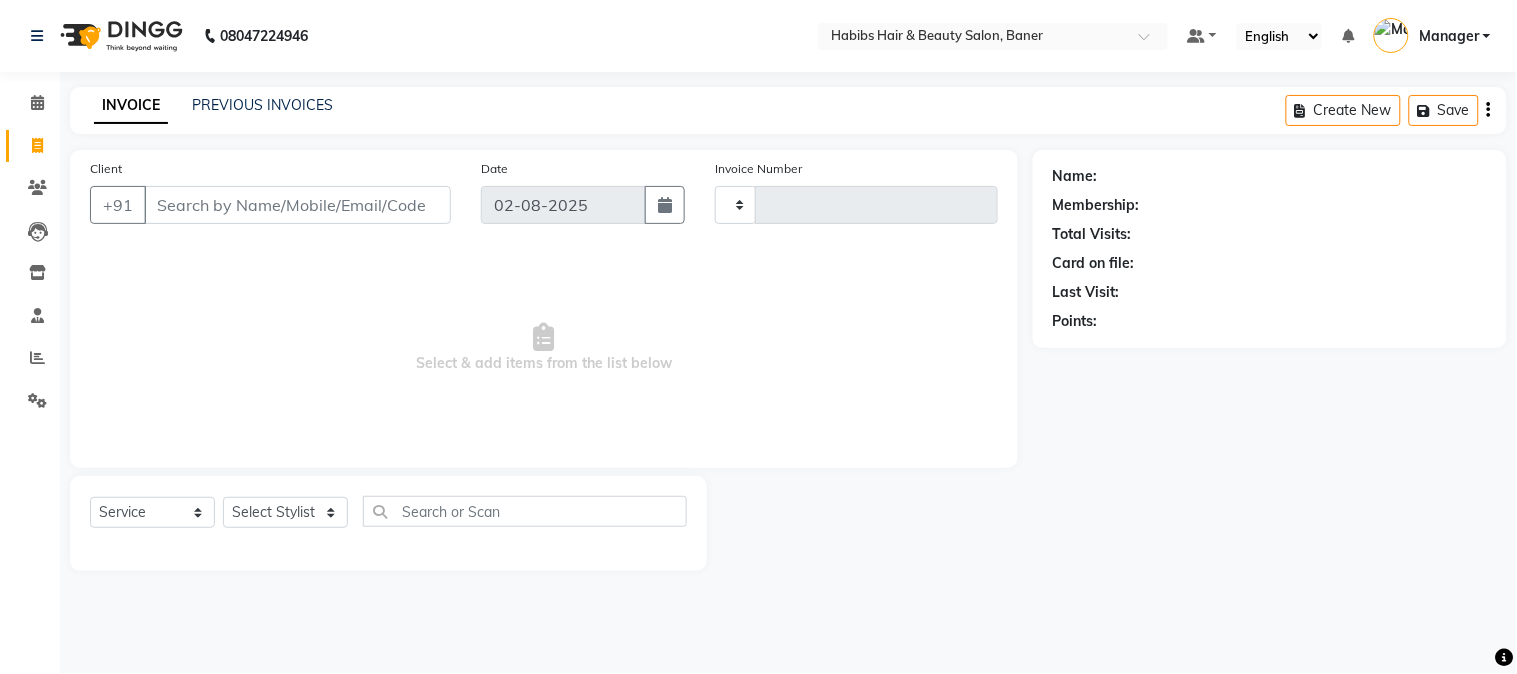 type on "2839" 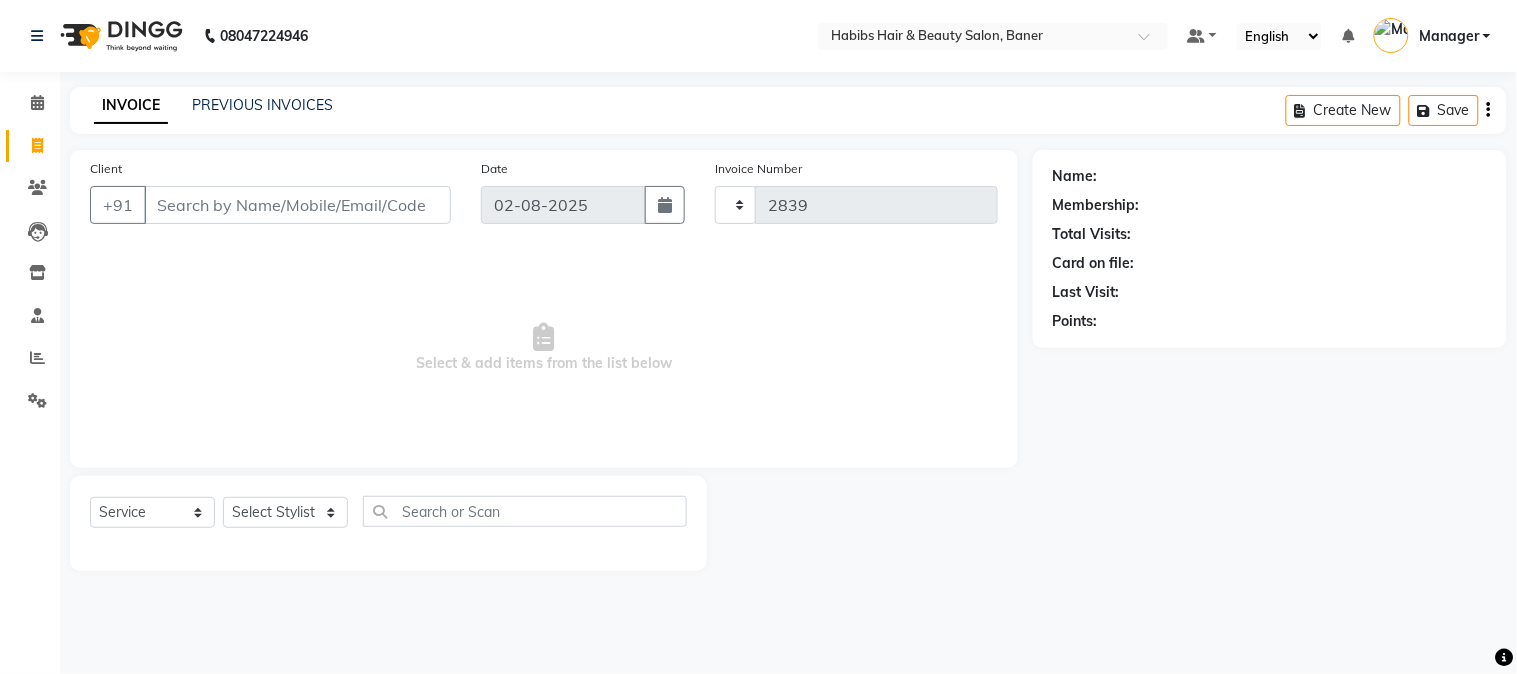 select on "5356" 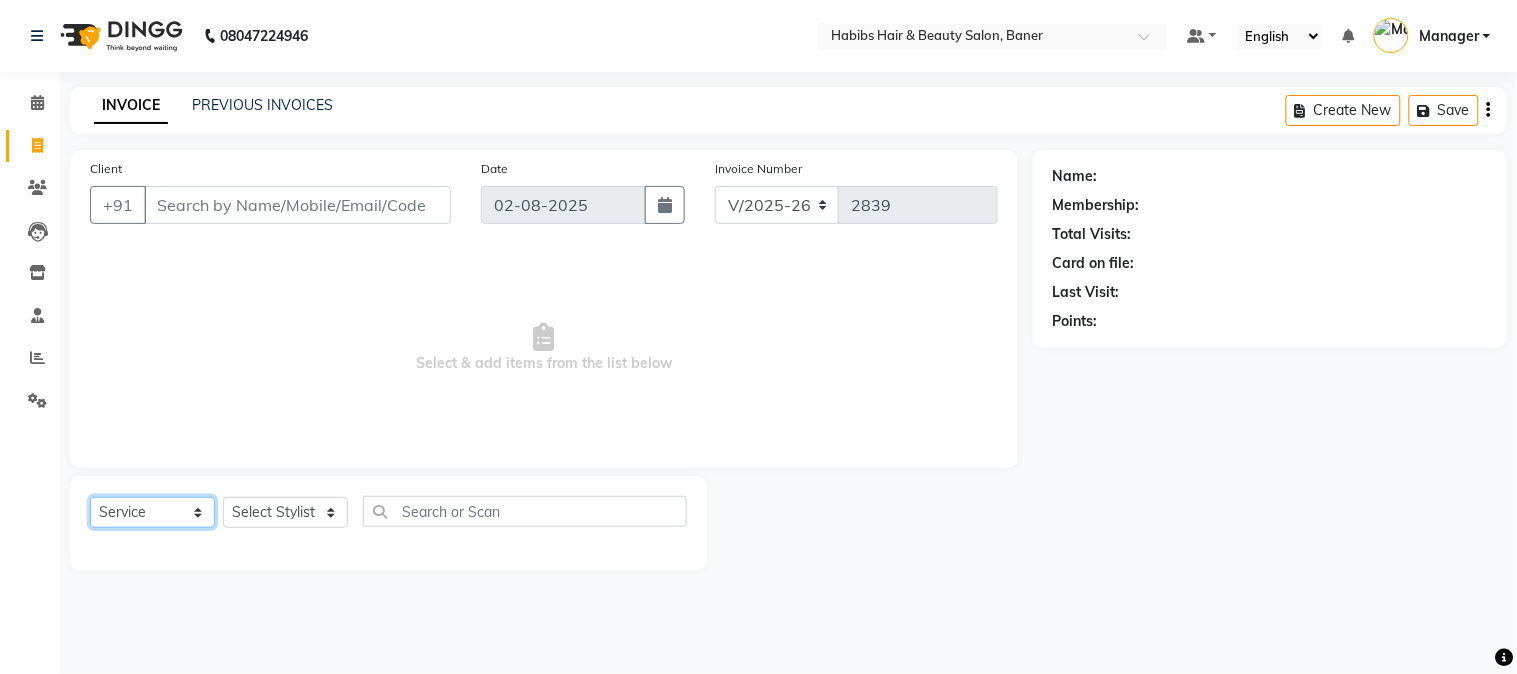 click on "Select  Service  Product  Membership  Package Voucher Prepaid Gift Card" 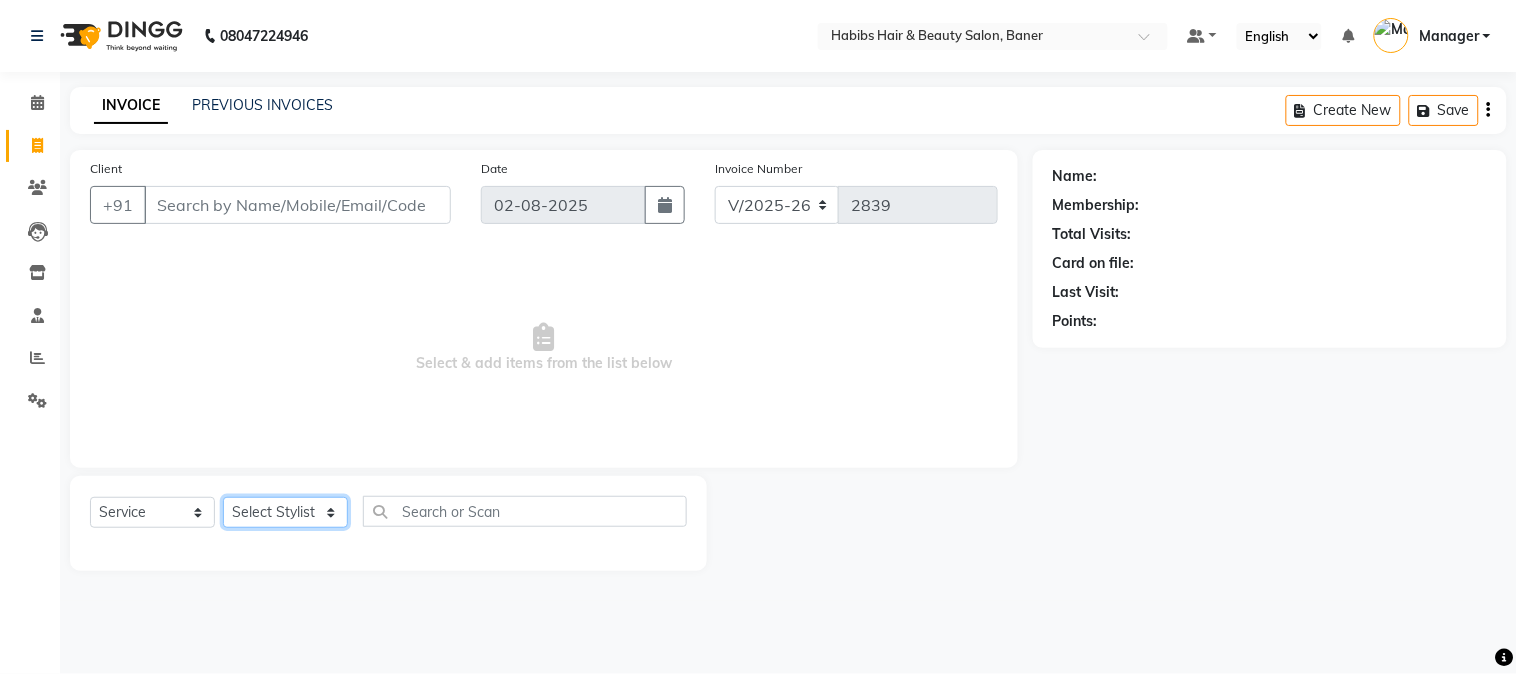 click on "Select Stylist Admin Kiran Mahesh Dalavi  Manager Pooja Singh Rahul Ram Swapnali" 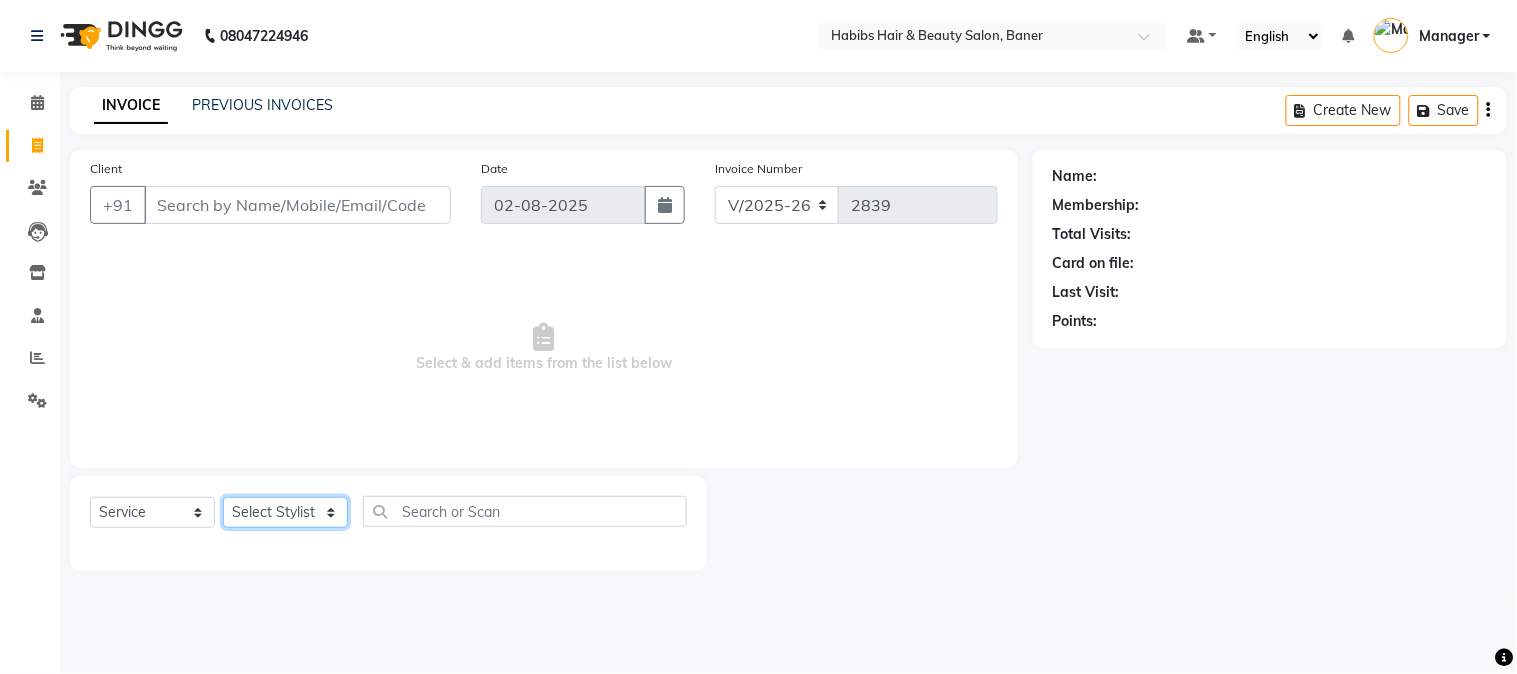 select on "83468" 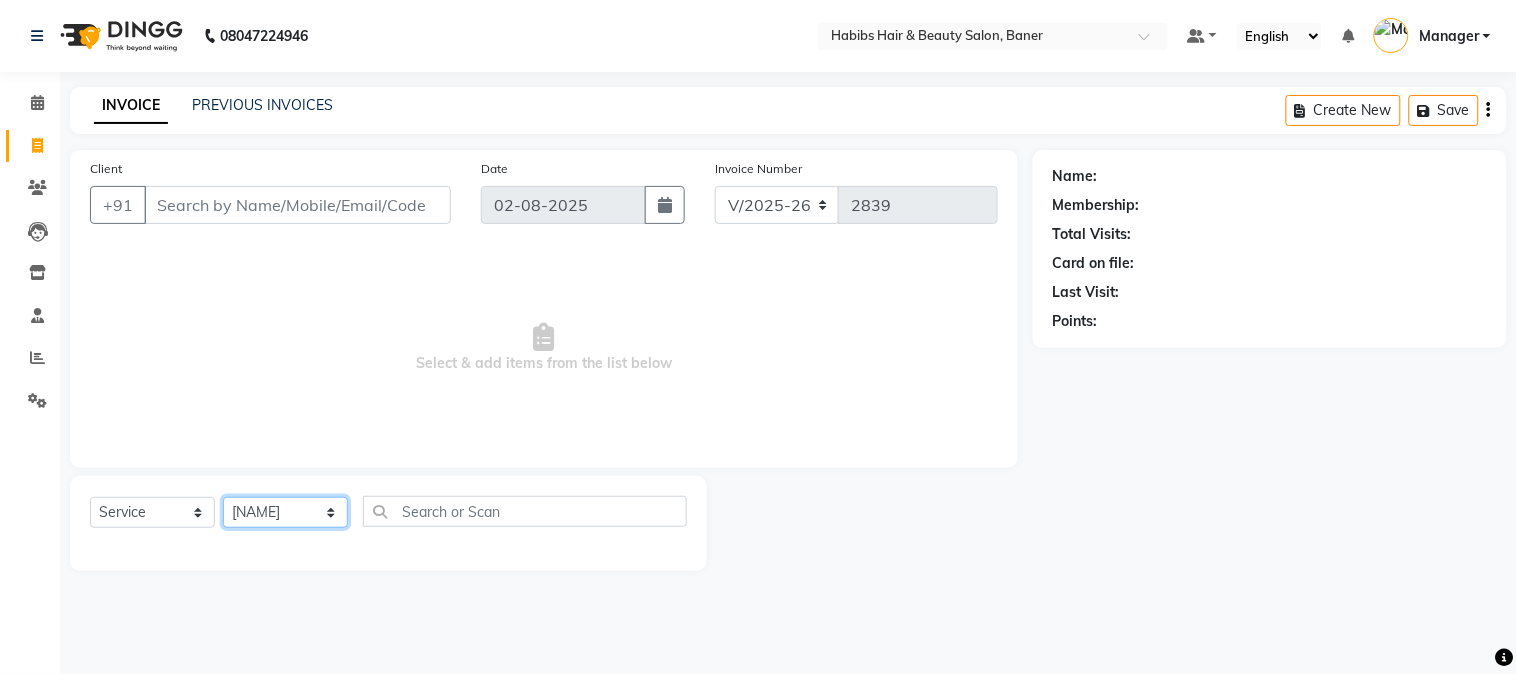 click on "Select Stylist Admin Kiran Mahesh Dalavi  Manager Pooja Singh Rahul Ram Swapnali" 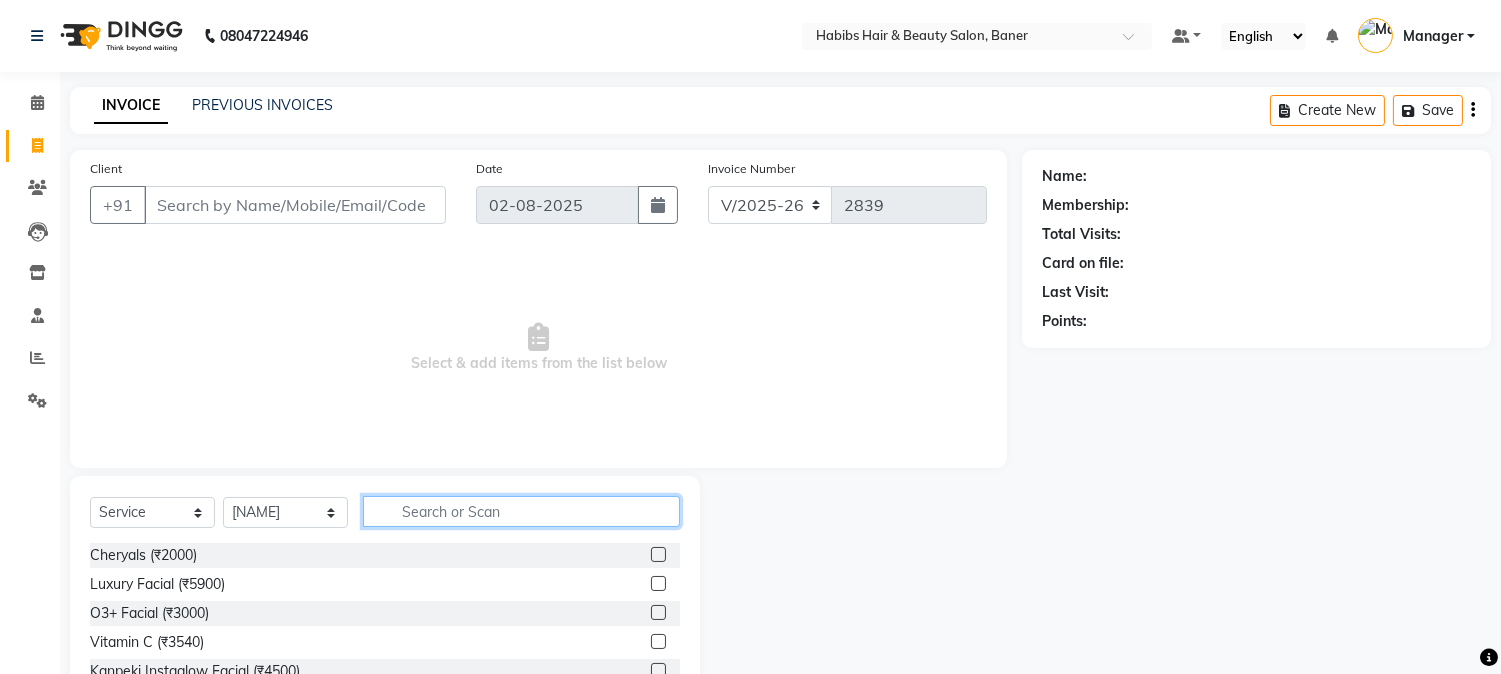 click 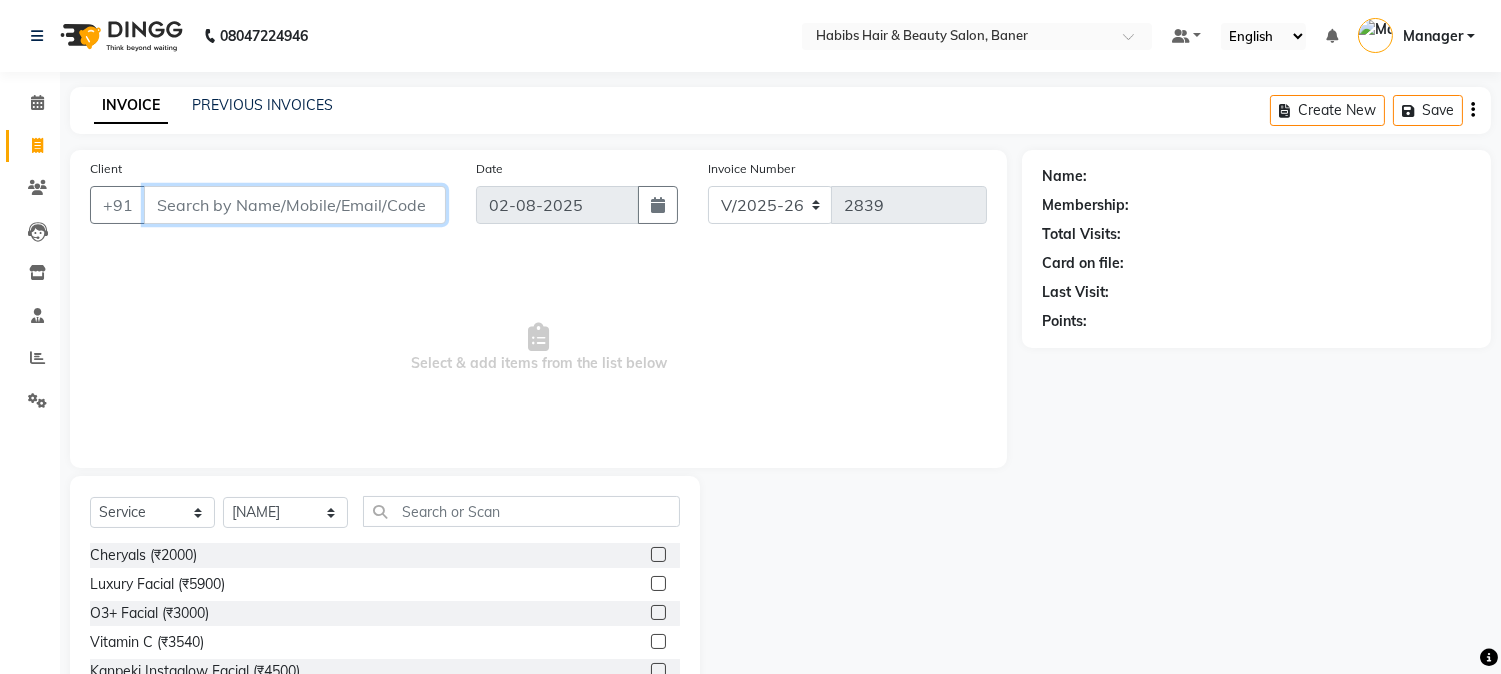 click on "Client" at bounding box center (295, 205) 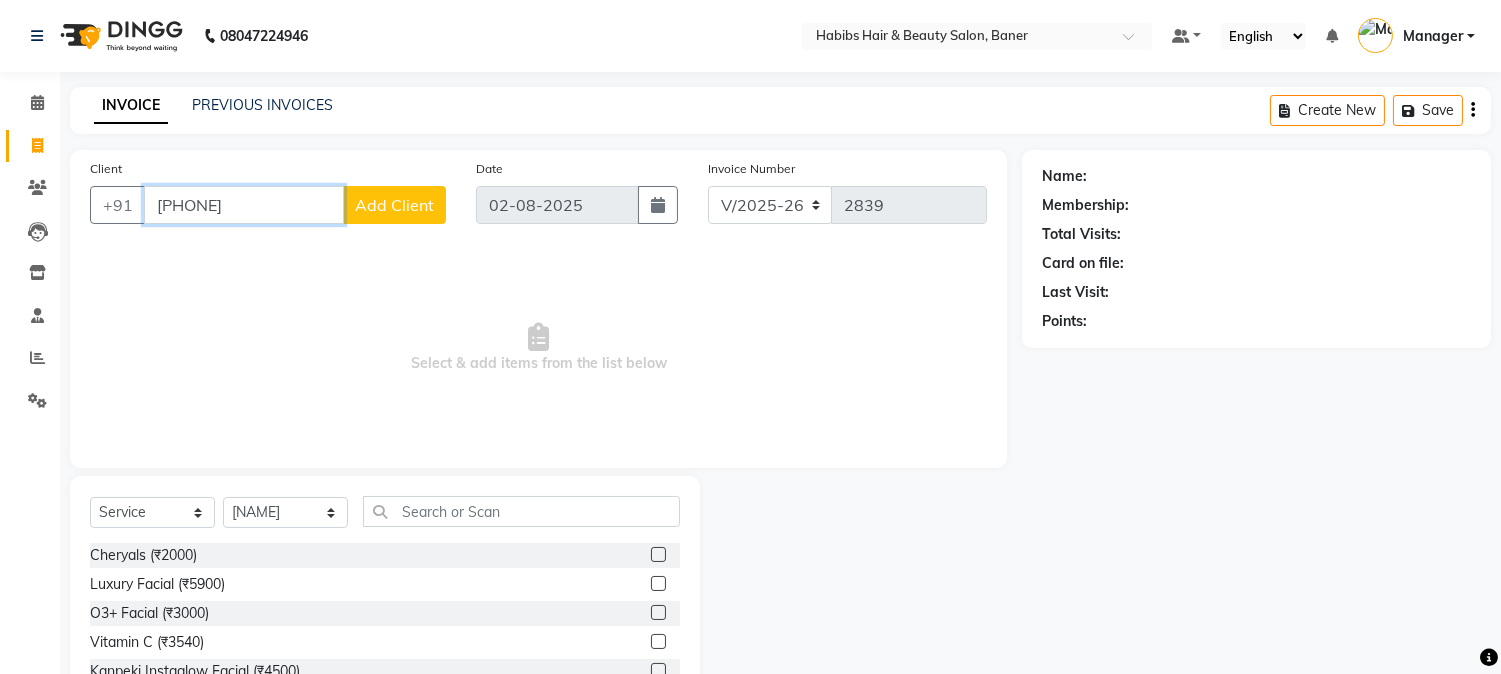 type on "[PHONE]" 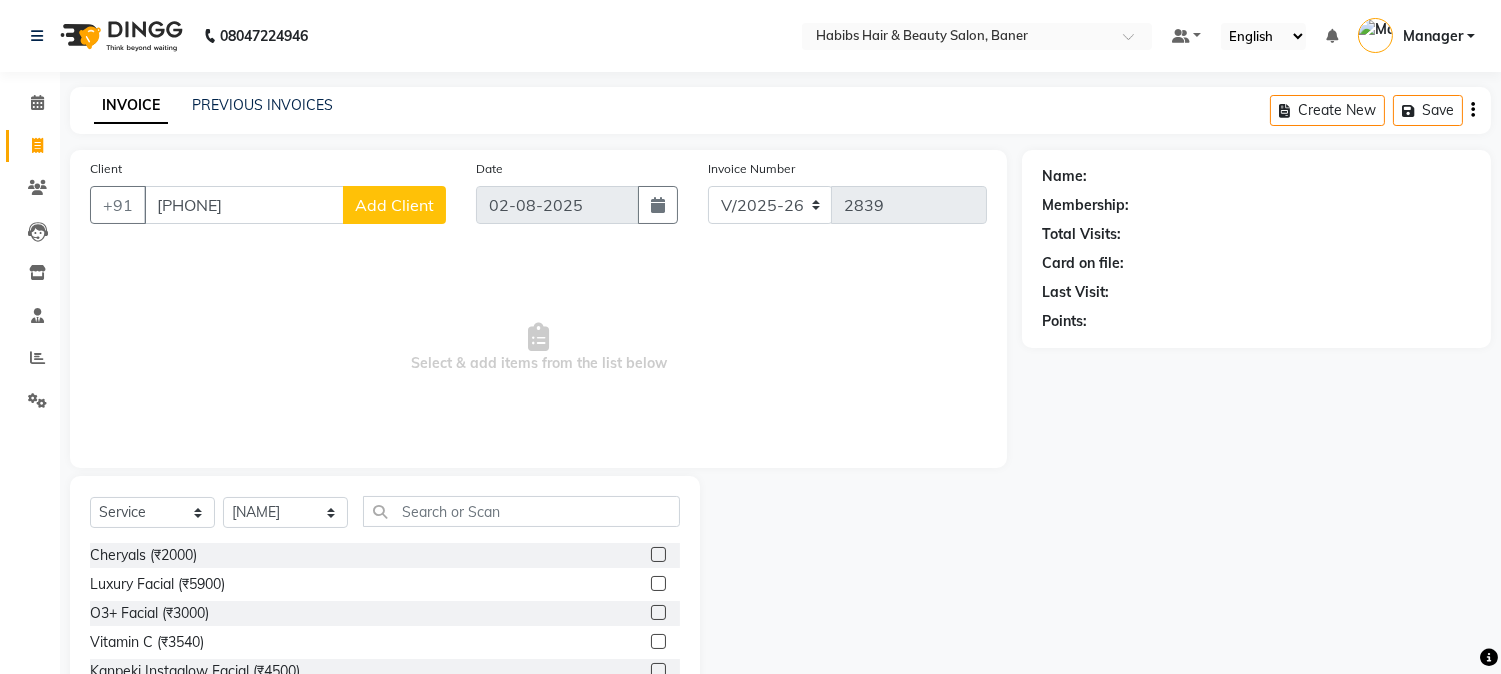click on "Add Client" 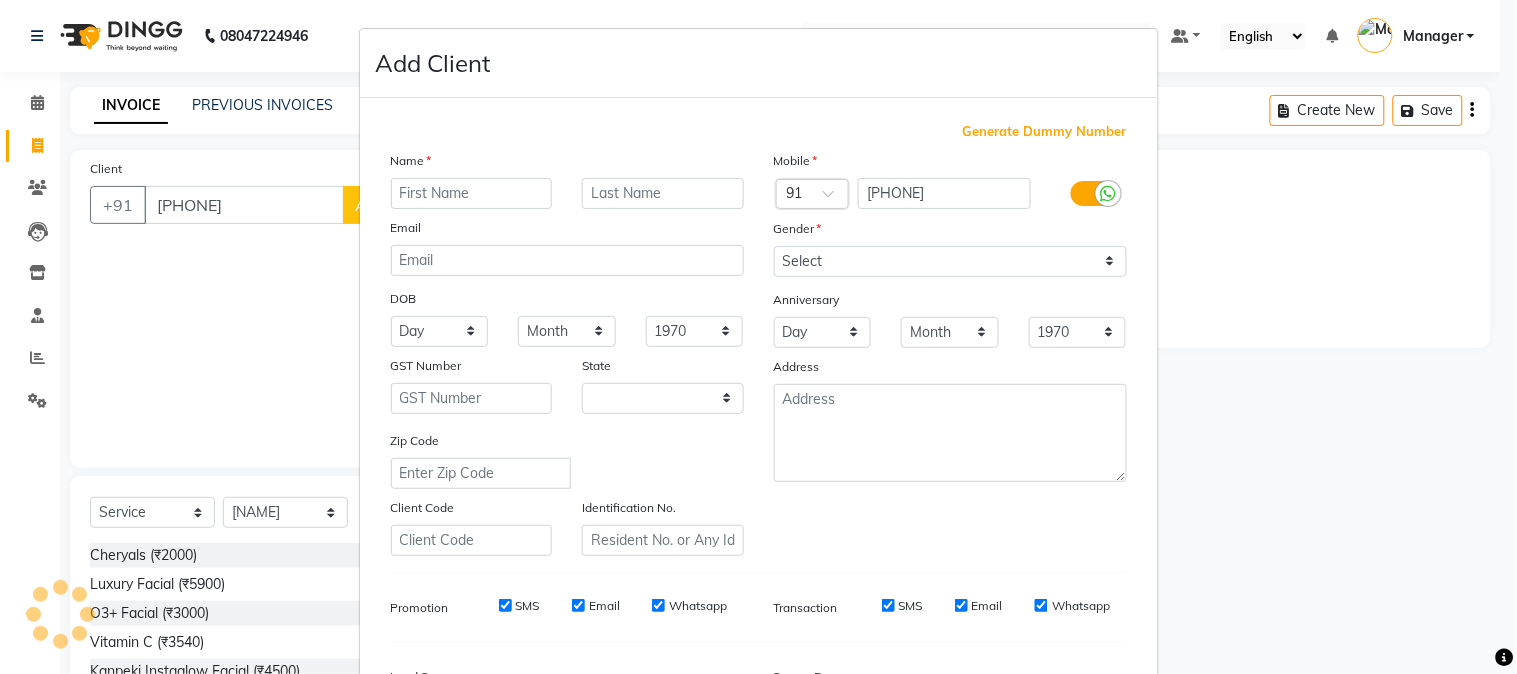 select on "22" 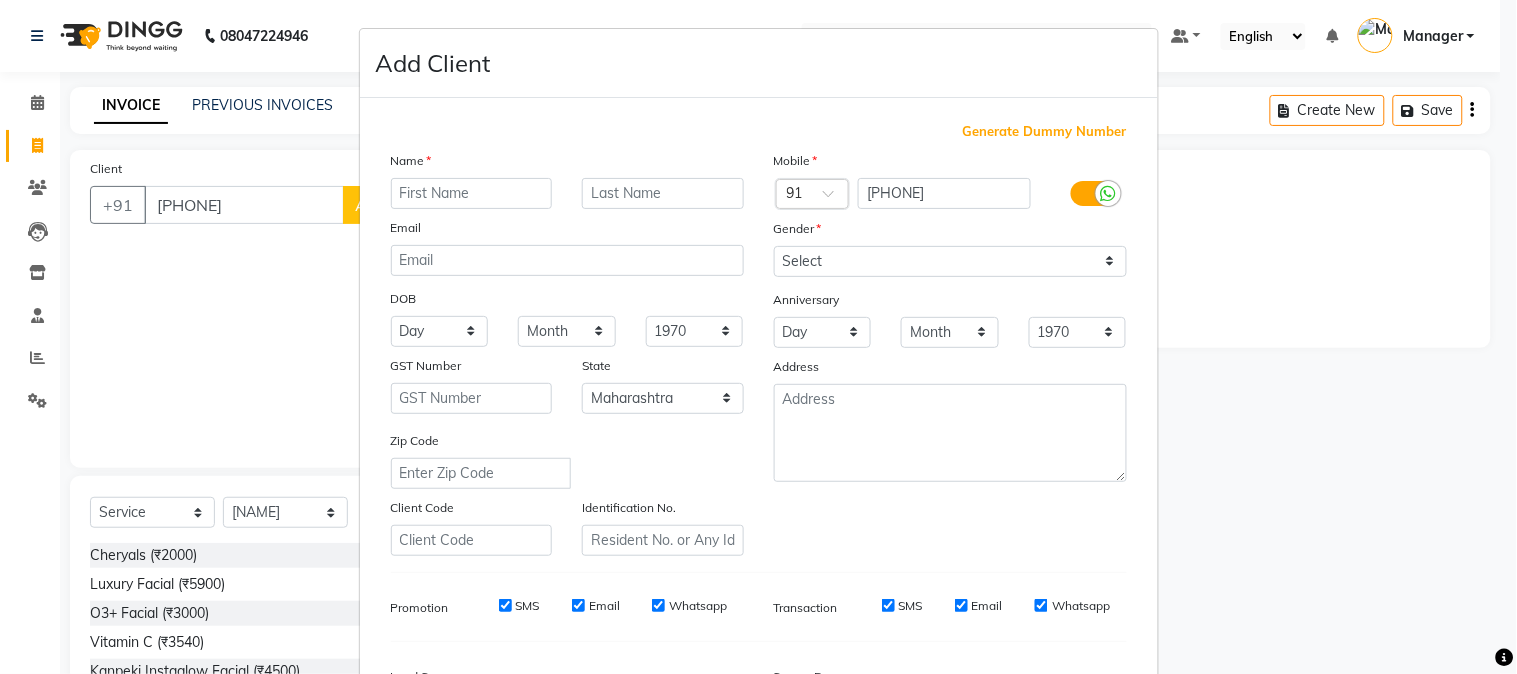click at bounding box center [472, 193] 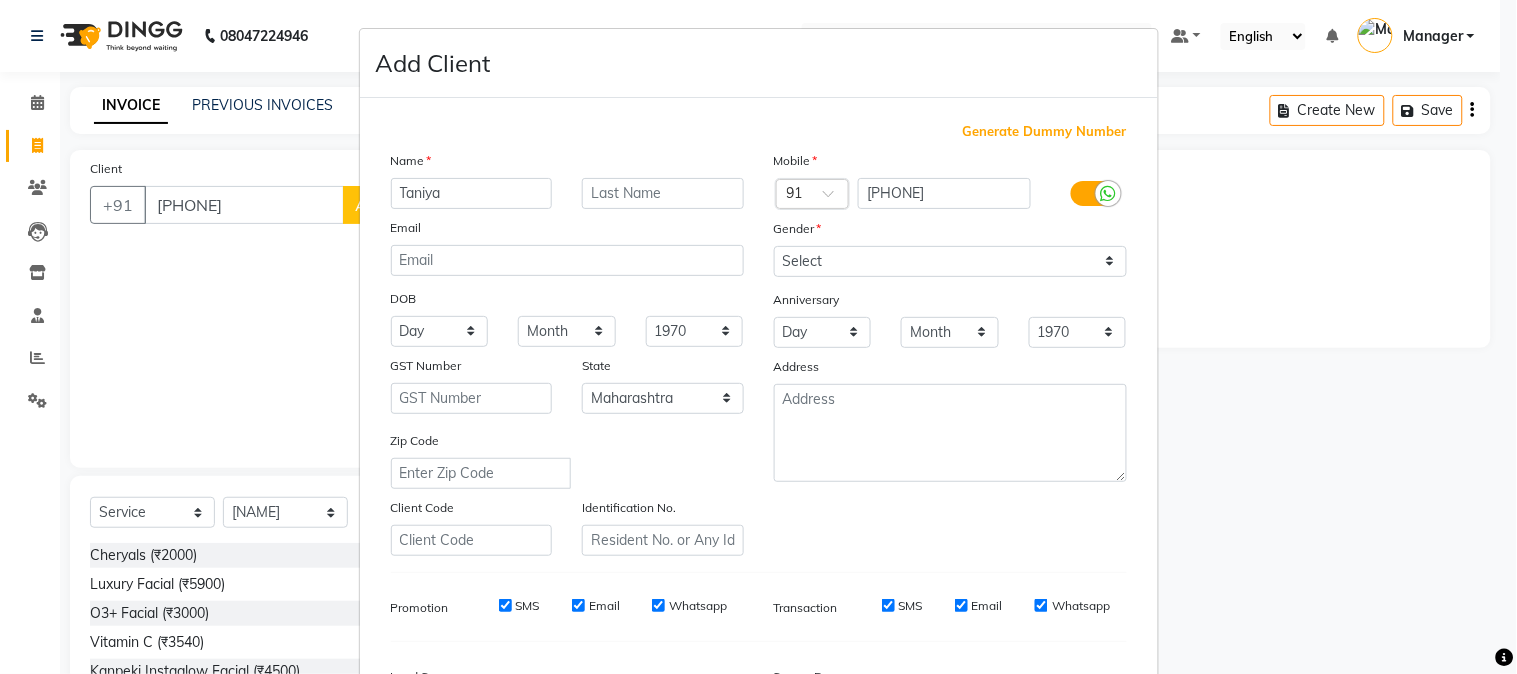 type on "Taniya" 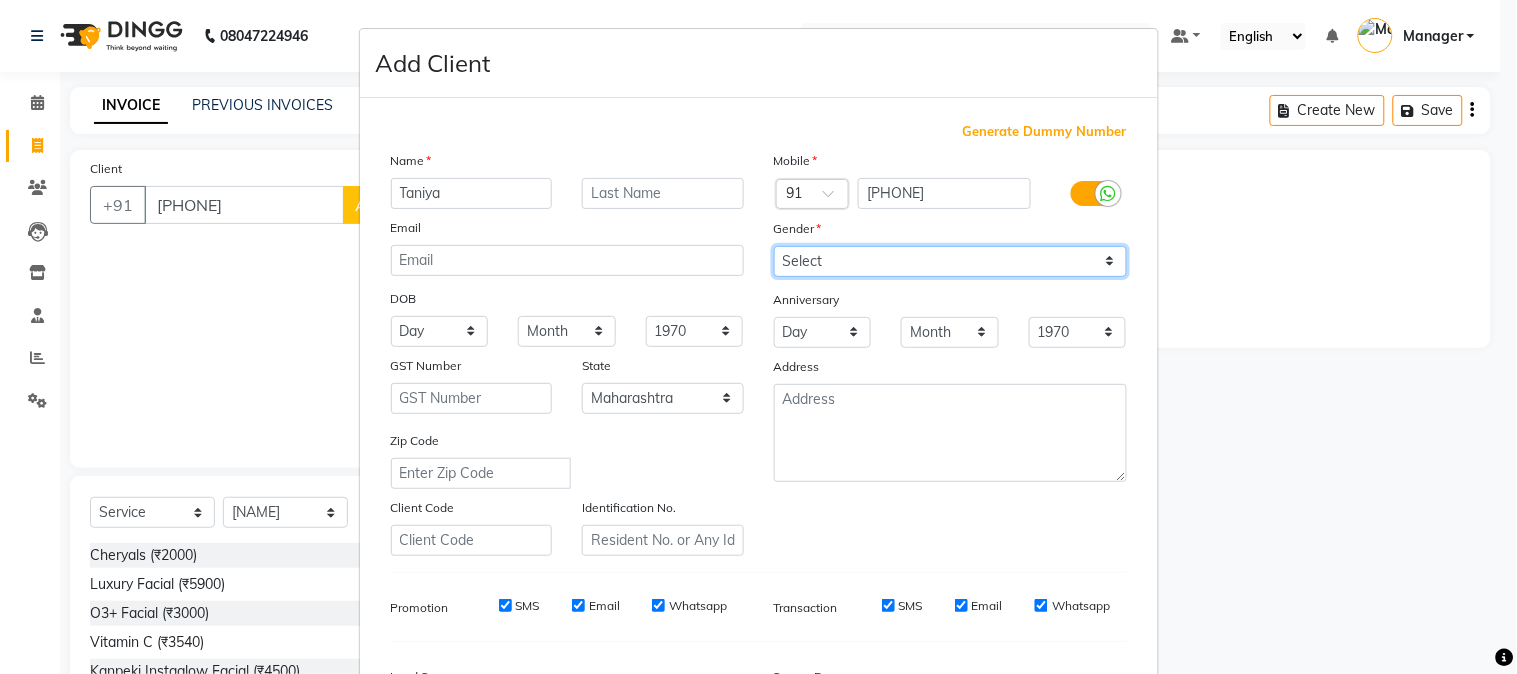 click on "Select Male Female Other Prefer Not To Say" at bounding box center (950, 261) 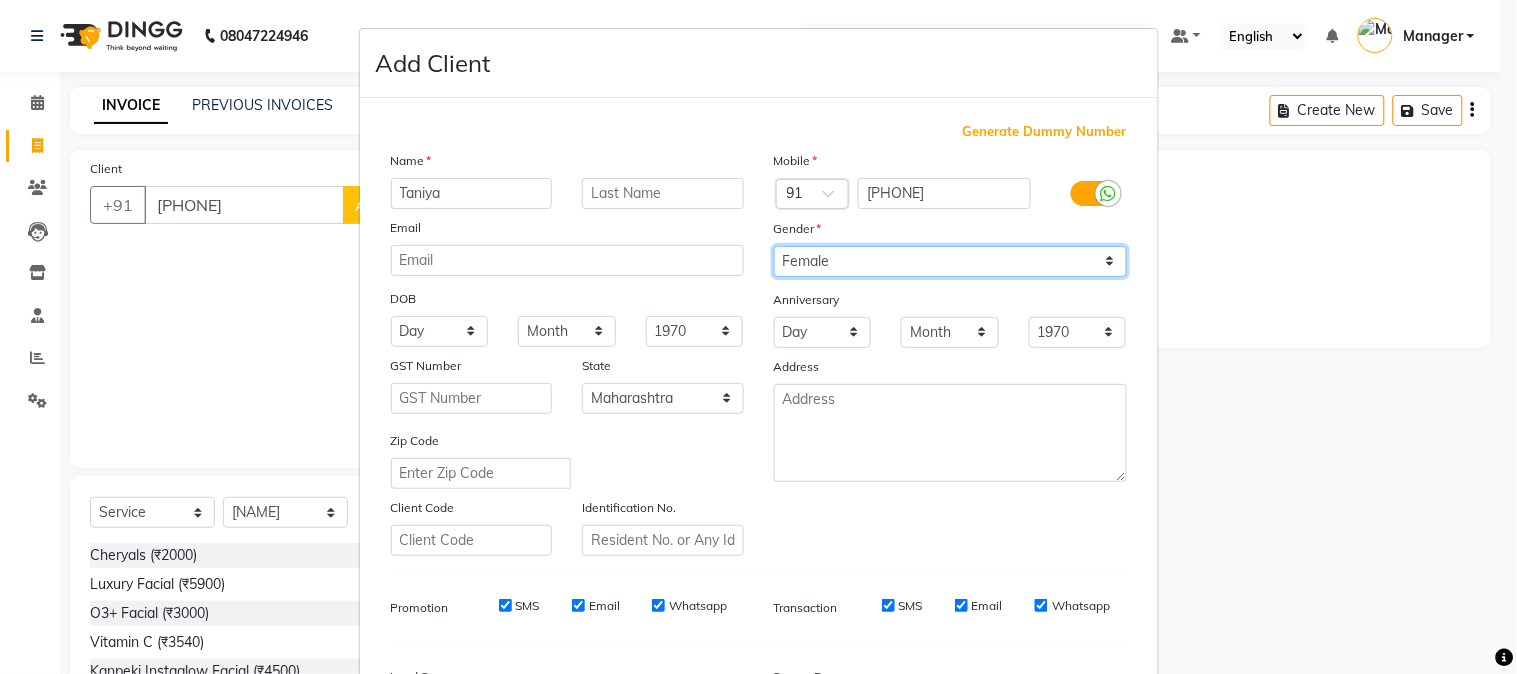 click on "Select Male Female Other Prefer Not To Say" at bounding box center [950, 261] 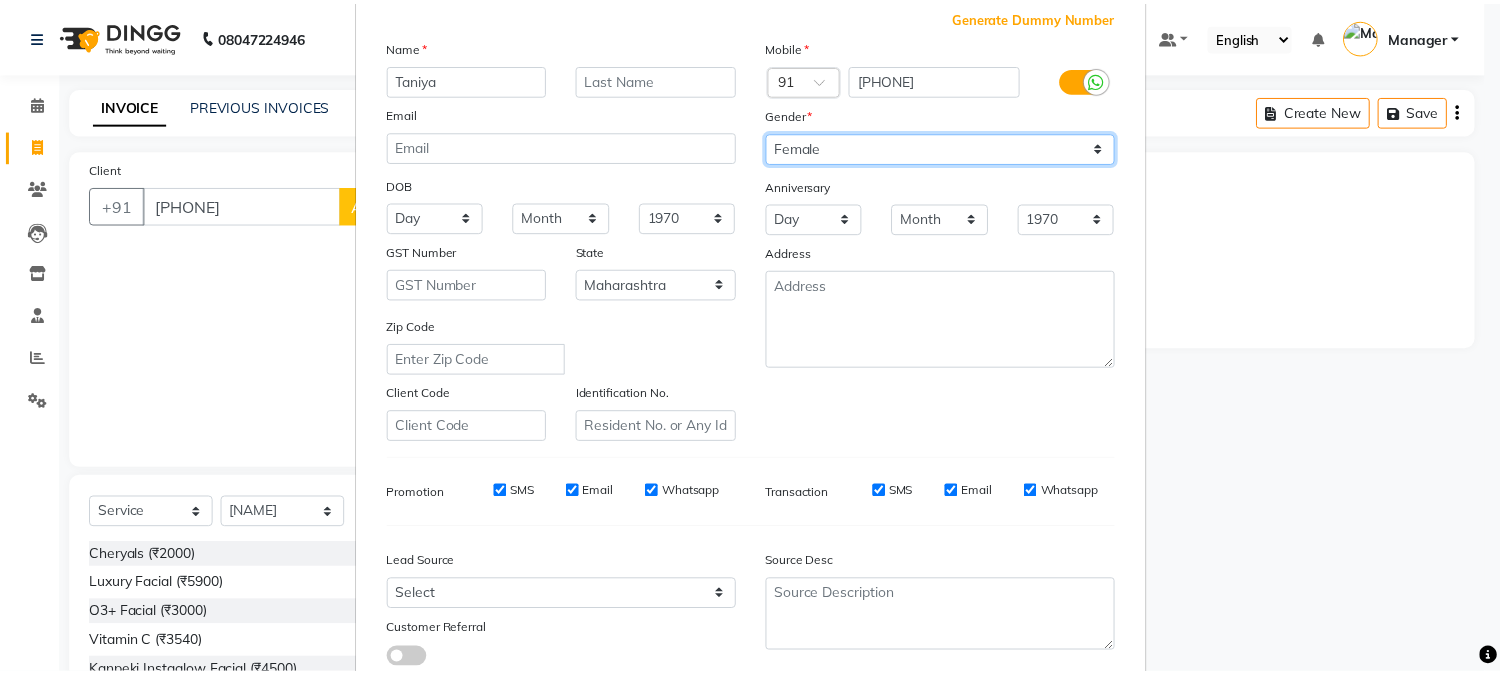 scroll, scrollTop: 250, scrollLeft: 0, axis: vertical 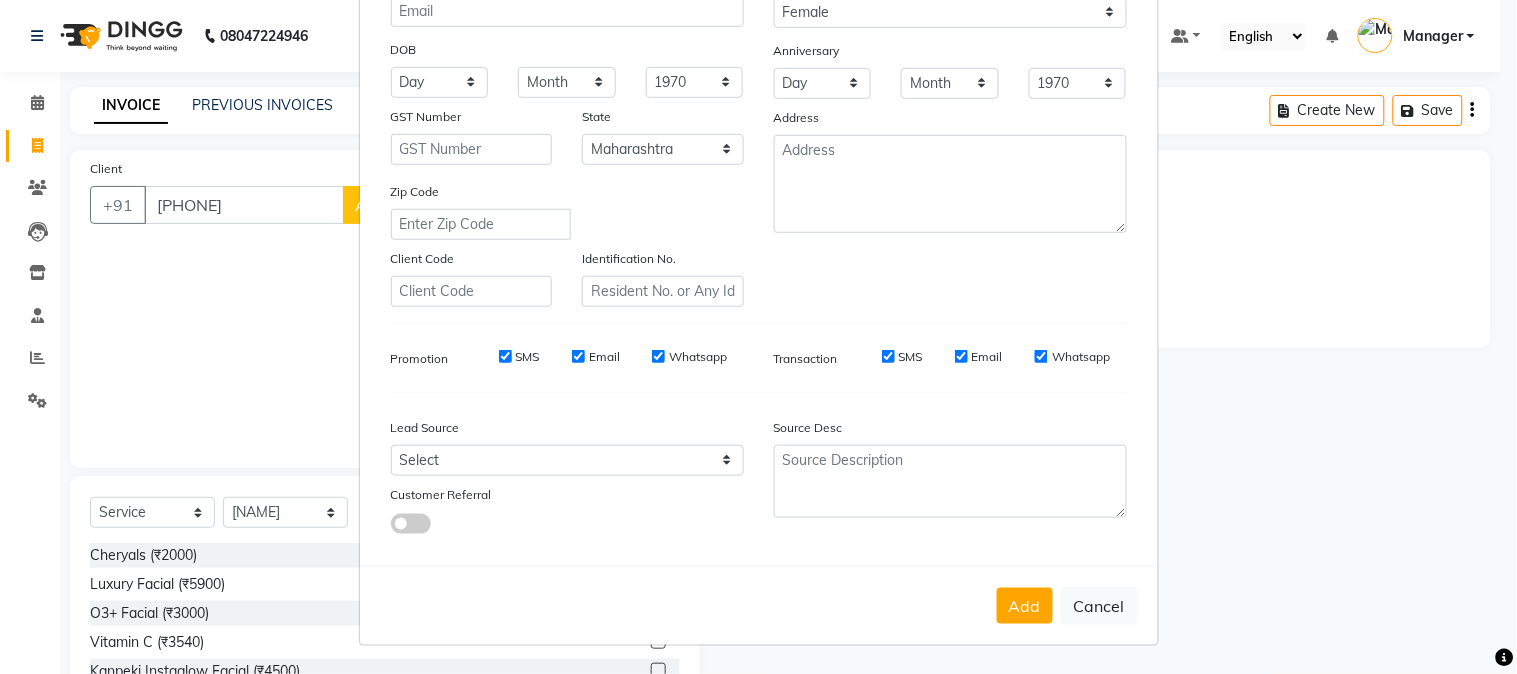 click on "Add" at bounding box center (1025, 606) 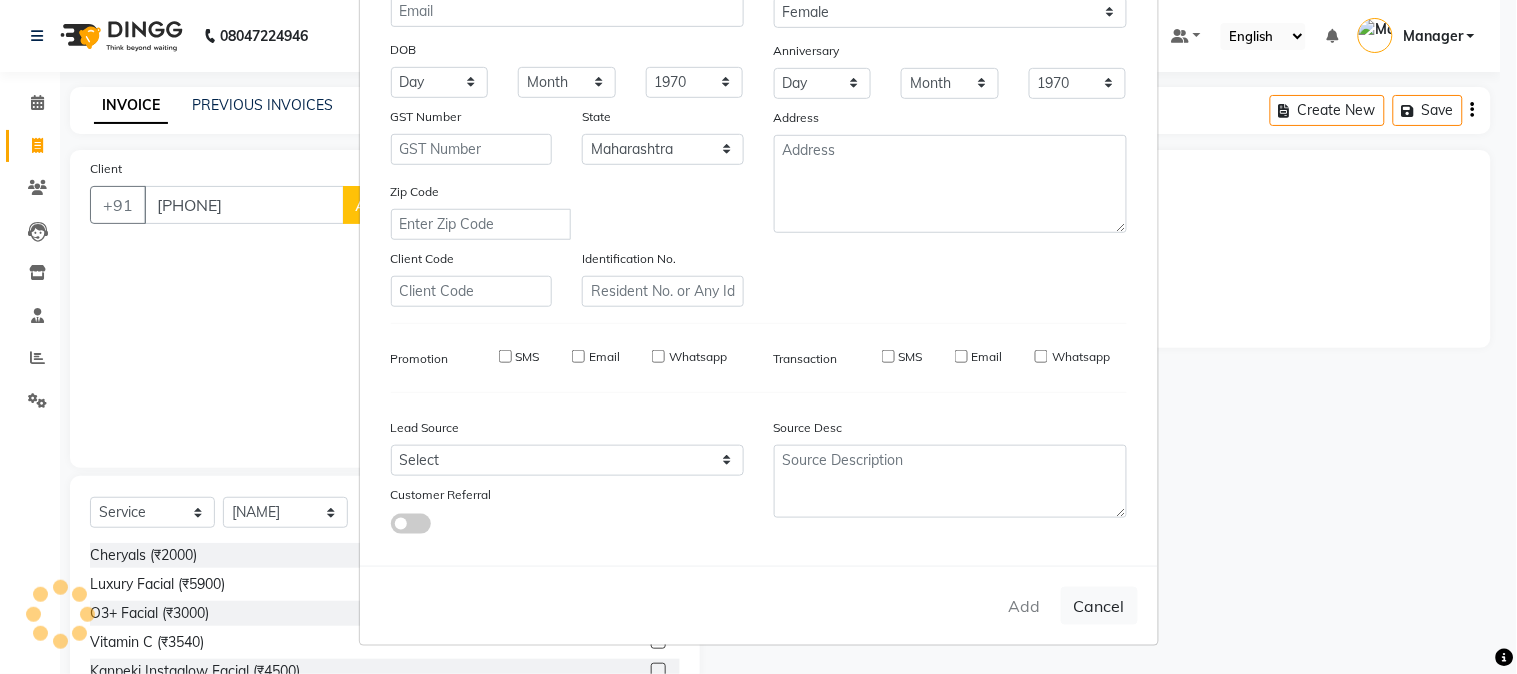 type on "96******44" 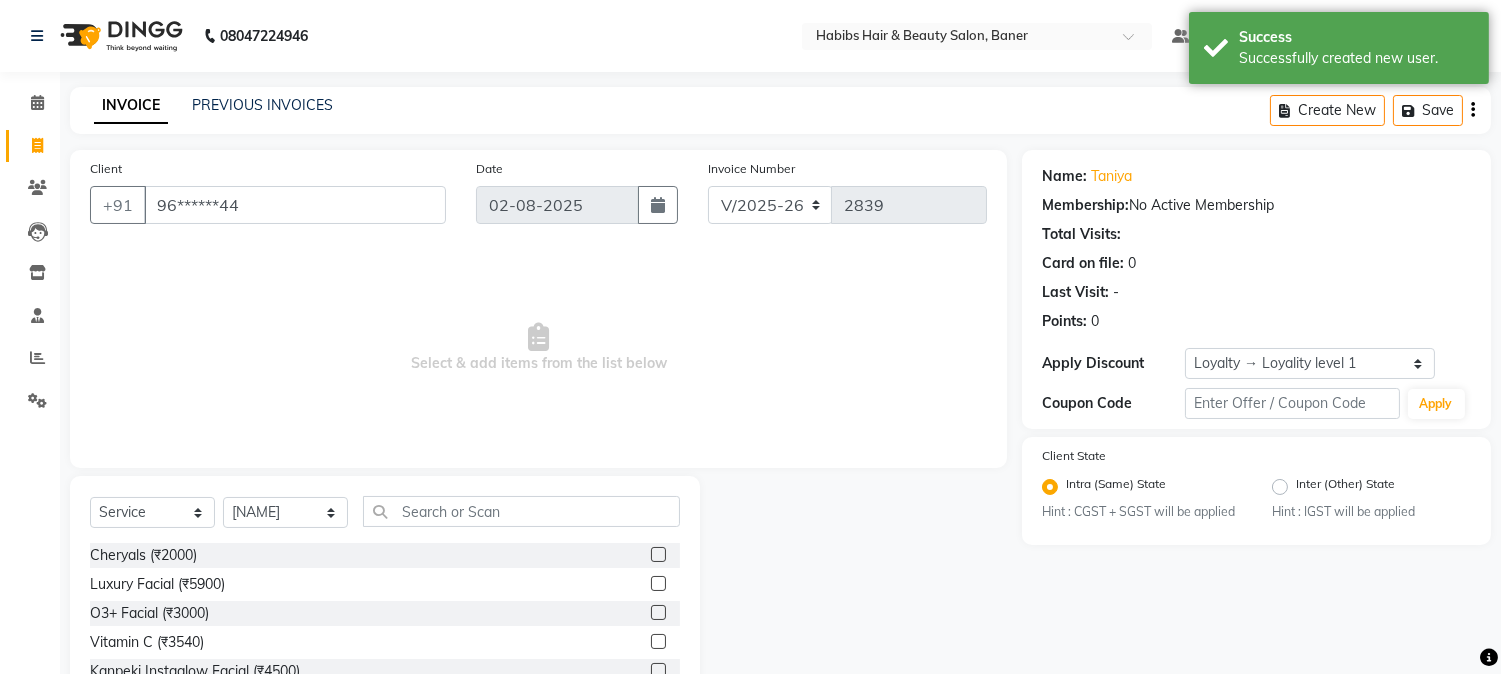 scroll, scrollTop: 126, scrollLeft: 0, axis: vertical 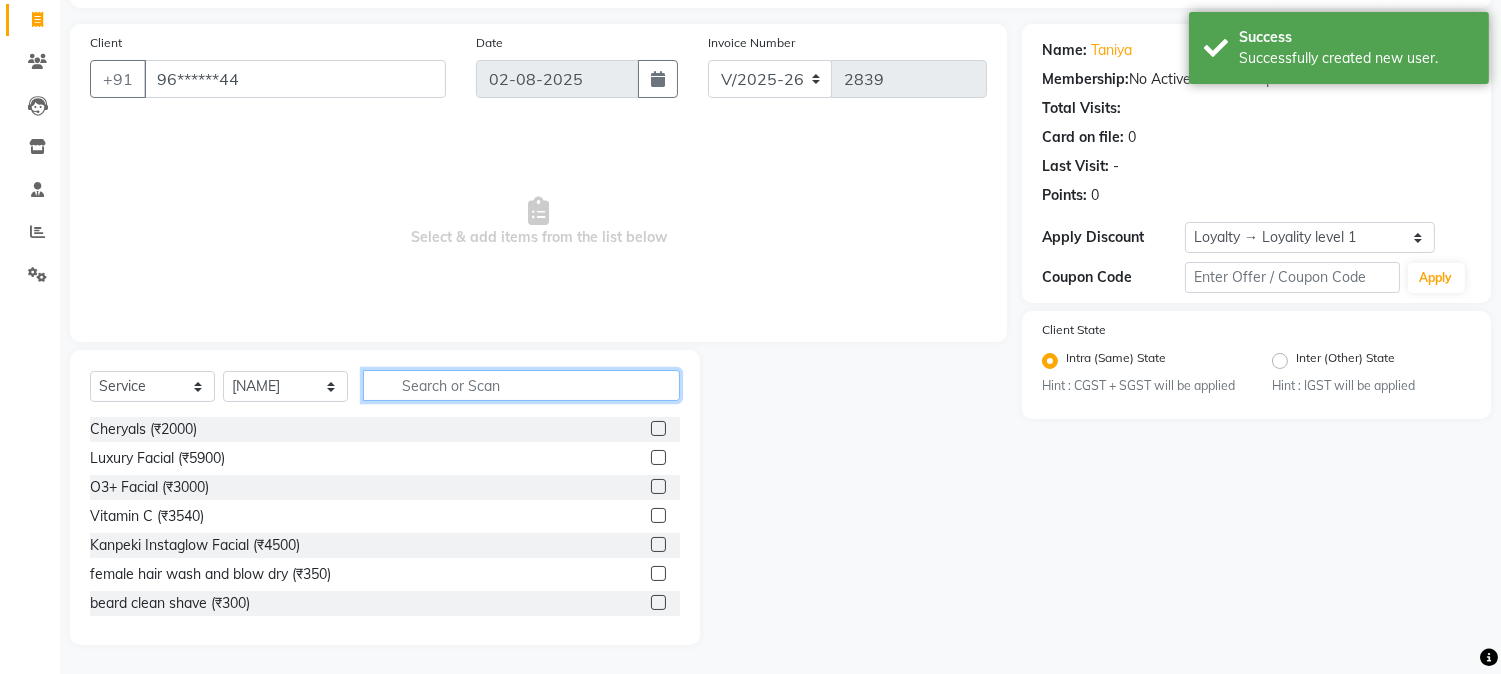 click 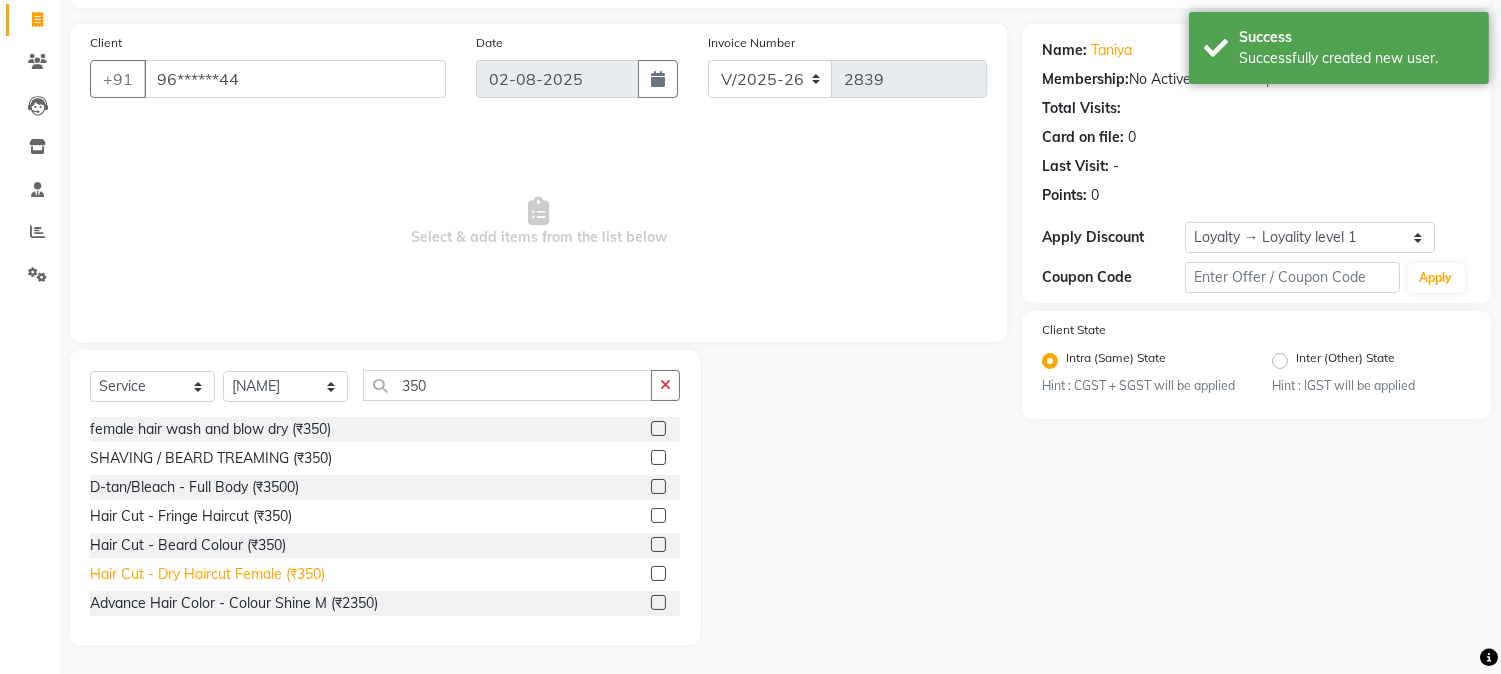 click on "Hair Cut - Dry Haircut Female (₹350)" 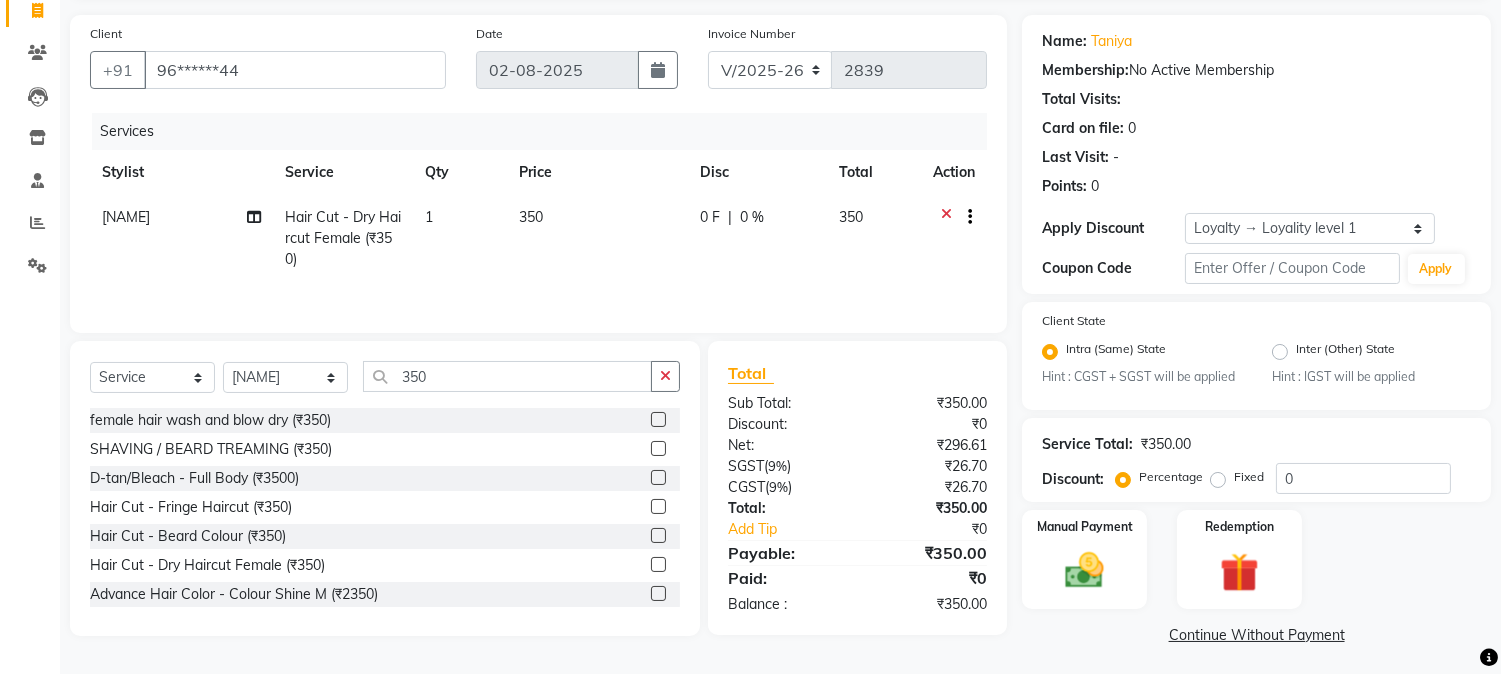 scroll, scrollTop: 140, scrollLeft: 0, axis: vertical 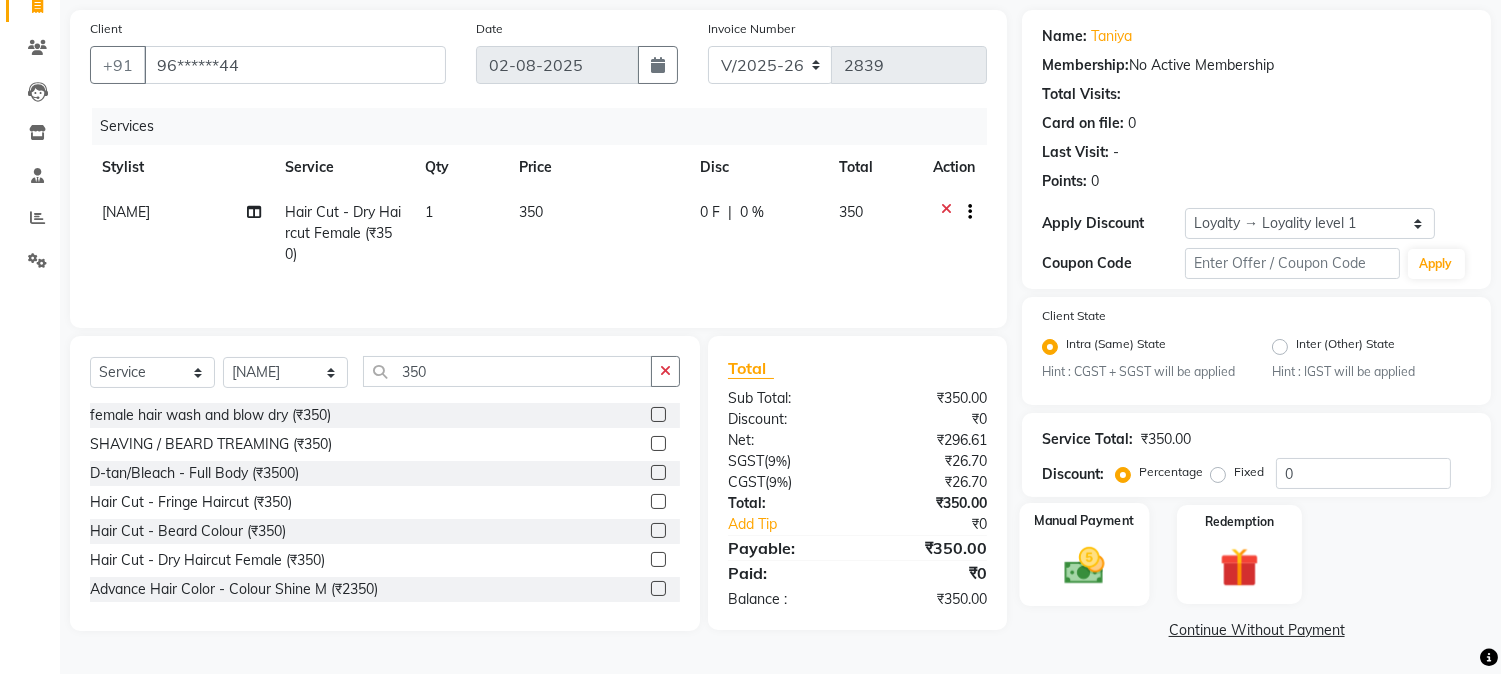 click 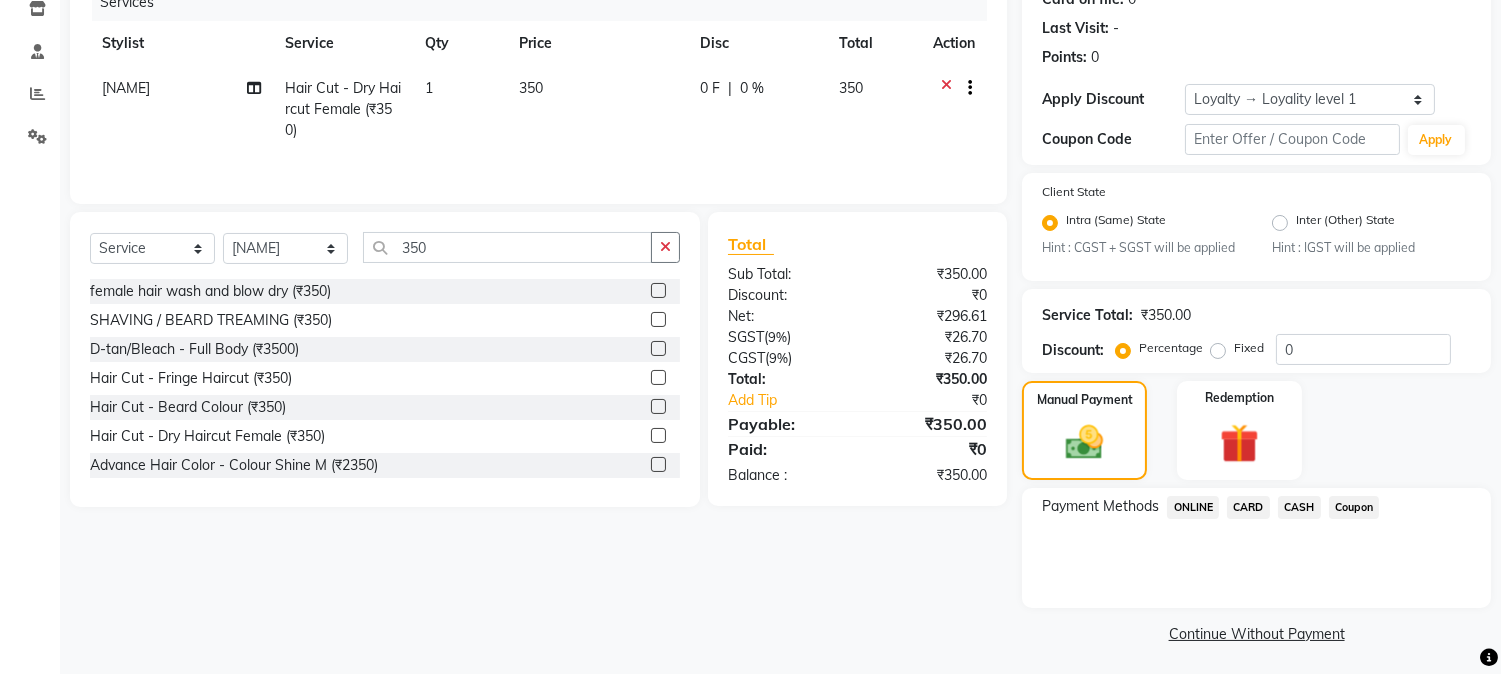 scroll, scrollTop: 268, scrollLeft: 0, axis: vertical 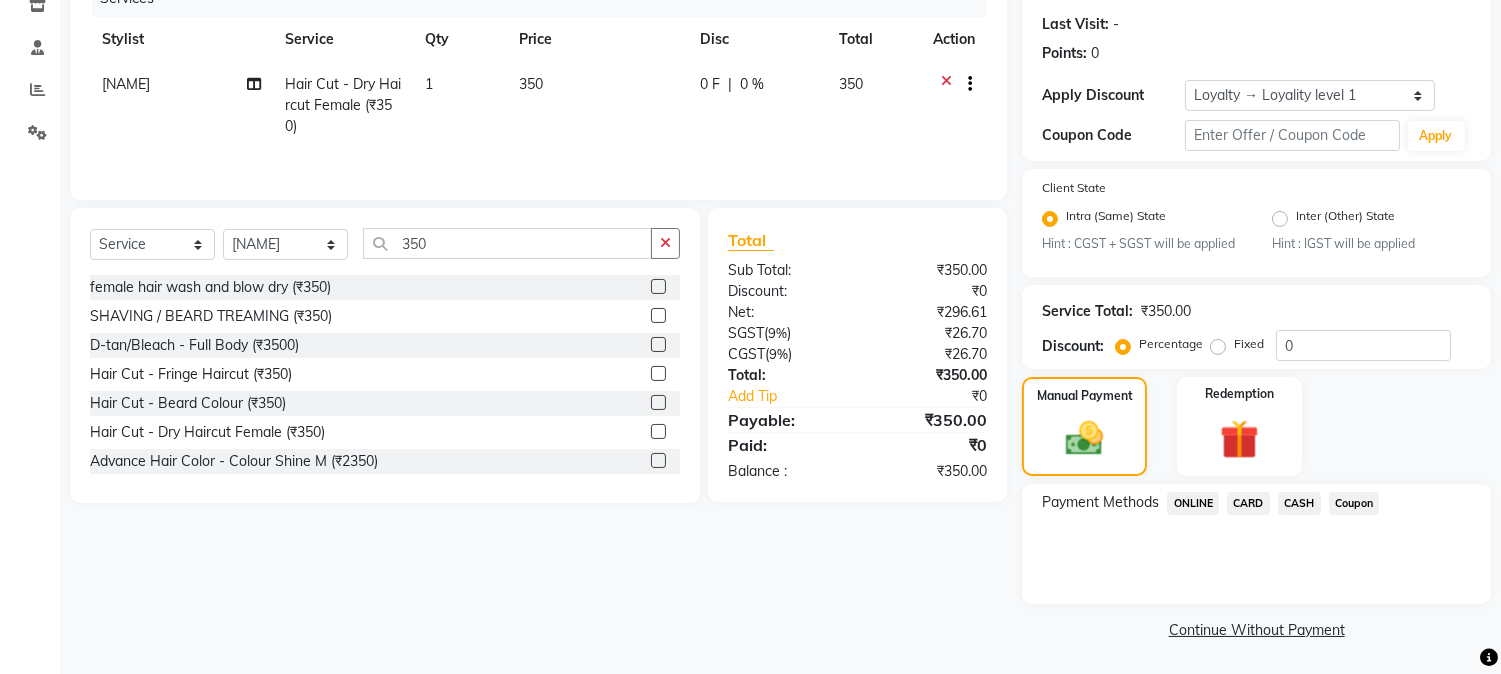 click on "ONLINE" 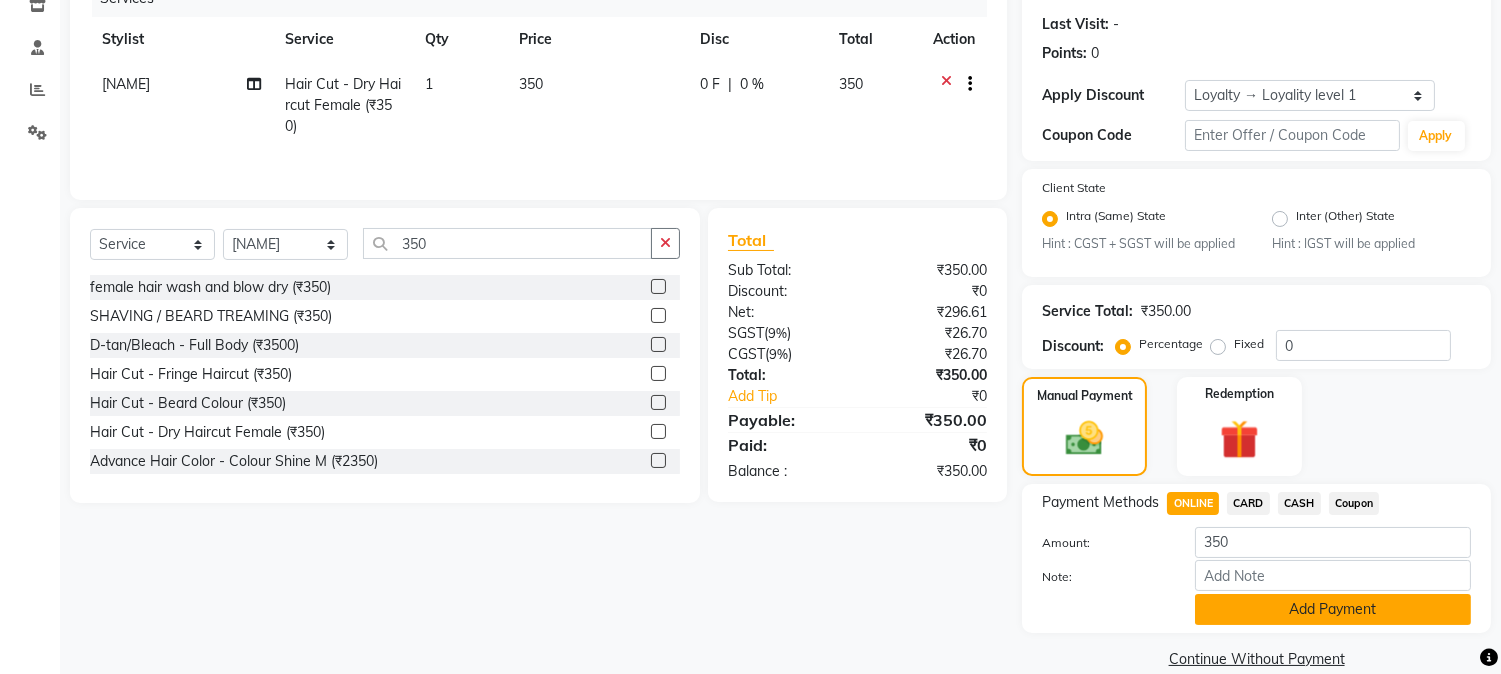 click on "Add Payment" 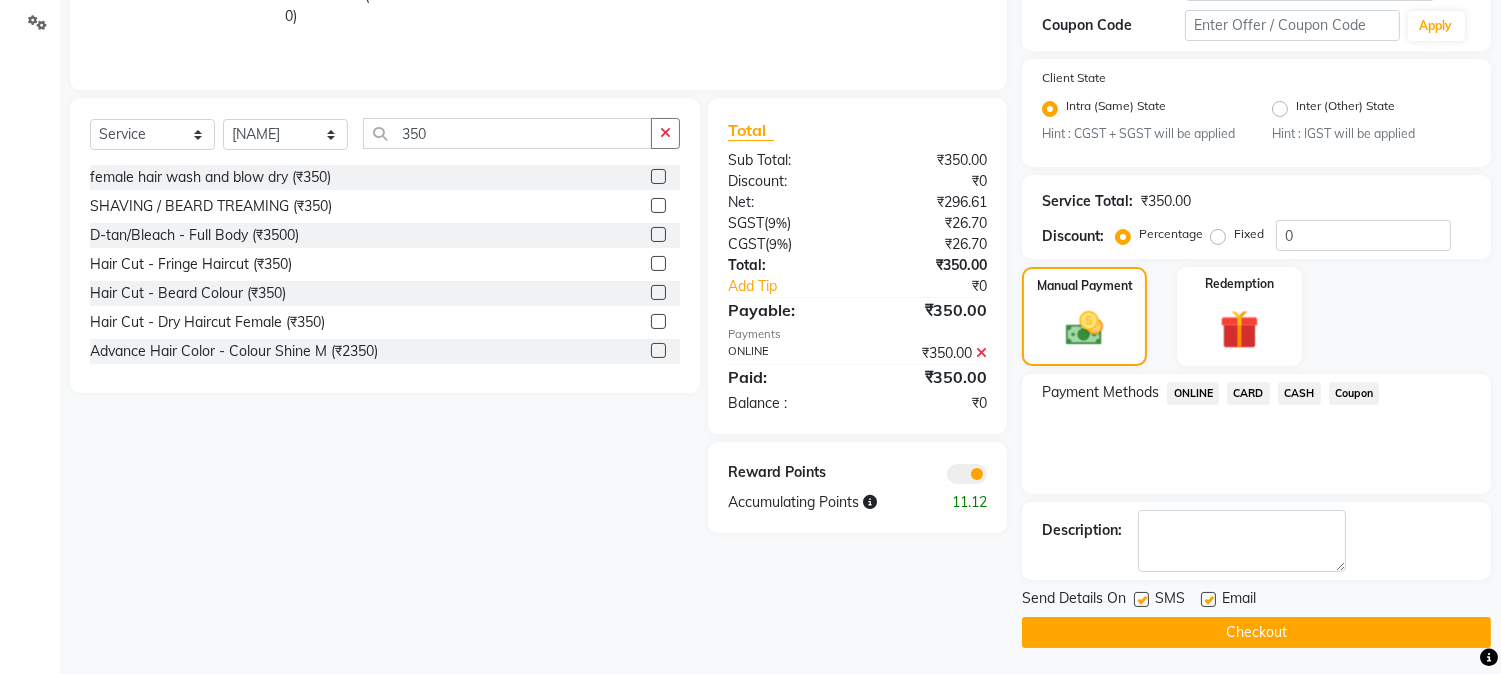 scroll, scrollTop: 382, scrollLeft: 0, axis: vertical 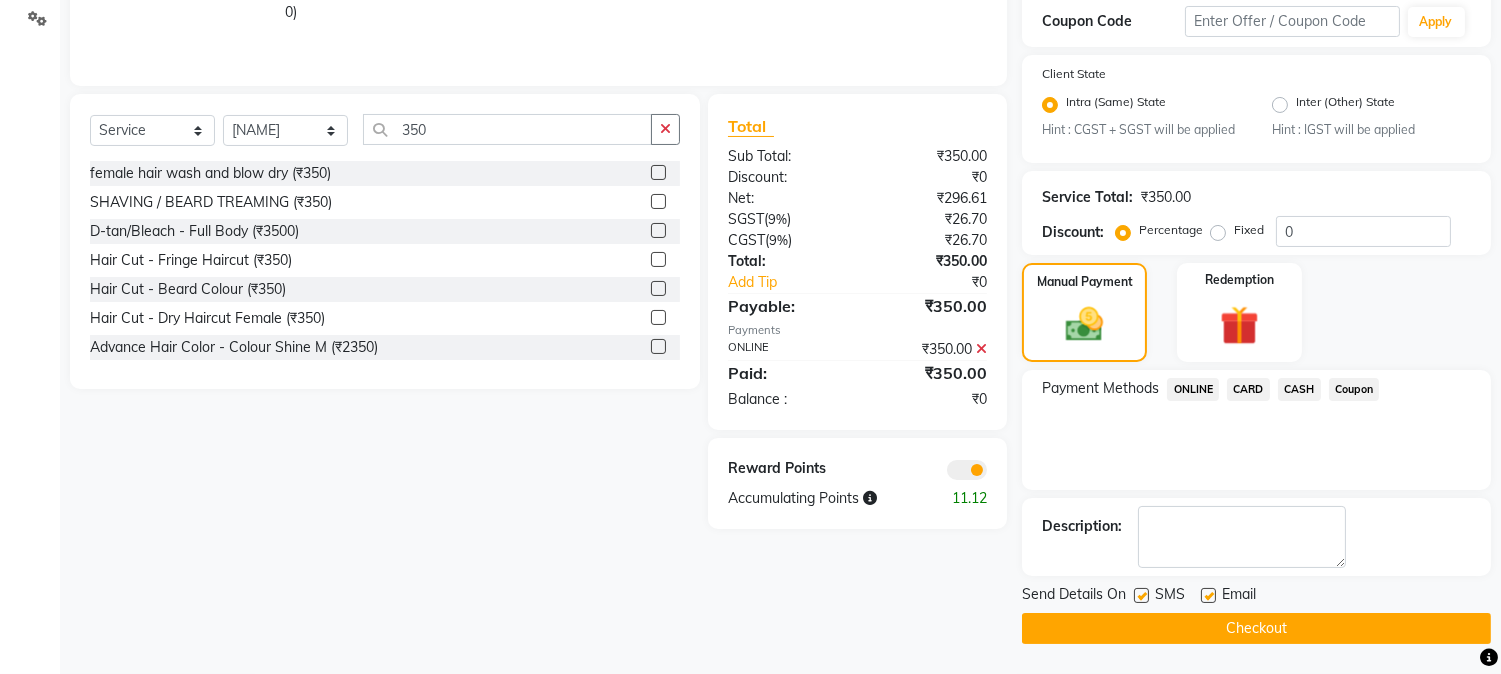 click on "Checkout" 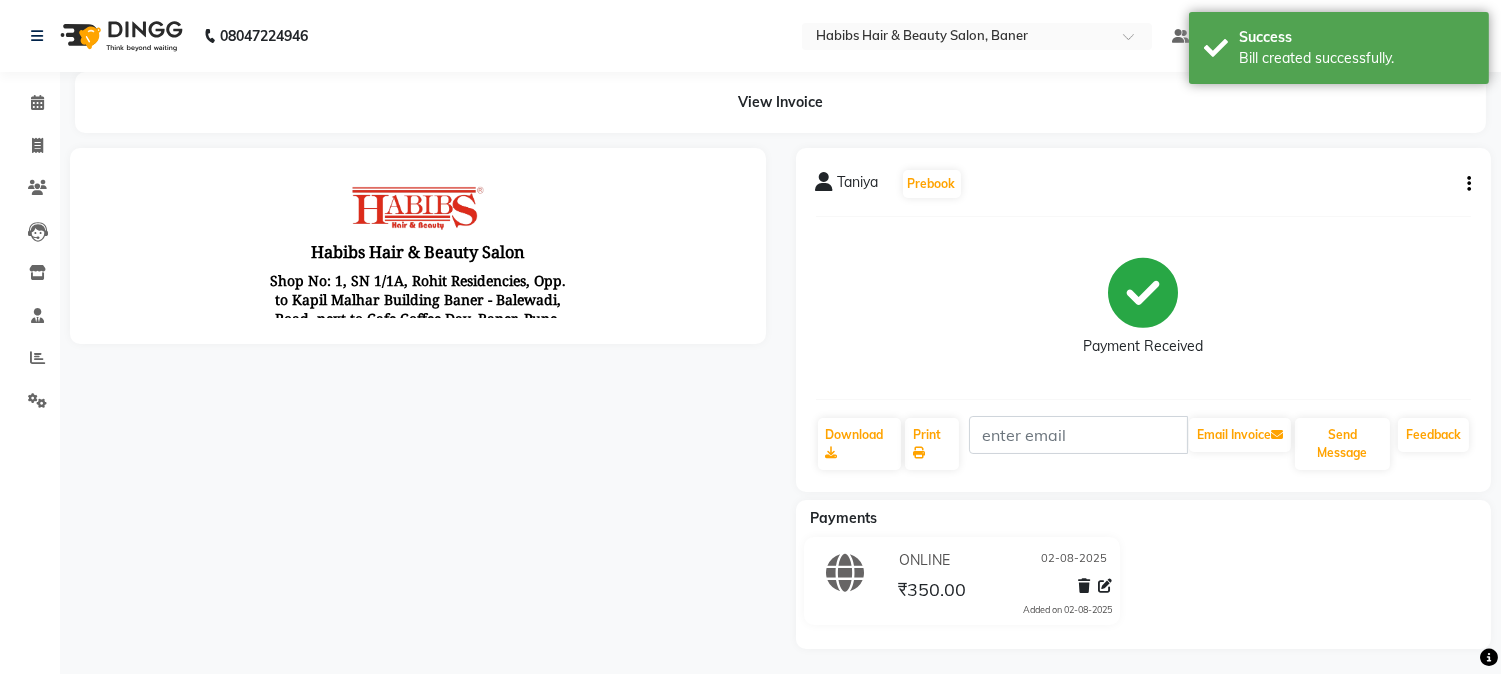 scroll, scrollTop: 0, scrollLeft: 0, axis: both 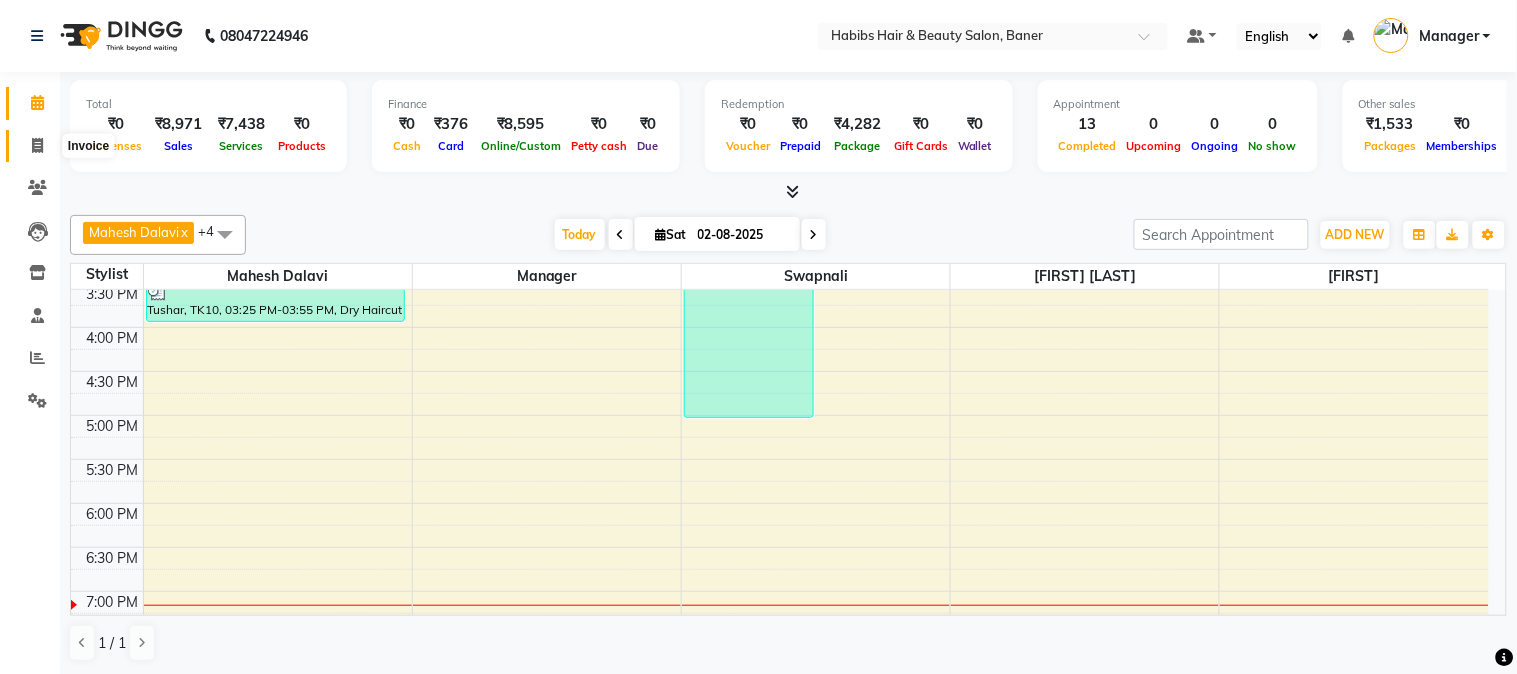 click 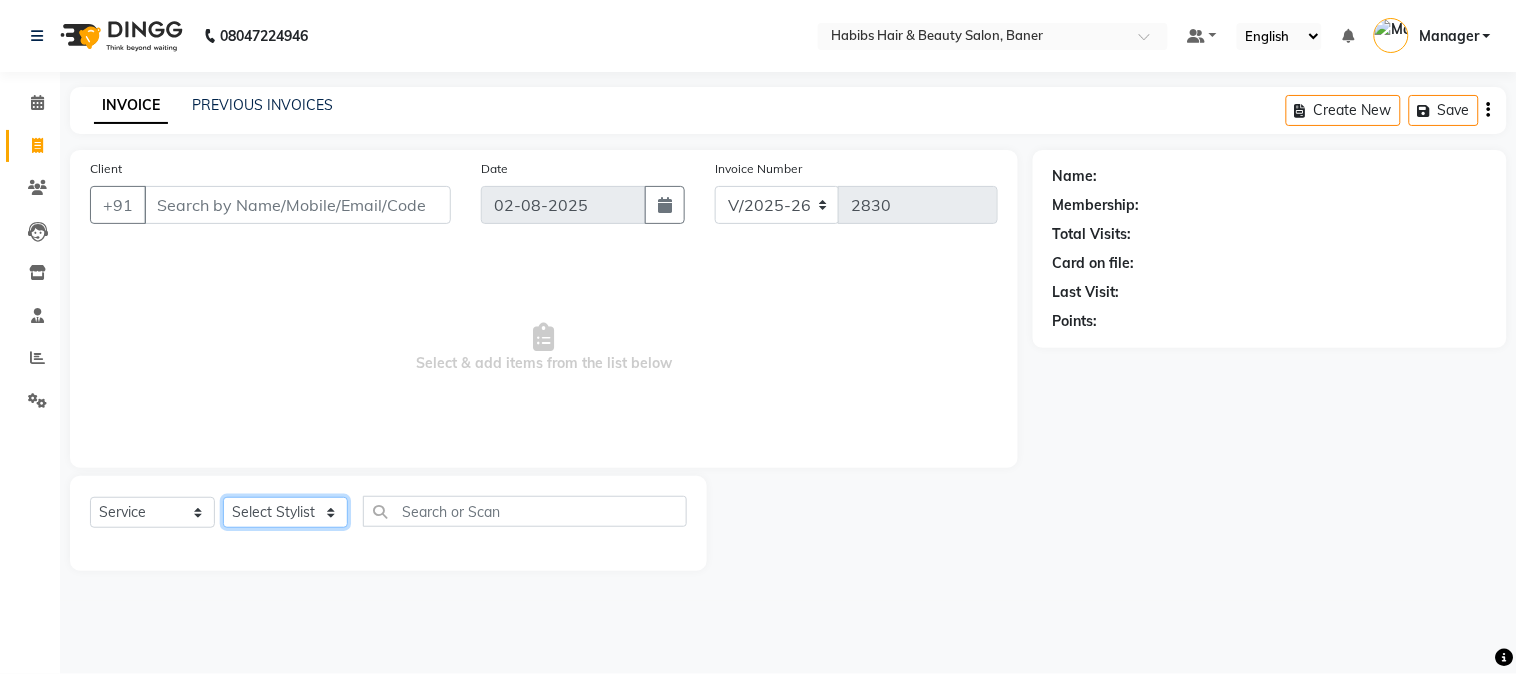 click on "Select Stylist" 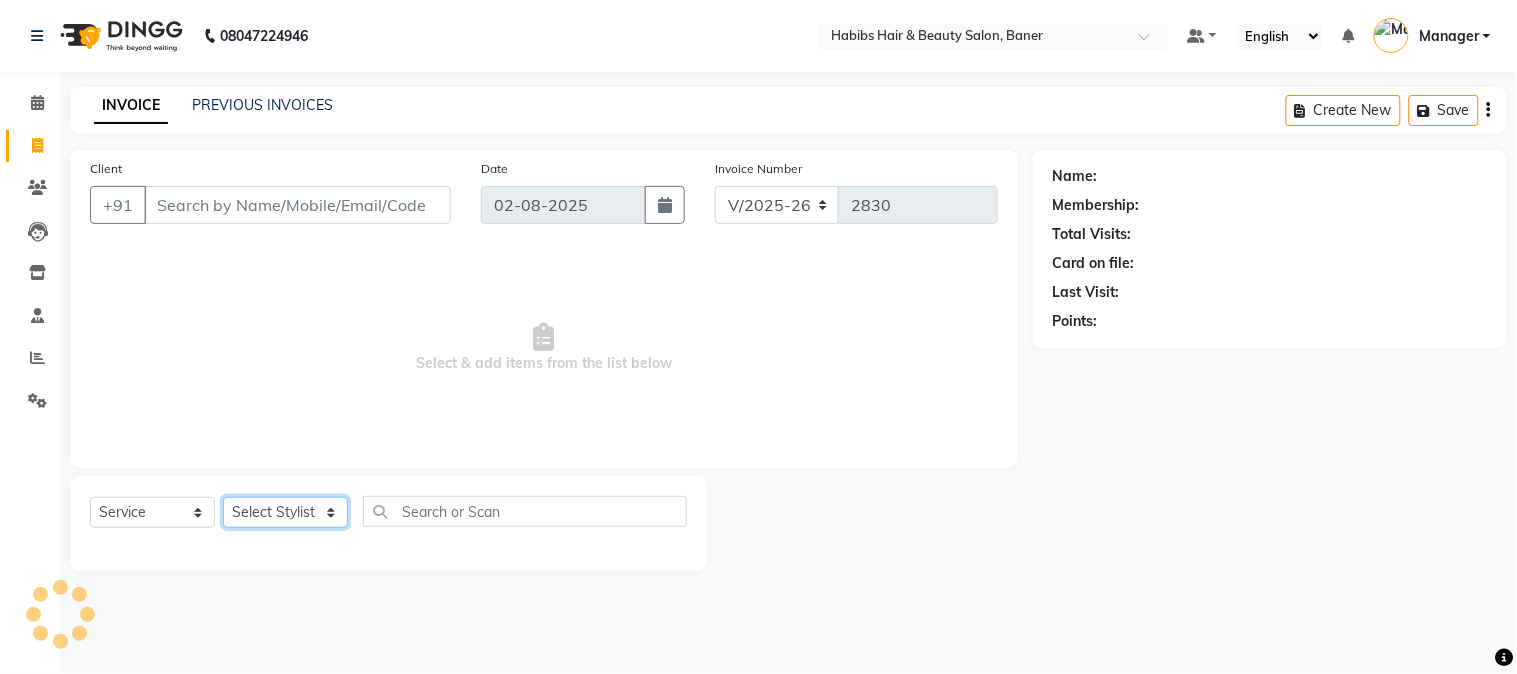 click on "Select Stylist" 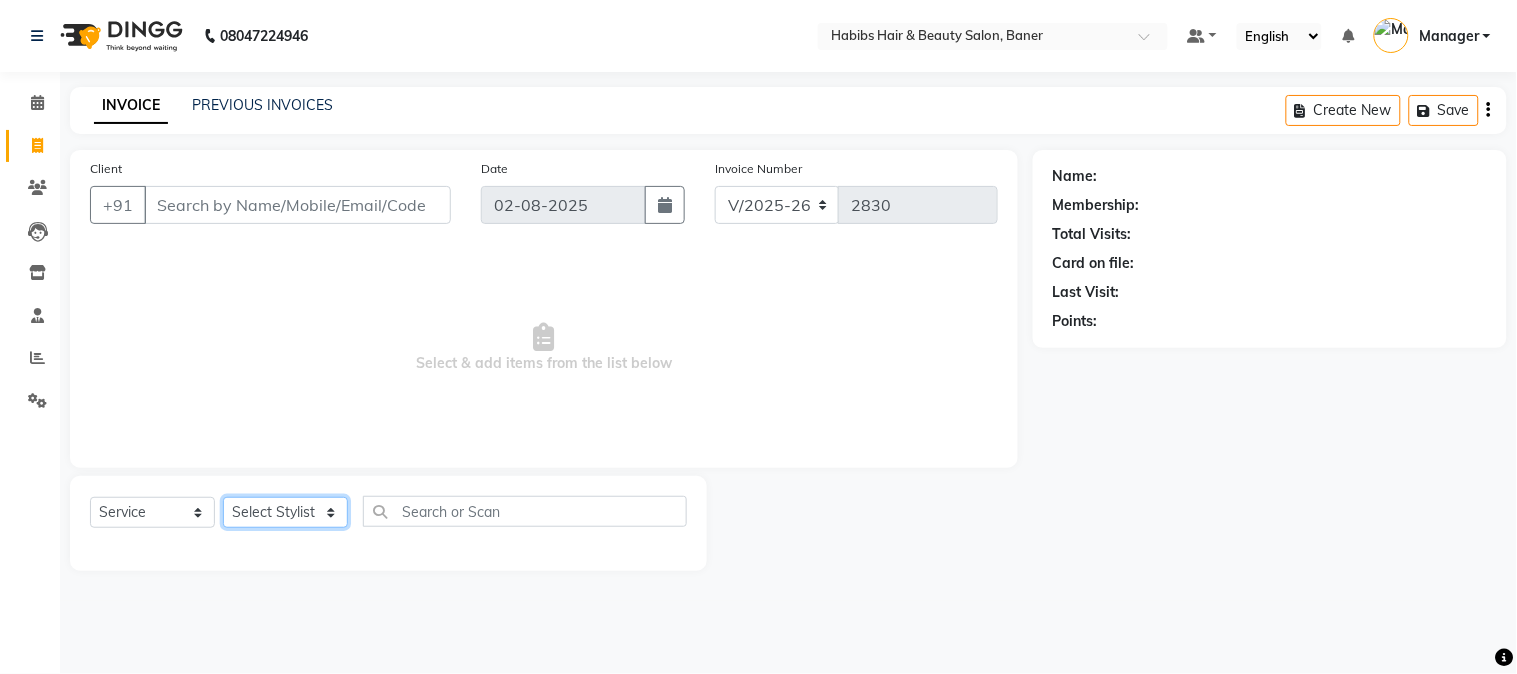 click on "Select Stylist" 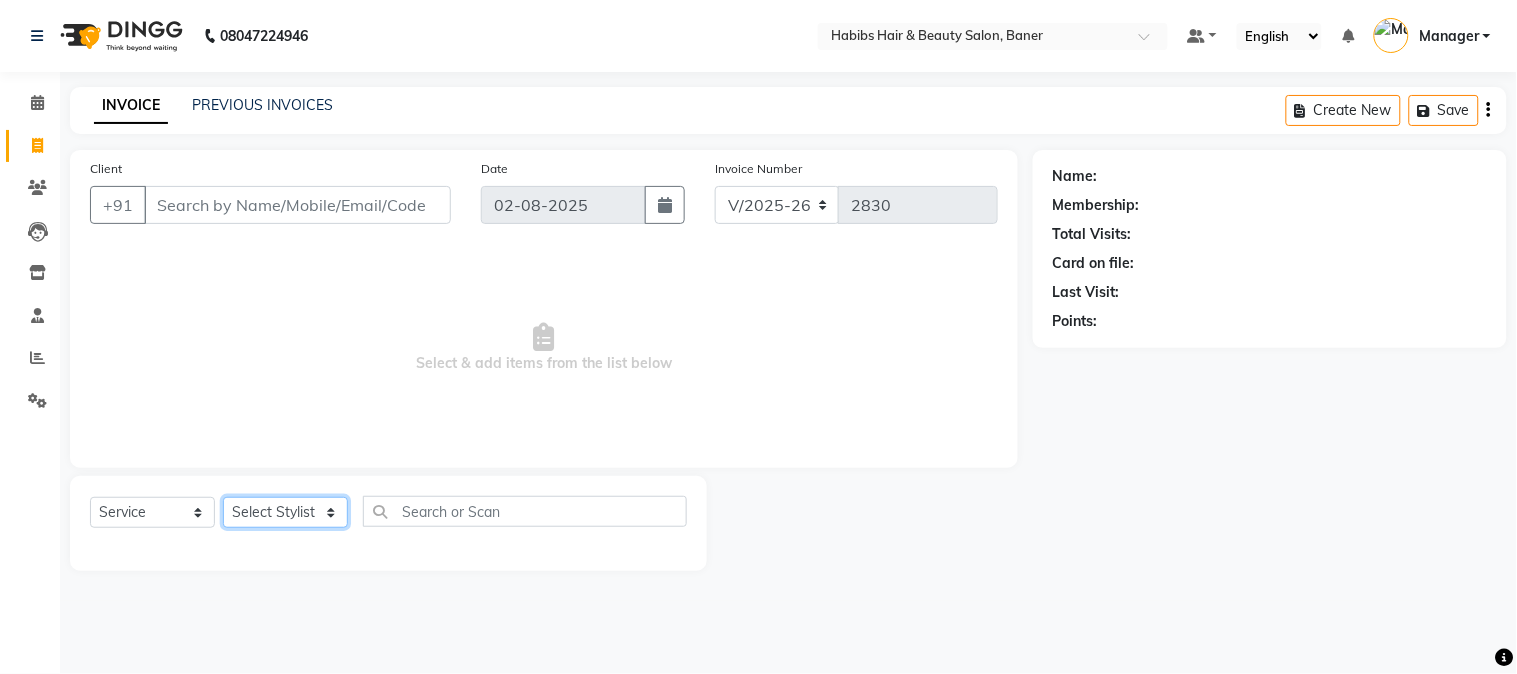 click on "Select Stylist Admin [NAME] [LAST] Manager [NAME] [LAST] [NAME] [LAST] [NAME]" 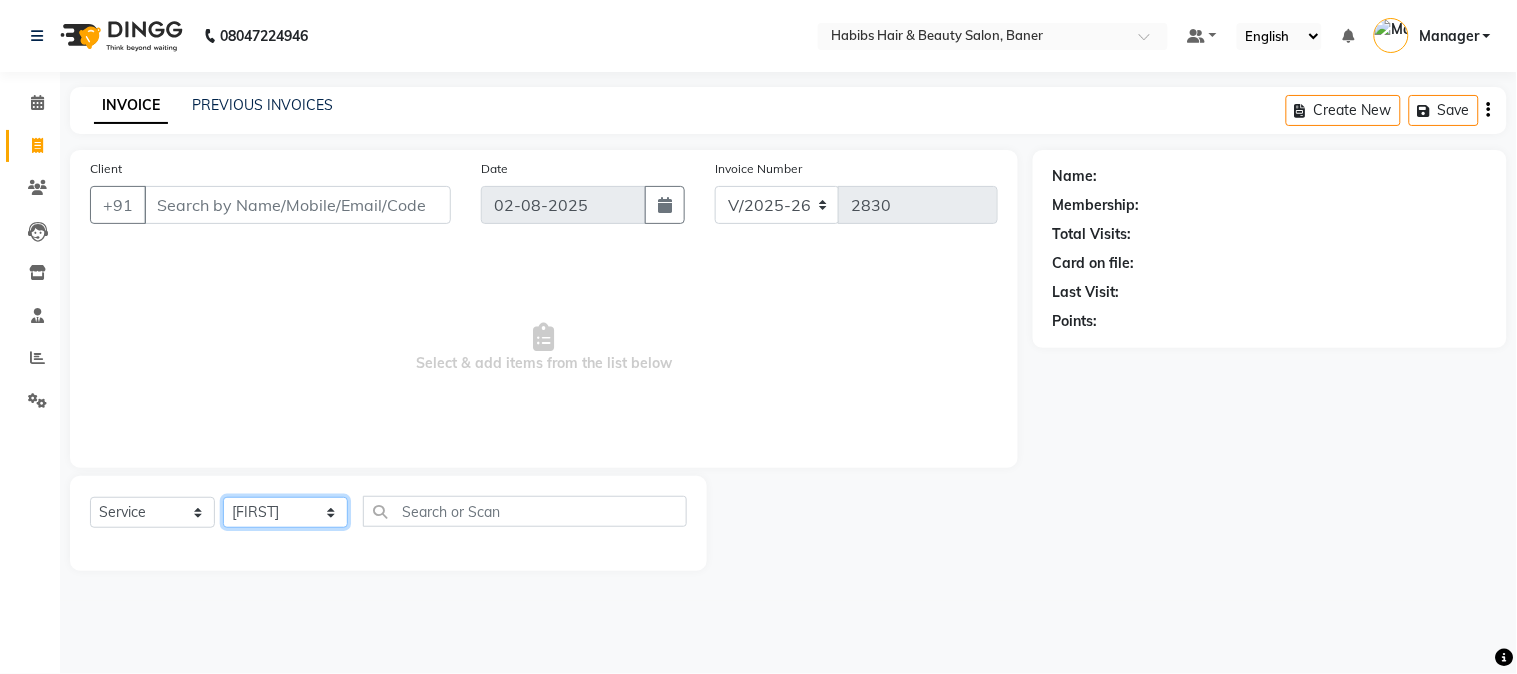 click on "Select Stylist Admin [FIRST] [LAST] Manager [FIRST] [LAST] [FIRST] [LAST]" 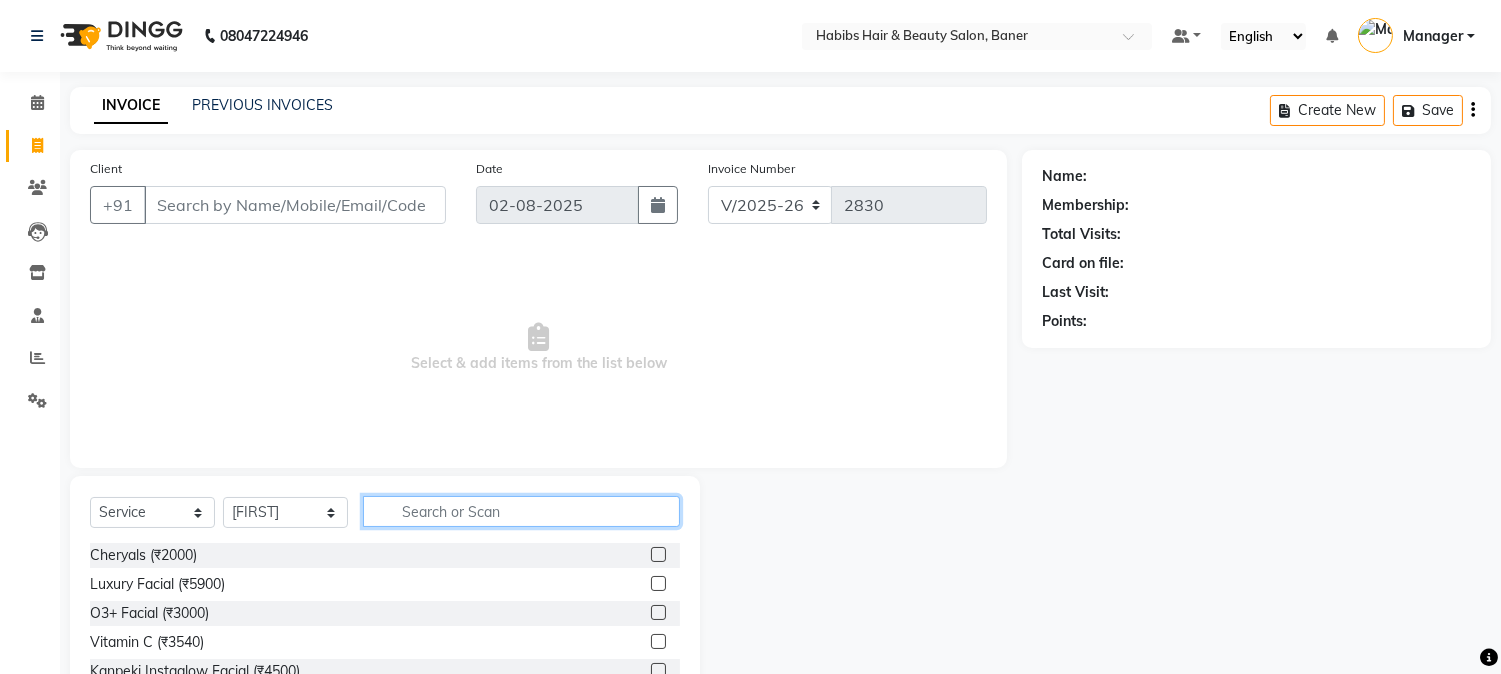 drag, startPoint x: 537, startPoint y: 514, endPoint x: 831, endPoint y: 563, distance: 298.05536 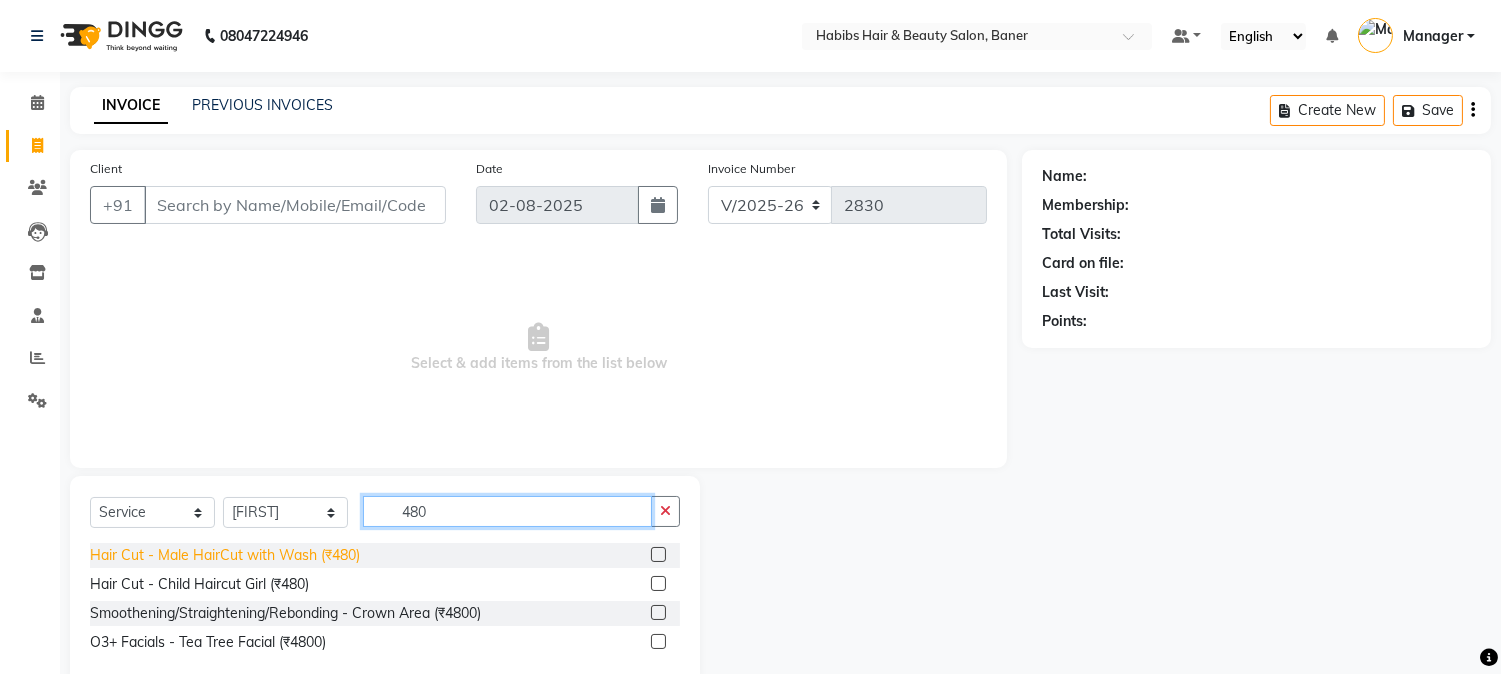 type on "480" 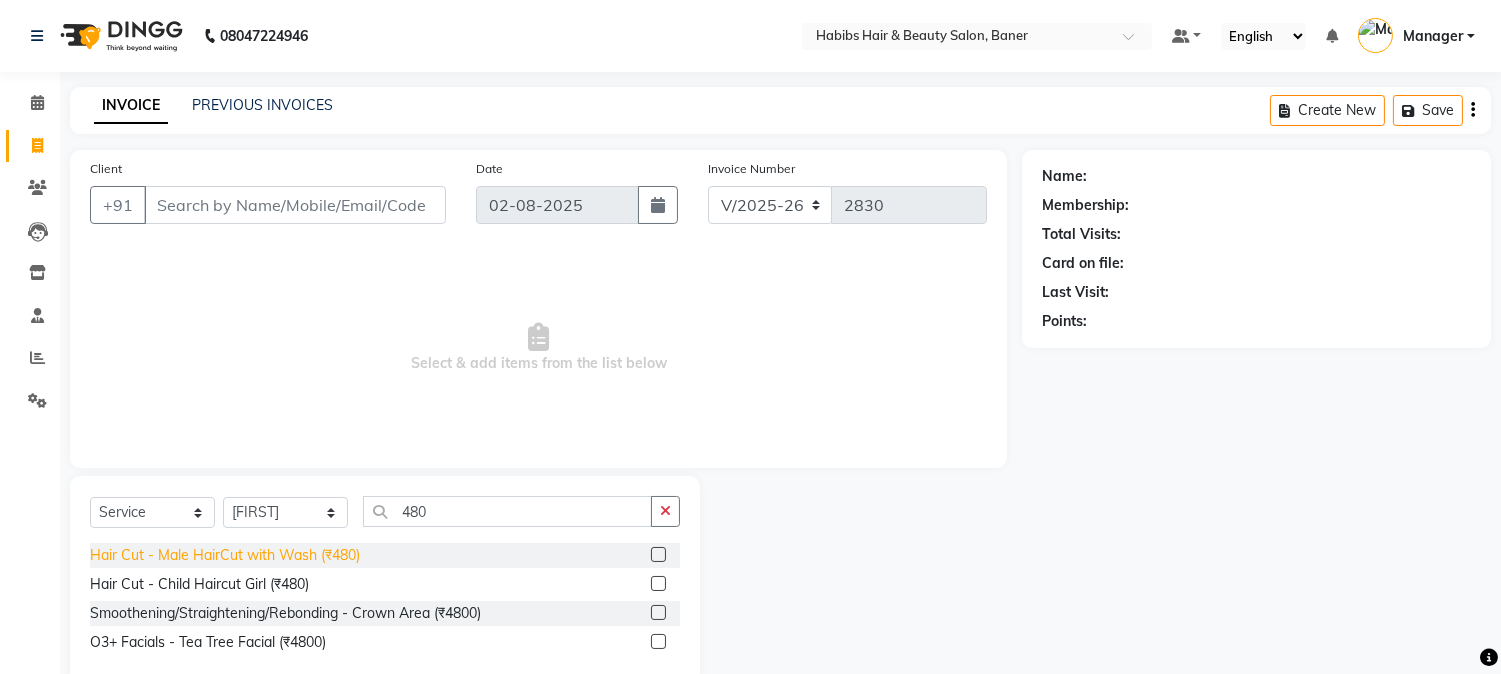 click on "Hair Cut - Male HairCut with Wash (₹480)" 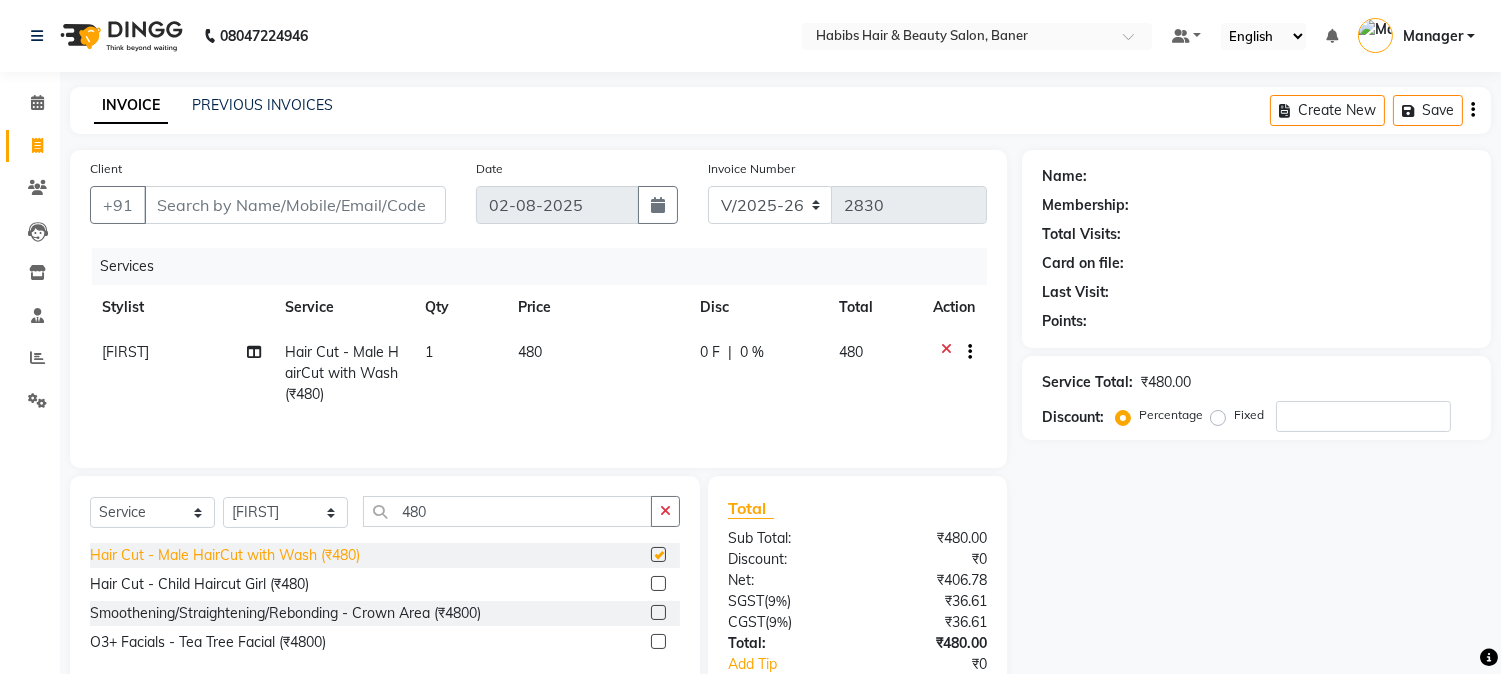 checkbox on "false" 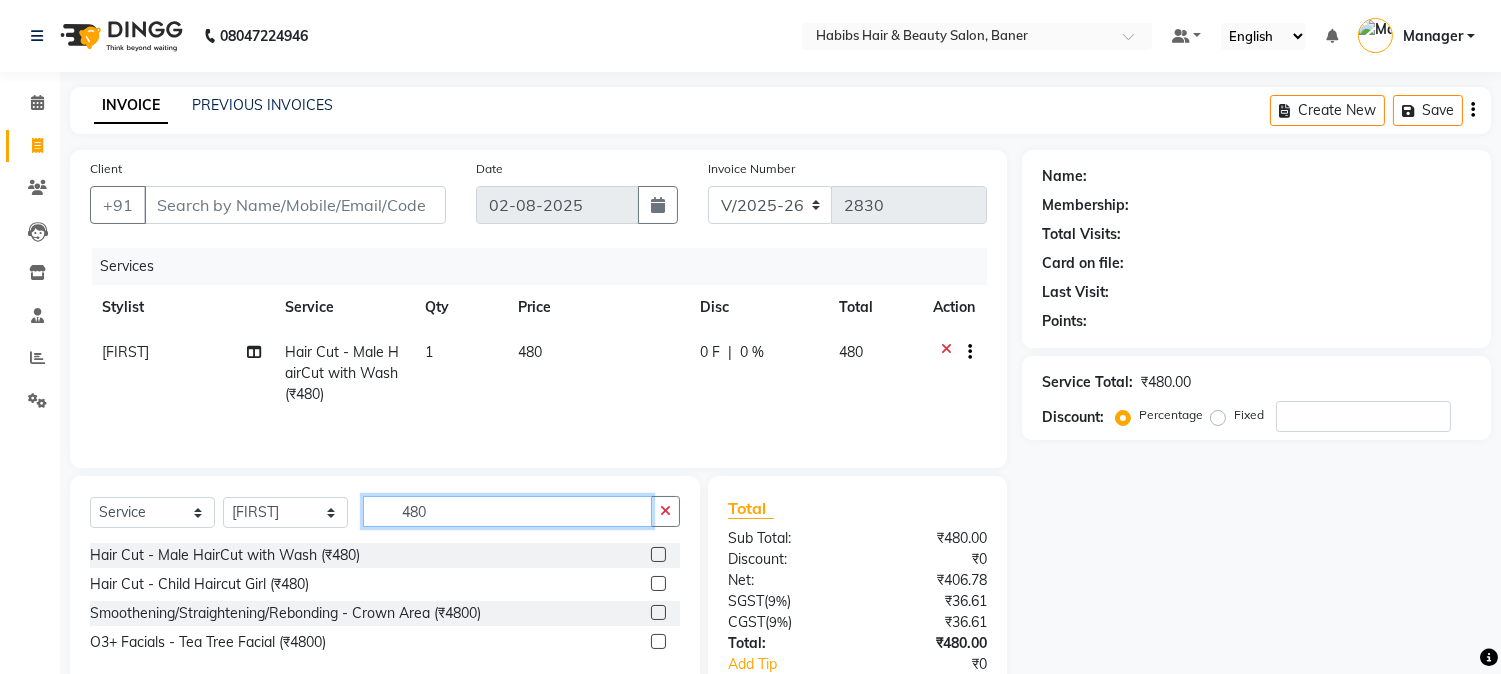drag, startPoint x: 484, startPoint y: 510, endPoint x: 253, endPoint y: 533, distance: 232.1422 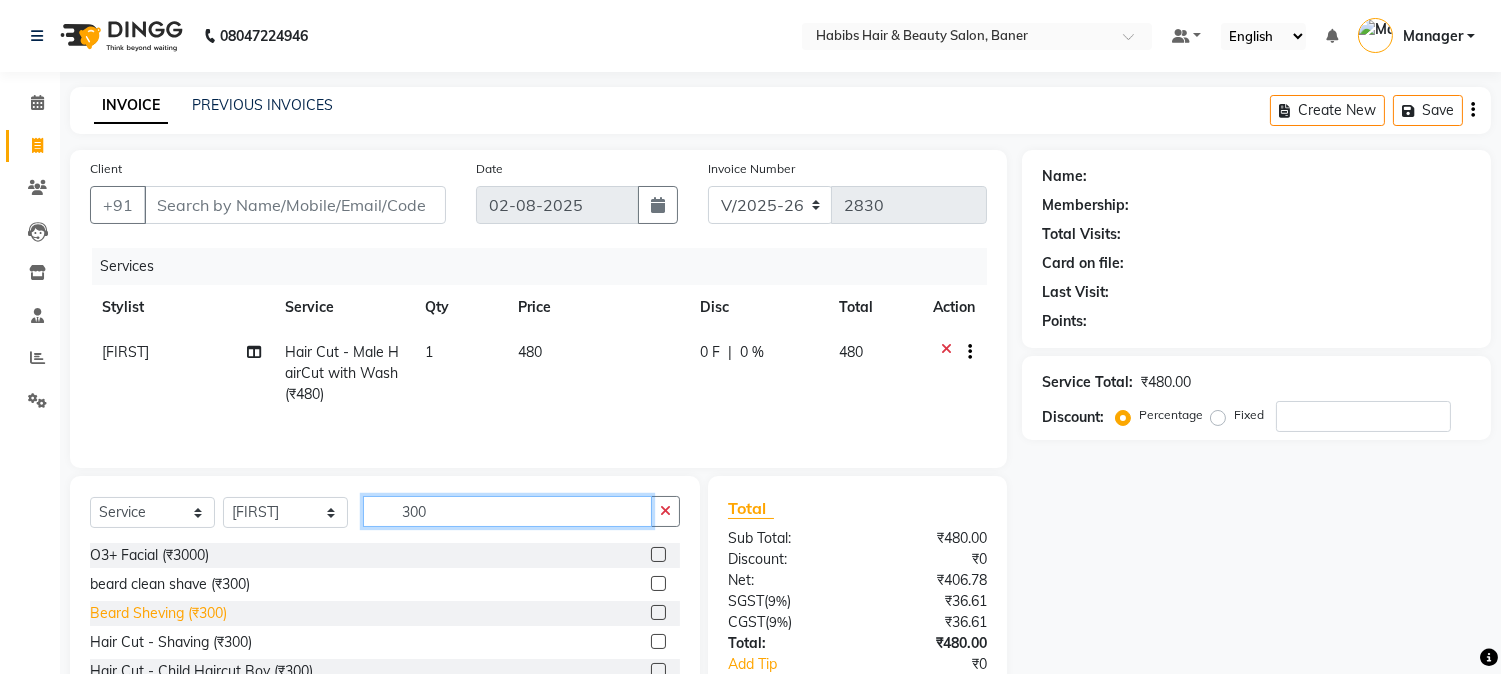 type on "300" 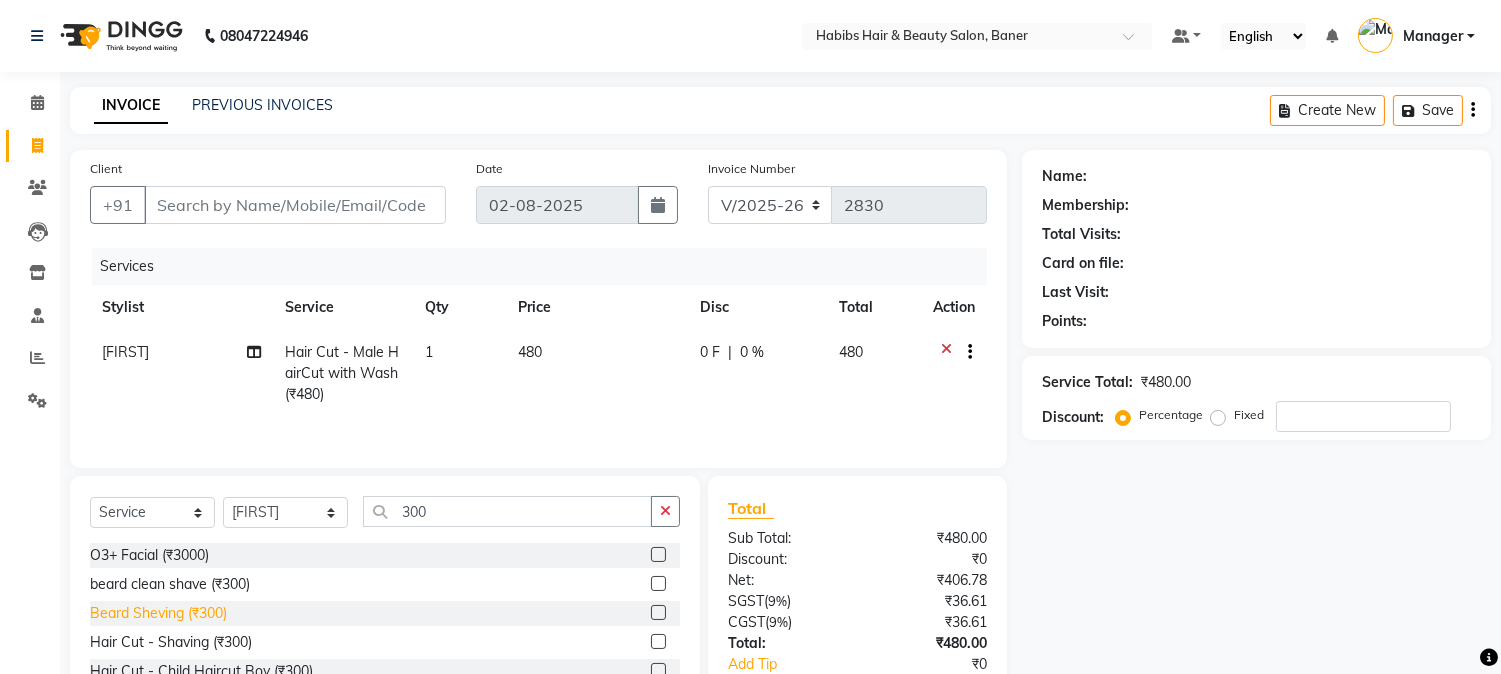click on "Beard Sheving (₹300)" 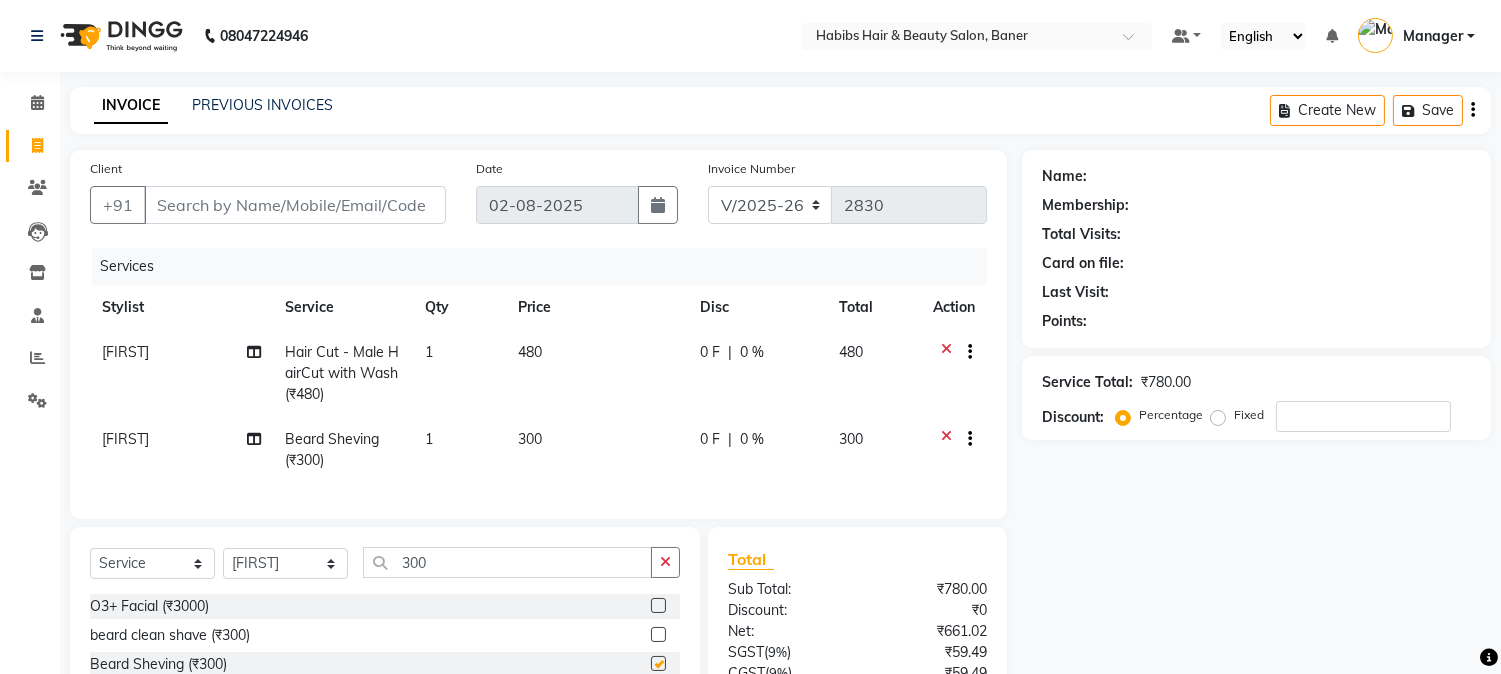 checkbox on "false" 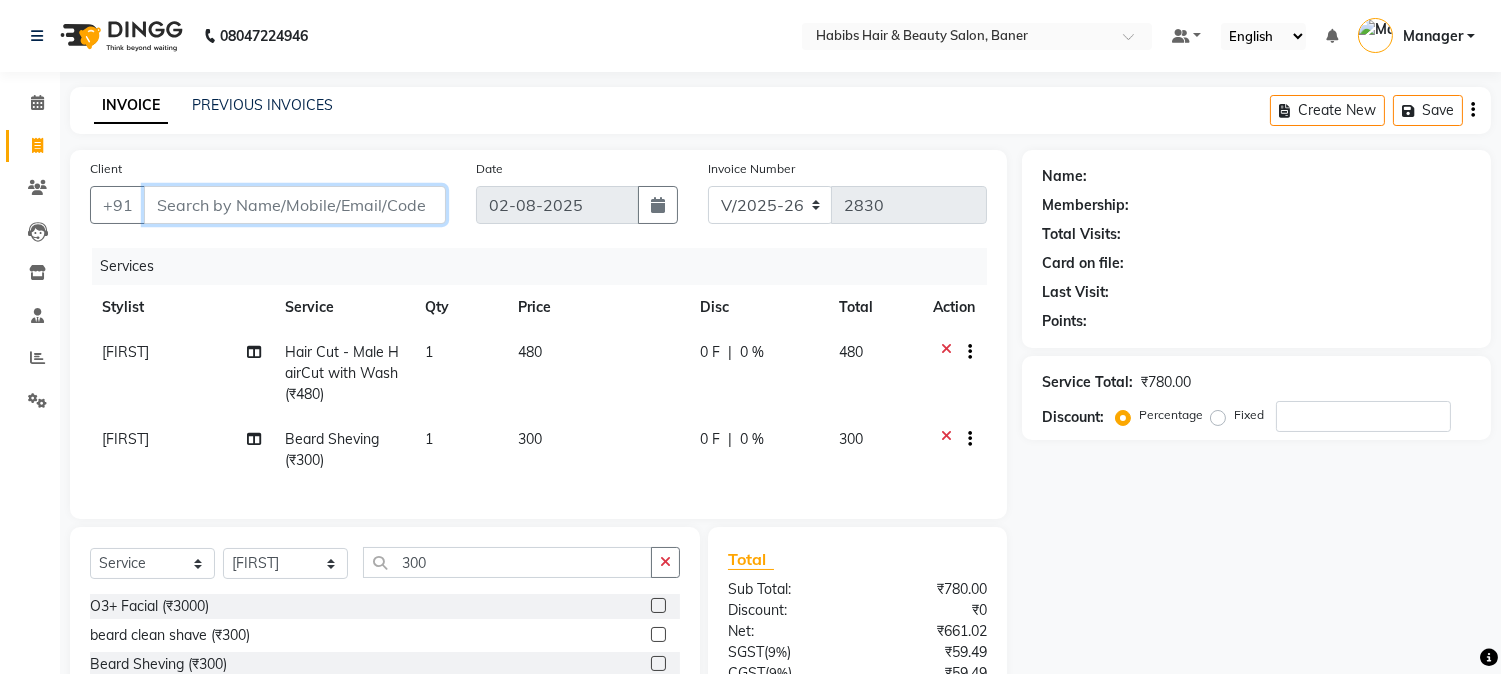 click on "Client" at bounding box center [295, 205] 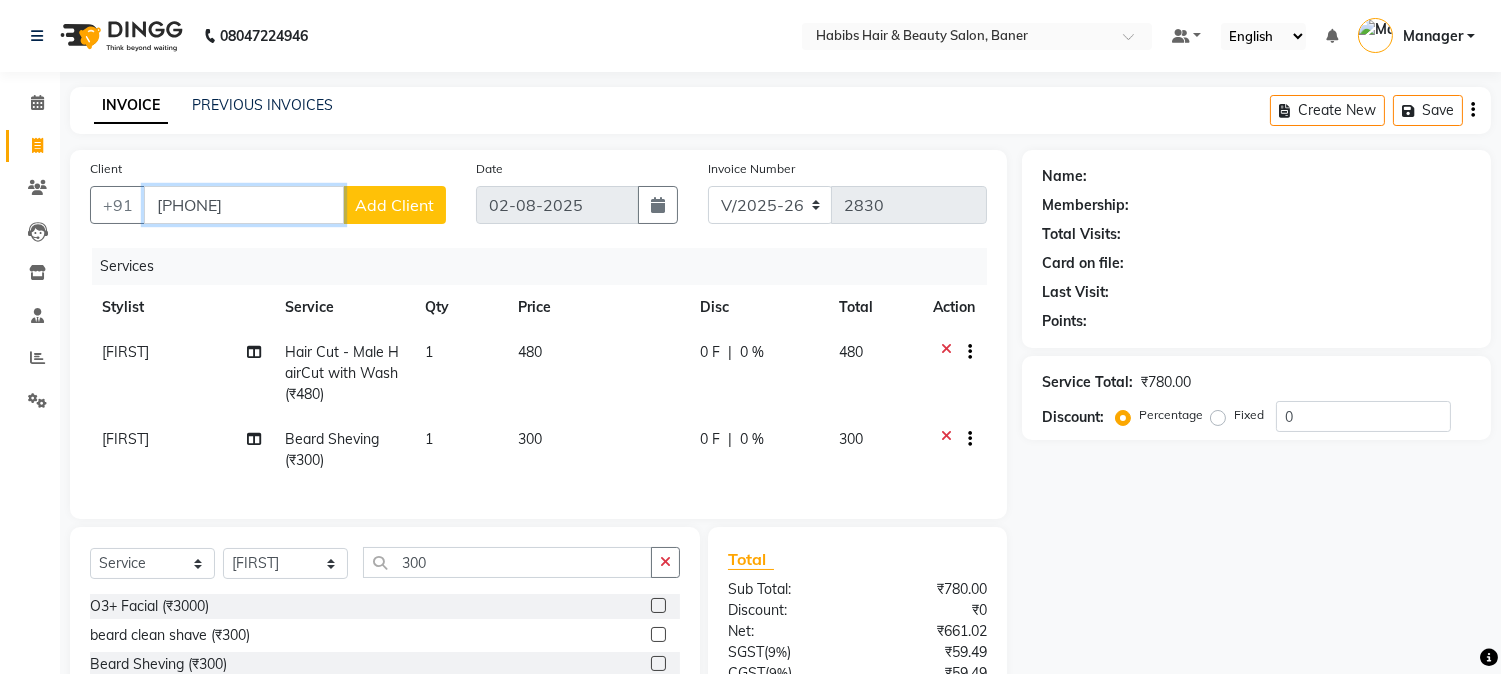 type on "7275011204" 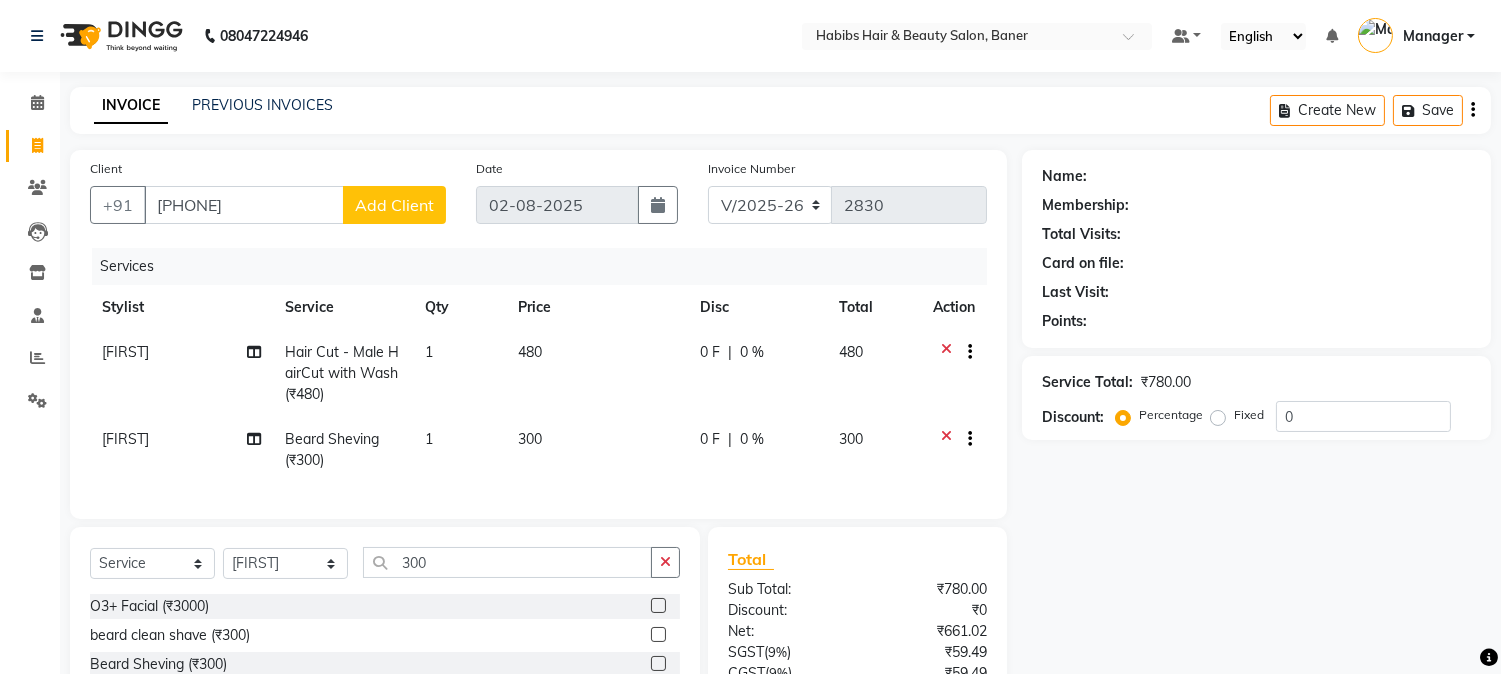 click on "Add Client" 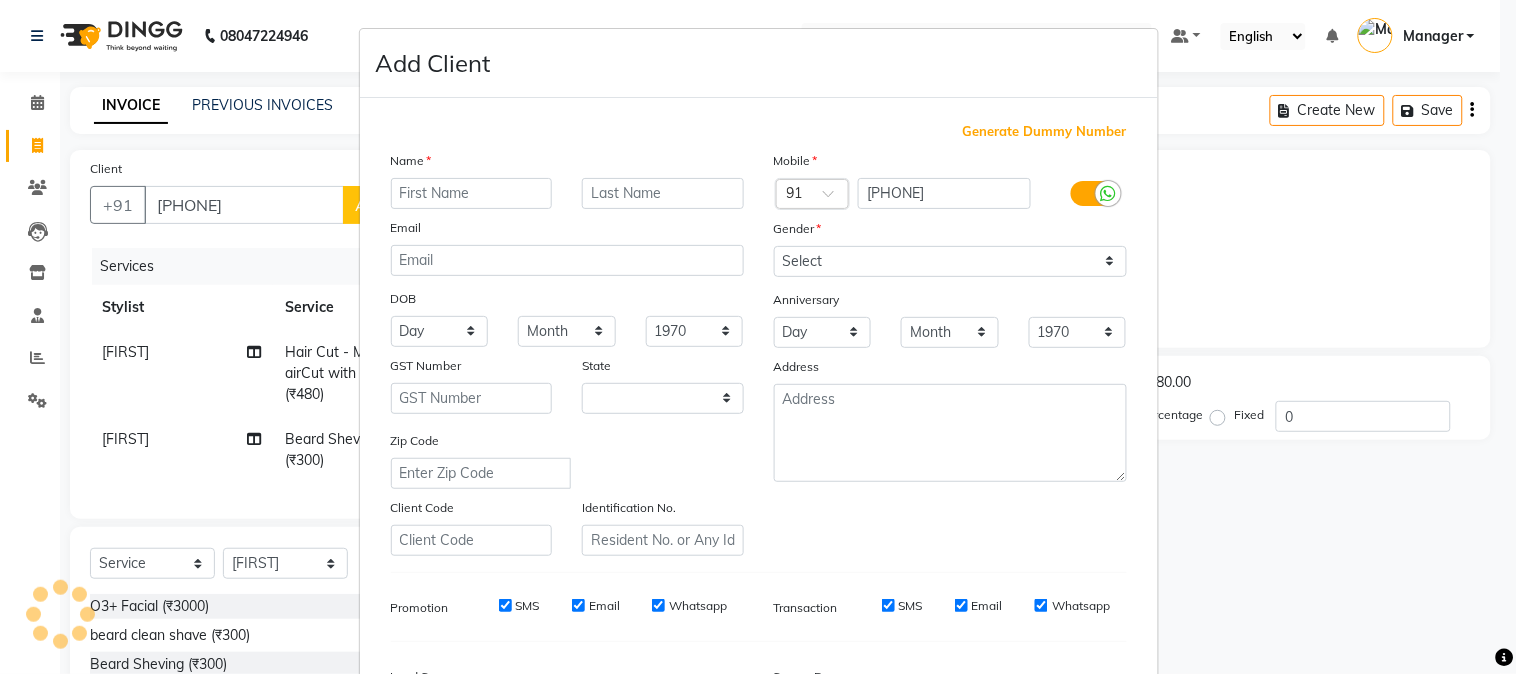 select on "22" 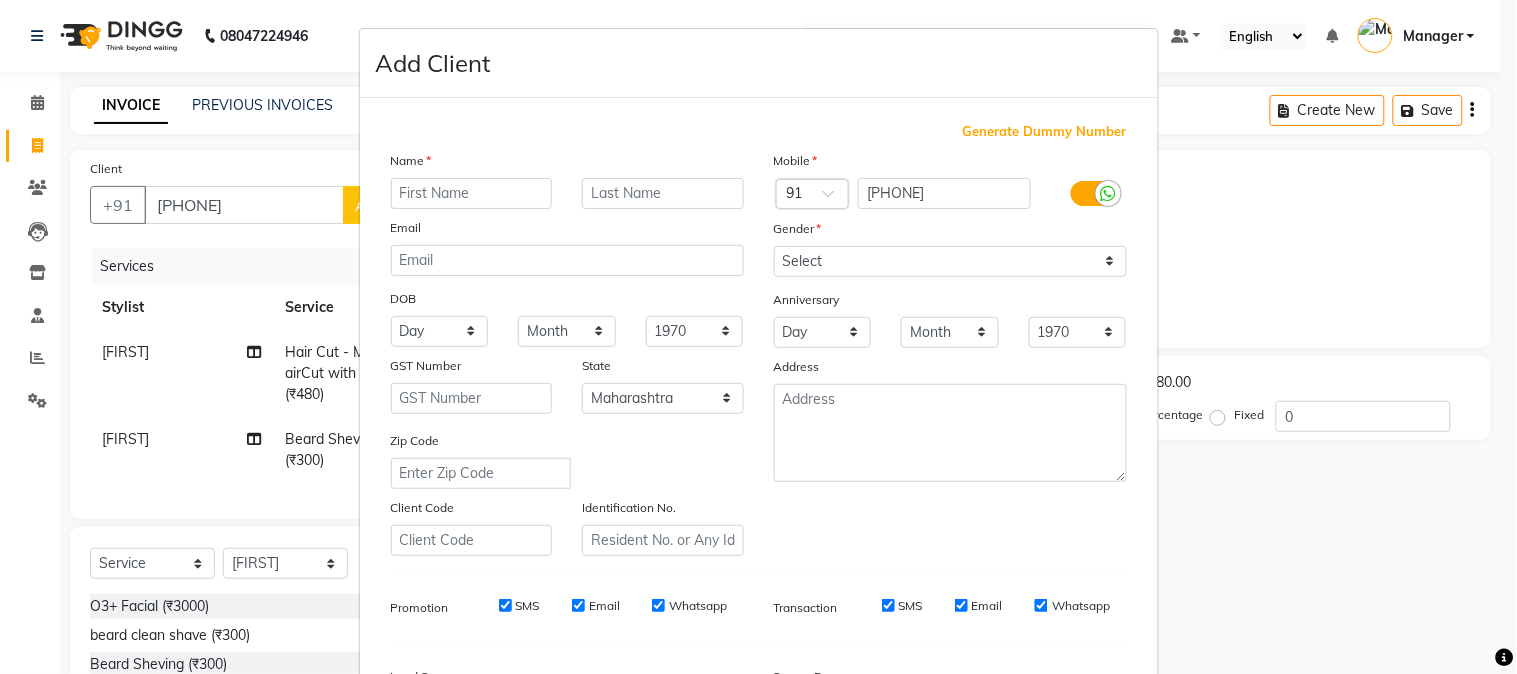 click at bounding box center (472, 193) 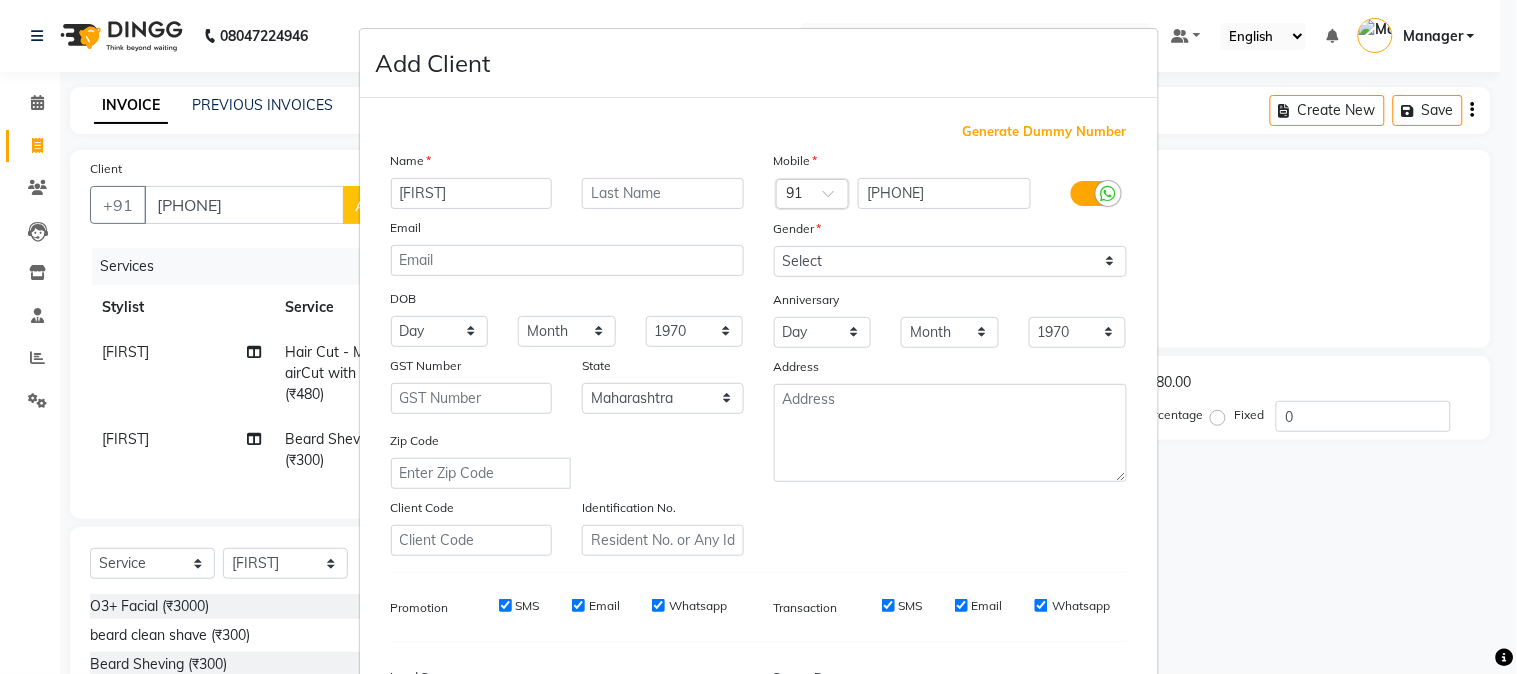 type on "vithal" 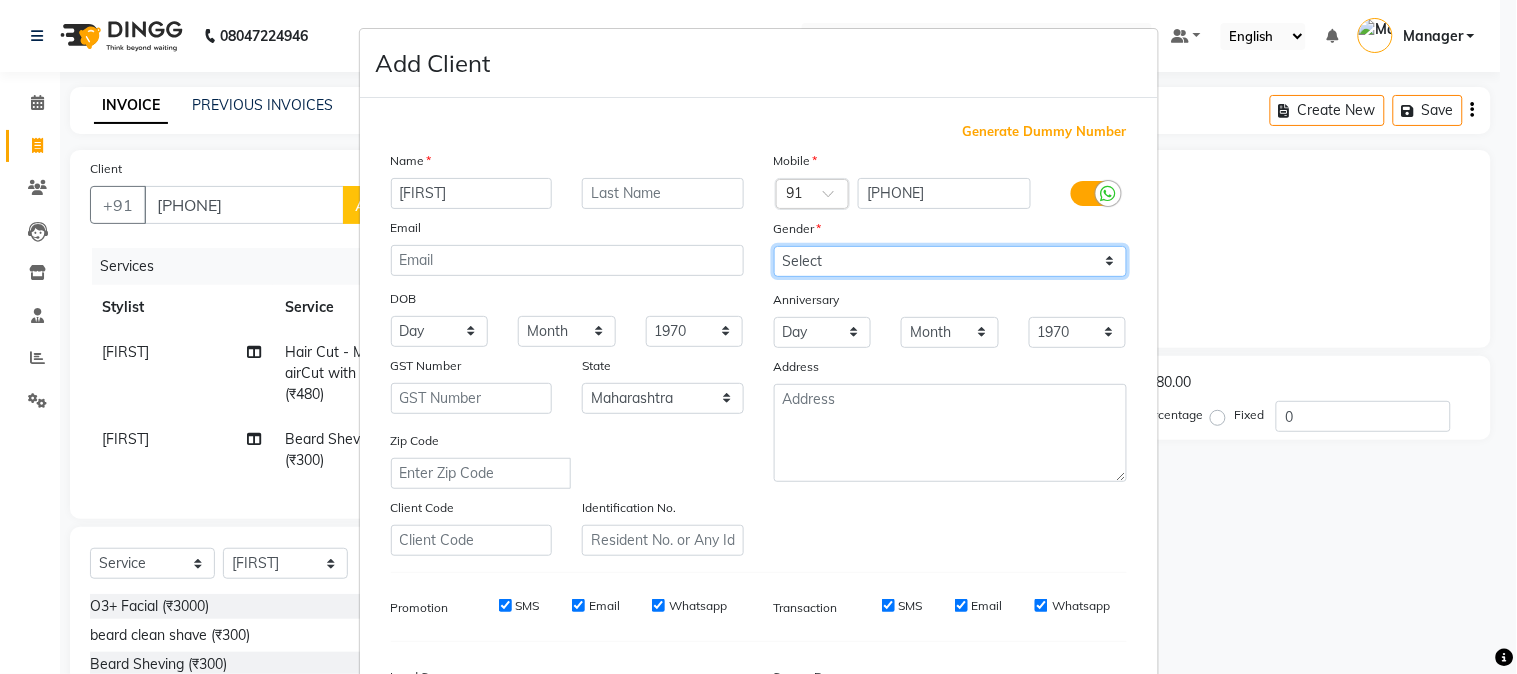 drag, startPoint x: 886, startPoint y: 256, endPoint x: 886, endPoint y: 276, distance: 20 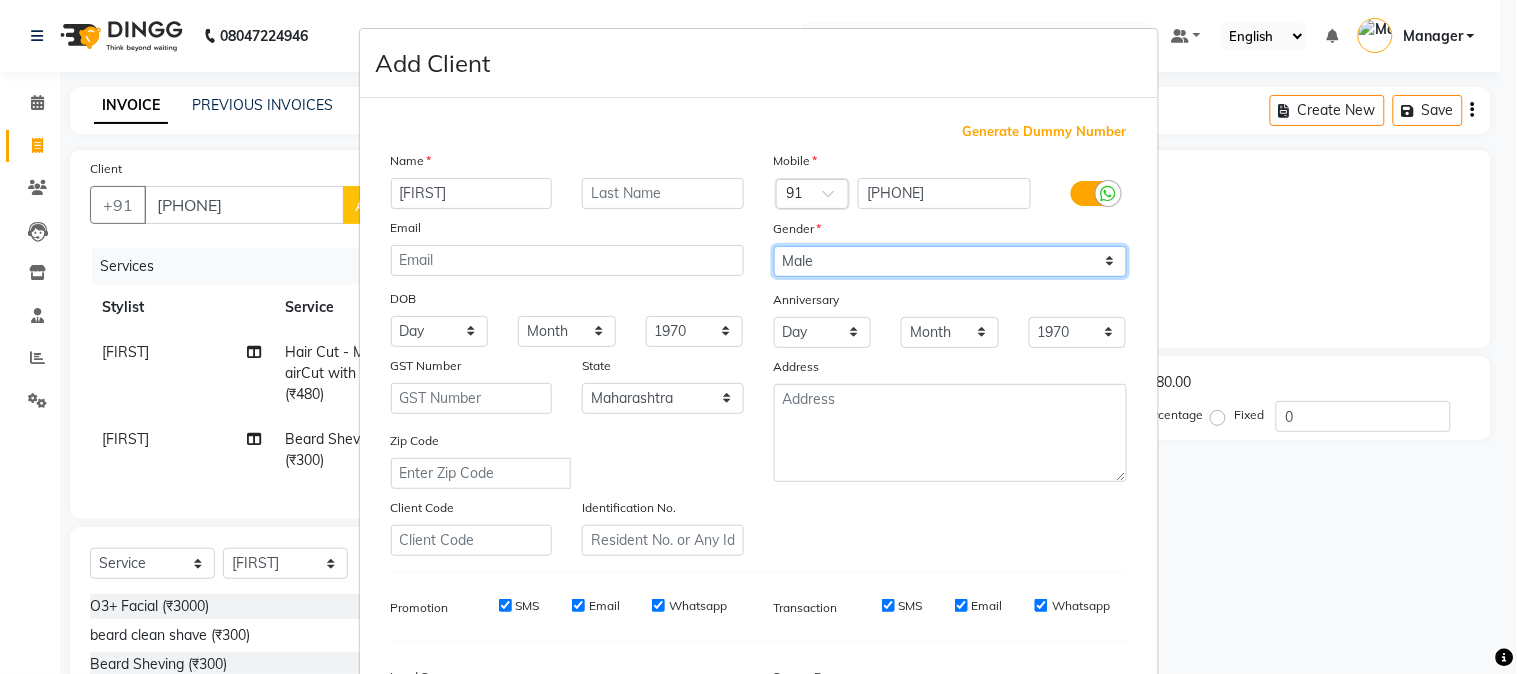 click on "Select Male Female Other Prefer Not To Say" at bounding box center (950, 261) 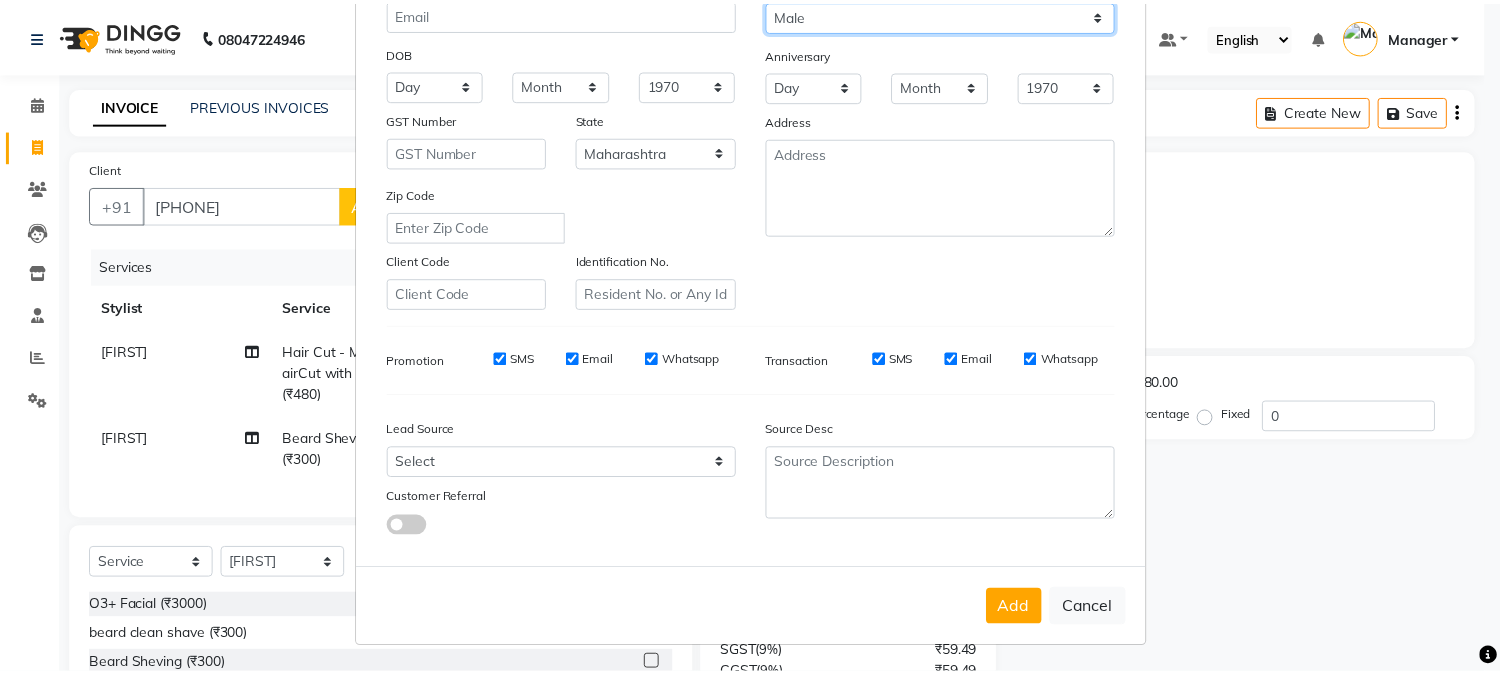 scroll, scrollTop: 250, scrollLeft: 0, axis: vertical 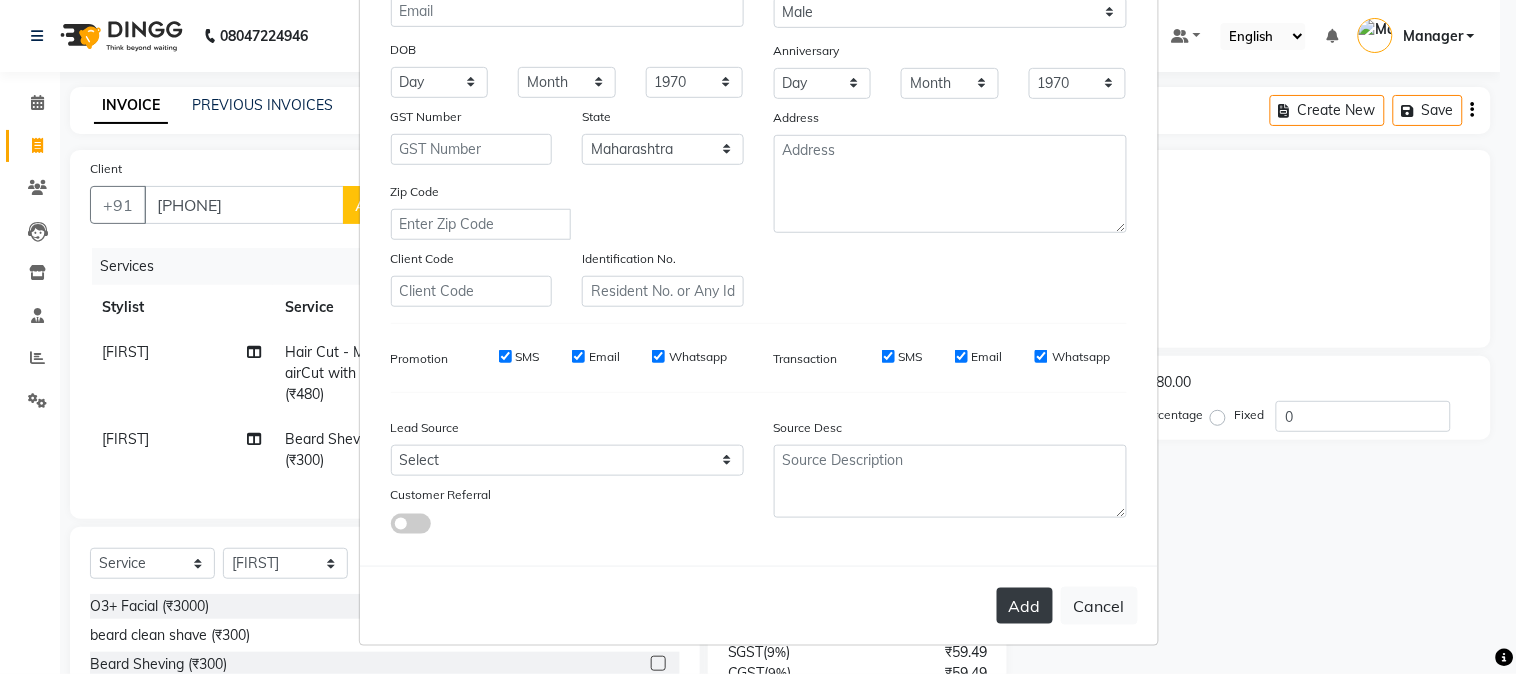 click on "Add" at bounding box center (1025, 606) 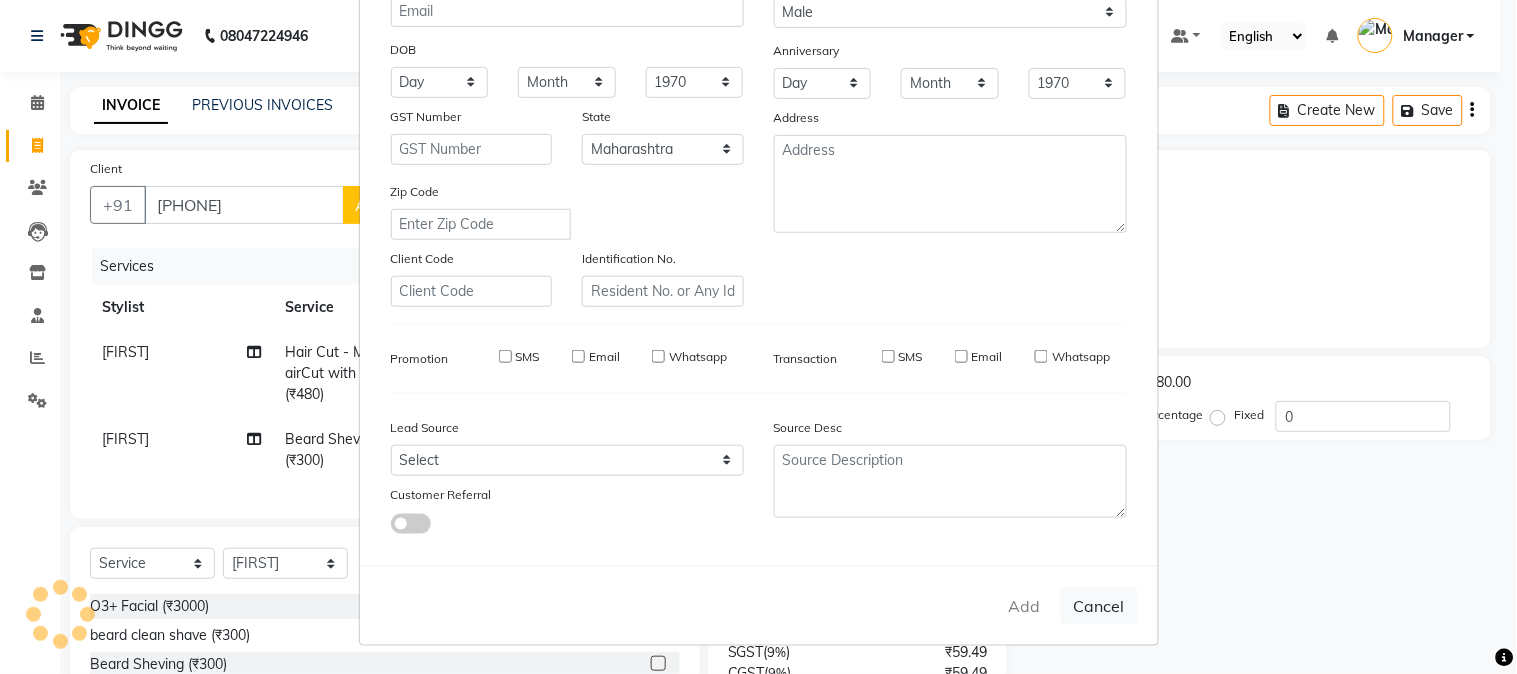 type on "72******04" 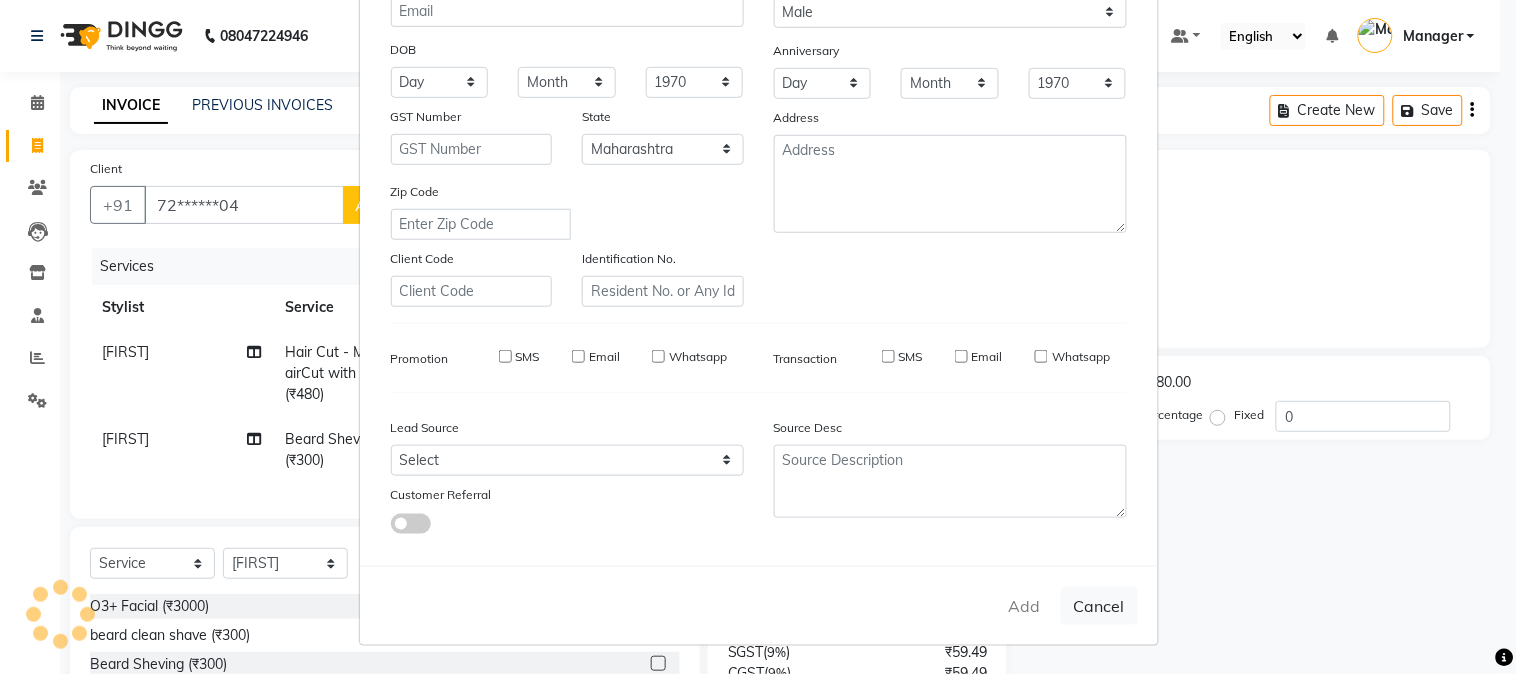 select 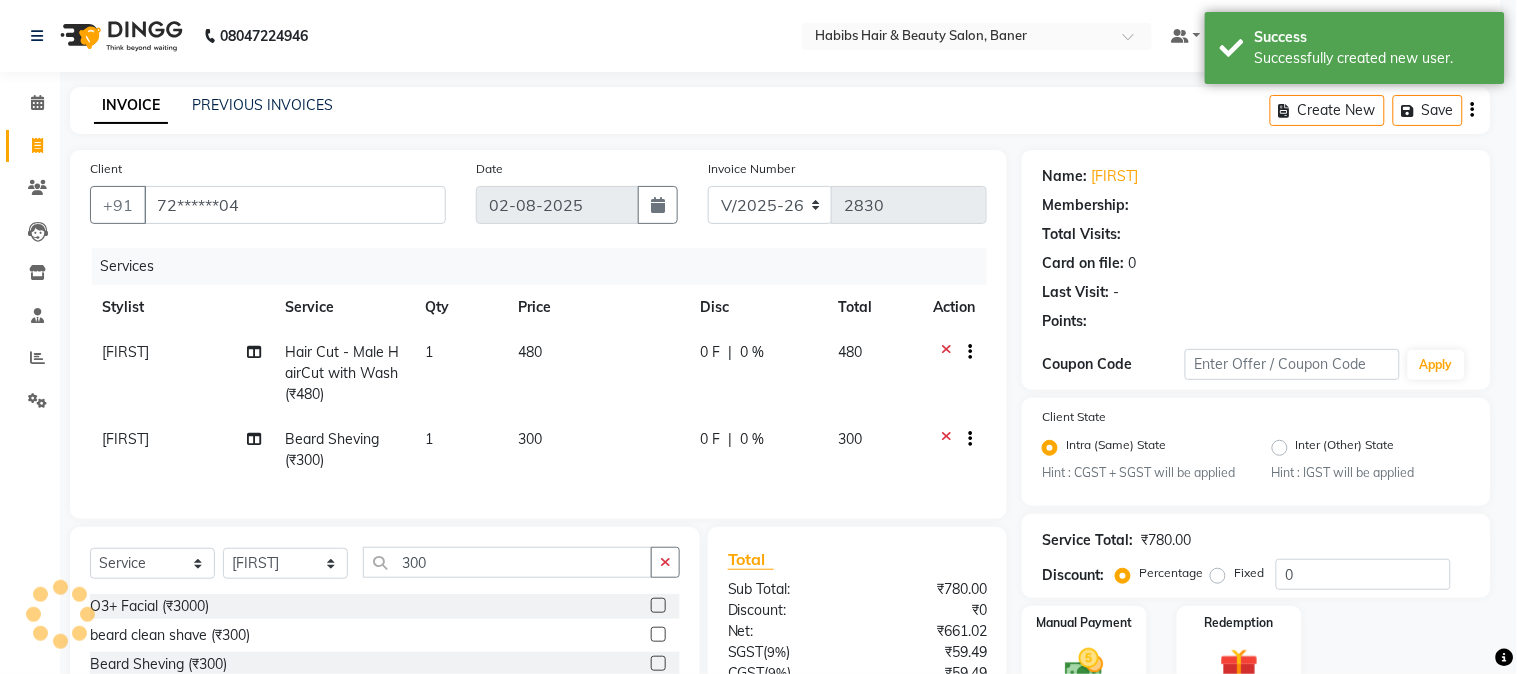 select on "1: Object" 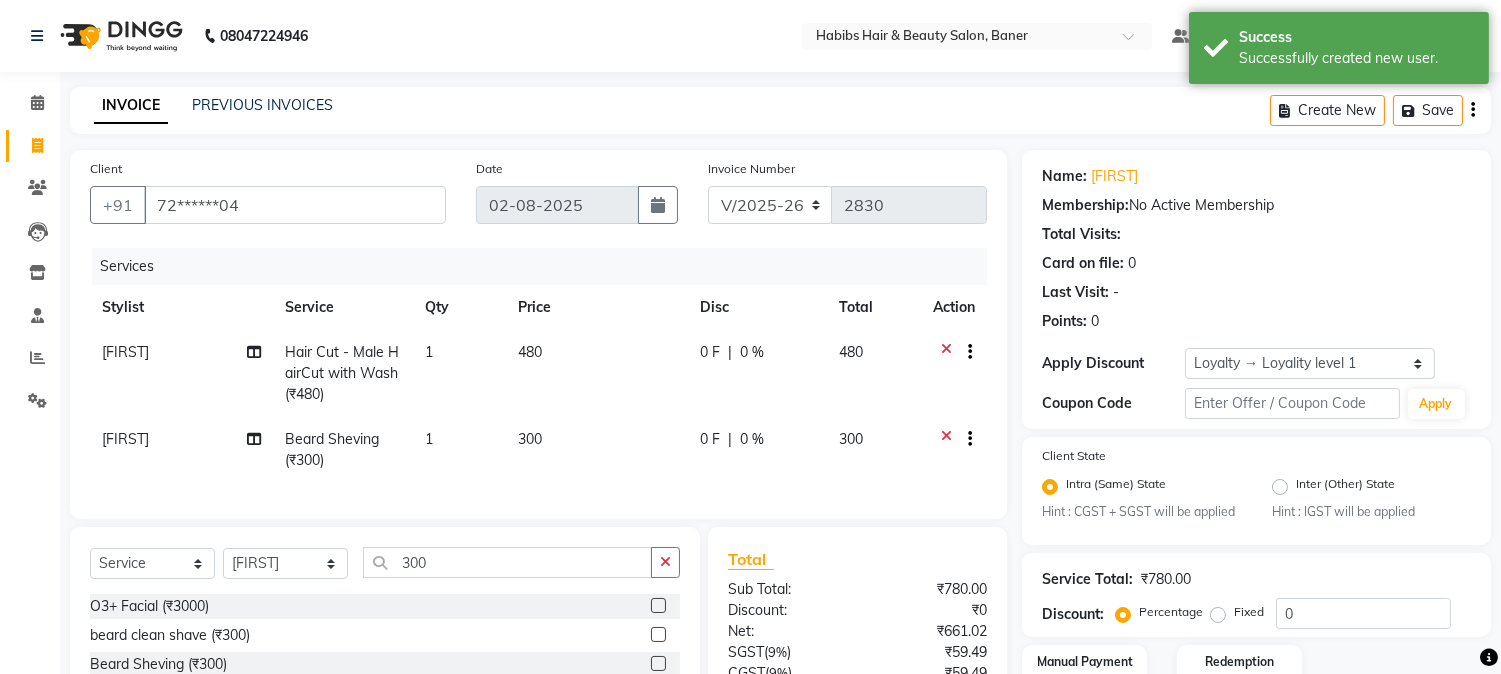 scroll, scrollTop: 194, scrollLeft: 0, axis: vertical 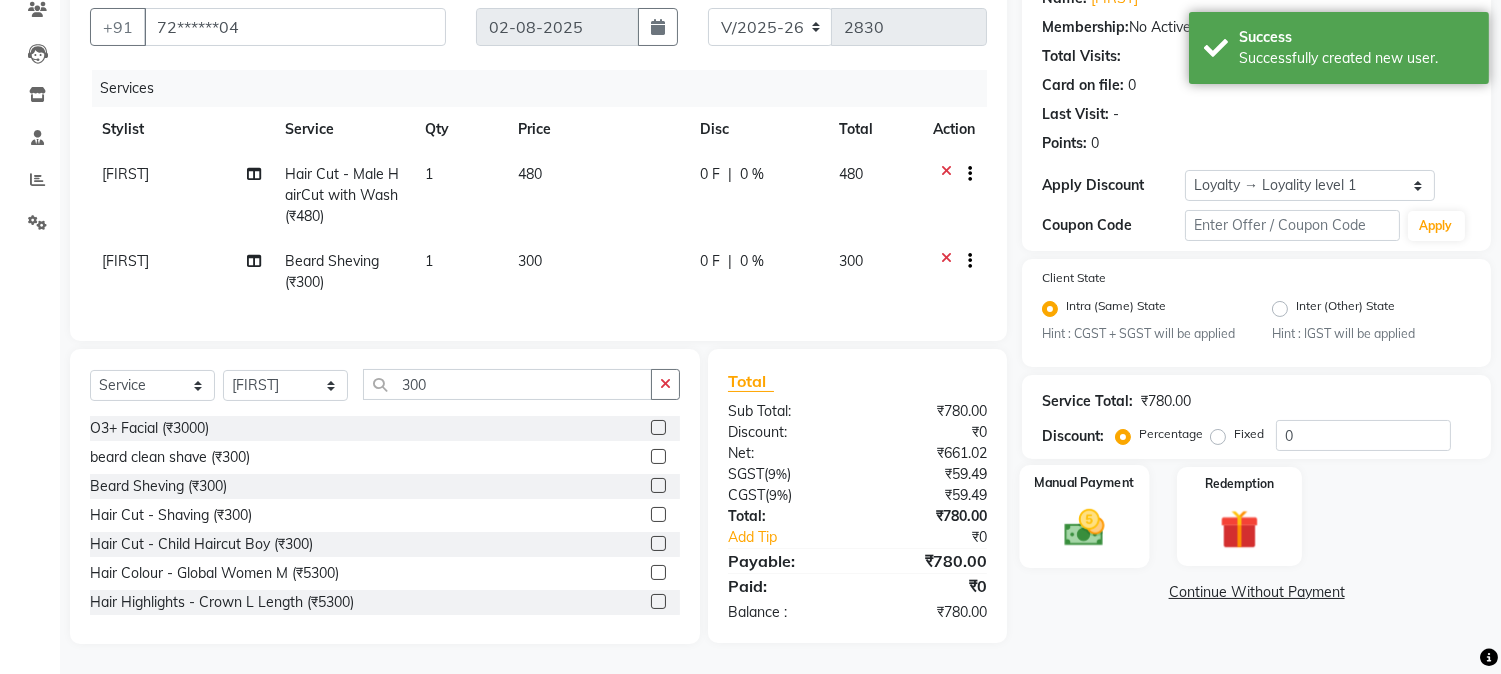 click 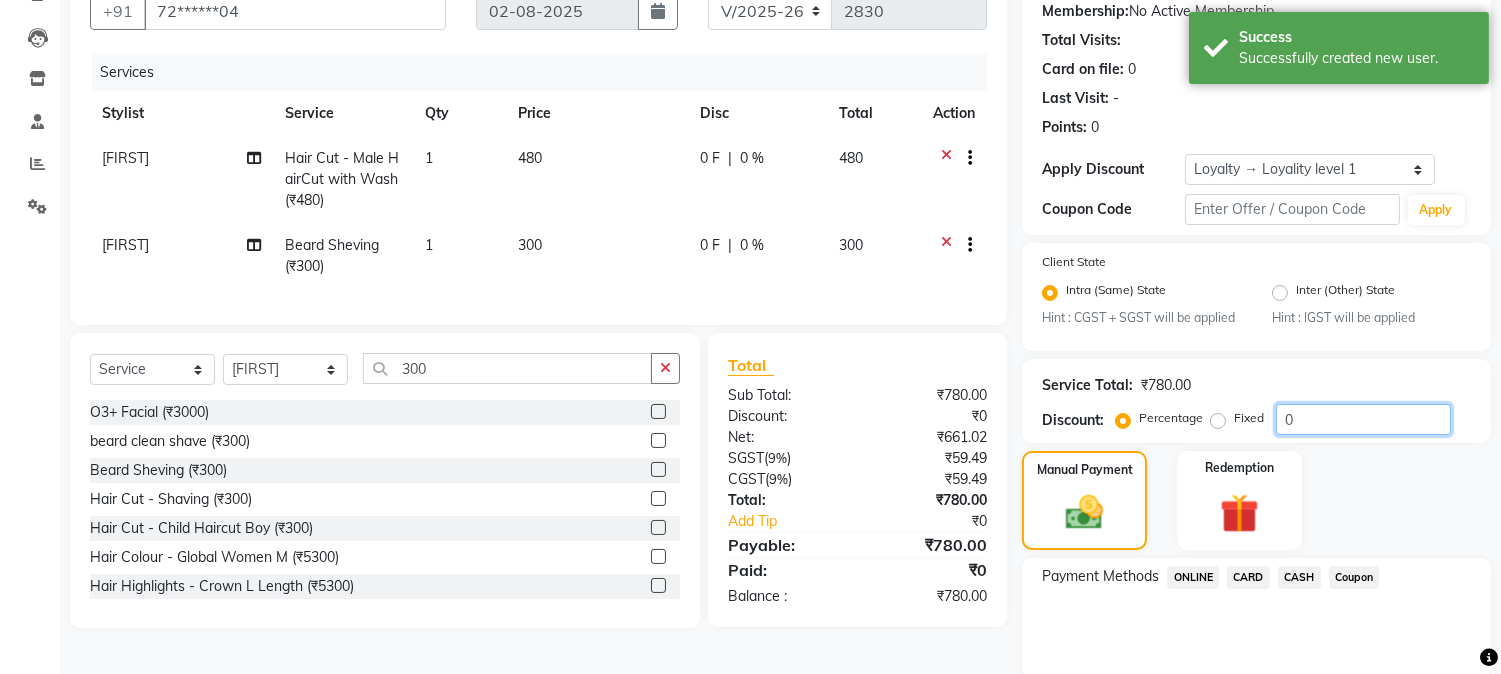 drag, startPoint x: 1326, startPoint y: 405, endPoint x: 1221, endPoint y: 443, distance: 111.66467 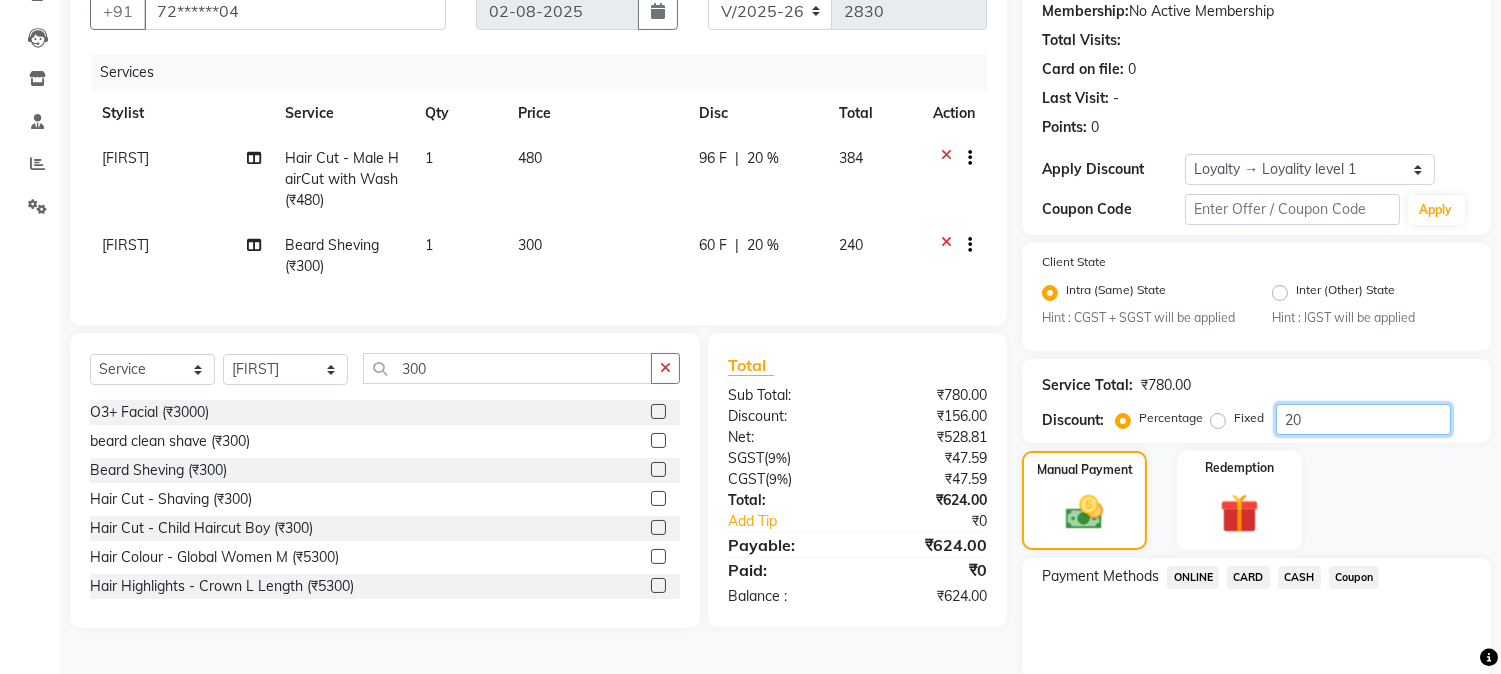 type on "20" 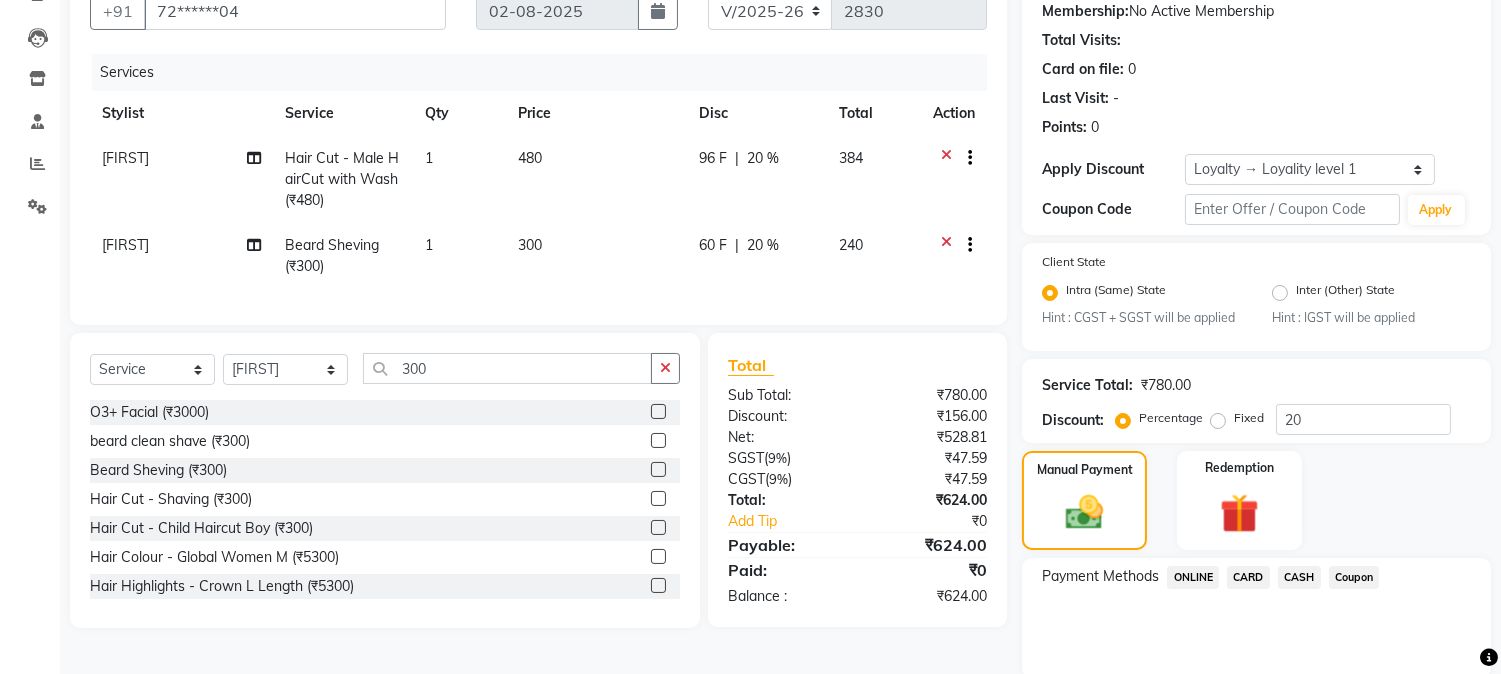click on "CARD" 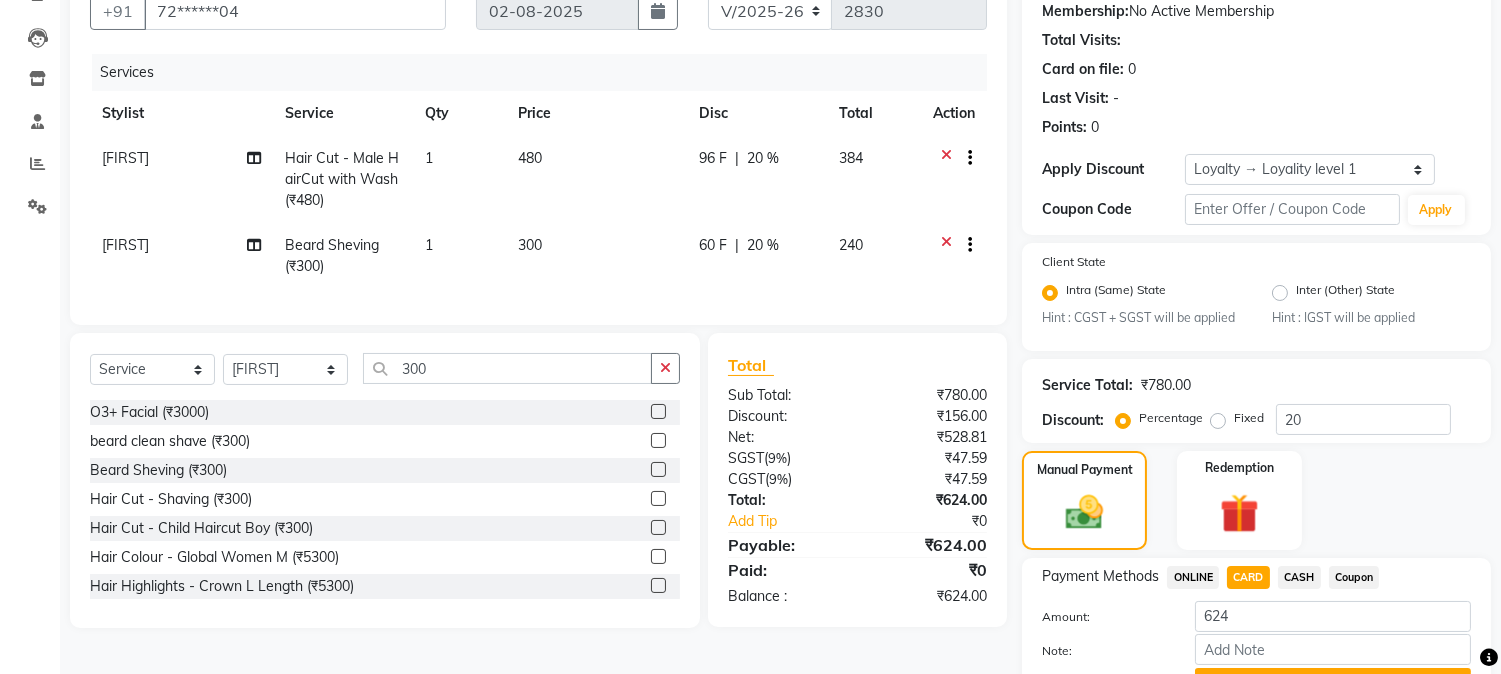 scroll, scrollTop: 297, scrollLeft: 0, axis: vertical 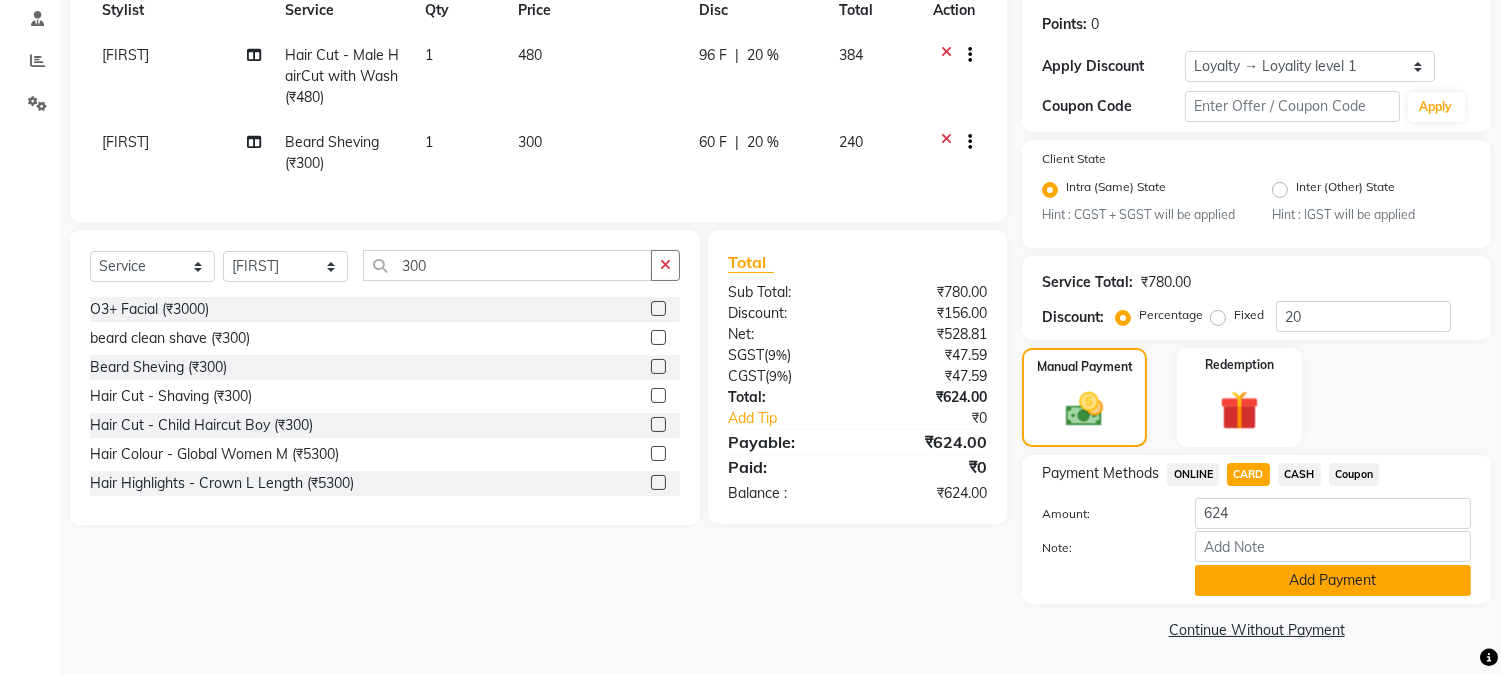 click on "Add Payment" 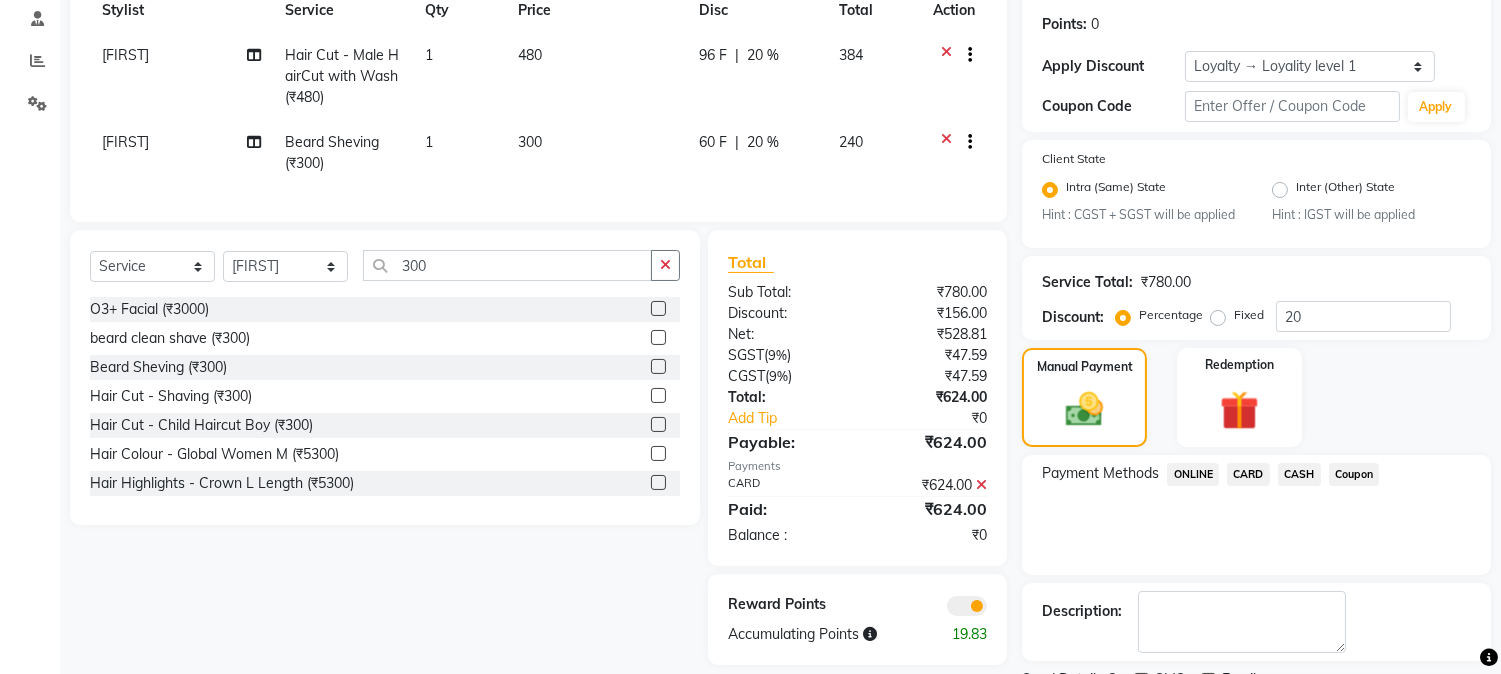 scroll, scrollTop: 382, scrollLeft: 0, axis: vertical 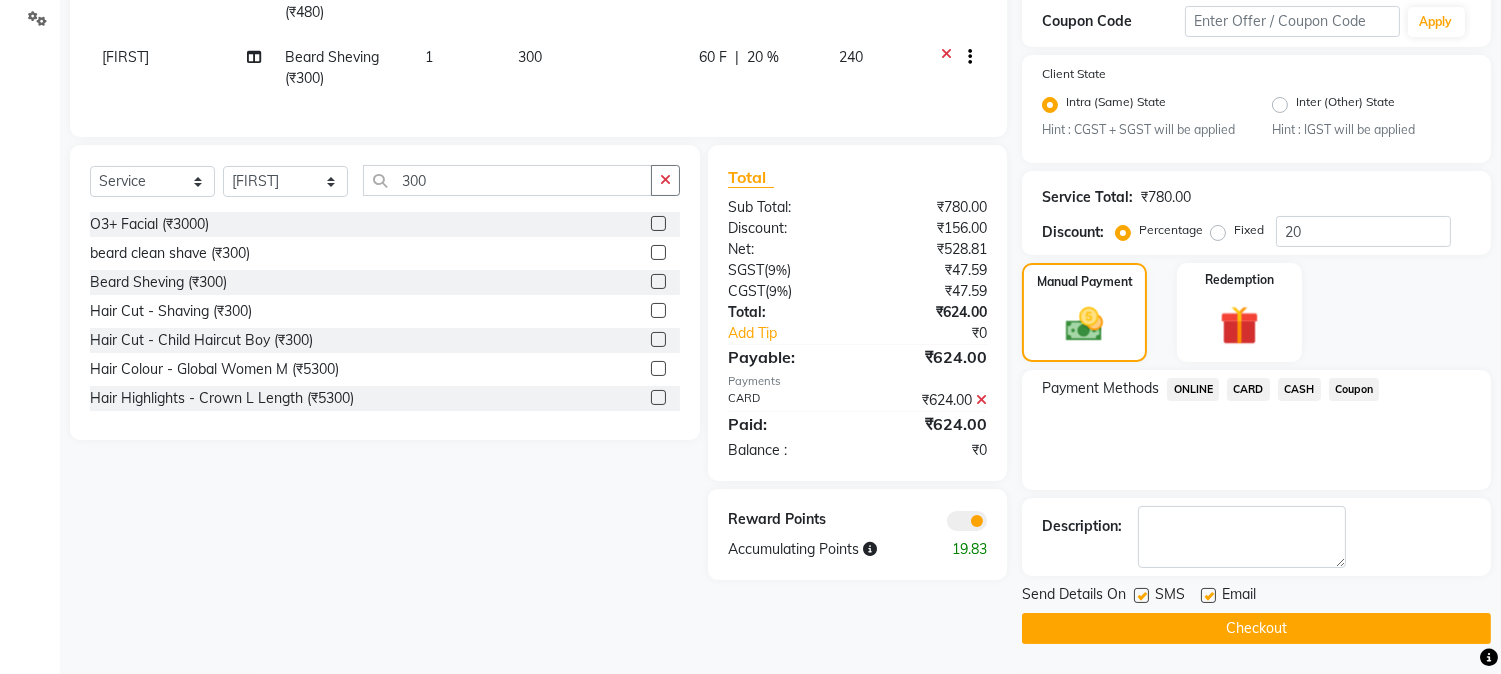 click on "Checkout" 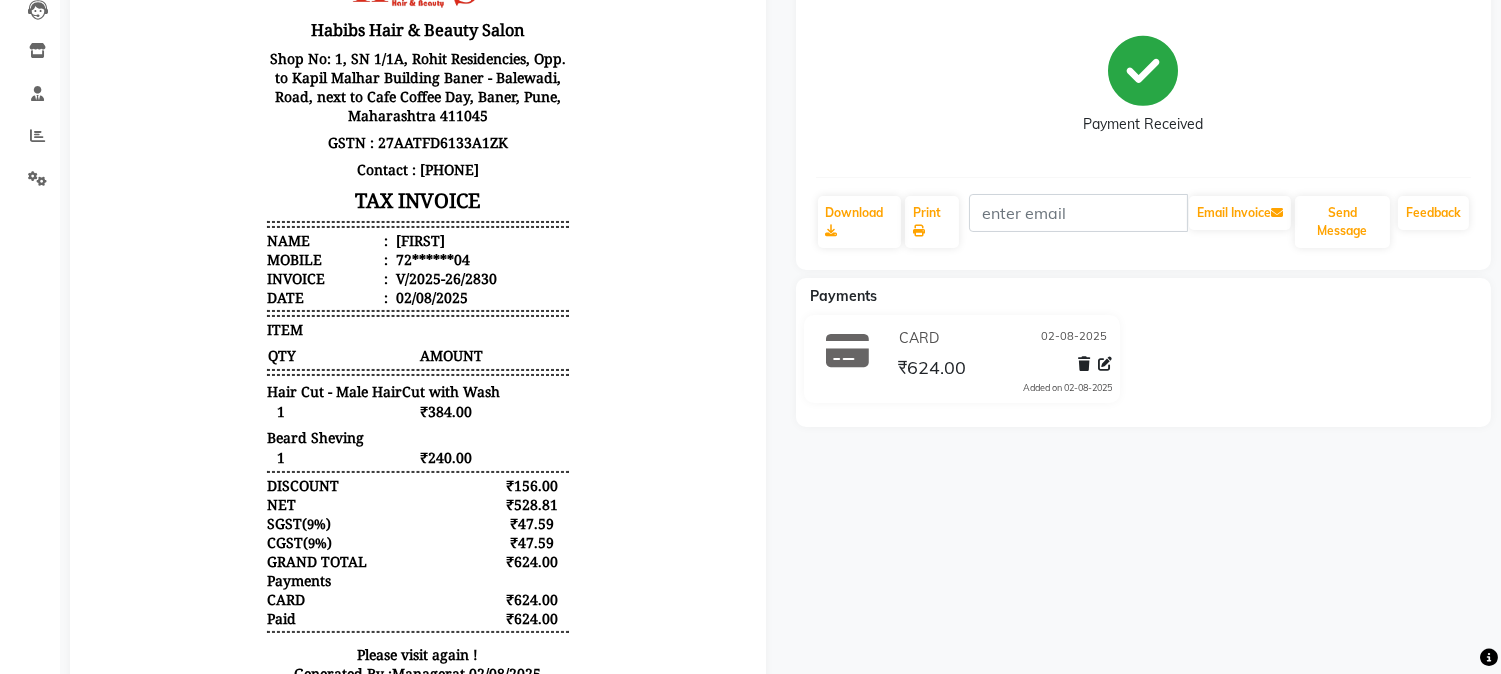 scroll, scrollTop: 0, scrollLeft: 0, axis: both 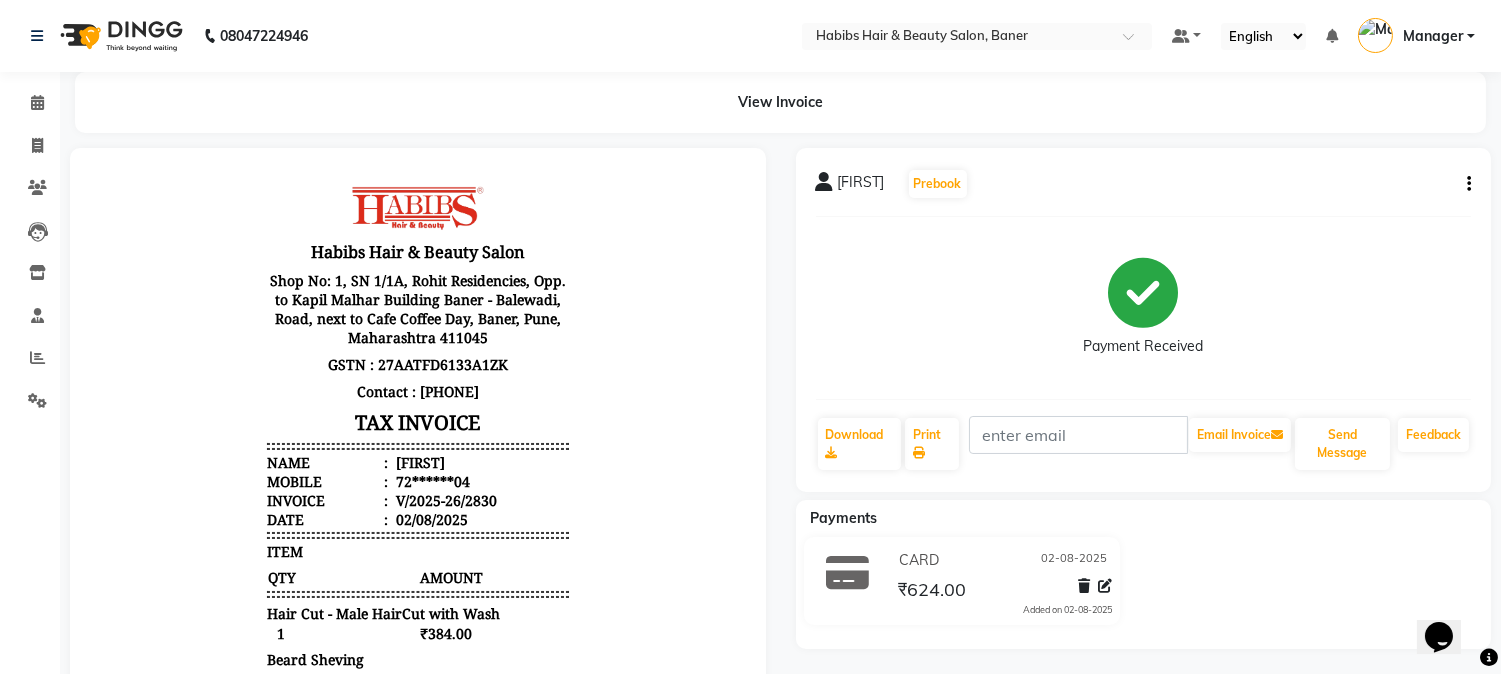 click on "[FIRST]   Prebook   Payment Received  Download  Print   Email Invoice   Send Message Feedback" 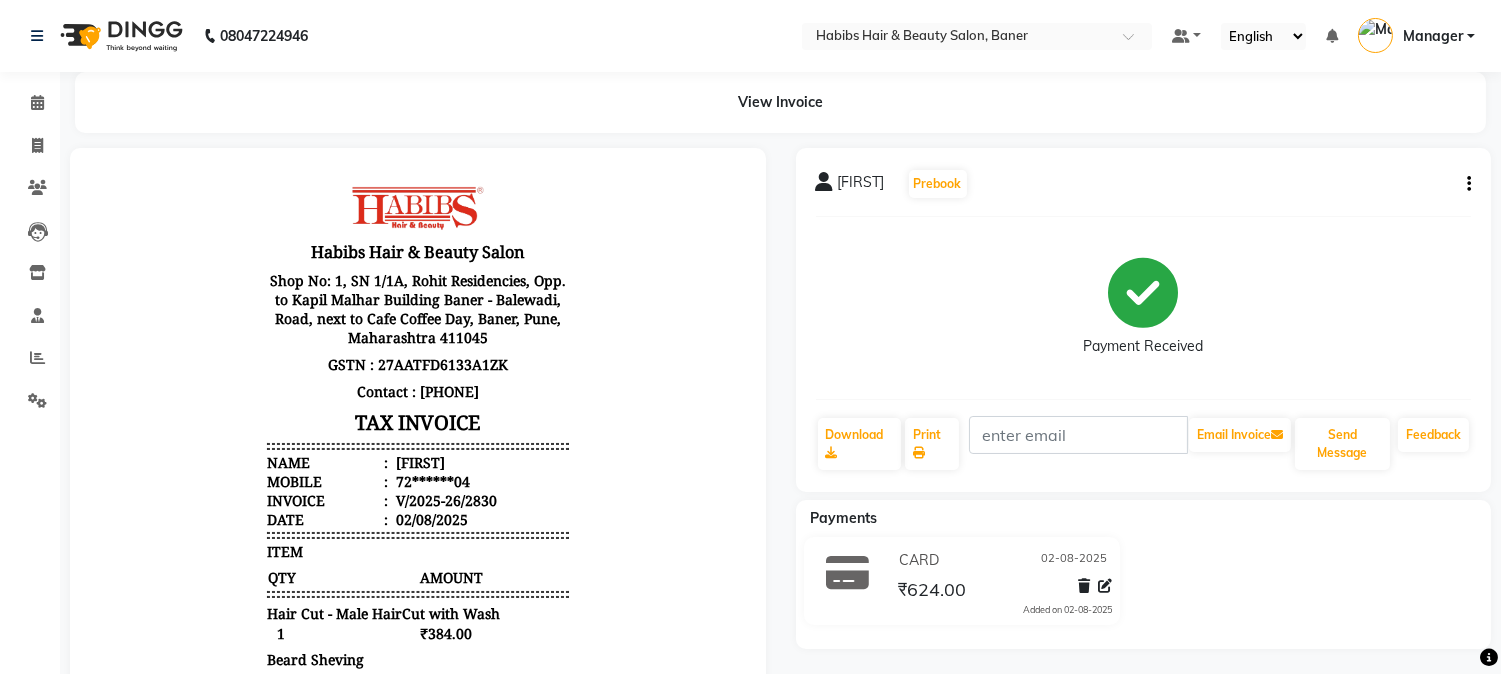 click 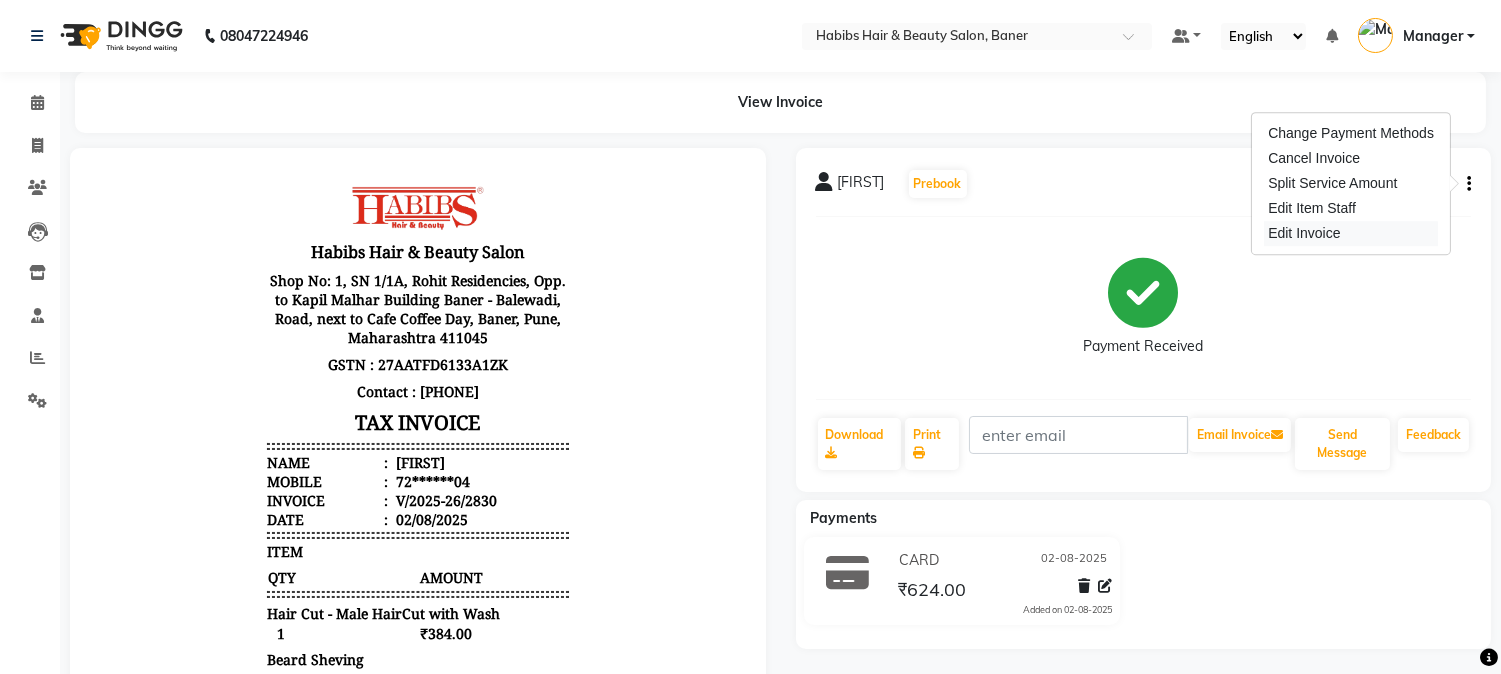 click on "Edit Invoice" at bounding box center [1351, 233] 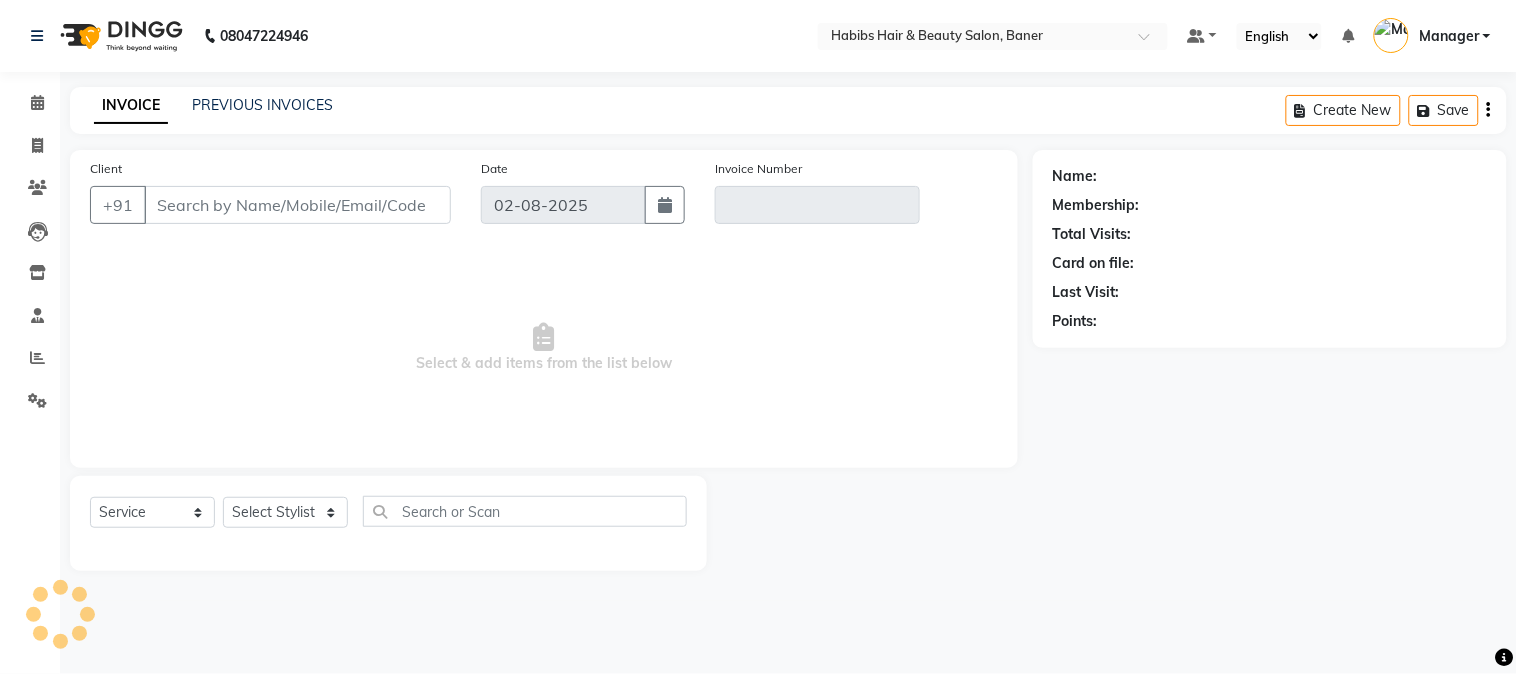 type on "72******04" 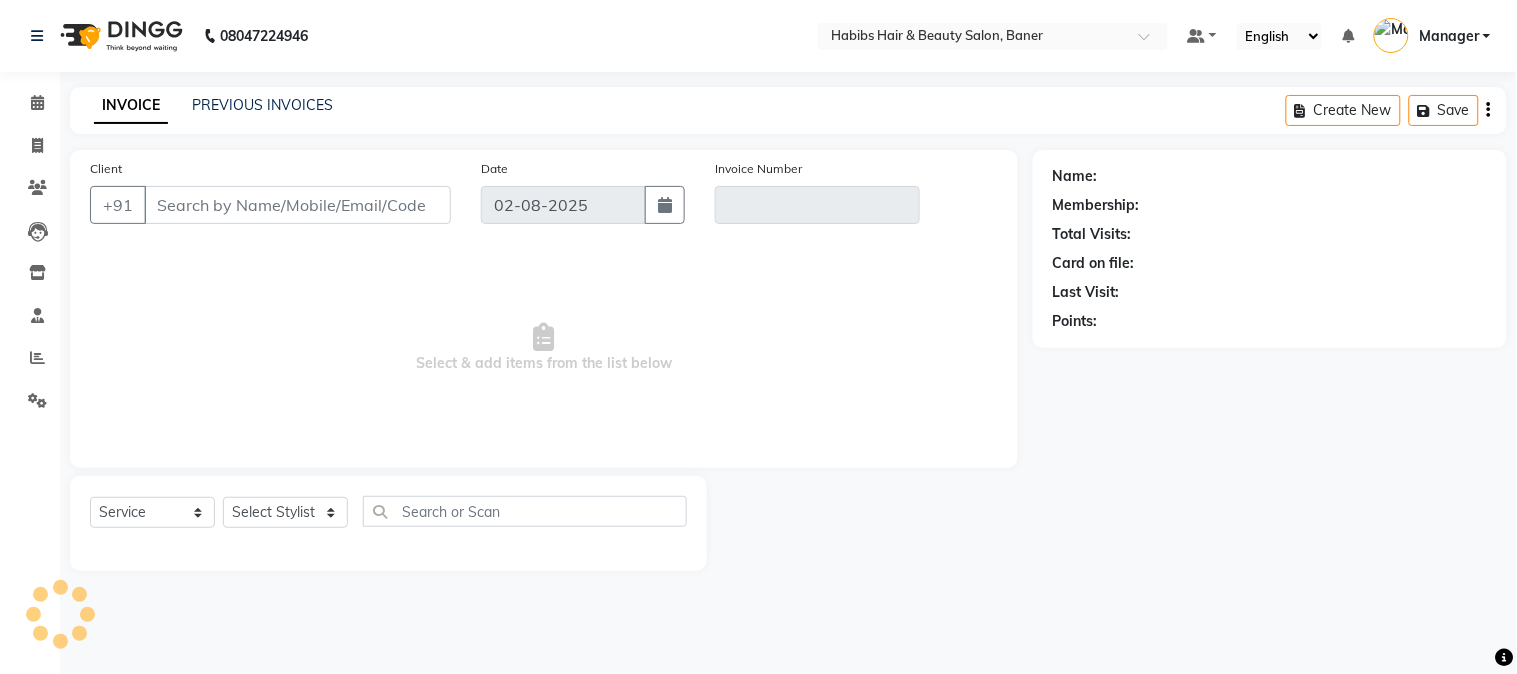 type on "V/2025-26/2830" 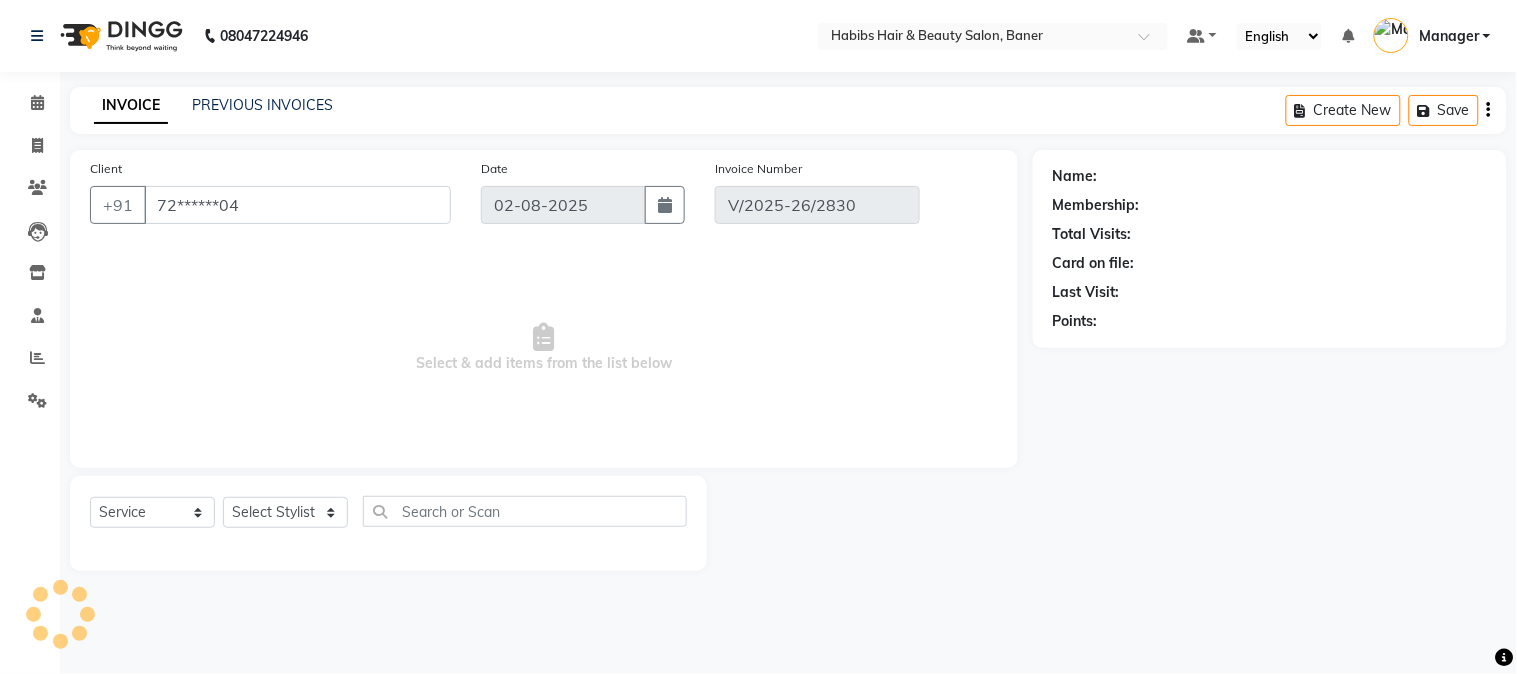 select on "1: Object" 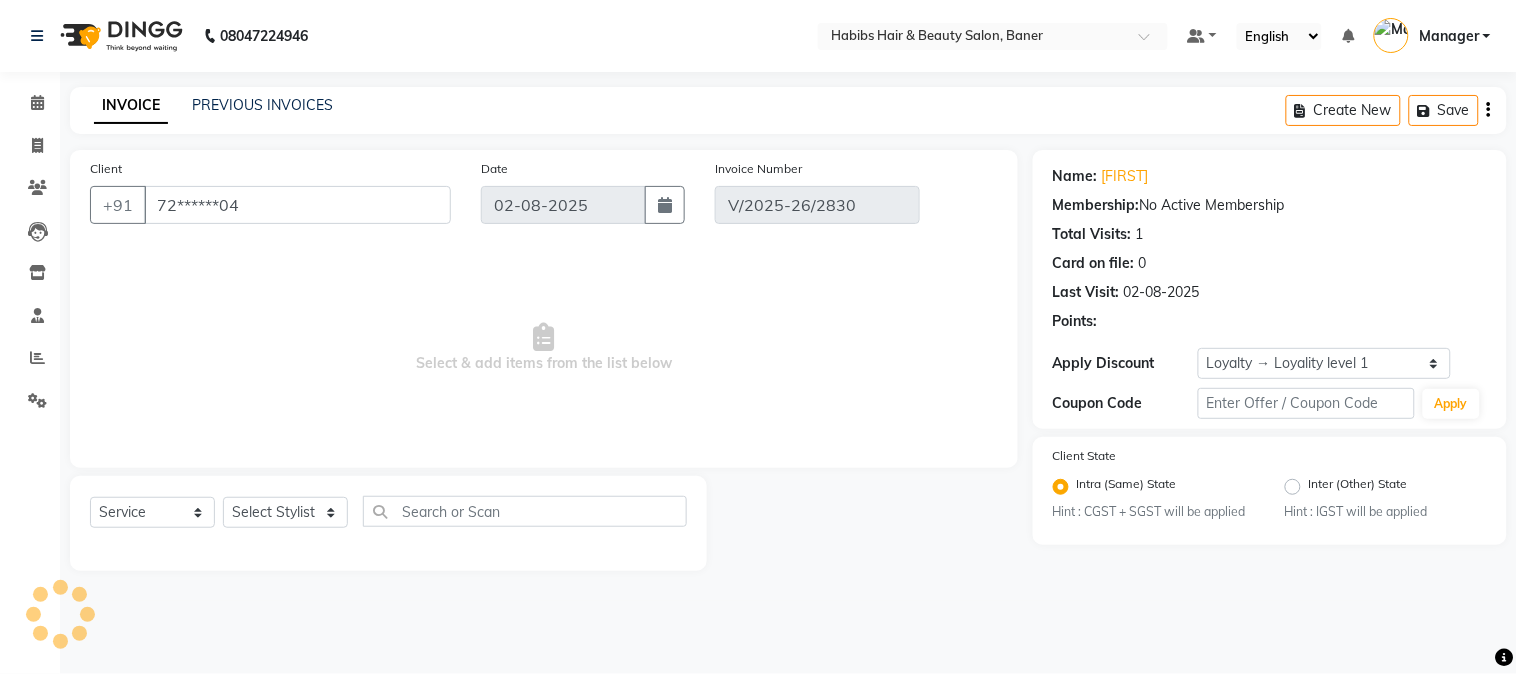 select on "select" 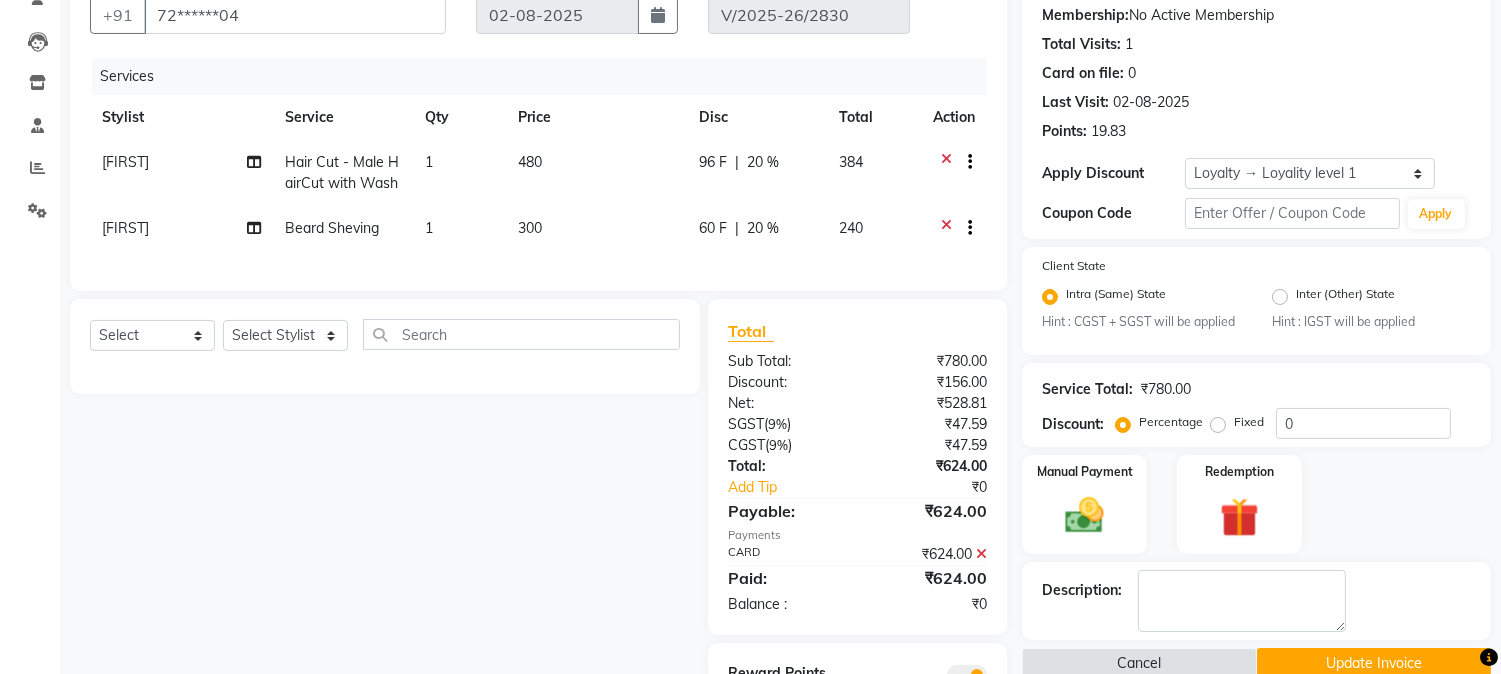 scroll, scrollTop: 0, scrollLeft: 0, axis: both 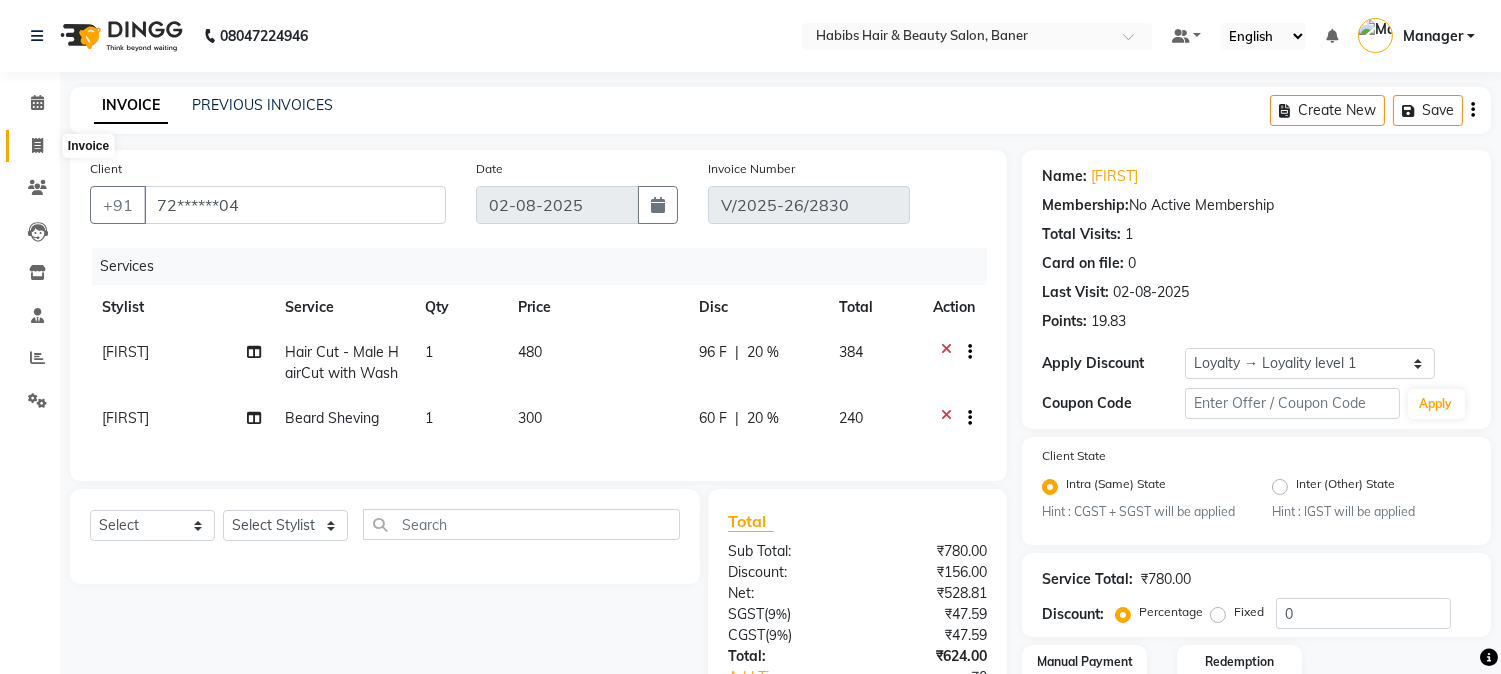 click 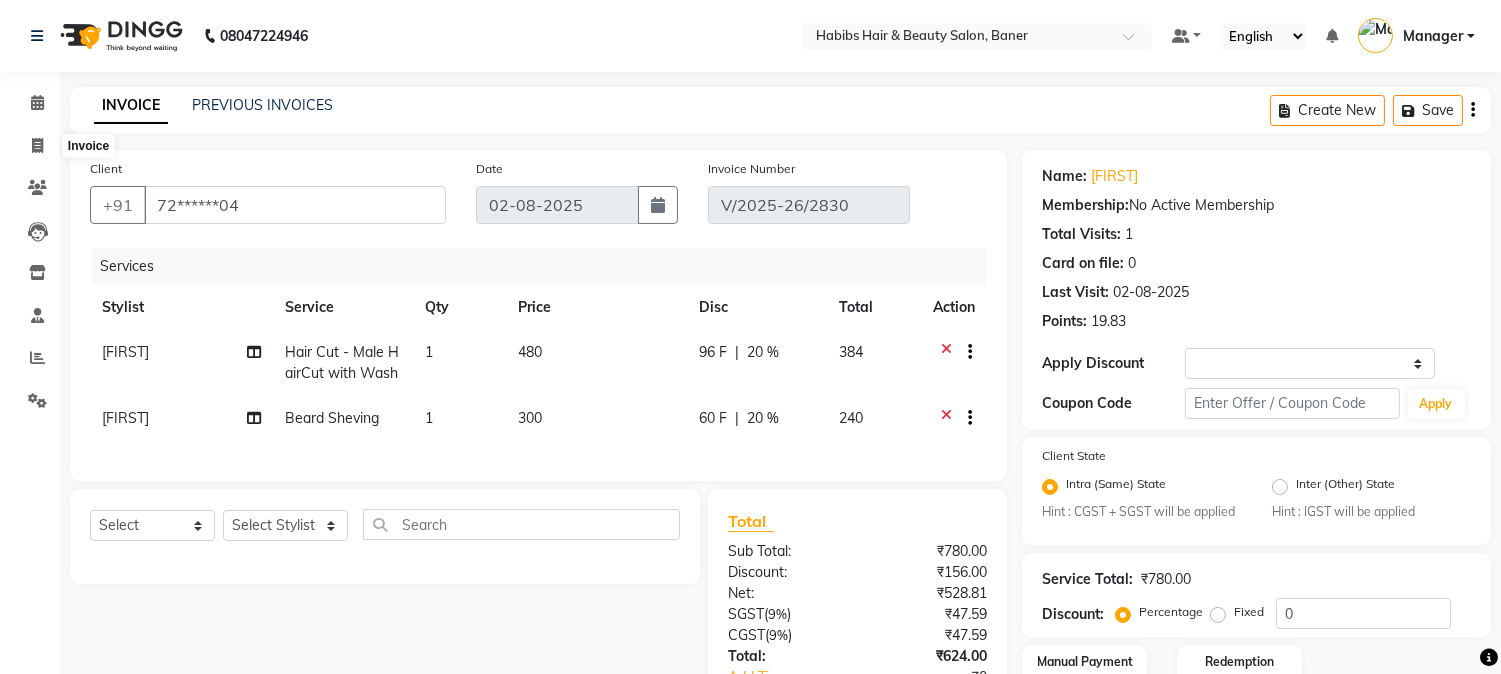 select on "service" 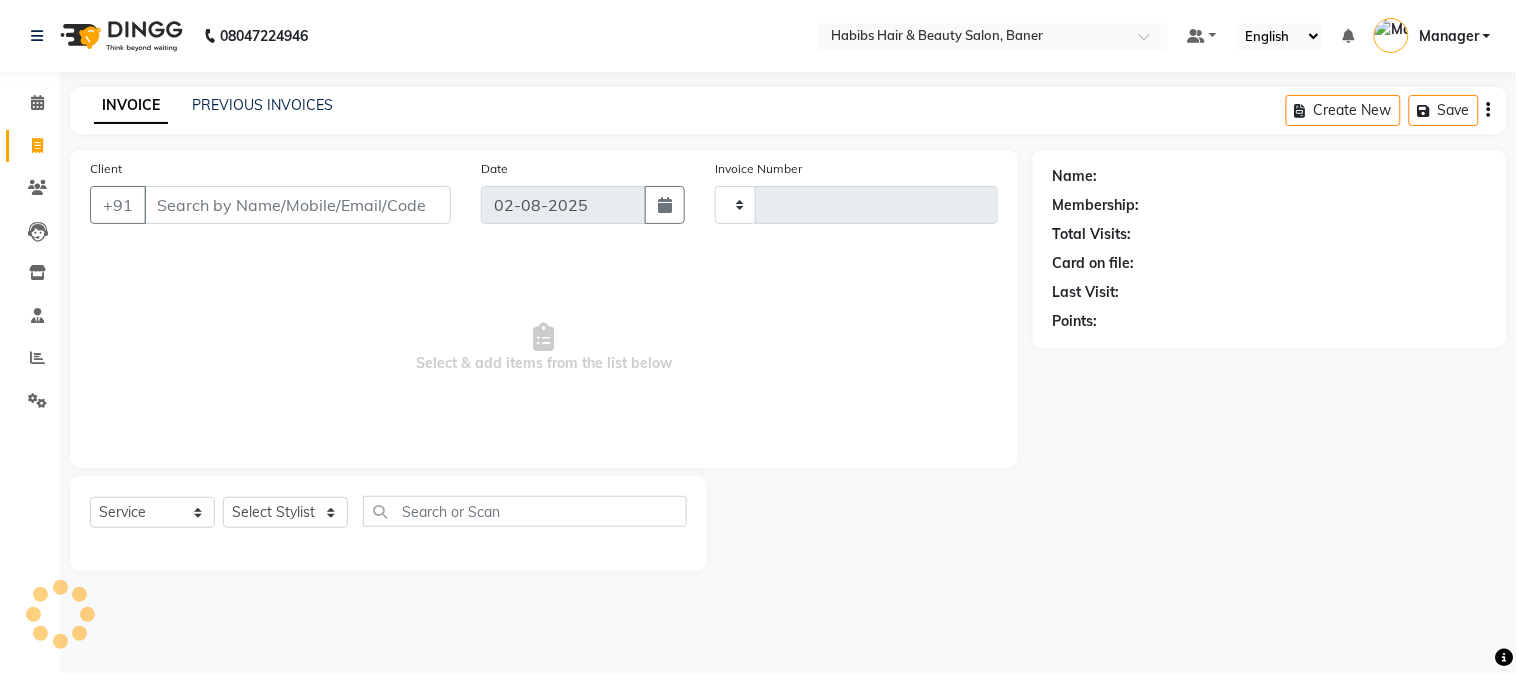 type on "2833" 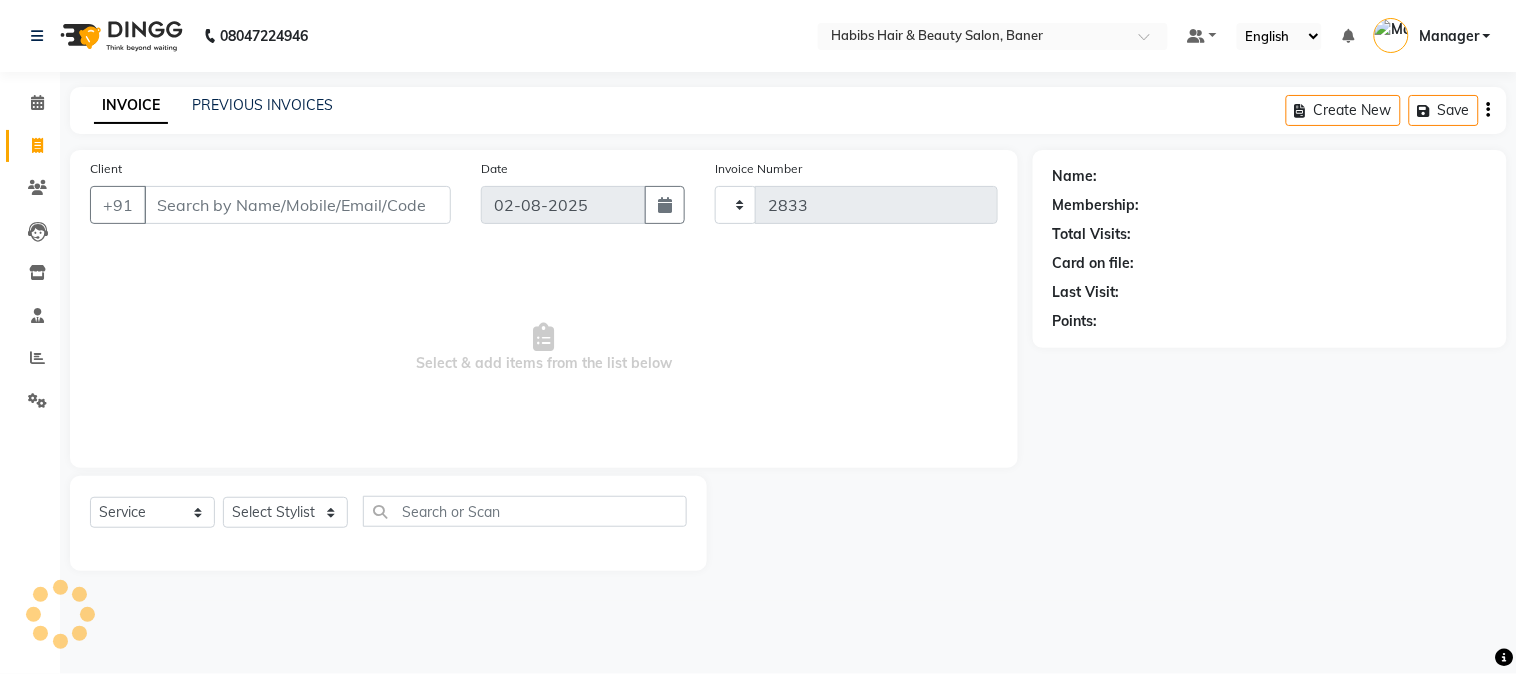 select on "5356" 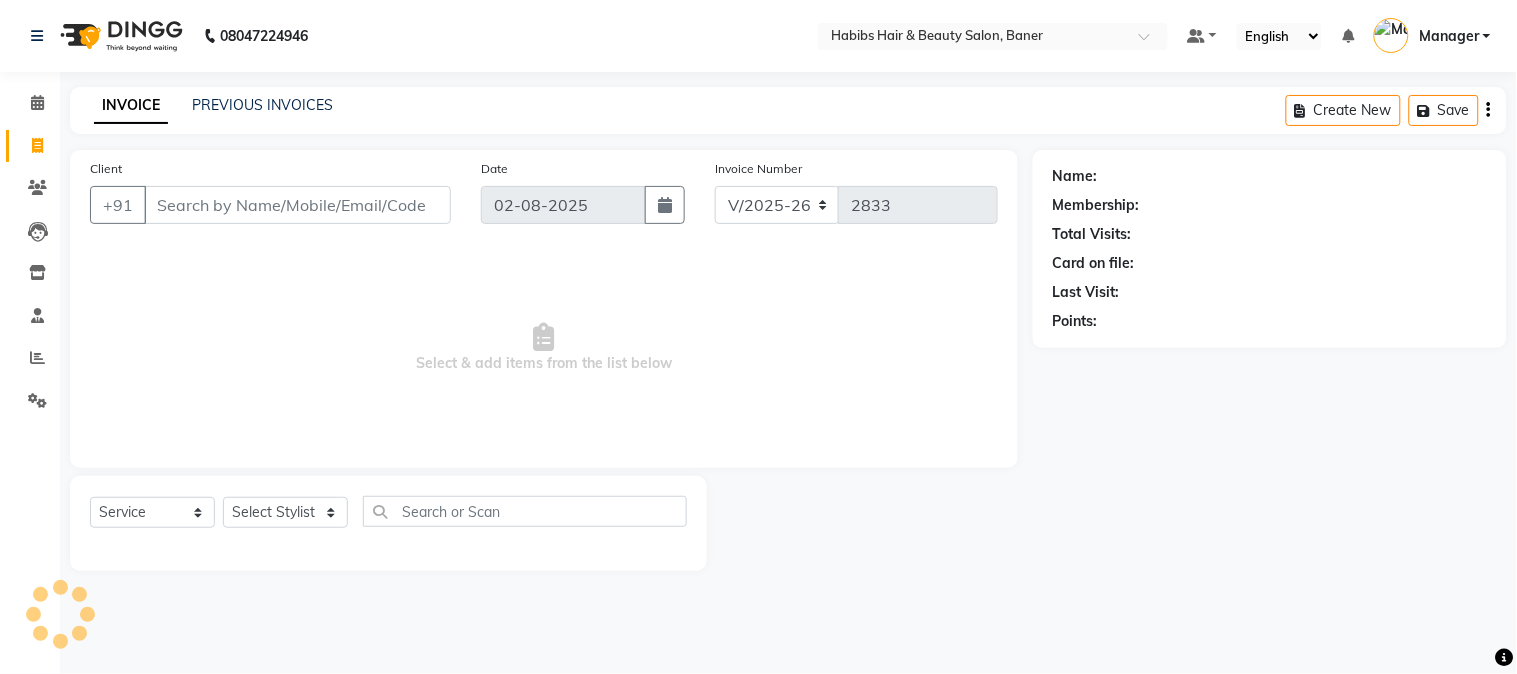 click on "Client" at bounding box center [297, 205] 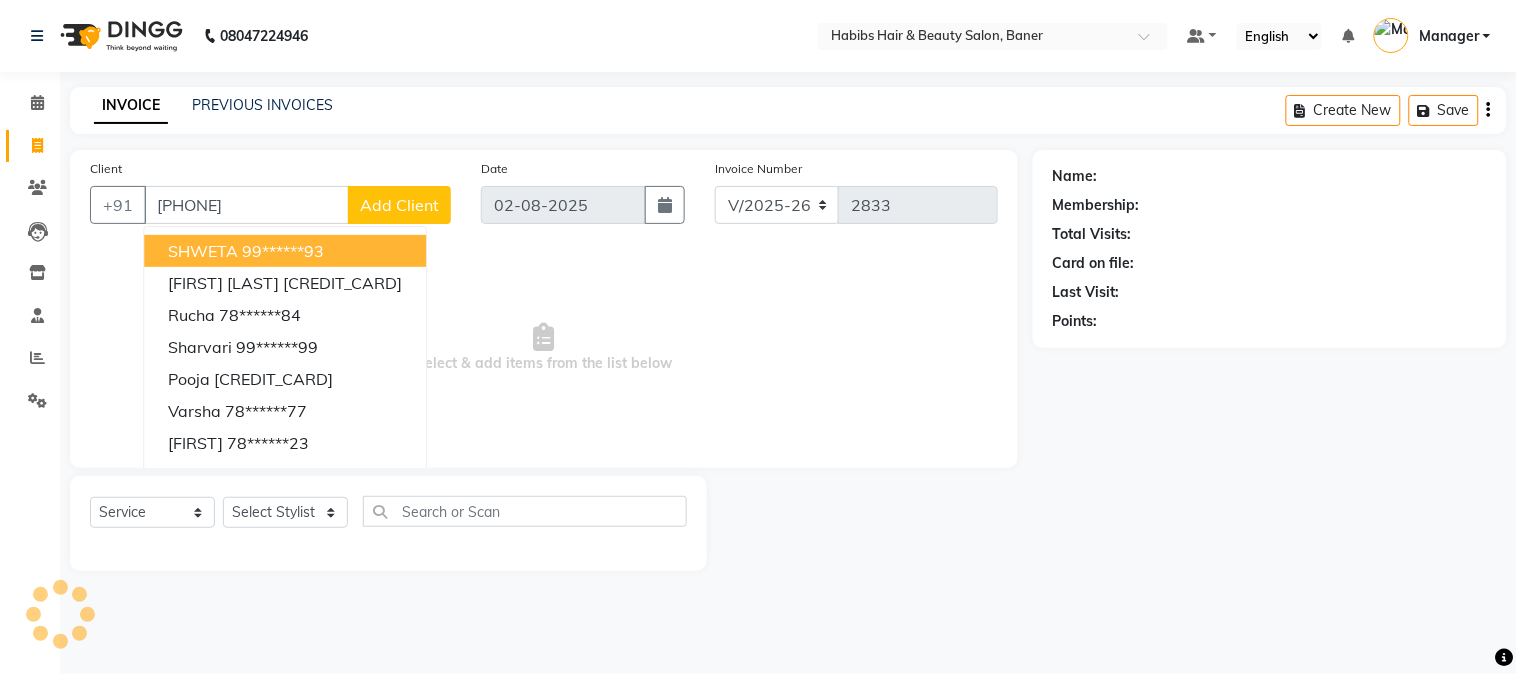 type on "8759660660" 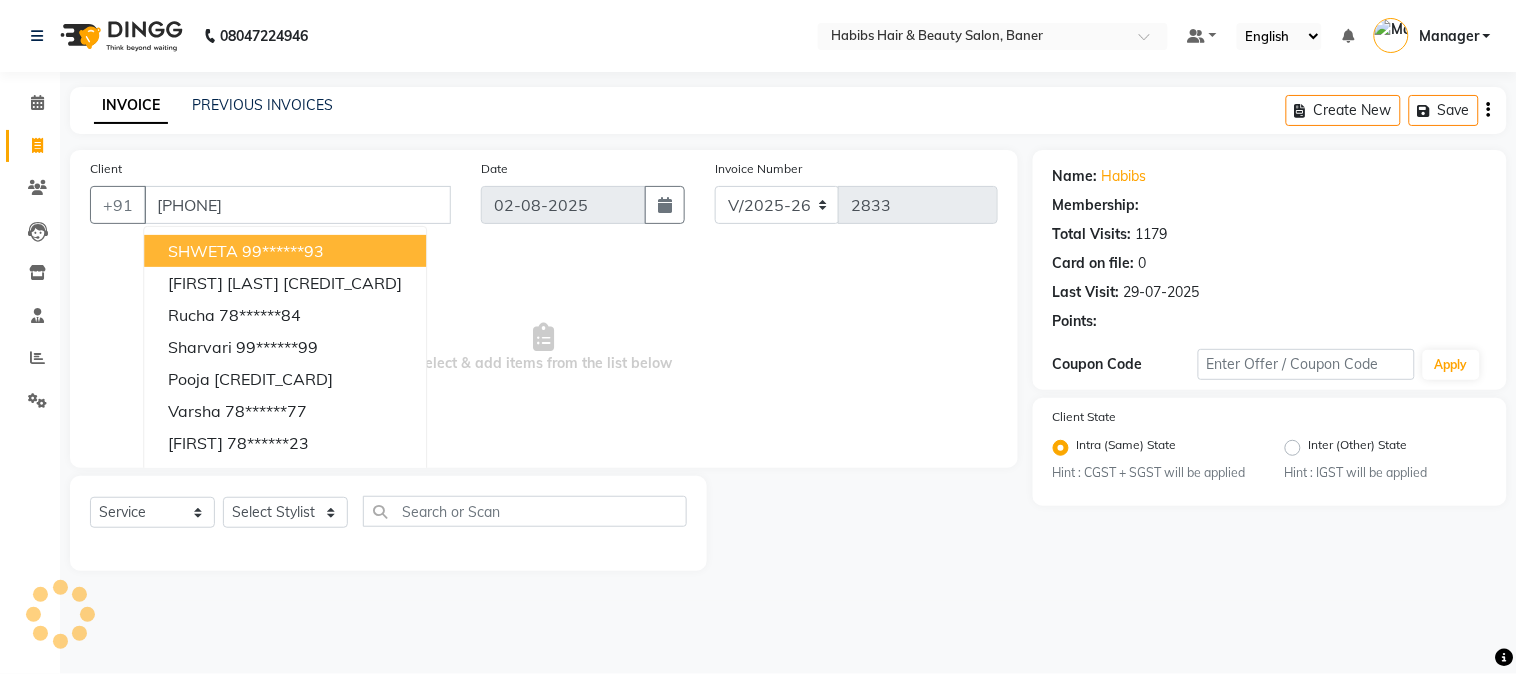 select on "1: Object" 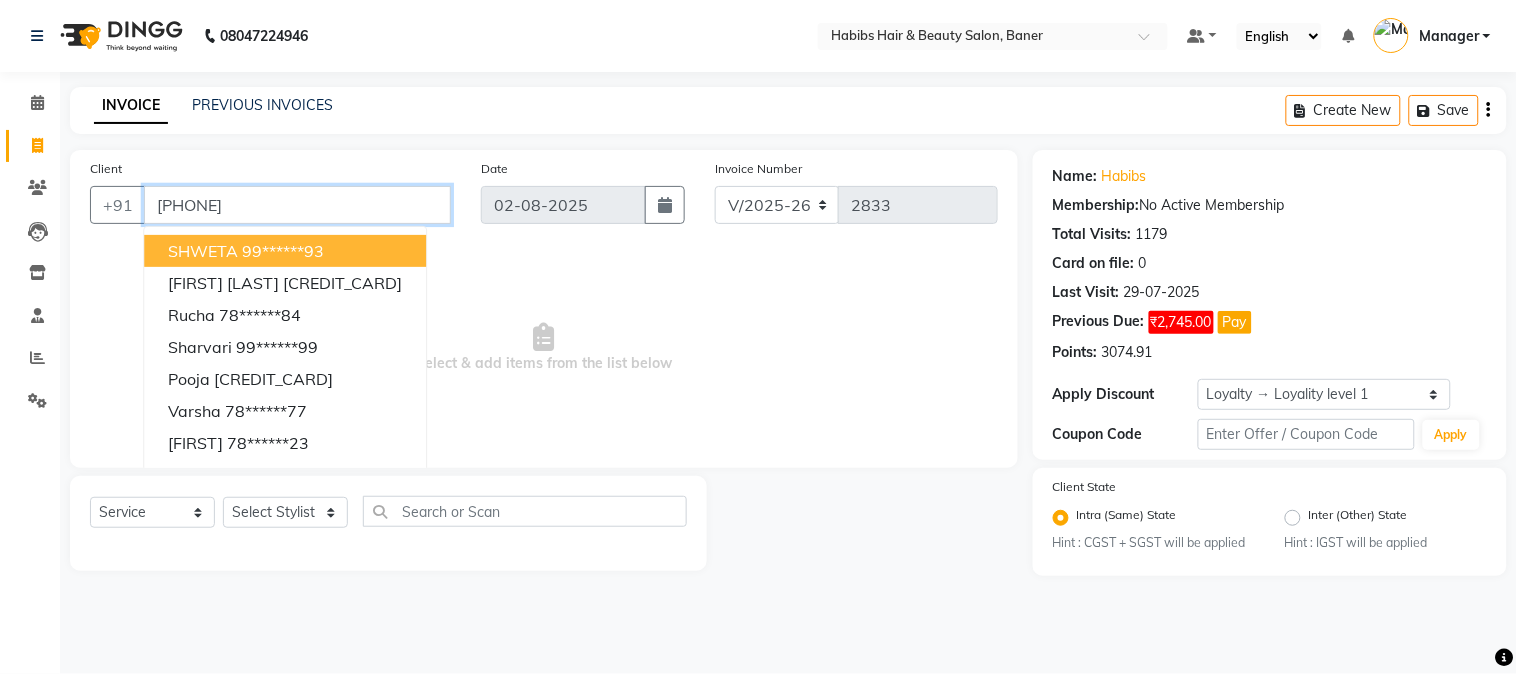 click on "8759660660" at bounding box center [297, 205] 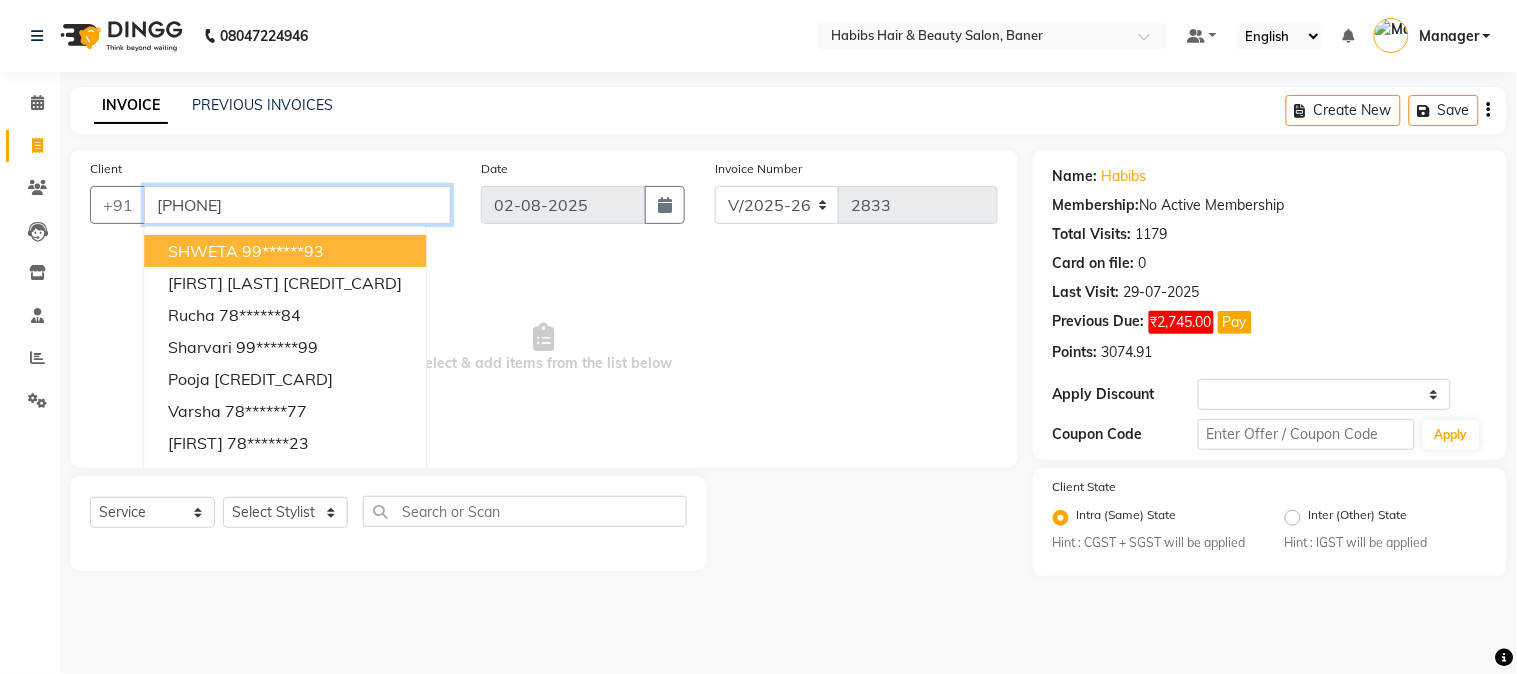 type on "8759660660" 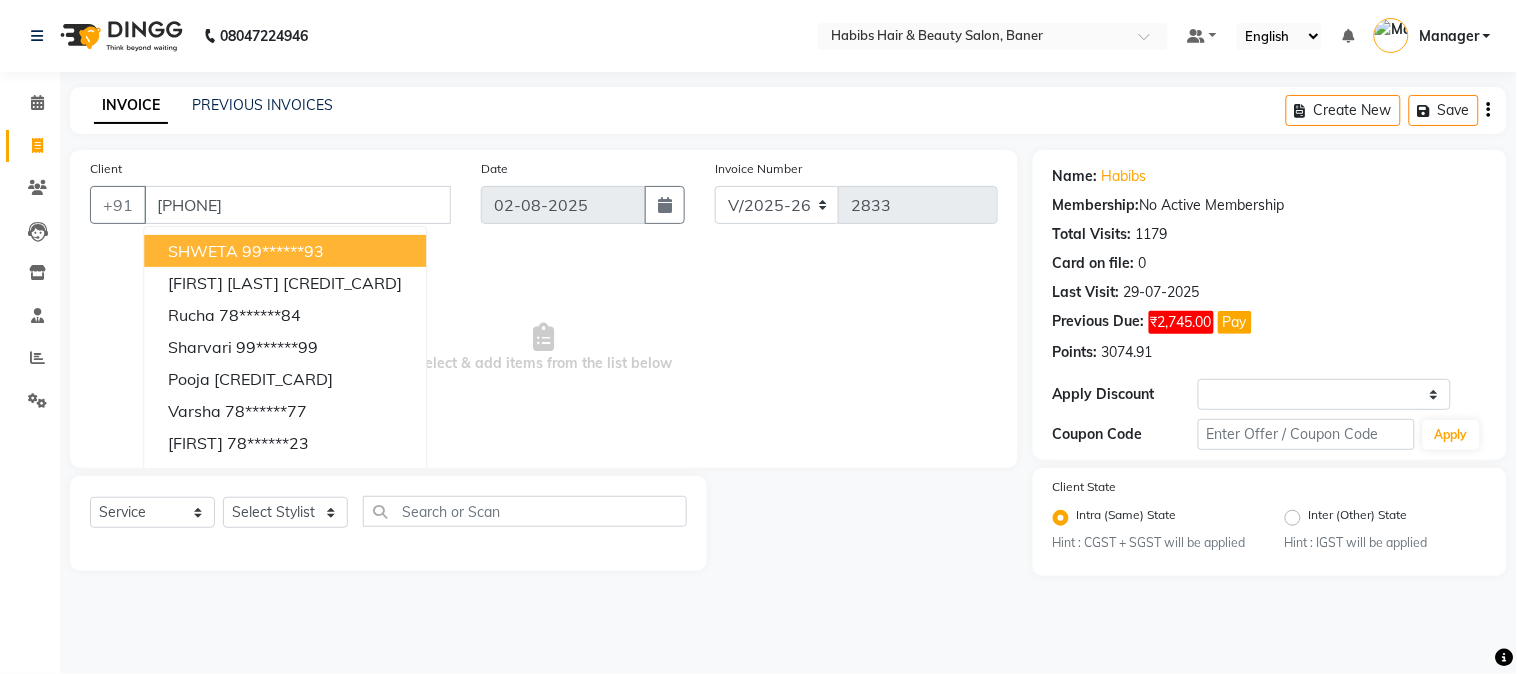 select on "1: Object" 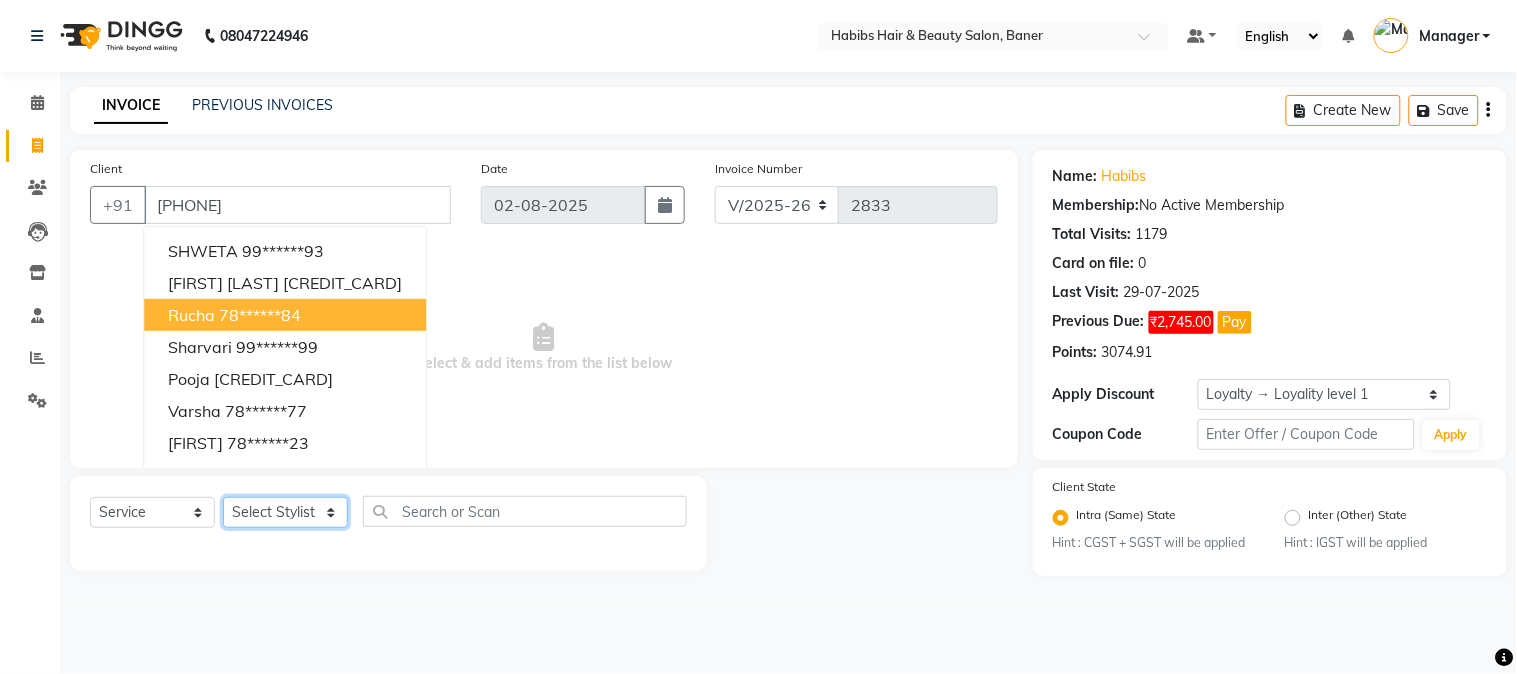 click on "Select Stylist Admin Kiran Mahesh Dalavi  Manager Pooja Singh Rahul Ram Swapnali" 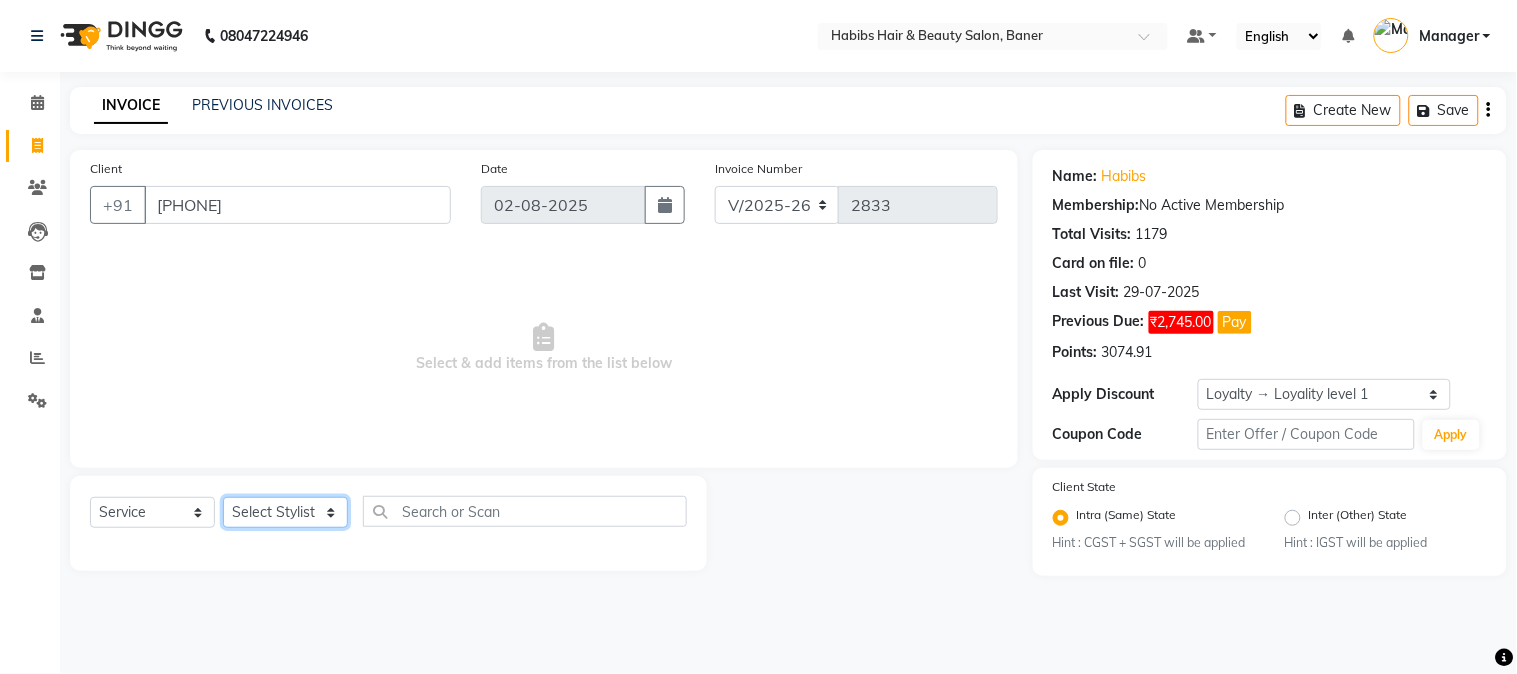 select on "43743" 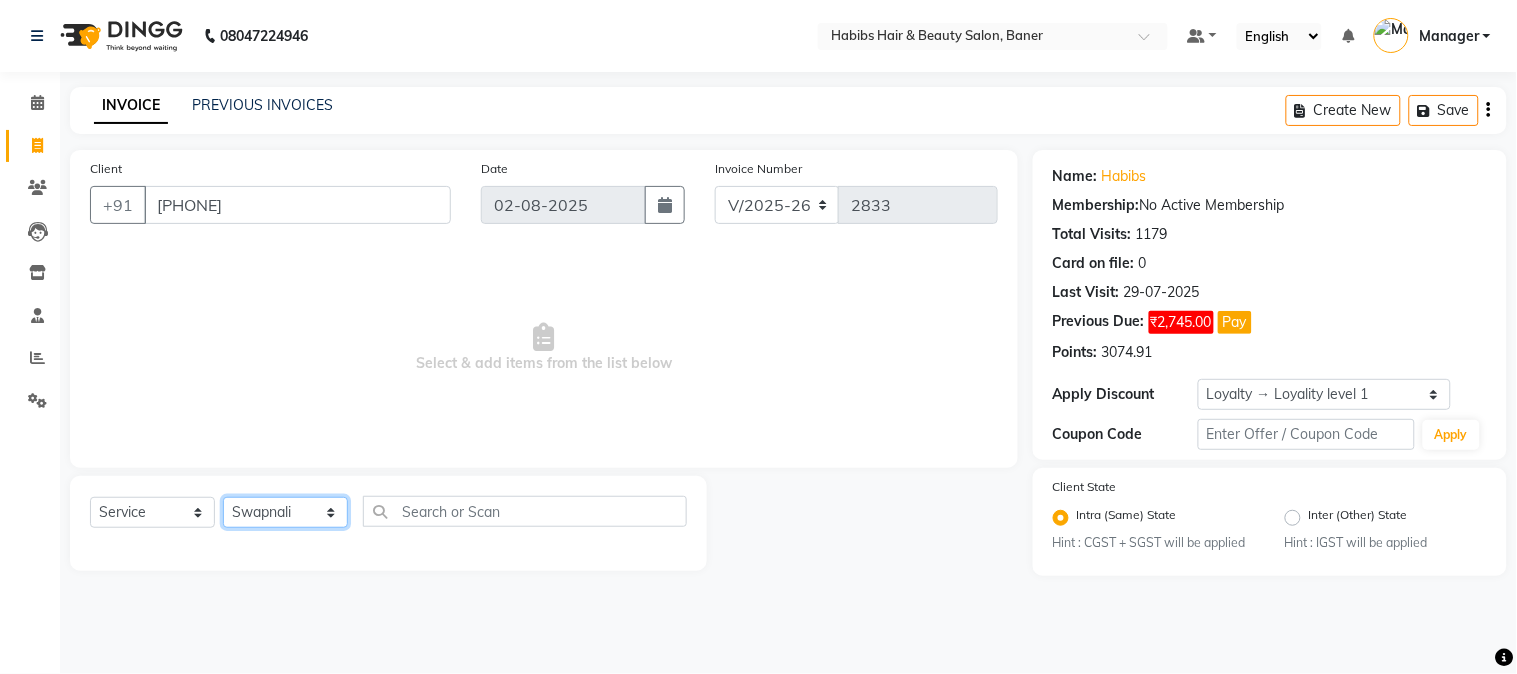 click on "Select Stylist Admin Kiran Mahesh Dalavi  Manager Pooja Singh Rahul Ram Swapnali" 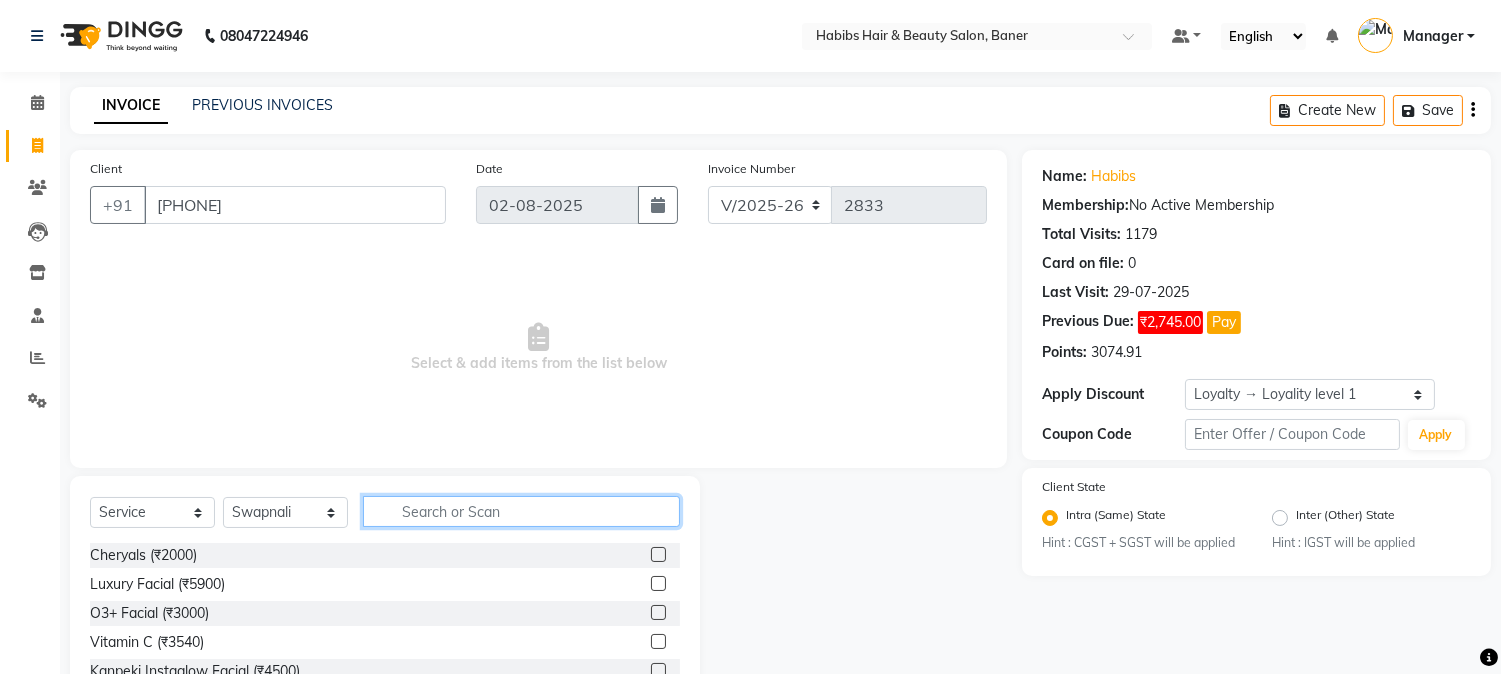 click 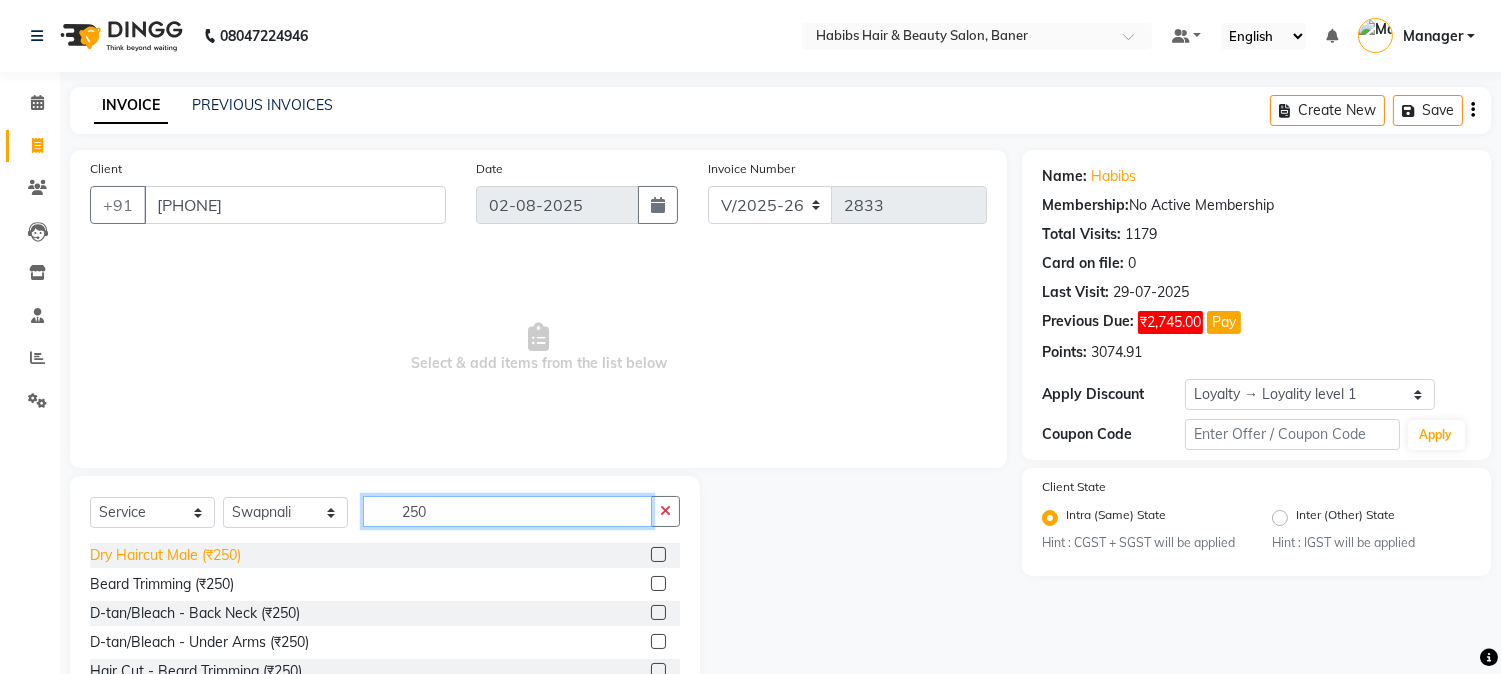 type on "250" 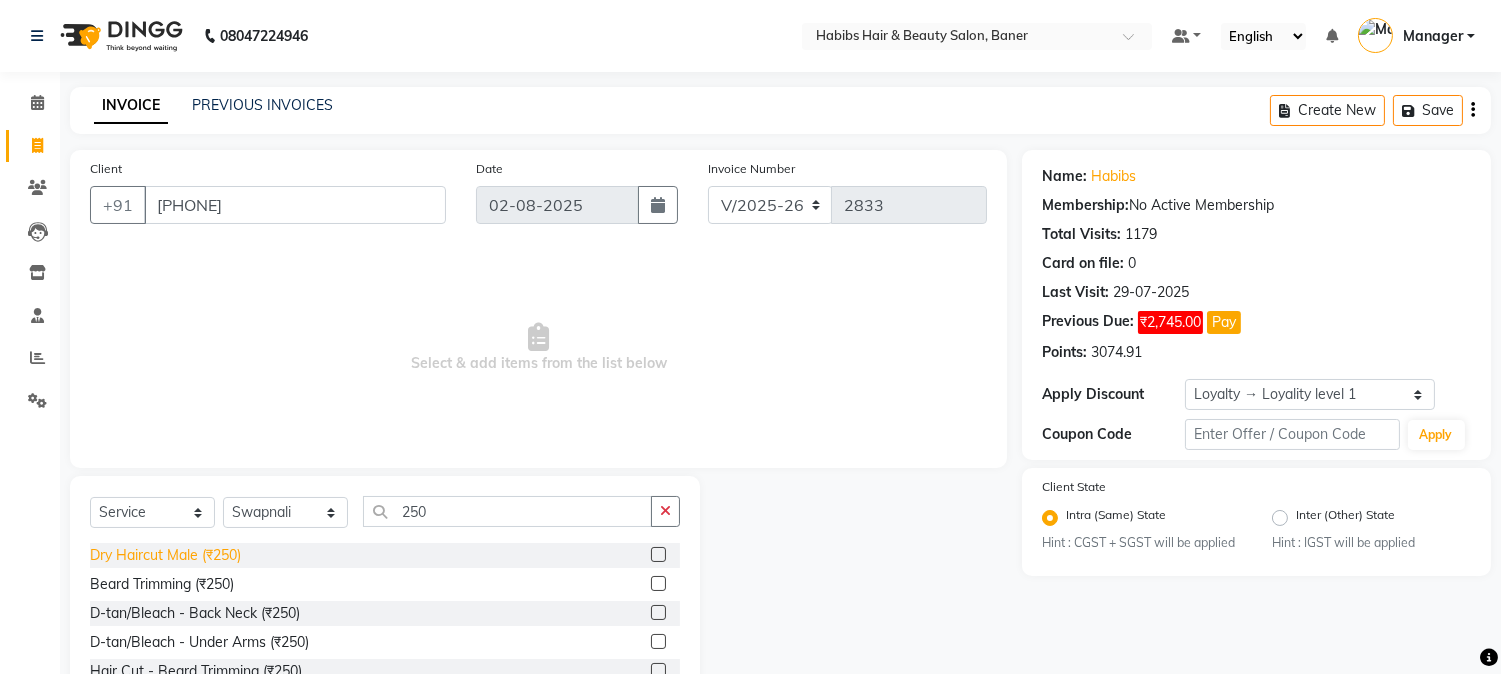 click on "Dry Haircut Male (₹250)" 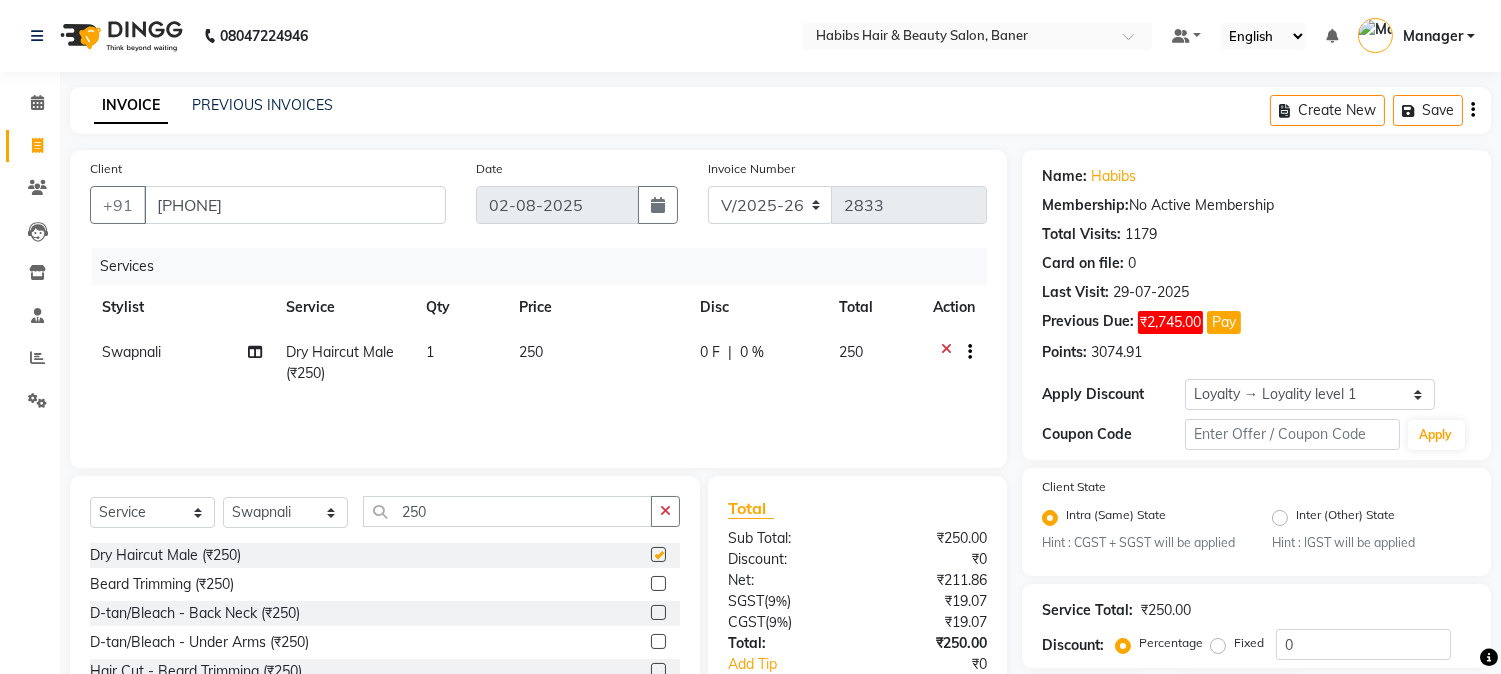 checkbox on "false" 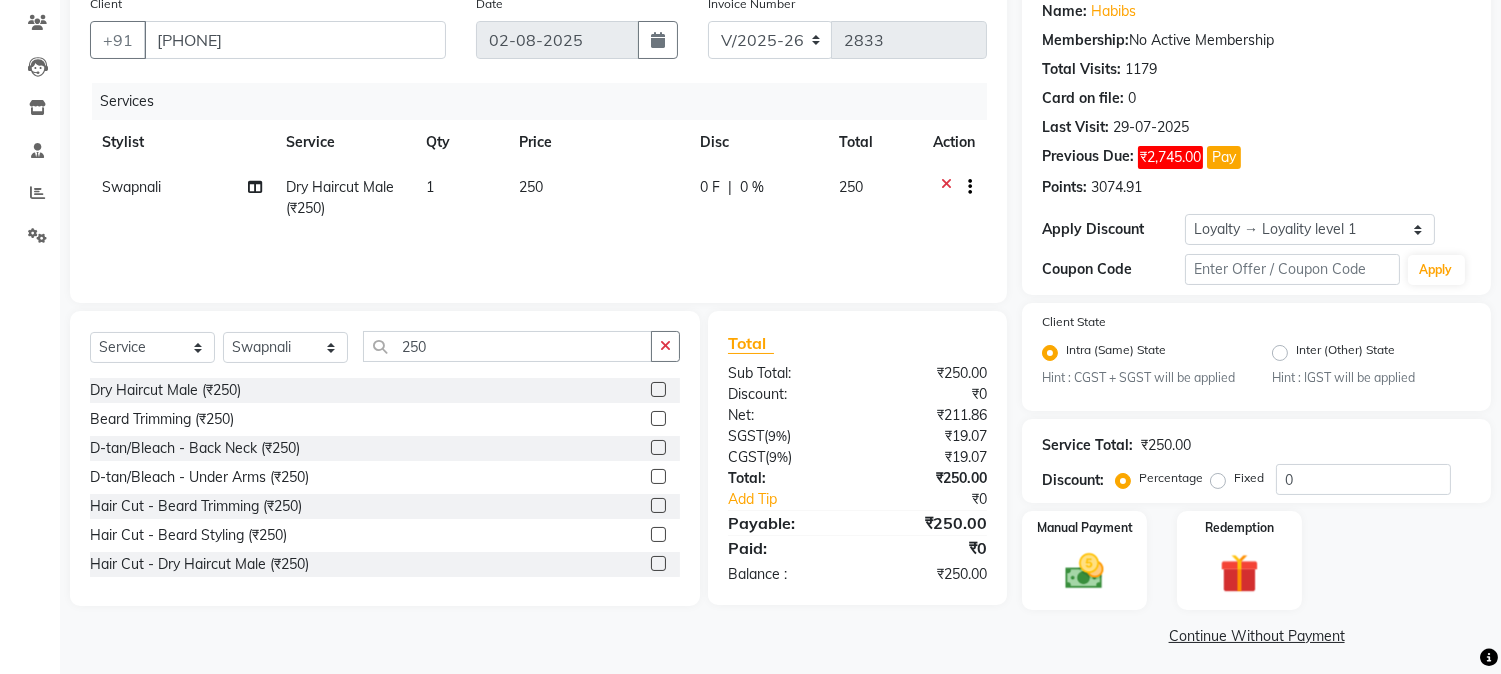 scroll, scrollTop: 172, scrollLeft: 0, axis: vertical 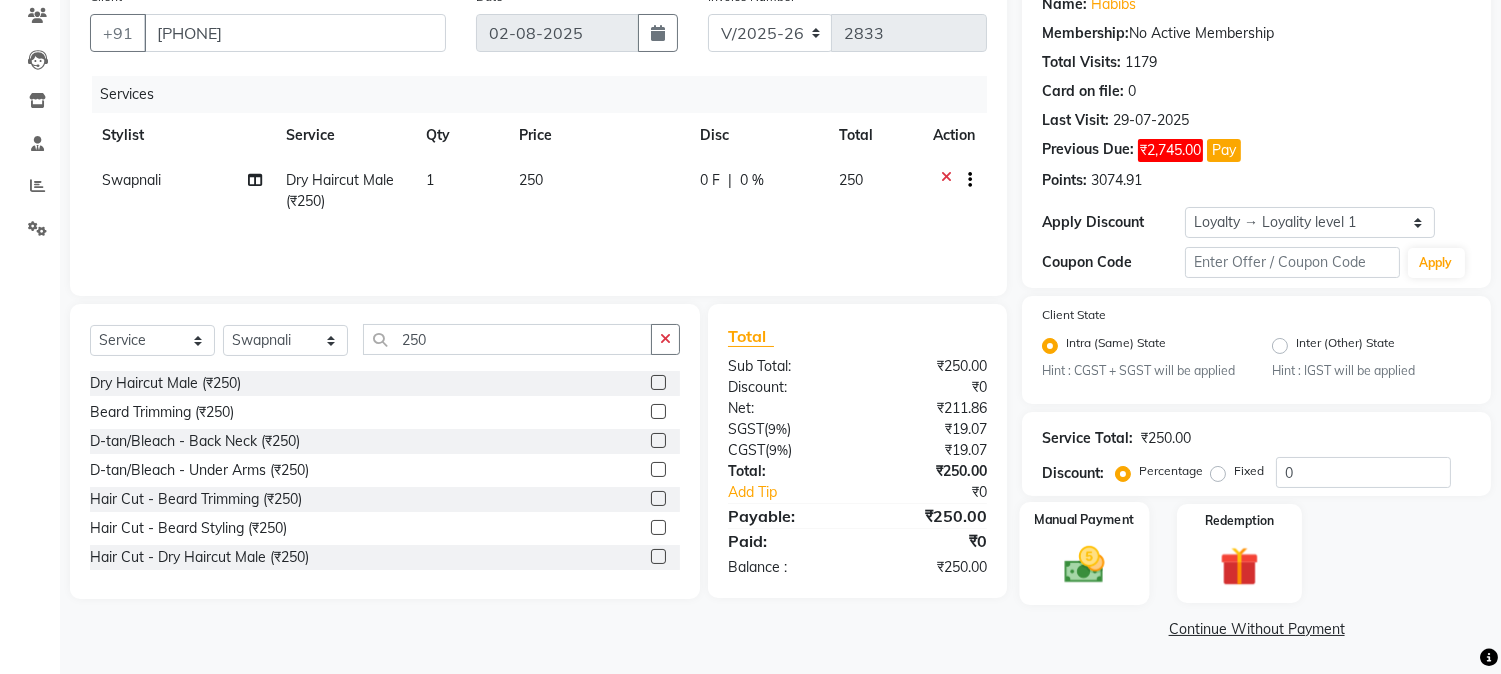 click 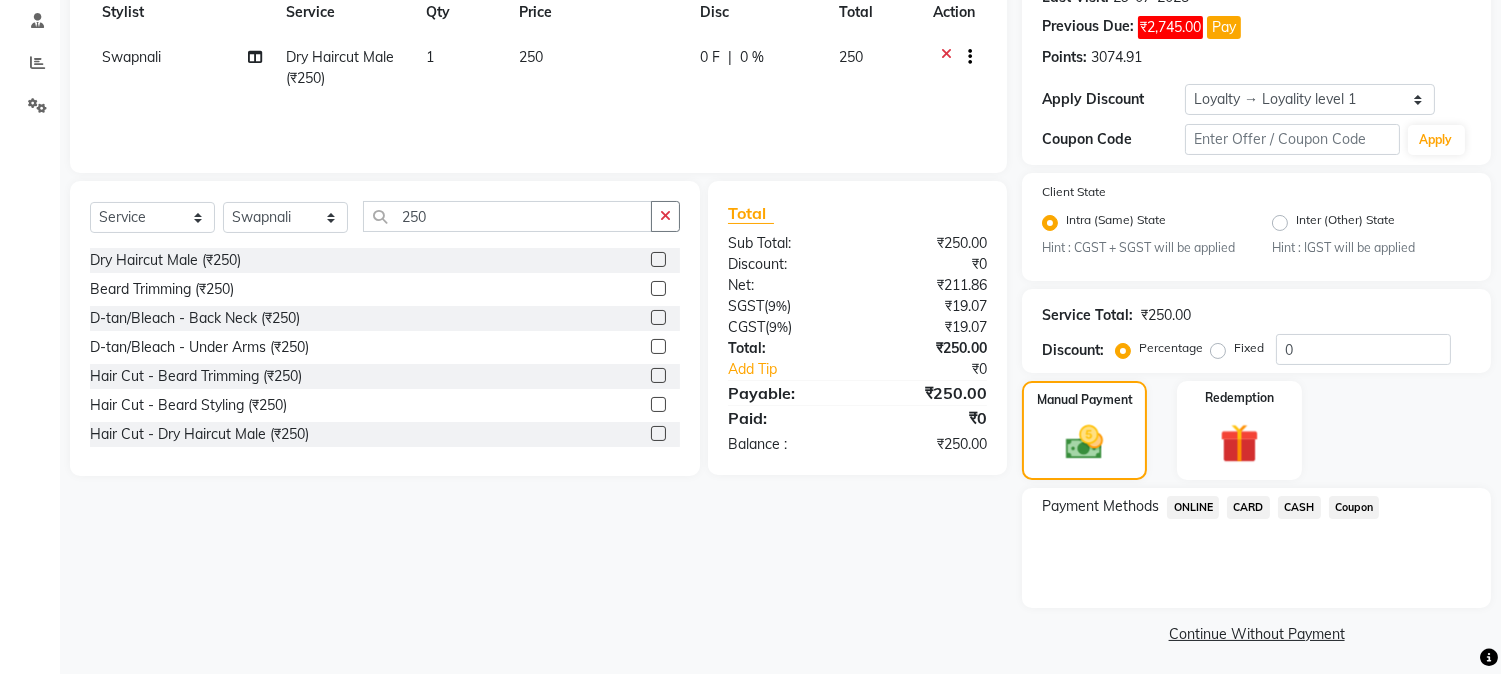 scroll, scrollTop: 300, scrollLeft: 0, axis: vertical 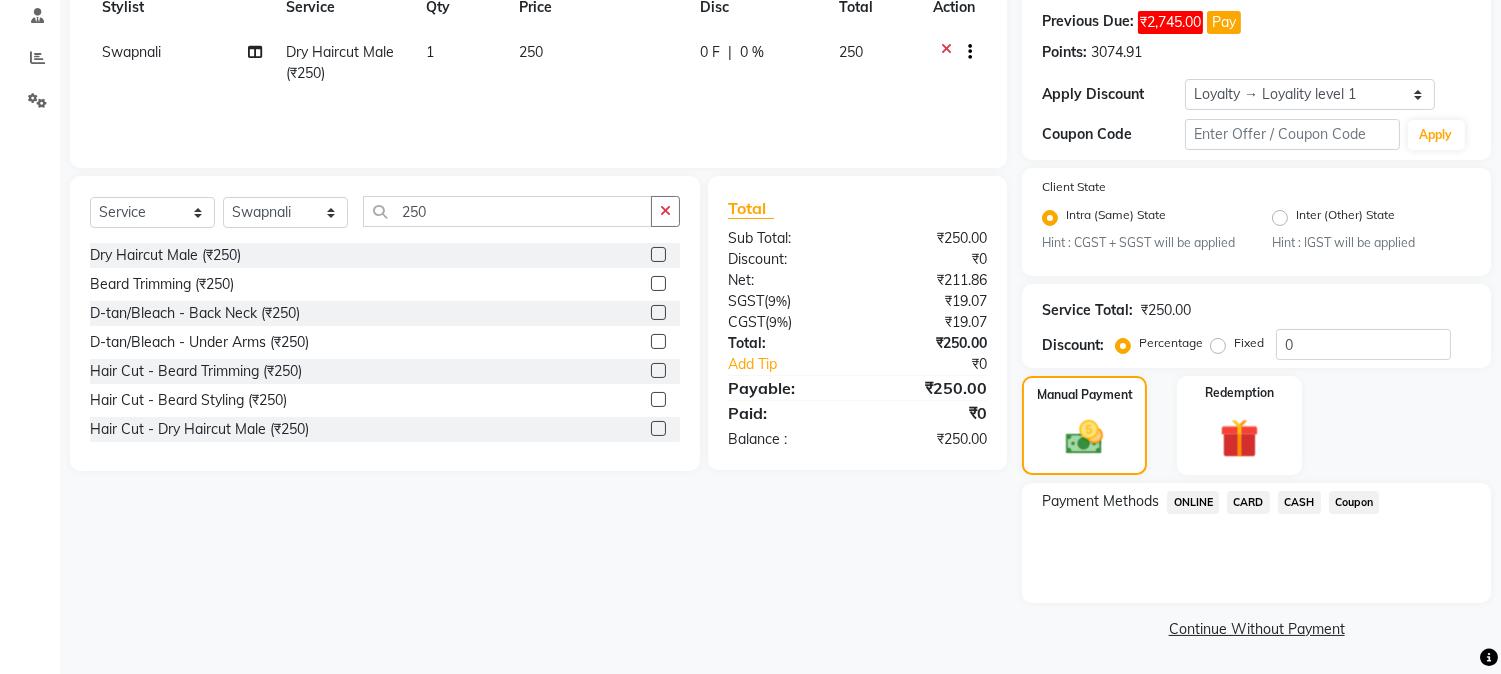 click on "ONLINE" 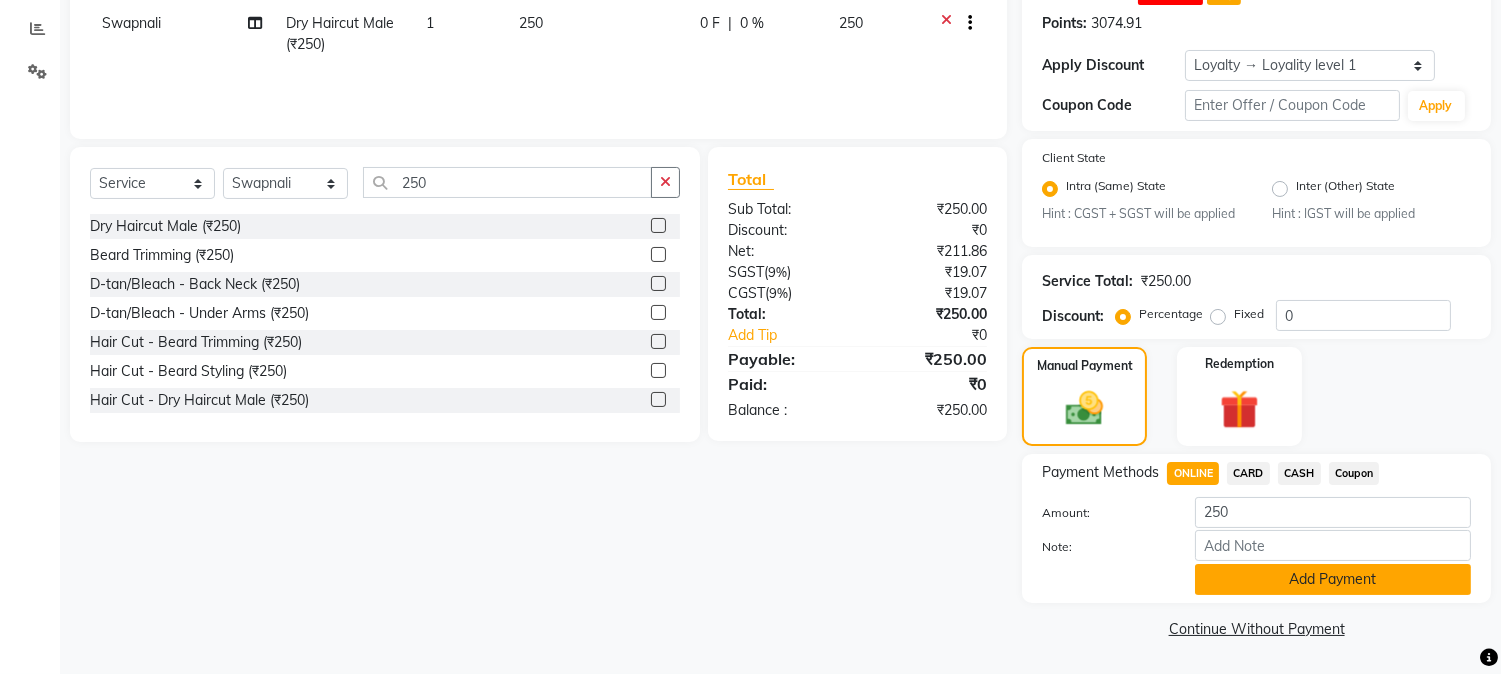 click on "Add Payment" 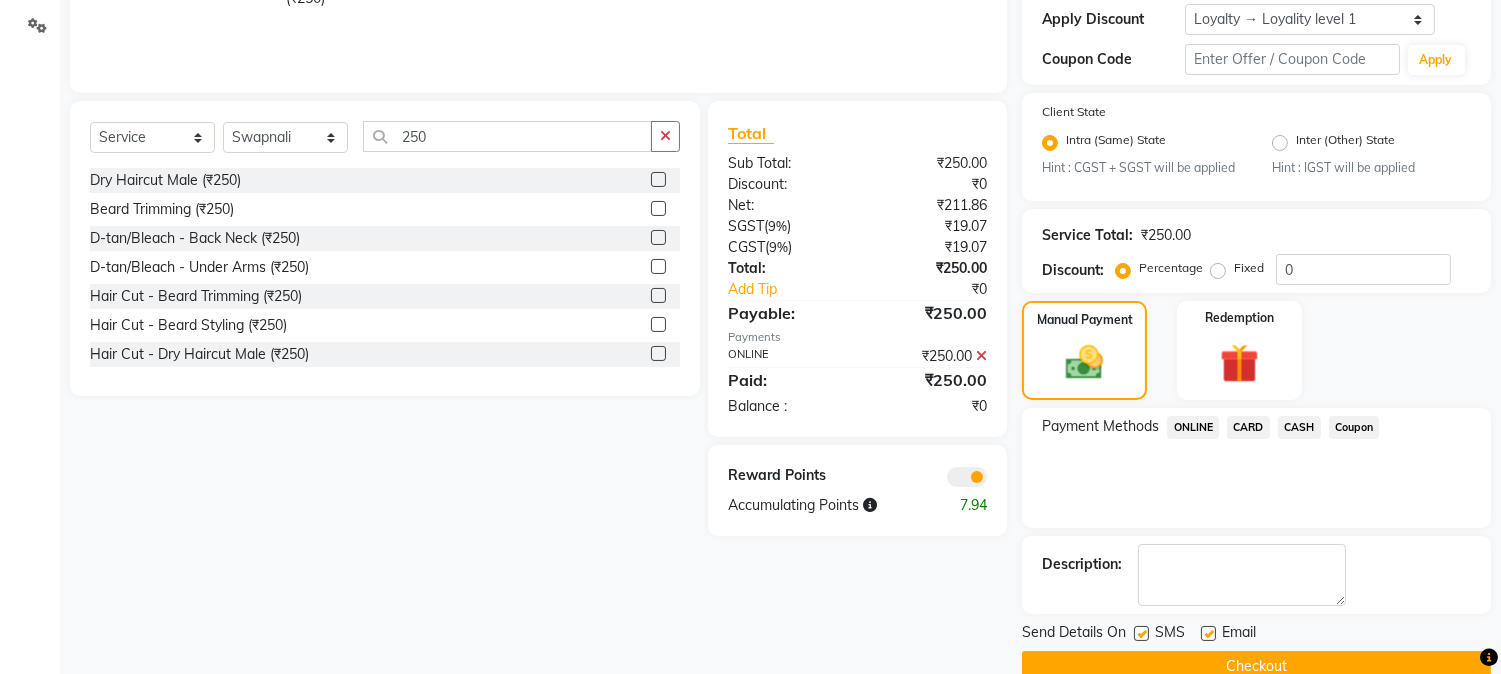 scroll, scrollTop: 413, scrollLeft: 0, axis: vertical 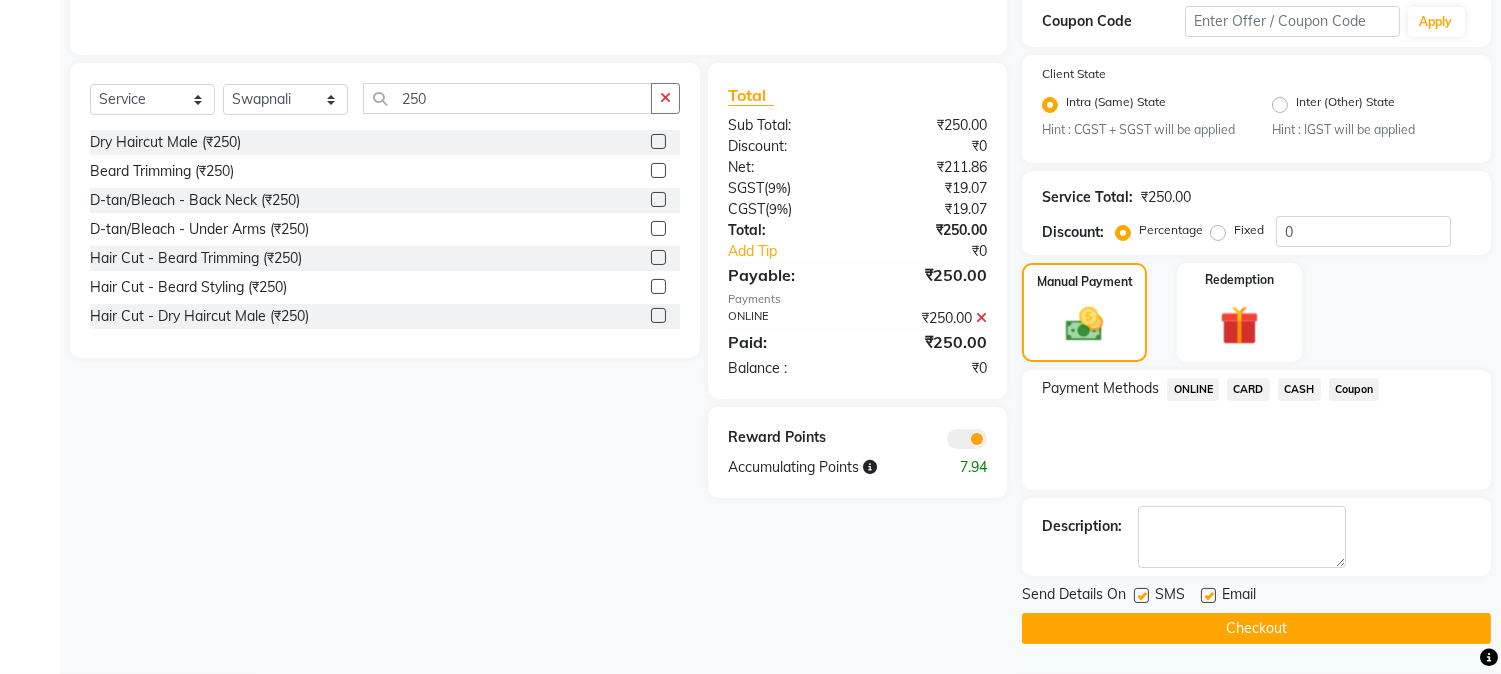 click on "Checkout" 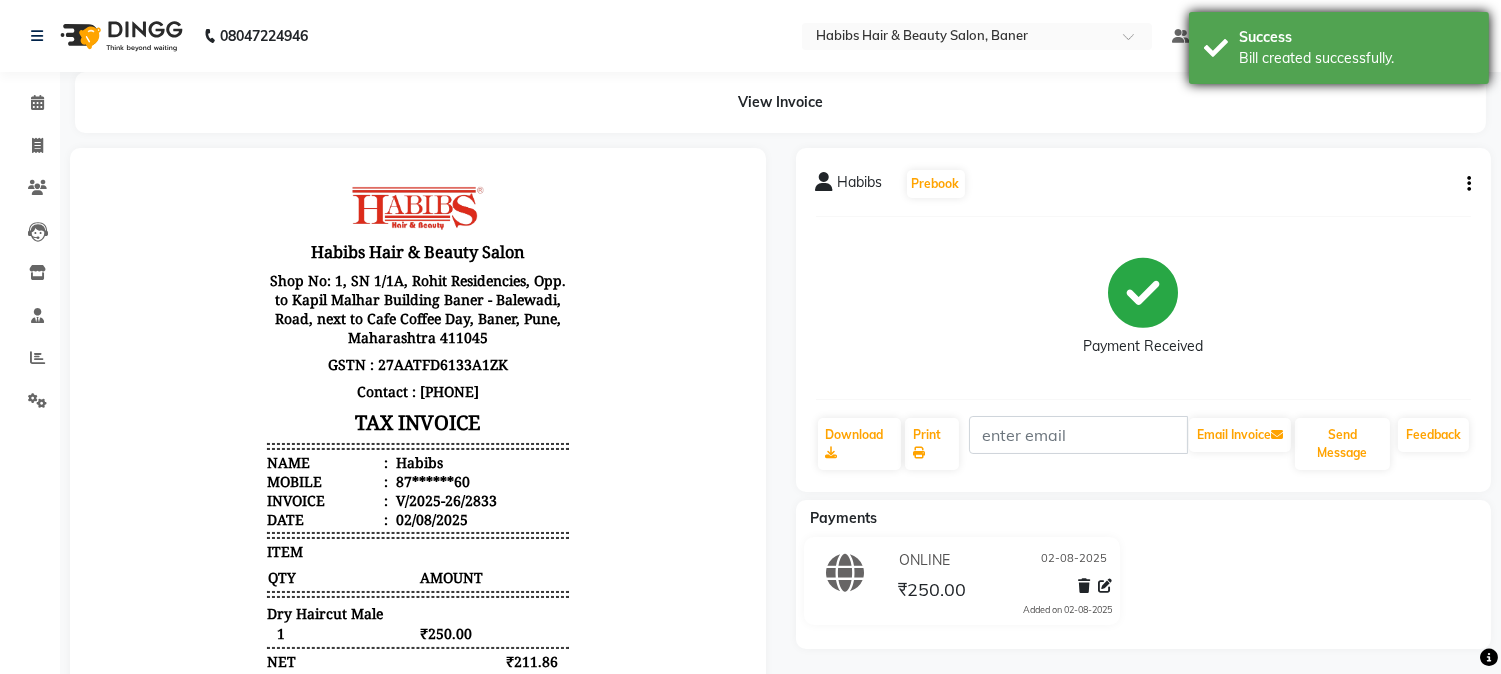 scroll, scrollTop: 0, scrollLeft: 0, axis: both 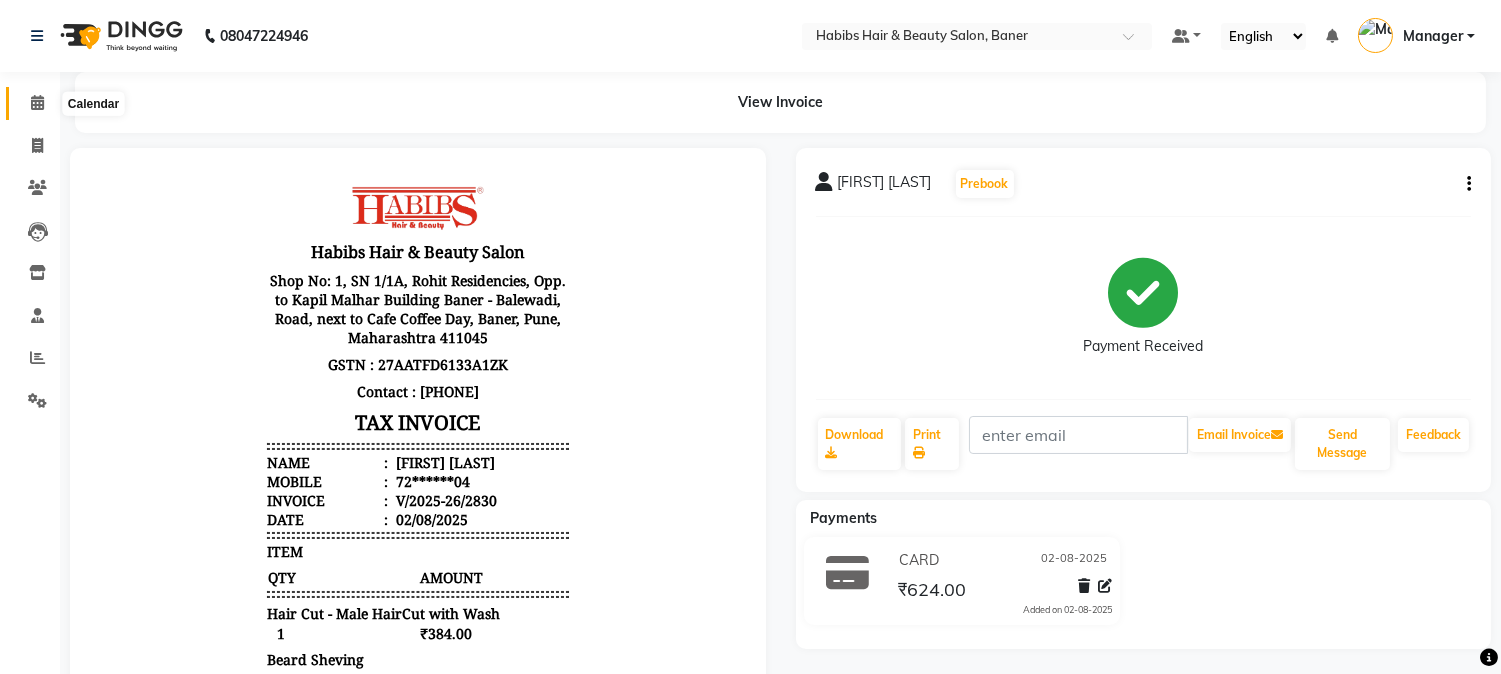 click 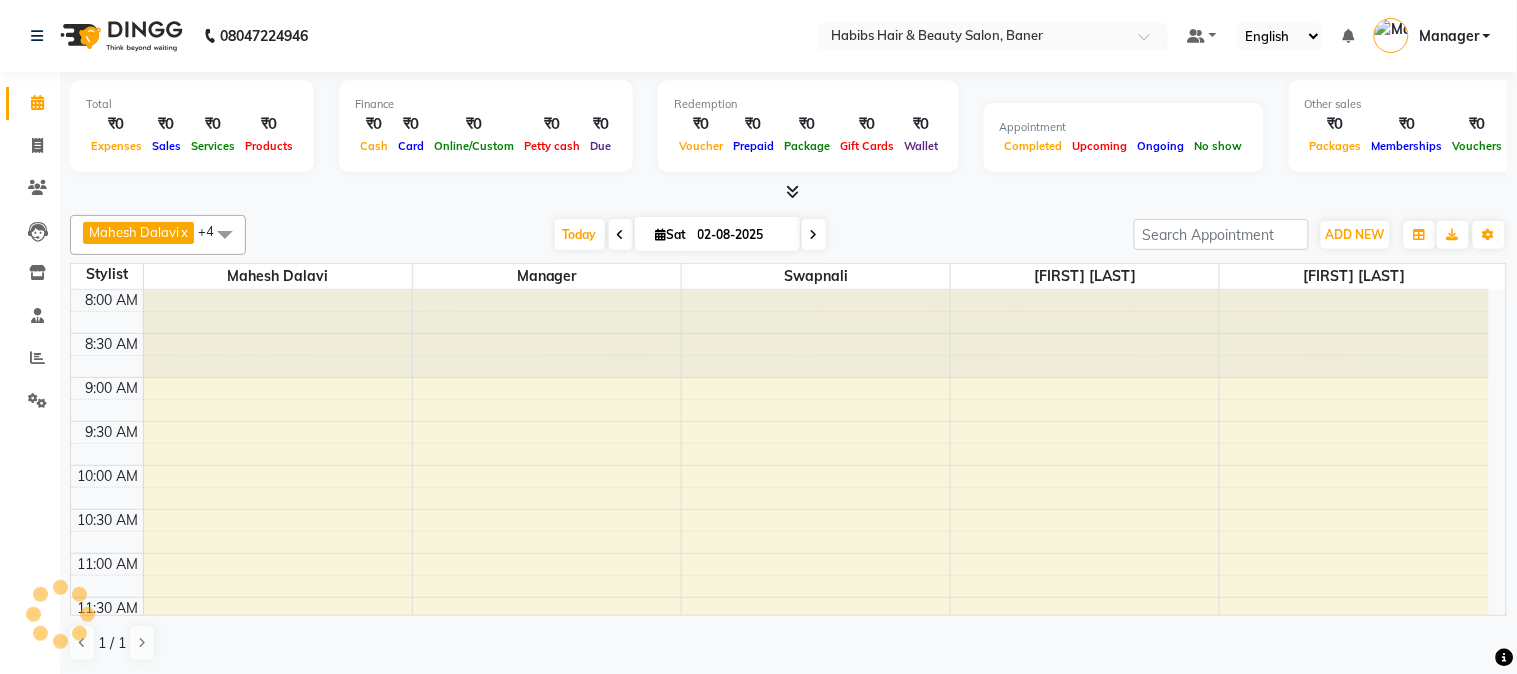 scroll, scrollTop: 0, scrollLeft: 0, axis: both 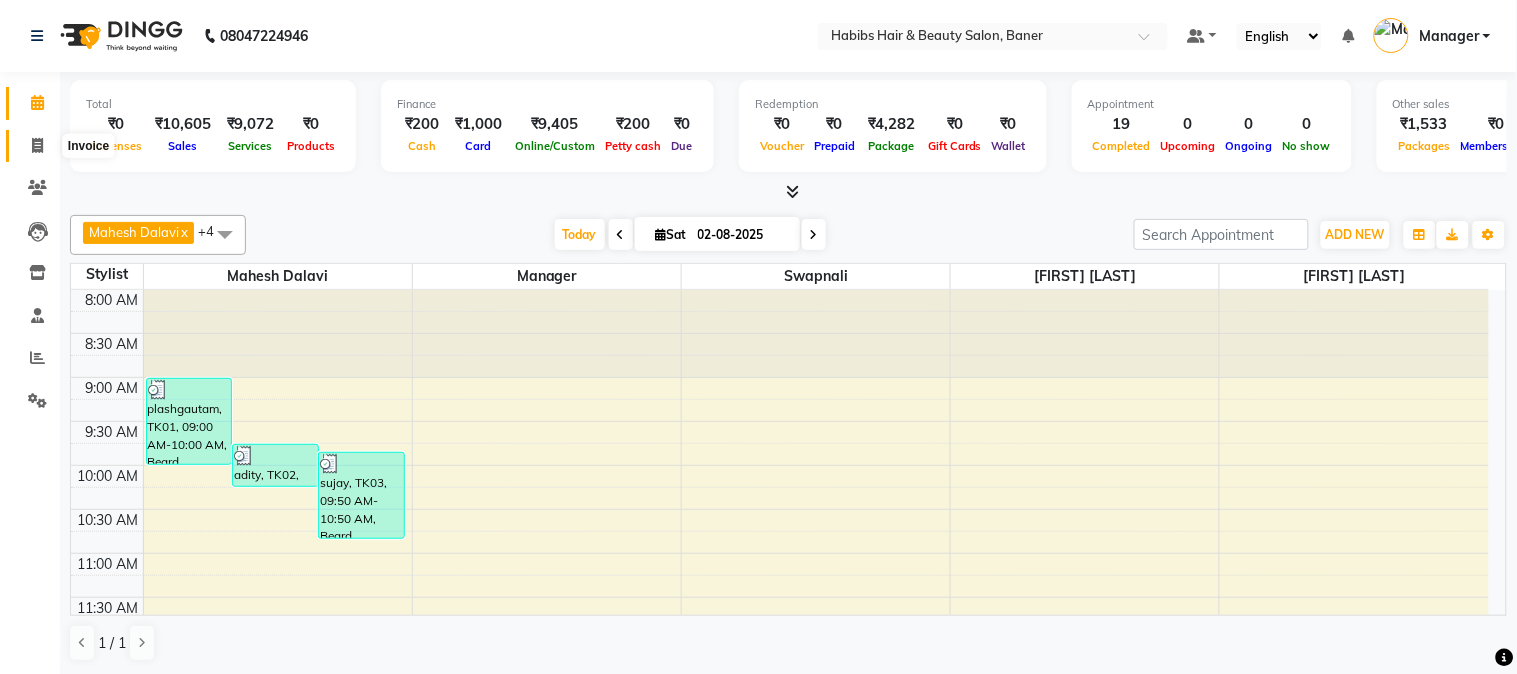 click 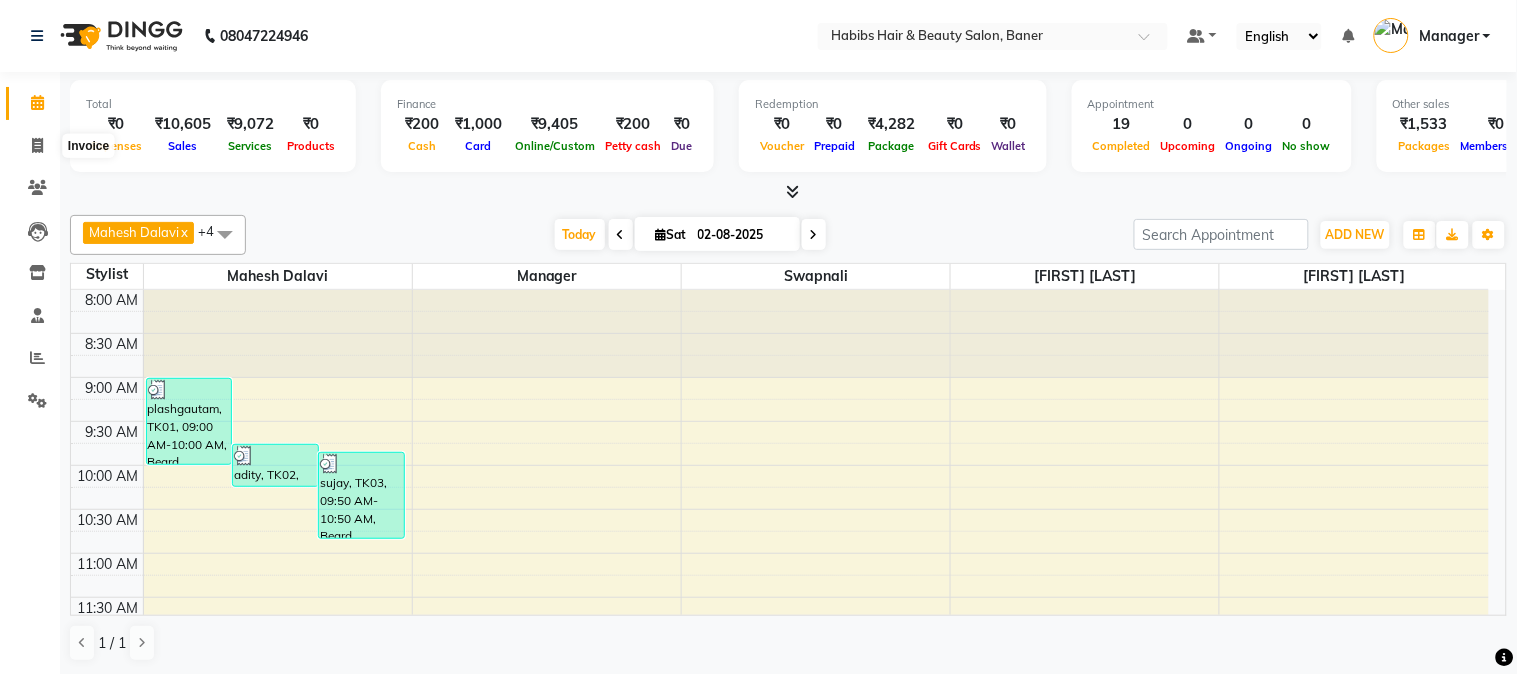 select on "5356" 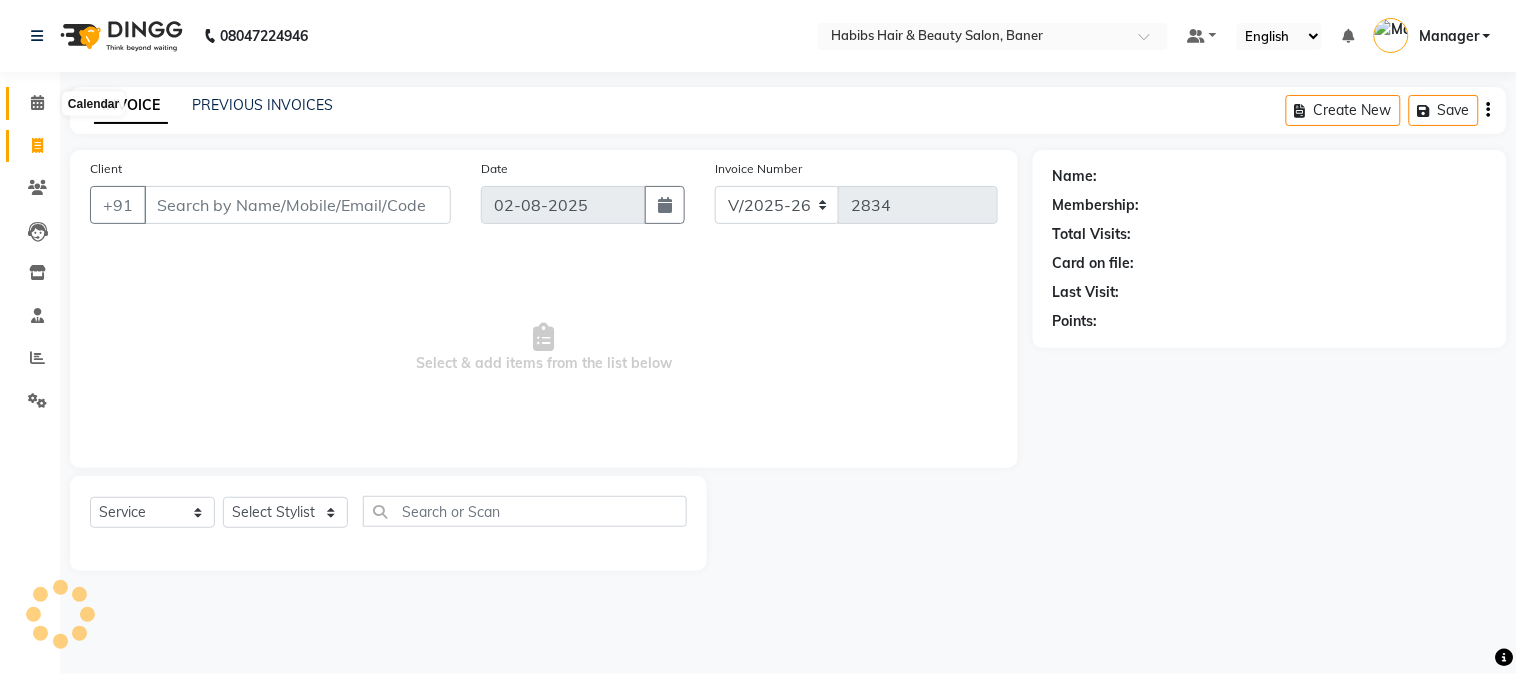 click 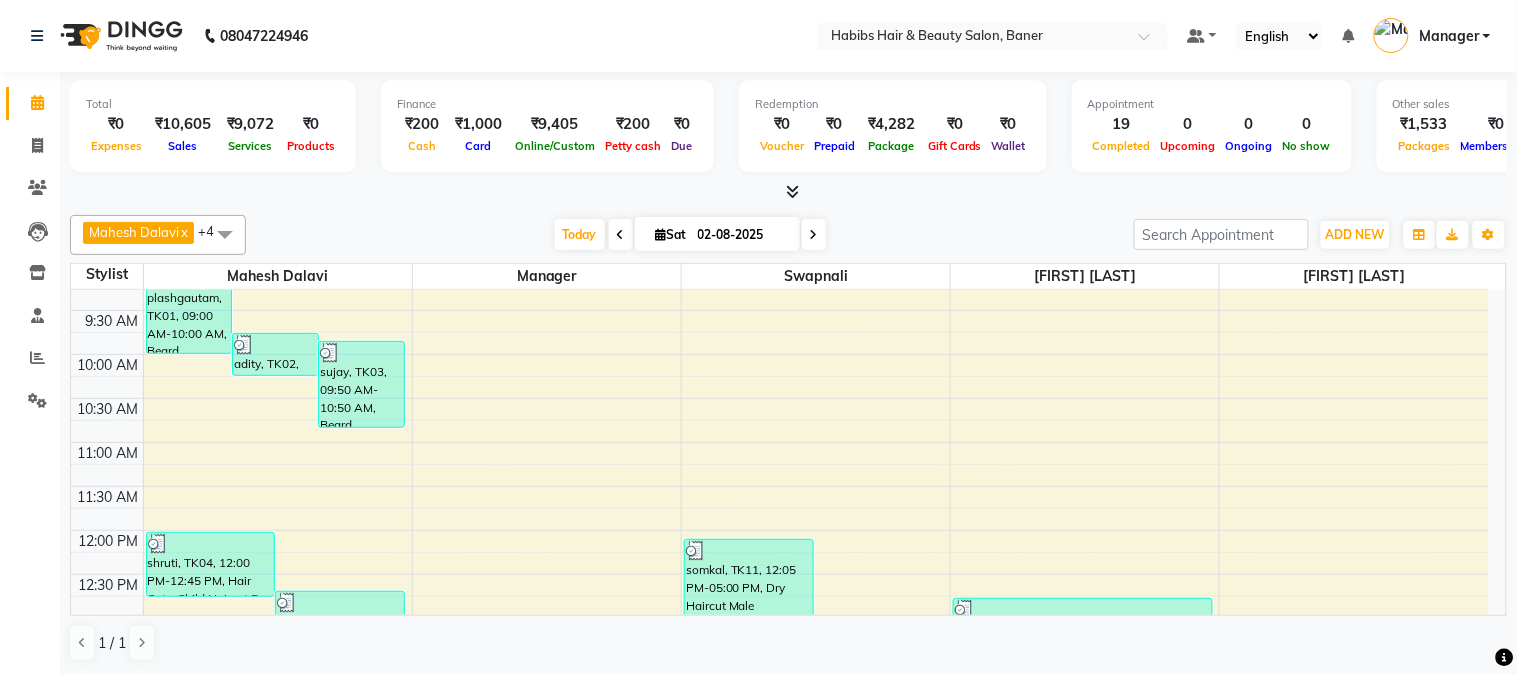 scroll, scrollTop: 0, scrollLeft: 0, axis: both 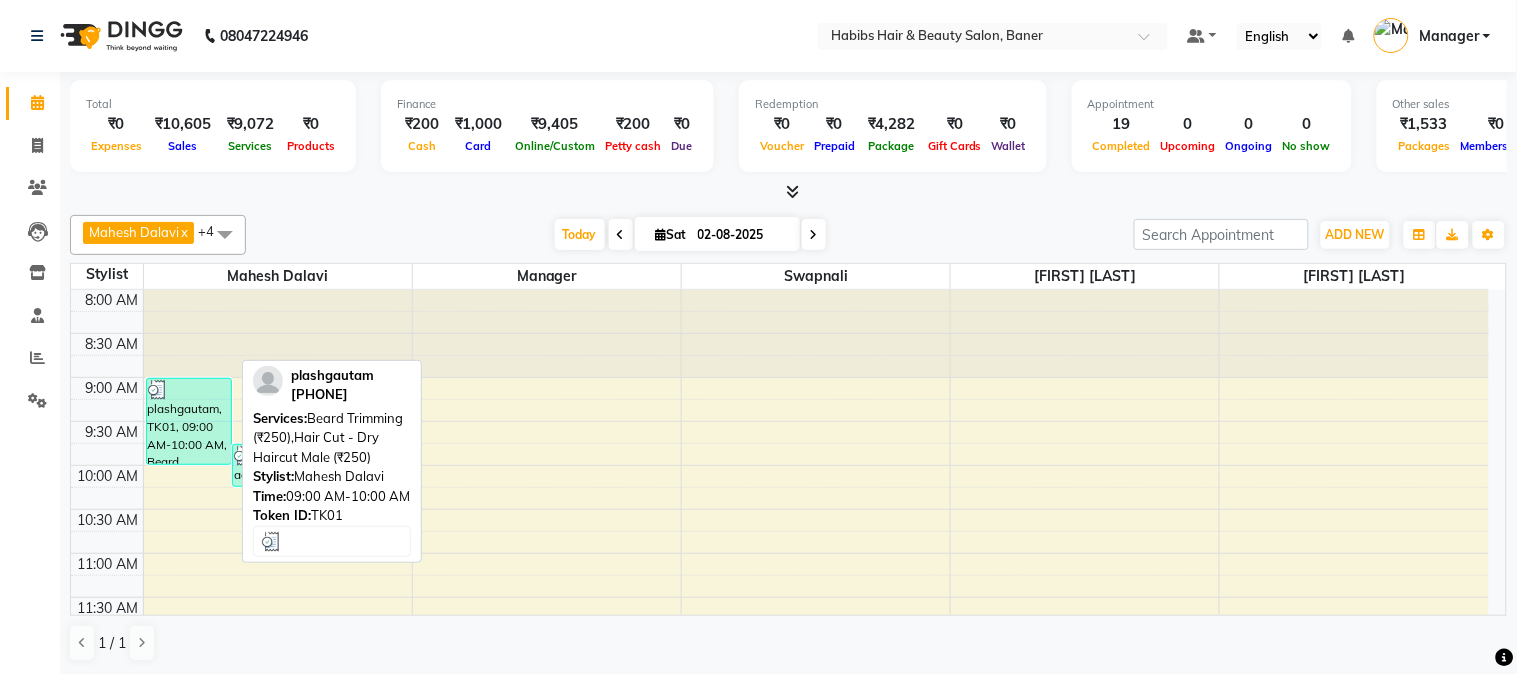 click on "plashgautam, TK01, 09:00 AM-10:00 AM, Beard Trimming (₹250),Hair Cut - Dry Haircut Male (₹250)" at bounding box center (189, 421) 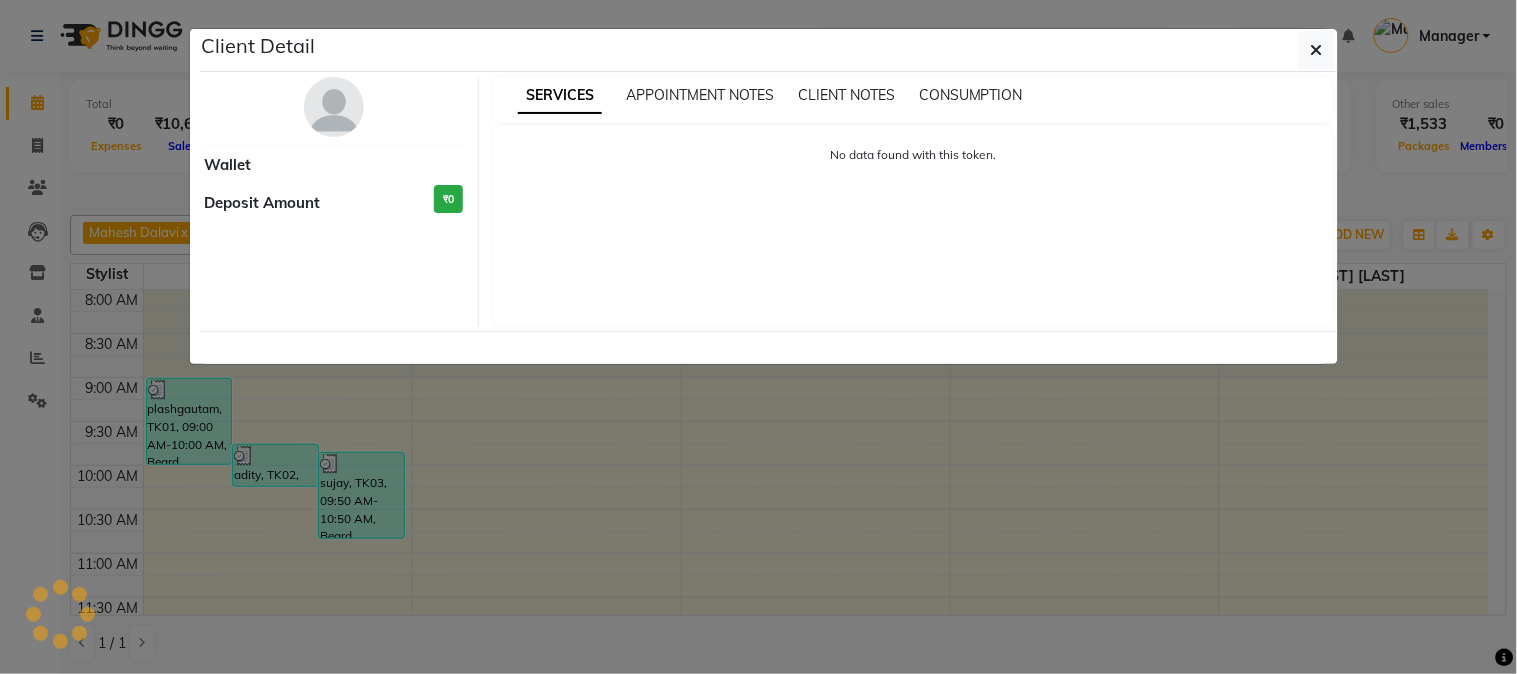 click on "Client Detail     Wallet Deposit Amount  ₹0  SERVICES APPOINTMENT NOTES CLIENT NOTES CONSUMPTION No data found with this token." 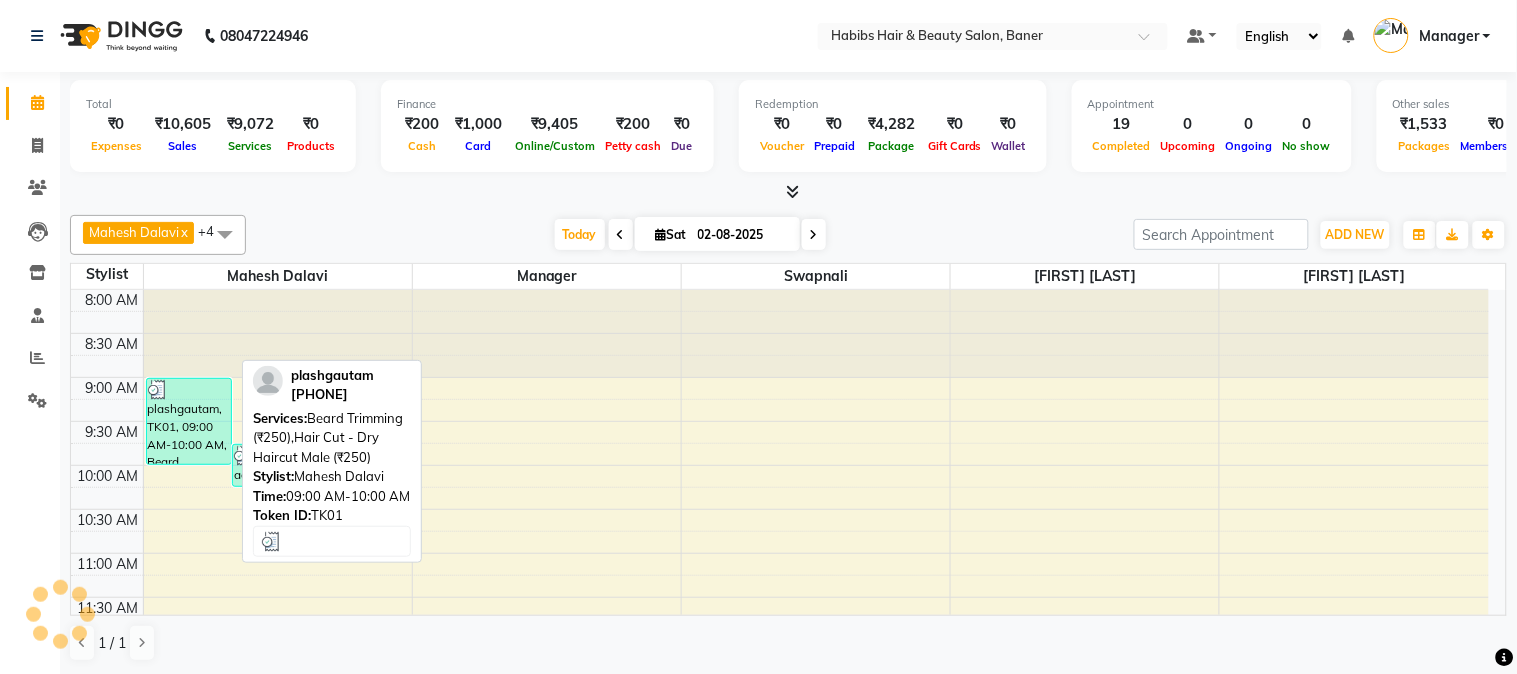 click on "plashgautam, TK01, 09:00 AM-10:00 AM, Beard Trimming (₹250),Hair Cut - Dry Haircut Male (₹250)" at bounding box center (189, 421) 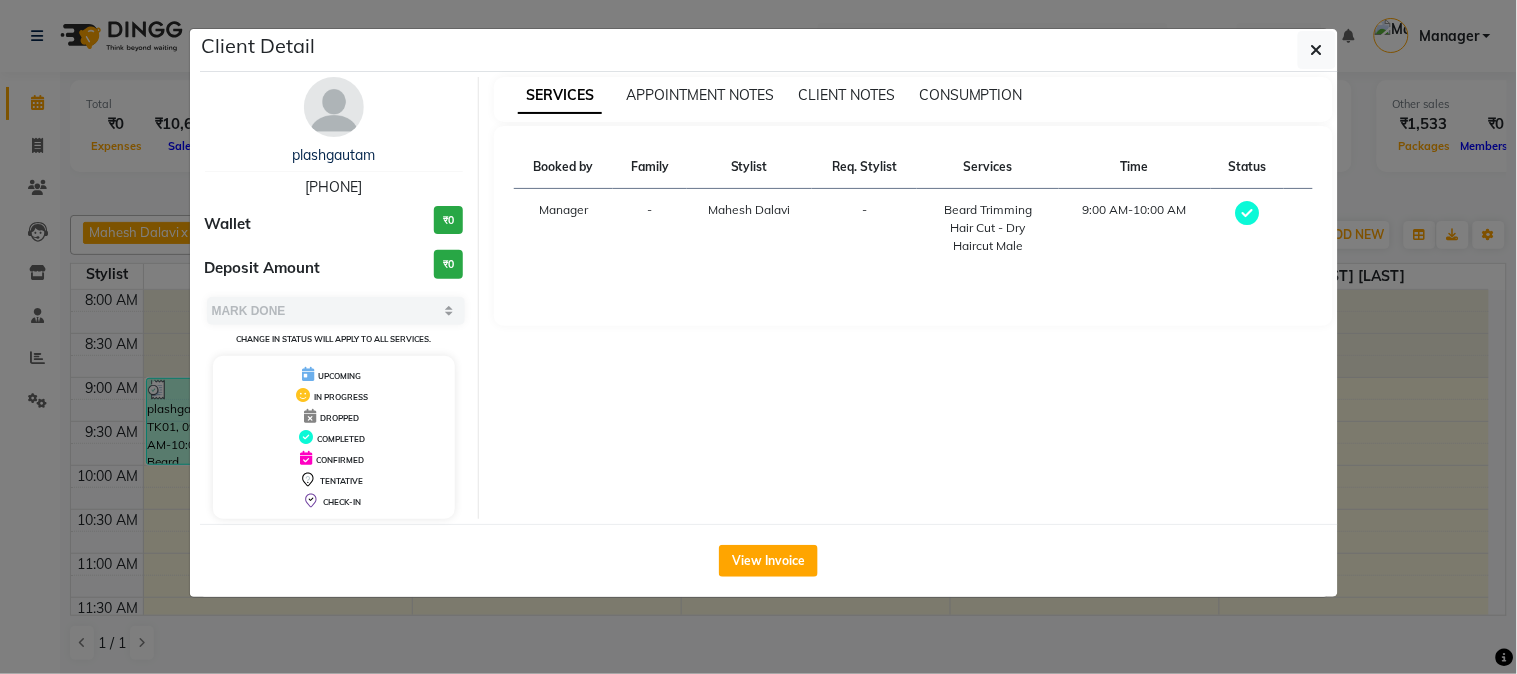 click on "Client Detail  plashgautam    8828495238 Wallet ₹0 Deposit Amount  ₹0  Select MARK DONE UPCOMING Change in status will apply to all services. UPCOMING IN PROGRESS DROPPED COMPLETED CONFIRMED TENTATIVE CHECK-IN SERVICES APPOINTMENT NOTES CLIENT NOTES CONSUMPTION Booked by Family Stylist Req. Stylist Services Time Status  Manager  - Mahesh Dalavi  -  Beard Trimming   Hair Cut - Dry Haircut Male   9:00 AM-10:00 AM   View Invoice" 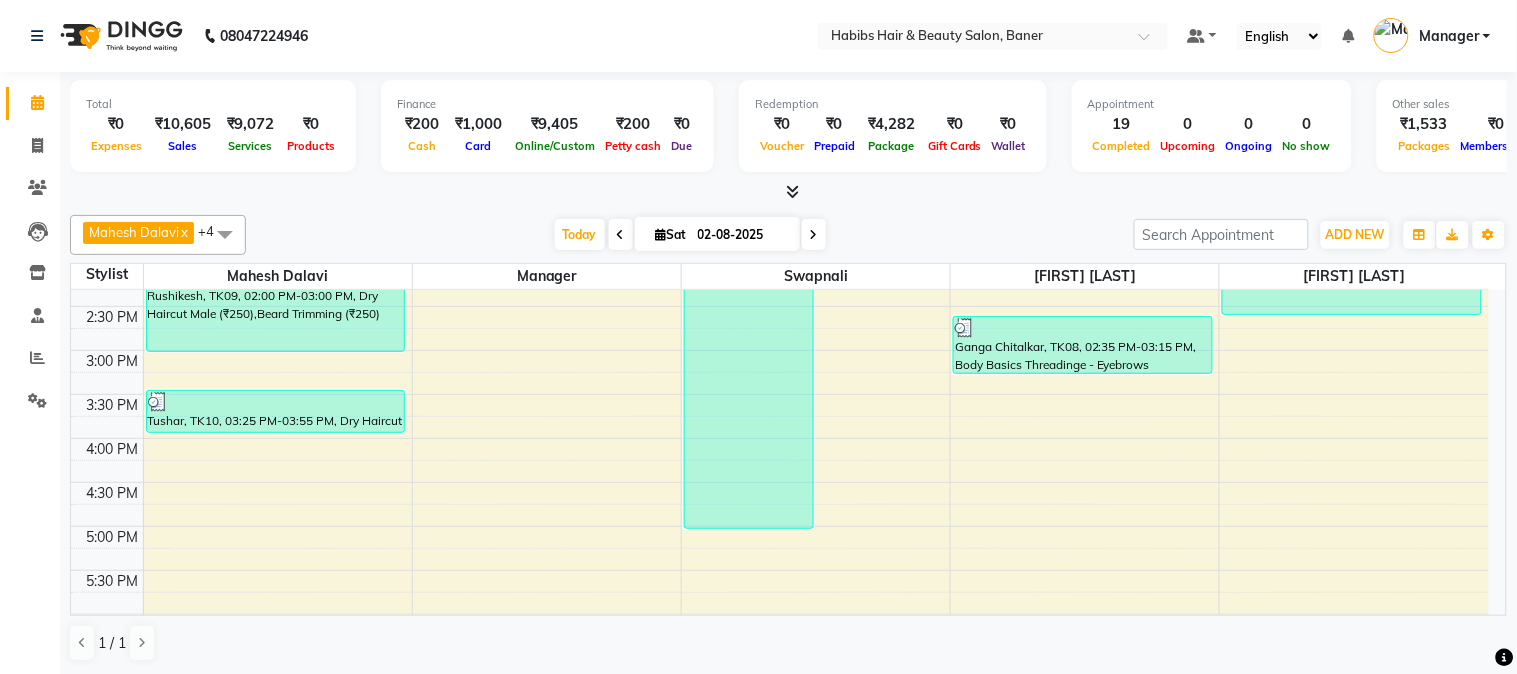 scroll, scrollTop: 0, scrollLeft: 0, axis: both 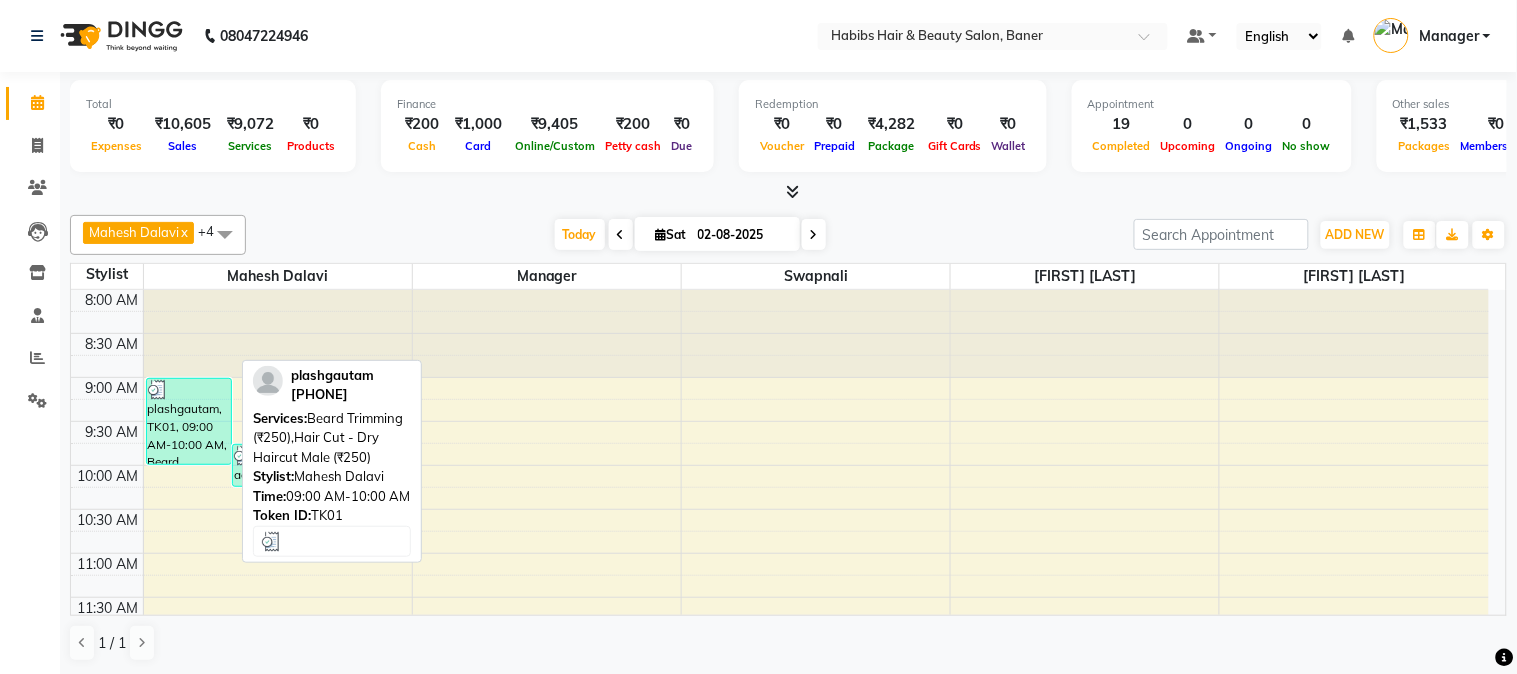 click on "plashgautam, TK01, 09:00 AM-10:00 AM, Beard Trimming (₹250),Hair Cut - Dry Haircut Male (₹250)" at bounding box center (189, 421) 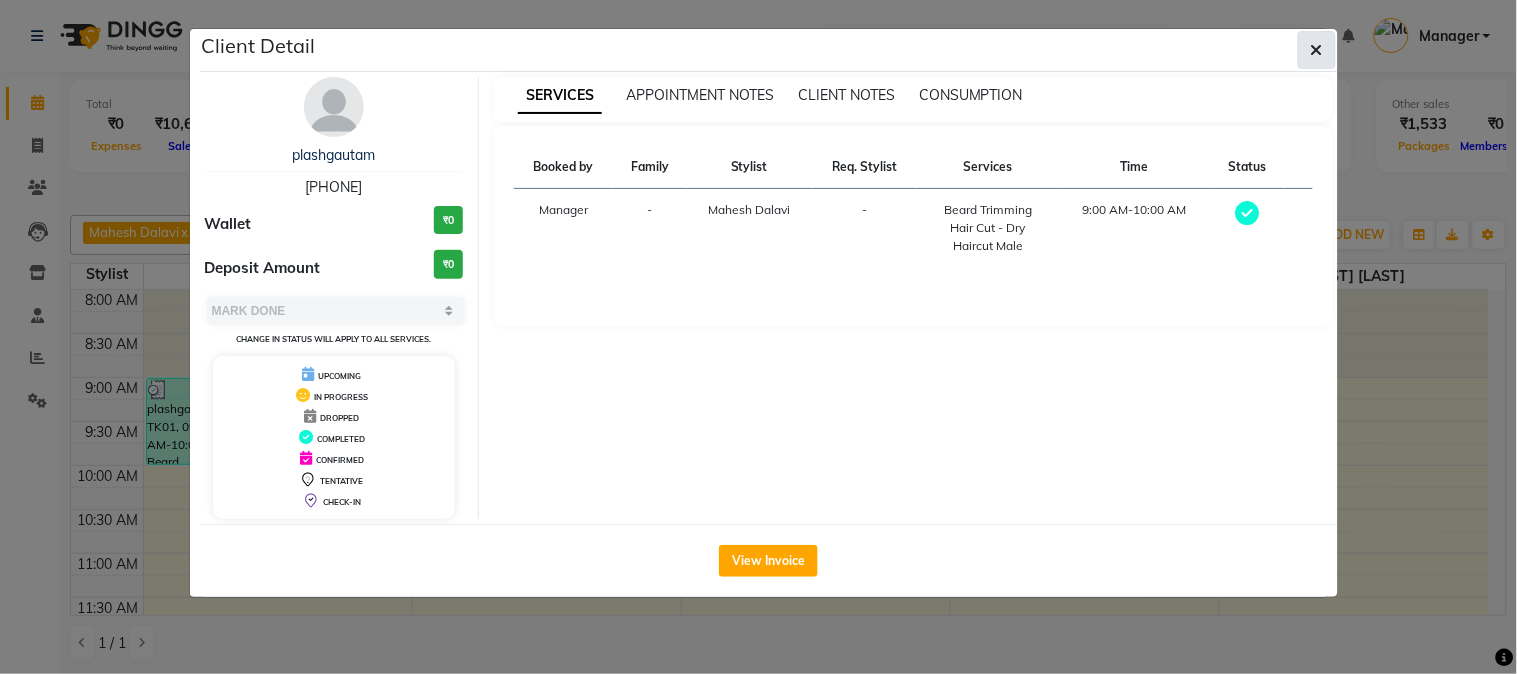 click 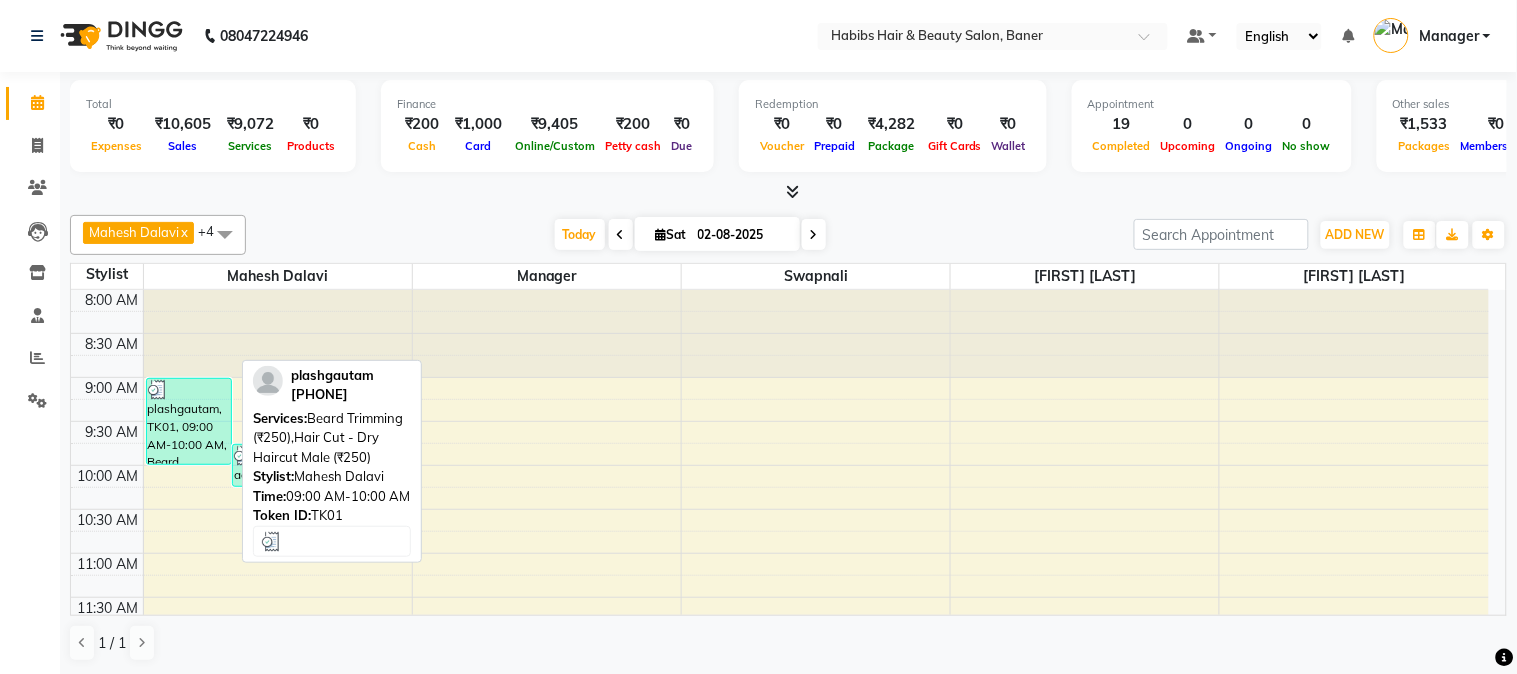 click on "plashgautam, TK01, 09:00 AM-10:00 AM, Beard Trimming (₹250),Hair Cut - Dry Haircut Male (₹250)" at bounding box center [189, 421] 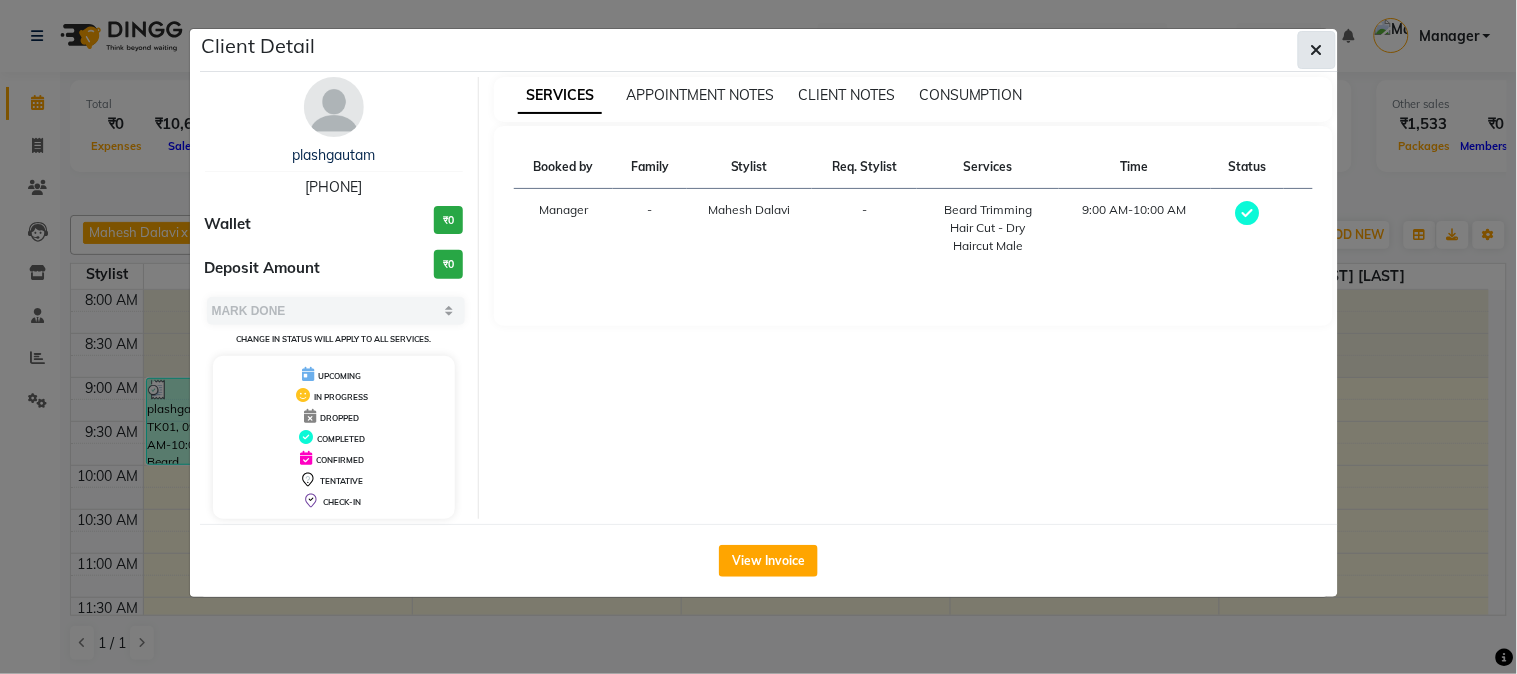 click 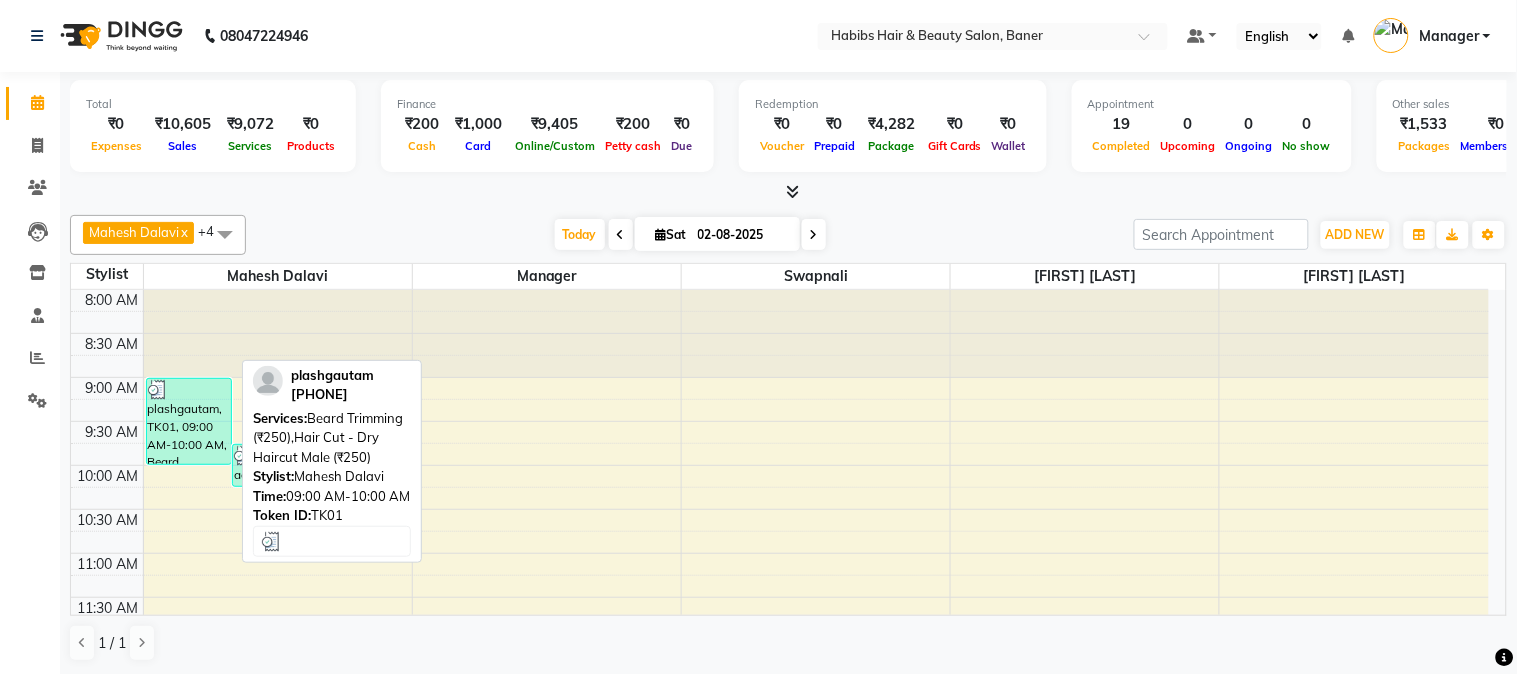 click on "plashgautam, TK01, 09:00 AM-10:00 AM, Beard Trimming (₹250),Hair Cut - Dry Haircut Male (₹250)" at bounding box center [189, 421] 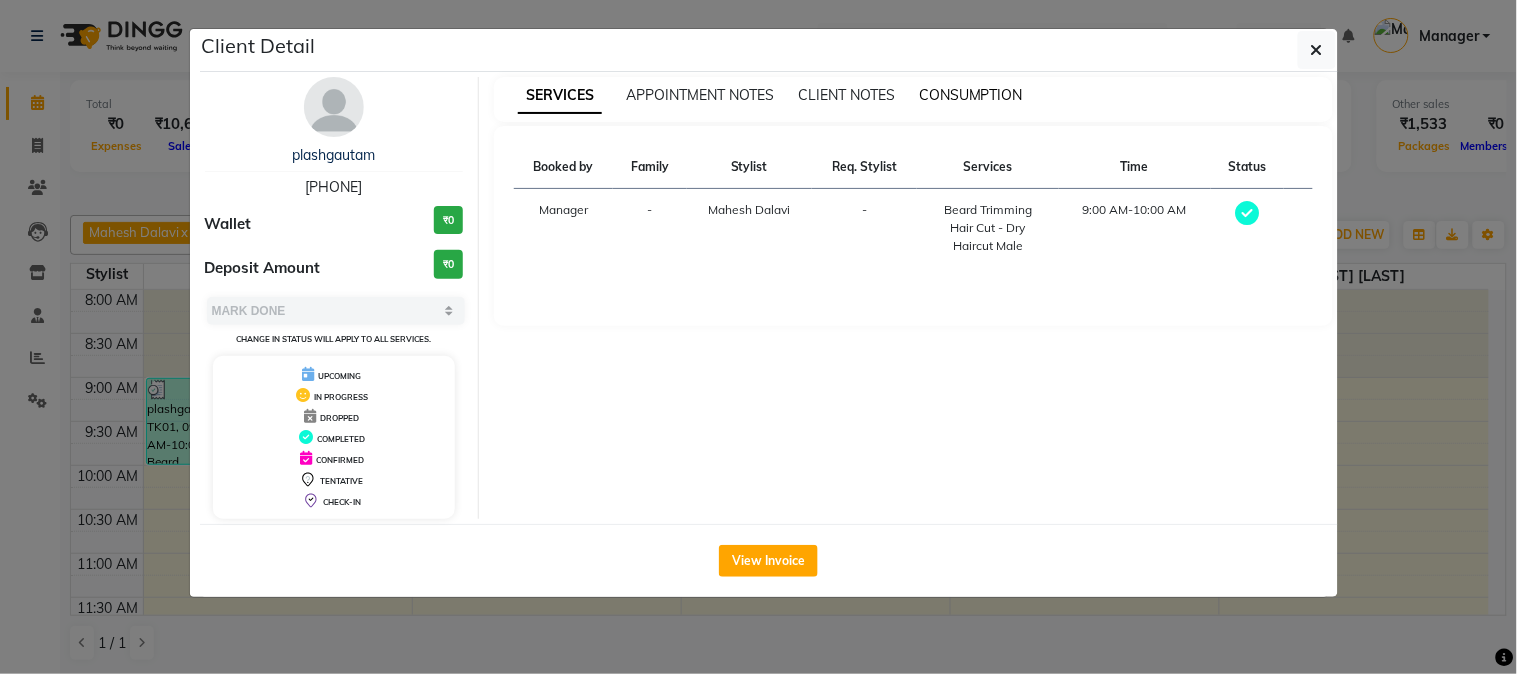 click on "CONSUMPTION" at bounding box center [971, 95] 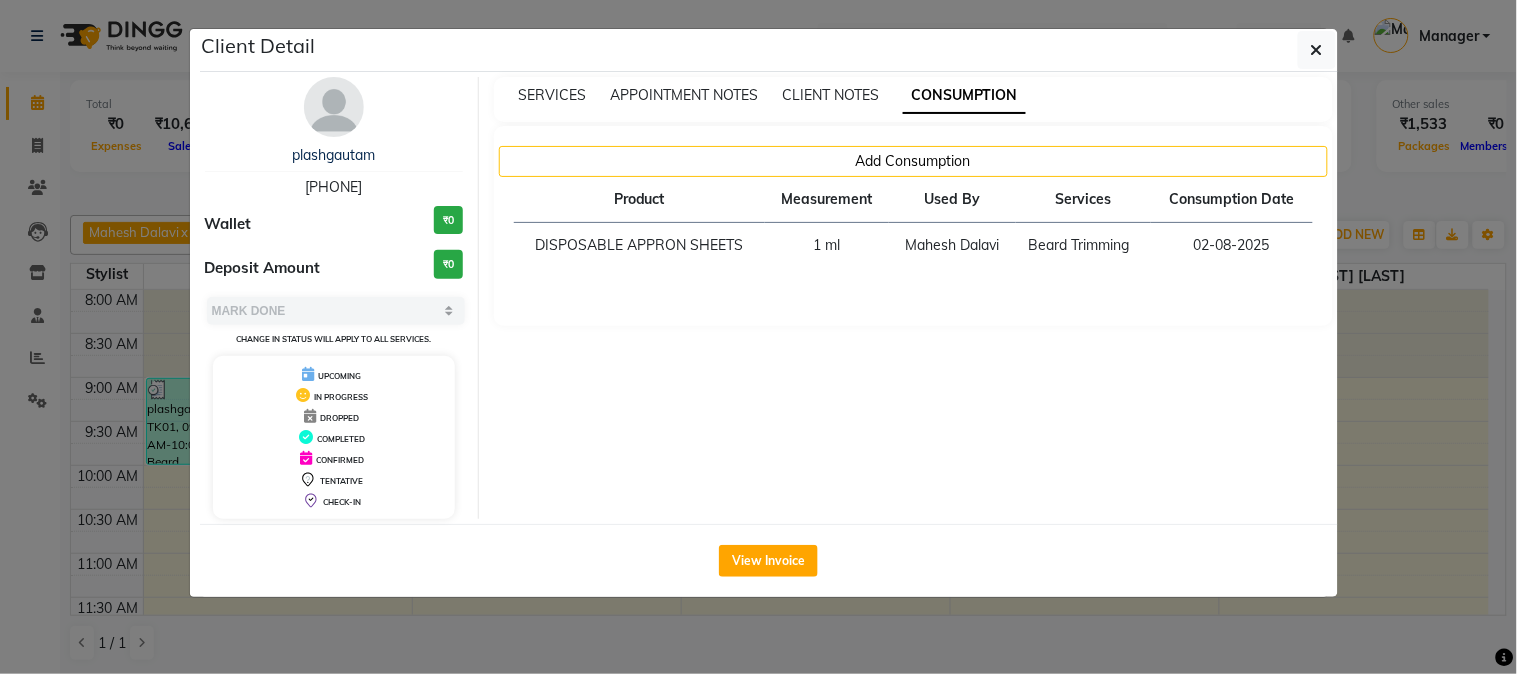 click on "Client Detail  plashgautam    8828495238 Wallet ₹0 Deposit Amount  ₹0  Select MARK DONE UPCOMING Change in status will apply to all services. UPCOMING IN PROGRESS DROPPED COMPLETED CONFIRMED TENTATIVE CHECK-IN SERVICES APPOINTMENT NOTES CLIENT NOTES CONSUMPTION Add Consumption Product Measurement Used By Services Consumption Date  DISPOSABLE APPRON SHEETS   1 ml   Mahesh Dalavi    Beard Trimming   02-08-2025   View Invoice" 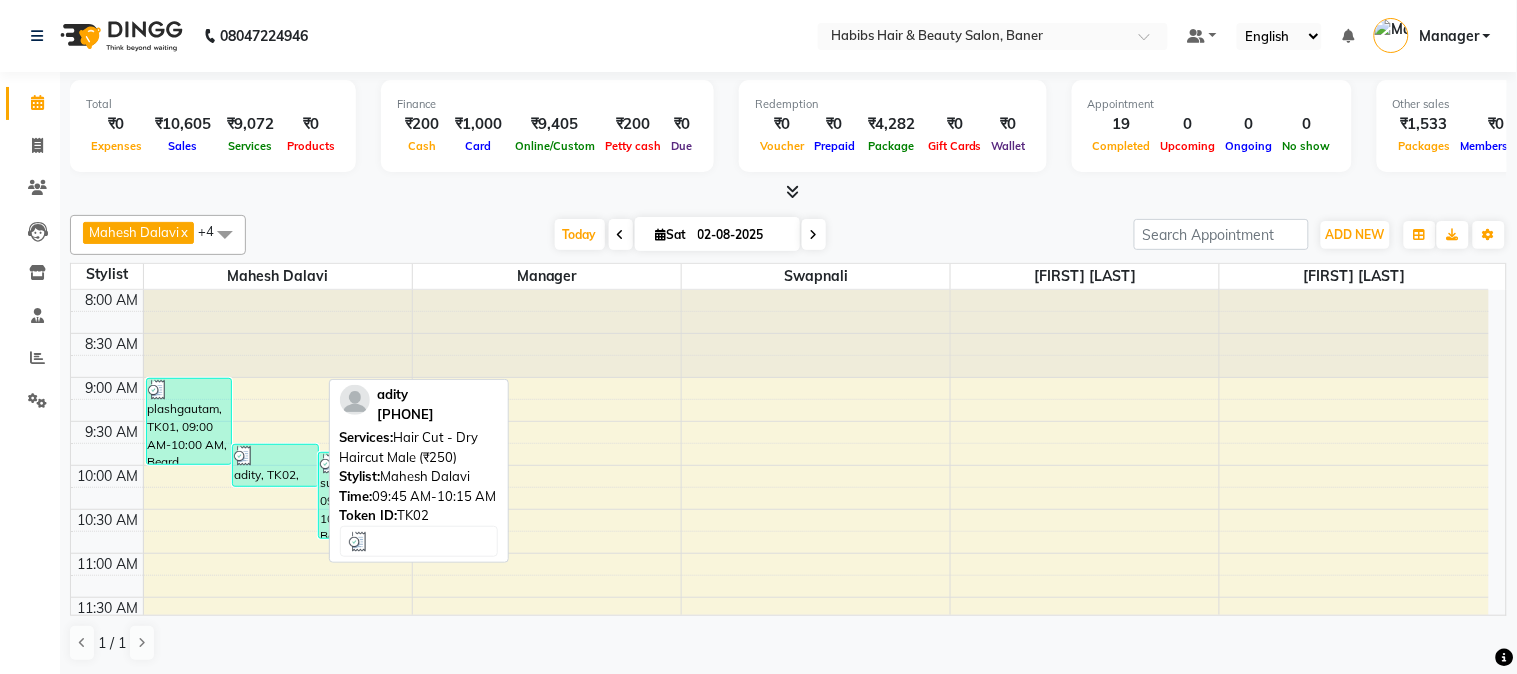 click on "adity, TK02, 09:45 AM-10:15 AM, Hair Cut - Dry Haircut Male (₹250)" at bounding box center [275, 465] 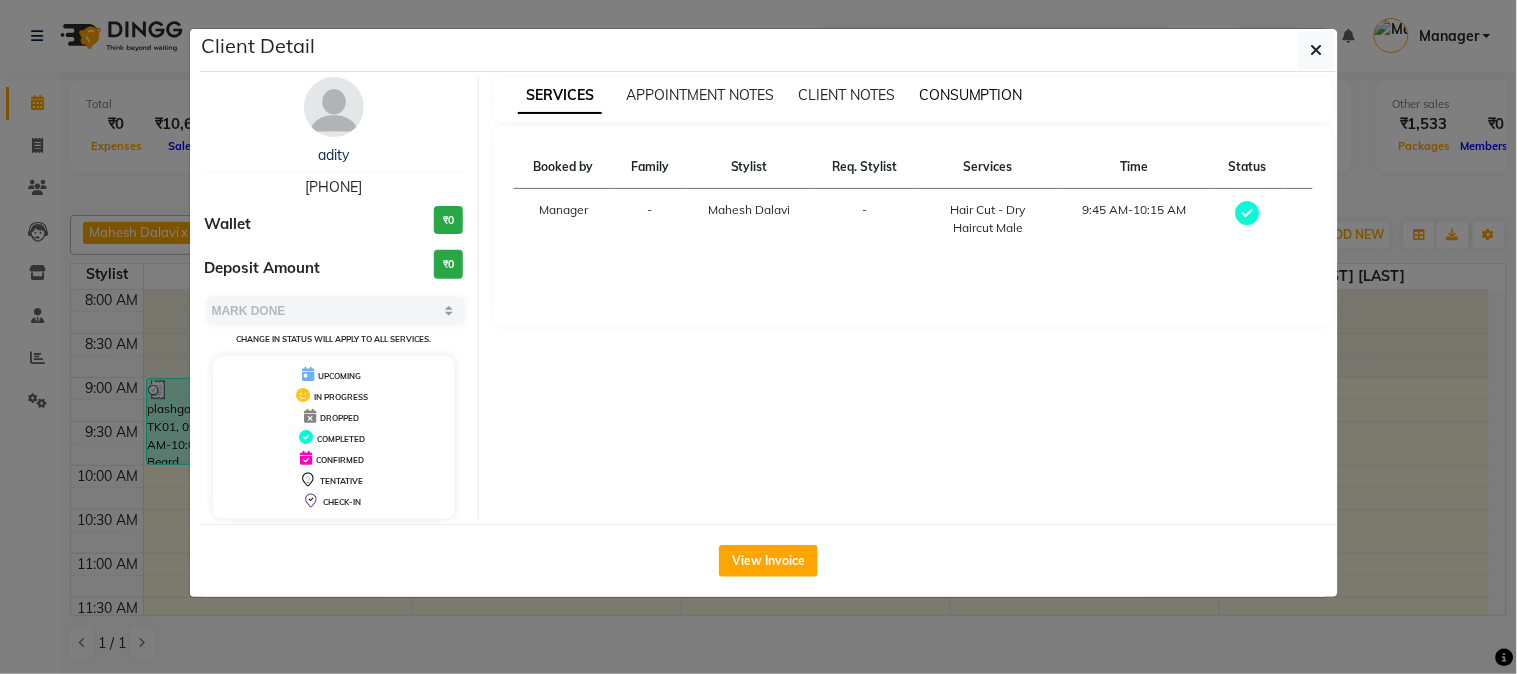 click on "CONSUMPTION" at bounding box center (971, 95) 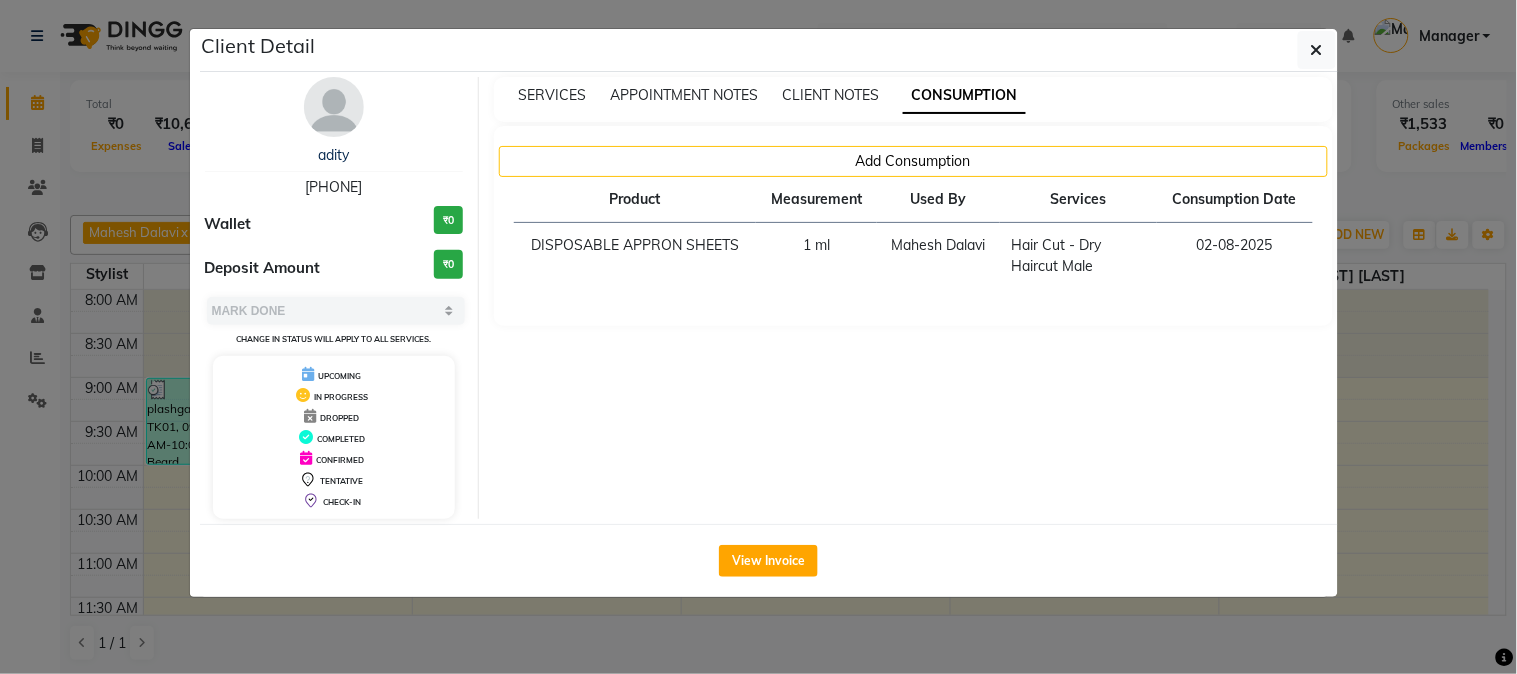click on "Client Detail  adity    7588407510 Wallet ₹0 Deposit Amount  ₹0  Select MARK DONE UPCOMING Change in status will apply to all services. UPCOMING IN PROGRESS DROPPED COMPLETED CONFIRMED TENTATIVE CHECK-IN SERVICES APPOINTMENT NOTES CLIENT NOTES CONSUMPTION Add Consumption Product Measurement Used By Services Consumption Date  DISPOSABLE APPRON SHEETS   1 ml   Mahesh Dalavi    Hair Cut - Dry Haircut Male   02-08-2025   View Invoice" 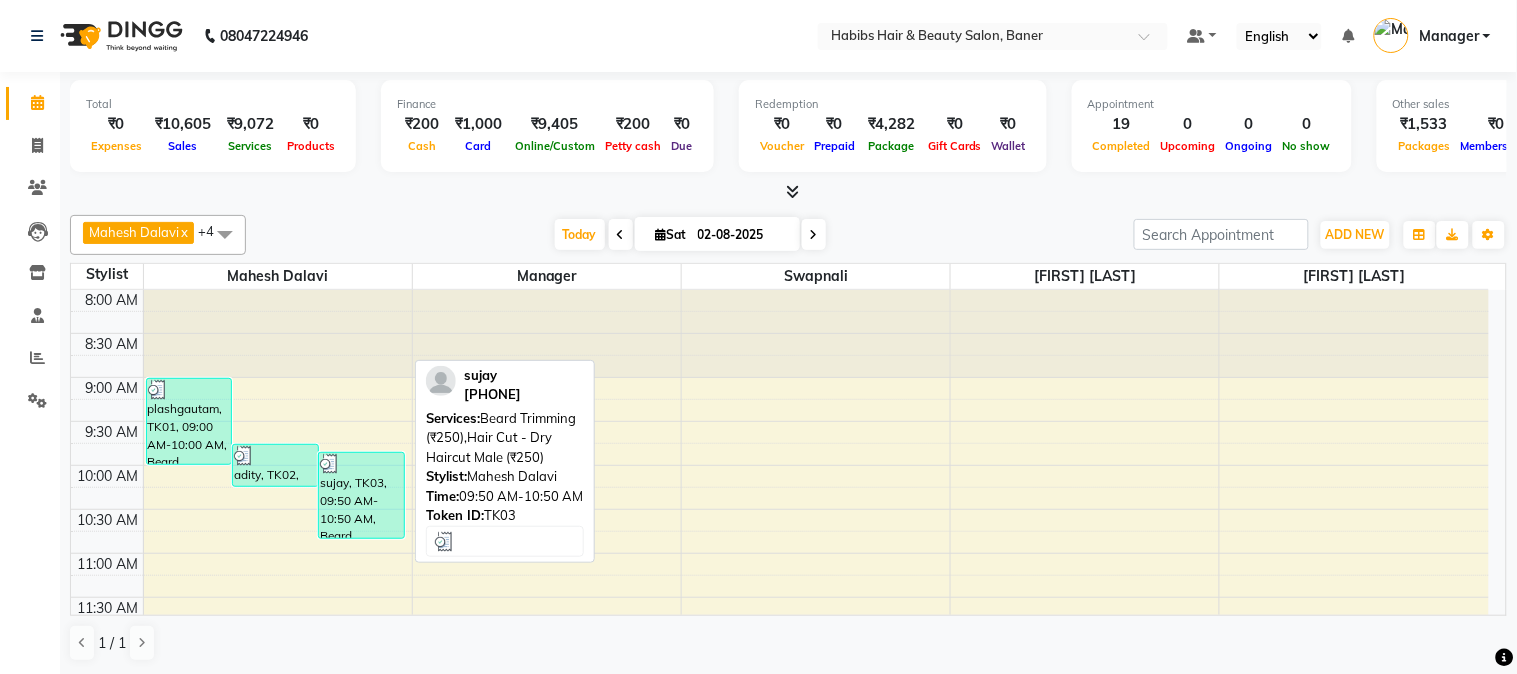 click on "sujay, TK03, 09:50 AM-10:50 AM, Beard Trimming (₹250),Hair Cut - Dry Haircut Male (₹250)" at bounding box center (361, 495) 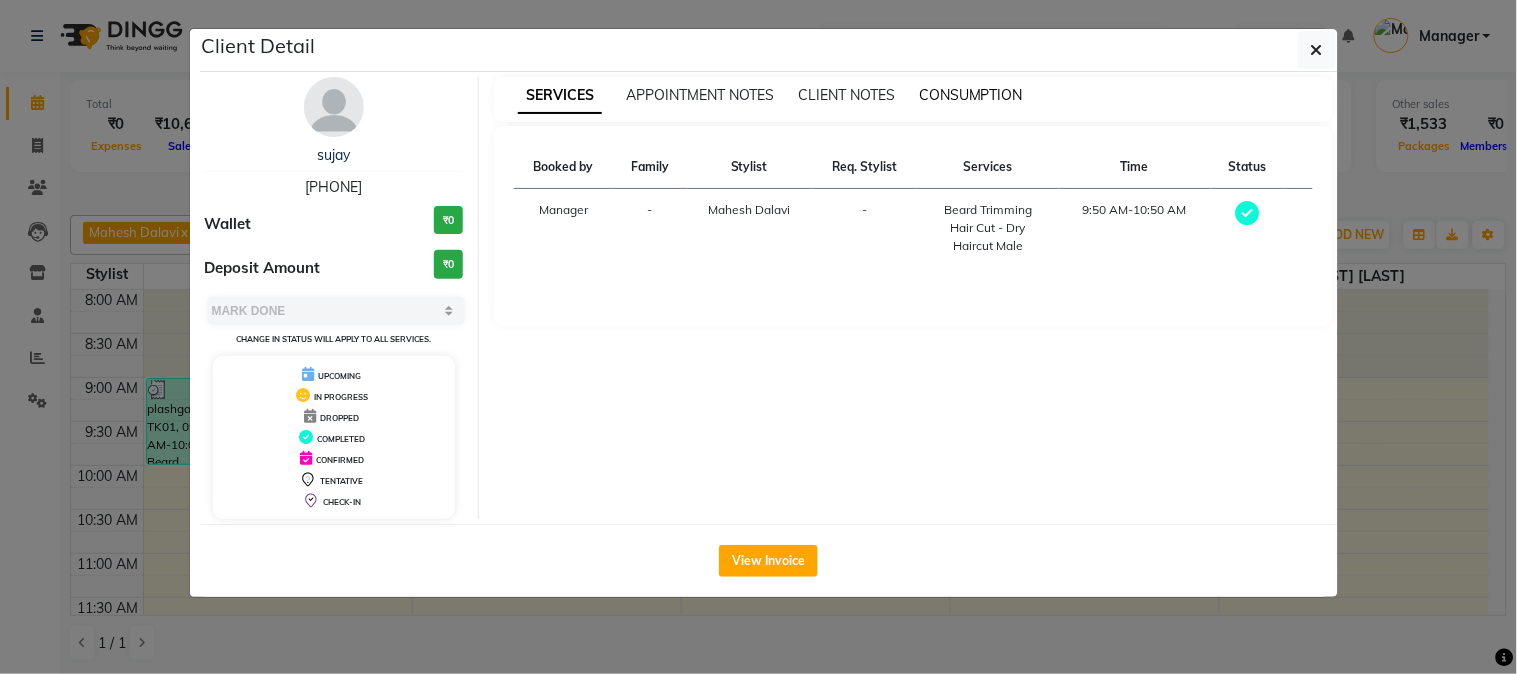 click on "CONSUMPTION" at bounding box center [971, 95] 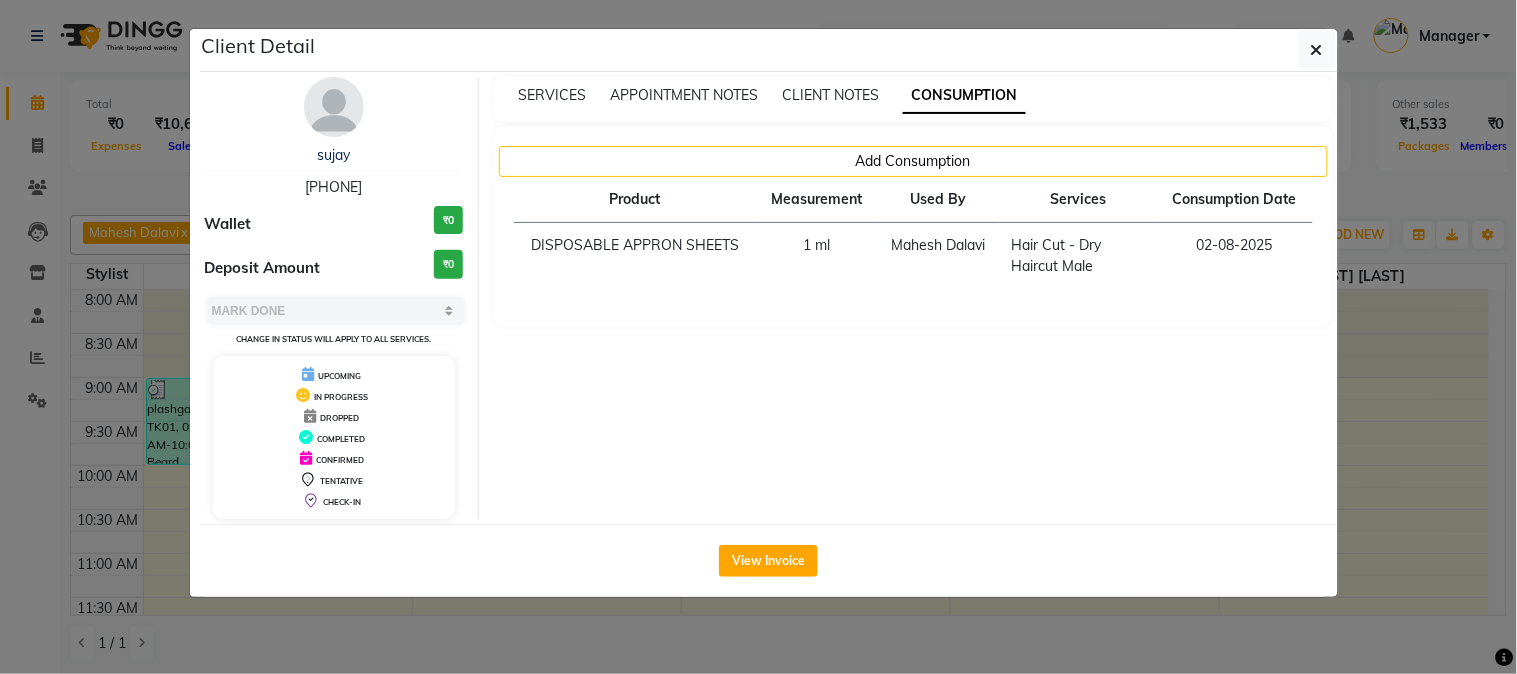 click on "Client Detail  sujay    9762142532 Wallet ₹0 Deposit Amount  ₹0  Select MARK DONE UPCOMING Change in status will apply to all services. UPCOMING IN PROGRESS DROPPED COMPLETED CONFIRMED TENTATIVE CHECK-IN SERVICES APPOINTMENT NOTES CLIENT NOTES CONSUMPTION Add Consumption Product Measurement Used By Services Consumption Date  DISPOSABLE APPRON SHEETS   1 ml   Mahesh Dalavi     Hair Cut - Dry Haircut Male   02-08-2025   View Invoice" 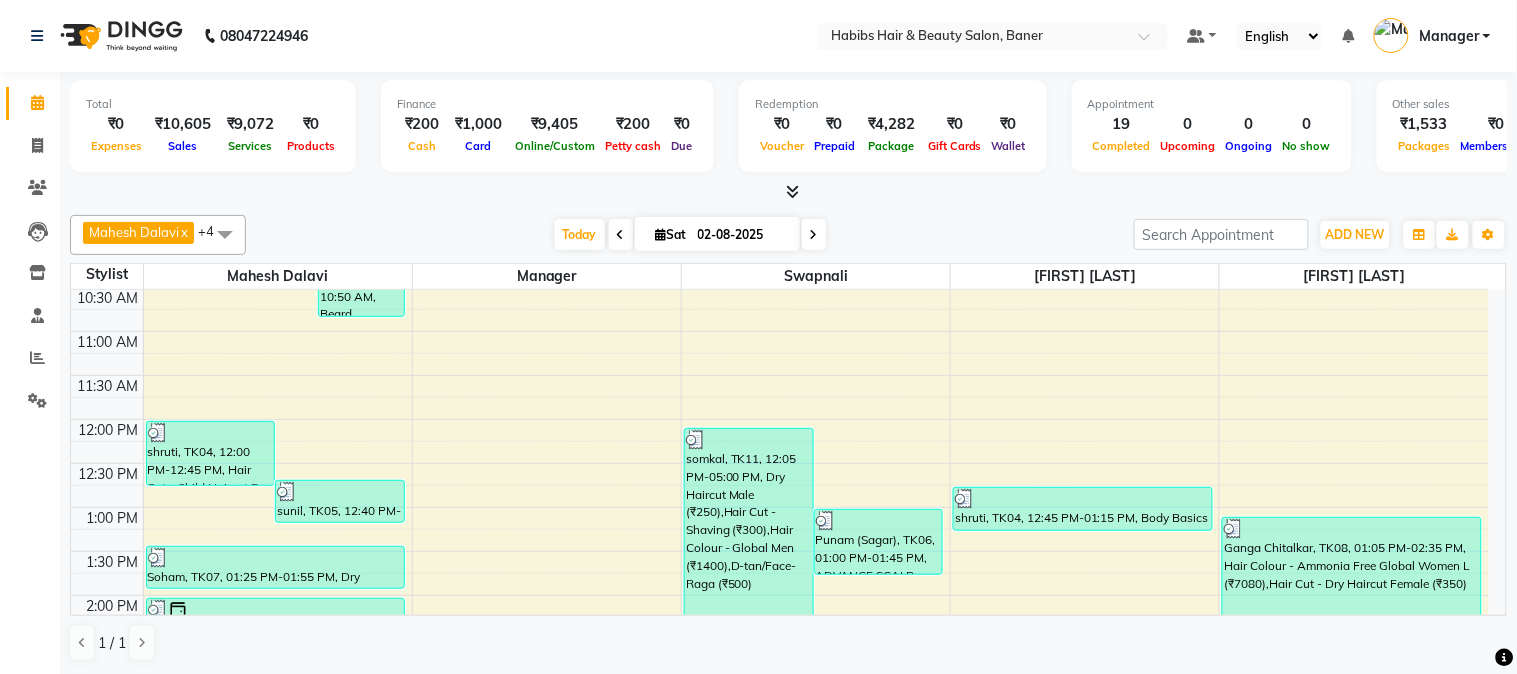 scroll, scrollTop: 333, scrollLeft: 0, axis: vertical 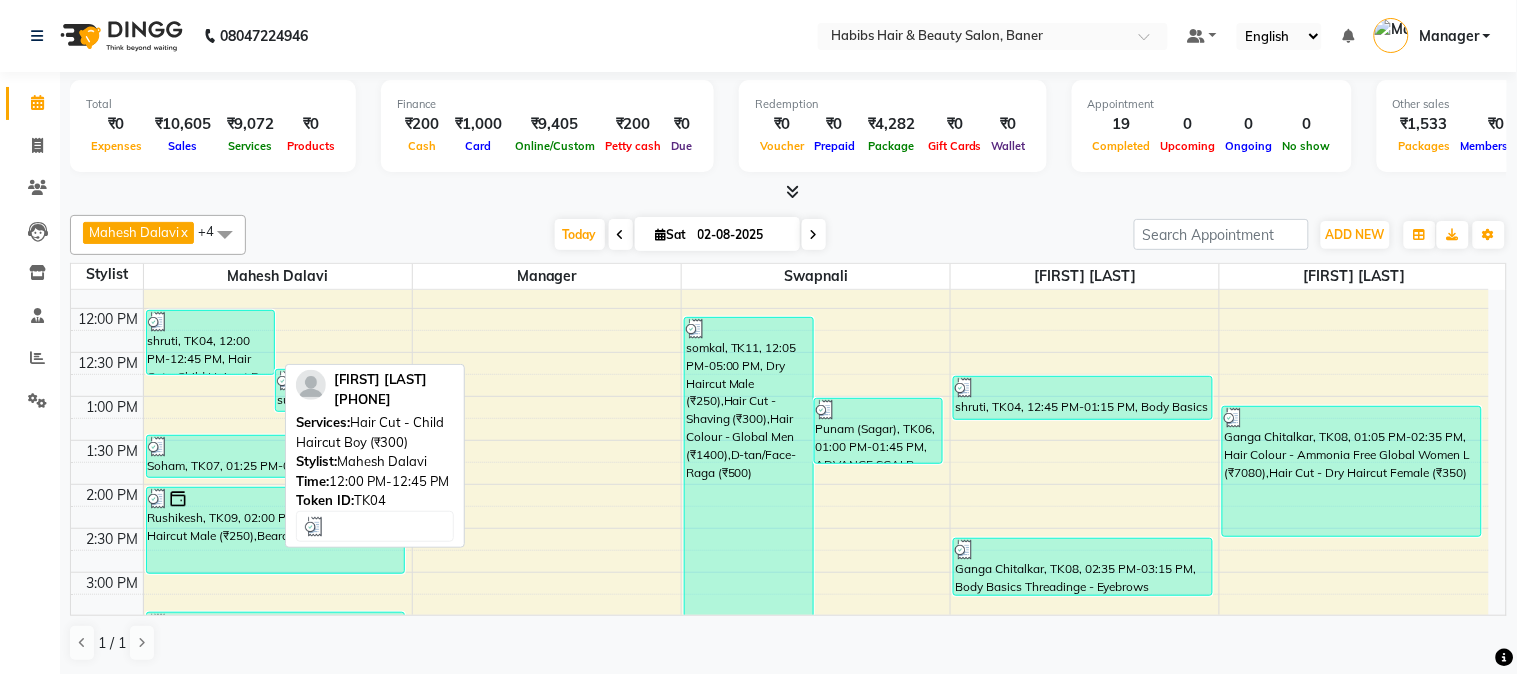 click on "shruti, TK04, 12:00 PM-12:45 PM, Hair Cut - Child Haircut Boy (₹300)" at bounding box center (211, 342) 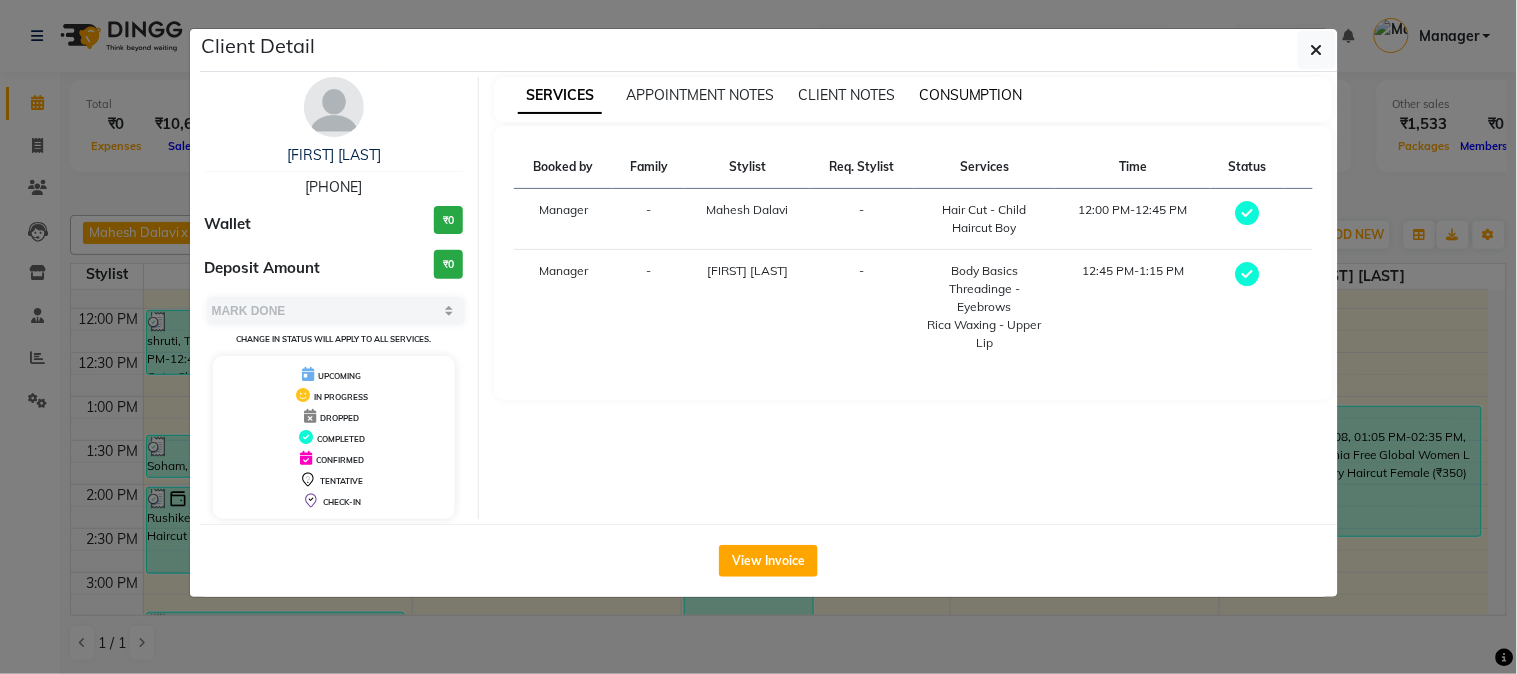 click on "CONSUMPTION" at bounding box center (971, 95) 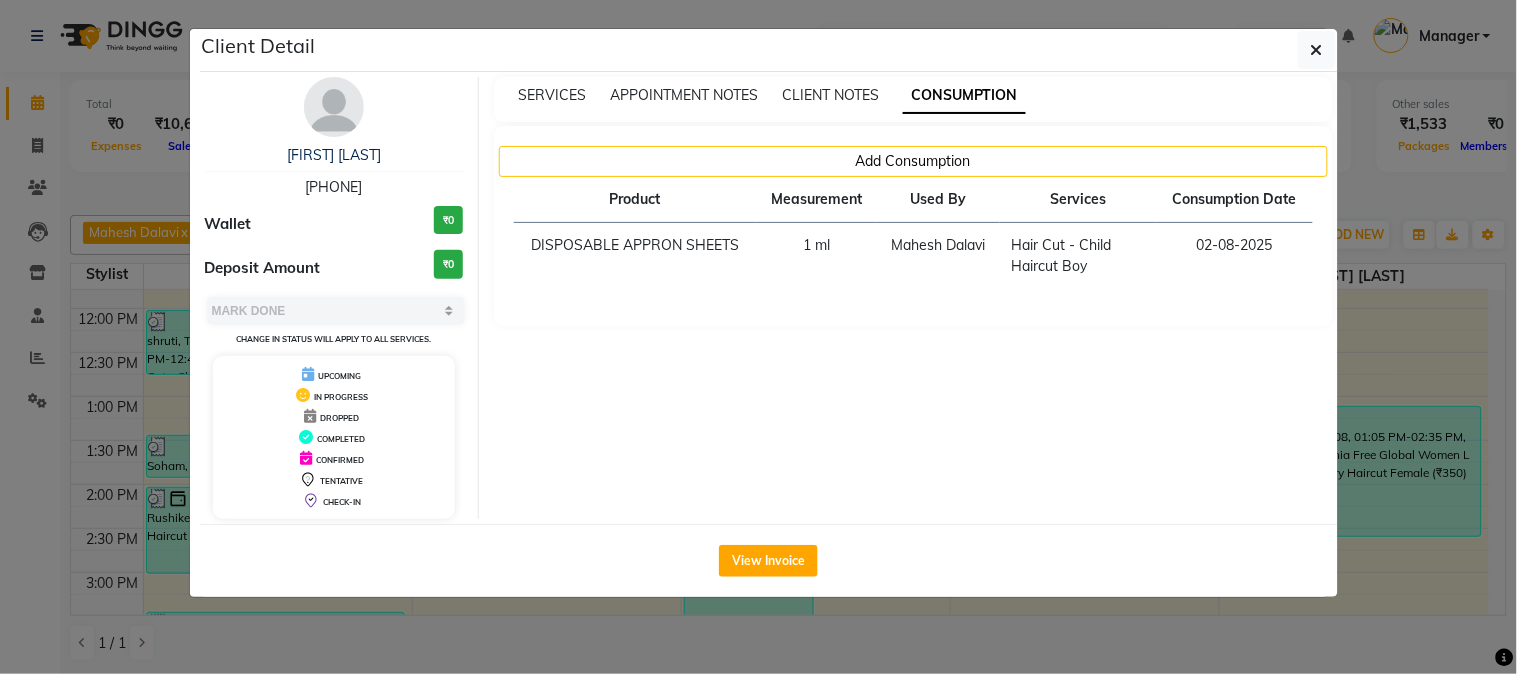 click on "SERVICES APPOINTMENT NOTES CLIENT NOTES CONSUMPTION Add Consumption Product Measurement Used By Services Consumption Date  DISPOSABLE APPRON SHEETS   1 ml   Mahesh Dalavi    Hair Cut - Child Haircut Boy   02-08-2025" at bounding box center [913, 298] 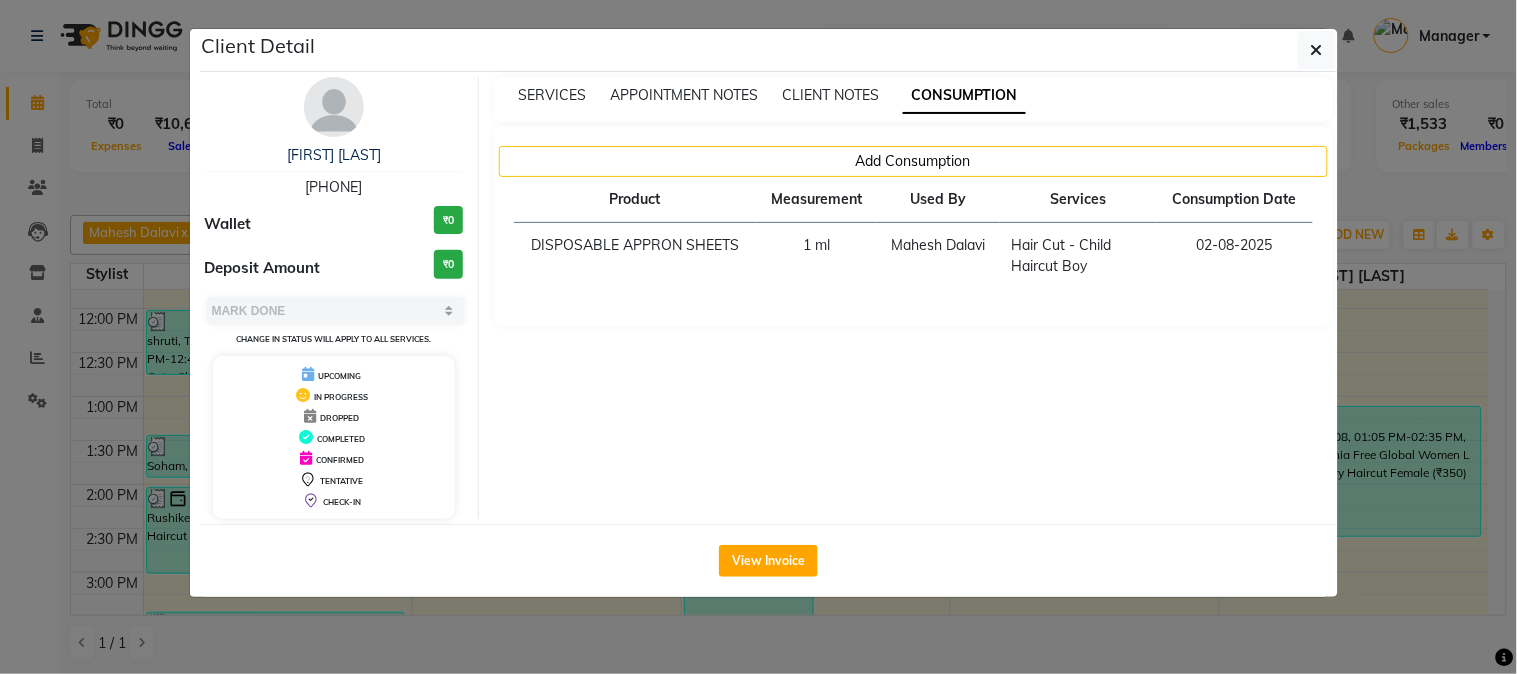 click on "Client Detail  shruti    9921229494 Wallet ₹0 Deposit Amount  ₹0  Select MARK DONE UPCOMING Change in status will apply to all services. UPCOMING IN PROGRESS DROPPED COMPLETED CONFIRMED TENTATIVE CHECK-IN SERVICES APPOINTMENT NOTES CLIENT NOTES CONSUMPTION Add Consumption Product Measurement Used By Services Consumption Date  DISPOSABLE APPRON SHEETS   1 ml   Mahesh Dalavi    Hair Cut - Child Haircut Boy   02-08-2025   View Invoice" 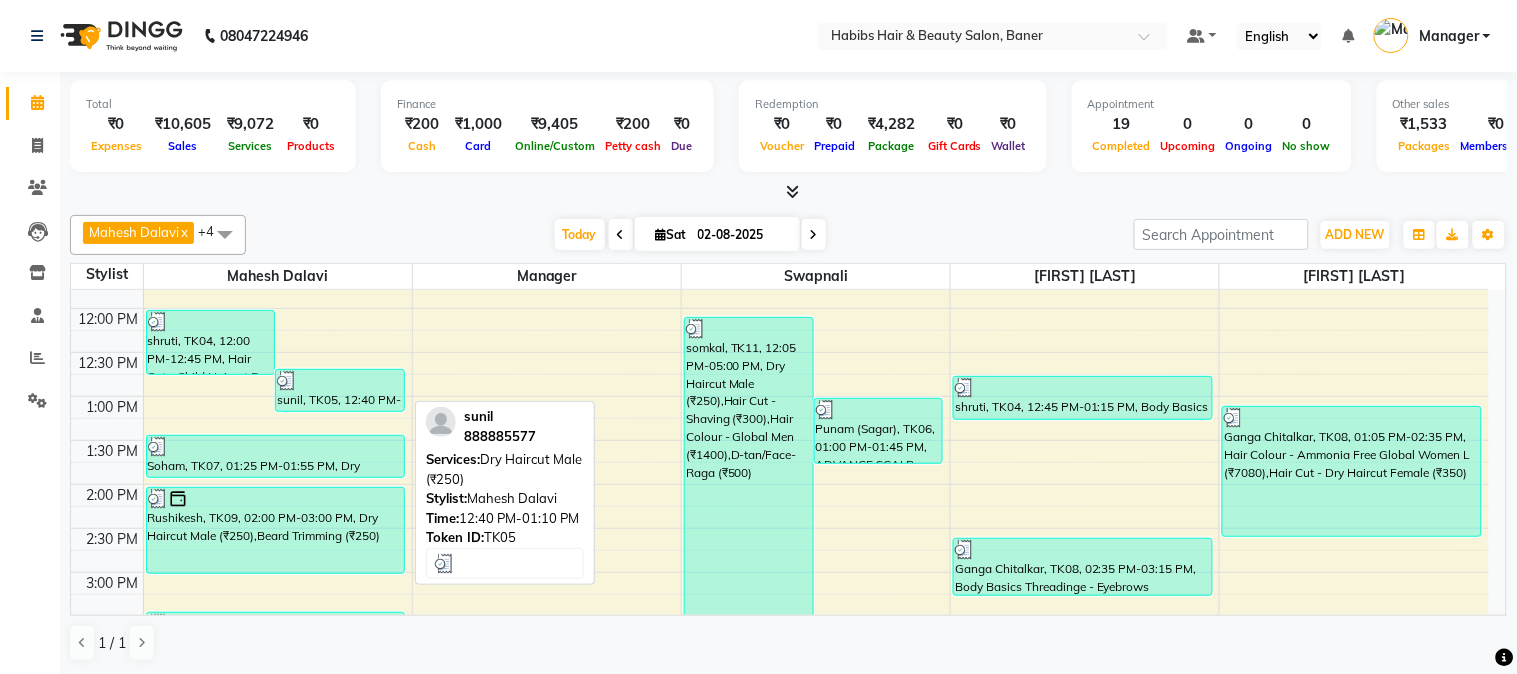 click at bounding box center [340, 381] 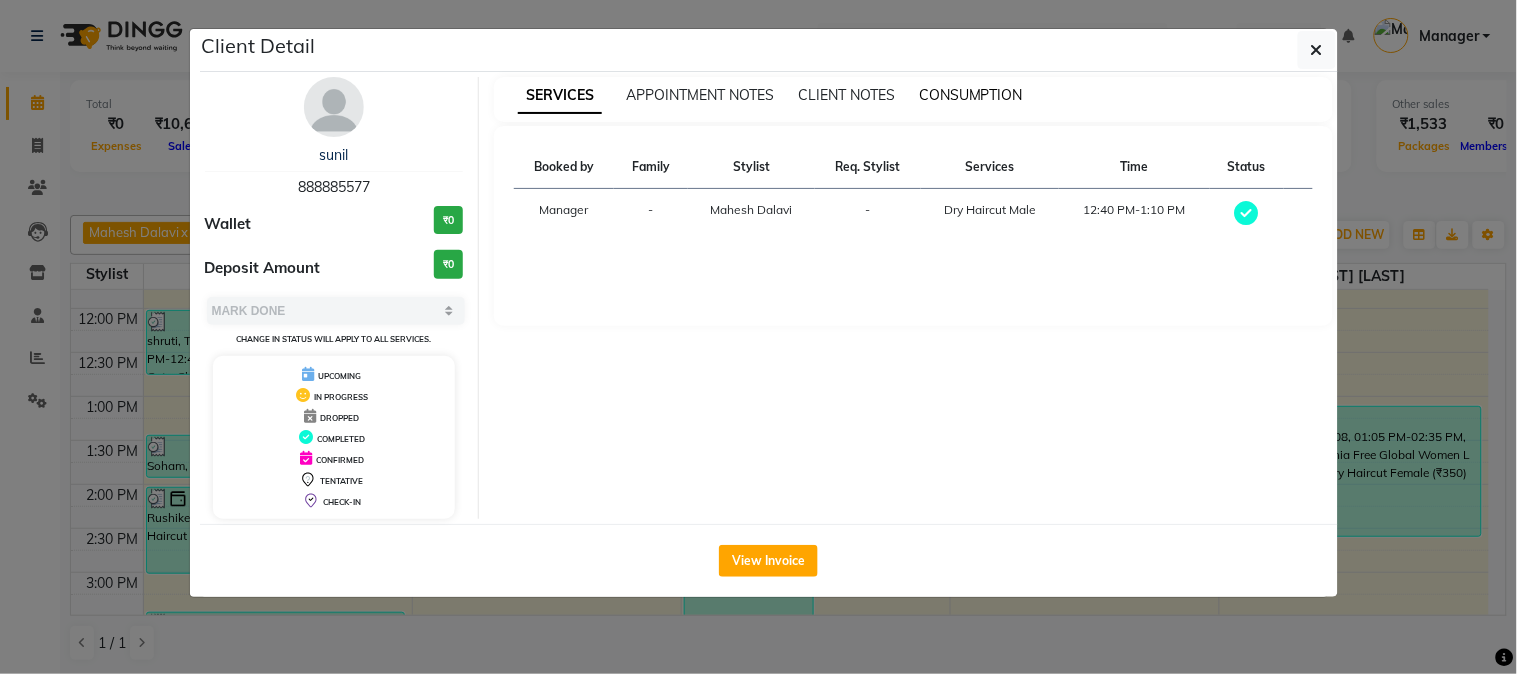 click on "CONSUMPTION" at bounding box center [971, 95] 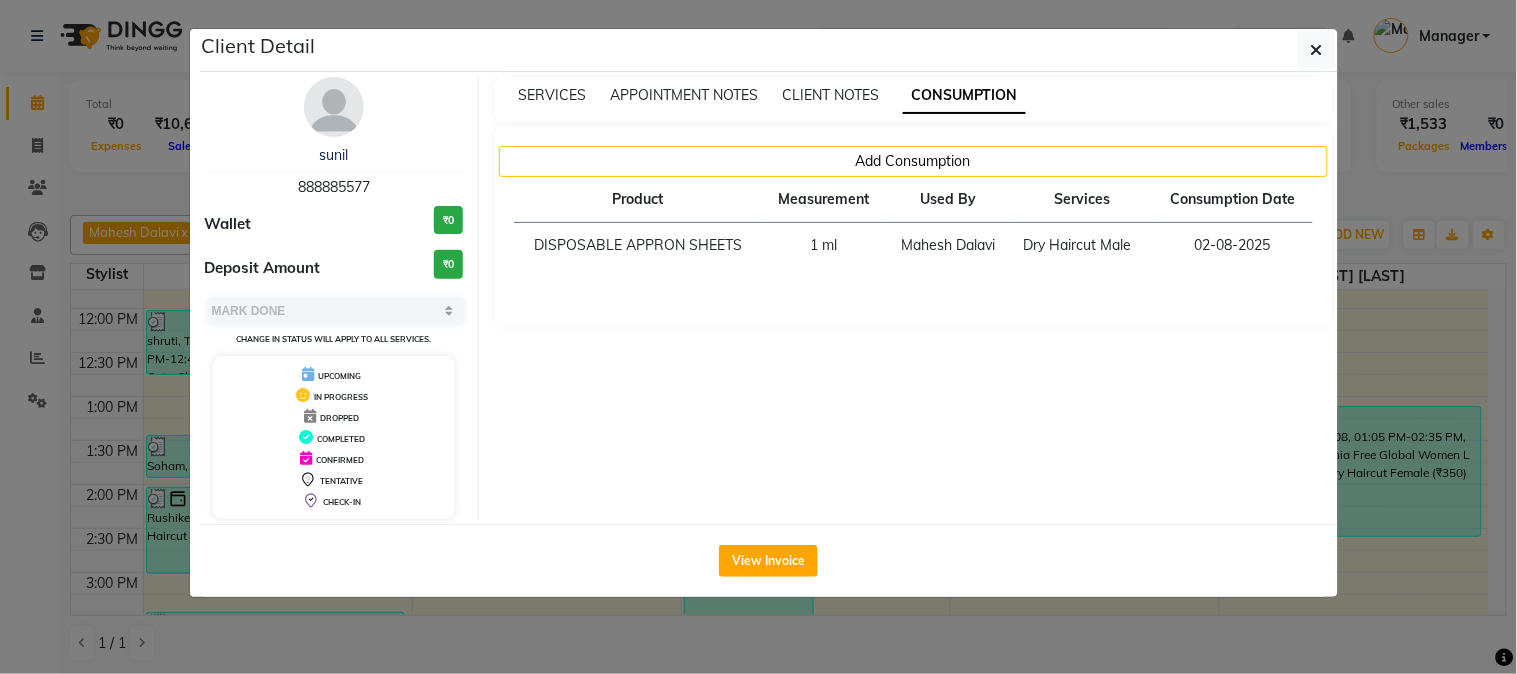 click on "Client Detail  sunil    888885577 Wallet ₹0 Deposit Amount  ₹0  Select MARK DONE UPCOMING Change in status will apply to all services. UPCOMING IN PROGRESS DROPPED COMPLETED CONFIRMED TENTATIVE CHECK-IN SERVICES APPOINTMENT NOTES CLIENT NOTES CONSUMPTION Add Consumption Product Measurement Used By Services Consumption Date  DISPOSABLE APPRON SHEETS   1 ml   Mahesh Dalavi    Dry Haircut Male   02-08-2025   View Invoice" 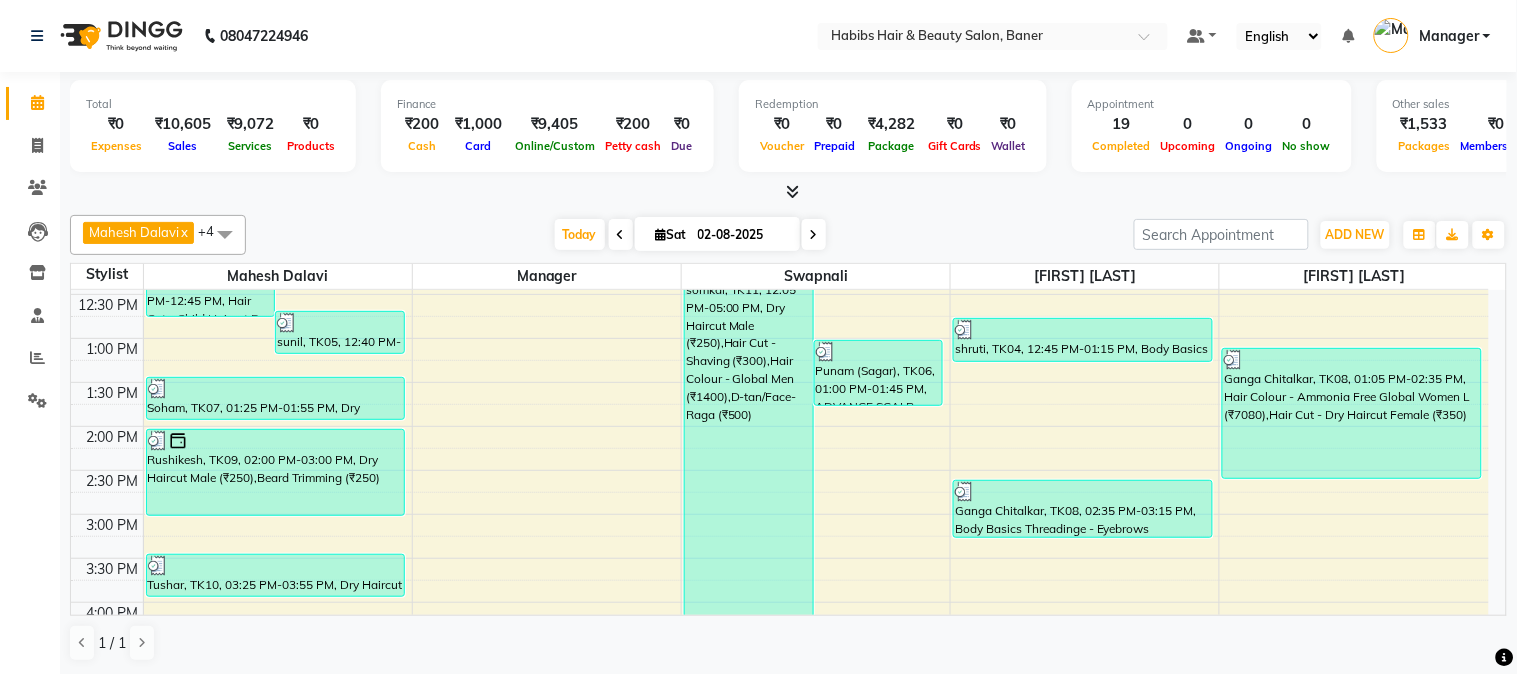 scroll, scrollTop: 444, scrollLeft: 0, axis: vertical 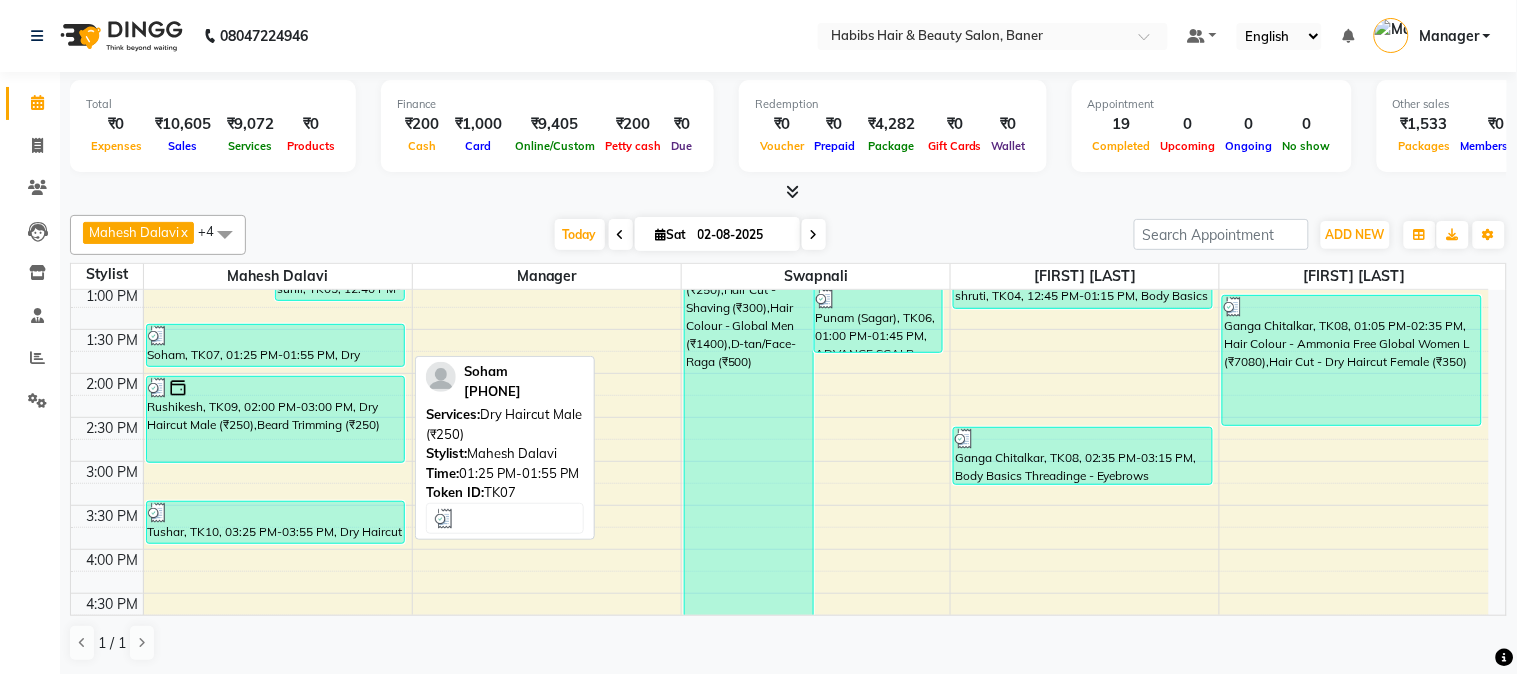 click on "Soham, TK07, 01:25 PM-01:55 PM, Dry Haircut Male (₹250)" at bounding box center (275, 345) 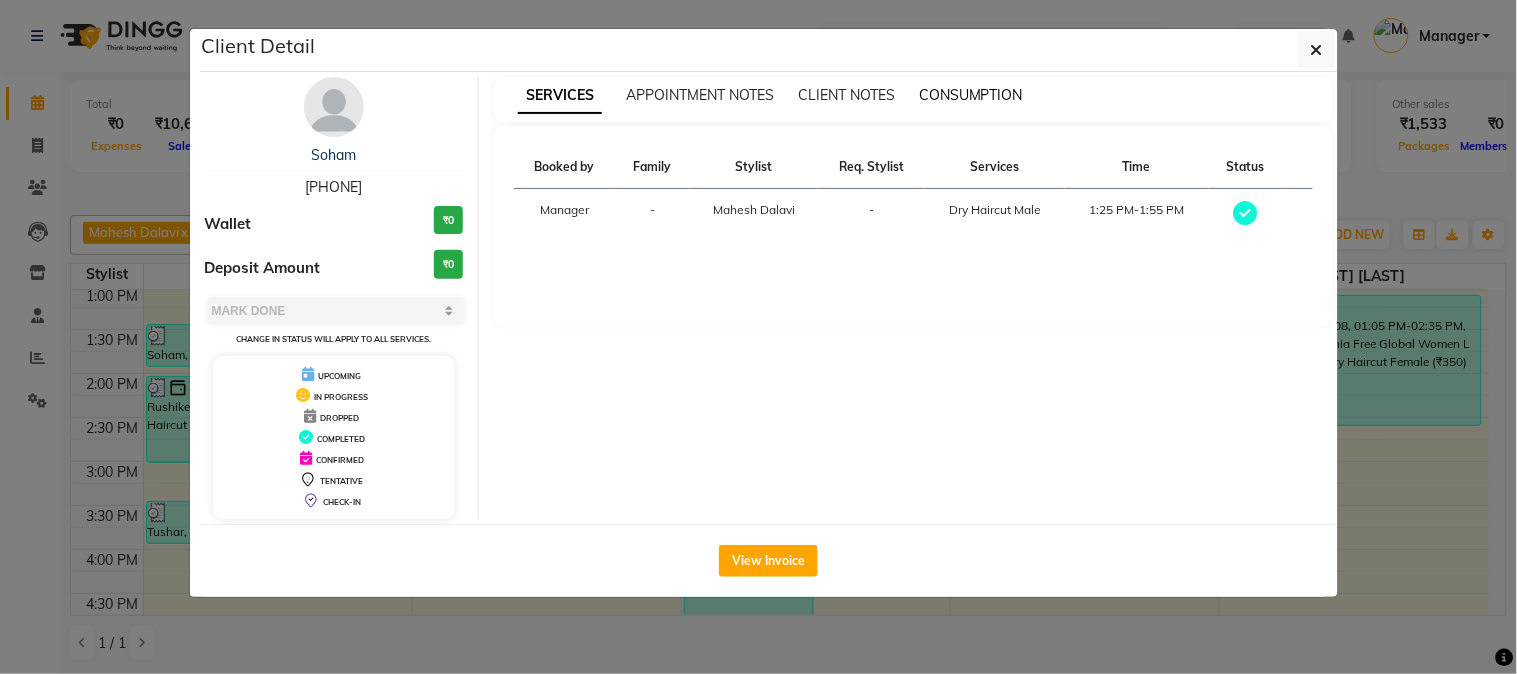 click on "CONSUMPTION" at bounding box center (971, 95) 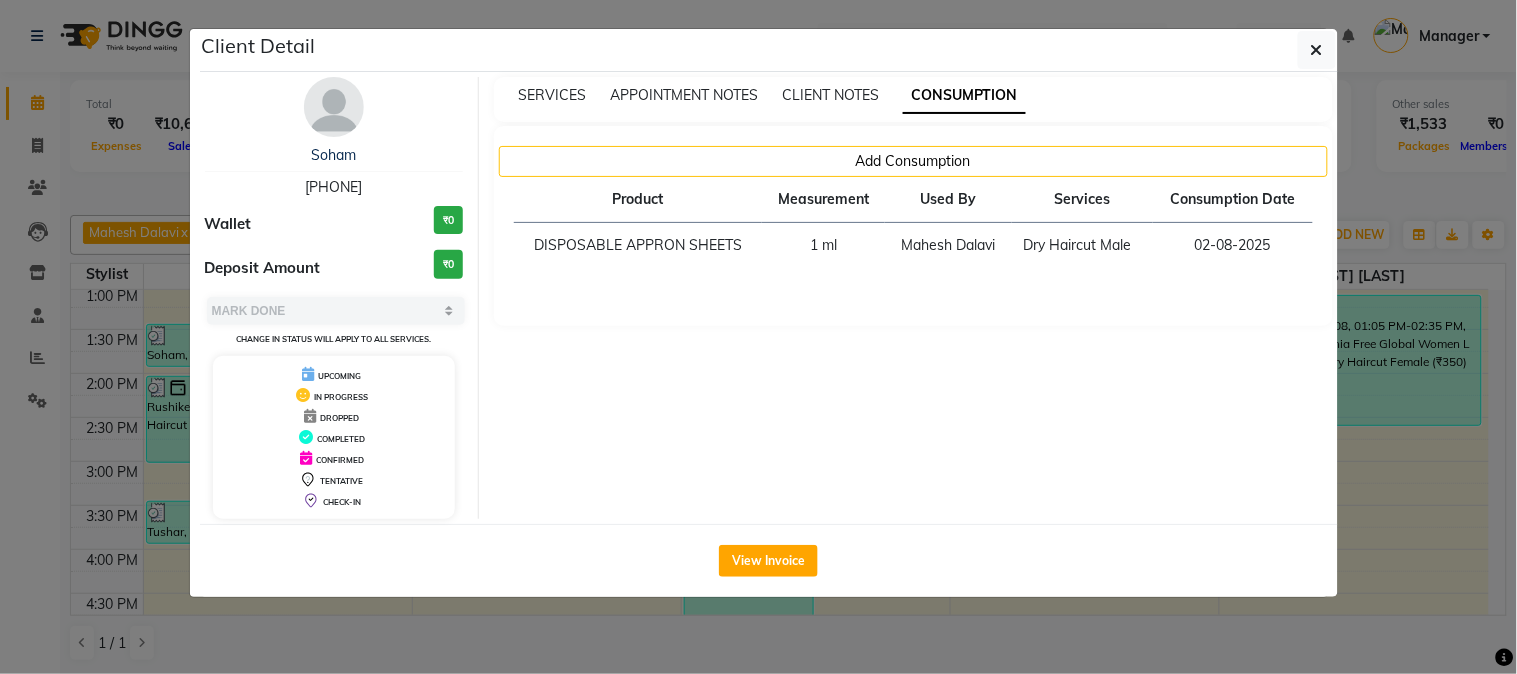 click on "Client Detail  Soham    9552912425 Wallet ₹0 Deposit Amount  ₹0  Select MARK DONE UPCOMING Change in status will apply to all services. UPCOMING IN PROGRESS DROPPED COMPLETED CONFIRMED TENTATIVE CHECK-IN SERVICES APPOINTMENT NOTES CLIENT NOTES CONSUMPTION Add Consumption Product Measurement Used By Services Consumption Date  DISPOSABLE APPRON SHEETS   1 ml   Mahesh Dalavi    Dry Haircut Male   02-08-2025   View Invoice" 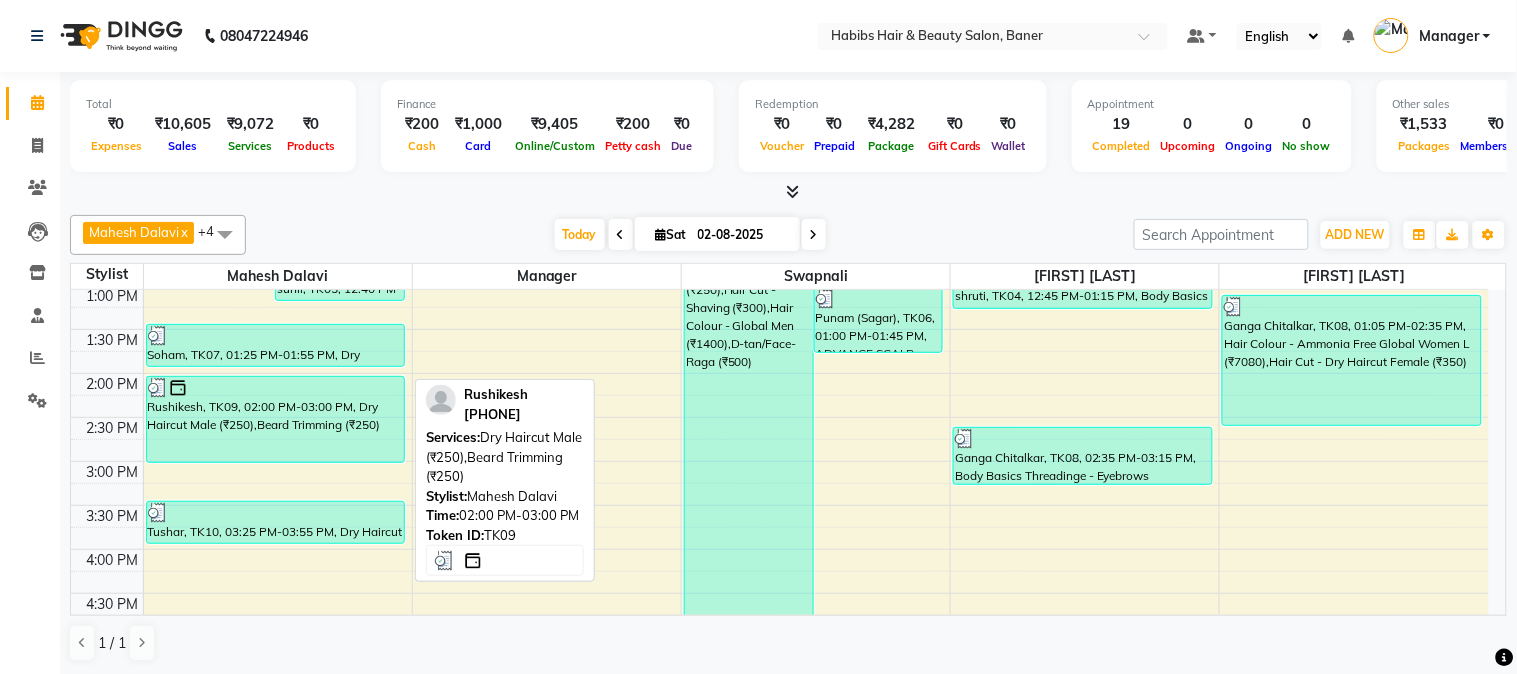 click on "Rushikesh, TK09, 02:00 PM-03:00 PM, Dry Haircut Male (₹250),Beard Trimming (₹250)" at bounding box center [275, 419] 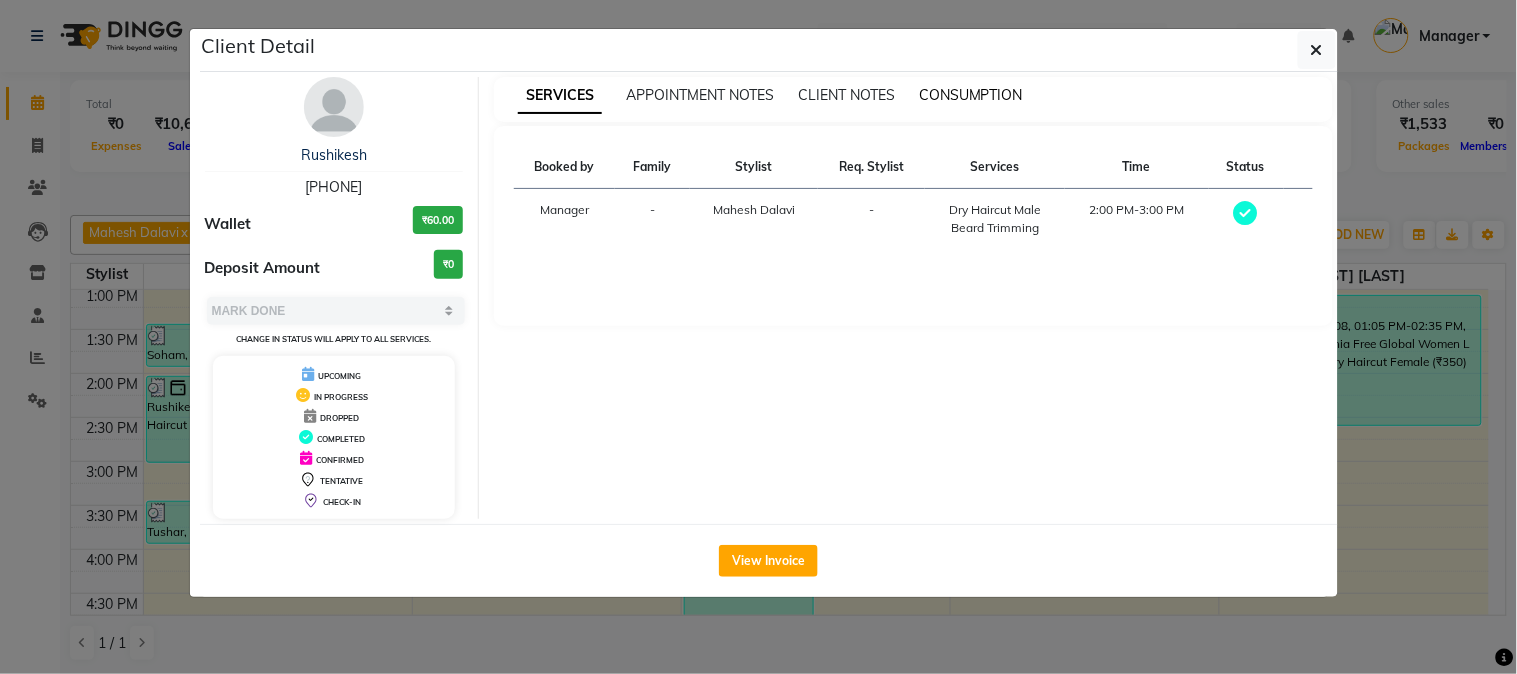 click on "CONSUMPTION" at bounding box center [971, 95] 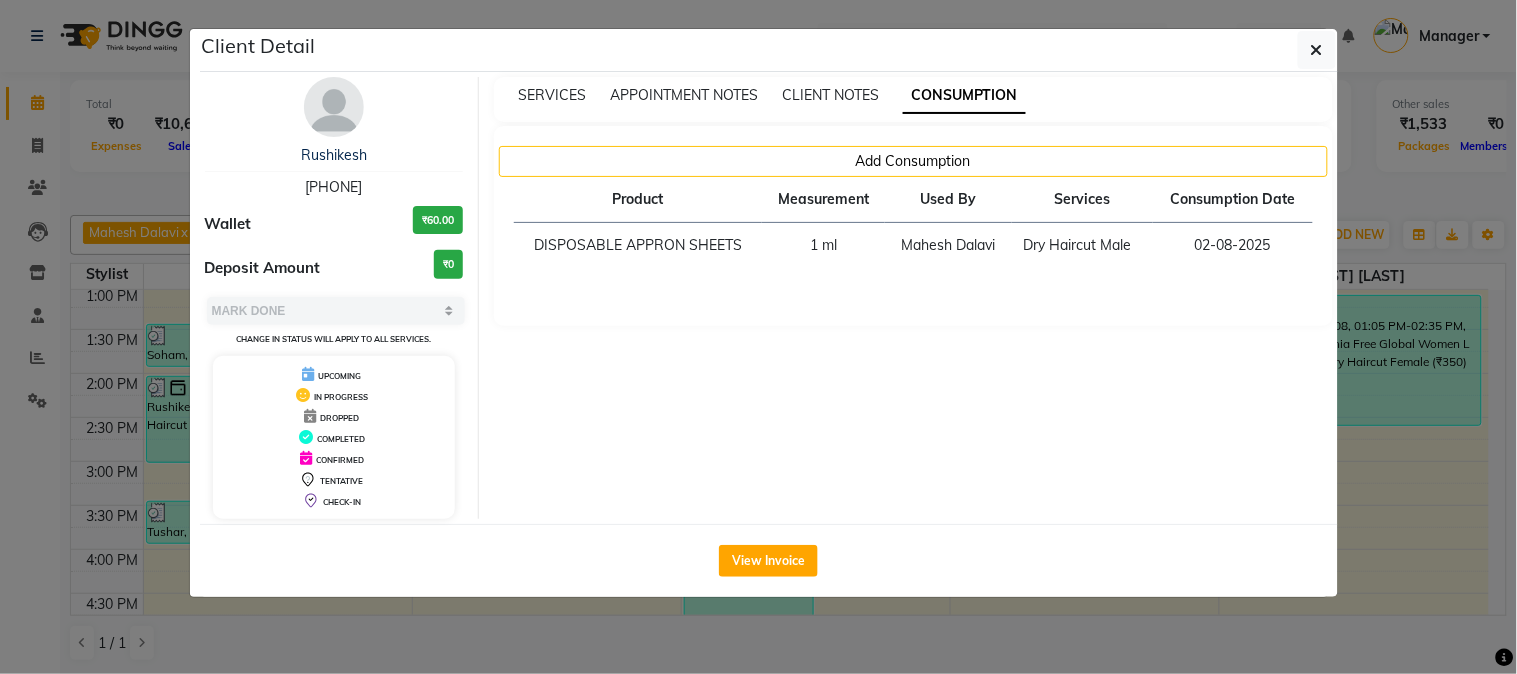 click on "Client Detail  Rushikesh    9503614580 Wallet ₹60.00 Deposit Amount  ₹0  Select MARK DONE UPCOMING Change in status will apply to all services. UPCOMING IN PROGRESS DROPPED COMPLETED CONFIRMED TENTATIVE CHECK-IN SERVICES APPOINTMENT NOTES CLIENT NOTES CONSUMPTION Add Consumption Product Measurement Used By Services Consumption Date  DISPOSABLE APPRON SHEETS   1 ml   Mahesh Dalavi    Dry Haircut Male   02-08-2025   View Invoice" 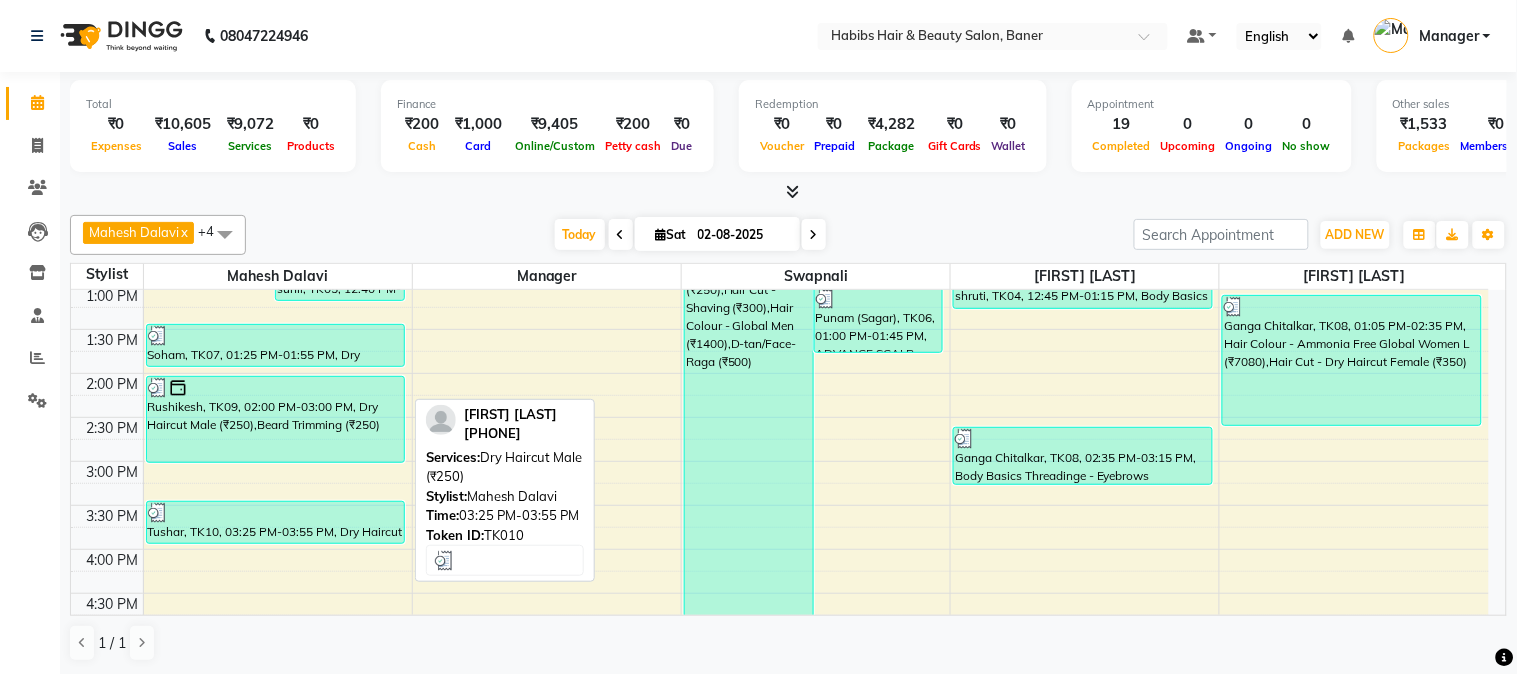 click at bounding box center [275, 513] 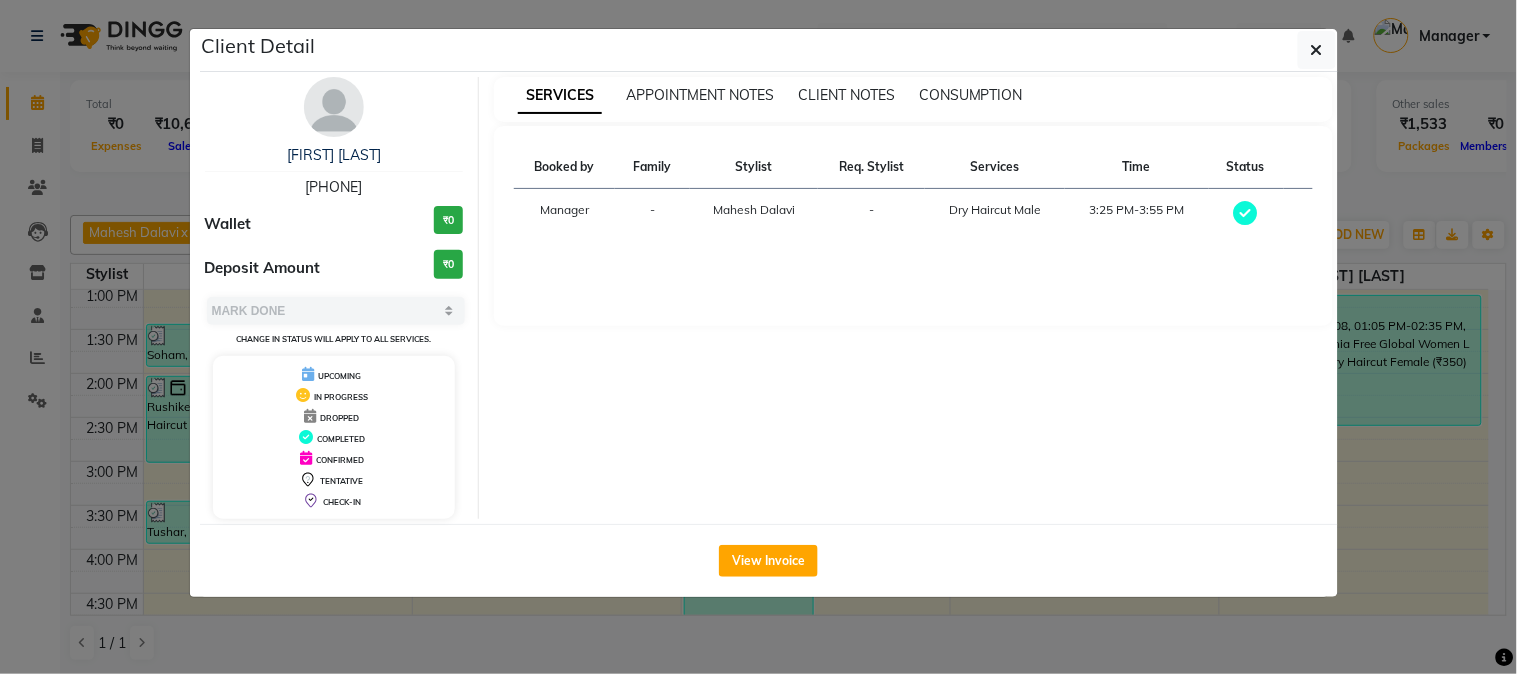click on "CONSUMPTION" at bounding box center (971, 95) 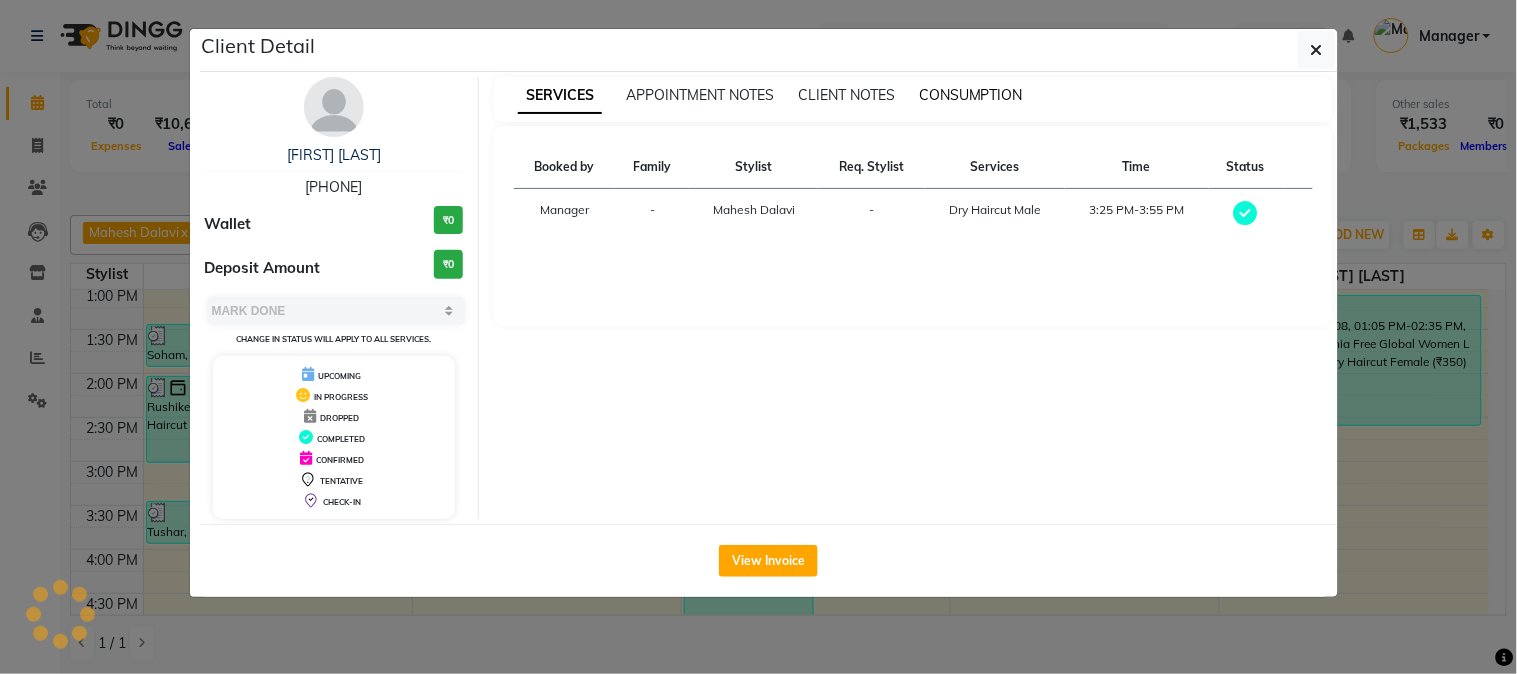 click on "CONSUMPTION" at bounding box center [971, 95] 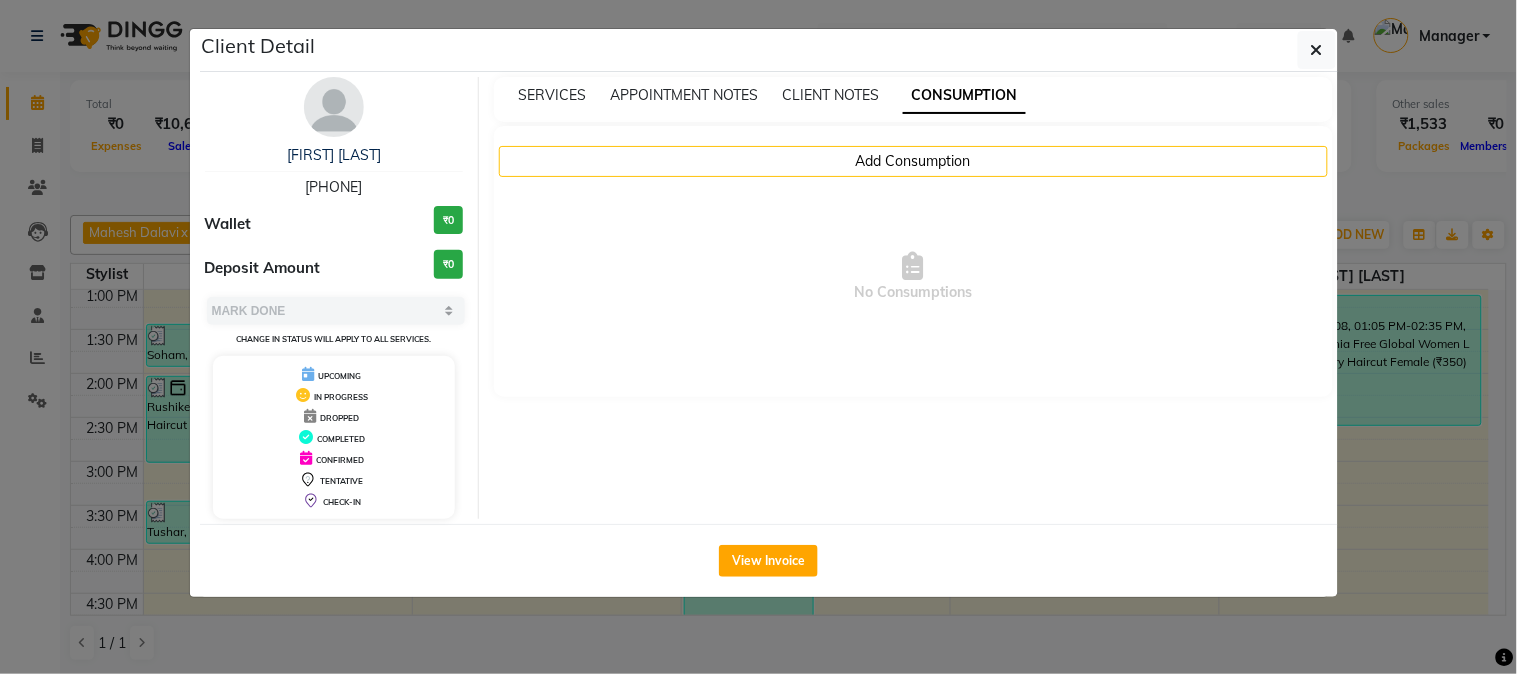 click on "Client Detail  Tushar    7744099524 Wallet ₹0 Deposit Amount  ₹0  Select MARK DONE UPCOMING Change in status will apply to all services. UPCOMING IN PROGRESS DROPPED COMPLETED CONFIRMED TENTATIVE CHECK-IN SERVICES APPOINTMENT NOTES CLIENT NOTES CONSUMPTION Add Consumption  No Consumptions   View Invoice" 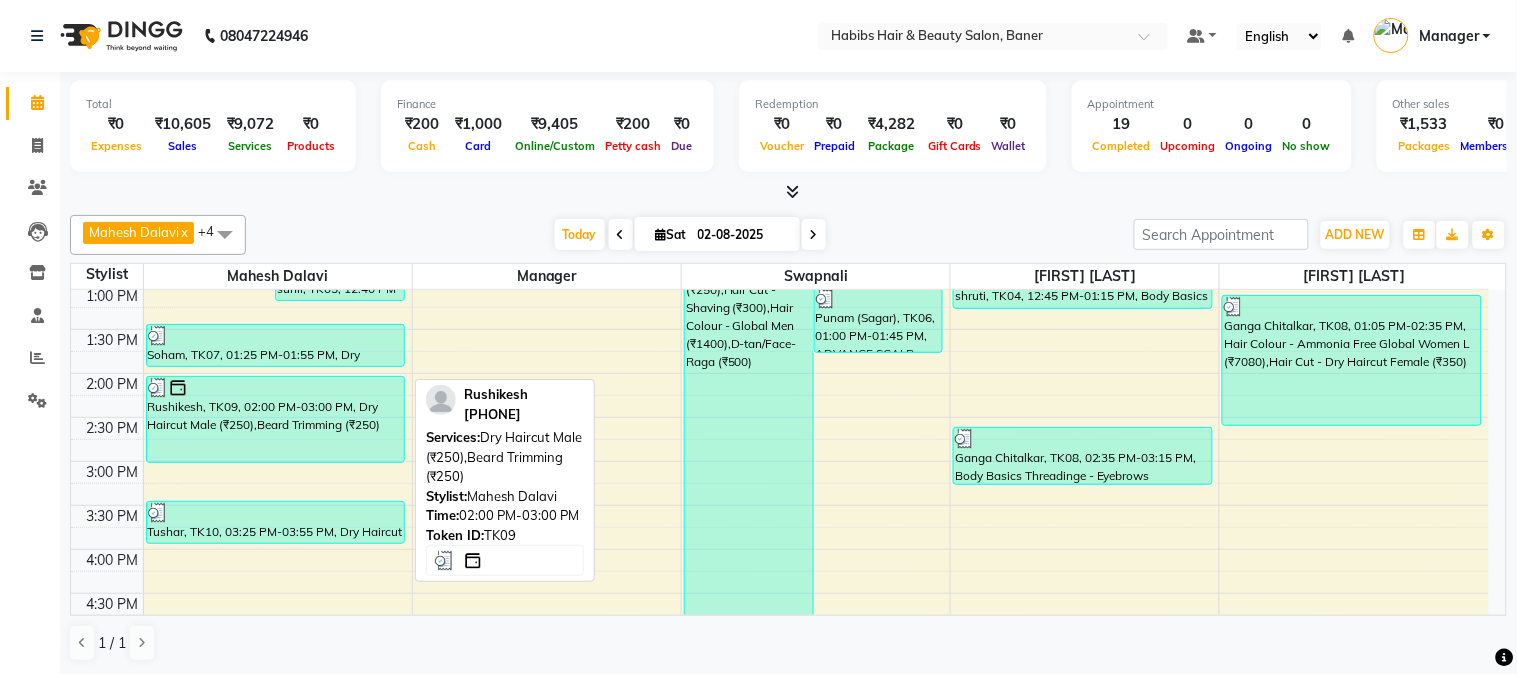 click on "Rushikesh, TK09, 02:00 PM-03:00 PM, Dry Haircut Male (₹250),Beard Trimming (₹250)" at bounding box center (275, 419) 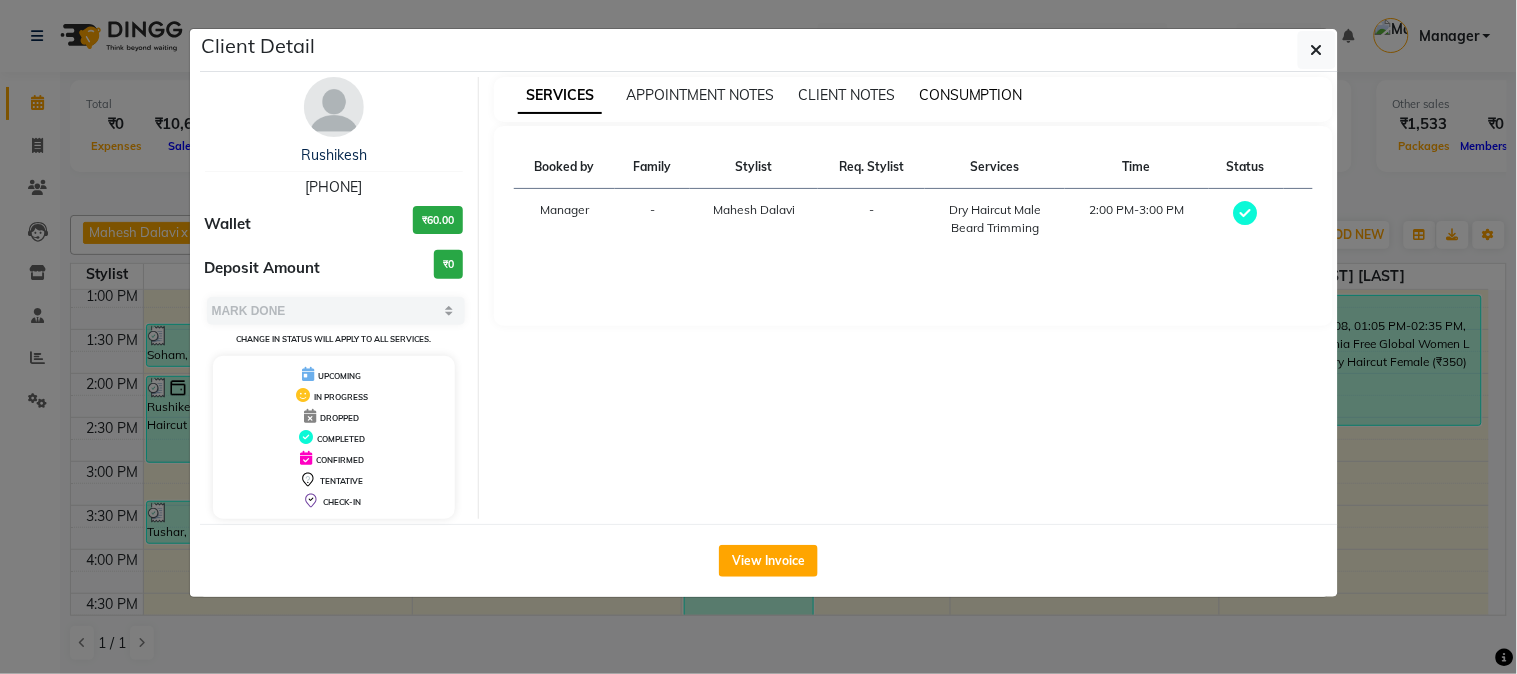 click on "CONSUMPTION" at bounding box center [971, 95] 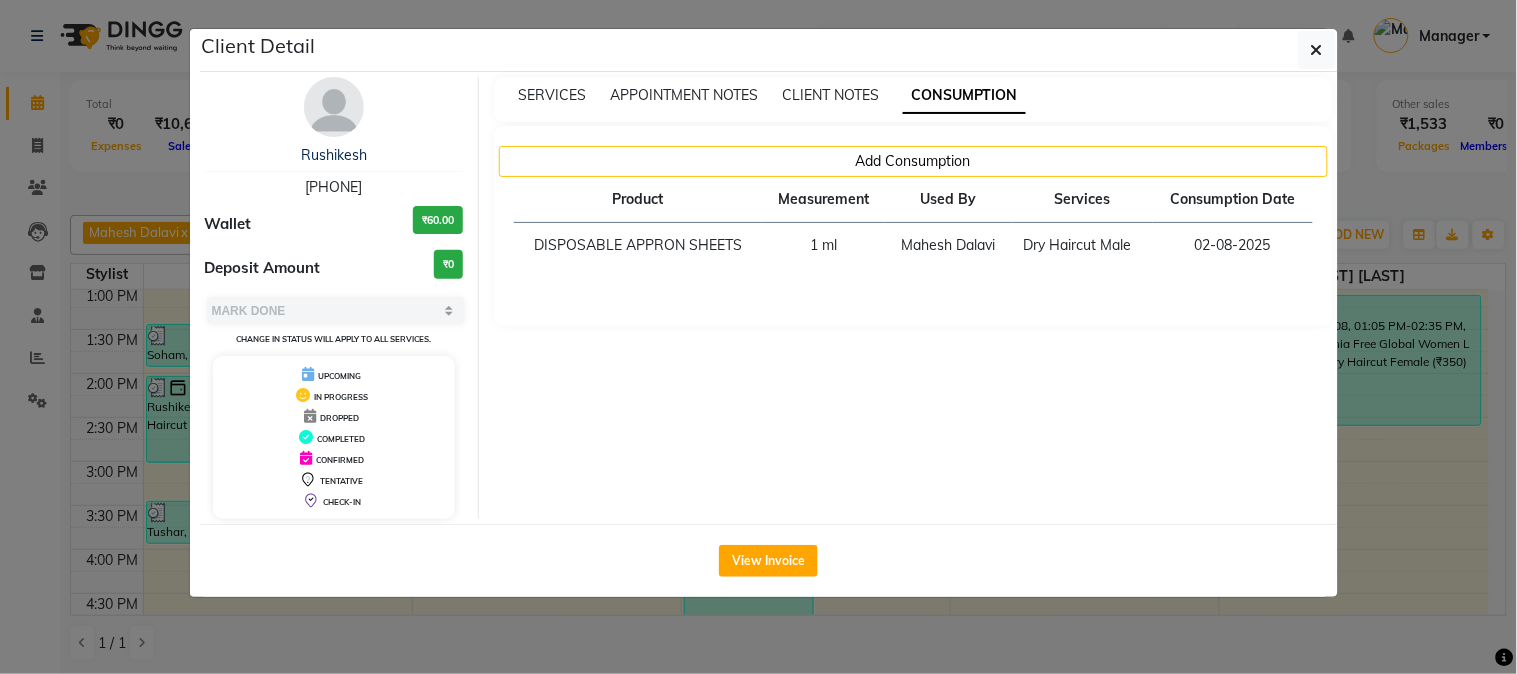 click on "Client Detail  Rushikesh    9503614580 Wallet ₹60.00 Deposit Amount  ₹0  Select MARK DONE UPCOMING Change in status will apply to all services. UPCOMING IN PROGRESS DROPPED COMPLETED CONFIRMED TENTATIVE CHECK-IN SERVICES APPOINTMENT NOTES CLIENT NOTES CONSUMPTION Add Consumption Product Measurement Used By Services Consumption Date  DISPOSABLE APPRON SHEETS   1 ml   Mahesh Dalavi    Dry Haircut Male   02-08-2025   View Invoice" 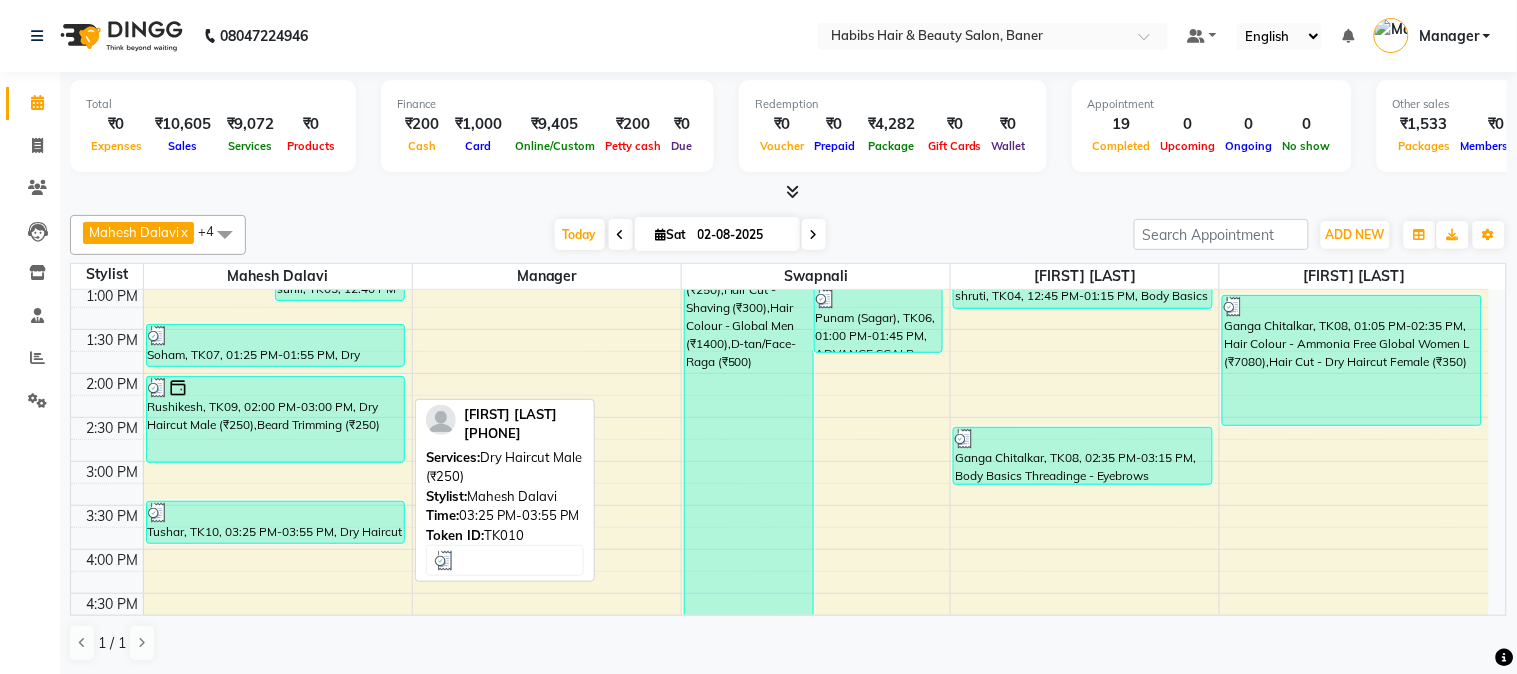 click on "Tushar, TK10, 03:25 PM-03:55 PM, Dry Haircut Male (₹250)" at bounding box center [275, 522] 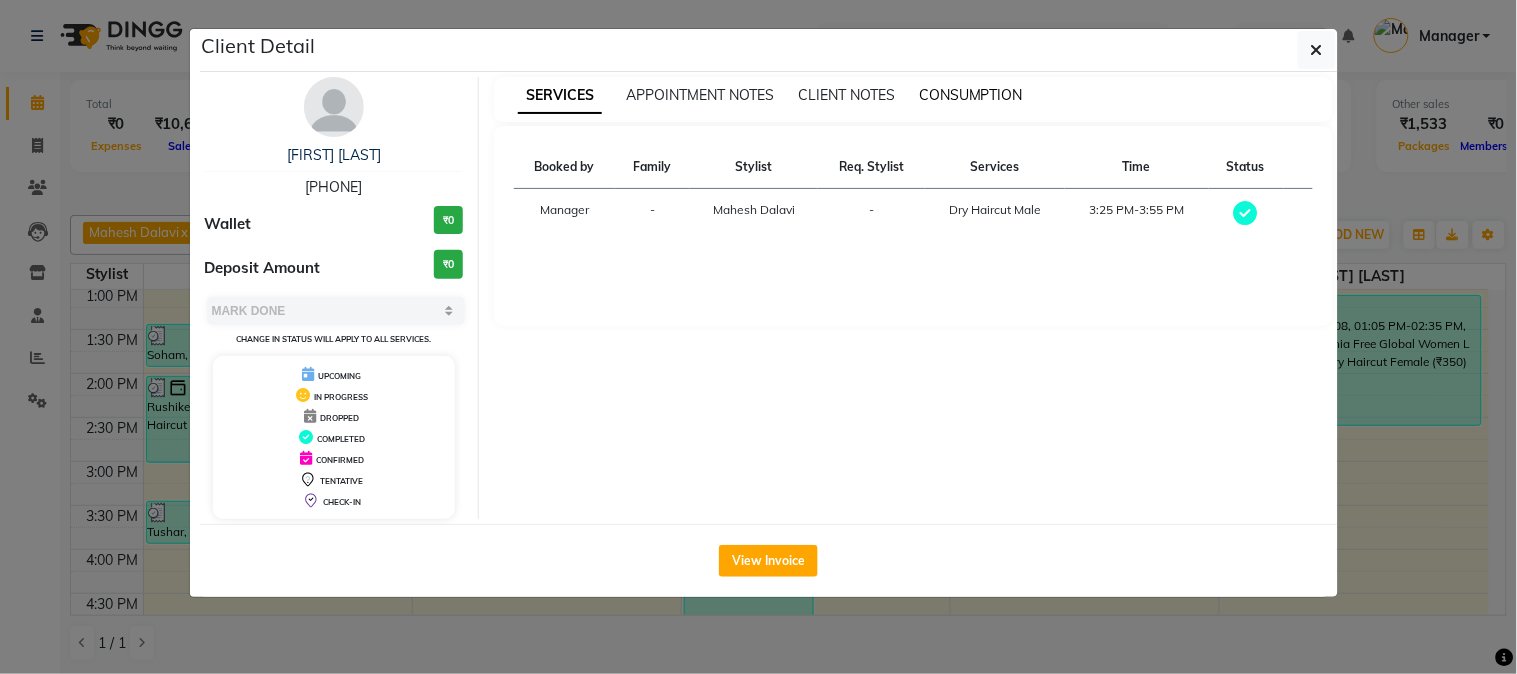 click on "CONSUMPTION" at bounding box center [971, 95] 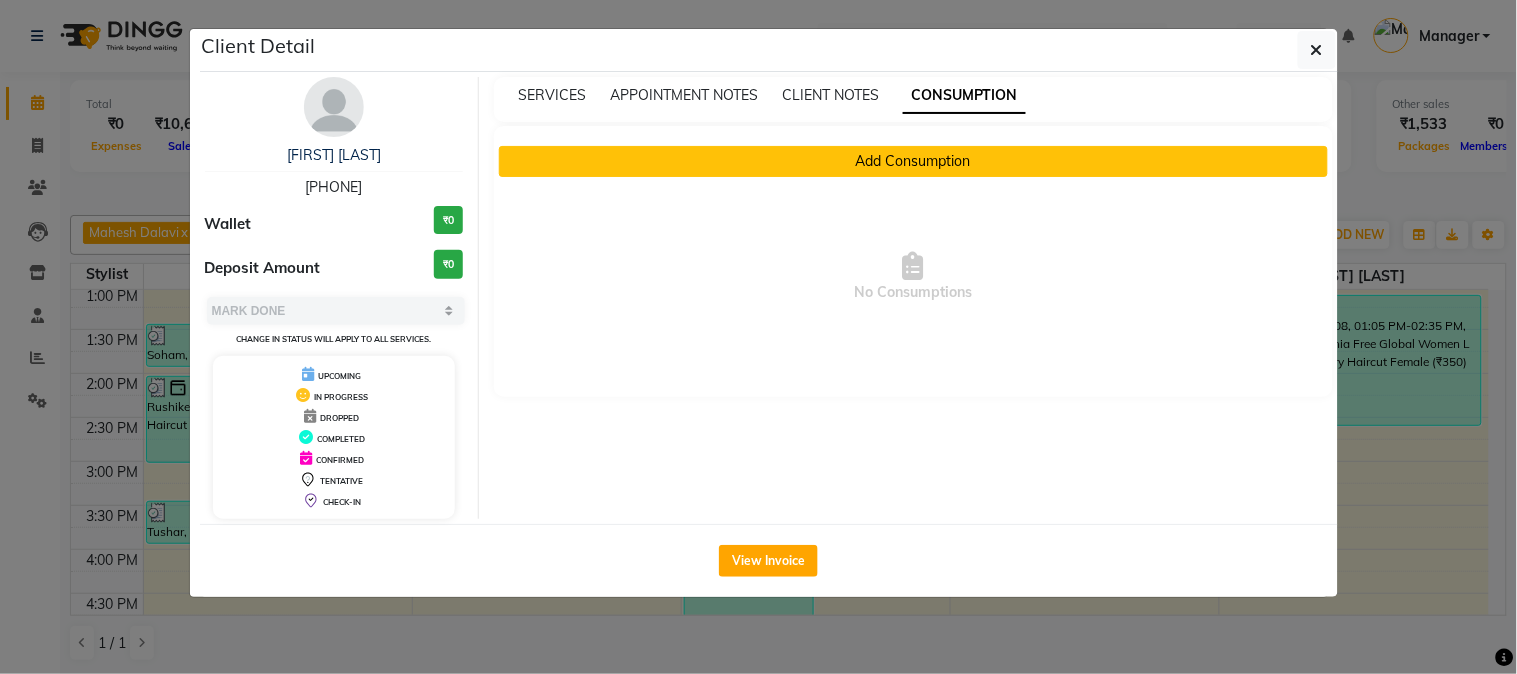 click on "Add Consumption" at bounding box center [913, 161] 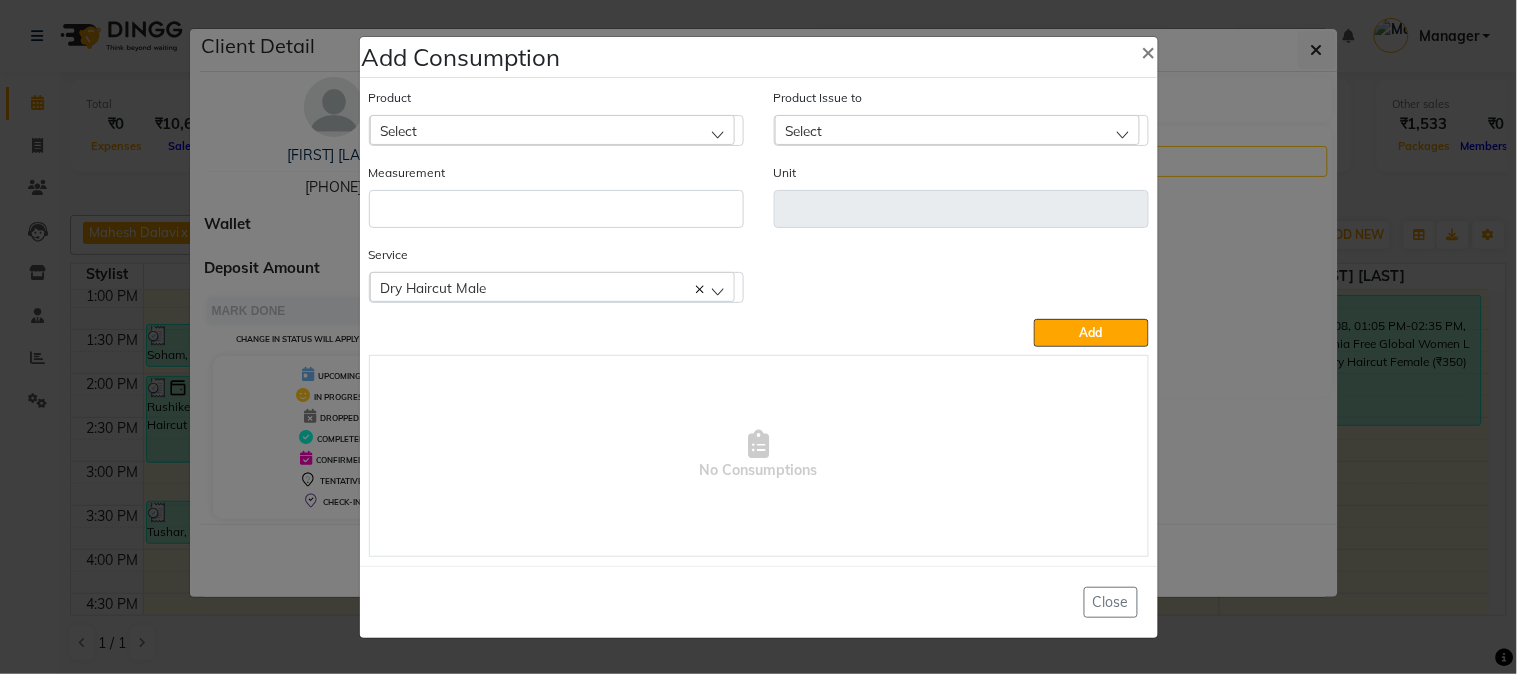 click on "Select" 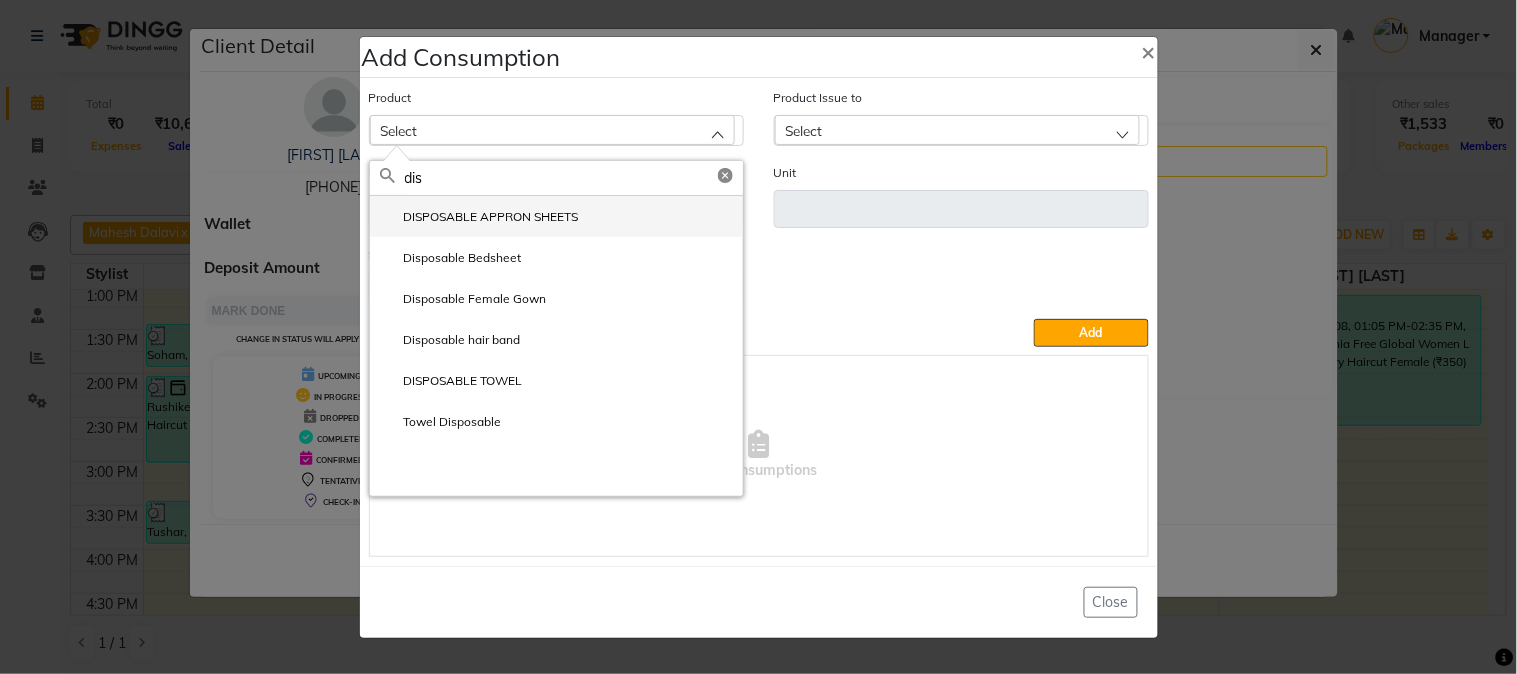 type on "dis" 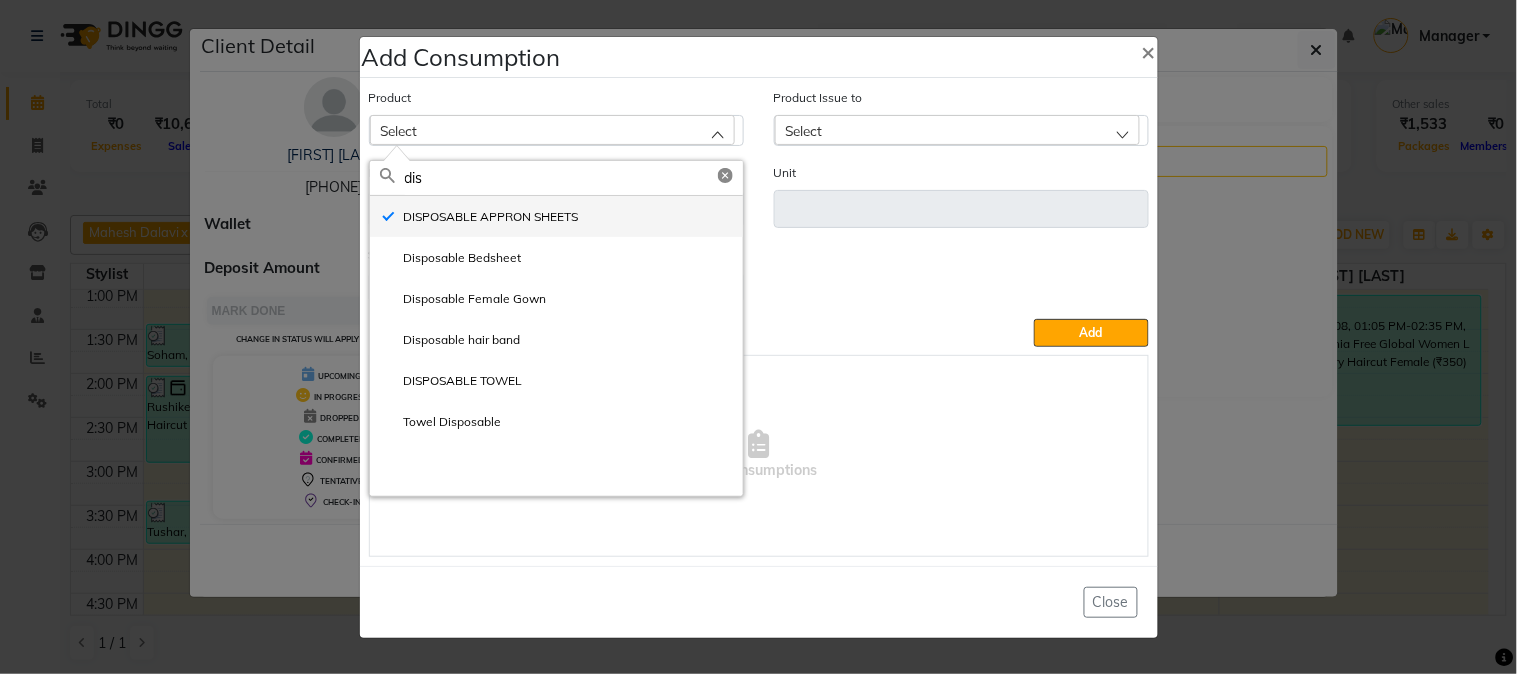 type on "ml" 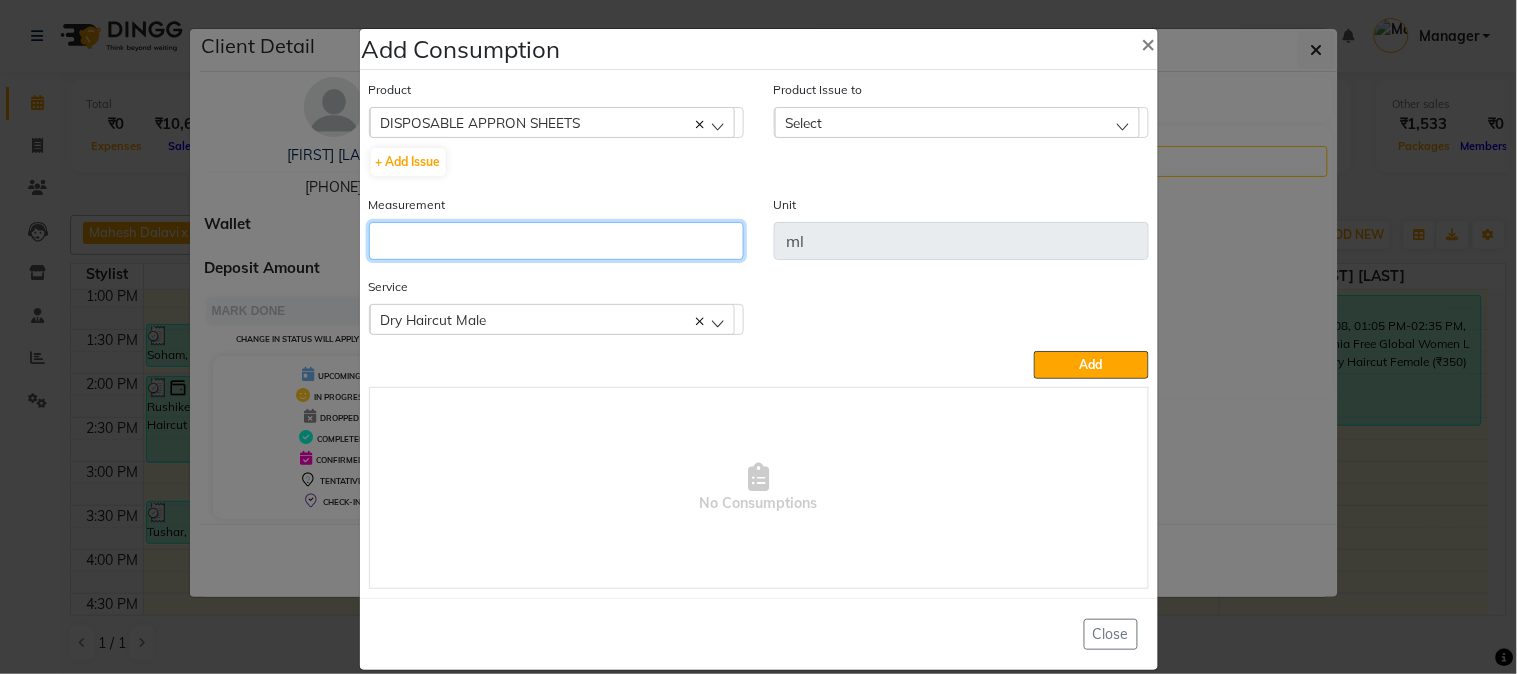click 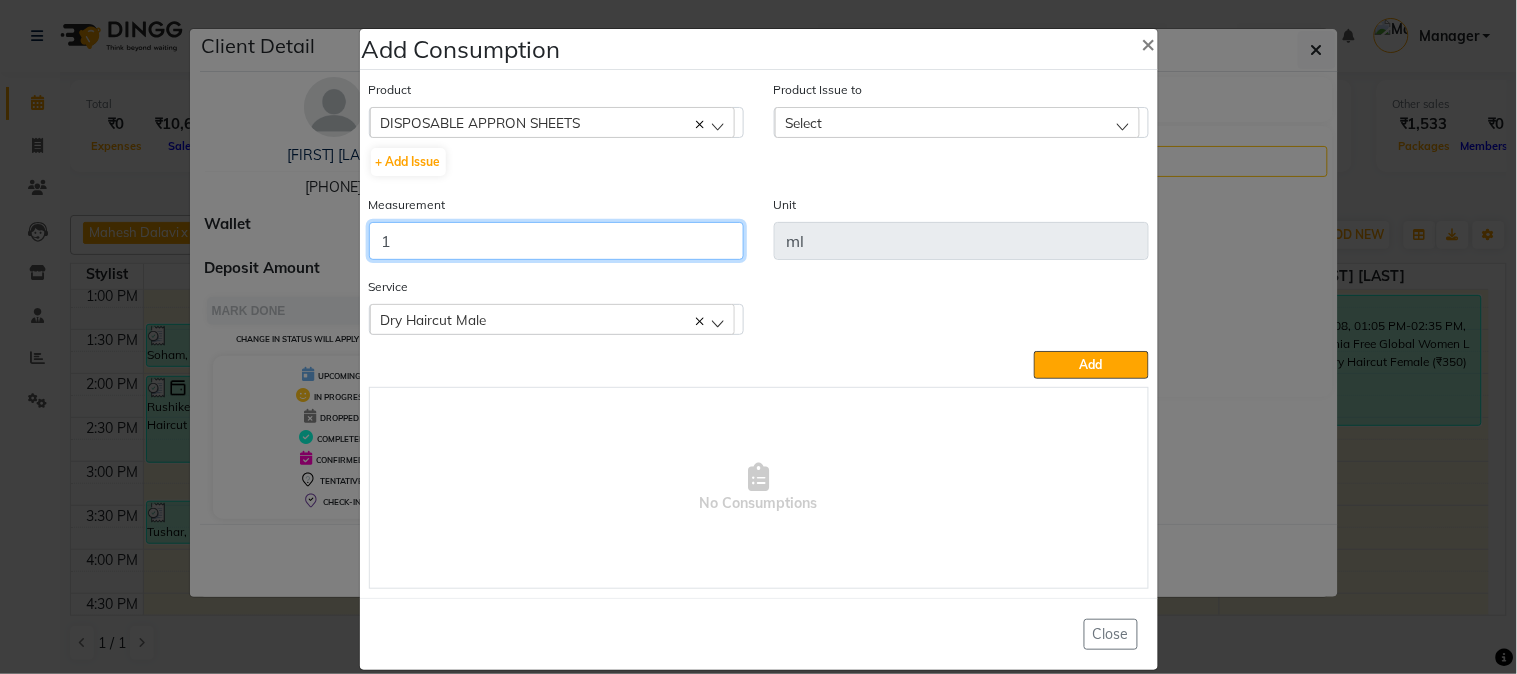 type on "1" 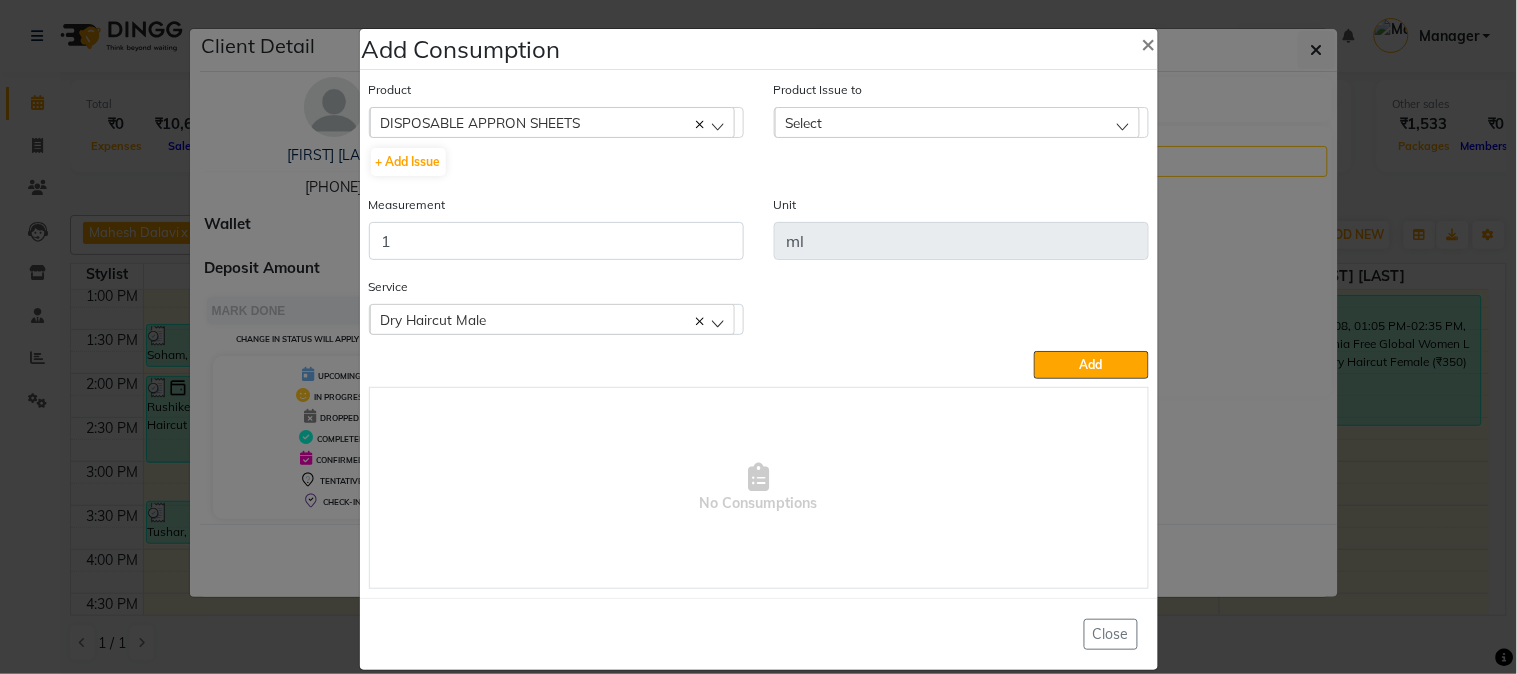 click on "Select" 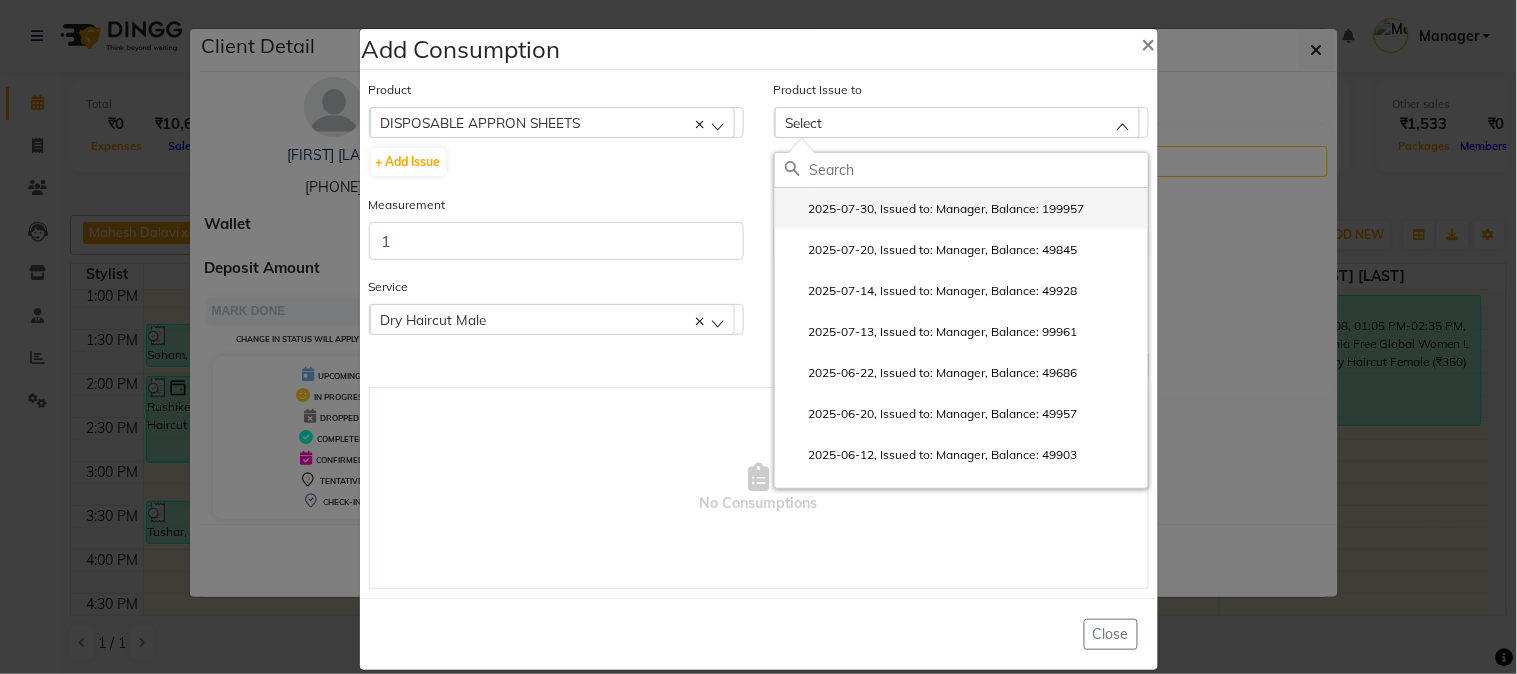 click on "2025-07-30, Issued to: Manager, Balance: 199957" 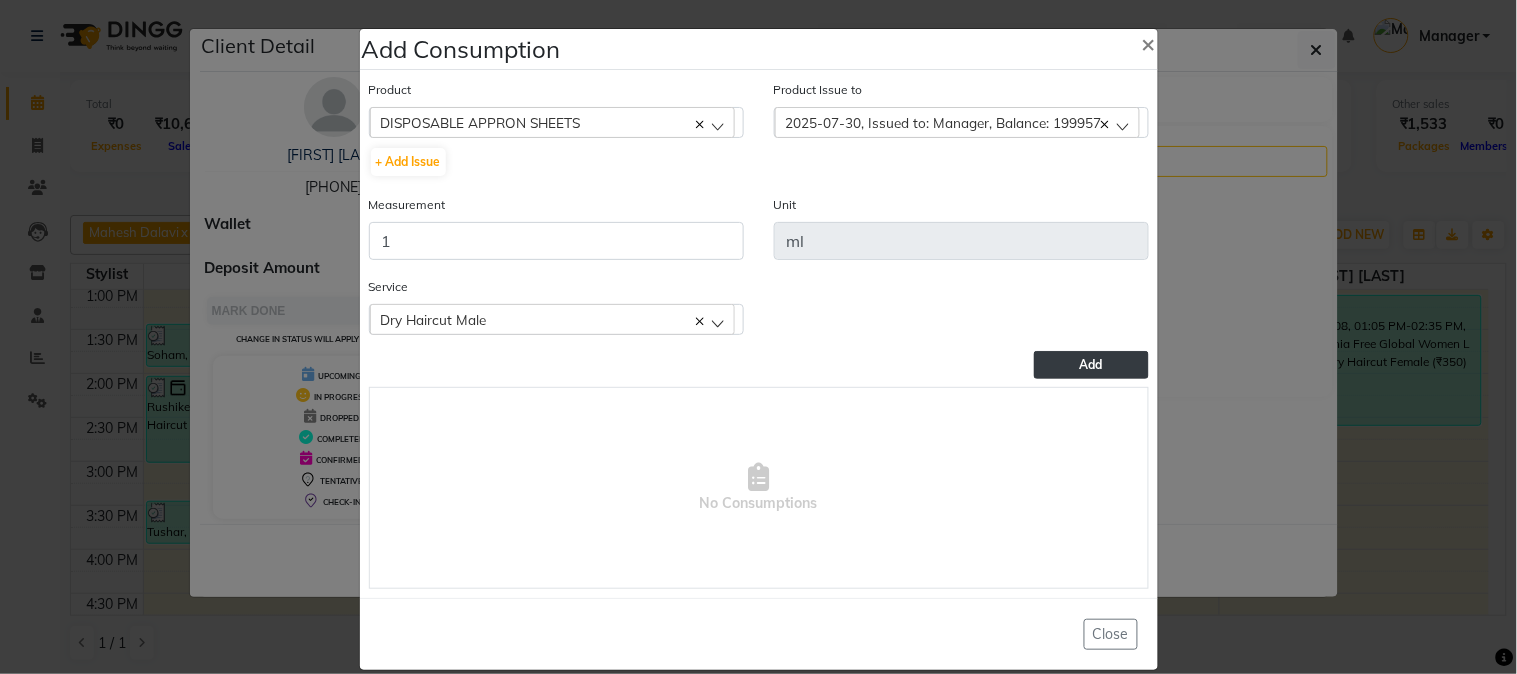 click on "Add" 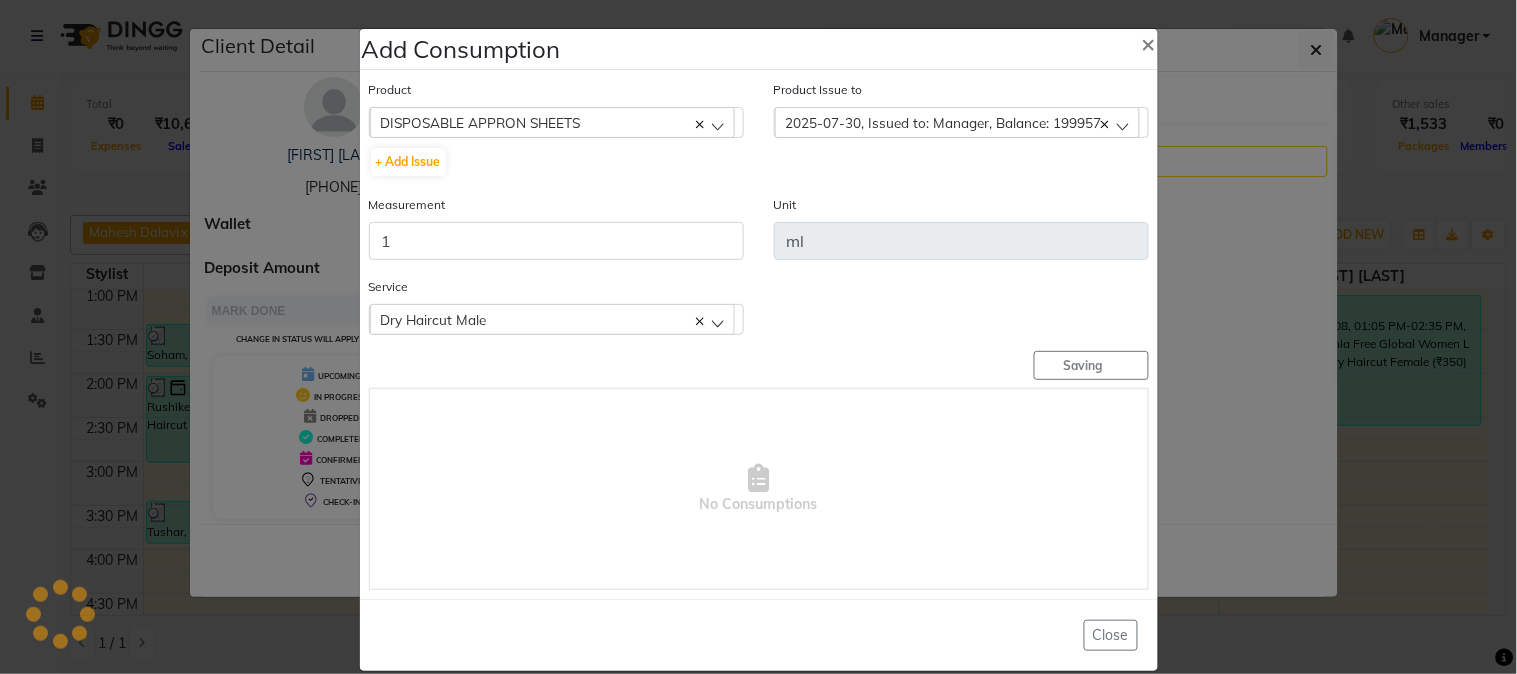 type 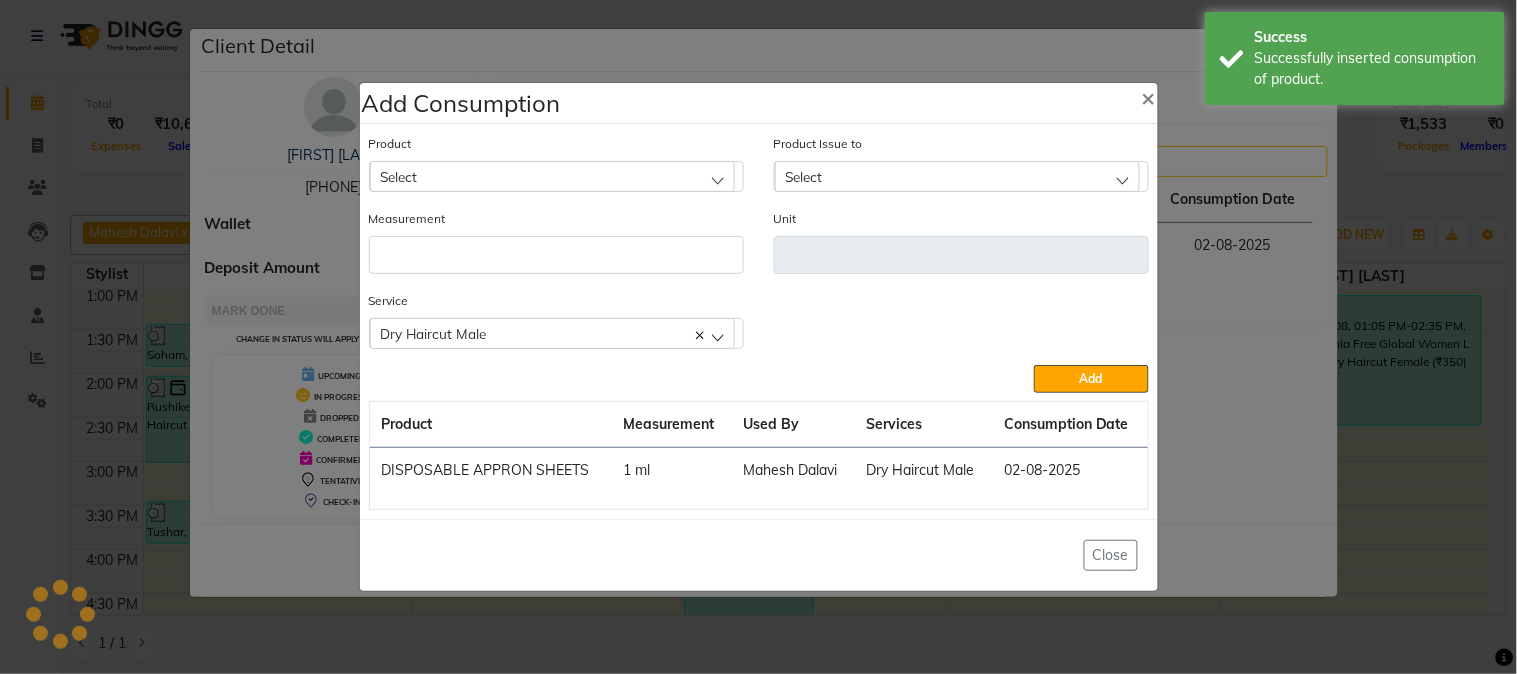 click on "Add Consumption × Product Select 5-7 Product Issue to Select 2025-07-30, Issued to: Manager, Balance: 199957 2025-07-20, Issued to: Manager, Balance: 49845 2025-07-14, Issued to: Manager, Balance: 49928 2025-07-13, Issued to: Manager, Balance: 99961 2025-06-22, Issued to: Manager, Balance: 49686 2025-06-20, Issued to: Manager, Balance: 49957 2025-06-12, Issued to: Manager, Balance: 49903 2025-06-07, Issued to: Manager, Balance: 199893 2025-06-07, Issued to: Manager, Balance: 500000 2025-05-08, Issued to: Manager, Balance: 49539 2025-05-03, Issued to: Manager, Balance: 299928 2025-03-28, Issued to: Manager, Balance: 199452 2025-02-10, Issued to: Manager, Balance: 99455 Measurement Unit Service  Dry Haircut Male  Dry Haircut Male  Add  Product Measurement Used By Services Consumption Date  DISPOSABLE APPRON SHEETS   1 ml   Mahesh Dalavi    Dry Haircut Male   02-08-2025   Close" 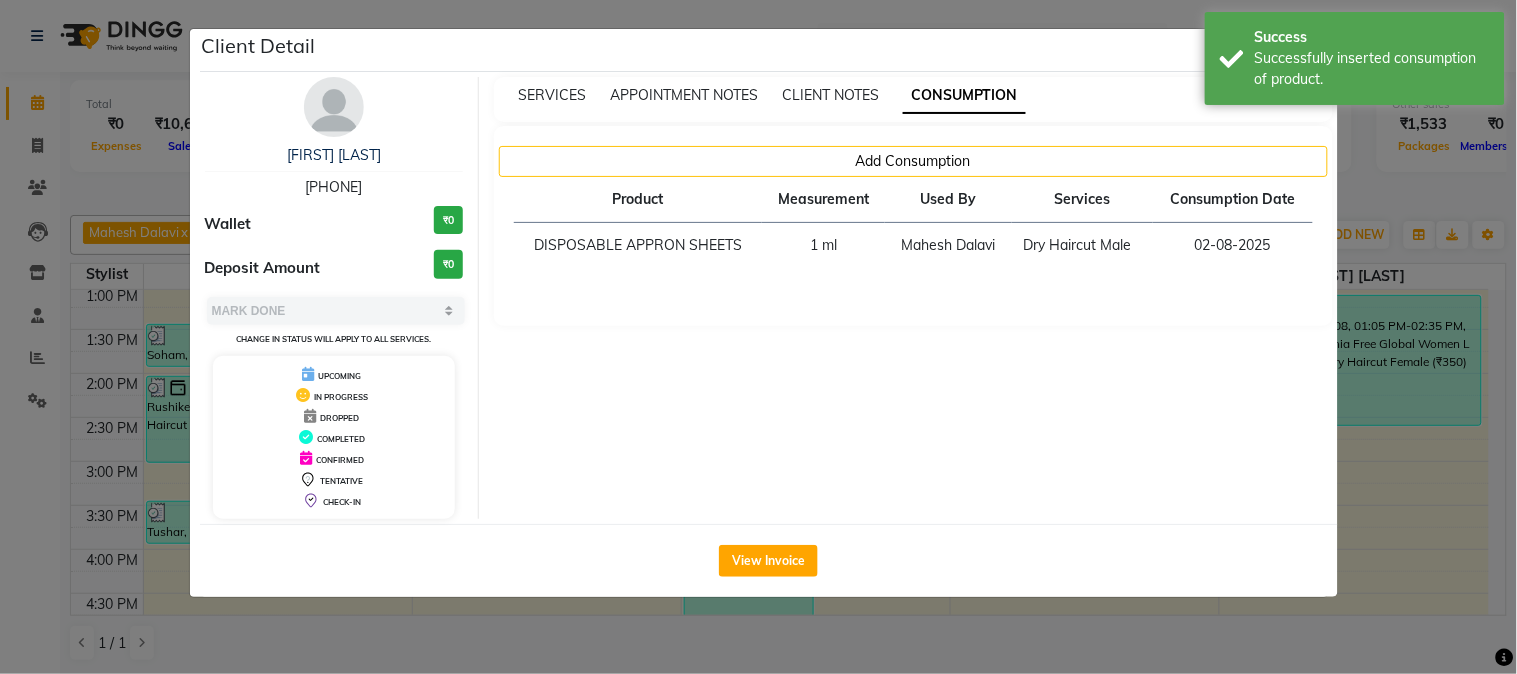 click on "Client Detail  Tushar    7744099524 Wallet ₹0 Deposit Amount  ₹0  Select MARK DONE UPCOMING Change in status will apply to all services. UPCOMING IN PROGRESS DROPPED COMPLETED CONFIRMED TENTATIVE CHECK-IN SERVICES APPOINTMENT NOTES CLIENT NOTES CONSUMPTION Add Consumption Product Measurement Used By Services Consumption Date  DISPOSABLE APPRON SHEETS   1 ml   Mahesh Dalavi    Dry Haircut Male   02-08-2025   View Invoice" 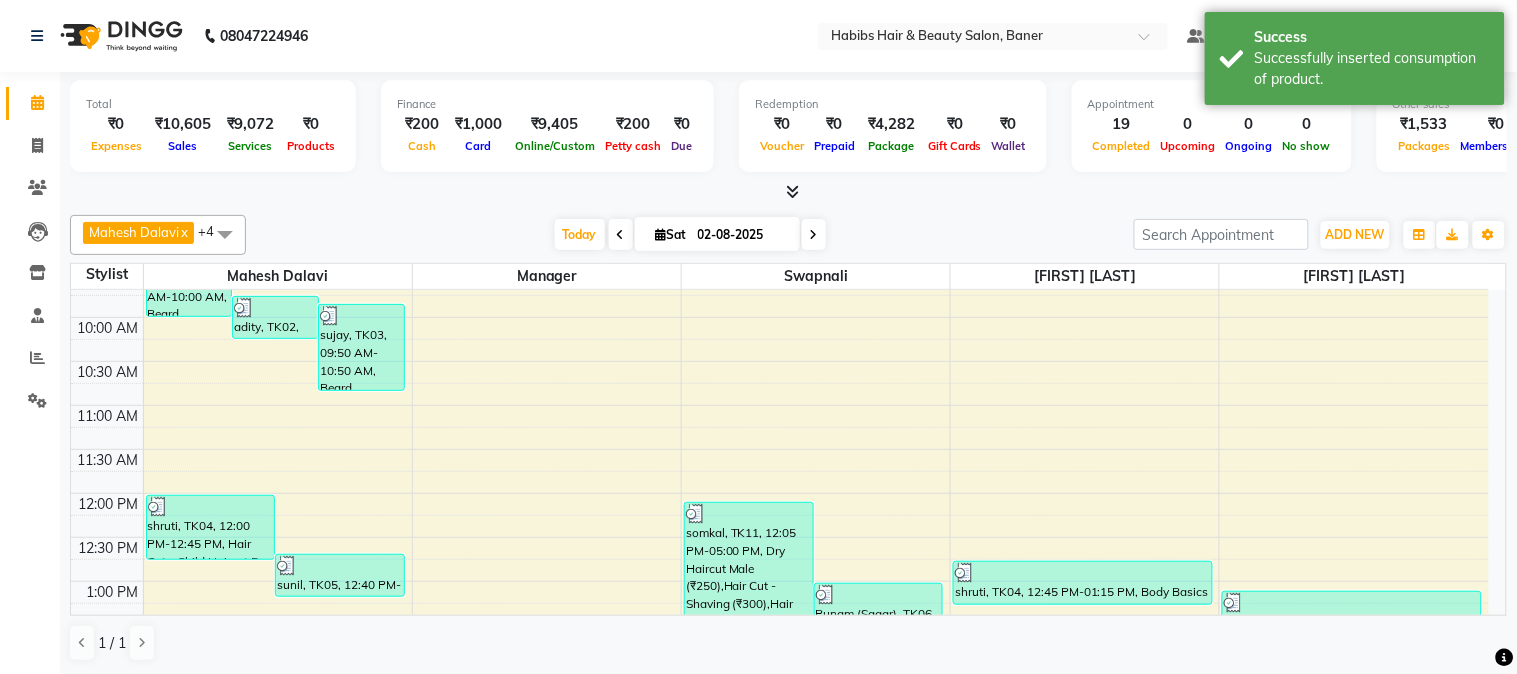 scroll, scrollTop: 222, scrollLeft: 0, axis: vertical 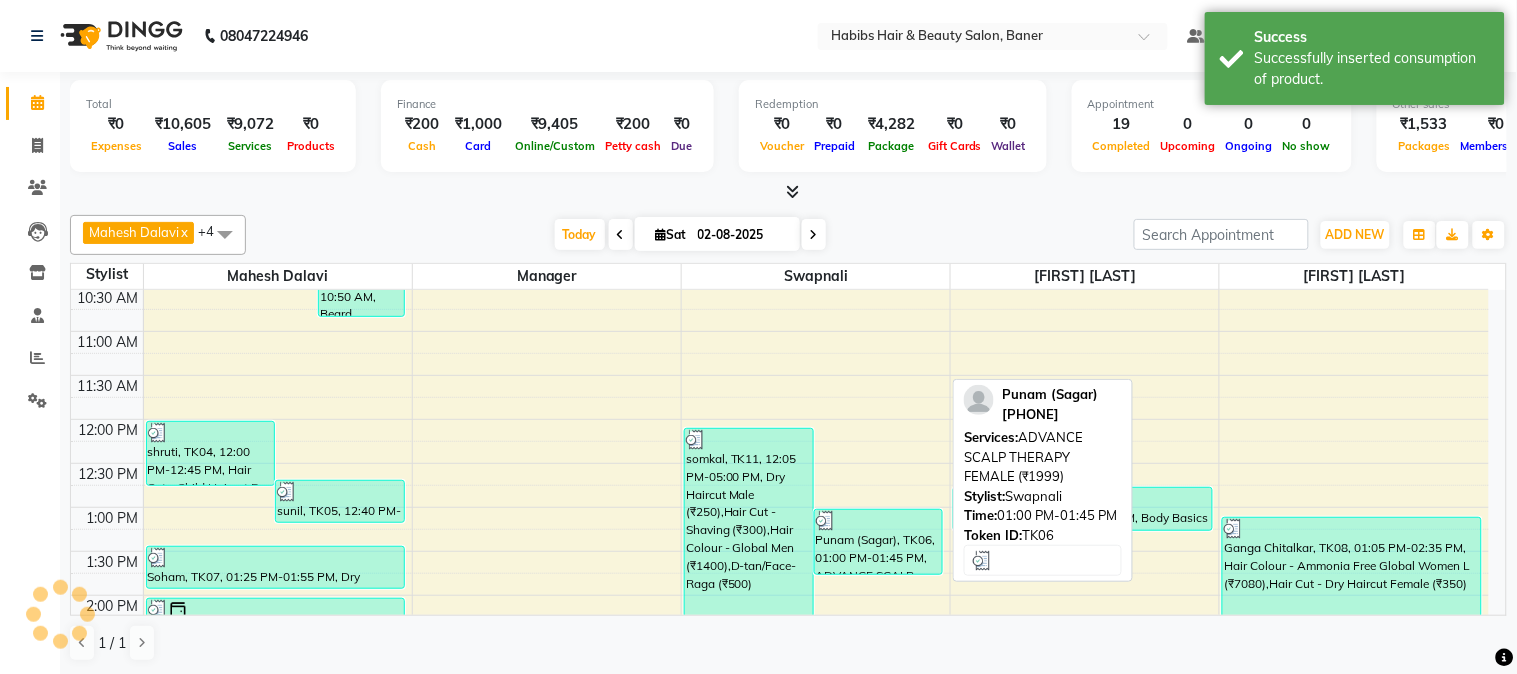 click on "Punam (Sagar), TK06, 01:00 PM-01:45 PM, ADVANCE SCALP THERAPY FEMALE (₹1999)" at bounding box center (879, 542) 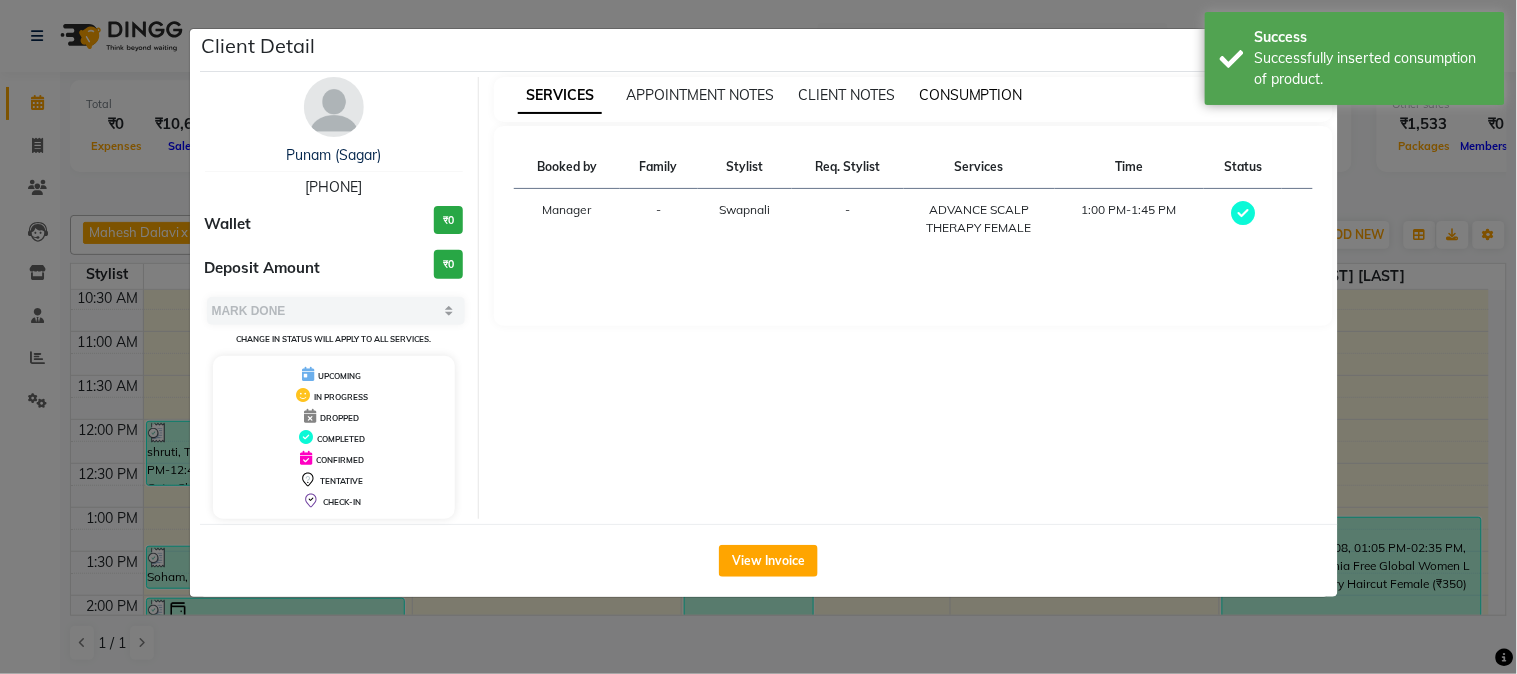 click on "CONSUMPTION" at bounding box center [971, 95] 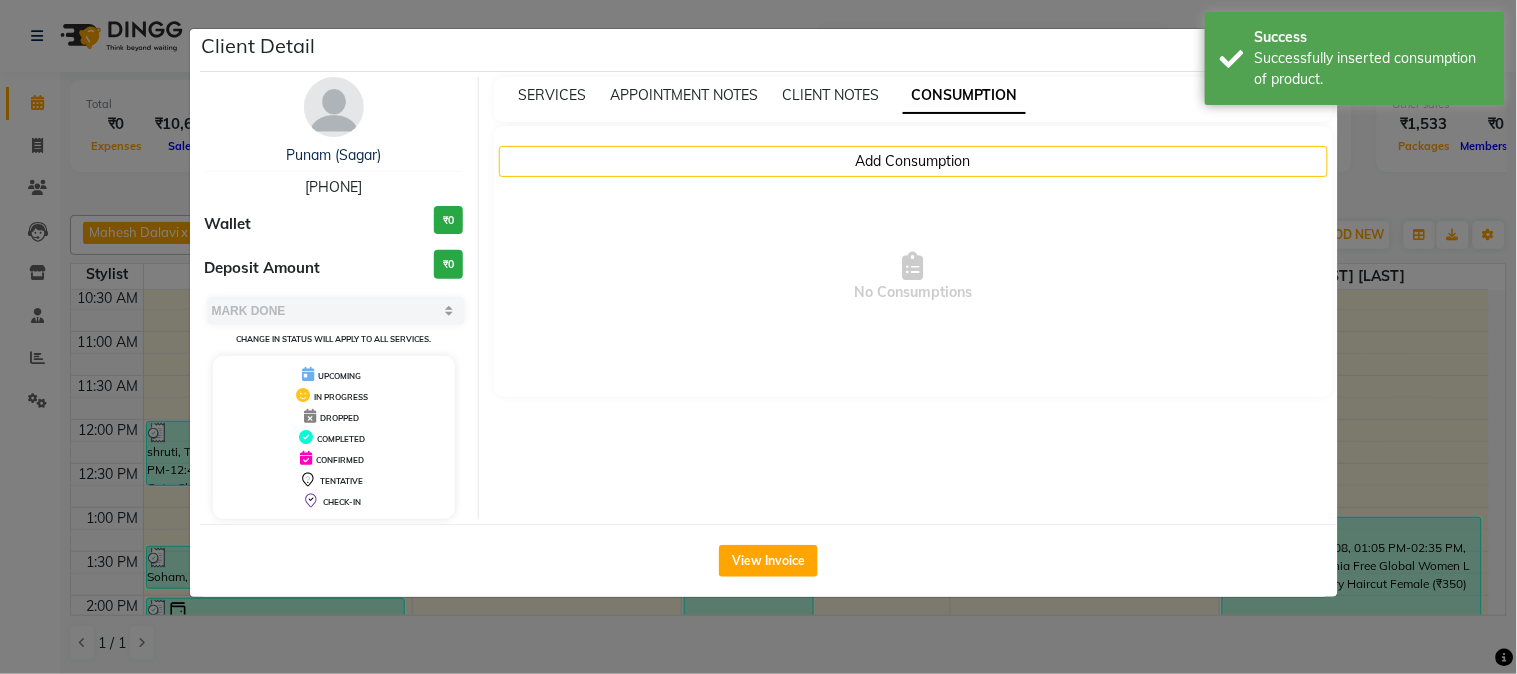 click on "Client Detail  Punam (Sagar)   9049035552 Wallet ₹0 Deposit Amount  ₹0  Select MARK DONE UPCOMING Change in status will apply to all services. UPCOMING IN PROGRESS DROPPED COMPLETED CONFIRMED TENTATIVE CHECK-IN SERVICES APPOINTMENT NOTES CLIENT NOTES CONSUMPTION Add Consumption  No Consumptions   View Invoice" 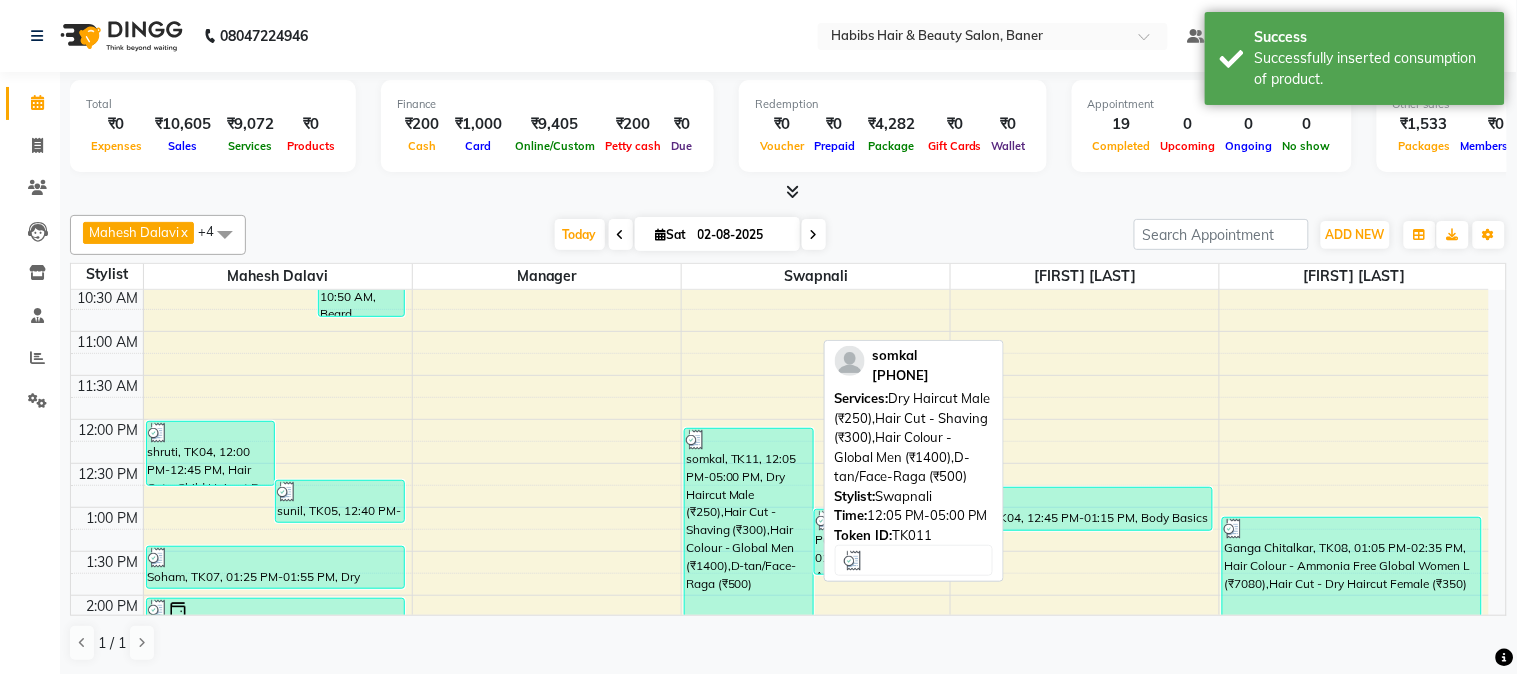 click on "somkal, TK11, 12:05 PM-05:00 PM, Dry Haircut Male (₹250),Hair Cut - Shaving (₹300),Hair Colour - Global Men (₹1400),D-tan/Face-Raga (₹500)" at bounding box center [749, 645] 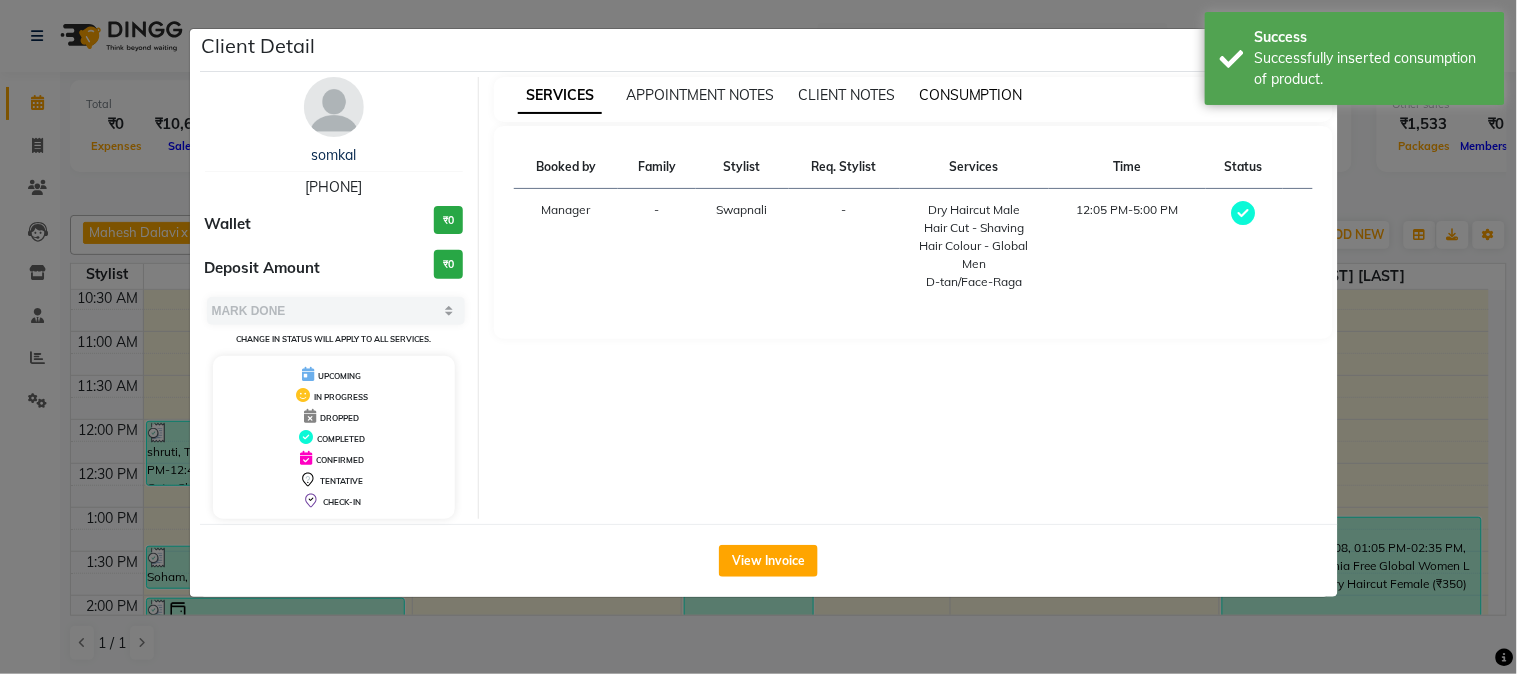 click on "CONSUMPTION" at bounding box center [971, 95] 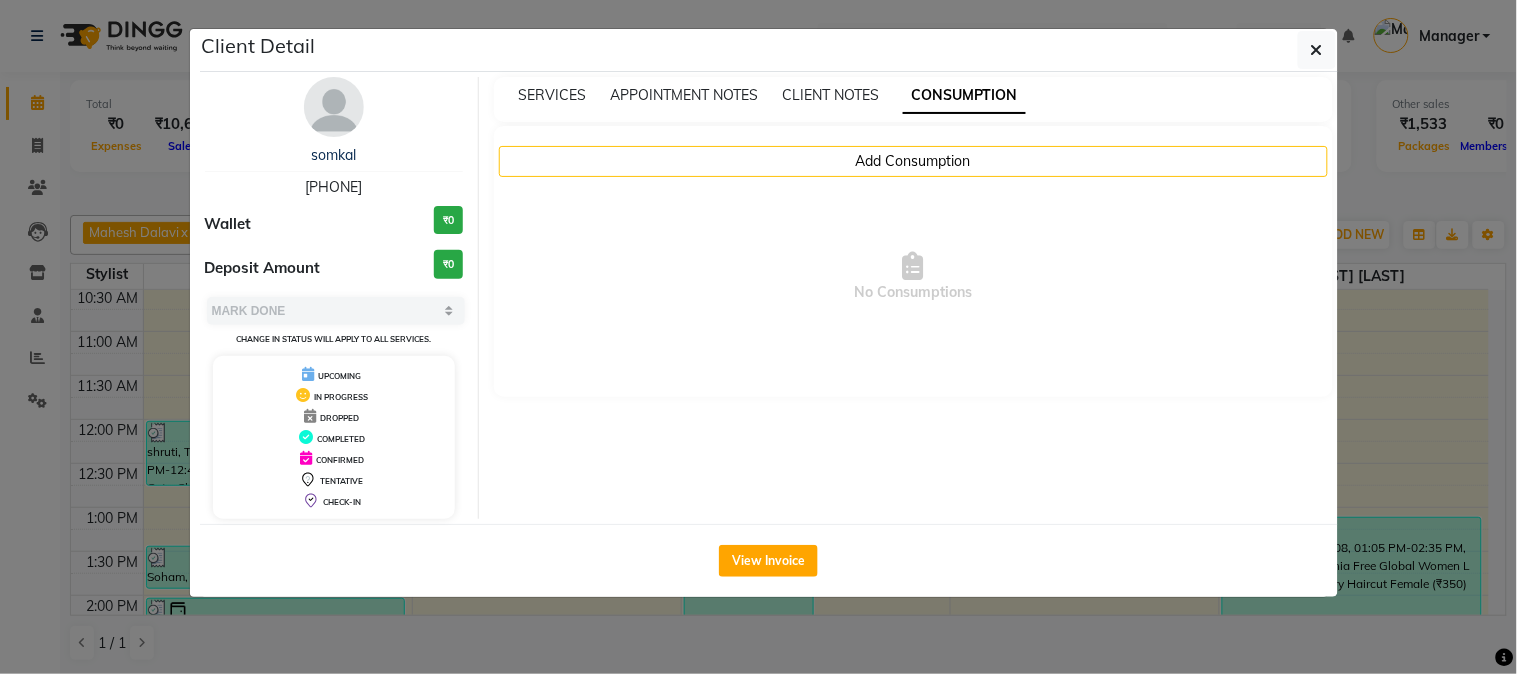 click on "No Consumptions" at bounding box center [913, 277] 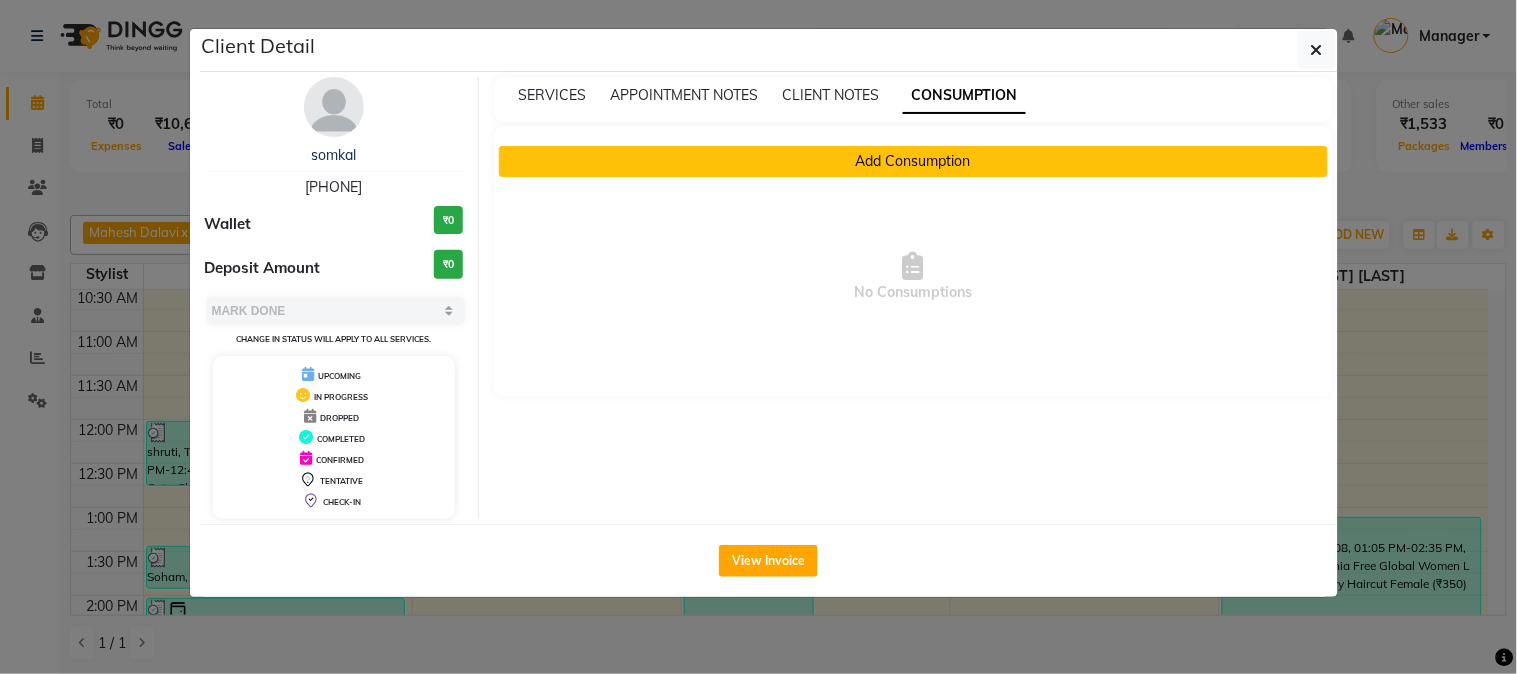 click on "Add Consumption" at bounding box center (913, 161) 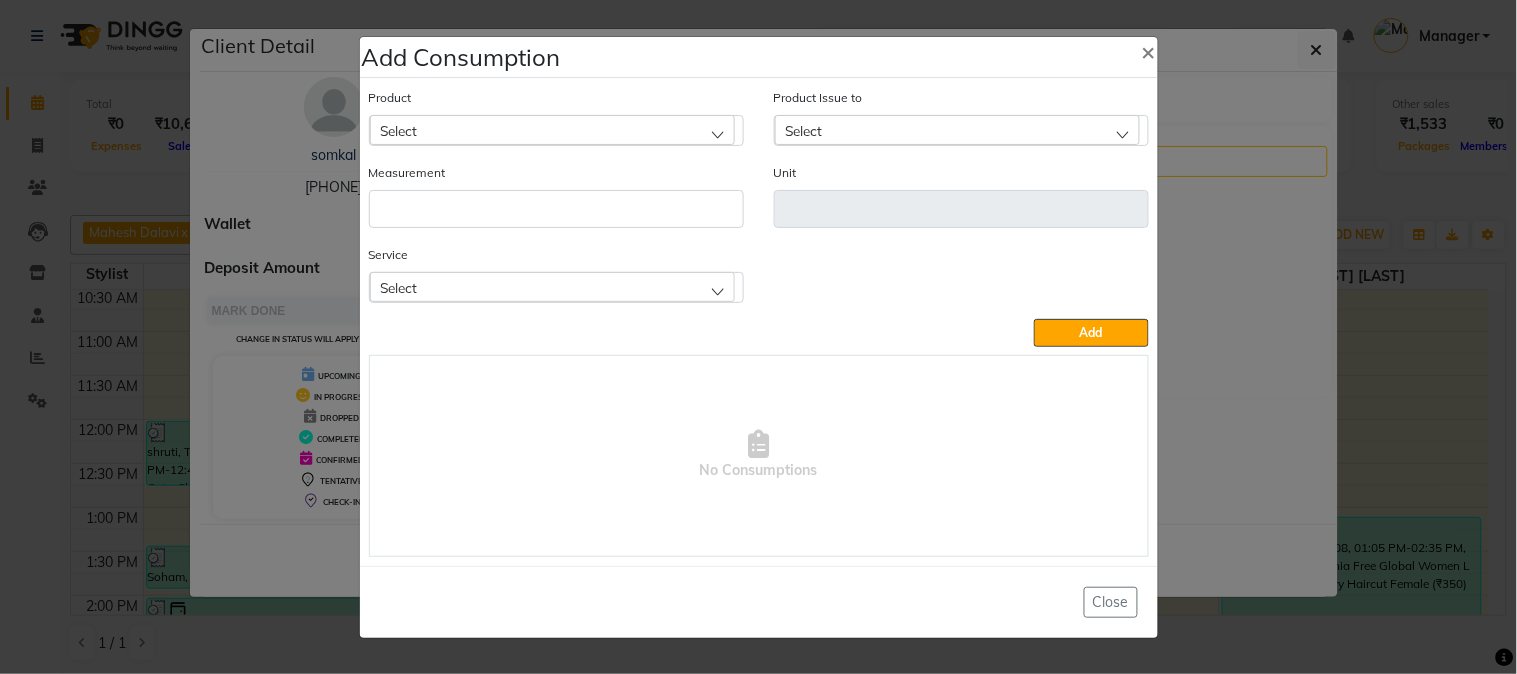 click on "Select" 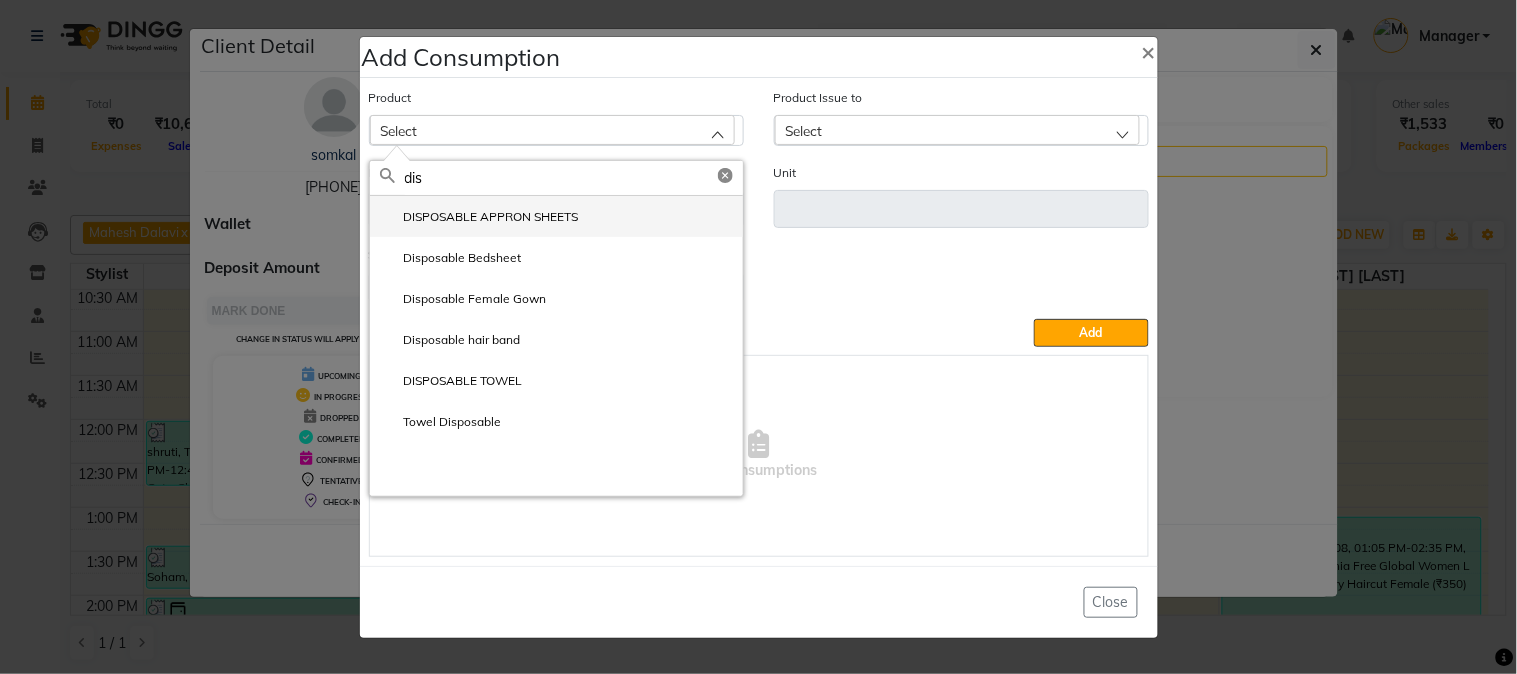 type on "dis" 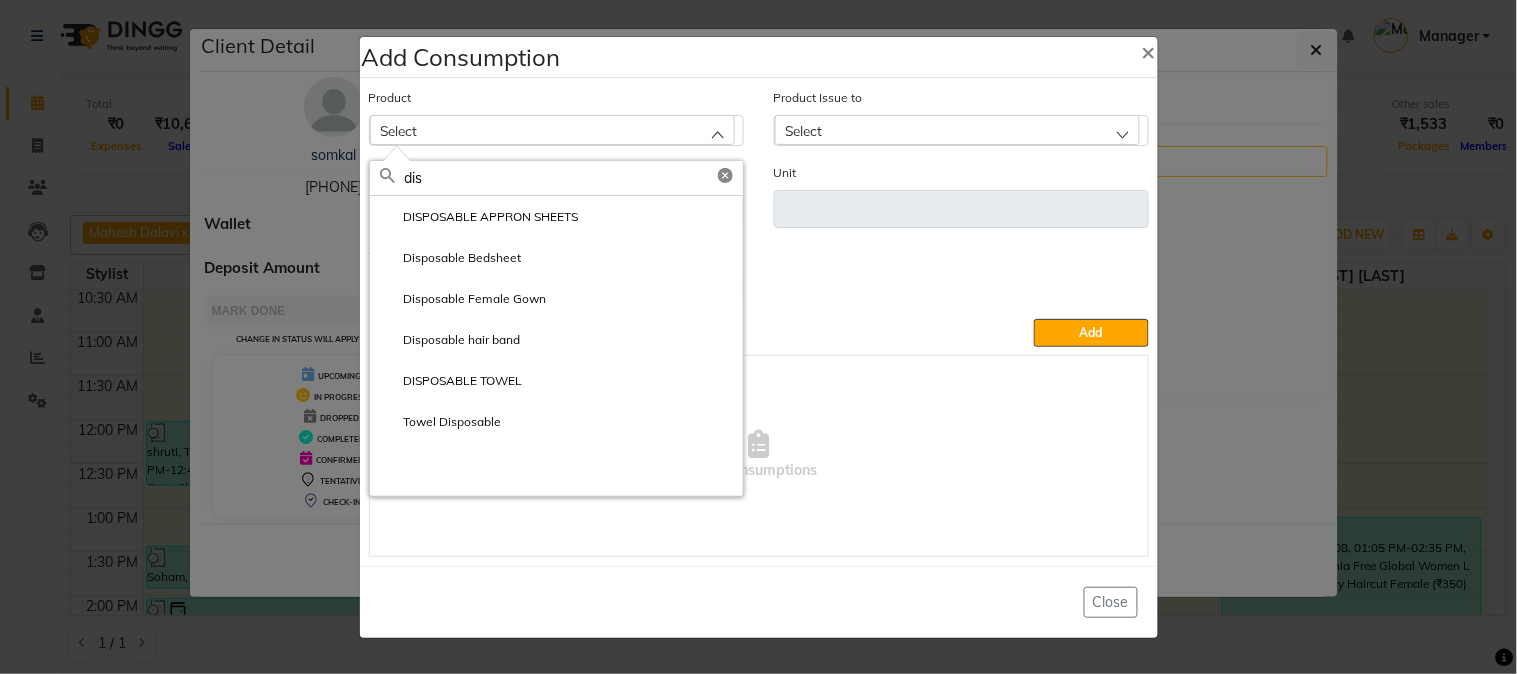 click on "DISPOSABLE APPRON SHEETS" 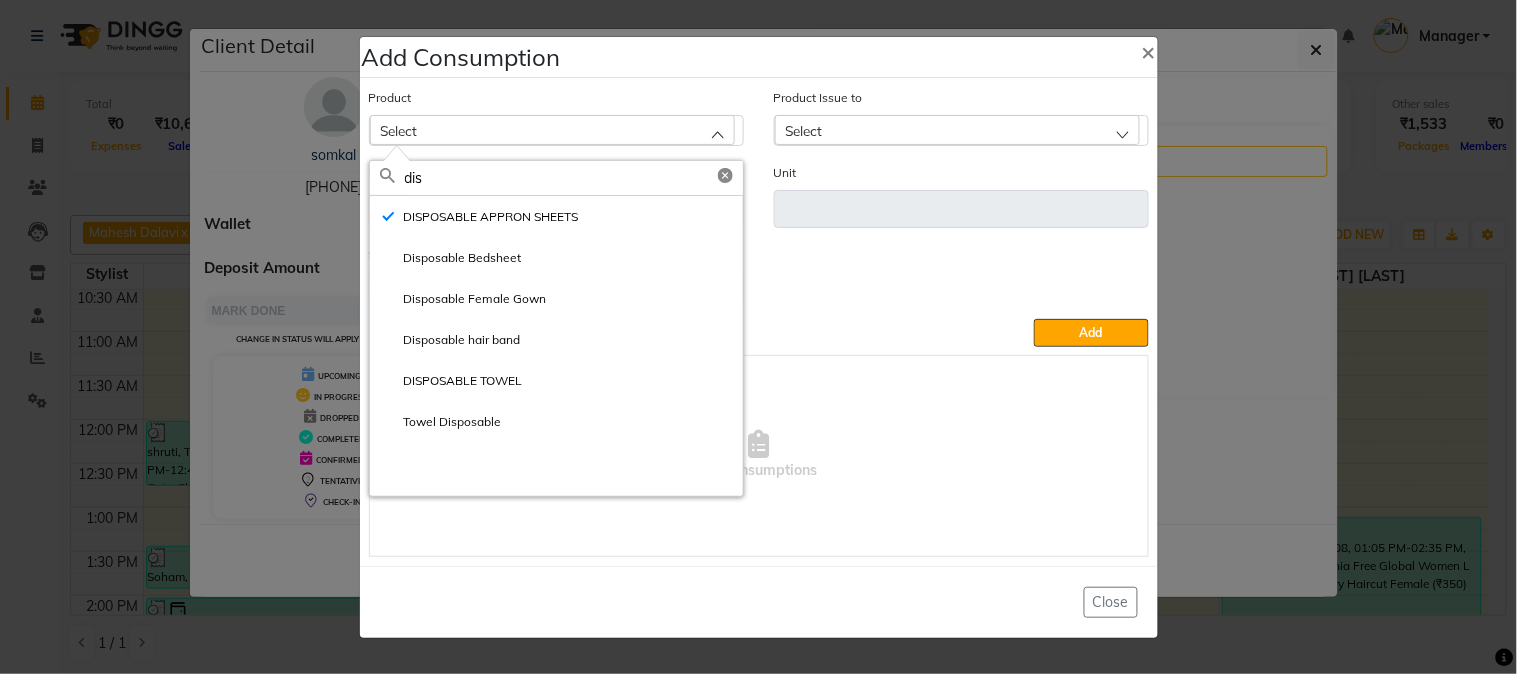 type on "ml" 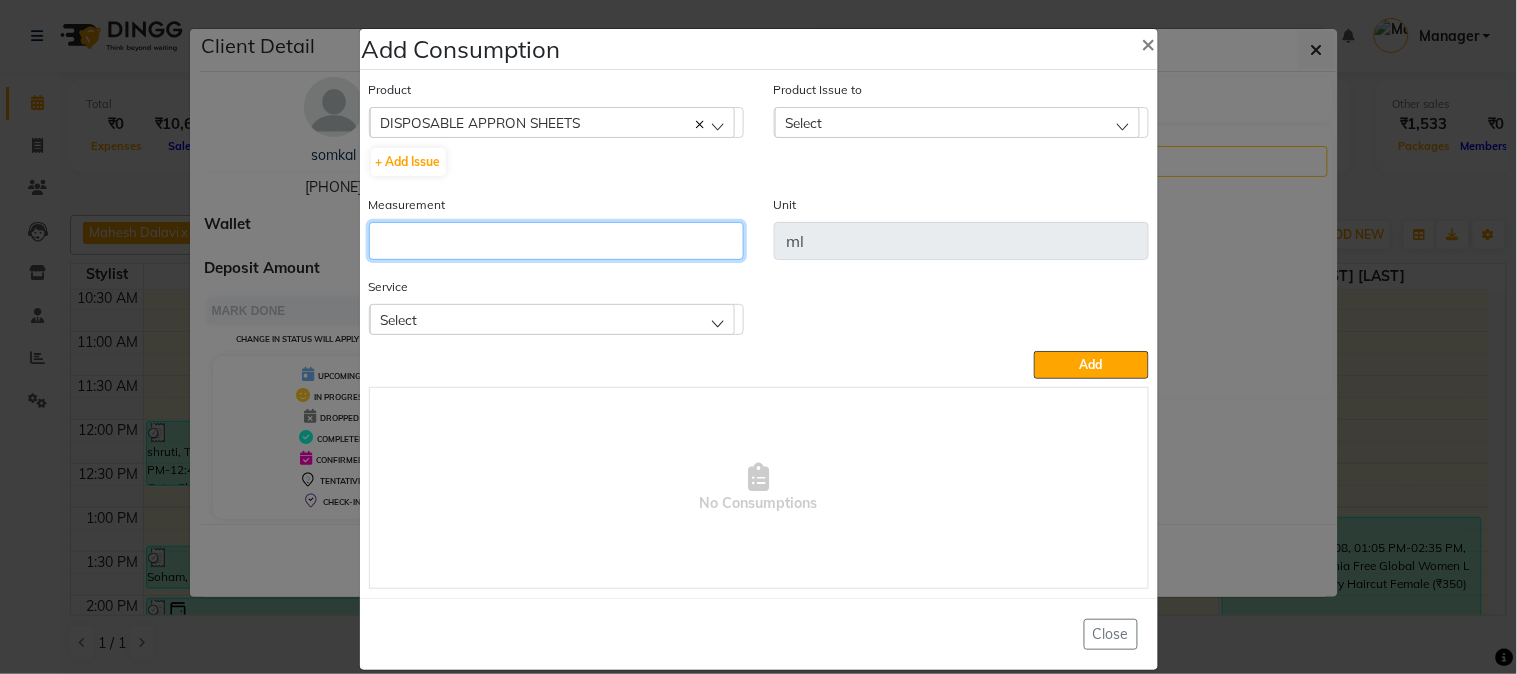 click 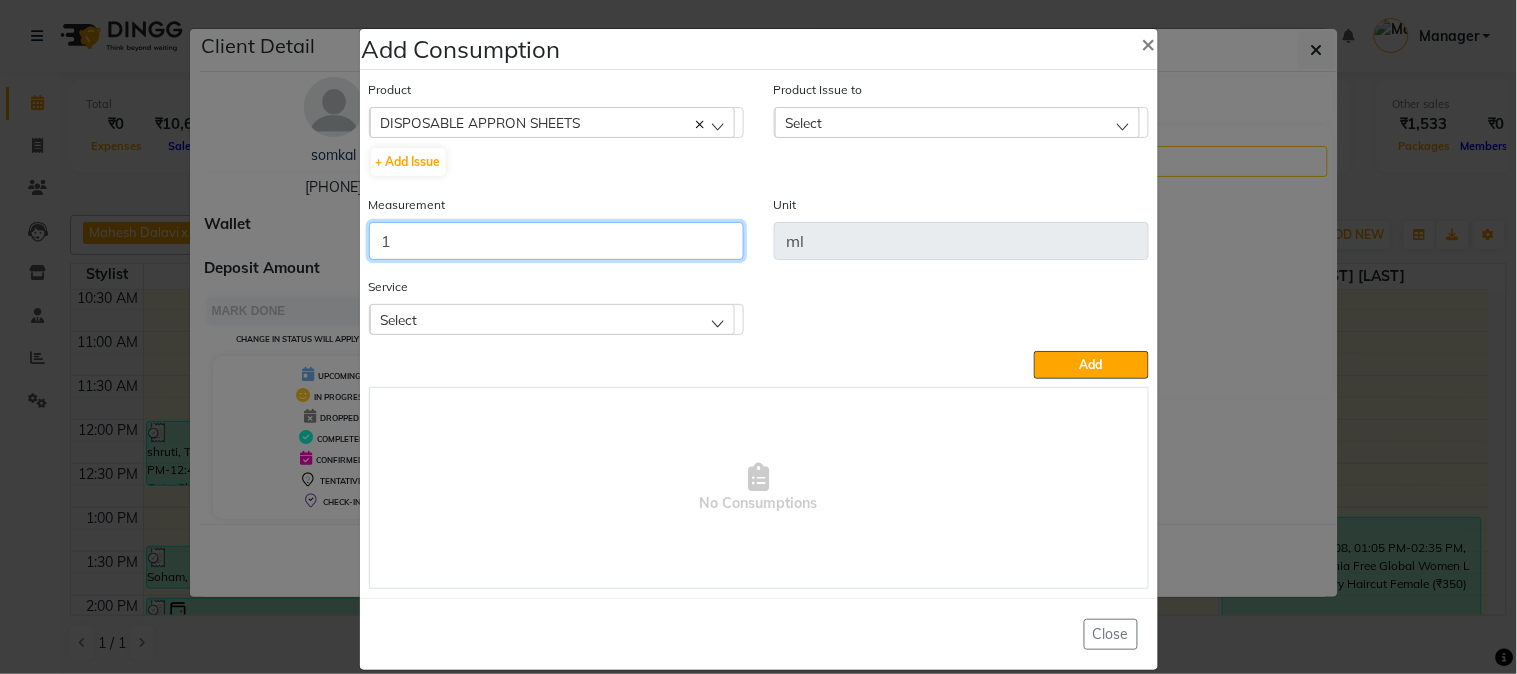 type on "1" 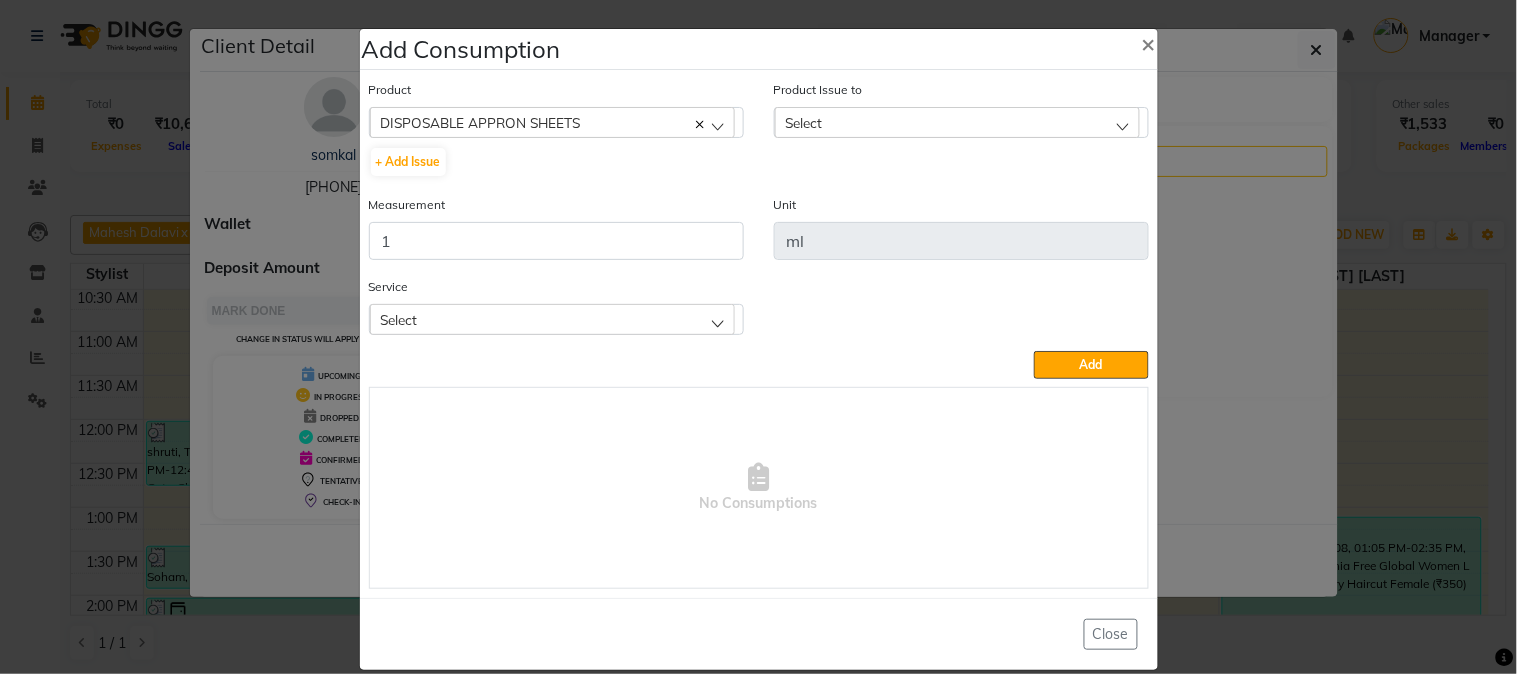 click on "Select" 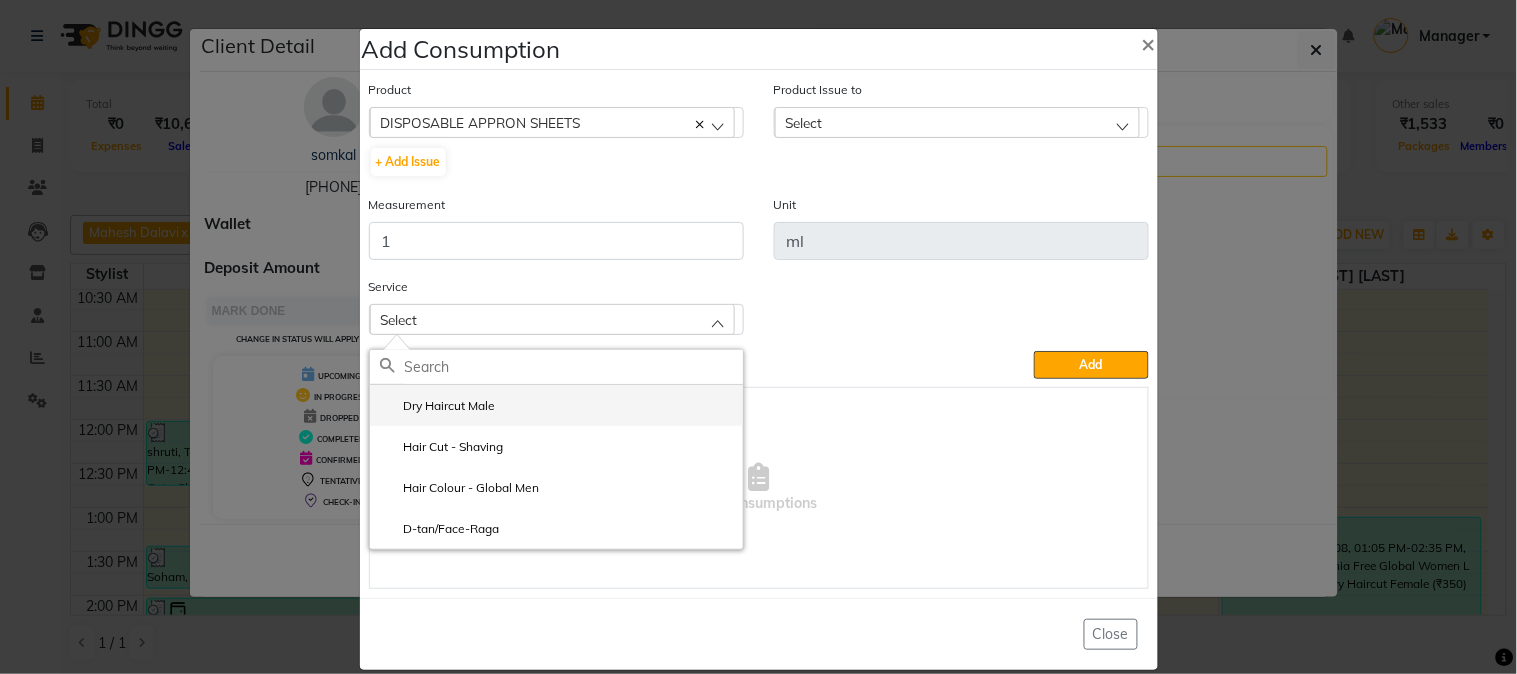 click on "Dry Haircut Male" 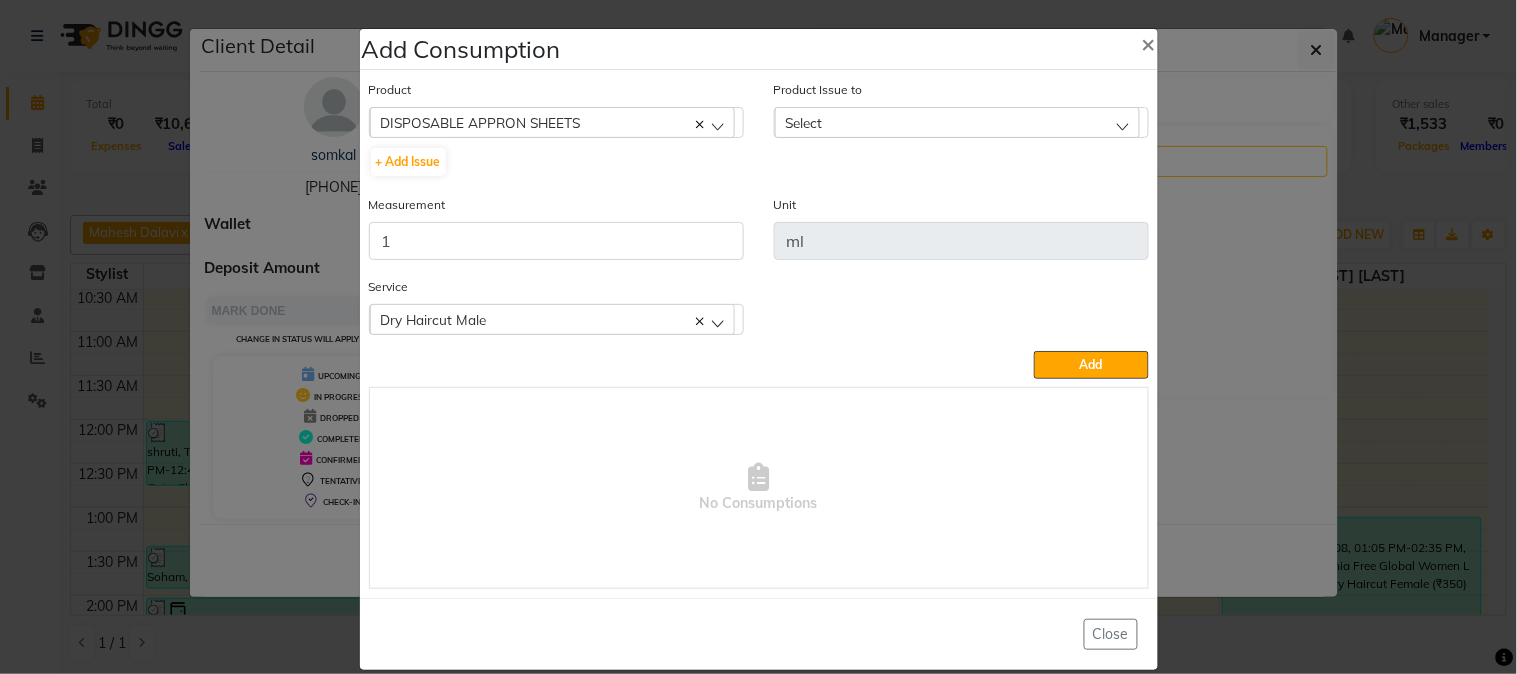 click on "Select" 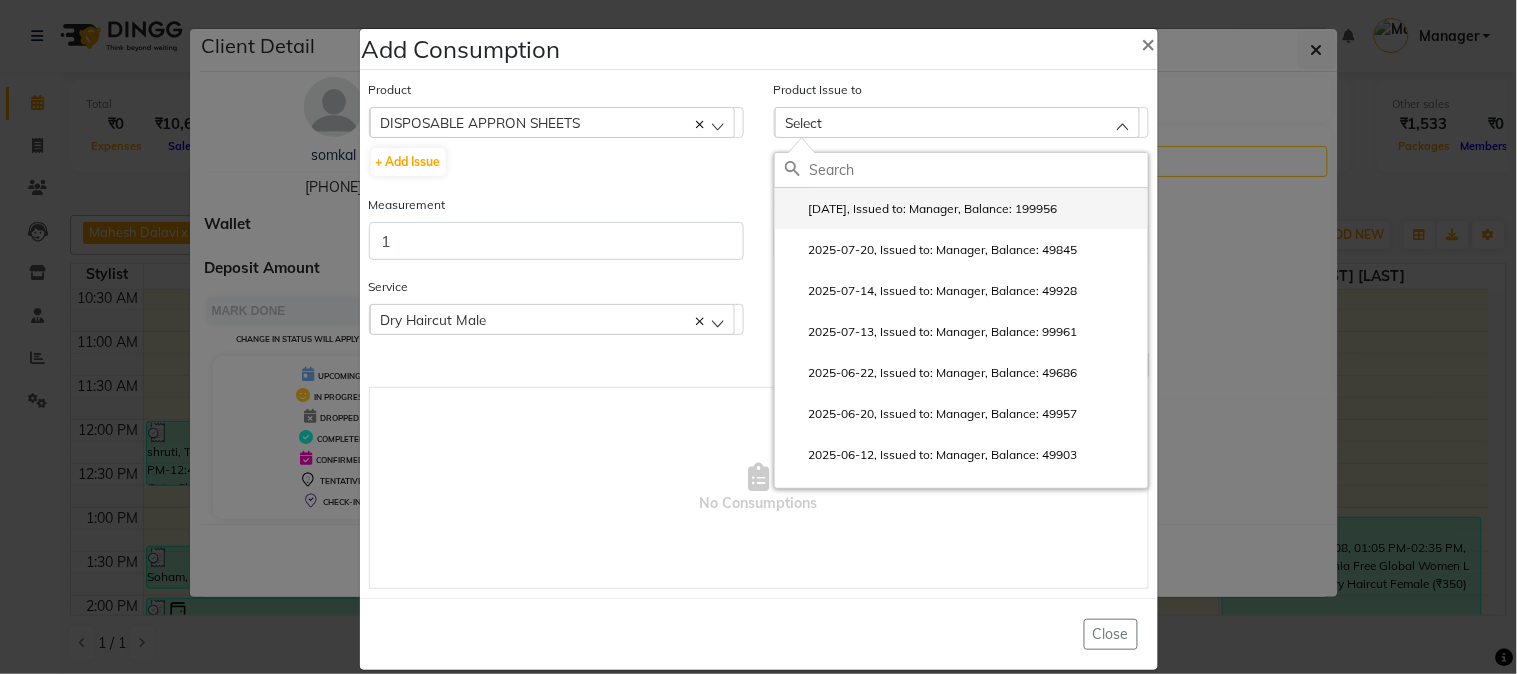 click on "2025-07-30, Issued to: Manager, Balance: 199956" 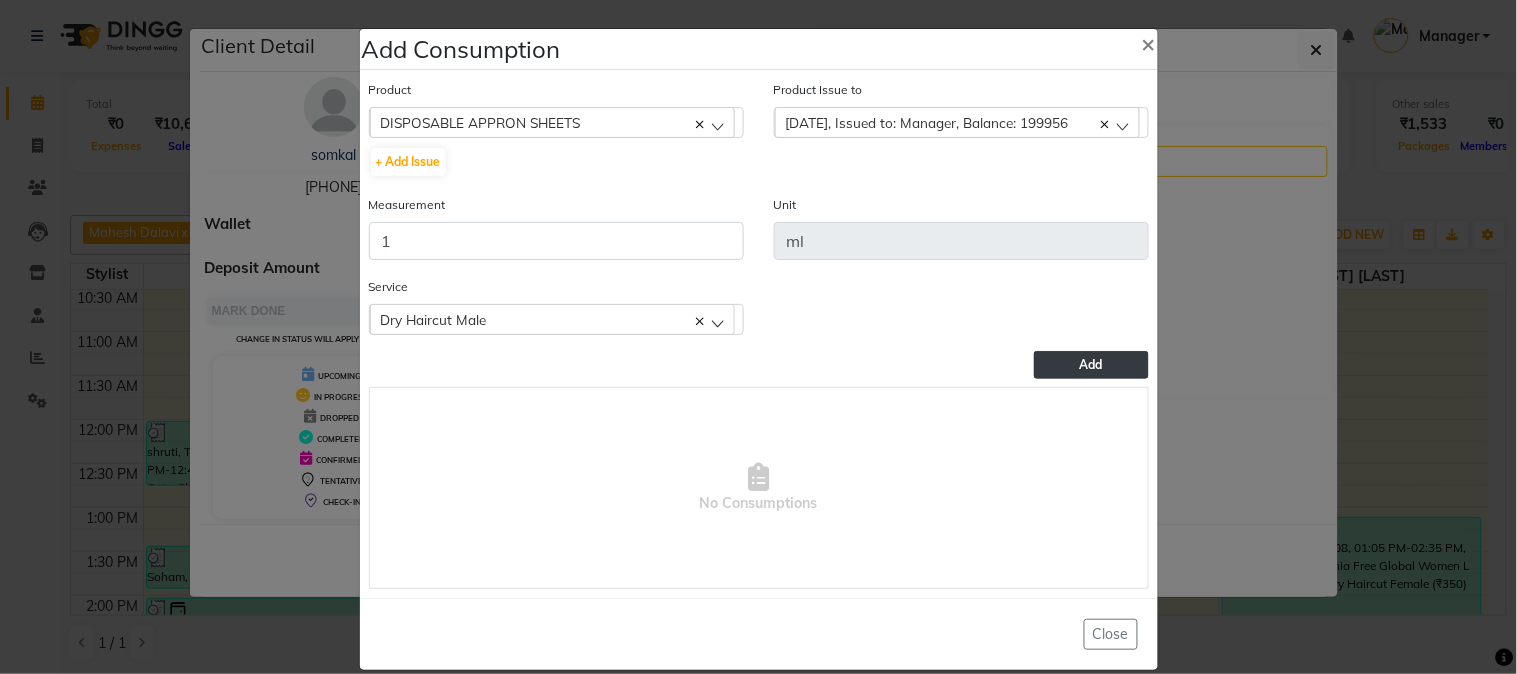 click on "Add" 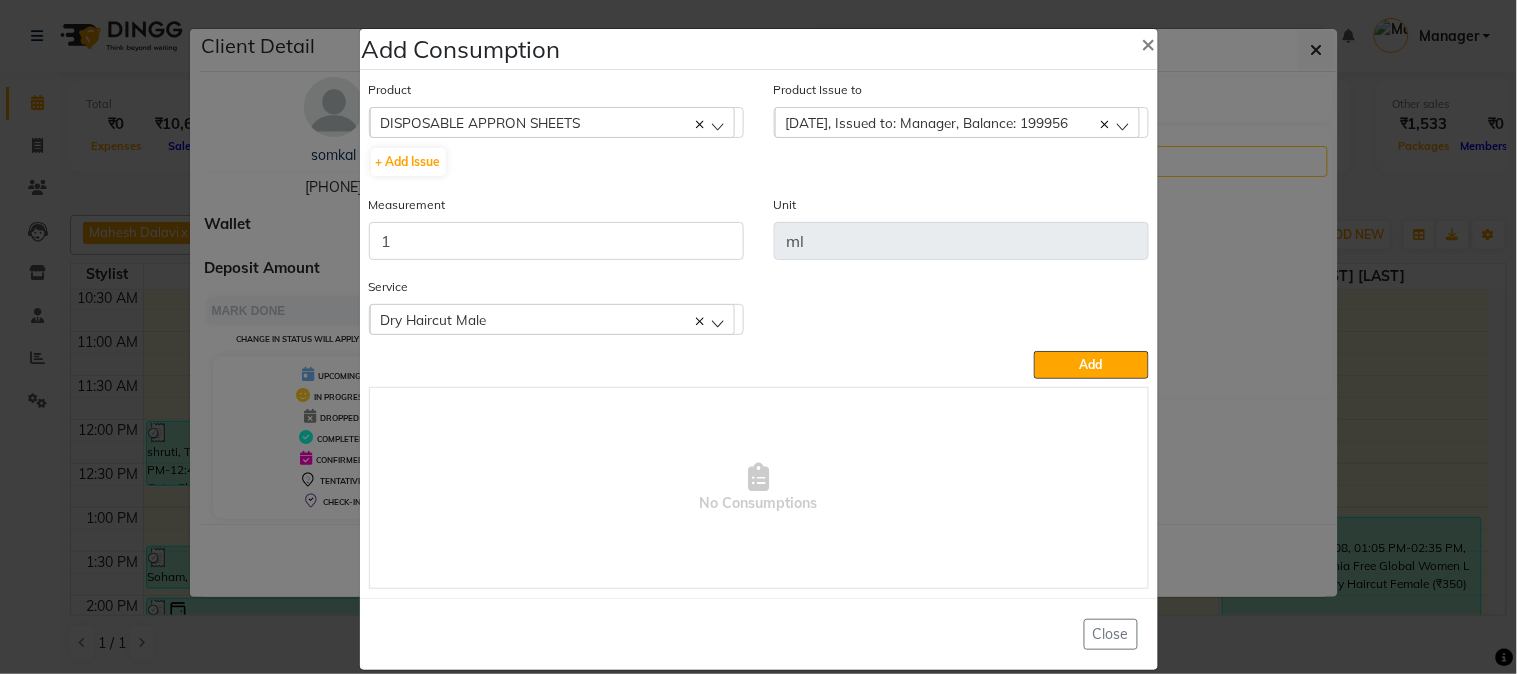 type 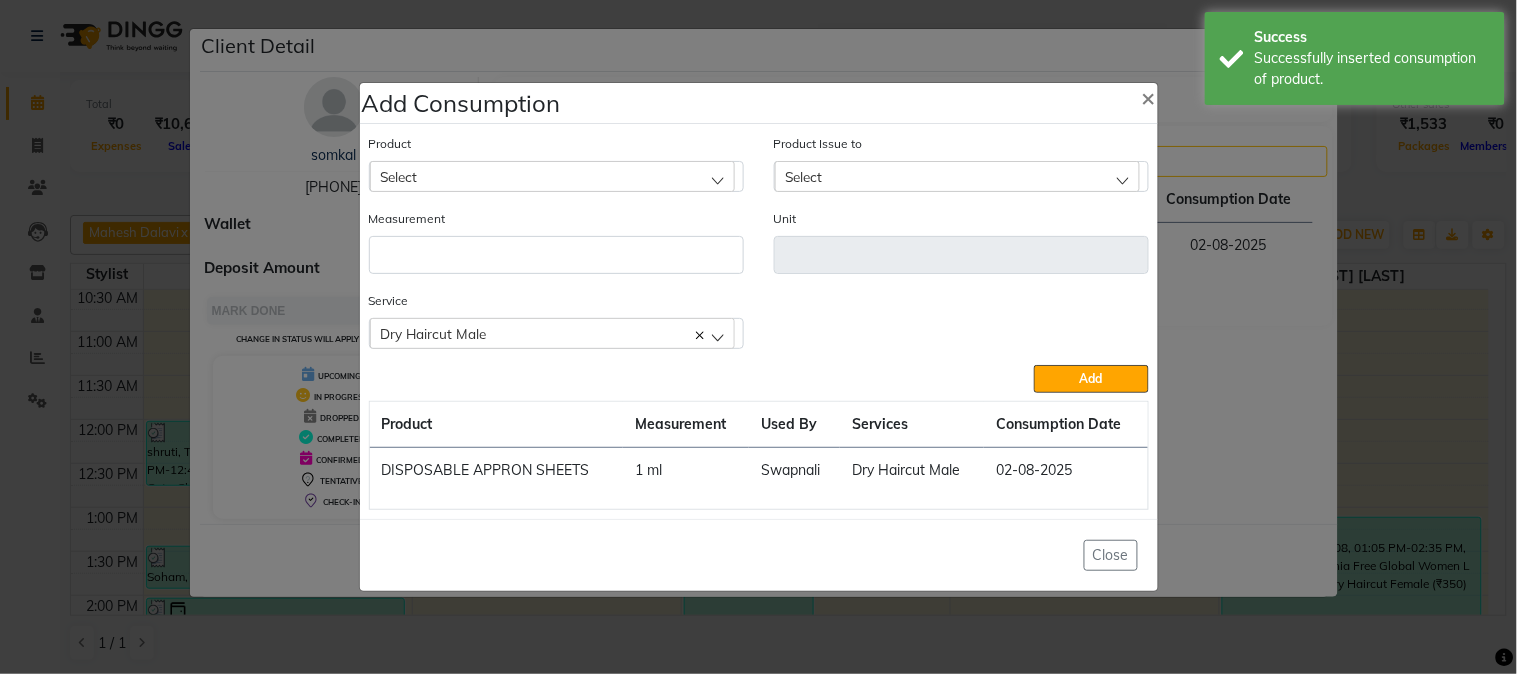 click on "Select" 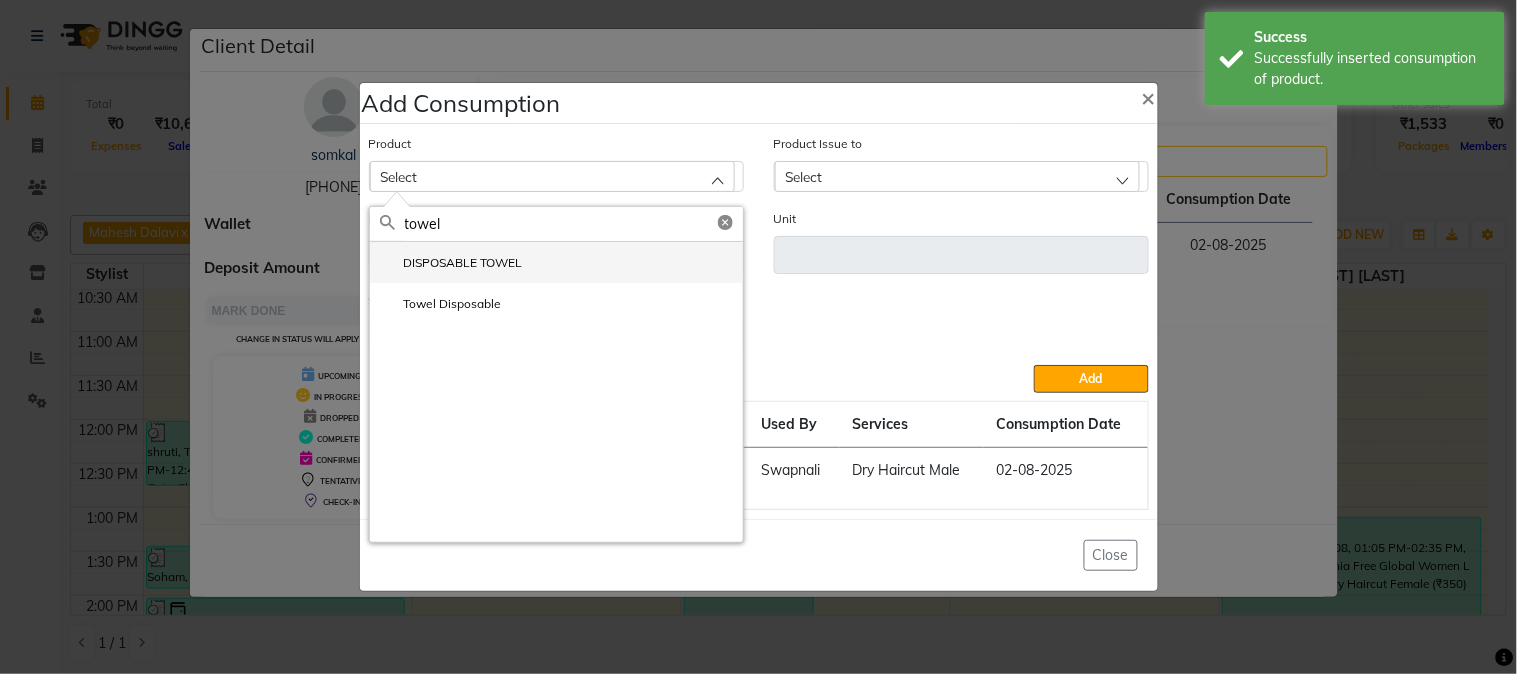 type on "towel" 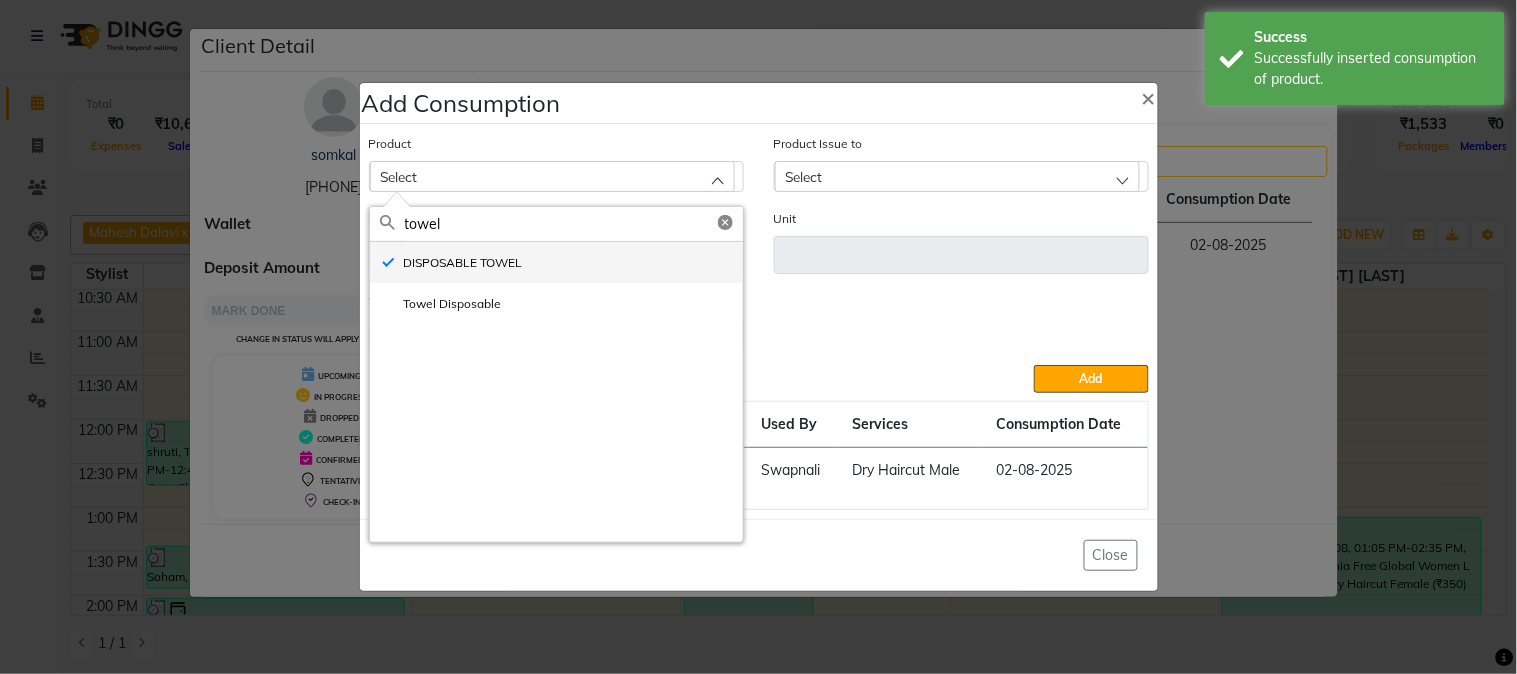 type on "ml" 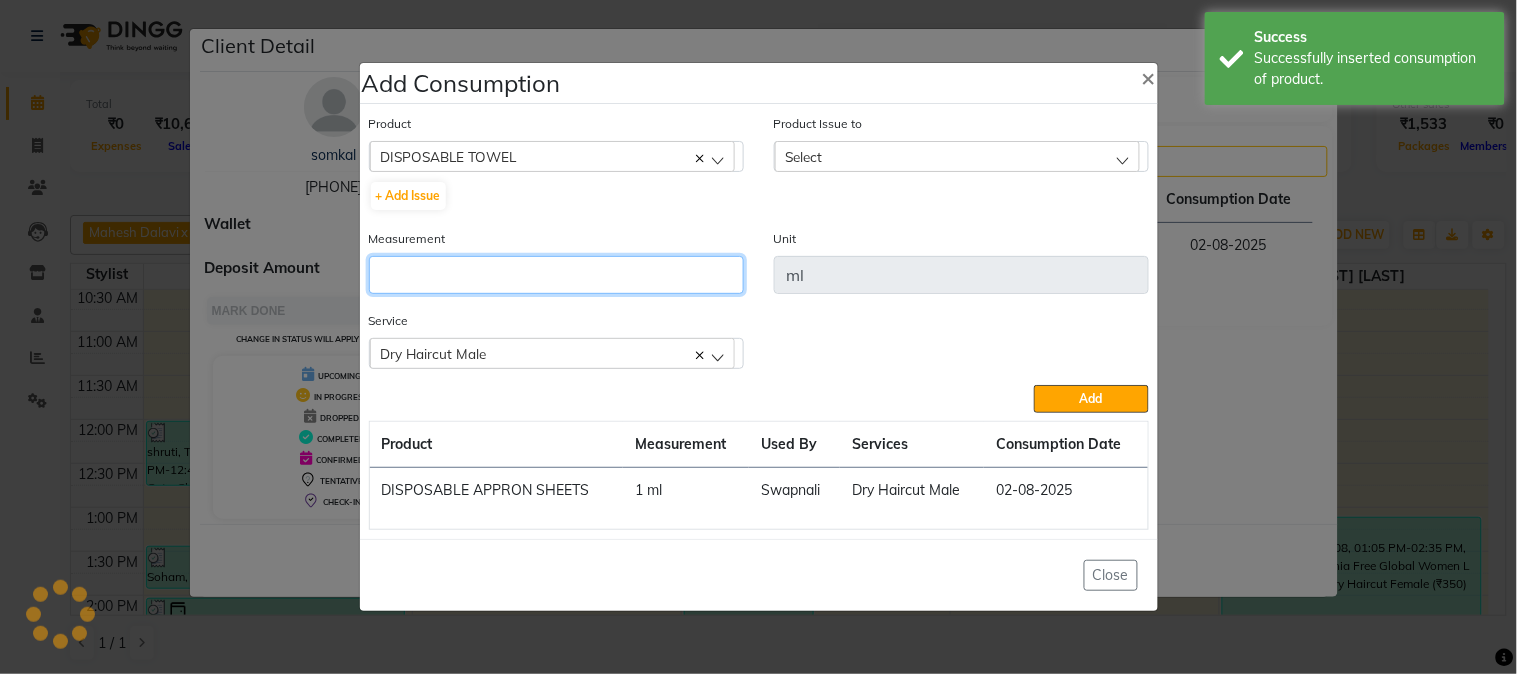 click 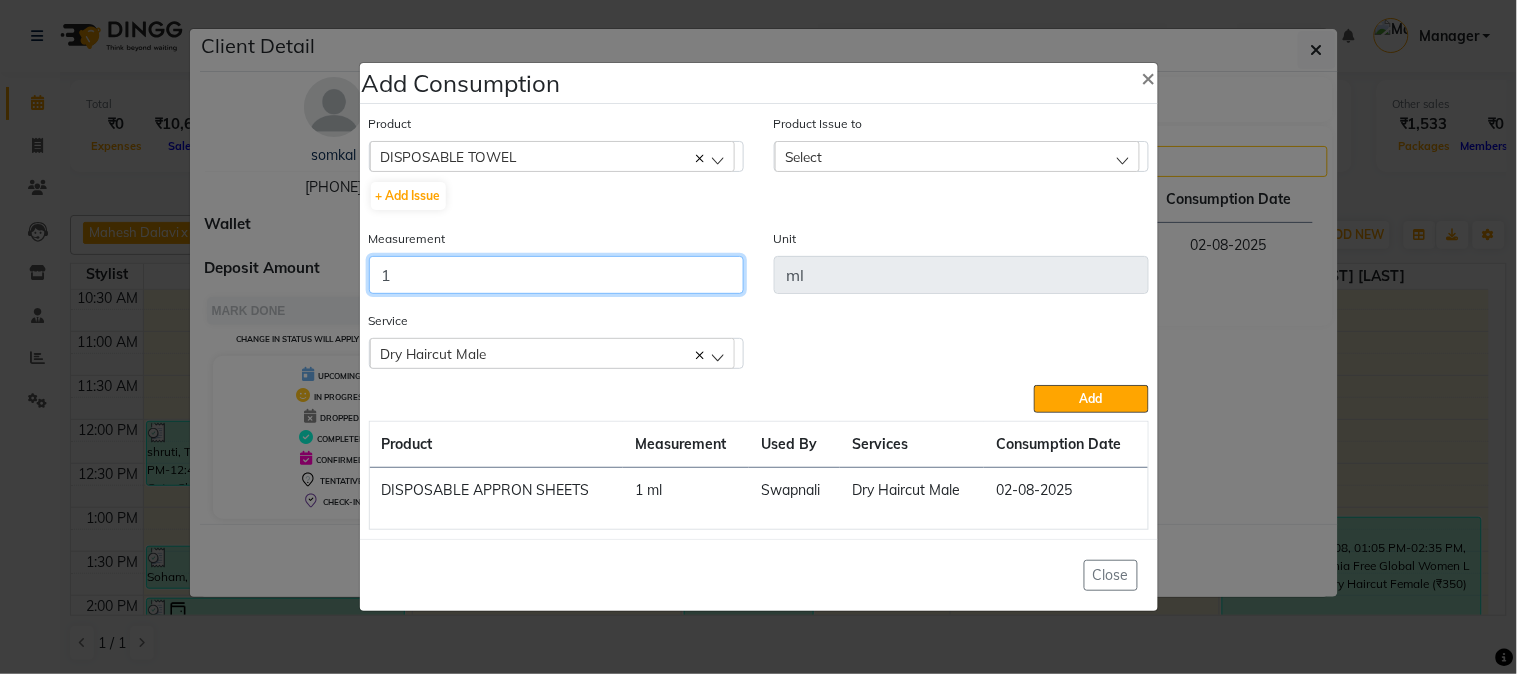 type on "1" 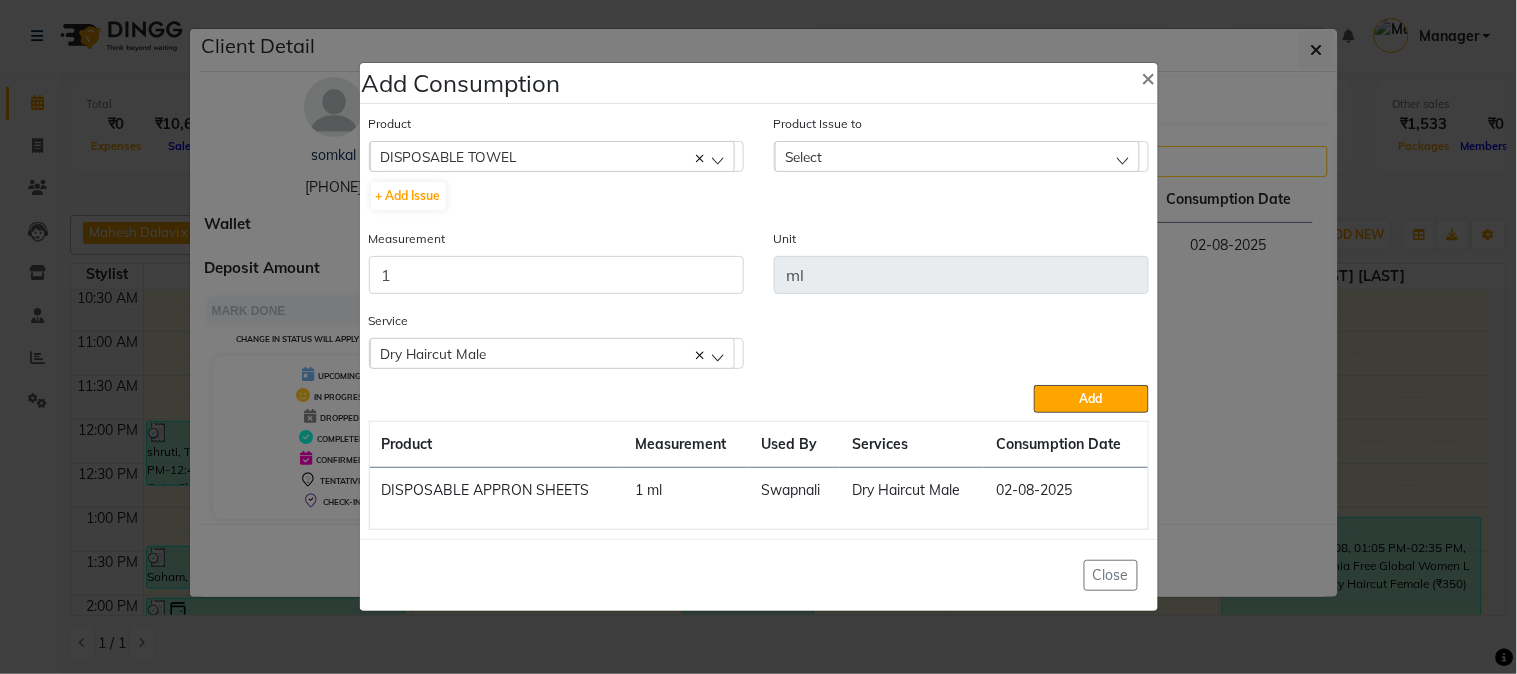 drag, startPoint x: 896, startPoint y: 147, endPoint x: 884, endPoint y: 241, distance: 94.76286 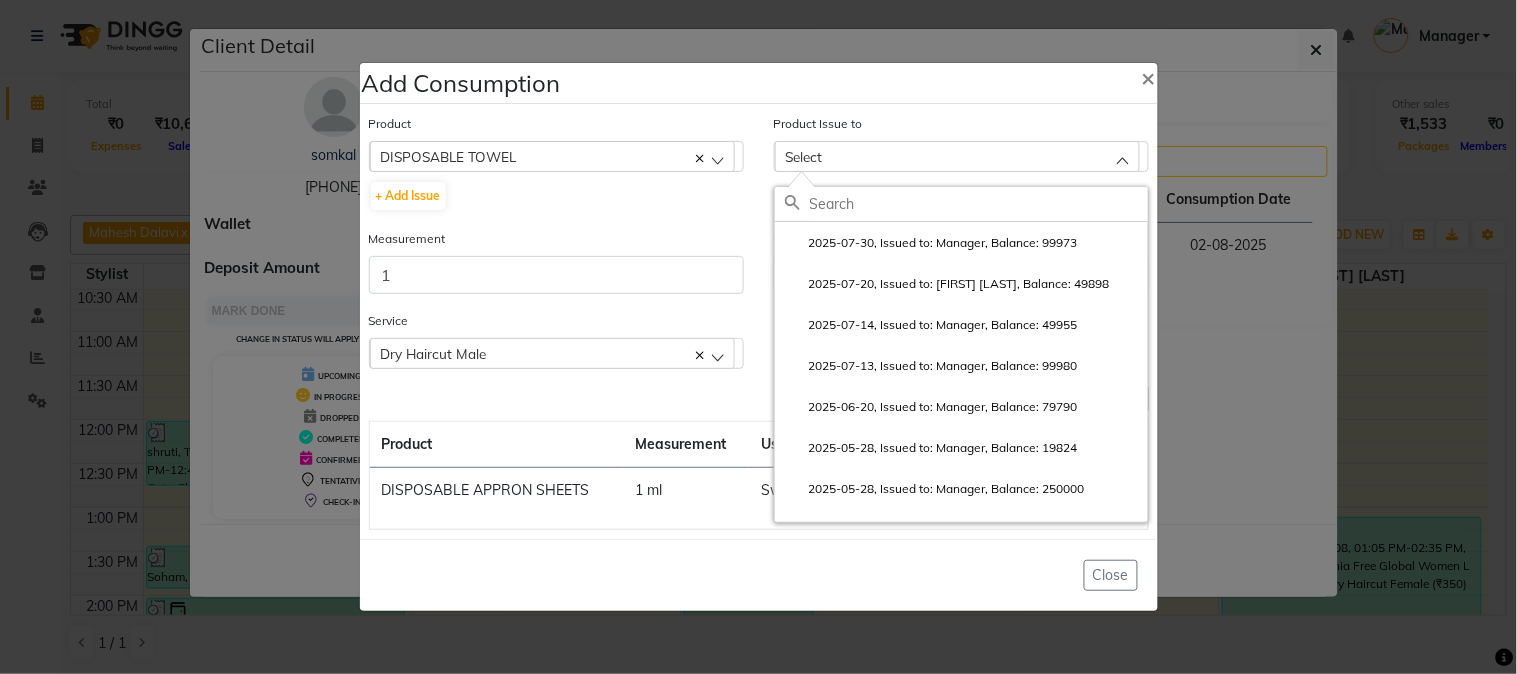 drag, startPoint x: 884, startPoint y: 242, endPoint x: 911, endPoint y: 268, distance: 37.48333 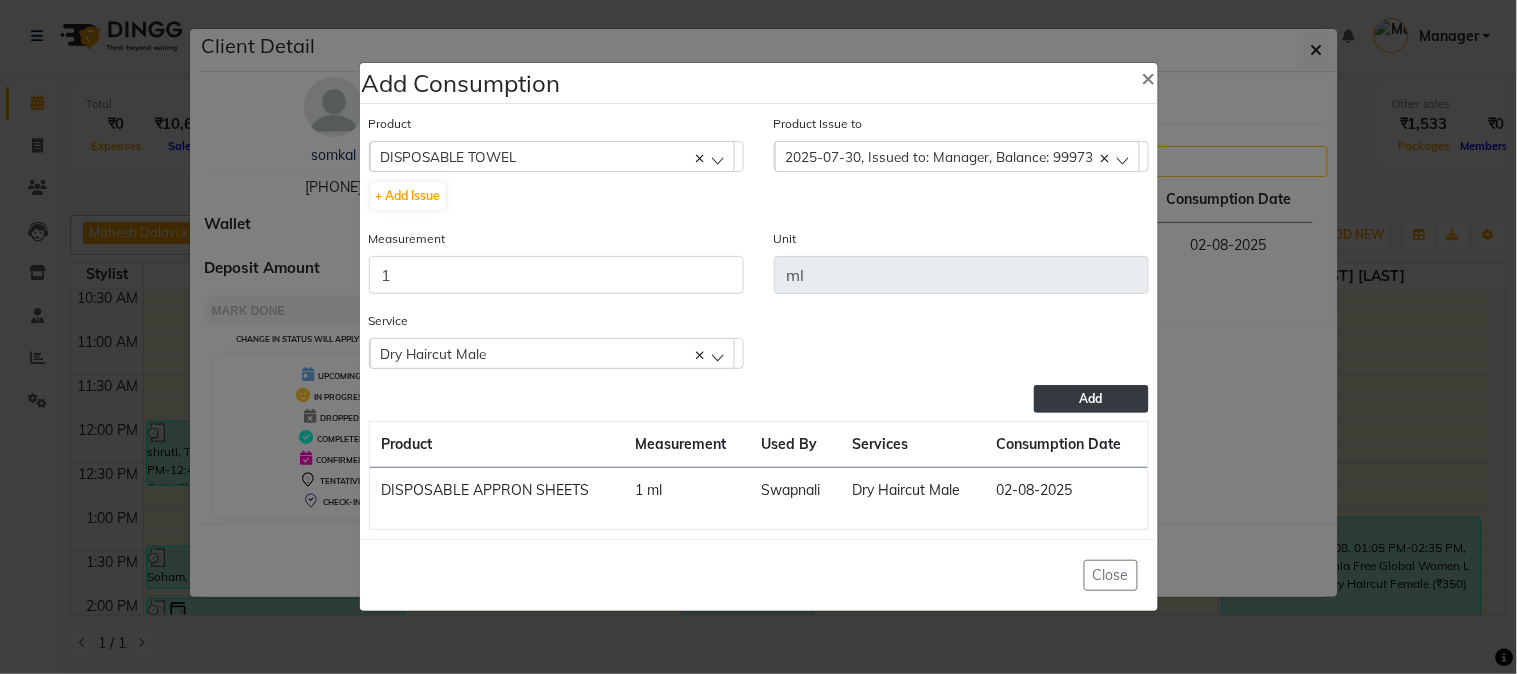 click on "Add" 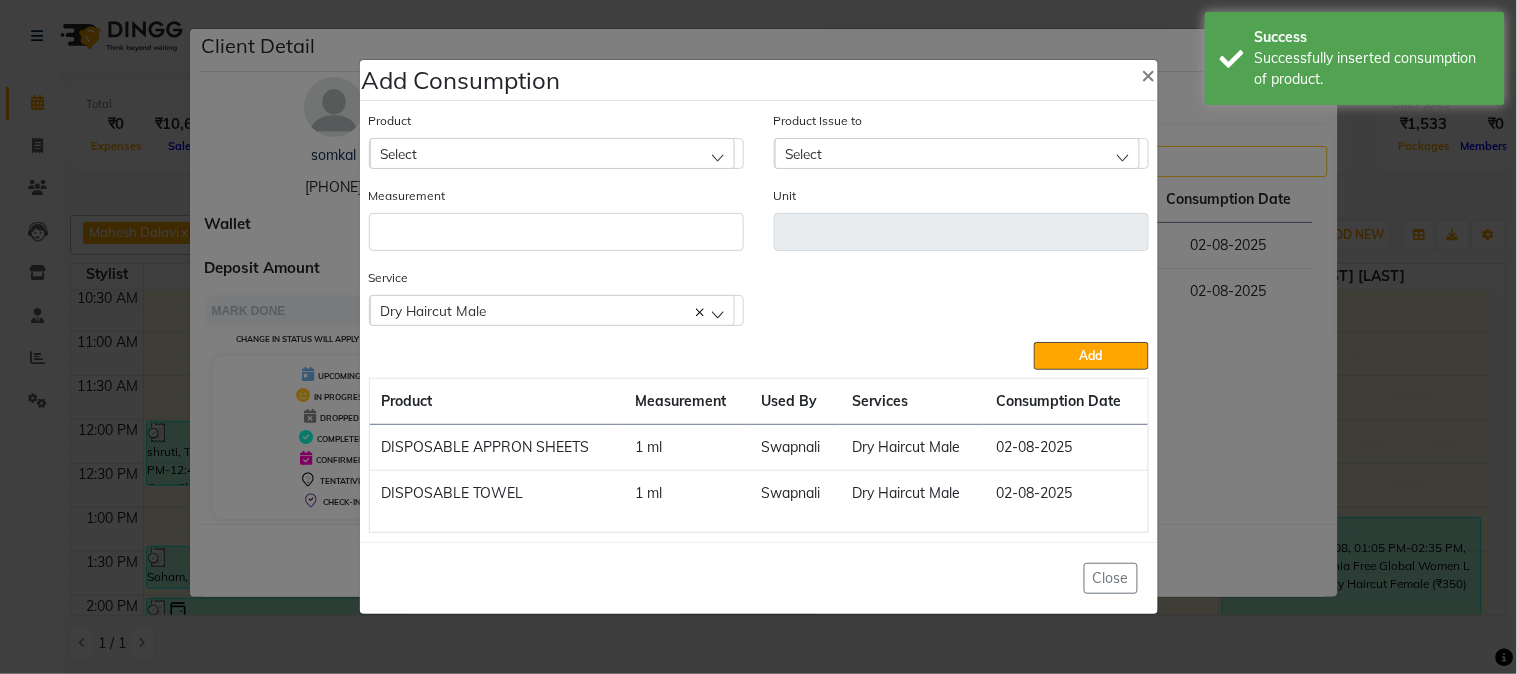 click on "Select" 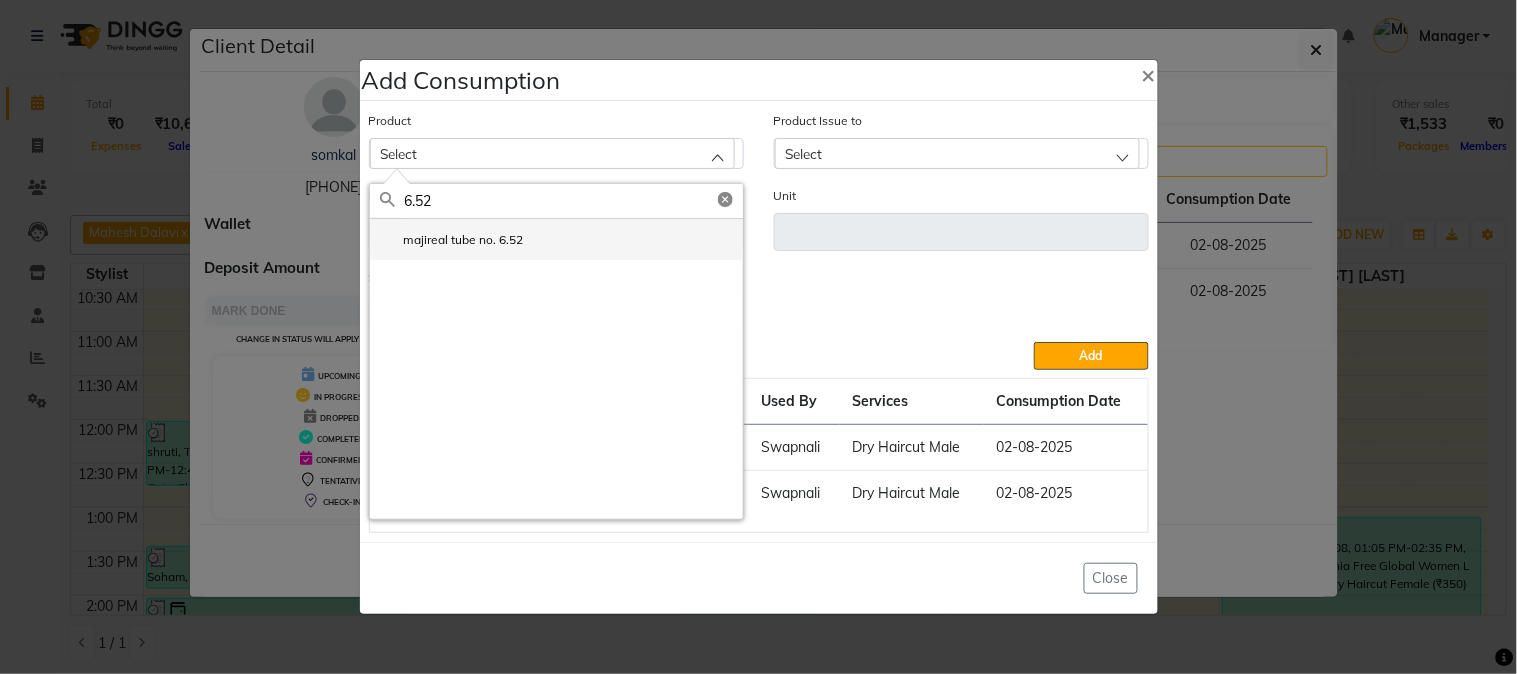 type on "6.52" 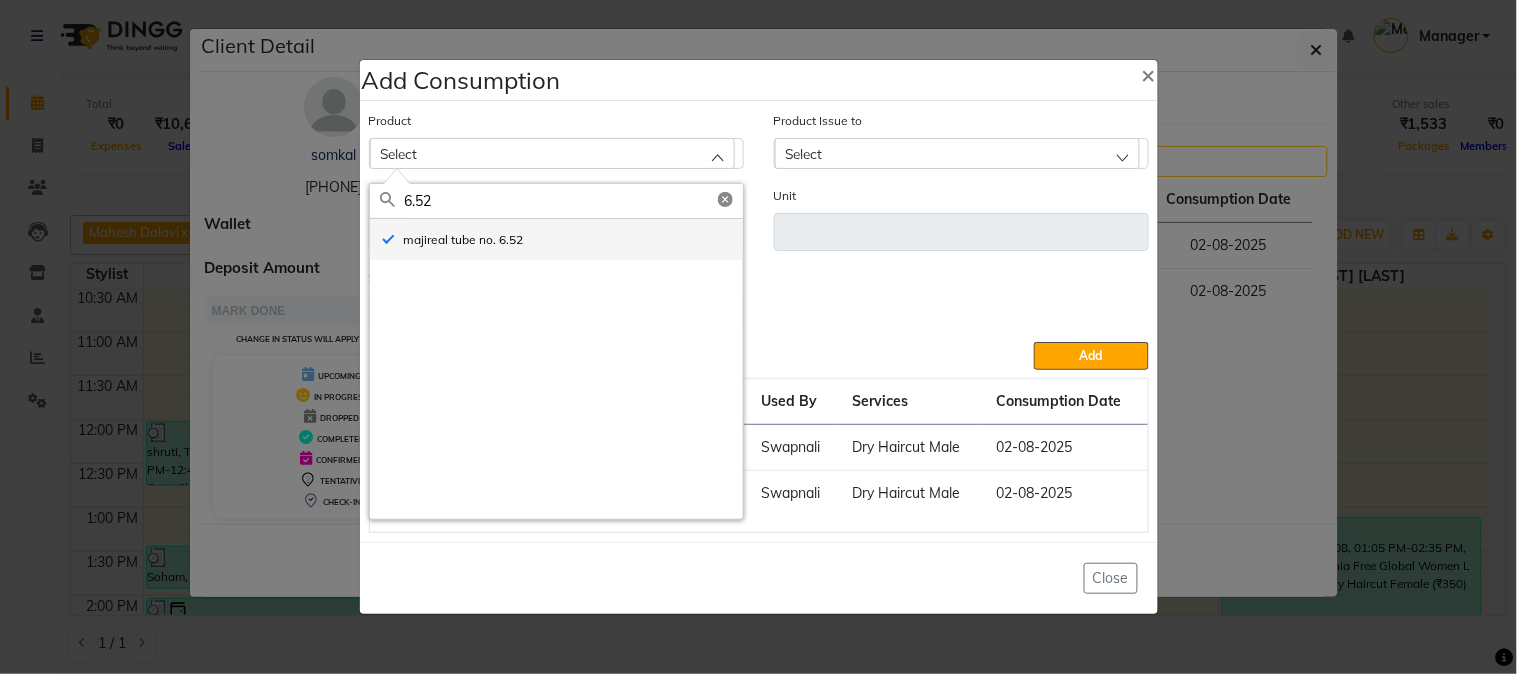 type on "grm" 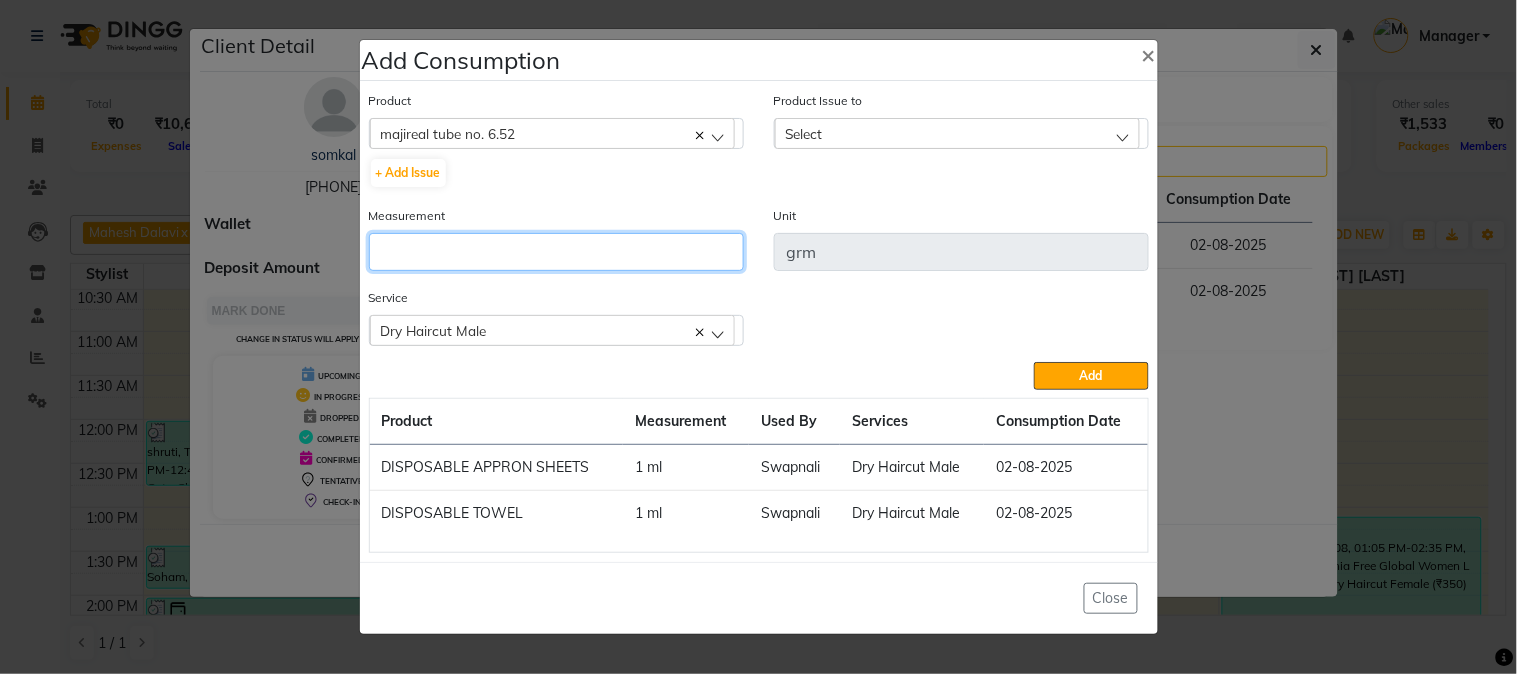 click 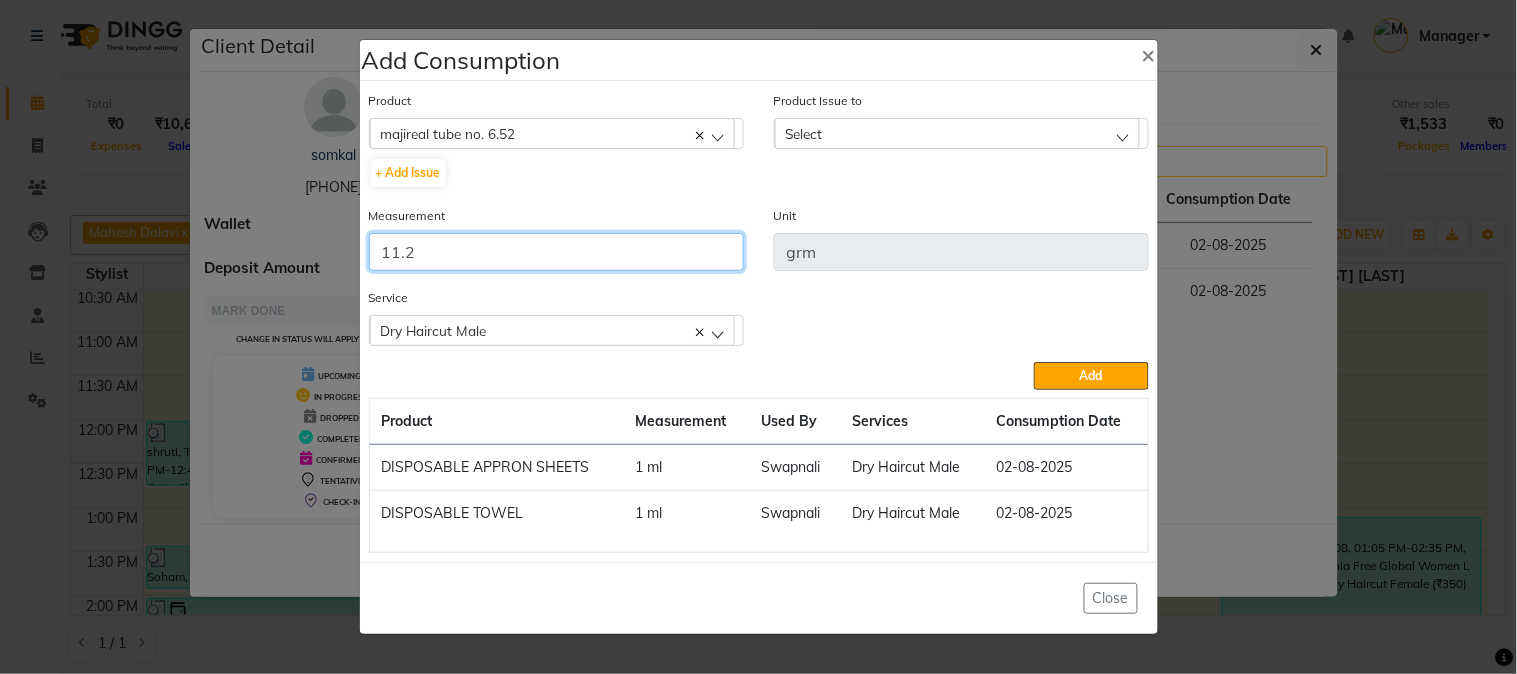type on "11.2" 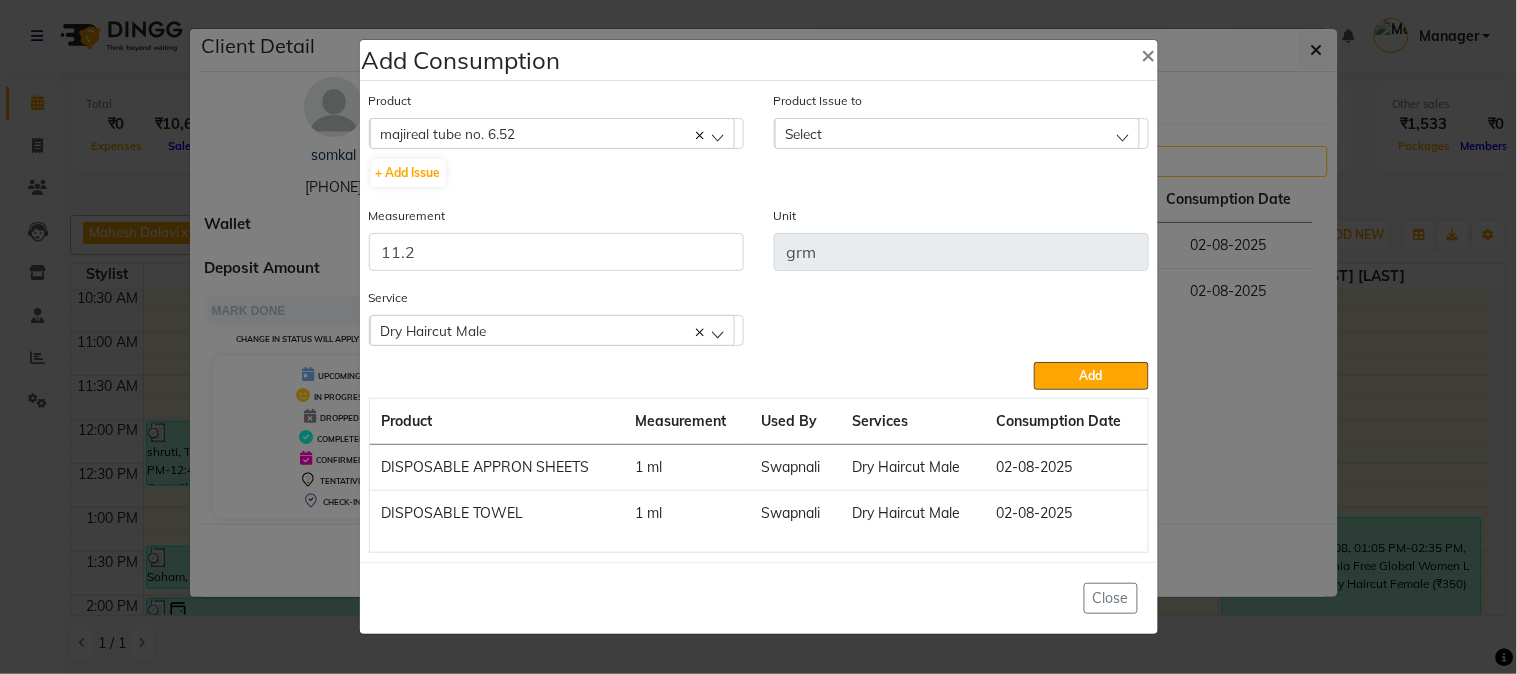 click on "Select" 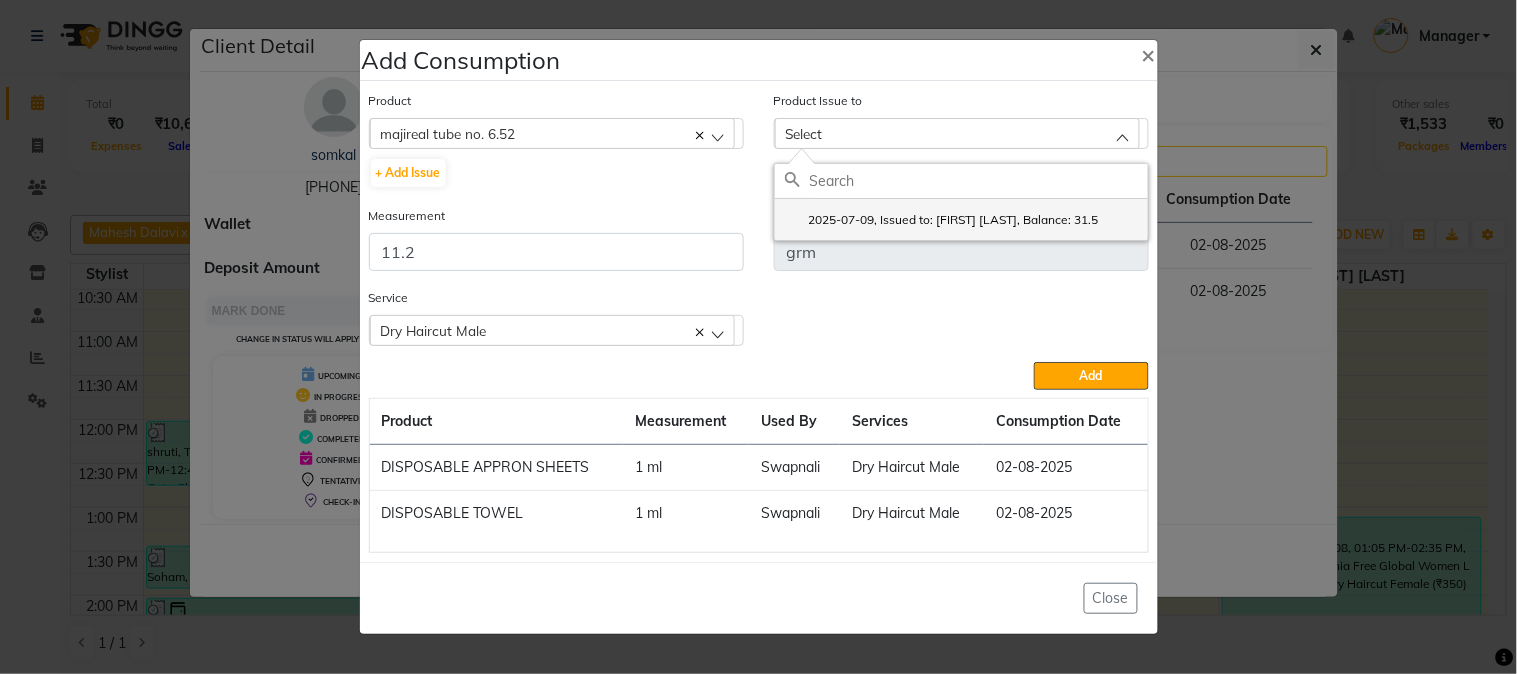 click on "2025-07-09, Issued to: Swapnali, Balance: 31.5" 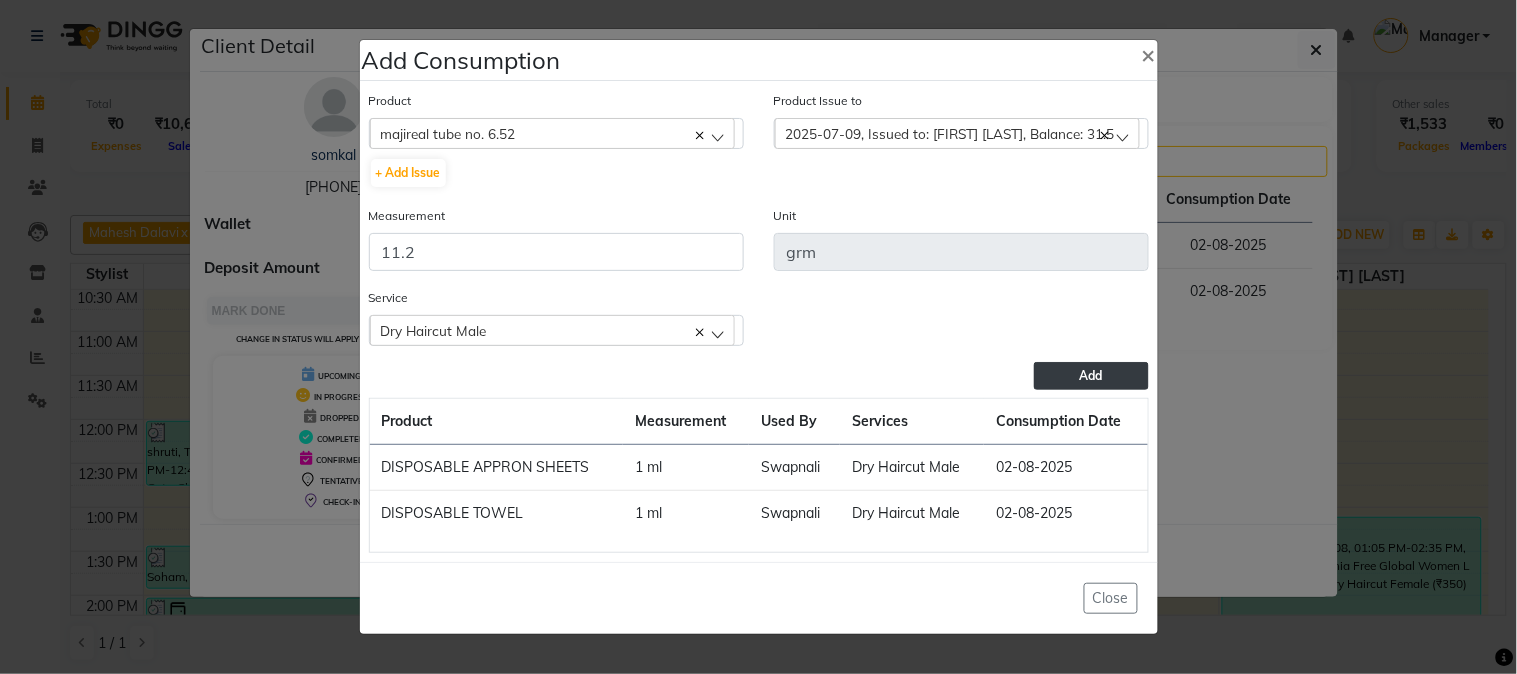 click on "Add" 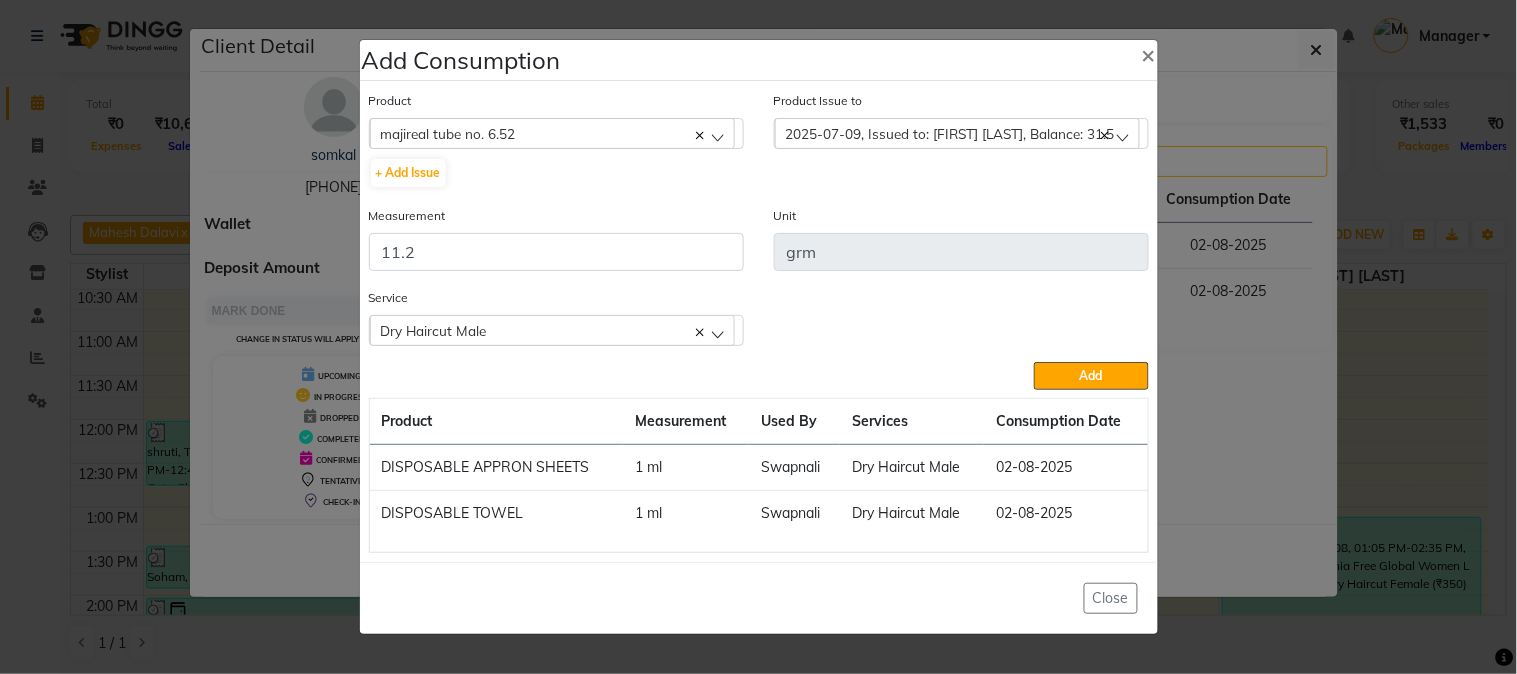 type 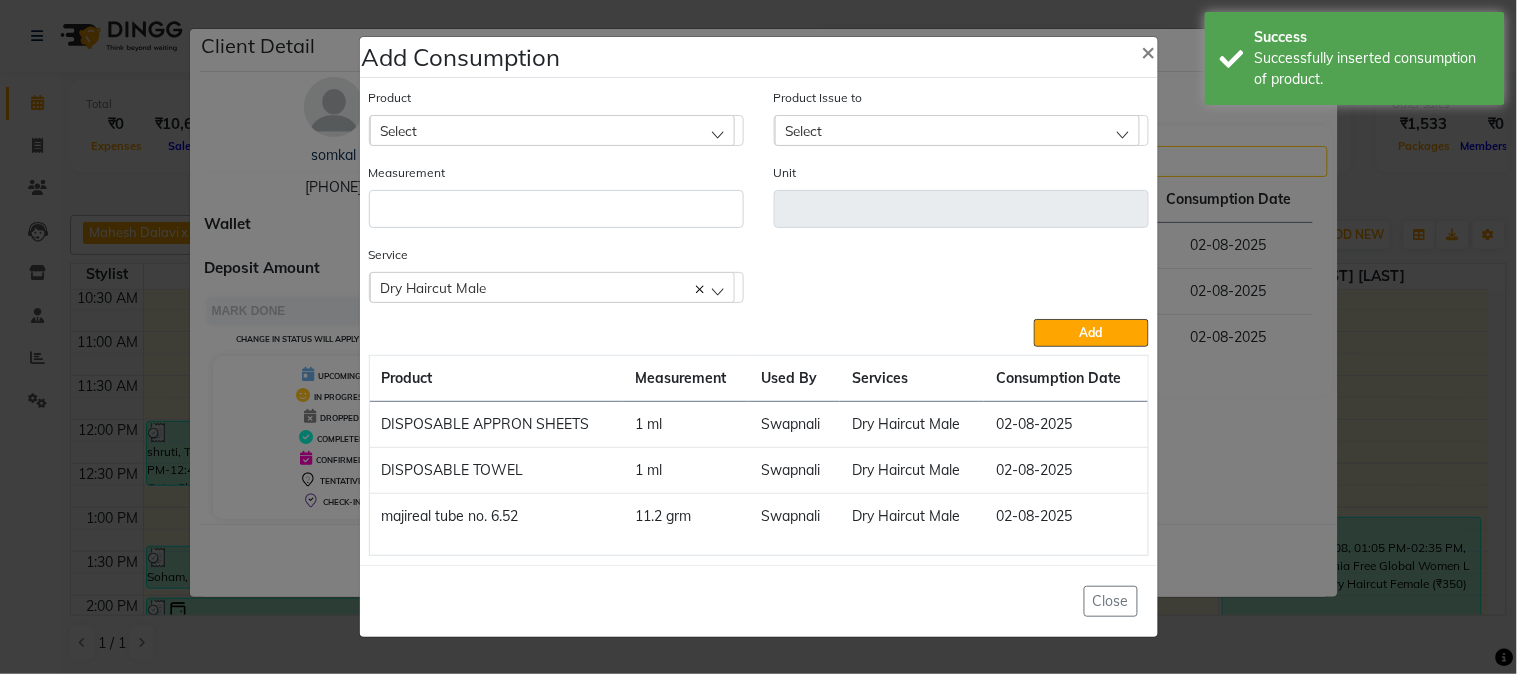 click on "Select" 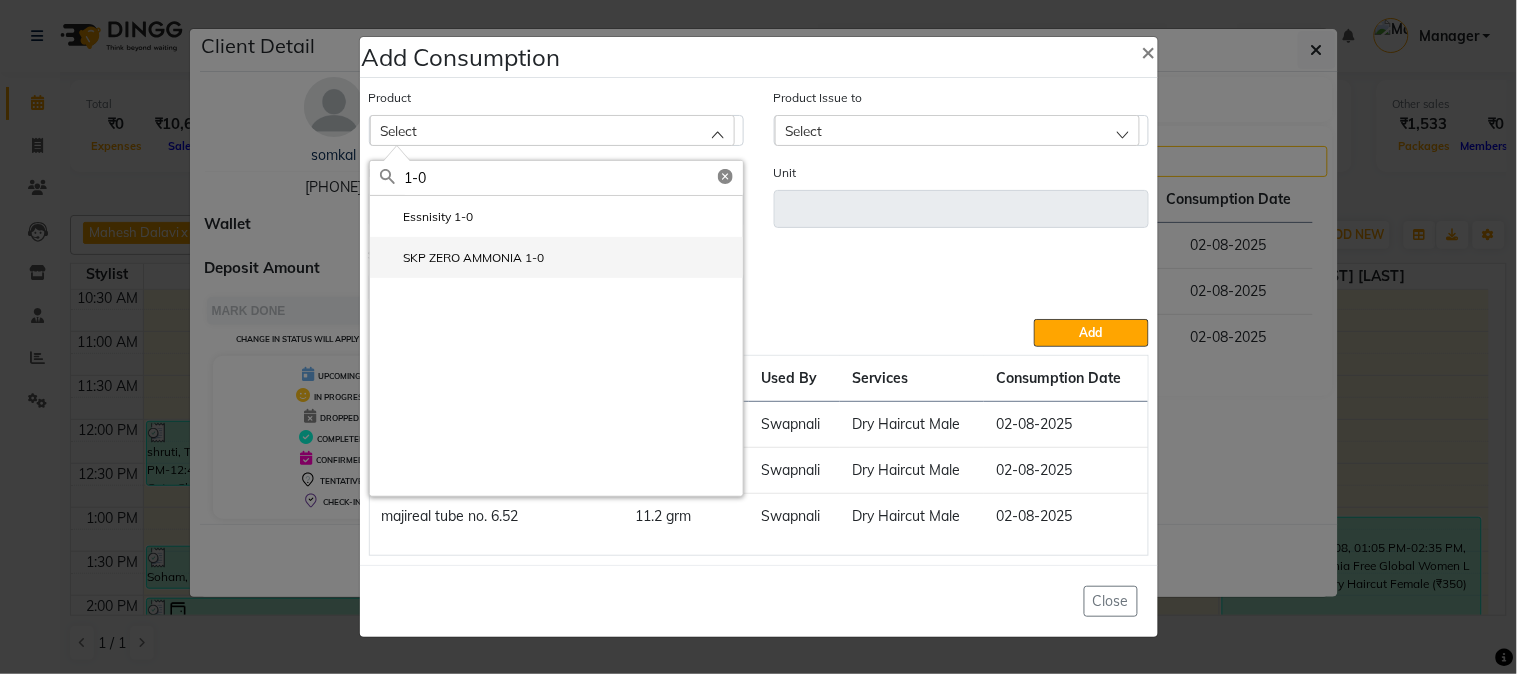 type on "1-0" 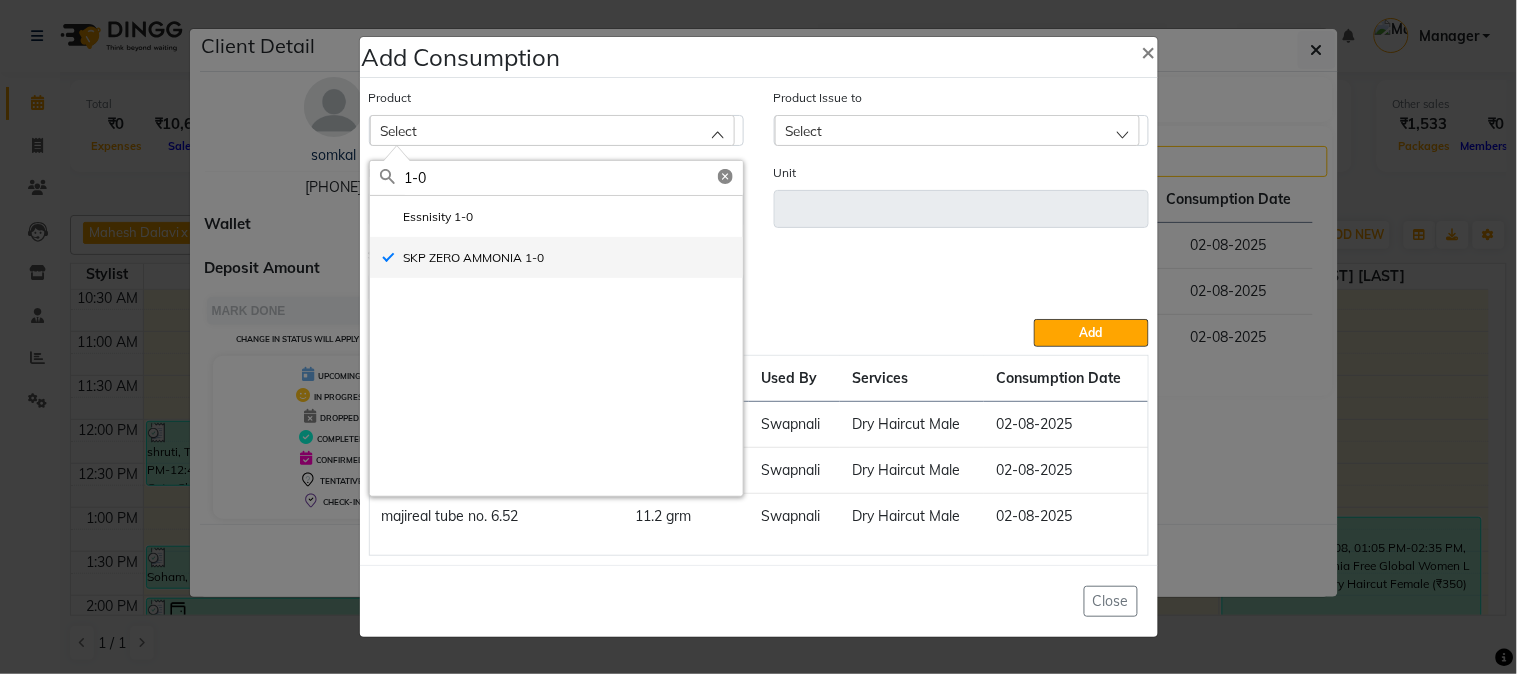 type on "ML" 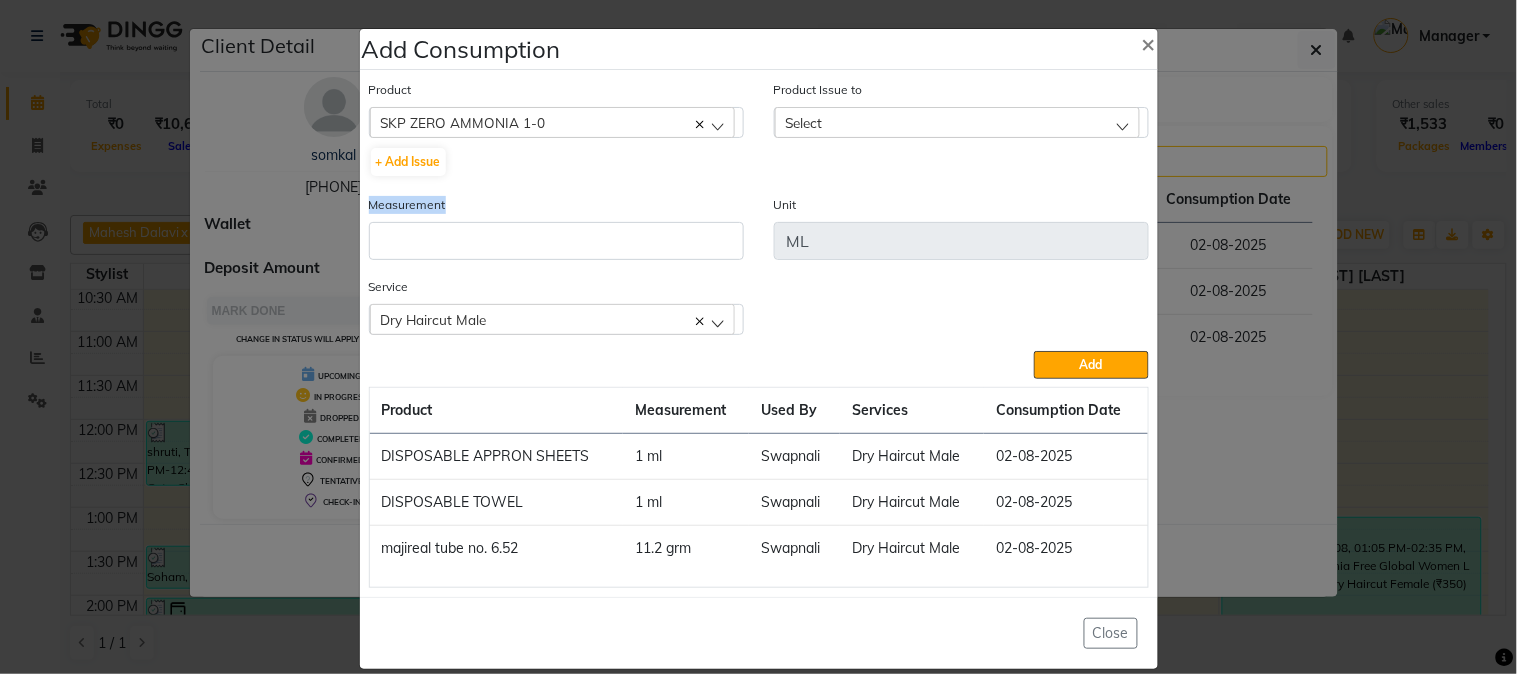 click on "Measurement" 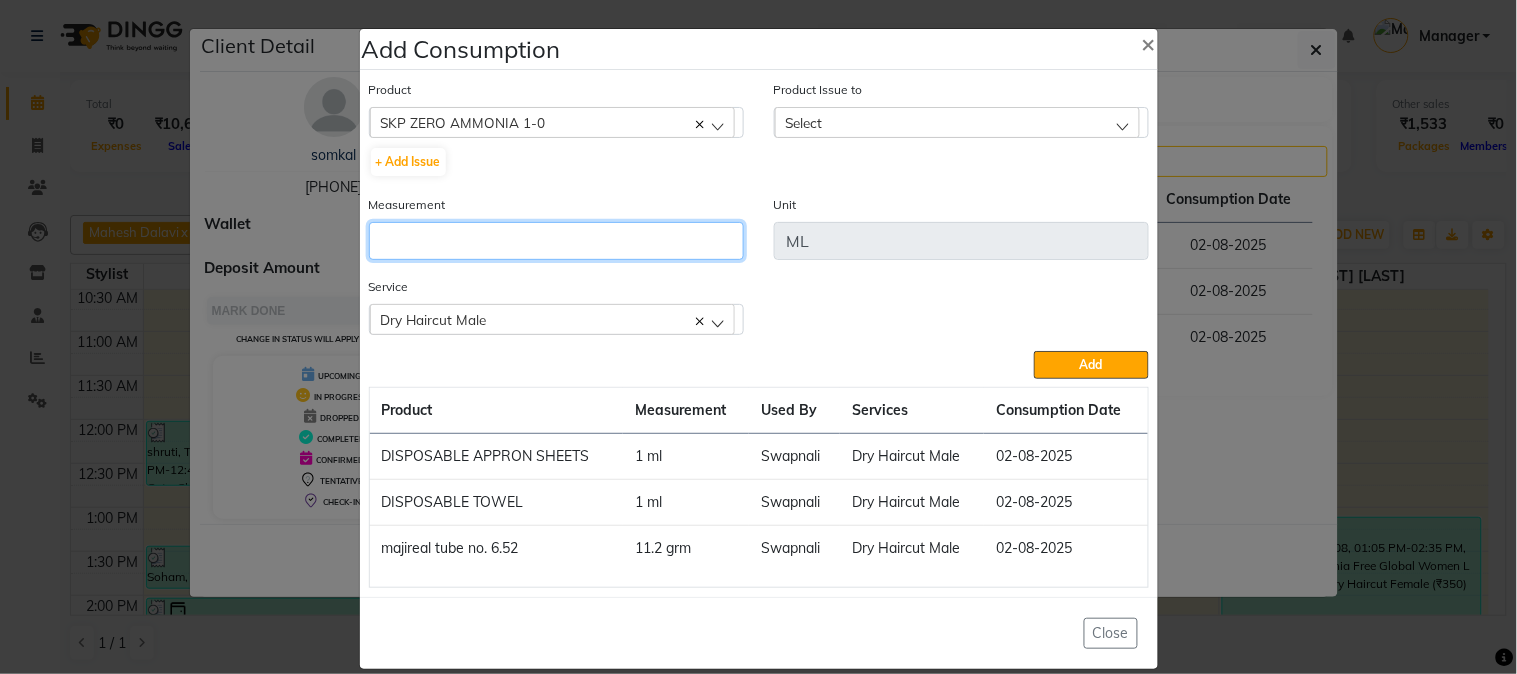 click 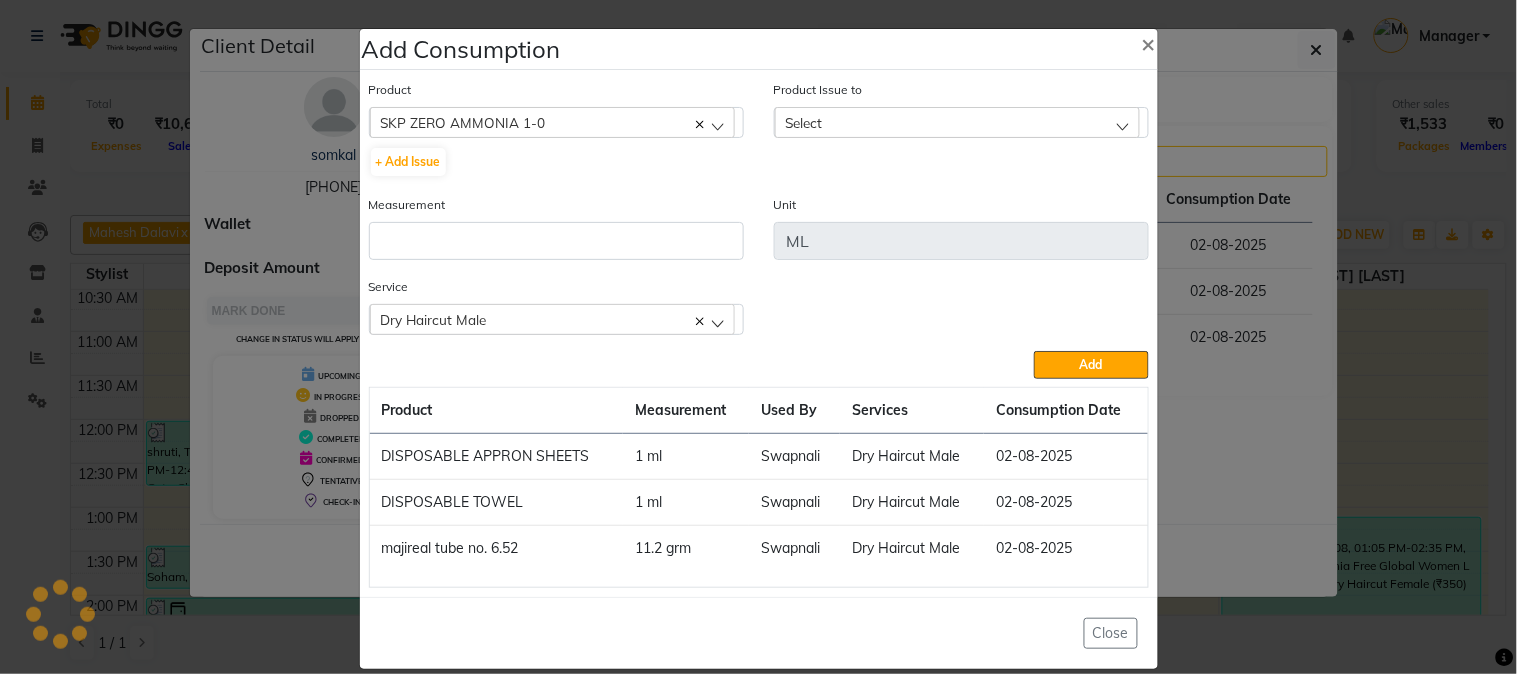 click on "SKP ZERO AMMONIA 1-0" 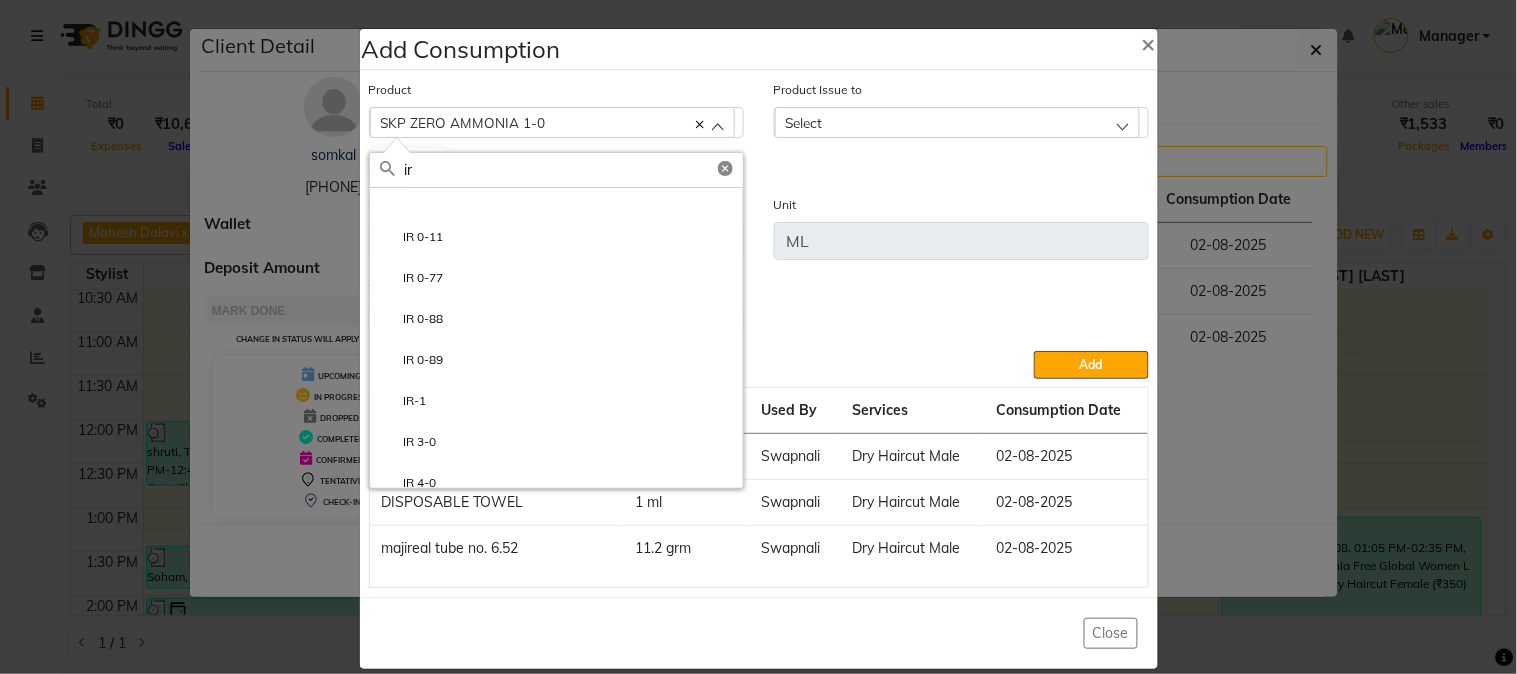 scroll, scrollTop: 666, scrollLeft: 0, axis: vertical 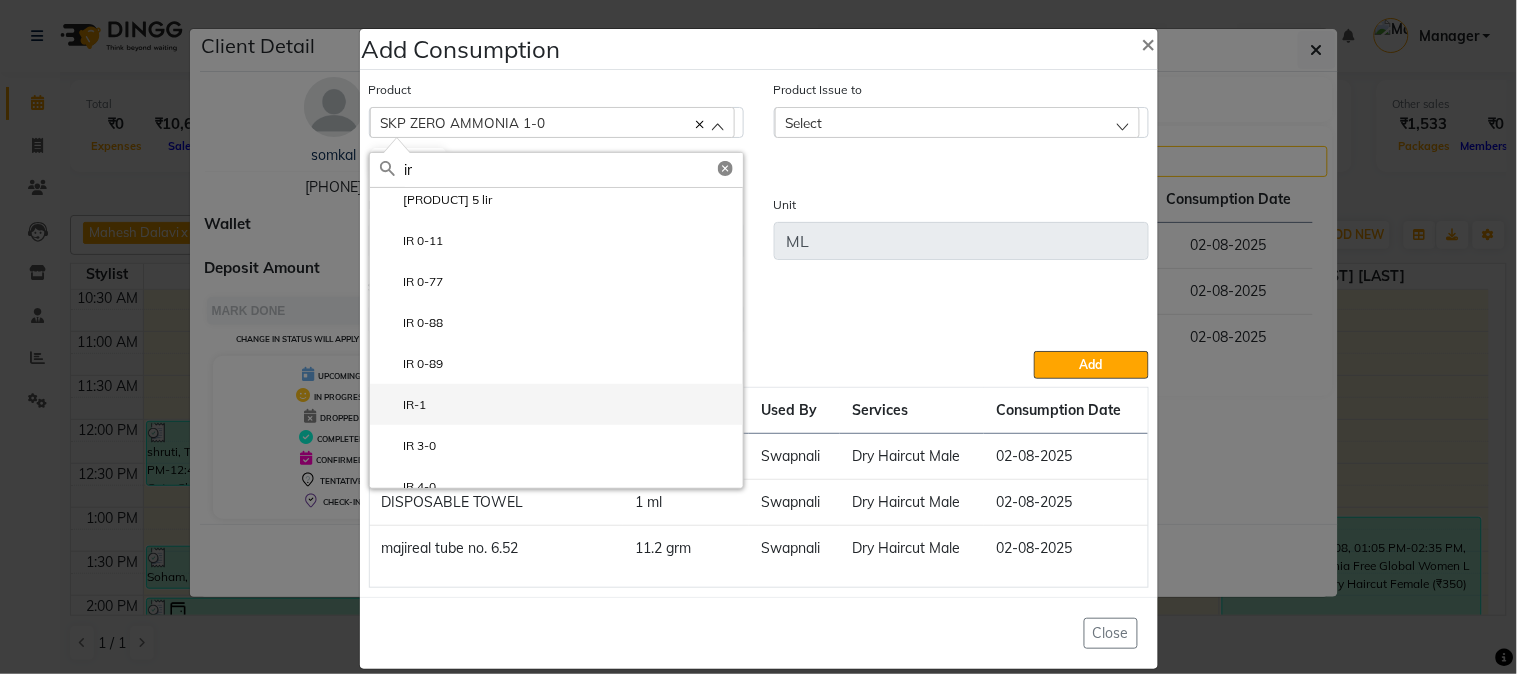 type on "ir" 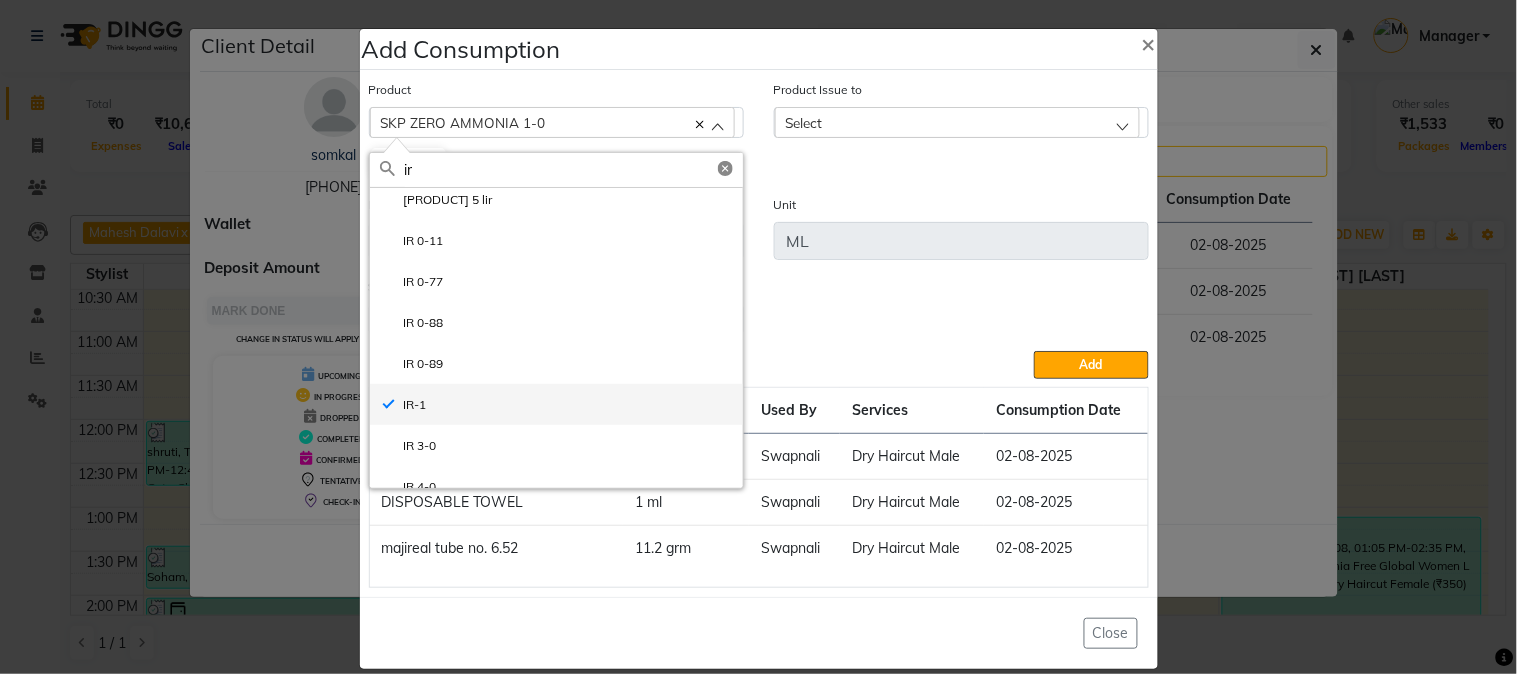 type on "ml" 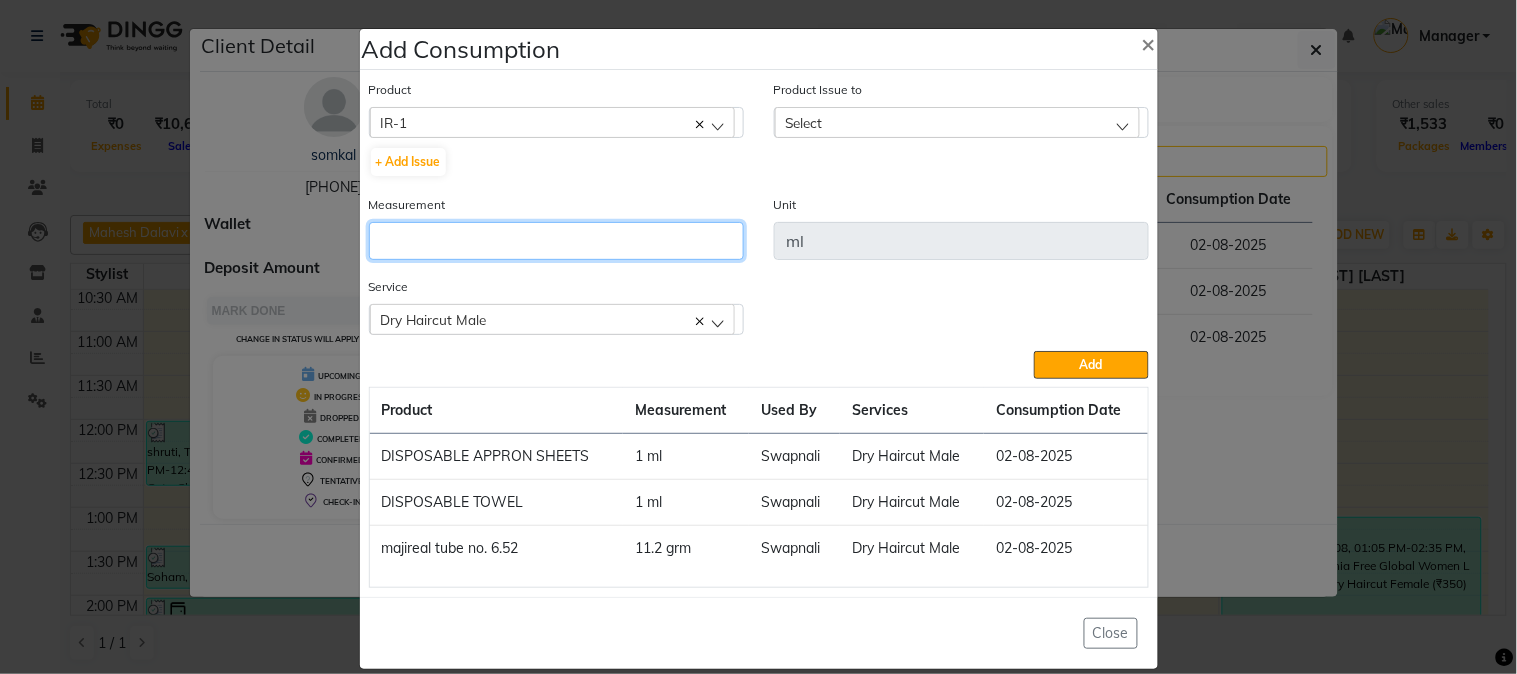 click 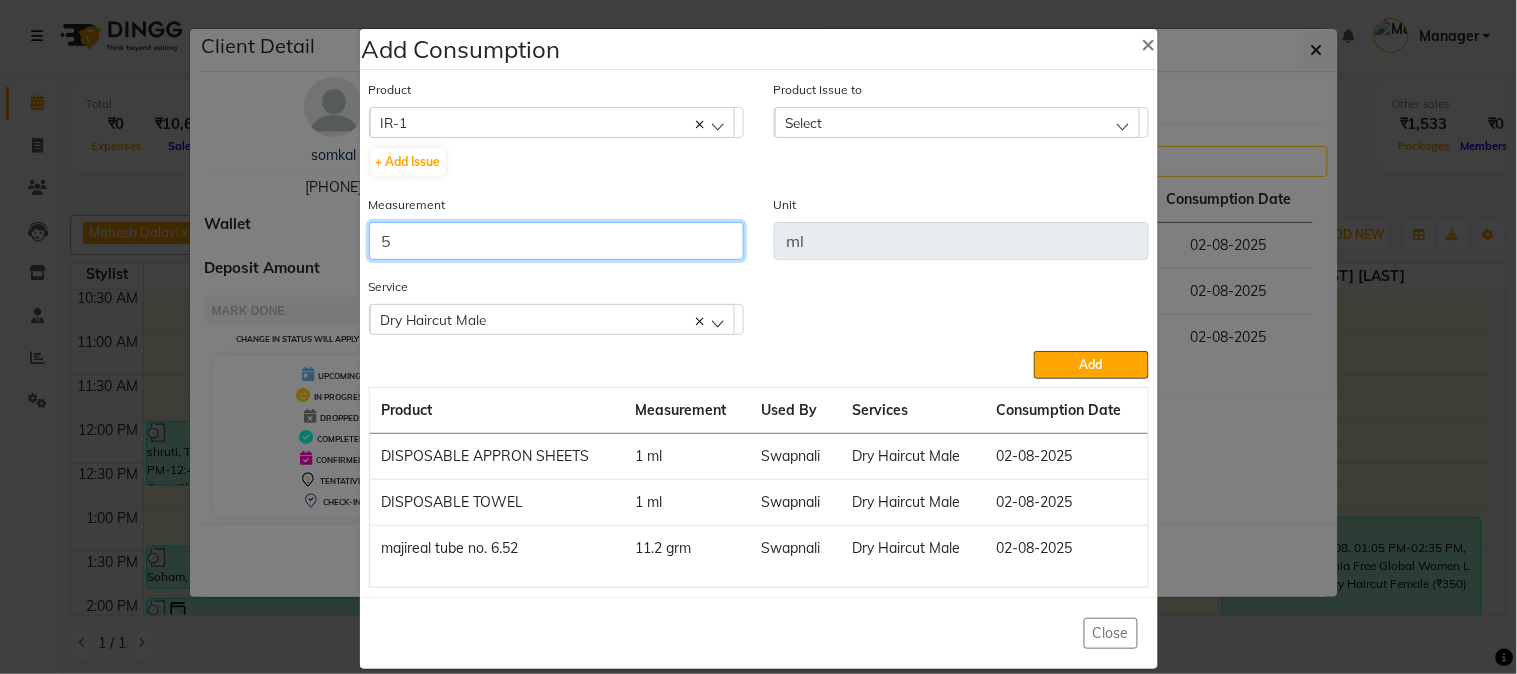 type on "5" 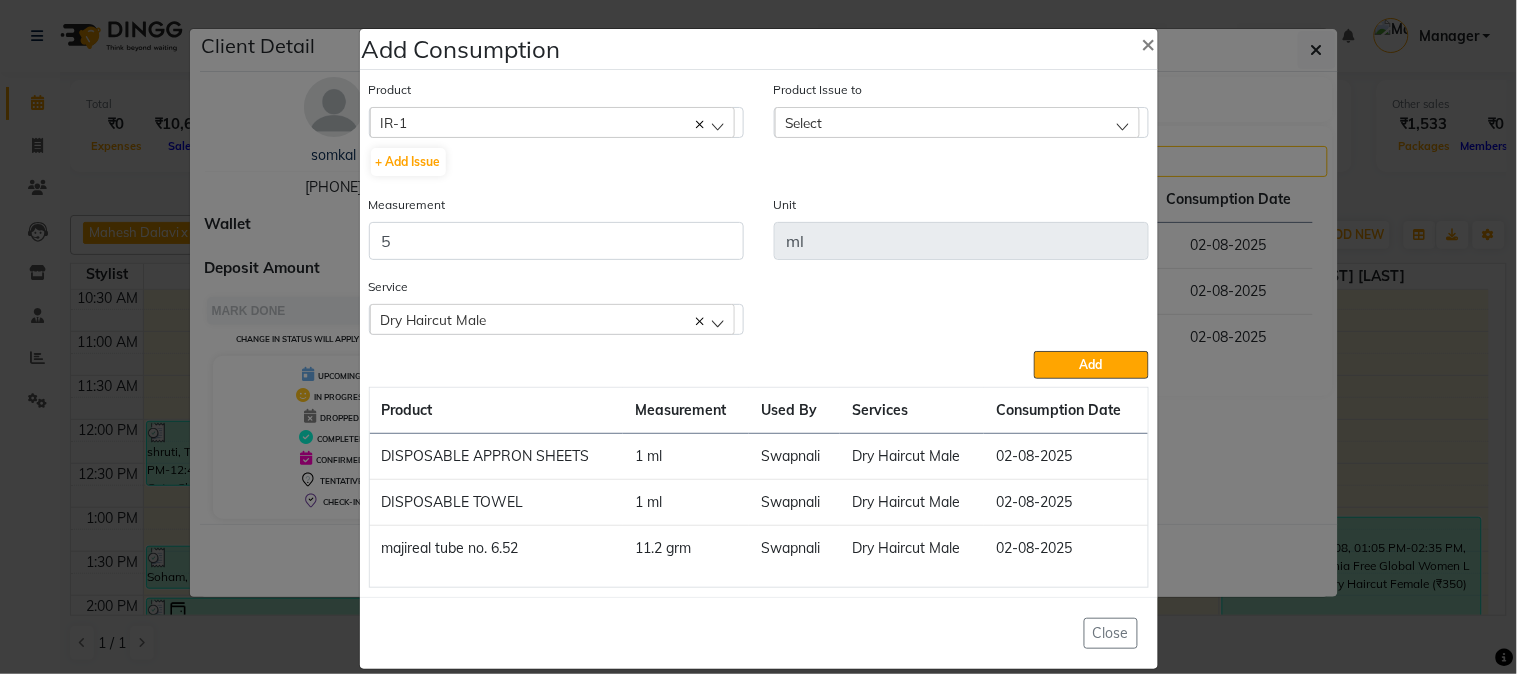 click on "Select" 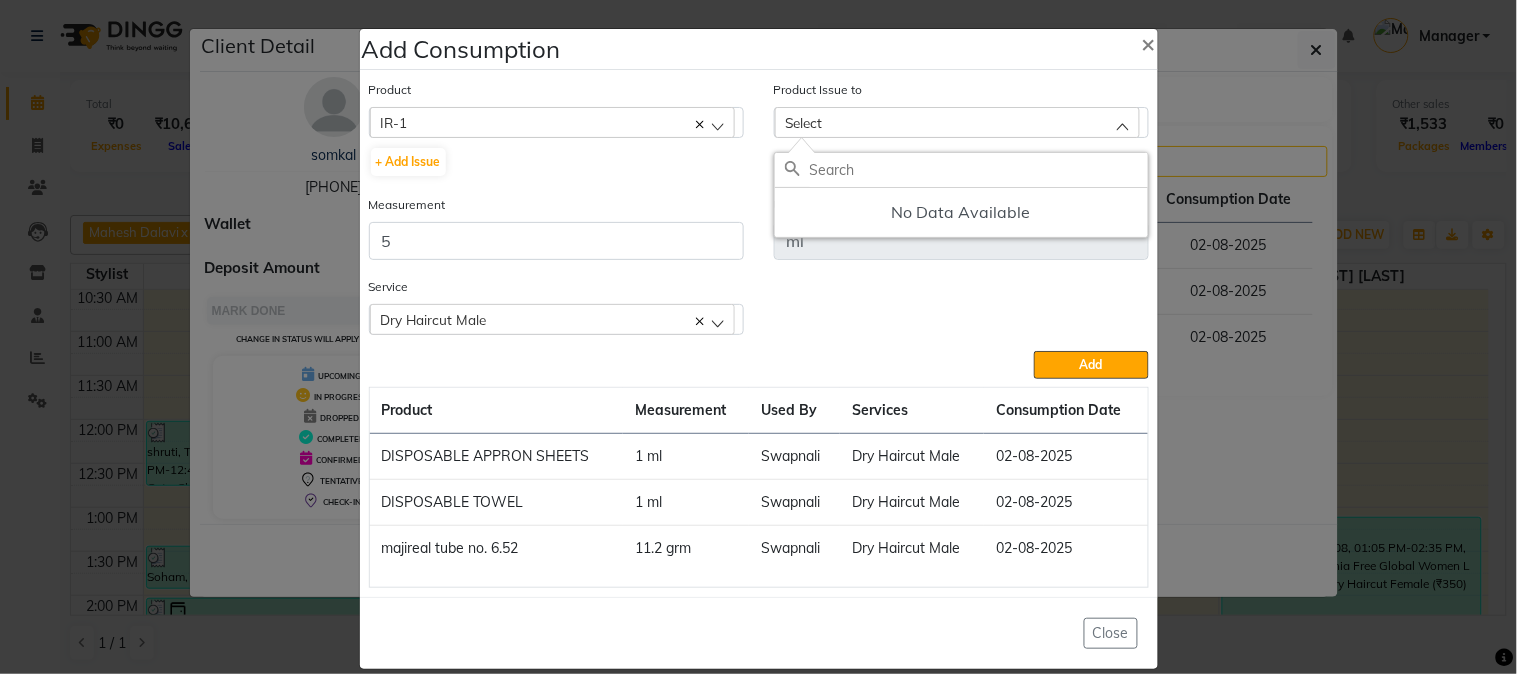 click on "No Data Available" 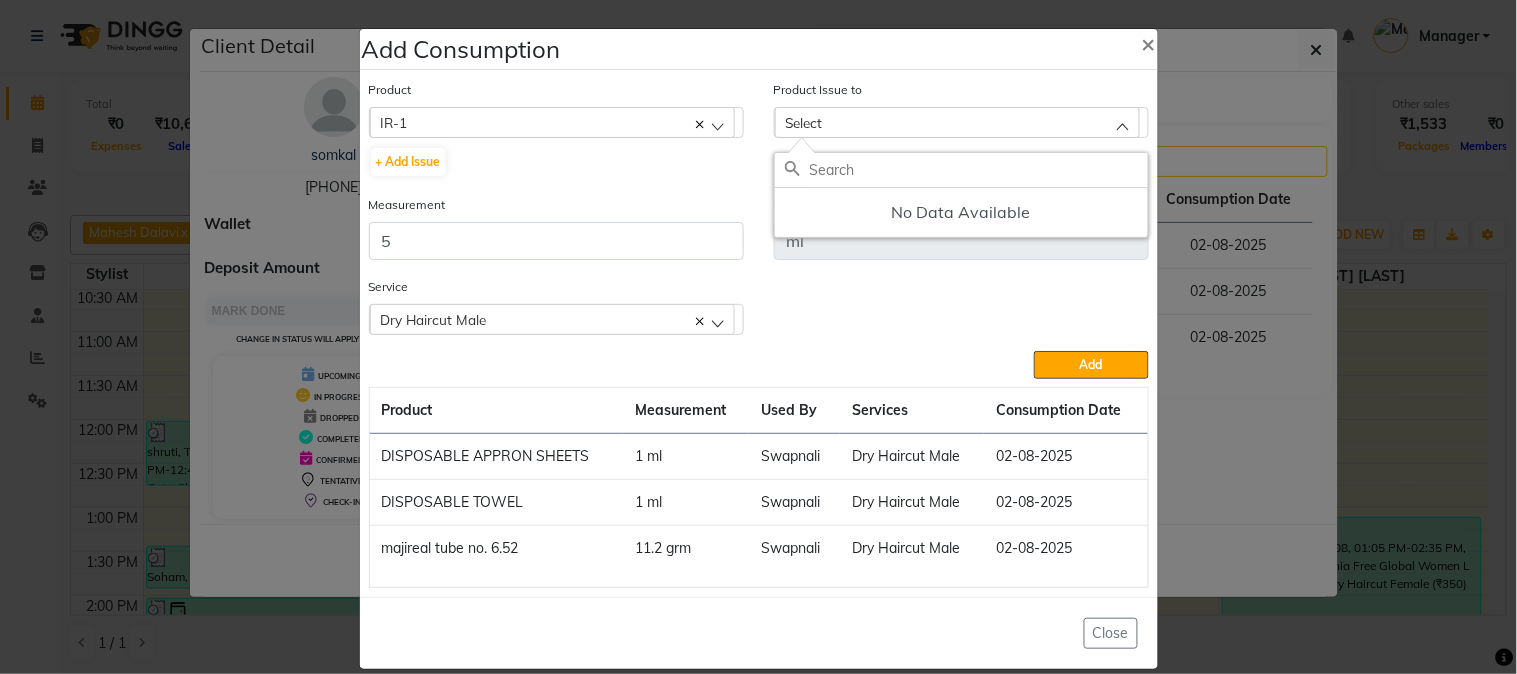 click on "IR-1" 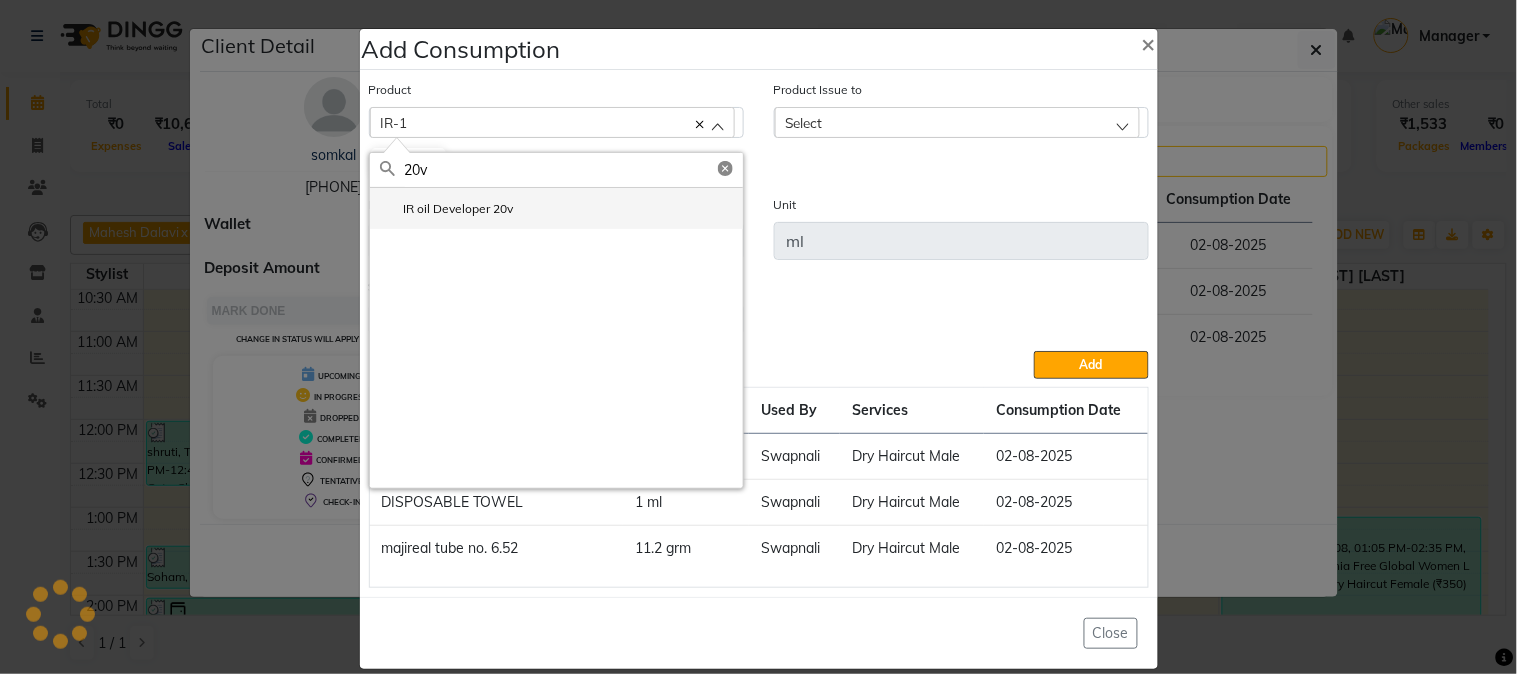 type on "20v" 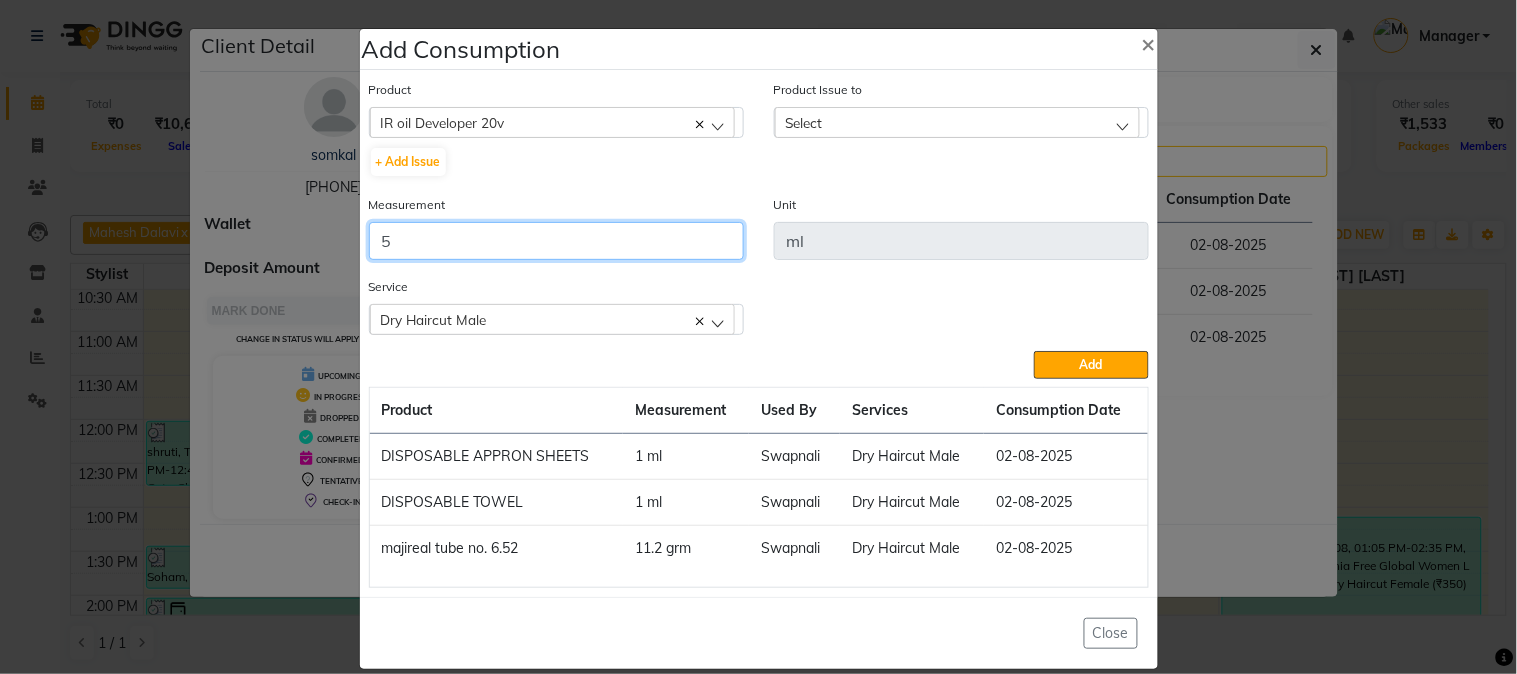 drag, startPoint x: 534, startPoint y: 244, endPoint x: 536, endPoint y: 234, distance: 10.198039 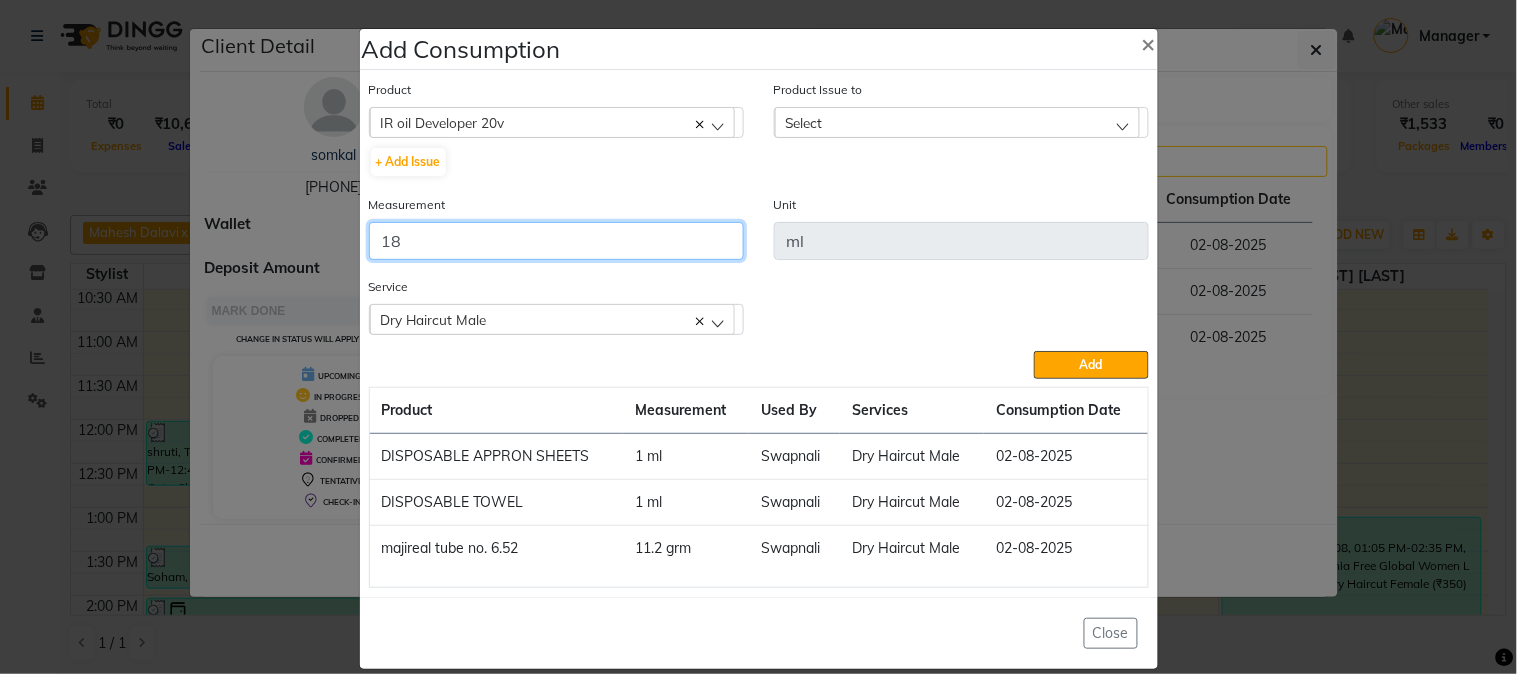 type on "18" 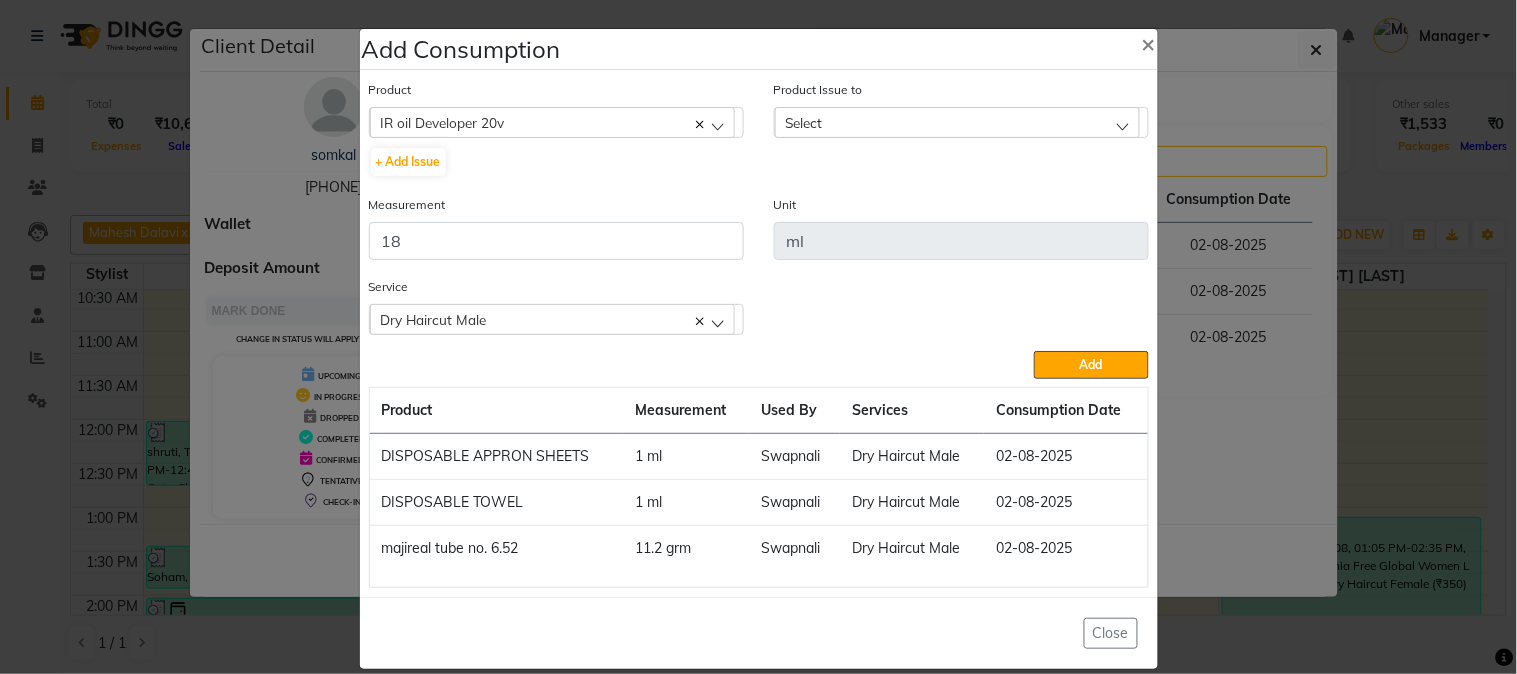 click on "Select" 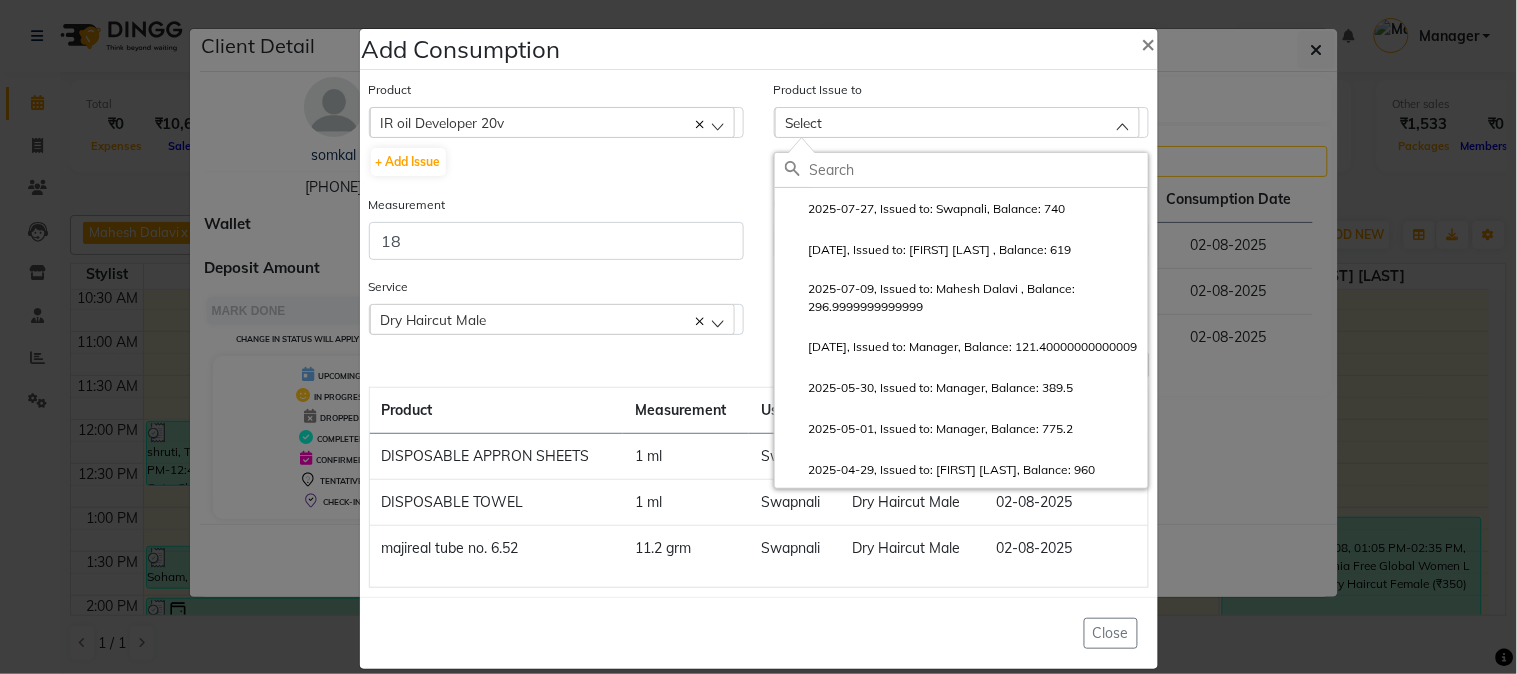 click on "2025-07-27, Issued to: Swapnali, Balance: 740" 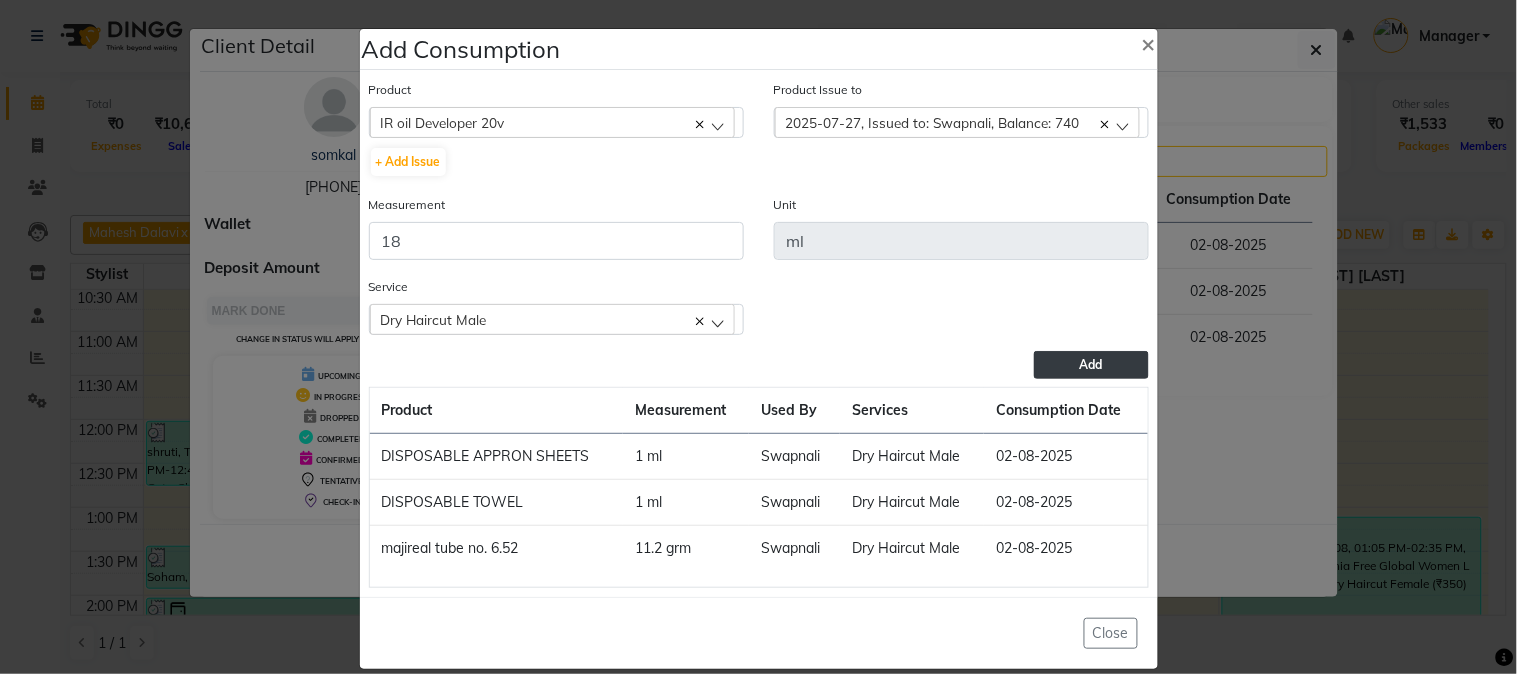 click on "Add" 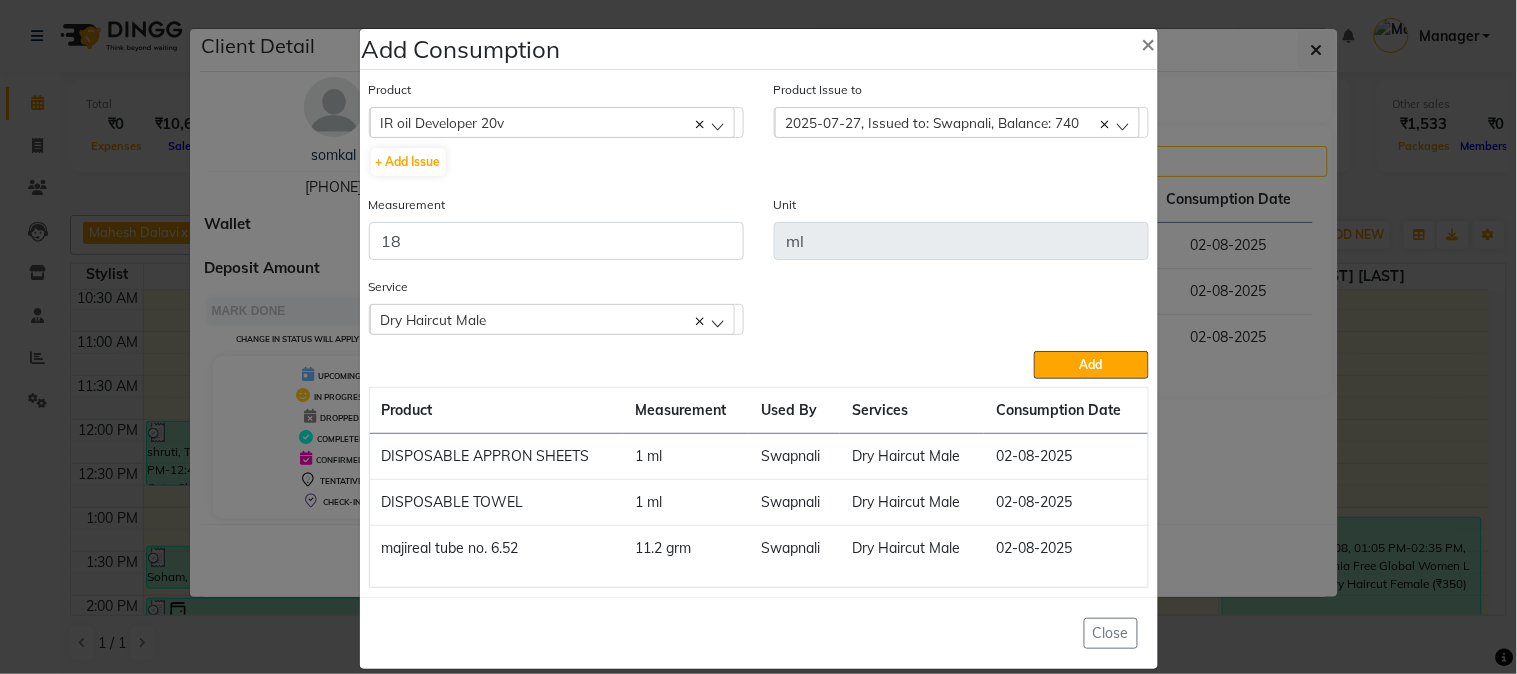 type 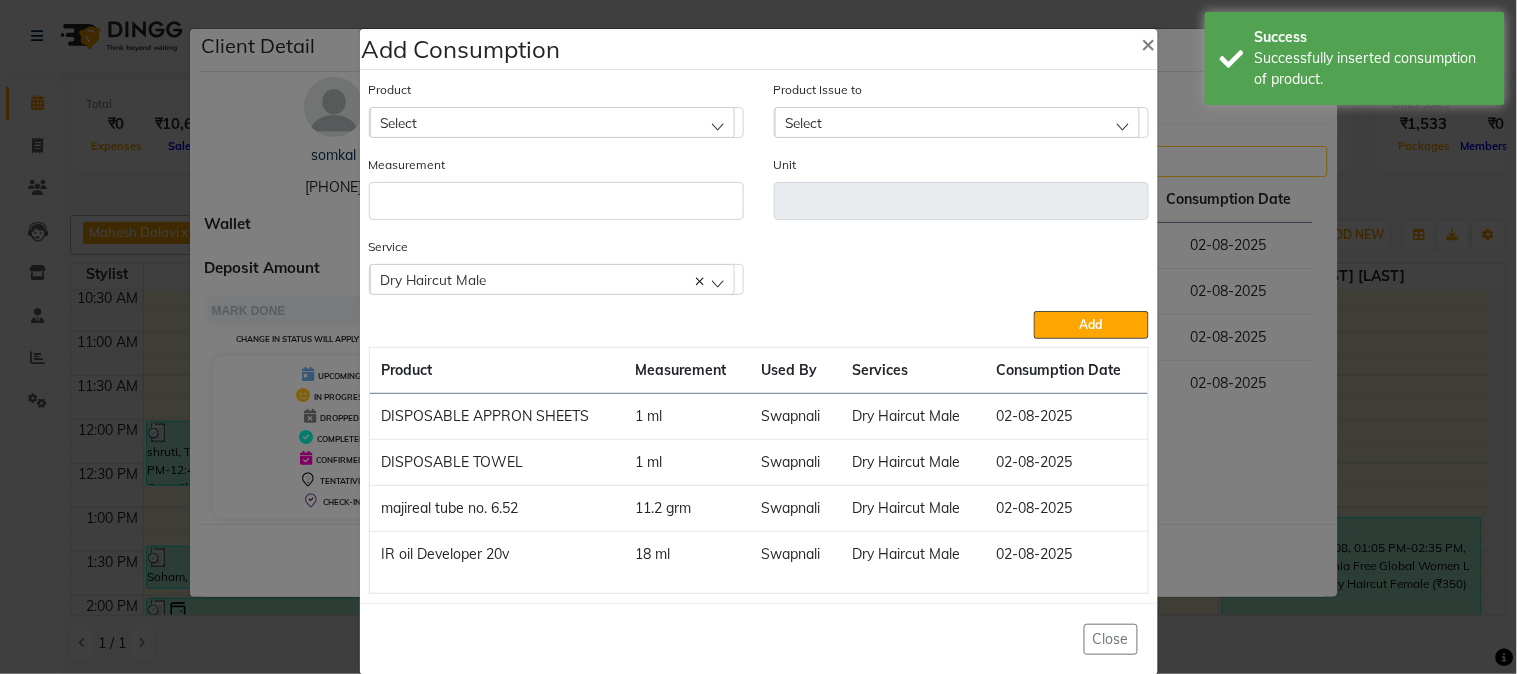 click on "Select" 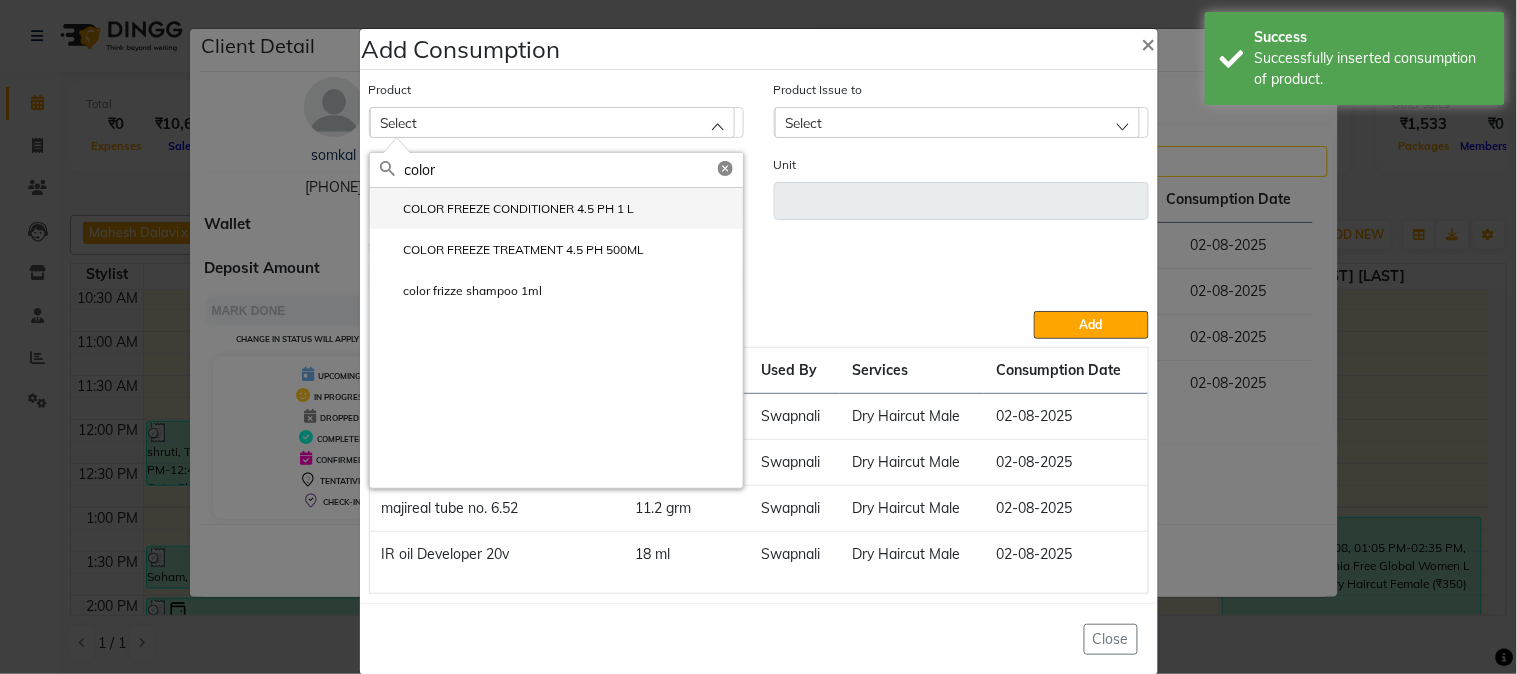 type on "color" 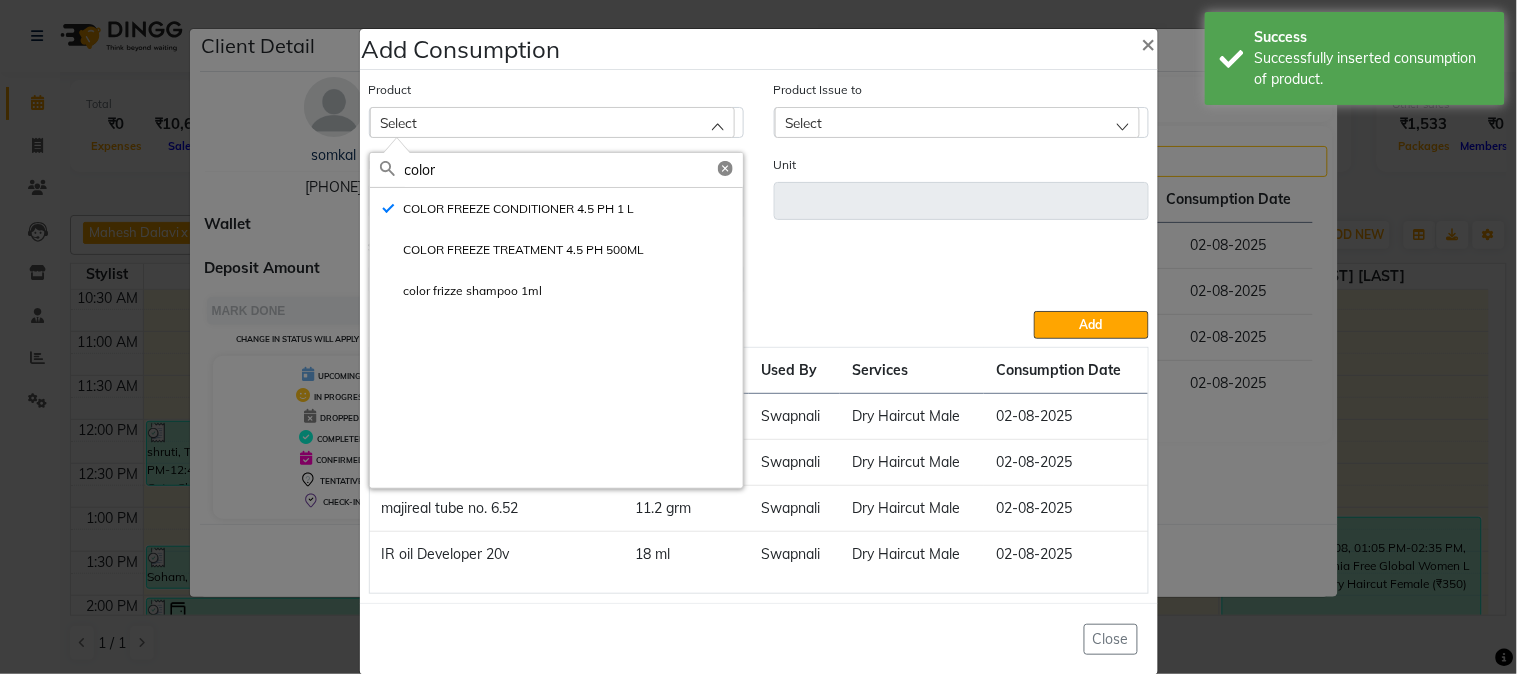 type on "ml" 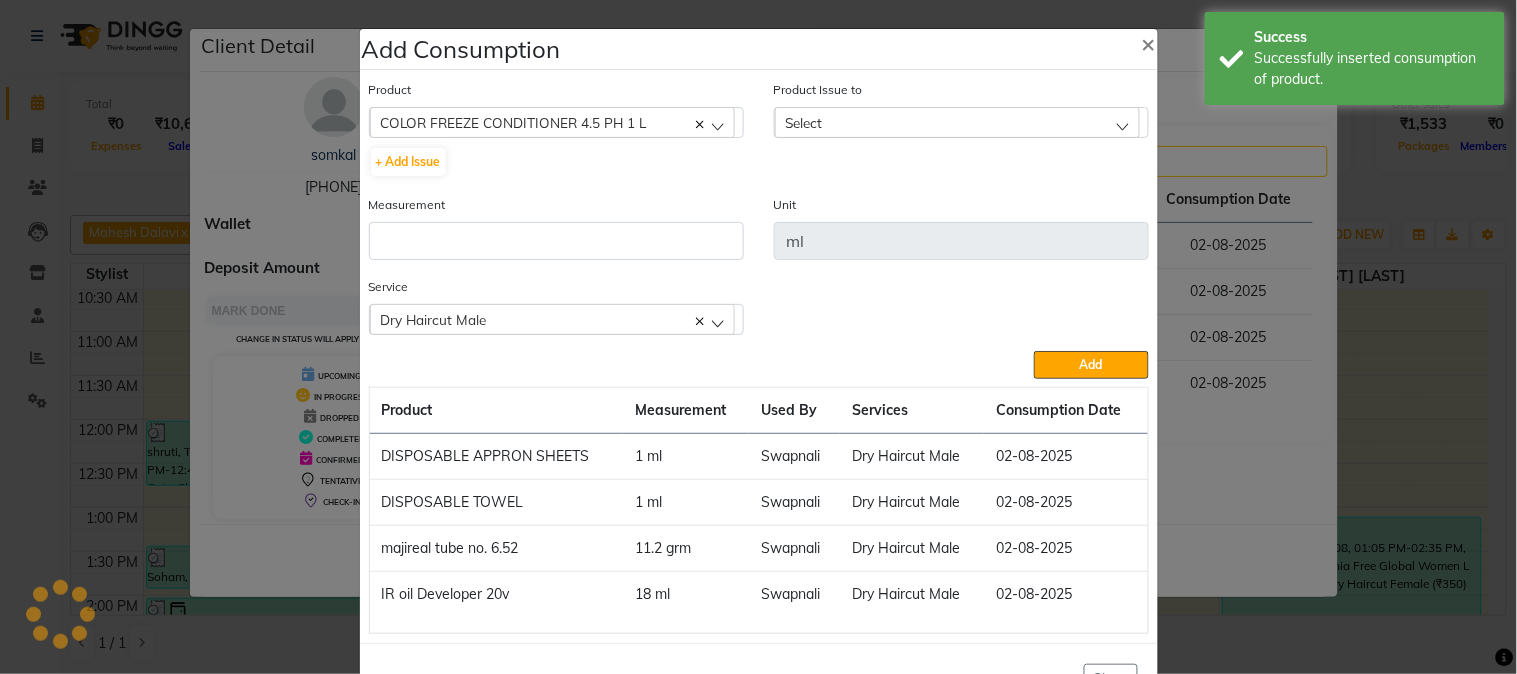 click on "Measurement" 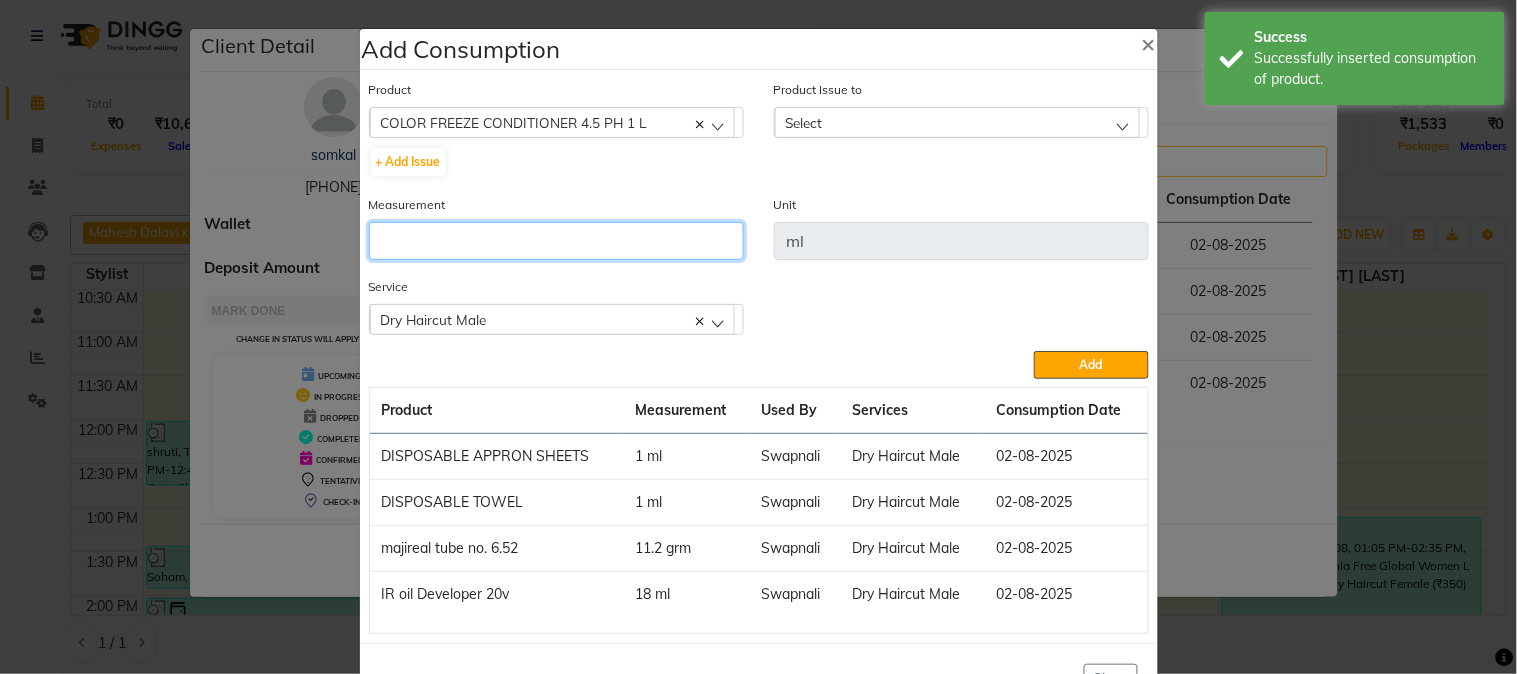 click 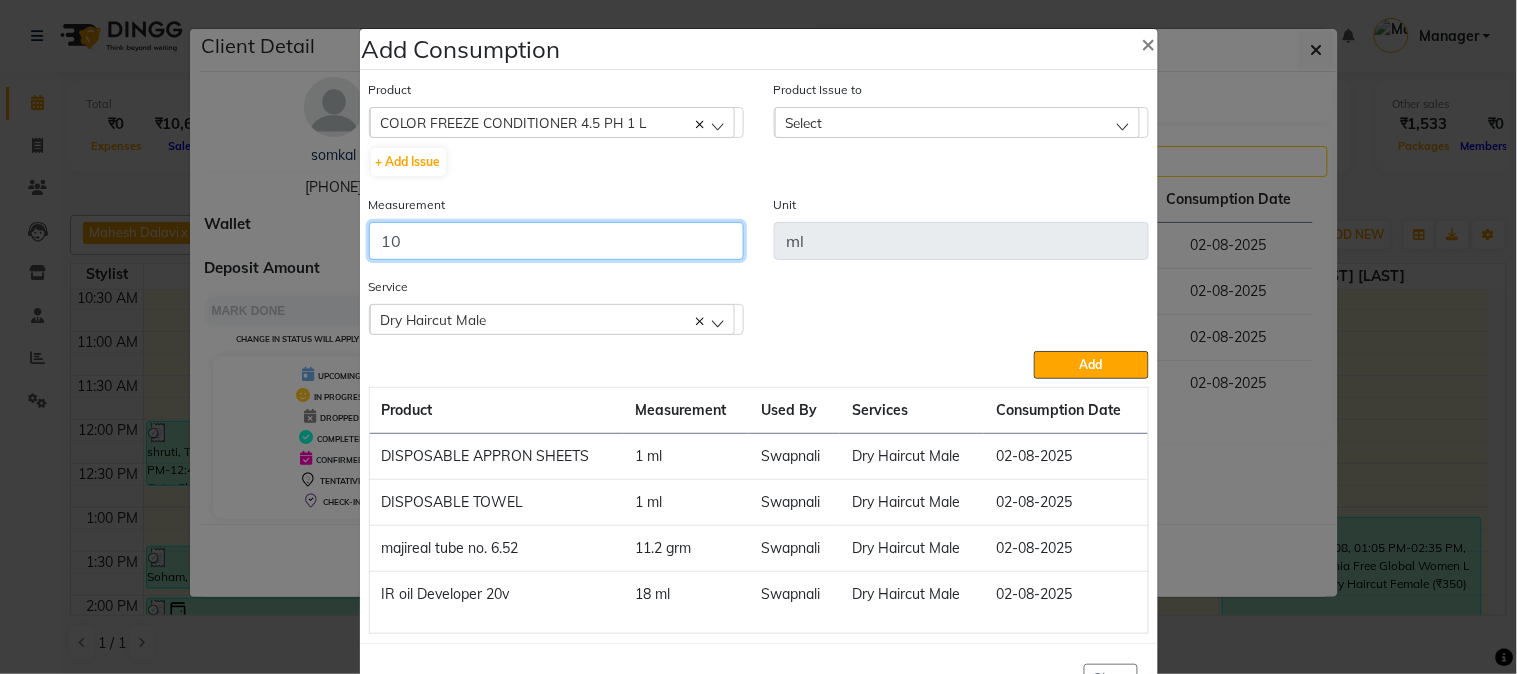 type on "1" 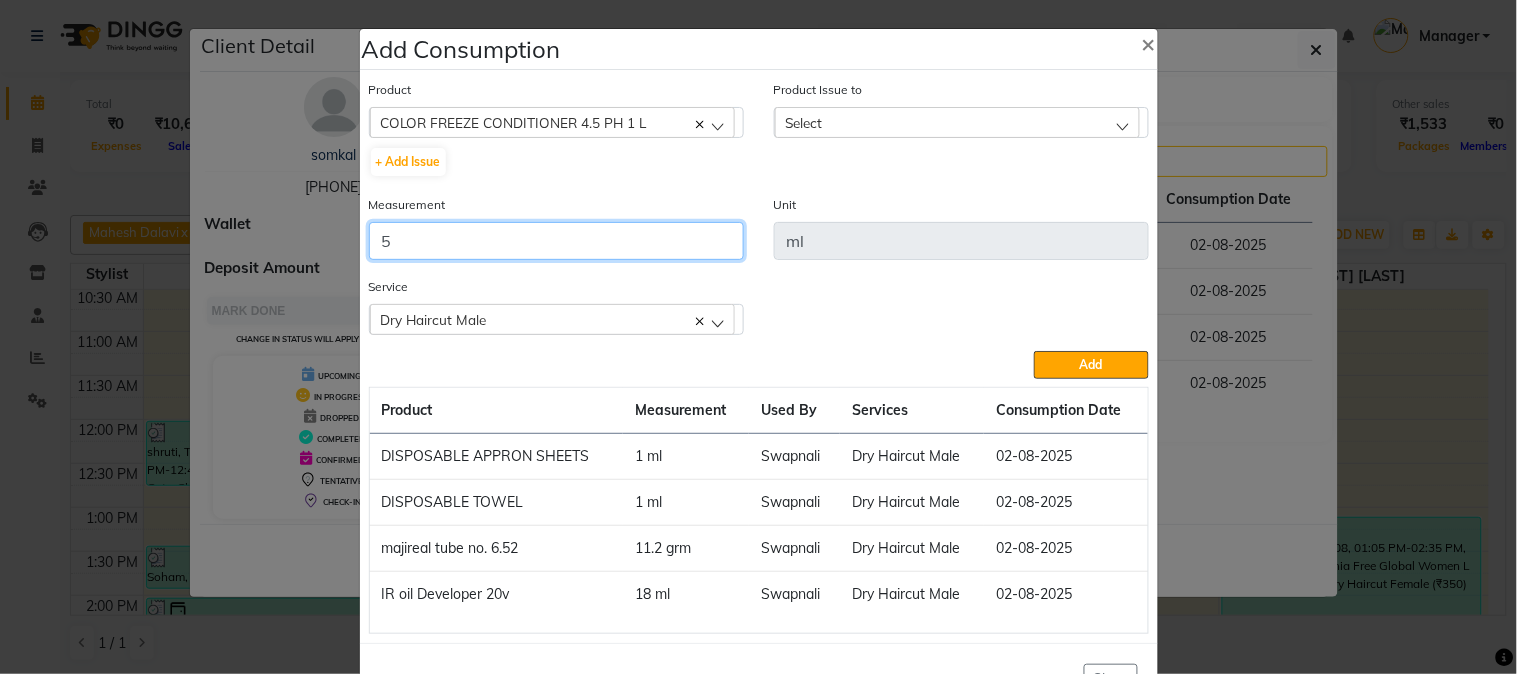 type on "5" 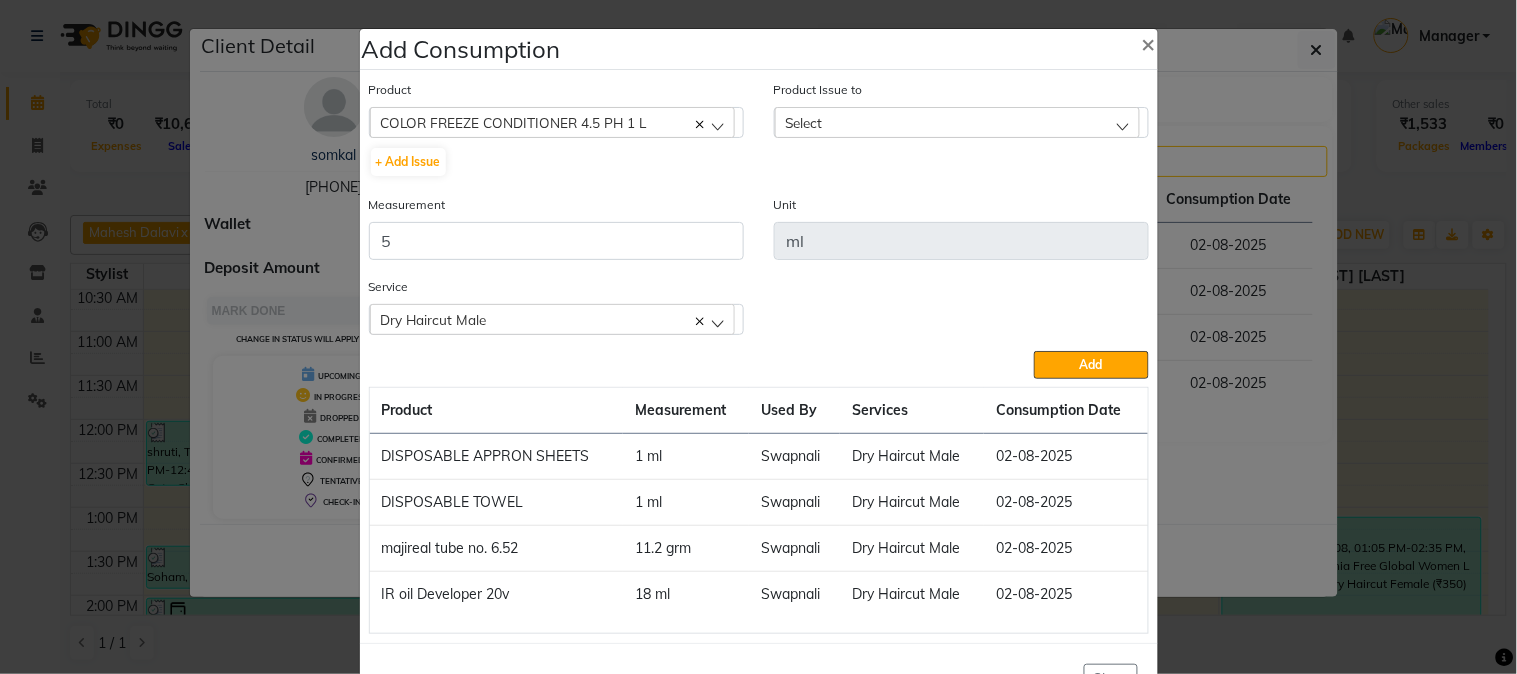 click on "Select" 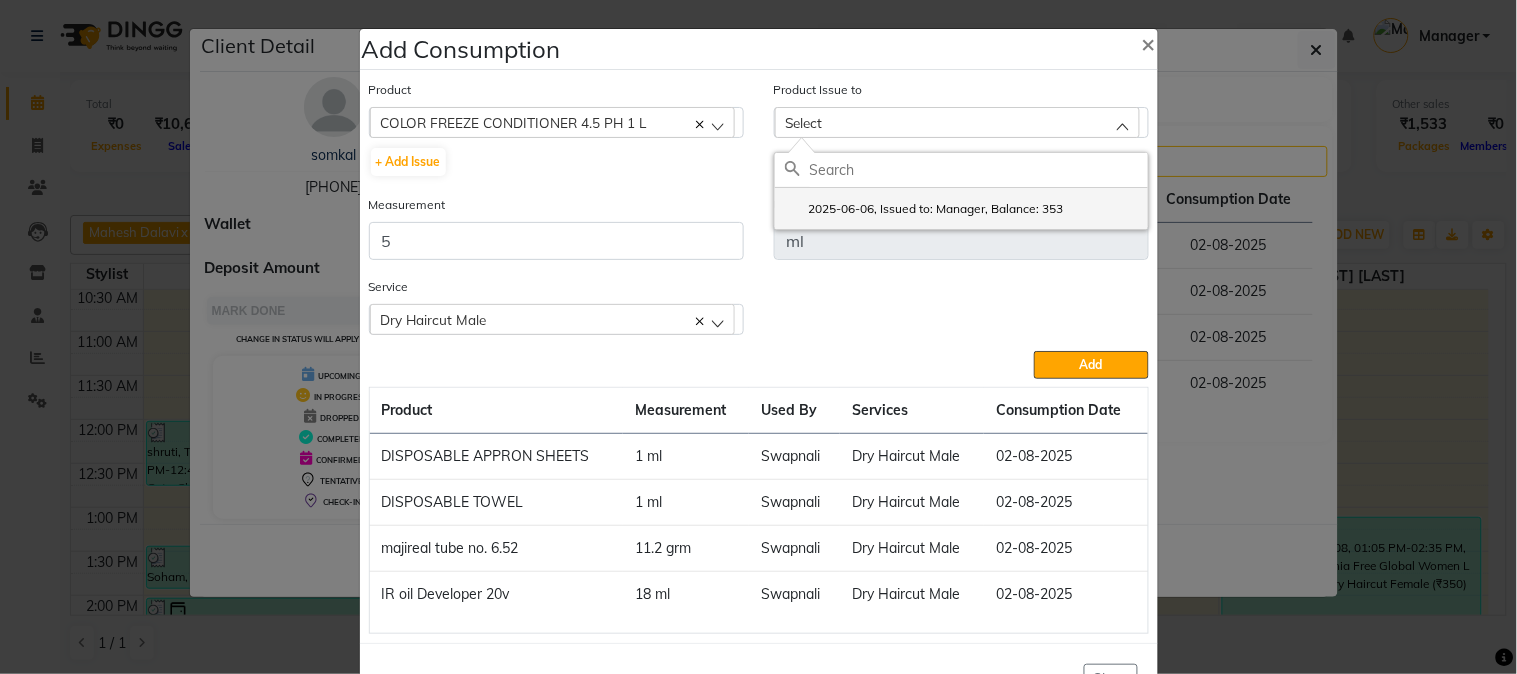 click on "2025-06-06, Issued to: Manager, Balance: 353" 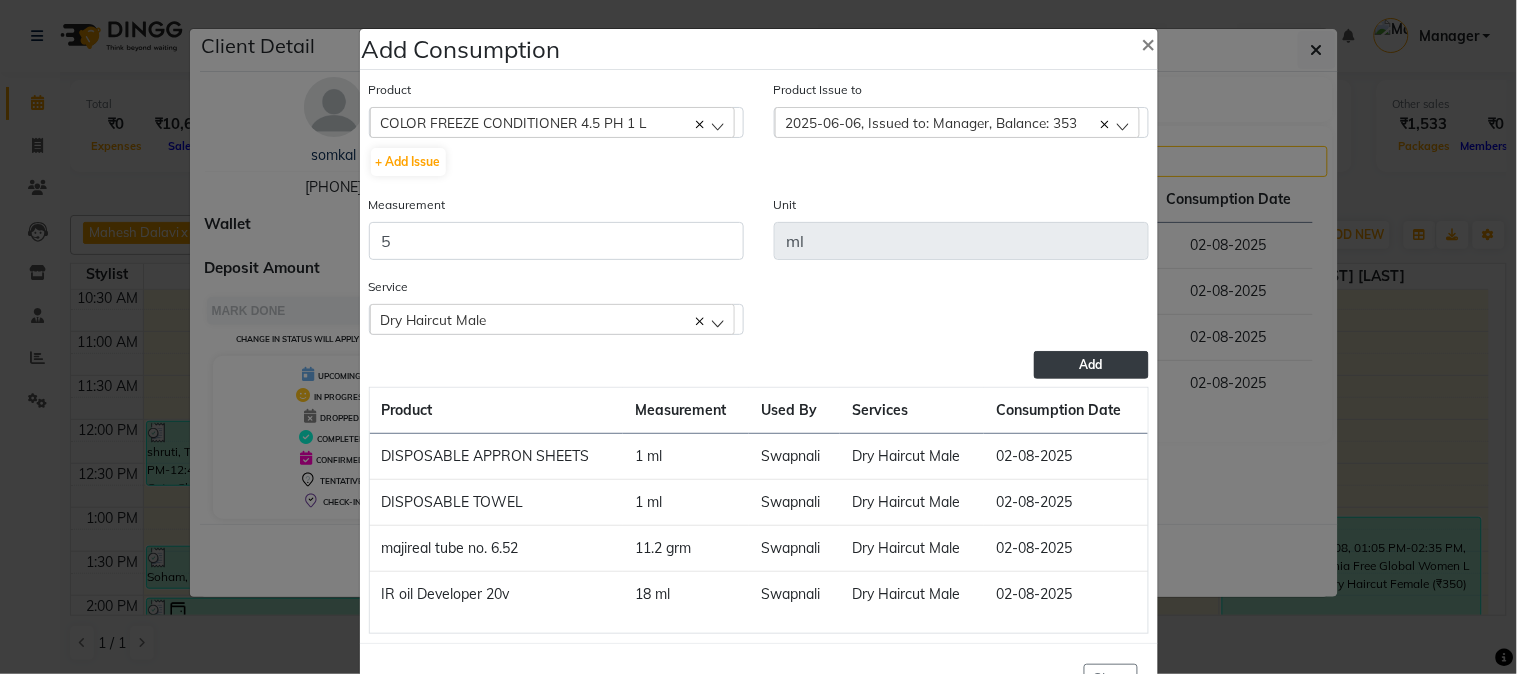 click on "Add" 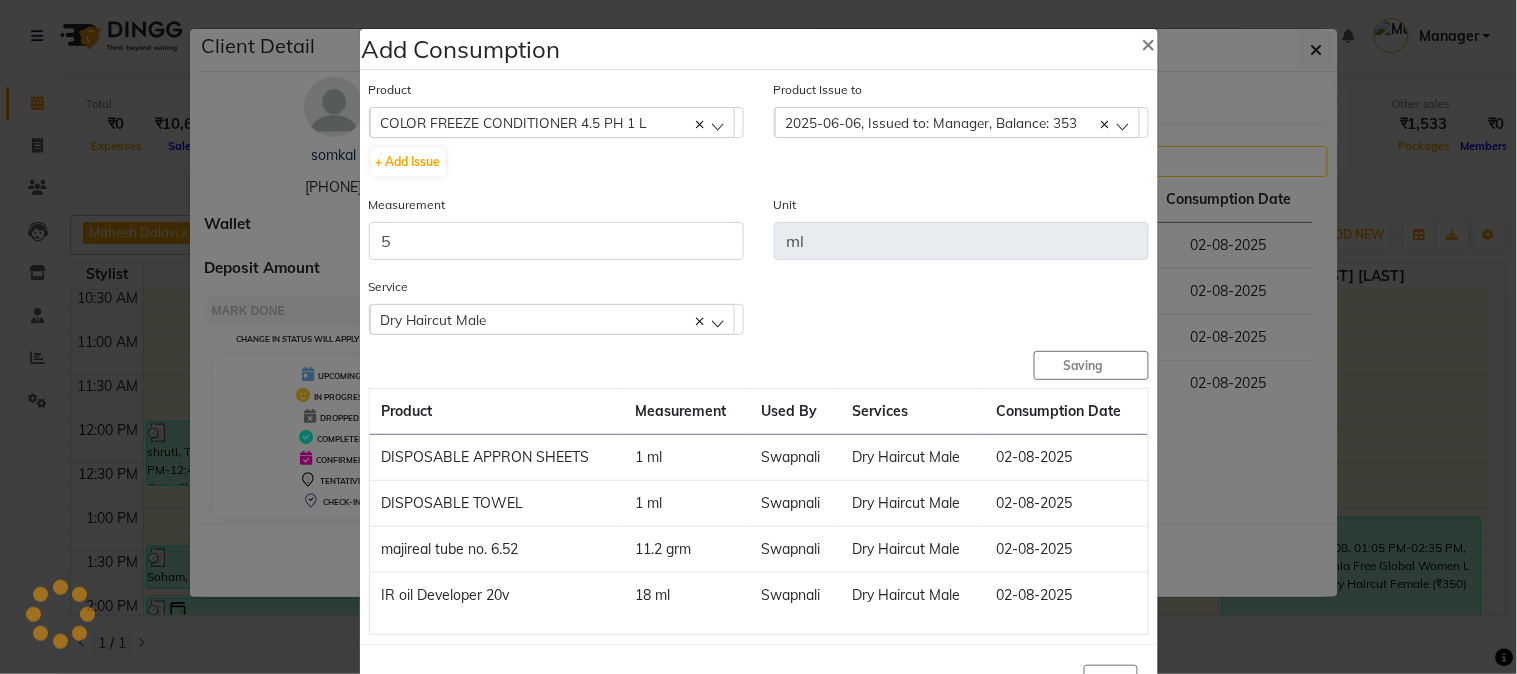 type 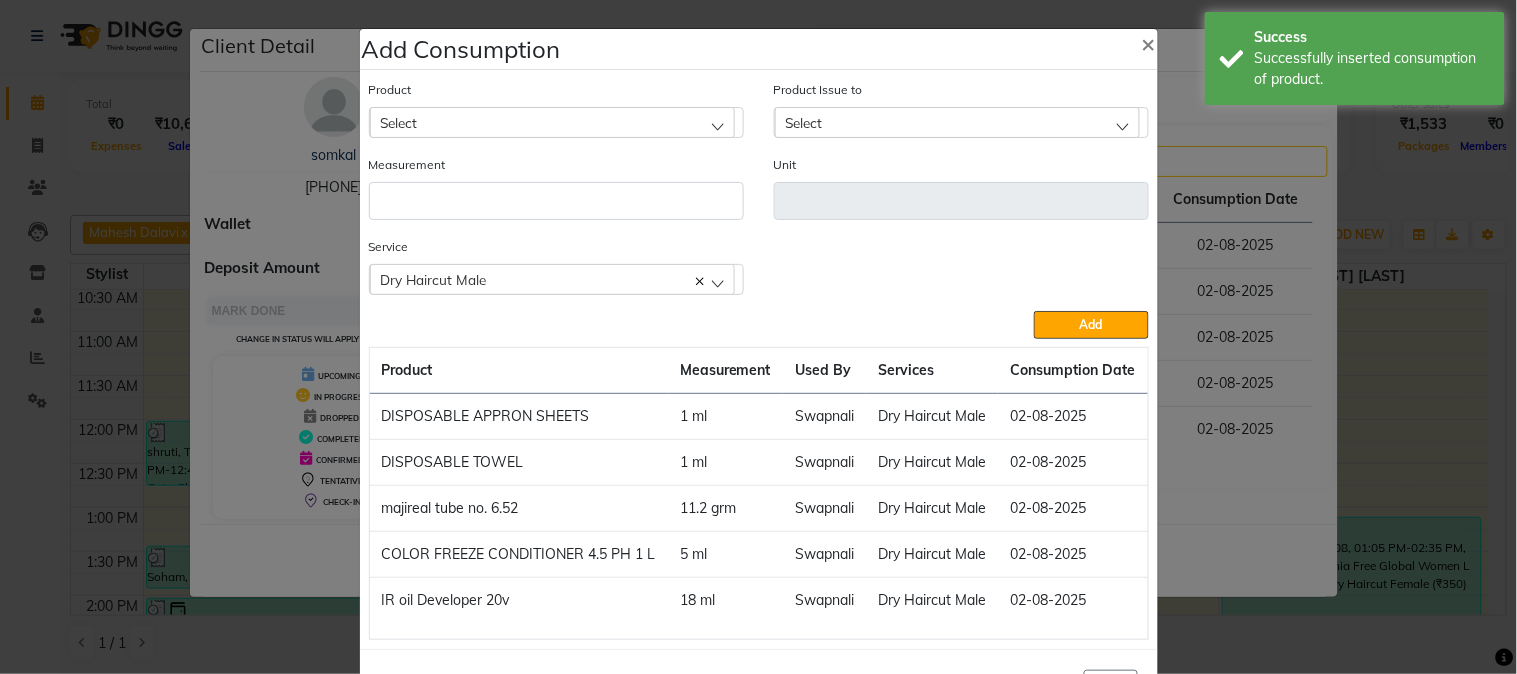 click on "Select" 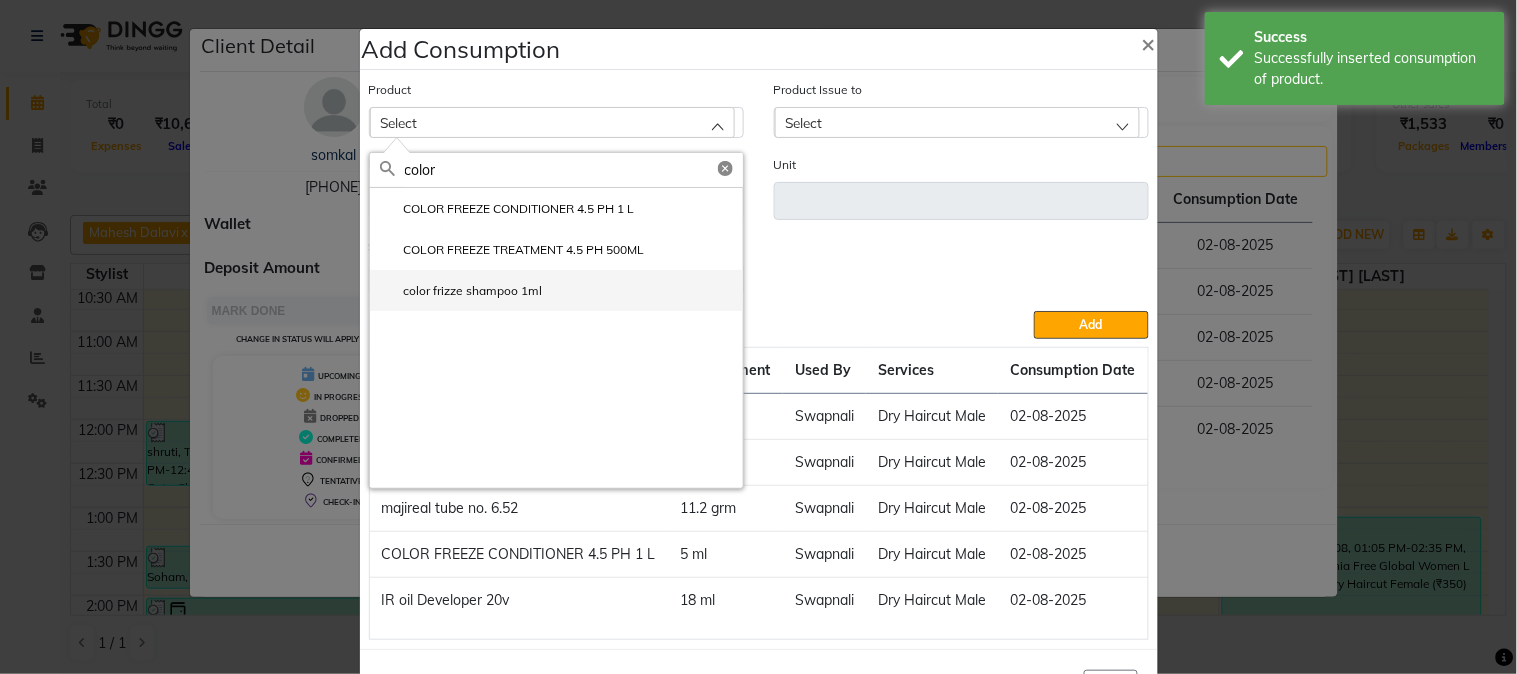 type on "color" 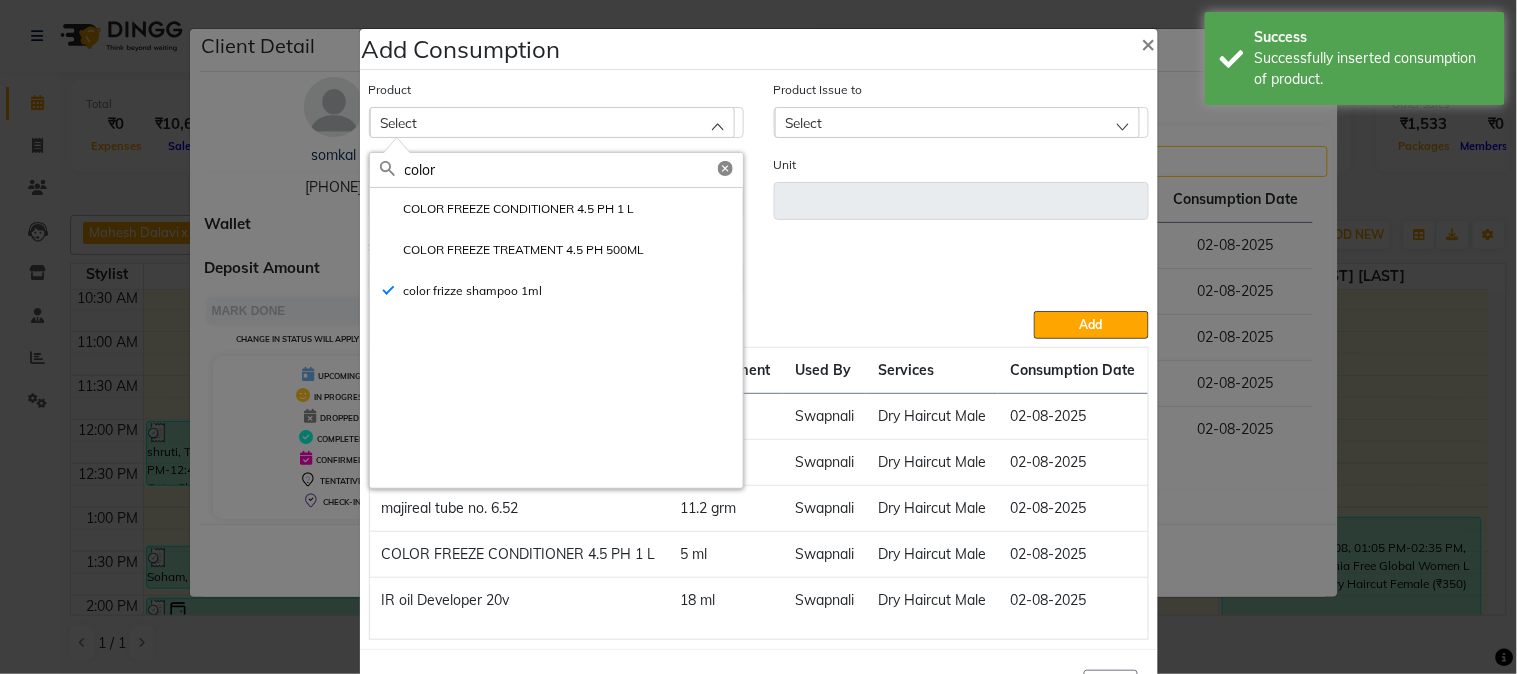 type on "ml" 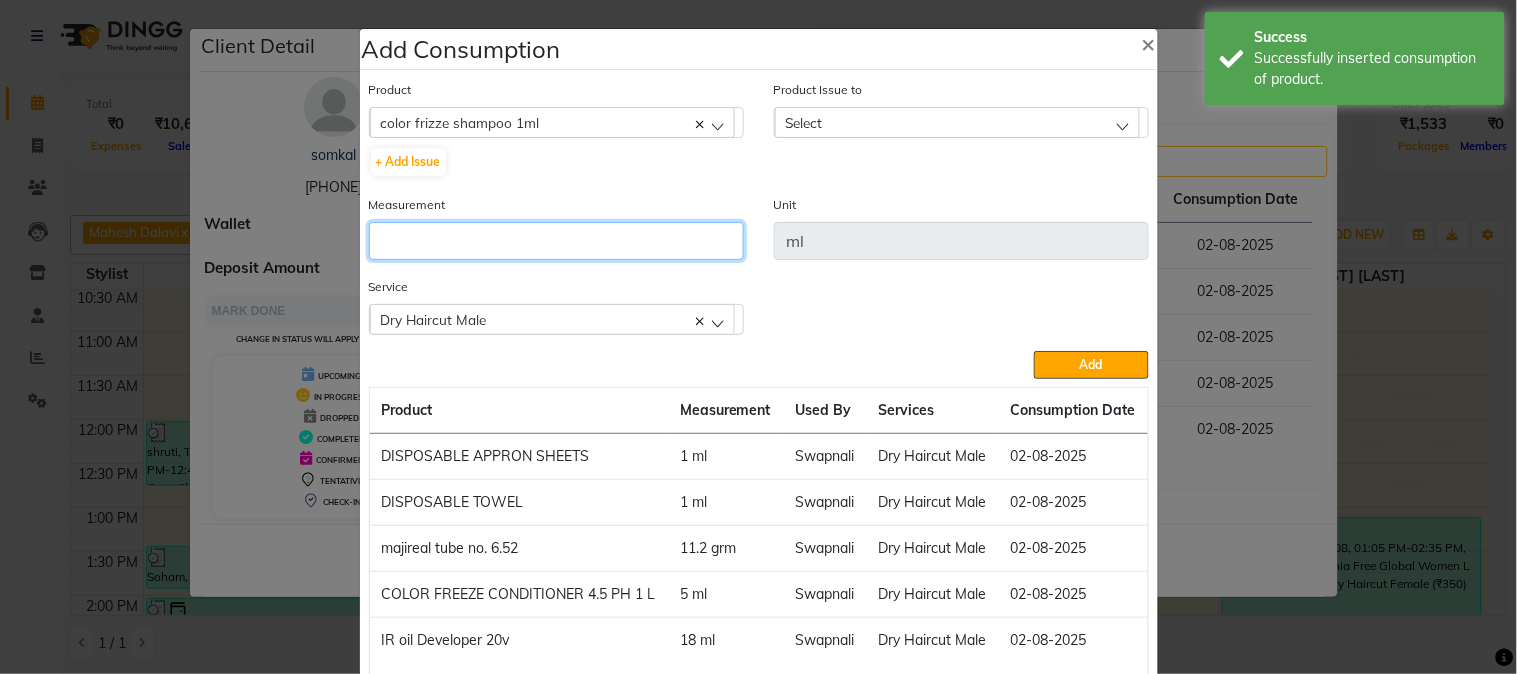 click 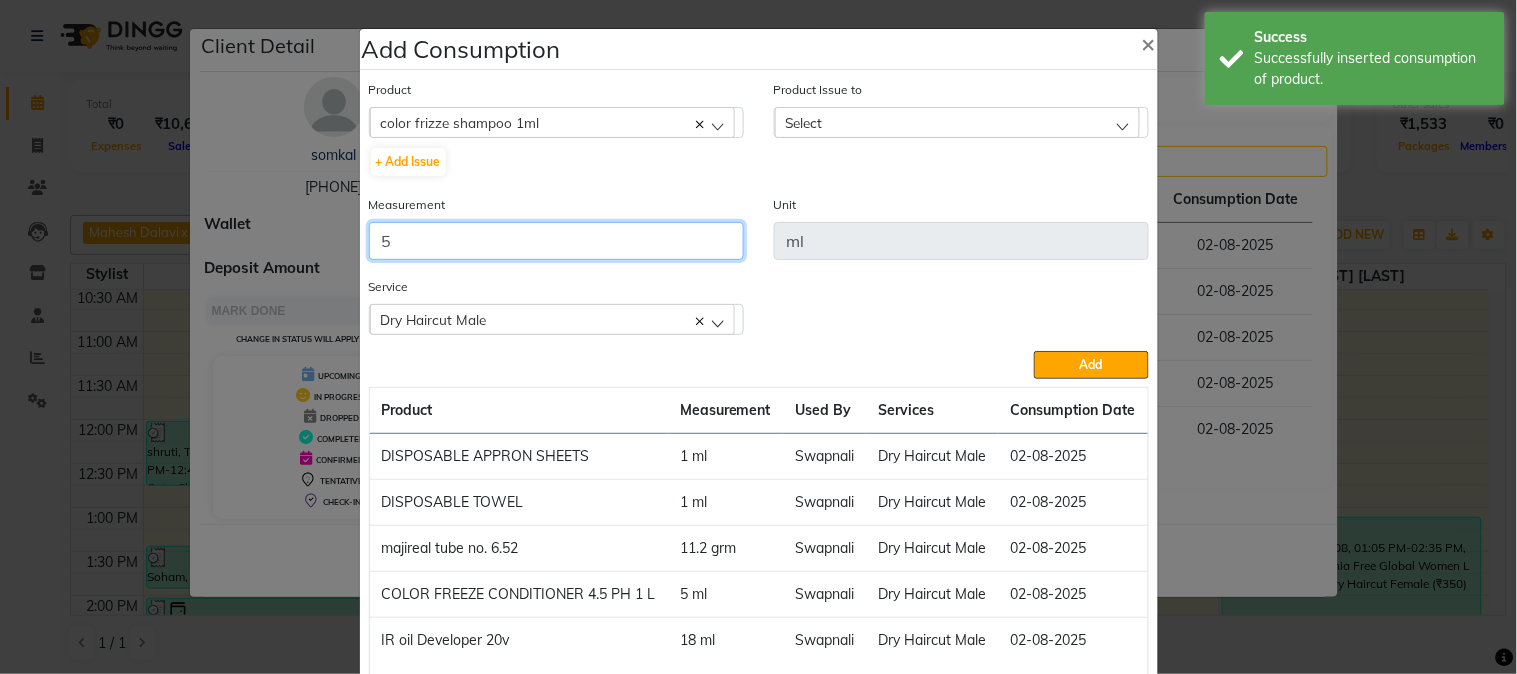 type on "5" 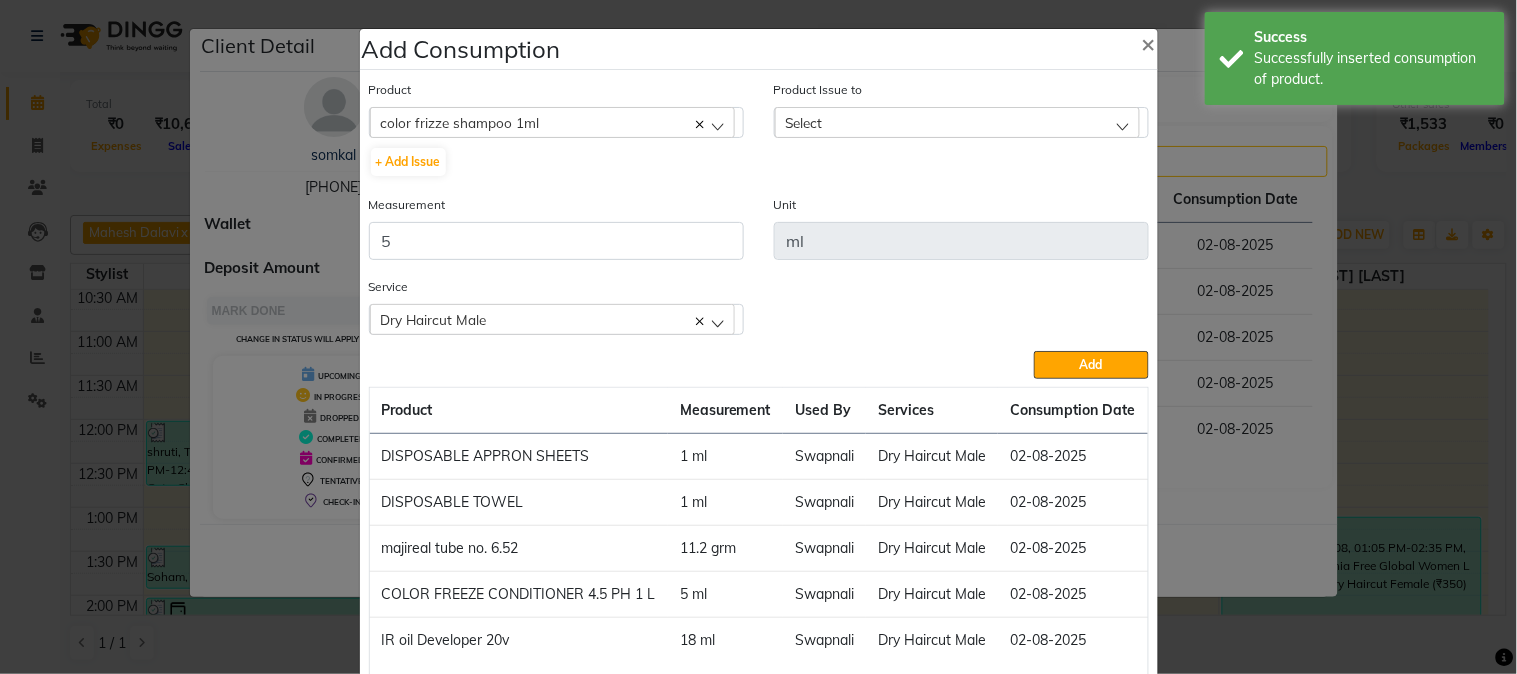 click on "Select" 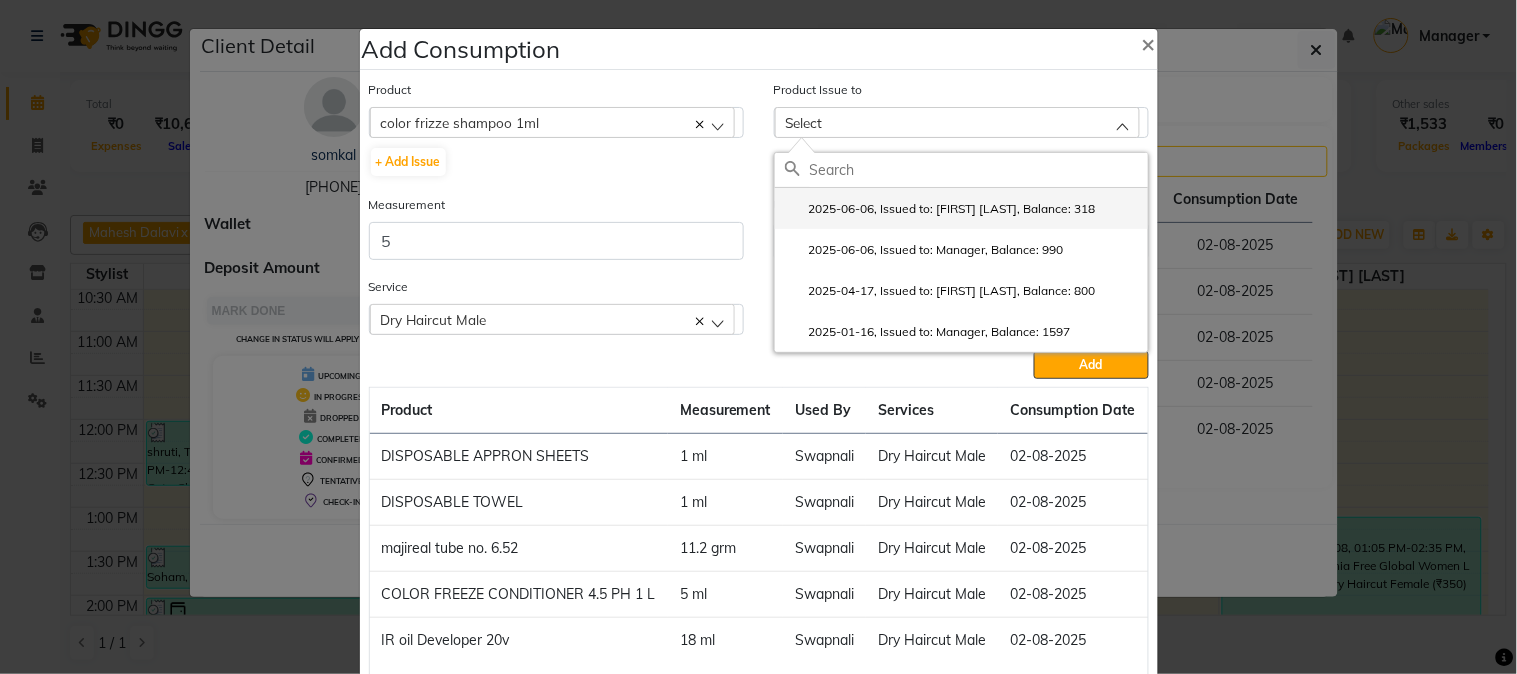 click on "2025-06-06, Issued to: Manager, Balance: 318" 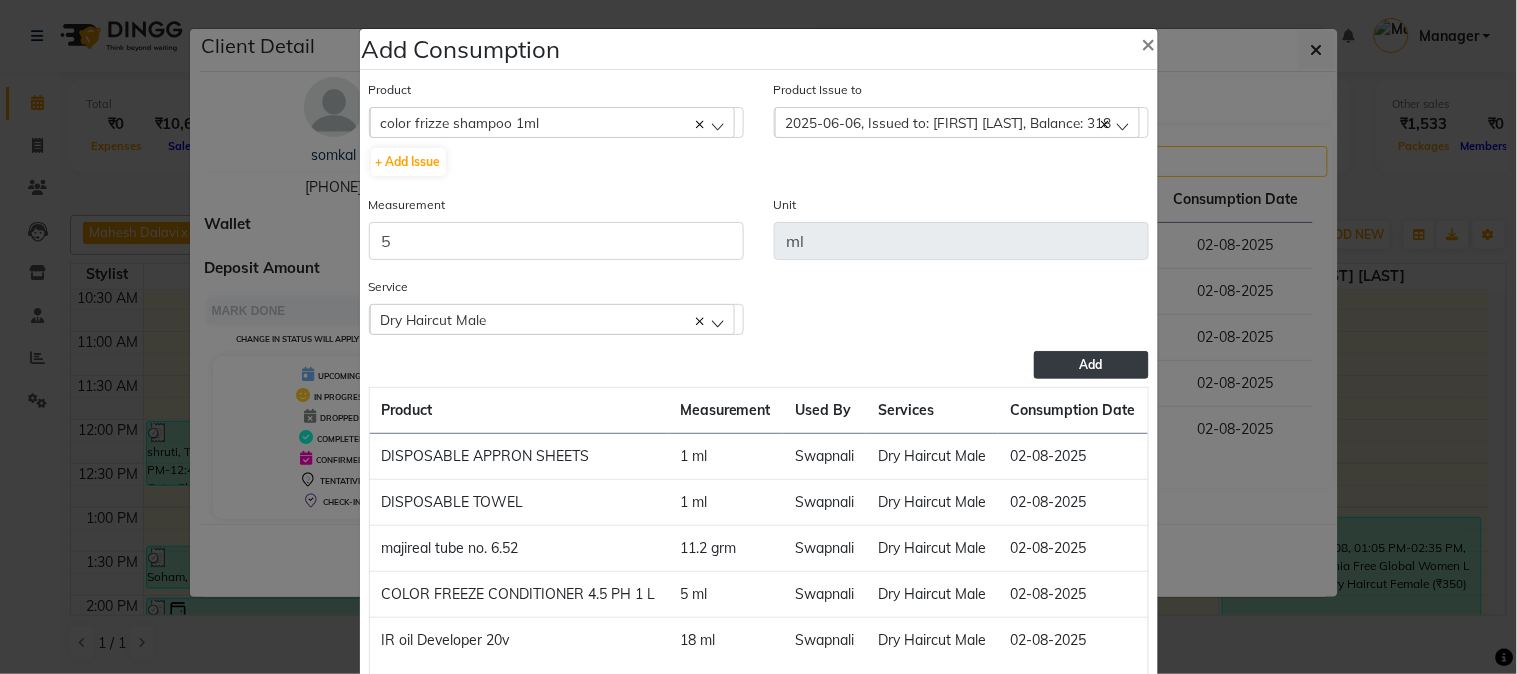 click on "Add" 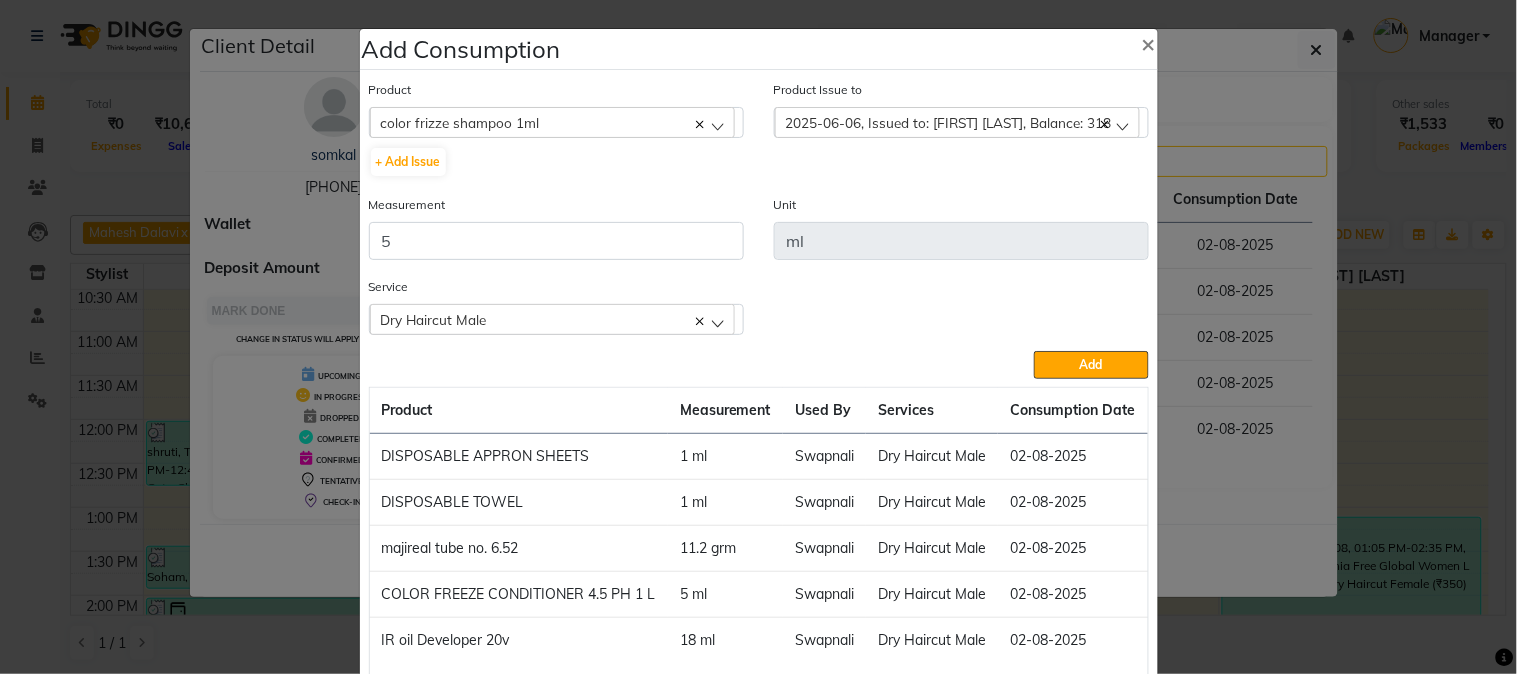 type 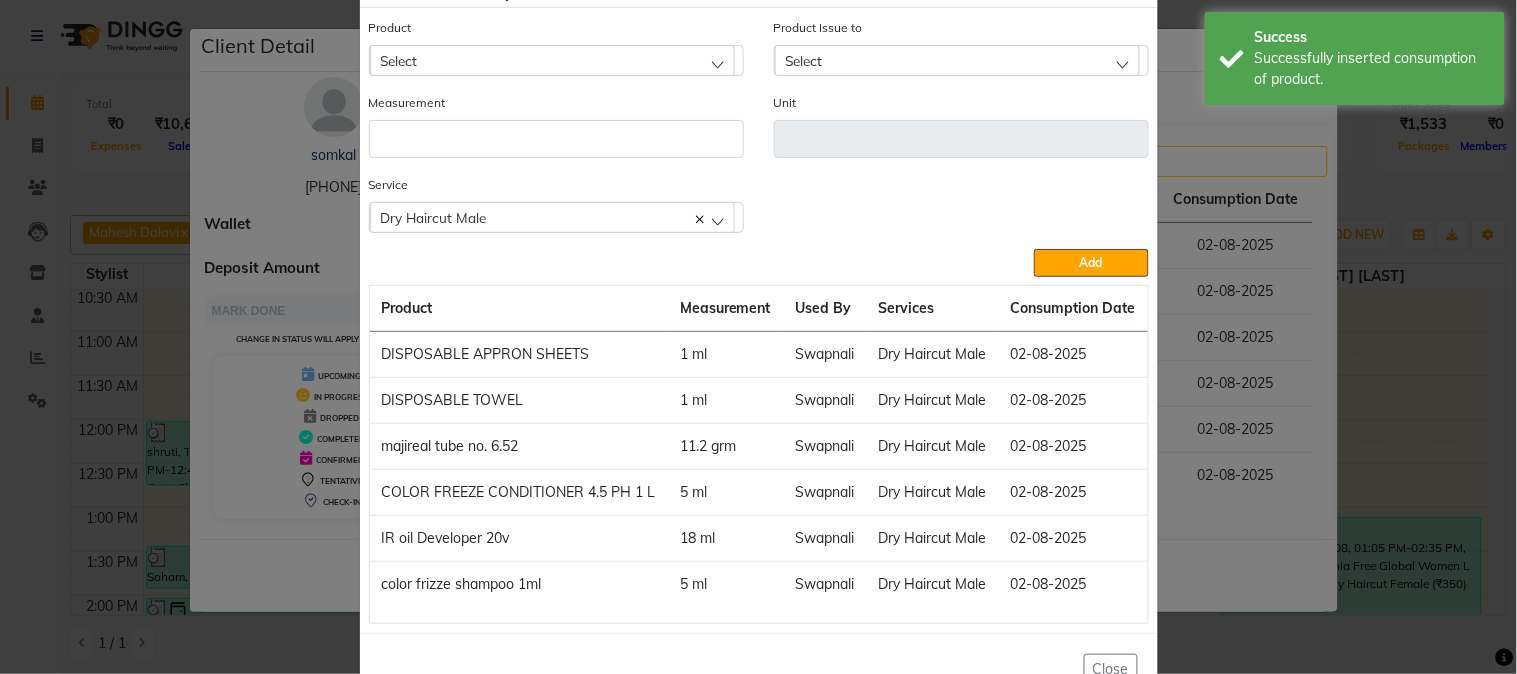 scroll, scrollTop: 123, scrollLeft: 0, axis: vertical 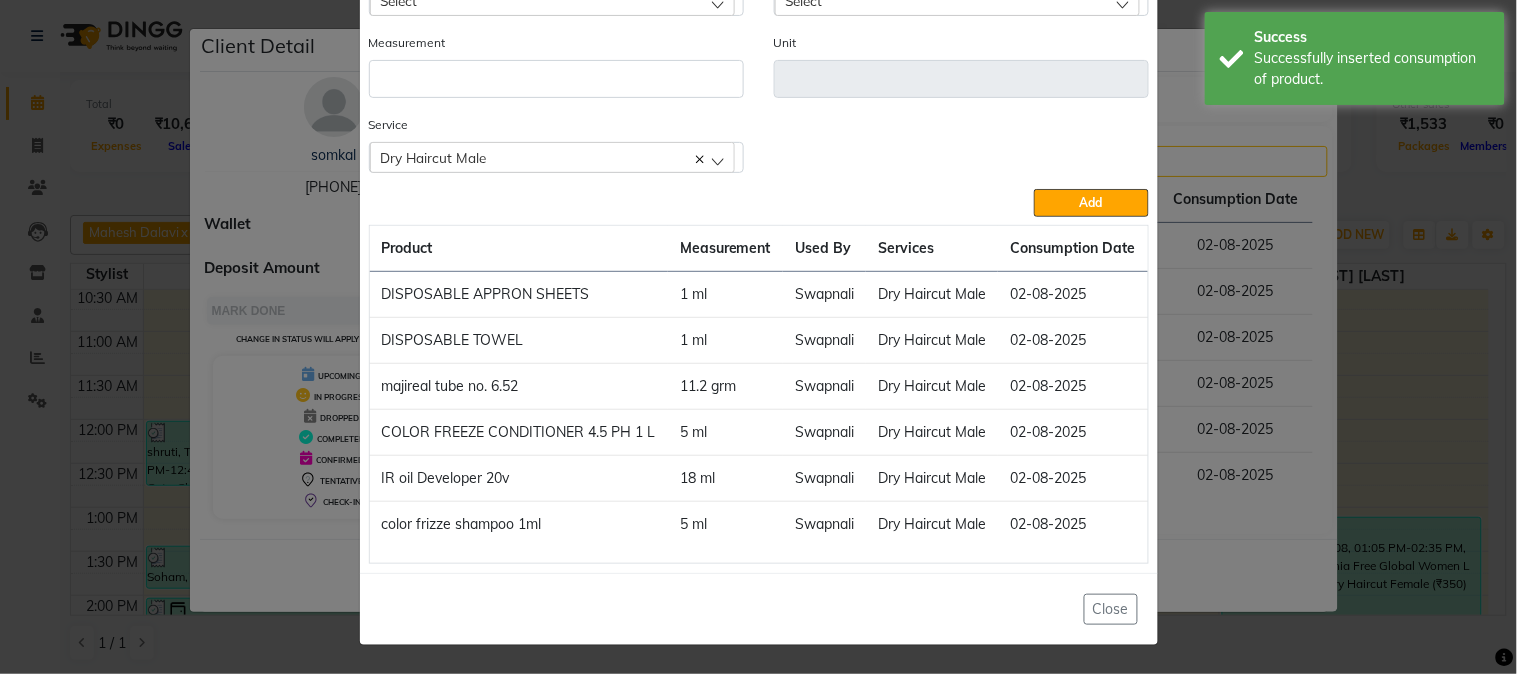 click on "Add Consumption × Product Select 5-7 Product Issue to Select 2025-06-06, Issued to: Manager, Balance: 318 2025-06-06, Issued to: Manager, Balance: 990 2025-04-17, Issued to: Manager, Balance: 800 2025-01-16, Issued to: Manager, Balance: 1597 Measurement Unit Service  Dry Haircut Male  Dry Haircut Male  Hair Cut - Shaving  Hair Colour - Global Men  D-tan/Face-Raga  Add  Product Measurement Used By Services Consumption Date  DISPOSABLE APPRON SHEETS   1 ml   Swapnali   Dry Haircut Male   02-08-2025   DISPOSABLE TOWEL   1 ml   Swapnali   Dry Haircut Male   02-08-2025   majireal tube no. 6.52   11.2 grm   Swapnali   Dry Haircut Male   02-08-2025   COLOR FREEZE CONDITIONER 4.5 PH 1 L   5 ml   Swapnali   Dry Haircut Male   02-08-2025   IR oil Developer 20v   18 ml   Swapnali   Dry Haircut Male   02-08-2025   color frizze shampoo 1ml   5 ml   Swapnali   Dry Haircut Male   02-08-2025   Close" 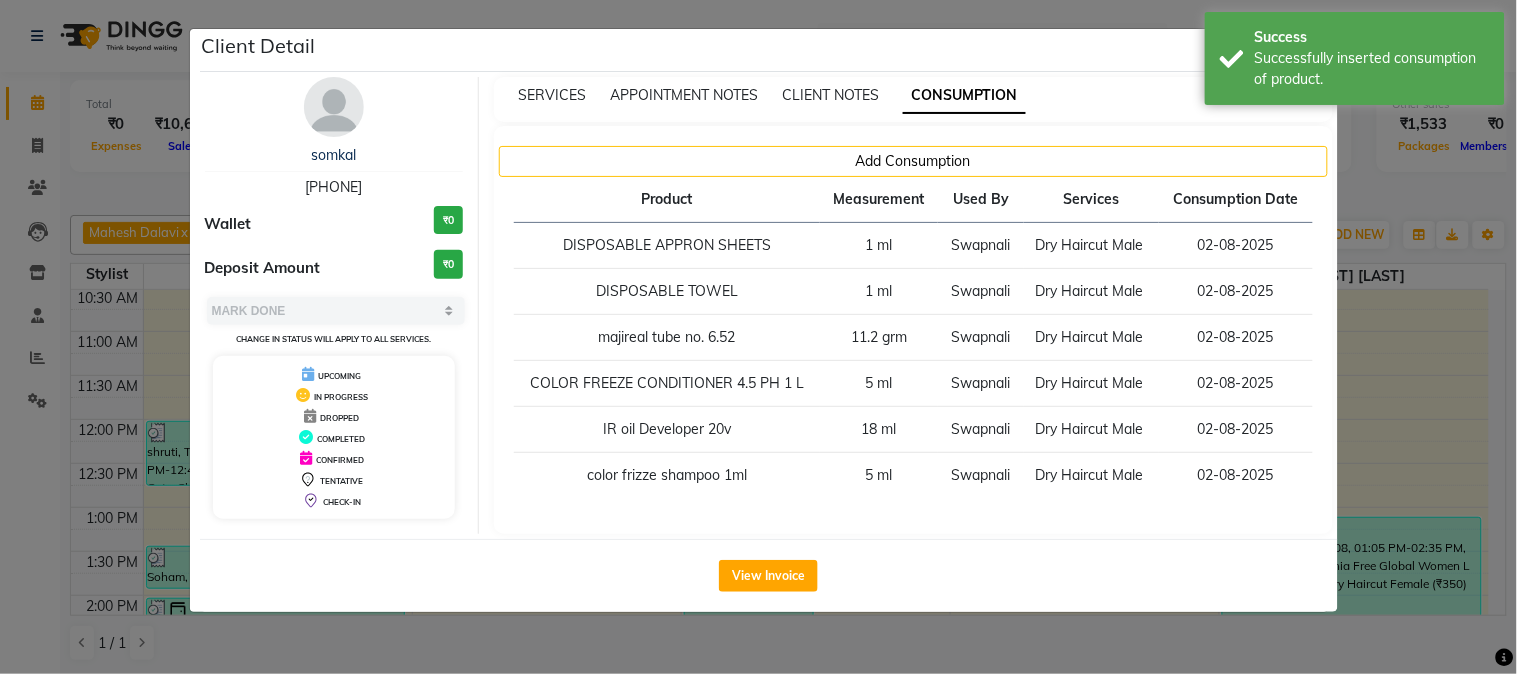 click on "Client Detail  somkal    9325863796 Wallet ₹0 Deposit Amount  ₹0  Select MARK DONE UPCOMING Change in status will apply to all services. UPCOMING IN PROGRESS DROPPED COMPLETED CONFIRMED TENTATIVE CHECK-IN SERVICES APPOINTMENT NOTES CLIENT NOTES CONSUMPTION Add Consumption Product Measurement Used By Services Consumption Date  DISPOSABLE APPRON SHEETS   1 ml   Swapnali   Dry Haircut Male   02-08-2025   DISPOSABLE TOWEL   1 ml   Swapnali   Dry Haircut Male   02-08-2025   majireal tube no. 6.52   11.2 grm   Swapnali   Dry Haircut Male   02-08-2025   COLOR FREEZE CONDITIONER 4.5 PH 1 L   5 ml   Swapnali   Dry Haircut Male   02-08-2025   IR oil Developer 20v   18 ml   Swapnali   Dry Haircut Male   02-08-2025   color frizze shampoo 1ml   5 ml   Swapnali   Dry Haircut Male   02-08-2025   View Invoice" 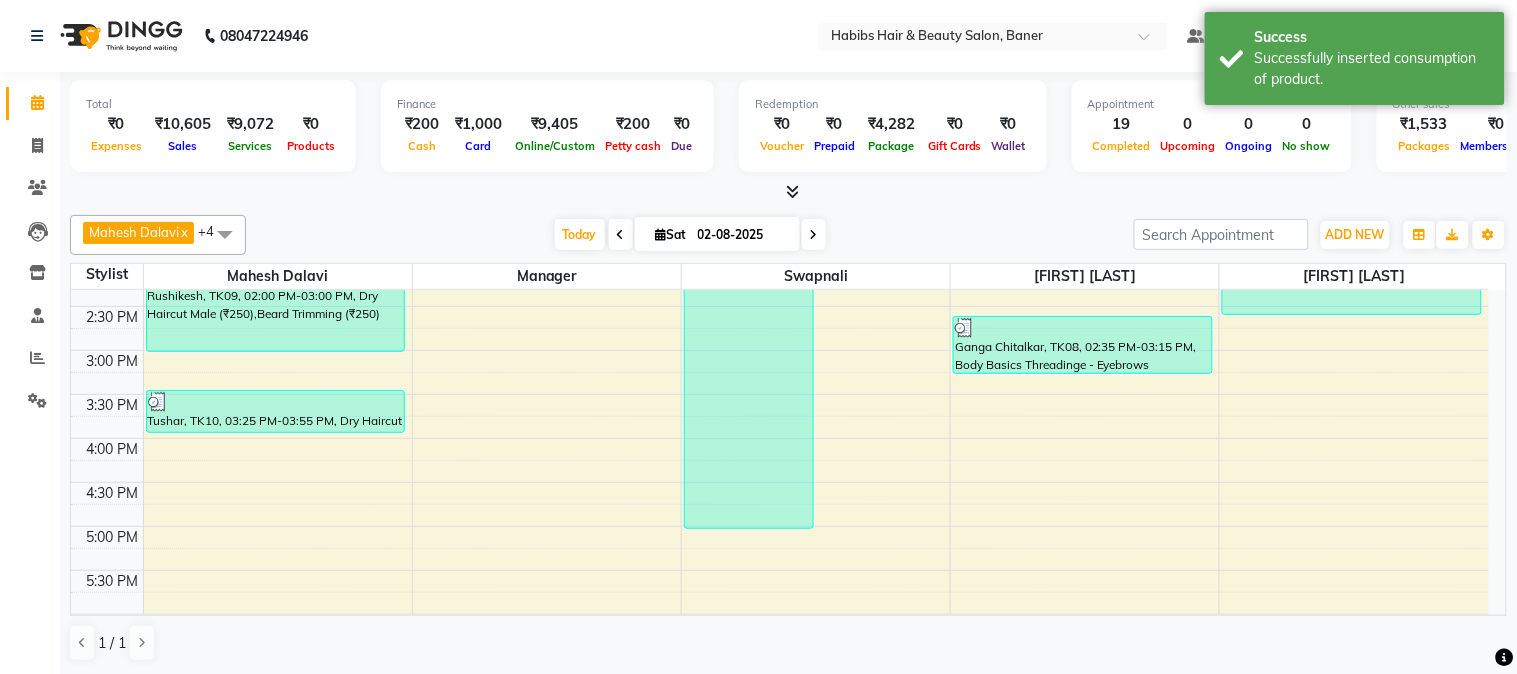 scroll, scrollTop: 444, scrollLeft: 0, axis: vertical 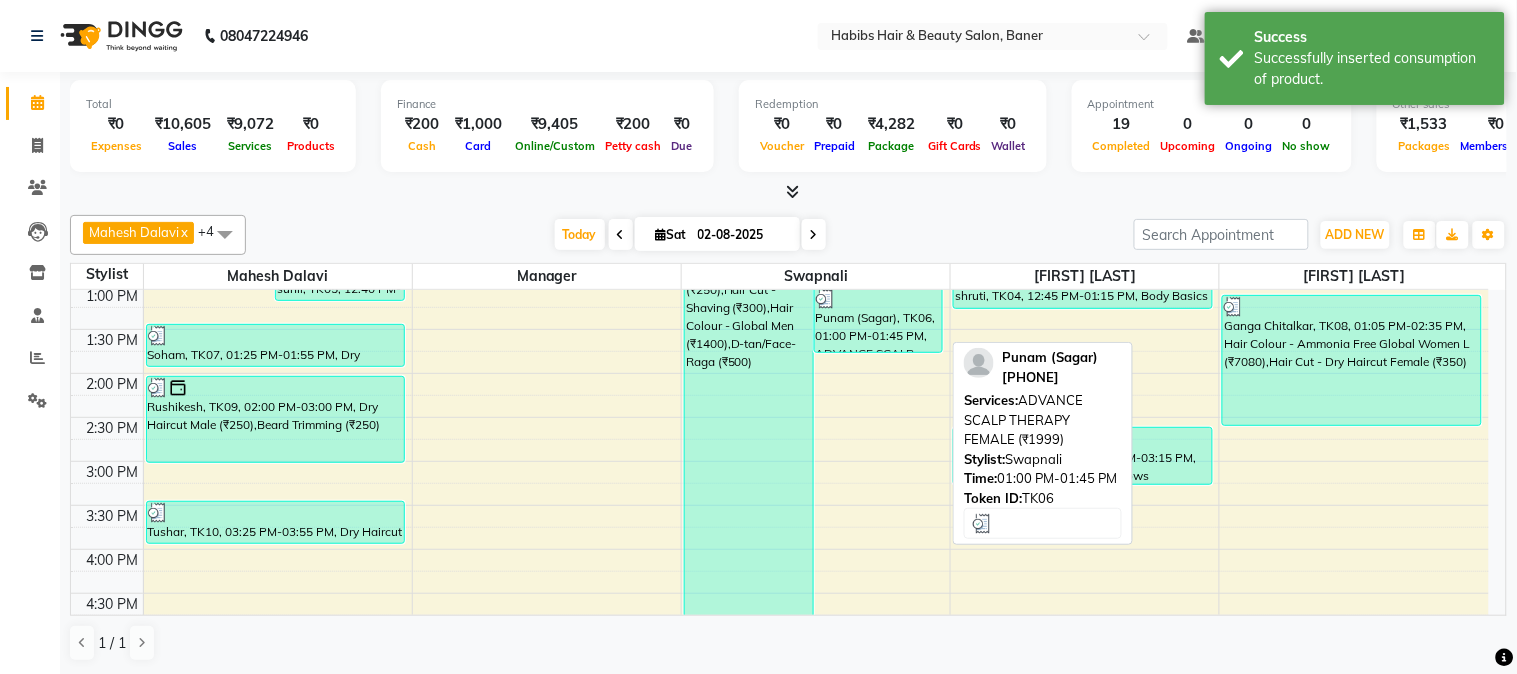 click on "Punam (Sagar), TK06, 01:00 PM-01:45 PM, ADVANCE SCALP THERAPY FEMALE (₹1999)" at bounding box center (879, 320) 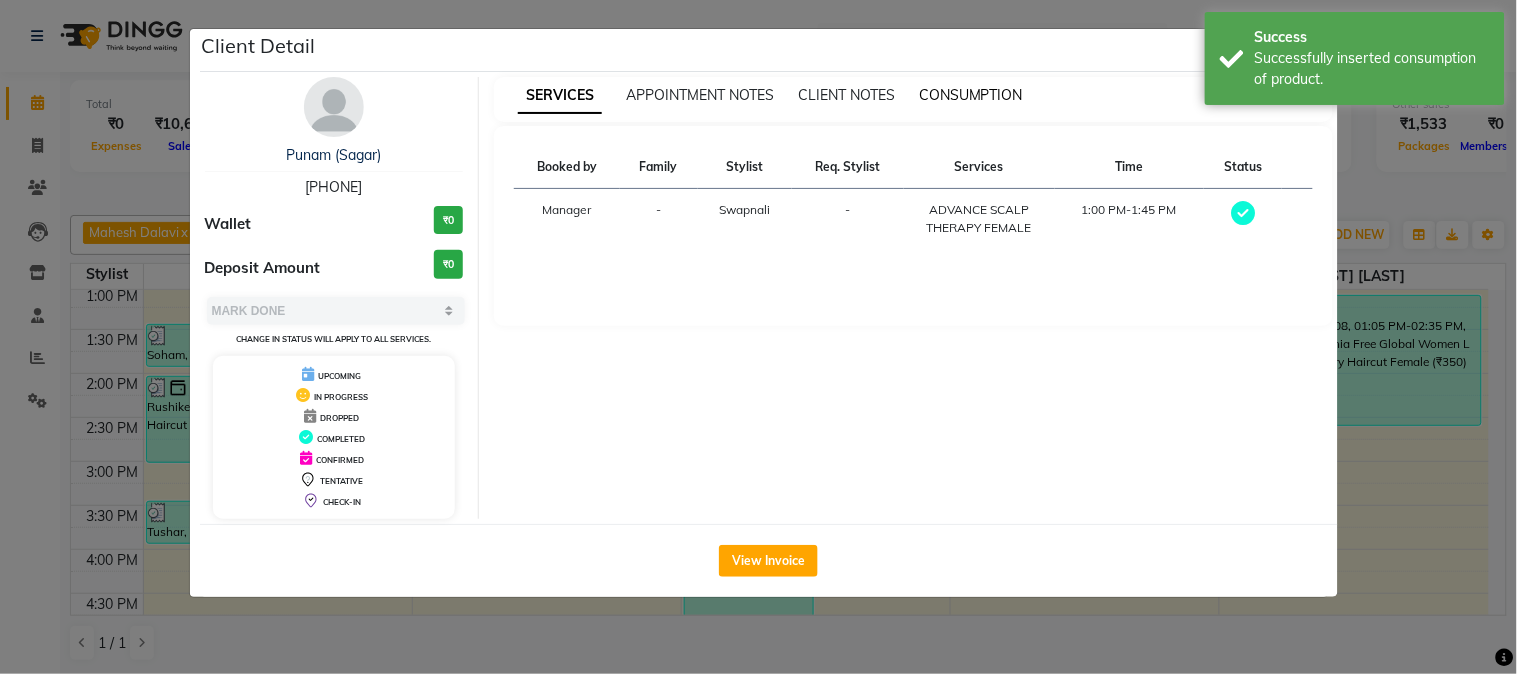 click on "CONSUMPTION" at bounding box center (971, 95) 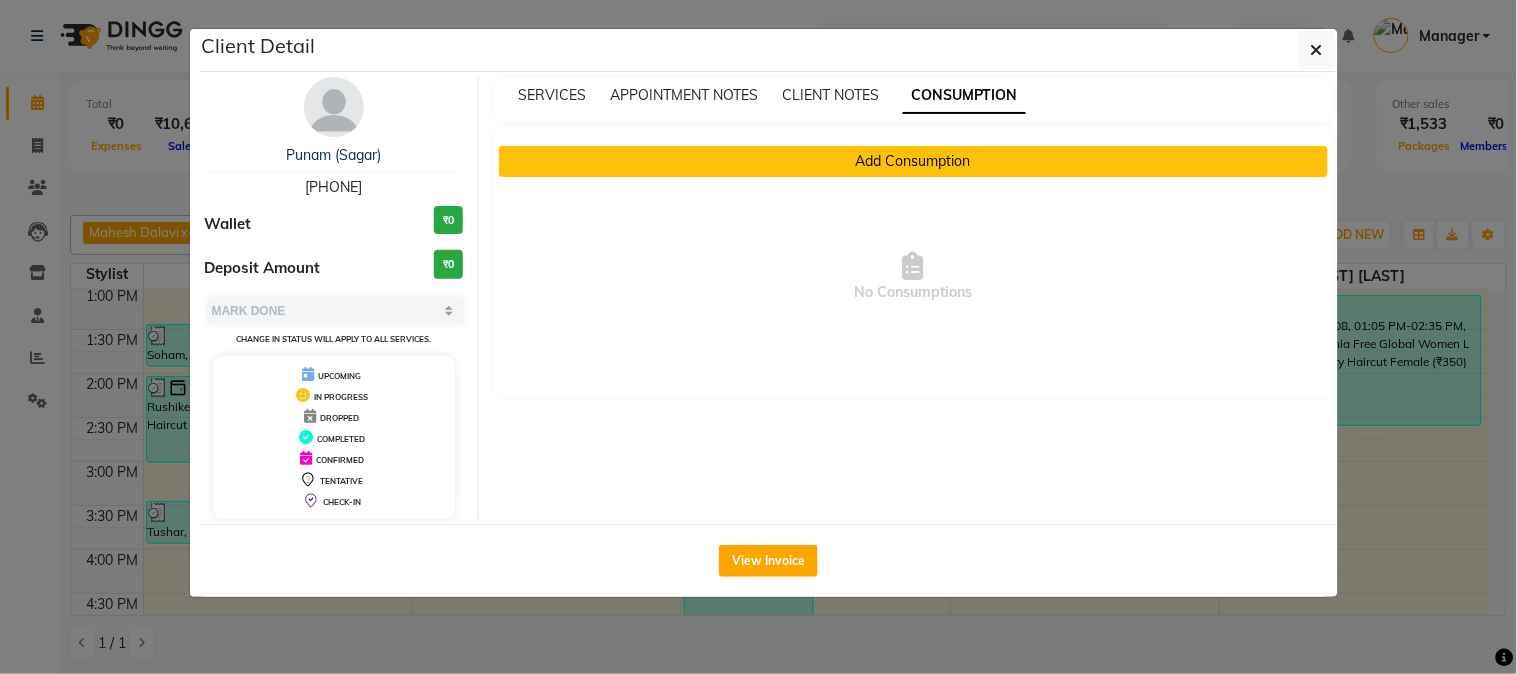 click on "Add Consumption" at bounding box center (913, 161) 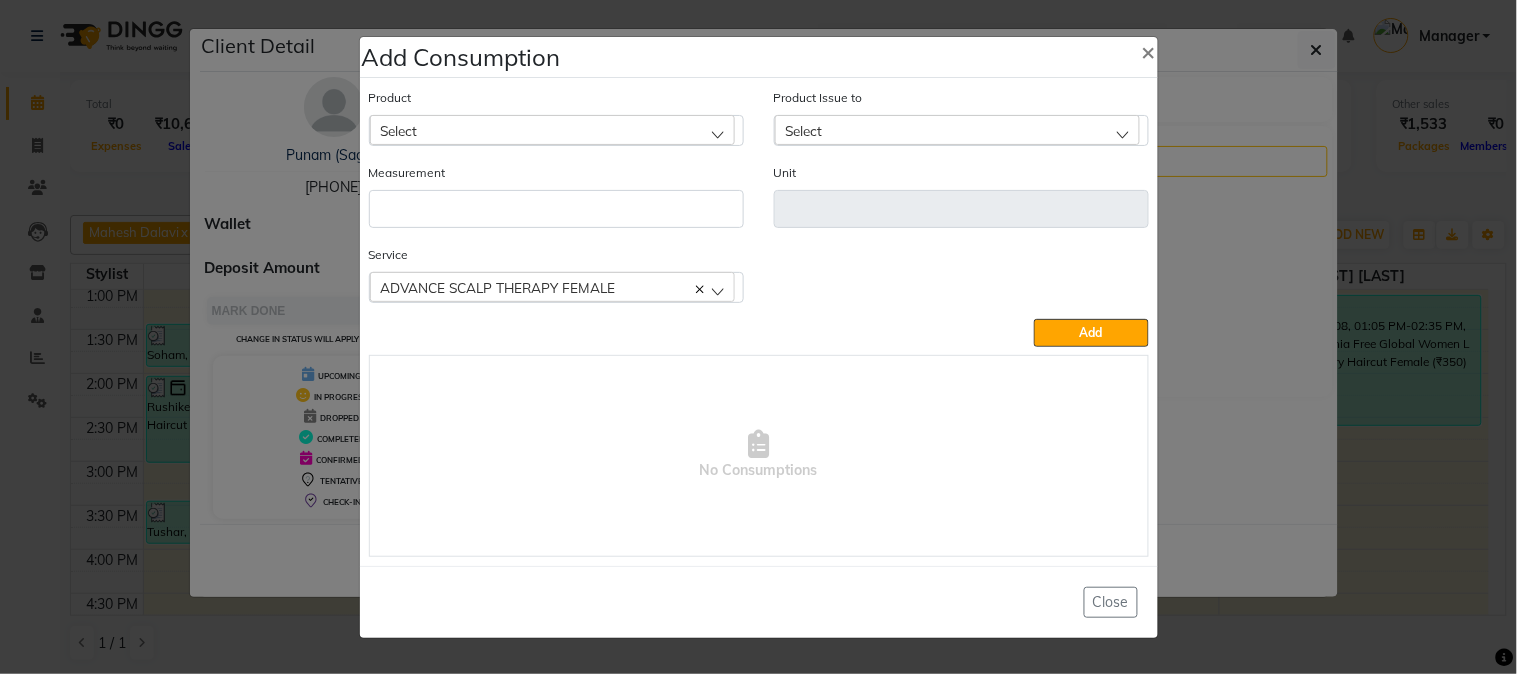 click on "Product Select" 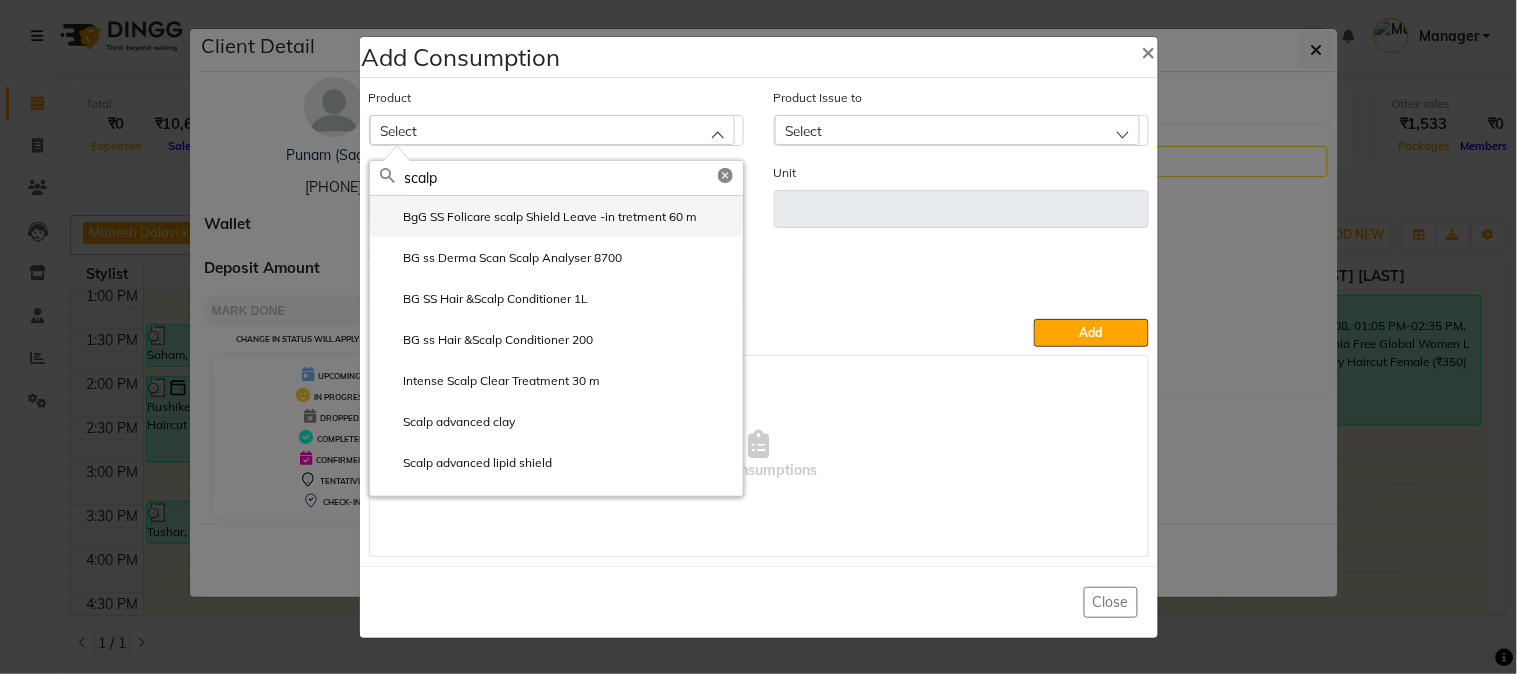 type on "scalp" 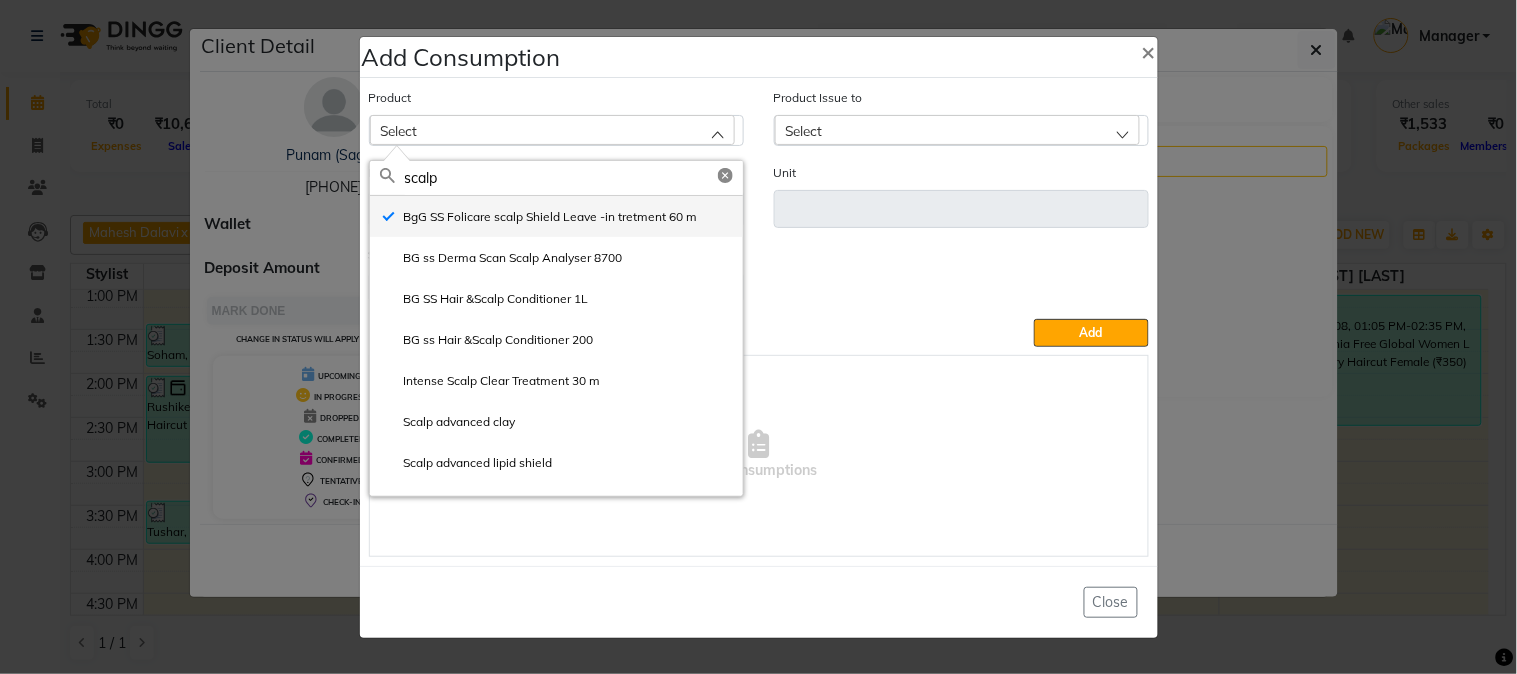 type on "ml" 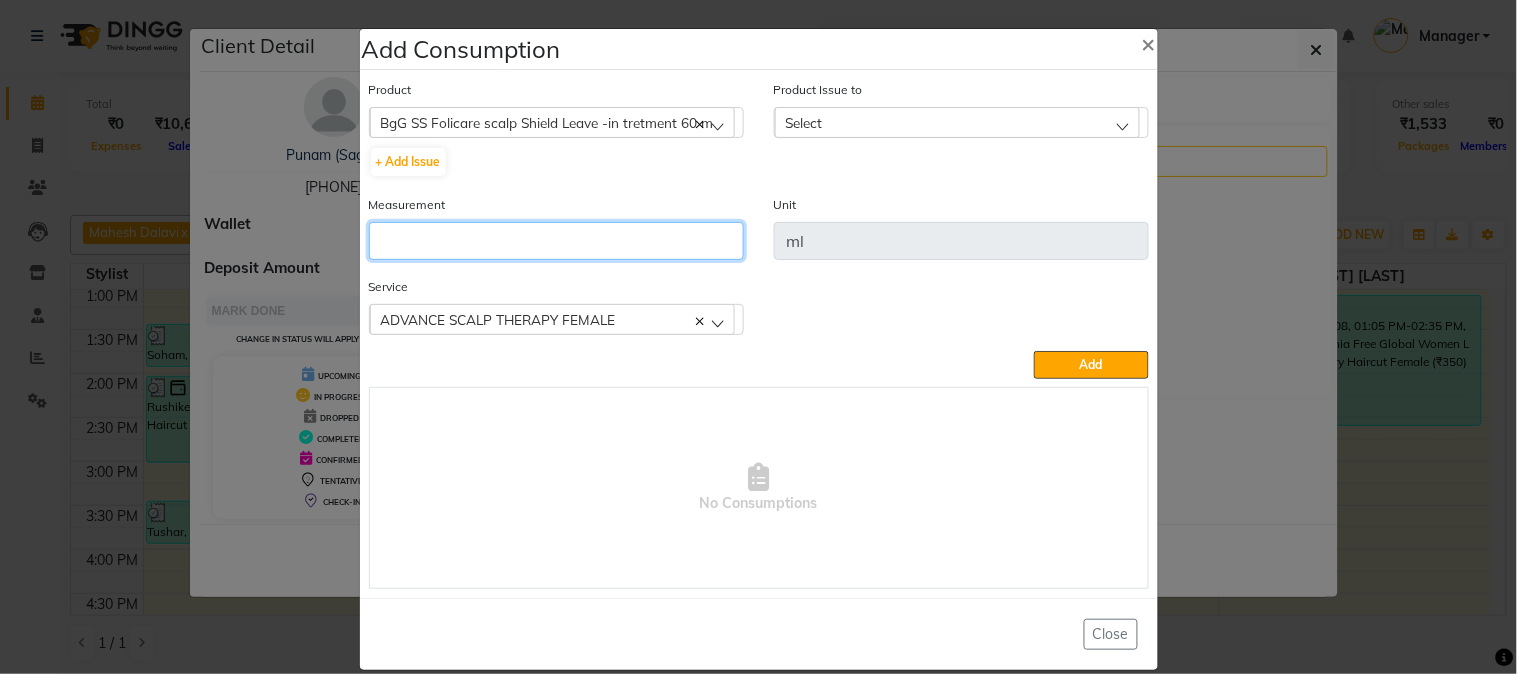 click 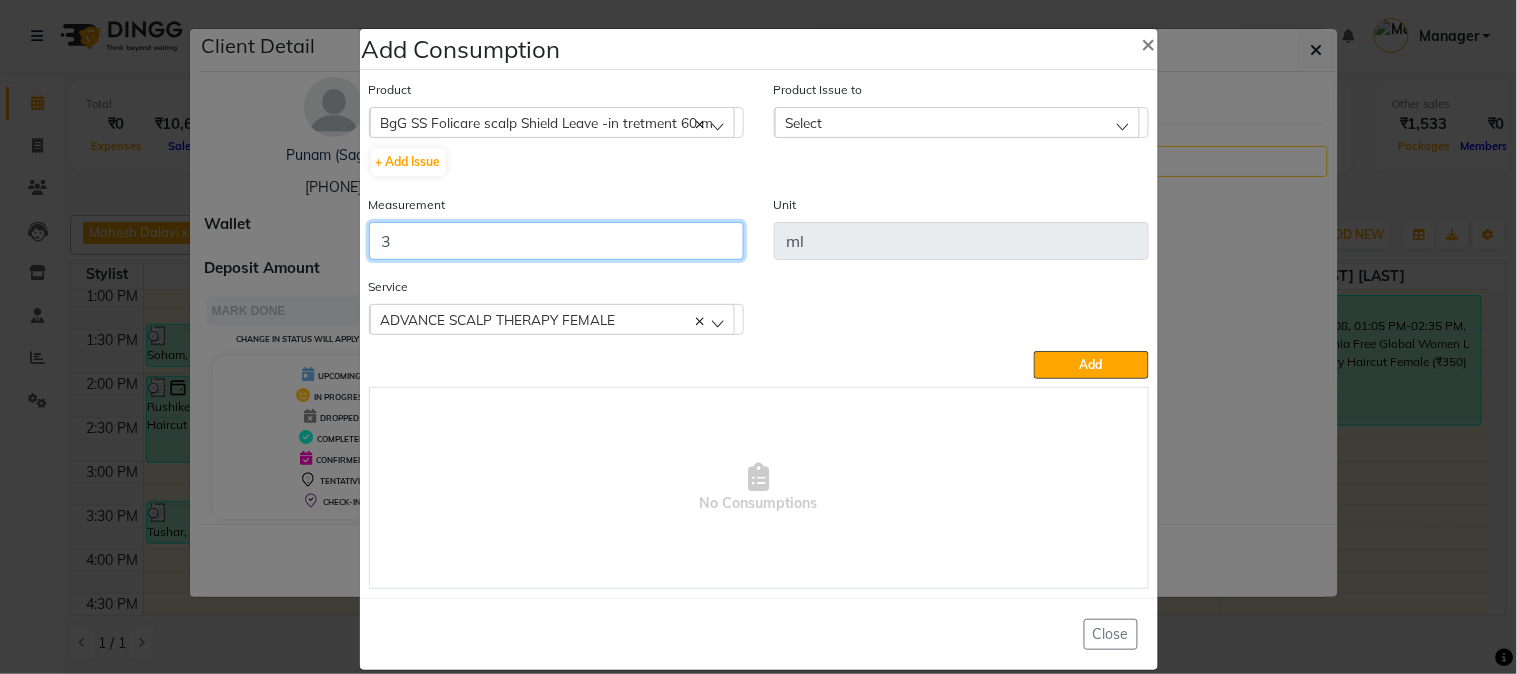 type on "3" 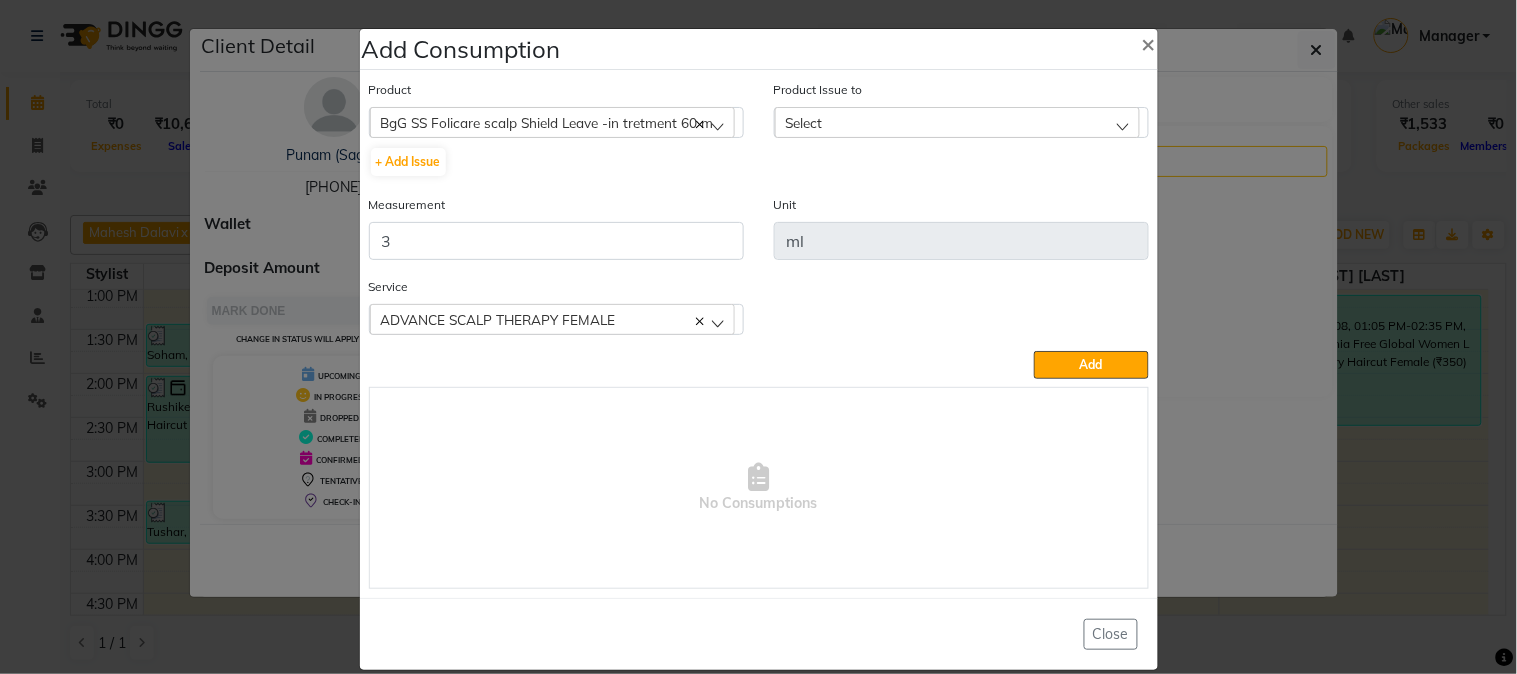 click on "Select" 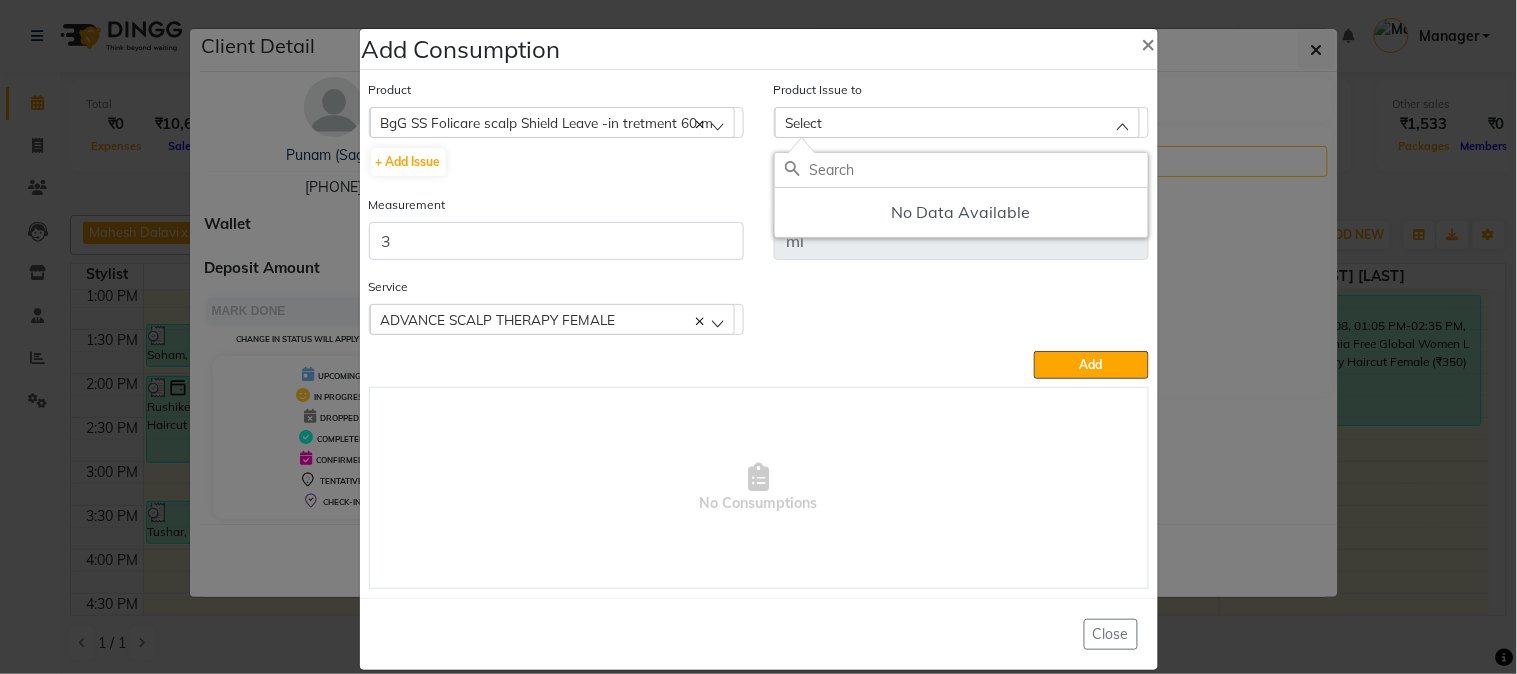 click on "BgG SS Folicare scalp Shield Leave -in tretment 60 m" 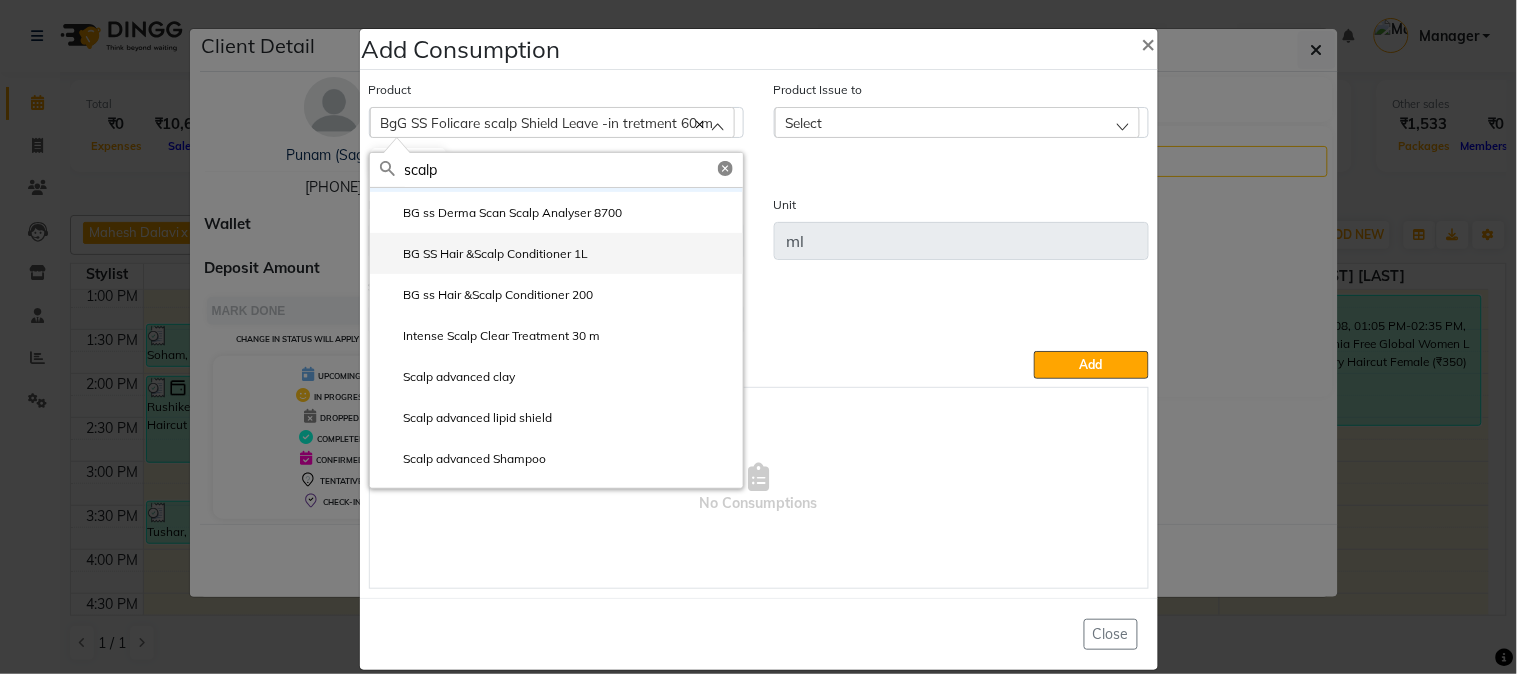 scroll, scrollTop: 68, scrollLeft: 0, axis: vertical 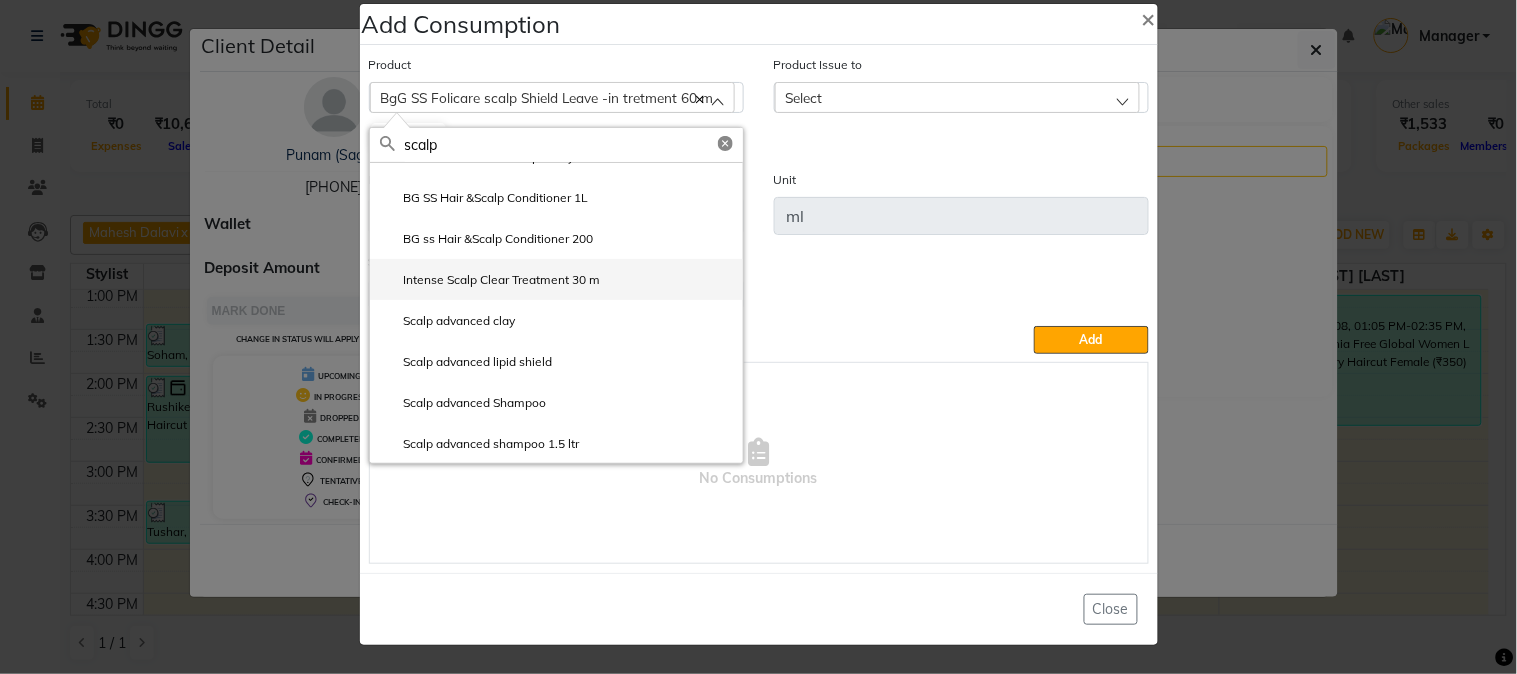 type on "scalp" 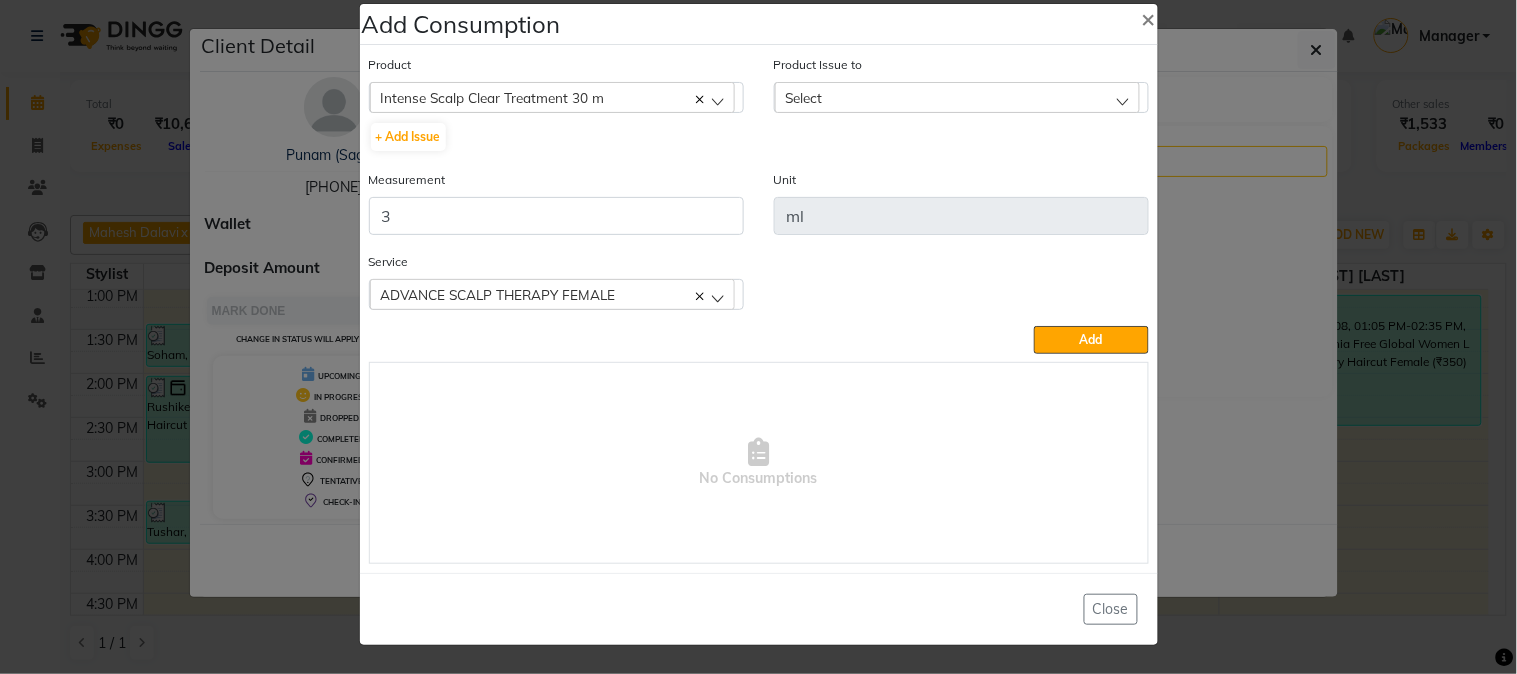 click on "Select" 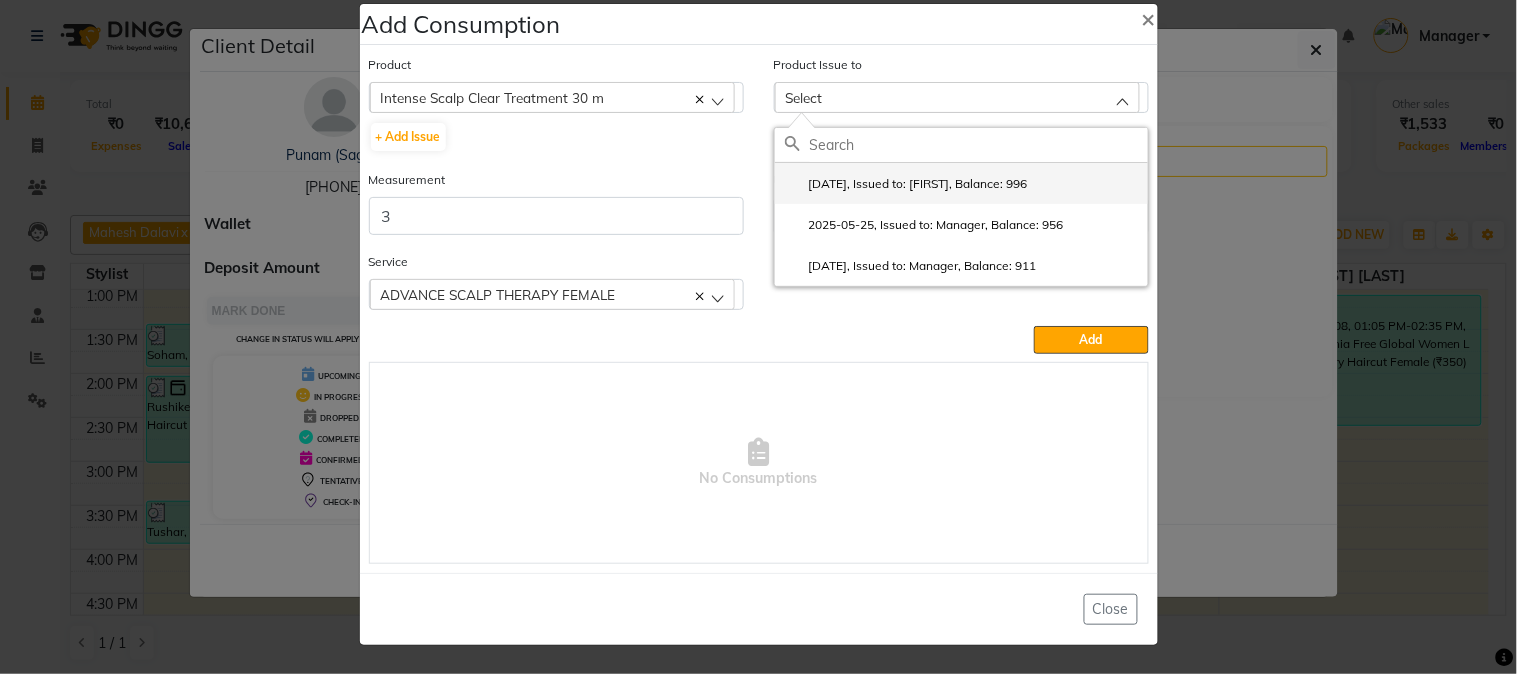 click on "2025-08-01, Issued to: Swapnali, Balance: 996" 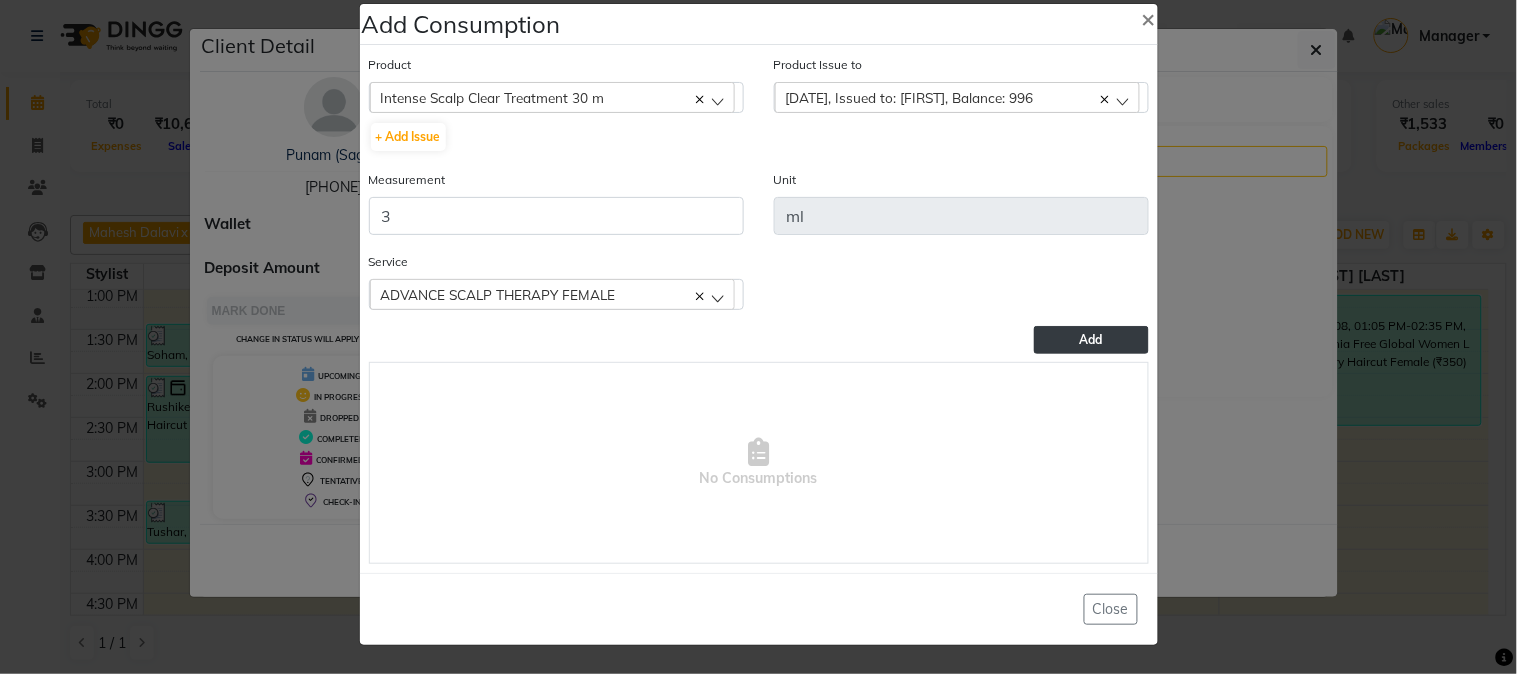 click on "Add" 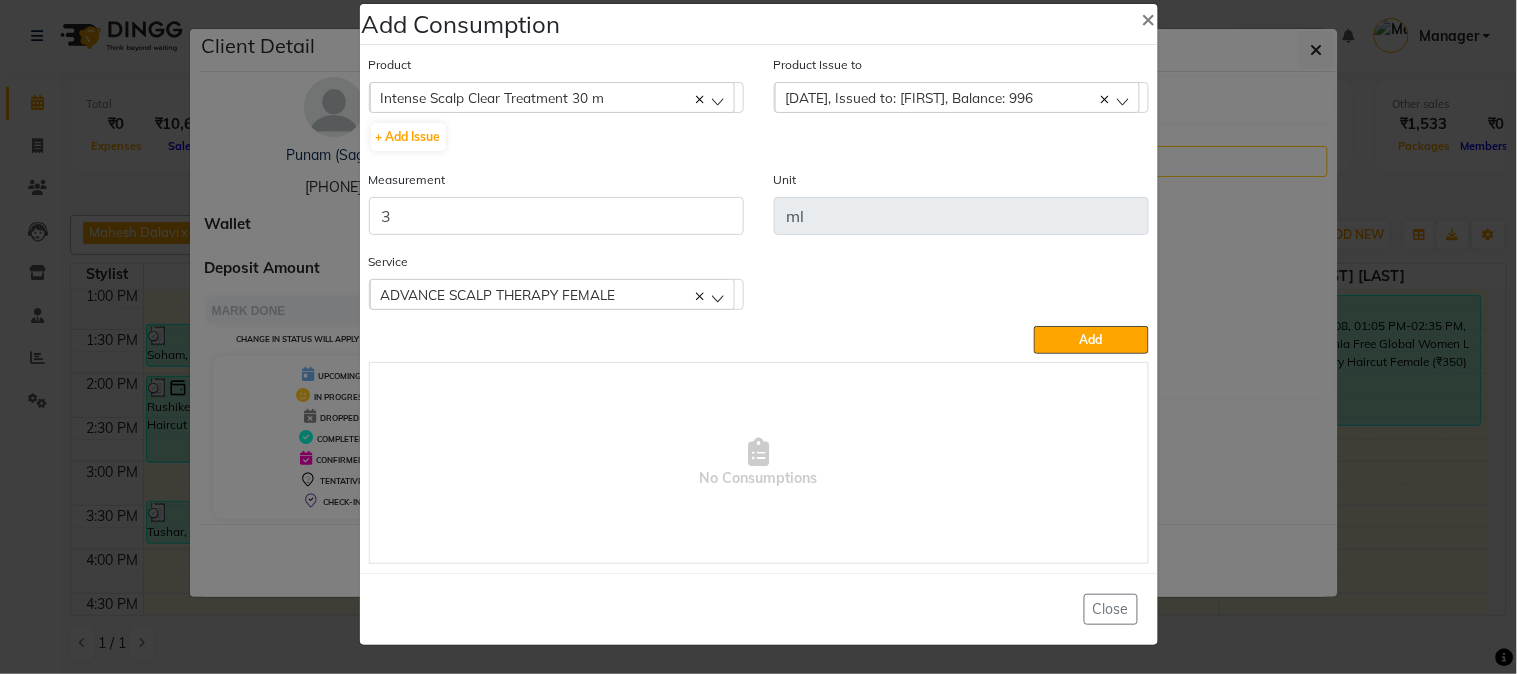 type 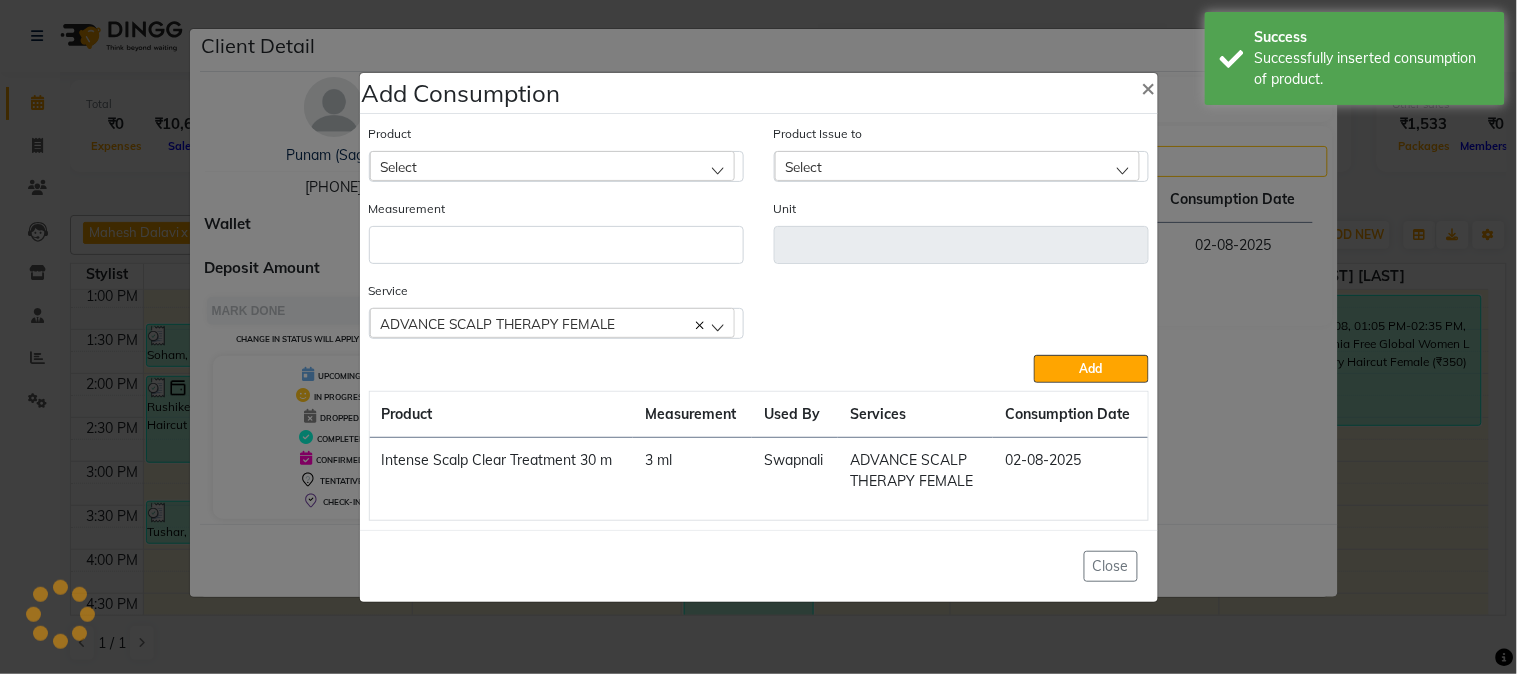 scroll, scrollTop: 0, scrollLeft: 0, axis: both 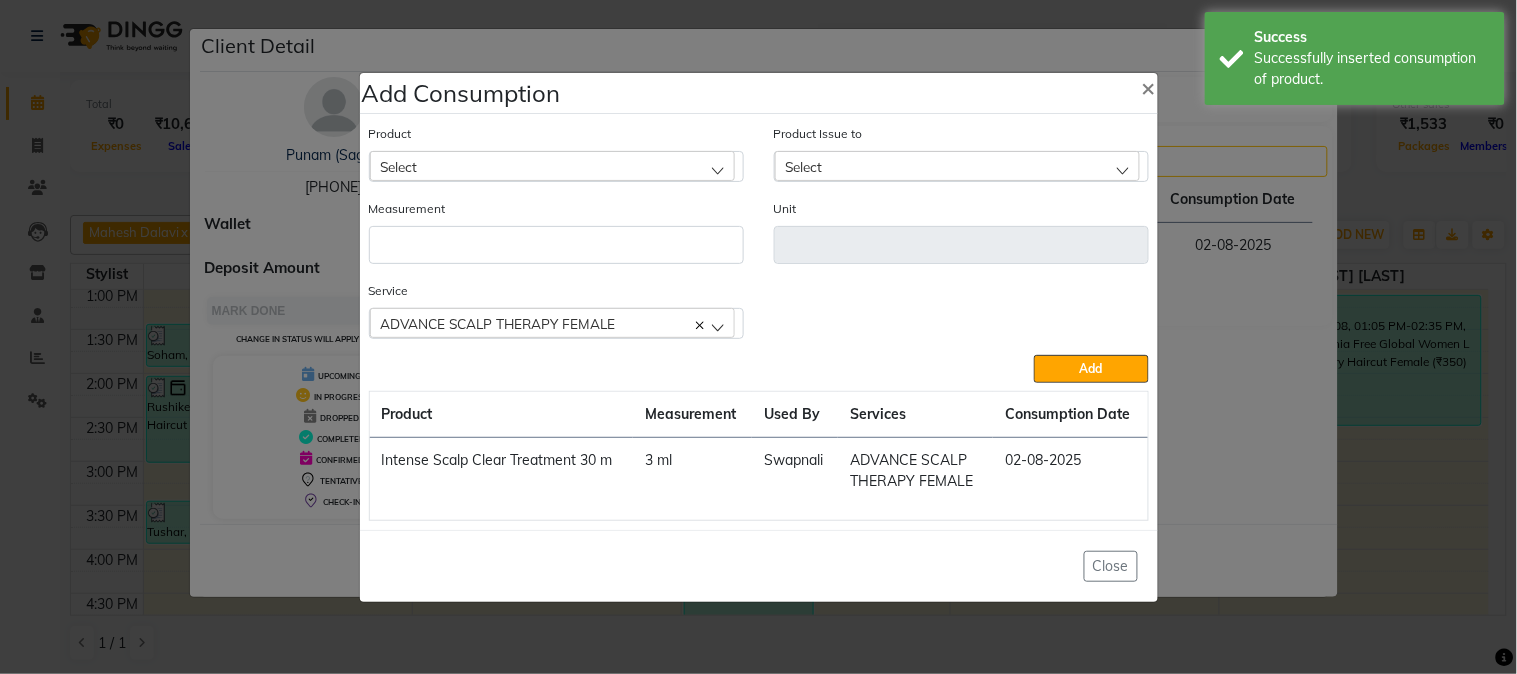 click on "Select" 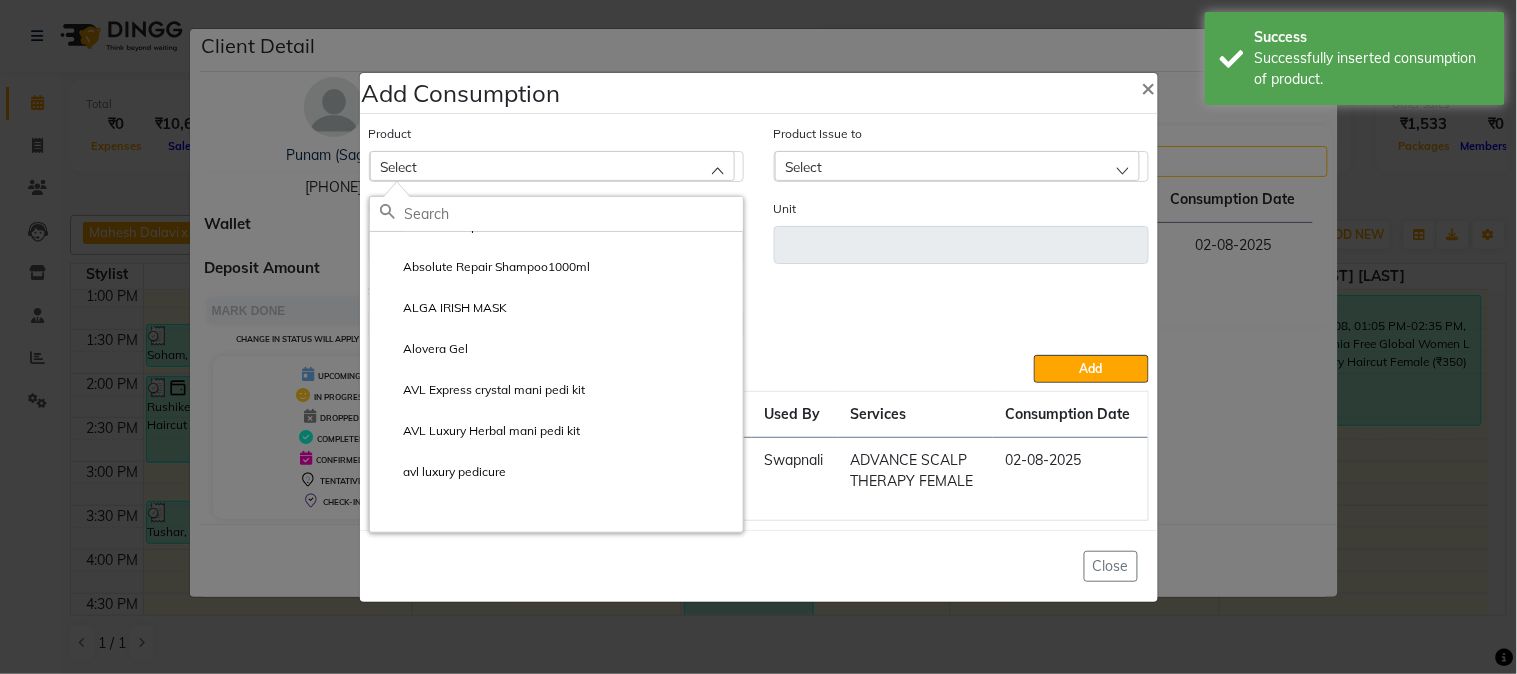 scroll, scrollTop: 0, scrollLeft: 0, axis: both 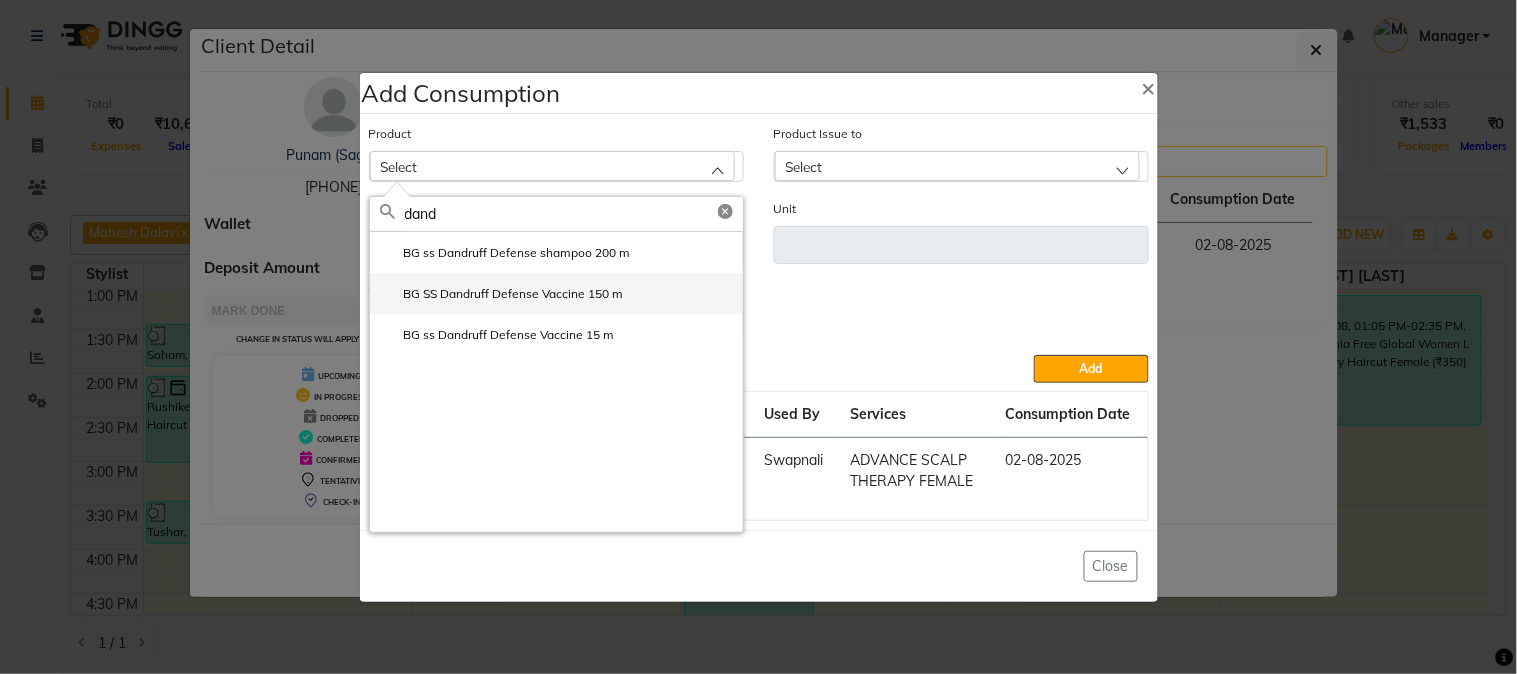 type on "dand" 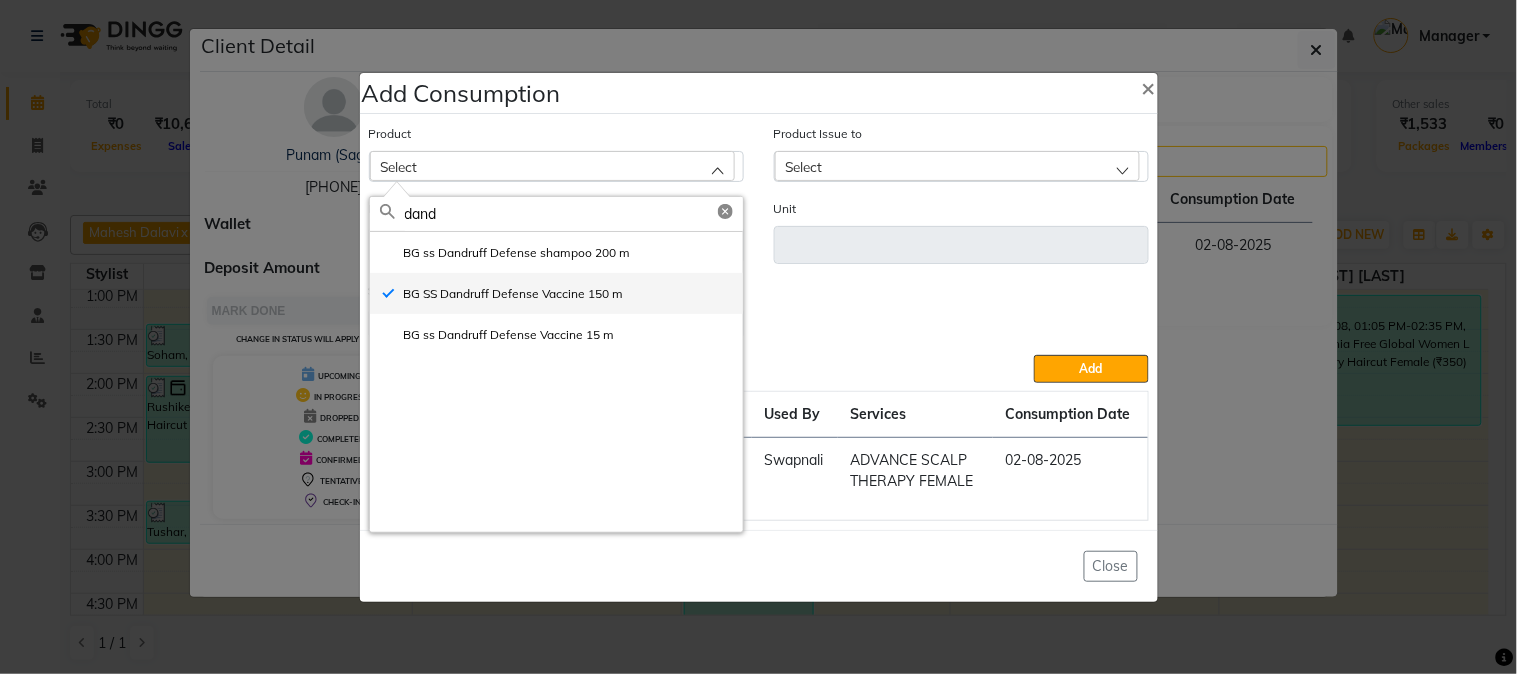 type on "ml" 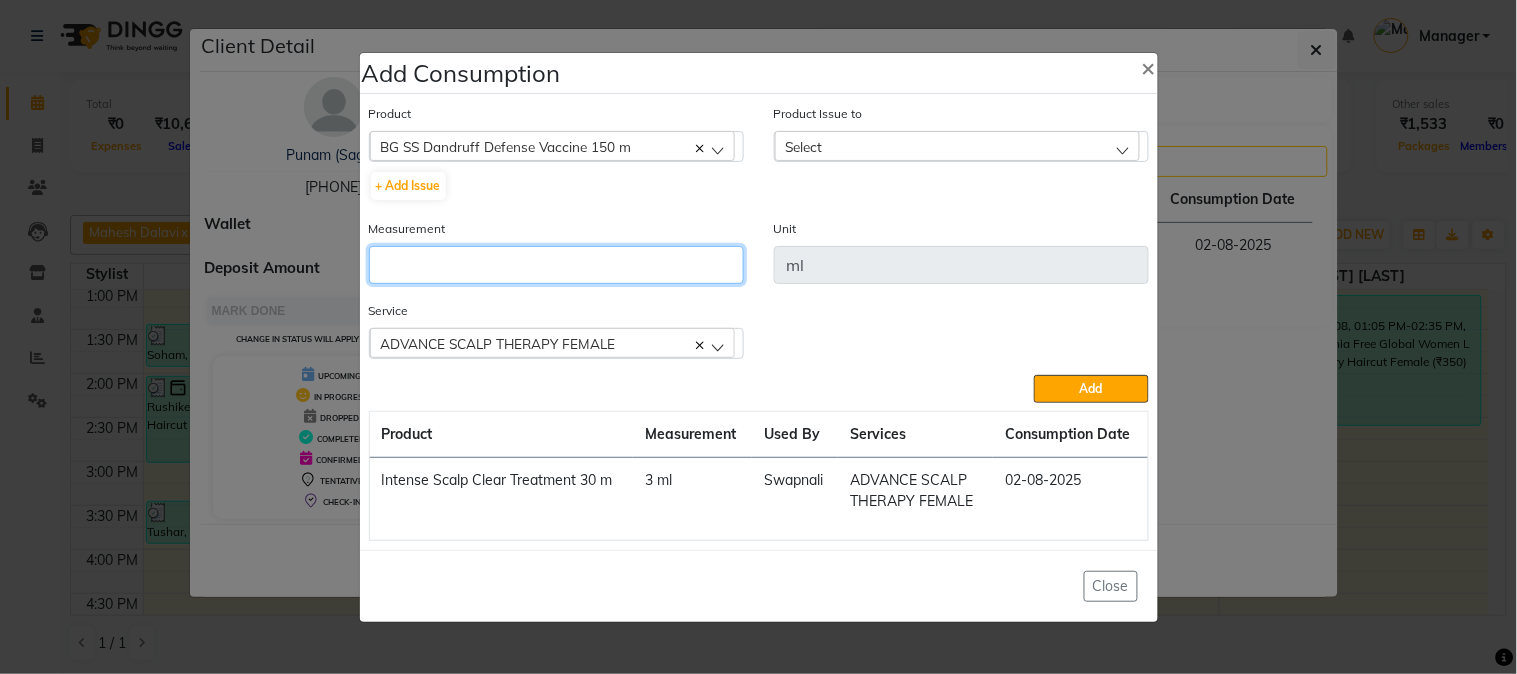drag, startPoint x: 608, startPoint y: 284, endPoint x: 640, endPoint y: 274, distance: 33.526108 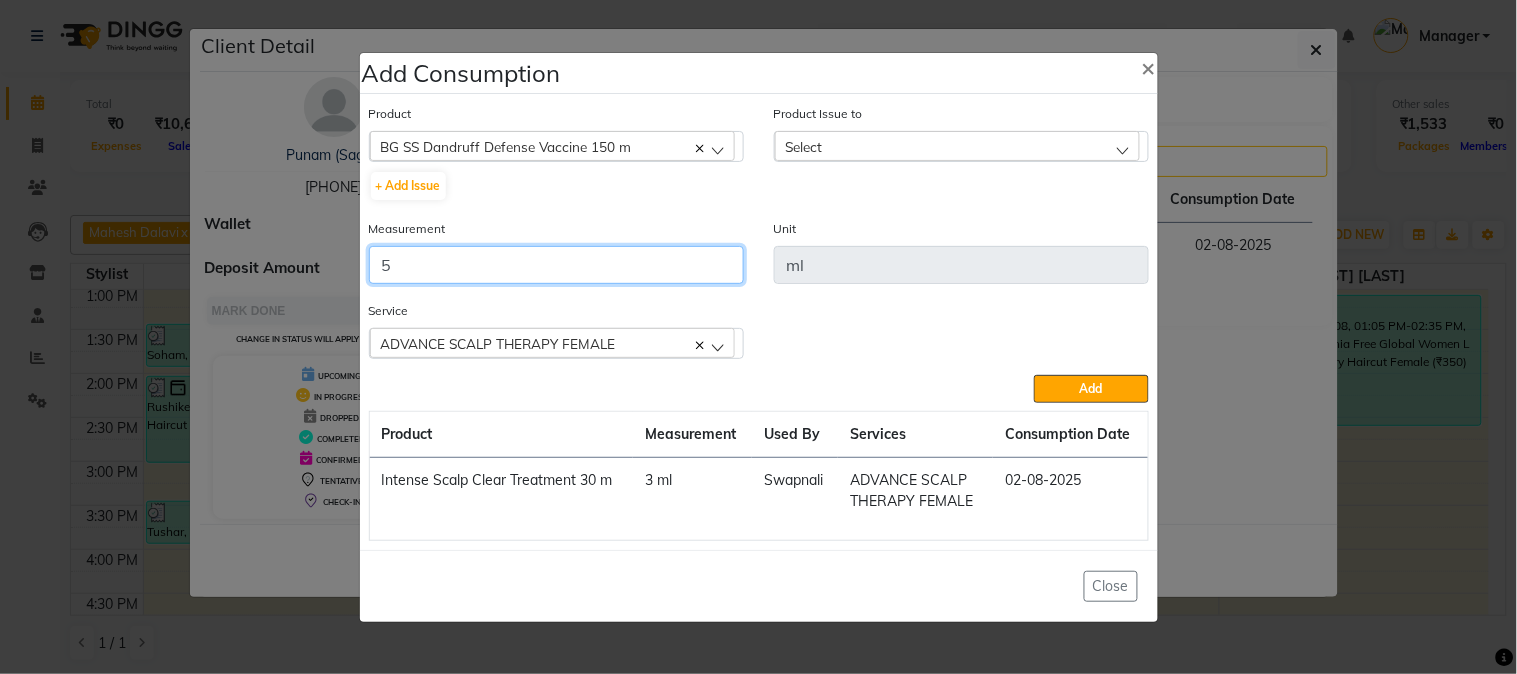 type on "5" 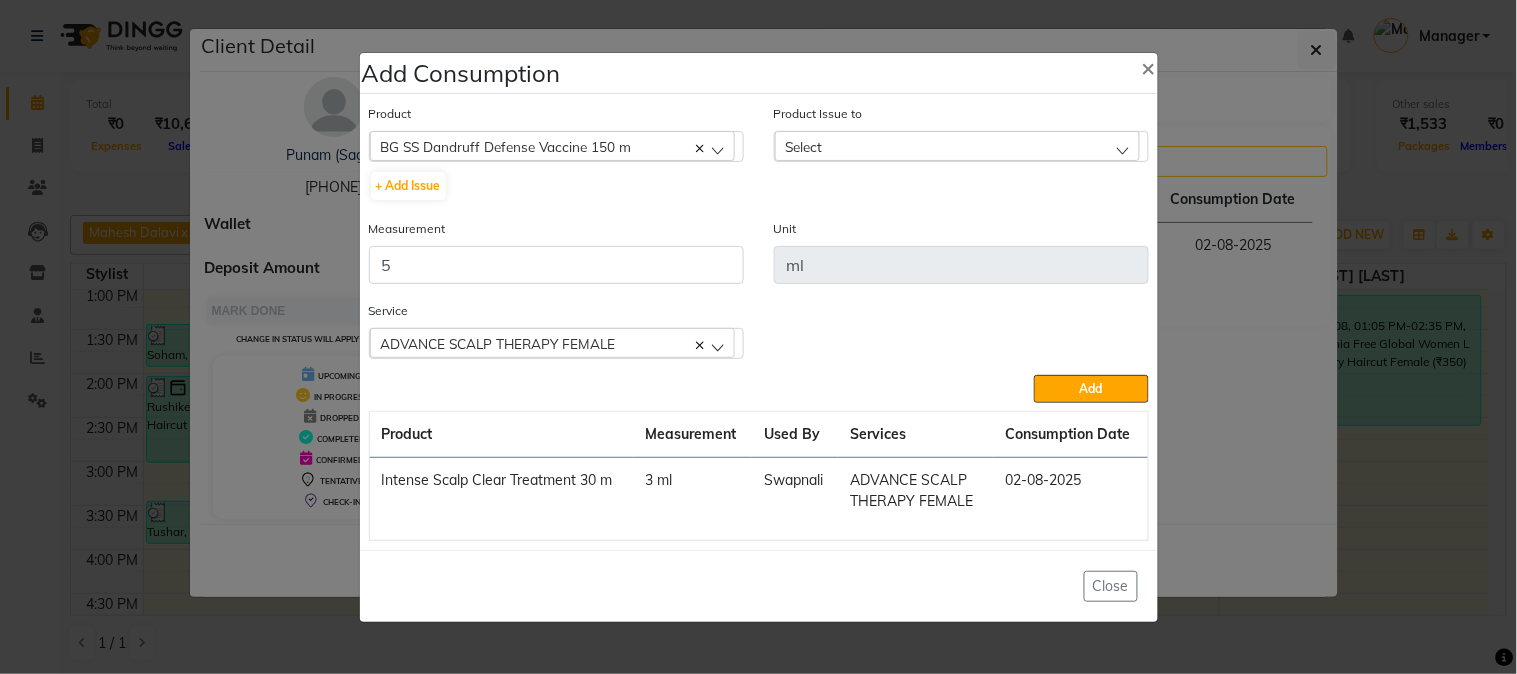 click on "Select" 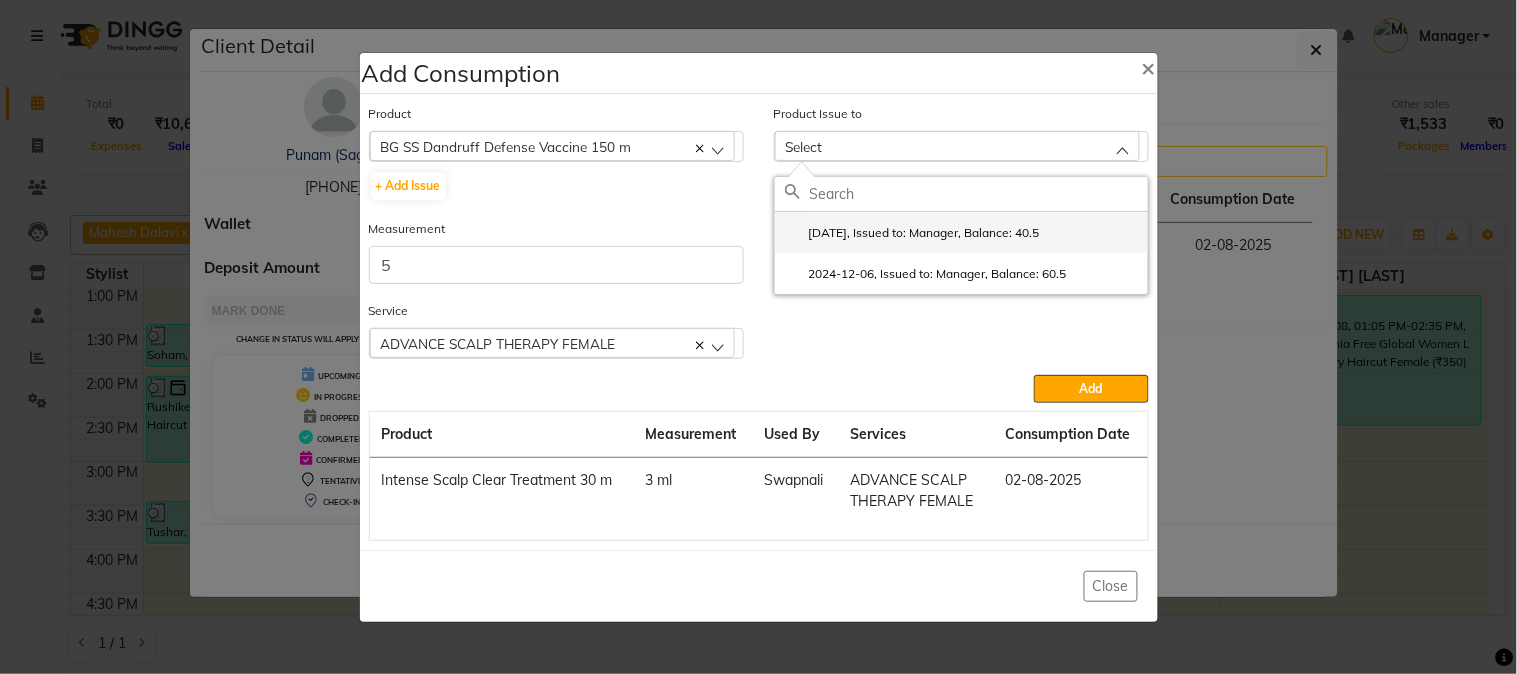 click on "2025-05-10, Issued to: Manager, Balance: 40.5" 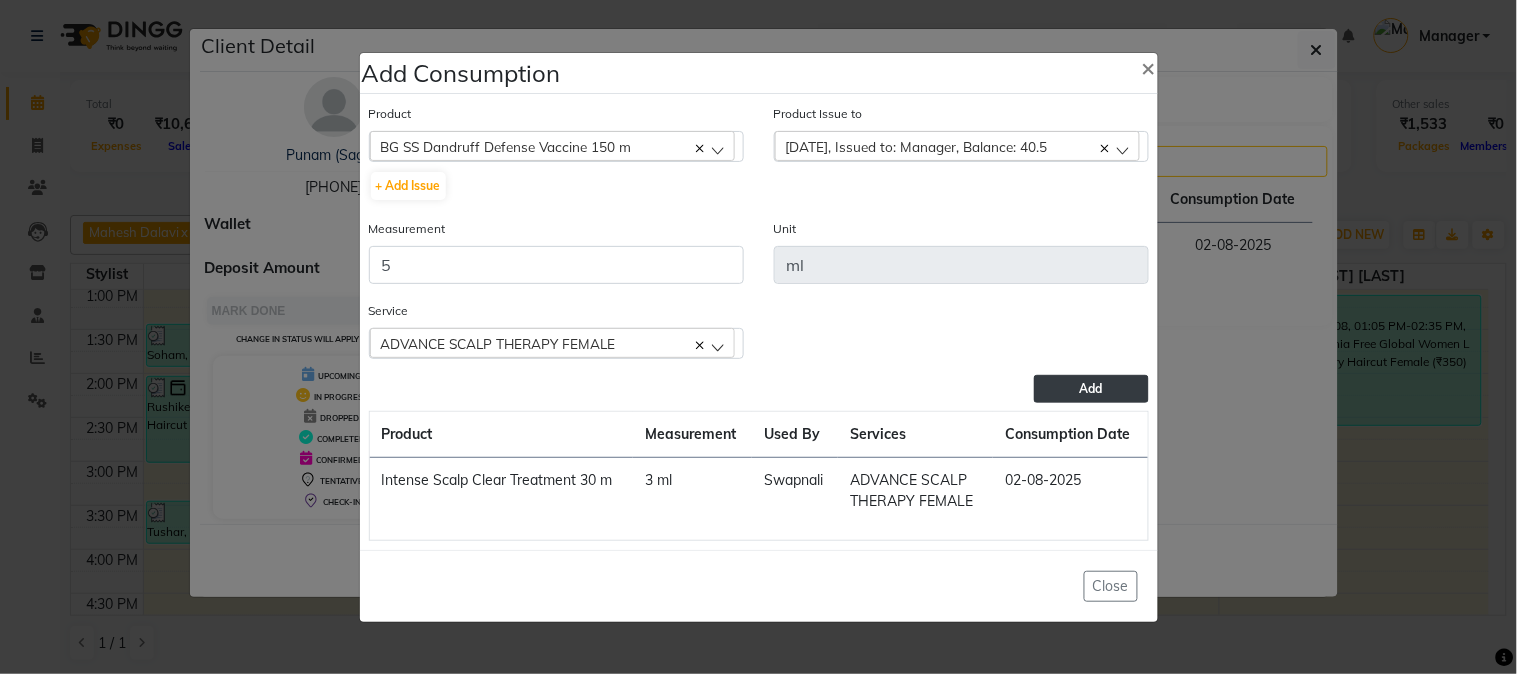 click on "Add" 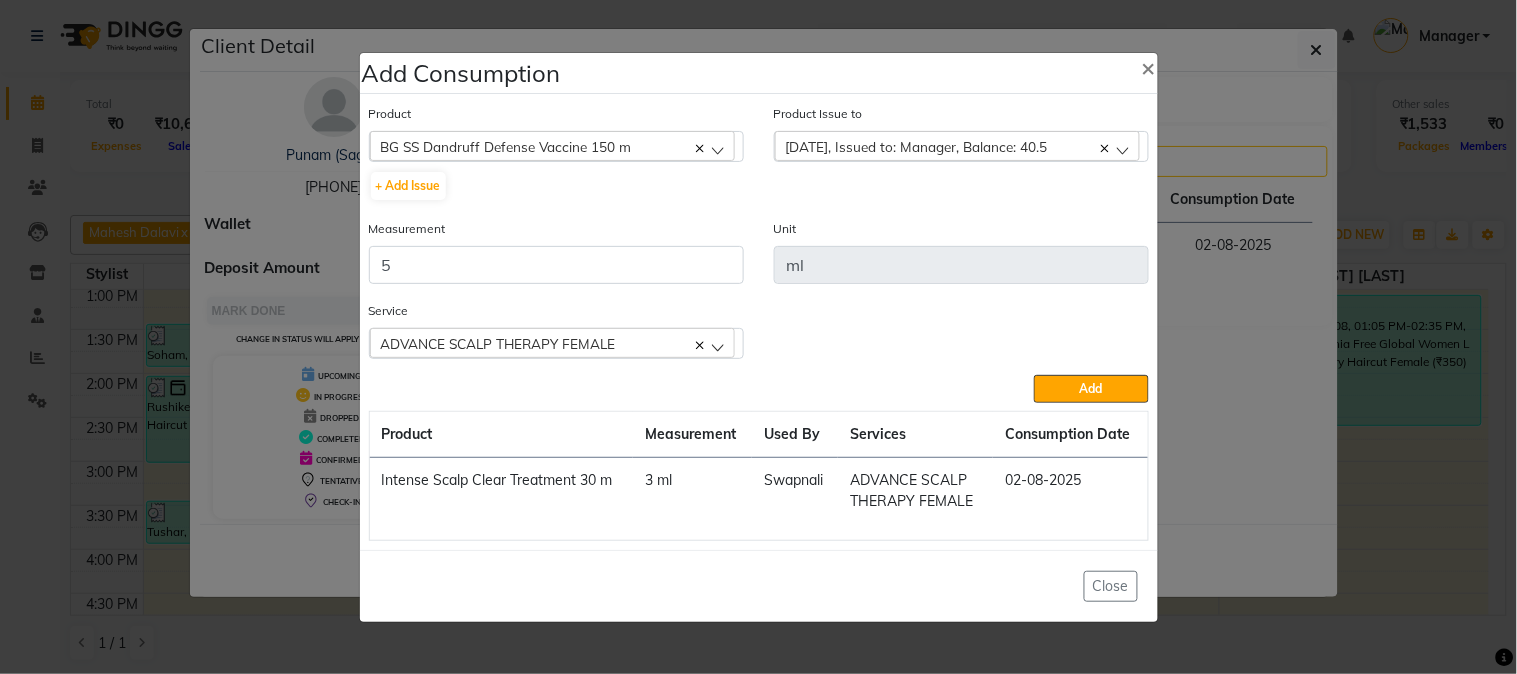 type 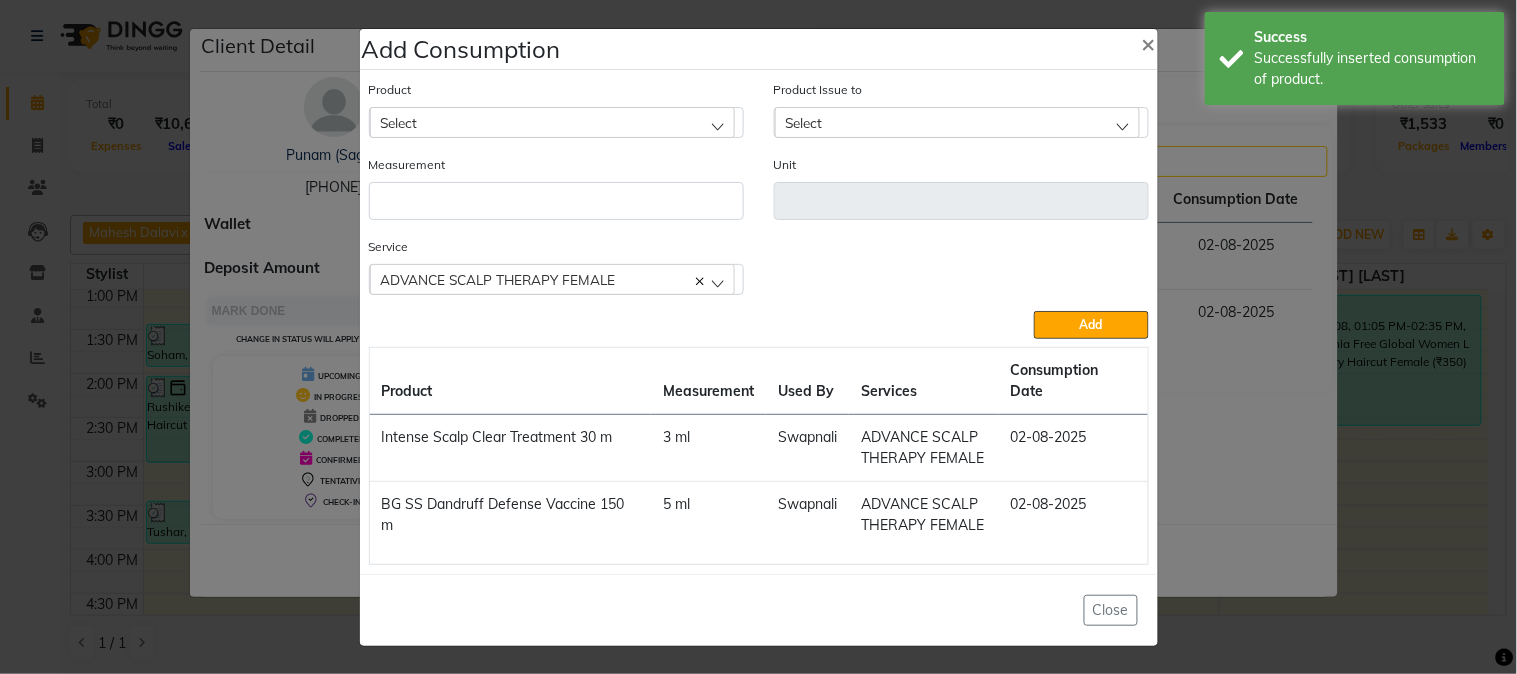 scroll, scrollTop: 2, scrollLeft: 0, axis: vertical 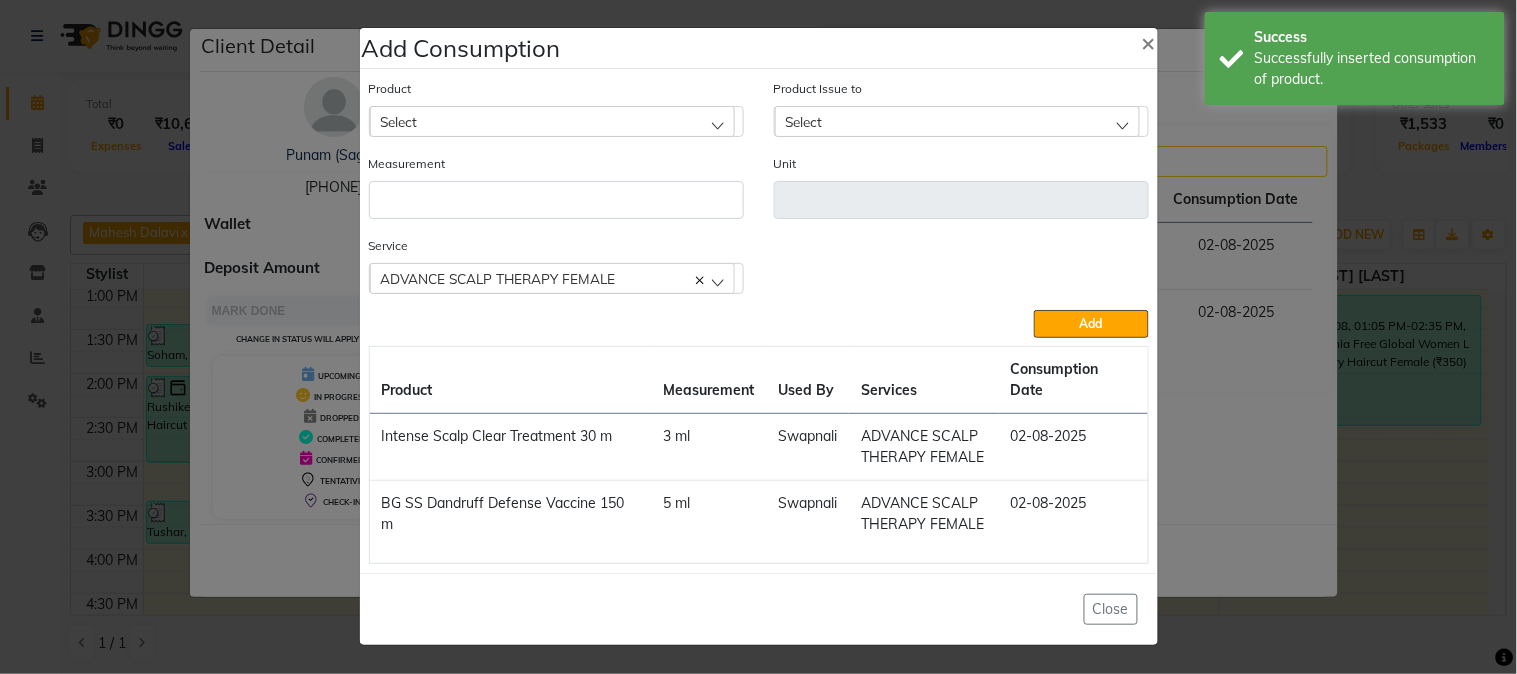 click on "Select" 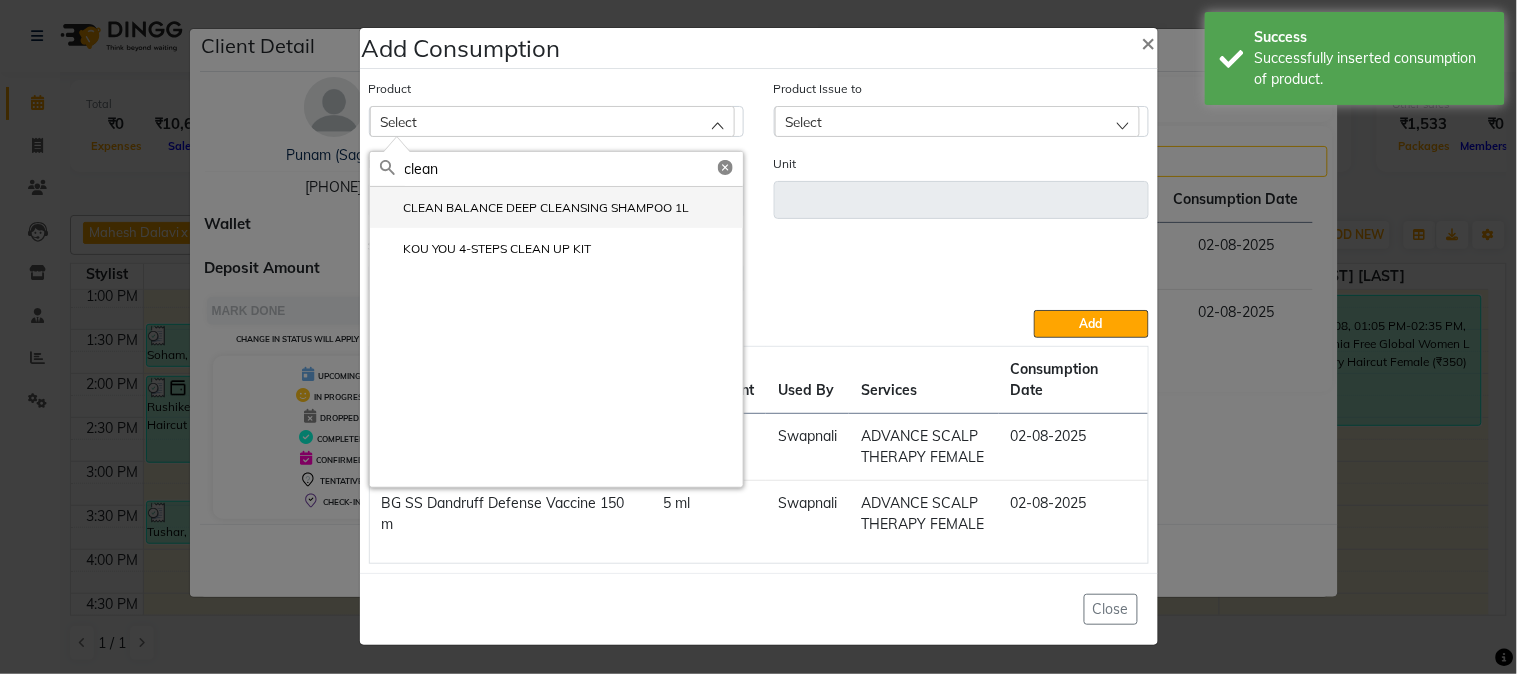 type on "clean" 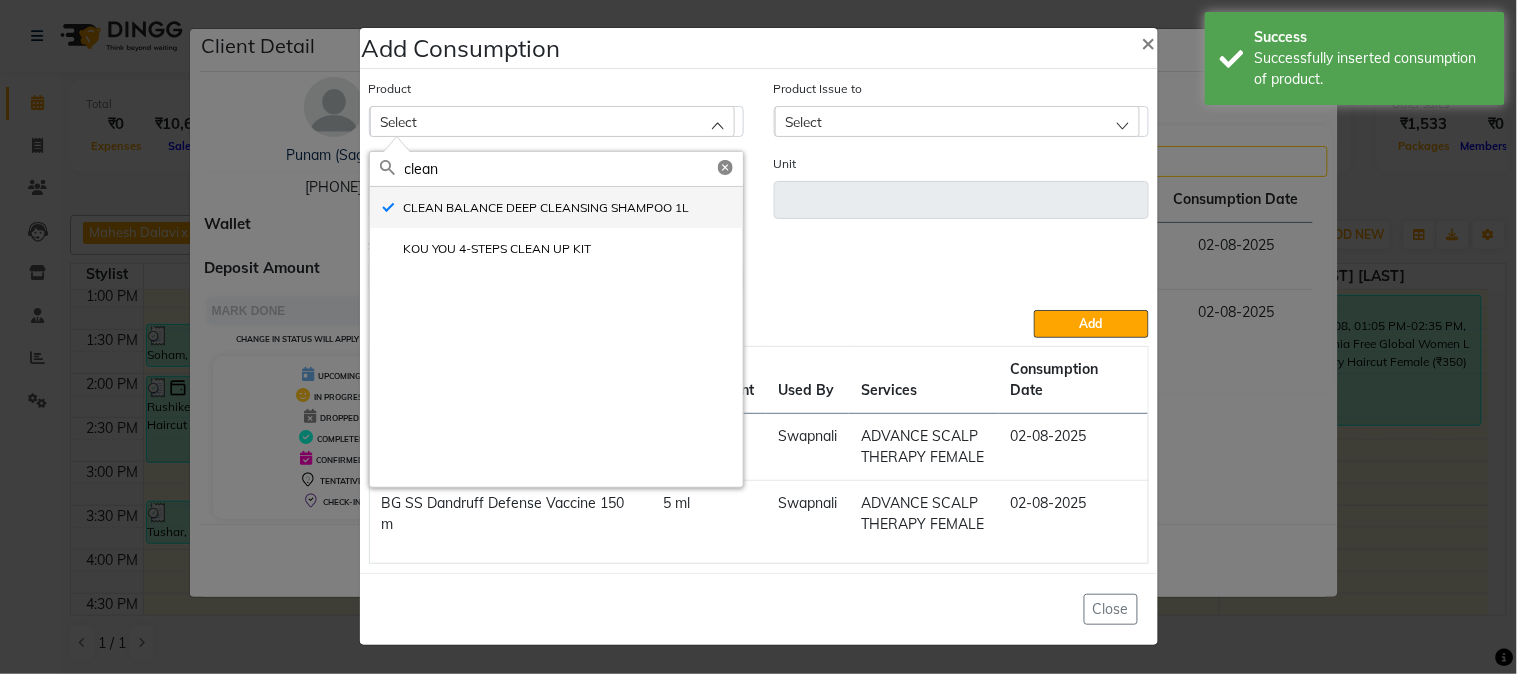 type on "ml" 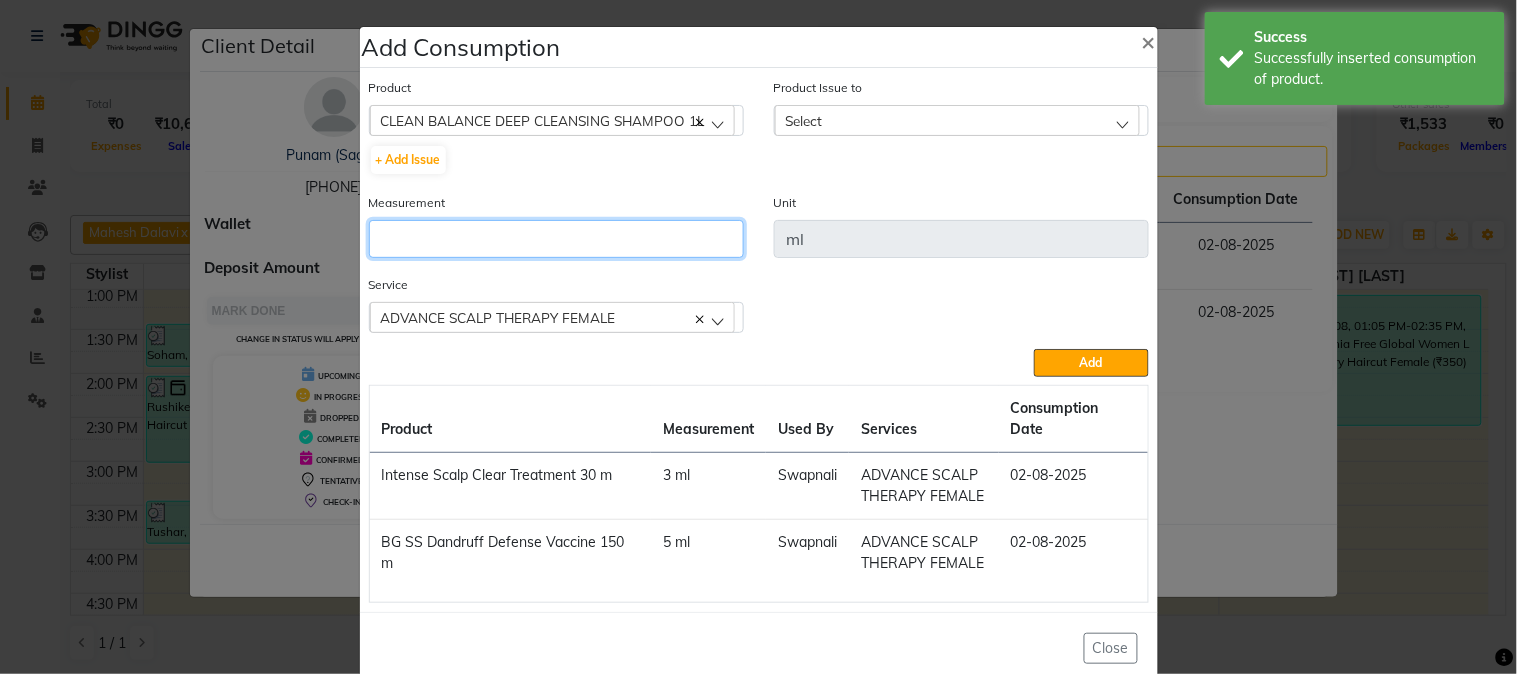 click 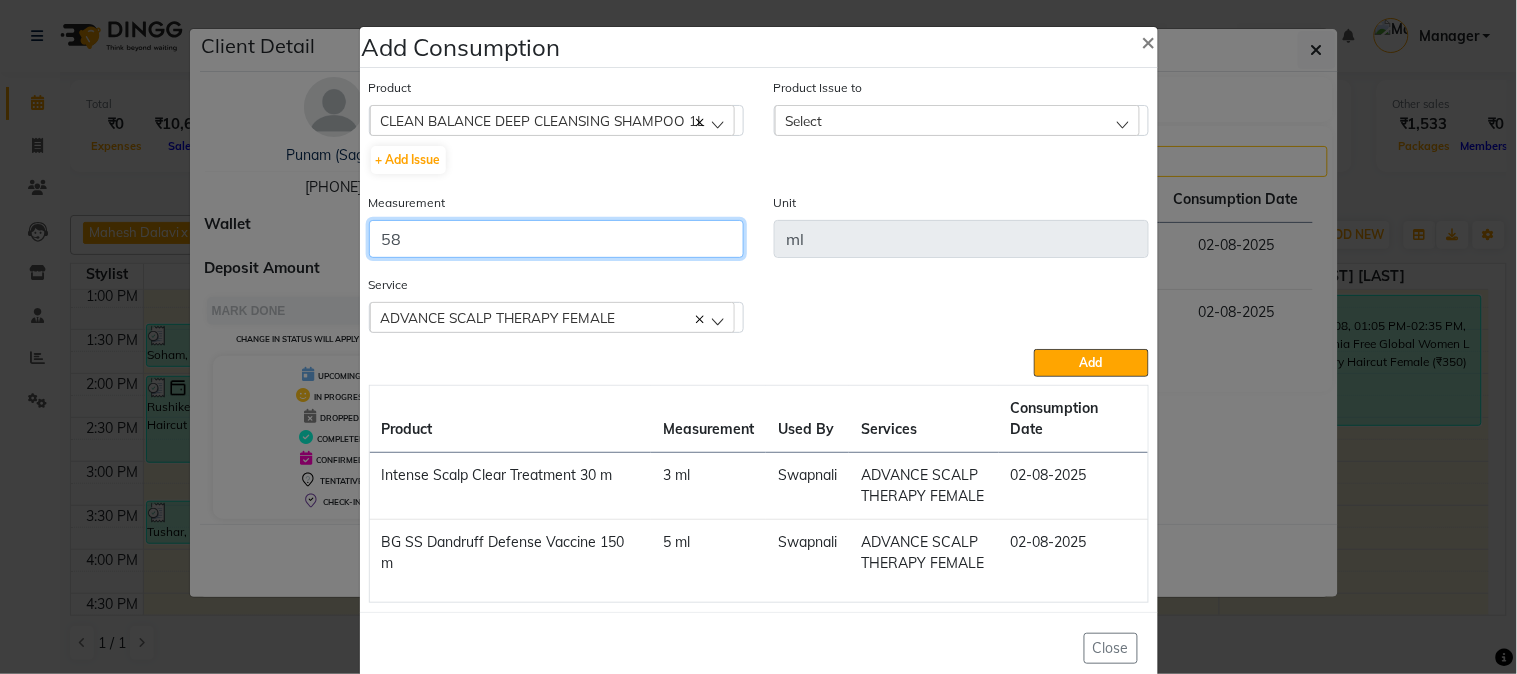 type on "5" 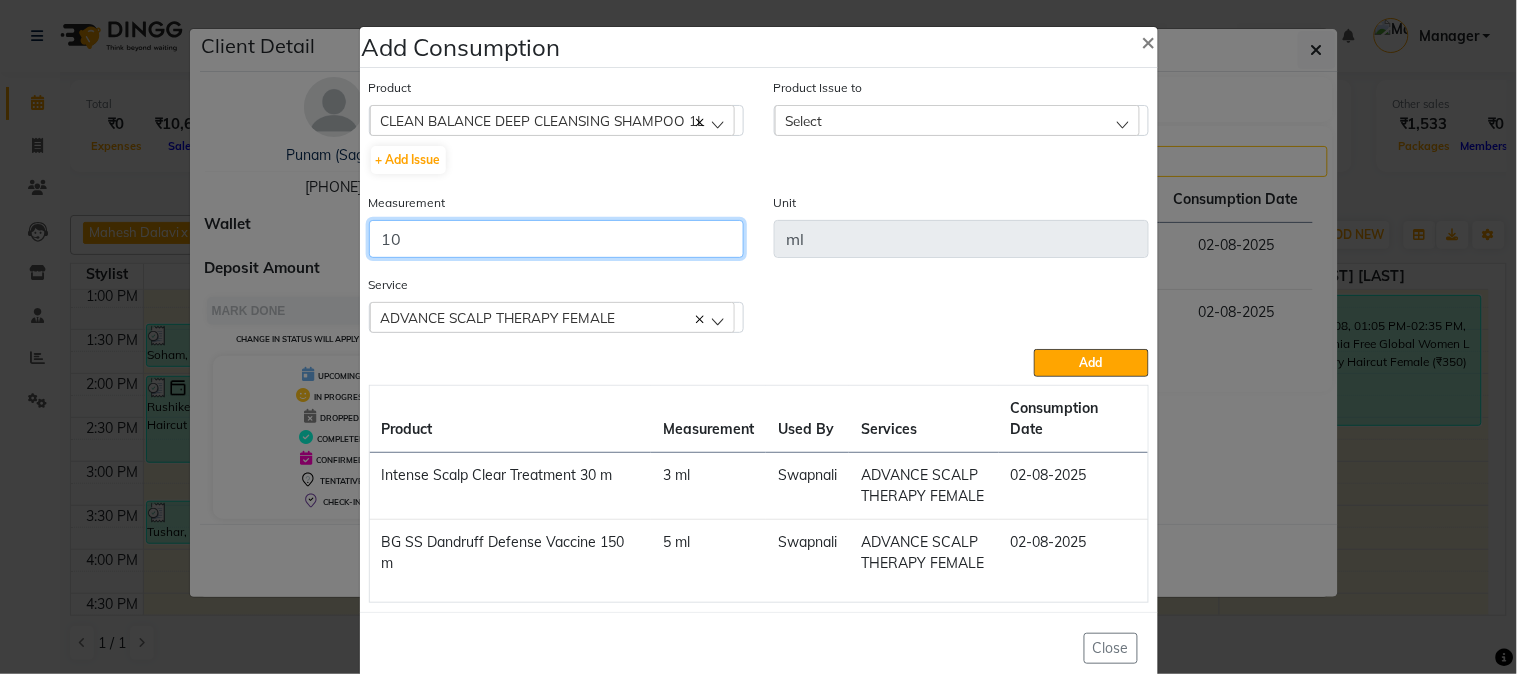 type on "10" 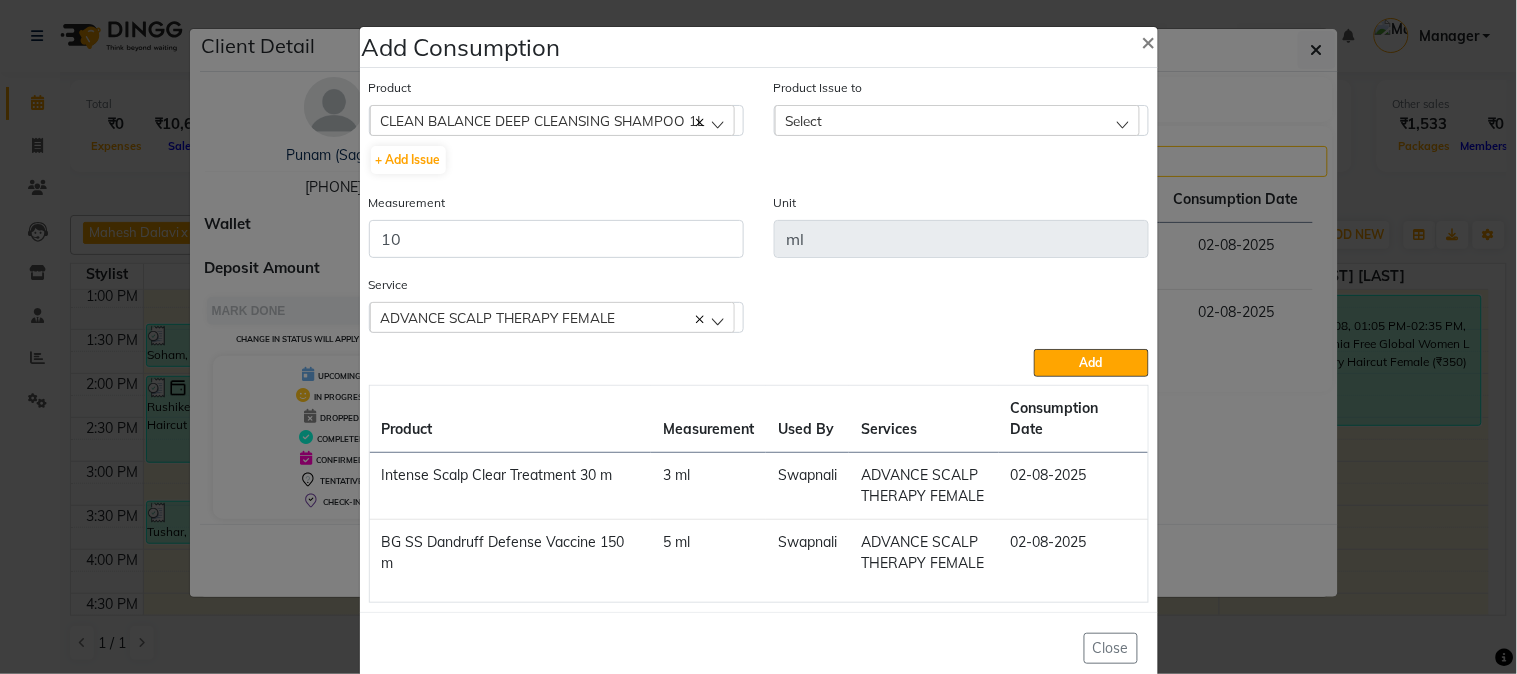 click on "Select" 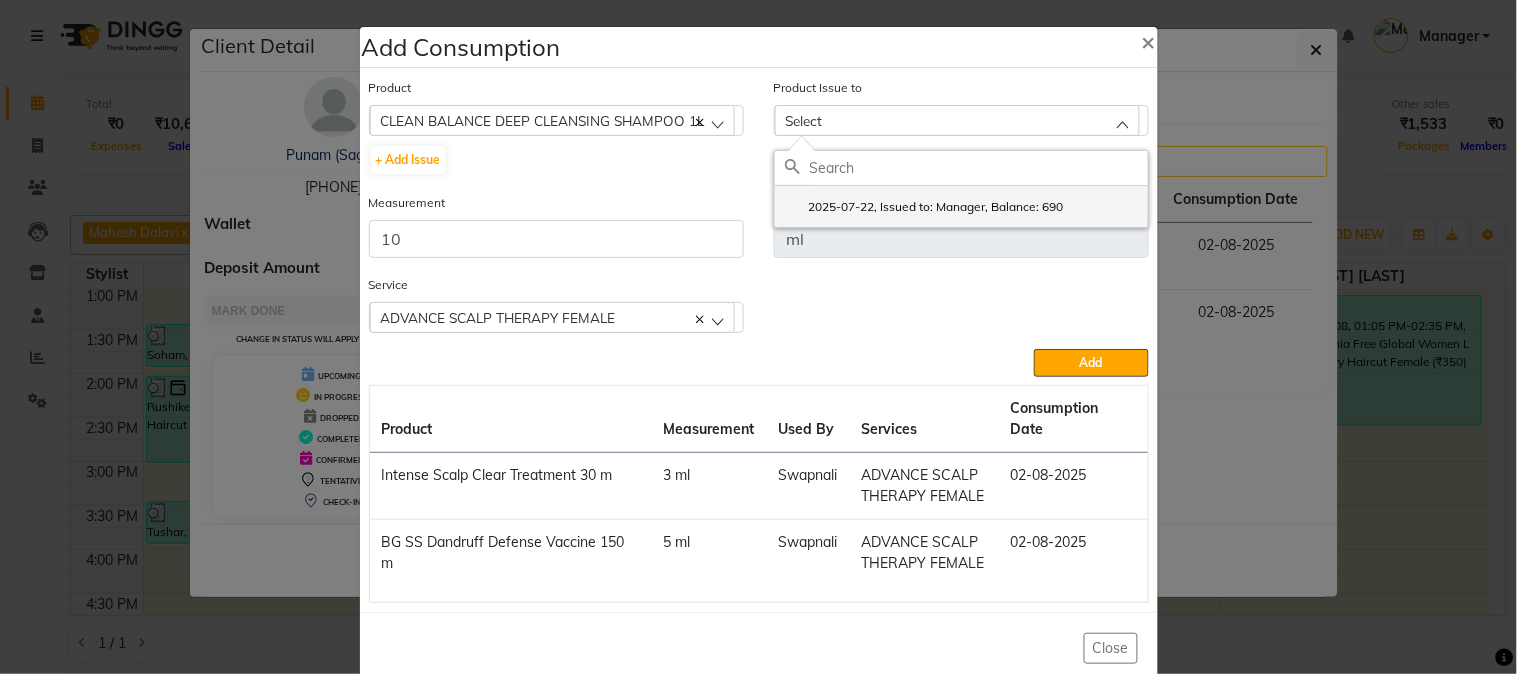 click on "2025-07-22, Issued to: Manager, Balance: 690" 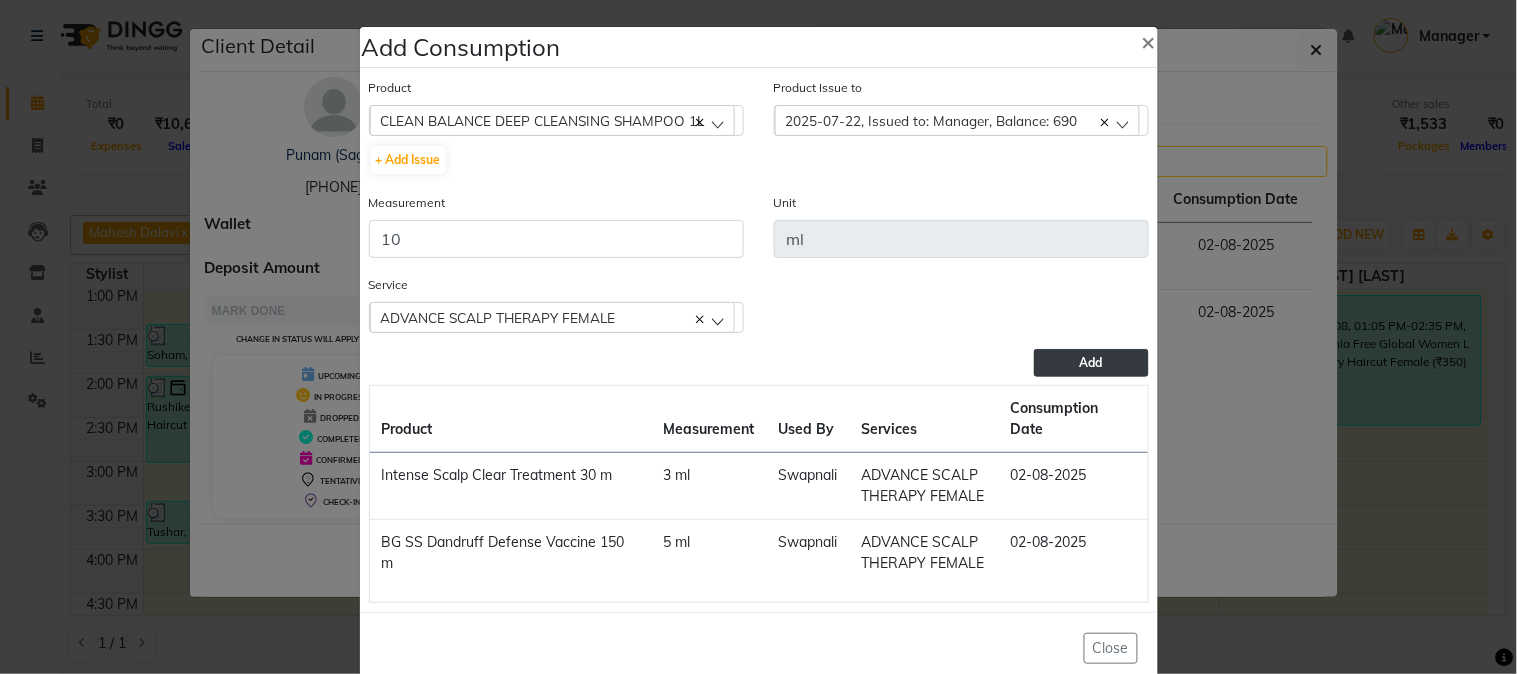 click on "Add" 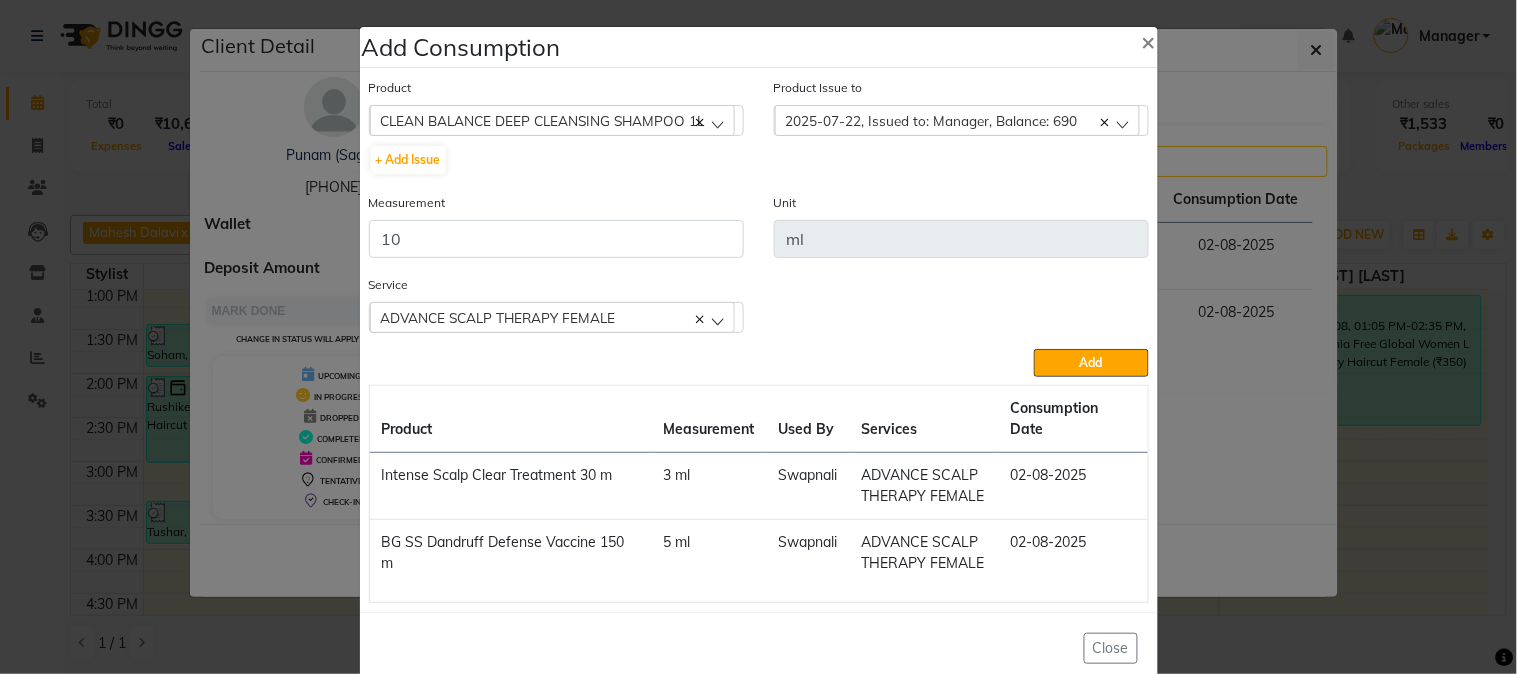 type 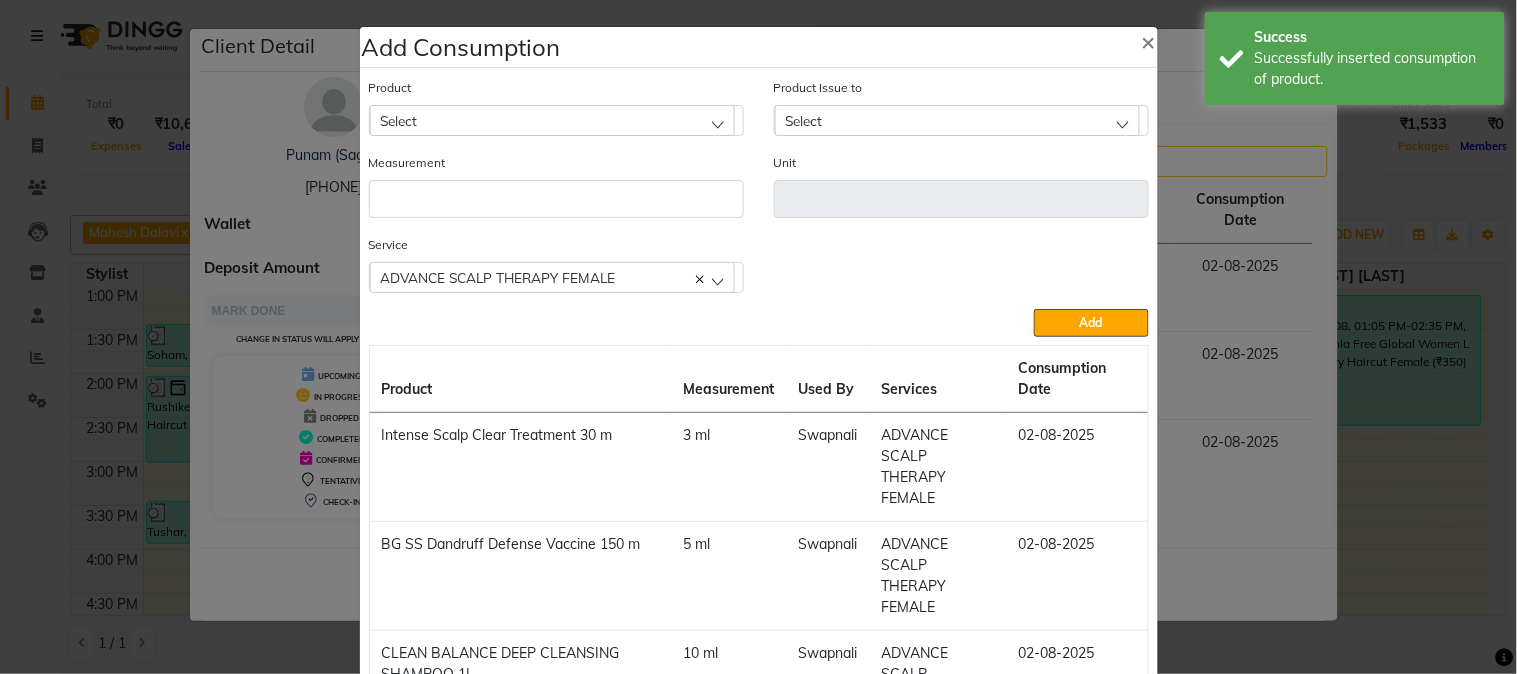 click on "Select" 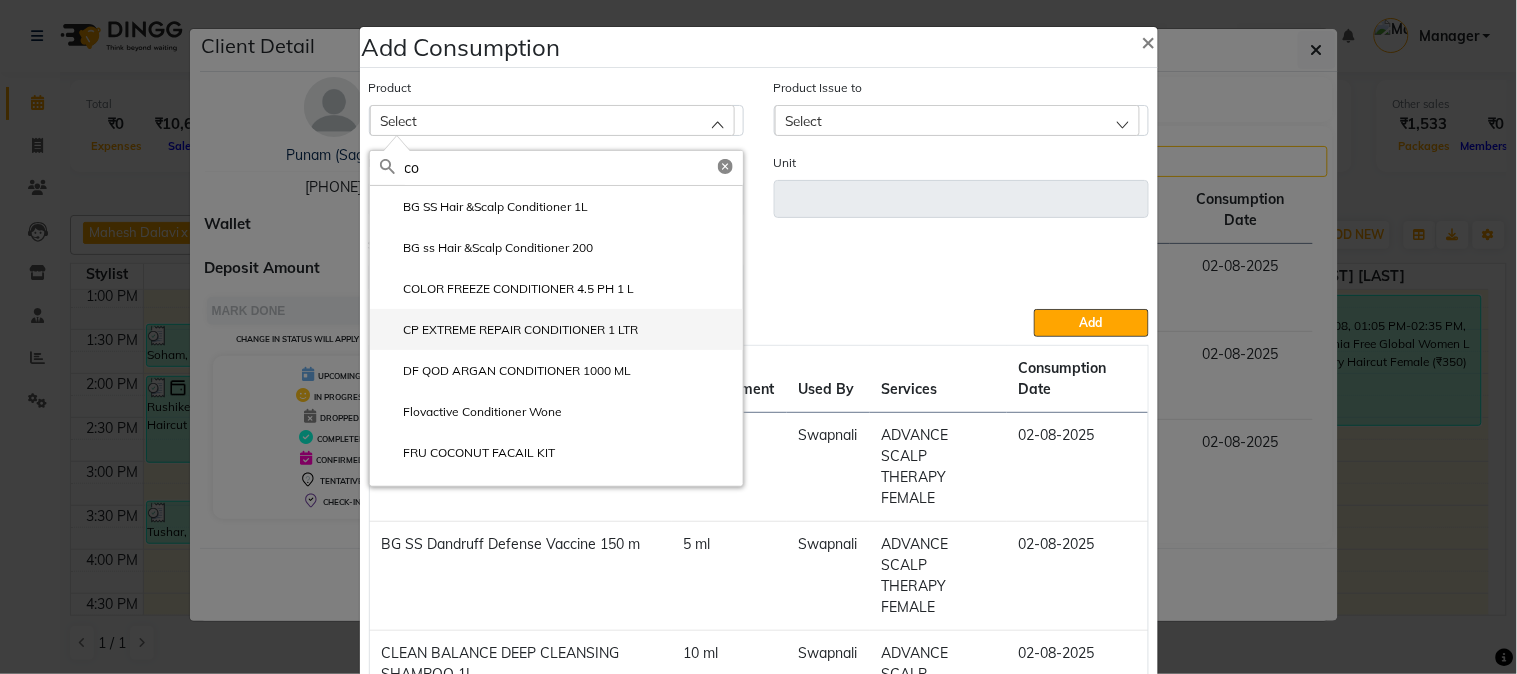 type on "c" 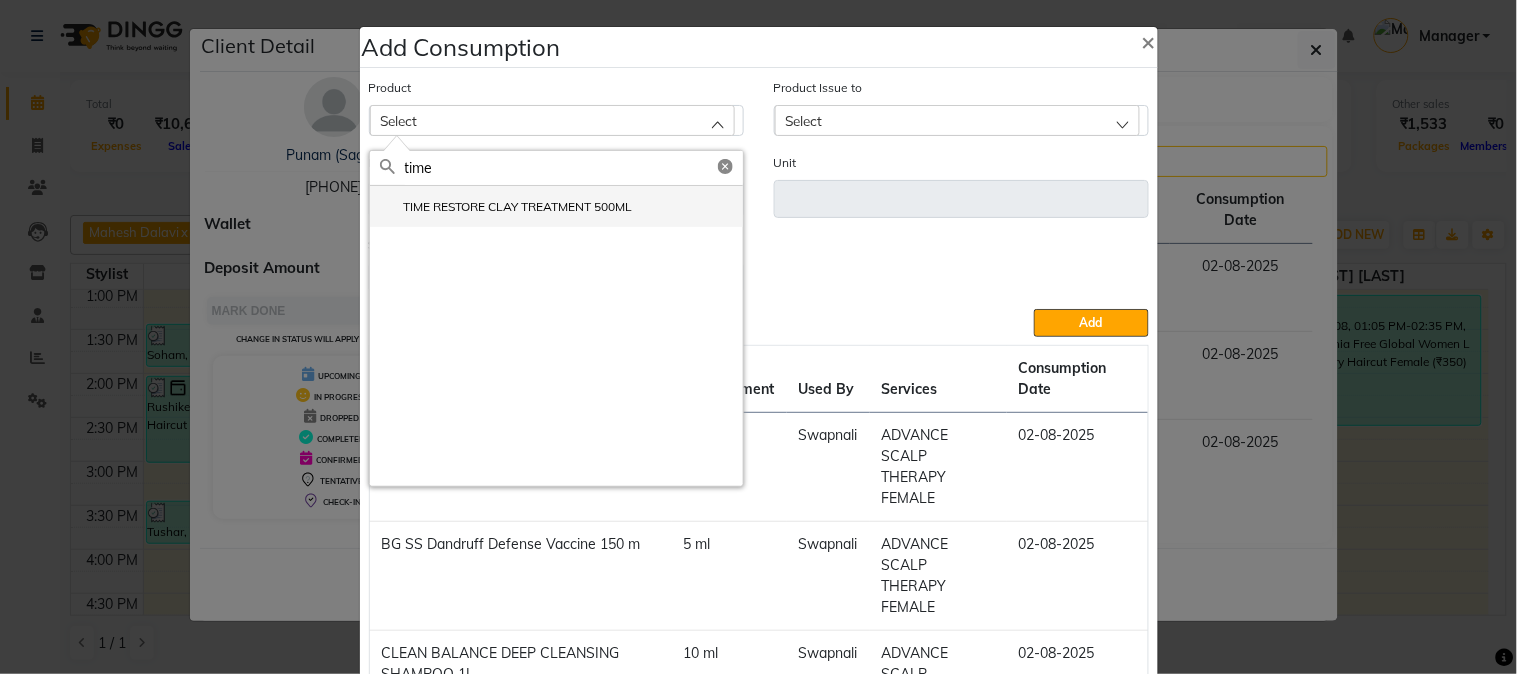 type on "time" 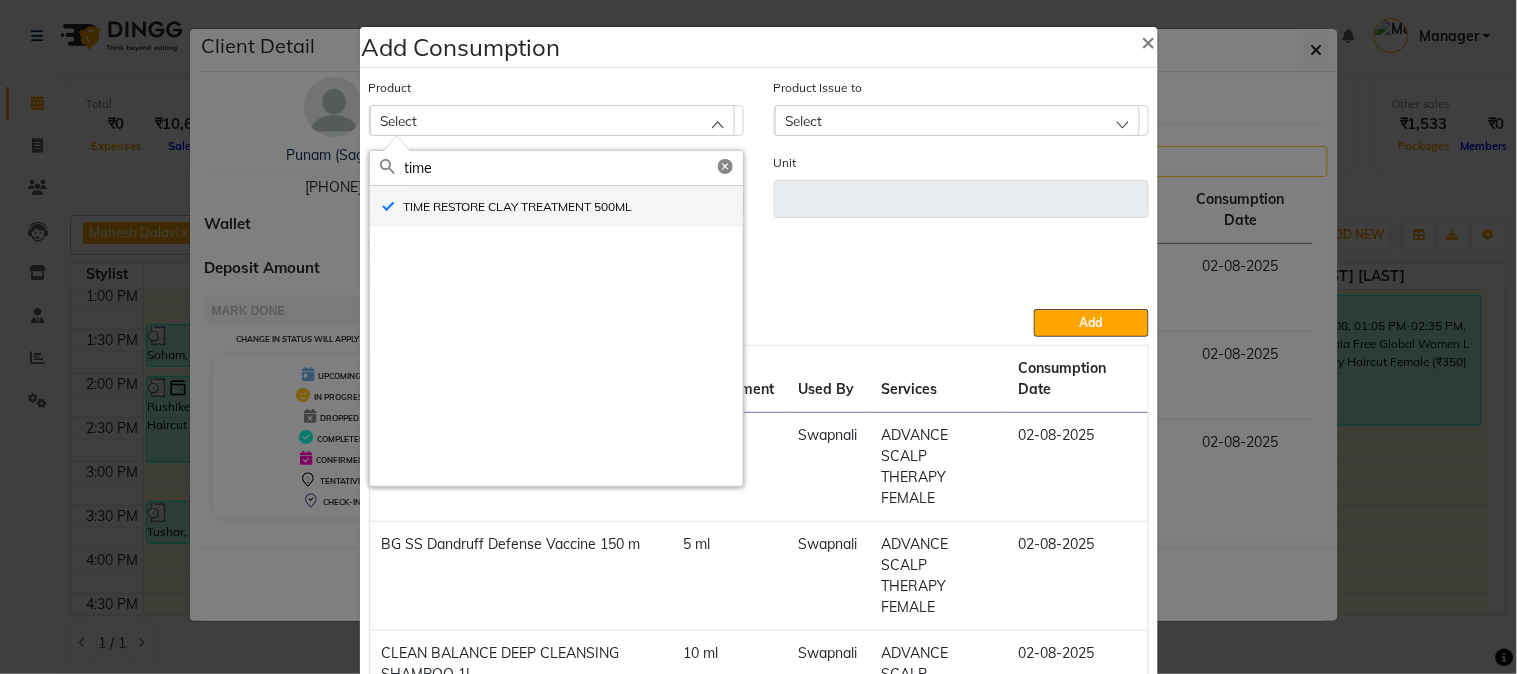 type on "ml" 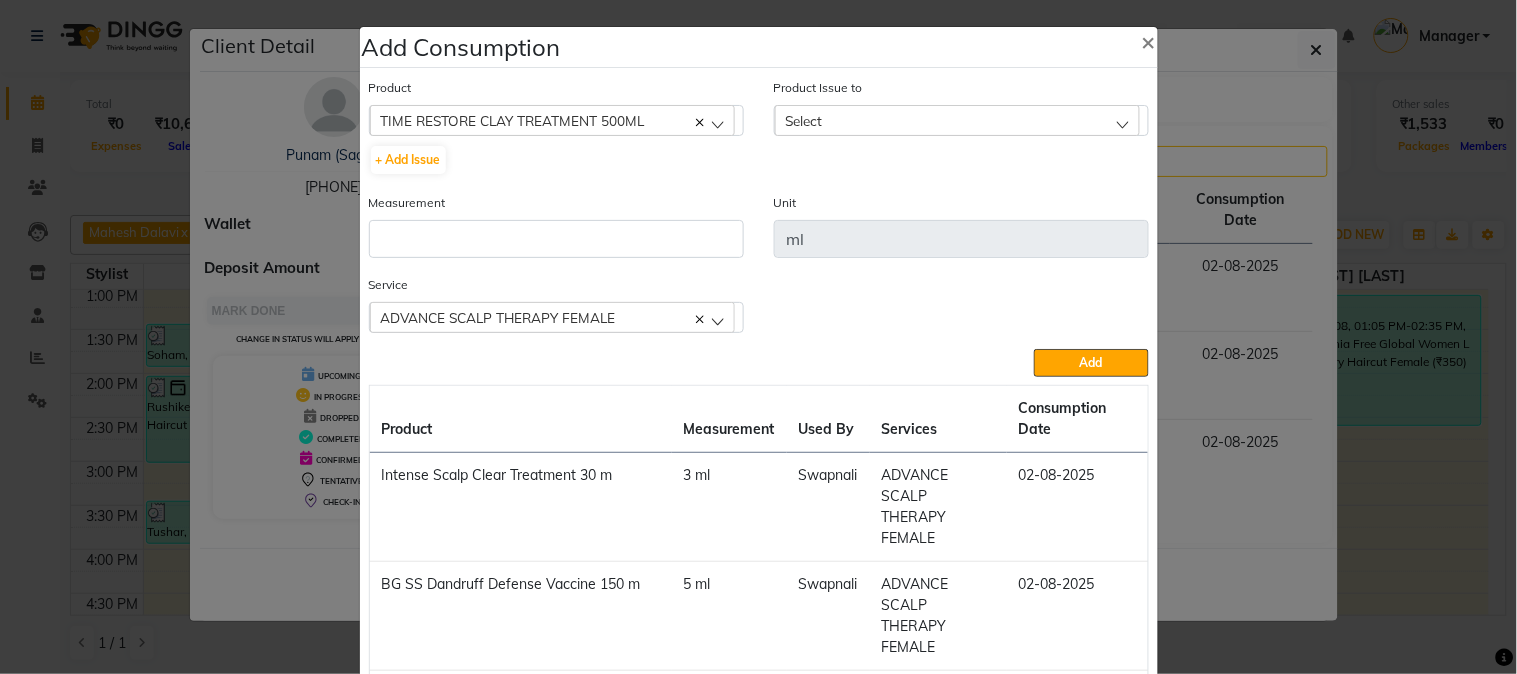click on "Measurement" 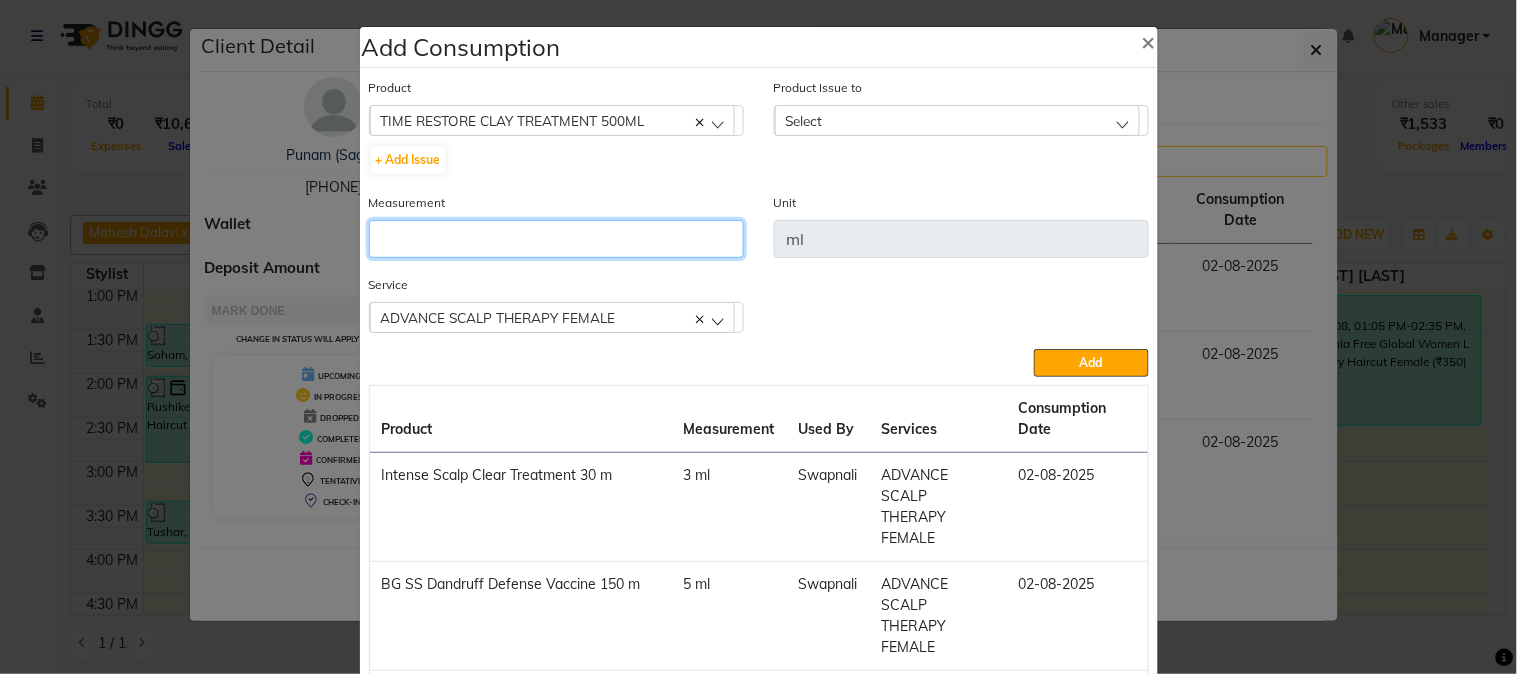 click 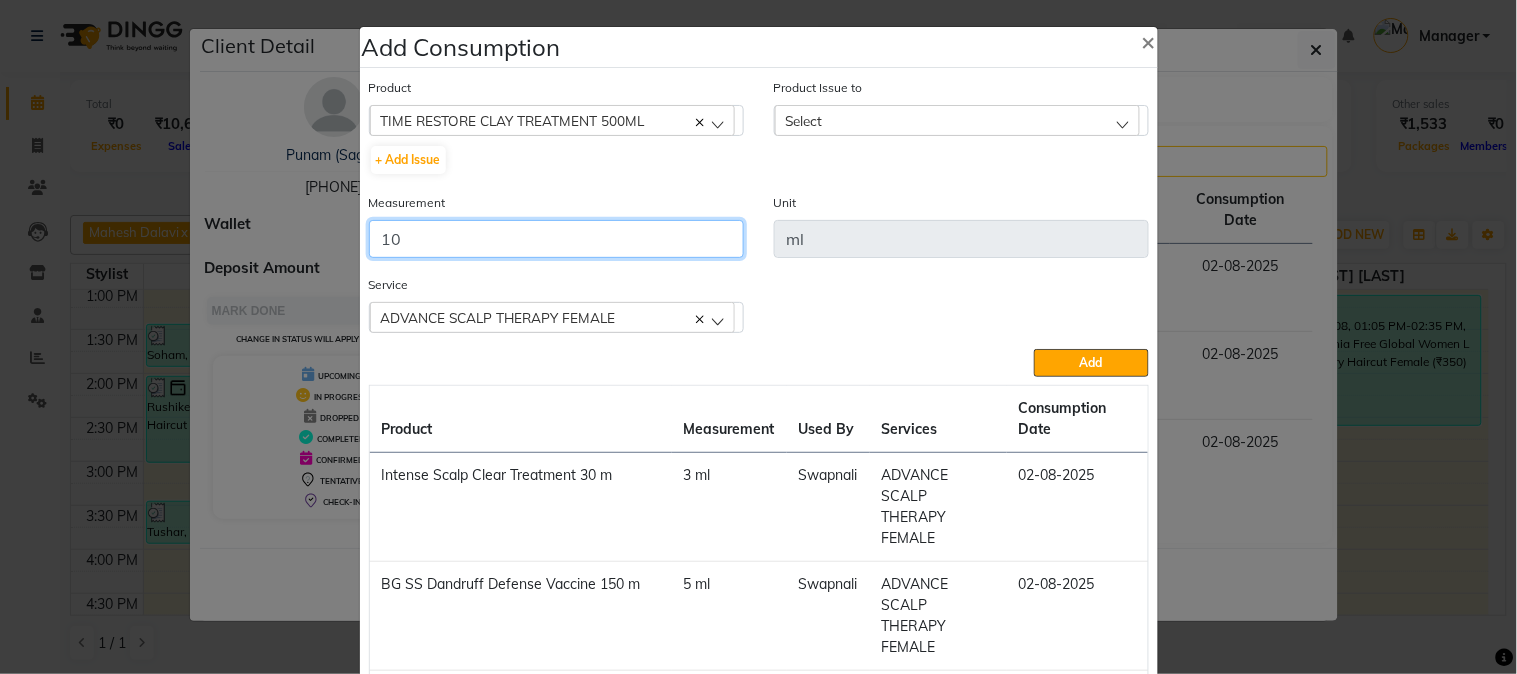 type on "10" 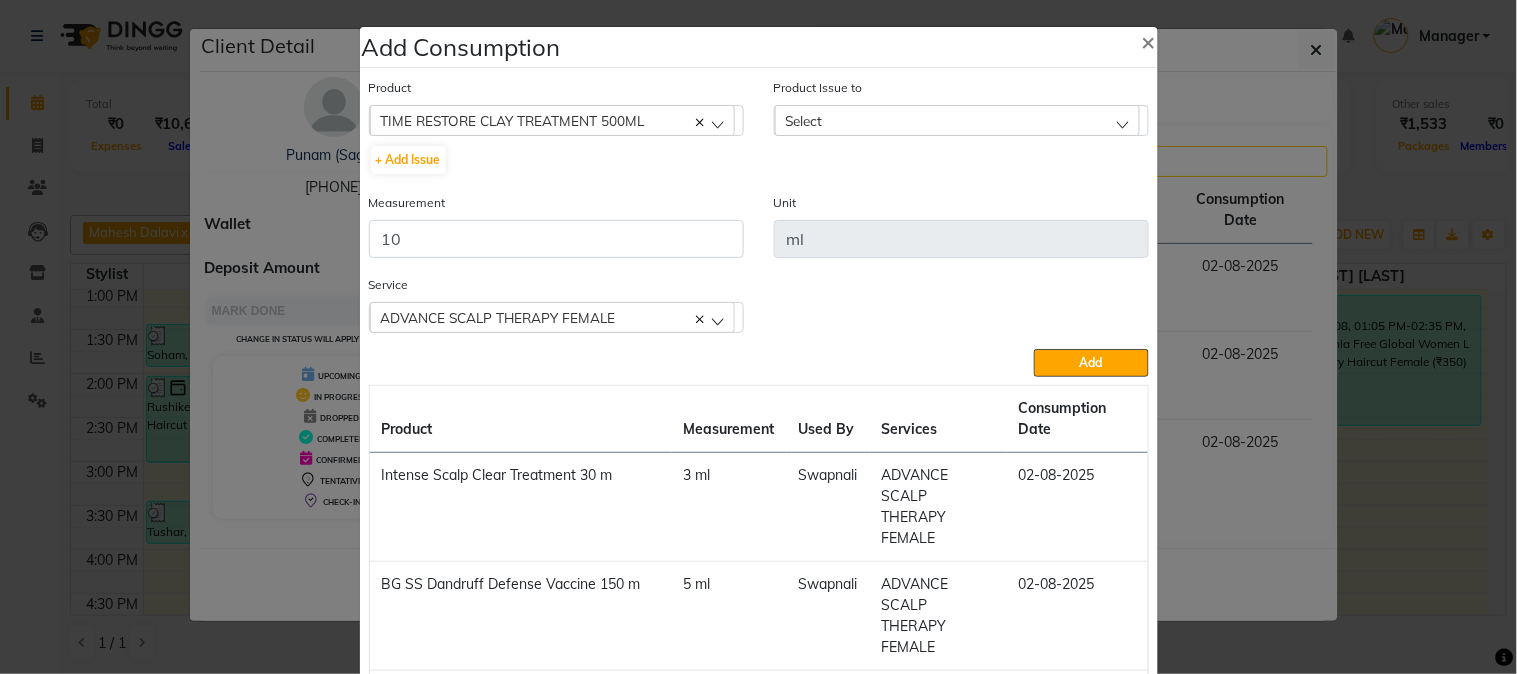 click on "Select" 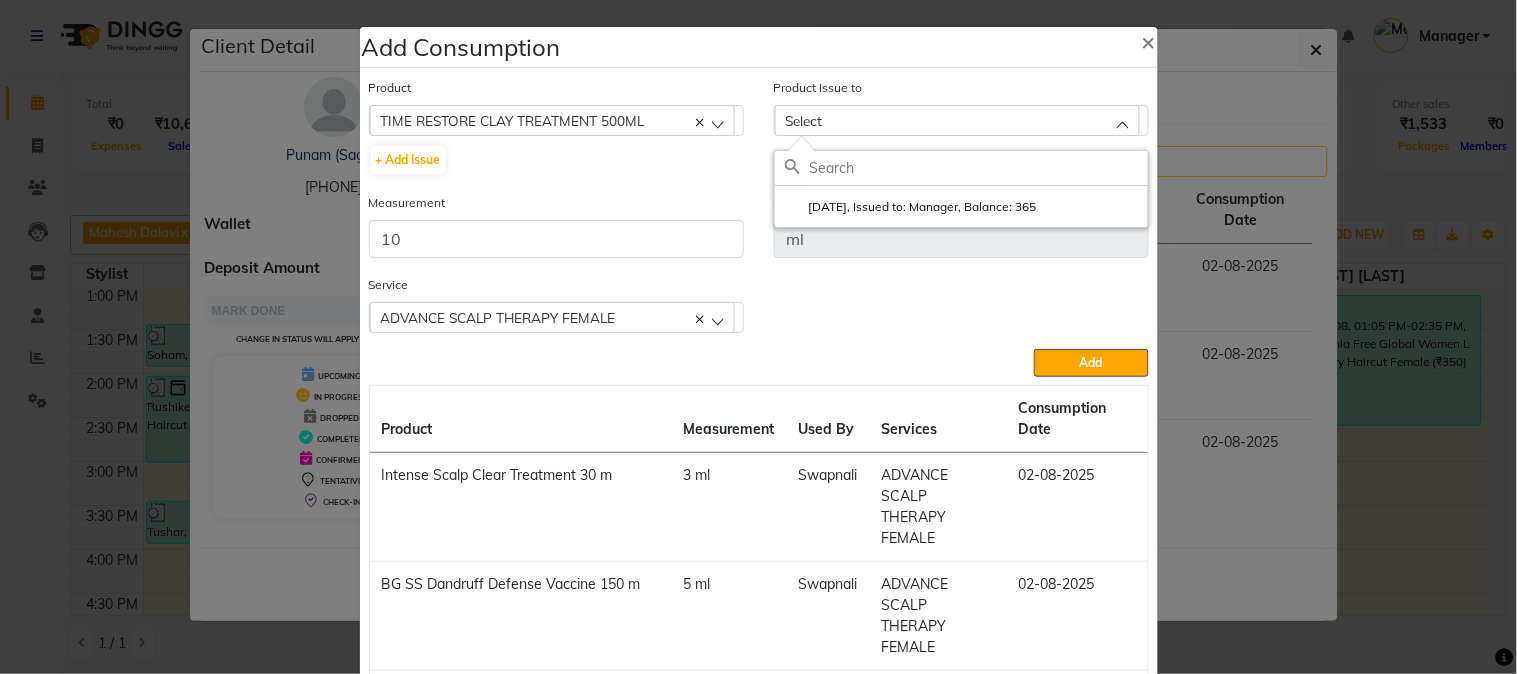click on "2025-07-26, Issued to: Manager, Balance: 365" 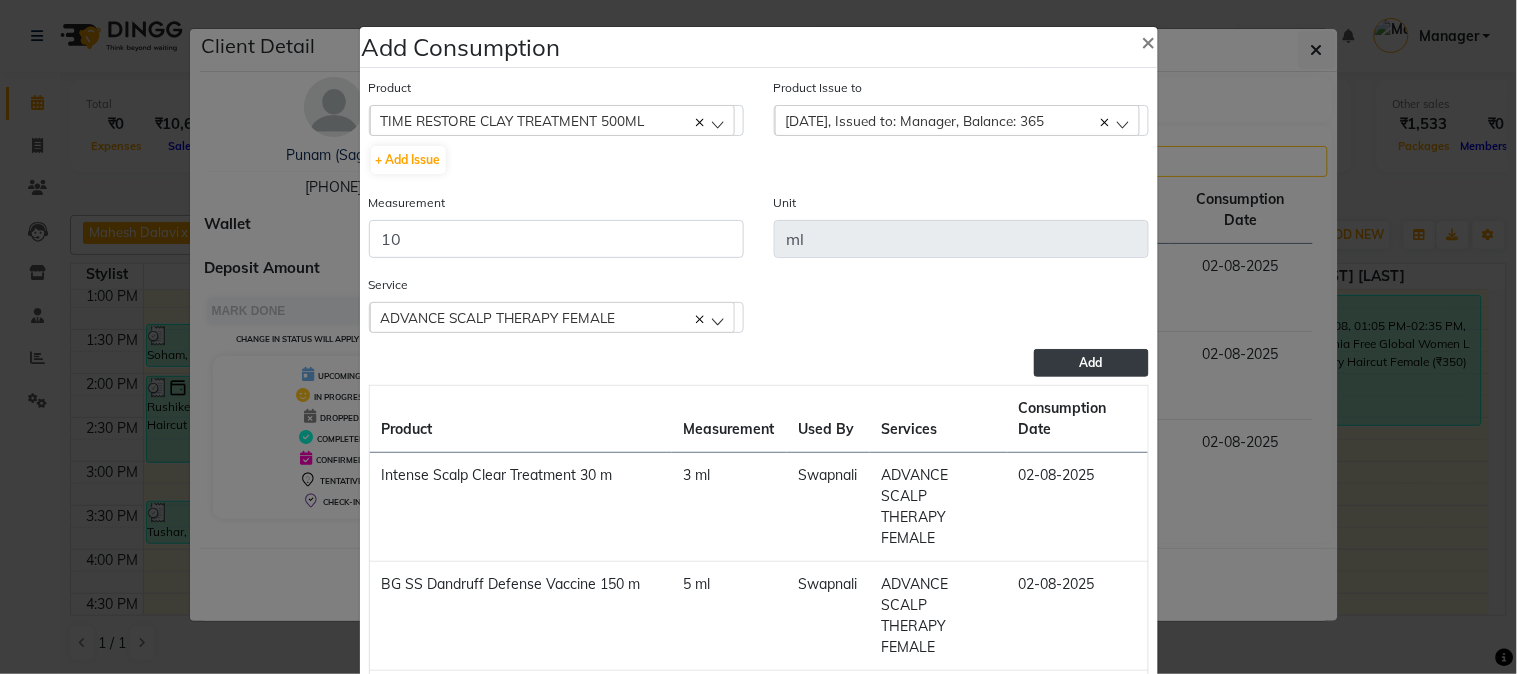 click on "Add" 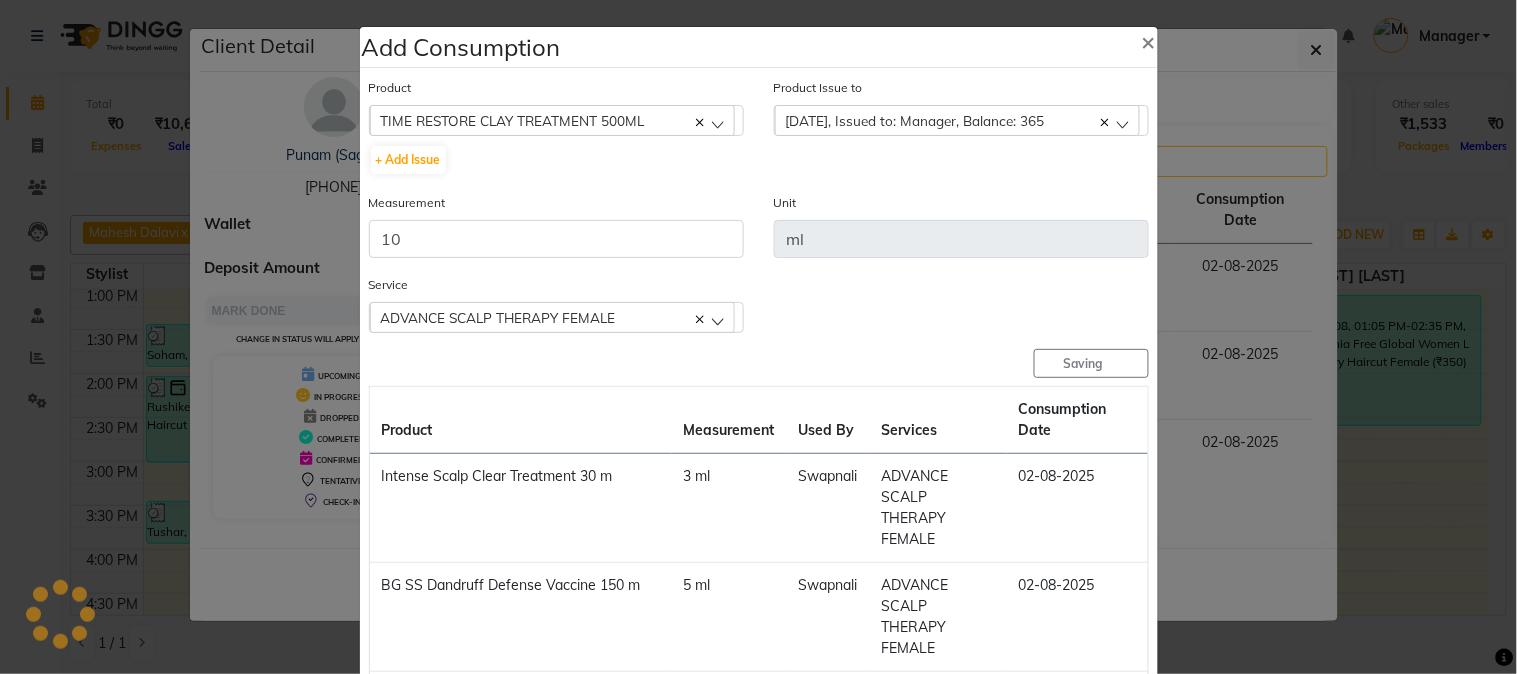 type 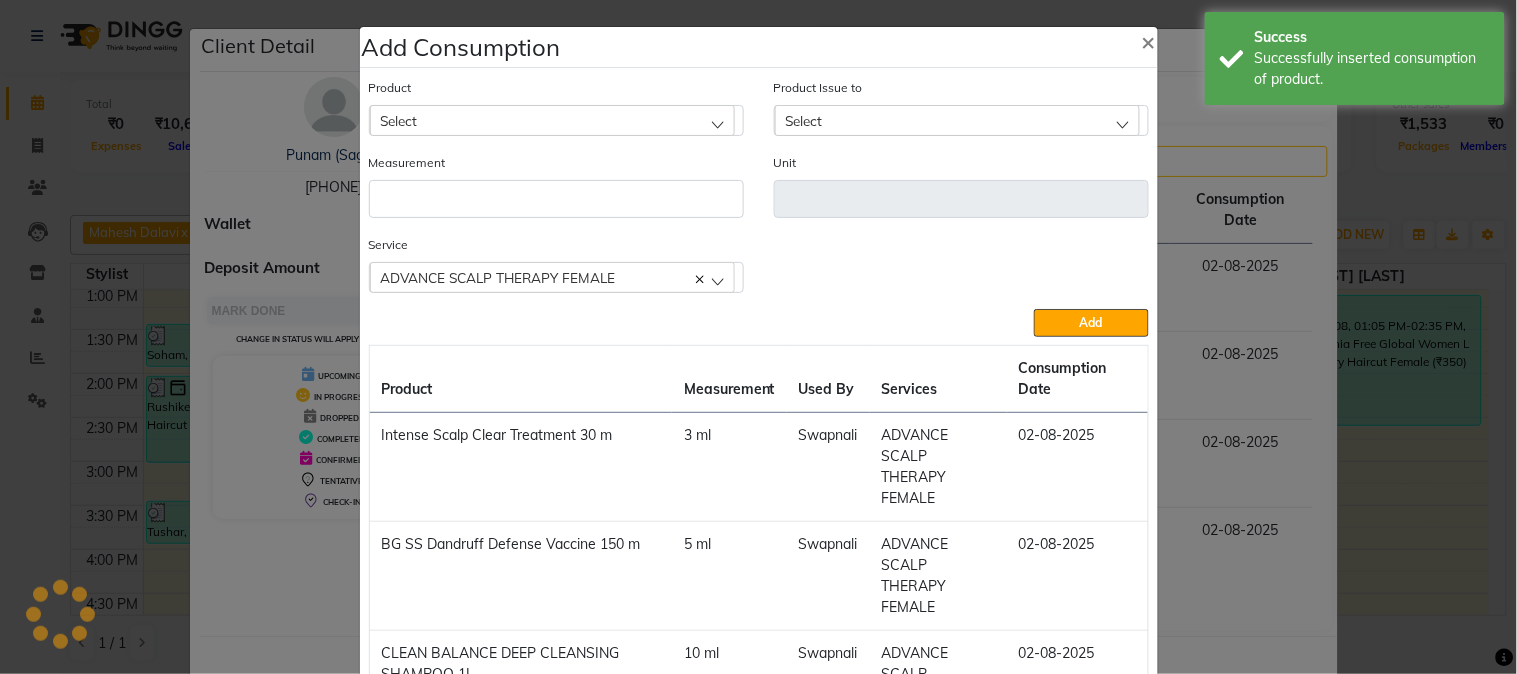 click on "Add Consumption × Product Select 5-7 Product Issue to Select 2025-07-26, Issued to: Manager, Balance: 365 Measurement Unit Service  ADVANCE SCALP THERAPY FEMALE  ADVANCE SCALP THERAPY FEMALE  Add  Product Measurement Used By Services Consumption Date  Intense Scalp Clear Treatment 30 m   3 ml   Swapnali   ADVANCE SCALP THERAPY FEMALE   02-08-2025   BG SS Dandruff Defense Vaccine 150 m   5 ml   Swapnali   ADVANCE SCALP THERAPY FEMALE   02-08-2025   CLEAN BALANCE DEEP CLEANSING SHAMPOO 1L   10 ml   Swapnali   ADVANCE SCALP THERAPY FEMALE   02-08-2025   TIME RESTORE CLAY TREATMENT 500ML    10 ml   Swapnali   ADVANCE SCALP THERAPY FEMALE   02-08-2025   Close" 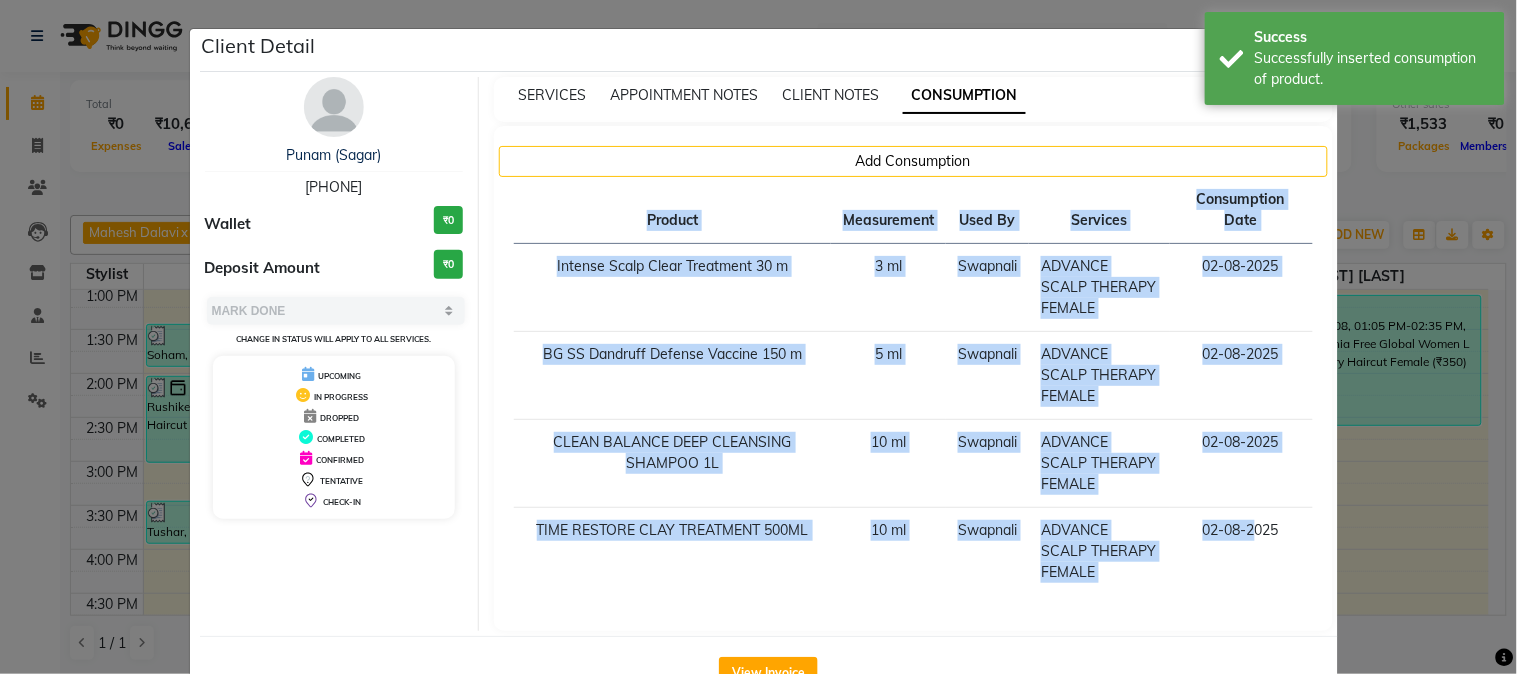 click on "Client Detail  Punam (Sagar)   9049035552 Wallet ₹0 Deposit Amount  ₹0  Select MARK DONE UPCOMING Change in status will apply to all services. UPCOMING IN PROGRESS DROPPED COMPLETED CONFIRMED TENTATIVE CHECK-IN SERVICES APPOINTMENT NOTES CLIENT NOTES CONSUMPTION Add Consumption Product Measurement Used By Services Consumption Date  Intense Scalp Clear Treatment 30 m   3 ml   Swapnali   ADVANCE SCALP THERAPY FEMALE   02-08-2025   BG SS Dandruff Defense Vaccine 150 m   5 ml   Swapnali   ADVANCE SCALP THERAPY FEMALE   02-08-2025   CLEAN BALANCE DEEP CLEANSING SHAMPOO 1L   10 ml   Swapnali   ADVANCE SCALP THERAPY FEMALE   02-08-2025   TIME RESTORE CLAY TREATMENT 500ML    10 ml   Swapnali   ADVANCE SCALP THERAPY FEMALE   02-08-2025   View Invoice" 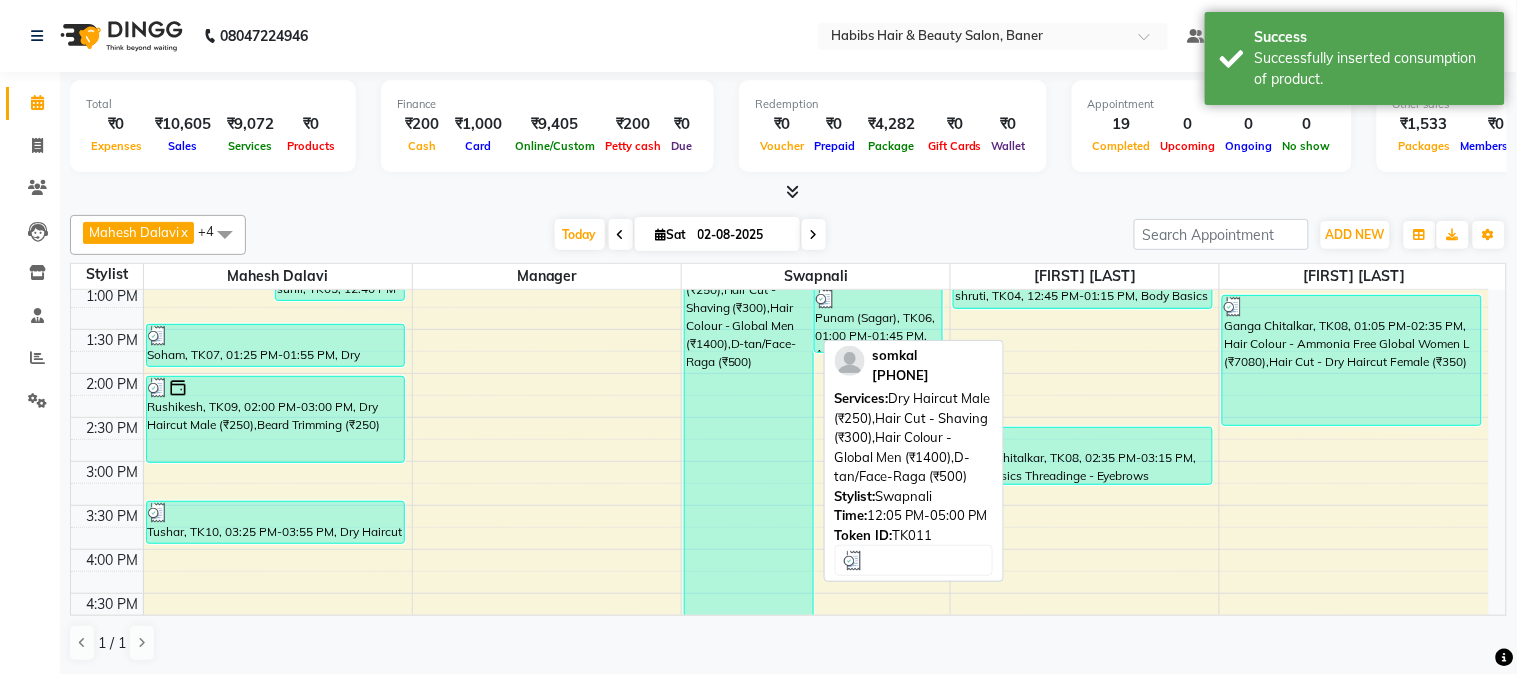 scroll, scrollTop: 0, scrollLeft: 0, axis: both 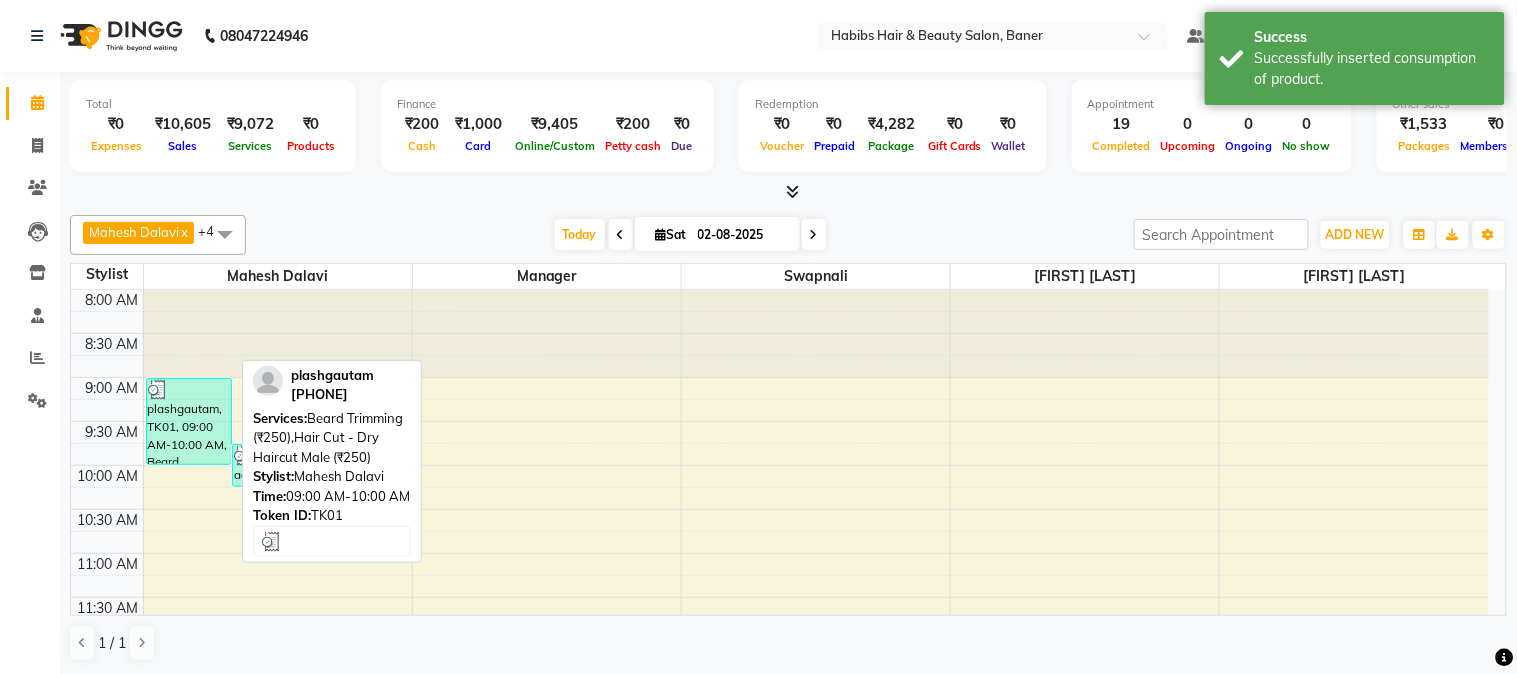click on "plashgautam, TK01, 09:00 AM-10:00 AM, Beard Trimming (₹250),Hair Cut - Dry Haircut Male (₹250)" at bounding box center [189, 421] 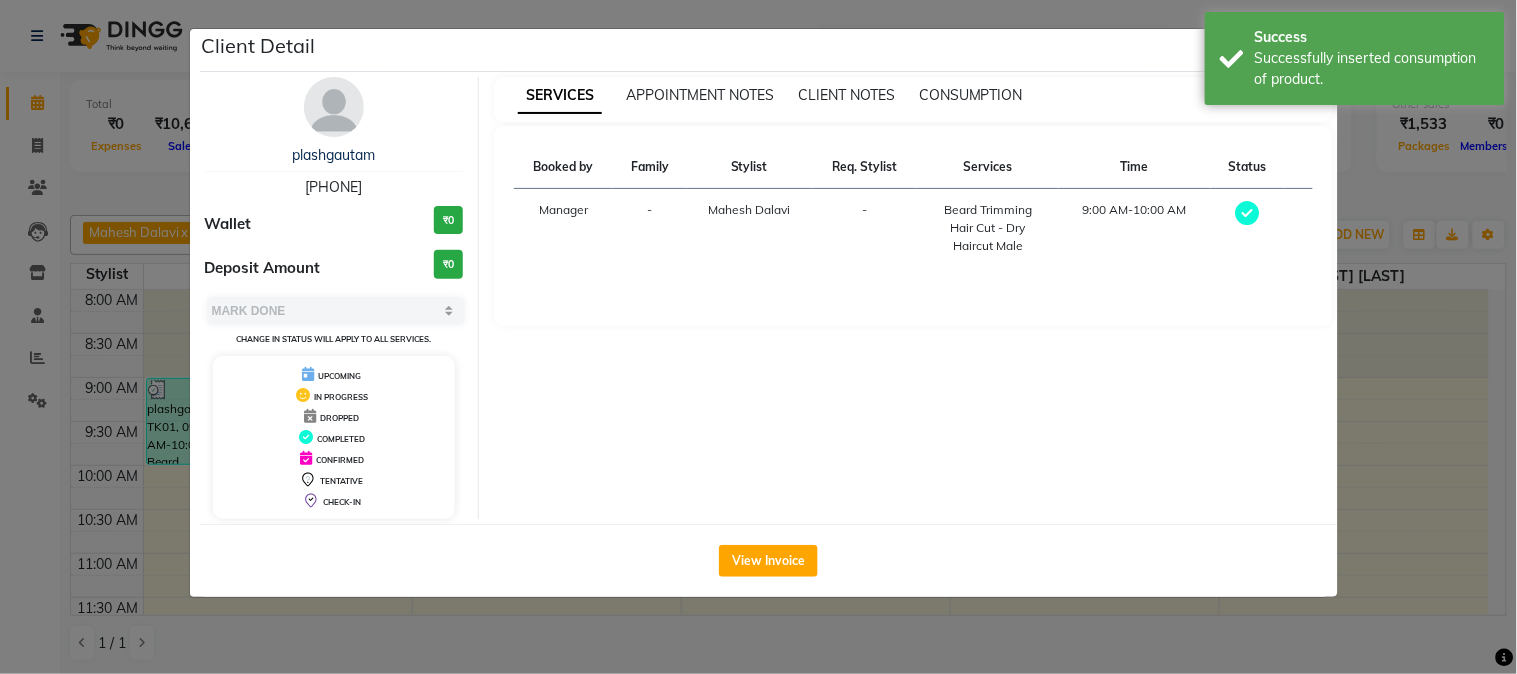 click on "CONSUMPTION" at bounding box center (971, 95) 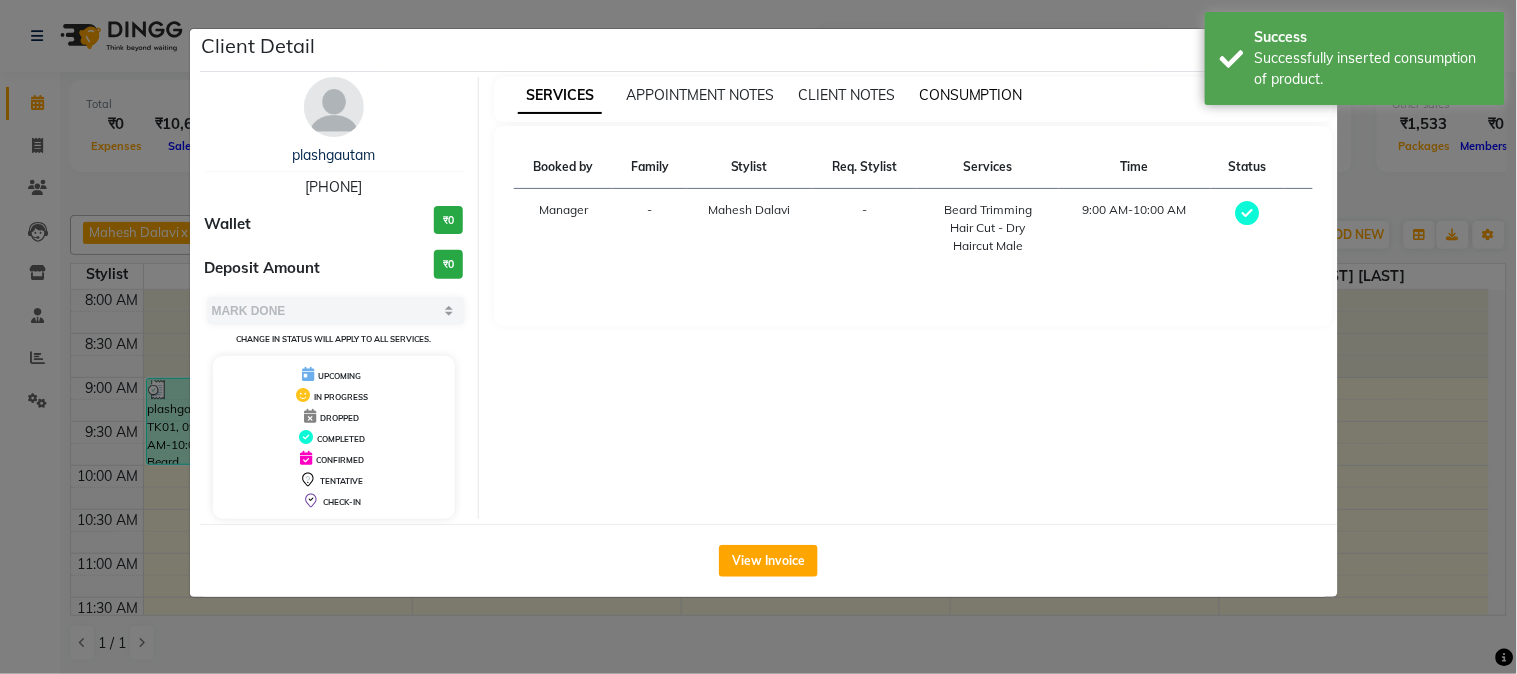 click on "CONSUMPTION" at bounding box center (971, 95) 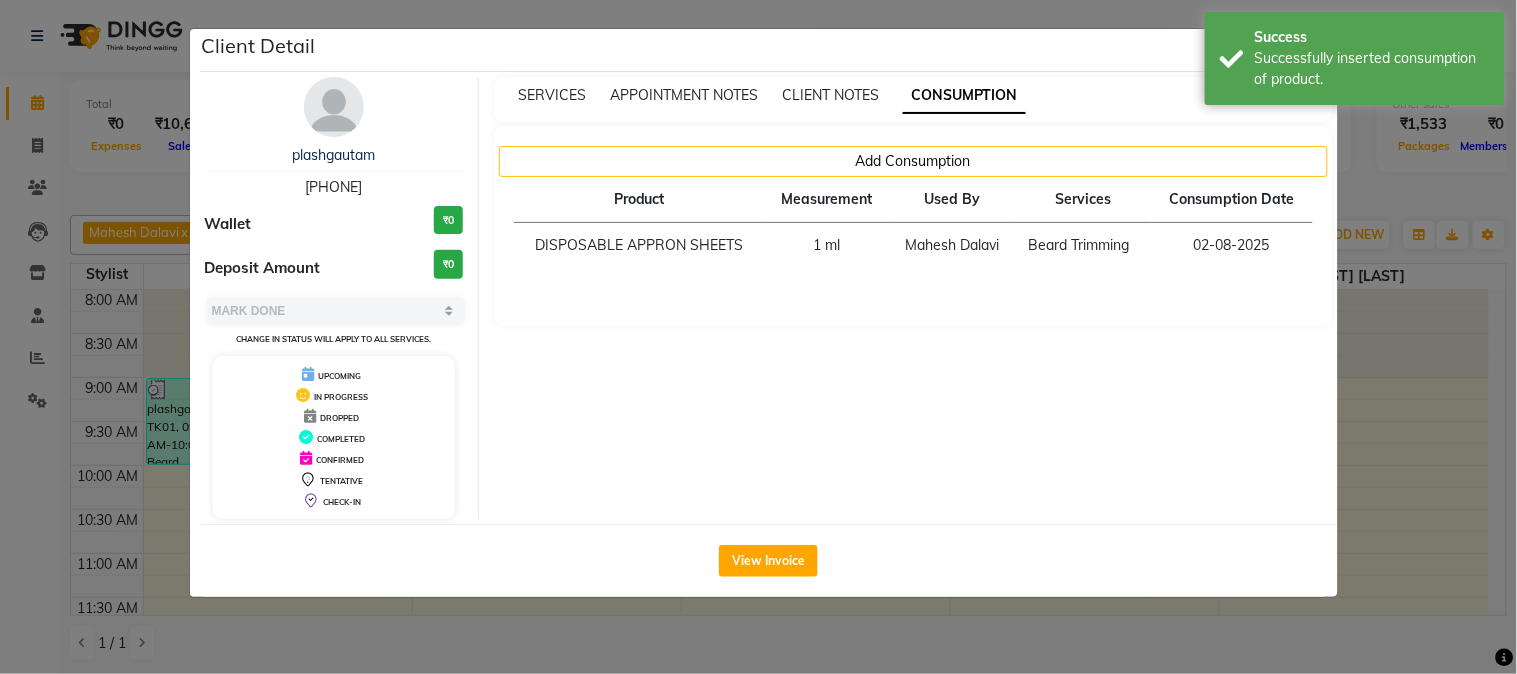click on "CONSUMPTION" at bounding box center (964, 96) 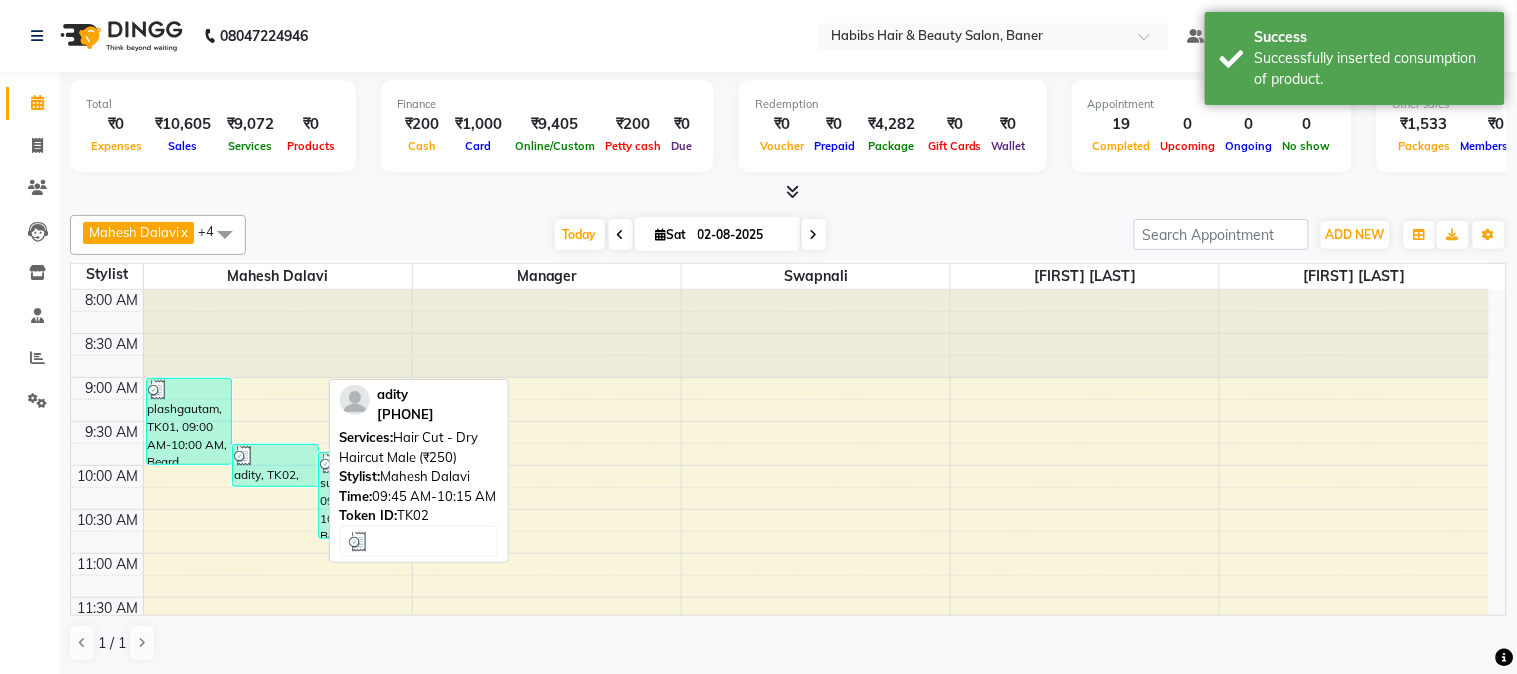 click at bounding box center (244, 456) 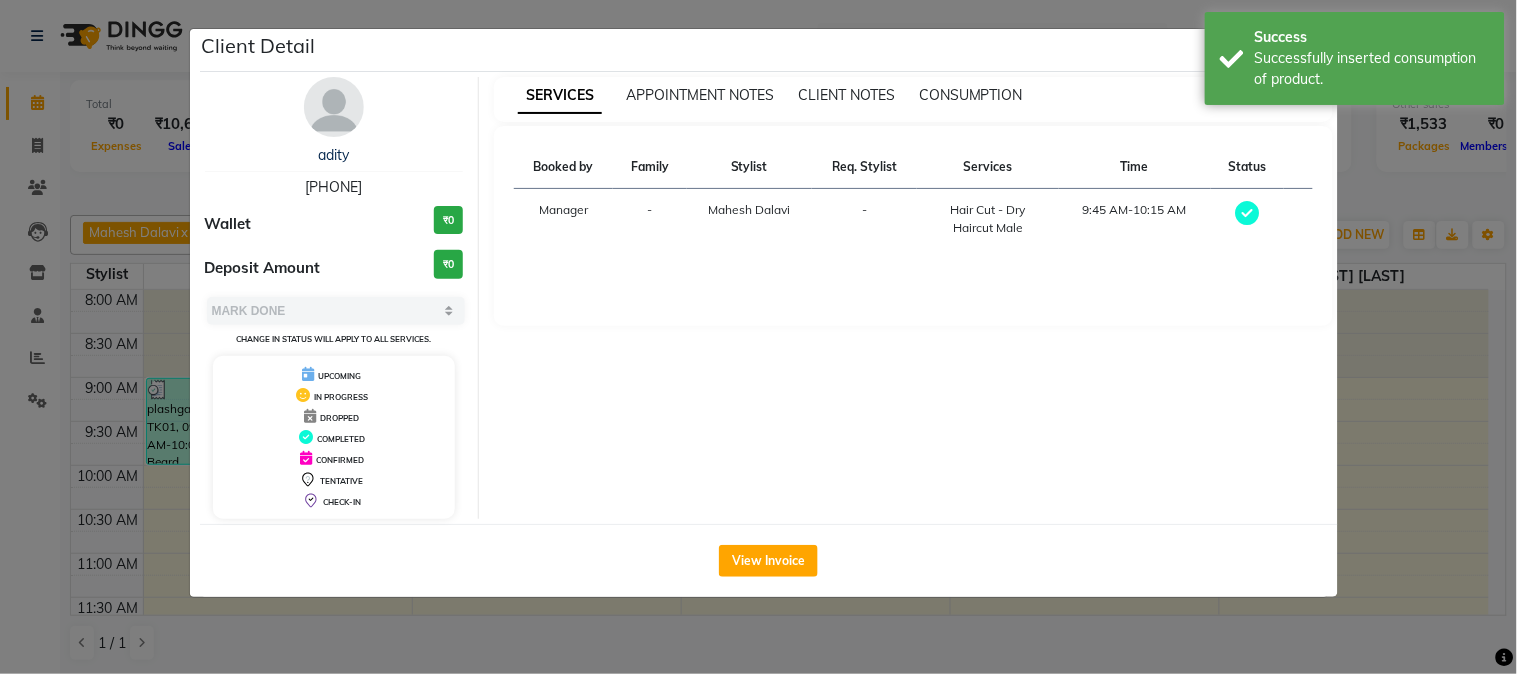 click on "CONSUMPTION" at bounding box center [971, 95] 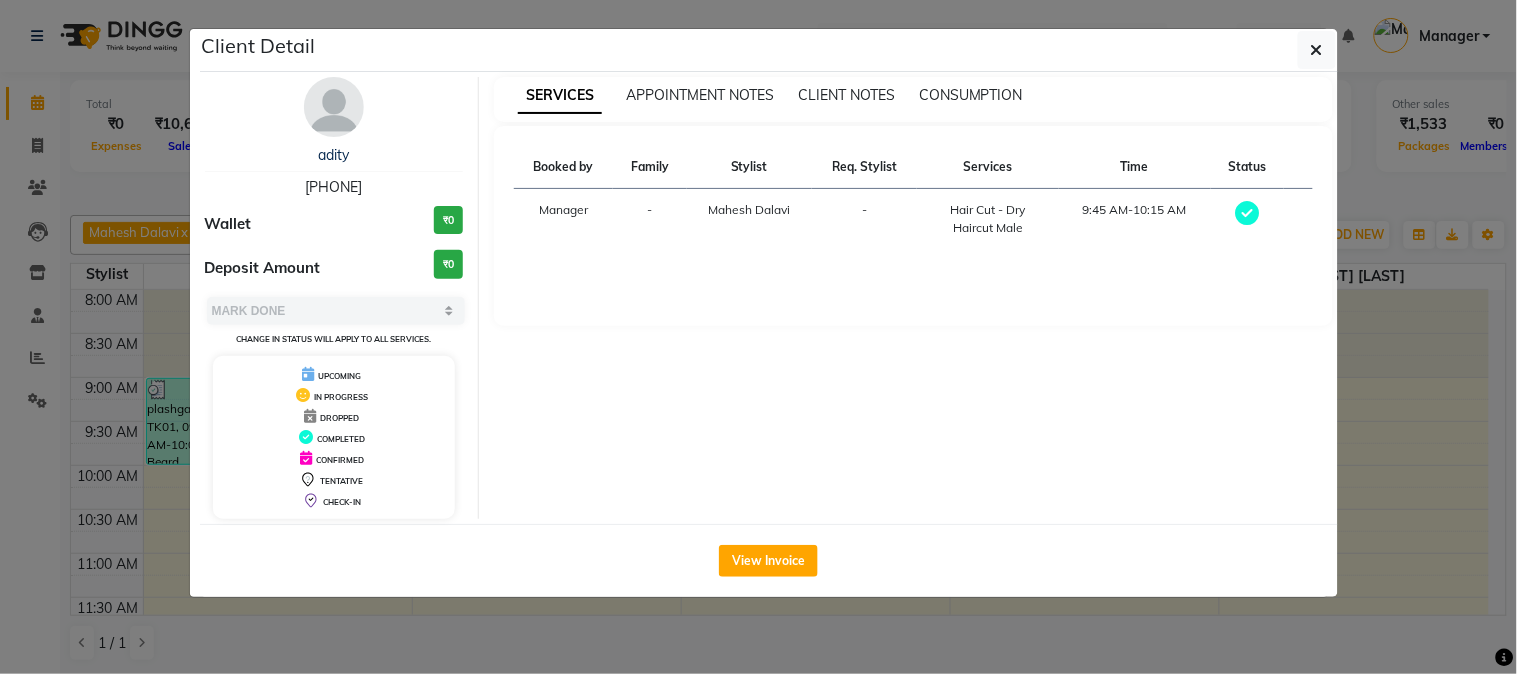 click on "Client Detail  adity    7588407510 Wallet ₹0 Deposit Amount  ₹0  Select MARK DONE UPCOMING Change in status will apply to all services. UPCOMING IN PROGRESS DROPPED COMPLETED CONFIRMED TENTATIVE CHECK-IN SERVICES APPOINTMENT NOTES CLIENT NOTES CONSUMPTION Booked by Family Stylist Req. Stylist Services Time Status  Manager  - Mahesh Dalavi  -  Hair Cut - Dry Haircut Male   9:45 AM-10:15 AM   View Invoice" 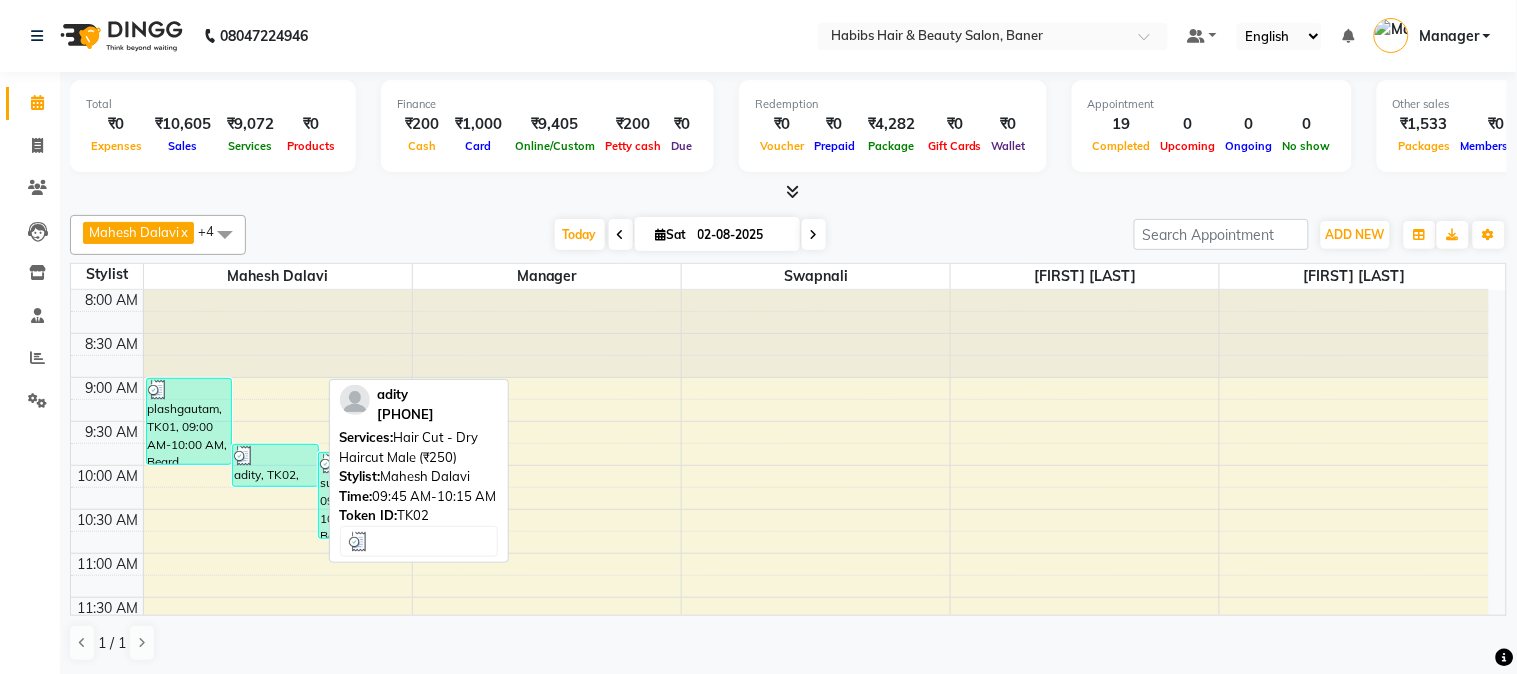 click at bounding box center (275, 456) 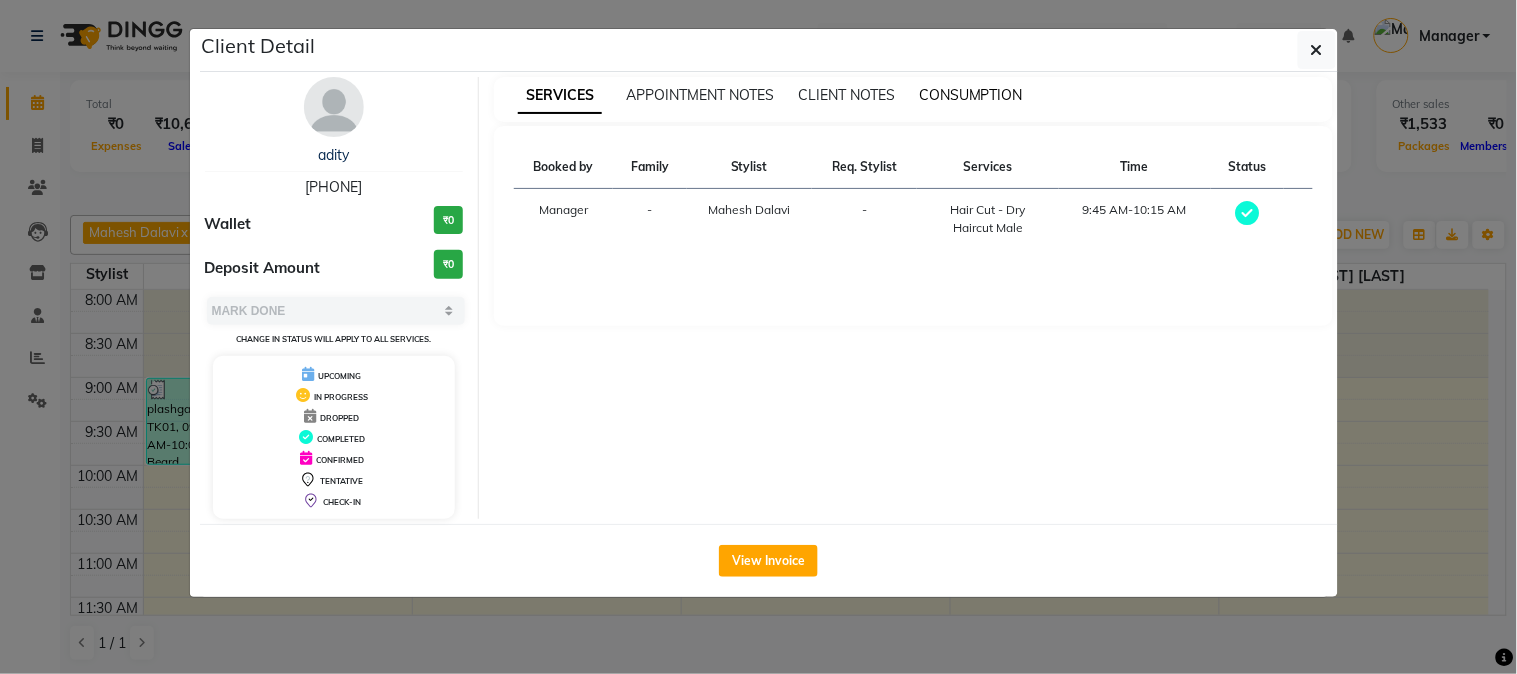 click on "CONSUMPTION" at bounding box center [971, 95] 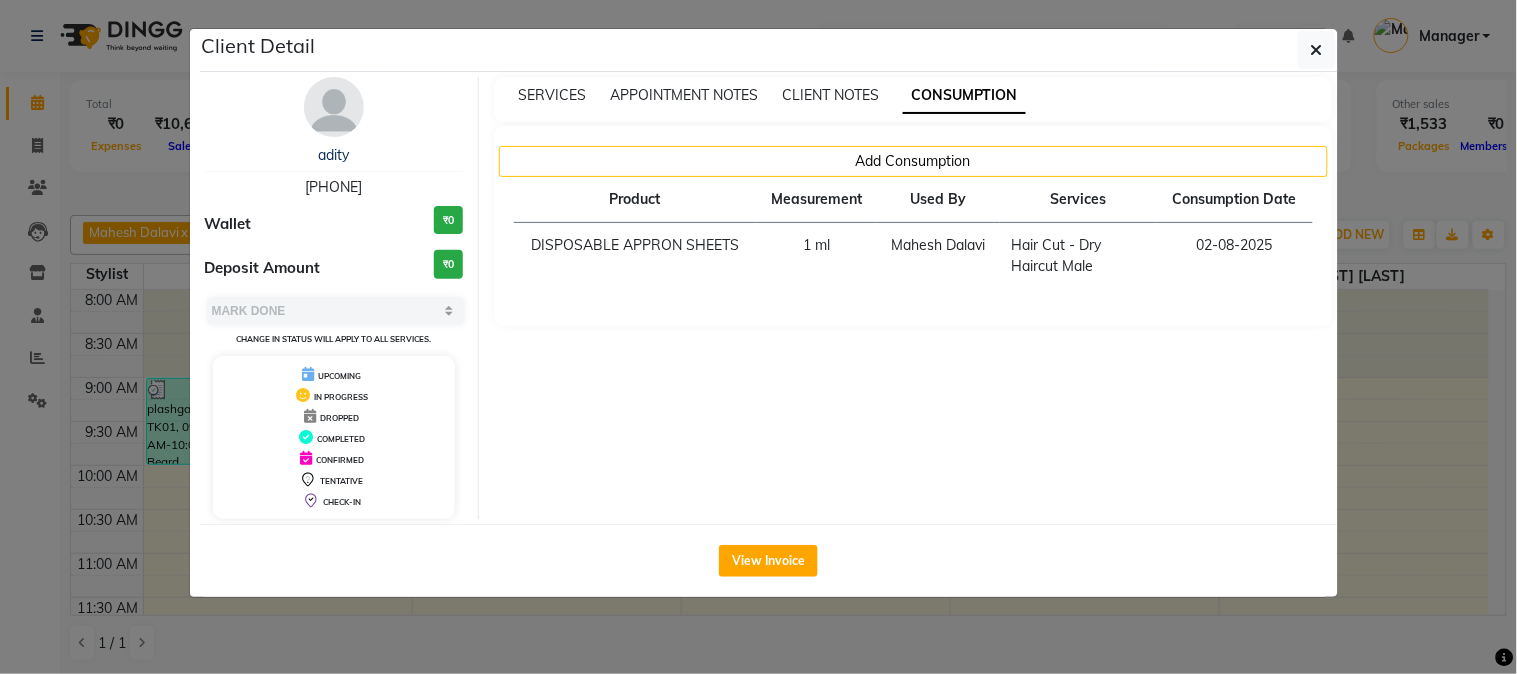click on "Client Detail  adity    7588407510 Wallet ₹0 Deposit Amount  ₹0  Select MARK DONE UPCOMING Change in status will apply to all services. UPCOMING IN PROGRESS DROPPED COMPLETED CONFIRMED TENTATIVE CHECK-IN SERVICES APPOINTMENT NOTES CLIENT NOTES CONSUMPTION Add Consumption Product Measurement Used By Services Consumption Date  DISPOSABLE APPRON SHEETS   1 ml   Mahesh Dalavi    Hair Cut - Dry Haircut Male   02-08-2025   View Invoice" 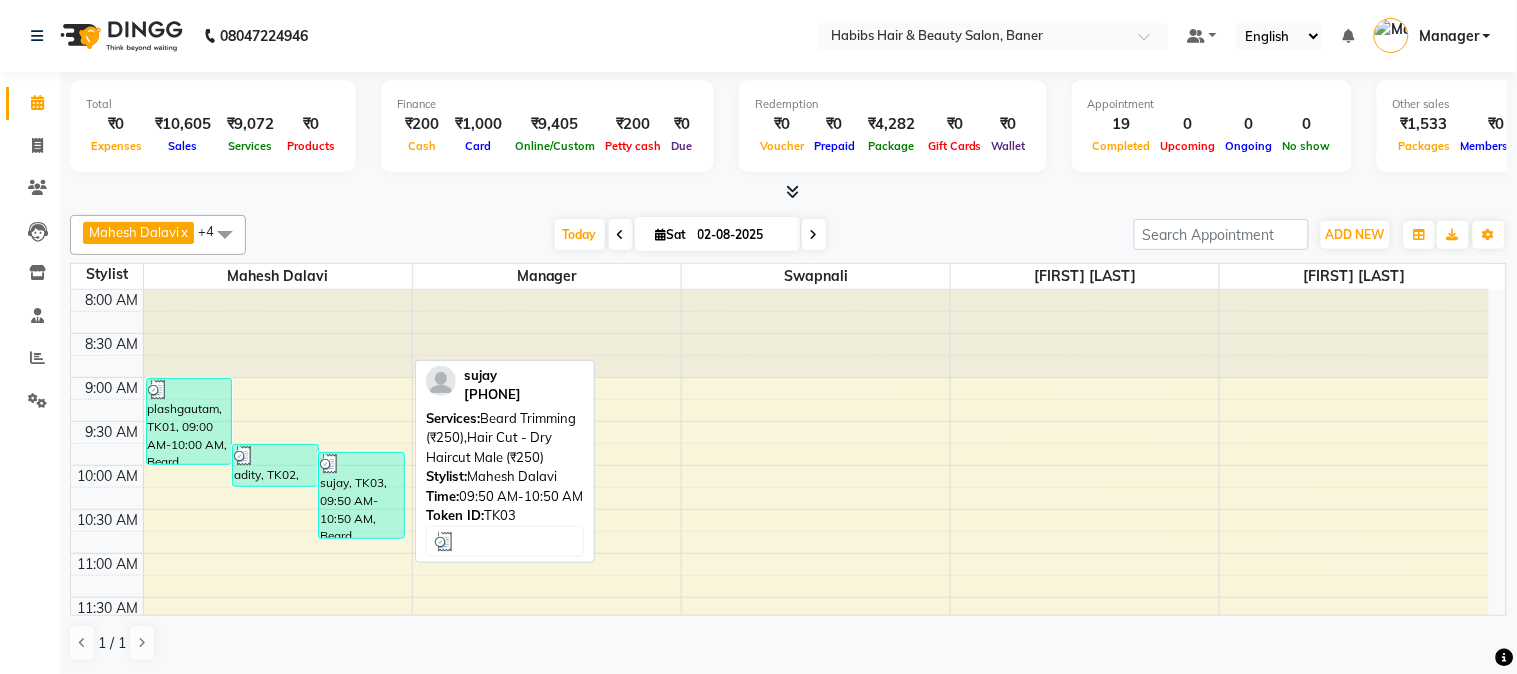 click on "sujay, TK03, 09:50 AM-10:50 AM, Beard Trimming (₹250),Hair Cut - Dry Haircut Male (₹250)" at bounding box center [361, 495] 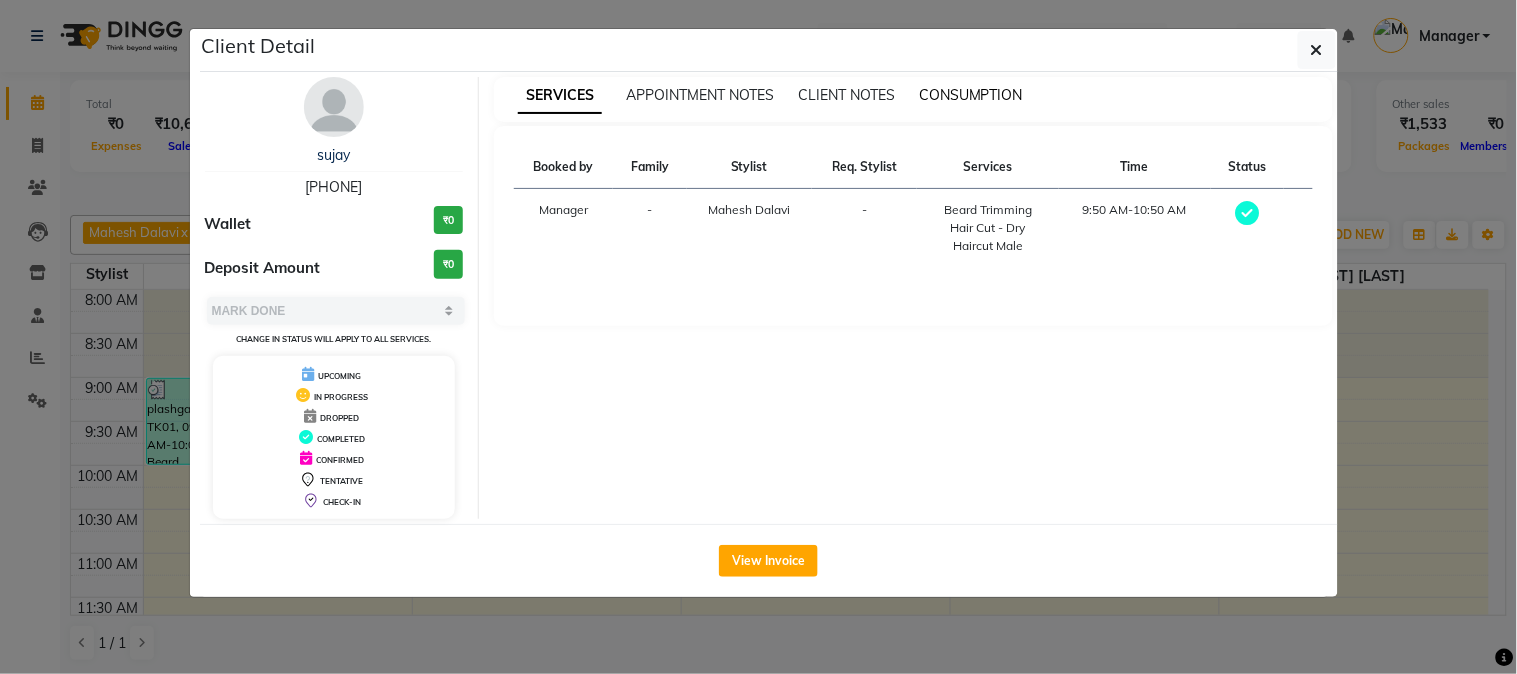 click on "CONSUMPTION" at bounding box center (971, 95) 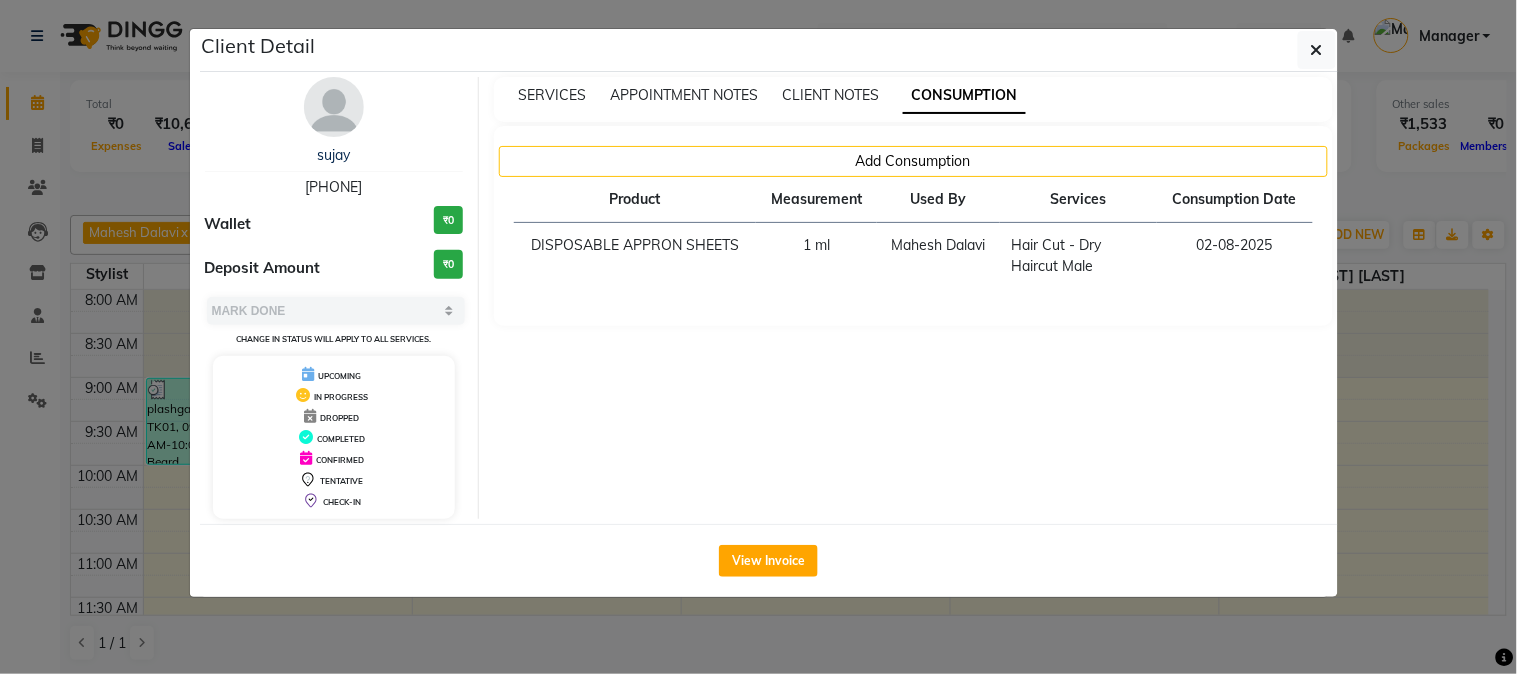 click on "Client Detail  sujay    9762142532 Wallet ₹0 Deposit Amount  ₹0  Select MARK DONE UPCOMING Change in status will apply to all services. UPCOMING IN PROGRESS DROPPED COMPLETED CONFIRMED TENTATIVE CHECK-IN SERVICES APPOINTMENT NOTES CLIENT NOTES CONSUMPTION Add Consumption Product Measurement Used By Services Consumption Date  DISPOSABLE APPRON SHEETS   1 ml   Mahesh Dalavi     Hair Cut - Dry Haircut Male   02-08-2025   View Invoice" 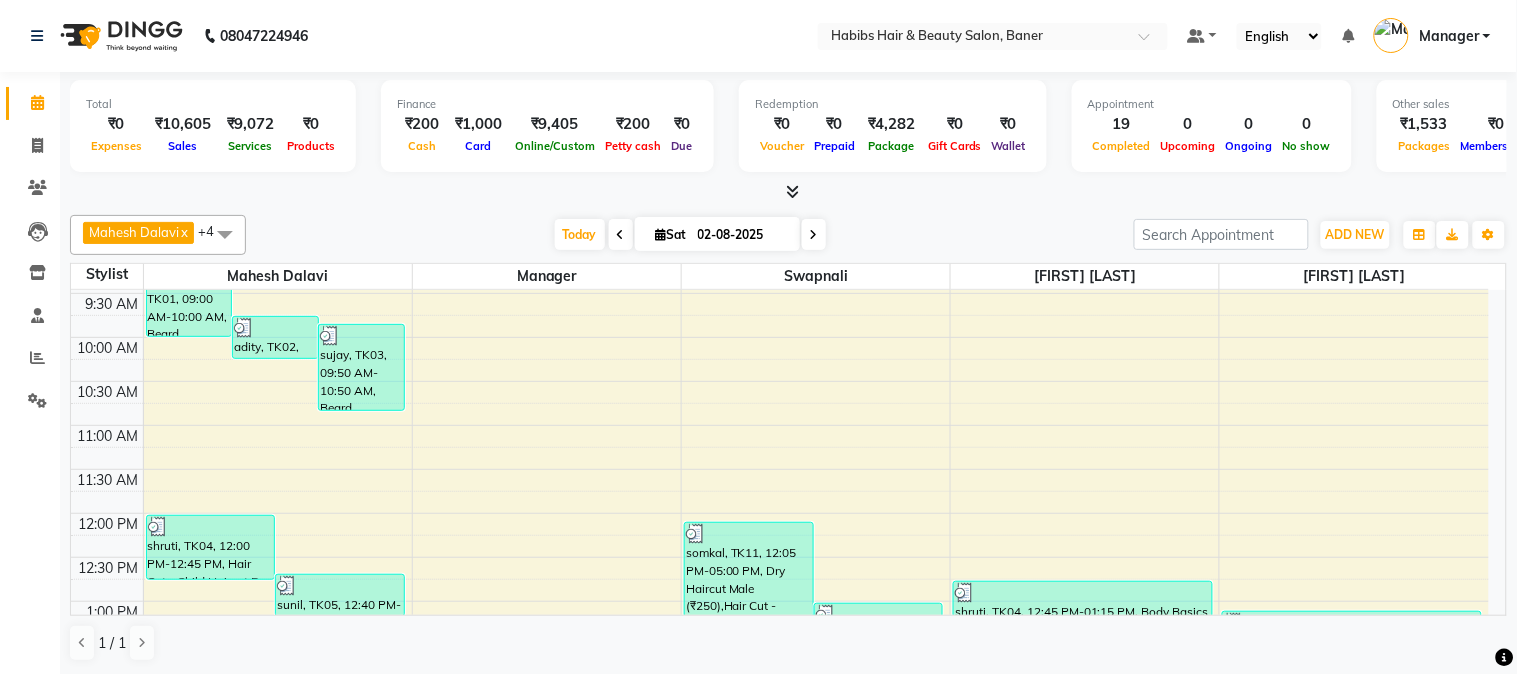 scroll, scrollTop: 333, scrollLeft: 0, axis: vertical 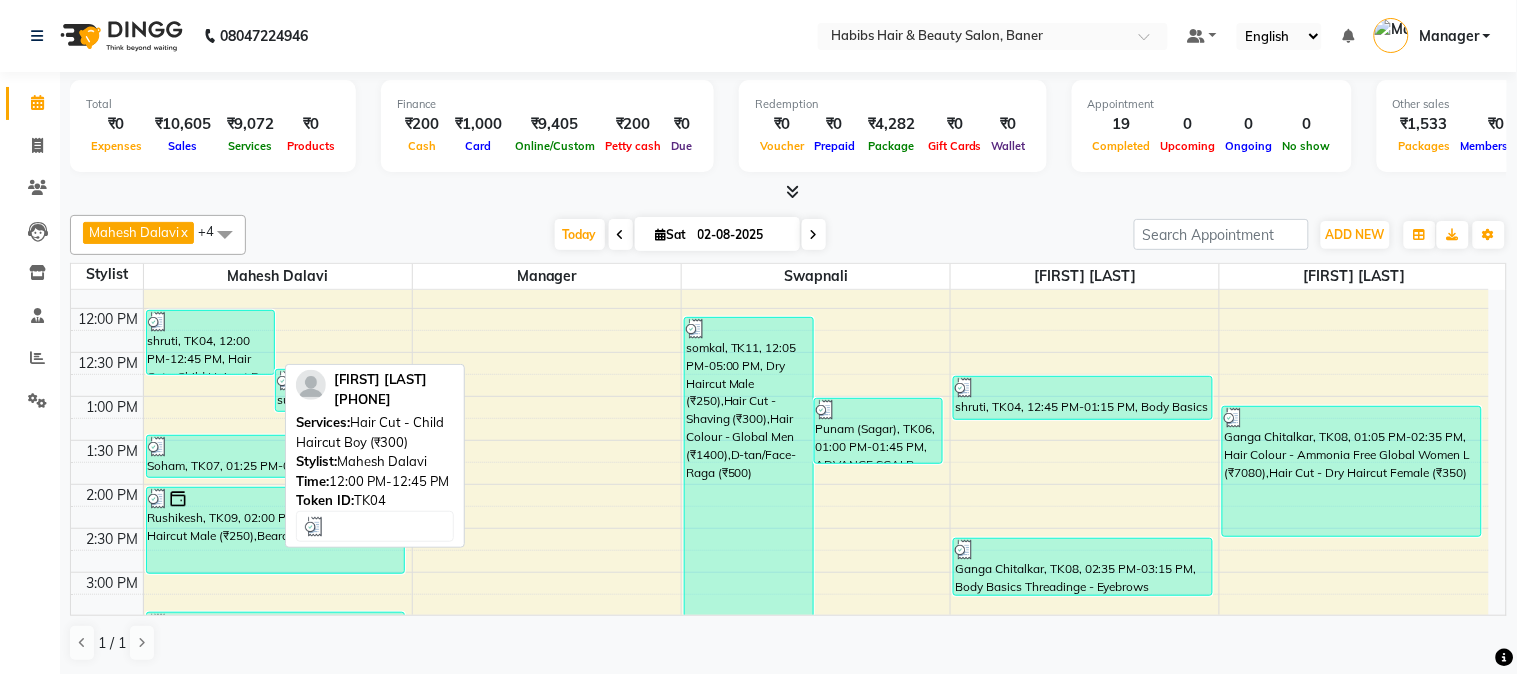 click on "shruti, TK04, 12:00 PM-12:45 PM, Hair Cut - Child Haircut Boy (₹300)" at bounding box center [211, 342] 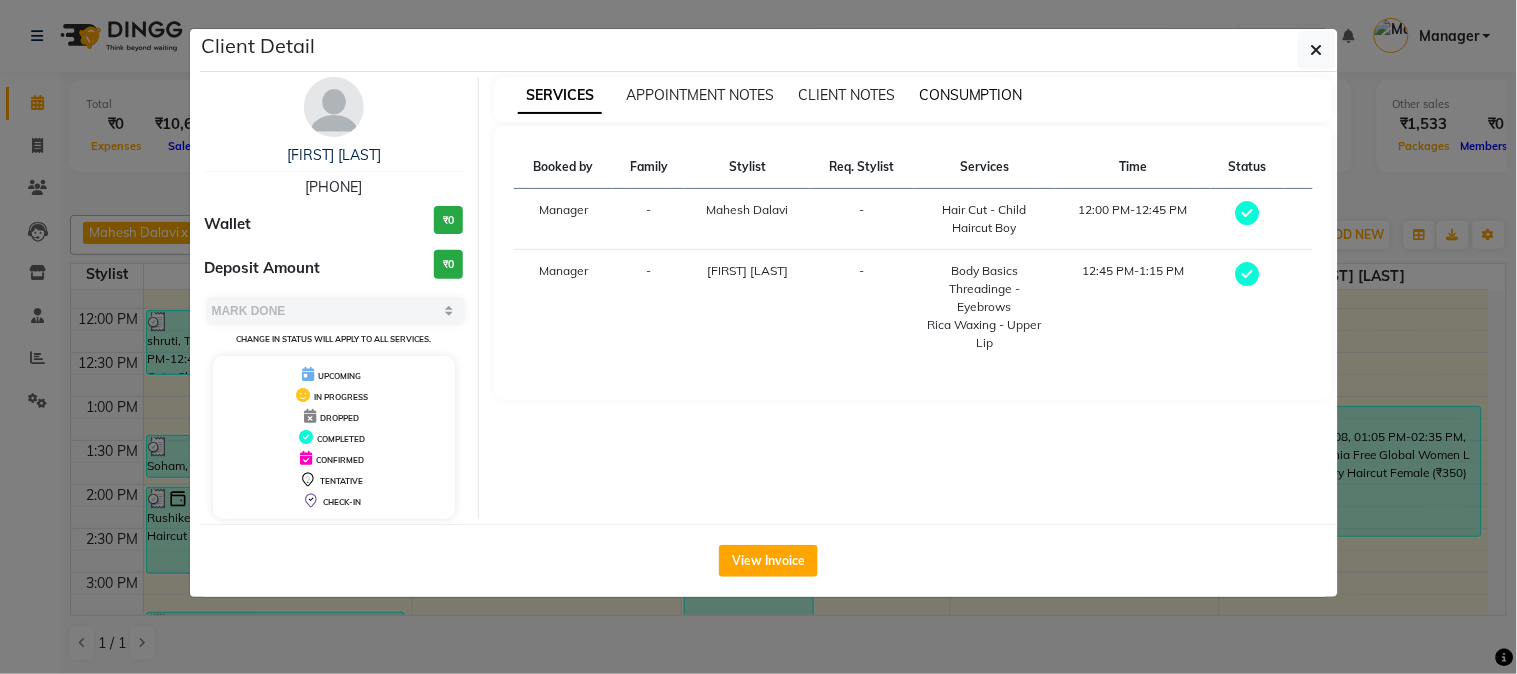 click on "CONSUMPTION" at bounding box center (971, 95) 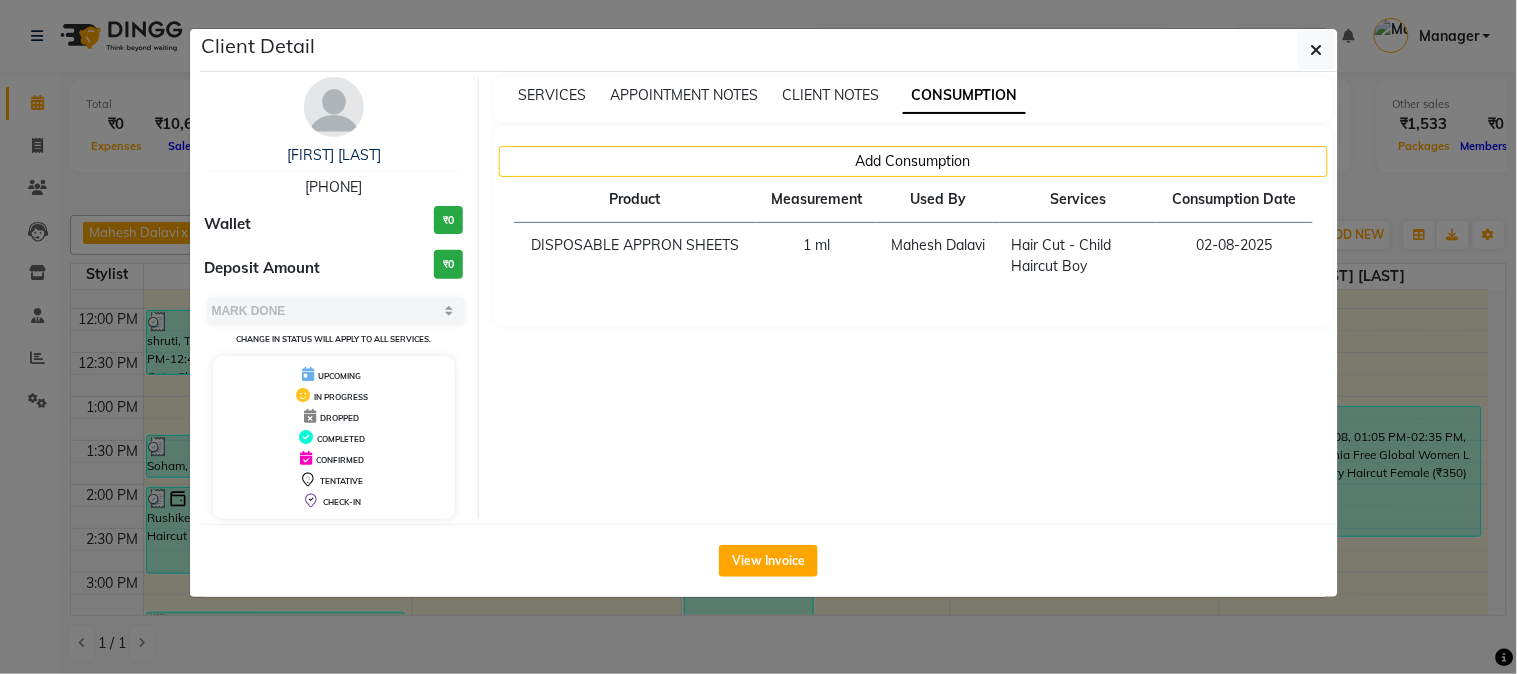 click on "Client Detail  shruti    9921229494 Wallet ₹0 Deposit Amount  ₹0  Select MARK DONE UPCOMING Change in status will apply to all services. UPCOMING IN PROGRESS DROPPED COMPLETED CONFIRMED TENTATIVE CHECK-IN SERVICES APPOINTMENT NOTES CLIENT NOTES CONSUMPTION Add Consumption Product Measurement Used By Services Consumption Date  DISPOSABLE APPRON SHEETS   1 ml   Mahesh Dalavi    Hair Cut - Child Haircut Boy   02-08-2025   View Invoice" 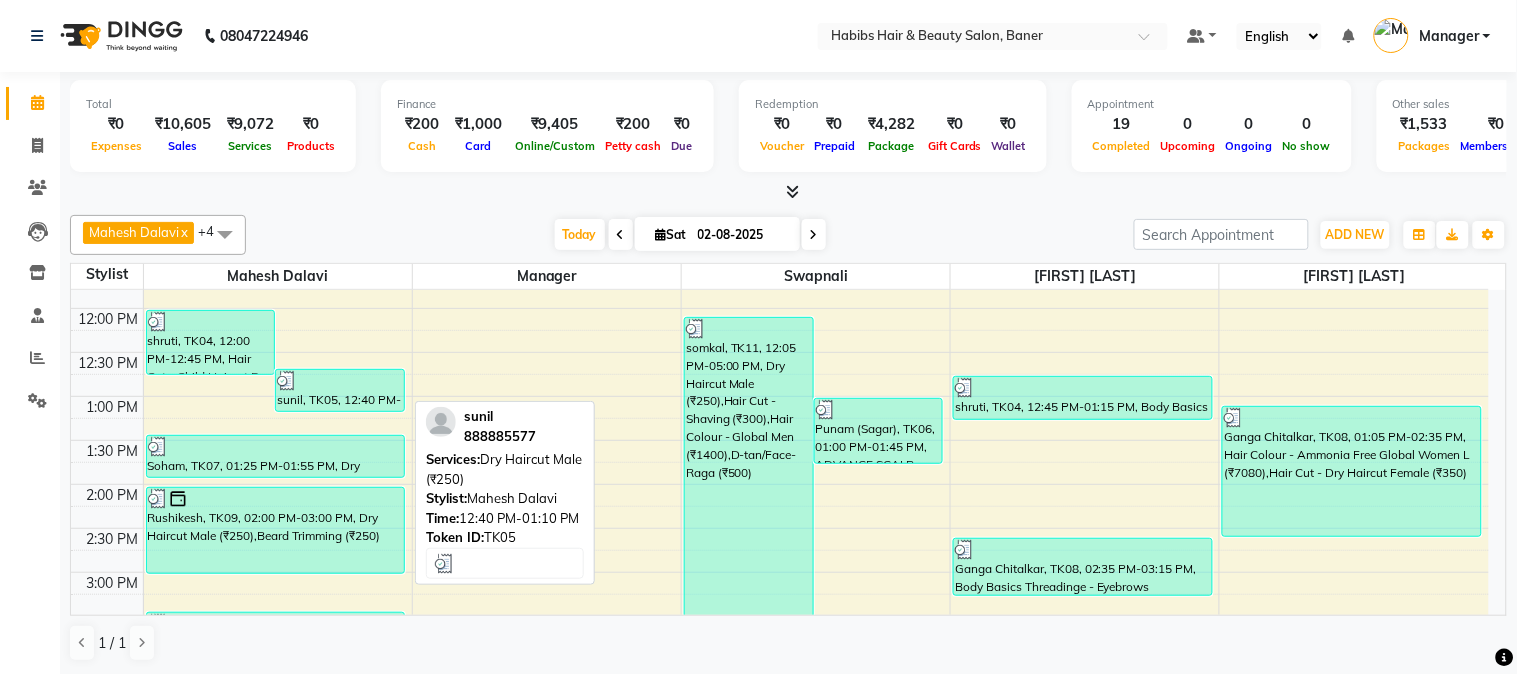click on "sunil, TK05, 12:40 PM-01:10 PM, Dry Haircut Male (₹250)" at bounding box center [340, 390] 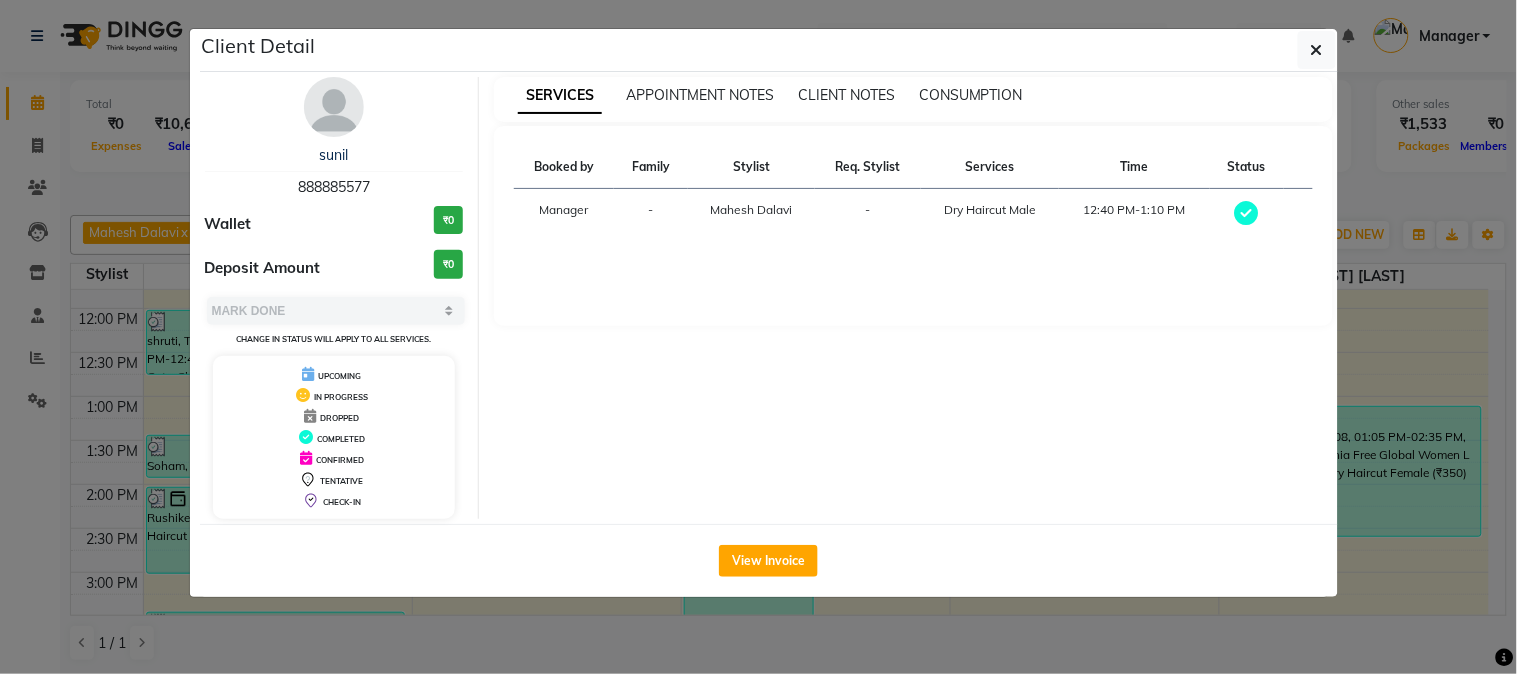 drag, startPoint x: 993, startPoint y: 85, endPoint x: 1005, endPoint y: 125, distance: 41.761227 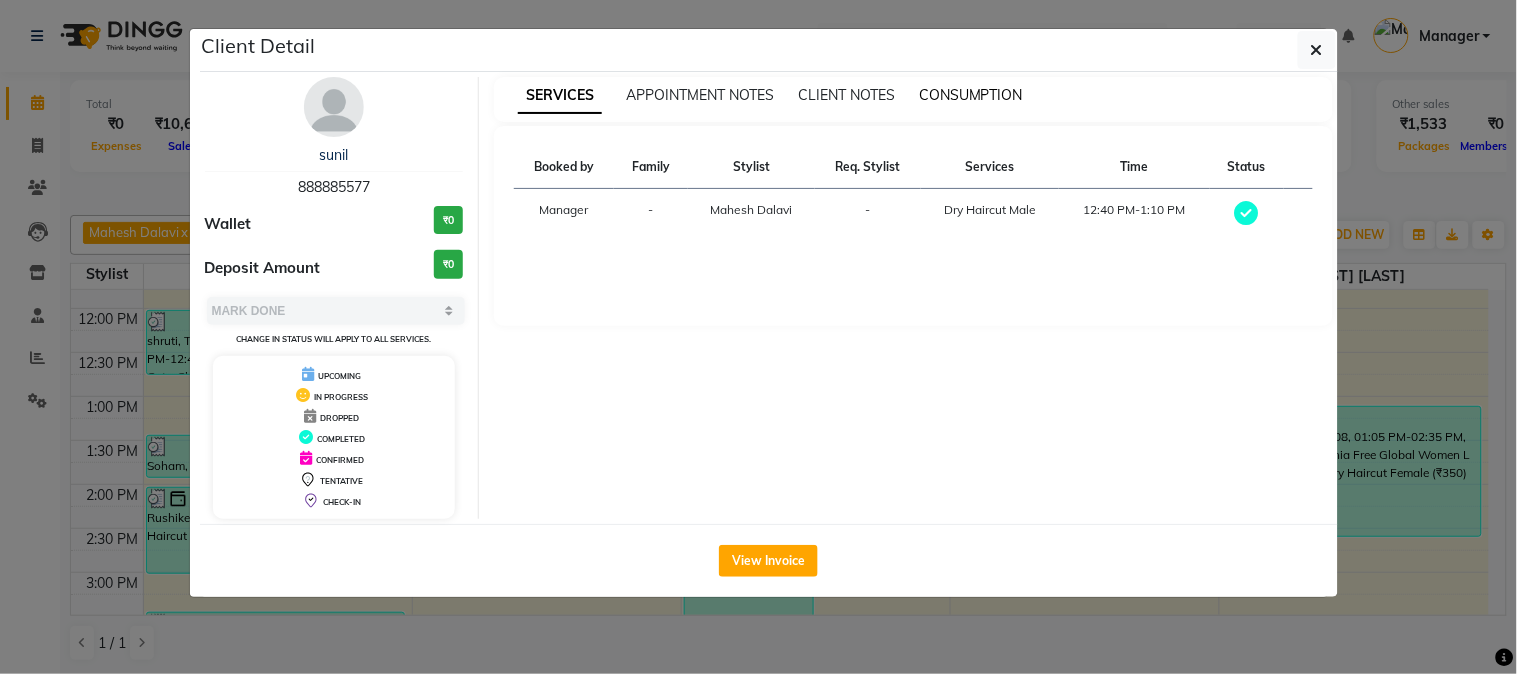 click on "CONSUMPTION" at bounding box center (971, 95) 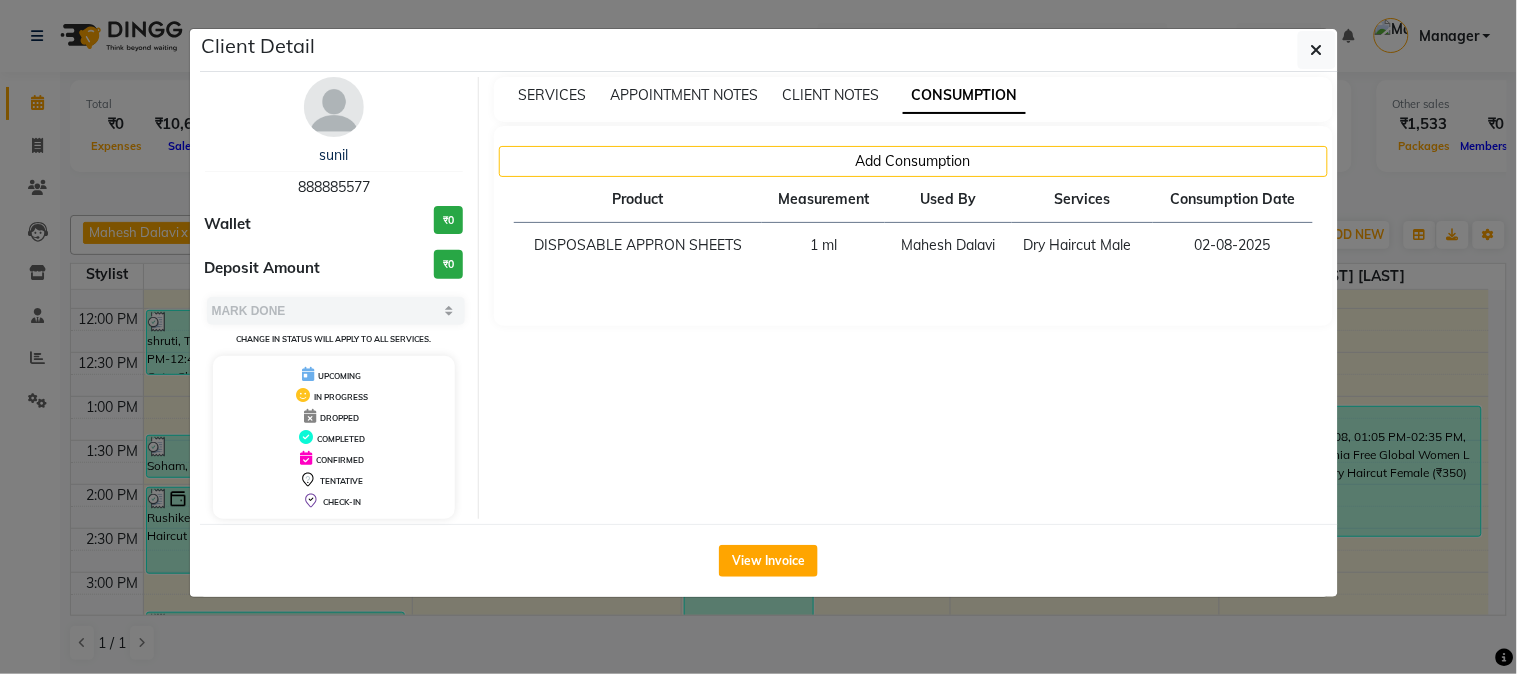 click on "Client Detail  sunil    888885577 Wallet ₹0 Deposit Amount  ₹0  Select MARK DONE UPCOMING Change in status will apply to all services. UPCOMING IN PROGRESS DROPPED COMPLETED CONFIRMED TENTATIVE CHECK-IN SERVICES APPOINTMENT NOTES CLIENT NOTES CONSUMPTION Add Consumption Product Measurement Used By Services Consumption Date  DISPOSABLE APPRON SHEETS   1 ml   Mahesh Dalavi    Dry Haircut Male   02-08-2025   View Invoice" 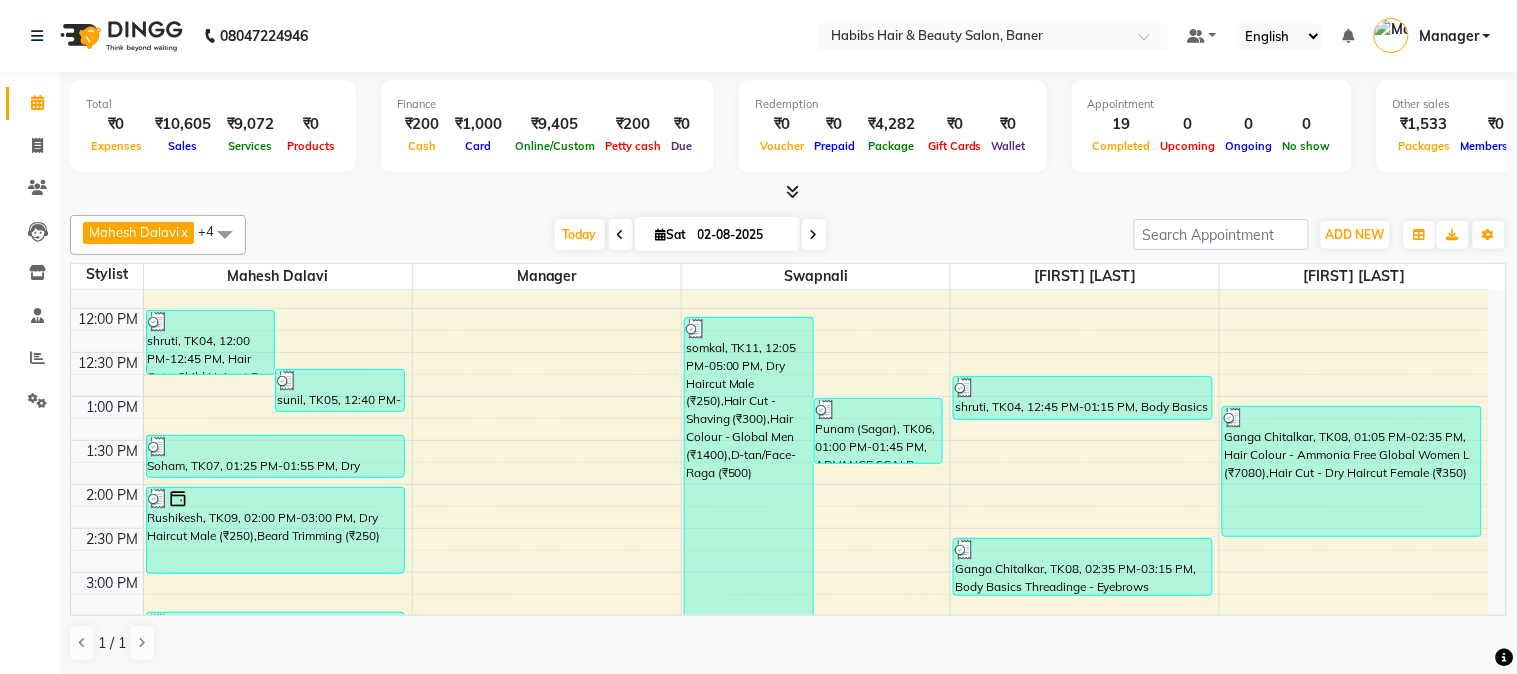 scroll, scrollTop: 444, scrollLeft: 0, axis: vertical 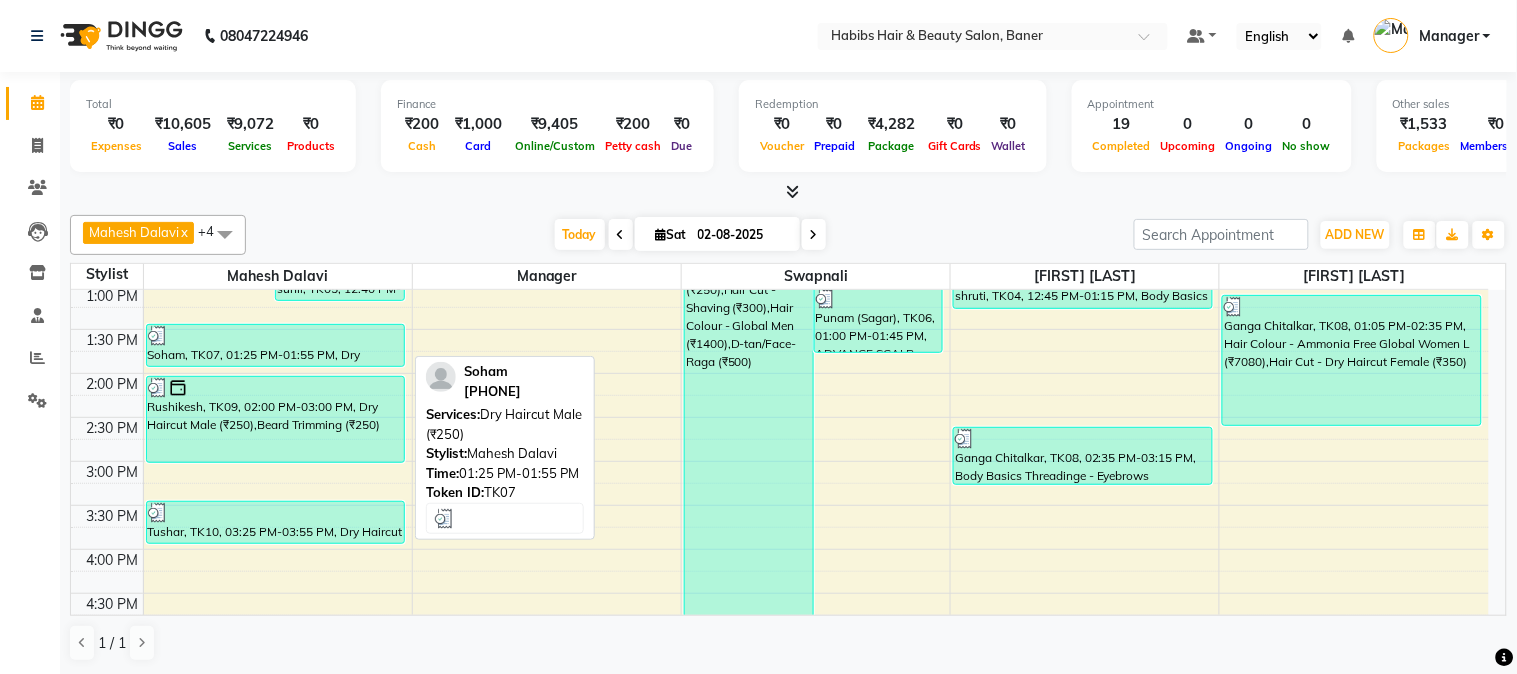 click on "Soham, TK07, 01:25 PM-01:55 PM, Dry Haircut Male (₹250)" at bounding box center [275, 345] 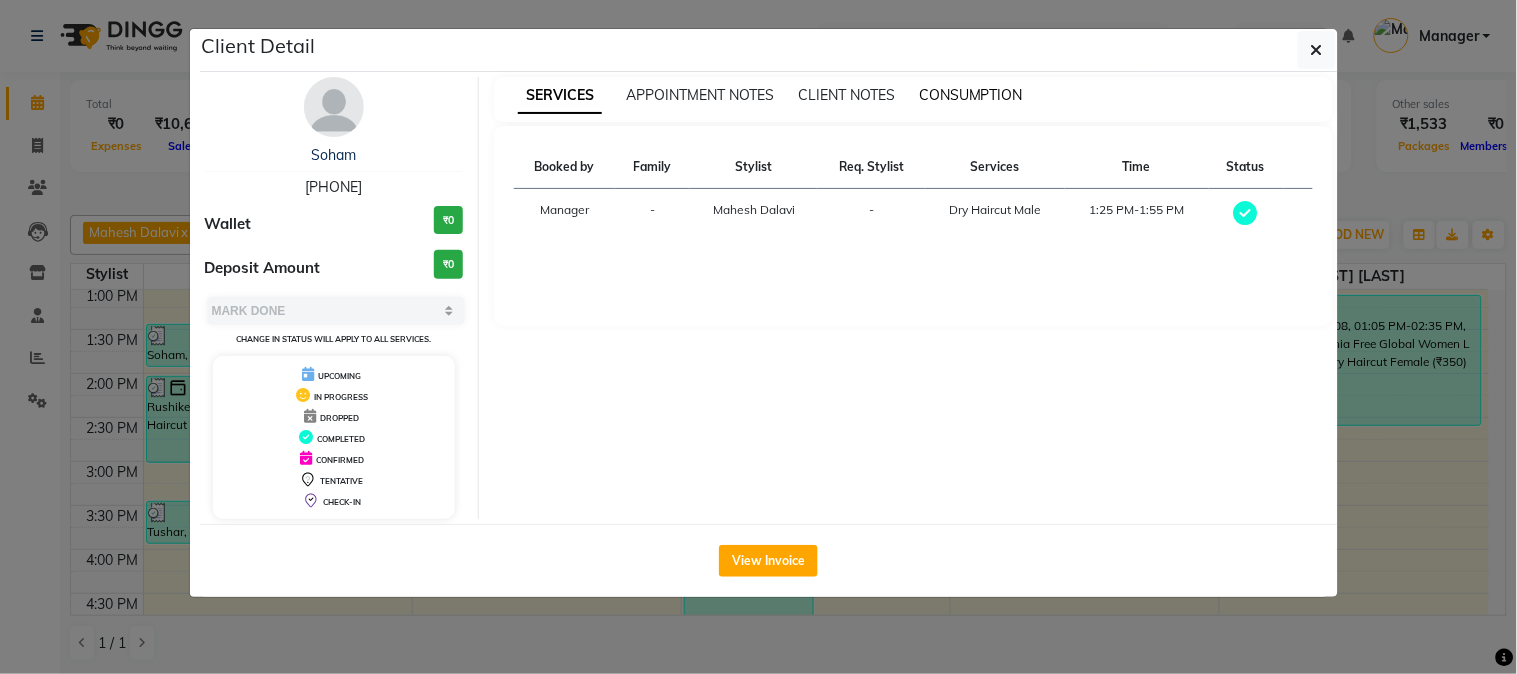click on "CONSUMPTION" at bounding box center (971, 95) 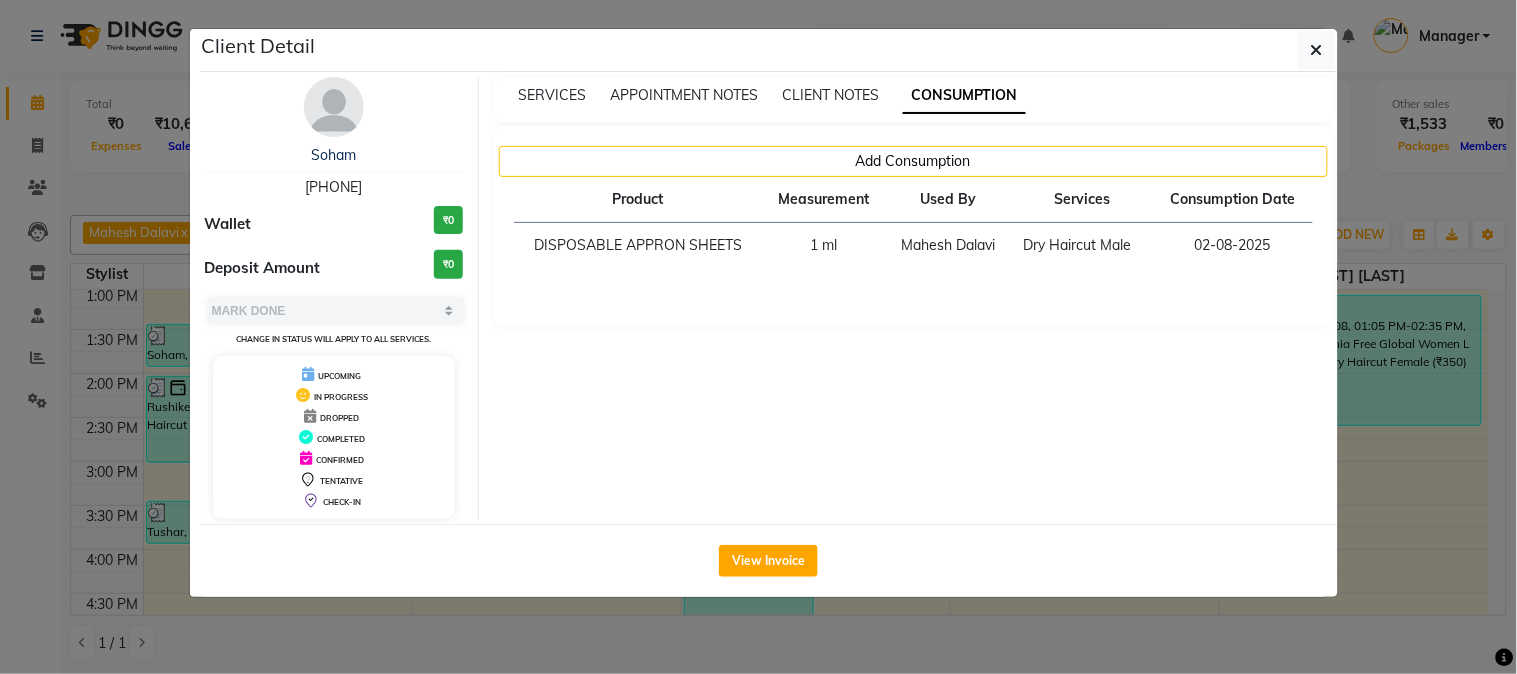 click on "Client Detail  Soham    9552912425 Wallet ₹0 Deposit Amount  ₹0  Select MARK DONE UPCOMING Change in status will apply to all services. UPCOMING IN PROGRESS DROPPED COMPLETED CONFIRMED TENTATIVE CHECK-IN SERVICES APPOINTMENT NOTES CLIENT NOTES CONSUMPTION Add Consumption Product Measurement Used By Services Consumption Date  DISPOSABLE APPRON SHEETS   1 ml   Mahesh Dalavi    Dry Haircut Male   02-08-2025   View Invoice" 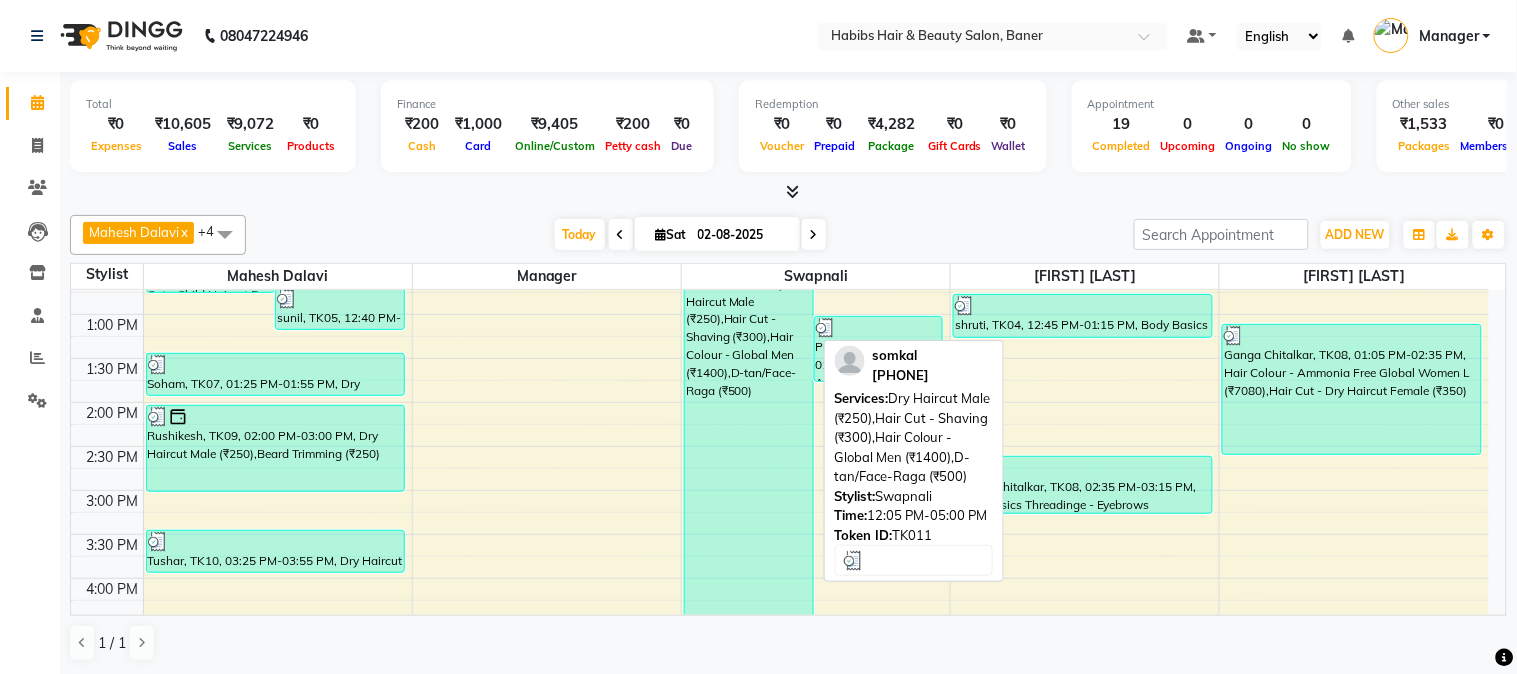 scroll, scrollTop: 333, scrollLeft: 0, axis: vertical 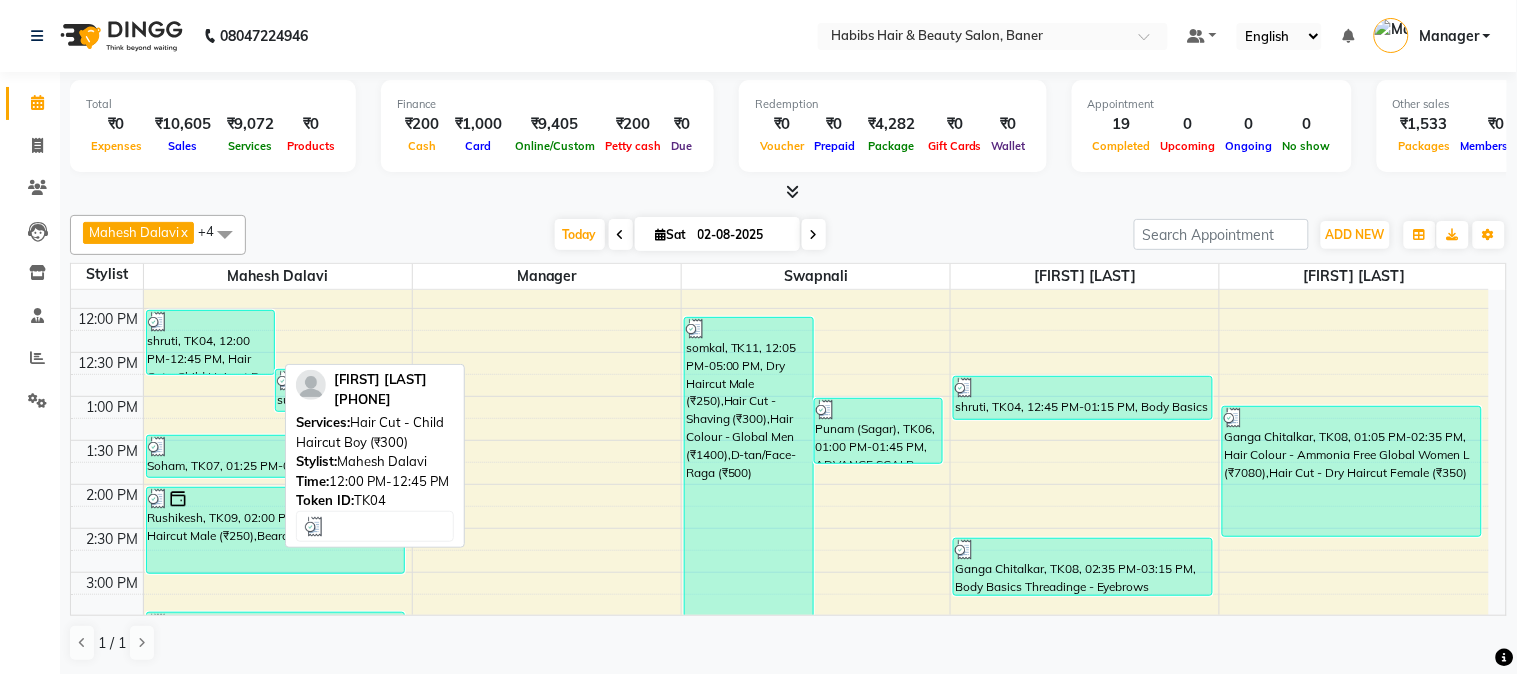 click on "shruti, TK04, 12:00 PM-12:45 PM, Hair Cut - Child Haircut Boy (₹300)" at bounding box center (211, 342) 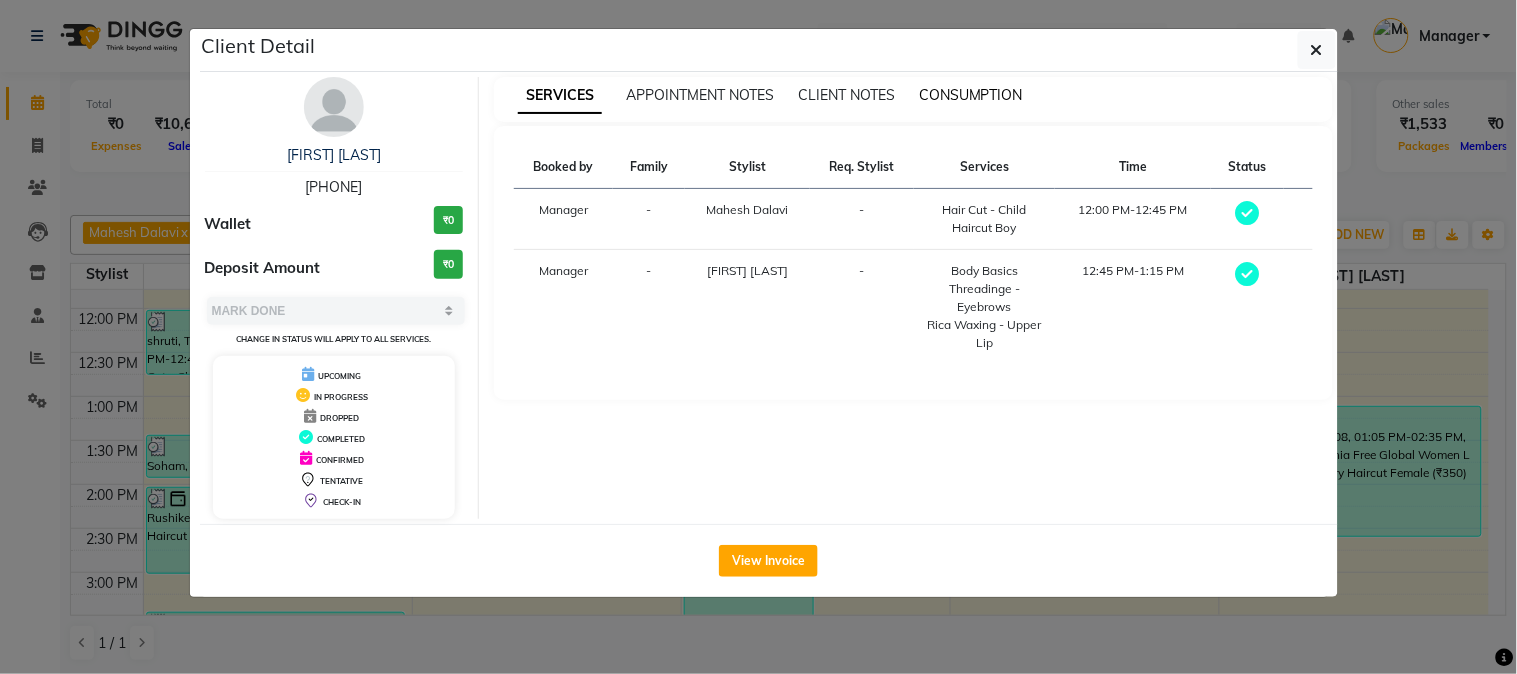 drag, startPoint x: 933, startPoint y: 88, endPoint x: 935, endPoint y: 101, distance: 13.152946 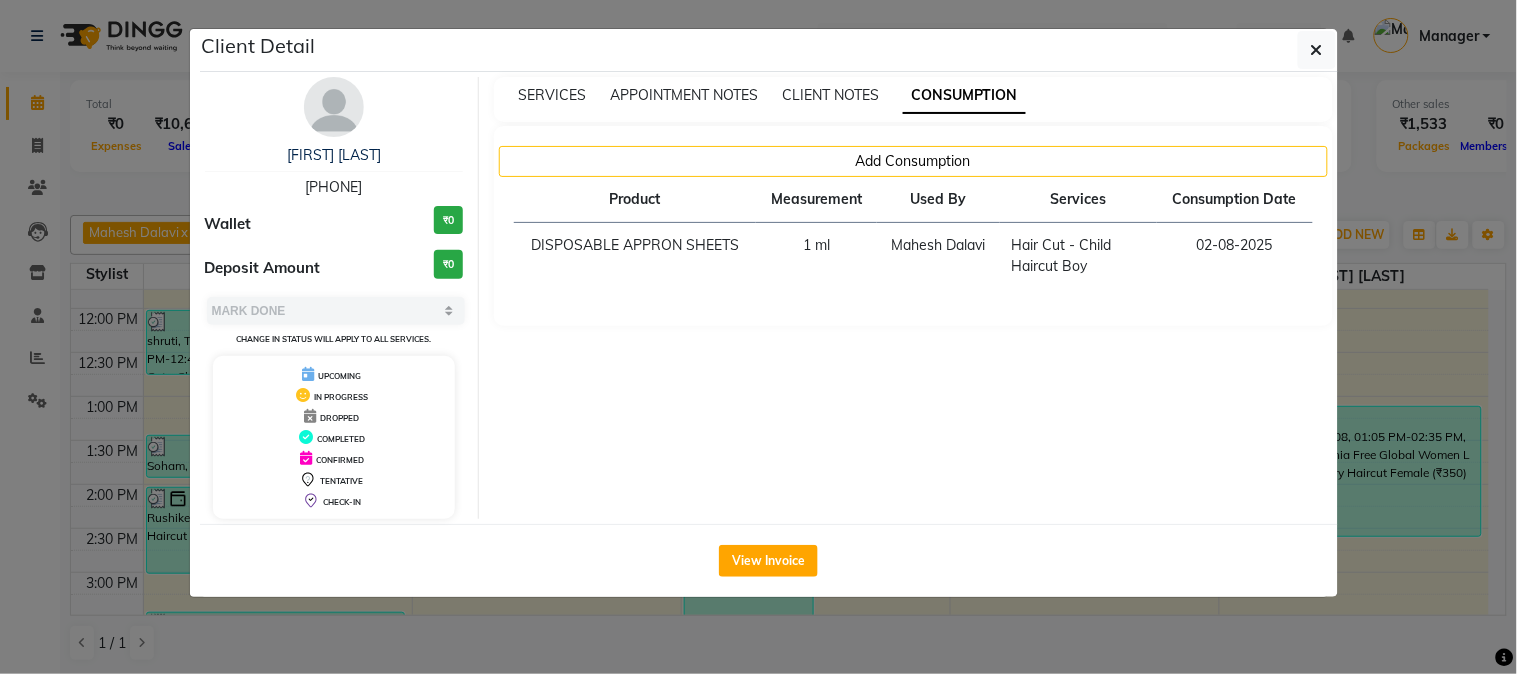click on "Client Detail  shruti    9921229494 Wallet ₹0 Deposit Amount  ₹0  Select MARK DONE UPCOMING Change in status will apply to all services. UPCOMING IN PROGRESS DROPPED COMPLETED CONFIRMED TENTATIVE CHECK-IN SERVICES APPOINTMENT NOTES CLIENT NOTES CONSUMPTION Add Consumption Product Measurement Used By Services Consumption Date  DISPOSABLE APPRON SHEETS   1 ml   Mahesh Dalavi    Hair Cut - Child Haircut Boy   02-08-2025   View Invoice" 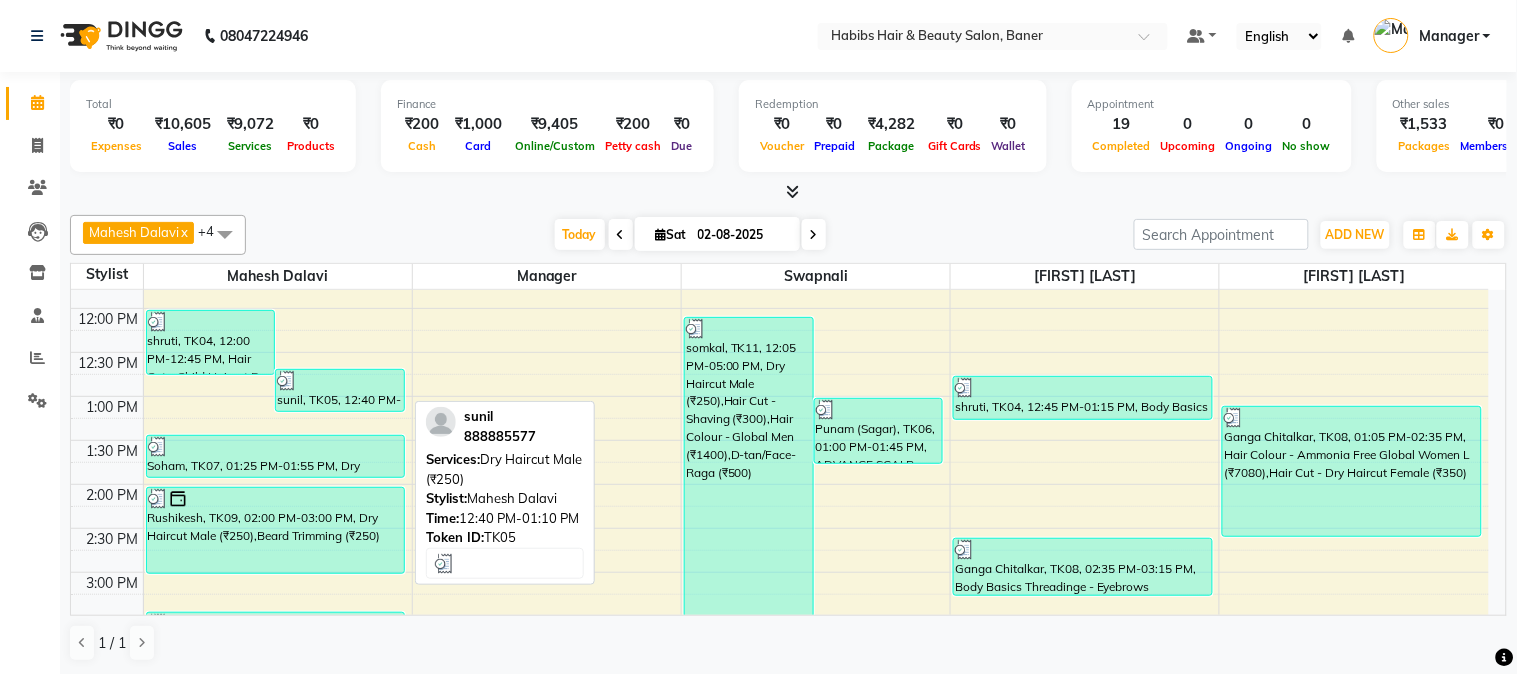 click at bounding box center [340, 381] 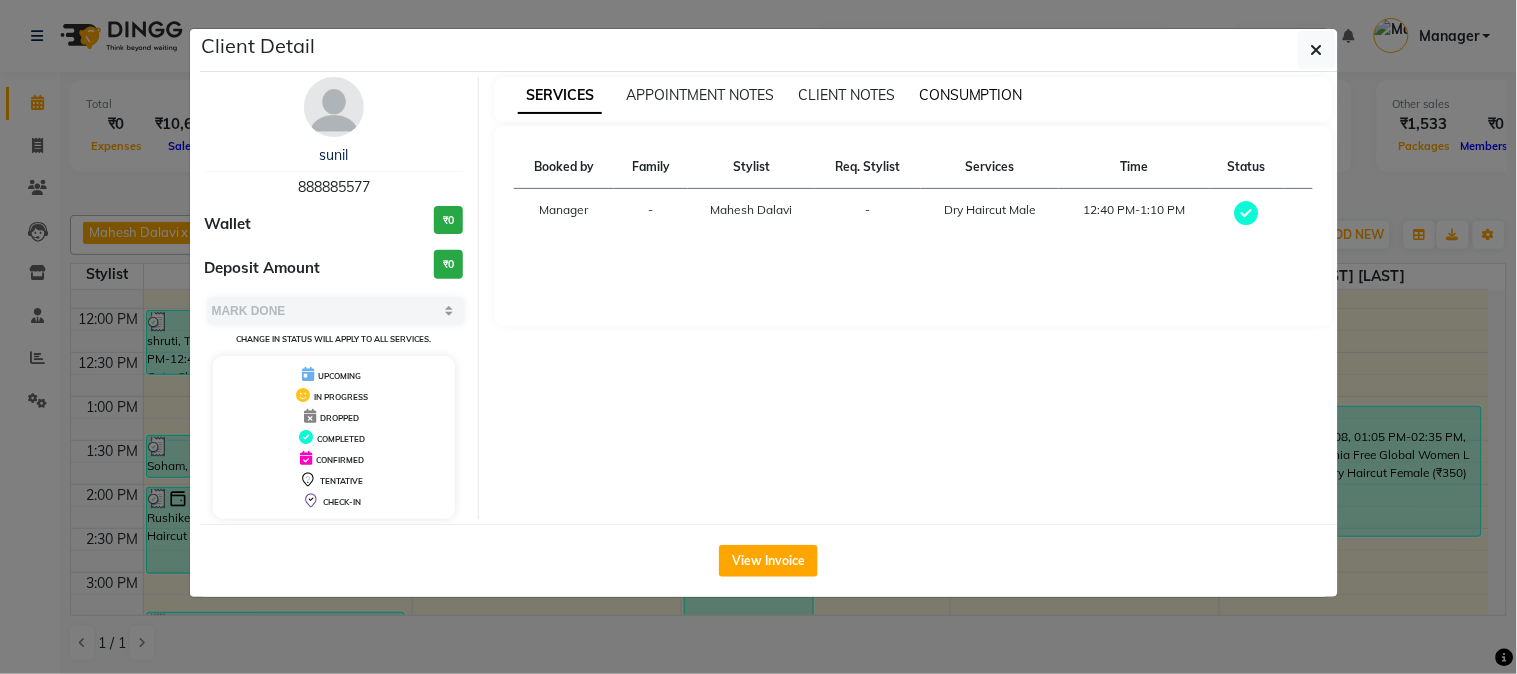 click on "CONSUMPTION" at bounding box center (971, 95) 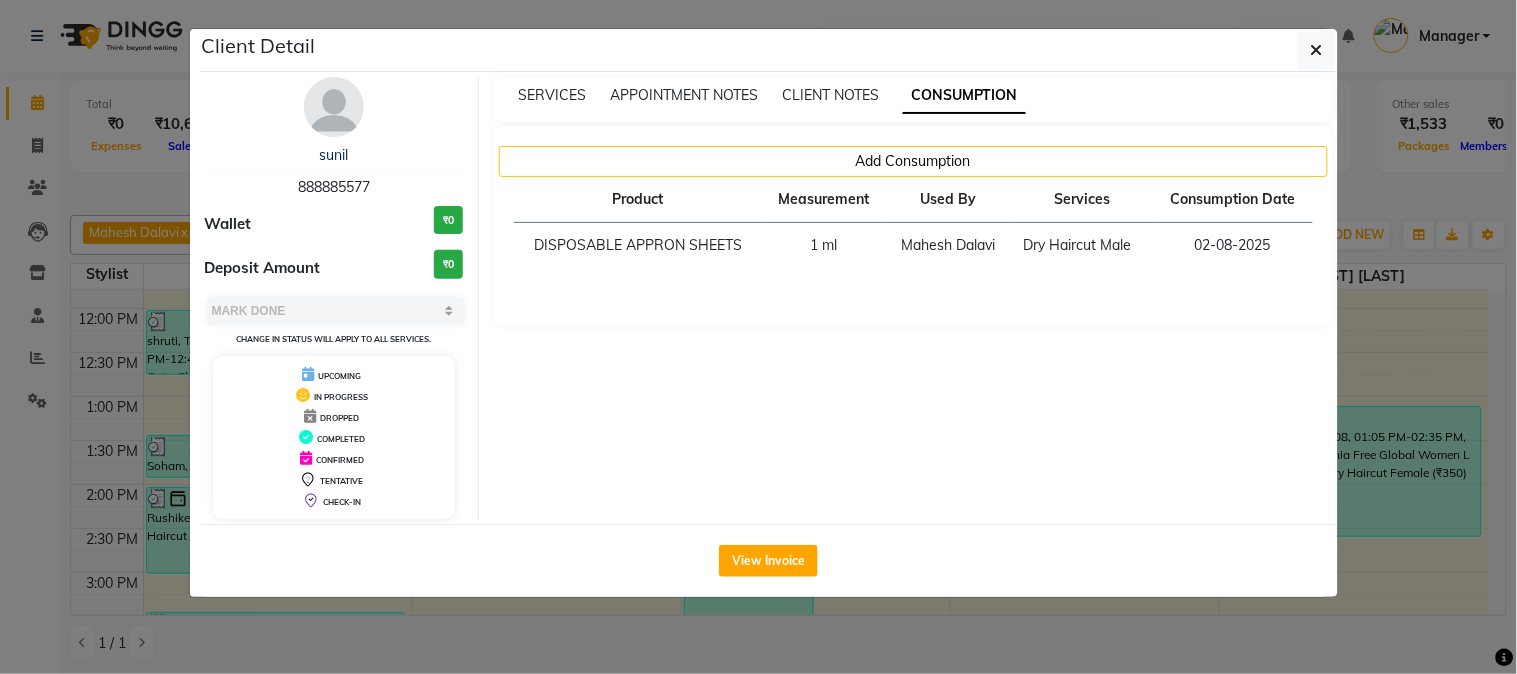 click on "Client Detail  sunil    888885577 Wallet ₹0 Deposit Amount  ₹0  Select MARK DONE UPCOMING Change in status will apply to all services. UPCOMING IN PROGRESS DROPPED COMPLETED CONFIRMED TENTATIVE CHECK-IN SERVICES APPOINTMENT NOTES CLIENT NOTES CONSUMPTION Add Consumption Product Measurement Used By Services Consumption Date  DISPOSABLE APPRON SHEETS   1 ml   Mahesh Dalavi    Dry Haircut Male   02-08-2025   View Invoice" 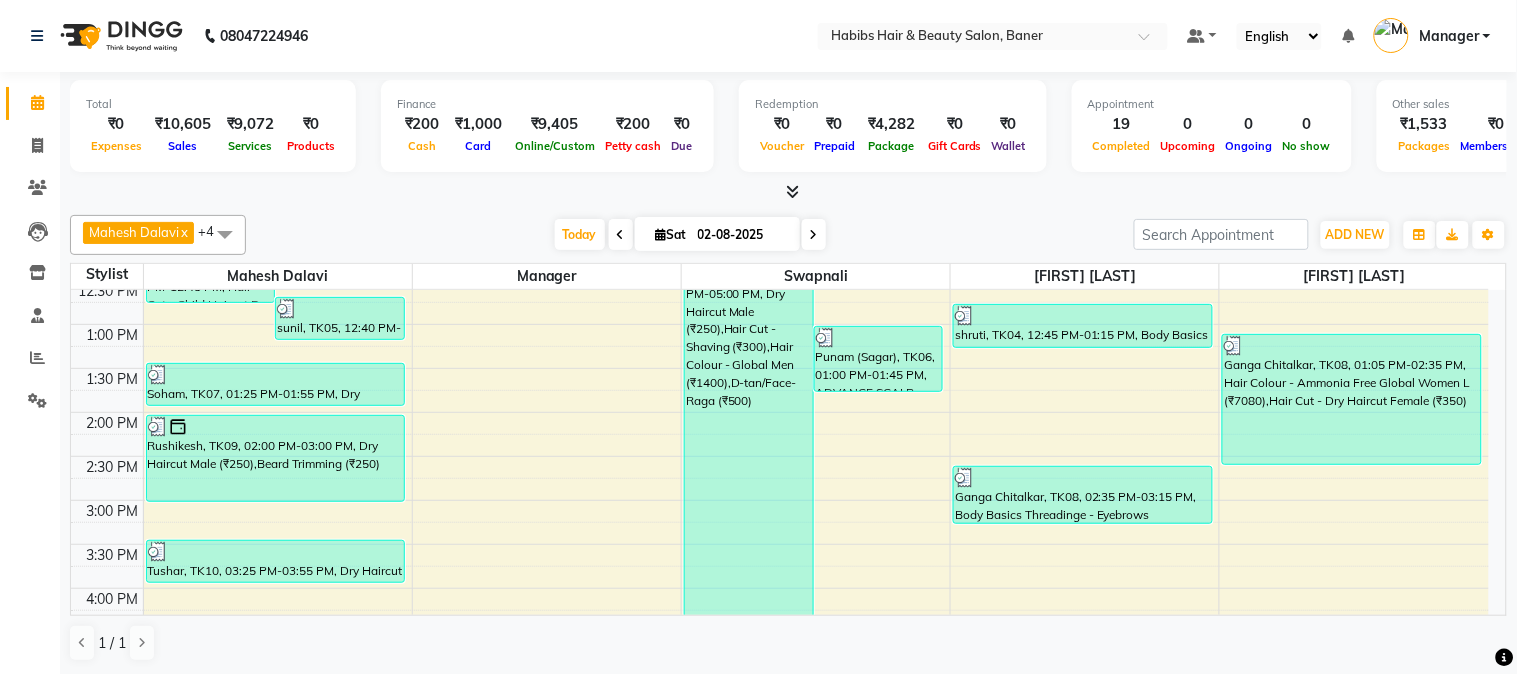 scroll, scrollTop: 444, scrollLeft: 0, axis: vertical 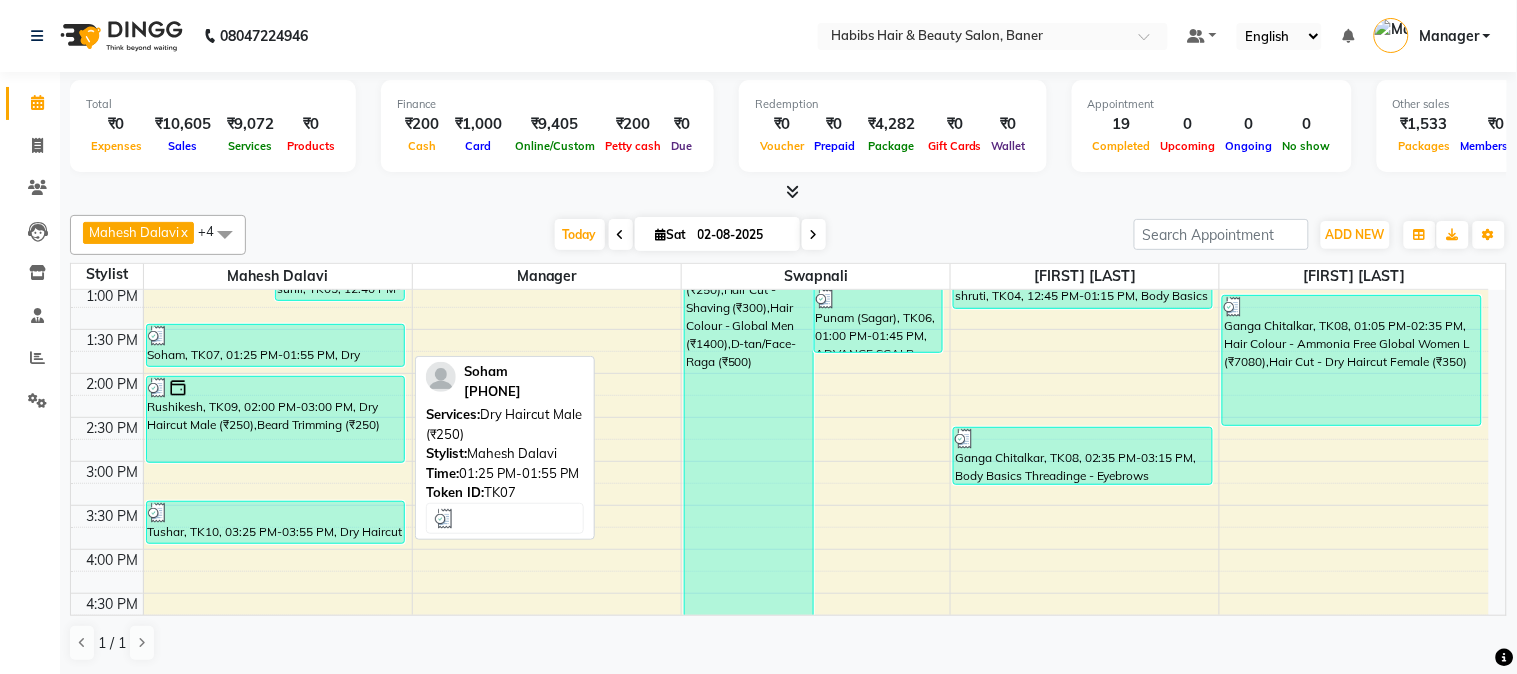 click on "Soham, TK07, 01:25 PM-01:55 PM, Dry Haircut Male (₹250)" at bounding box center [275, 345] 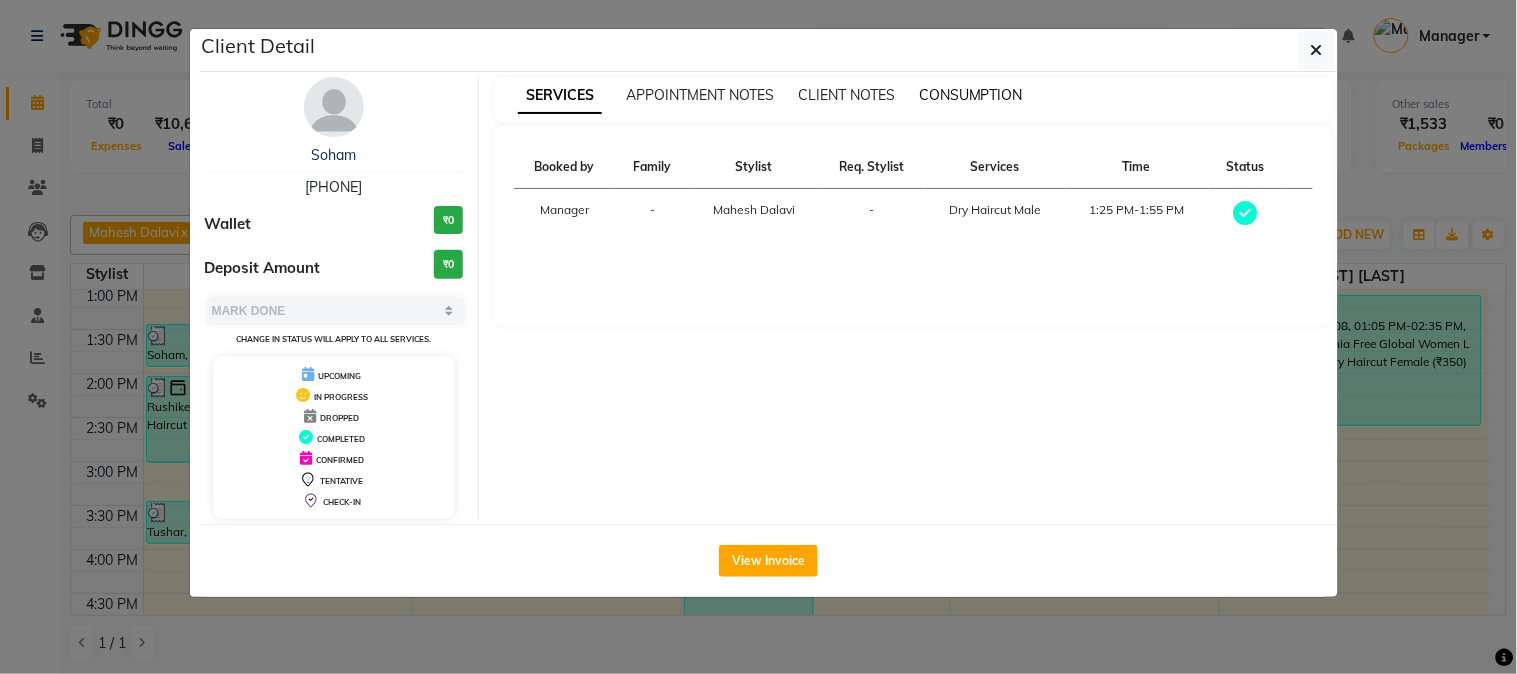 click on "CONSUMPTION" at bounding box center [971, 95] 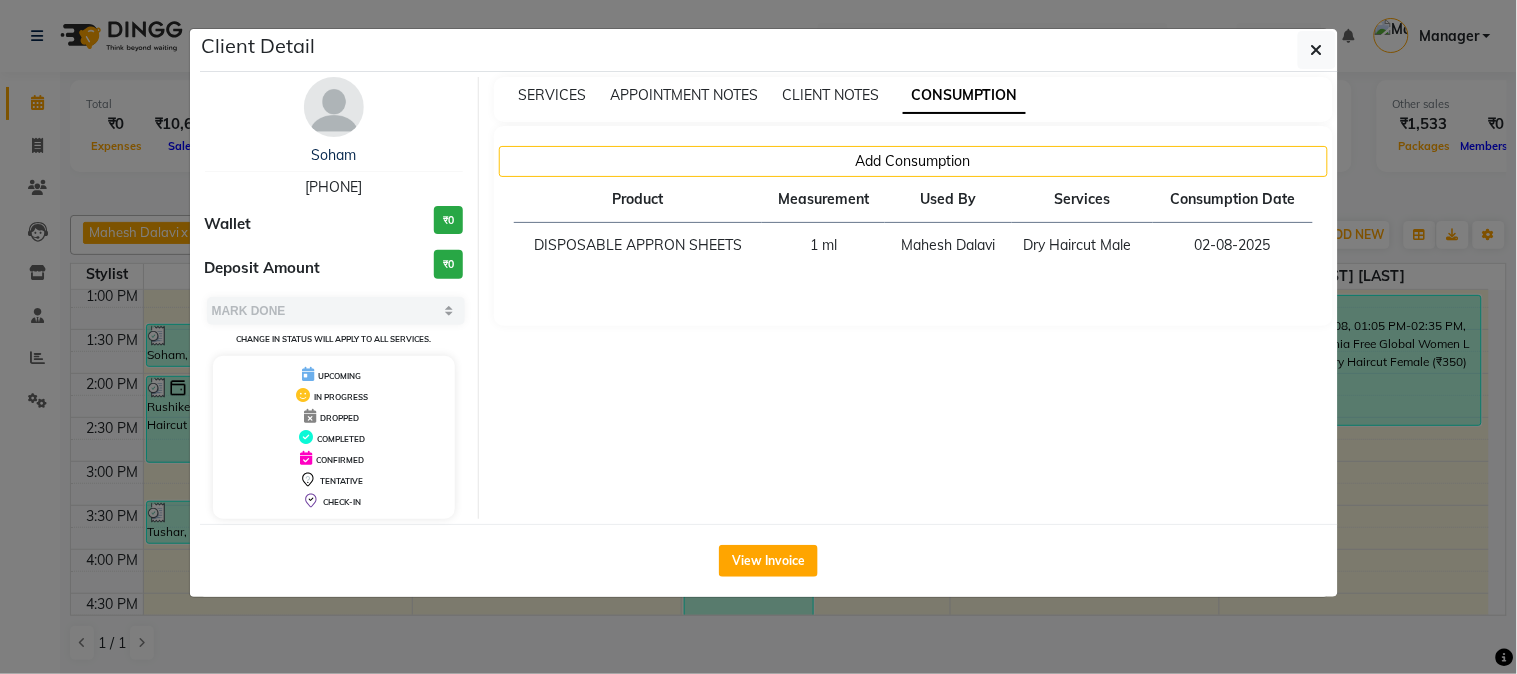 click on "Client Detail  Soham    9552912425 Wallet ₹0 Deposit Amount  ₹0  Select MARK DONE UPCOMING Change in status will apply to all services. UPCOMING IN PROGRESS DROPPED COMPLETED CONFIRMED TENTATIVE CHECK-IN SERVICES APPOINTMENT NOTES CLIENT NOTES CONSUMPTION Add Consumption Product Measurement Used By Services Consumption Date  DISPOSABLE APPRON SHEETS   1 ml   Mahesh Dalavi    Dry Haircut Male   02-08-2025   View Invoice" 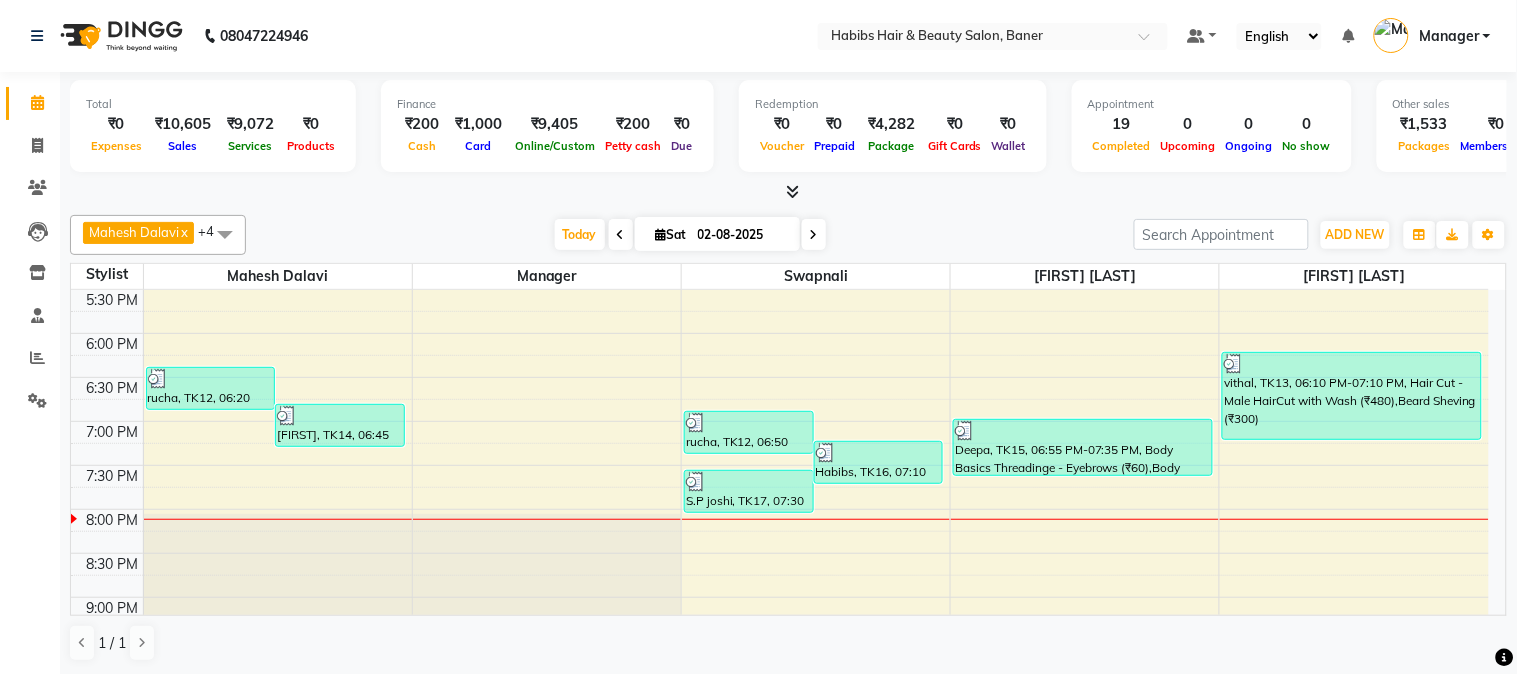 scroll, scrollTop: 888, scrollLeft: 0, axis: vertical 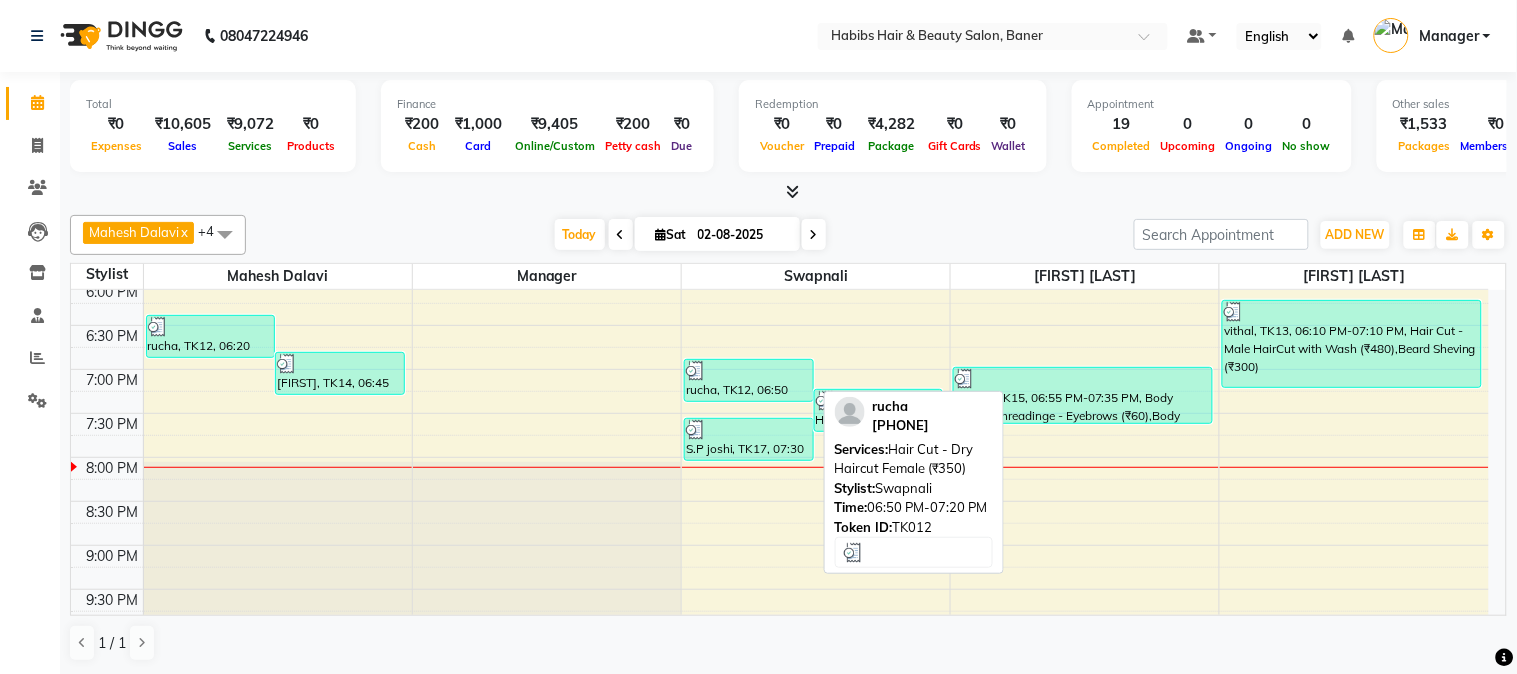 click at bounding box center [749, 371] 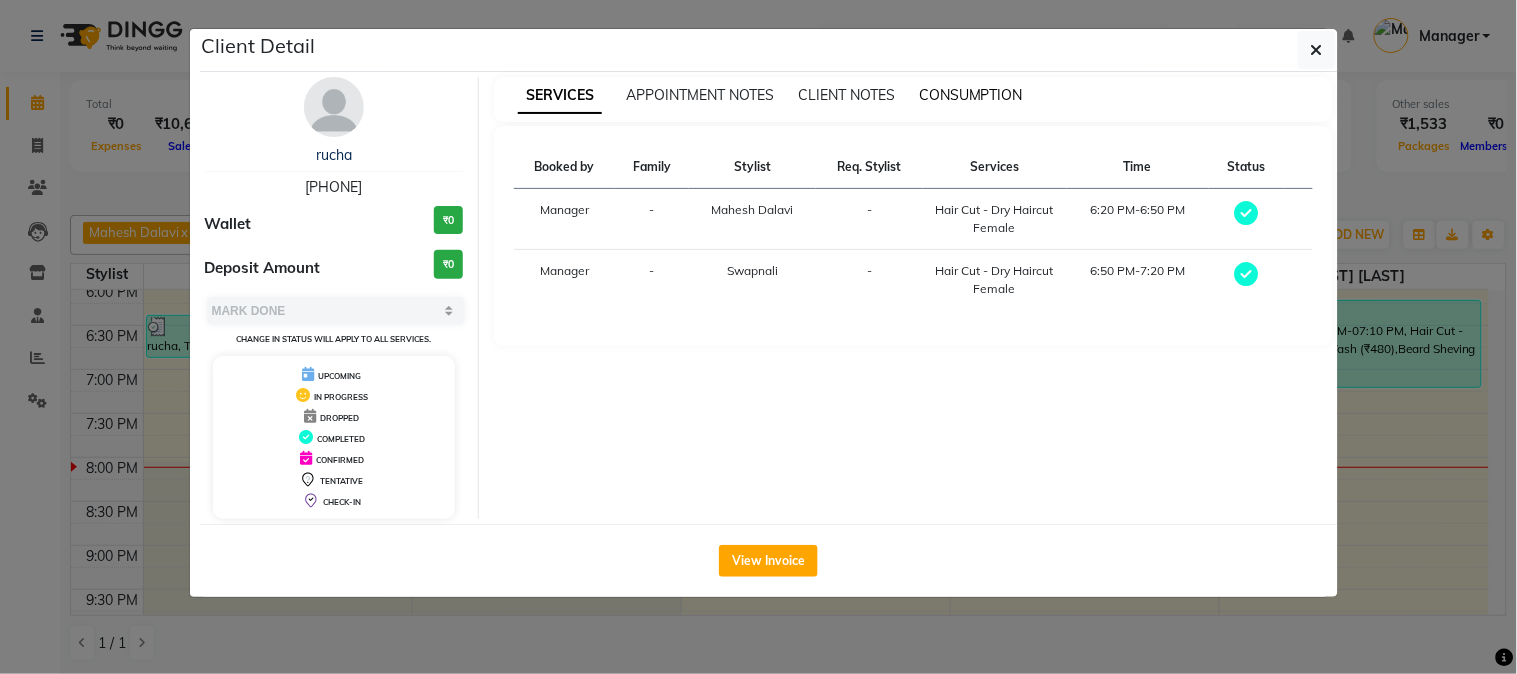 click on "CONSUMPTION" at bounding box center [971, 95] 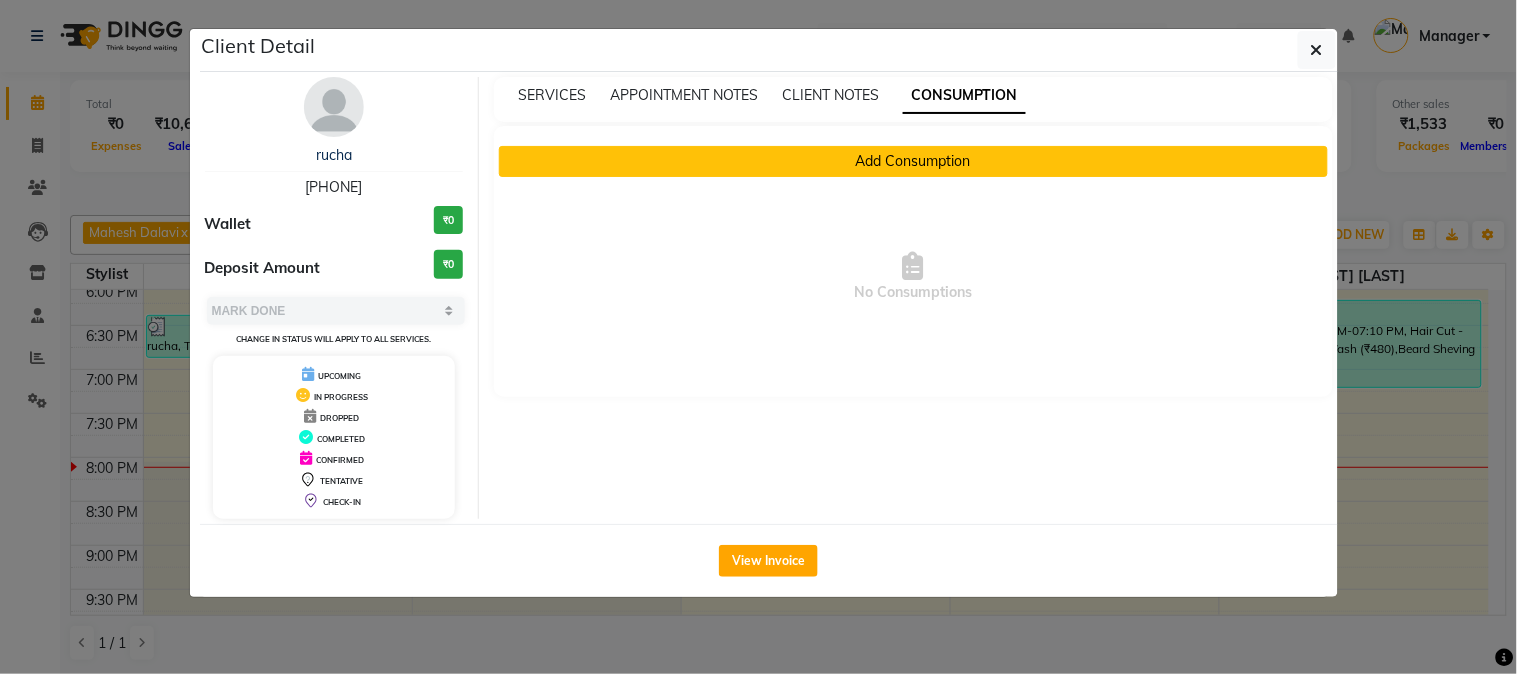 click on "Add Consumption" at bounding box center (913, 161) 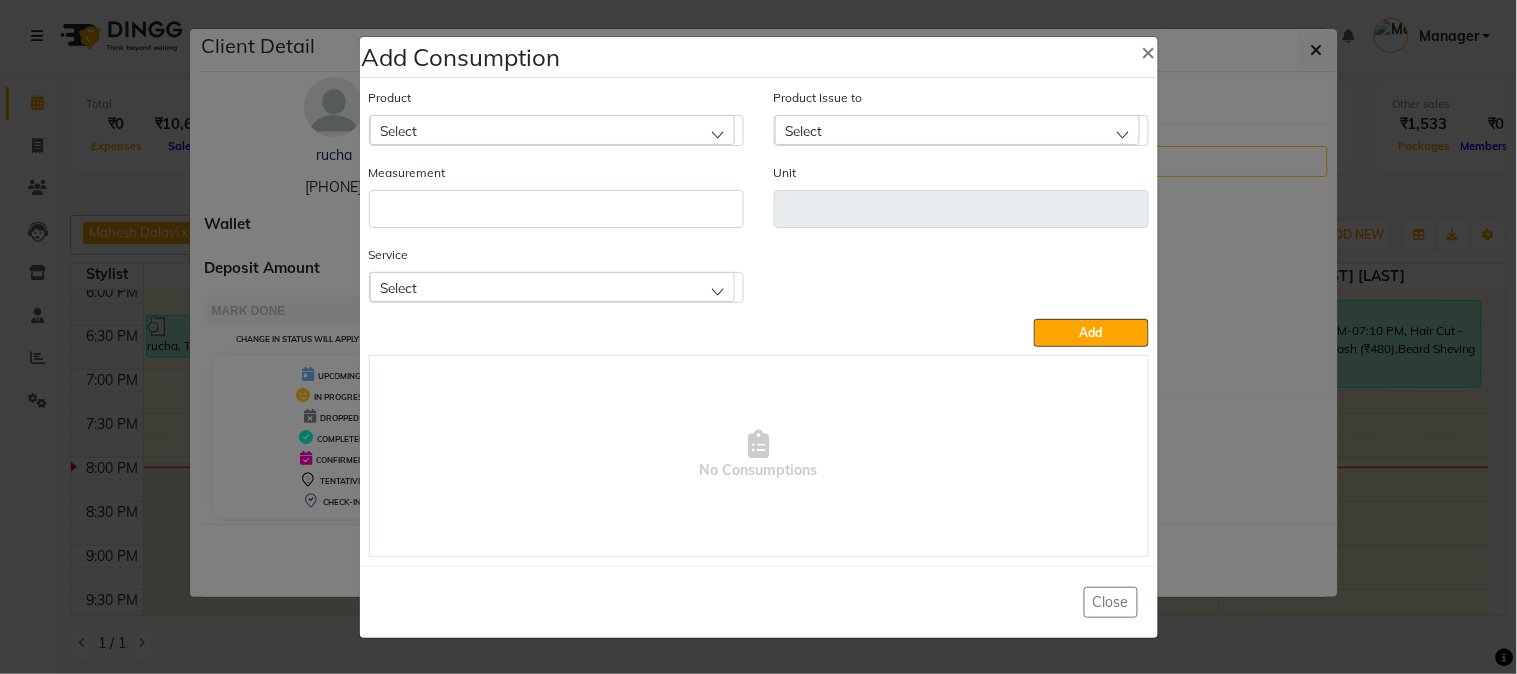 click on "Select" 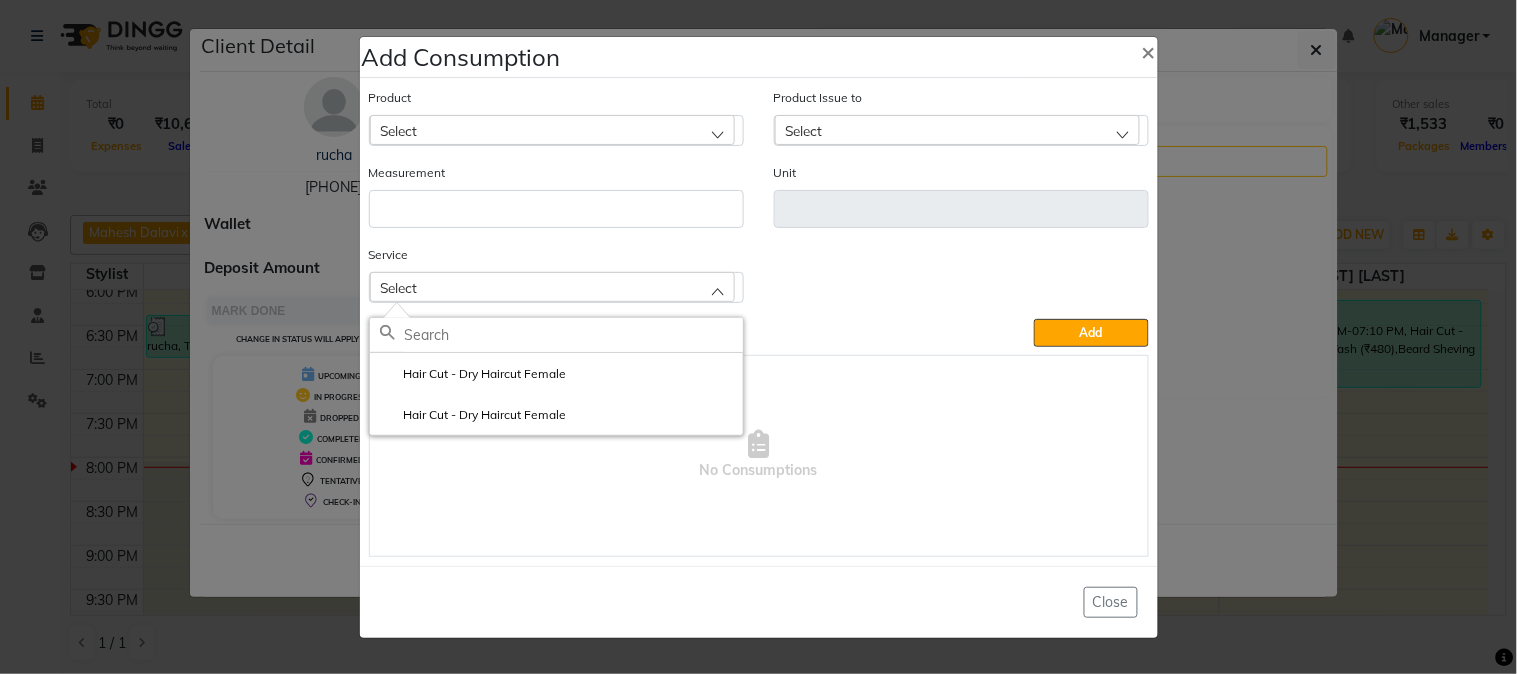 click on "Select" 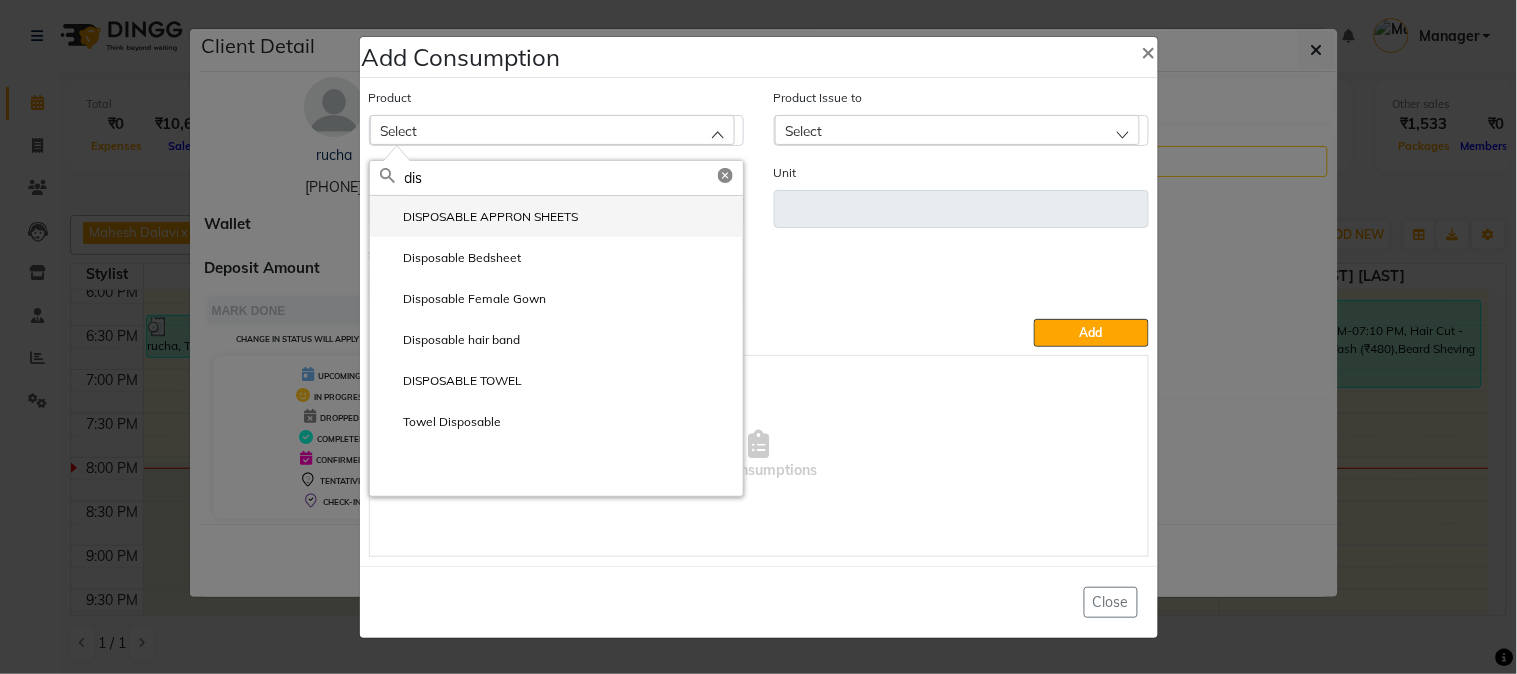 type on "dis" 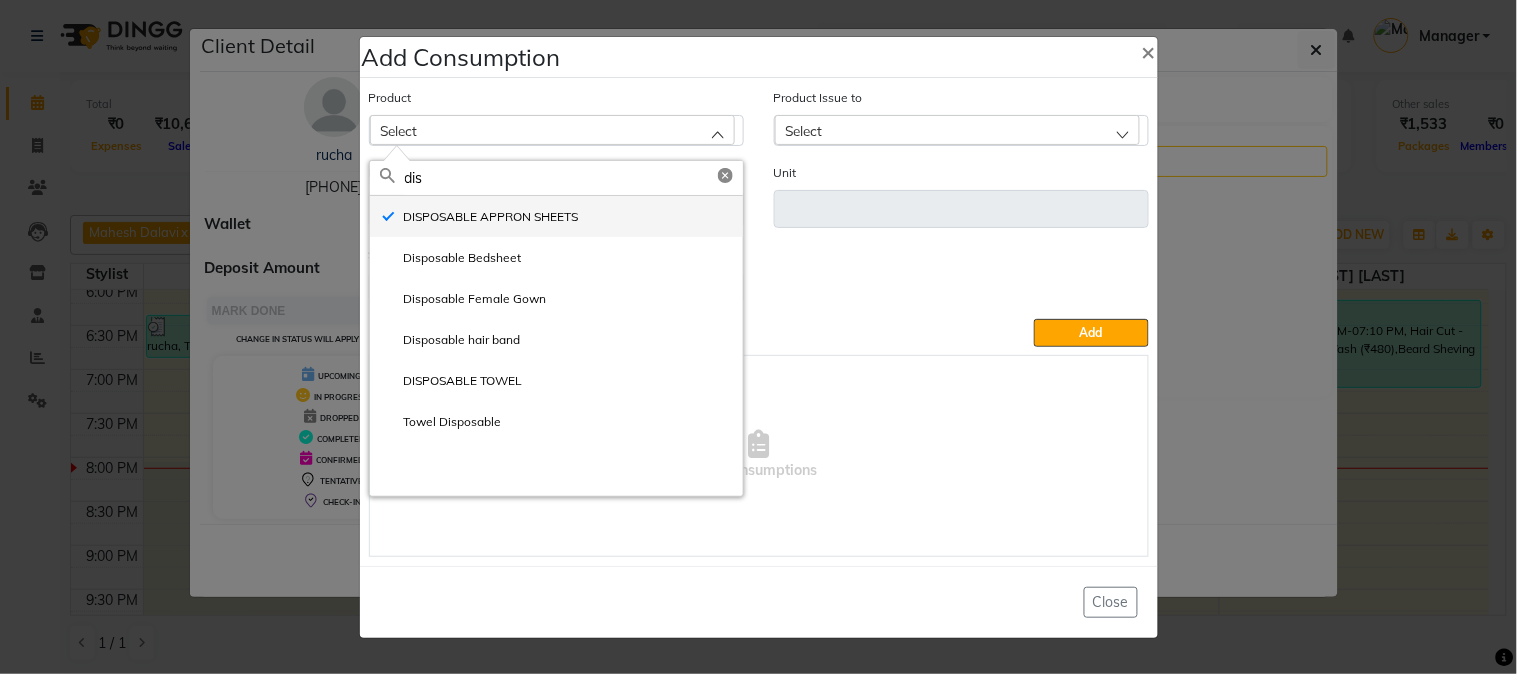 type on "ml" 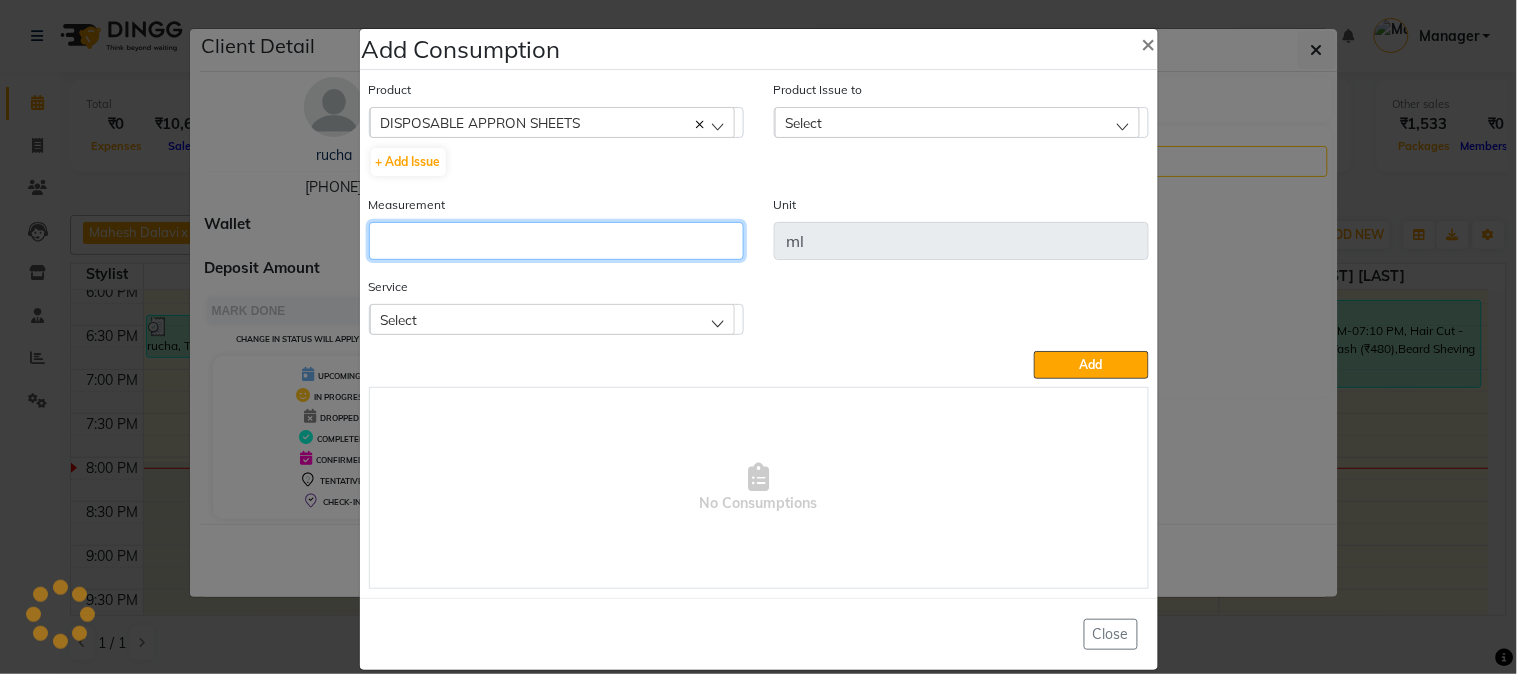 click 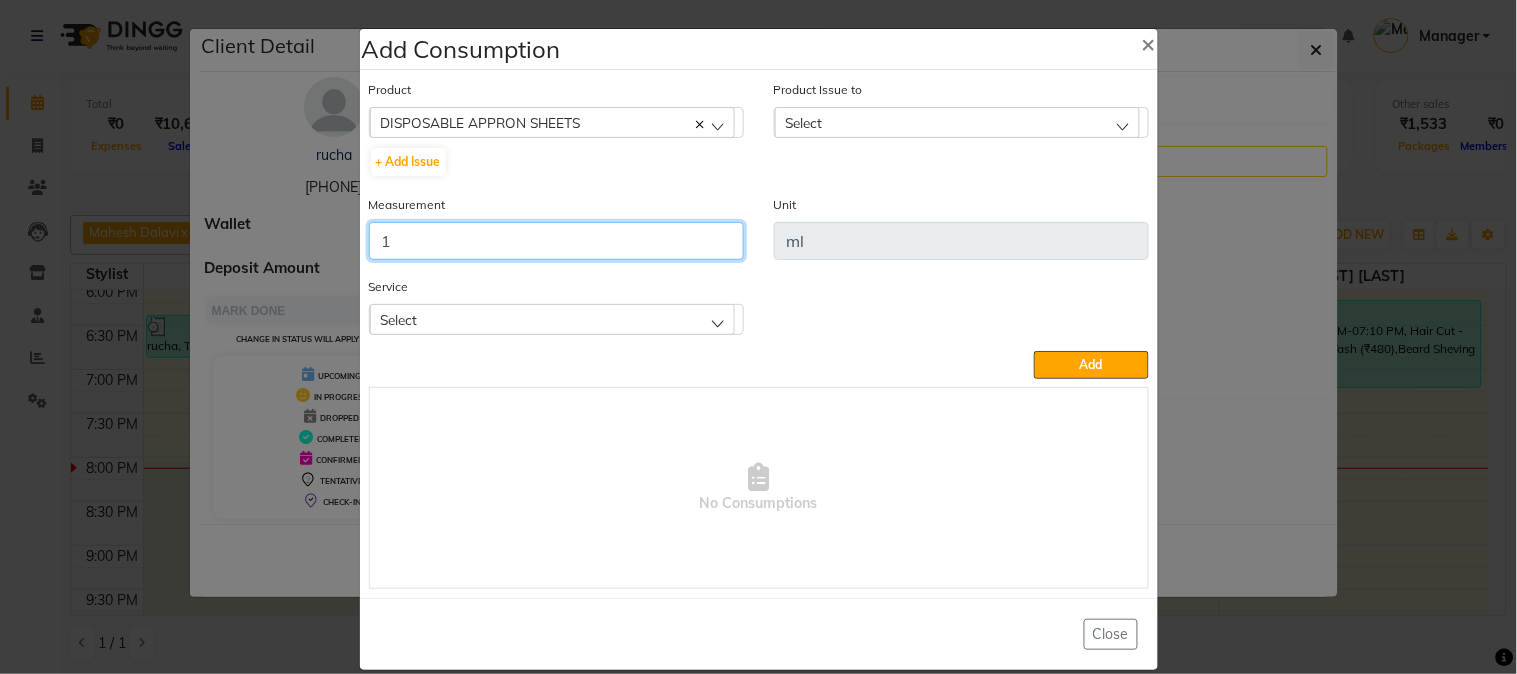 type on "1" 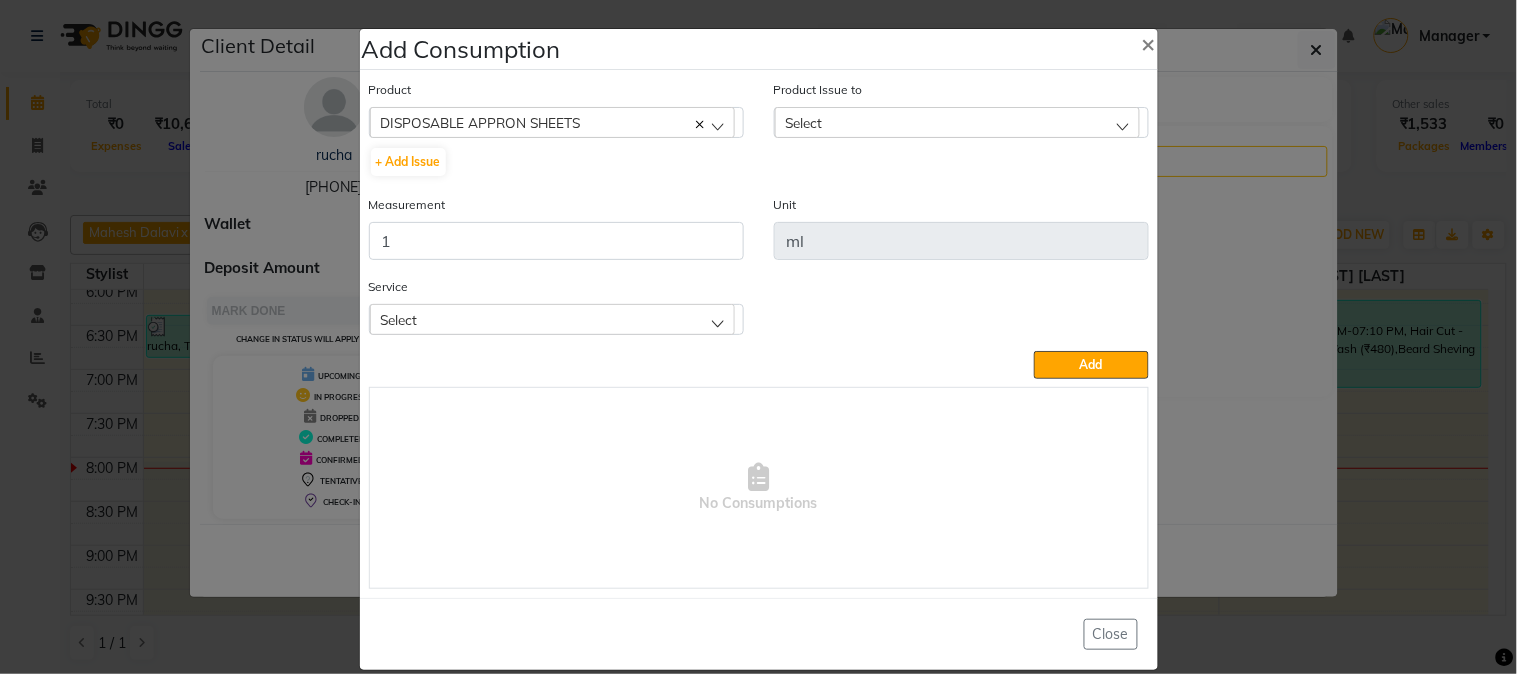 click on "Select" 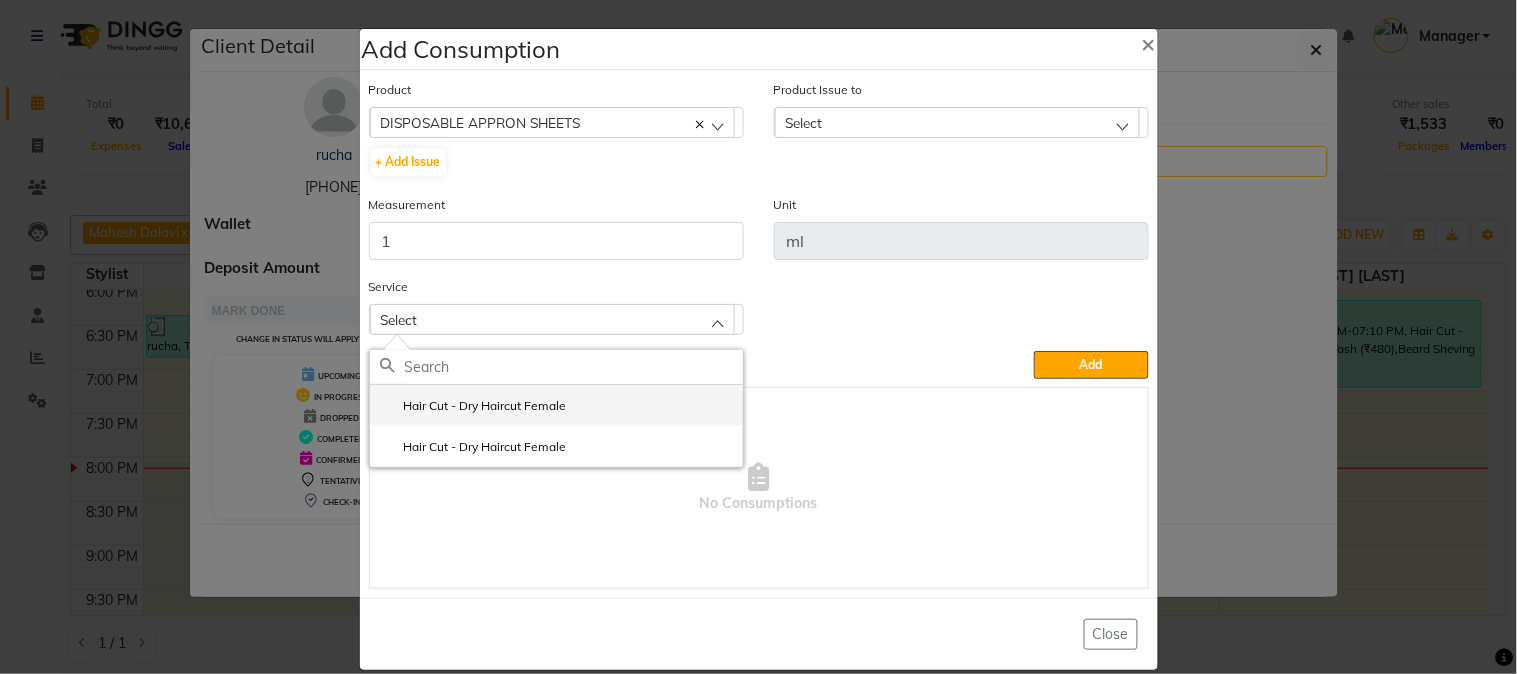 click on "Hair Cut - Dry Haircut Female" 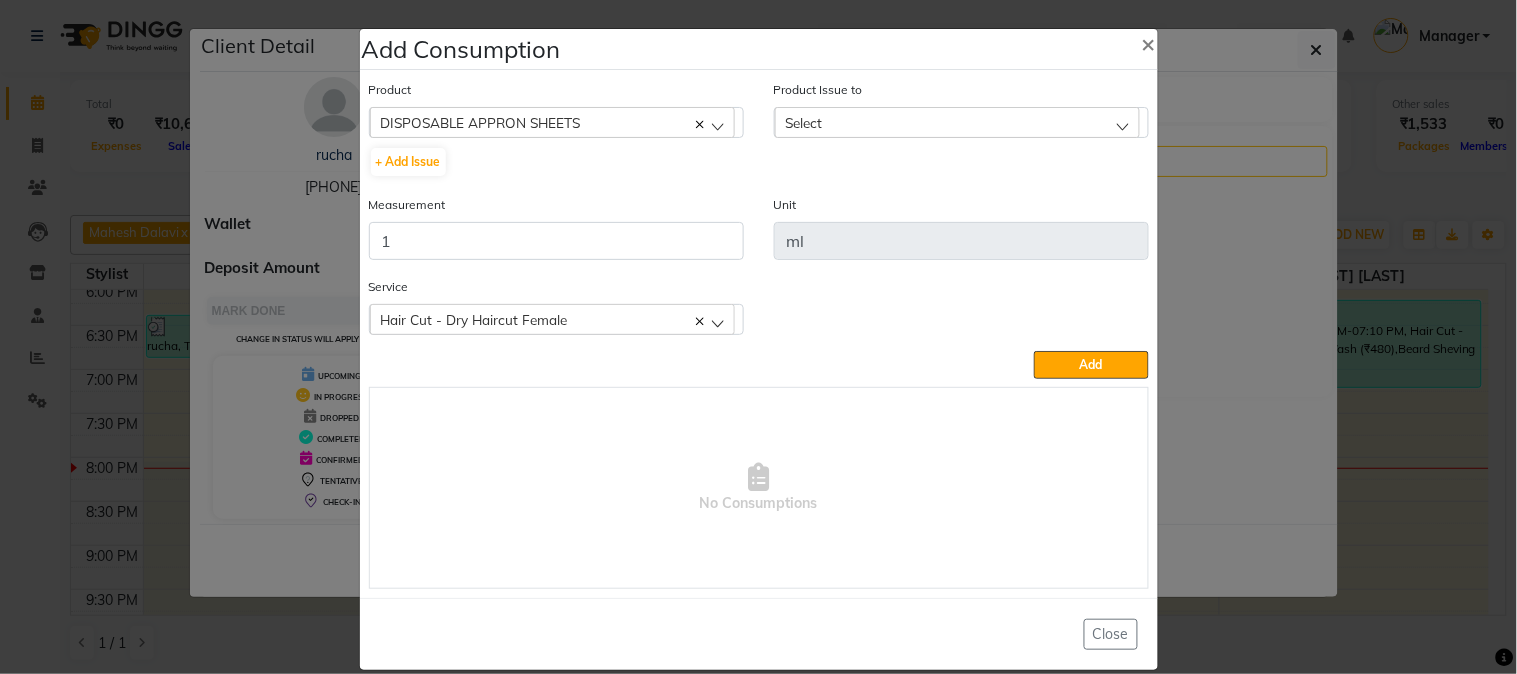 click on "Select" 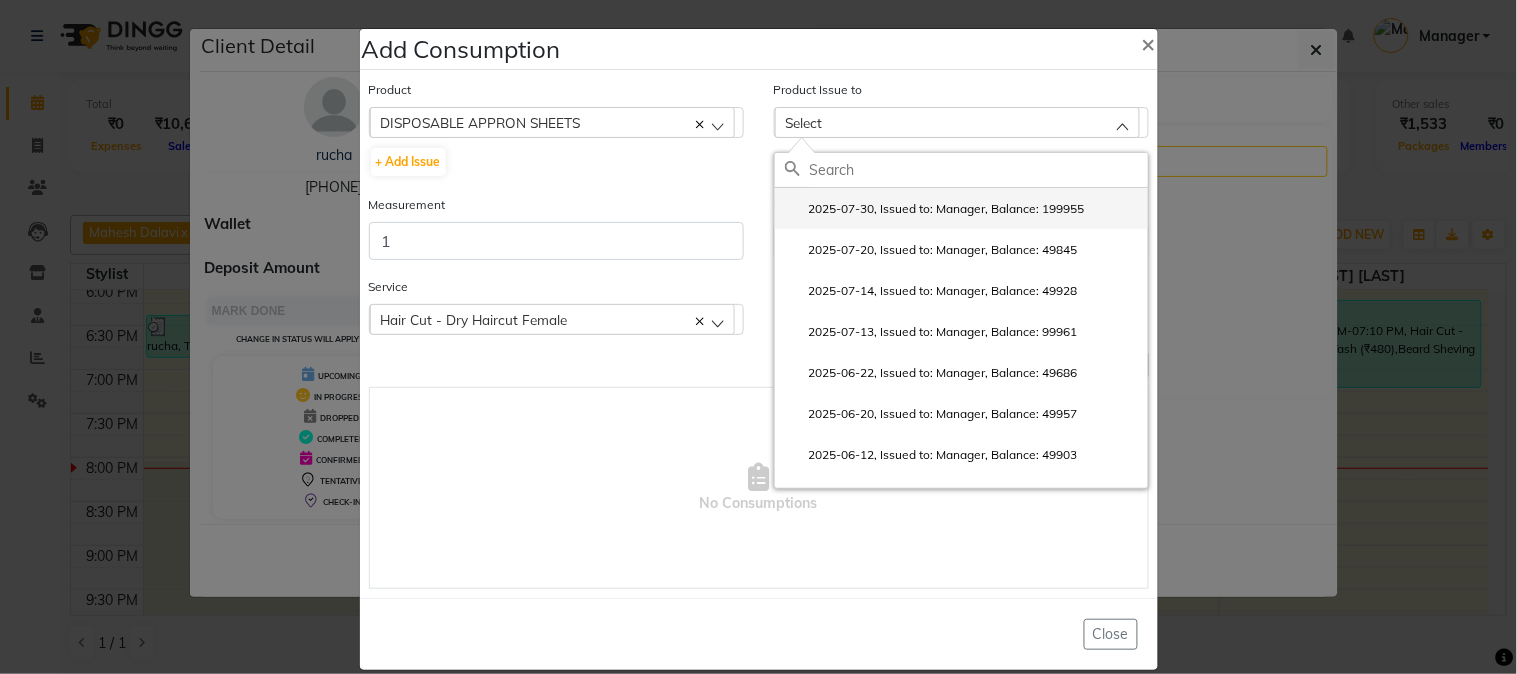 click on "2025-07-30, Issued to: Manager, Balance: 199955" 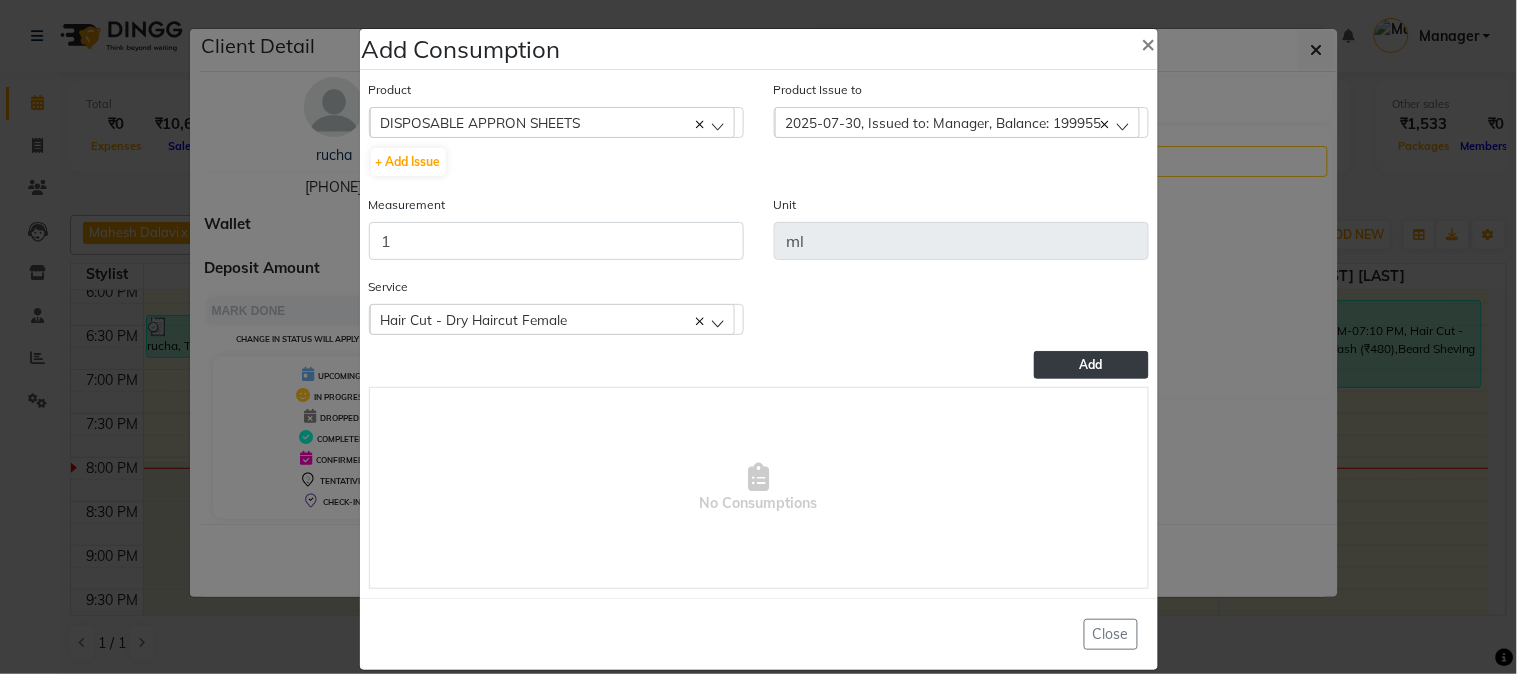 click on "Add" 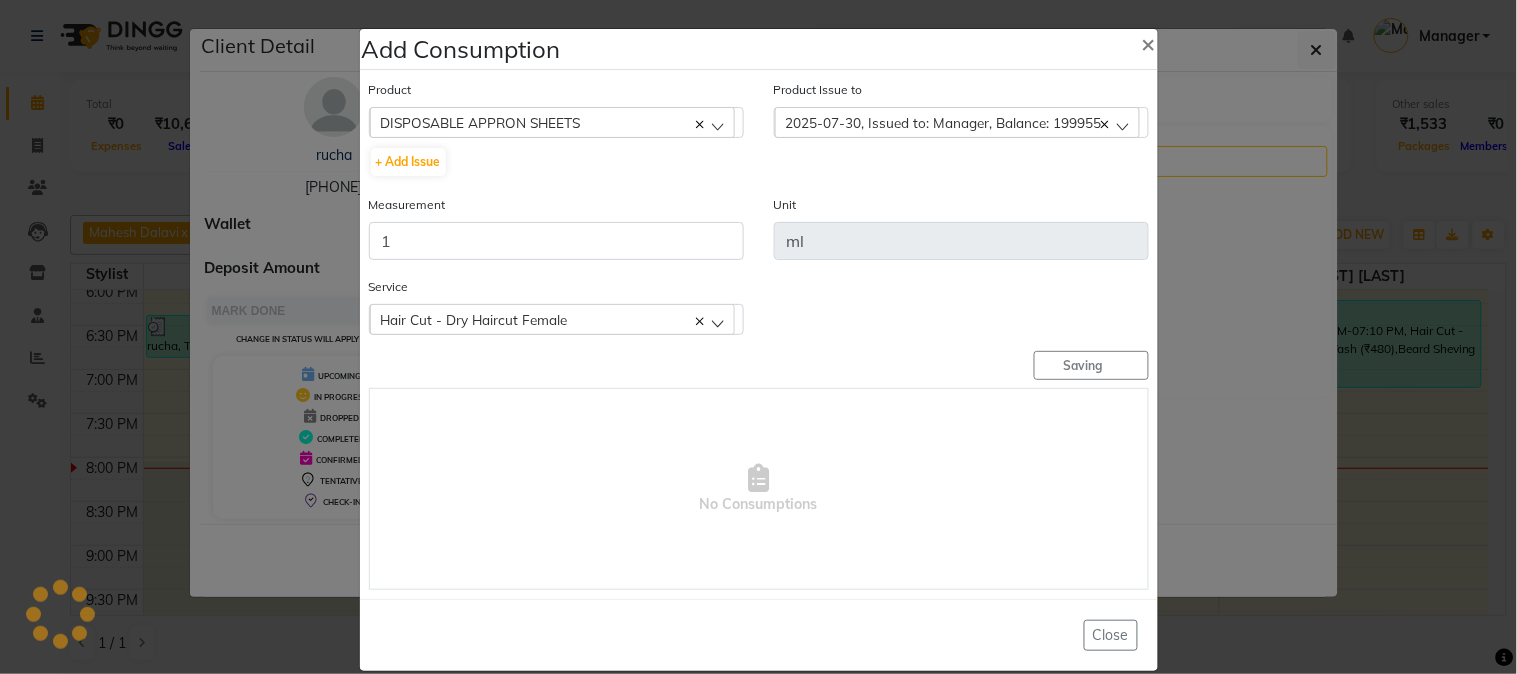 type 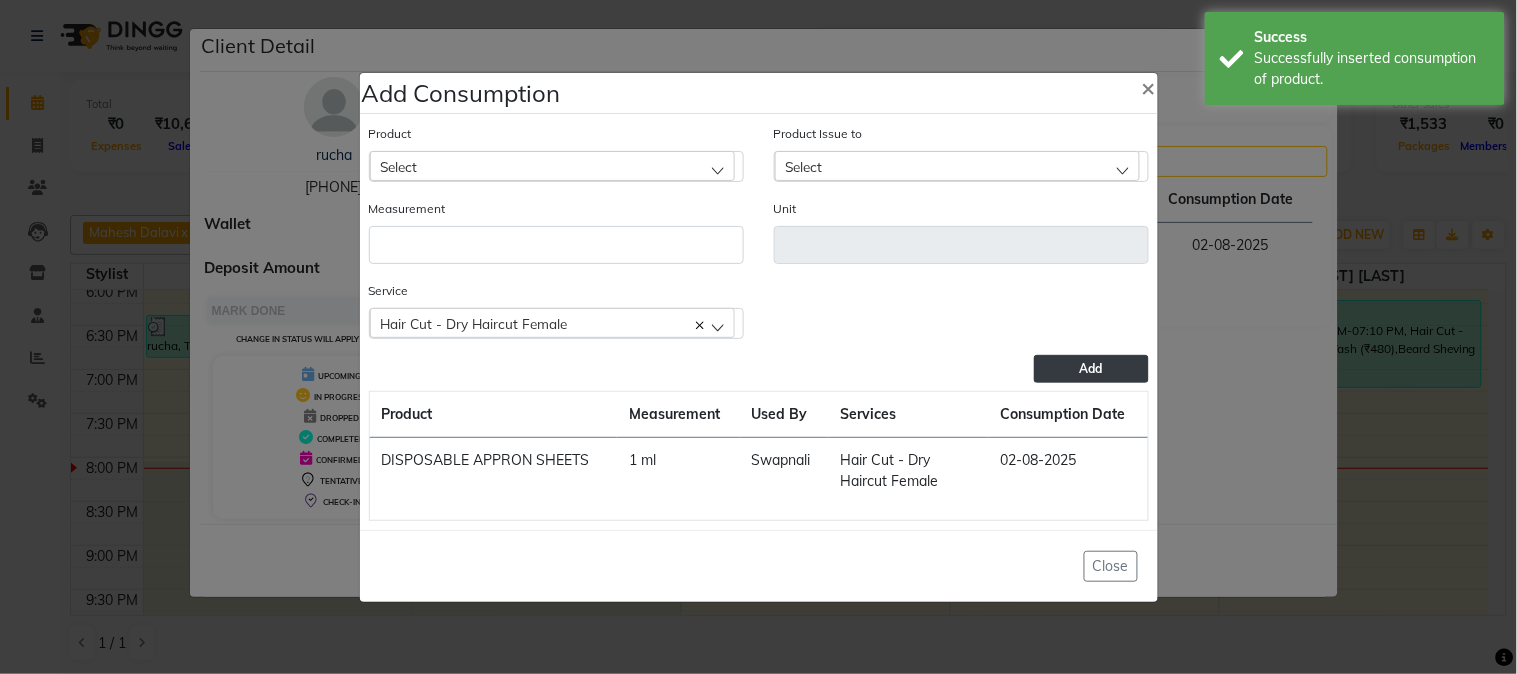 click on "Add Consumption × Product Select 5-7 Product Issue to Select 2025-07-30, Issued to: Manager, Balance: 199955 2025-07-20, Issued to: Manager, Balance: 49845 2025-07-14, Issued to: Manager, Balance: 49928 2025-07-13, Issued to: Manager, Balance: 99961 2025-06-22, Issued to: Manager, Balance: 49686 2025-06-20, Issued to: Manager, Balance: 49957 2025-06-12, Issued to: Manager, Balance: 49903 2025-06-07, Issued to: Manager, Balance: 199893 2025-06-07, Issued to: Manager, Balance: 500000 2025-05-08, Issued to: Manager, Balance: 49539 2025-05-03, Issued to: Manager, Balance: 299928 2025-03-28, Issued to: Manager, Balance: 199452 2025-02-10, Issued to: Manager, Balance: 99455 Measurement Unit Service  Hair Cut - Dry Haircut Female  Hair Cut - Dry Haircut Female  Hair Cut - Dry Haircut Female  Add  Product Measurement Used By Services Consumption Date  DISPOSABLE APPRON SHEETS   1 ml   Swapnali   Hair Cut - Dry Haircut Female   02-08-2025   Close" 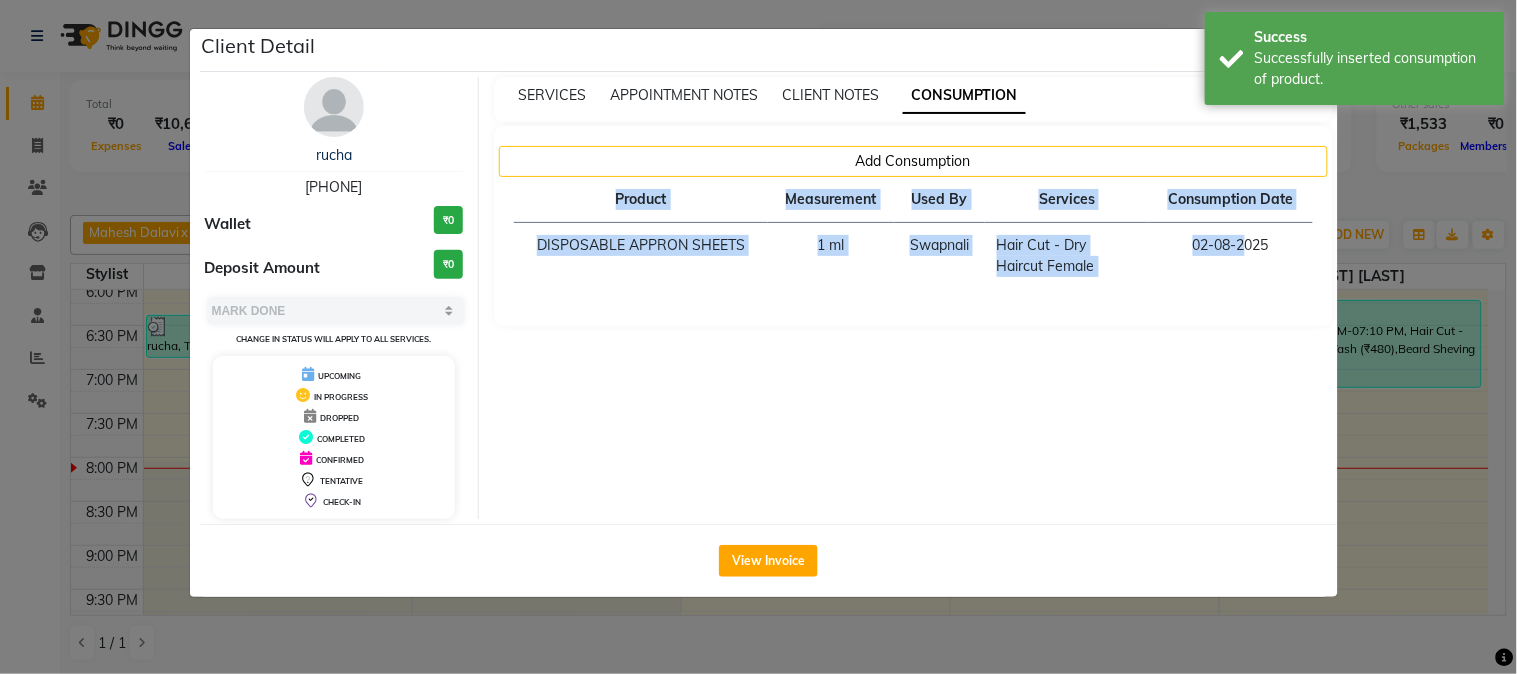 click on "Client Detail  rucha    7888037363 Wallet ₹0 Deposit Amount  ₹0  Select MARK DONE UPCOMING Change in status will apply to all services. UPCOMING IN PROGRESS DROPPED COMPLETED CONFIRMED TENTATIVE CHECK-IN SERVICES APPOINTMENT NOTES CLIENT NOTES CONSUMPTION Add Consumption Product Measurement Used By Services Consumption Date  DISPOSABLE APPRON SHEETS   1 ml   Swapnali   Hair Cut - Dry Haircut Female   02-08-2025   View Invoice" 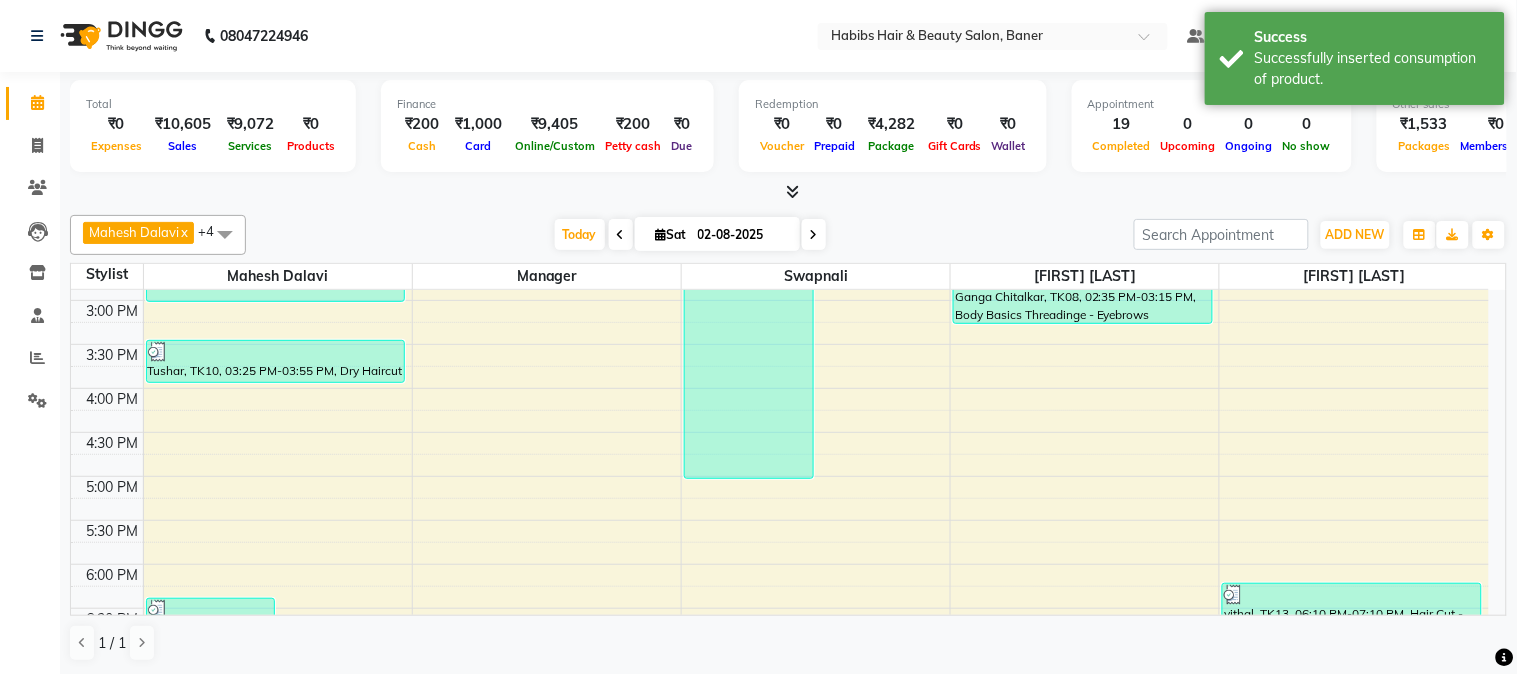 scroll, scrollTop: 888, scrollLeft: 0, axis: vertical 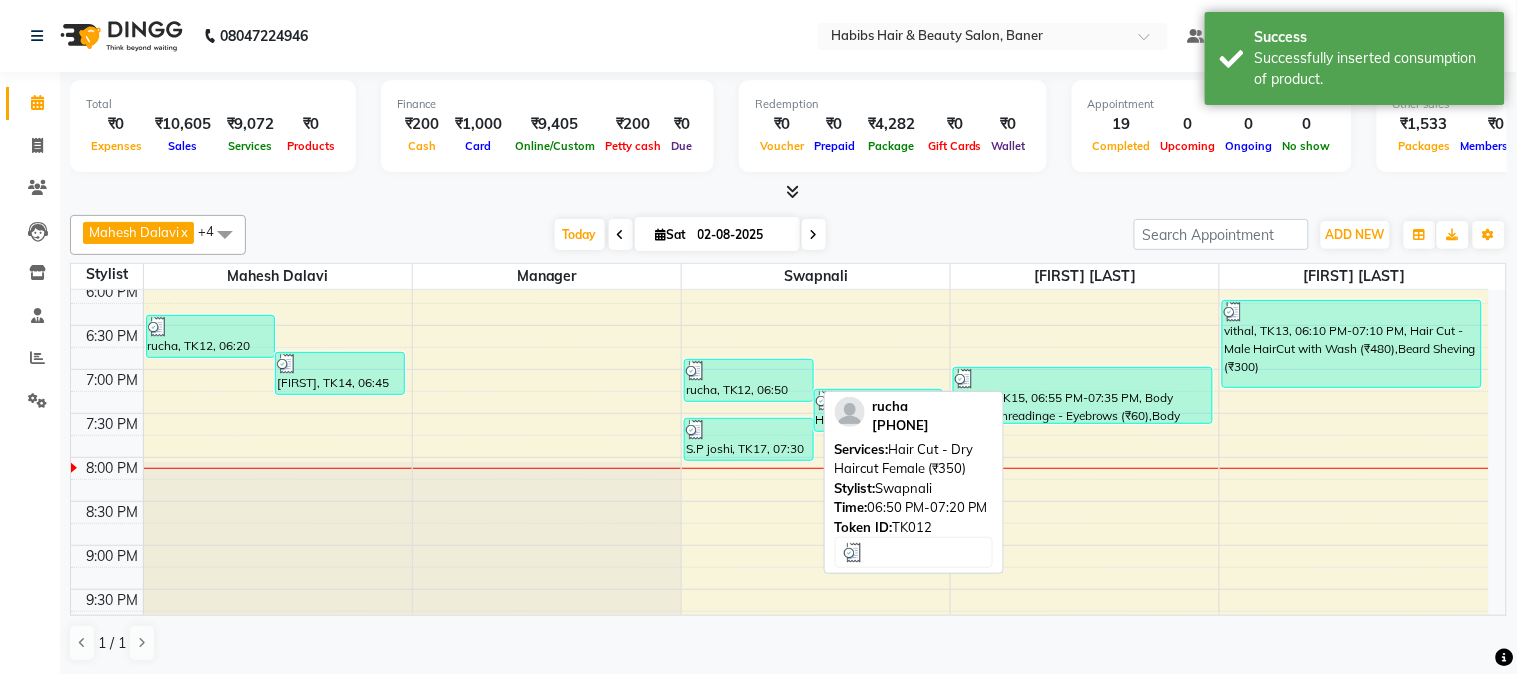 click at bounding box center (696, 371) 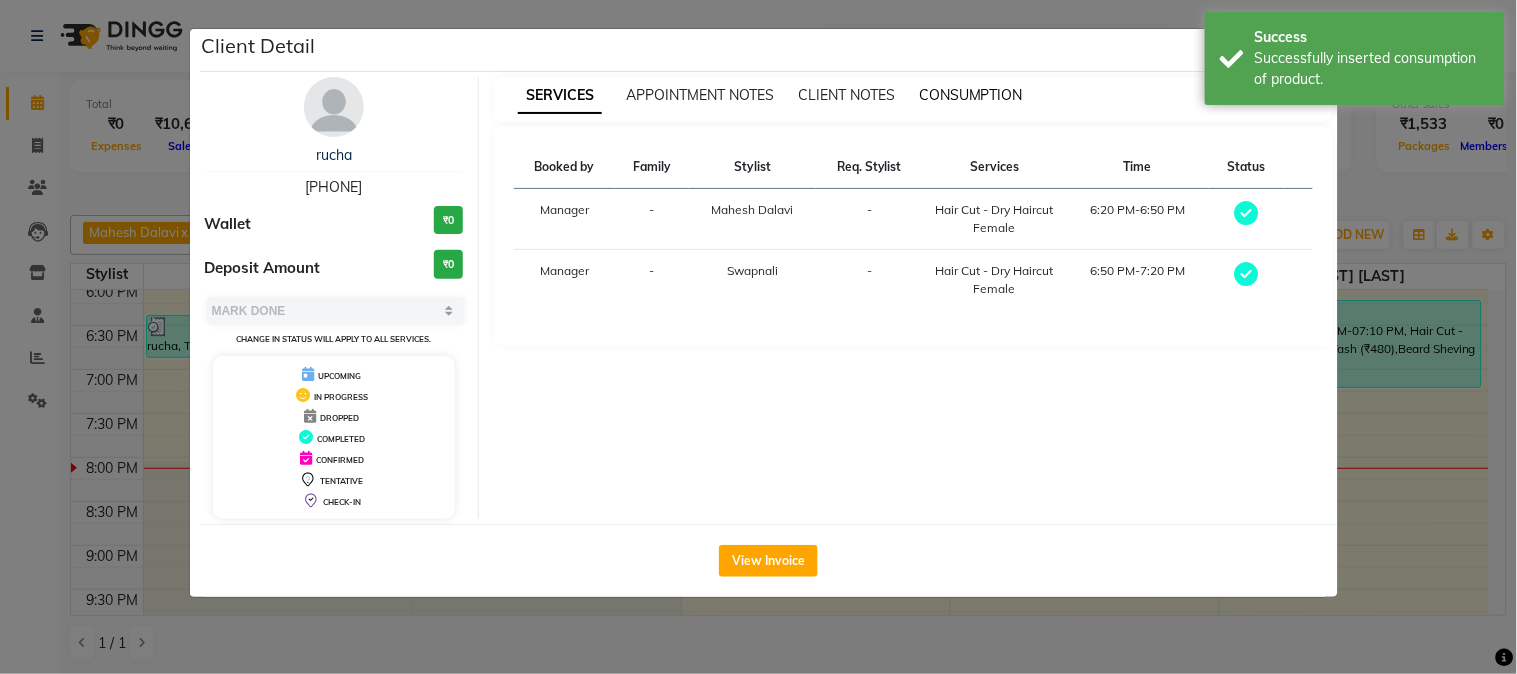click on "CONSUMPTION" at bounding box center [971, 95] 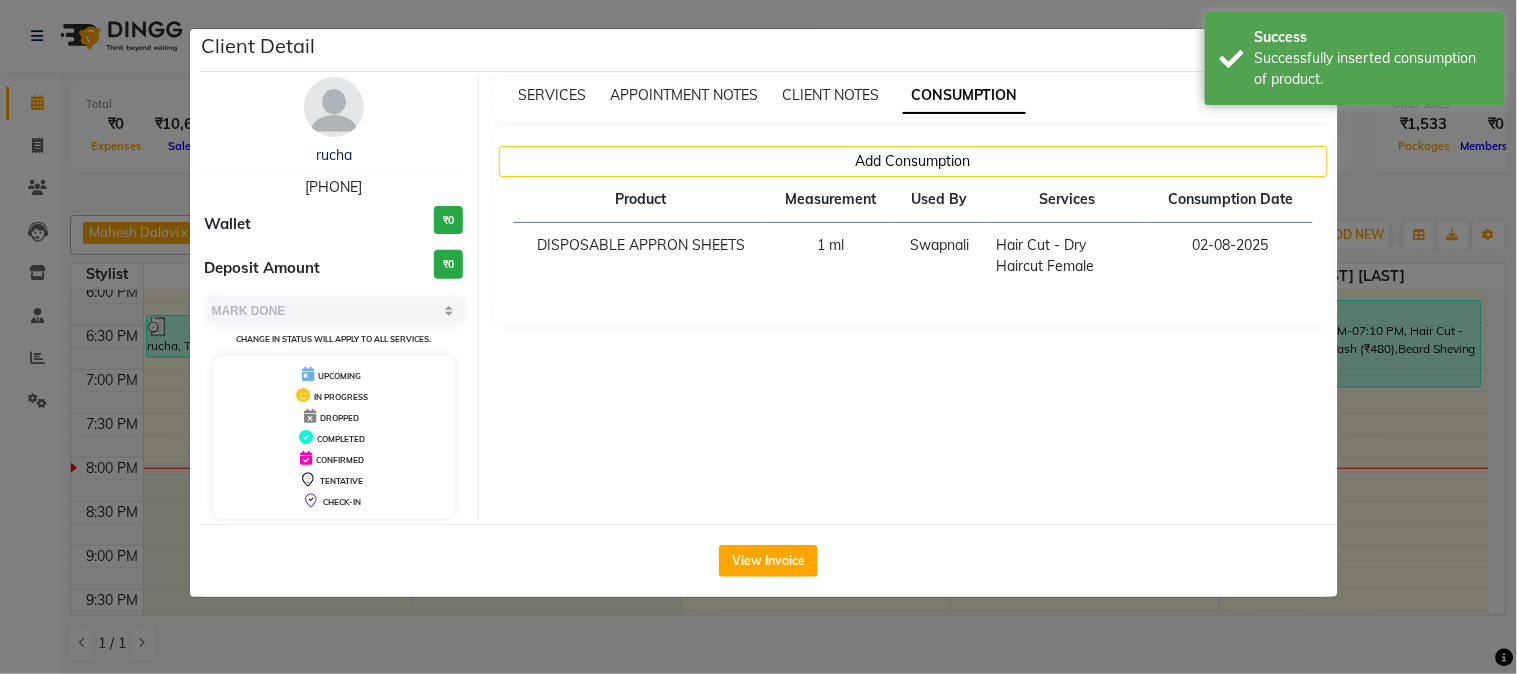 click on "Client Detail  rucha    7888037363 Wallet ₹0 Deposit Amount  ₹0  Select MARK DONE UPCOMING Change in status will apply to all services. UPCOMING IN PROGRESS DROPPED COMPLETED CONFIRMED TENTATIVE CHECK-IN SERVICES APPOINTMENT NOTES CLIENT NOTES CONSUMPTION Add Consumption Product Measurement Used By Services Consumption Date  DISPOSABLE APPRON SHEETS   1 ml   Swapnali   Hair Cut - Dry Haircut Female   02-08-2025   View Invoice" 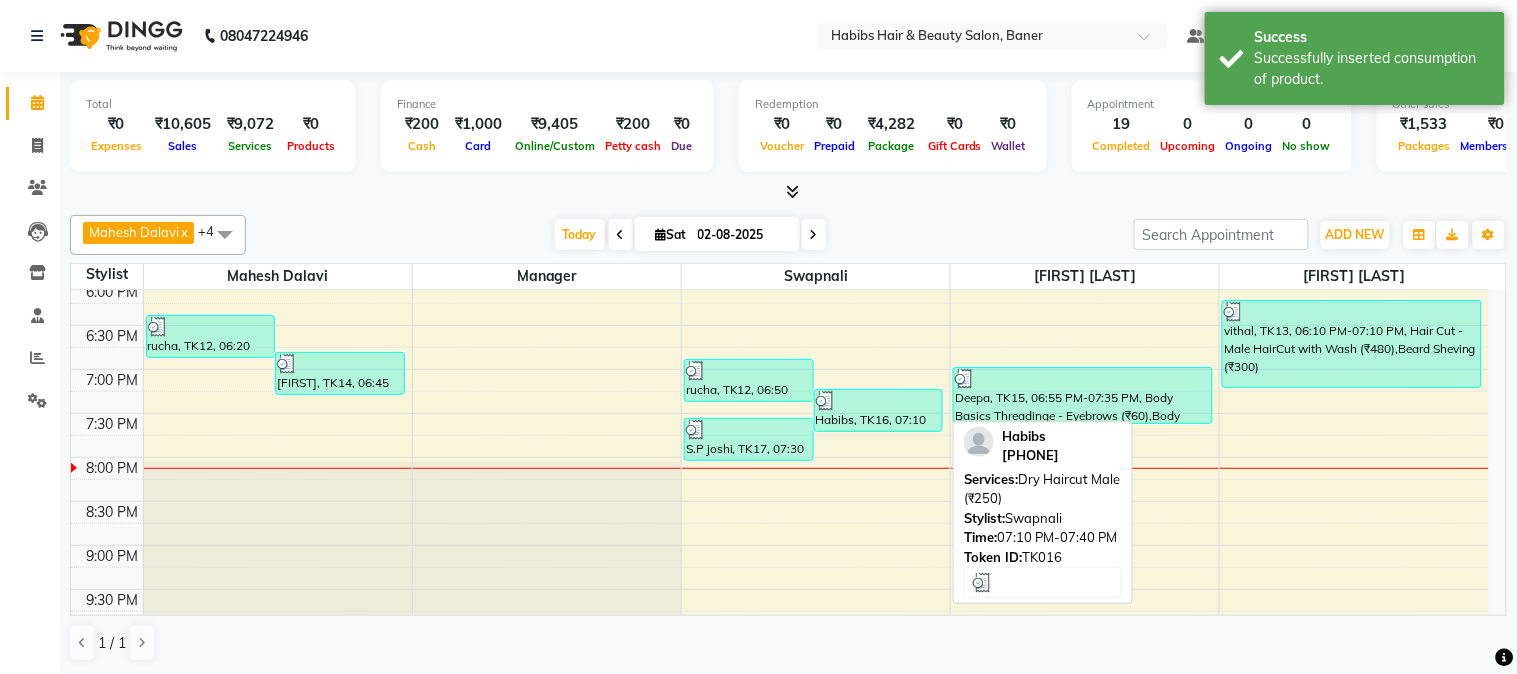click at bounding box center [879, 401] 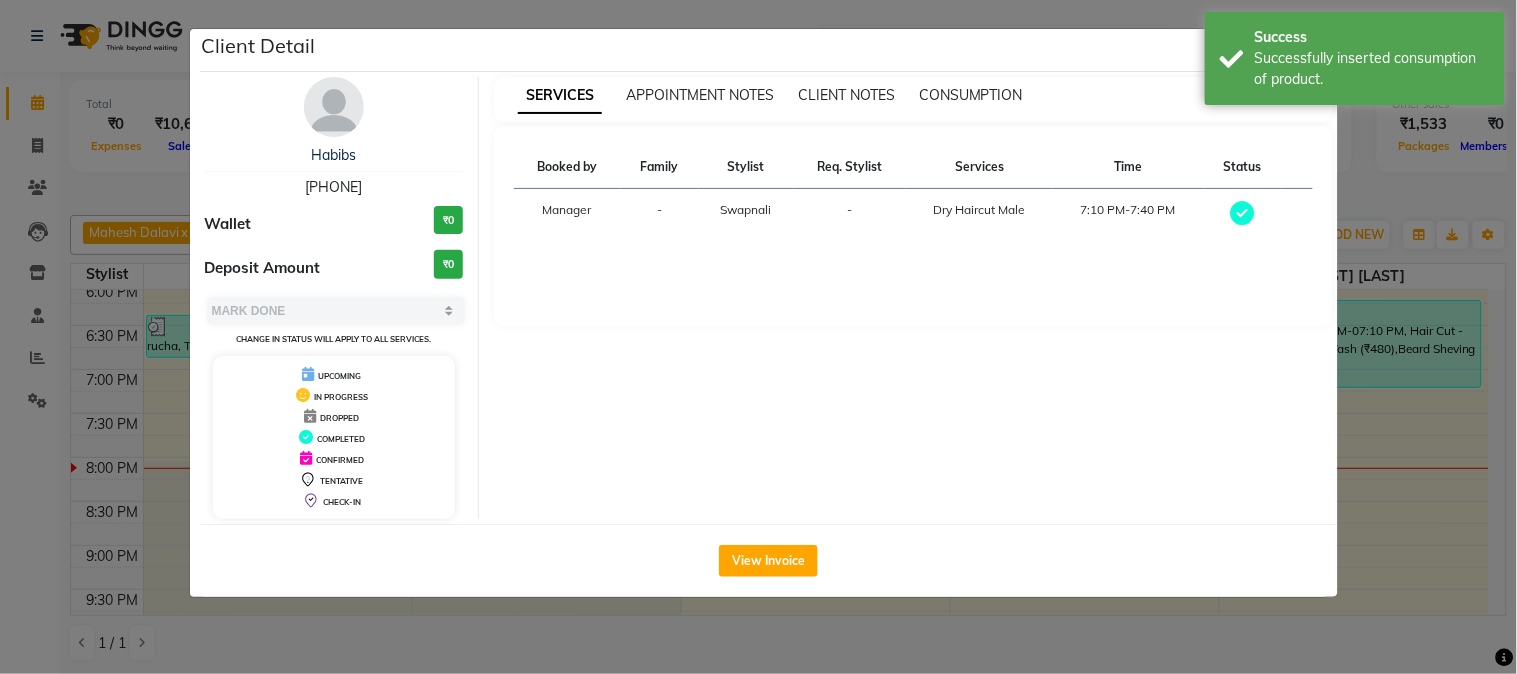drag, startPoint x: 990, startPoint y: 81, endPoint x: 997, endPoint y: 94, distance: 14.764823 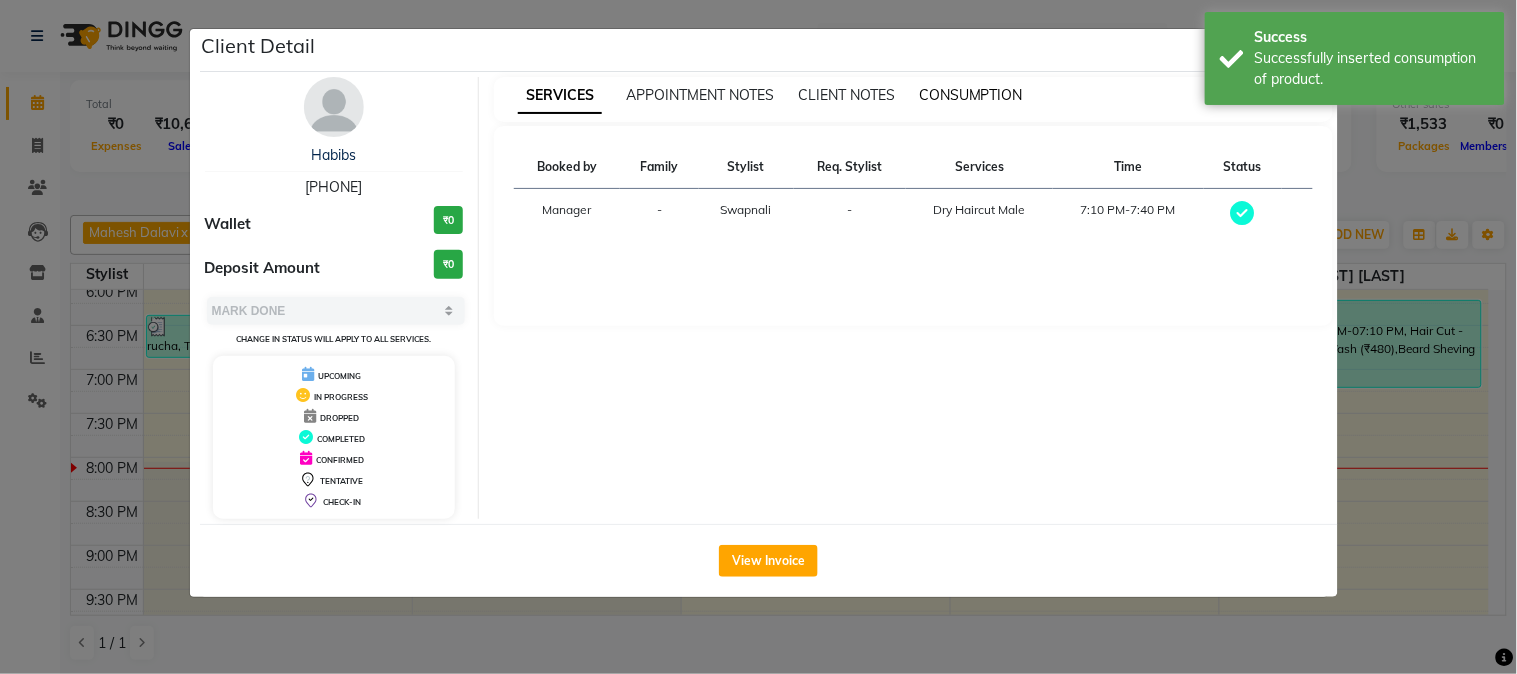 click on "SERVICES APPOINTMENT NOTES CLIENT NOTES CONSUMPTION" at bounding box center (913, 99) 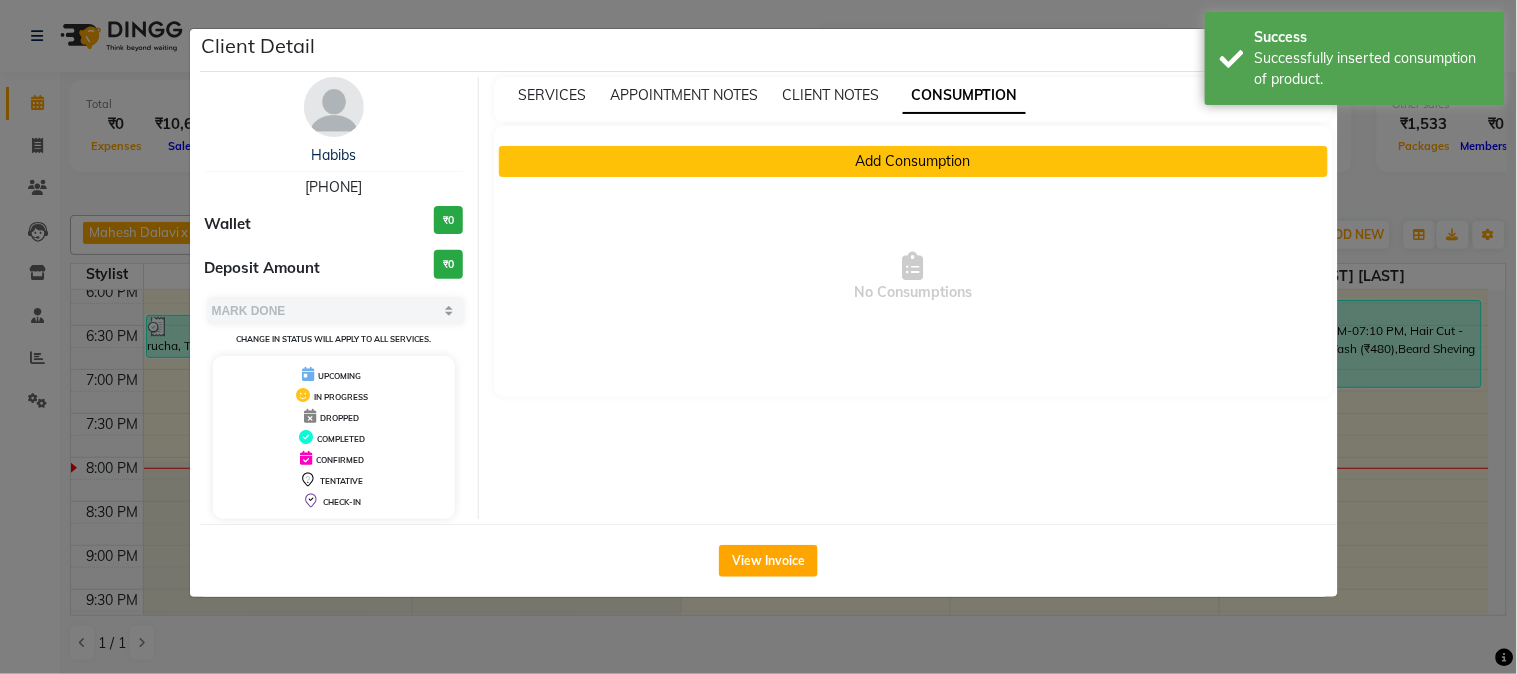 click on "Add Consumption" at bounding box center (913, 161) 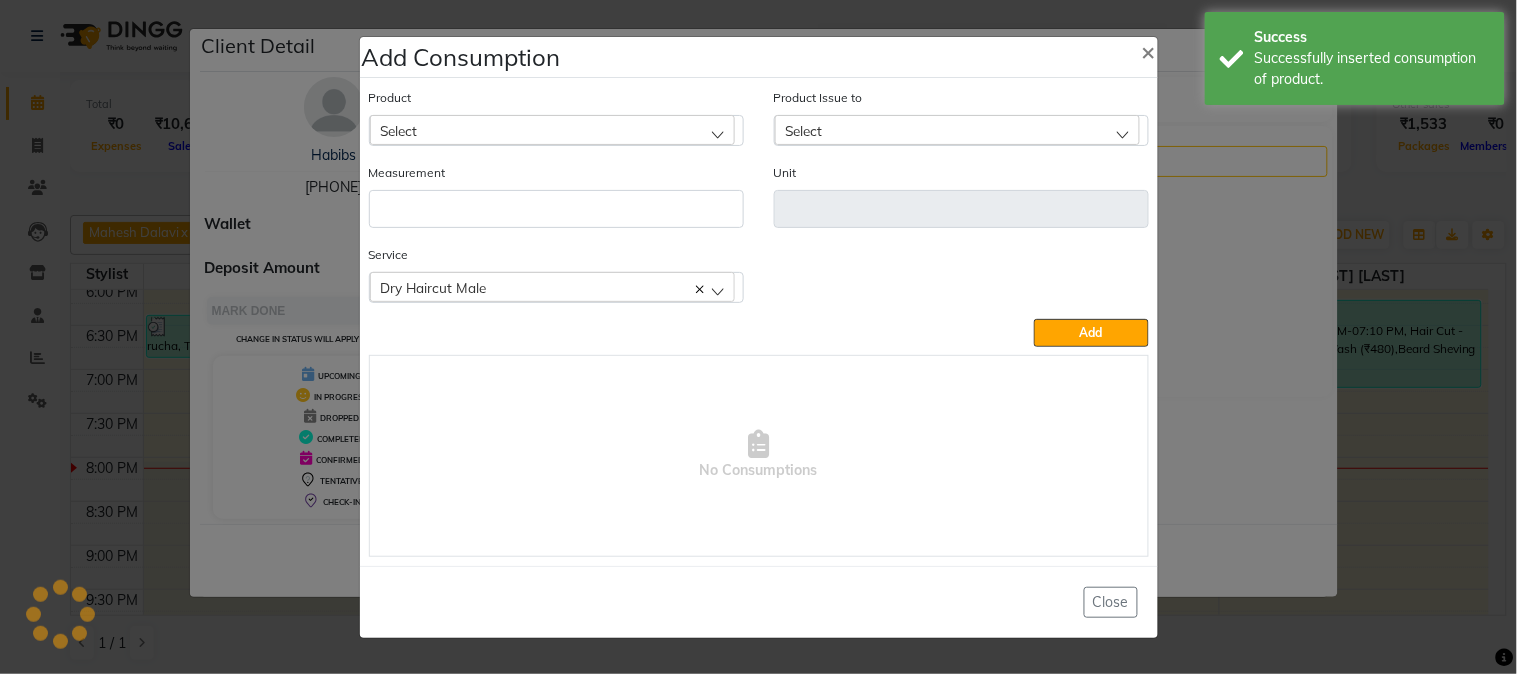 click on "Select" 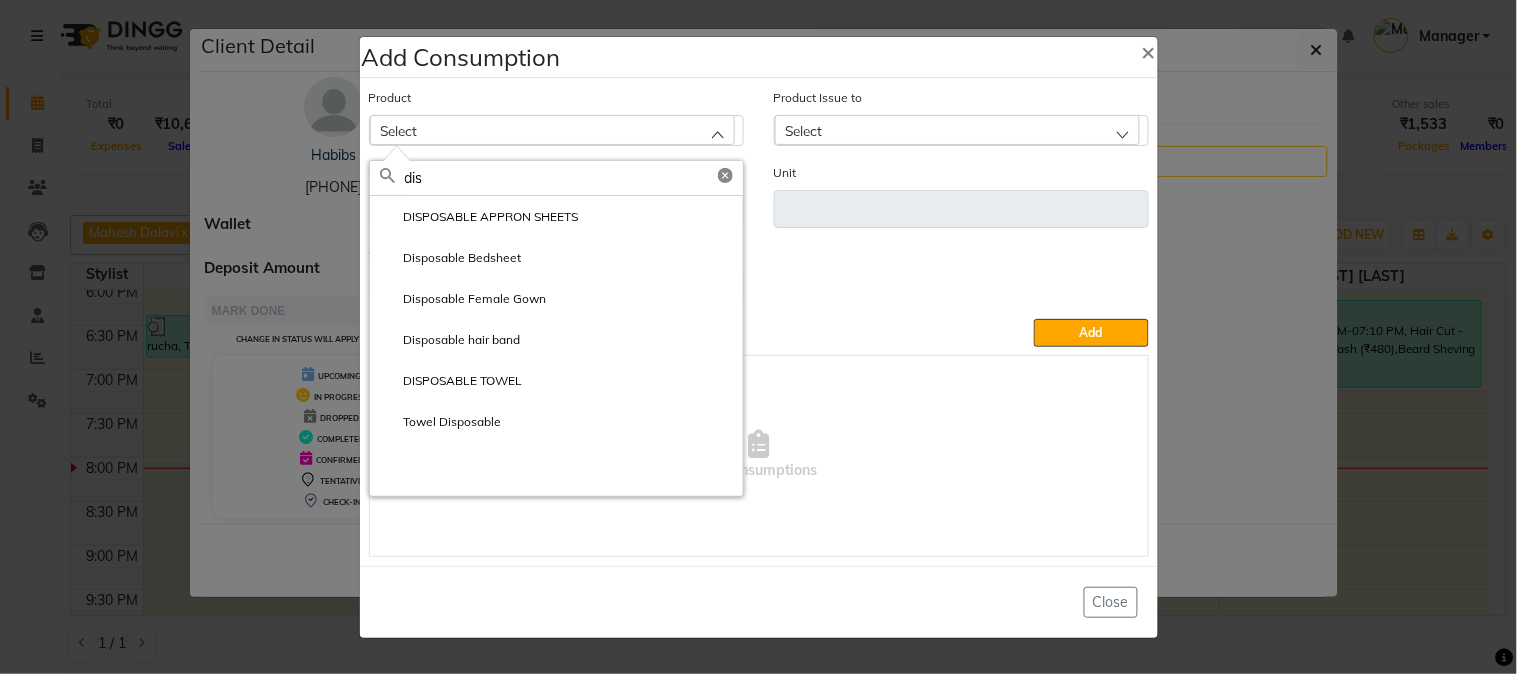 type on "dis" 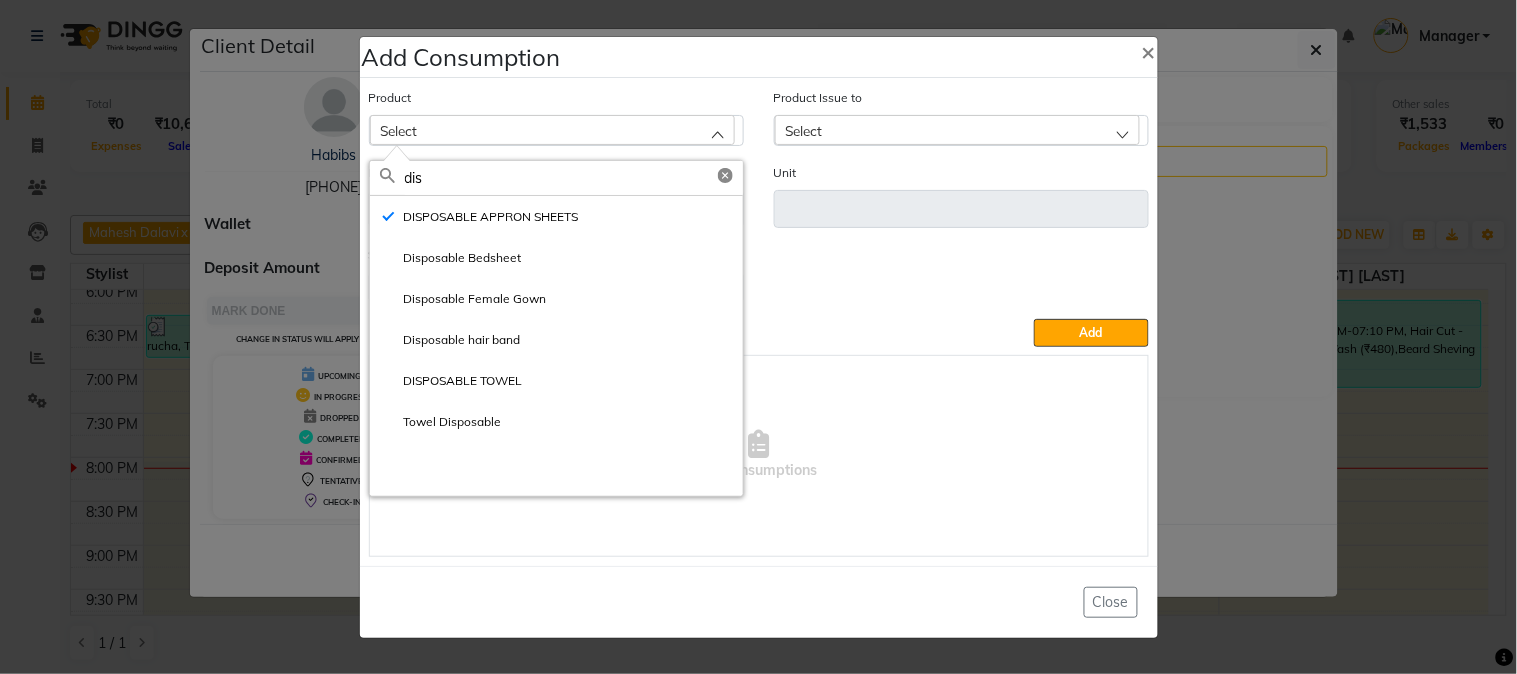 type on "ml" 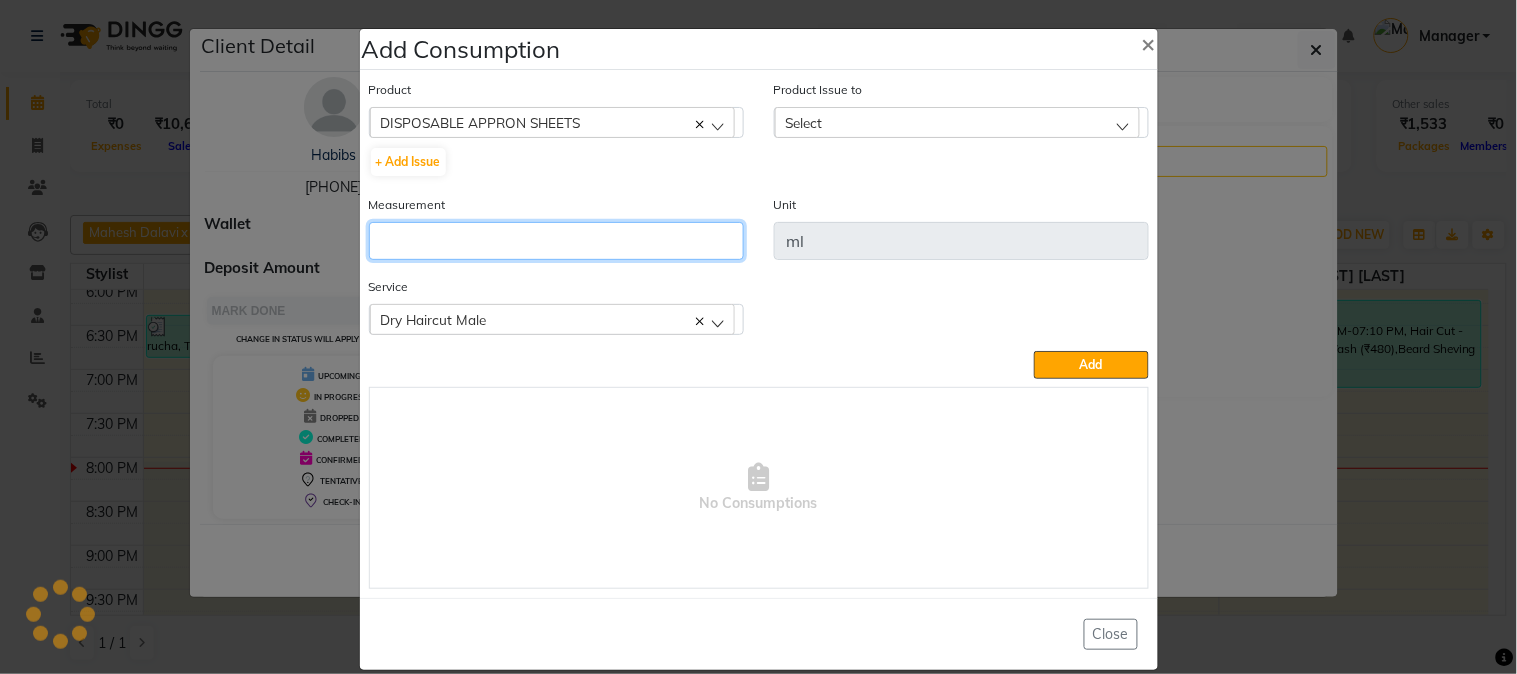 click 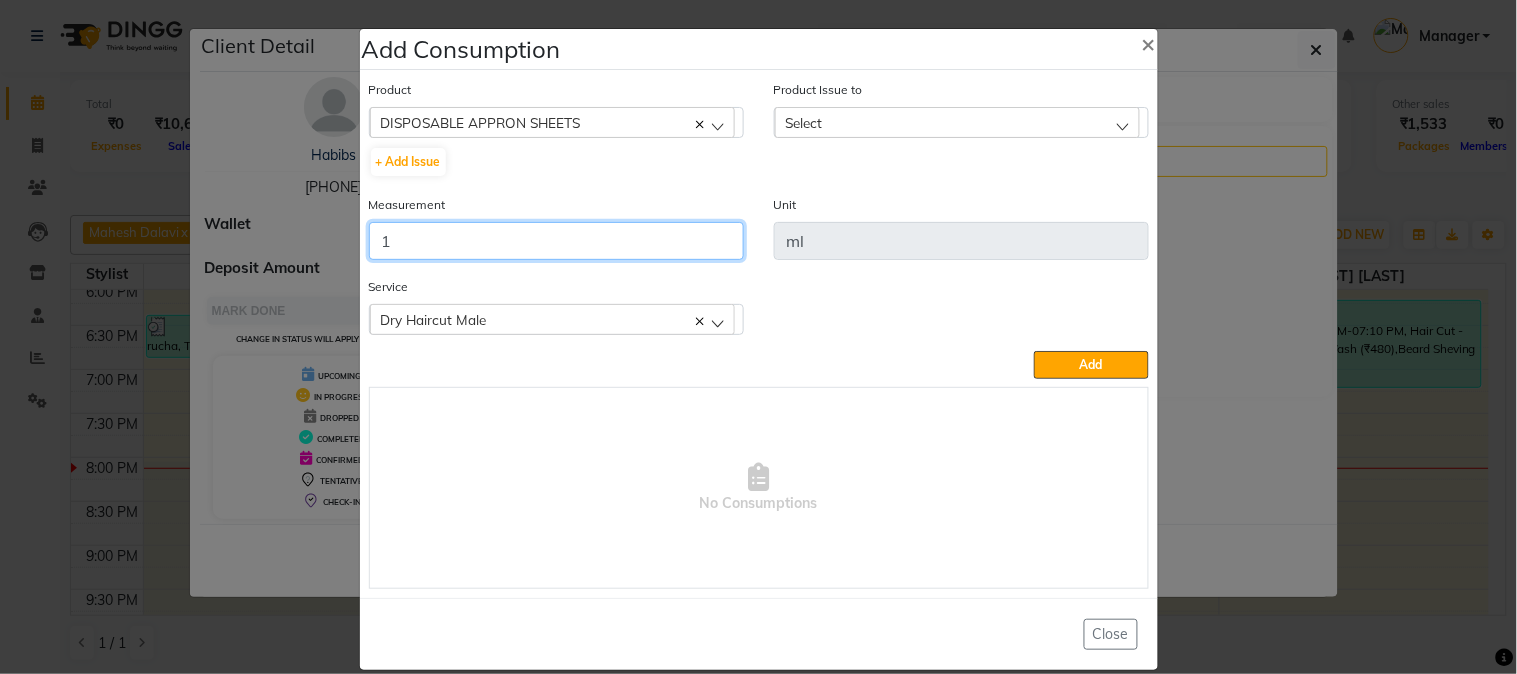 type on "1" 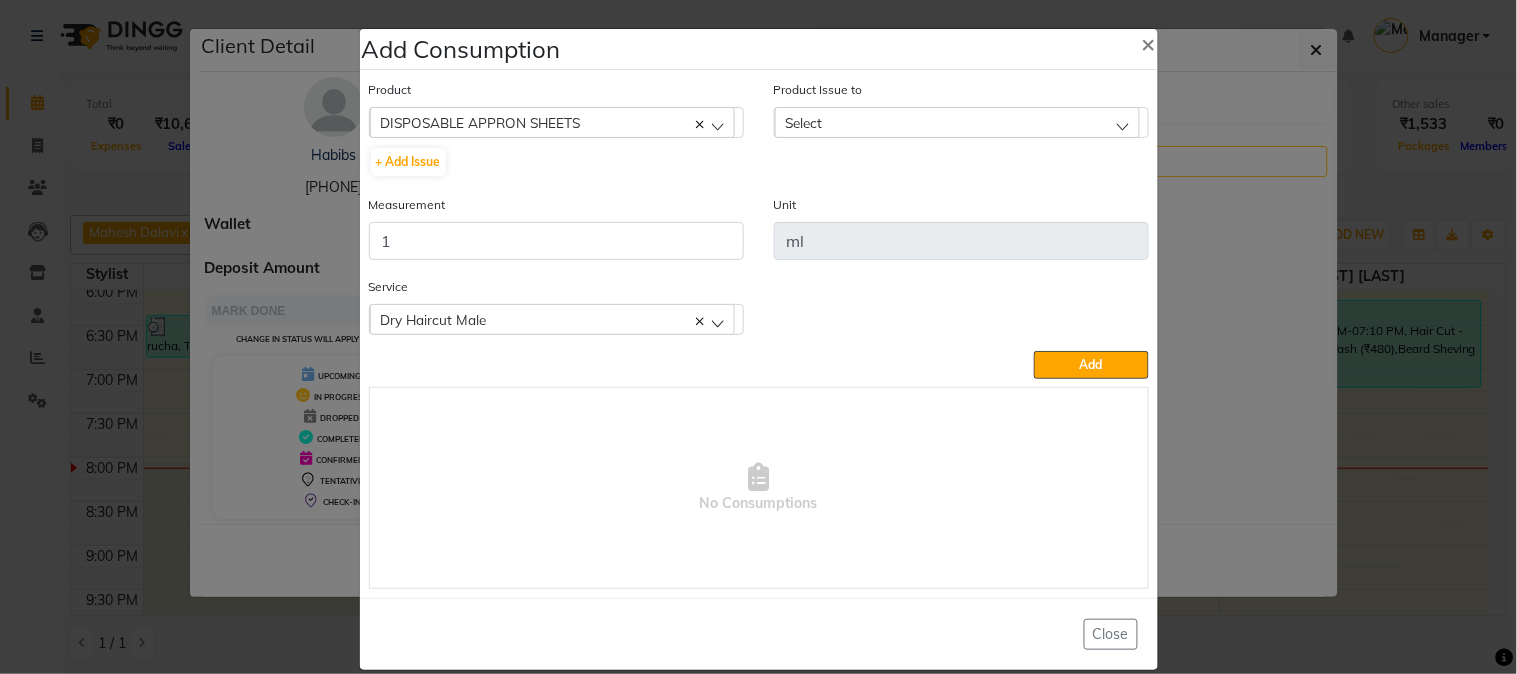 click on "Product Issue to Select 2025-07-30, Issued to: Manager, Balance: 199954 2025-07-20, Issued to: Manager, Balance: 49845 2025-07-14, Issued to: Manager, Balance: 49928 2025-07-13, Issued to: Manager, Balance: 99961 2025-06-22, Issued to: Manager, Balance: 49686 2025-06-20, Issued to: Manager, Balance: 49957 2025-06-12, Issued to: Manager, Balance: 49903 2025-06-07, Issued to: Manager, Balance: 199893 2025-06-07, Issued to: Manager, Balance: 500000 2025-05-08, Issued to: Manager, Balance: 49539 2025-05-03, Issued to: Manager, Balance: 299928 2025-03-28, Issued to: Manager, Balance: 199452 2025-02-10, Issued to: Manager, Balance: 99455" 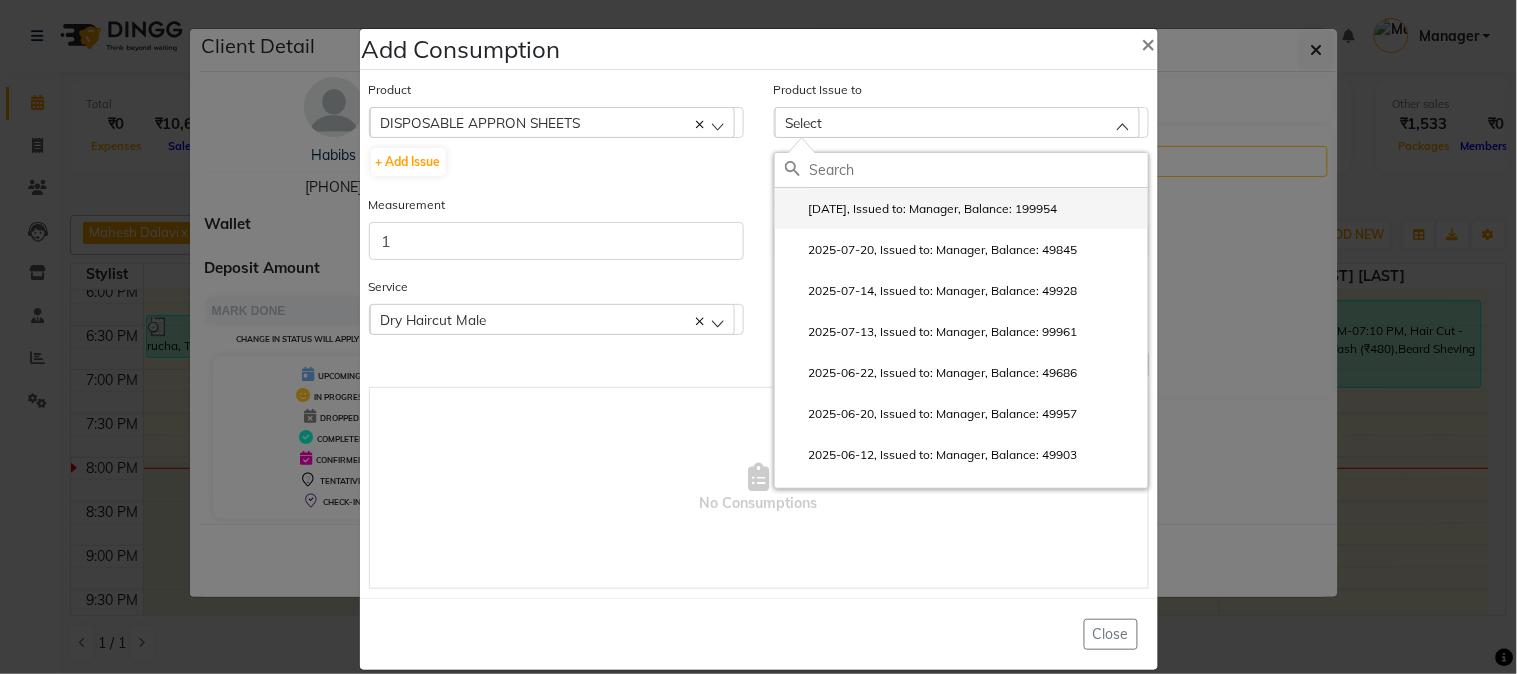 click on "2025-07-30, Issued to: Manager, Balance: 199954" 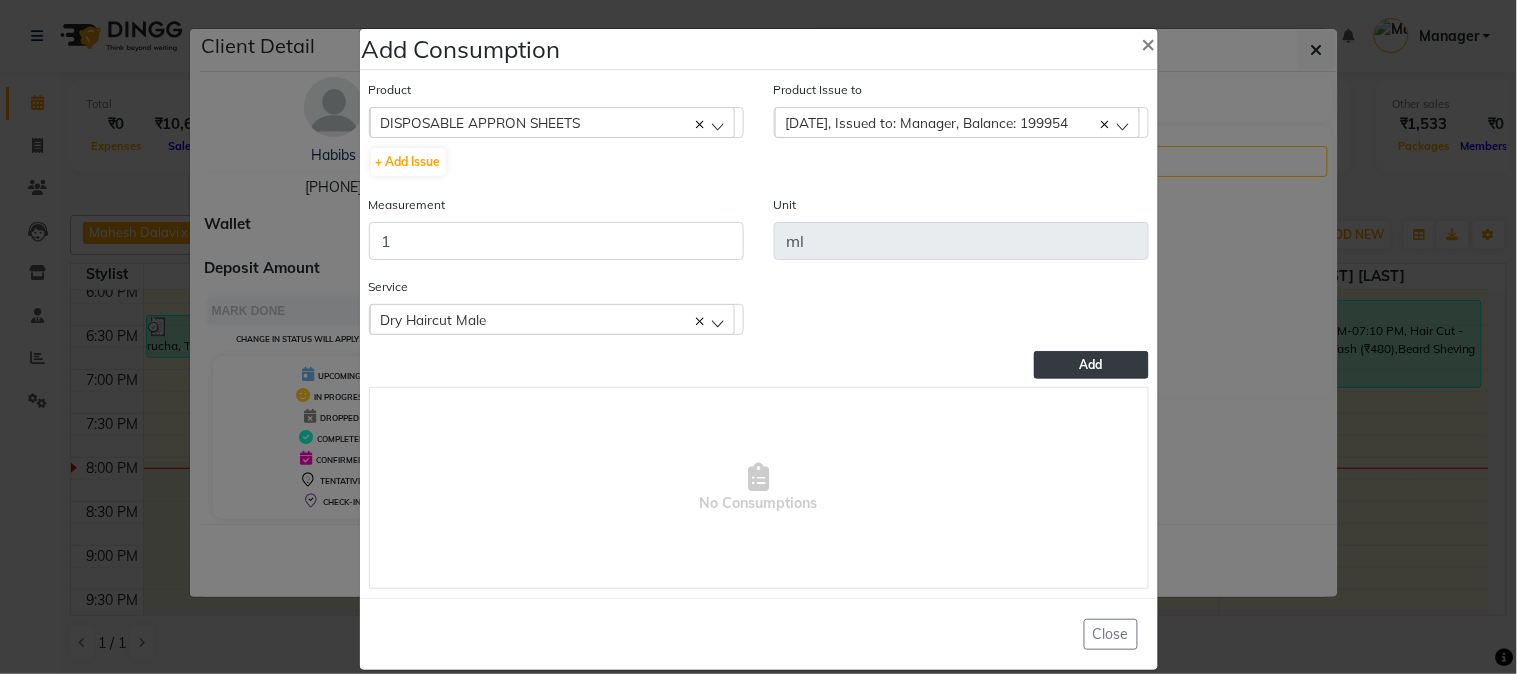 click on "Add" 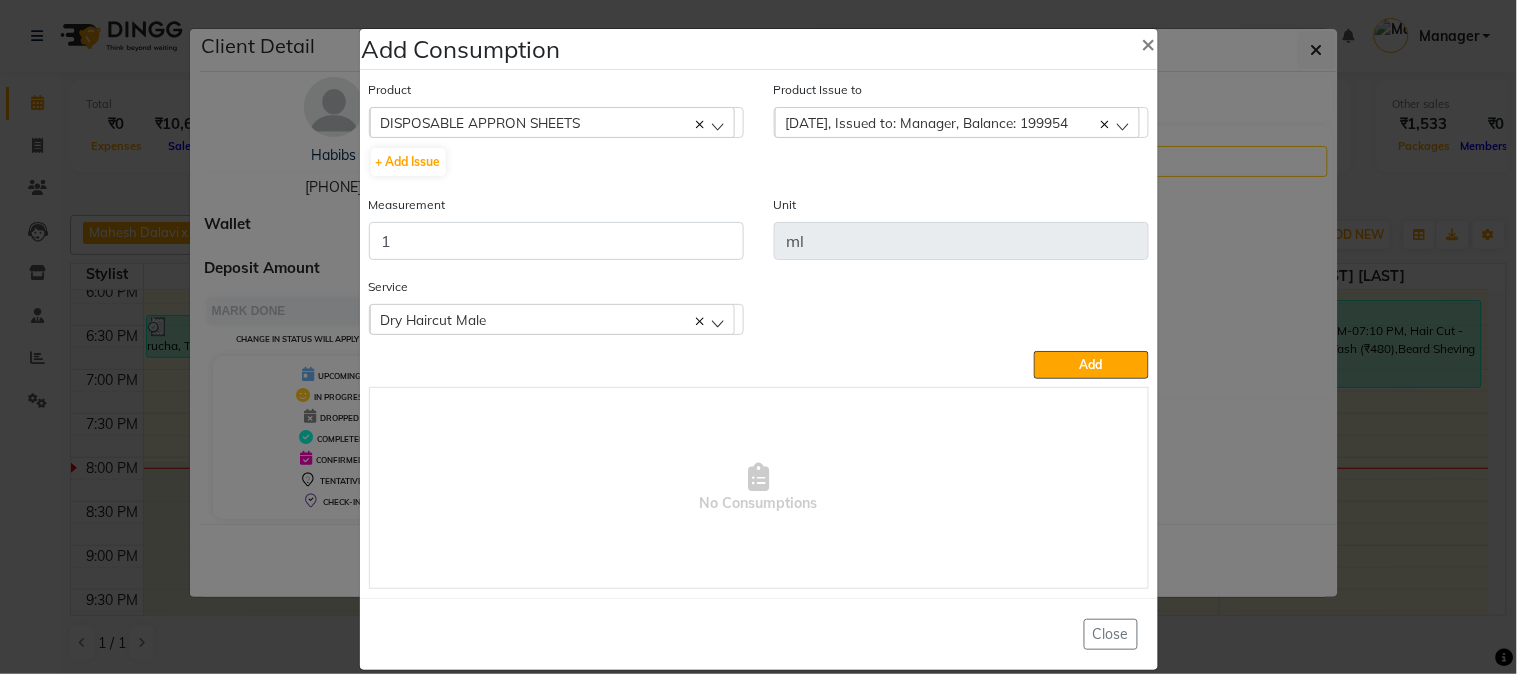 type 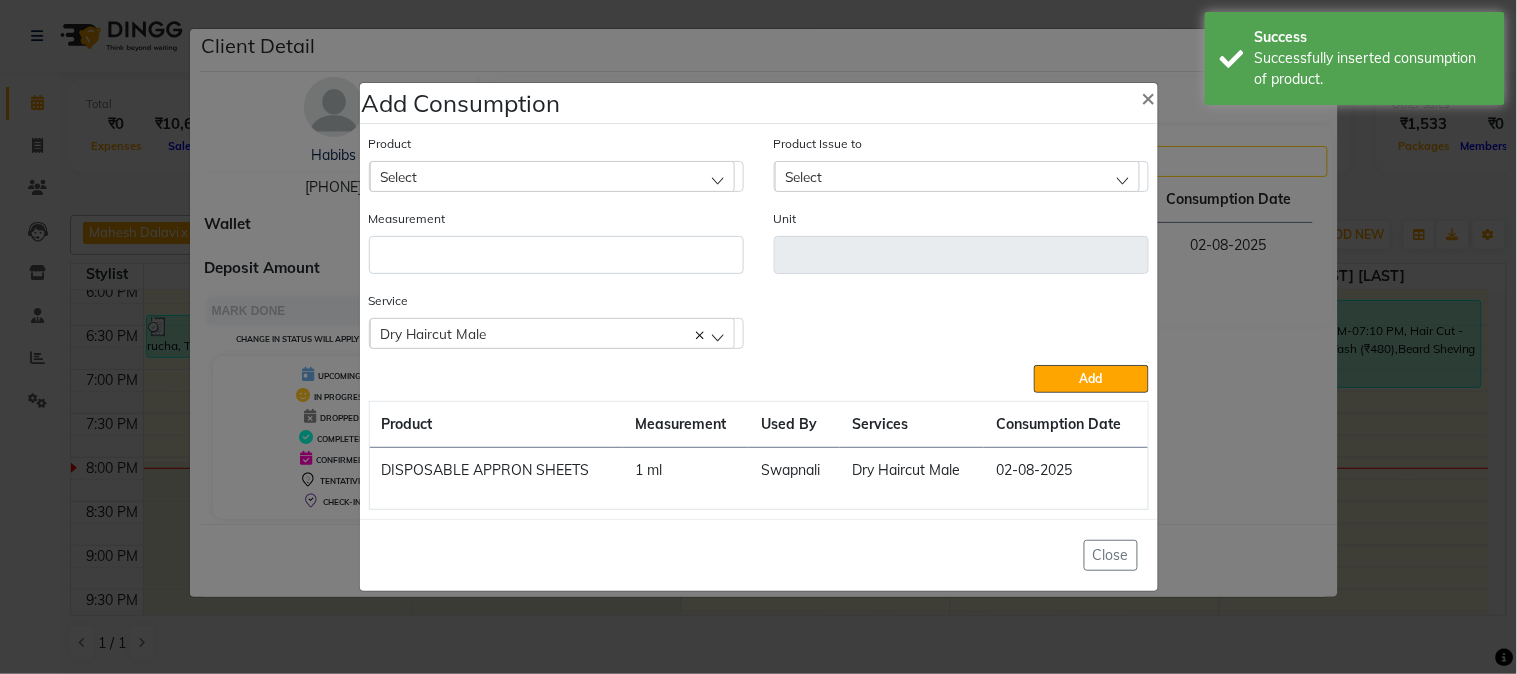 click on "Add Consumption × Product Select 5-7 Product Issue to Select 2025-07-30, Issued to: Manager, Balance: 199954 2025-07-20, Issued to: Manager, Balance: 49845 2025-07-14, Issued to: Manager, Balance: 49928 2025-07-13, Issued to: Manager, Balance: 99961 2025-06-22, Issued to: Manager, Balance: 49686 2025-06-20, Issued to: Manager, Balance: 49957 2025-06-12, Issued to: Manager, Balance: 49903 2025-06-07, Issued to: Manager, Balance: 199893 2025-06-07, Issued to: Manager, Balance: 500000 2025-05-08, Issued to: Manager, Balance: 49539 2025-05-03, Issued to: Manager, Balance: 299928 2025-03-28, Issued to: Manager, Balance: 199452 2025-02-10, Issued to: Manager, Balance: 99455 Measurement Unit Service  Dry Haircut Male  Dry Haircut Male  Add  Product Measurement Used By Services Consumption Date  DISPOSABLE APPRON SHEETS   1 ml   Swapnali   Dry Haircut Male   02-08-2025   Close" 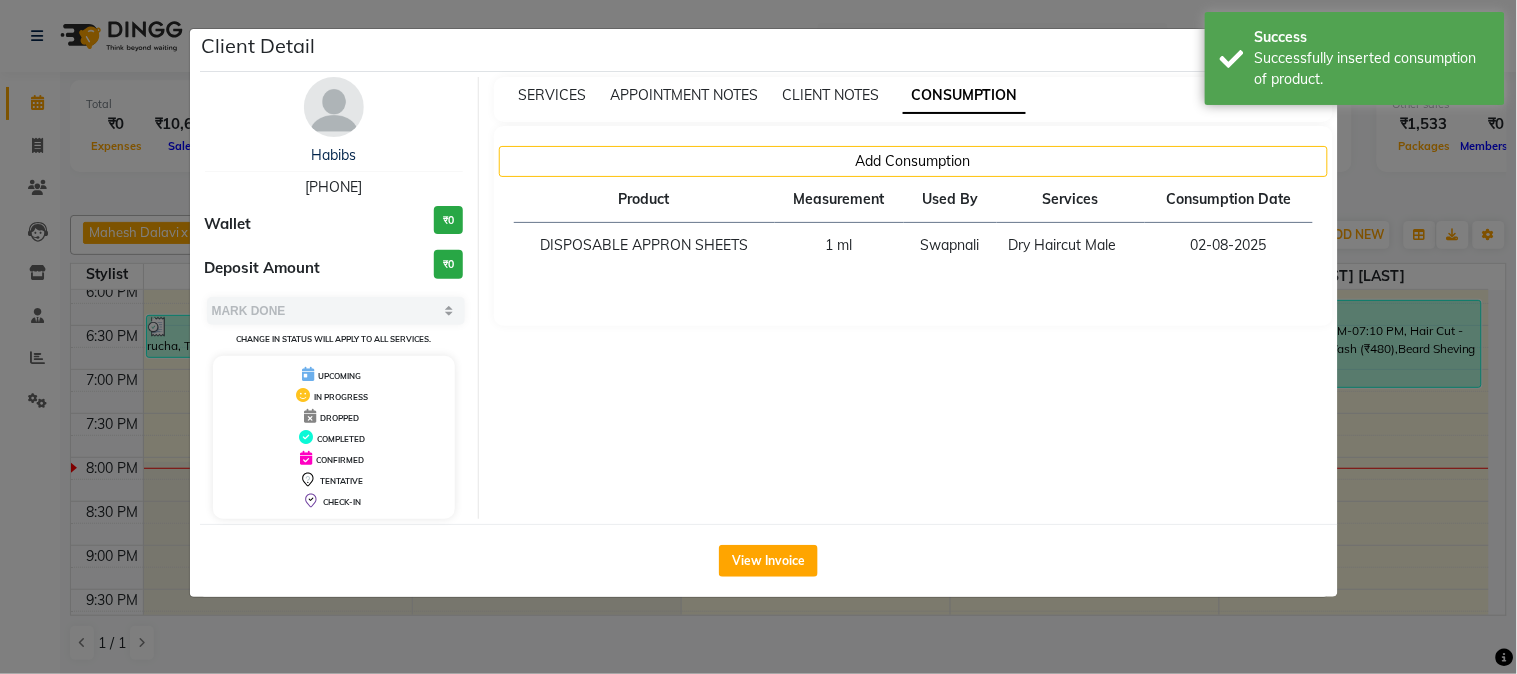click on "Client Detail  Habibs    8759660660 Wallet ₹0 Deposit Amount  ₹0  Select MARK DONE UPCOMING Change in status will apply to all services. UPCOMING IN PROGRESS DROPPED COMPLETED CONFIRMED TENTATIVE CHECK-IN SERVICES APPOINTMENT NOTES CLIENT NOTES CONSUMPTION Add Consumption Product Measurement Used By Services Consumption Date  DISPOSABLE APPRON SHEETS   1 ml   Swapnali   Dry Haircut Male   02-08-2025   View Invoice" 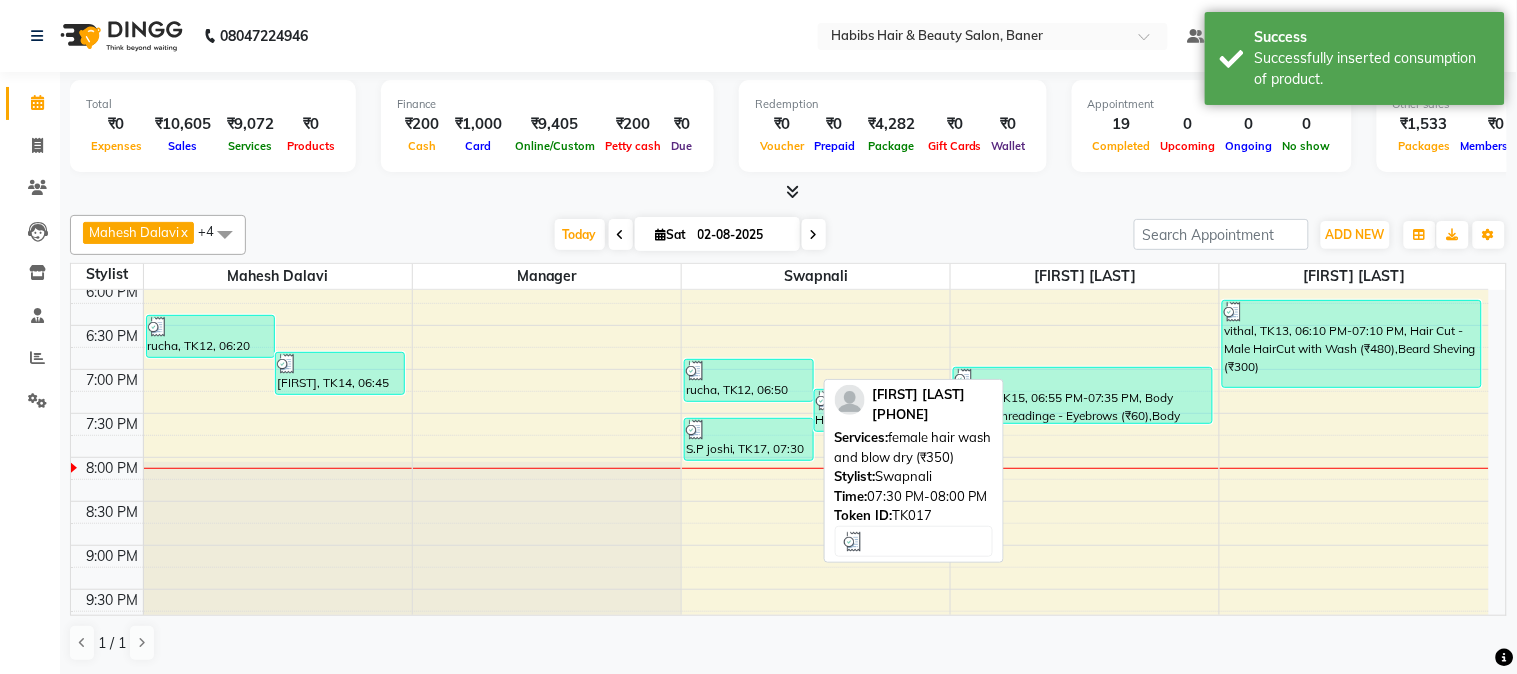 click at bounding box center (749, 430) 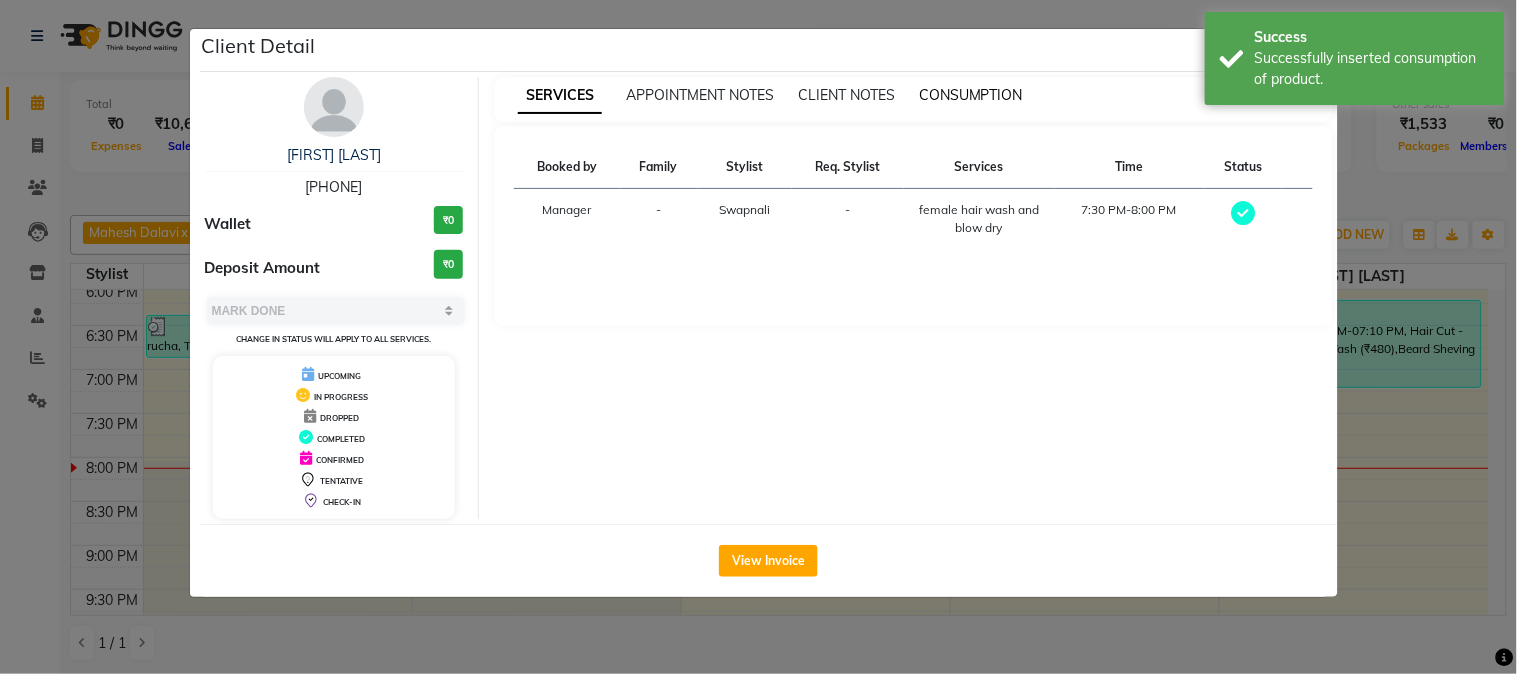 click on "CONSUMPTION" at bounding box center [971, 95] 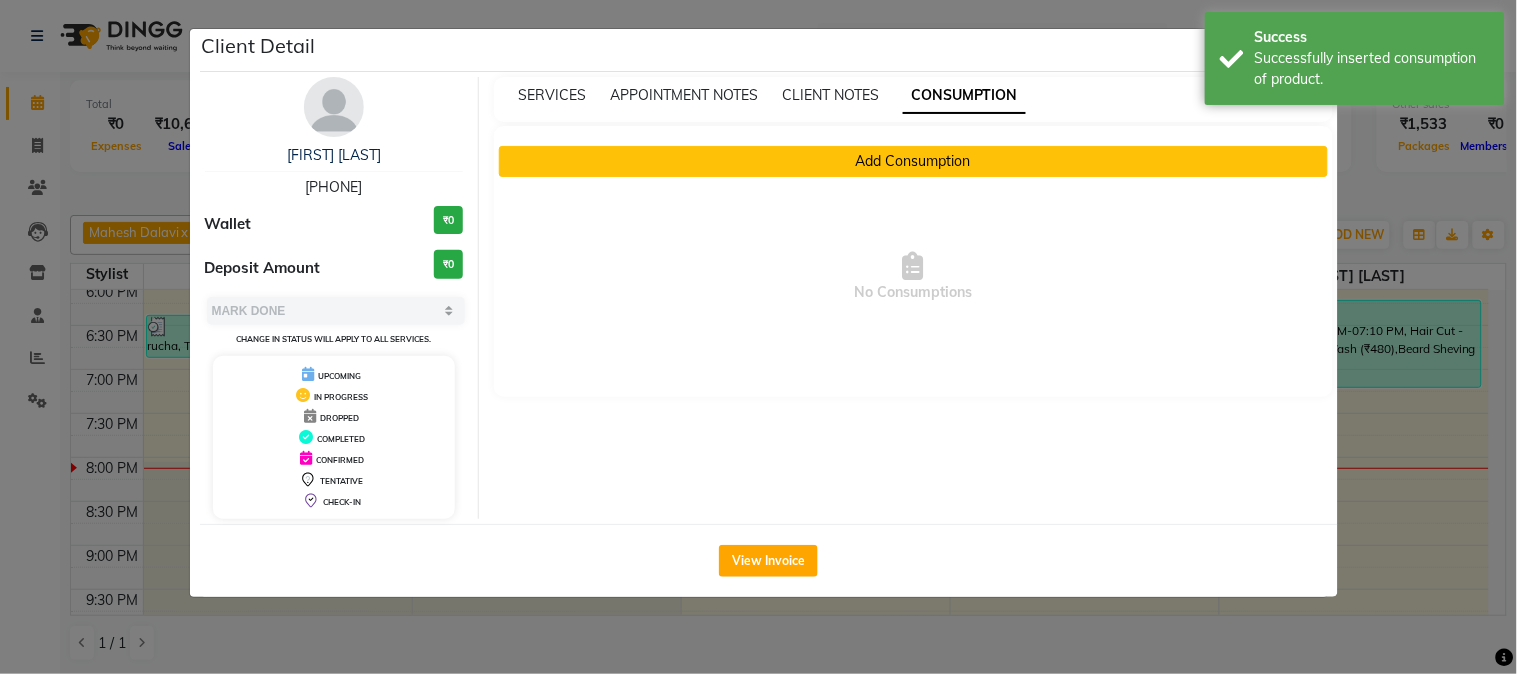 click on "Add Consumption" at bounding box center [913, 161] 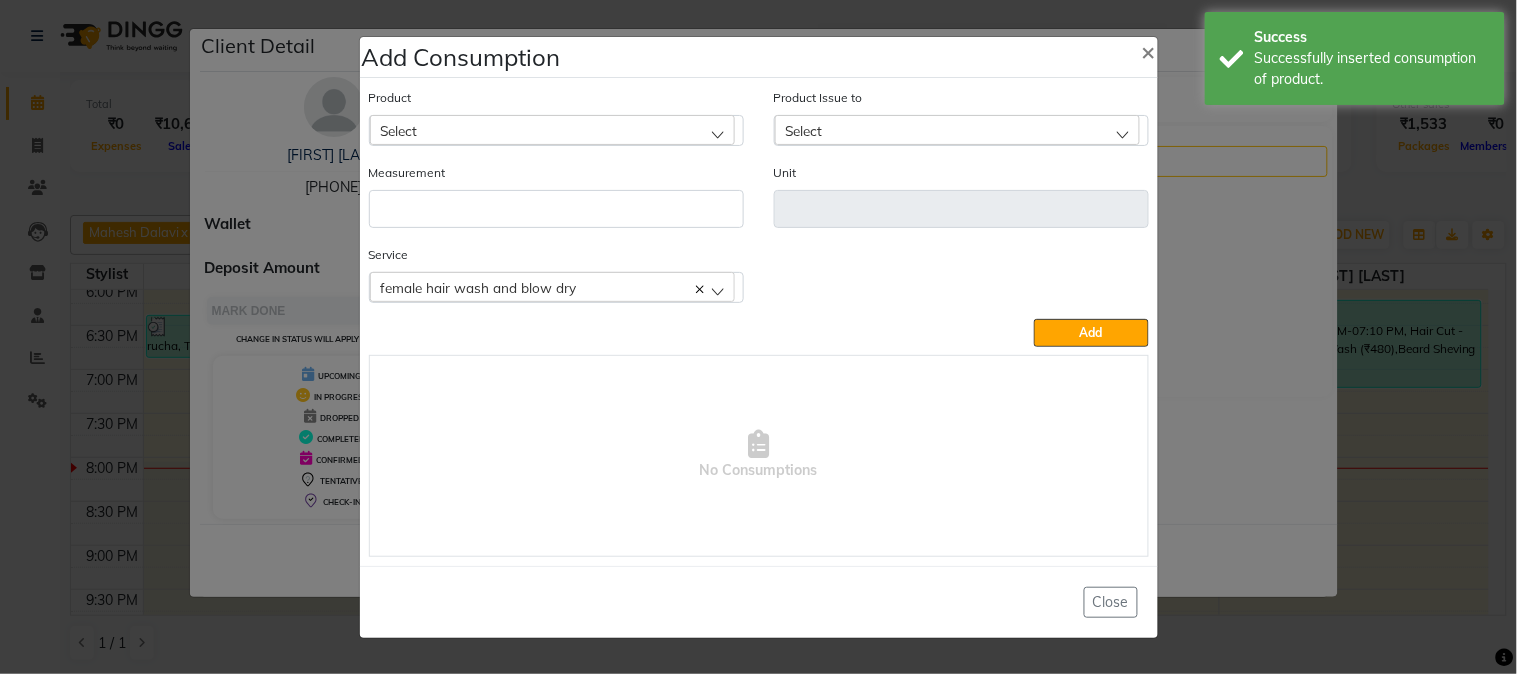 click on "Select" 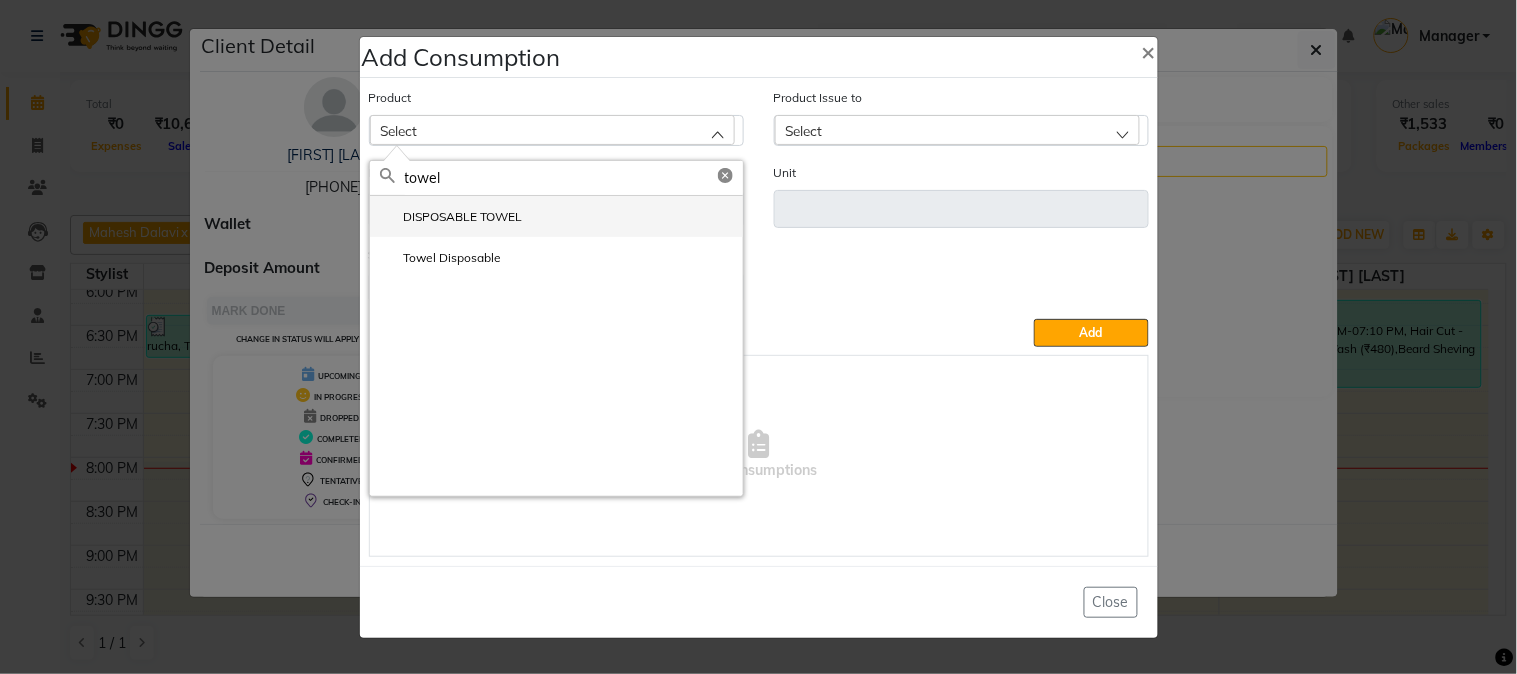 type on "towel" 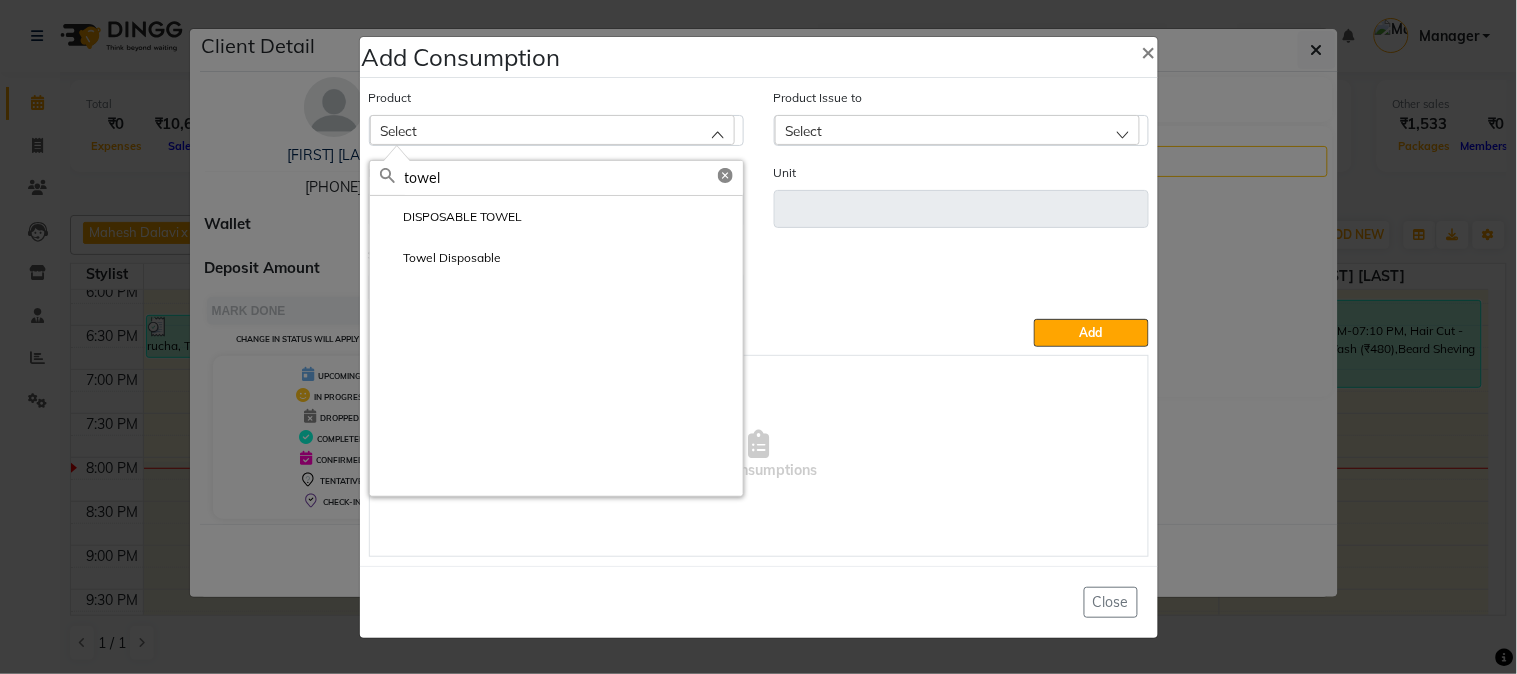 click on "DISPOSABLE TOWEL" 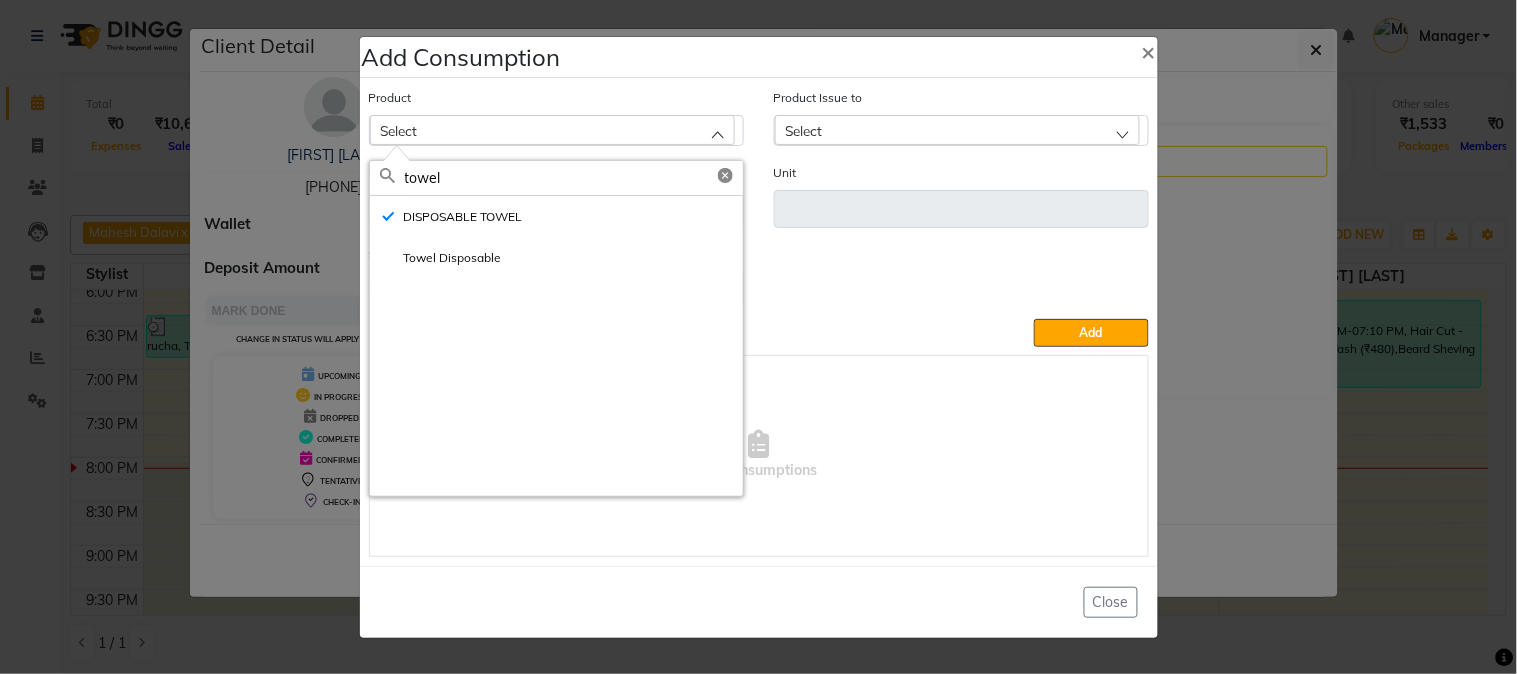 type on "ml" 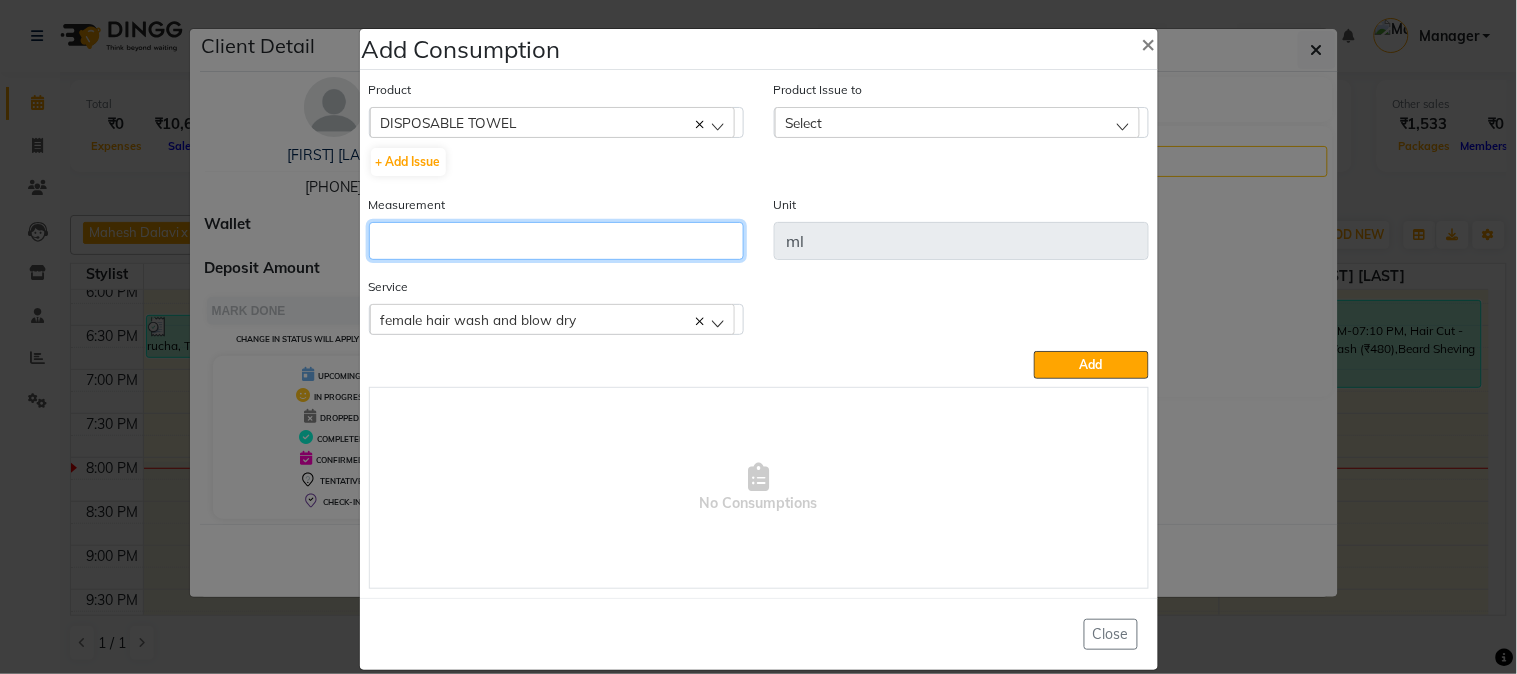 click 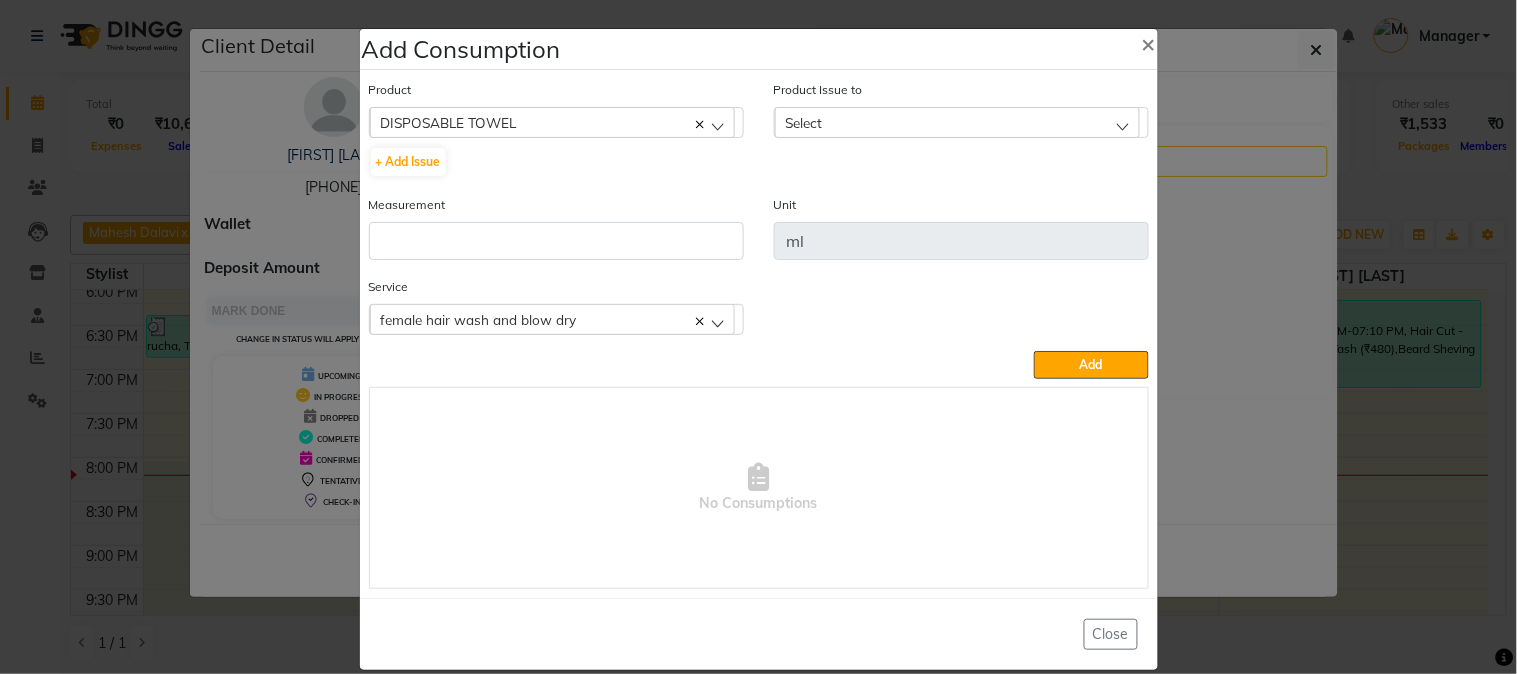 click on "Add Consumption × Product  DISPOSABLE TOWEL  5-7  + Add Issue  Product Issue to Select 2025-07-30, Issued to: Manager, Balance: 99972 2025-07-20, Issued to: Manager, Balance: 49898 2025-07-14, Issued to: Manager, Balance: 49955 2025-07-13, Issued to: Manager, Balance: 99980 2025-06-20, Issued to: Manager, Balance: 79790 2025-05-28, Issued to: Manager, Balance: 19824 2025-05-28, Issued to: Manager, Balance: 250000 2025-05-10, Issued to: Manager, Balance: 49857 2025-05-03, Issued to: Manager, Balance: 99951 2025-04-14, Issued to: Manager, Balance: 299876 2025-03-28, Issued to: Manager, Balance: 699866 2025-01-06, Issued to: Manager, Balance: 199574 Measurement Unit ml Service  female hair wash and blow dry  female hair wash and blow dry  Add   No Consumptions   Close" 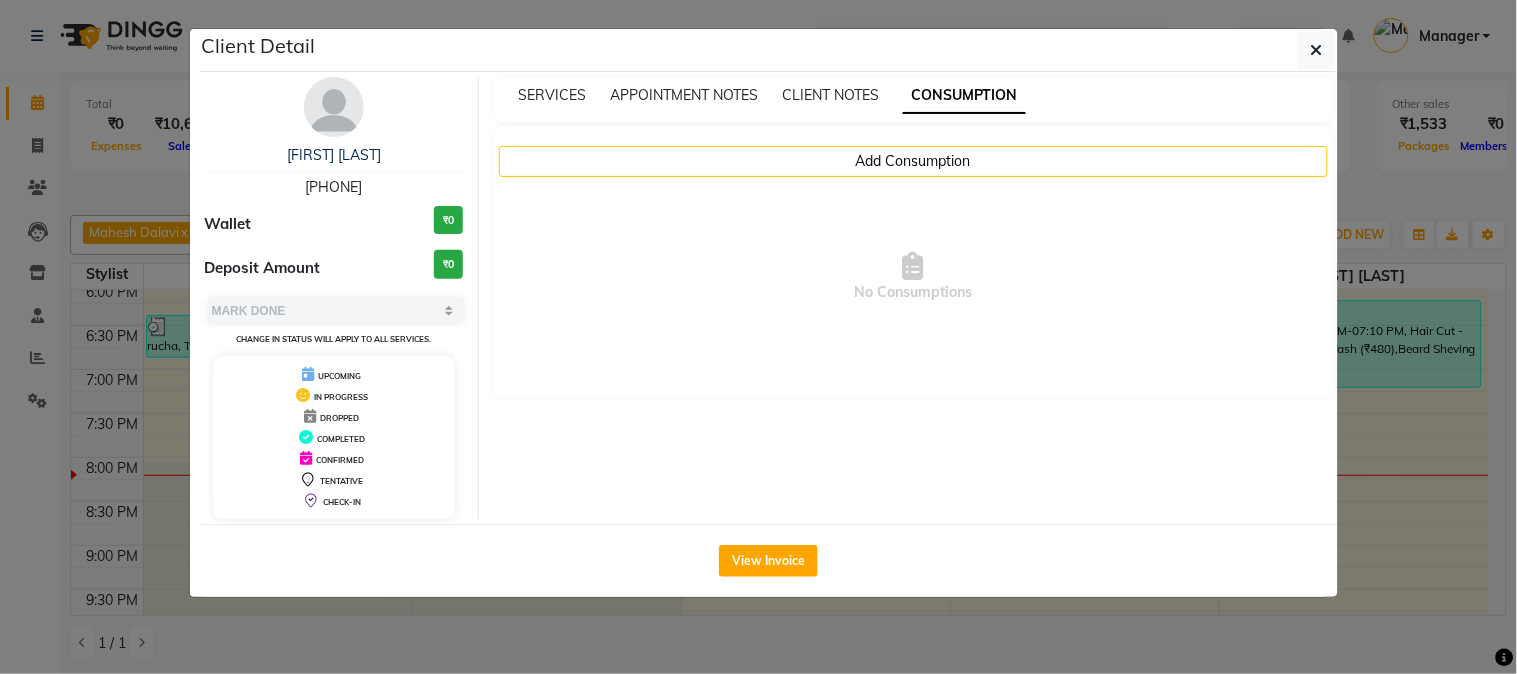 click on "Client Detail  S.P joshi    7057345406 Wallet ₹0 Deposit Amount  ₹0  Select MARK DONE UPCOMING Change in status will apply to all services. UPCOMING IN PROGRESS DROPPED COMPLETED CONFIRMED TENTATIVE CHECK-IN SERVICES APPOINTMENT NOTES CLIENT NOTES CONSUMPTION Add Consumption  No Consumptions   View Invoice" 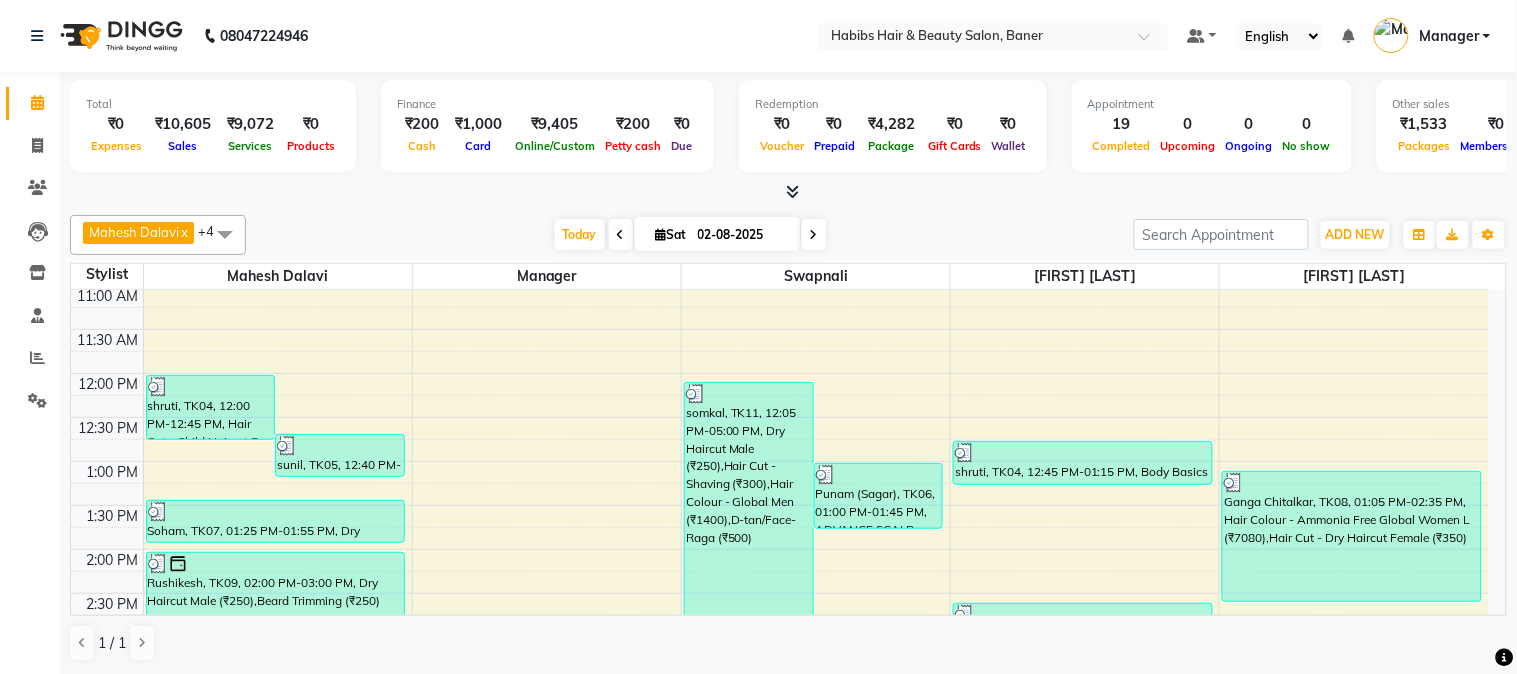 scroll, scrollTop: 333, scrollLeft: 0, axis: vertical 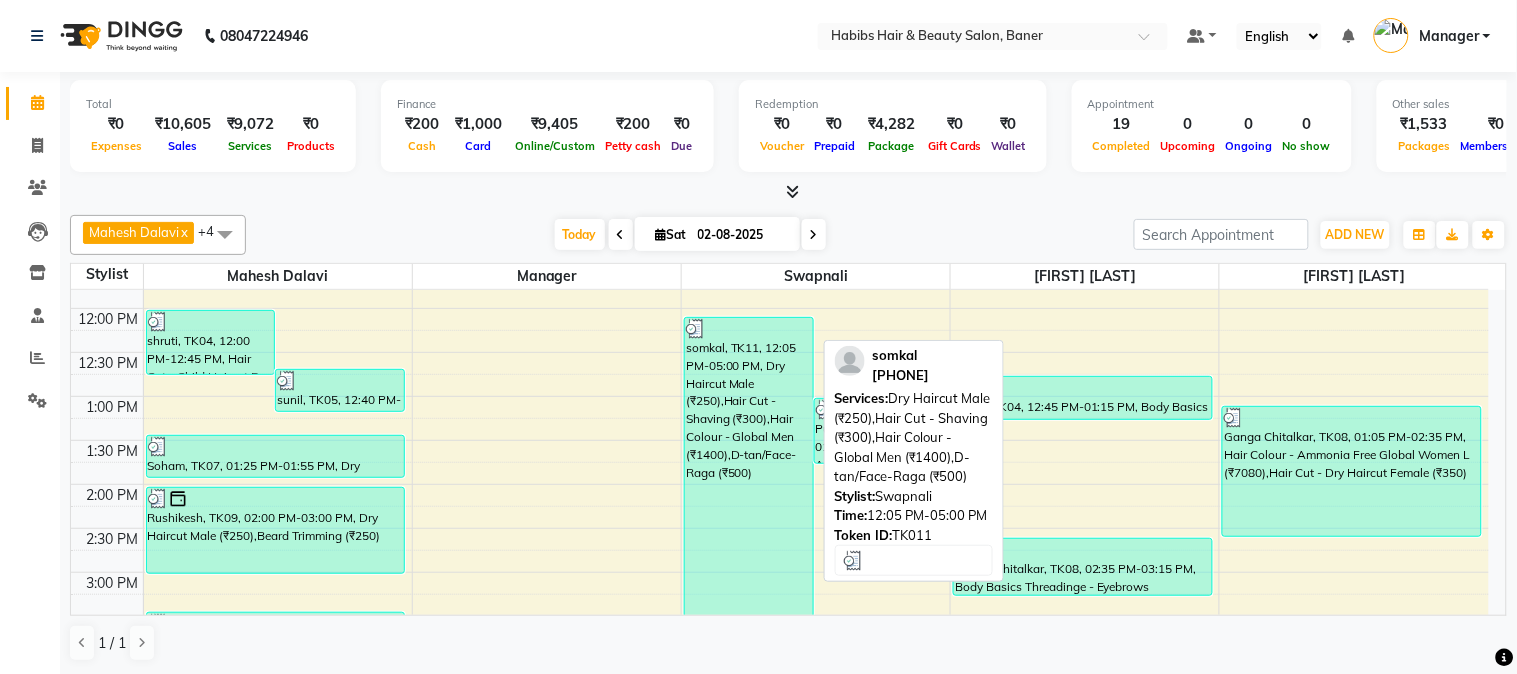 click on "somkal, TK11, 12:05 PM-05:00 PM, Dry Haircut Male (₹250),Hair Cut - Shaving (₹300),Hair Colour - Global Men (₹1400),D-tan/Face-Raga (₹500)" at bounding box center [749, 534] 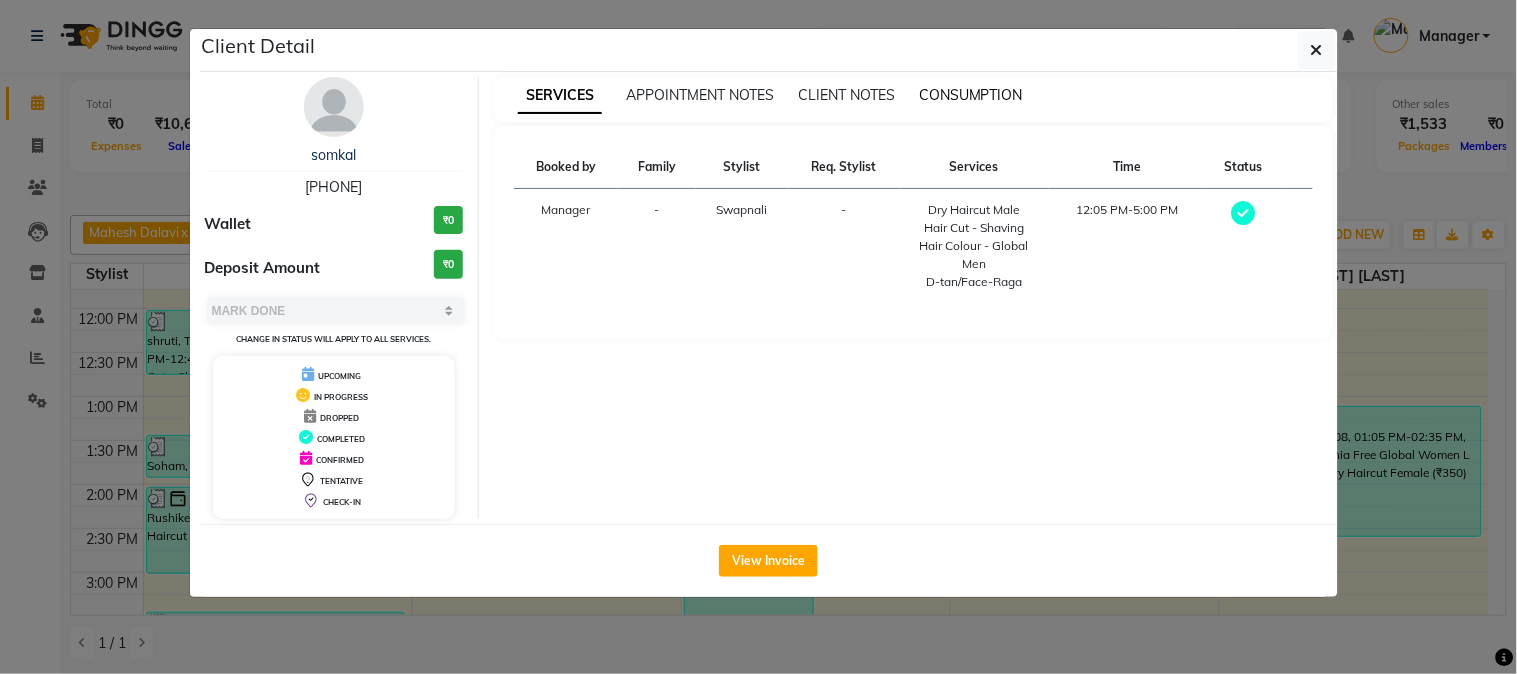 click on "CONSUMPTION" at bounding box center (971, 95) 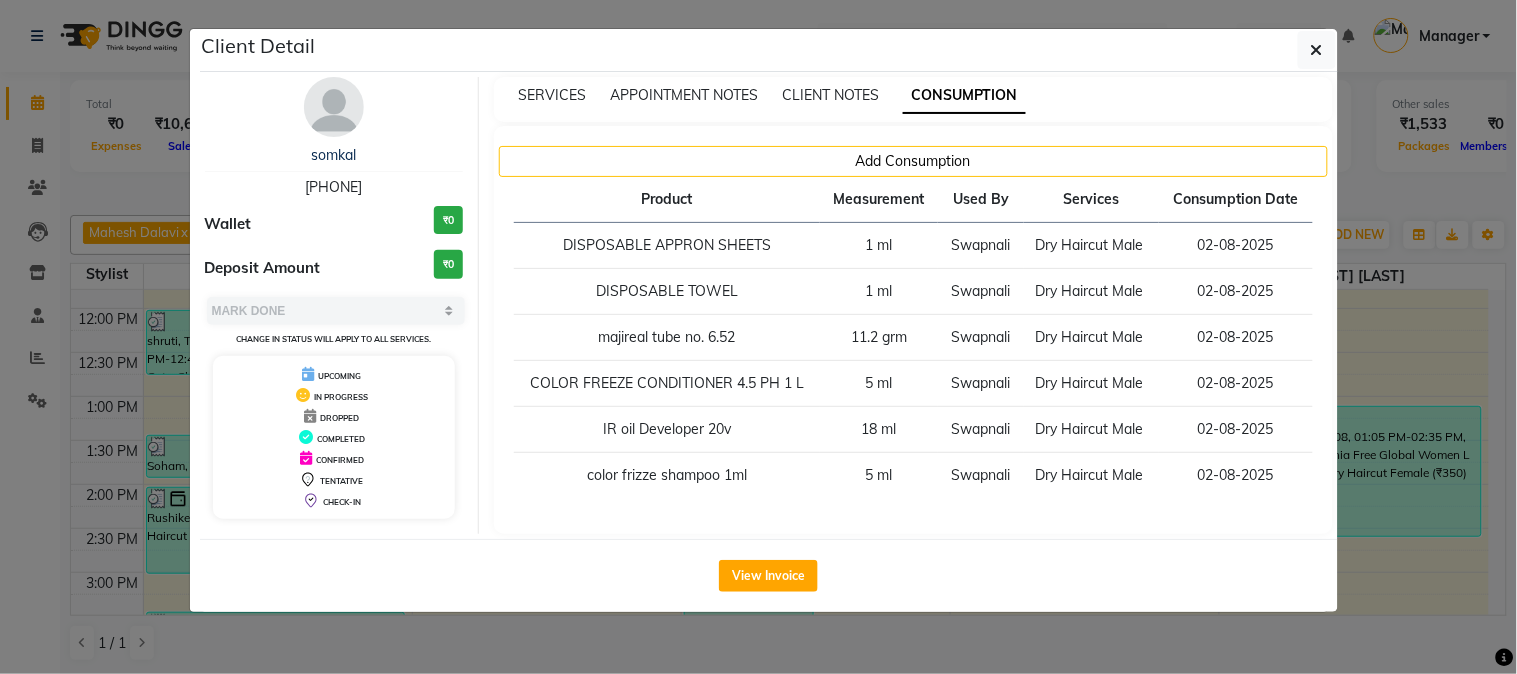 click on "Client Detail  somkal    9325863796 Wallet ₹0 Deposit Amount  ₹0  Select MARK DONE UPCOMING Change in status will apply to all services. UPCOMING IN PROGRESS DROPPED COMPLETED CONFIRMED TENTATIVE CHECK-IN SERVICES APPOINTMENT NOTES CLIENT NOTES CONSUMPTION Add Consumption Product Measurement Used By Services Consumption Date  DISPOSABLE APPRON SHEETS   1 ml   Swapnali   Dry Haircut Male   02-08-2025   DISPOSABLE TOWEL   1 ml   Swapnali   Dry Haircut Male   02-08-2025   majireal tube no. 6.52   11.2 grm   Swapnali   Dry Haircut Male   02-08-2025   COLOR FREEZE CONDITIONER 4.5 PH 1 L   5 ml   Swapnali   Dry Haircut Male   02-08-2025   IR oil Developer 20v   18 ml   Swapnali   Dry Haircut Male   02-08-2025   color frizze shampoo 1ml   5 ml   Swapnali   Dry Haircut Male   02-08-2025   View Invoice" 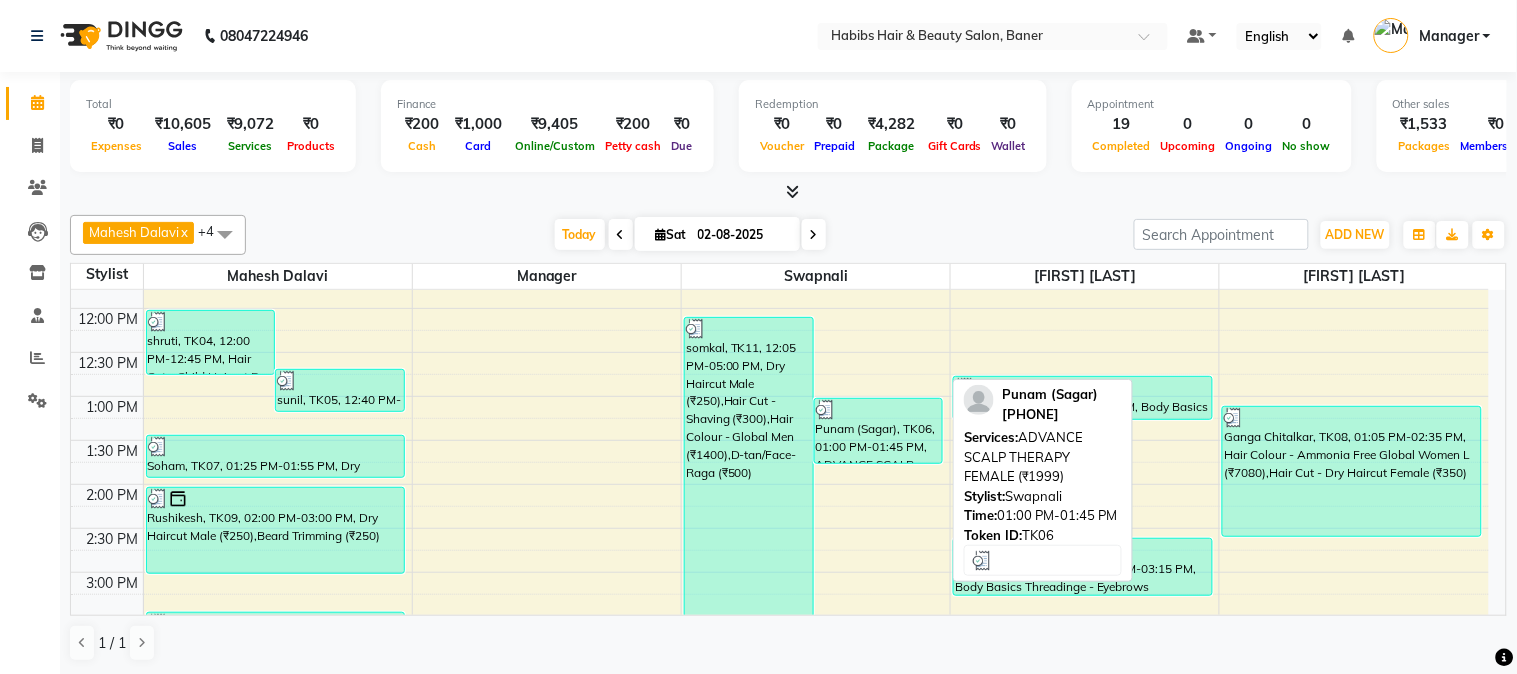 click on "Punam (Sagar), TK06, 01:00 PM-01:45 PM, ADVANCE SCALP THERAPY FEMALE (₹1999)" at bounding box center (879, 431) 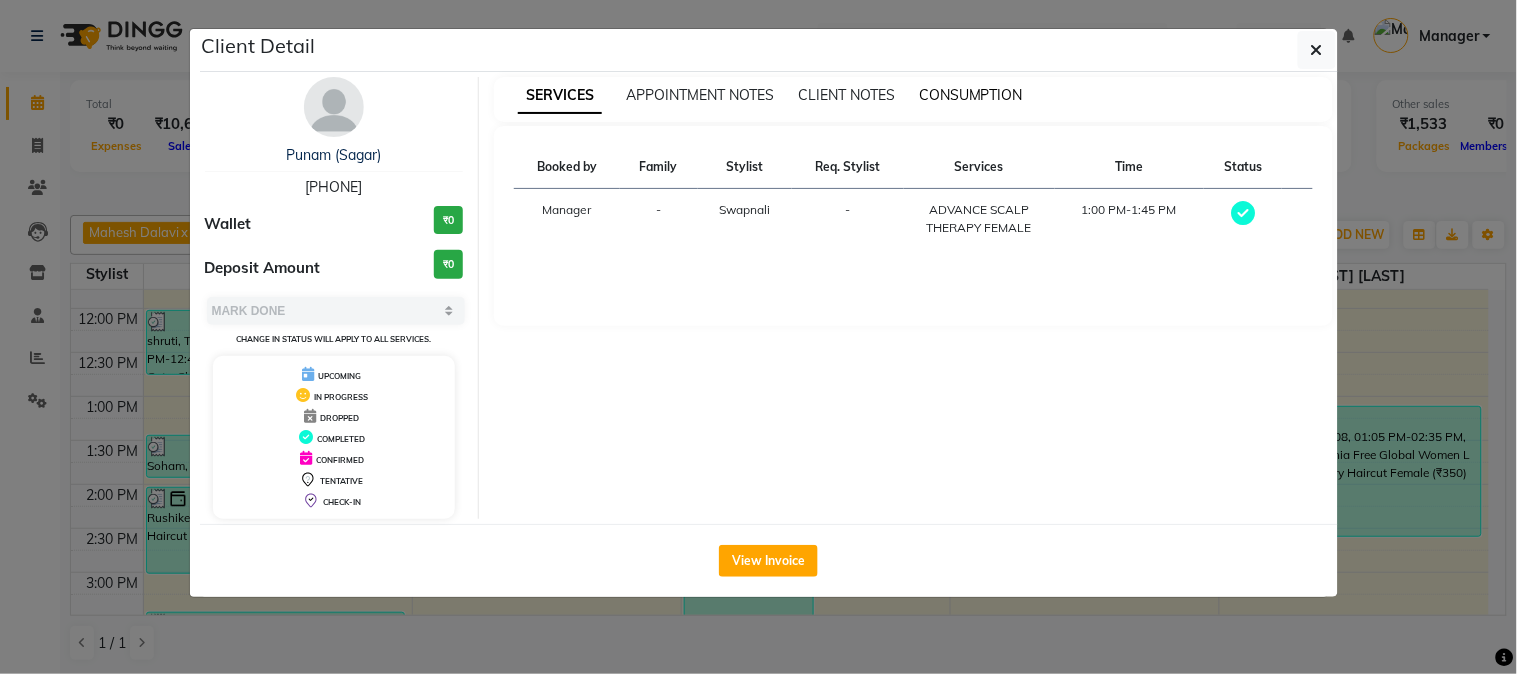 click on "CONSUMPTION" at bounding box center (971, 95) 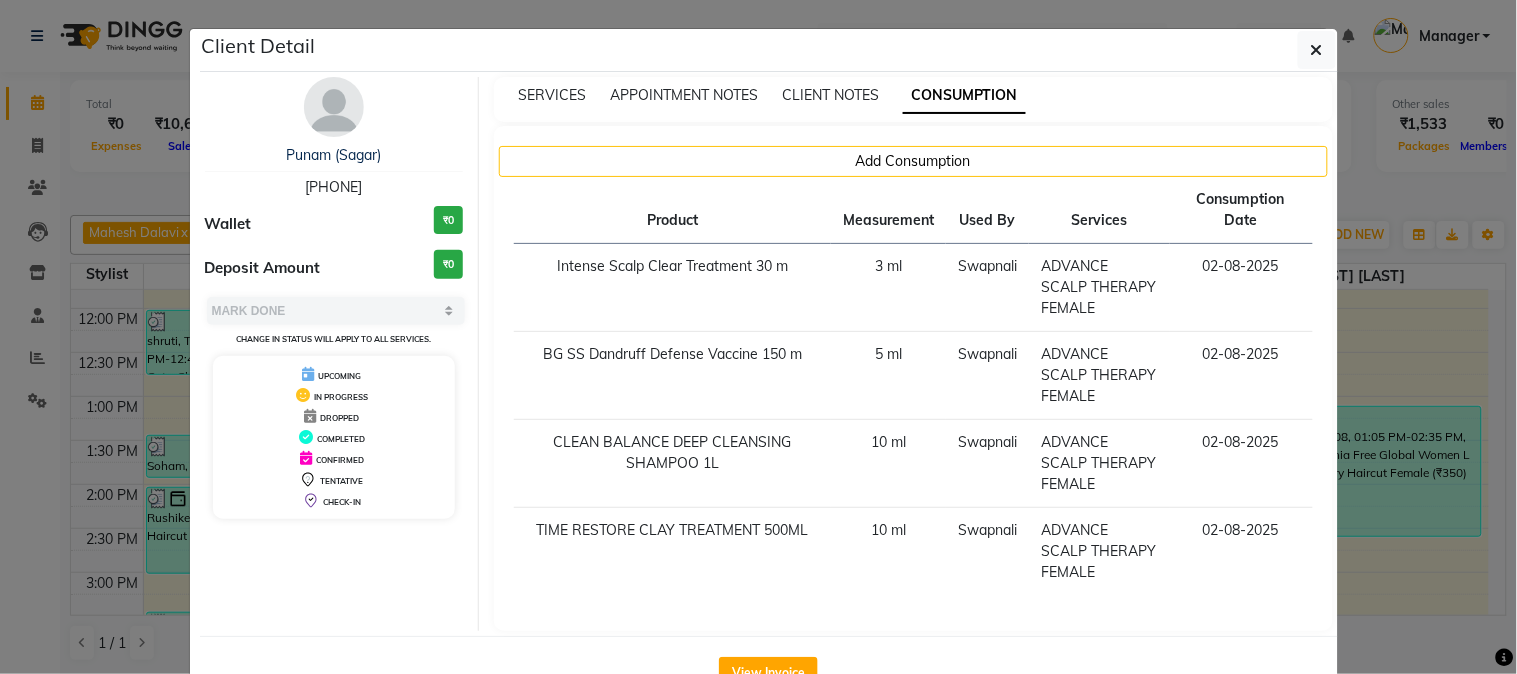 click on "Client Detail  Punam (Sagar)   9049035552 Wallet ₹0 Deposit Amount  ₹0  Select MARK DONE UPCOMING Change in status will apply to all services. UPCOMING IN PROGRESS DROPPED COMPLETED CONFIRMED TENTATIVE CHECK-IN SERVICES APPOINTMENT NOTES CLIENT NOTES CONSUMPTION Add Consumption Product Measurement Used By Services Consumption Date  Intense Scalp Clear Treatment 30 m   3 ml   Swapnali   ADVANCE SCALP THERAPY FEMALE   02-08-2025   BG SS Dandruff Defense Vaccine 150 m   5 ml   Swapnali   ADVANCE SCALP THERAPY FEMALE   02-08-2025   CLEAN BALANCE DEEP CLEANSING SHAMPOO 1L   10 ml   Swapnali   ADVANCE SCALP THERAPY FEMALE   02-08-2025   TIME RESTORE CLAY TREATMENT 500ML    10 ml   Swapnali   ADVANCE SCALP THERAPY FEMALE   02-08-2025   View Invoice" 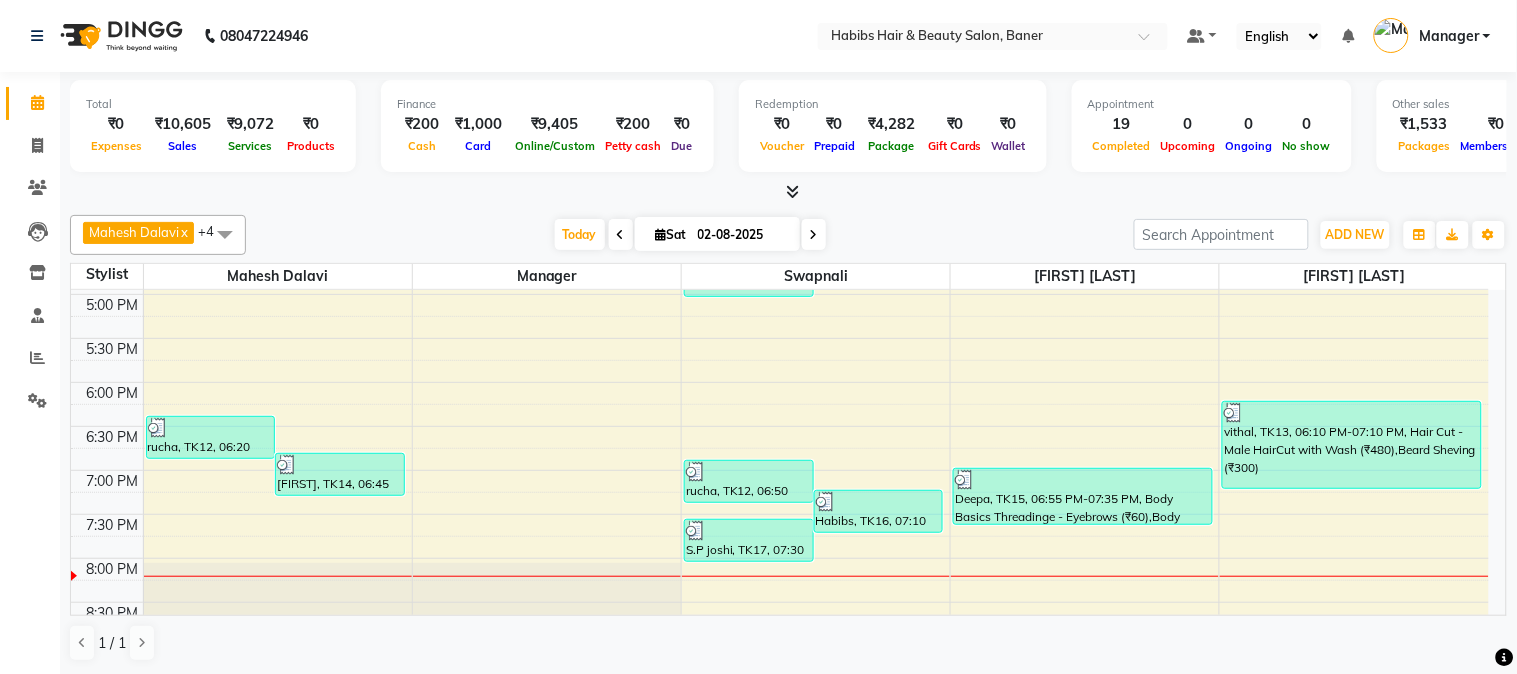 scroll, scrollTop: 777, scrollLeft: 0, axis: vertical 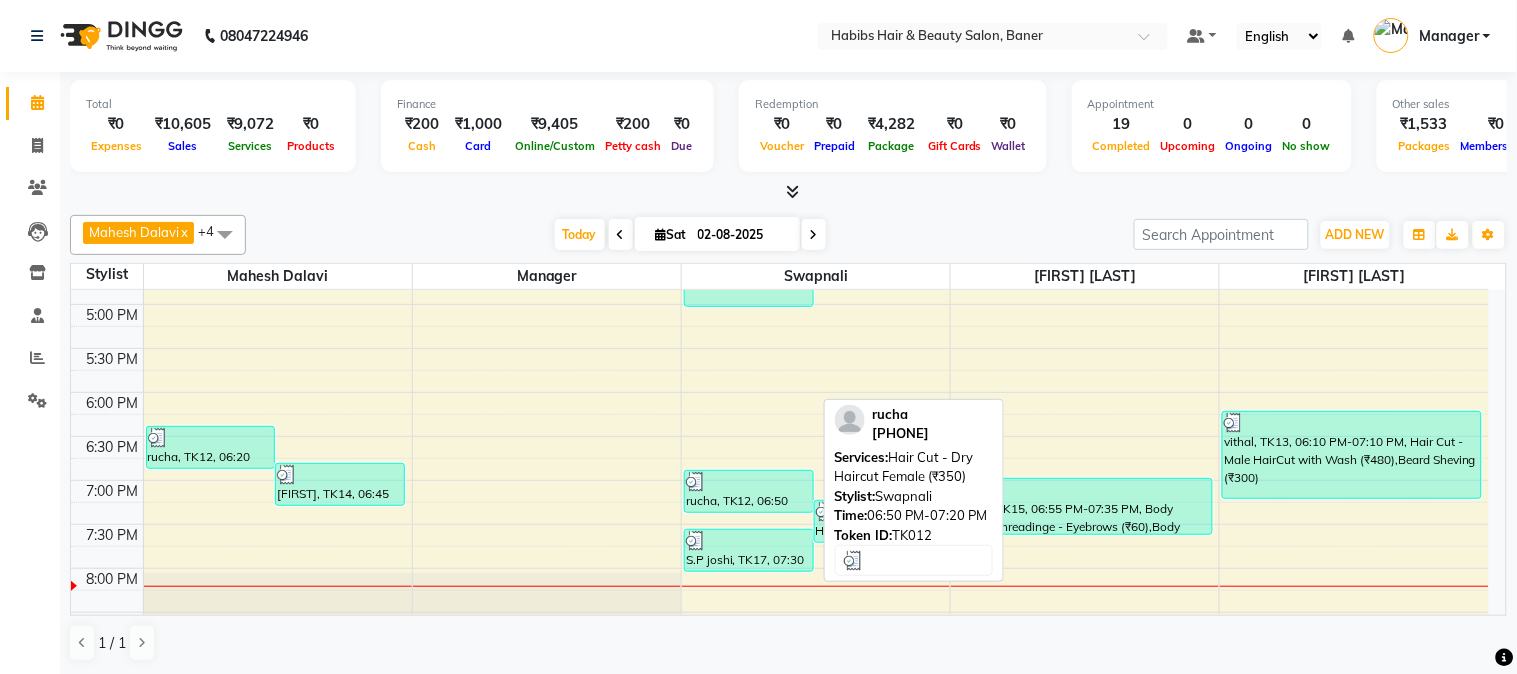 click at bounding box center (749, 482) 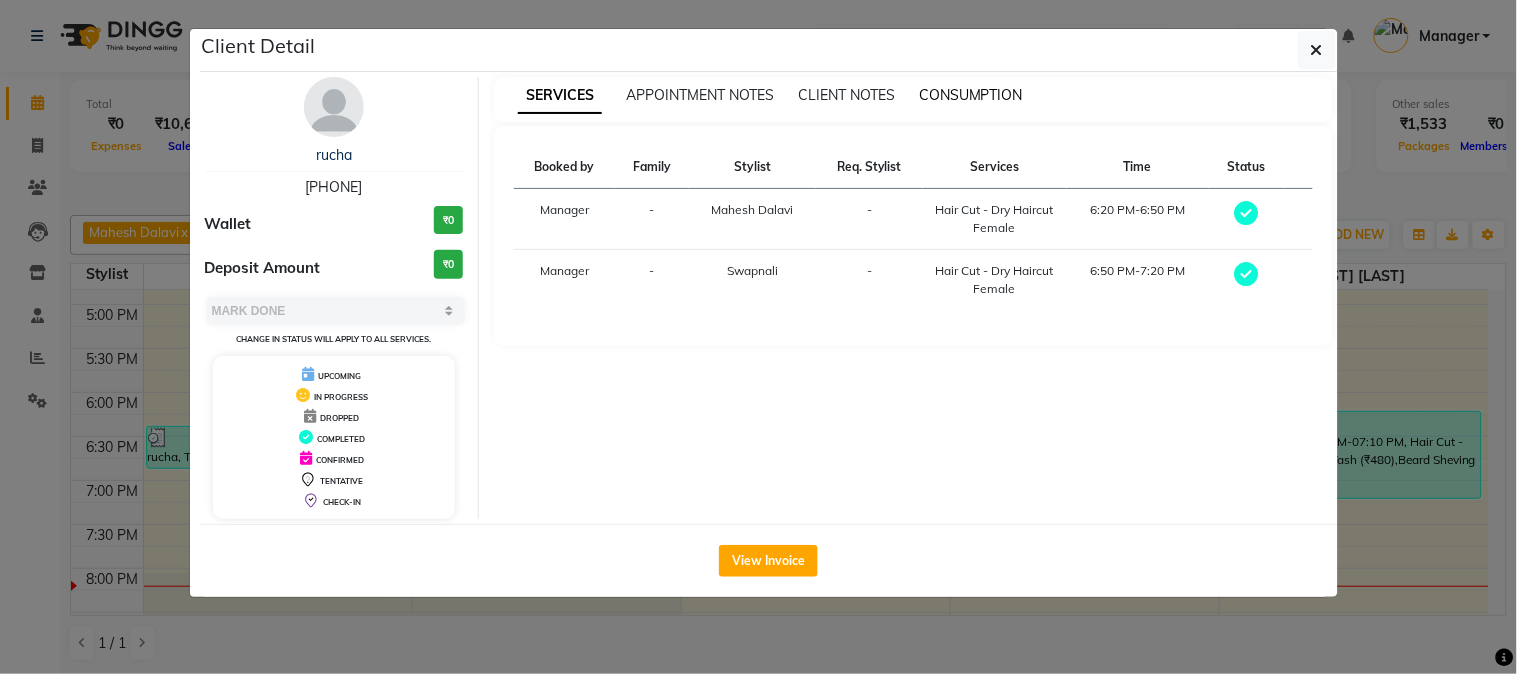 click on "CONSUMPTION" at bounding box center [971, 95] 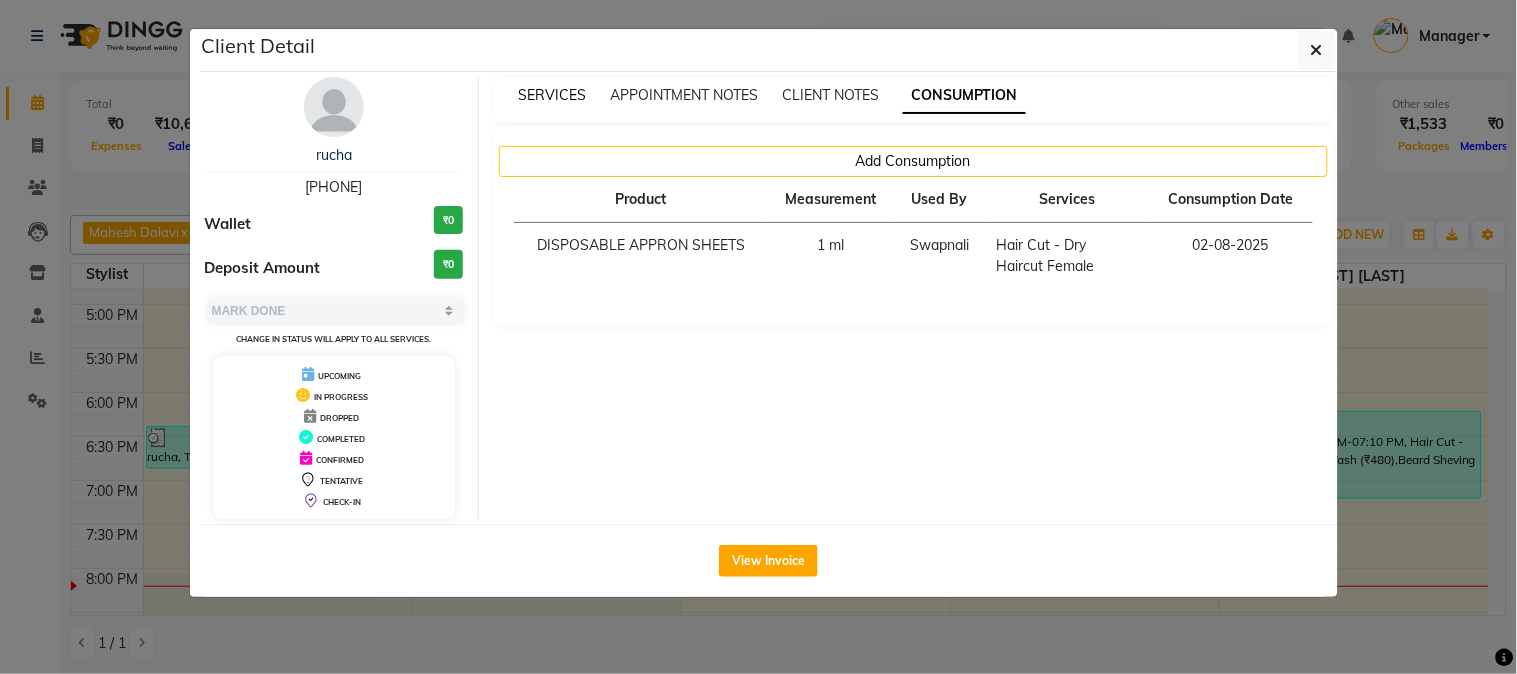 click on "SERVICES" at bounding box center [552, 95] 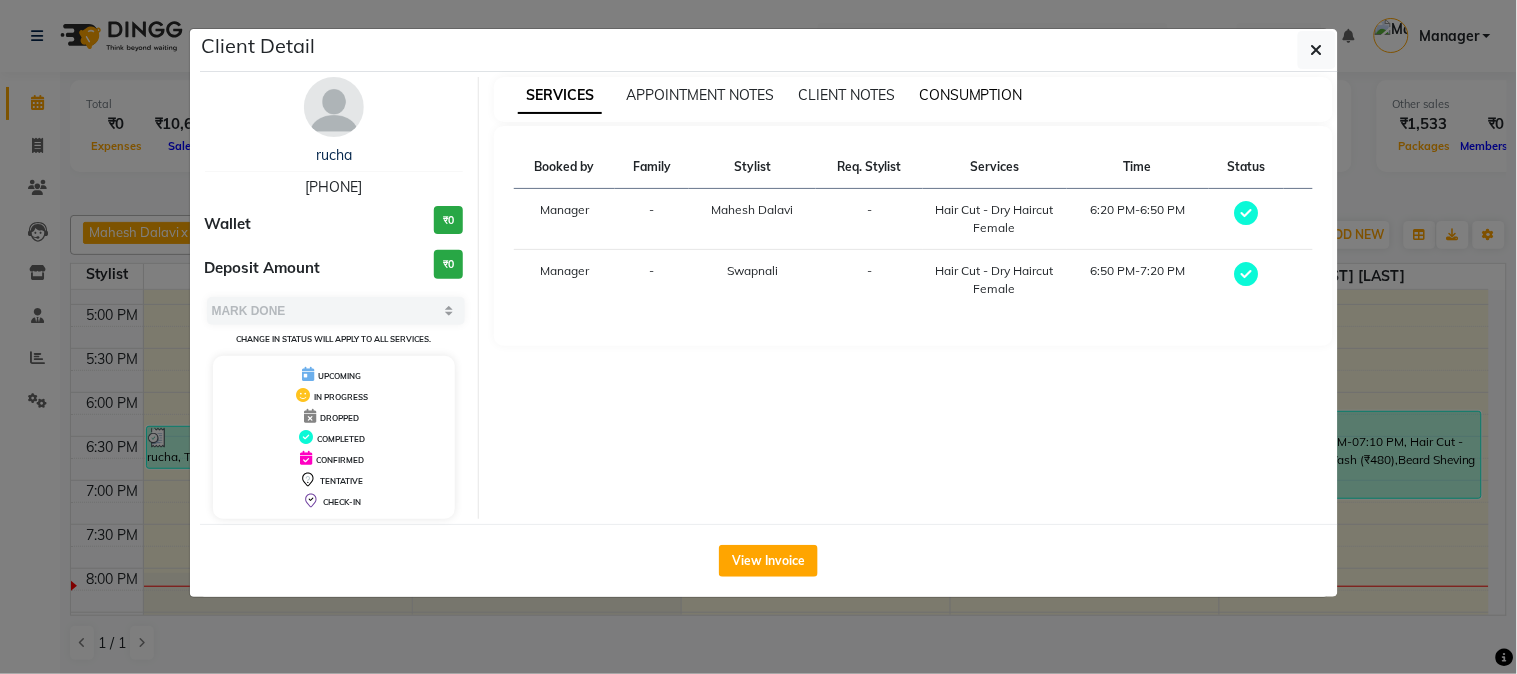 click on "CONSUMPTION" at bounding box center [971, 95] 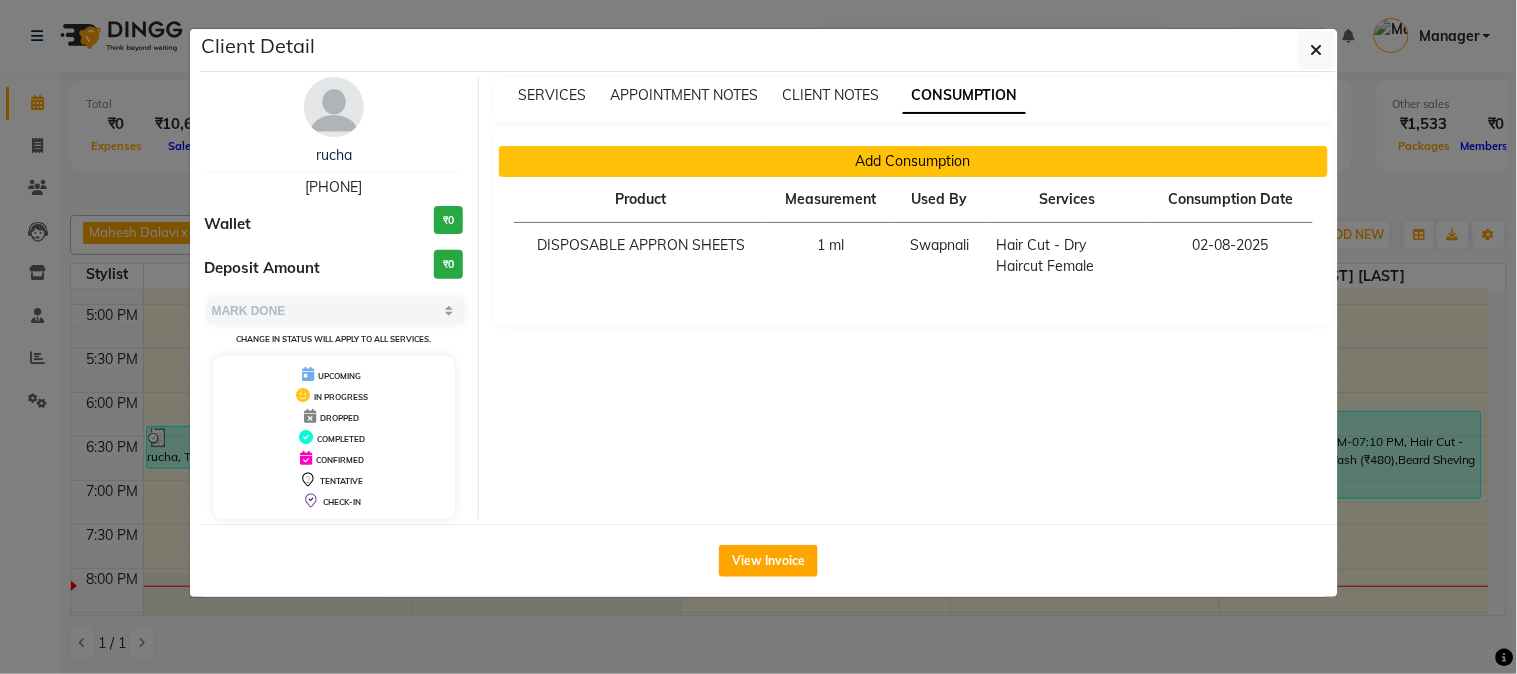 click on "Add Consumption" at bounding box center [913, 161] 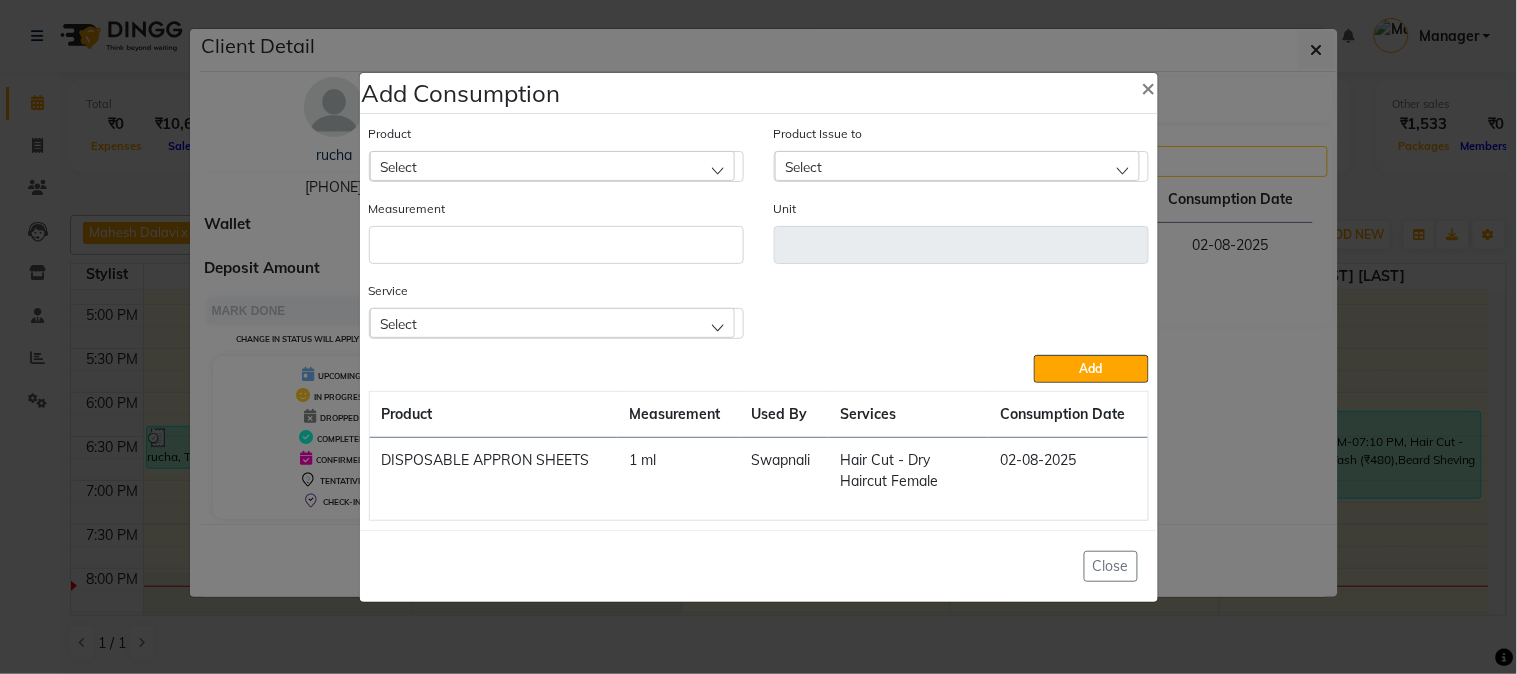 click on "Select" 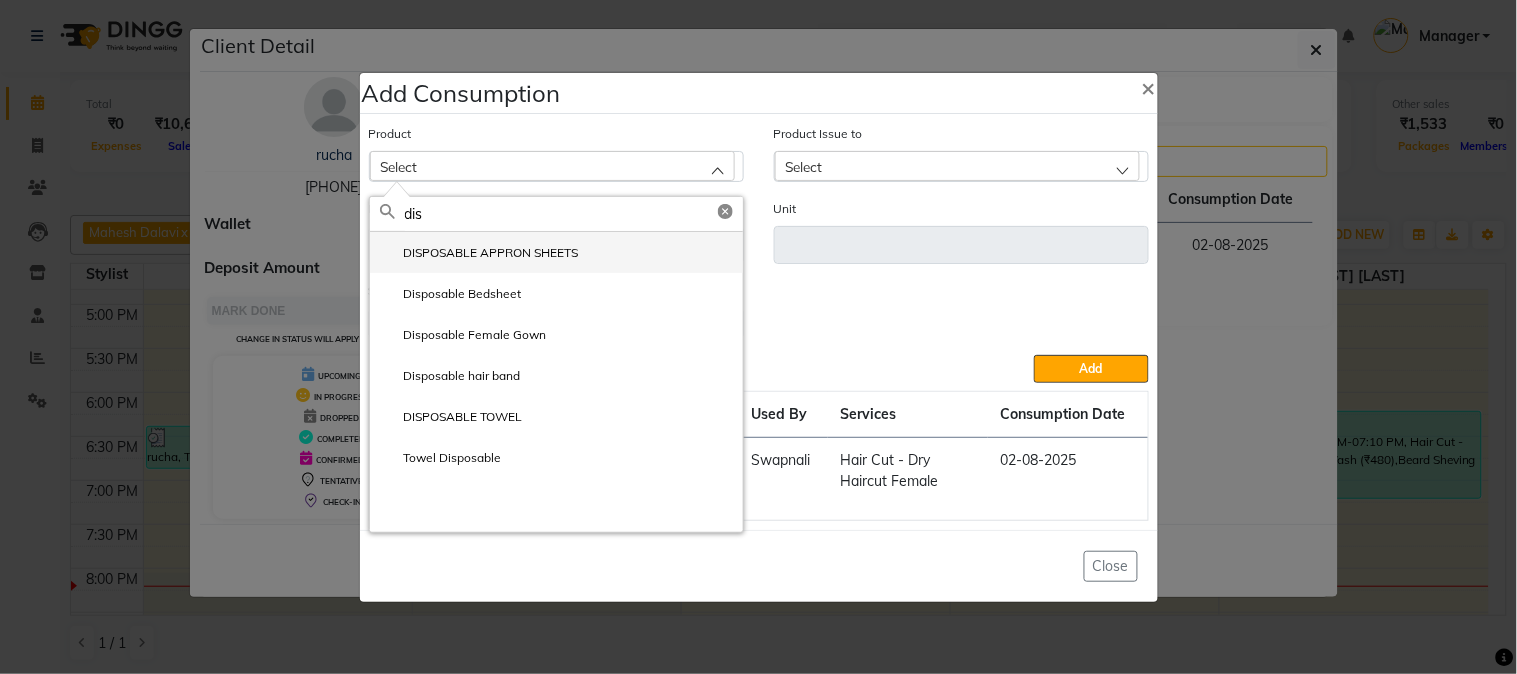 type on "dis" 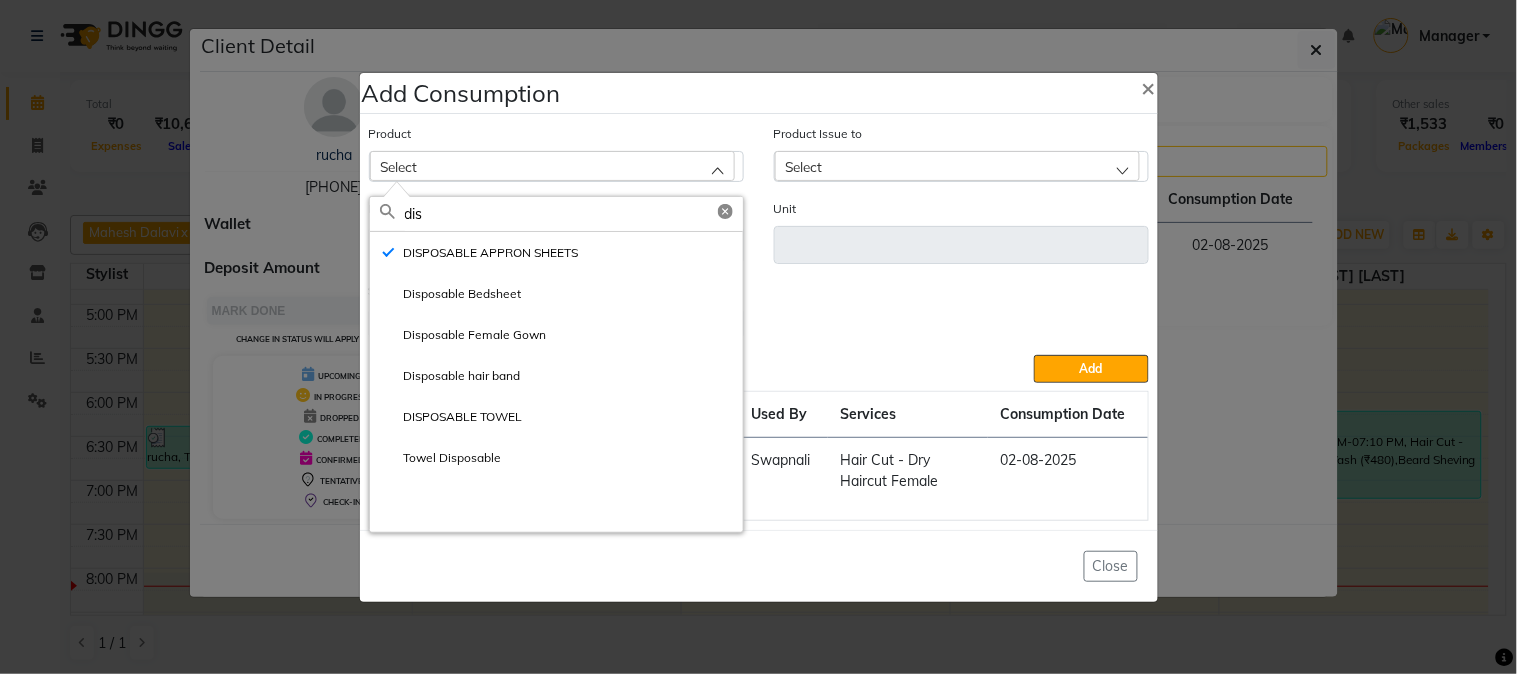 type on "ml" 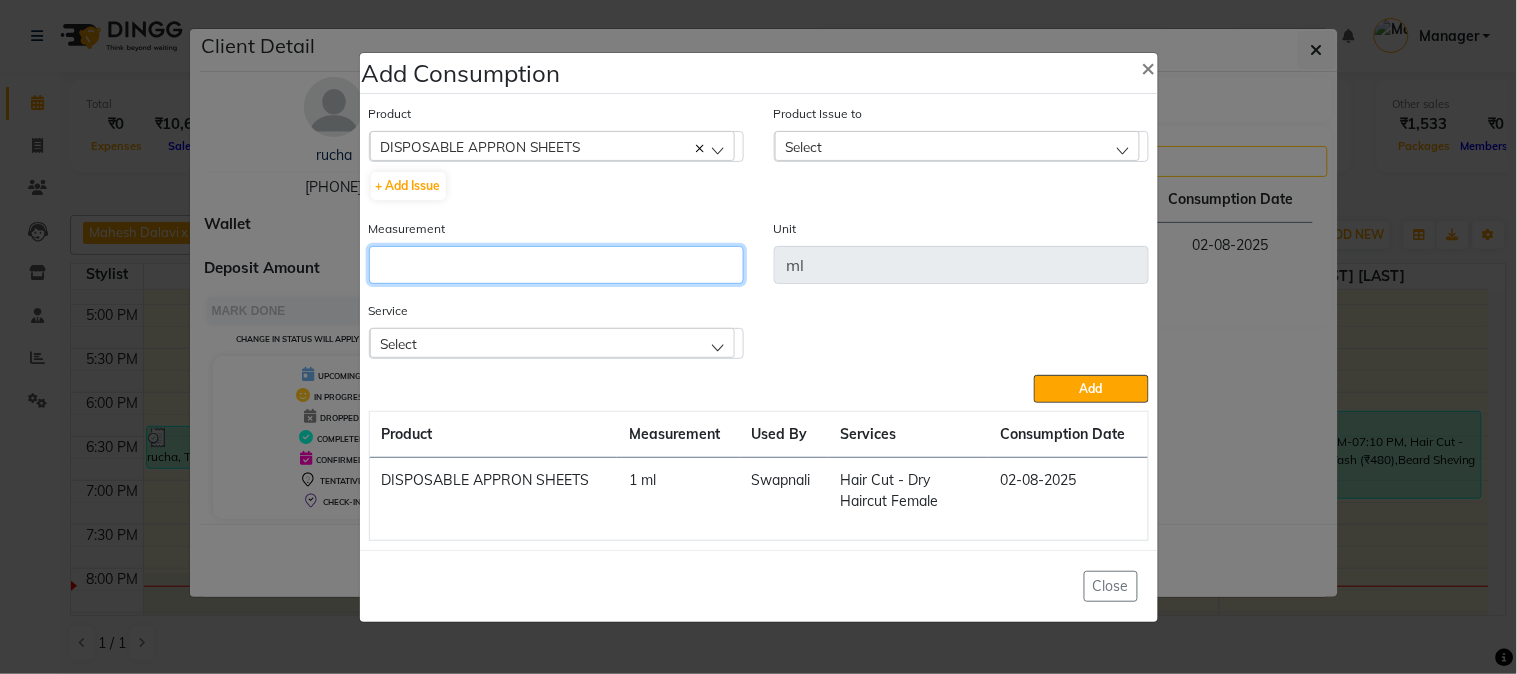 click 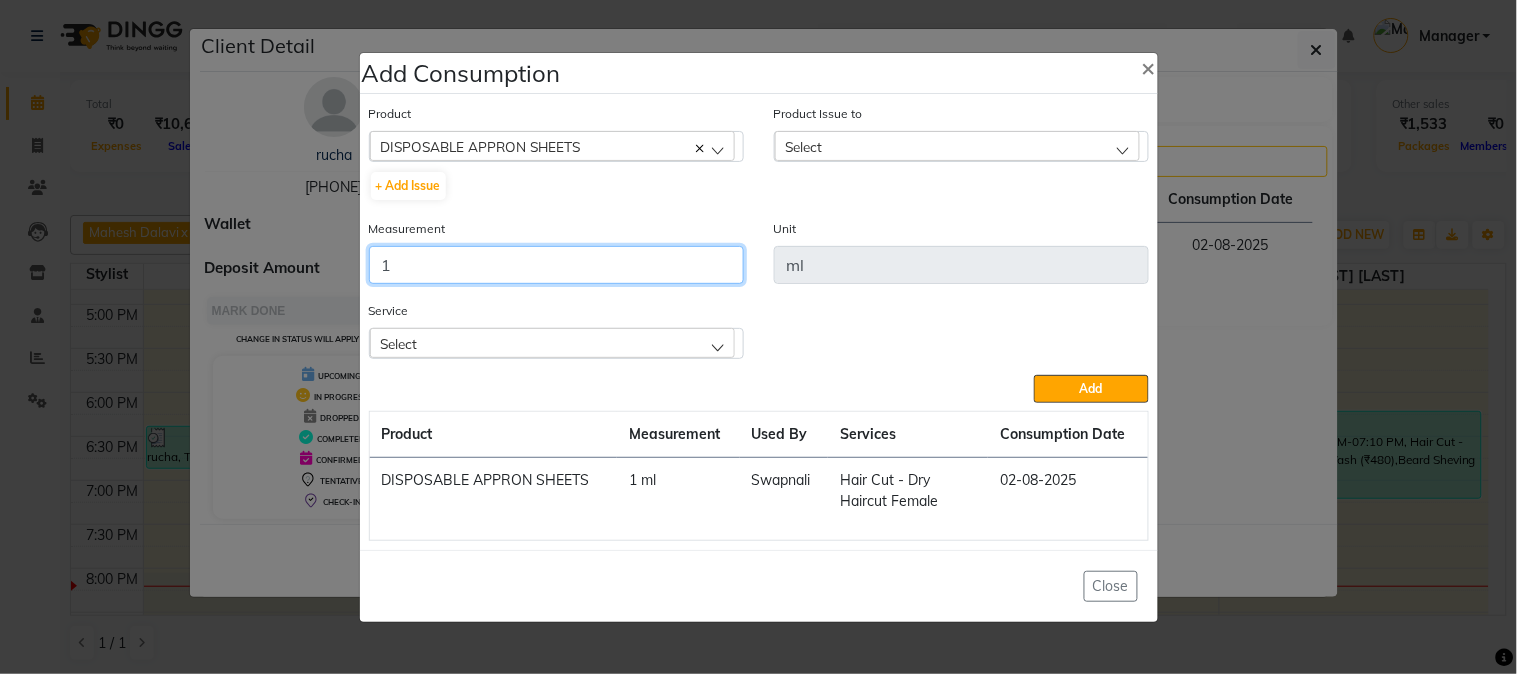 type on "1" 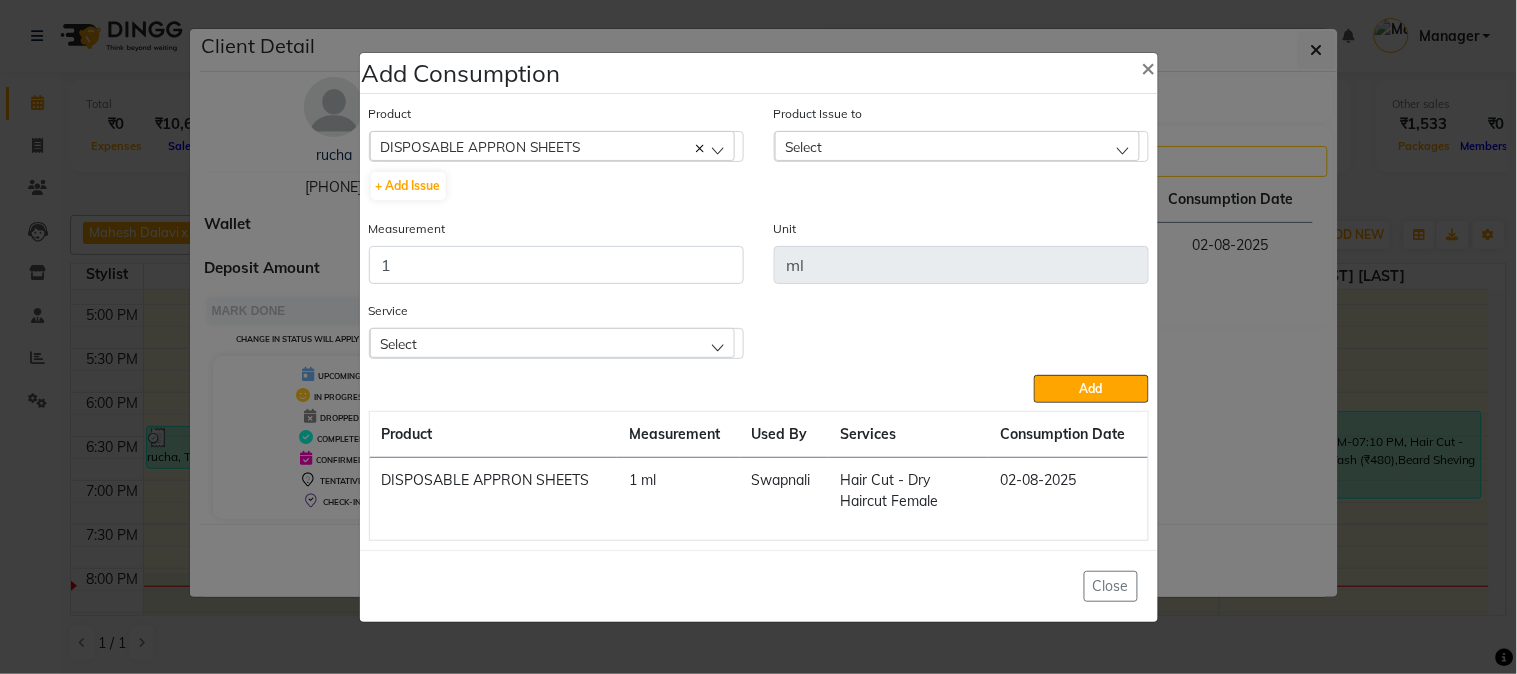 click on "Select" 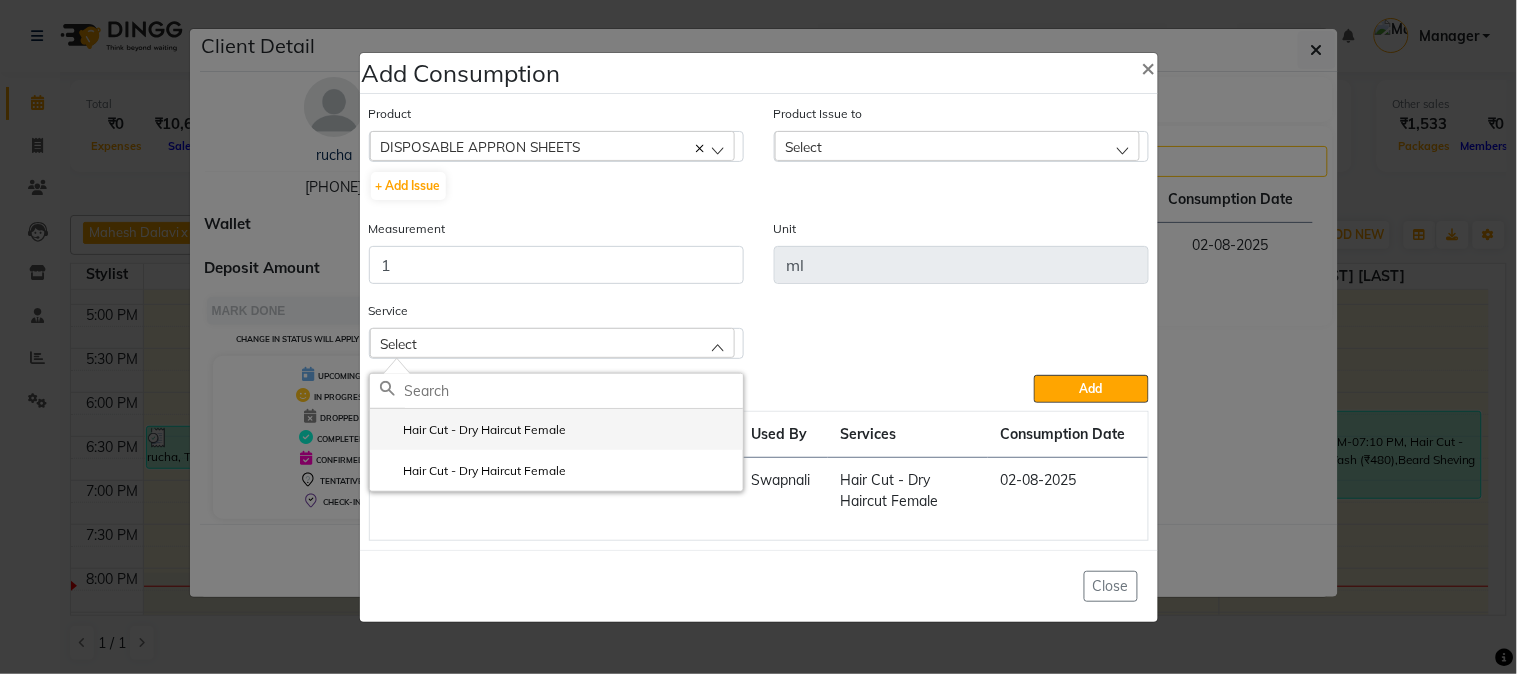 click on "Hair Cut - Dry Haircut Female" 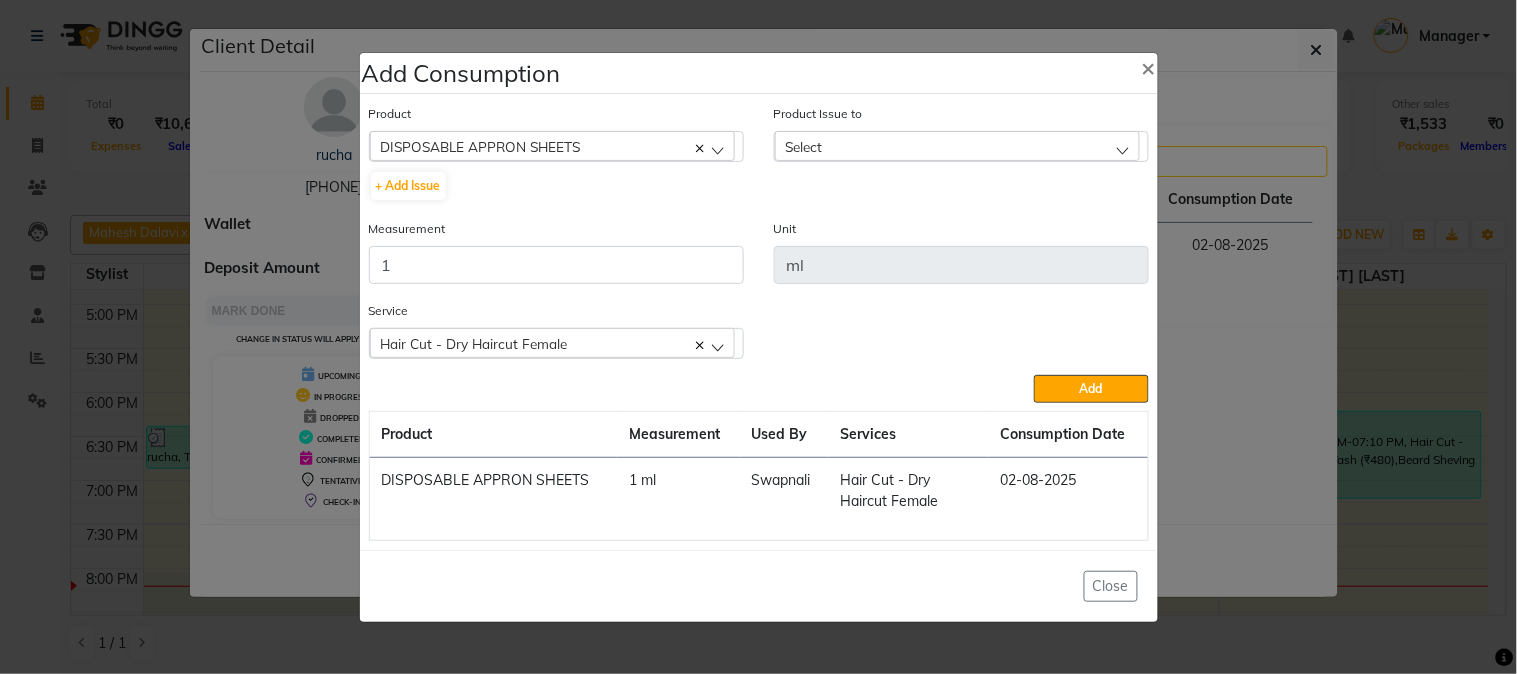 drag, startPoint x: 870, startPoint y: 147, endPoint x: 920, endPoint y: 235, distance: 101.21265 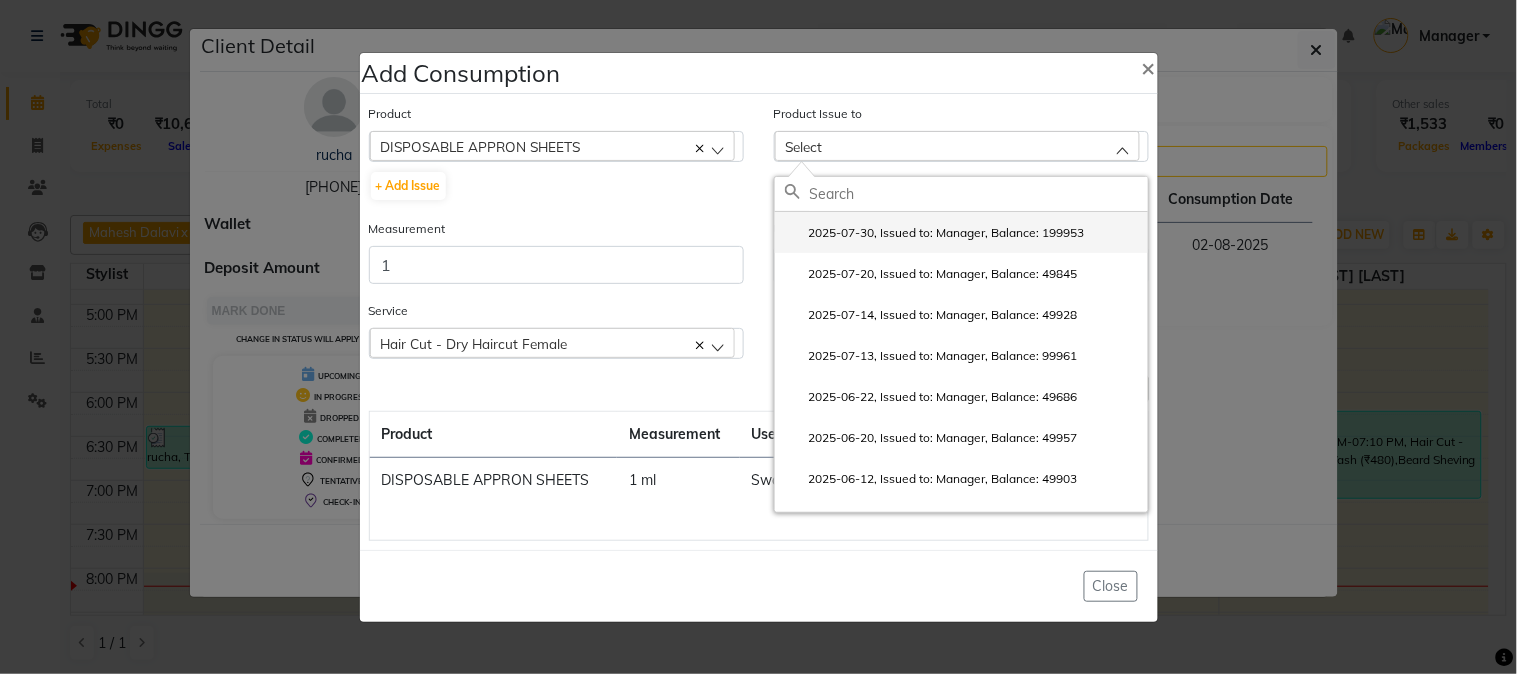 click on "2025-07-30, Issued to: Manager, Balance: 199953" 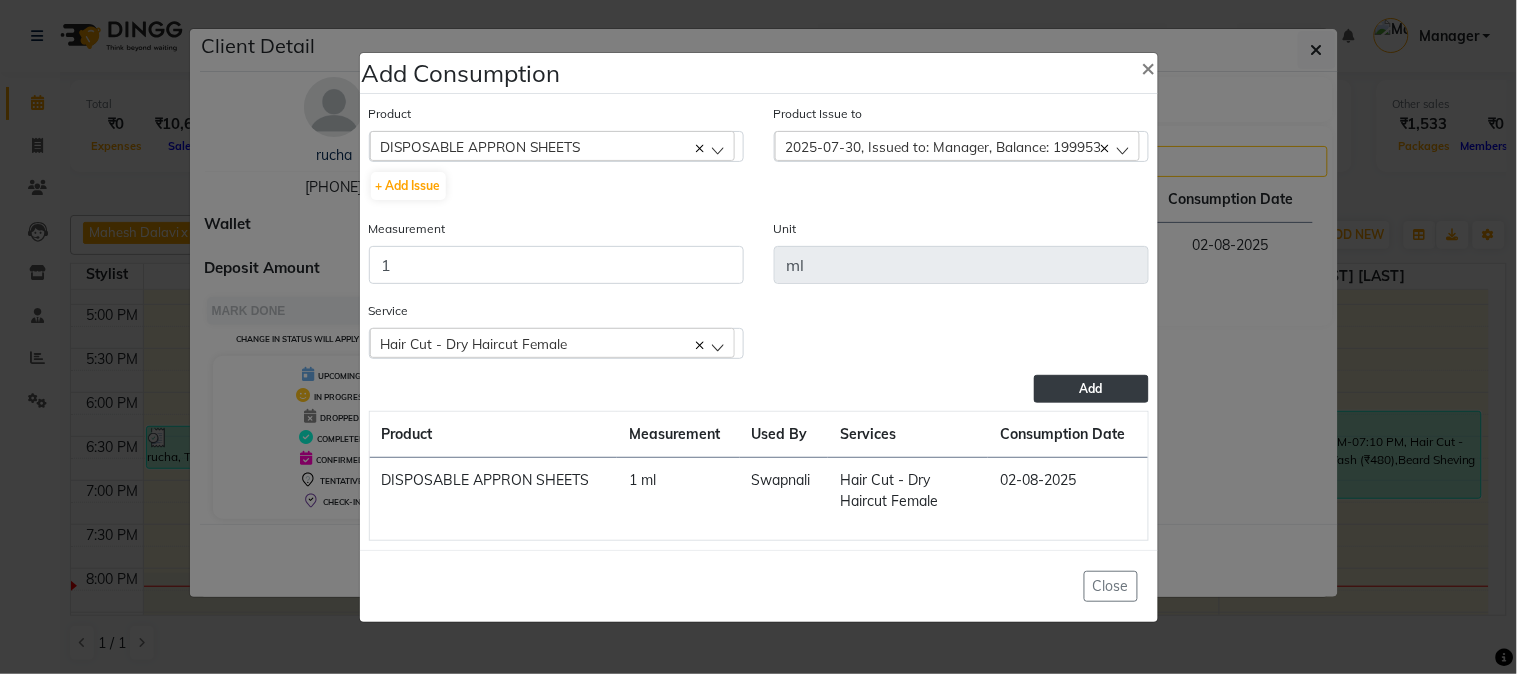 click on "Add" 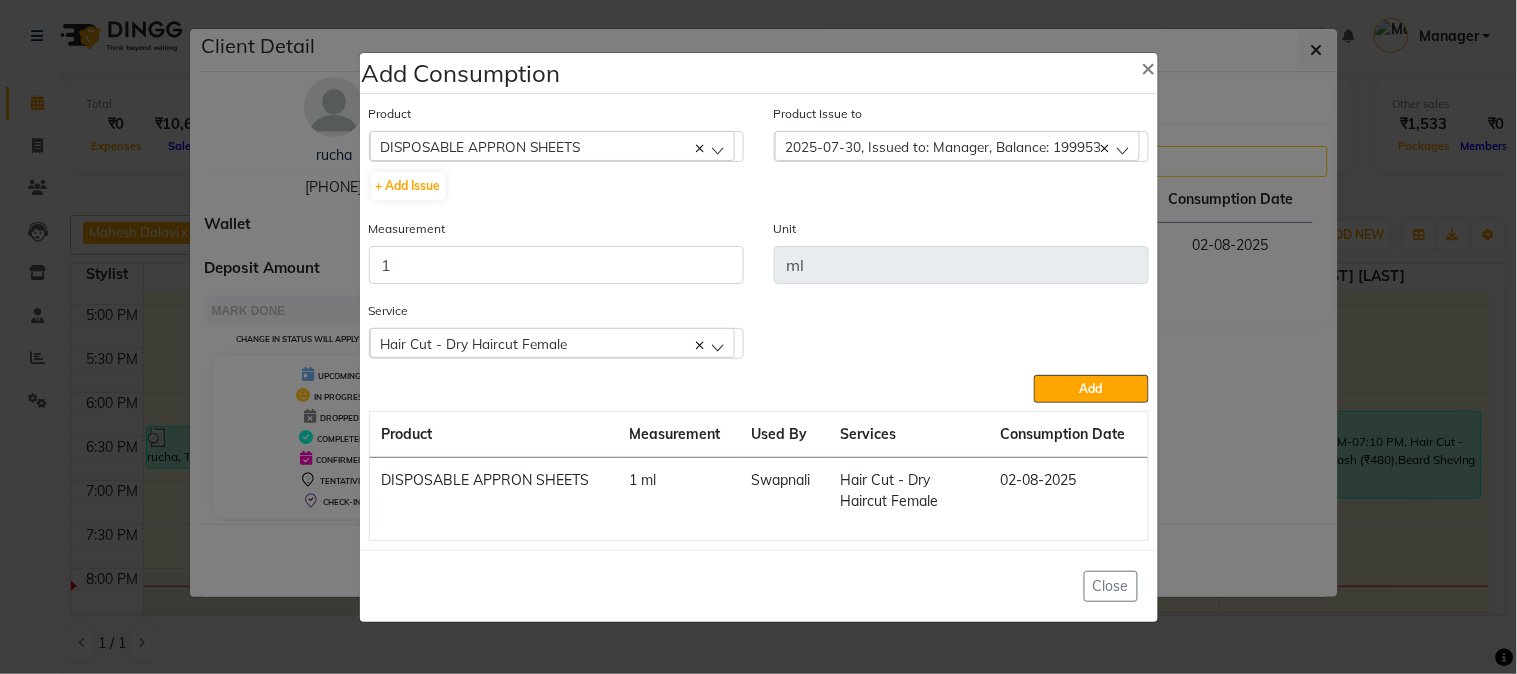 type 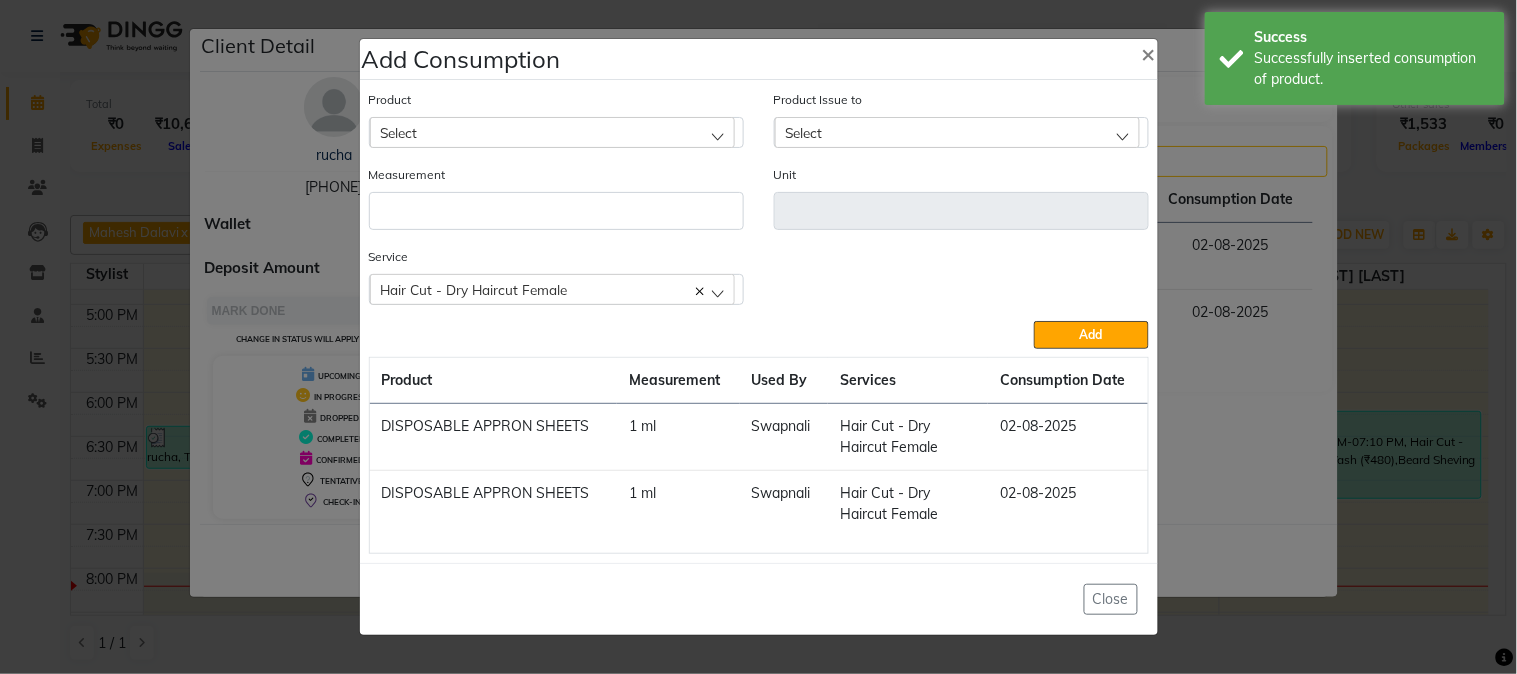 click on "Add Consumption × Product Select 5-7 Product Issue to Select 2025-07-30, Issued to: Manager, Balance: 199953 2025-07-20, Issued to: Manager, Balance: 49845 2025-07-14, Issued to: Manager, Balance: 49928 2025-07-13, Issued to: Manager, Balance: 99961 2025-06-22, Issued to: Manager, Balance: 49686 2025-06-20, Issued to: Manager, Balance: 49957 2025-06-12, Issued to: Manager, Balance: 49903 2025-06-07, Issued to: Manager, Balance: 199893 2025-06-07, Issued to: Manager, Balance: 500000 2025-05-08, Issued to: Manager, Balance: 49539 2025-05-03, Issued to: Manager, Balance: 299928 2025-03-28, Issued to: Manager, Balance: 199452 2025-02-10, Issued to: Manager, Balance: 99455 Measurement Unit Service  Hair Cut - Dry Haircut Female  Hair Cut - Dry Haircut Female  Hair Cut - Dry Haircut Female  Add  Product Measurement Used By Services Consumption Date  DISPOSABLE APPRON SHEETS   1 ml   Swapnali   Hair Cut - Dry Haircut Female   02-08-2025   DISPOSABLE APPRON SHEETS   1 ml   Swapnali   Hair Cut - Dry Haircut Female" 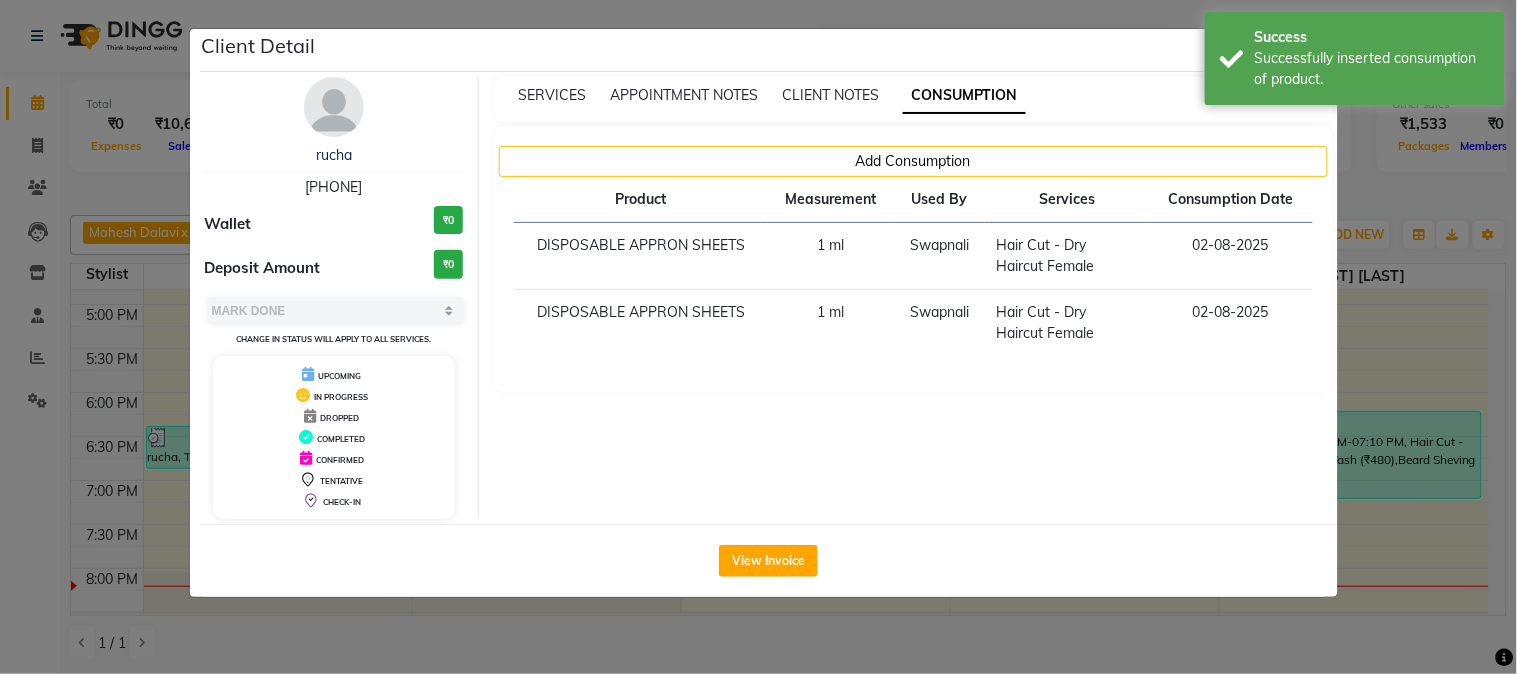 click on "Client Detail  rucha    7888037363 Wallet ₹0 Deposit Amount  ₹0  Select MARK DONE UPCOMING Change in status will apply to all services. UPCOMING IN PROGRESS DROPPED COMPLETED CONFIRMED TENTATIVE CHECK-IN SERVICES APPOINTMENT NOTES CLIENT NOTES CONSUMPTION Add Consumption Product Measurement Used By Services Consumption Date  DISPOSABLE APPRON SHEETS   1 ml   Swapnali   Hair Cut - Dry Haircut Female   02-08-2025   DISPOSABLE APPRON SHEETS   1 ml   Swapnali   Hair Cut - Dry Haircut Female   02-08-2025   View Invoice" 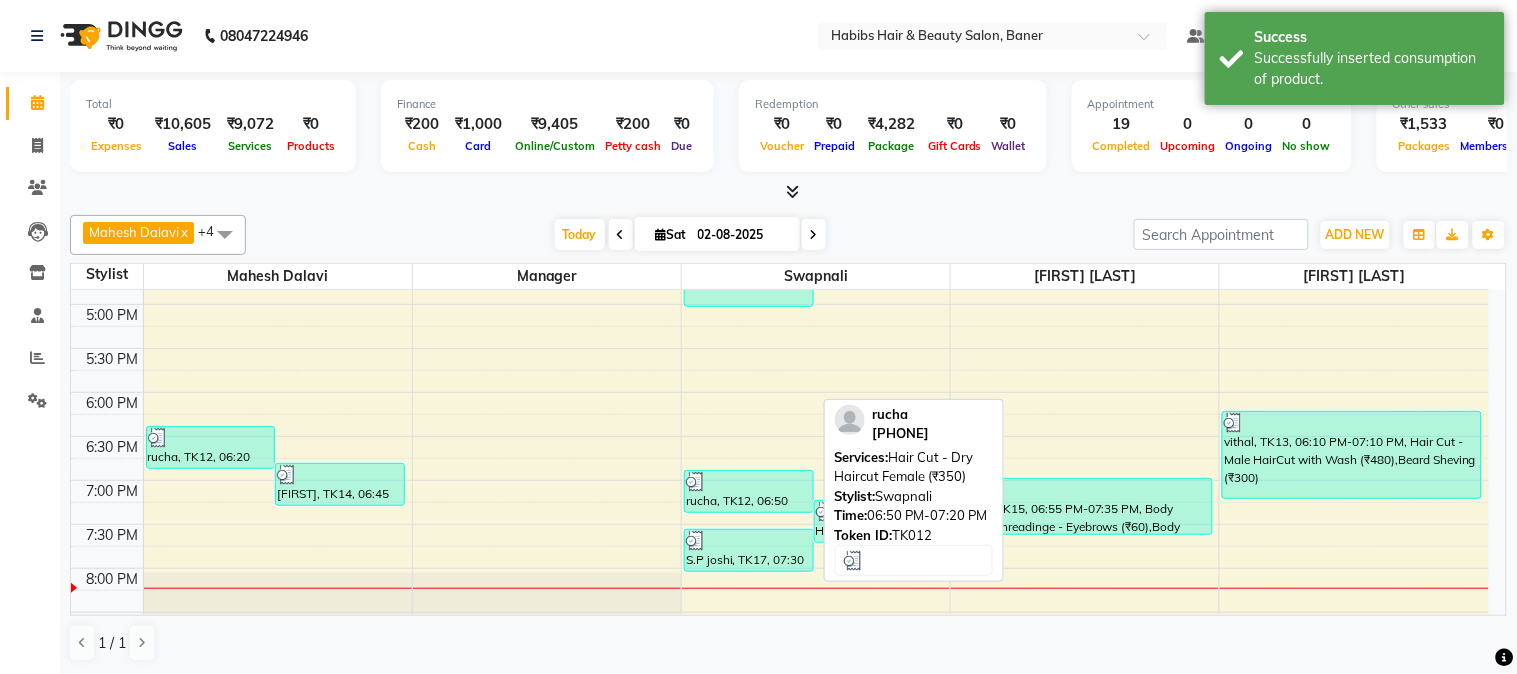 click on "rucha, TK12, 06:50 PM-07:20 PM, Hair Cut - Dry Haircut Female (₹350)" at bounding box center [749, 491] 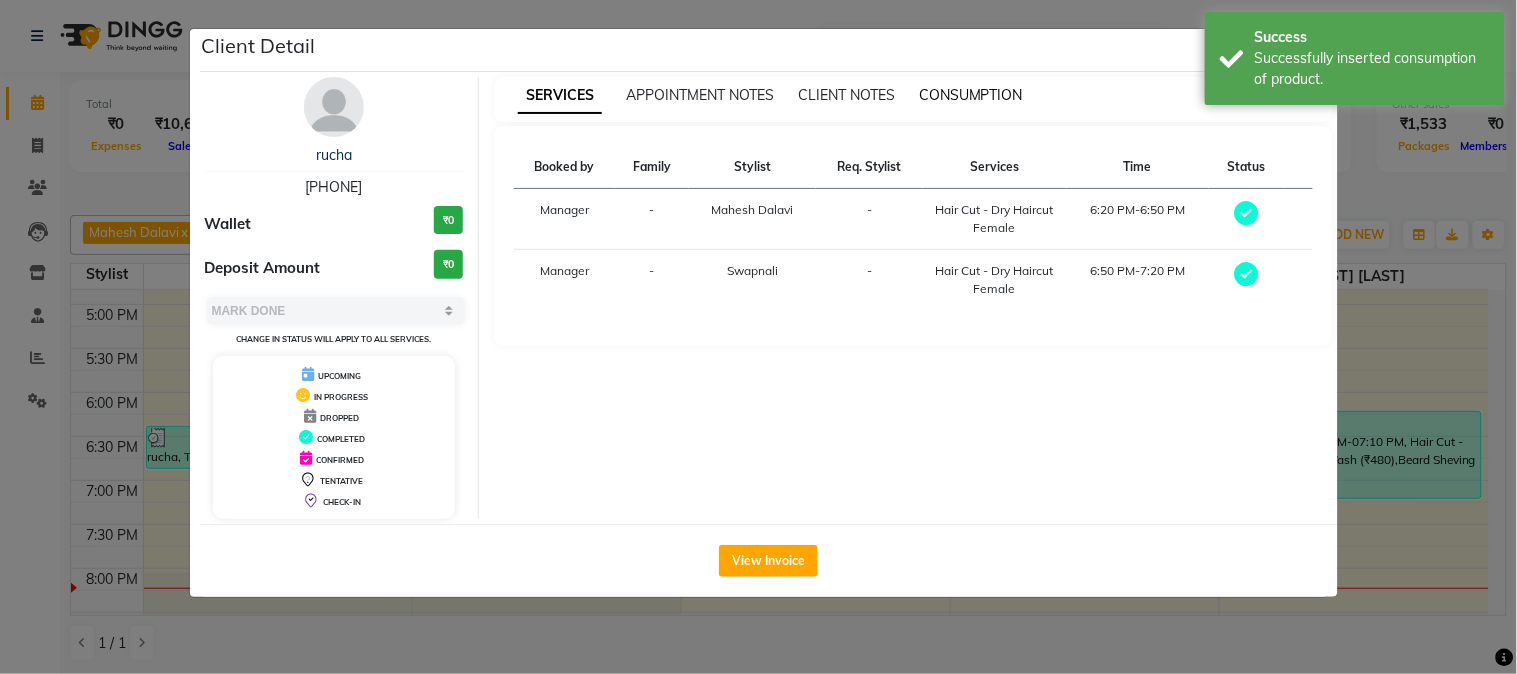 click on "CONSUMPTION" at bounding box center [971, 95] 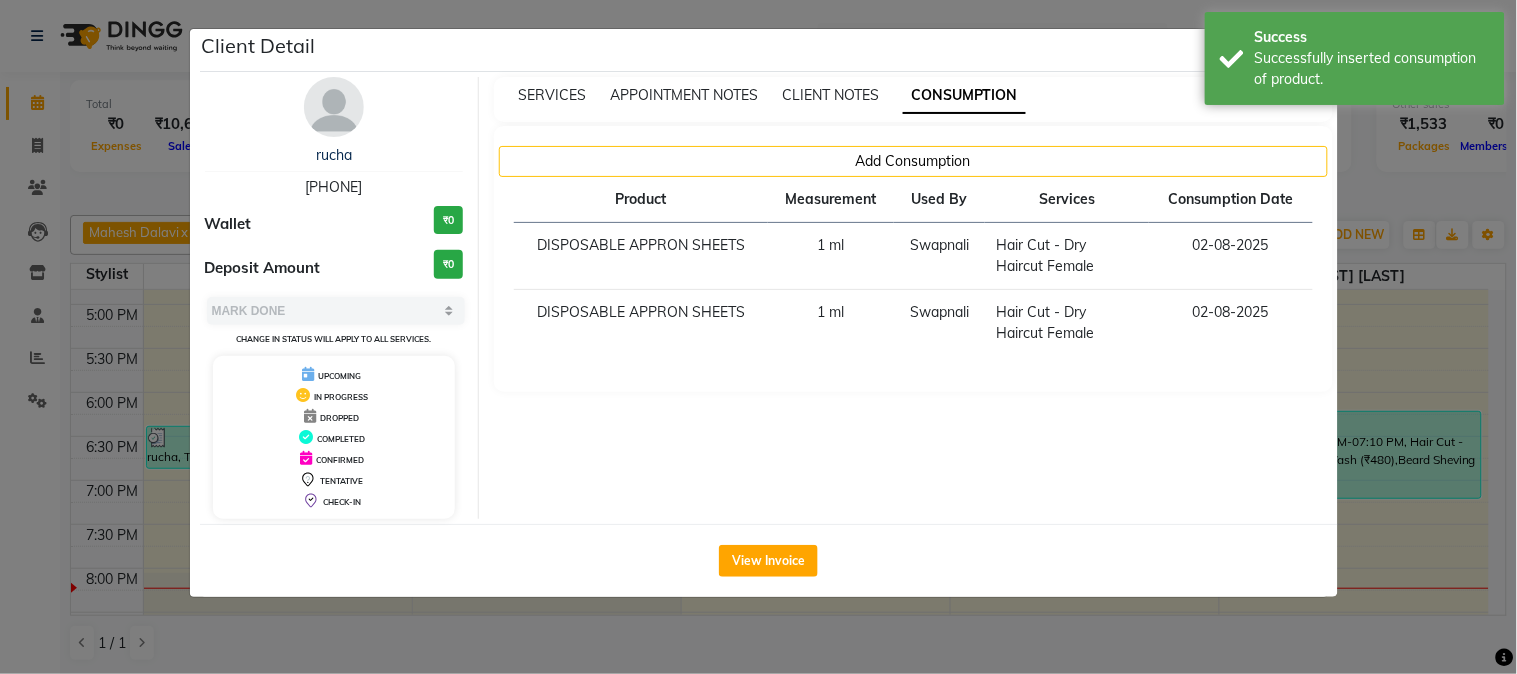 click on "Client Detail  rucha    7888037363 Wallet ₹0 Deposit Amount  ₹0  Select MARK DONE UPCOMING Change in status will apply to all services. UPCOMING IN PROGRESS DROPPED COMPLETED CONFIRMED TENTATIVE CHECK-IN SERVICES APPOINTMENT NOTES CLIENT NOTES CONSUMPTION Add Consumption Product Measurement Used By Services Consumption Date  DISPOSABLE APPRON SHEETS   1 ml   Swapnali   Hair Cut - Dry Haircut Female   02-08-2025   DISPOSABLE APPRON SHEETS   1 ml   Swapnali   Hair Cut - Dry Haircut Female   02-08-2025   View Invoice" 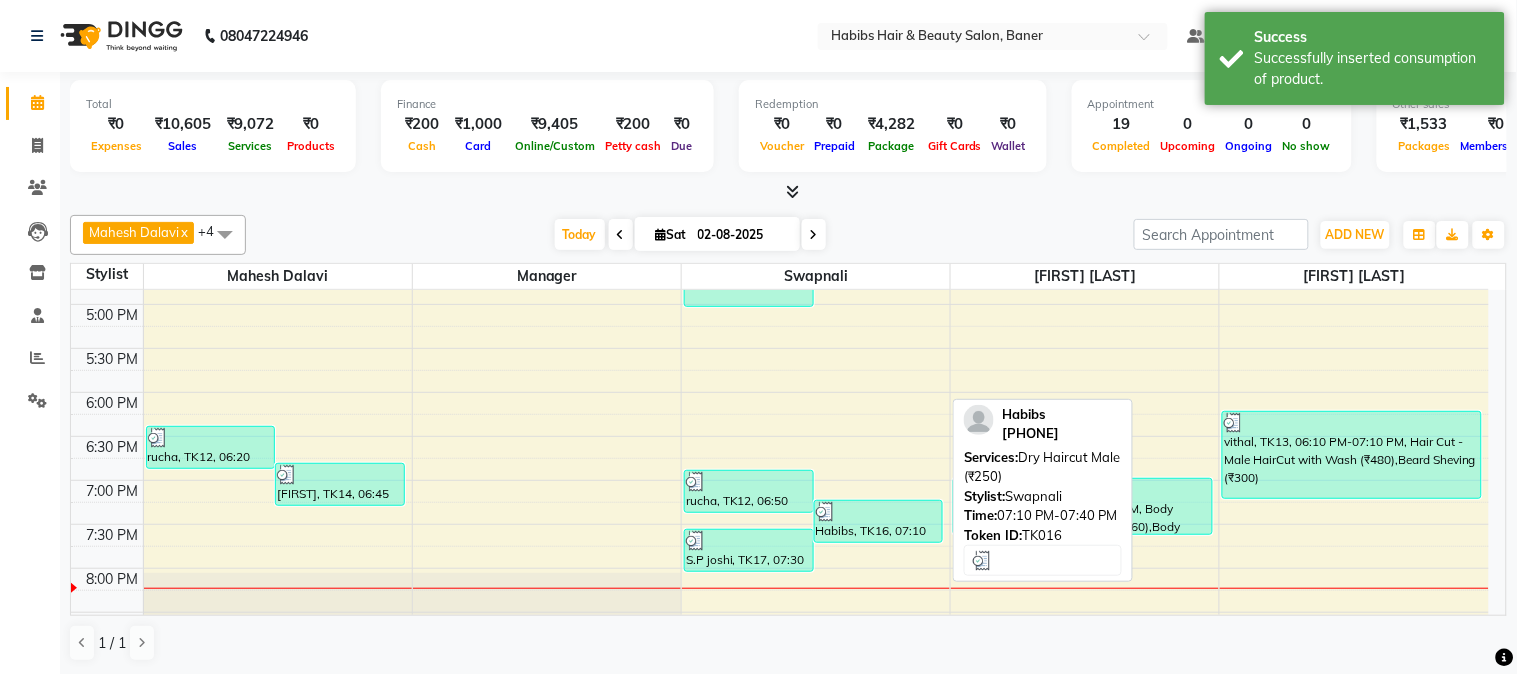 click at bounding box center [879, 512] 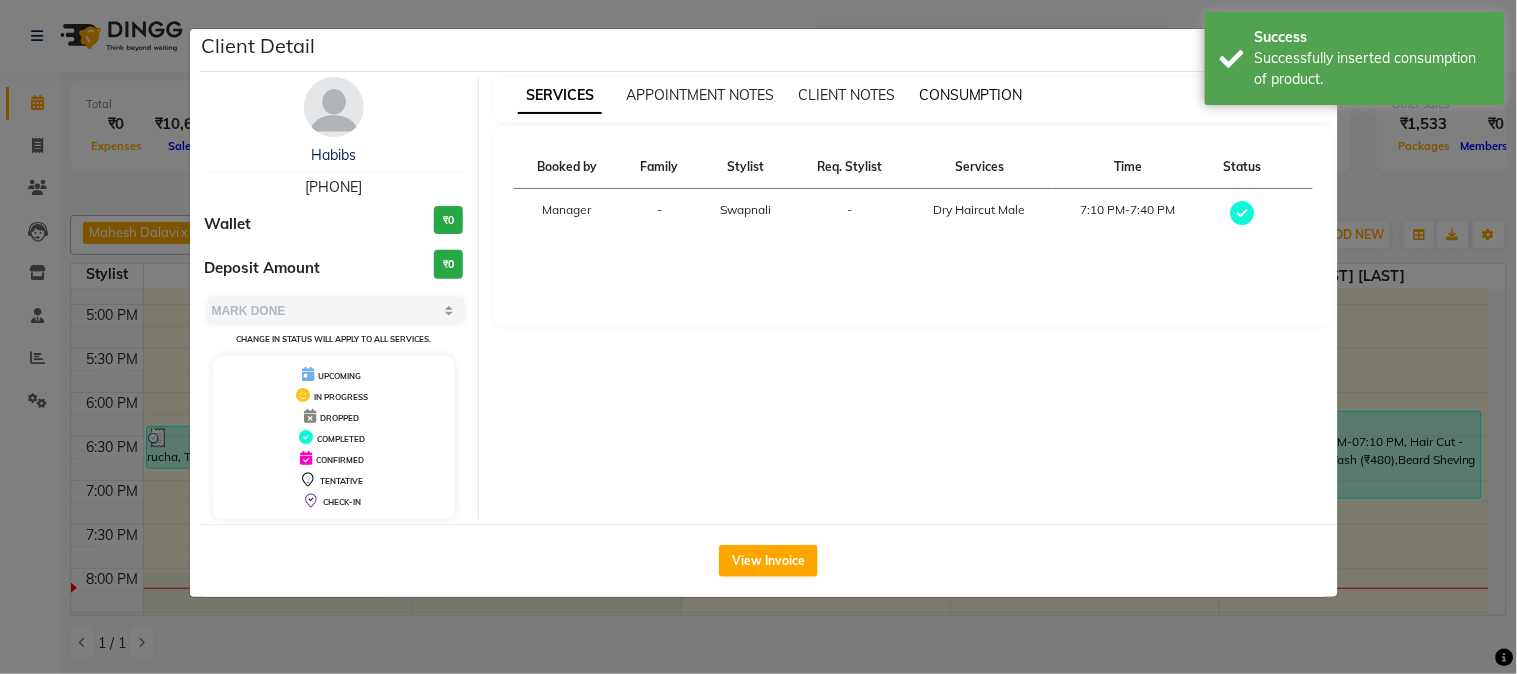 click on "CONSUMPTION" at bounding box center [971, 95] 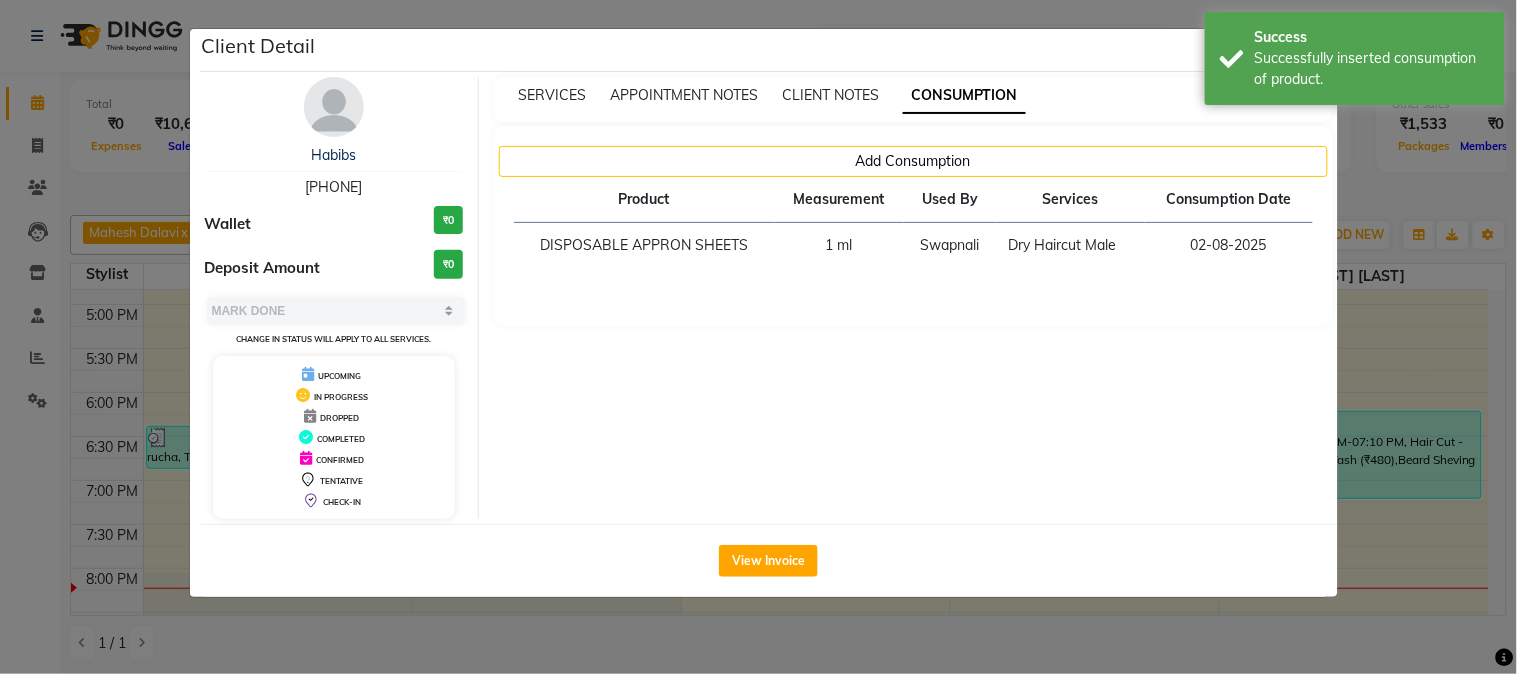 click on "Client Detail  Habibs    8759660660 Wallet ₹0 Deposit Amount  ₹0  Select MARK DONE UPCOMING Change in status will apply to all services. UPCOMING IN PROGRESS DROPPED COMPLETED CONFIRMED TENTATIVE CHECK-IN SERVICES APPOINTMENT NOTES CLIENT NOTES CONSUMPTION Add Consumption Product Measurement Used By Services Consumption Date  DISPOSABLE APPRON SHEETS   1 ml   Swapnali   Dry Haircut Male   02-08-2025   View Invoice" 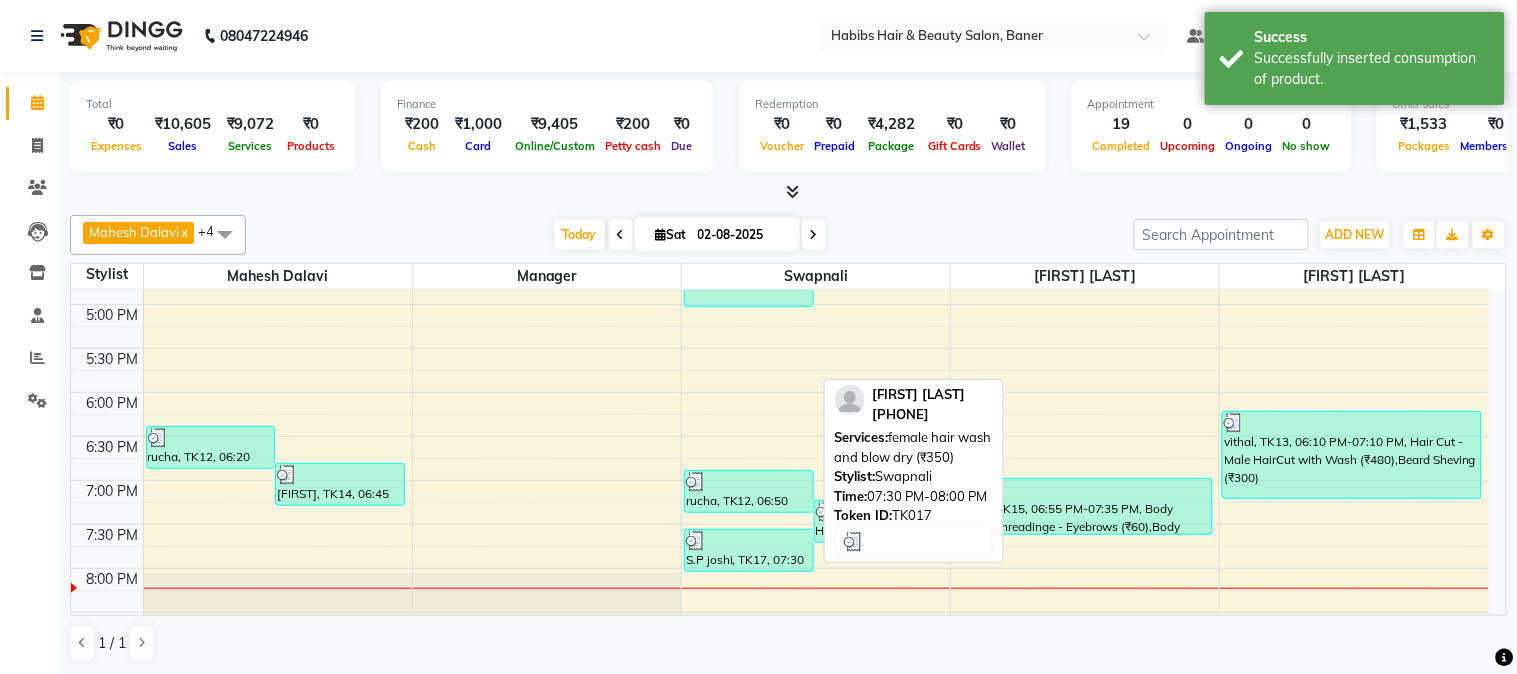 click on "S.P joshi, TK17, 07:30 PM-08:00 PM, female hair wash and blow dry (₹350)" at bounding box center [749, 550] 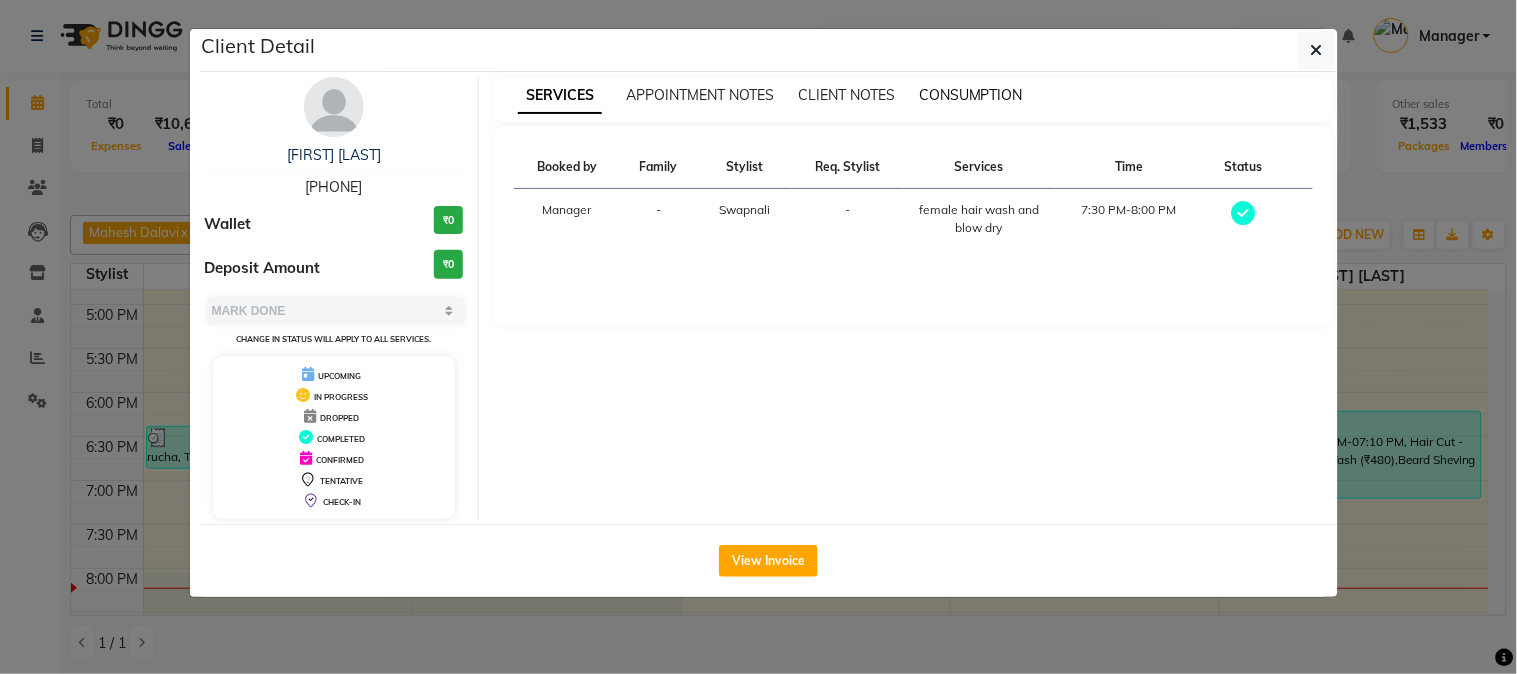 click on "CONSUMPTION" at bounding box center [971, 95] 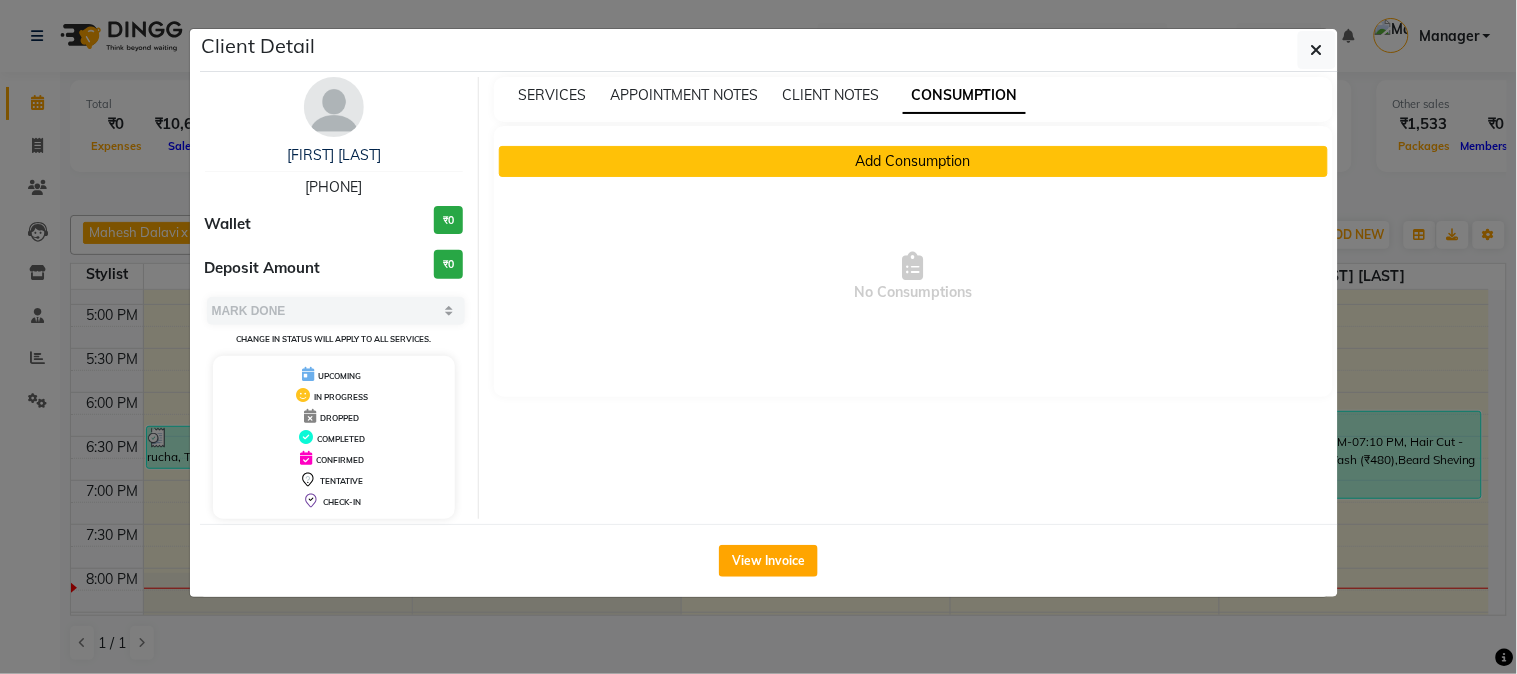 click on "Add Consumption" at bounding box center (913, 161) 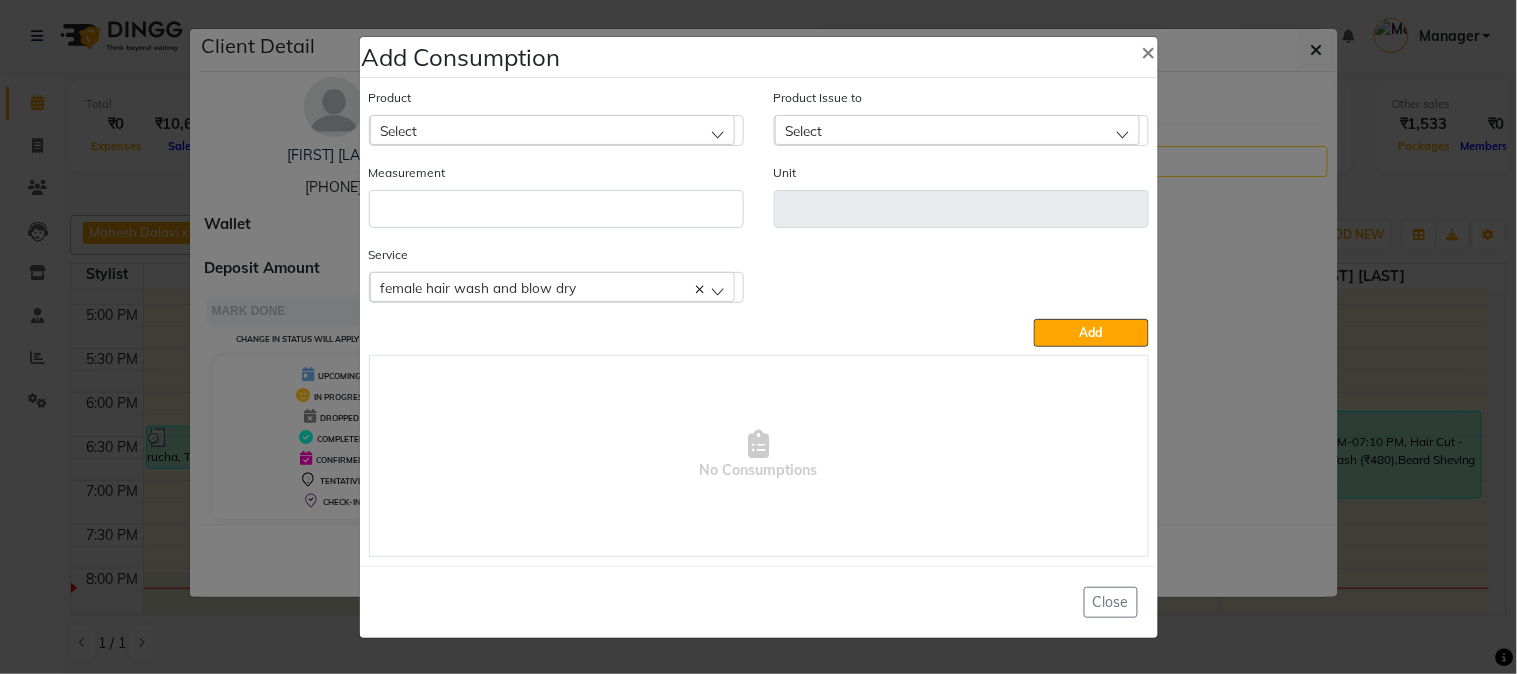 click on "Select" 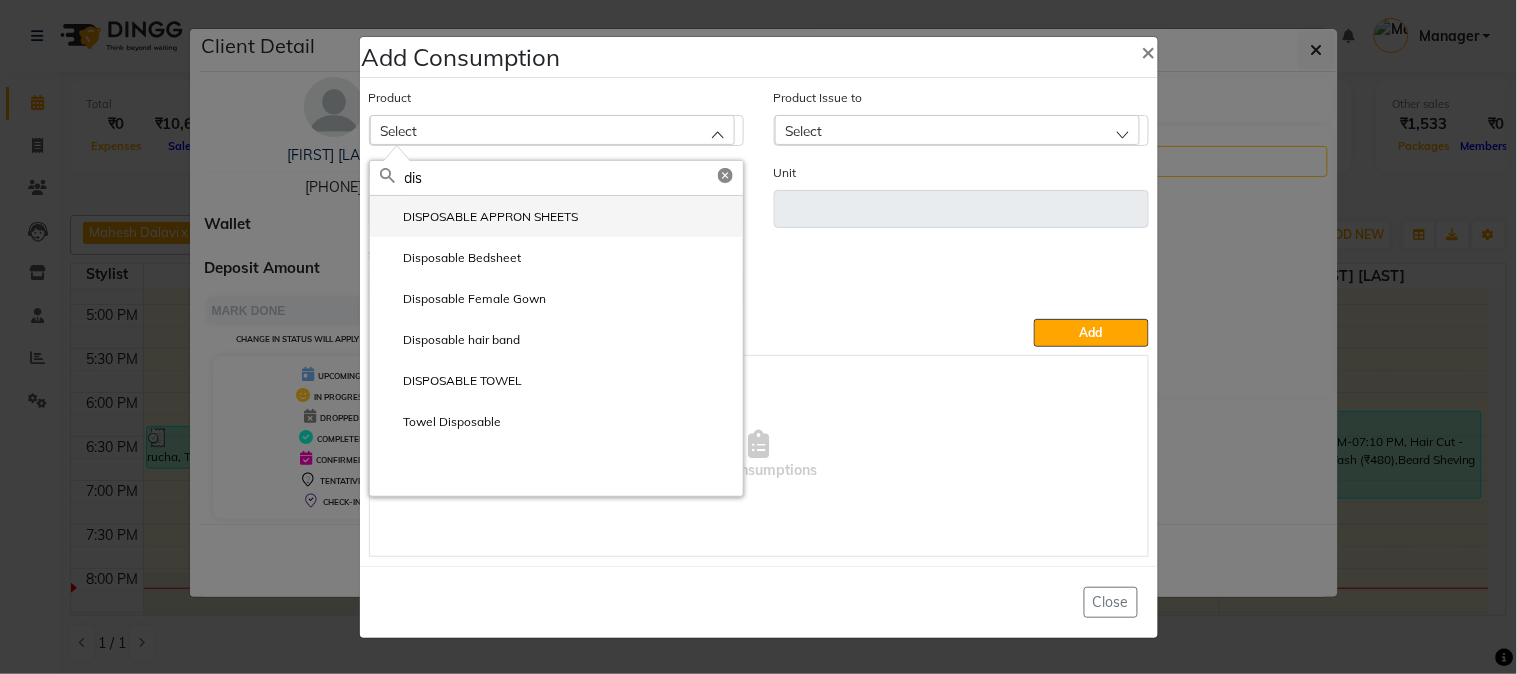 type on "dis" 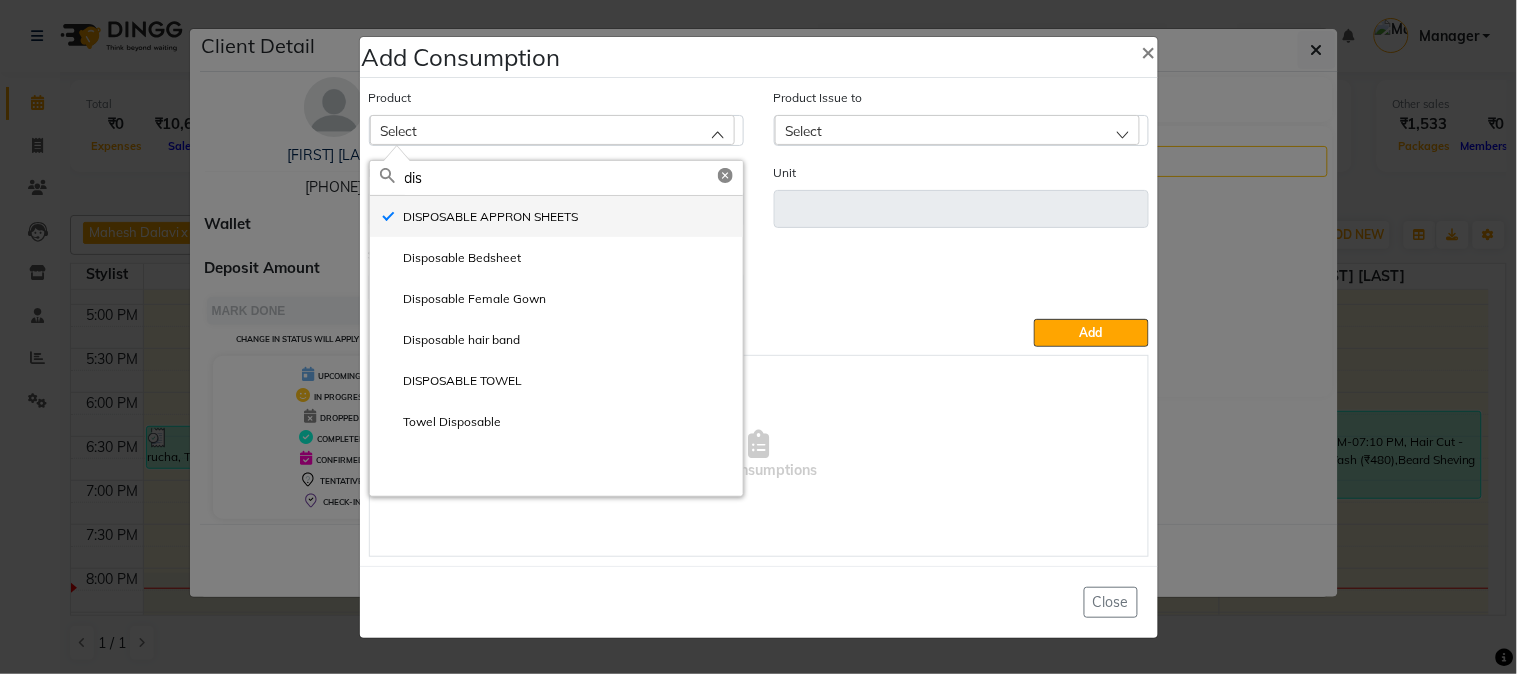 type on "ml" 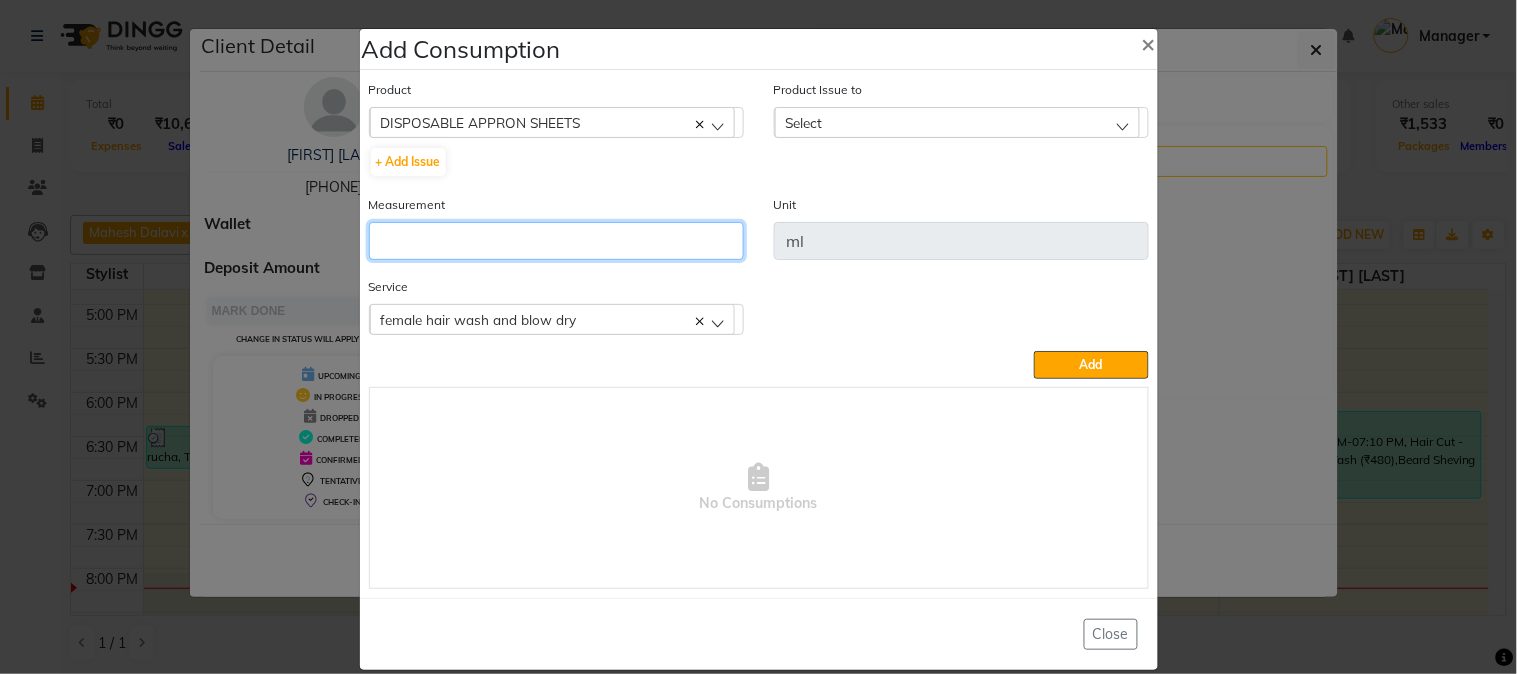 click 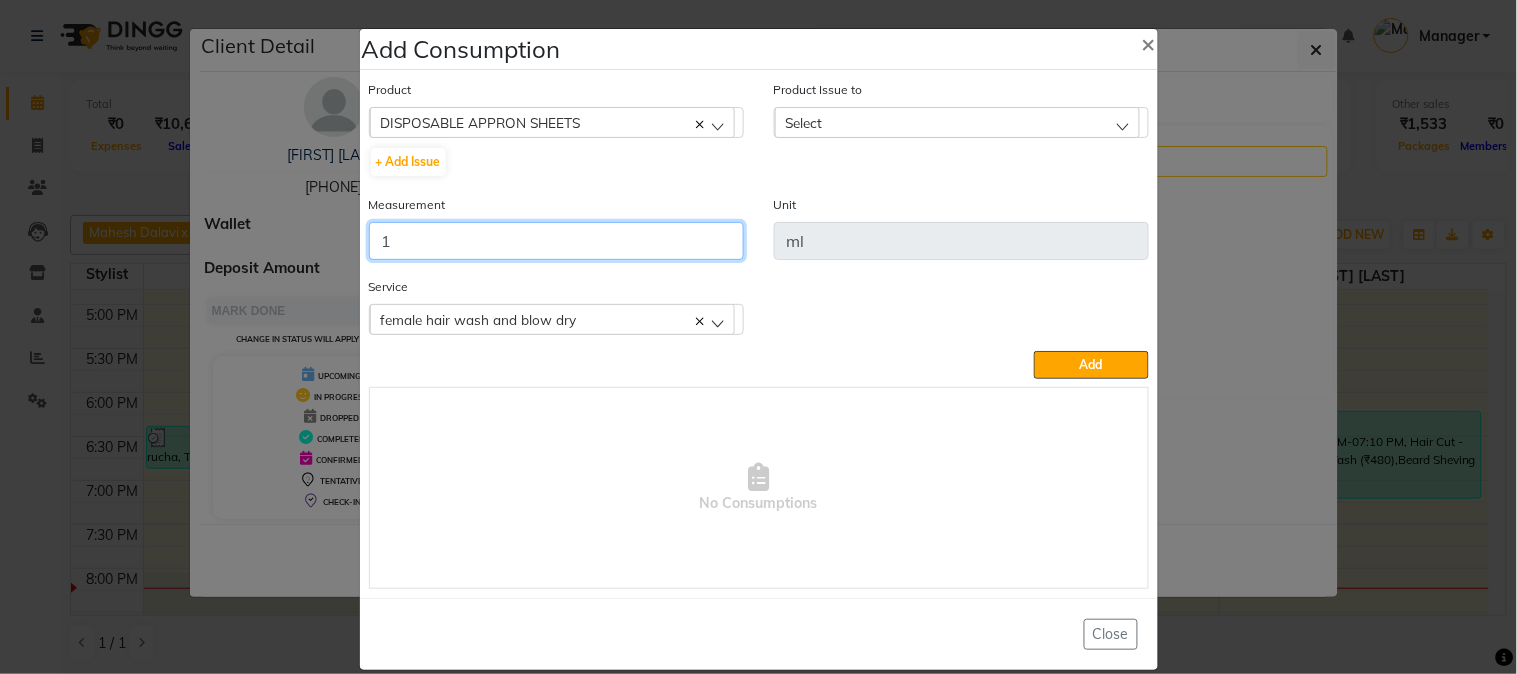 type on "1" 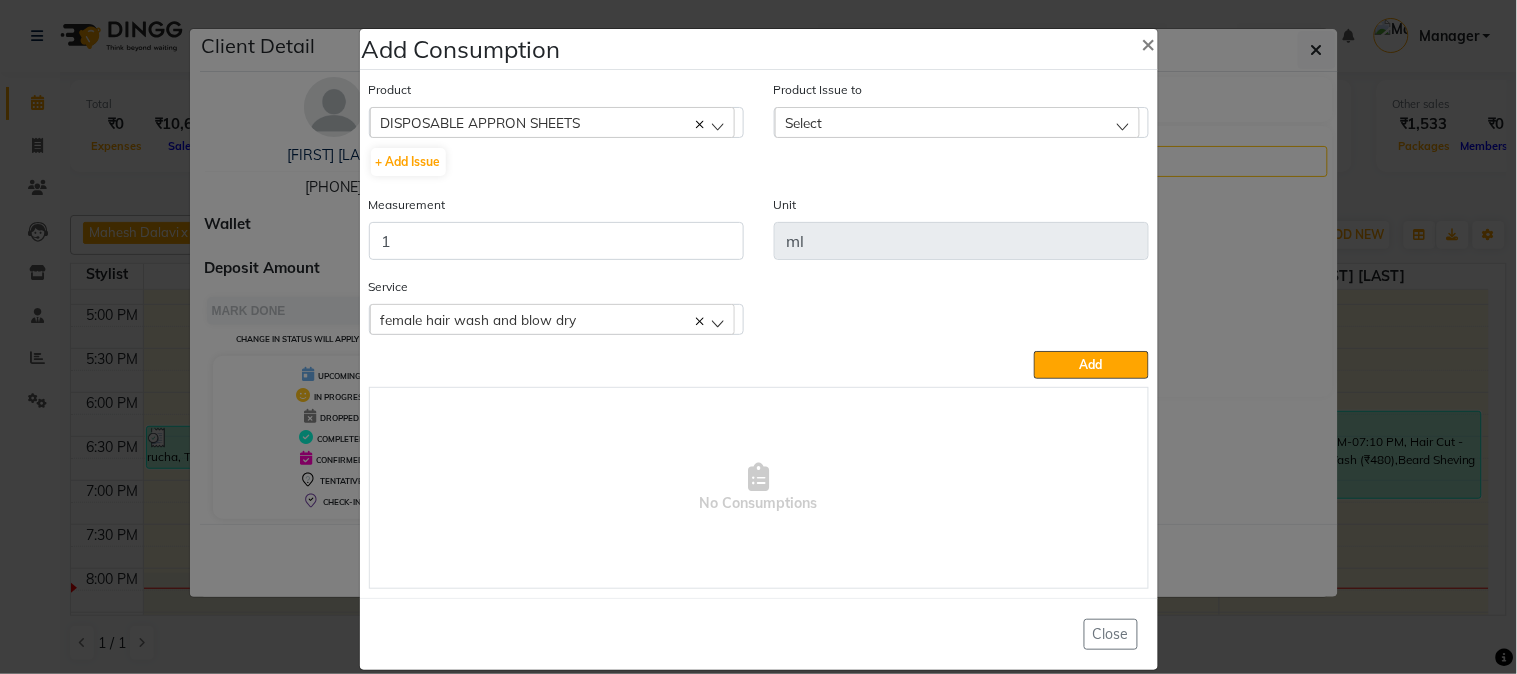 click on "Select" 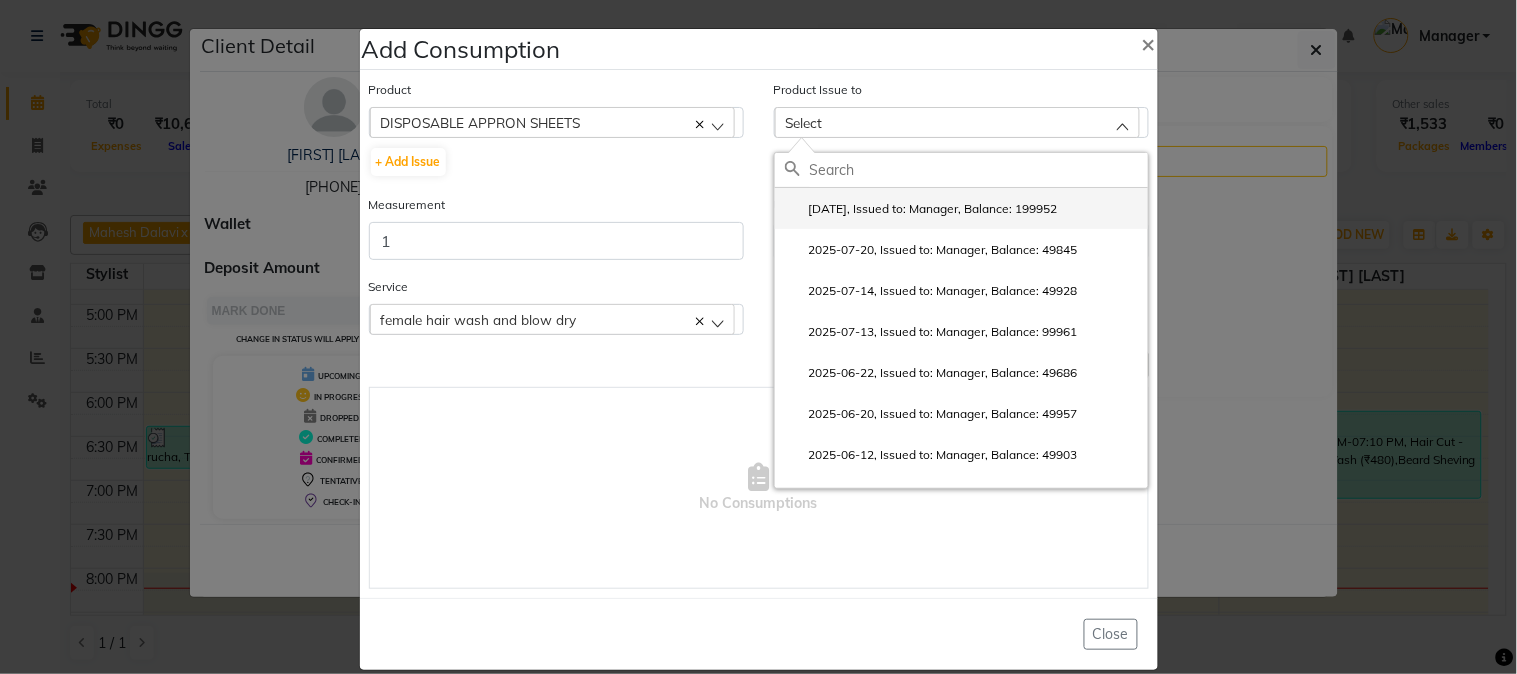 click on "2025-07-30, Issued to: Manager, Balance: 199952" 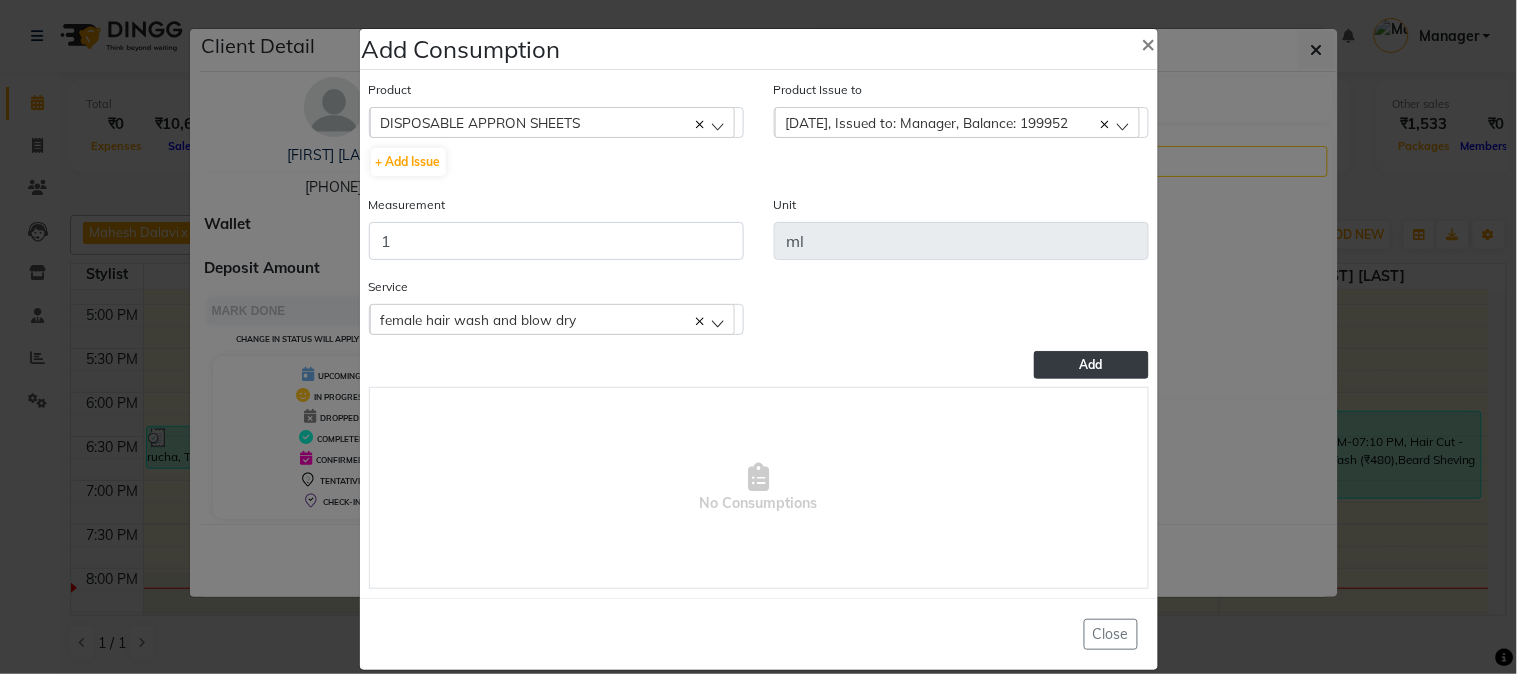 click on "Add" 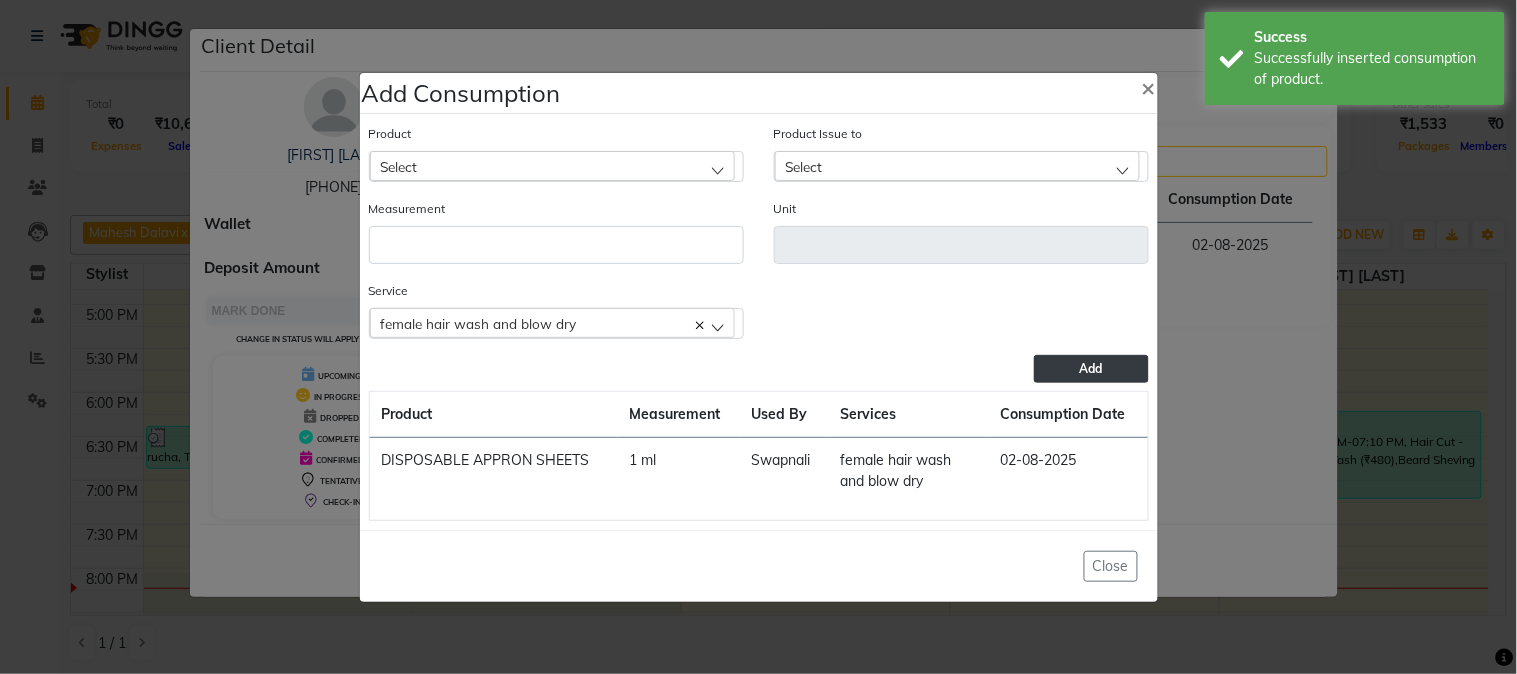 click on "Select" 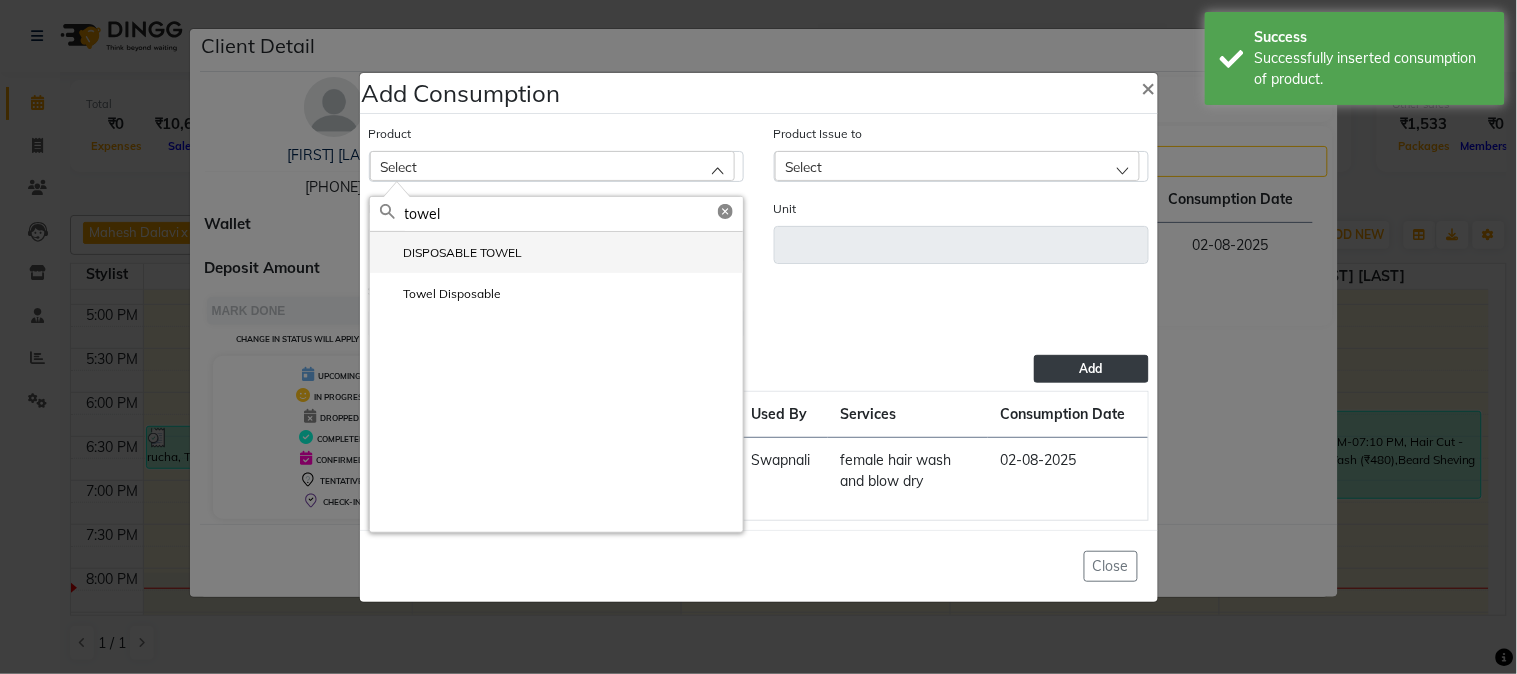 type on "towel" 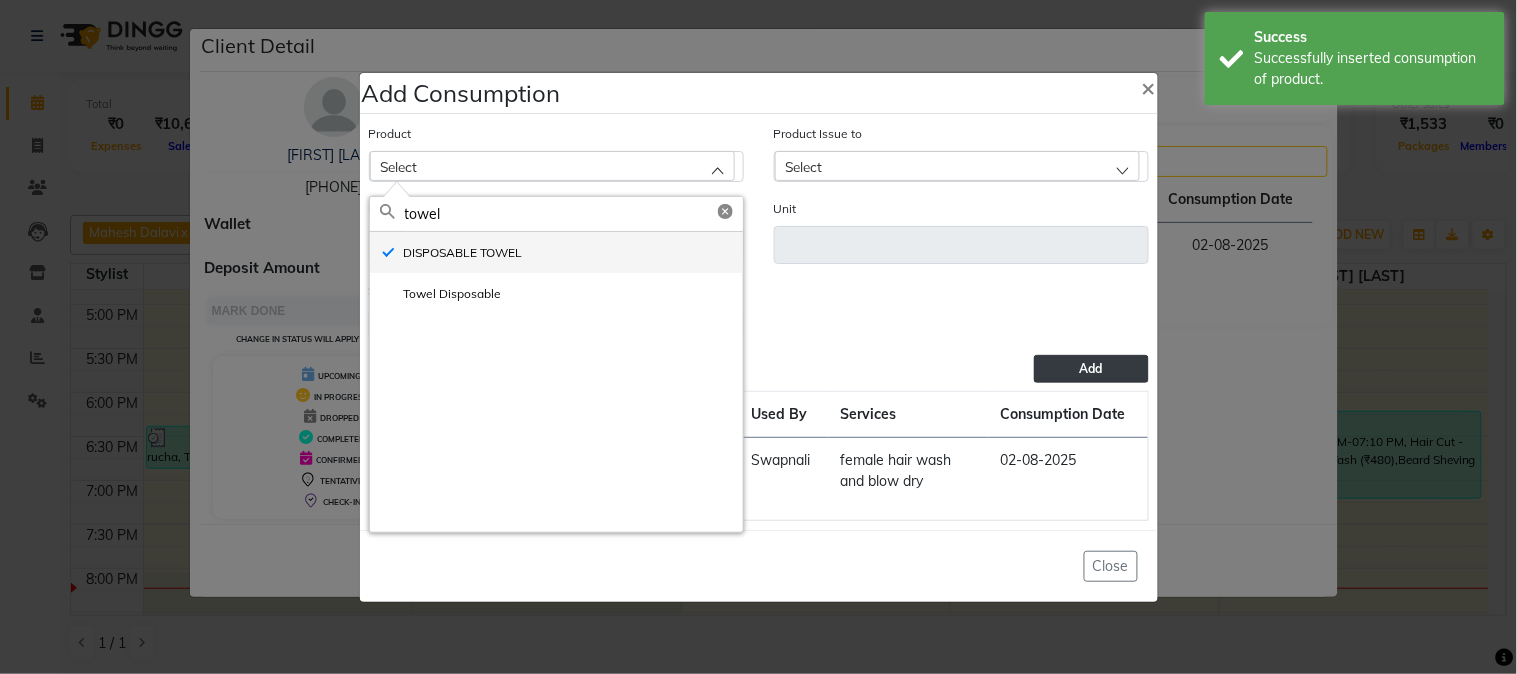 type on "ml" 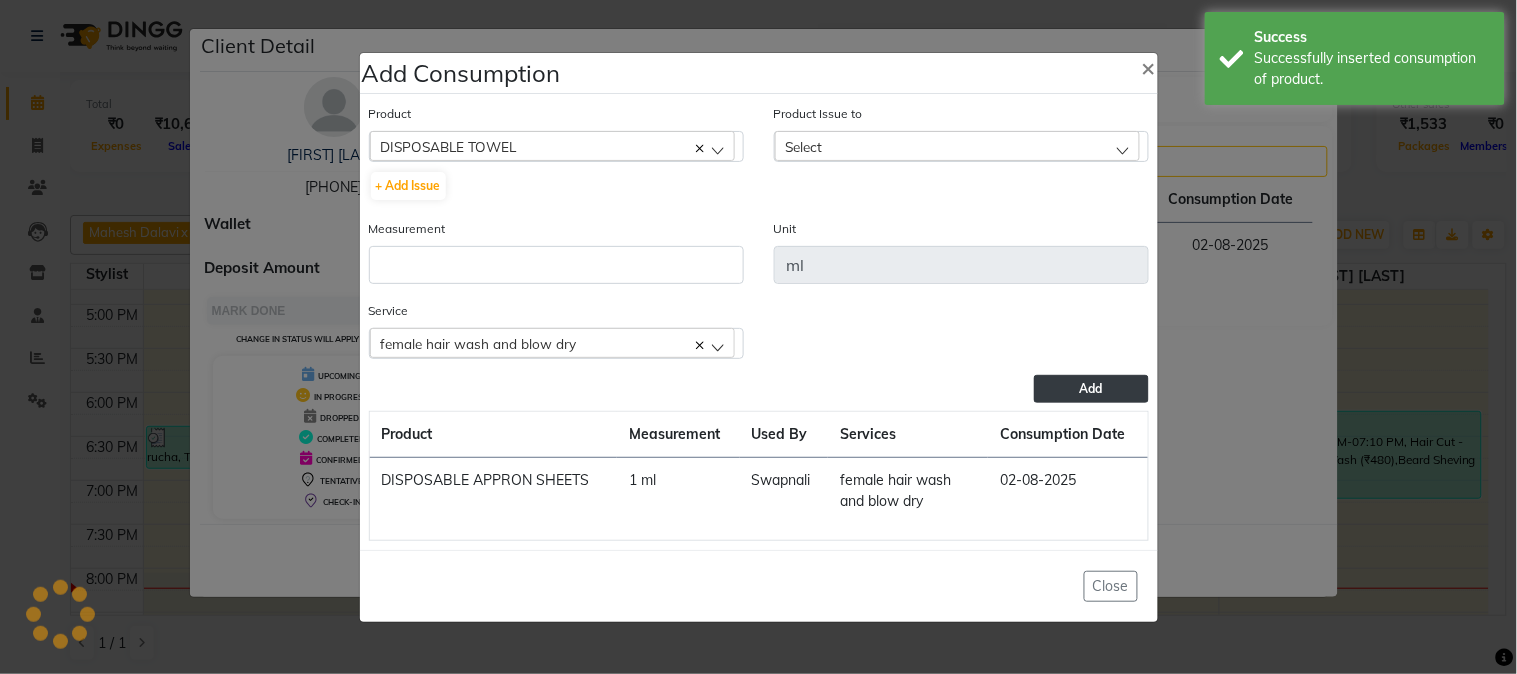 click on "Measurement" 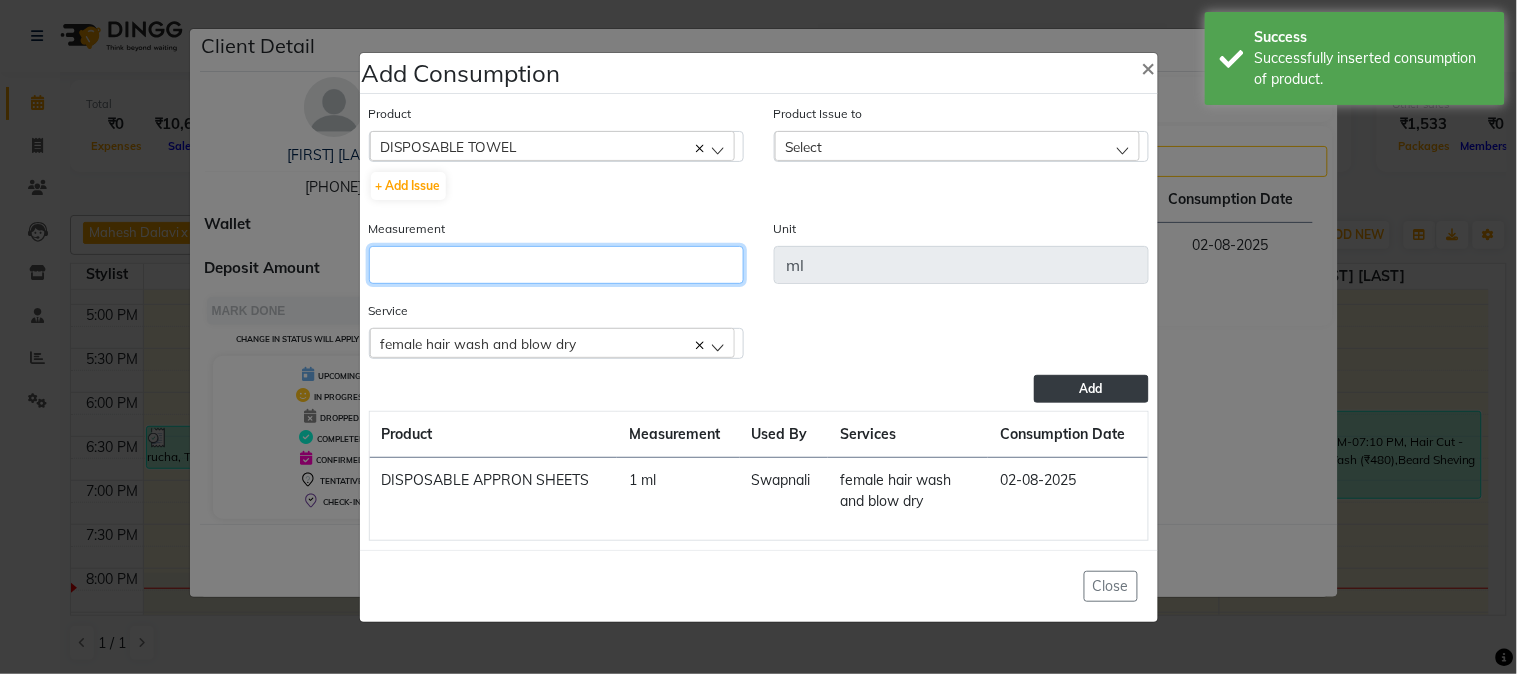 click 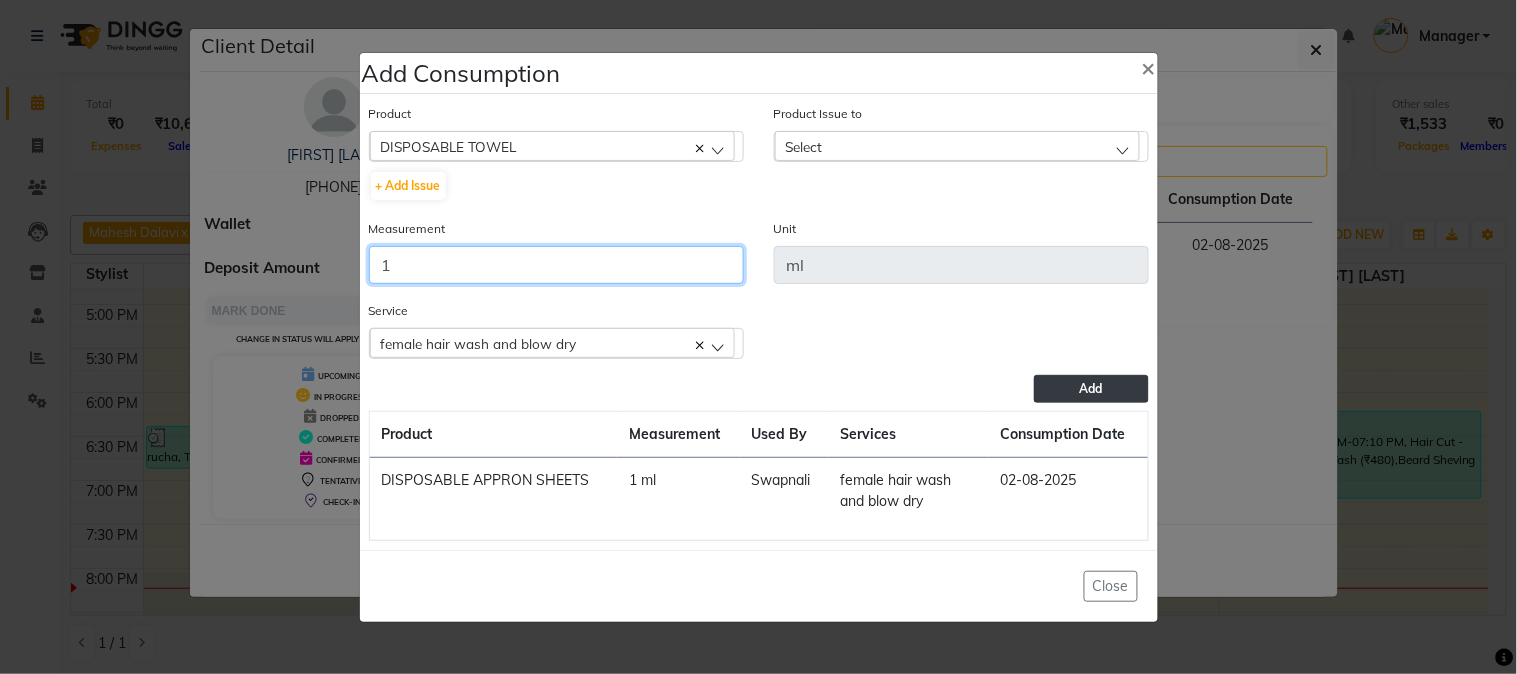 type on "1" 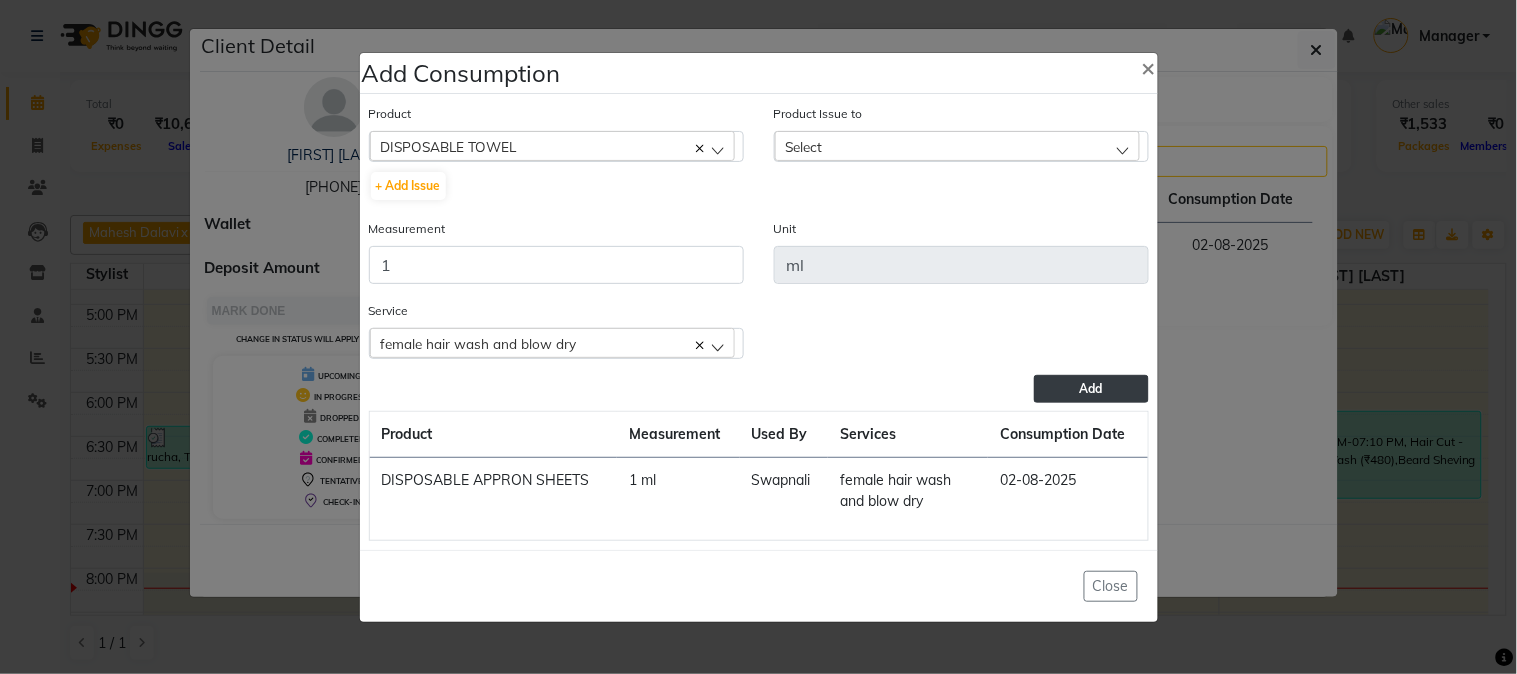 click on "Select" 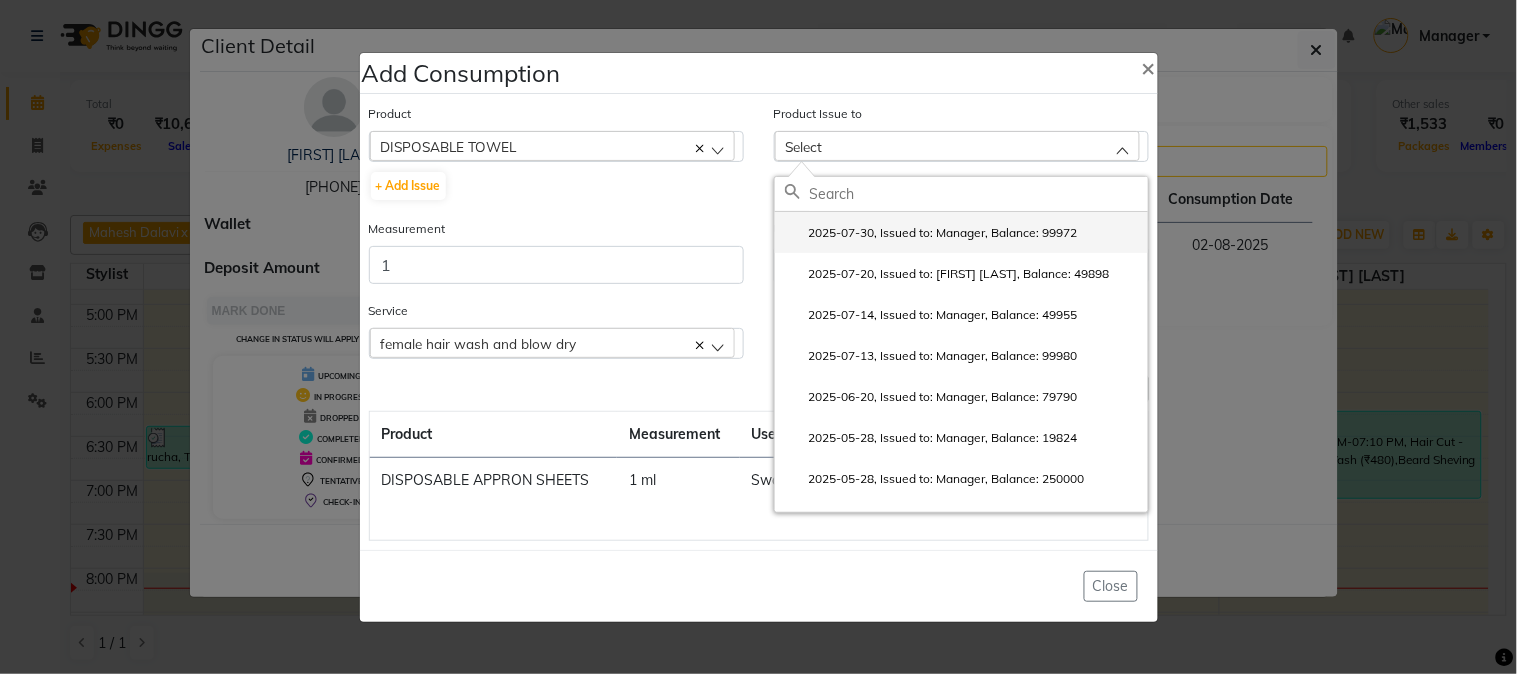 click on "2025-07-30, Issued to: Manager, Balance: 99972" 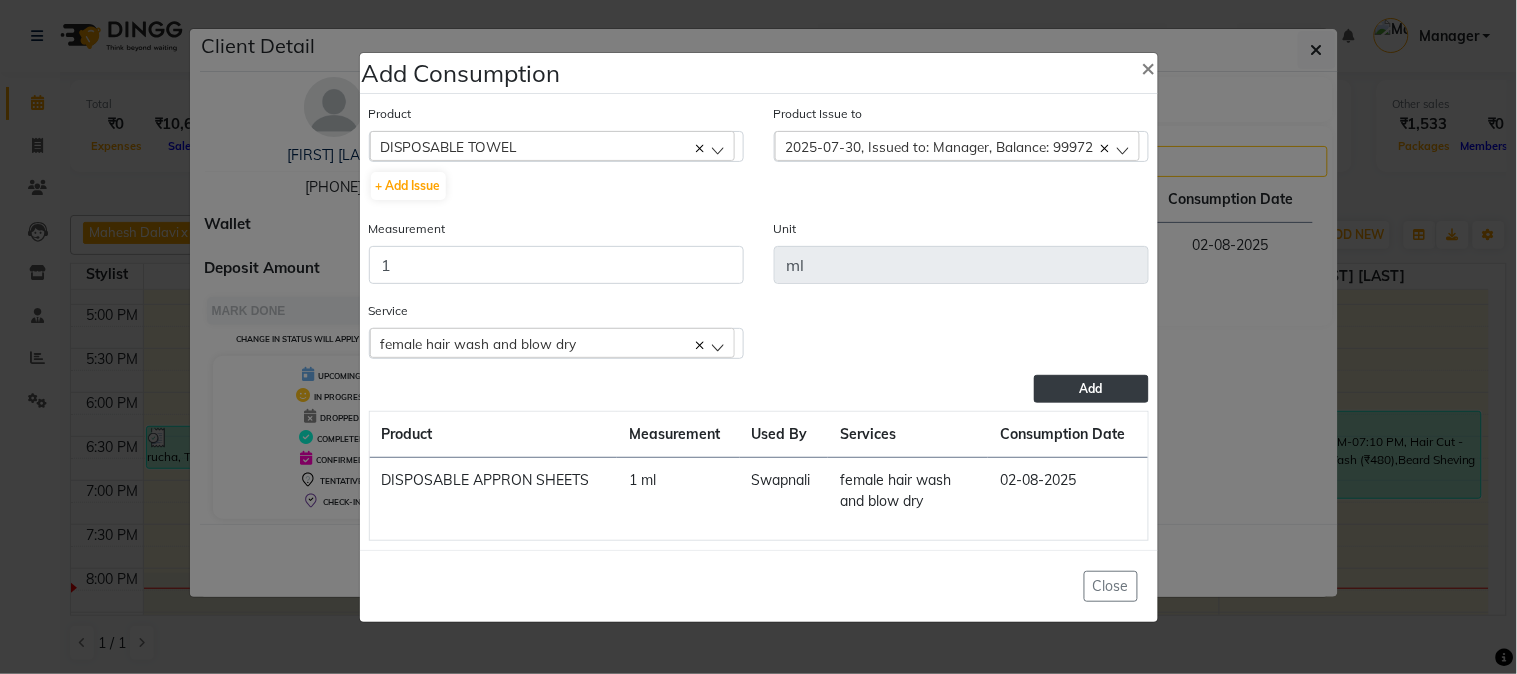 click on "Add" 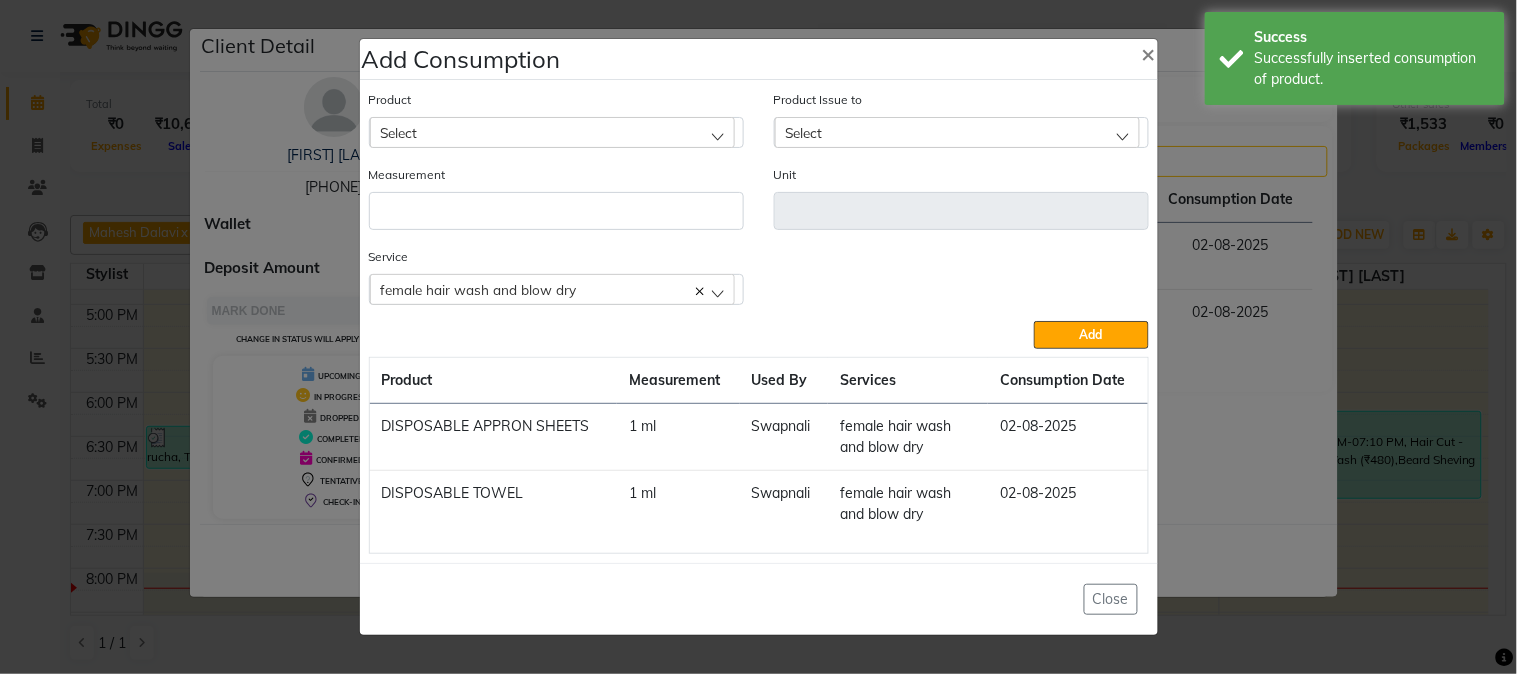 click on "Select" 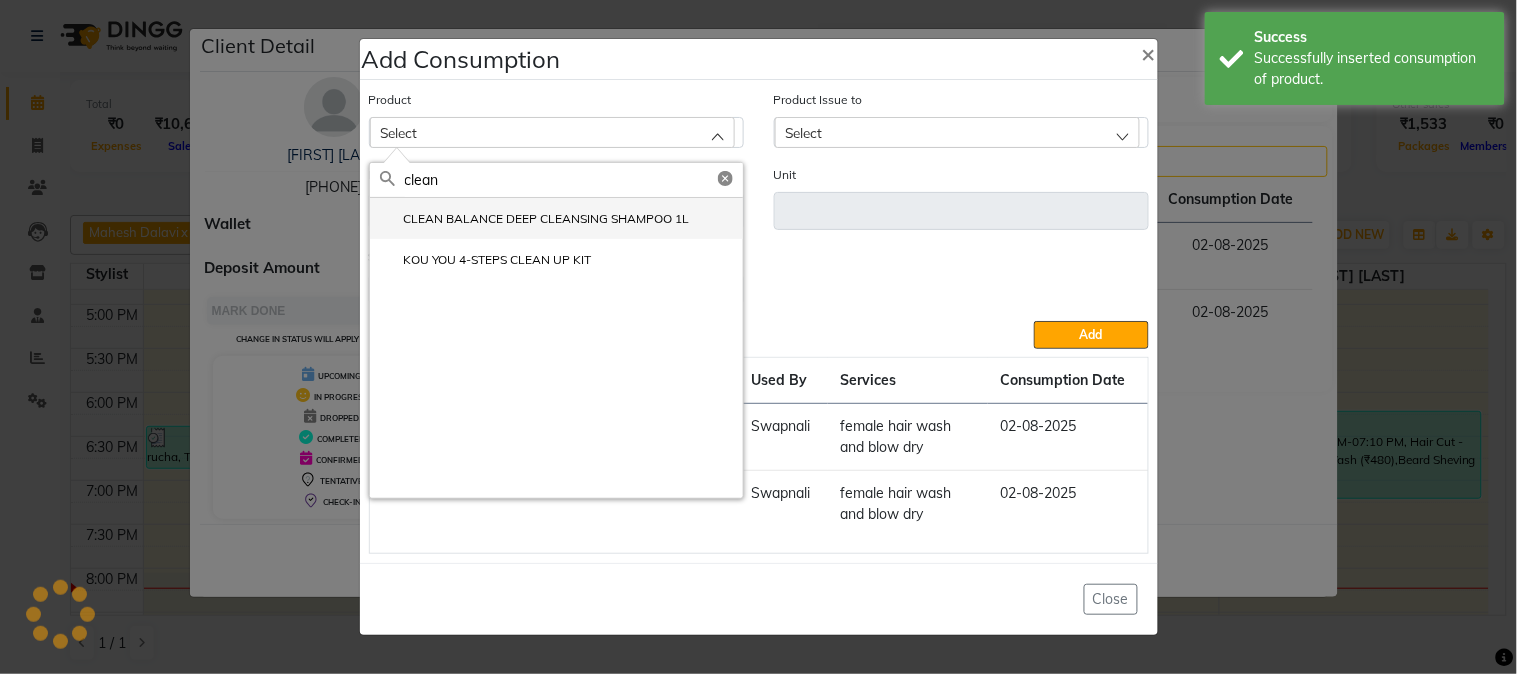 type on "clean" 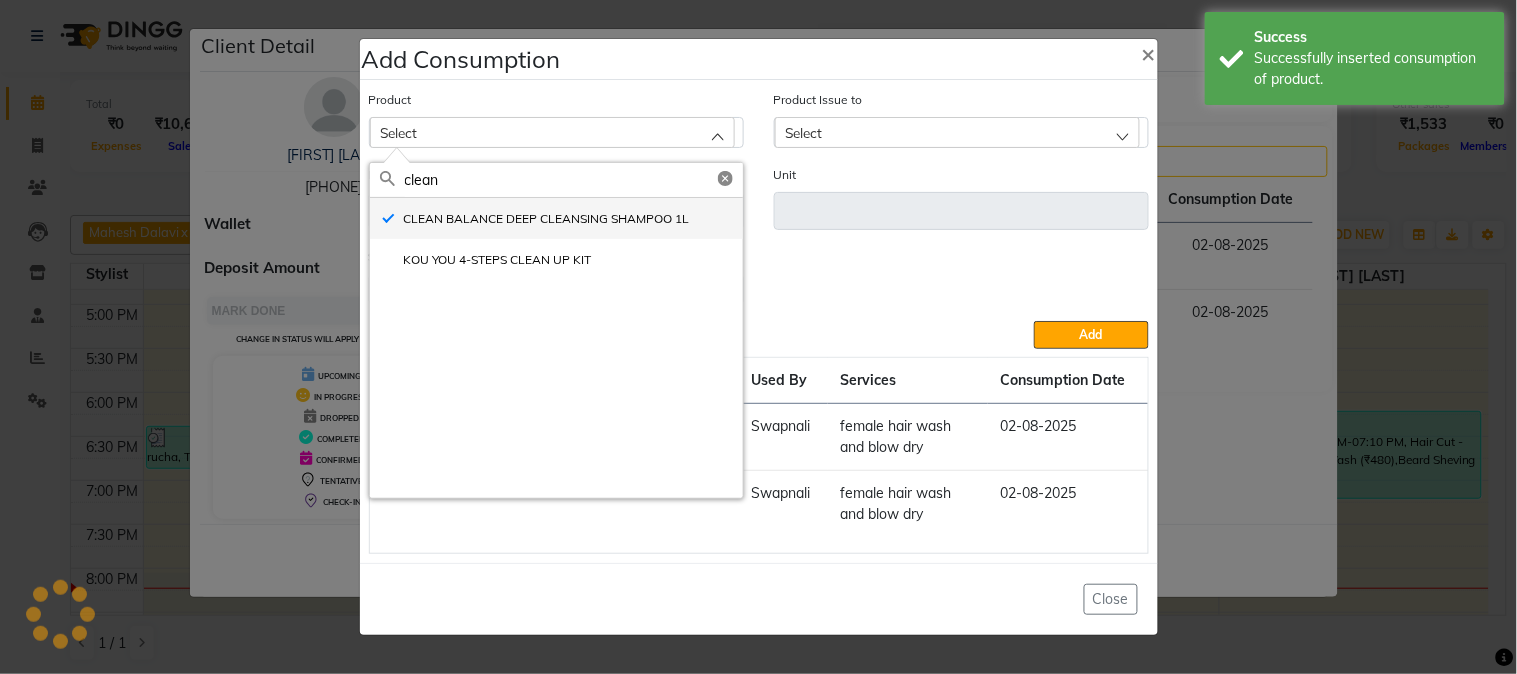 type on "ml" 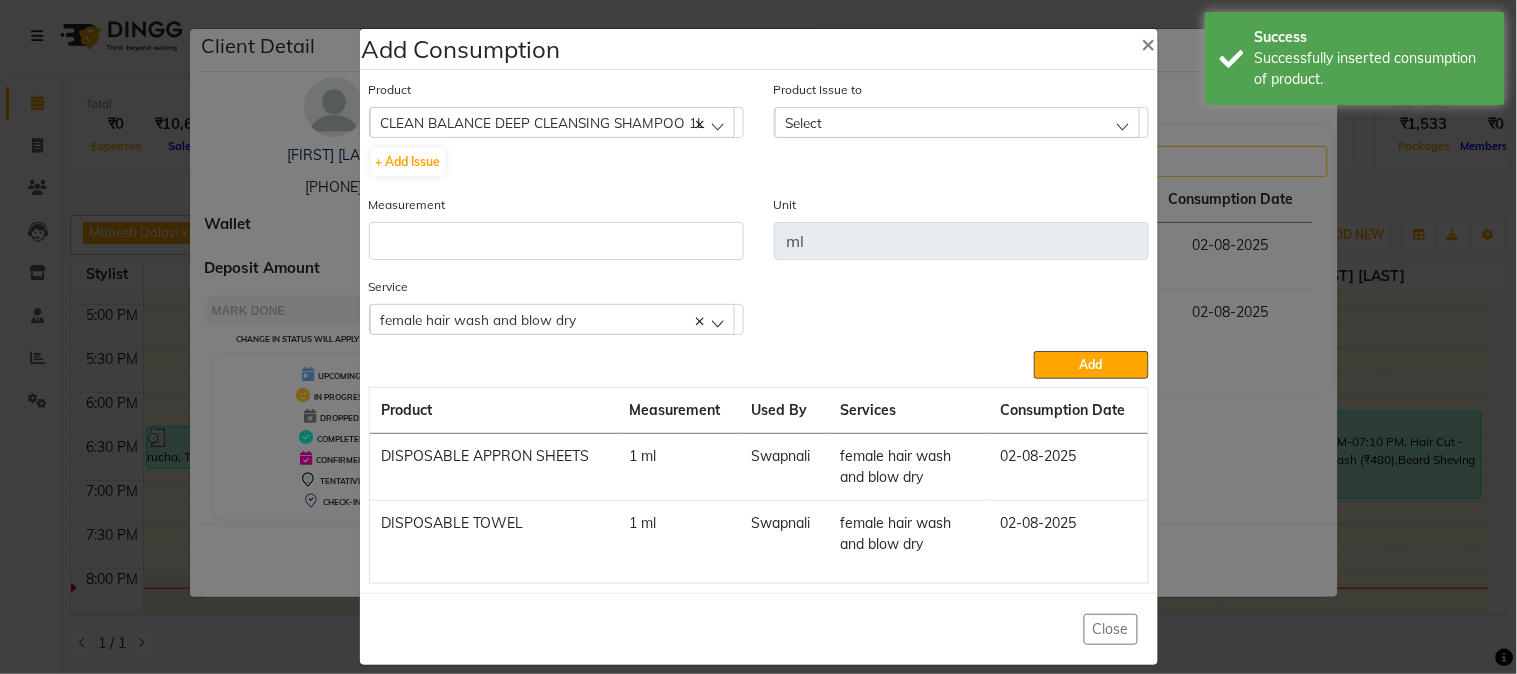 click on "Measurement" 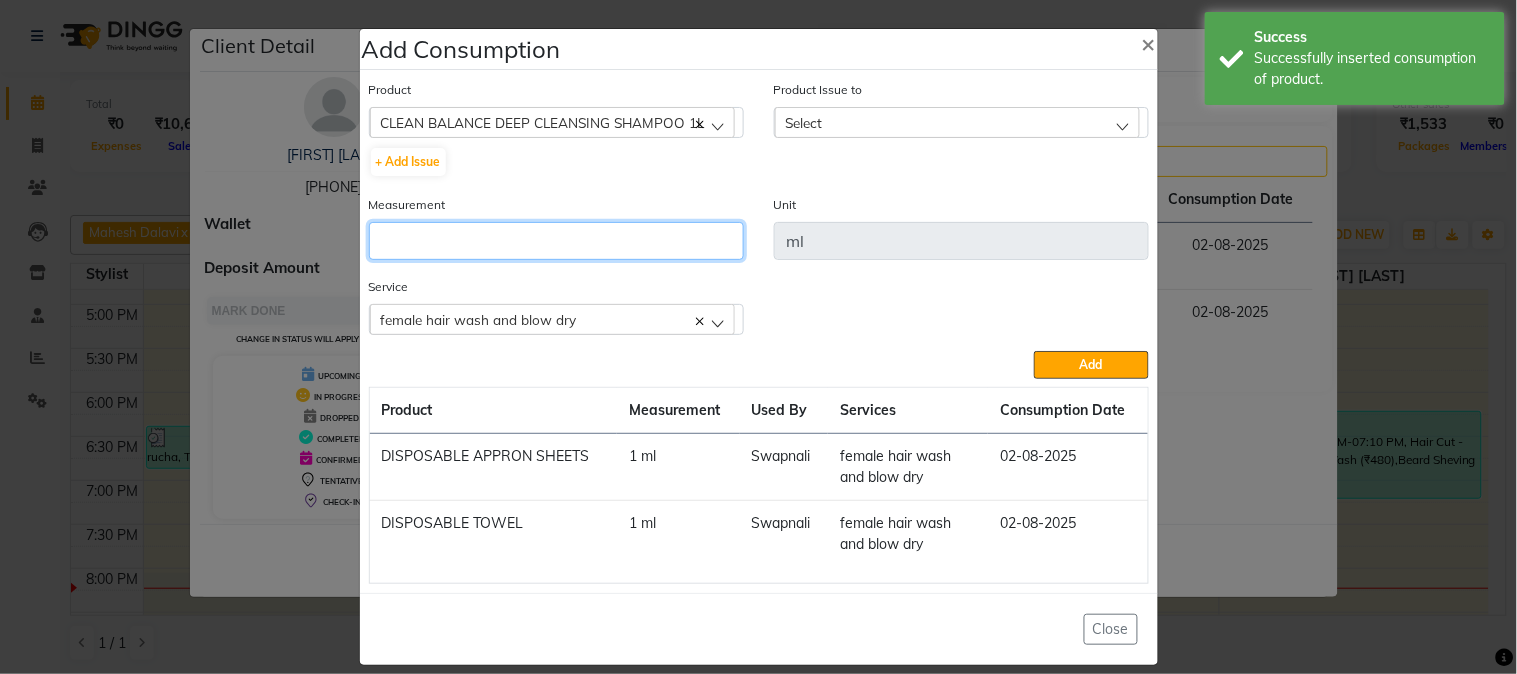 click 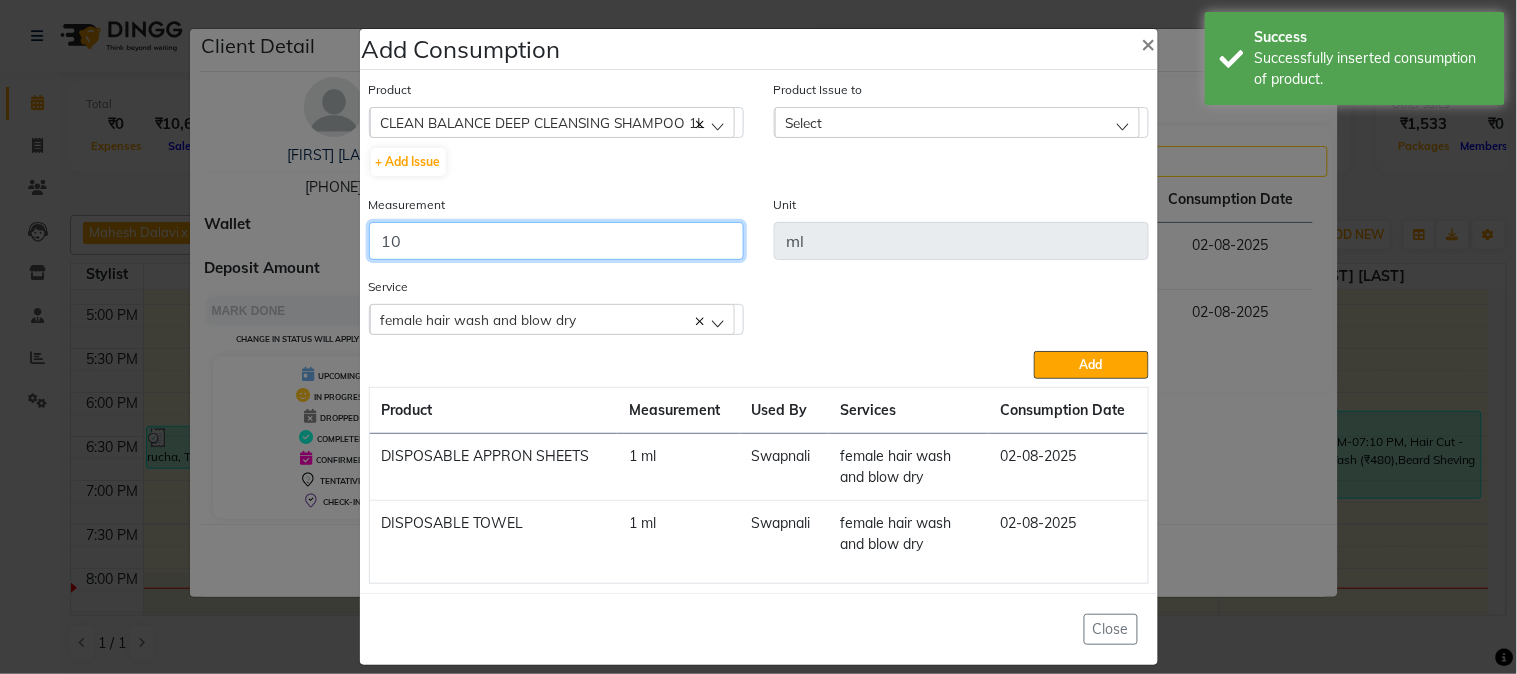type on "10" 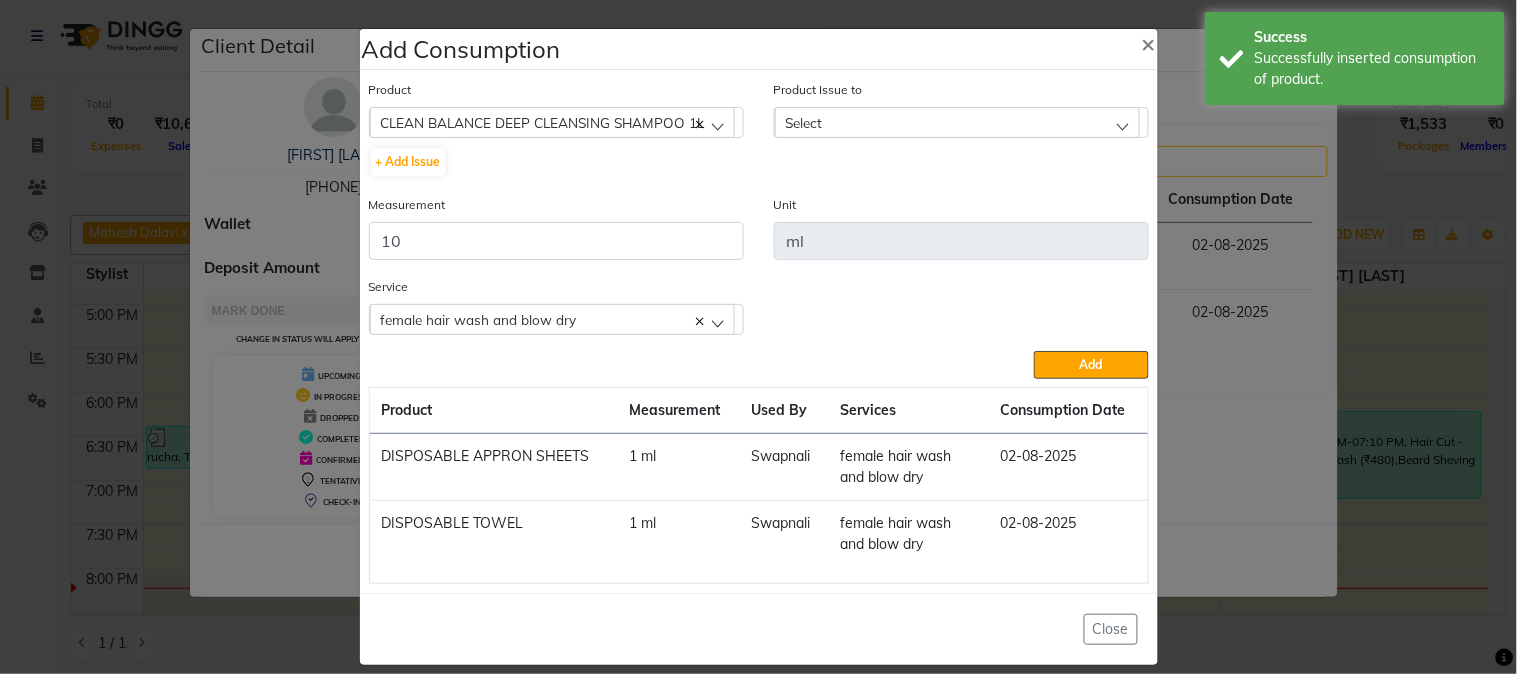 click on "Select" 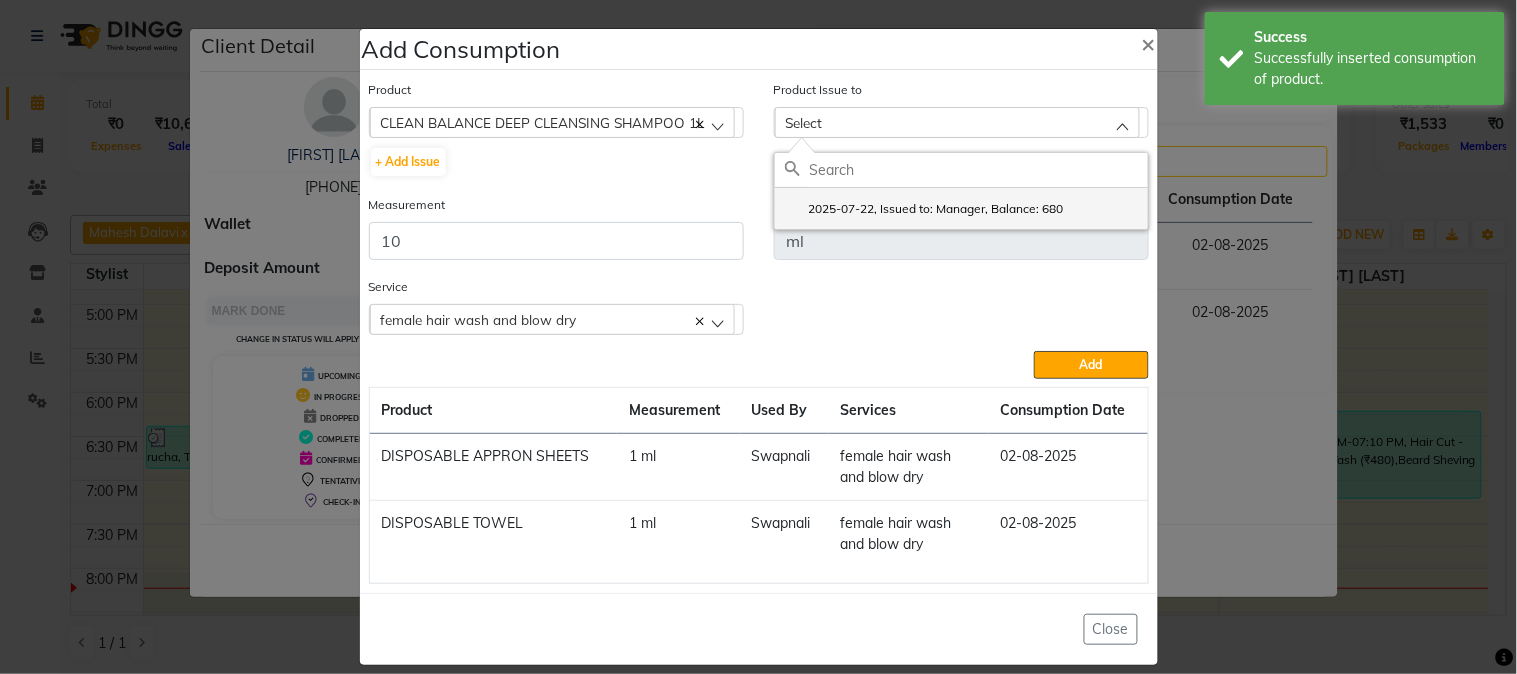 click on "2025-07-22, Issued to: Manager, Balance: 680" 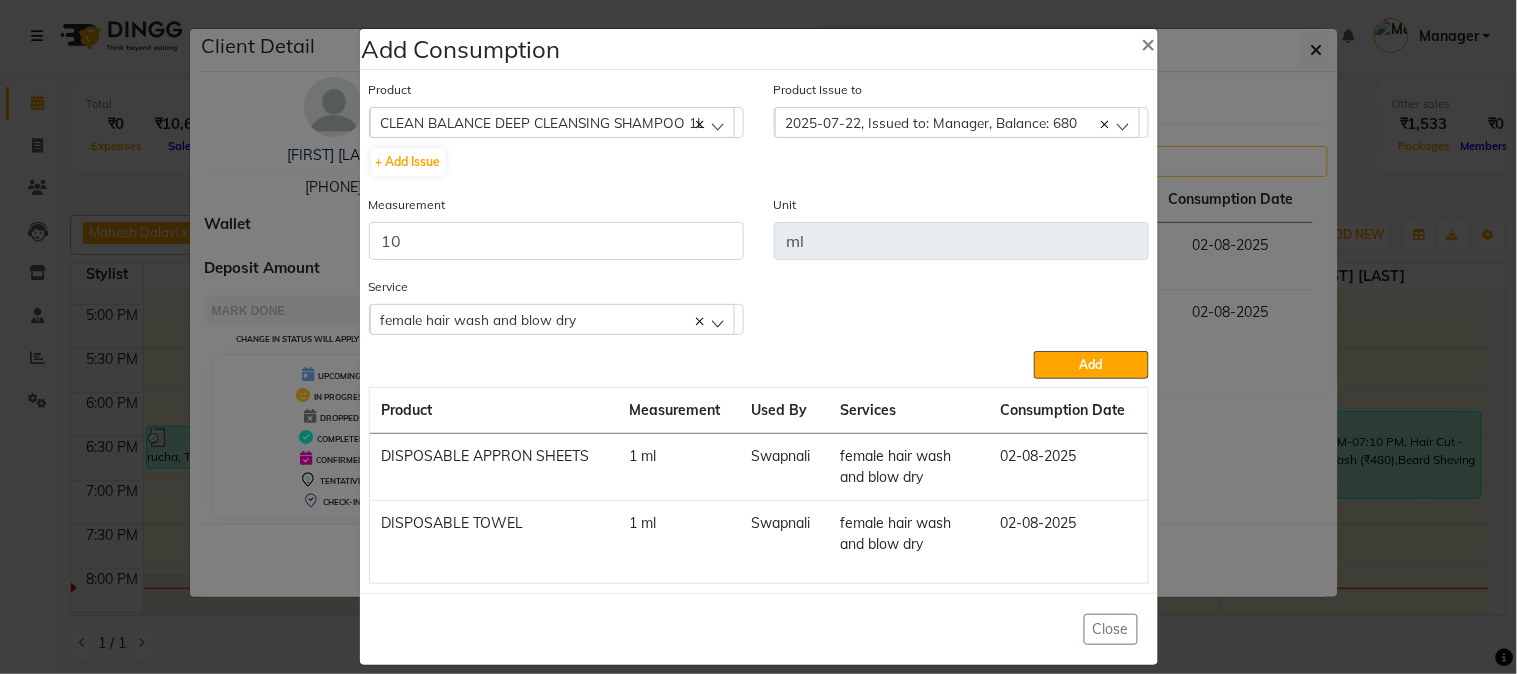 click on "Add" 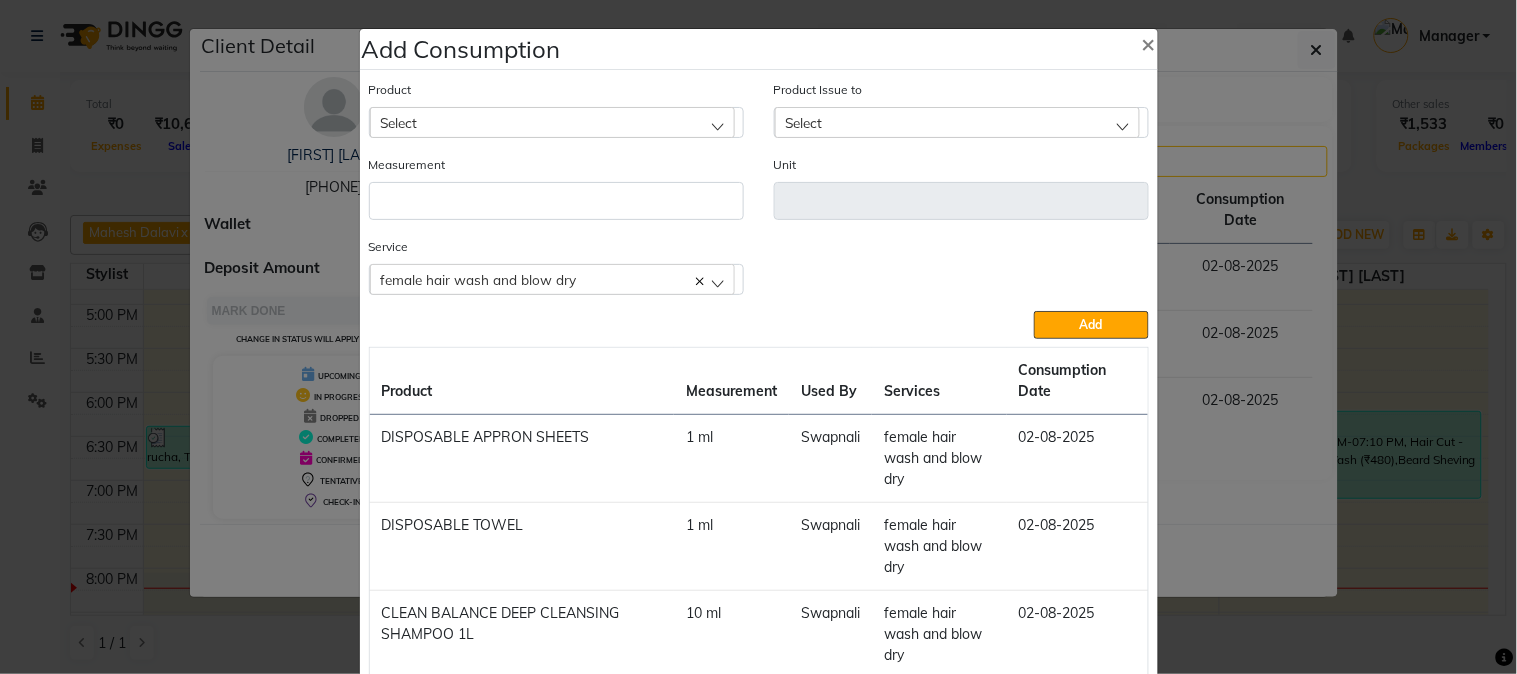 click on "Select" 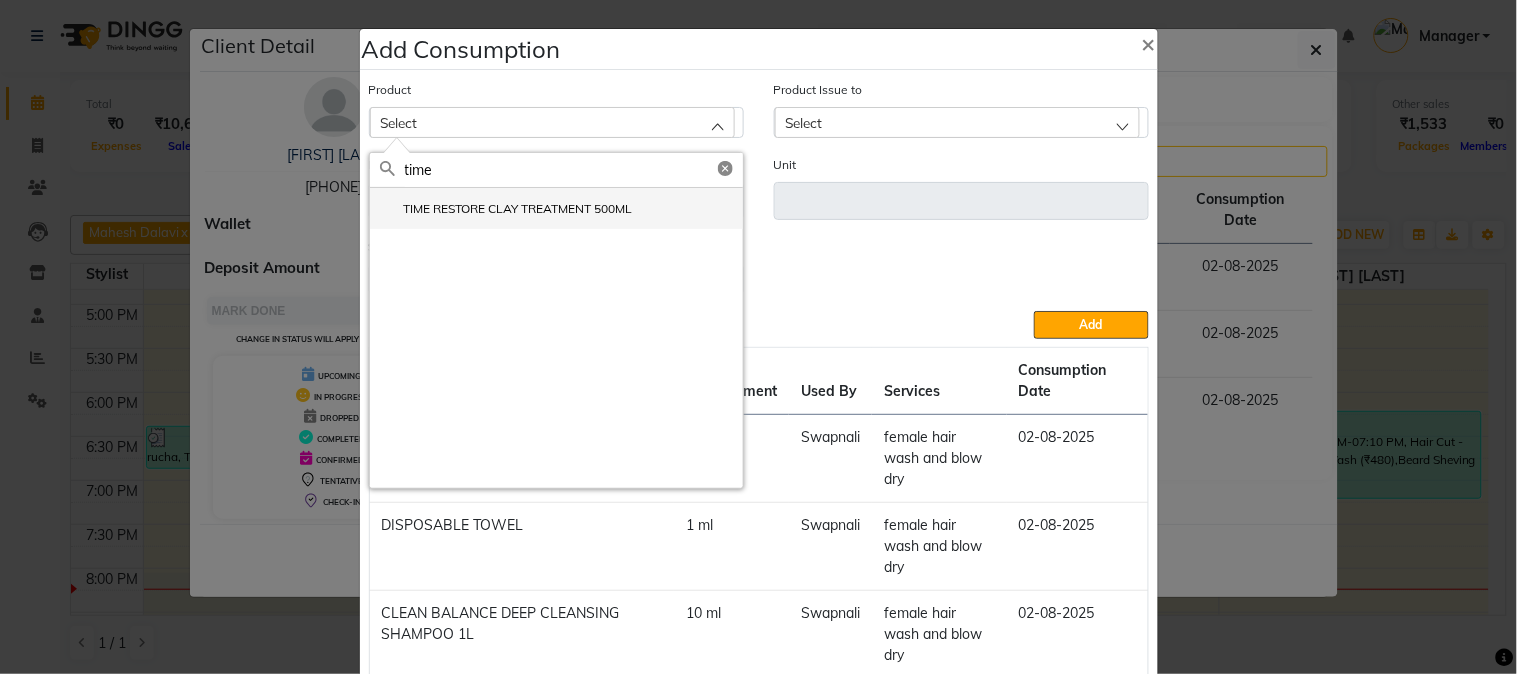 type on "time" 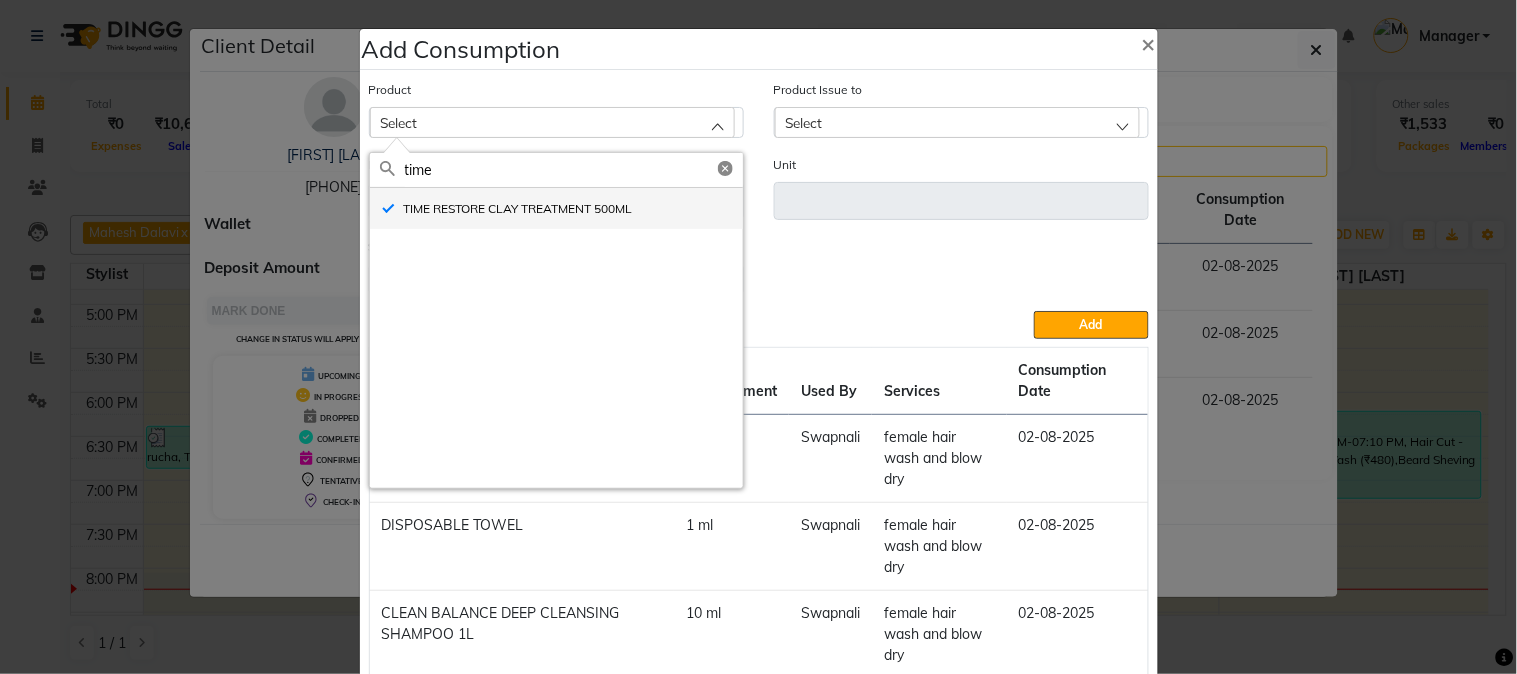 type on "ml" 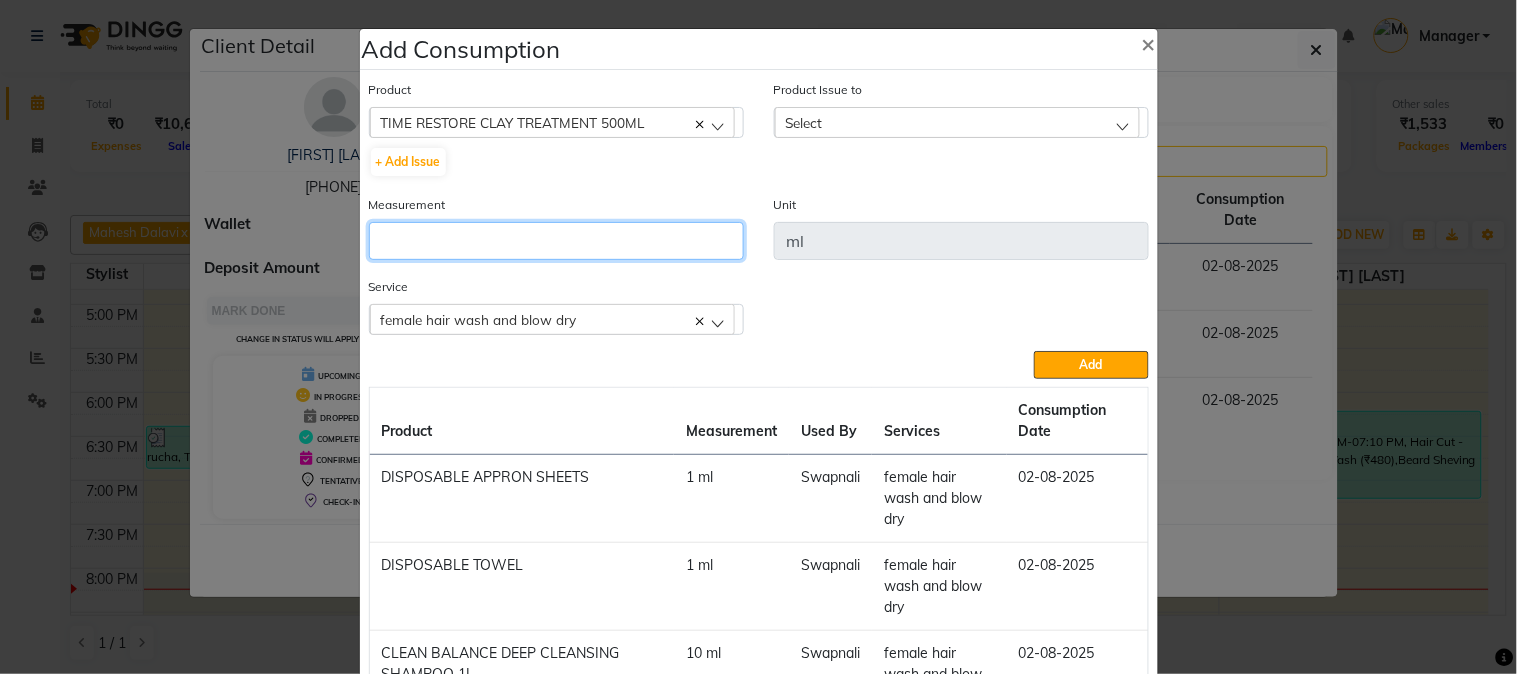 click 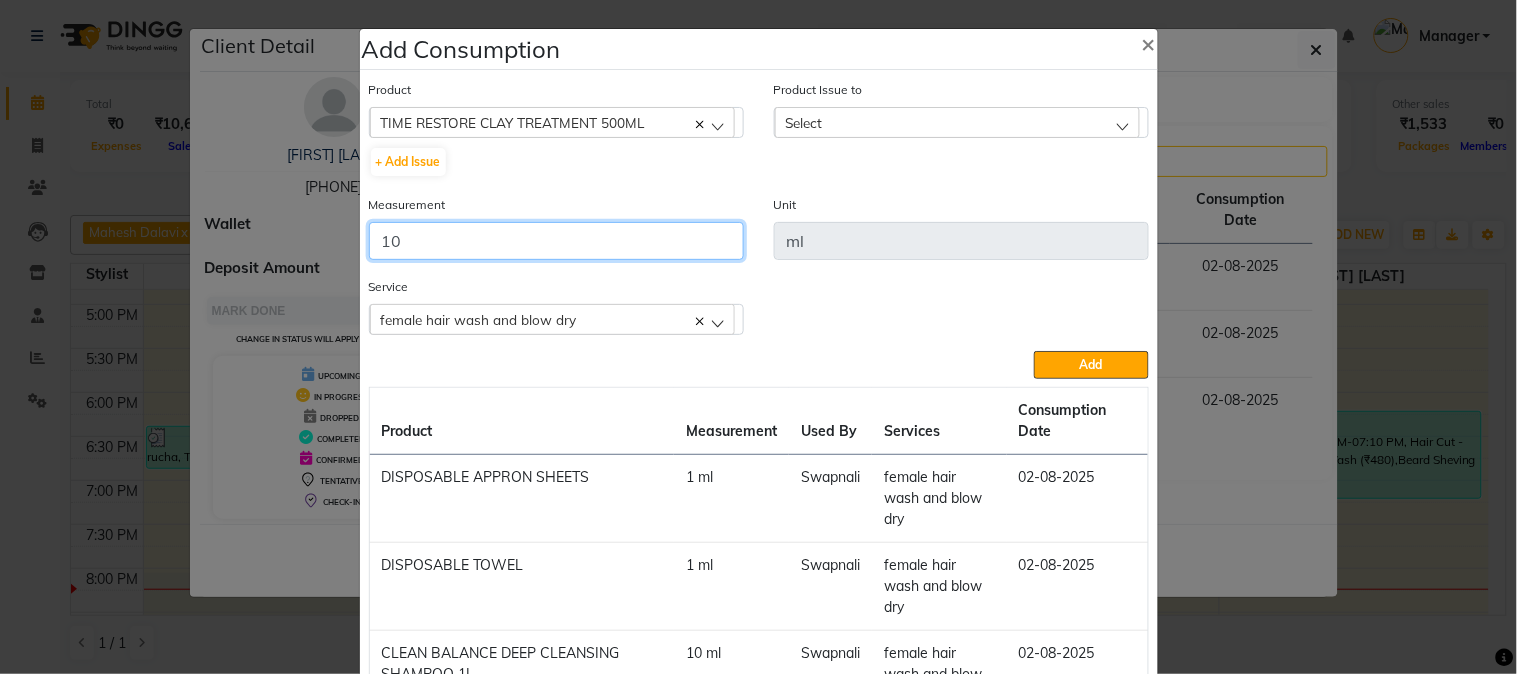 type on "10" 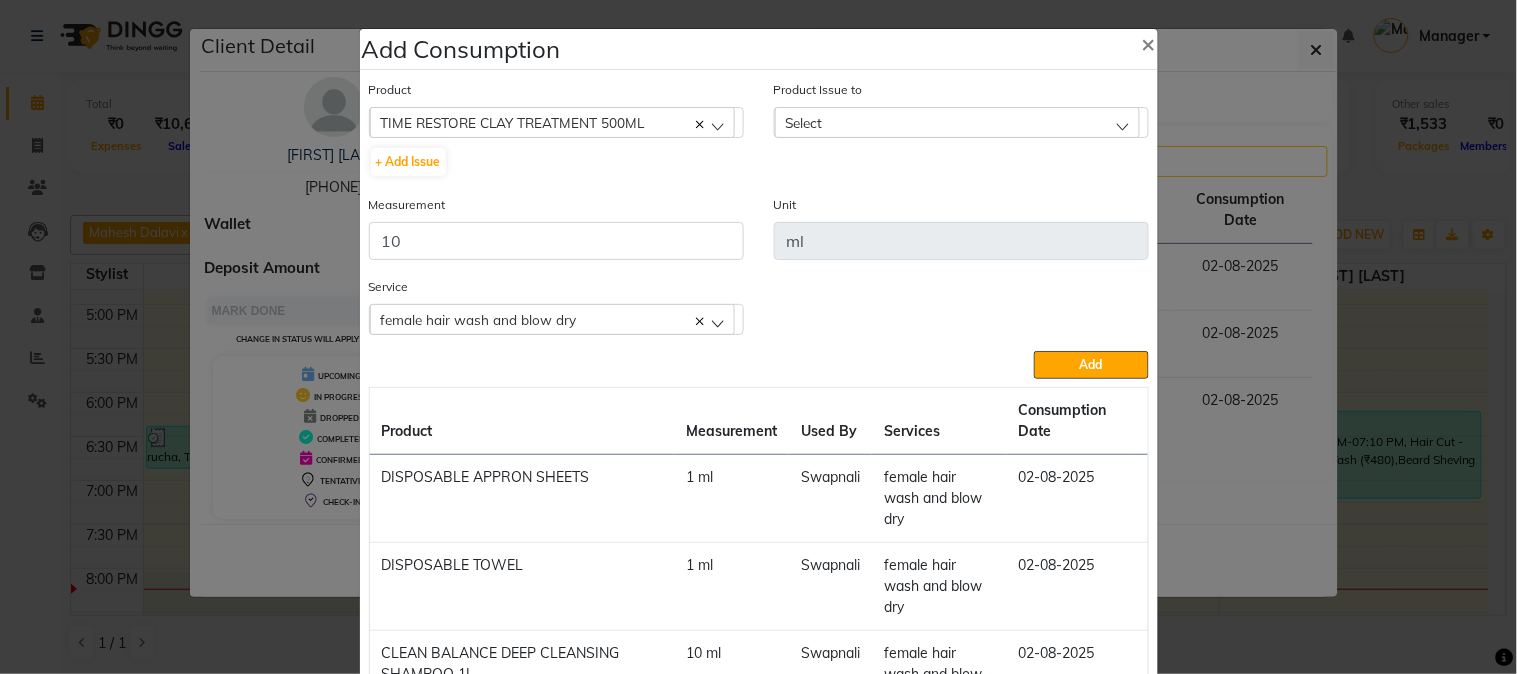 click on "Select" 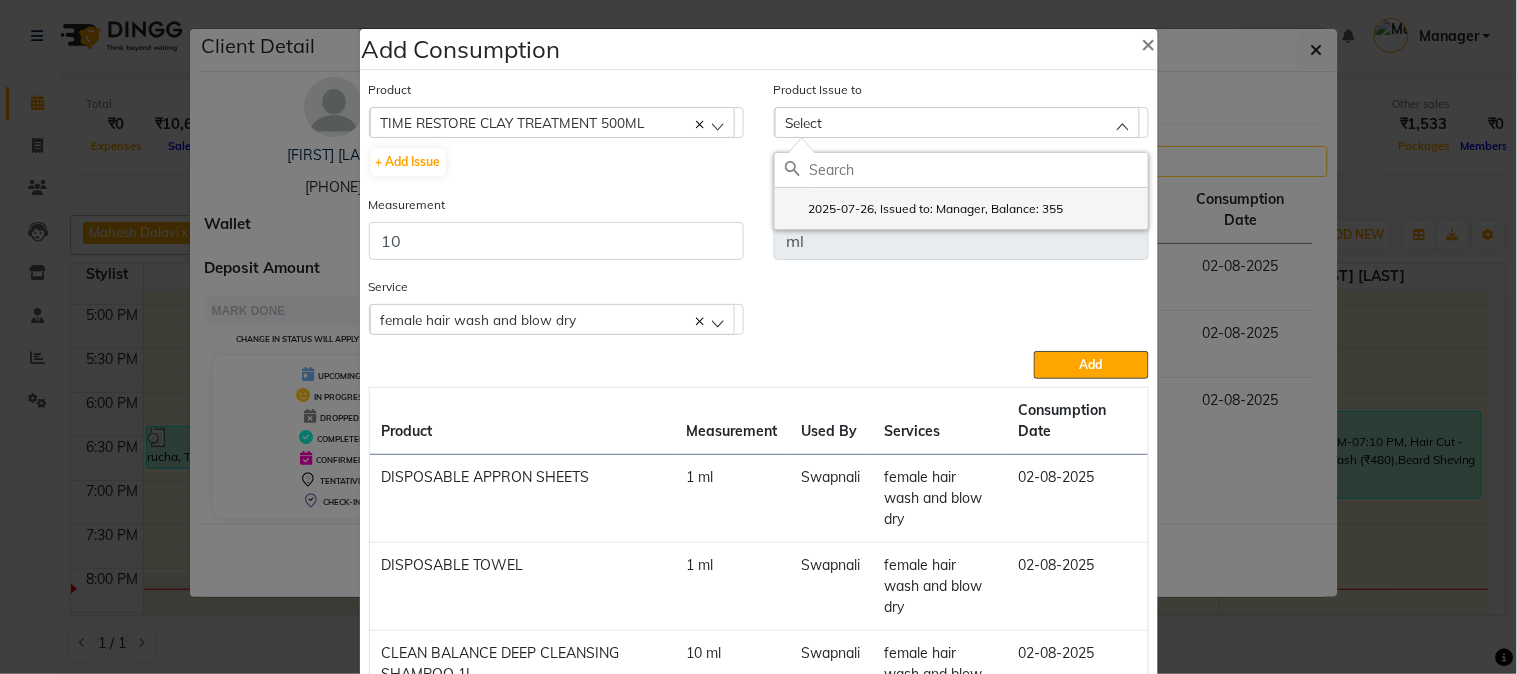 click on "2025-07-26, Issued to: Manager, Balance: 355" 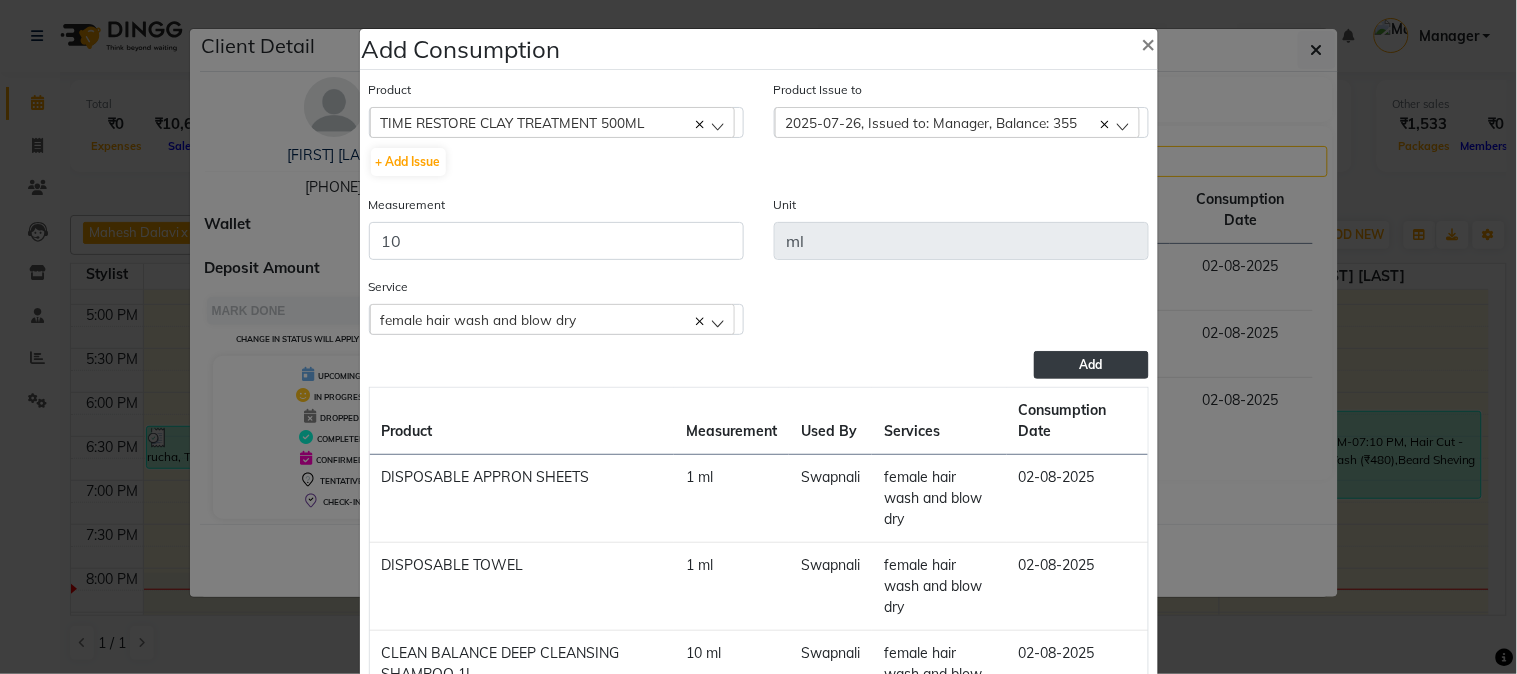 click on "Add" 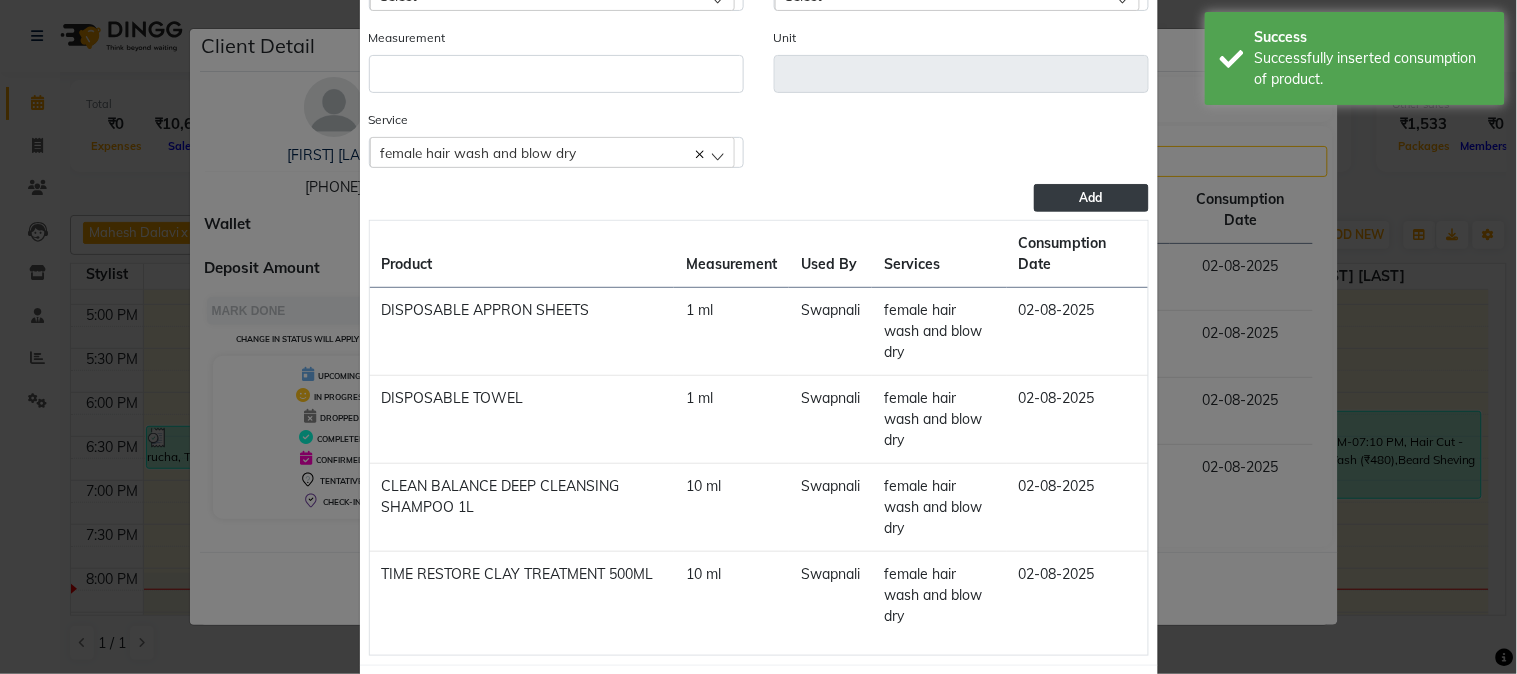 scroll, scrollTop: 220, scrollLeft: 0, axis: vertical 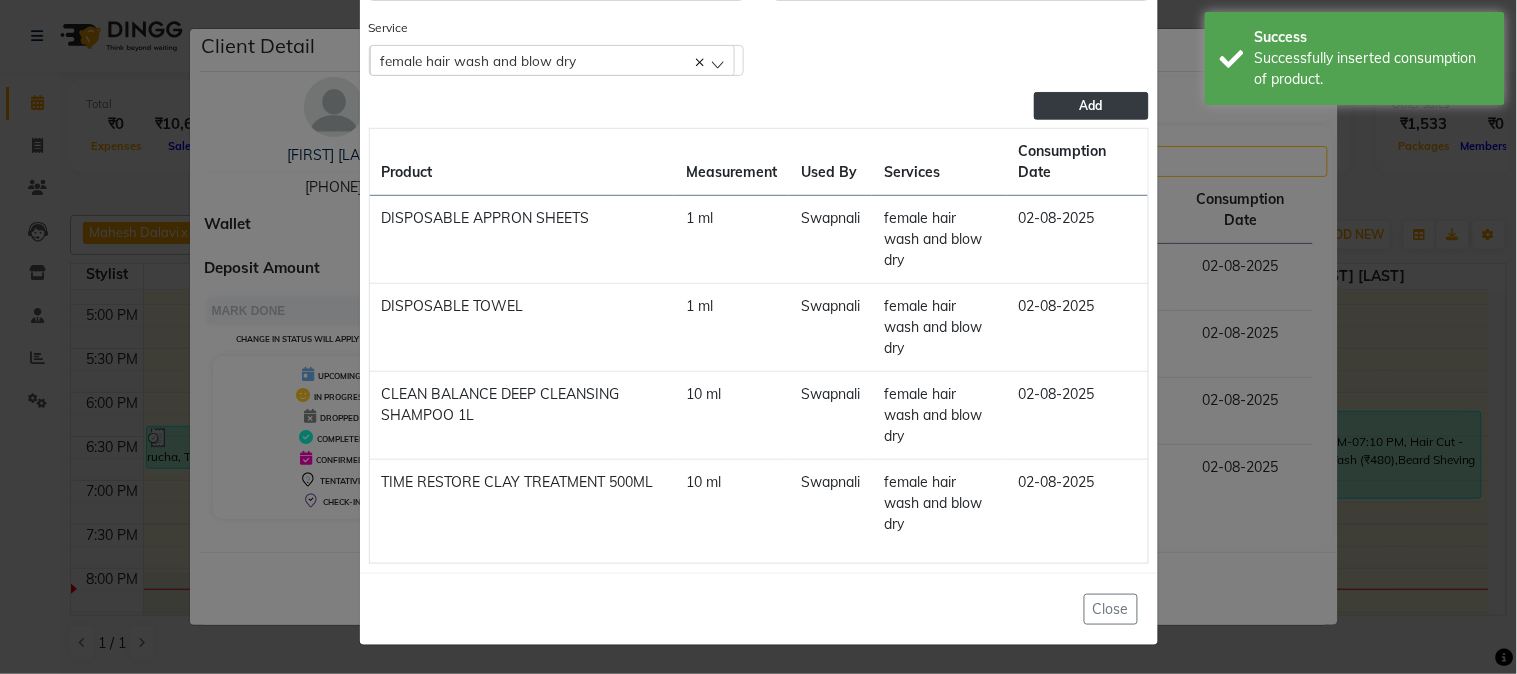 click on "Add Consumption × Product Select 5-7 Product Issue to Select 2025-07-26, Issued to: Manager, Balance: 355 Measurement Unit Service  female hair wash and blow dry  female hair wash and blow dry  Add  Product Measurement Used By Services Consumption Date  DISPOSABLE APPRON SHEETS   1 ml   Swapnali   female hair wash and blow dry   02-08-2025   DISPOSABLE TOWEL   1 ml   Swapnali   female hair wash and blow dry   02-08-2025   CLEAN BALANCE DEEP CLEANSING SHAMPOO 1L   10 ml   Swapnali   female hair wash and blow dry   02-08-2025   TIME RESTORE CLAY TREATMENT 500ML    10 ml   Swapnali   female hair wash and blow dry   02-08-2025   Close" 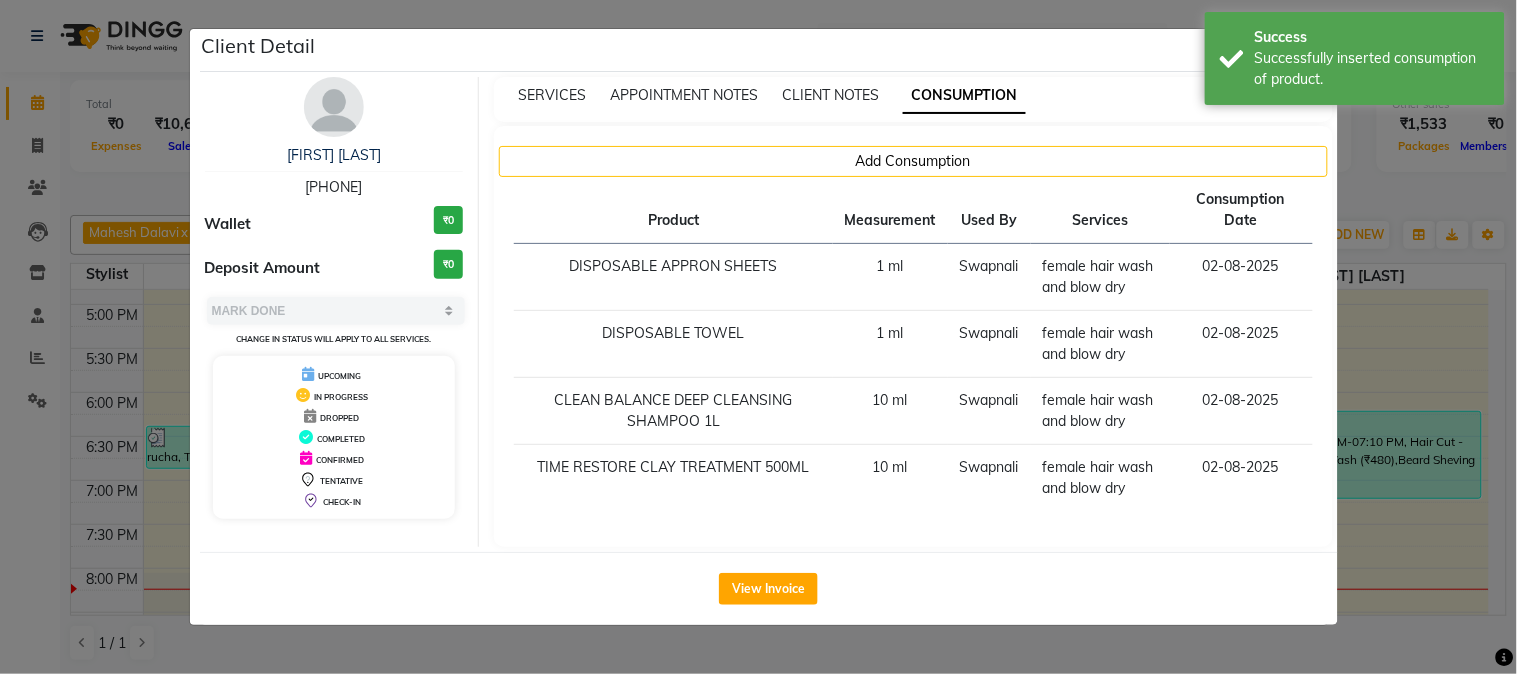 click on "Client Detail  S.P joshi    7057345406 Wallet ₹0 Deposit Amount  ₹0  Select MARK DONE UPCOMING Change in status will apply to all services. UPCOMING IN PROGRESS DROPPED COMPLETED CONFIRMED TENTATIVE CHECK-IN SERVICES APPOINTMENT NOTES CLIENT NOTES CONSUMPTION Add Consumption Product Measurement Used By Services Consumption Date  DISPOSABLE APPRON SHEETS   1 ml   Swapnali   female hair wash and blow dry   02-08-2025   DISPOSABLE TOWEL   1 ml   Swapnali   female hair wash and blow dry   02-08-2025   CLEAN BALANCE DEEP CLEANSING SHAMPOO 1L   10 ml   Swapnali   female hair wash and blow dry   02-08-2025   TIME RESTORE CLAY TREATMENT 500ML    10 ml   Swapnali   female hair wash and blow dry   02-08-2025   View Invoice" 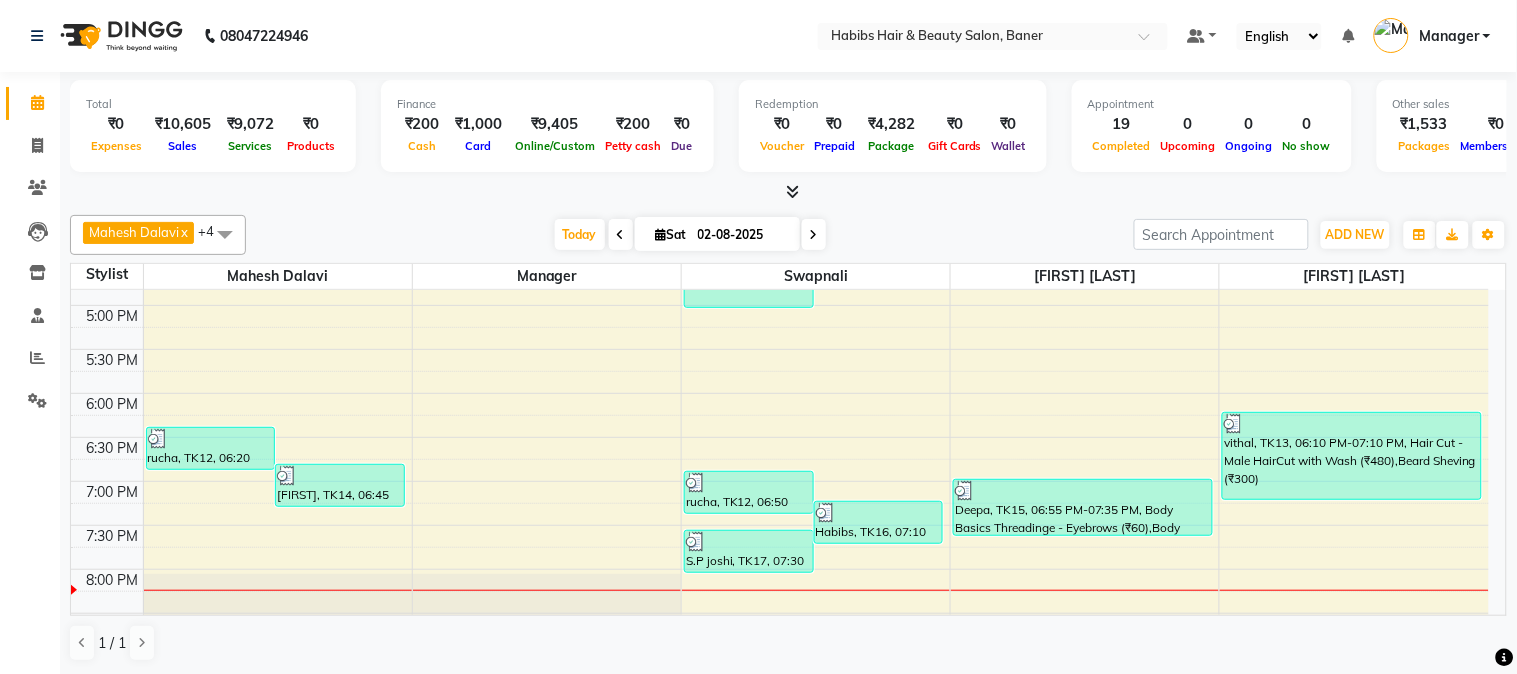 scroll, scrollTop: 777, scrollLeft: 0, axis: vertical 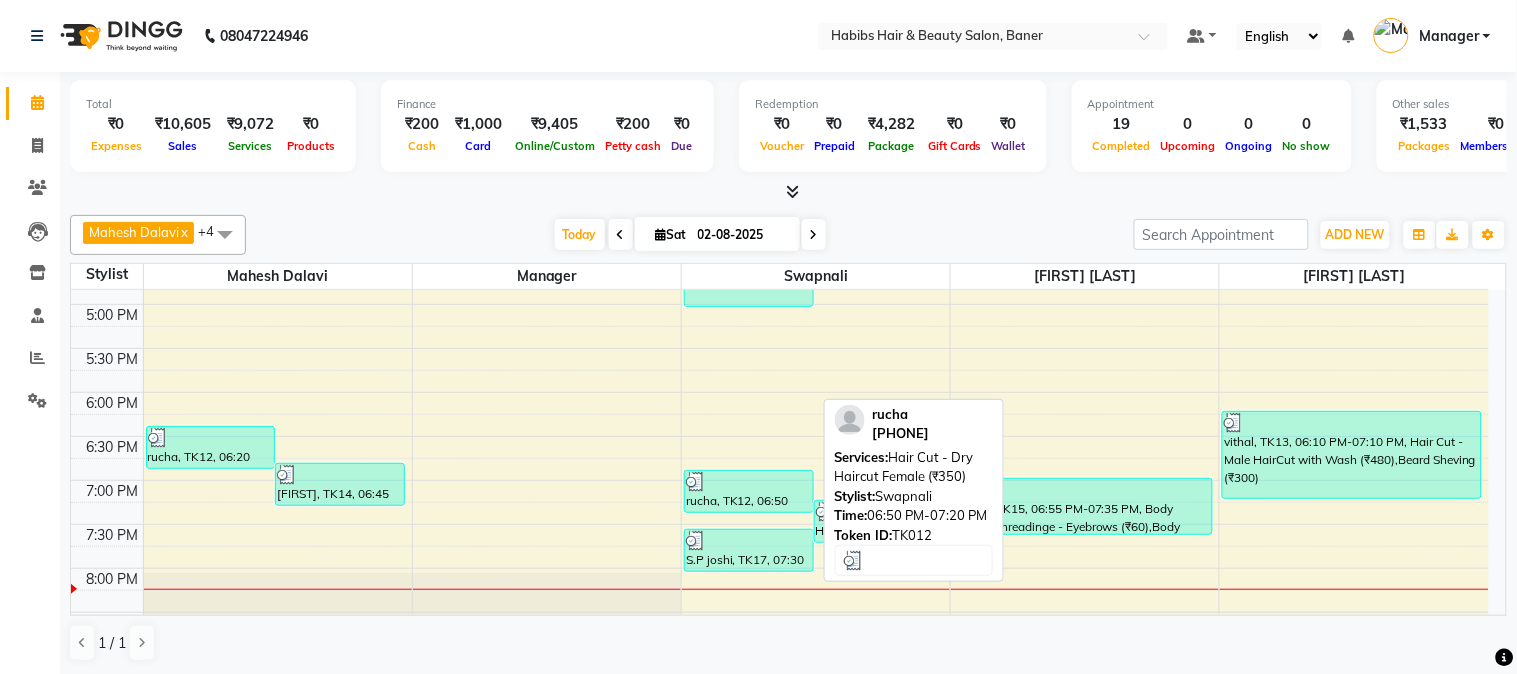click at bounding box center [749, 482] 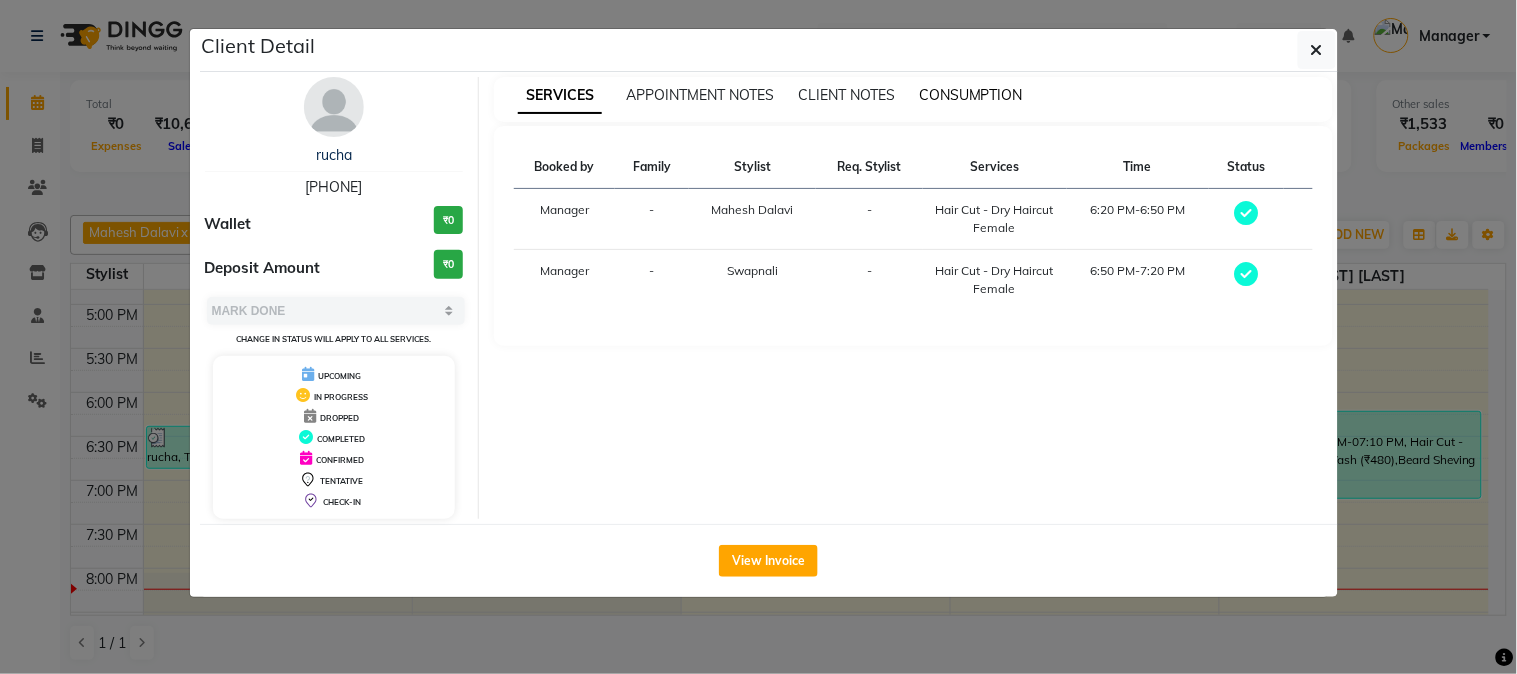 click on "CONSUMPTION" at bounding box center (971, 95) 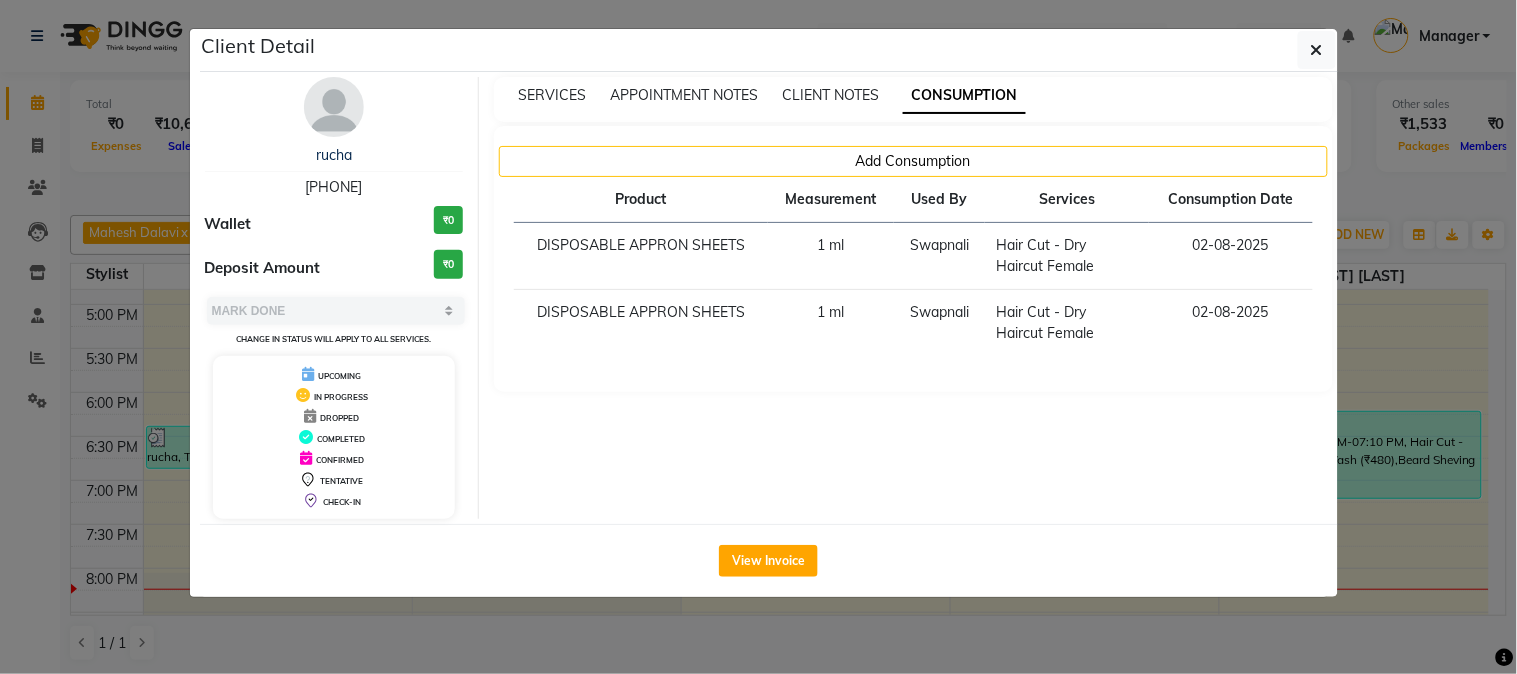 click on "Client Detail  rucha    7888037363 Wallet ₹0 Deposit Amount  ₹0  Select MARK DONE UPCOMING Change in status will apply to all services. UPCOMING IN PROGRESS DROPPED COMPLETED CONFIRMED TENTATIVE CHECK-IN SERVICES APPOINTMENT NOTES CLIENT NOTES CONSUMPTION Add Consumption Product Measurement Used By Services Consumption Date  DISPOSABLE APPRON SHEETS   1 ml   Swapnali   Hair Cut - Dry Haircut Female   02-08-2025   DISPOSABLE APPRON SHEETS   1 ml   Swapnali   Hair Cut - Dry Haircut Female   02-08-2025   View Invoice" 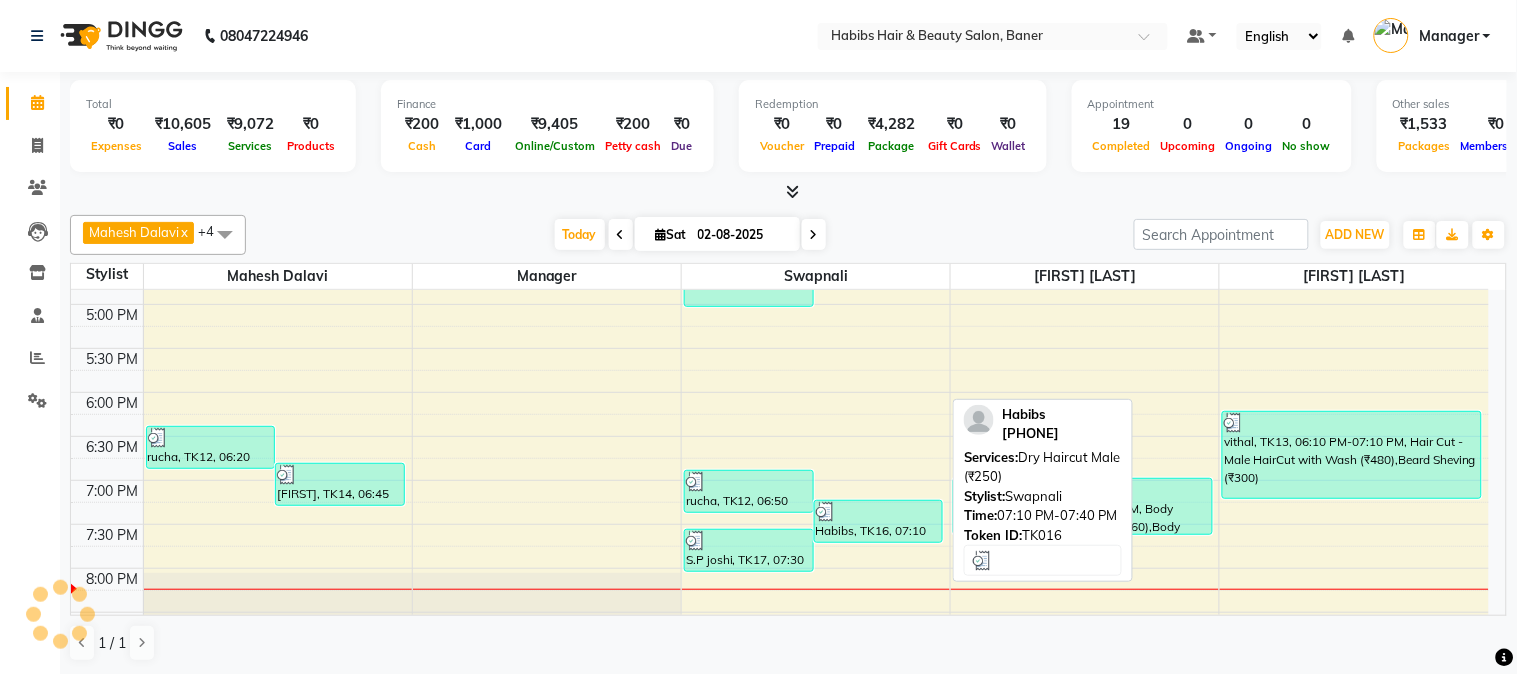 click on "Habibs, TK16, 07:10 PM-07:40 PM, Dry Haircut Male (₹250)" at bounding box center [879, 521] 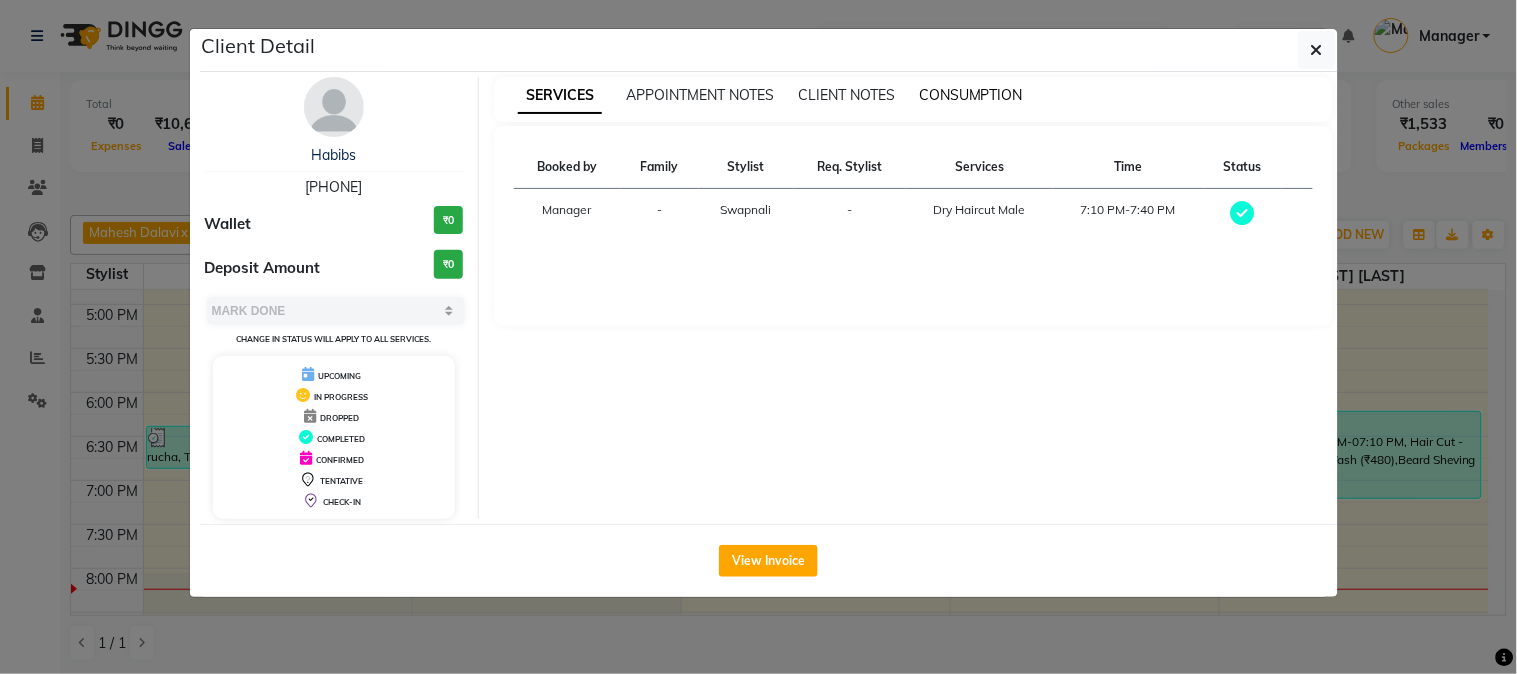 click on "CONSUMPTION" at bounding box center (971, 95) 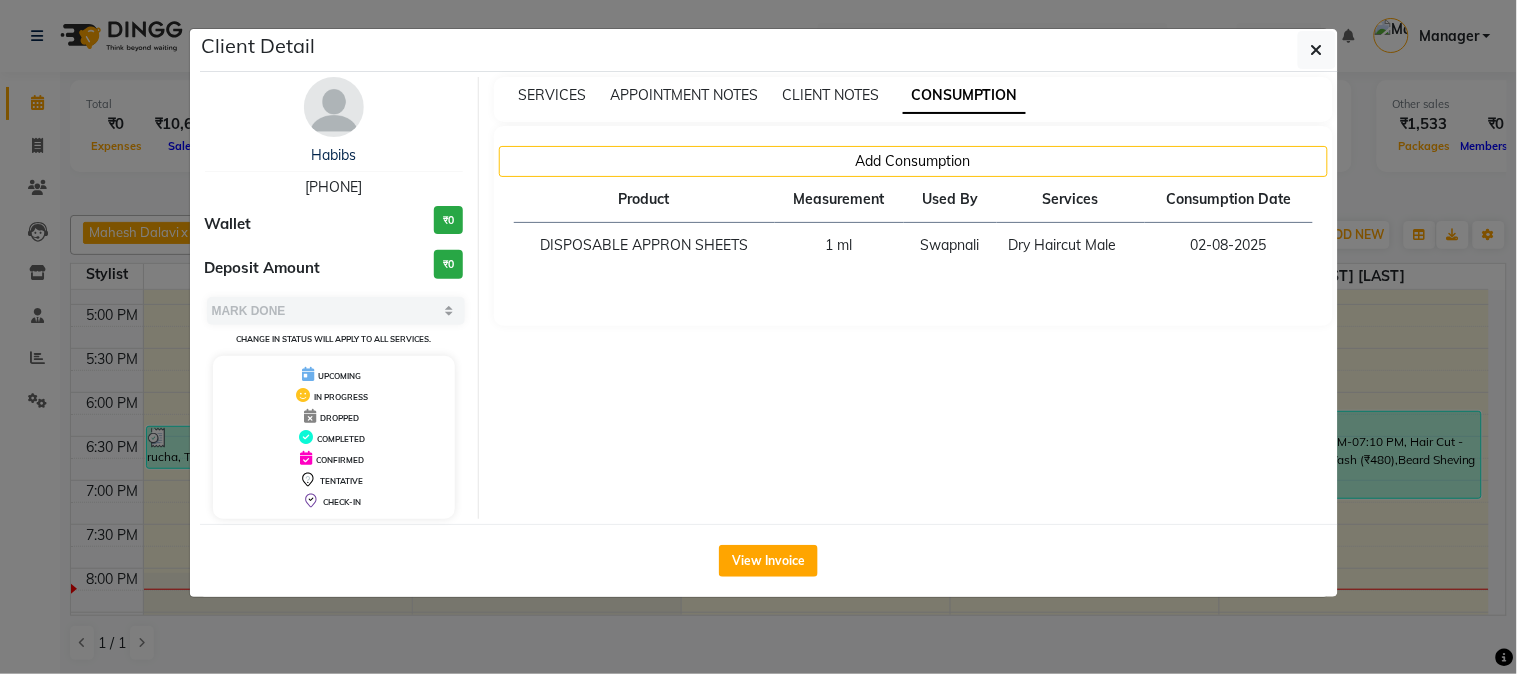click on "Client Detail  Habibs    8759660660 Wallet ₹0 Deposit Amount  ₹0  Select MARK DONE UPCOMING Change in status will apply to all services. UPCOMING IN PROGRESS DROPPED COMPLETED CONFIRMED TENTATIVE CHECK-IN SERVICES APPOINTMENT NOTES CLIENT NOTES CONSUMPTION Add Consumption Product Measurement Used By Services Consumption Date  DISPOSABLE APPRON SHEETS   1 ml   Swapnali   Dry Haircut Male   02-08-2025   View Invoice" 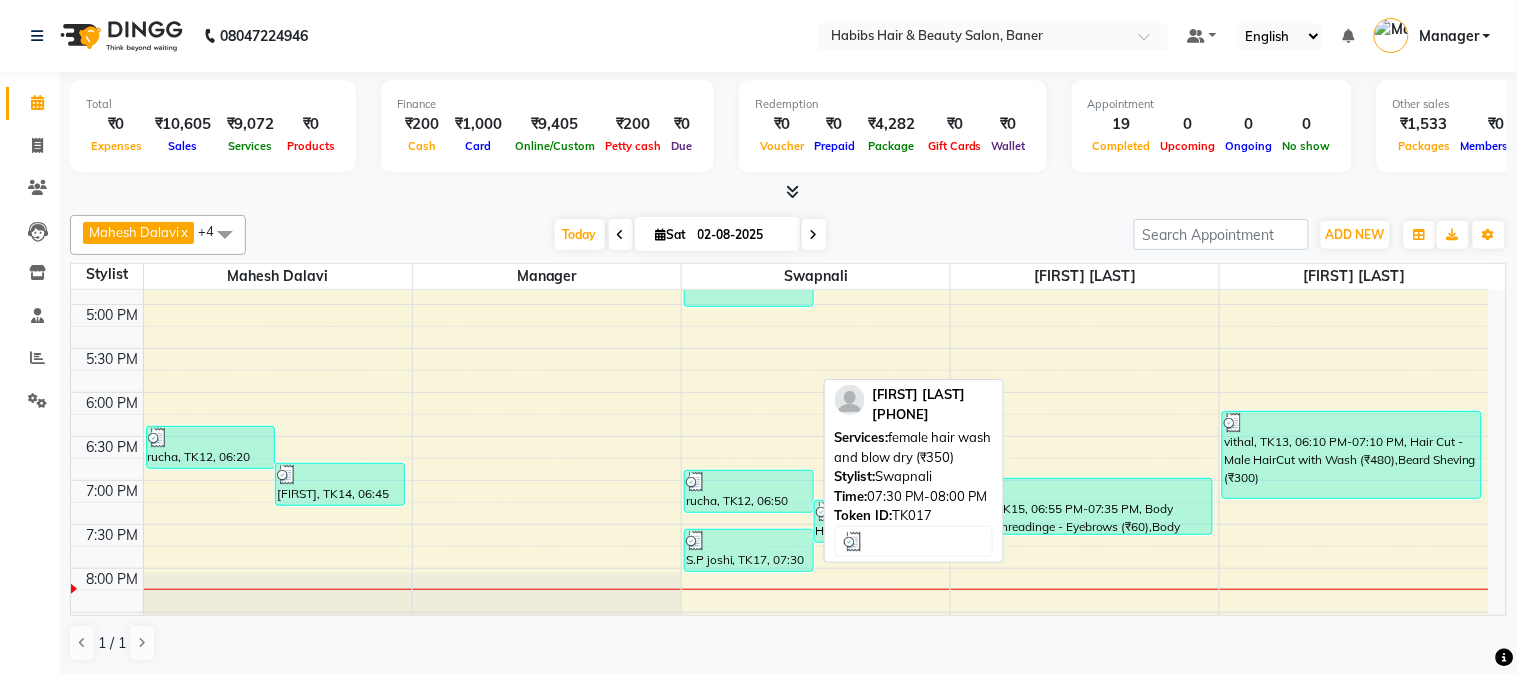 click on "S.P joshi, TK17, 07:30 PM-08:00 PM, female hair wash and blow dry (₹350)" at bounding box center (749, 550) 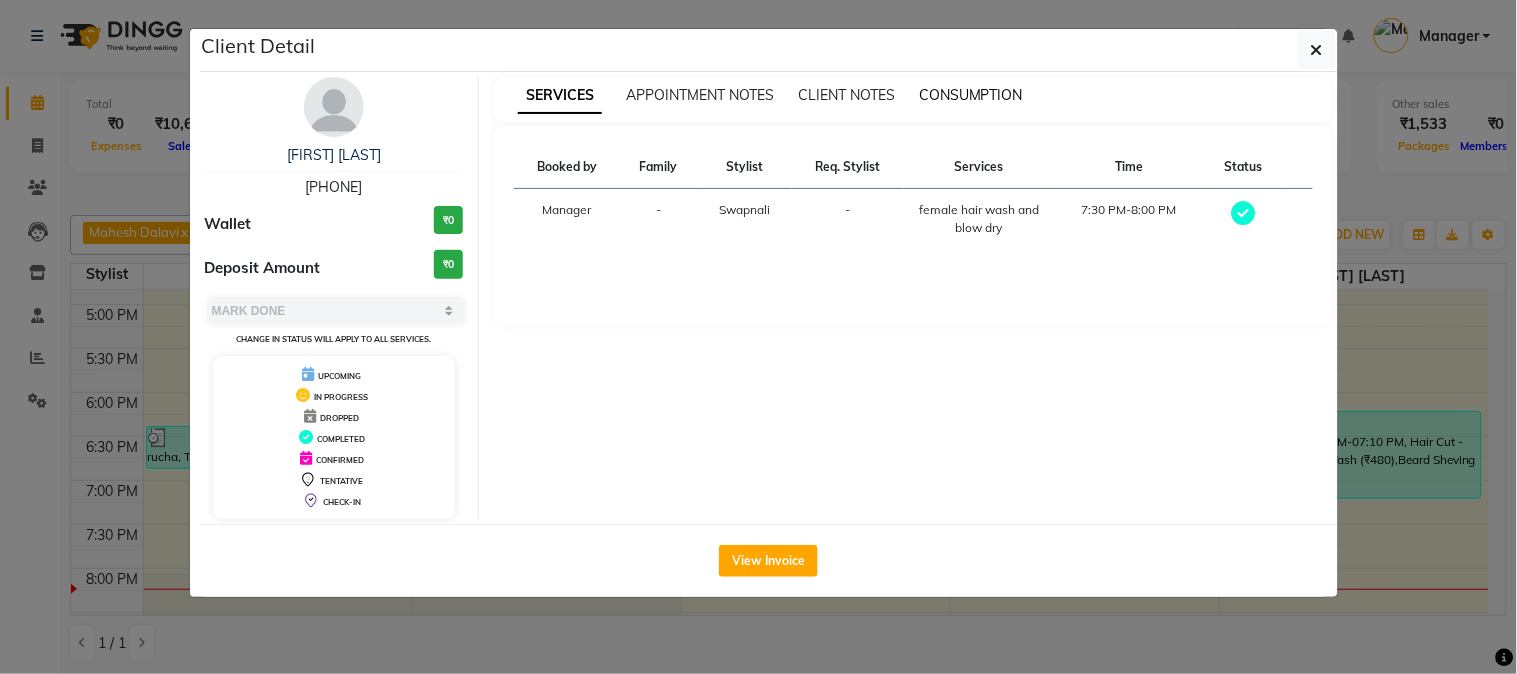 click on "CONSUMPTION" at bounding box center (971, 95) 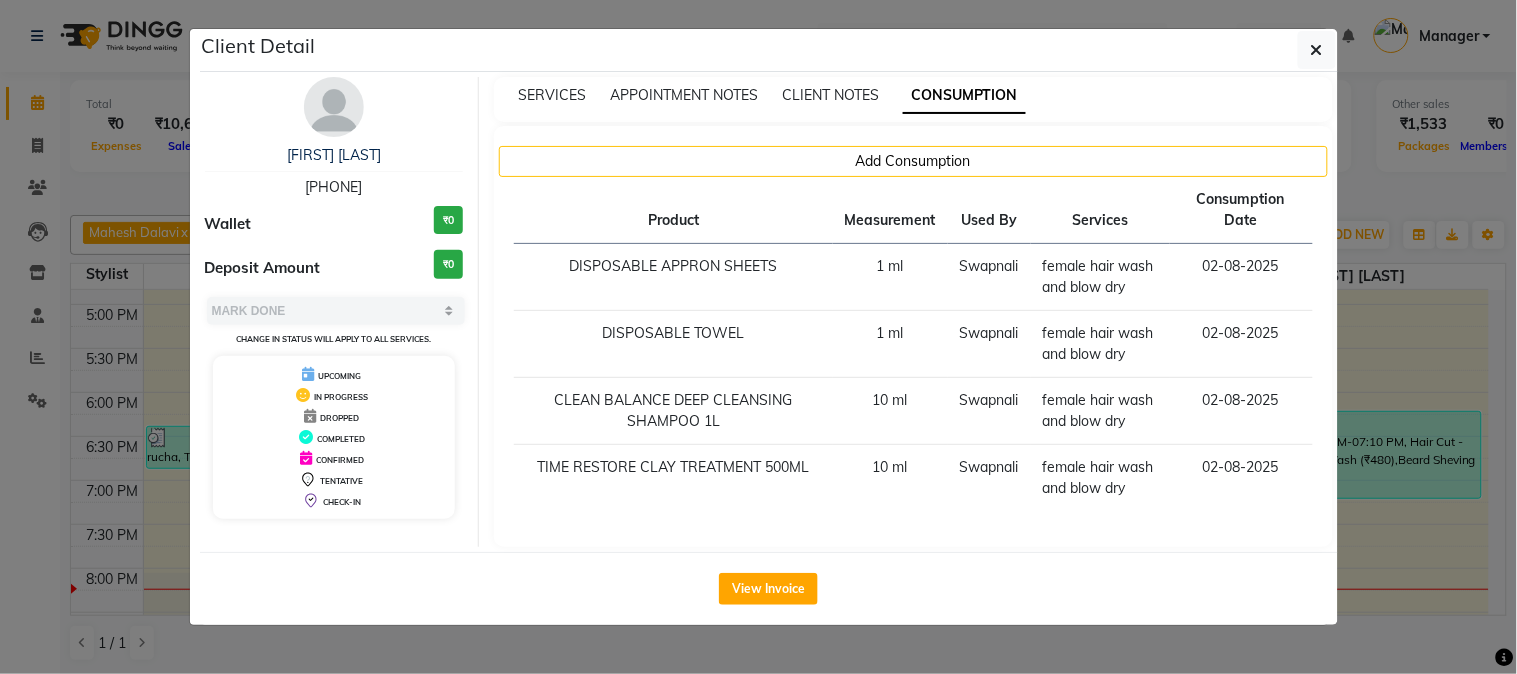 click on "Client Detail  S.P joshi    7057345406 Wallet ₹0 Deposit Amount  ₹0  Select MARK DONE UPCOMING Change in status will apply to all services. UPCOMING IN PROGRESS DROPPED COMPLETED CONFIRMED TENTATIVE CHECK-IN SERVICES APPOINTMENT NOTES CLIENT NOTES CONSUMPTION Add Consumption Product Measurement Used By Services Consumption Date  DISPOSABLE APPRON SHEETS   1 ml   Swapnali   female hair wash and blow dry   02-08-2025   DISPOSABLE TOWEL   1 ml   Swapnali   female hair wash and blow dry   02-08-2025   CLEAN BALANCE DEEP CLEANSING SHAMPOO 1L   10 ml   Swapnali   female hair wash and blow dry   02-08-2025   TIME RESTORE CLAY TREATMENT 500ML    10 ml   Swapnali   female hair wash and blow dry   02-08-2025   View Invoice" 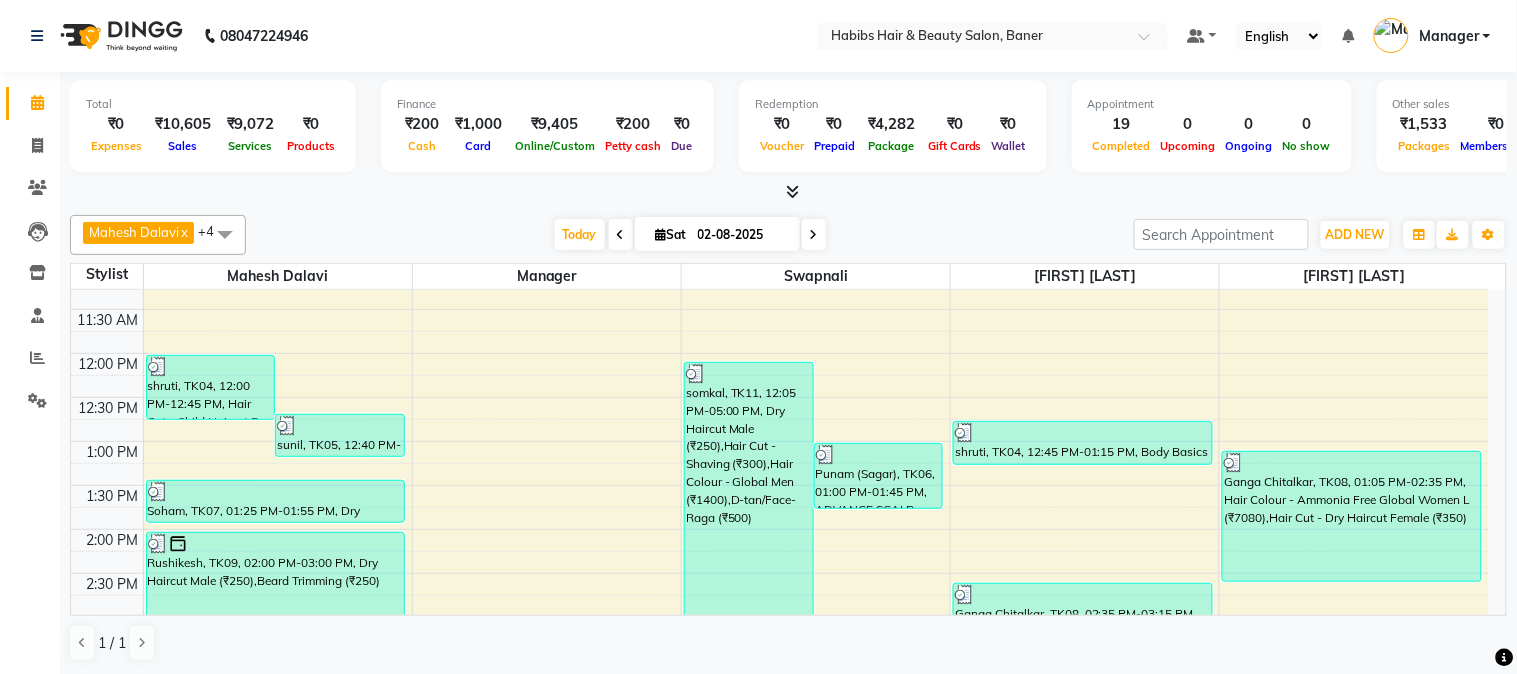 scroll, scrollTop: 333, scrollLeft: 0, axis: vertical 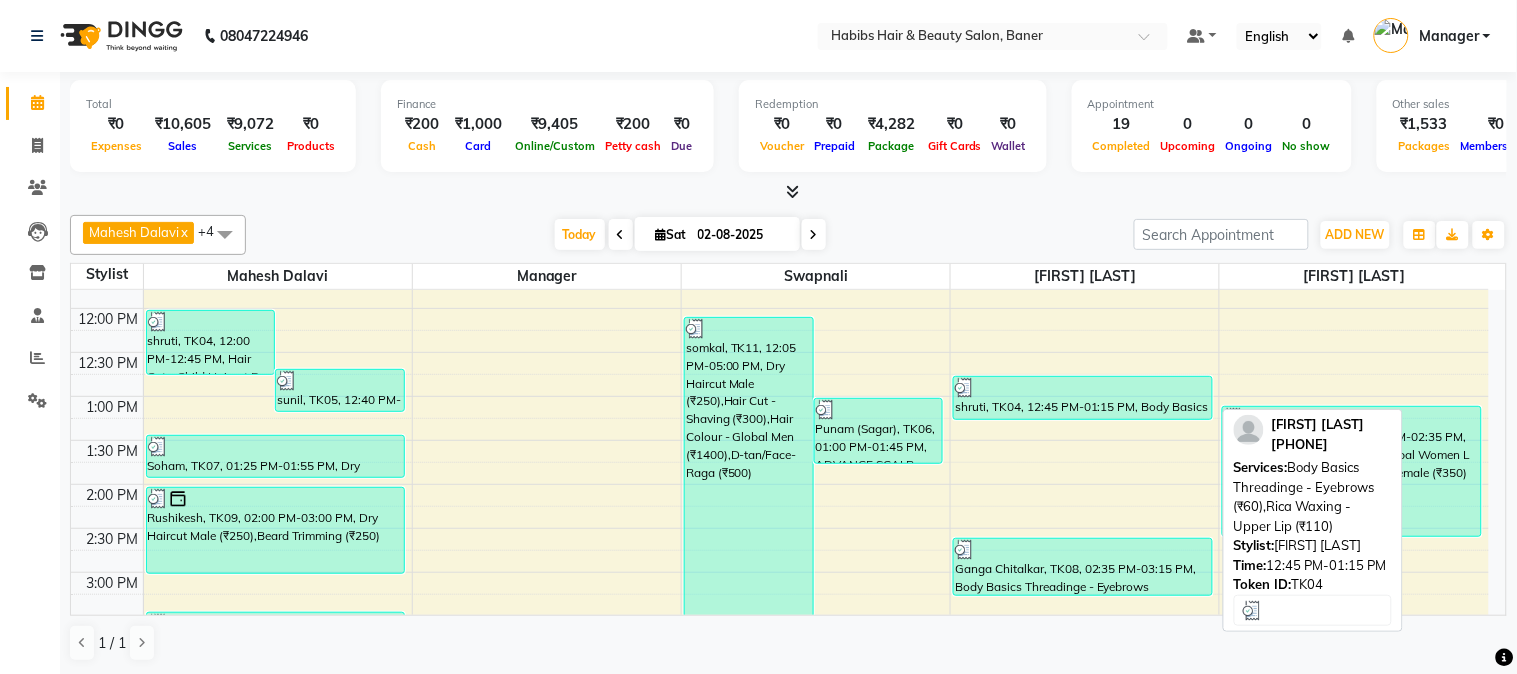 click at bounding box center (1082, 388) 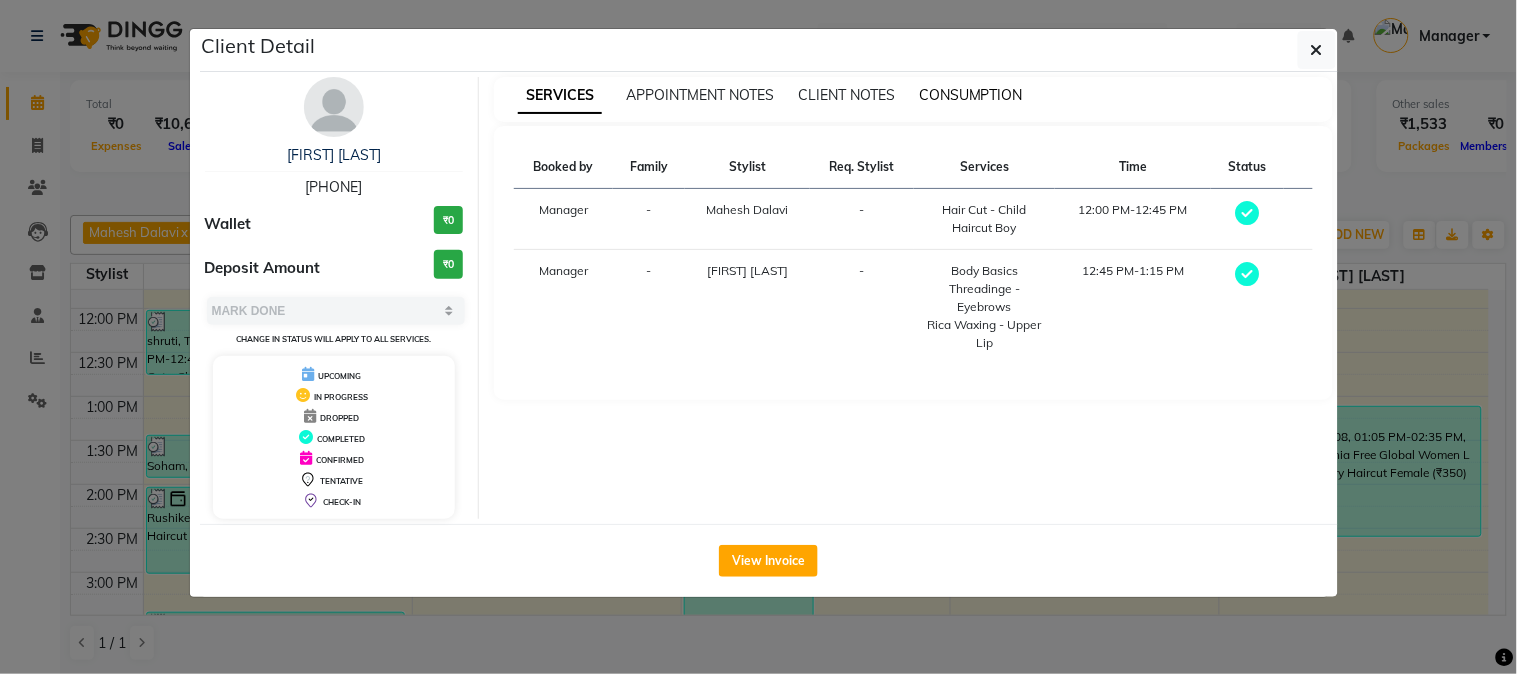 click on "CONSUMPTION" at bounding box center (971, 95) 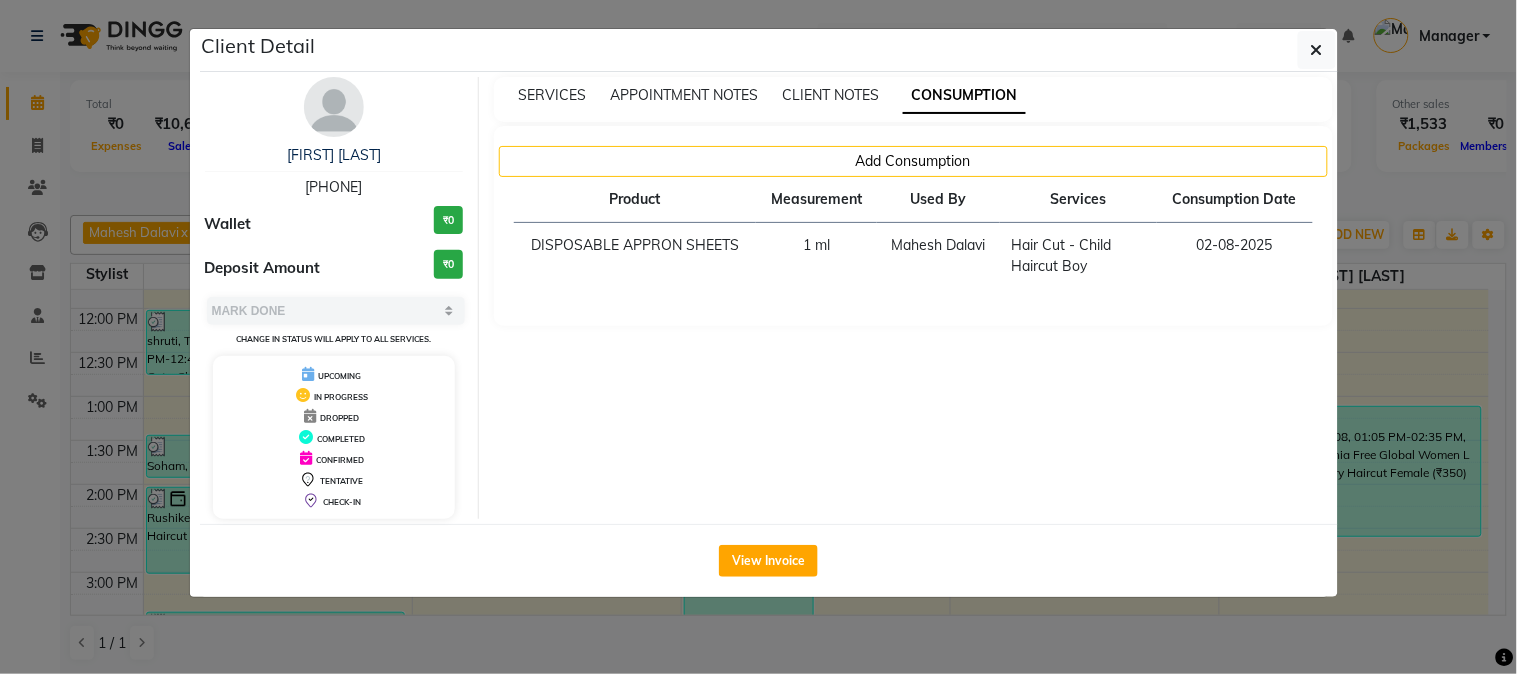 click on "Client Detail  shruti    9921229494 Wallet ₹0 Deposit Amount  ₹0  Select MARK DONE UPCOMING Change in status will apply to all services. UPCOMING IN PROGRESS DROPPED COMPLETED CONFIRMED TENTATIVE CHECK-IN SERVICES APPOINTMENT NOTES CLIENT NOTES CONSUMPTION Add Consumption Product Measurement Used By Services Consumption Date  DISPOSABLE APPRON SHEETS   1 ml   Mahesh Dalavi    Hair Cut - Child Haircut Boy   02-08-2025   View Invoice" 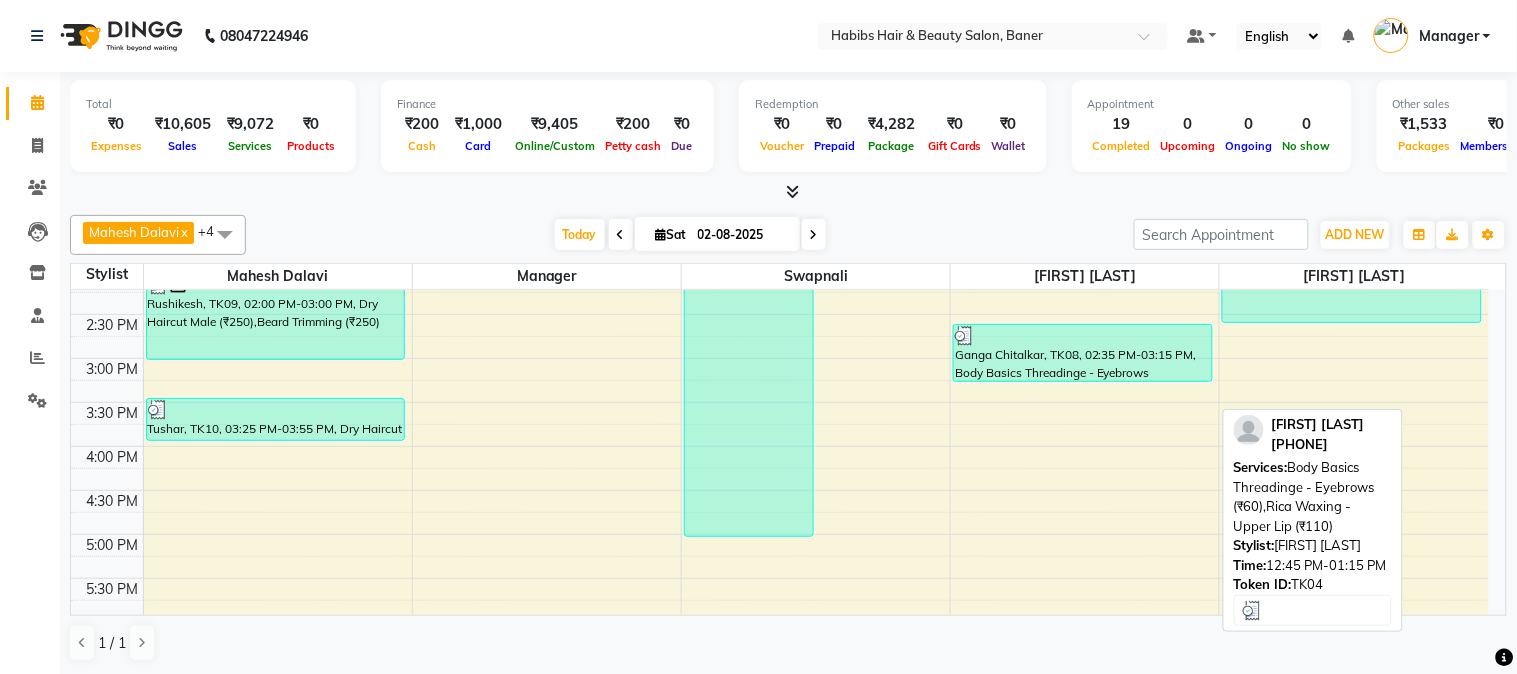 scroll, scrollTop: 555, scrollLeft: 0, axis: vertical 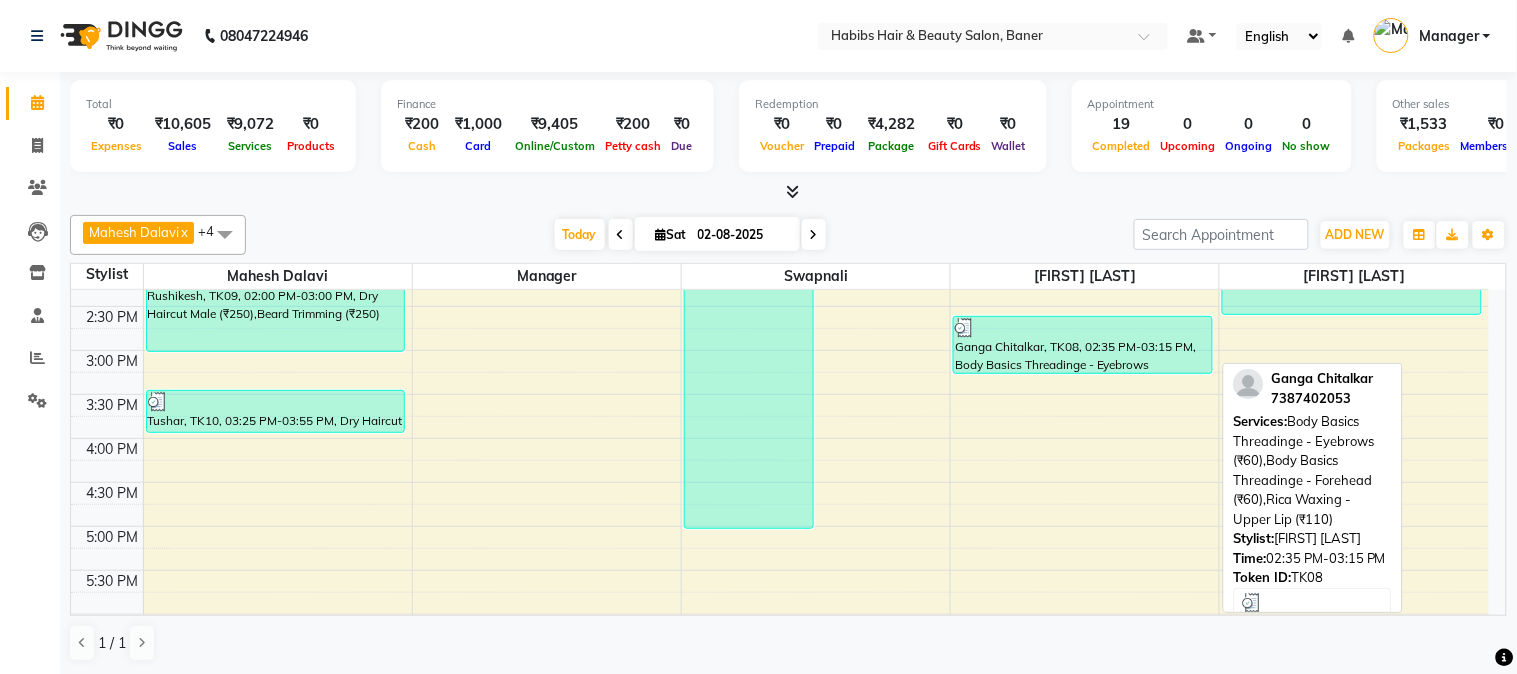 click on "Ganga Chitalkar, TK08, 02:35 PM-03:15 PM, Body Basics Threadinge - Eyebrows (₹60),Body Basics Threadinge - Forehead (₹60),Rica Waxing - Upper Lip (₹110)" at bounding box center (1082, 345) 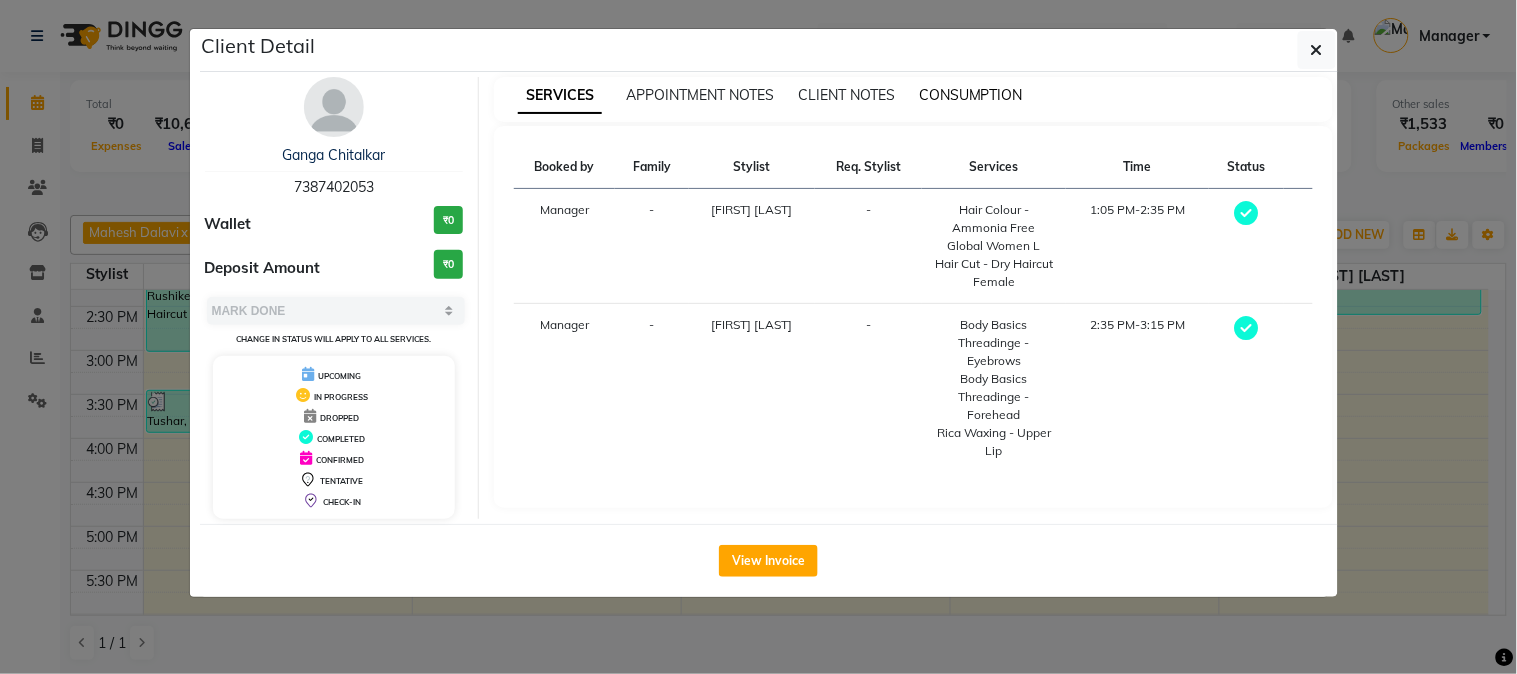 click on "CONSUMPTION" at bounding box center [971, 95] 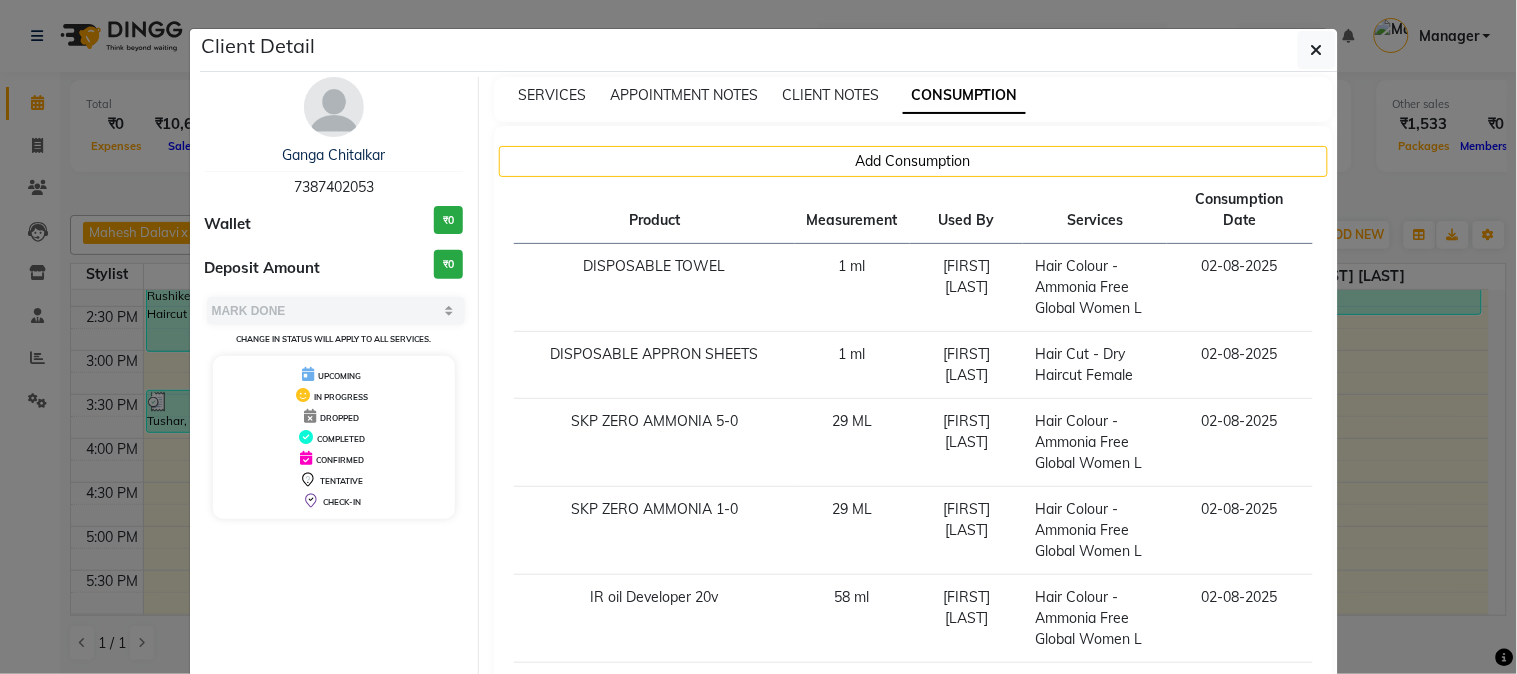 click on "Client Detail  Ganga Chitalkar   7387402053 Wallet ₹0 Deposit Amount  ₹0  Select MARK DONE UPCOMING Change in status will apply to all services. UPCOMING IN PROGRESS DROPPED COMPLETED CONFIRMED TENTATIVE CHECK-IN SERVICES APPOINTMENT NOTES CLIENT NOTES CONSUMPTION Add Consumption Product Measurement Used By Services Consumption Date  DISPOSABLE TOWEL   1 ml   Rahul   Hair Colour  - Ammonia Free Global Women L   02-08-2025   DISPOSABLE APPRON SHEETS   1 ml   Rahul    Hair Cut - Dry Haircut Female   02-08-2025   SKP ZERO AMMONIA 5-0   29 ML   Rahul   Hair Colour  - Ammonia Free Global Women L   02-08-2025   SKP ZERO AMMONIA 1-0   29 ML   Rahul   Hair Colour  - Ammonia Free Global Women L   02-08-2025   IR oil Developer 20v   58 ml   Rahul   Hair Colour  - Ammonia Free Global Women L   02-08-2025   COLOR FREEZE CONDITIONER 4.5 PH 1 L   5 ml   Rahul   Hair Colour  - Ammonia Free Global Women L   02-08-2025   color frizze shampoo 1ml   5 ml   Rahul   Hair Colour  - Ammonia Free Global Women L   02-08-2025" 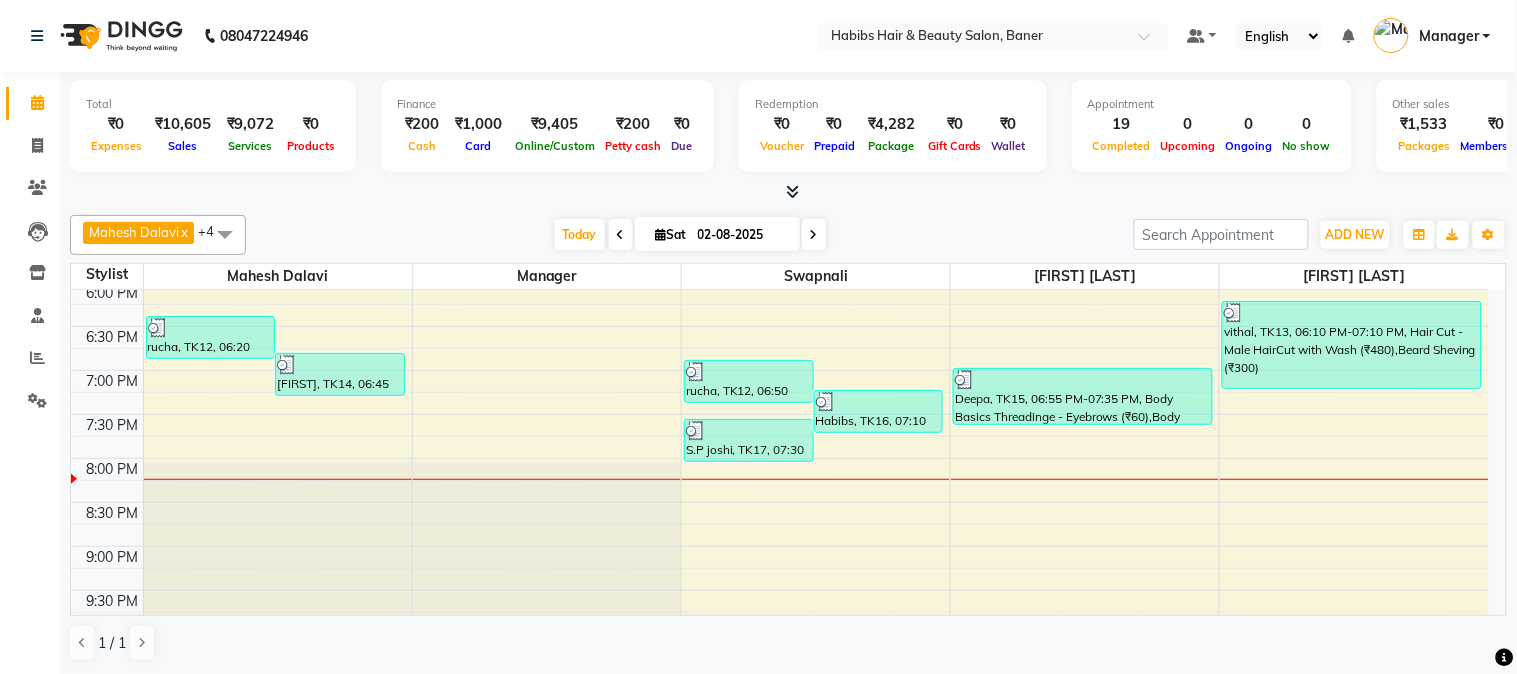 scroll, scrollTop: 888, scrollLeft: 0, axis: vertical 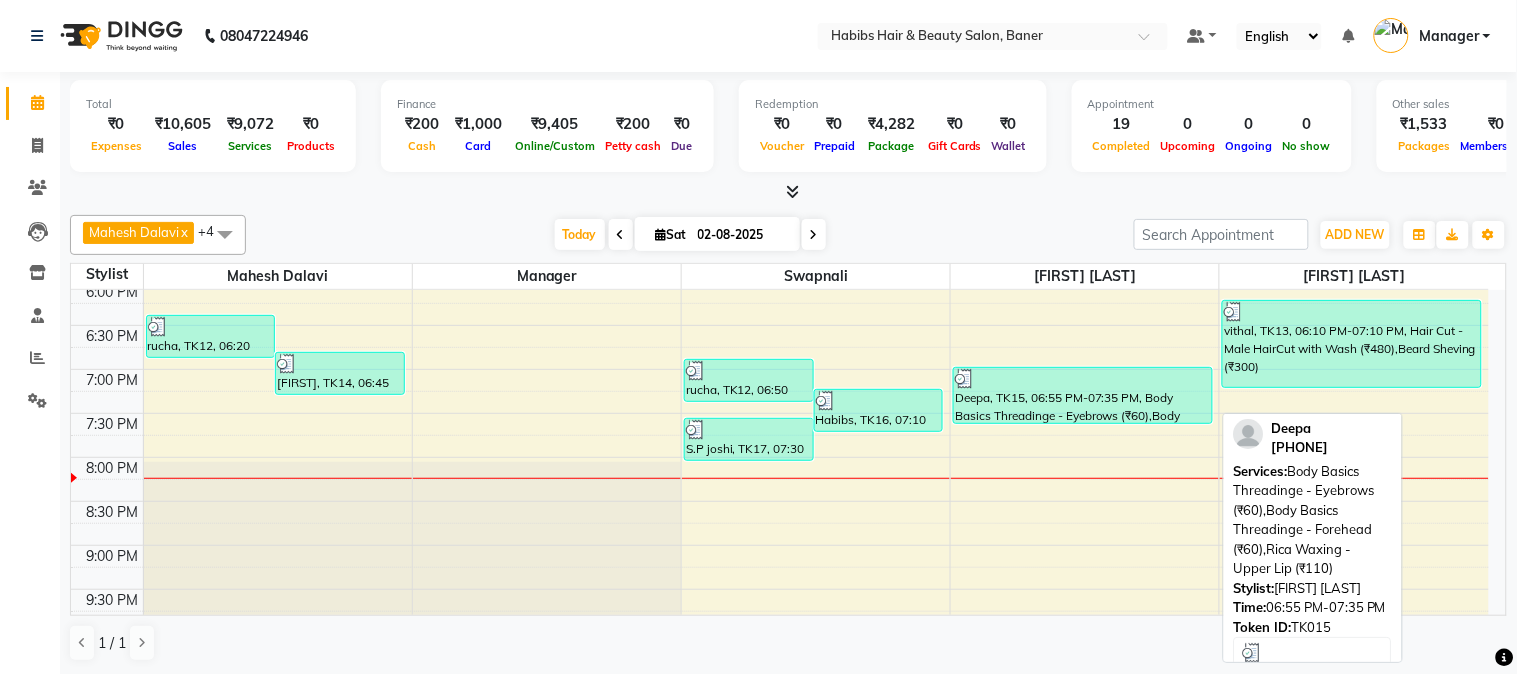 click on "Deepa, TK15, 06:55 PM-07:35 PM, Body Basics Threadinge - Eyebrows (₹60),Body Basics Threadinge - Forehead (₹60),Rica Waxing - Upper Lip (₹110)" at bounding box center (1082, 395) 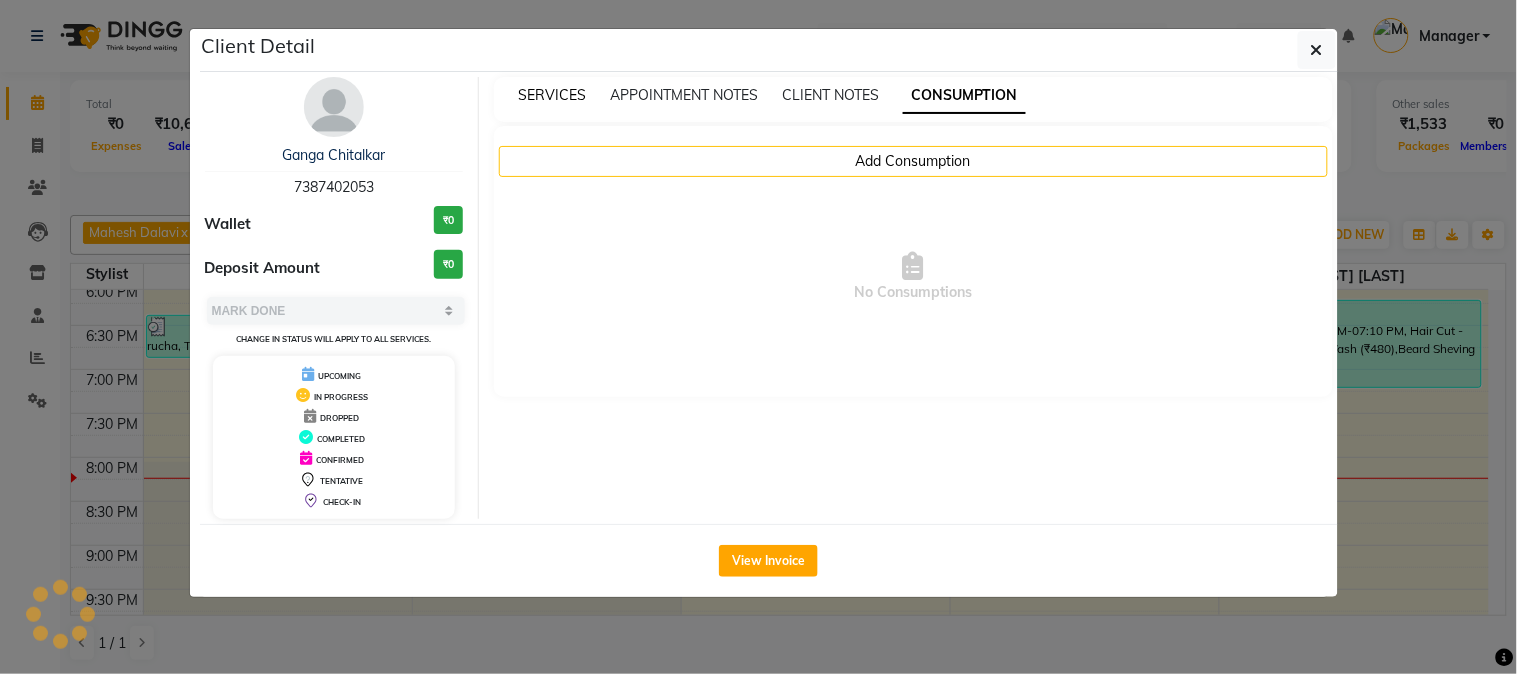 click on "SERVICES" at bounding box center [552, 95] 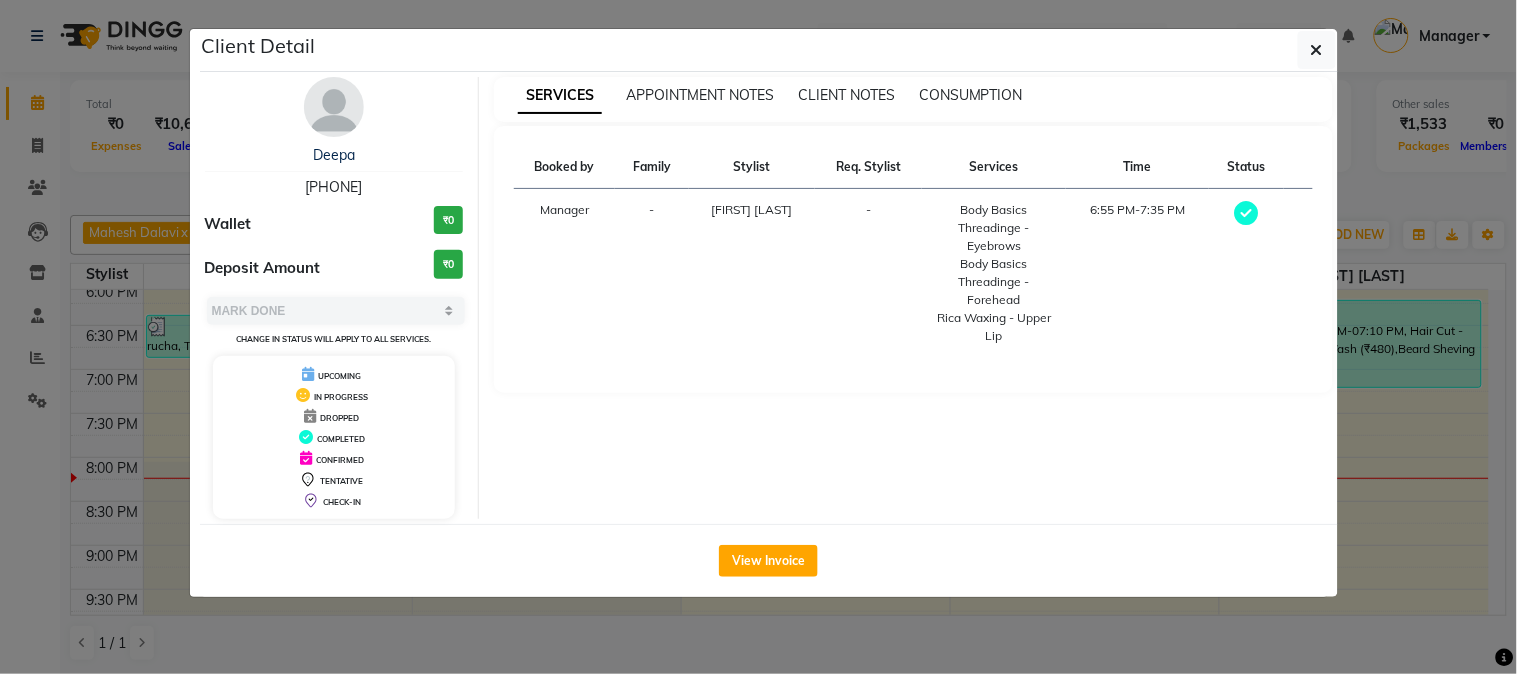 click on "Client Detail  Deepa    8308191541 Wallet ₹0 Deposit Amount  ₹0  Select MARK DONE UPCOMING Change in status will apply to all services. UPCOMING IN PROGRESS DROPPED COMPLETED CONFIRMED TENTATIVE CHECK-IN SERVICES APPOINTMENT NOTES CLIENT NOTES CONSUMPTION Booked by Family Stylist Req. Stylist Services Time Status  Manager  - Pooja Singh -  Body Basics Threadinge - Eyebrows   Body Basics Threadinge - Forehead   Rica Waxing - Upper Lip   6:55 PM-7:35 PM   View Invoice" 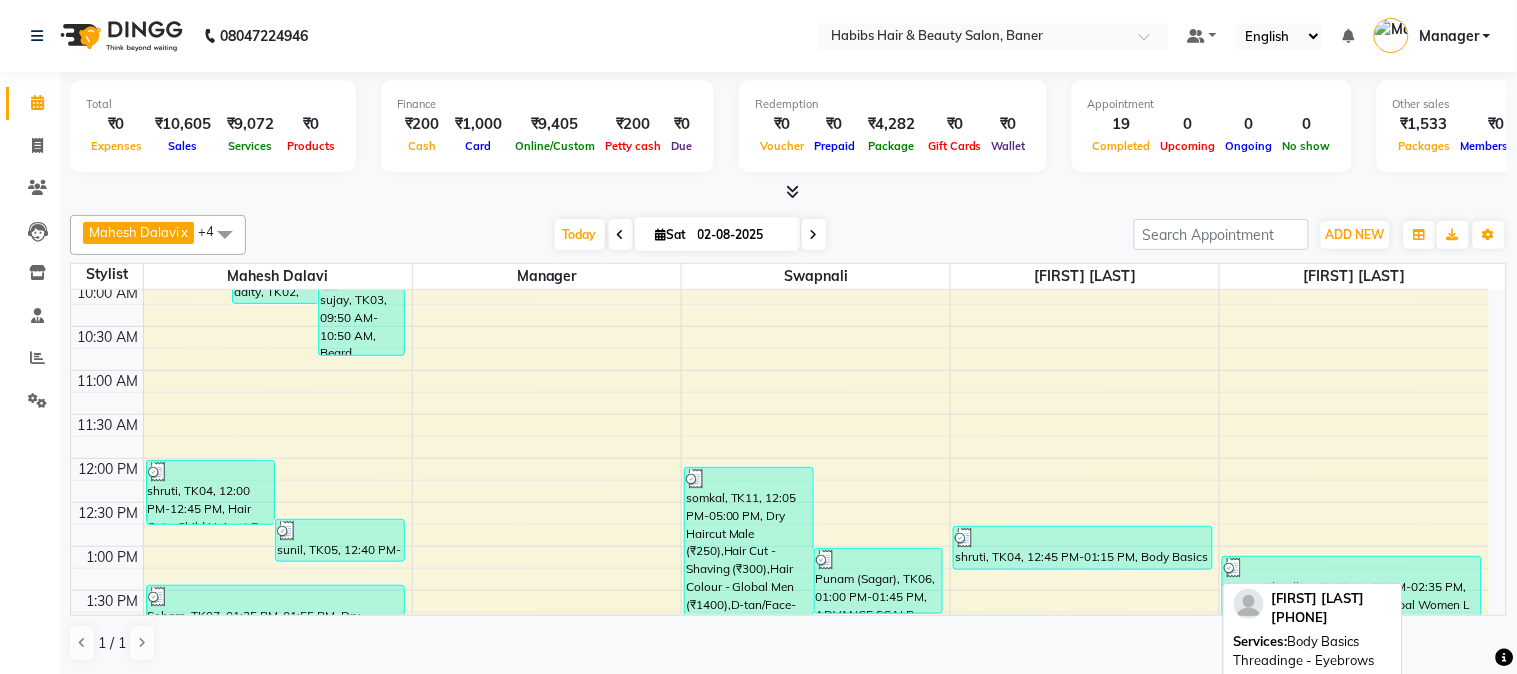 scroll, scrollTop: 222, scrollLeft: 0, axis: vertical 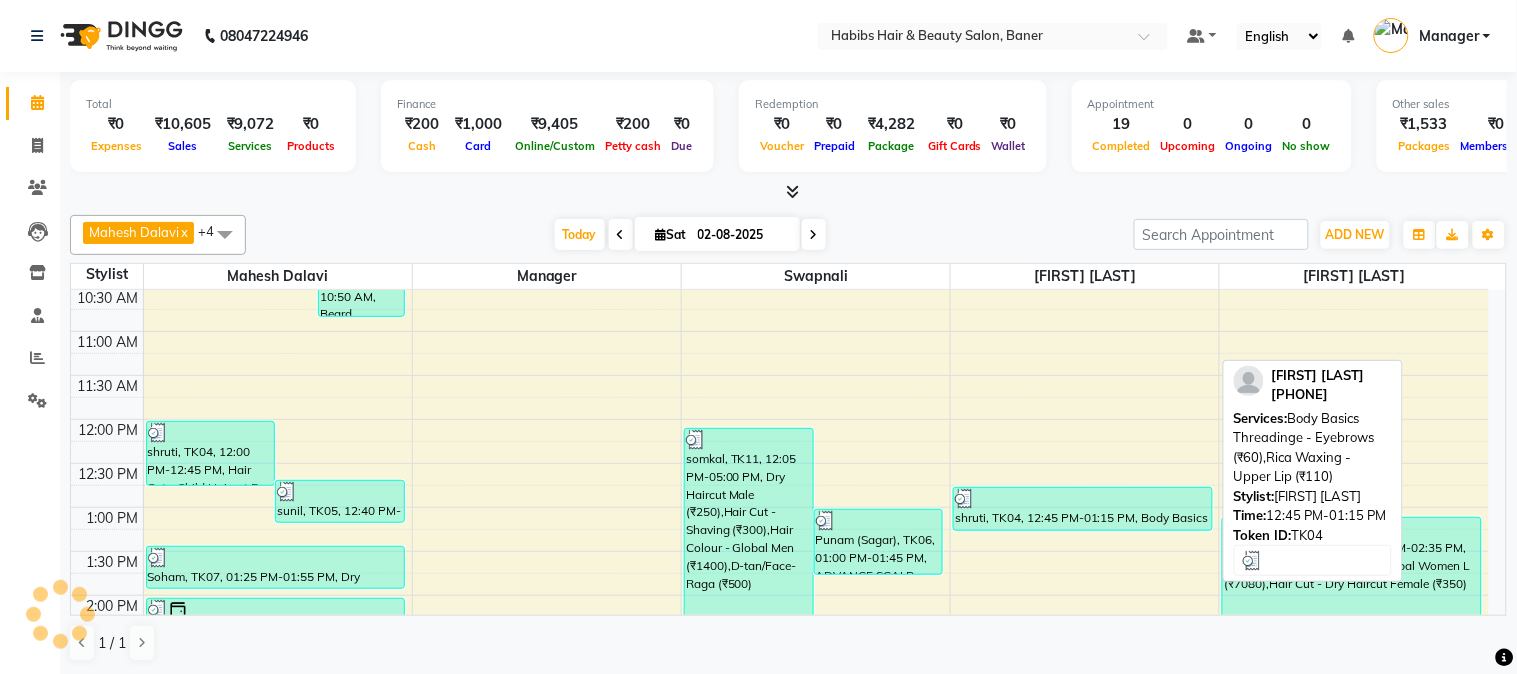 click at bounding box center [1082, 499] 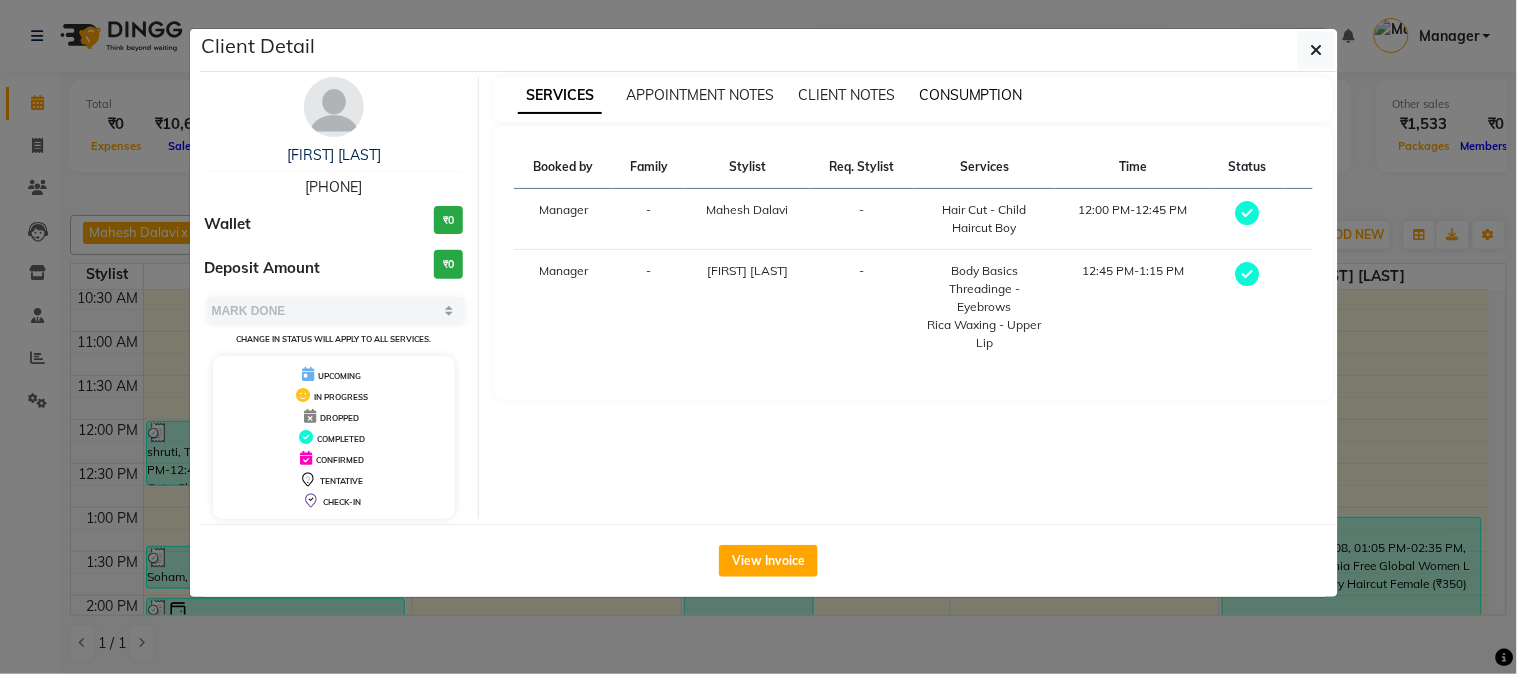 click on "CONSUMPTION" at bounding box center (971, 95) 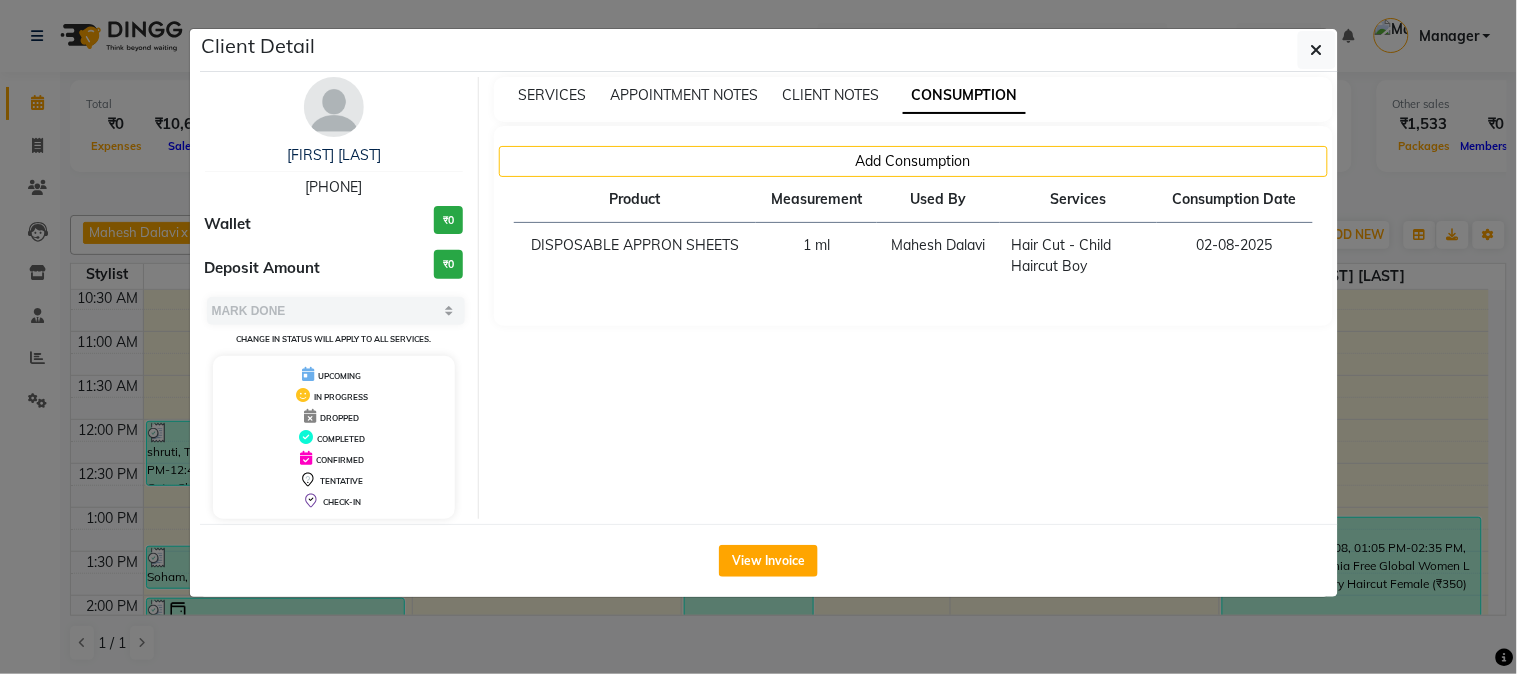 click on "Client Detail  shruti    9921229494 Wallet ₹0 Deposit Amount  ₹0  Select MARK DONE UPCOMING Change in status will apply to all services. UPCOMING IN PROGRESS DROPPED COMPLETED CONFIRMED TENTATIVE CHECK-IN SERVICES APPOINTMENT NOTES CLIENT NOTES CONSUMPTION Add Consumption Product Measurement Used By Services Consumption Date  DISPOSABLE APPRON SHEETS   1 ml   Mahesh Dalavi    Hair Cut - Child Haircut Boy   02-08-2025   View Invoice" 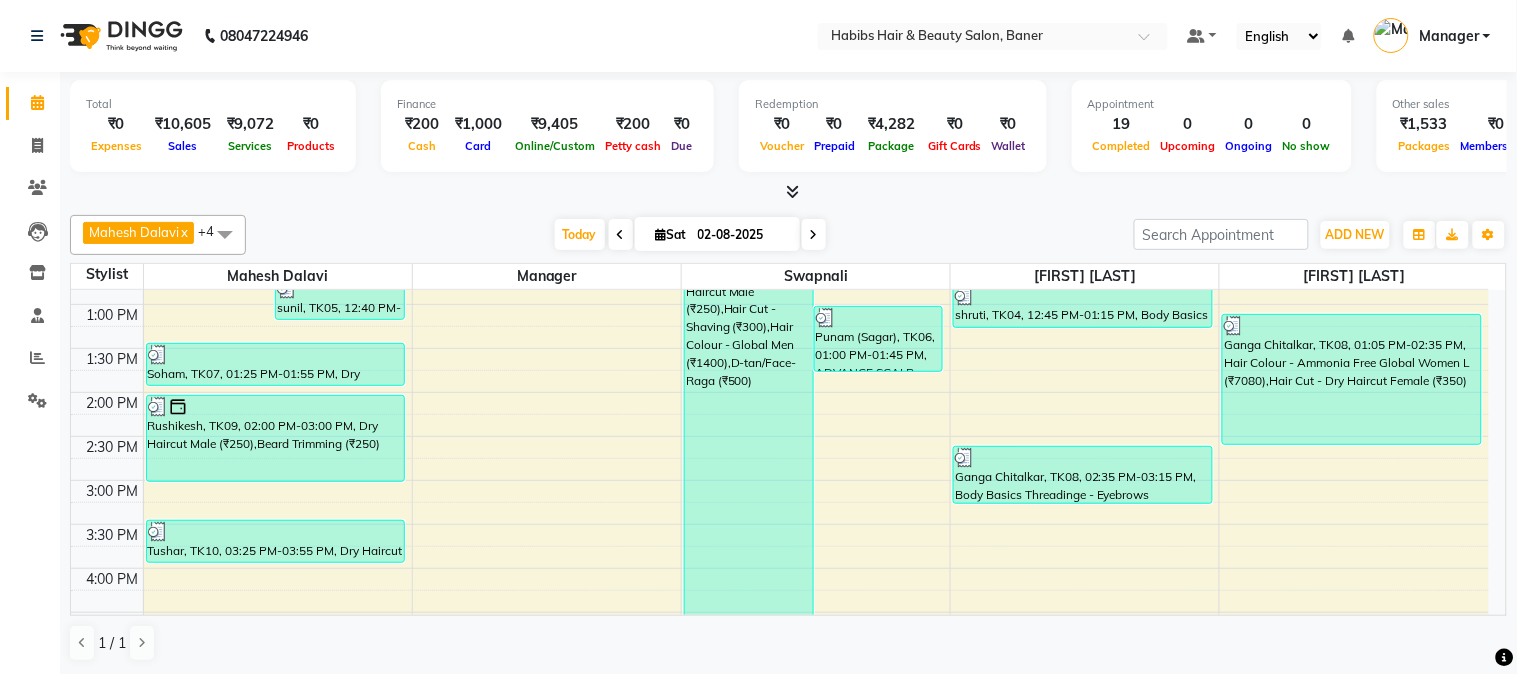 scroll, scrollTop: 444, scrollLeft: 0, axis: vertical 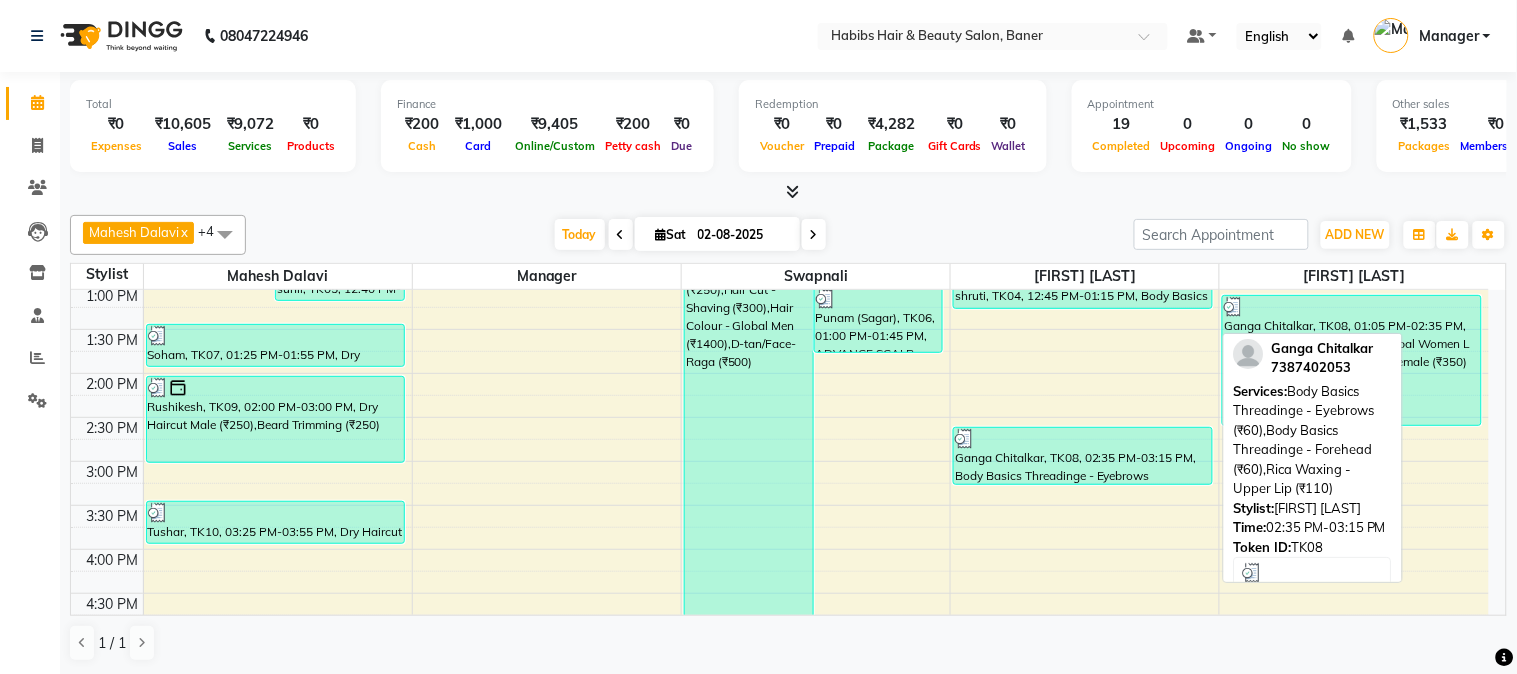 click on "Ganga Chitalkar, TK08, 02:35 PM-03:15 PM, Body Basics Threadinge - Eyebrows (₹60),Body Basics Threadinge - Forehead (₹60),Rica Waxing - Upper Lip (₹110)" at bounding box center (1082, 456) 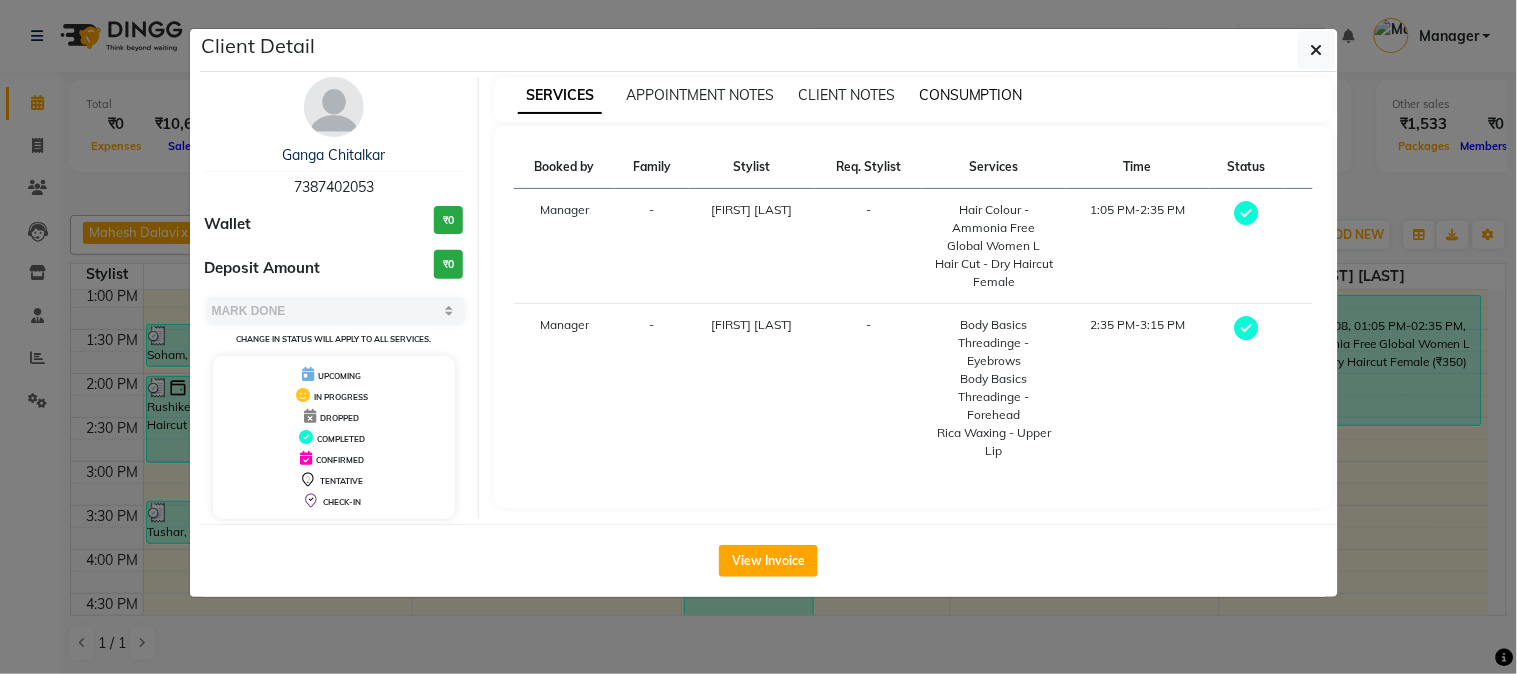 click on "CONSUMPTION" at bounding box center [971, 95] 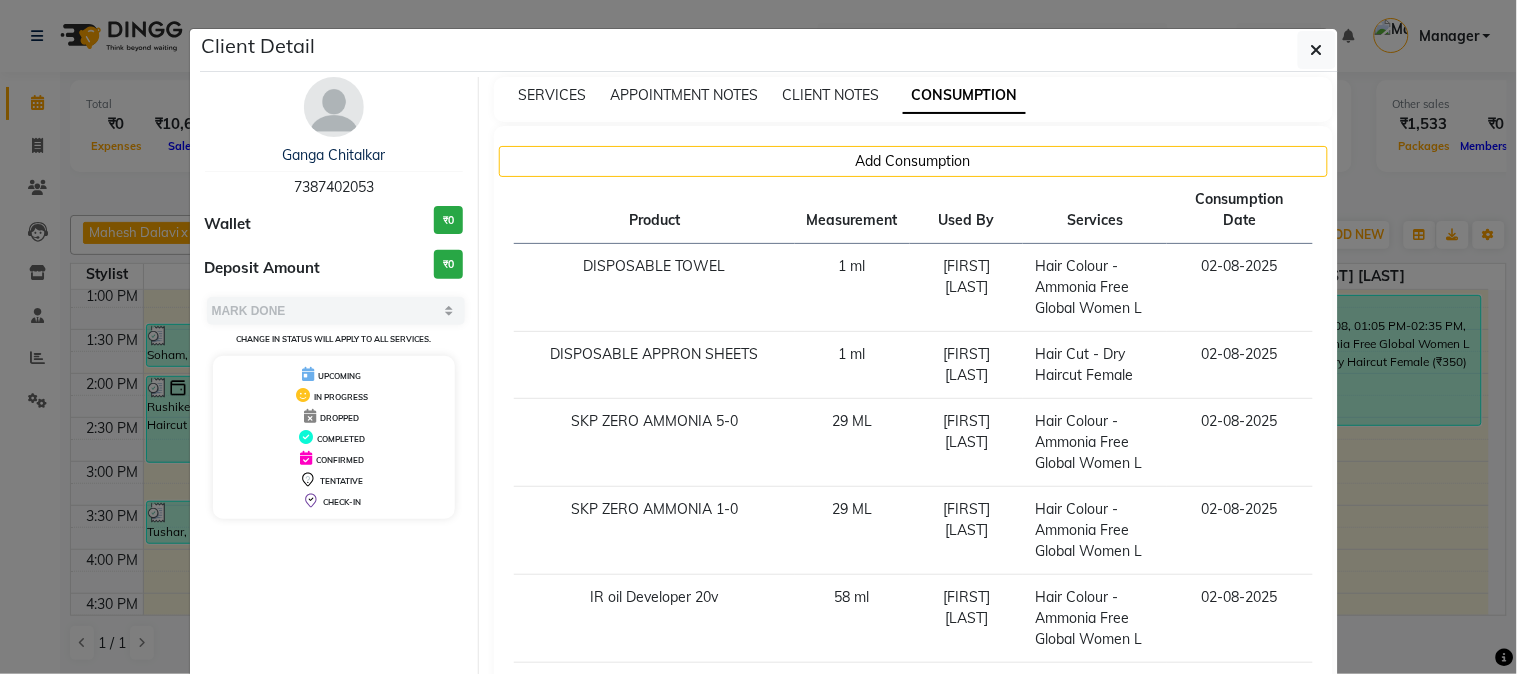 drag, startPoint x: 1403, startPoint y: 484, endPoint x: 1413, endPoint y: 478, distance: 11.661903 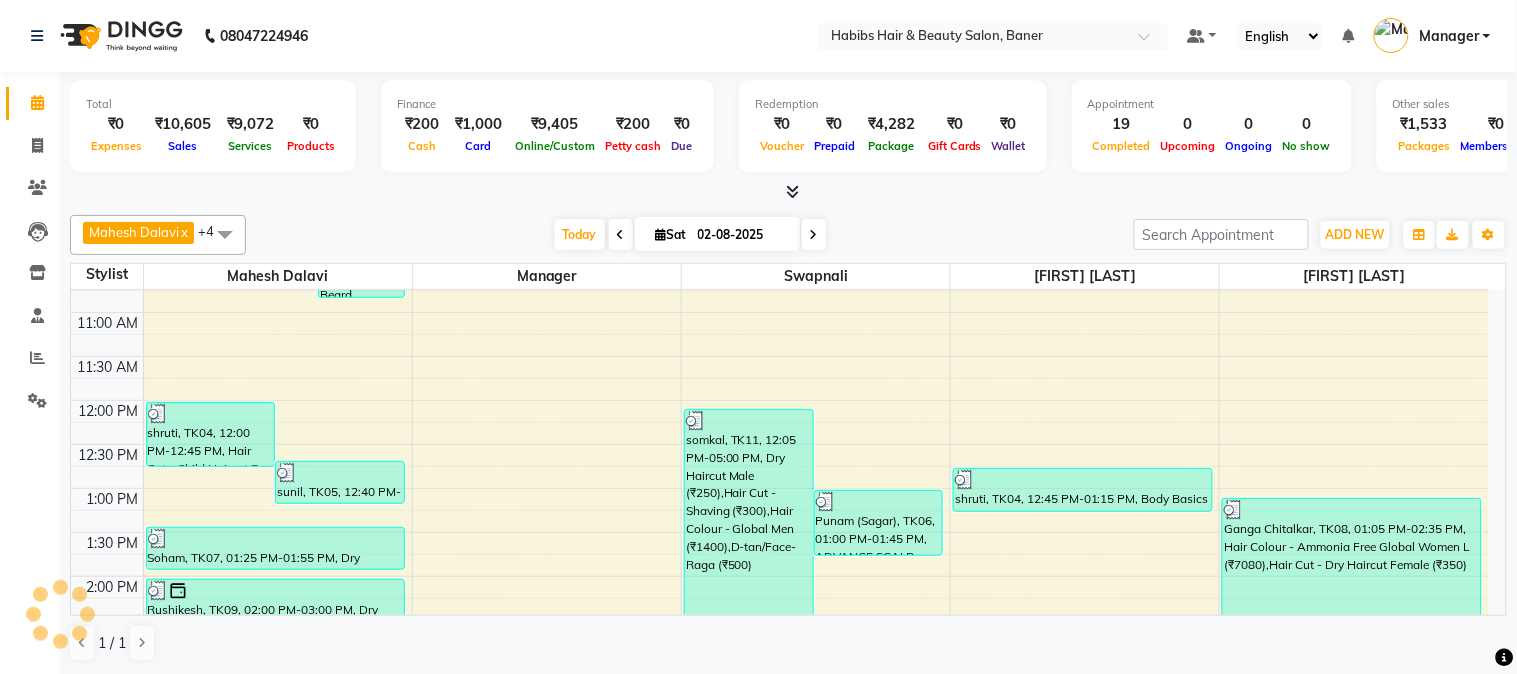 scroll, scrollTop: 333, scrollLeft: 0, axis: vertical 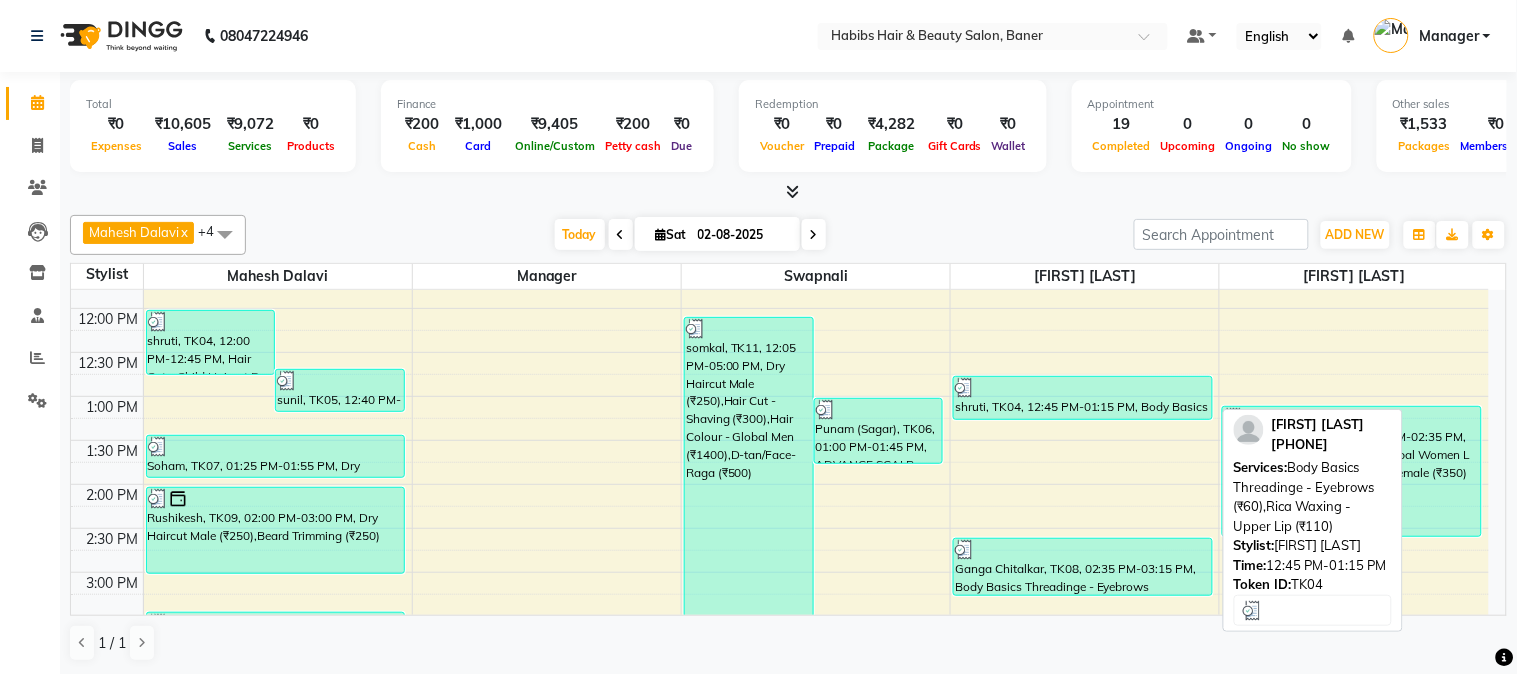 click at bounding box center [1082, 388] 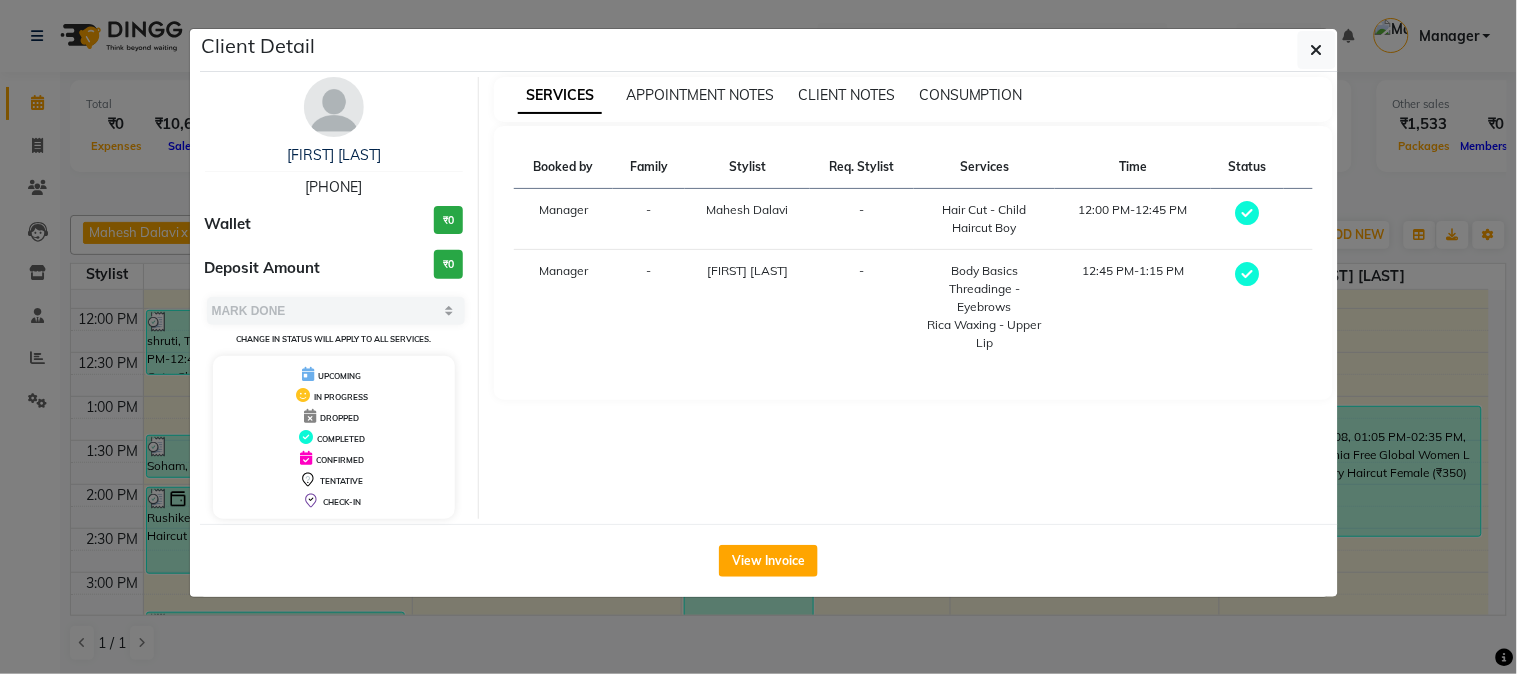 click on "SERVICES APPOINTMENT NOTES CLIENT NOTES CONSUMPTION" at bounding box center (913, 99) 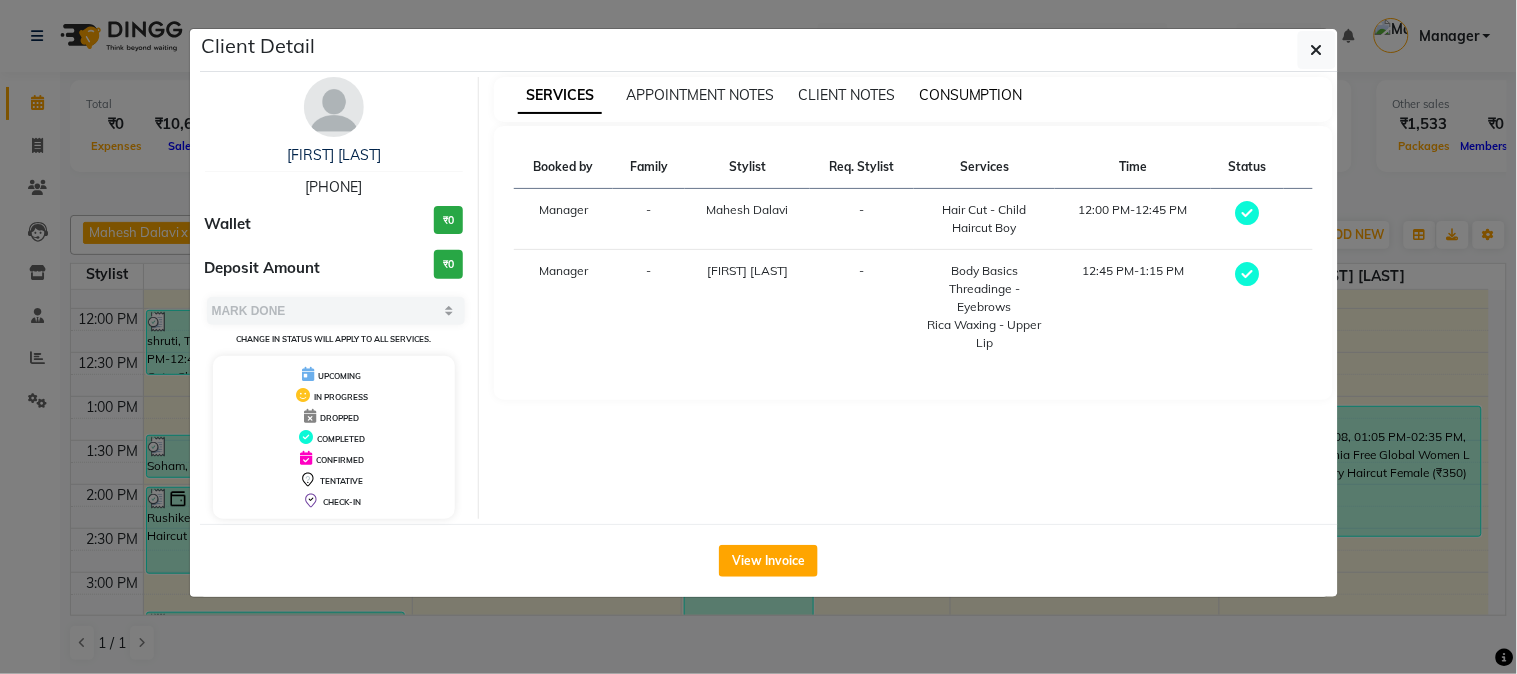 click on "CONSUMPTION" at bounding box center (971, 95) 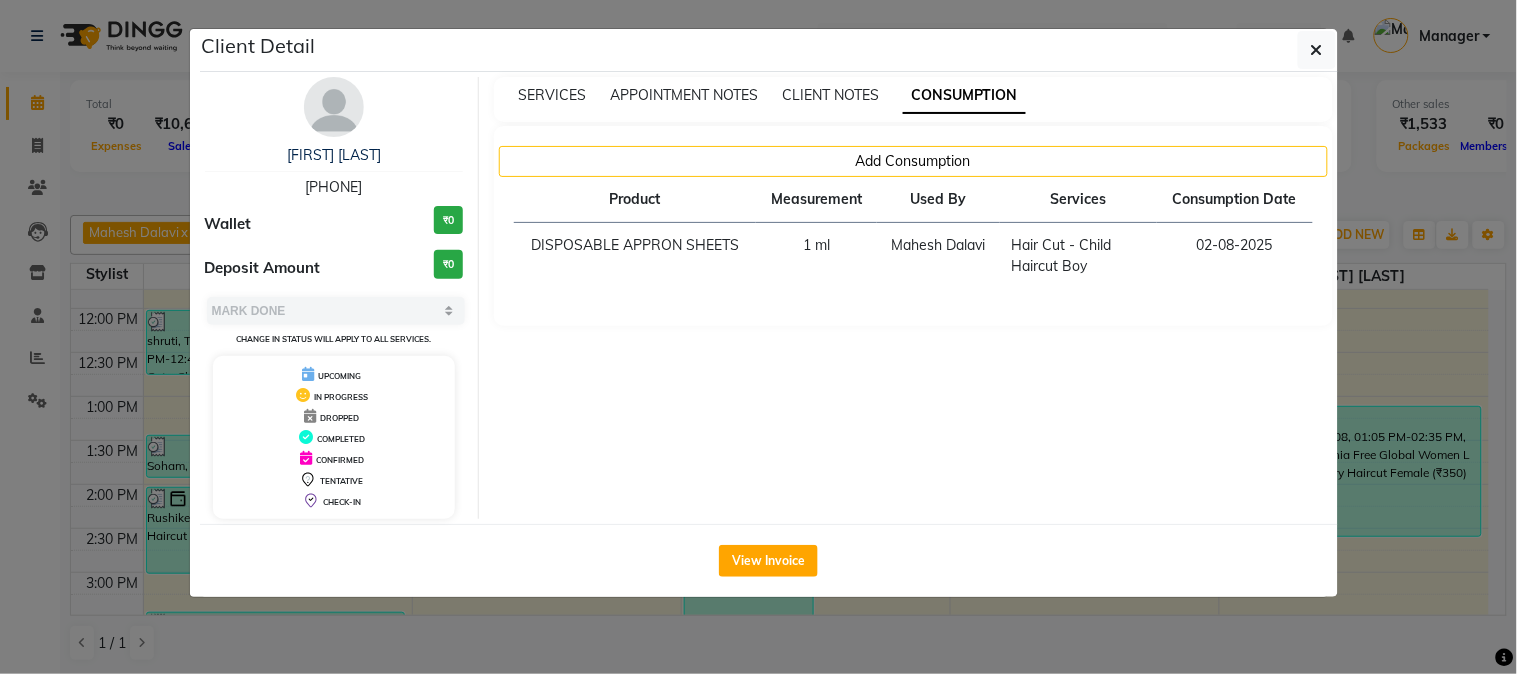 click on "Client Detail  shruti    9921229494 Wallet ₹0 Deposit Amount  ₹0  Select MARK DONE UPCOMING Change in status will apply to all services. UPCOMING IN PROGRESS DROPPED COMPLETED CONFIRMED TENTATIVE CHECK-IN SERVICES APPOINTMENT NOTES CLIENT NOTES CONSUMPTION Add Consumption Product Measurement Used By Services Consumption Date  DISPOSABLE APPRON SHEETS   1 ml   Mahesh Dalavi    Hair Cut - Child Haircut Boy   02-08-2025   View Invoice" 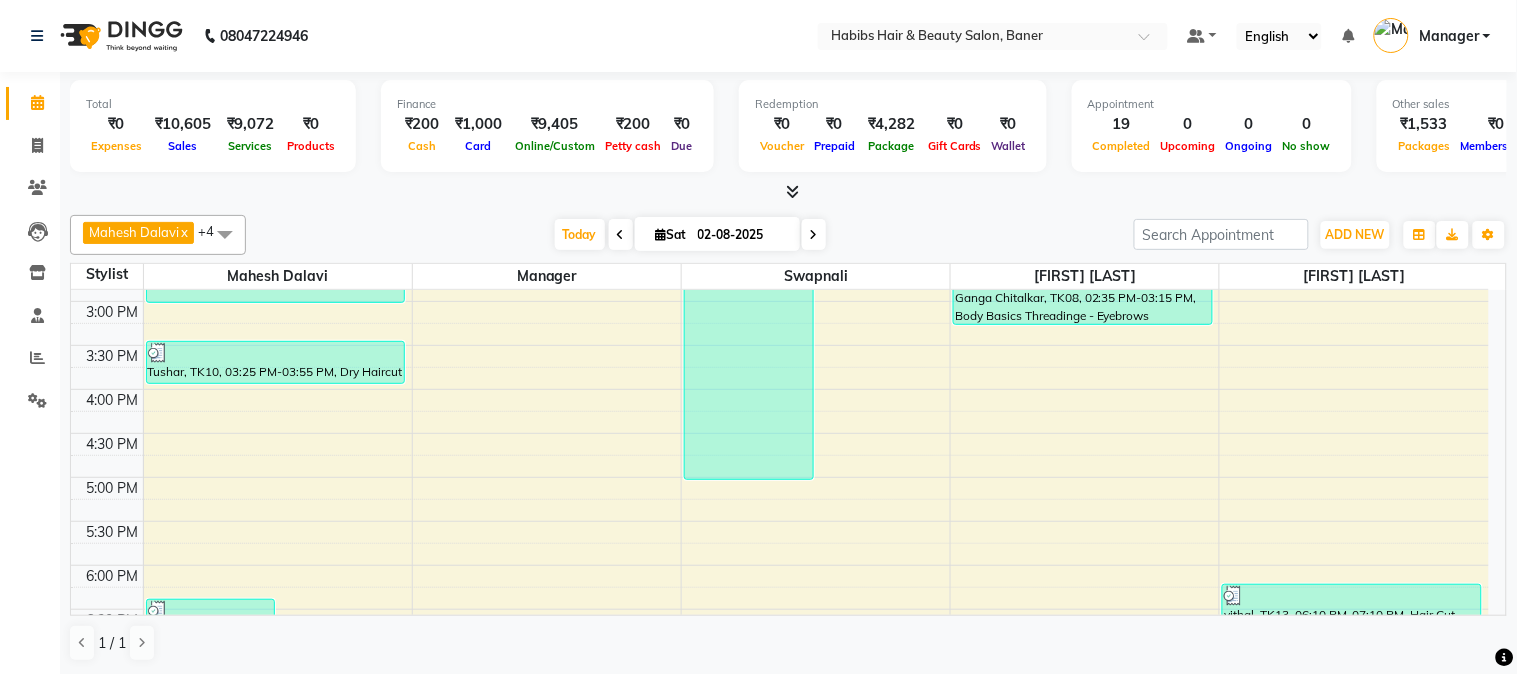 scroll, scrollTop: 444, scrollLeft: 0, axis: vertical 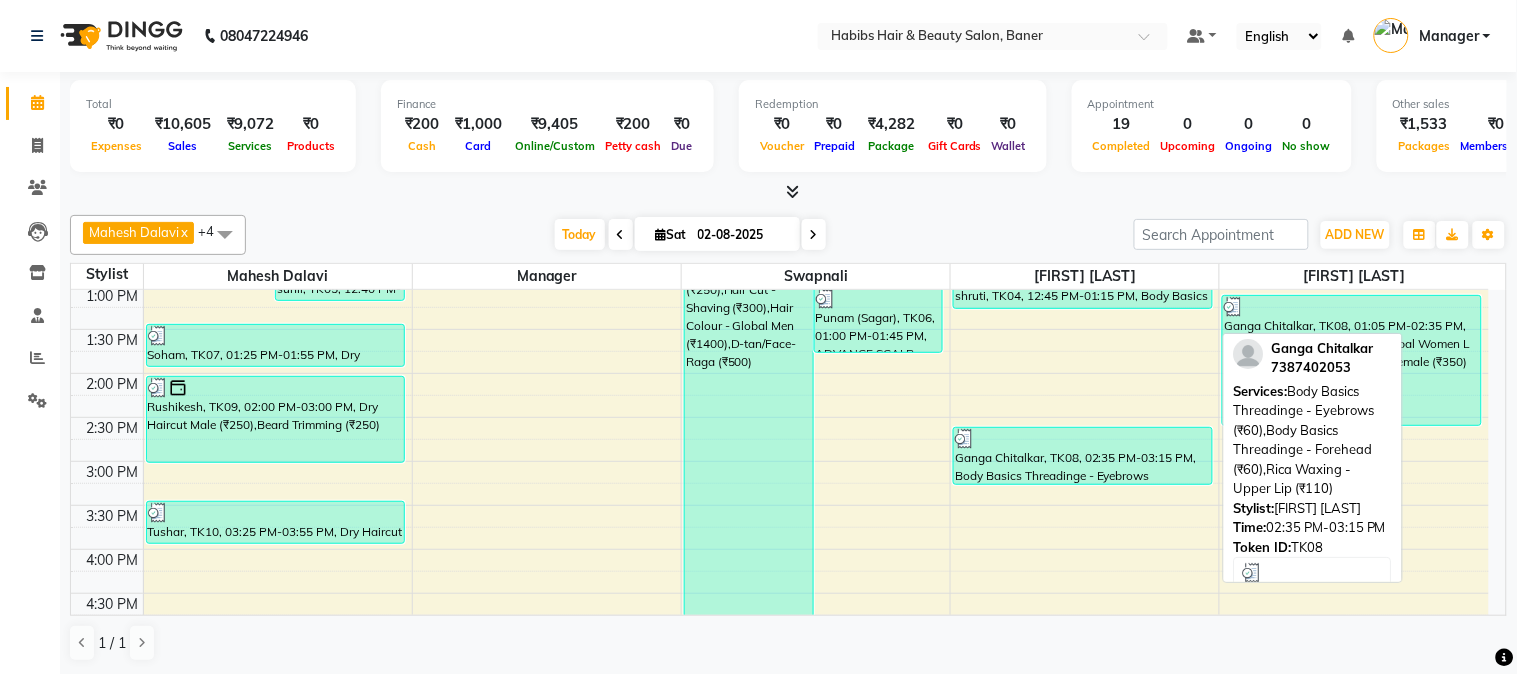 click on "Ganga Chitalkar, TK08, 02:35 PM-03:15 PM, Body Basics Threadinge - Eyebrows (₹60),Body Basics Threadinge - Forehead (₹60),Rica Waxing - Upper Lip (₹110)" at bounding box center [1082, 456] 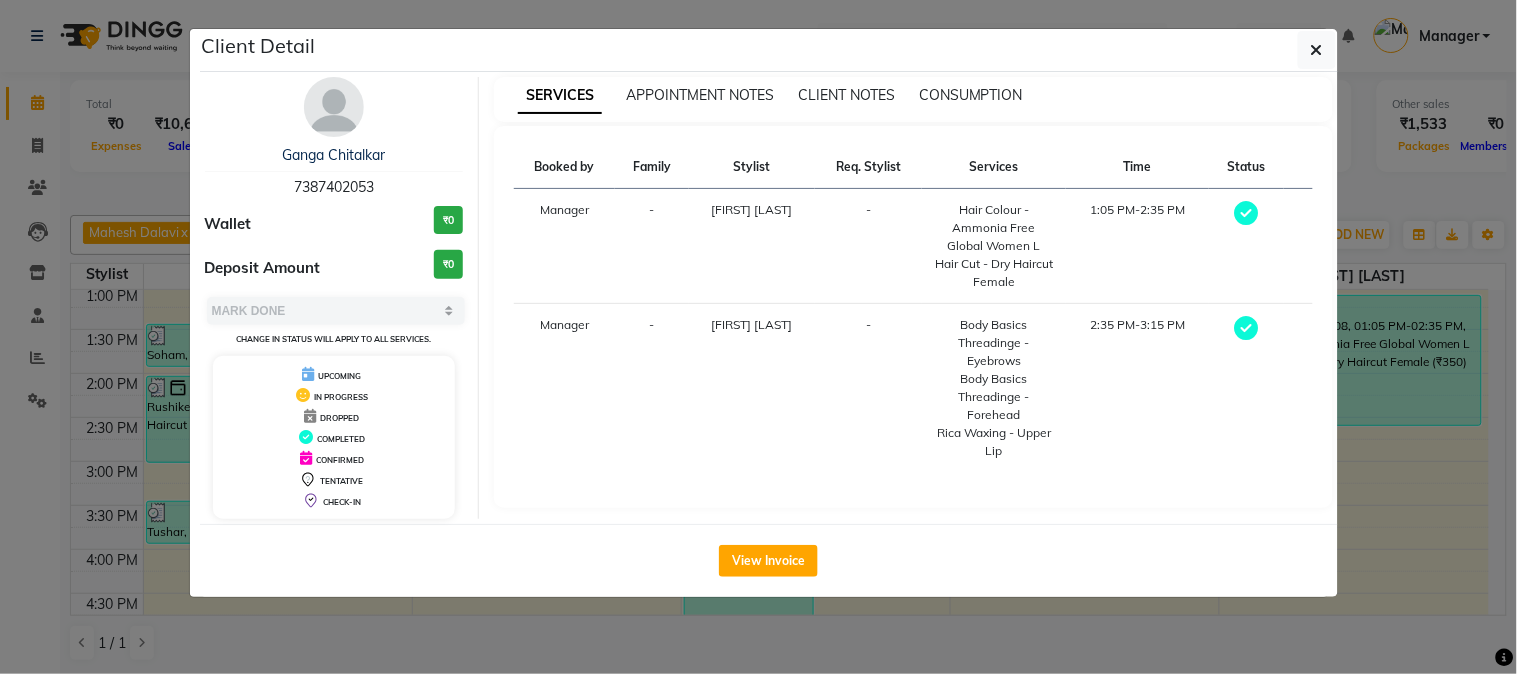 click on "CONSUMPTION" at bounding box center [971, 95] 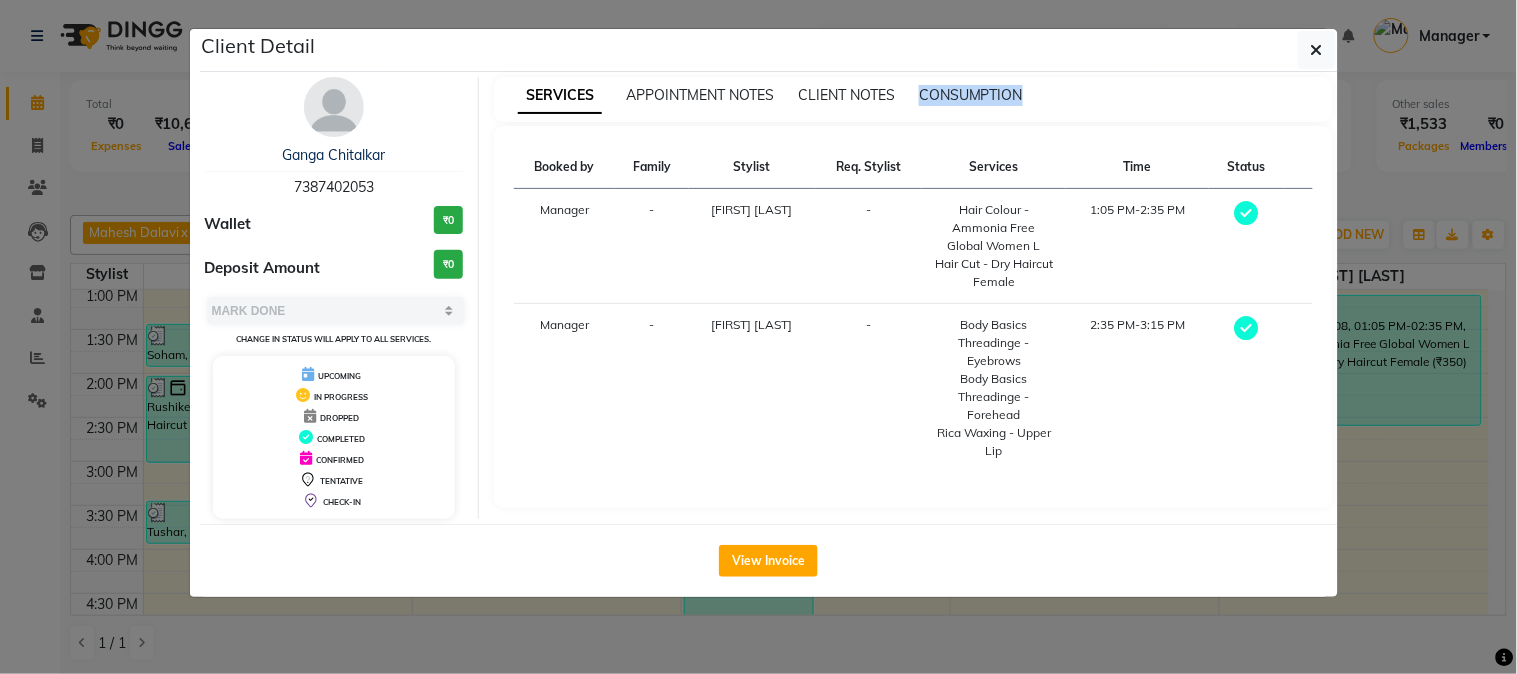 click on "CONSUMPTION" at bounding box center [971, 95] 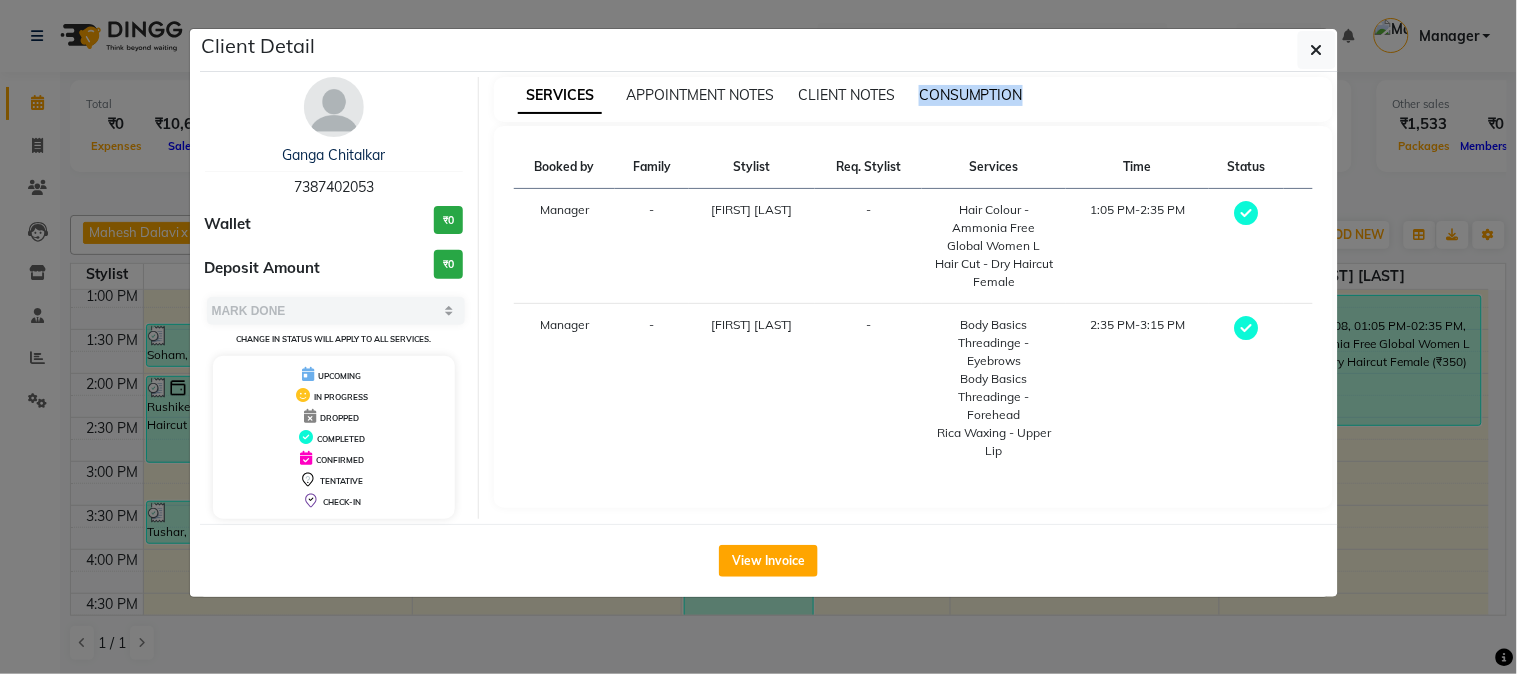 click on "CONSUMPTION" at bounding box center (971, 95) 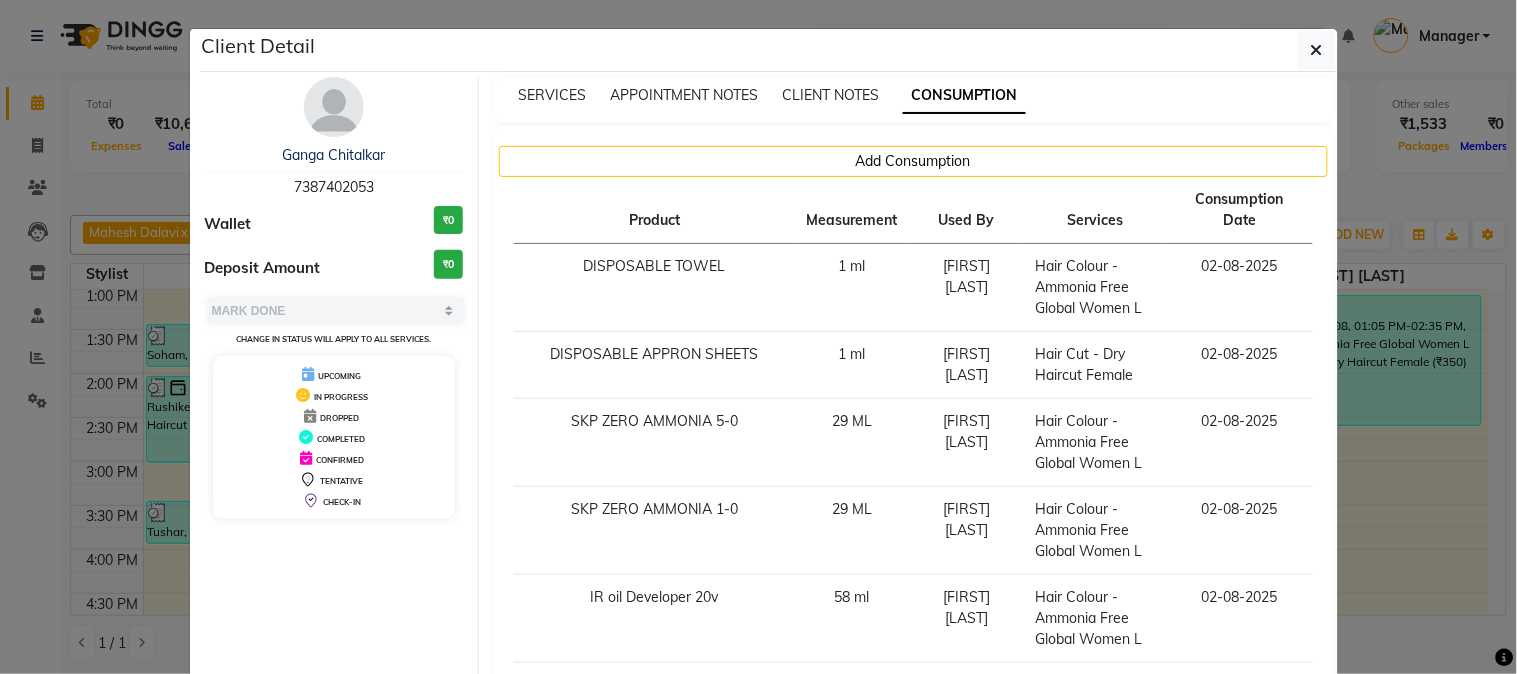 click on "Client Detail  Ganga Chitalkar   7387402053 Wallet ₹0 Deposit Amount  ₹0  Select MARK DONE UPCOMING Change in status will apply to all services. UPCOMING IN PROGRESS DROPPED COMPLETED CONFIRMED TENTATIVE CHECK-IN SERVICES APPOINTMENT NOTES CLIENT NOTES CONSUMPTION Add Consumption Product Measurement Used By Services Consumption Date  DISPOSABLE TOWEL   1 ml   Rahul   Hair Colour  - Ammonia Free Global Women L   02-08-2025   DISPOSABLE APPRON SHEETS   1 ml   Rahul    Hair Cut - Dry Haircut Female   02-08-2025   SKP ZERO AMMONIA 5-0   29 ML   Rahul   Hair Colour  - Ammonia Free Global Women L   02-08-2025   SKP ZERO AMMONIA 1-0   29 ML   Rahul   Hair Colour  - Ammonia Free Global Women L   02-08-2025   IR oil Developer 20v   58 ml   Rahul   Hair Colour  - Ammonia Free Global Women L   02-08-2025   COLOR FREEZE CONDITIONER 4.5 PH 1 L   5 ml   Rahul   Hair Colour  - Ammonia Free Global Women L   02-08-2025   color frizze shampoo 1ml   5 ml   Rahul   Hair Colour  - Ammonia Free Global Women L   02-08-2025" 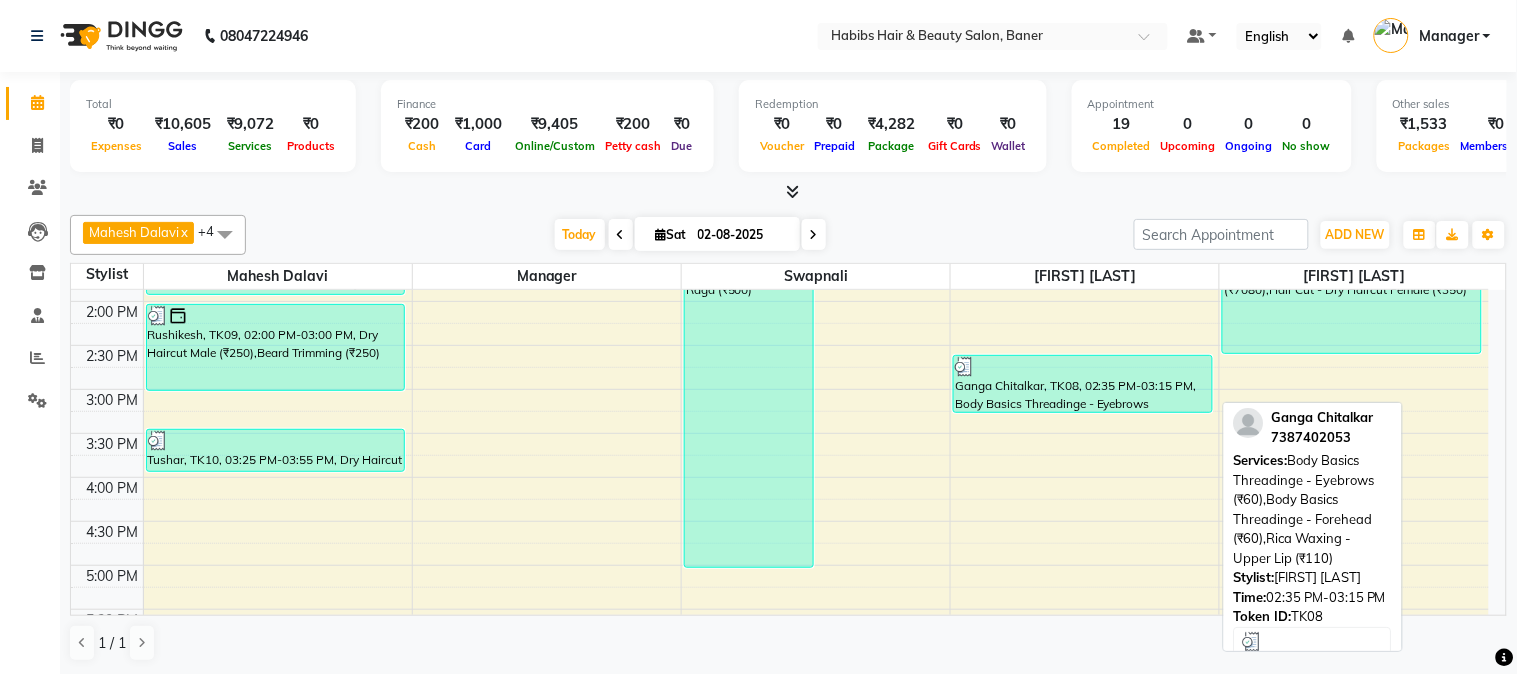 scroll, scrollTop: 555, scrollLeft: 0, axis: vertical 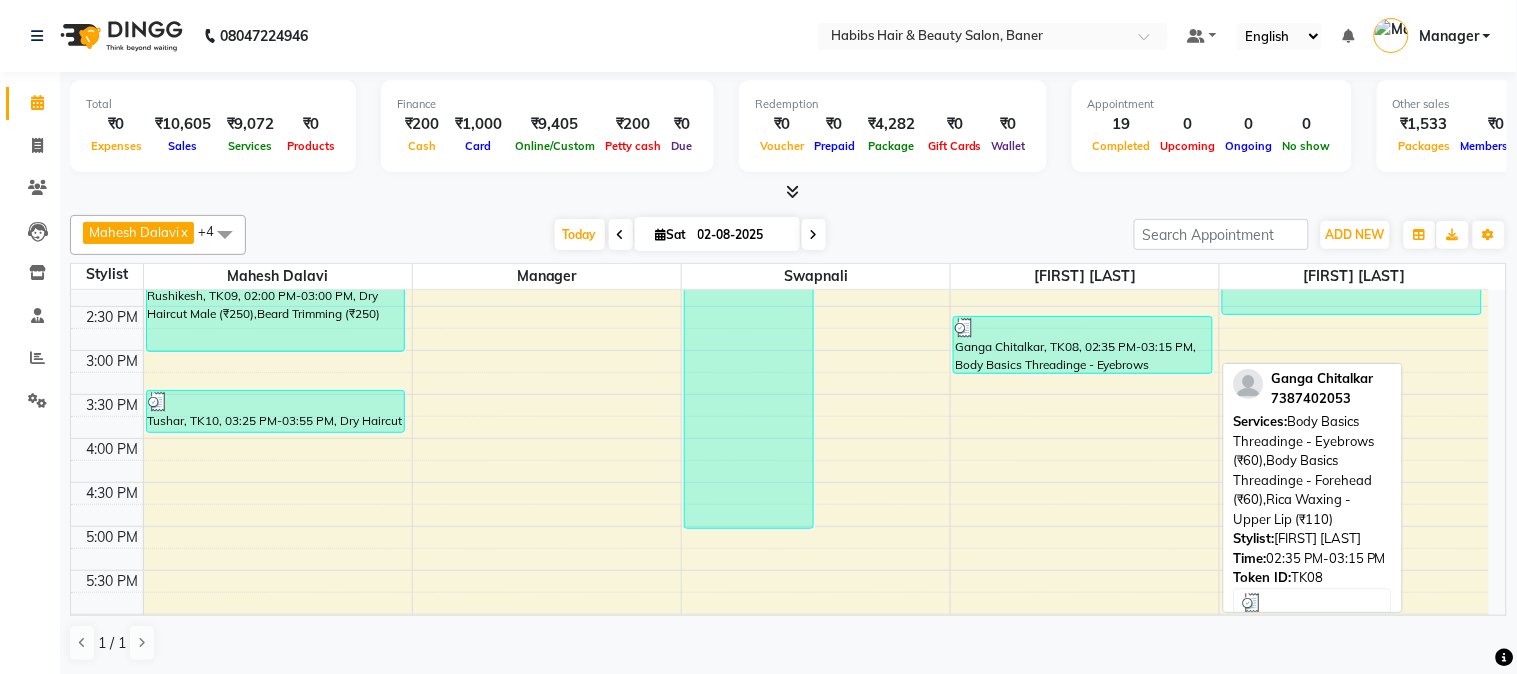 click on "Ganga Chitalkar, TK08, 02:35 PM-03:15 PM, Body Basics Threadinge - Eyebrows (₹60),Body Basics Threadinge - Forehead (₹60),Rica Waxing - Upper Lip (₹110)" at bounding box center [1082, 345] 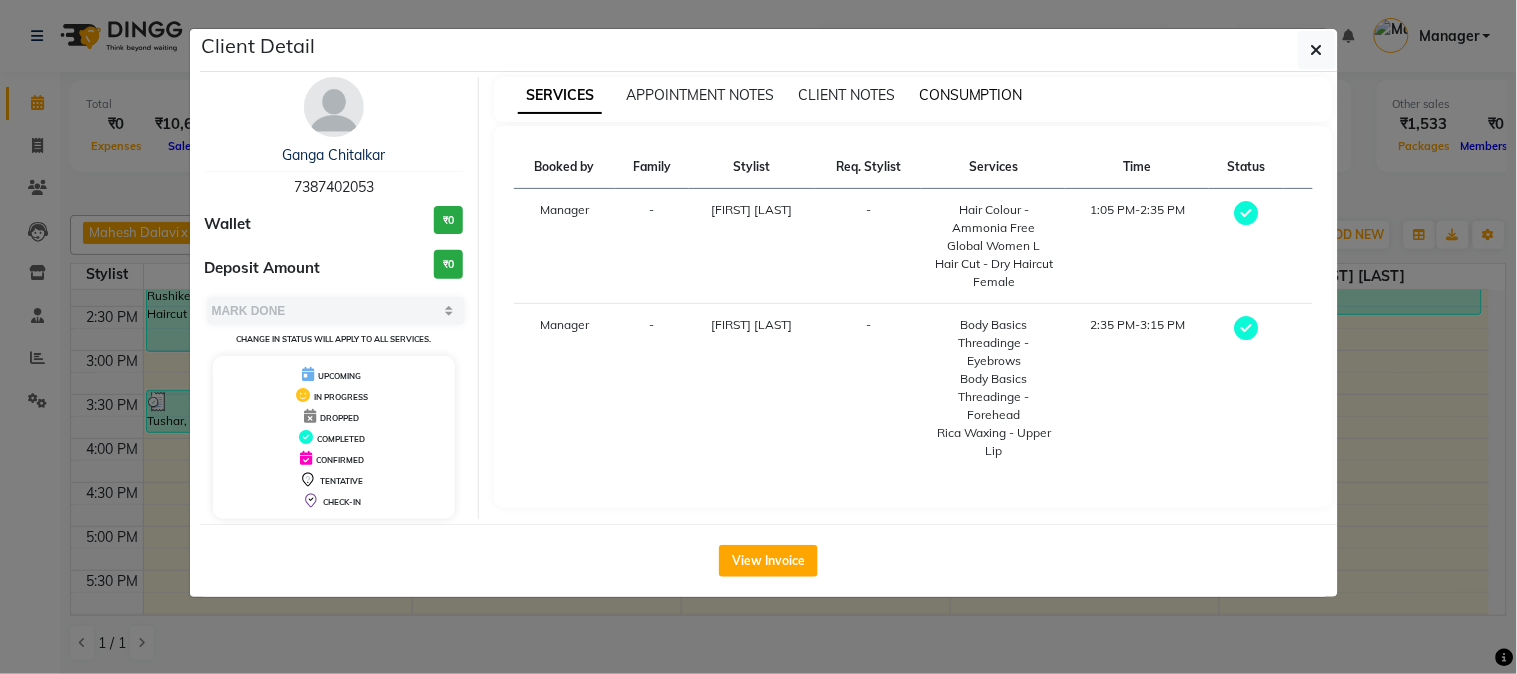 click on "CONSUMPTION" at bounding box center (971, 95) 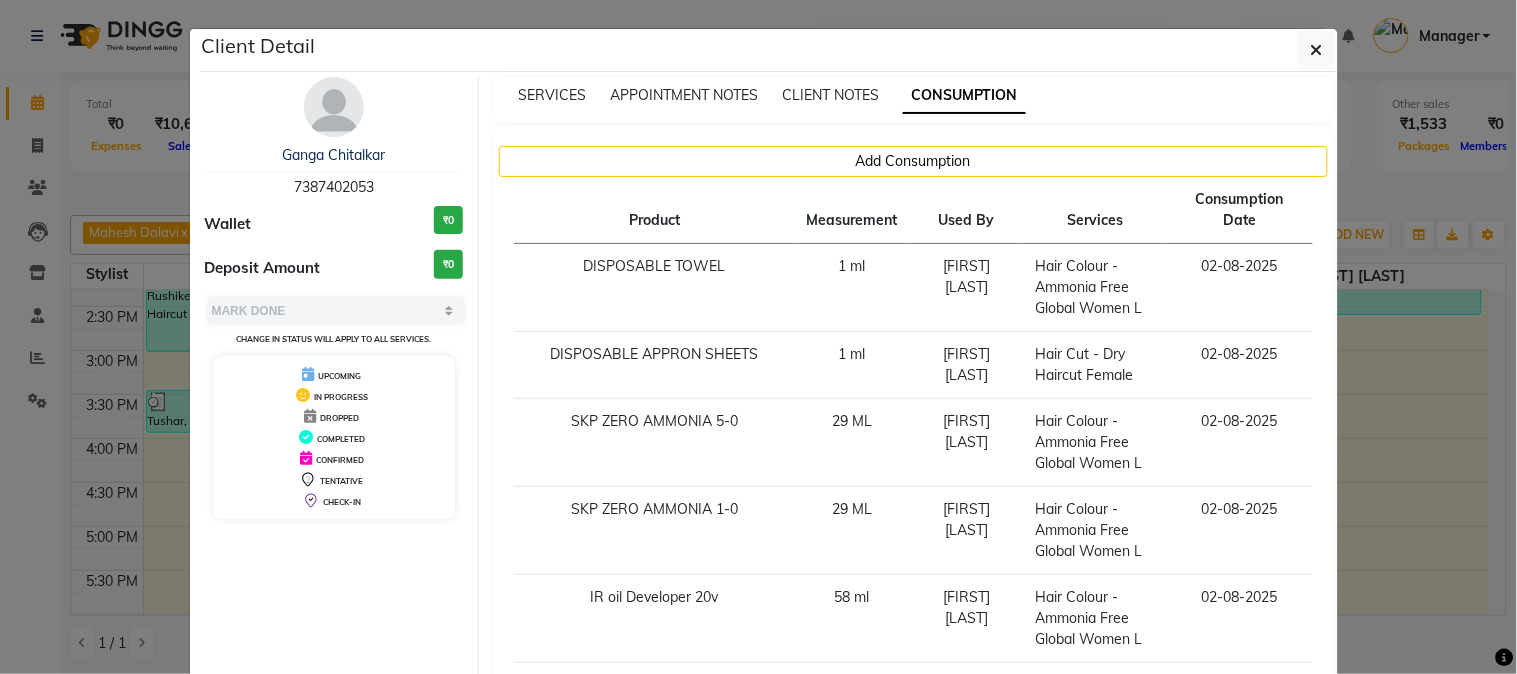 click on "Client Detail  Ganga Chitalkar   7387402053 Wallet ₹0 Deposit Amount  ₹0  Select MARK DONE UPCOMING Change in status will apply to all services. UPCOMING IN PROGRESS DROPPED COMPLETED CONFIRMED TENTATIVE CHECK-IN SERVICES APPOINTMENT NOTES CLIENT NOTES CONSUMPTION Add Consumption Product Measurement Used By Services Consumption Date  DISPOSABLE TOWEL   1 ml   Rahul   Hair Colour  - Ammonia Free Global Women L   02-08-2025   DISPOSABLE APPRON SHEETS   1 ml   Rahul    Hair Cut - Dry Haircut Female   02-08-2025   SKP ZERO AMMONIA 5-0   29 ML   Rahul   Hair Colour  - Ammonia Free Global Women L   02-08-2025   SKP ZERO AMMONIA 1-0   29 ML   Rahul   Hair Colour  - Ammonia Free Global Women L   02-08-2025   IR oil Developer 20v   58 ml   Rahul   Hair Colour  - Ammonia Free Global Women L   02-08-2025   COLOR FREEZE CONDITIONER 4.5 PH 1 L   5 ml   Rahul   Hair Colour  - Ammonia Free Global Women L   02-08-2025   color frizze shampoo 1ml   5 ml   Rahul   Hair Colour  - Ammonia Free Global Women L   02-08-2025" 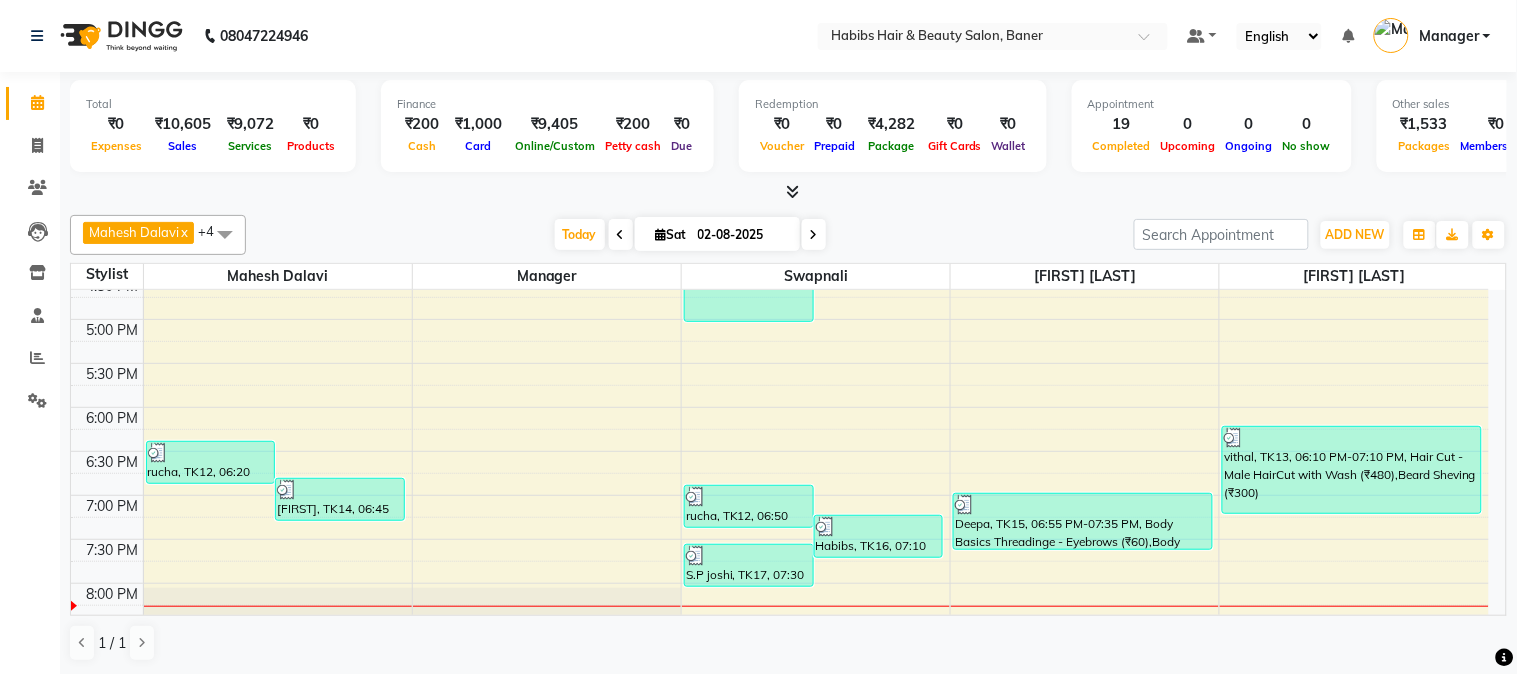 scroll, scrollTop: 777, scrollLeft: 0, axis: vertical 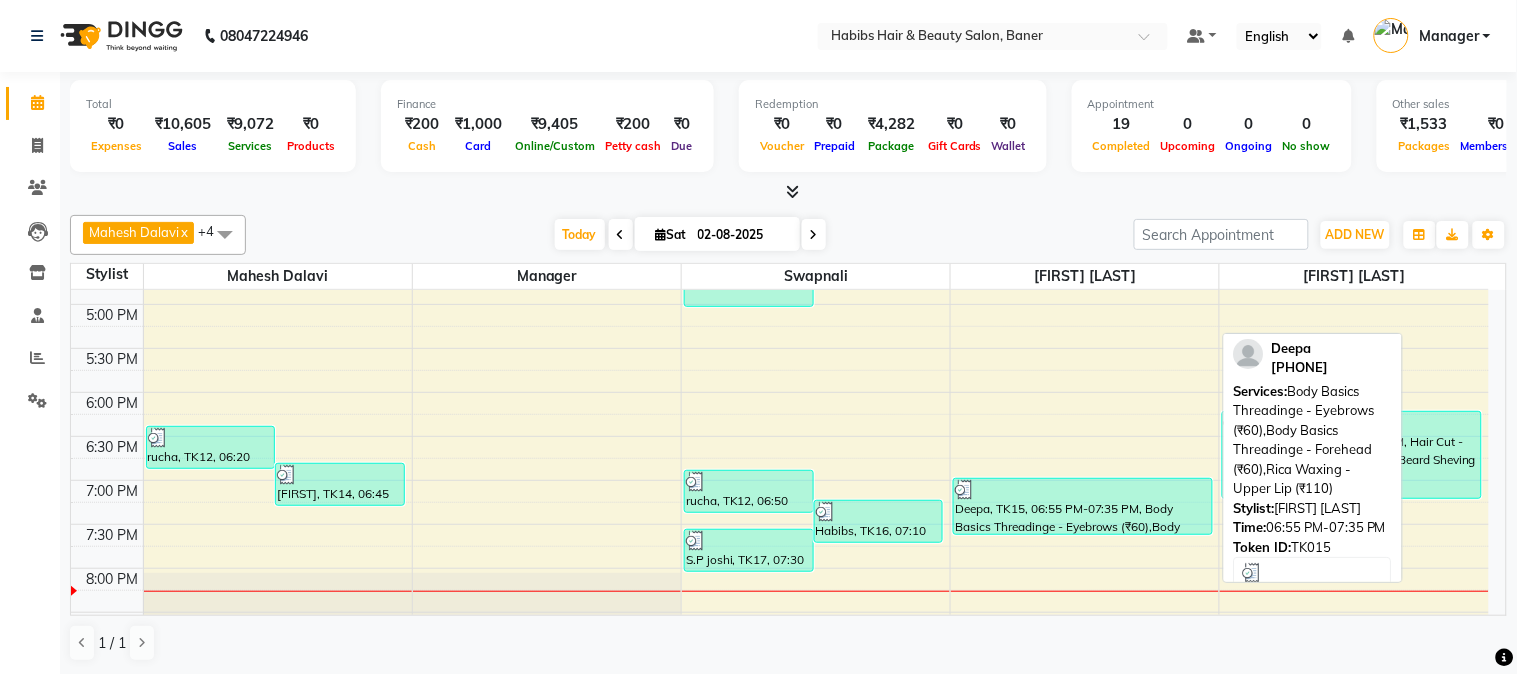 click at bounding box center (1082, 490) 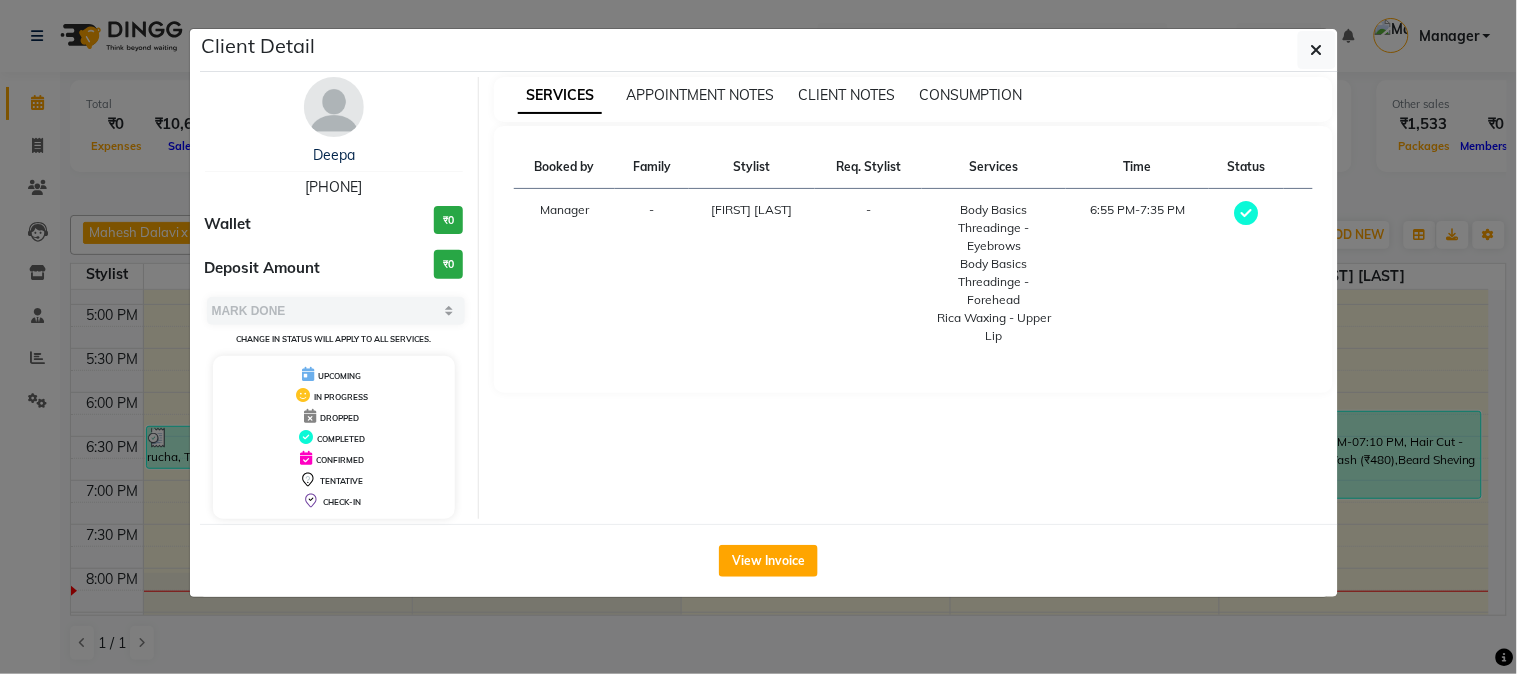 click on "Client Detail  Deepa    8308191541 Wallet ₹0 Deposit Amount  ₹0  Select MARK DONE UPCOMING Change in status will apply to all services. UPCOMING IN PROGRESS DROPPED COMPLETED CONFIRMED TENTATIVE CHECK-IN SERVICES APPOINTMENT NOTES CLIENT NOTES CONSUMPTION Booked by Family Stylist Req. Stylist Services Time Status  Manager  - Pooja Singh -  Body Basics Threadinge - Eyebrows   Body Basics Threadinge - Forehead   Rica Waxing - Upper Lip   6:55 PM-7:35 PM   View Invoice" 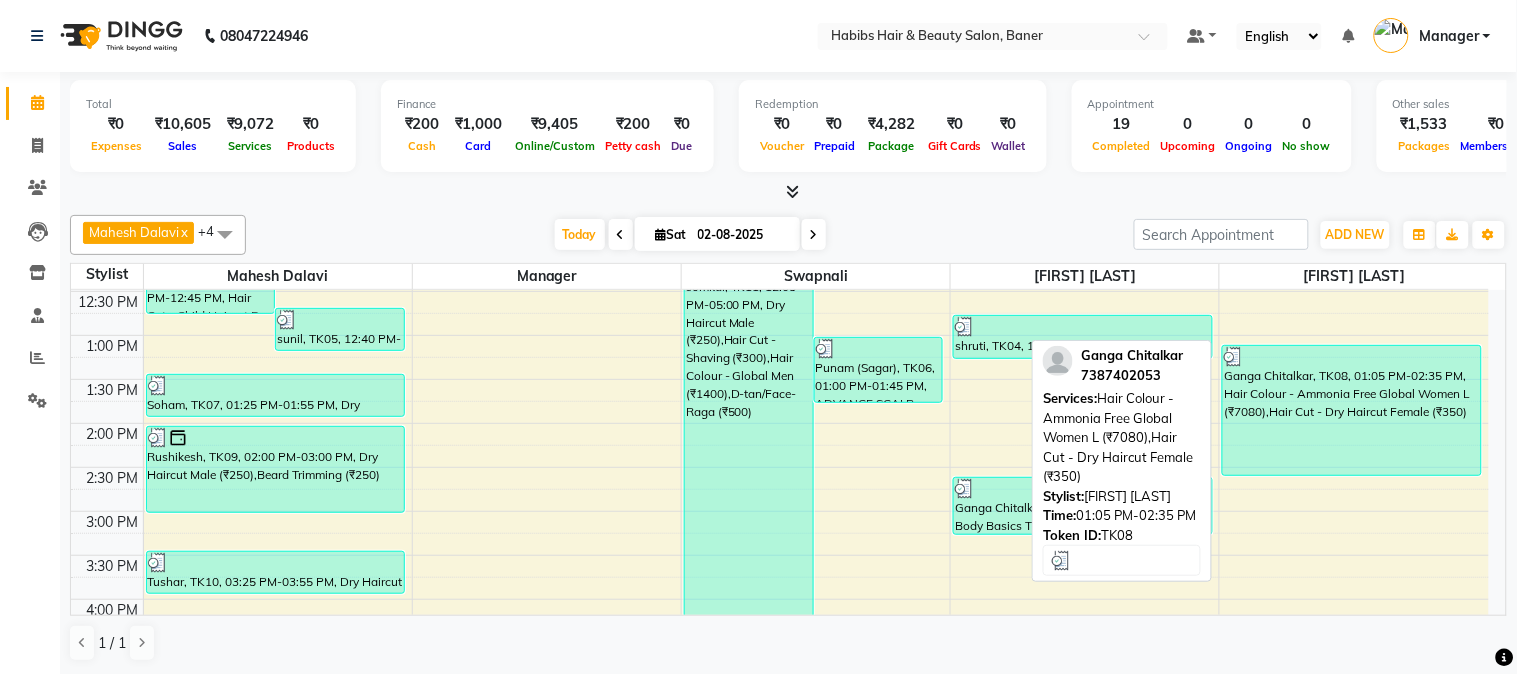 scroll, scrollTop: 444, scrollLeft: 0, axis: vertical 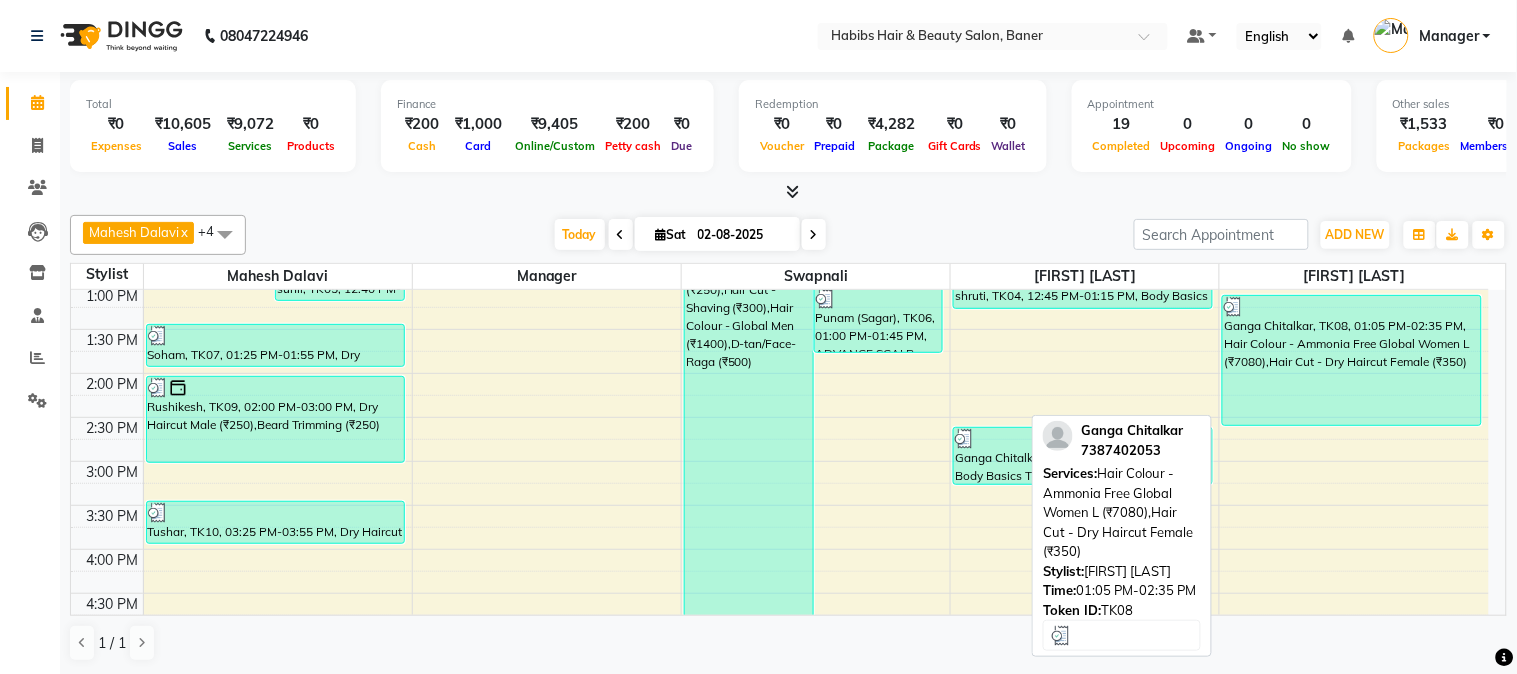 click on "Ganga Chitalkar, TK08, 01:05 PM-02:35 PM, Hair Colour  - Ammonia Free Global Women L (₹7080),Hair Cut - Dry Haircut Female (₹350)" at bounding box center (1352, 360) 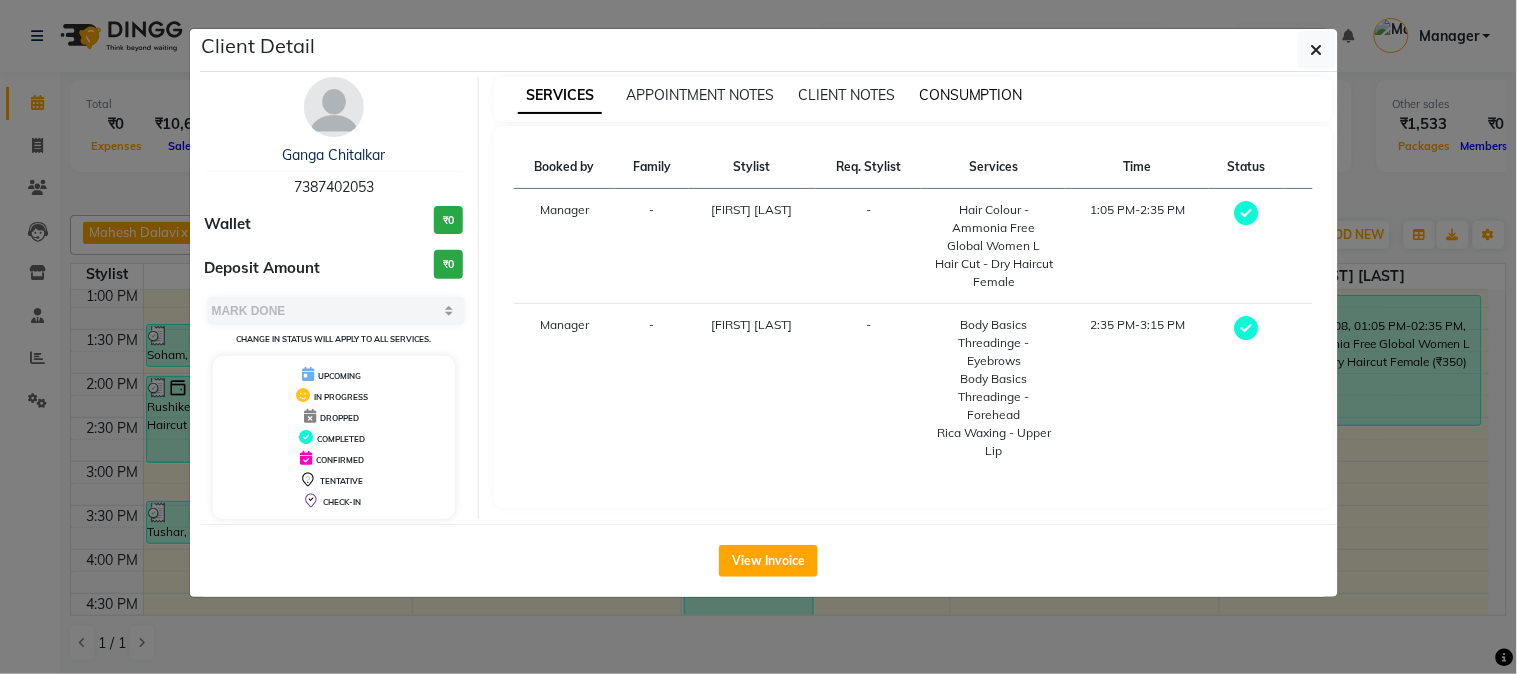 click on "CONSUMPTION" at bounding box center [971, 95] 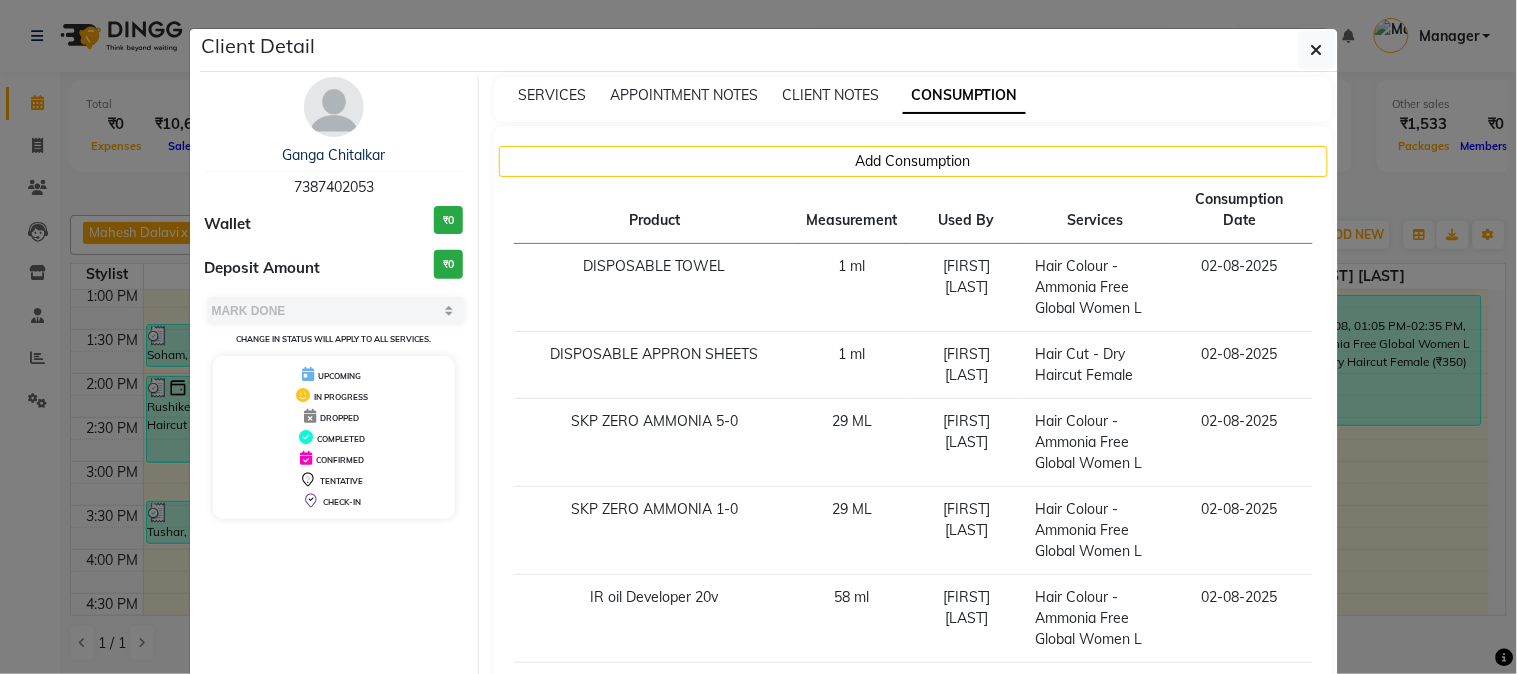 click on "Client Detail  Ganga Chitalkar   7387402053 Wallet ₹0 Deposit Amount  ₹0  Select MARK DONE UPCOMING Change in status will apply to all services. UPCOMING IN PROGRESS DROPPED COMPLETED CONFIRMED TENTATIVE CHECK-IN SERVICES APPOINTMENT NOTES CLIENT NOTES CONSUMPTION Add Consumption Product Measurement Used By Services Consumption Date  DISPOSABLE TOWEL   1 ml   Rahul   Hair Colour  - Ammonia Free Global Women L   02-08-2025   DISPOSABLE APPRON SHEETS   1 ml   Rahul    Hair Cut - Dry Haircut Female   02-08-2025   SKP ZERO AMMONIA 5-0   29 ML   Rahul   Hair Colour  - Ammonia Free Global Women L   02-08-2025   SKP ZERO AMMONIA 1-0   29 ML   Rahul   Hair Colour  - Ammonia Free Global Women L   02-08-2025   IR oil Developer 20v   58 ml   Rahul   Hair Colour  - Ammonia Free Global Women L   02-08-2025   COLOR FREEZE CONDITIONER 4.5 PH 1 L   5 ml   Rahul   Hair Colour  - Ammonia Free Global Women L   02-08-2025   color frizze shampoo 1ml   5 ml   Rahul   Hair Colour  - Ammonia Free Global Women L   02-08-2025" 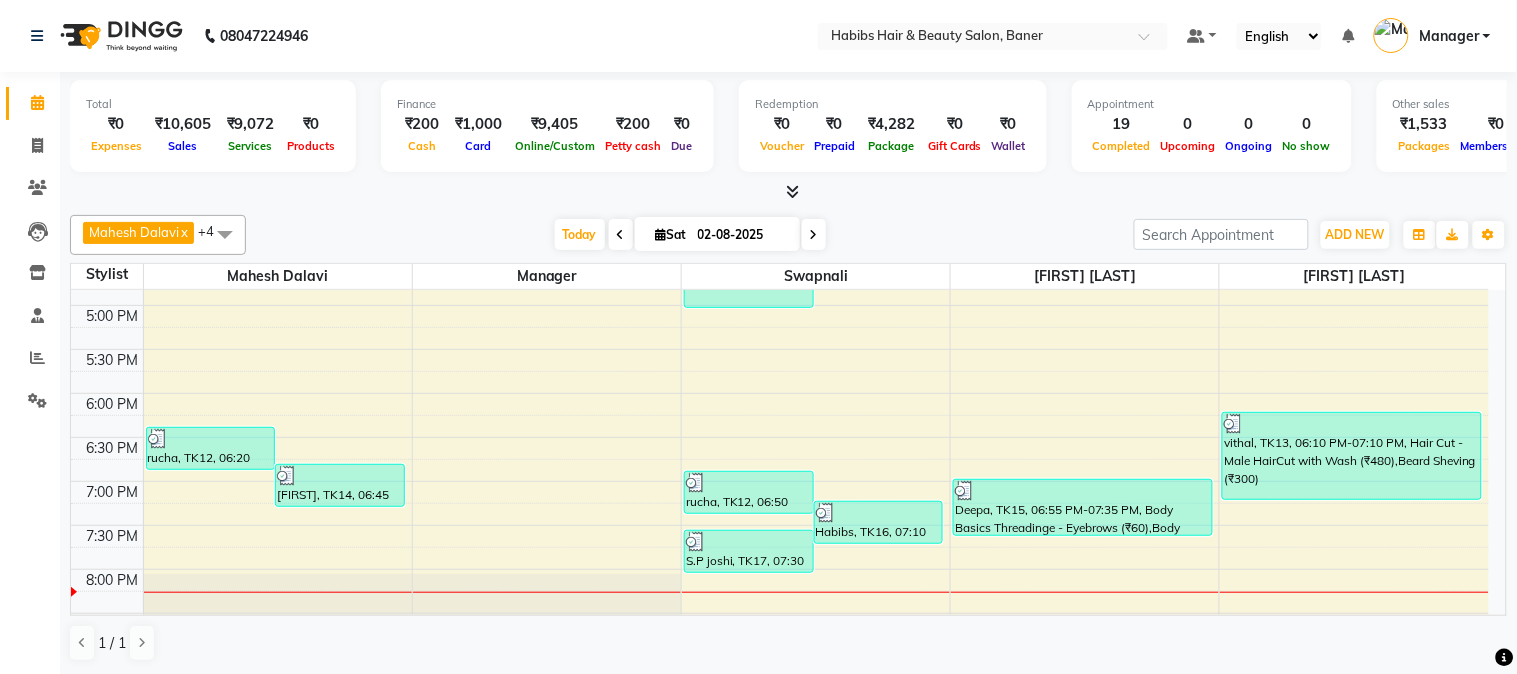 scroll, scrollTop: 777, scrollLeft: 0, axis: vertical 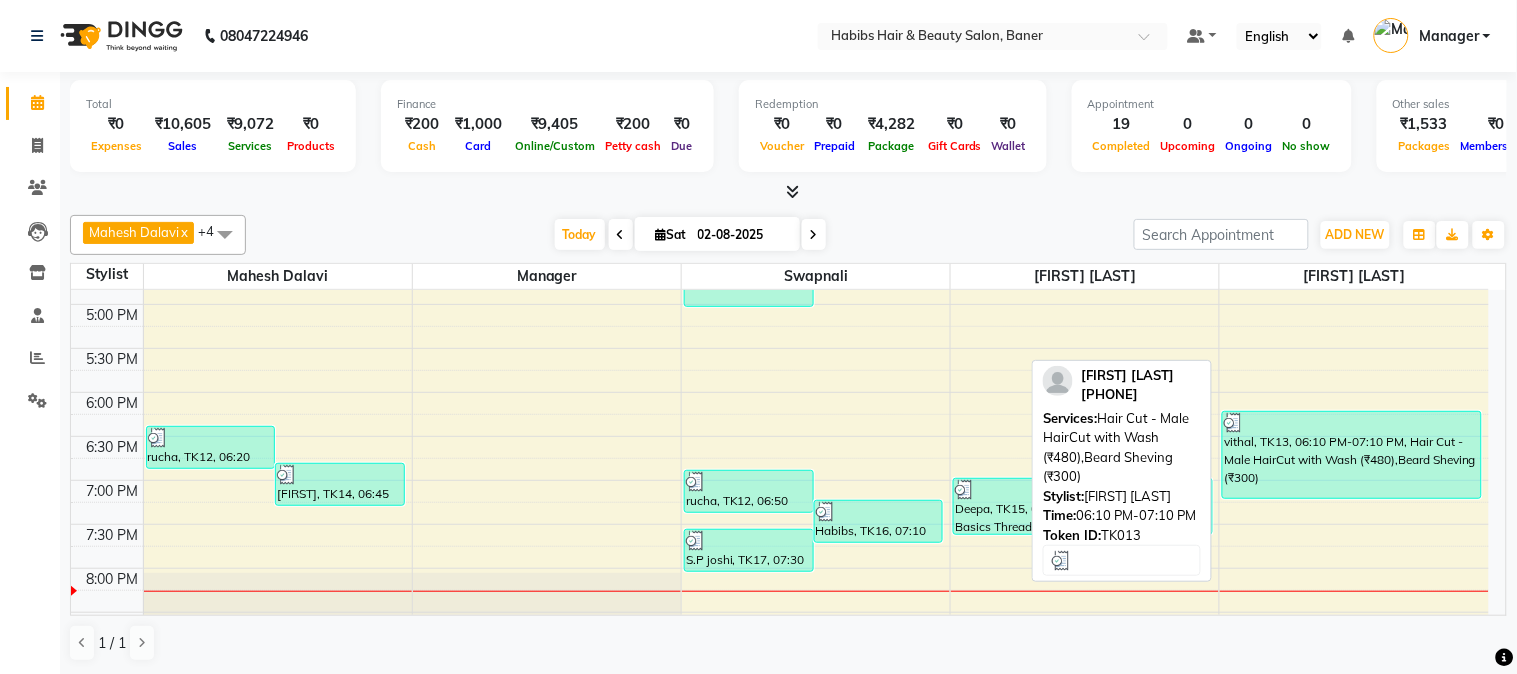click on "vithal, TK13, 06:10 PM-07:10 PM, Hair Cut - Male HairCut with Wash (₹480),Beard Sheving (₹300)" at bounding box center (1352, 455) 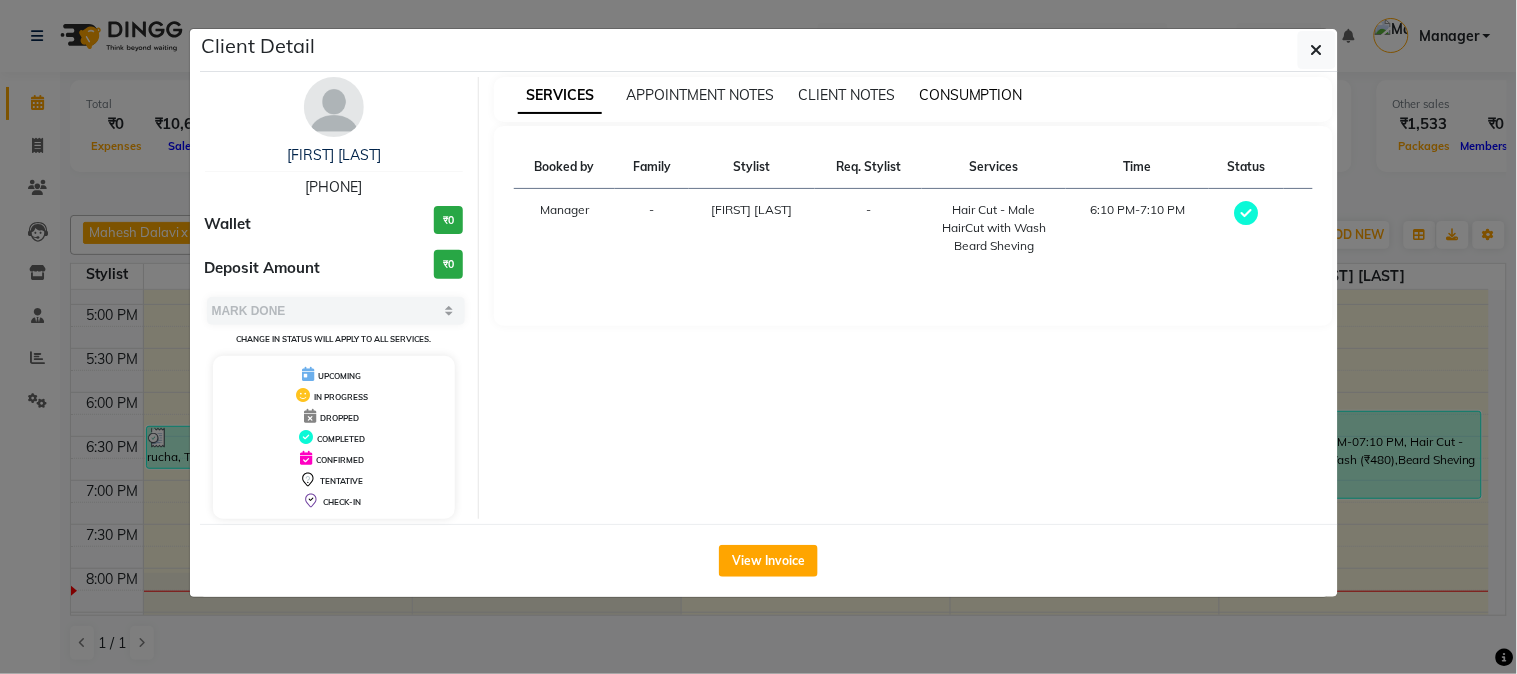 click on "CONSUMPTION" at bounding box center (971, 95) 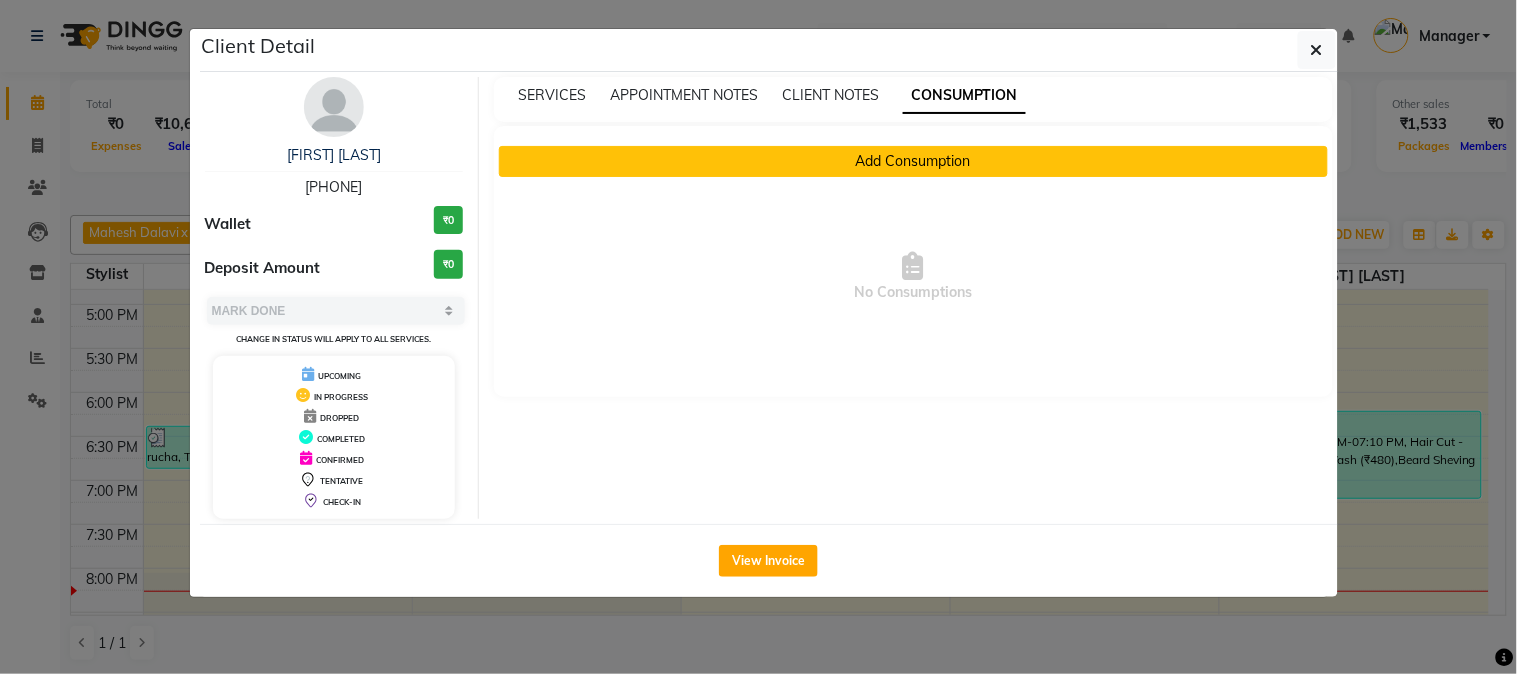 click on "Add Consumption" at bounding box center (913, 161) 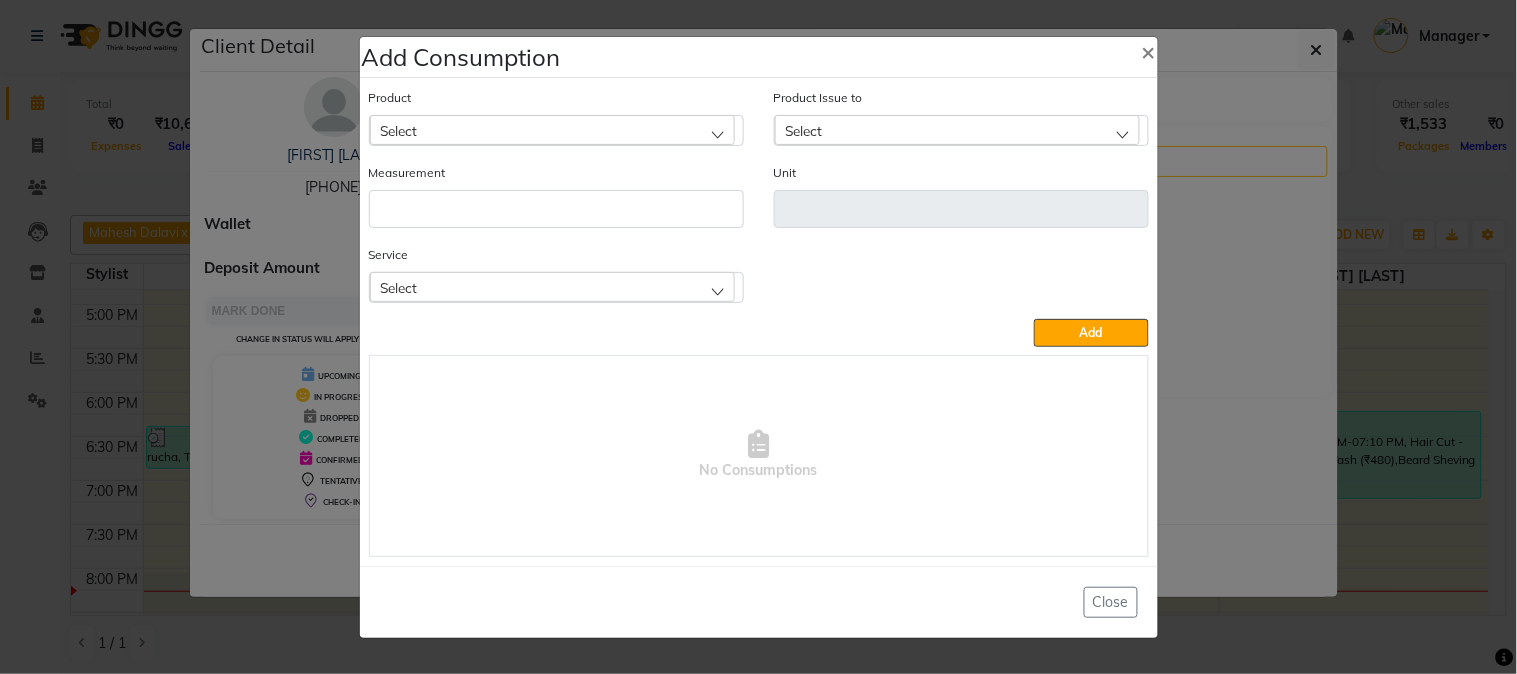 click on "Select" 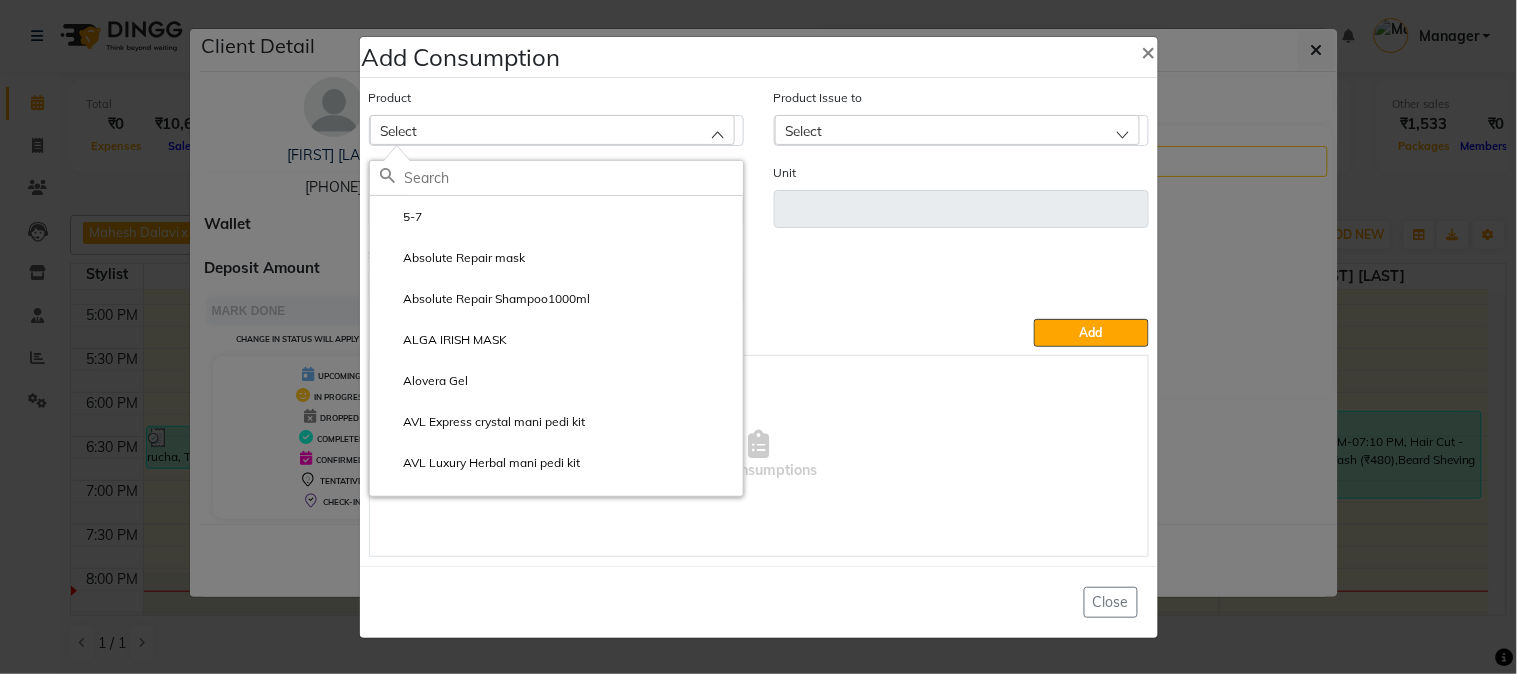 click on "Add Consumption × Product Select 5-7 Absolute Repair mask Absolute Repair Shampoo1000ml ALGA IRISH MASK Alovera Gel AVL Express crystal mani pedi kit AVL Luxury Herbal mani pedi kit avl luxury pedicure Product Issue to Select Measurement Unit Service Select Hair Cut - Male HairCut with Wash  Beard Sheving  Add   No Consumptions   Close" 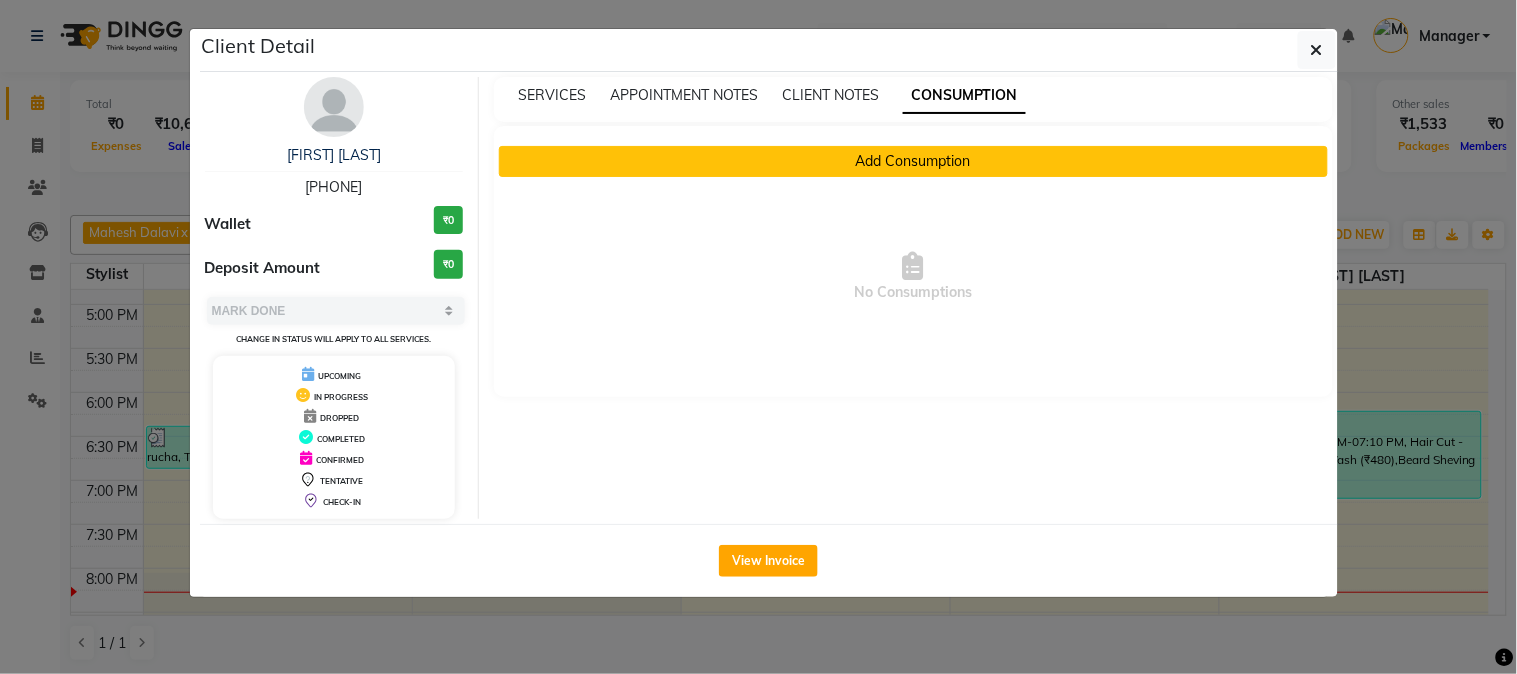 click on "Add Consumption" at bounding box center (913, 161) 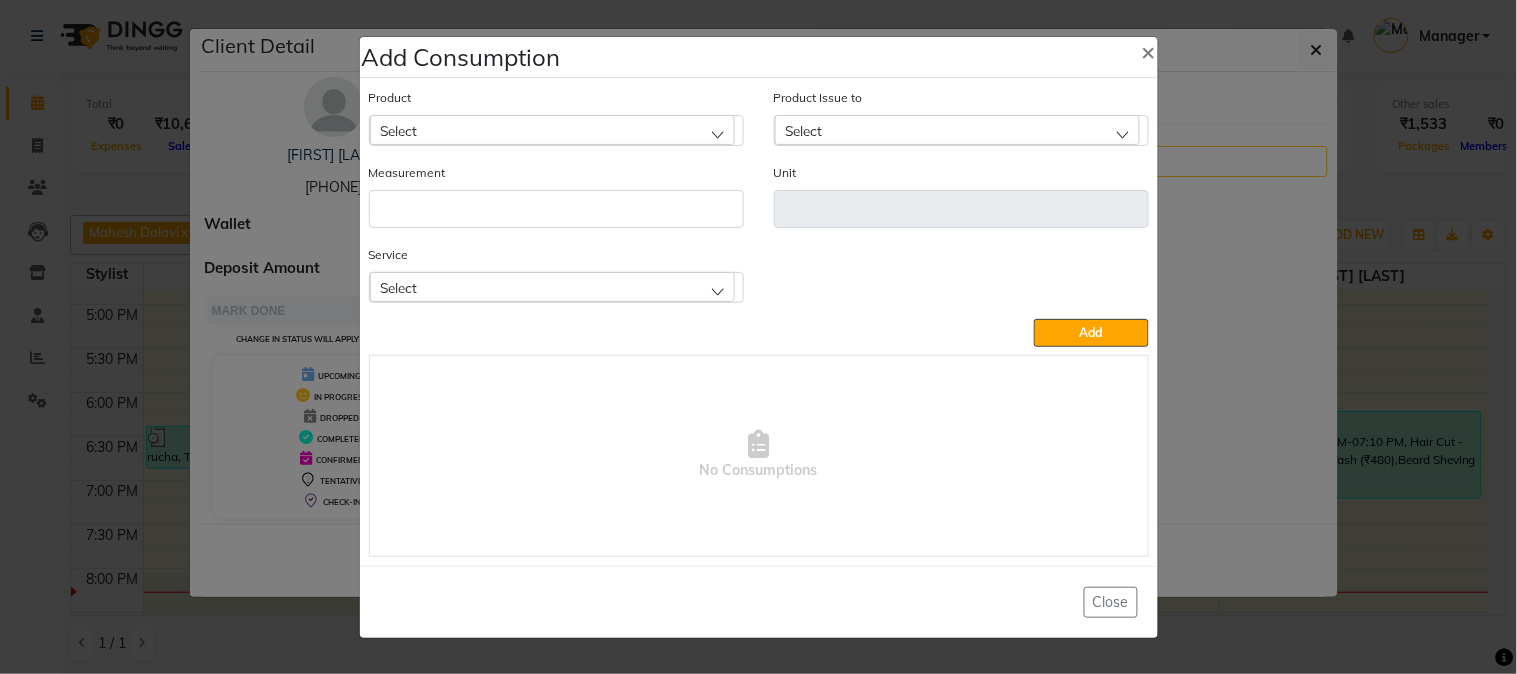click on "Add Consumption × Product Select Product Issue to Select Measurement Unit Service Select Hair Cut - Male HairCut with Wash  Beard Sheving  Add   No Consumptions   Close" 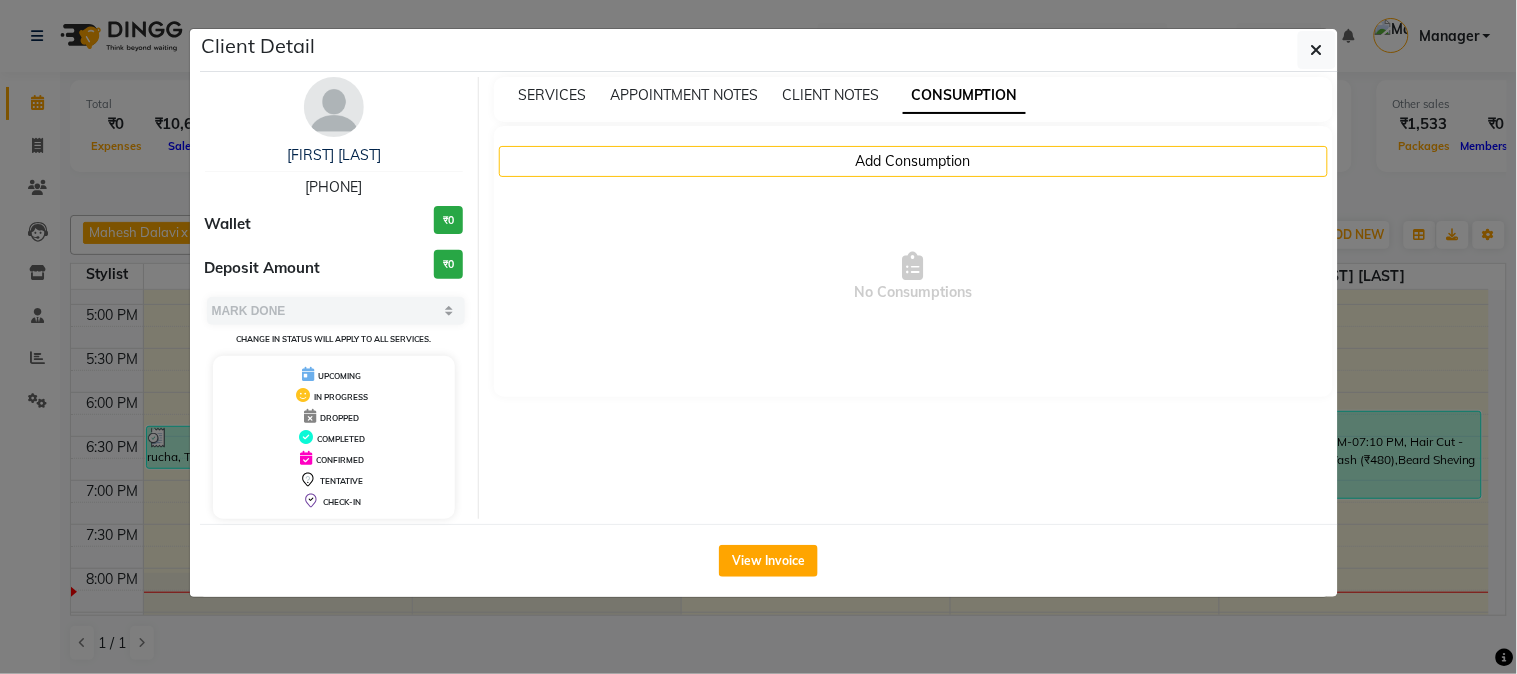 click on "CONSUMPTION" at bounding box center [964, 96] 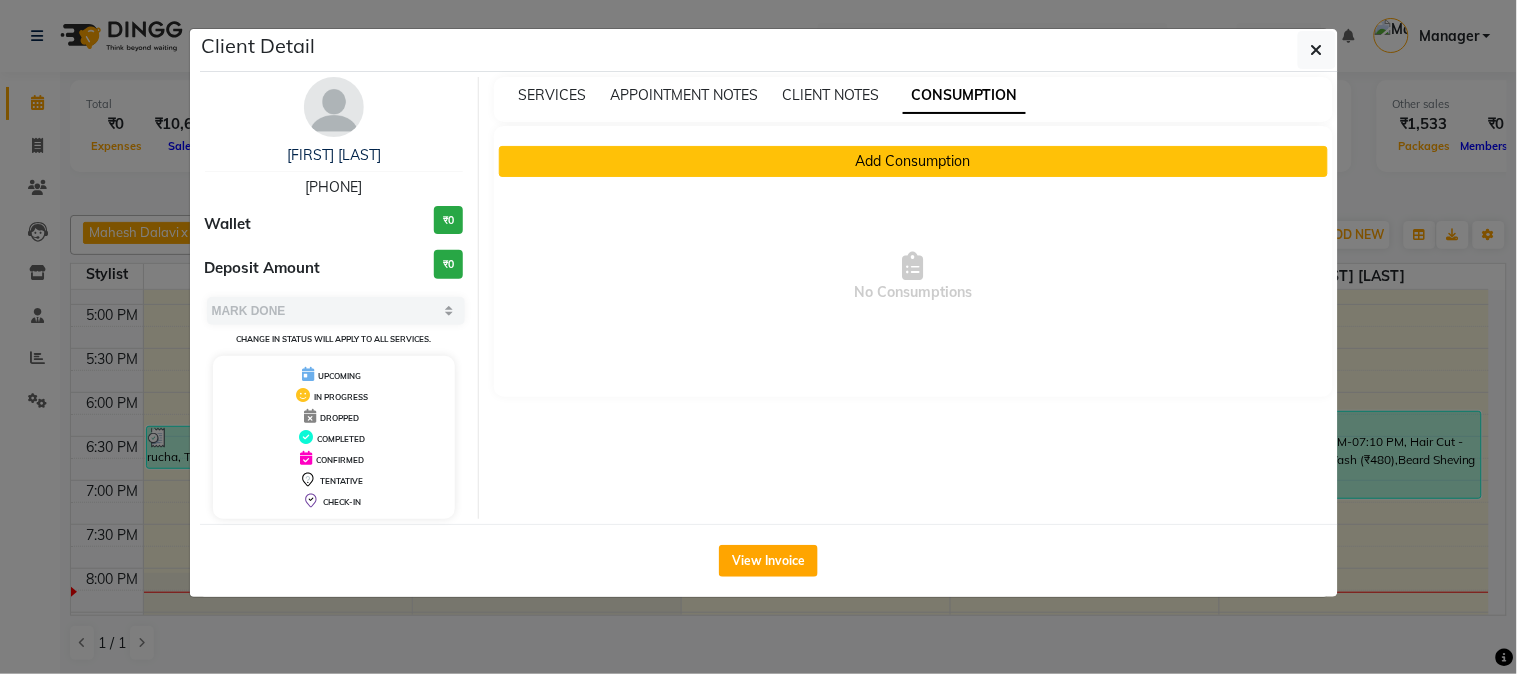 click on "Add Consumption" at bounding box center (913, 161) 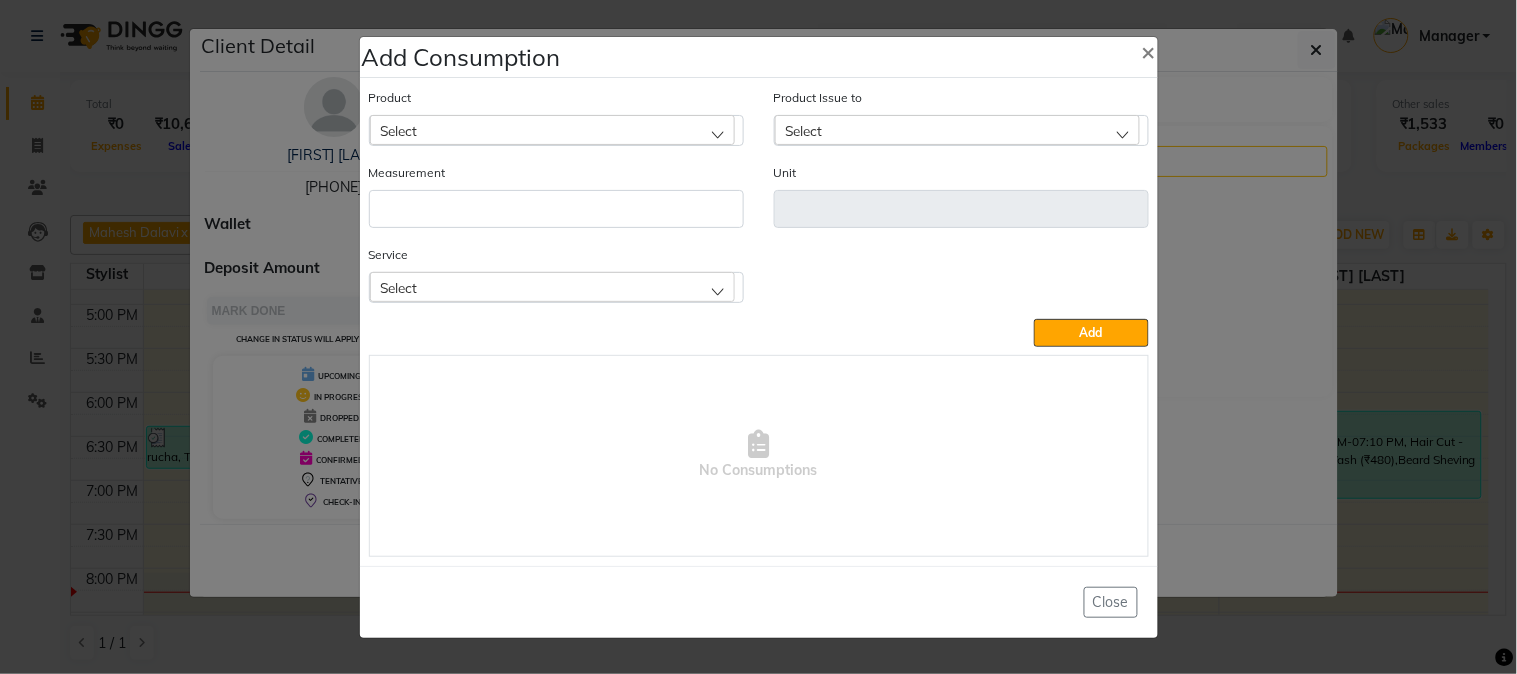 click on "Select" 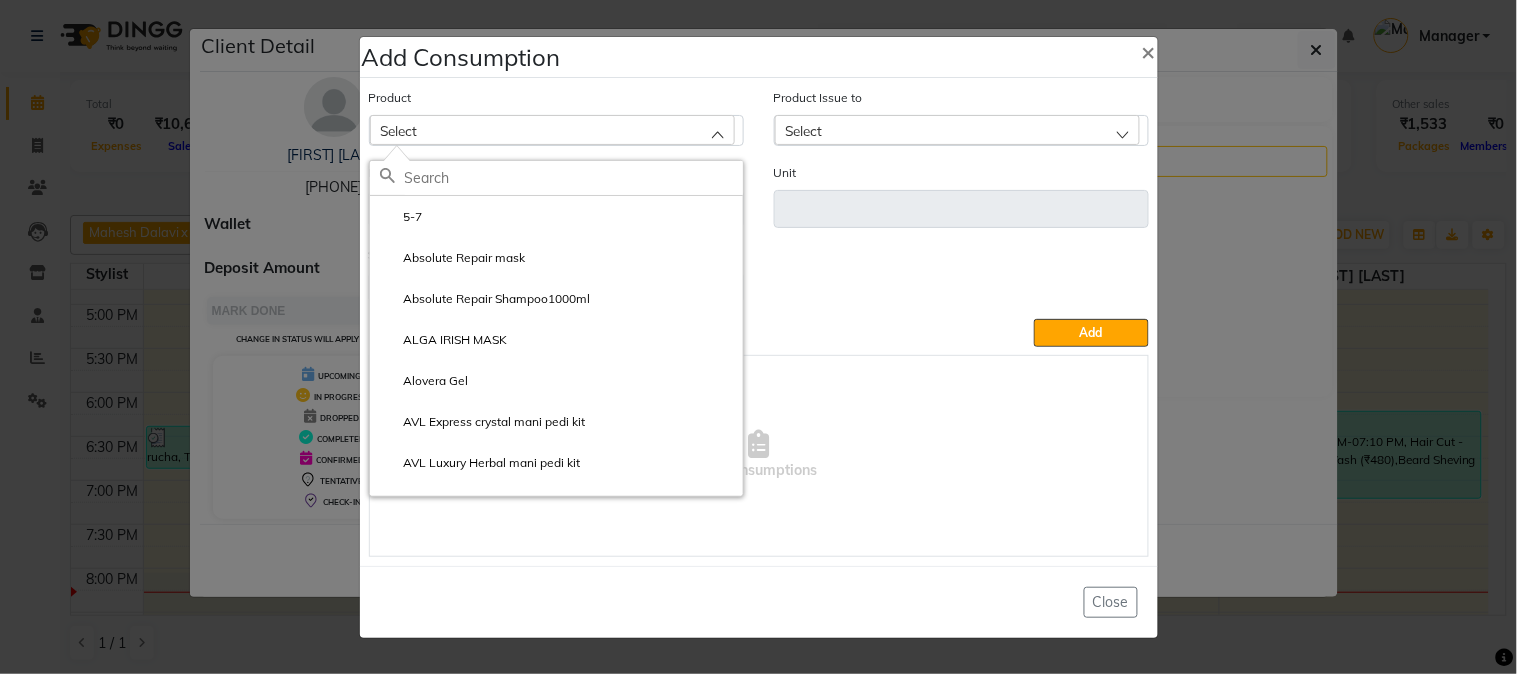 click on "Select" 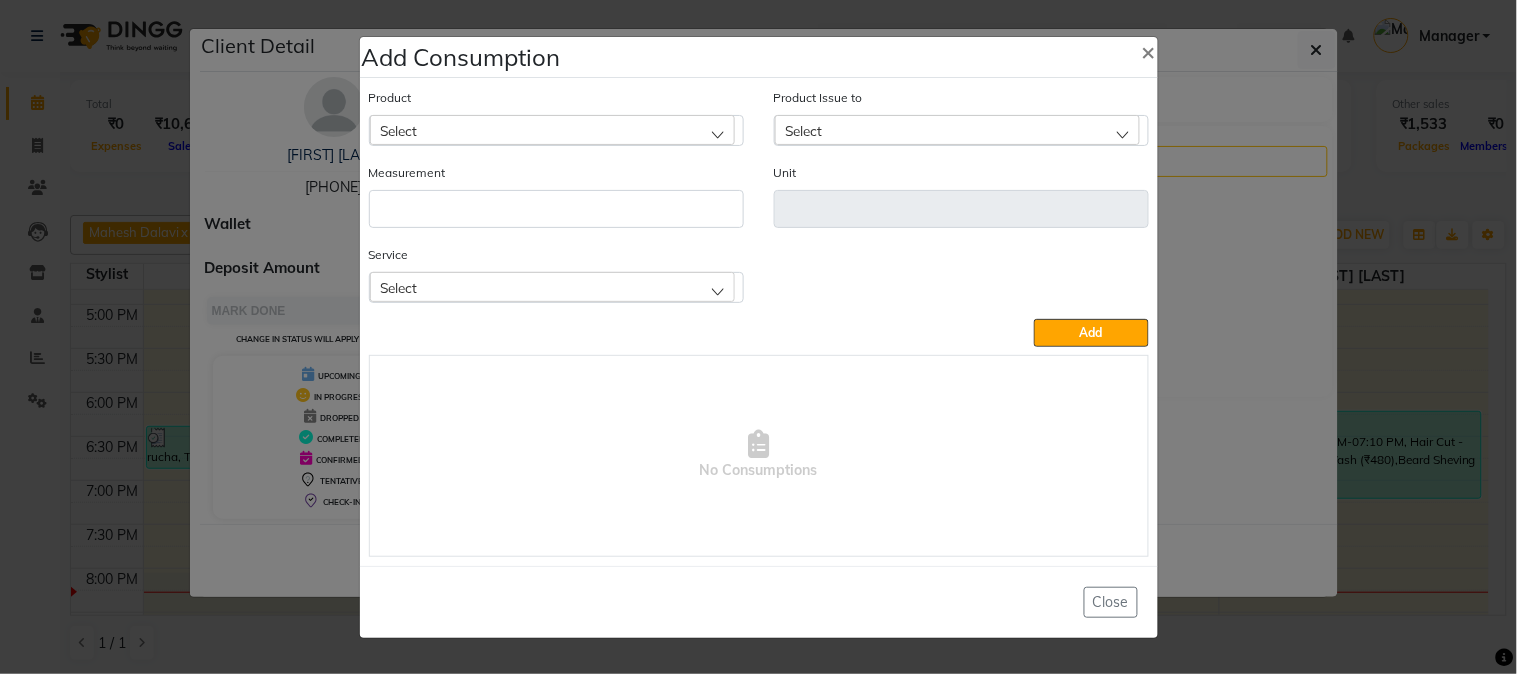 click on "Select" 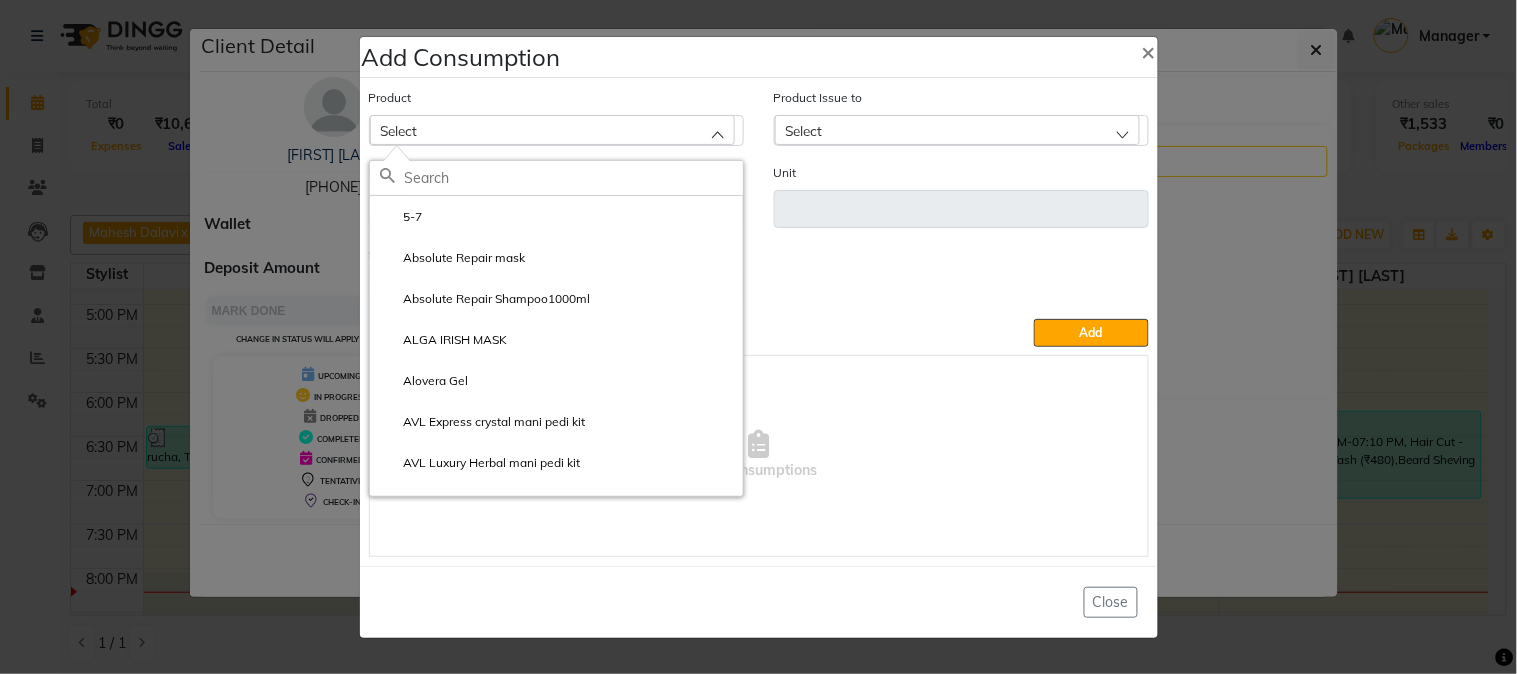 click on "Select" 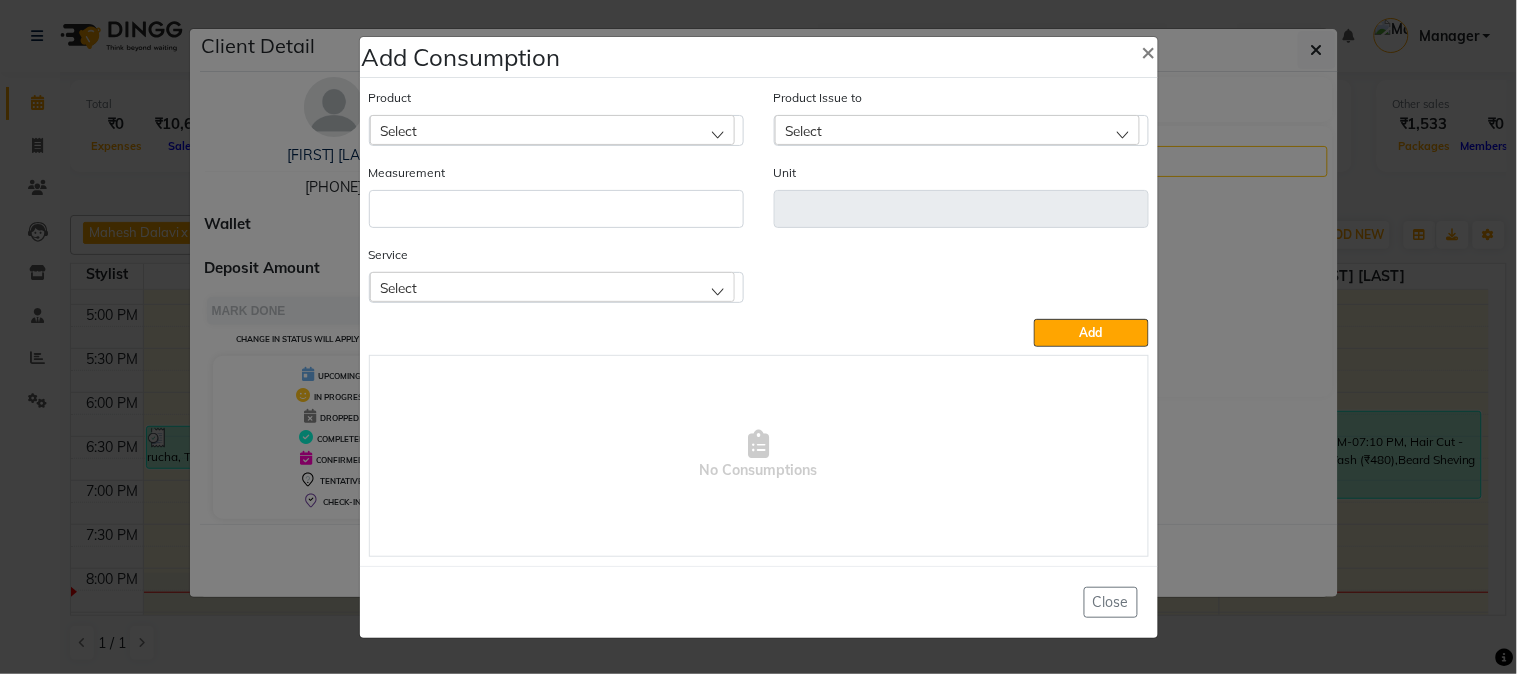 click on "Select" 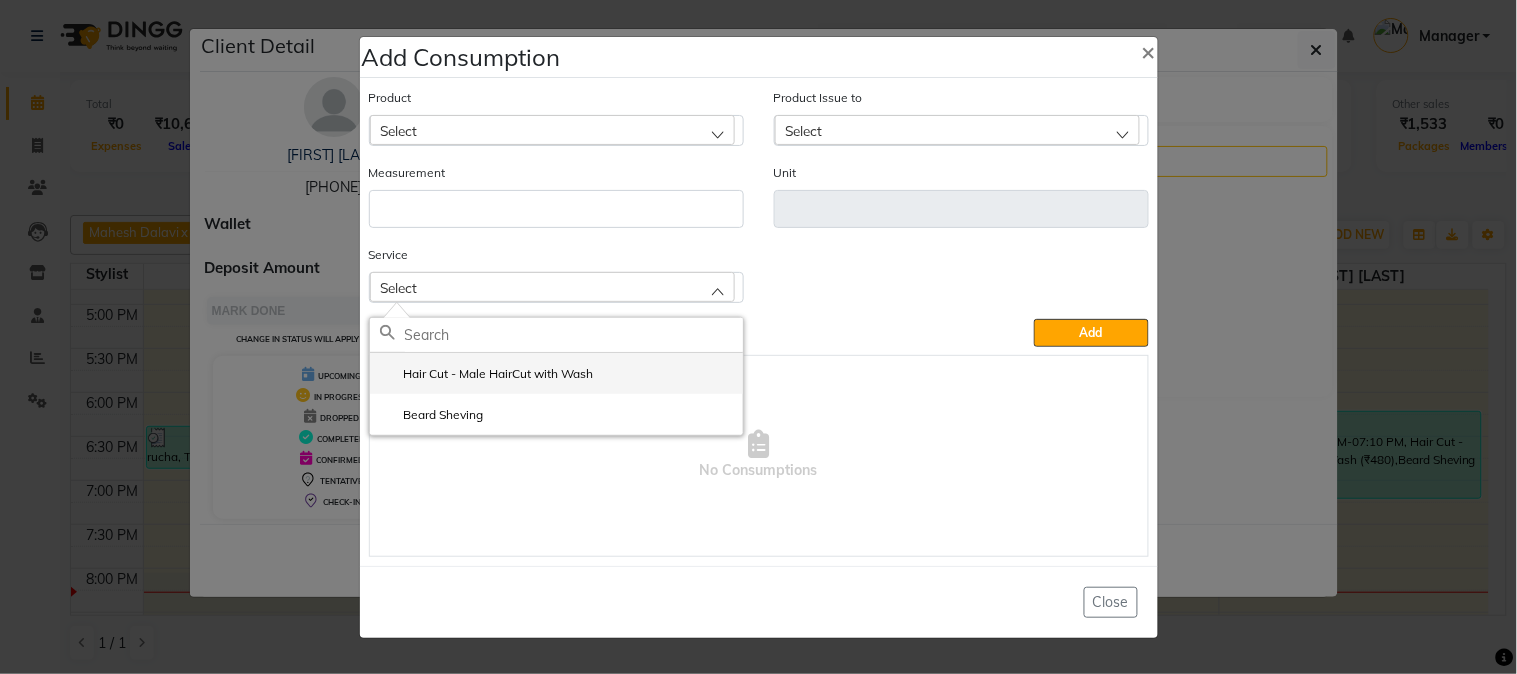 click on "Hair Cut - Male HairCut with Wash" 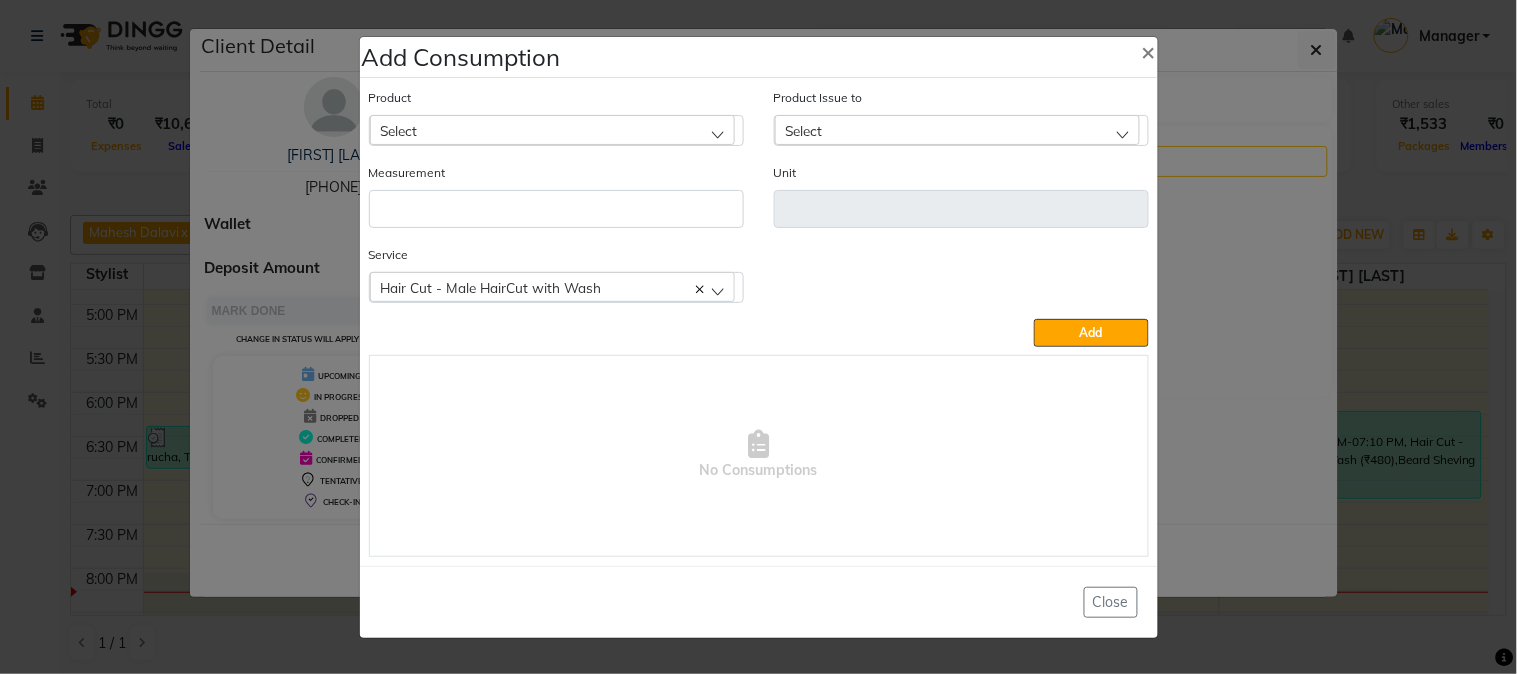 click on "Select" 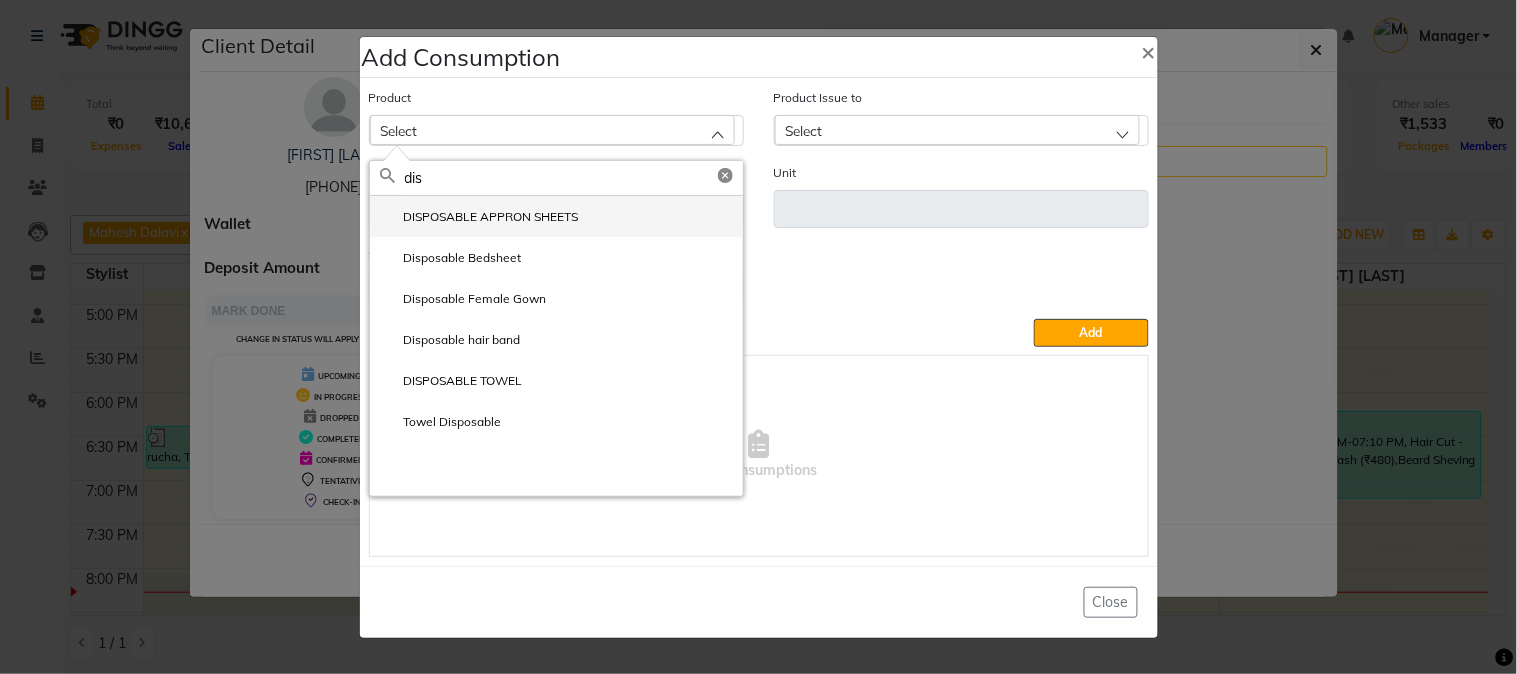 type on "dis" 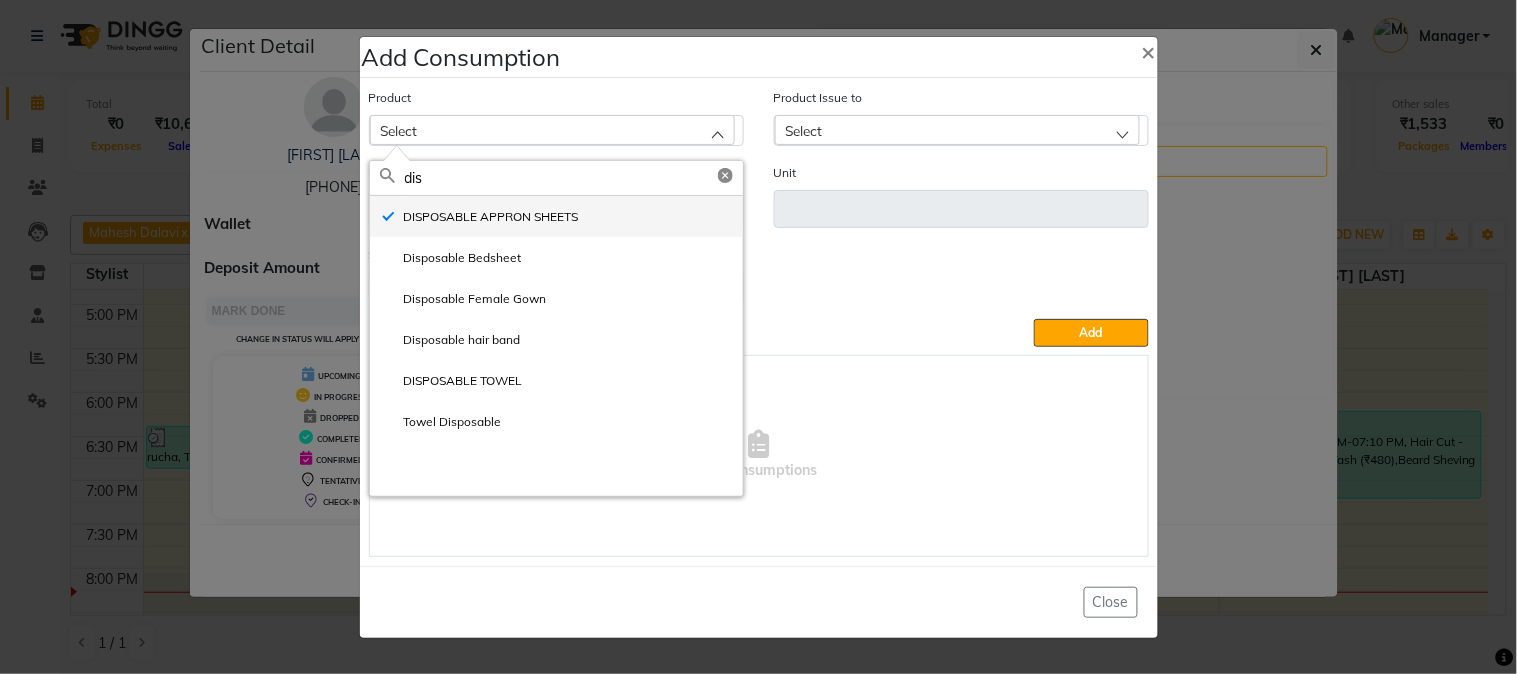 type on "ml" 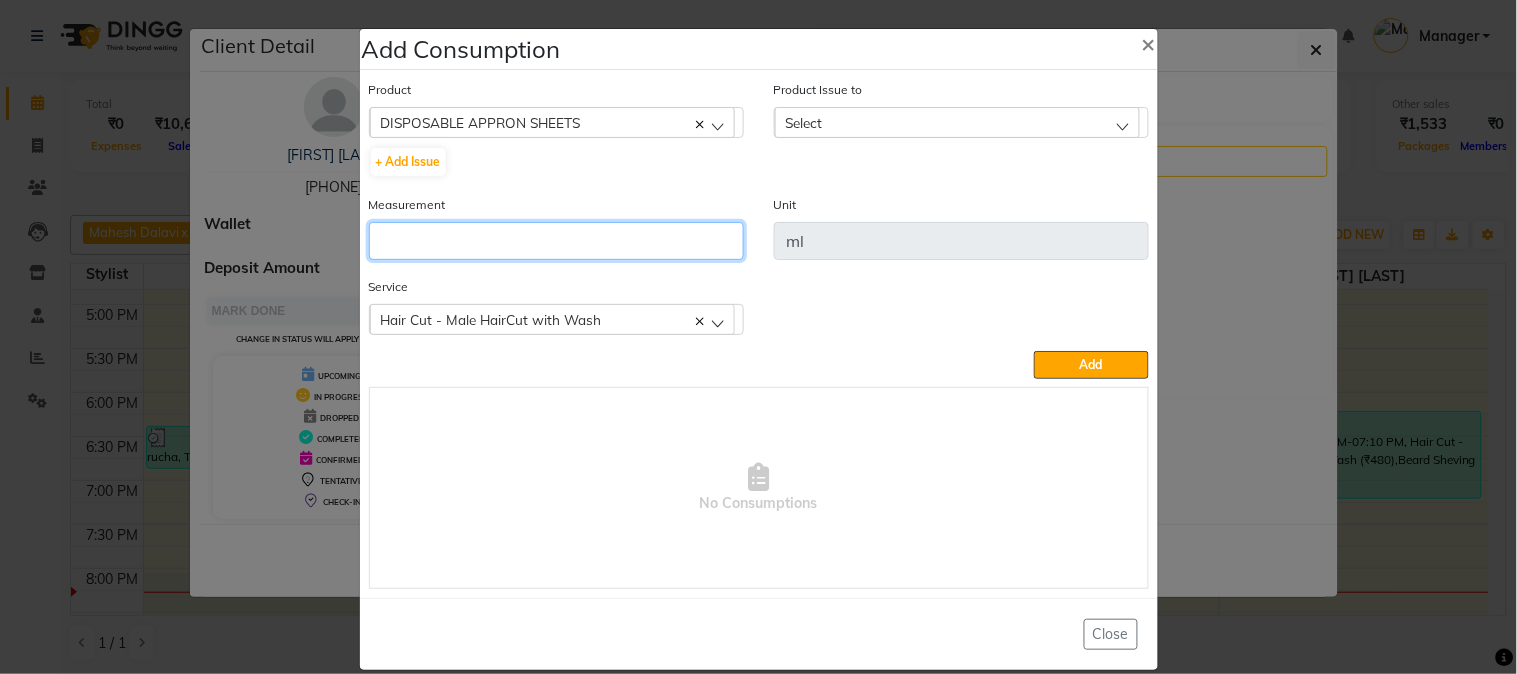 click 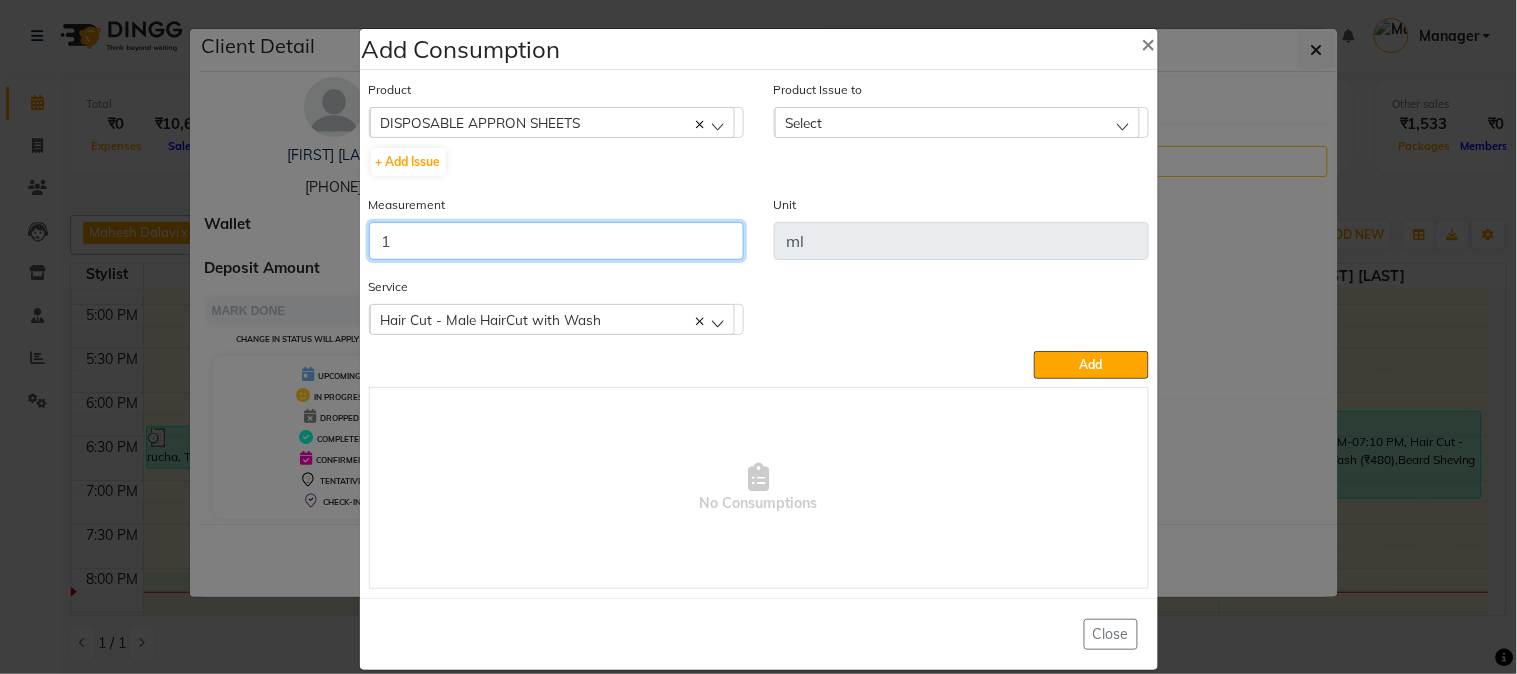 type on "1" 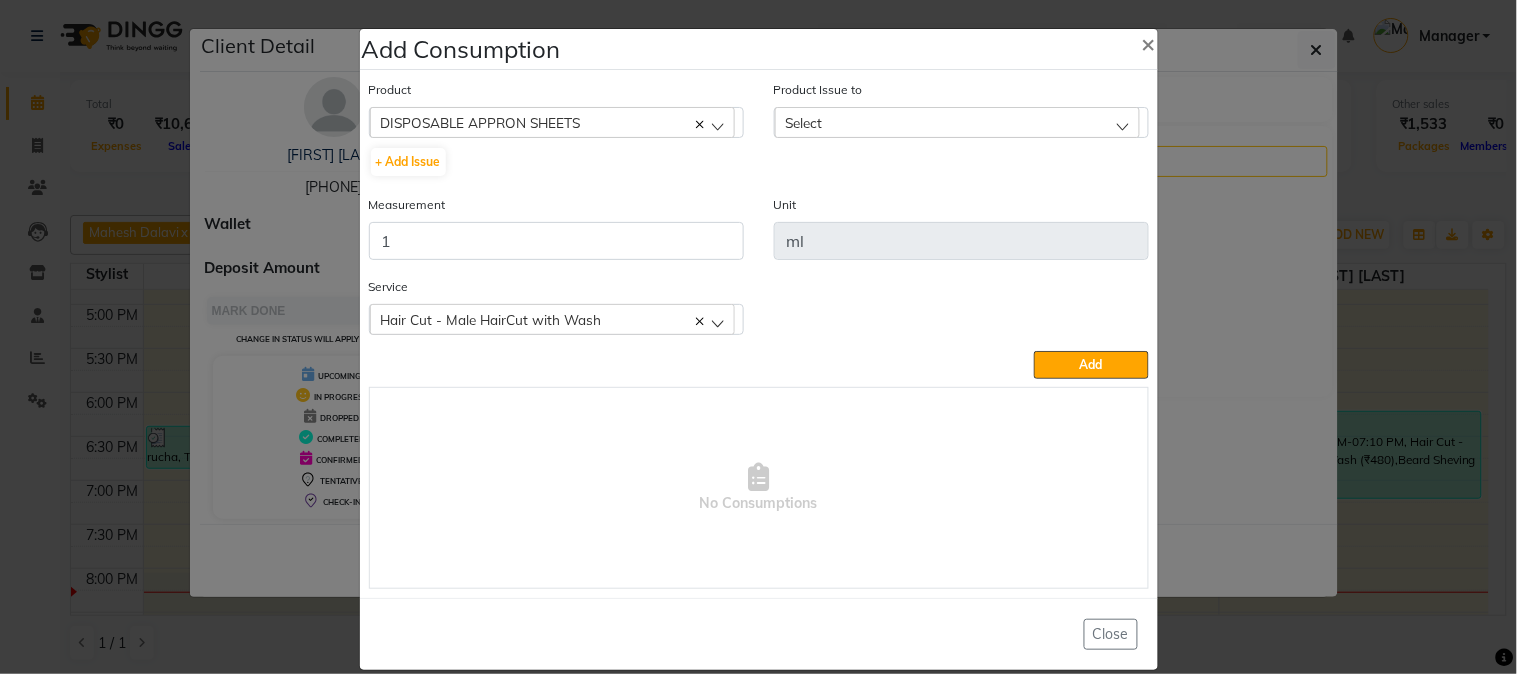 click on "Select" 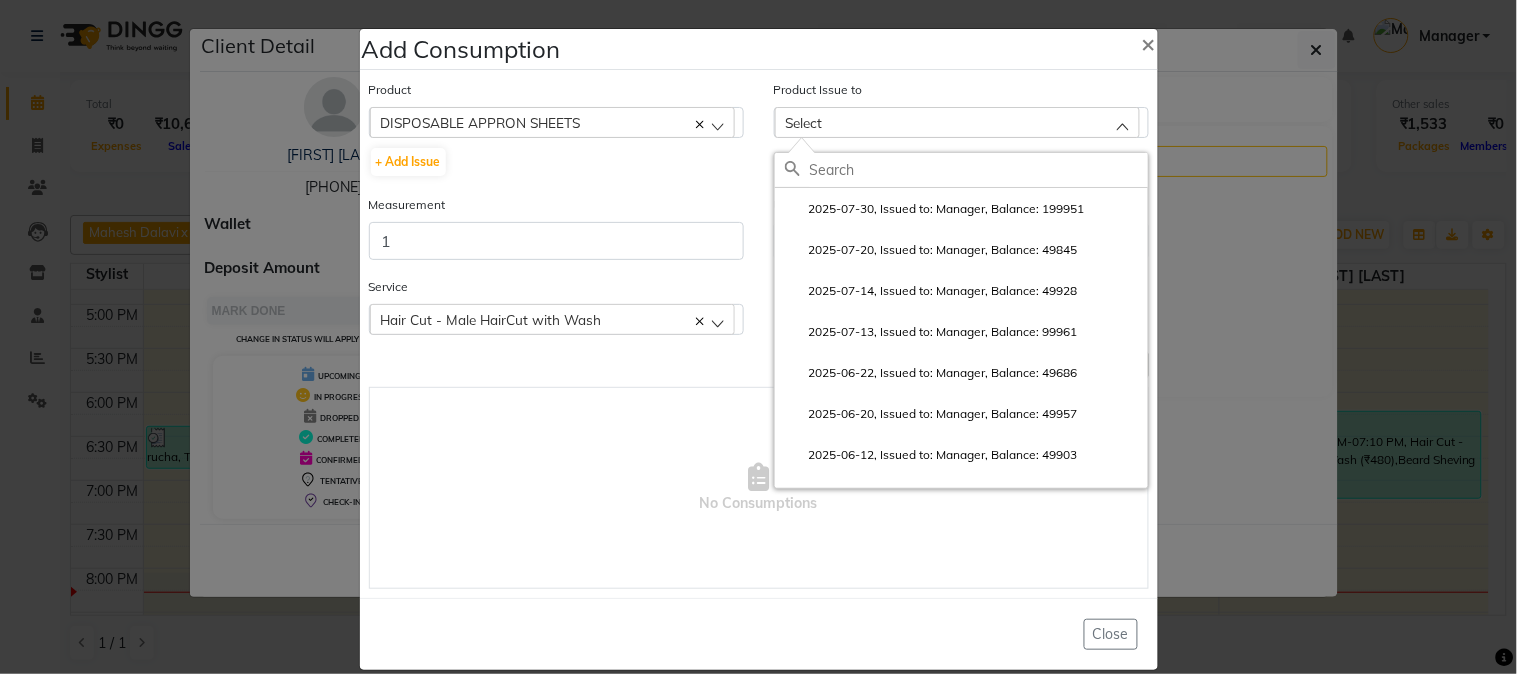drag, startPoint x: 888, startPoint y: 210, endPoint x: 915, endPoint y: 231, distance: 34.20526 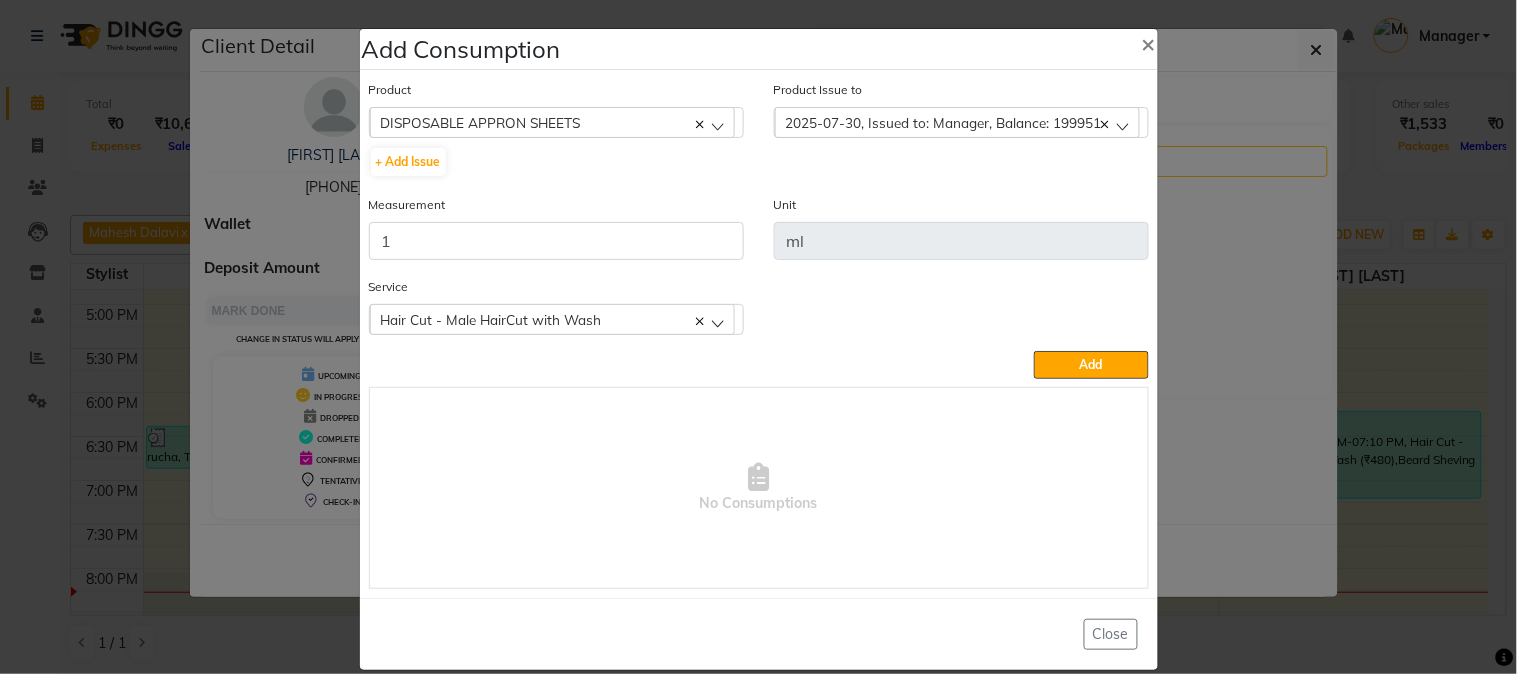drag, startPoint x: 1070, startPoint y: 367, endPoint x: 1073, endPoint y: 356, distance: 11.401754 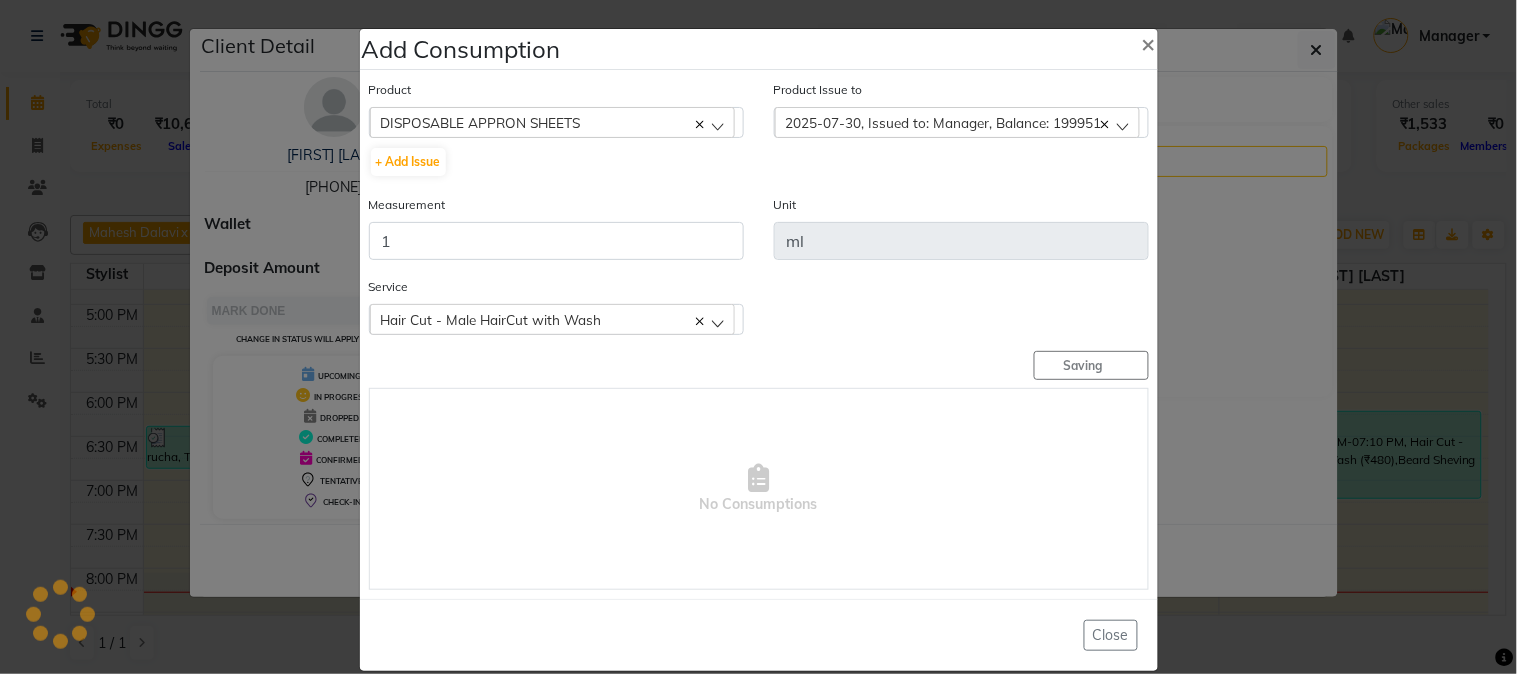 type 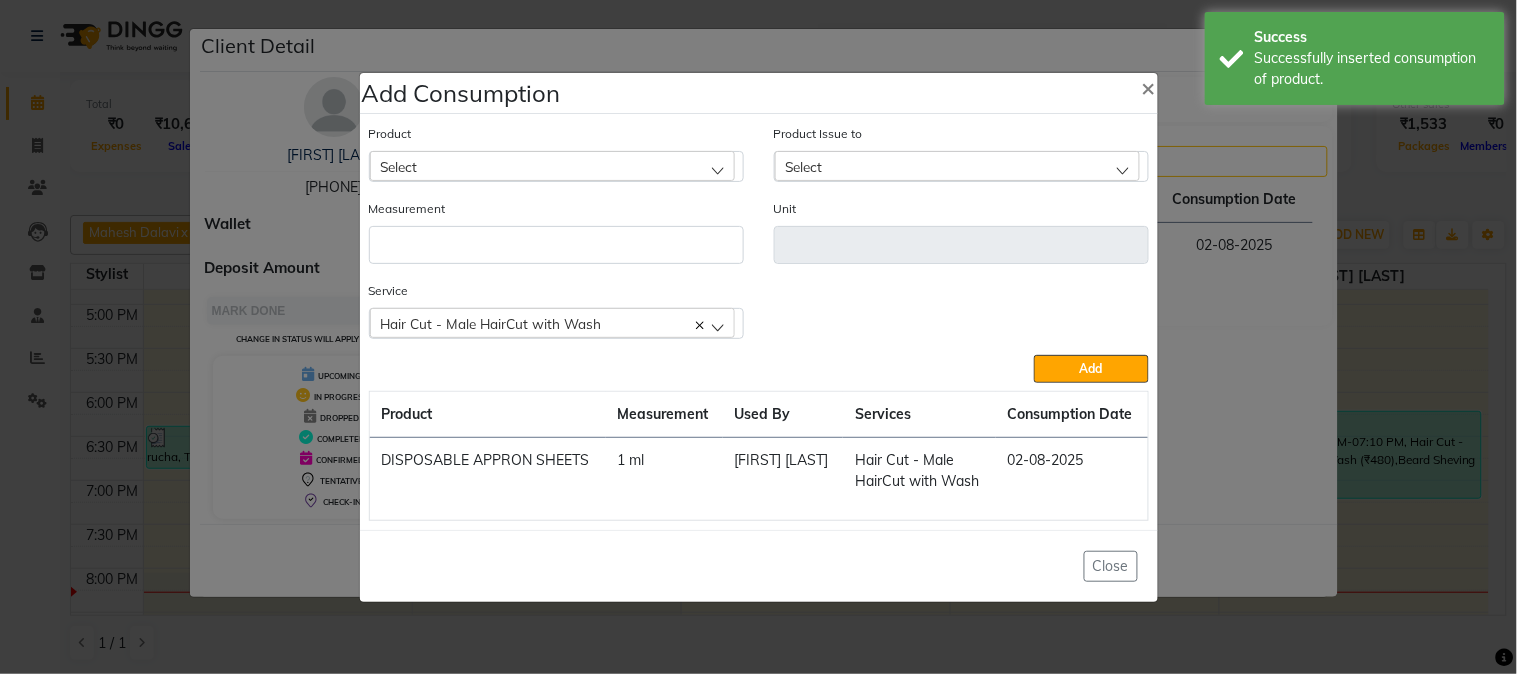 click on "Select" 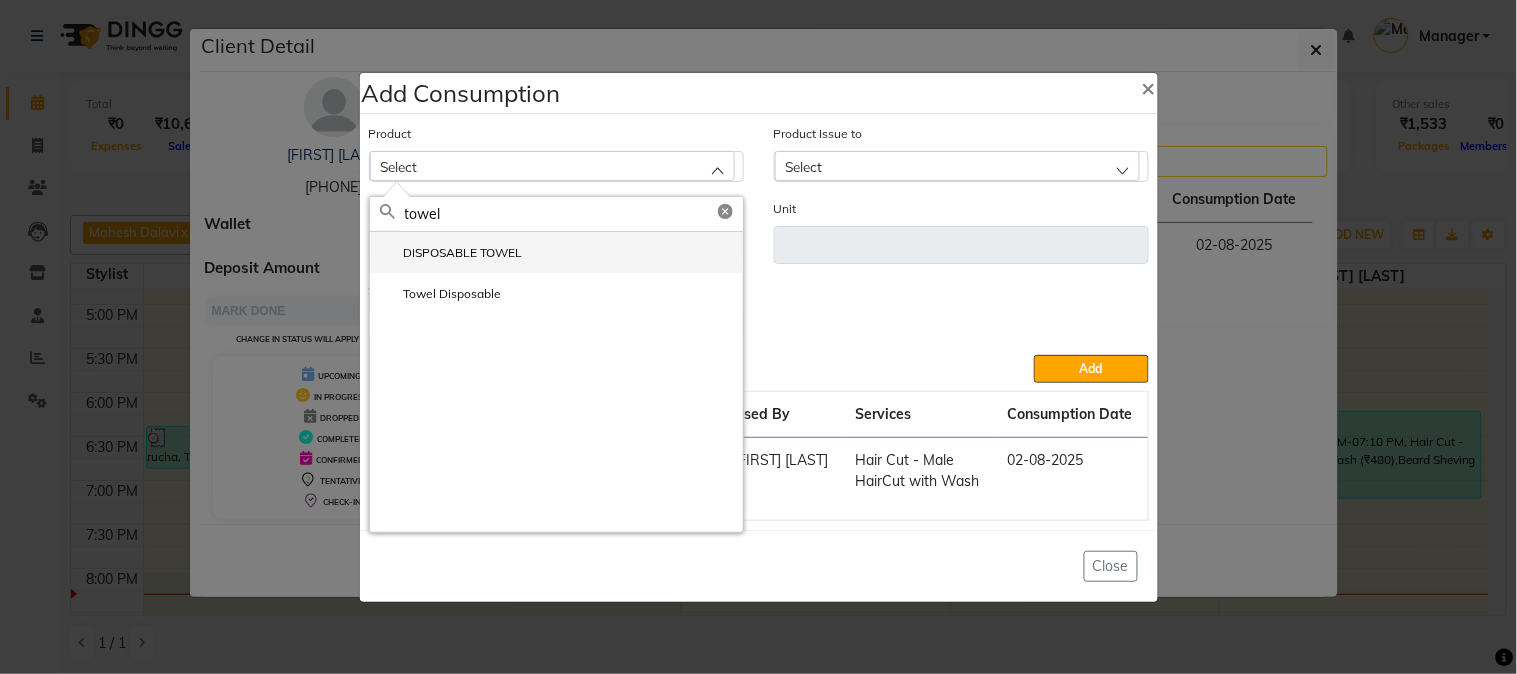 type on "towel" 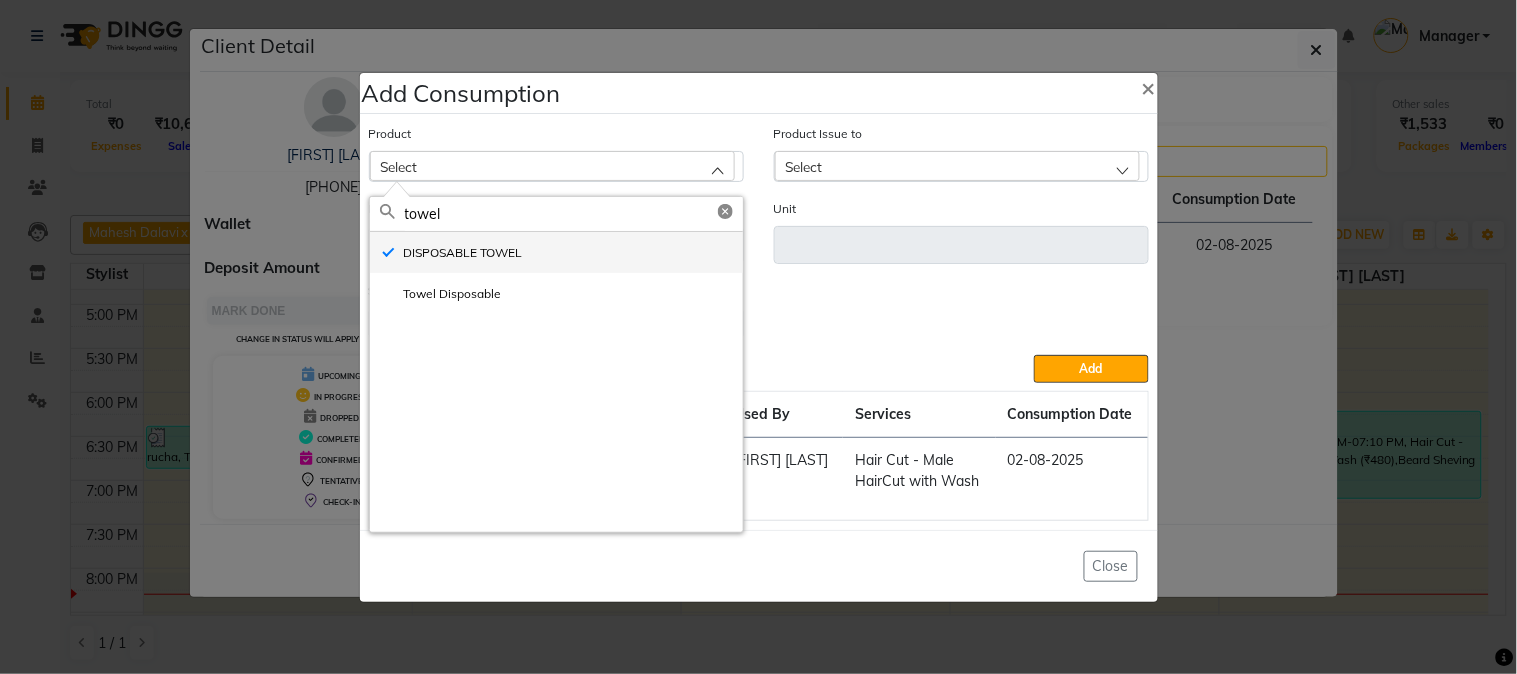 type on "ml" 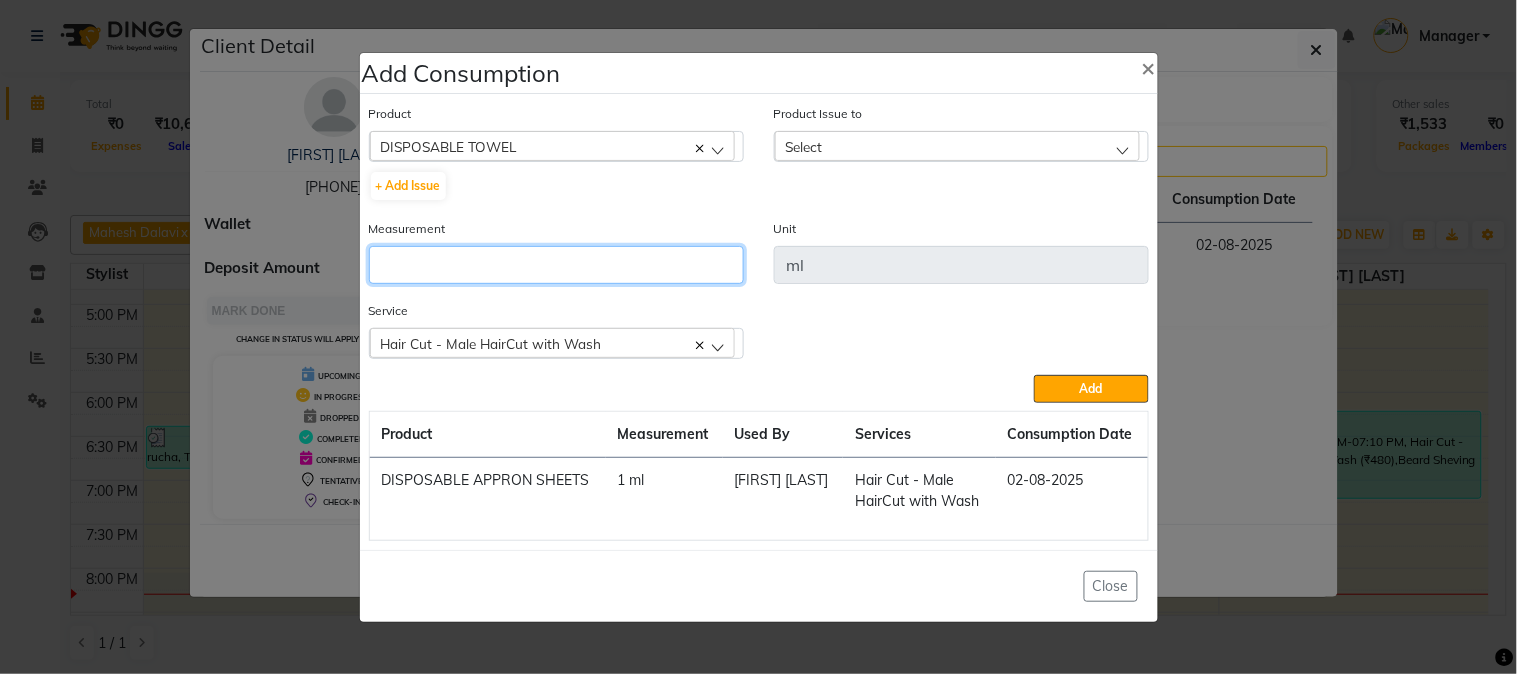 click 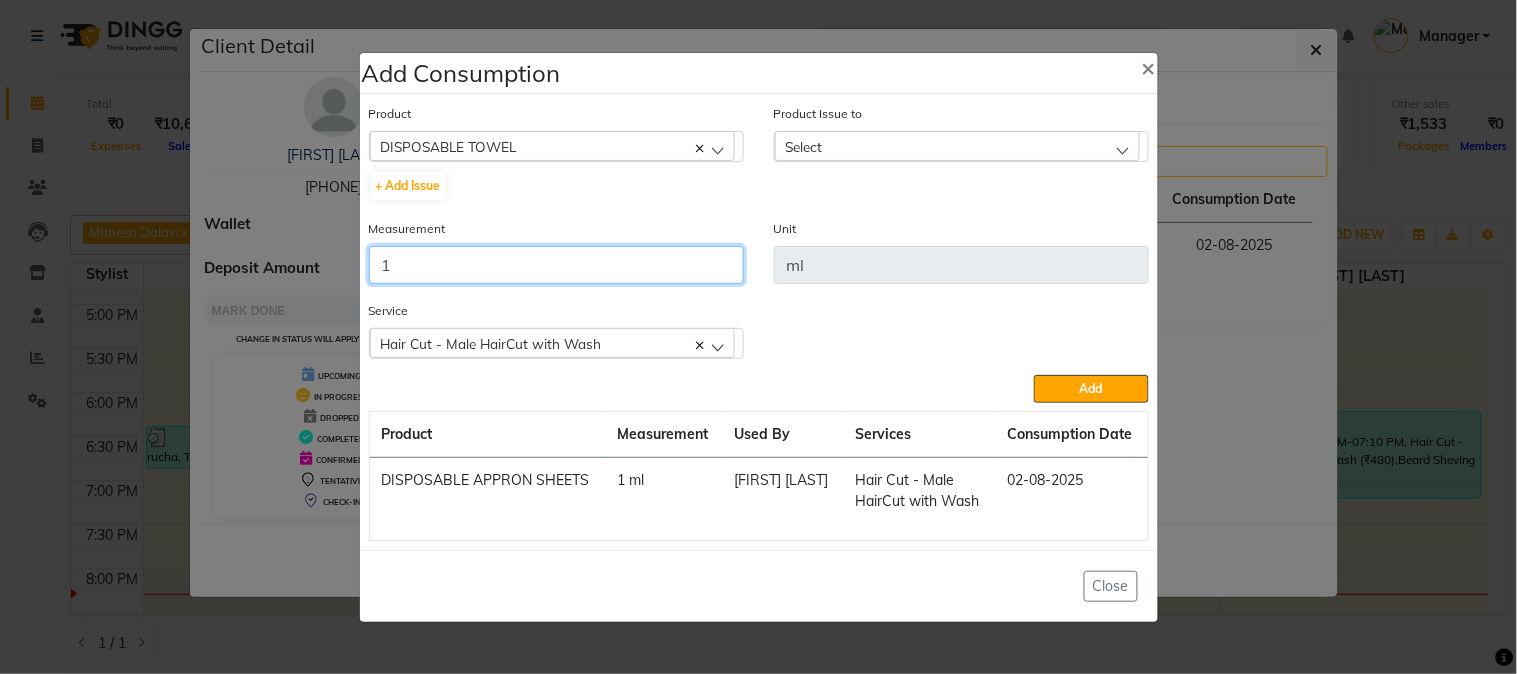 type on "1" 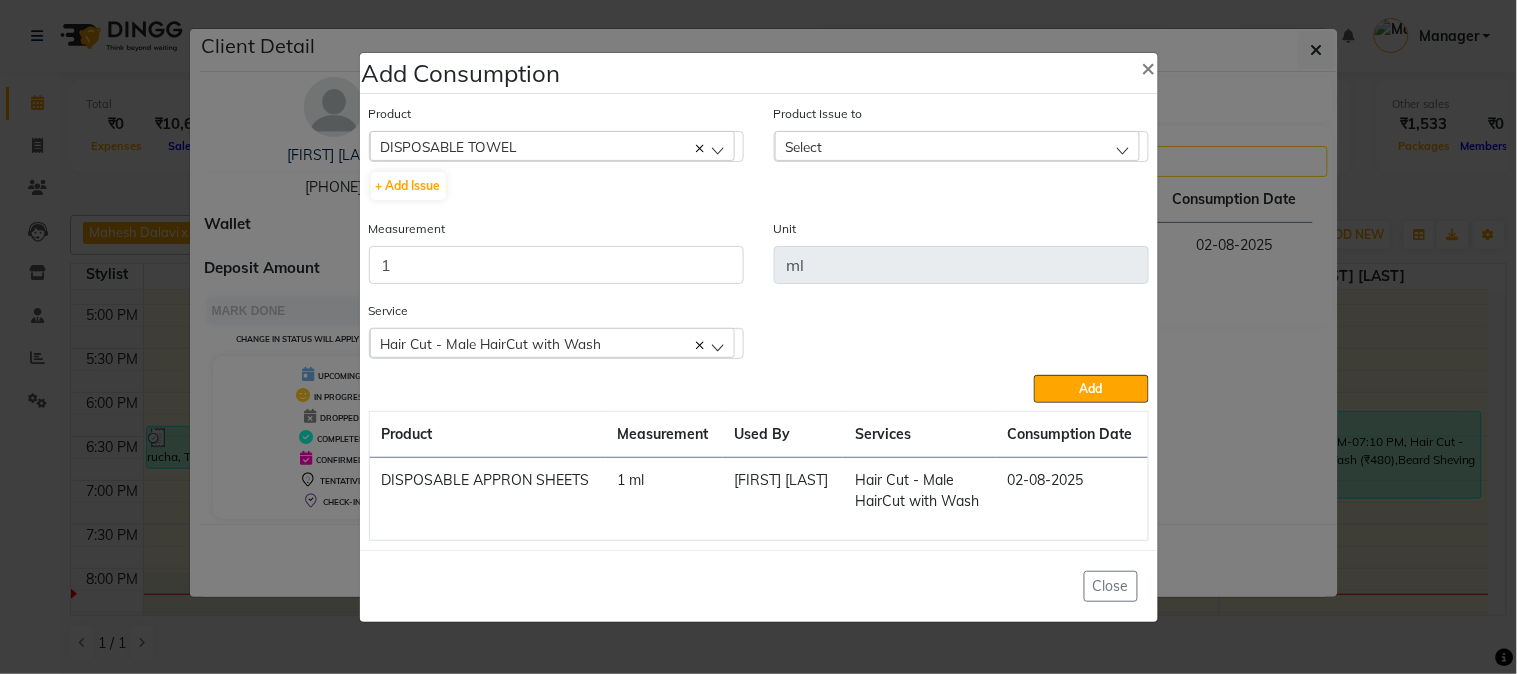 drag, startPoint x: 861, startPoint y: 135, endPoint x: 863, endPoint y: 156, distance: 21.095022 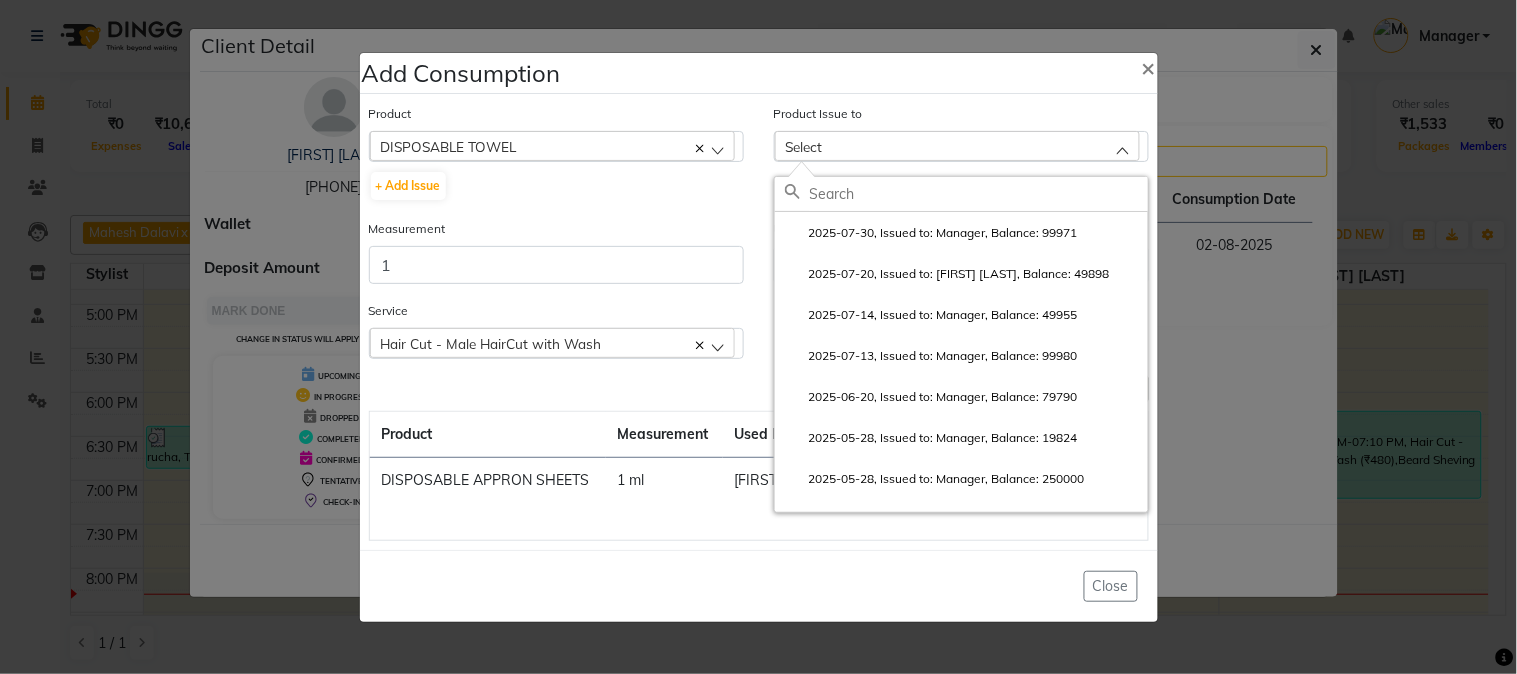 click on "Select" 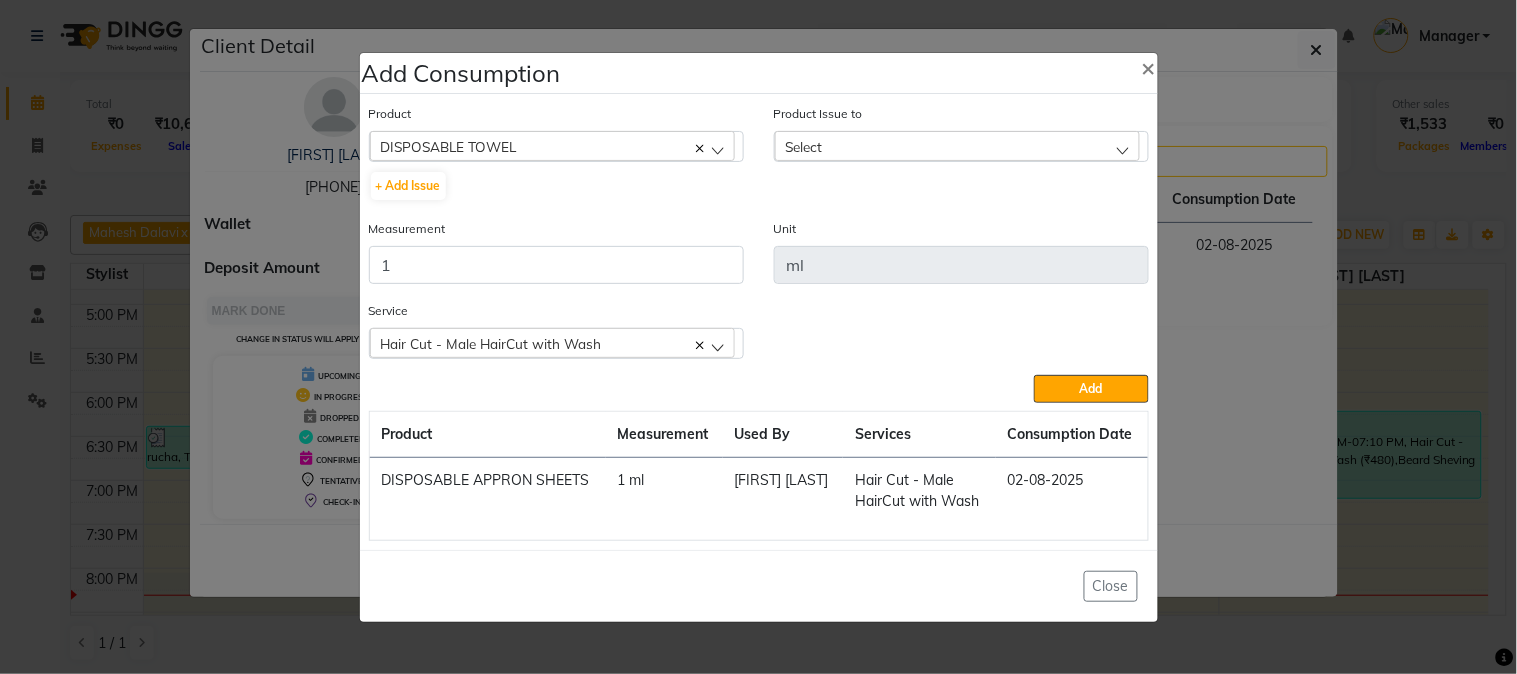 click on "Select" 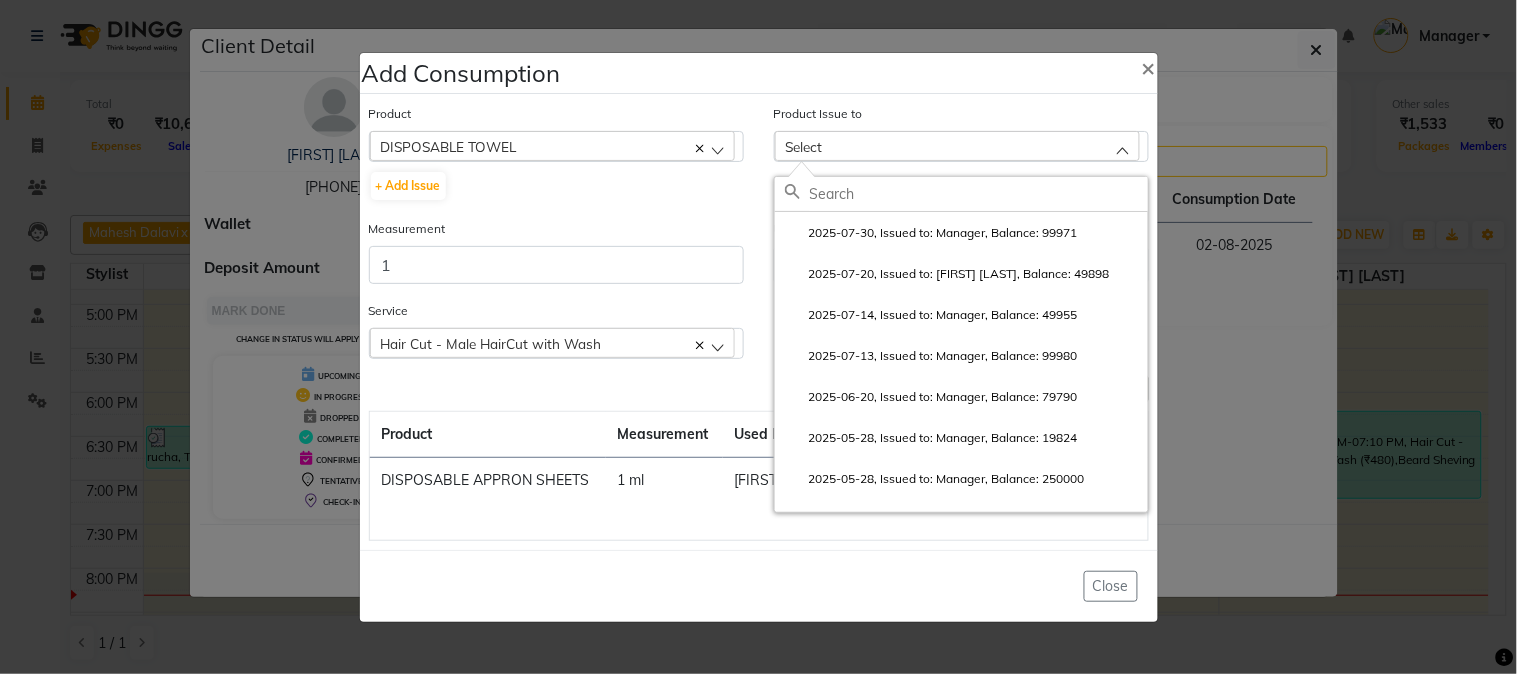 click on "2025-07-30, Issued to: Manager, Balance: 99971" 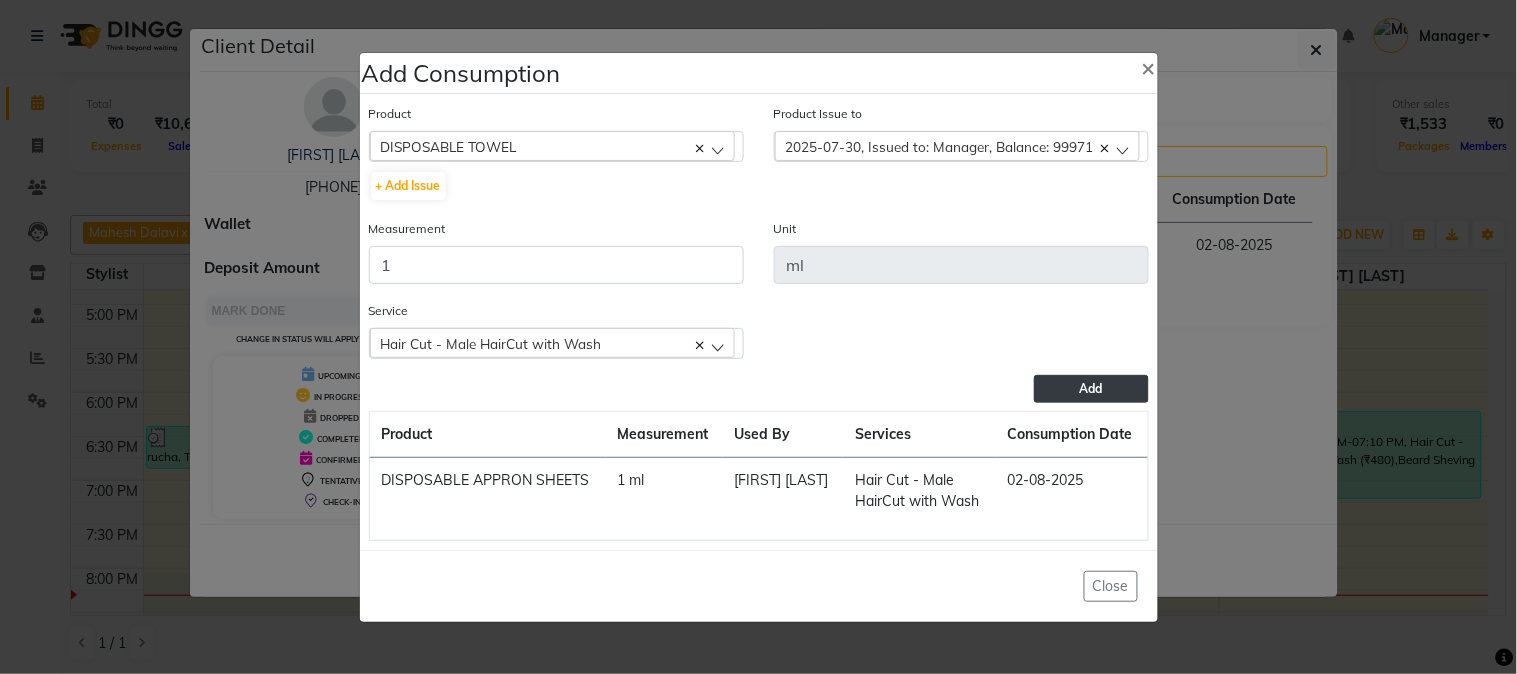 click on "Add" 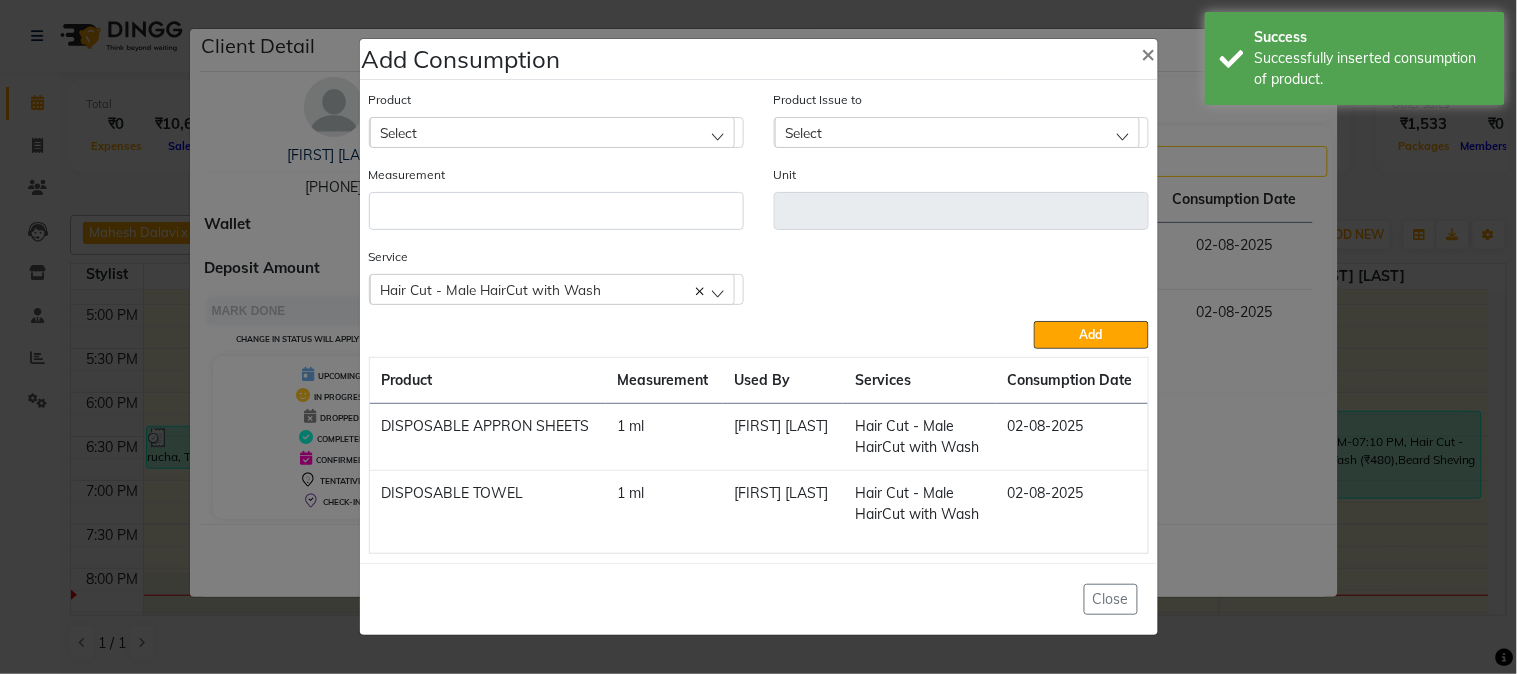 click on "Select" 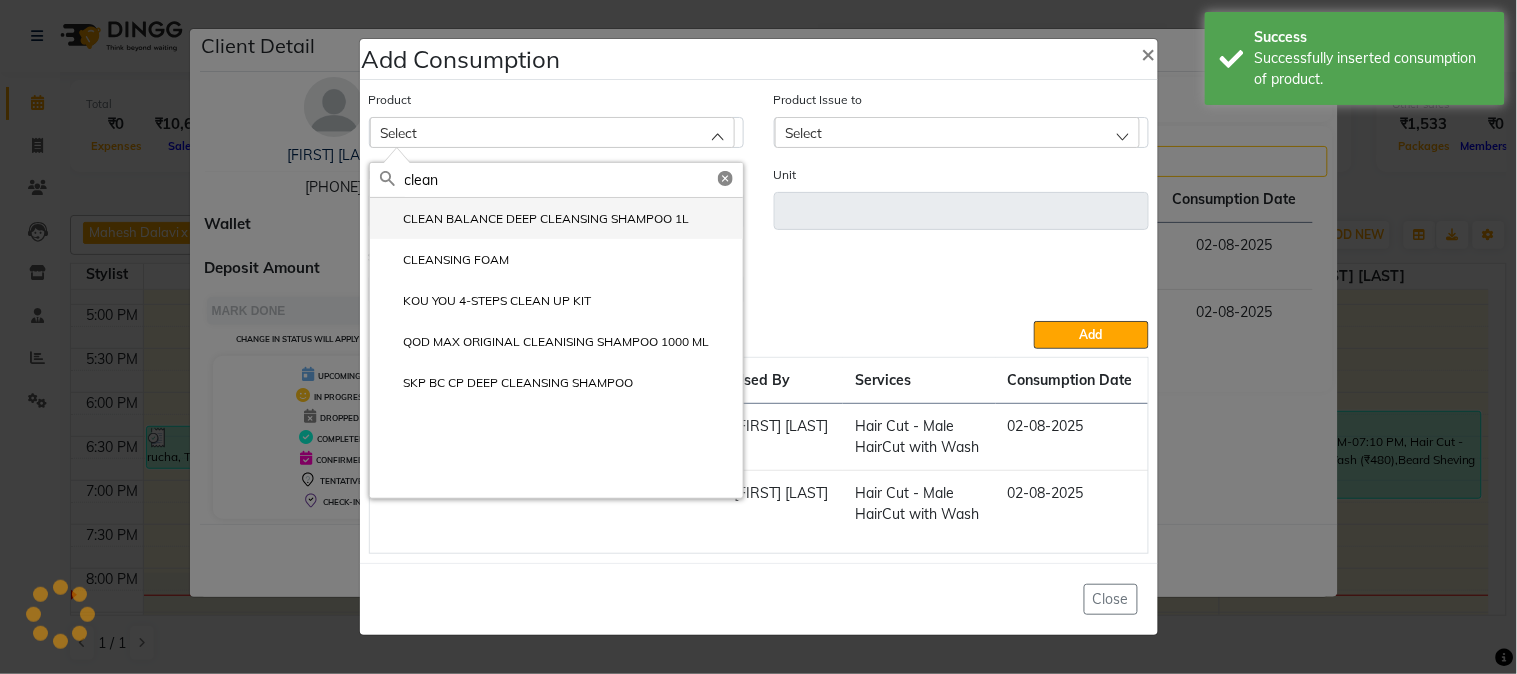 type on "clean" 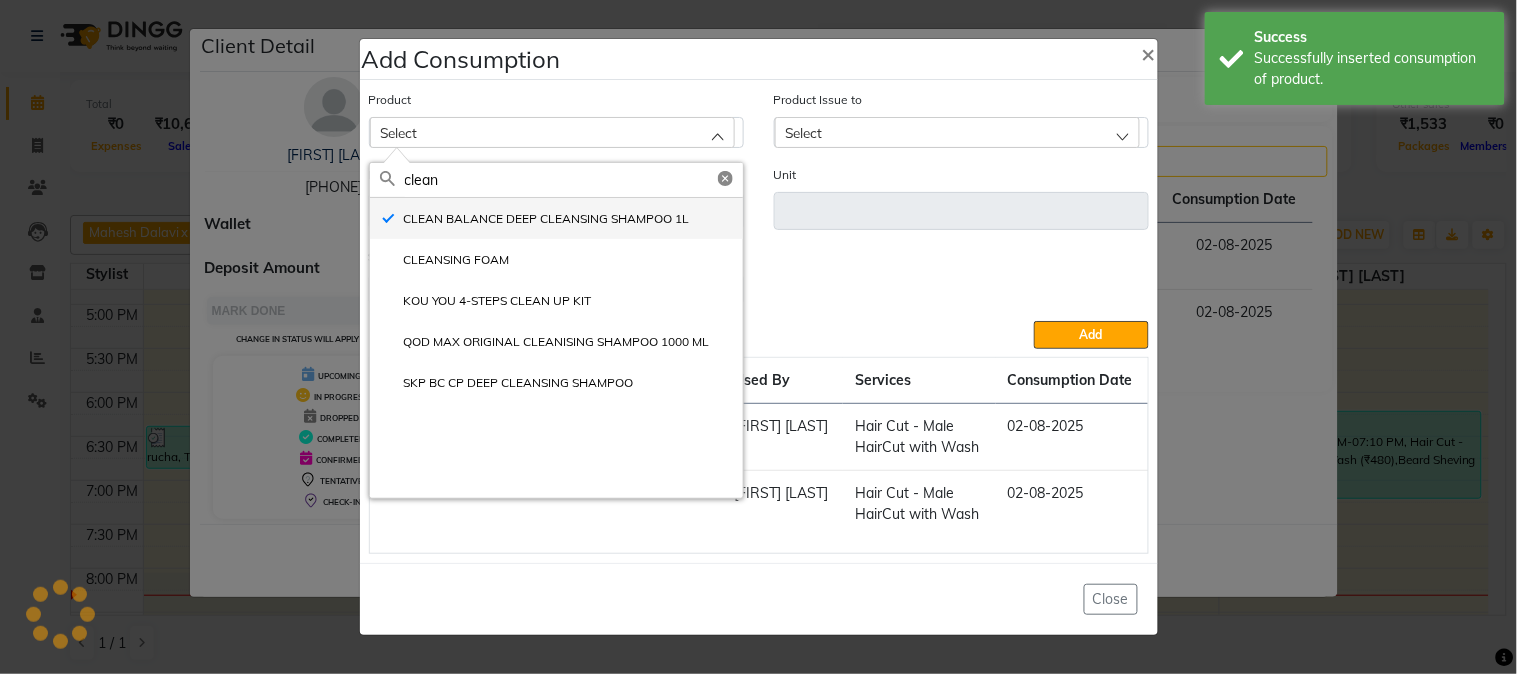 type on "ml" 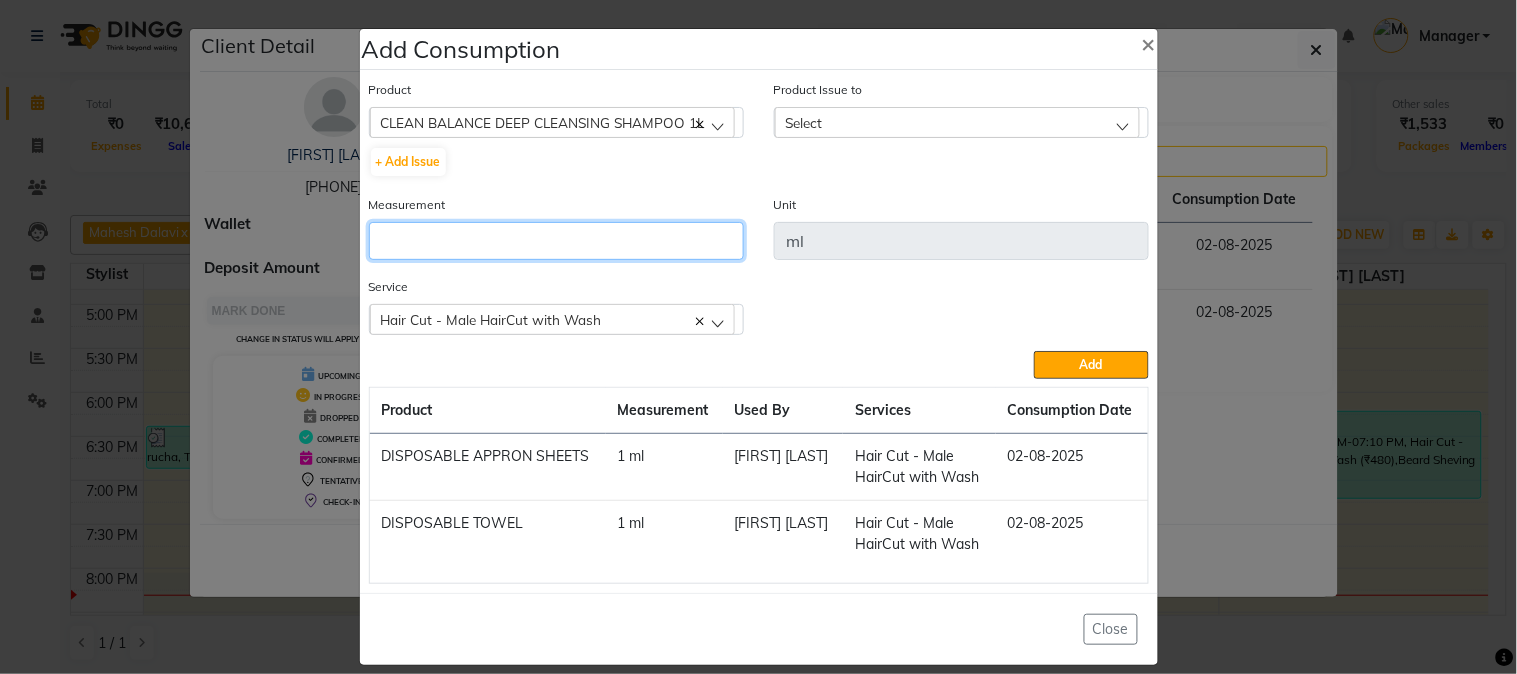 click 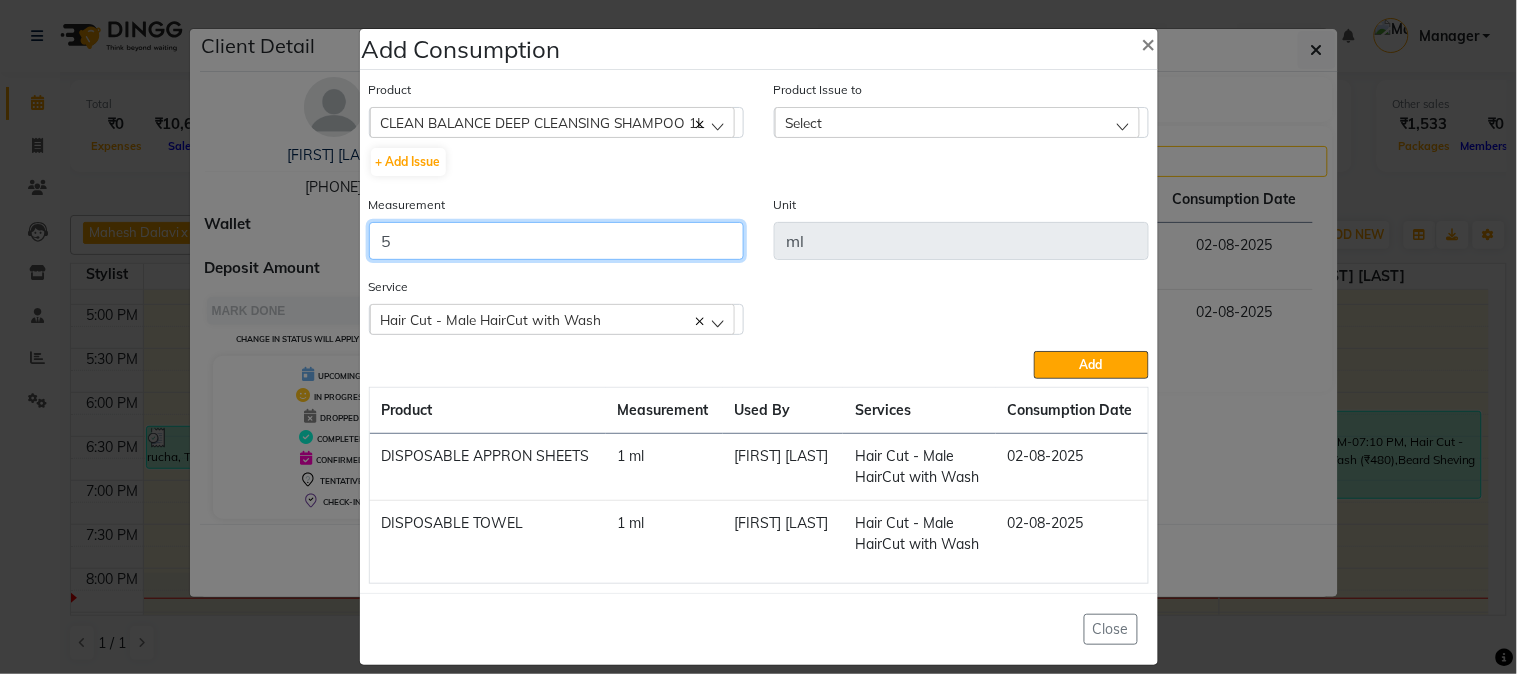 type on "5" 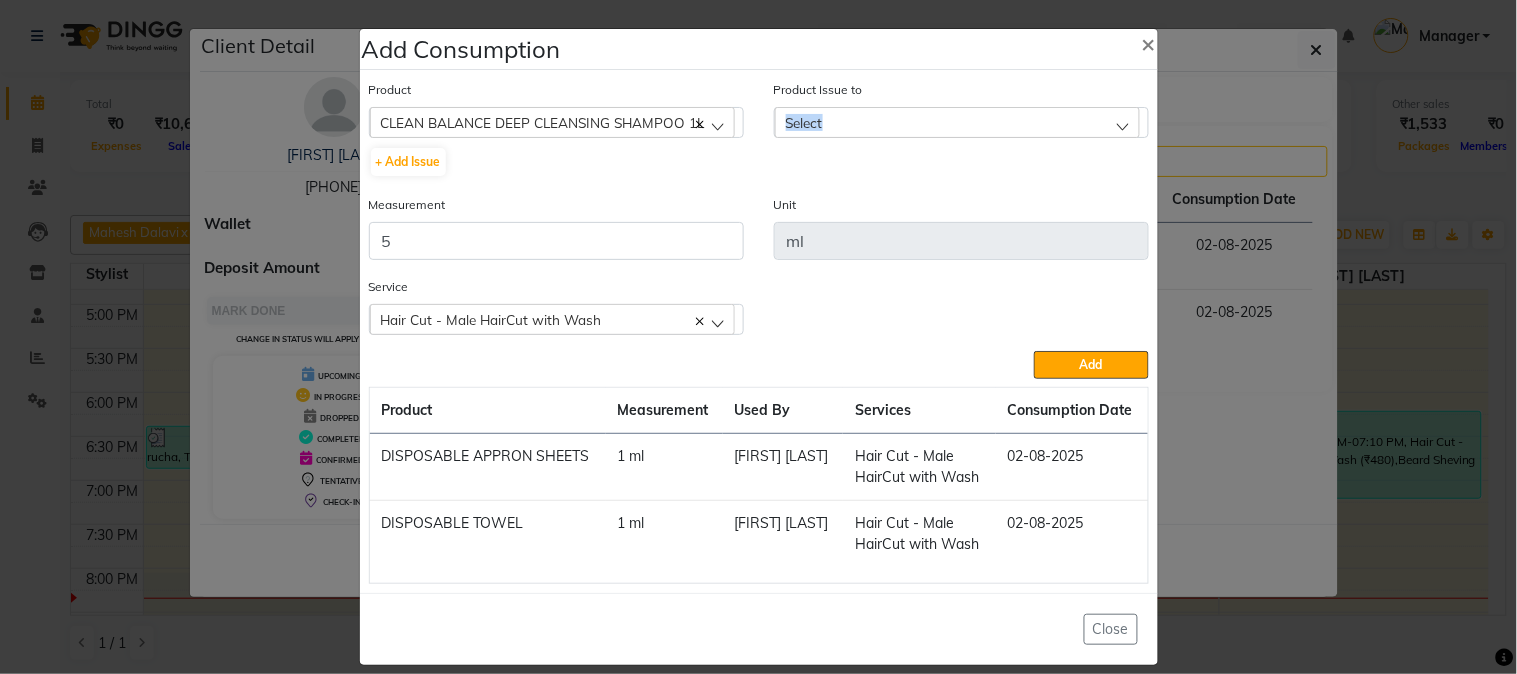 click on "Product Issue to Select 2025-07-22, Issued to: Manager, Balance: 670" 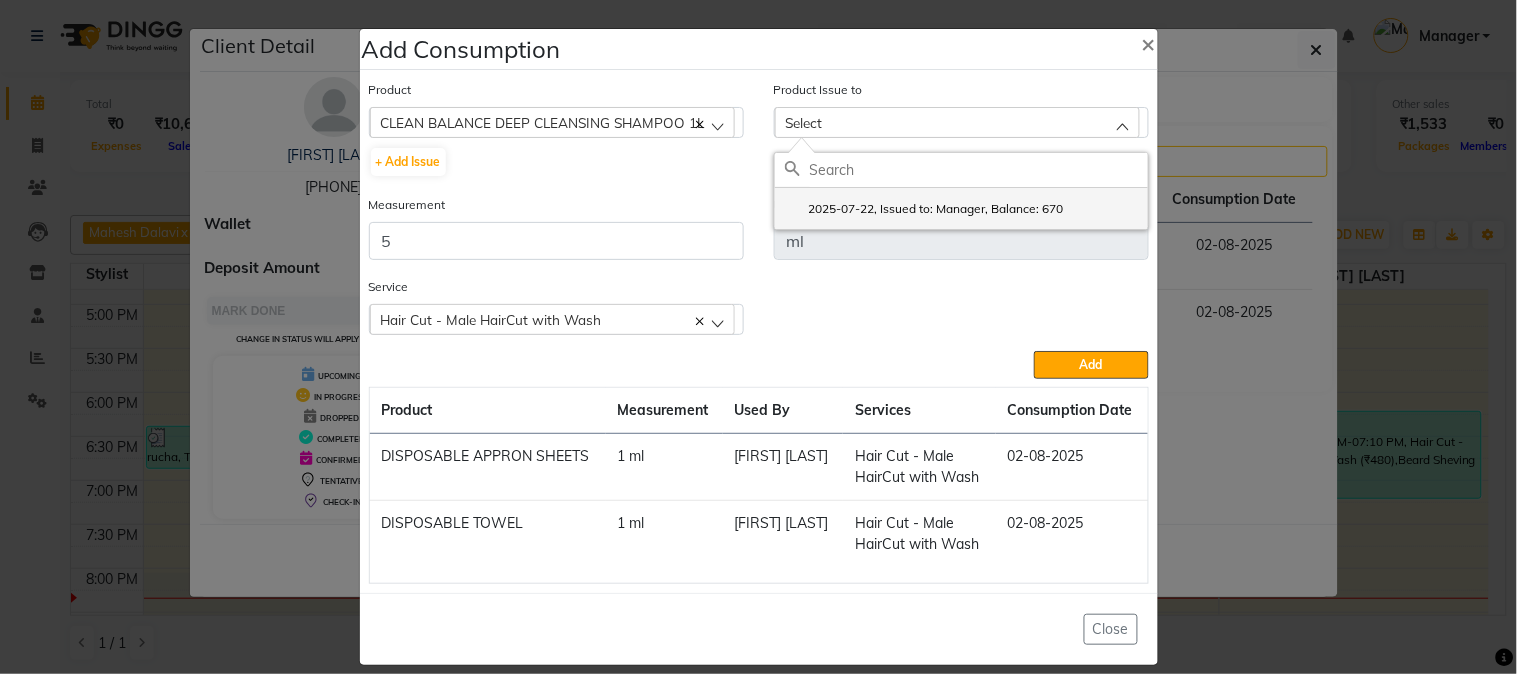 click on "2025-07-22, Issued to: Manager, Balance: 670" 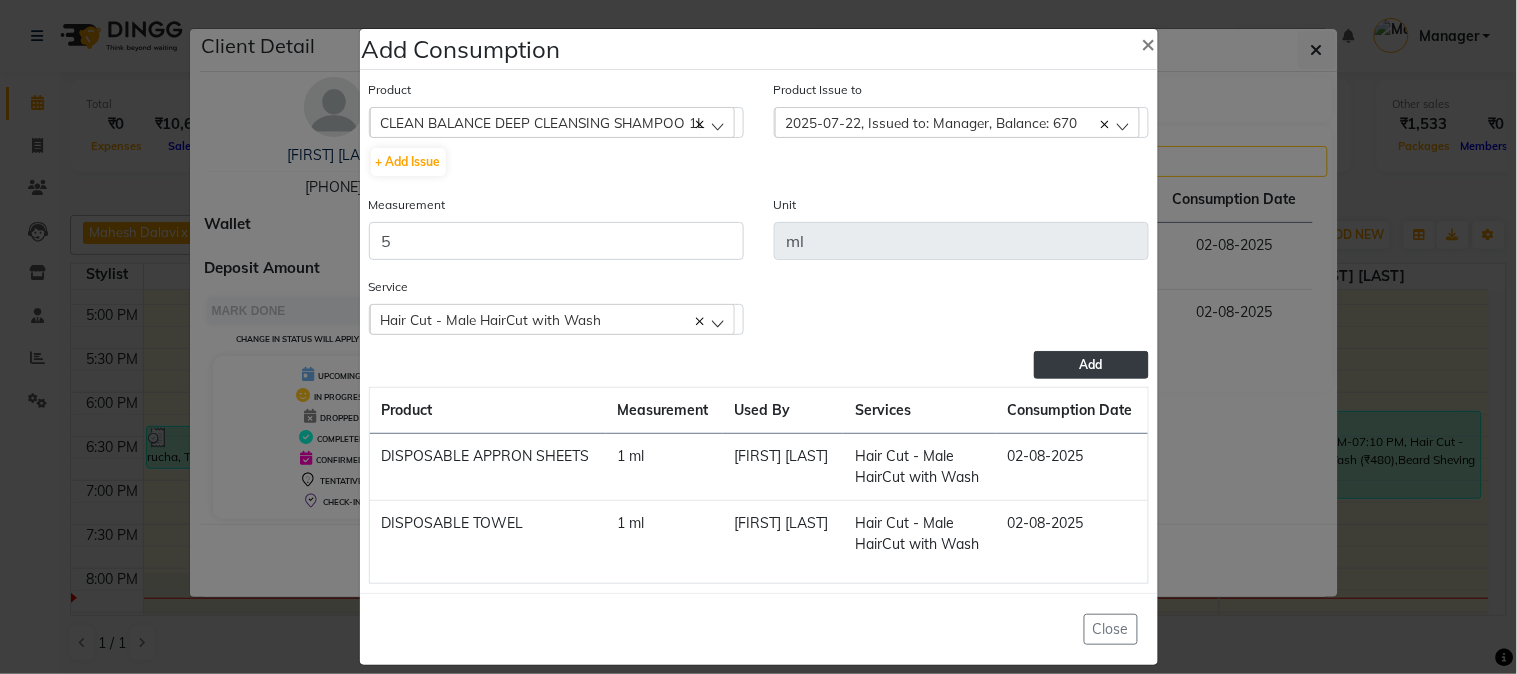 click on "Product  CLEAN BALANCE DEEP CLEANSING SHAMPOO 1L  5-7  + Add Issue  Product Issue to  2025-07-22, Issued to: Manager, Balance: 670  2025-07-22, Issued to: Manager, Balance: 670 Measurement 5 Unit ml Service  Hair Cut - Male HairCut with Wash  Hair Cut - Male HairCut with Wash  Beard Sheving  Add  Product Measurement Used By Services Consumption Date  DISPOSABLE APPRON SHEETS   1 ml   Rahul   Hair Cut - Male HairCut with Wash   02-08-2025   DISPOSABLE TOWEL   1 ml   Rahul   Hair Cut - Male HairCut with Wash   02-08-2025" 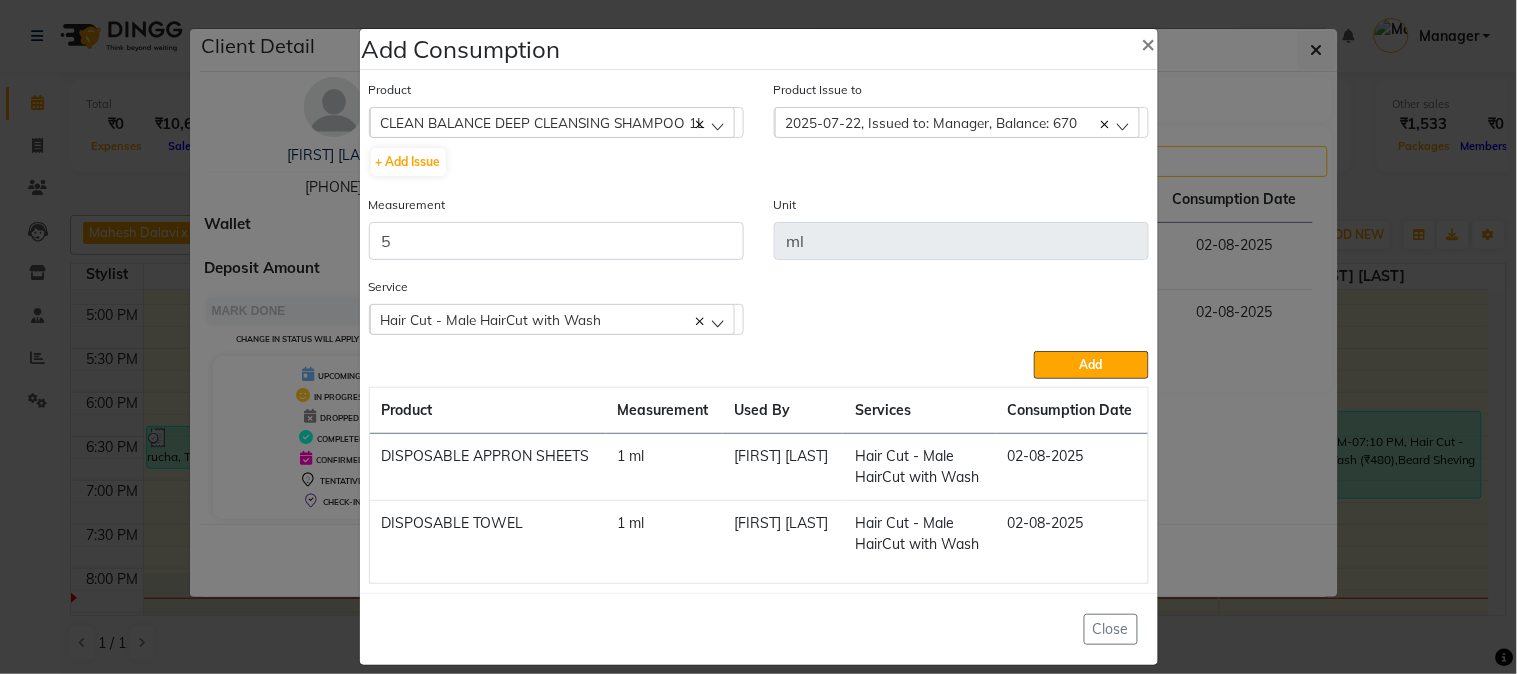 type 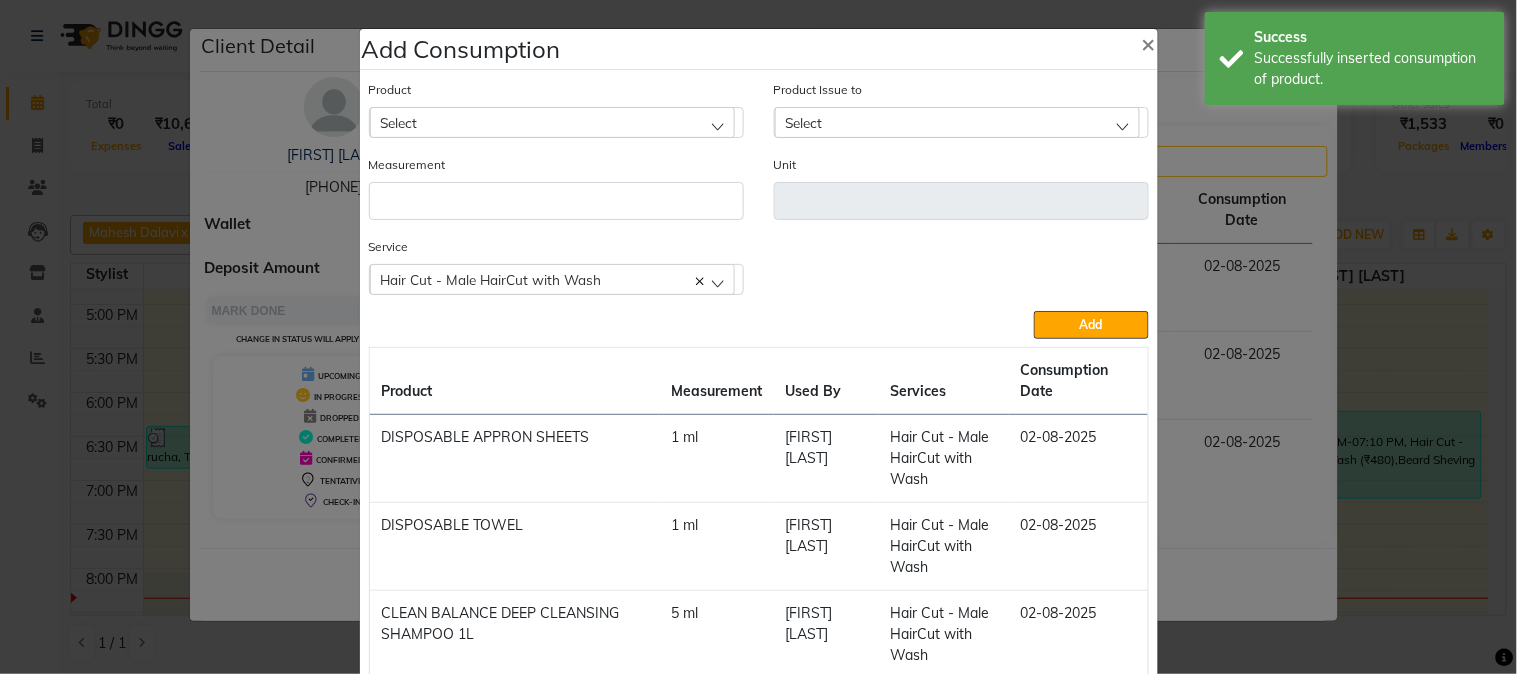 click on "Select" 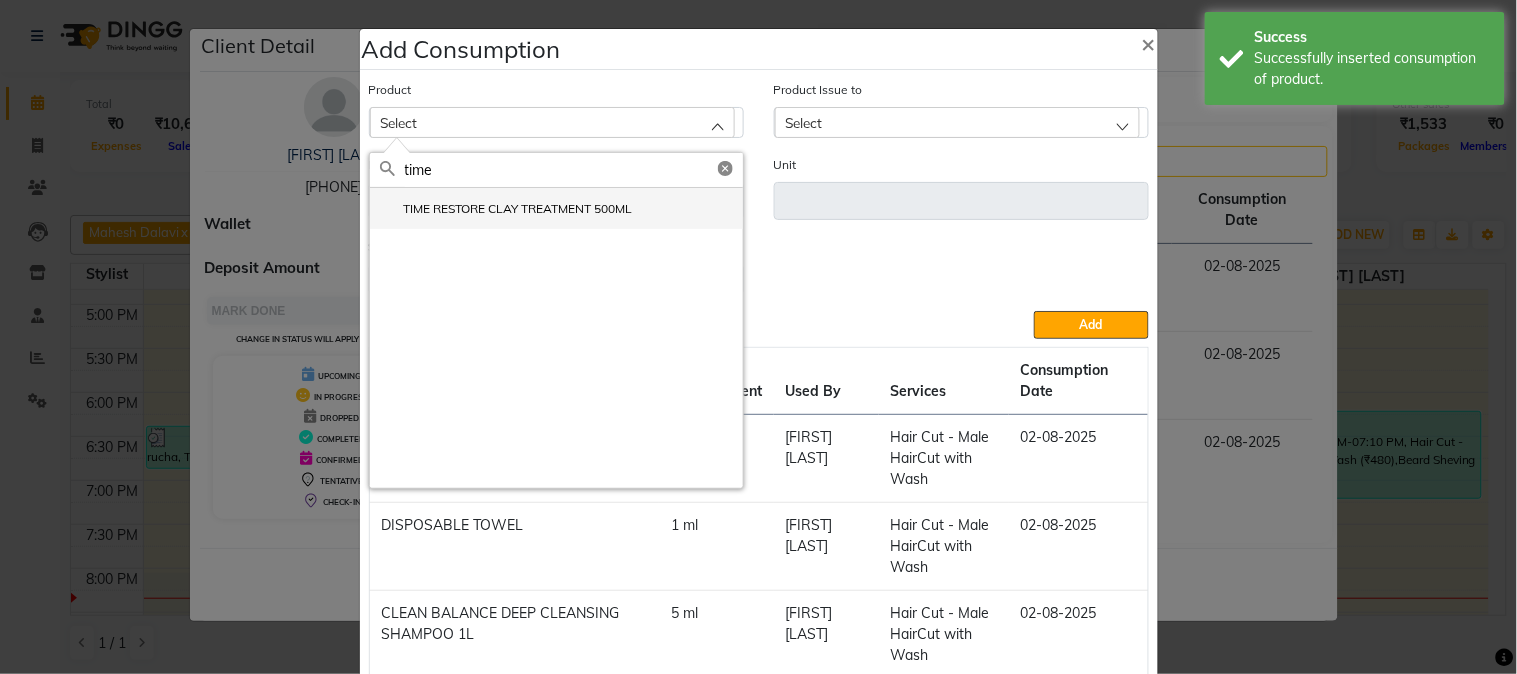 type on "time" 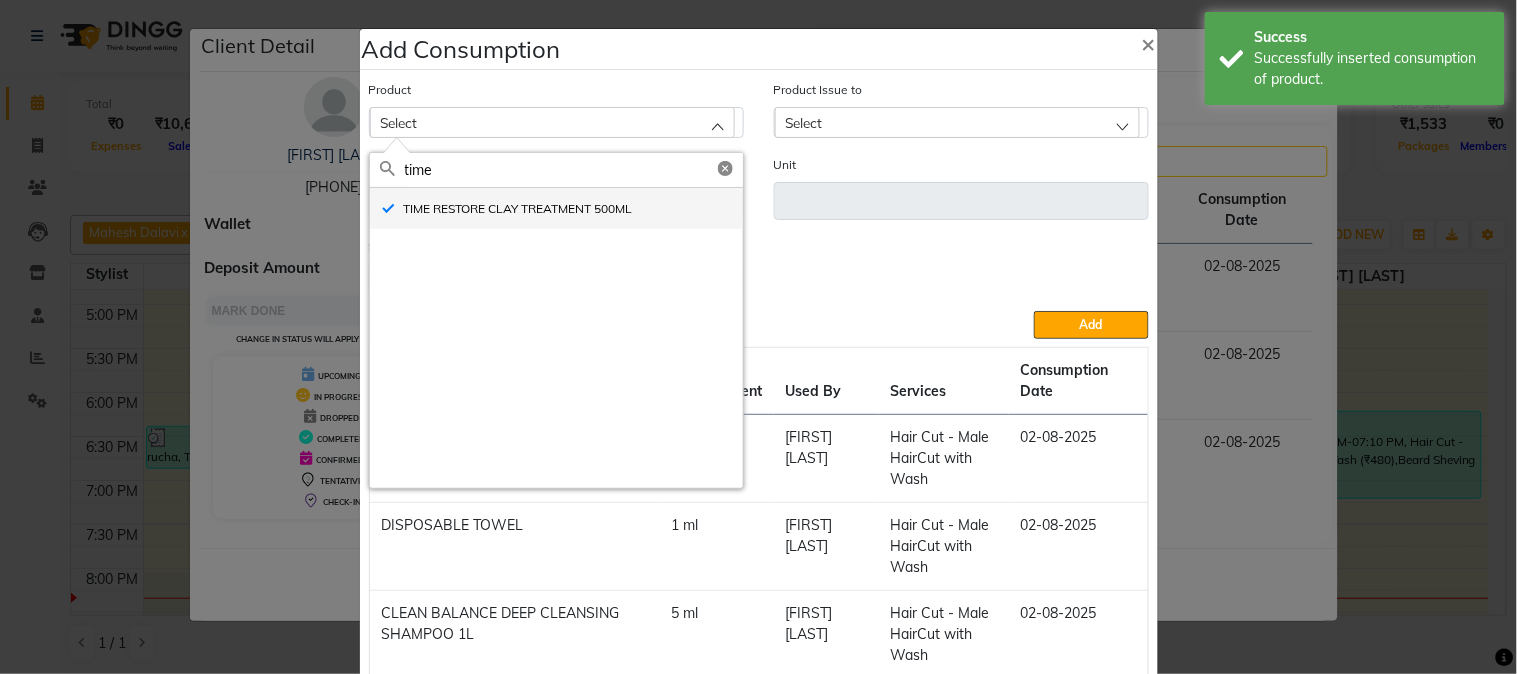 type on "ml" 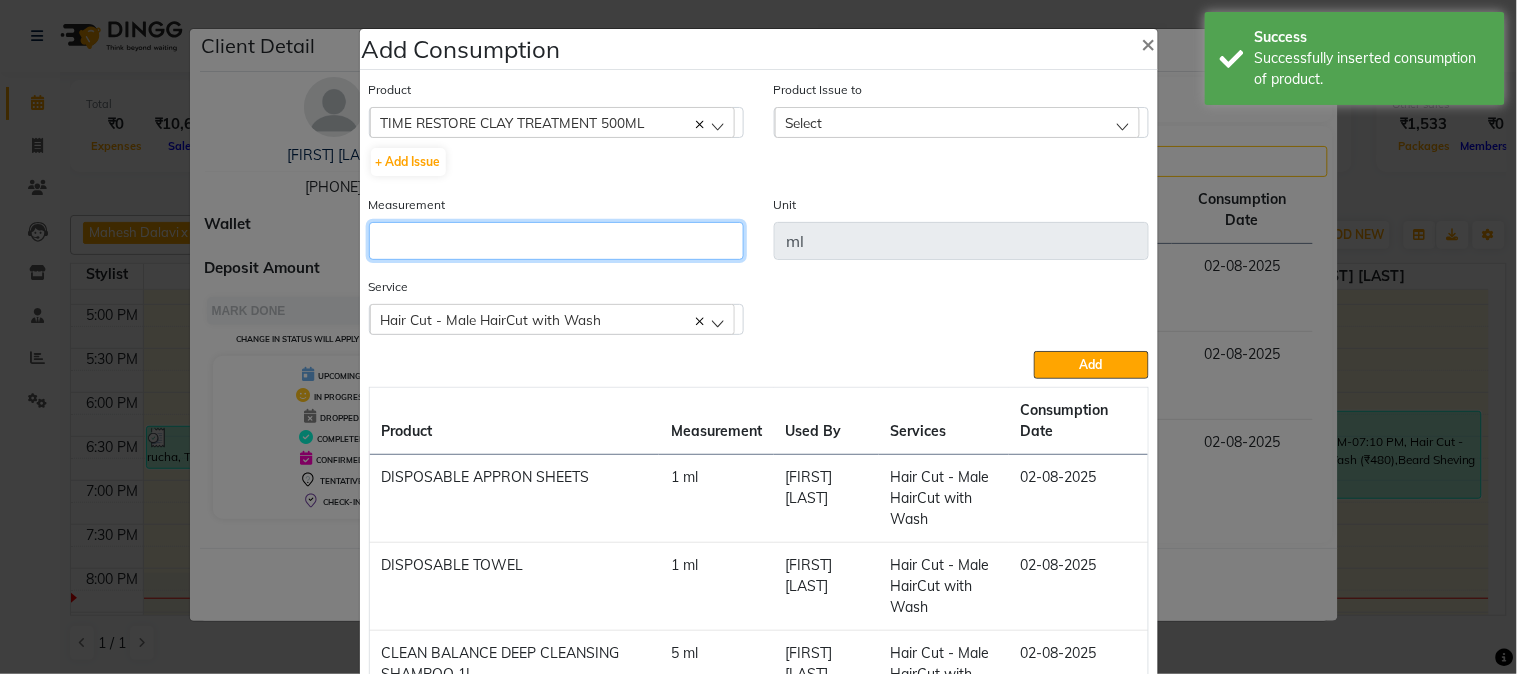 click 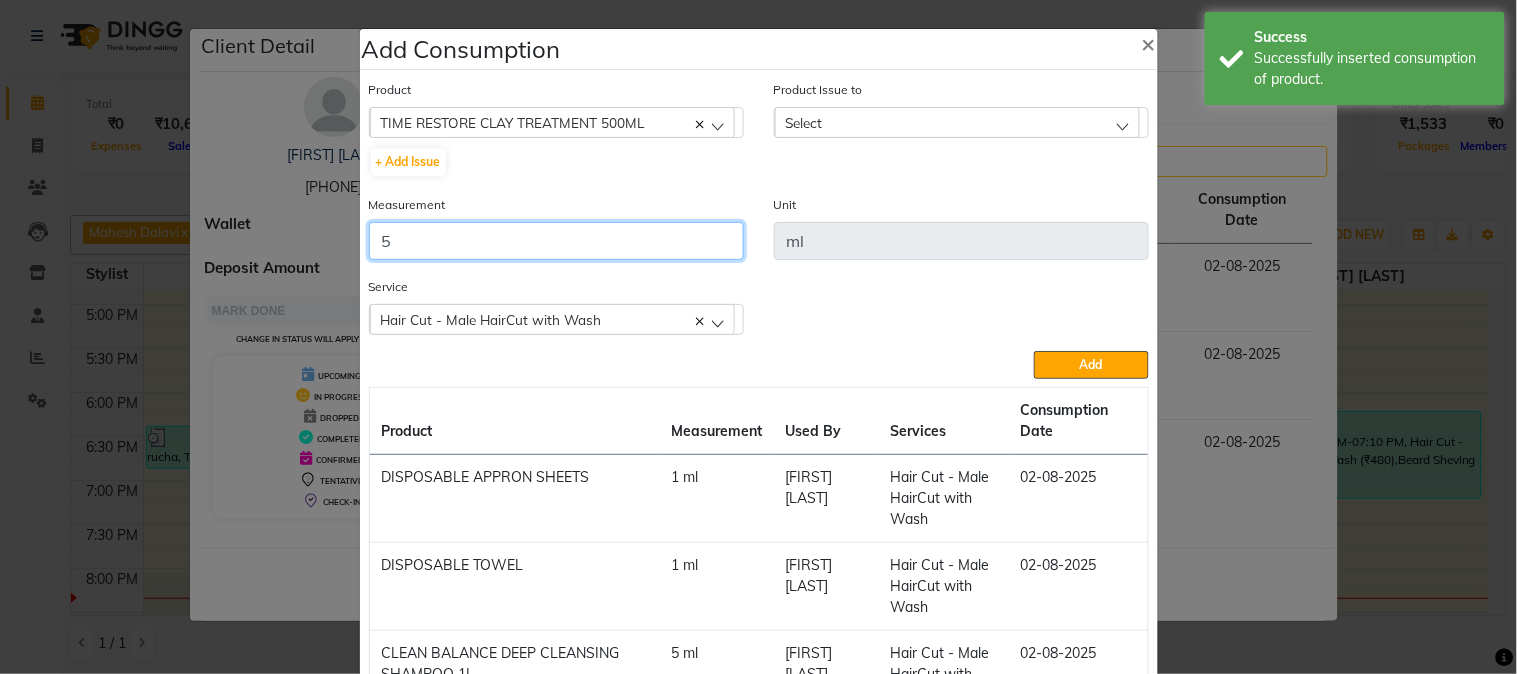 type on "5" 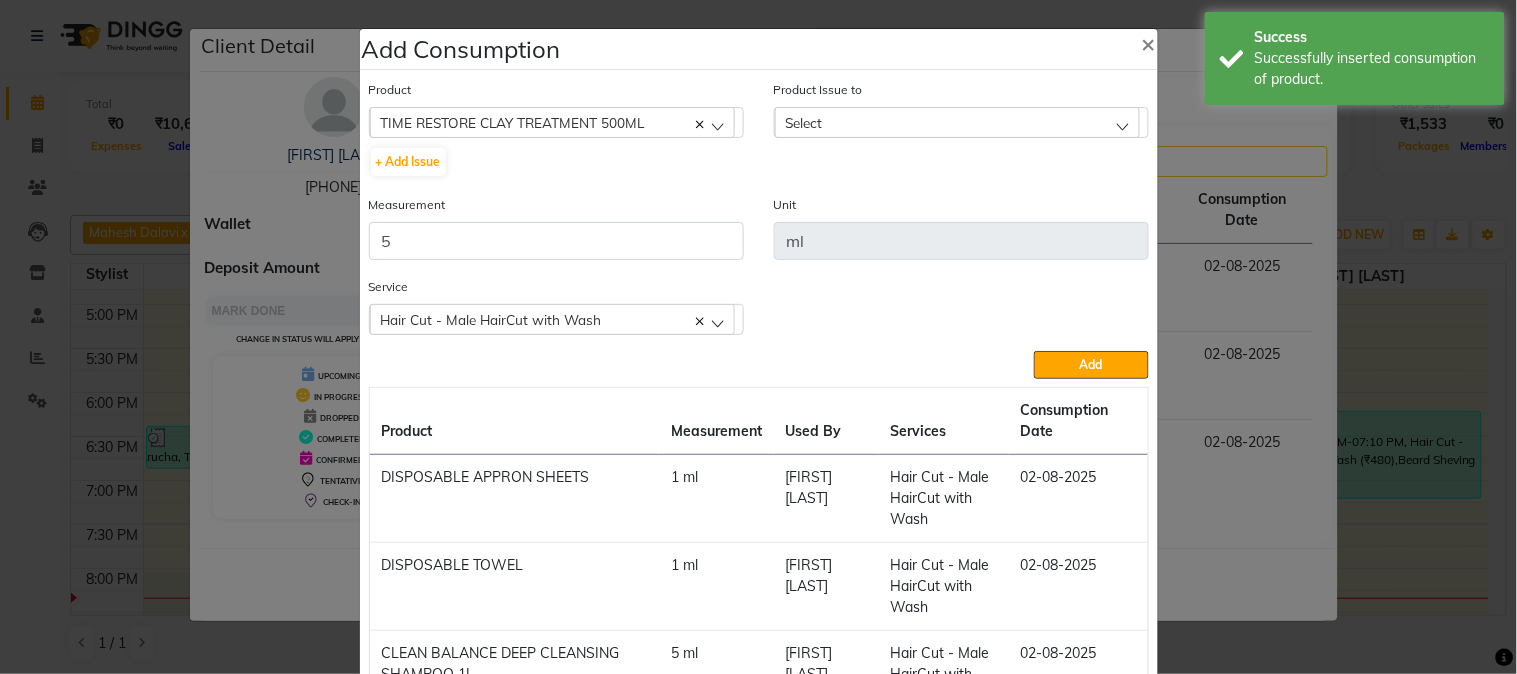 click on "Select" 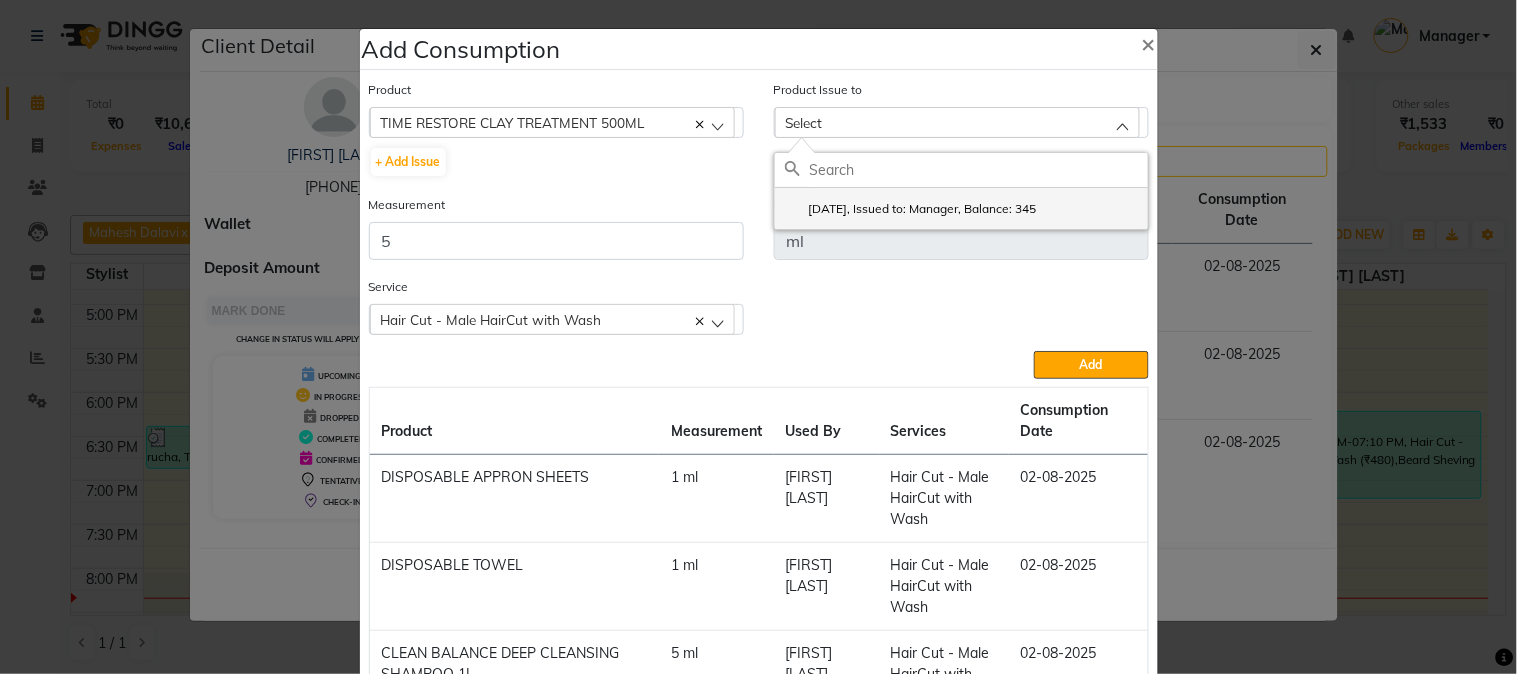 click on "2025-07-26, Issued to: Manager, Balance: 345" 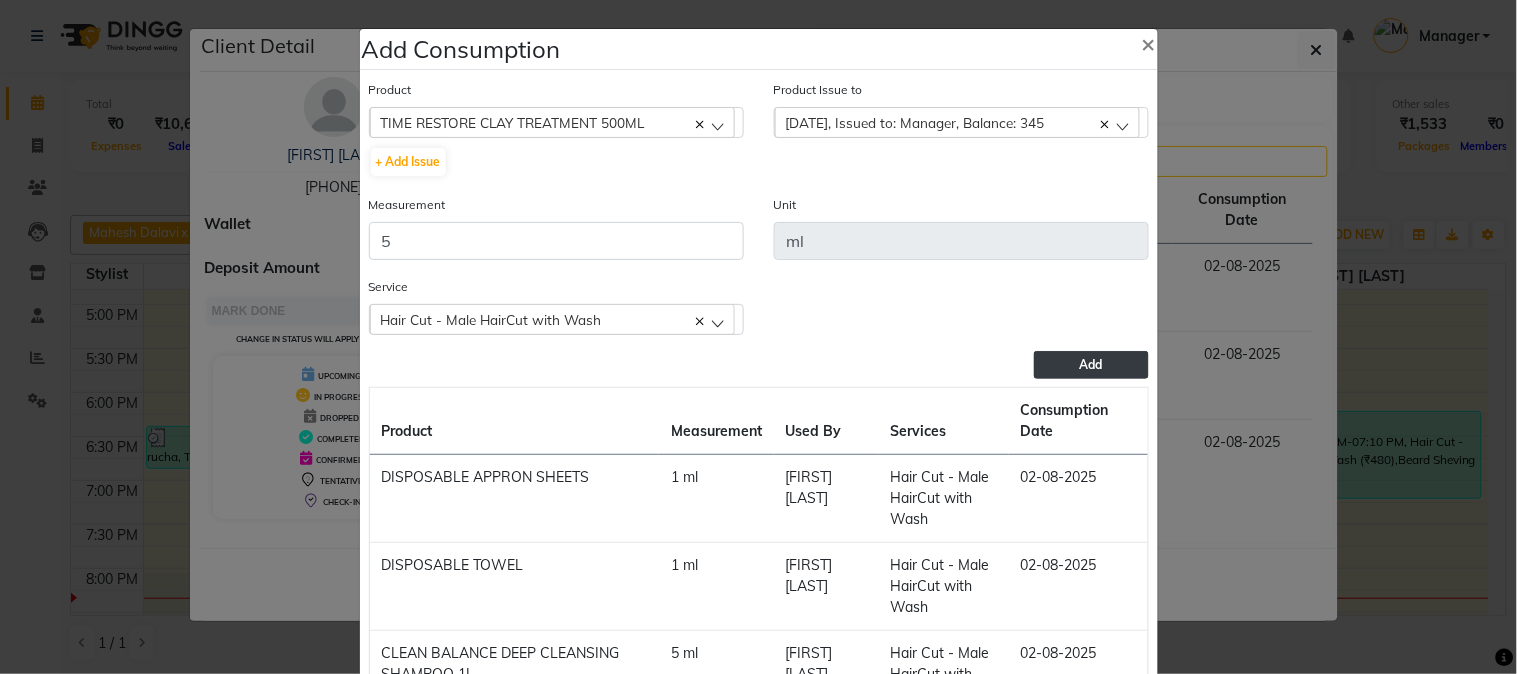 click on "Add" 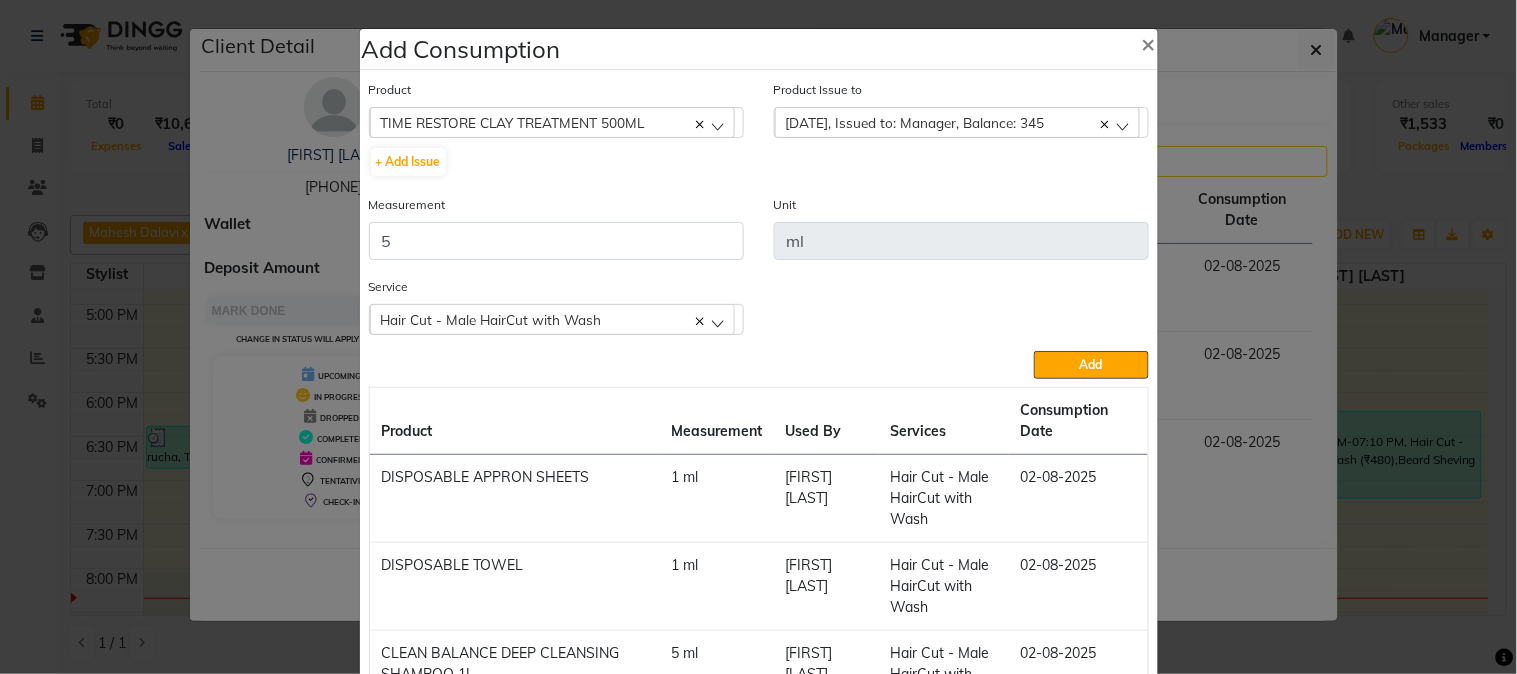 type 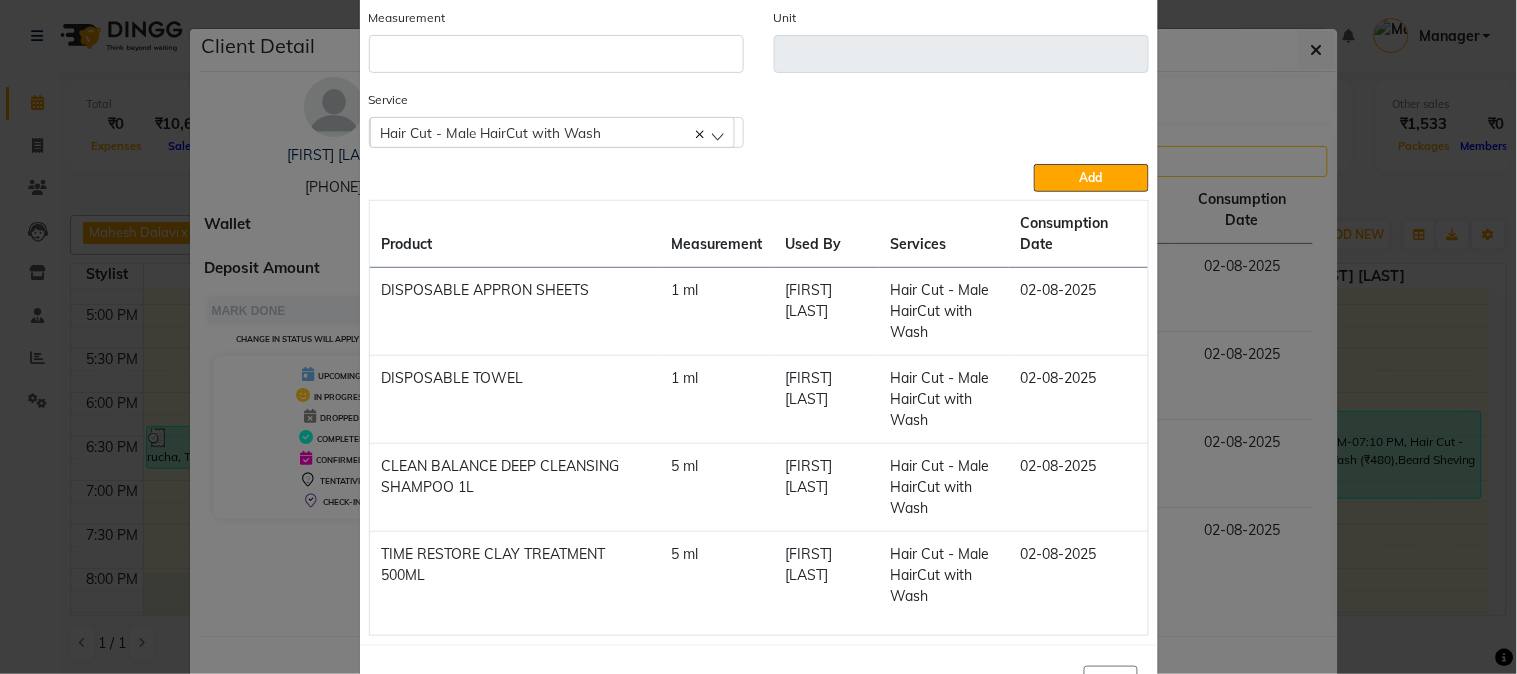 scroll, scrollTop: 108, scrollLeft: 0, axis: vertical 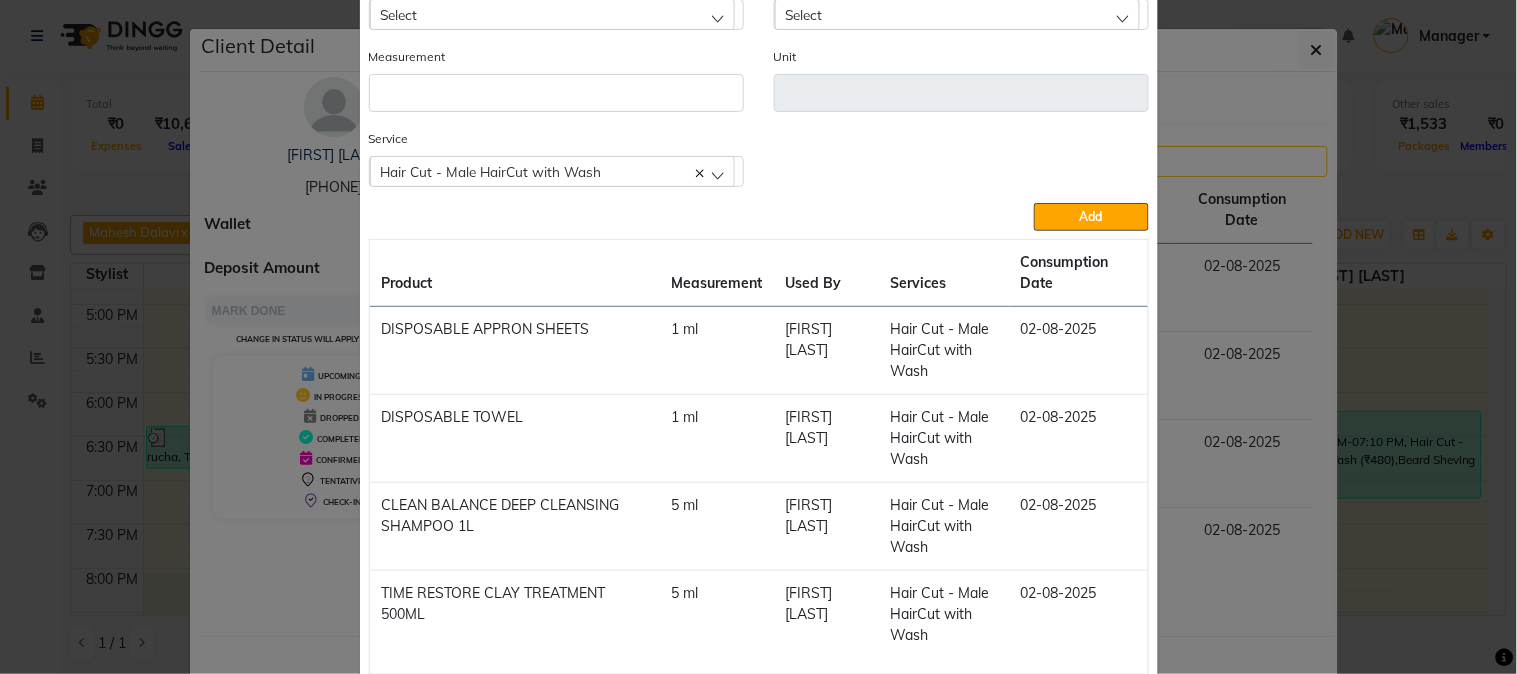 click on "Add Consumption × Product Select 5-7 Product Issue to Select 2025-07-26, Issued to: Manager, Balance: 345 Measurement Unit Service  Hair Cut - Male HairCut with Wash  Hair Cut - Male HairCut with Wash  Beard Sheving  Add  Product Measurement Used By Services Consumption Date  DISPOSABLE APPRON SHEETS   1 ml   Rahul   Hair Cut - Male HairCut with Wash   02-08-2025   DISPOSABLE TOWEL   1 ml   Rahul   Hair Cut - Male HairCut with Wash   02-08-2025   CLEAN BALANCE DEEP CLEANSING SHAMPOO 1L   5 ml   Rahul   Hair Cut - Male HairCut with Wash   02-08-2025   TIME RESTORE CLAY TREATMENT 500ML    5 ml   Rahul   Hair Cut - Male HairCut with Wash   02-08-2025   Close" 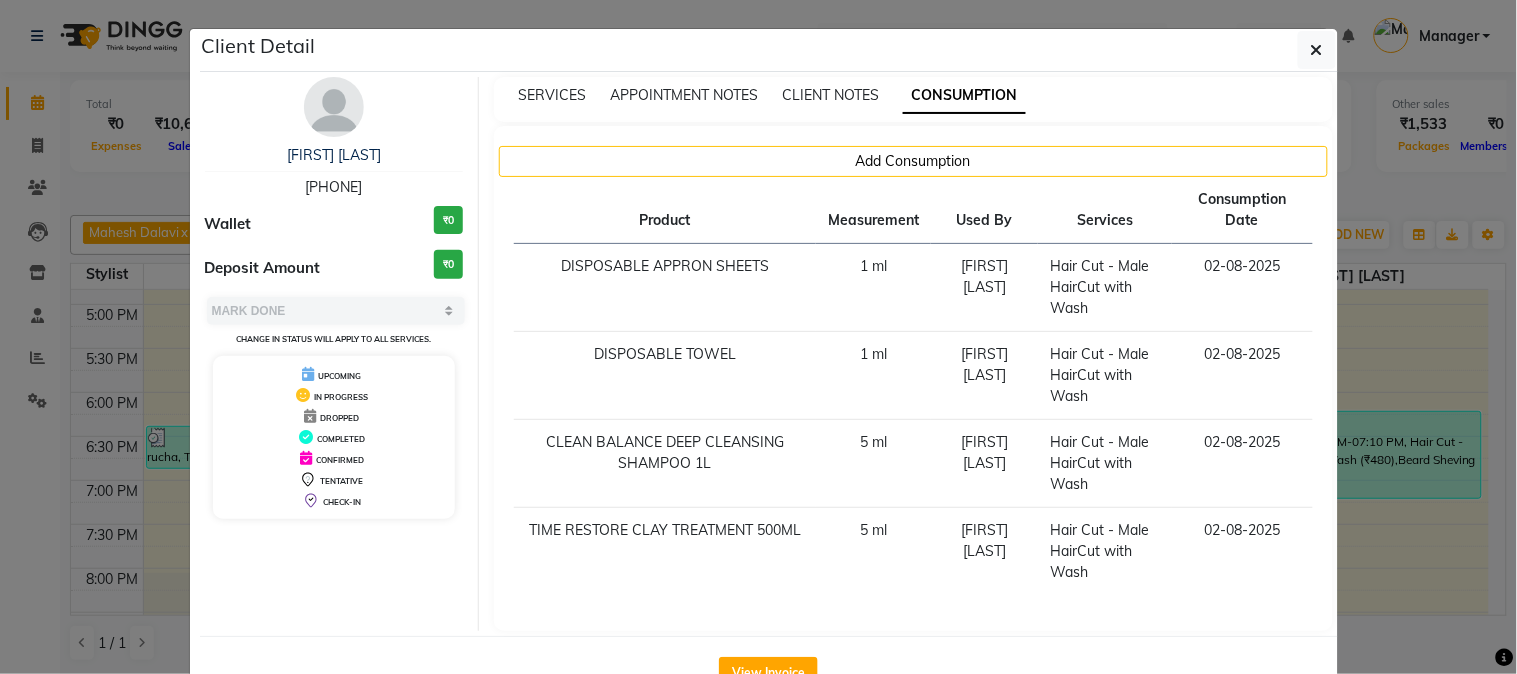 click on "Client Detail  vithal    7275011204 Wallet ₹0 Deposit Amount  ₹0  Select MARK DONE UPCOMING Change in status will apply to all services. UPCOMING IN PROGRESS DROPPED COMPLETED CONFIRMED TENTATIVE CHECK-IN SERVICES APPOINTMENT NOTES CLIENT NOTES CONSUMPTION Add Consumption Product Measurement Used By Services Consumption Date  DISPOSABLE APPRON SHEETS   1 ml   Rahul   Hair Cut - Male HairCut with Wash   02-08-2025   DISPOSABLE TOWEL   1 ml   Rahul   Hair Cut - Male HairCut with Wash   02-08-2025   CLEAN BALANCE DEEP CLEANSING SHAMPOO 1L   5 ml   Rahul   Hair Cut - Male HairCut with Wash   02-08-2025   TIME RESTORE CLAY TREATMENT 500ML    5 ml   Rahul   Hair Cut - Male HairCut with Wash   02-08-2025   View Invoice" 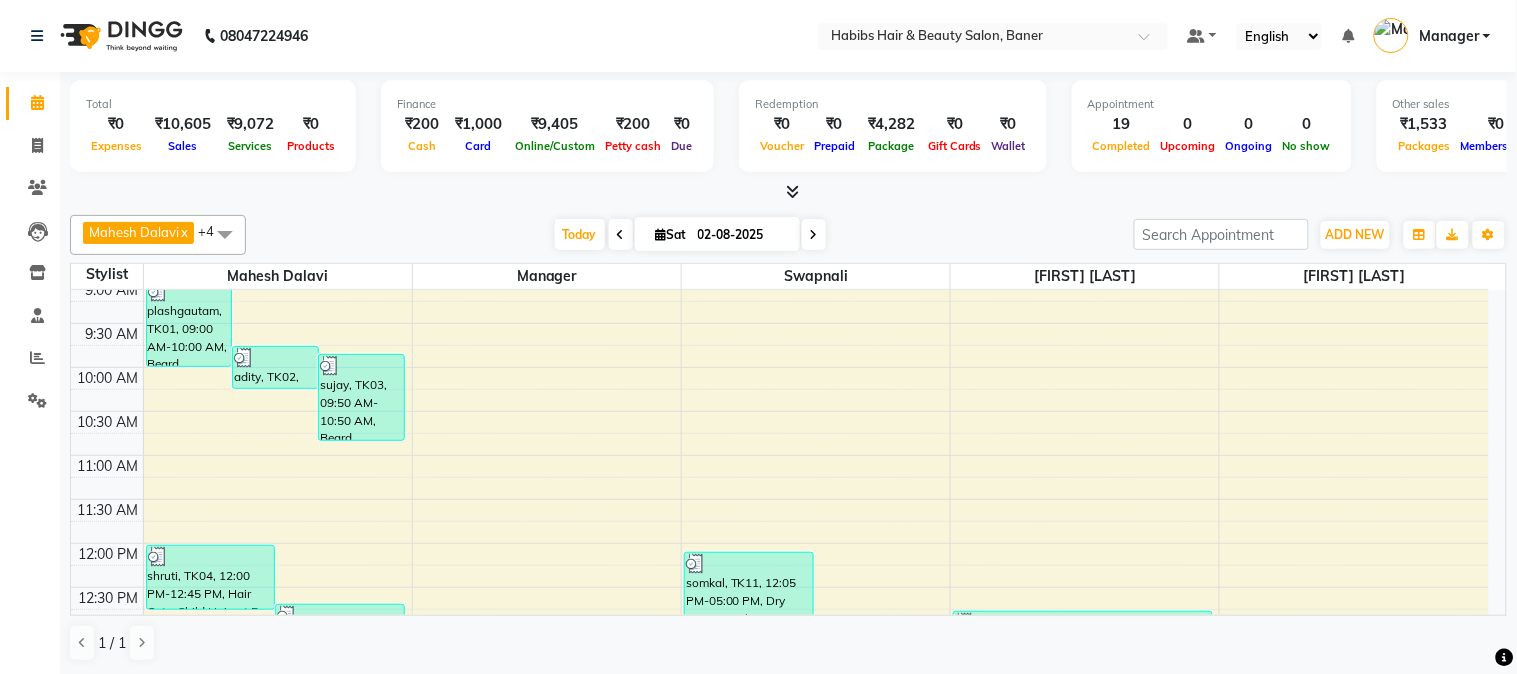 scroll, scrollTop: 333, scrollLeft: 0, axis: vertical 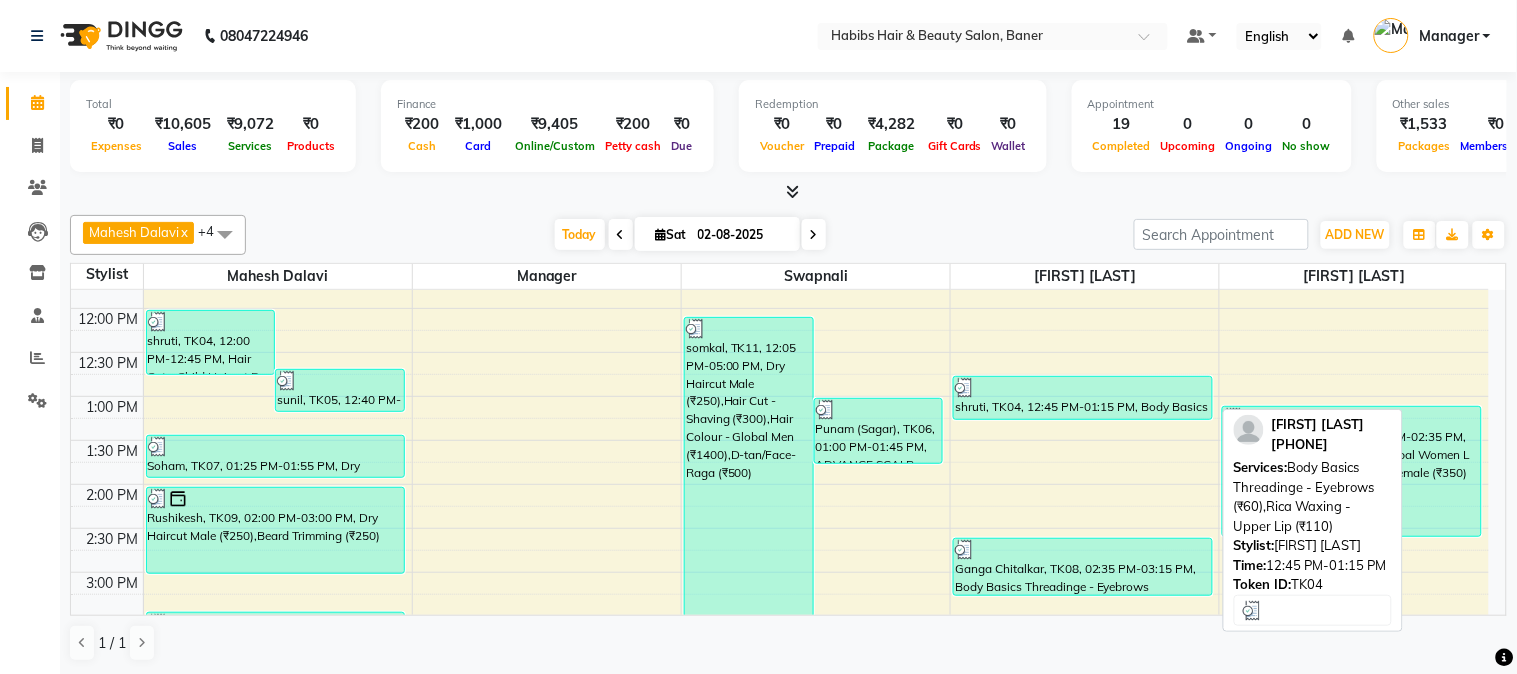 click on "shruti, TK04, 12:45 PM-01:15 PM, Body Basics Threadinge - Eyebrows (₹60),Rica Waxing - Upper Lip (₹110)" at bounding box center [1082, 398] 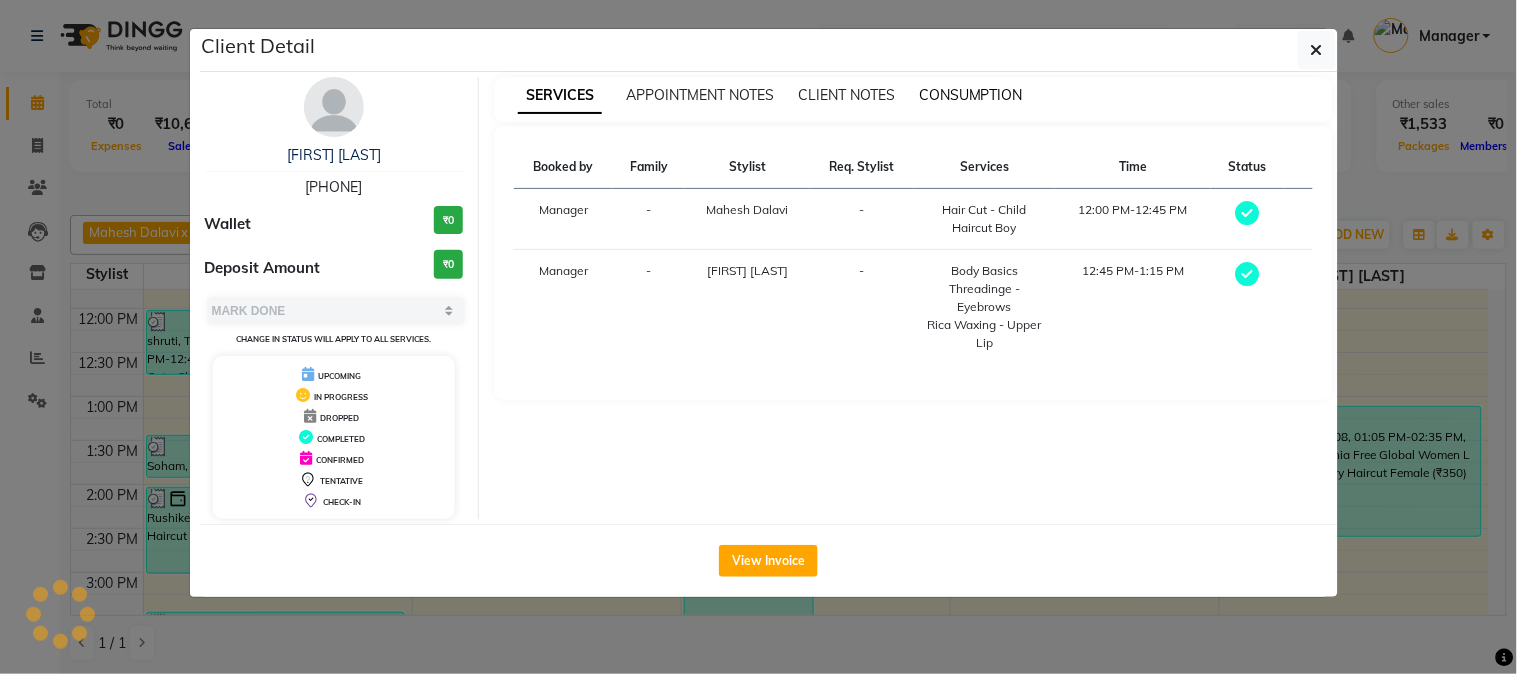 click on "CONSUMPTION" at bounding box center (971, 95) 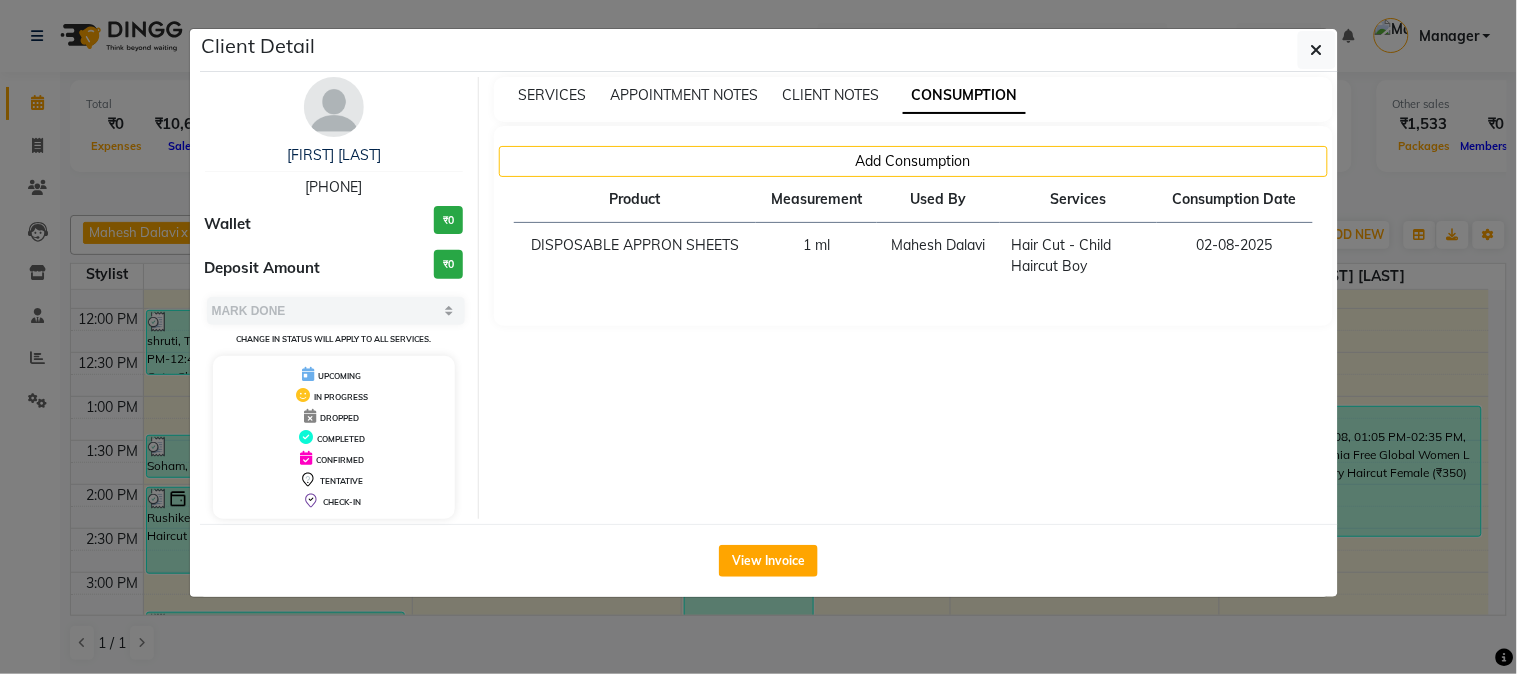 click on "Client Detail  shruti    9921229494 Wallet ₹0 Deposit Amount  ₹0  Select MARK DONE UPCOMING Change in status will apply to all services. UPCOMING IN PROGRESS DROPPED COMPLETED CONFIRMED TENTATIVE CHECK-IN SERVICES APPOINTMENT NOTES CLIENT NOTES CONSUMPTION Add Consumption Product Measurement Used By Services Consumption Date  DISPOSABLE APPRON SHEETS   1 ml   Mahesh Dalavi    Hair Cut - Child Haircut Boy   02-08-2025   View Invoice" 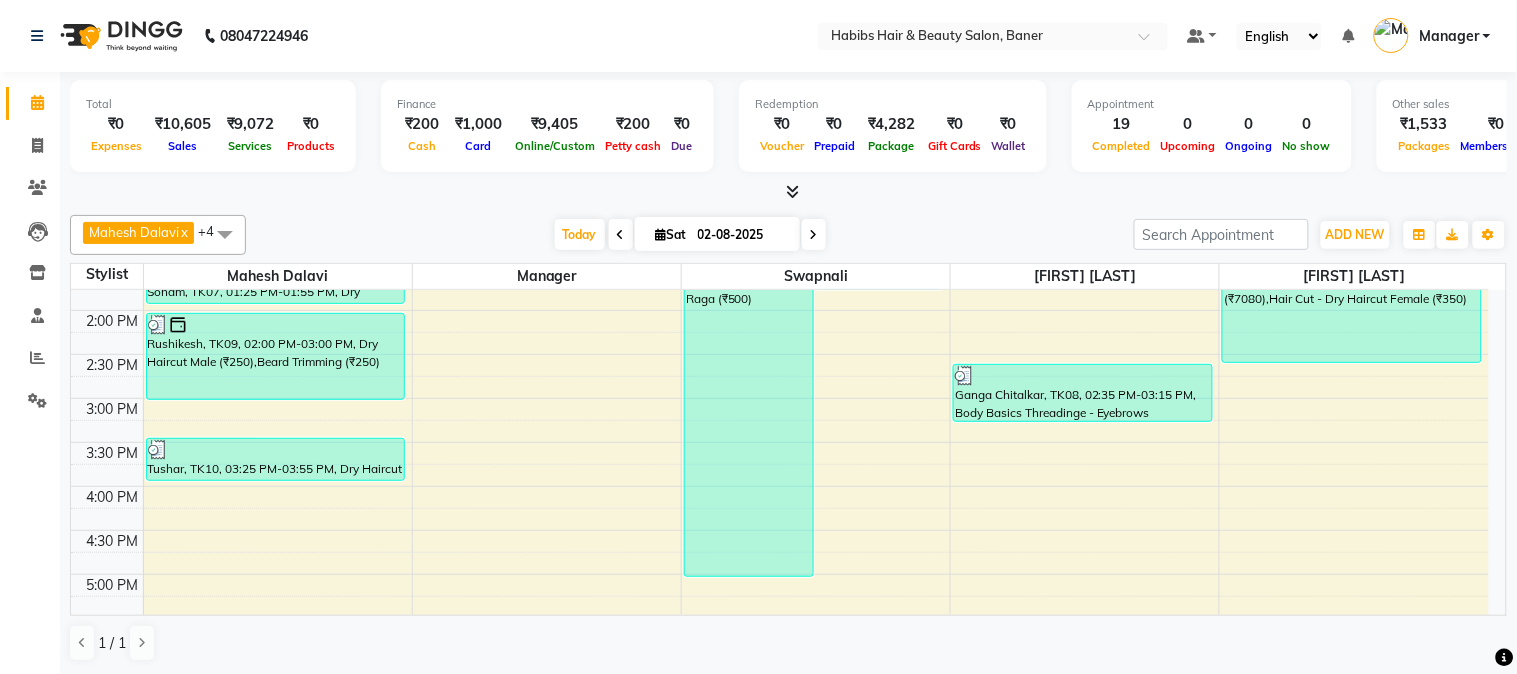 scroll, scrollTop: 555, scrollLeft: 0, axis: vertical 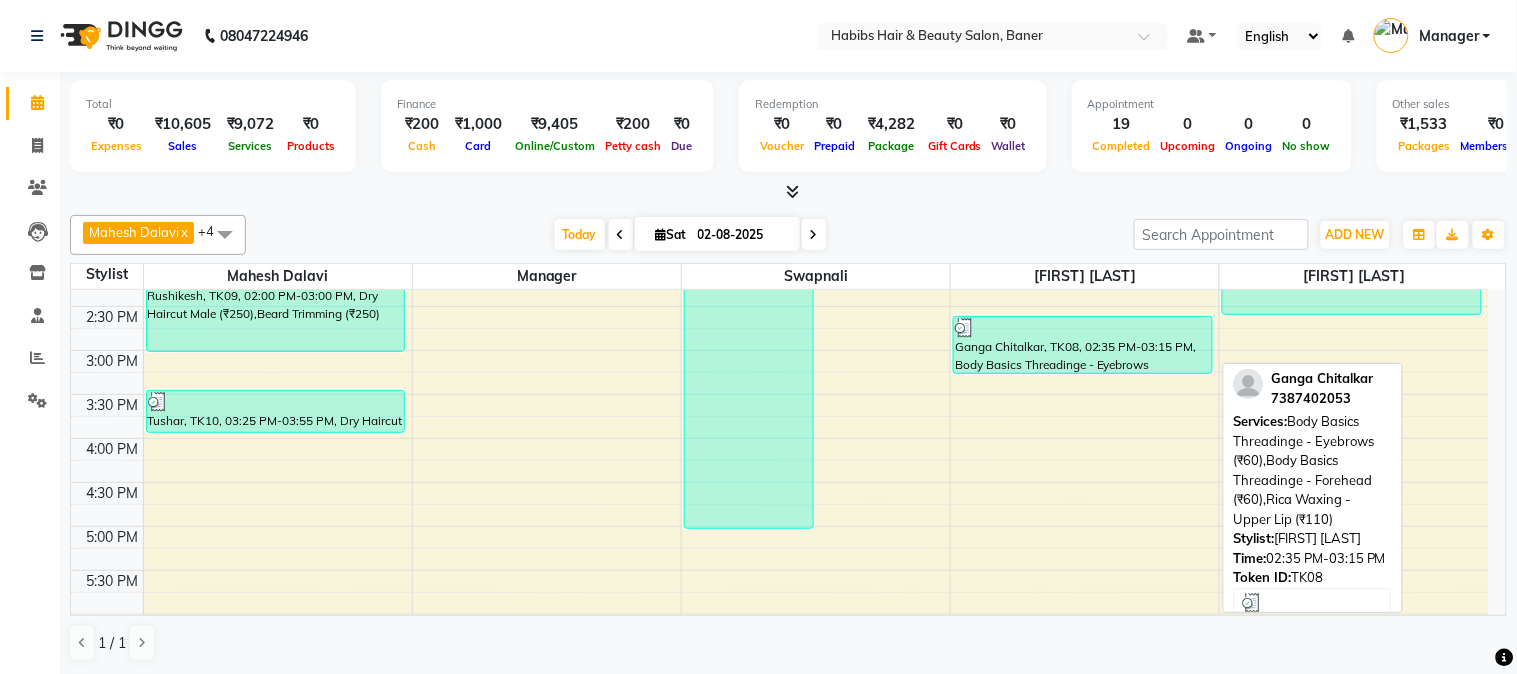 click on "Ganga Chitalkar, TK08, 02:35 PM-03:15 PM, Body Basics Threadinge - Eyebrows (₹60),Body Basics Threadinge - Forehead (₹60),Rica Waxing - Upper Lip (₹110)" at bounding box center [1082, 345] 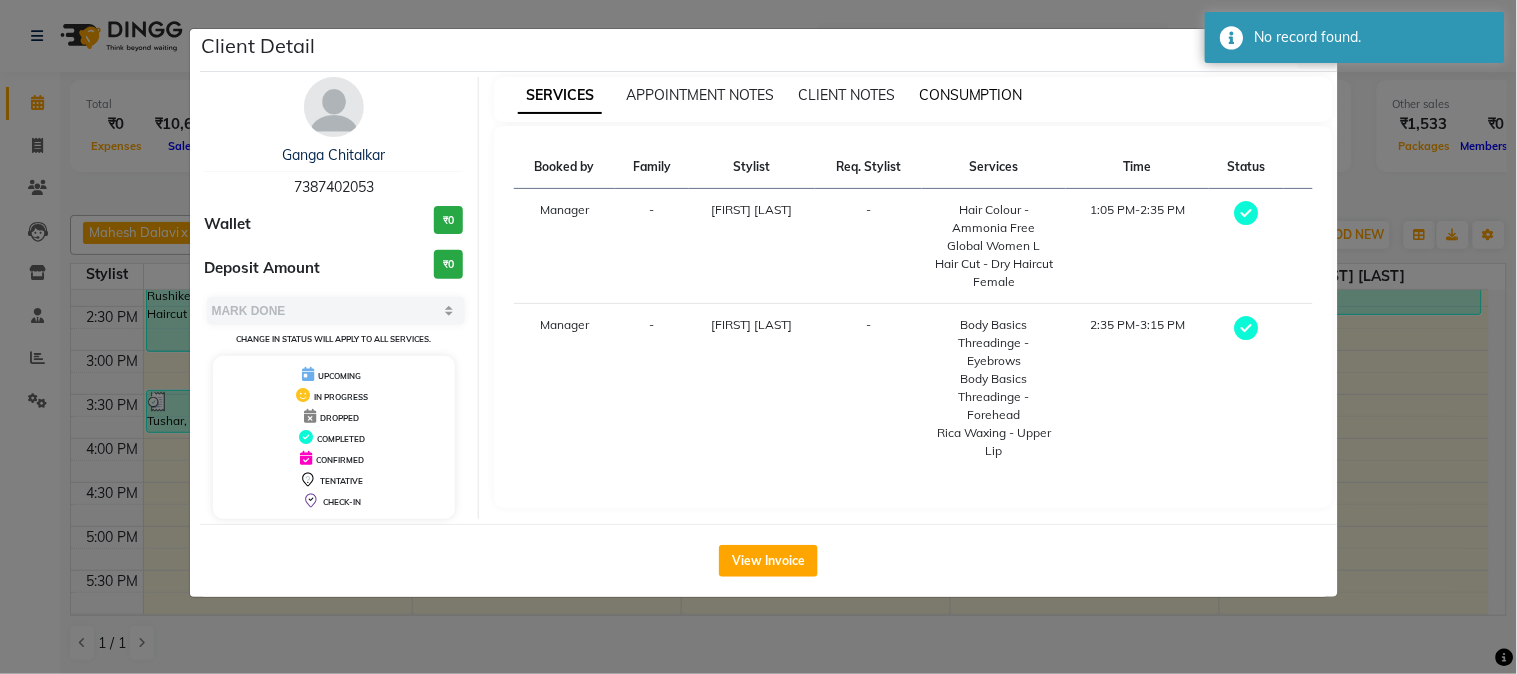 click on "CONSUMPTION" at bounding box center [971, 95] 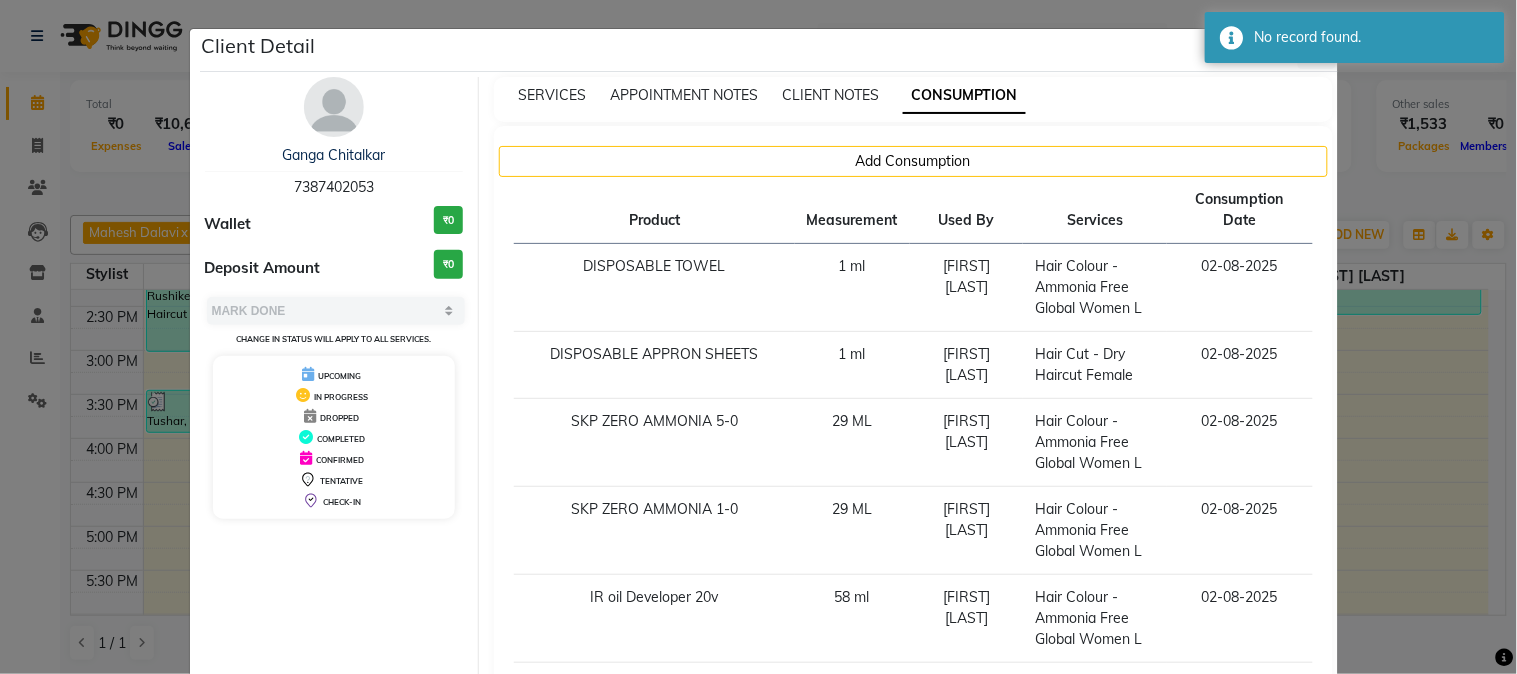 click on "Client Detail  Ganga Chitalkar   7387402053 Wallet ₹0 Deposit Amount  ₹0  Select MARK DONE UPCOMING Change in status will apply to all services. UPCOMING IN PROGRESS DROPPED COMPLETED CONFIRMED TENTATIVE CHECK-IN SERVICES APPOINTMENT NOTES CLIENT NOTES CONSUMPTION Add Consumption Product Measurement Used By Services Consumption Date  DISPOSABLE TOWEL   1 ml   Rahul   Hair Colour  - Ammonia Free Global Women L   02-08-2025   DISPOSABLE APPRON SHEETS   1 ml   Rahul    Hair Cut - Dry Haircut Female   02-08-2025   SKP ZERO AMMONIA 5-0   29 ML   Rahul   Hair Colour  - Ammonia Free Global Women L   02-08-2025   SKP ZERO AMMONIA 1-0   29 ML   Rahul   Hair Colour  - Ammonia Free Global Women L   02-08-2025   IR oil Developer 20v   58 ml   Rahul   Hair Colour  - Ammonia Free Global Women L   02-08-2025   COLOR FREEZE CONDITIONER 4.5 PH 1 L   5 ml   Rahul   Hair Colour  - Ammonia Free Global Women L   02-08-2025   color frizze shampoo 1ml   5 ml   Rahul   Hair Colour  - Ammonia Free Global Women L   02-08-2025" 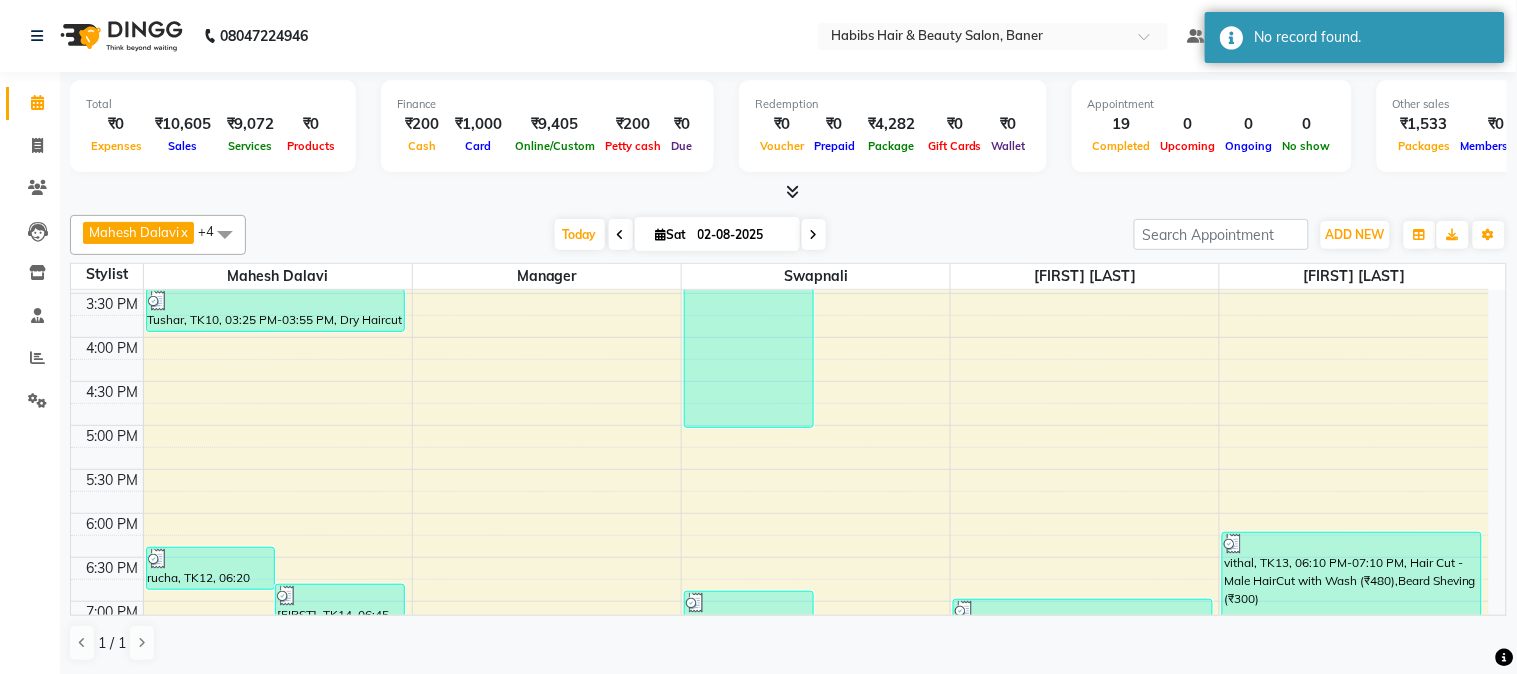 scroll, scrollTop: 888, scrollLeft: 0, axis: vertical 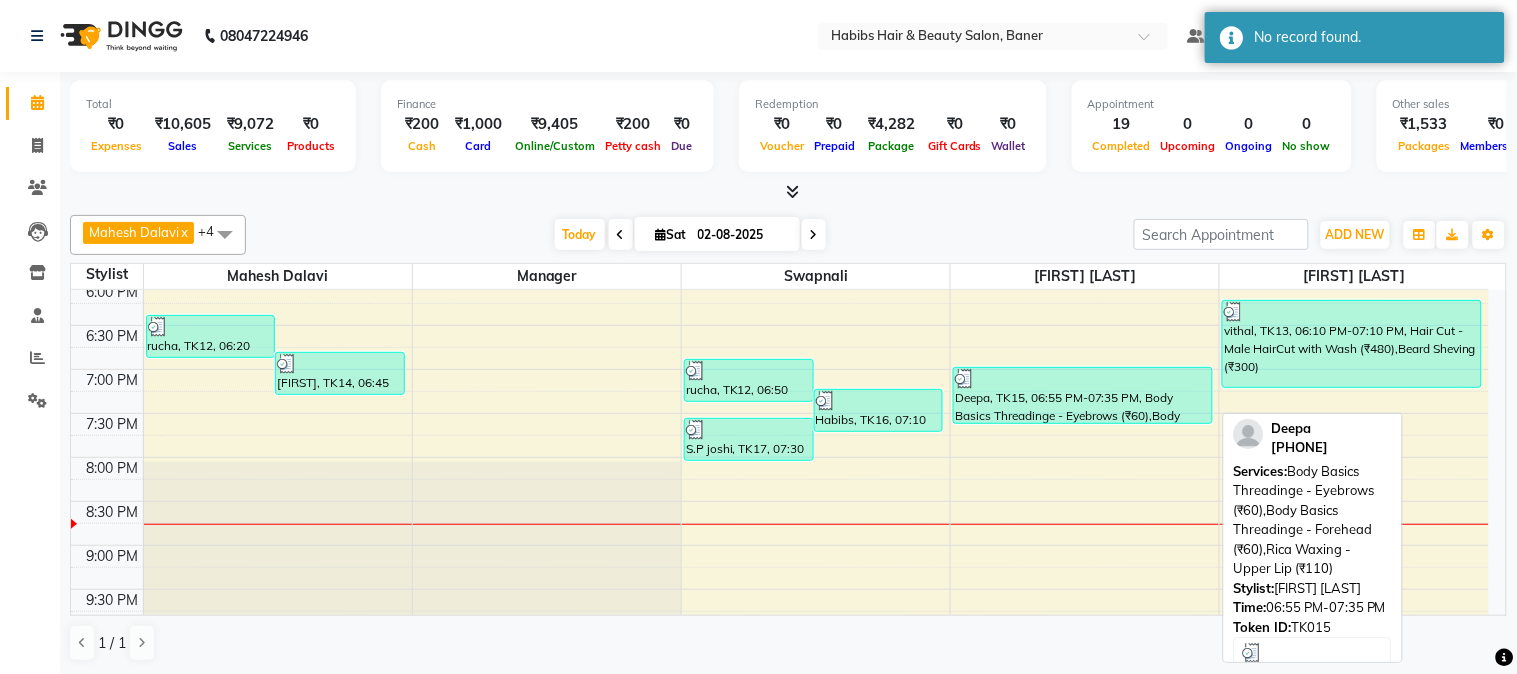 click on "Deepa, TK15, 06:55 PM-07:35 PM, Body Basics Threadinge - Eyebrows (₹60),Body Basics Threadinge - Forehead (₹60),Rica Waxing - Upper Lip (₹110)" at bounding box center (1082, 395) 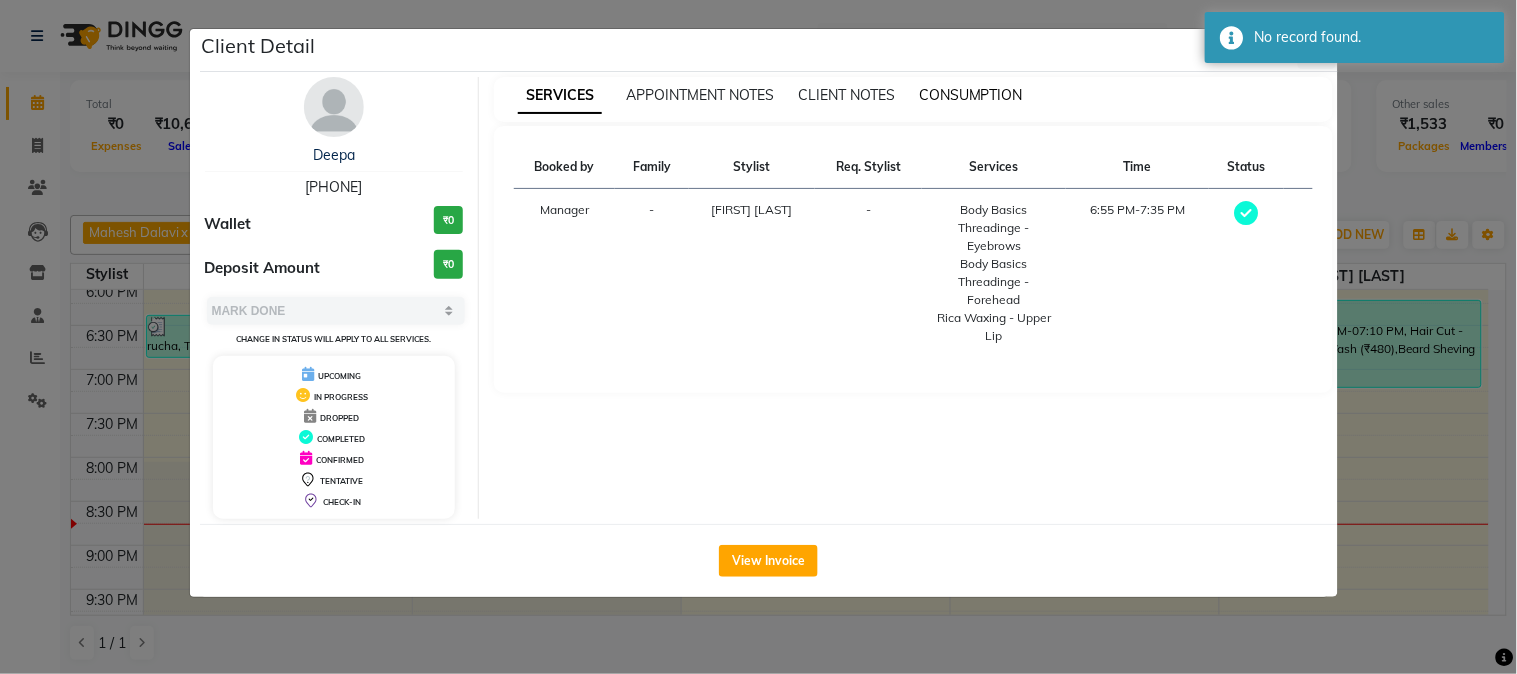 click on "CONSUMPTION" at bounding box center (971, 95) 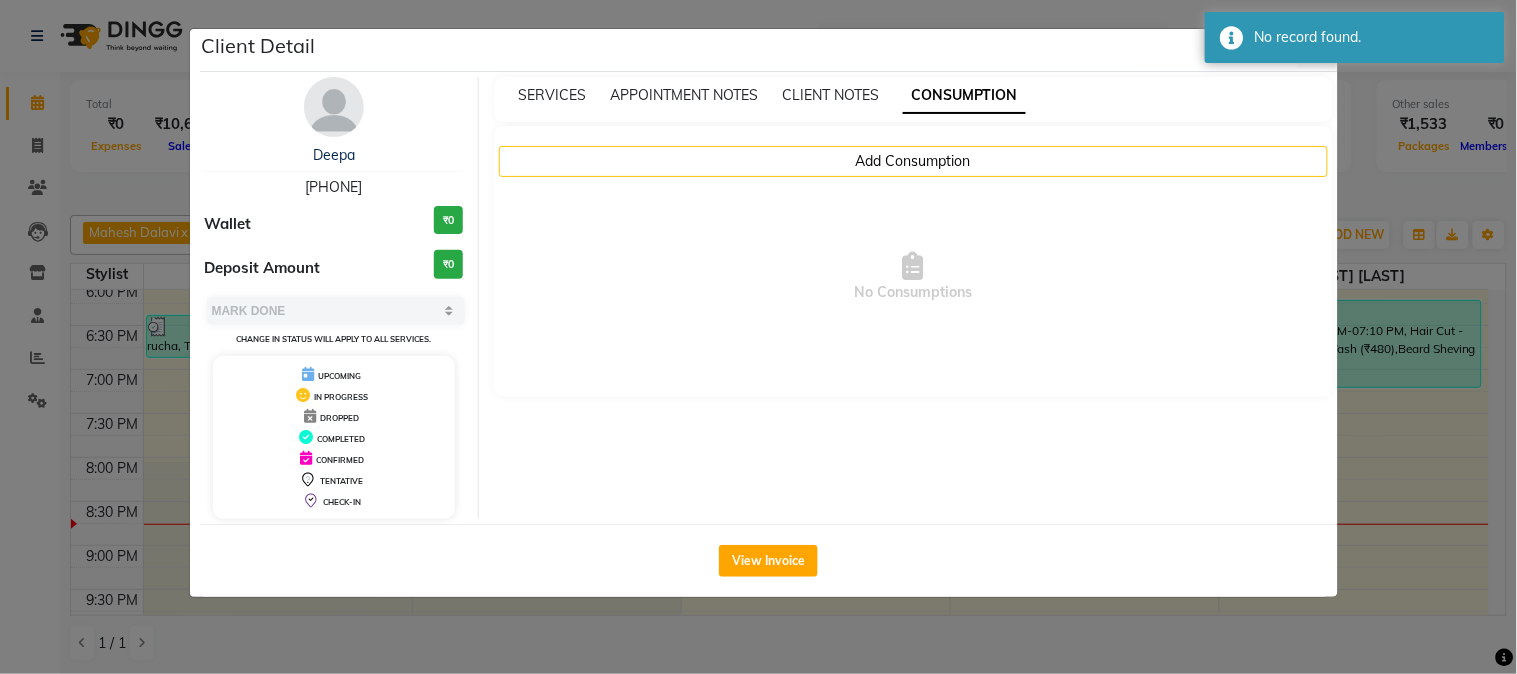 click on "Client Detail  Deepa    8308191541 Wallet ₹0 Deposit Amount  ₹0  Select MARK DONE UPCOMING Change in status will apply to all services. UPCOMING IN PROGRESS DROPPED COMPLETED CONFIRMED TENTATIVE CHECK-IN SERVICES APPOINTMENT NOTES CLIENT NOTES CONSUMPTION Add Consumption  No Consumptions   View Invoice" 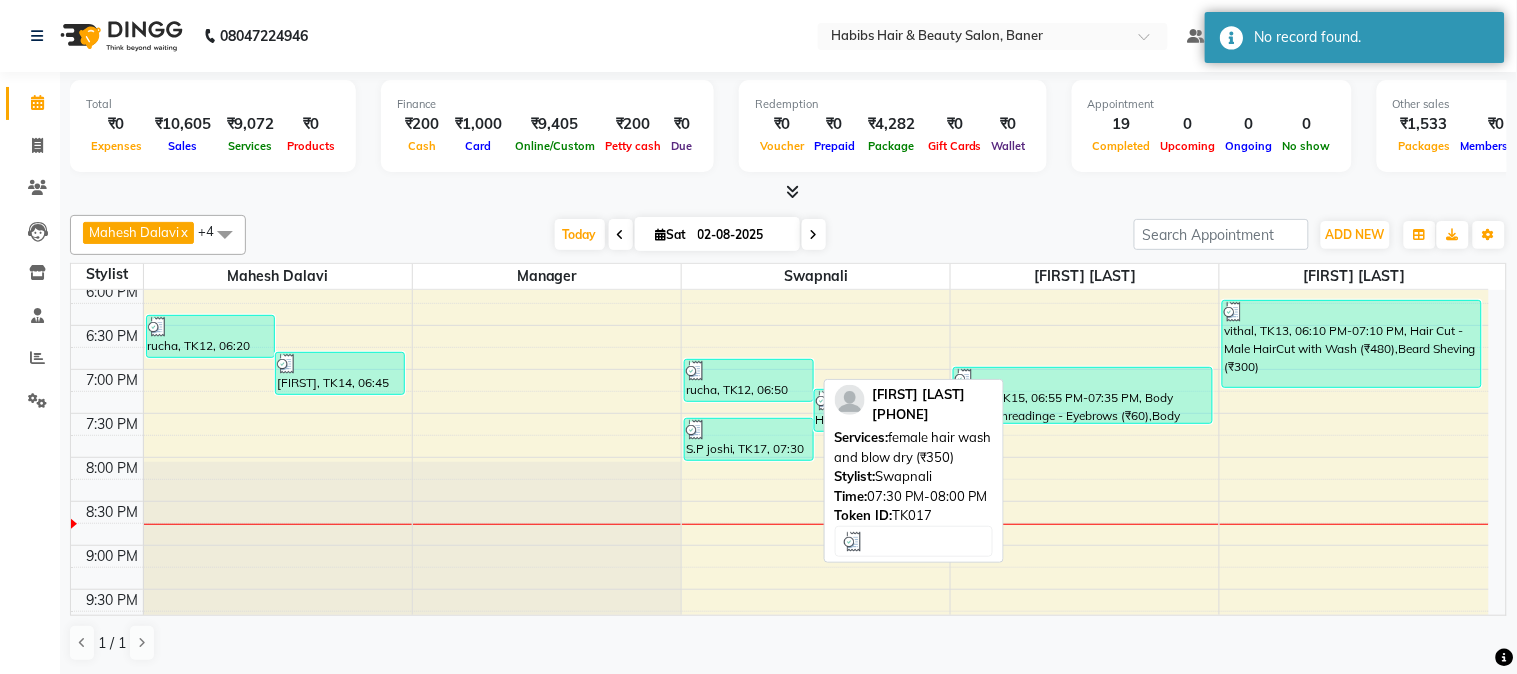 click on "S.P joshi, TK17, 07:30 PM-08:00 PM, female hair wash and blow dry (₹350)" at bounding box center [749, 439] 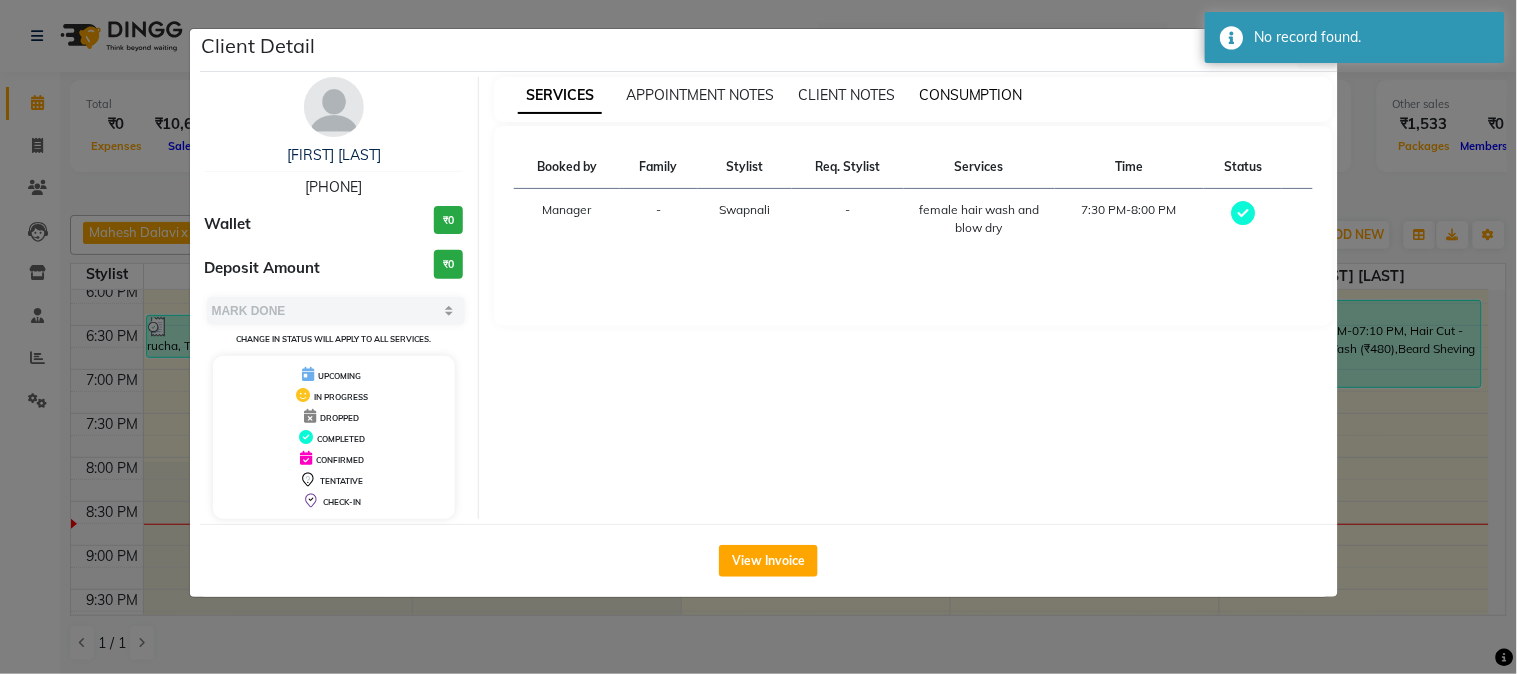 click on "CONSUMPTION" at bounding box center [971, 95] 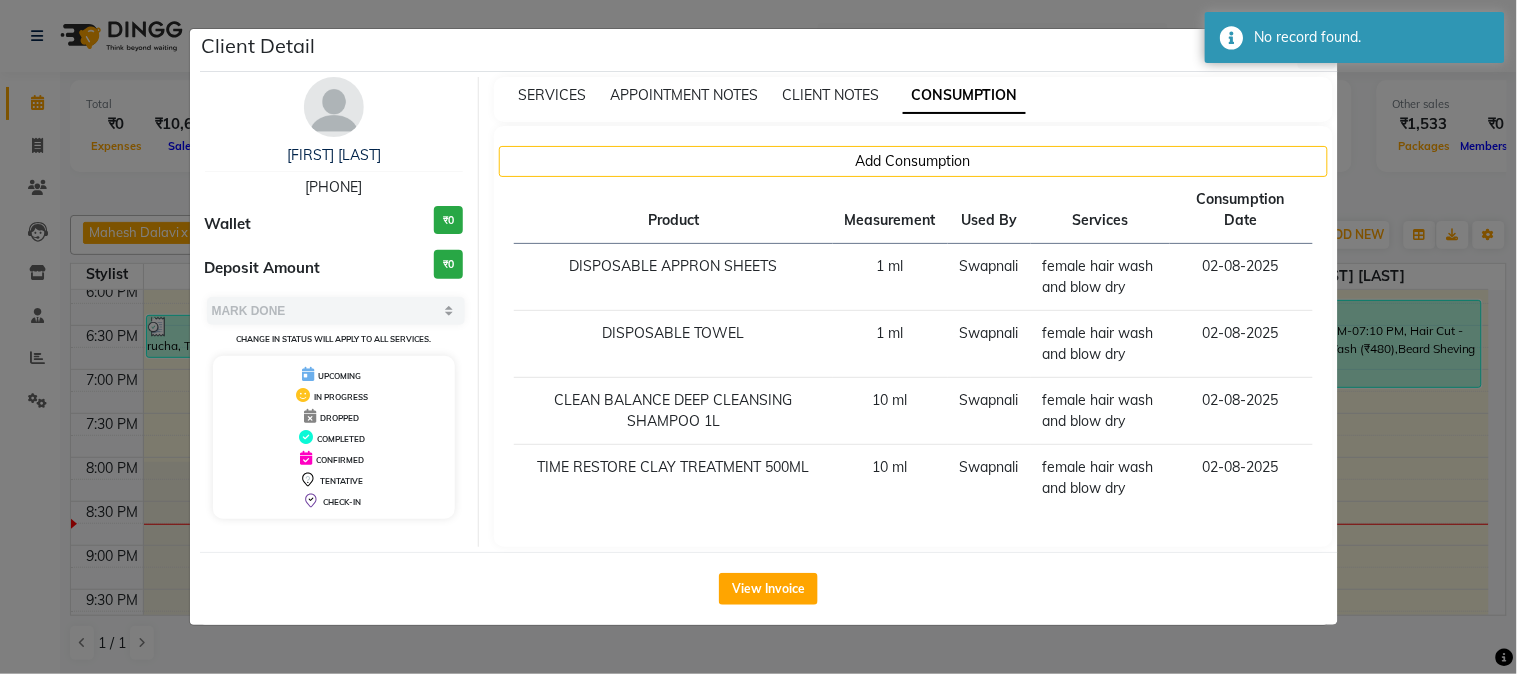 drag, startPoint x: 1474, startPoint y: 574, endPoint x: 1460, endPoint y: 544, distance: 33.105892 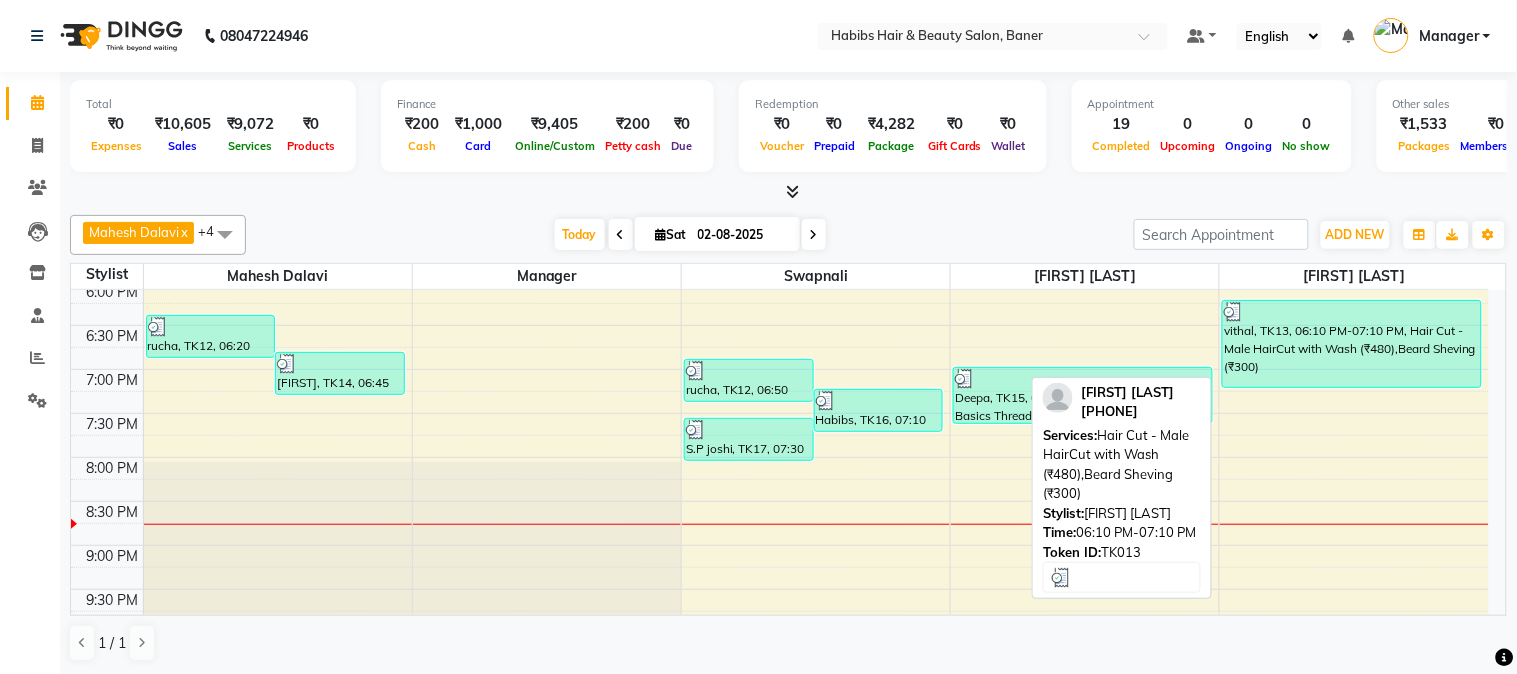 click on "vithal, TK13, 06:10 PM-07:10 PM, Hair Cut - Male HairCut with Wash (₹480),Beard Sheving (₹300)" at bounding box center (1352, 344) 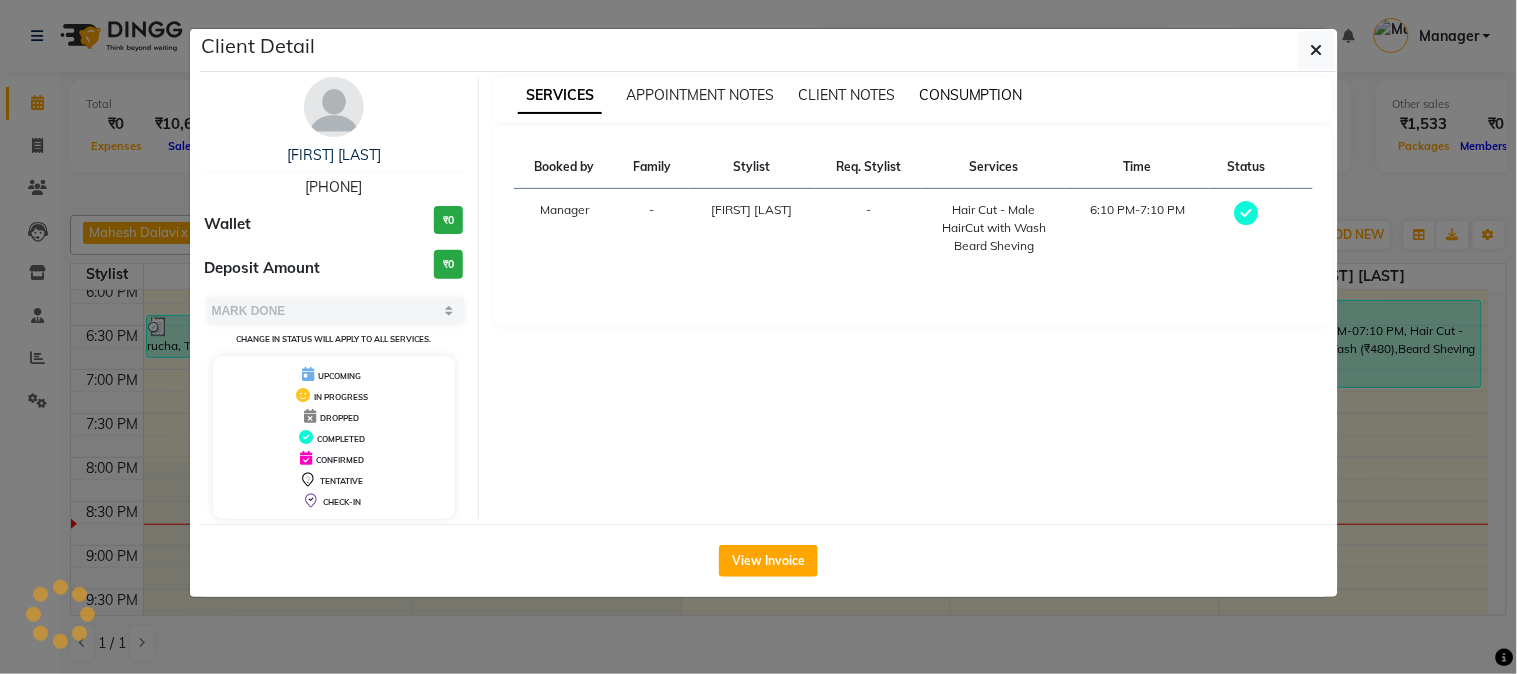 click on "CONSUMPTION" at bounding box center (971, 95) 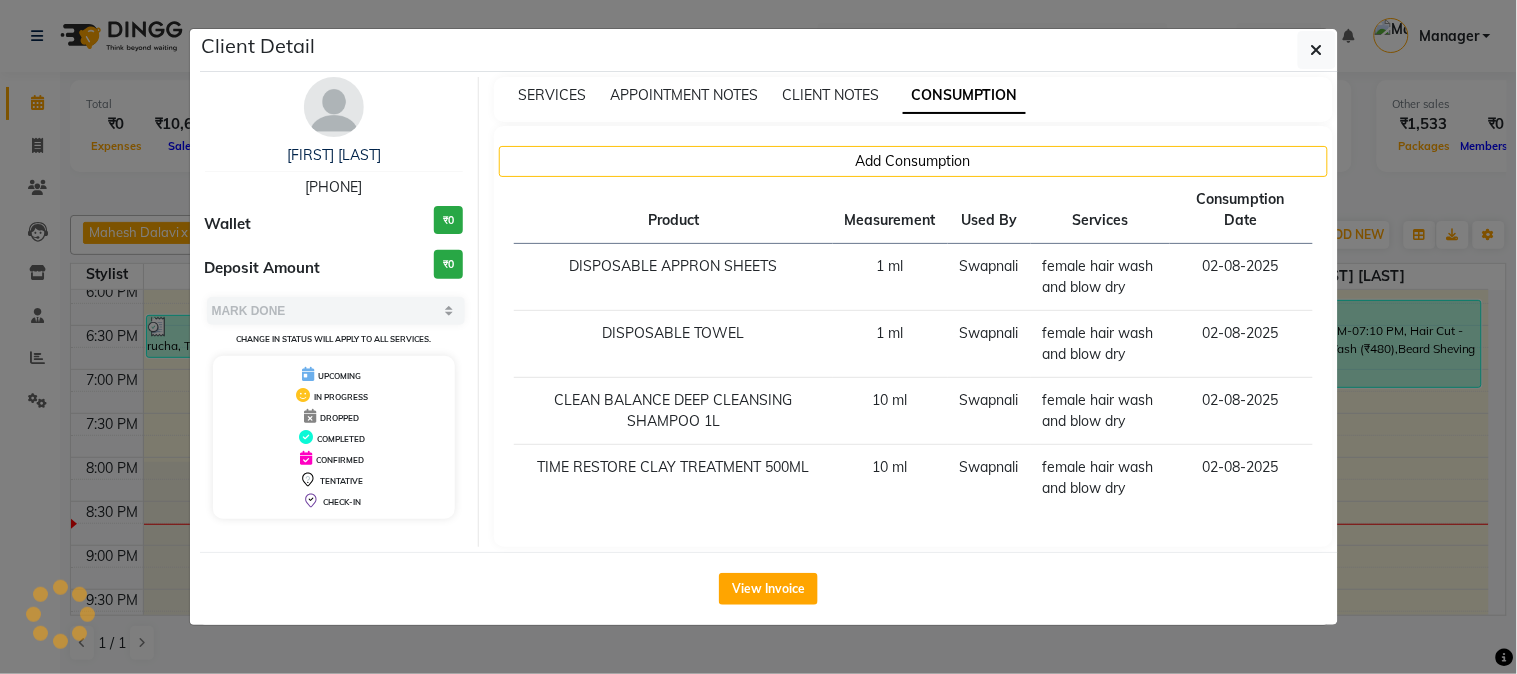click on "Client Detail  vithal    7275011204 Wallet ₹0 Deposit Amount  ₹0  Select MARK DONE UPCOMING Change in status will apply to all services. UPCOMING IN PROGRESS DROPPED COMPLETED CONFIRMED TENTATIVE CHECK-IN SERVICES APPOINTMENT NOTES CLIENT NOTES CONSUMPTION Add Consumption Product Measurement Used By Services Consumption Date  DISPOSABLE APPRON SHEETS   1 ml   Swapnali   female hair wash and blow dry   02-08-2025   DISPOSABLE TOWEL   1 ml   Swapnali   female hair wash and blow dry   02-08-2025   CLEAN BALANCE DEEP CLEANSING SHAMPOO 1L   10 ml   Swapnali   female hair wash and blow dry   02-08-2025   TIME RESTORE CLAY TREATMENT 500ML    10 ml   Swapnali   female hair wash and blow dry   02-08-2025   View Invoice" 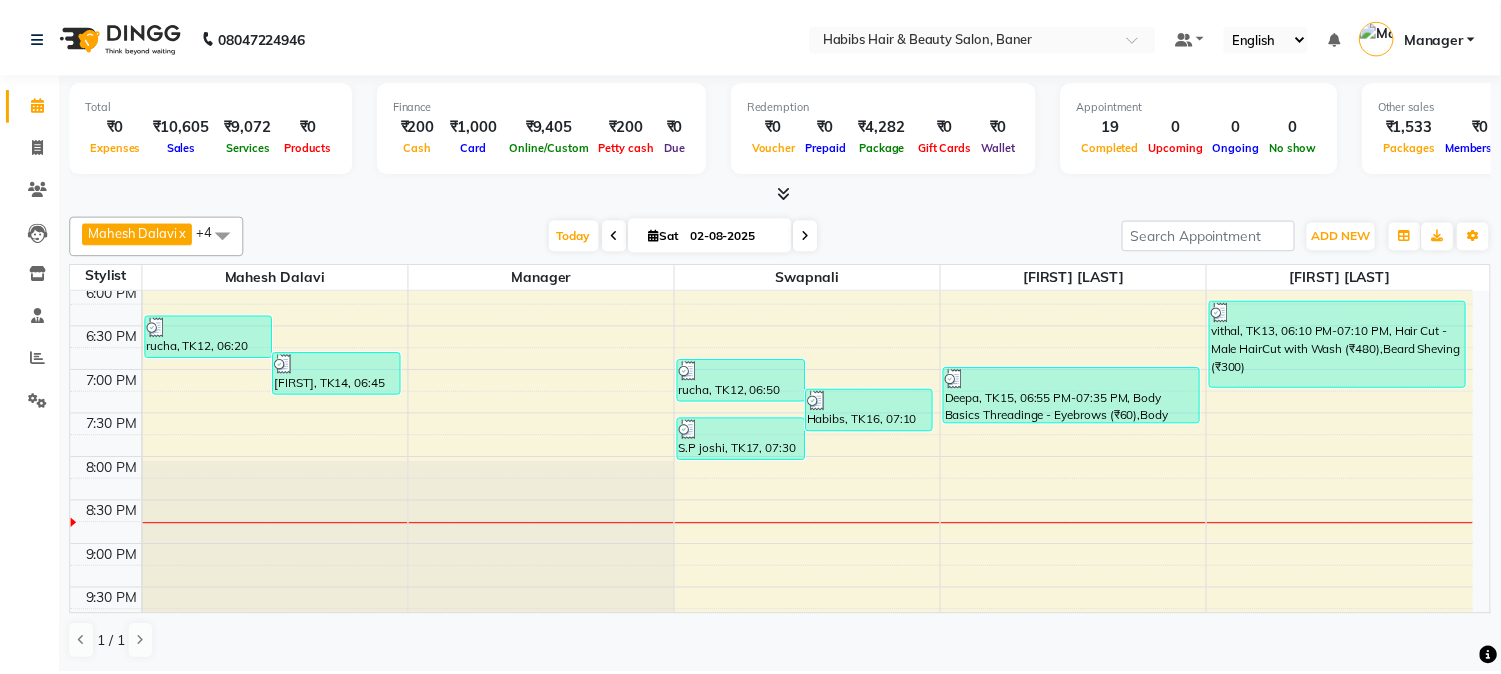 scroll, scrollTop: 555, scrollLeft: 0, axis: vertical 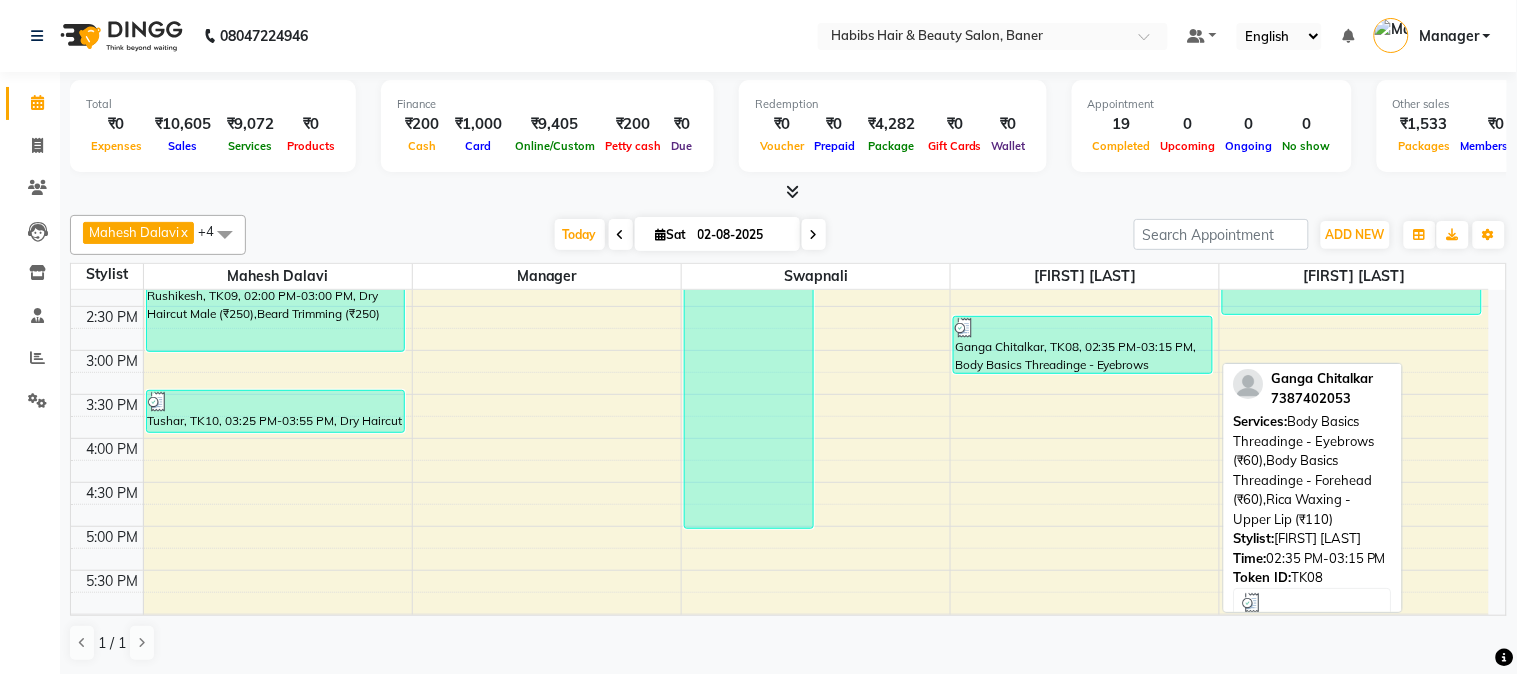 click on "Ganga Chitalkar, TK08, 02:35 PM-03:15 PM, Body Basics Threadinge - Eyebrows (₹60),Body Basics Threadinge - Forehead (₹60),Rica Waxing - Upper Lip (₹110)" at bounding box center (1082, 345) 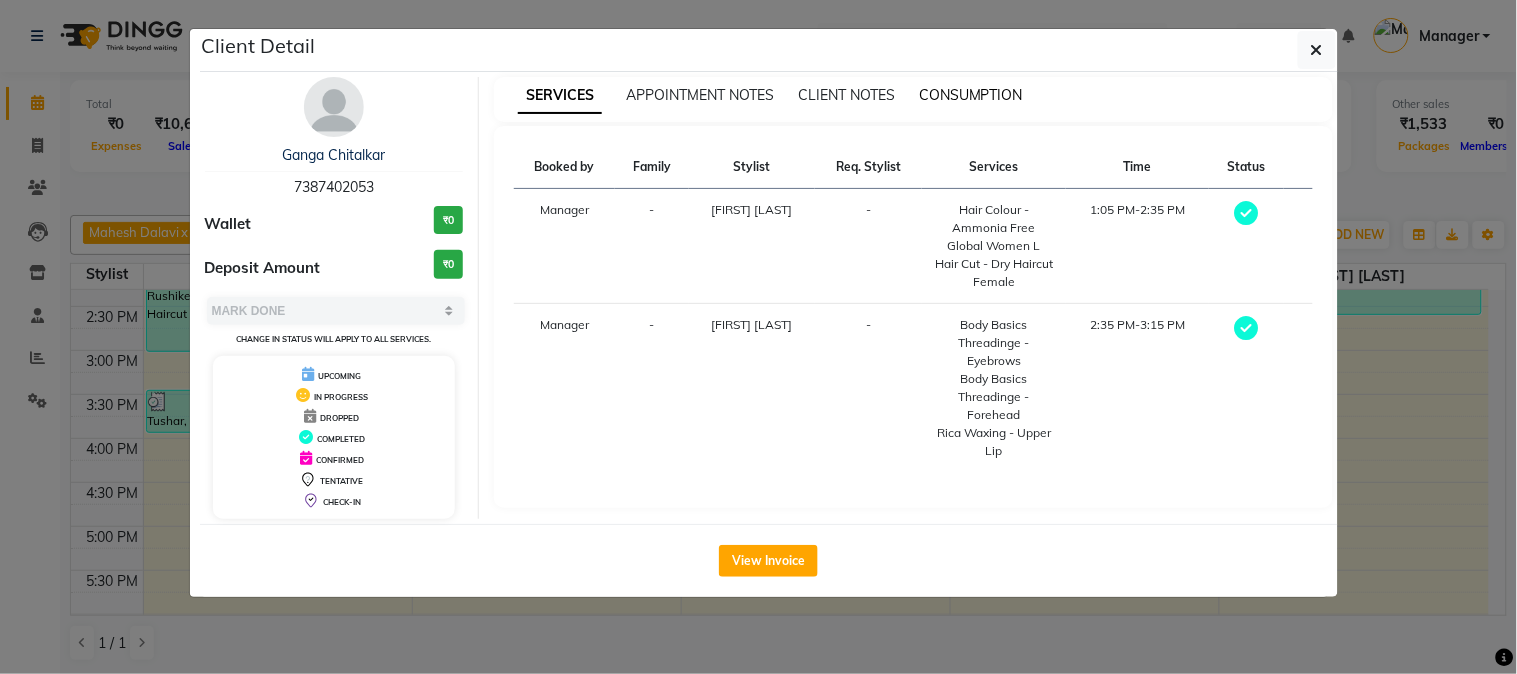 click on "CONSUMPTION" at bounding box center (971, 95) 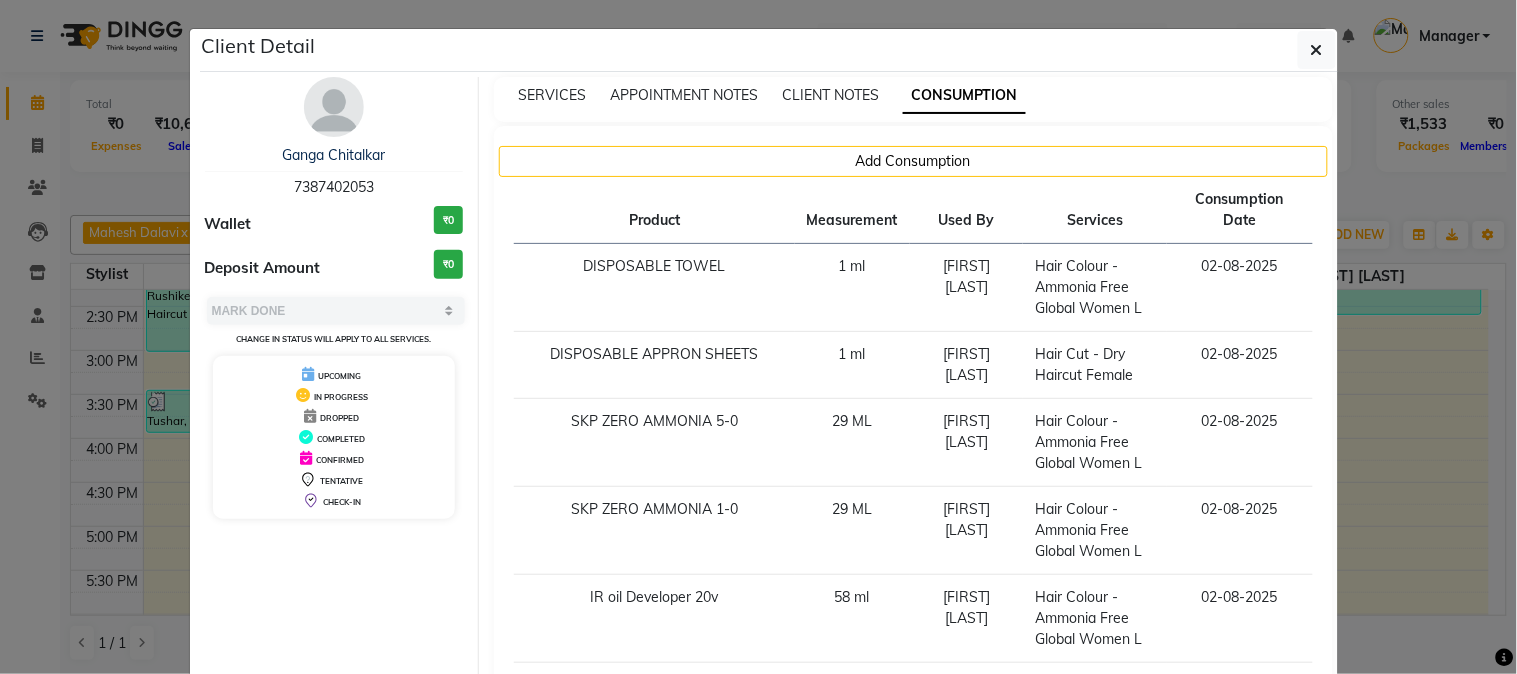 click on "Client Detail  Ganga Chitalkar   7387402053 Wallet ₹0 Deposit Amount  ₹0  Select MARK DONE UPCOMING Change in status will apply to all services. UPCOMING IN PROGRESS DROPPED COMPLETED CONFIRMED TENTATIVE CHECK-IN SERVICES APPOINTMENT NOTES CLIENT NOTES CONSUMPTION Add Consumption Product Measurement Used By Services Consumption Date  DISPOSABLE TOWEL   1 ml   Rahul   Hair Colour  - Ammonia Free Global Women L   02-08-2025   DISPOSABLE APPRON SHEETS   1 ml   Rahul    Hair Cut - Dry Haircut Female   02-08-2025   SKP ZERO AMMONIA 5-0   29 ML   Rahul   Hair Colour  - Ammonia Free Global Women L   02-08-2025   SKP ZERO AMMONIA 1-0   29 ML   Rahul   Hair Colour  - Ammonia Free Global Women L   02-08-2025   IR oil Developer 20v   58 ml   Rahul   Hair Colour  - Ammonia Free Global Women L   02-08-2025   COLOR FREEZE CONDITIONER 4.5 PH 1 L   5 ml   Rahul   Hair Colour  - Ammonia Free Global Women L   02-08-2025   color frizze shampoo 1ml   5 ml   Rahul   Hair Colour  - Ammonia Free Global Women L   02-08-2025" 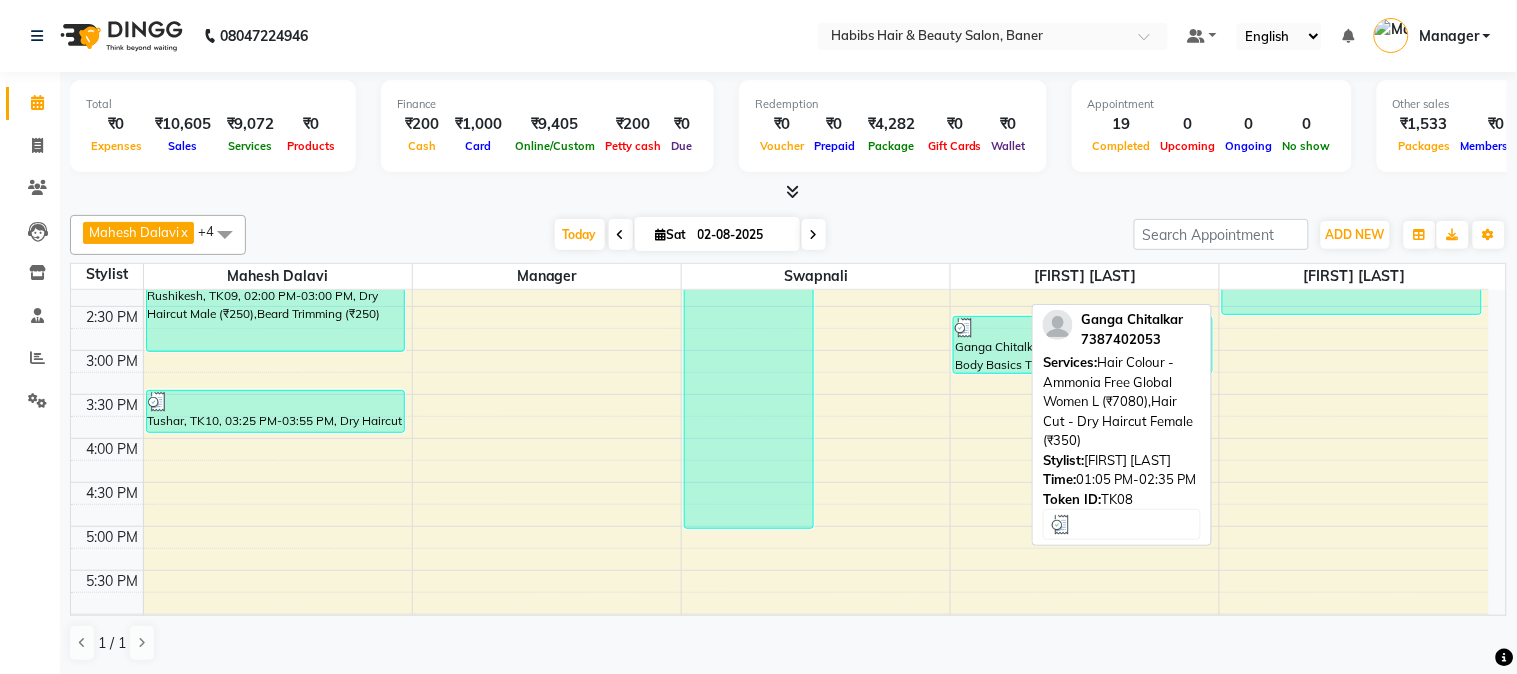 click on "Ganga Chitalkar, TK08, 01:05 PM-02:35 PM, Hair Colour  - Ammonia Free Global Women L (₹7080),Hair Cut - Dry Haircut Female (₹350)" at bounding box center [1352, 249] 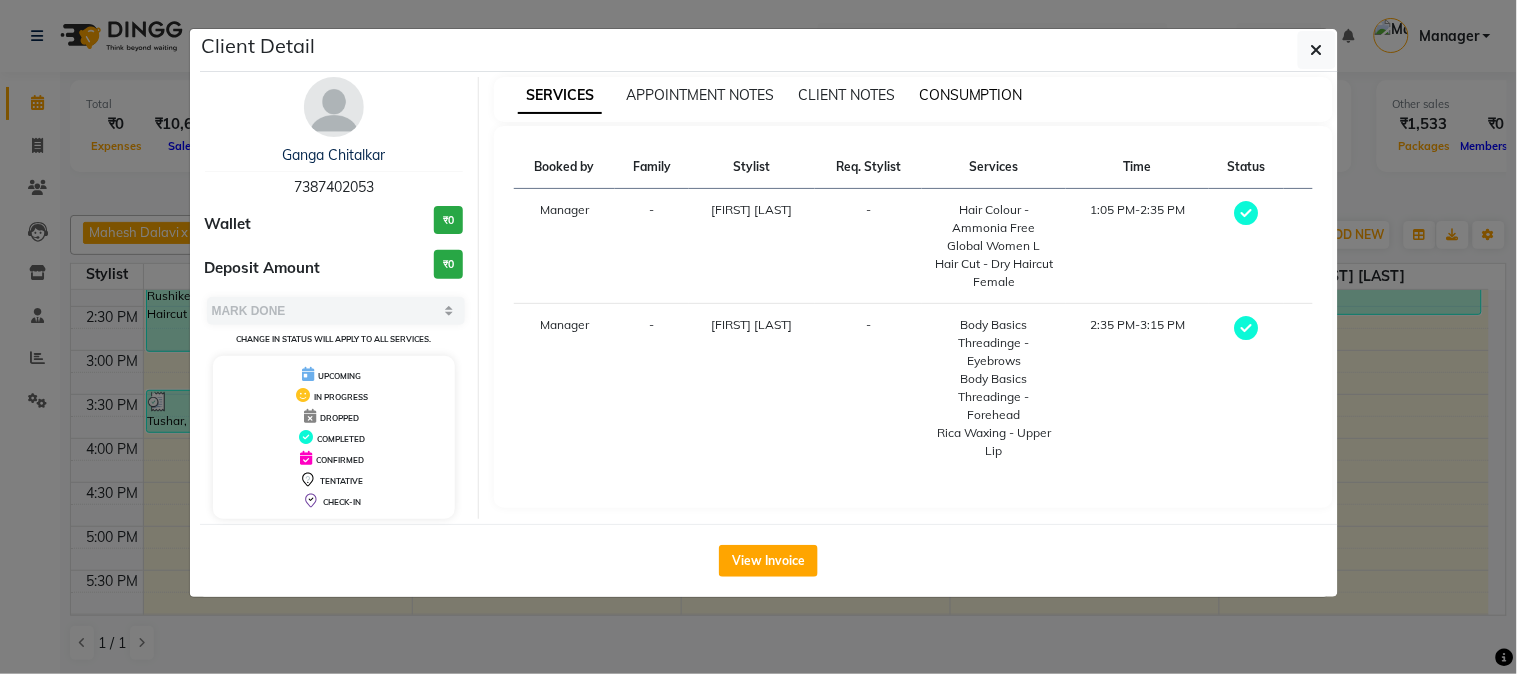 click on "CONSUMPTION" at bounding box center [971, 95] 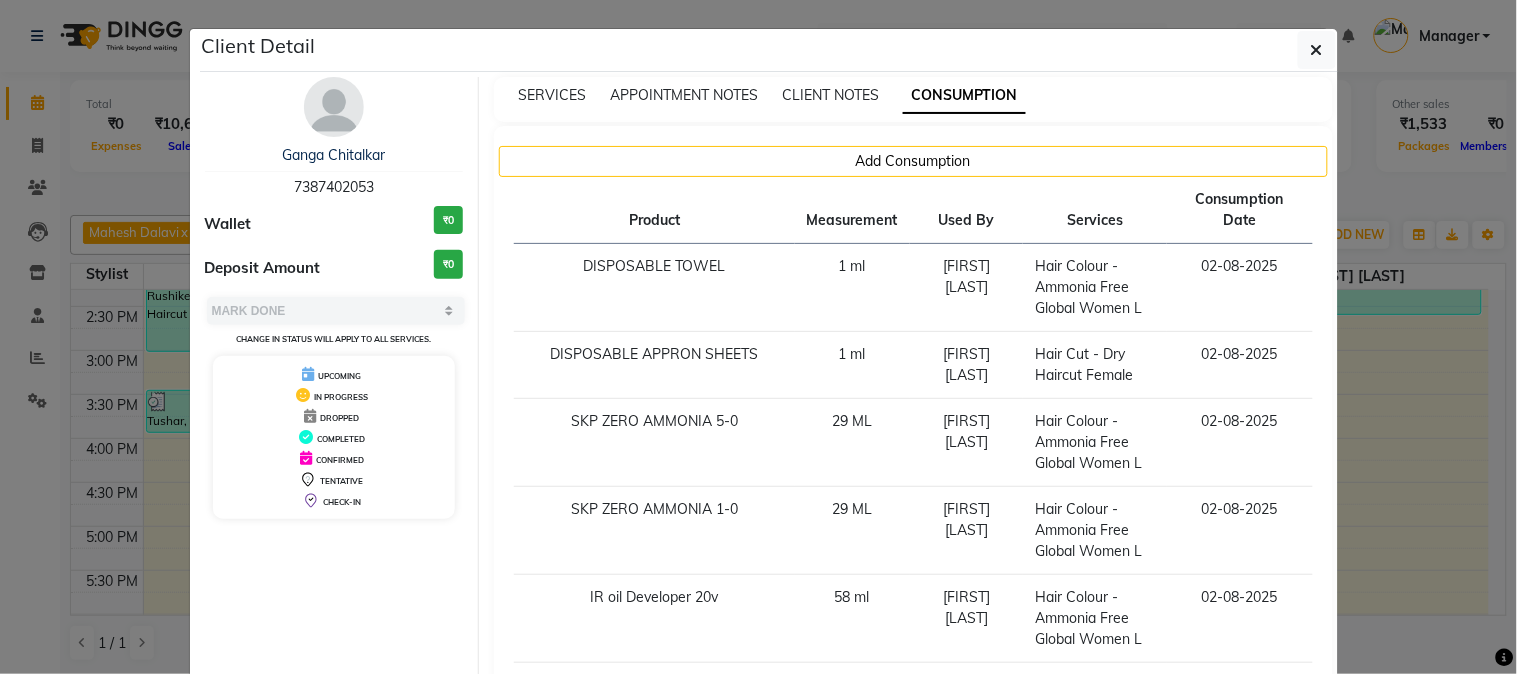 click on "Client Detail  Ganga Chitalkar   7387402053 Wallet ₹0 Deposit Amount  ₹0  Select MARK DONE UPCOMING Change in status will apply to all services. UPCOMING IN PROGRESS DROPPED COMPLETED CONFIRMED TENTATIVE CHECK-IN SERVICES APPOINTMENT NOTES CLIENT NOTES CONSUMPTION Add Consumption Product Measurement Used By Services Consumption Date  DISPOSABLE TOWEL   1 ml   Rahul   Hair Colour  - Ammonia Free Global Women L   02-08-2025   DISPOSABLE APPRON SHEETS   1 ml   Rahul    Hair Cut - Dry Haircut Female   02-08-2025   SKP ZERO AMMONIA 5-0   29 ML   Rahul   Hair Colour  - Ammonia Free Global Women L   02-08-2025   SKP ZERO AMMONIA 1-0   29 ML   Rahul   Hair Colour  - Ammonia Free Global Women L   02-08-2025   IR oil Developer 20v   58 ml   Rahul   Hair Colour  - Ammonia Free Global Women L   02-08-2025   COLOR FREEZE CONDITIONER 4.5 PH 1 L   5 ml   Rahul   Hair Colour  - Ammonia Free Global Women L   02-08-2025   color frizze shampoo 1ml   5 ml   Rahul   Hair Colour  - Ammonia Free Global Women L   02-08-2025" 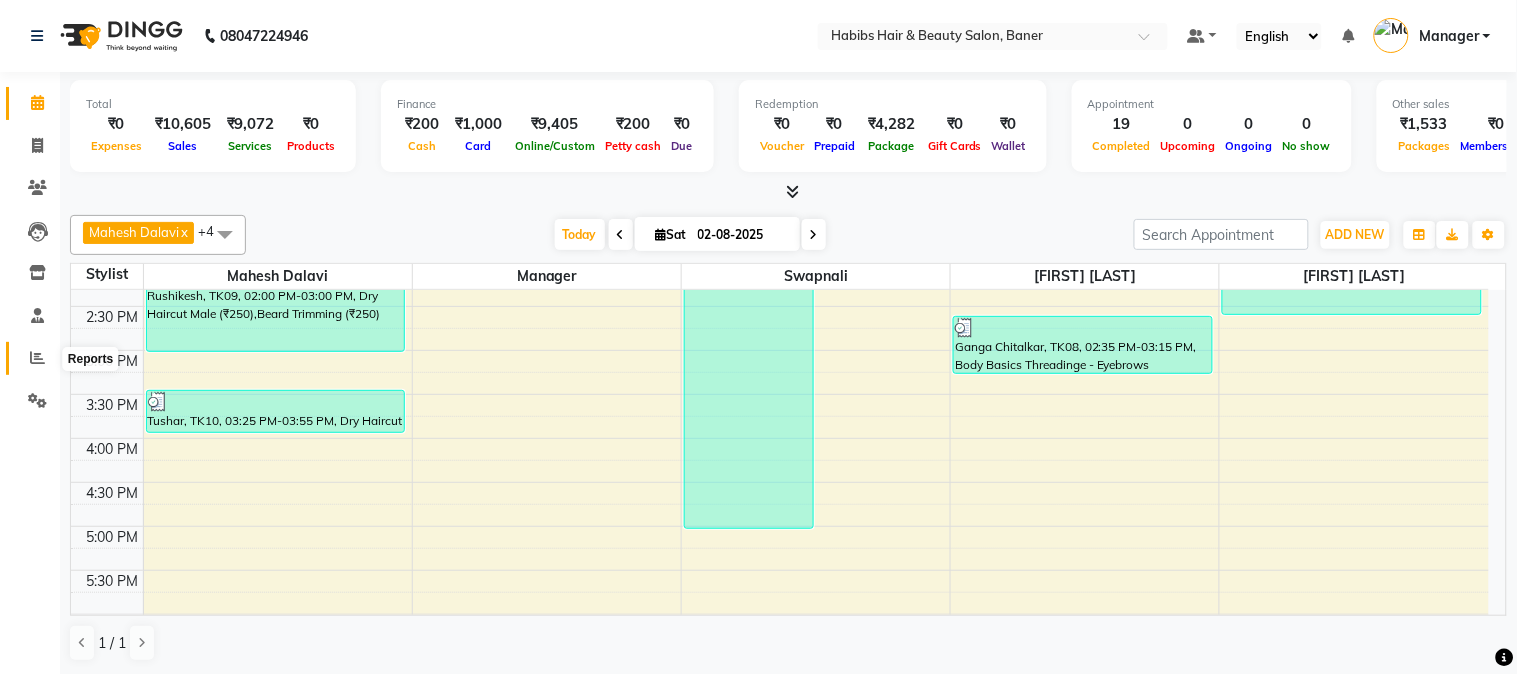 click 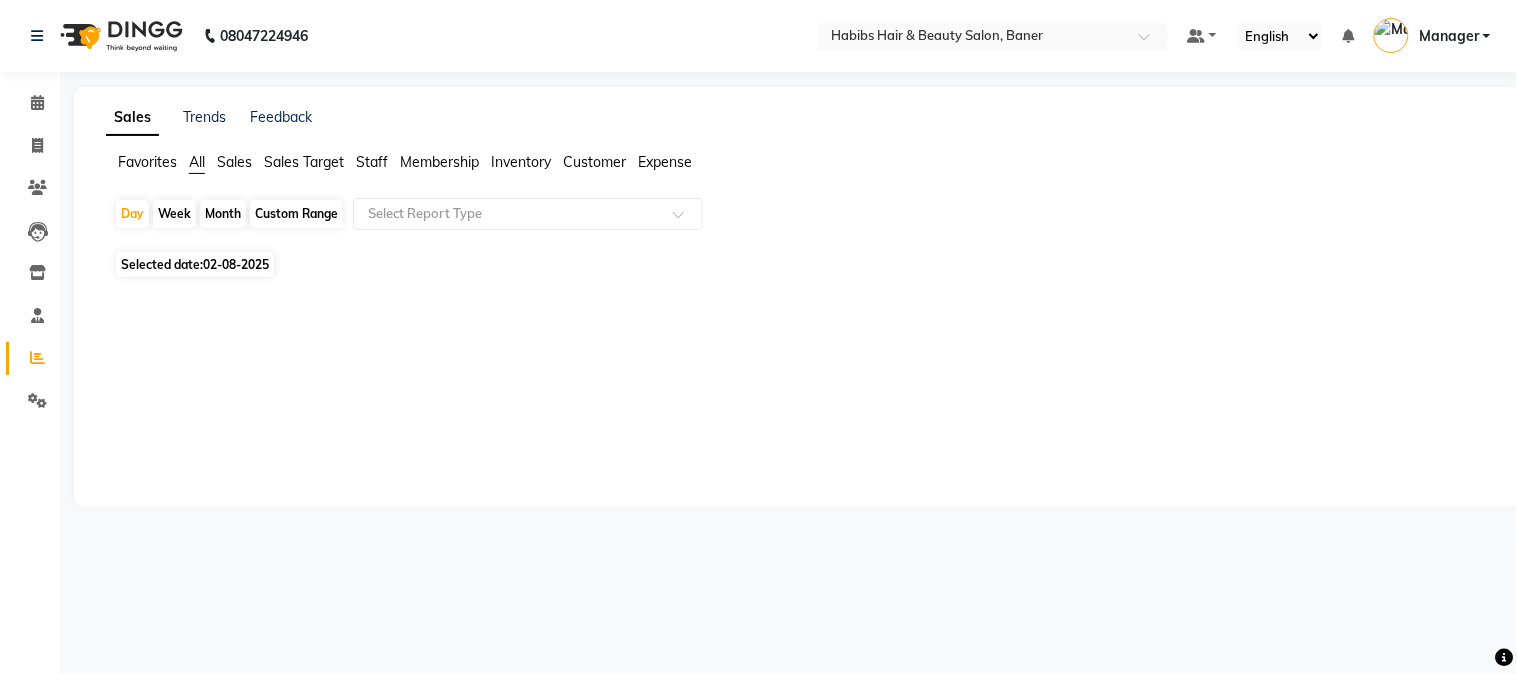 click on "02-08-2025" 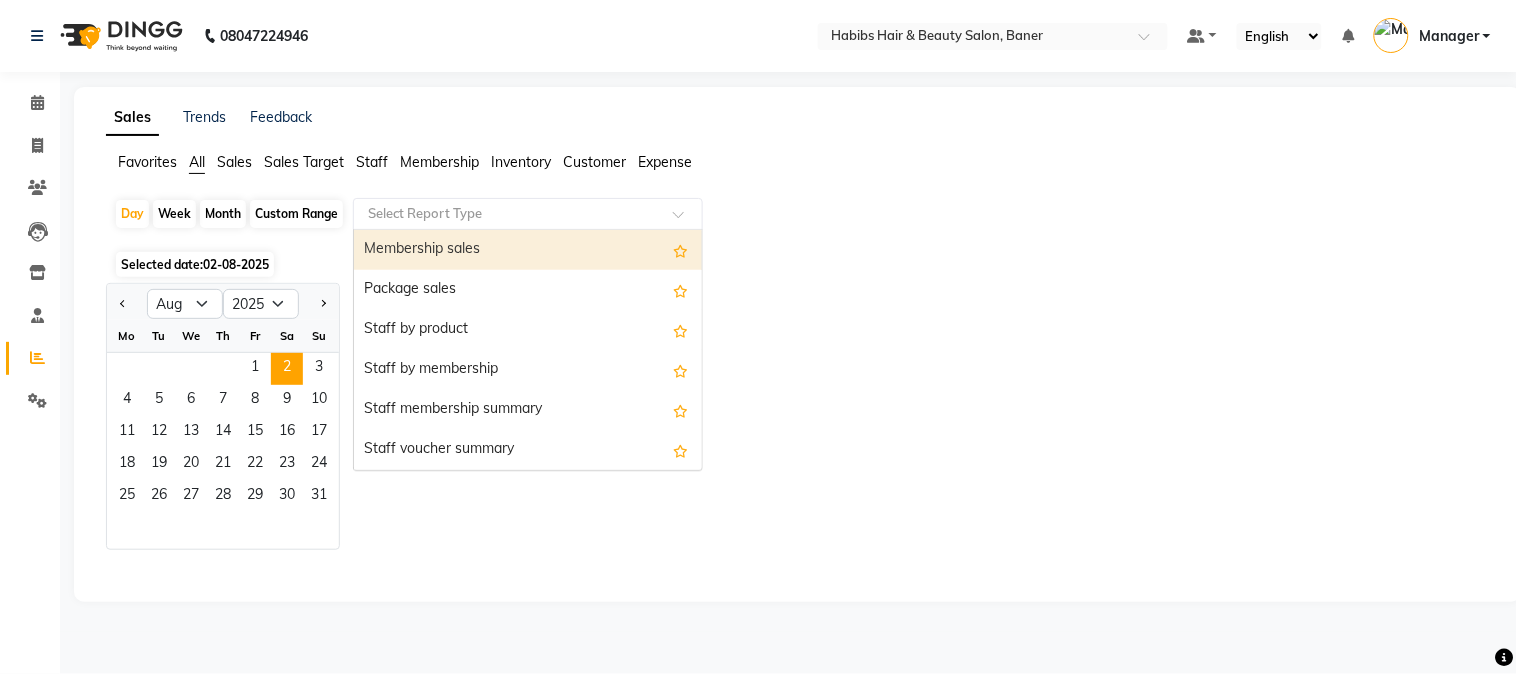 click 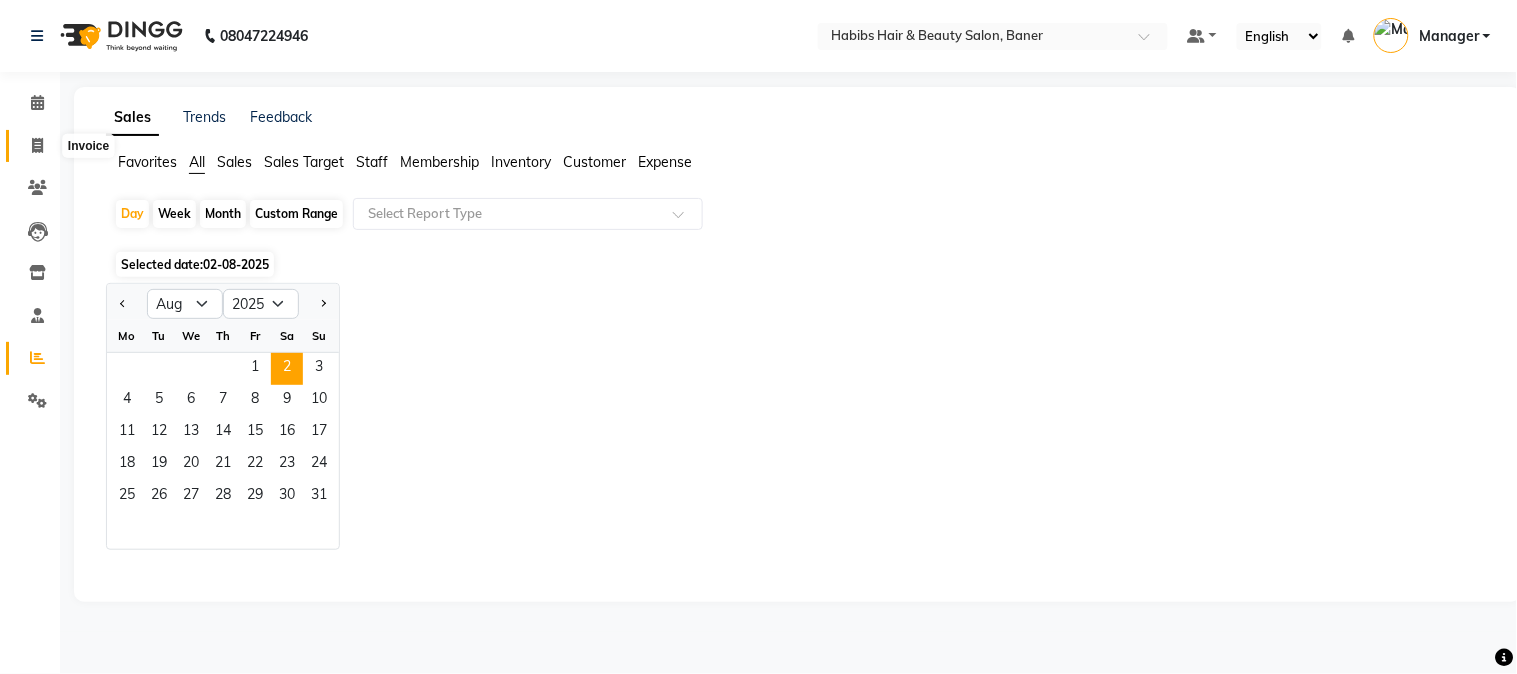click 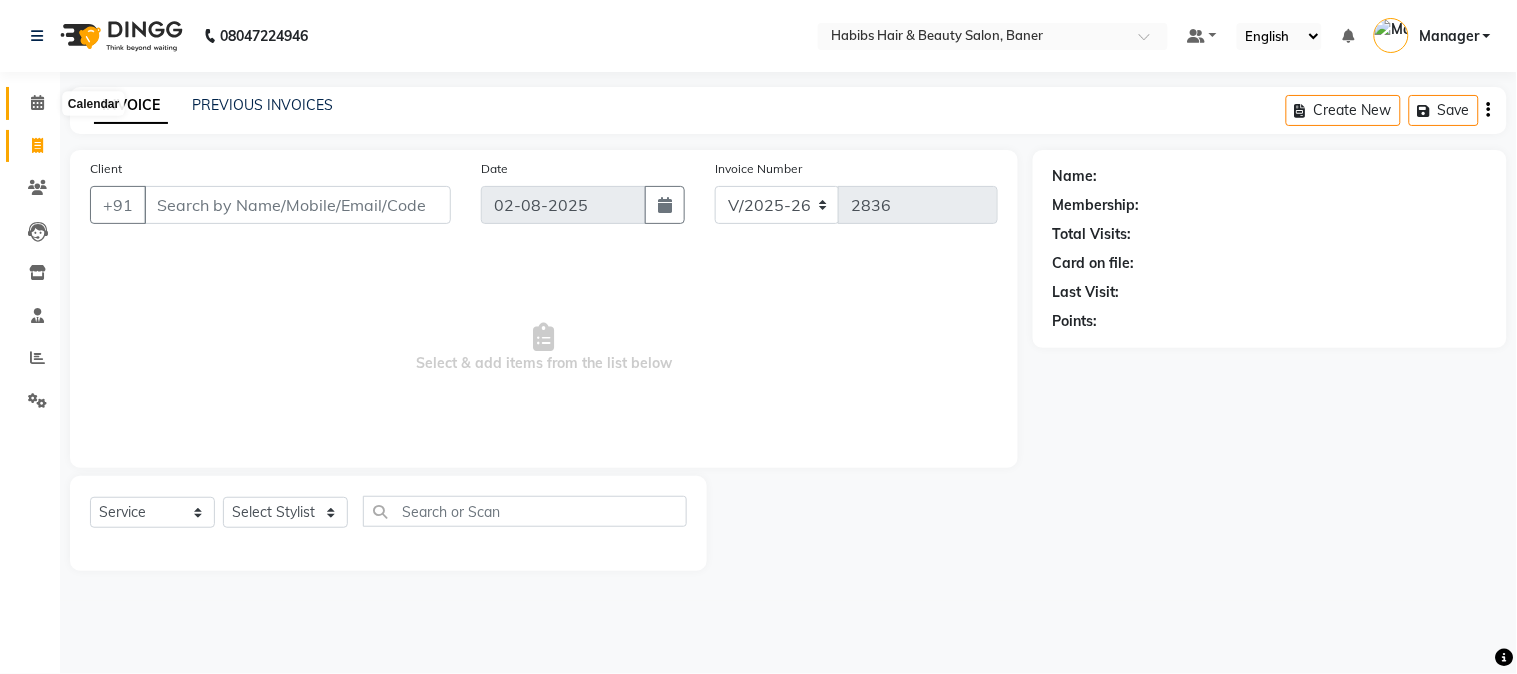 click 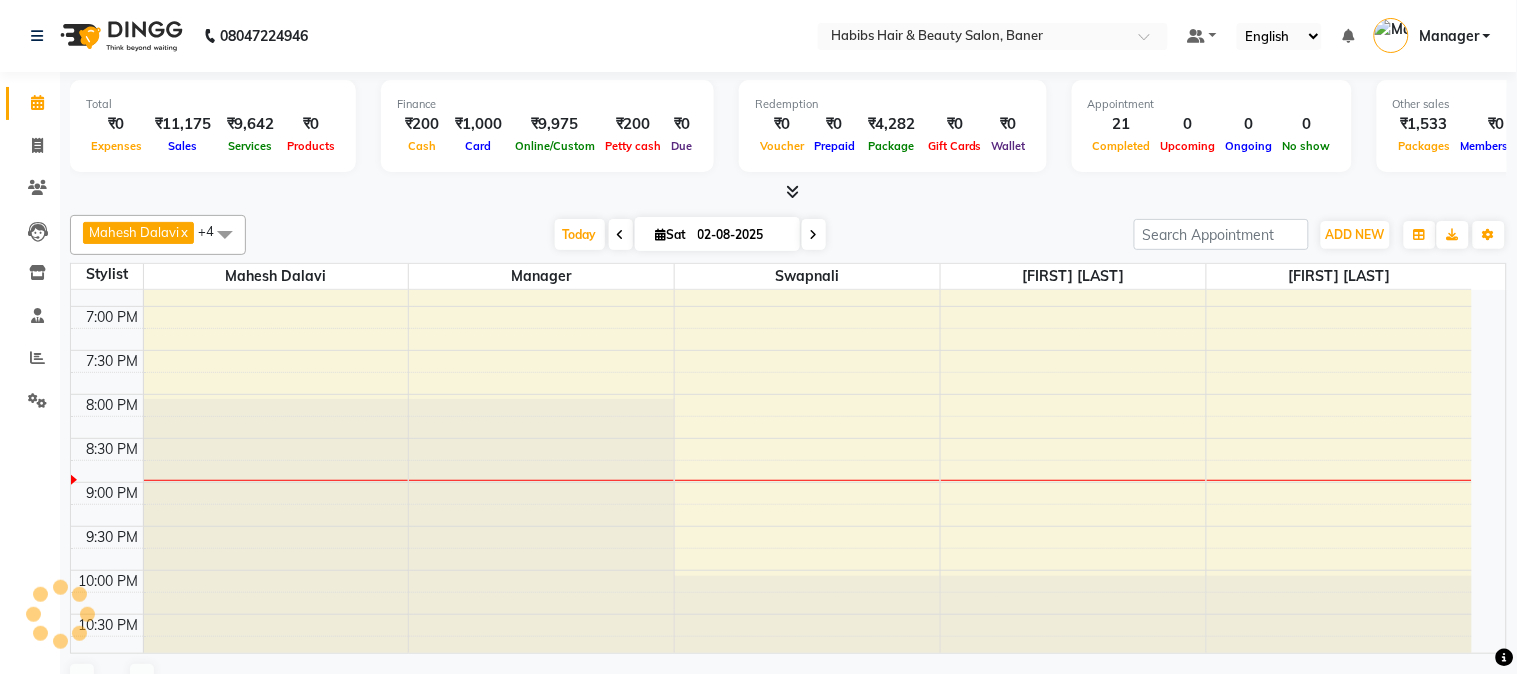 scroll, scrollTop: 0, scrollLeft: 0, axis: both 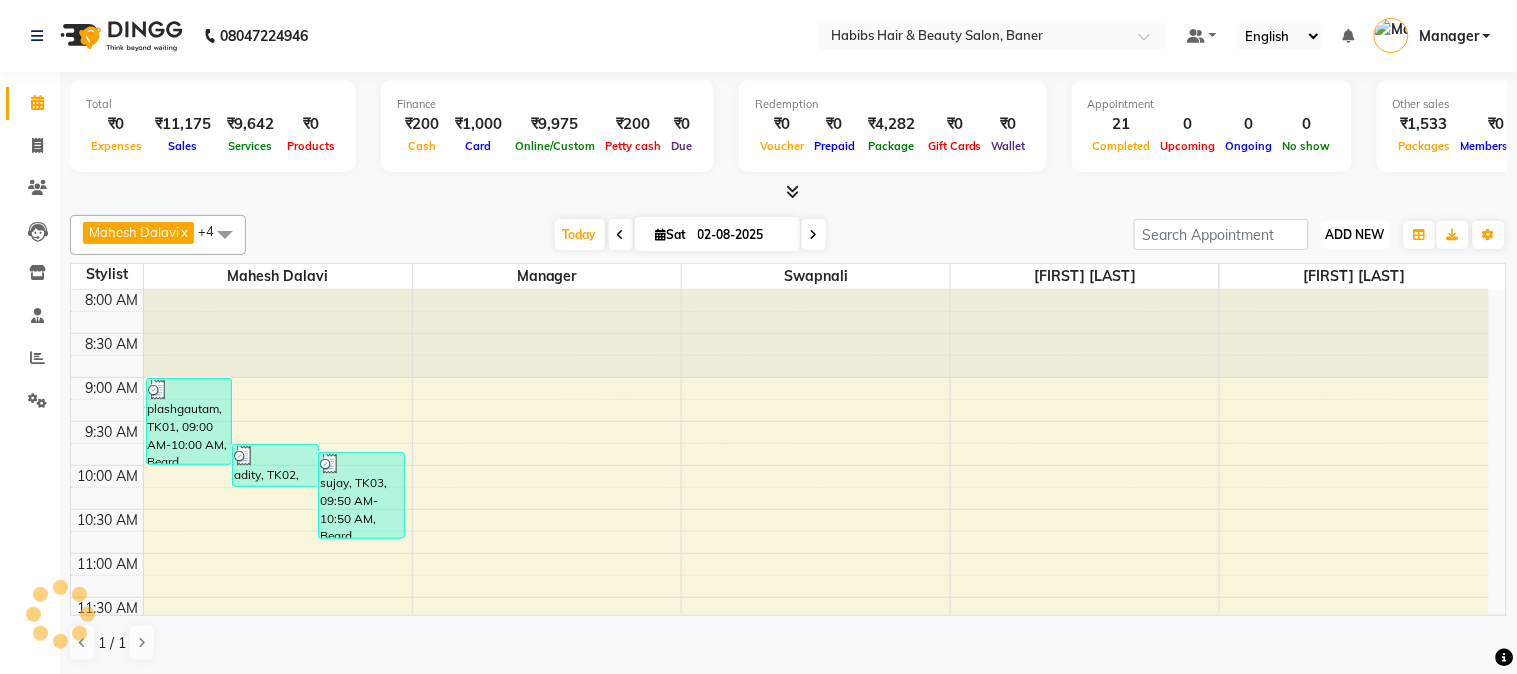 click on "ADD NEW" at bounding box center [1355, 234] 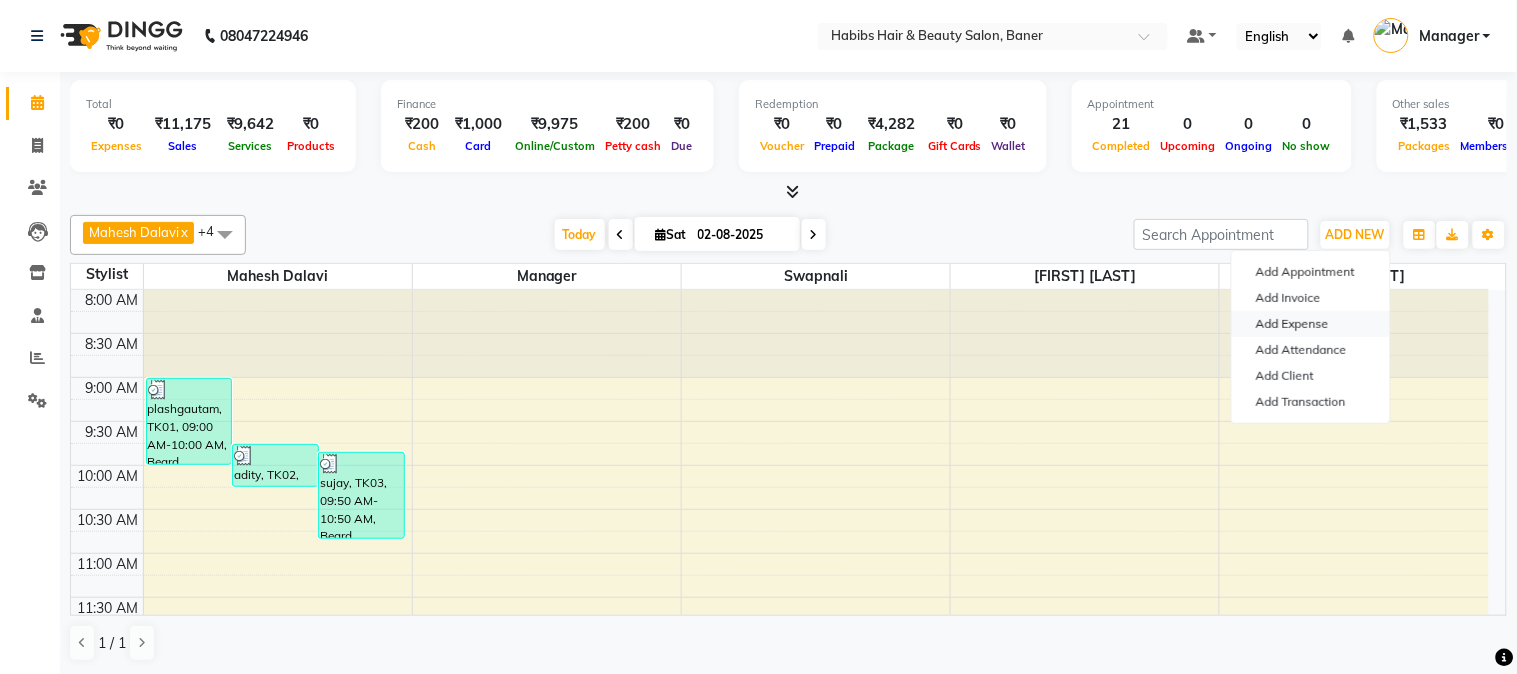 click on "Add Expense" at bounding box center [1311, 324] 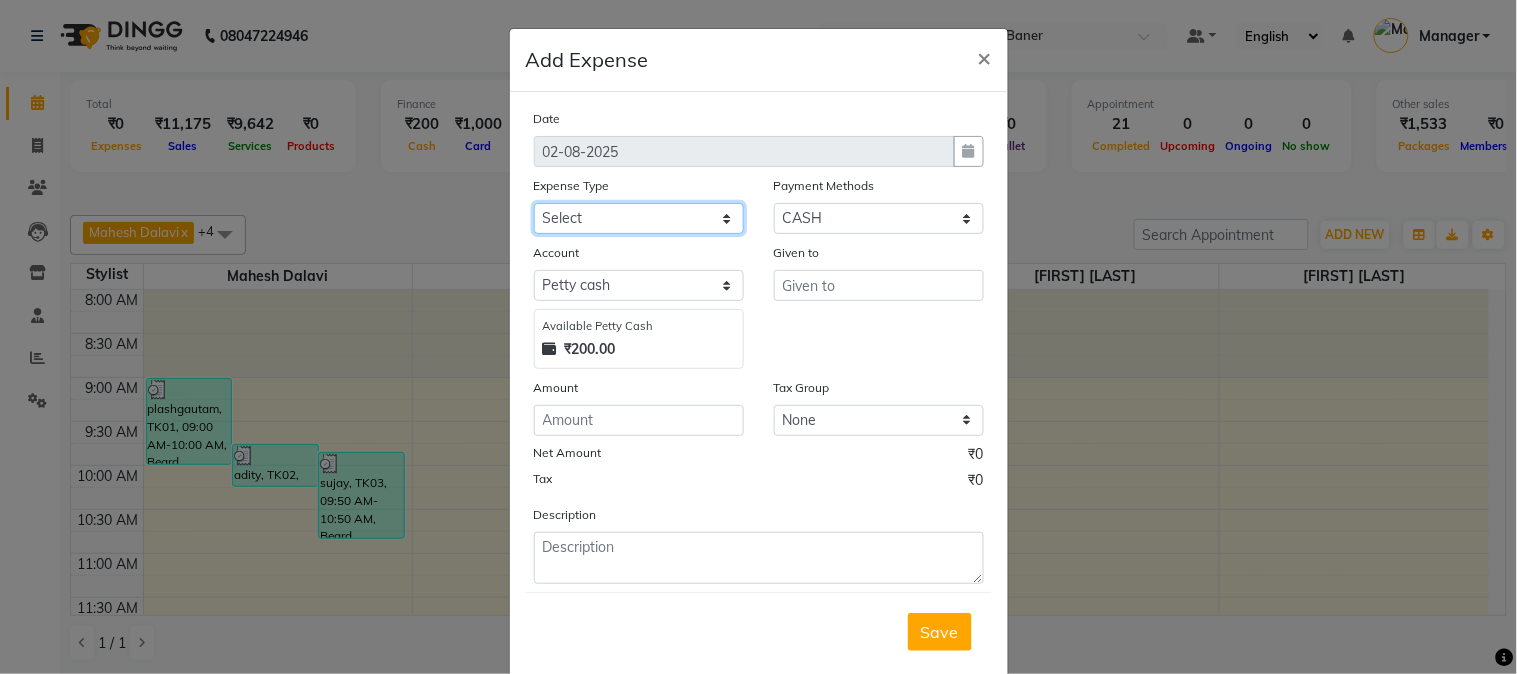 click on "Select client coffee client refund clint snacks CLINT TEA CLINT WATER BOTTEL DAILY INCENTIVE LATE  NIGHT OT MAMBERSHIP INS PKG INS Product INS Salary salon expenses STAFF TEA STAFF TEA MONTHLY STAFF TIP STAFF WATER MONHLY" 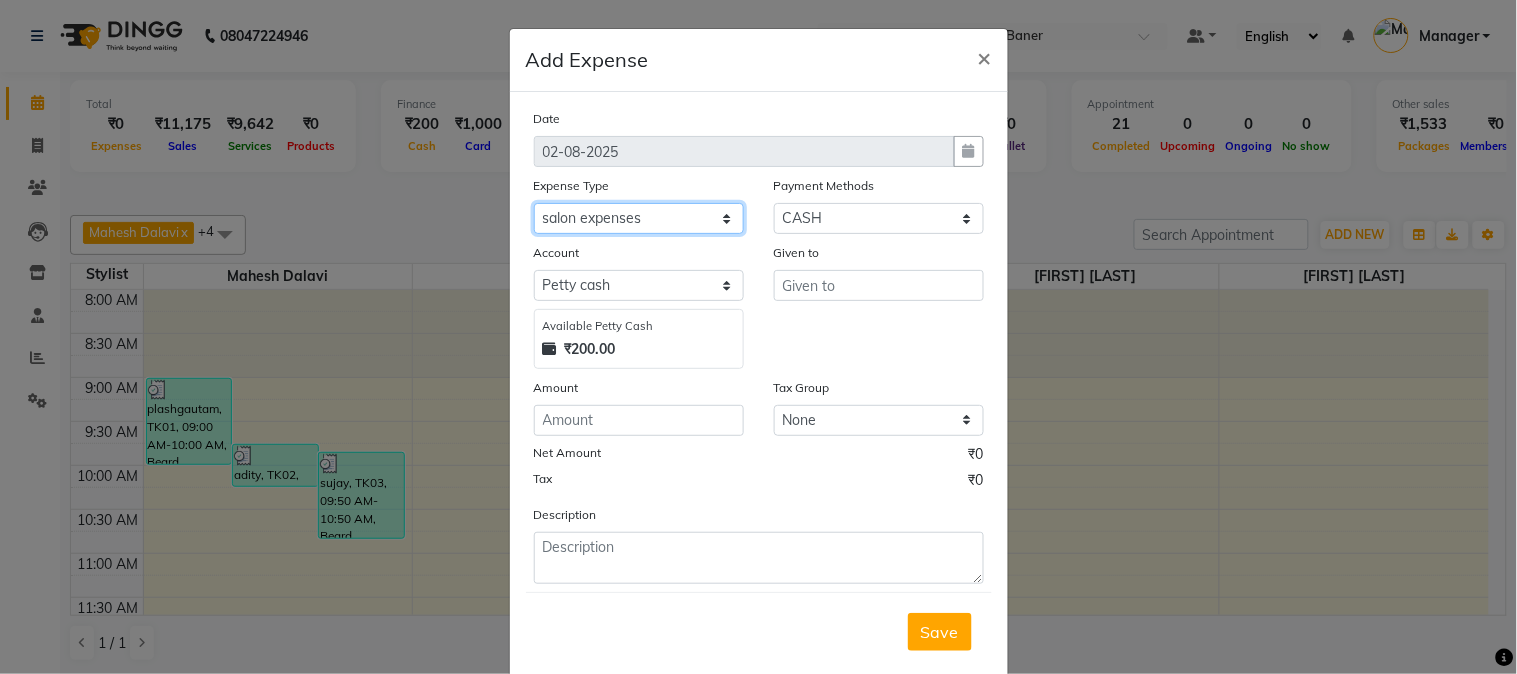click on "Select client coffee client refund clint snacks CLINT TEA CLINT WATER BOTTEL DAILY INCENTIVE LATE  NIGHT OT MAMBERSHIP INS PKG INS Product INS Salary salon expenses STAFF TEA STAFF TEA MONTHLY STAFF TIP STAFF WATER MONHLY" 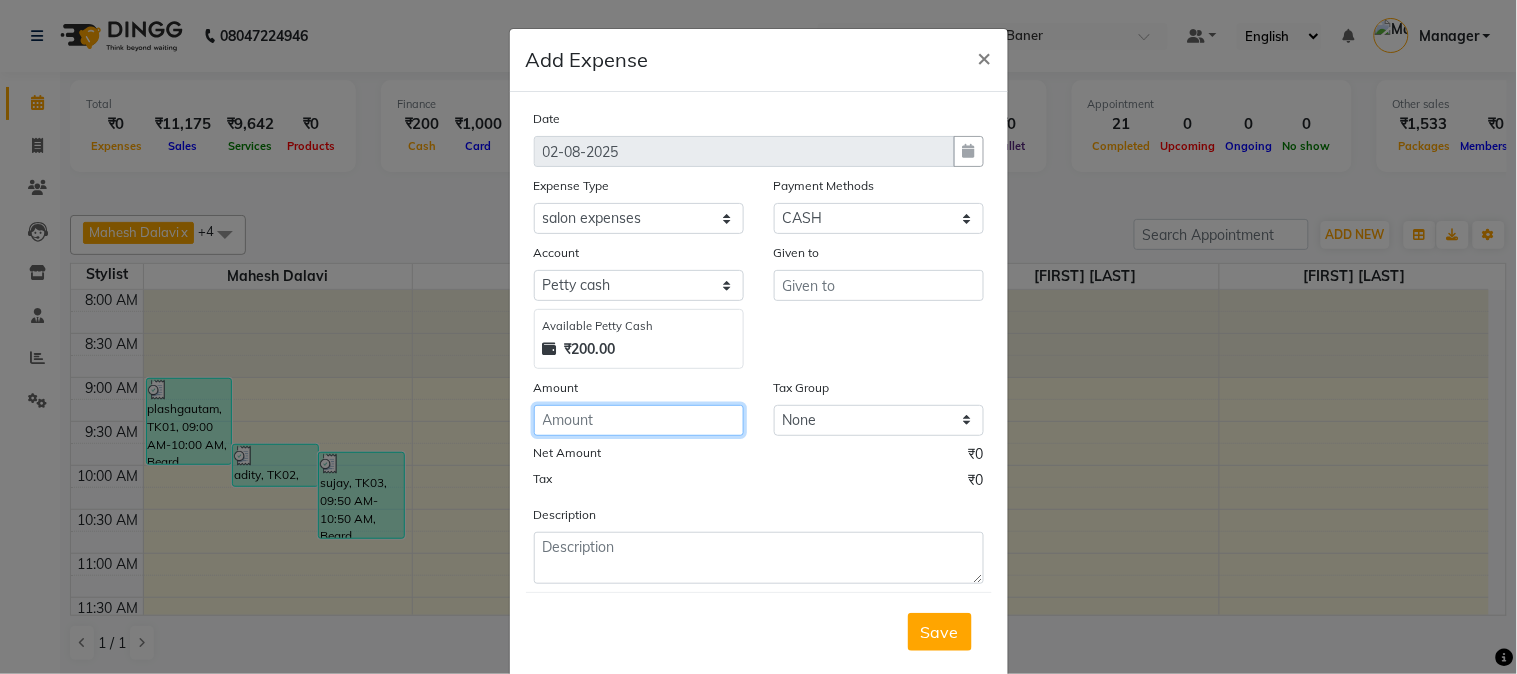 click 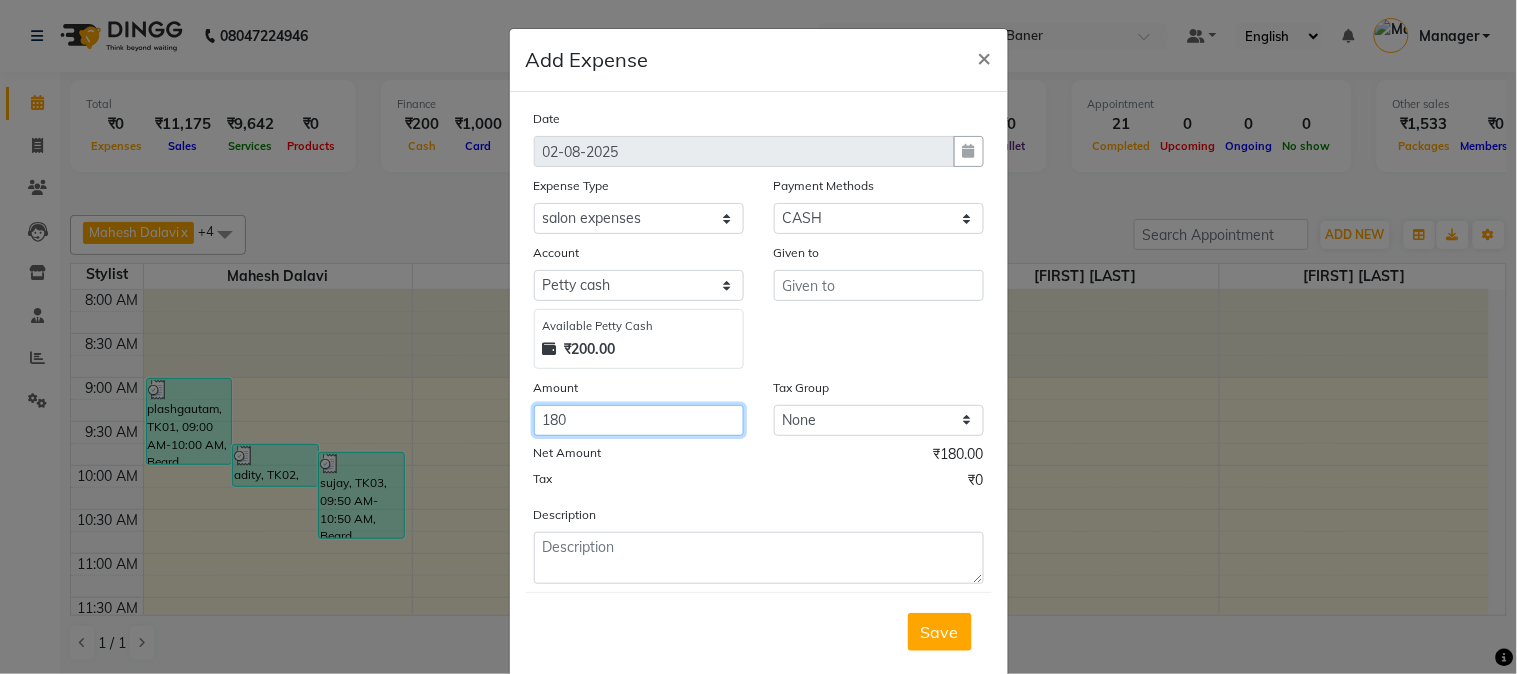 type on "180" 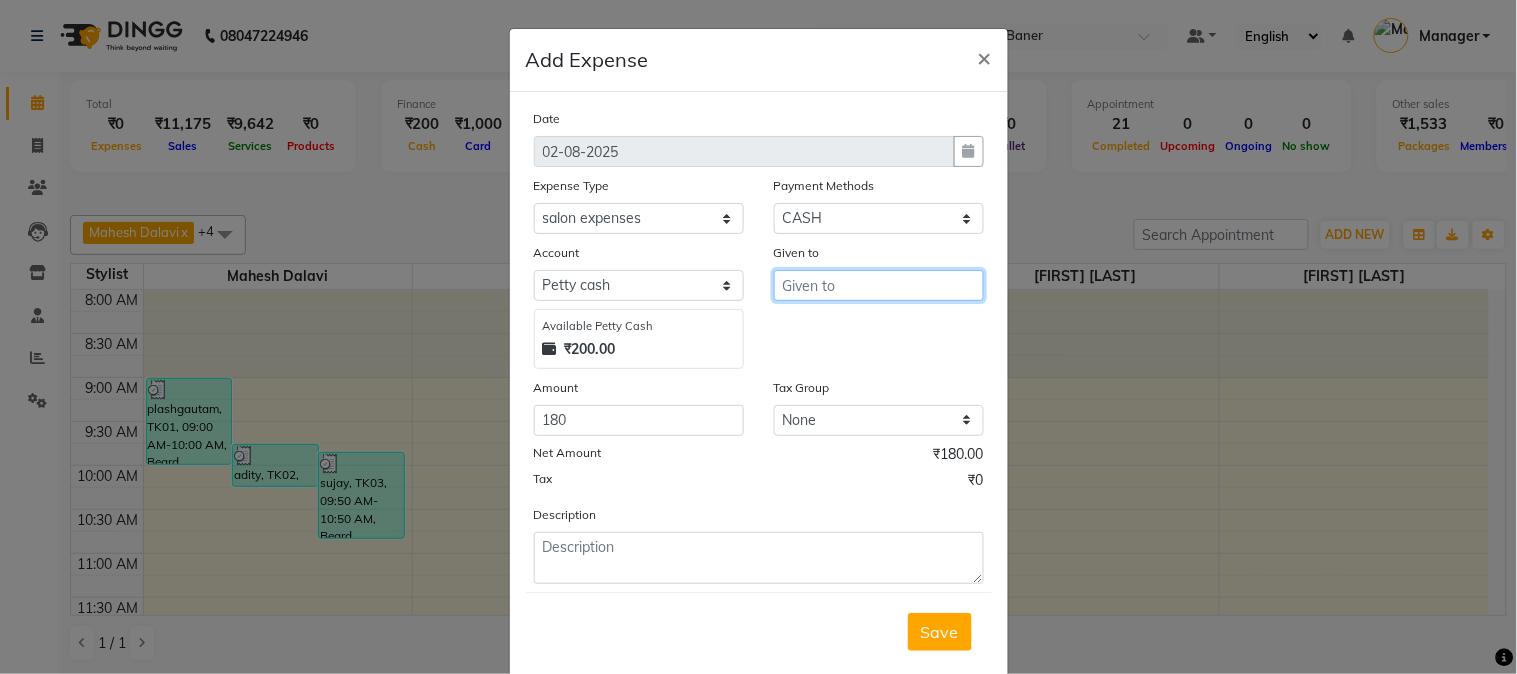 click at bounding box center [879, 285] 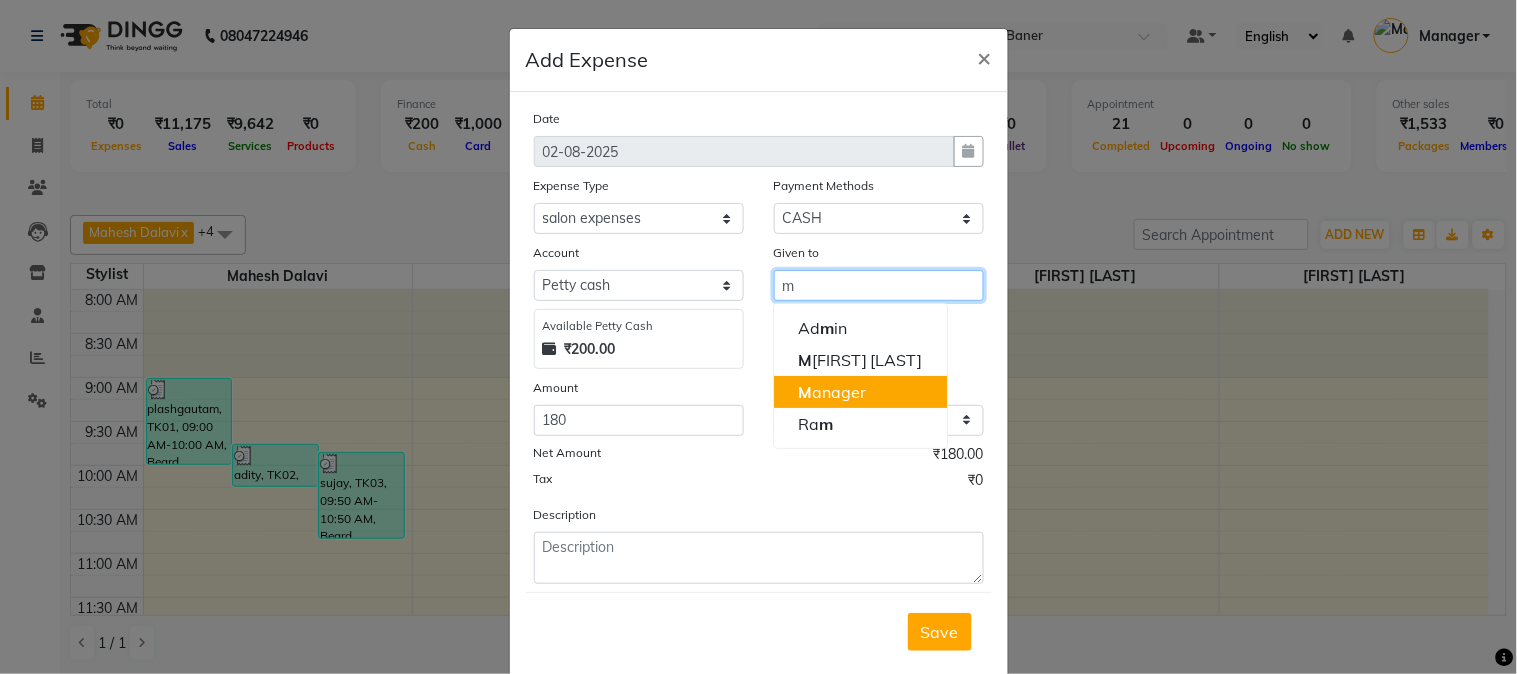 click on "M anager" at bounding box center [860, 392] 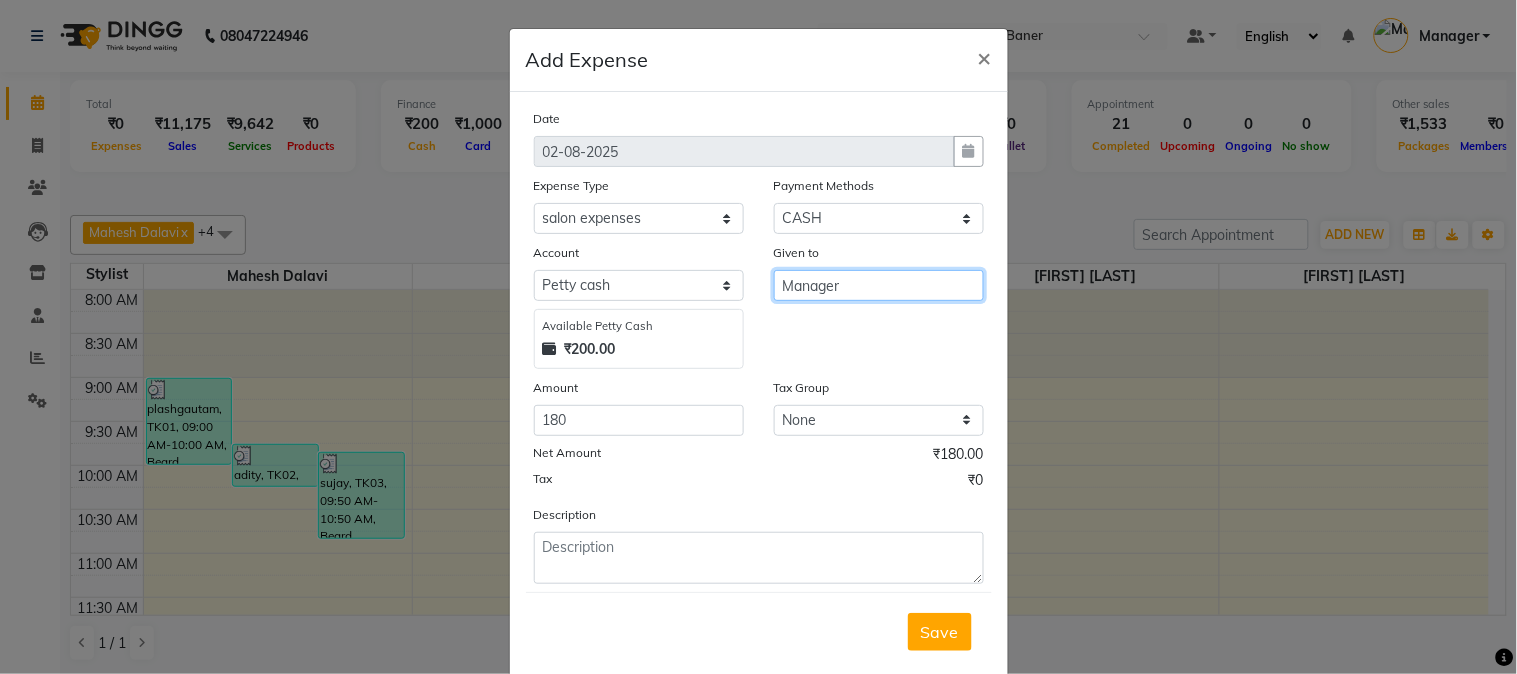 type on "Manager" 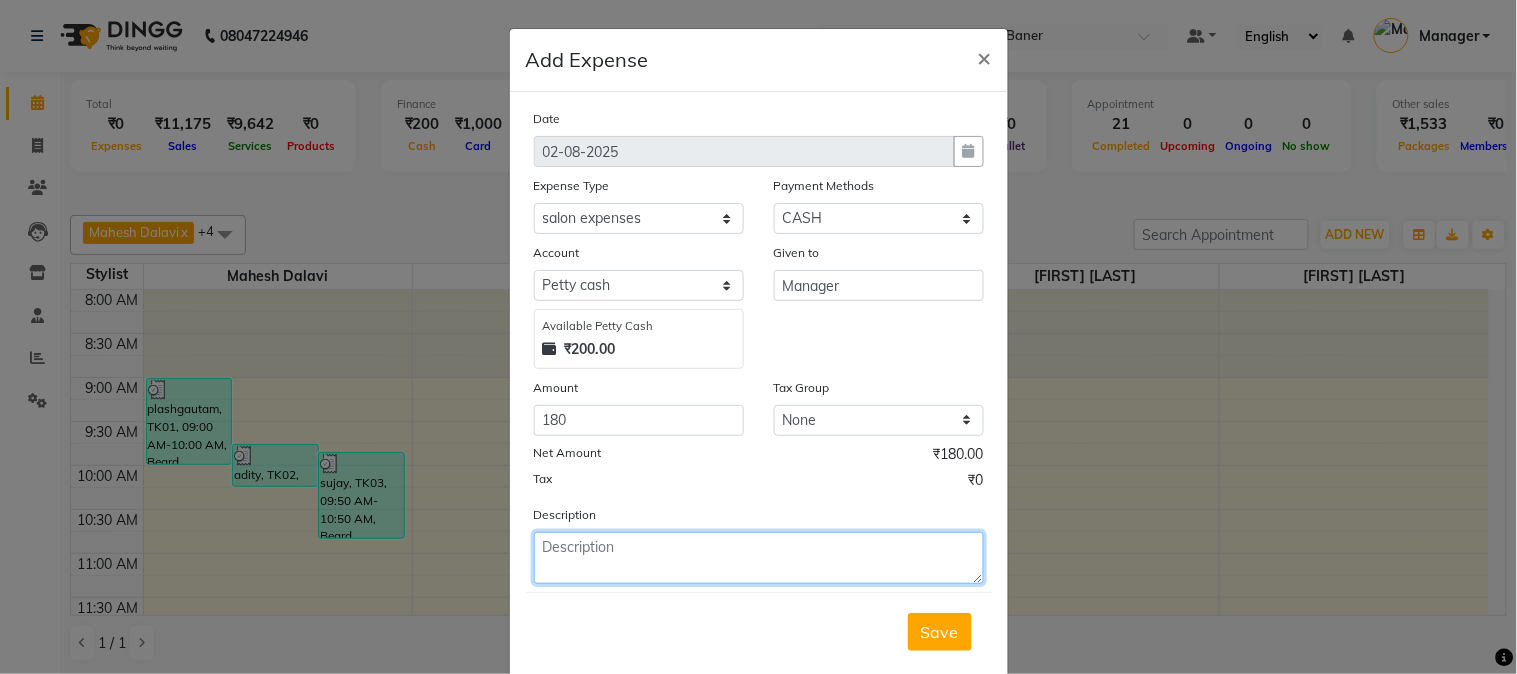 click 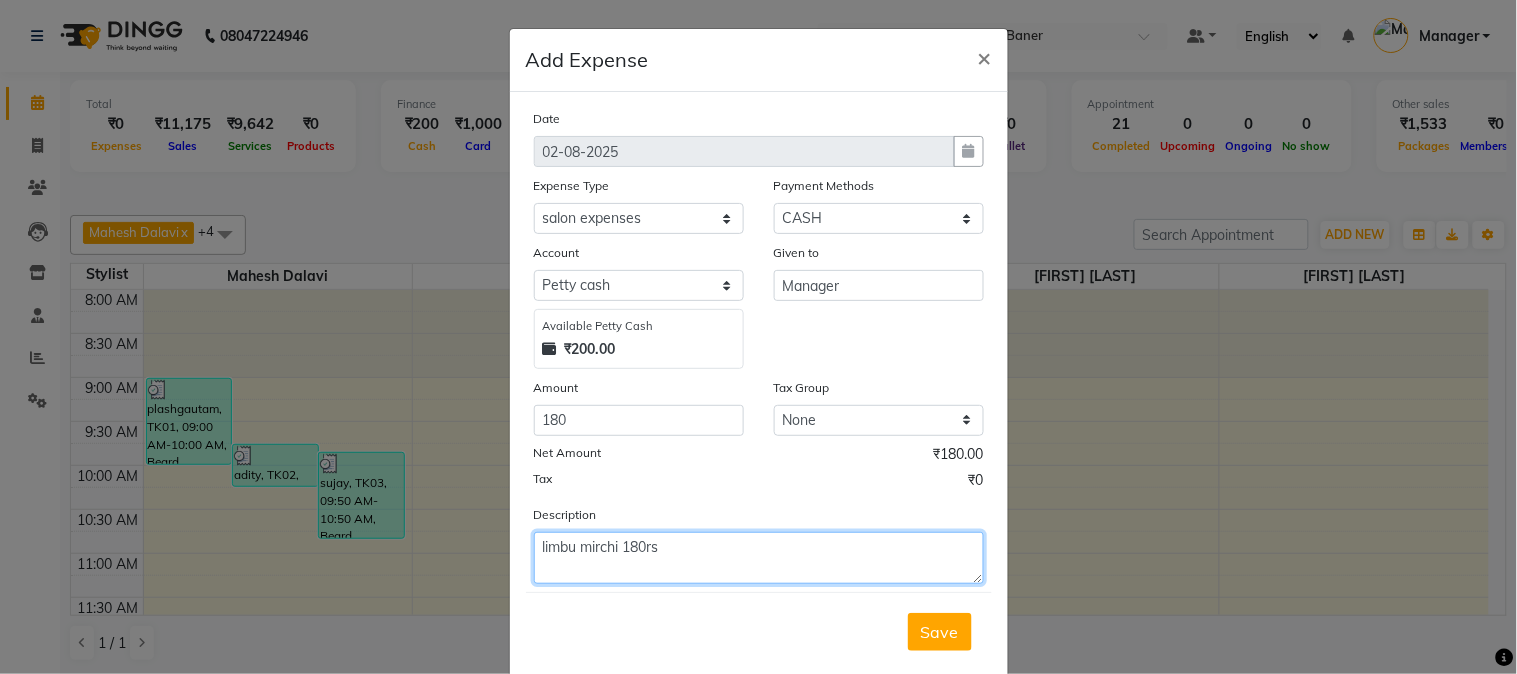 click on "limbu mirchi 180rs" 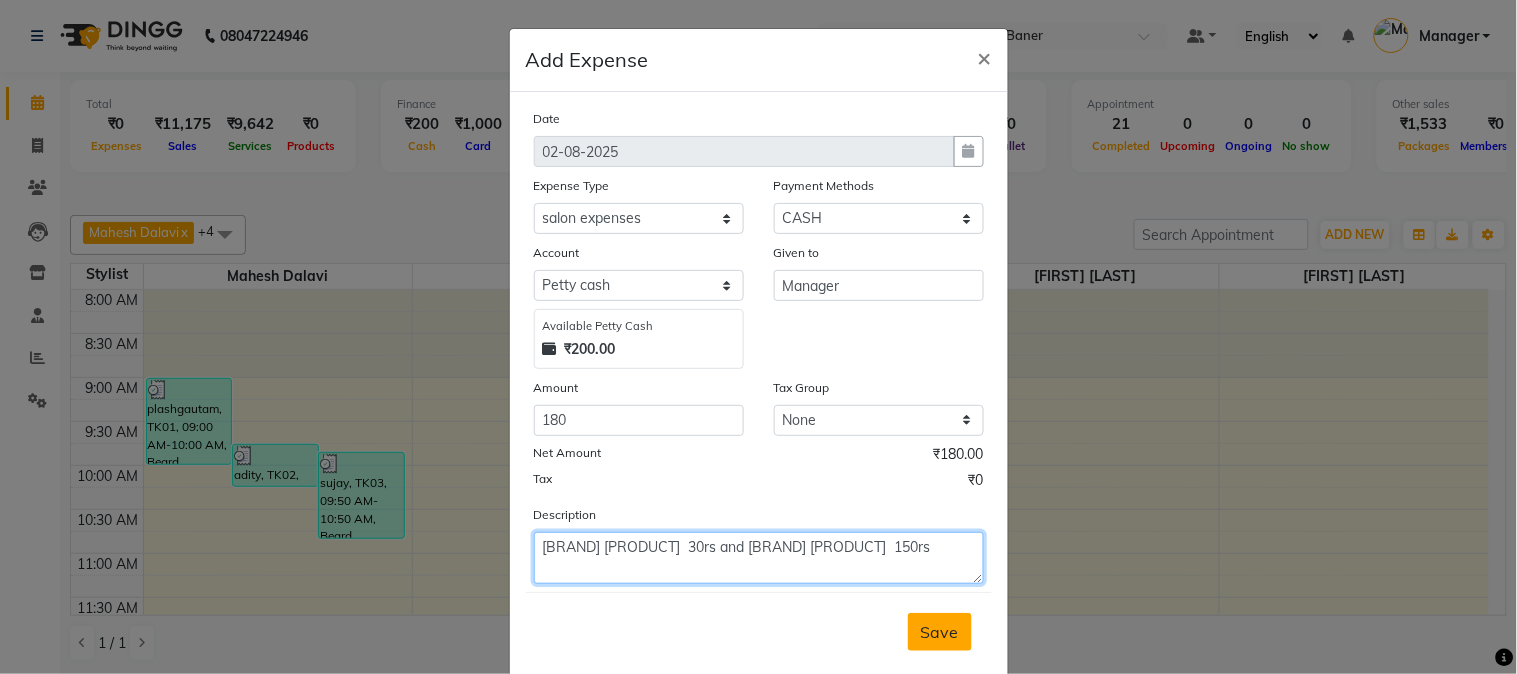 type on "limbu mirchi  30rs and diva oil  150rs" 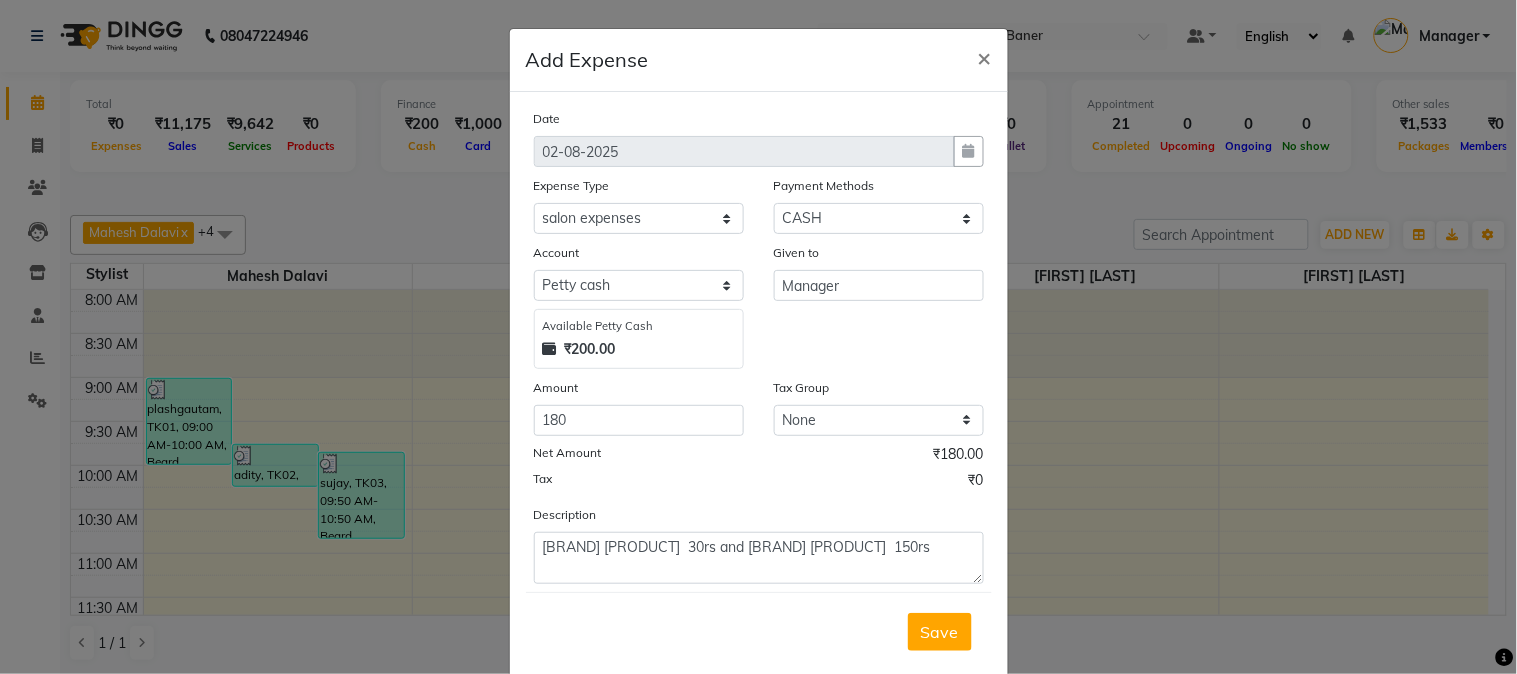 click on "Save" at bounding box center [940, 632] 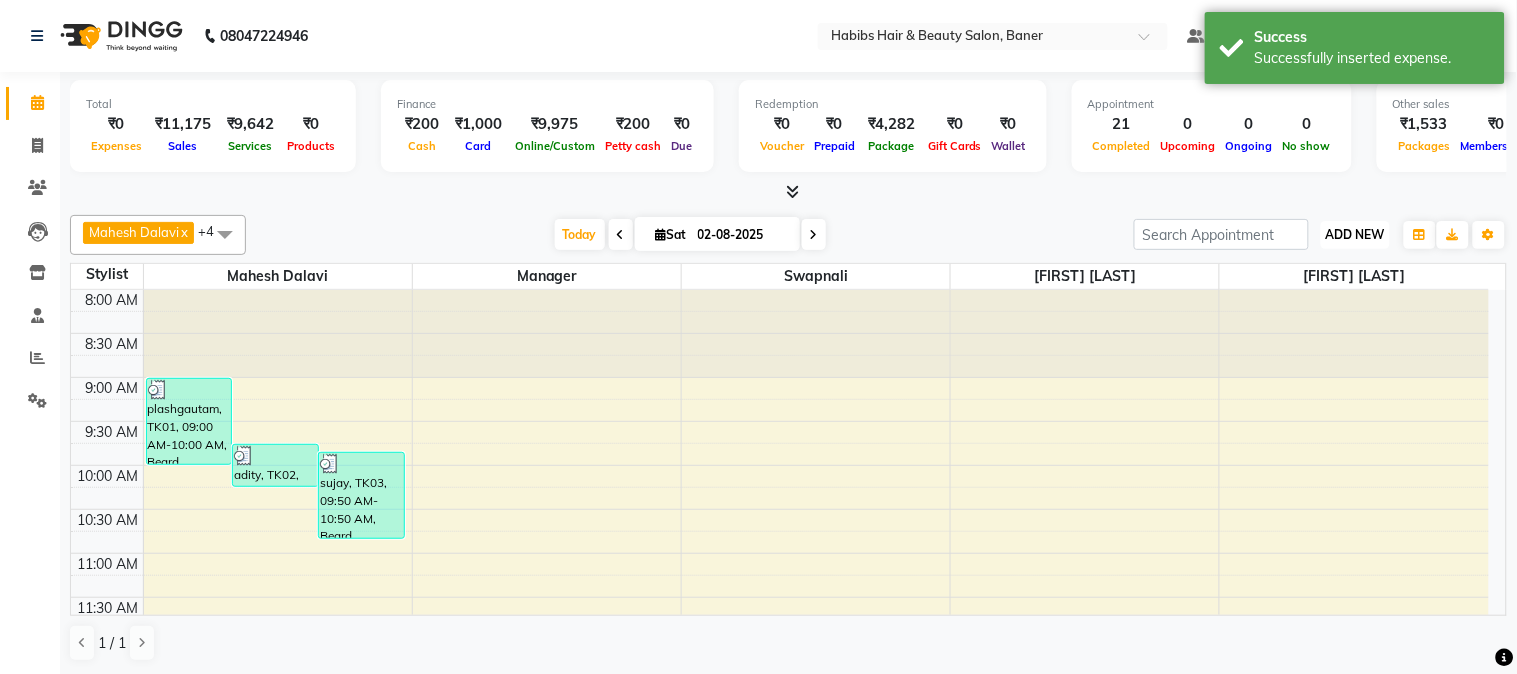 click on "ADD NEW" at bounding box center [1355, 234] 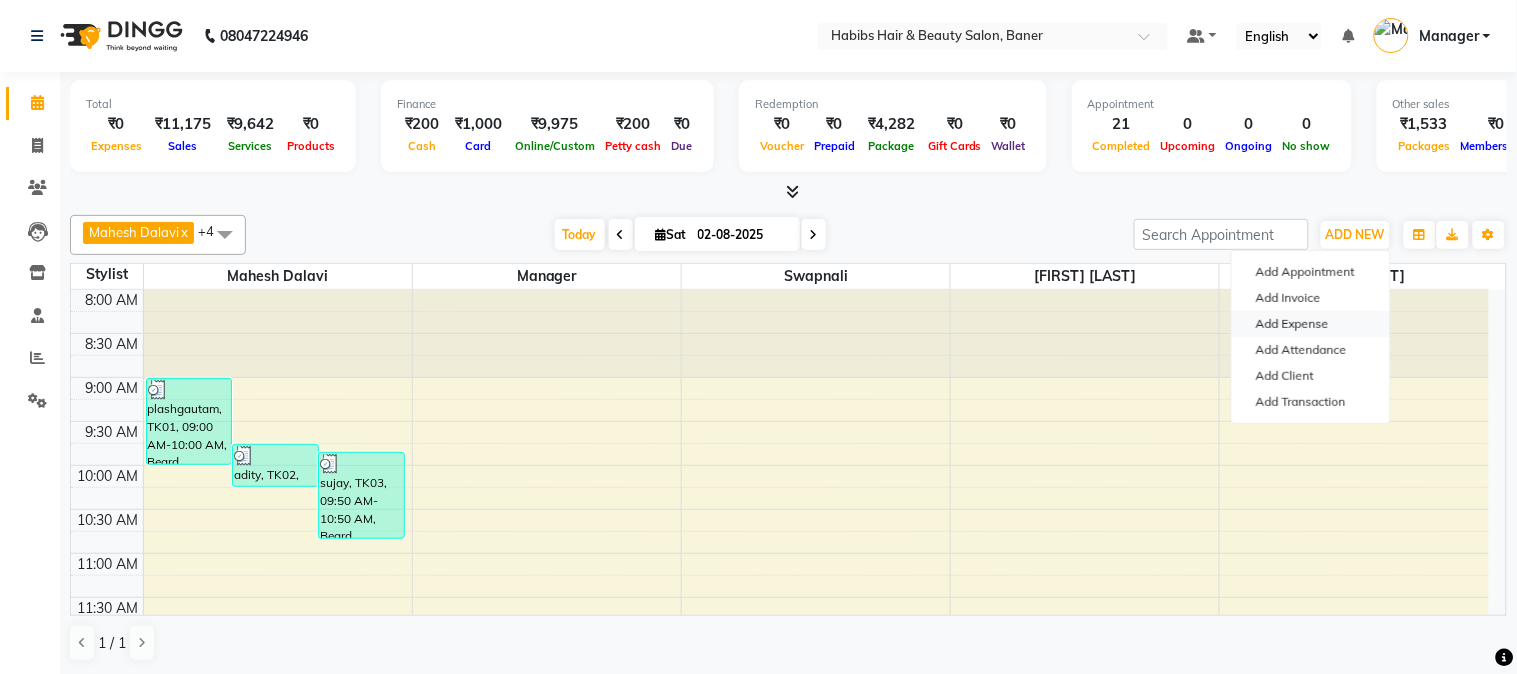 click on "Add Expense" at bounding box center (1311, 324) 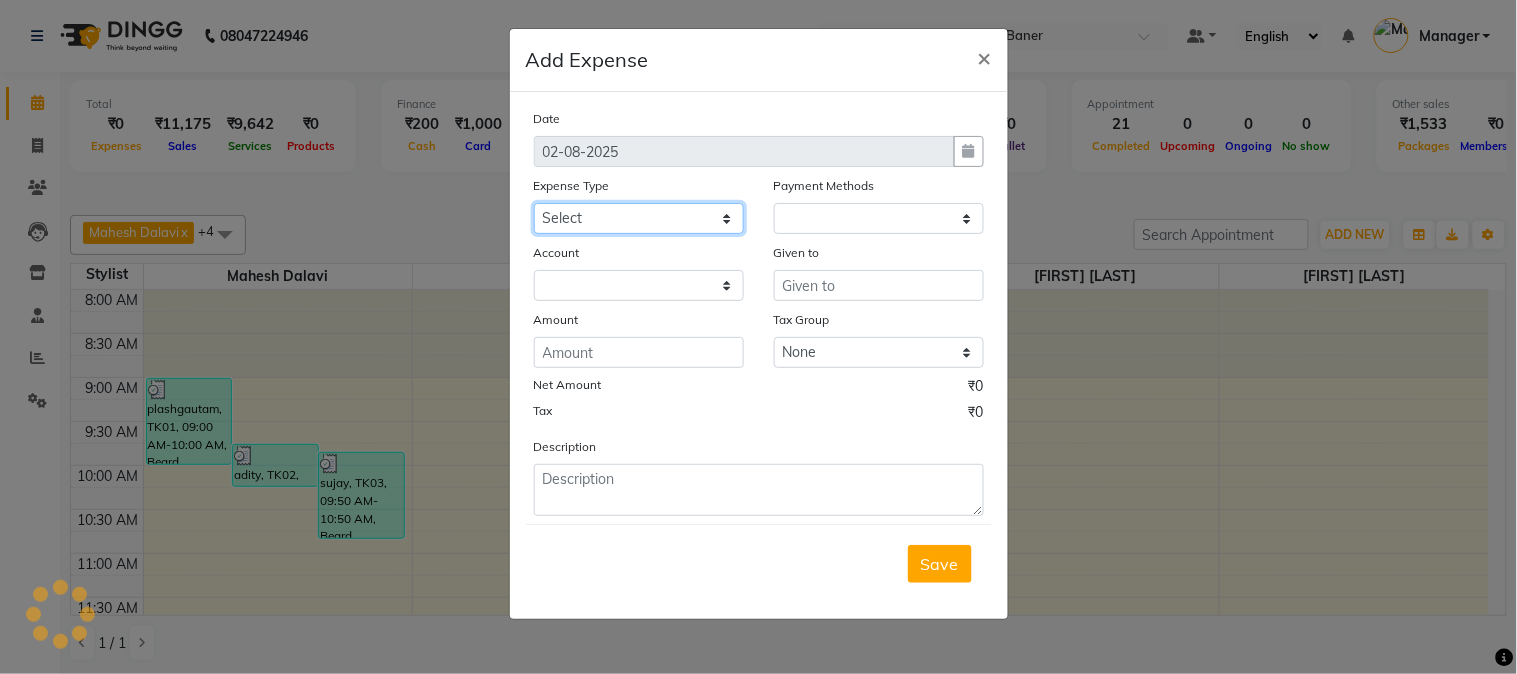 click on "Select client coffee client refund clint snacks CLINT TEA CLINT WATER BOTTEL DAILY INCENTIVE LATE  NIGHT OT MAMBERSHIP INS PKG INS Product INS Salary salon expenses STAFF TEA STAFF TEA MONTHLY STAFF TIP STAFF WATER MONHLY" 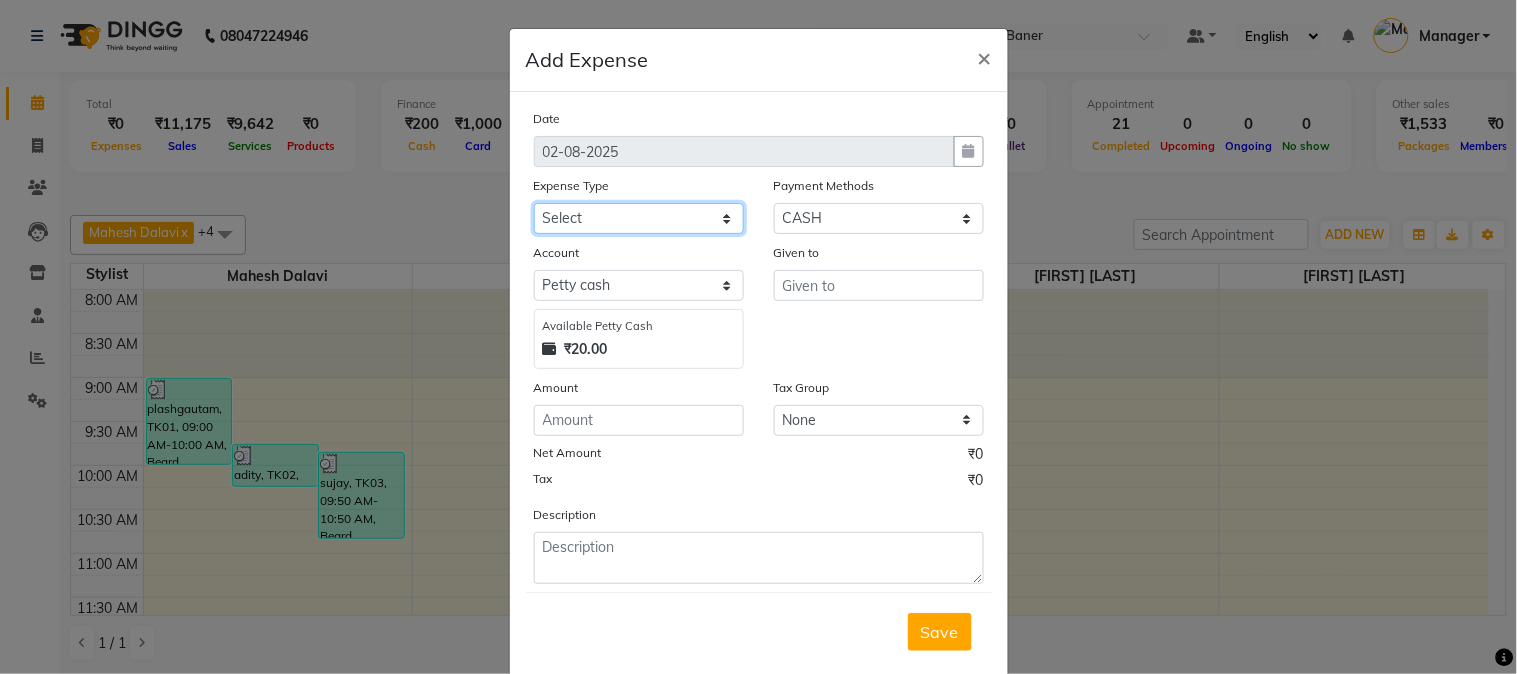 select on "21103" 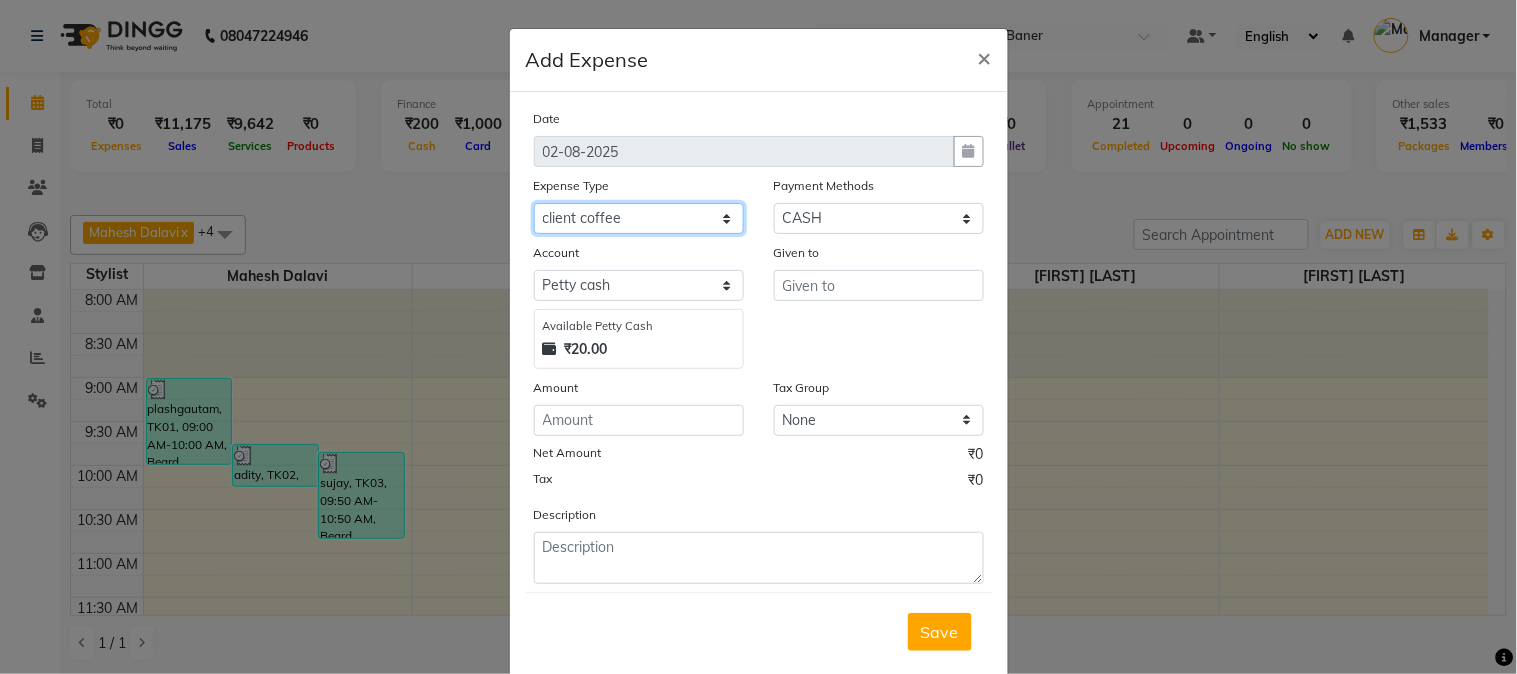 click on "Select client coffee client refund clint snacks CLINT TEA CLINT WATER BOTTEL DAILY INCENTIVE LATE  NIGHT OT MAMBERSHIP INS PKG INS Product INS Salary salon expenses STAFF TEA STAFF TEA MONTHLY STAFF TIP STAFF WATER MONHLY" 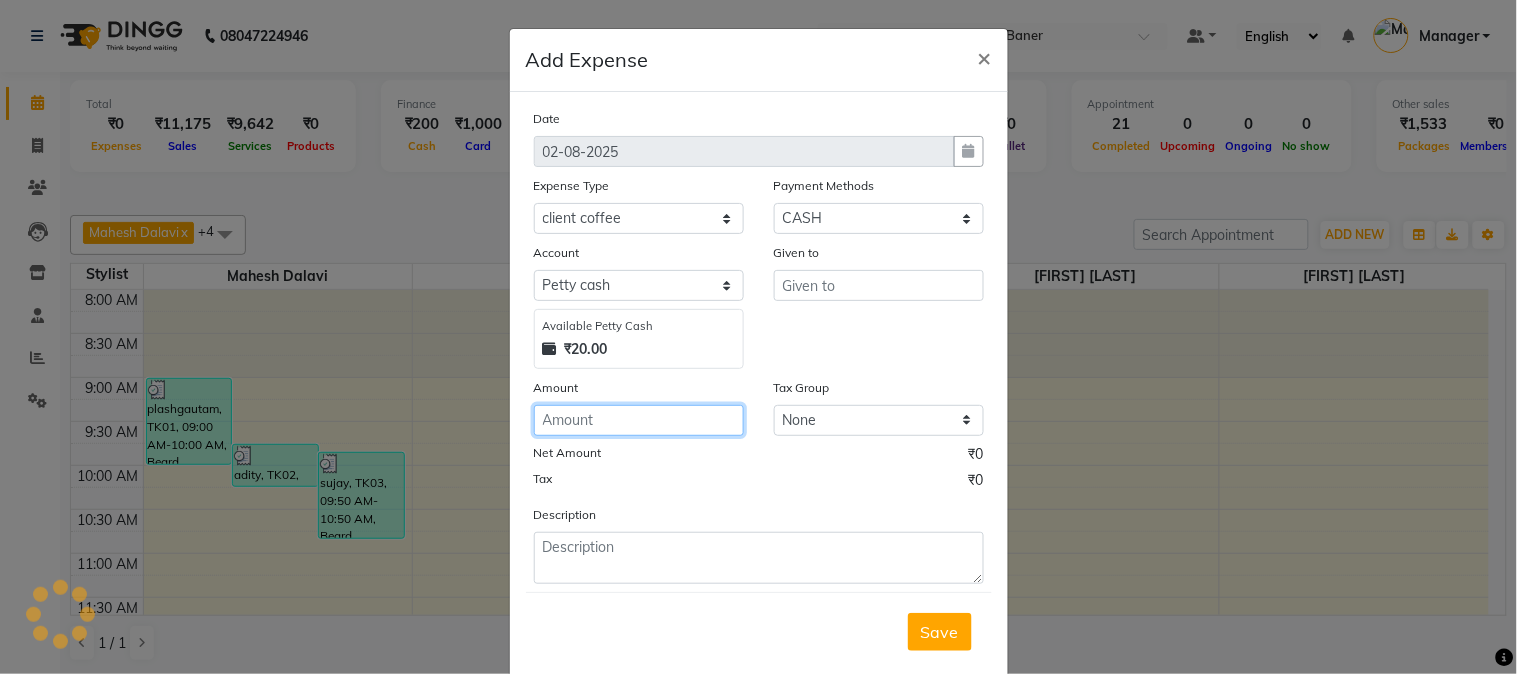 click 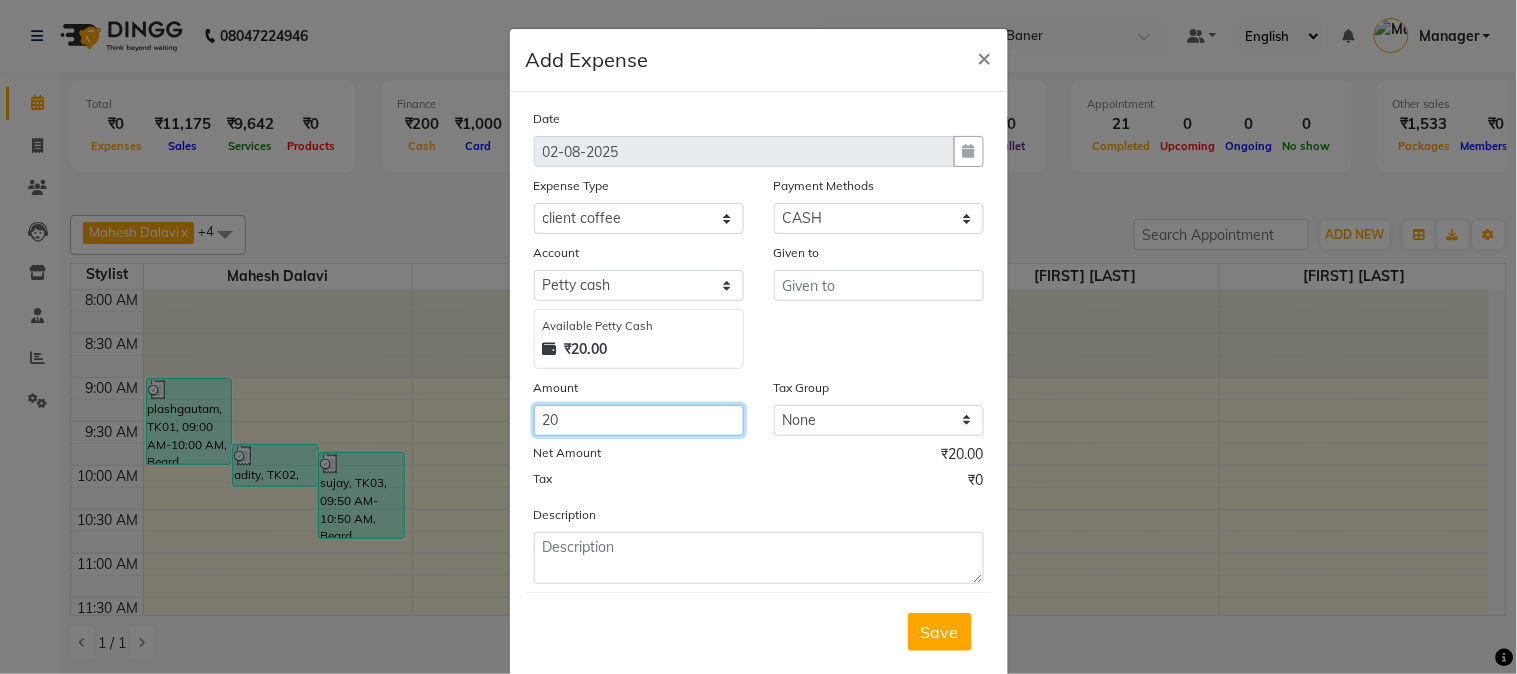 type on "20" 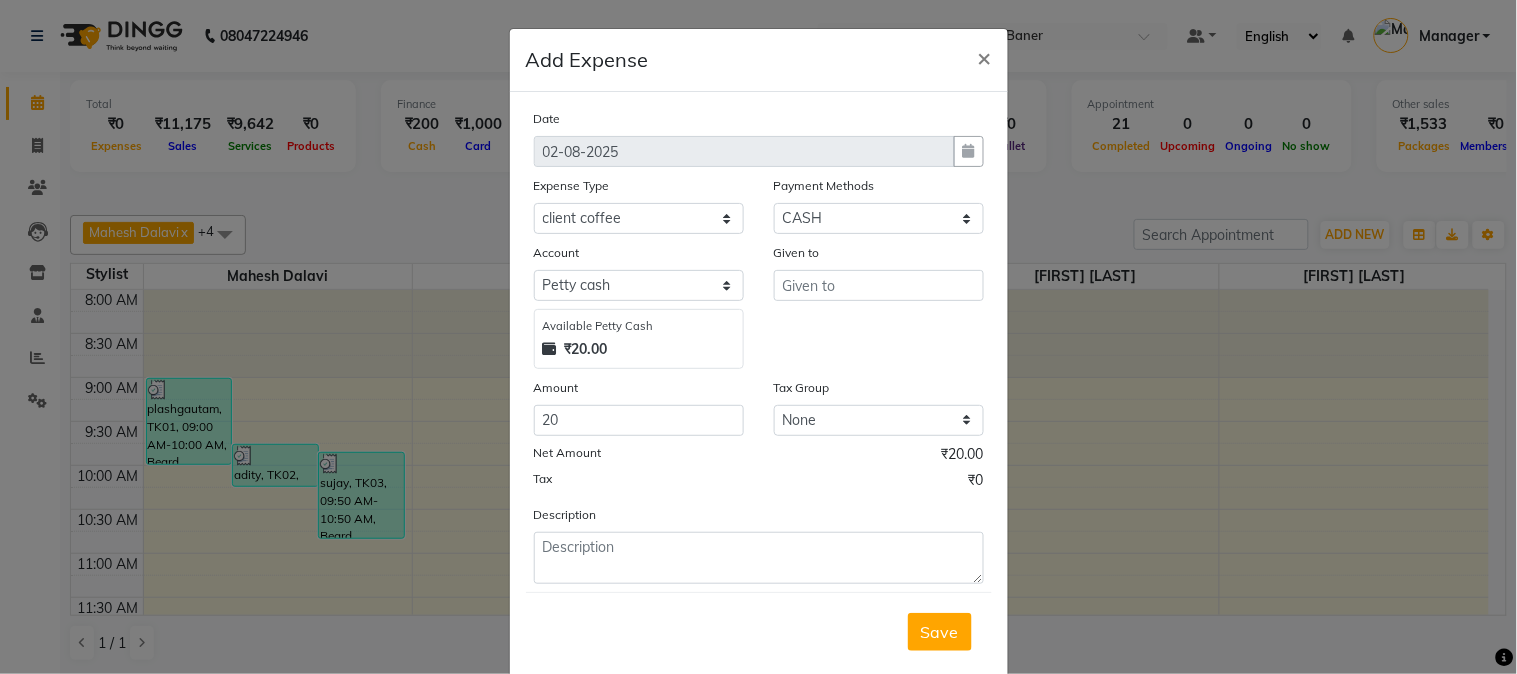 click on "Given to" 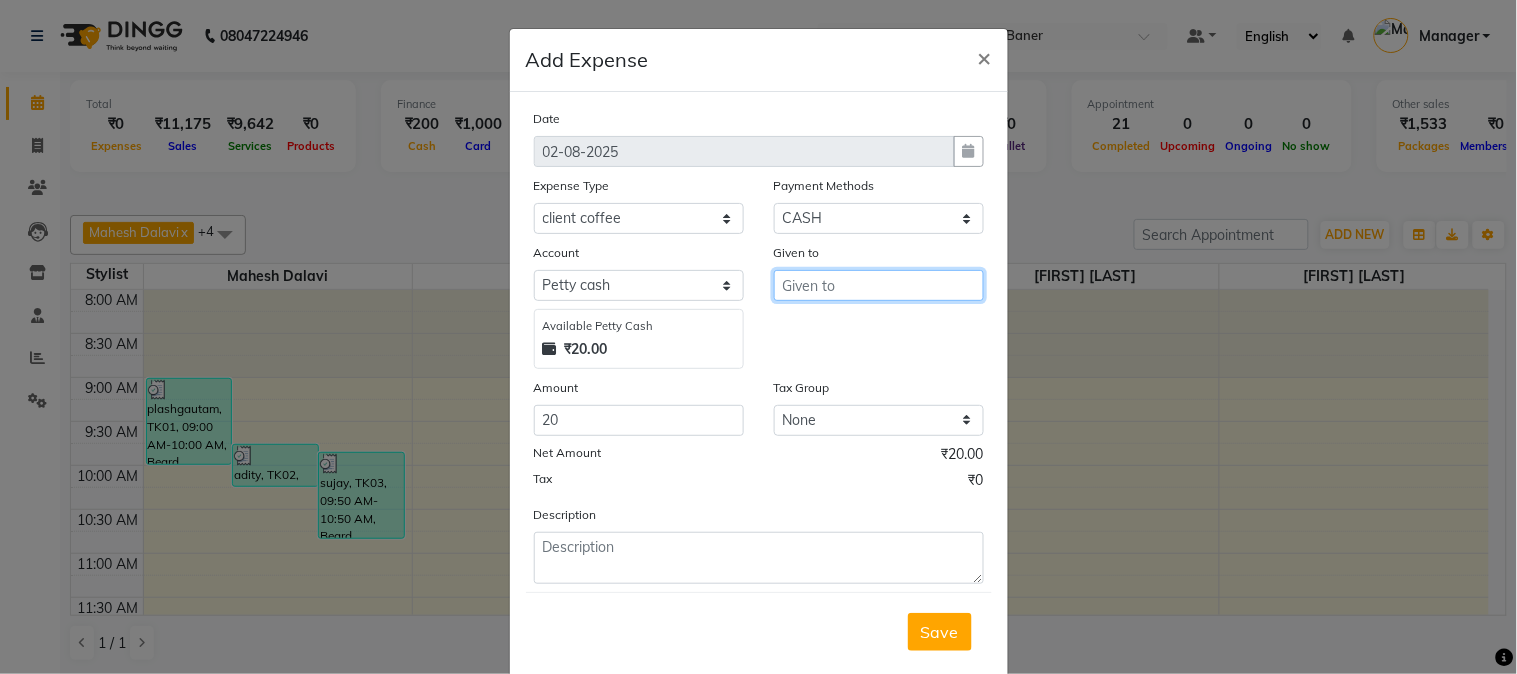 click at bounding box center (879, 285) 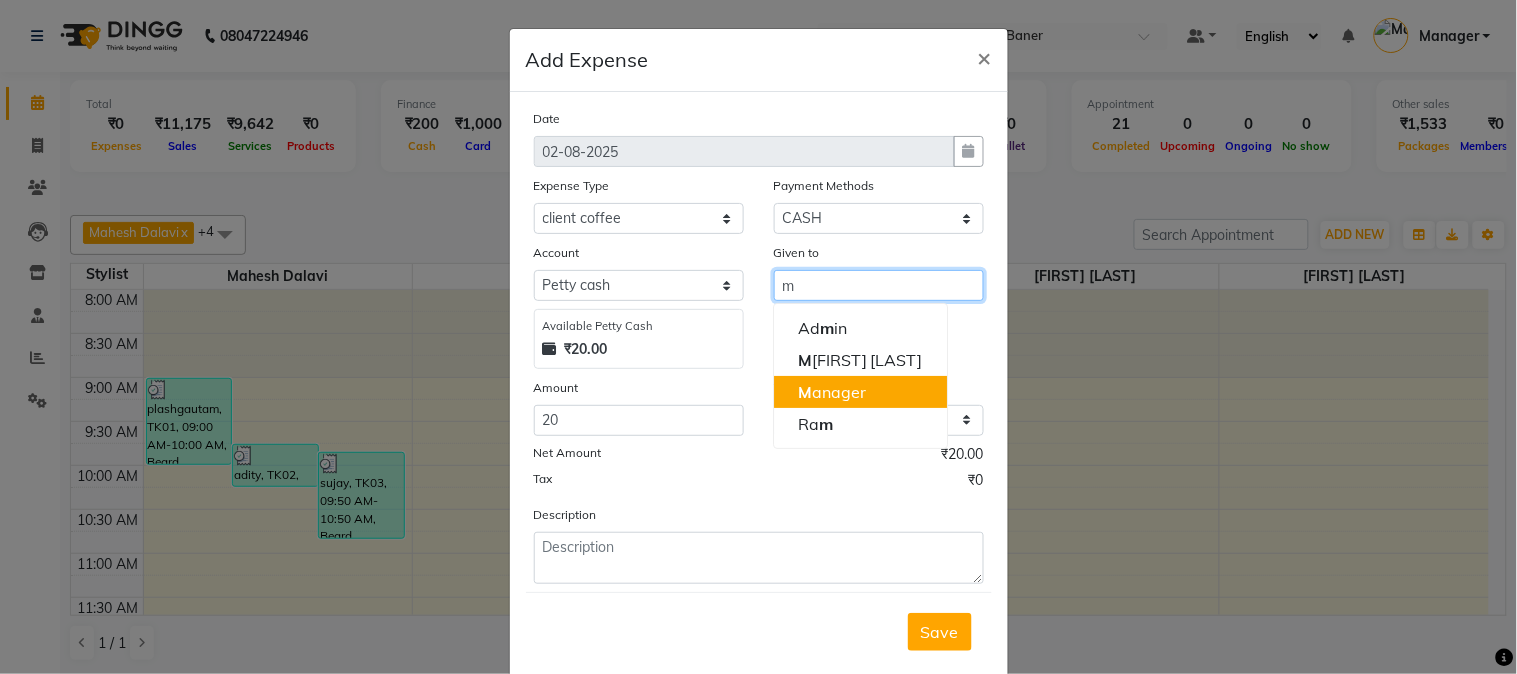 click on "M anager" at bounding box center [860, 392] 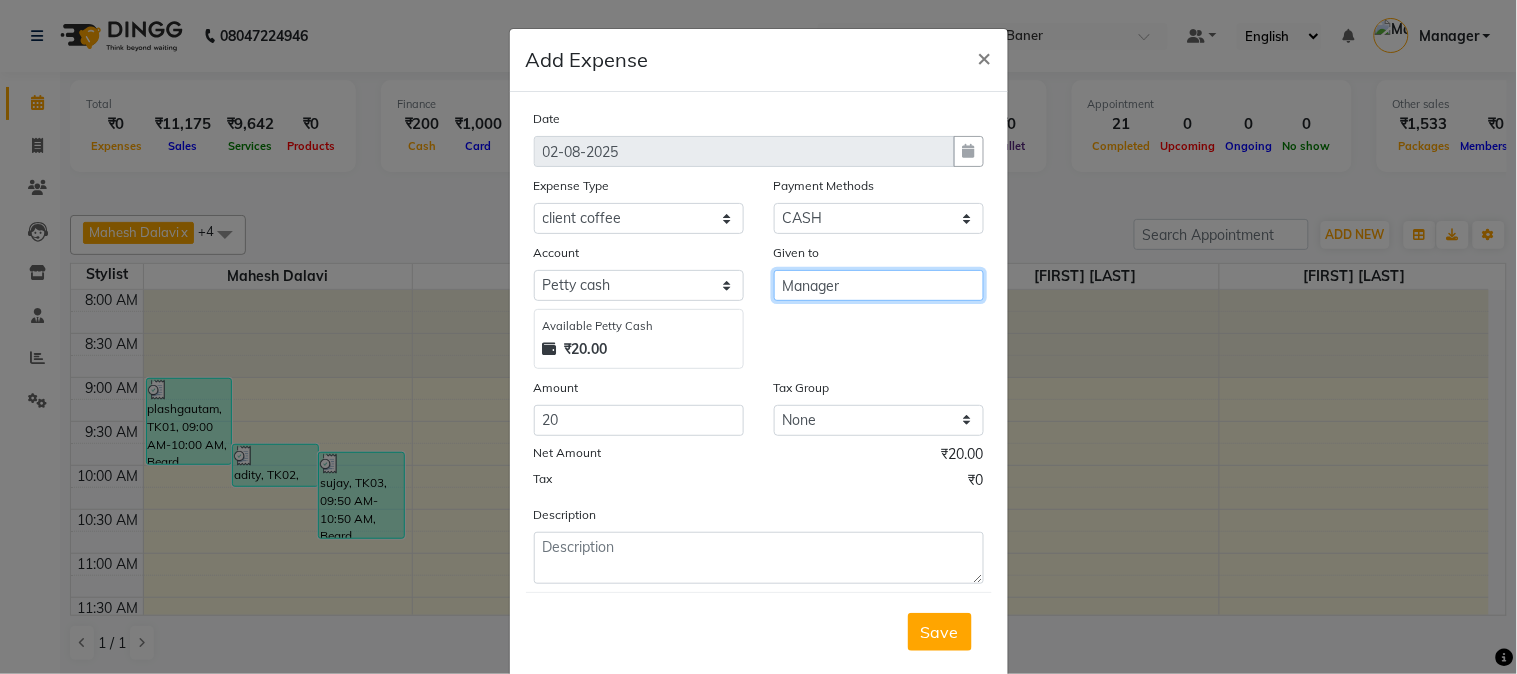 type on "Manager" 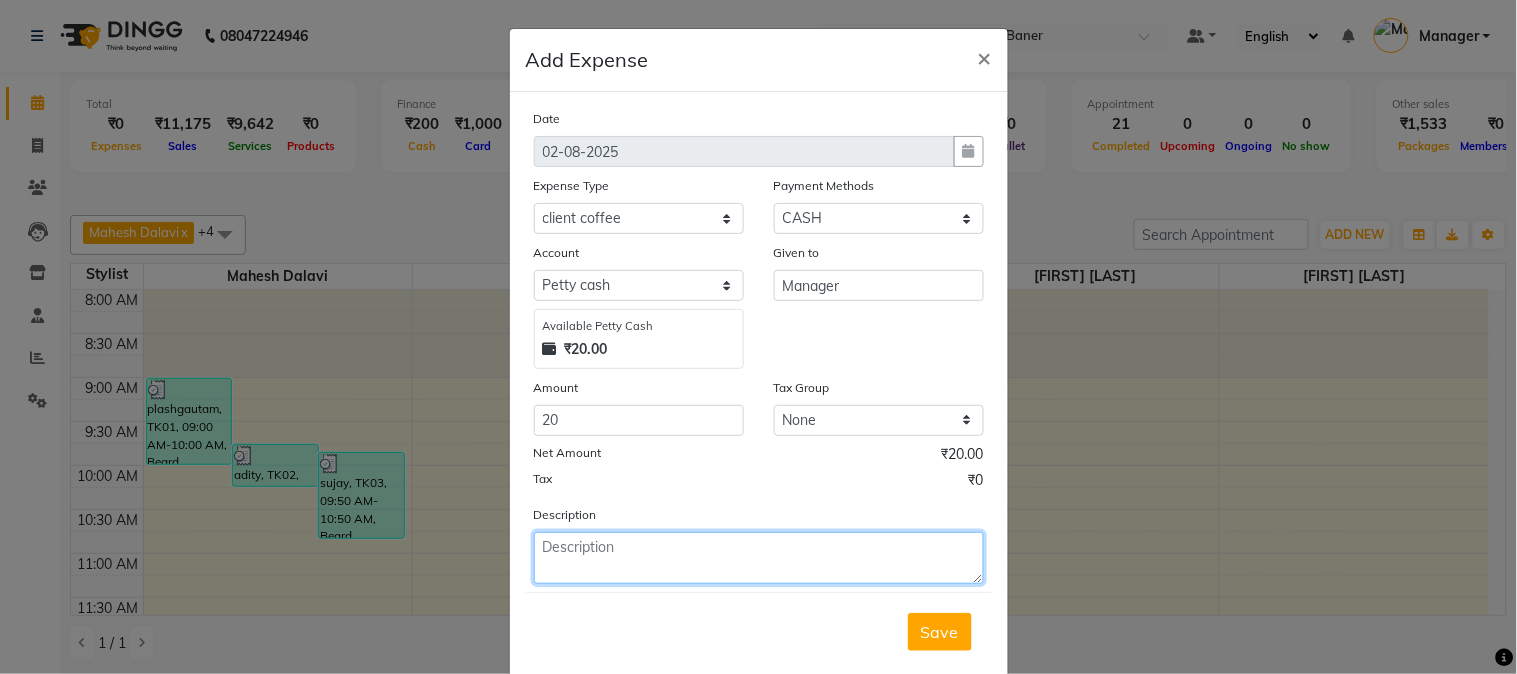 click 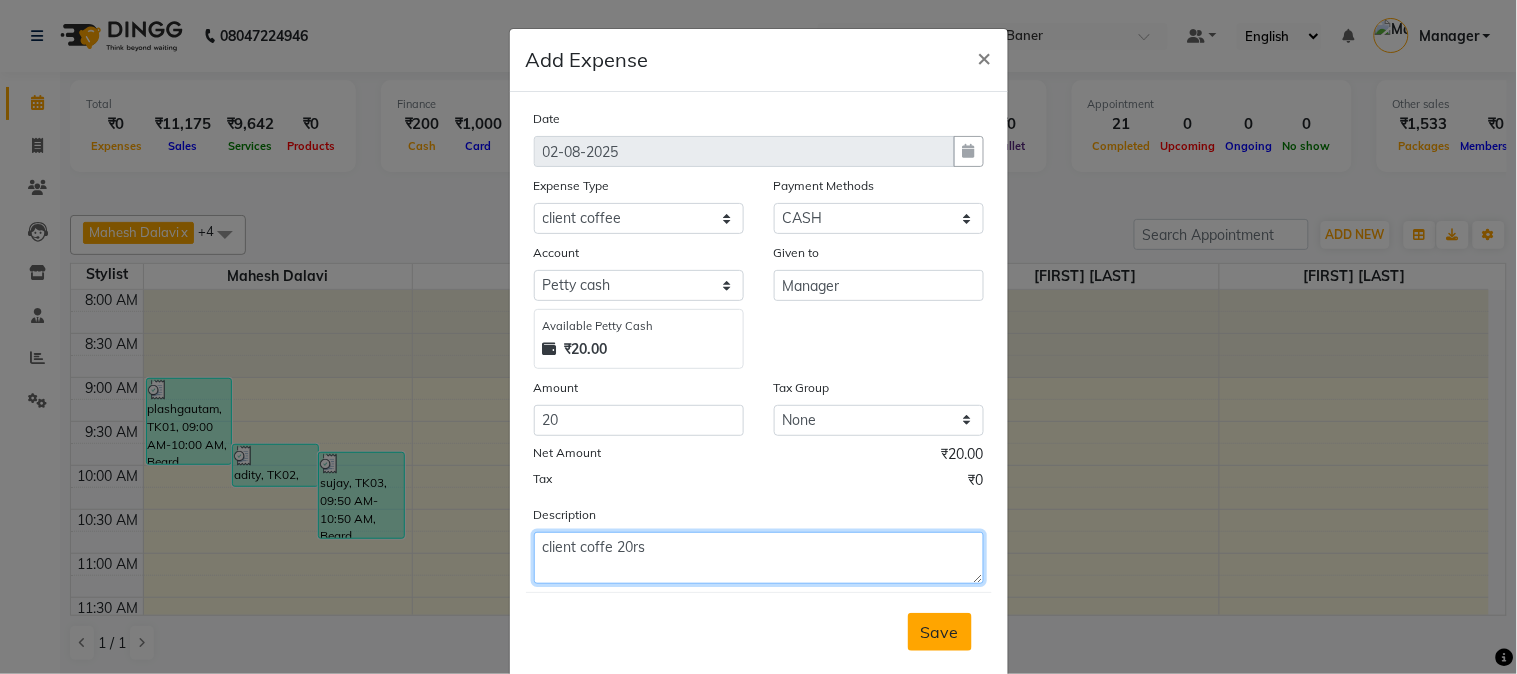 type on "client coffe 20rs" 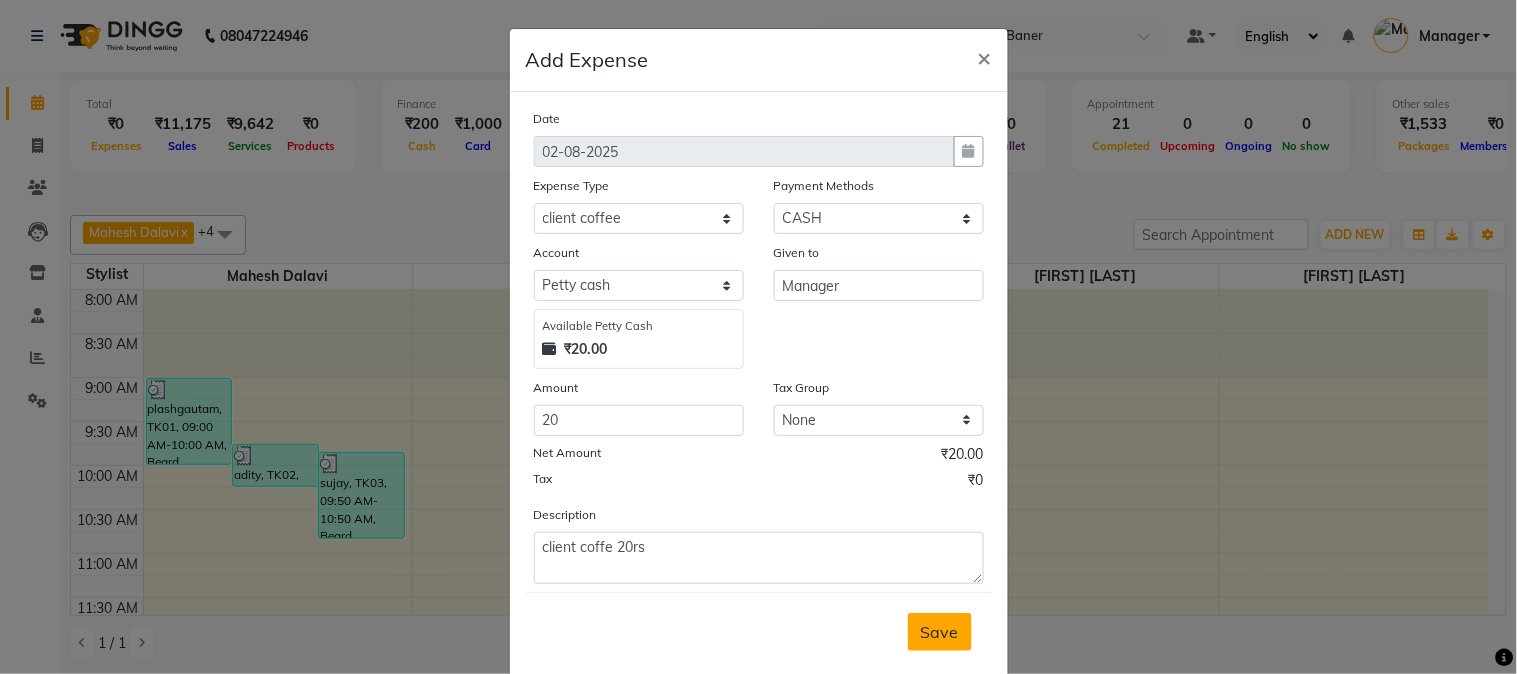 click on "Save" at bounding box center [940, 632] 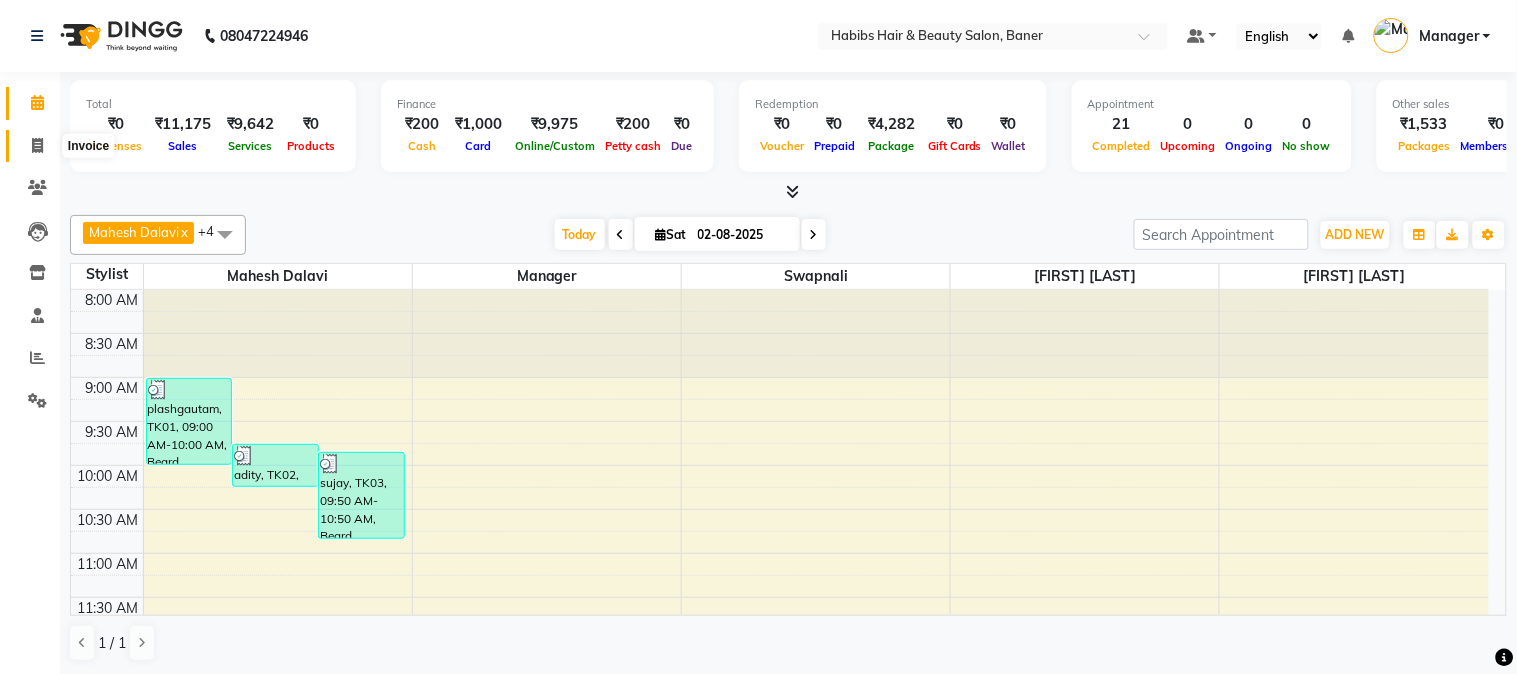 click 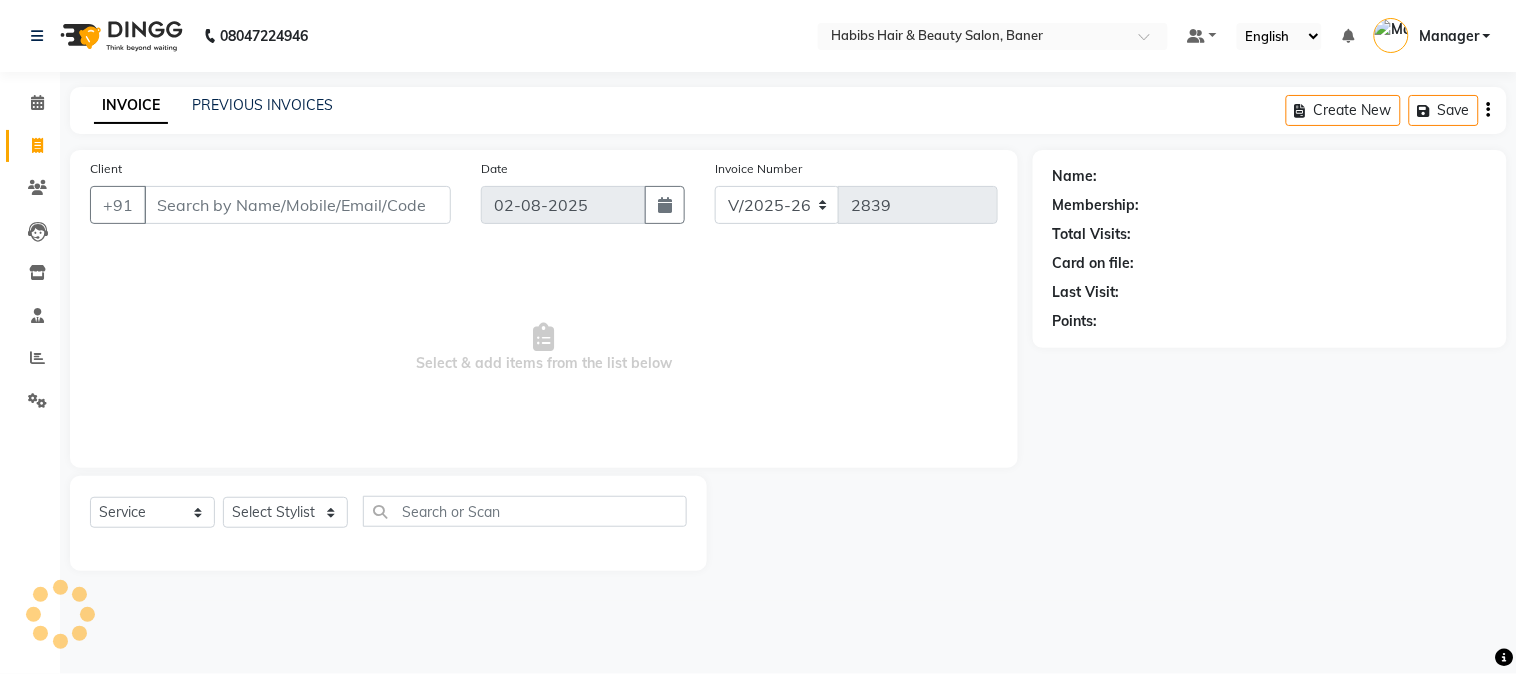 click on "Client" at bounding box center (297, 205) 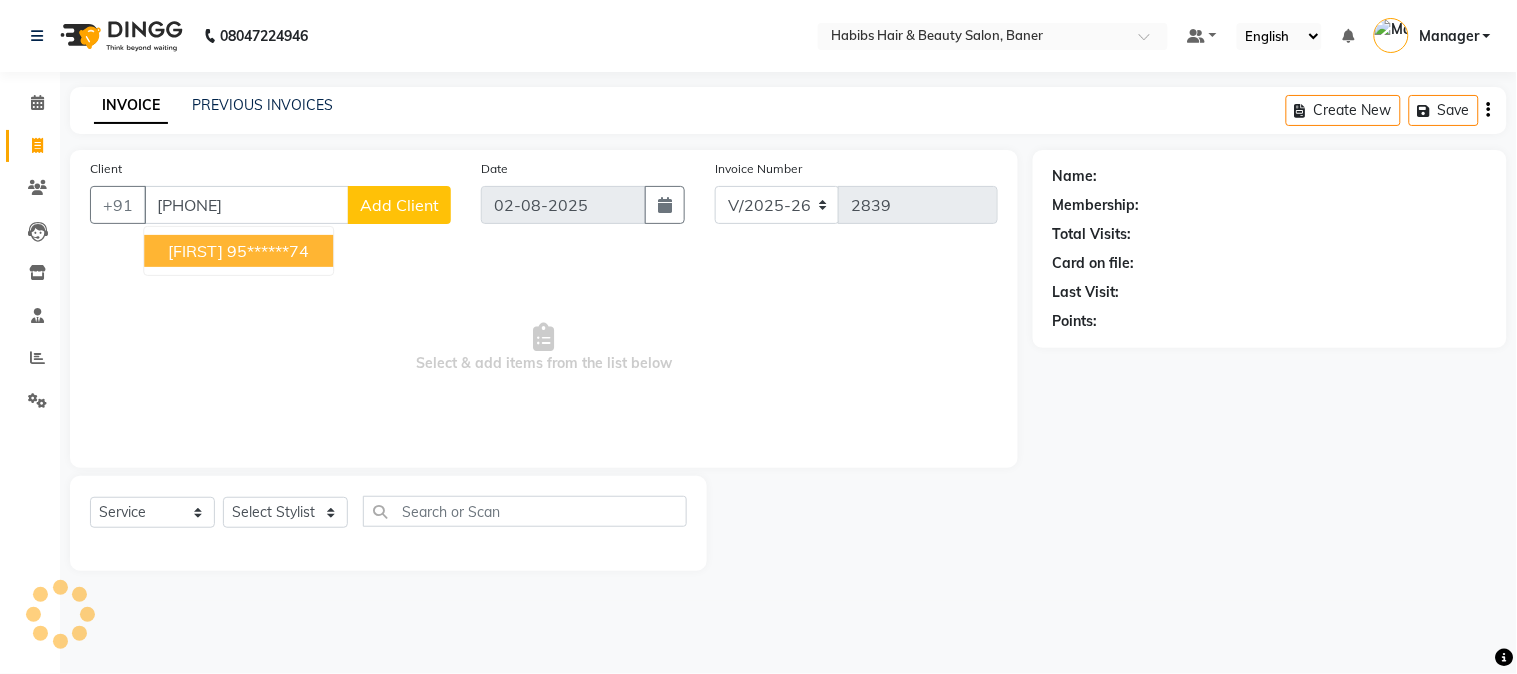click on "victoria" at bounding box center [195, 251] 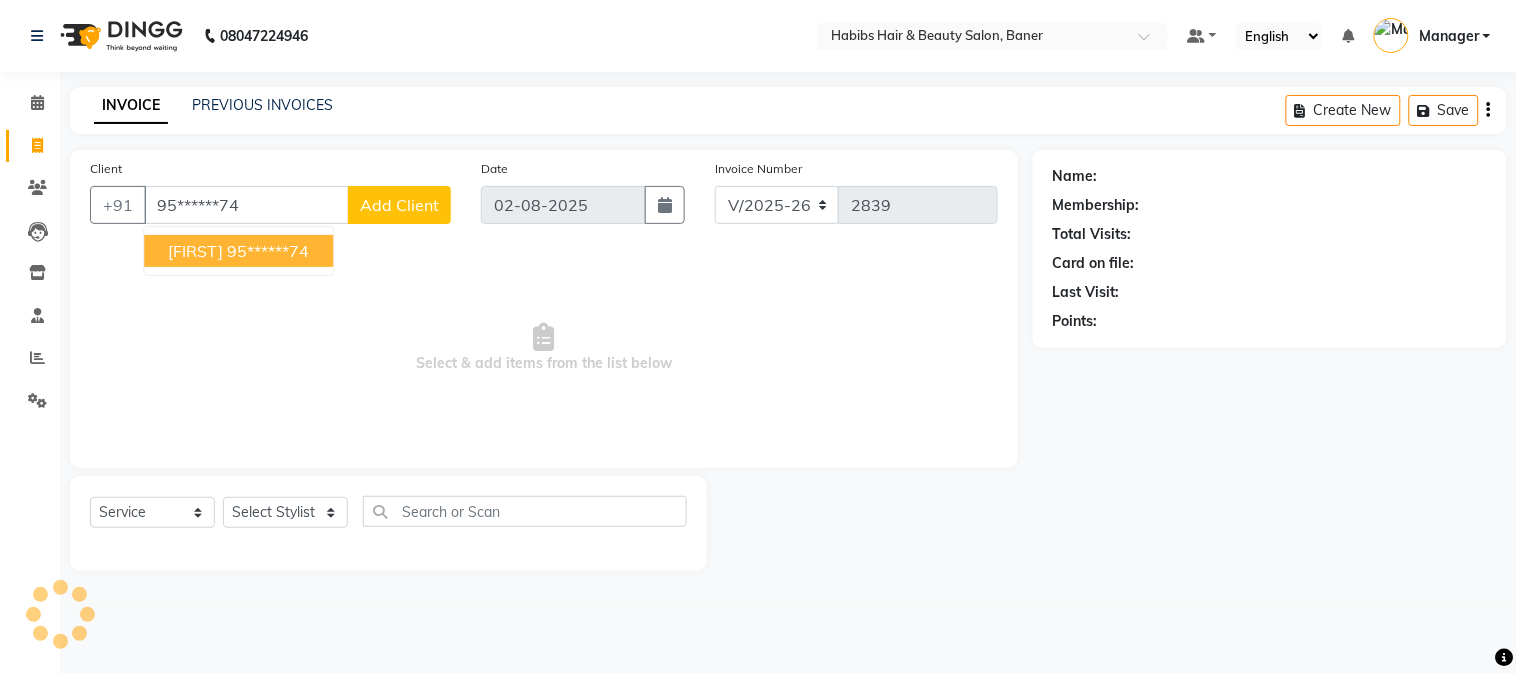 type on "95******74" 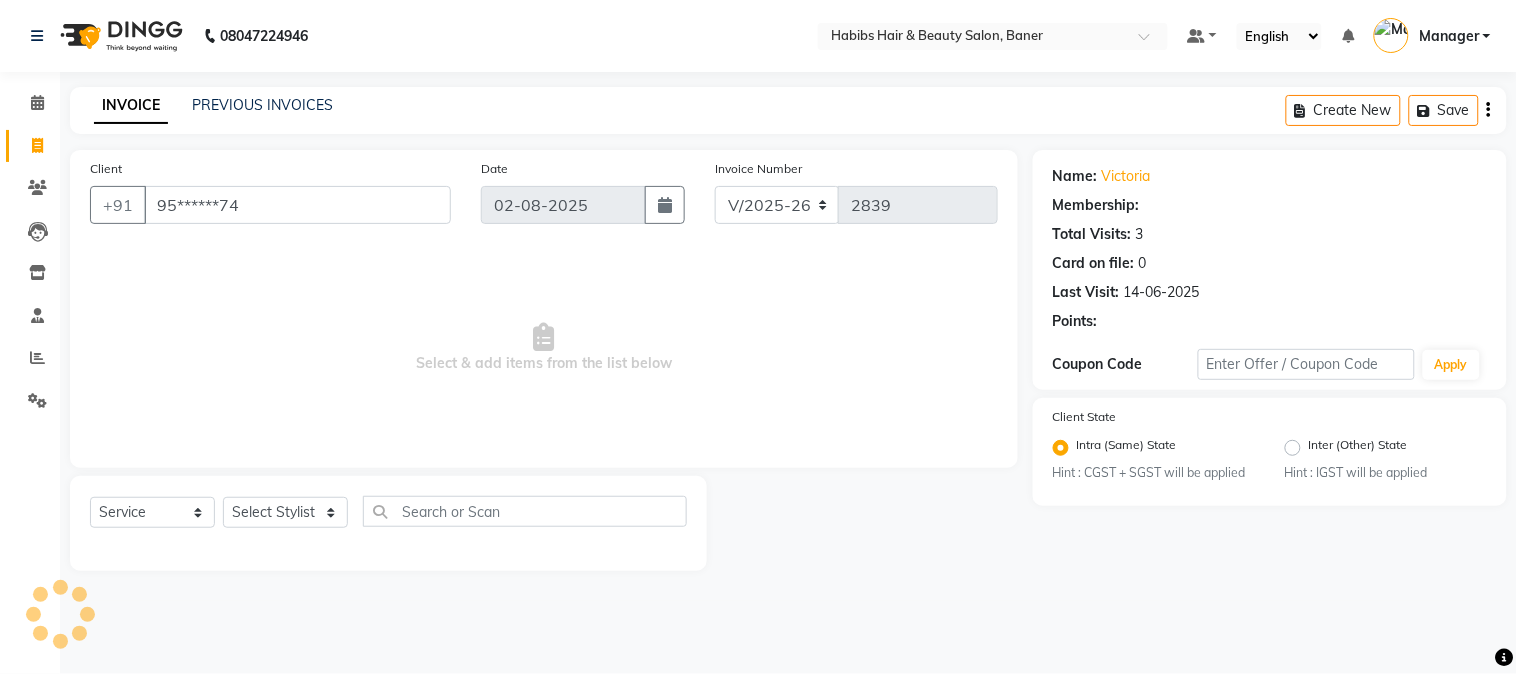 select on "2: Object" 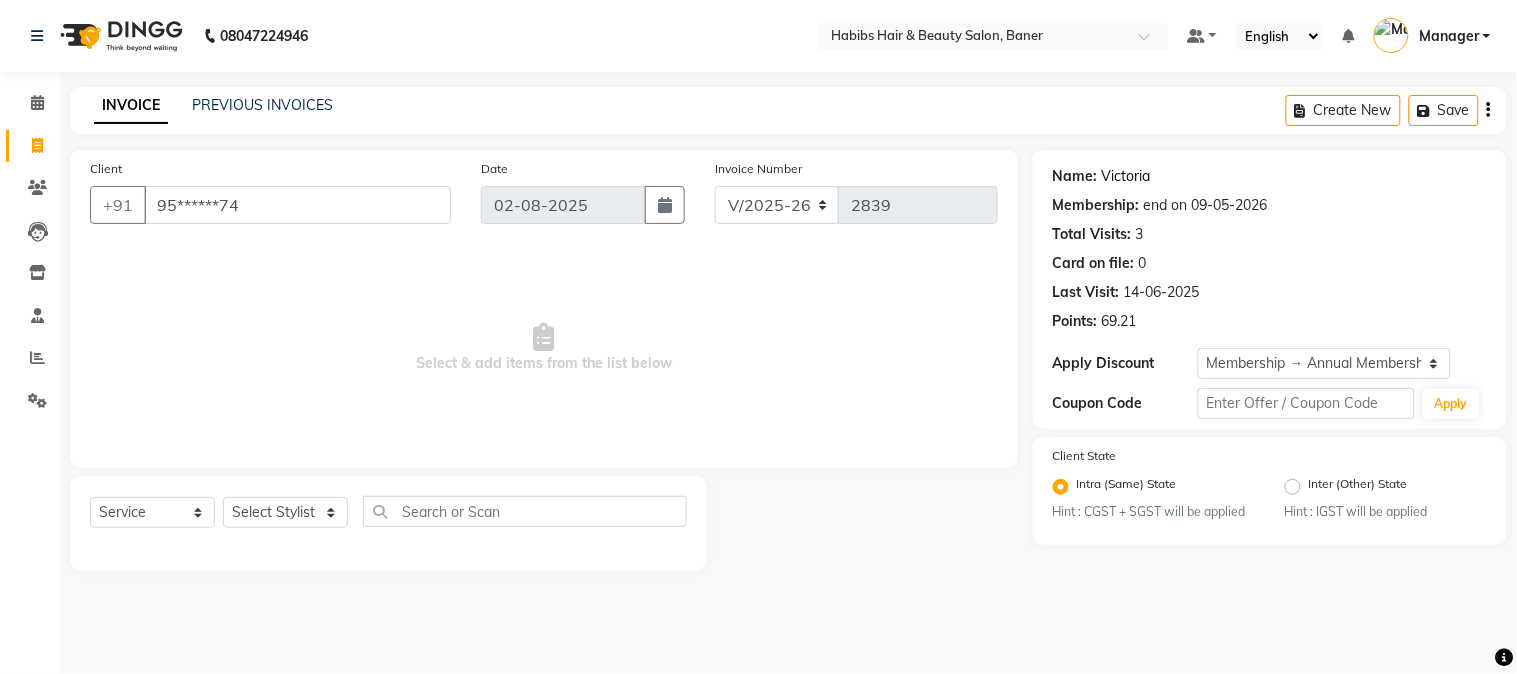 click on "Victoria" 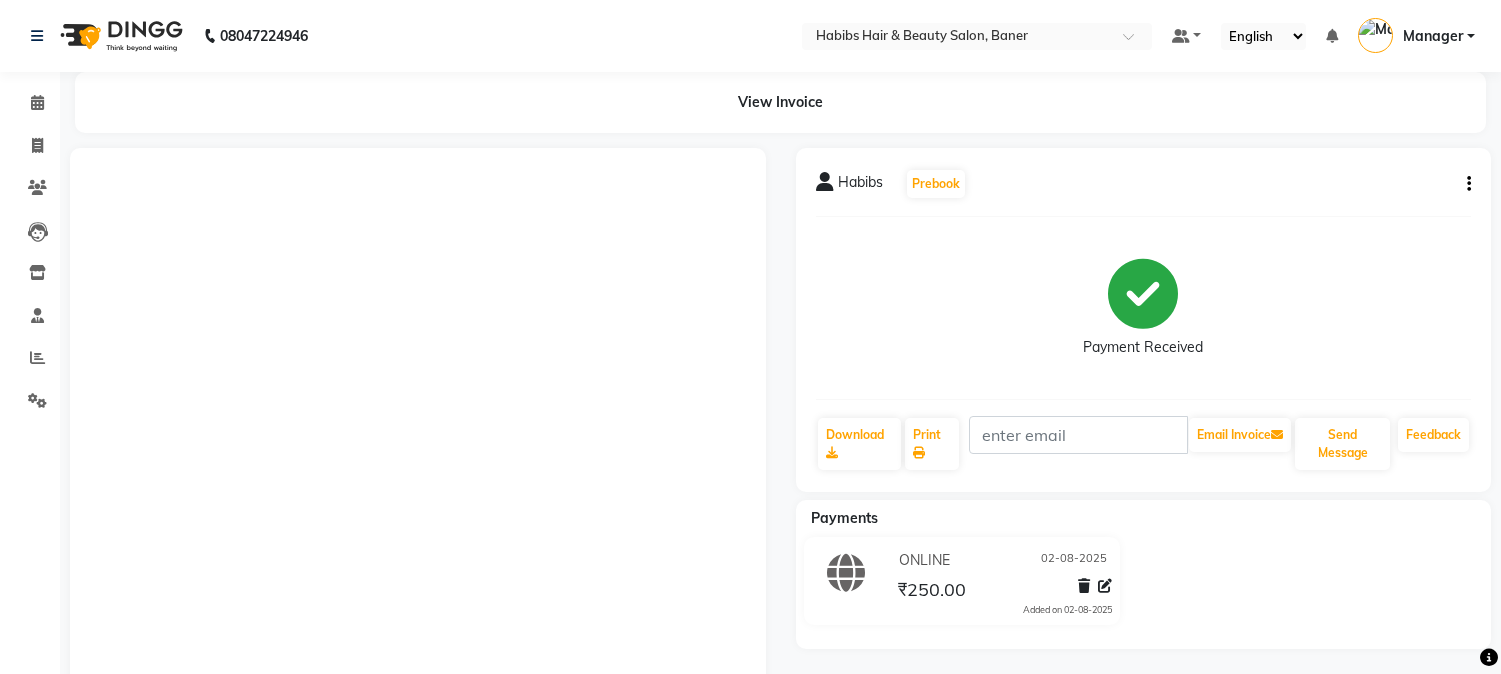scroll, scrollTop: 0, scrollLeft: 0, axis: both 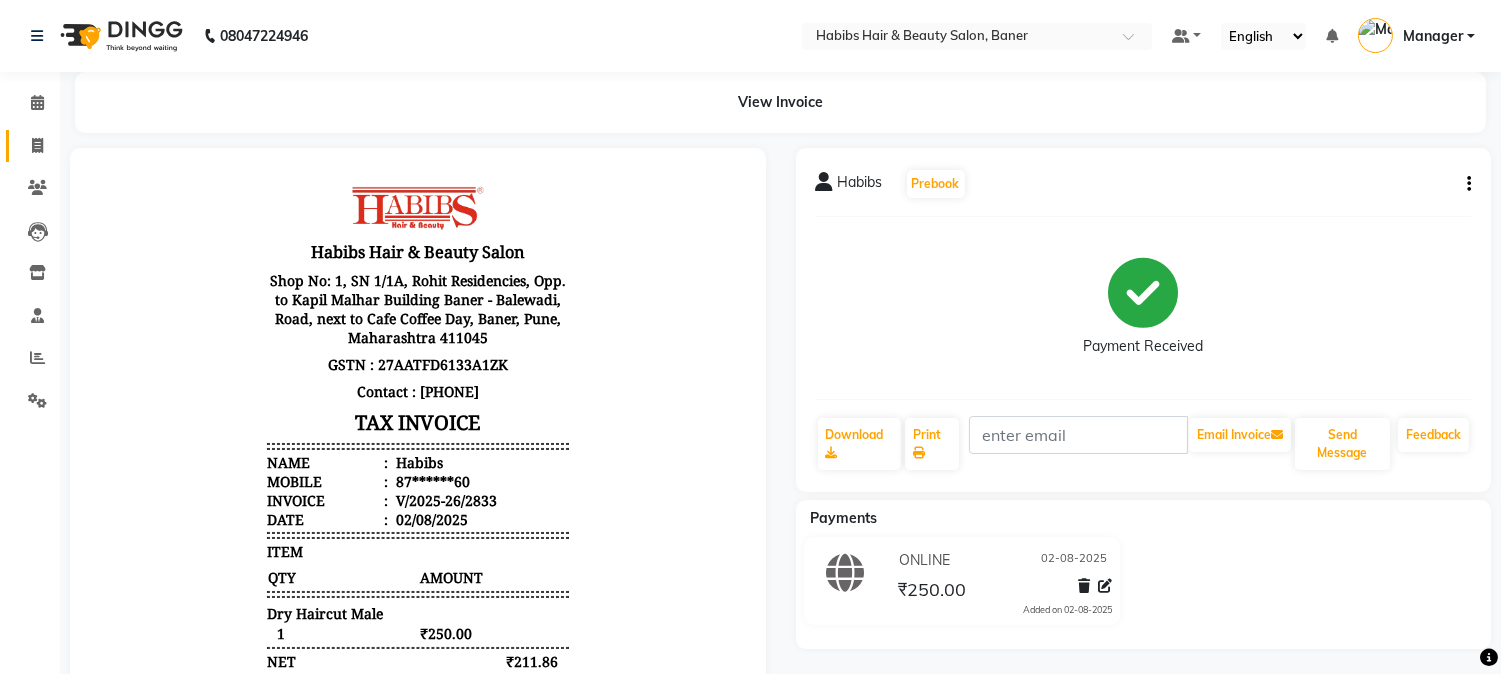 click 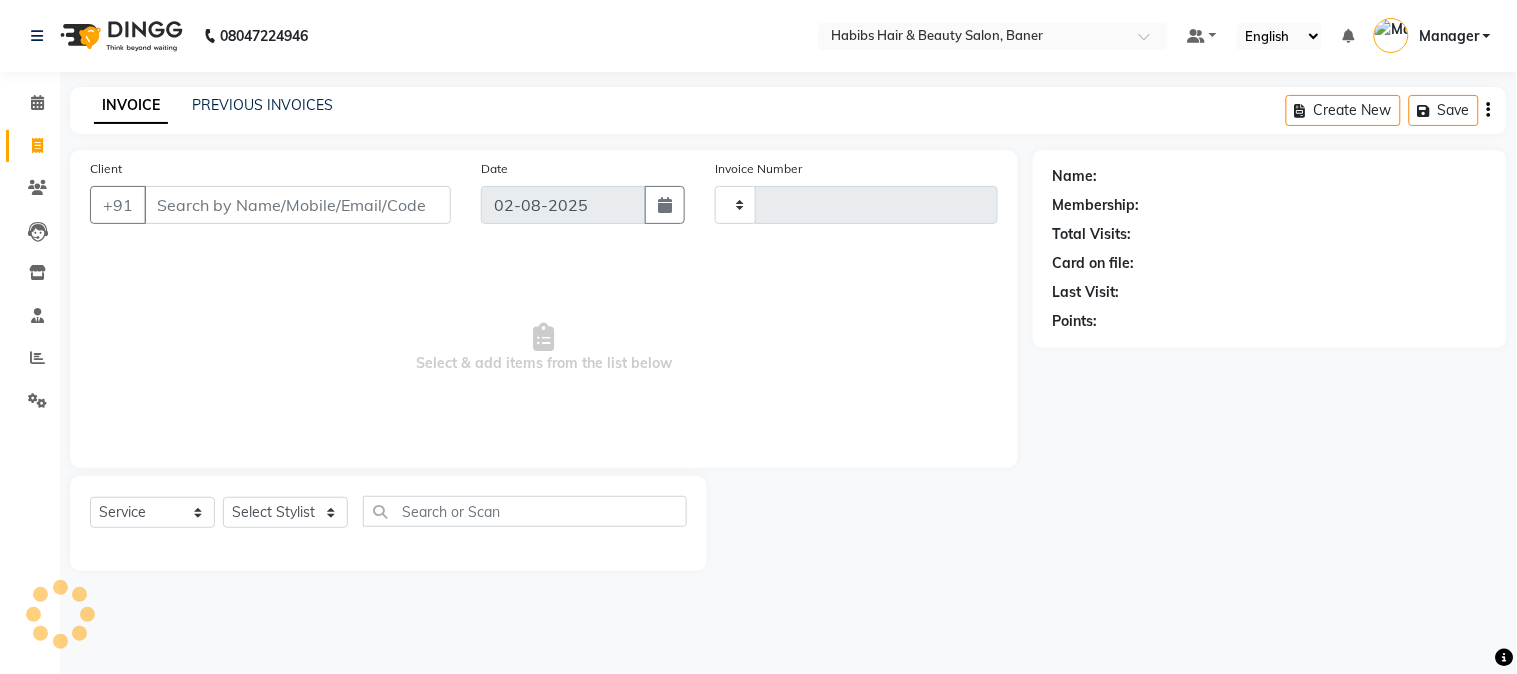 type on "2836" 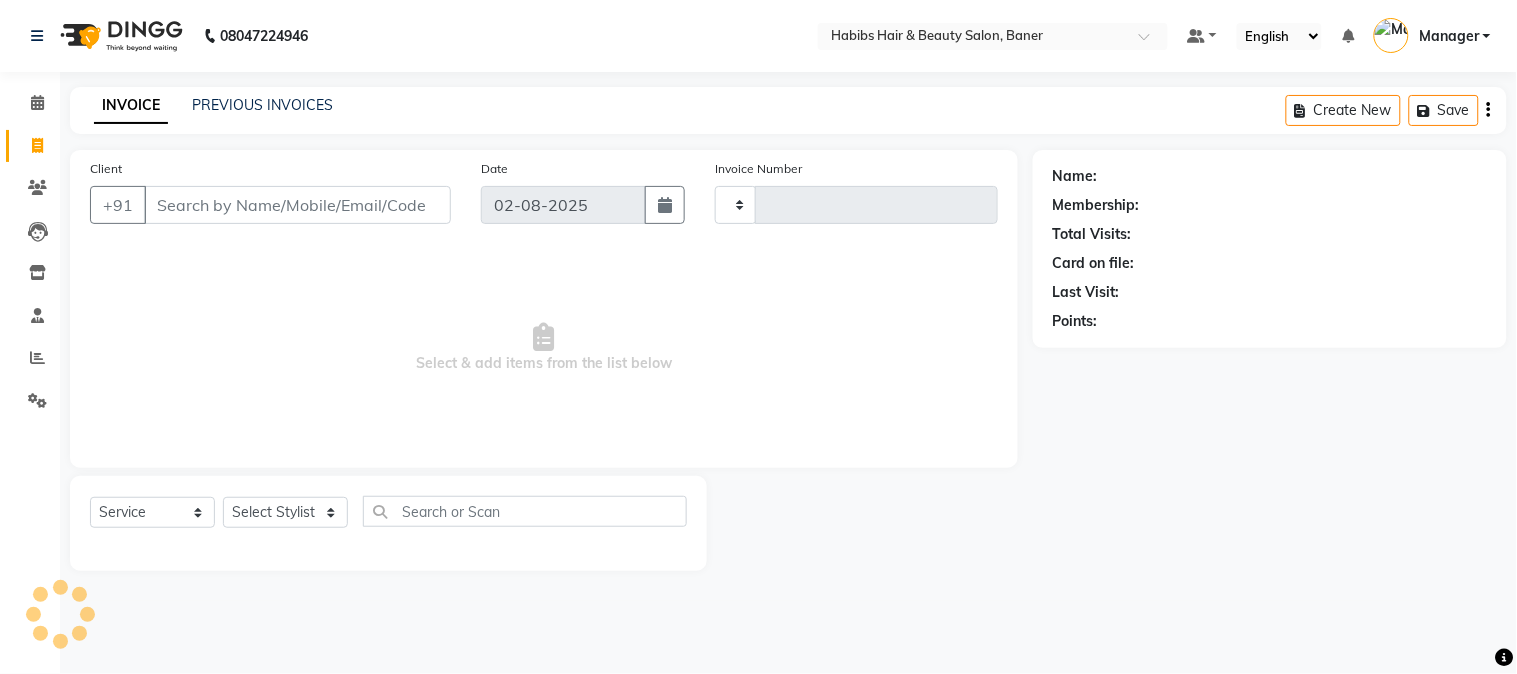 select on "5356" 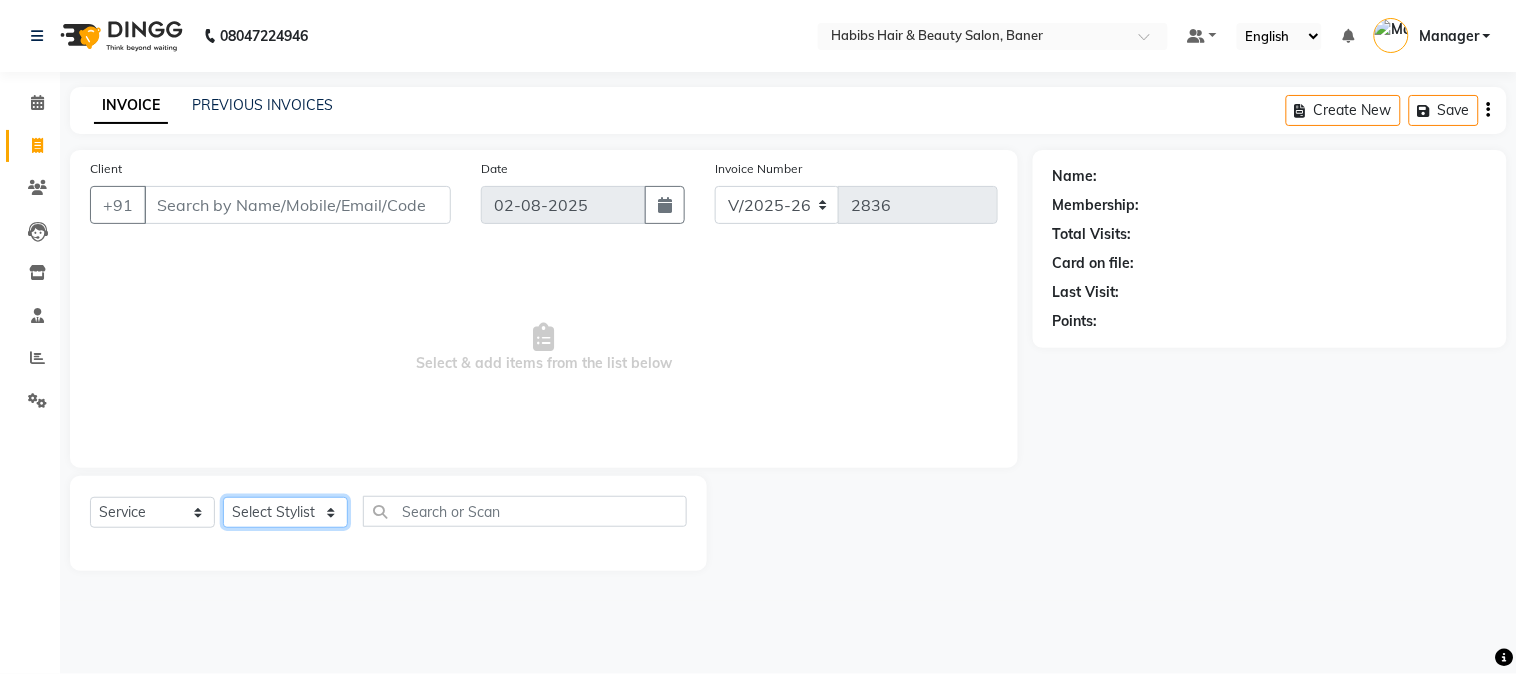 click on "Select Stylist Admin [FIRST] [LAST]  Manager [FIRST] [LAST] [FIRST] [LAST] [FIRST] [LAST]" 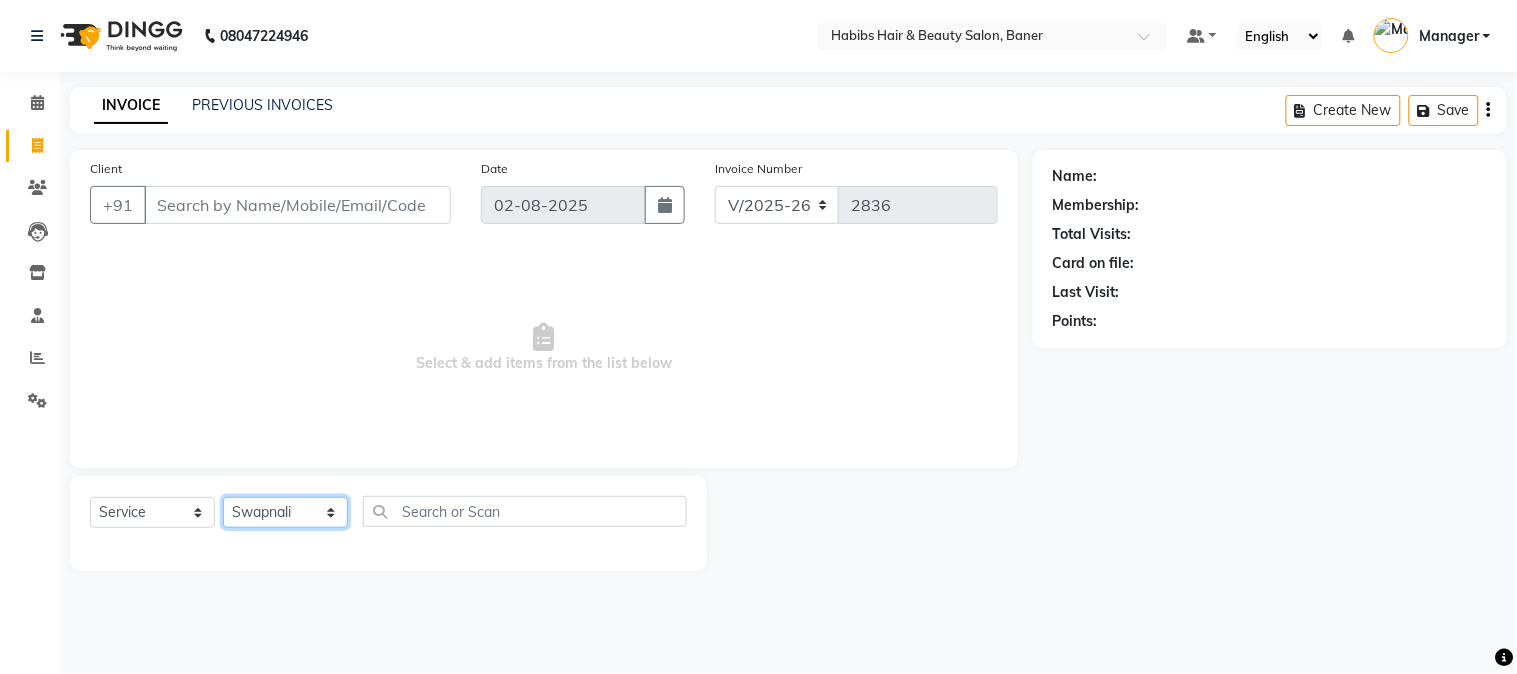 click on "Select Stylist Admin [FIRST] [LAST]  Manager [FIRST] [LAST] [FIRST] [LAST] [FIRST] [LAST]" 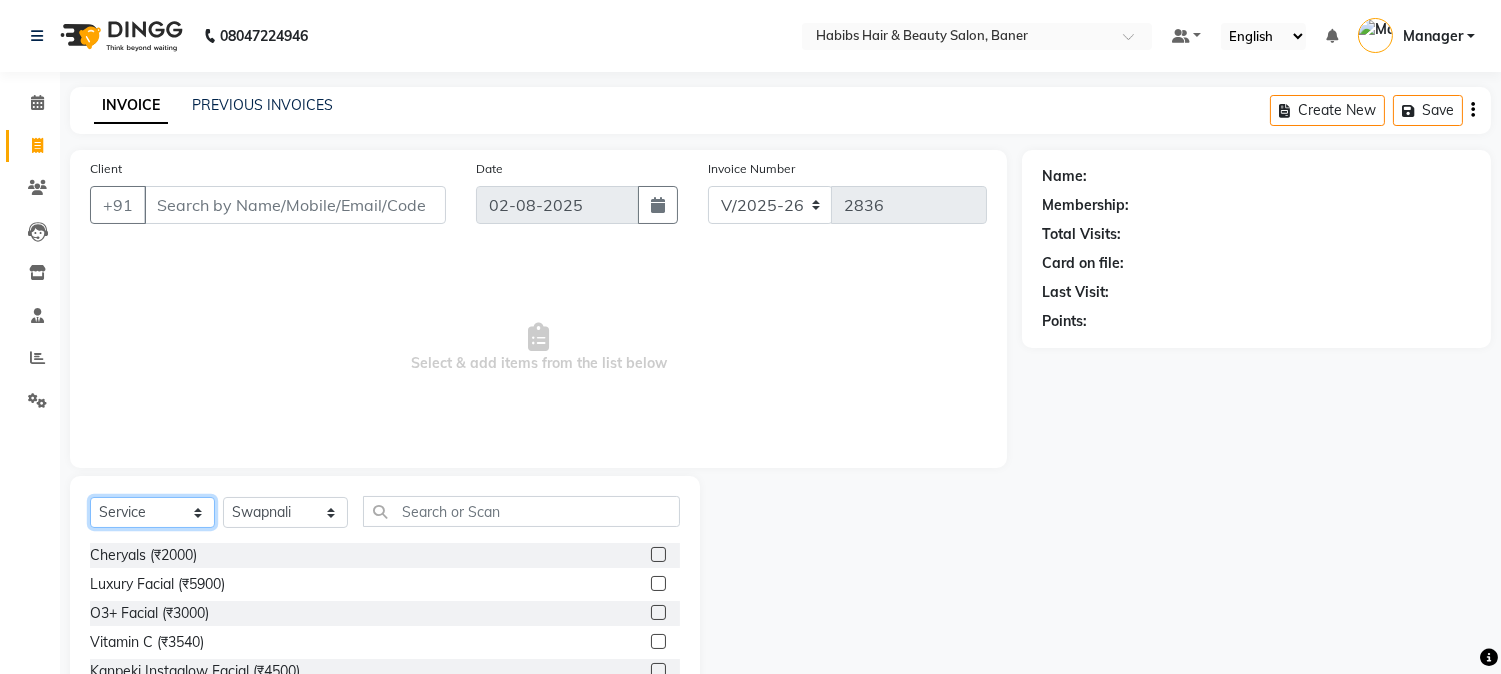 click on "Select  Service  Product  Membership  Package Voucher Prepaid Gift Card" 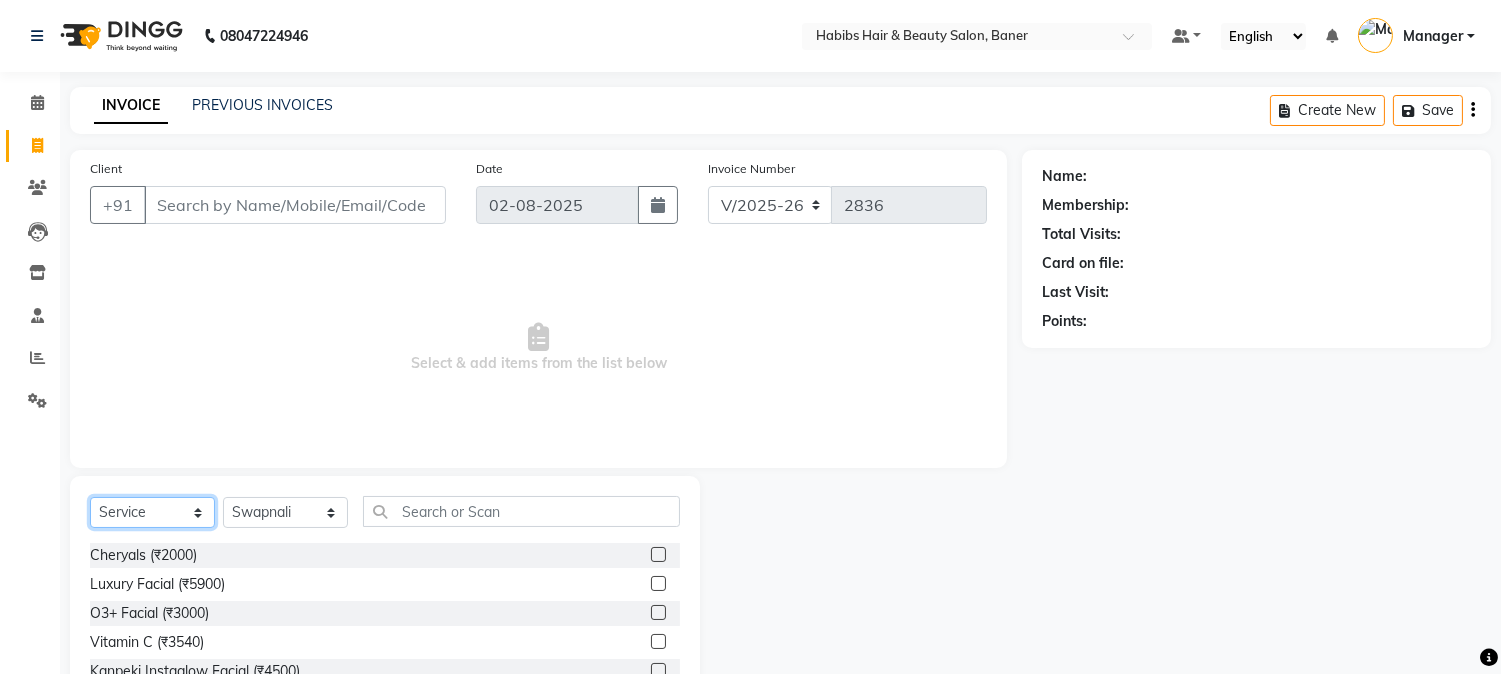 select on "package" 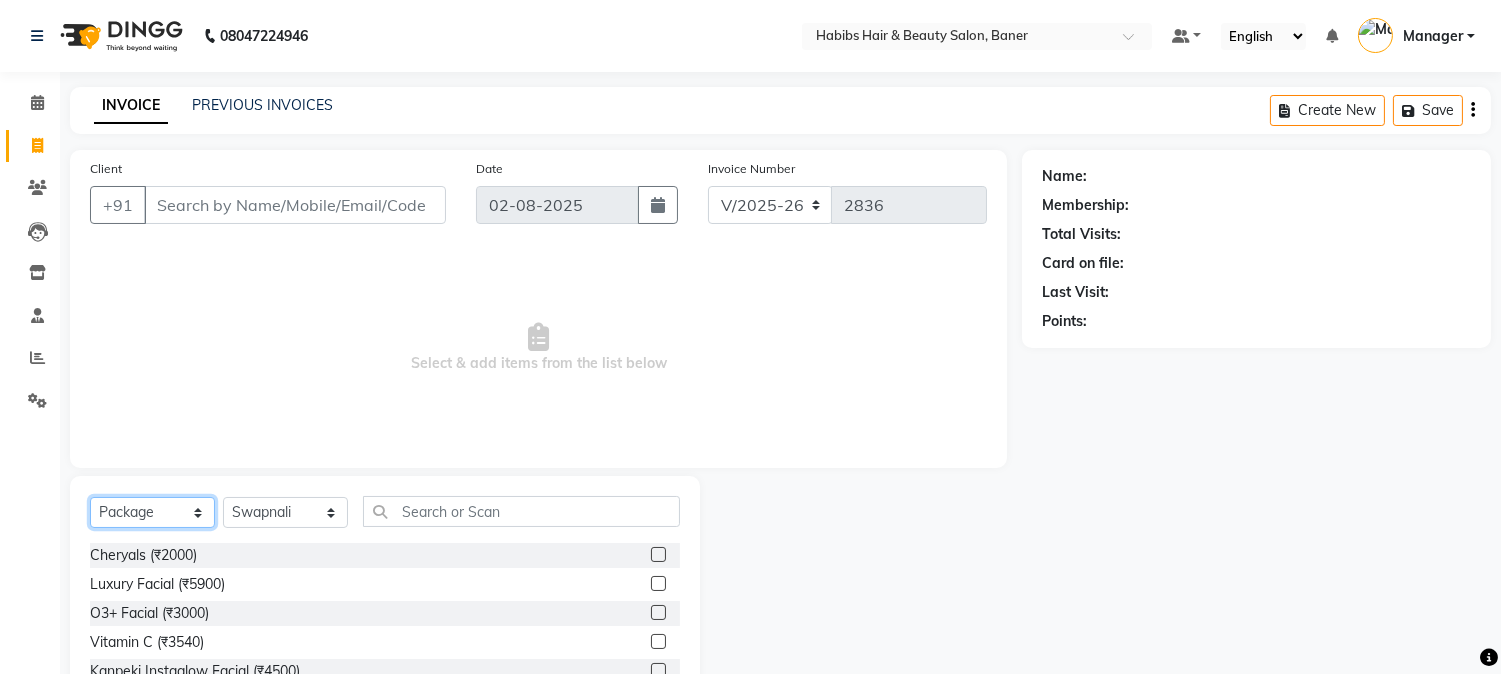 click on "Select  Service  Product  Membership  Package Voucher Prepaid Gift Card" 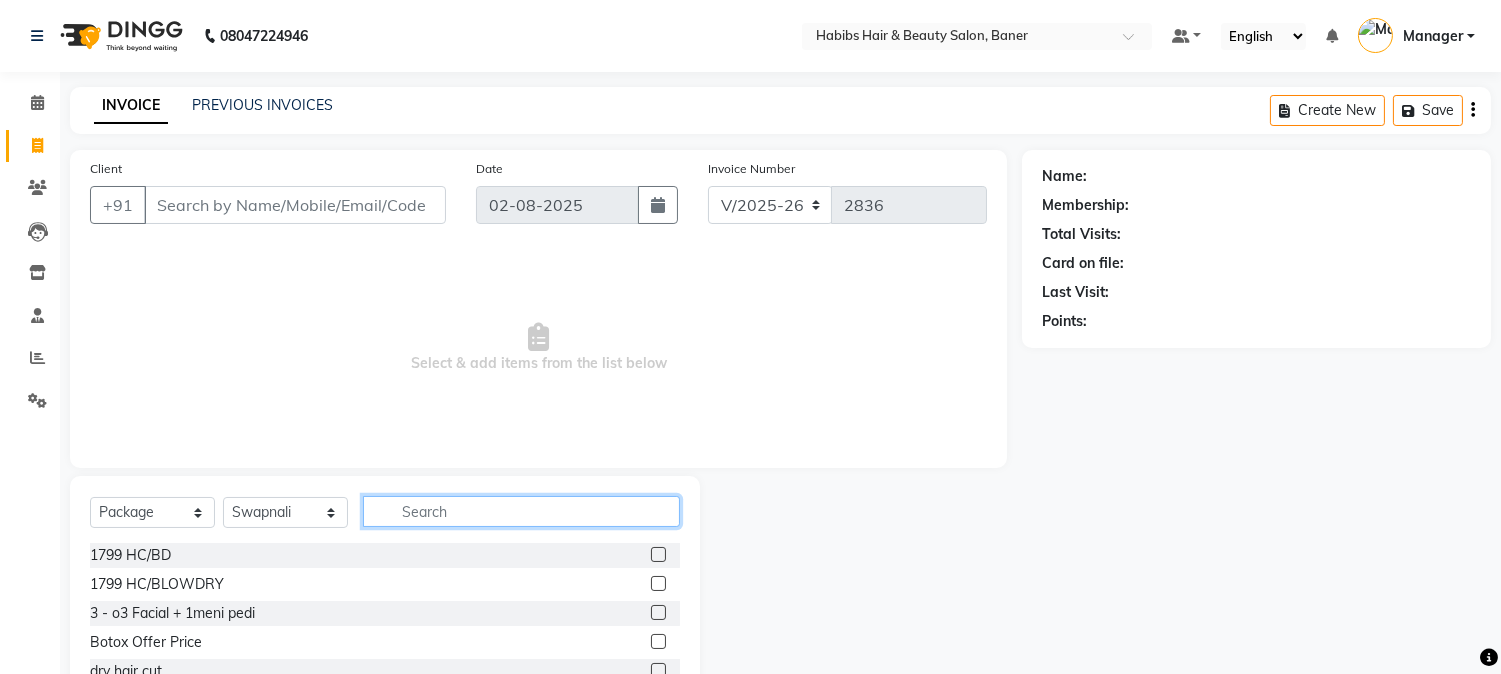 click 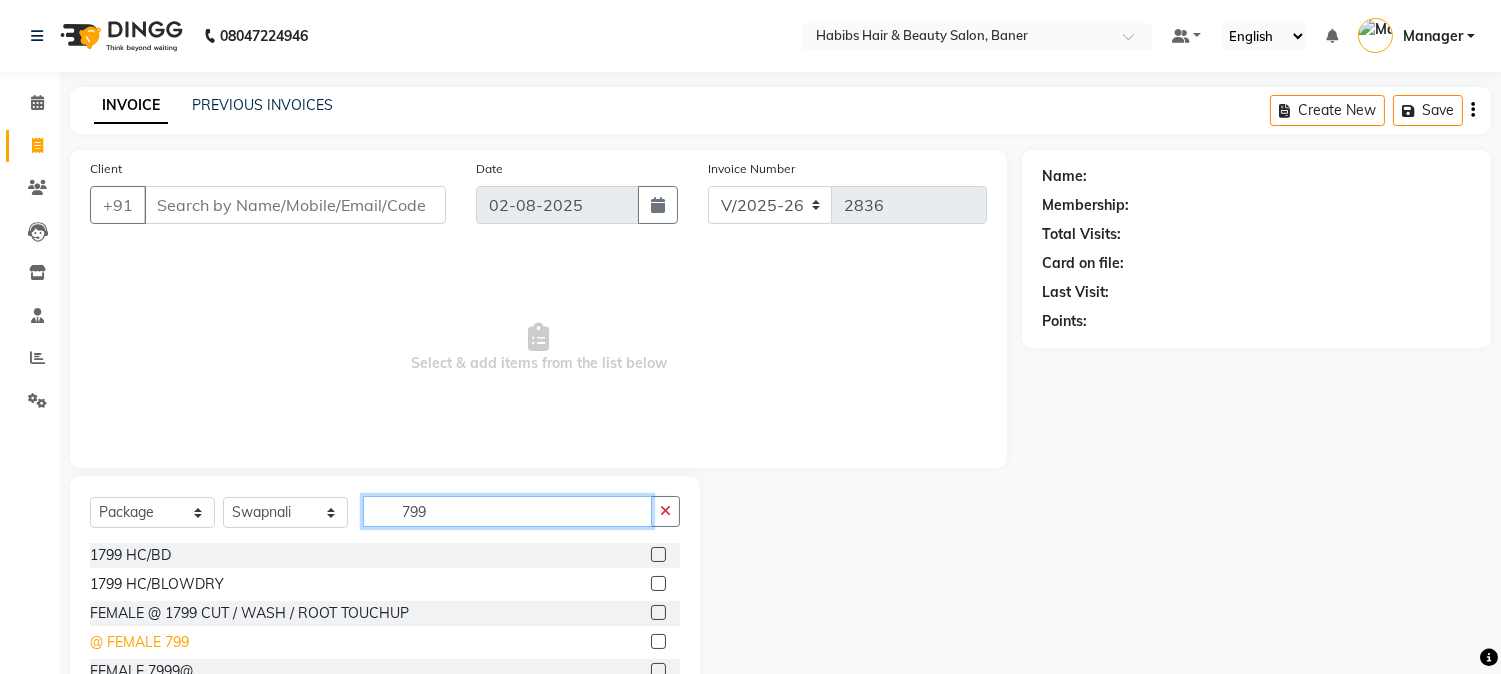 type on "799" 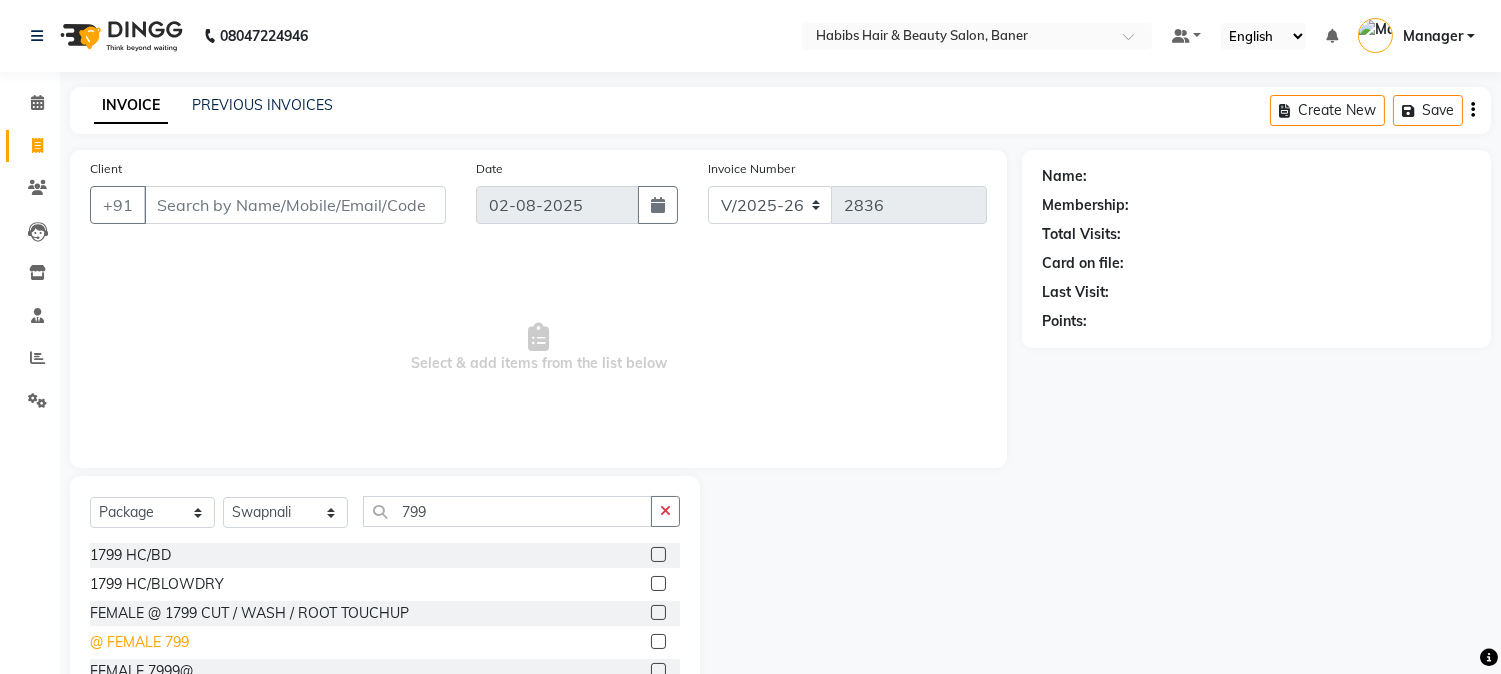 click on "@ FEMALE 799" 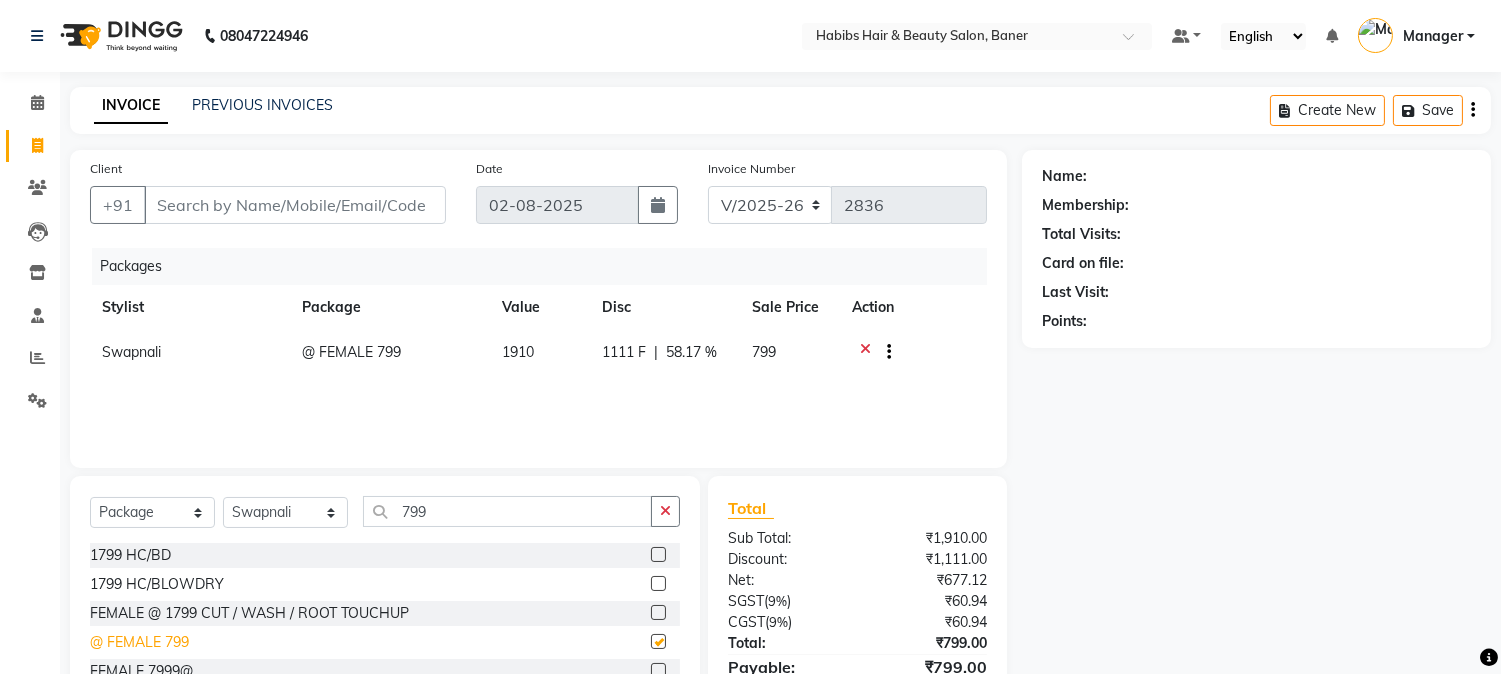 checkbox on "false" 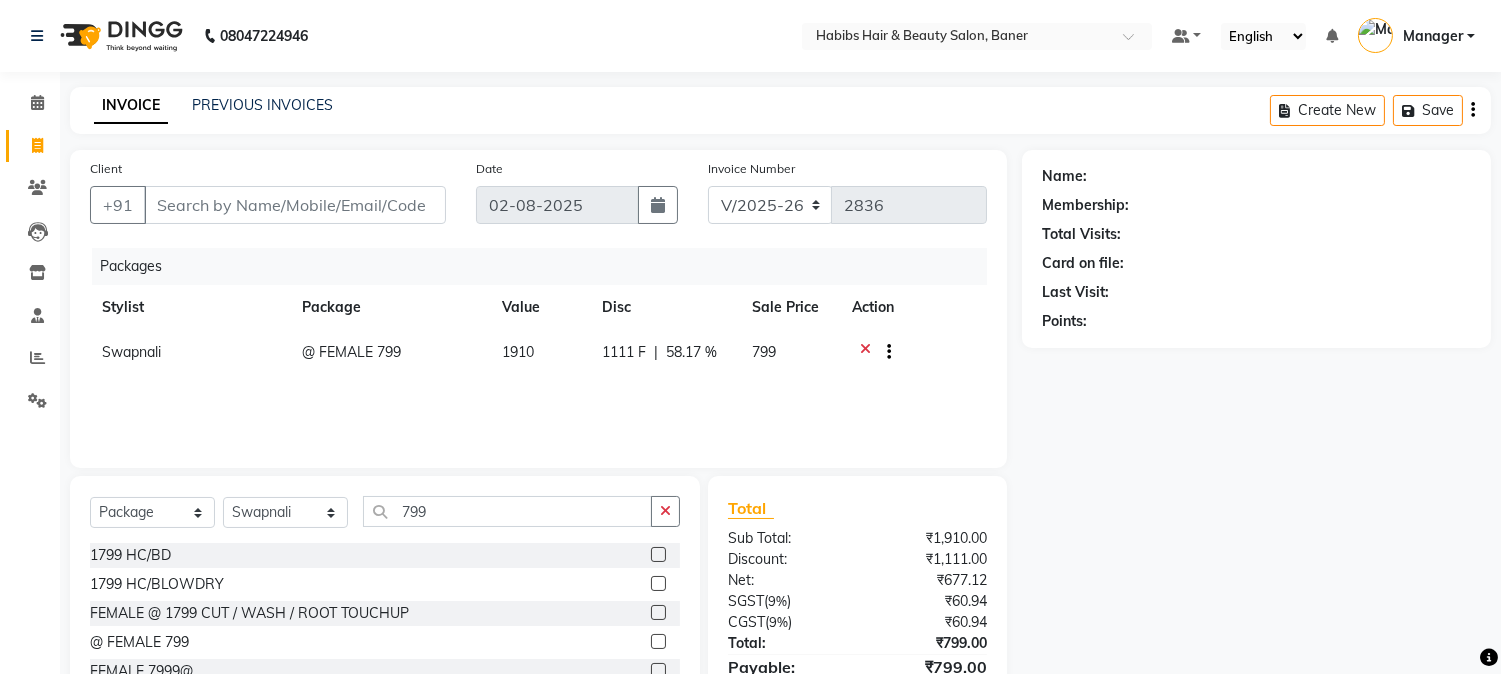 scroll, scrollTop: 32, scrollLeft: 0, axis: vertical 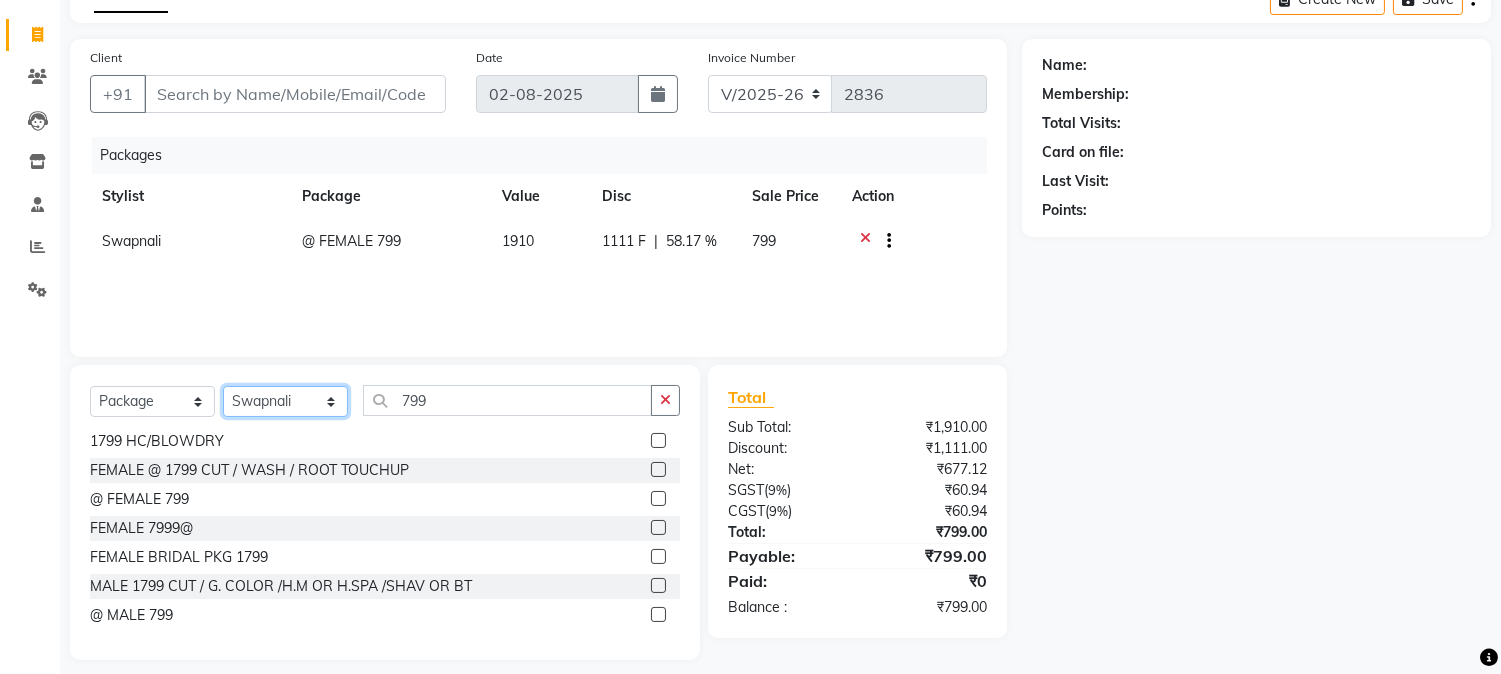 click on "Select Stylist Admin [FIRST] [LAST]  Manager [FIRST] [LAST] [FIRST] [LAST] [FIRST] [LAST]" 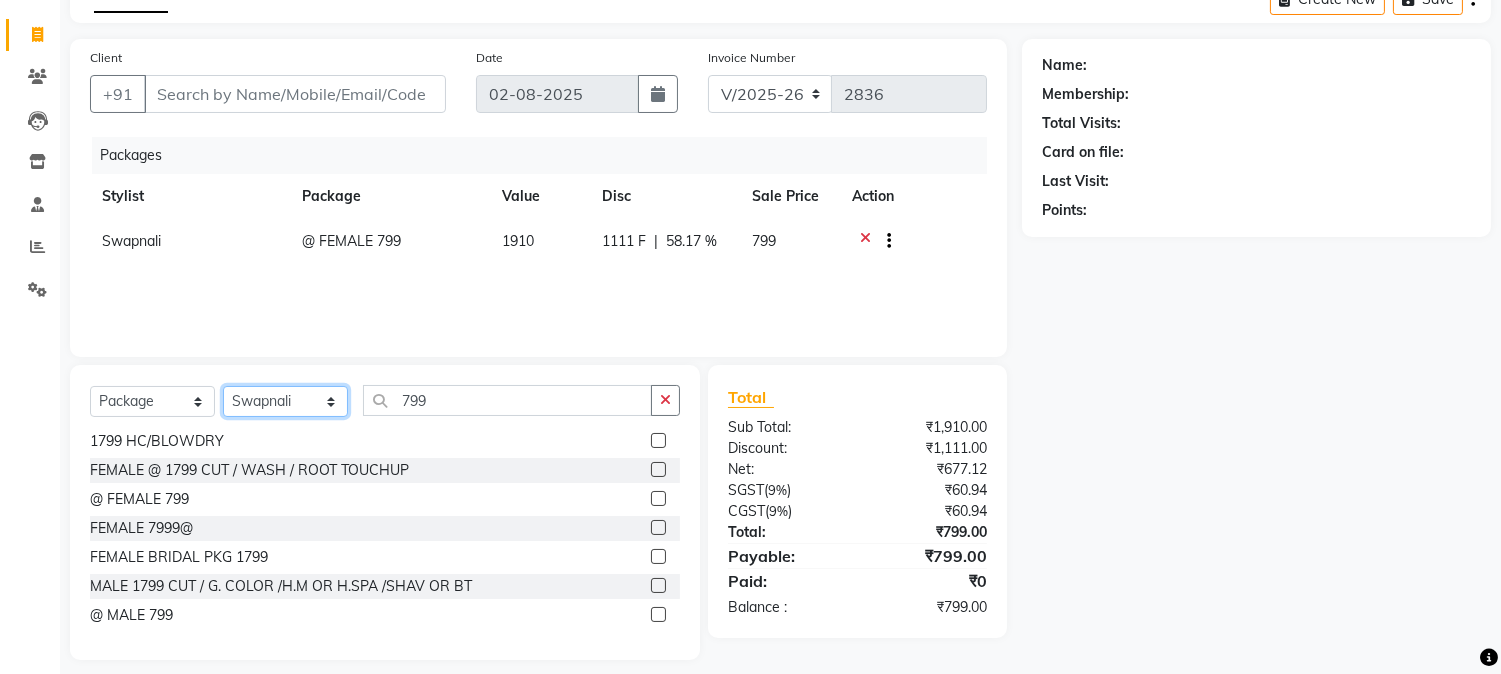 select on "83468" 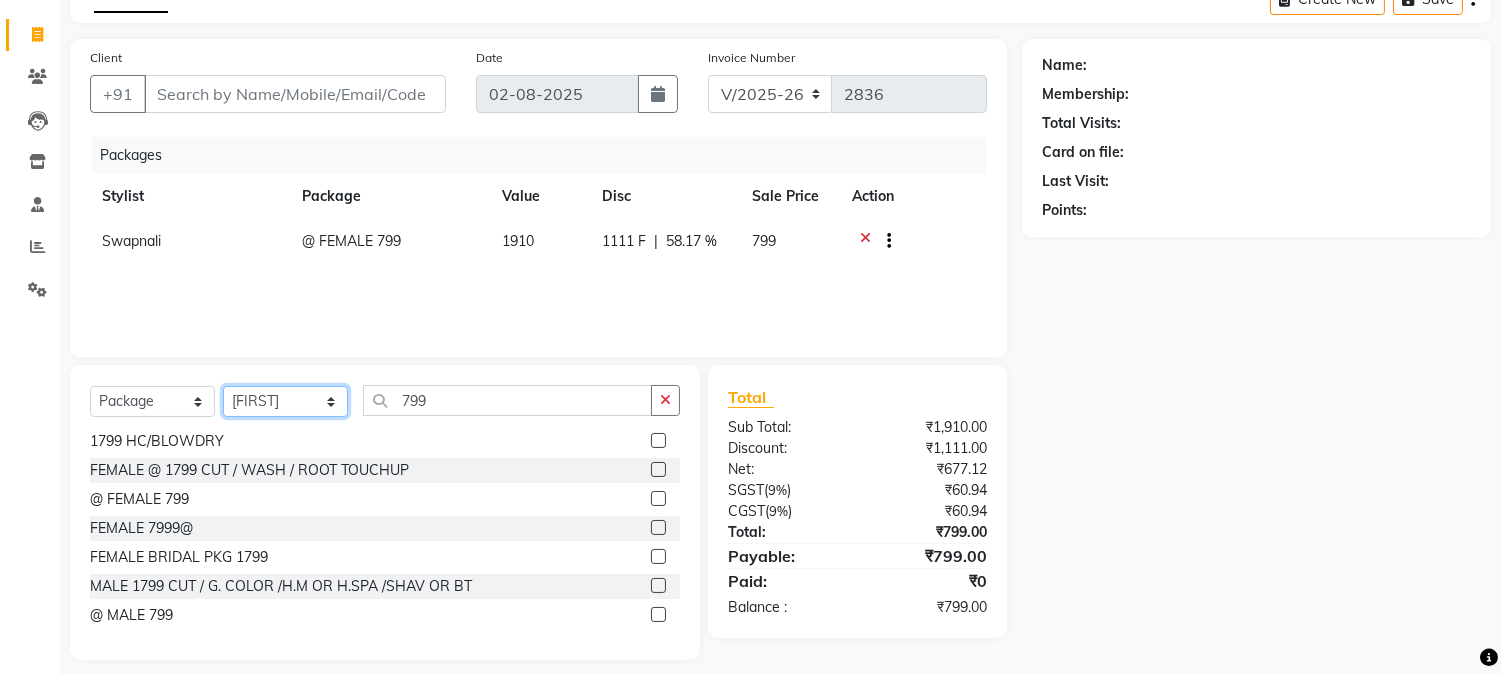click on "Select Stylist Admin [FIRST] [LAST]  Manager [FIRST] [LAST] [FIRST] [LAST] [FIRST] [LAST]" 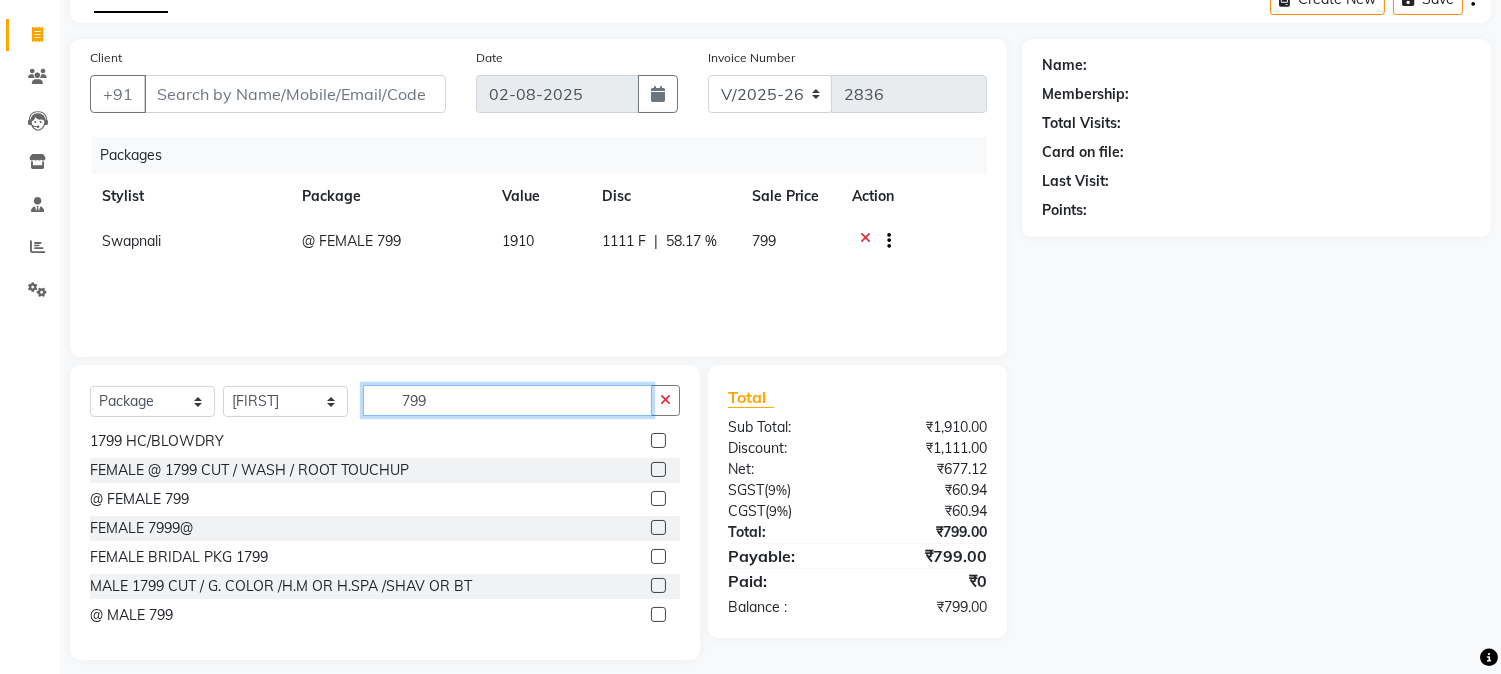 click on "799" 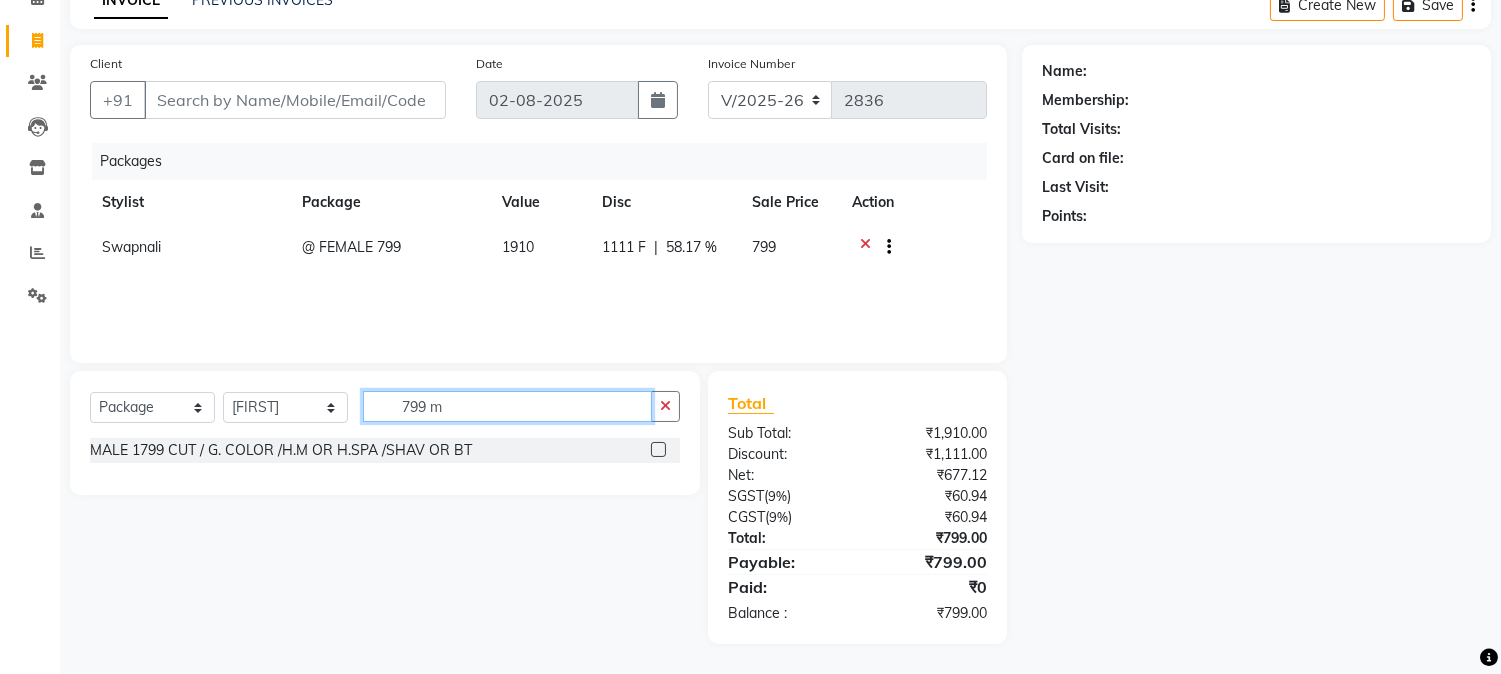 scroll, scrollTop: 0, scrollLeft: 0, axis: both 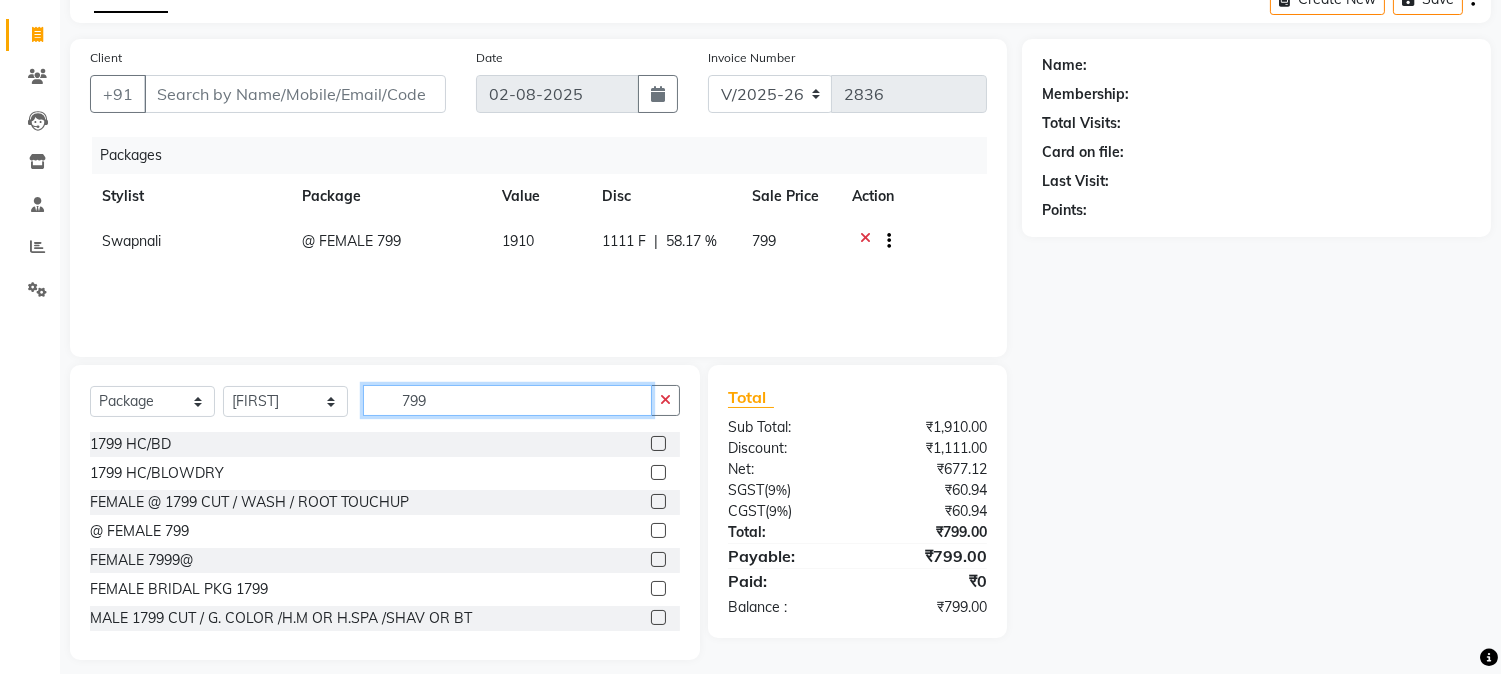 type on "799" 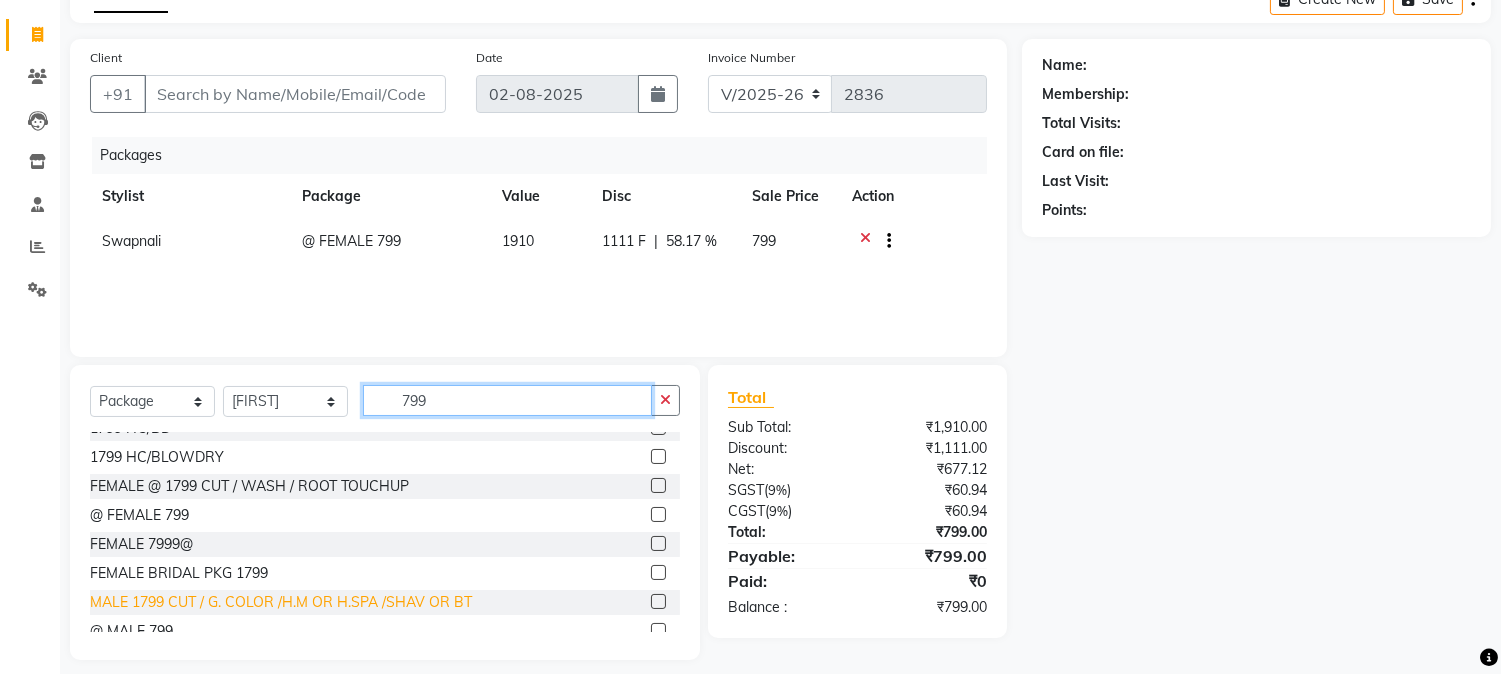 scroll, scrollTop: 32, scrollLeft: 0, axis: vertical 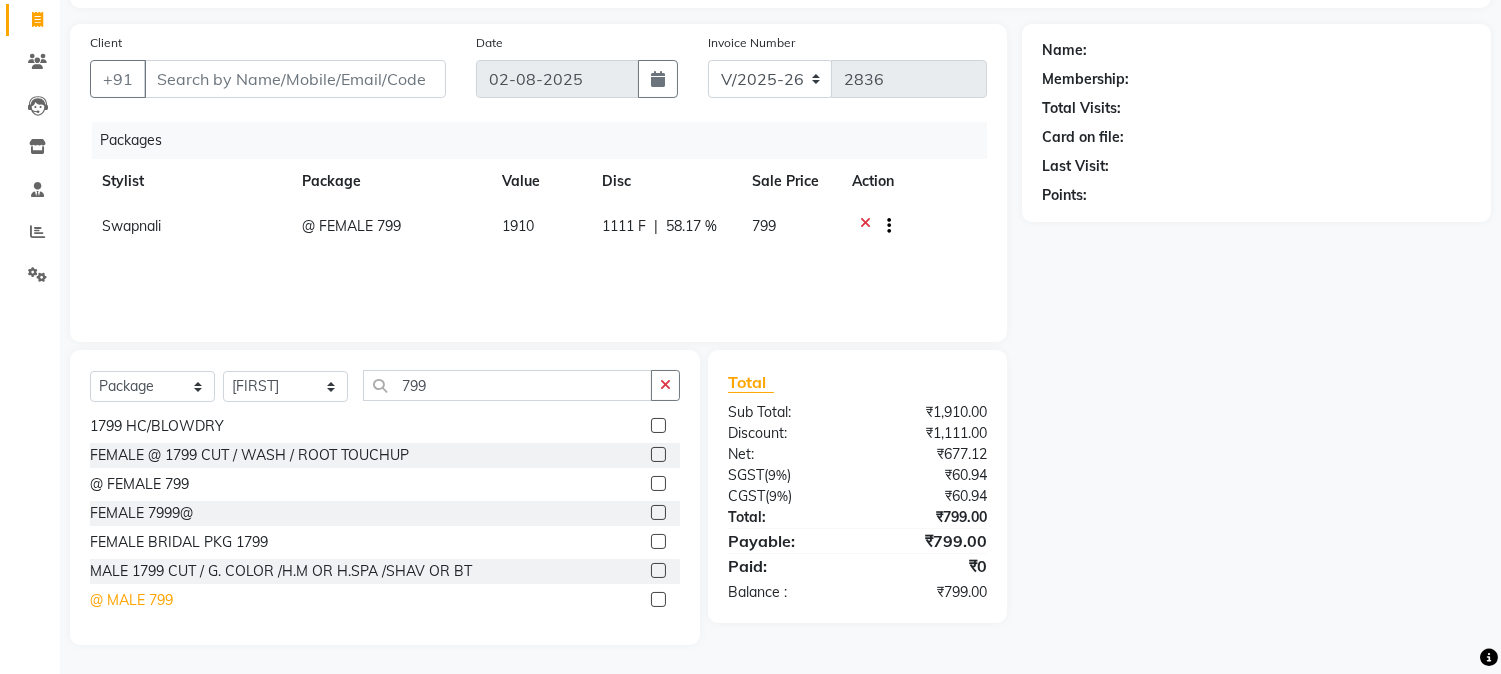 click on "@ MALE 799" 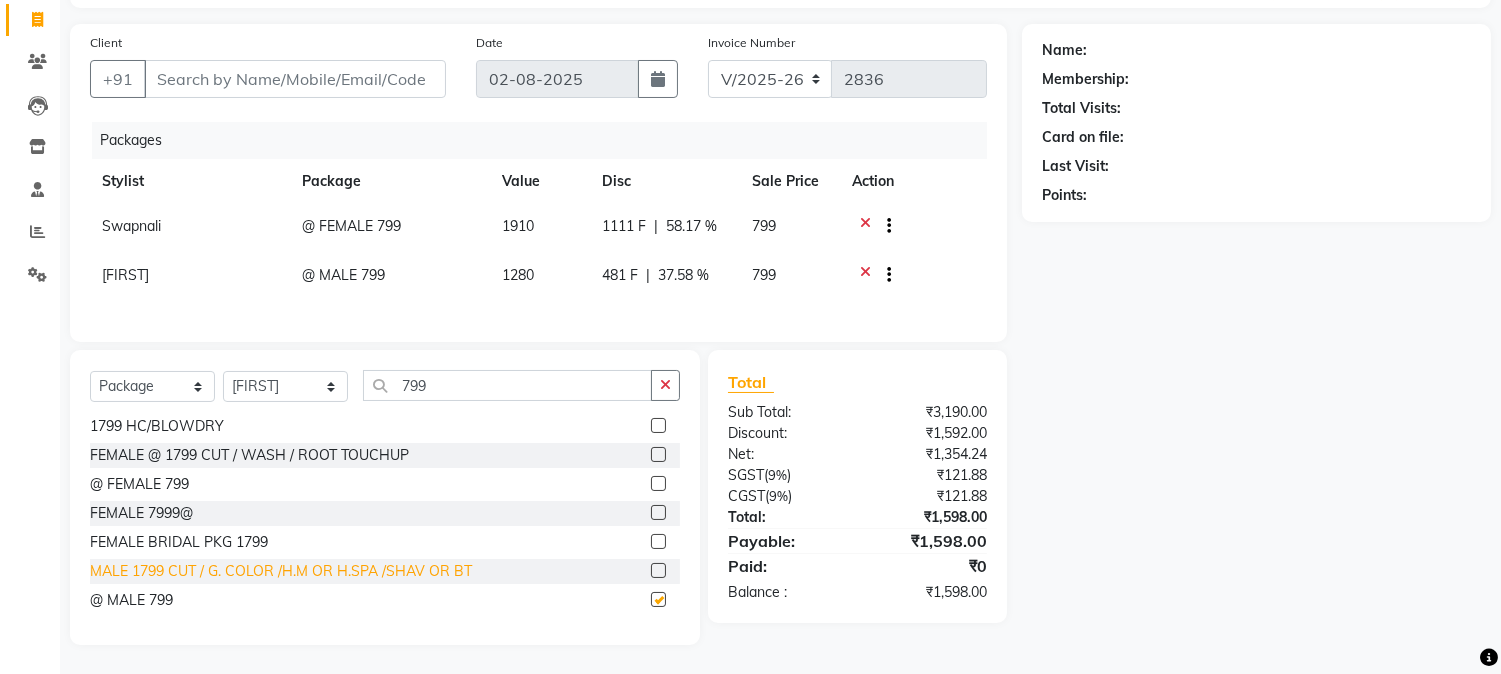 checkbox on "false" 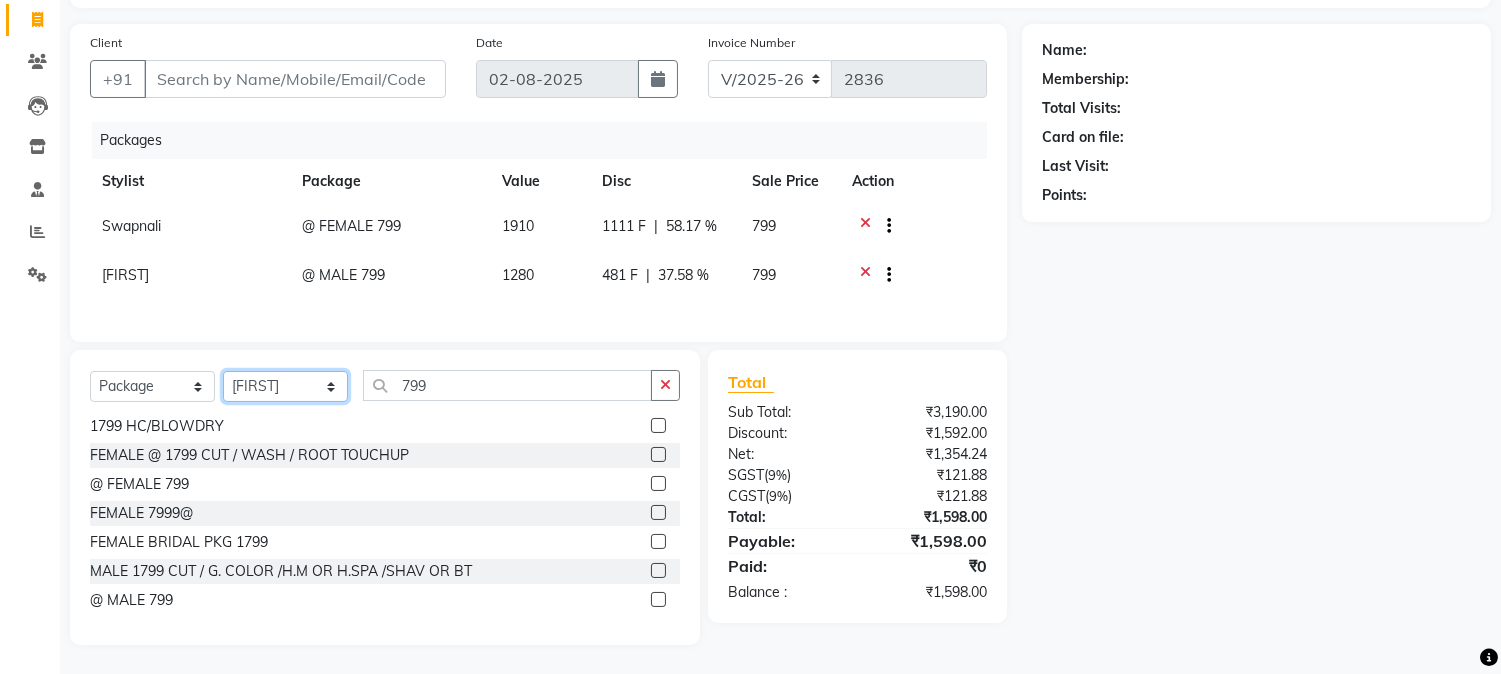 click on "Select Stylist Admin [FIRST] [LAST]  Manager [FIRST] [LAST] [FIRST] [LAST] [FIRST] [LAST]" 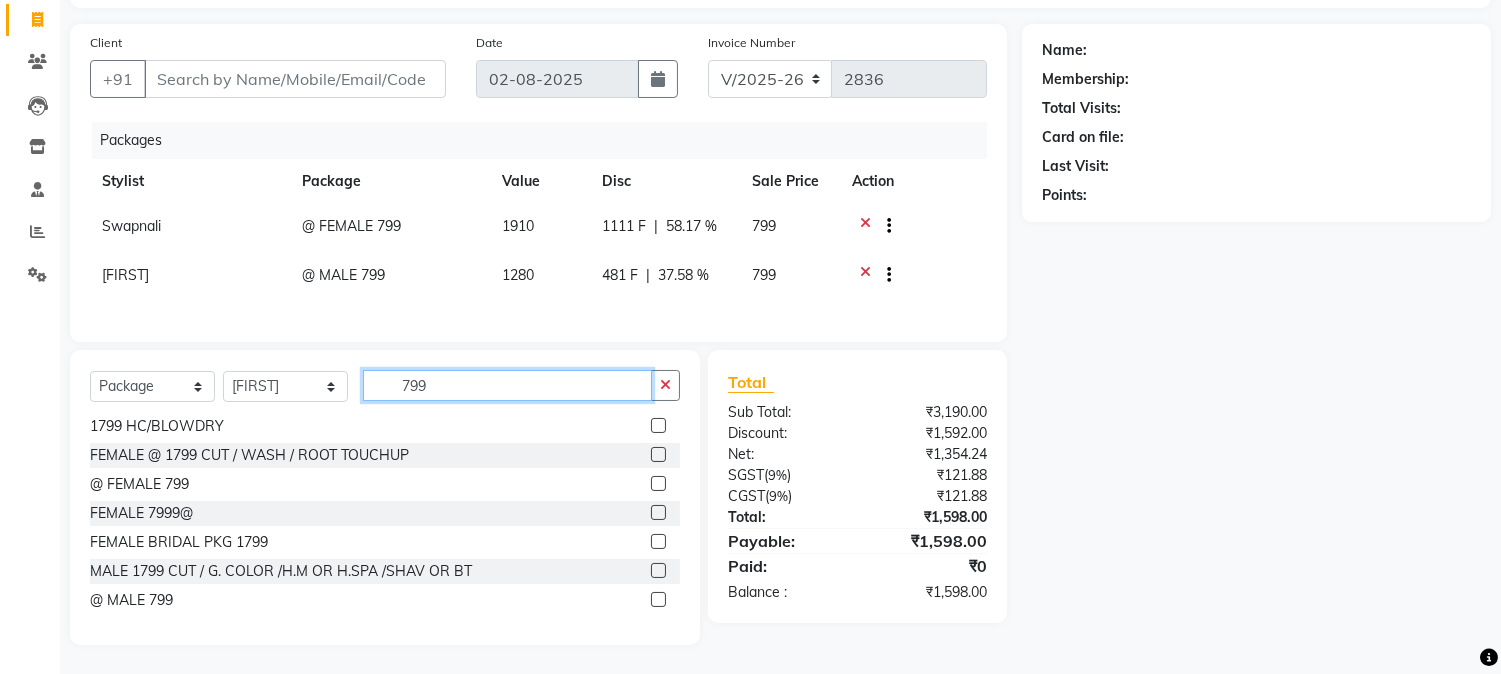 drag, startPoint x: 442, startPoint y: 396, endPoint x: 327, endPoint y: 398, distance: 115.01739 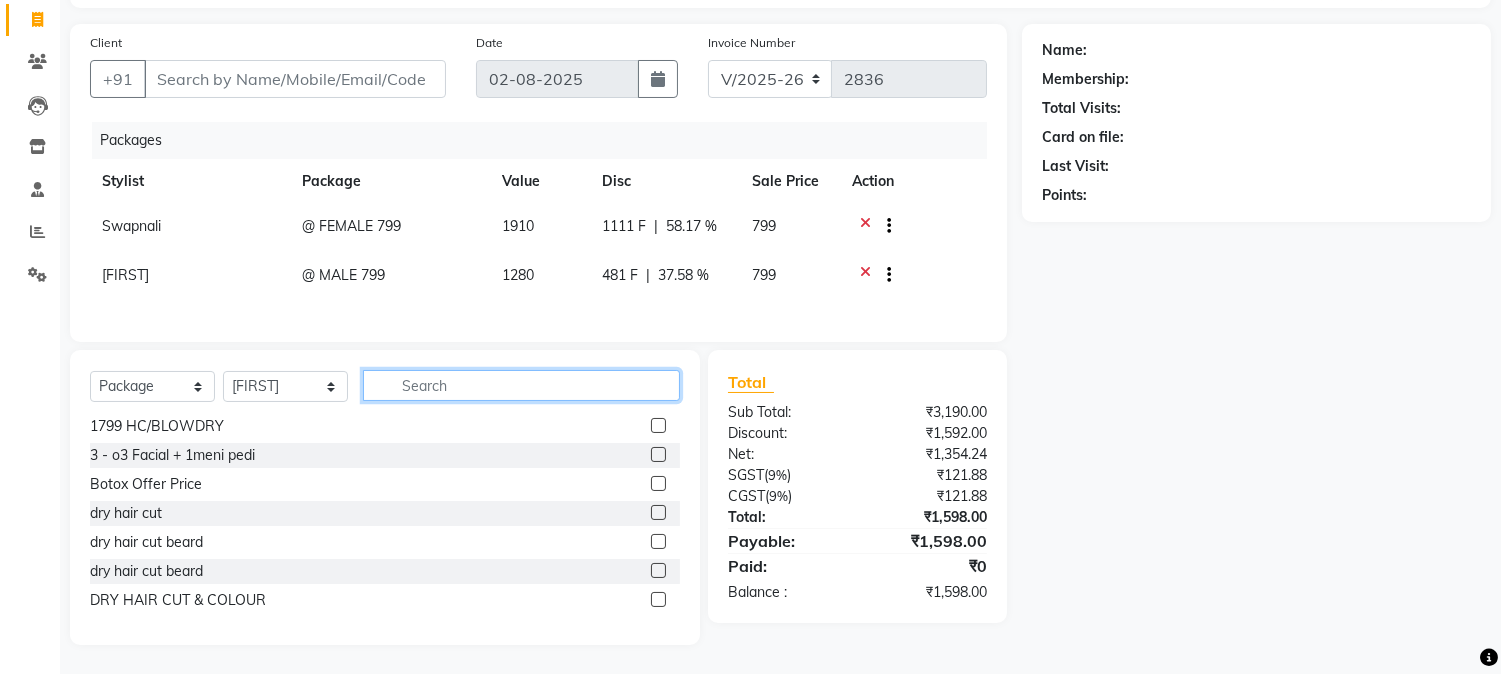 type 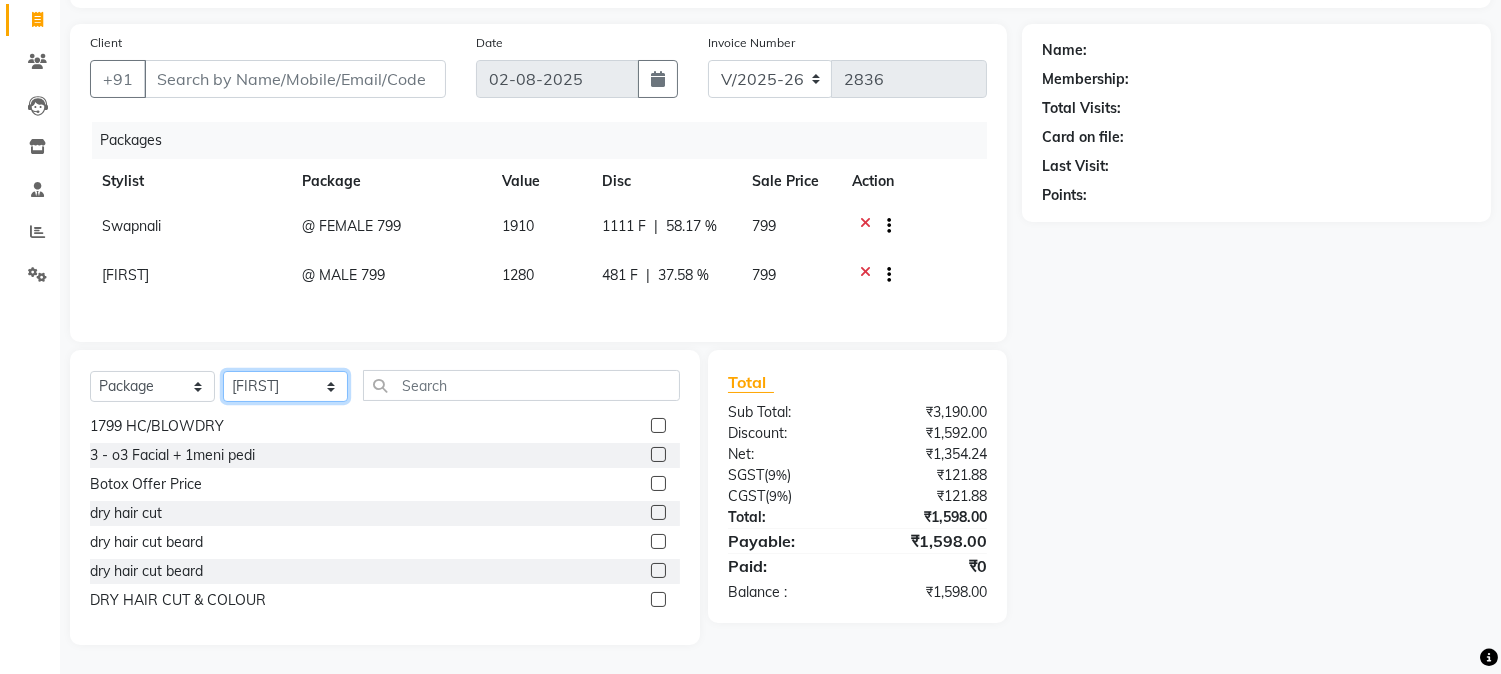 click on "Select Stylist Admin [FIRST] [LAST]  Manager [FIRST] [LAST] [FIRST] [LAST] [FIRST] [LAST]" 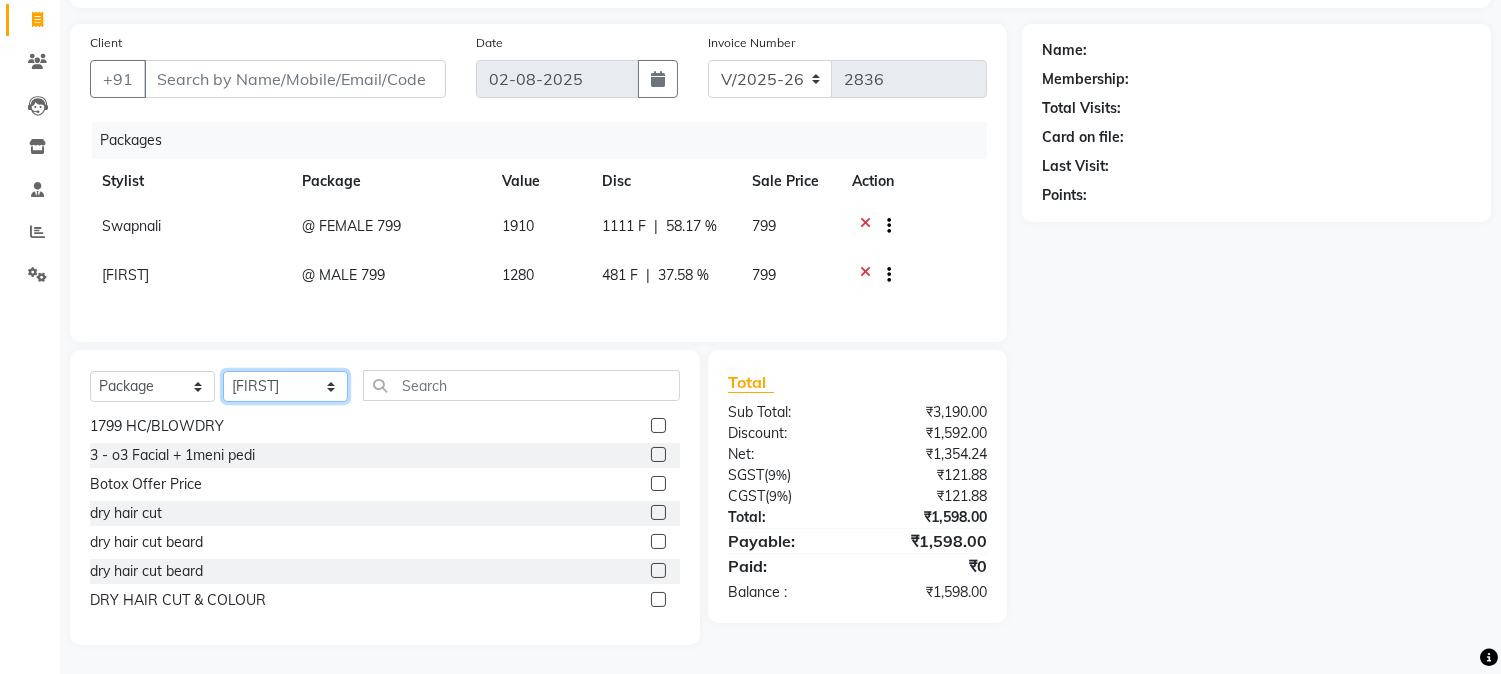 select on "43743" 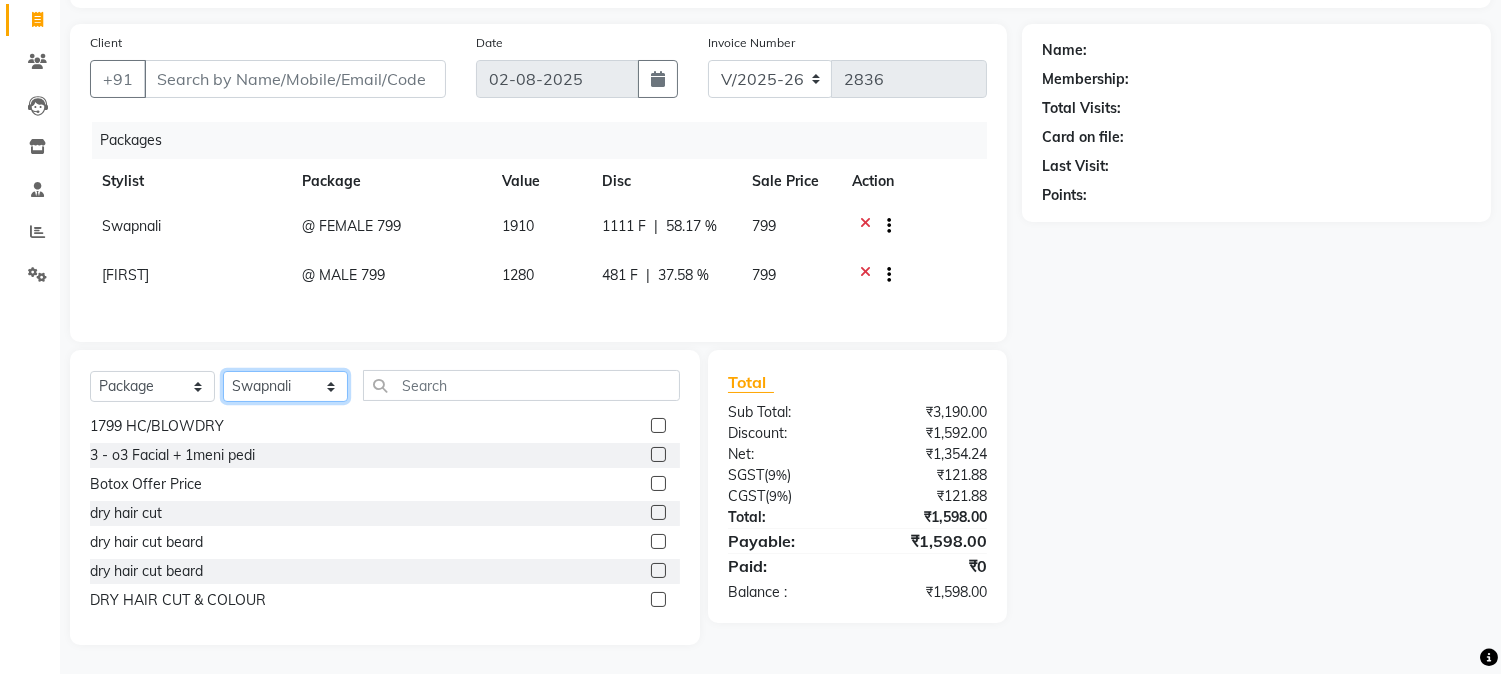 click on "Select Stylist Admin [FIRST] [LAST]  Manager [FIRST] [LAST] [FIRST] [LAST] [FIRST] [LAST]" 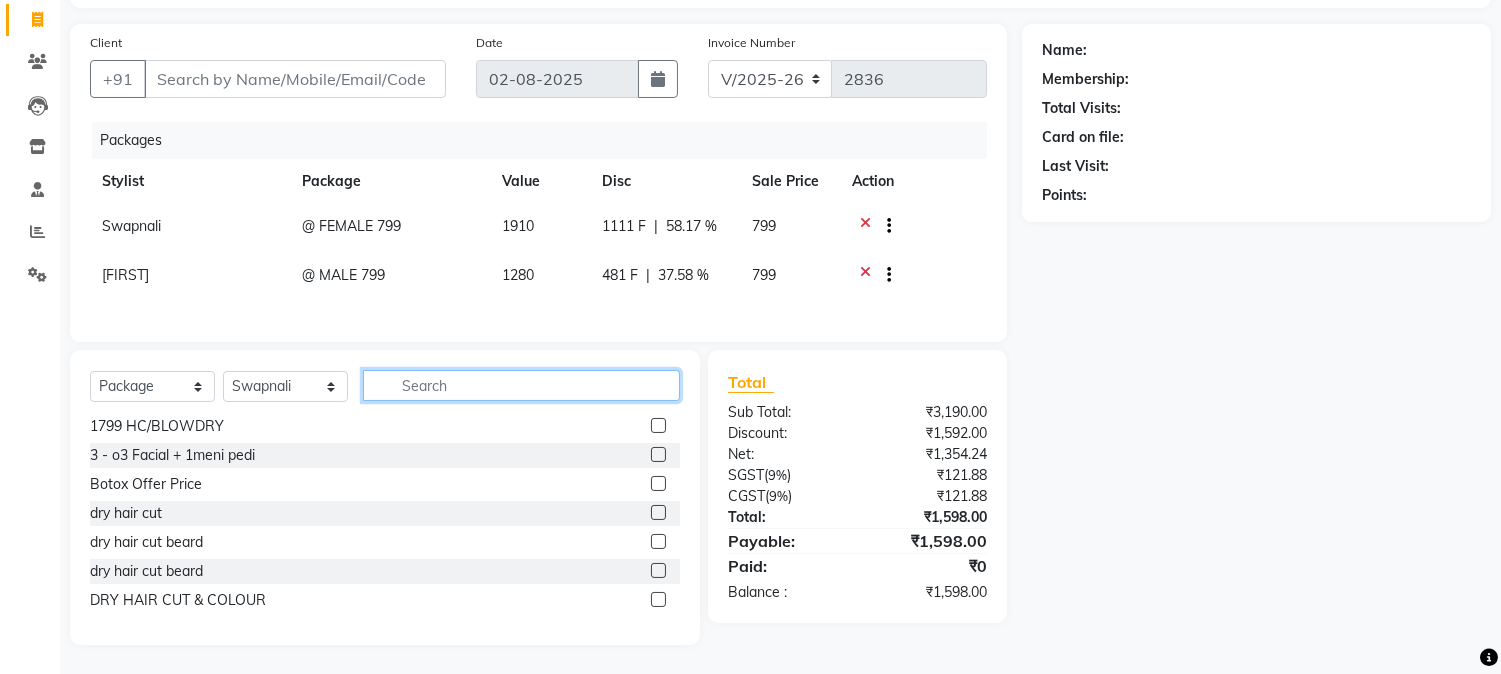 click 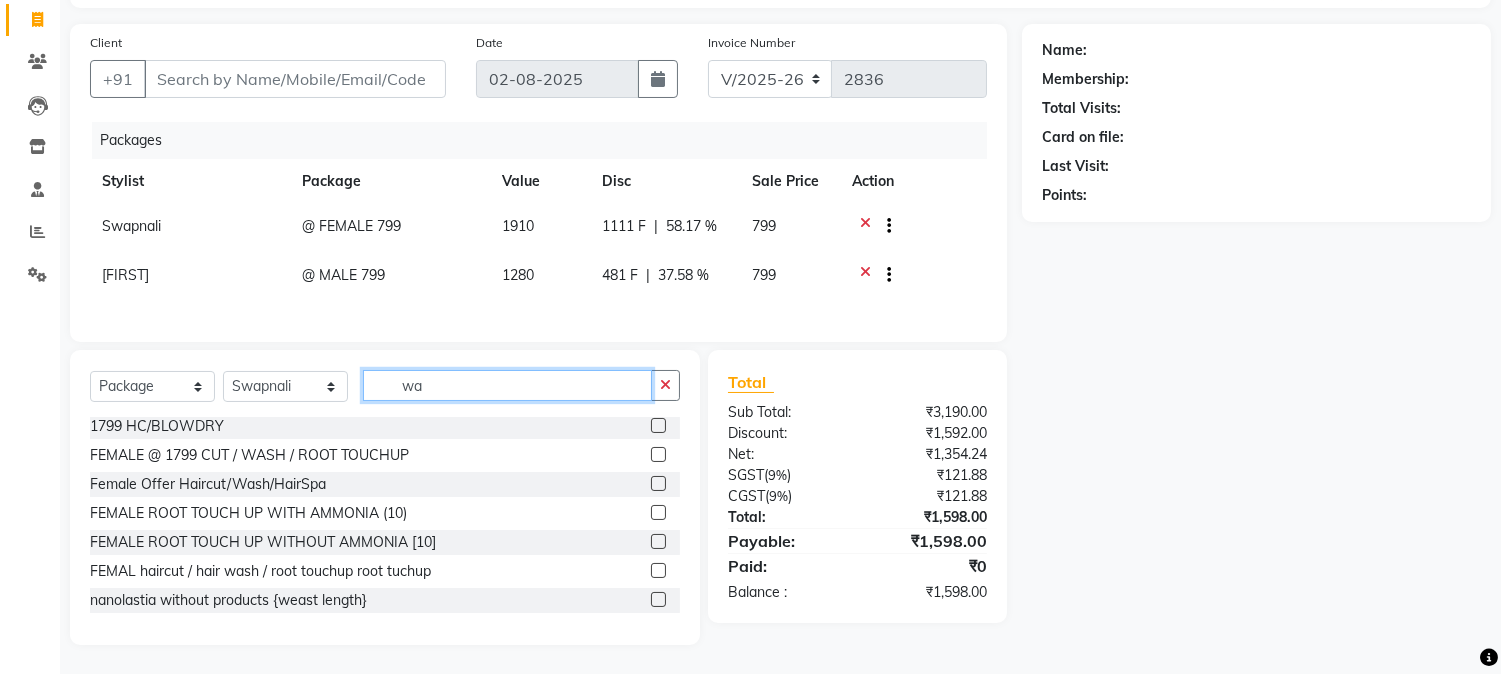 scroll, scrollTop: 0, scrollLeft: 0, axis: both 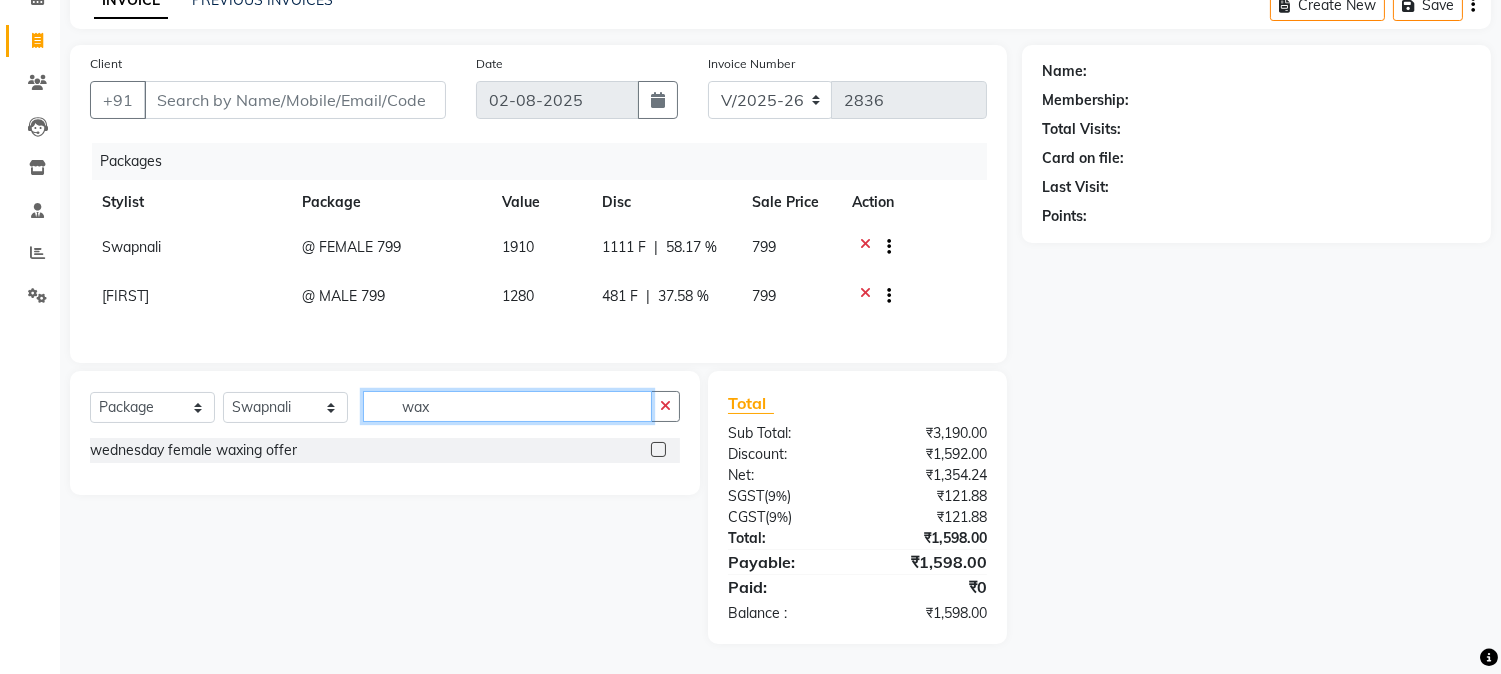 type on "wax" 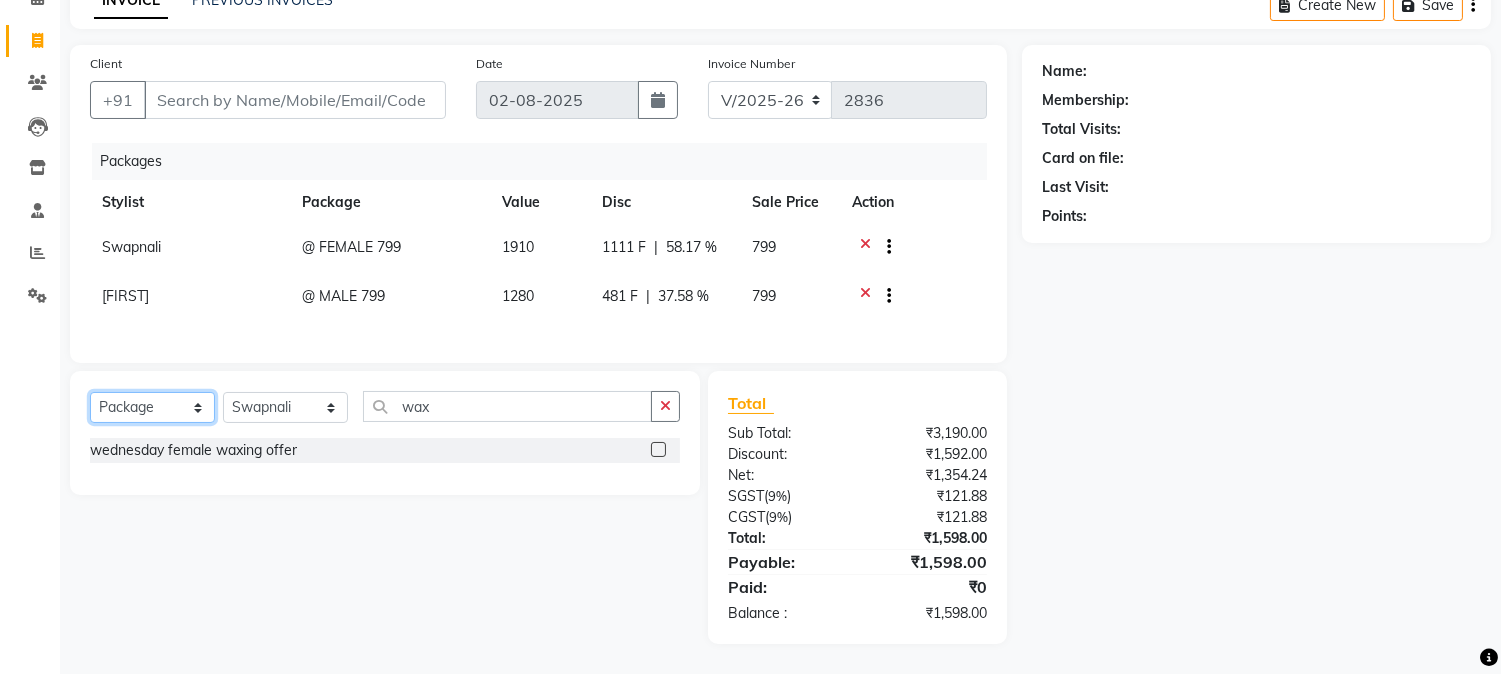click on "Select  Service  Product  Membership  Package Voucher Prepaid Gift Card" 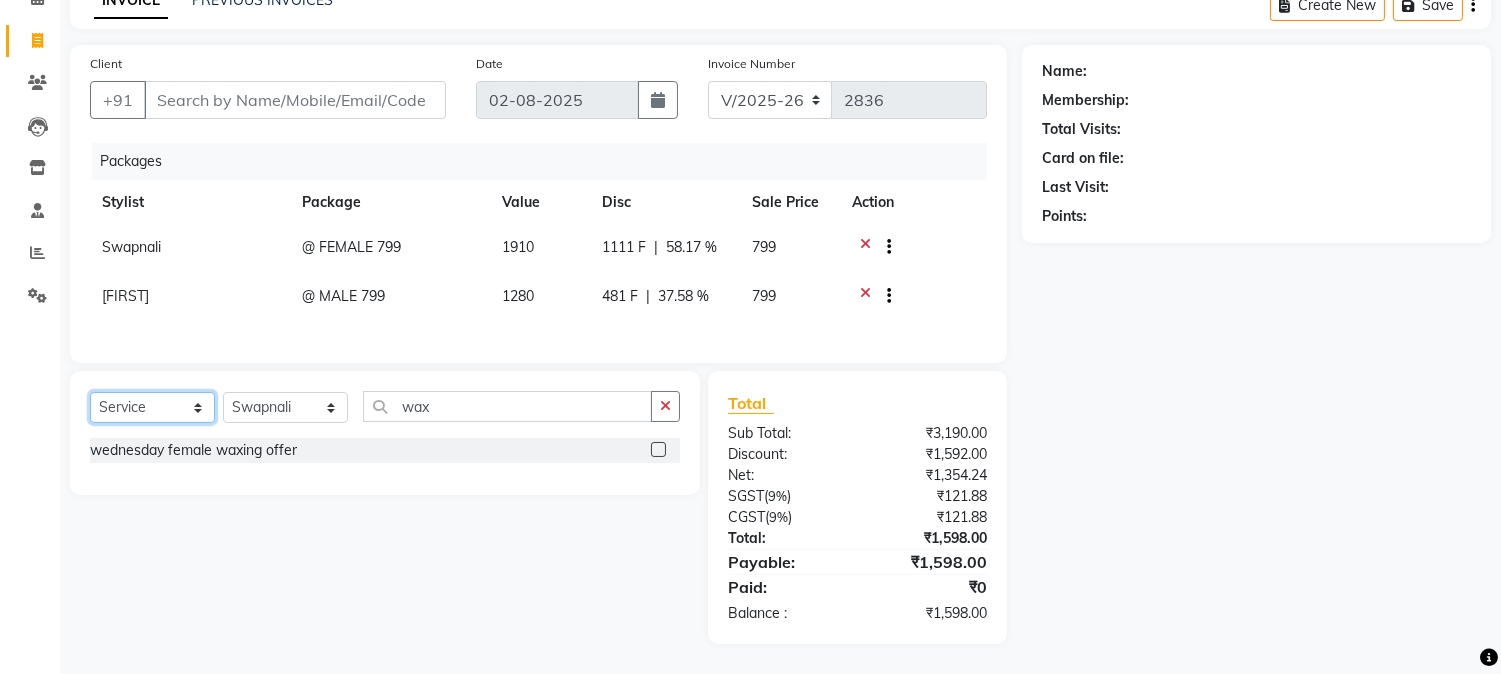 click on "Select  Service  Product  Membership  Package Voucher Prepaid Gift Card" 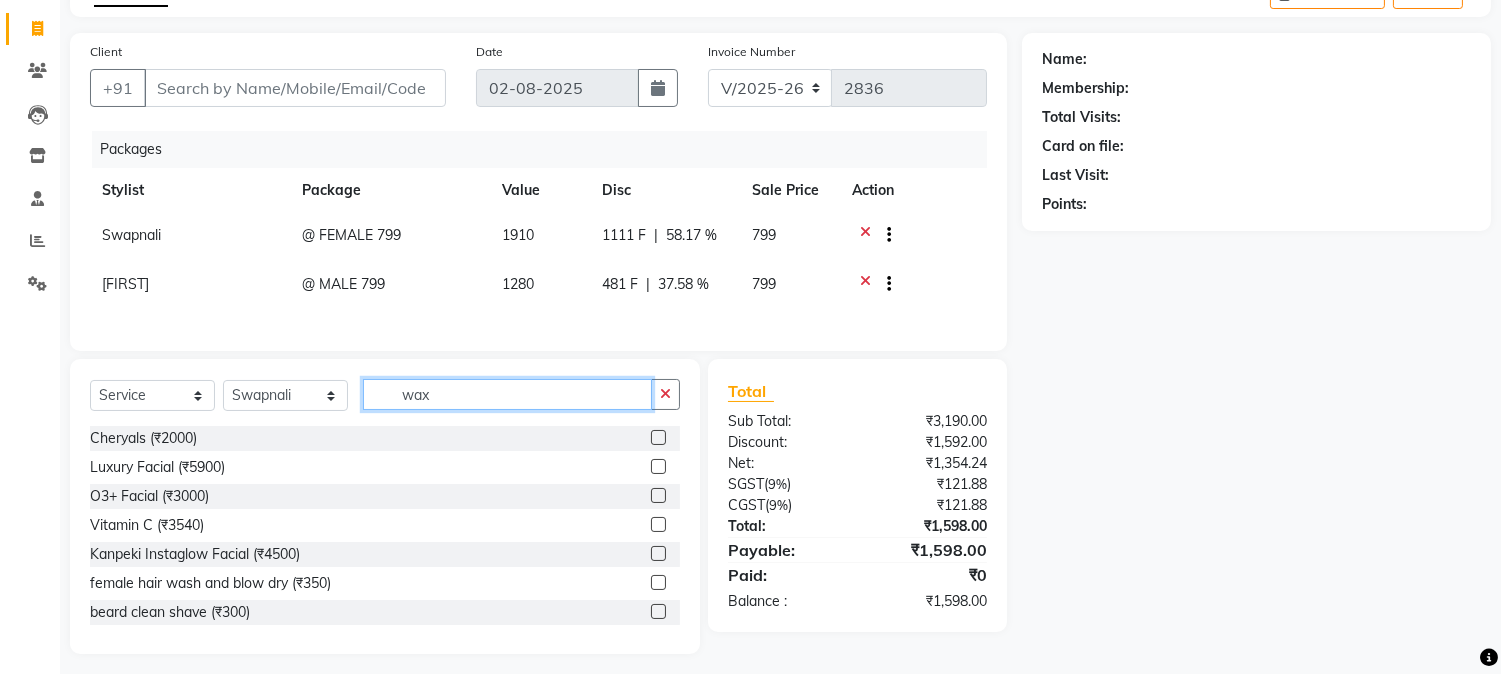 click on "wax" 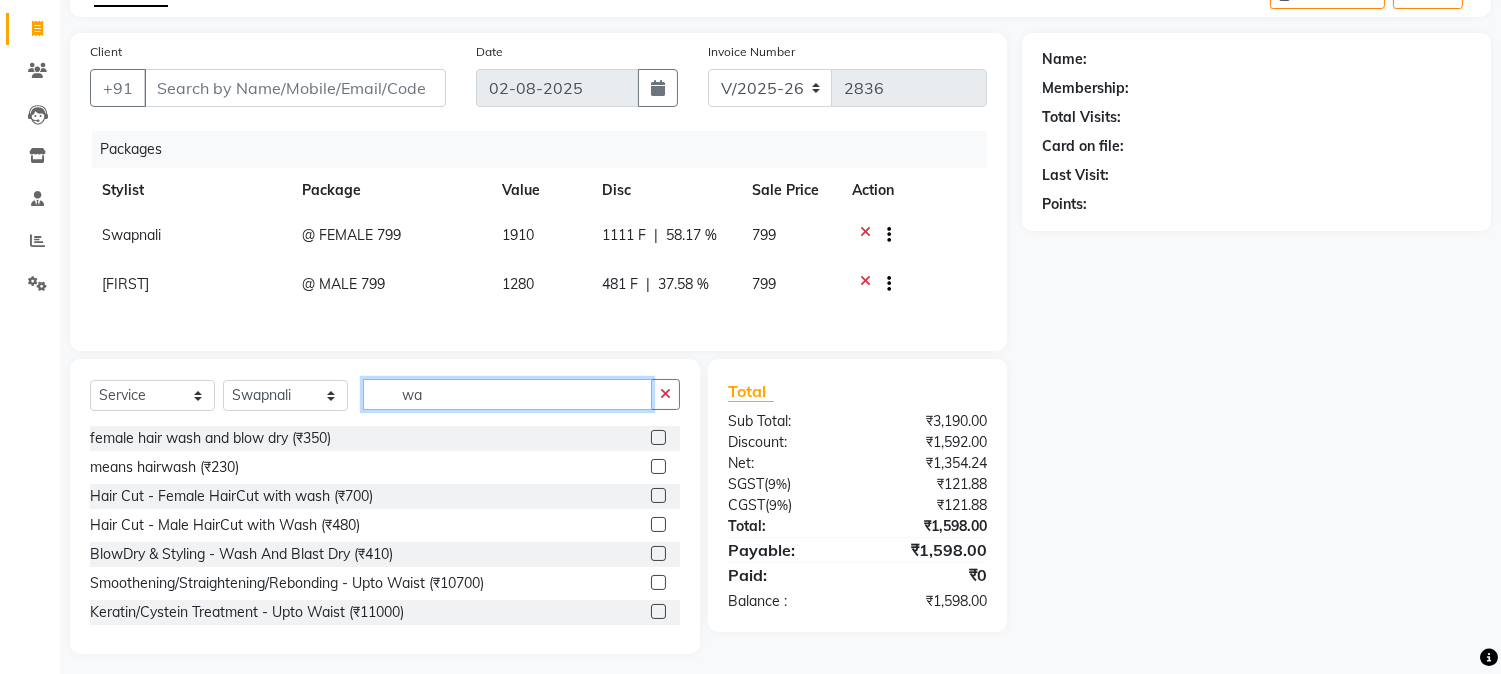 type on "wax" 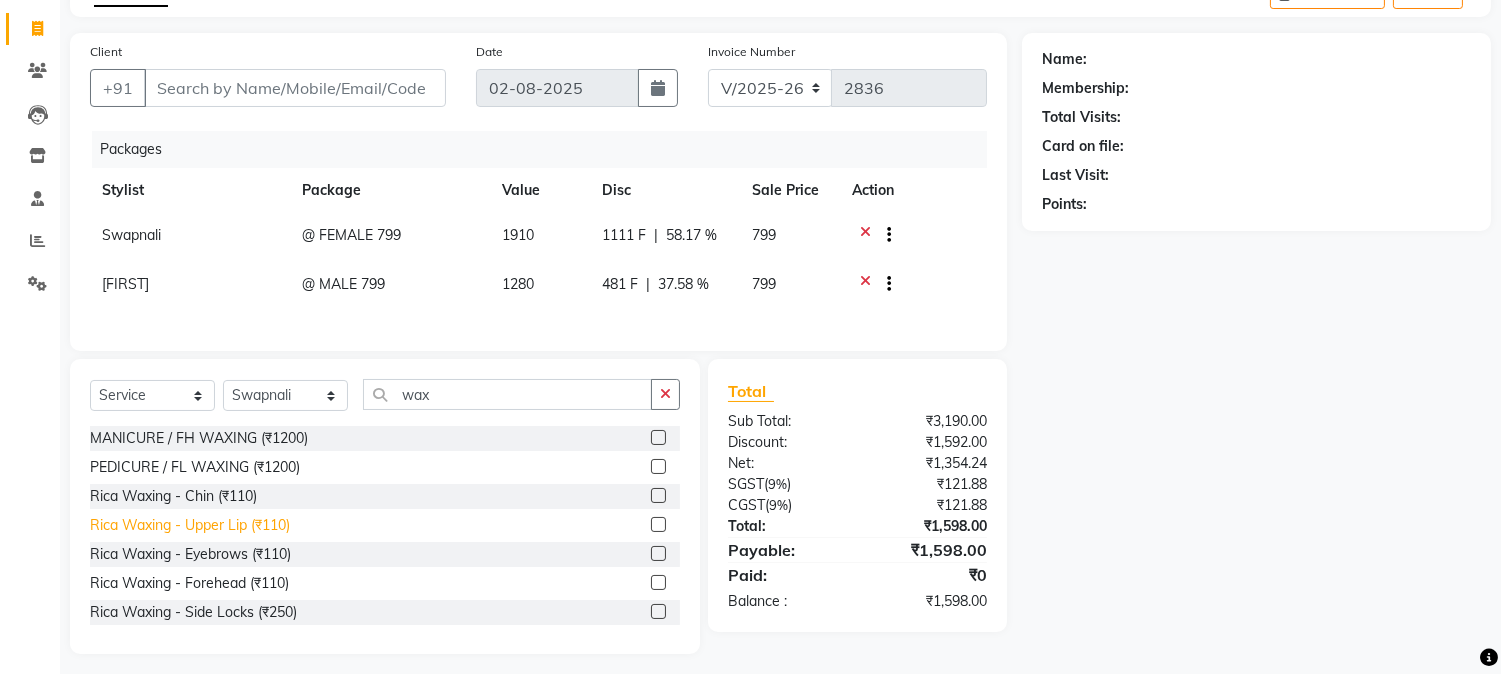 click on "Rica Waxing - Upper Lip (₹110)" 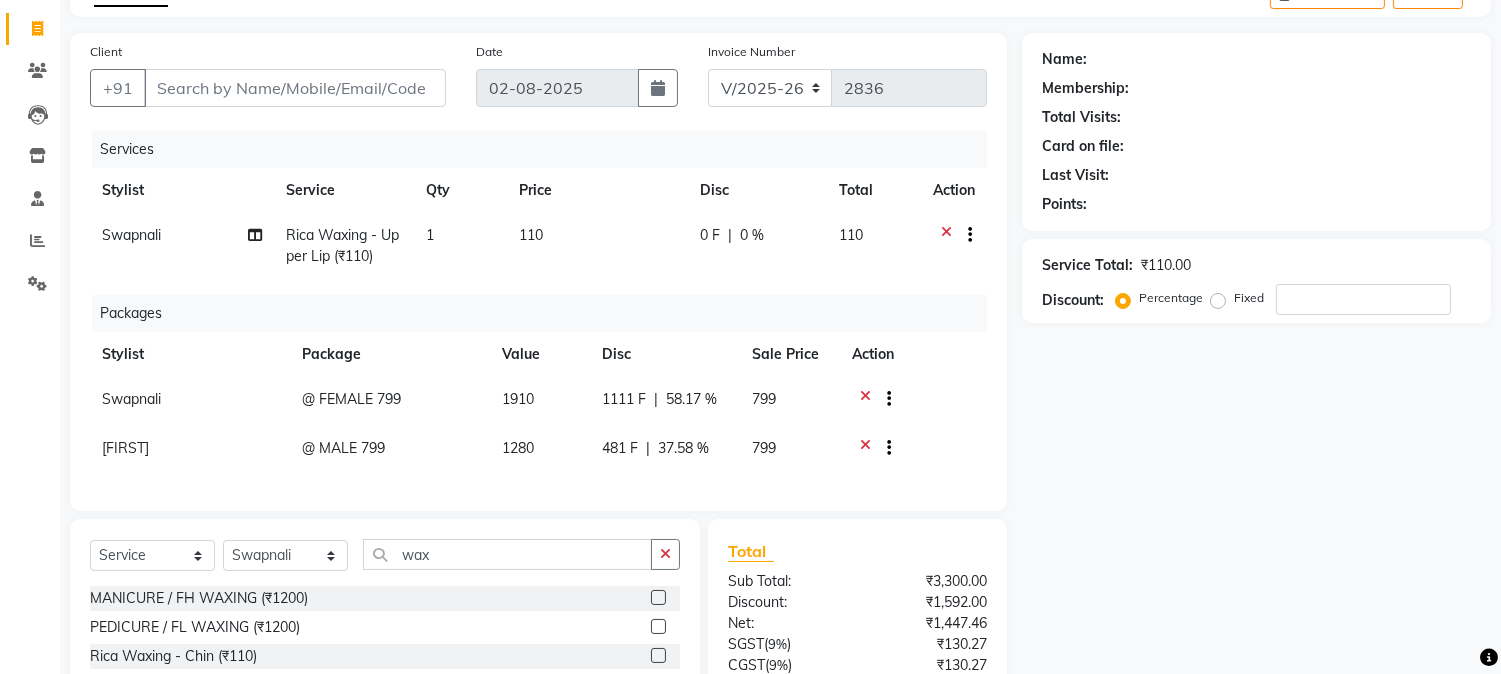 checkbox on "false" 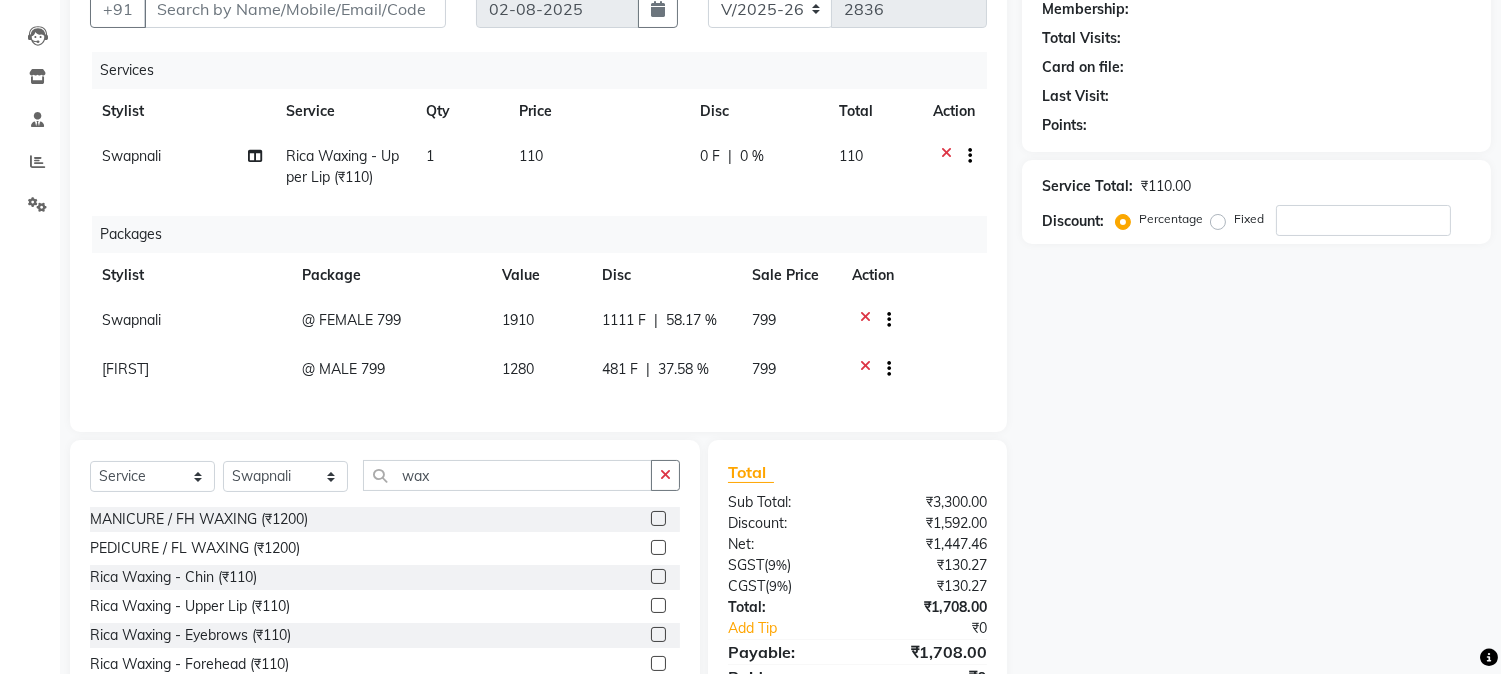 scroll, scrollTop: 303, scrollLeft: 0, axis: vertical 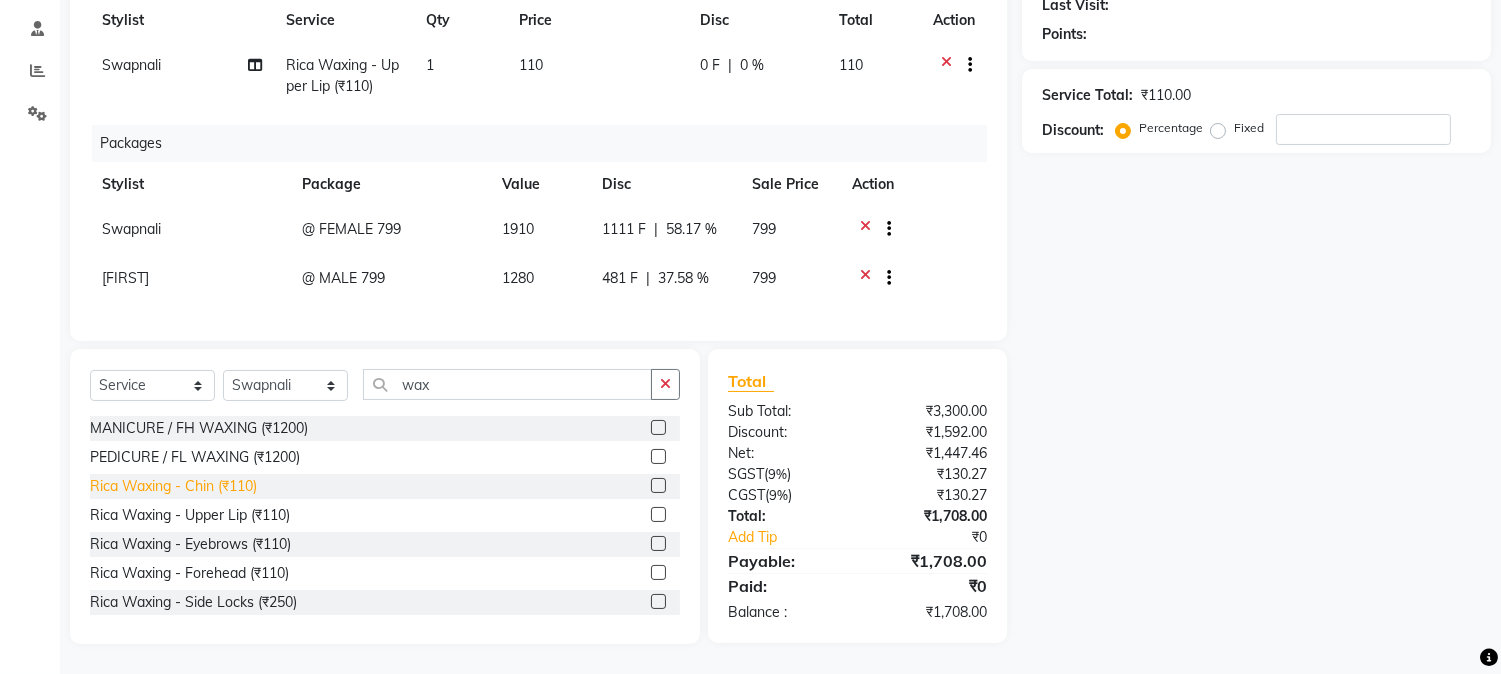 click on "Rica Waxing - Chin (₹110)" 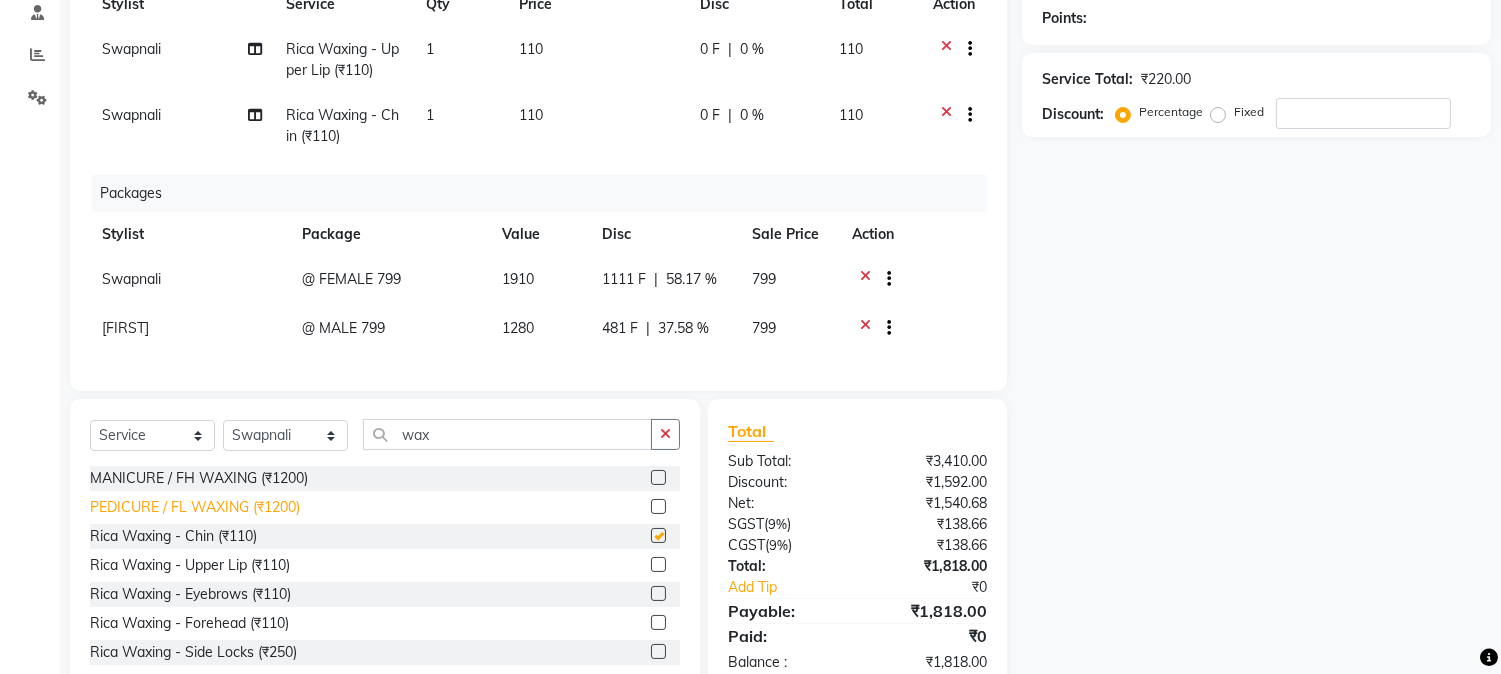 checkbox on "false" 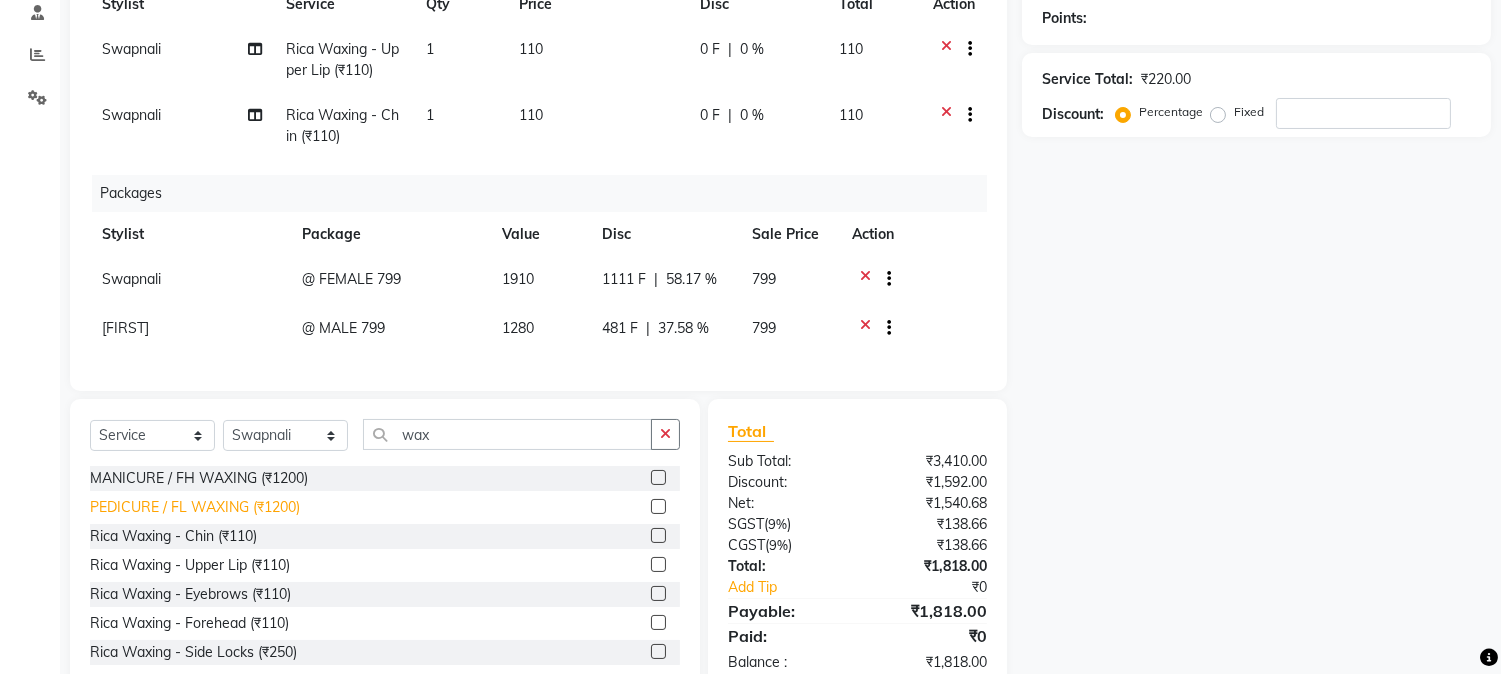 click on "Rica Waxing - Upper Lip (₹110)" 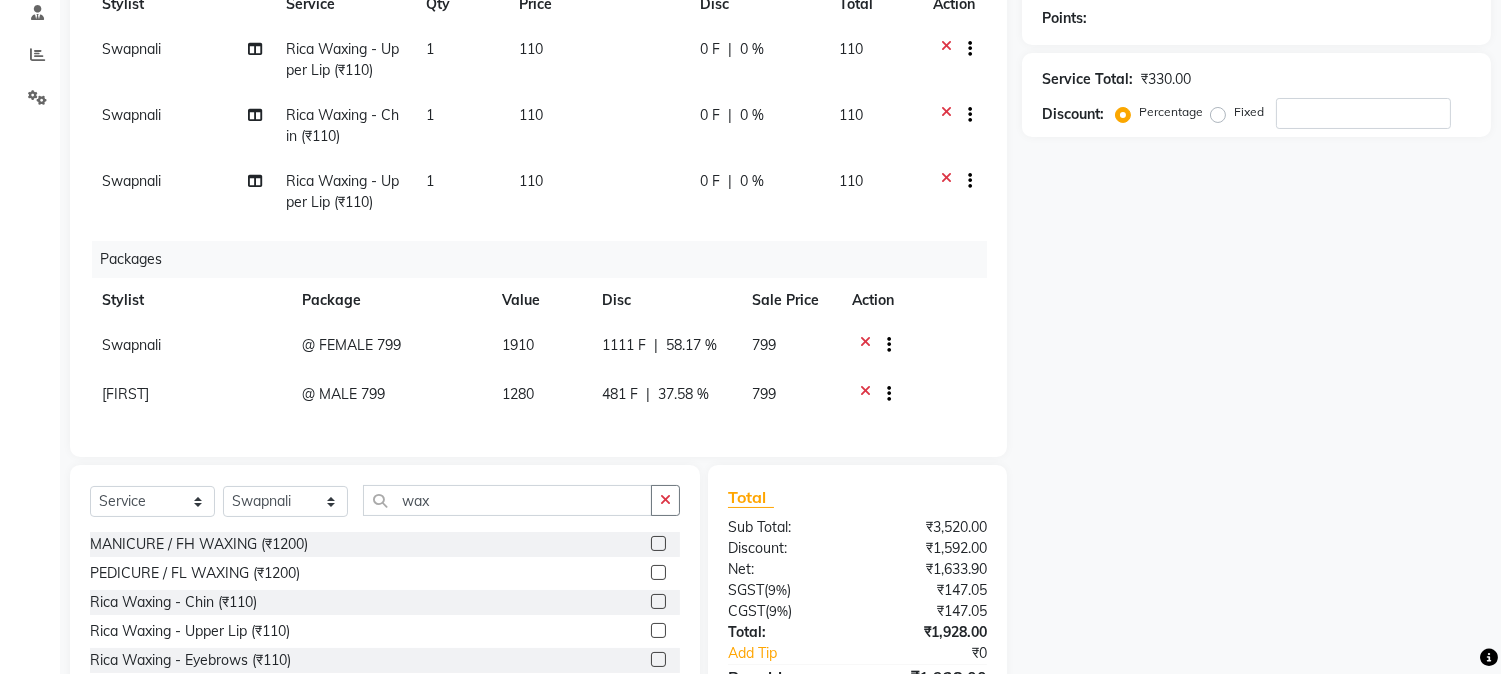 scroll, scrollTop: 8, scrollLeft: 0, axis: vertical 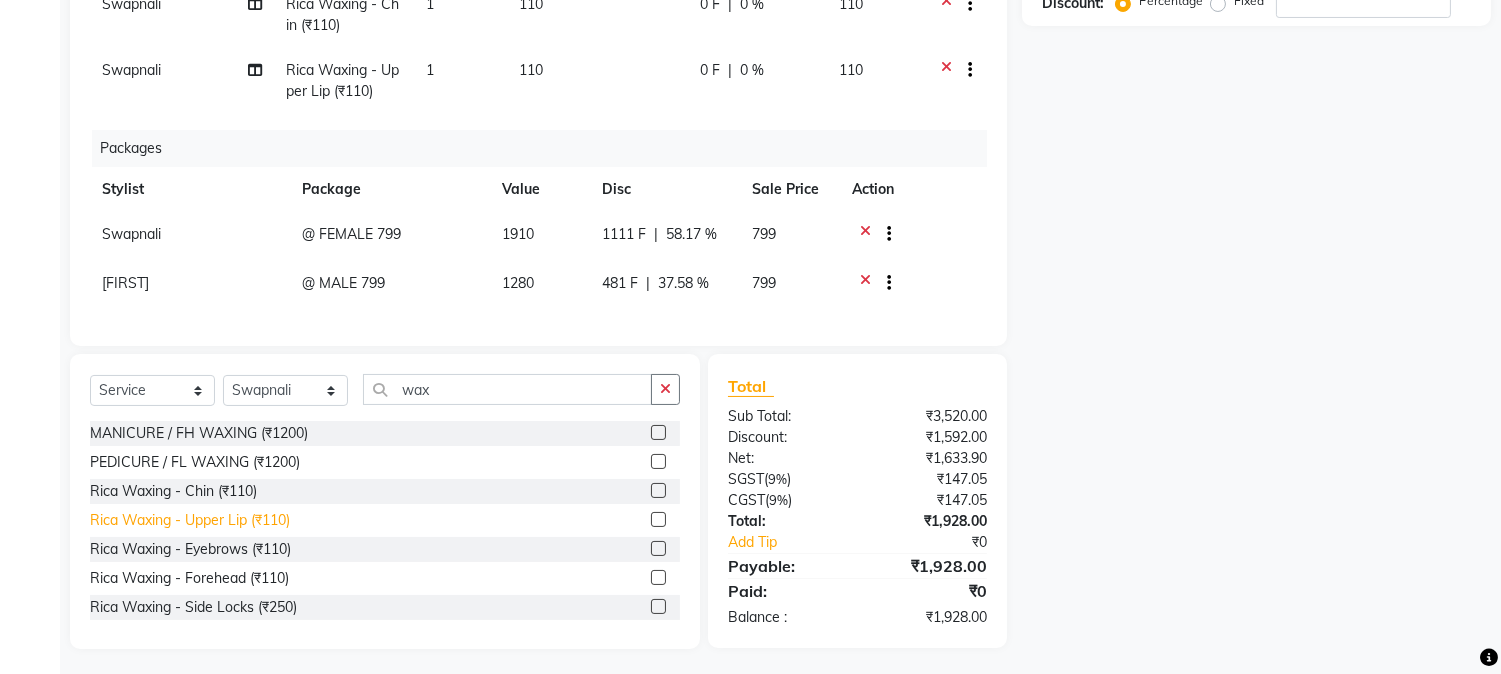 click on "Rica Waxing - Upper Lip (₹110)" 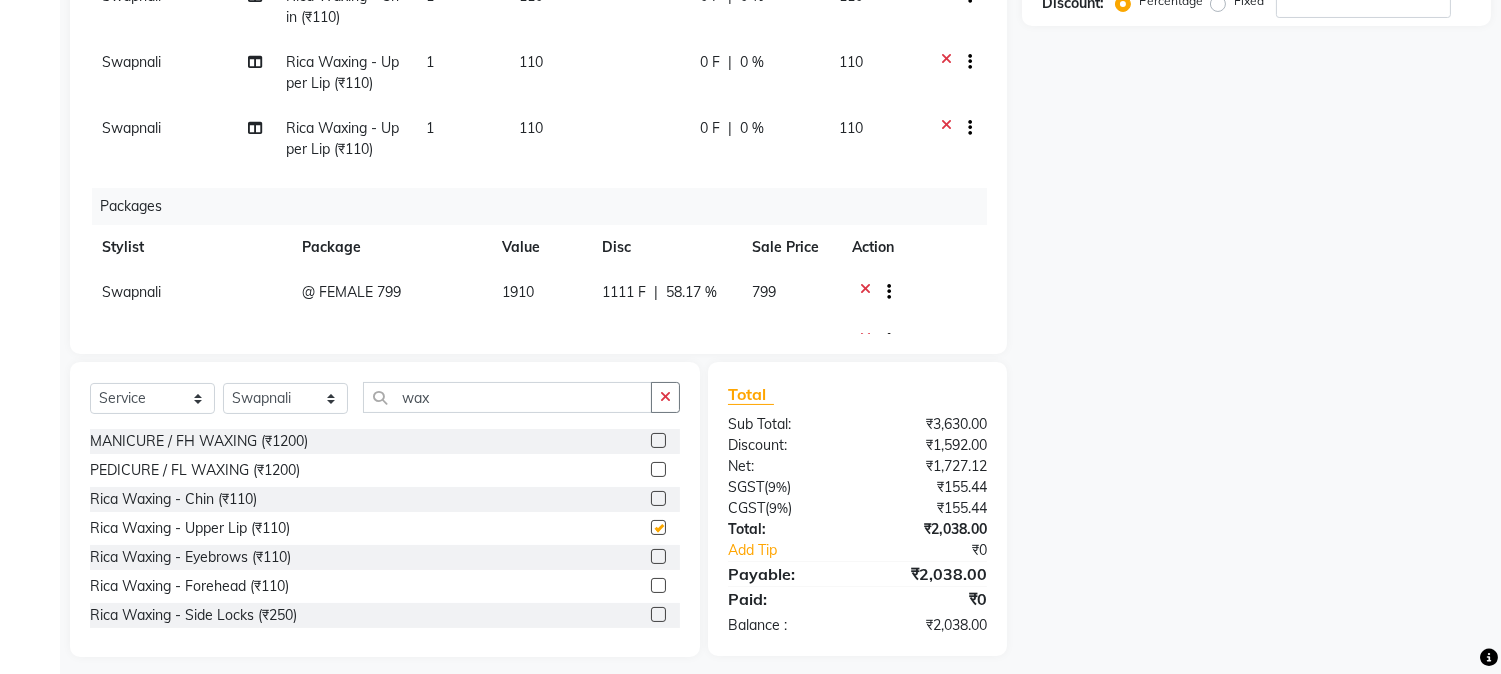 checkbox on "false" 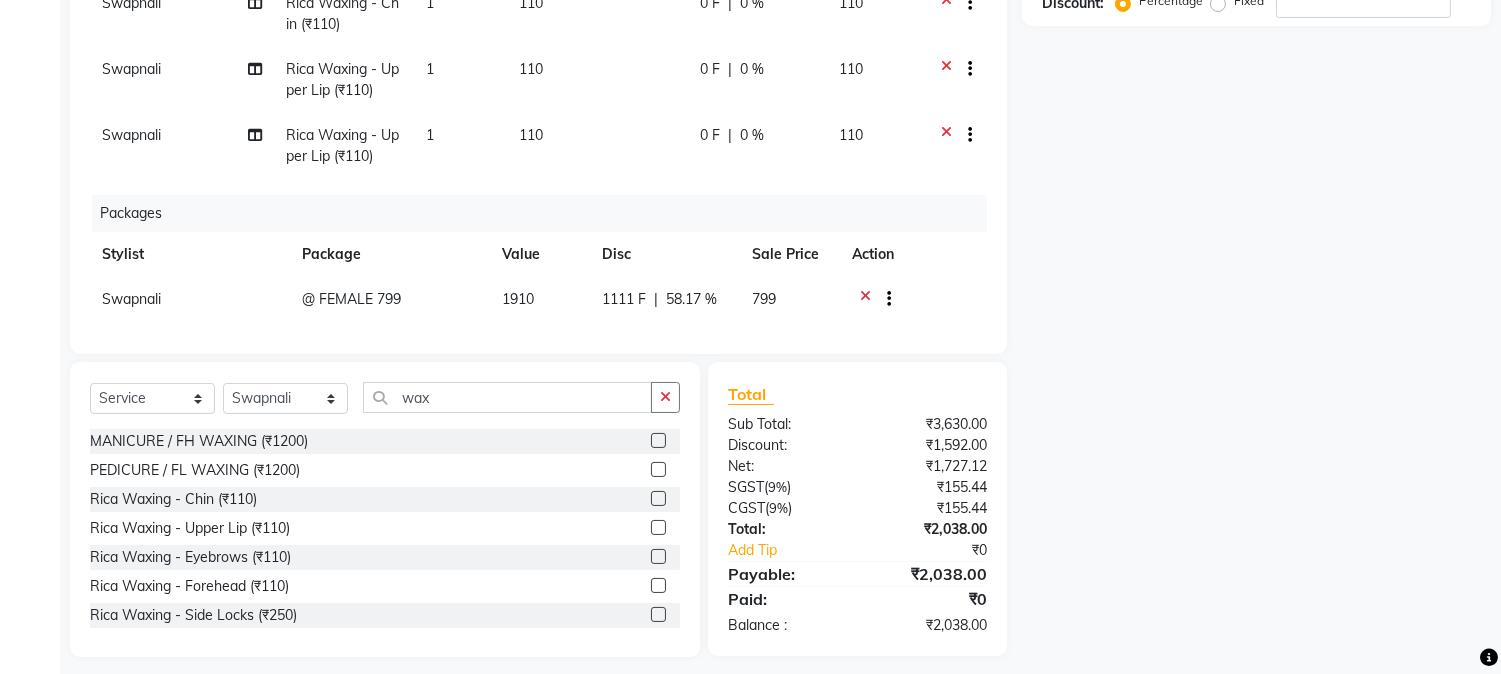 scroll, scrollTop: 0, scrollLeft: 0, axis: both 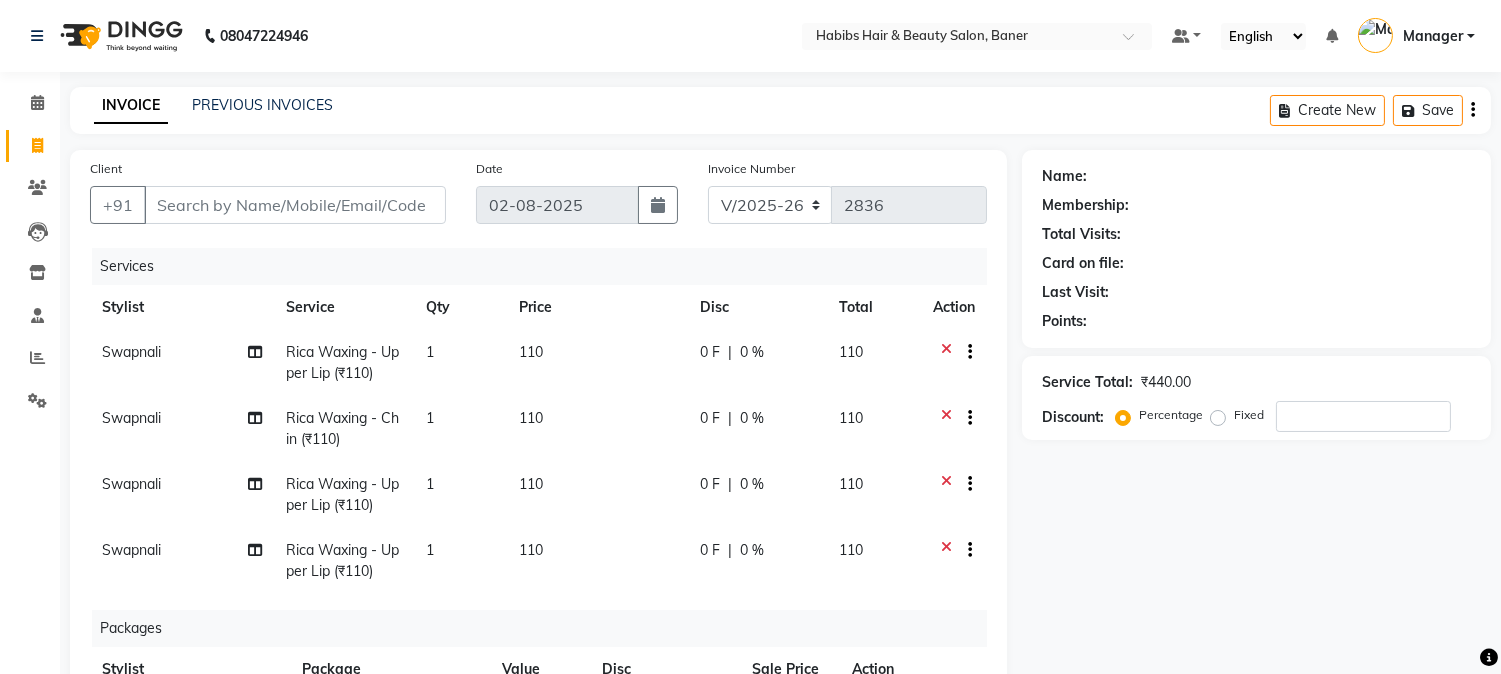 click 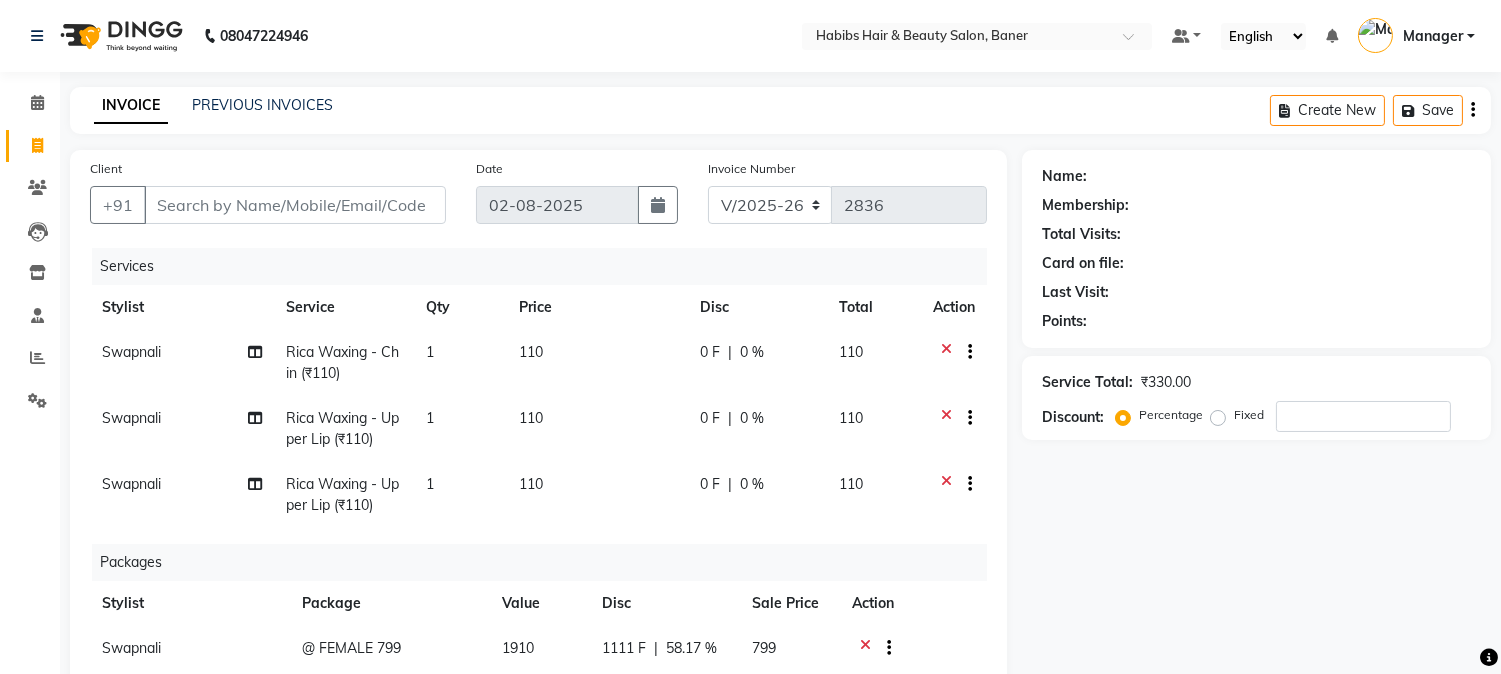 click 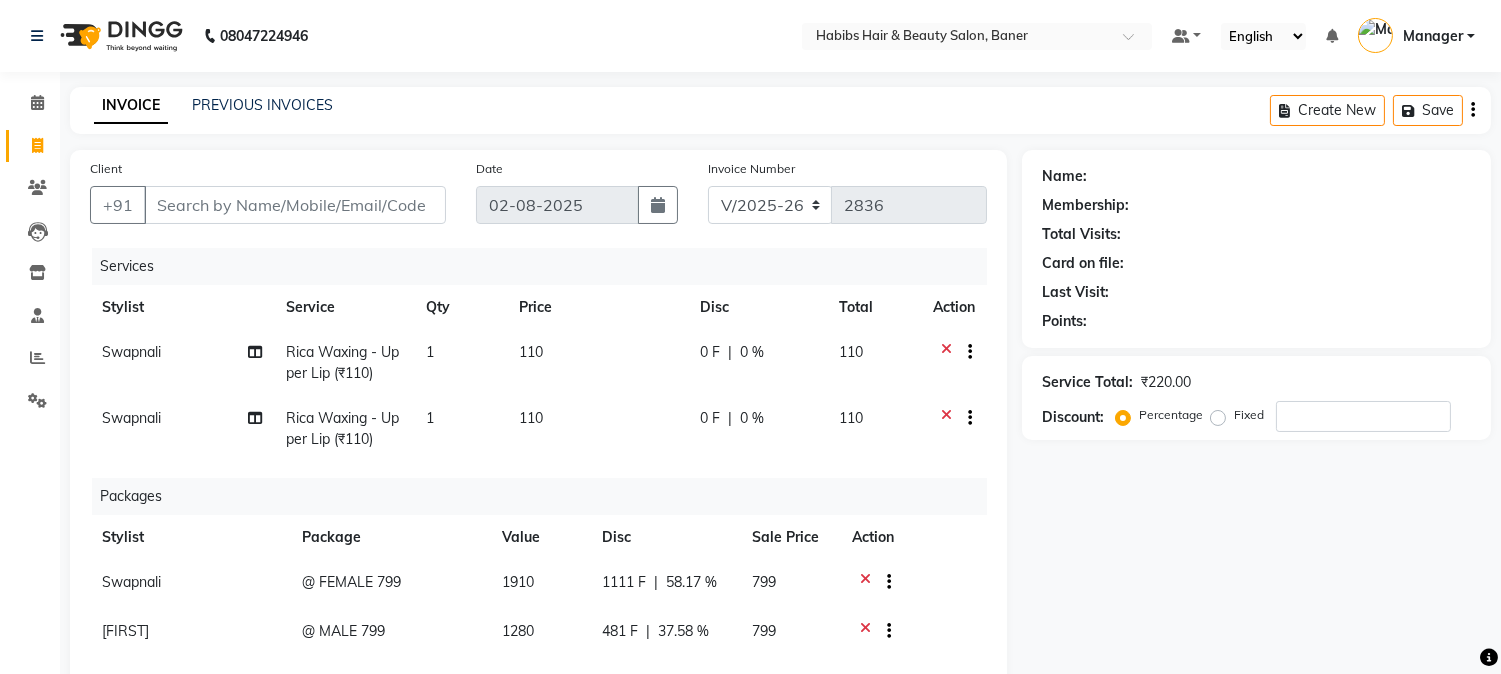 click 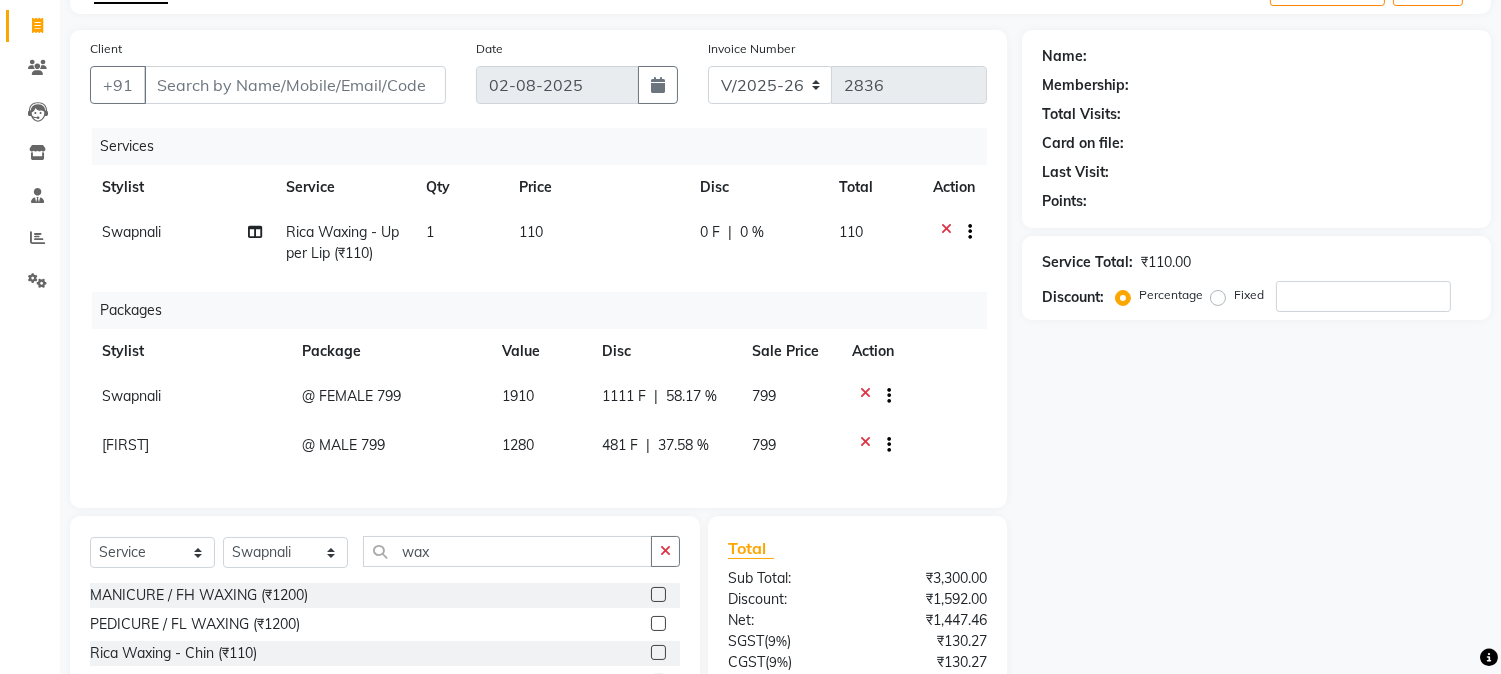 scroll, scrollTop: 303, scrollLeft: 0, axis: vertical 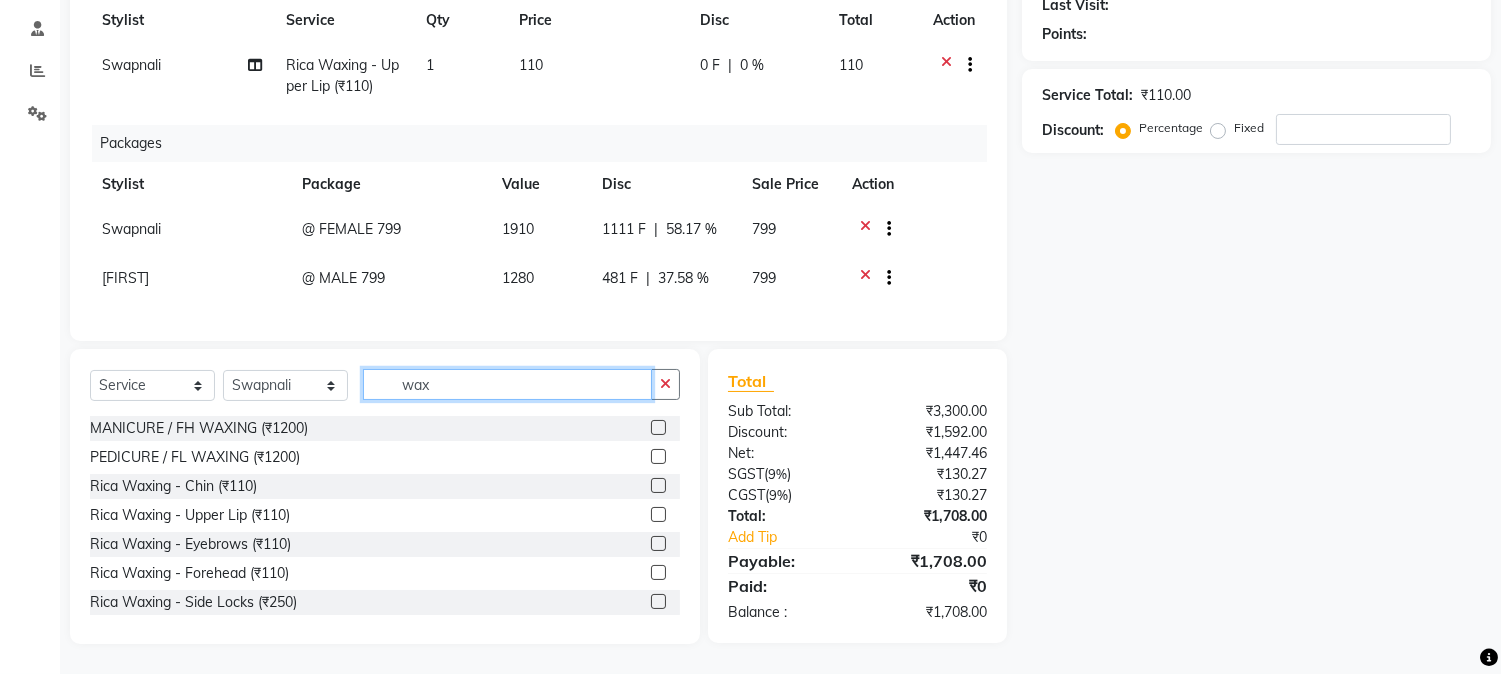 click on "wax" 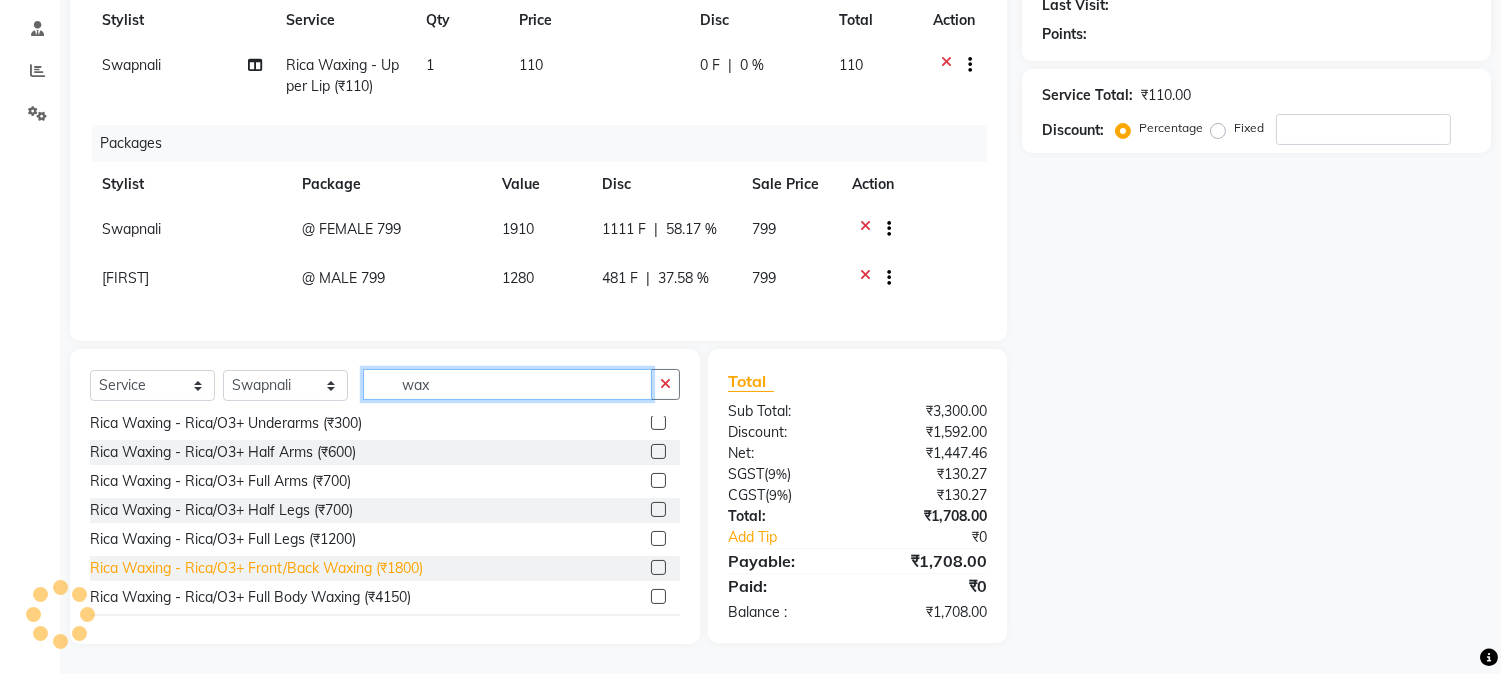 scroll, scrollTop: 408, scrollLeft: 0, axis: vertical 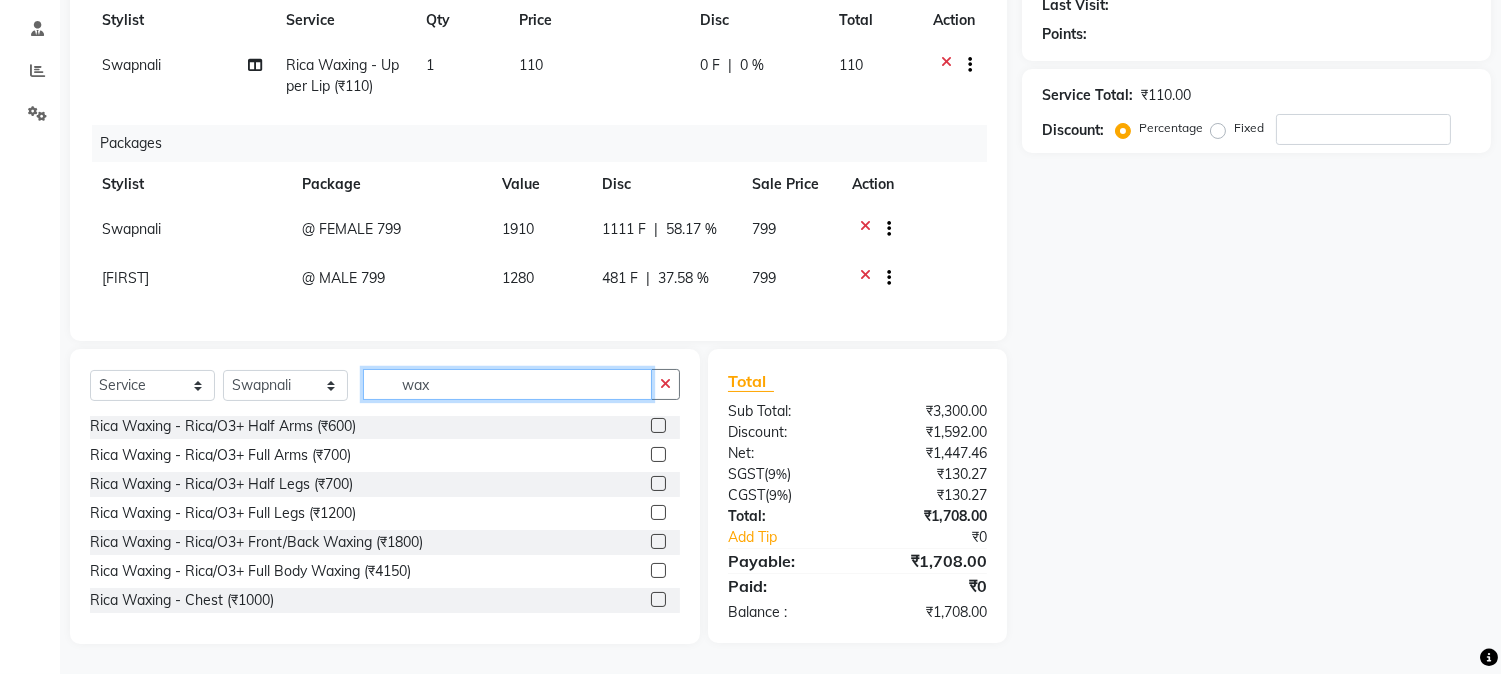 drag, startPoint x: 458, startPoint y: 386, endPoint x: 354, endPoint y: 411, distance: 106.96261 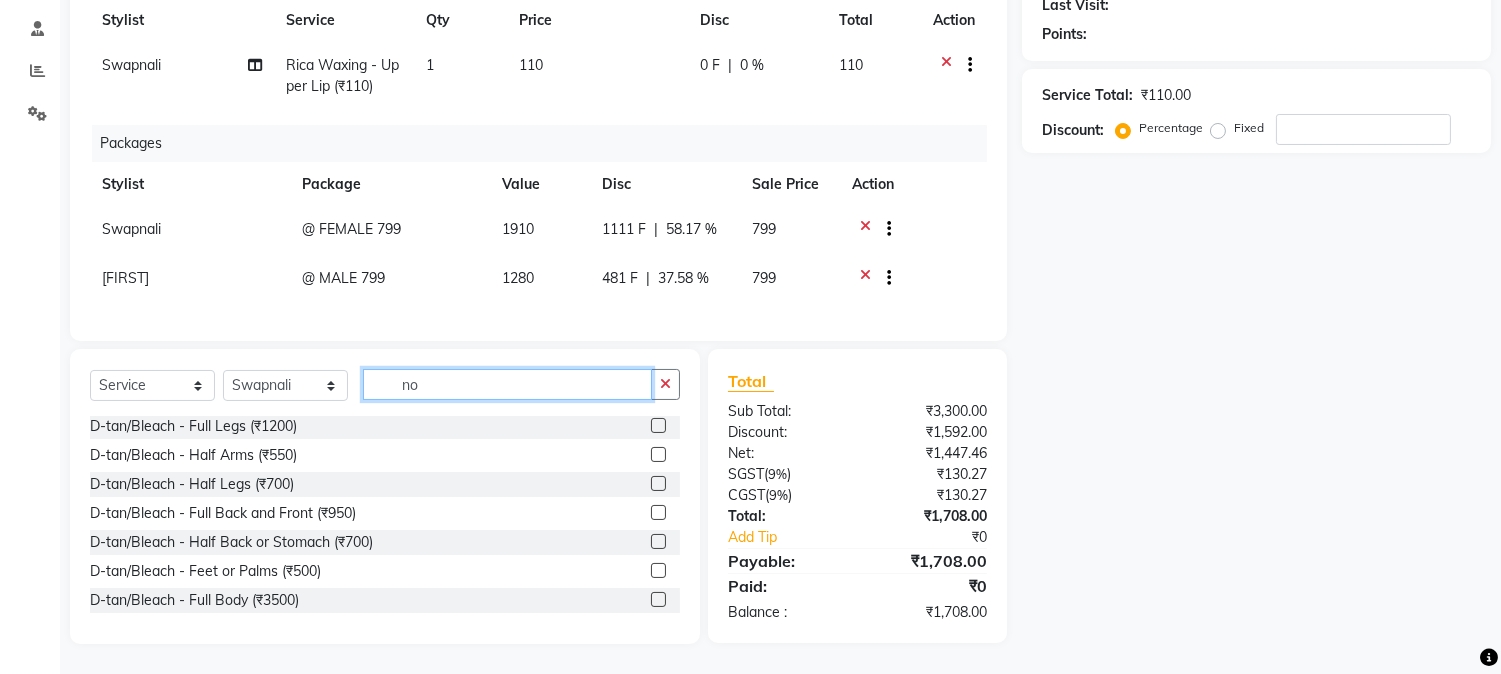 scroll, scrollTop: 302, scrollLeft: 0, axis: vertical 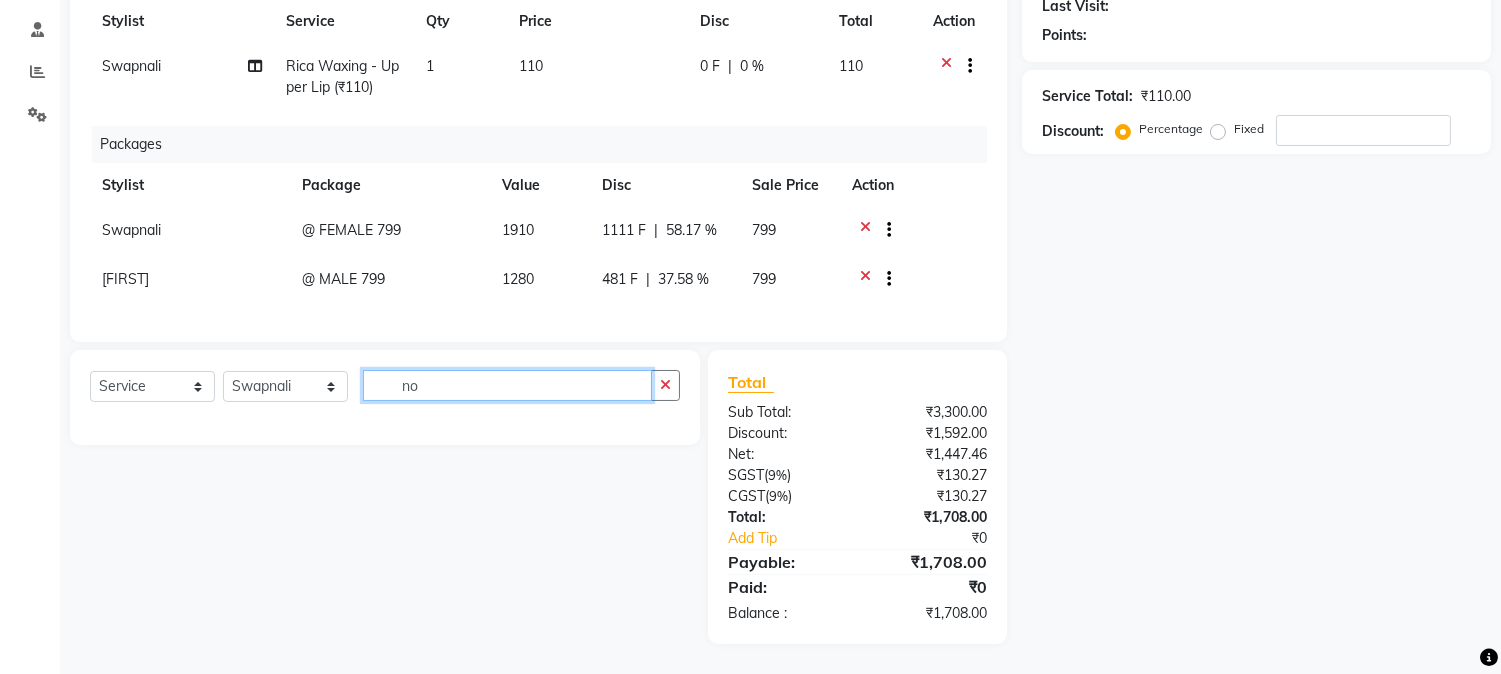 type on "n" 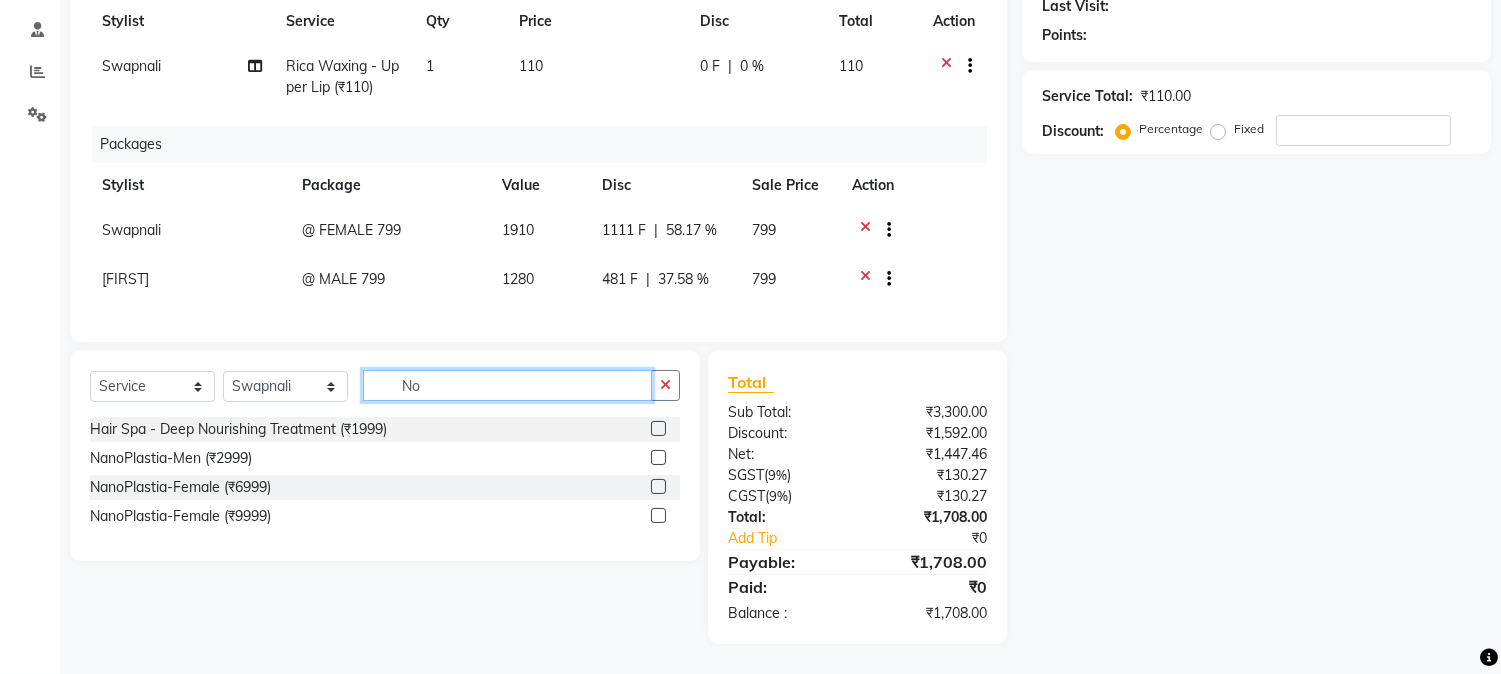 scroll, scrollTop: 302, scrollLeft: 0, axis: vertical 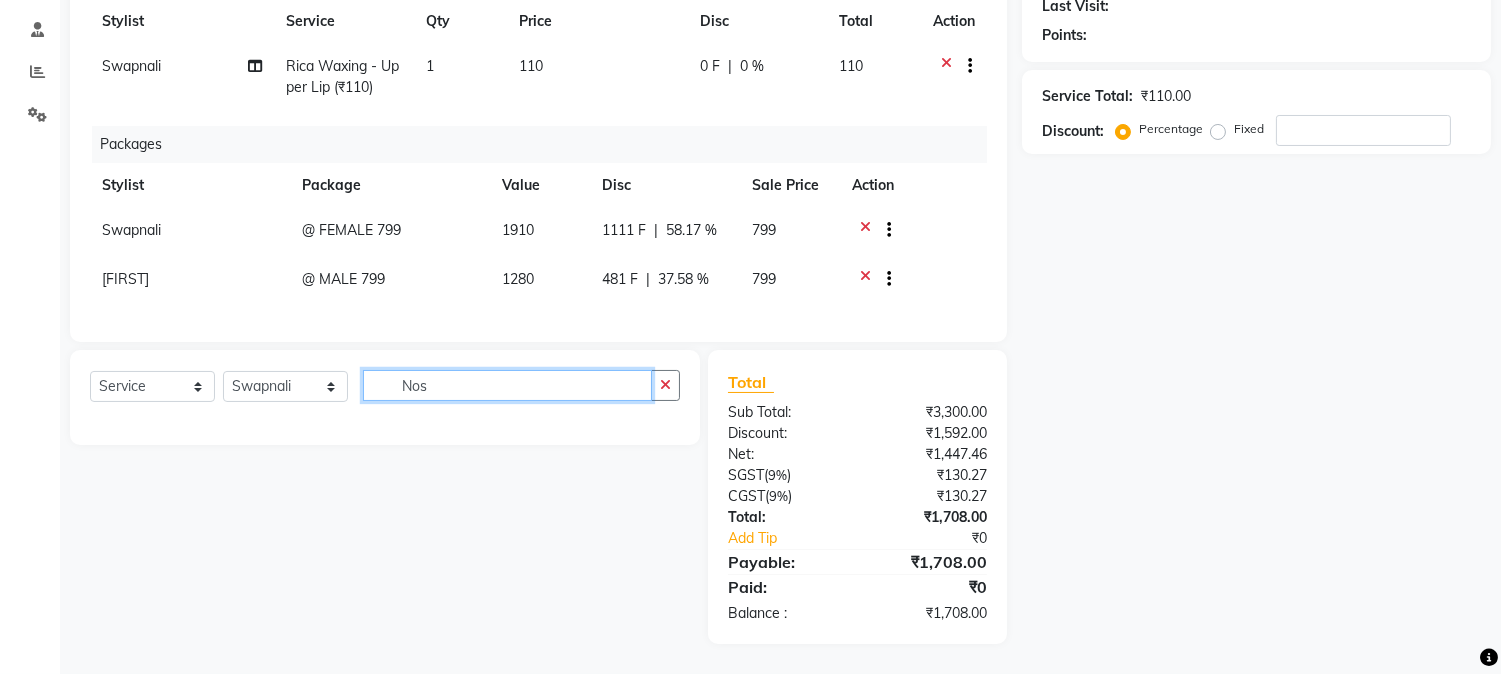 type on "Nose" 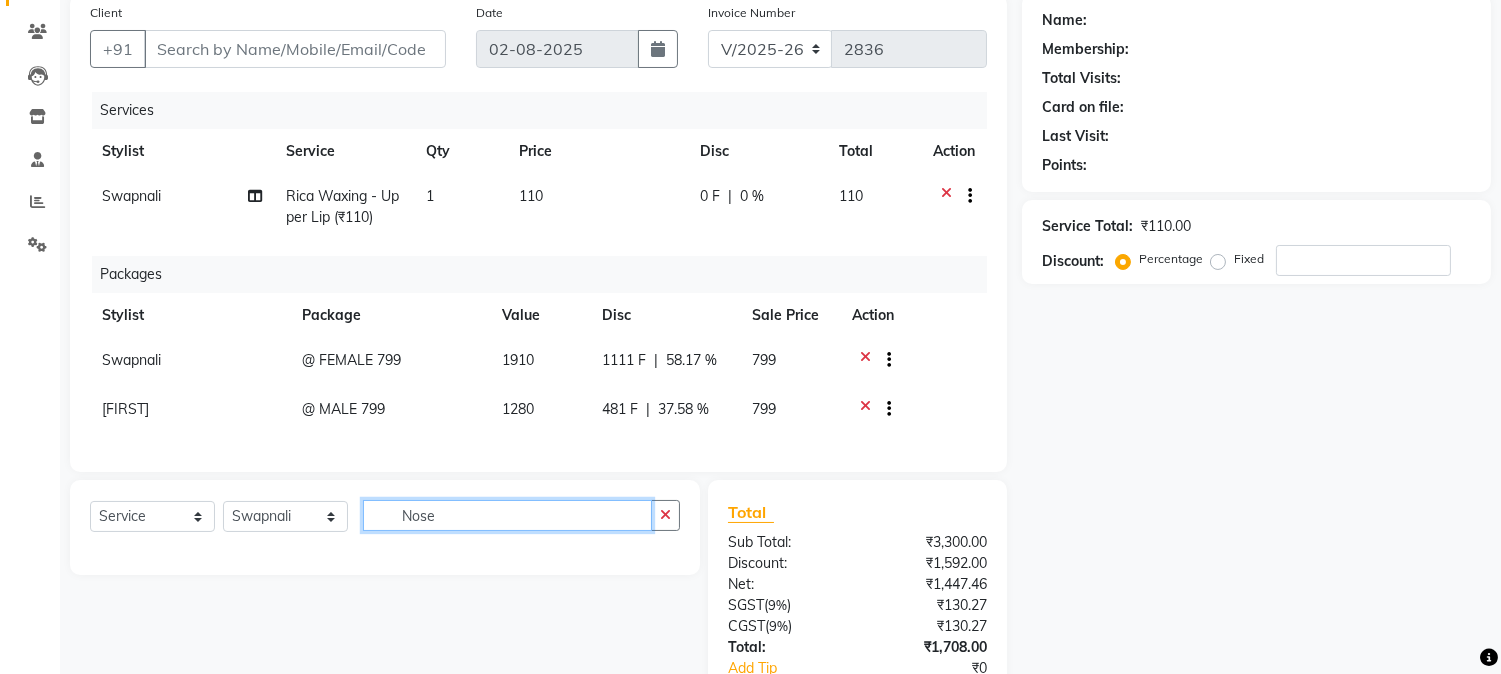 scroll, scrollTop: 0, scrollLeft: 0, axis: both 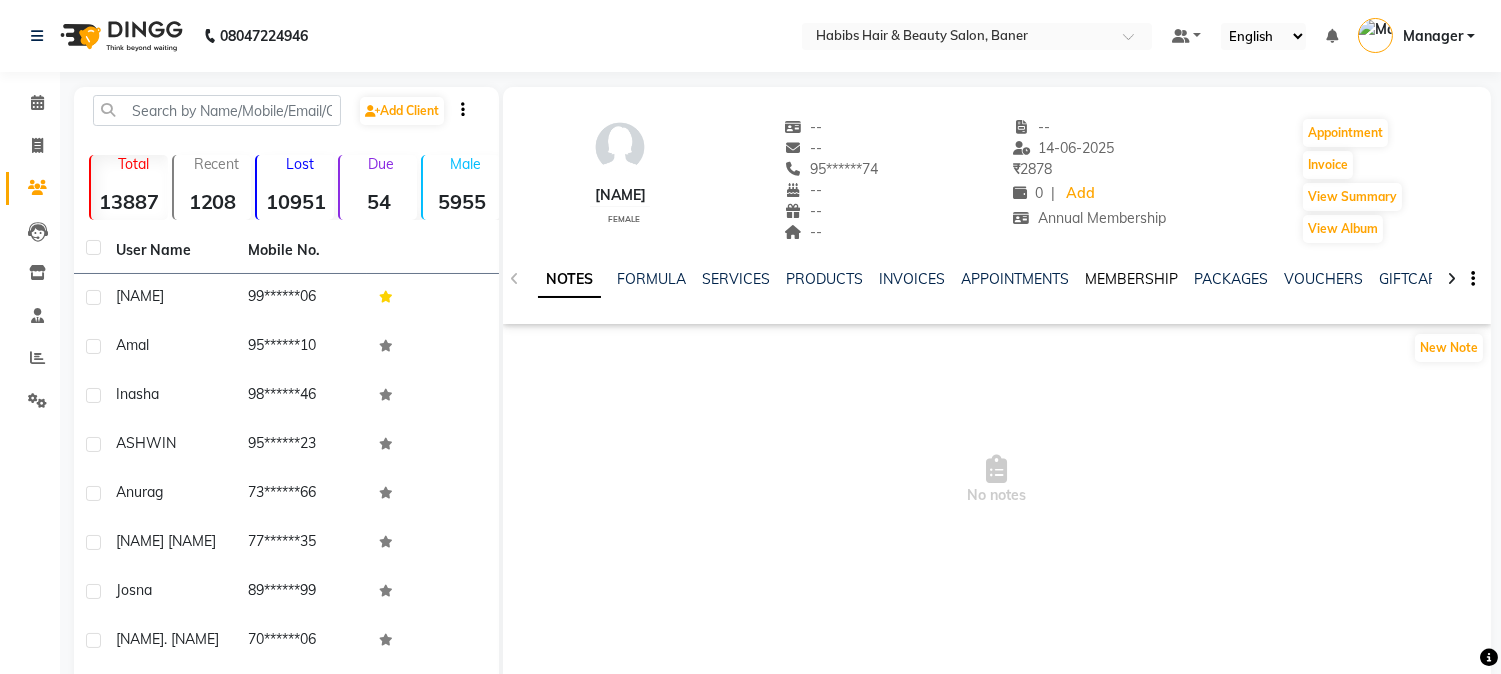 click on "MEMBERSHIP" 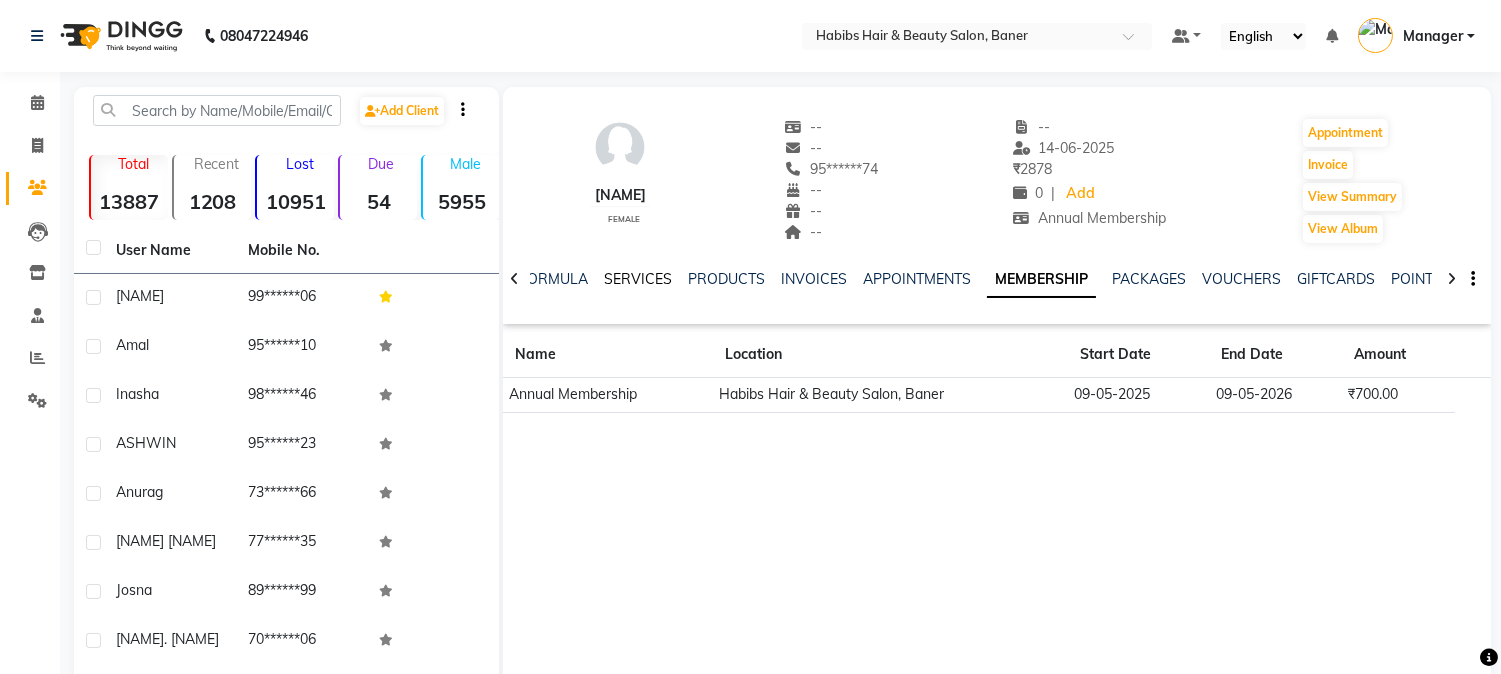 click on "SERVICES" 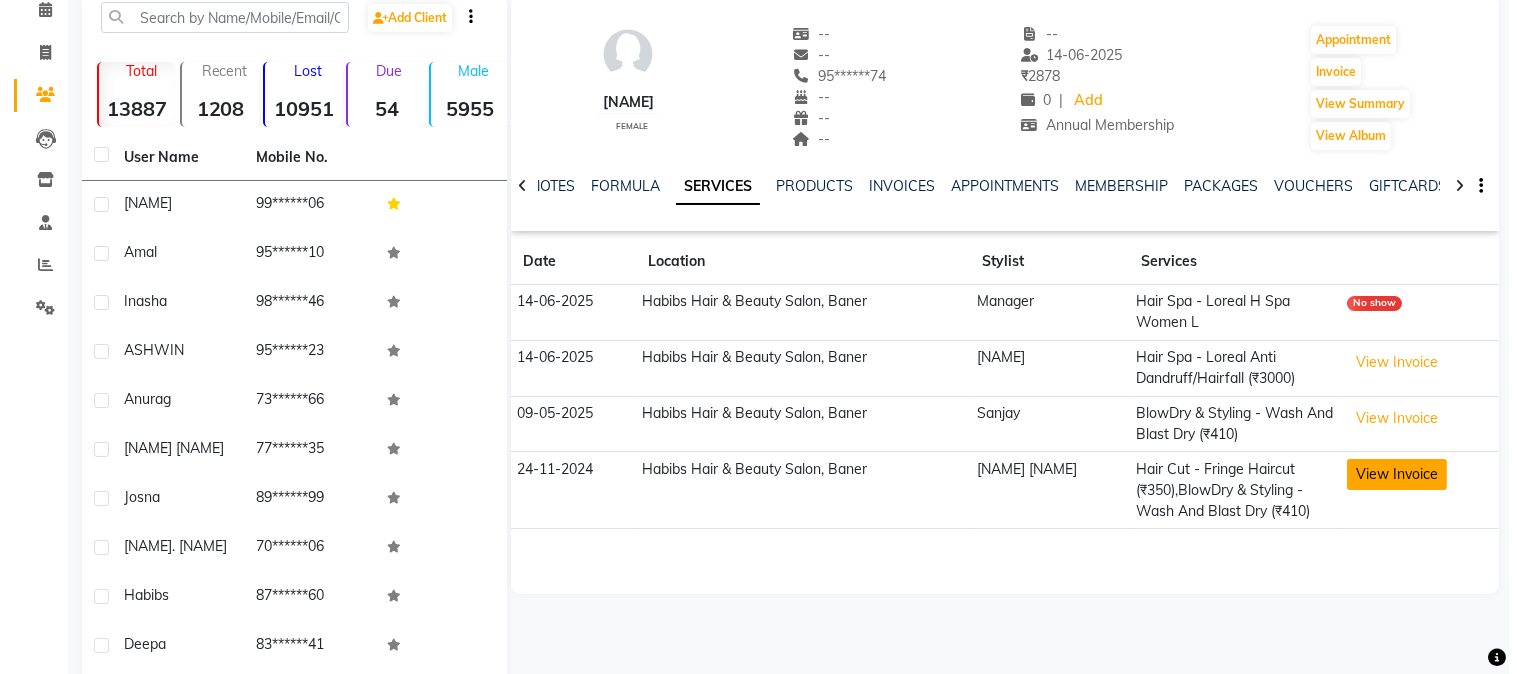 scroll, scrollTop: 175, scrollLeft: 0, axis: vertical 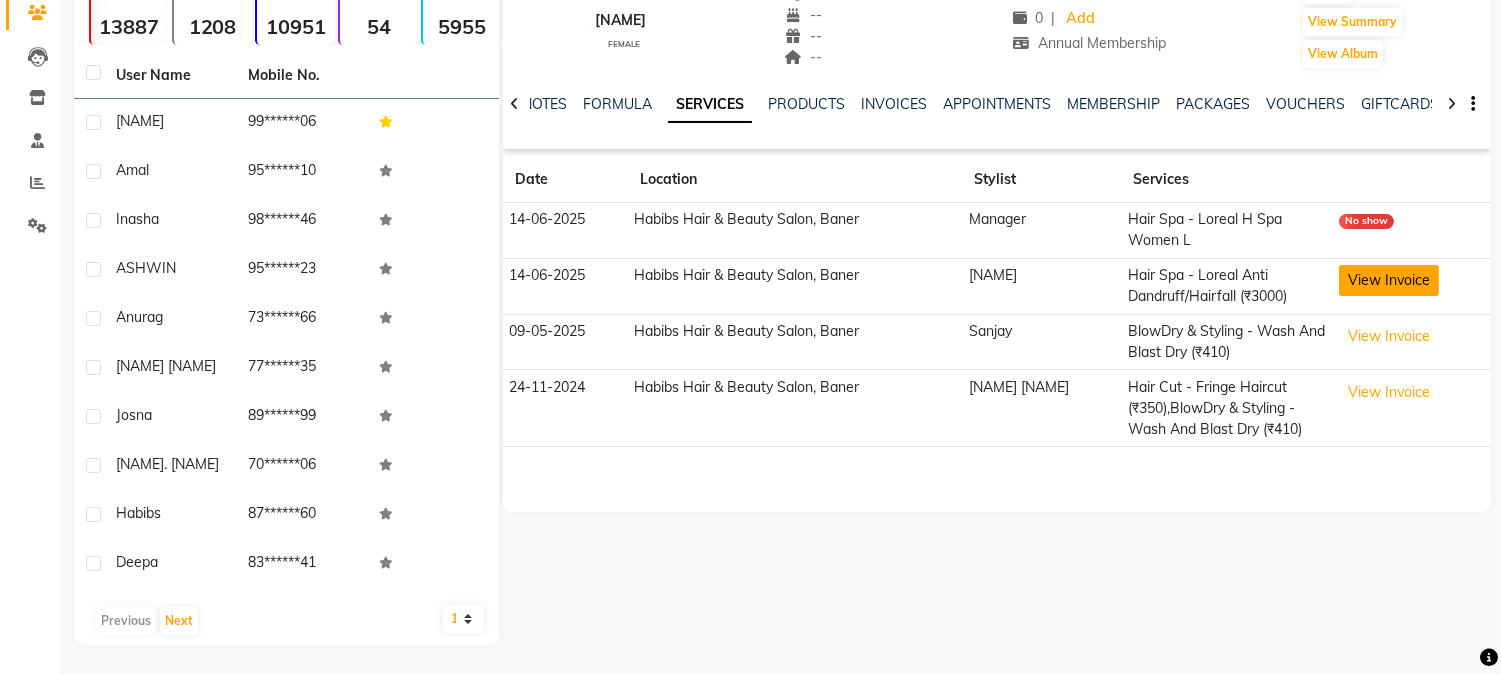 click on "View Invoice" 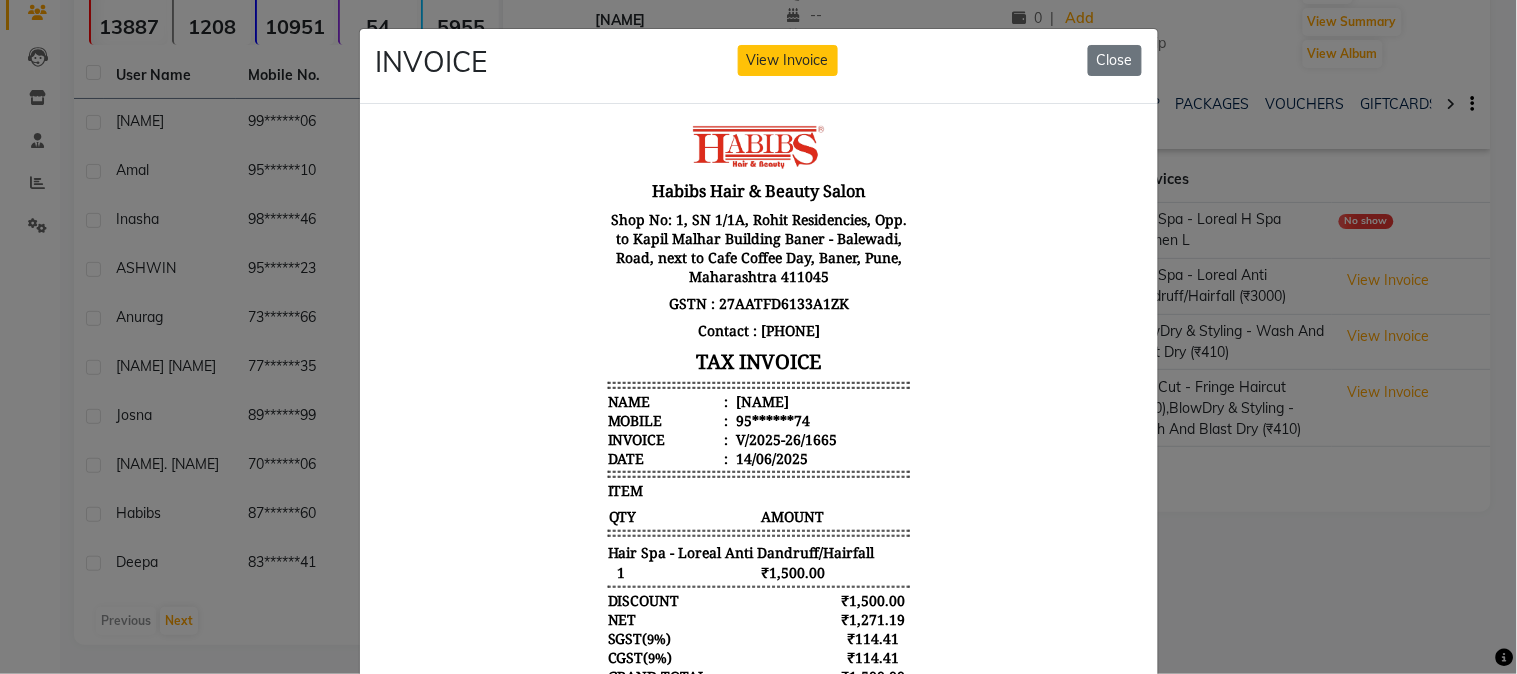 scroll, scrollTop: 16, scrollLeft: 0, axis: vertical 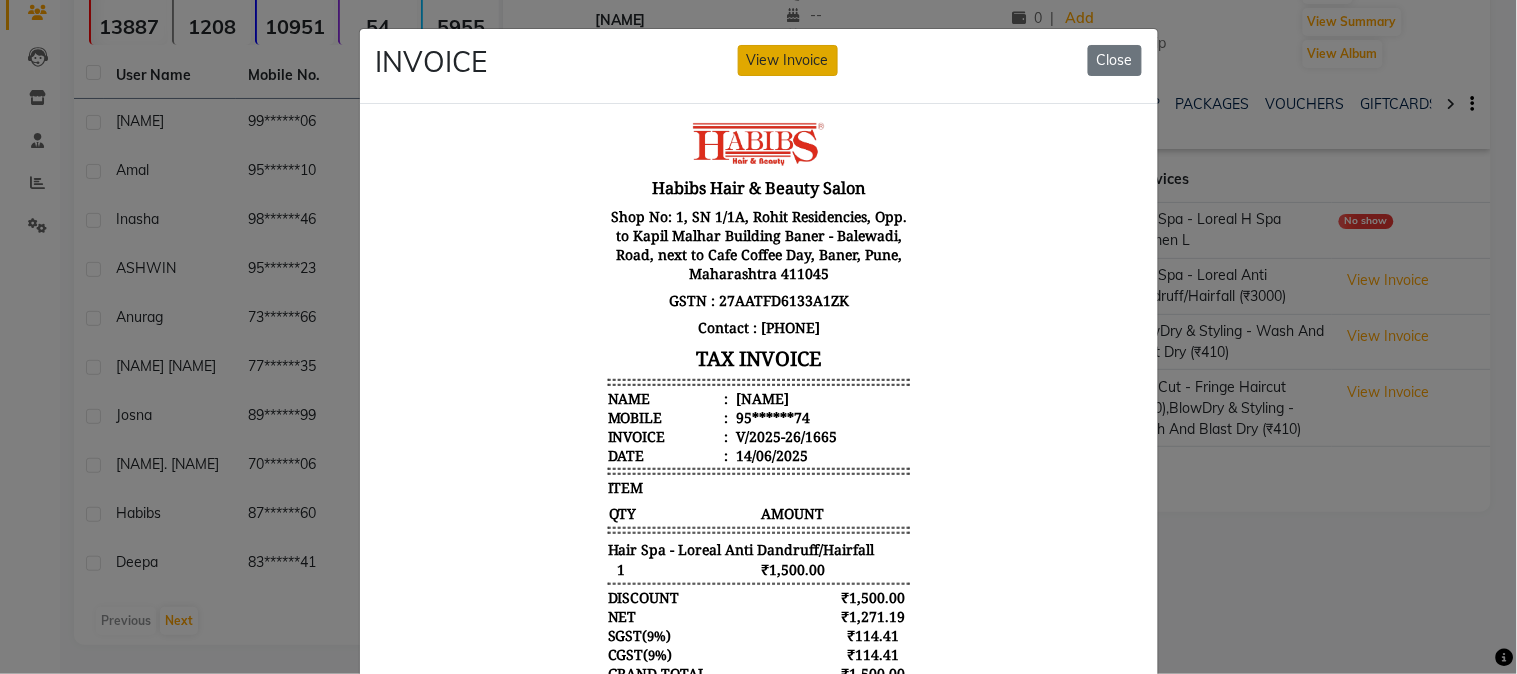 click on "View Invoice" 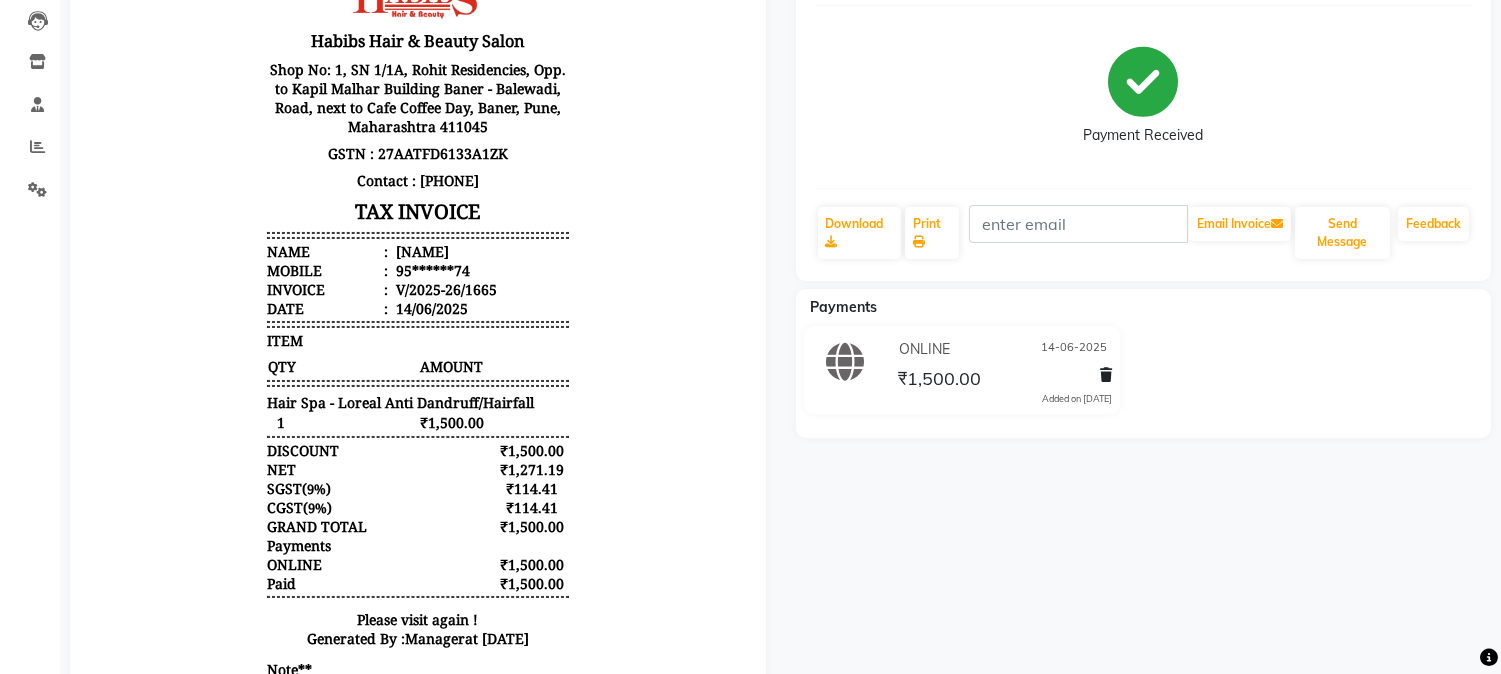 scroll, scrollTop: 0, scrollLeft: 0, axis: both 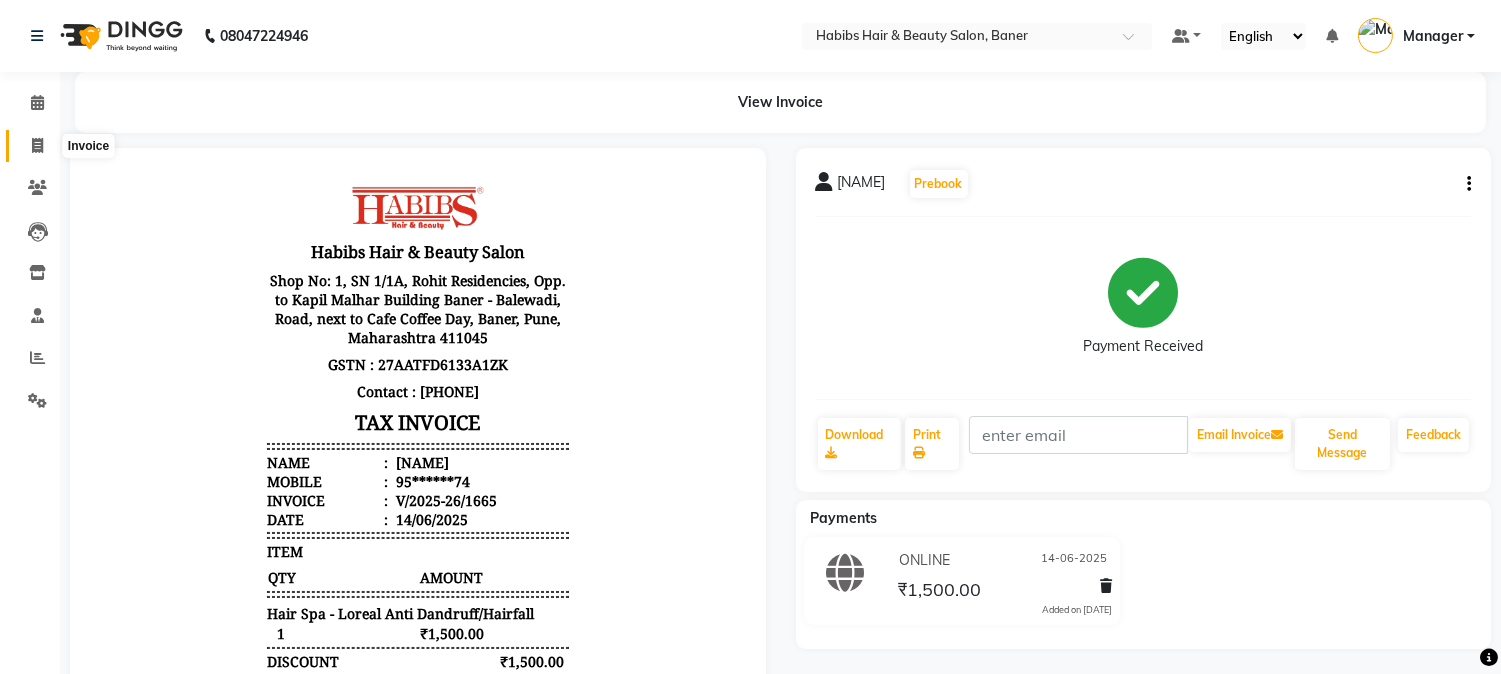 click 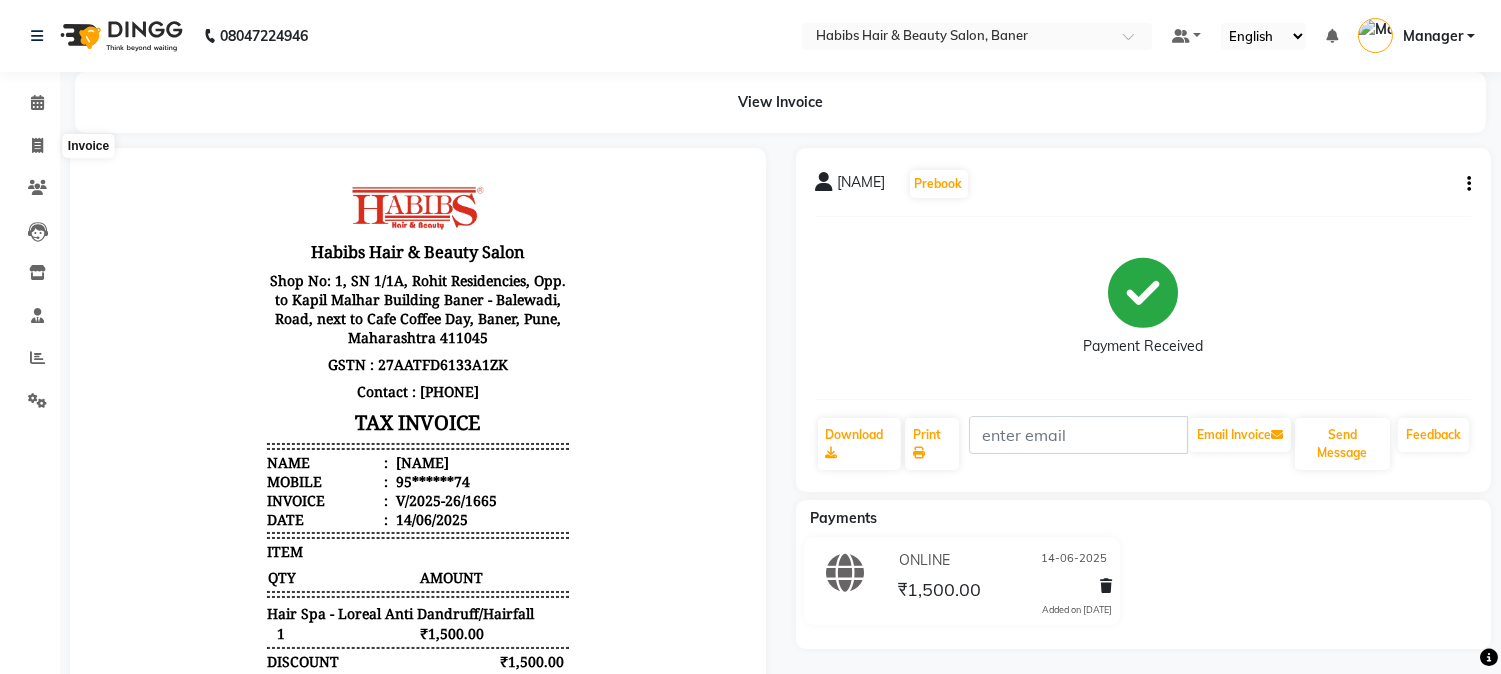 select on "service" 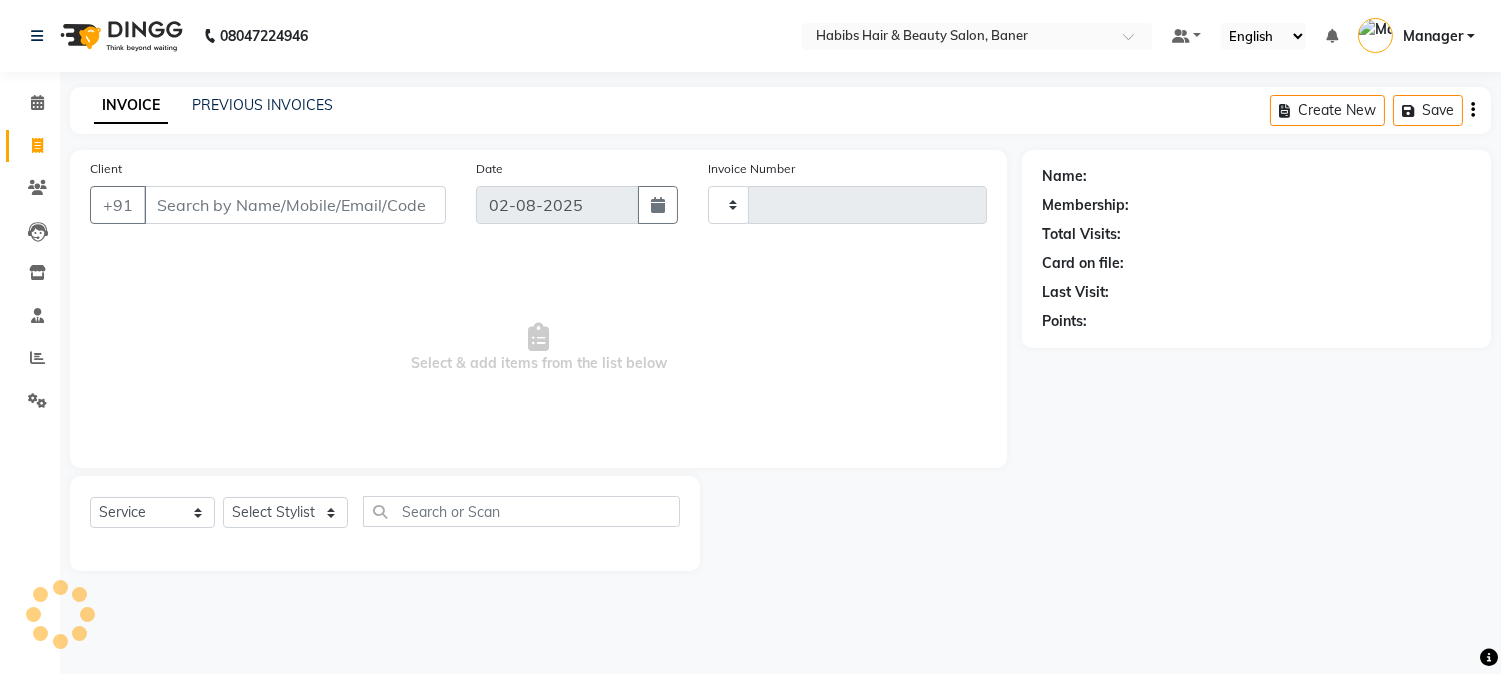 type on "2839" 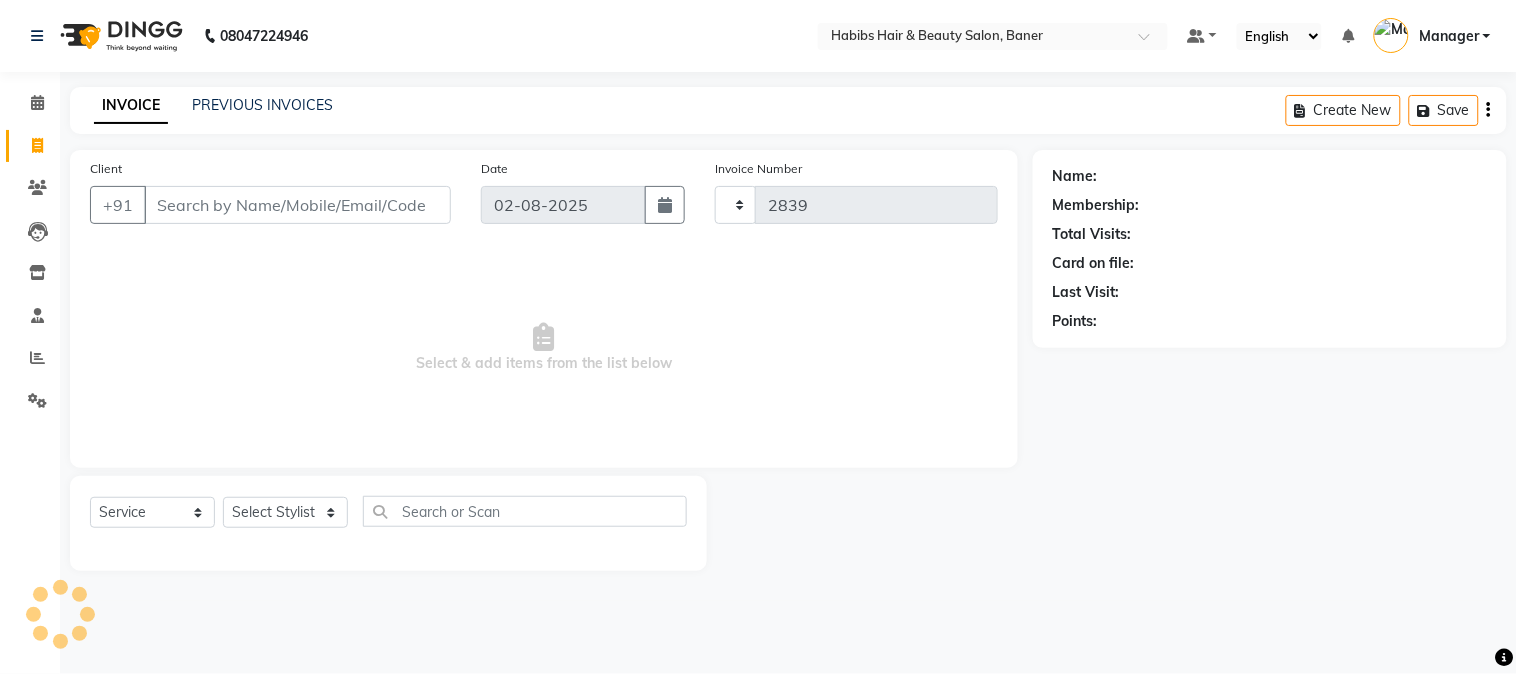 select on "5356" 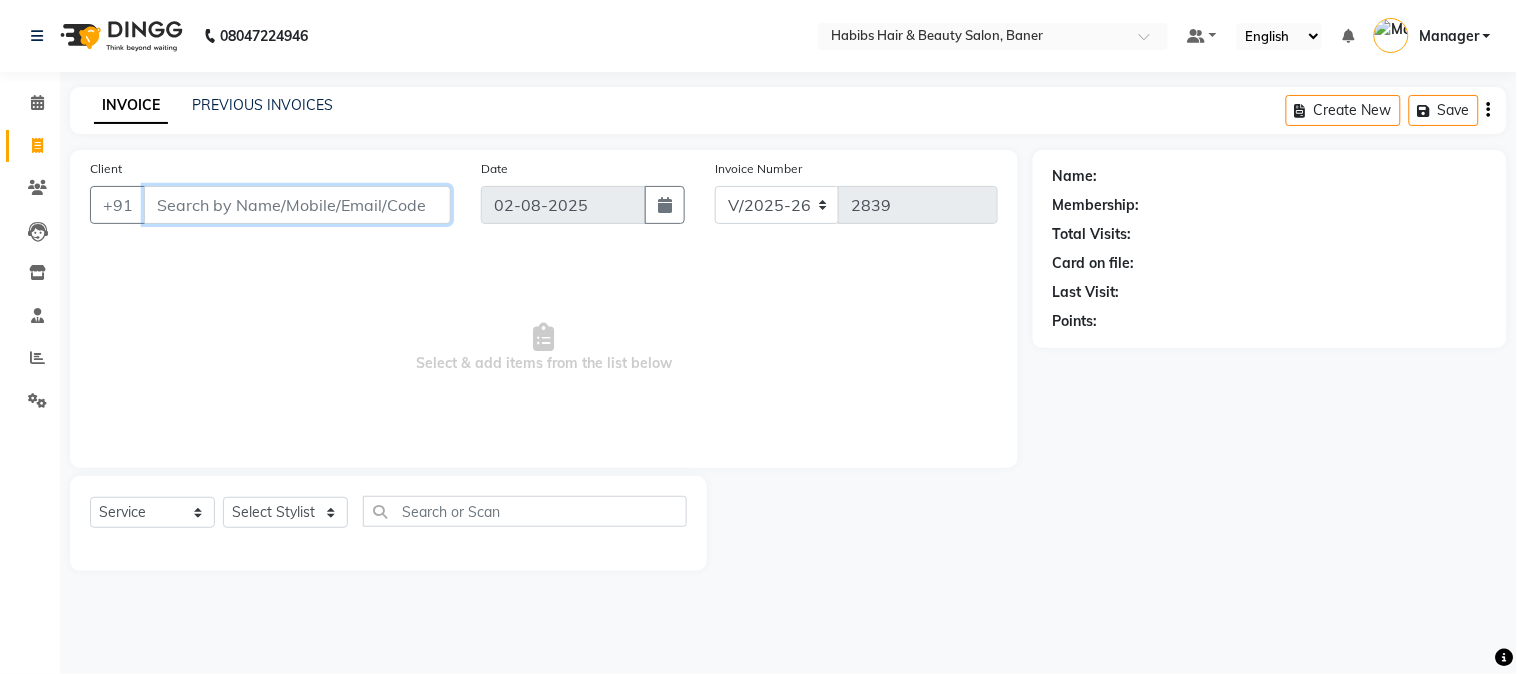 click on "Client" at bounding box center (297, 205) 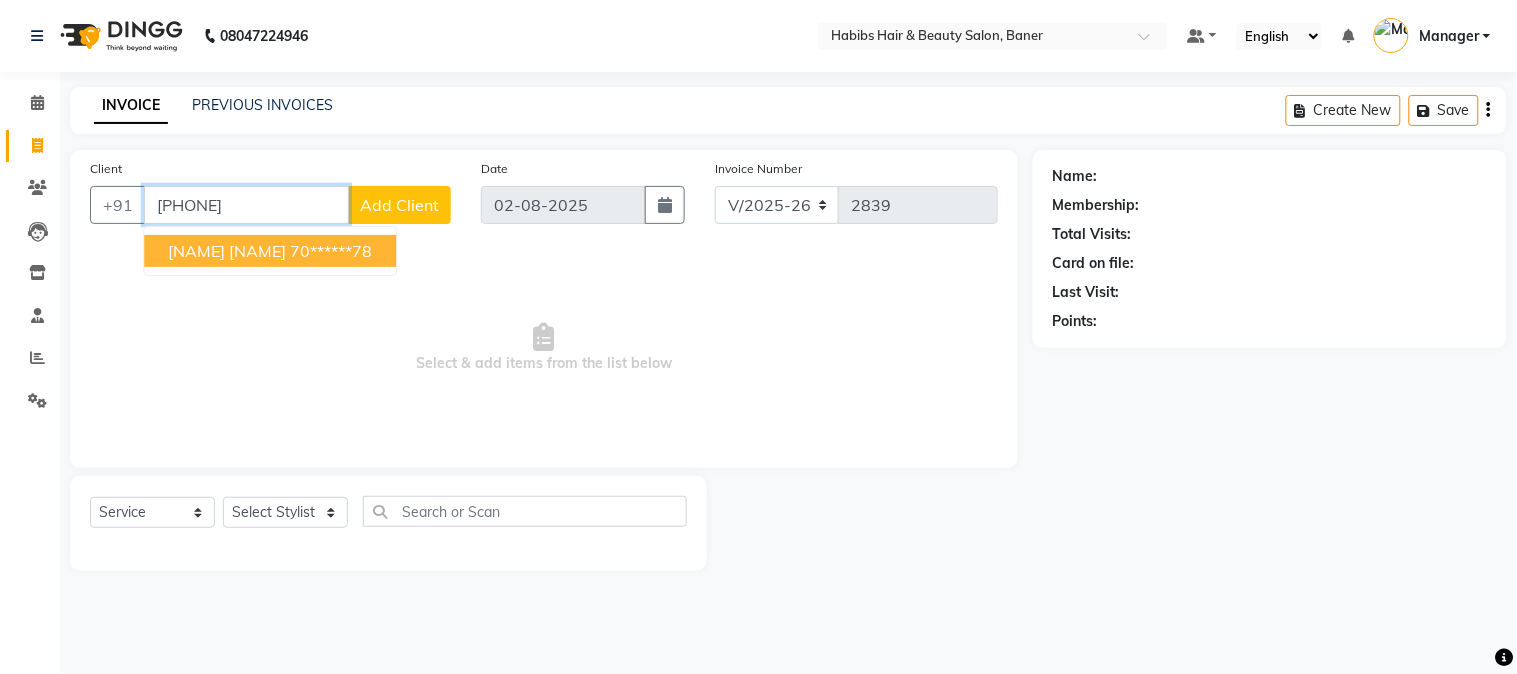click on "[NAME] [NAME]" at bounding box center [227, 251] 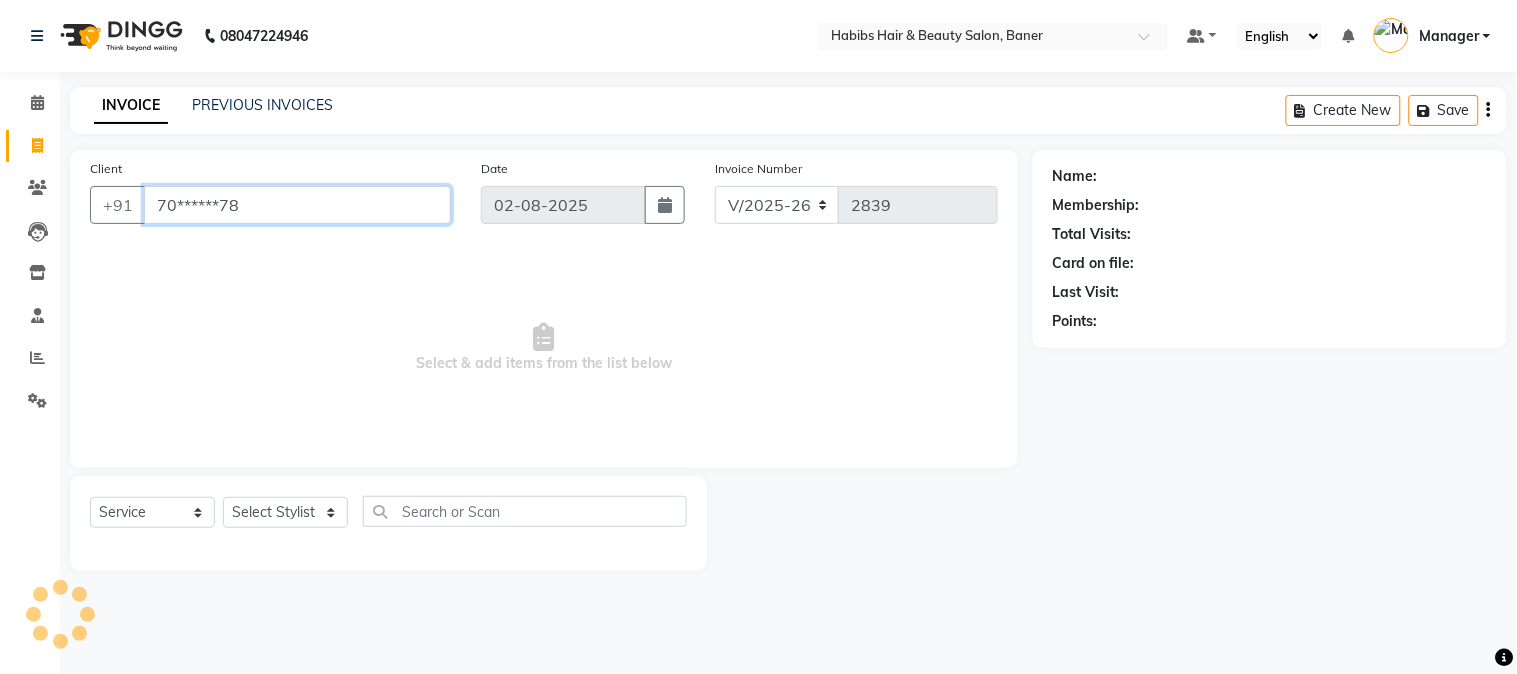 type on "70******78" 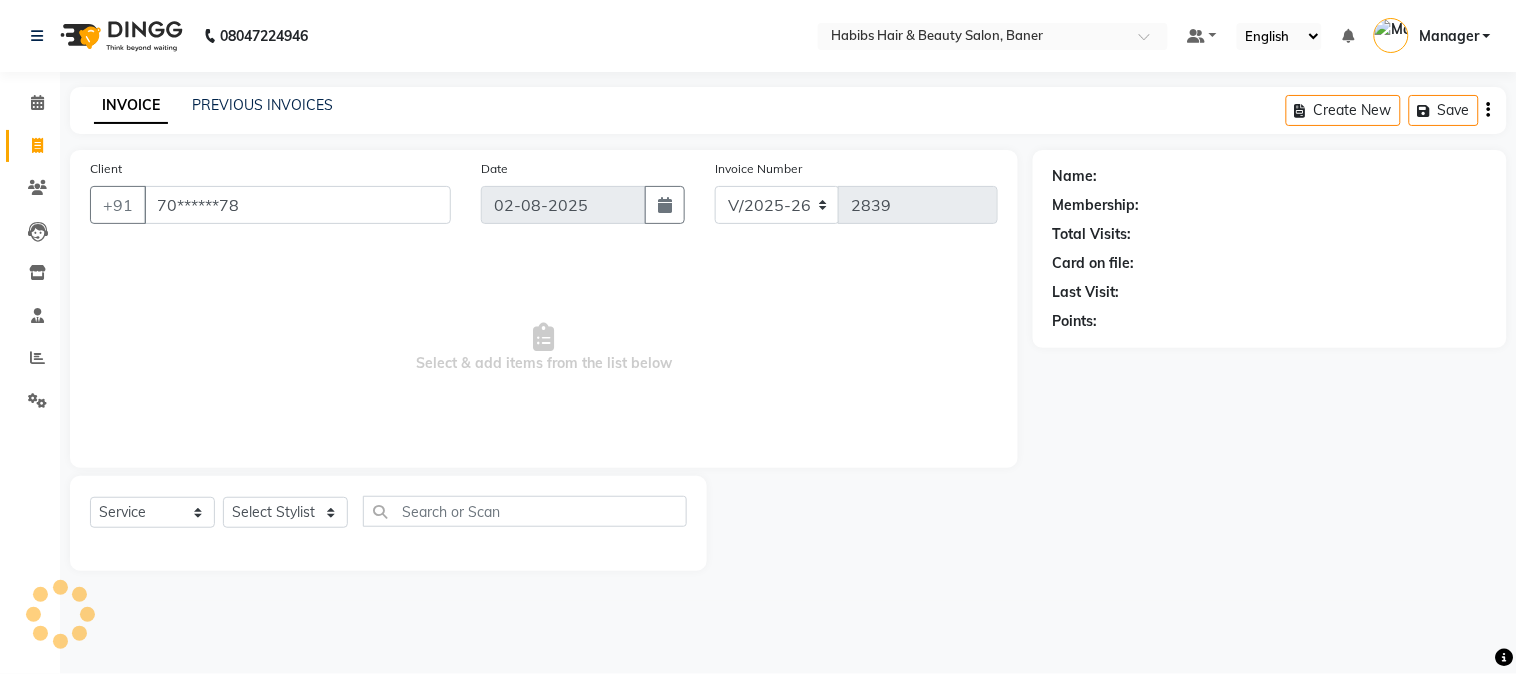 select on "1: Object" 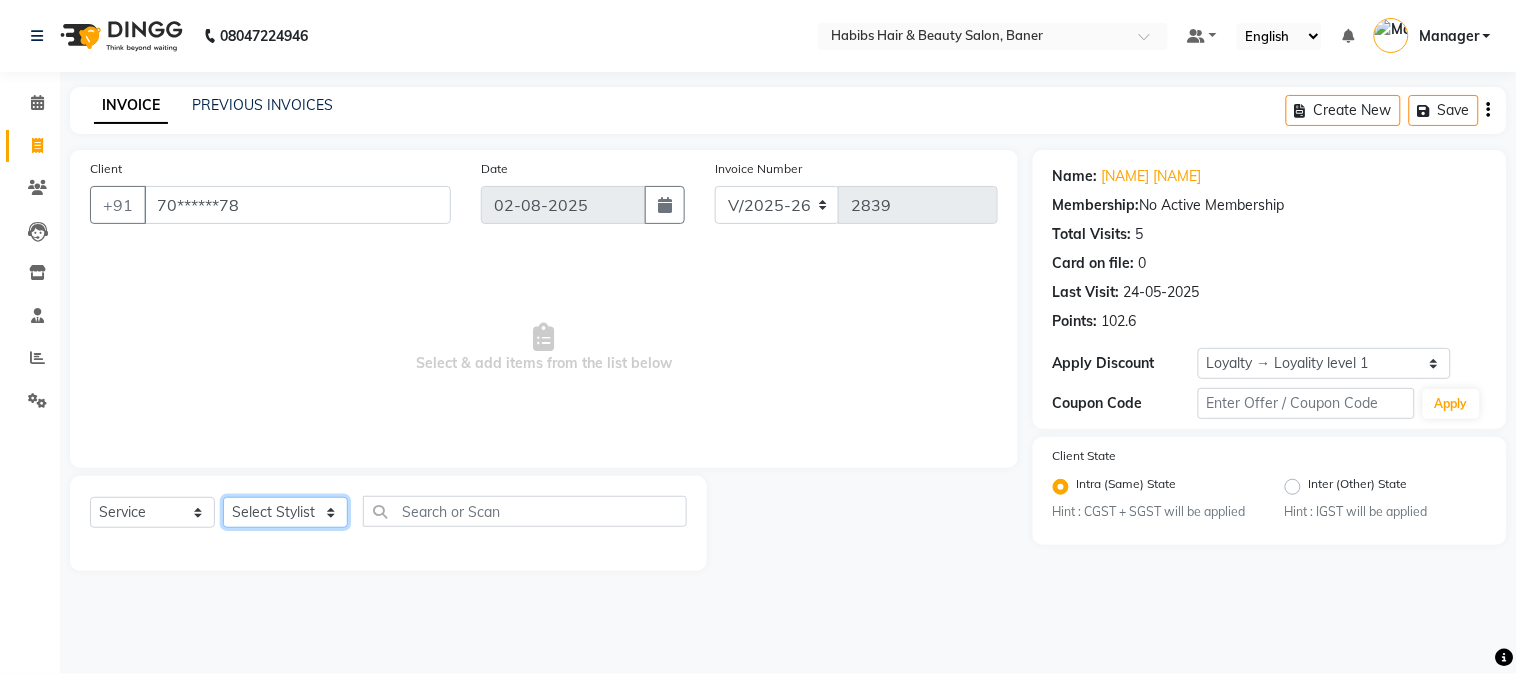 click on "Select Stylist Admin [NAME] [NAME] Manager [NAME] [NAME] [NAME]" 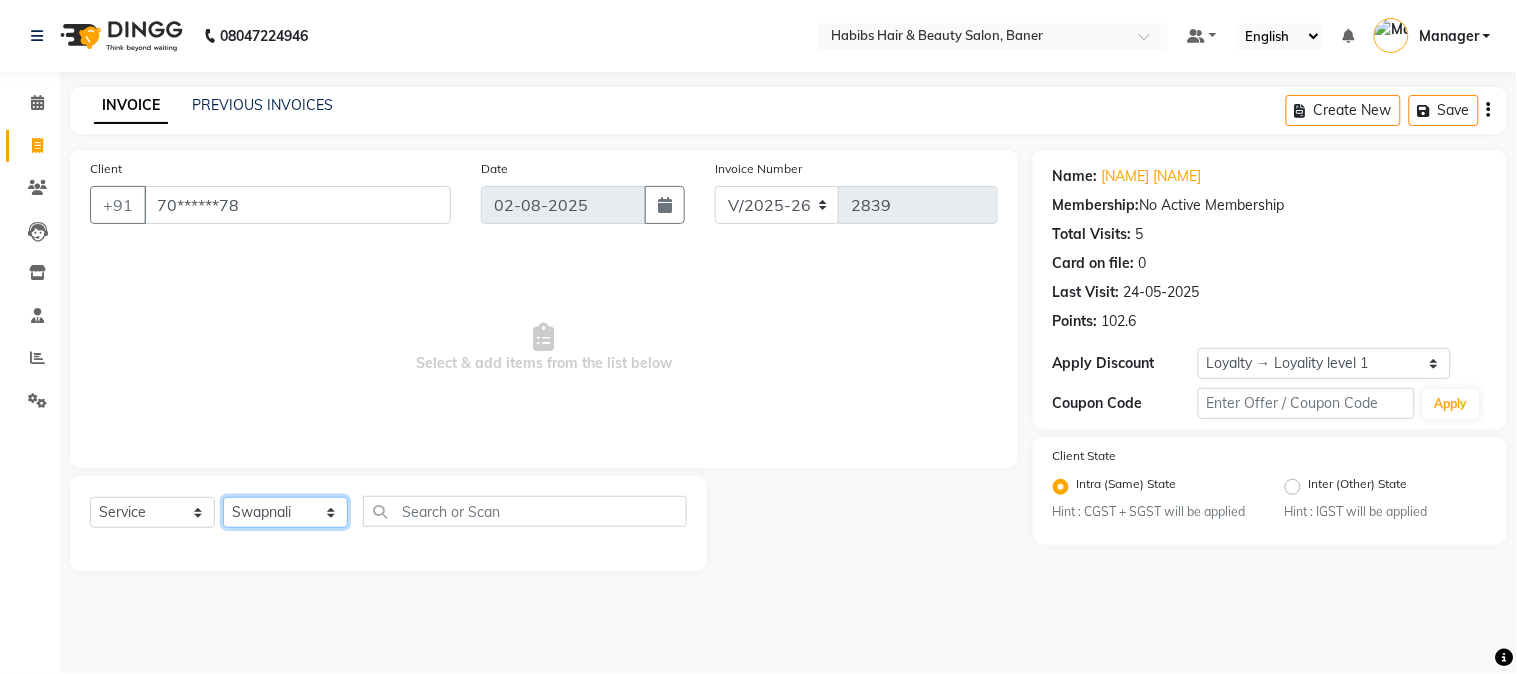 click on "Select Stylist Admin [NAME] [NAME] Manager [NAME] [NAME] [NAME]" 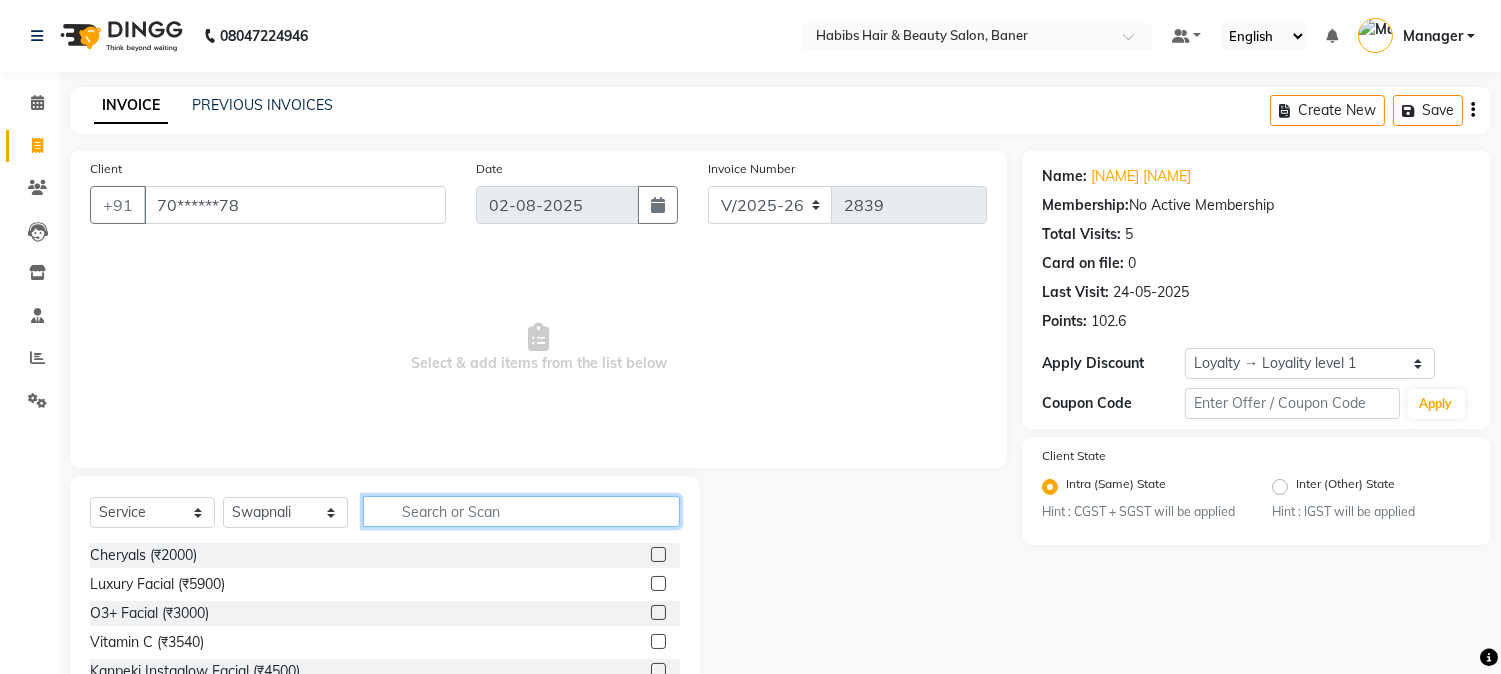 drag, startPoint x: 458, startPoint y: 515, endPoint x: 467, endPoint y: 506, distance: 12.727922 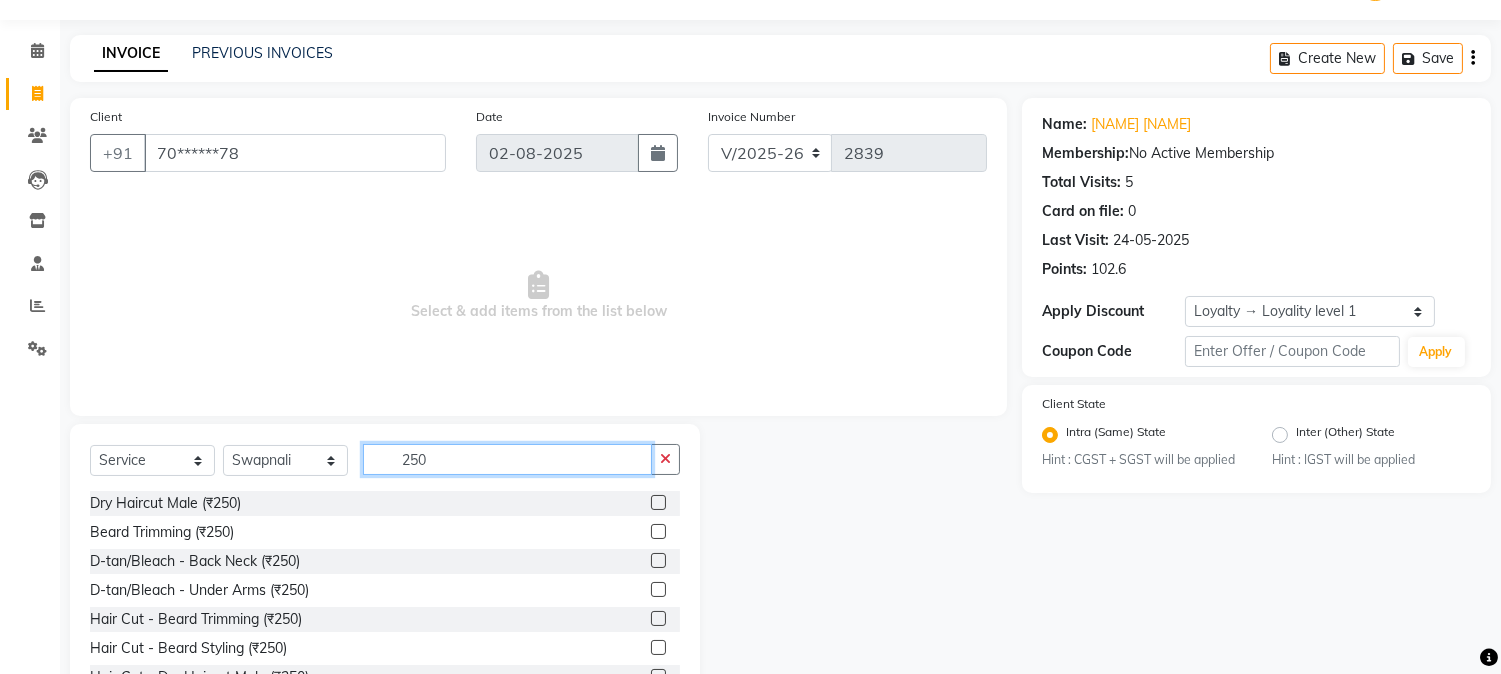 scroll, scrollTop: 126, scrollLeft: 0, axis: vertical 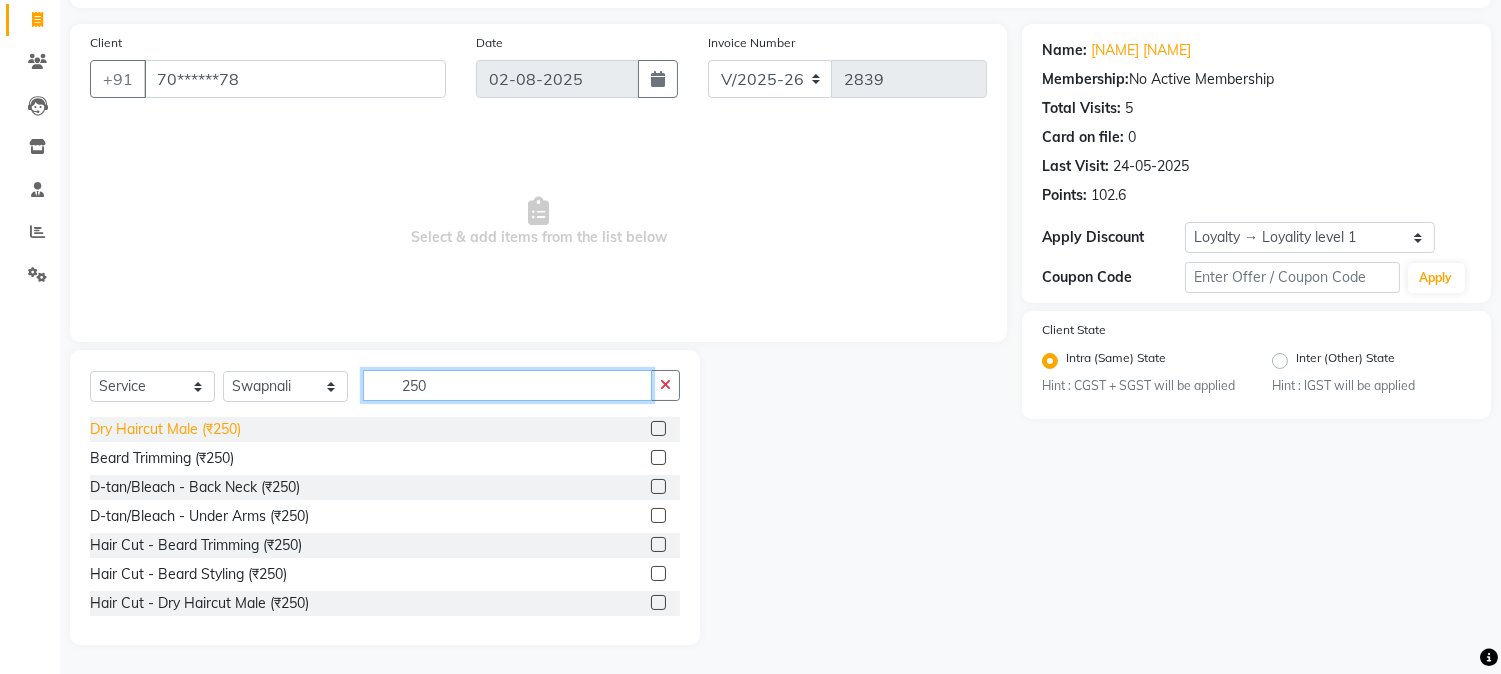 type on "250" 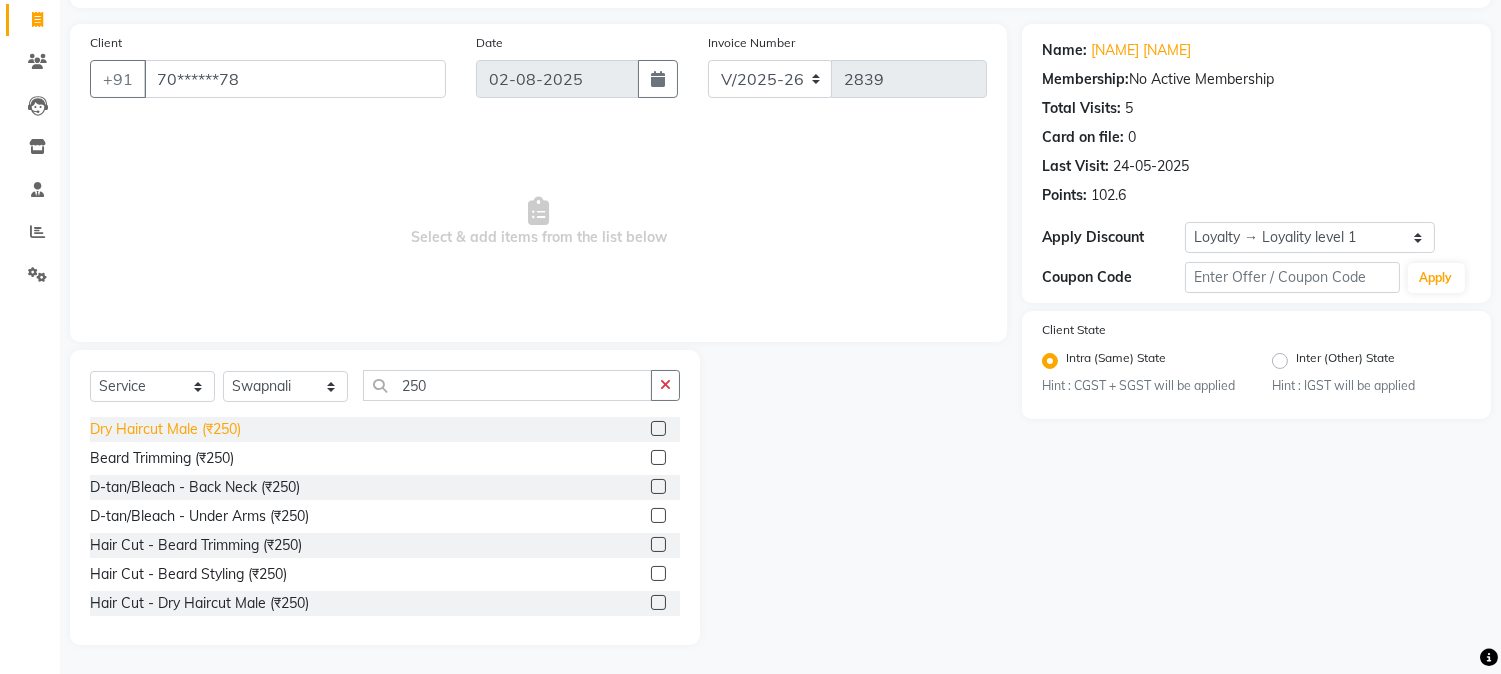 click on "Dry Haircut Male (₹250)" 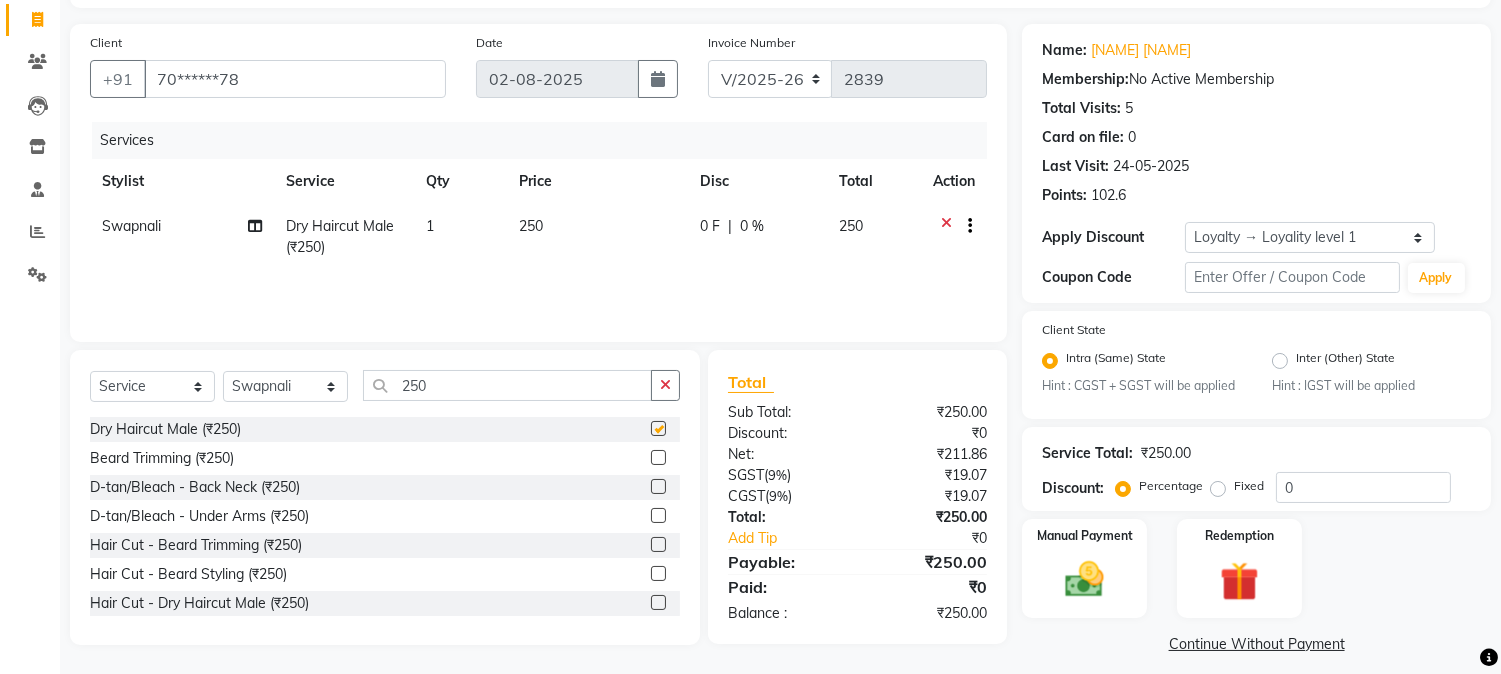 checkbox on "false" 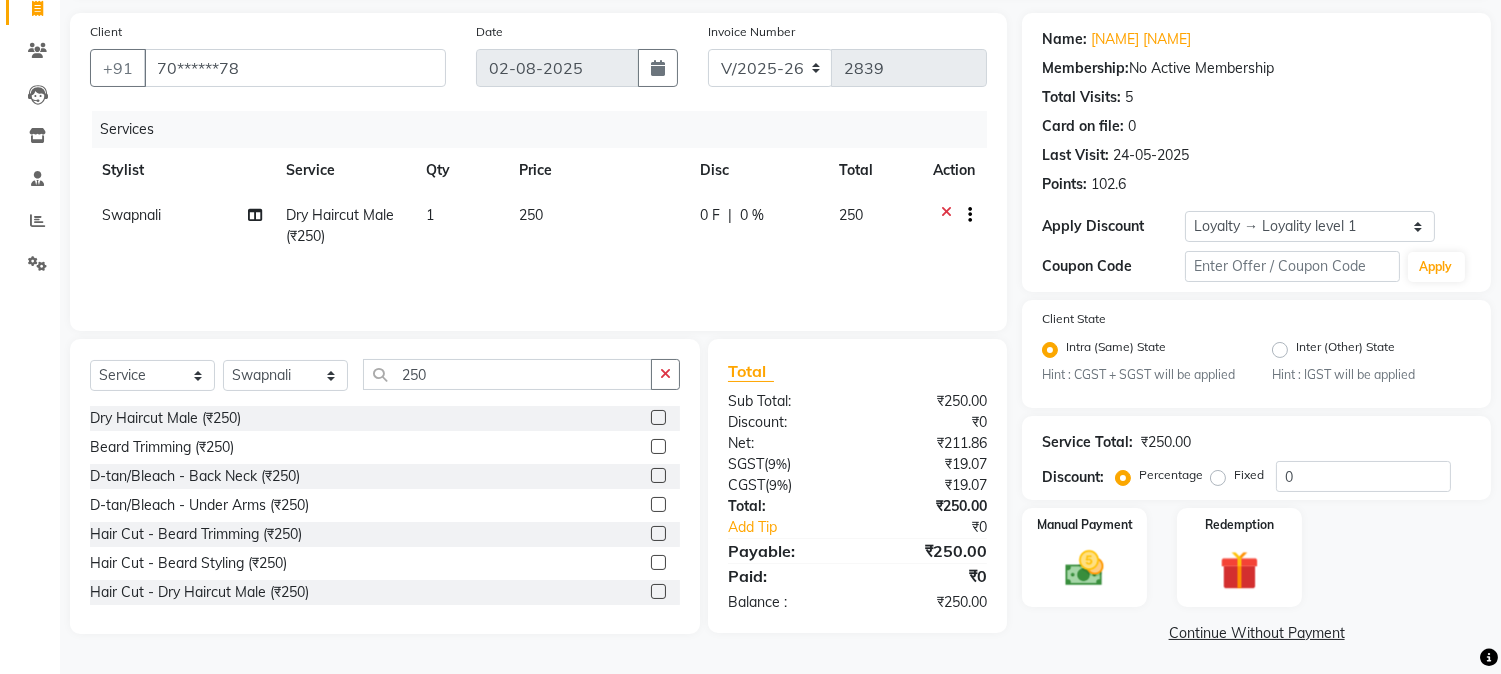 scroll, scrollTop: 140, scrollLeft: 0, axis: vertical 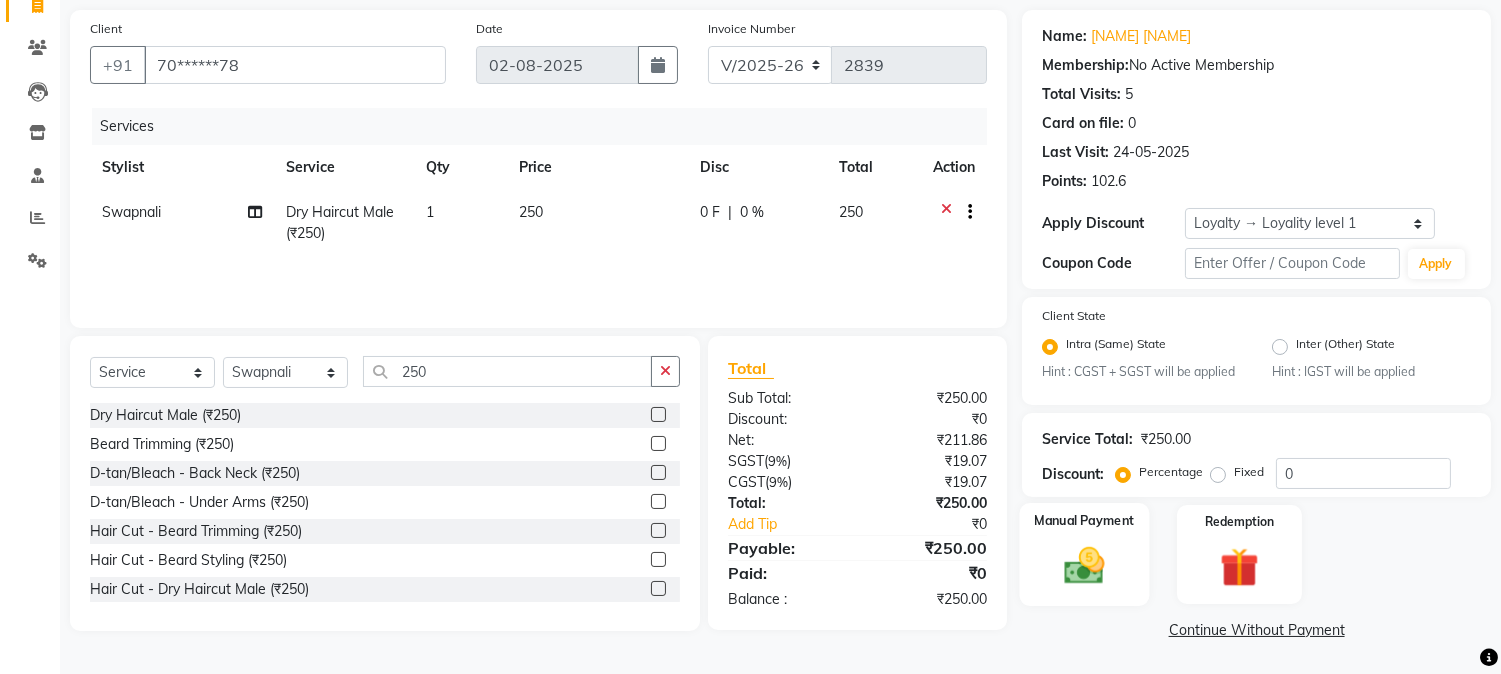 click 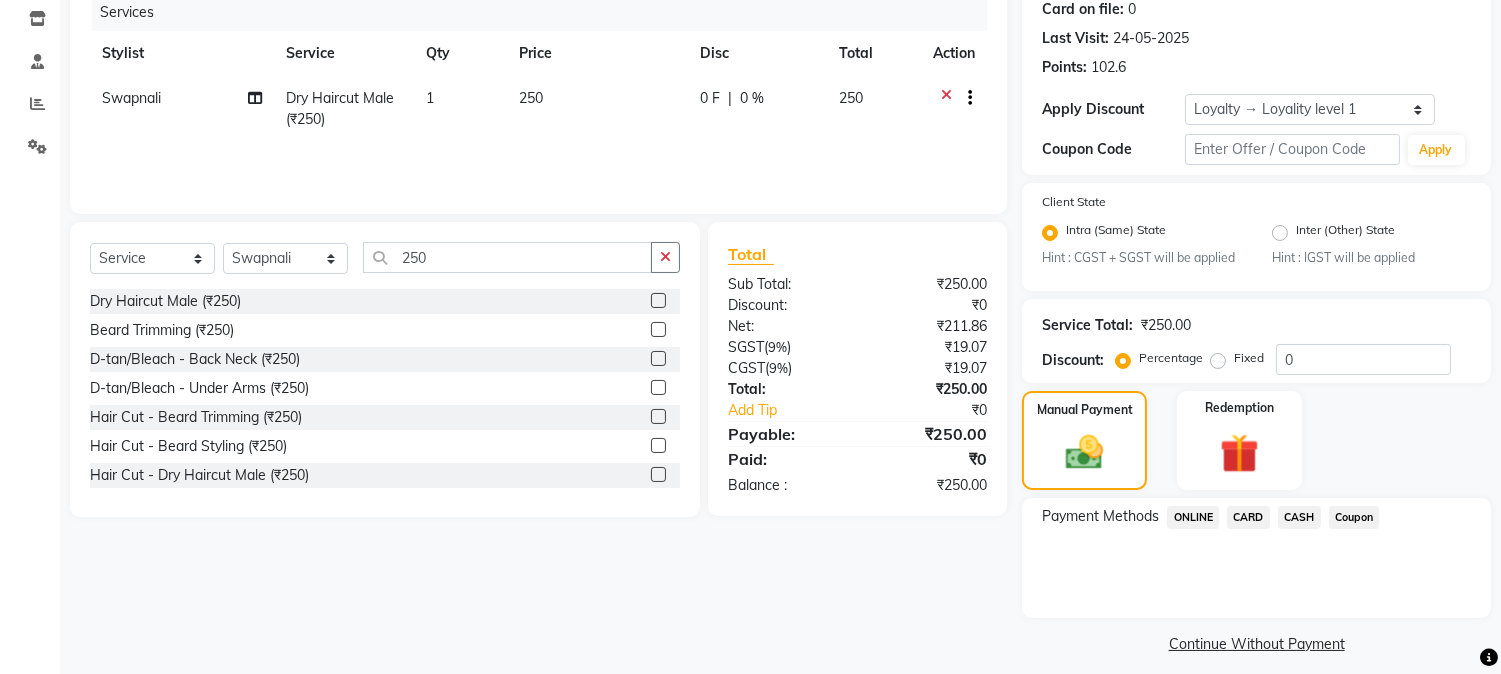 scroll, scrollTop: 268, scrollLeft: 0, axis: vertical 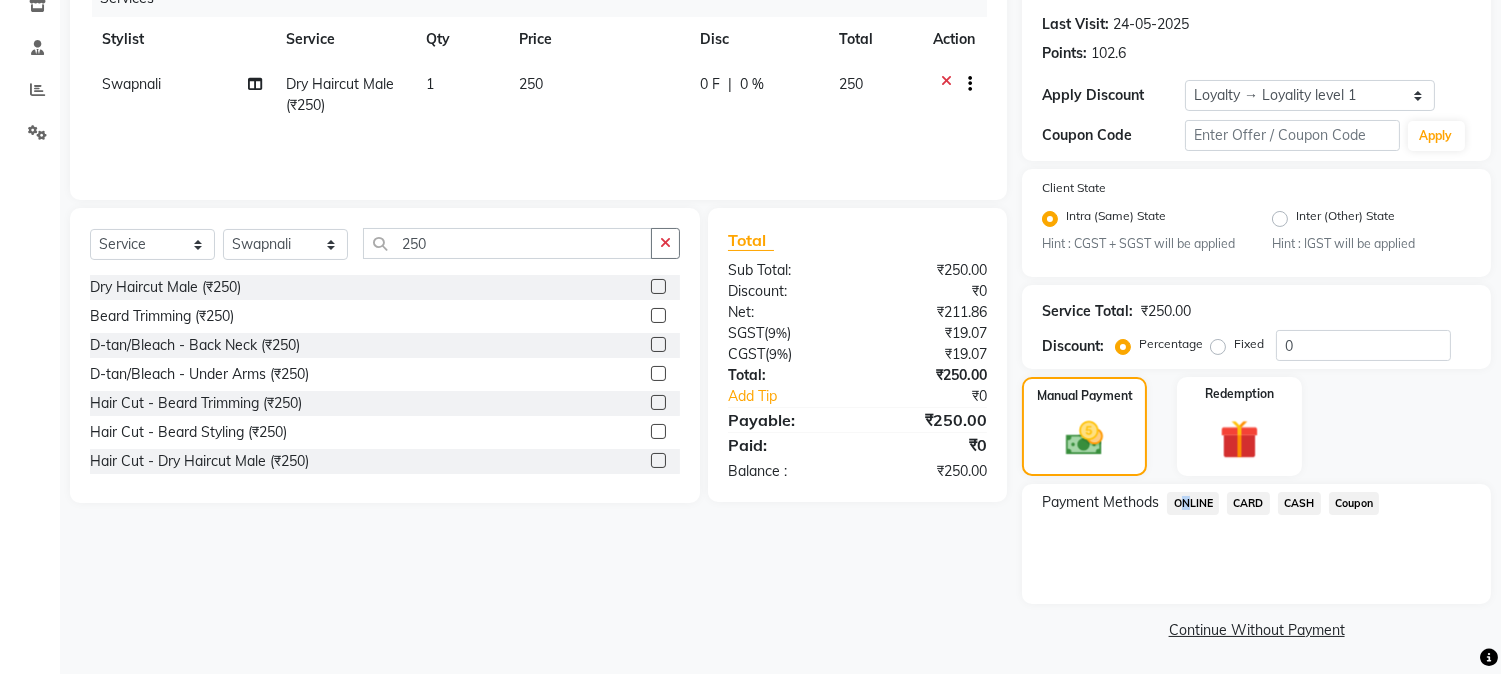click on "ONLINE" 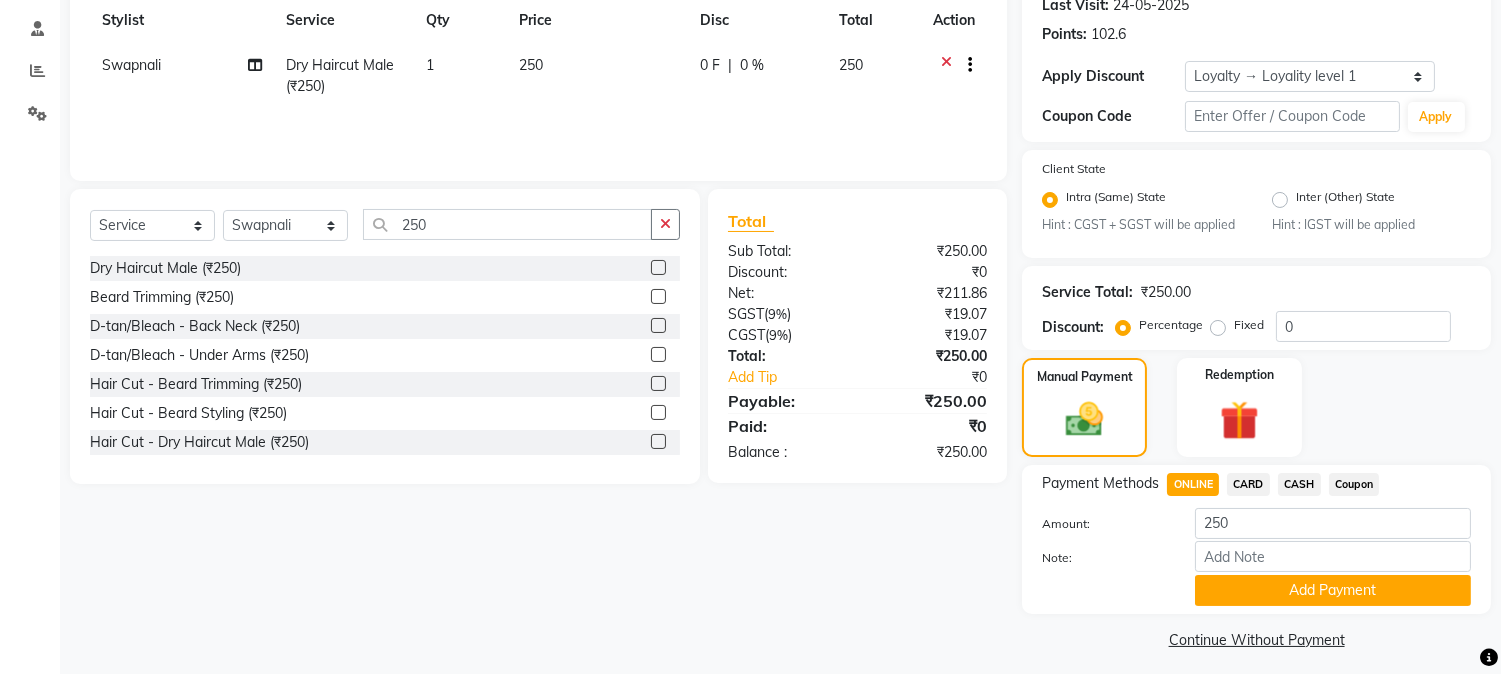 scroll, scrollTop: 297, scrollLeft: 0, axis: vertical 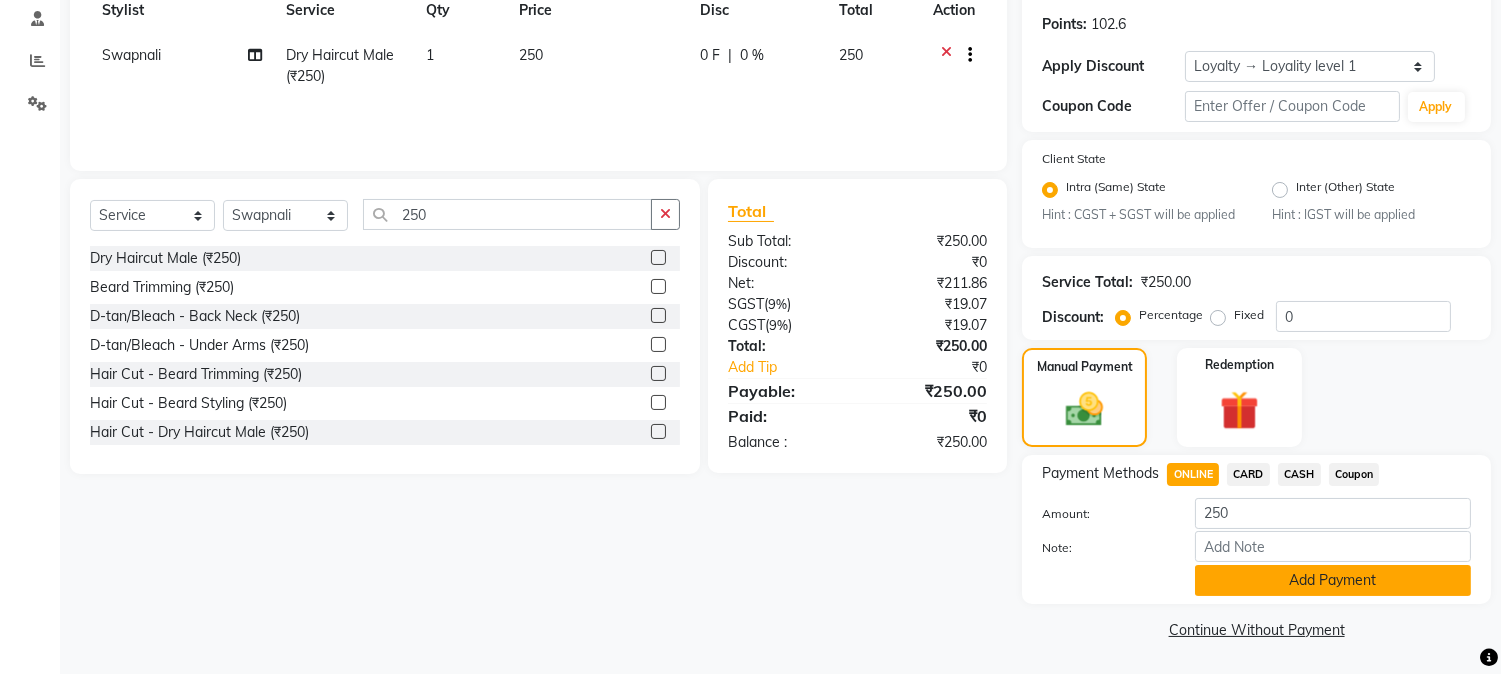 click on "Add Payment" 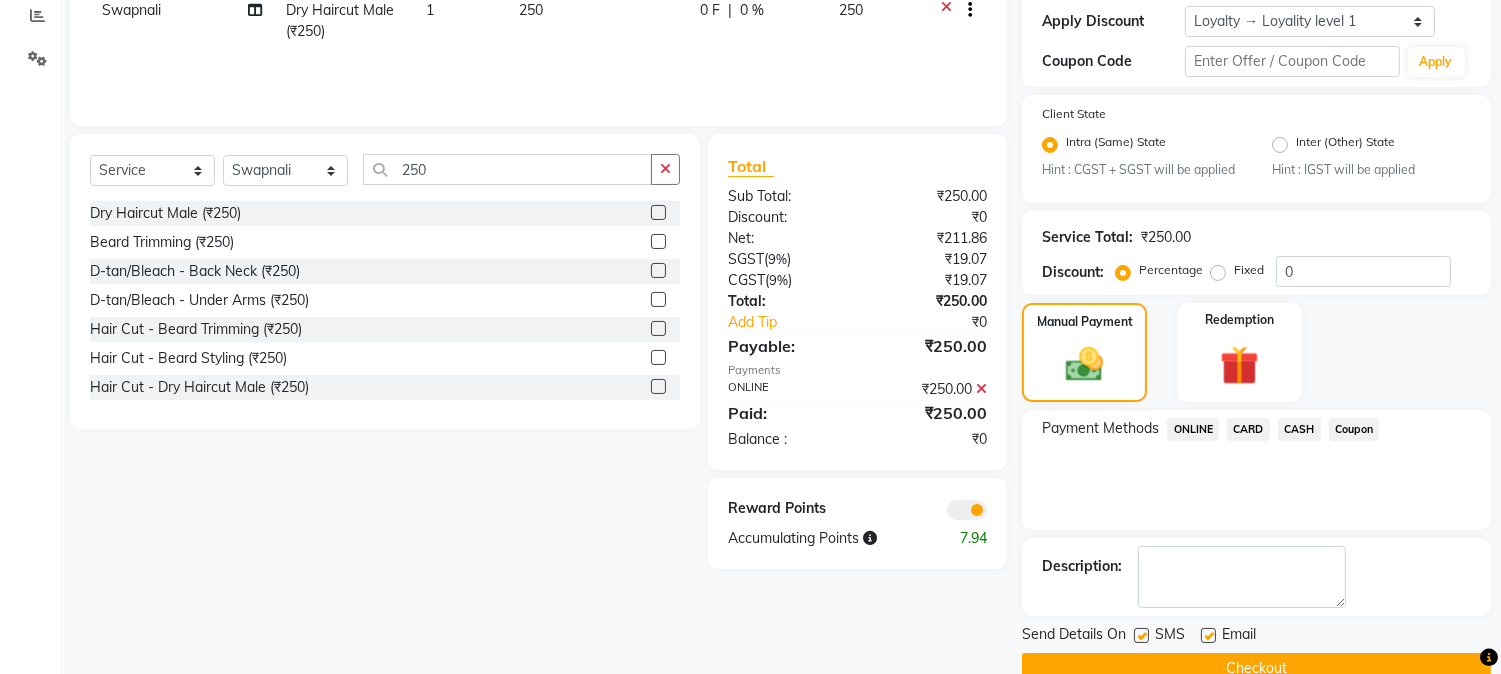 scroll, scrollTop: 382, scrollLeft: 0, axis: vertical 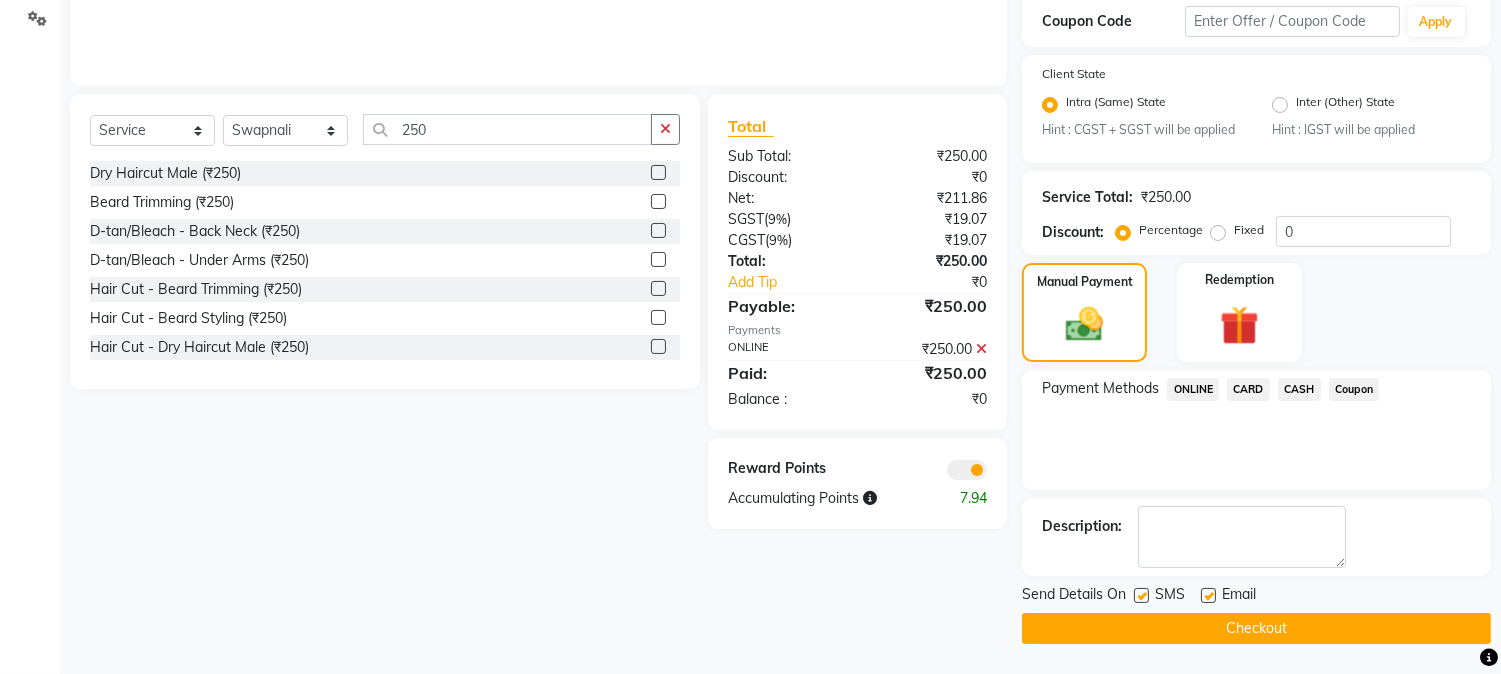 click on "Checkout" 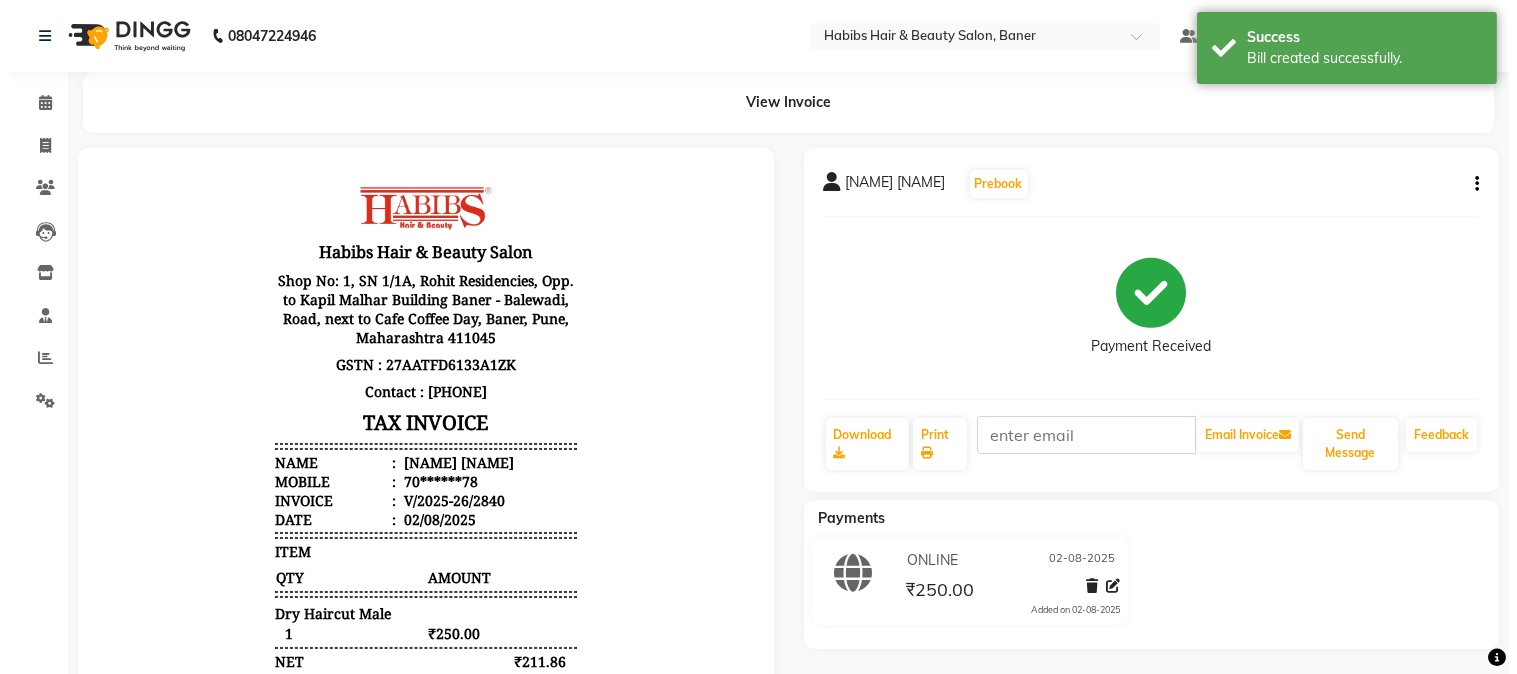 scroll, scrollTop: 0, scrollLeft: 0, axis: both 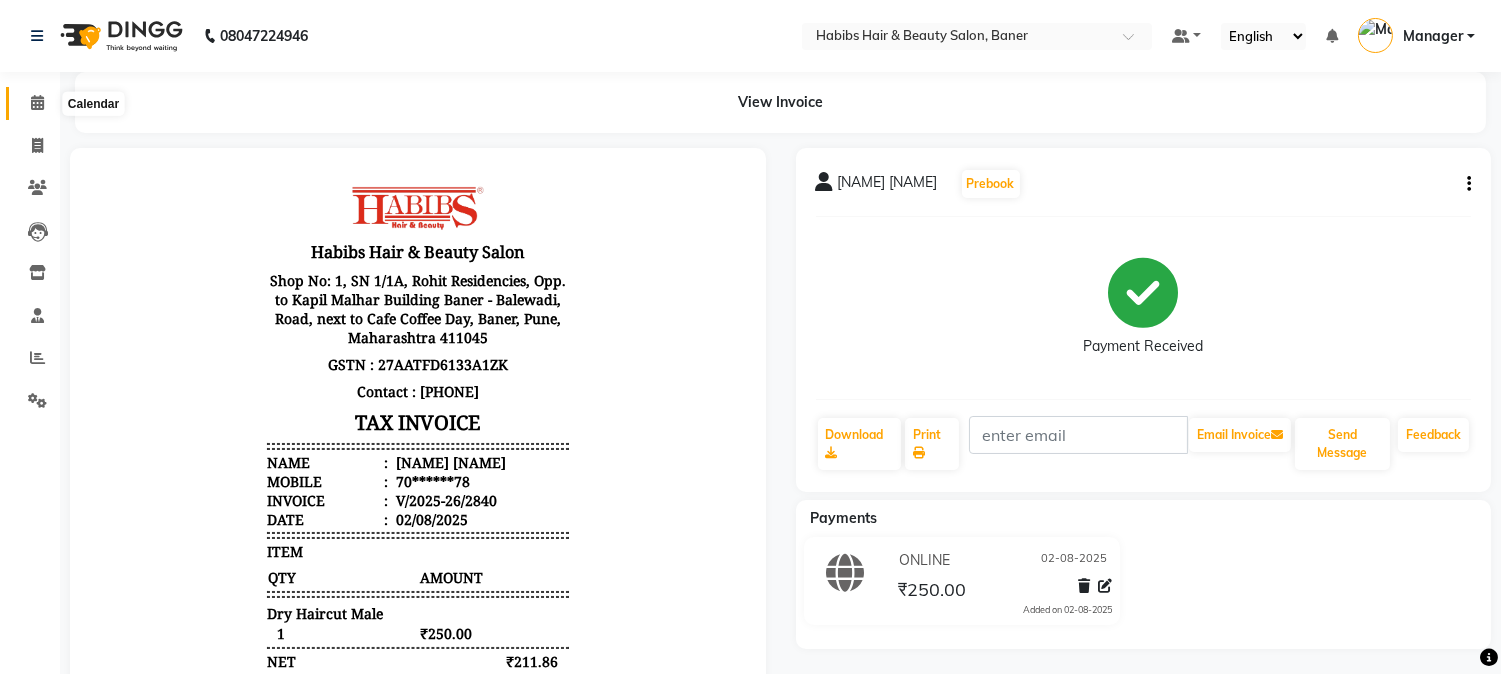 click 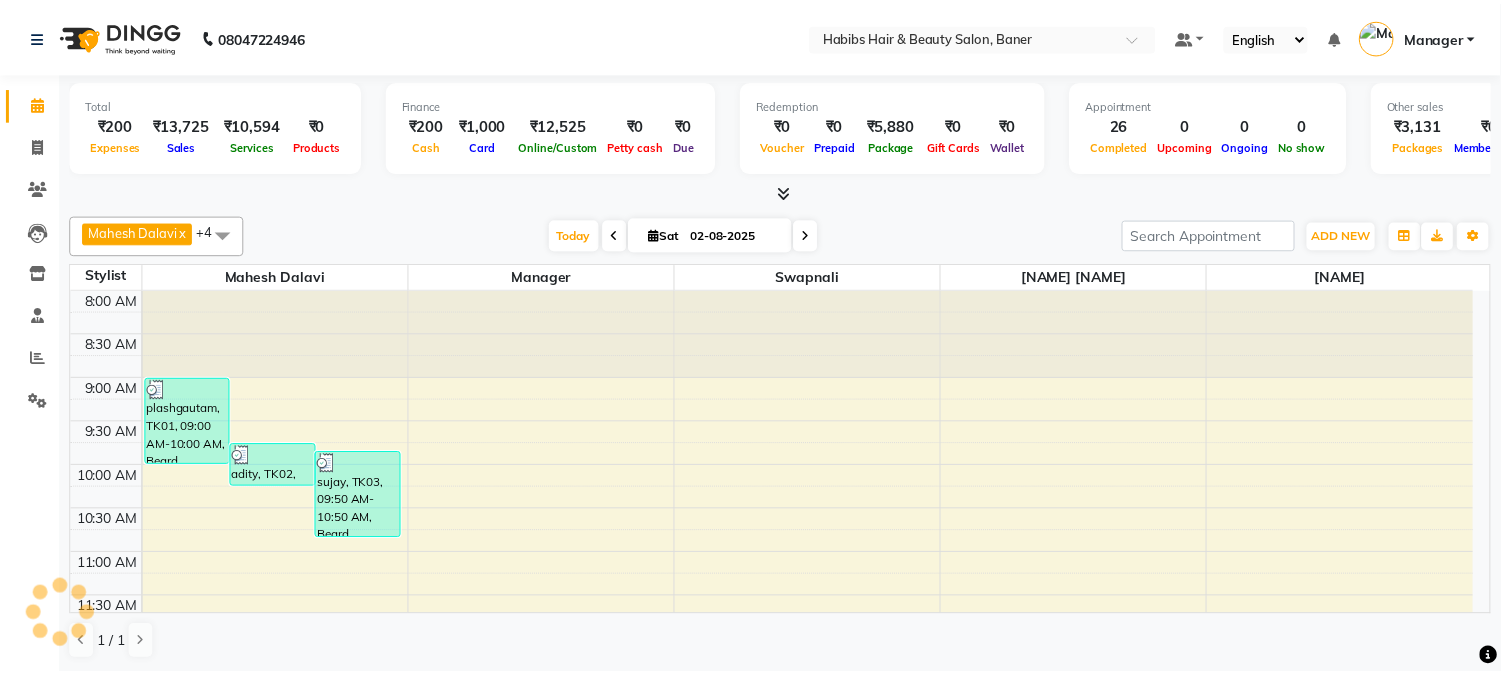 scroll, scrollTop: 0, scrollLeft: 0, axis: both 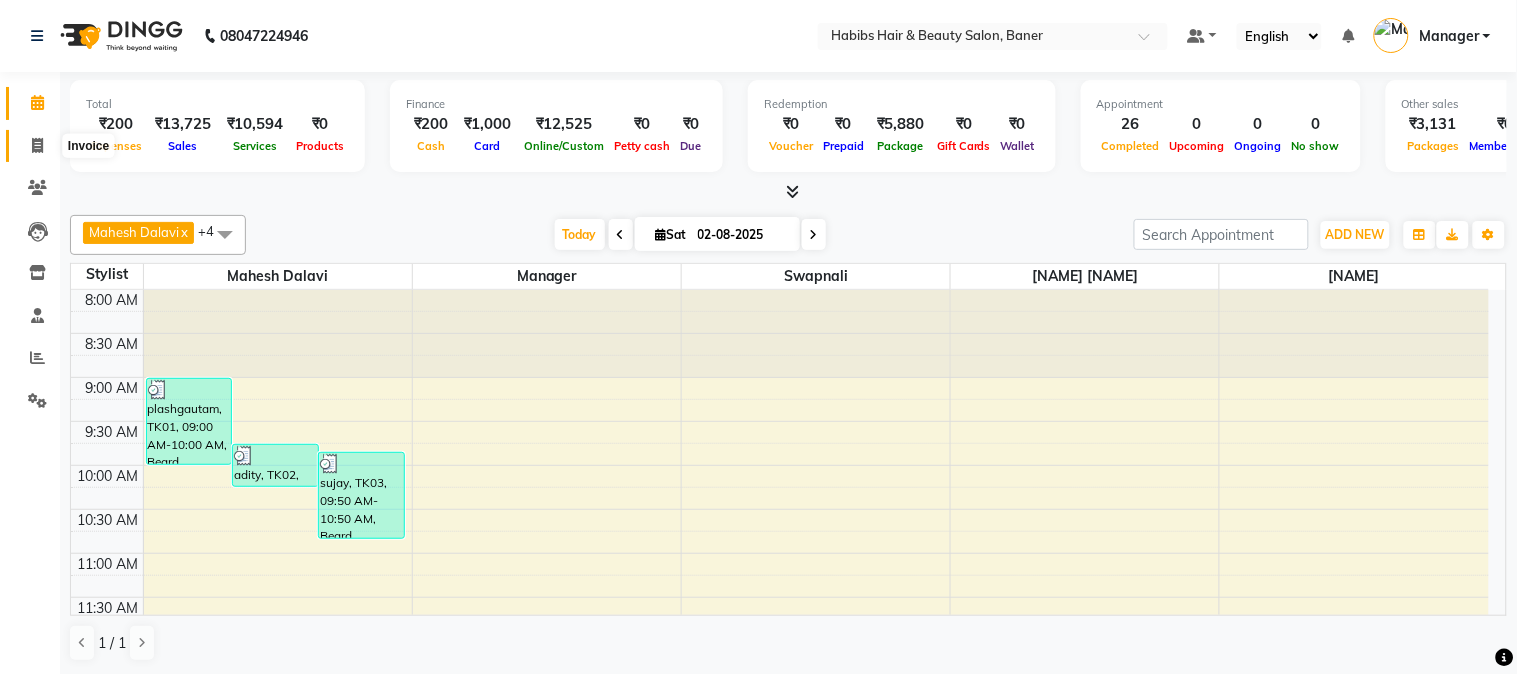 click 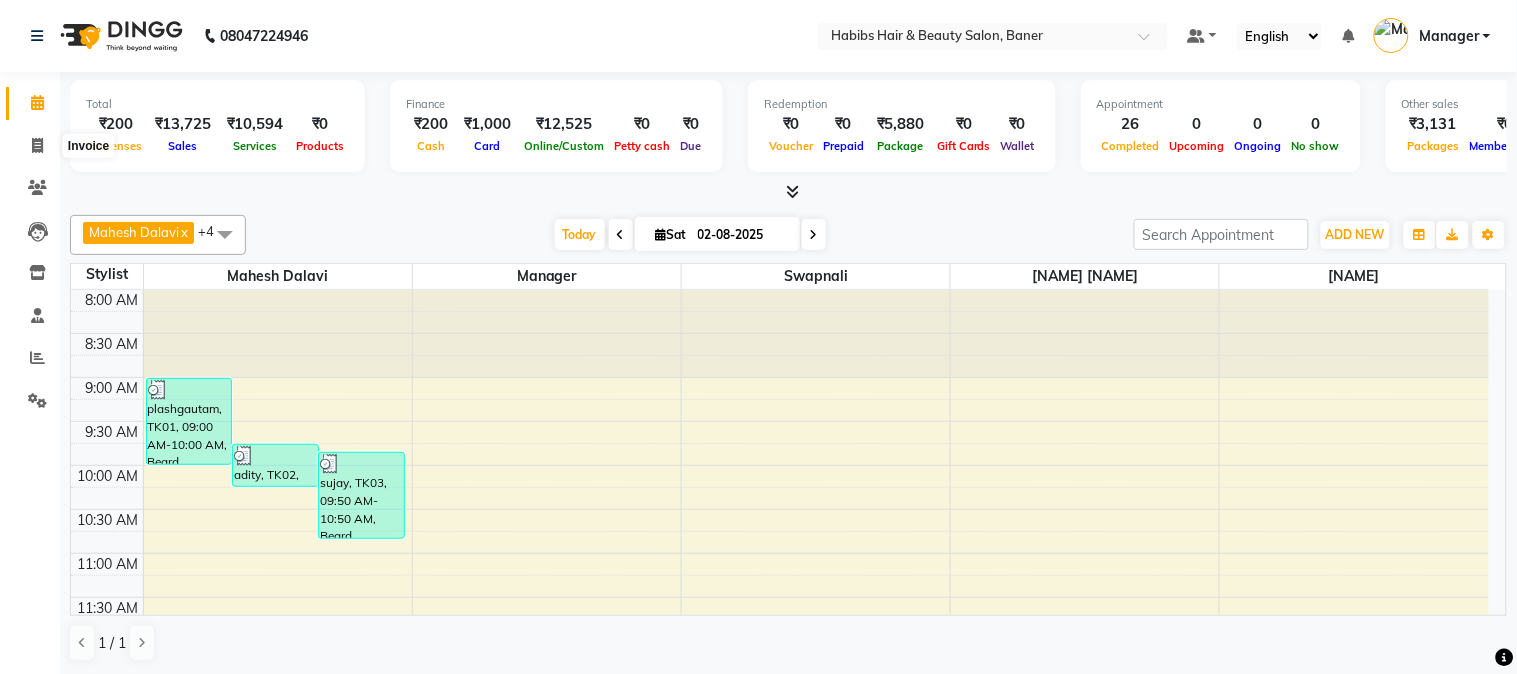 select on "5356" 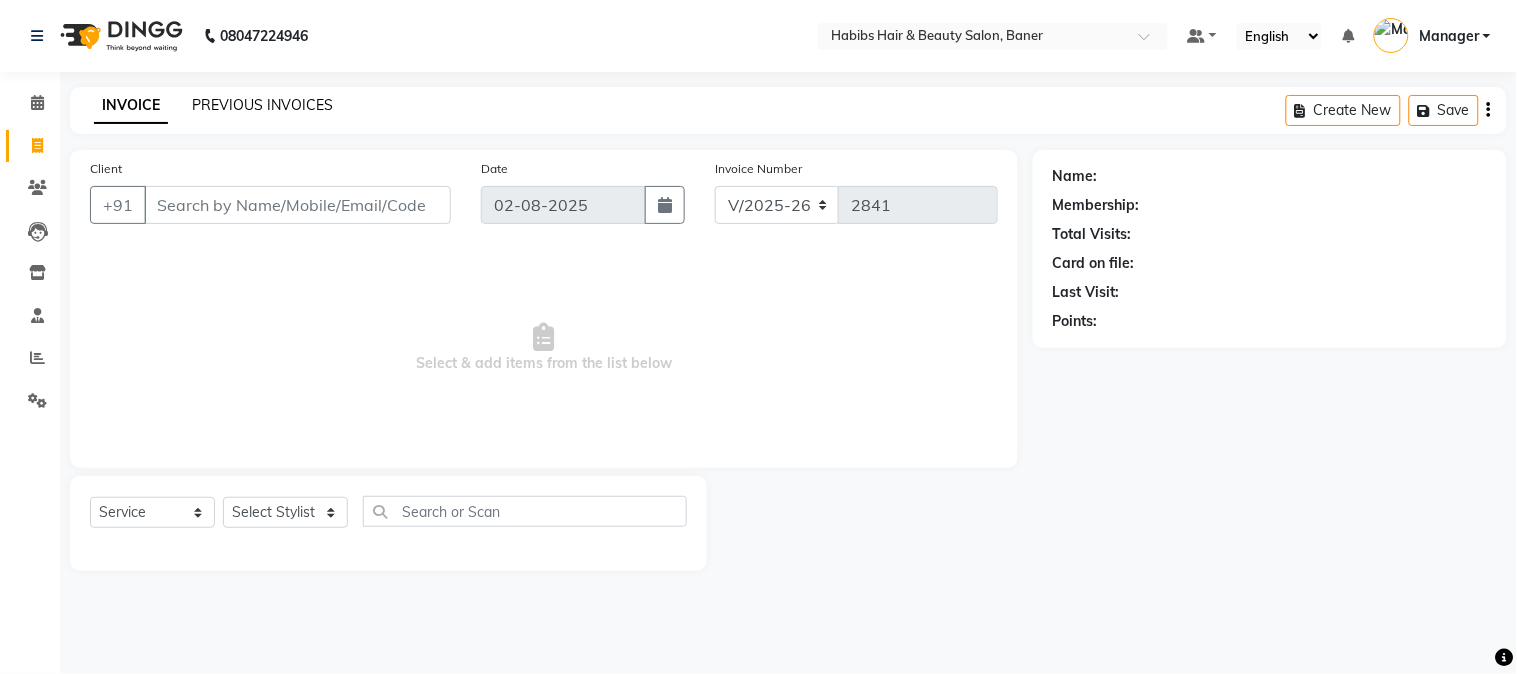 click on "PREVIOUS INVOICES" 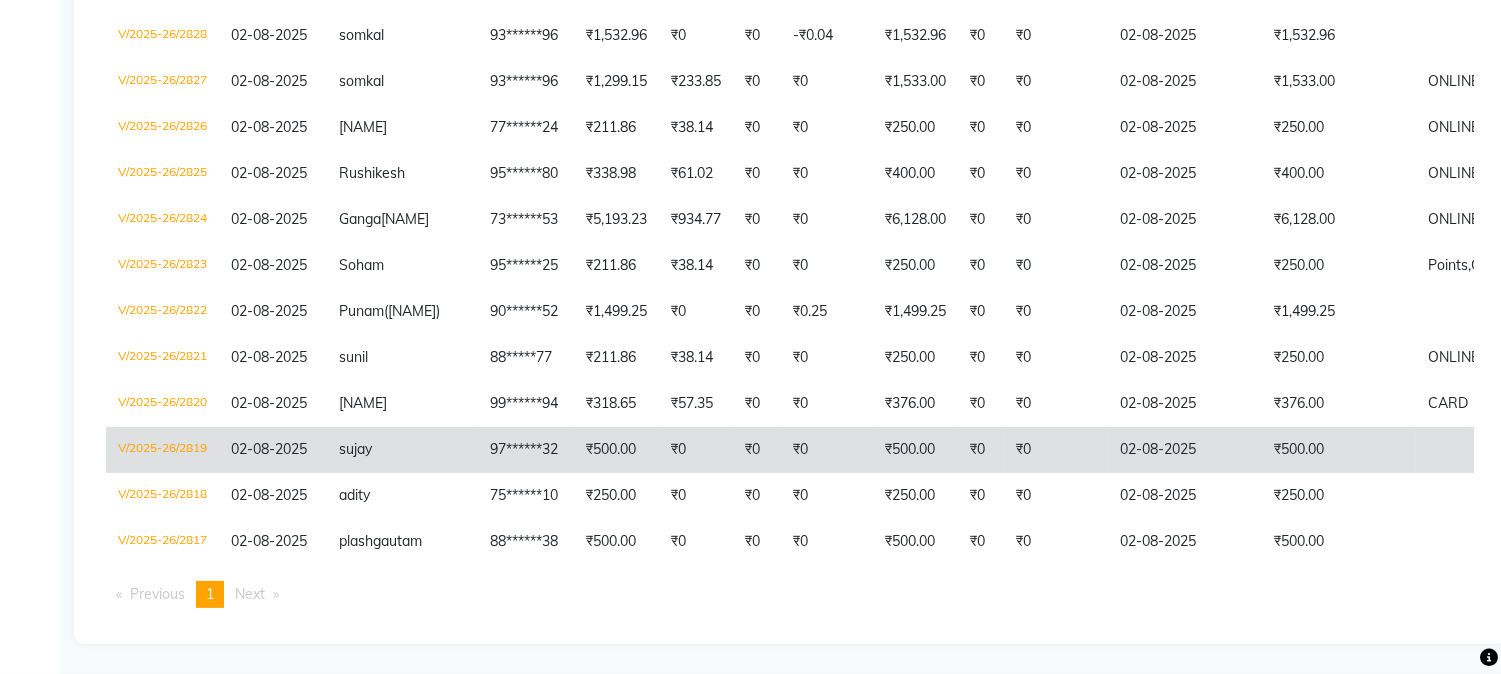 scroll, scrollTop: 1002, scrollLeft: 0, axis: vertical 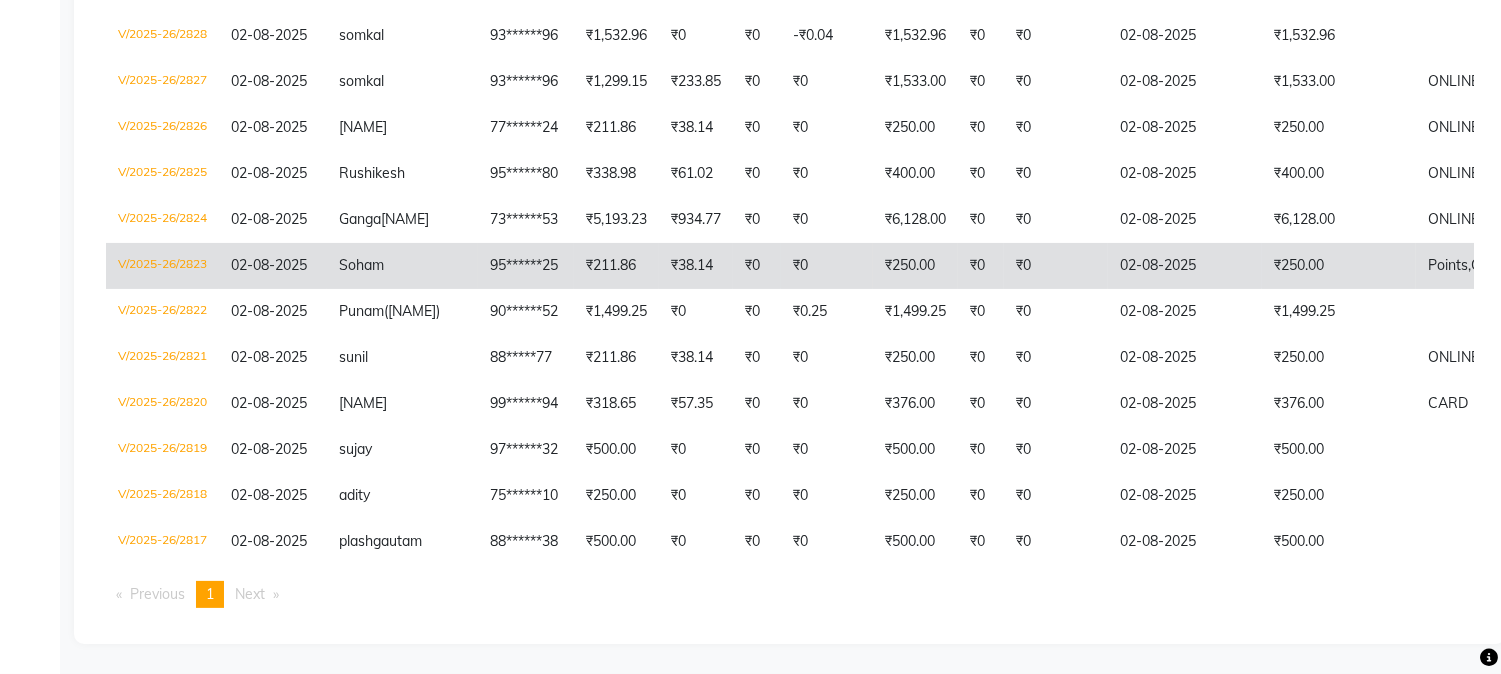 click on "V/2025-26/2823" 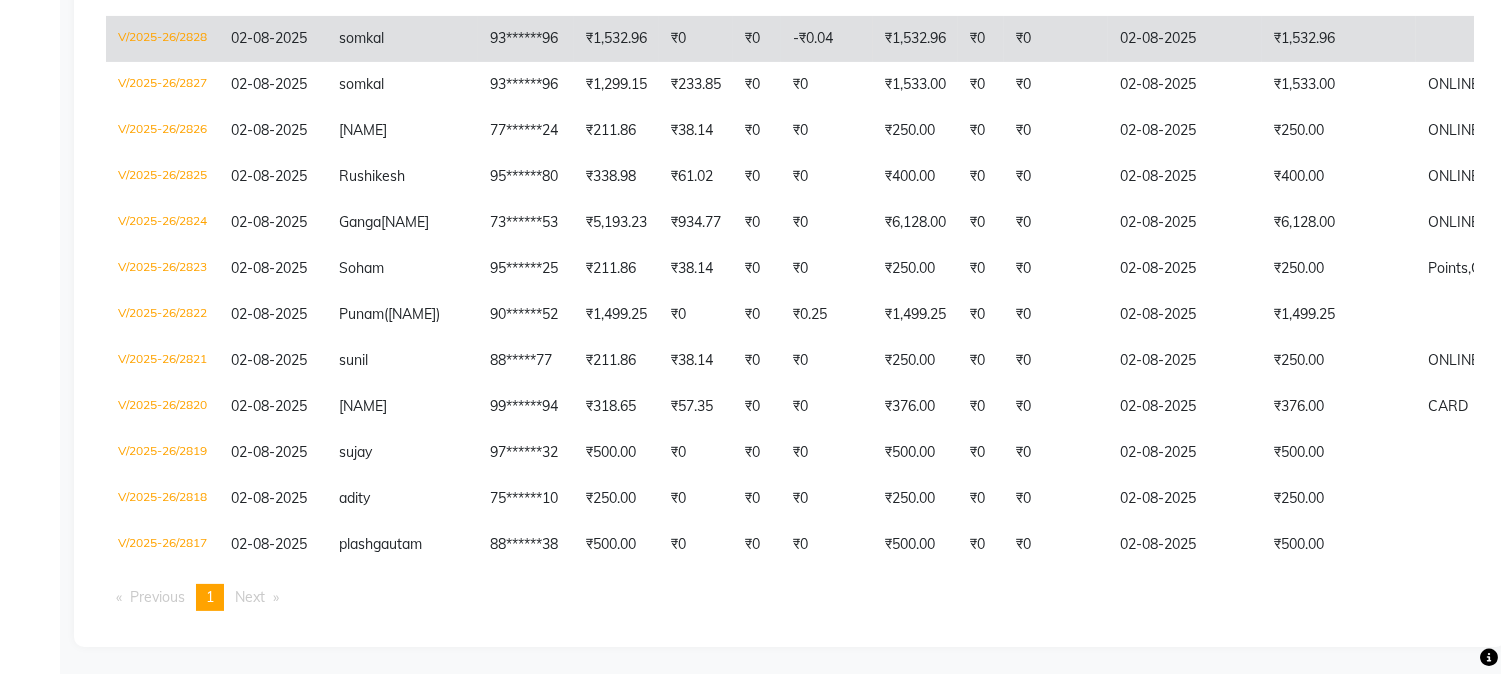 scroll, scrollTop: 891, scrollLeft: 0, axis: vertical 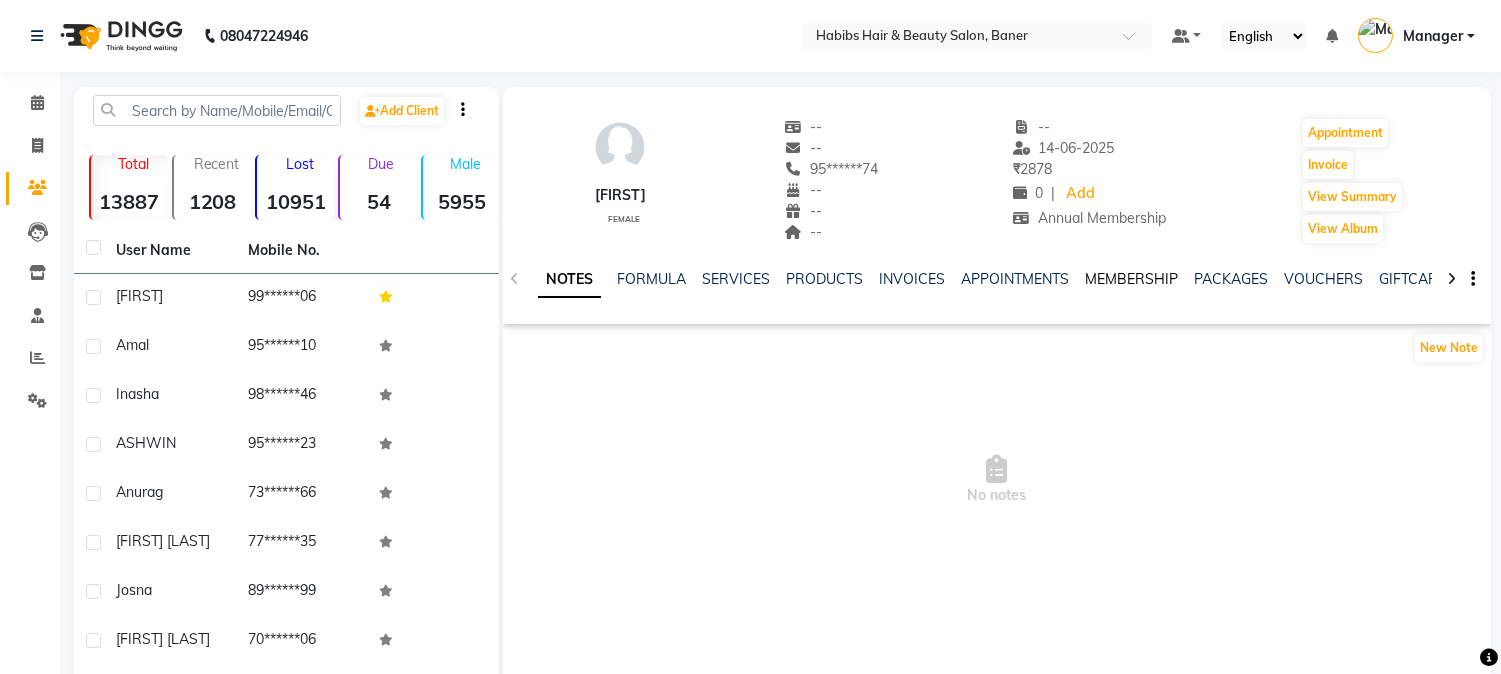 click on "MEMBERSHIP" 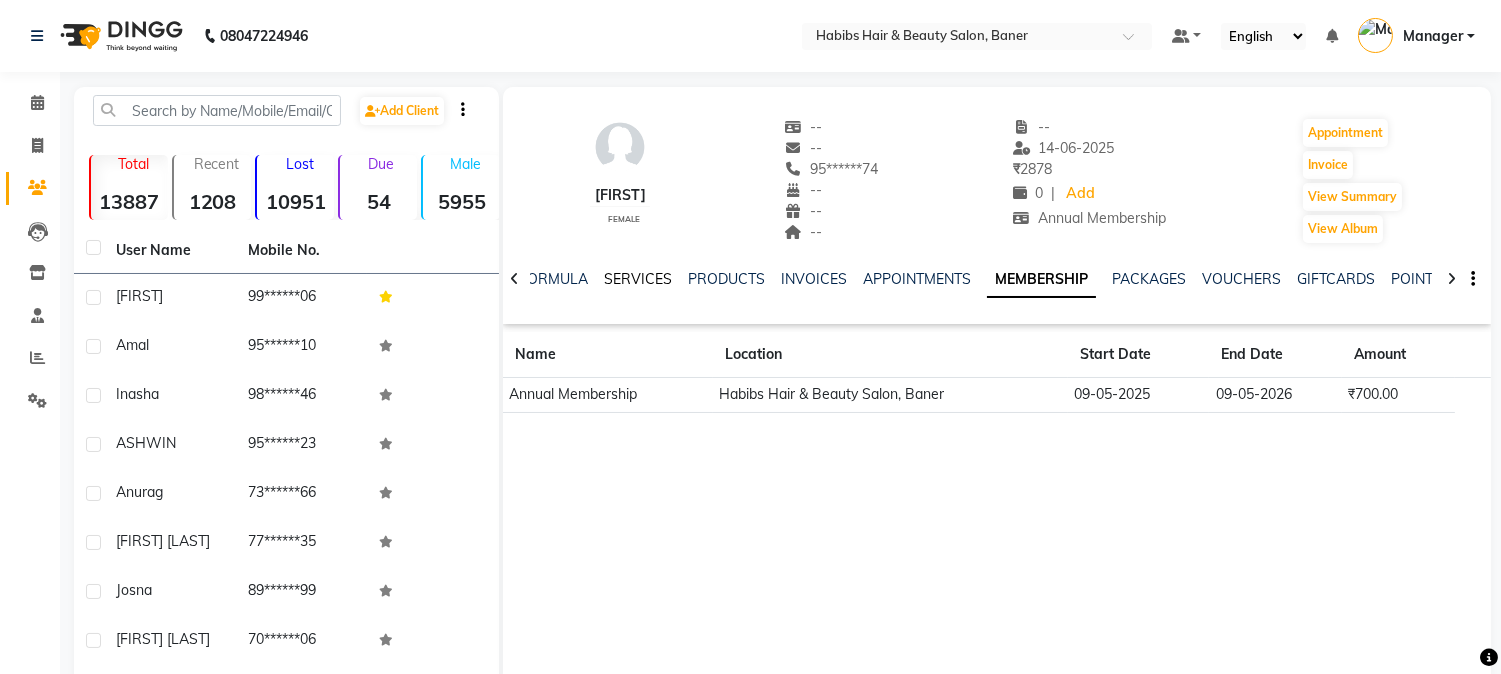 click on "SERVICES" 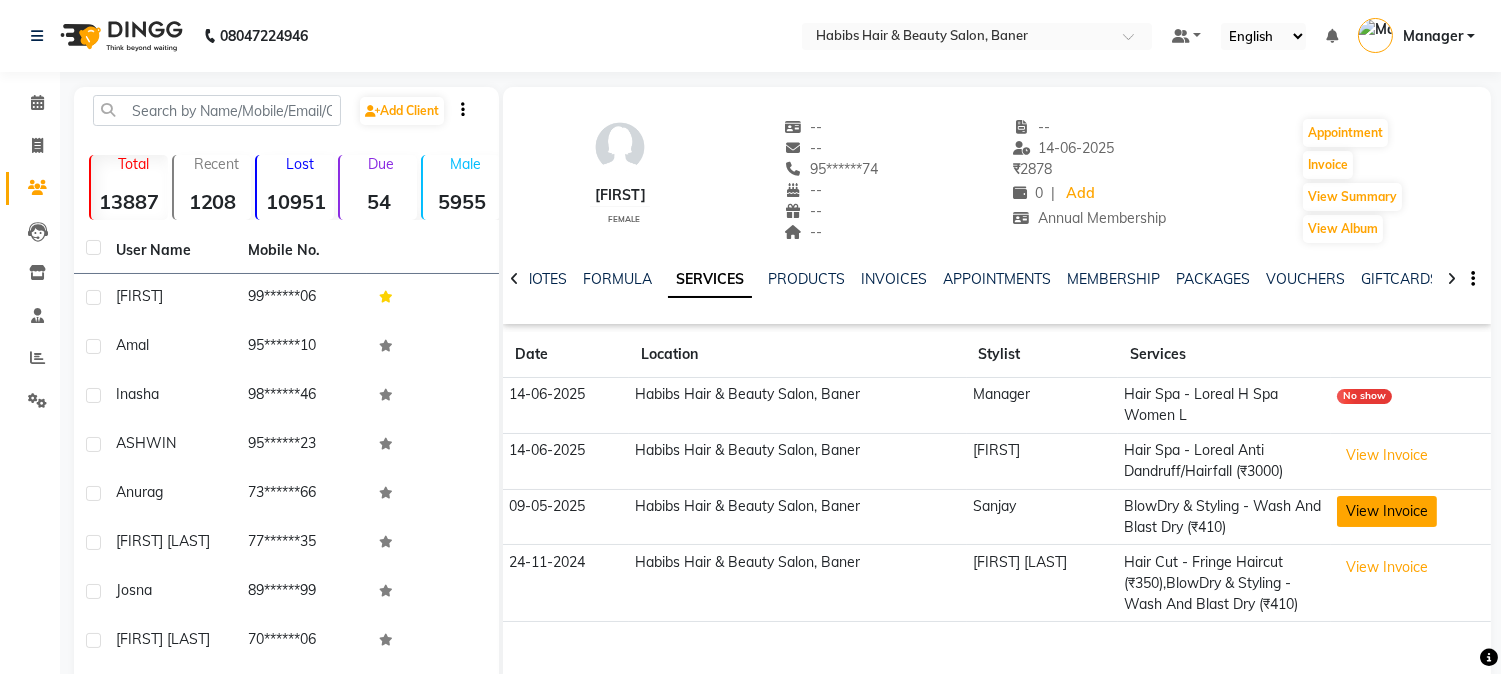 click on "View Invoice" 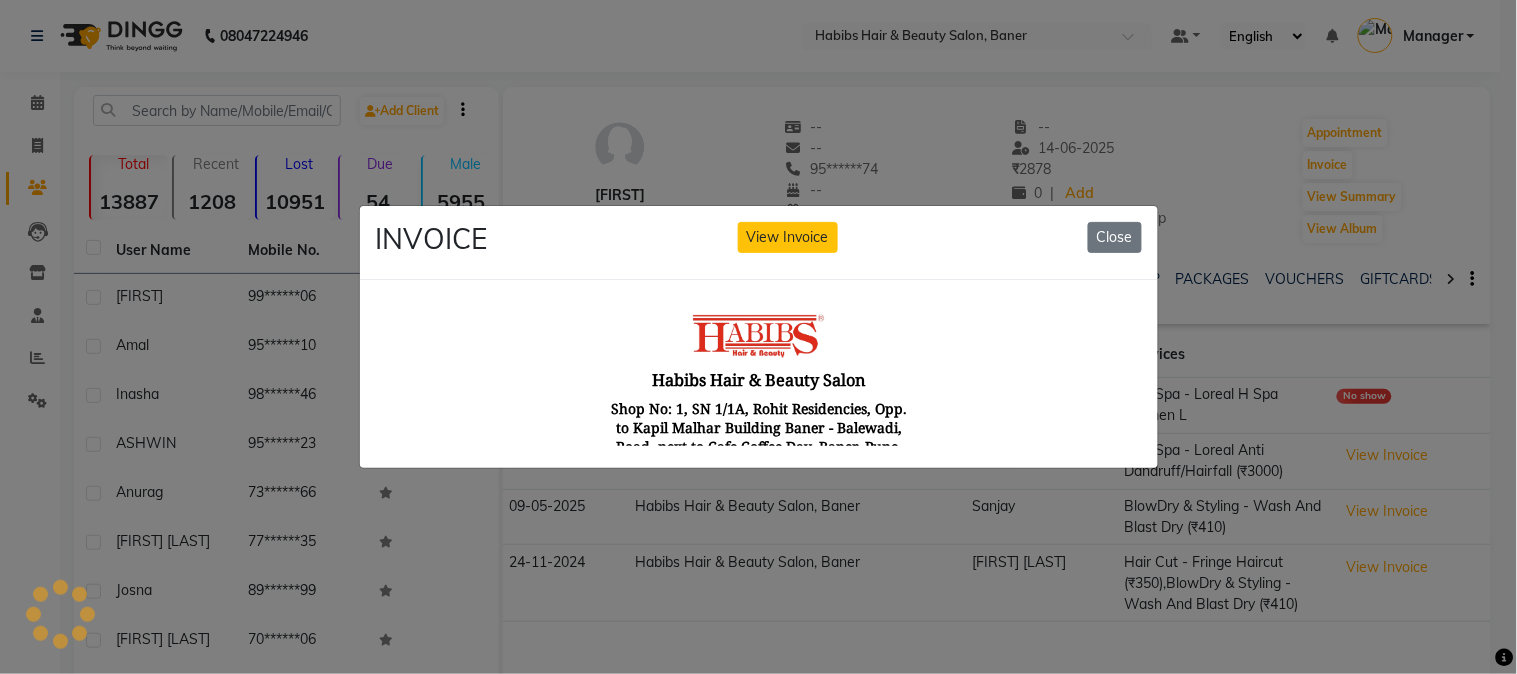 scroll, scrollTop: 0, scrollLeft: 0, axis: both 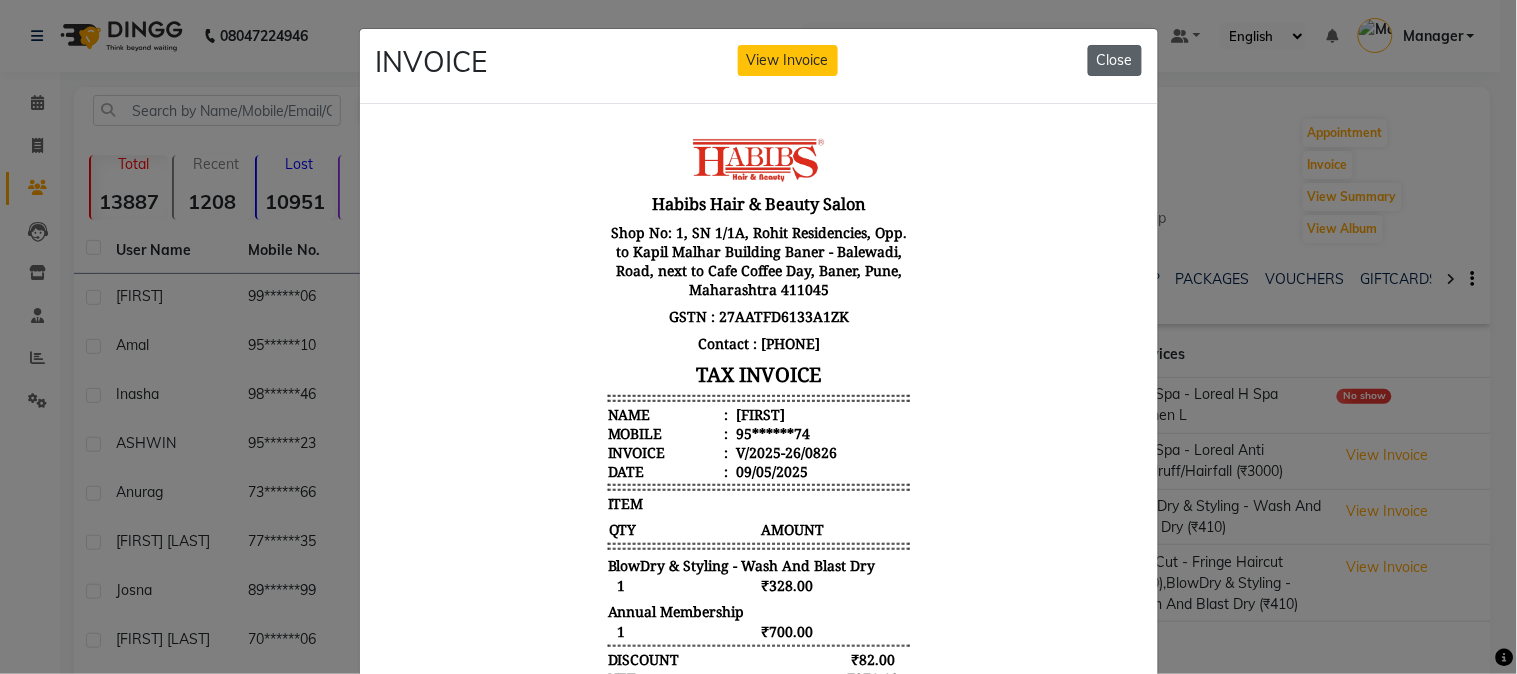 click on "Close" 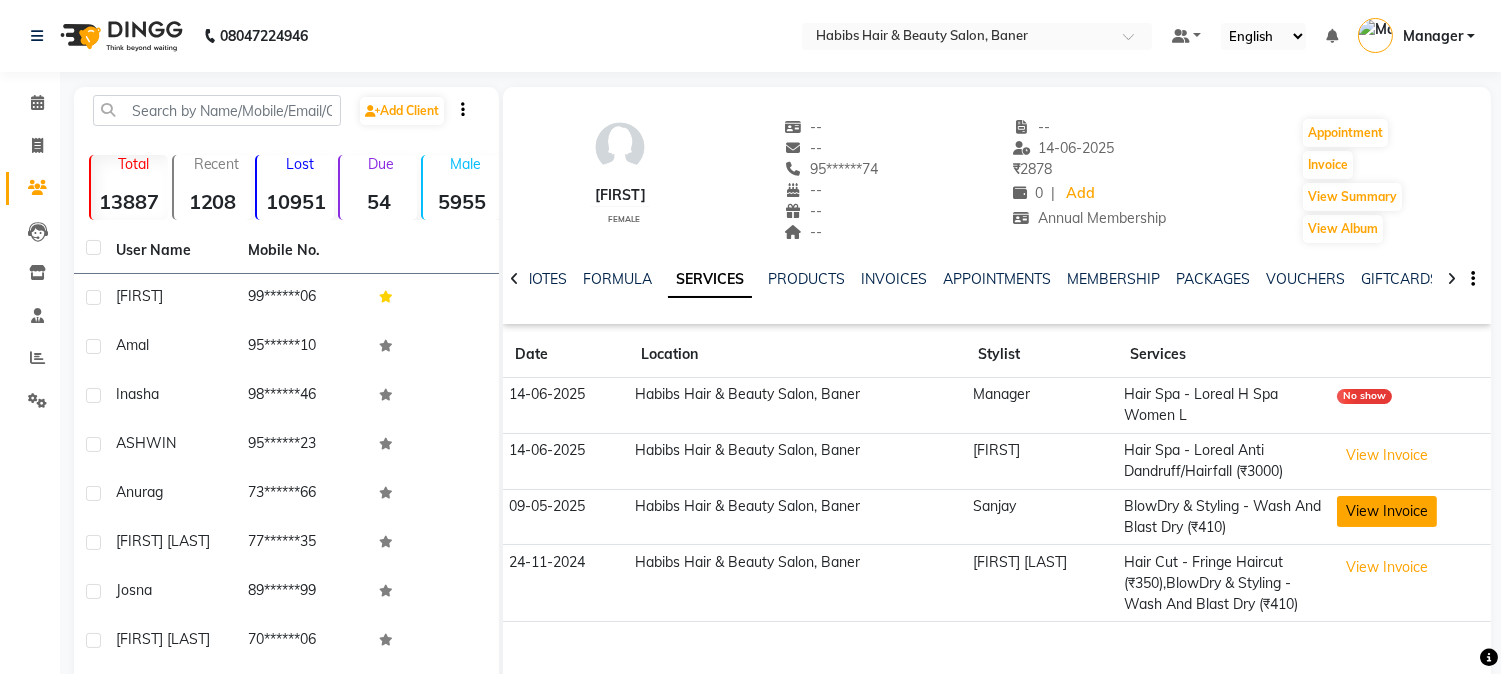 click on "View Invoice" 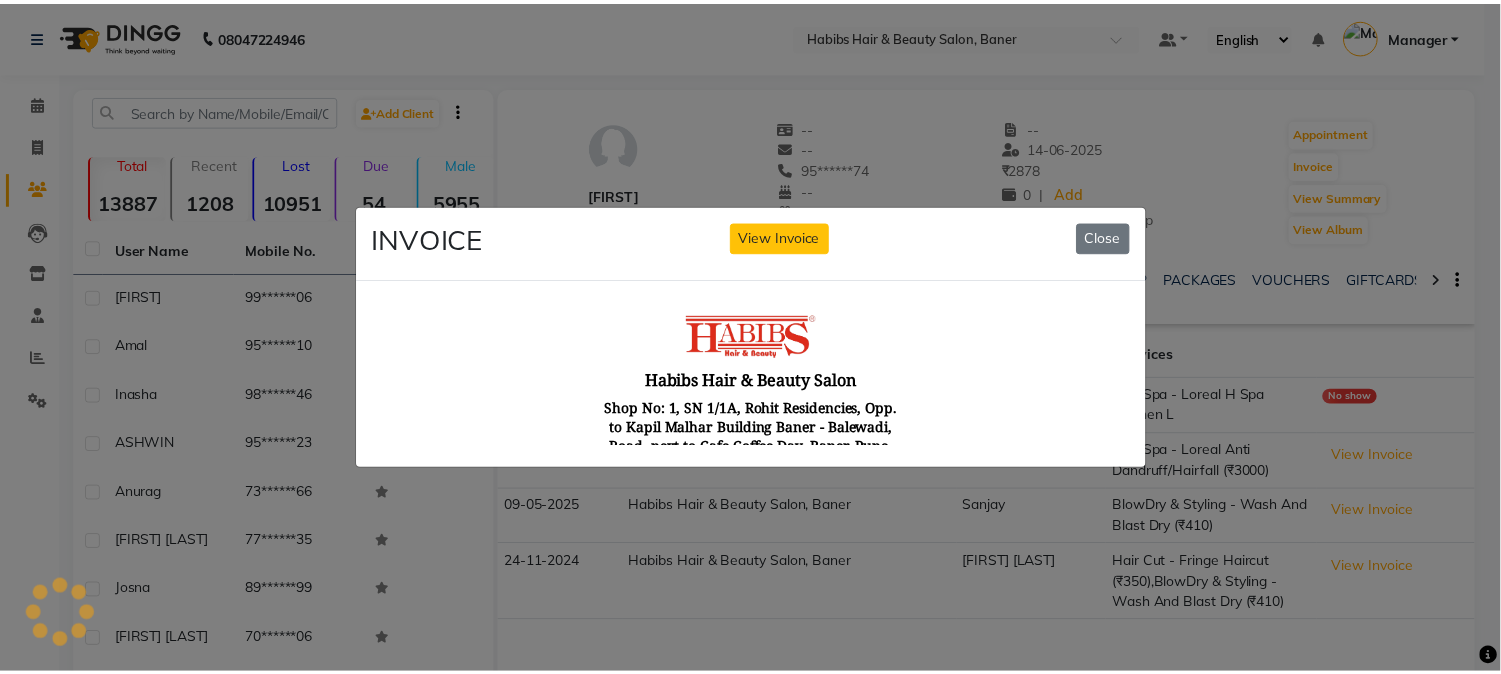 scroll, scrollTop: 0, scrollLeft: 0, axis: both 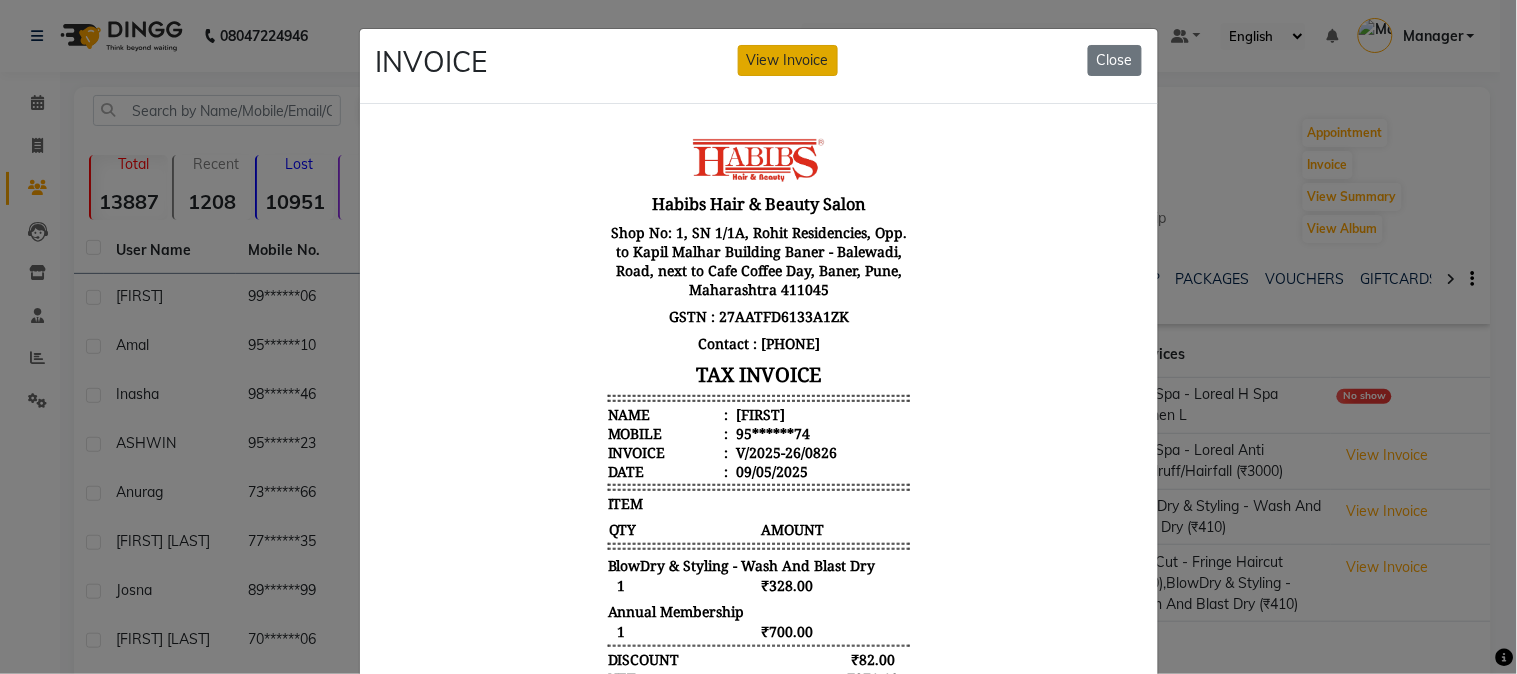 click on "View Invoice" 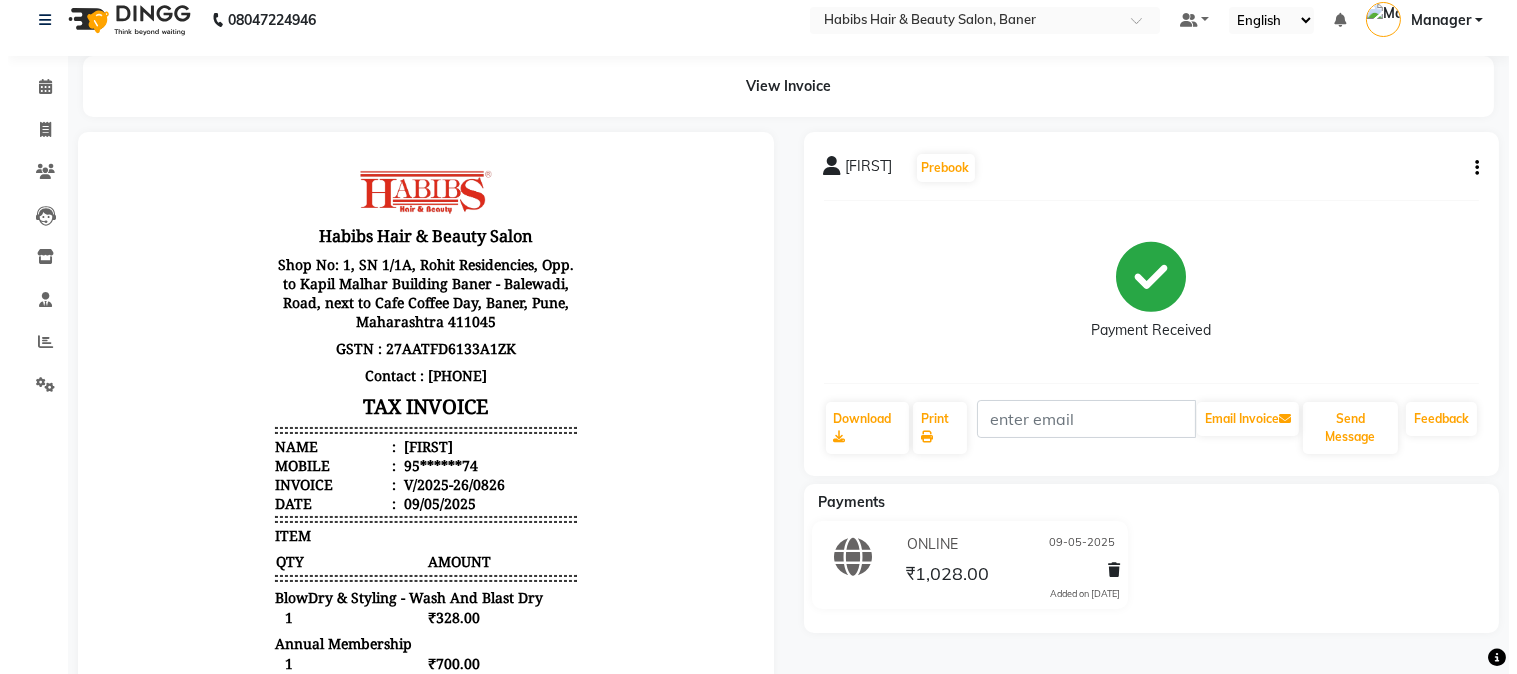 scroll, scrollTop: 0, scrollLeft: 0, axis: both 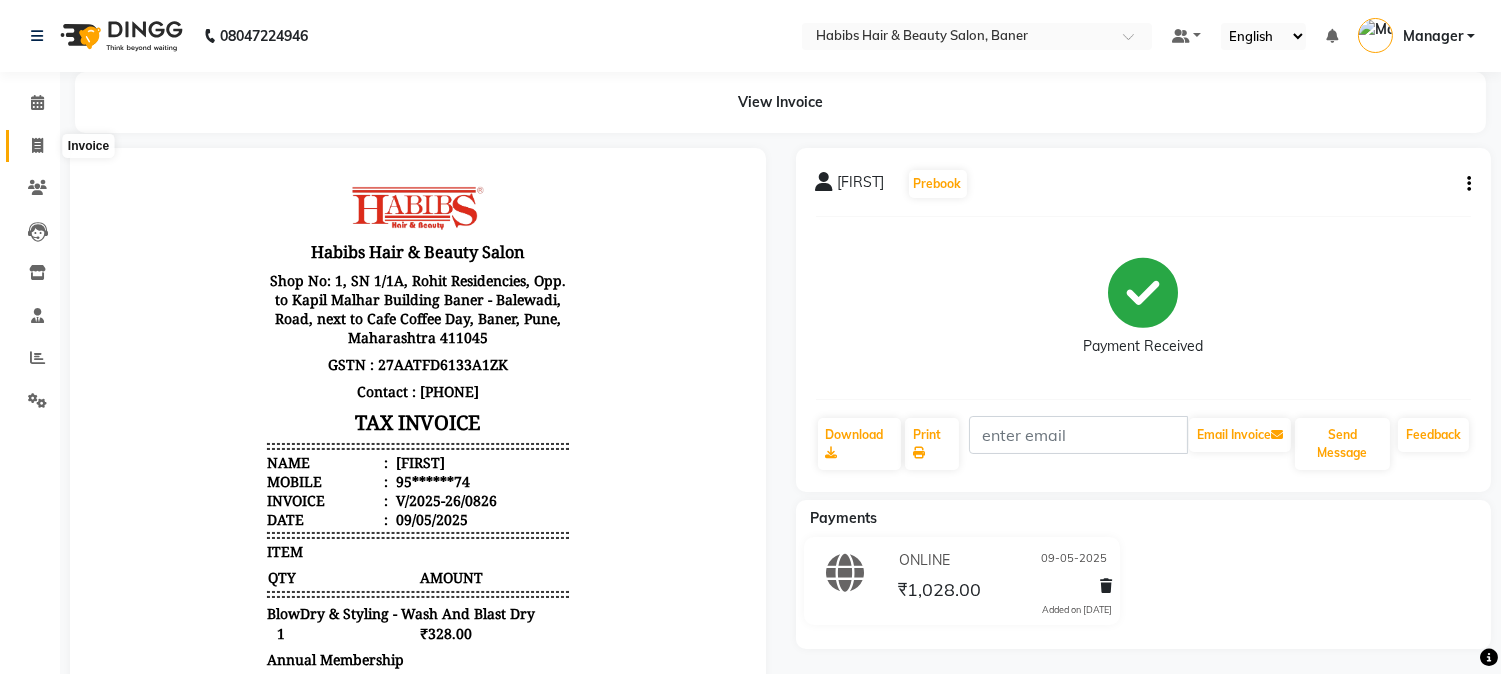 click 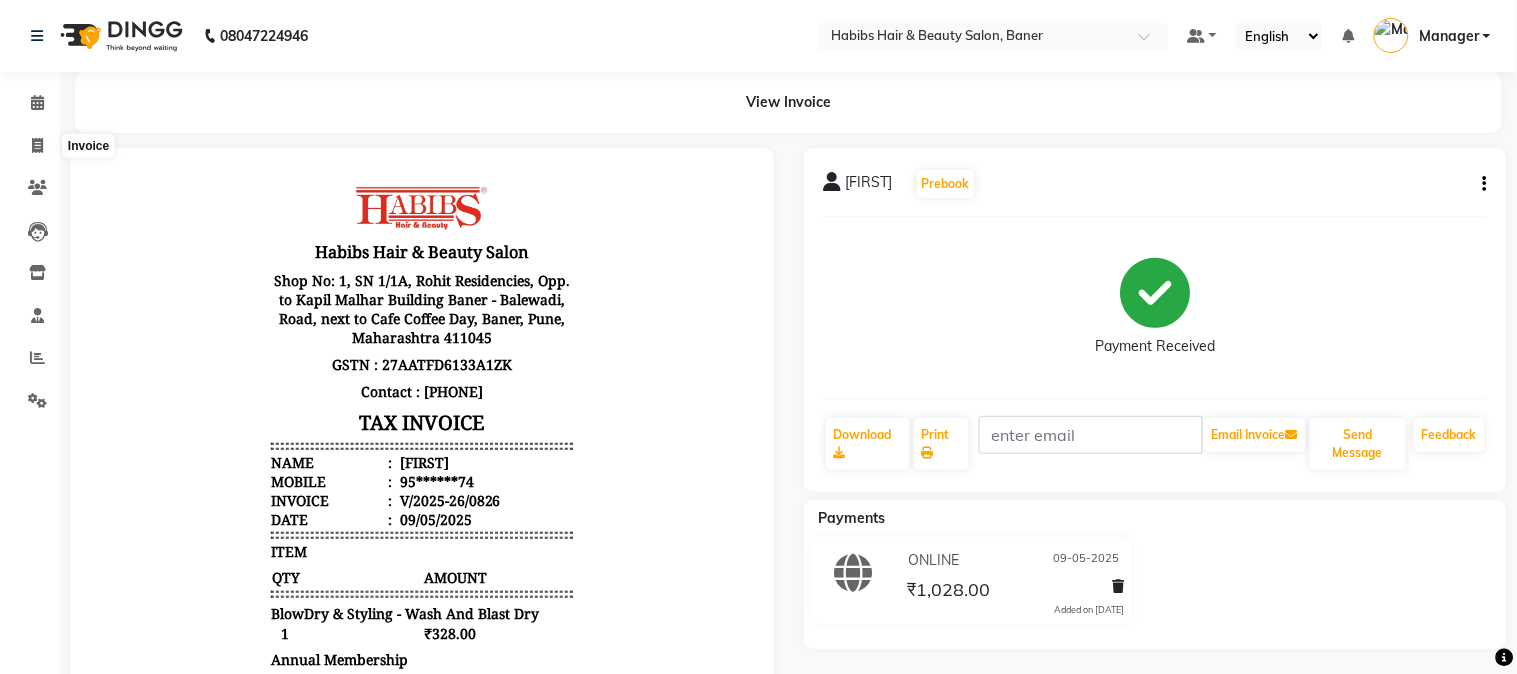 select on "5356" 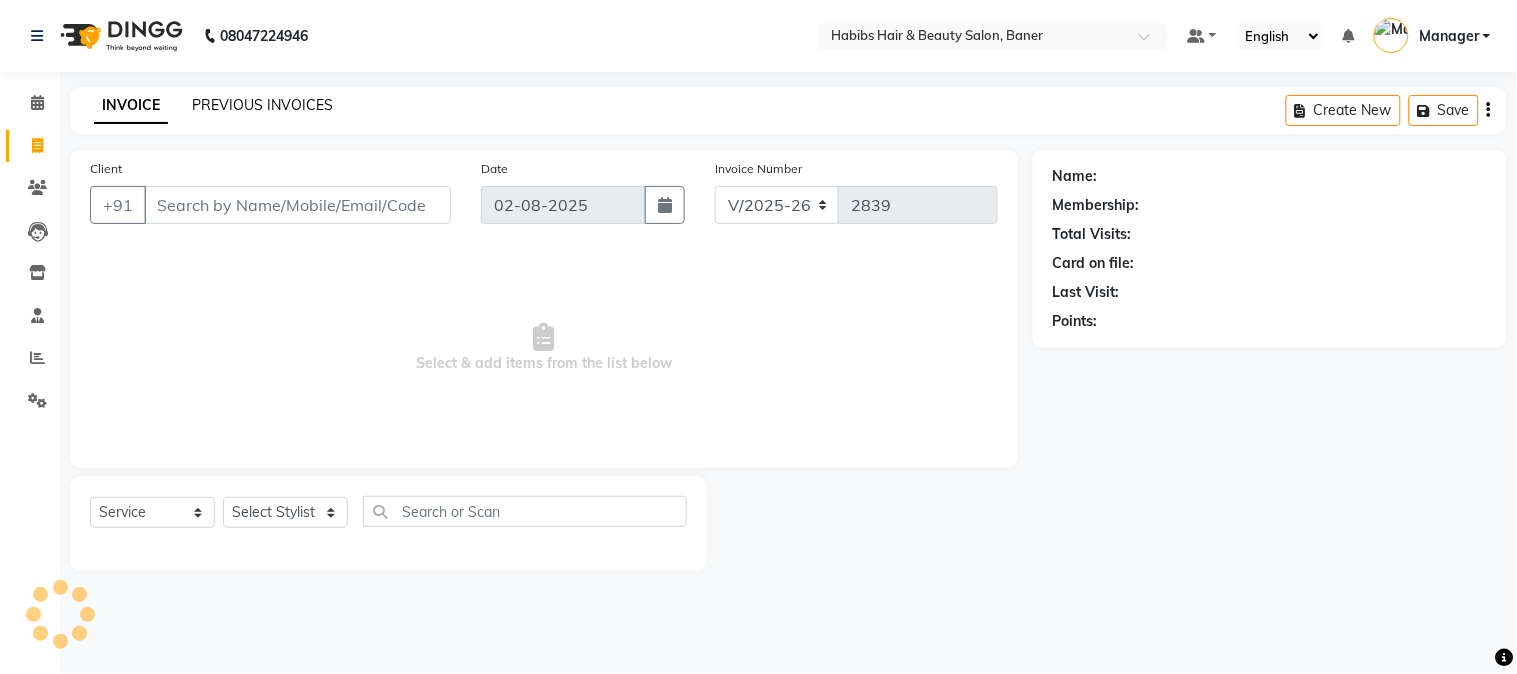 click on "PREVIOUS INVOICES" 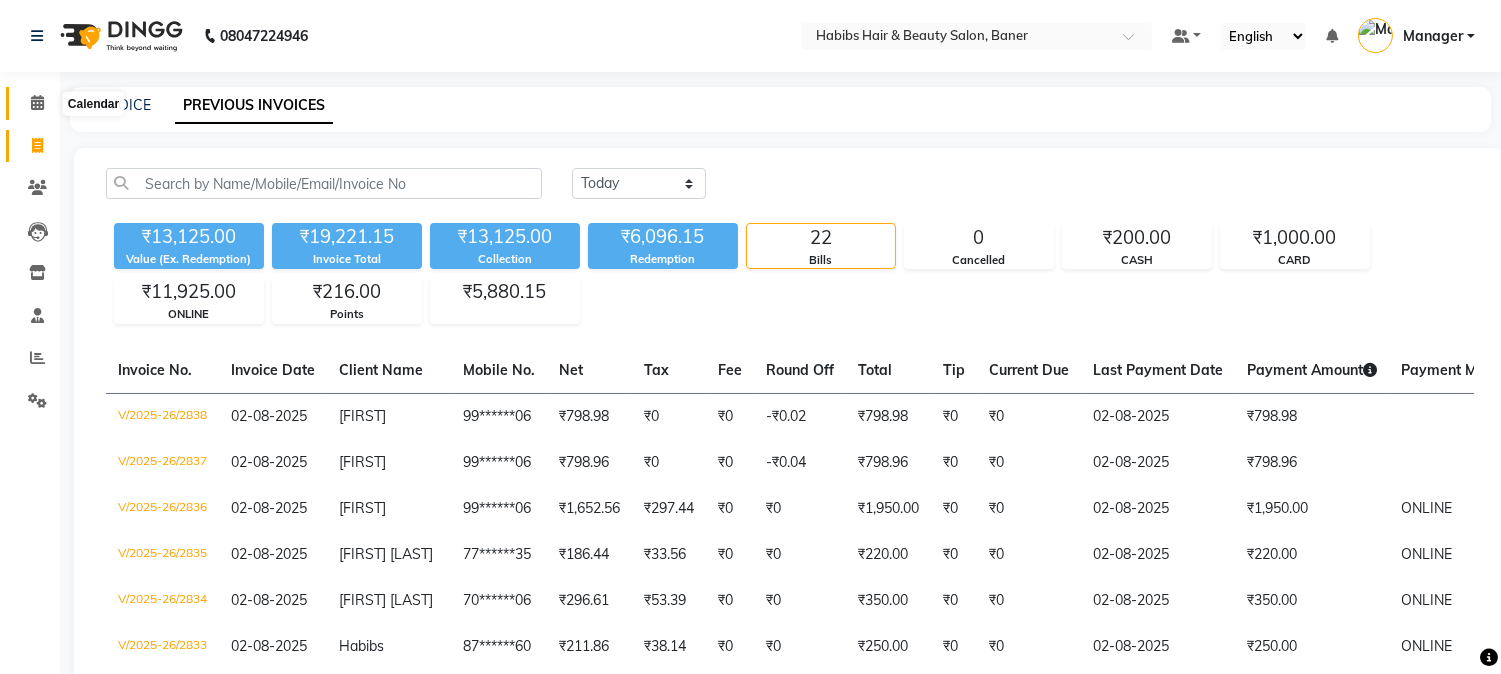 click 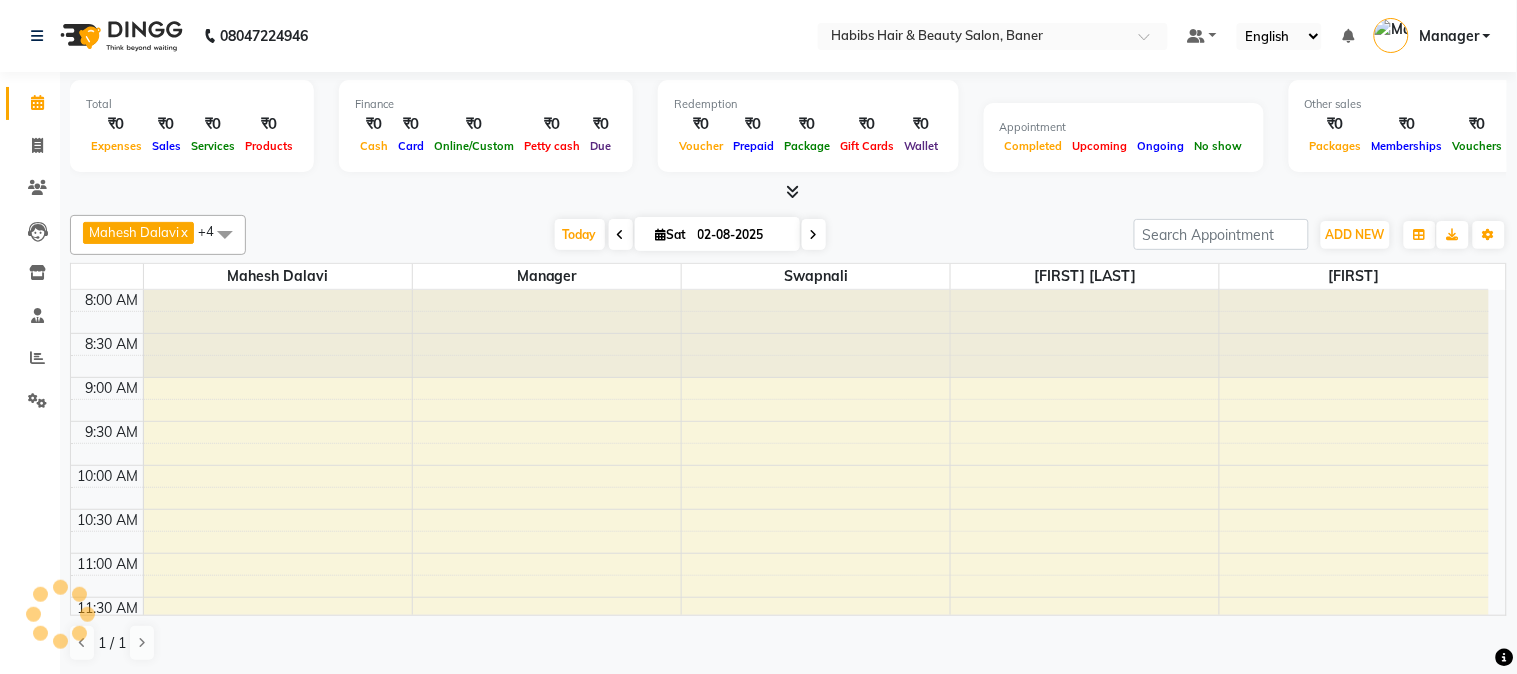 scroll, scrollTop: 0, scrollLeft: 0, axis: both 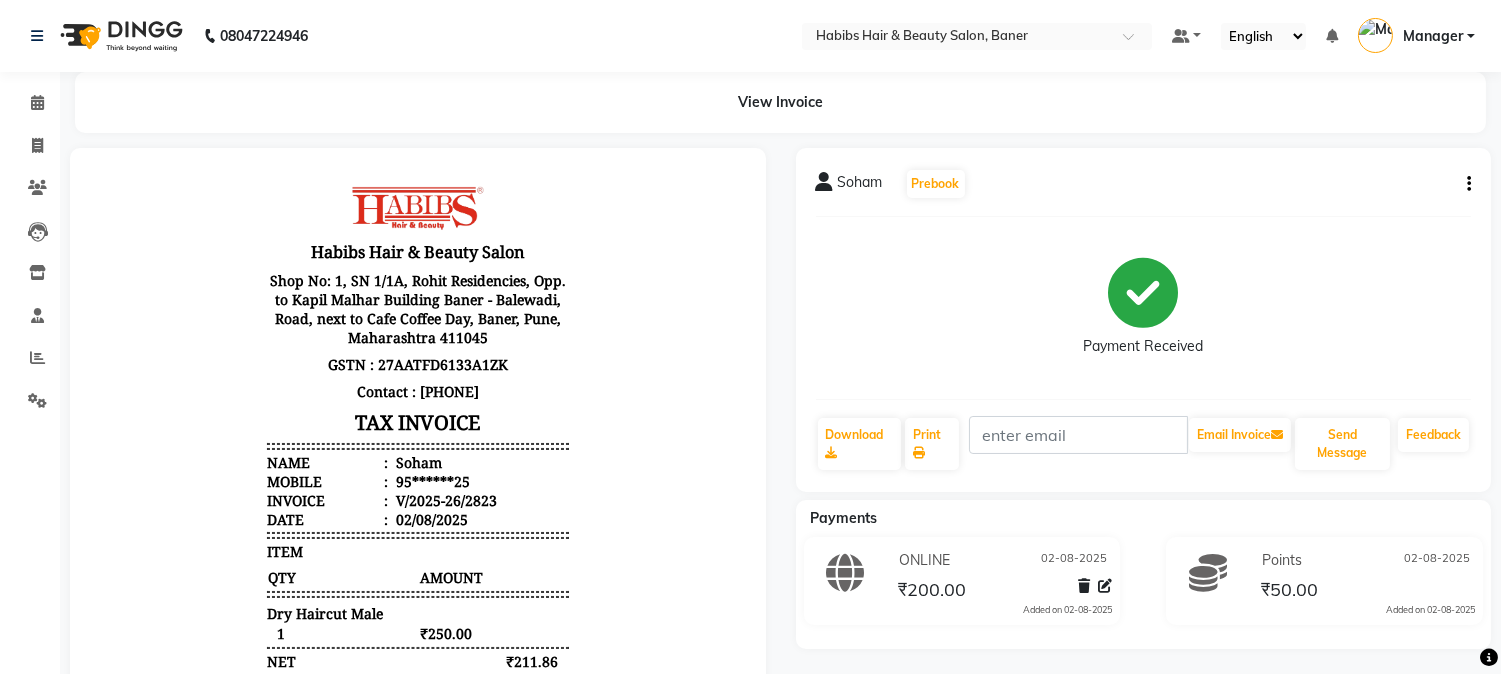 click 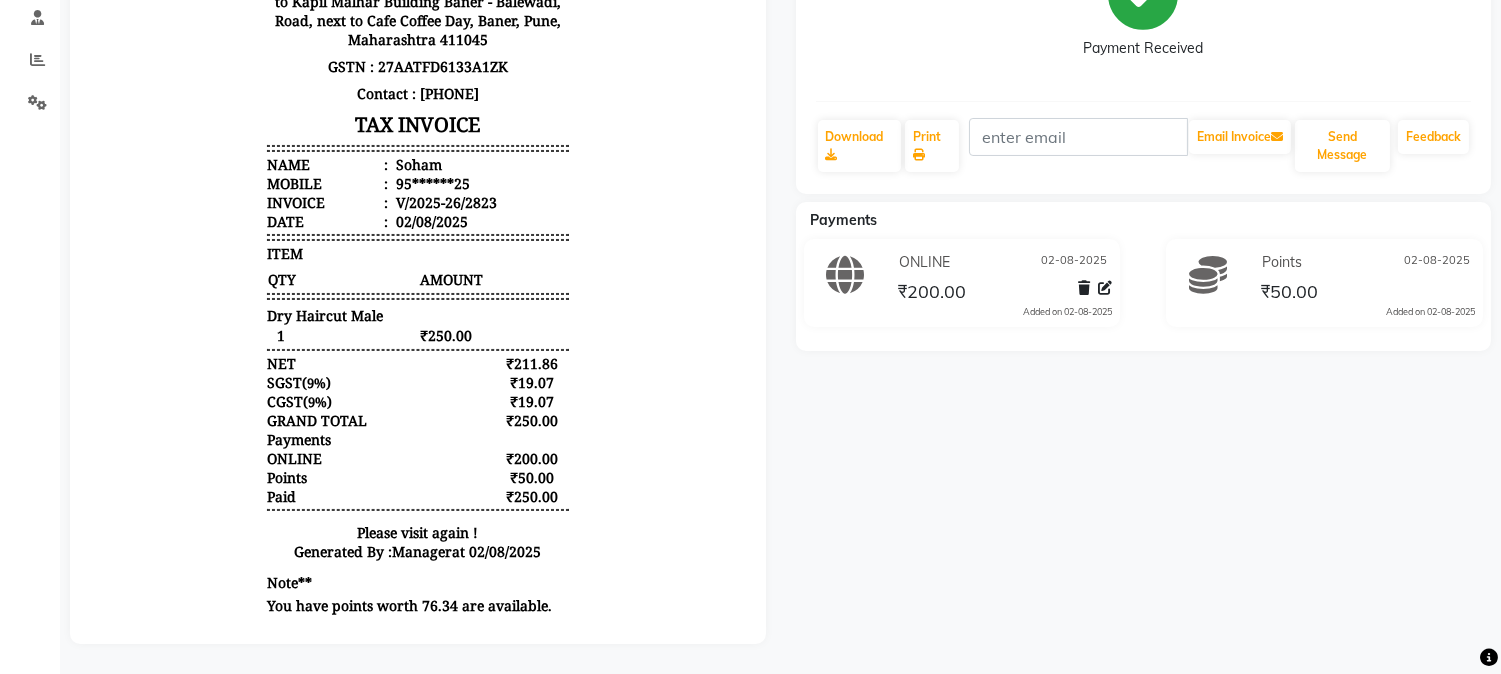 scroll, scrollTop: 0, scrollLeft: 0, axis: both 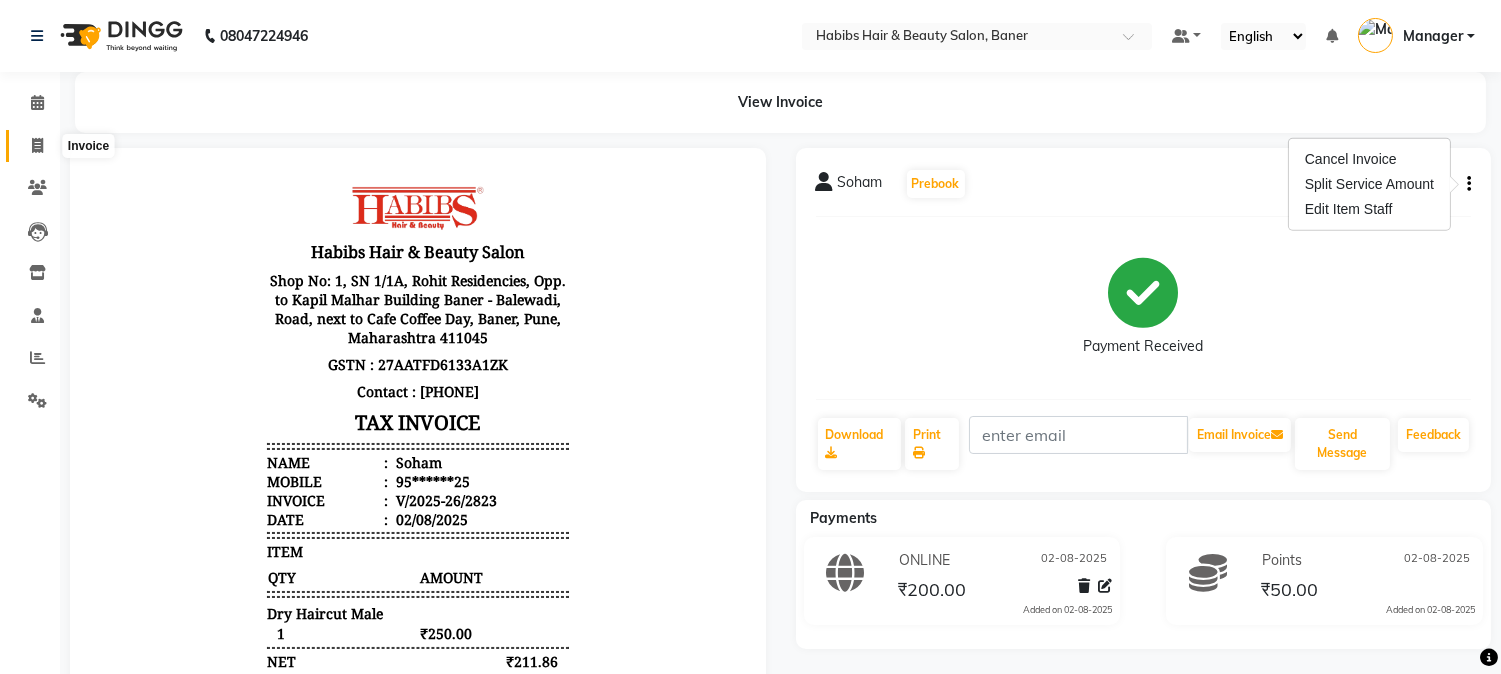 click 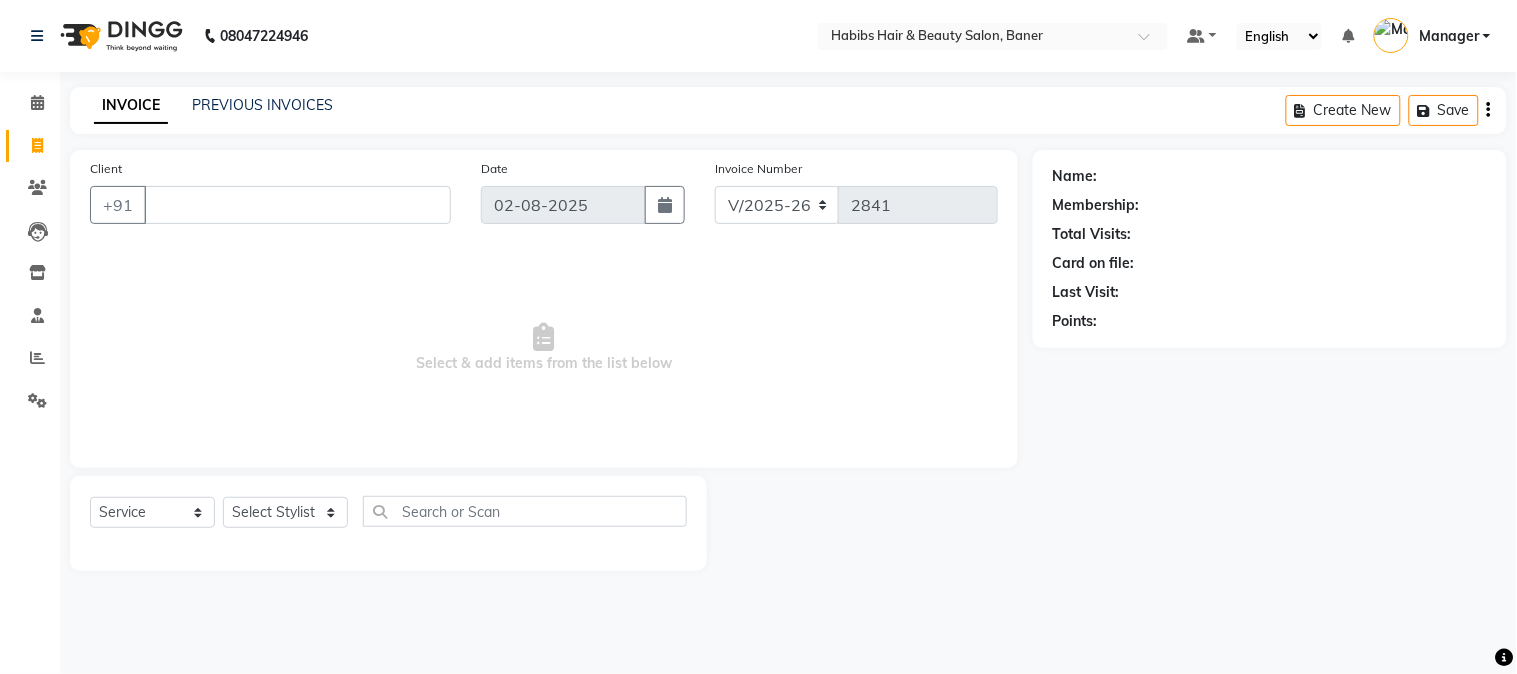 type 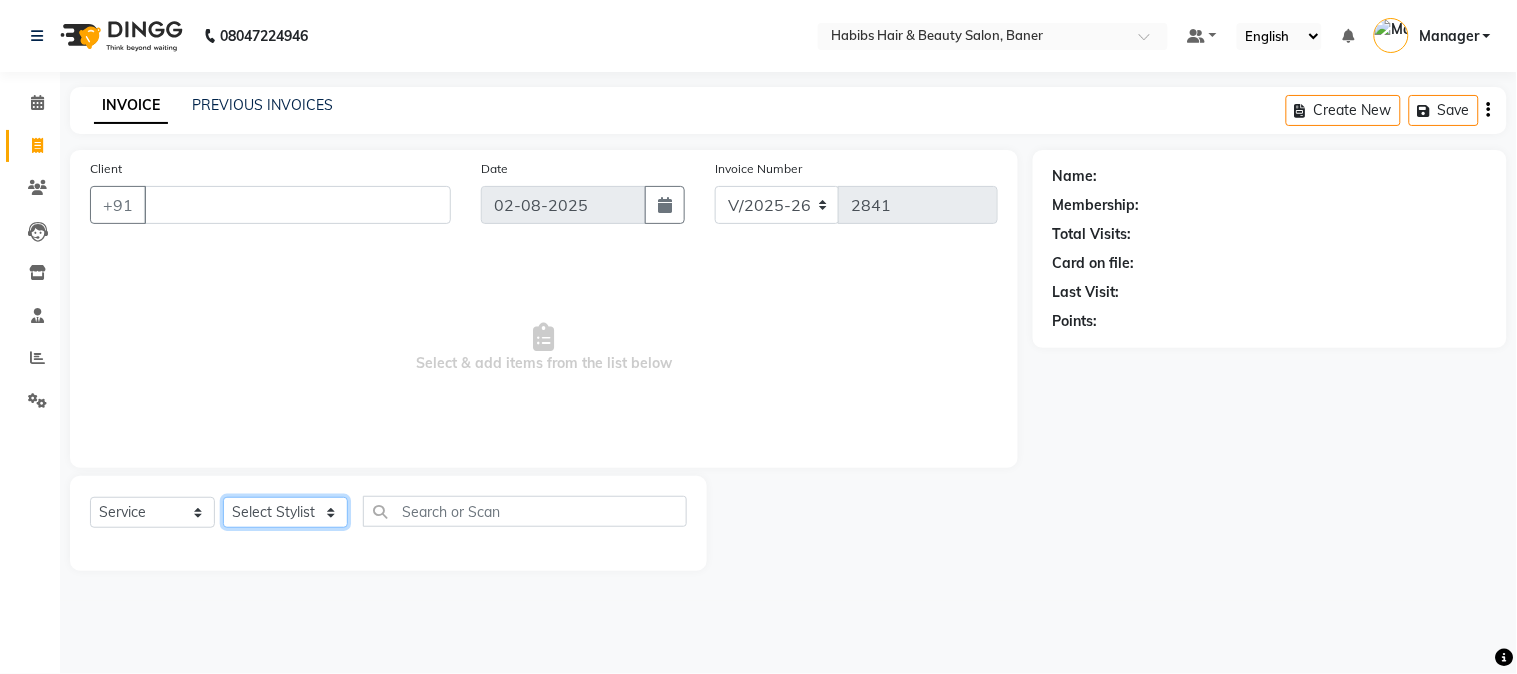 click on "Select Stylist Admin [FIRST] [LAST] Manager [FIRST] [FIRST] [PERSON]" 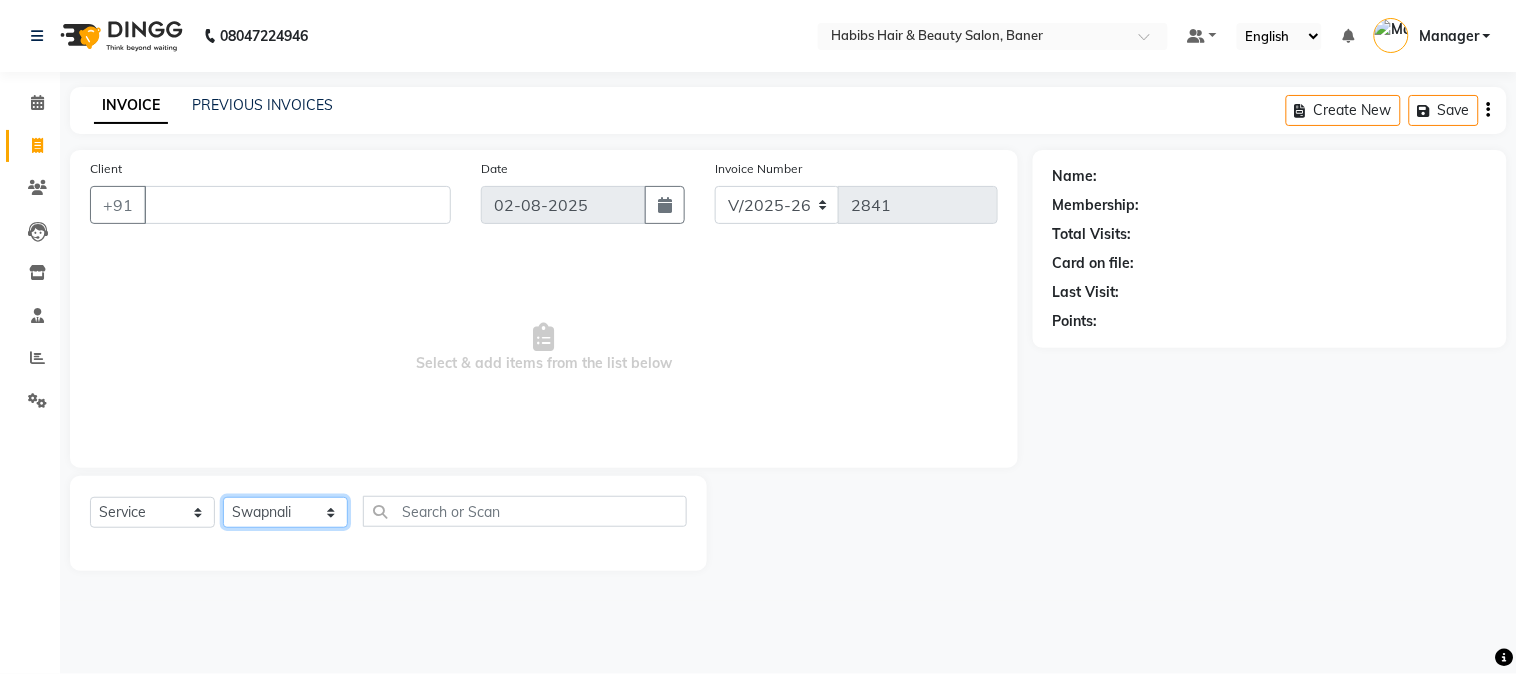 click on "Select Stylist Admin [FIRST] [LAST] Manager [FIRST] [FIRST] [PERSON]" 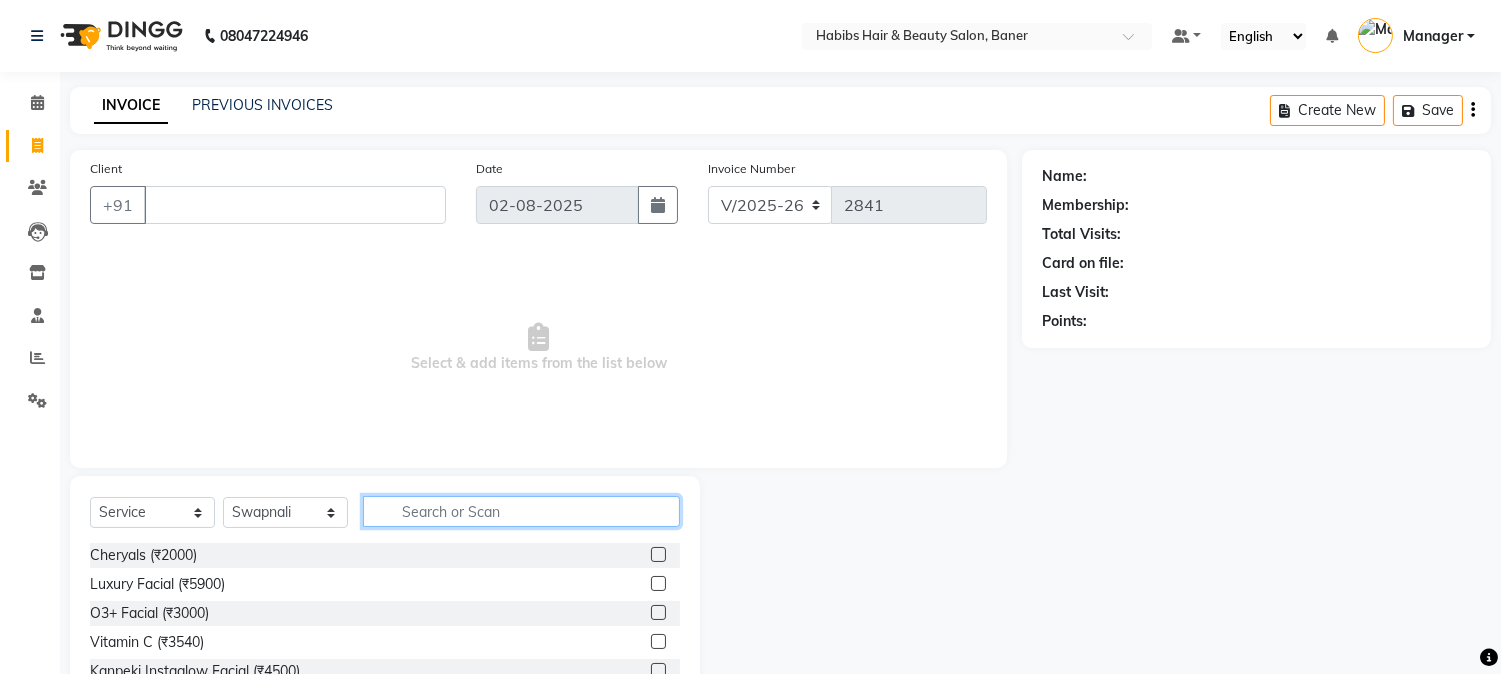 click 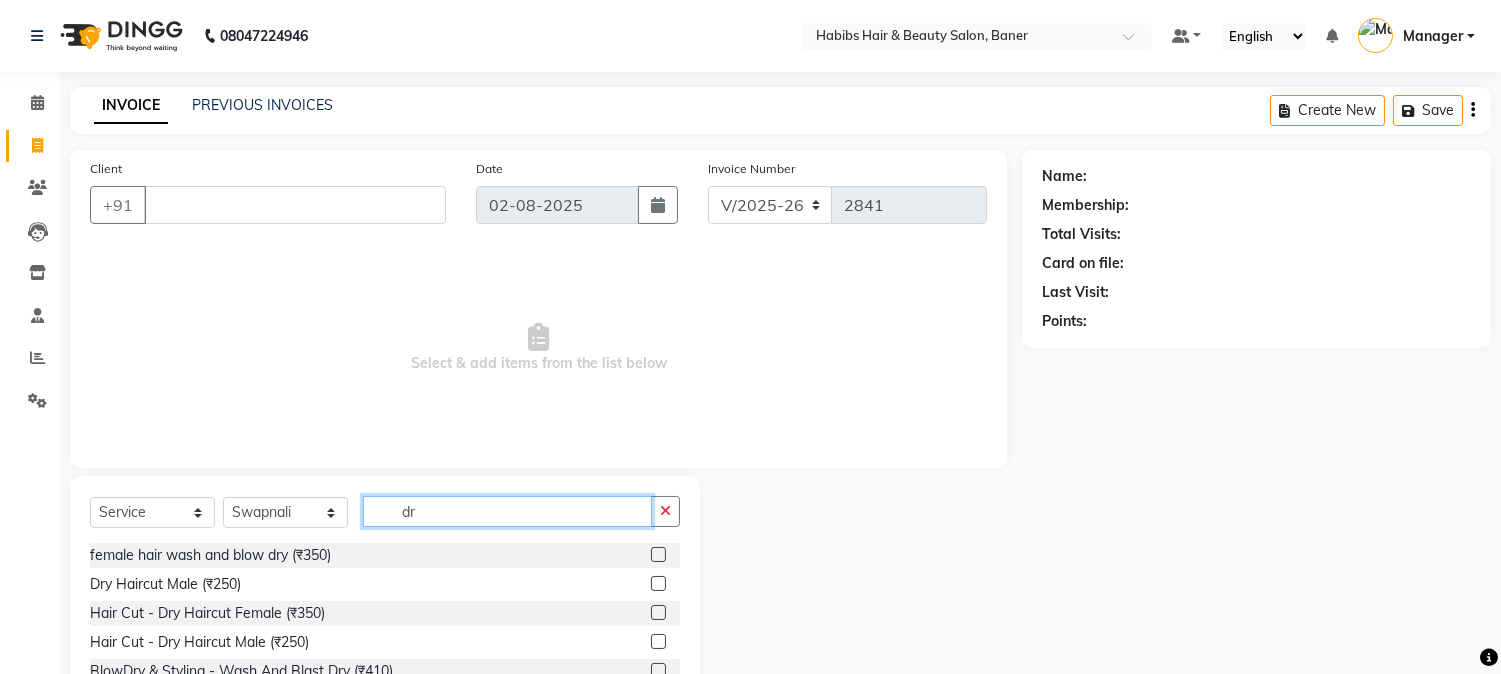 type on "dr" 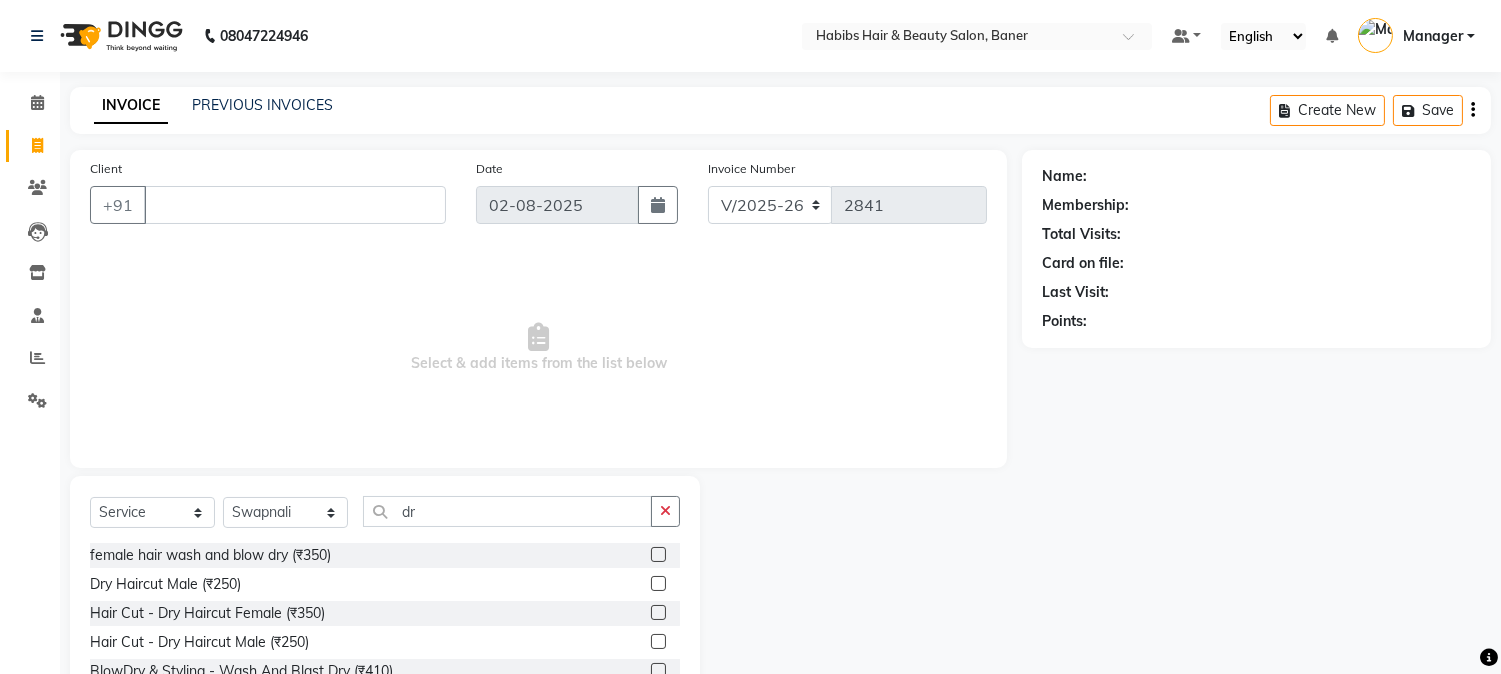click 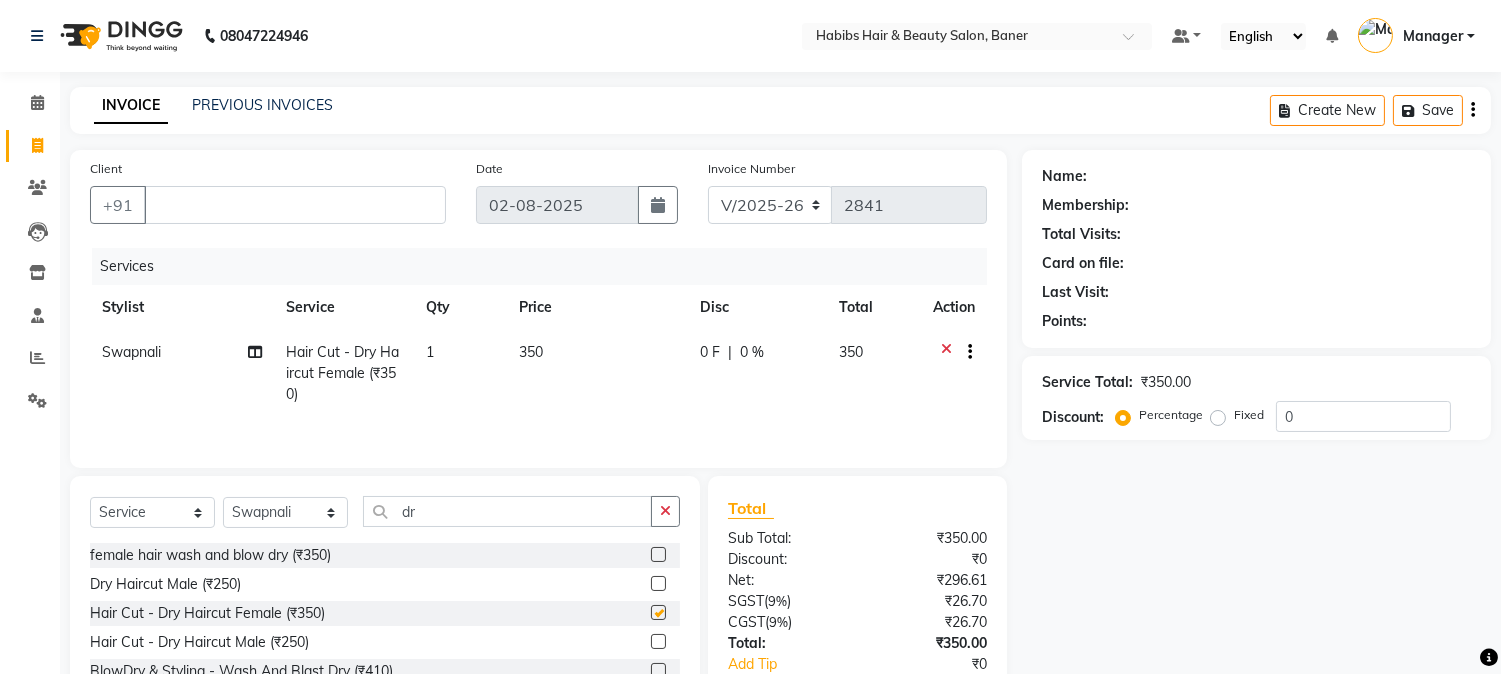 checkbox on "false" 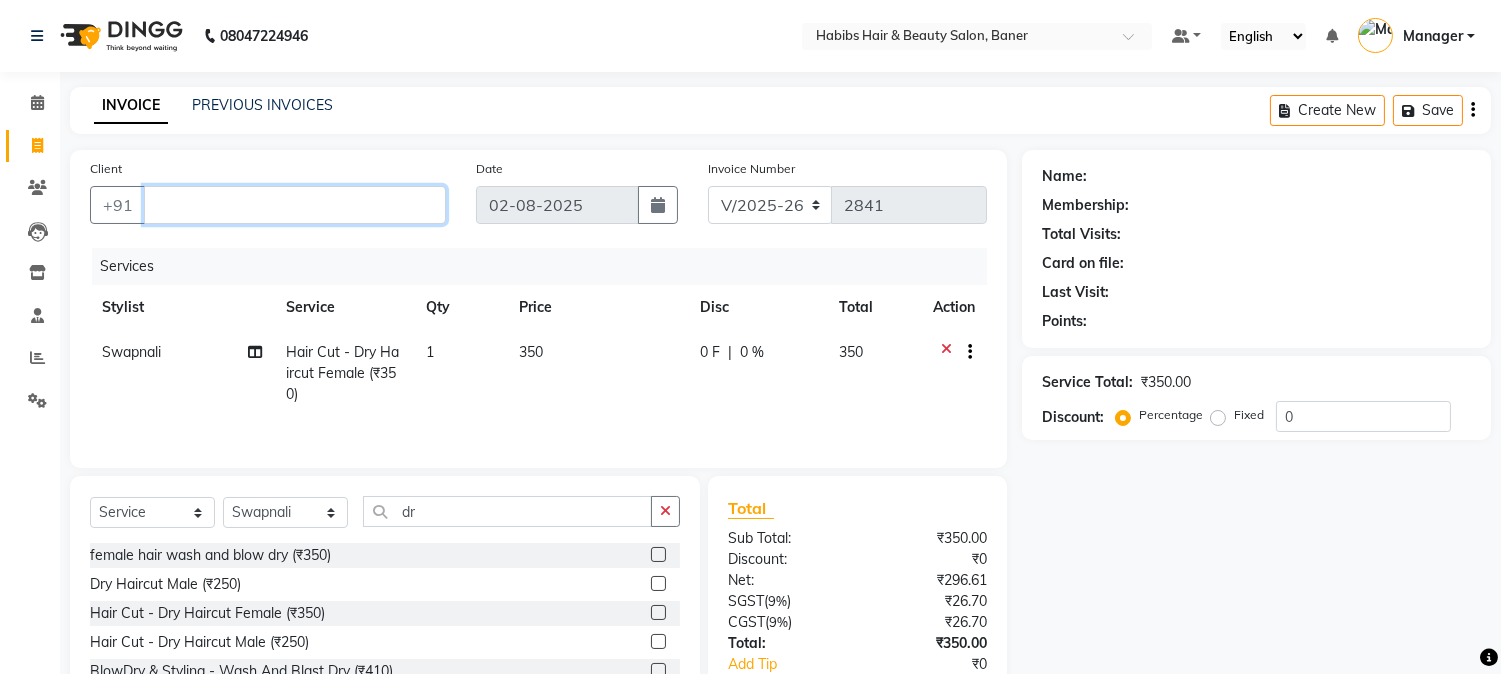 click on "Client" at bounding box center (295, 205) 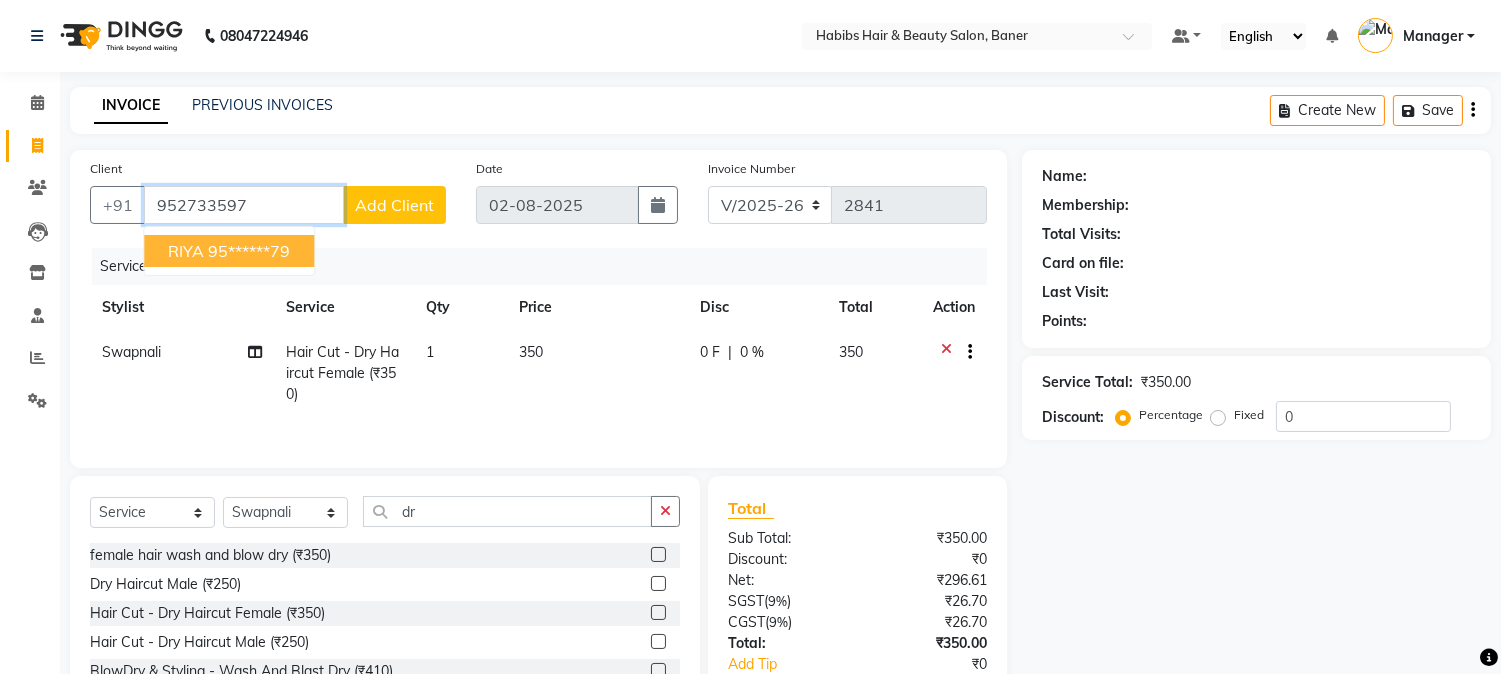 click on "RIYA" at bounding box center (186, 251) 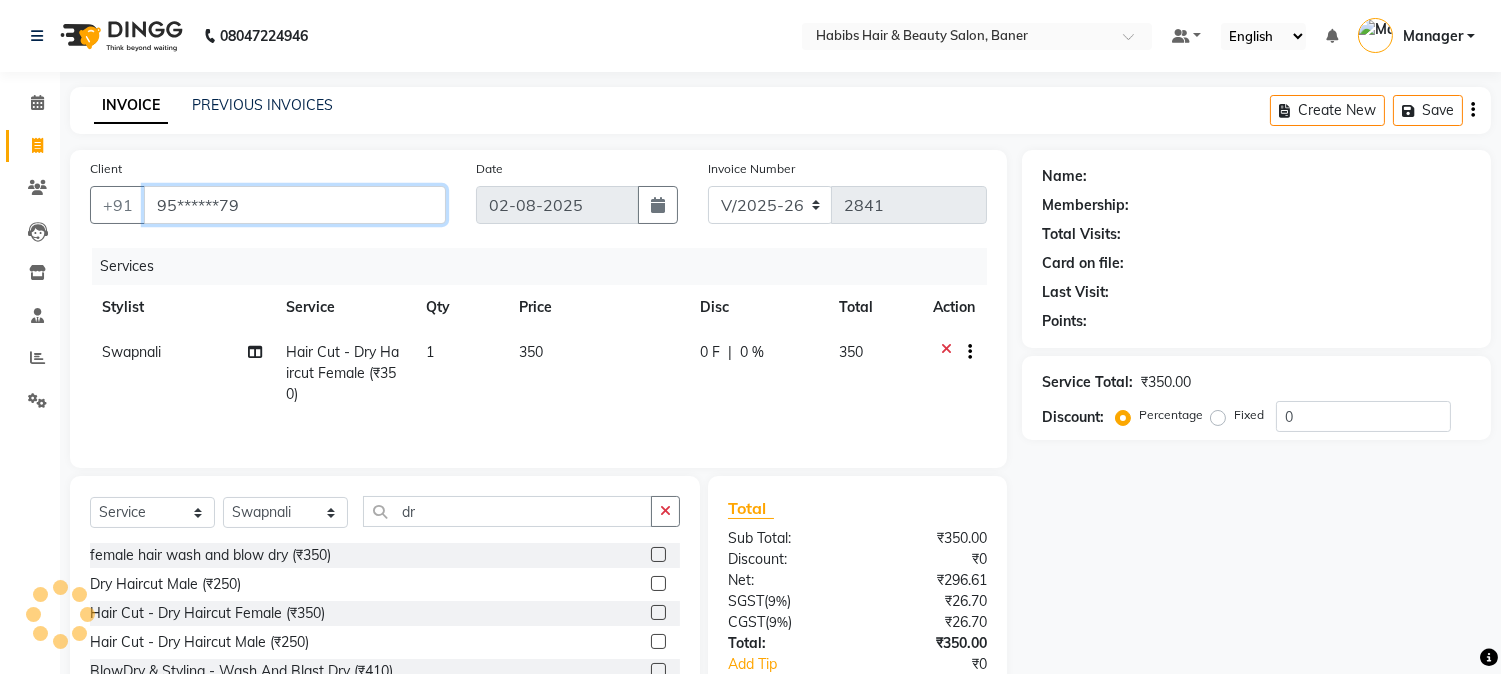 type on "95******79" 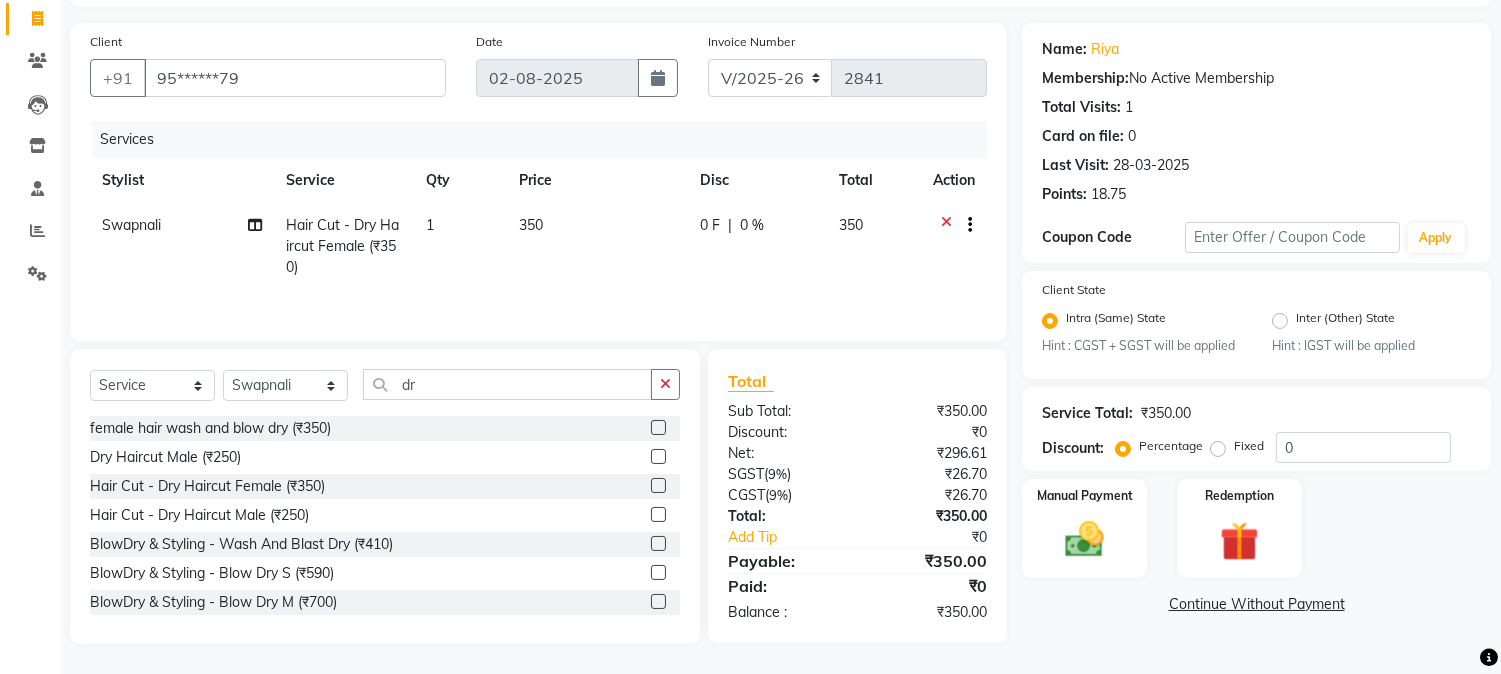 scroll, scrollTop: 128, scrollLeft: 0, axis: vertical 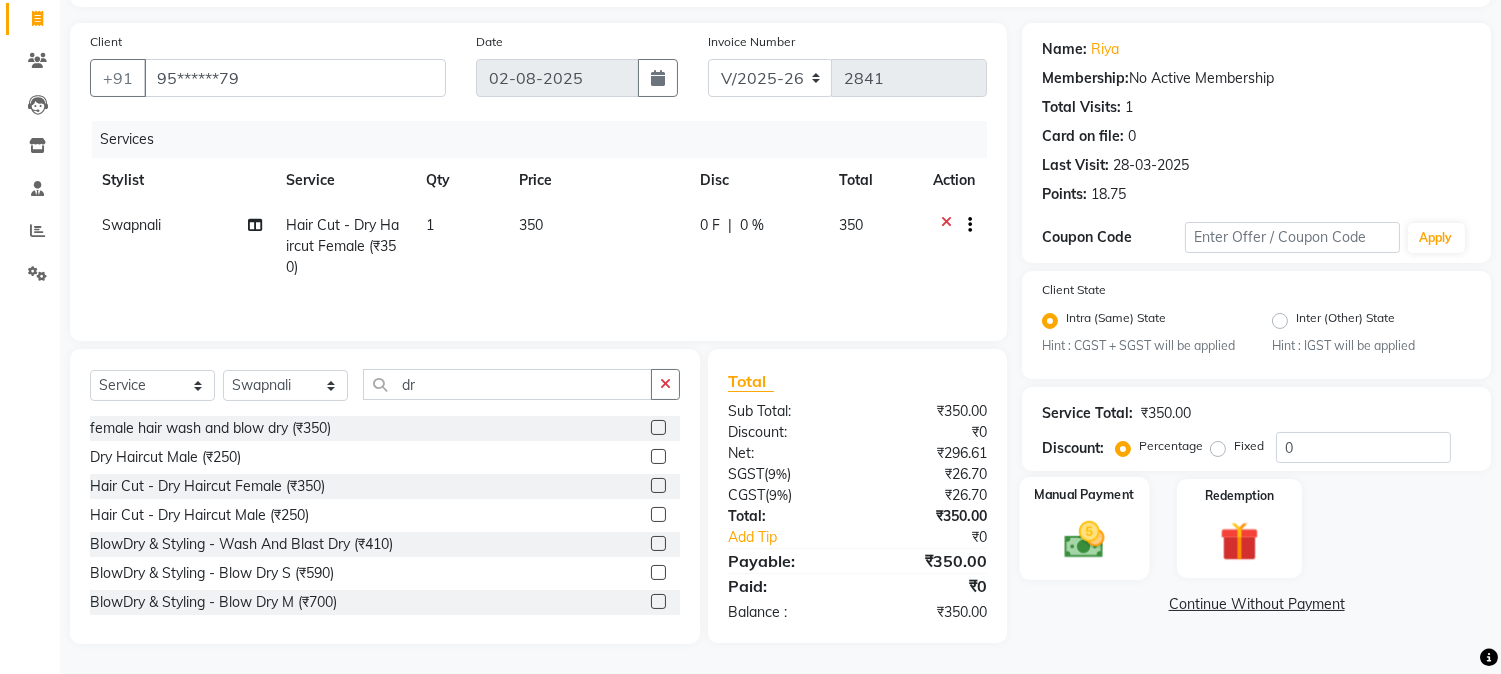click on "Manual Payment" 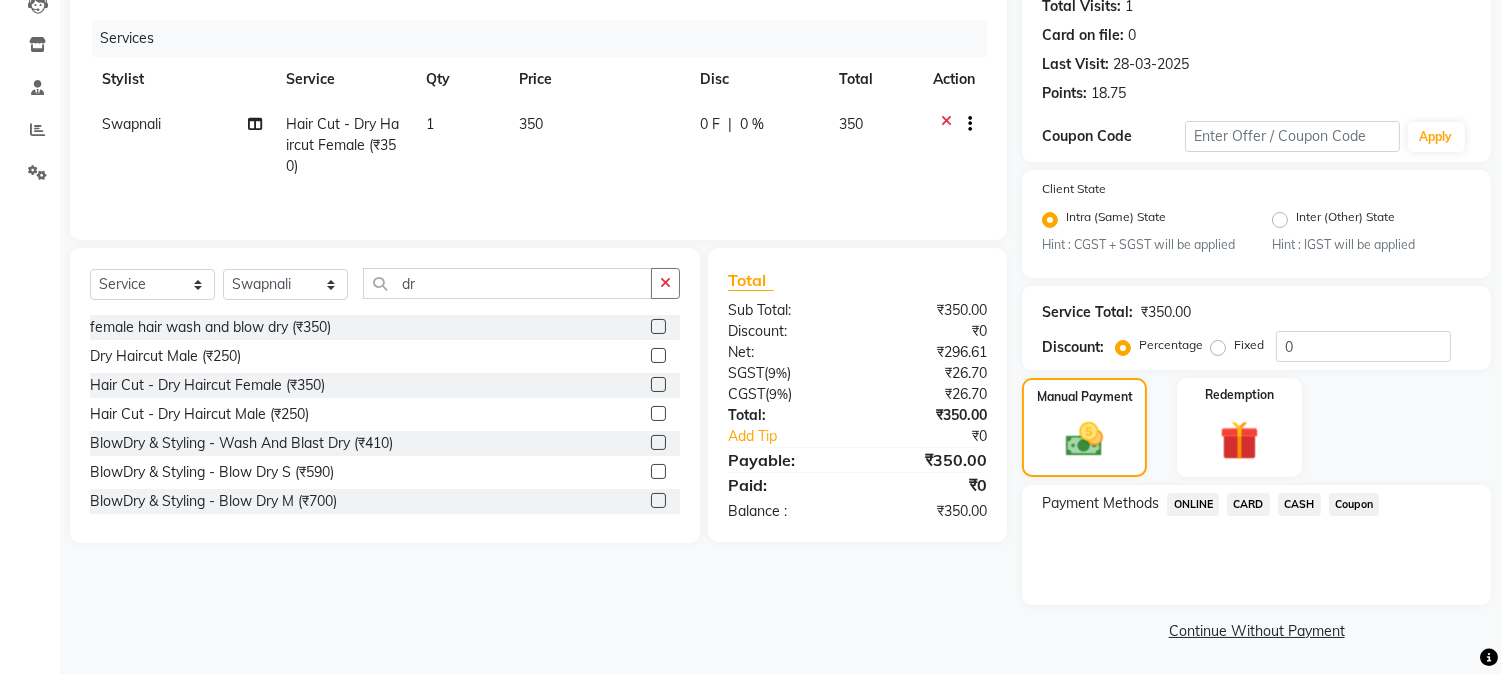 scroll, scrollTop: 230, scrollLeft: 0, axis: vertical 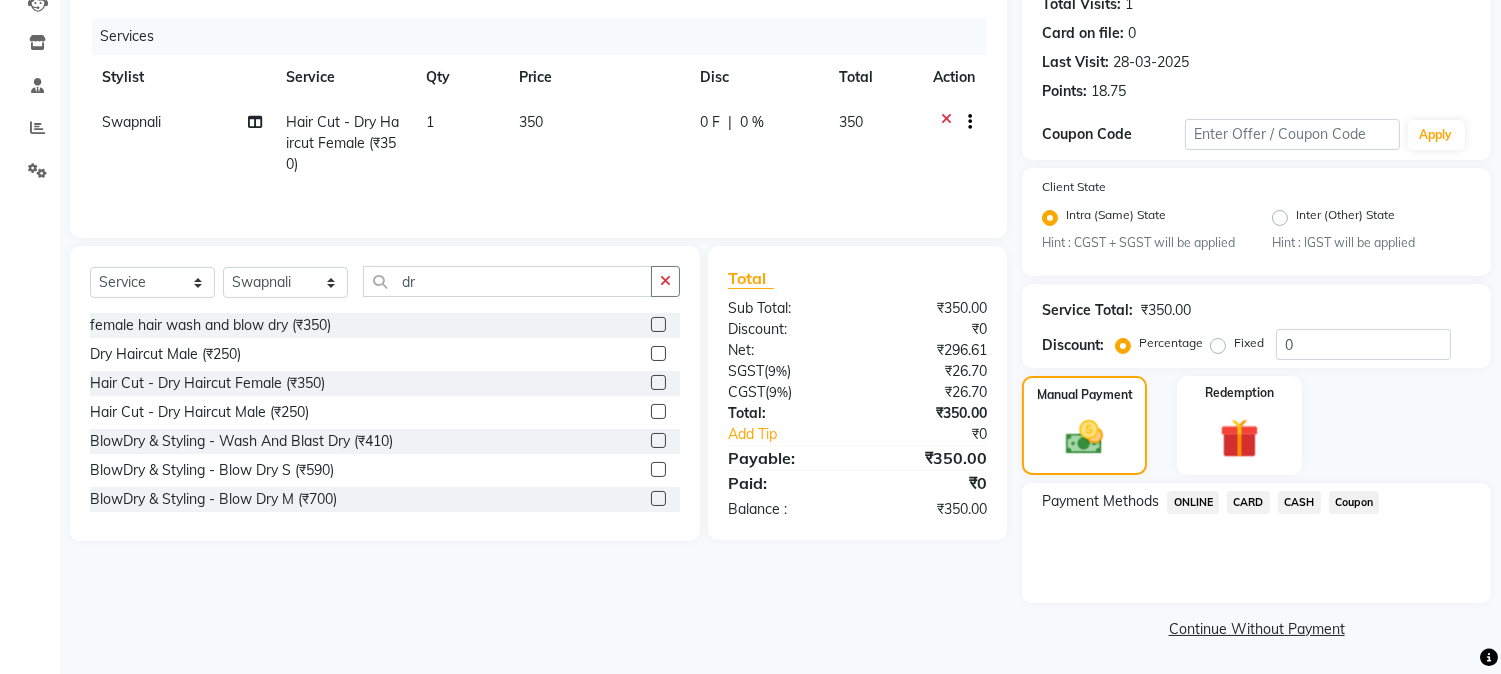 click on "ONLINE" 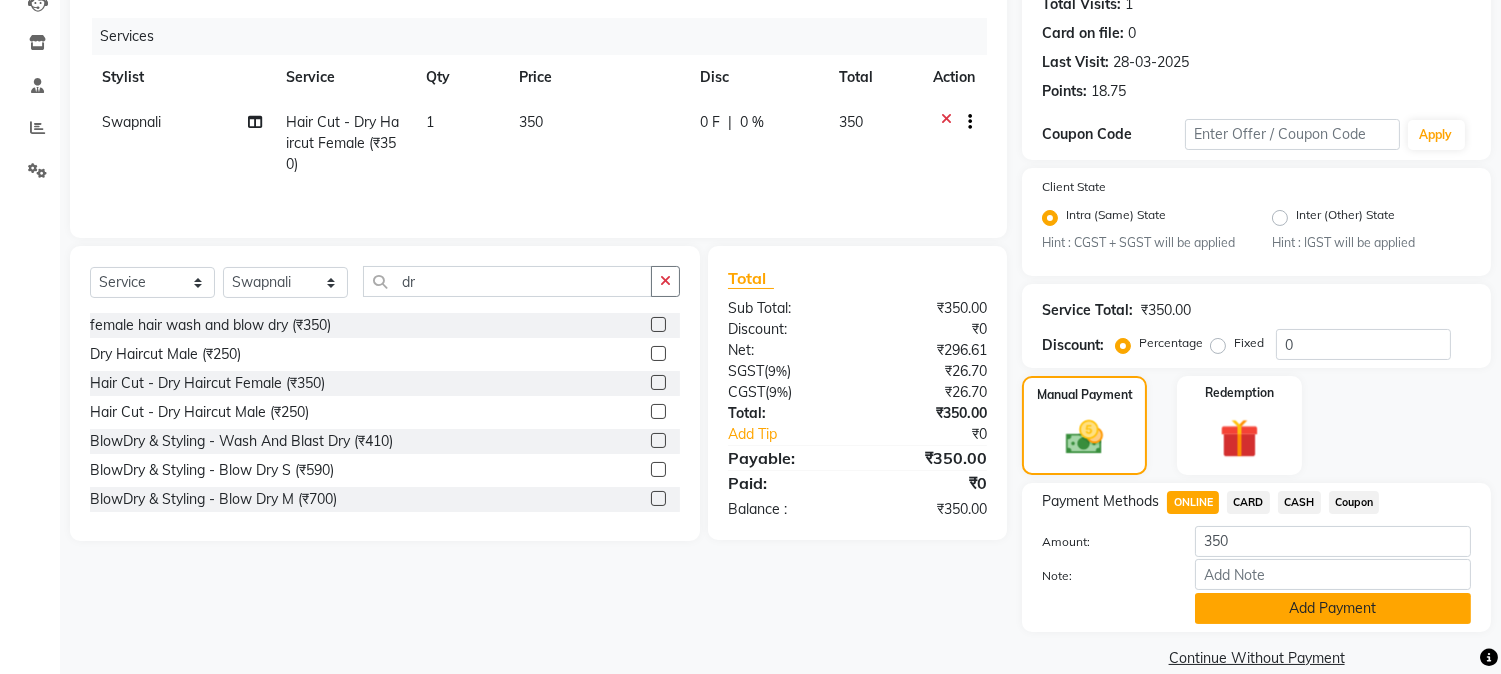 click on "Add Payment" 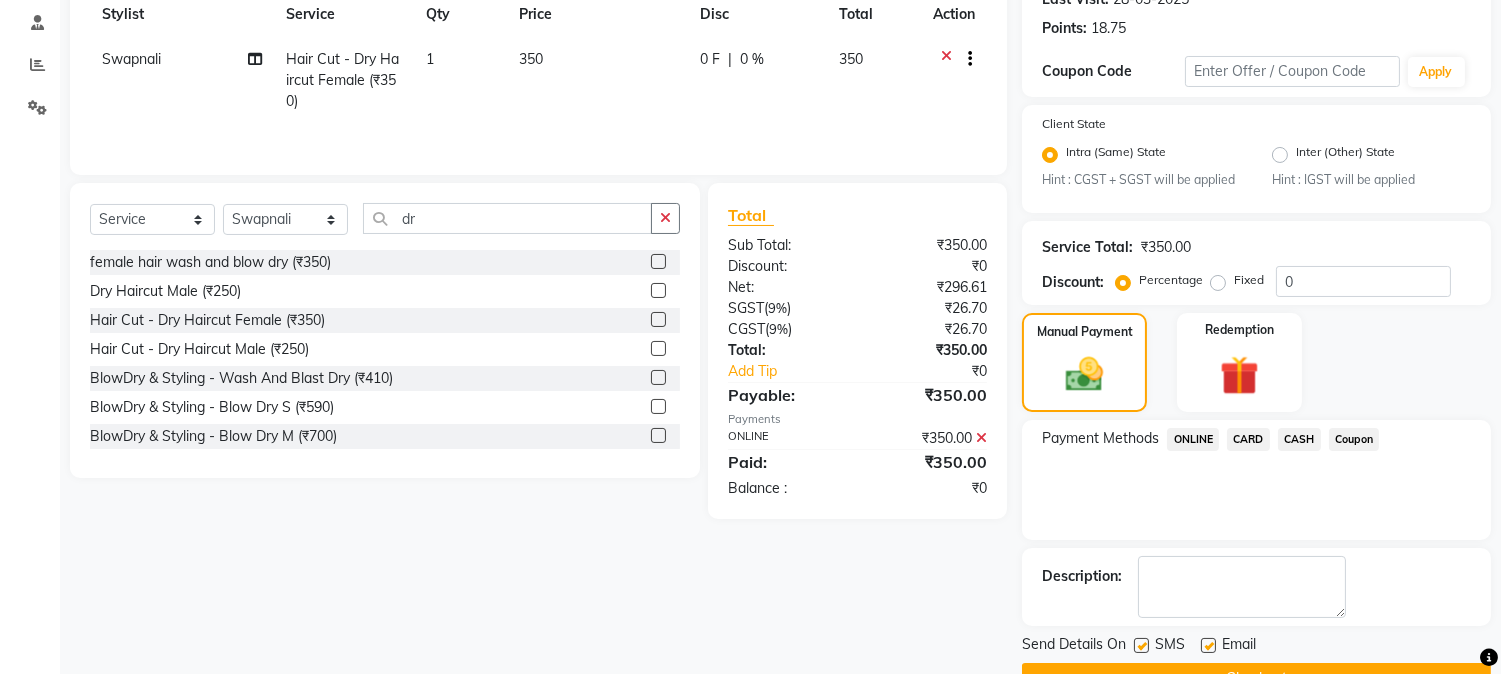 scroll, scrollTop: 343, scrollLeft: 0, axis: vertical 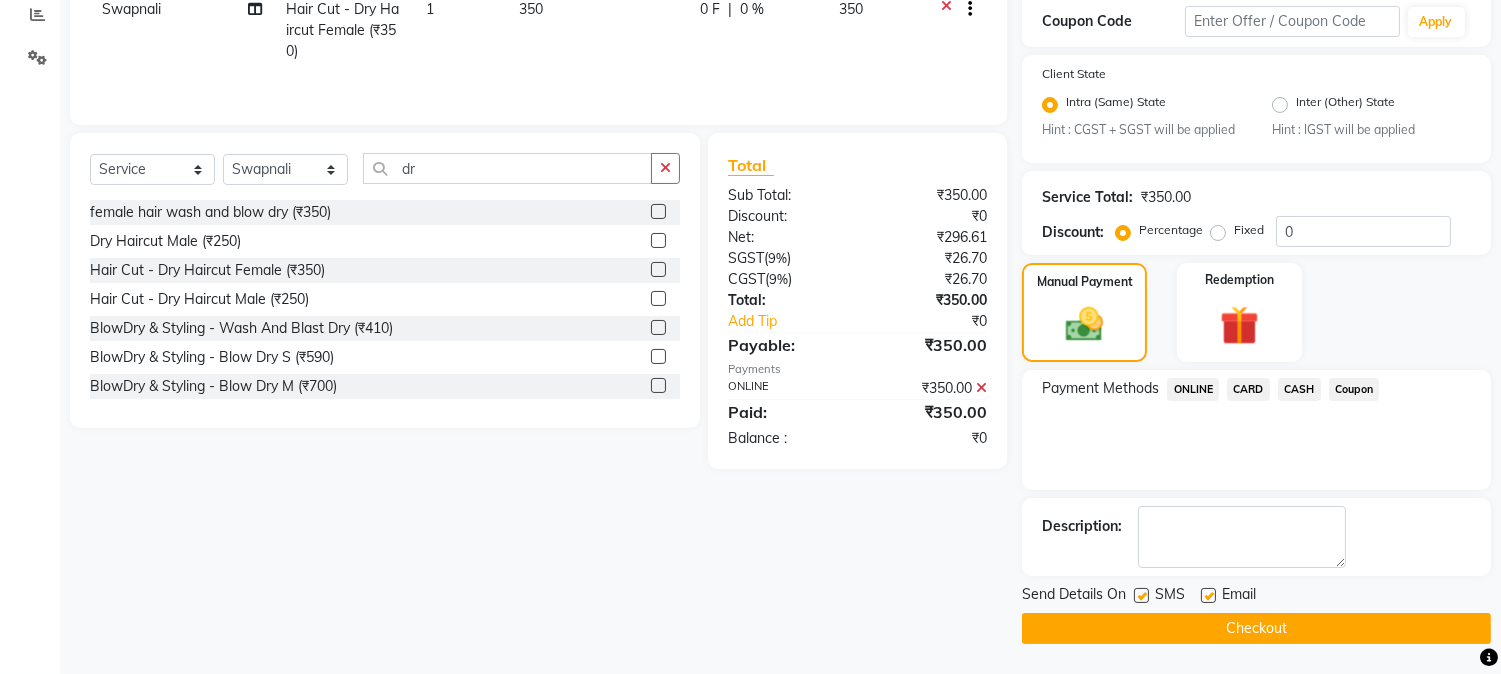 click on "Checkout" 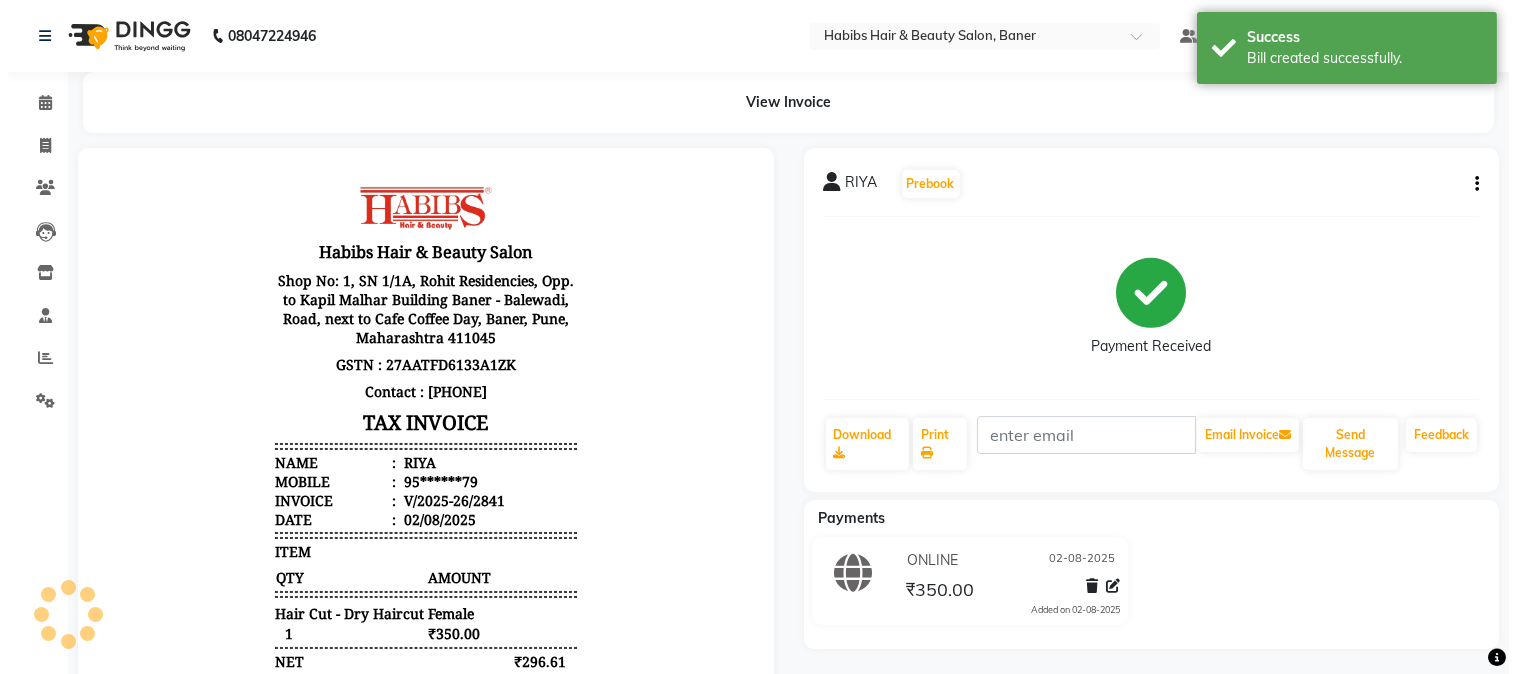 scroll, scrollTop: 0, scrollLeft: 0, axis: both 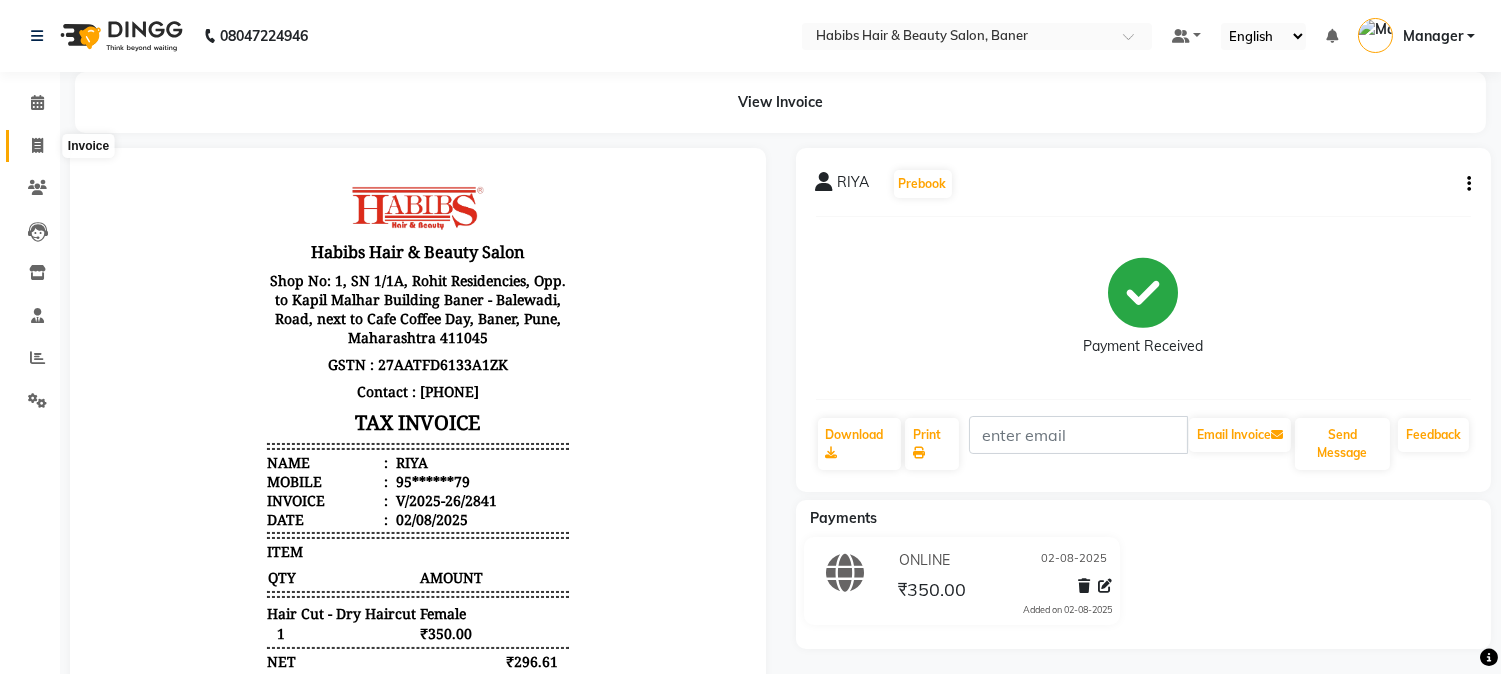 click 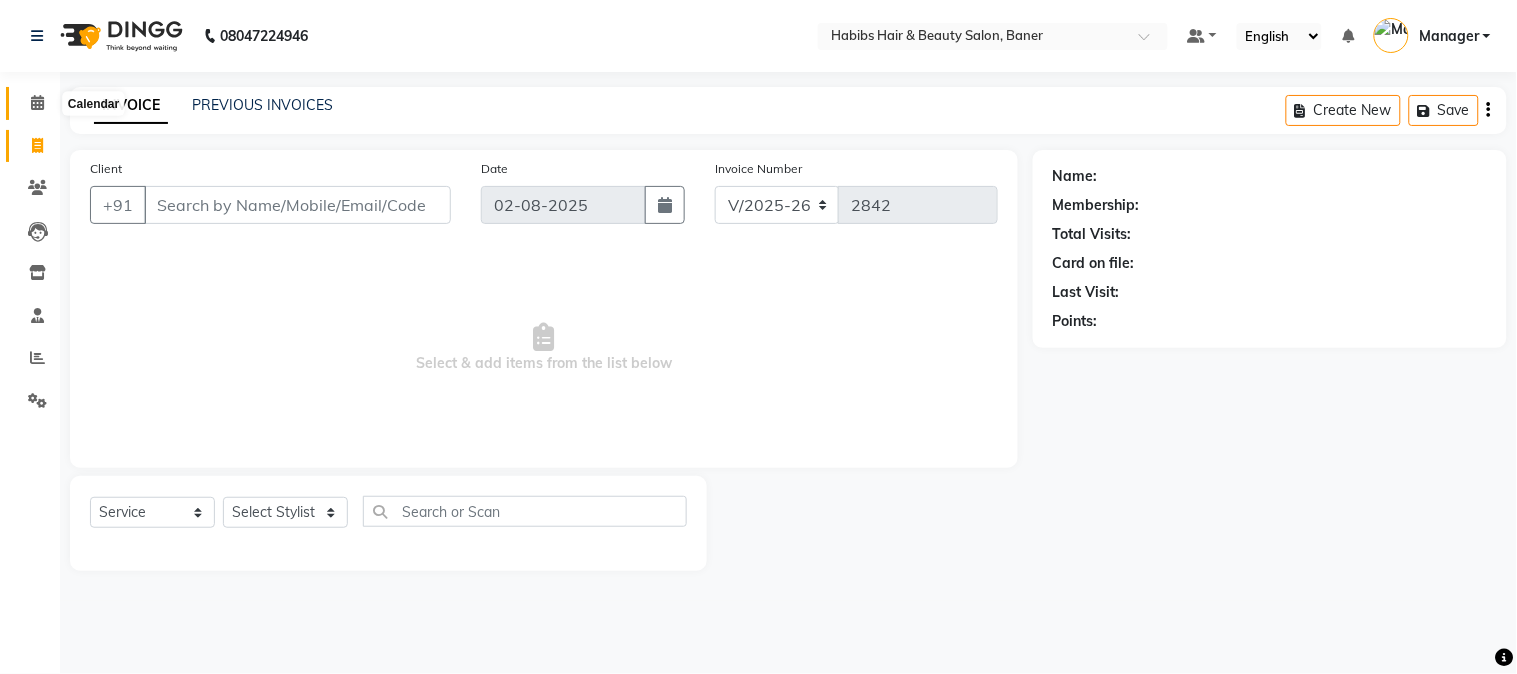 click 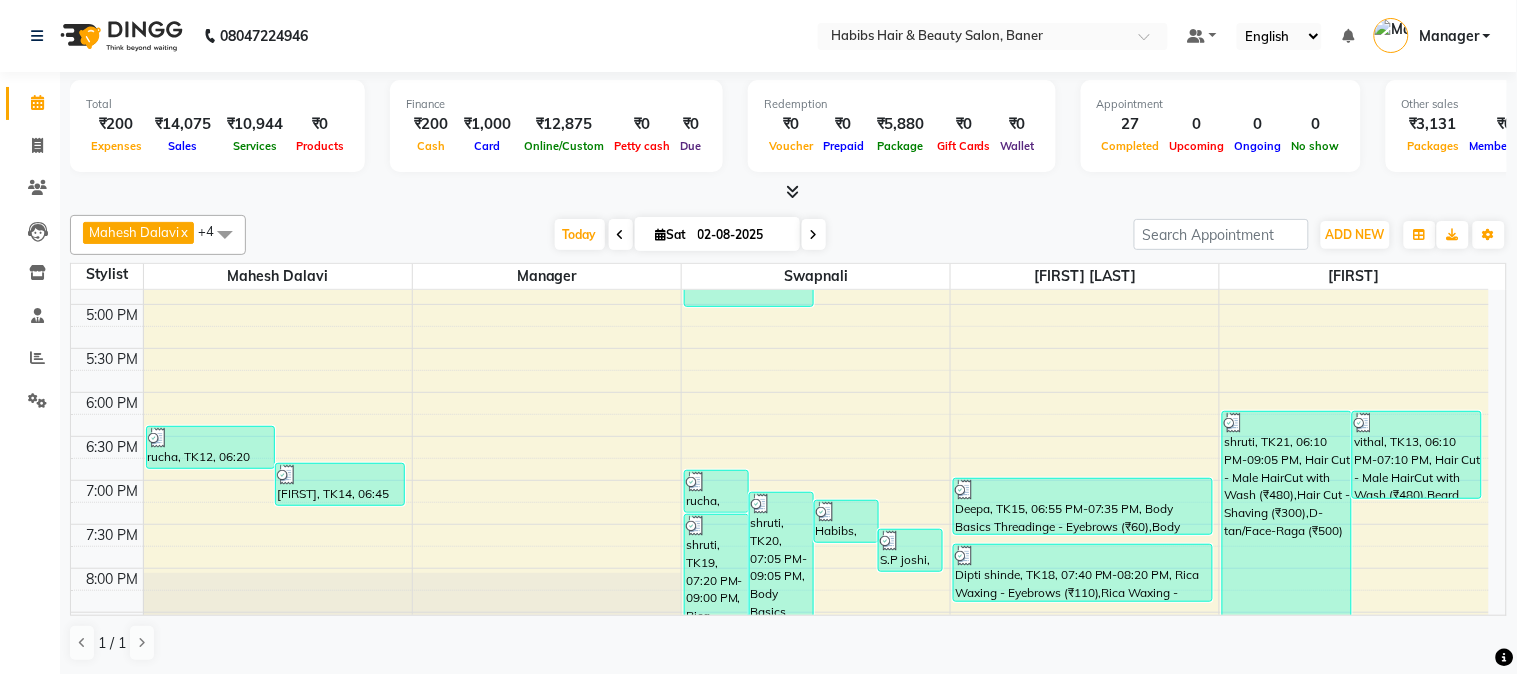 scroll, scrollTop: 1000, scrollLeft: 0, axis: vertical 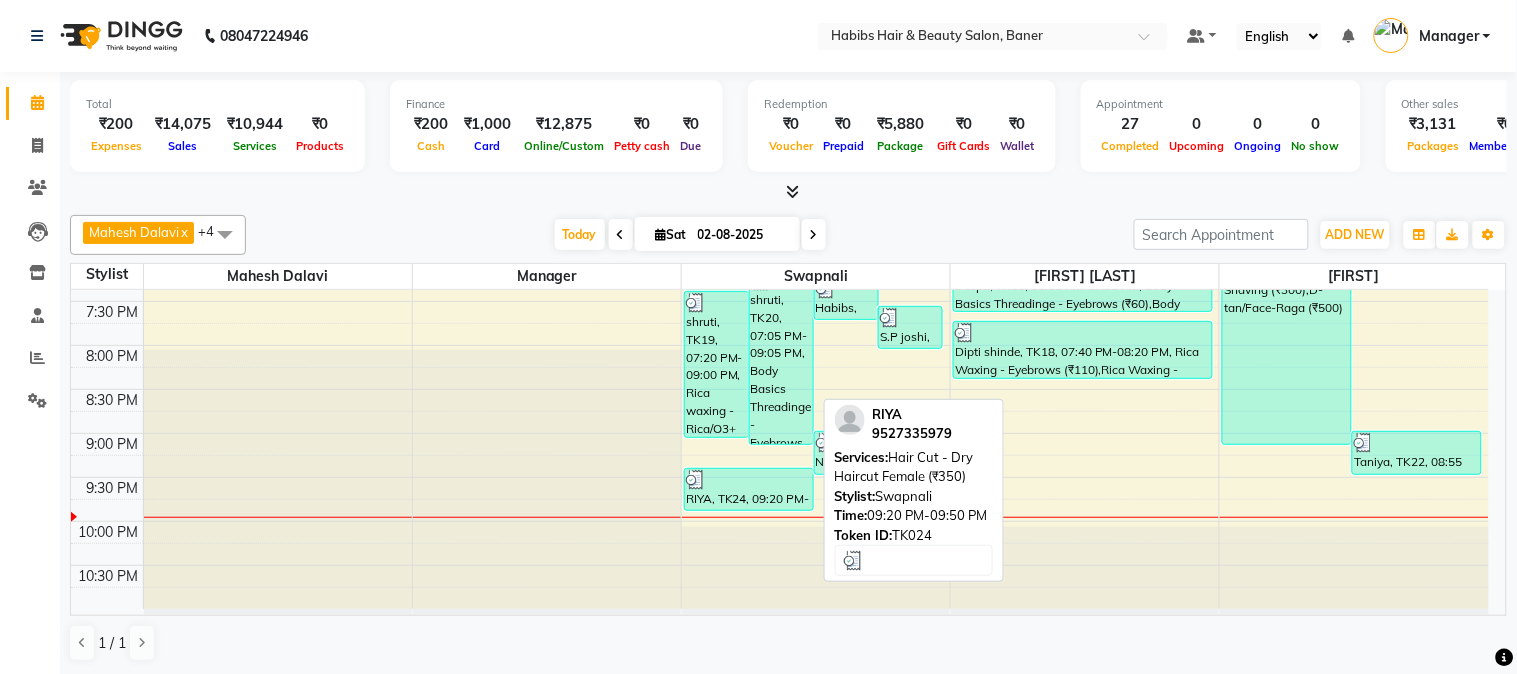 click on "RIYA, TK24, 09:20 PM-09:50 PM, Hair Cut - Dry Haircut Female (₹350)" at bounding box center (749, 489) 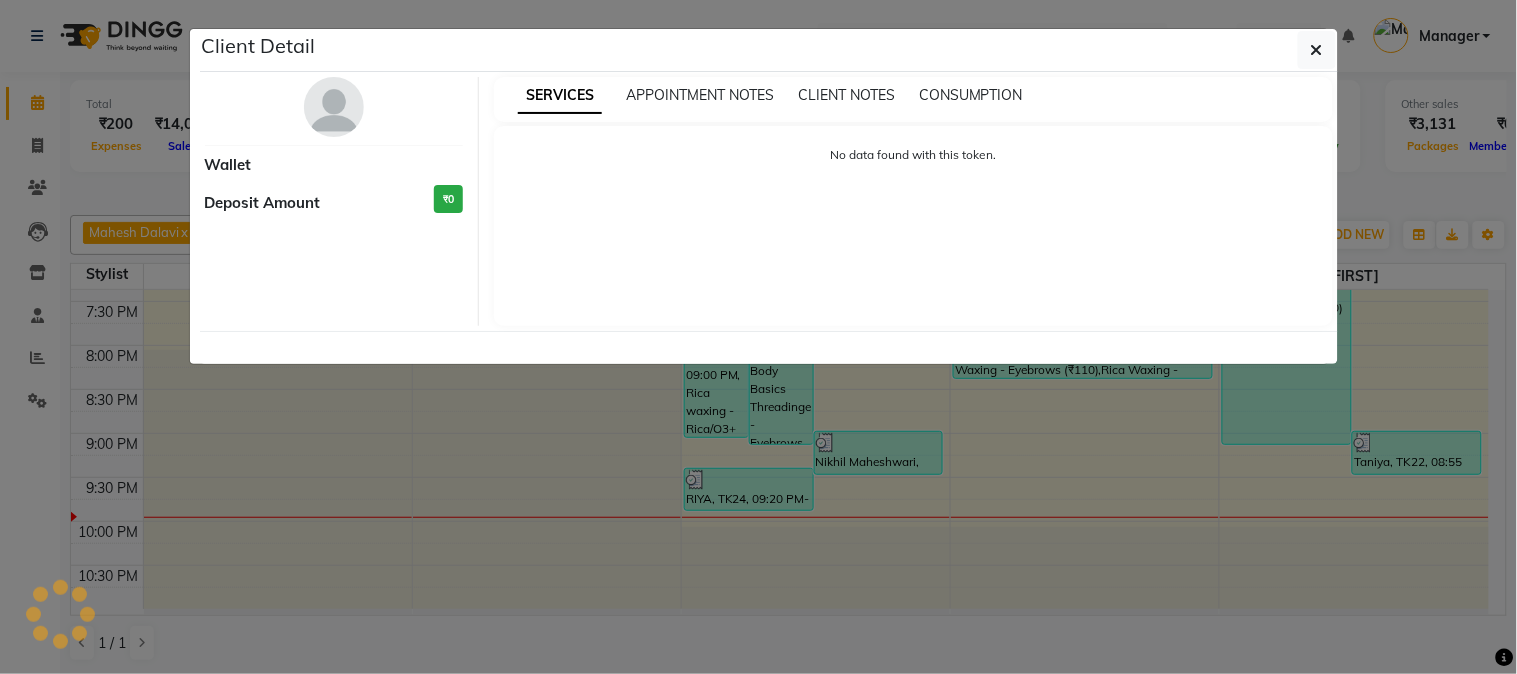 select on "3" 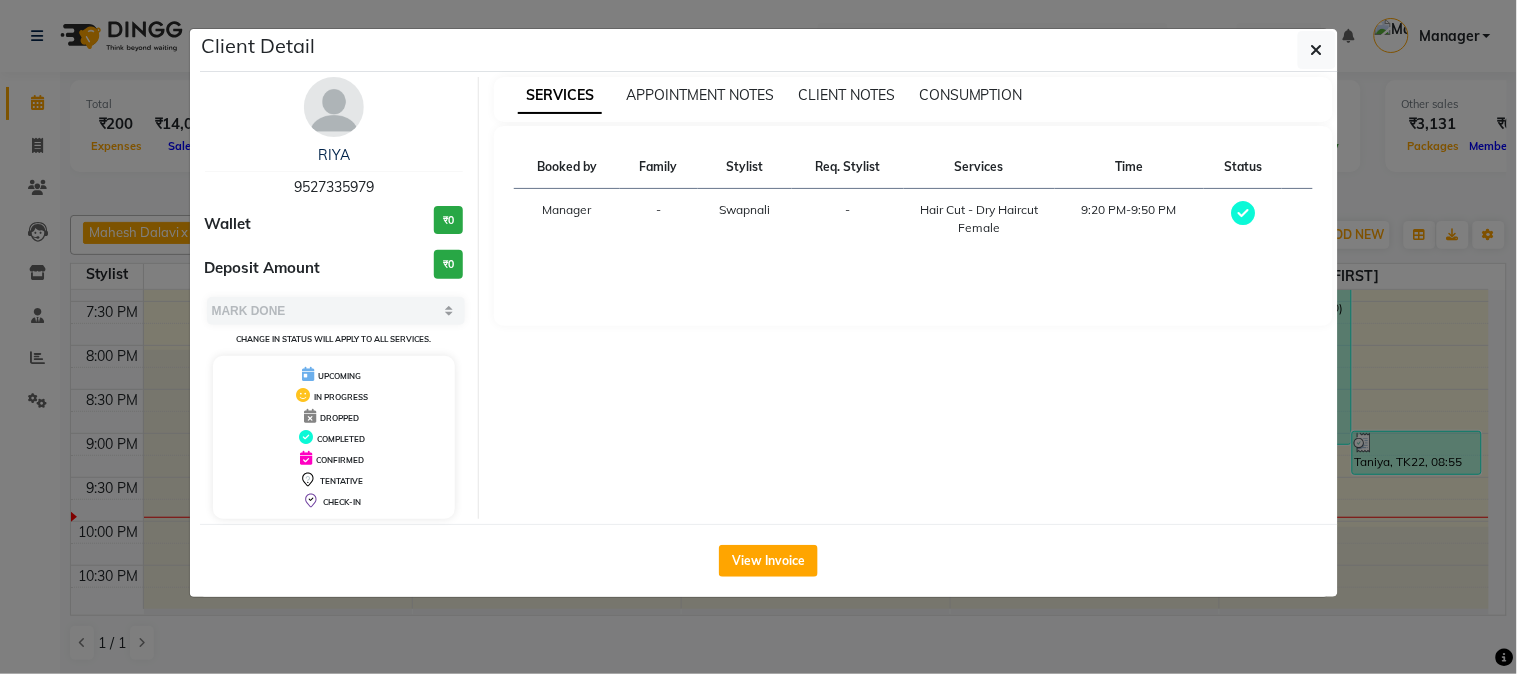 drag, startPoint x: 967, startPoint y: 97, endPoint x: 925, endPoint y: 117, distance: 46.518814 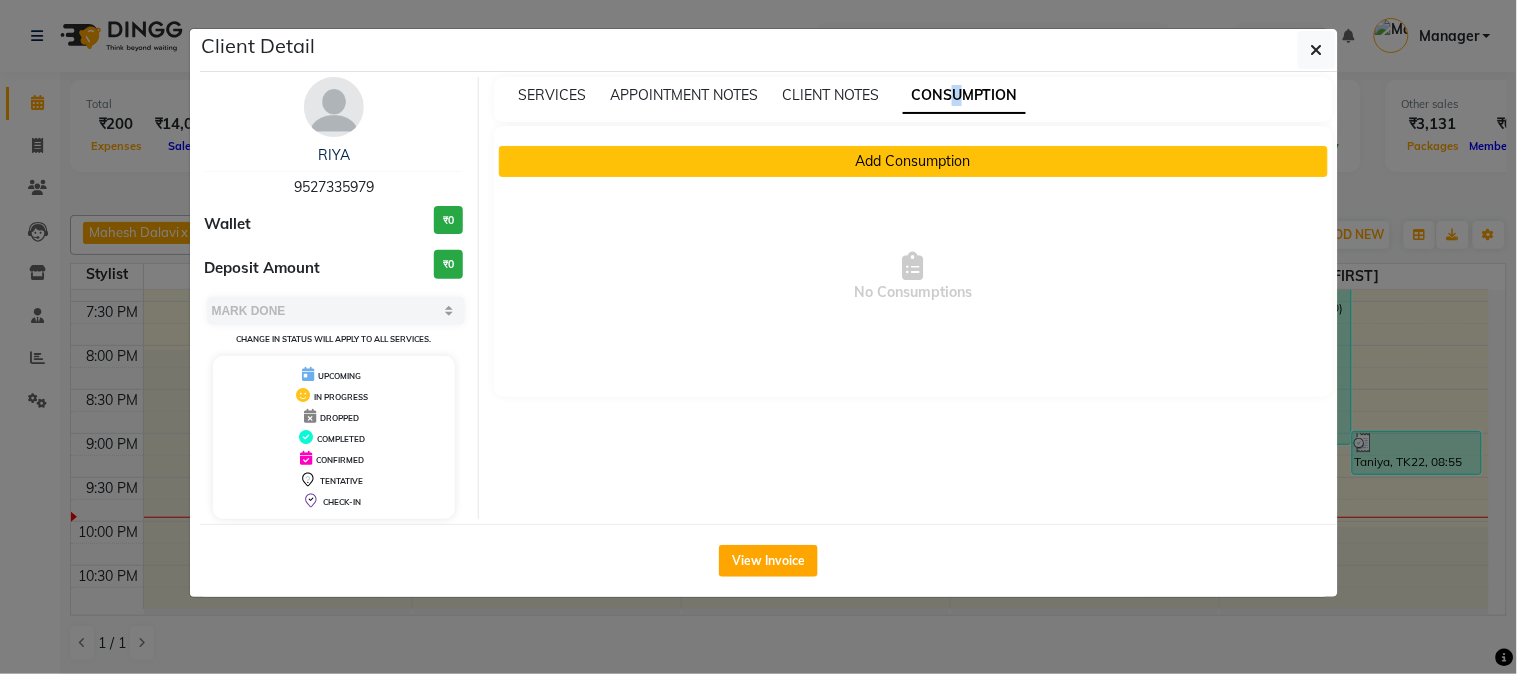 click on "Add Consumption" at bounding box center (913, 161) 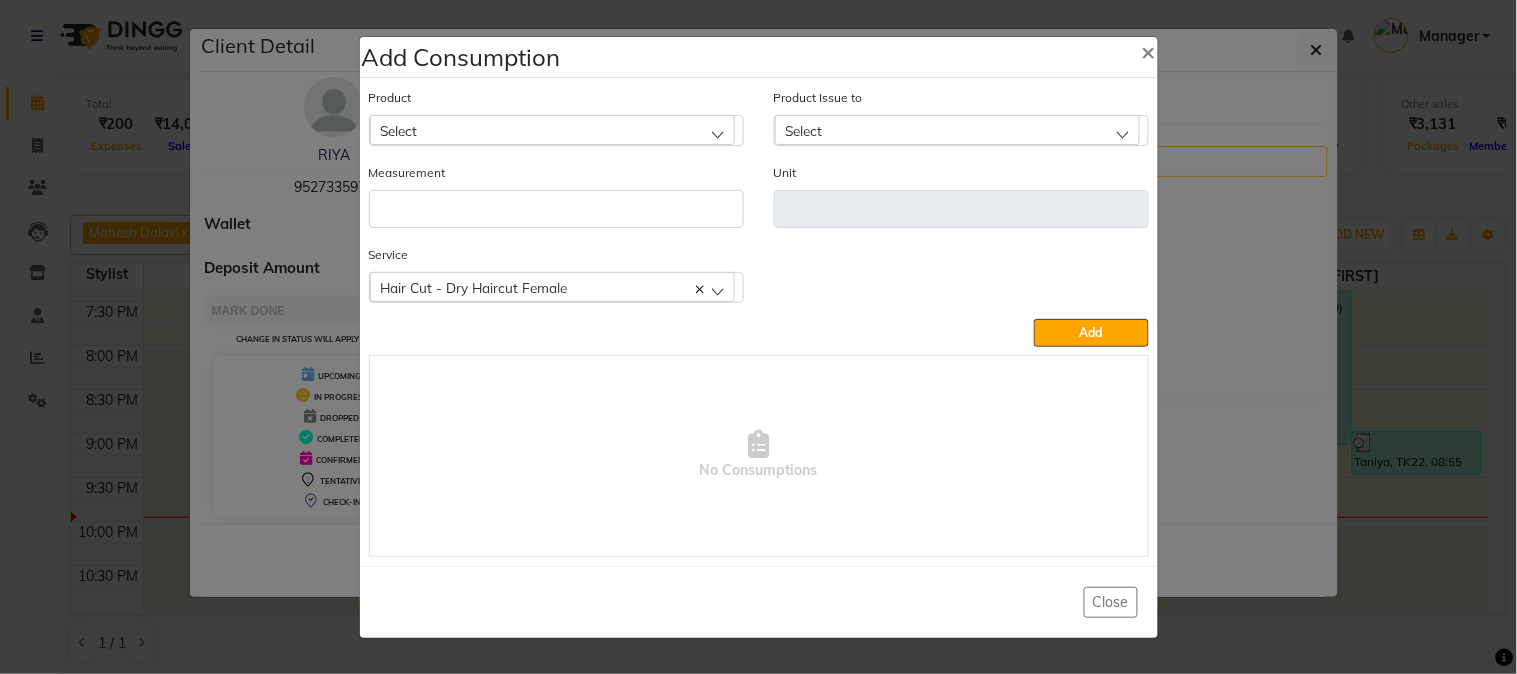 click on "Select" 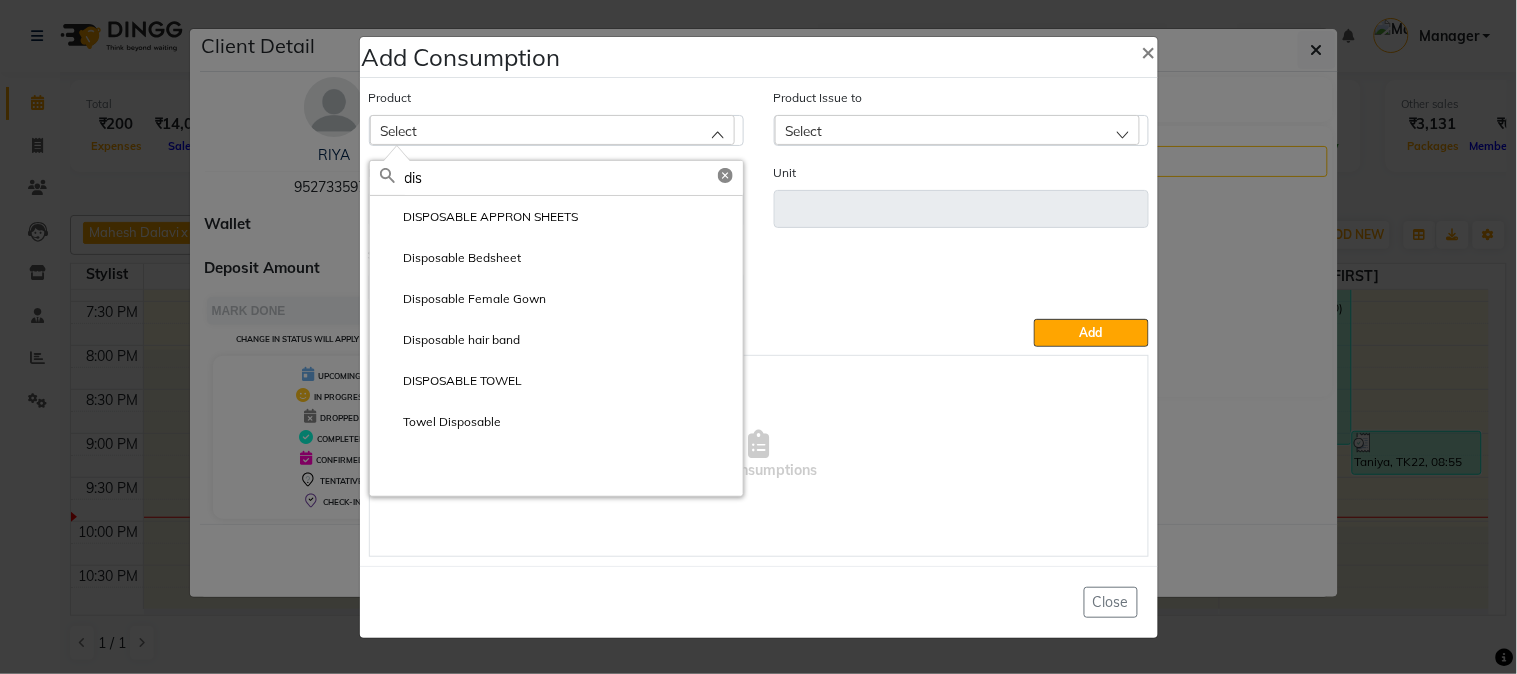 type on "dis" 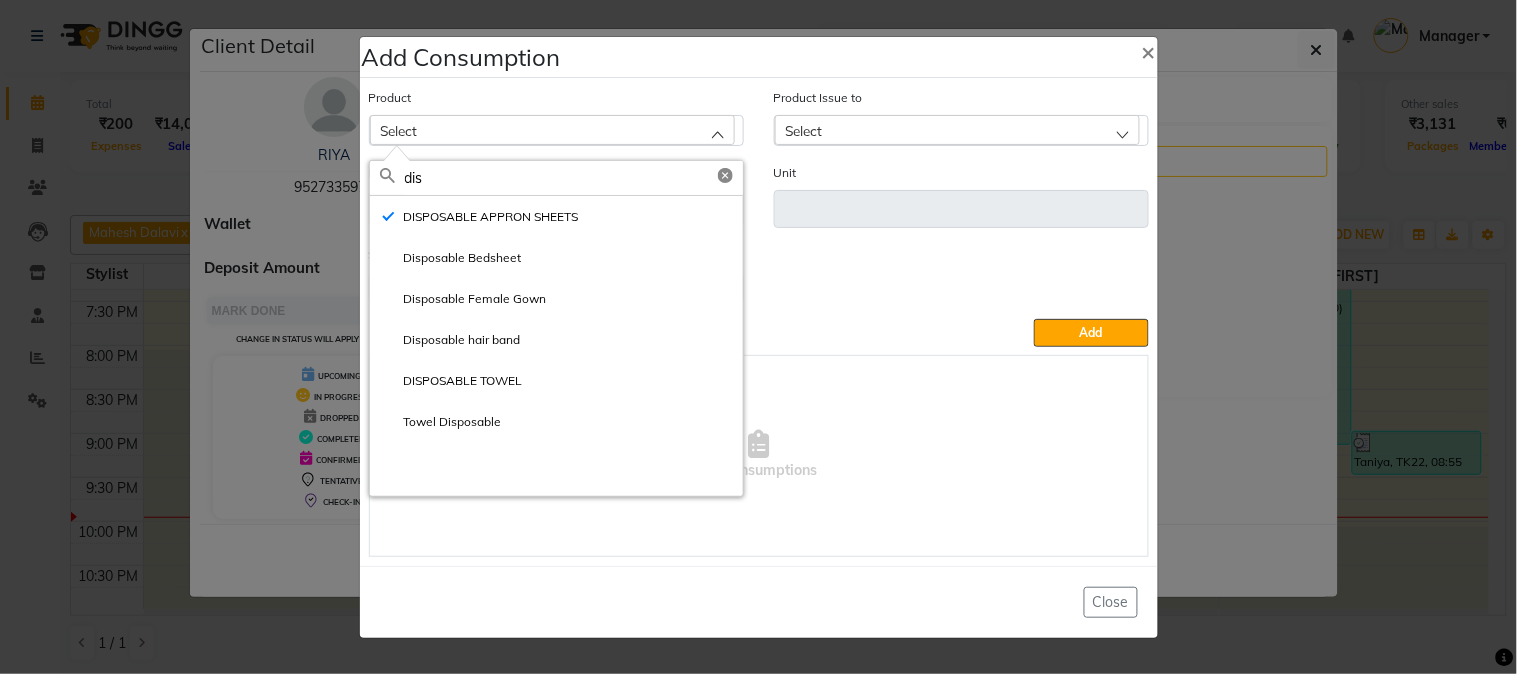 type on "ml" 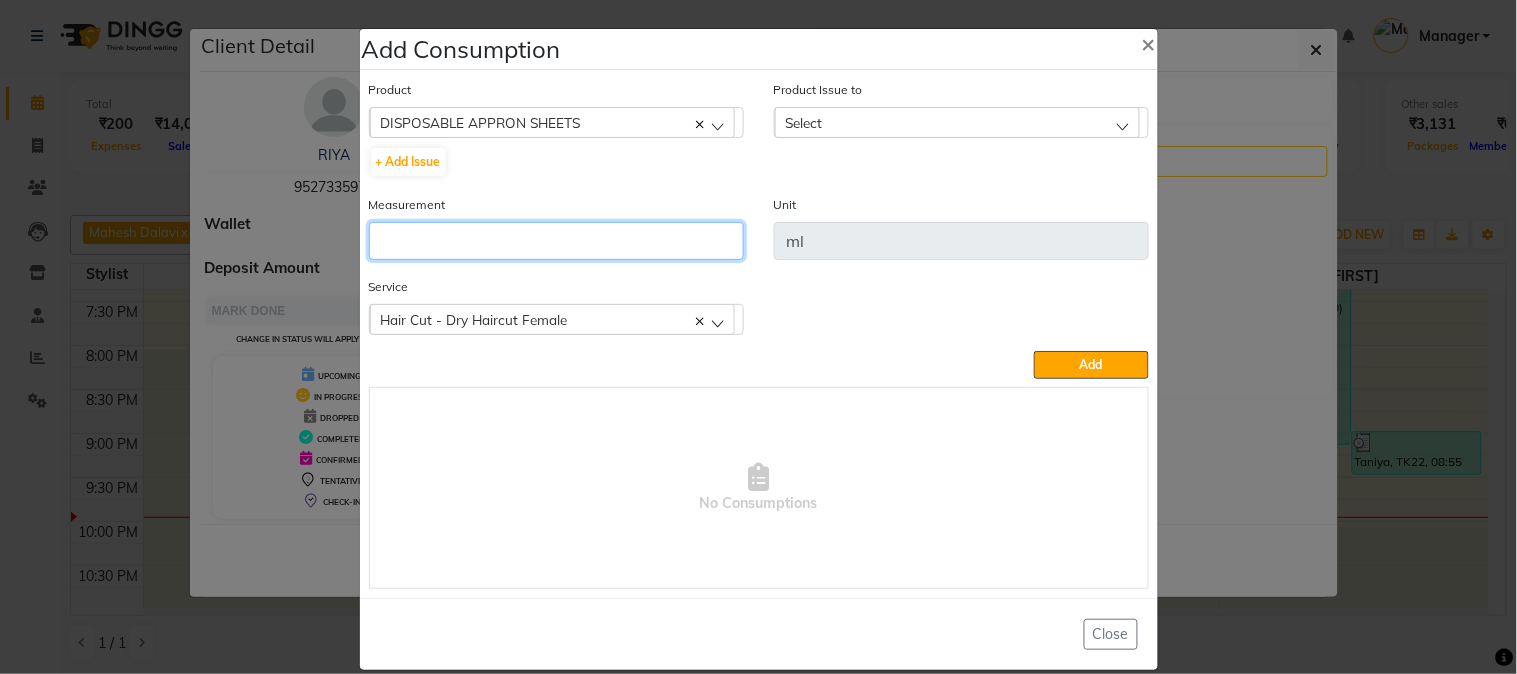 drag, startPoint x: 485, startPoint y: 238, endPoint x: 481, endPoint y: 266, distance: 28.284271 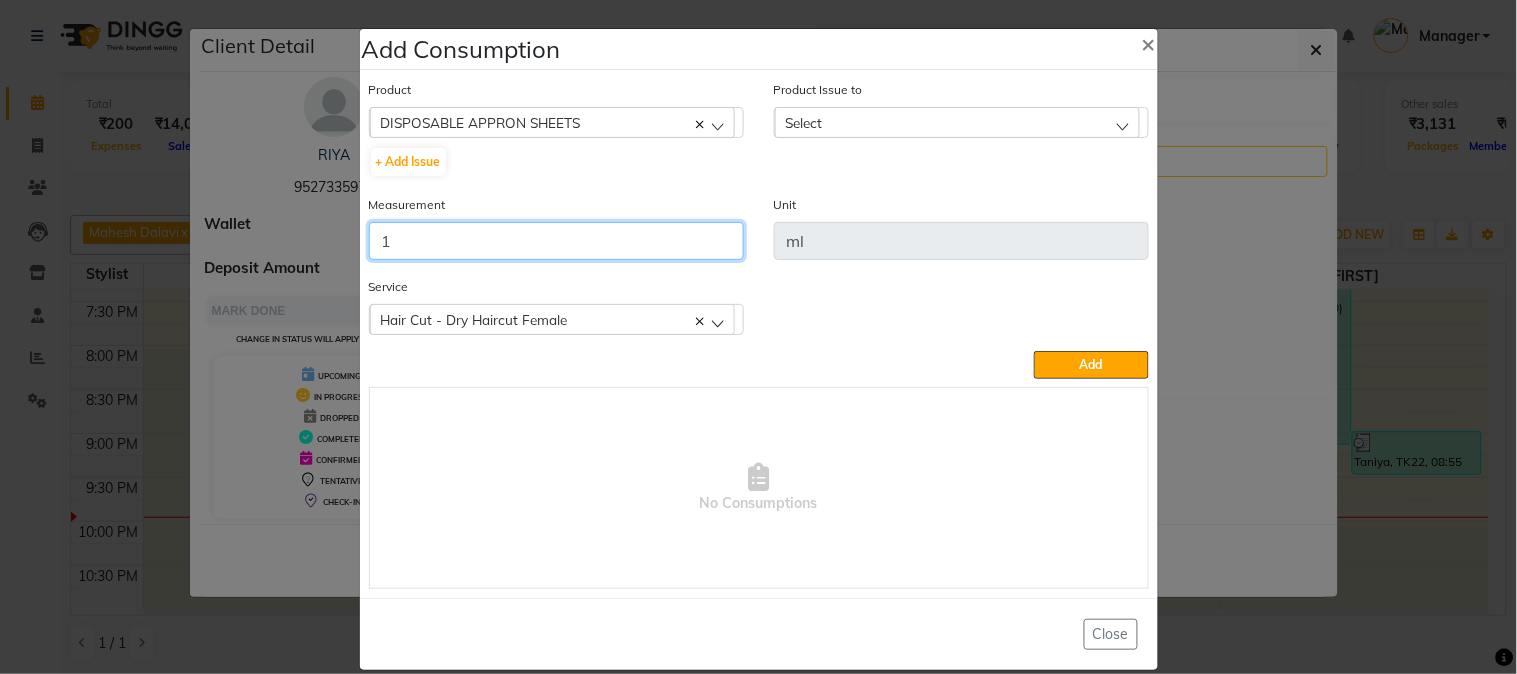 type on "1" 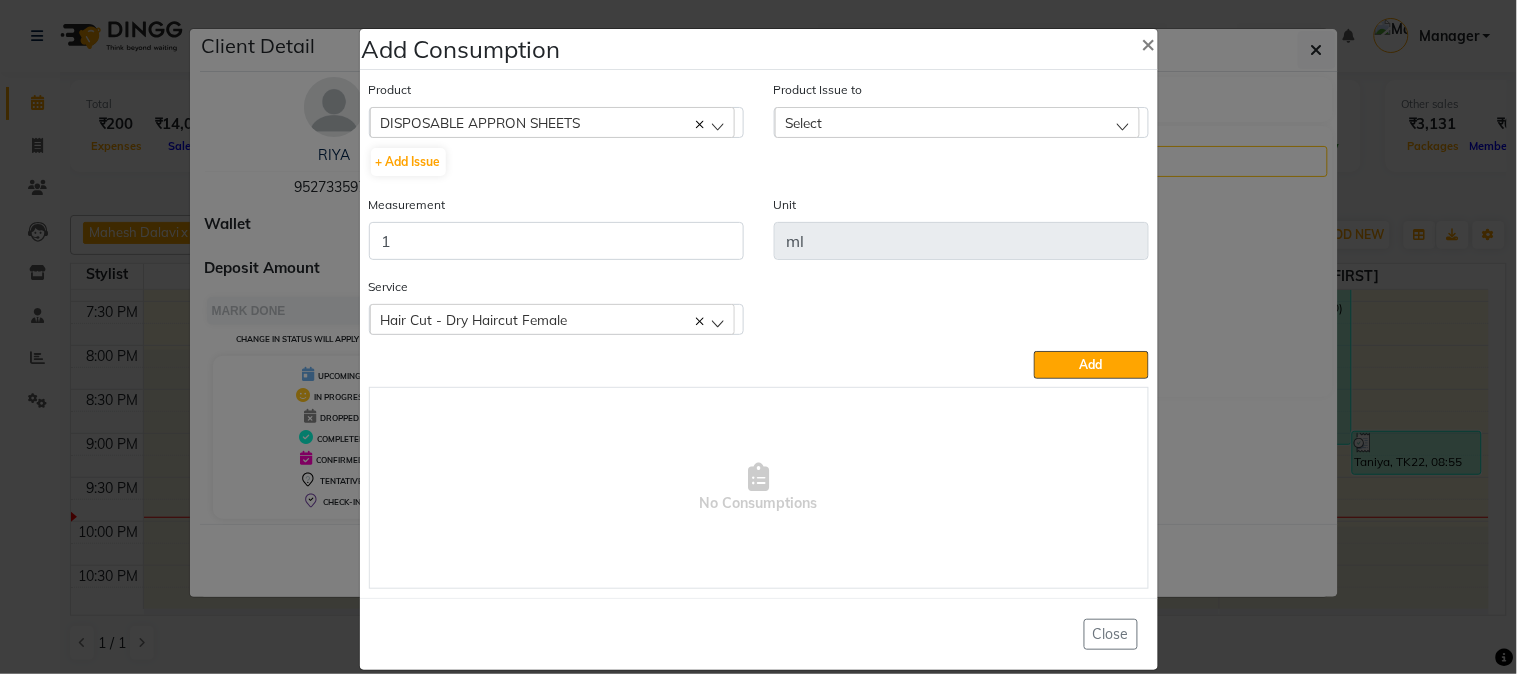 click on "Select" 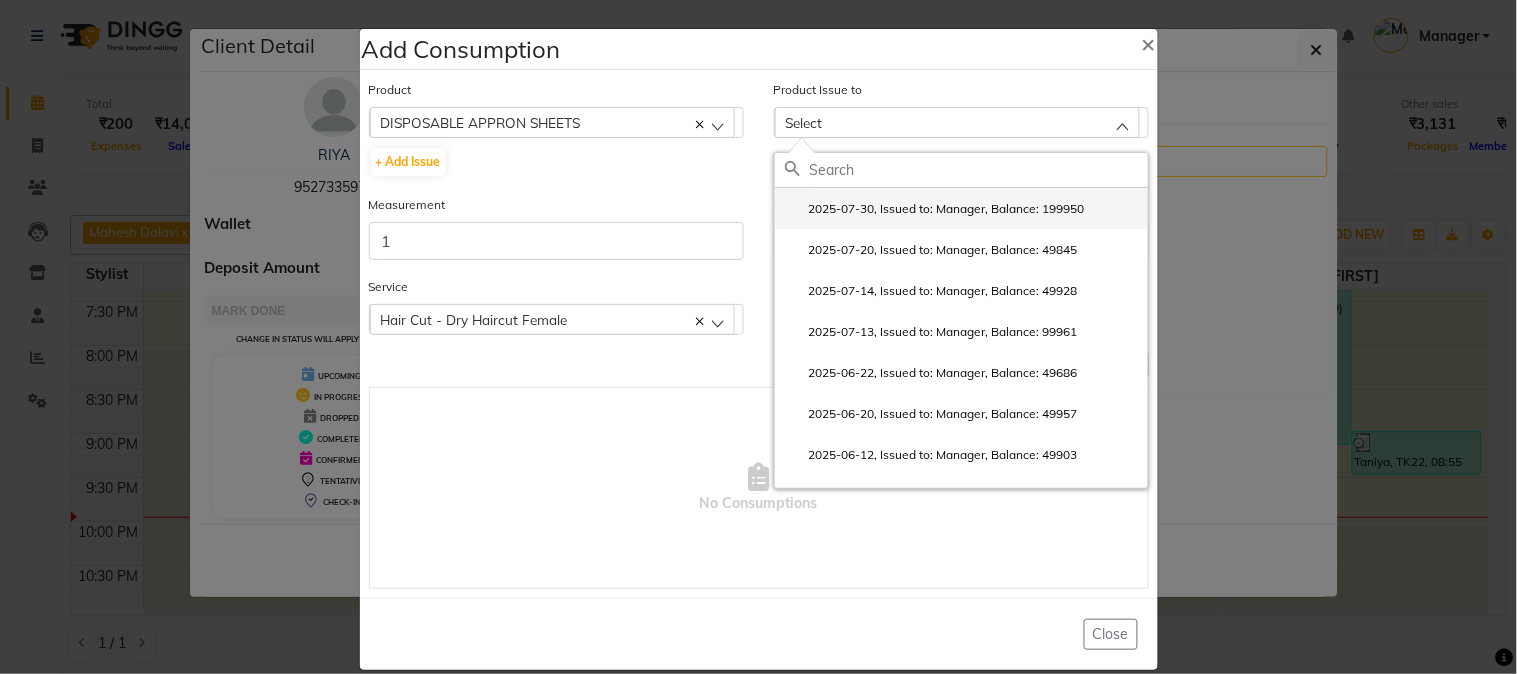 click on "2025-07-30, Issued to: Manager, Balance: 199950" 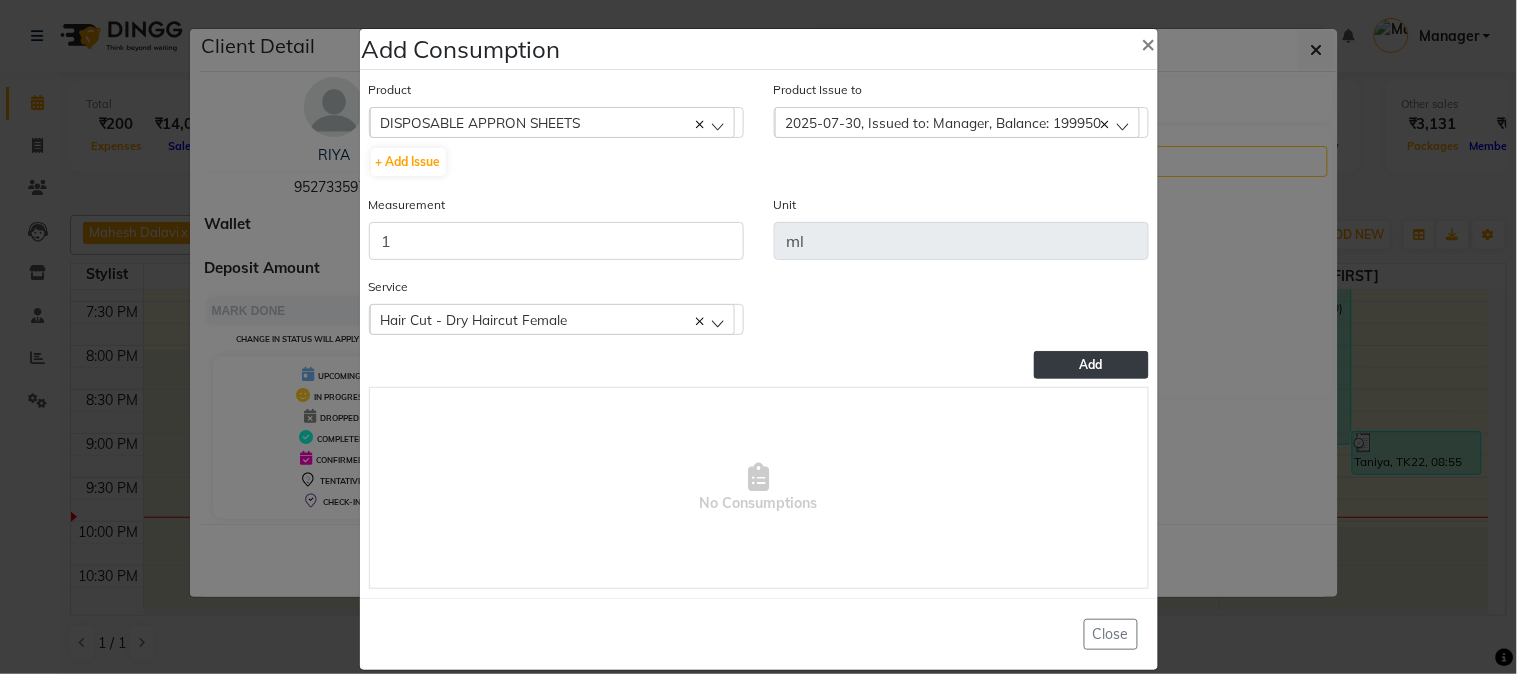 click on "Add" 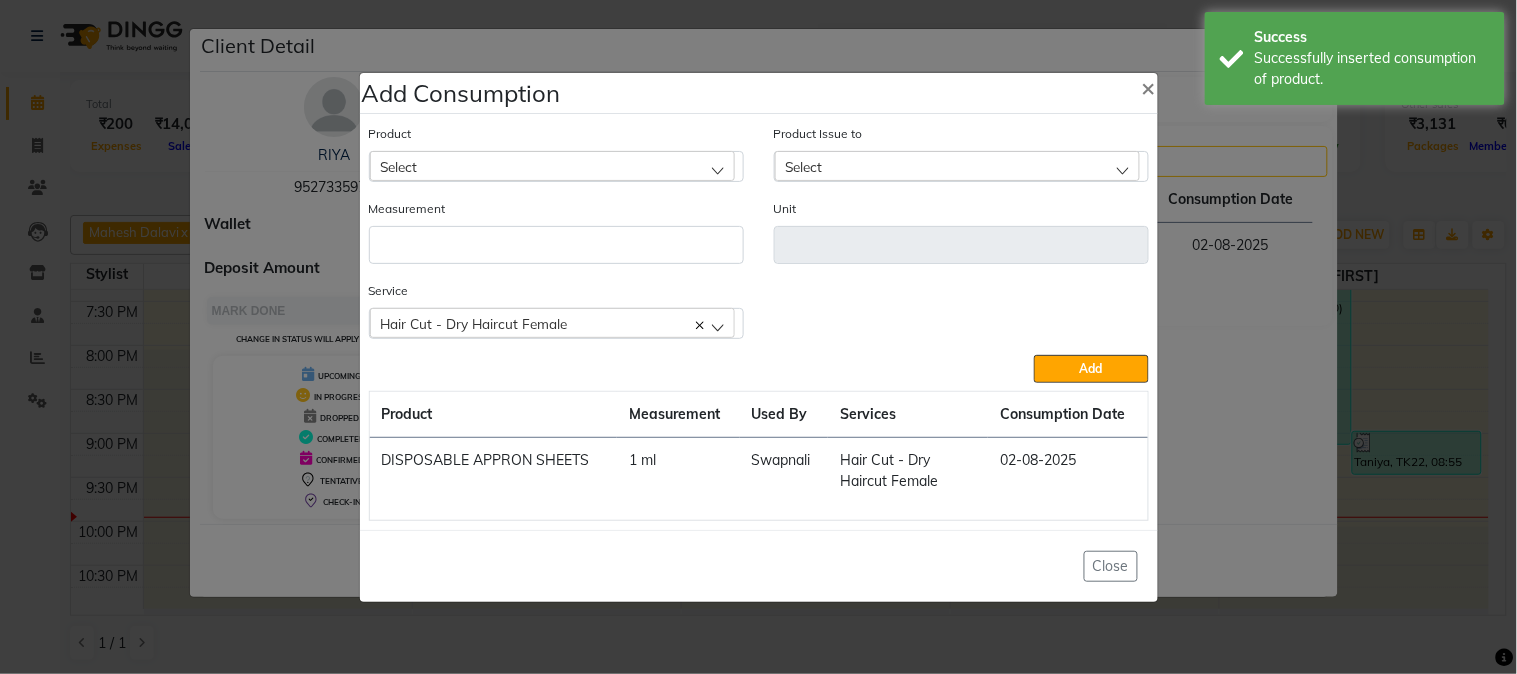 click on "Add Consumption × Product Select 5-7 Product Issue to 2025-07-30, Issued to: Manager, Balance: 199950 2025-07-20, Issued to: Manager, Balance: 49845 2025-07-14, Issued to: Manager, Balance: 49928 2025-07-13, Issued to: Manager, Balance: 99961 2025-06-22, Issued to: Manager, Balance: 49686 2025-06-20, Issued to: Manager, Balance: 49957 2025-06-12, Issued to: Manager, Balance: 49903 2025-06-07, Issued to: Manager, Balance: 199893 2025-06-07, Issued to: Manager, Balance: 500000 2025-05-08, Issued to: Manager, Balance: 49539 2025-05-03, Issued to: Manager, Balance: 299928 2025-03-28, Issued to: Manager, Balance: 199452 2025-02-10, Issued to: Manager, Balance: 99455 Measurement Unit Service Hair Cut - Dry Haircut Female Hair Cut - Dry Haircut Female Add Product Measurement Used By Services Consumption Date DISPOSABLE APPRON SHEETS 1 ml [PERSON] Hair Cut - Dry Haircut Female 02-08-2025 Close" 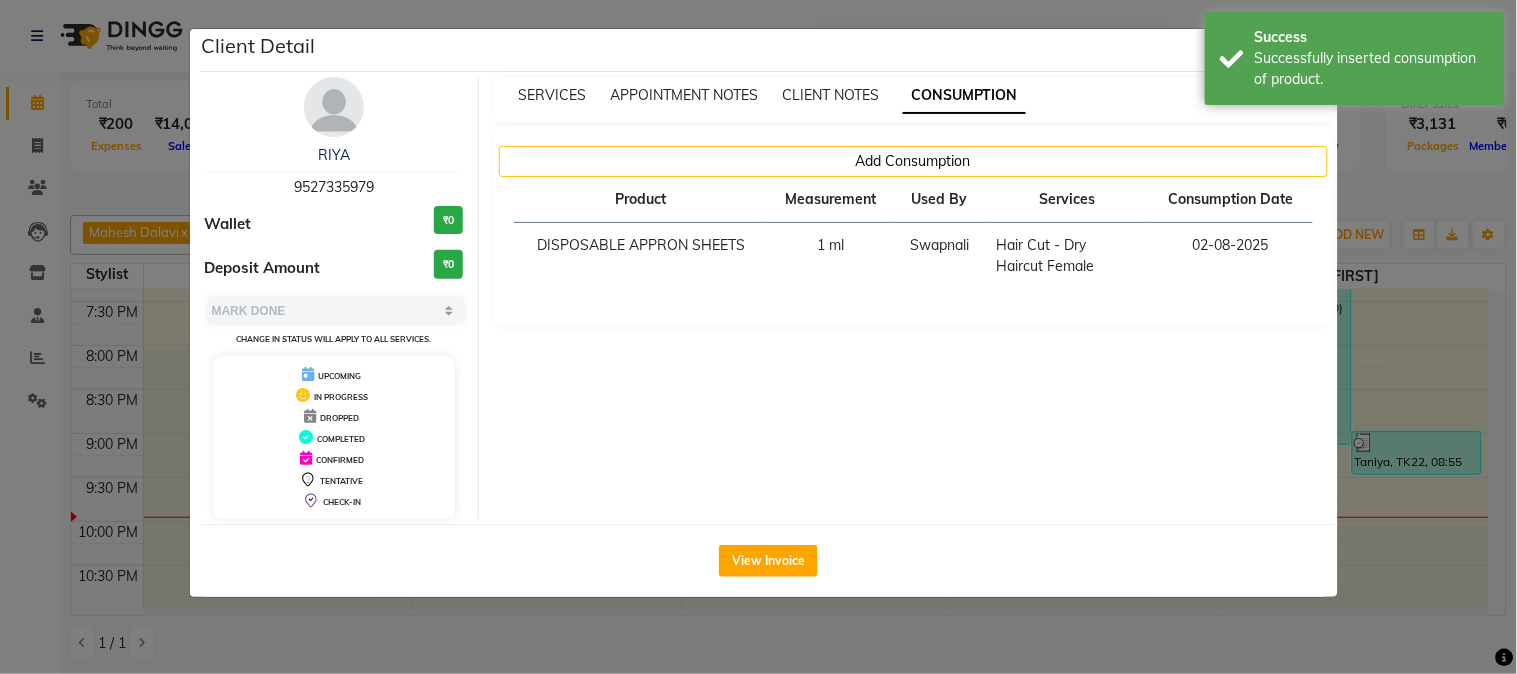 click on "Client Detail [FIRST] [PHONE] Wallet ₹0 Deposit Amount ₹0 Select MARK DONE UPCOMING Change in status will apply to all services. UPCOMING IN PROGRESS DROPPED COMPLETED CONFIRMED TENTATIVE CHECK-IN SERVICES APPOINTMENT NOTES CLIENT NOTES CONSUMPTION Add Consumption Product Measurement Used By Services Consumption Date DISPOSABLE APPRON SHEETS 1 ml [PERSON] Hair Cut - Dry Haircut Female 02-08-2025 View Invoice" 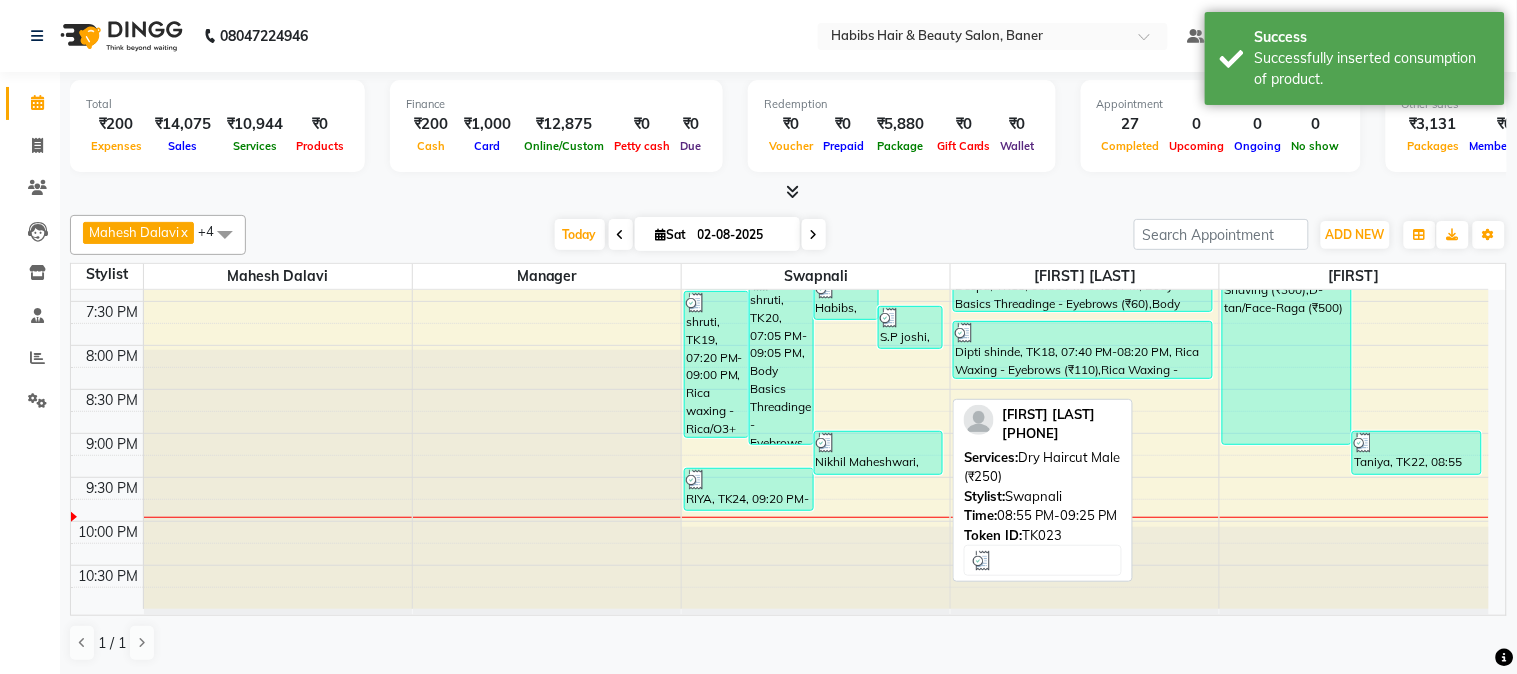 click on "Nikhil Maheshwari, TK23, 08:55 PM-09:25 PM, Dry Haircut Male (₹250)" at bounding box center [879, 453] 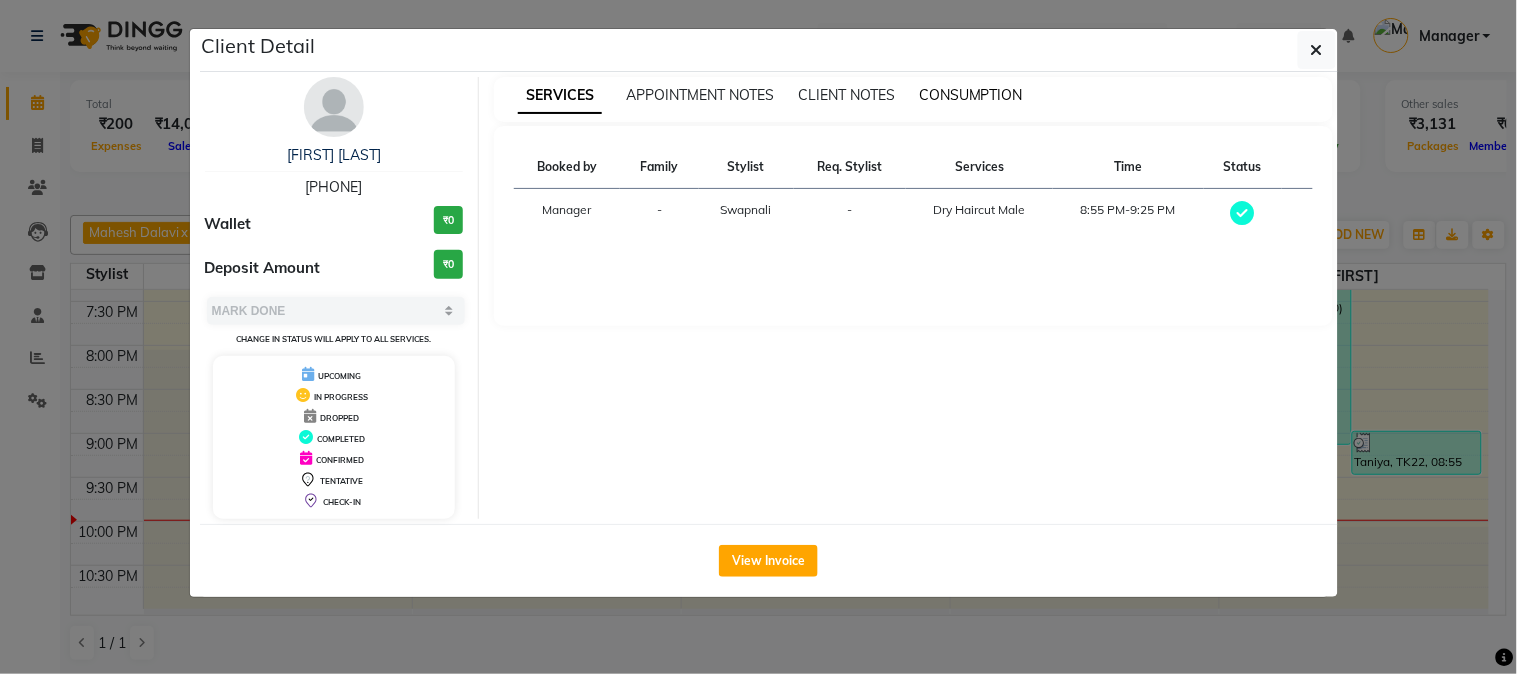 click on "CONSUMPTION" at bounding box center (971, 95) 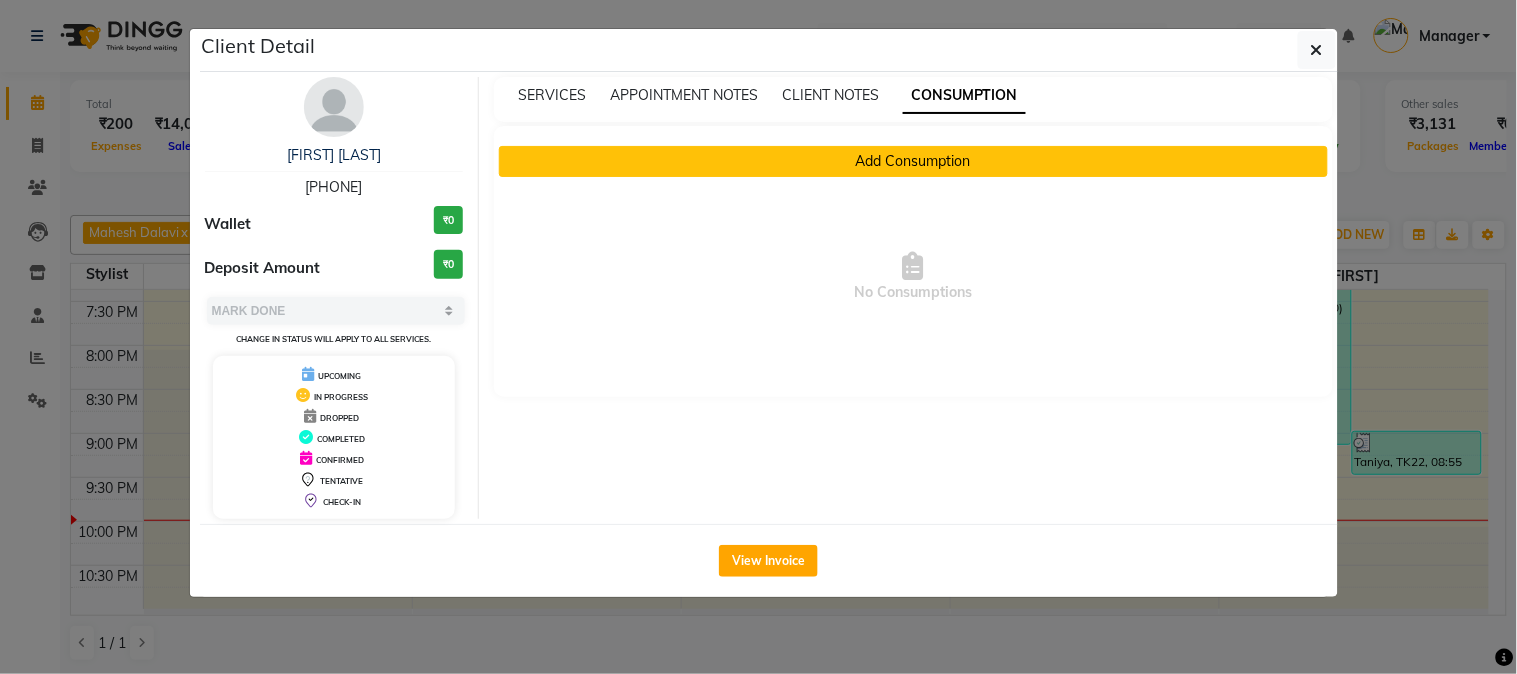 click on "Add Consumption" at bounding box center [913, 161] 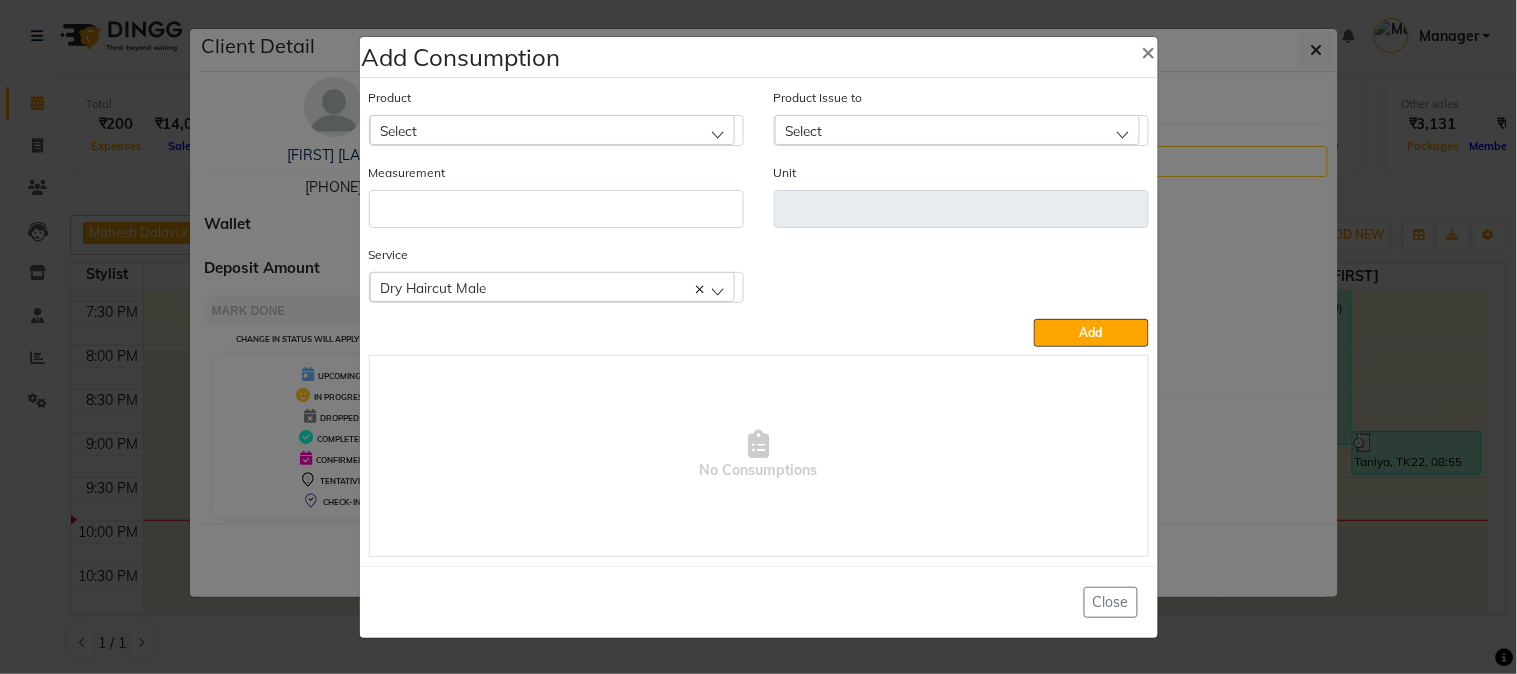 click on "Product Select" 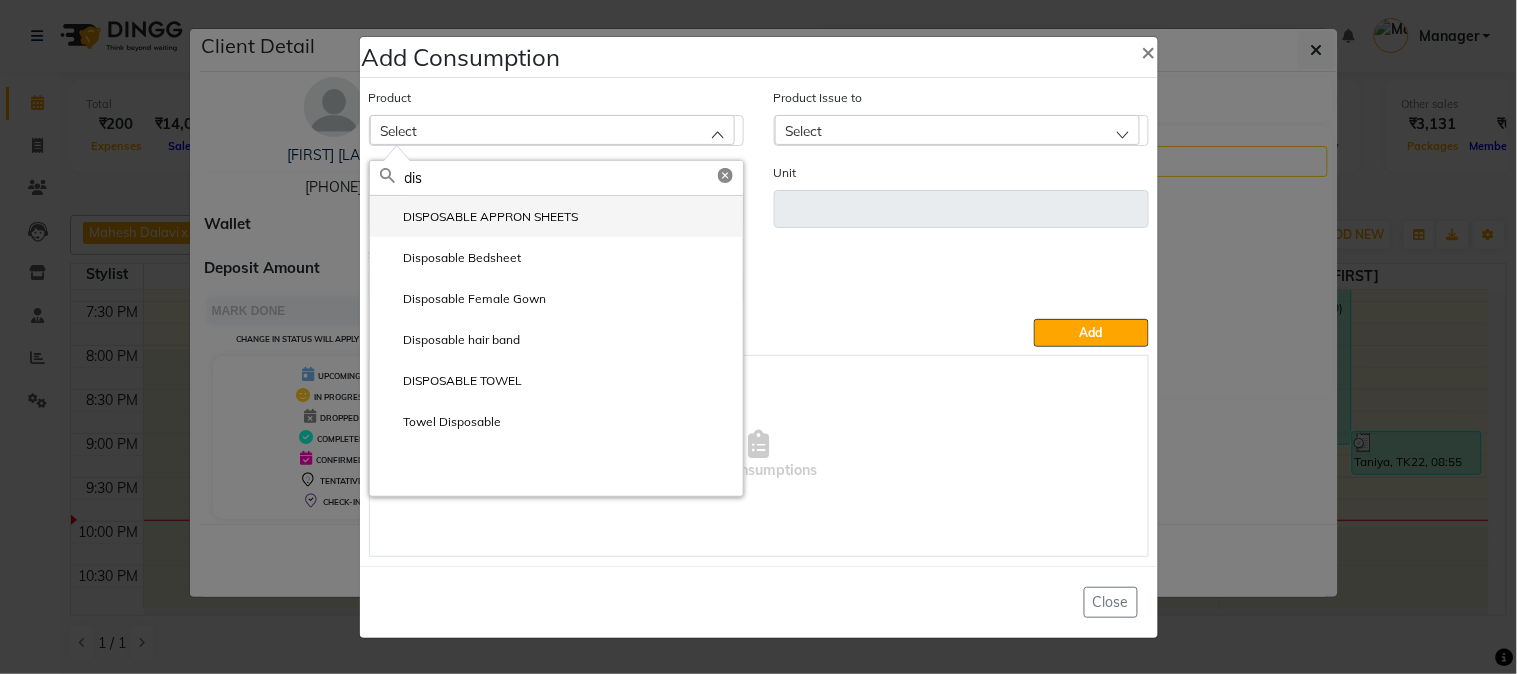 type on "dis" 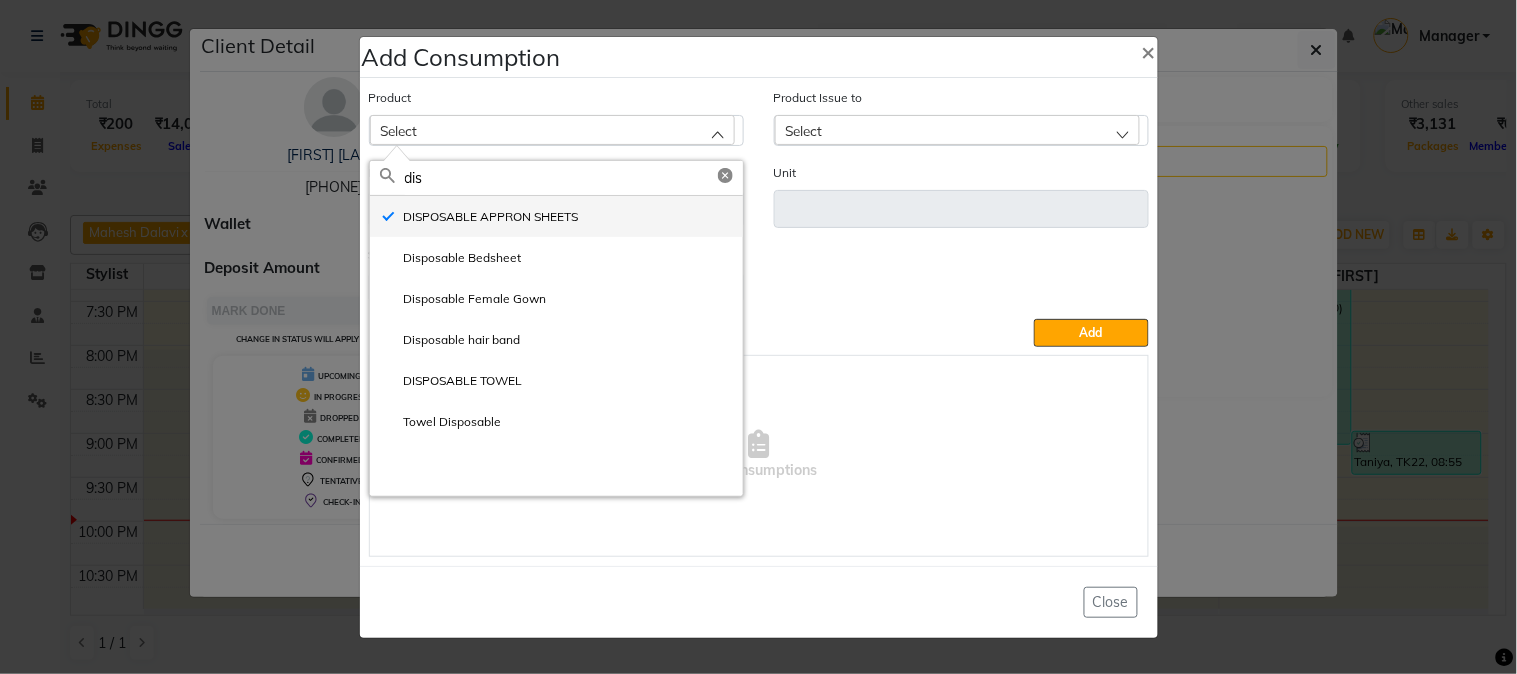 type on "ml" 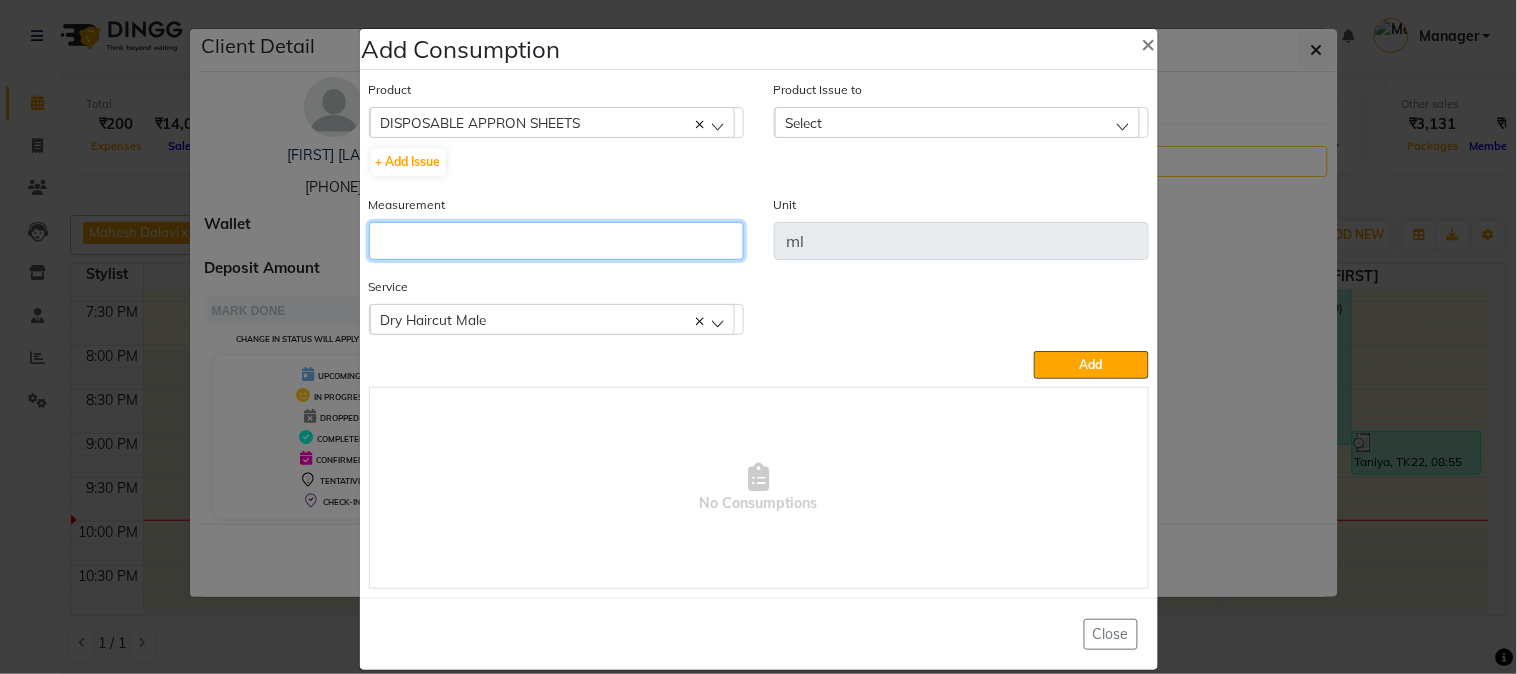 click 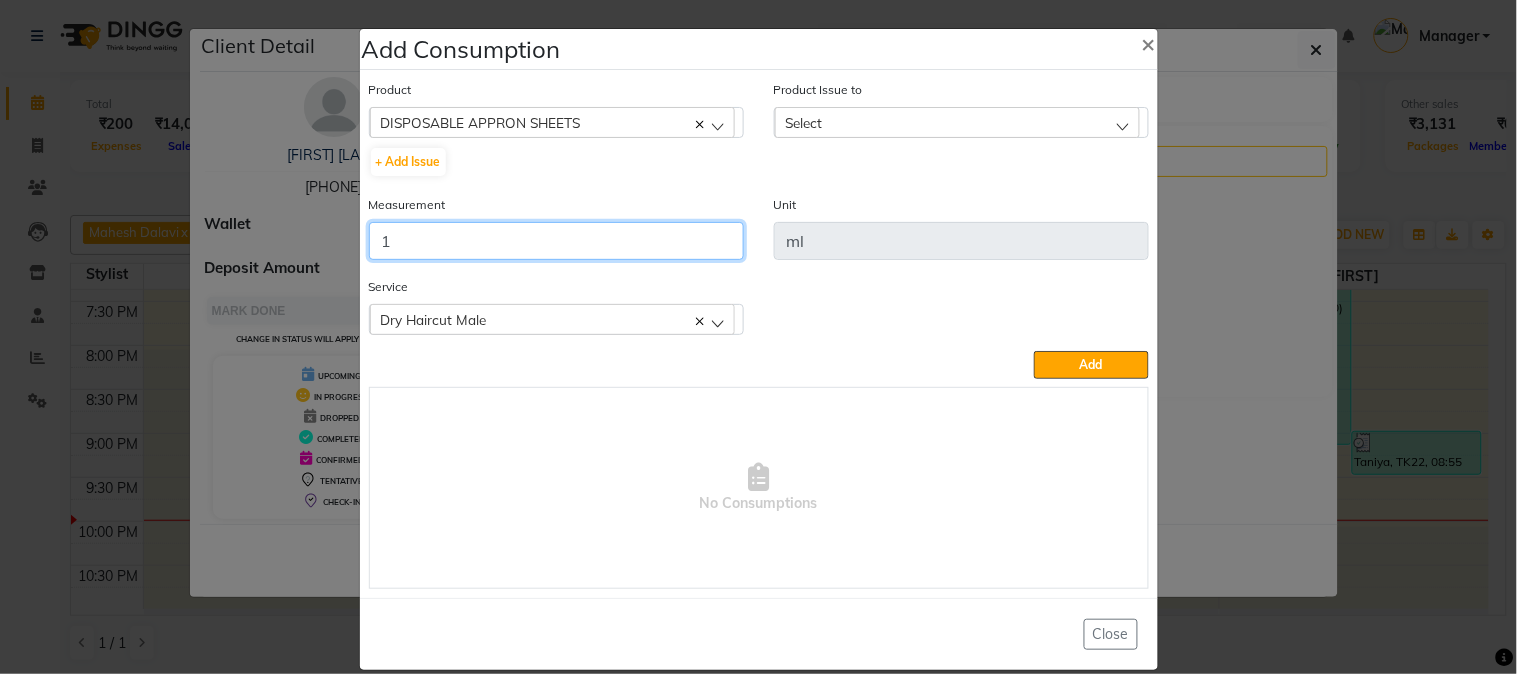 type on "1" 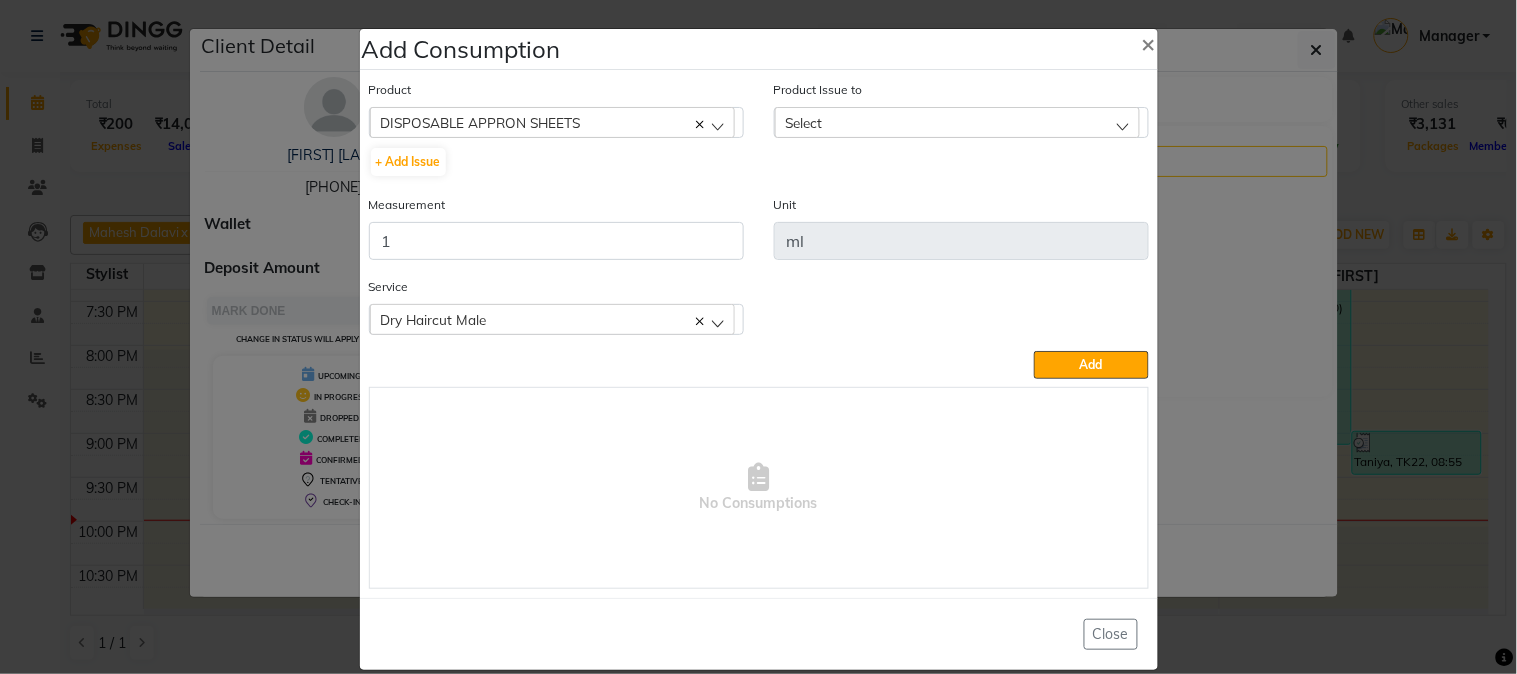 drag, startPoint x: 918, startPoint y: 114, endPoint x: 925, endPoint y: 158, distance: 44.553337 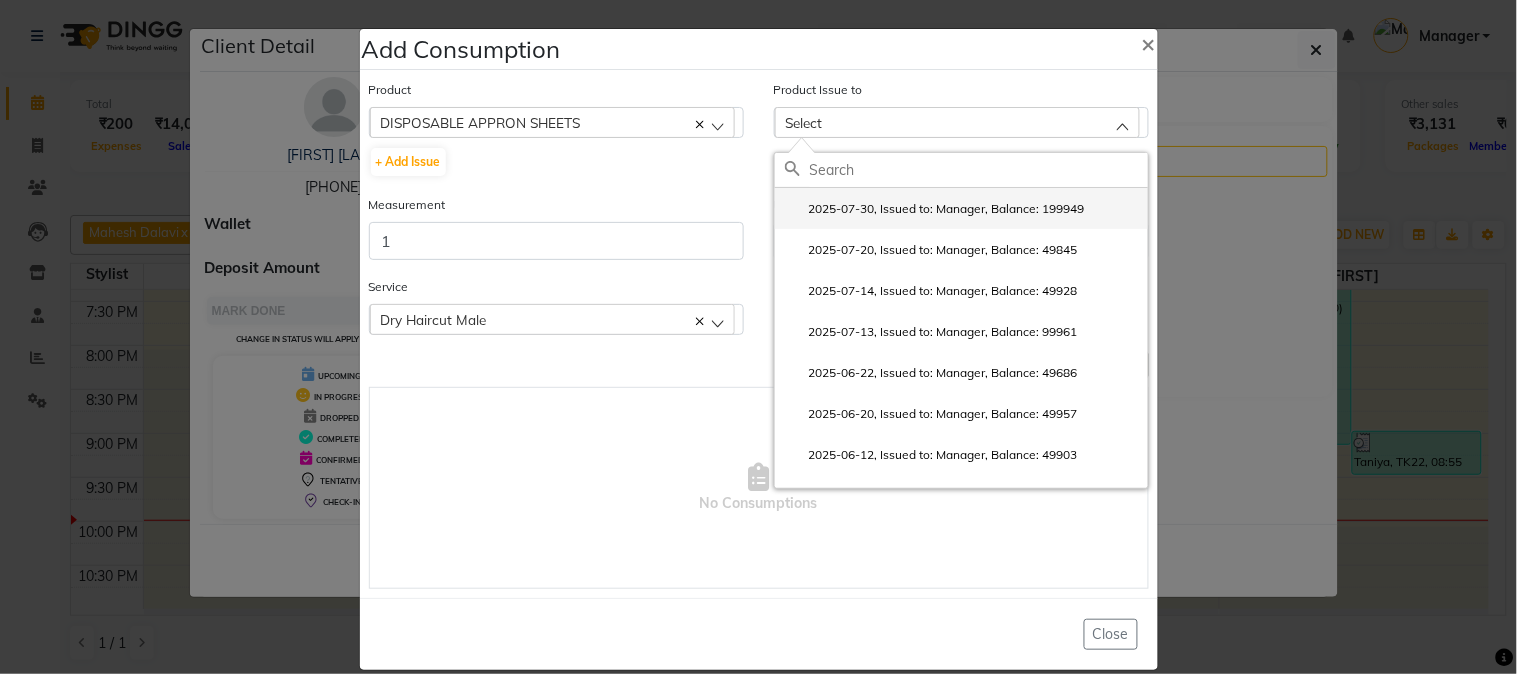 click on "2025-07-30, Issued to: Manager, Balance: 199949" 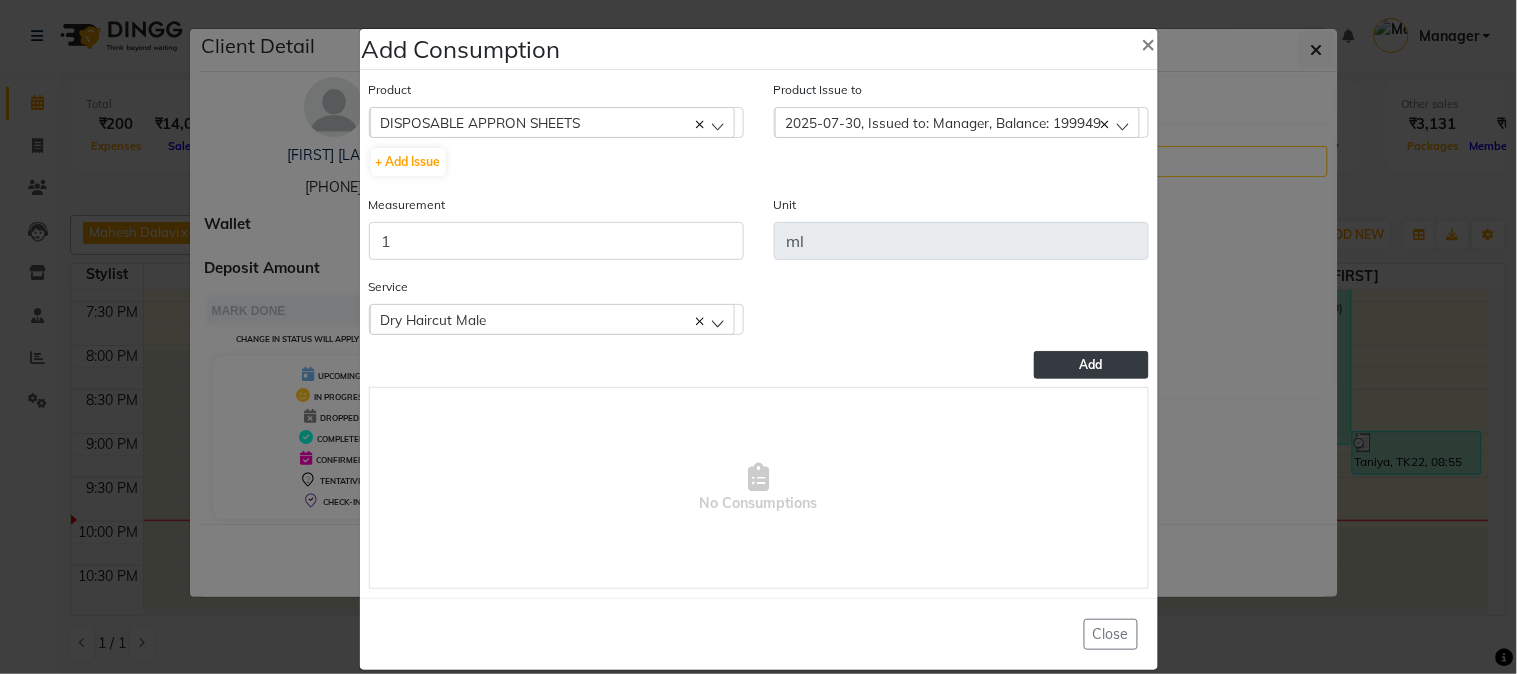 click on "Add" 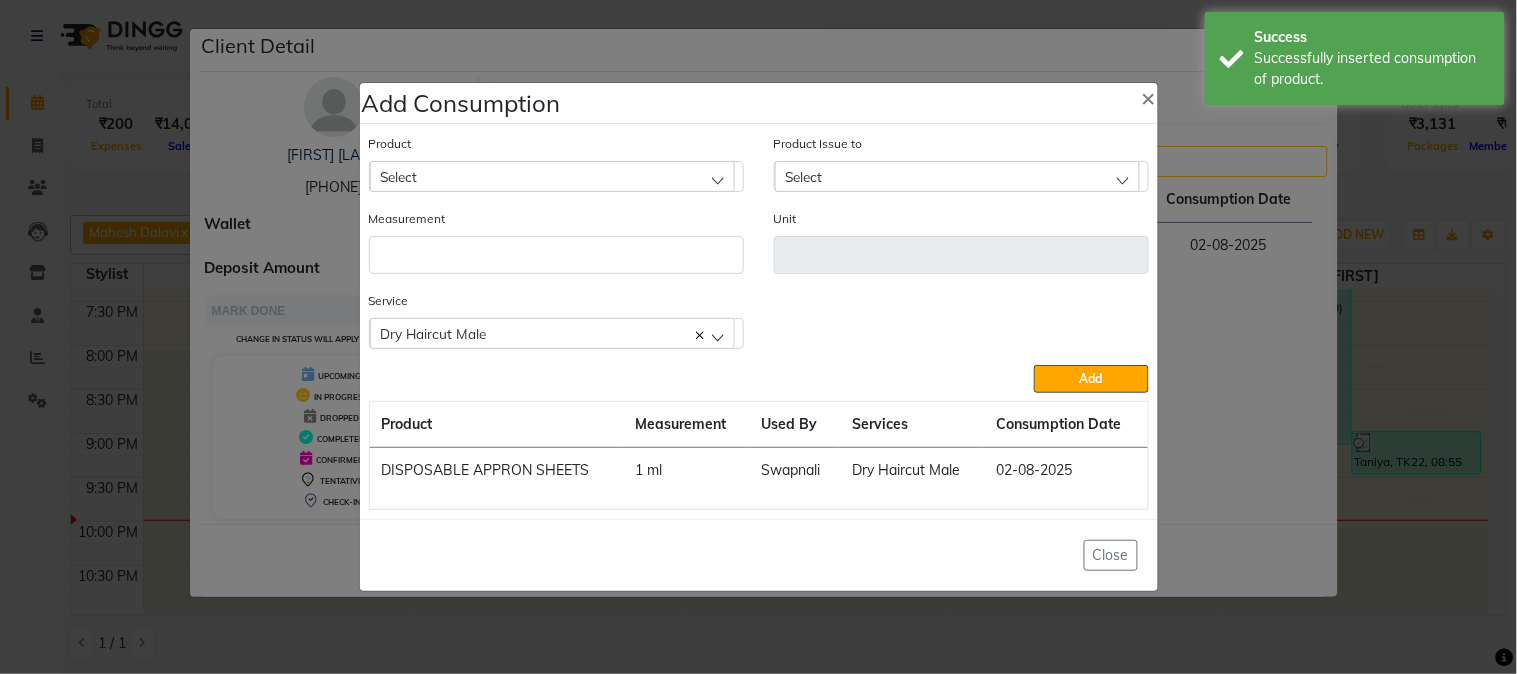 click on "Add Consumption × Product Select 5-7 Product Issue to Select 2025-07-30, Issued to: Manager, Balance: 199949 2025-07-20, Issued to: Manager, Balance: 49845 2025-07-14, Issued to: Manager, Balance: 49928 2025-07-13, Issued to: Manager, Balance: 99961 2025-06-22, Issued to: Manager, Balance: 49686 2025-06-20, Issued to: Manager, Balance: 49957 2025-06-12, Issued to: Manager, Balance: 49903 2025-06-07, Issued to: Manager, Balance: 199893 2025-06-07, Issued to: Manager, Balance: 500000 2025-05-08, Issued to: Manager, Balance: 49539 2025-05-03, Issued to: Manager, Balance: 299928 2025-03-28, Issued to: Manager, Balance: 199452 2025-02-10, Issued to: Manager, Balance: 99455 Measurement Unit Service  Dry Haircut Male  Dry Haircut Male  Add  Product Measurement Used By Services Consumption Date  DISPOSABLE APPRON SHEETS   1 ml   Swapnali   Dry Haircut Male   02-08-2025   Close" 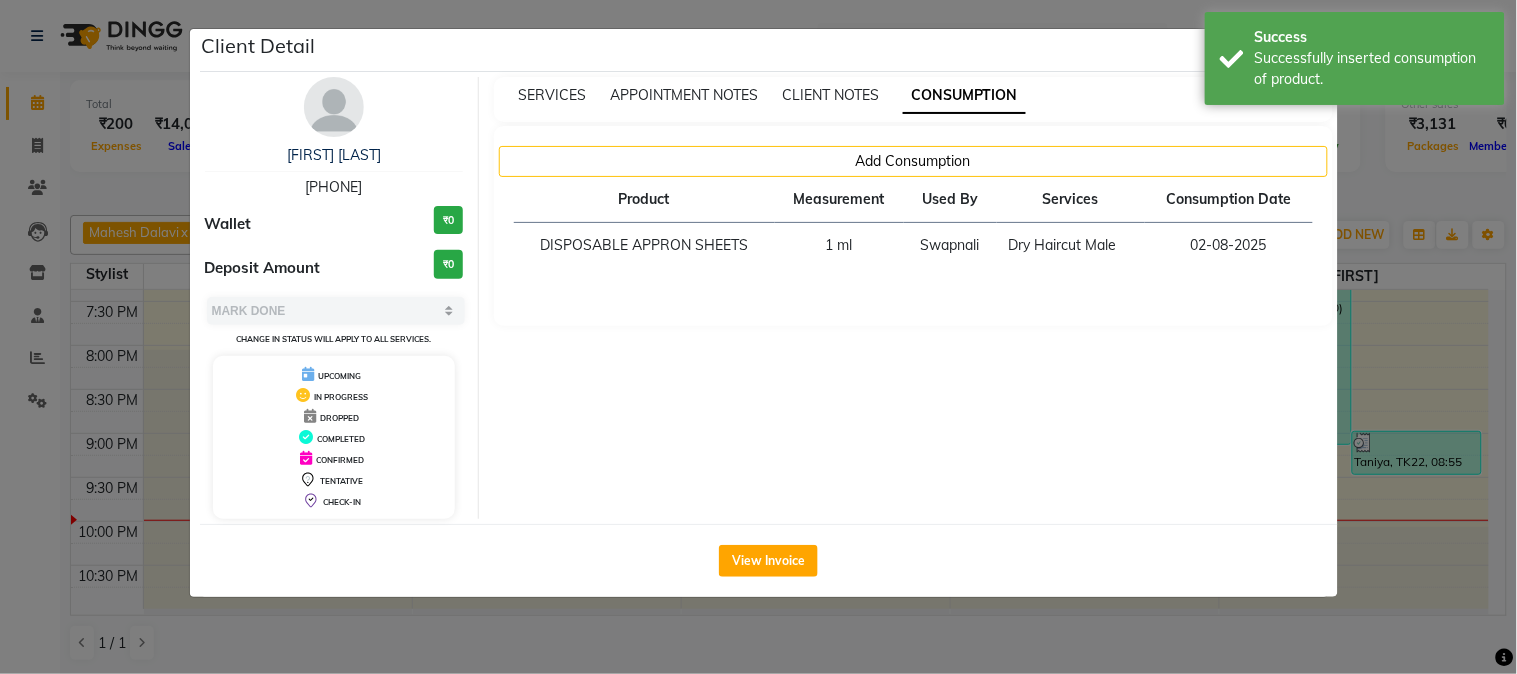 click on "Client Detail [FIRST] [LAST] 7023306678 Wallet ₹0 Deposit Amount ₹0 Select MARK DONE UPCOMING Change in status will apply to all services. UPCOMING IN PROGRESS DROPPED COMPLETED CONFIRMED TENTATIVE CHECK-IN SERVICES APPOINTMENT NOTES CLIENT NOTES CONSUMPTION Add Consumption Product Measurement Used By Services Consumption Date DISPOSABLE APPRON SHEETS 1 ml [PERSON] Dry Haircut Male 02-08-2025 View Invoice" 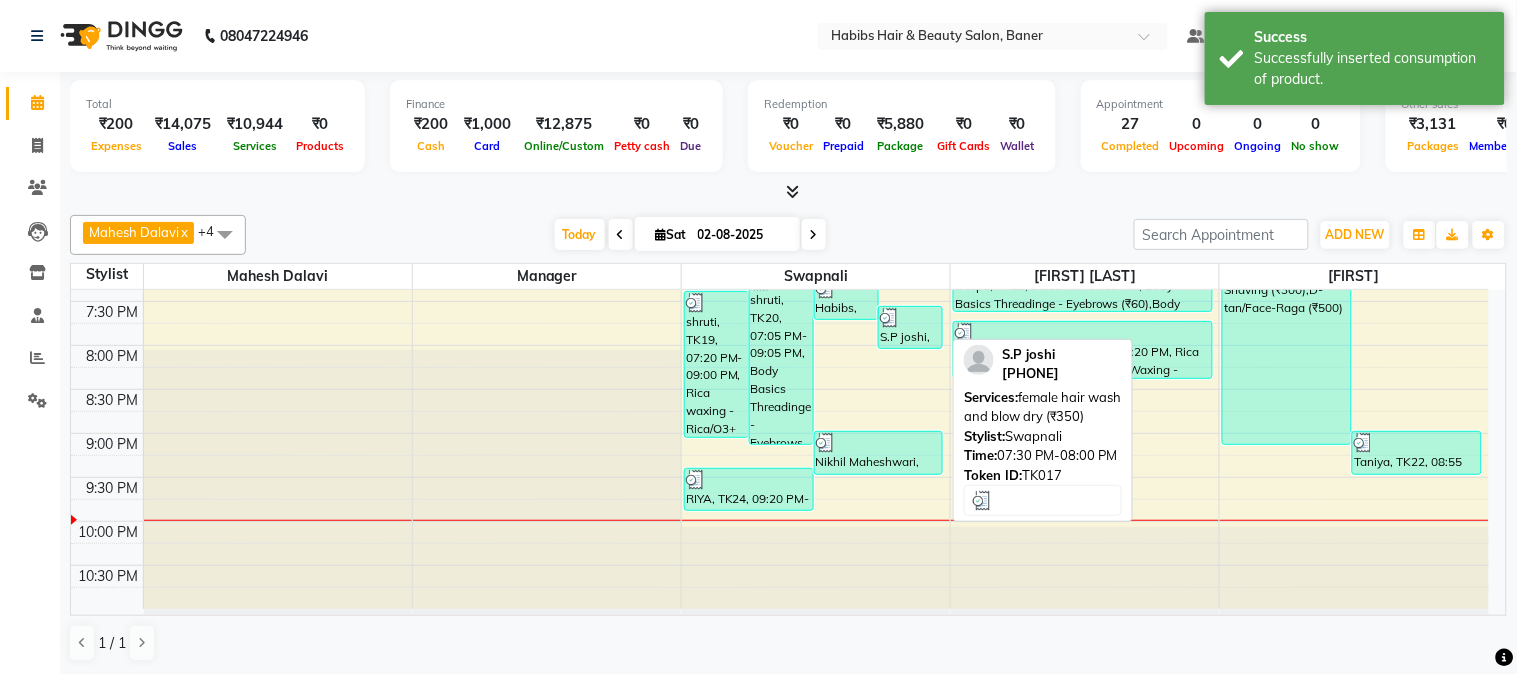 click on "S.P joshi, TK17, 07:30 PM-08:00 PM, female hair wash and blow dry (₹350)" at bounding box center (910, 327) 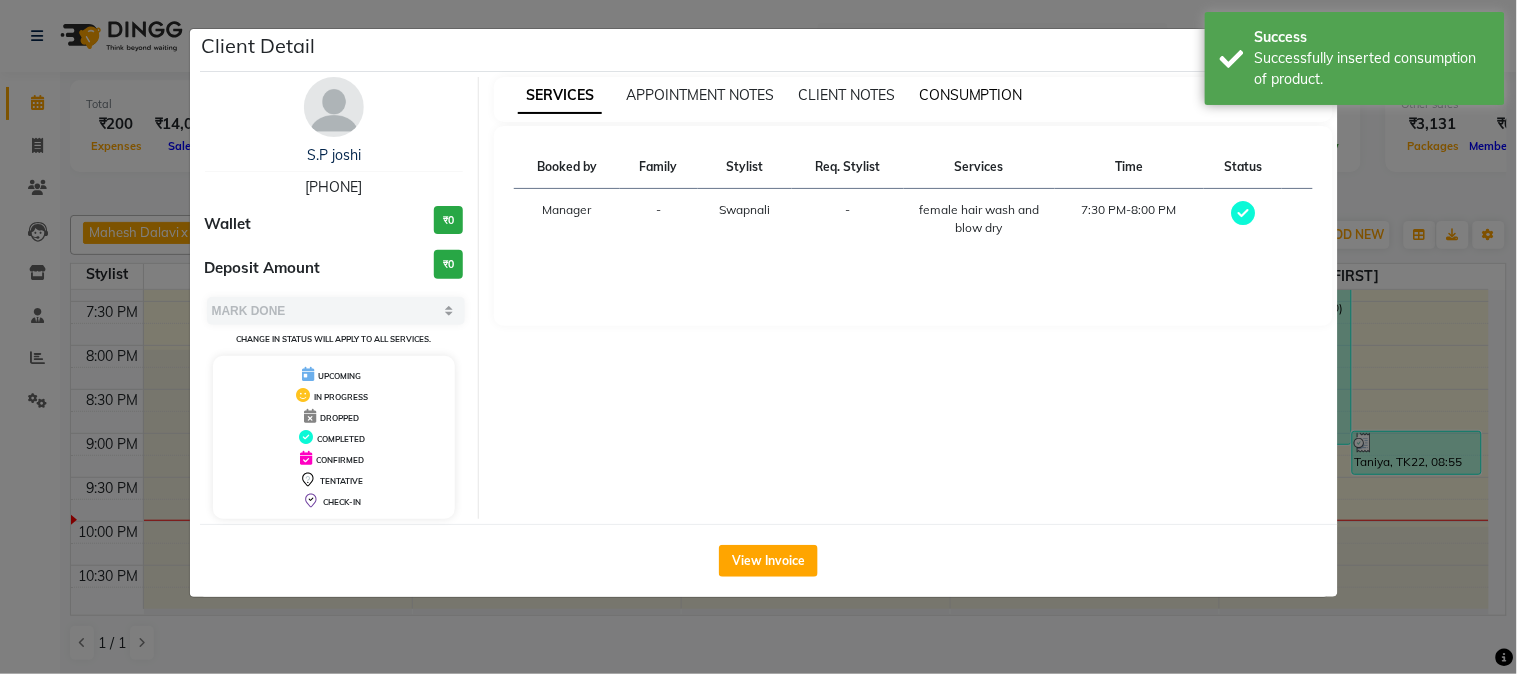 click on "CONSUMPTION" at bounding box center (971, 95) 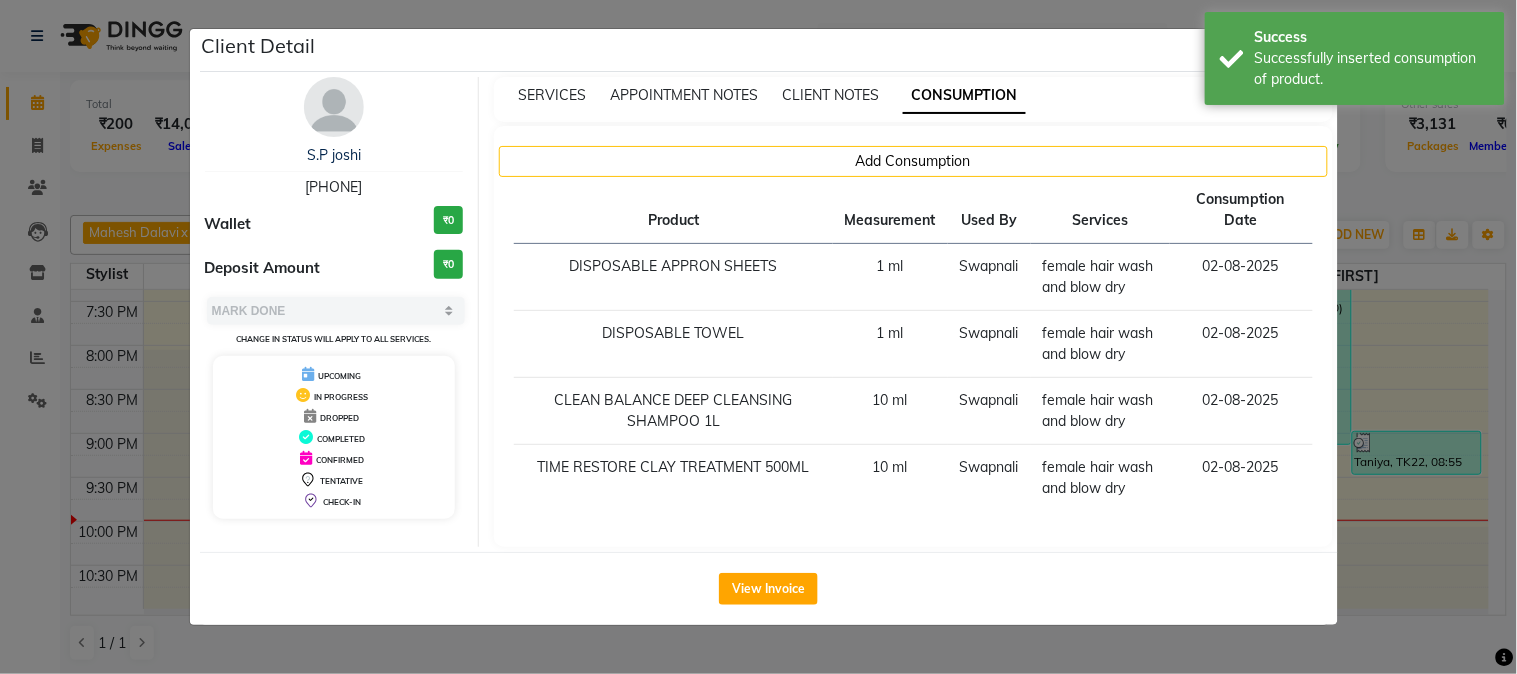 click on "Client Detail S.P joshi [PHONE] Wallet ₹0 Deposit Amount ₹0 Select MARK DONE UPCOMING Change in status will apply to all services. UPCOMING IN PROGRESS DROPPED COMPLETED CONFIRMED TENTATIVE CHECK-IN SERVICES APPOINTMENT NOTES CLIENT NOTES CONSUMPTION Add Consumption Product Measurement Used By Services Consumption Date DISPOSABLE APPRON SHEETS 1 ml [PERSON] female hair wash and blow dry 02-08-2025 DISPOSABLE TOWEL 1 ml [PERSON] female hair wash and blow dry 02-08-2025 CLEAN BALANCE DEEP CLEANSING SHAMPOO 1L 10 ml [PERSON] female hair wash and blow dry 02-08-2025 TIME RESTORE CLAY TREATMENT 500ML 10 ml [PERSON] female hair wash and blow dry 02-08-2025 View Invoice" 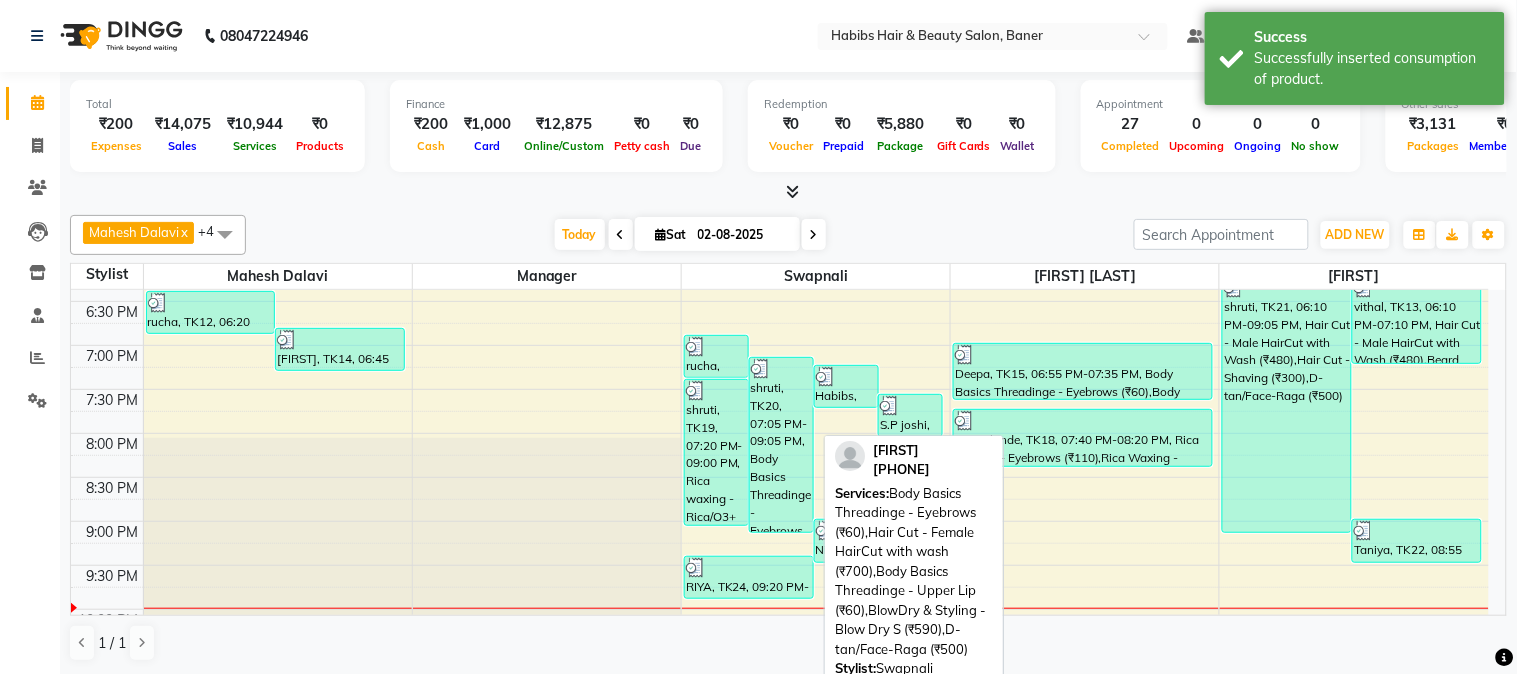 scroll, scrollTop: 777, scrollLeft: 0, axis: vertical 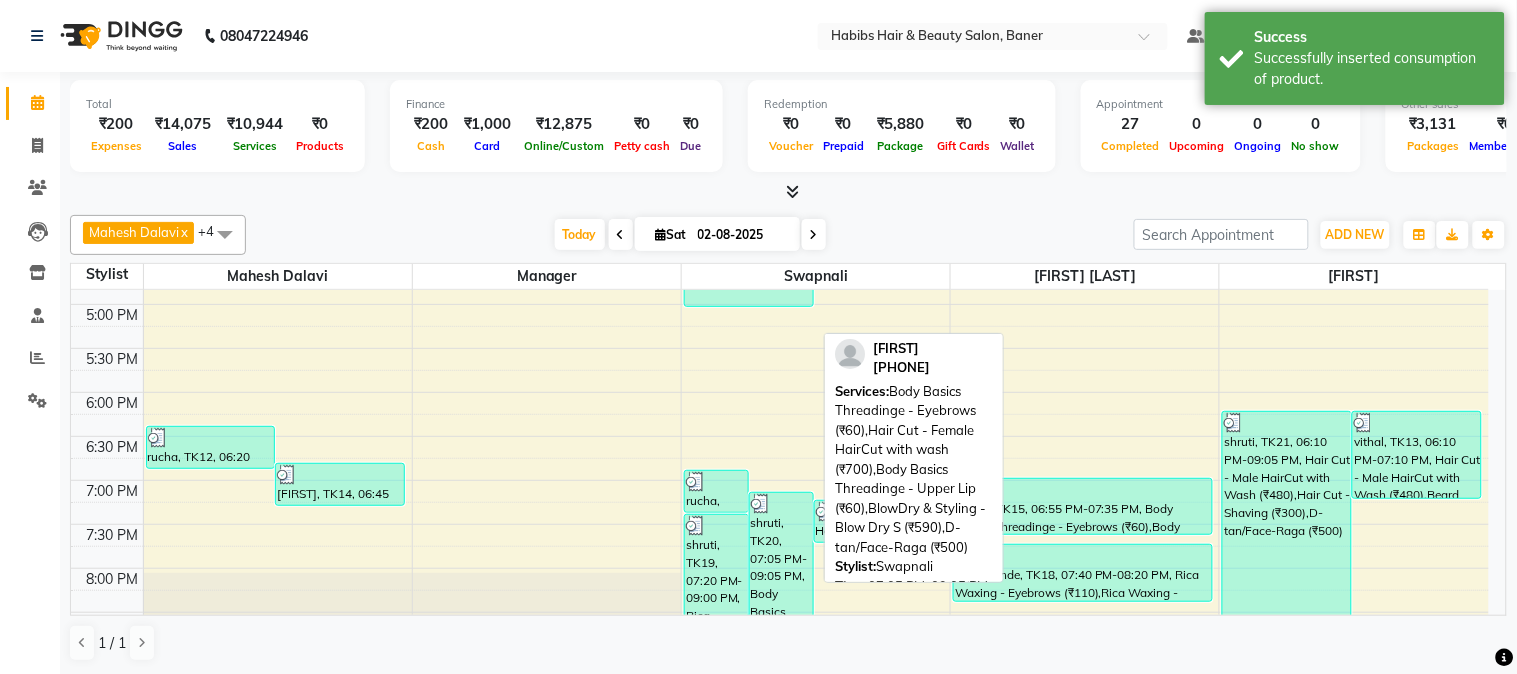 click on "shruti, TK20, 07:05 PM-09:05 PM, Body Basics Threadinge - Eyebrows (₹60),Hair Cut - Female HairCut with wash (₹700),Body Basics Threadinge - Upper Lip (₹60),BlowDry & Styling - Blow Dry S (₹590),D-tan/Face-Raga (₹500)" at bounding box center [781, 580] 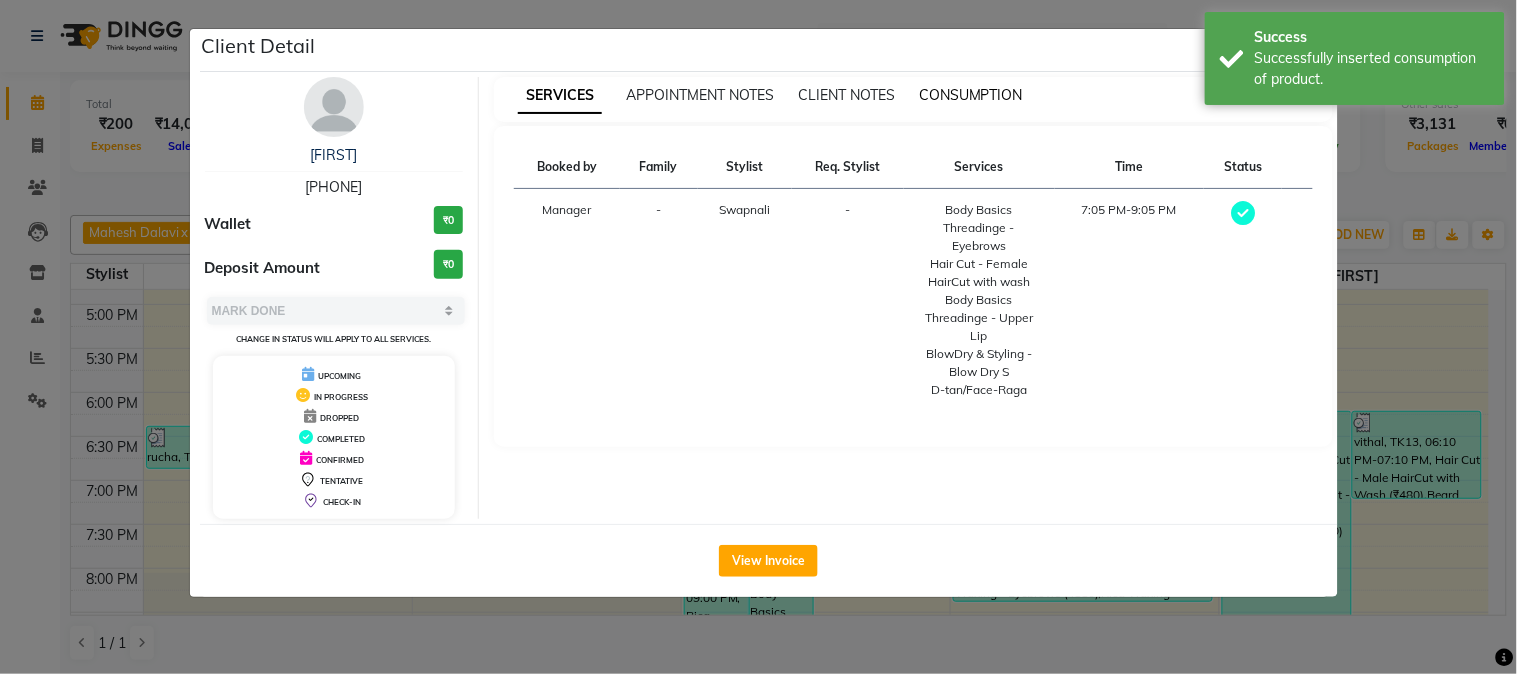 click on "CONSUMPTION" at bounding box center [971, 95] 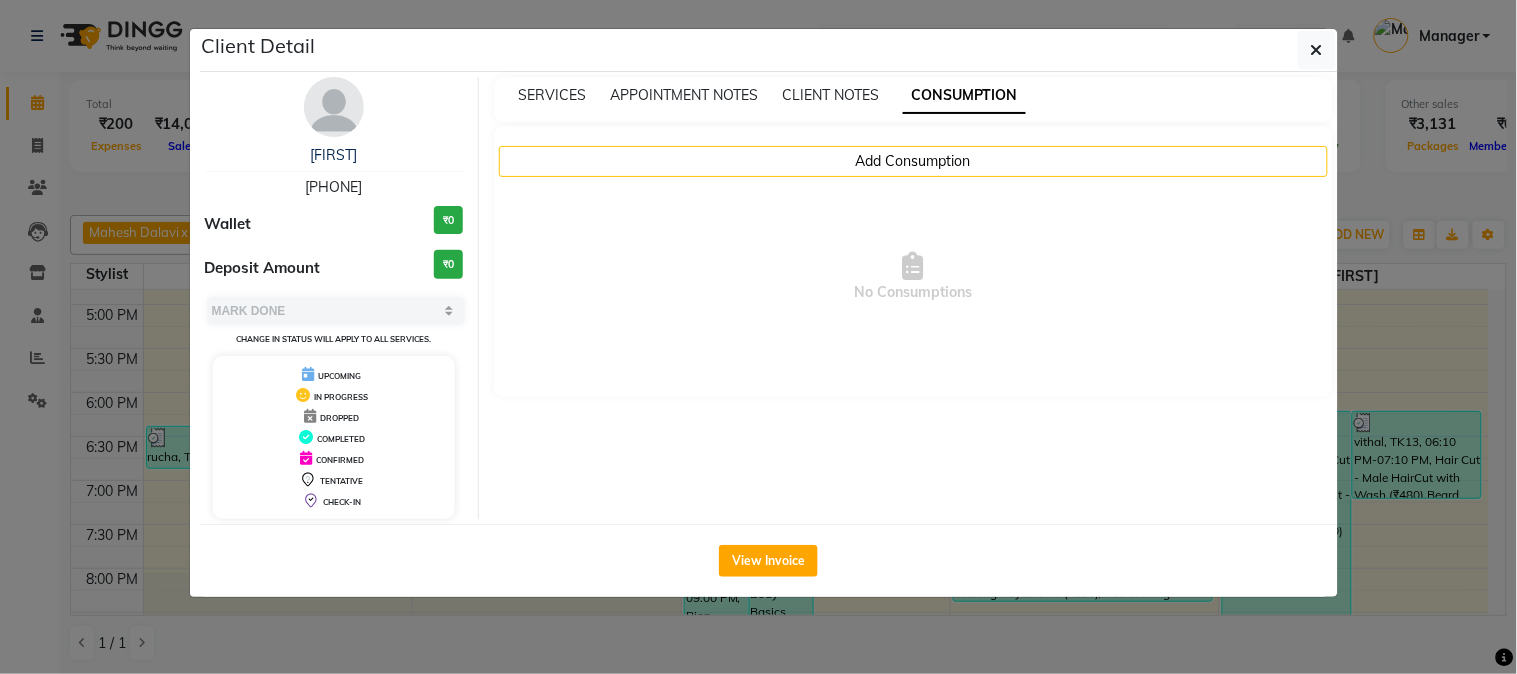 click on "Client Detail [FIRST] [PHONE] Wallet ₹0 Deposit Amount ₹0 Select MARK DONE UPCOMING Change in status will apply to all services. UPCOMING IN PROGRESS DROPPED COMPLETED CONFIRMED TENTATIVE CHECK-IN SERVICES APPOINTMENT NOTES CLIENT NOTES CONSUMPTION Add Consumption No Consumptions View Invoice" 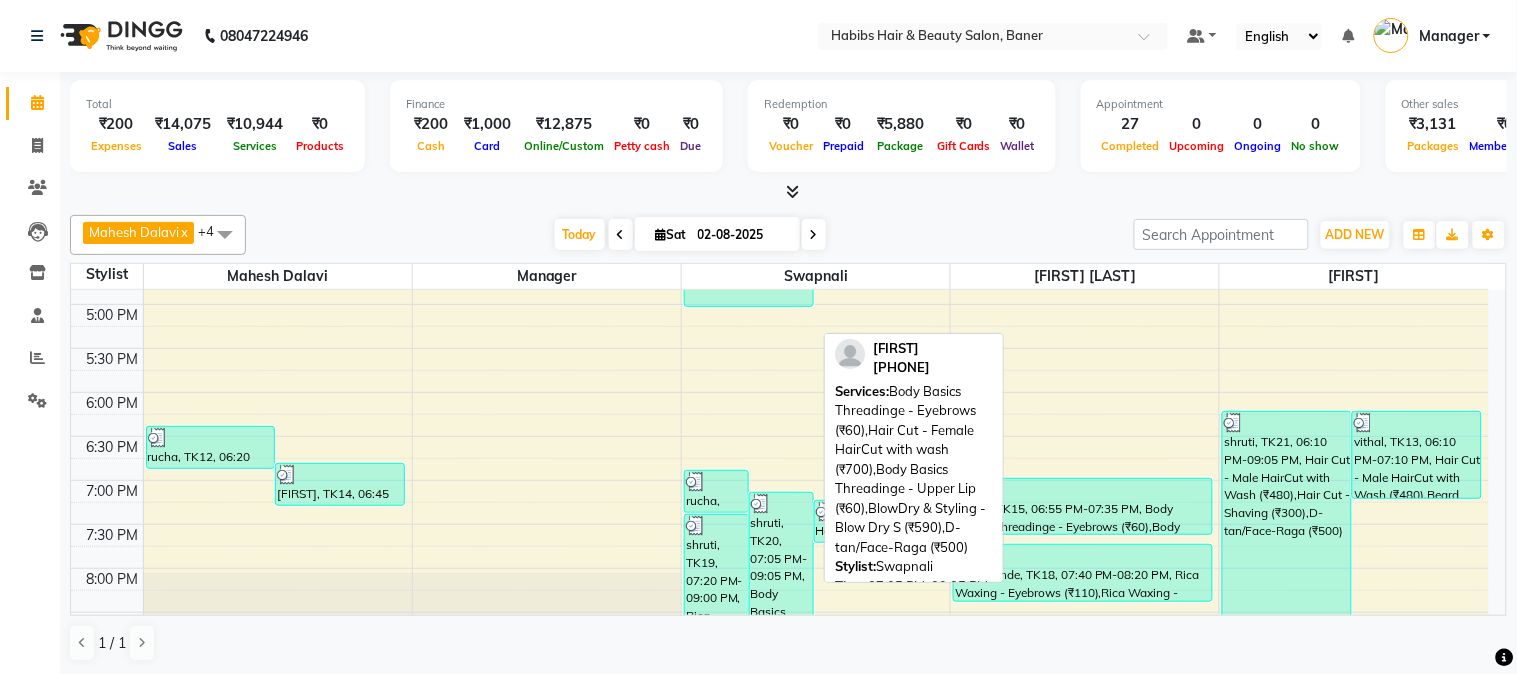 click on "shruti, TK20, 07:05 PM-09:05 PM, Body Basics Threadinge - Eyebrows (₹60),Hair Cut - Female HairCut with wash (₹700),Body Basics Threadinge - Upper Lip (₹60),BlowDry & Styling - Blow Dry S (₹590),D-tan/Face-Raga (₹500)" at bounding box center (781, 580) 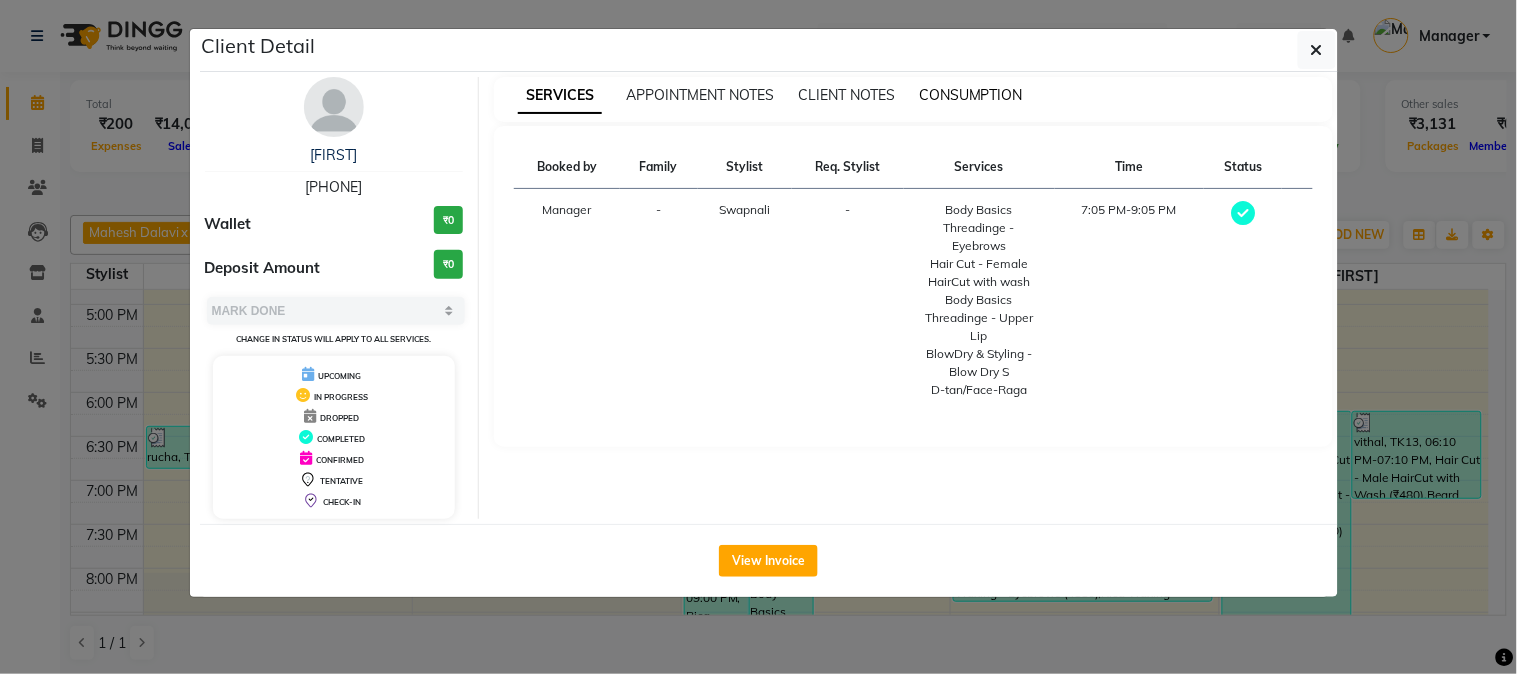 click on "CONSUMPTION" at bounding box center [971, 95] 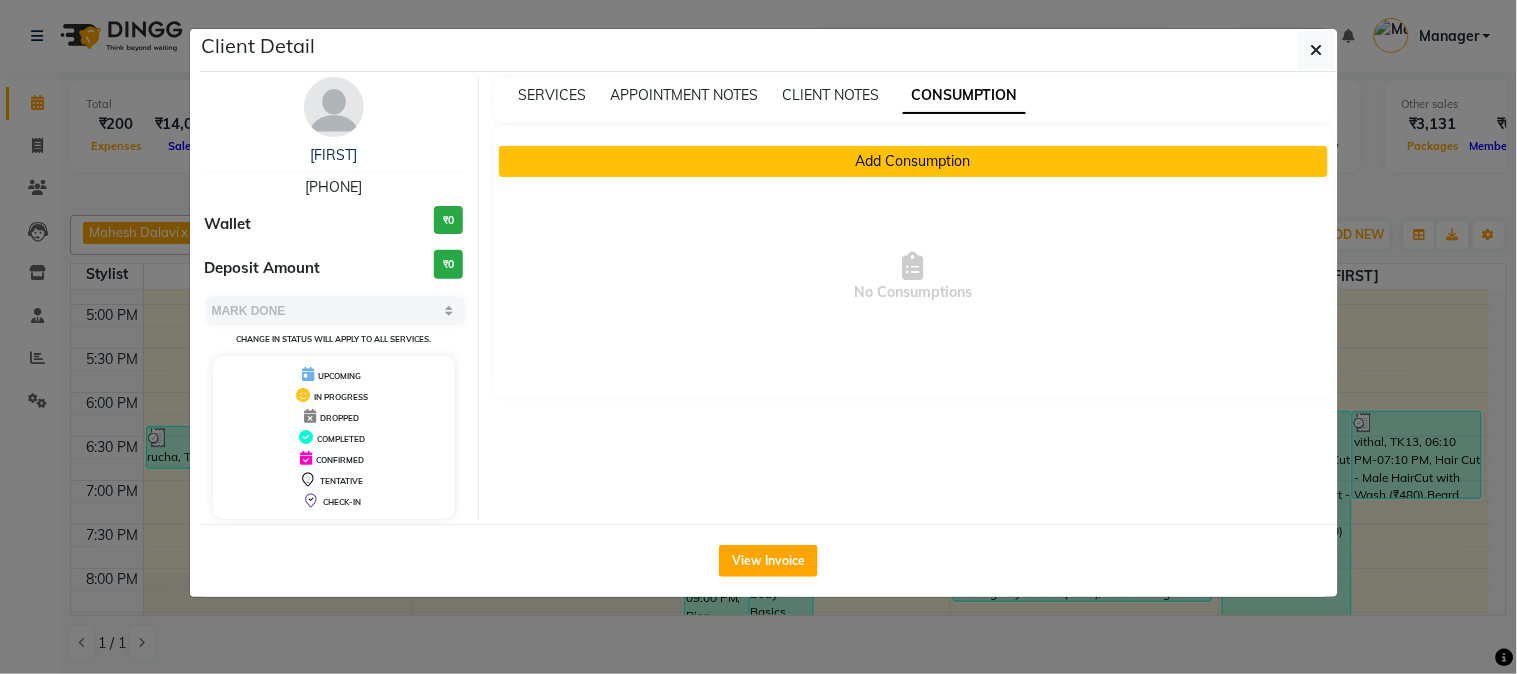 click on "Add Consumption" at bounding box center (913, 161) 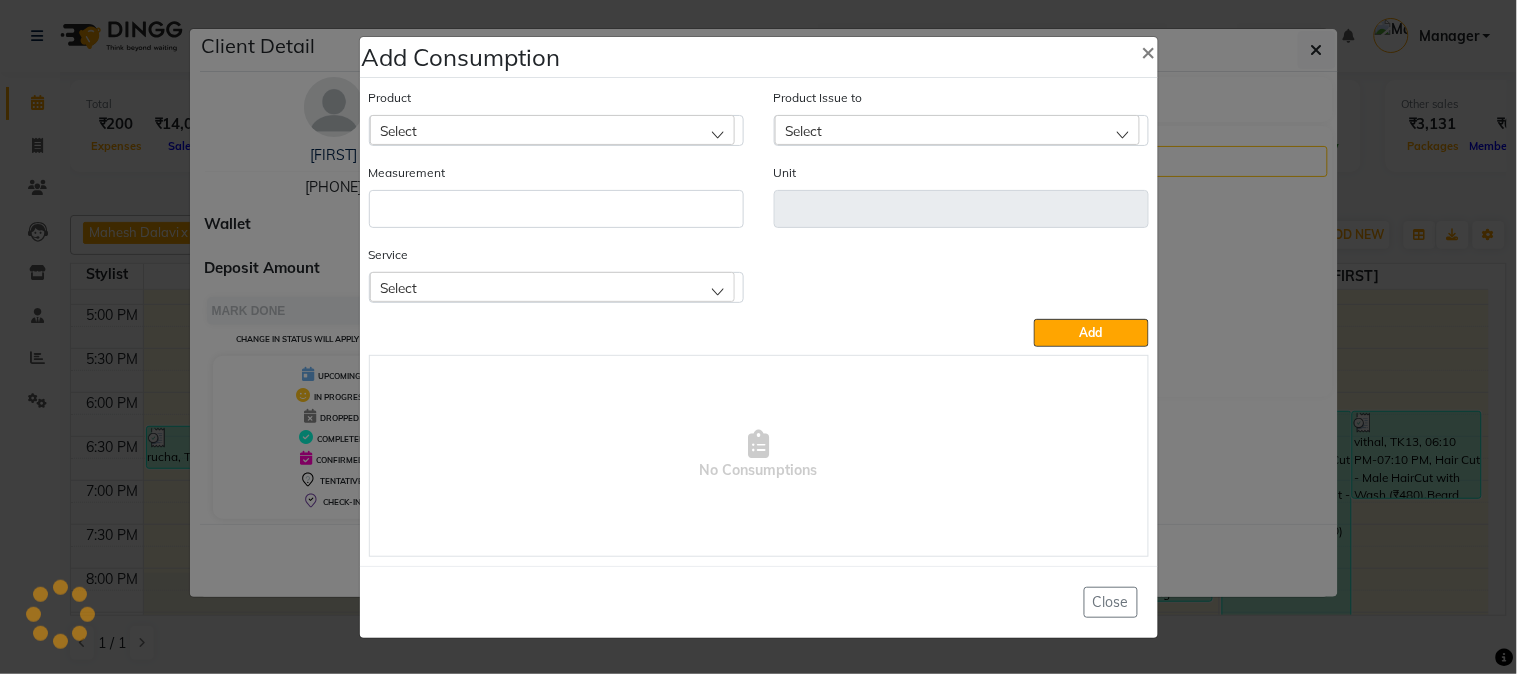 click on "Select" 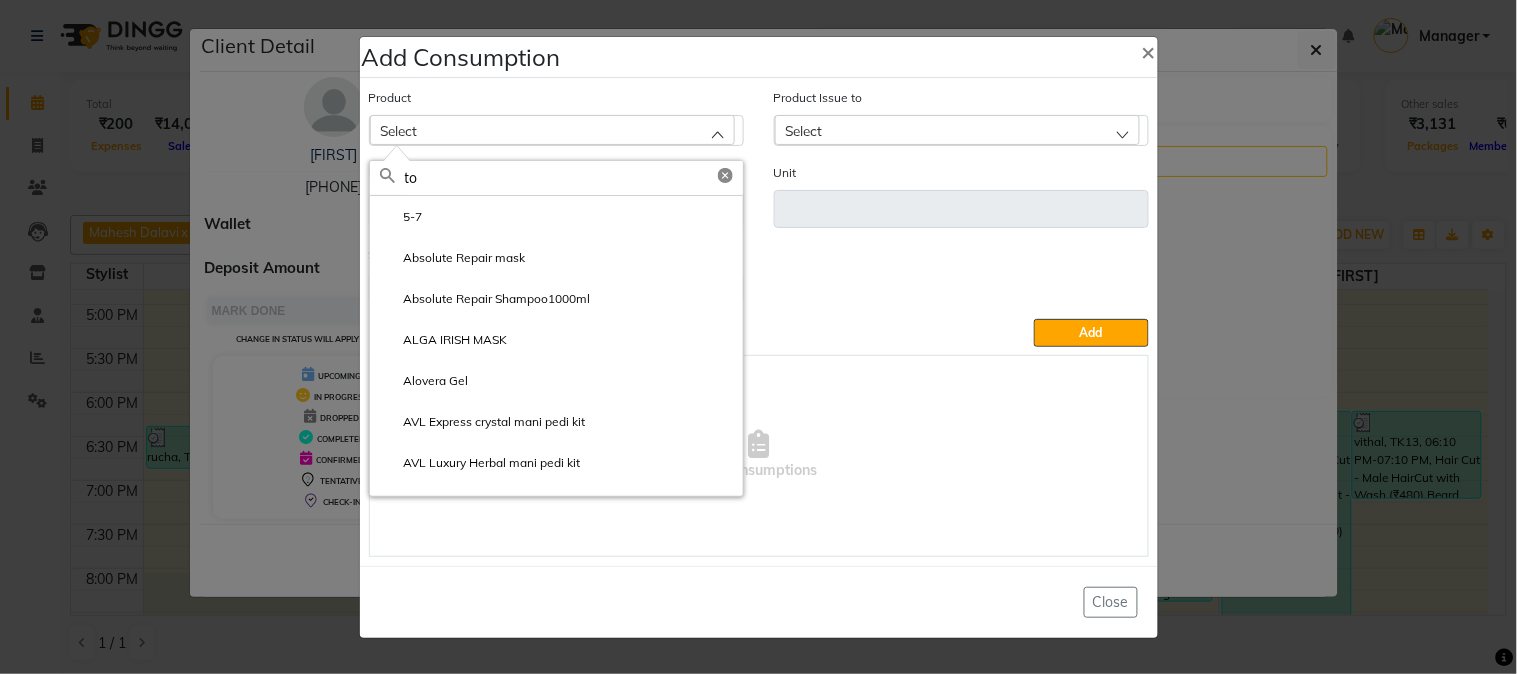 type on "to" 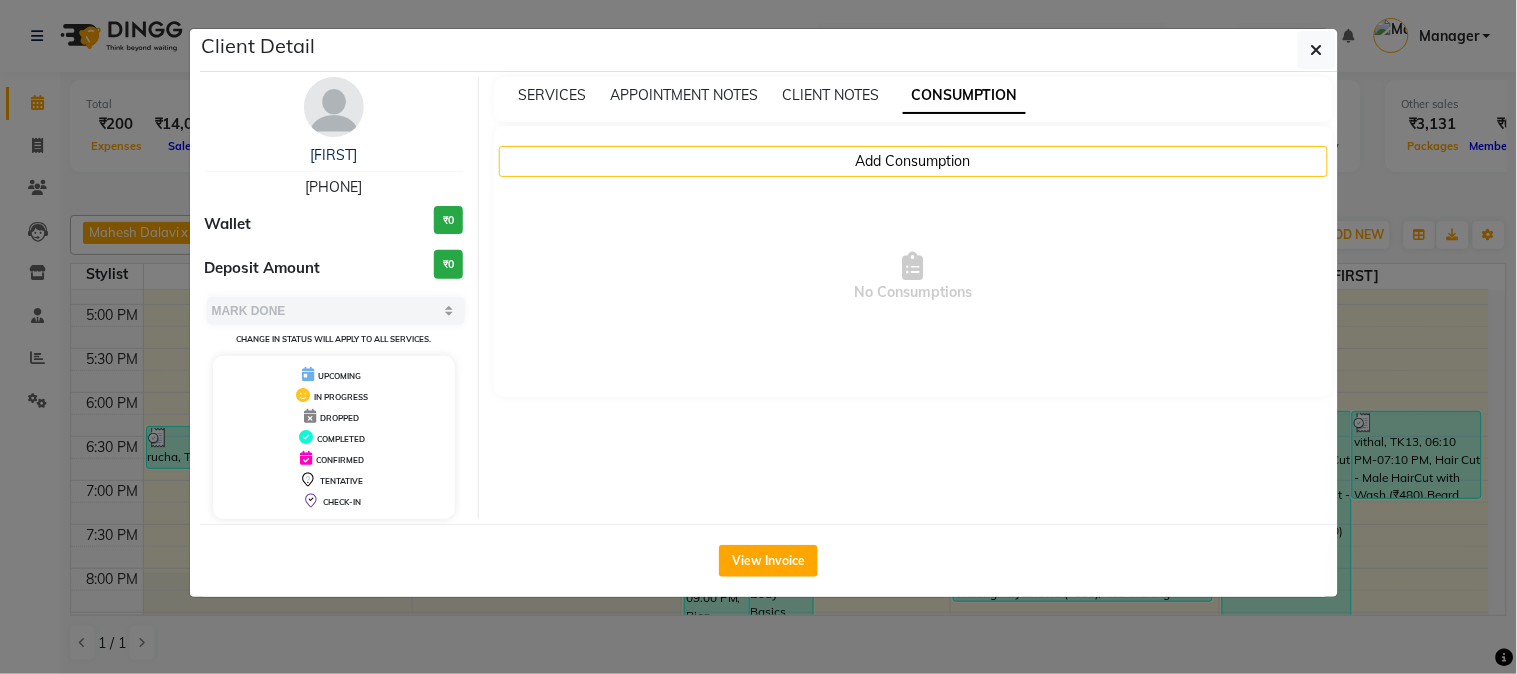 click on "Client Detail  [FIRST]    [PHONE] Wallet ₹0 Deposit Amount  ₹0  Select MARK DONE UPCOMING Change in status will apply to all services. UPCOMING IN PROGRESS DROPPED COMPLETED CONFIRMED TENTATIVE CHECK-IN SERVICES APPOINTMENT NOTES CLIENT NOTES CONSUMPTION Add Consumption  No Consumptions   View Invoice" 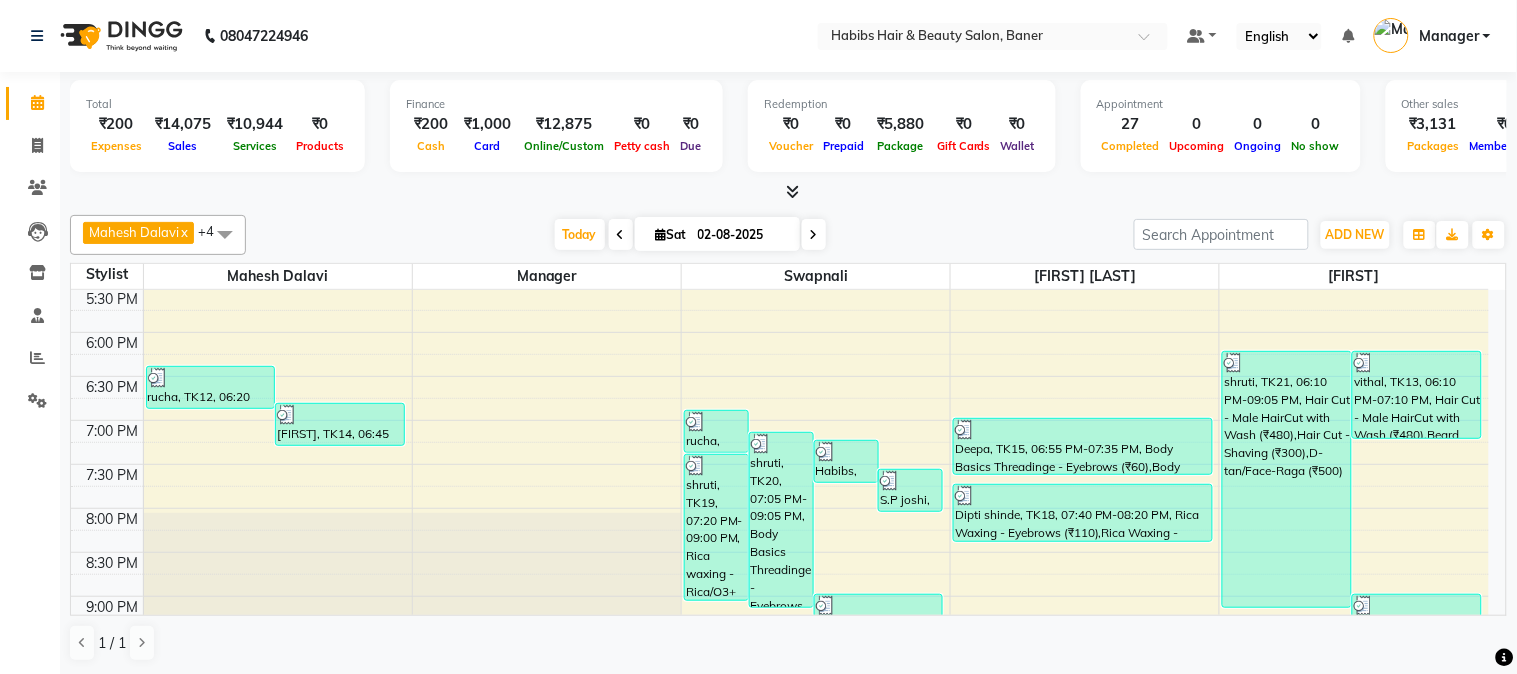 scroll, scrollTop: 888, scrollLeft: 0, axis: vertical 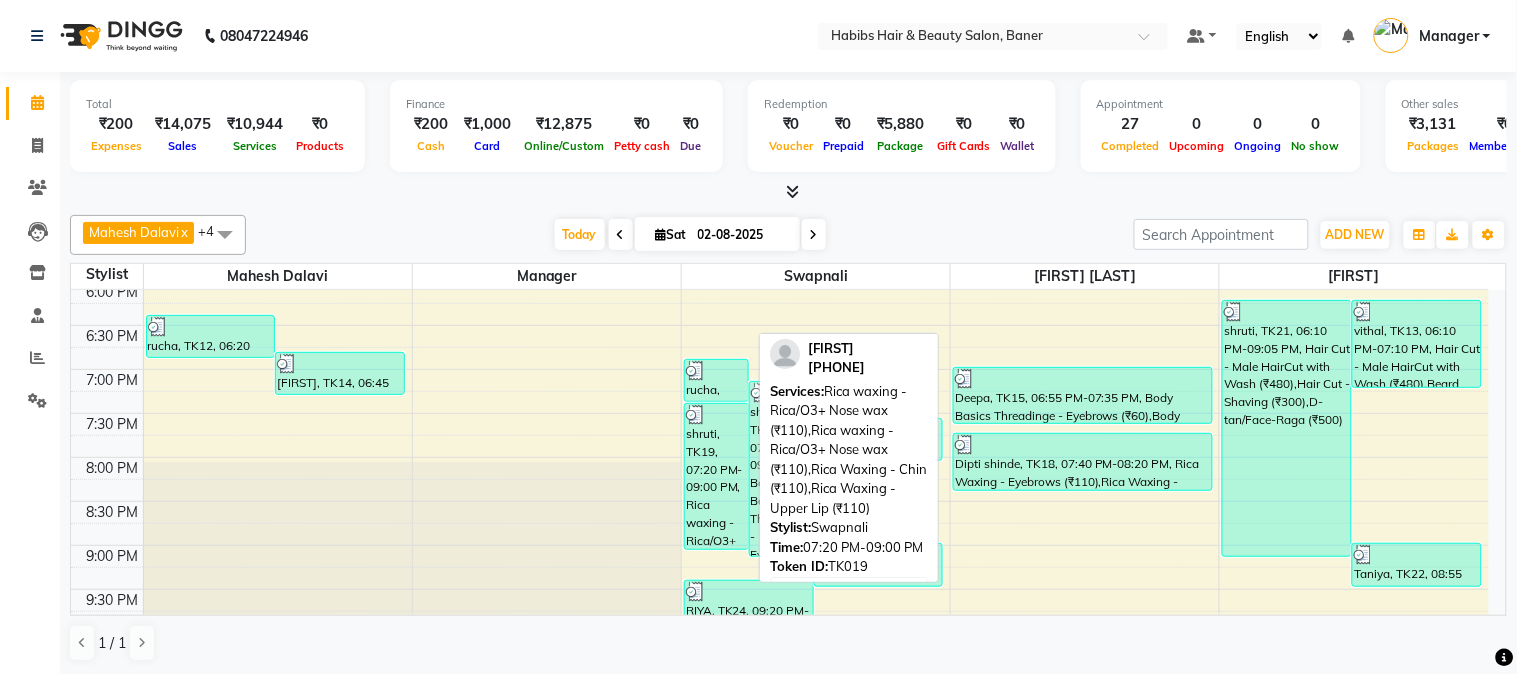 click on "shruti, TK19, 07:20 PM-09:00 PM, Rica waxing - Rica/O3+ Nose wax (₹110),Rica waxing - Rica/O3+ Nose wax (₹110),Rica Waxing - Chin (₹110),Rica Waxing - Upper Lip (₹110)" at bounding box center [716, 476] 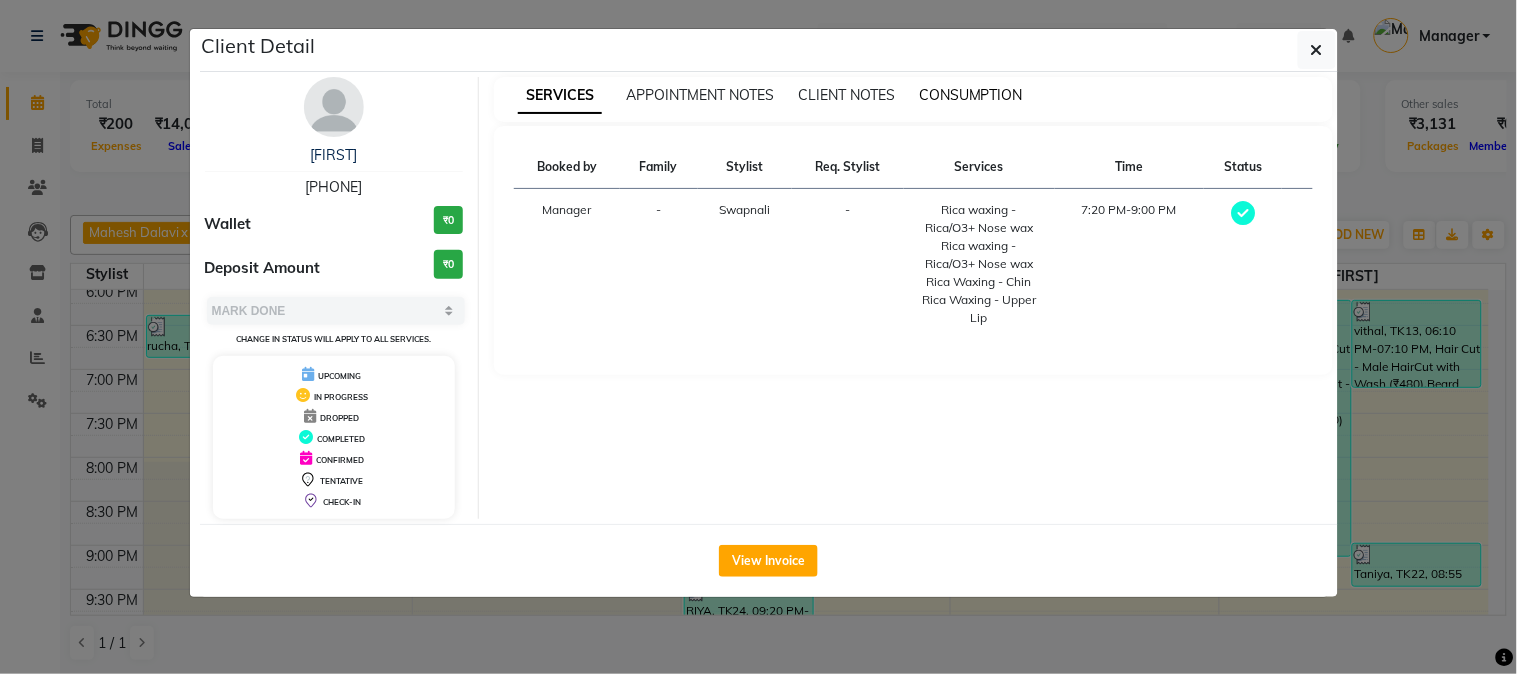 click on "CONSUMPTION" at bounding box center (971, 95) 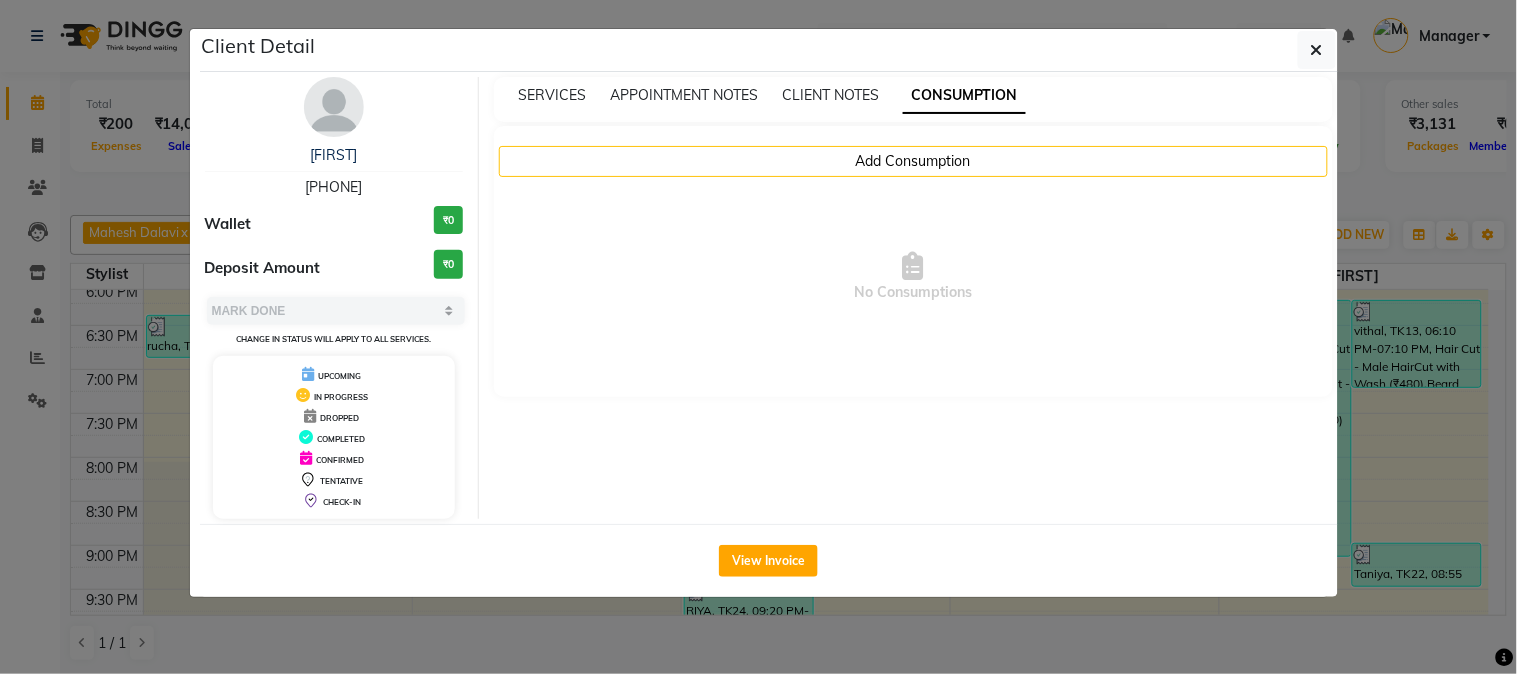 click on "Client Detail  [FIRST]    [PHONE] Wallet ₹0 Deposit Amount  ₹0  Select MARK DONE UPCOMING Change in status will apply to all services. UPCOMING IN PROGRESS DROPPED COMPLETED CONFIRMED TENTATIVE CHECK-IN SERVICES APPOINTMENT NOTES CLIENT NOTES CONSUMPTION Add Consumption  No Consumptions   View Invoice" 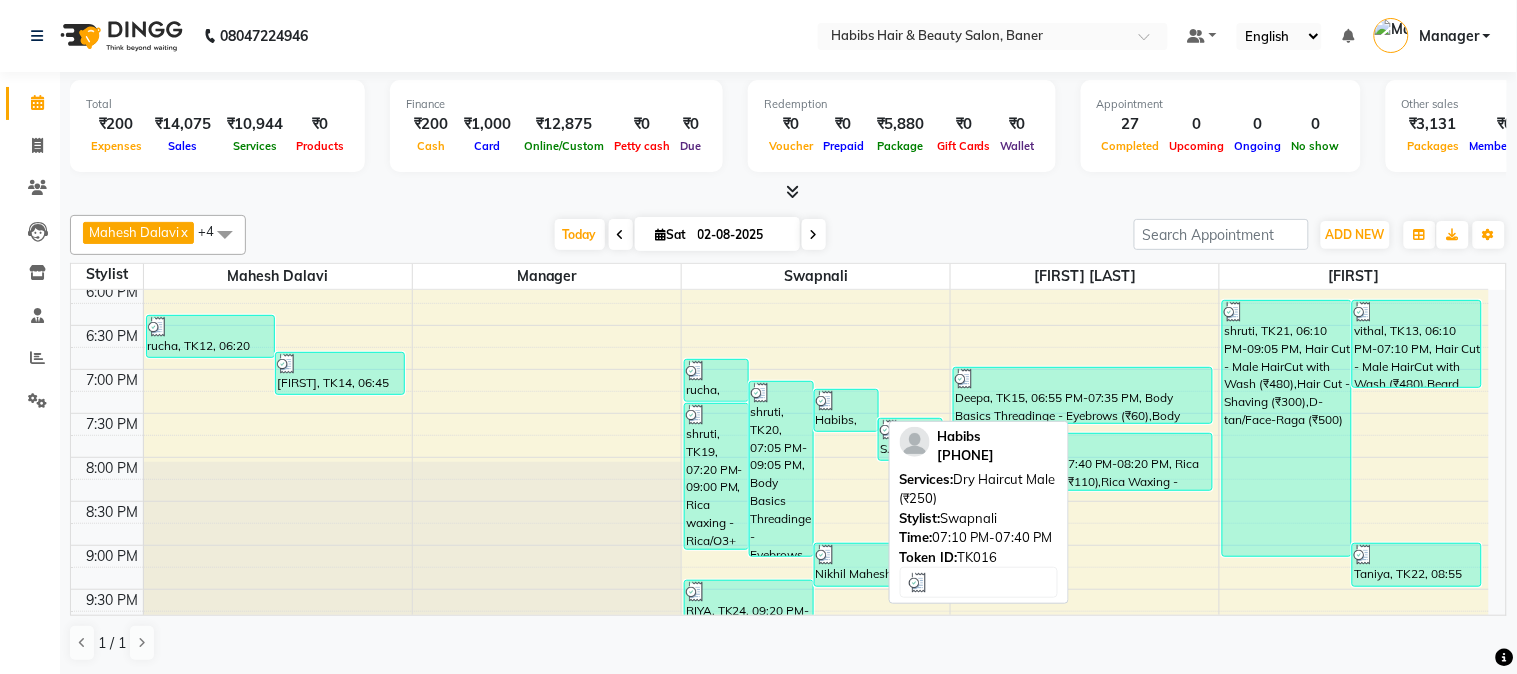 click at bounding box center [846, 401] 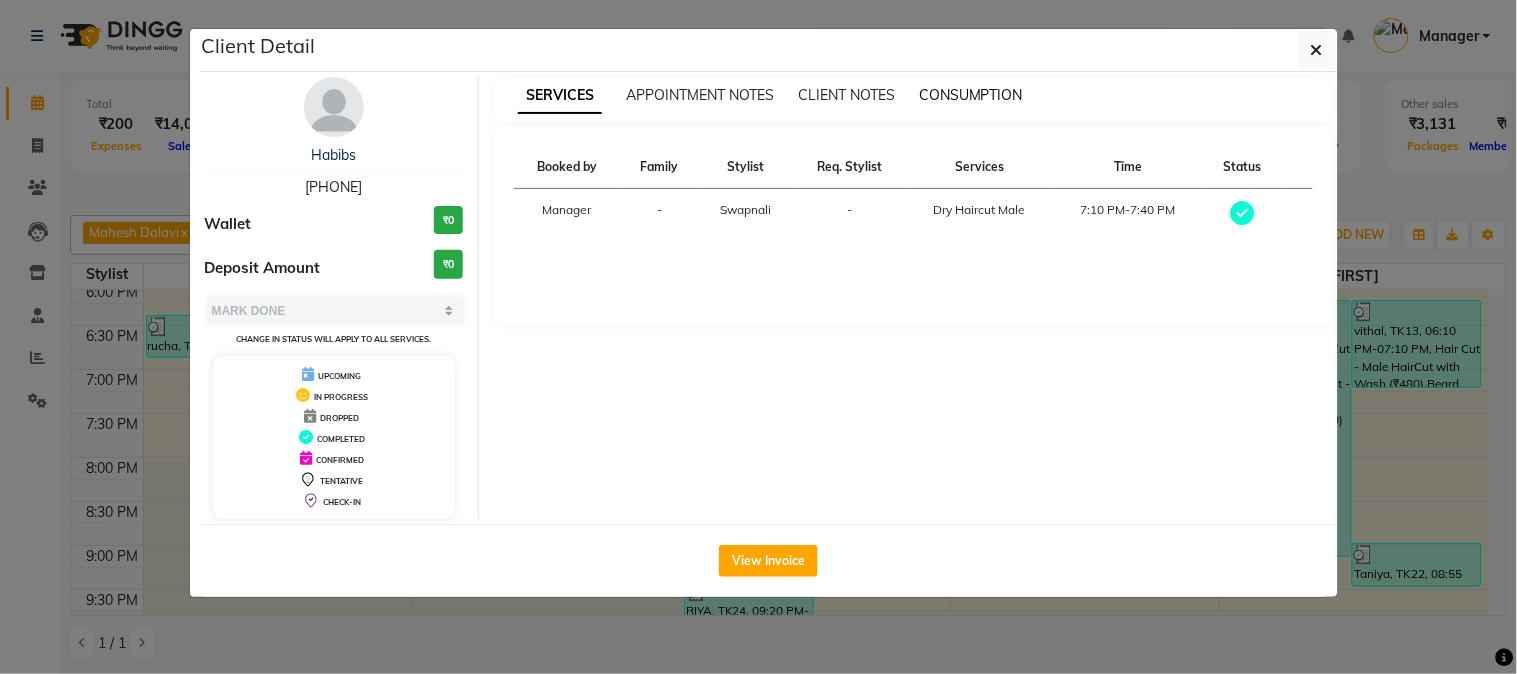click on "CONSUMPTION" at bounding box center (971, 95) 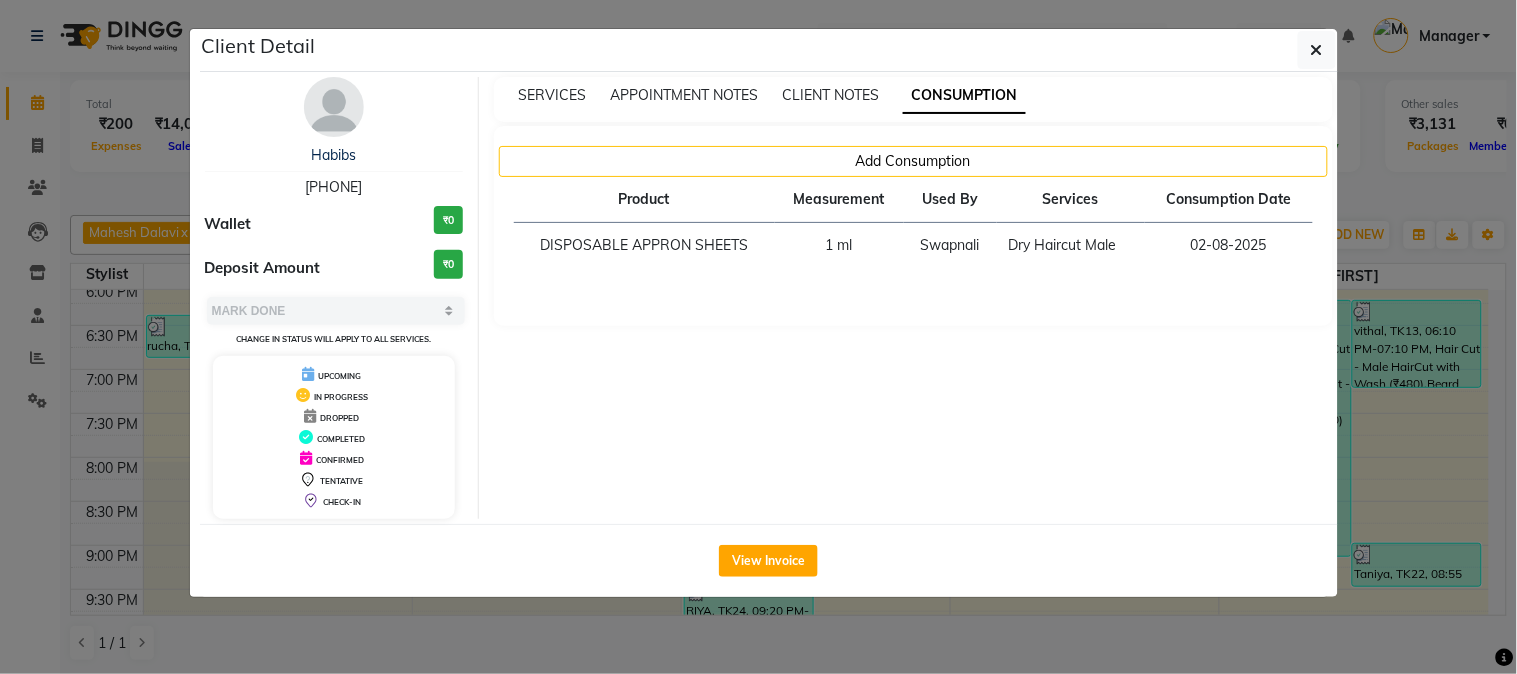 click on "Client Detail  Habibs    8759660660 Wallet ₹0 Deposit Amount  ₹0  Select MARK DONE UPCOMING Change in status will apply to all services. UPCOMING IN PROGRESS DROPPED COMPLETED CONFIRMED TENTATIVE CHECK-IN SERVICES APPOINTMENT NOTES CLIENT NOTES CONSUMPTION Add Consumption Product Measurement Used By Services Consumption Date  DISPOSABLE APPRON SHEETS   1 ml   Swapnali   Dry Haircut Male   02-08-2025   View Invoice" 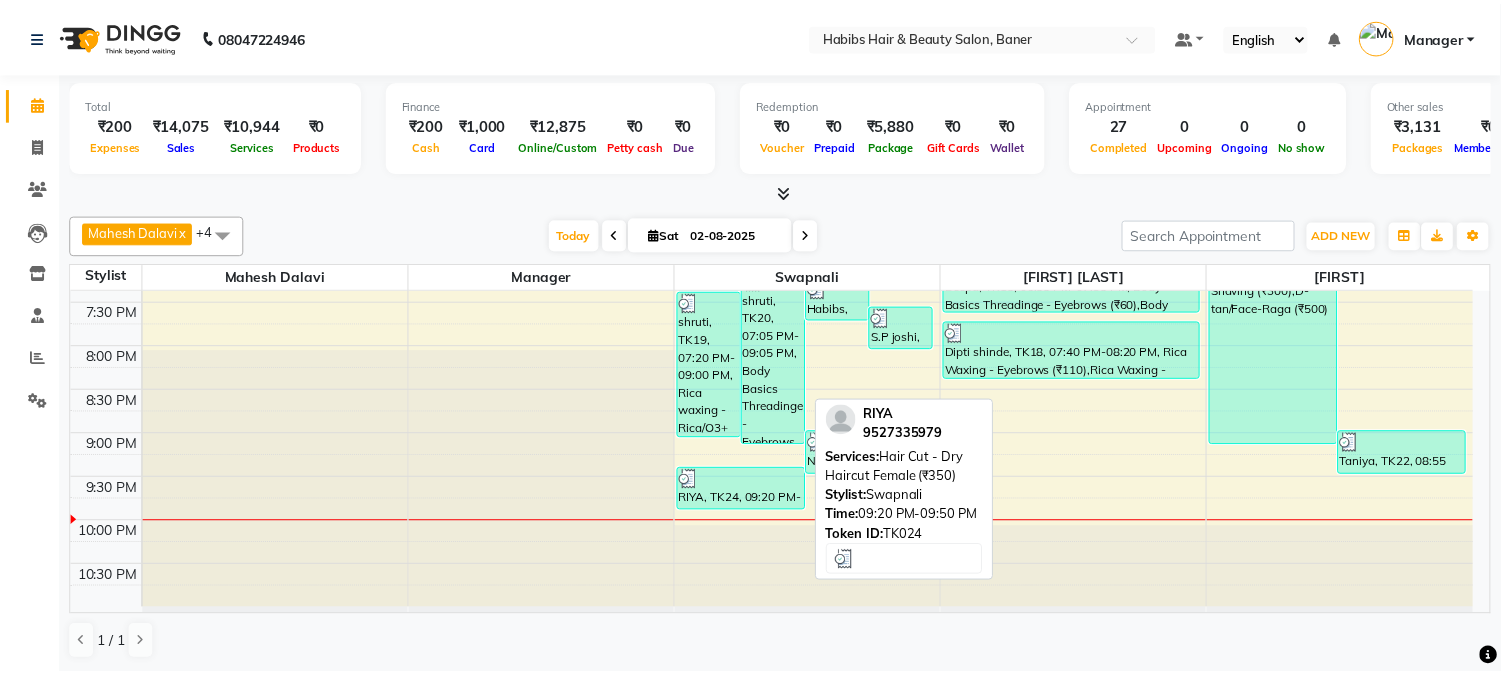 scroll, scrollTop: 888, scrollLeft: 0, axis: vertical 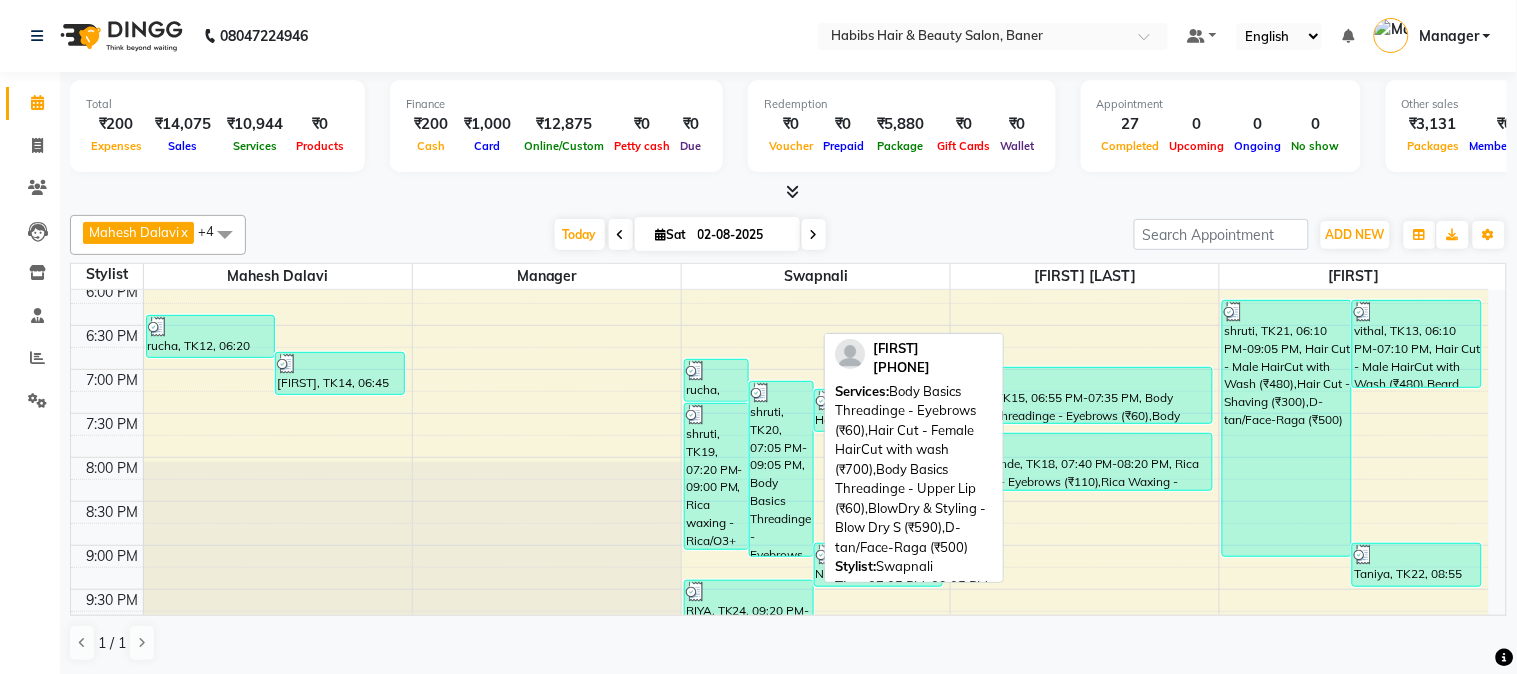 click on "shruti, TK20, 07:05 PM-09:05 PM, Body Basics Threadinge - Eyebrows (₹60),Hair Cut - Female HairCut with wash (₹700),Body Basics Threadinge - Upper Lip (₹60),BlowDry & Styling - Blow Dry S (₹590),D-tan/Face-Raga (₹500)" at bounding box center (781, 469) 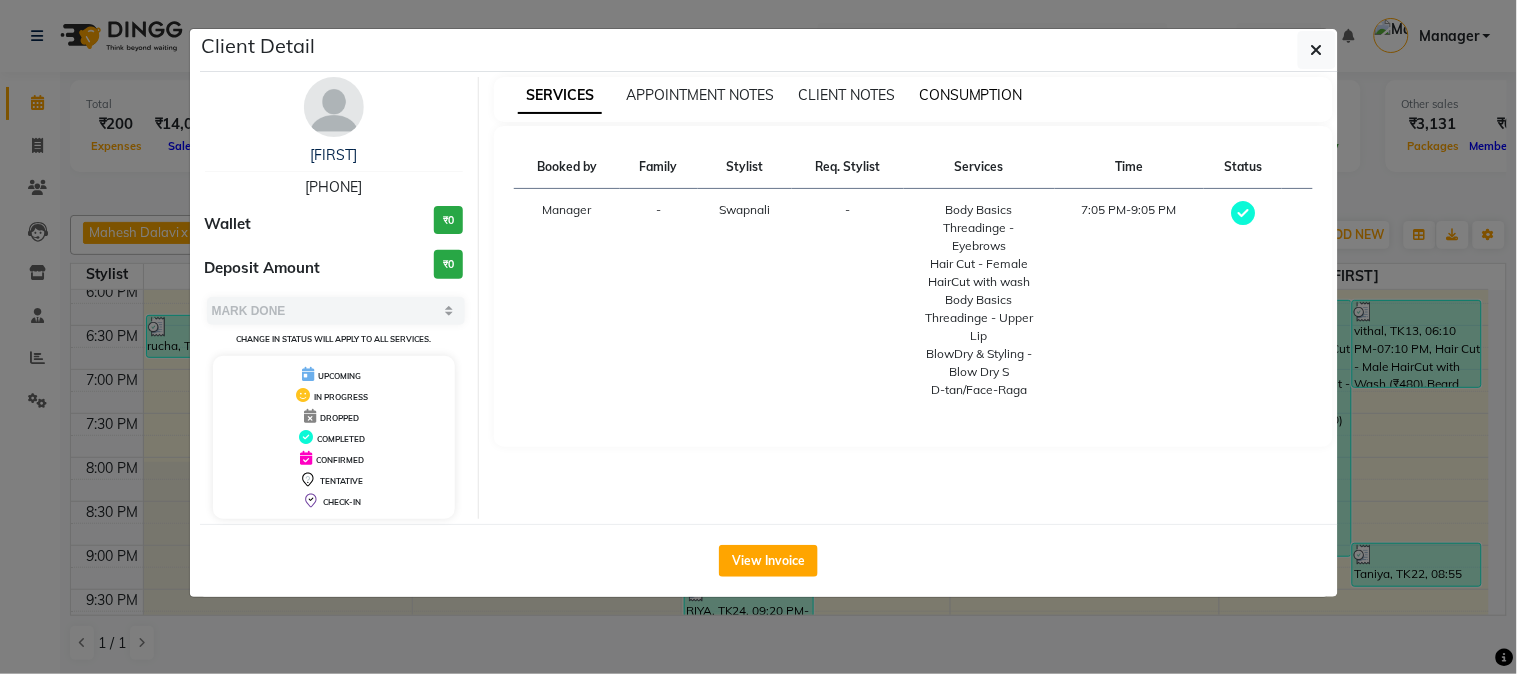 click on "CONSUMPTION" at bounding box center [971, 95] 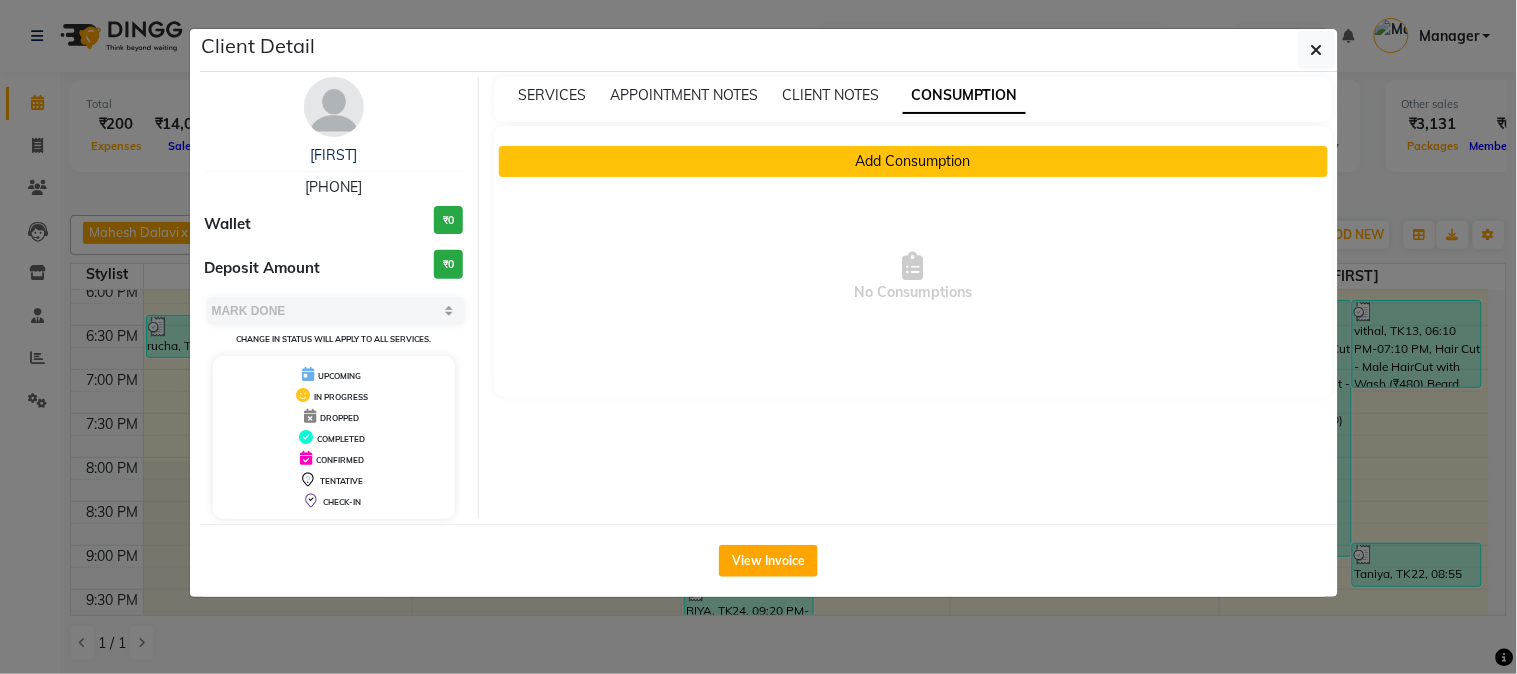 click on "Add Consumption" at bounding box center [913, 161] 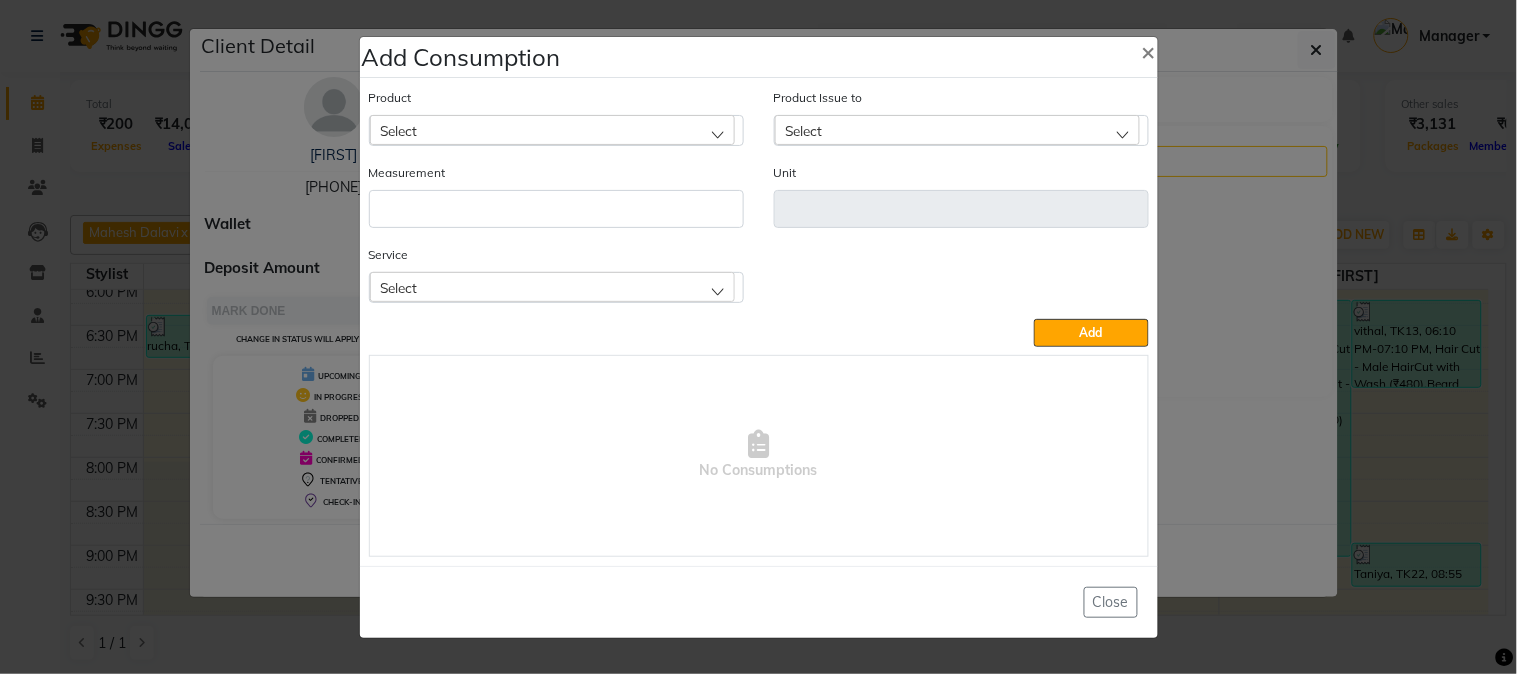 click on "Select" 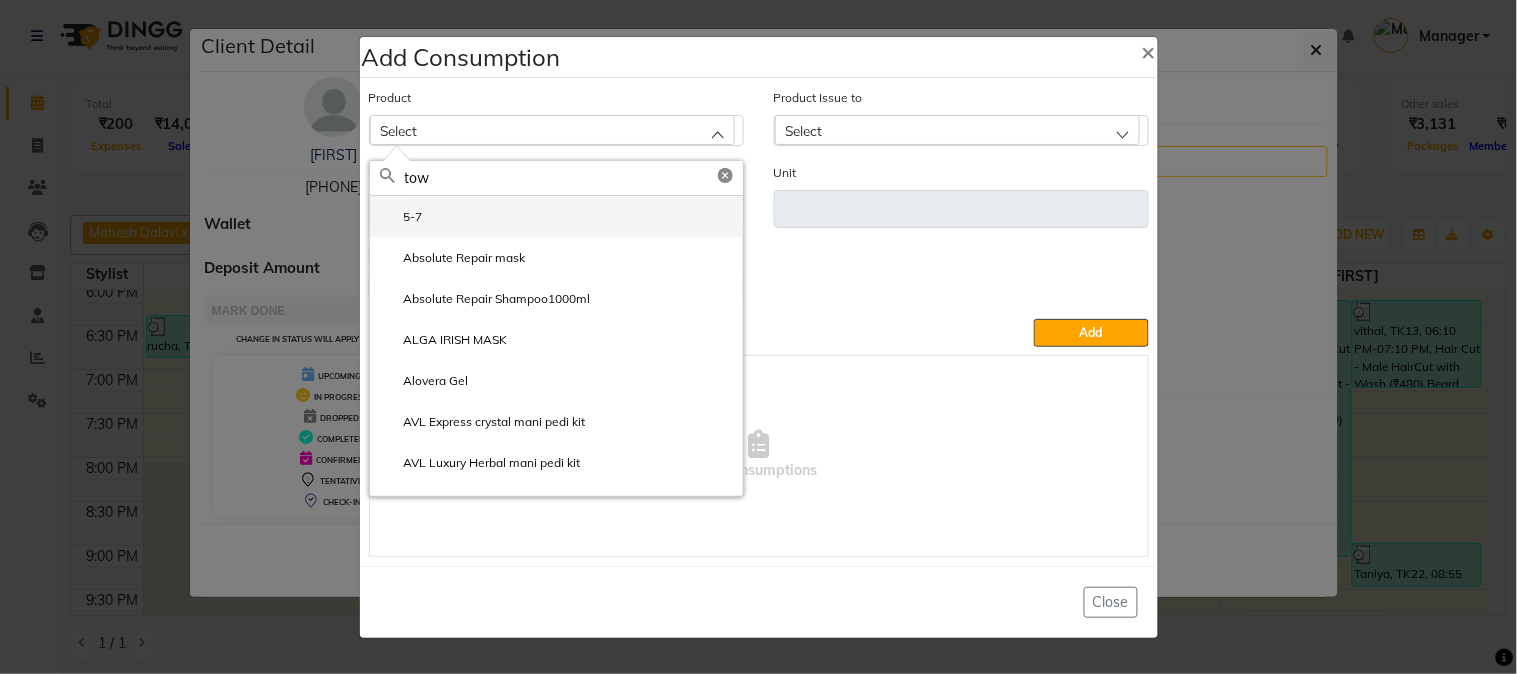 type on "tow" 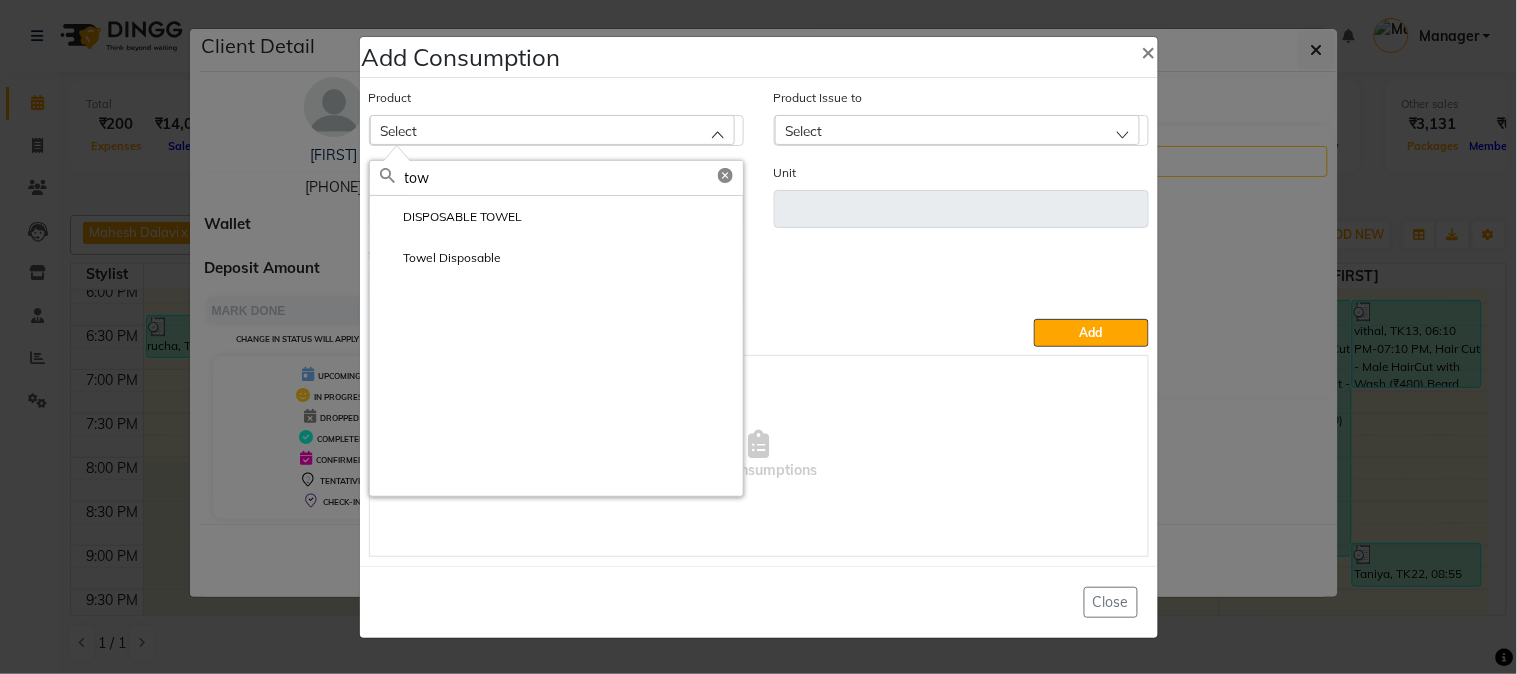 click on "DISPOSABLE TOWEL" 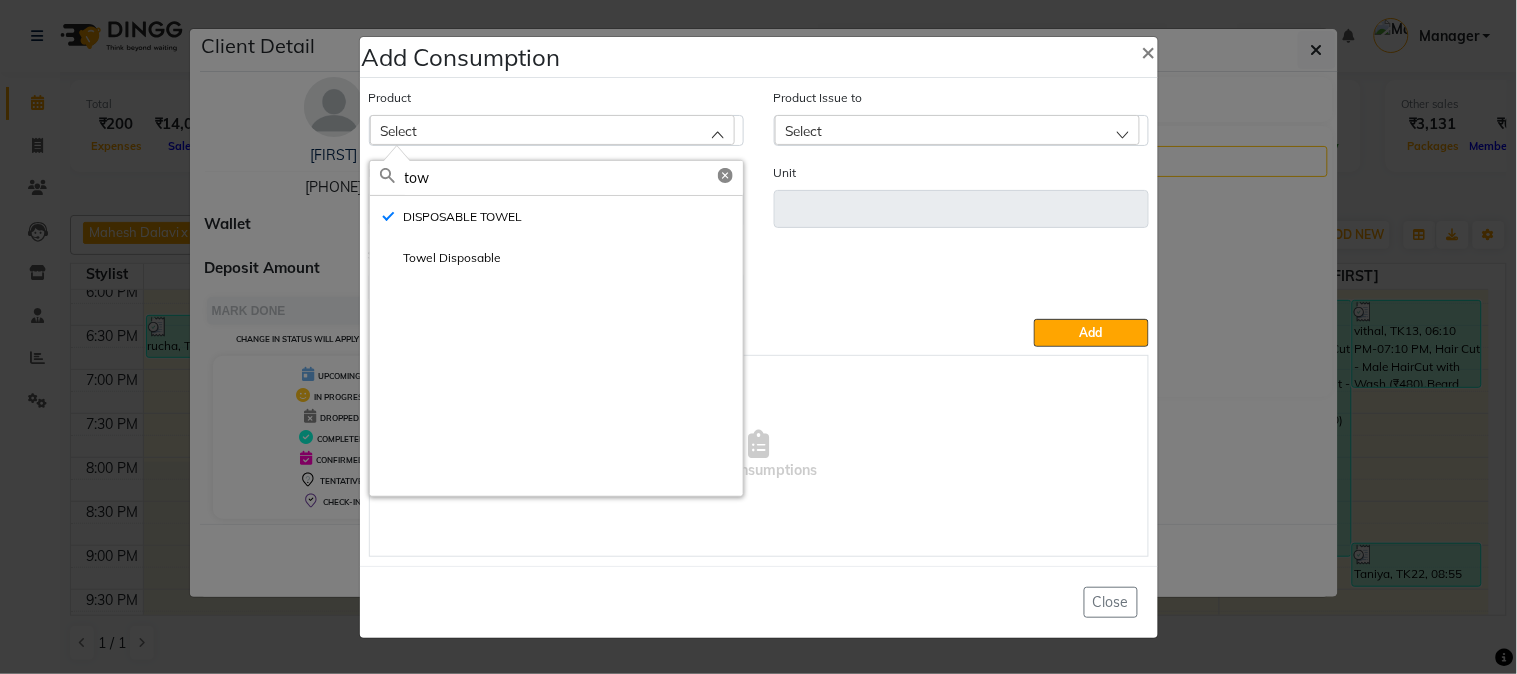 type on "ml" 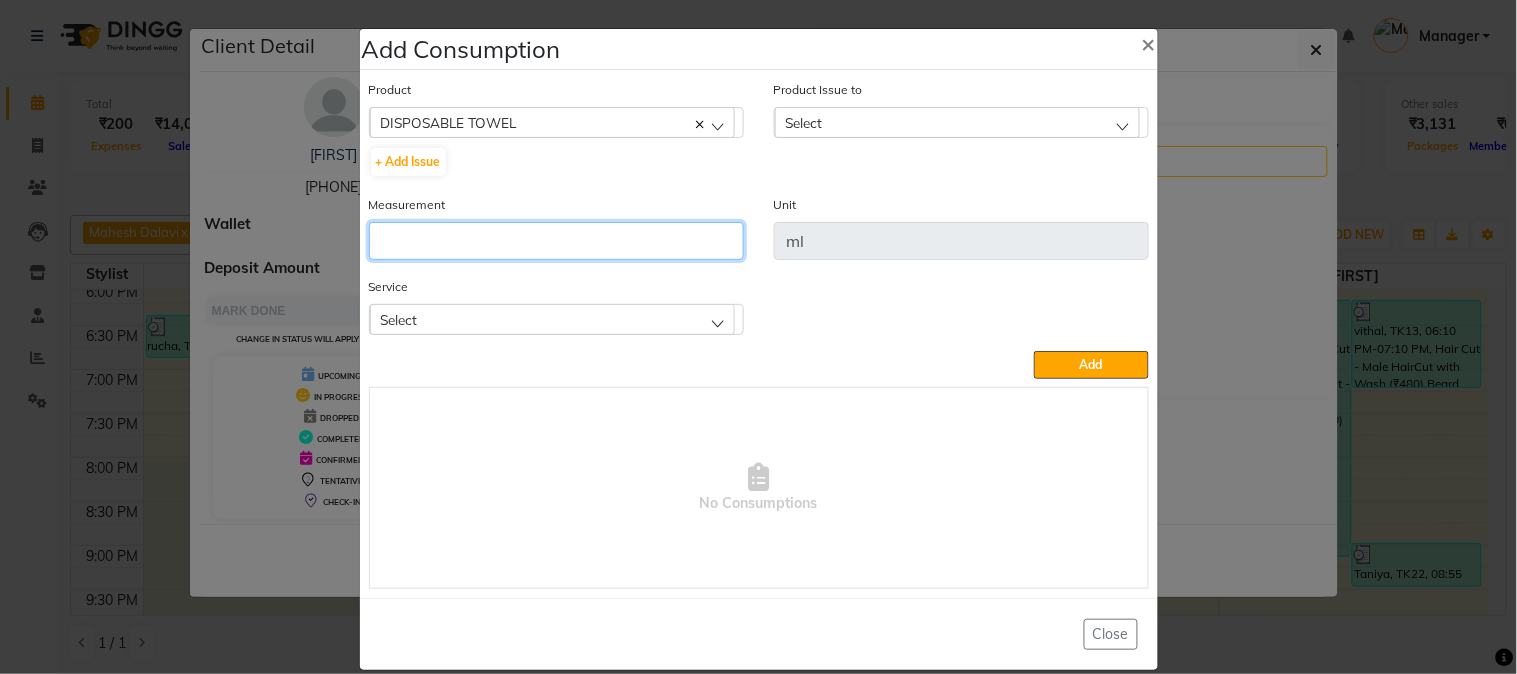 drag, startPoint x: 525, startPoint y: 222, endPoint x: 532, endPoint y: 243, distance: 22.135944 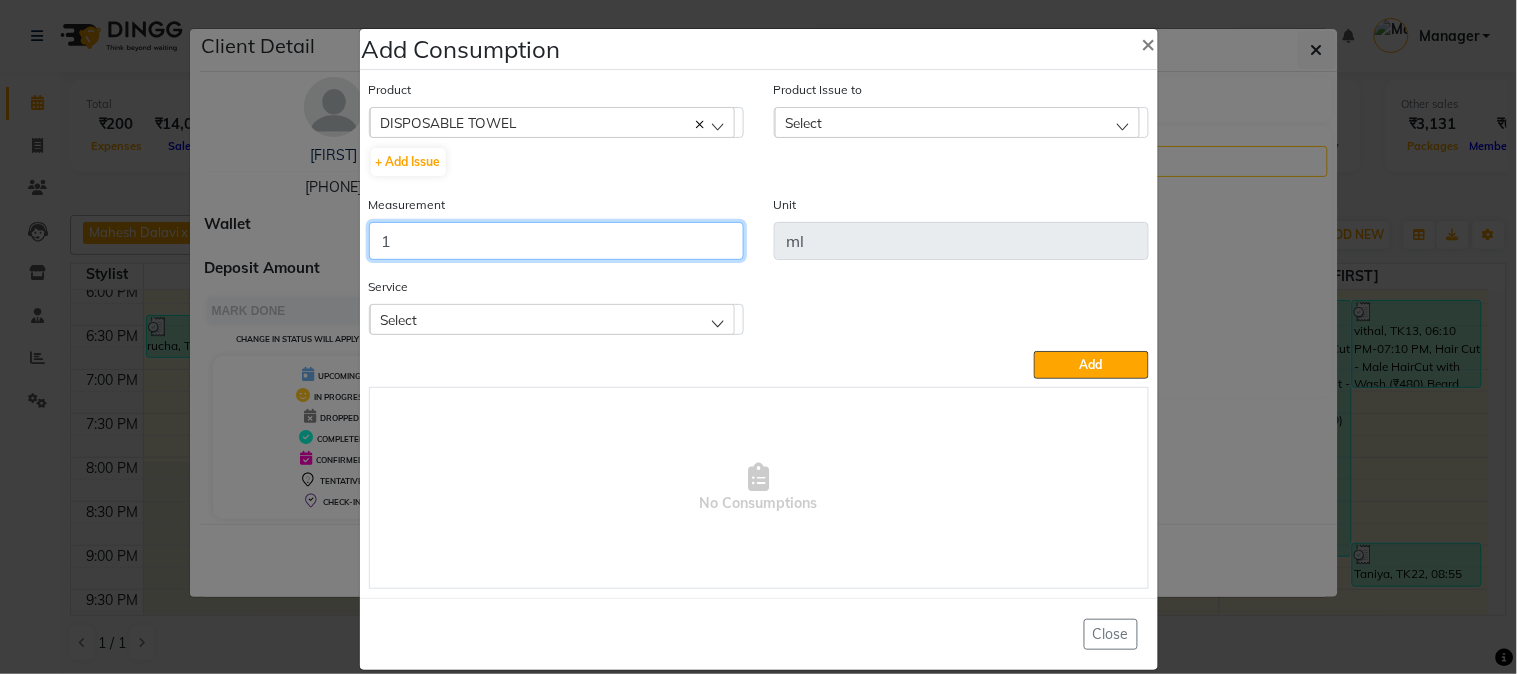 type on "1" 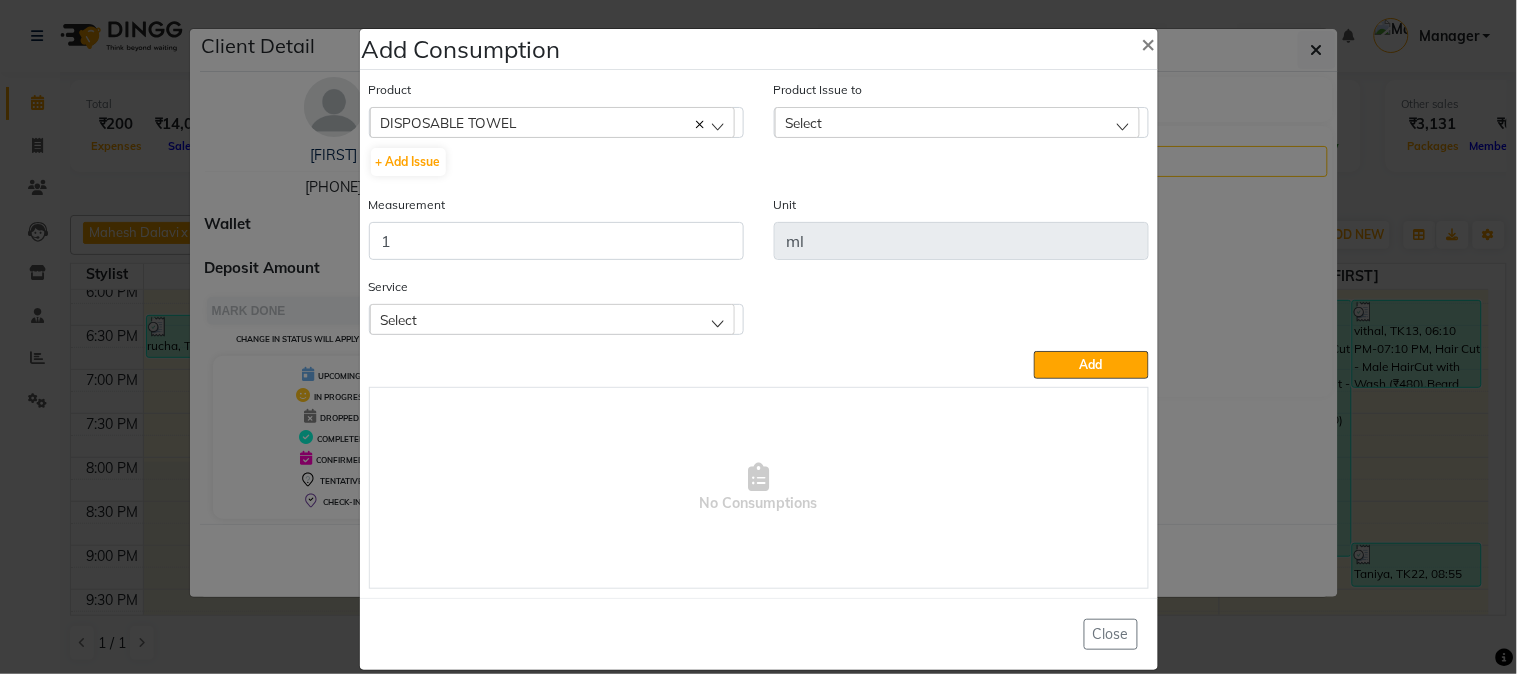 click on "Product Issue to Select 2025-07-30, Issued to: Manager, Balance: 99970 2025-07-20, Issued to: Manager, Balance: 49898 2025-07-14, Issued to: Manager, Balance: 49955 2025-07-13, Issued to: Manager, Balance: 99980 2025-06-20, Issued to: Manager, Balance: 79790 2025-05-28, Issued to: Manager, Balance: 19824 2025-05-28, Issued to: Manager, Balance: 250000 2025-05-10, Issued to: Manager, Balance: 49857 2025-05-03, Issued to: Manager, Balance: 99951 2025-04-14, Issued to: Manager, Balance: 299876 2025-03-28, Issued to: Manager, Balance: 699866 2025-01-06, Issued to: Manager, Balance: 199574" 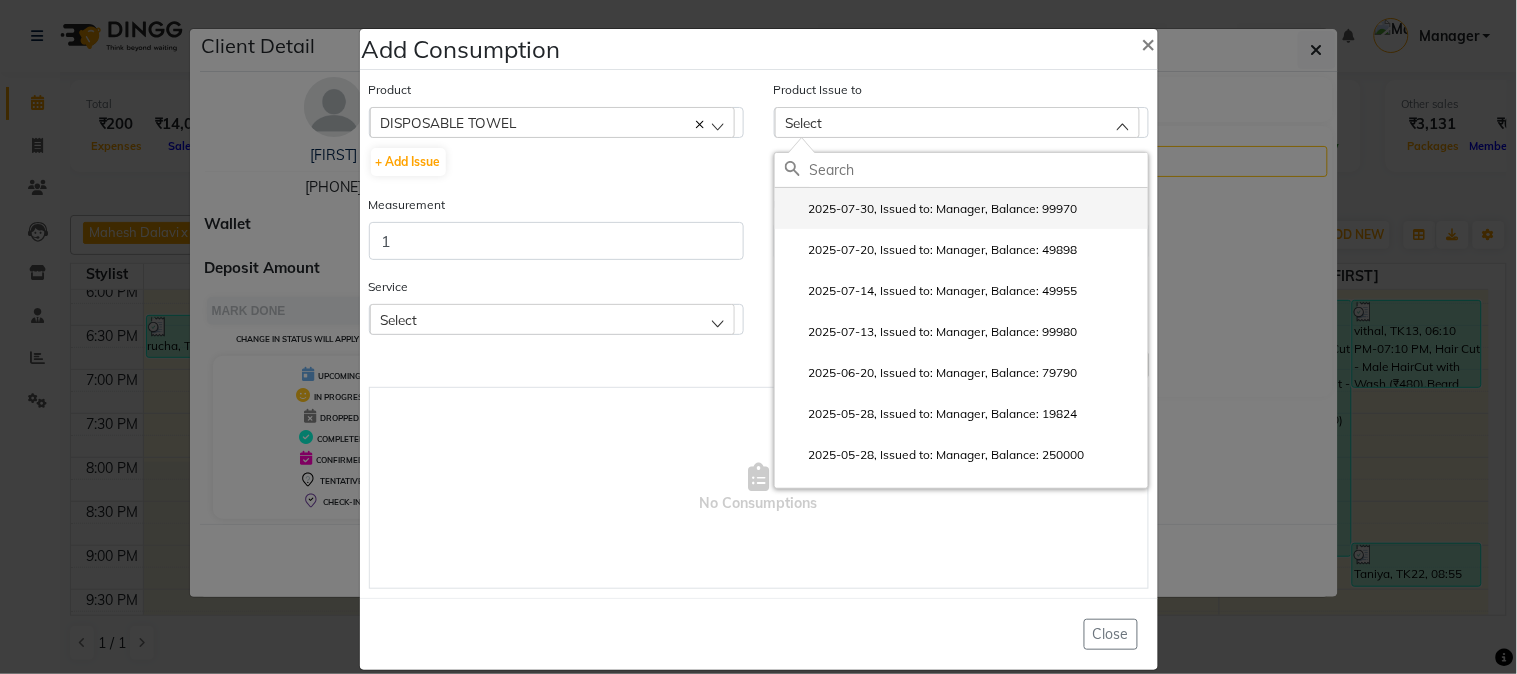 click on "2025-07-30, Issued to: Manager, Balance: 99970" 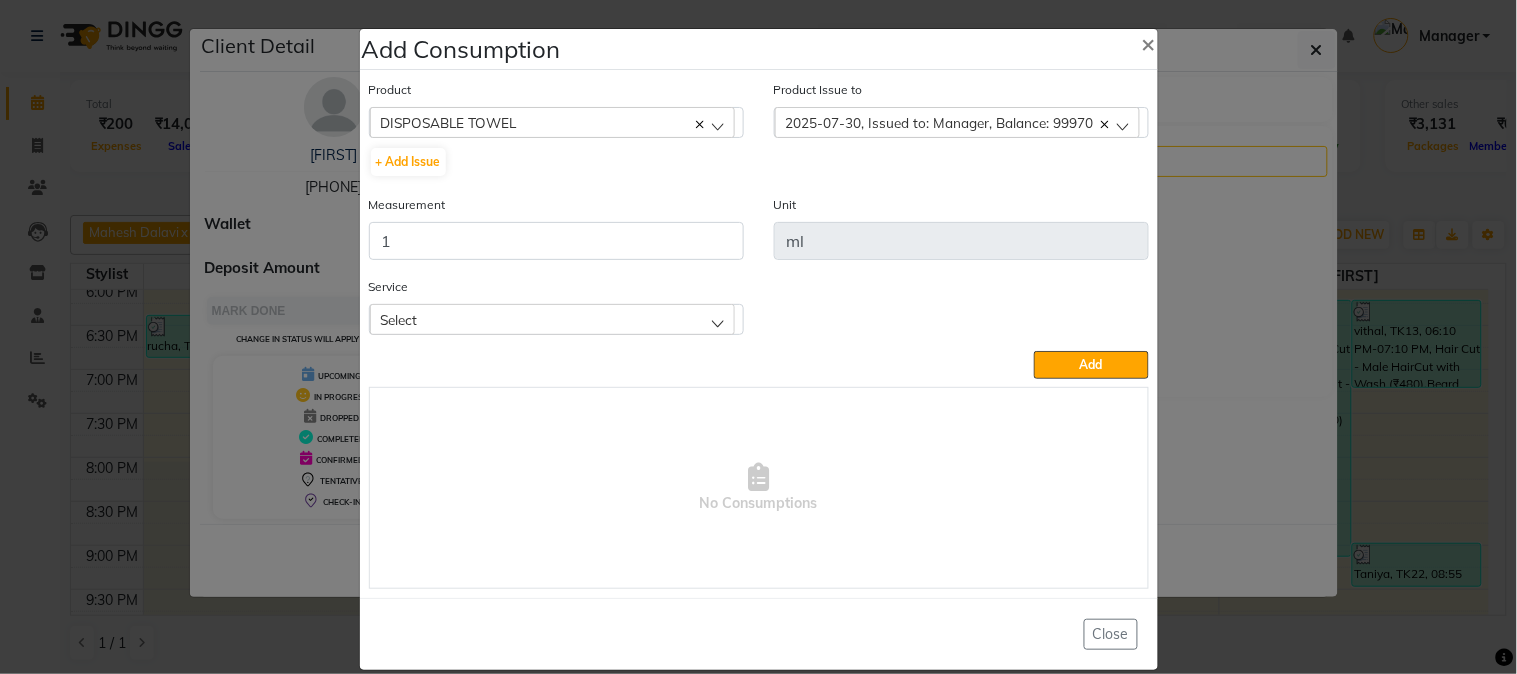 click on "Select" 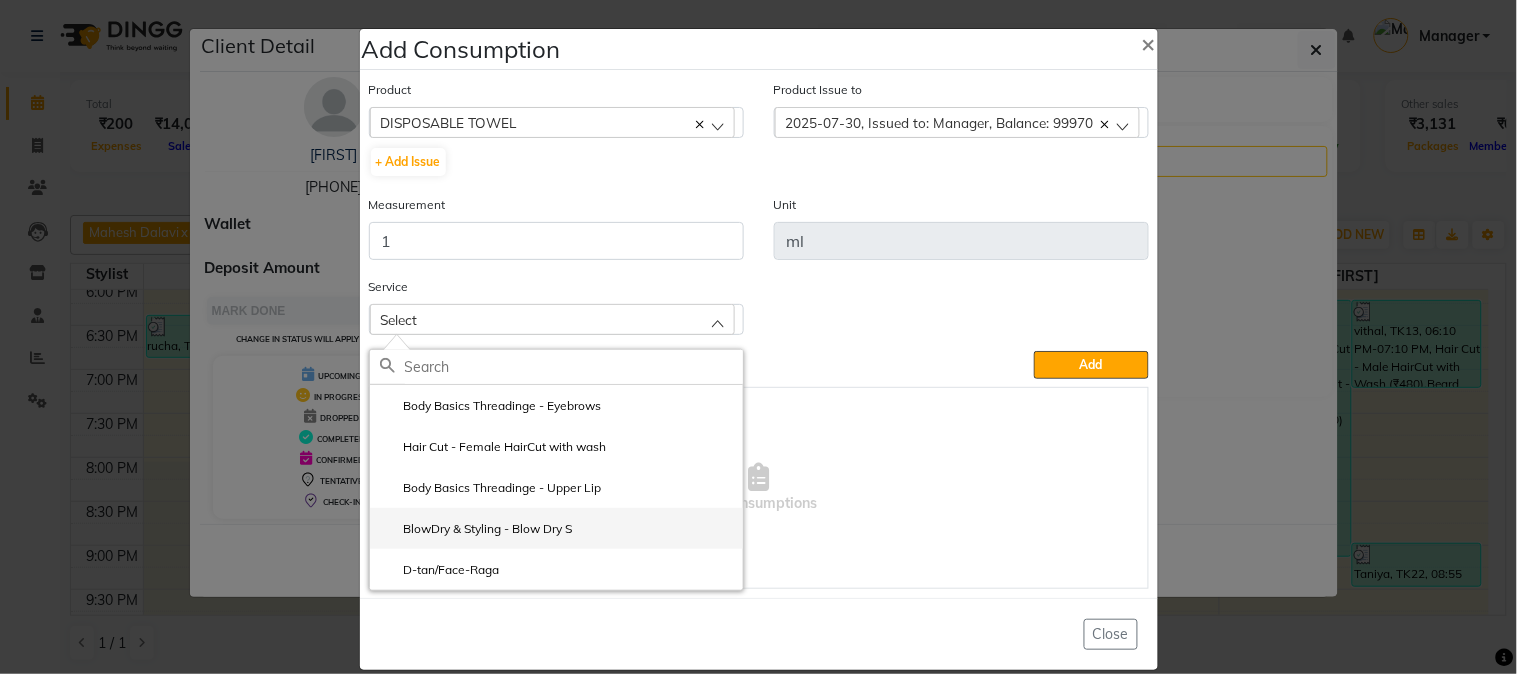 click on "BlowDry & Styling - Blow Dry S" 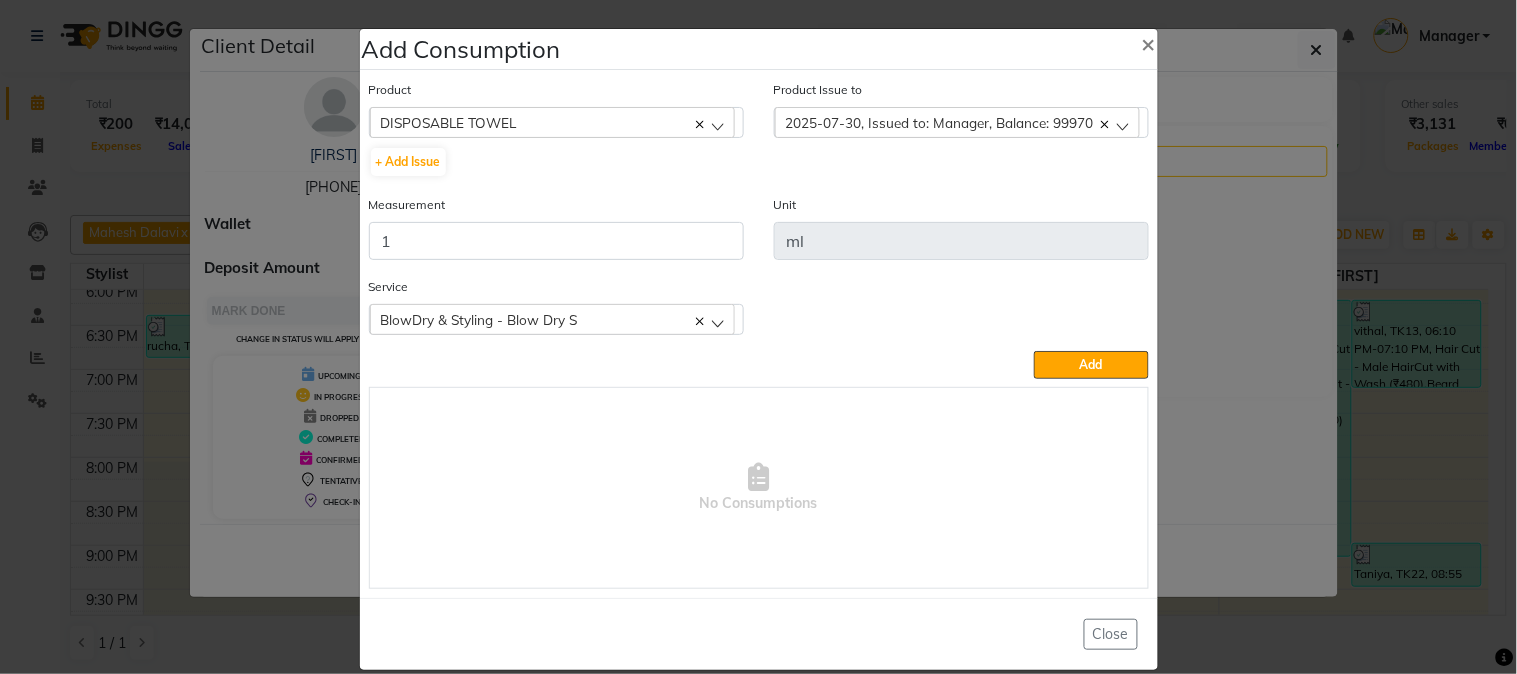 click on "BlowDry & Styling - Blow Dry S" 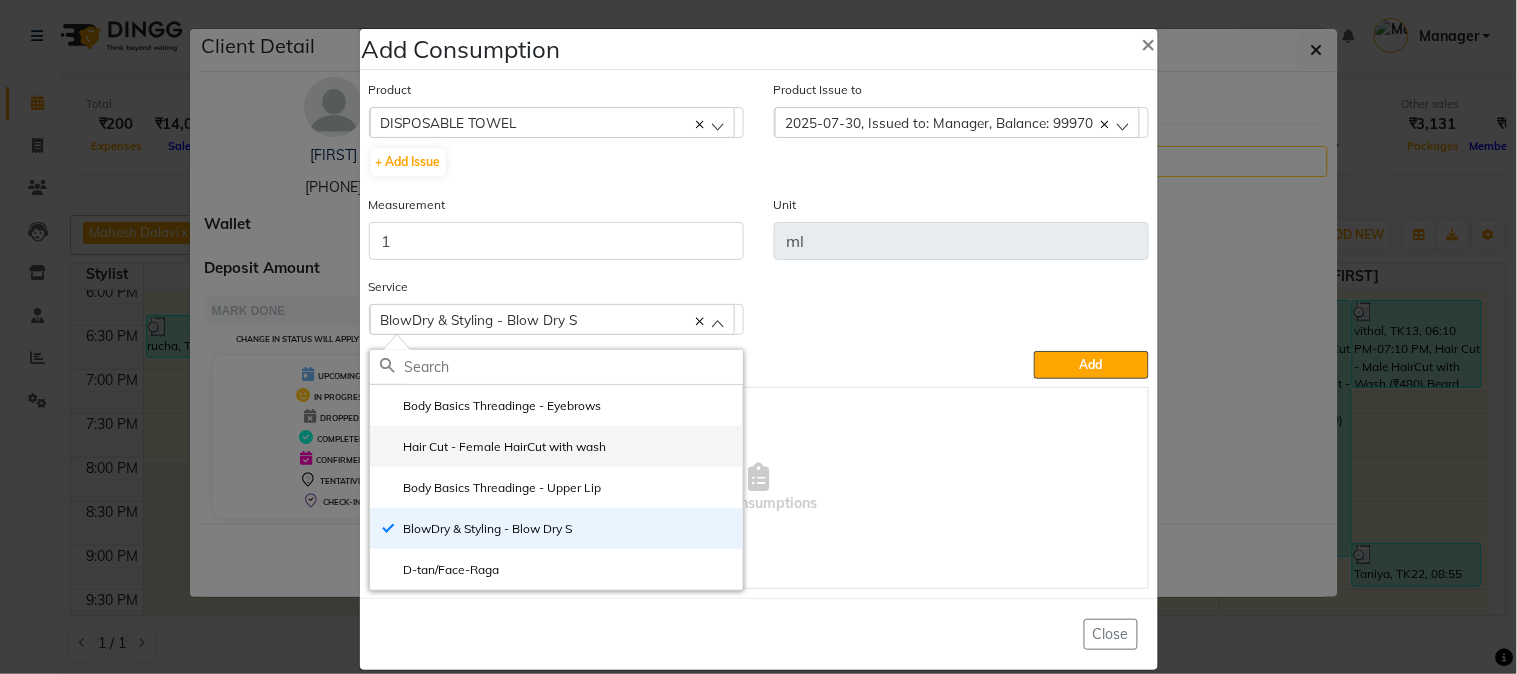 click on "Hair Cut - Female HairCut with wash" 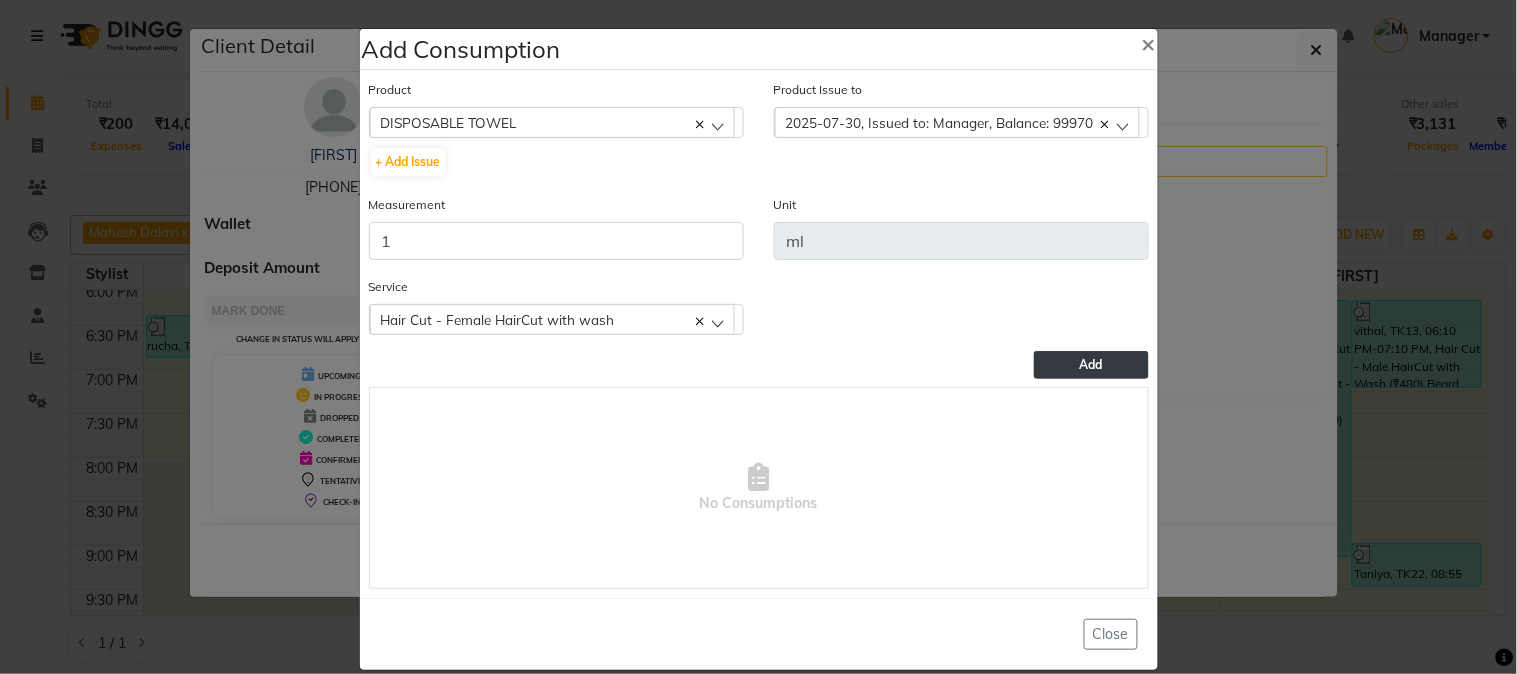 click on "Add" 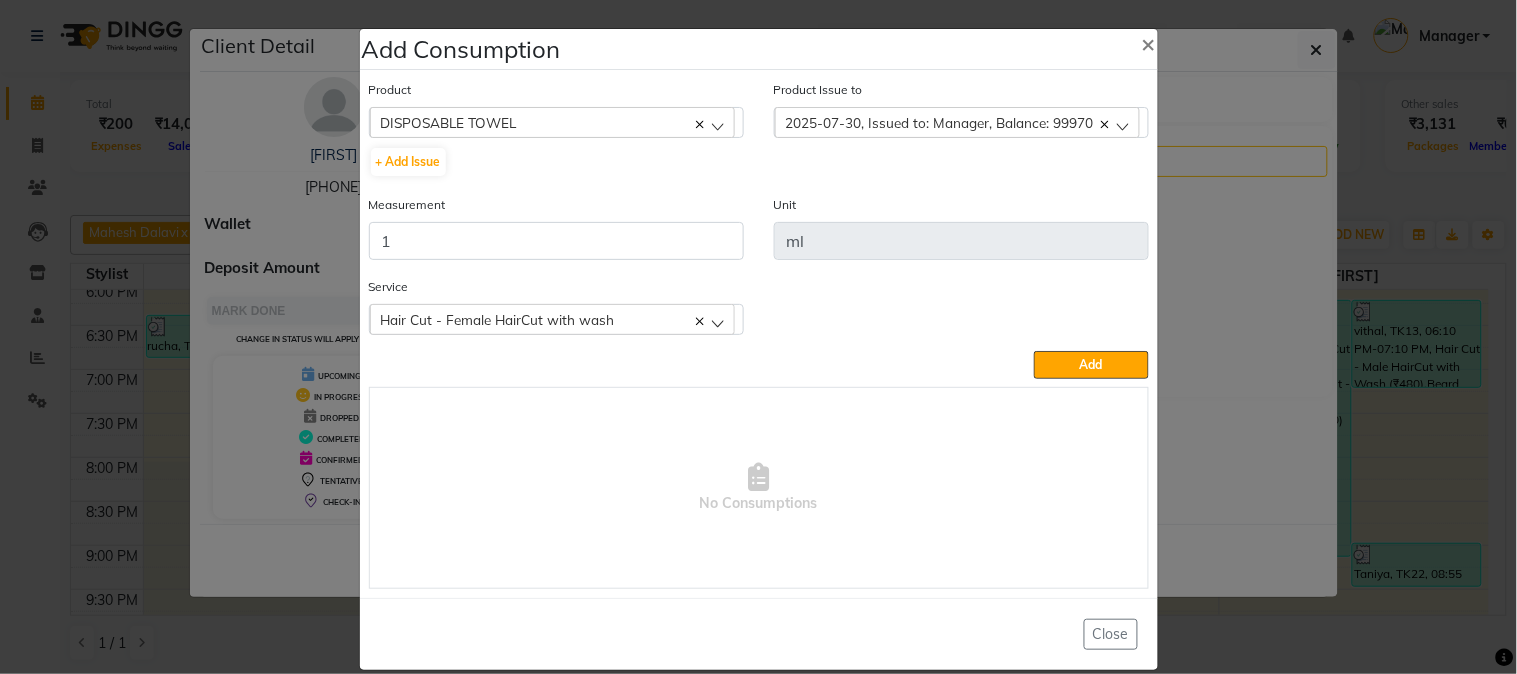 type 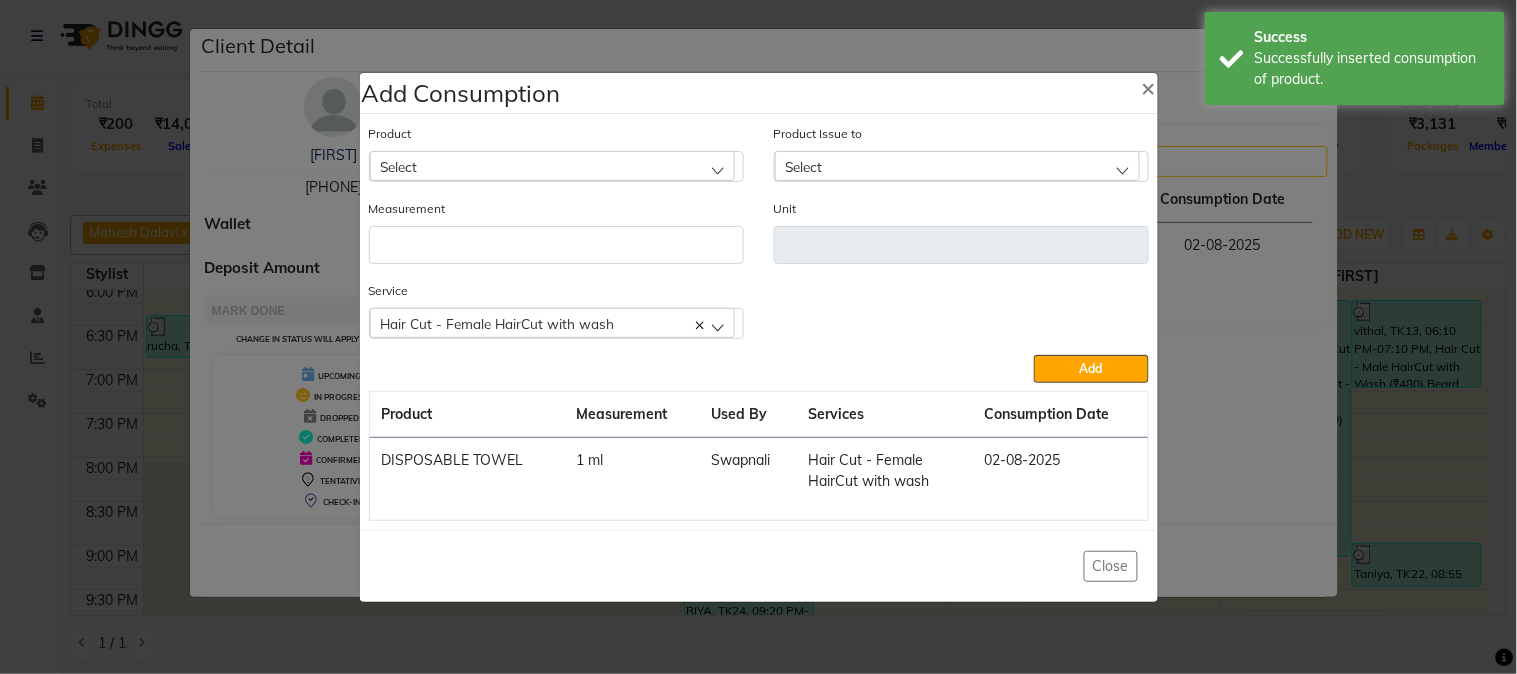 click on "Select" 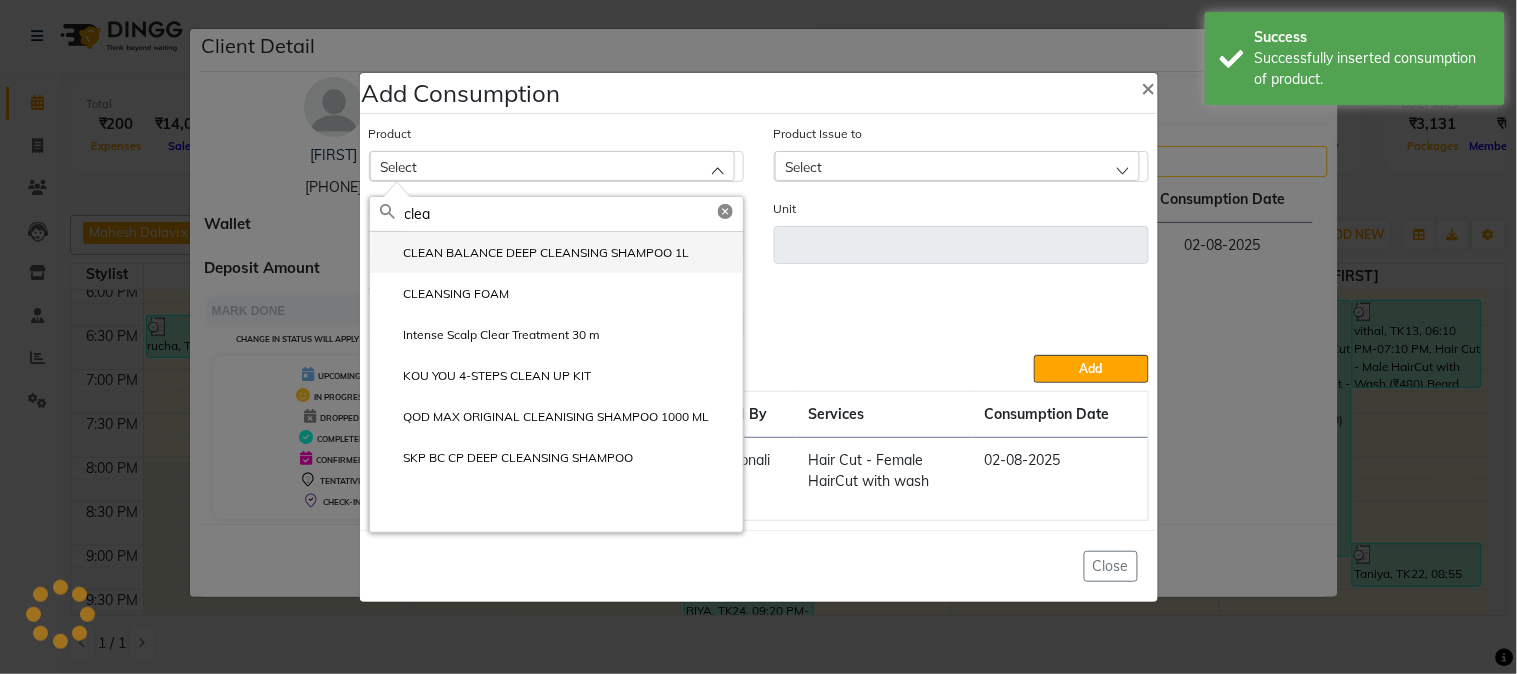 type on "clea" 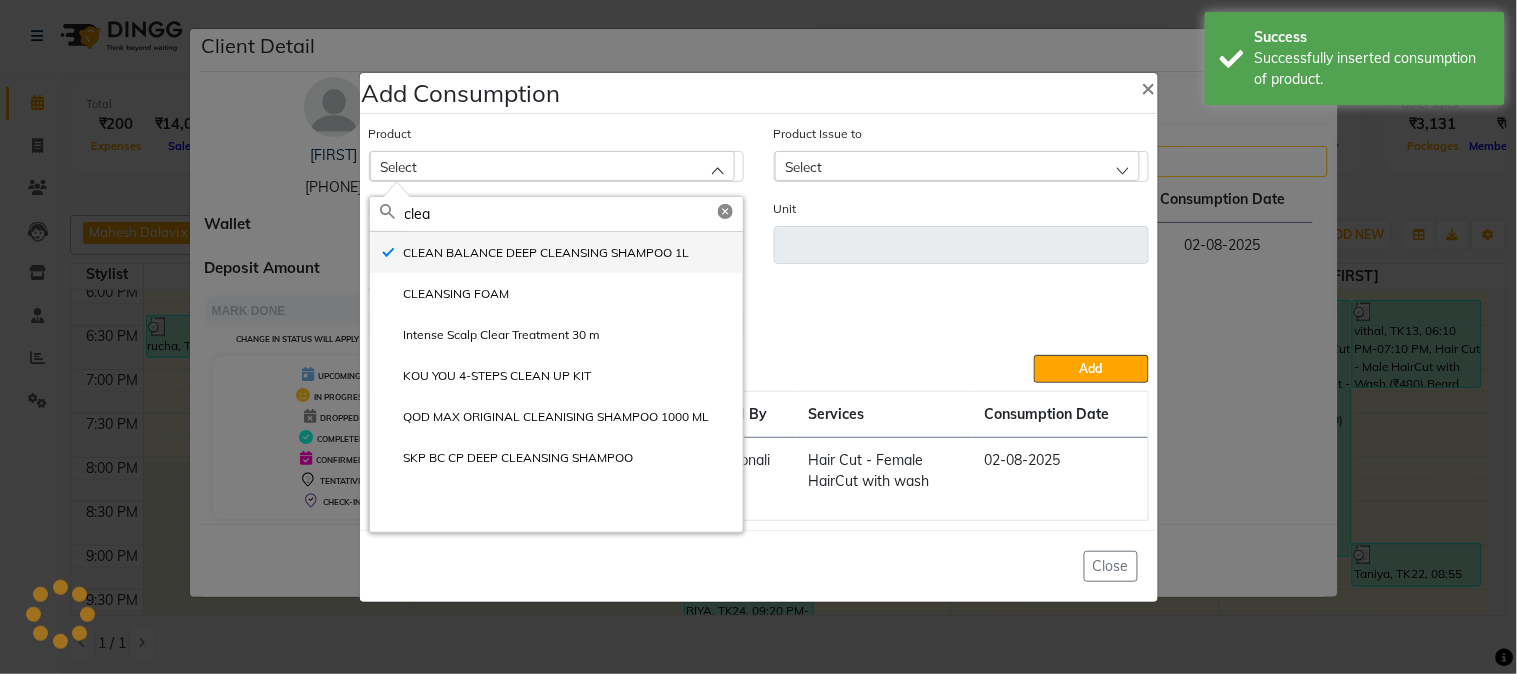 type on "ml" 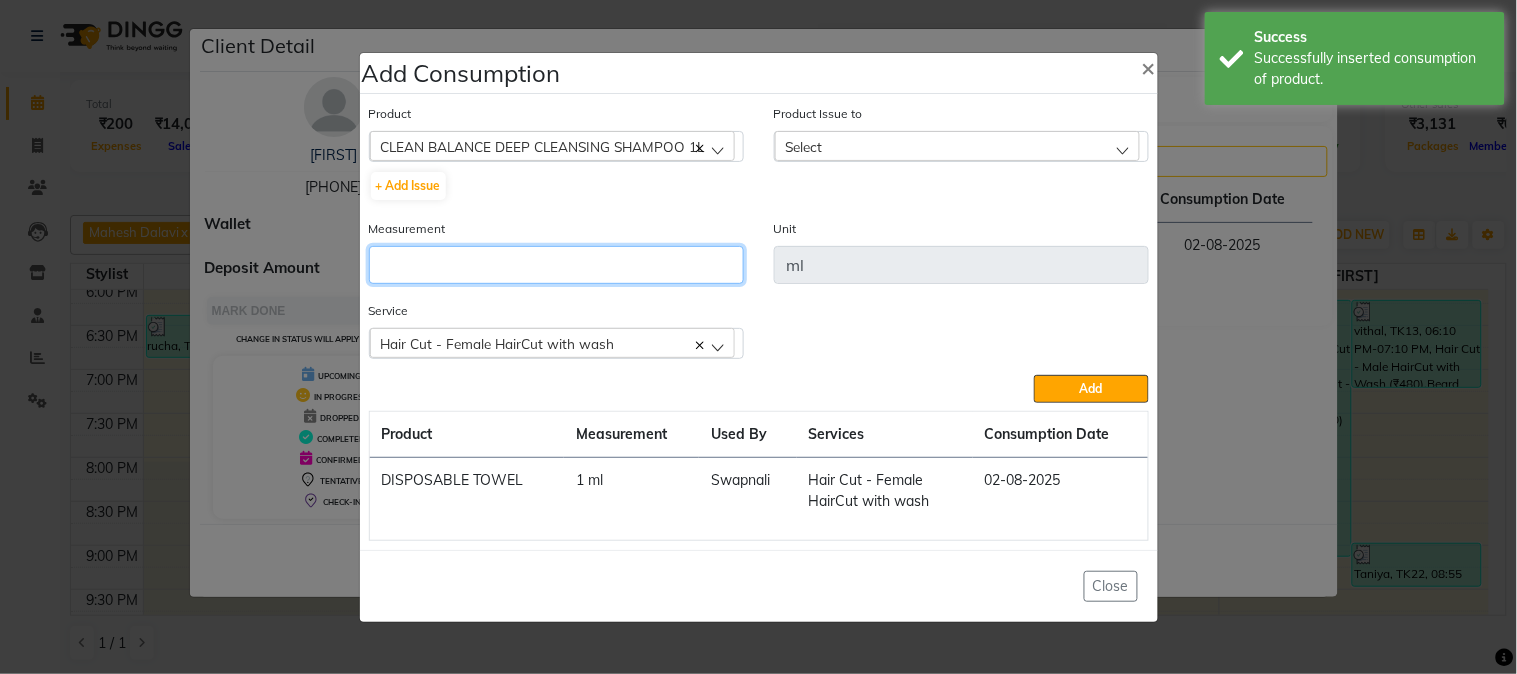 click 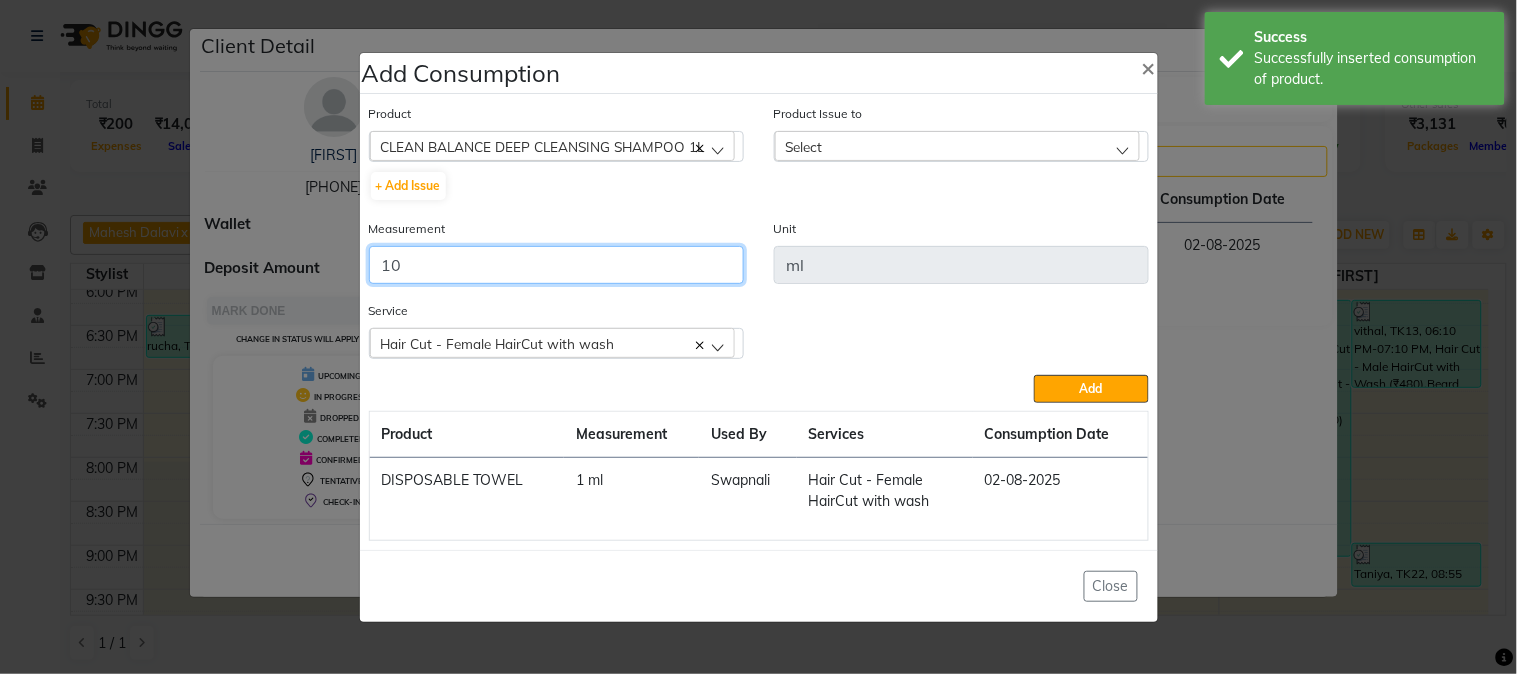 type on "10" 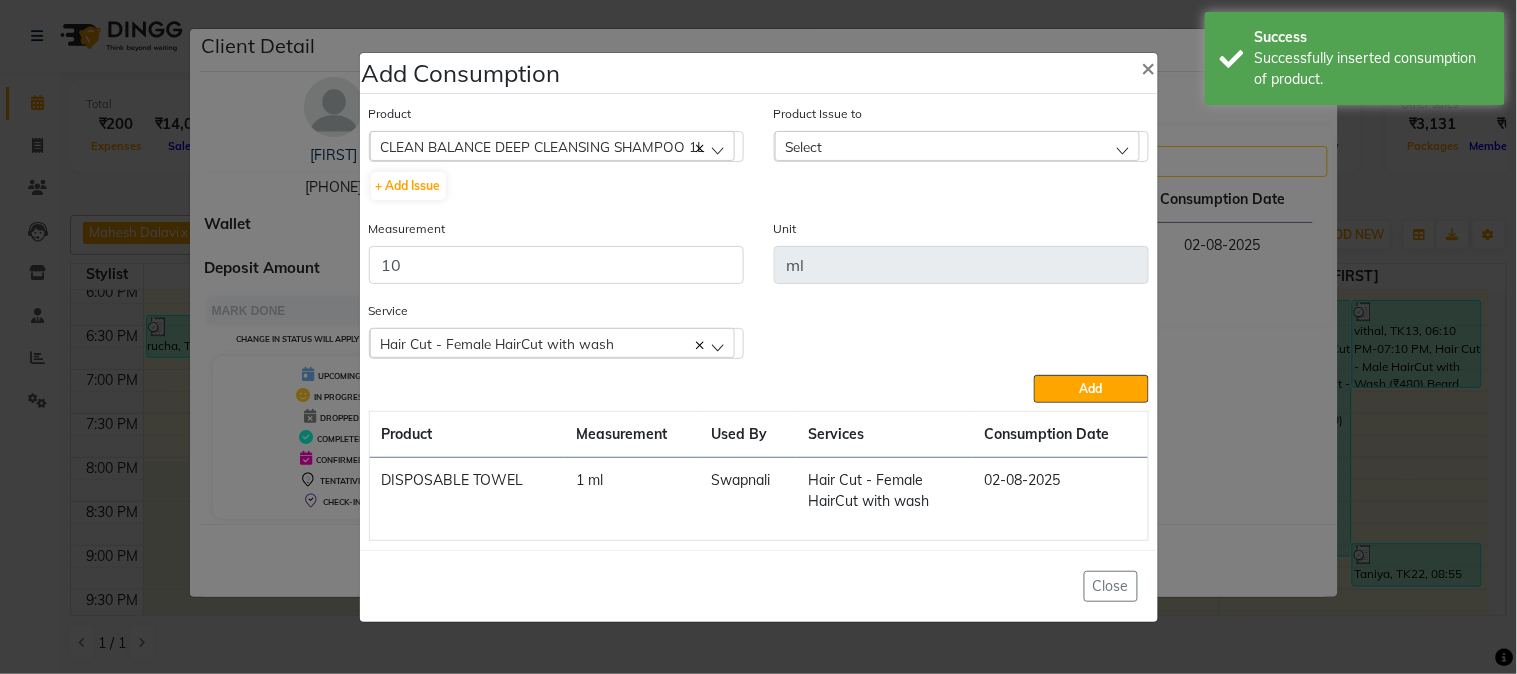 click on "Select" 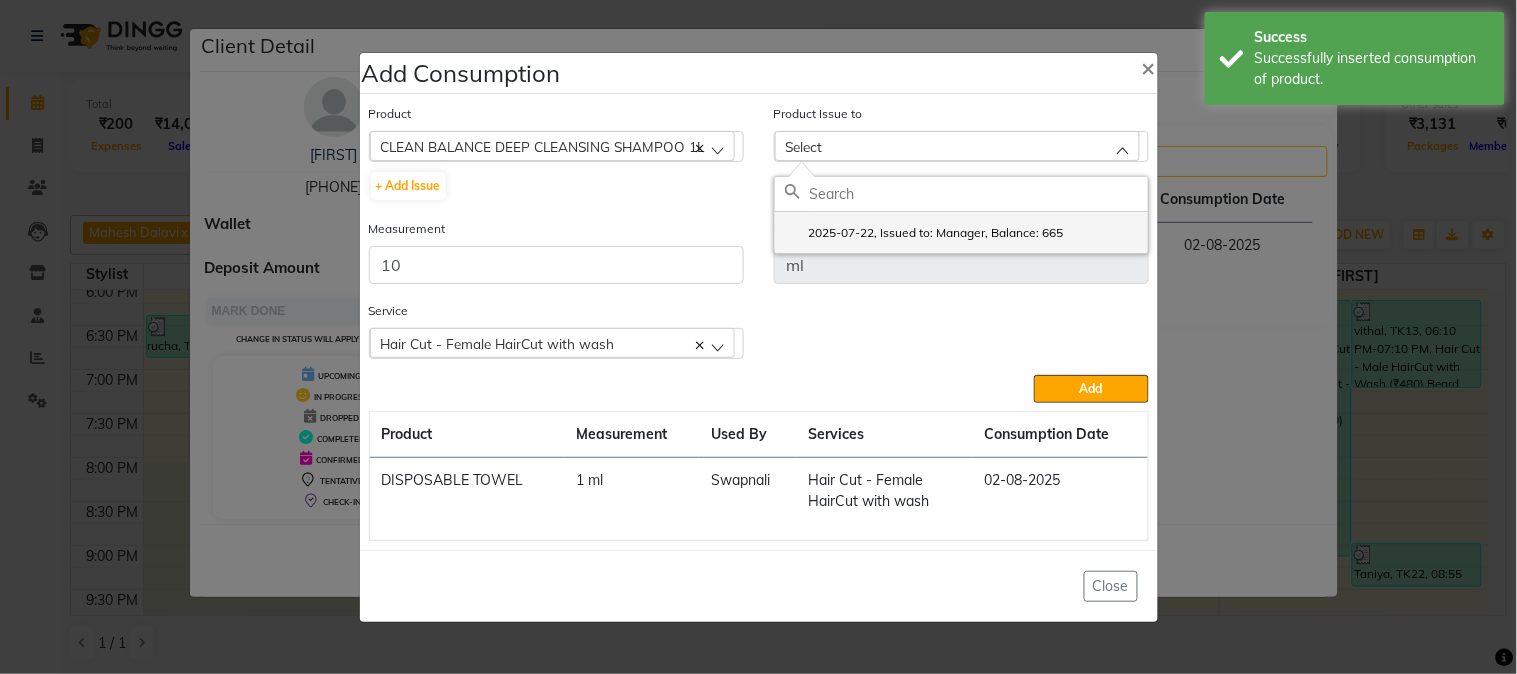click on "2025-07-22, Issued to: Manager, Balance: 665" 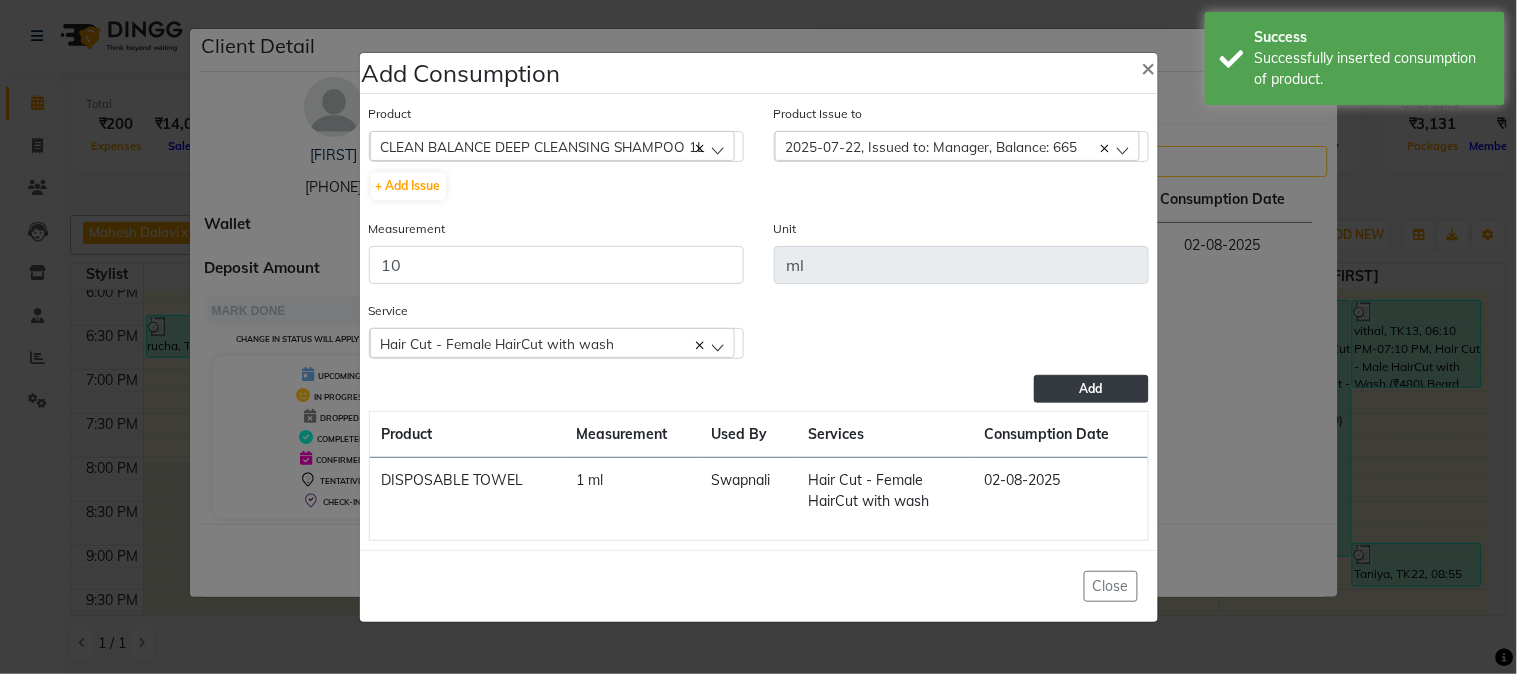 click on "Add" 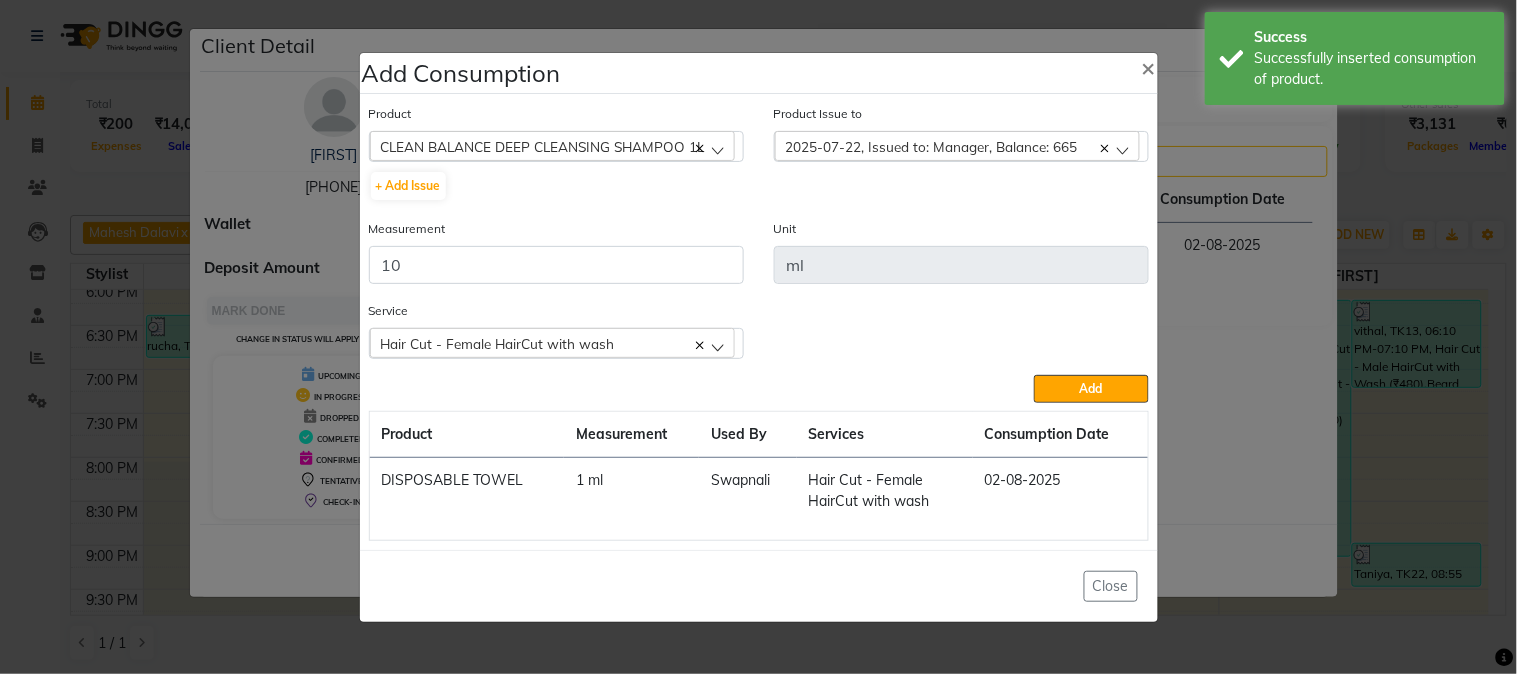 type 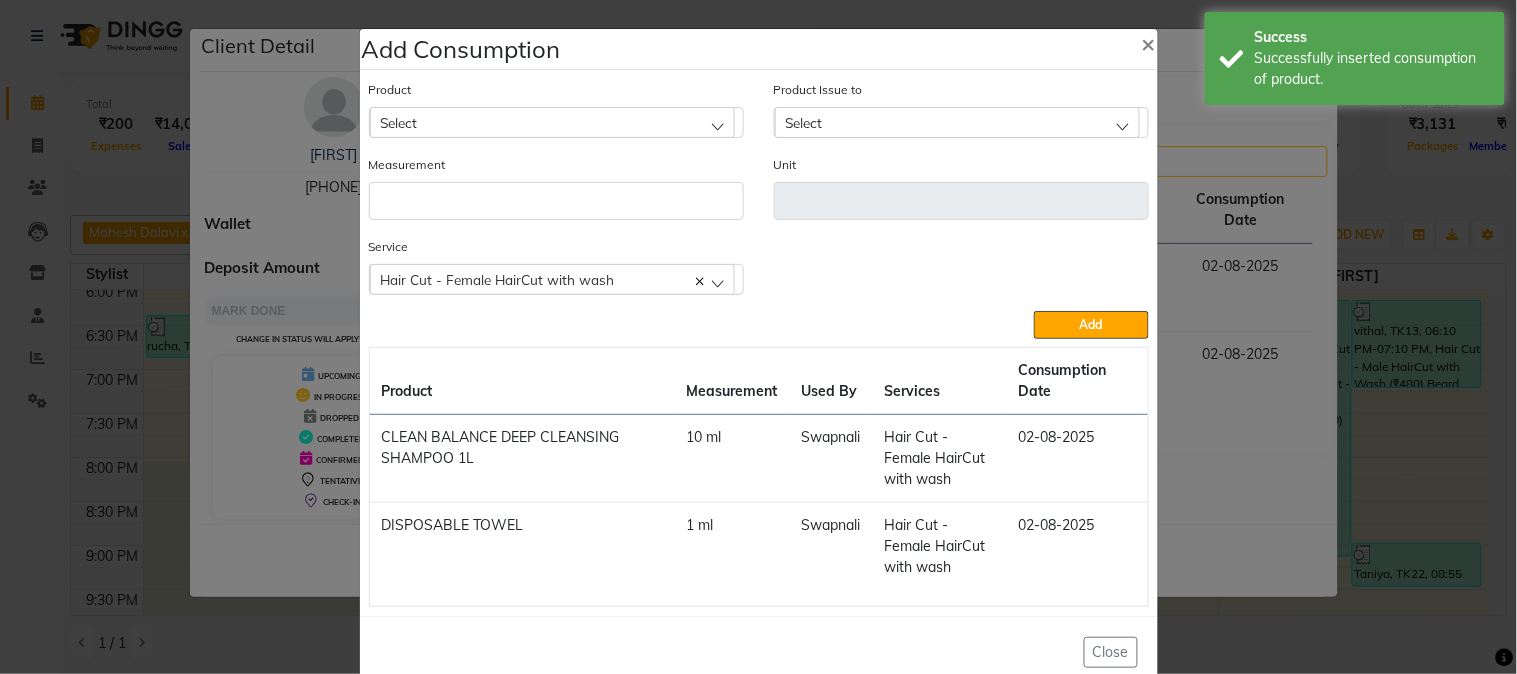 click on "Select" 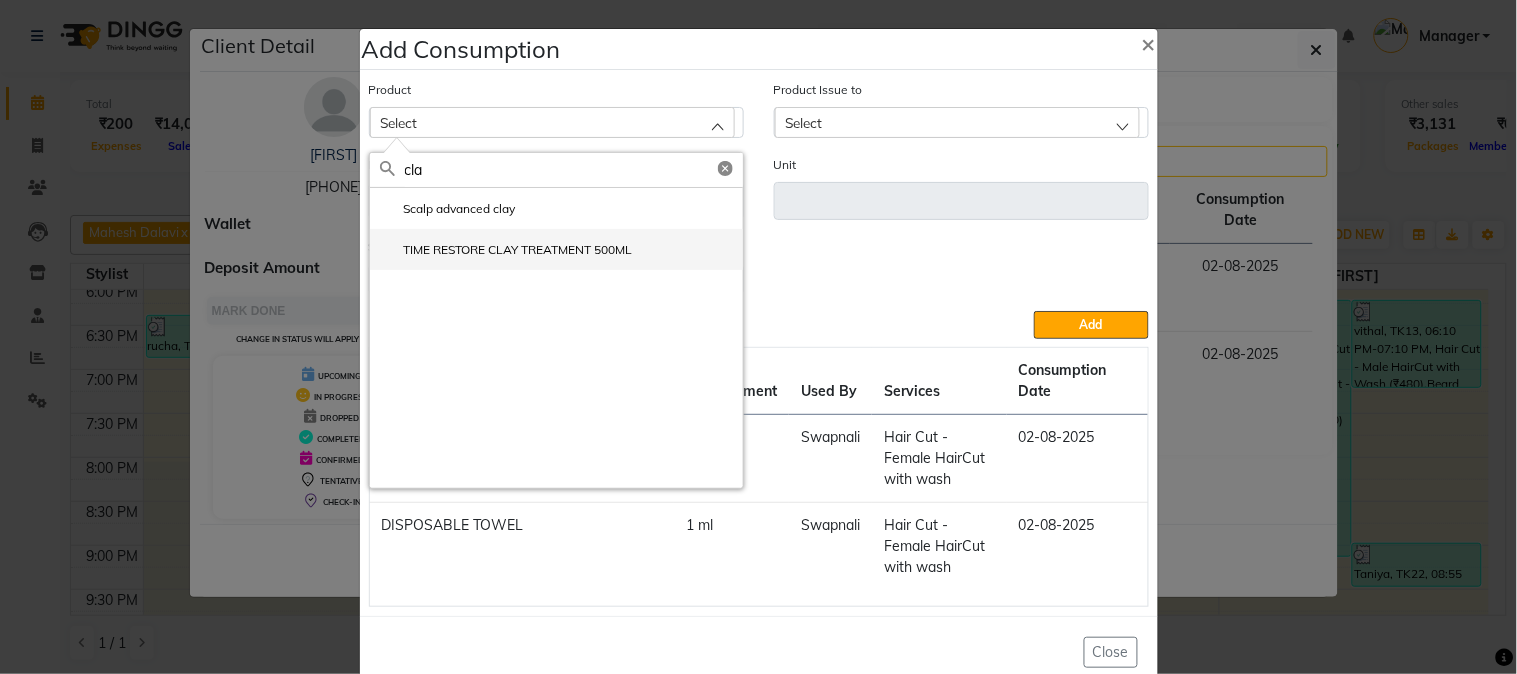 type on "cla" 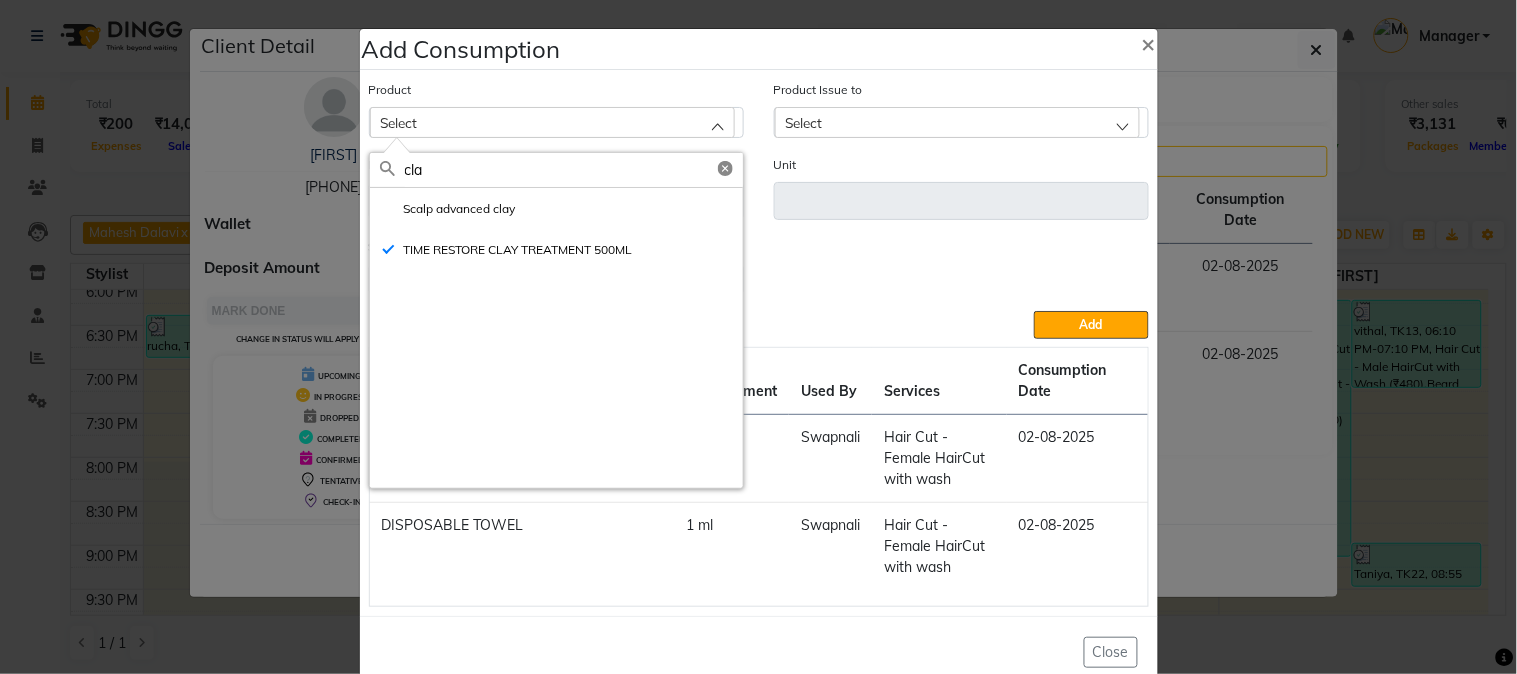 type on "ml" 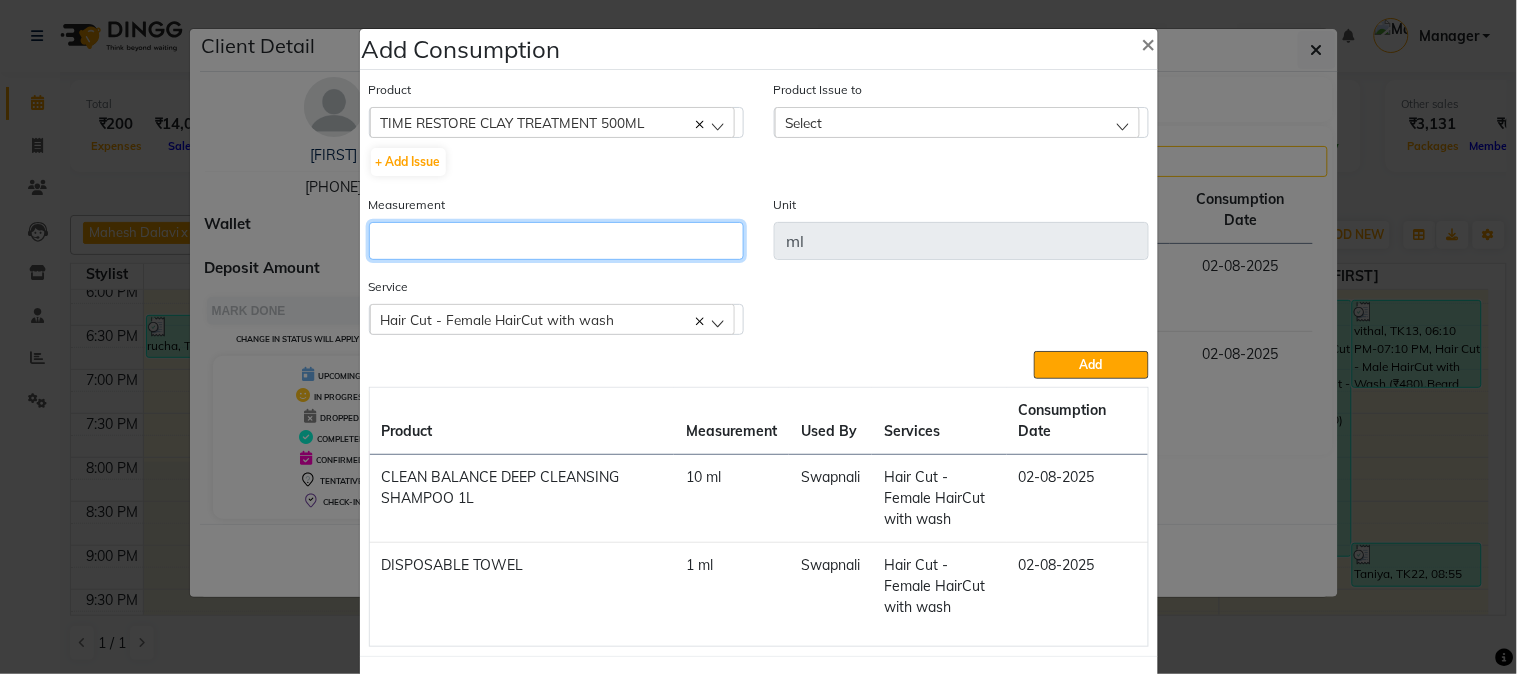 click 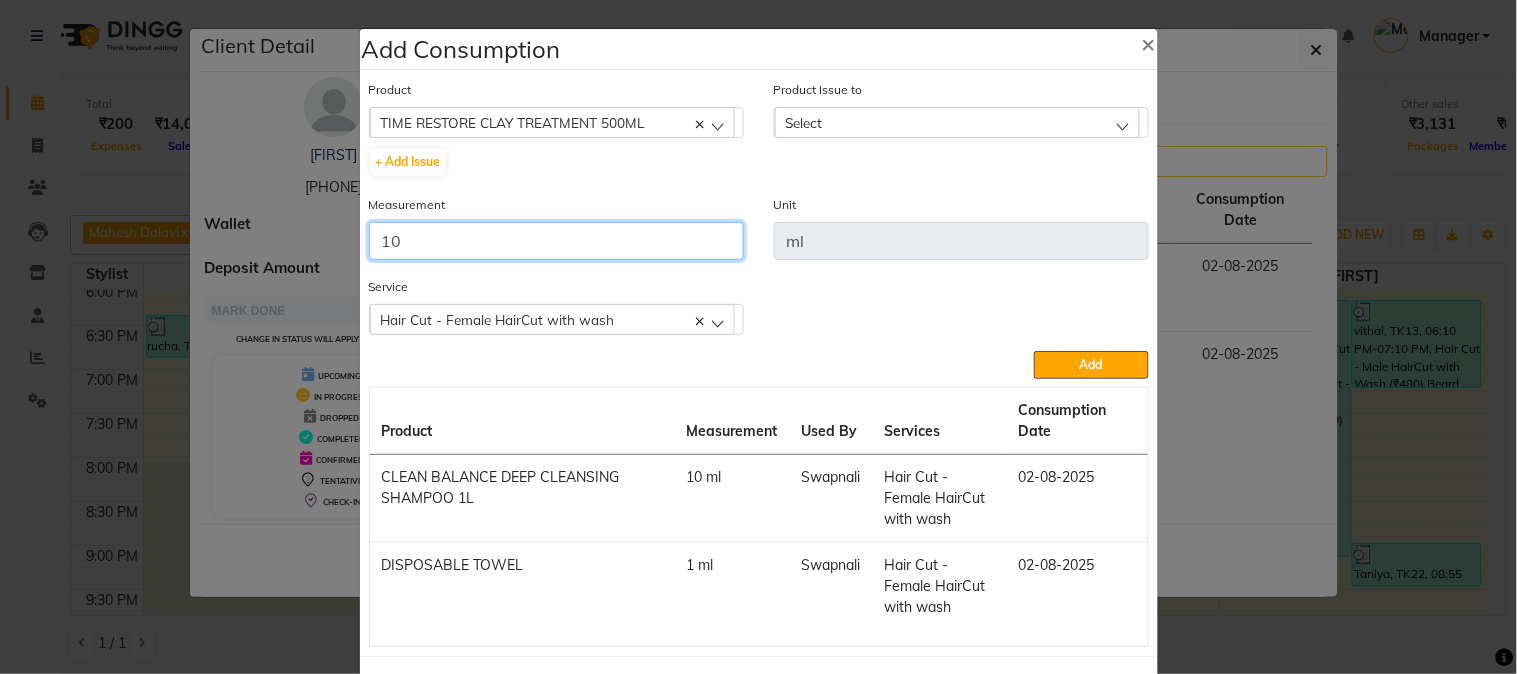 type on "10" 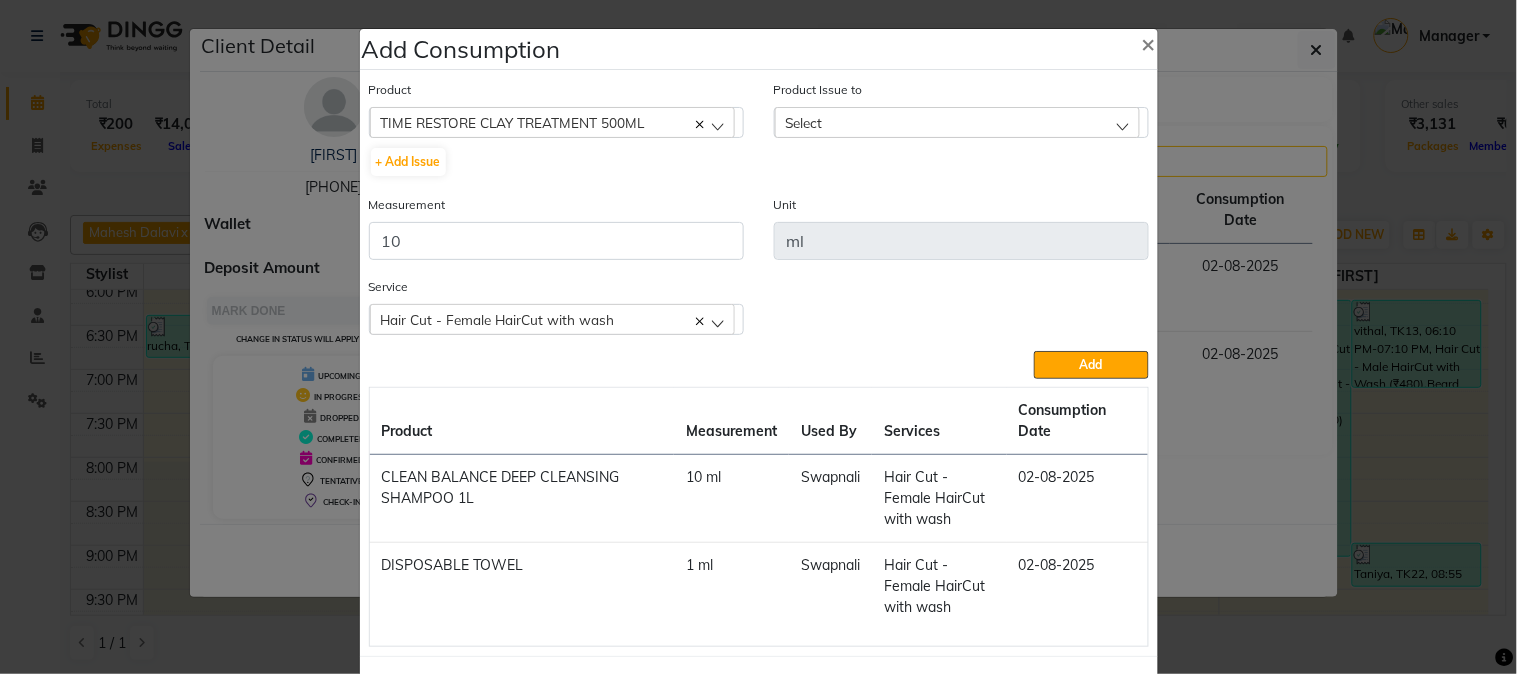 click on "Select" 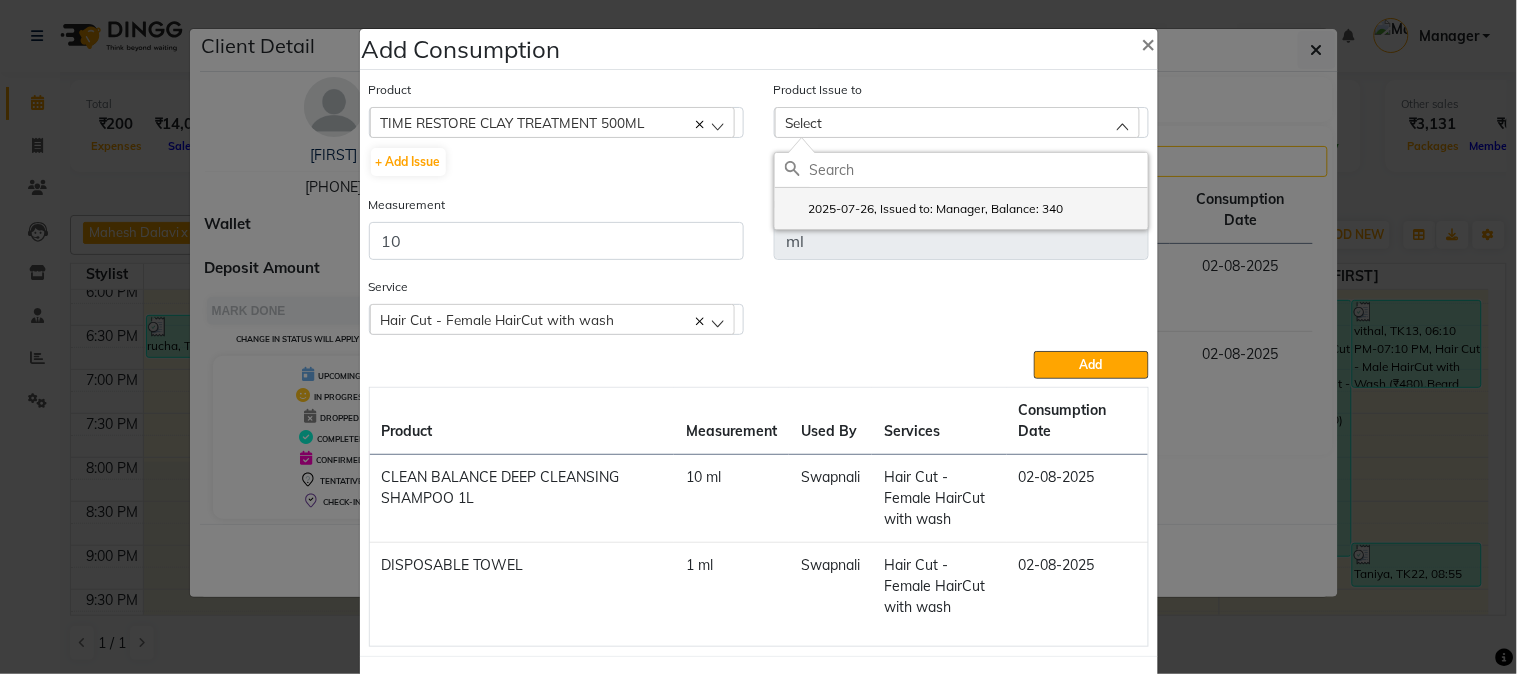 click on "2025-07-26, Issued to: Manager, Balance: 340" 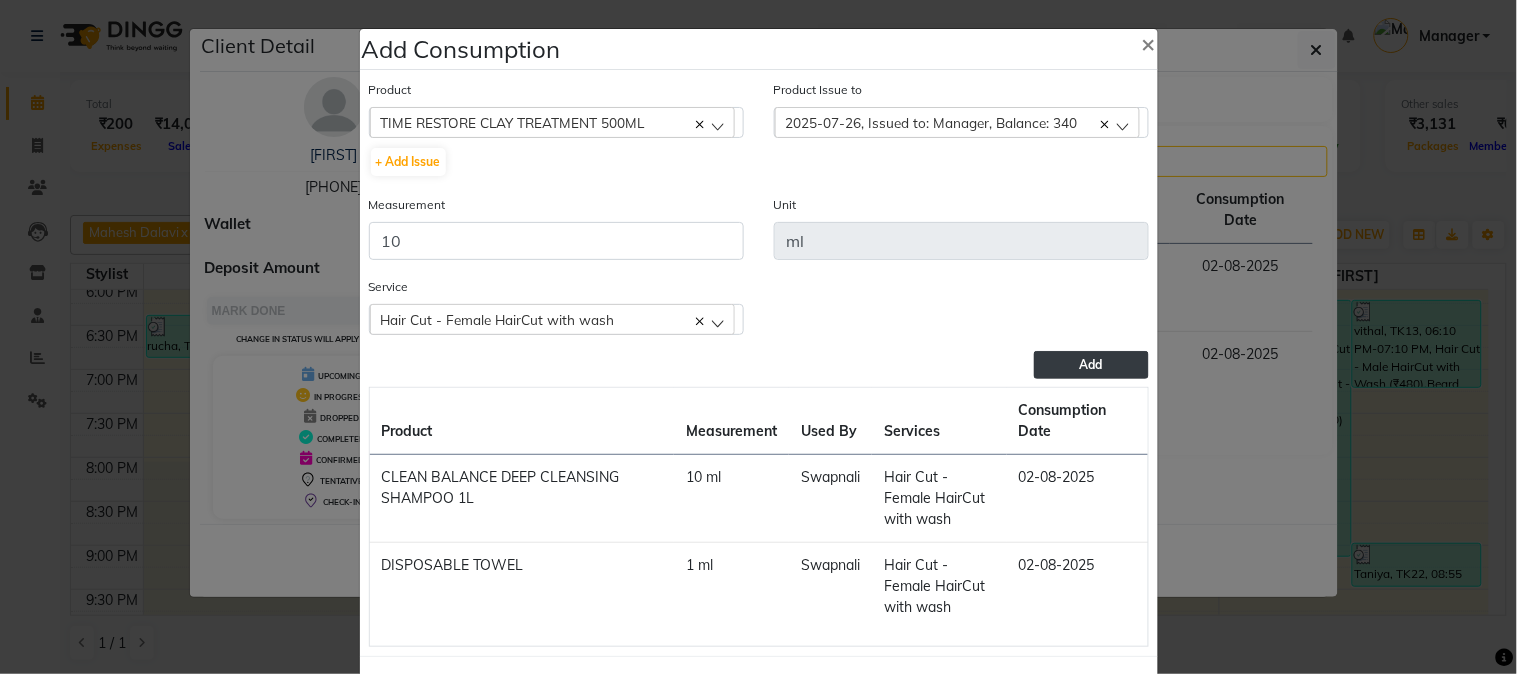 click on "Add" 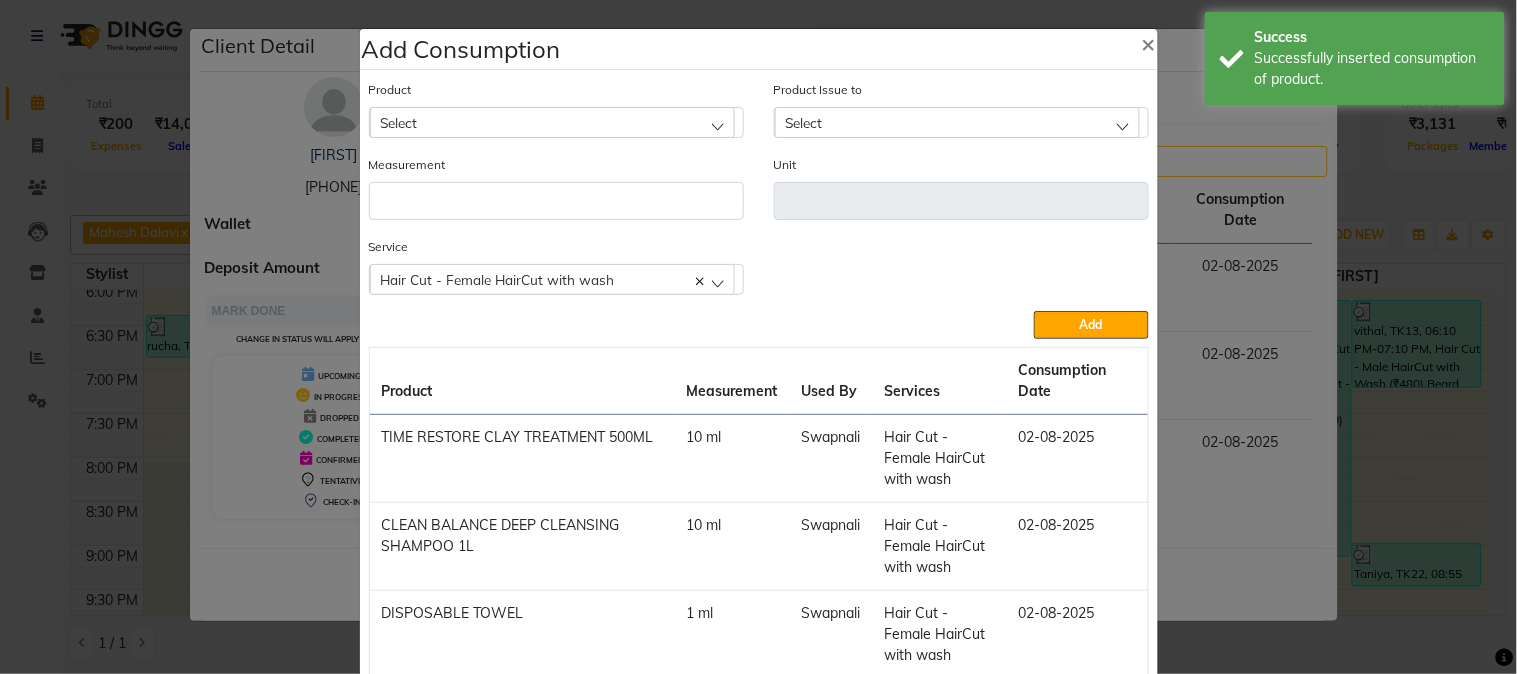 click on "Select" 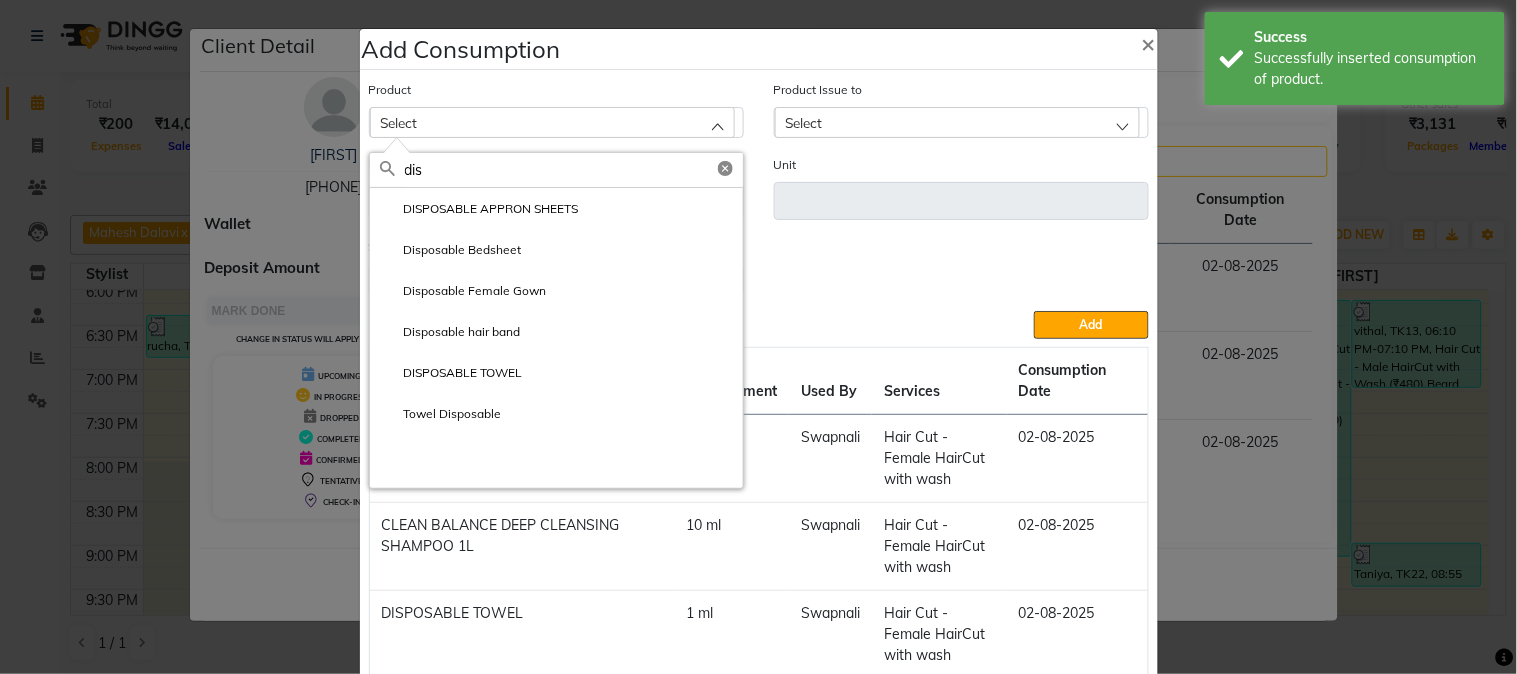 type on "dis" 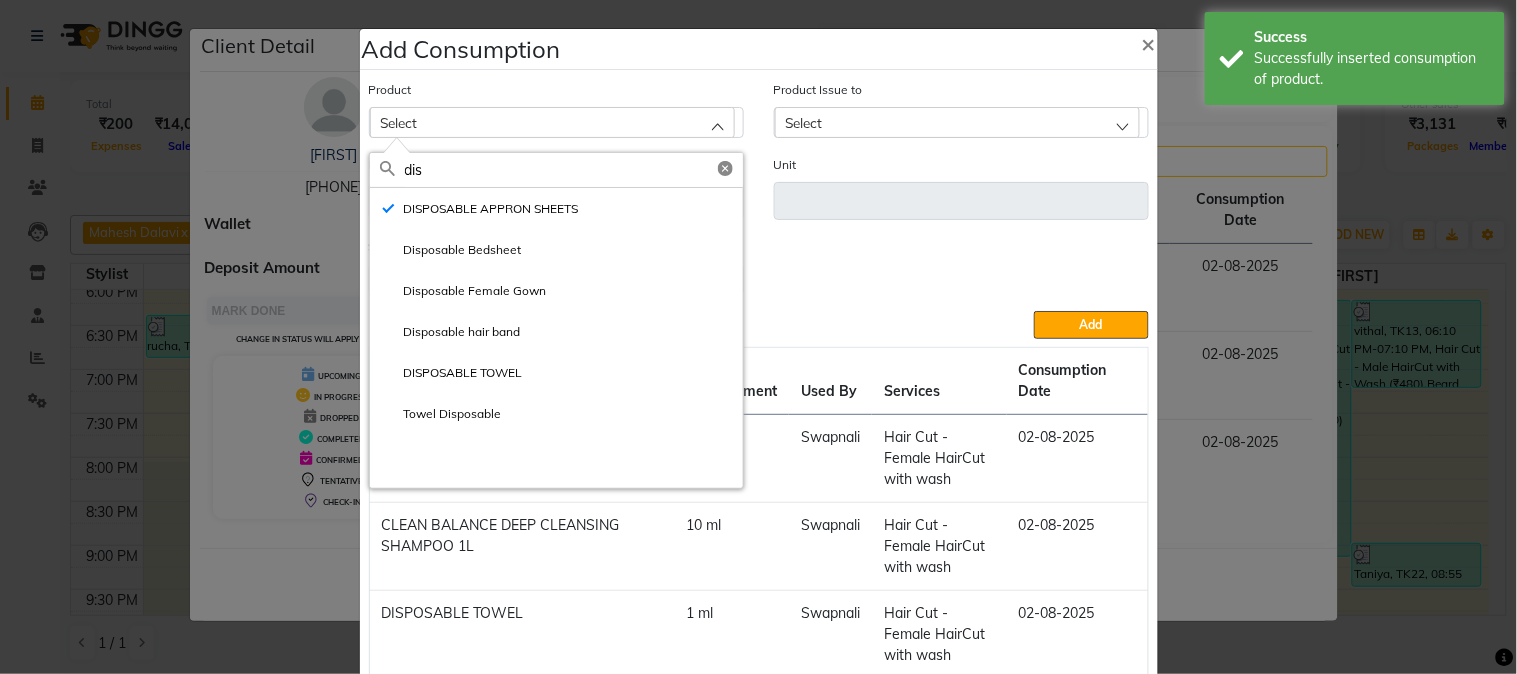 type on "ml" 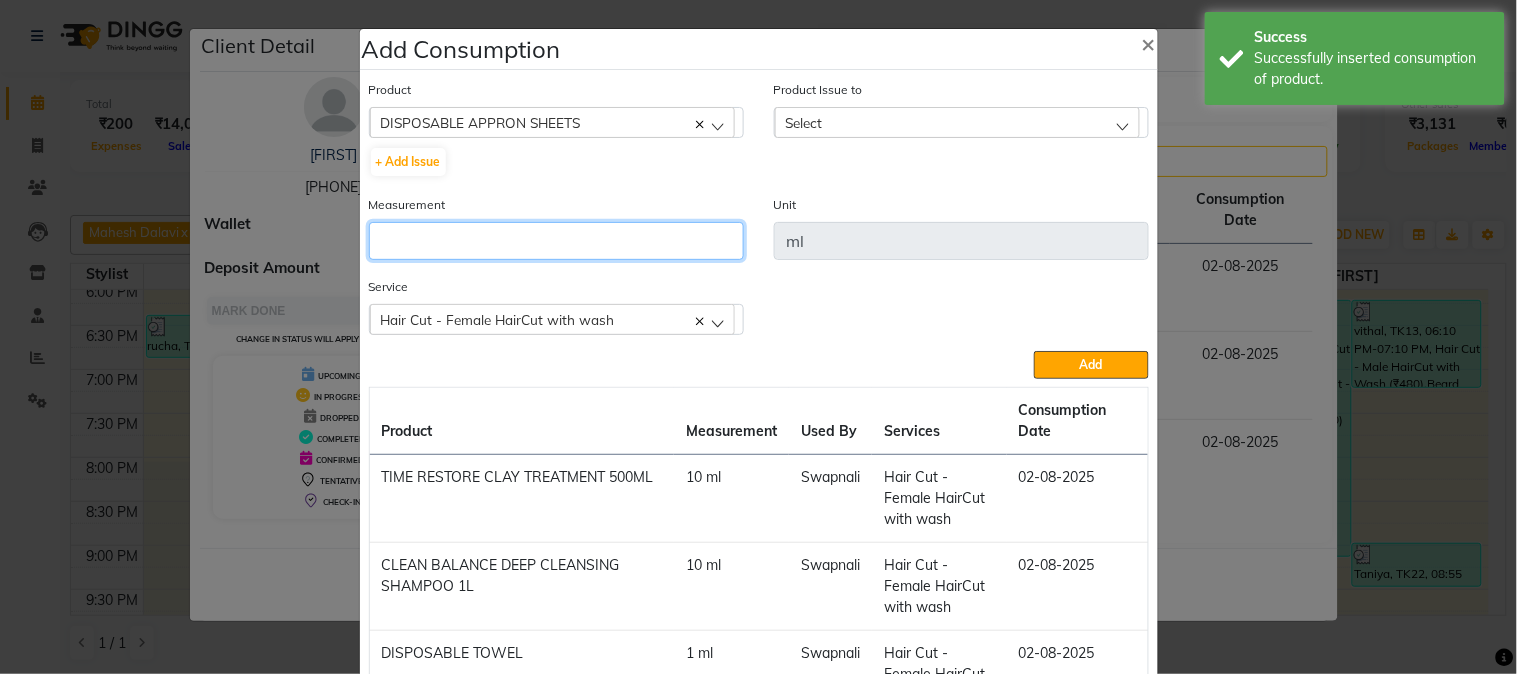 click 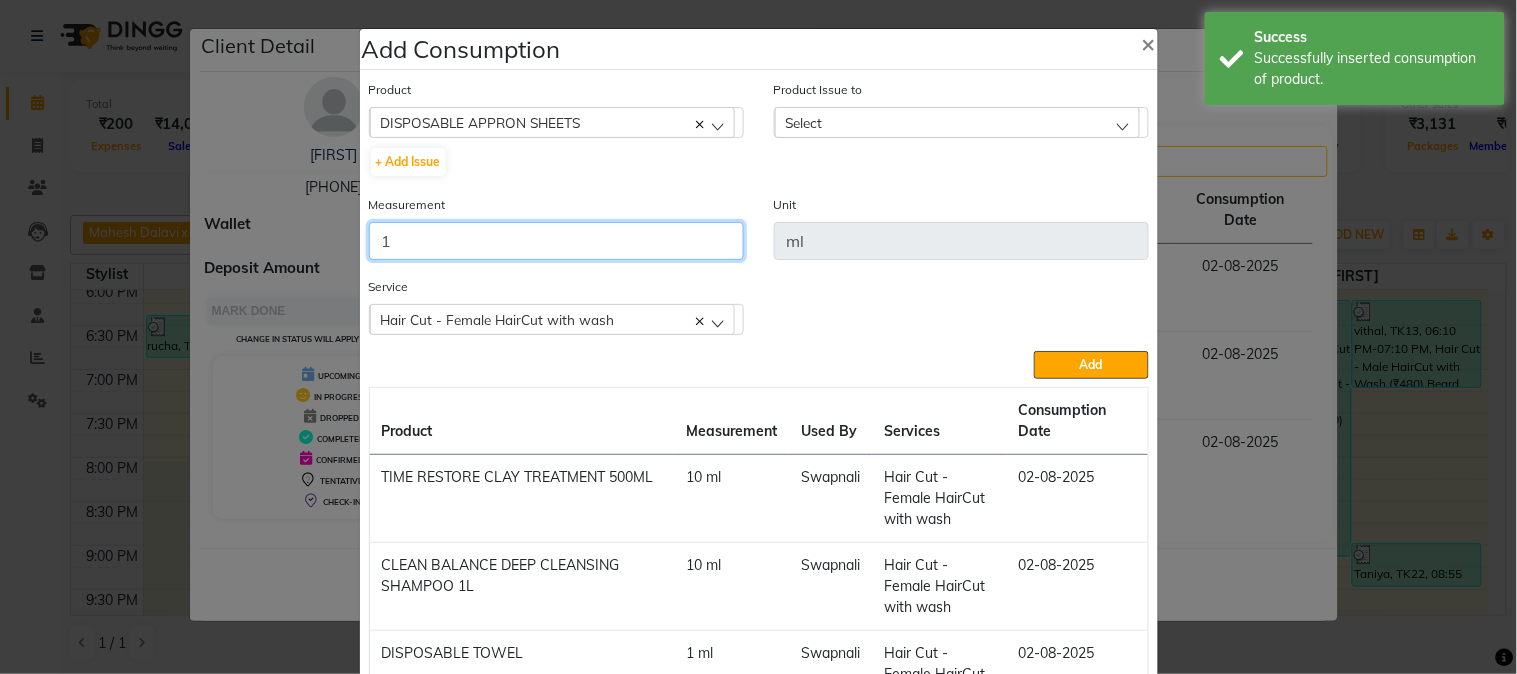 type on "1" 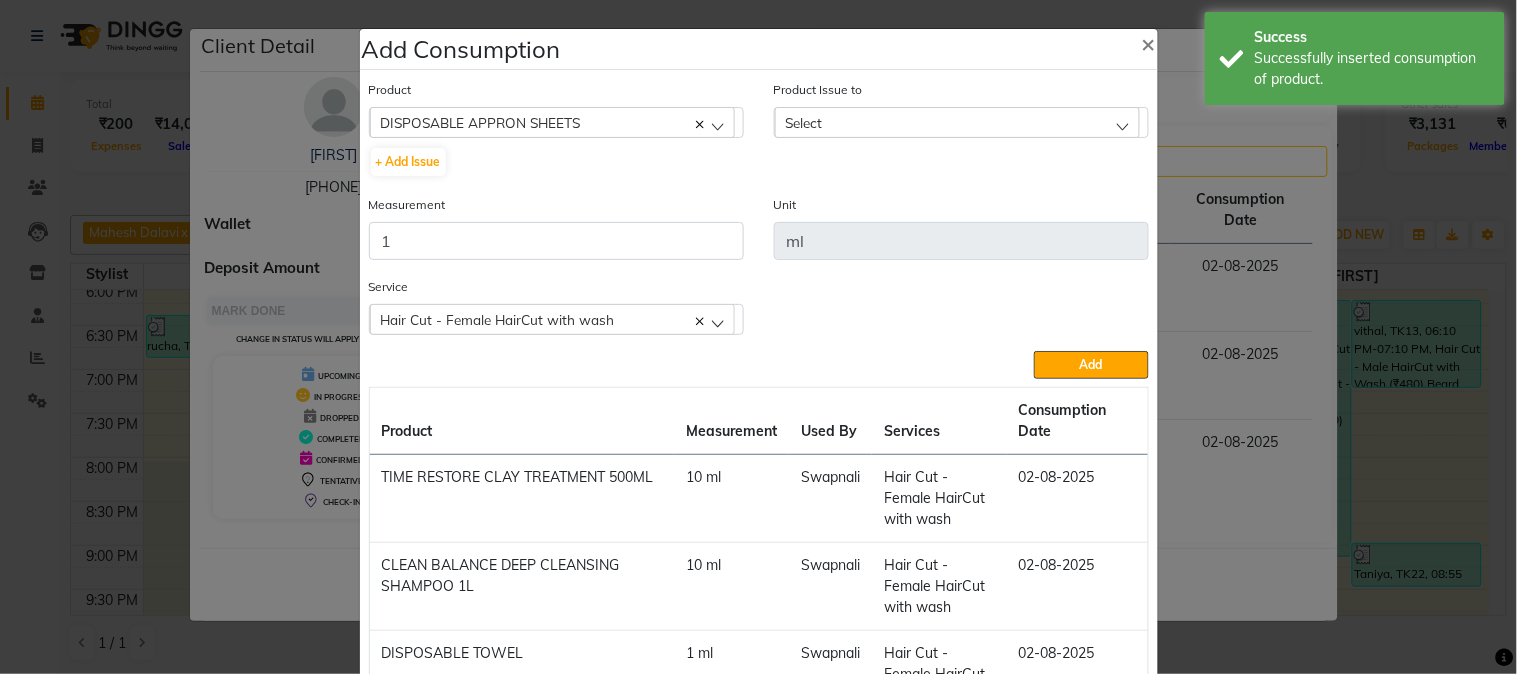 click on "Select" 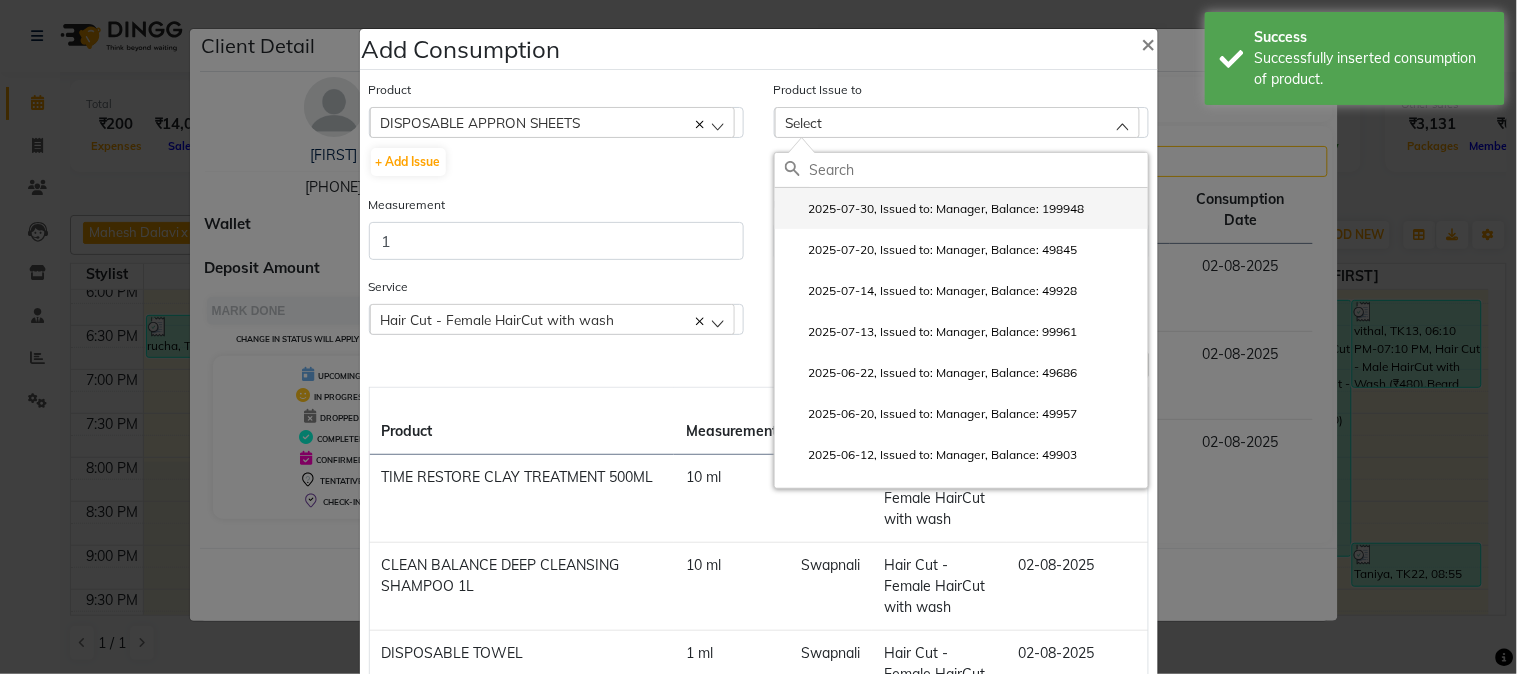 click on "2025-07-30, Issued to: Manager, Balance: 199948" 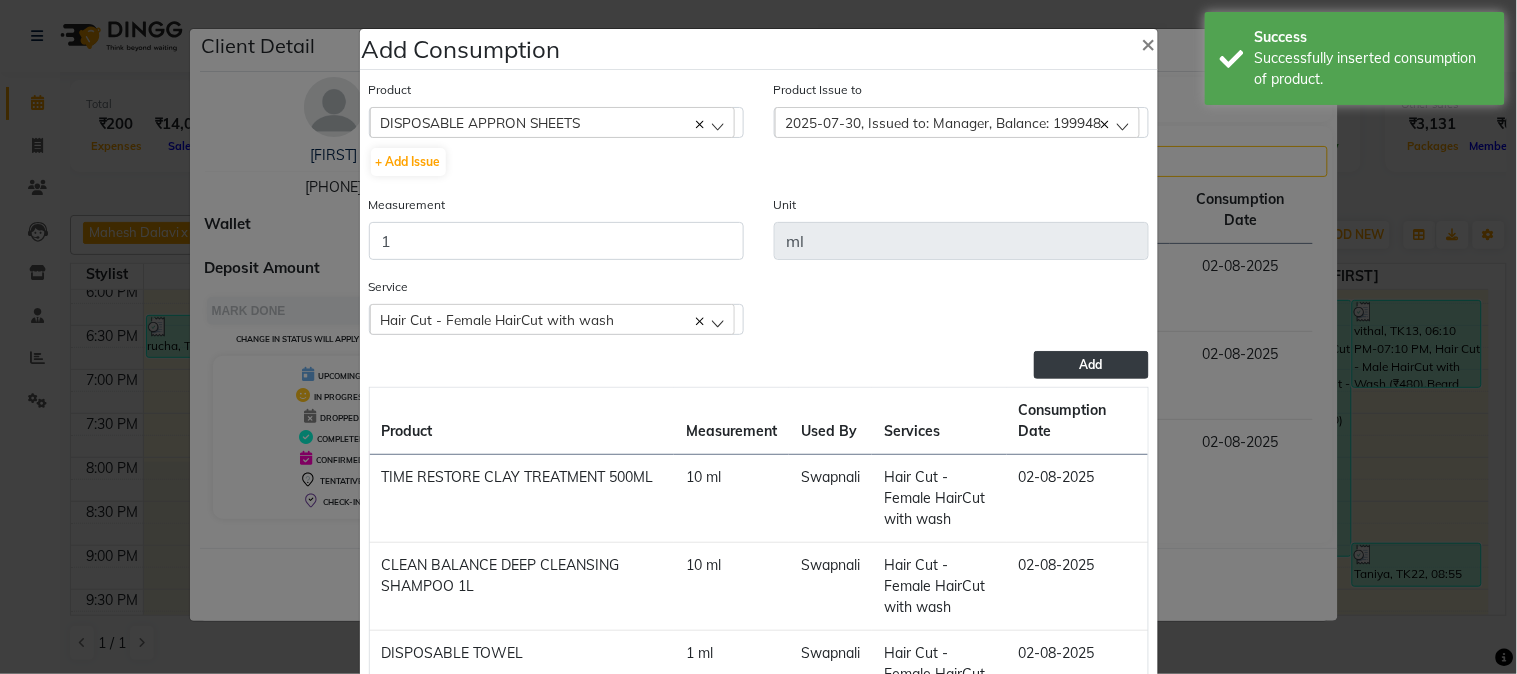 drag, startPoint x: 1042, startPoint y: 355, endPoint x: 1083, endPoint y: 360, distance: 41.303753 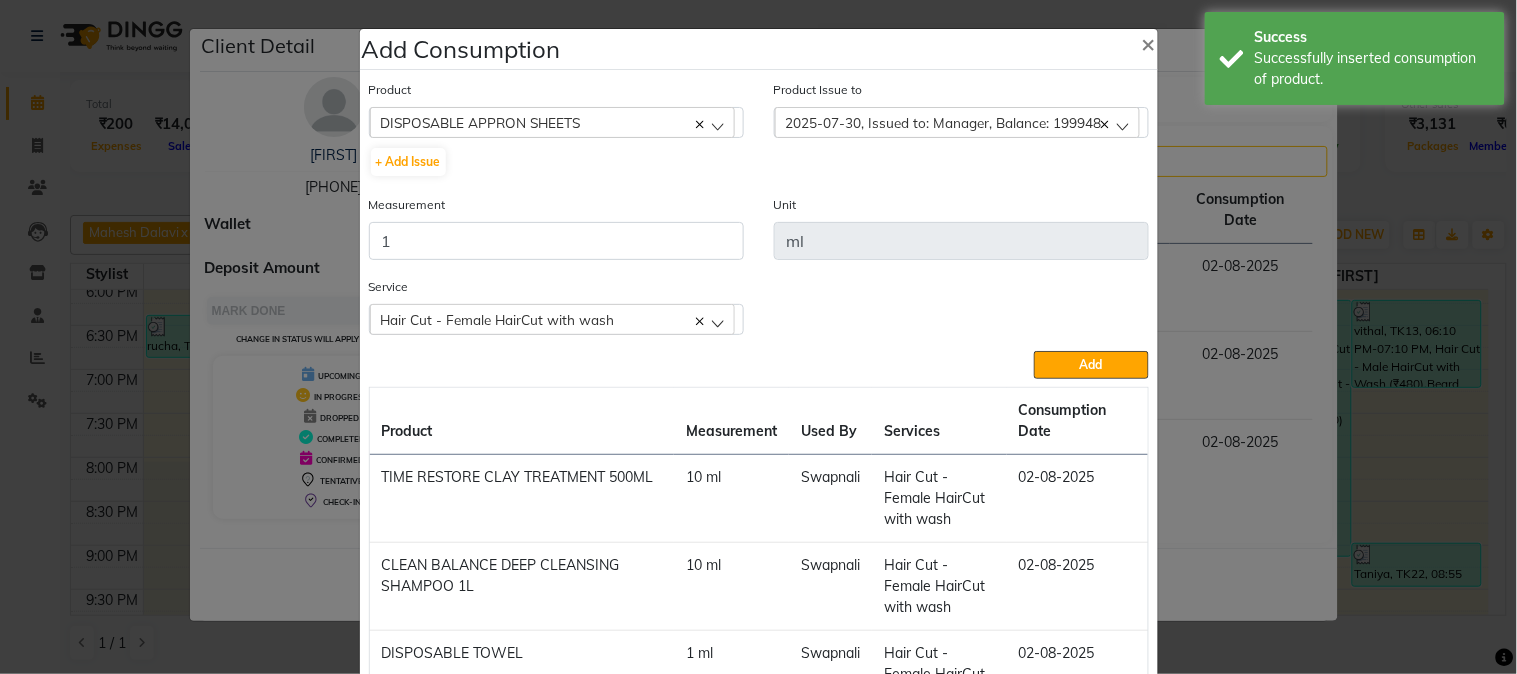 click on "Add" 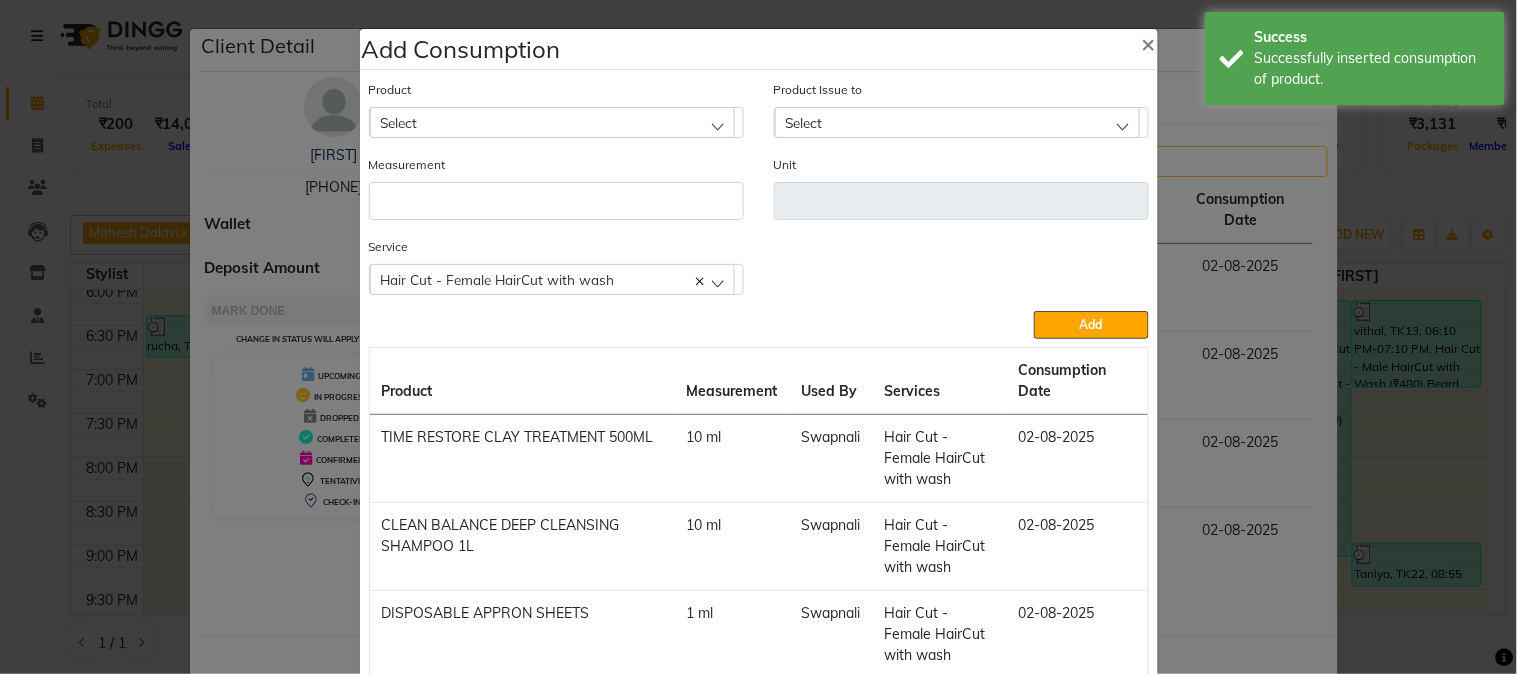 click on "Add Consumption × Product Select 5-7 Product Issue to Select 2025-07-30, Issued to: Manager, Balance: 199948 2025-07-20, Issued to: Manager, Balance: 49845 2025-07-14, Issued to: Manager, Balance: 49928 2025-07-13, Issued to: Manager, Balance: 99961 2025-06-22, Issued to: Manager, Balance: 49686 2025-06-20, Issued to: Manager, Balance: 49957 2025-06-12, Issued to: Manager, Balance: 49903 2025-06-07, Issued to: Manager, Balance: 199893 2025-06-07, Issued to: Manager, Balance: 500000 2025-05-08, Issued to: Manager, Balance: 49539 2025-05-03, Issued to: Manager, Balance: 299928 2025-03-28, Issued to: Manager, Balance: 199452 2025-02-10, Issued to: Manager, Balance: 99455 Measurement Unit Service   Hair Cut - Female HairCut with wash  Body Basics Threadinge - Eyebrows  Hair Cut - Female HairCut with wash  Body Basics Threadinge - Upper Lip  BlowDry & Styling - Blow Dry S  D-tan/Face-Raga  Add  Product Measurement Used By Services Consumption Date  TIME RESTORE CLAY TREATMENT 500ML    10 ml   Swapnali   10 ml" 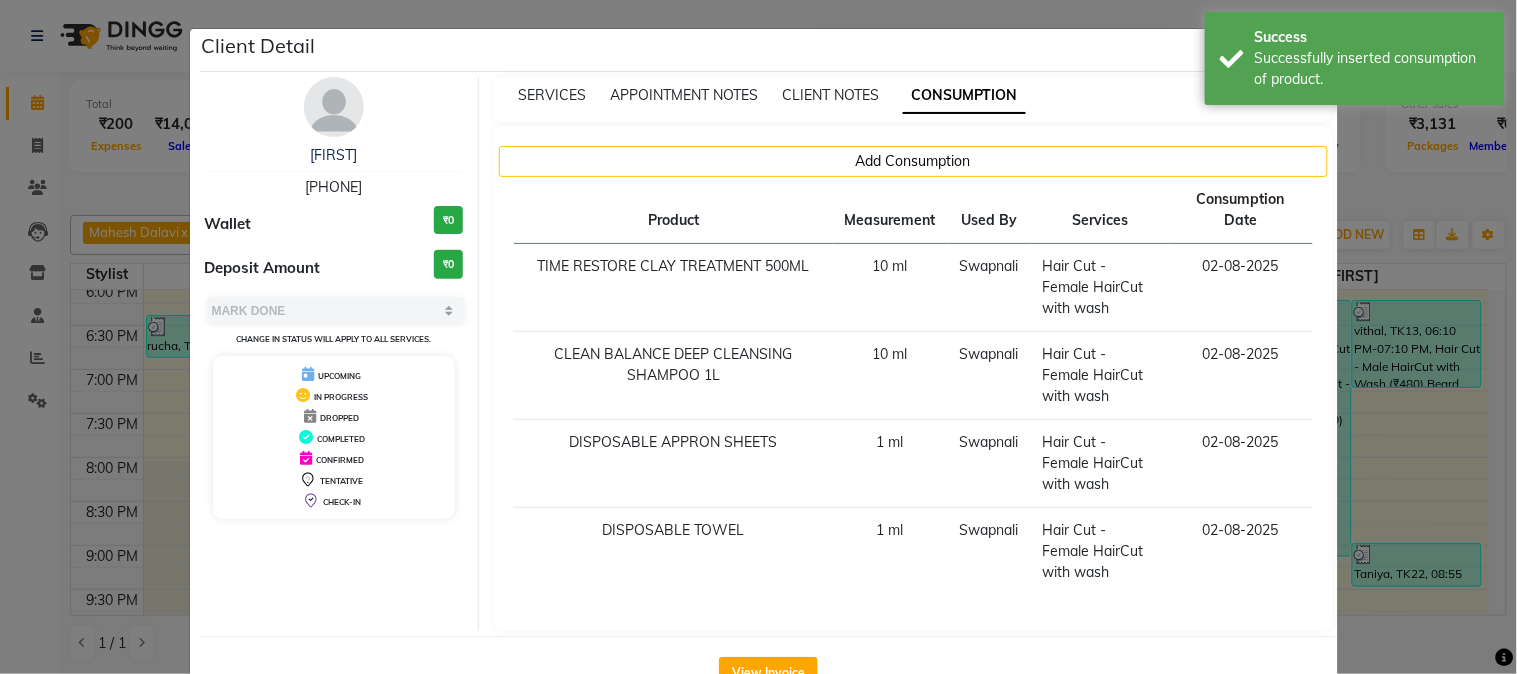 click on "Client Detail  shruti    9921416006 Wallet ₹0 Deposit Amount  ₹0  Select MARK DONE UPCOMING Change in status will apply to all services. UPCOMING IN PROGRESS DROPPED COMPLETED CONFIRMED TENTATIVE CHECK-IN SERVICES APPOINTMENT NOTES CLIENT NOTES CONSUMPTION Add Consumption Product Measurement Used By Services Consumption Date  TIME RESTORE CLAY TREATMENT 500ML    10 ml   Swapnali    Hair Cut - Female HairCut with wash   02-08-2025   CLEAN BALANCE DEEP CLEANSING SHAMPOO 1L   10 ml   Swapnali    Hair Cut - Female HairCut with wash   02-08-2025   DISPOSABLE APPRON SHEETS   1 ml   Swapnali    Hair Cut - Female HairCut with wash   02-08-2025   DISPOSABLE TOWEL   1 ml   Swapnali    Hair Cut - Female HairCut with wash   02-08-2025   View Invoice" 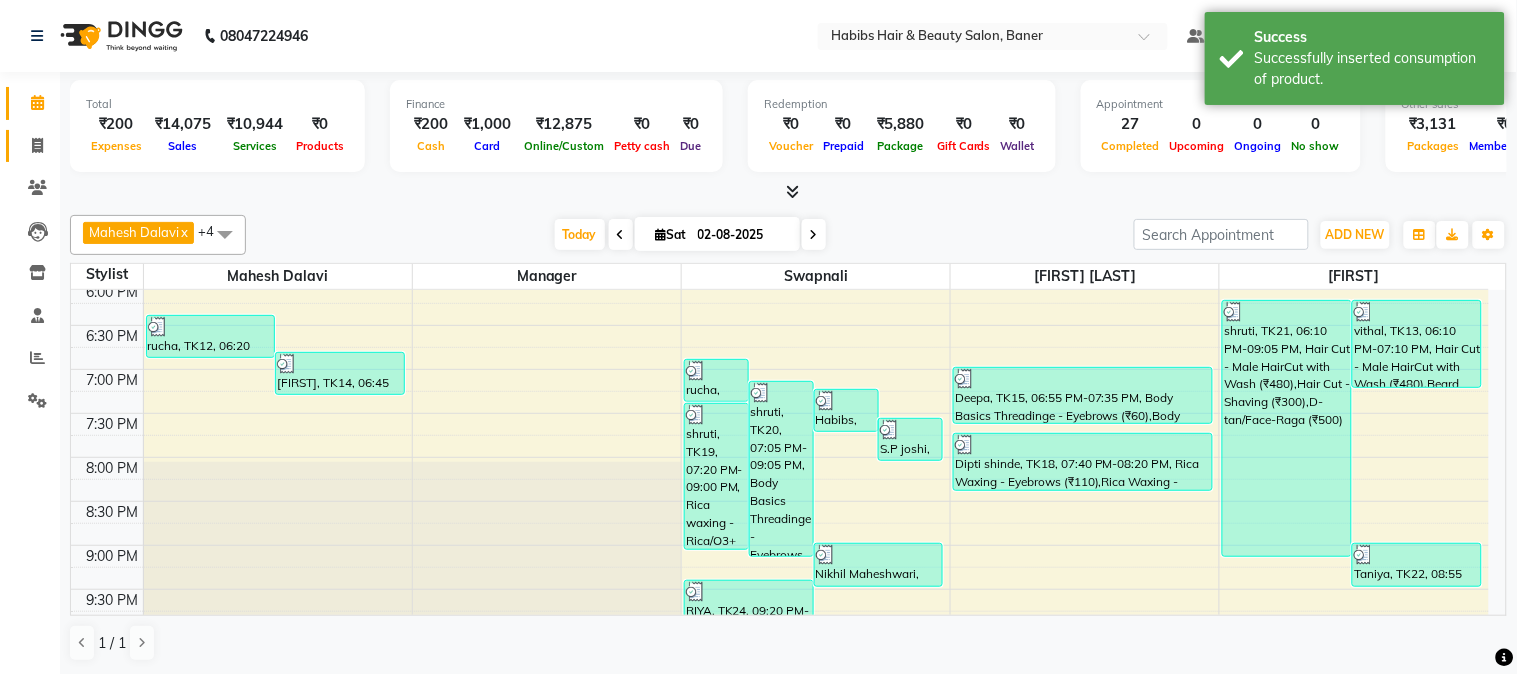 click on "Invoice" 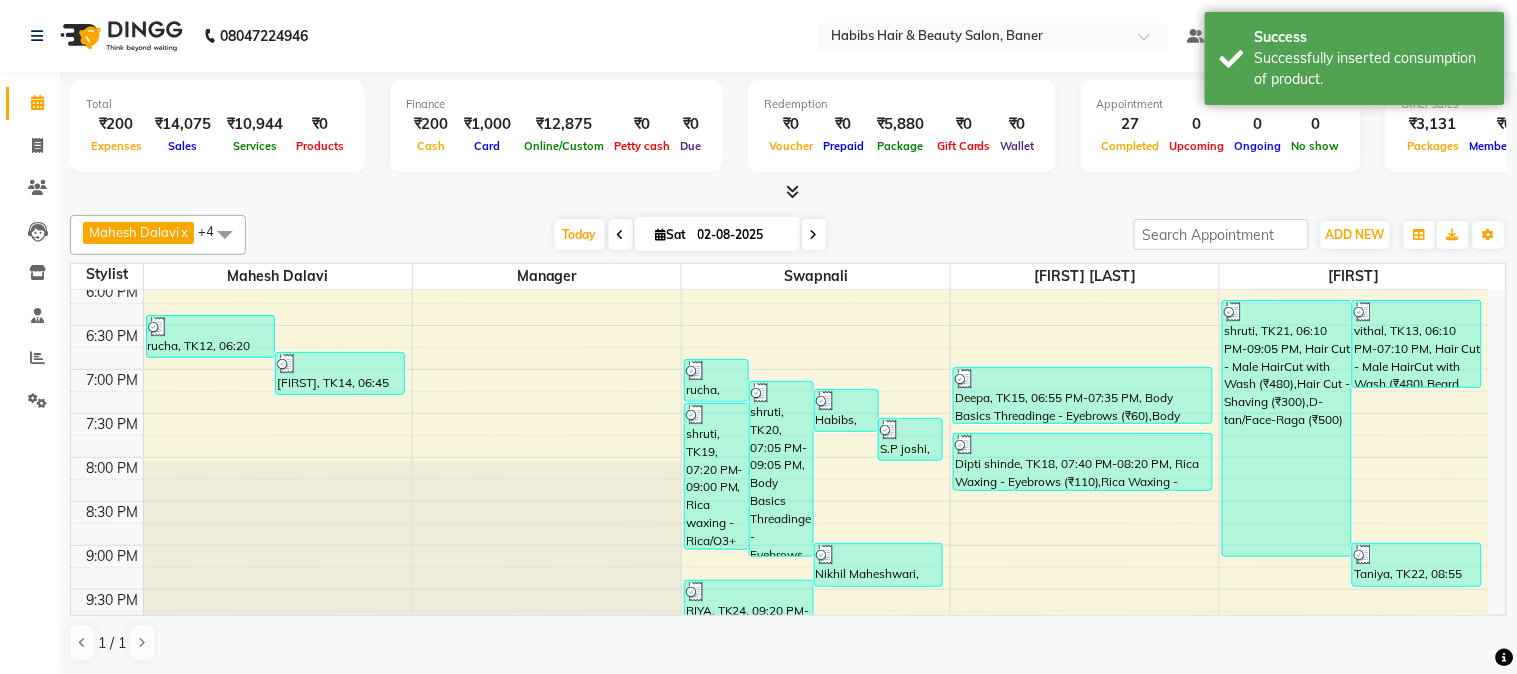 select on "service" 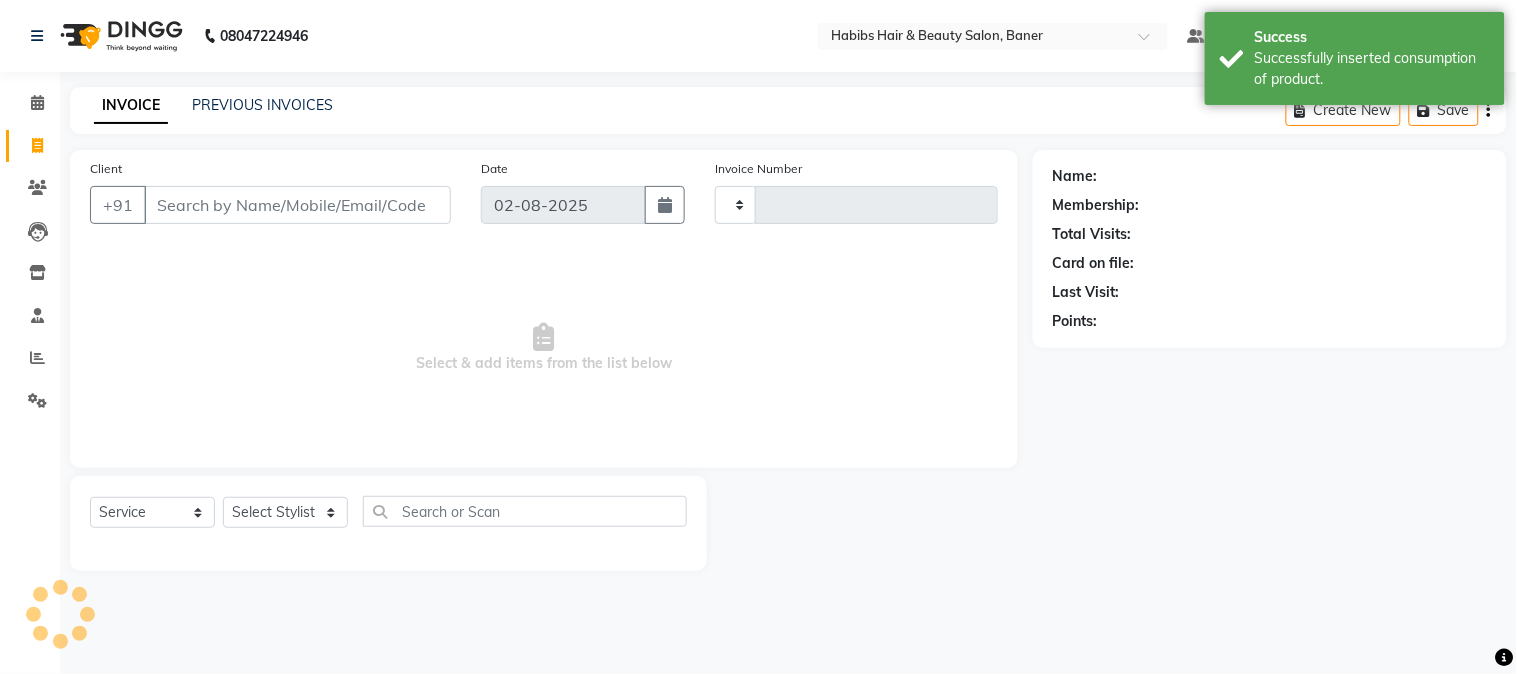 type on "2842" 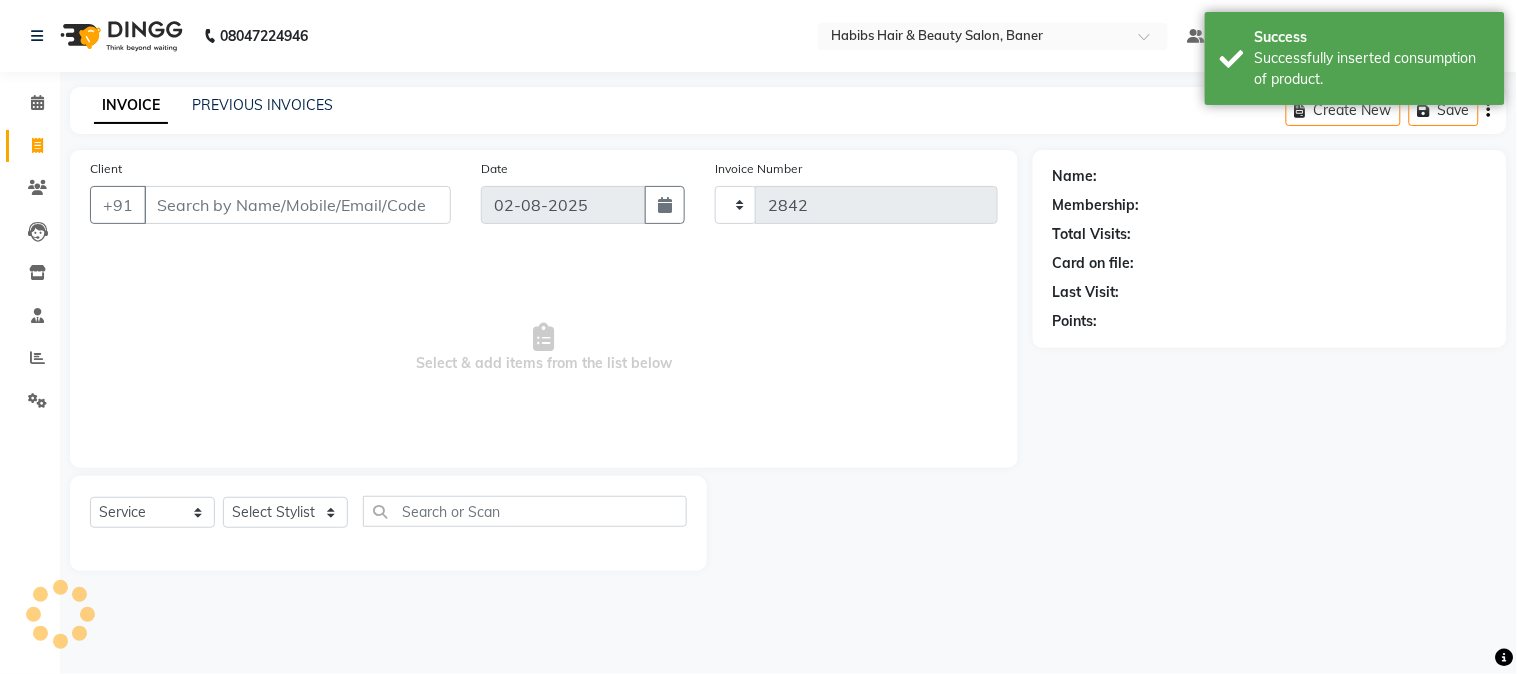 select on "5356" 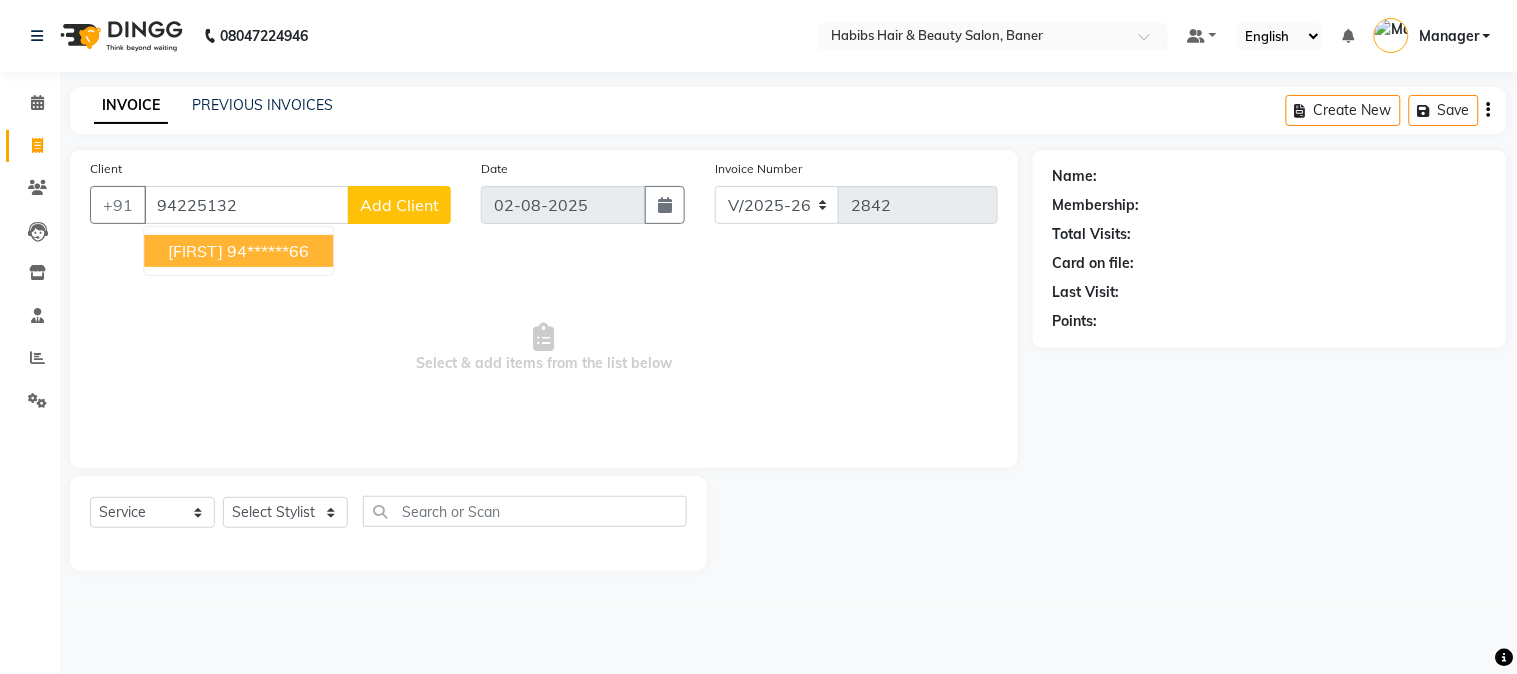 click on "Ahitosh  94******66" at bounding box center [238, 251] 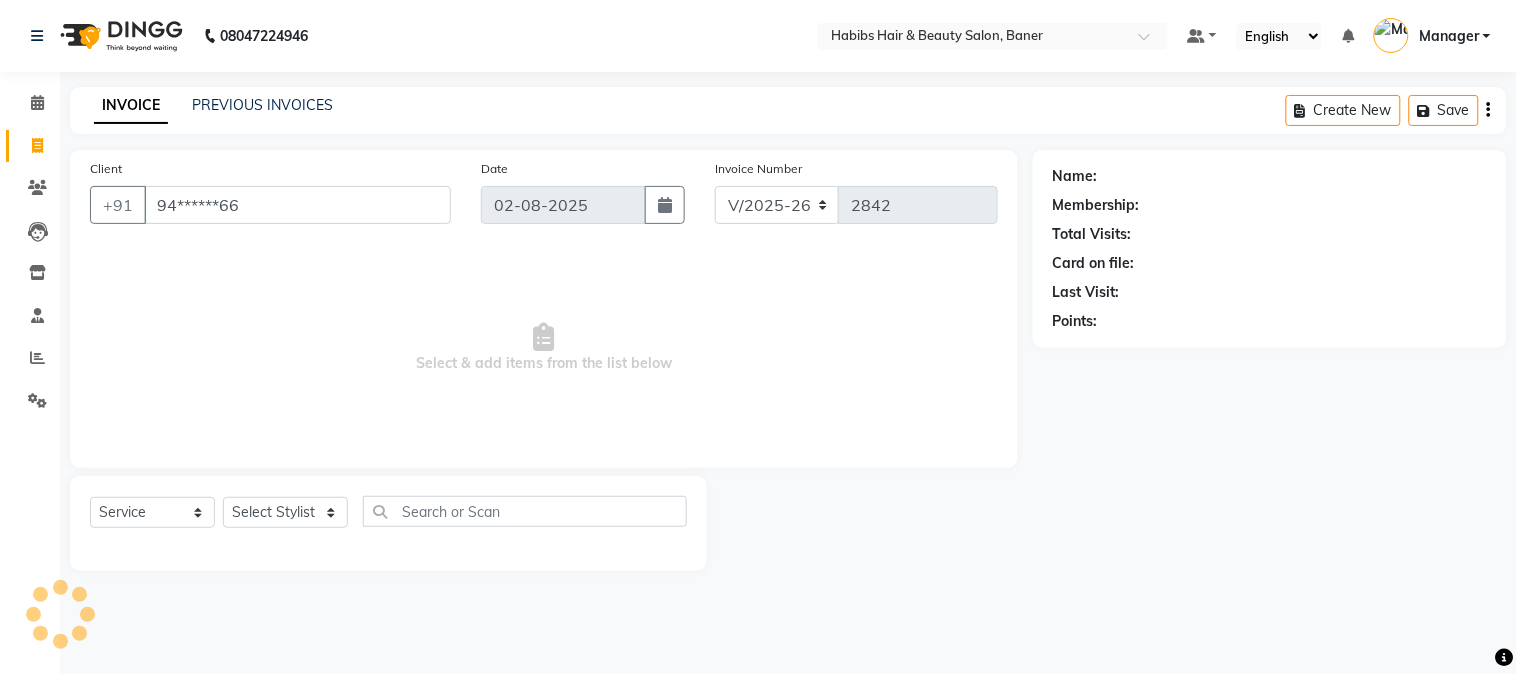 type on "94******66" 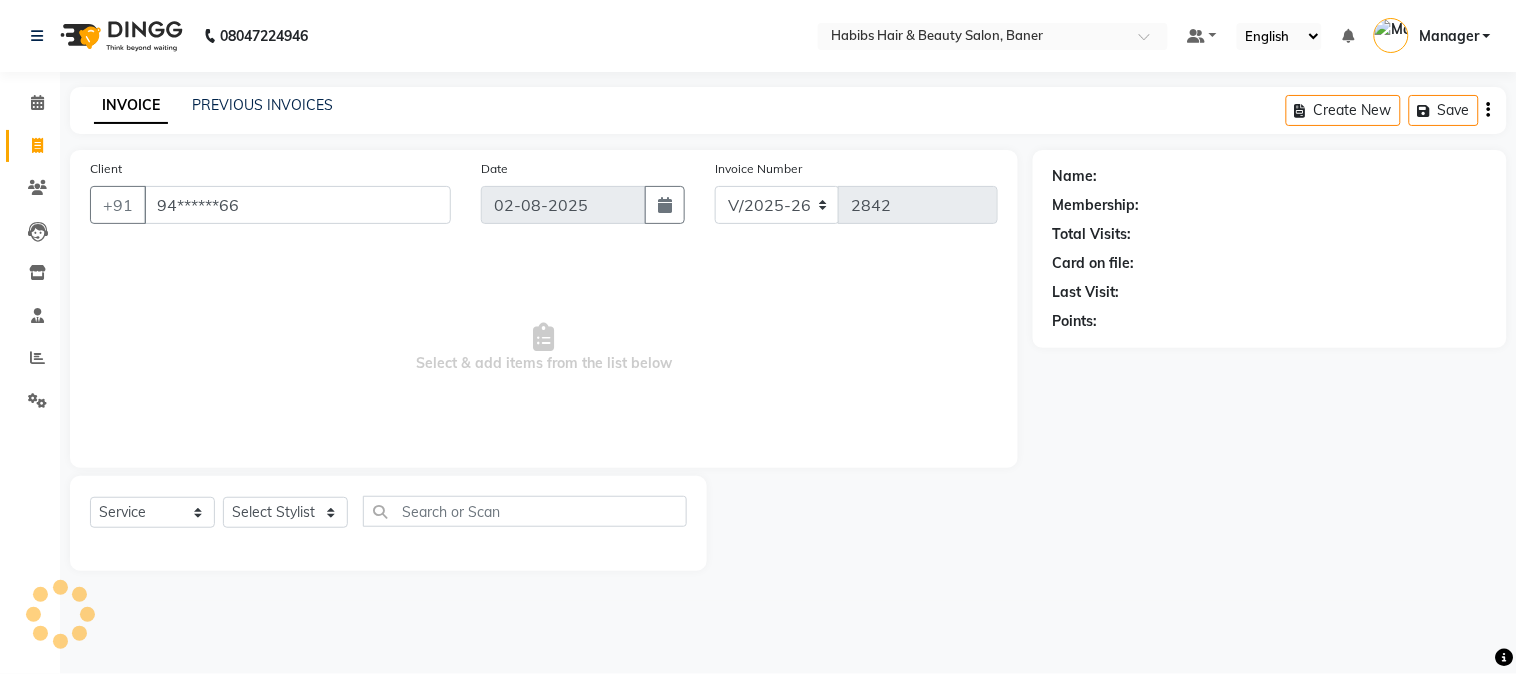 select on "1: Object" 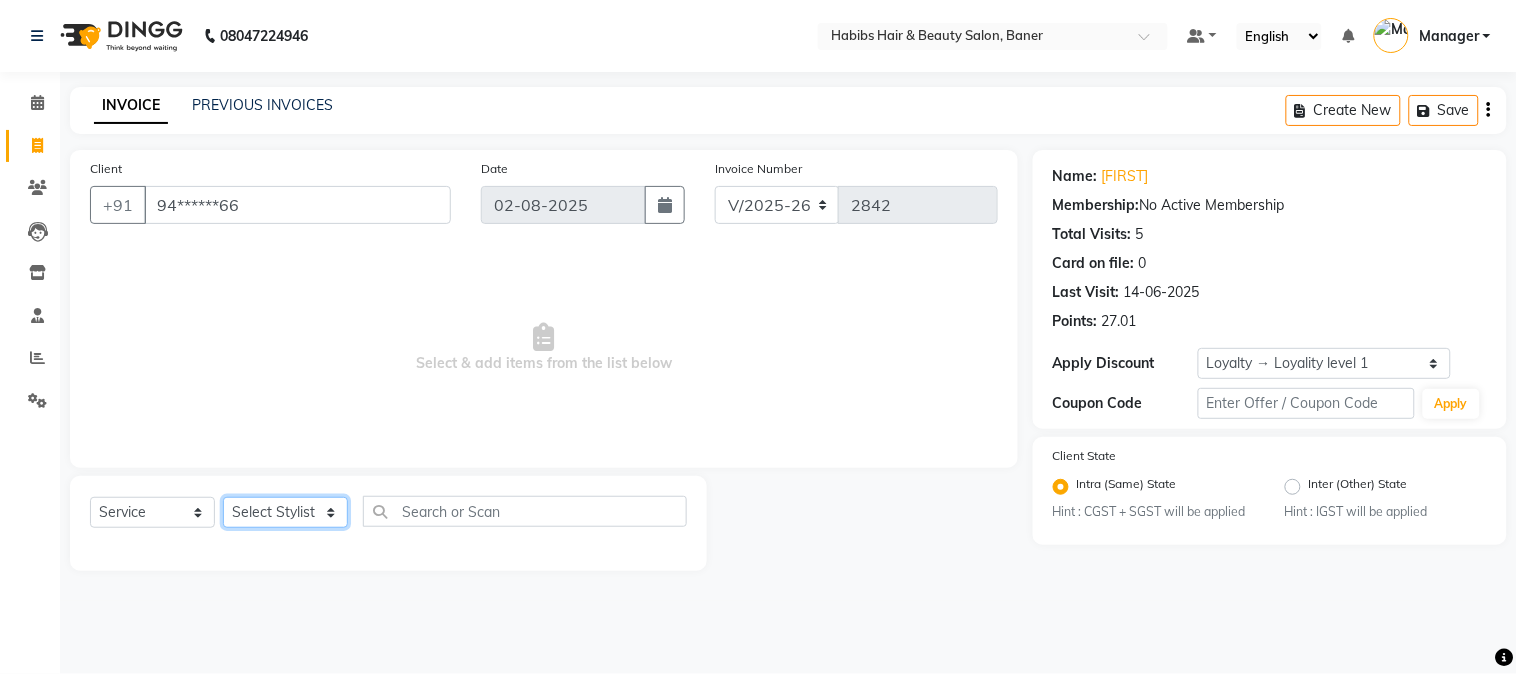 click on "Select Stylist Admin Kiran Mahesh Dalavi  Manager Pooja Singh Rahul Ram Swapnali" 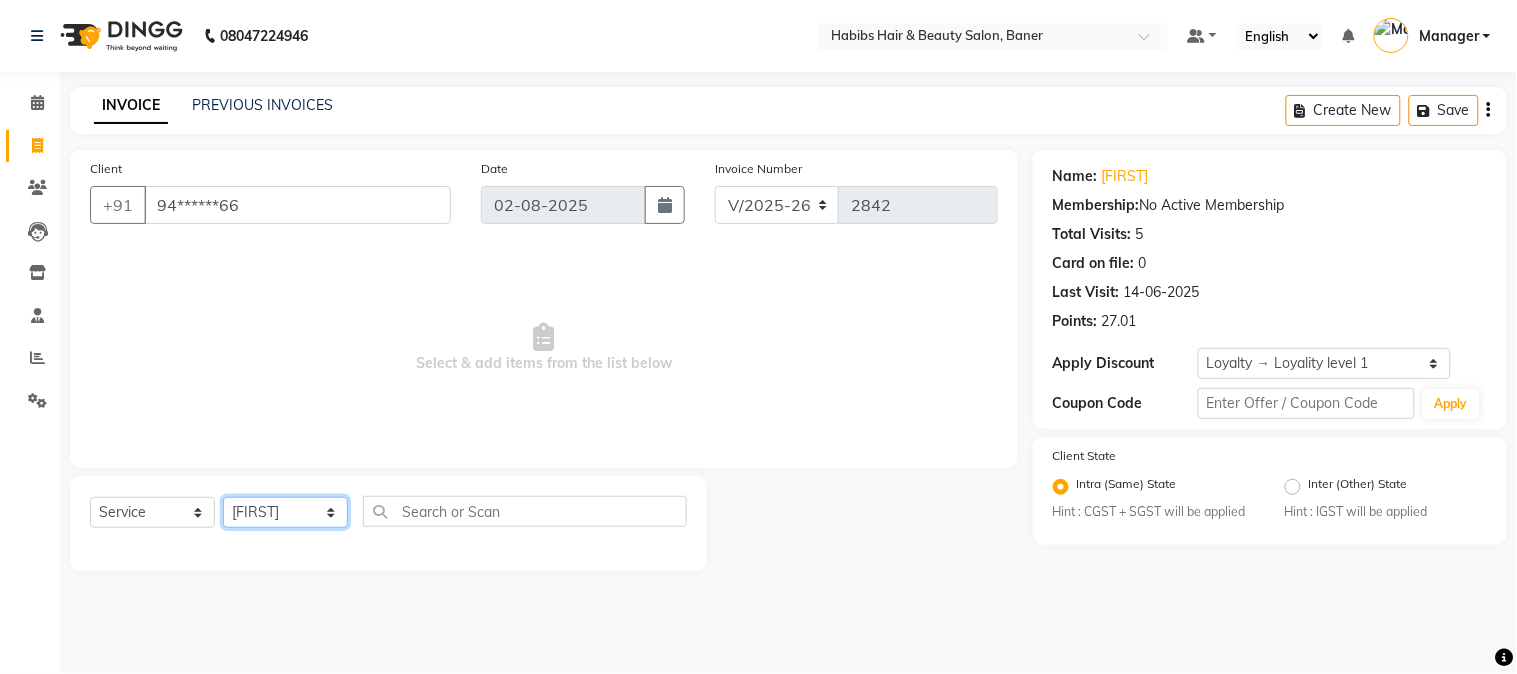 click on "Select Stylist Admin Kiran Mahesh Dalavi  Manager Pooja Singh Rahul Ram Swapnali" 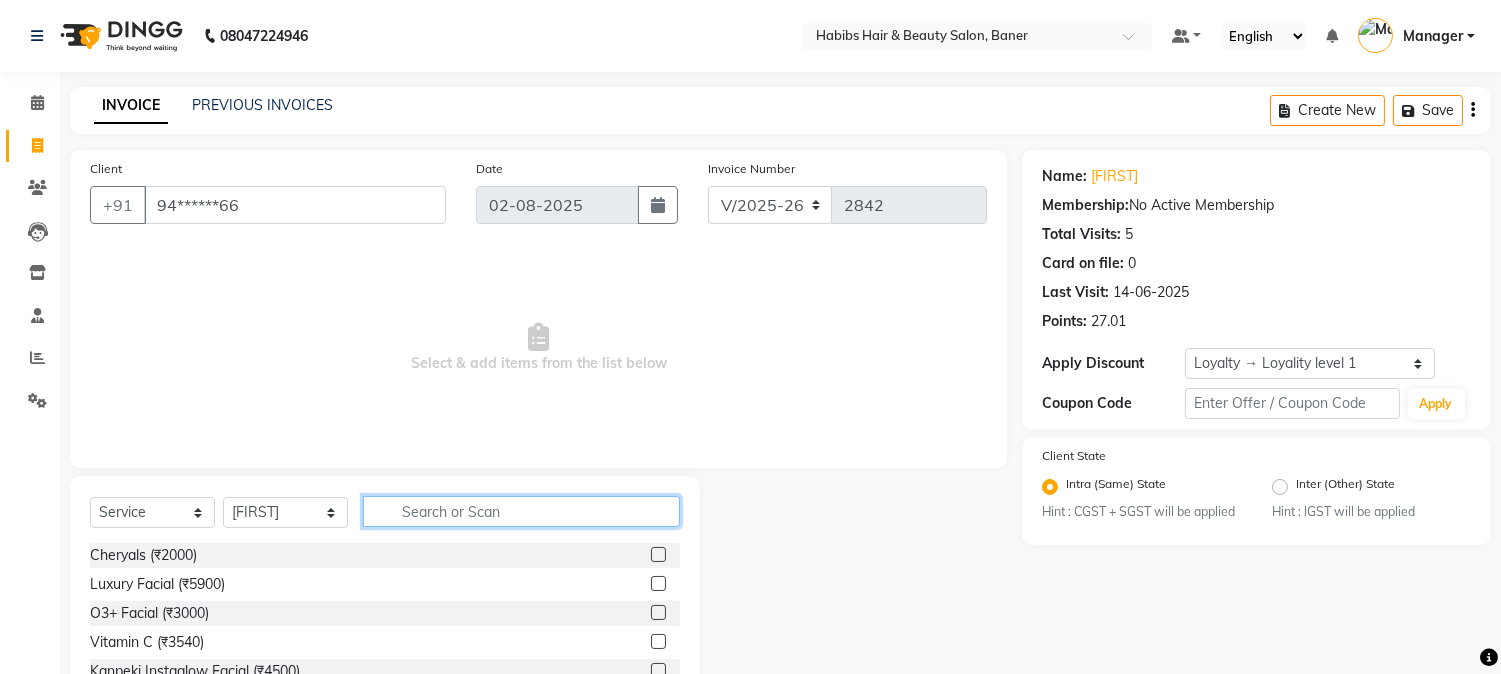 drag, startPoint x: 454, startPoint y: 520, endPoint x: 457, endPoint y: 506, distance: 14.3178215 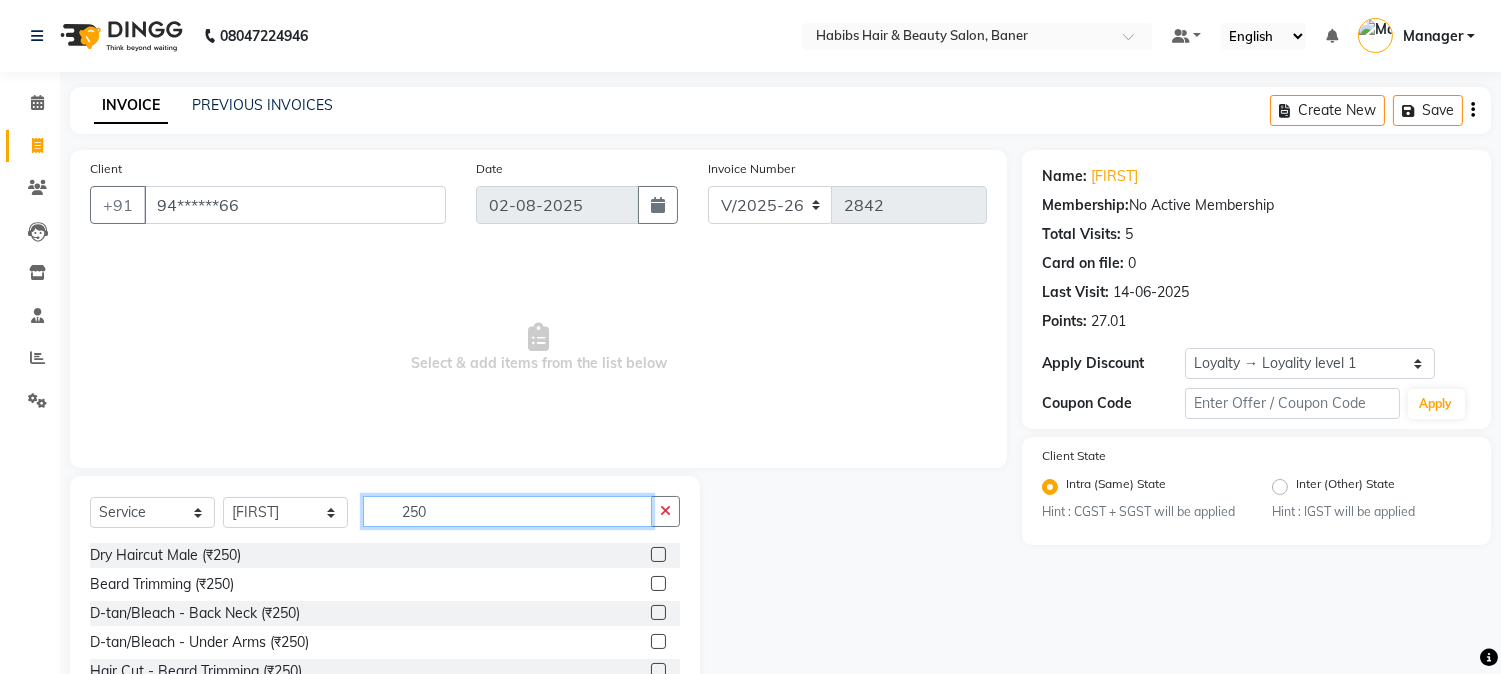 type on "250" 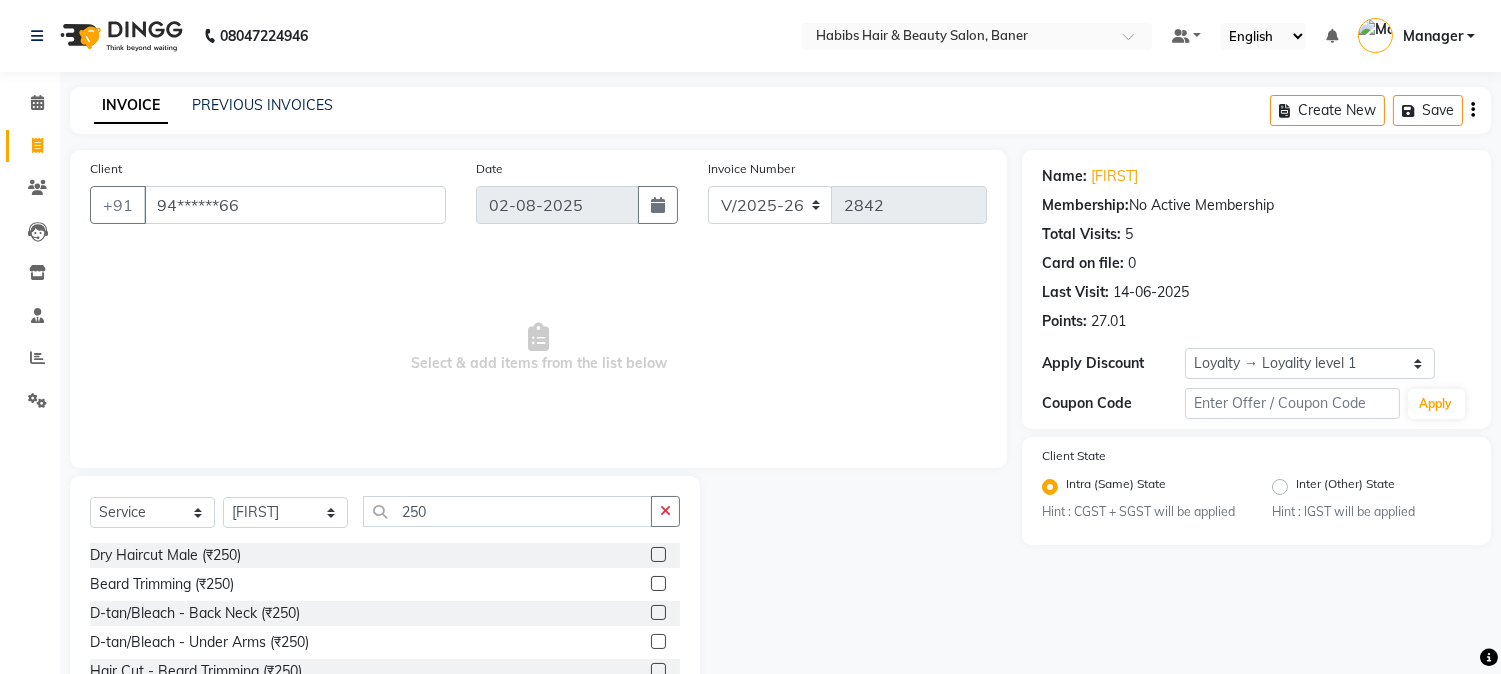 click 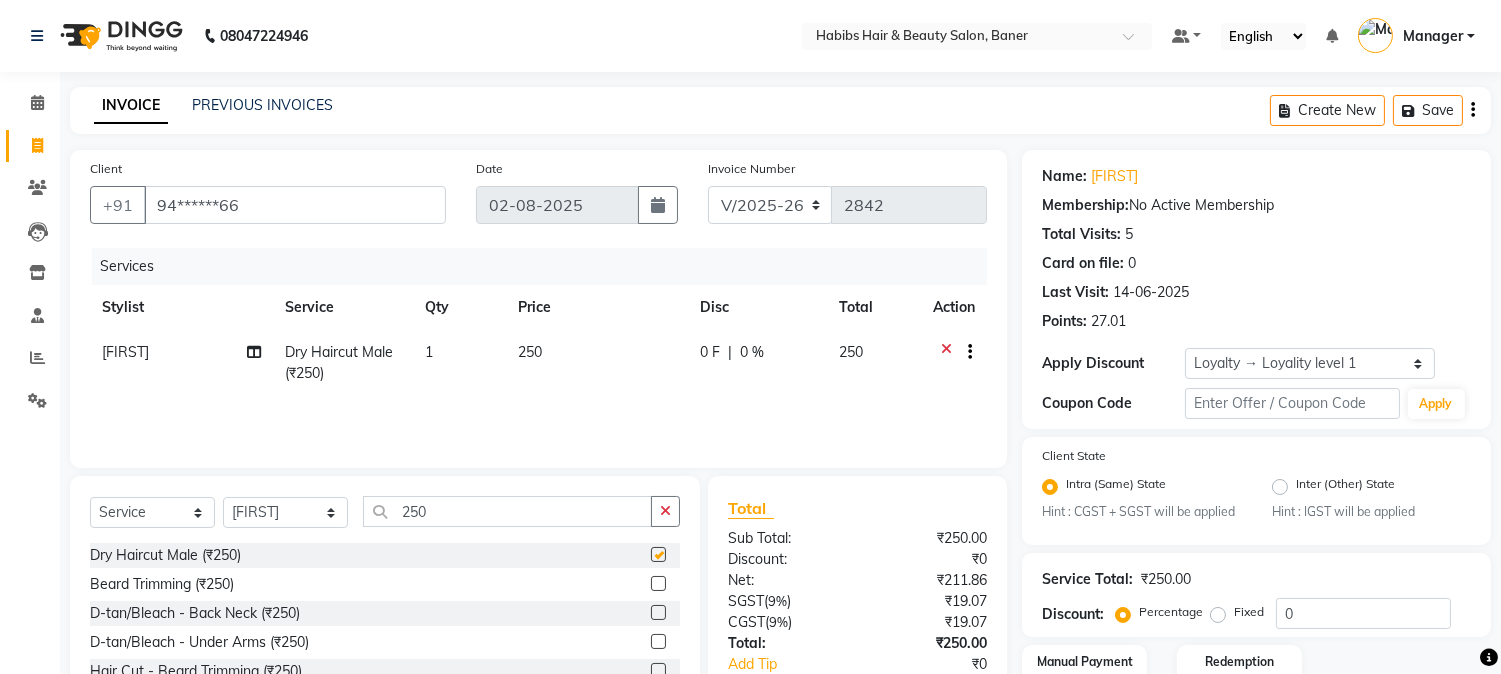 checkbox on "false" 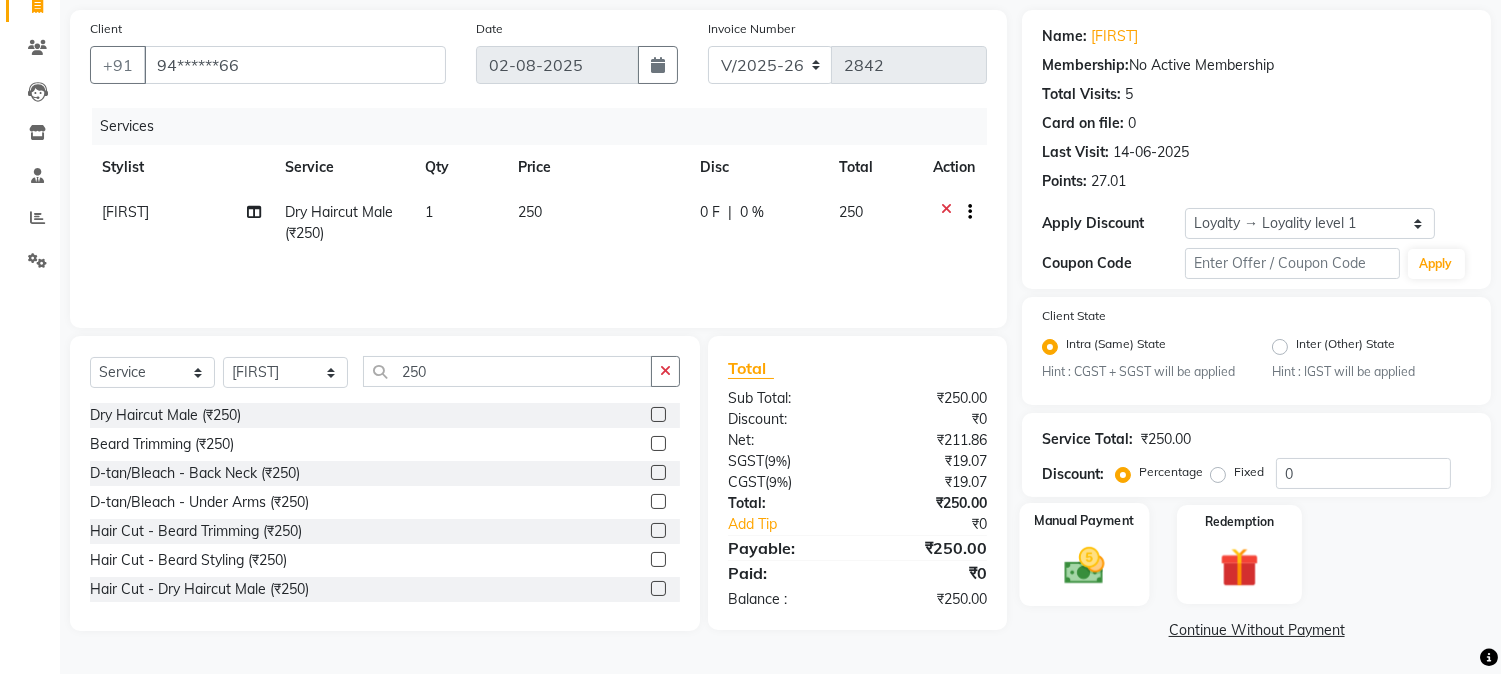 click 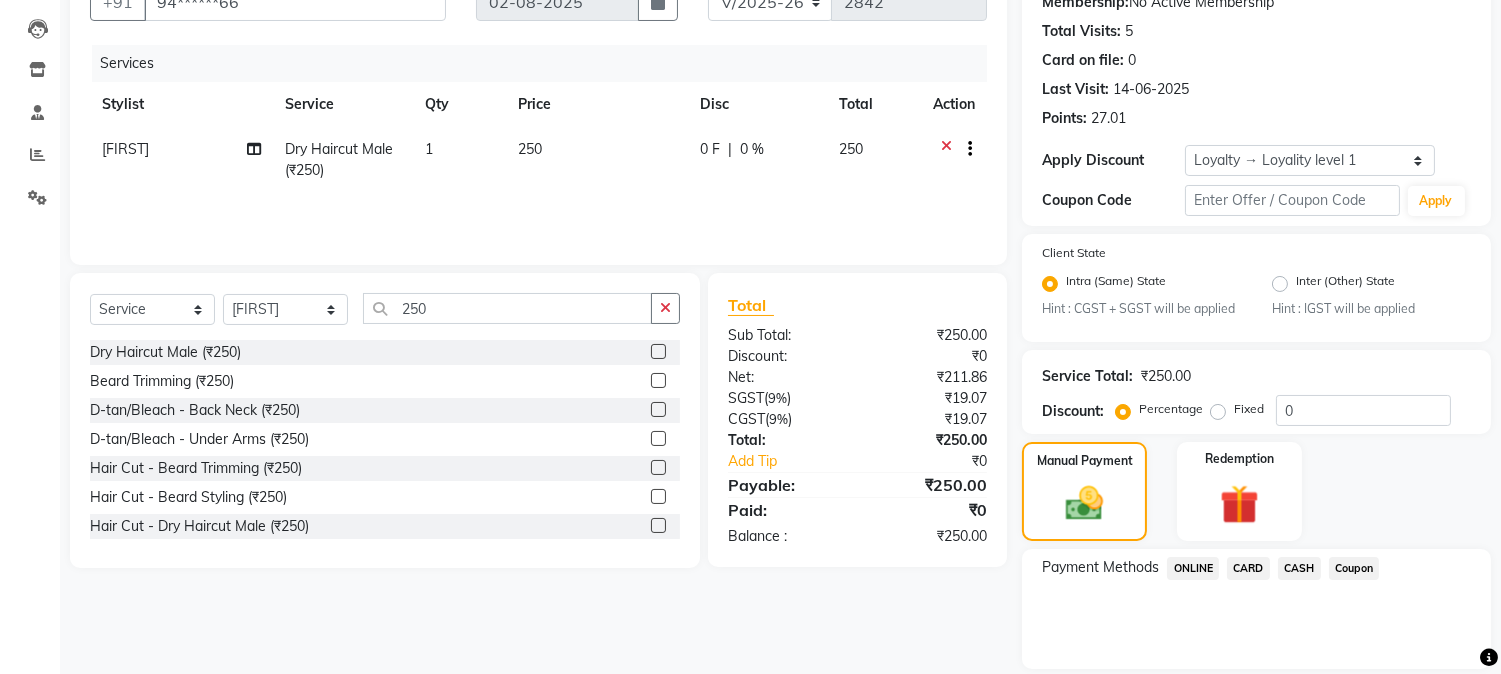 scroll, scrollTop: 268, scrollLeft: 0, axis: vertical 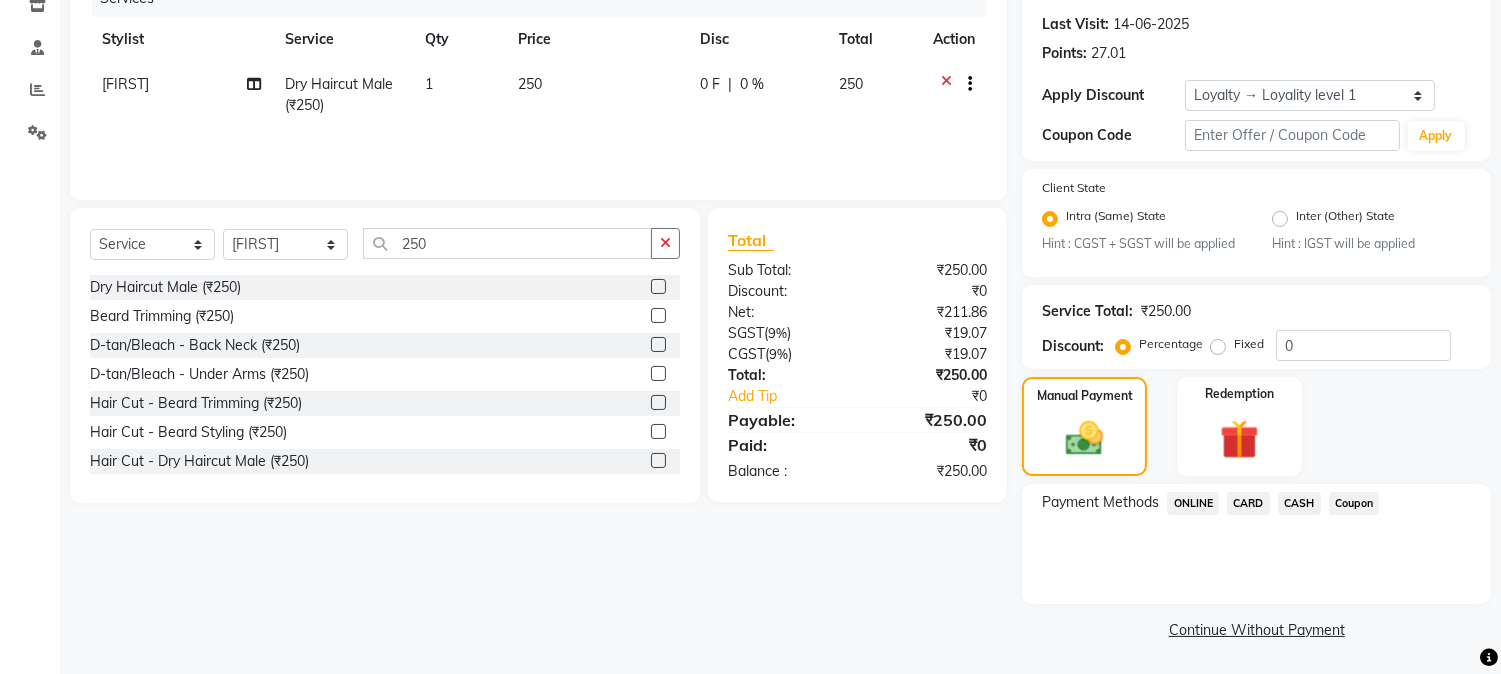 click on "ONLINE" 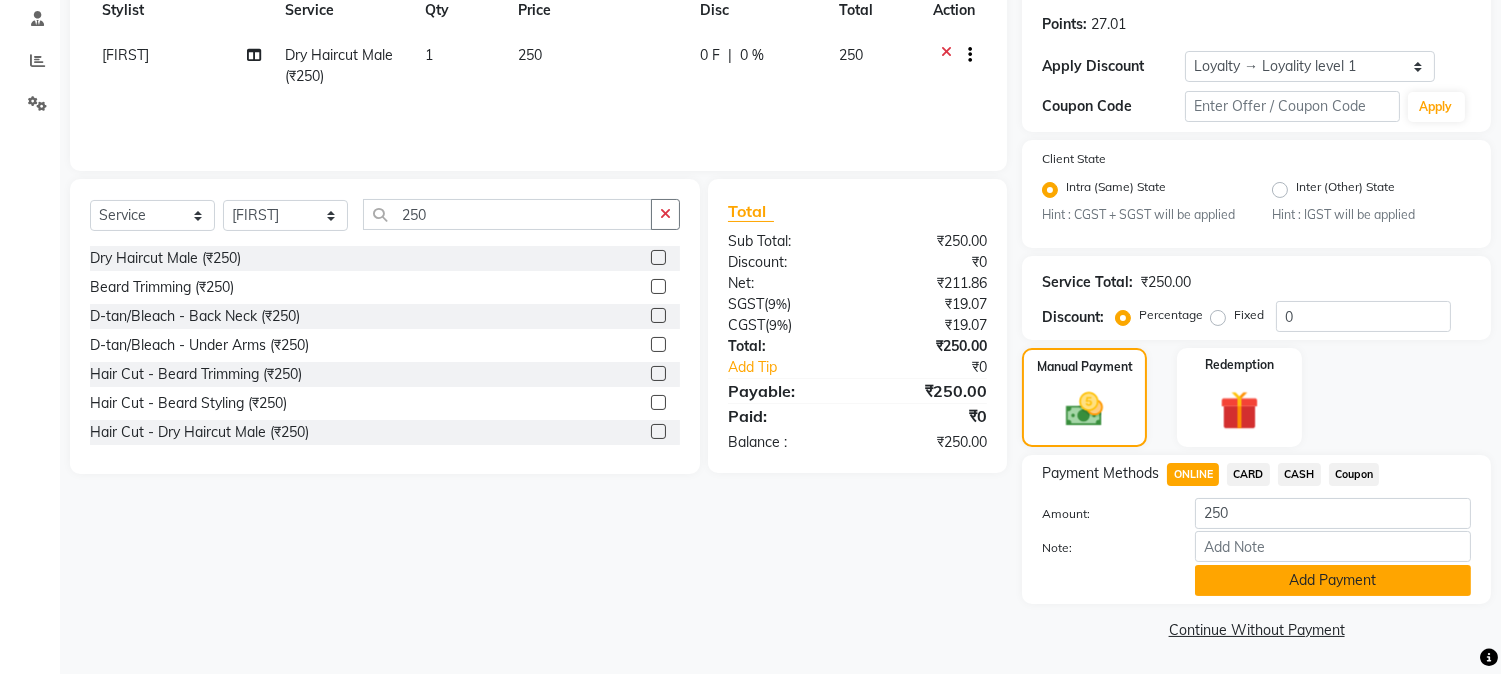 click on "Add Payment" 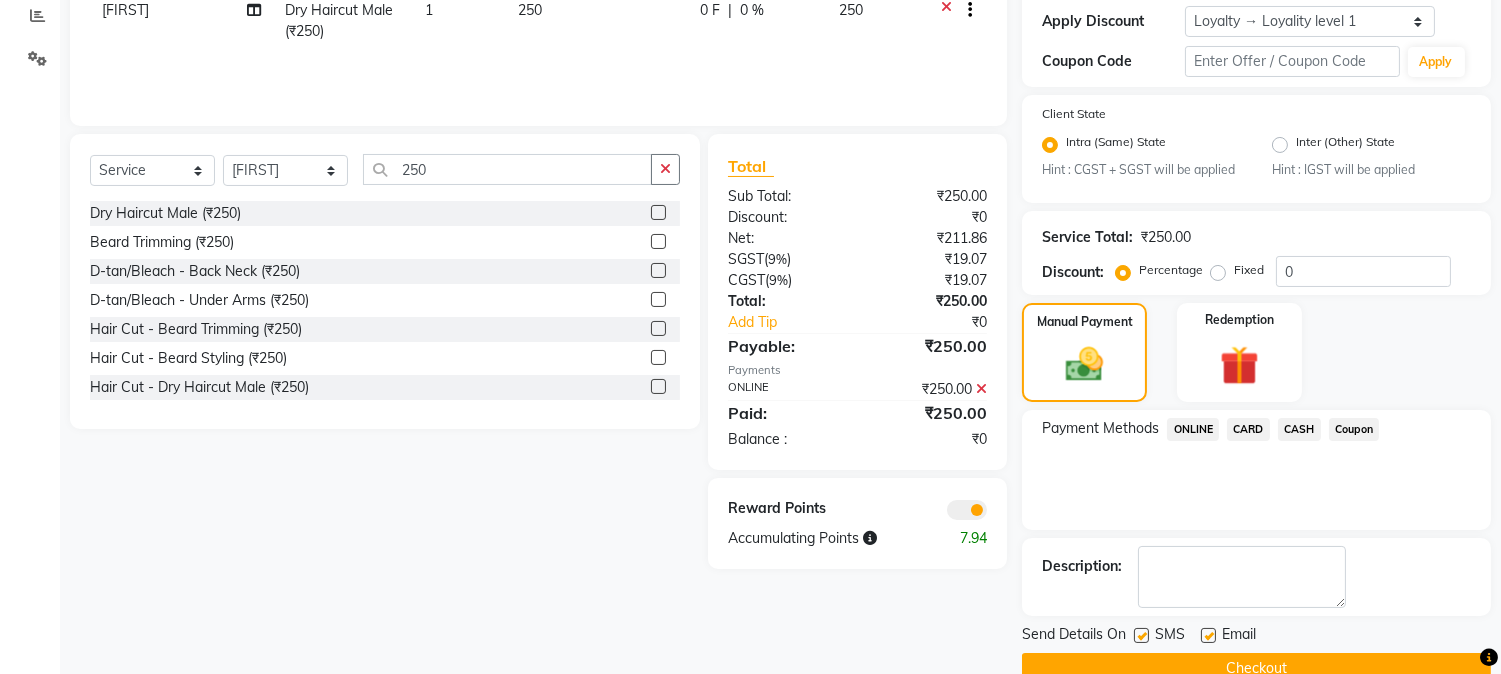 scroll, scrollTop: 382, scrollLeft: 0, axis: vertical 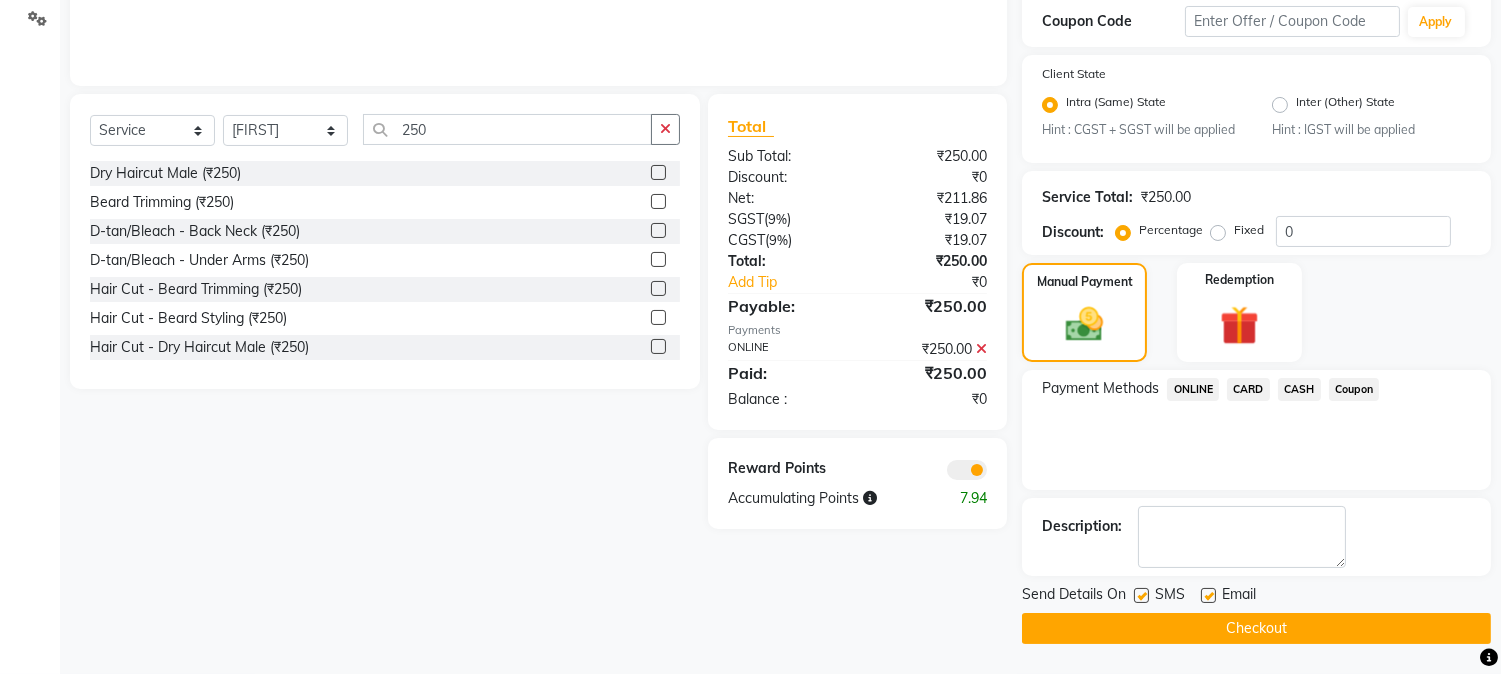 click on "Checkout" 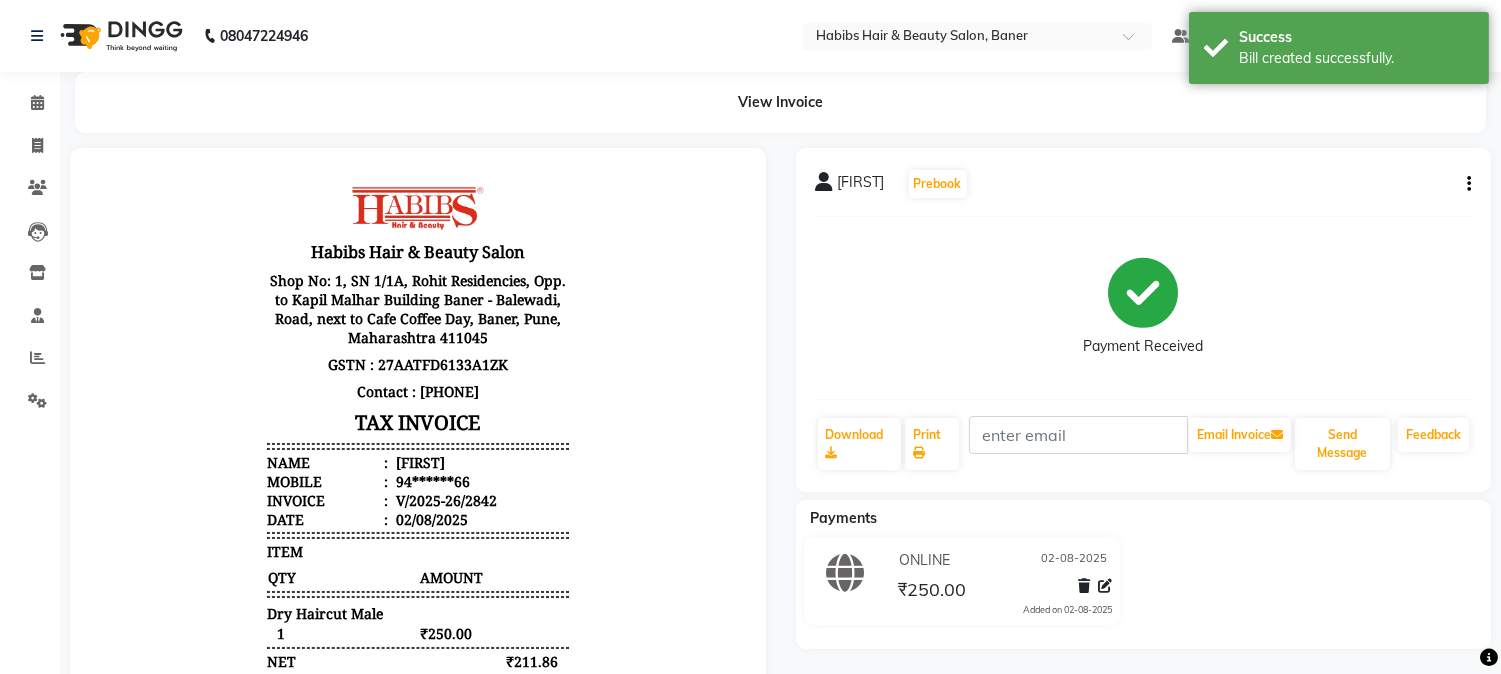 scroll, scrollTop: 0, scrollLeft: 0, axis: both 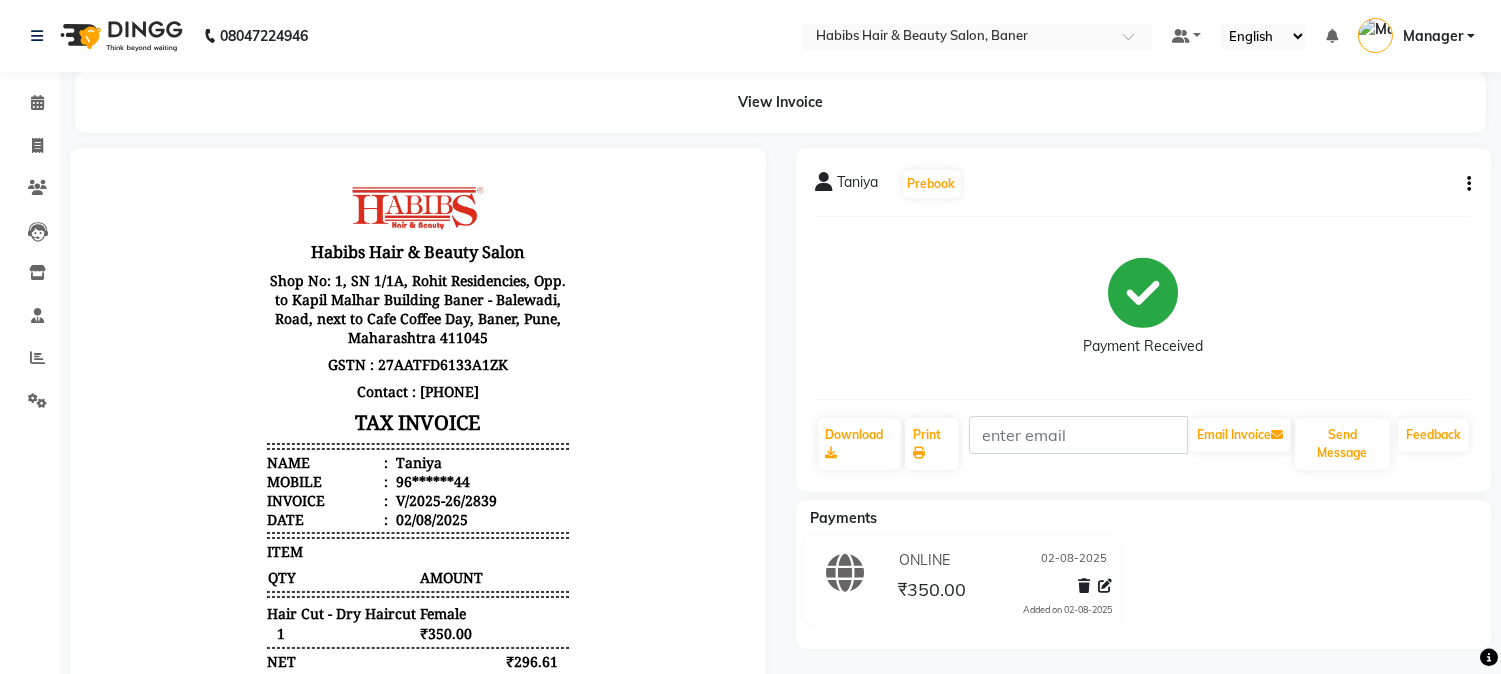 drag, startPoint x: 0, startPoint y: 0, endPoint x: 23, endPoint y: 125, distance: 127.09839 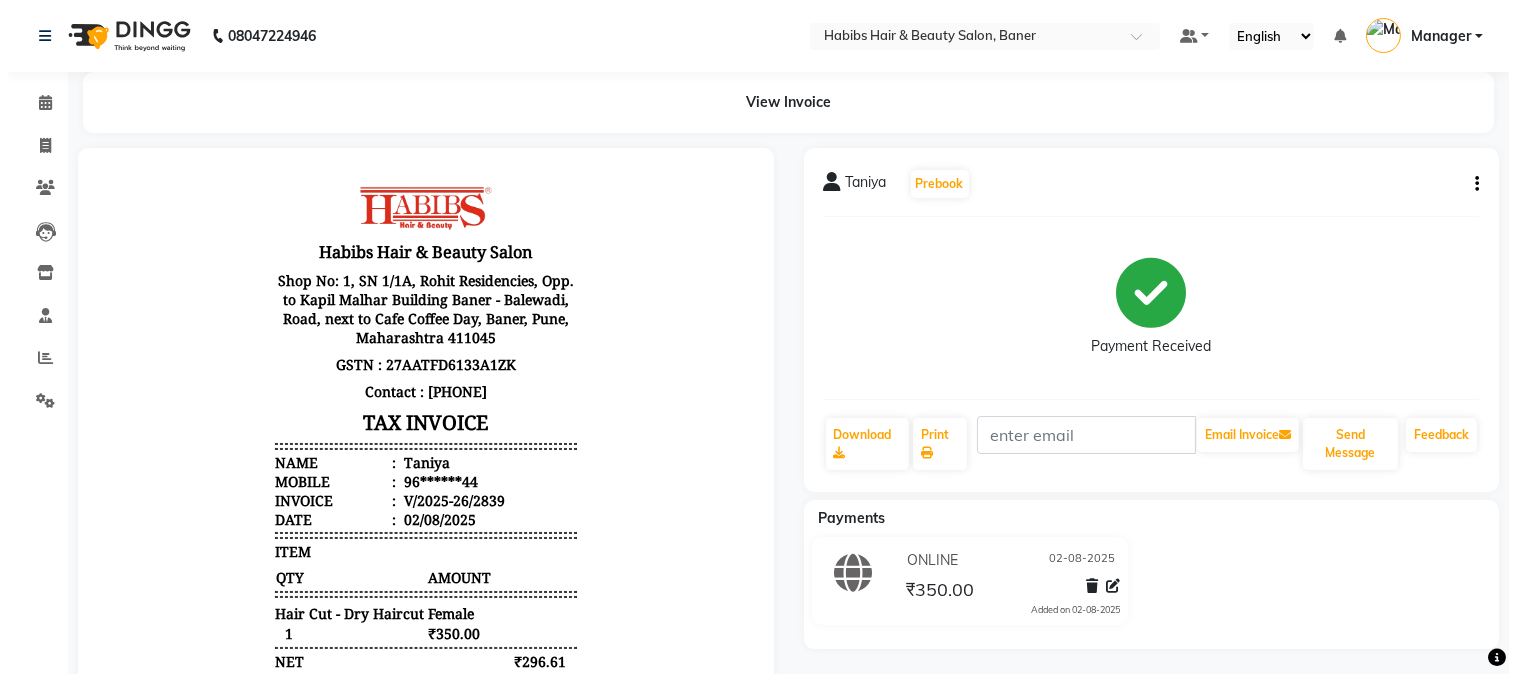 scroll, scrollTop: 0, scrollLeft: 0, axis: both 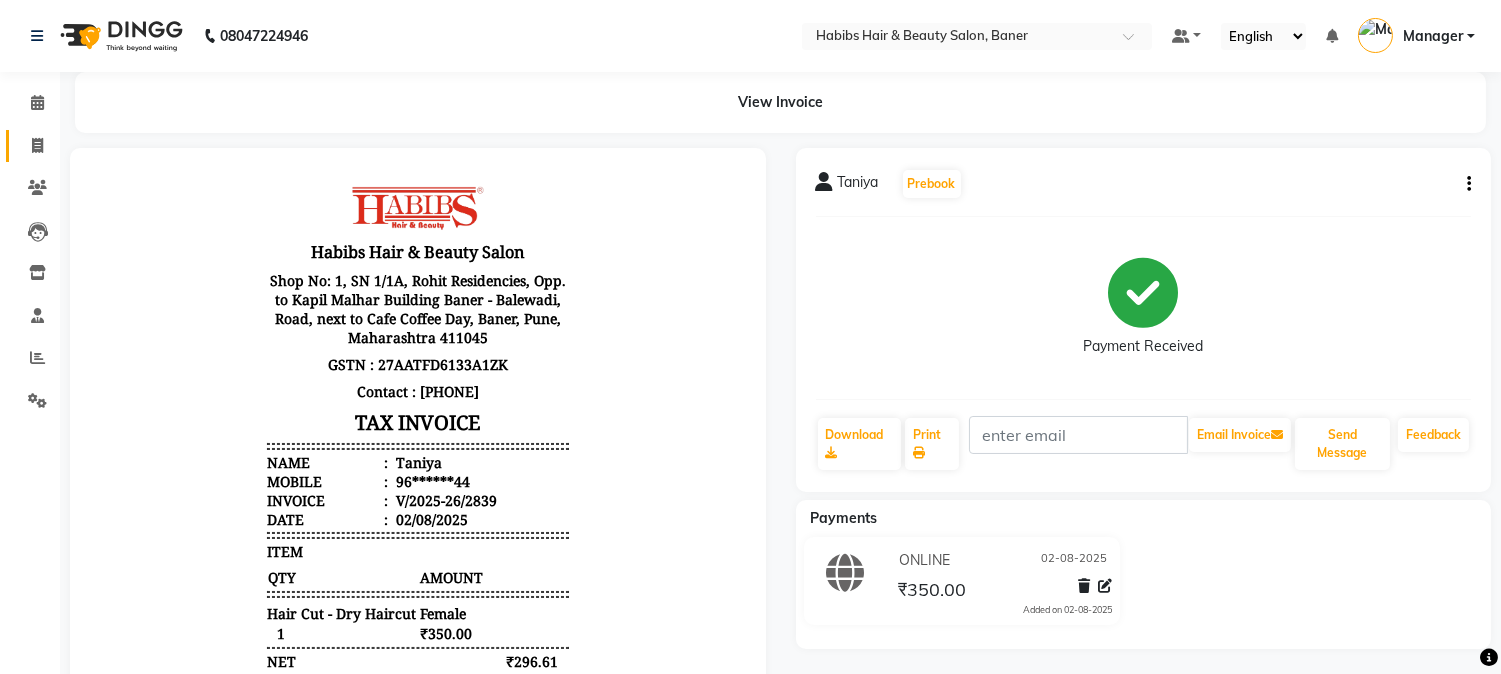 click 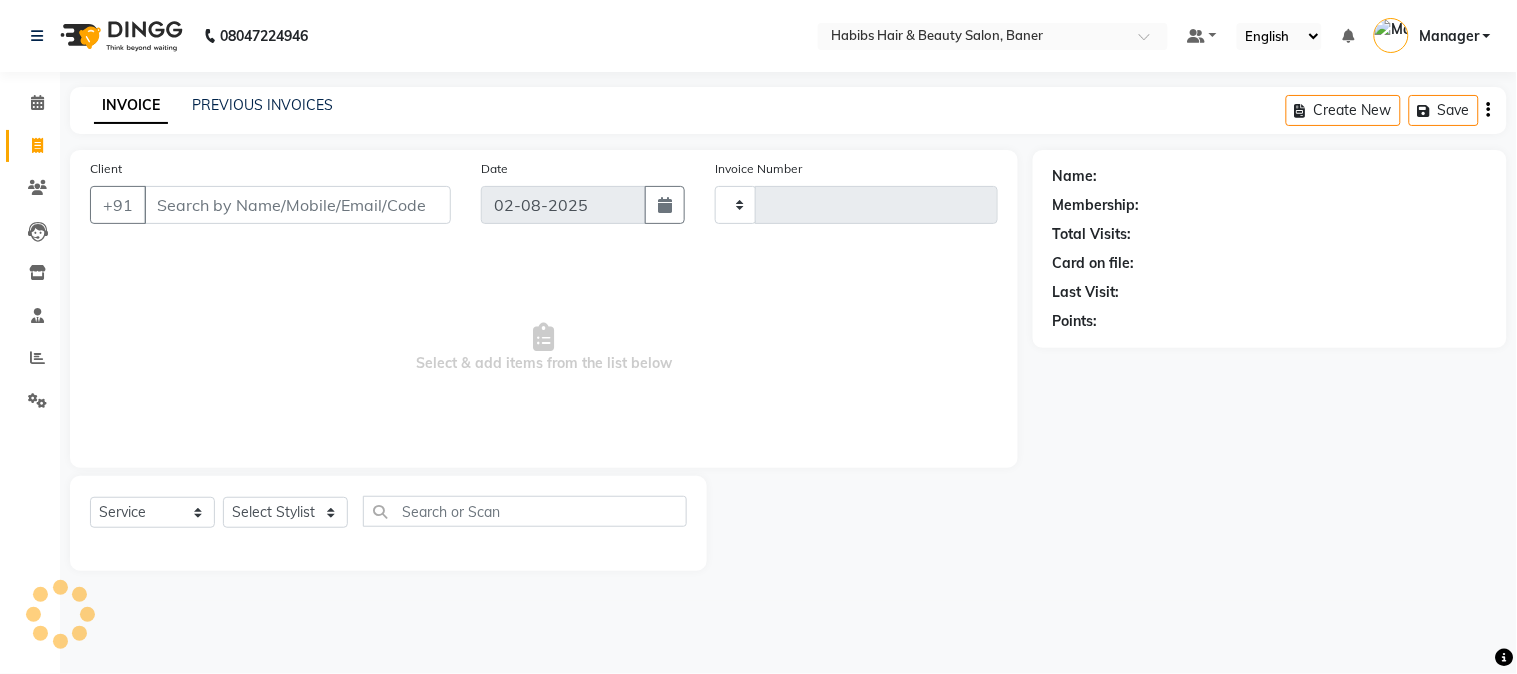 type on "2843" 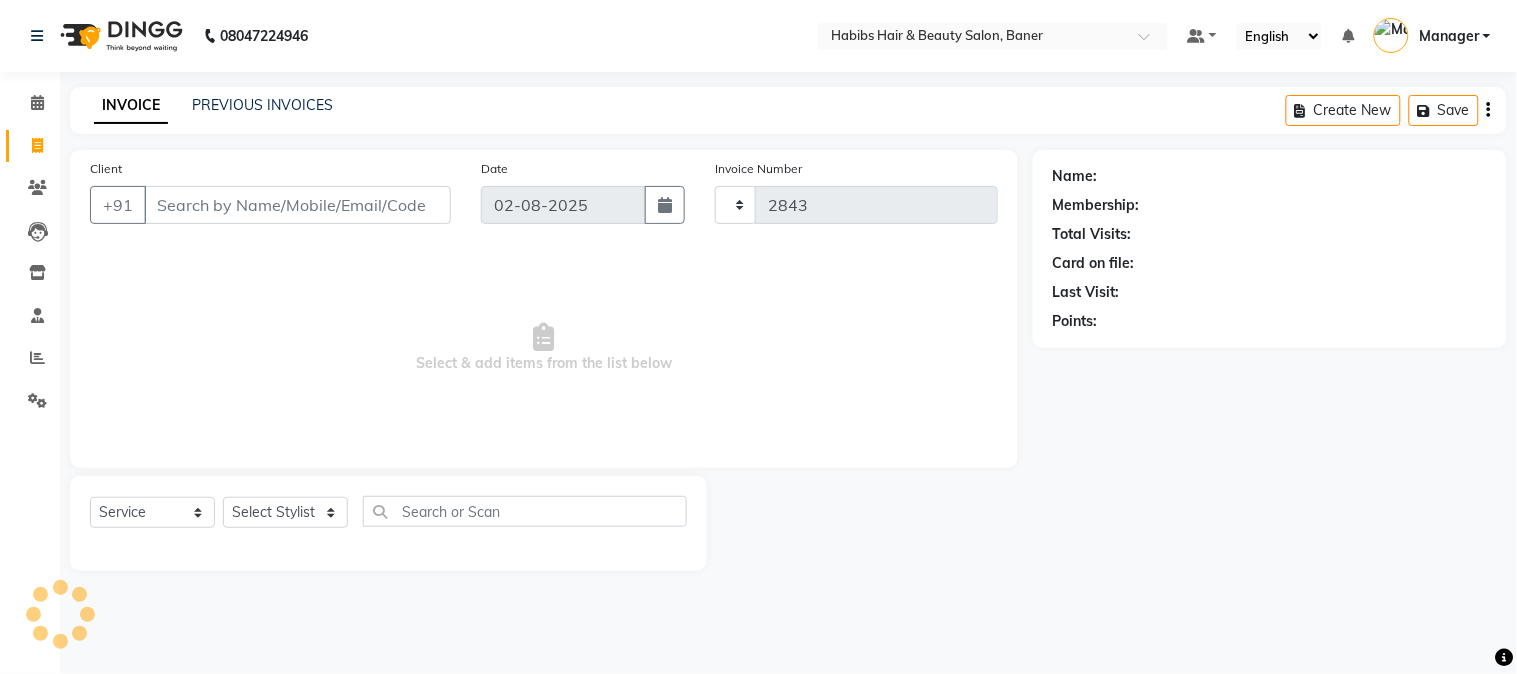 select on "5356" 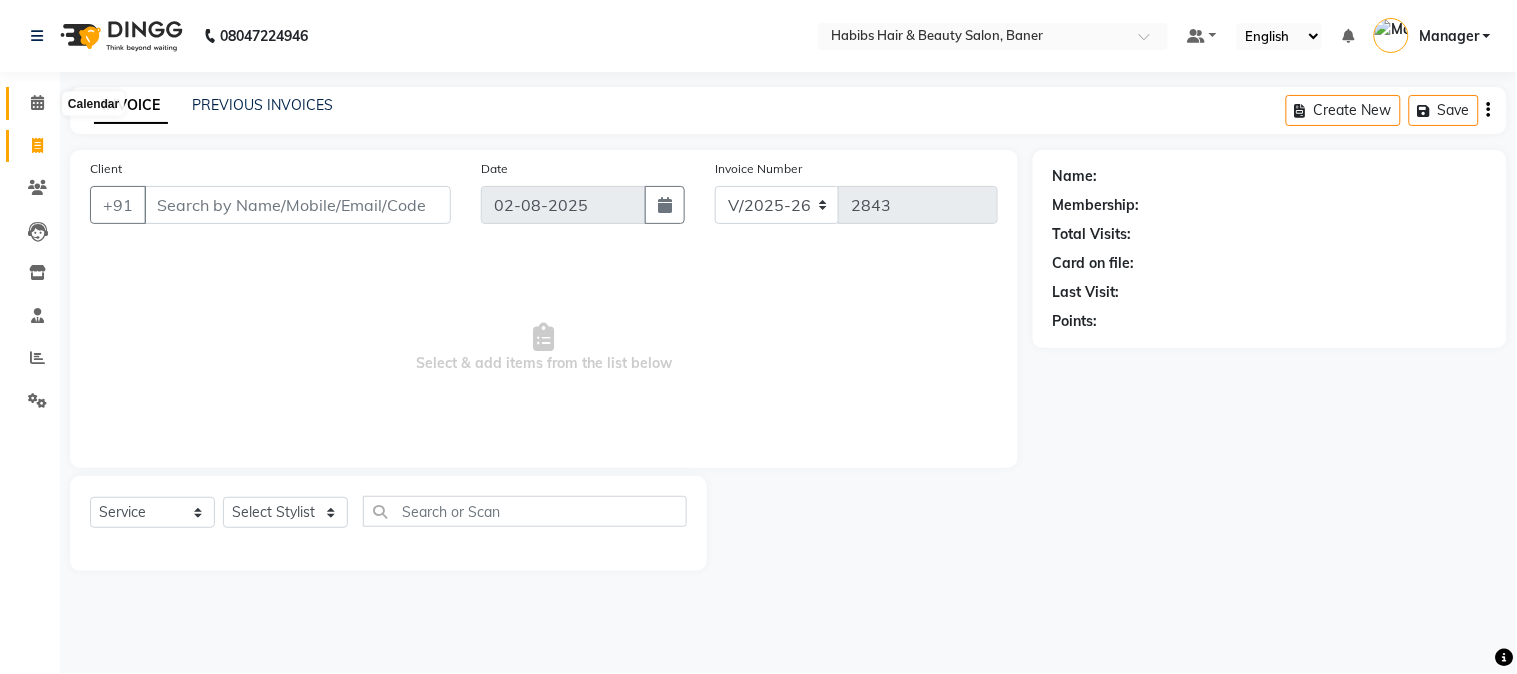 click 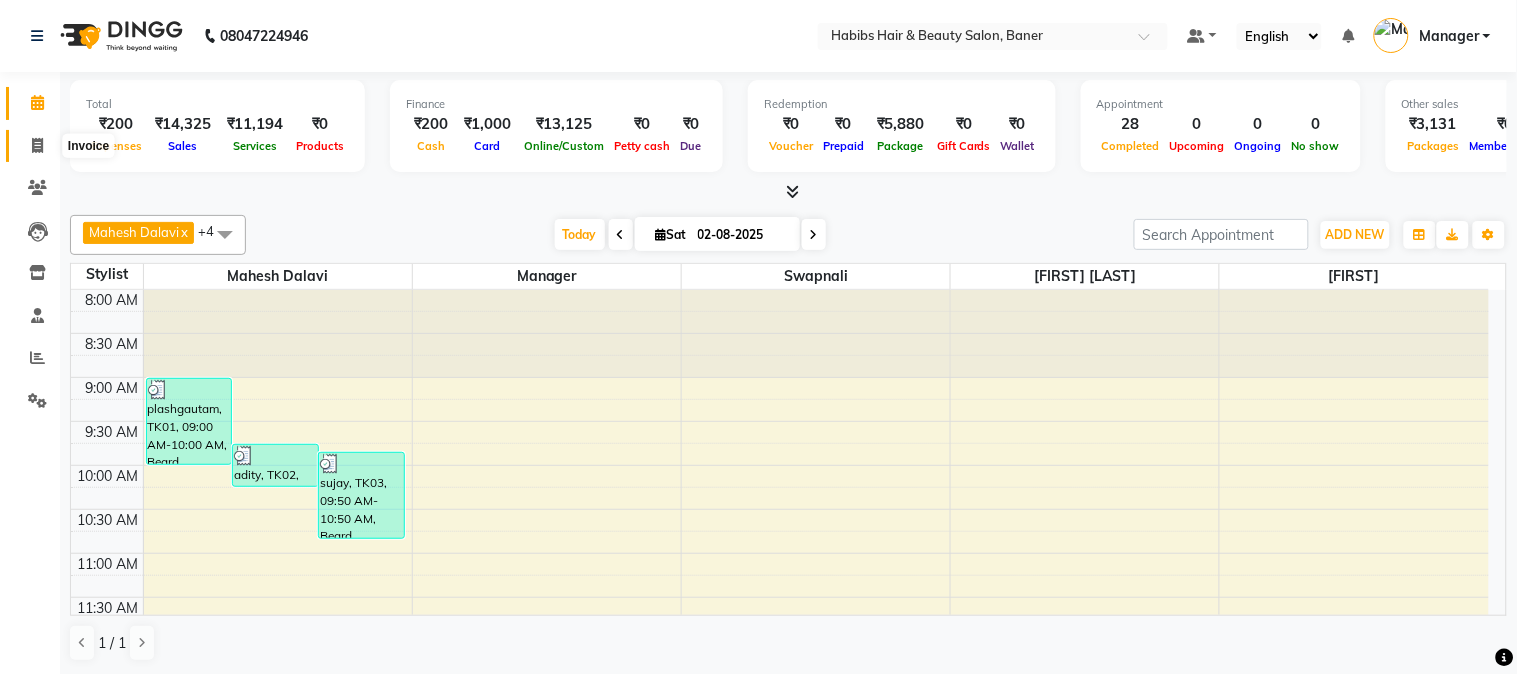 click 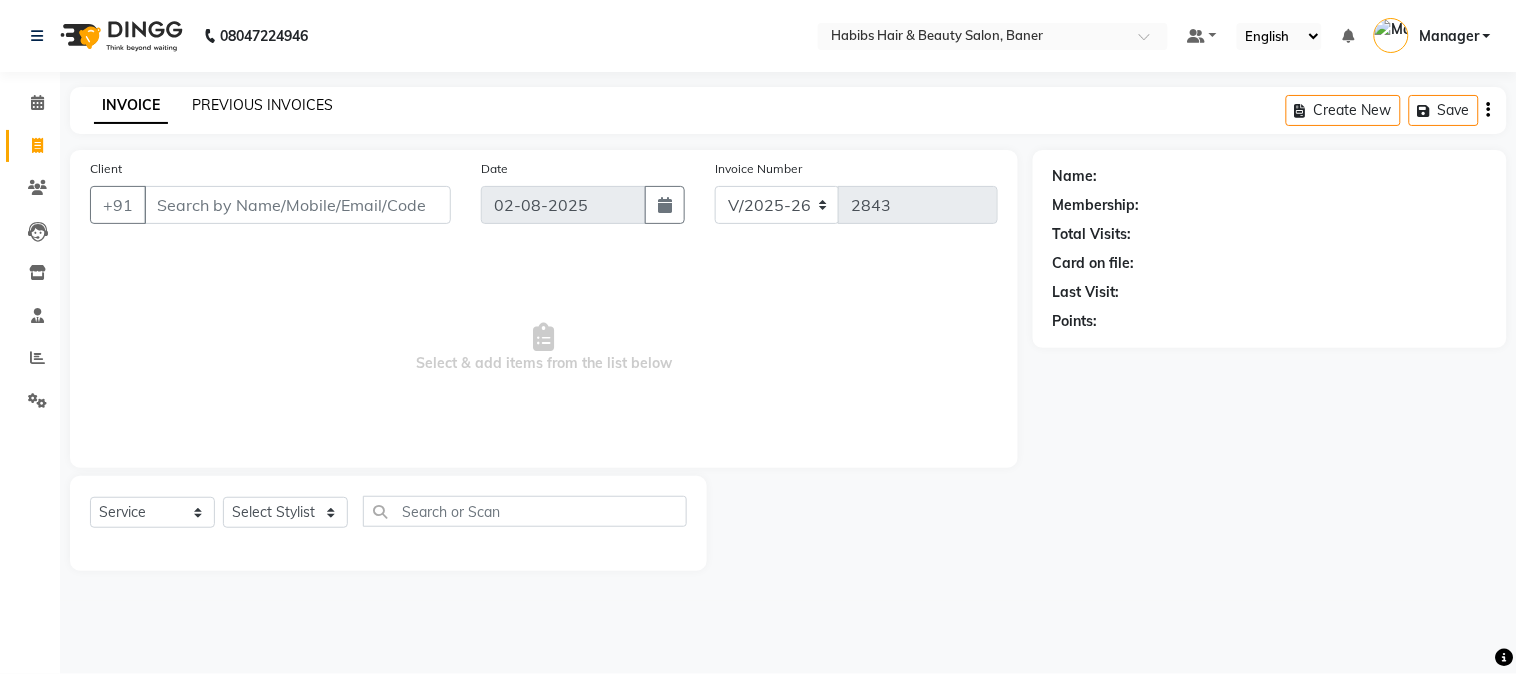 click on "PREVIOUS INVOICES" 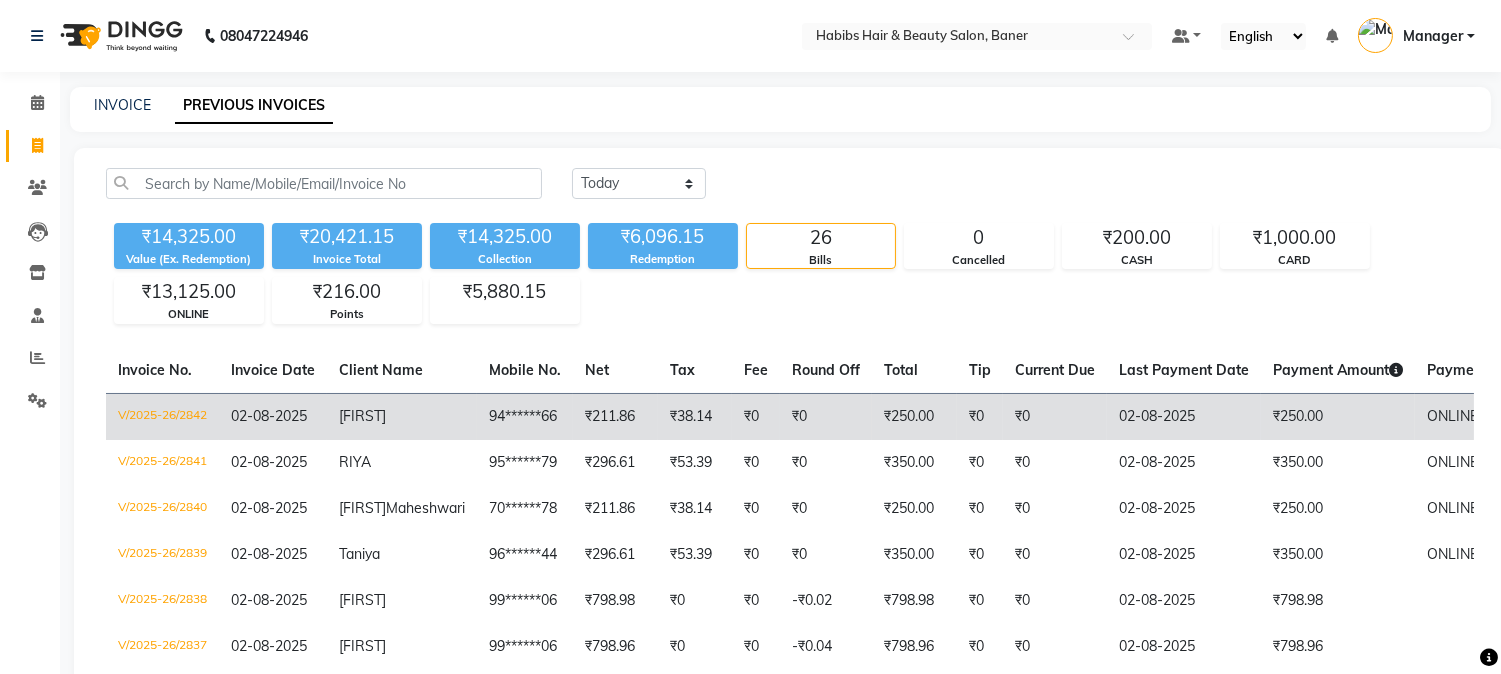 click on "ONLINE" 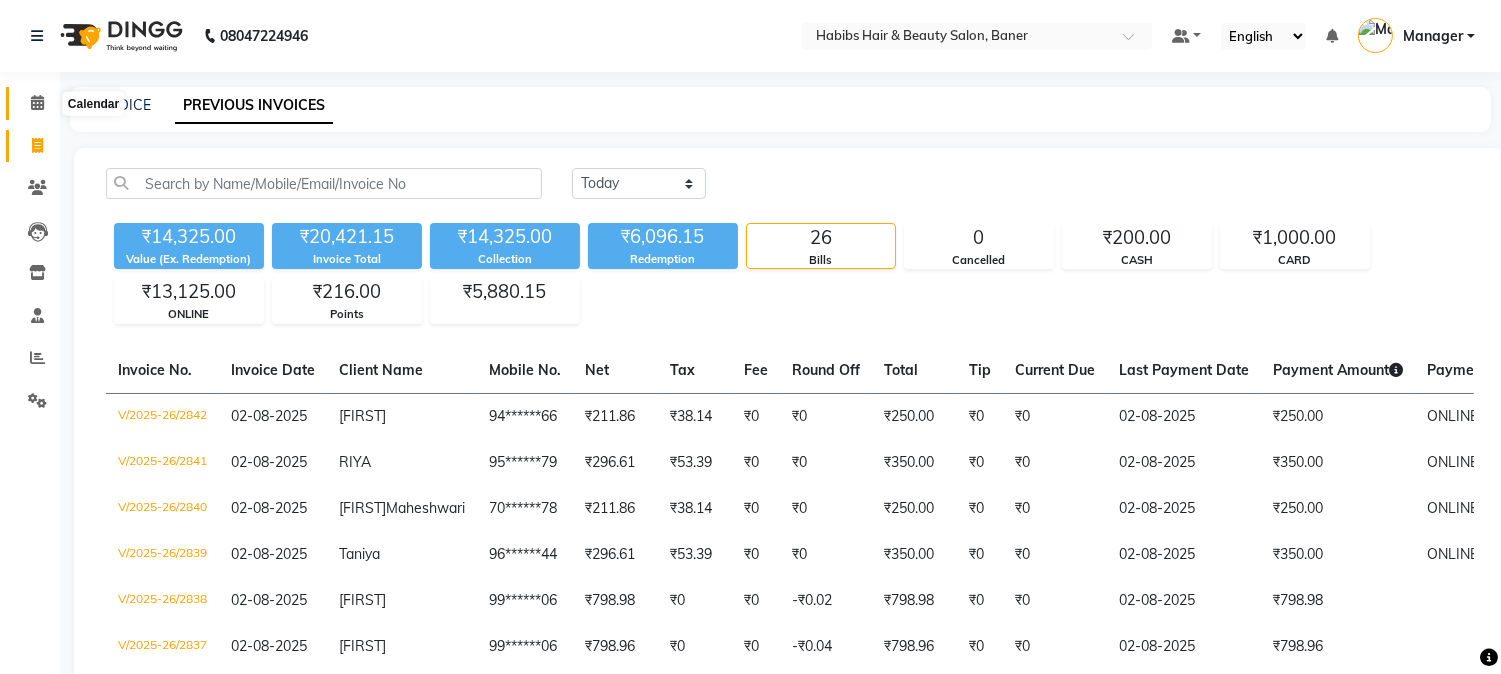 click 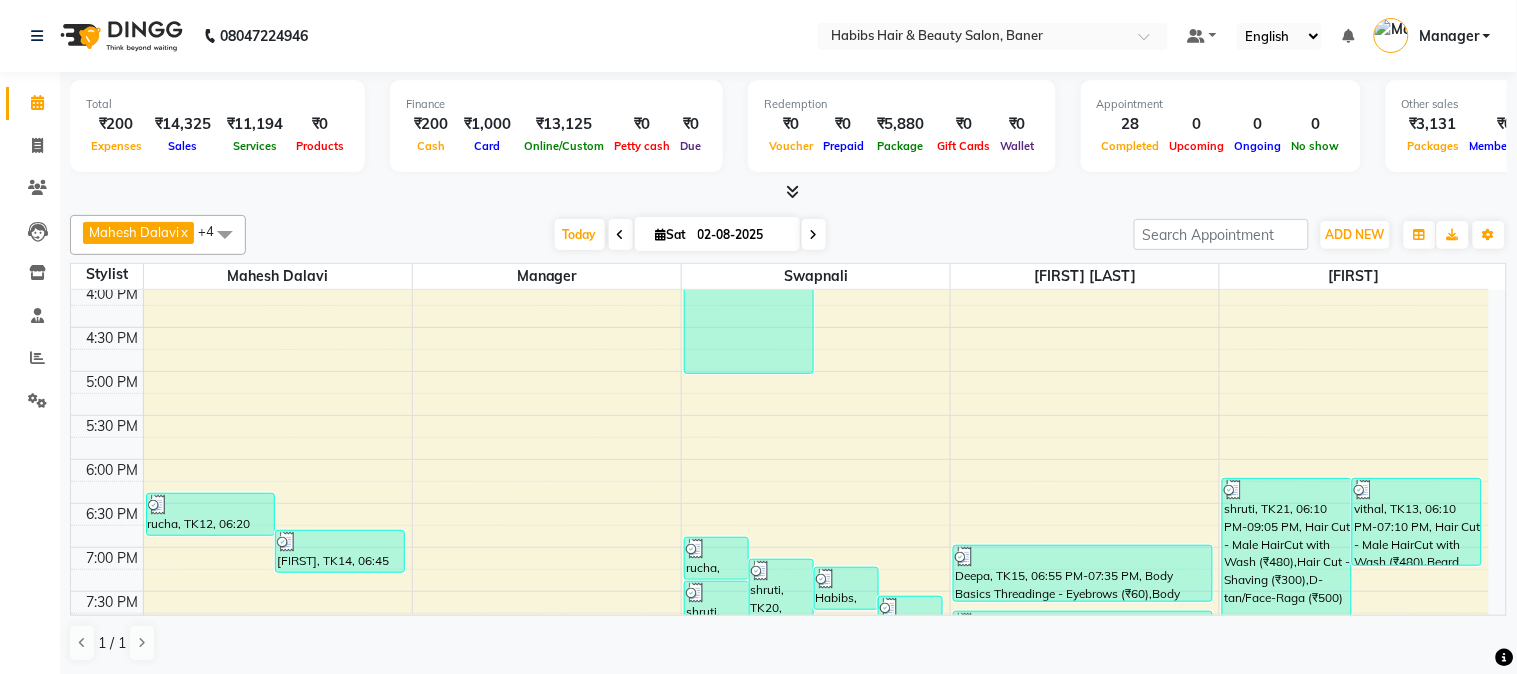 scroll, scrollTop: 1000, scrollLeft: 0, axis: vertical 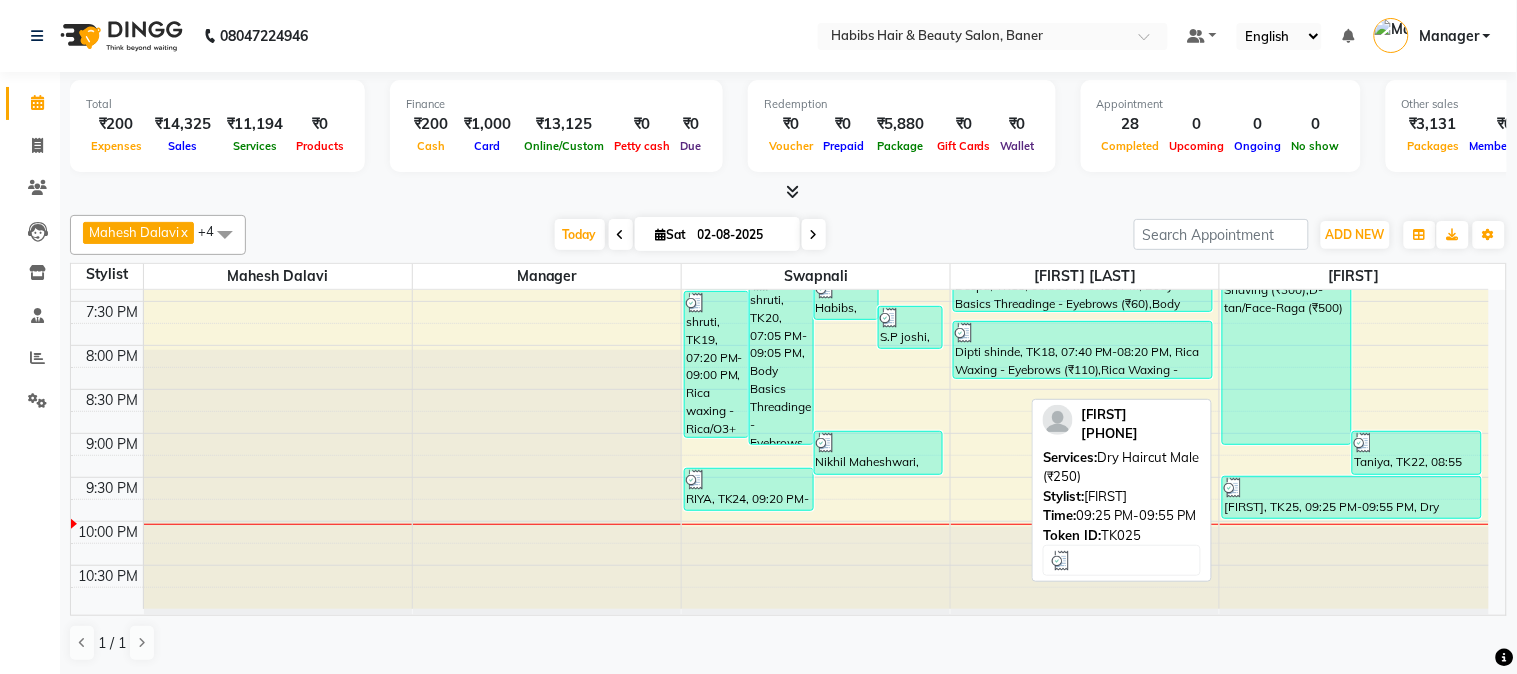 click at bounding box center (1352, 488) 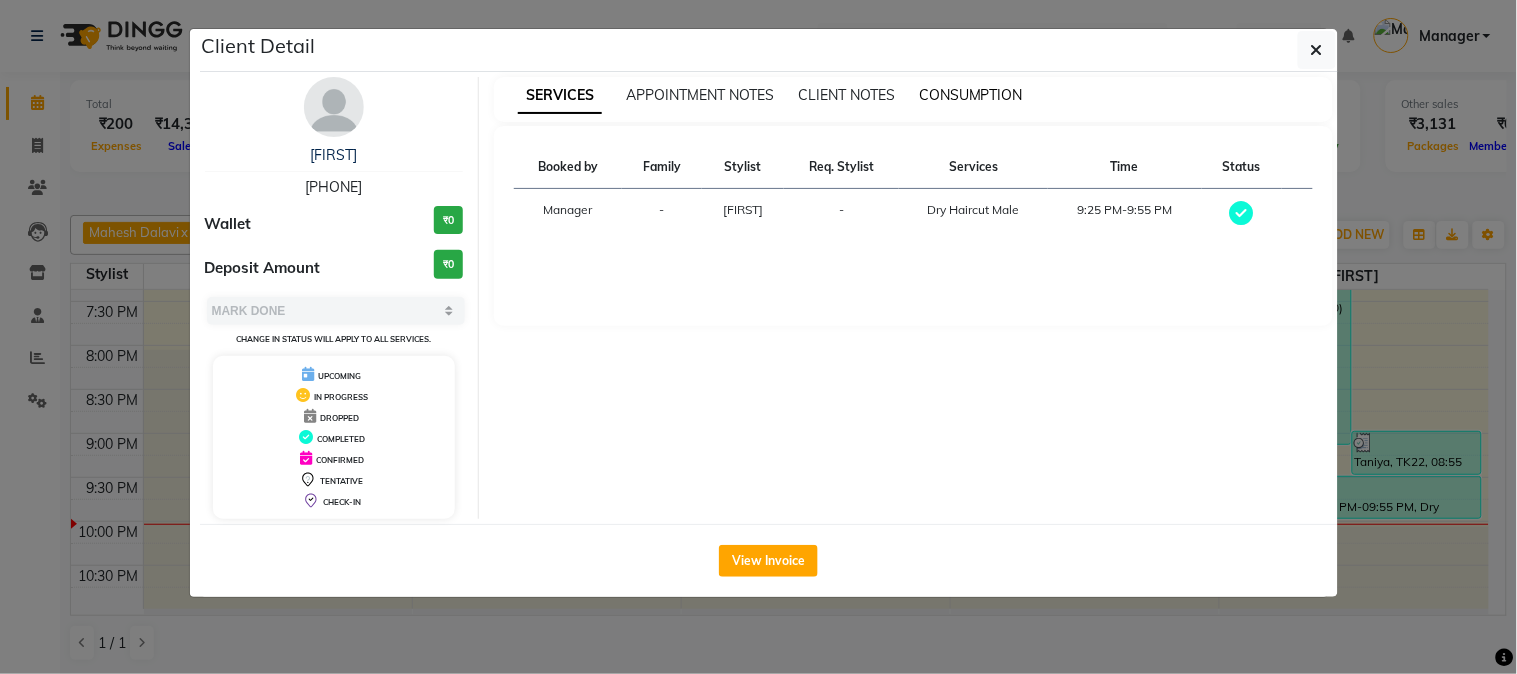 click on "CONSUMPTION" at bounding box center [971, 95] 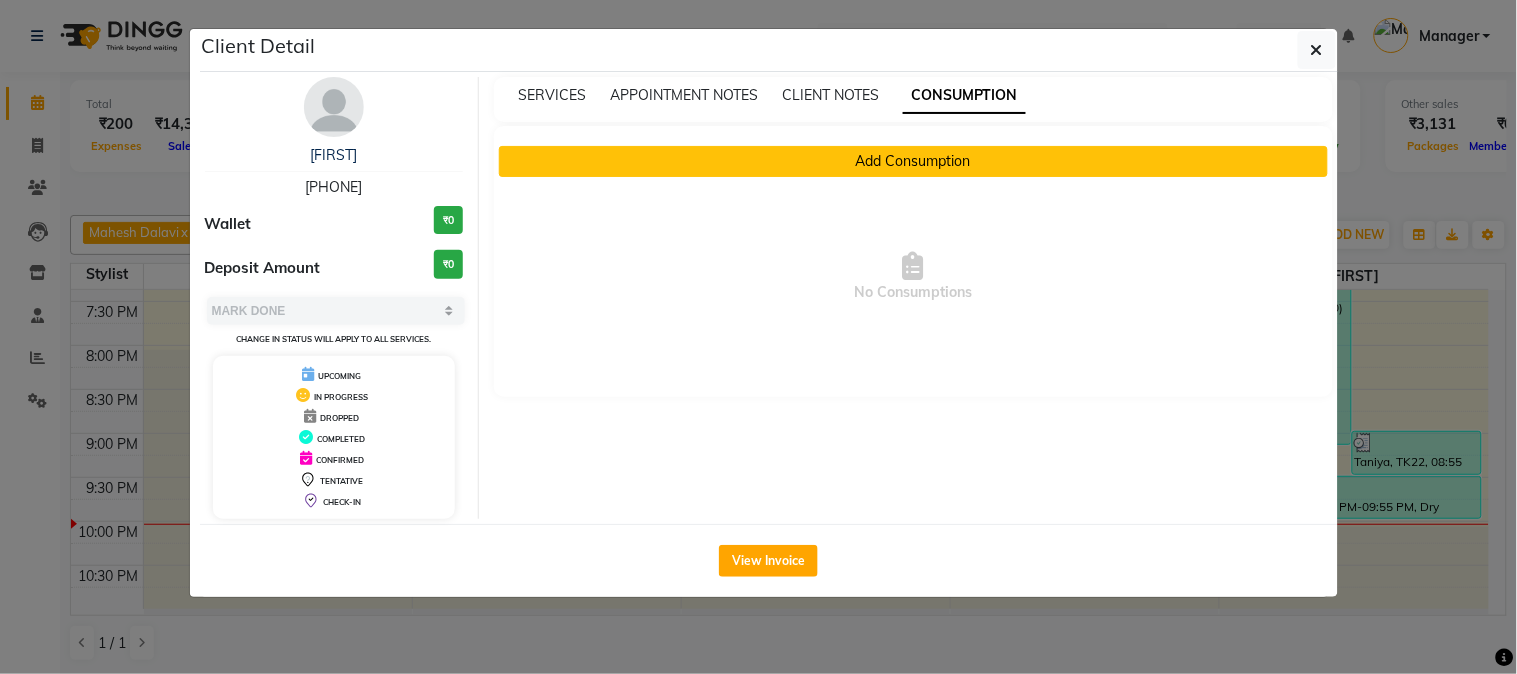 click on "Add Consumption" at bounding box center (913, 161) 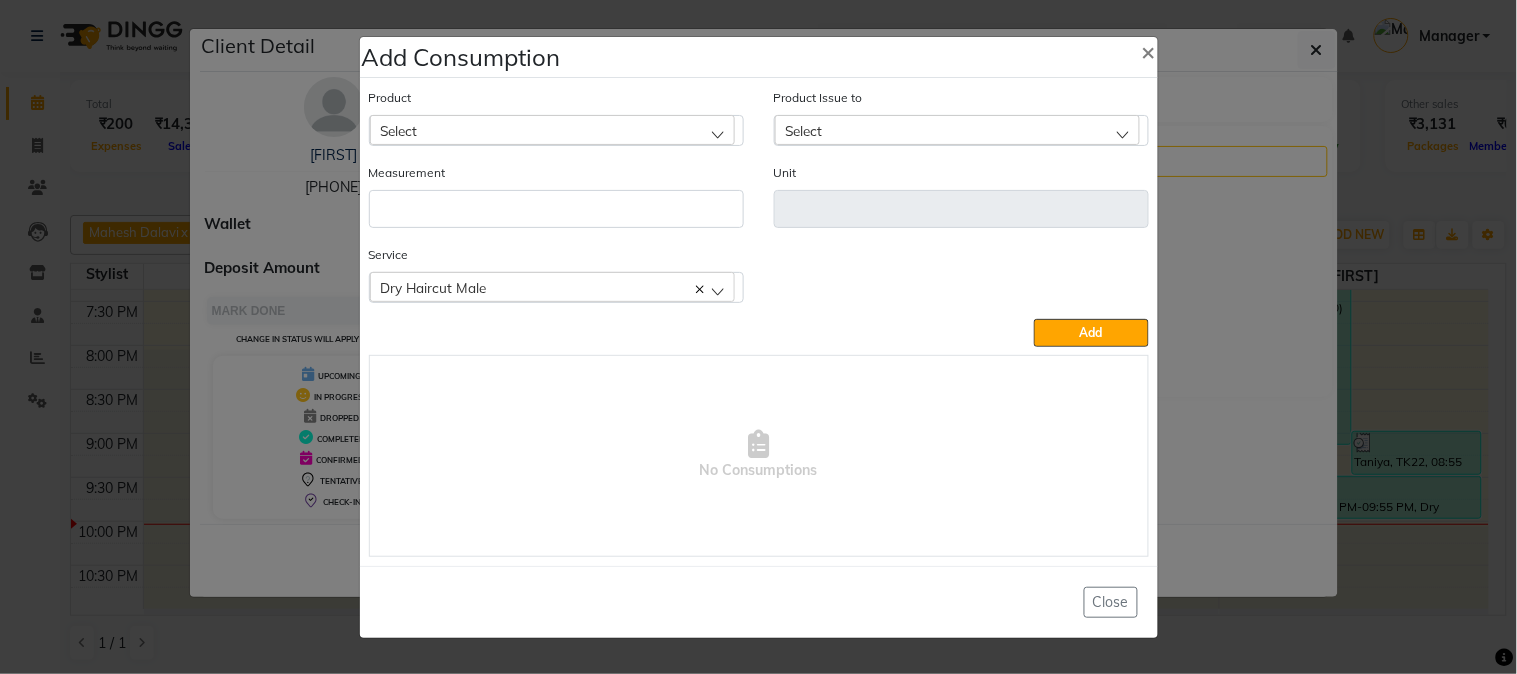 click on "Select" 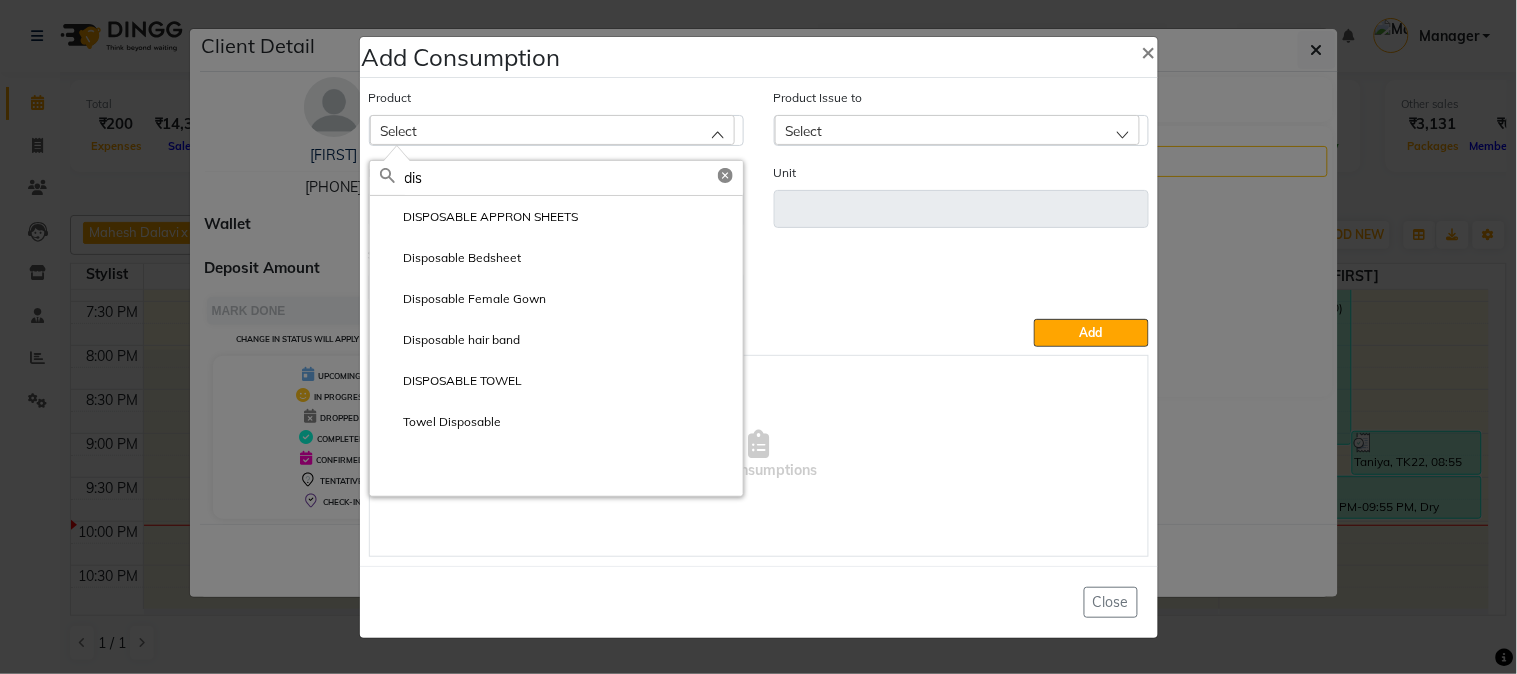 type on "dis" 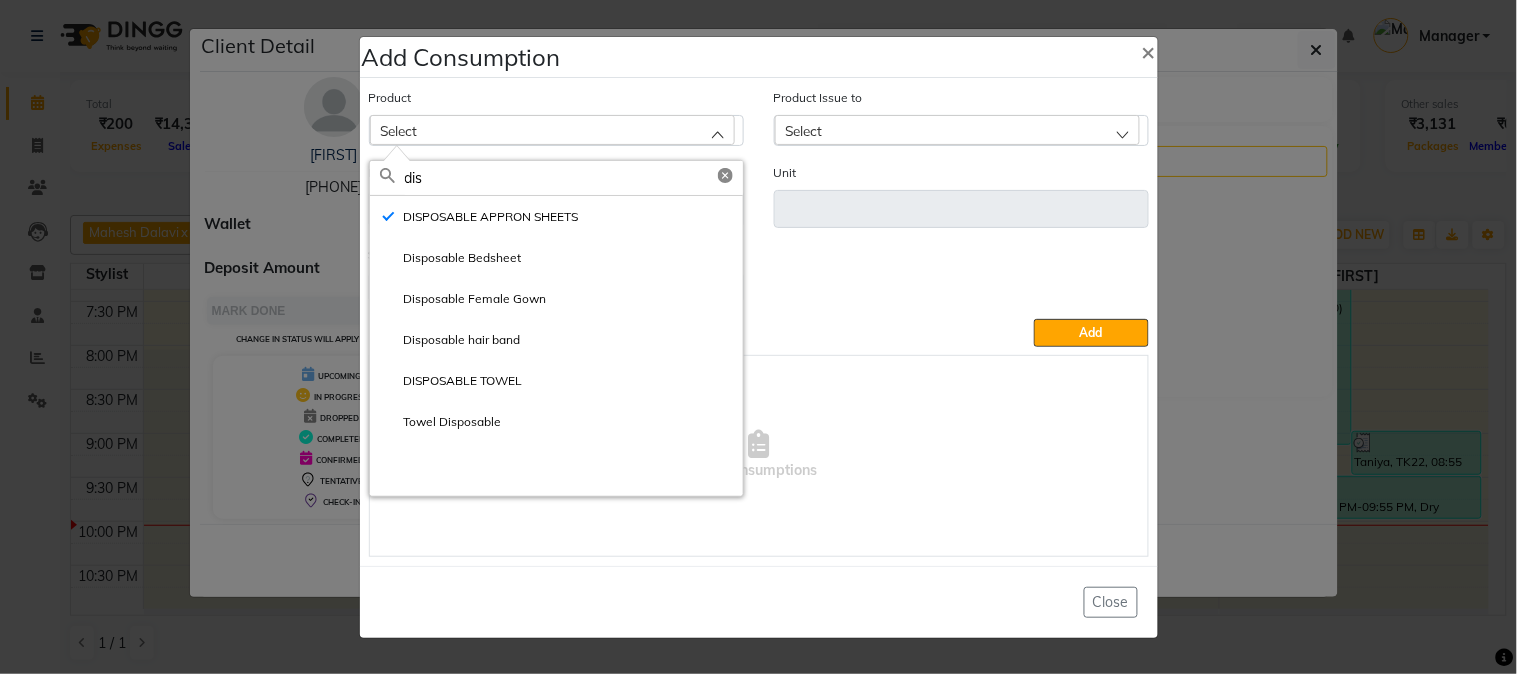 type on "ml" 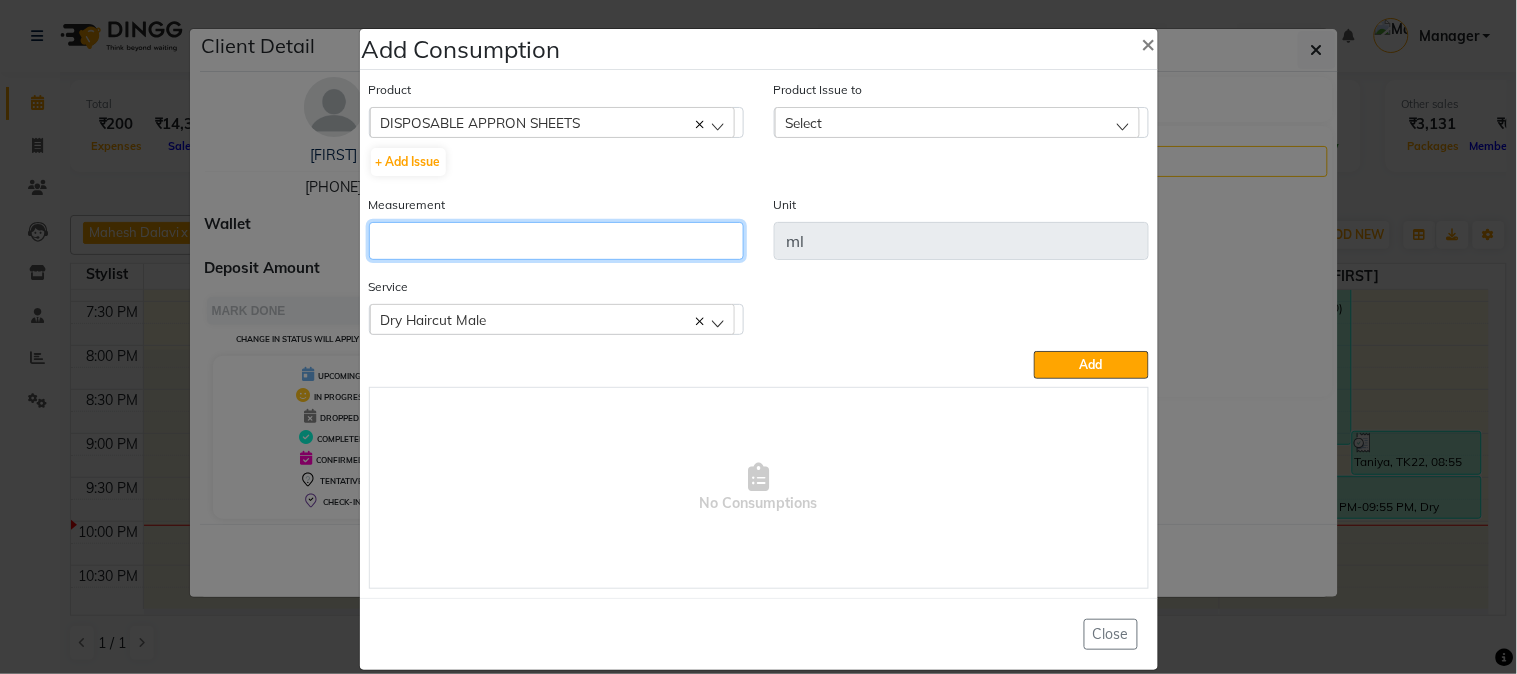 click 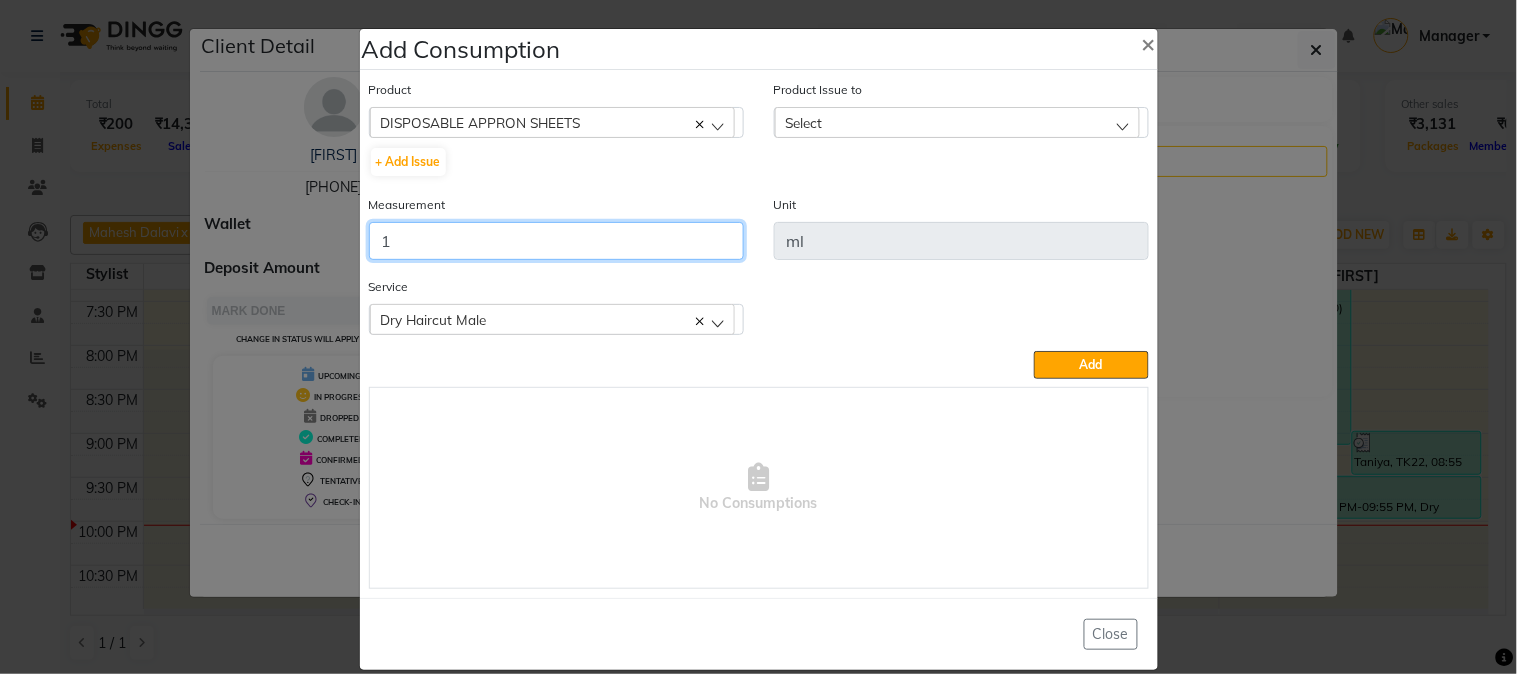 type on "1" 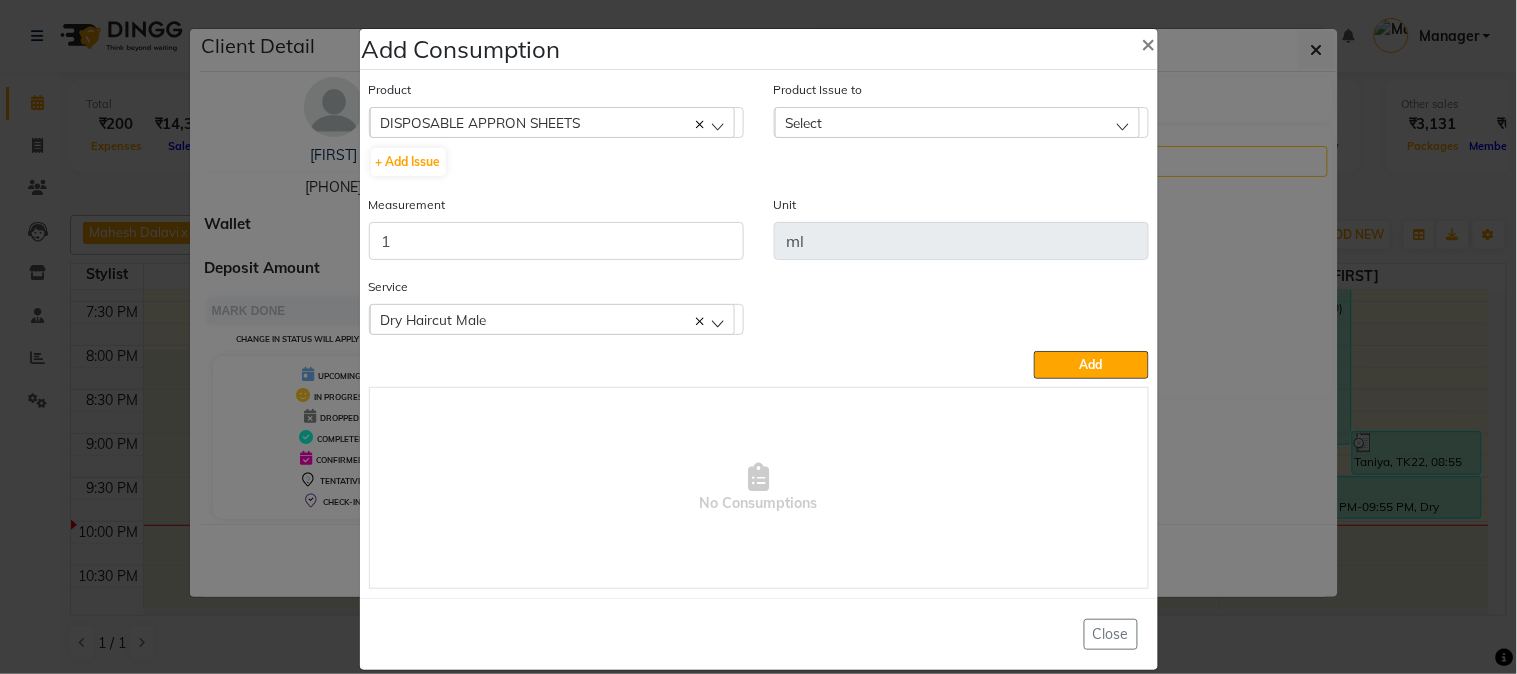 click on "Select" 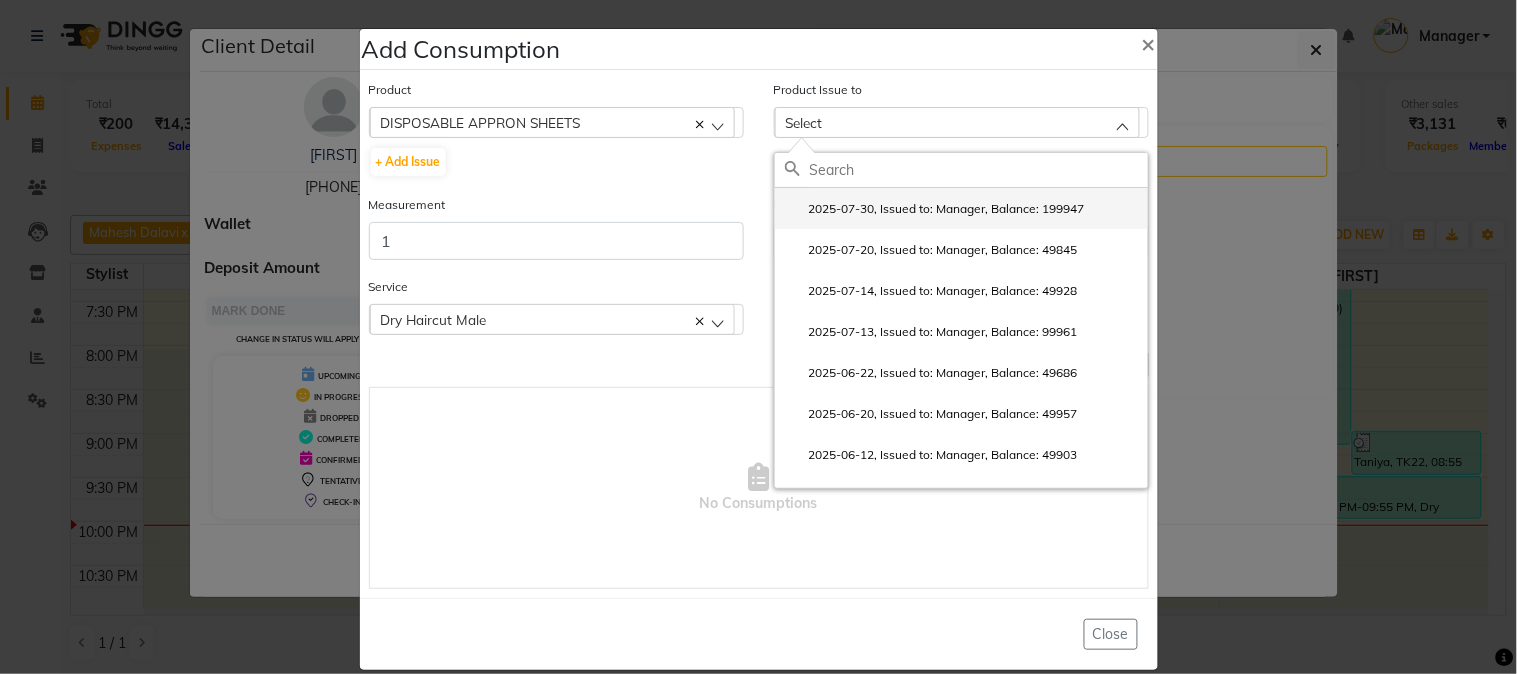 click on "2025-07-30, Issued to: Manager, Balance: 199947" 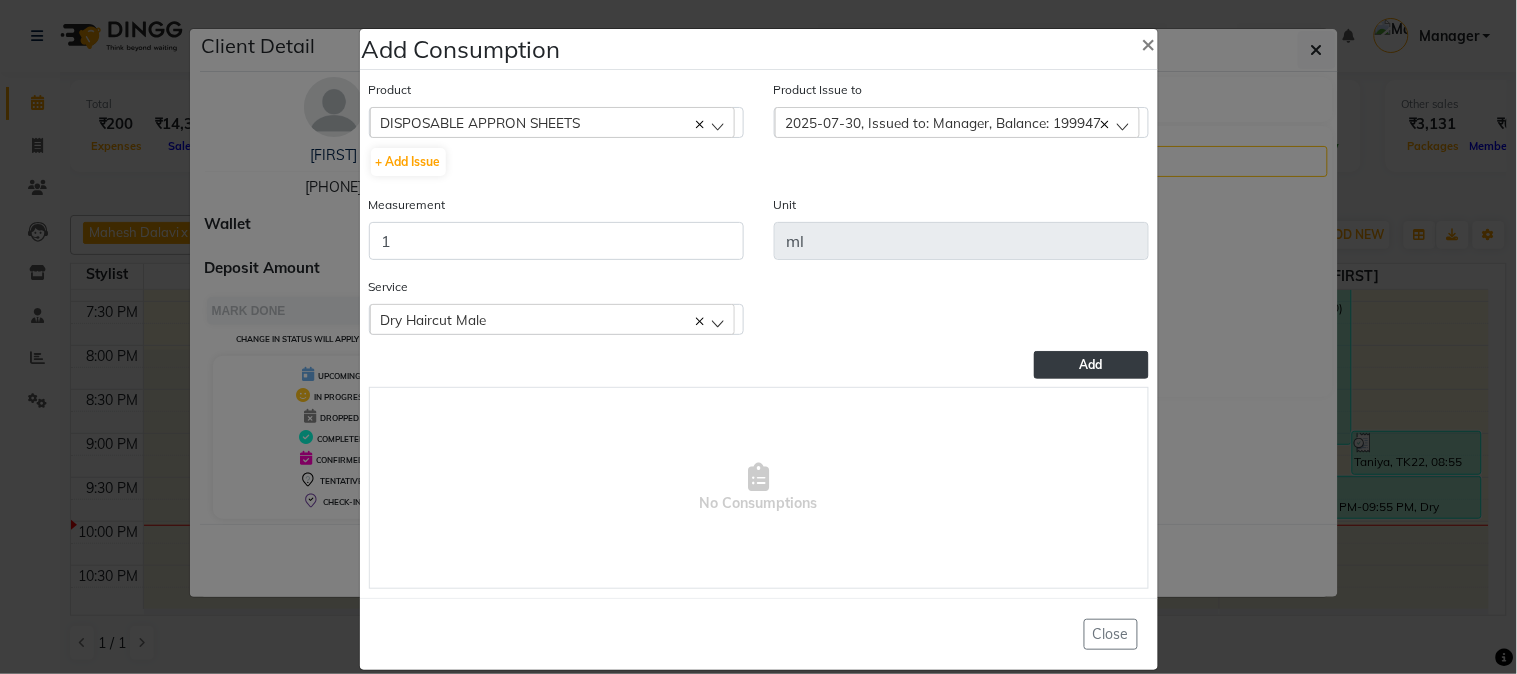 click on "Add" 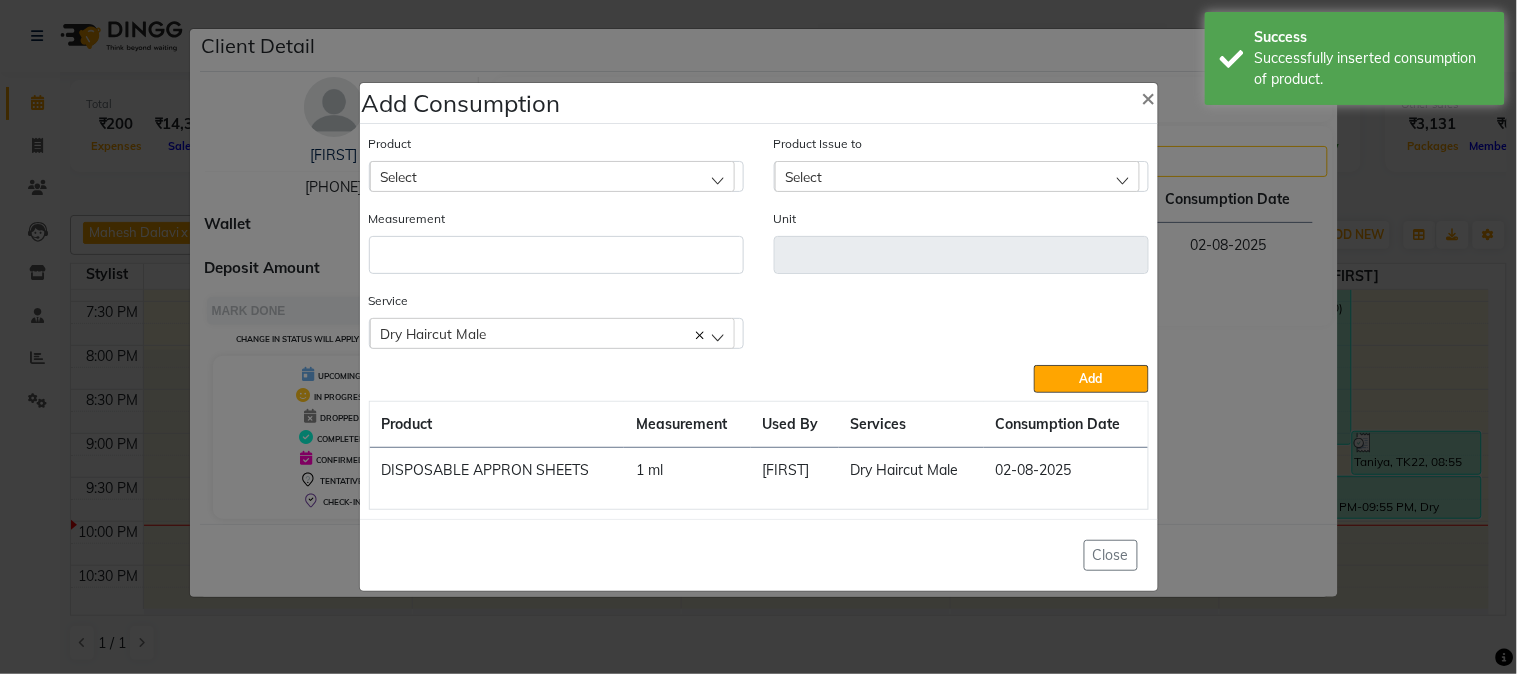 click on "Add Consumption × Product Select 5-7 Product Issue to Select 2025-07-30, Issued to: Manager, Balance: 199947 2025-07-20, Issued to: Manager, Balance: 49845 2025-07-14, Issued to: Manager, Balance: 49928 2025-07-13, Issued to: Manager, Balance: 99961 2025-06-22, Issued to: Manager, Balance: 49686 2025-06-20, Issued to: Manager, Balance: 49957 2025-06-12, Issued to: Manager, Balance: 49903 2025-06-07, Issued to: Manager, Balance: 199893 2025-06-07, Issued to: Manager, Balance: 500000 2025-05-08, Issued to: Manager, Balance: 49539 2025-05-03, Issued to: Manager, Balance: 299928 2025-03-28, Issued to: Manager, Balance: 199452 2025-02-10, Issued to: Manager, Balance: 99455 Measurement Unit Service  Dry Haircut Male  Dry Haircut Male  Add  Product Measurement Used By Services Consumption Date  DISPOSABLE APPRON SHEETS   1 ml   Rahul   Dry Haircut Male   02-08-2025   Close" 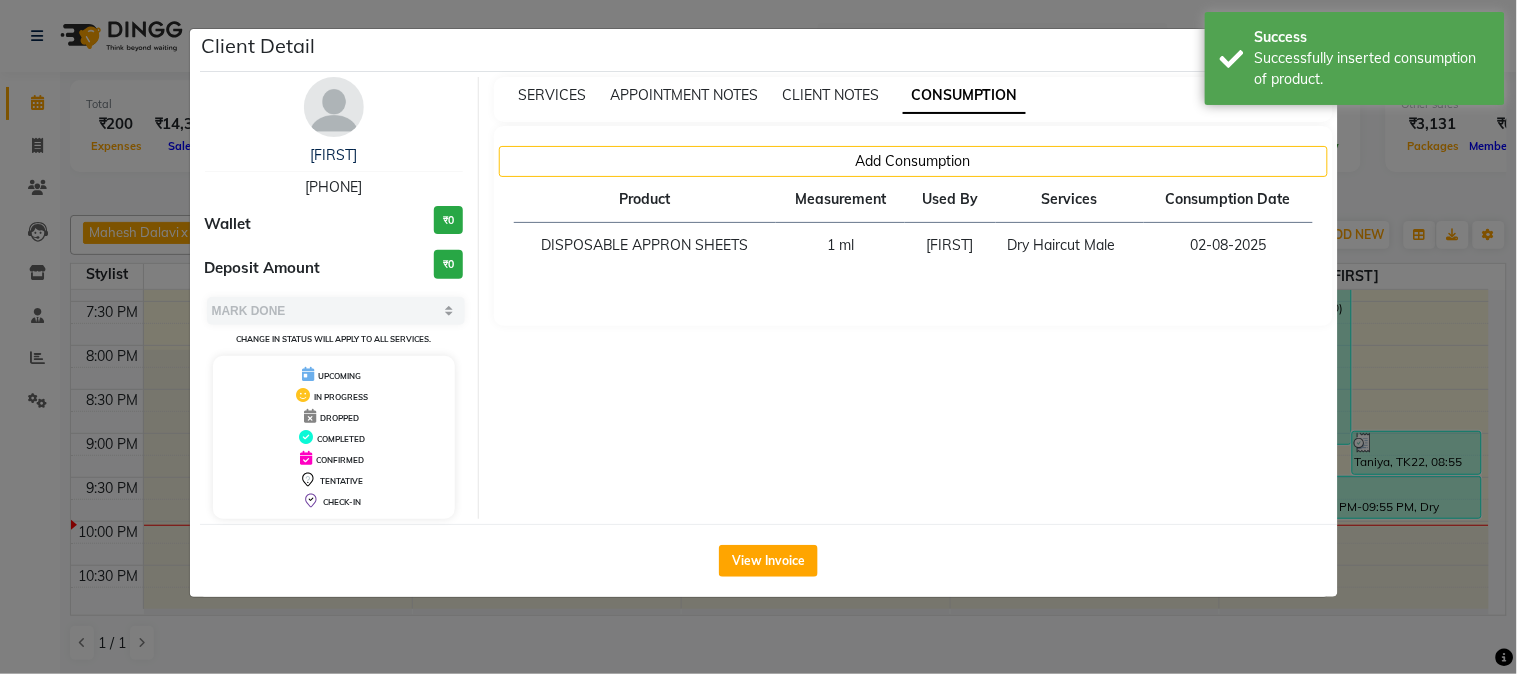 click on "Client Detail  Ahitosh    9422513266 Wallet ₹0 Deposit Amount  ₹0  Select MARK DONE UPCOMING Change in status will apply to all services. UPCOMING IN PROGRESS DROPPED COMPLETED CONFIRMED TENTATIVE CHECK-IN SERVICES APPOINTMENT NOTES CLIENT NOTES CONSUMPTION Add Consumption Product Measurement Used By Services Consumption Date  DISPOSABLE APPRON SHEETS   1 ml   Rahul   Dry Haircut Male   02-08-2025   View Invoice" 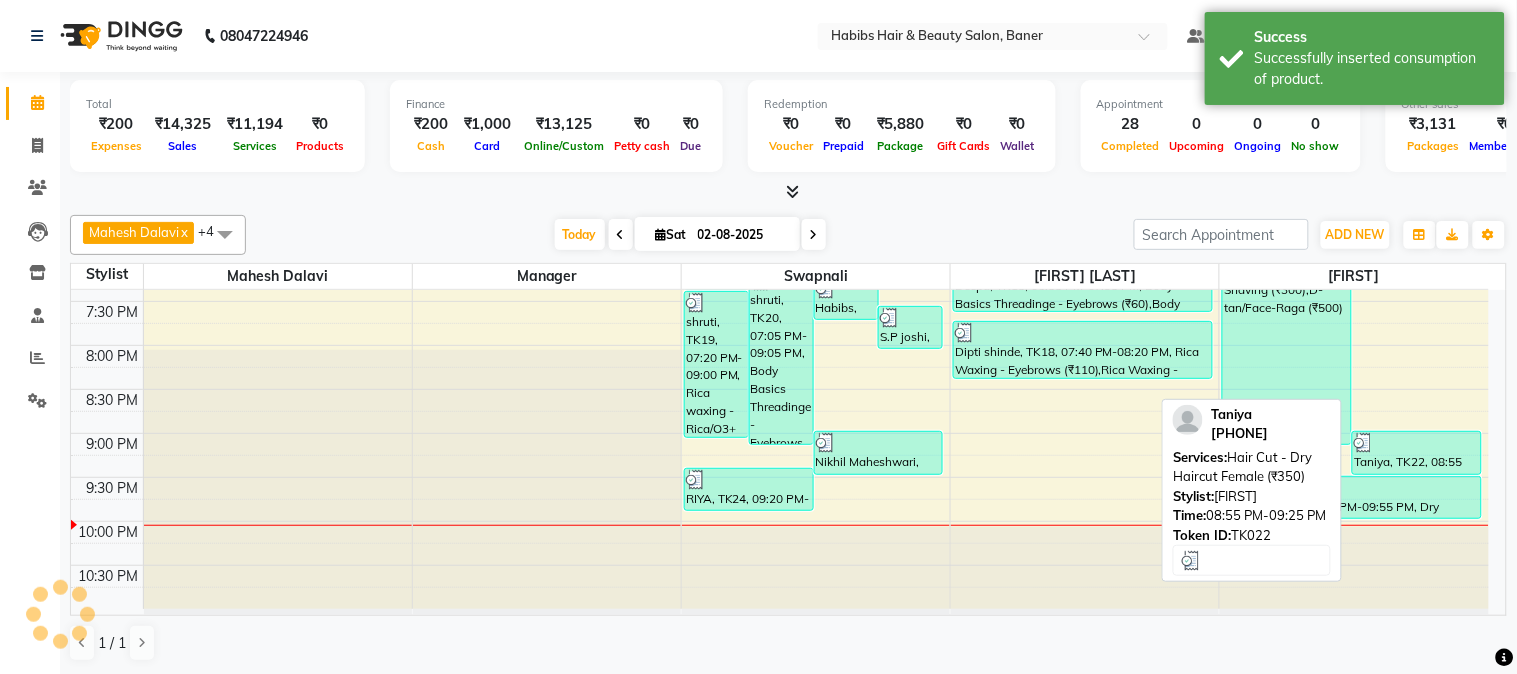 click at bounding box center [1417, 443] 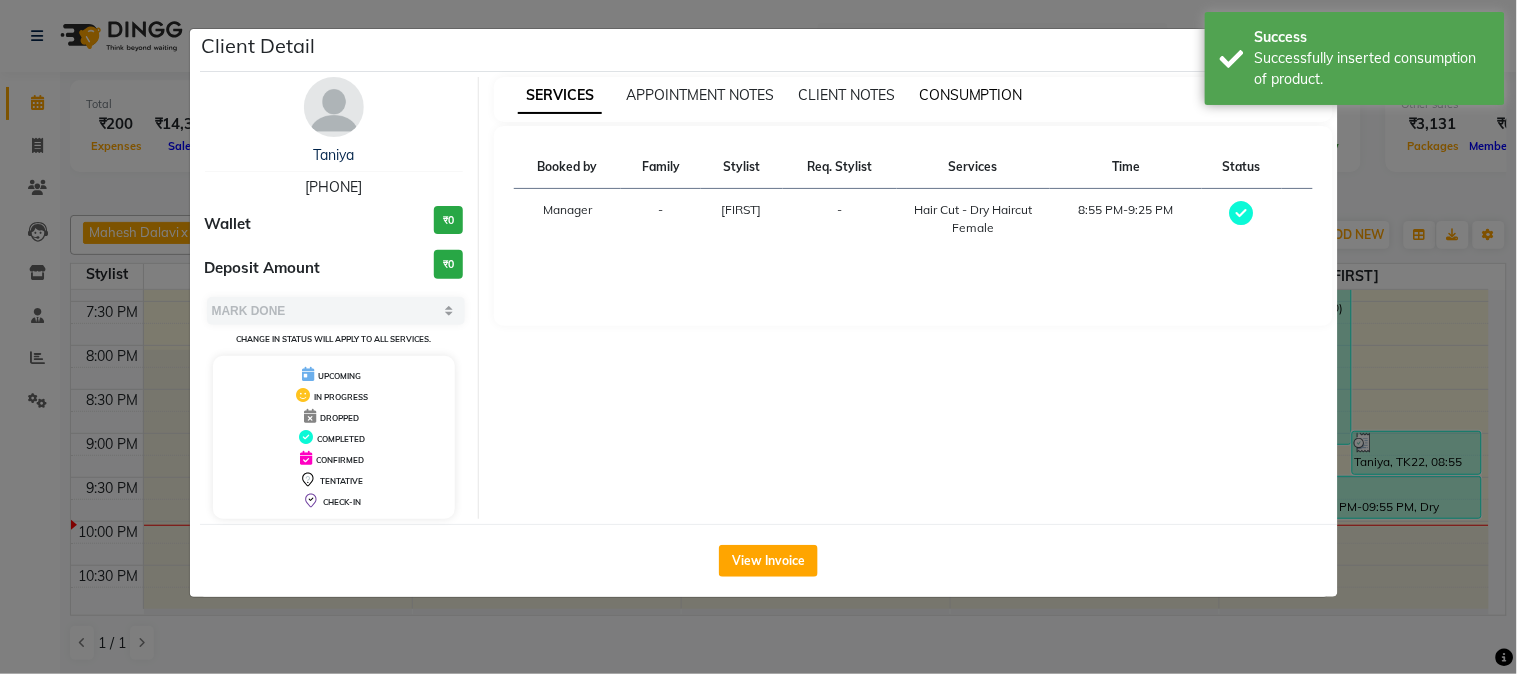 click on "CONSUMPTION" at bounding box center [971, 95] 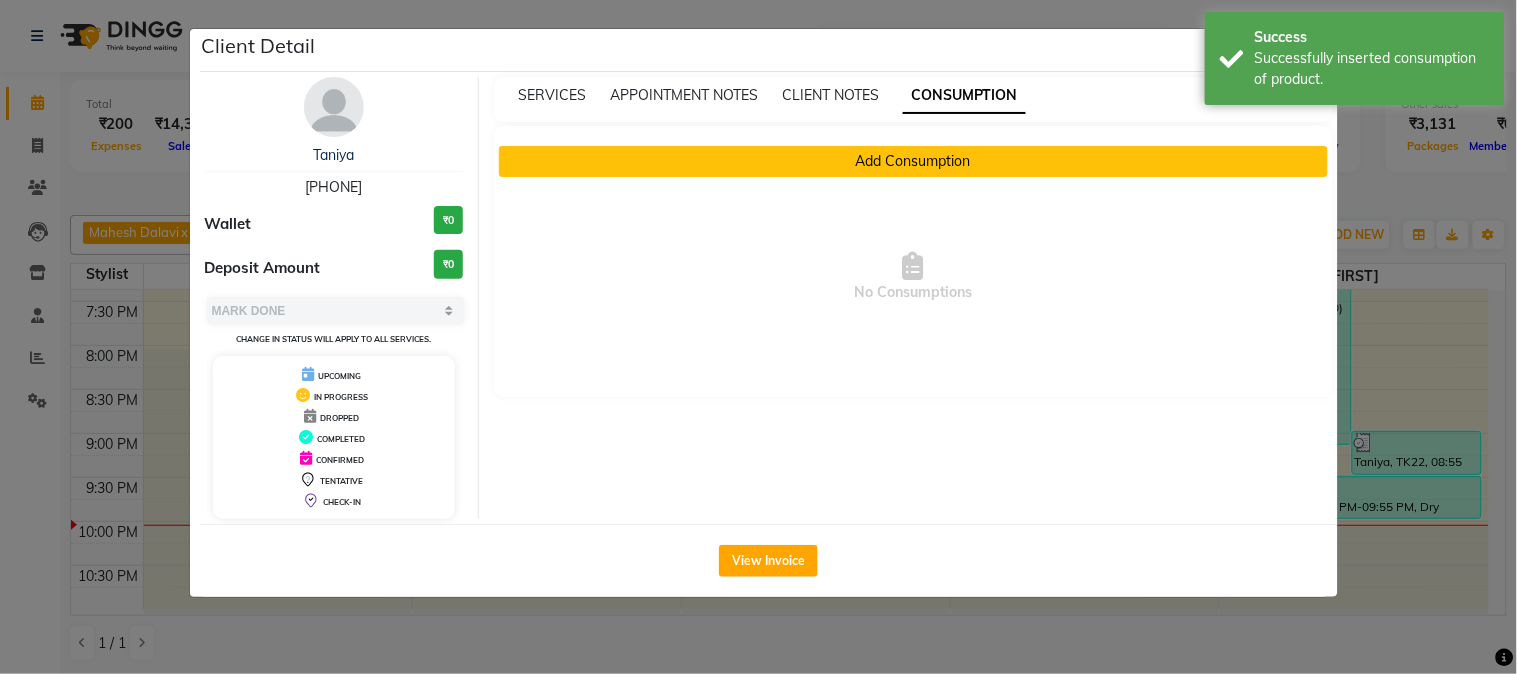 click on "Add Consumption" at bounding box center [913, 161] 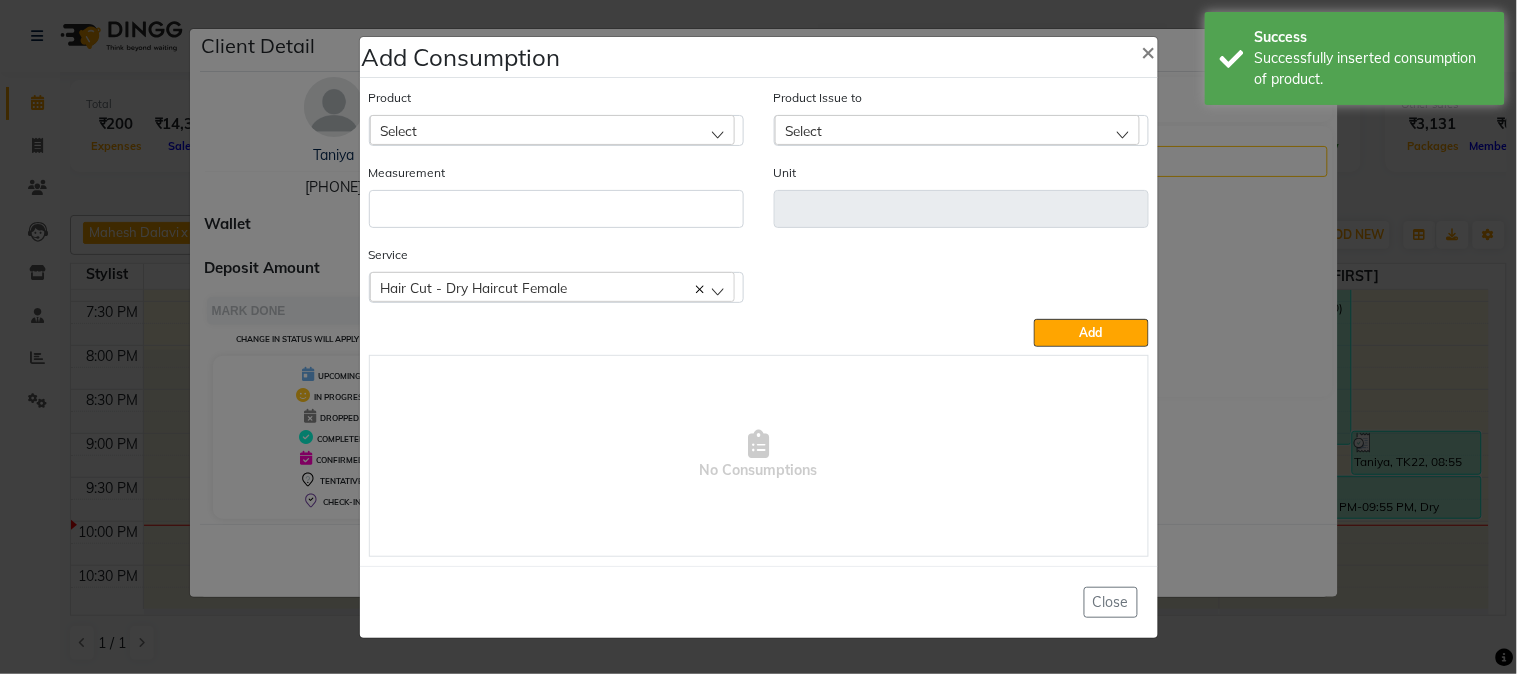 click on "Select" 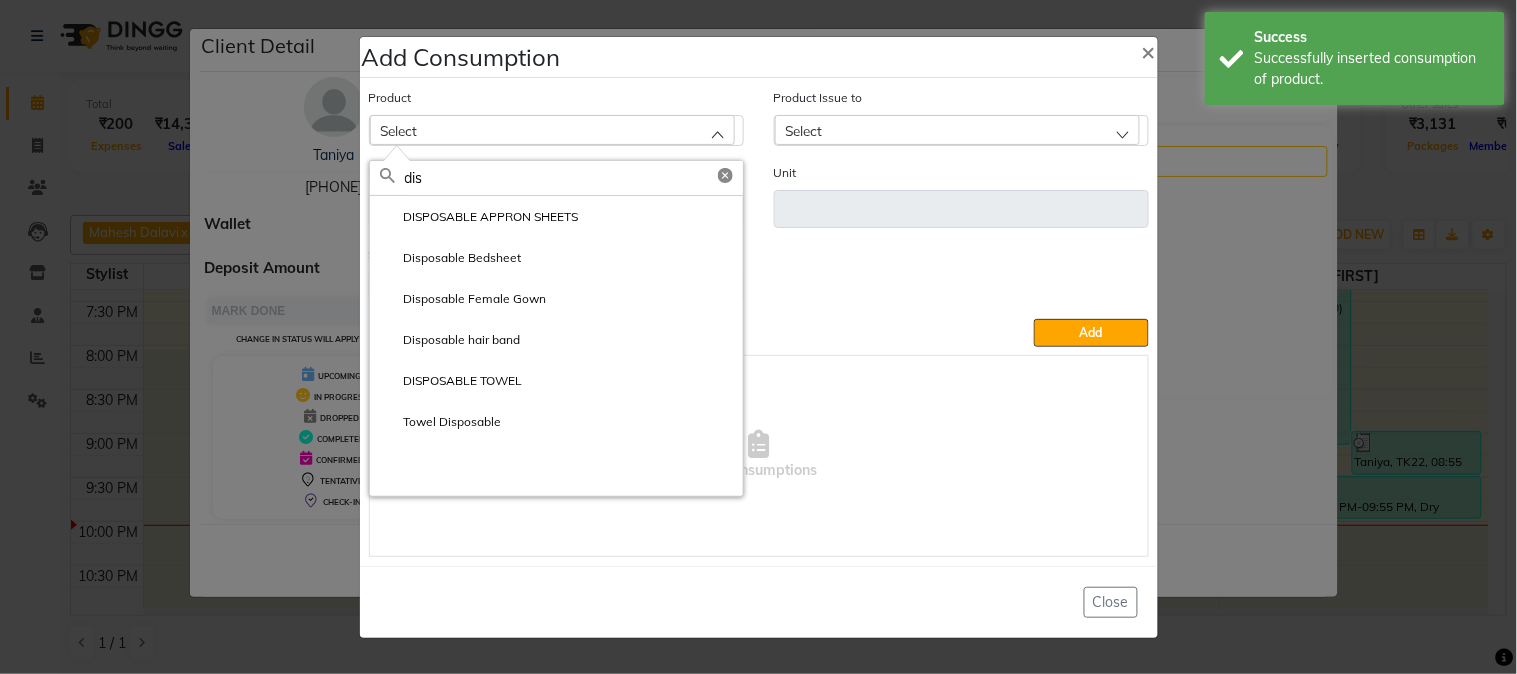 type on "dis" 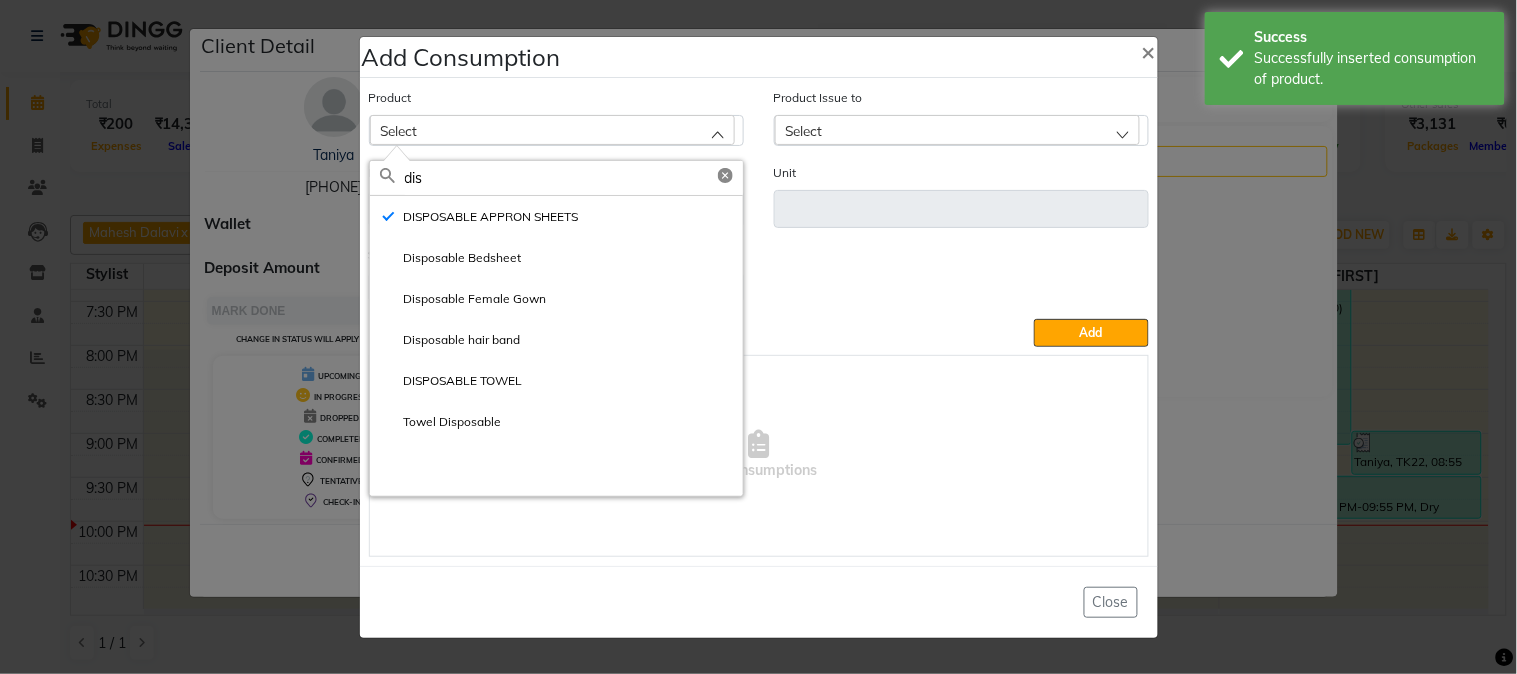 type on "ml" 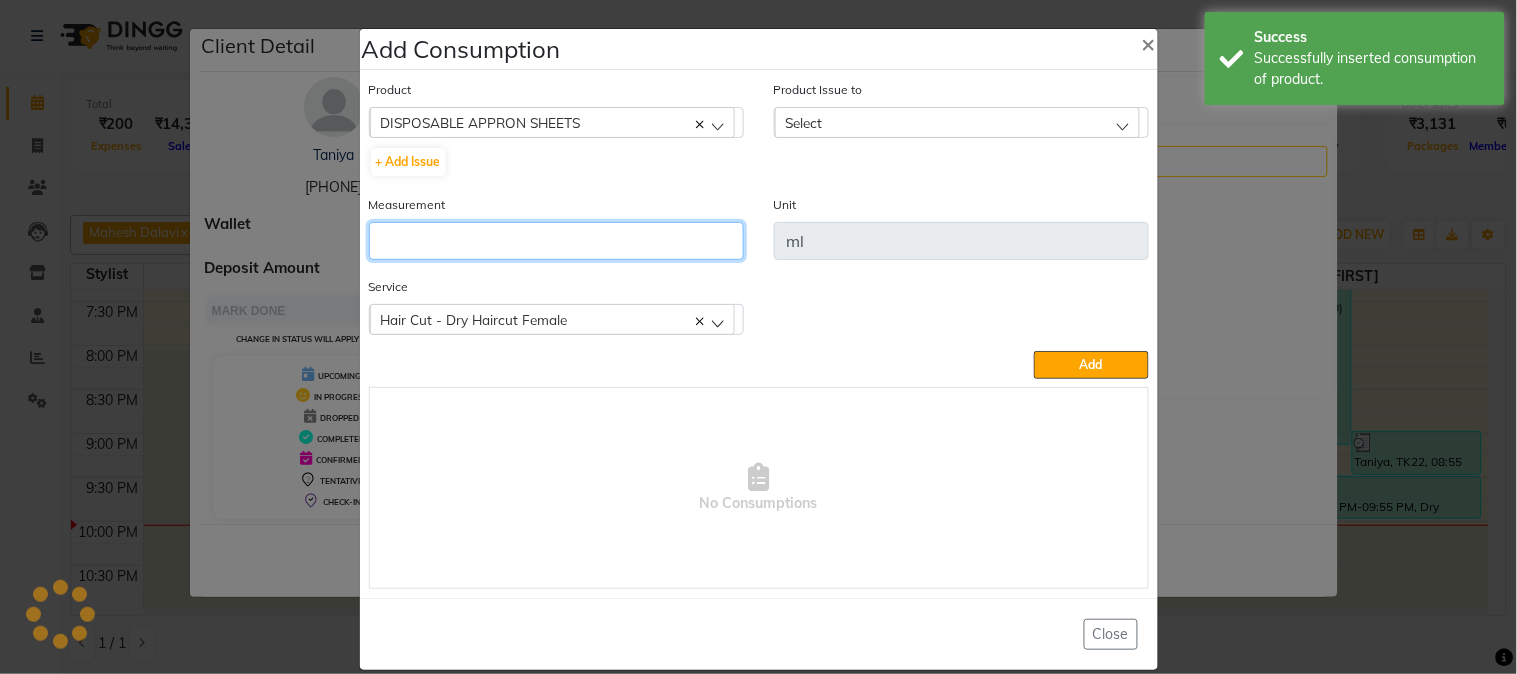 click 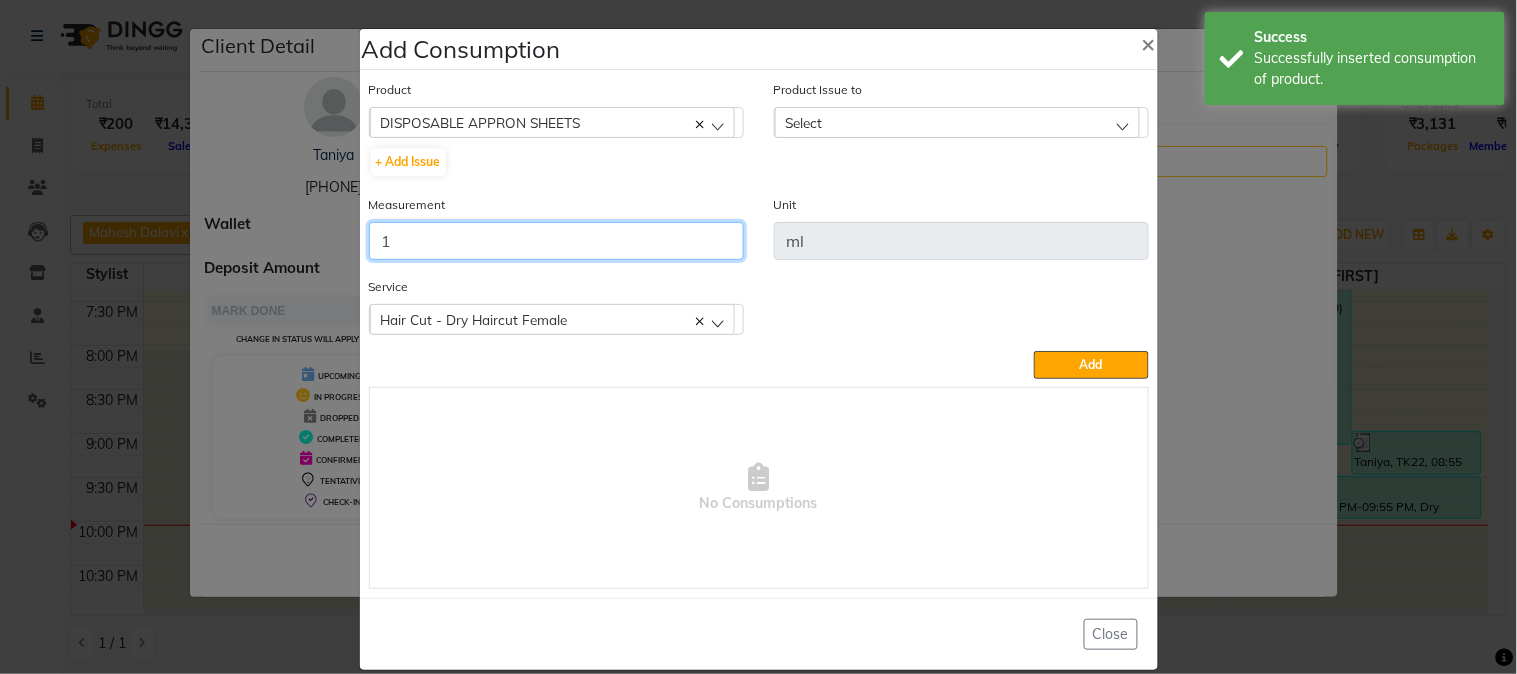type on "1" 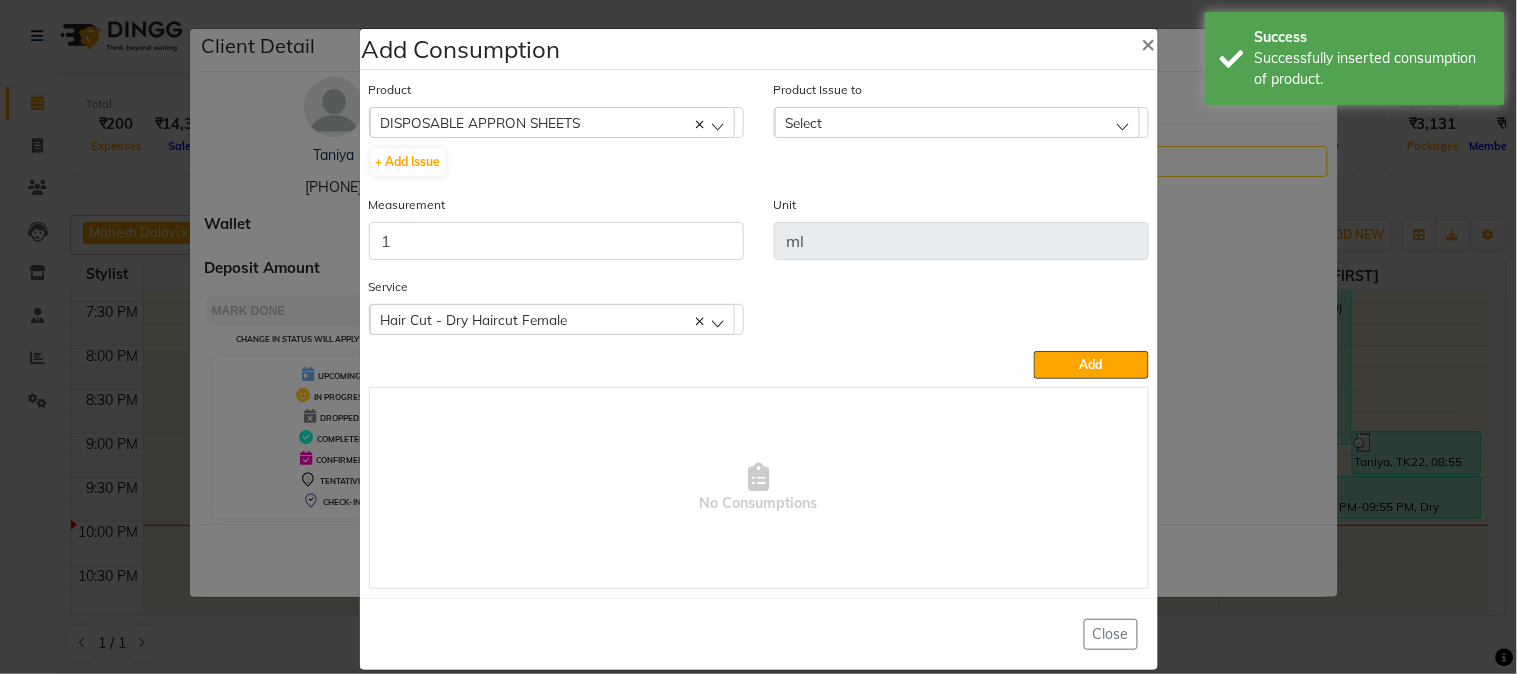drag, startPoint x: 926, startPoint y: 120, endPoint x: 953, endPoint y: 175, distance: 61.269894 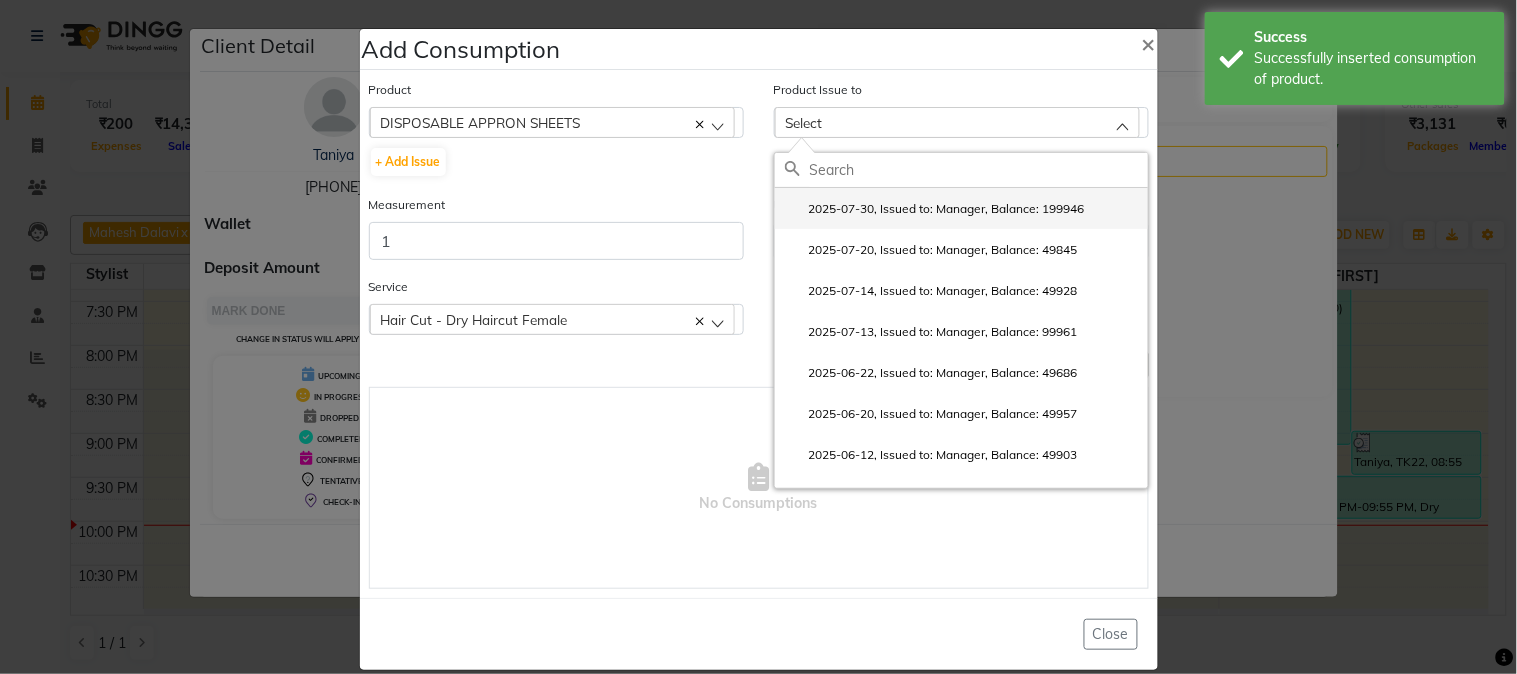 click on "2025-07-30, Issued to: Manager, Balance: 199946" 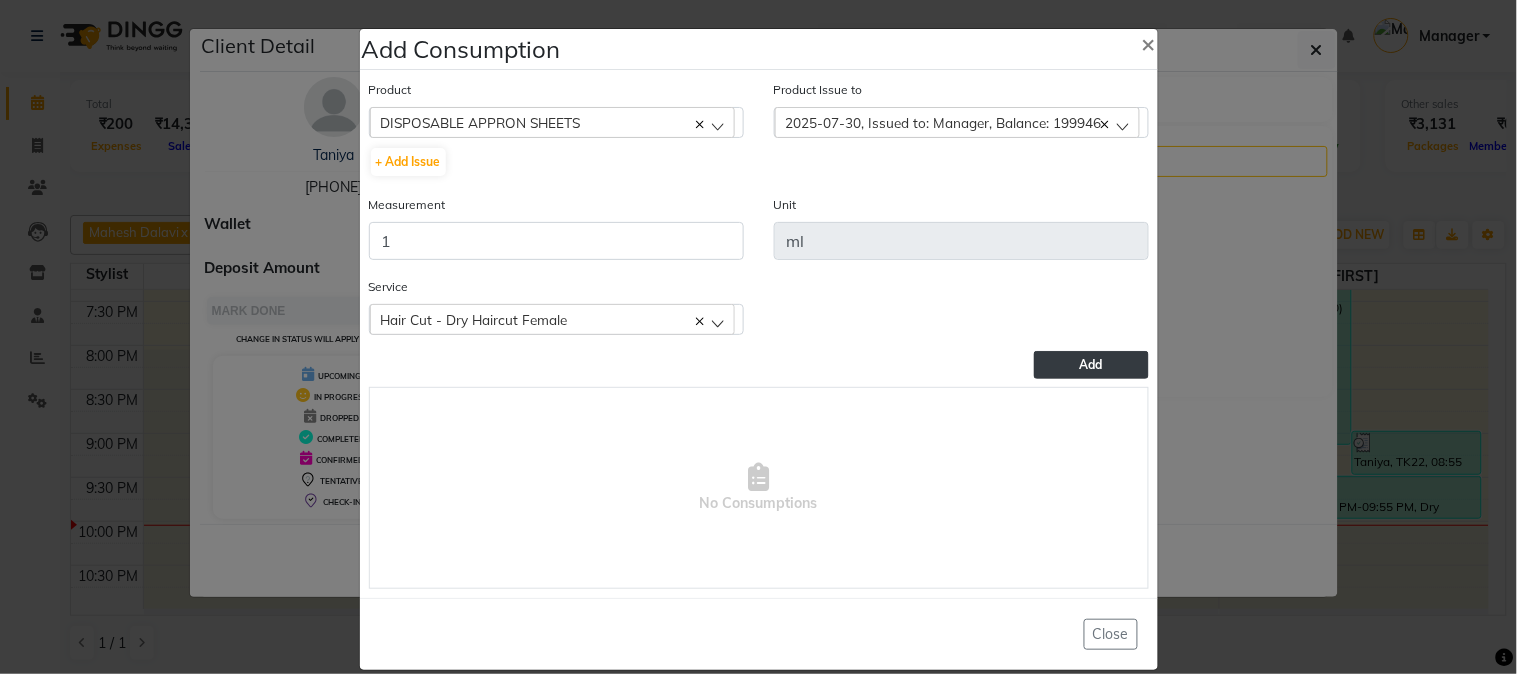 click on "Product  DISPOSABLE APPRON SHEETS  5-7  + Add Issue  Product Issue to  2025-07-30, Issued to: Manager, Balance: 199946  2025-07-30, Issued to: Manager, Balance: 199946 2025-07-20, Issued to: Manager, Balance: 49845 2025-07-14, Issued to: Manager, Balance: 49928 2025-07-13, Issued to: Manager, Balance: 99961 2025-06-22, Issued to: Manager, Balance: 49686 2025-06-20, Issued to: Manager, Balance: 49957 2025-06-12, Issued to: Manager, Balance: 49903 2025-06-07, Issued to: Manager, Balance: 199893 2025-06-07, Issued to: Manager, Balance: 500000 2025-05-08, Issued to: Manager, Balance: 49539 2025-05-03, Issued to: Manager, Balance: 299928 2025-03-28, Issued to: Manager, Balance: 199452 2025-02-10, Issued to: Manager, Balance: 99455 Measurement 1 Unit ml Service  Hair Cut - Dry Haircut Female  Hair Cut - Dry Haircut Female  Add   No Consumptions" 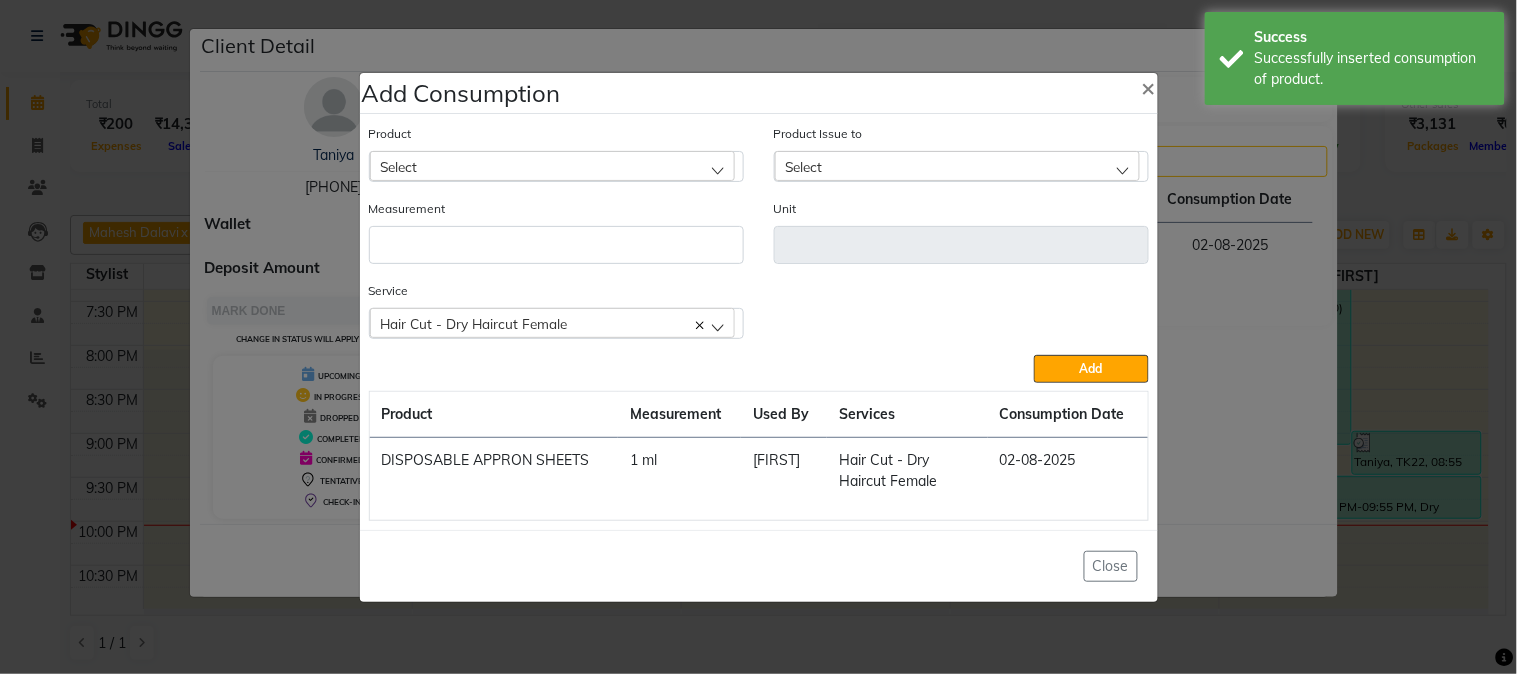 click on "Add Consumption × Product Select 5-7 Product Issue to Select 2025-07-30, Issued to: Manager, Balance: 199946 2025-07-20, Issued to: Manager, Balance: 49845 2025-07-14, Issued to: Manager, Balance: 49928 2025-07-13, Issued to: Manager, Balance: 99961 2025-06-22, Issued to: Manager, Balance: 49686 2025-06-20, Issued to: Manager, Balance: 49957 2025-06-12, Issued to: Manager, Balance: 49903 2025-06-07, Issued to: Manager, Balance: 199893 2025-06-07, Issued to: Manager, Balance: 500000 2025-05-08, Issued to: Manager, Balance: 49539 2025-05-03, Issued to: Manager, Balance: 299928 2025-03-28, Issued to: Manager, Balance: 199452 2025-02-10, Issued to: Manager, Balance: 99455 Measurement Unit Service  Hair Cut - Dry Haircut Female  Hair Cut - Dry Haircut Female  Add  Product Measurement Used By Services Consumption Date  DISPOSABLE APPRON SHEETS   1 ml   Rahul   Hair Cut - Dry Haircut Female   02-08-2025   Close" 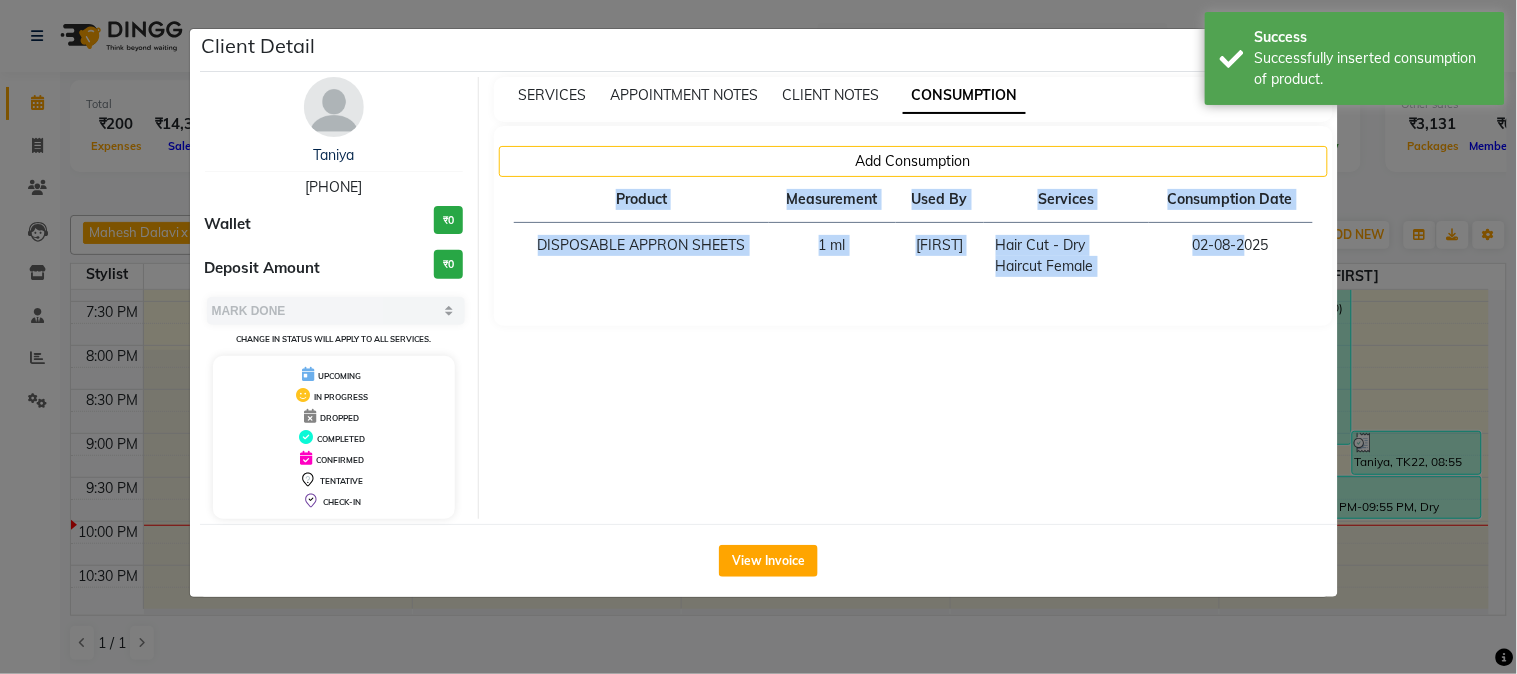 click on "Client Detail  Taniya    9654884744 Wallet ₹0 Deposit Amount  ₹0  Select MARK DONE UPCOMING Change in status will apply to all services. UPCOMING IN PROGRESS DROPPED COMPLETED CONFIRMED TENTATIVE CHECK-IN SERVICES APPOINTMENT NOTES CLIENT NOTES CONSUMPTION Add Consumption Product Measurement Used By Services Consumption Date  DISPOSABLE APPRON SHEETS   1 ml   Rahul   Hair Cut - Dry Haircut Female   02-08-2025   View Invoice" 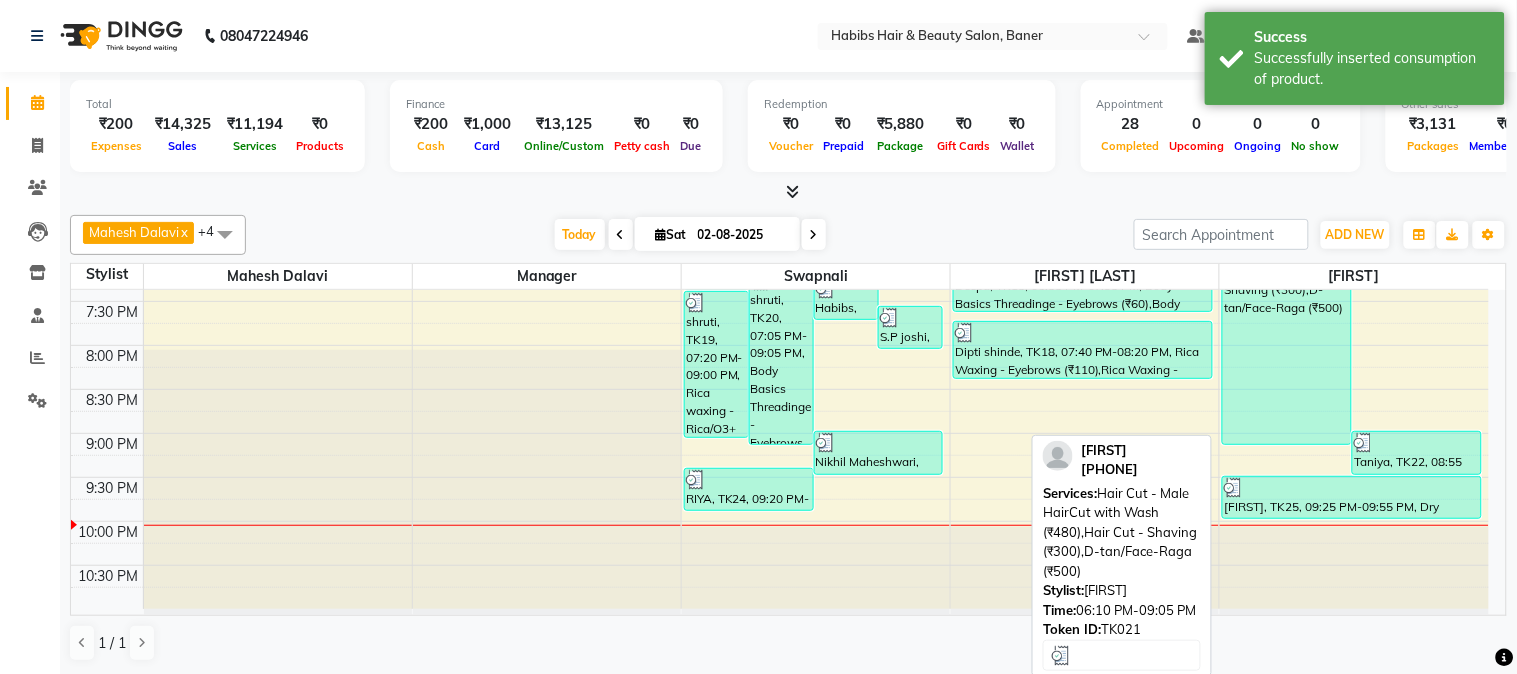 click on "shruti, TK21, 06:10 PM-09:05 PM, Hair Cut - Male HairCut with Wash (₹480),Hair Cut - Shaving (₹300),D-tan/Face-Raga (₹500)" at bounding box center (1287, 316) 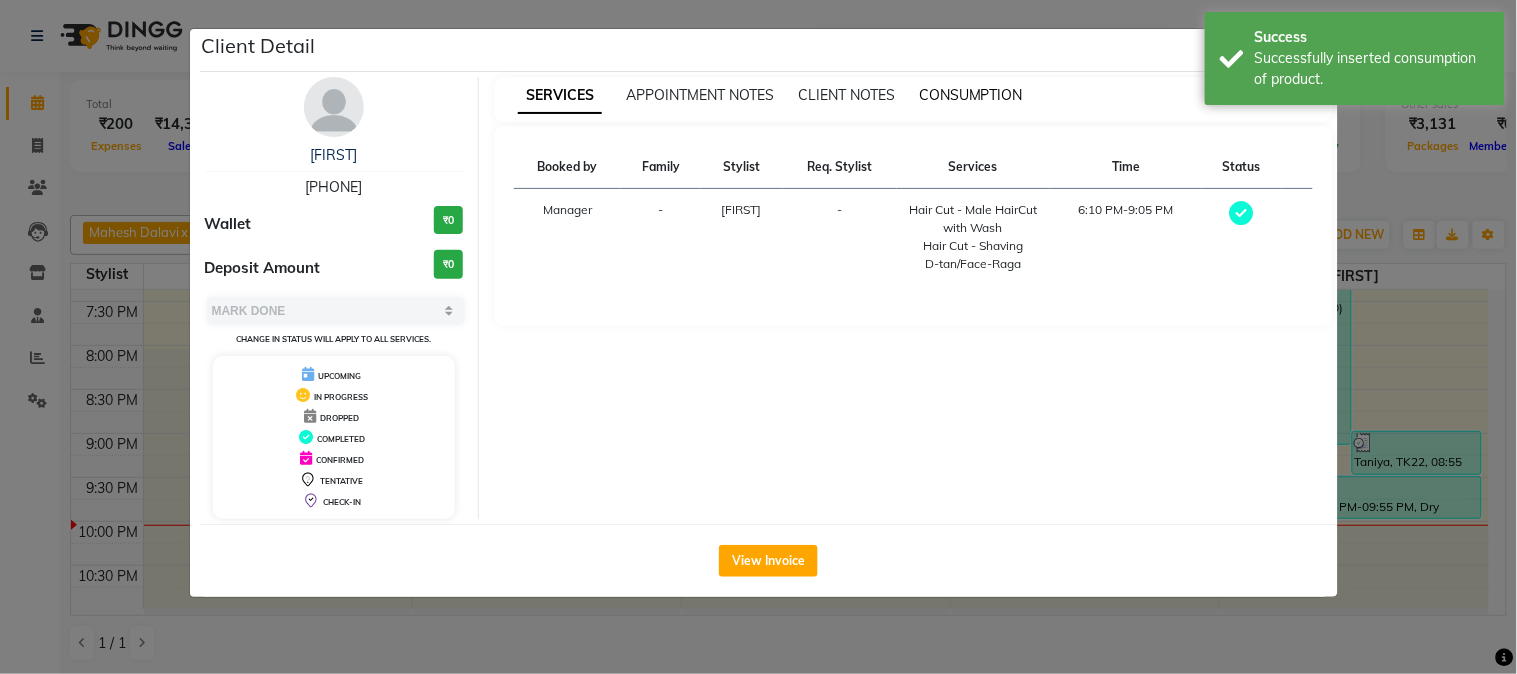 click on "CONSUMPTION" at bounding box center (971, 95) 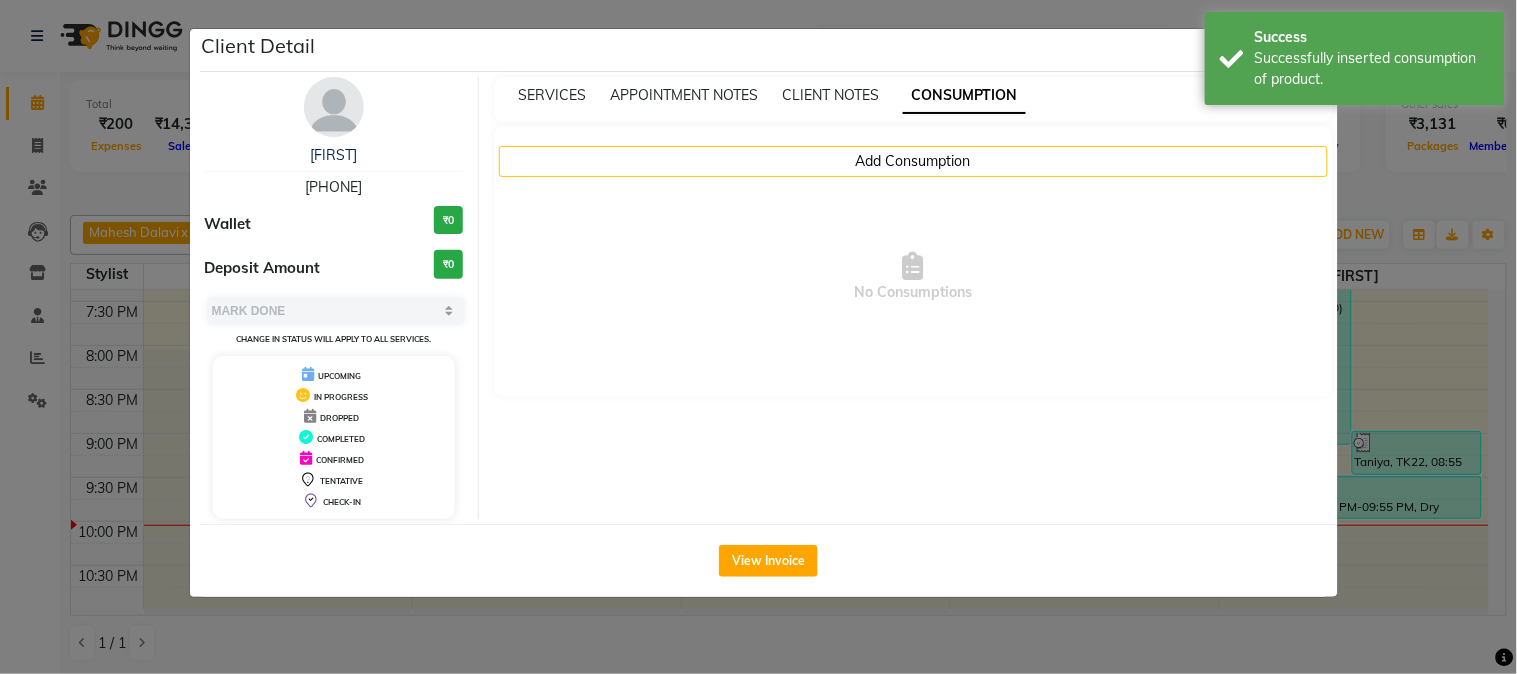 click on "Client Detail  shruti    9921416006 Wallet ₹0 Deposit Amount  ₹0  Select MARK DONE UPCOMING Change in status will apply to all services. UPCOMING IN PROGRESS DROPPED COMPLETED CONFIRMED TENTATIVE CHECK-IN SERVICES APPOINTMENT NOTES CLIENT NOTES CONSUMPTION Add Consumption  No Consumptions   View Invoice" 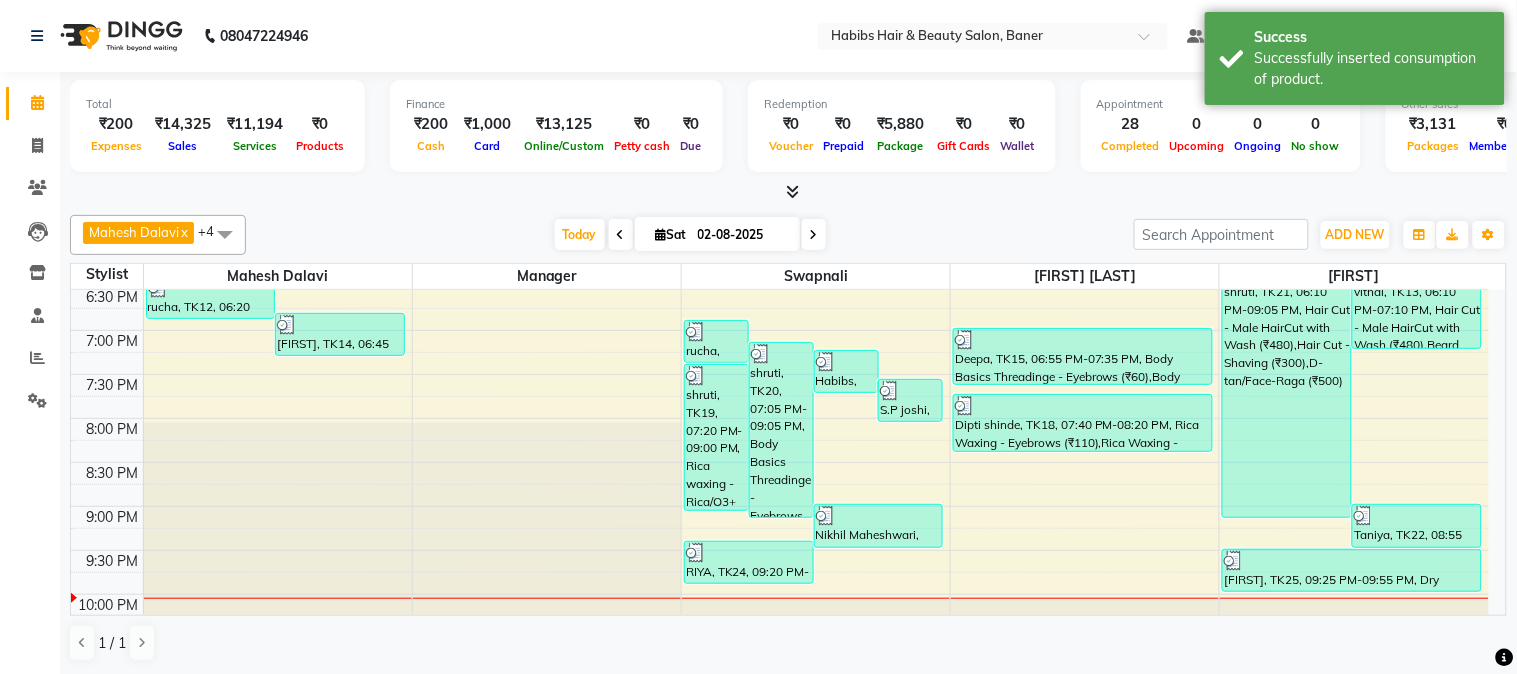 scroll, scrollTop: 888, scrollLeft: 0, axis: vertical 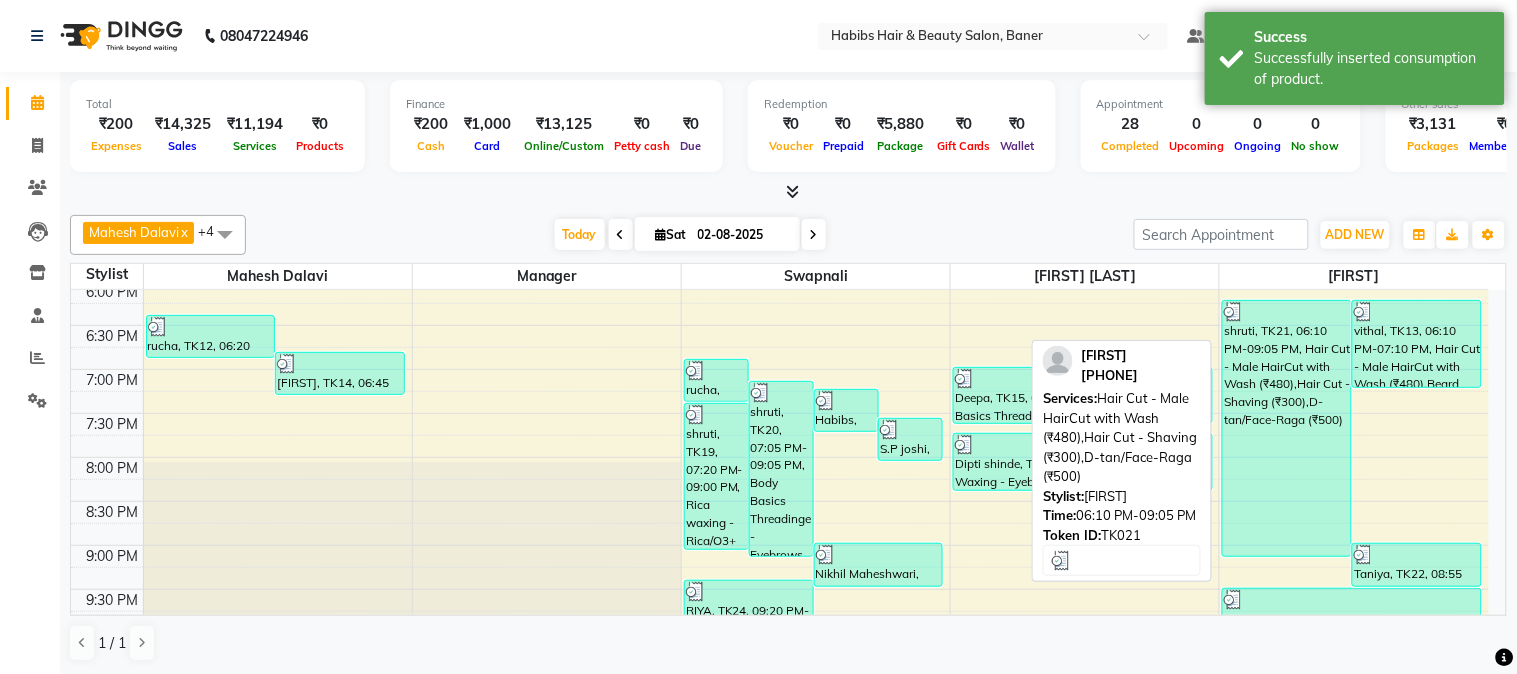 click on "shruti, TK21, 06:10 PM-09:05 PM, Hair Cut - Male HairCut with Wash (₹480),Hair Cut - Shaving (₹300),D-tan/Face-Raga (₹500)" at bounding box center (1287, 428) 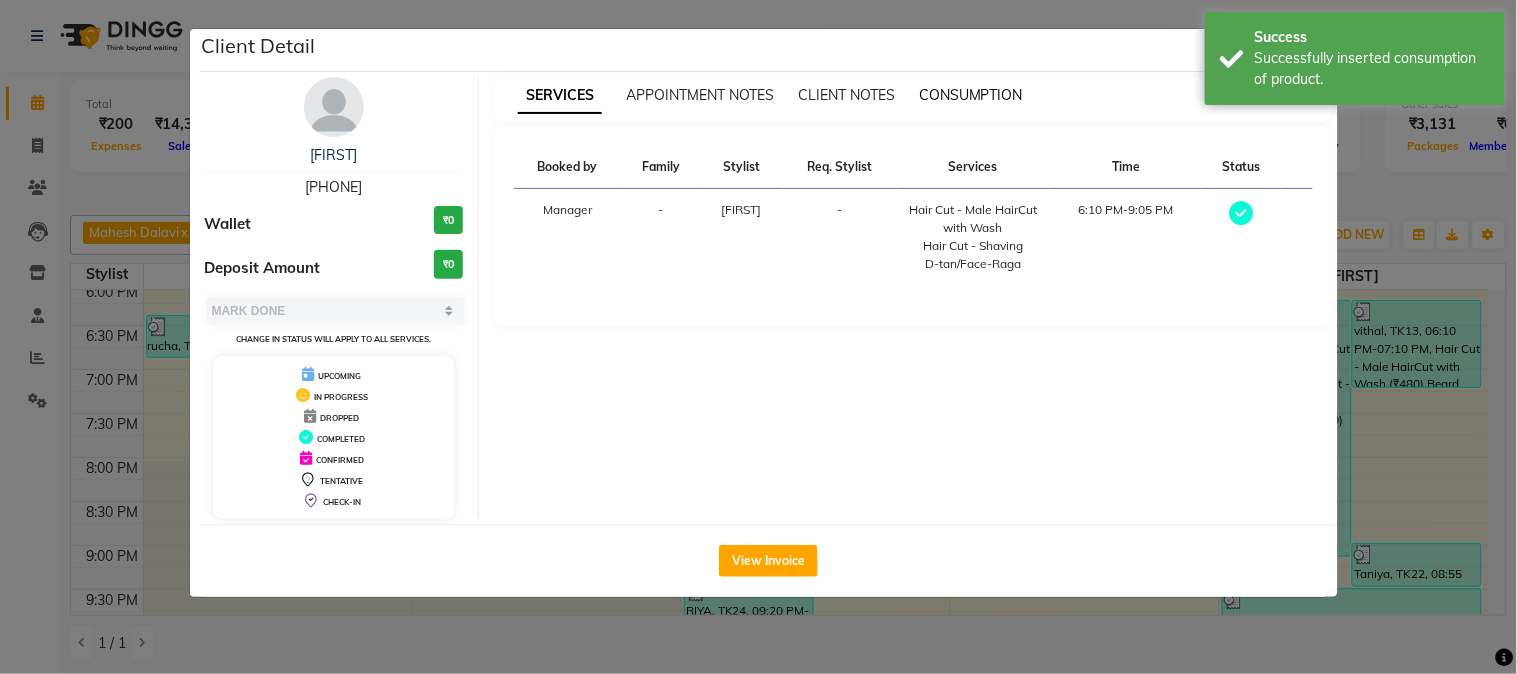 click on "CONSUMPTION" at bounding box center (971, 95) 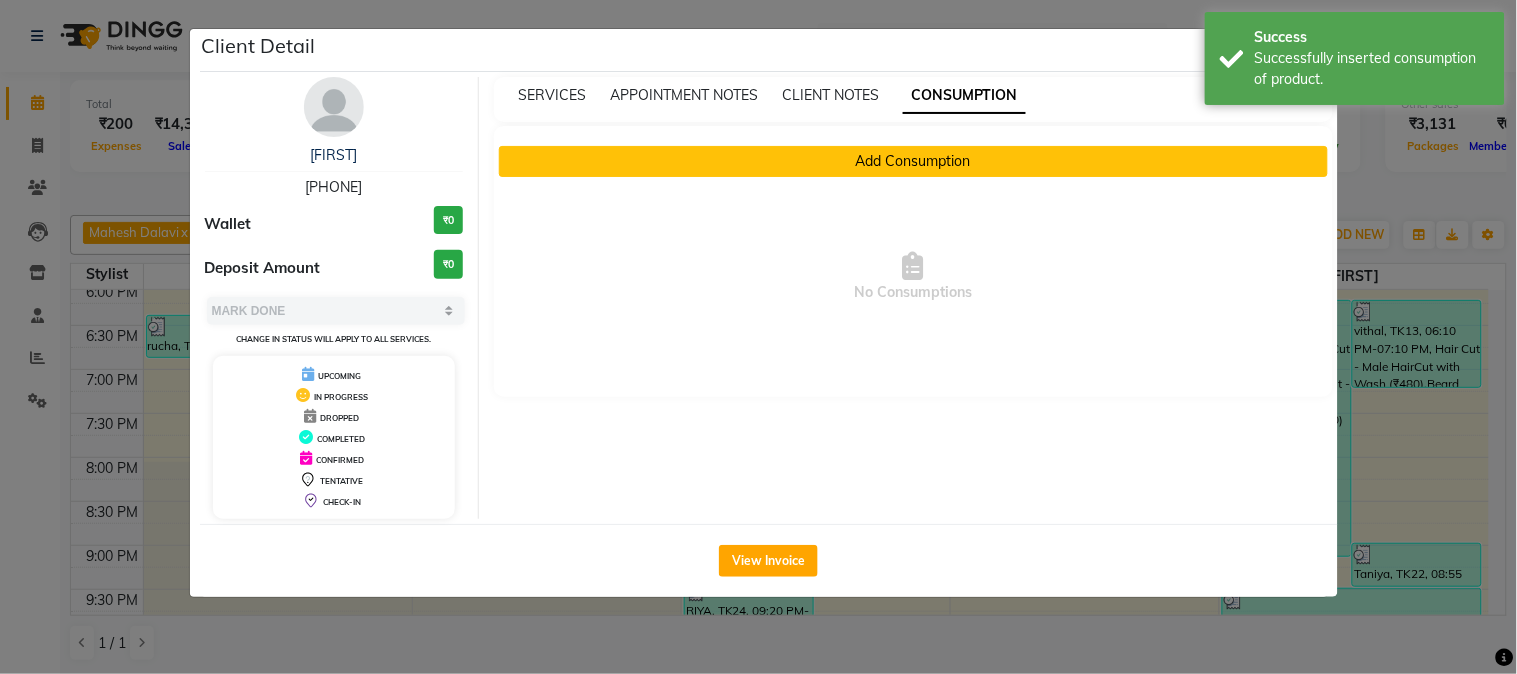 click on "Add Consumption" at bounding box center (913, 161) 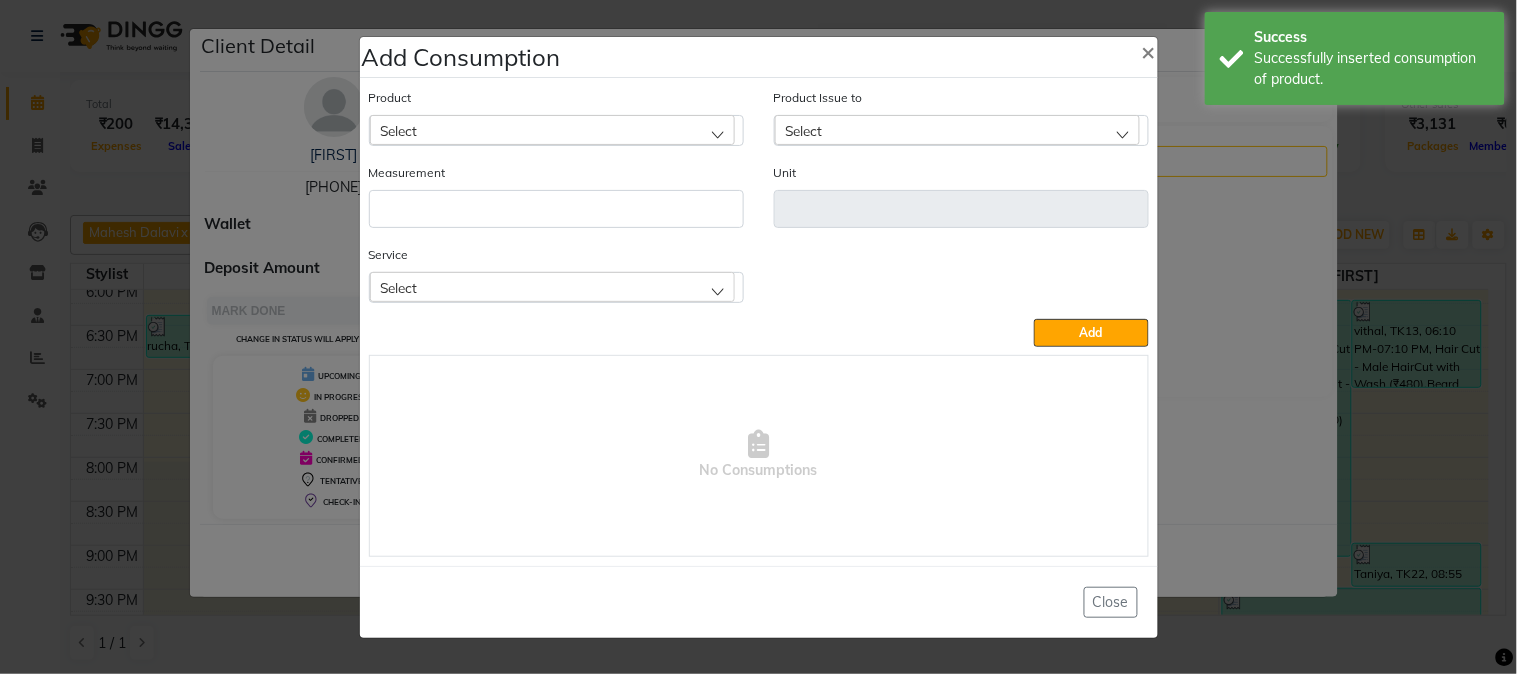 drag, startPoint x: 1516, startPoint y: 461, endPoint x: 1441, endPoint y: 427, distance: 82.346825 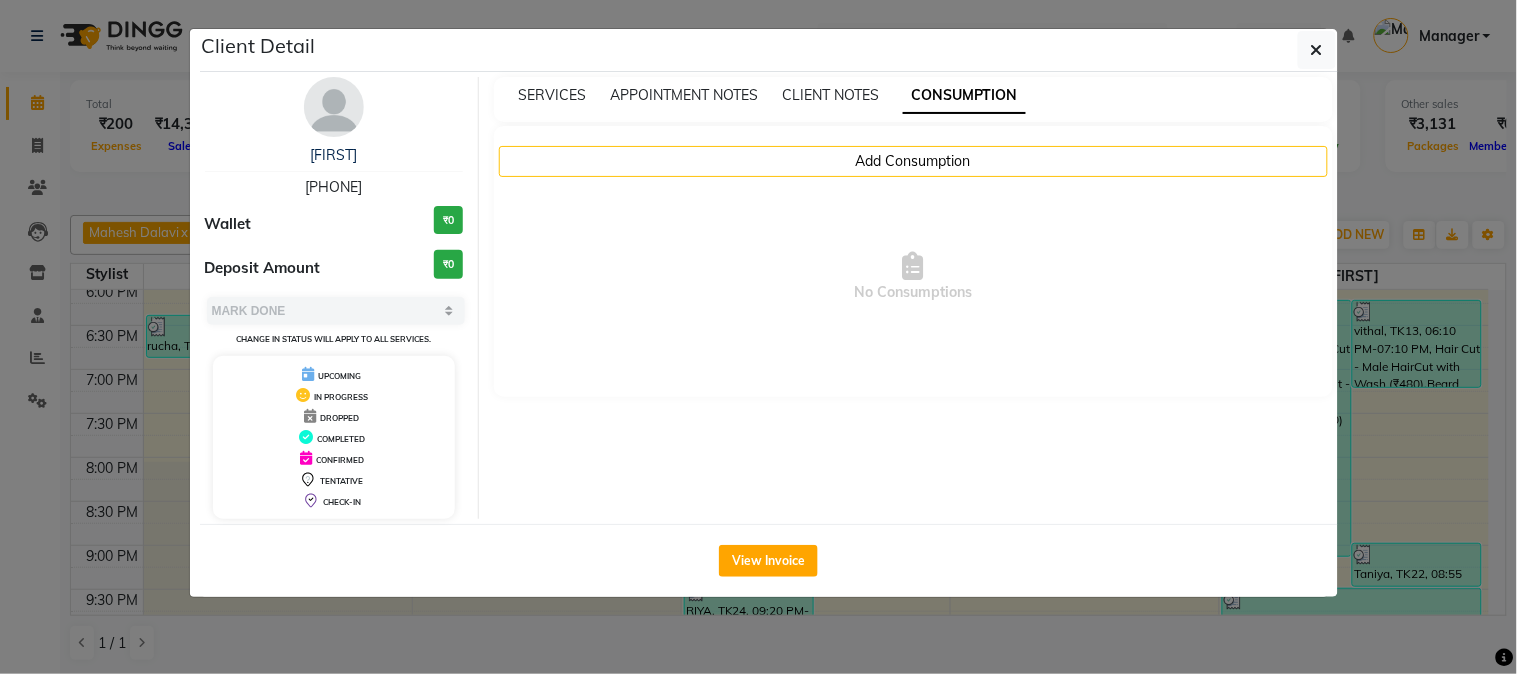 drag, startPoint x: 1353, startPoint y: 398, endPoint x: 1256, endPoint y: 301, distance: 137.17871 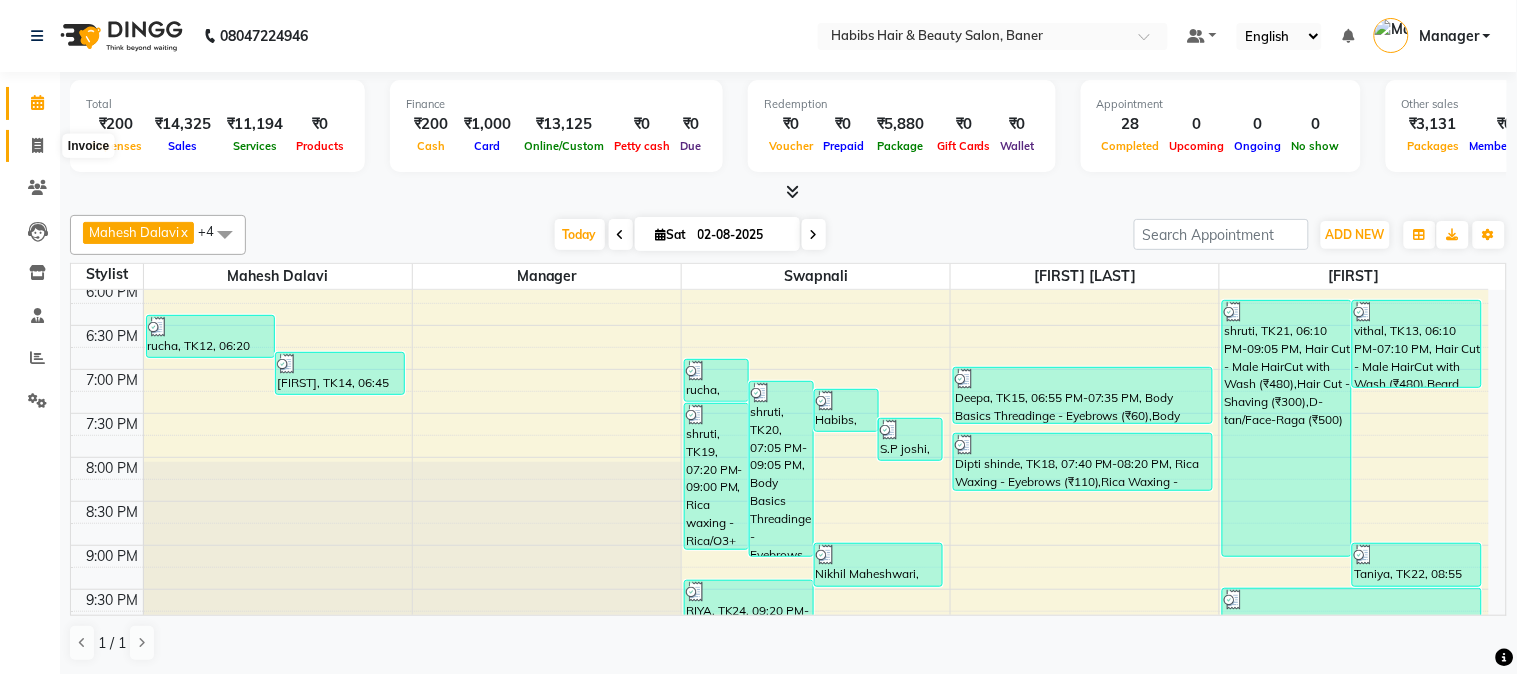 click 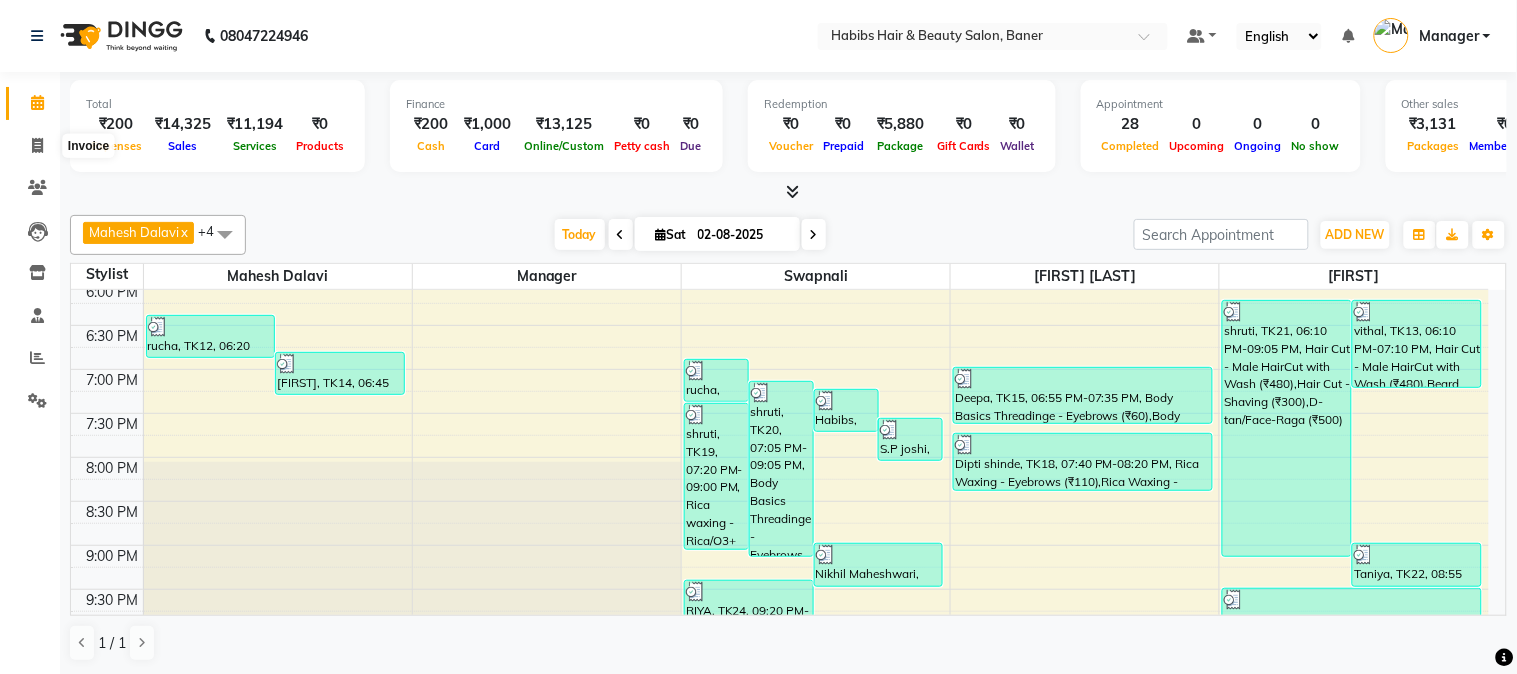 select on "5356" 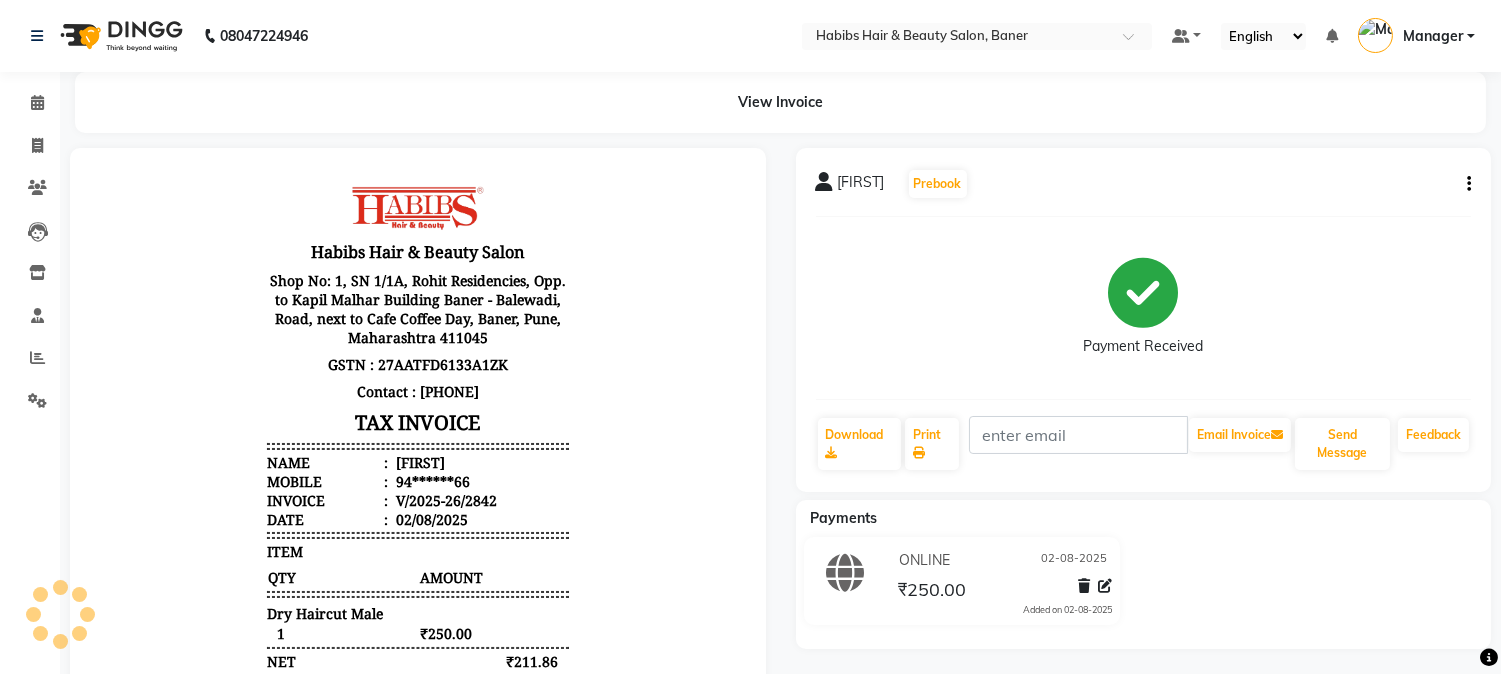 scroll, scrollTop: 0, scrollLeft: 0, axis: both 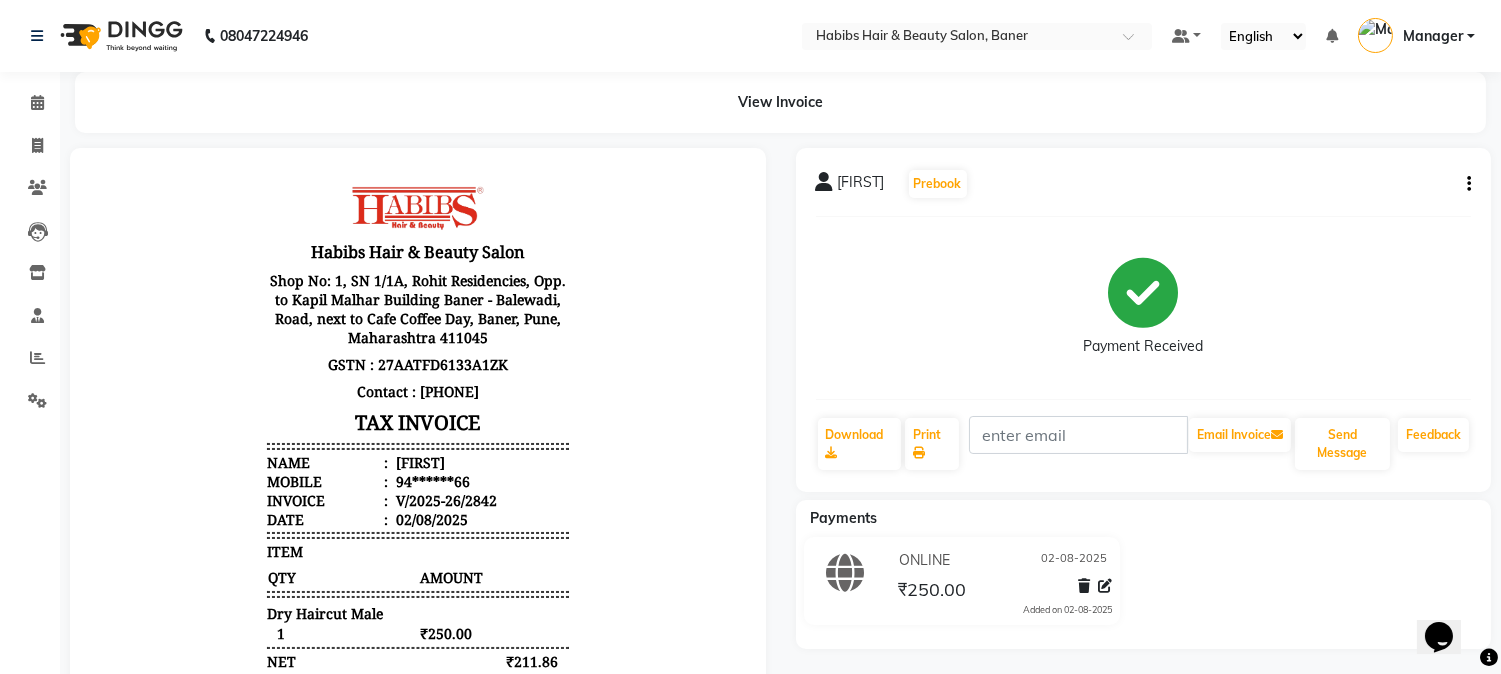 click 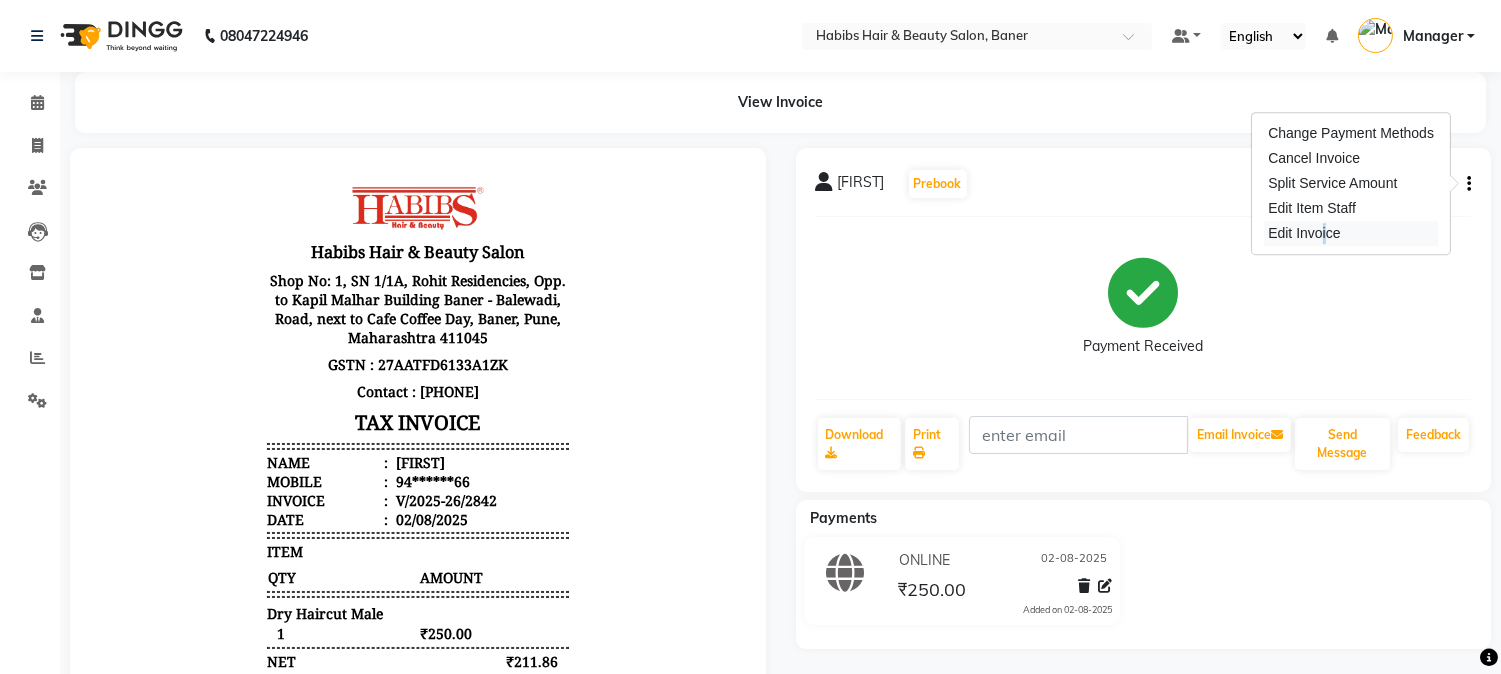 click on "Edit Invoice" at bounding box center [1351, 233] 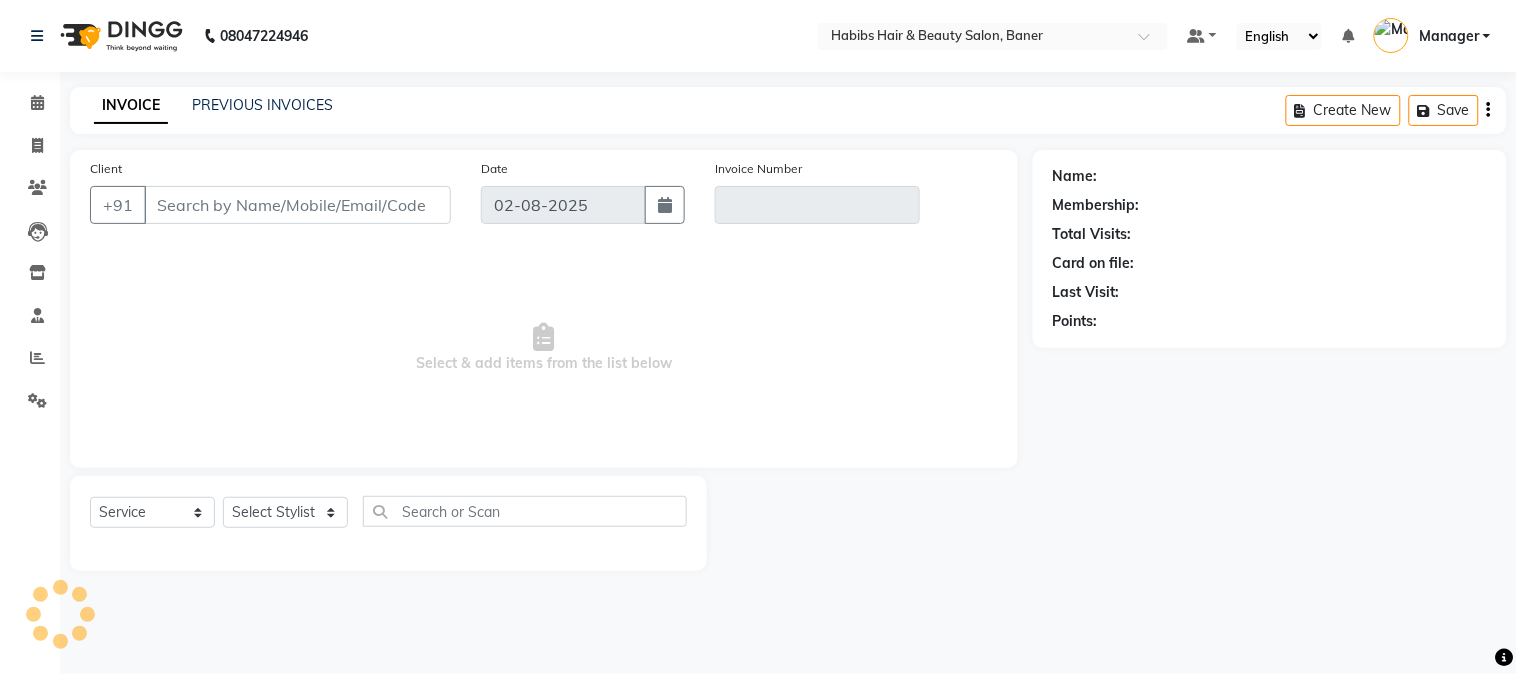 type on "94******66" 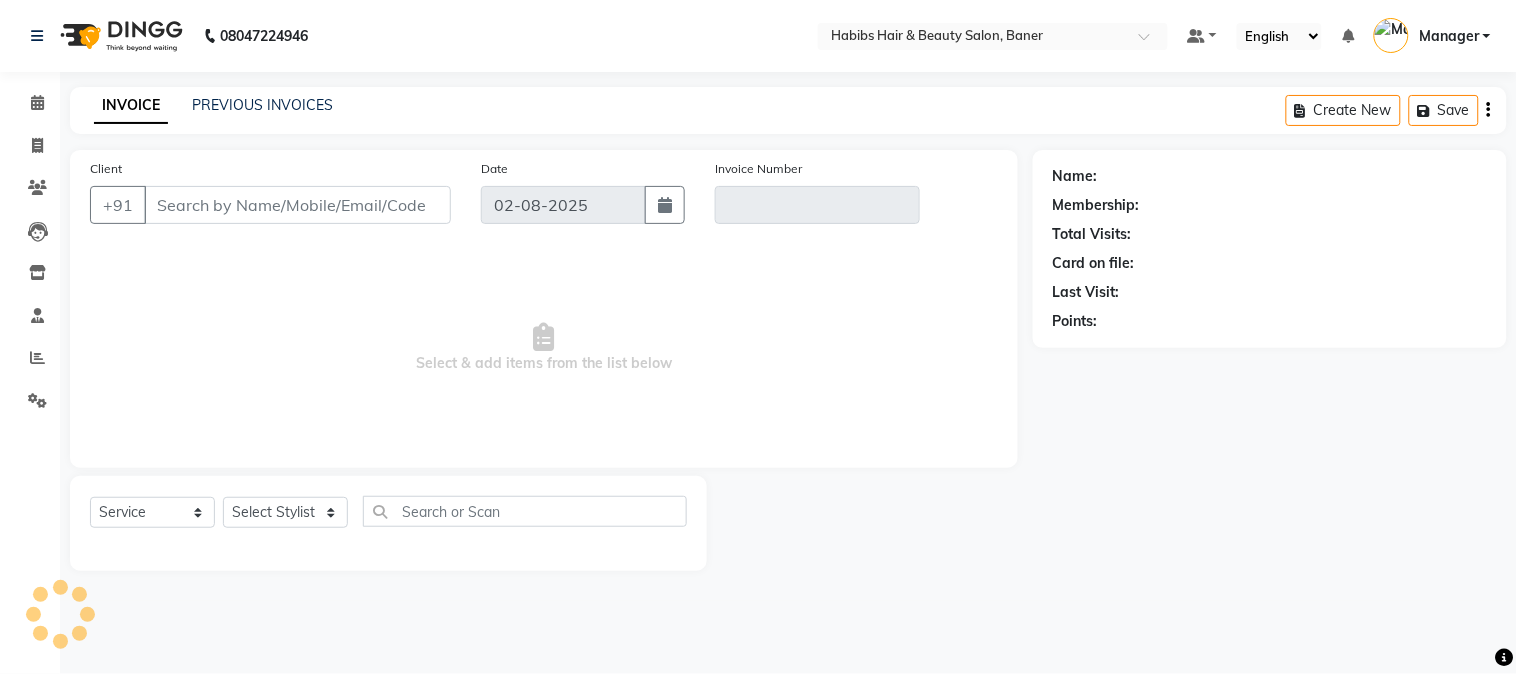 type on "V/2025-26/2842" 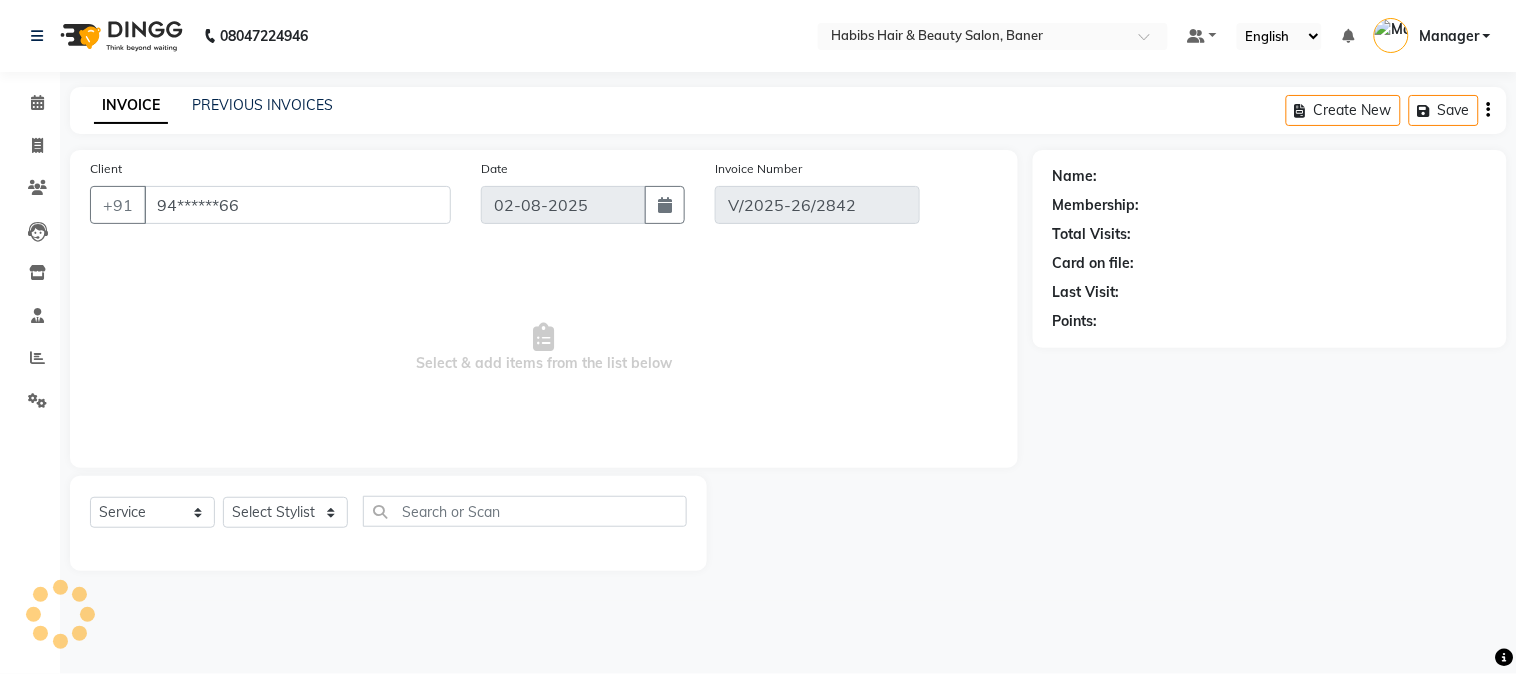 select on "select" 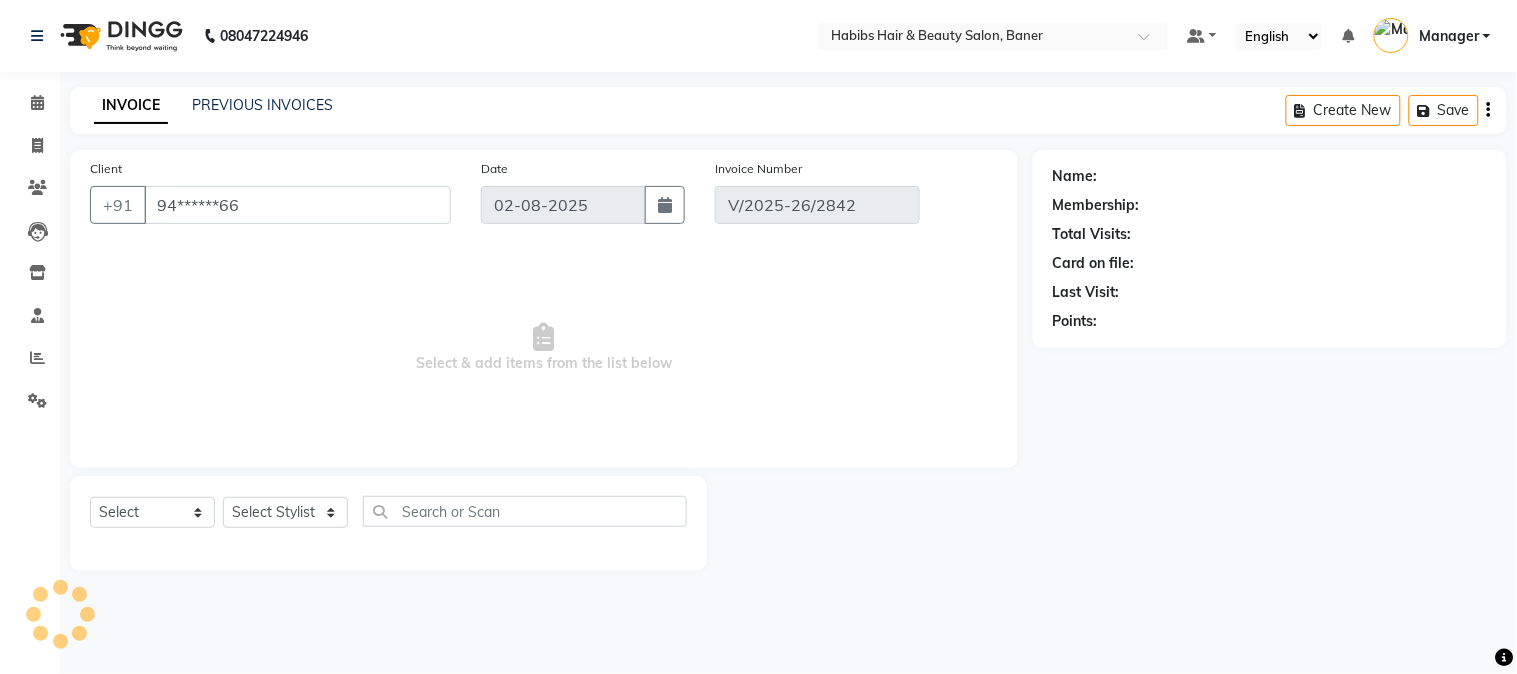 select on "1: Object" 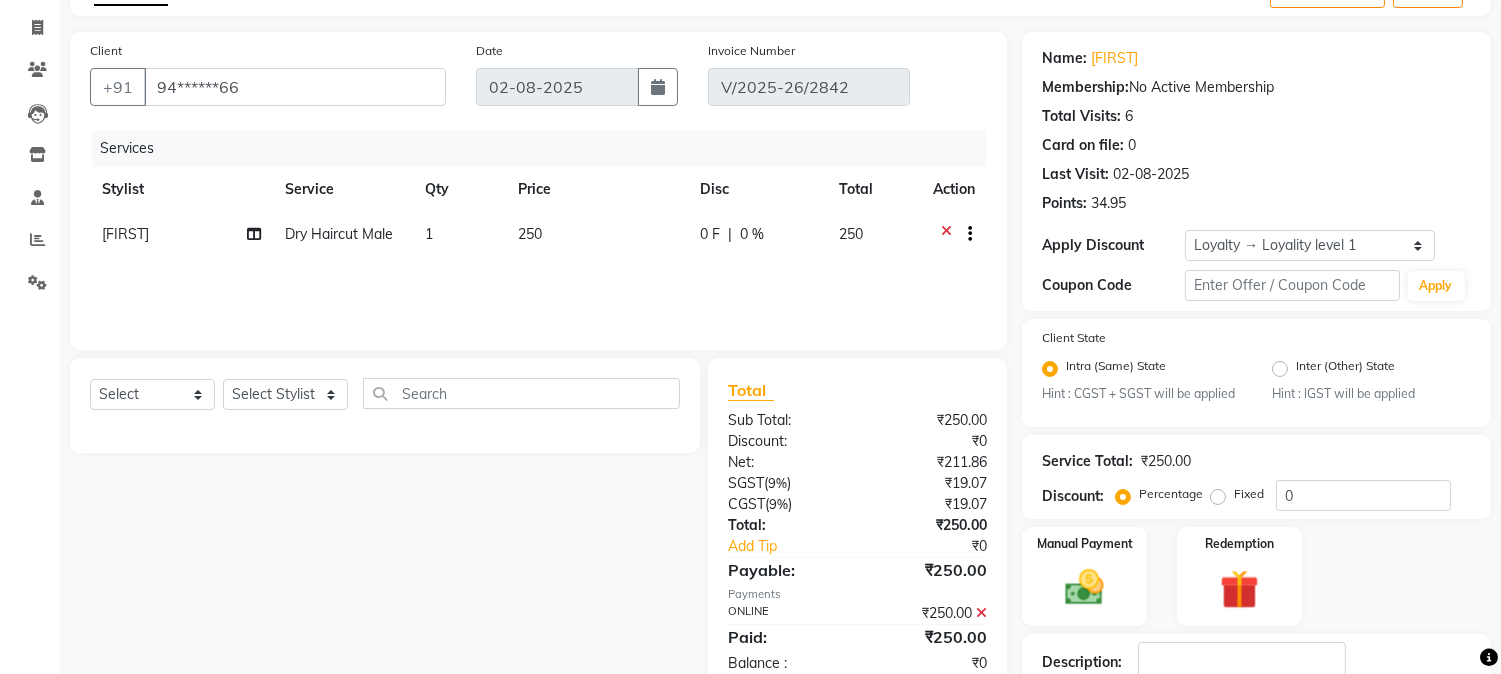 scroll, scrollTop: 222, scrollLeft: 0, axis: vertical 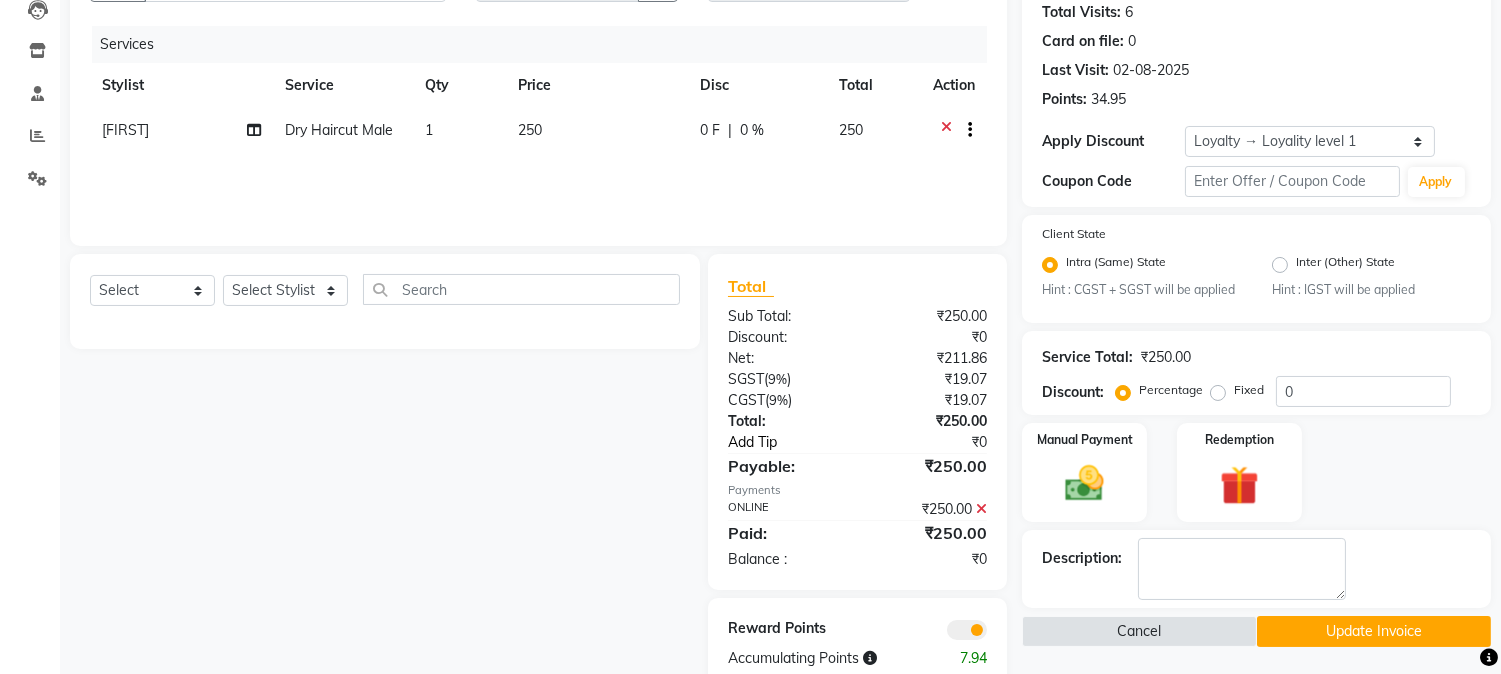 click on "Add Tip" 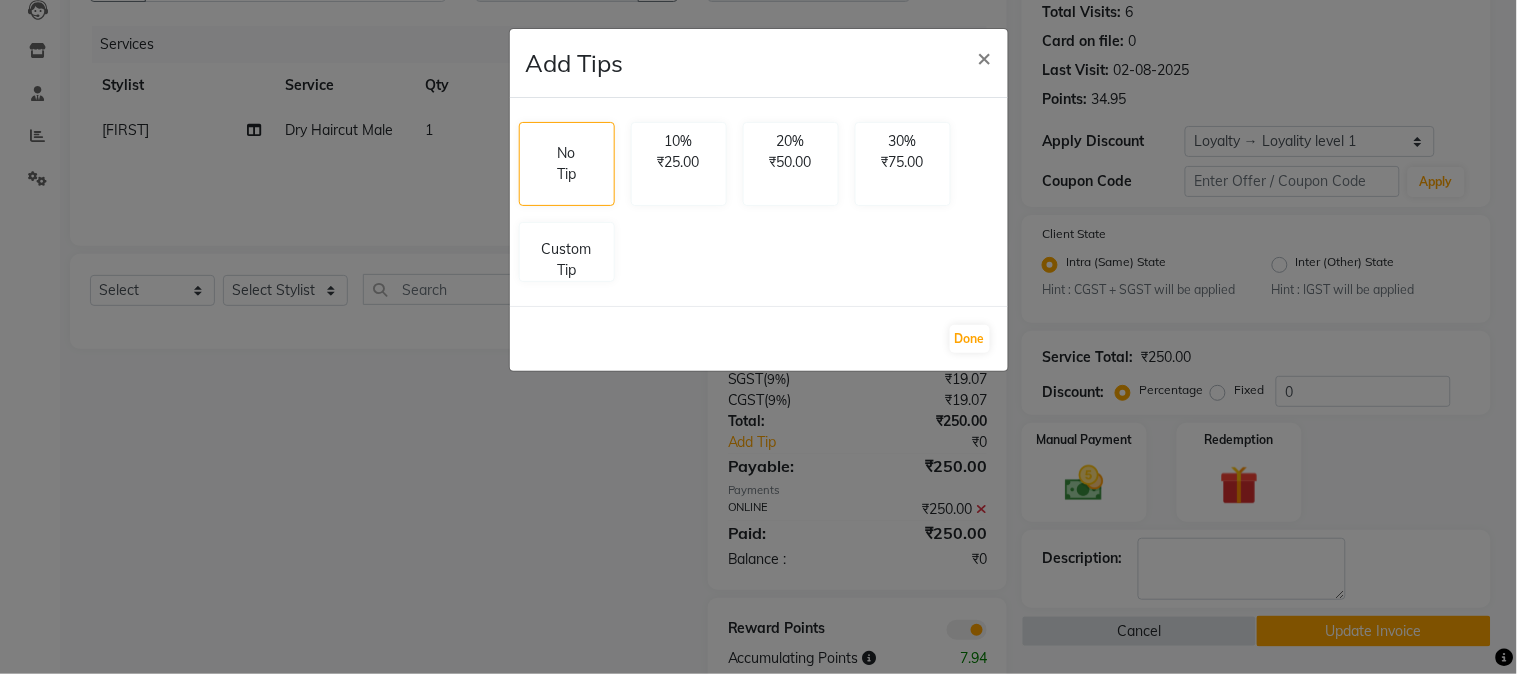 click on "No Tip 10% ₹25.00 20% ₹50.00 30% ₹75.00 Custom Tip" 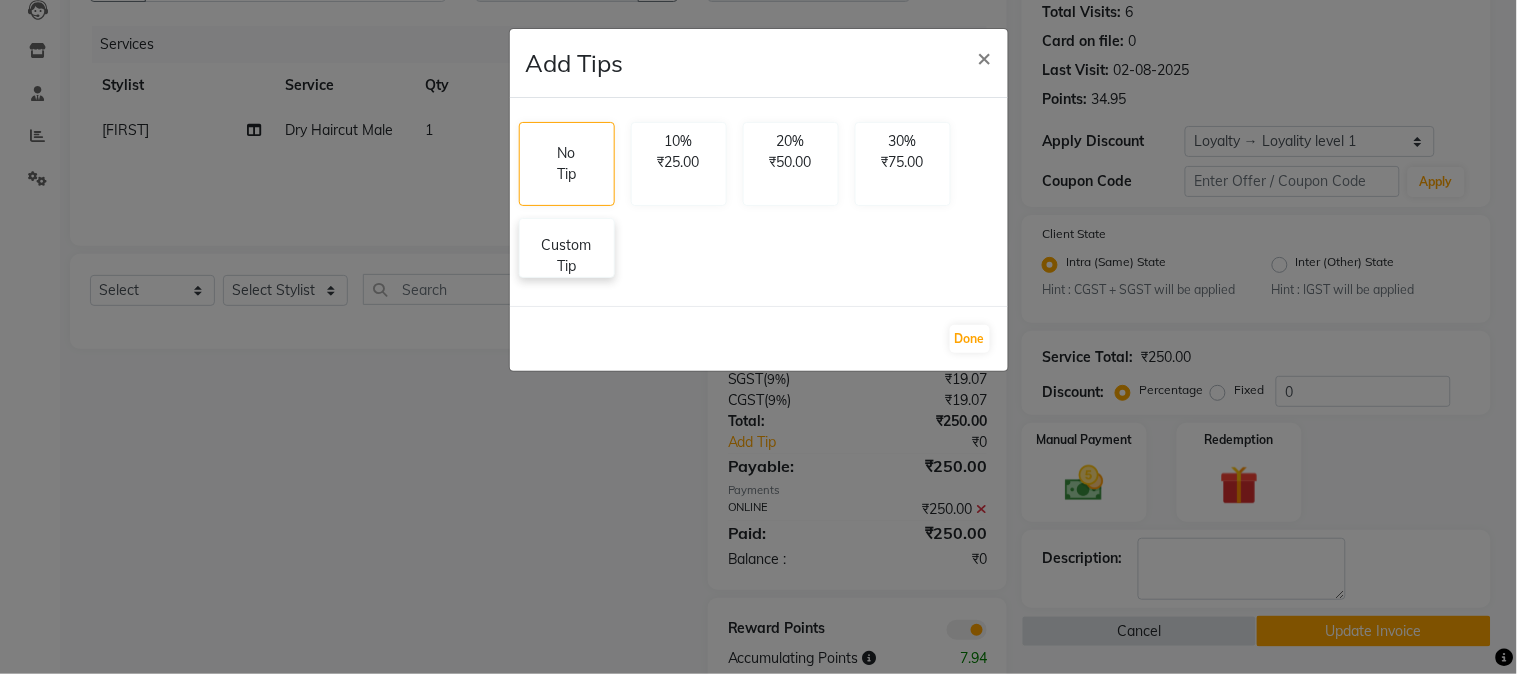 click on "Custom Tip" 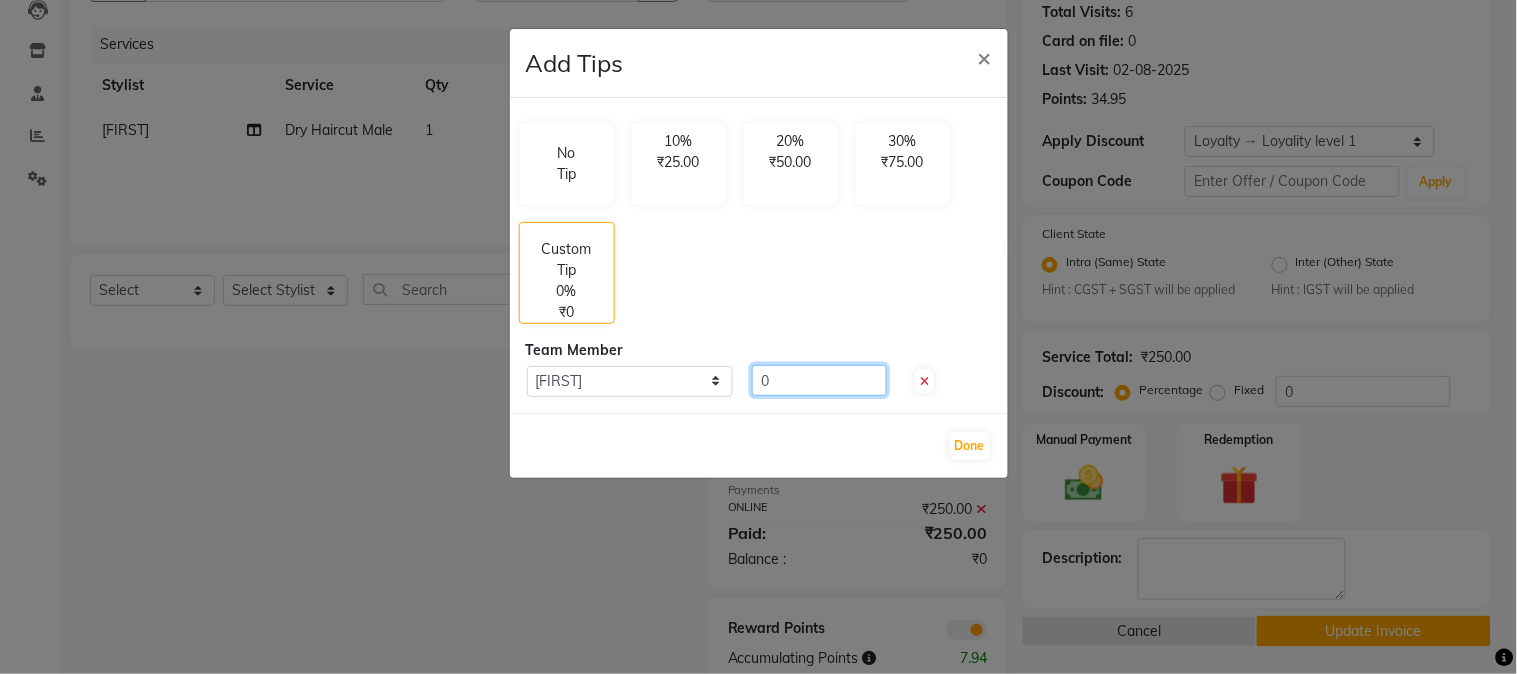 click on "0" 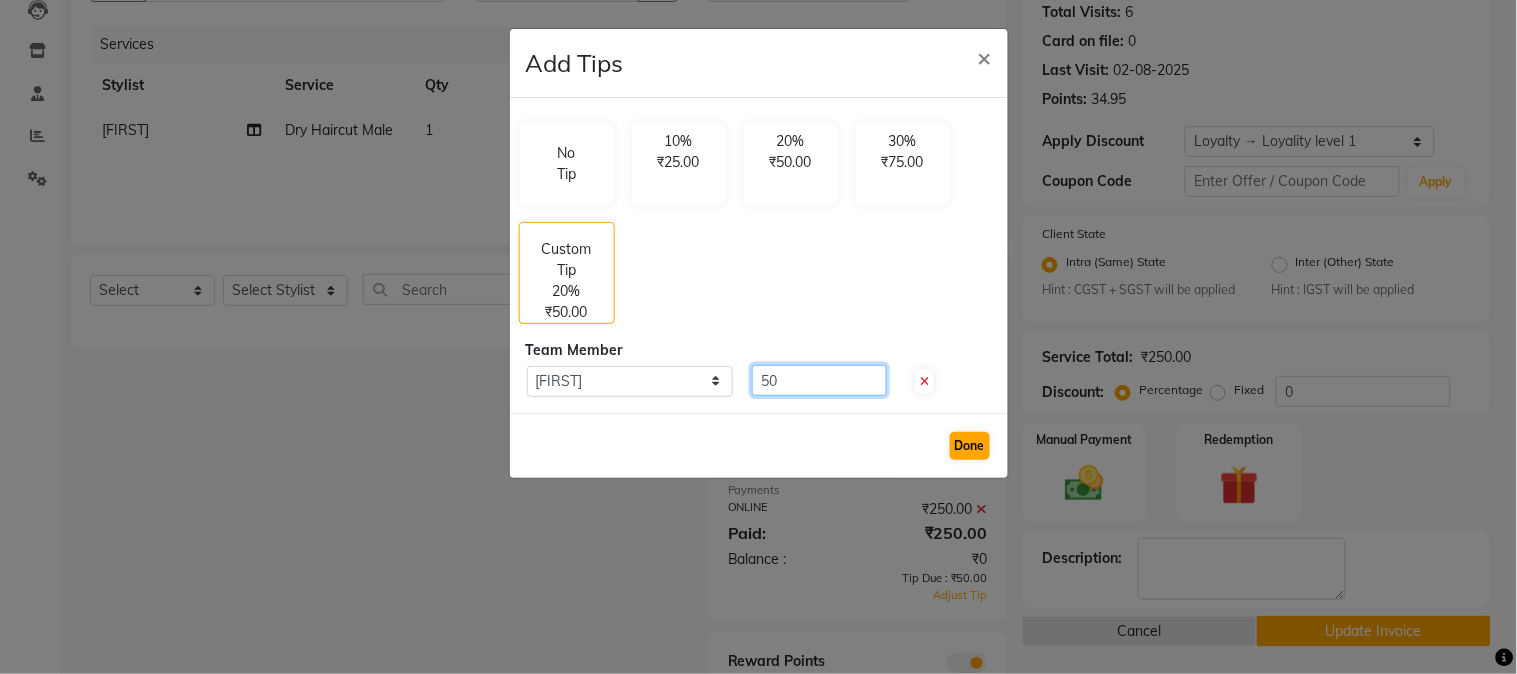 type on "50" 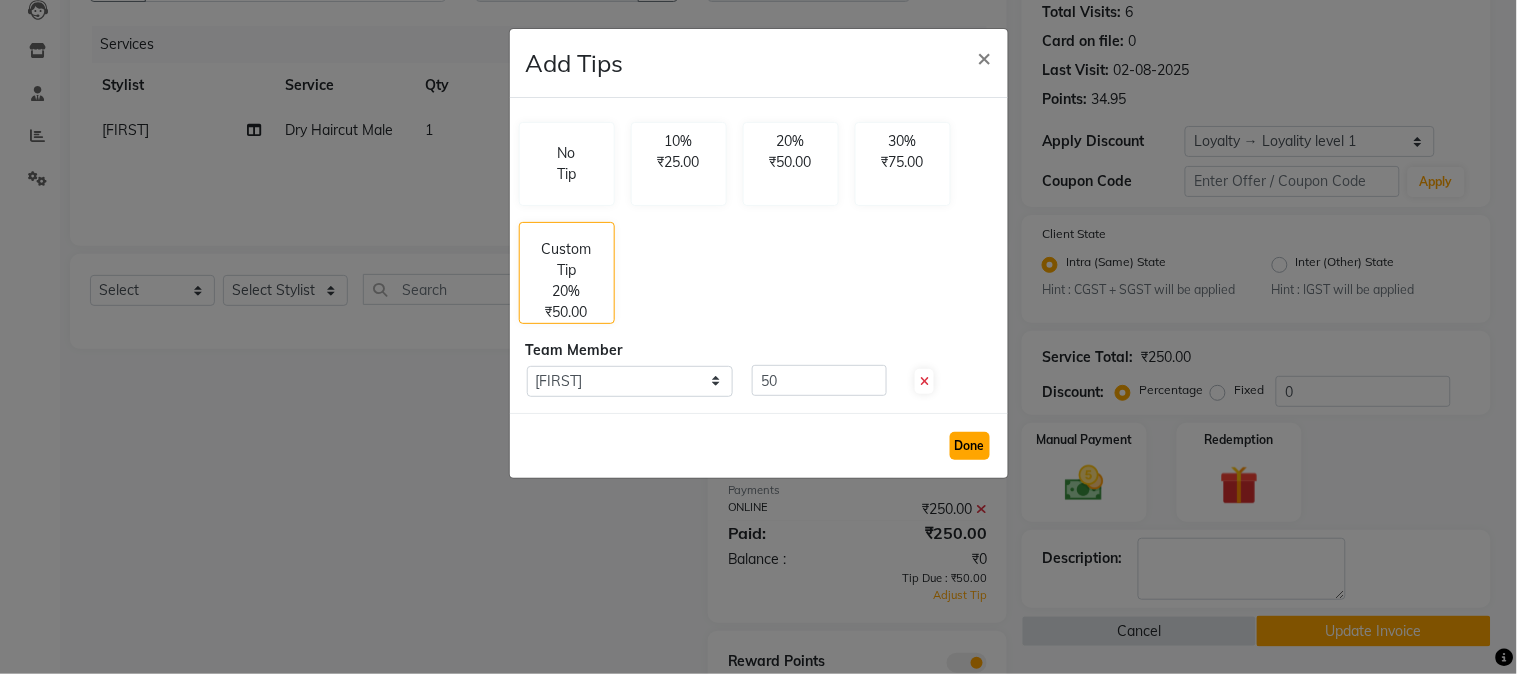 click on "Done" 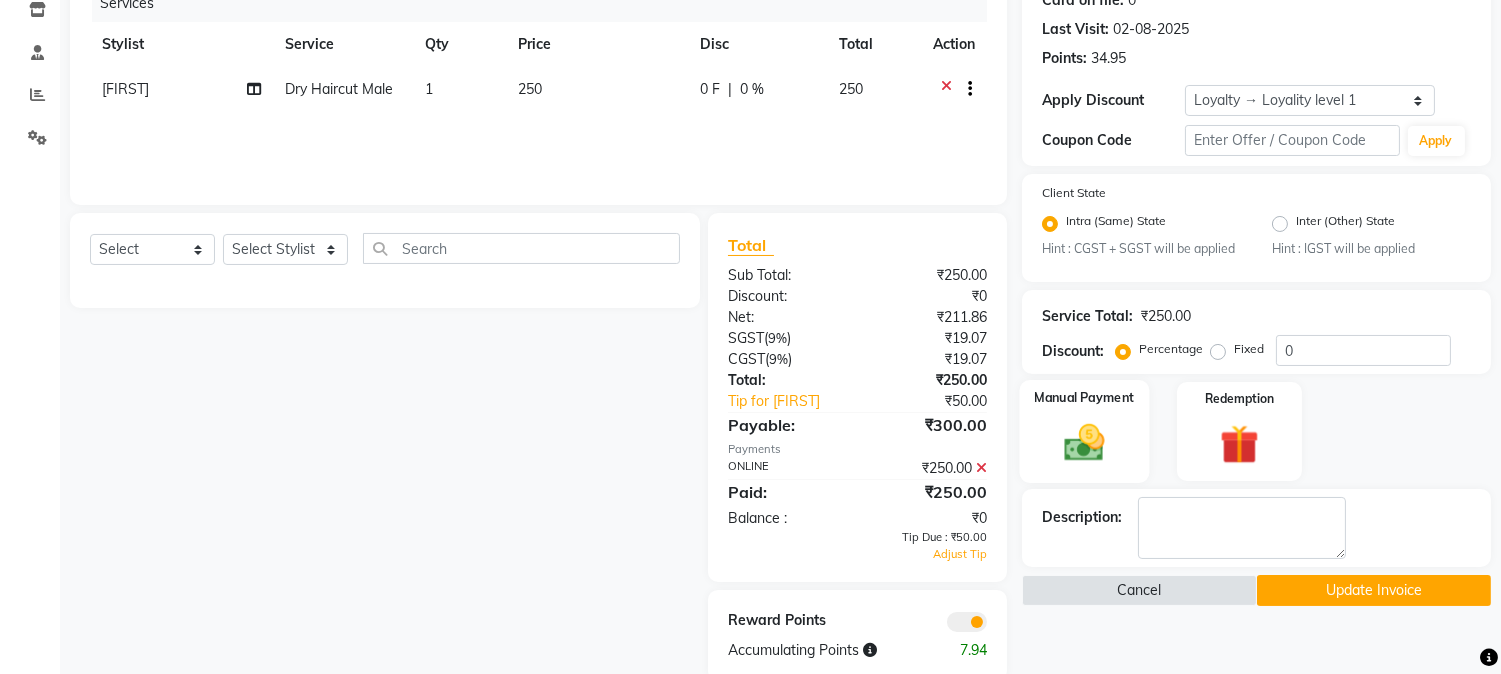 scroll, scrollTop: 300, scrollLeft: 0, axis: vertical 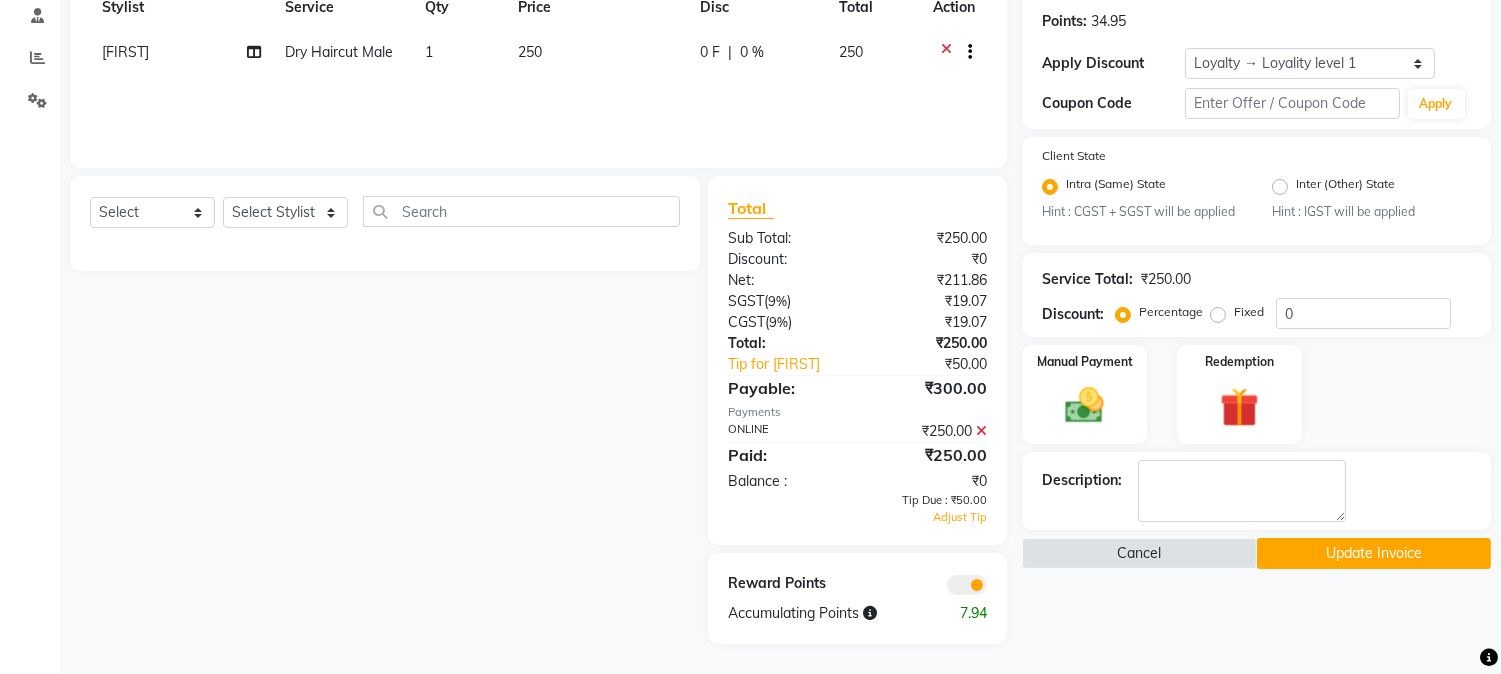 click on "Update Invoice" 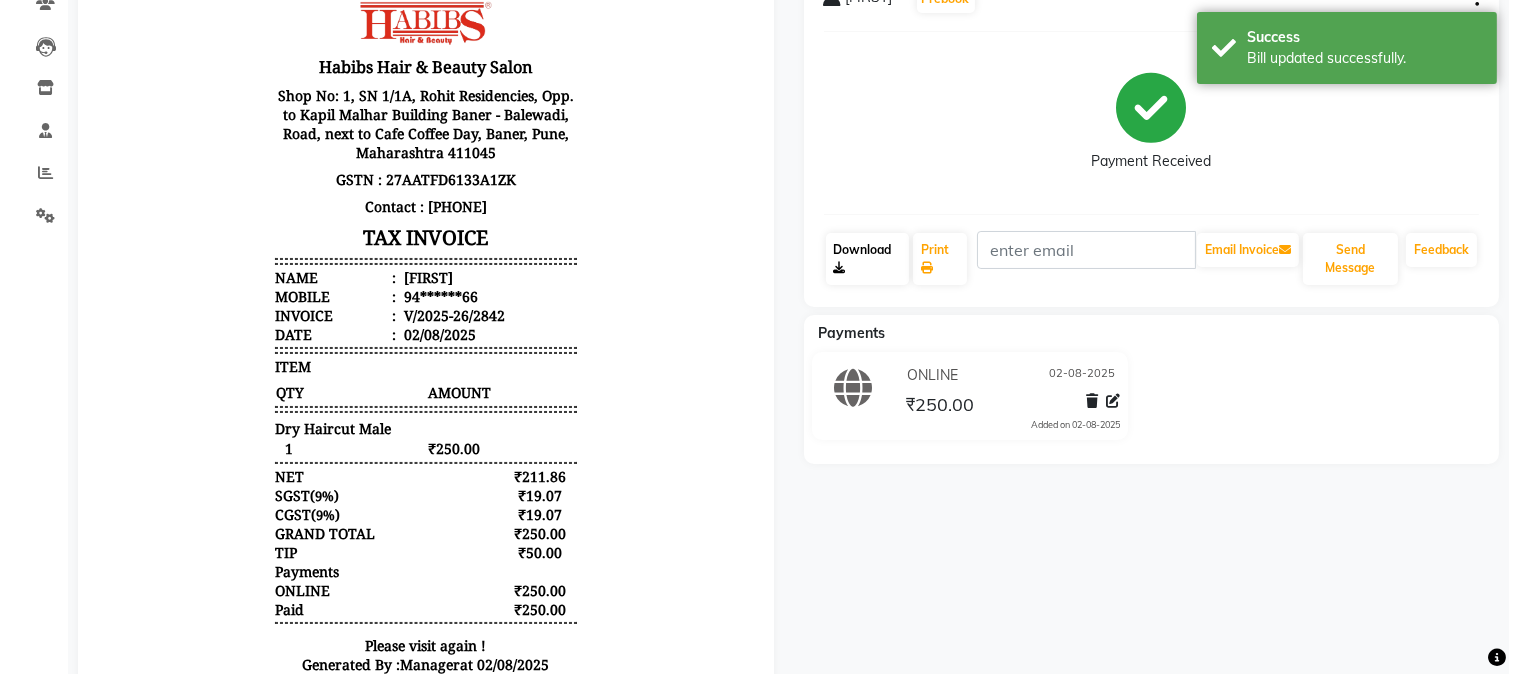 scroll, scrollTop: 0, scrollLeft: 0, axis: both 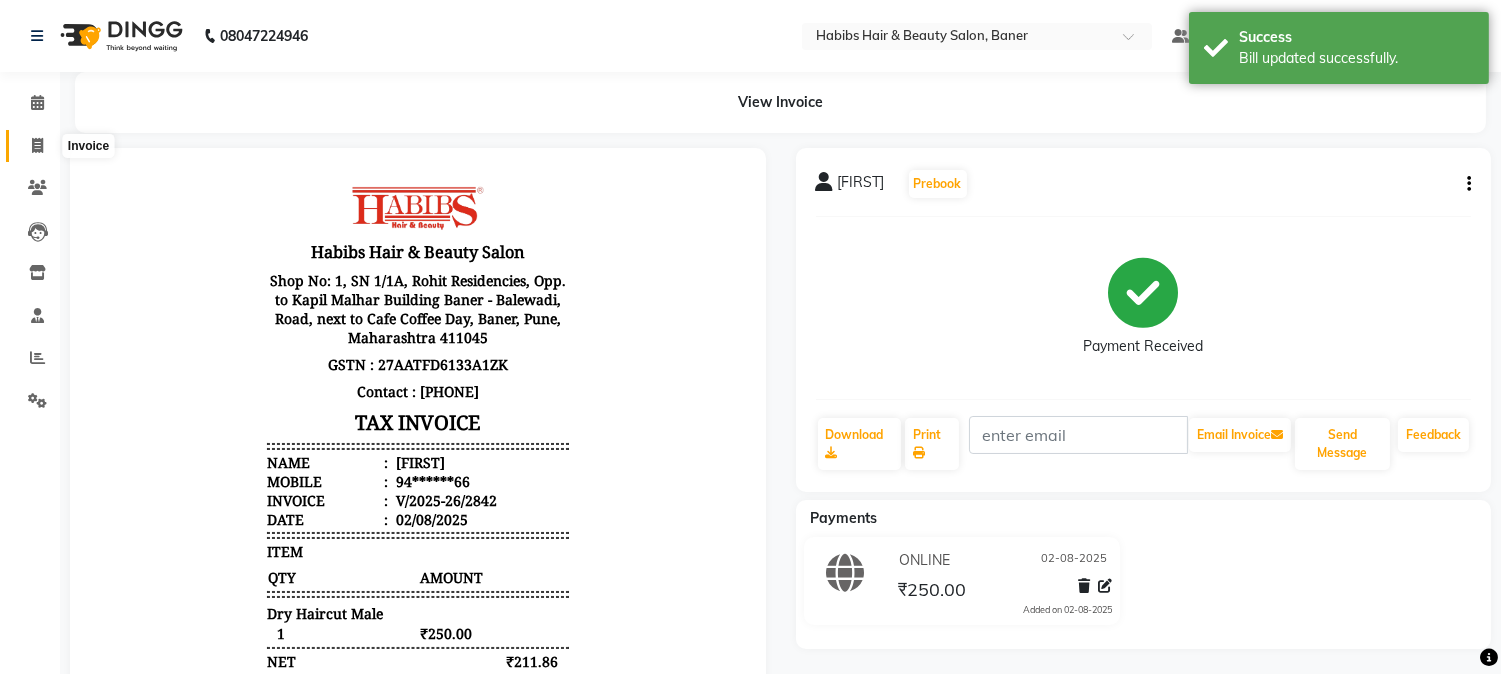 click 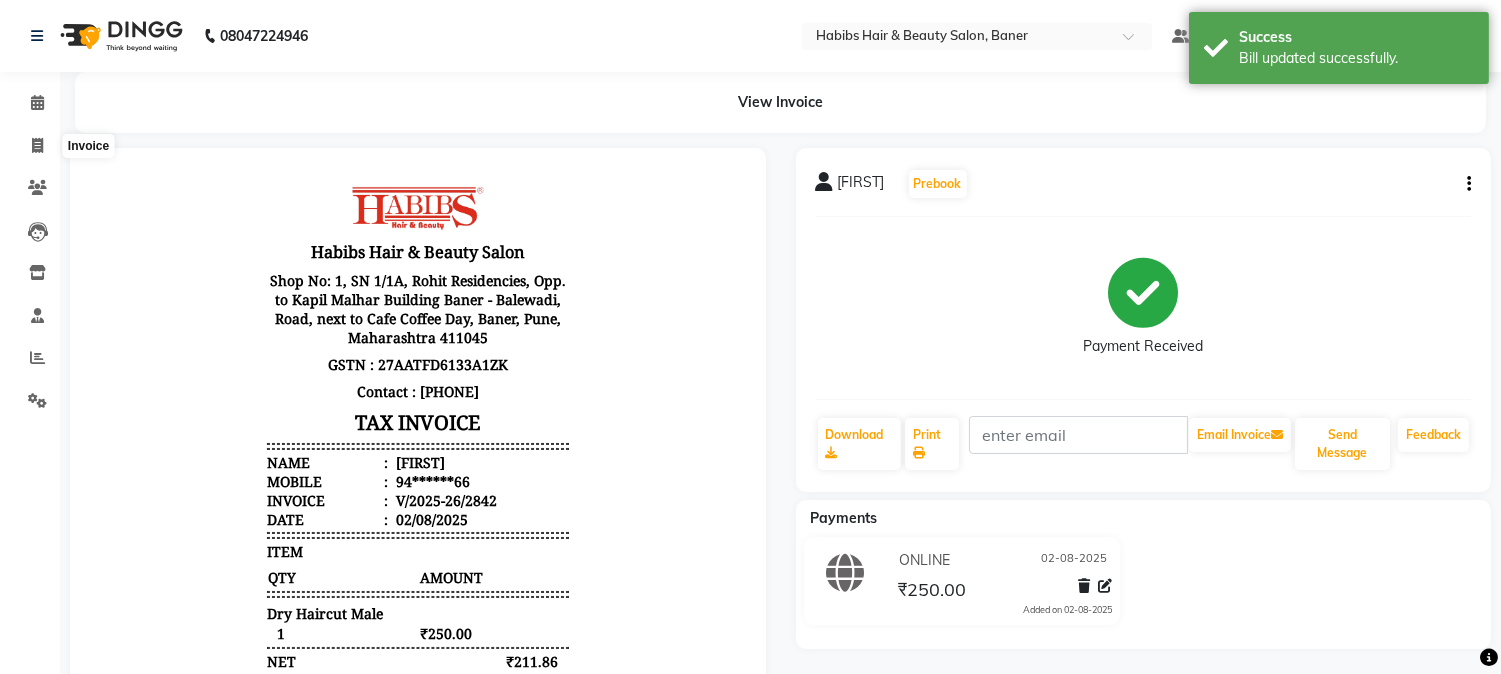 select on "5356" 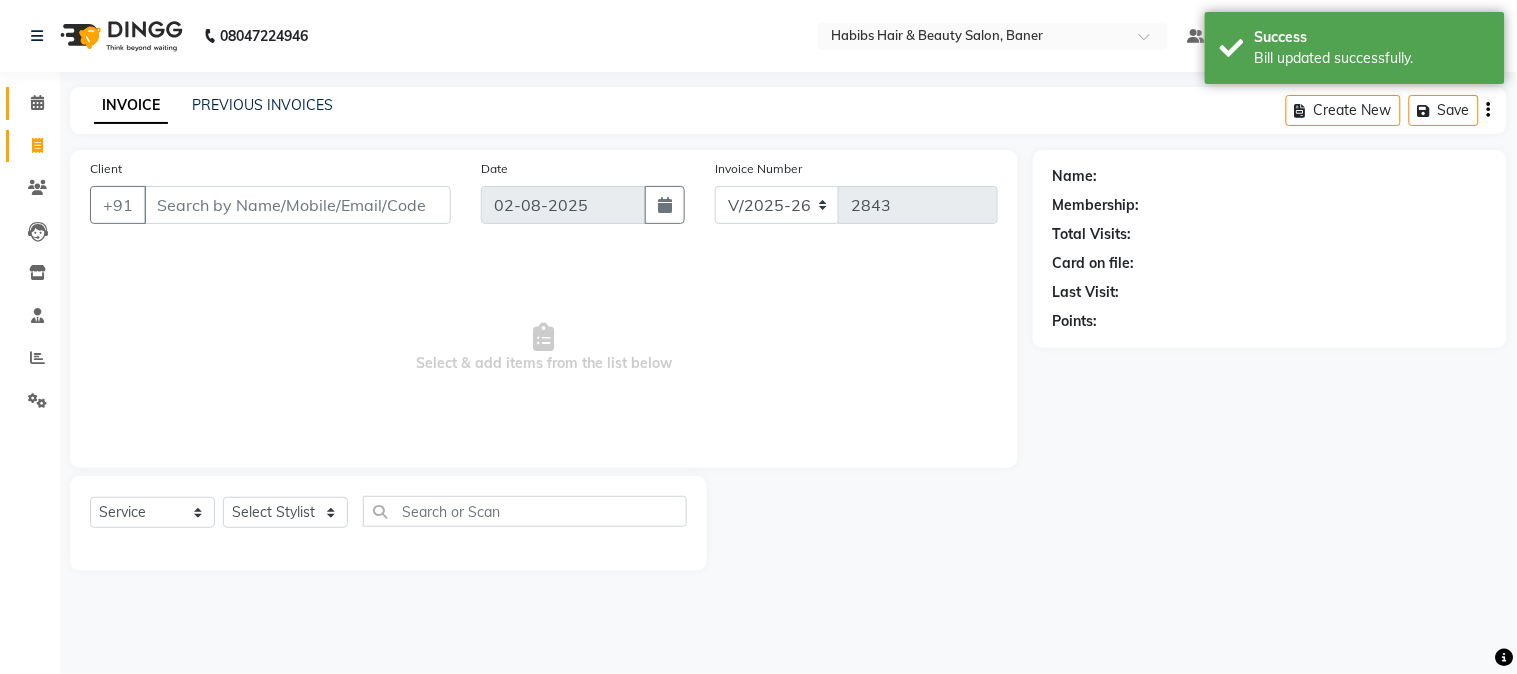 click on "Calendar" 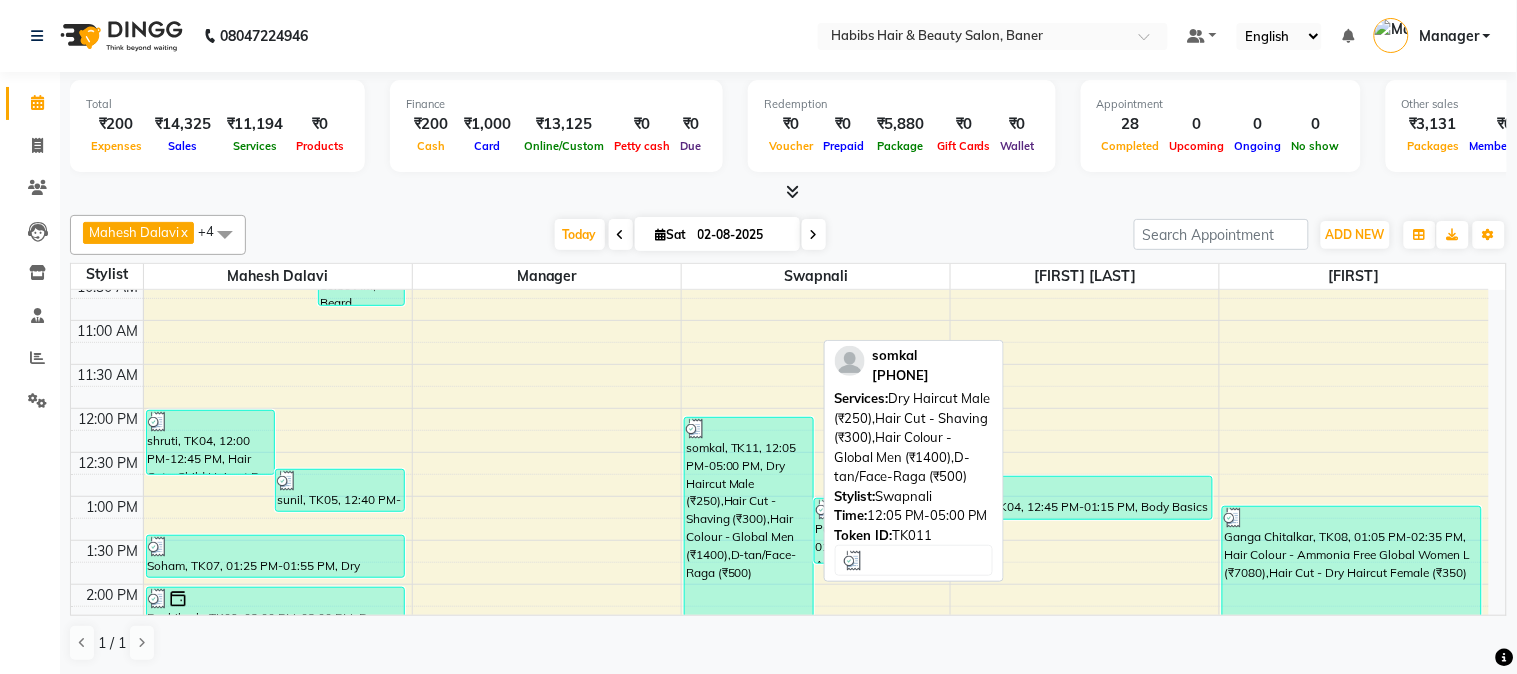 scroll, scrollTop: 222, scrollLeft: 0, axis: vertical 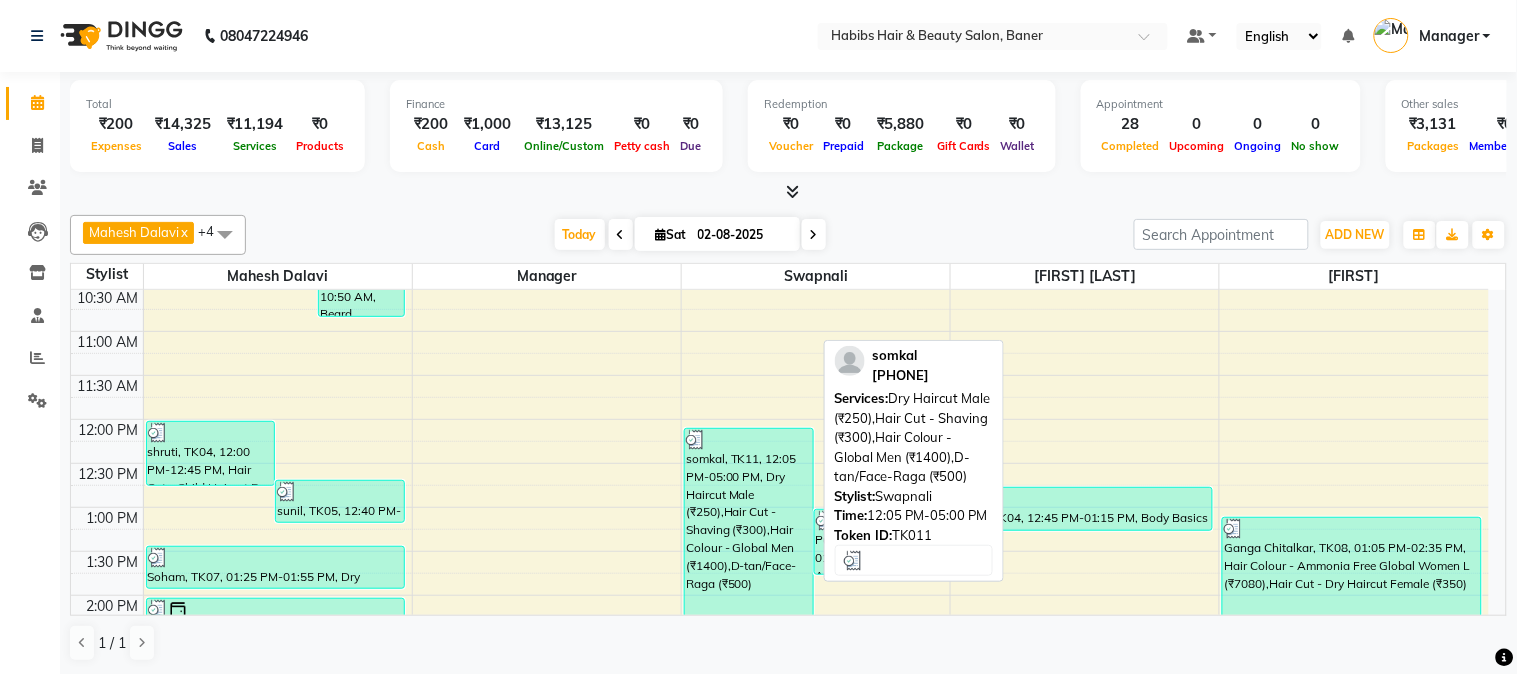 click on "somkal, TK11, 12:05 PM-05:00 PM, Dry Haircut Male (₹250),Hair Cut - Shaving (₹300),Hair Colour - Global Men (₹1400),D-tan/Face-Raga (₹500)" at bounding box center (749, 645) 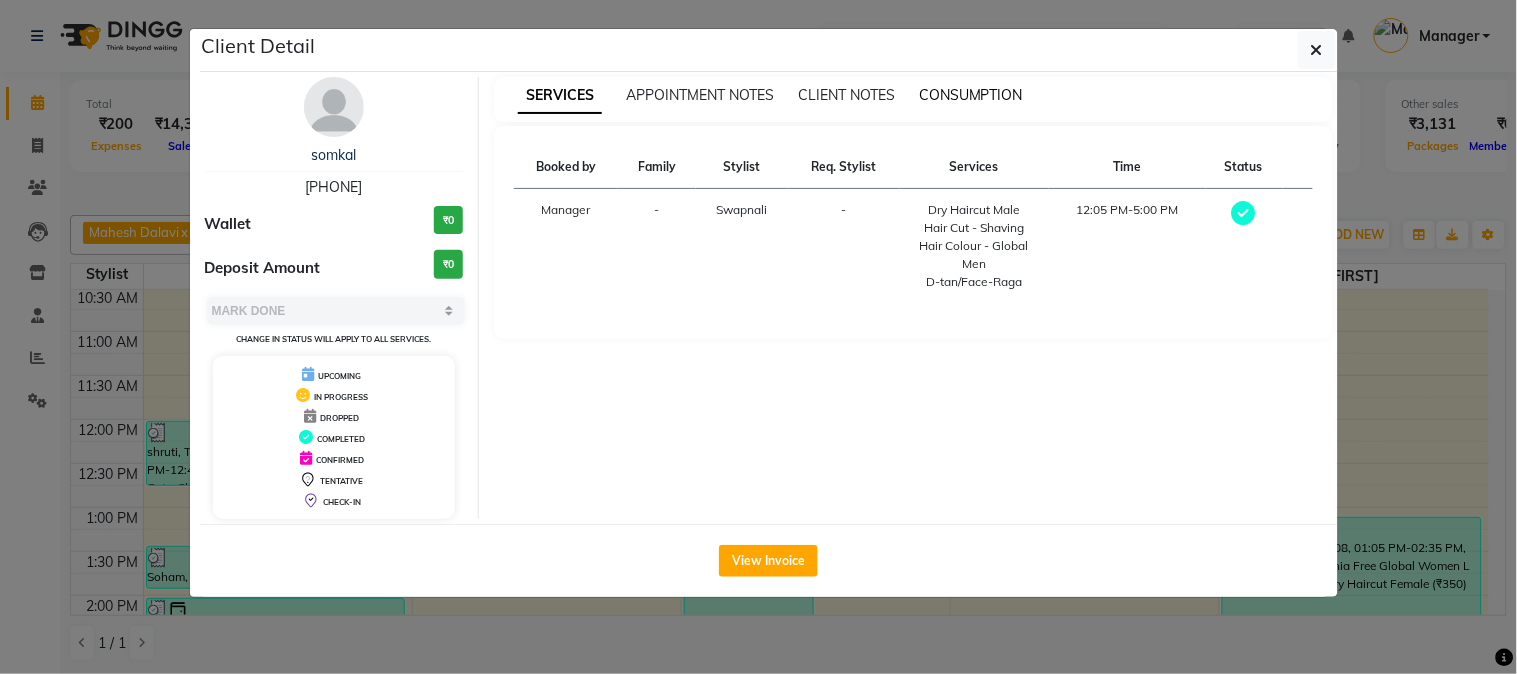 click on "CONSUMPTION" at bounding box center [971, 95] 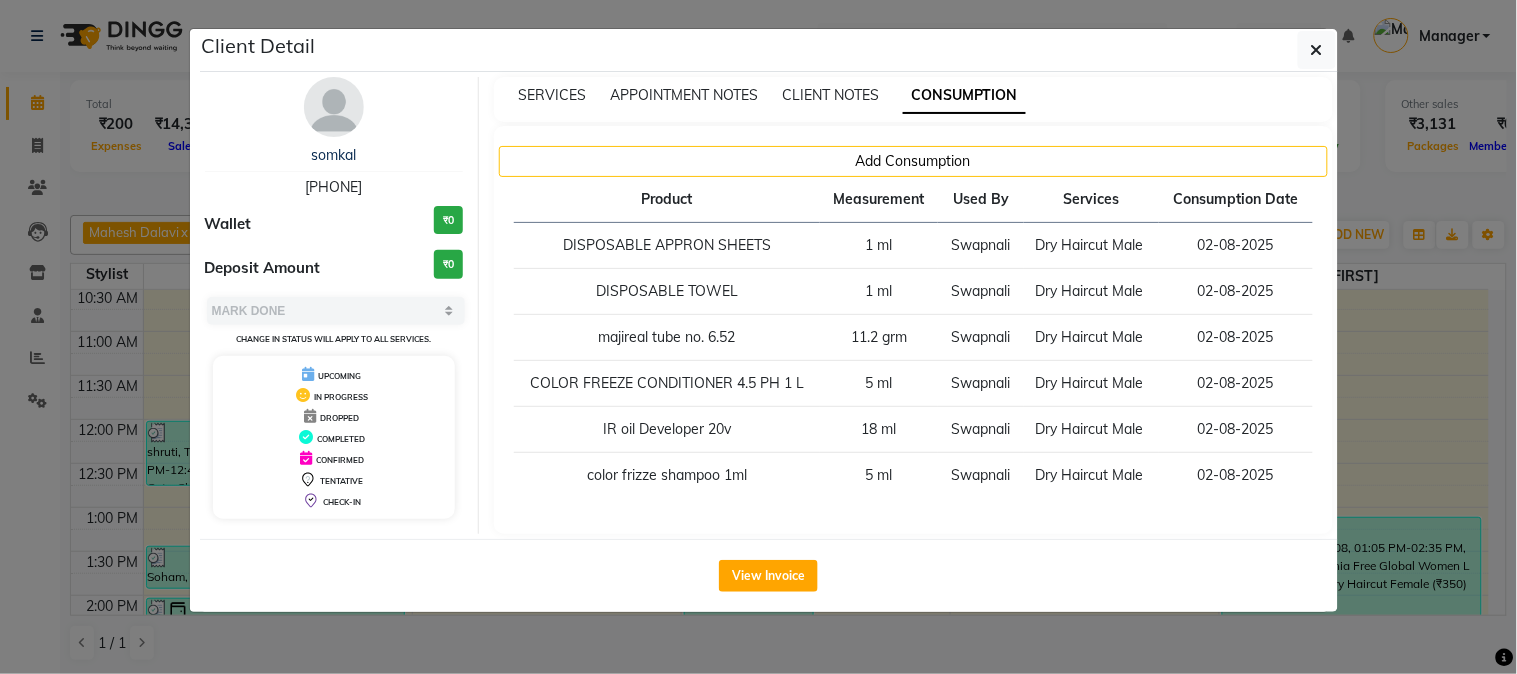 click on "Client Detail  somkal    9325863796 Wallet ₹0 Deposit Amount  ₹0  Select MARK DONE UPCOMING Change in status will apply to all services. UPCOMING IN PROGRESS DROPPED COMPLETED CONFIRMED TENTATIVE CHECK-IN SERVICES APPOINTMENT NOTES CLIENT NOTES CONSUMPTION Add Consumption Product Measurement Used By Services Consumption Date  DISPOSABLE APPRON SHEETS   1 ml   Swapnali   Dry Haircut Male   02-08-2025   DISPOSABLE TOWEL   1 ml   Swapnali   Dry Haircut Male   02-08-2025   majireal tube no. 6.52   11.2 grm   Swapnali   Dry Haircut Male   02-08-2025   COLOR FREEZE CONDITIONER 4.5 PH 1 L   5 ml   Swapnali   Dry Haircut Male   02-08-2025   IR oil Developer 20v   18 ml   Swapnali   Dry Haircut Male   02-08-2025   color frizze shampoo 1ml   5 ml   Swapnali   Dry Haircut Male   02-08-2025   View Invoice" 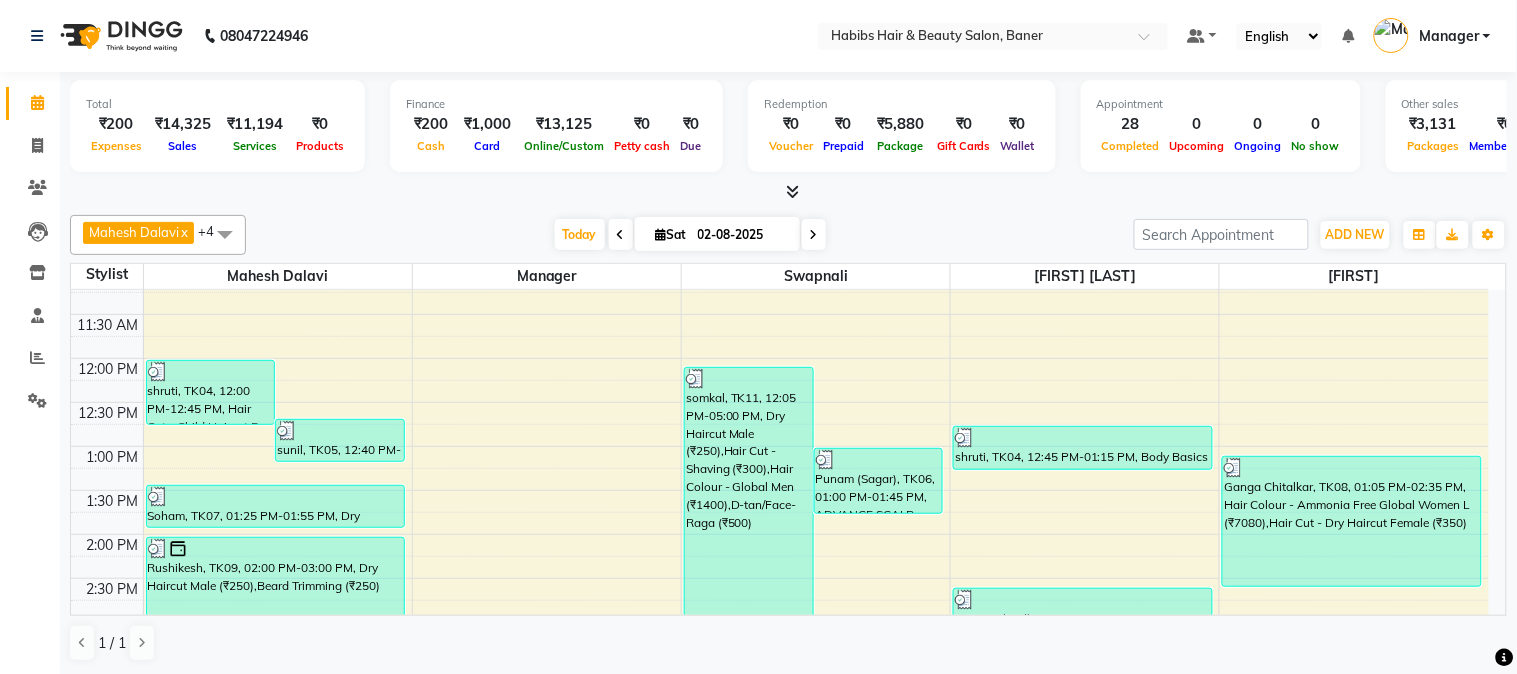scroll, scrollTop: 333, scrollLeft: 0, axis: vertical 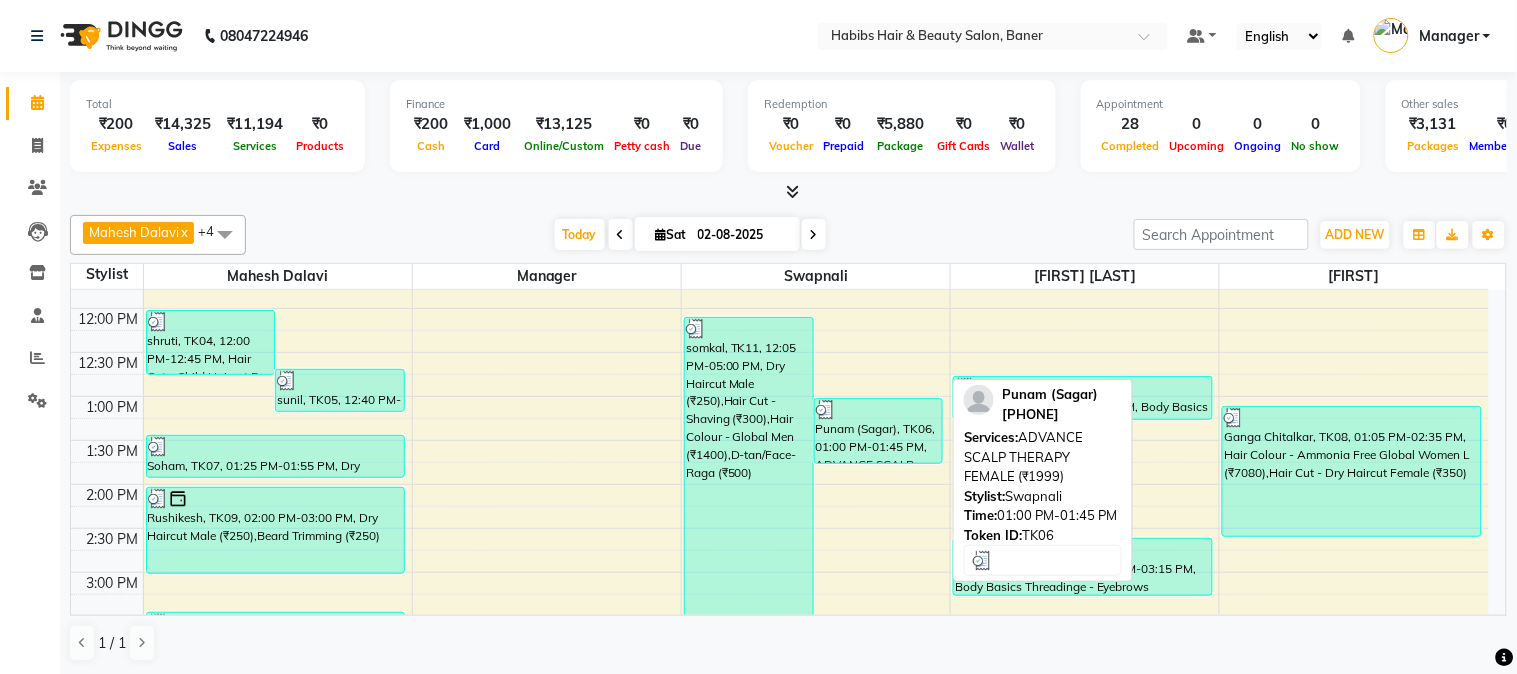 click at bounding box center [879, 410] 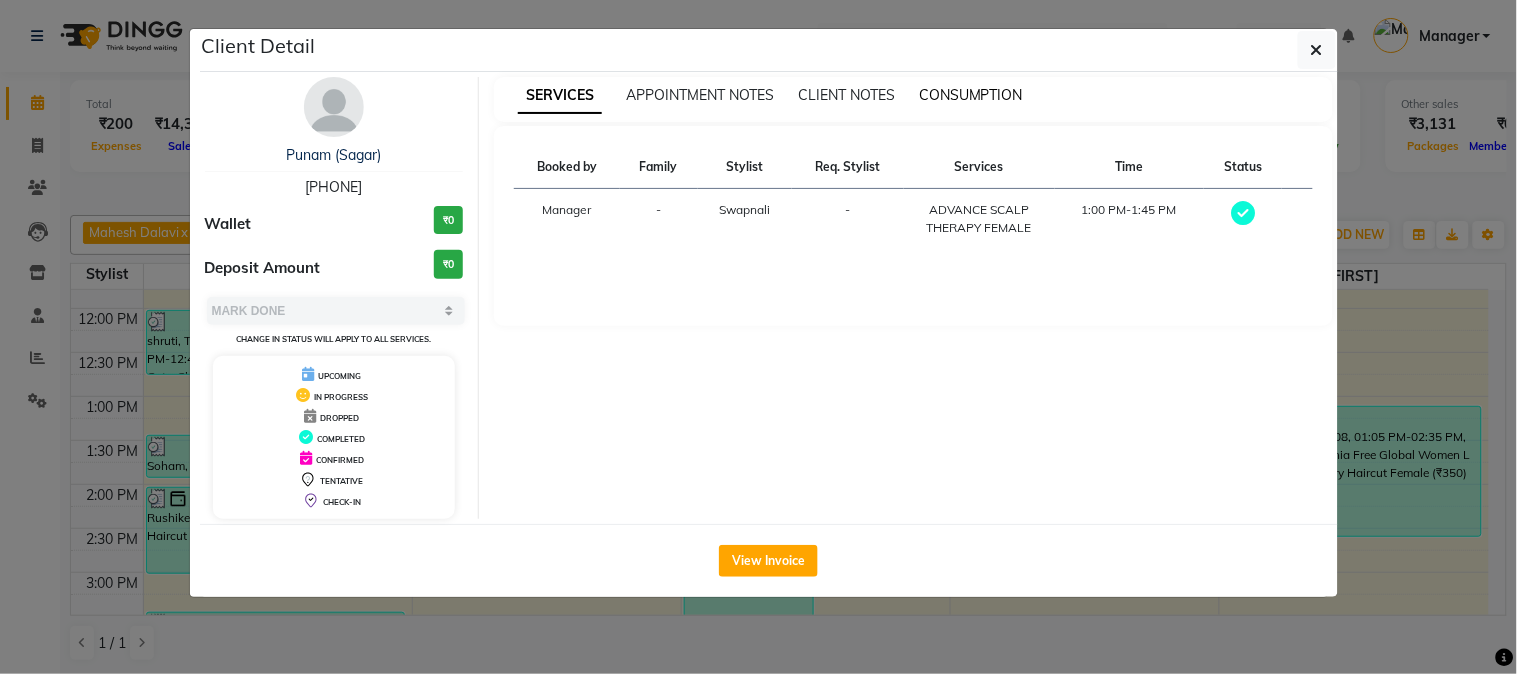 click on "CONSUMPTION" at bounding box center [971, 95] 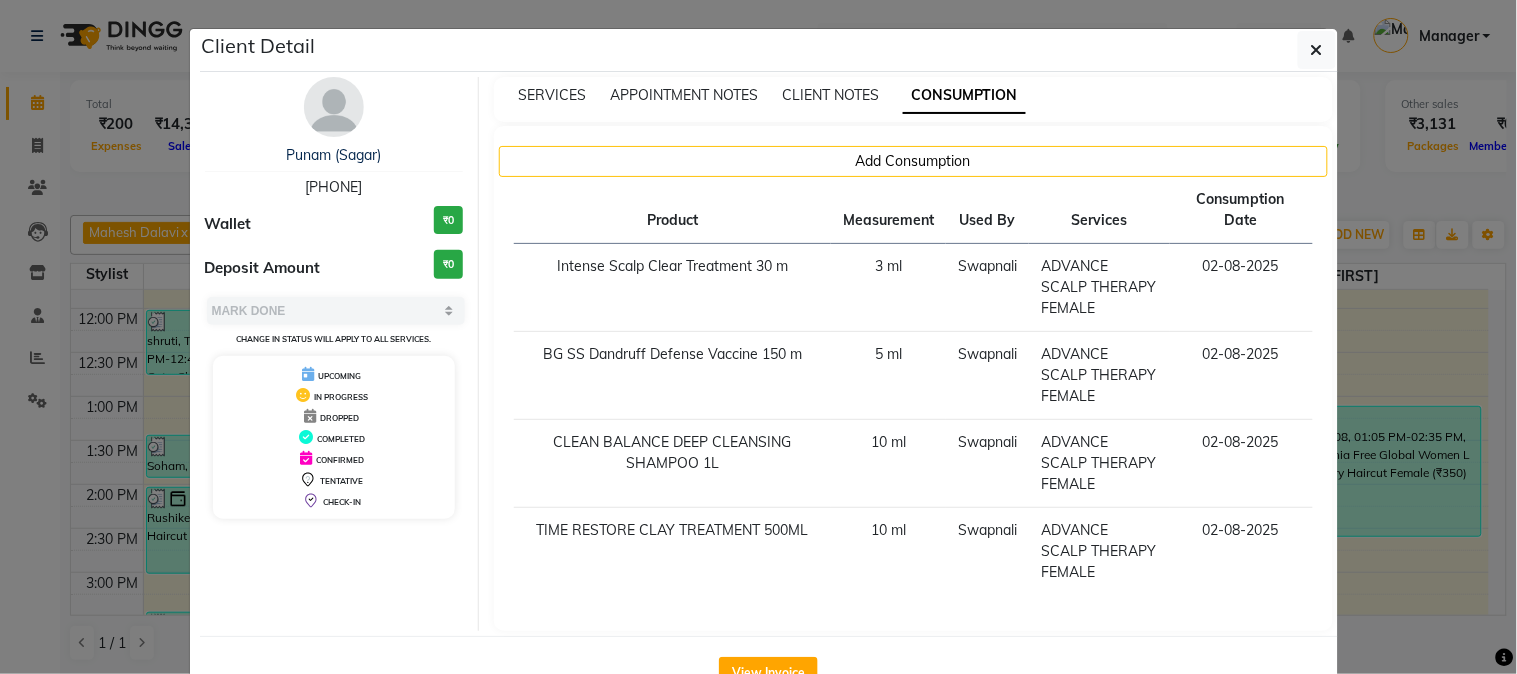 click on "Client Detail  Punam (Sagar)   9049035552 Wallet ₹0 Deposit Amount  ₹0  Select MARK DONE UPCOMING Change in status will apply to all services. UPCOMING IN PROGRESS DROPPED COMPLETED CONFIRMED TENTATIVE CHECK-IN SERVICES APPOINTMENT NOTES CLIENT NOTES CONSUMPTION Add Consumption Product Measurement Used By Services Consumption Date  Intense Scalp Clear Treatment 30 m   3 ml   Swapnali   ADVANCE SCALP THERAPY FEMALE   02-08-2025   BG SS Dandruff Defense Vaccine 150 m   5 ml   Swapnali   ADVANCE SCALP THERAPY FEMALE   02-08-2025   CLEAN BALANCE DEEP CLEANSING SHAMPOO 1L   10 ml   Swapnali   ADVANCE SCALP THERAPY FEMALE   02-08-2025   TIME RESTORE CLAY TREATMENT 500ML    10 ml   Swapnali   ADVANCE SCALP THERAPY FEMALE   02-08-2025   View Invoice" 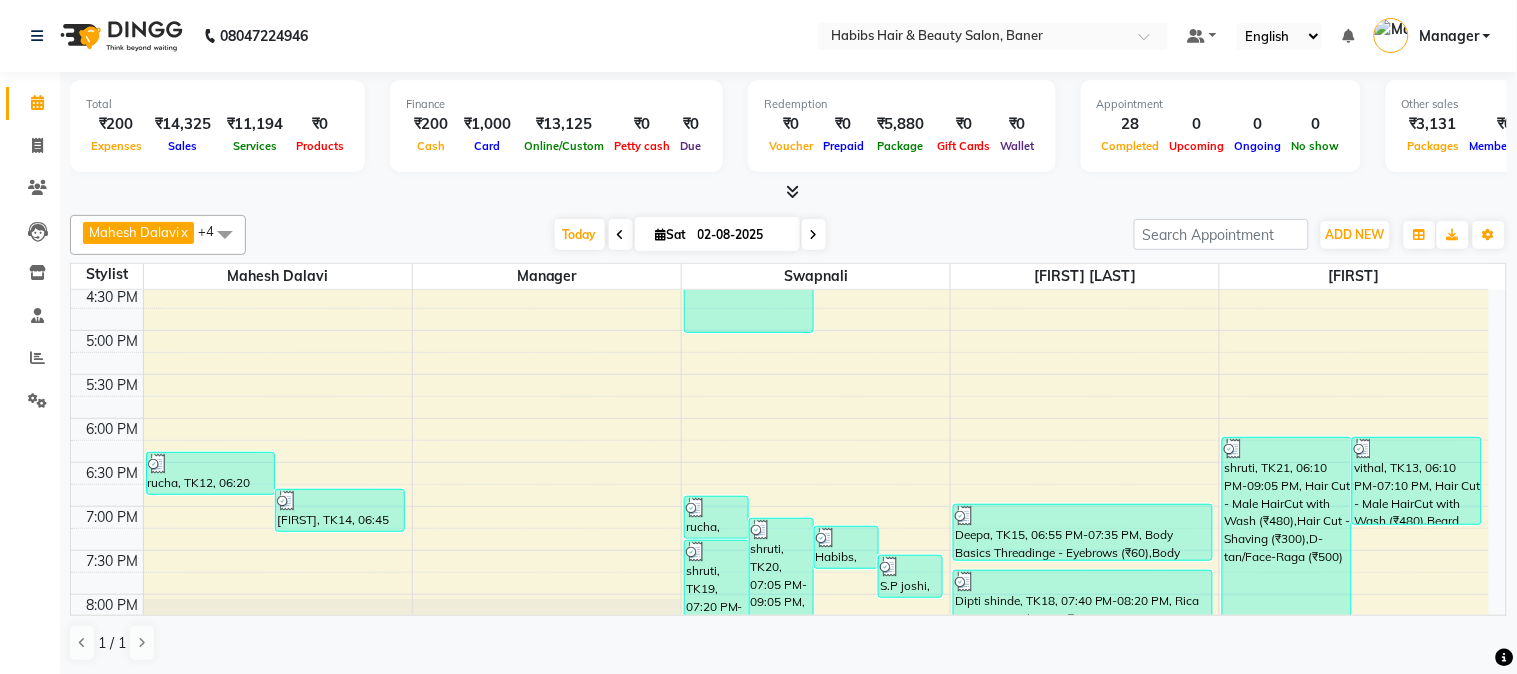 scroll, scrollTop: 888, scrollLeft: 0, axis: vertical 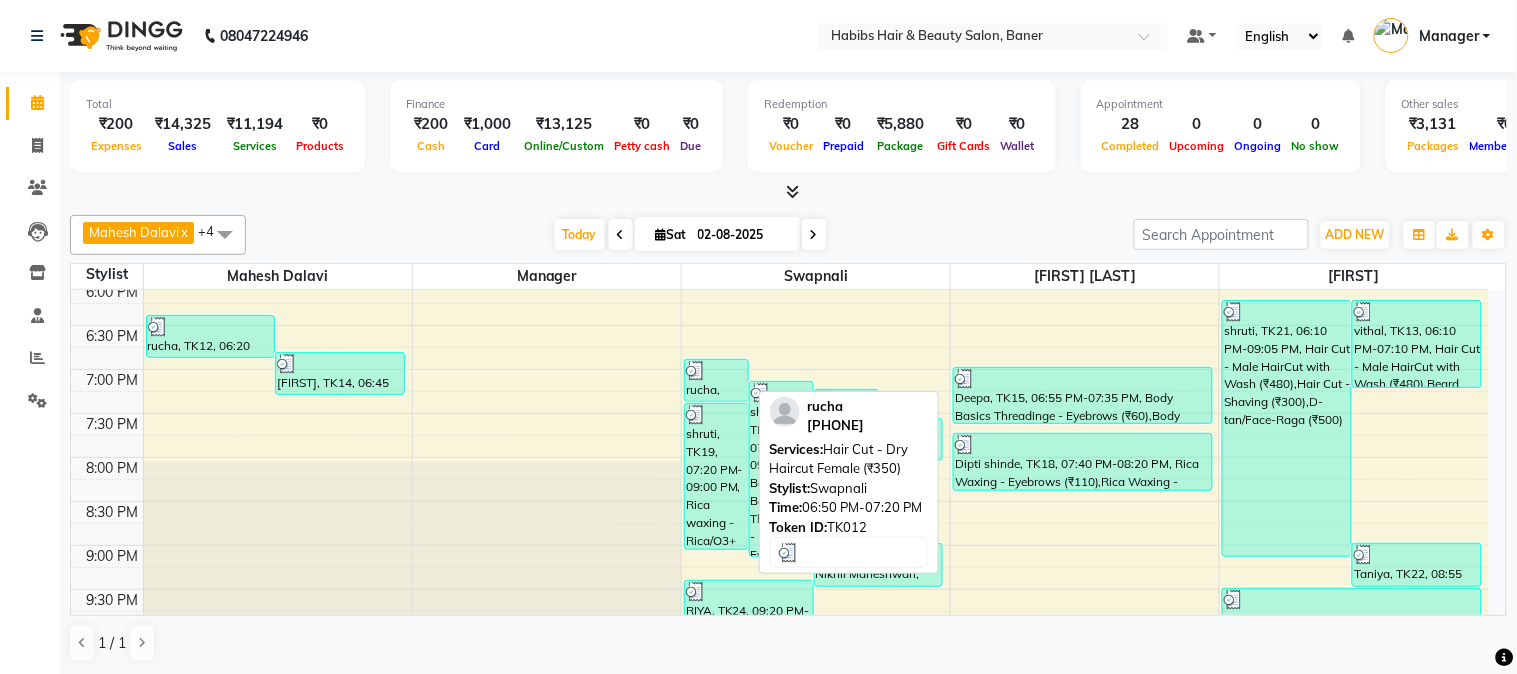 click on "rucha, TK12, 06:50 PM-07:20 PM, Hair Cut - Dry Haircut Female (₹350)" at bounding box center [716, 380] 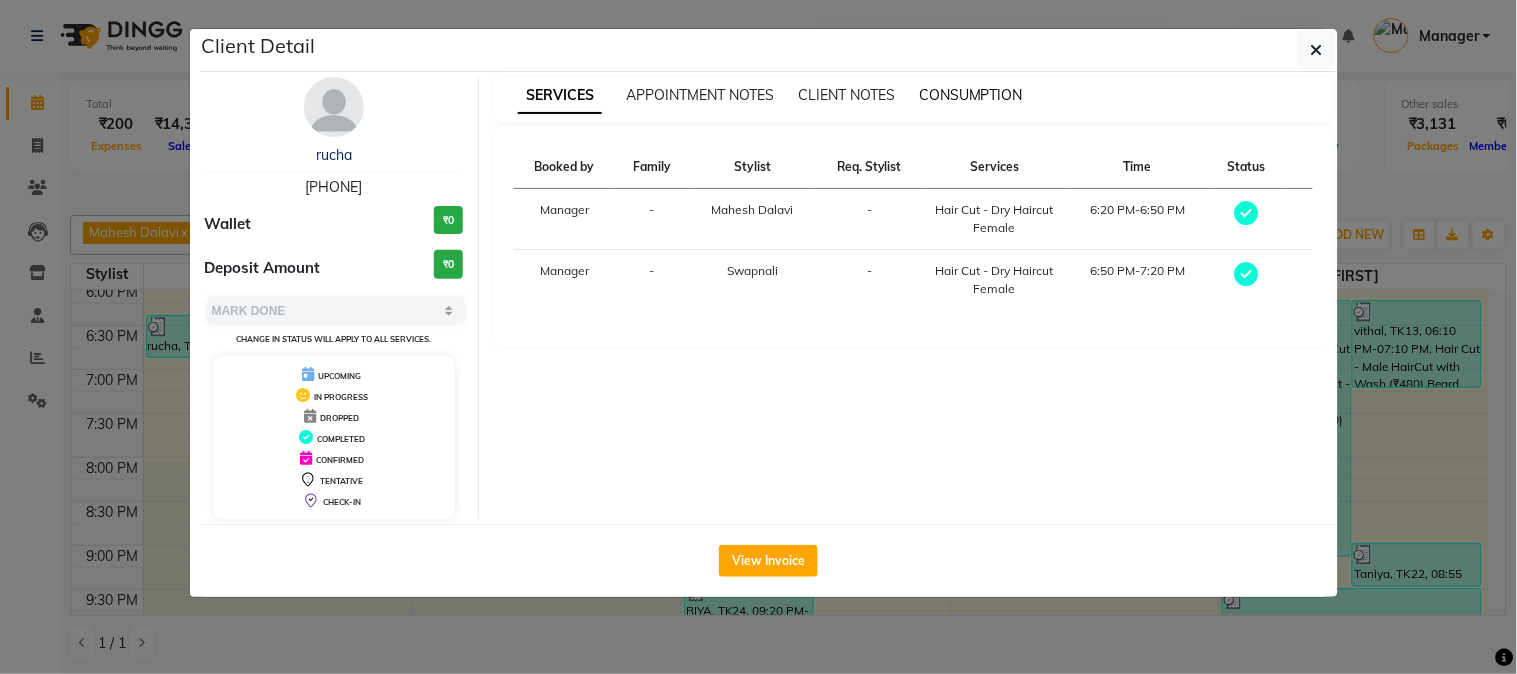click on "CONSUMPTION" at bounding box center [971, 95] 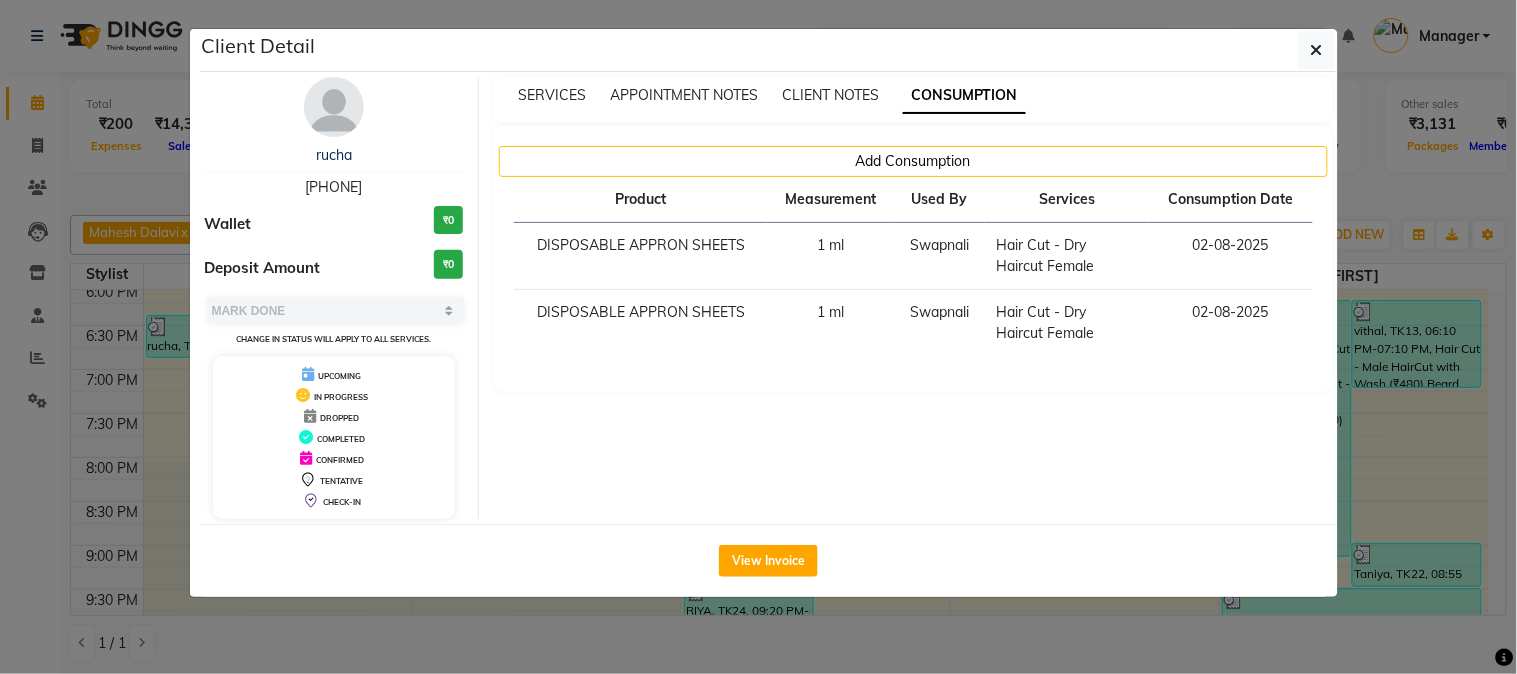 click on "Client Detail  rucha    7888037363 Wallet ₹0 Deposit Amount  ₹0  Select MARK DONE UPCOMING Change in status will apply to all services. UPCOMING IN PROGRESS DROPPED COMPLETED CONFIRMED TENTATIVE CHECK-IN SERVICES APPOINTMENT NOTES CLIENT NOTES CONSUMPTION Add Consumption Product Measurement Used By Services Consumption Date  DISPOSABLE APPRON SHEETS   1 ml   Swapnali   Hair Cut - Dry Haircut Female   02-08-2025   DISPOSABLE APPRON SHEETS   1 ml   Swapnali   Hair Cut - Dry Haircut Female   02-08-2025   View Invoice" 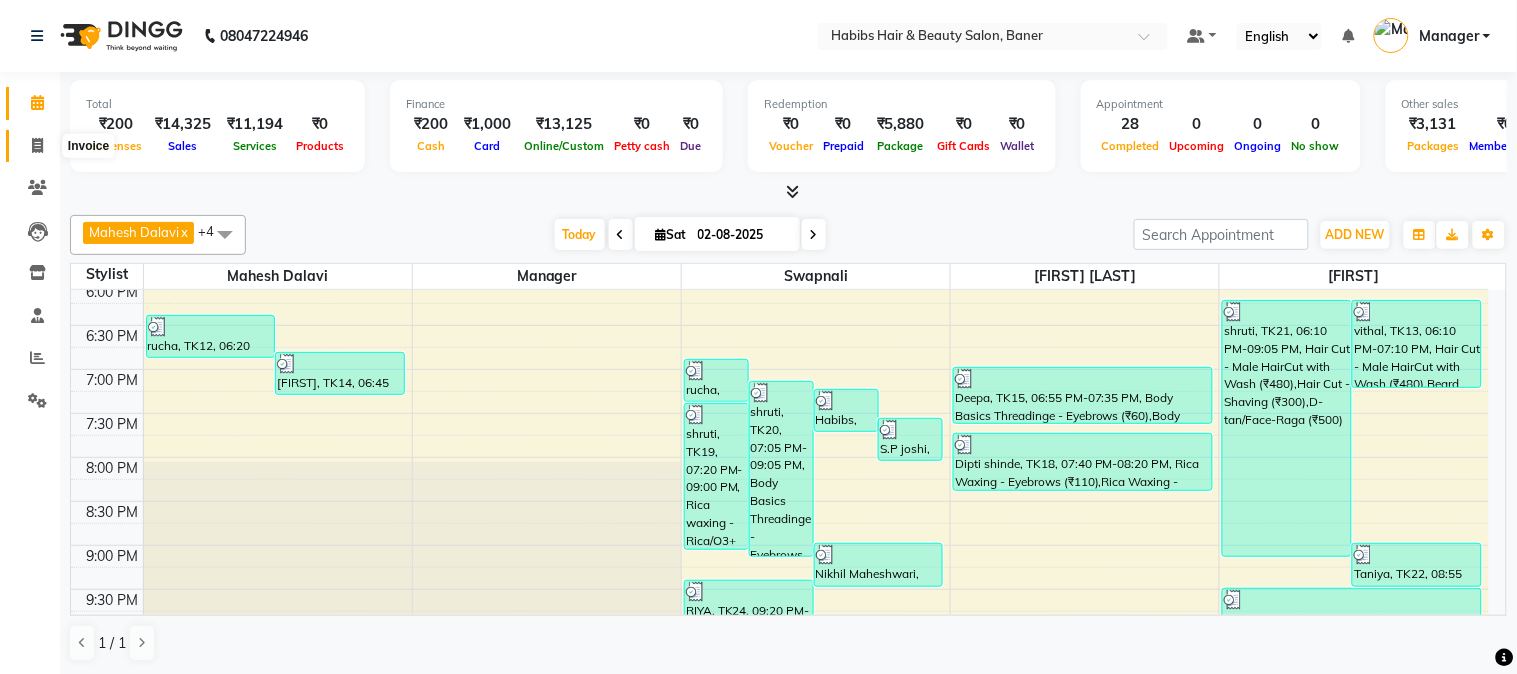 click 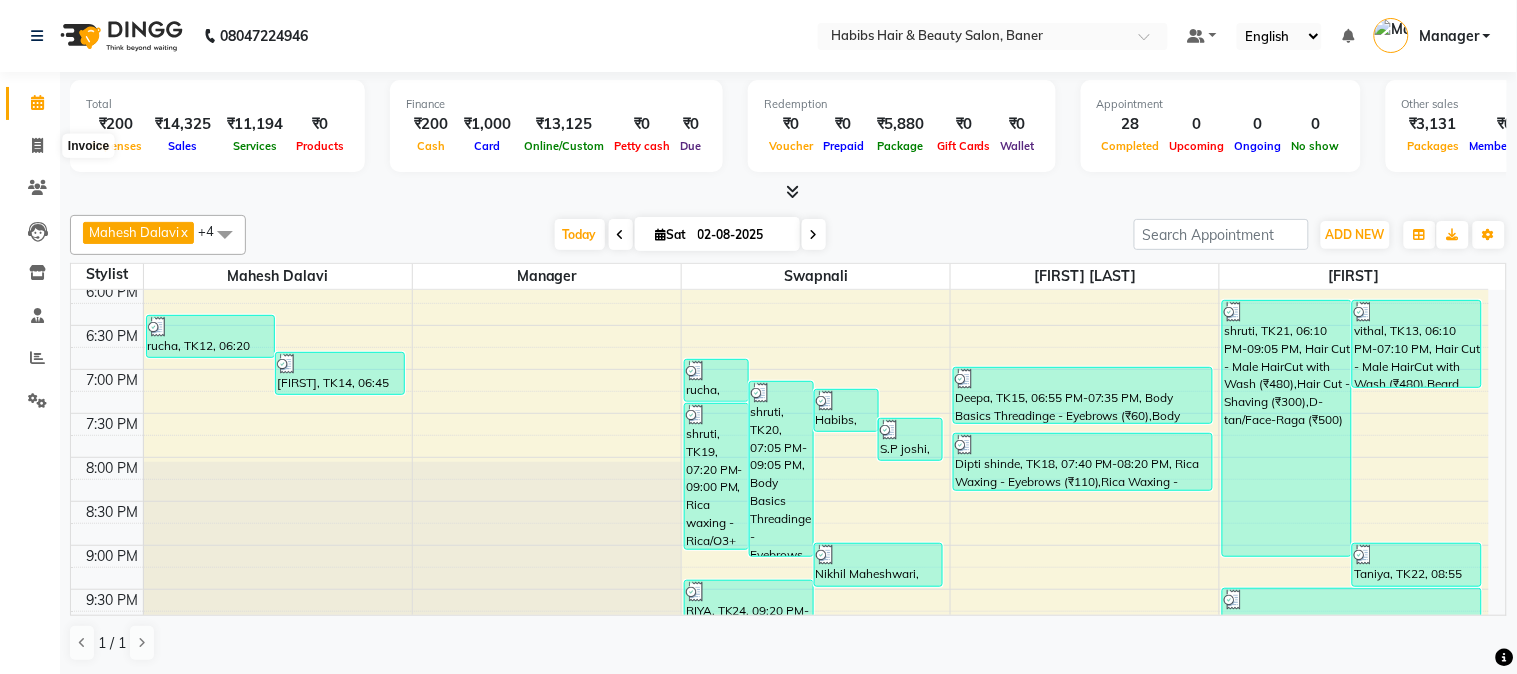 select on "service" 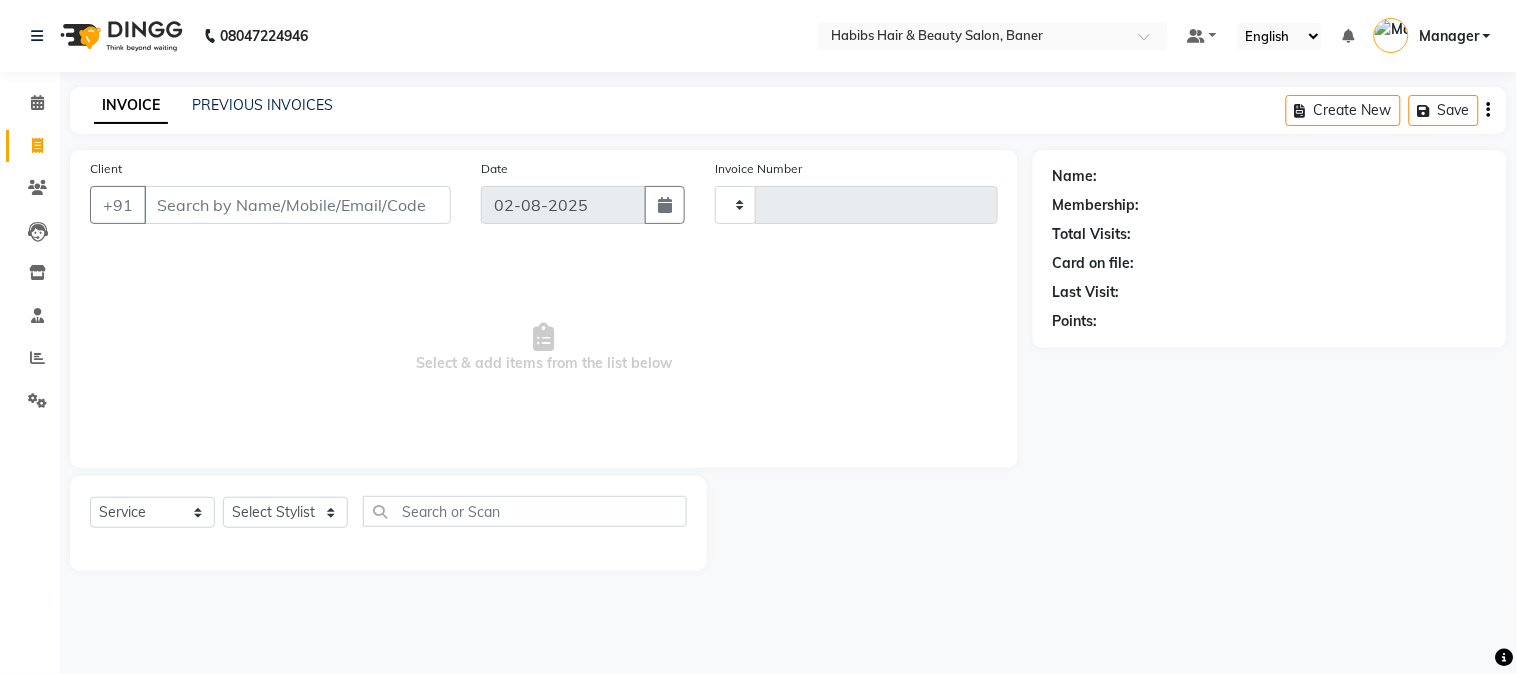 type on "2843" 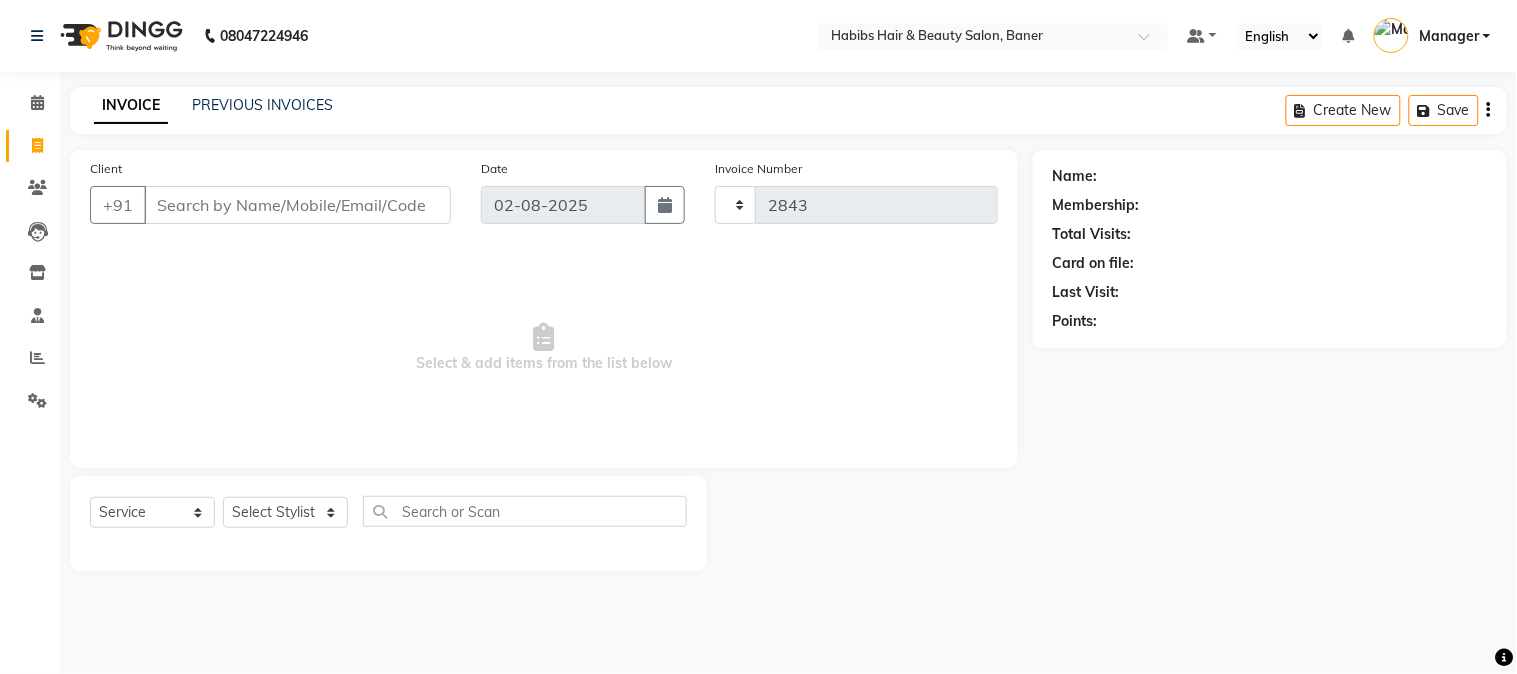 select on "5356" 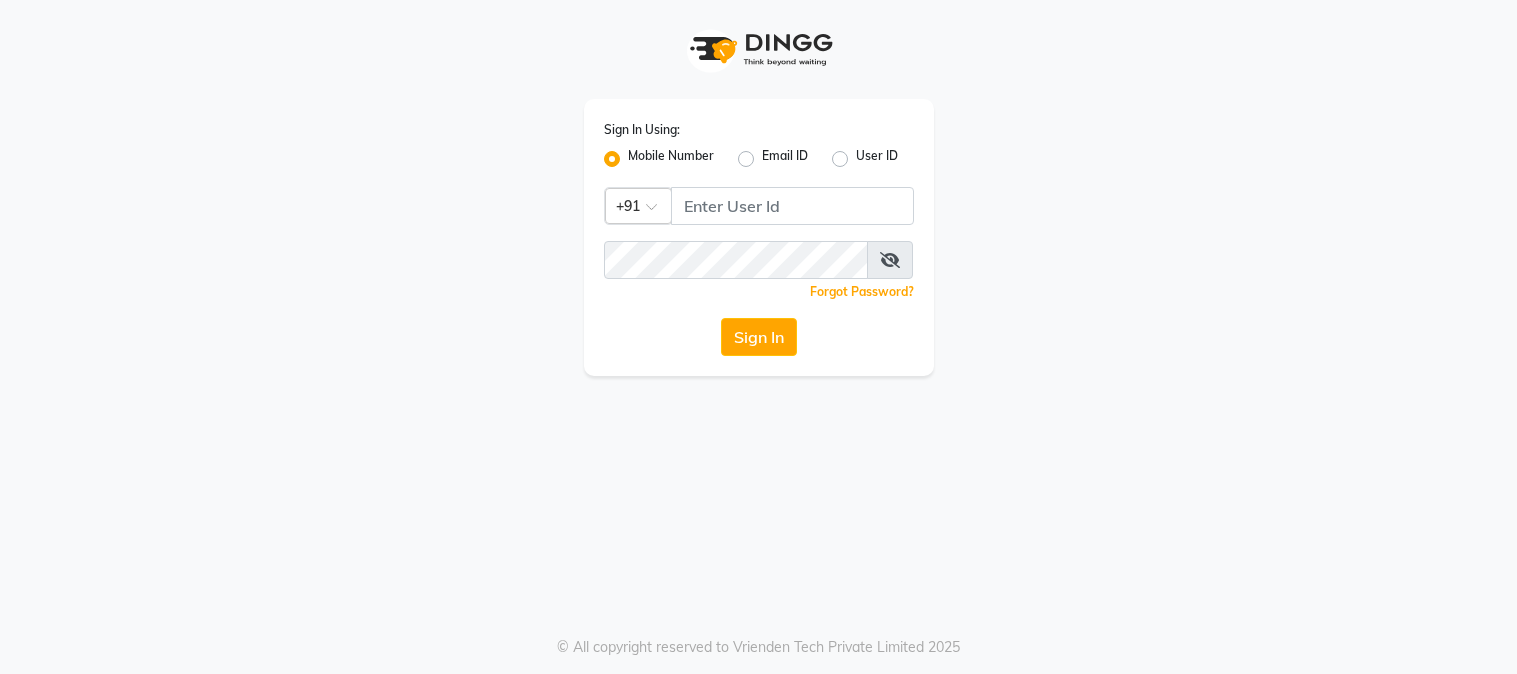 scroll, scrollTop: 0, scrollLeft: 0, axis: both 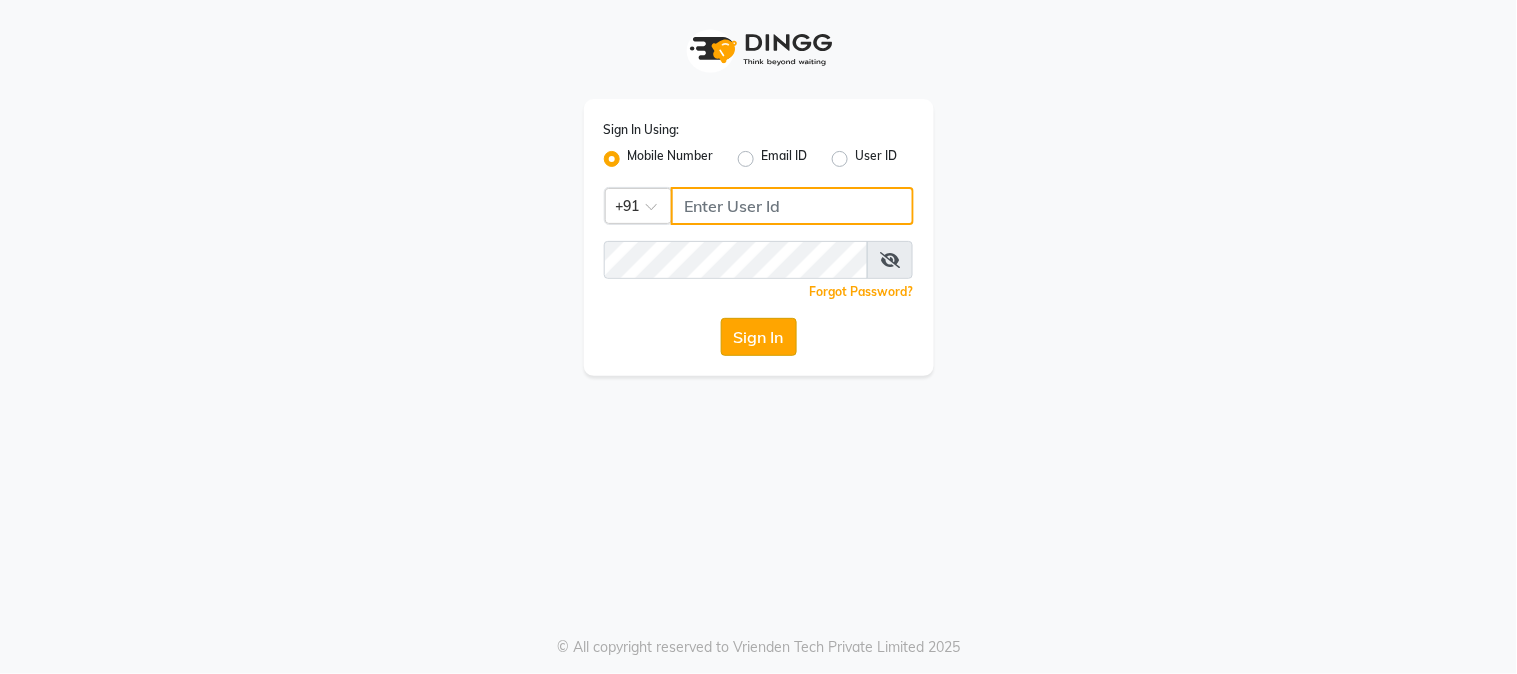 type on "[PHONE]" 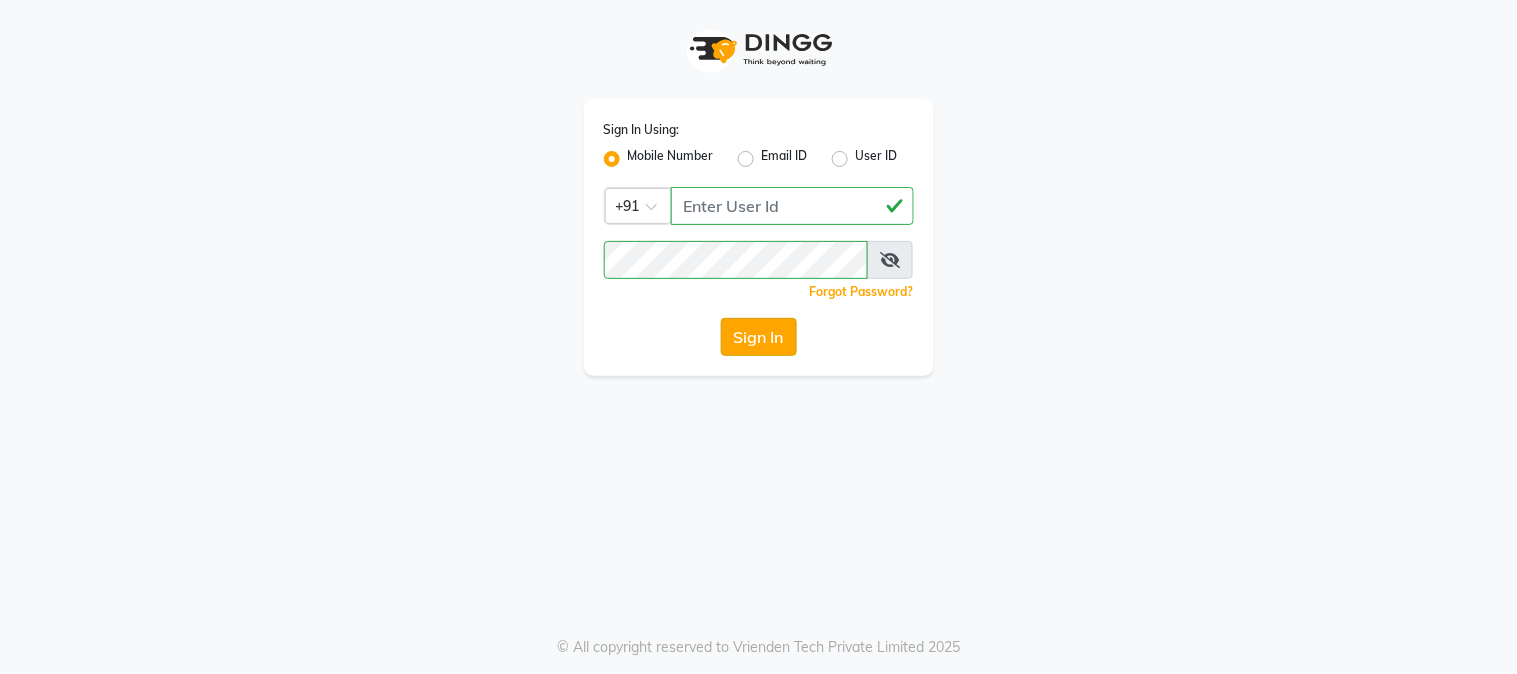 click on "Sign In" 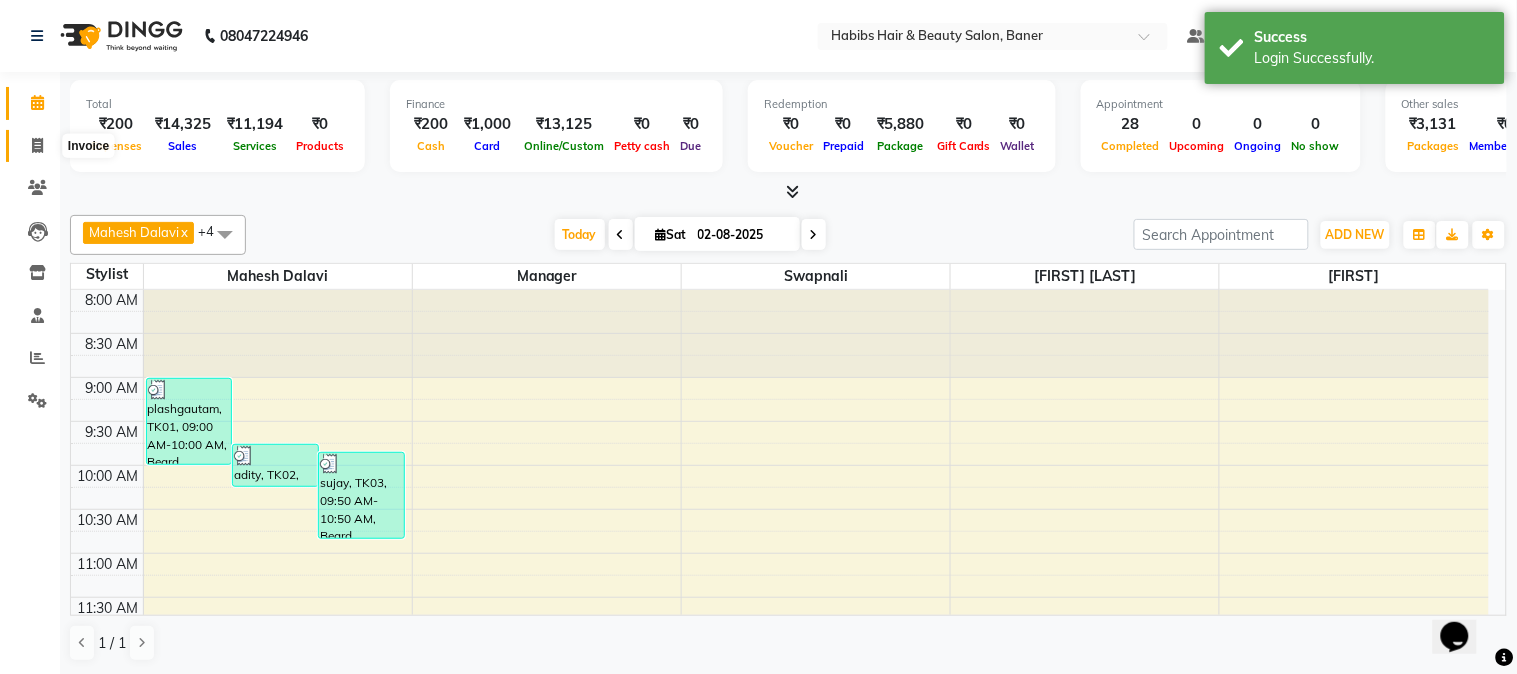 scroll, scrollTop: 0, scrollLeft: 0, axis: both 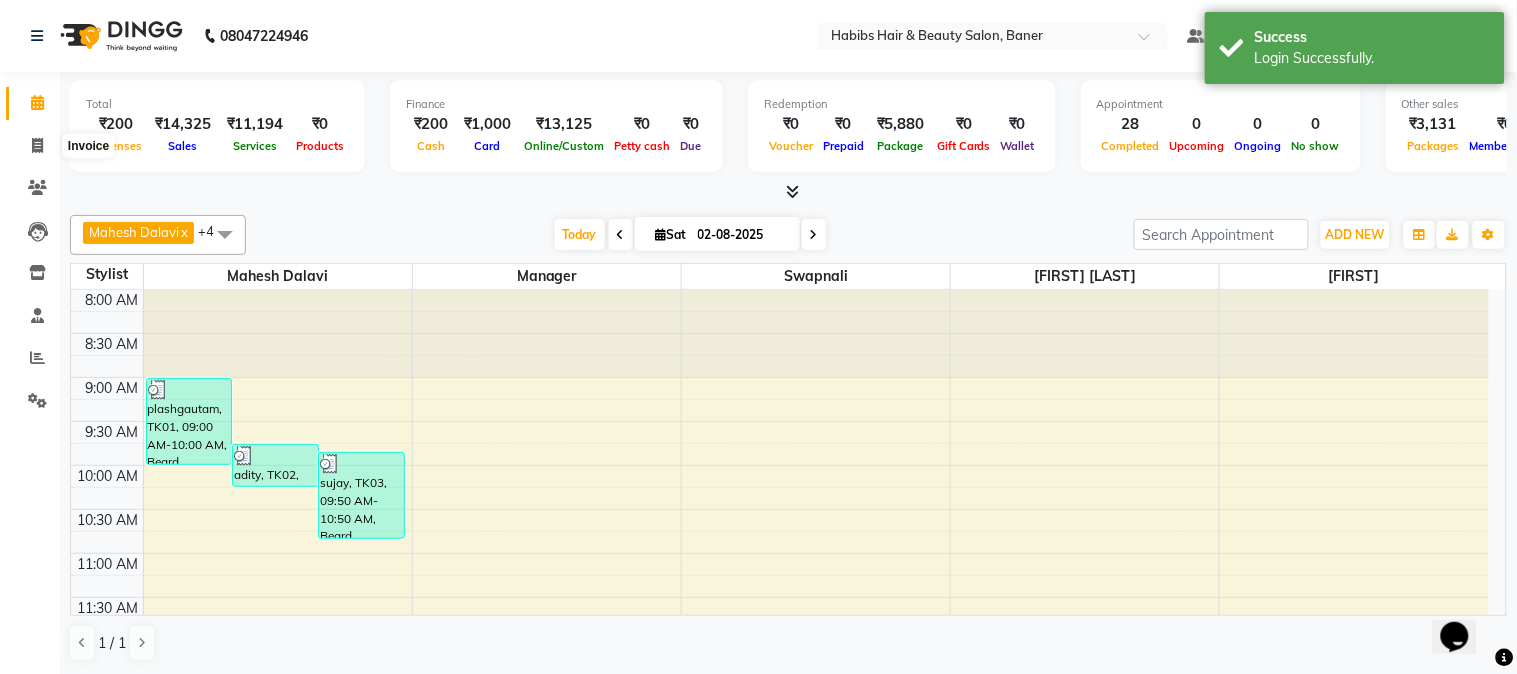 select on "5356" 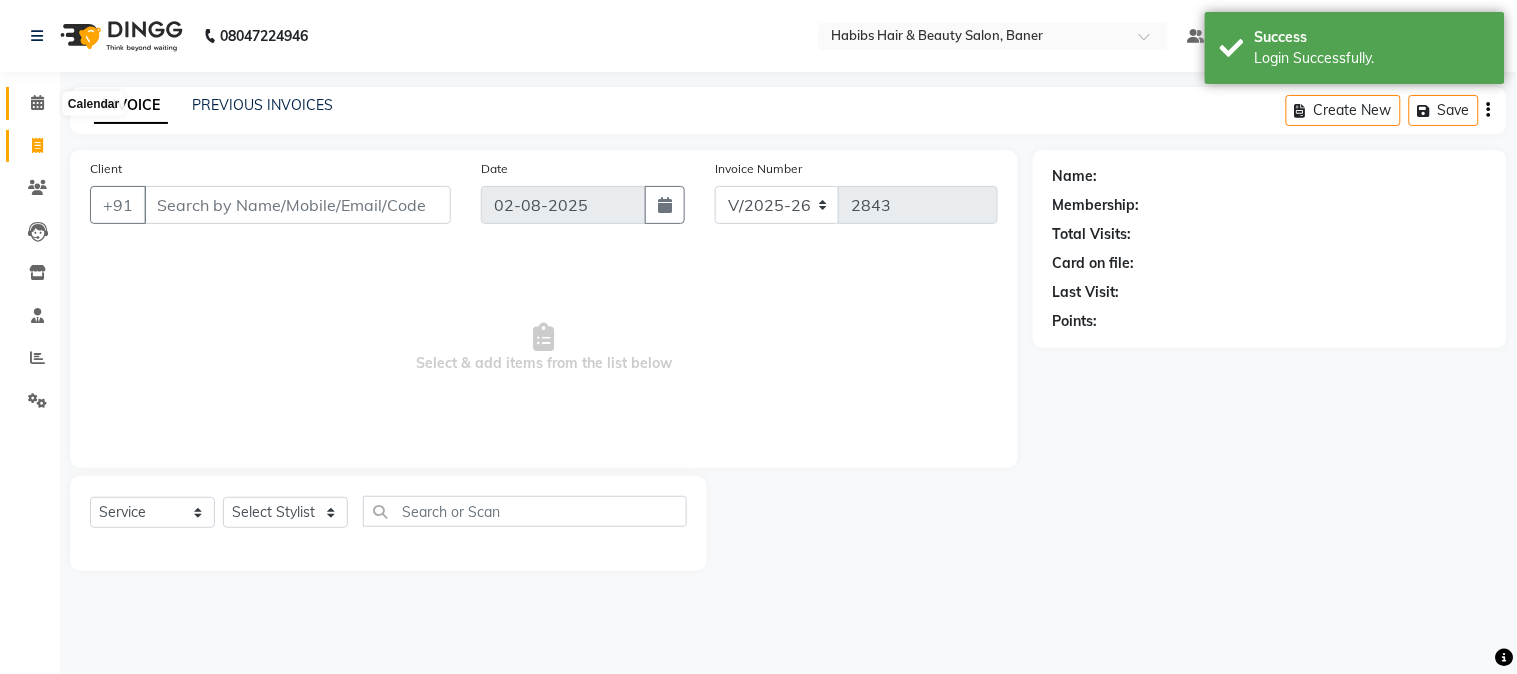 drag, startPoint x: 43, startPoint y: 100, endPoint x: 121, endPoint y: 95, distance: 78.160095 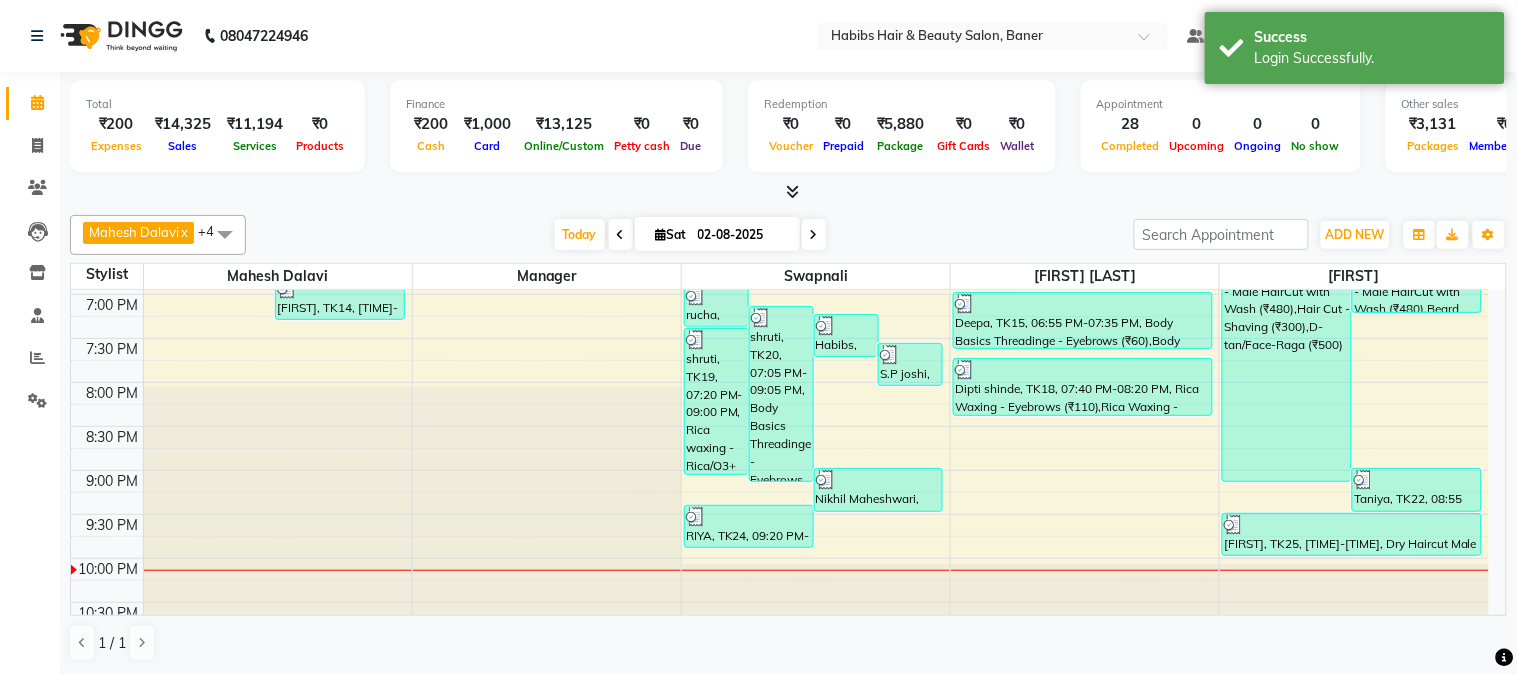 scroll, scrollTop: 1000, scrollLeft: 0, axis: vertical 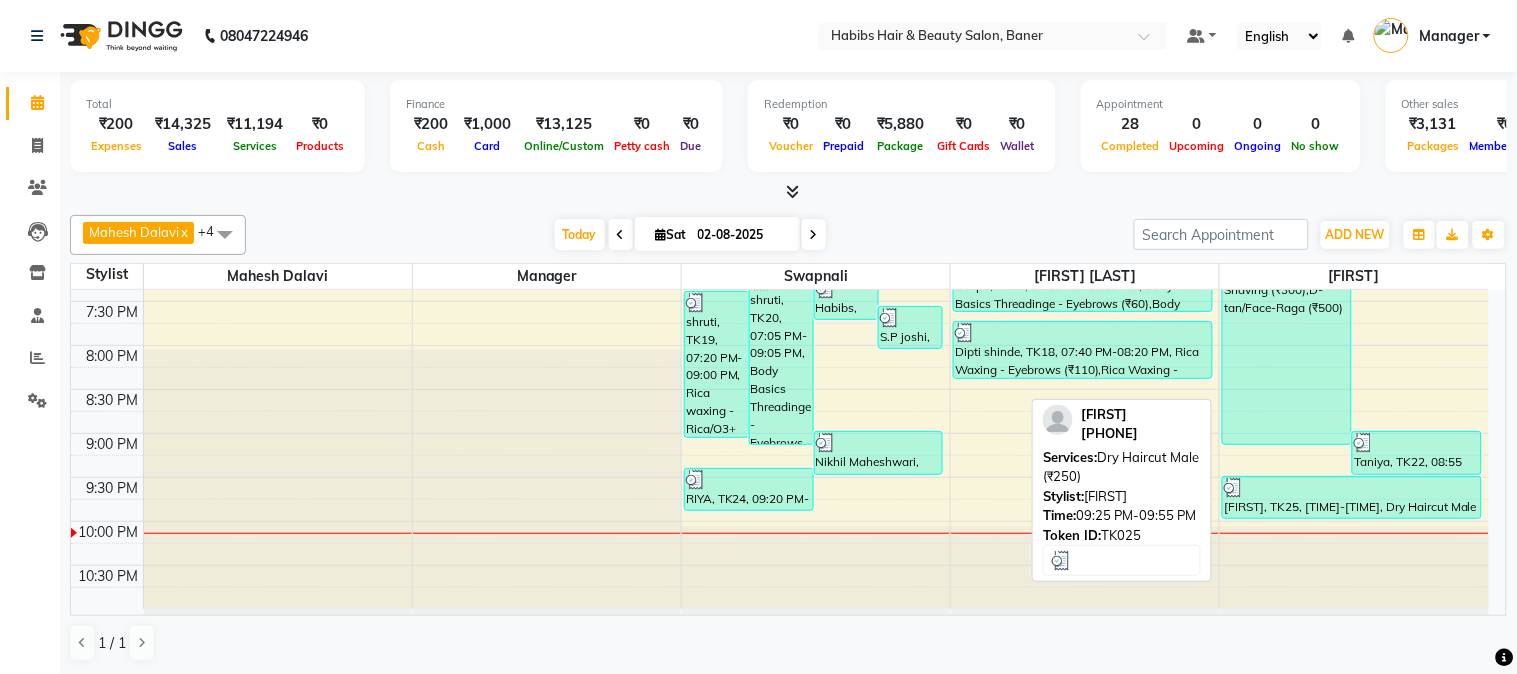 click on "[FIRST], TK25, [TIME]-[TIME], Dry Haircut Male (₹250)" at bounding box center [1352, 497] 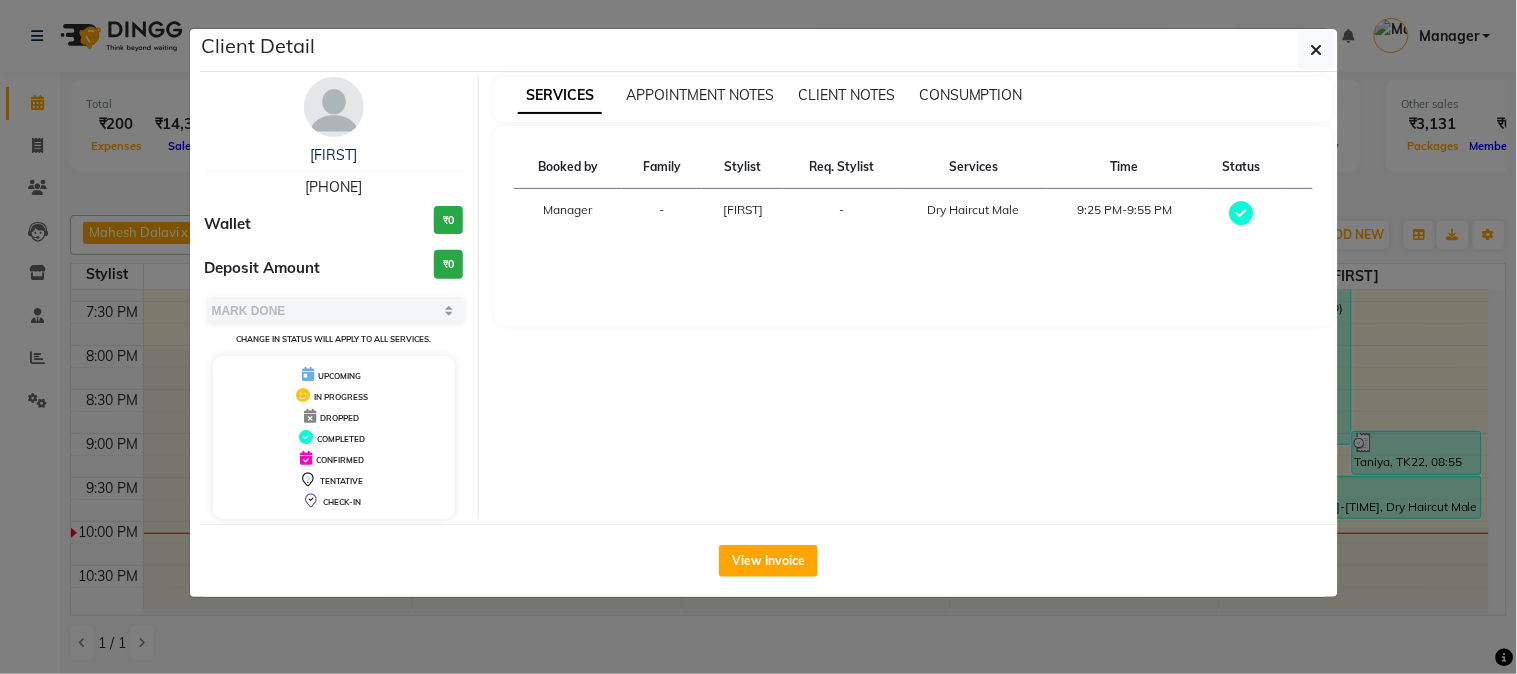click on "Client Detail  [FIRST]    [PHONE] Wallet ₹0 Deposit Amount  ₹0  Select MARK DONE UPCOMING Change in status will apply to all services. UPCOMING IN PROGRESS DROPPED COMPLETED CONFIRMED TENTATIVE CHECK-IN SERVICES APPOINTMENT NOTES CLIENT NOTES CONSUMPTION Booked by Family Stylist Req. Stylist Services Time Status  Manager  - [FIRST] -  Dry Haircut Male   [TIME]-[TIME]   View Invoice" 